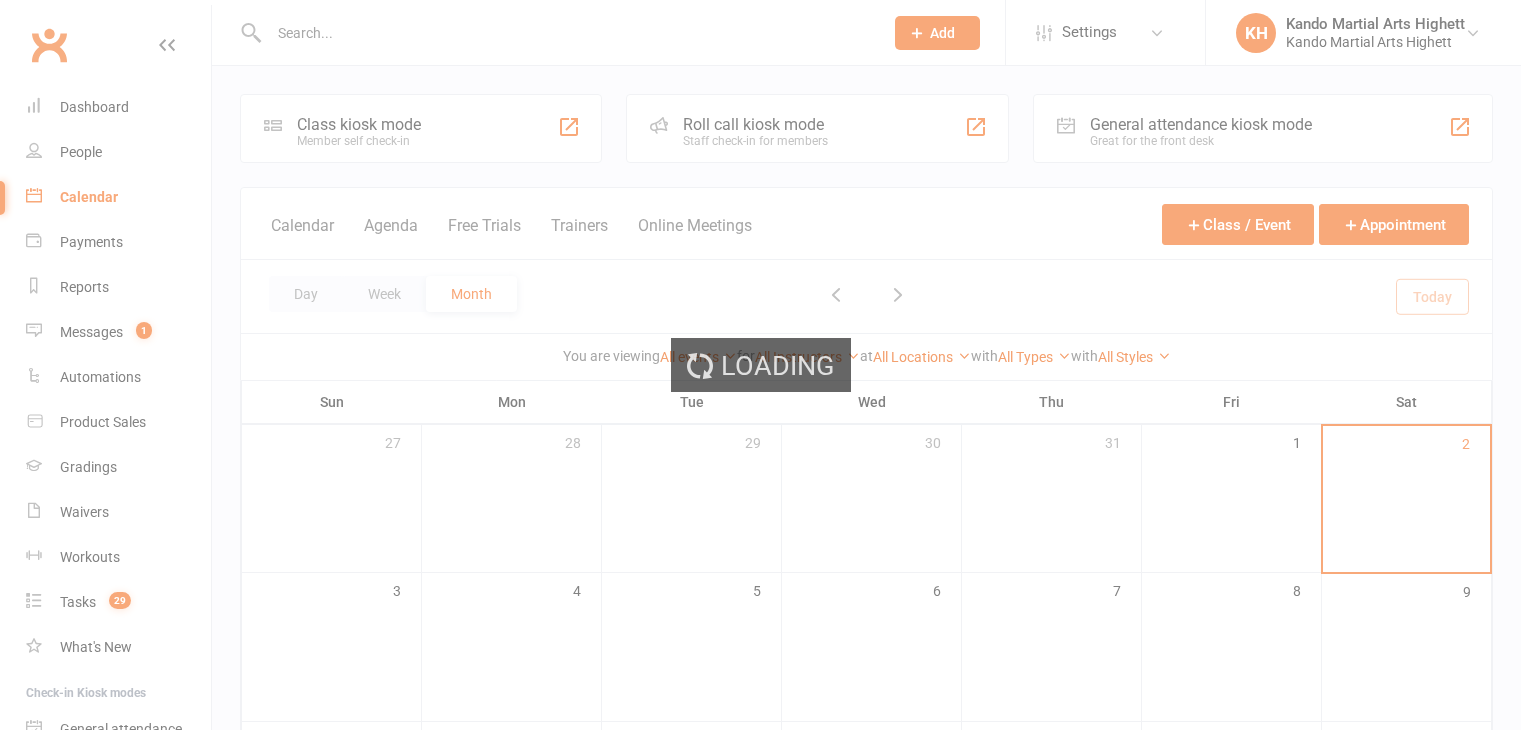 scroll, scrollTop: 164, scrollLeft: 0, axis: vertical 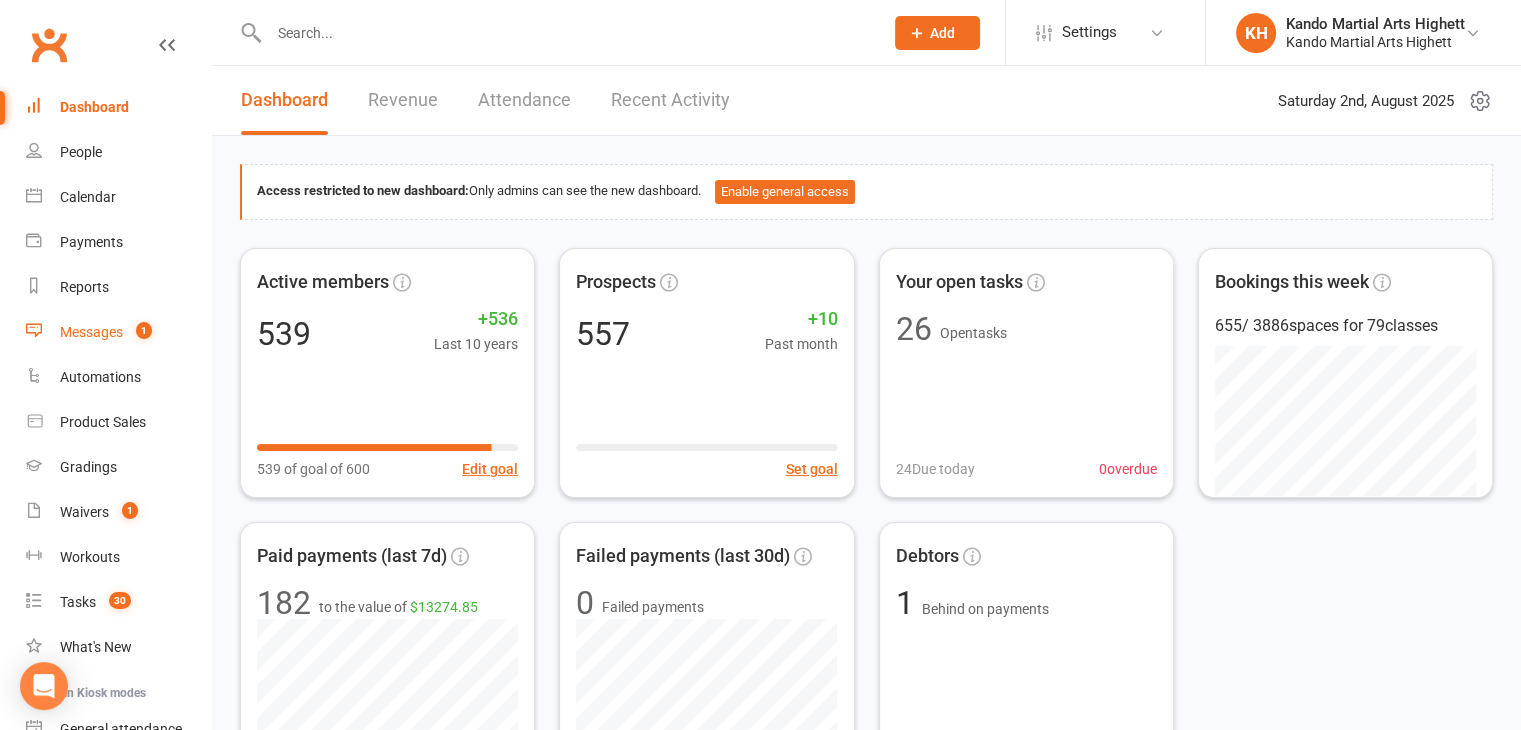 click on "Messages   1" at bounding box center [118, 332] 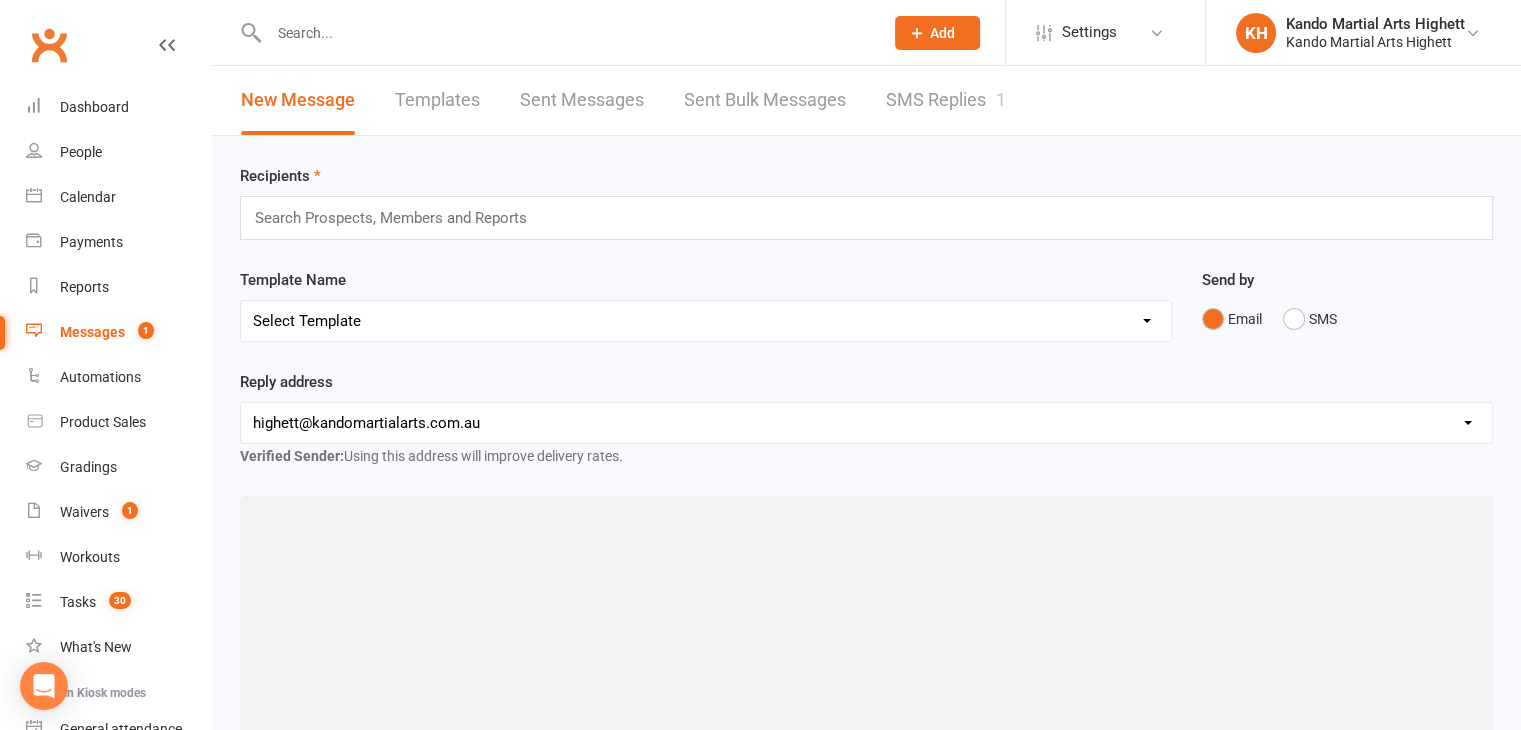 click on "SMS Replies  1" at bounding box center (946, 100) 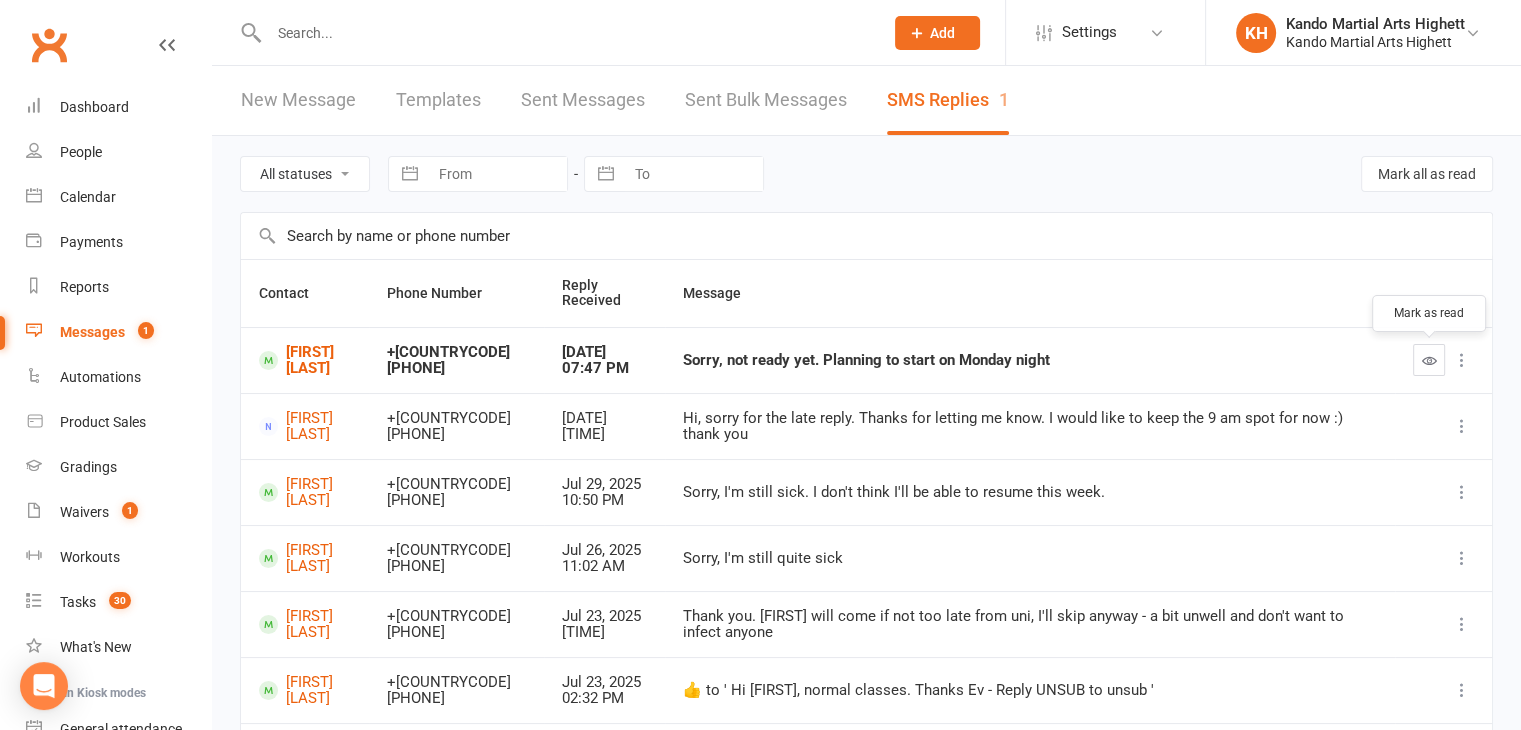 click at bounding box center (1429, 360) 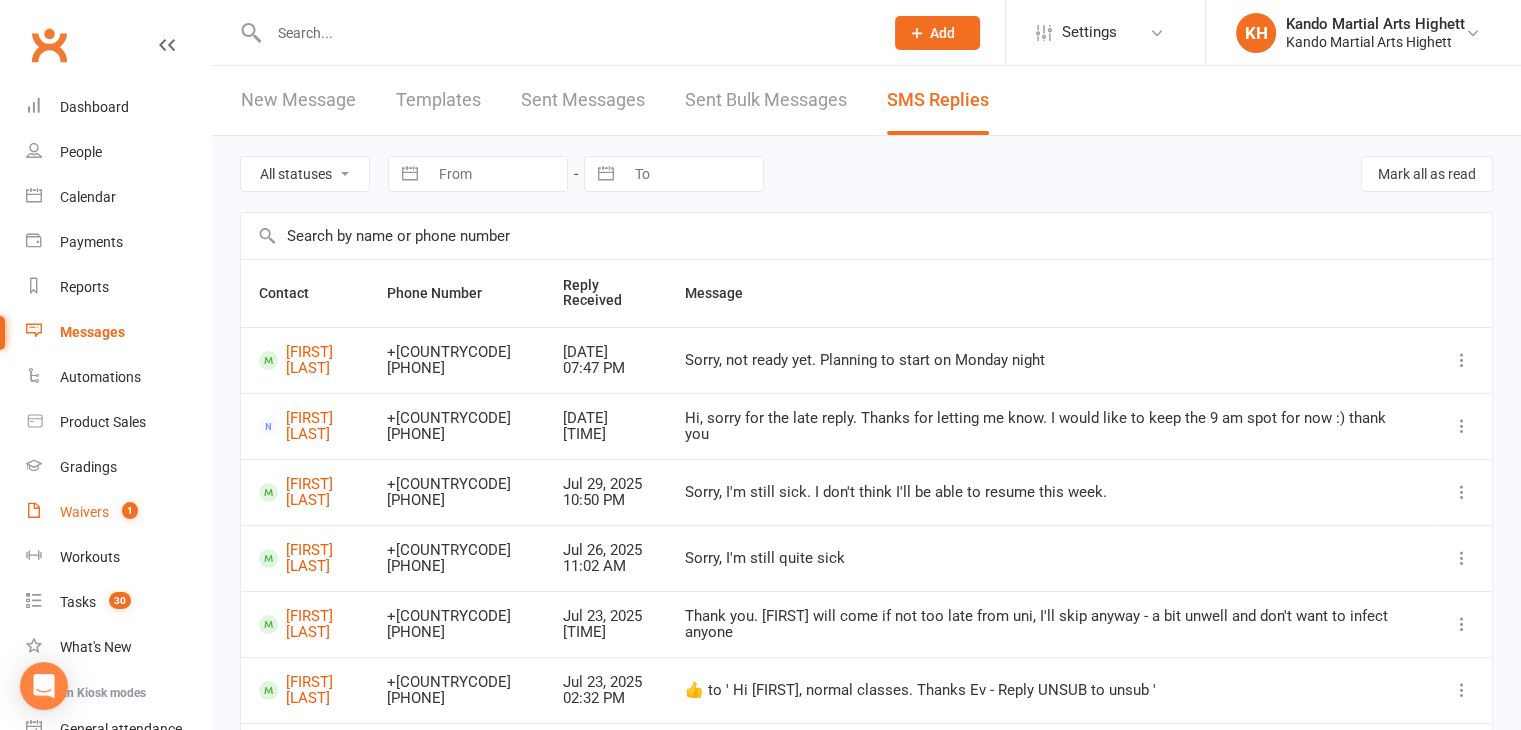 click on "Waivers" at bounding box center [84, 512] 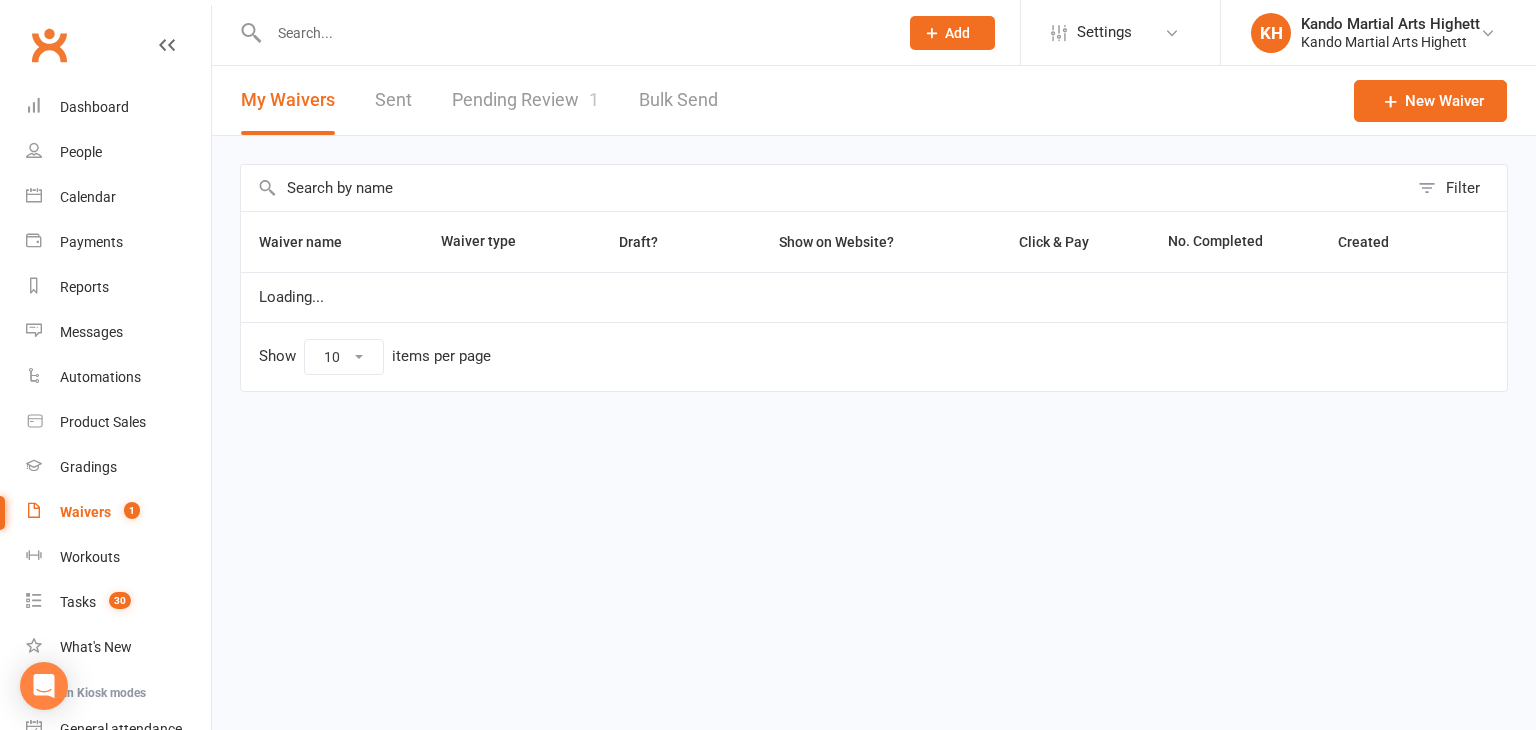 click on "Pending Review 1" at bounding box center [525, 100] 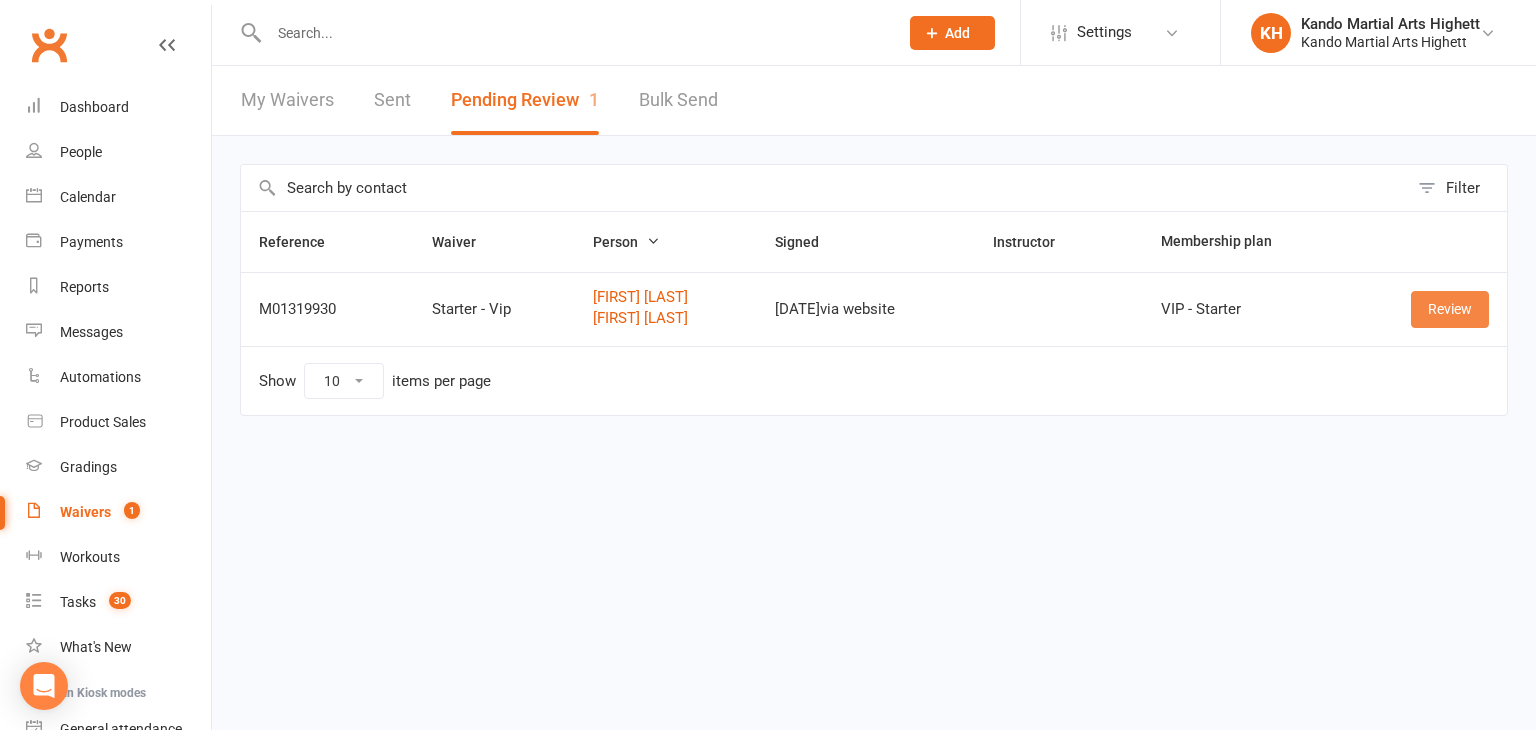 click on "Review" at bounding box center [1450, 309] 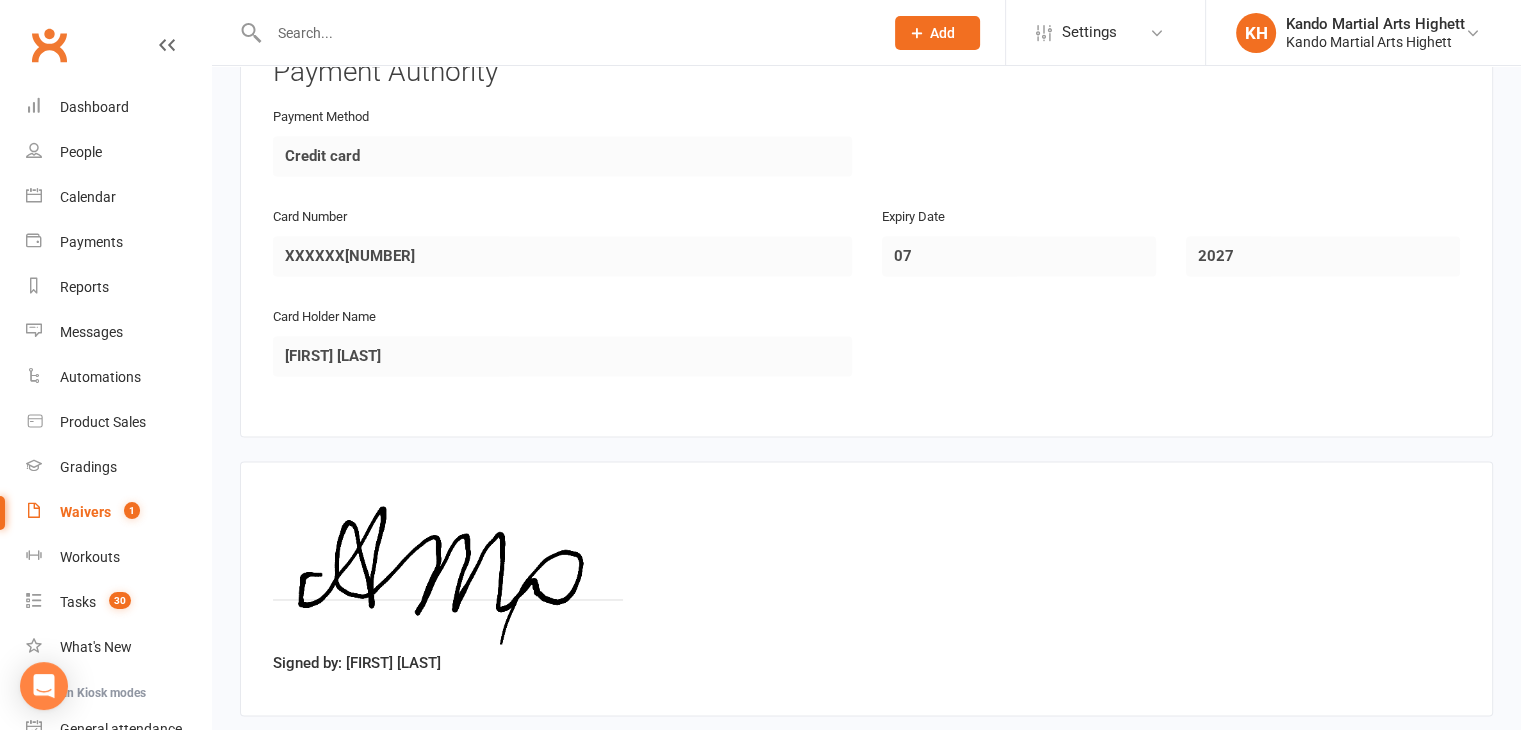 scroll, scrollTop: 3195, scrollLeft: 0, axis: vertical 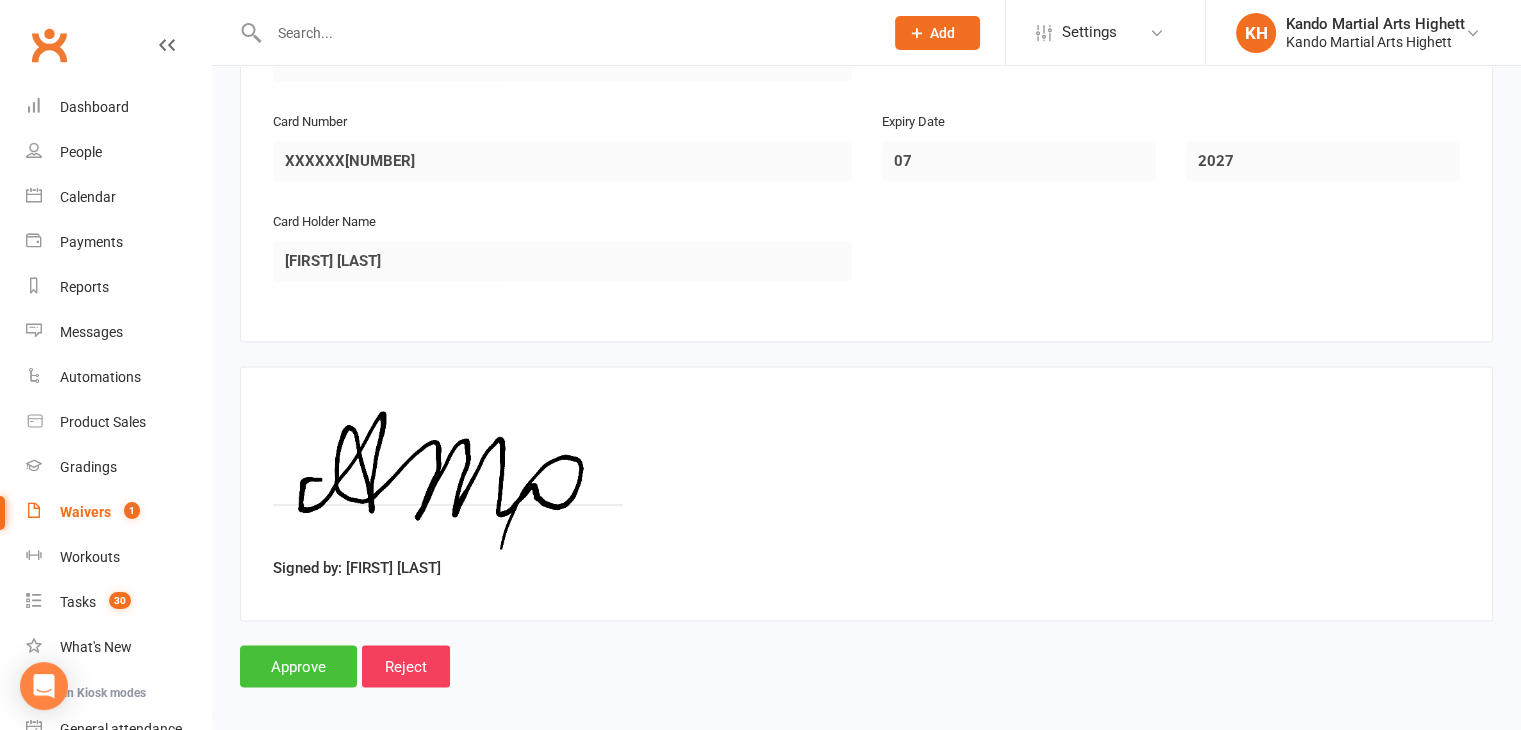 click on "Approve" at bounding box center (298, 666) 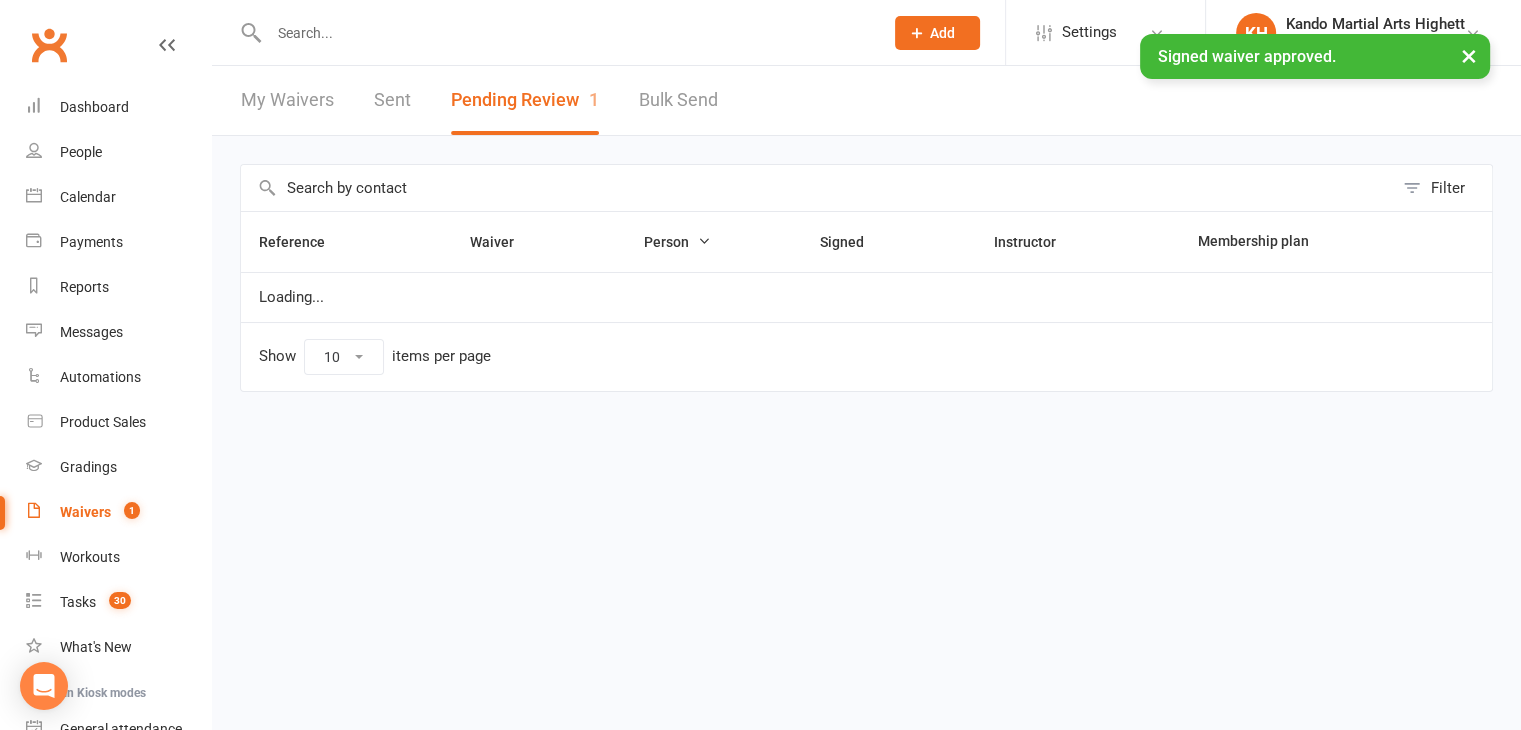 scroll, scrollTop: 0, scrollLeft: 0, axis: both 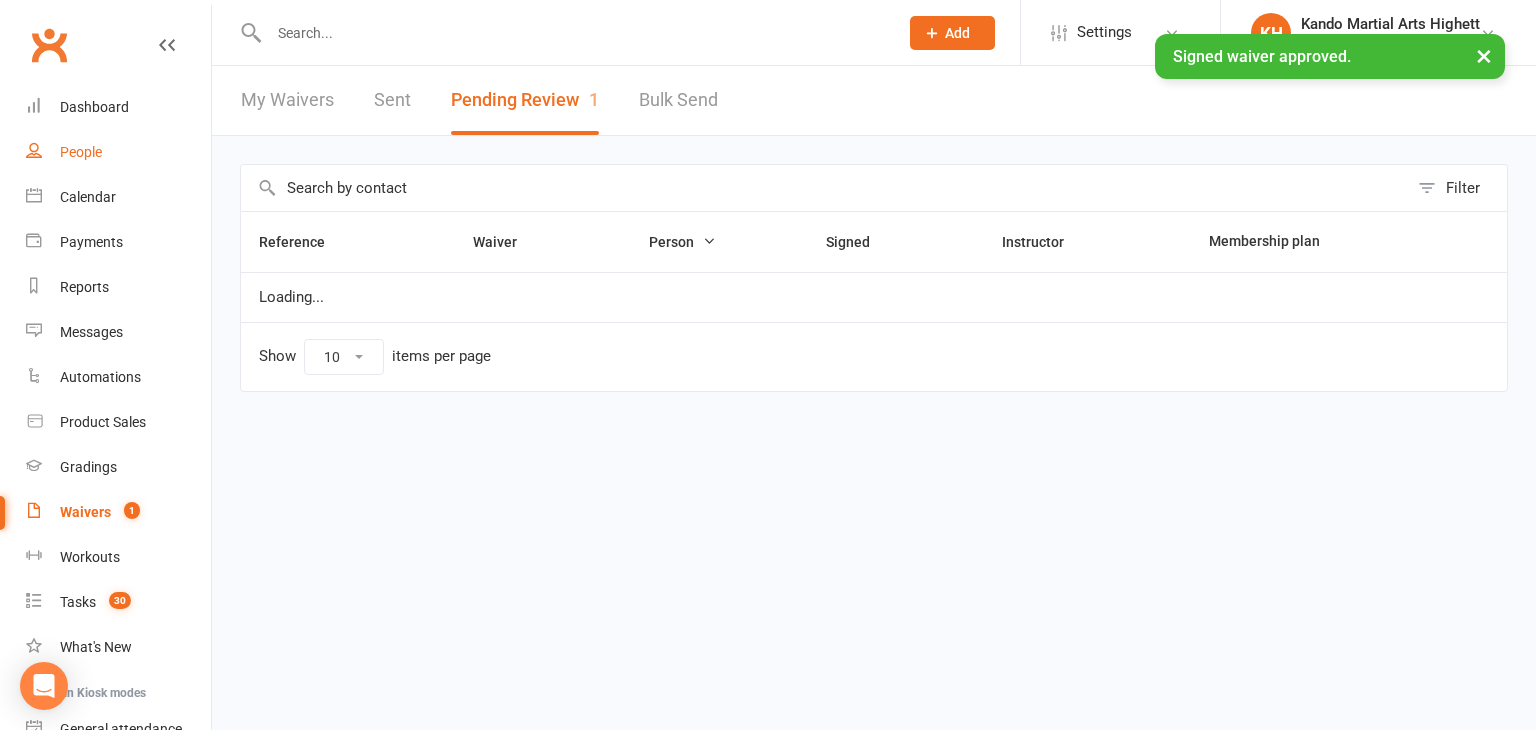 click on "People" at bounding box center [81, 152] 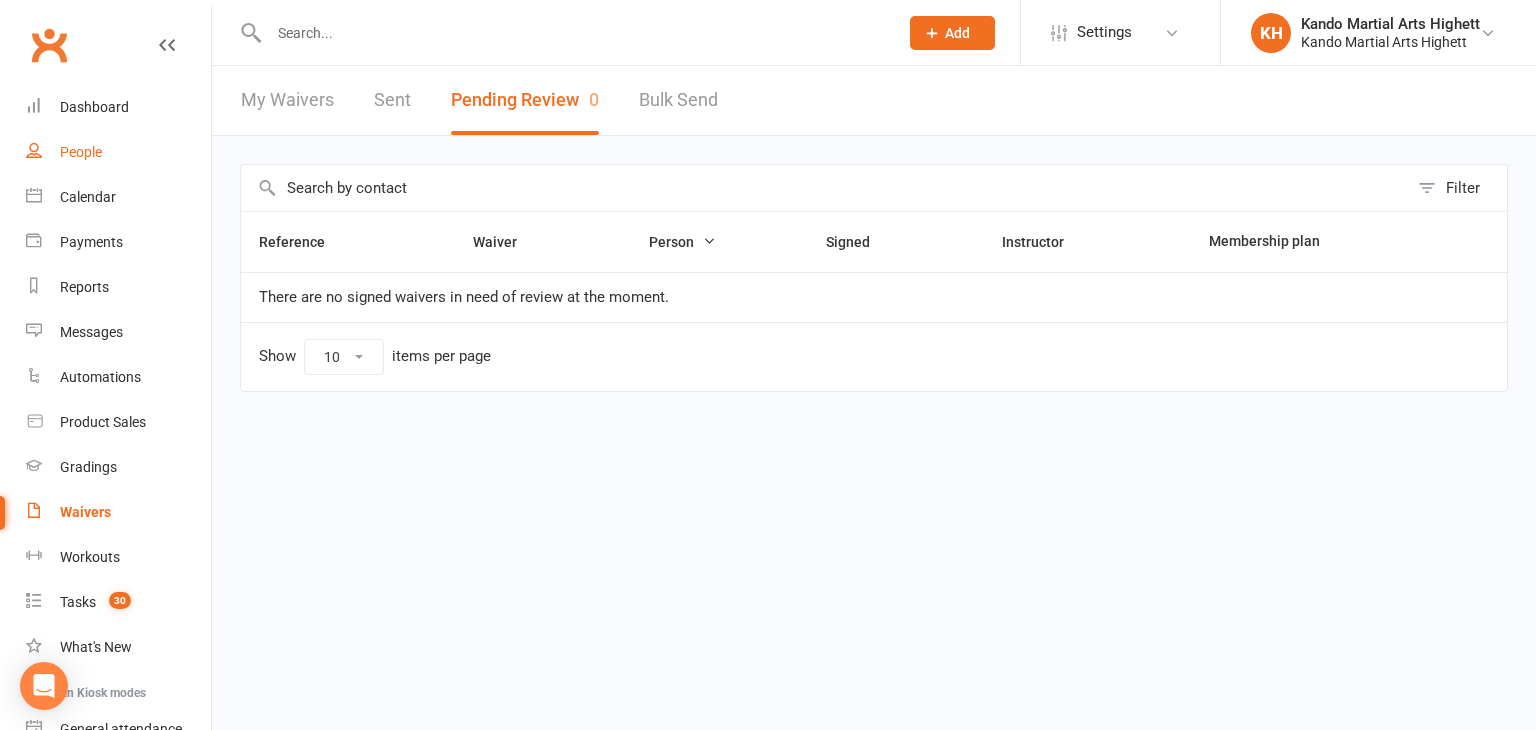 click on "People" at bounding box center (81, 152) 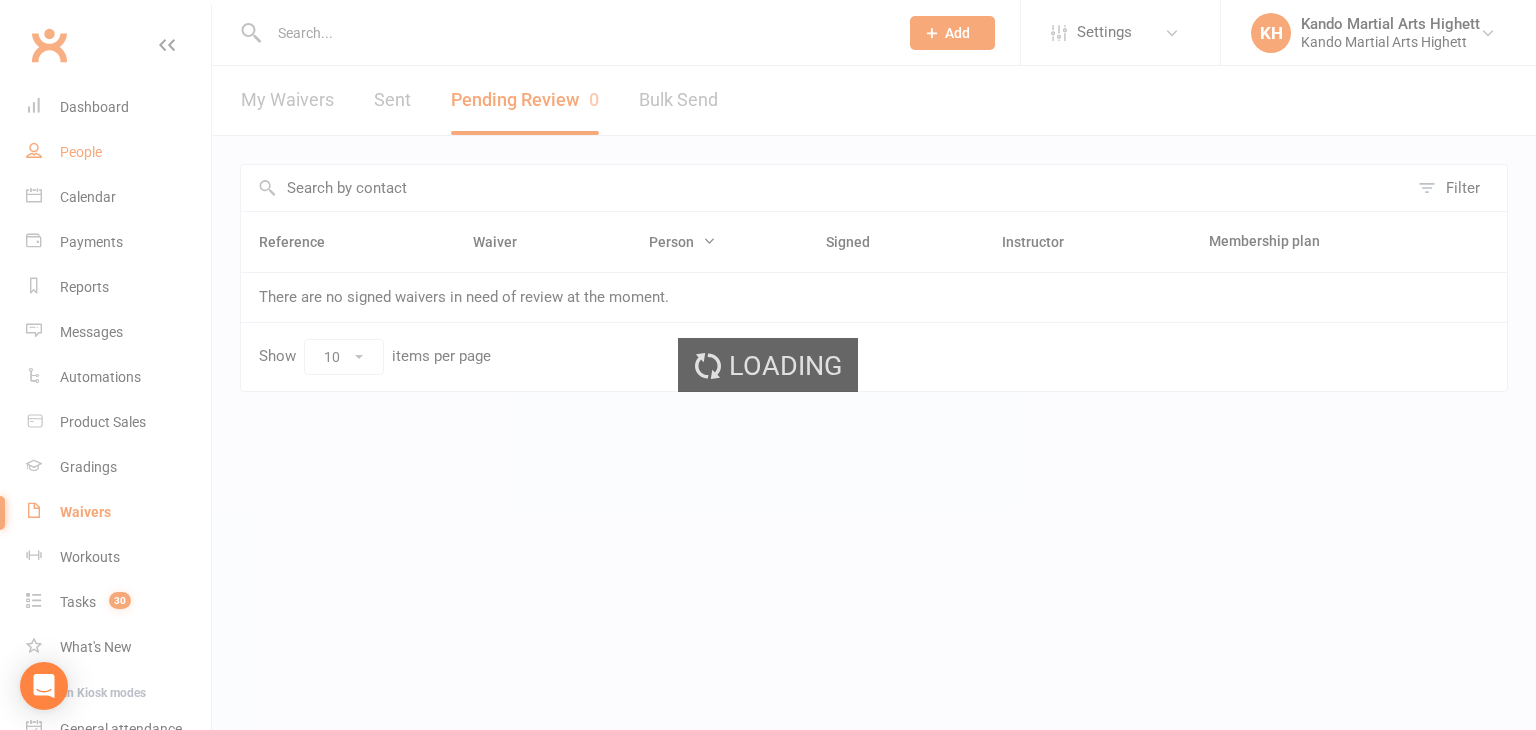 select on "100" 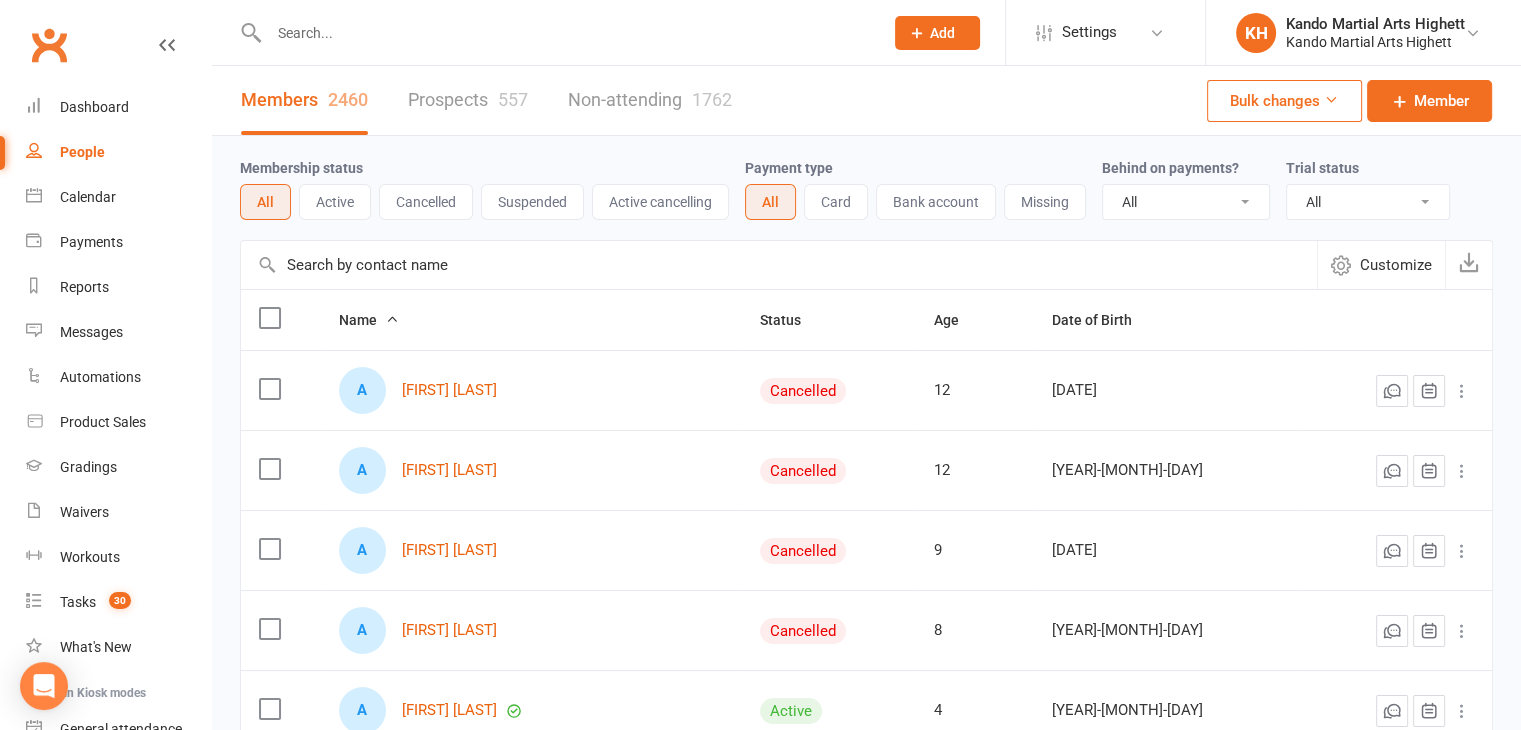 click on "Active" at bounding box center (335, 202) 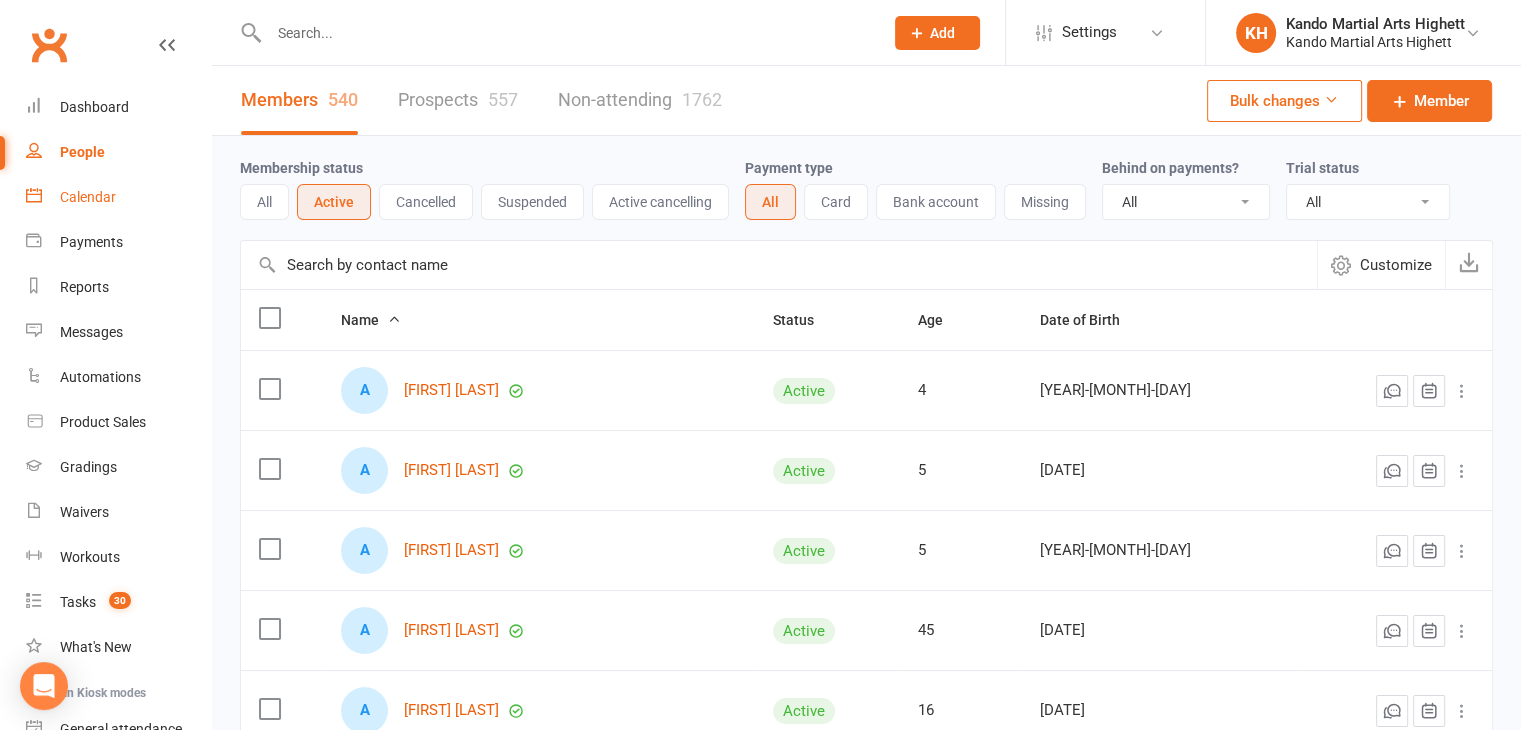 click on "Calendar" at bounding box center (88, 197) 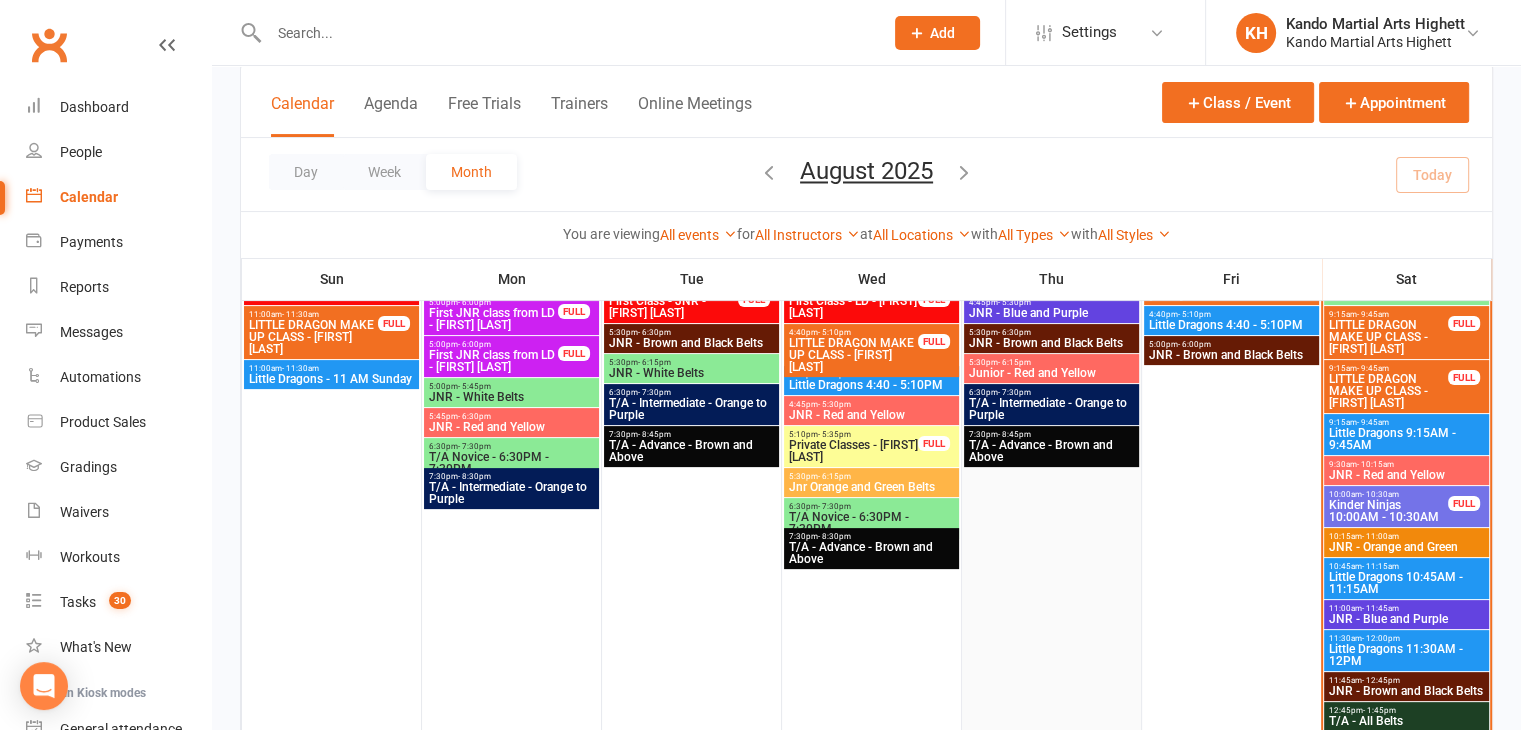 scroll, scrollTop: 500, scrollLeft: 0, axis: vertical 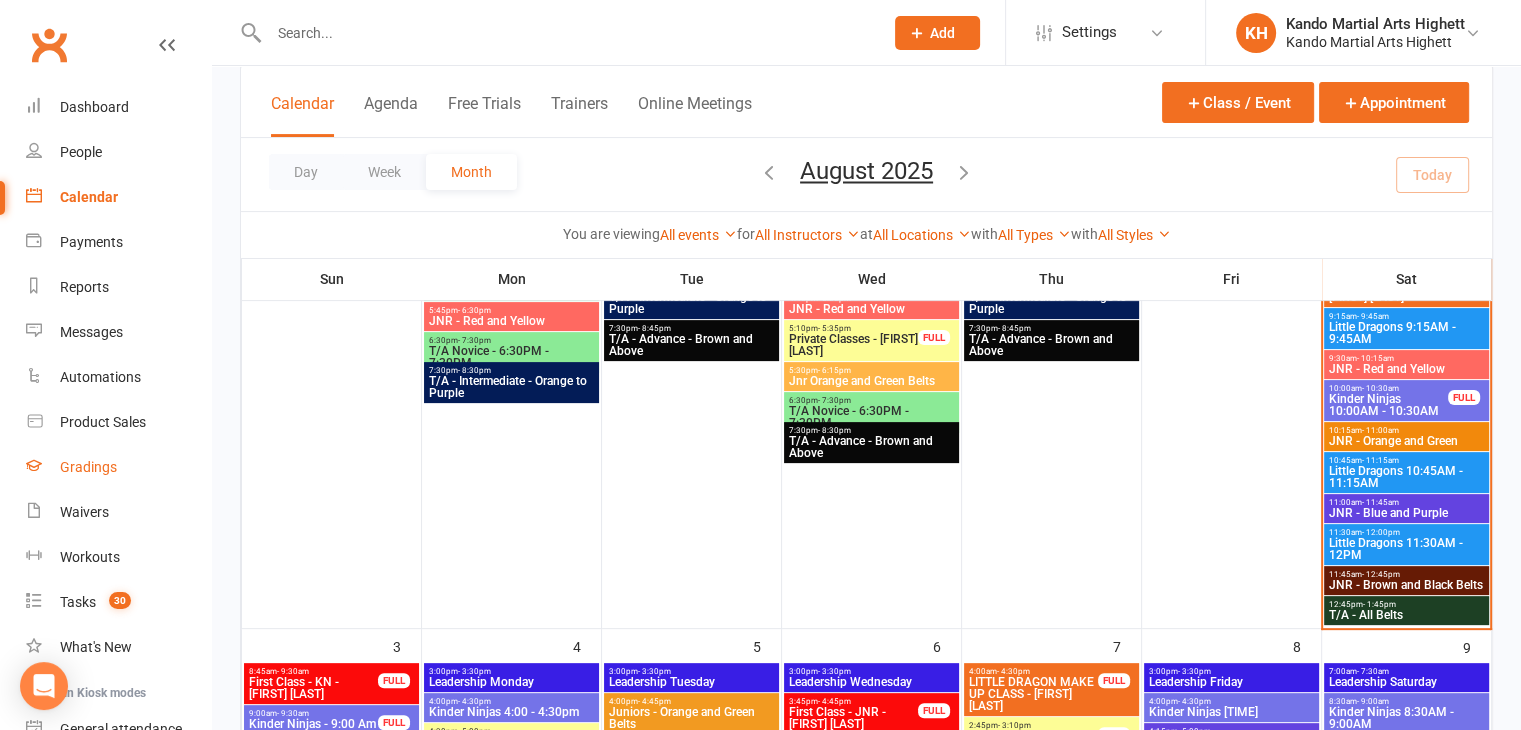 click on "Gradings" at bounding box center (88, 467) 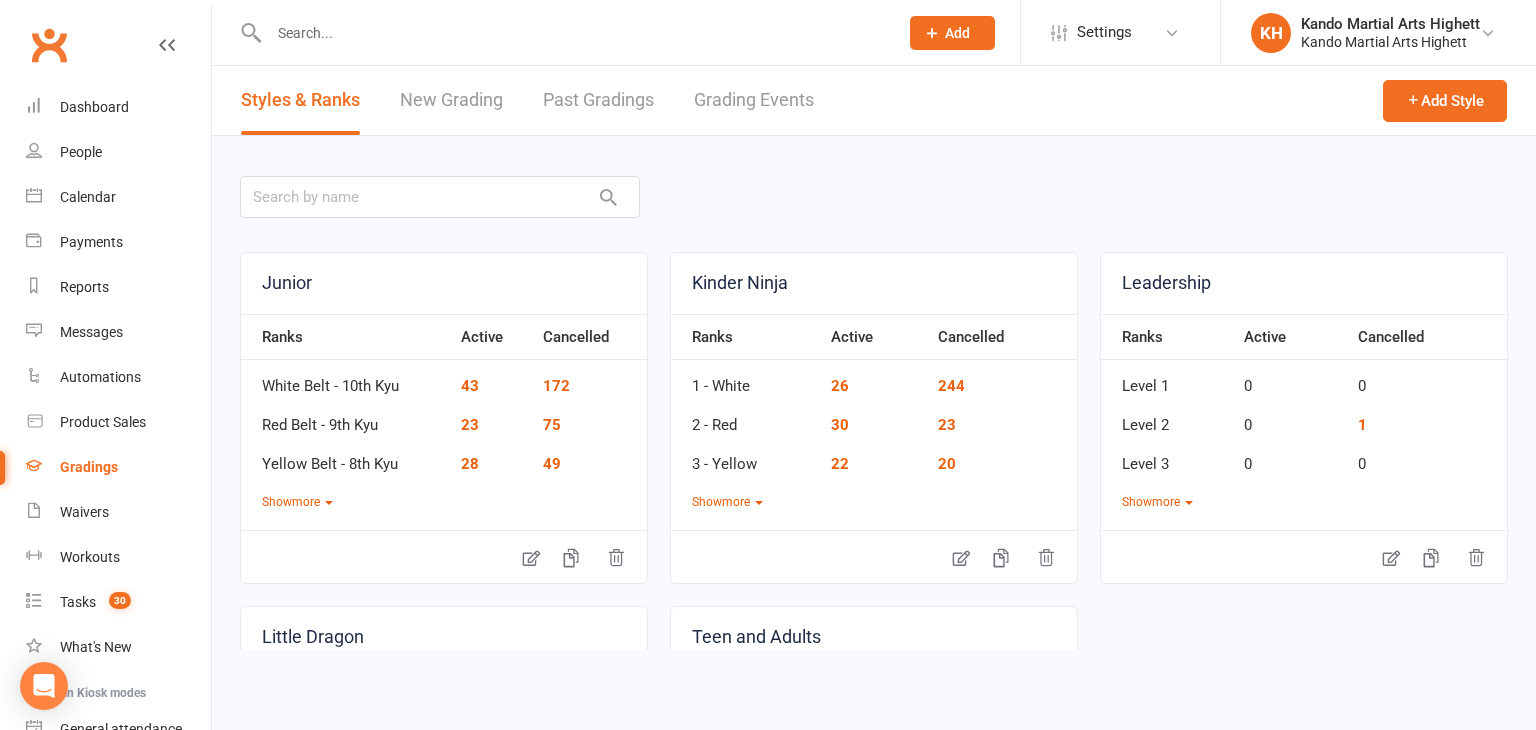 click on "Grading Events" at bounding box center [754, 100] 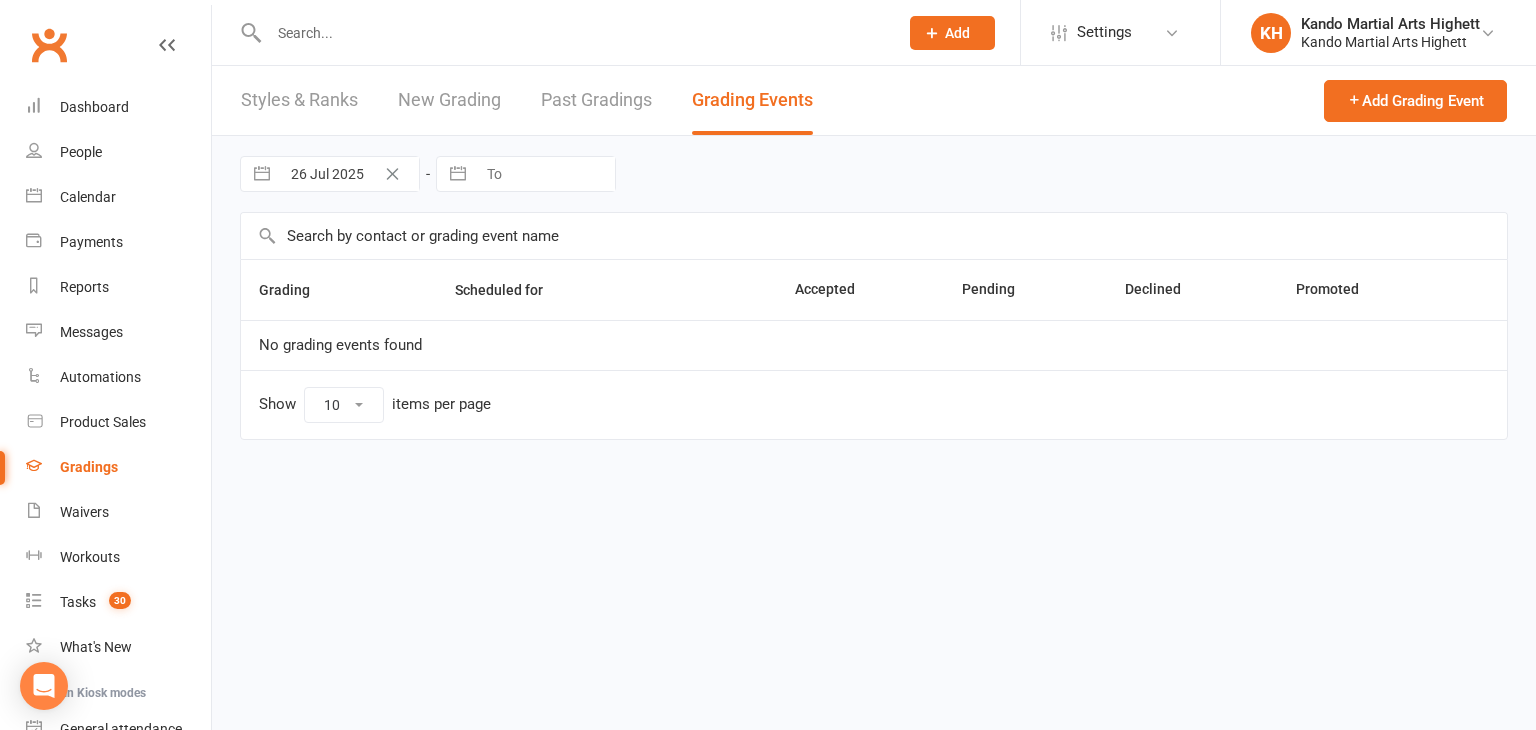 select on "100" 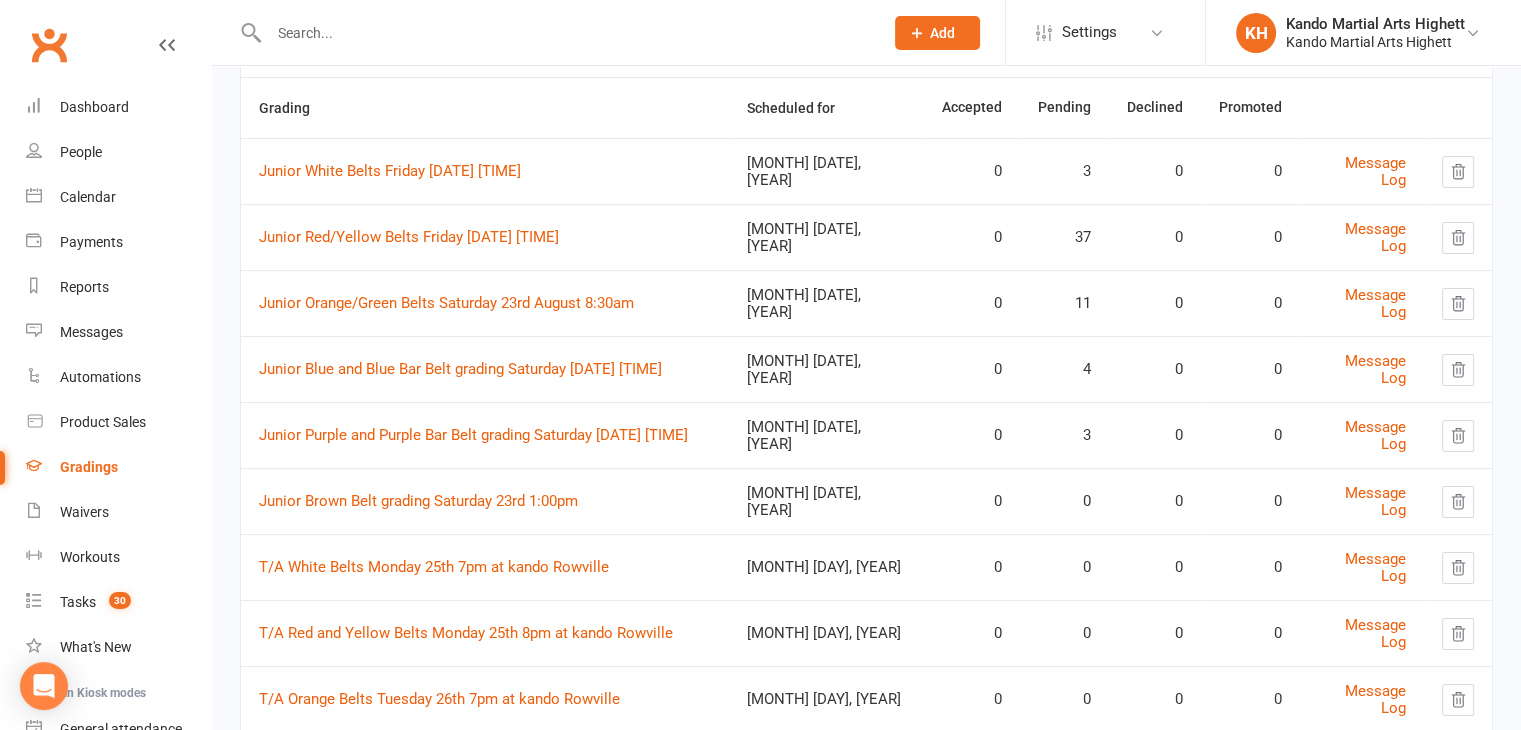scroll, scrollTop: 200, scrollLeft: 0, axis: vertical 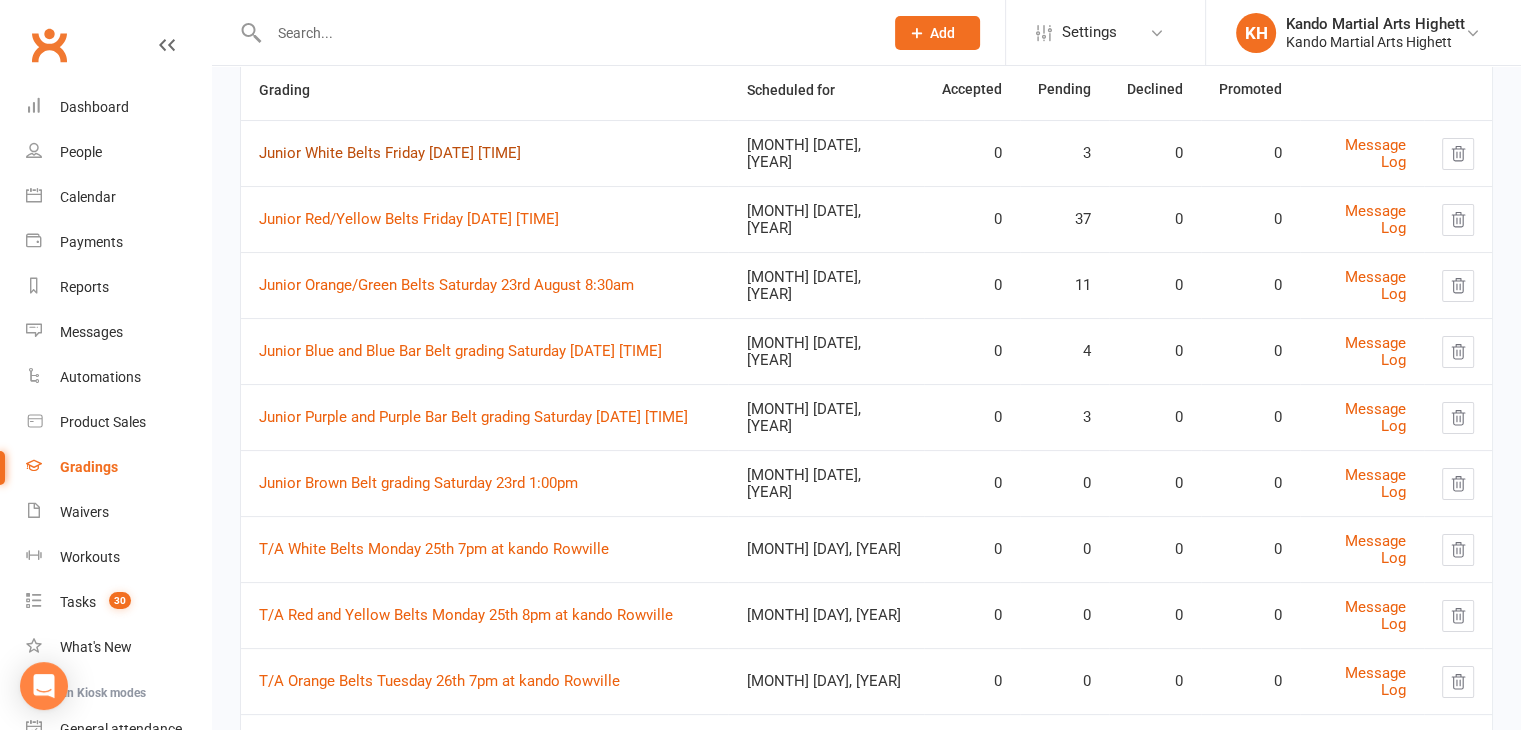 click on "Junior White Belts Friday [DATE] [TIME]" at bounding box center (390, 153) 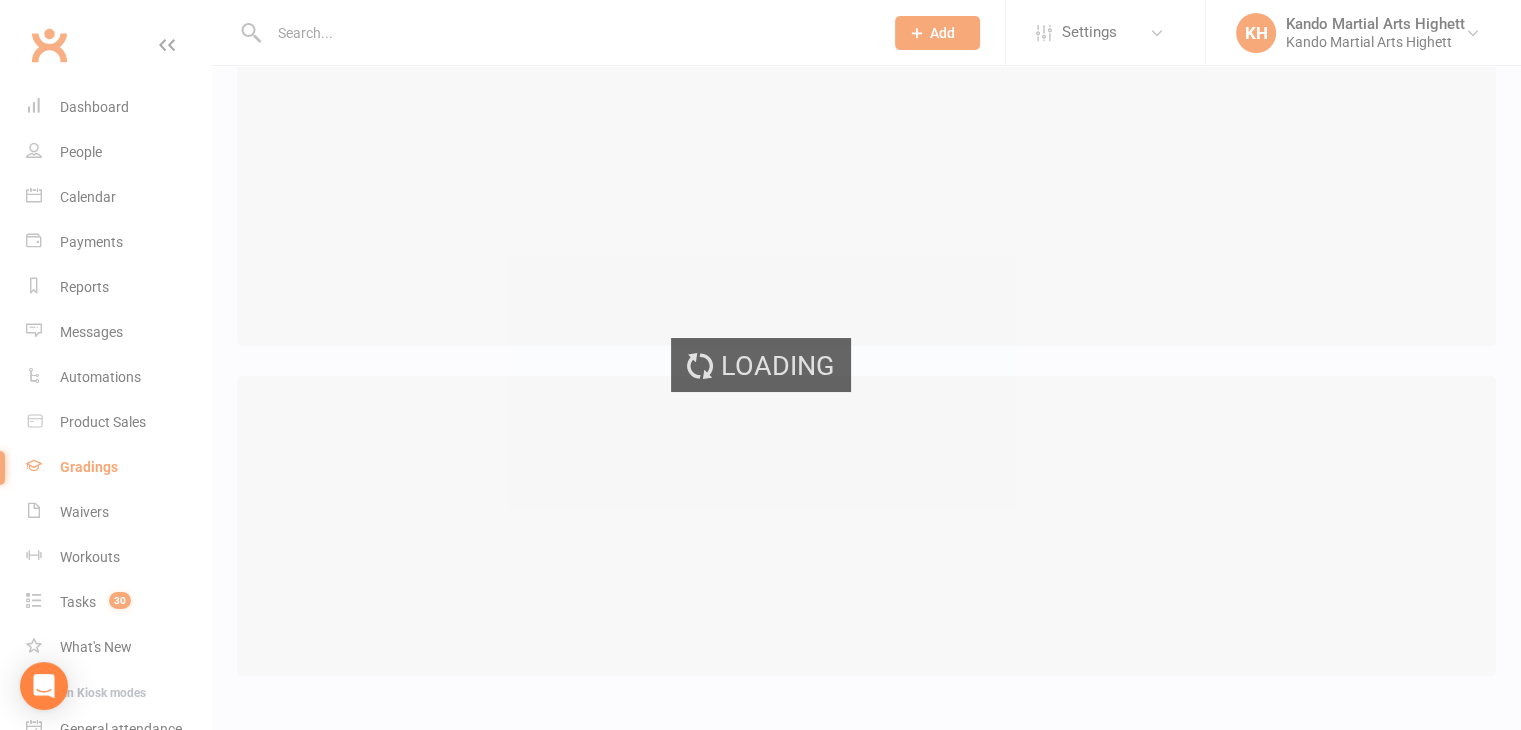 scroll, scrollTop: 0, scrollLeft: 0, axis: both 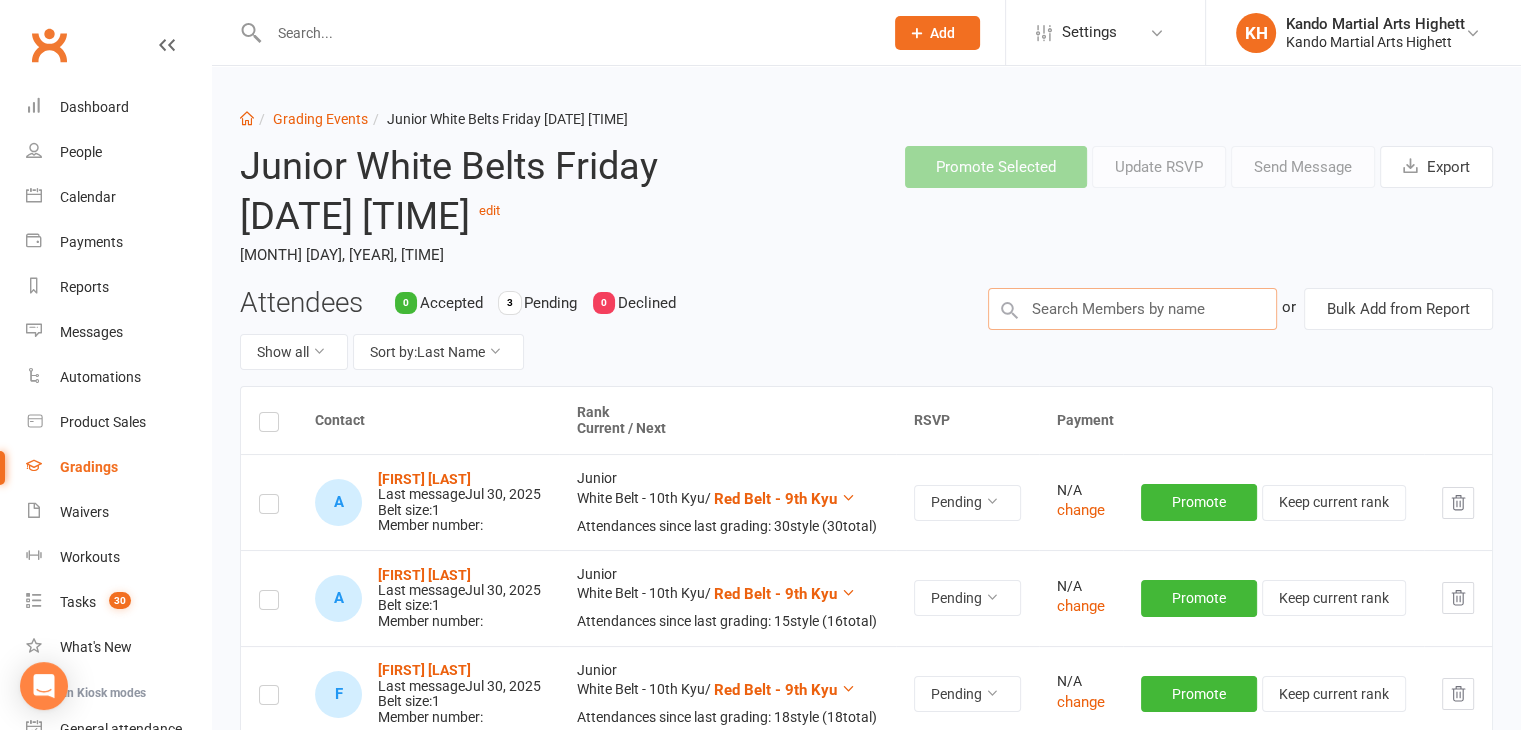 click at bounding box center [1132, 309] 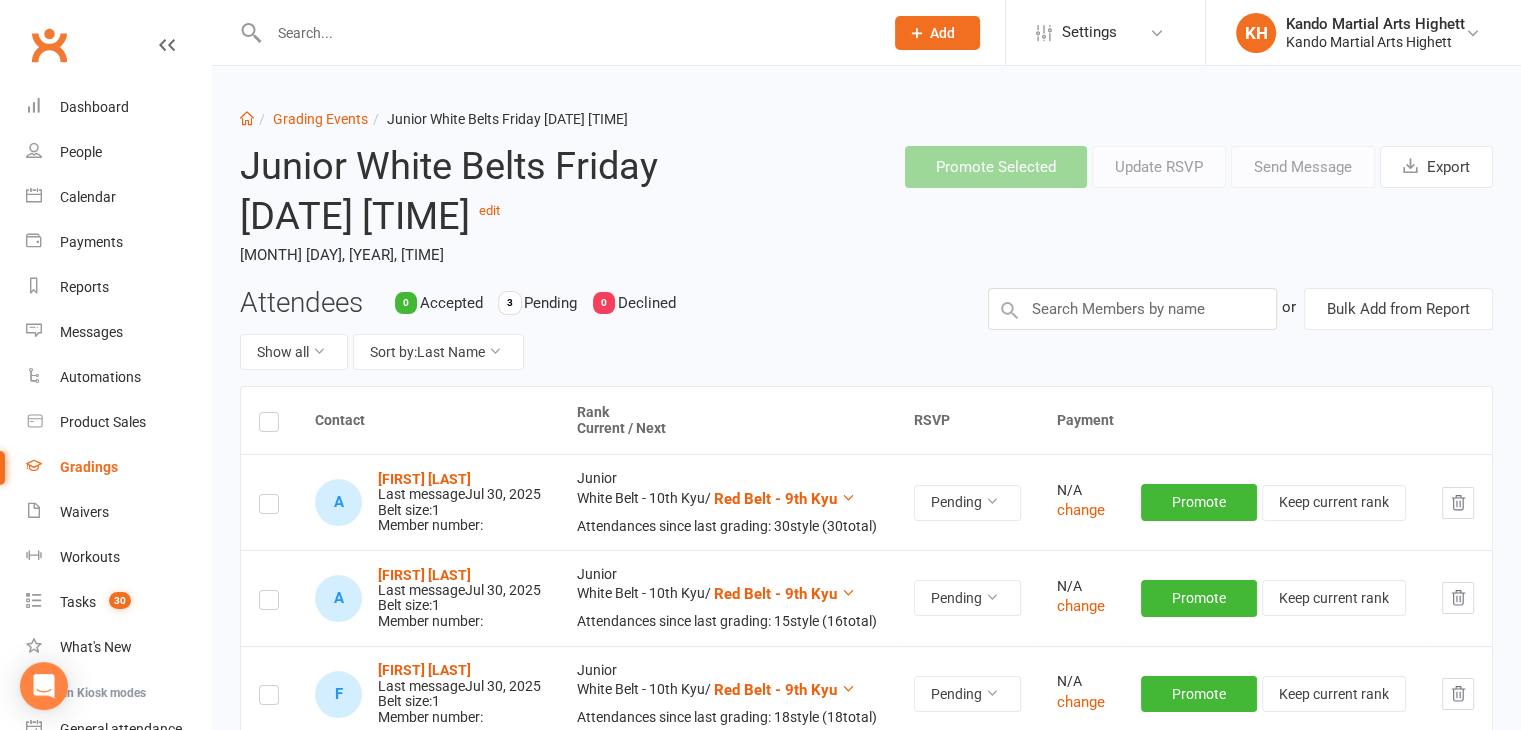click at bounding box center [269, 507] 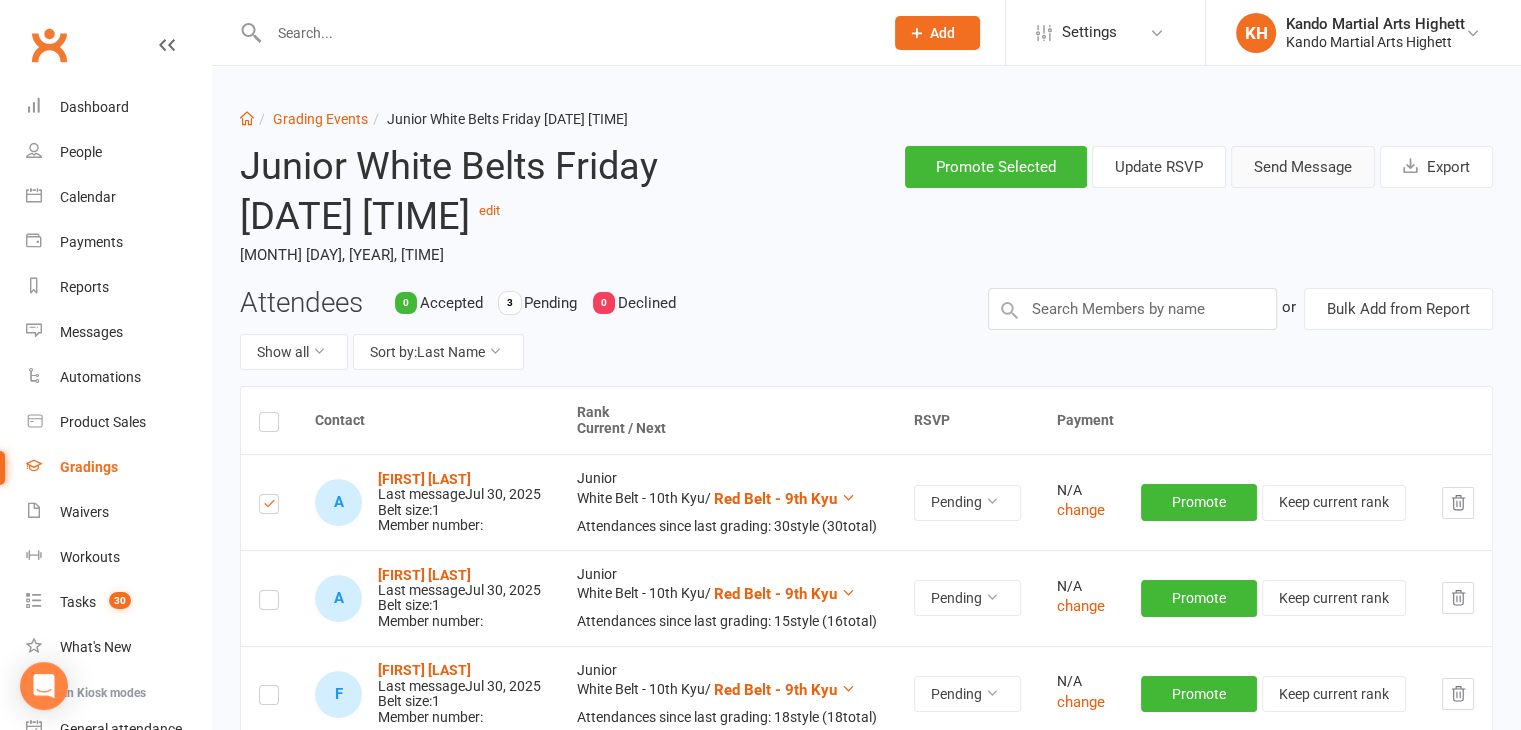 click on "Send Message" at bounding box center (1303, 167) 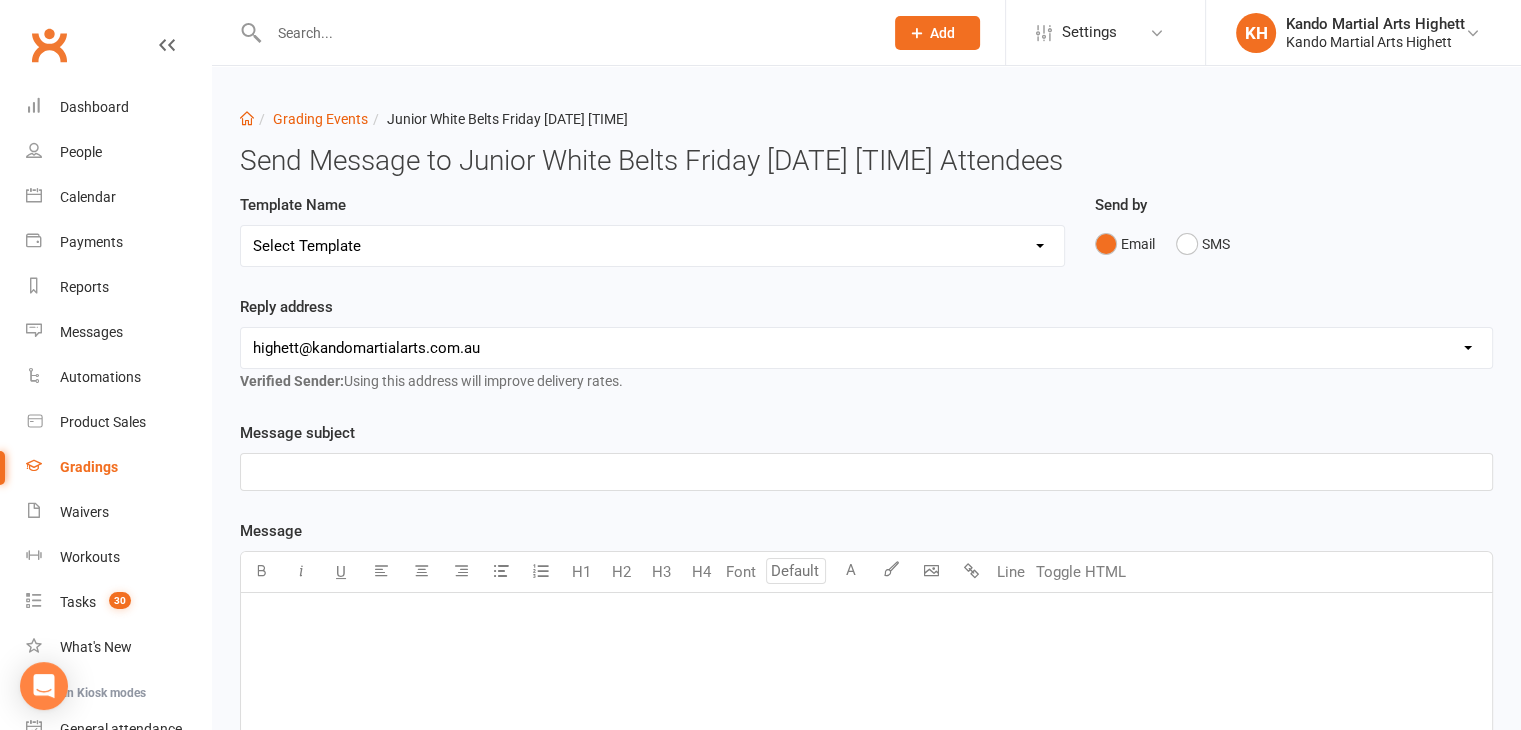 click on "Select Template [Email] Black Belt Grading Invitation [Email] Confirmation of Successful Grading [Email] Grading Event Reminder [SMS] Invited to grading not responded [Email] JNR - Invitation to Grading Event [Email] Notification of change to Grading Event date/time [Email] TA - Invitation to Grading Event" at bounding box center [652, 246] 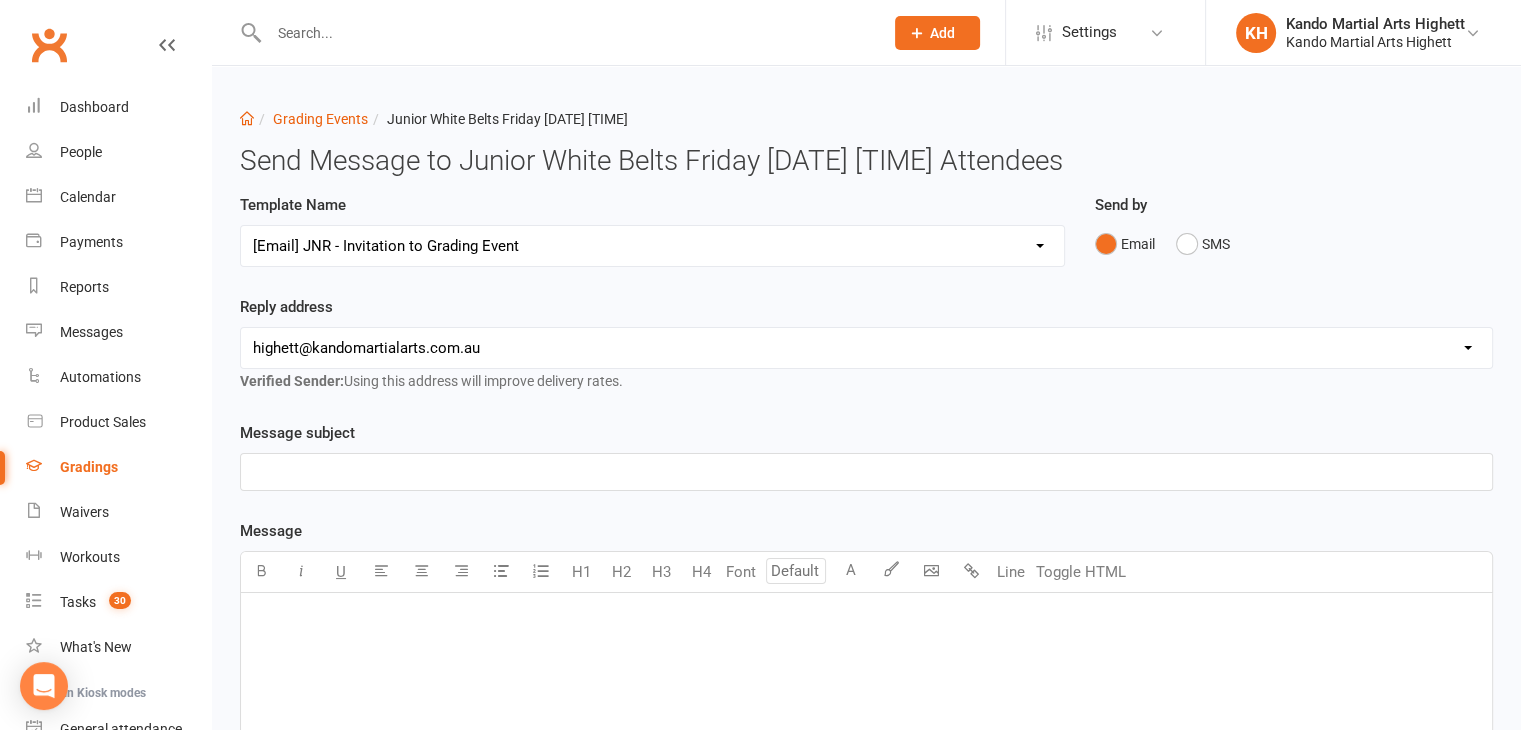 click on "Select Template [Email] Black Belt Grading Invitation [Email] Confirmation of Successful Grading [Email] Grading Event Reminder [SMS] Invited to grading not responded [Email] JNR - Invitation to Grading Event [Email] Notification of change to Grading Event date/time [Email] TA - Invitation to Grading Event" at bounding box center [652, 246] 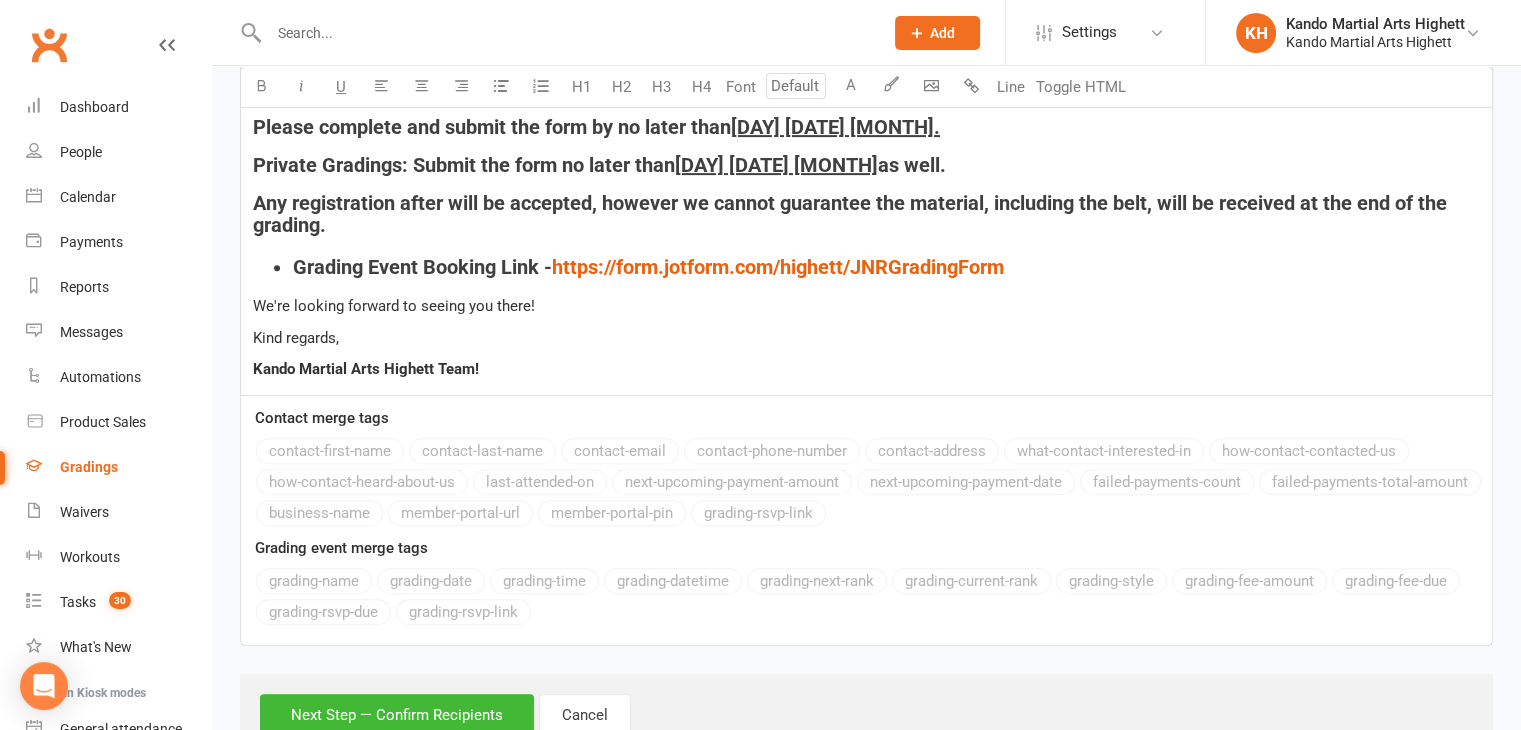 scroll, scrollTop: 762, scrollLeft: 0, axis: vertical 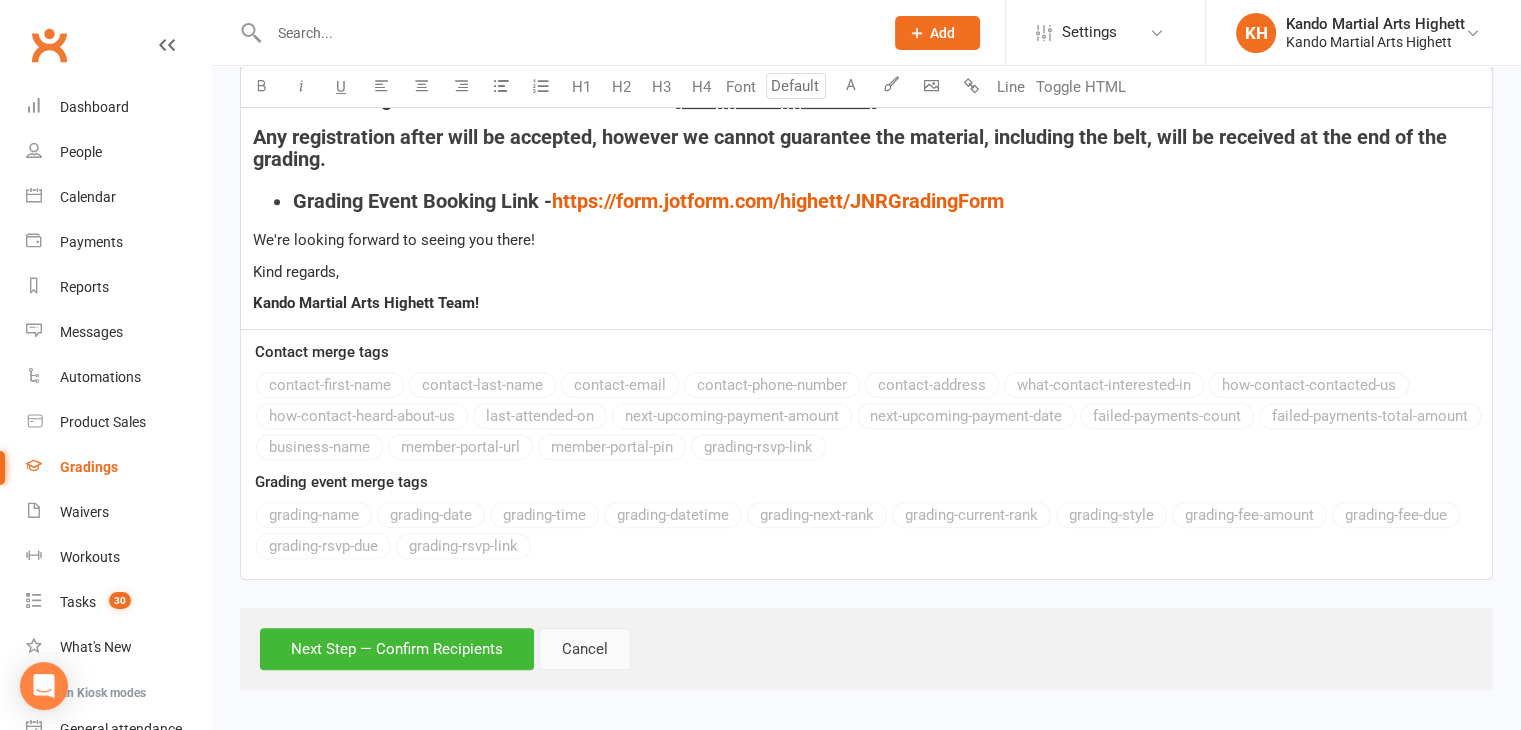 click on "Cancel" at bounding box center [585, 649] 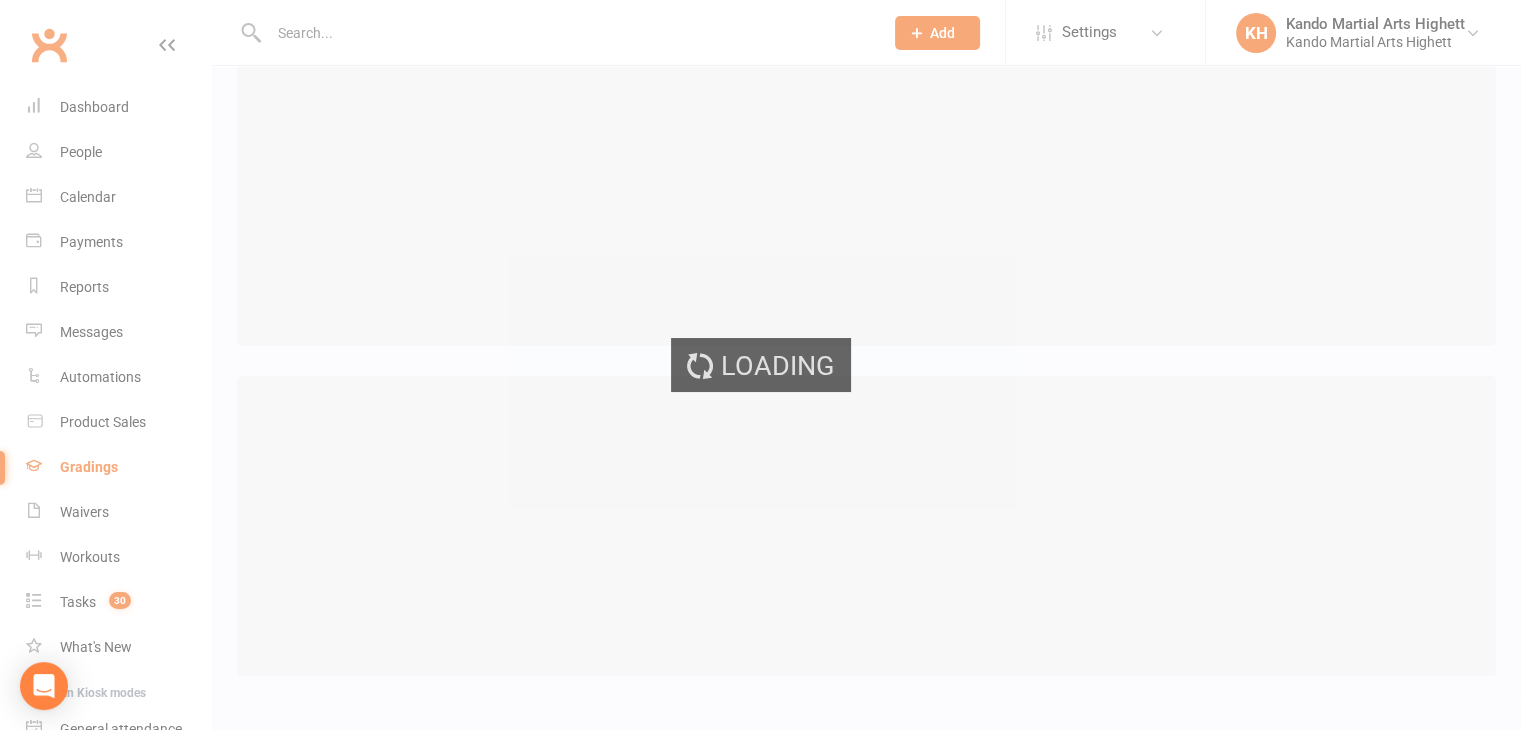 scroll, scrollTop: 0, scrollLeft: 0, axis: both 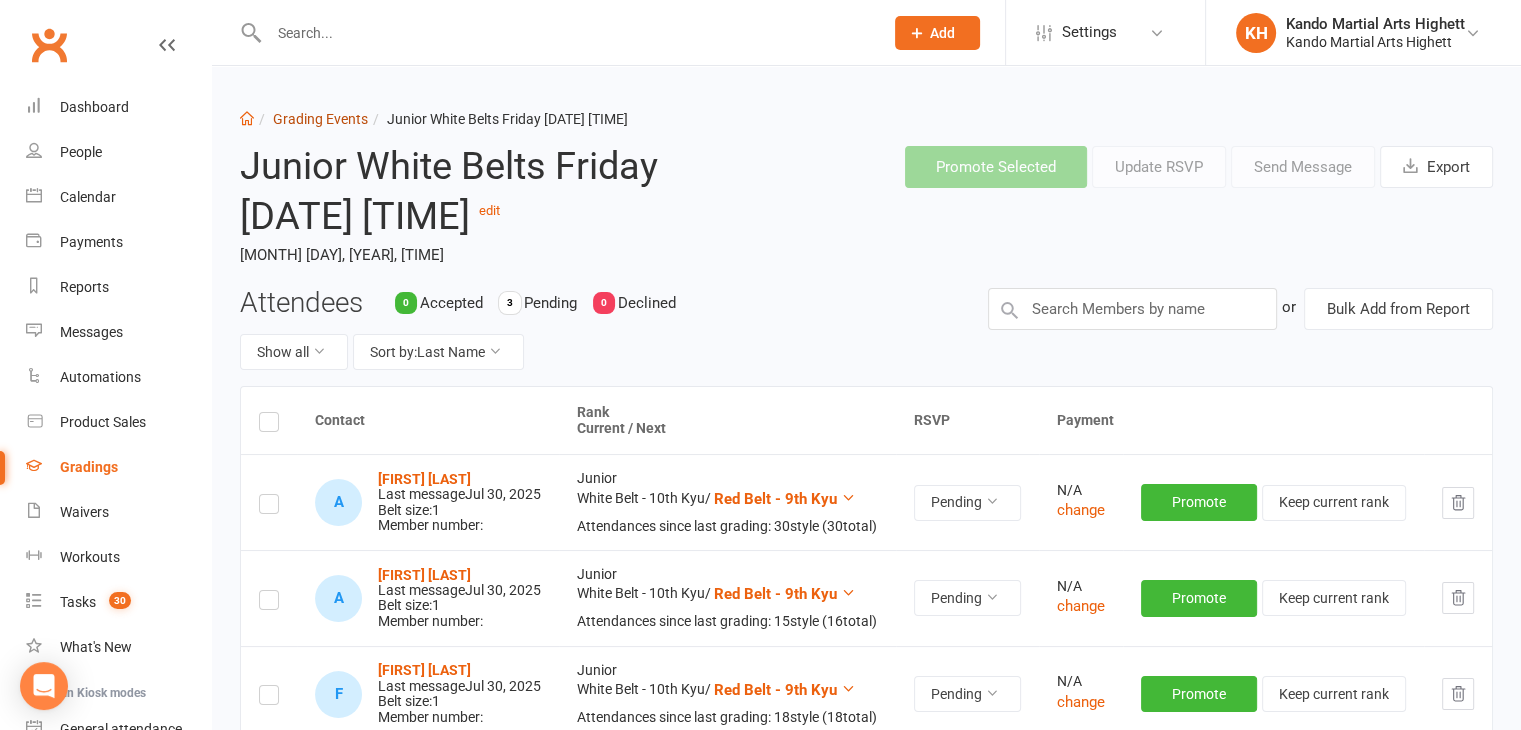 click on "Grading Events" at bounding box center (320, 119) 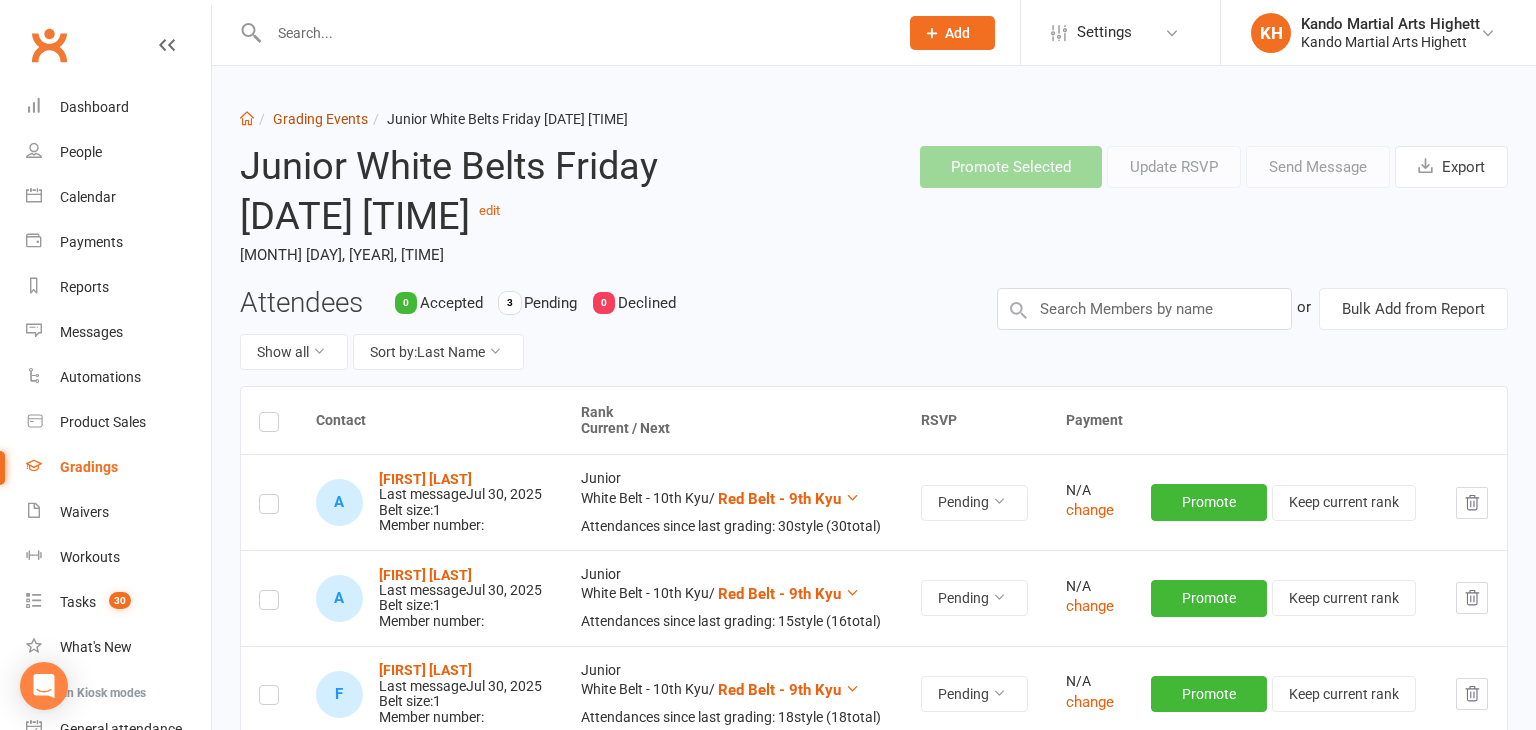 select on "100" 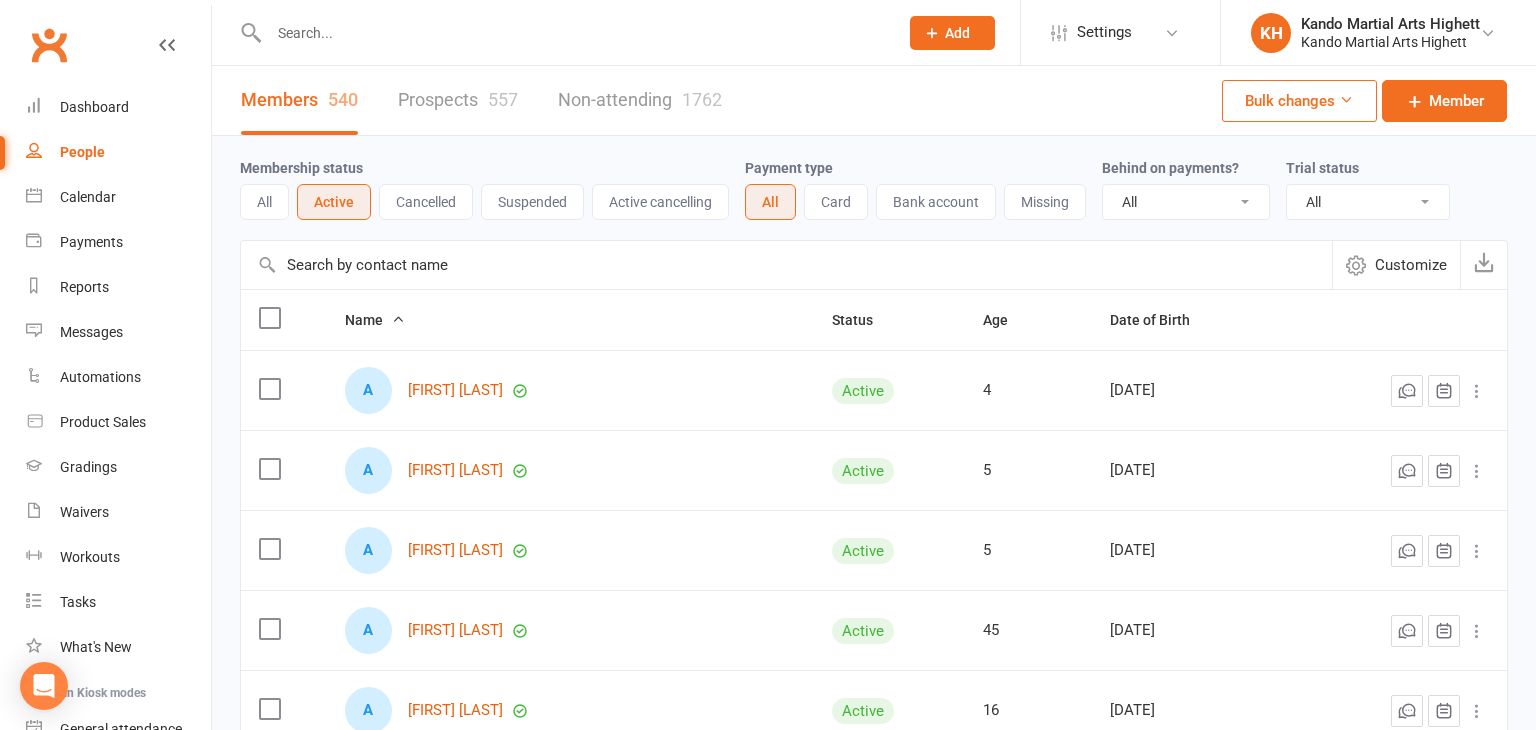 select on "100" 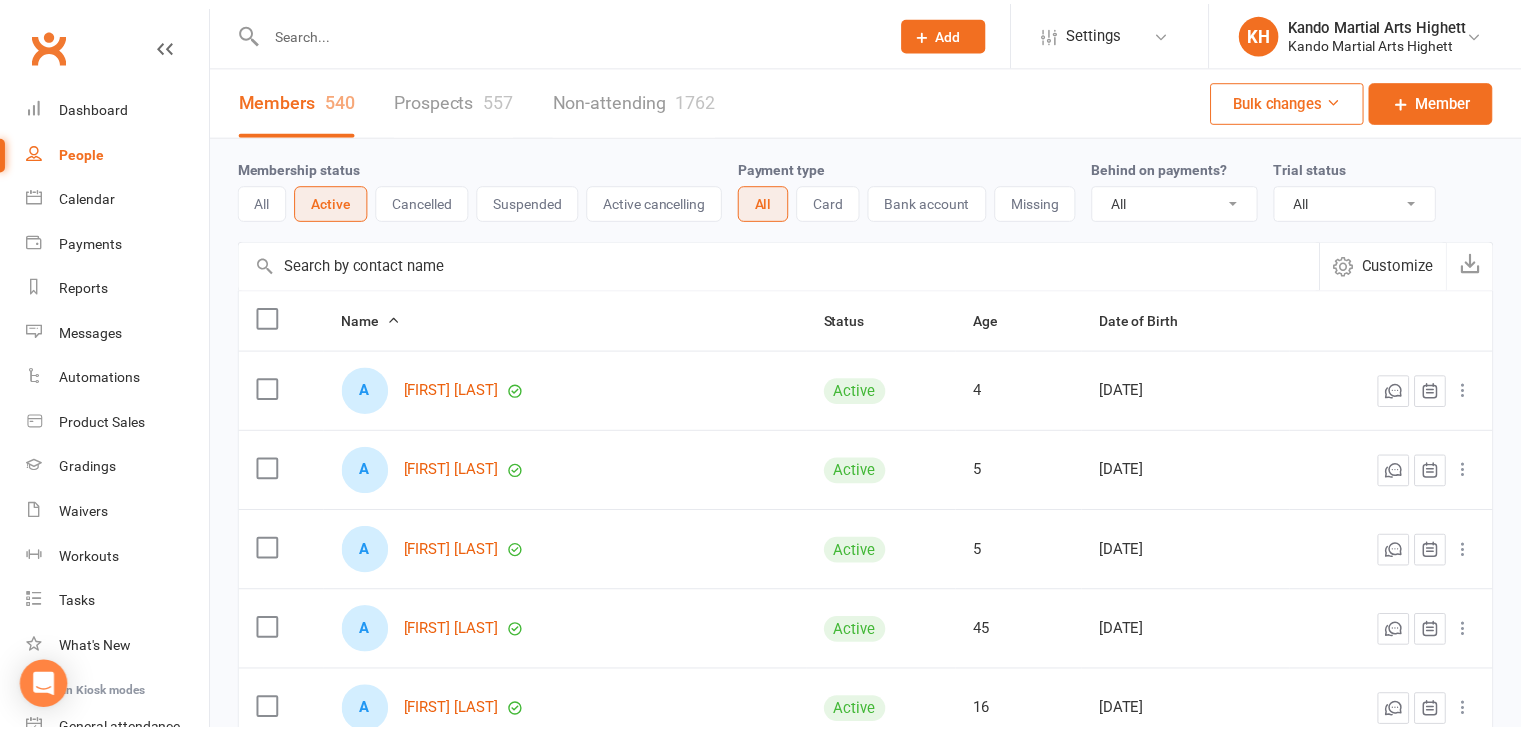 scroll, scrollTop: 0, scrollLeft: 0, axis: both 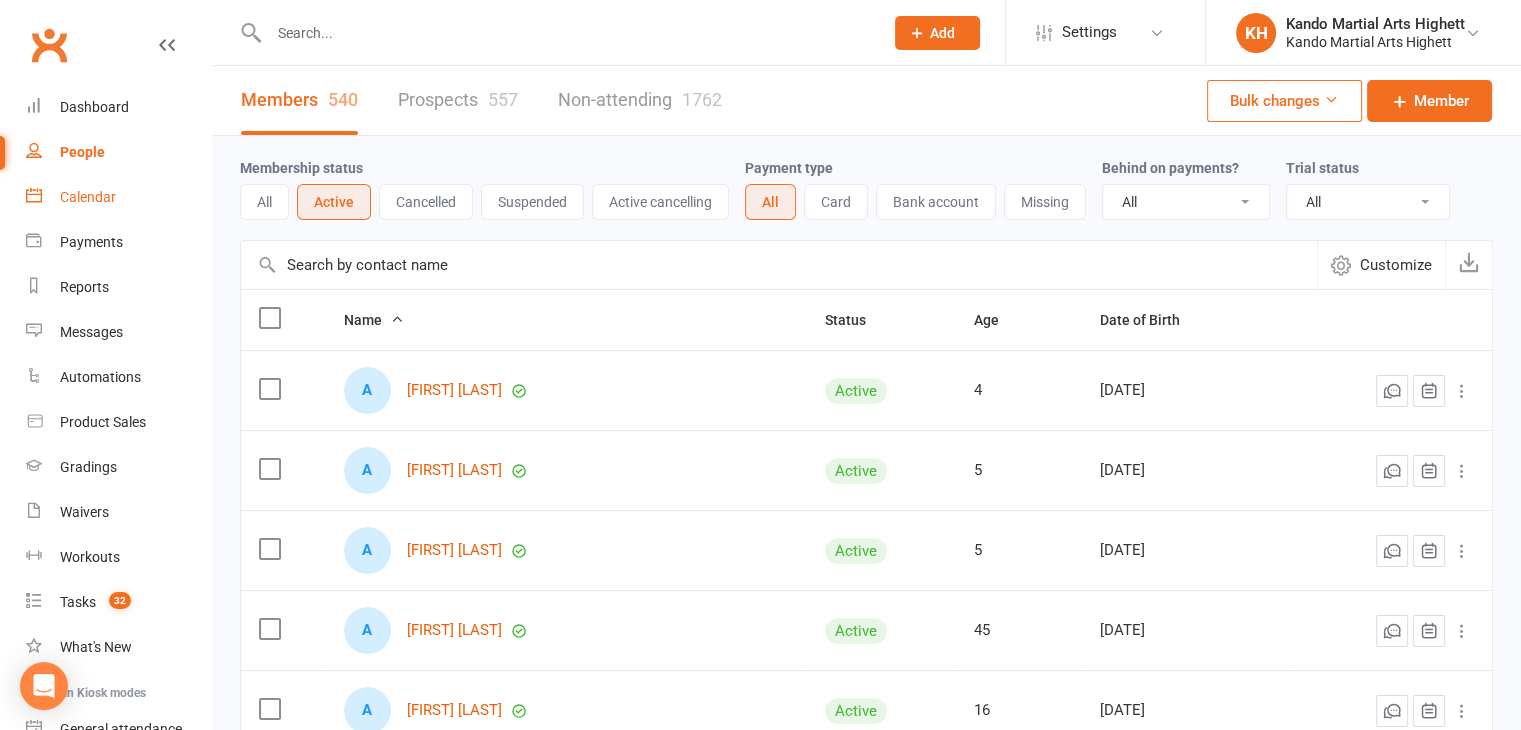 click on "Calendar" at bounding box center [118, 197] 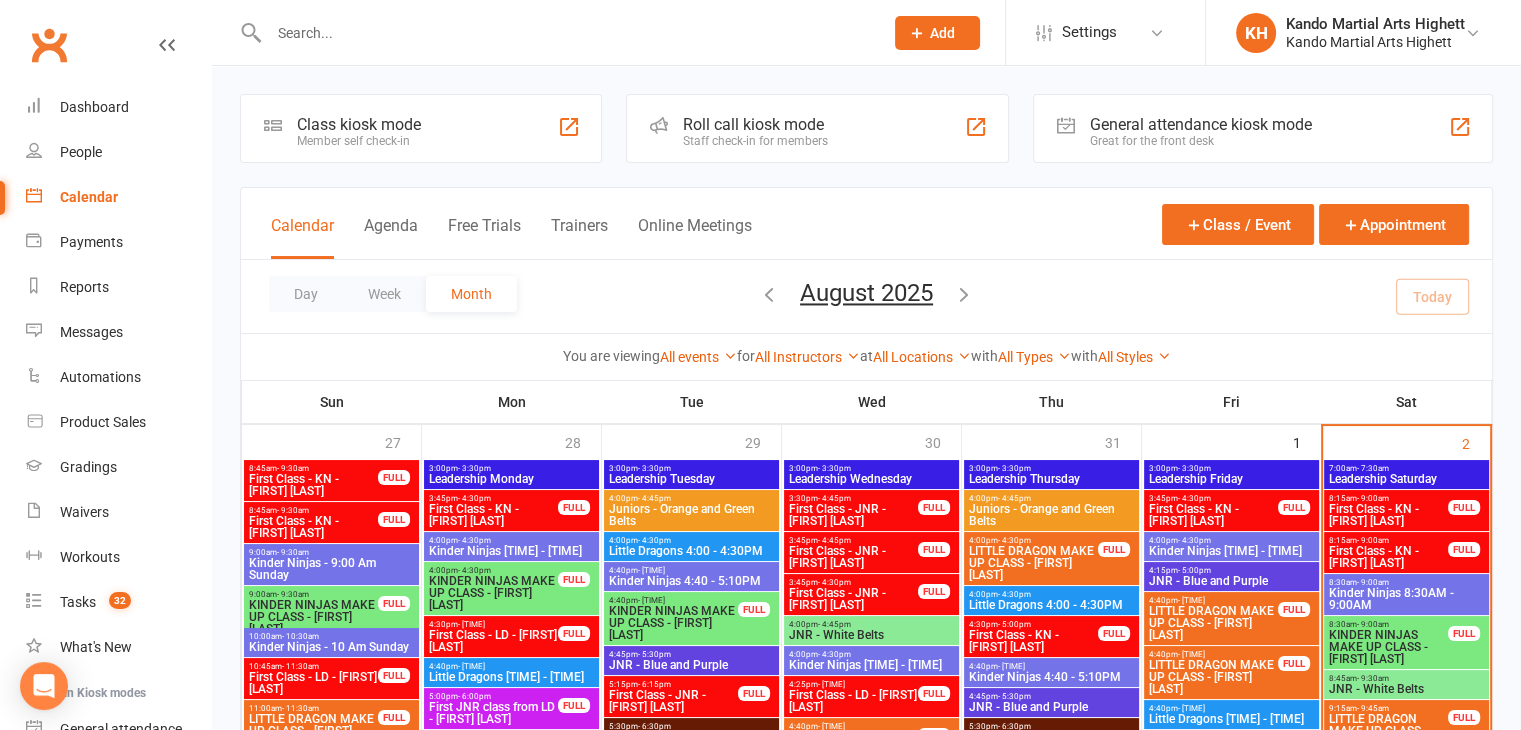 click on "- 9:00am" at bounding box center [1373, 498] 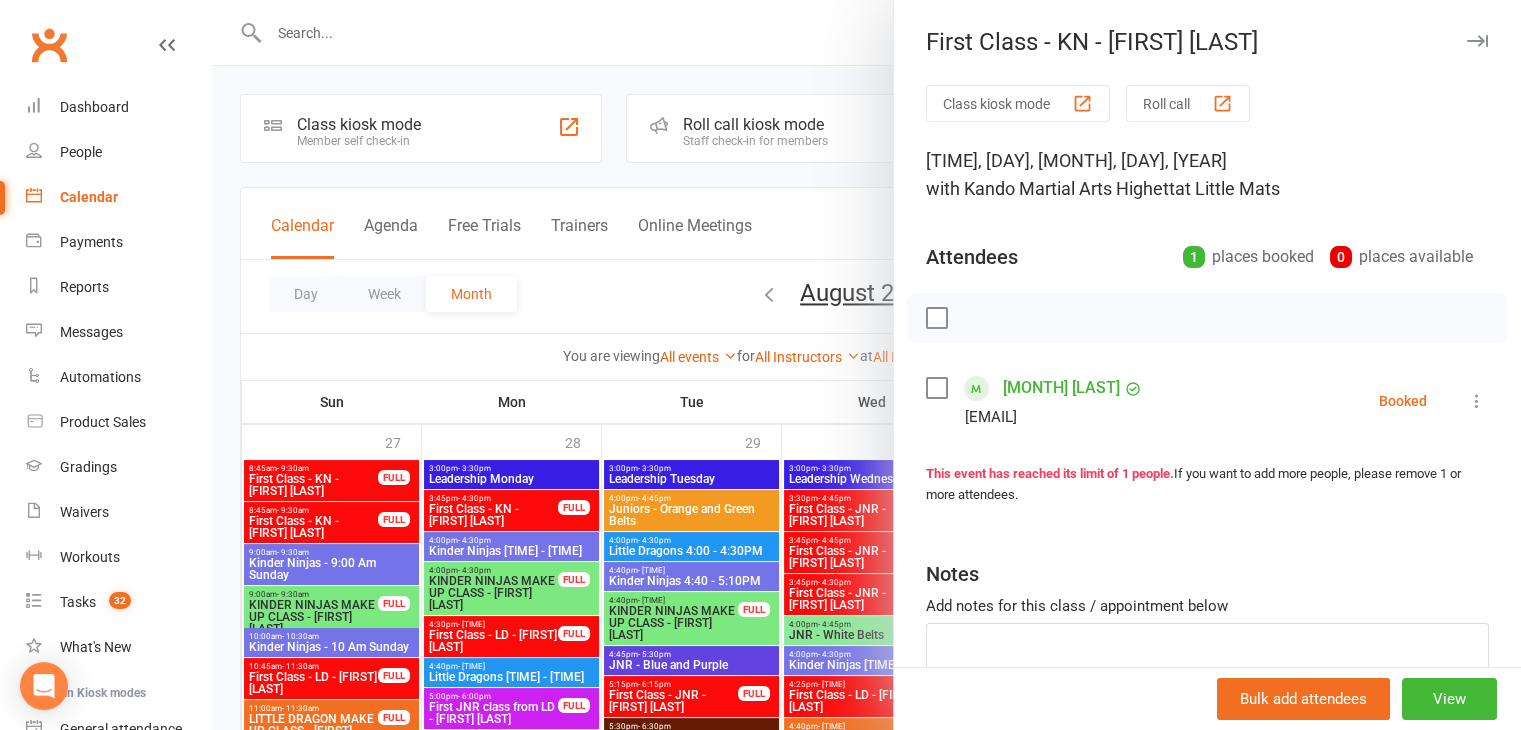 click on "August Greig  stella_14_03@hotmail.com Booked More info  Remove  Check in  Mark absent  Send message" at bounding box center [1207, 401] 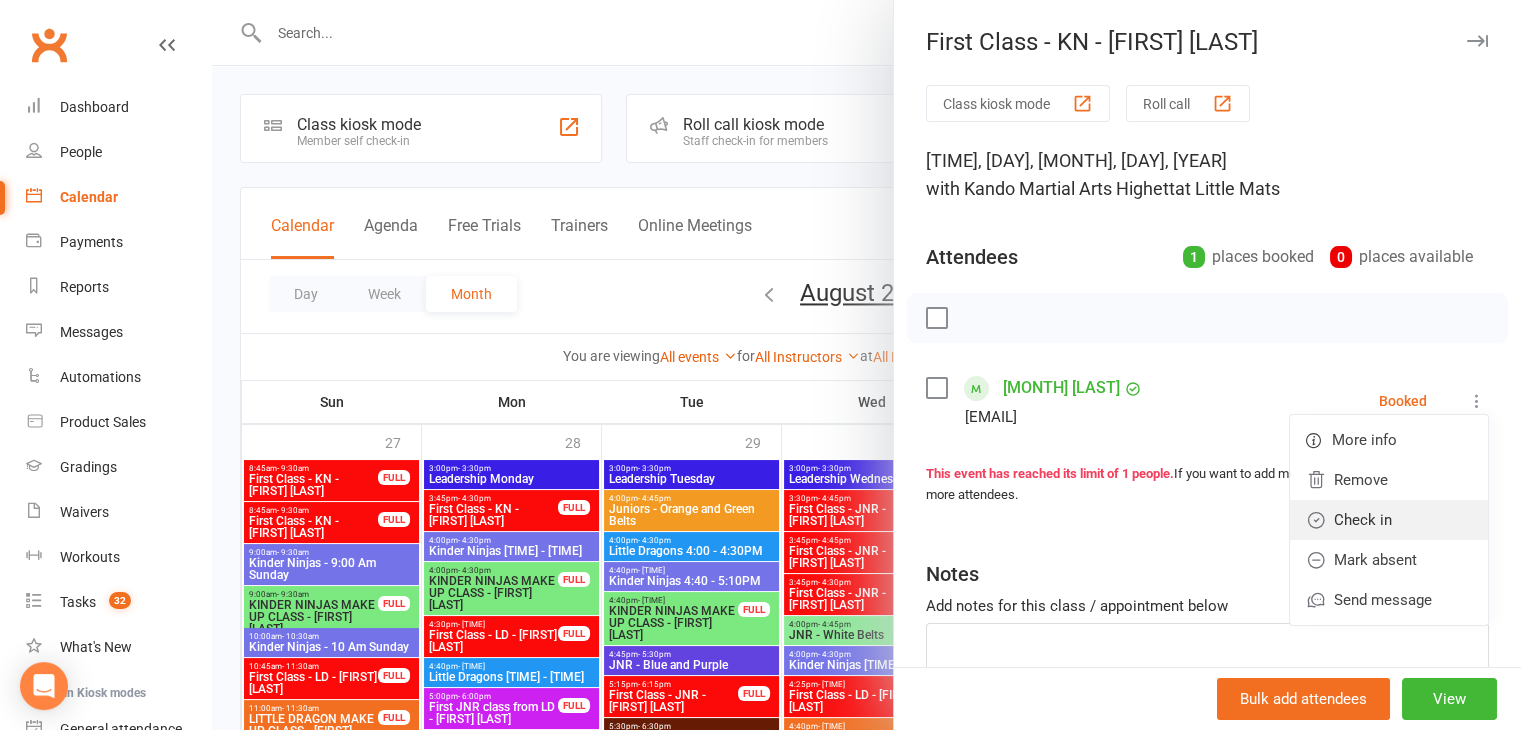 click on "Check in" at bounding box center [1389, 520] 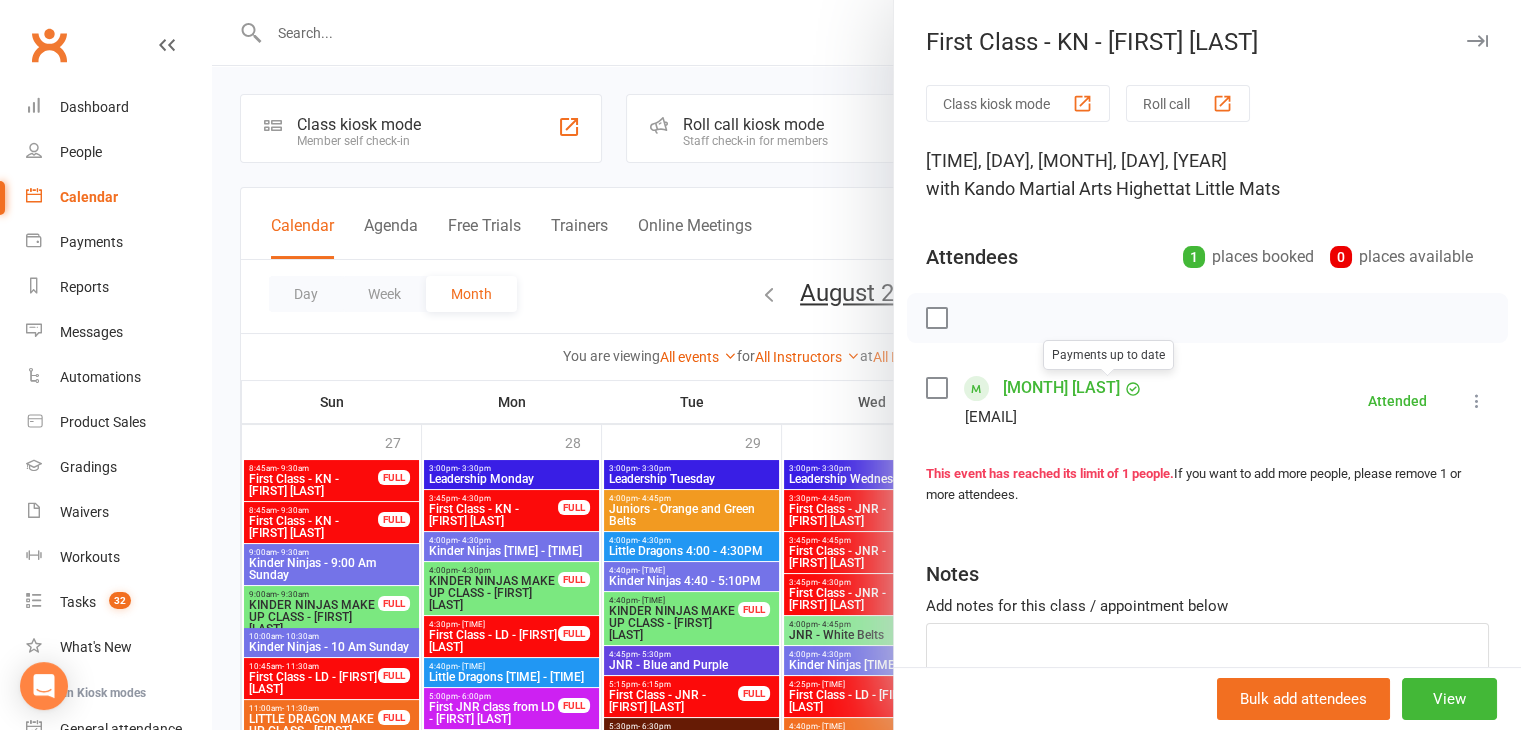 click at bounding box center [866, 365] 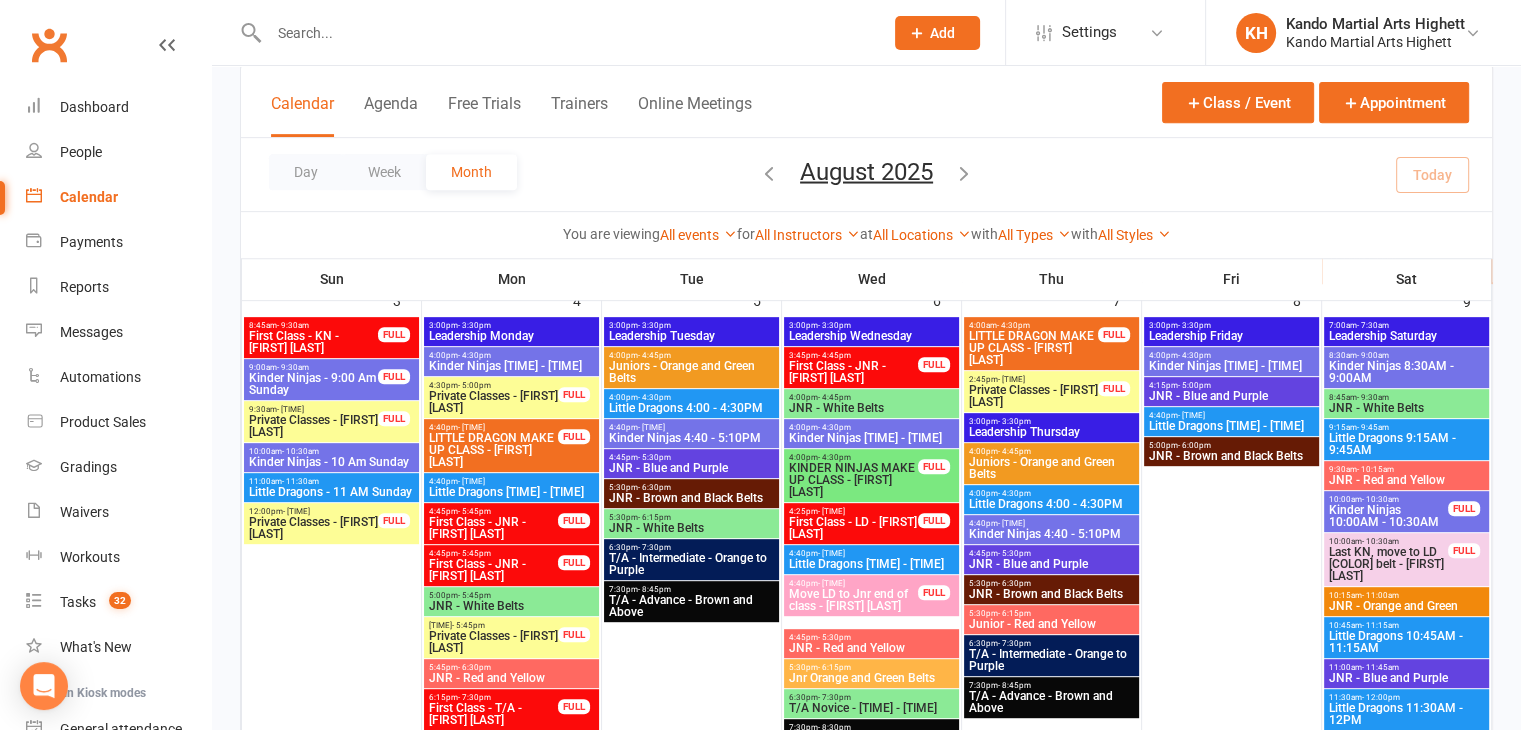scroll, scrollTop: 848, scrollLeft: 0, axis: vertical 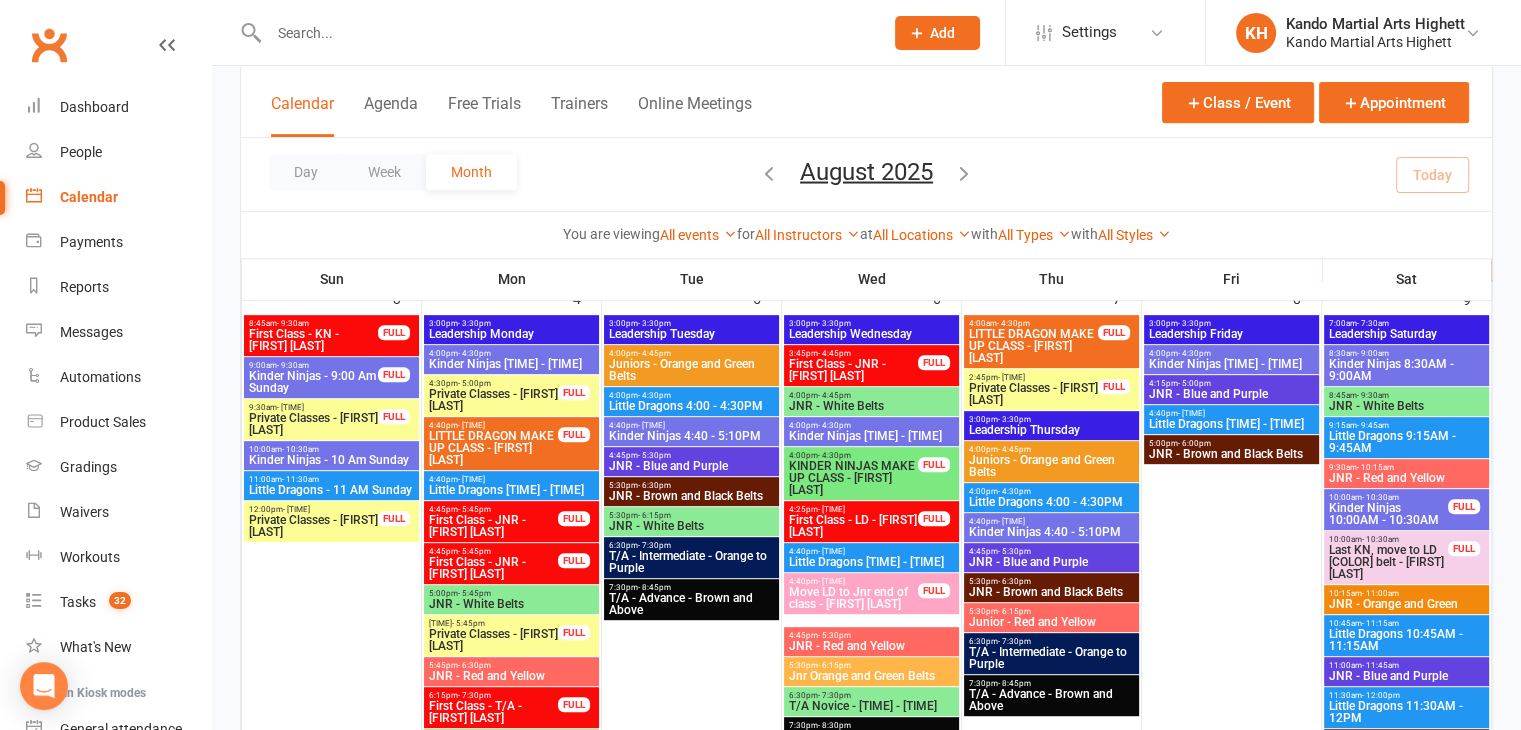 click on "Little Dragons 4:40 - 5:10PM" at bounding box center [871, 562] 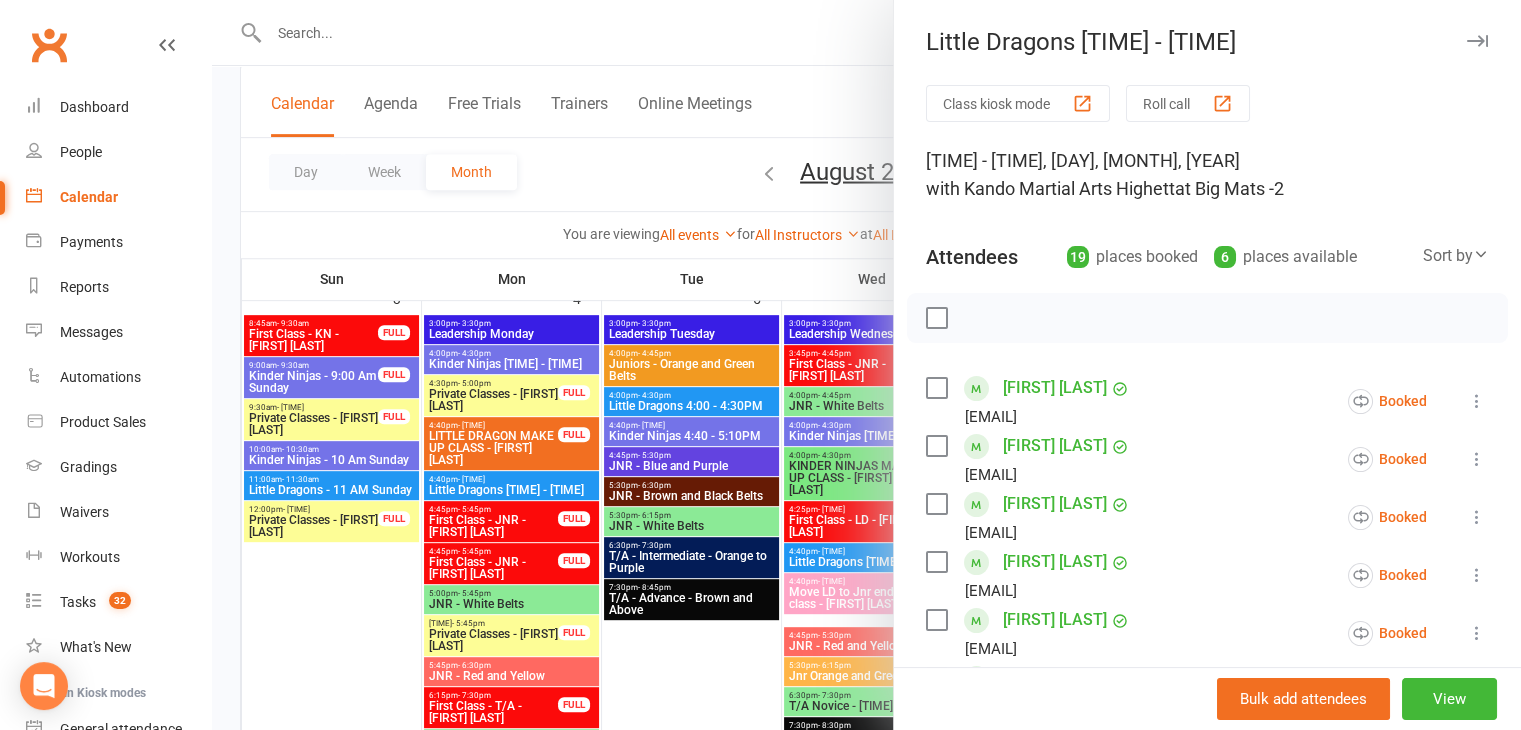 click at bounding box center (866, 365) 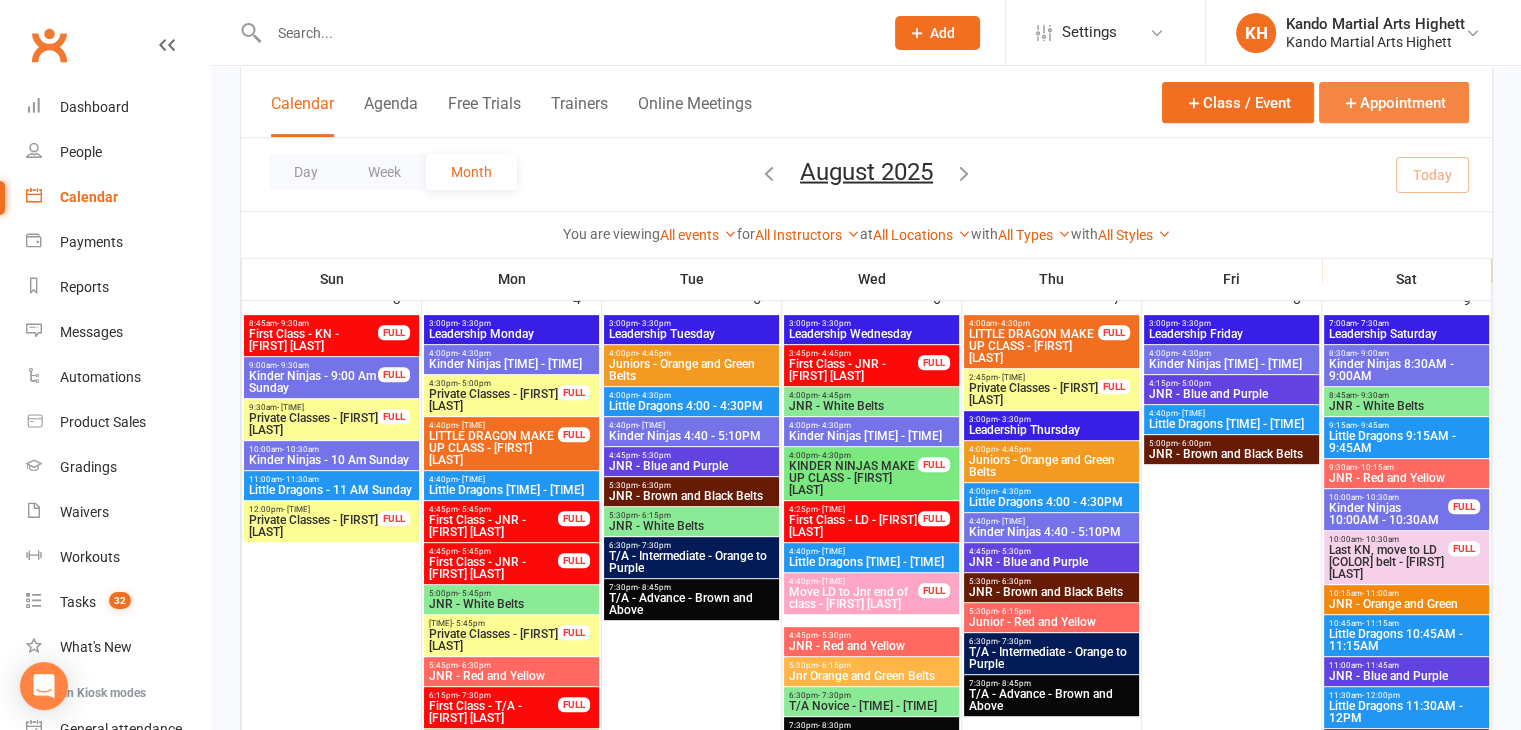 click on "Appointment" at bounding box center [1394, 102] 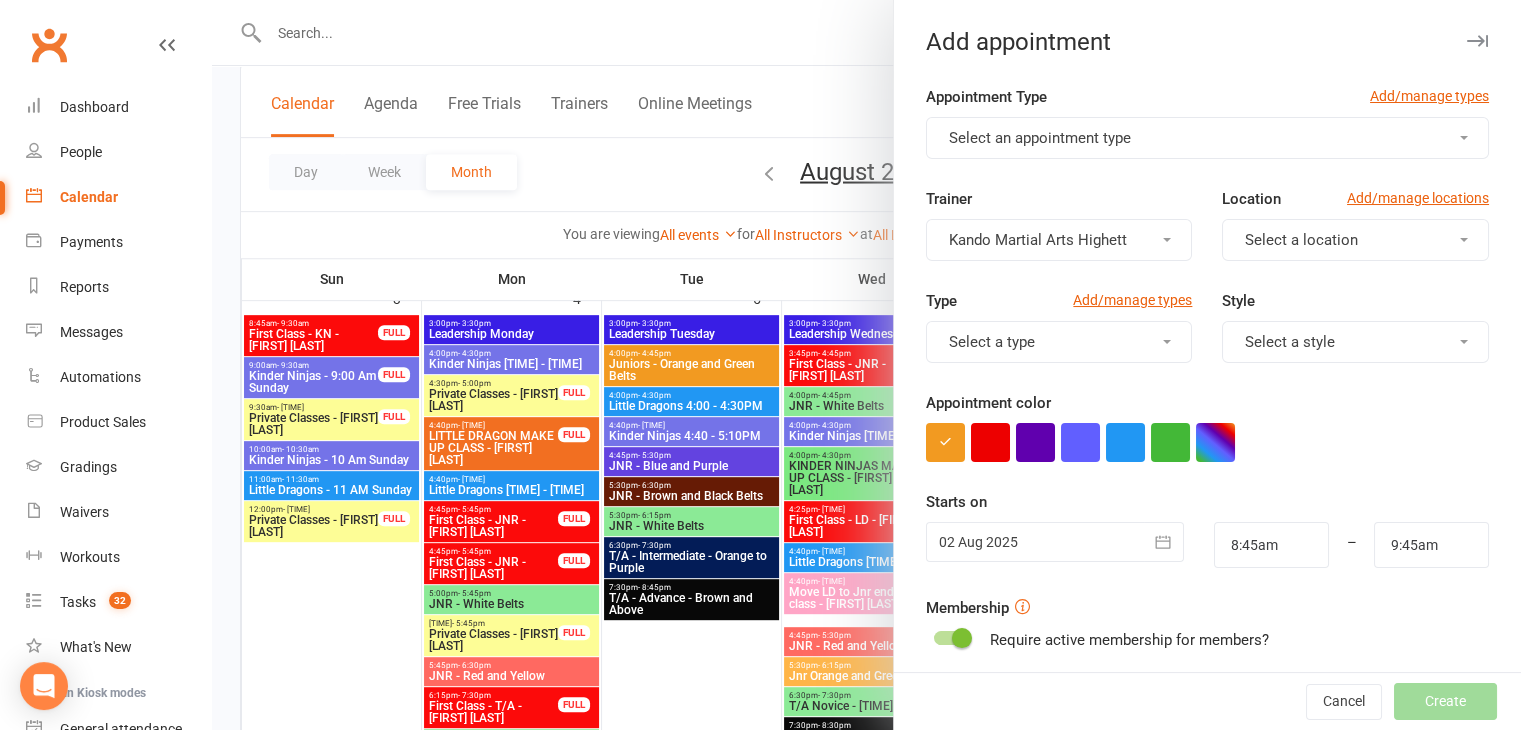click on "Select an appointment type" at bounding box center (1207, 138) 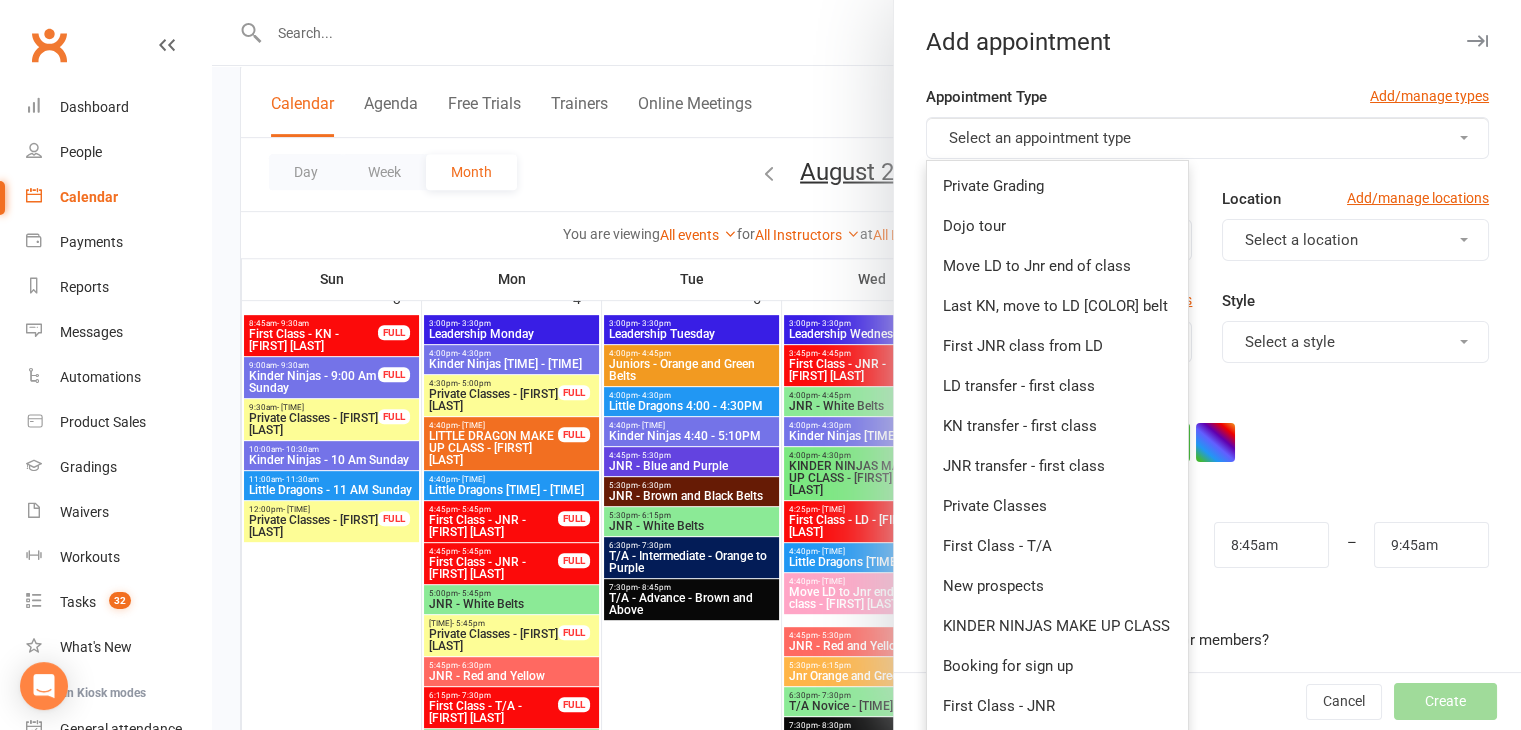 click on "Appointment Type Add/manage types
Select an appointment type
Private Grading
Dojo tour
Move LD to Jnr end of class
Last KN, move to LD red belt
First JNR class from LD
LD transfer - first class
KN transfer - first class
JNR transfer - first class
Private Classes
First Class - T/A
New prospects" at bounding box center [1207, 519] 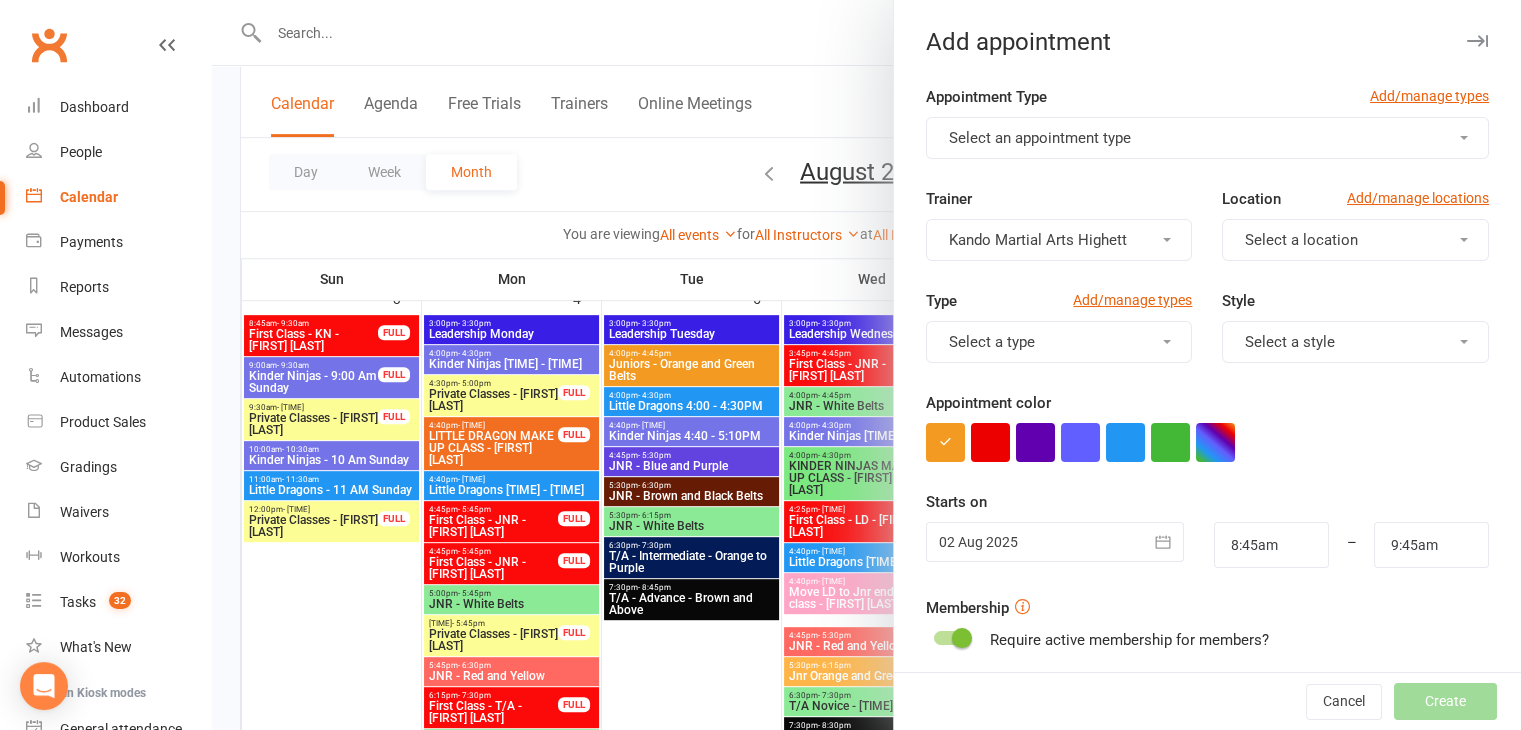 click on "Select an appointment type" at bounding box center (1040, 138) 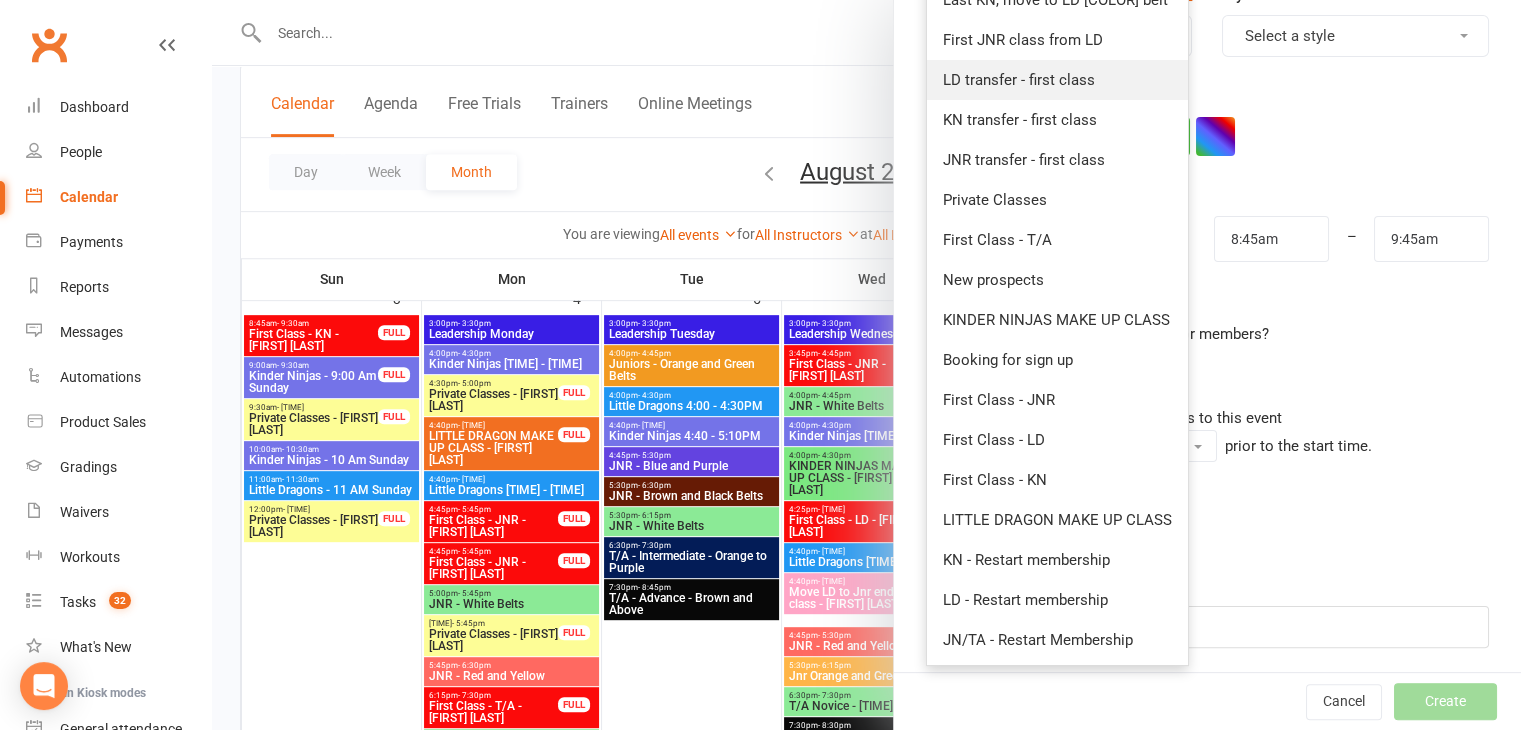 scroll, scrollTop: 308, scrollLeft: 0, axis: vertical 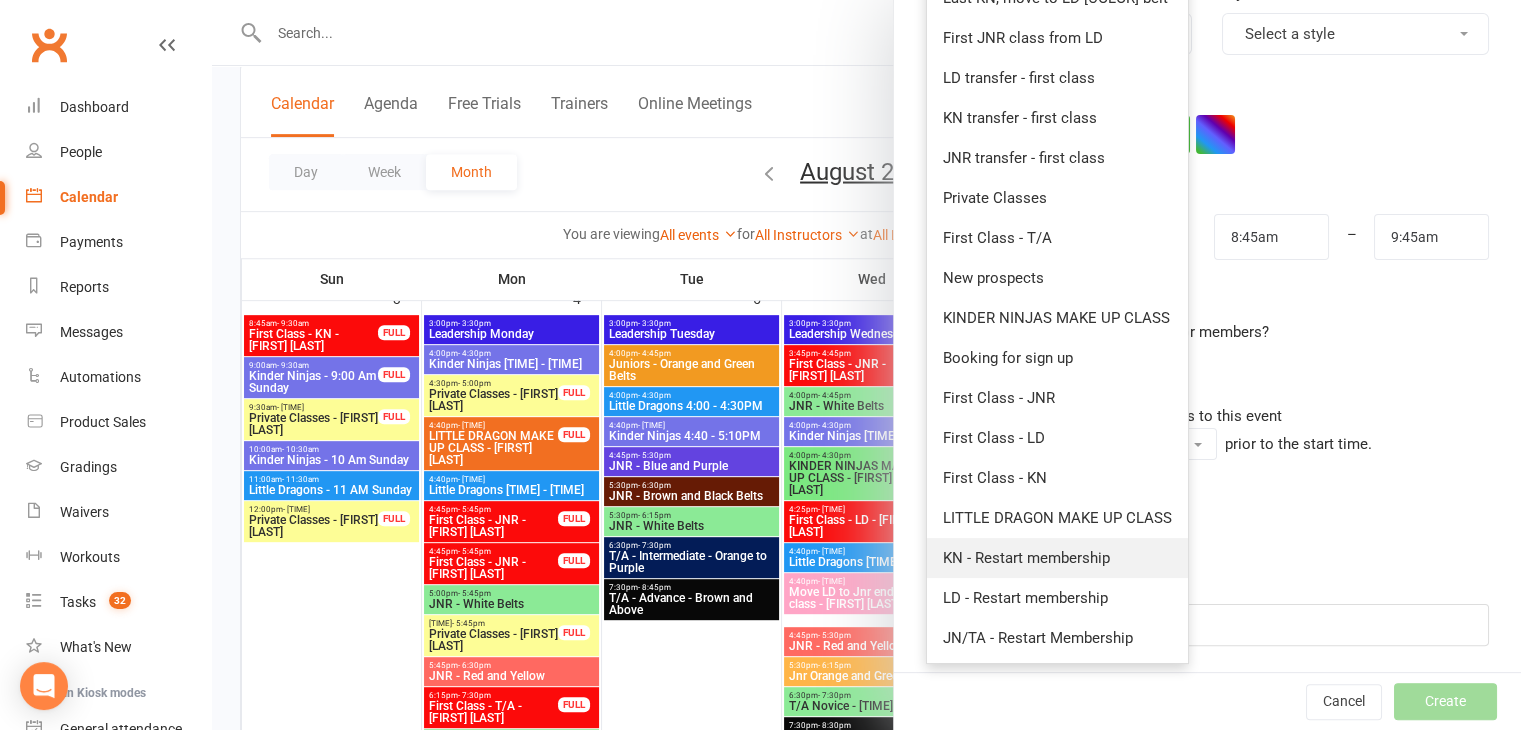 type 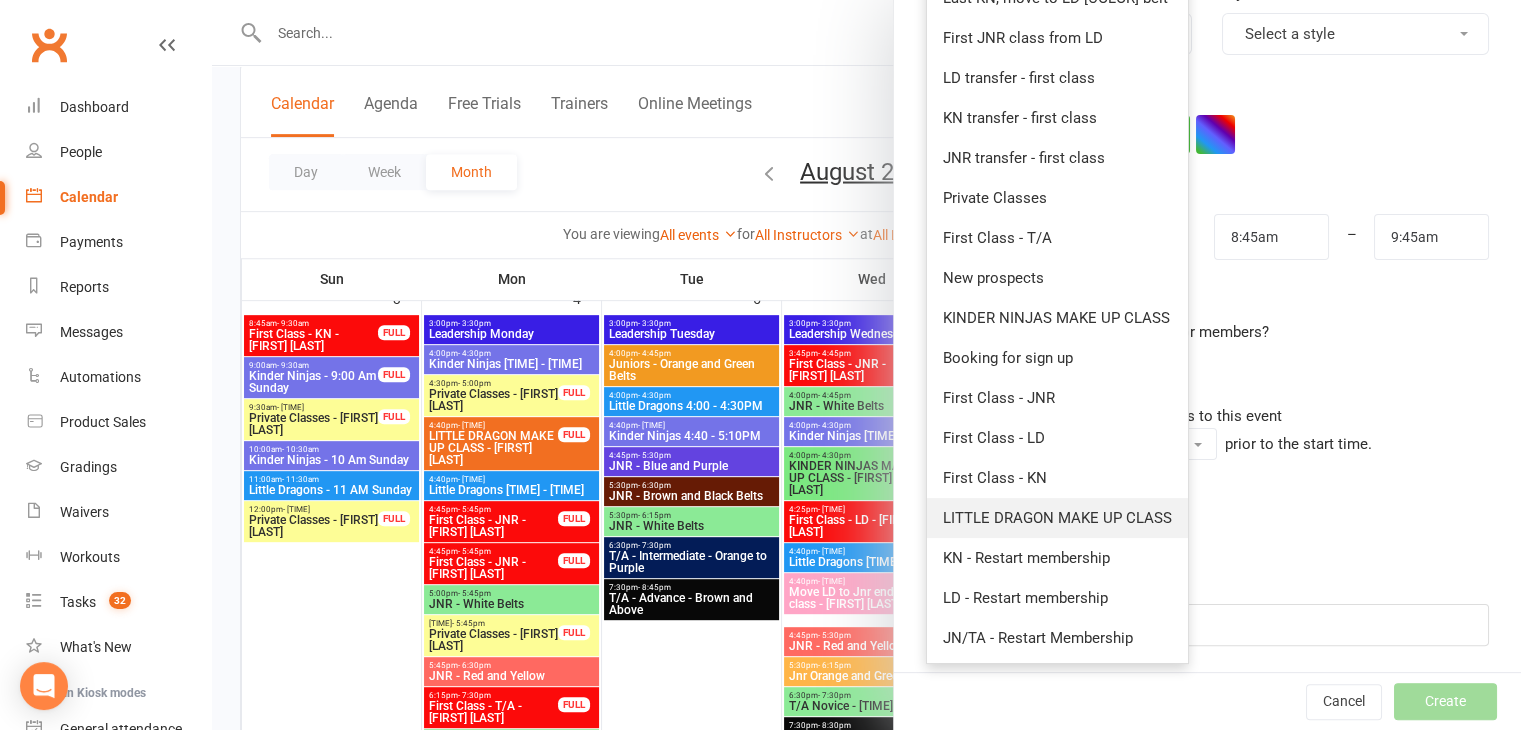 click on "LITTLE DRAGON MAKE UP CLASS" at bounding box center [1057, 518] 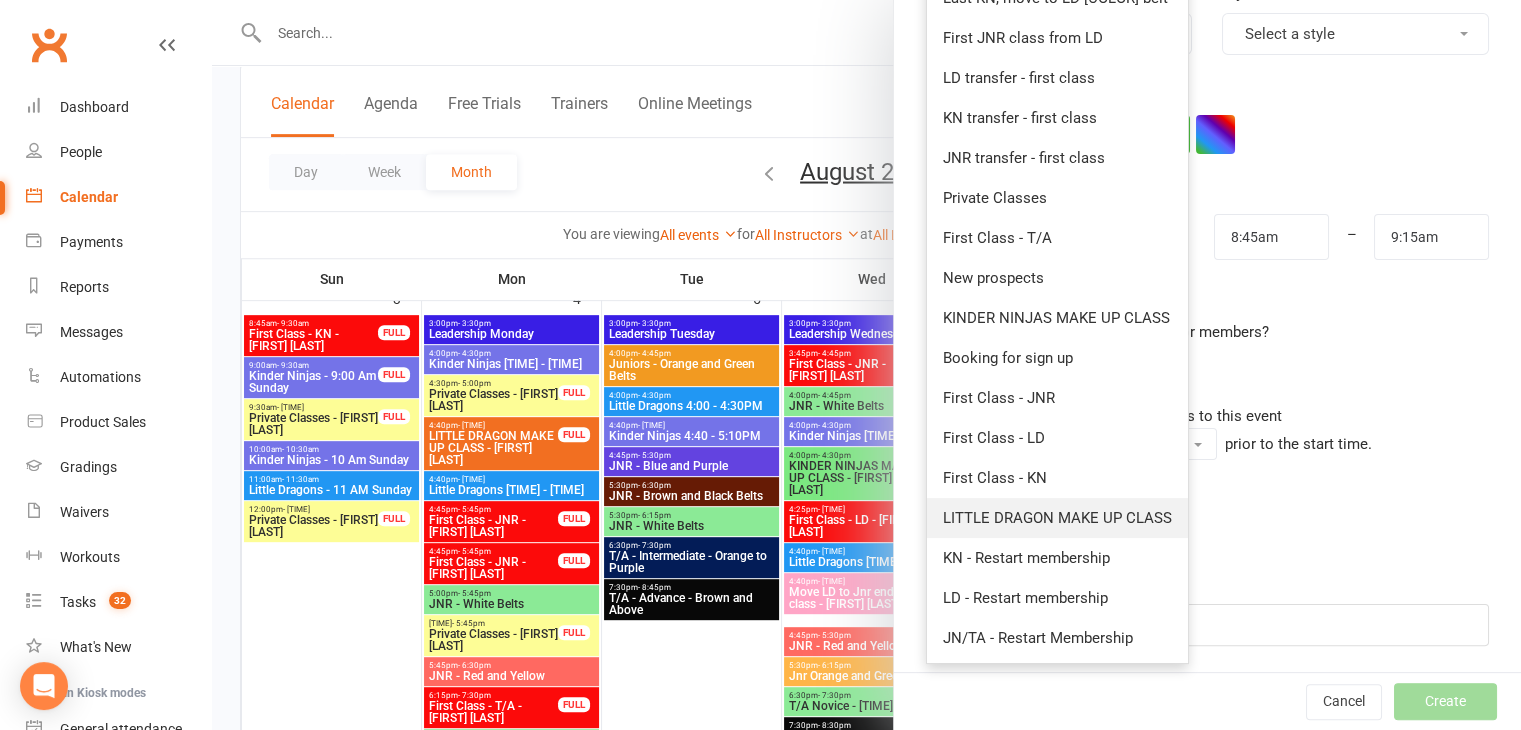 scroll, scrollTop: 0, scrollLeft: 0, axis: both 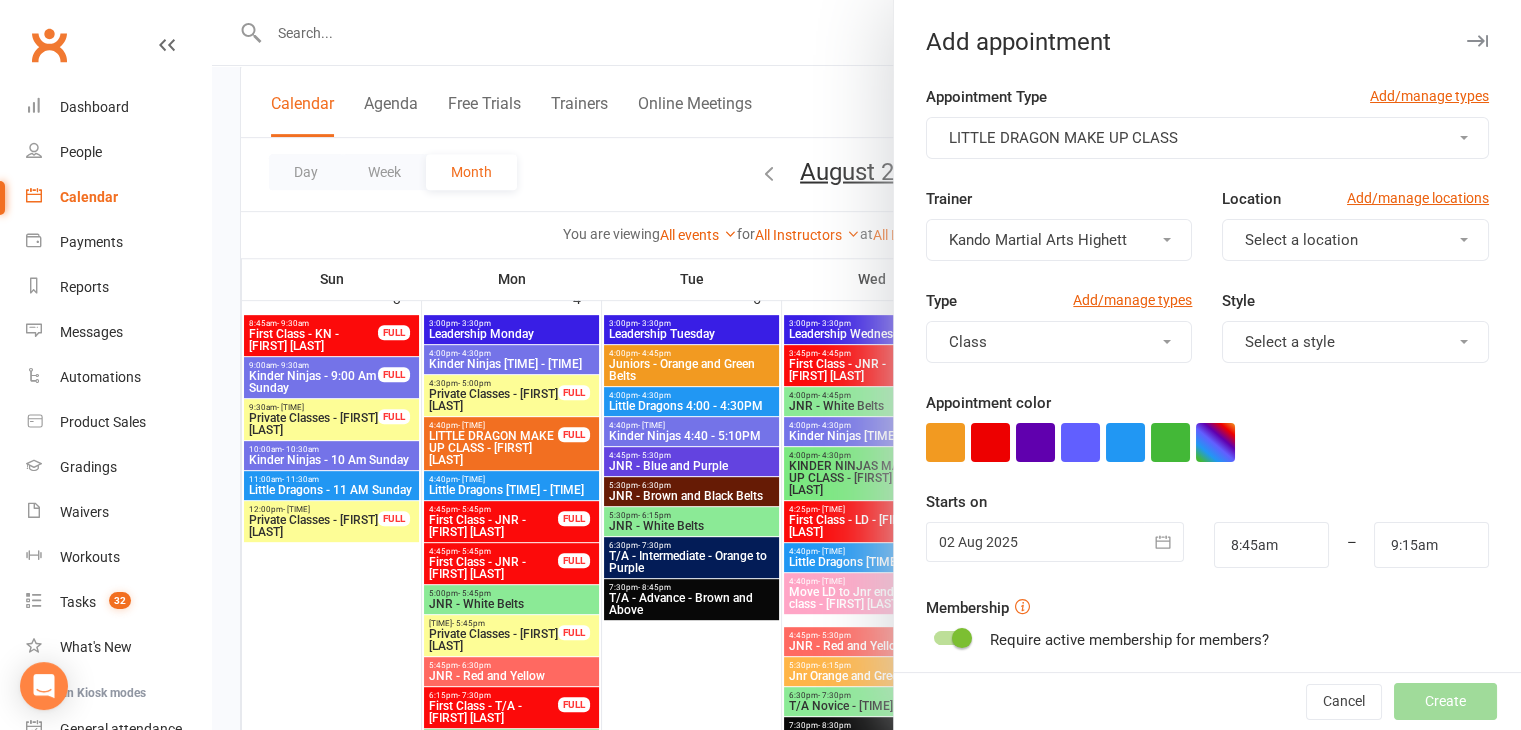 click on "Class" at bounding box center (1059, 342) 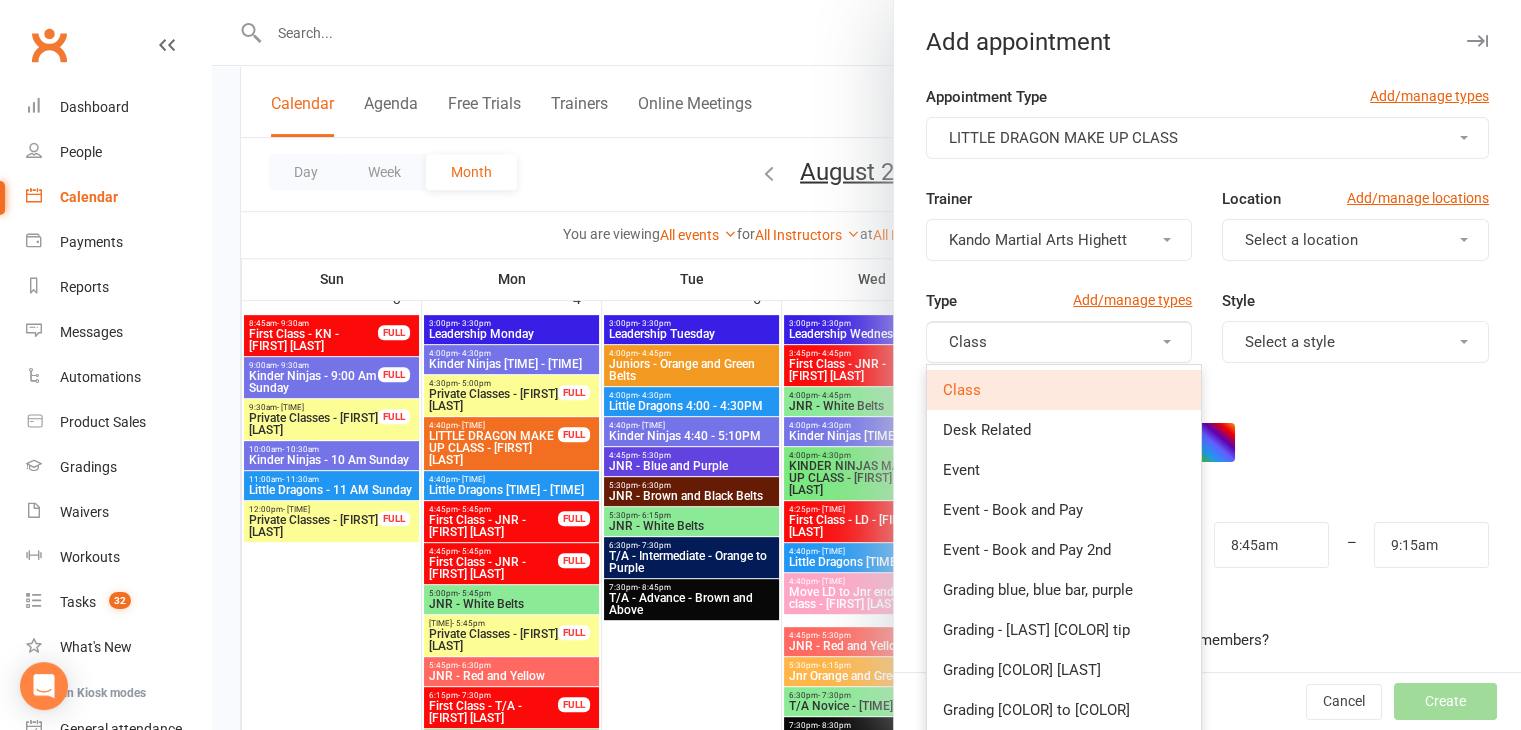 click on "Class" at bounding box center (1059, 342) 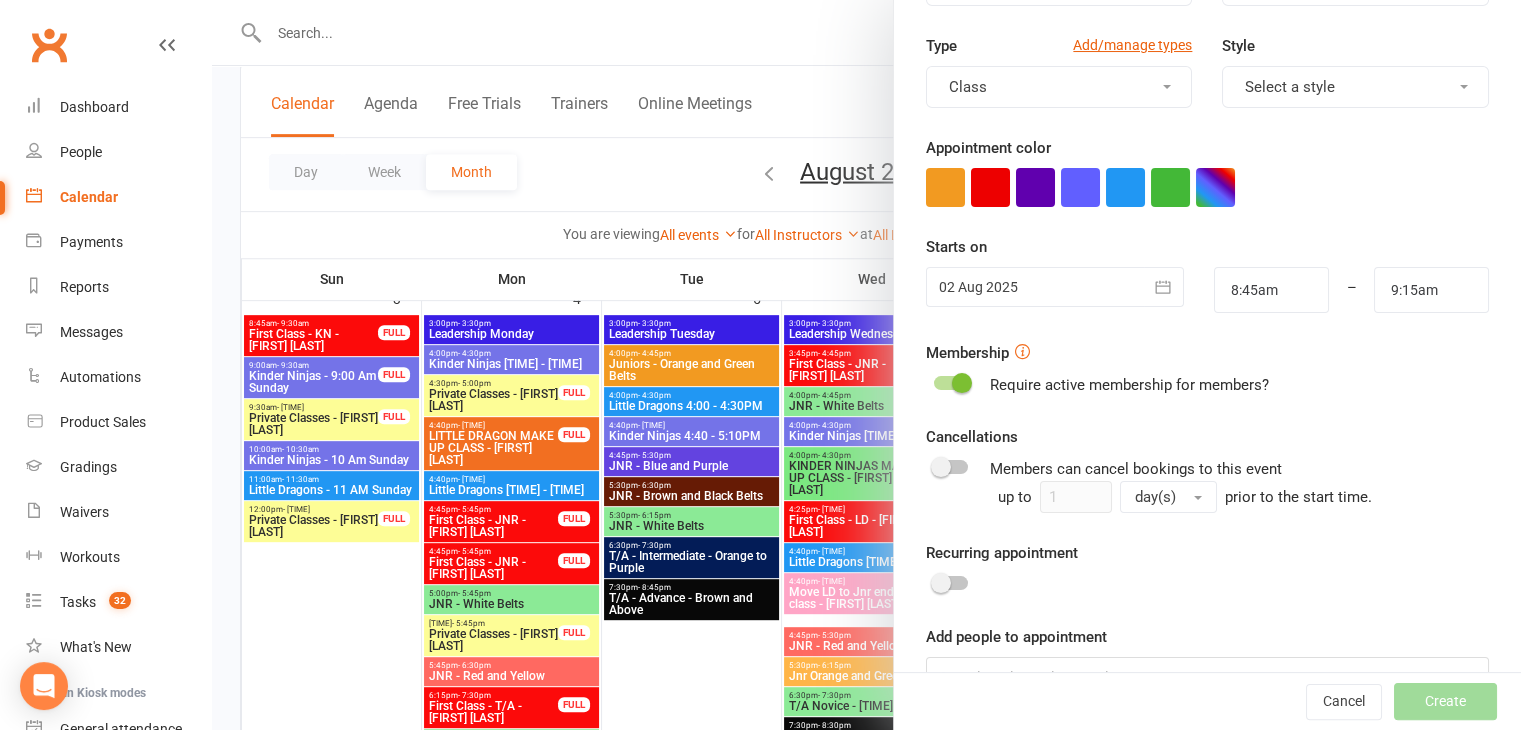 scroll, scrollTop: 288, scrollLeft: 0, axis: vertical 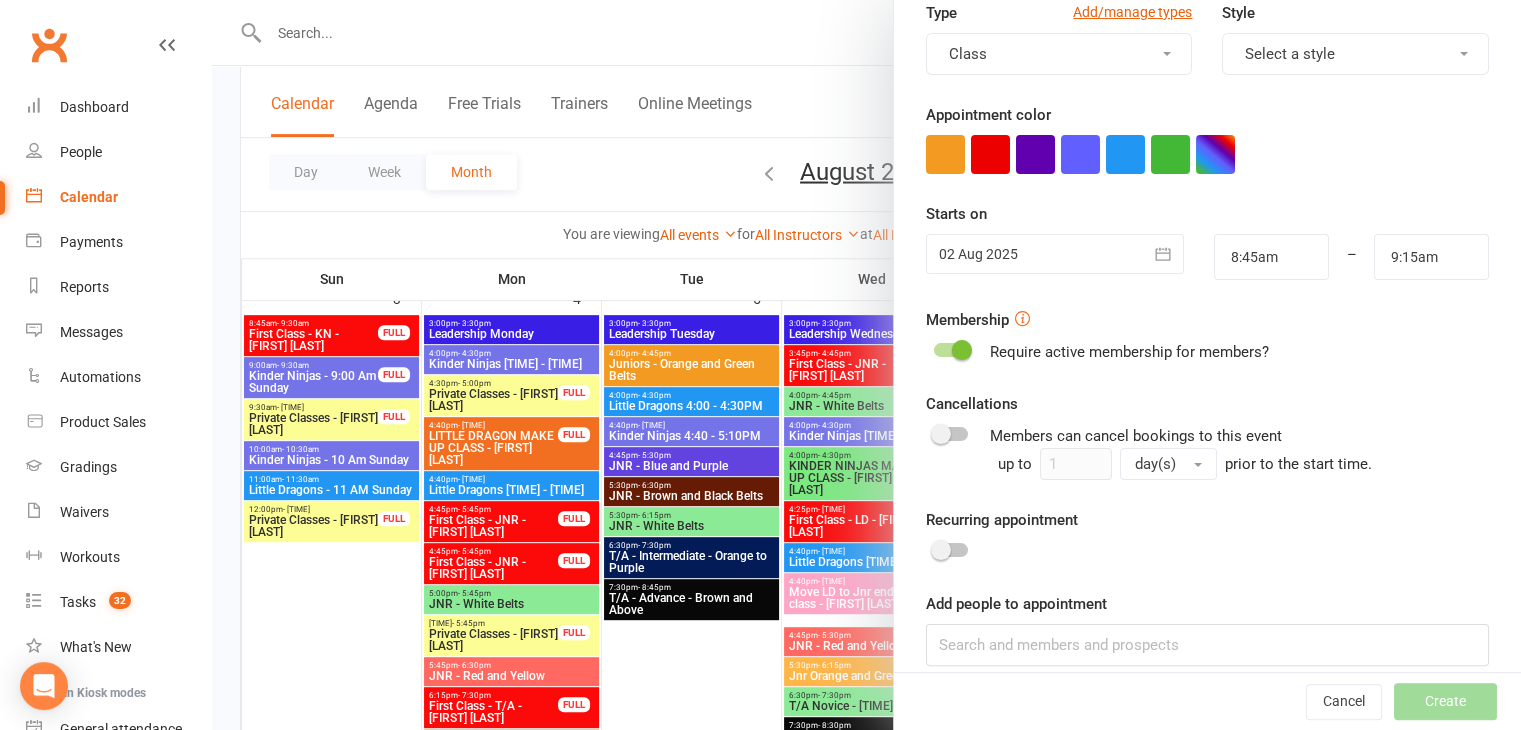 type 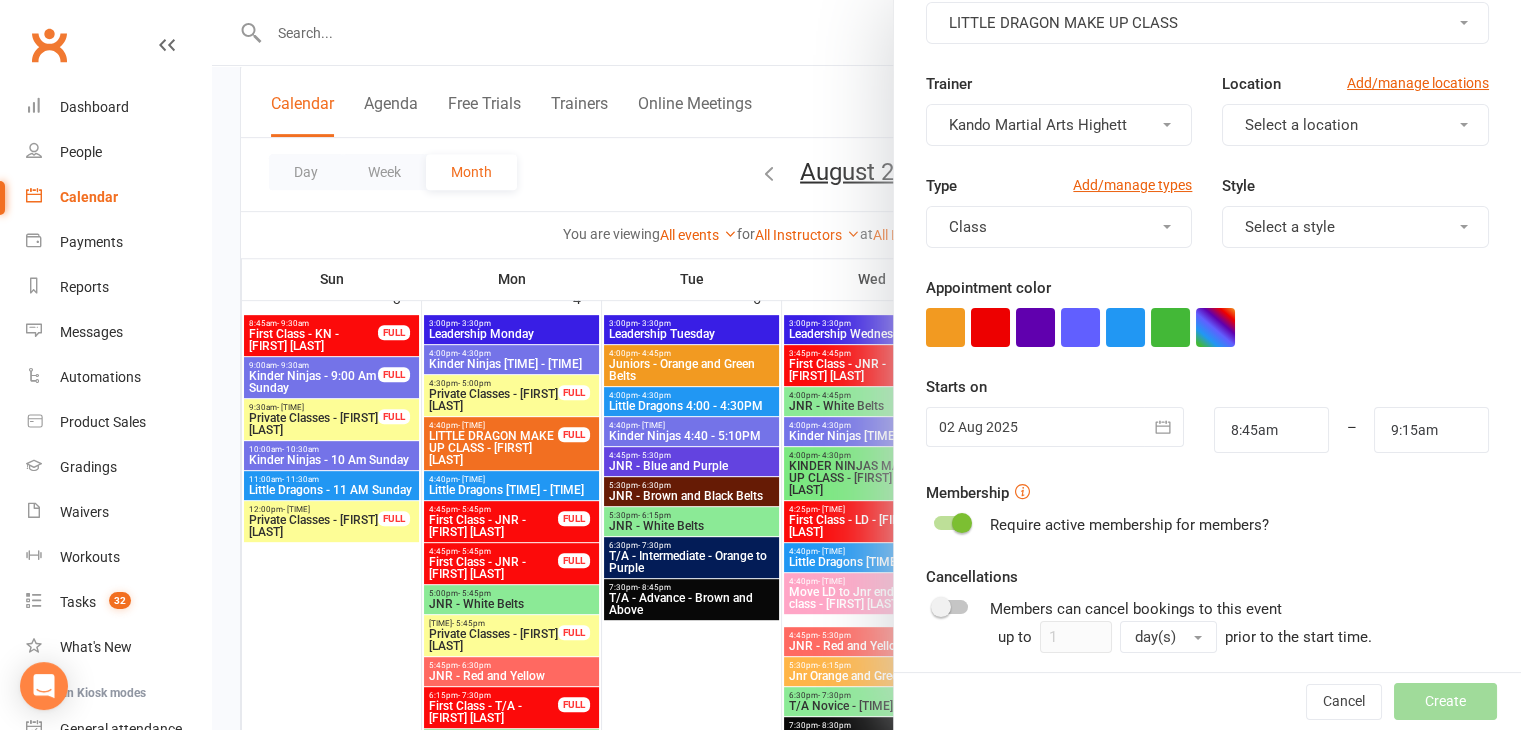 scroll, scrollTop: 187, scrollLeft: 0, axis: vertical 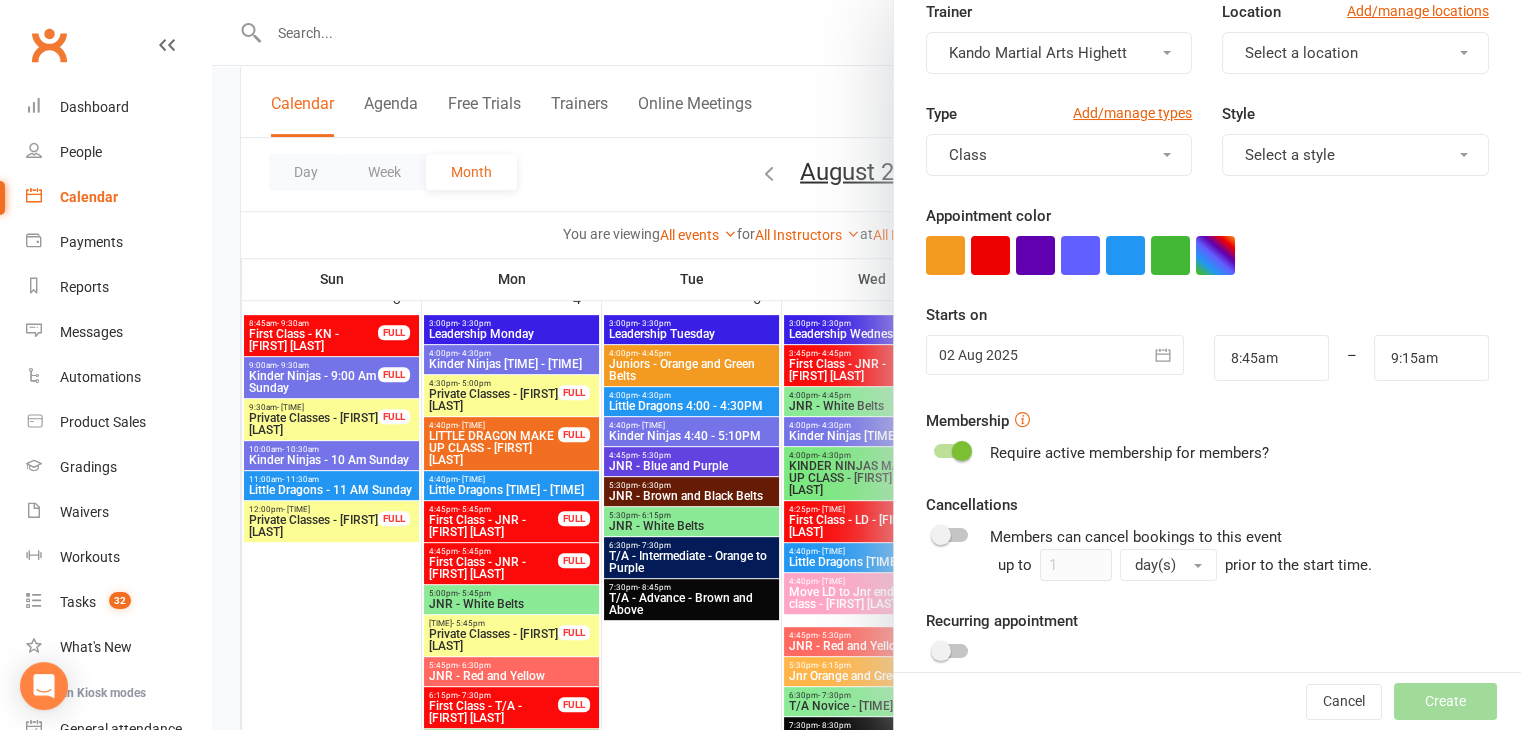 click at bounding box center (1055, 355) 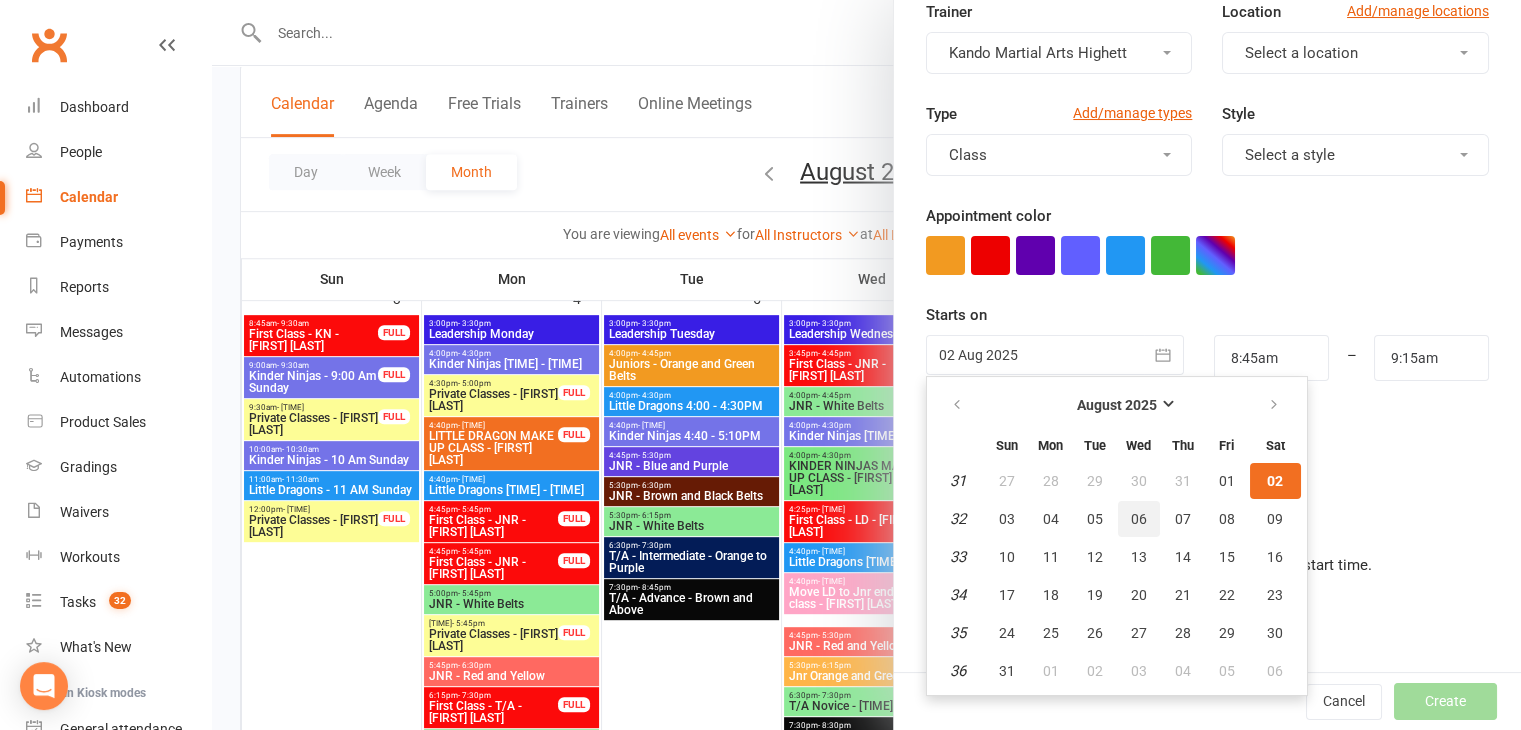 click on "06" at bounding box center (1139, 519) 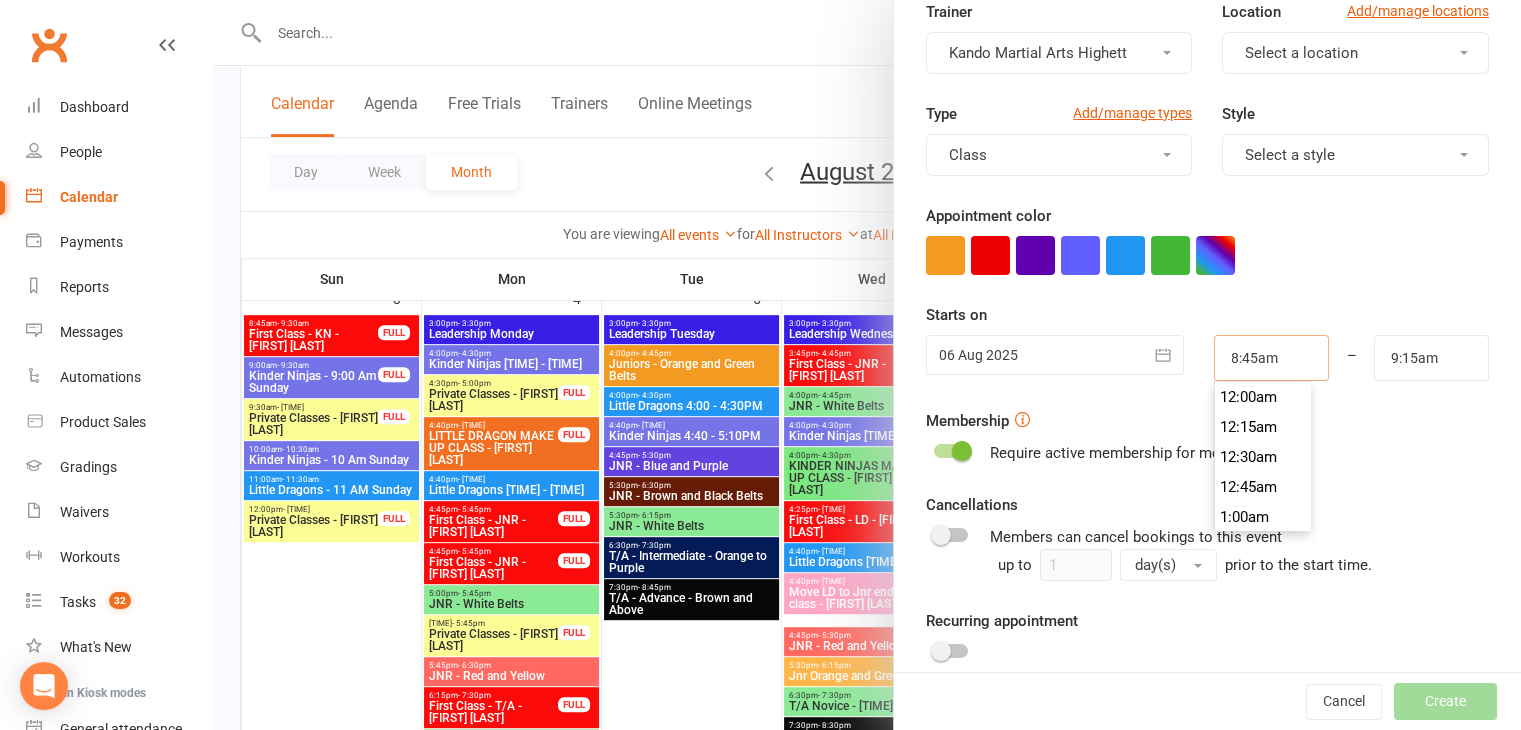 click on "8:45am" at bounding box center [1271, 358] 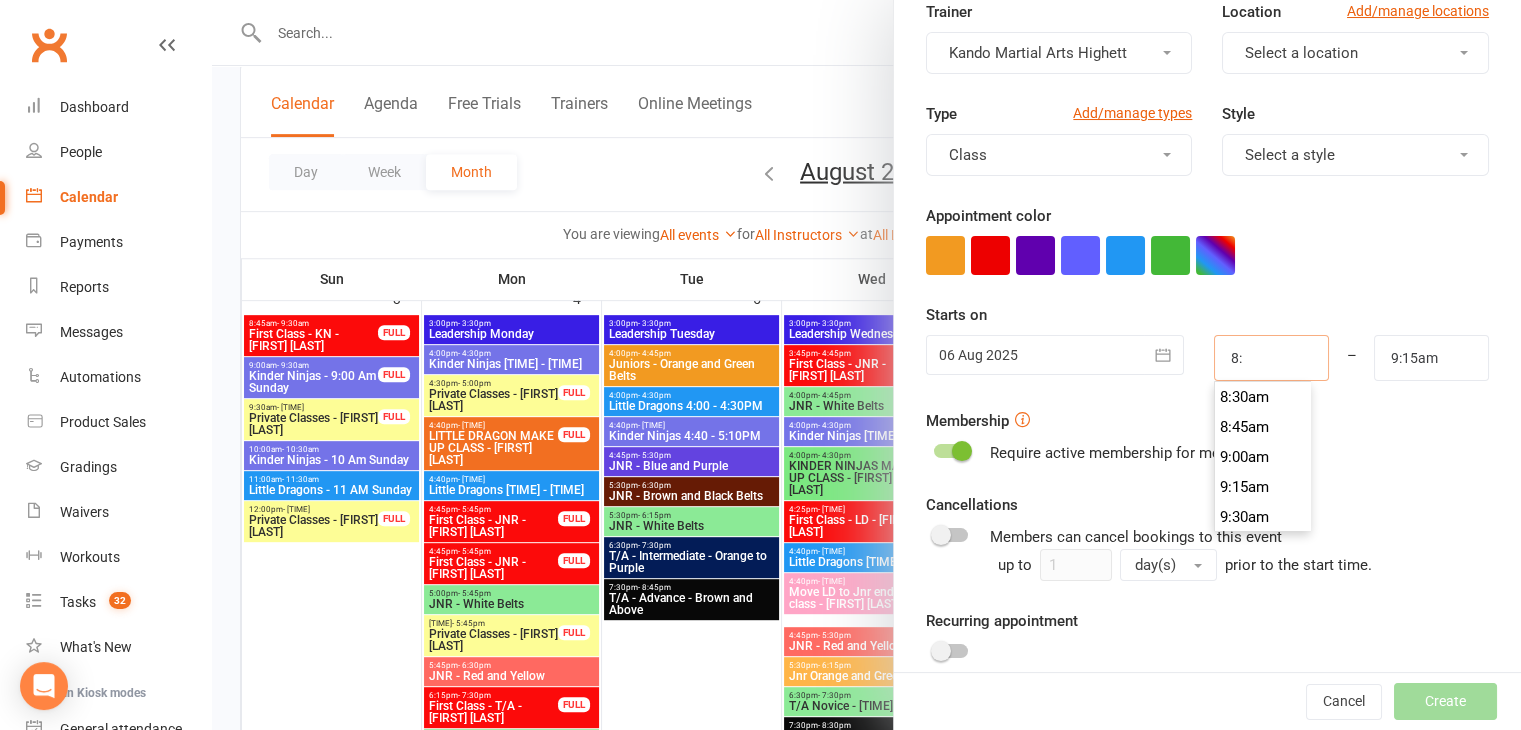 scroll, scrollTop: 930, scrollLeft: 0, axis: vertical 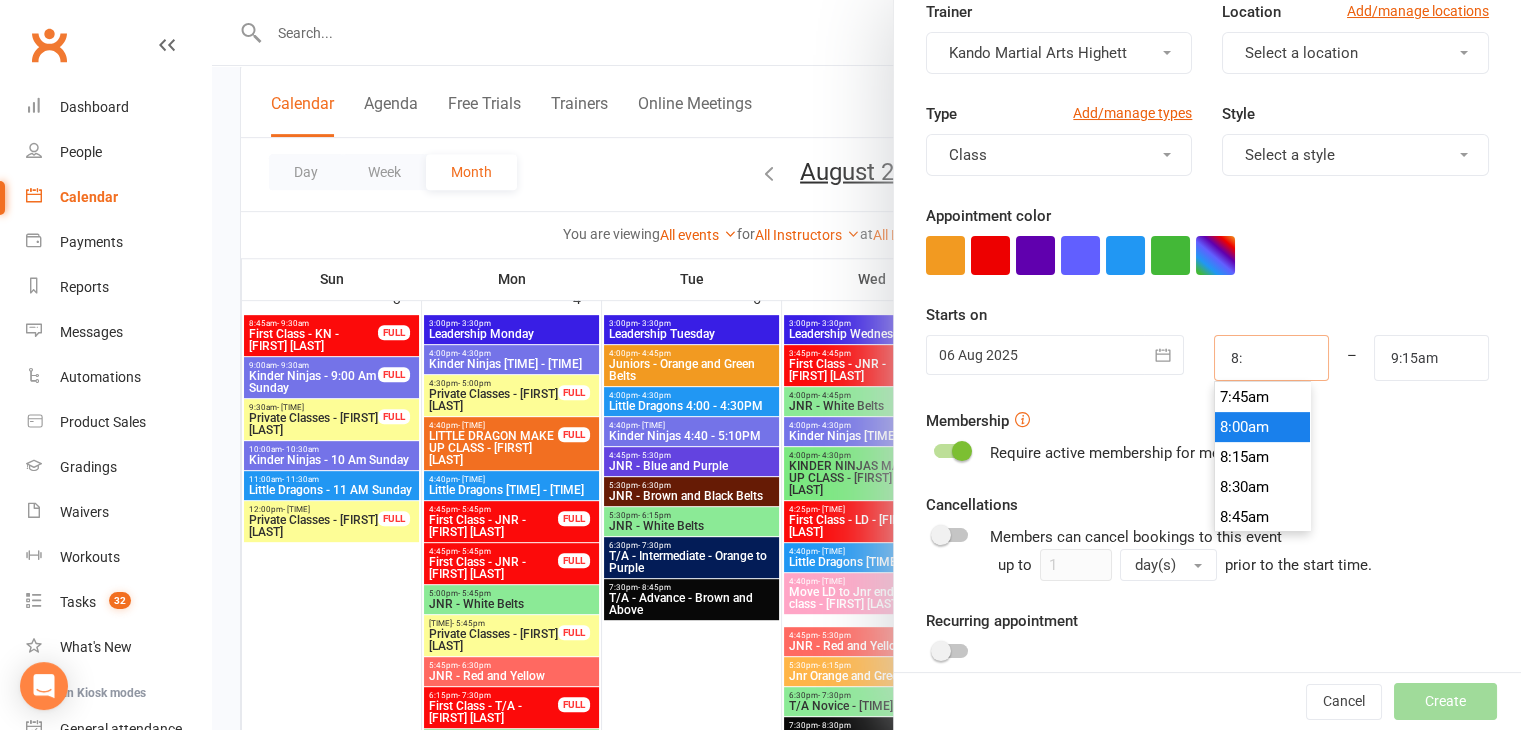 type on "8" 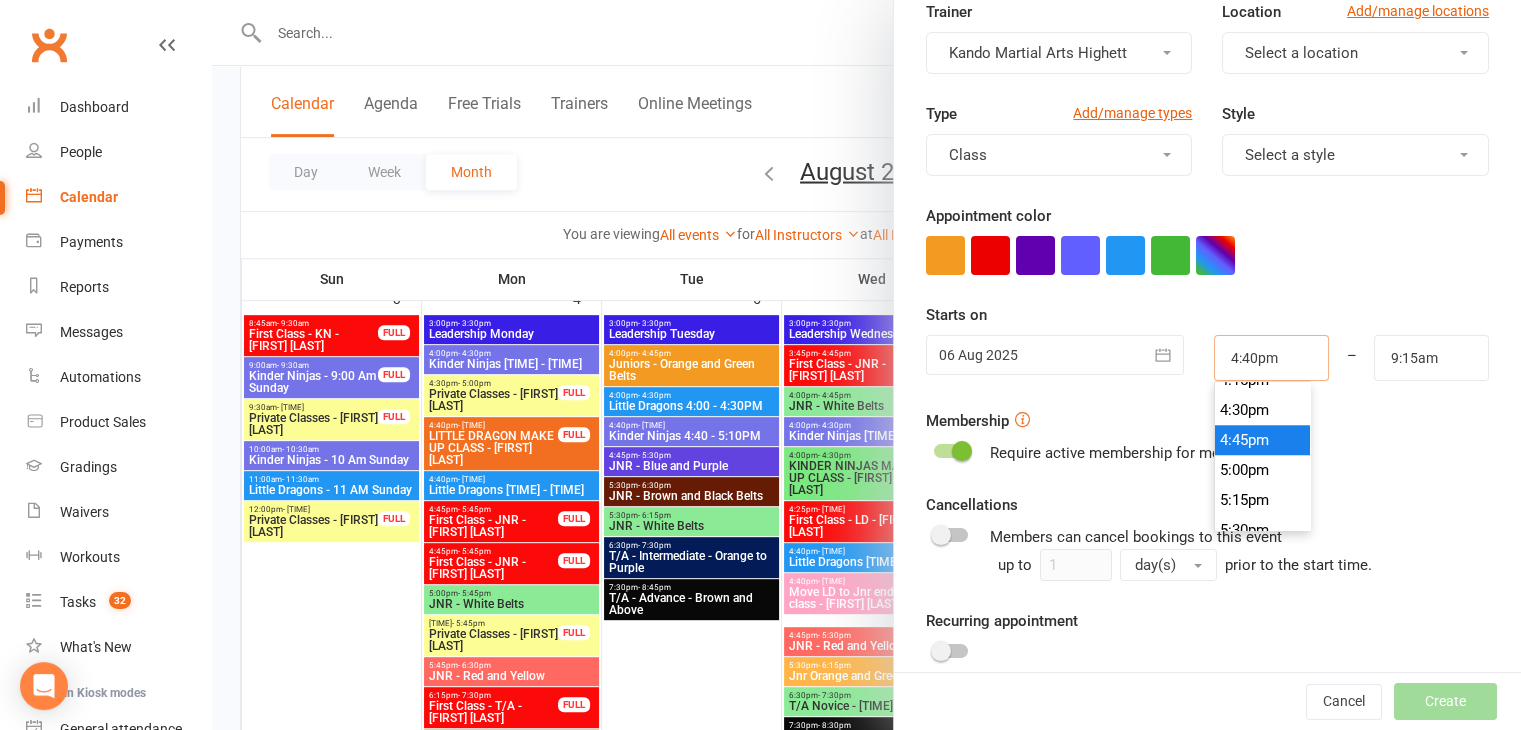 scroll, scrollTop: 1961, scrollLeft: 0, axis: vertical 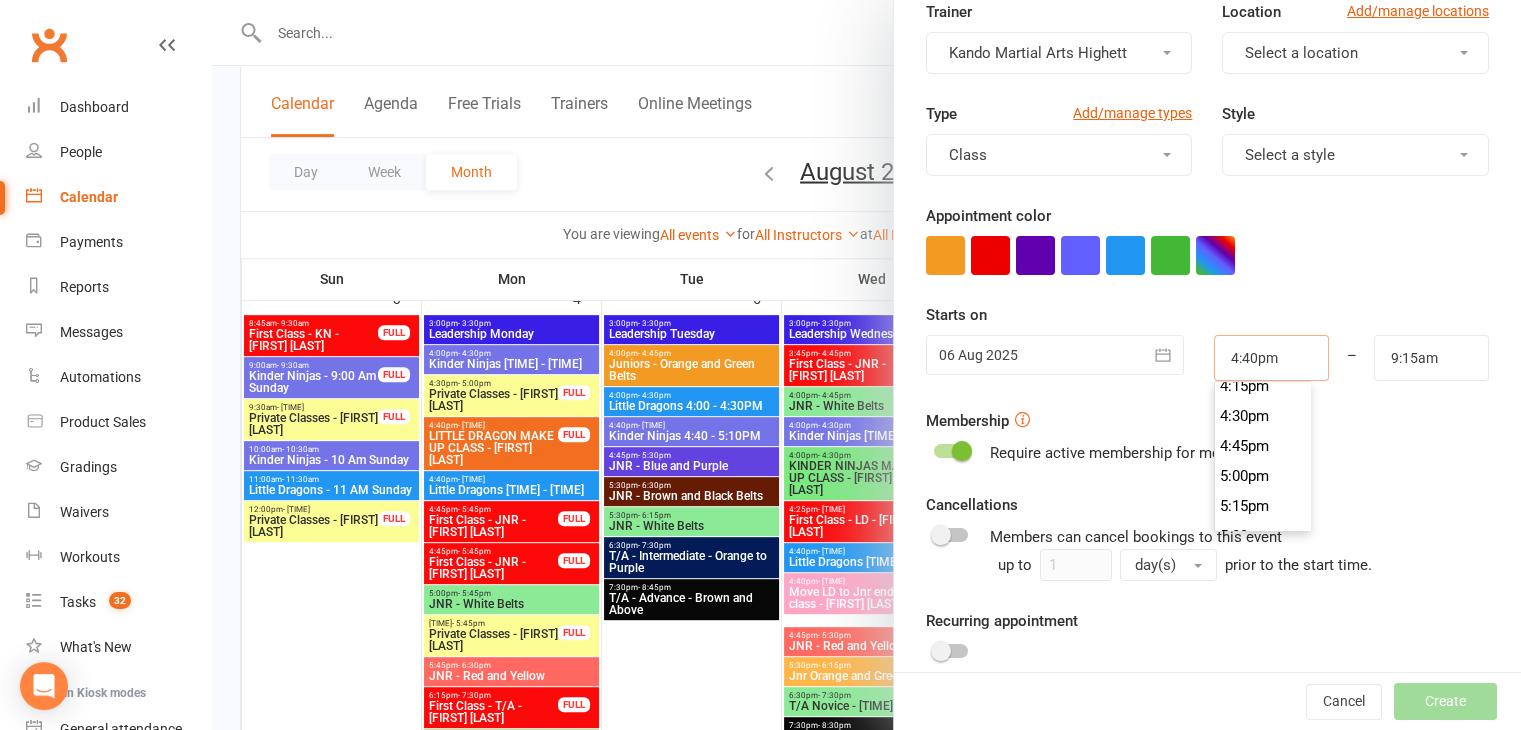type on "4:40pm" 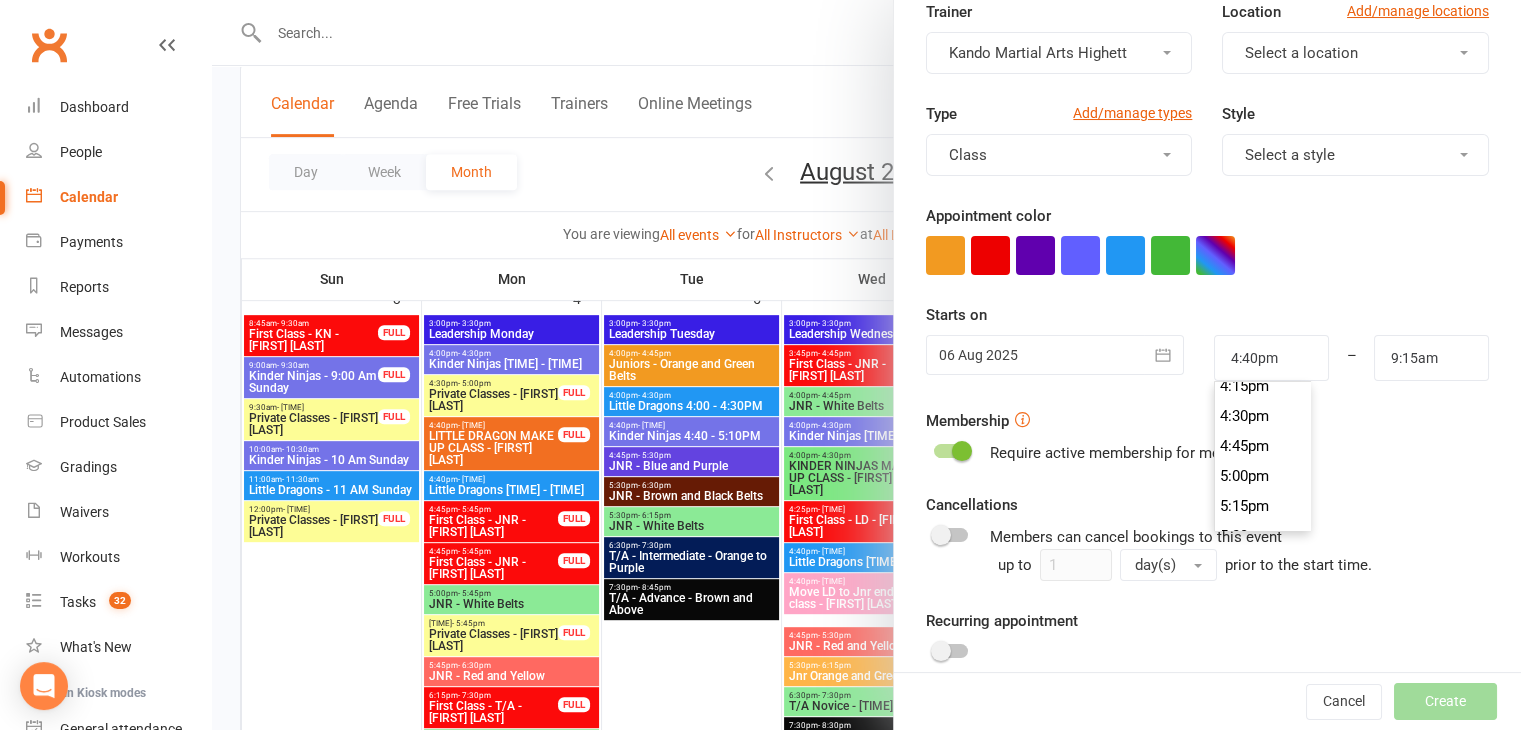 click on "Starts on 06 Aug 2025
August 2025
Sun Mon Tue Wed Thu Fri Sat
31
27
28
29
30
31
01
02
32
03
04
05
06
07
08
09
33
10
11
12
13
14
15
16
34
17
18
19
20
21
22
23
35
24
25
26
27
28
29
30
36 31" at bounding box center [1207, 342] 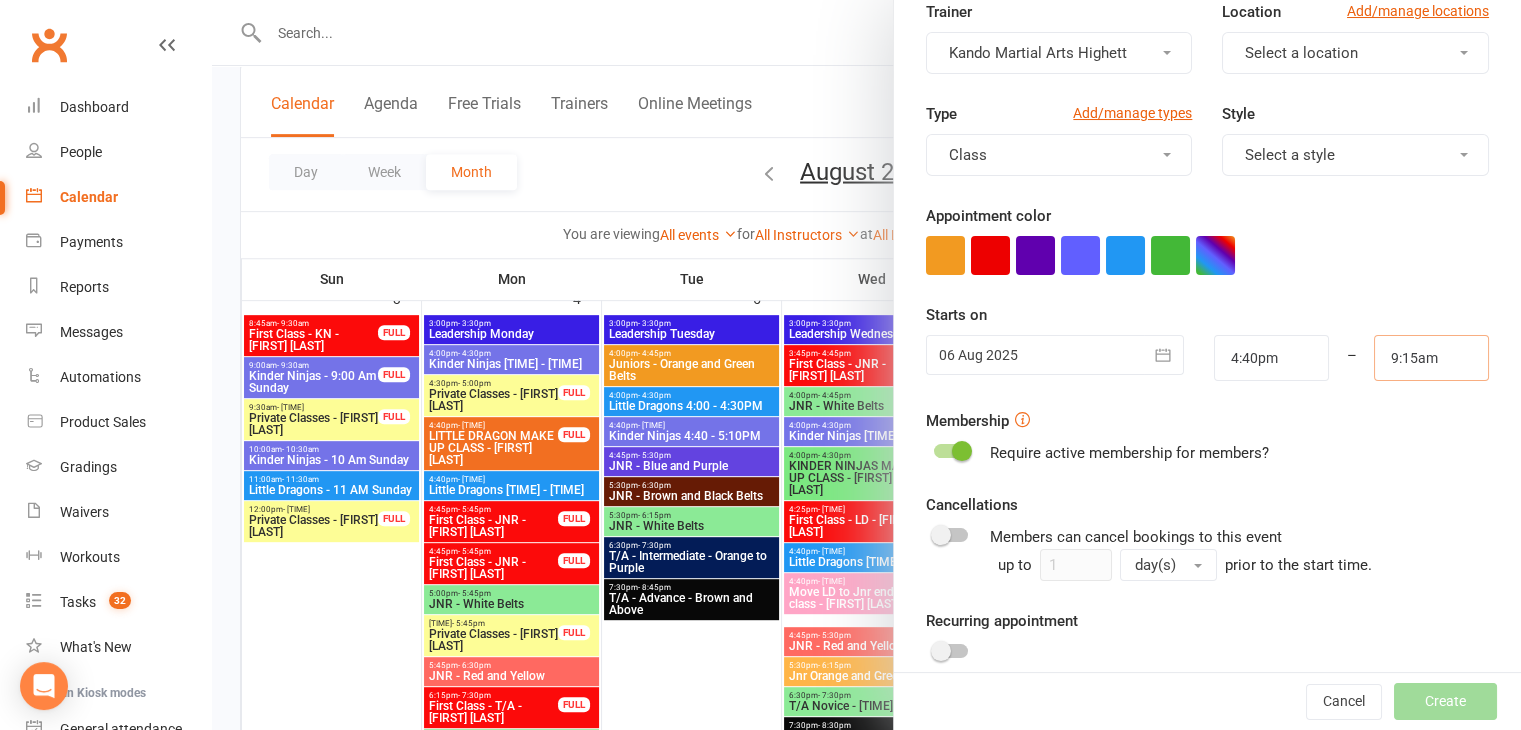 click on "9:15am" at bounding box center (1431, 358) 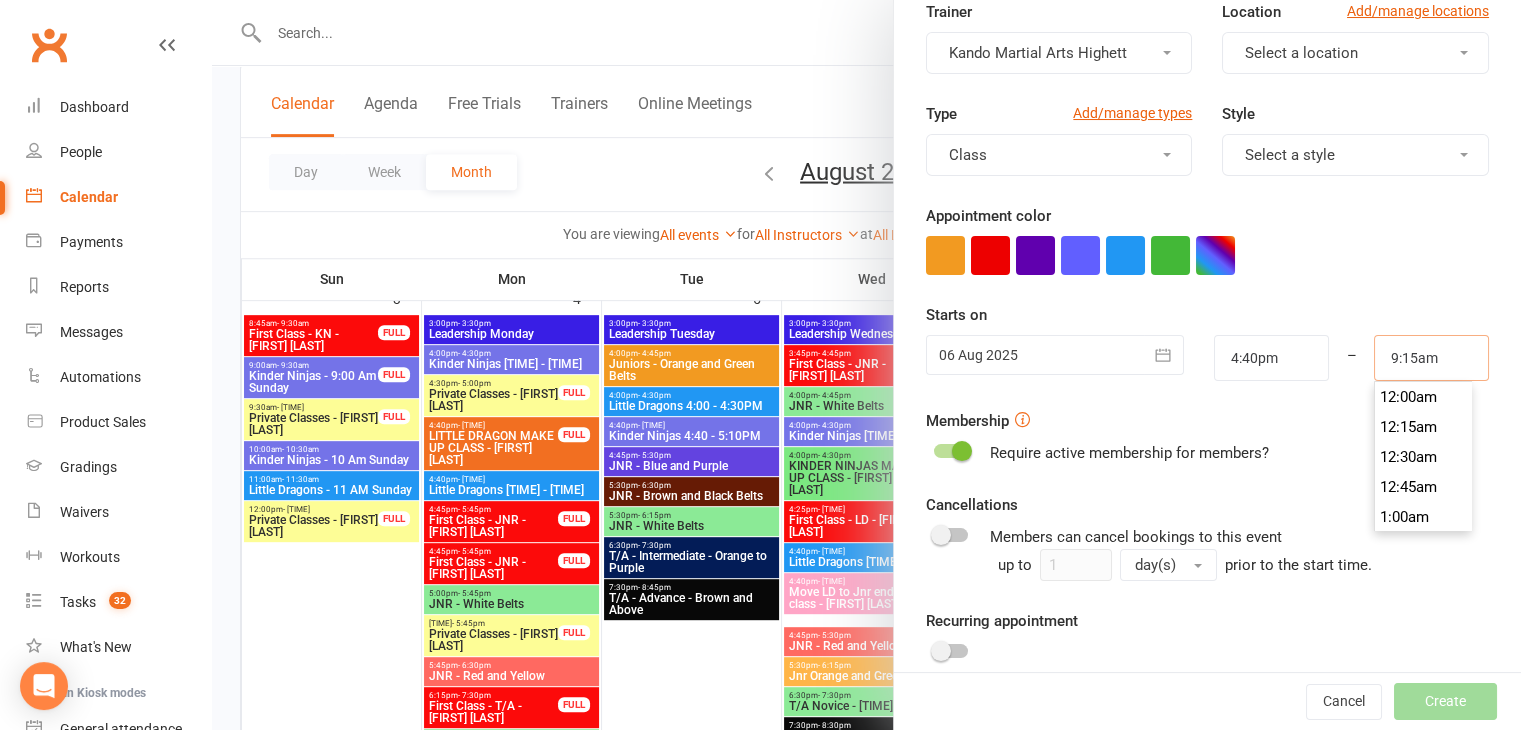 scroll, scrollTop: 1080, scrollLeft: 0, axis: vertical 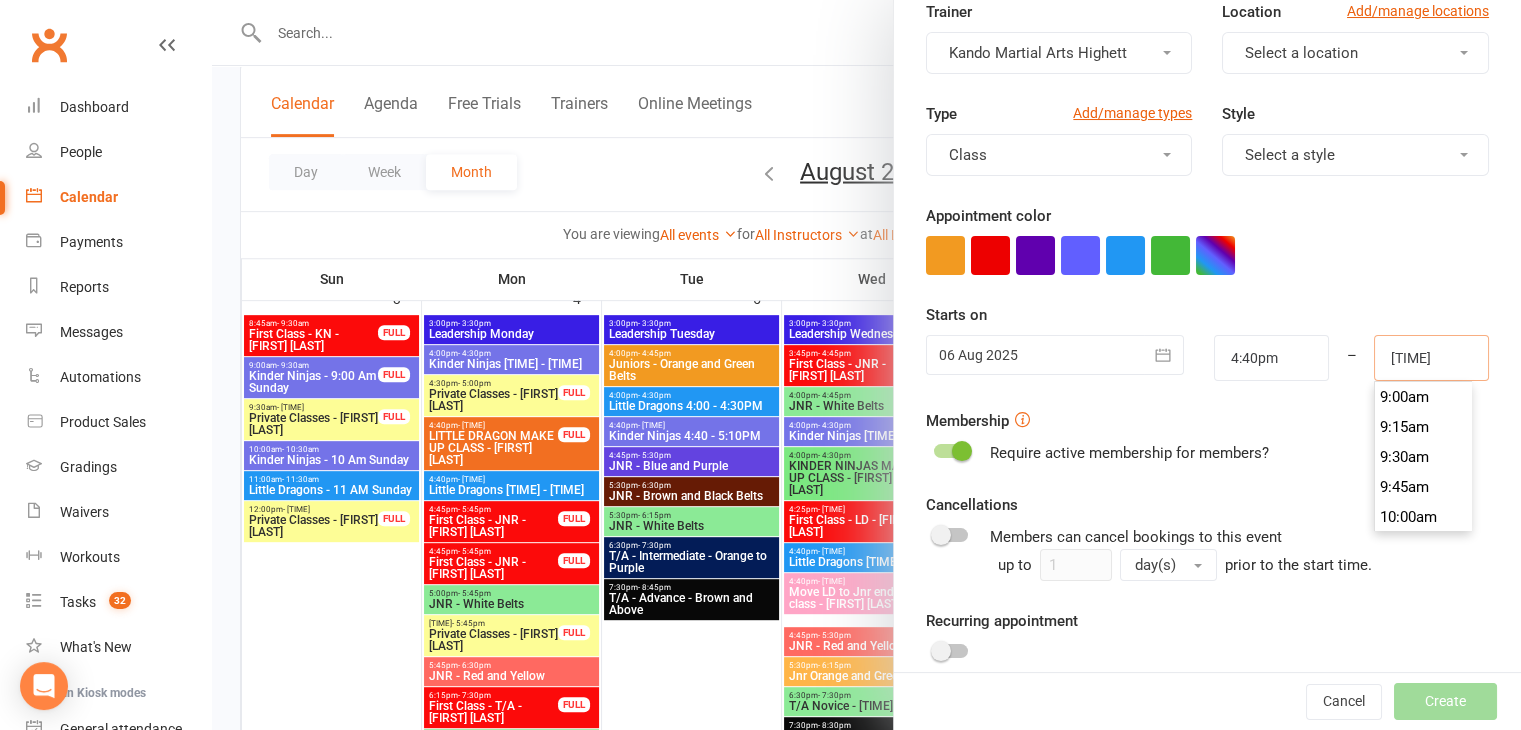 type on "9" 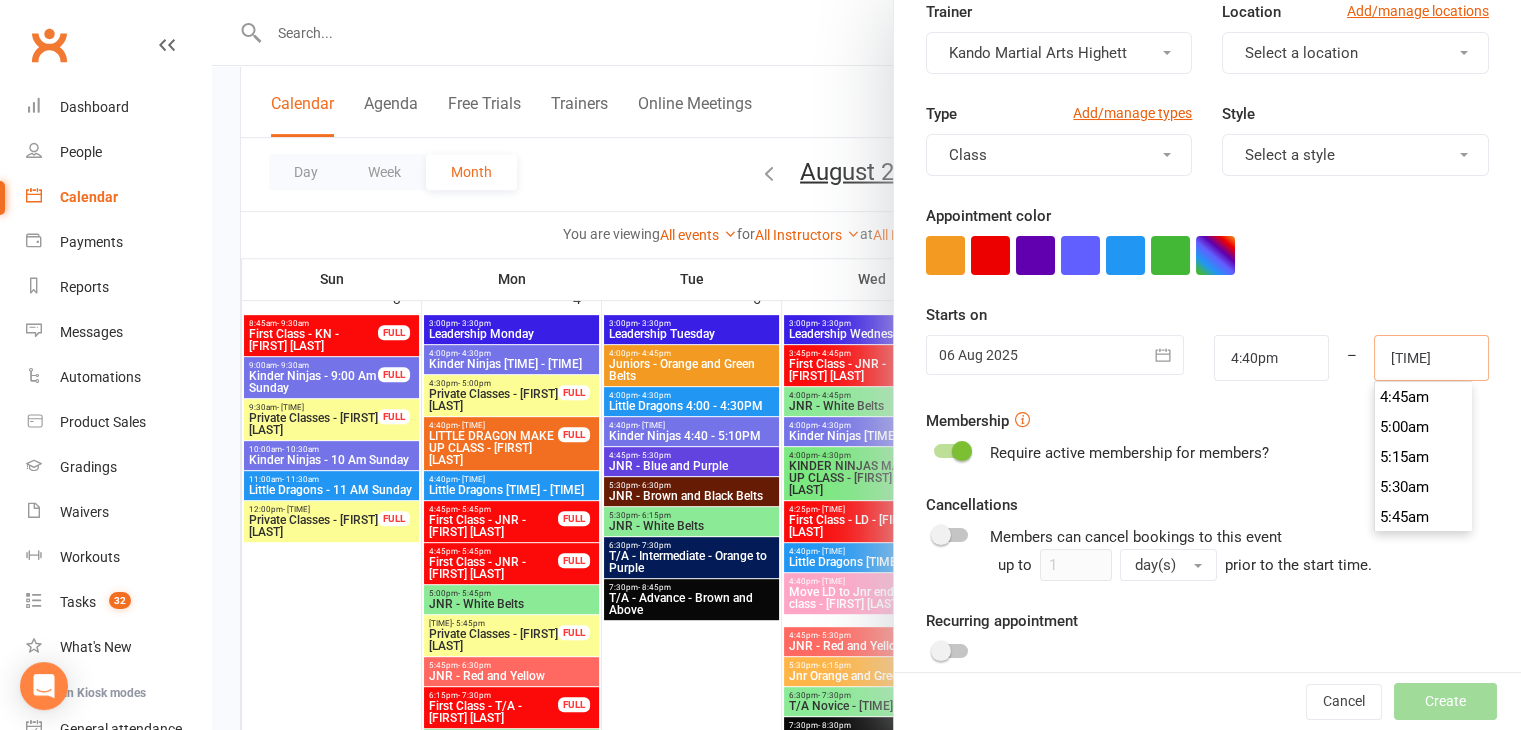 scroll, scrollTop: 2040, scrollLeft: 0, axis: vertical 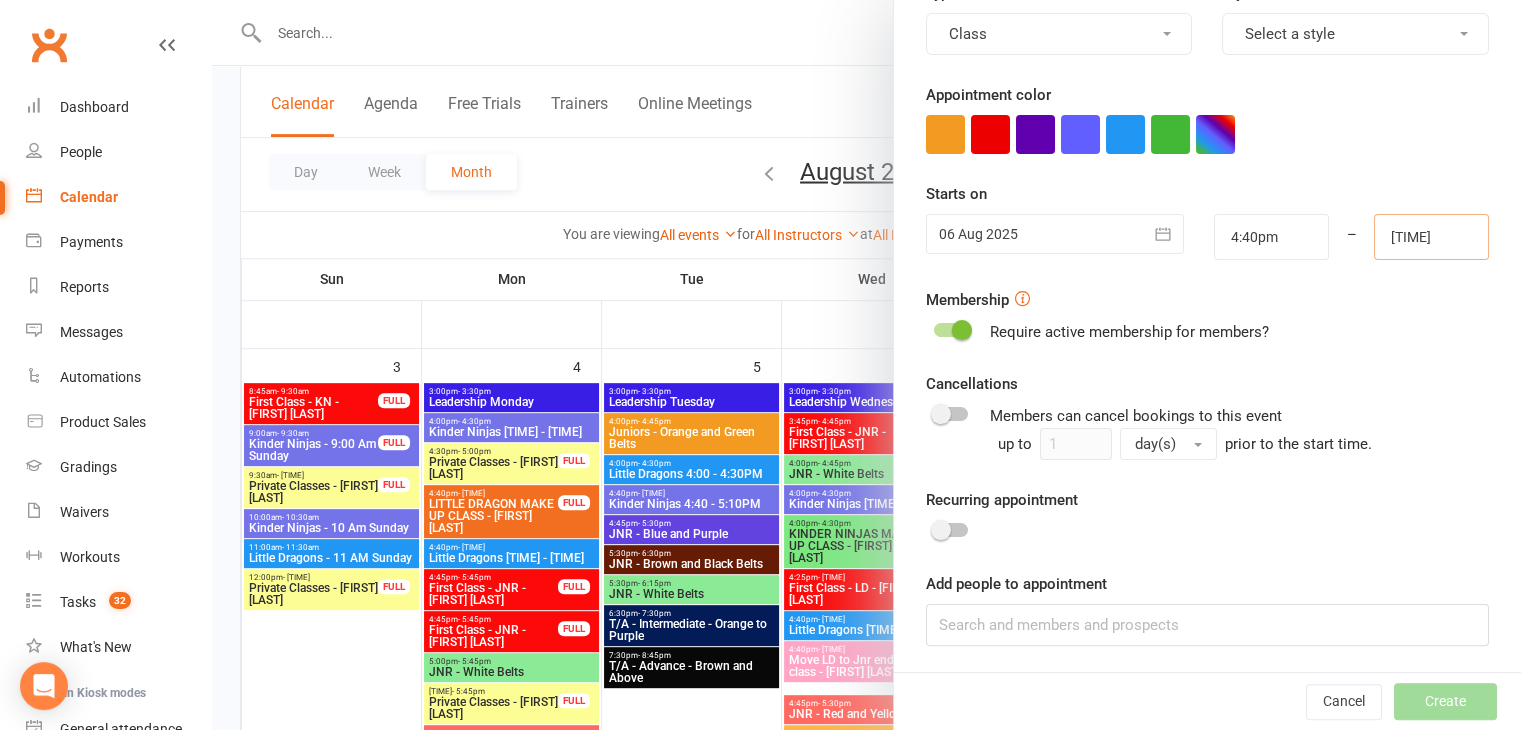 type on "5:10pm" 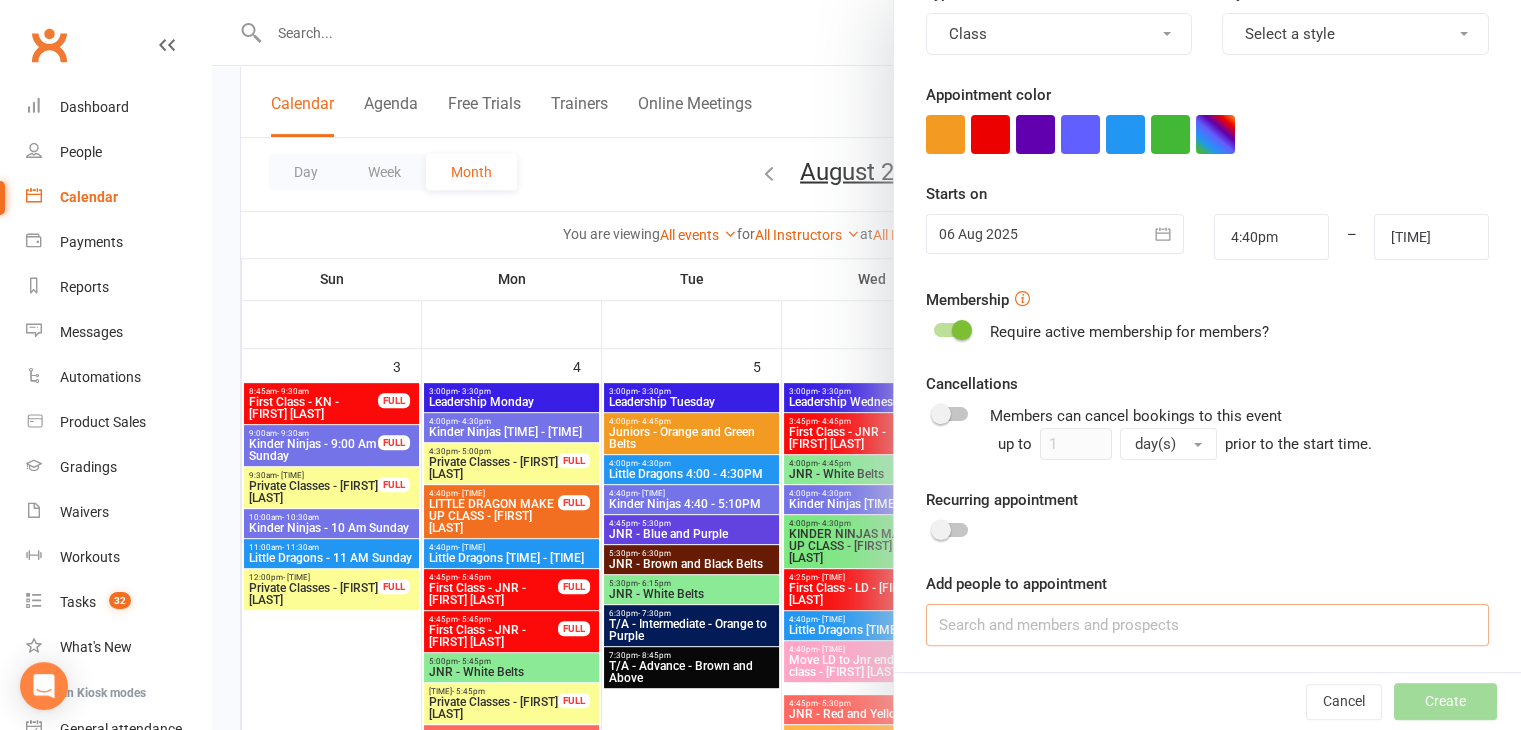 click at bounding box center [1207, 625] 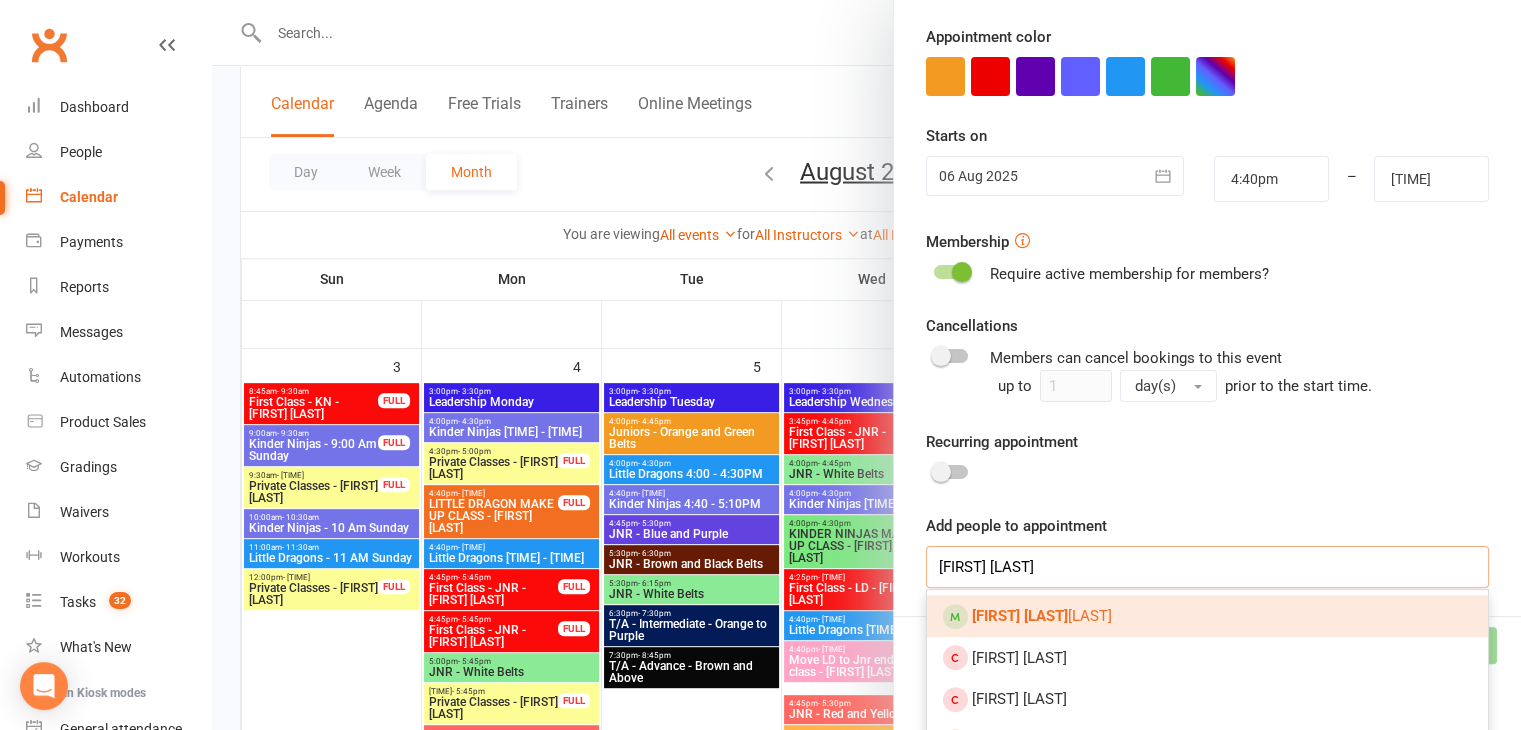 scroll, scrollTop: 401, scrollLeft: 0, axis: vertical 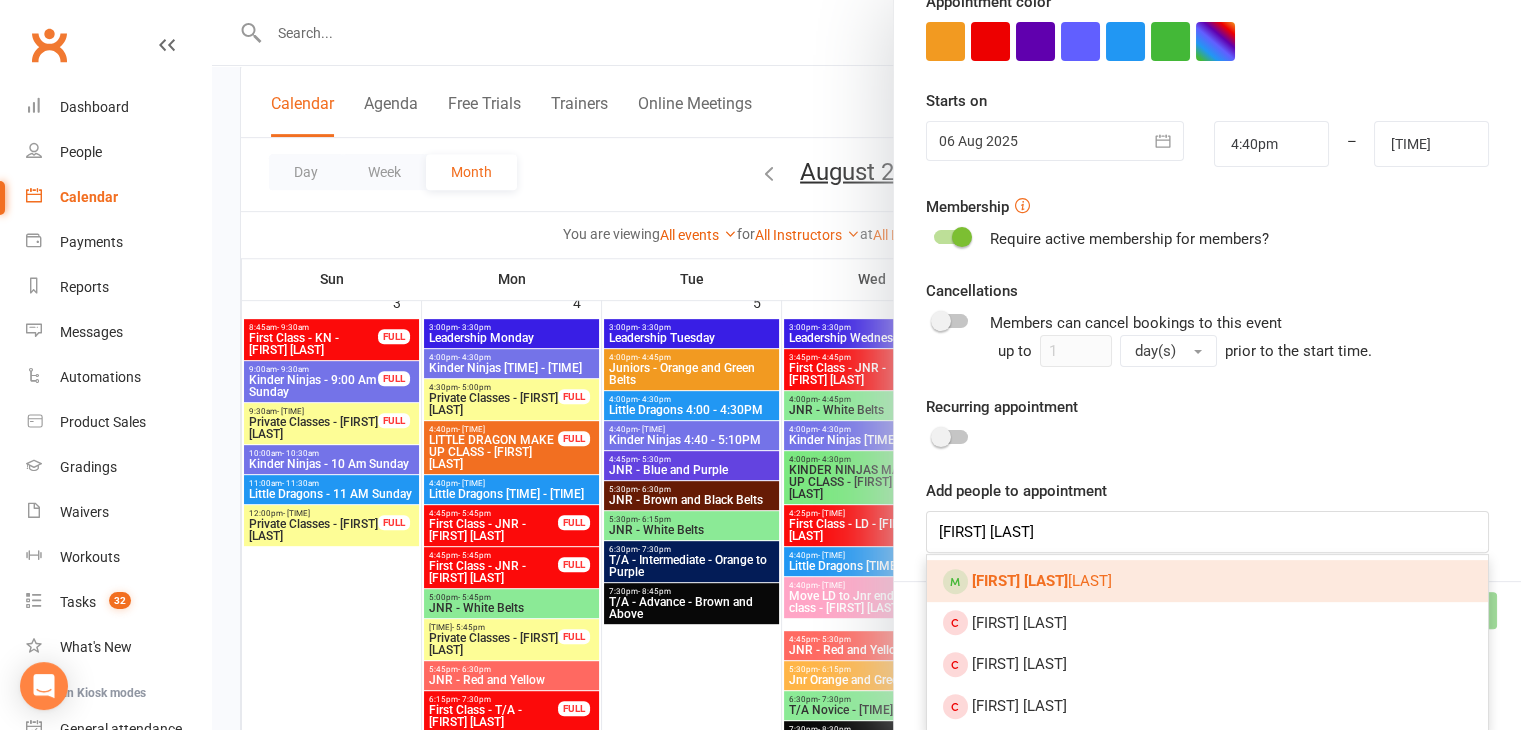 click on "Tommy Wi llaton
Tommy Hamill
Tom Willis
Hugh Wiederman" at bounding box center [1207, 643] 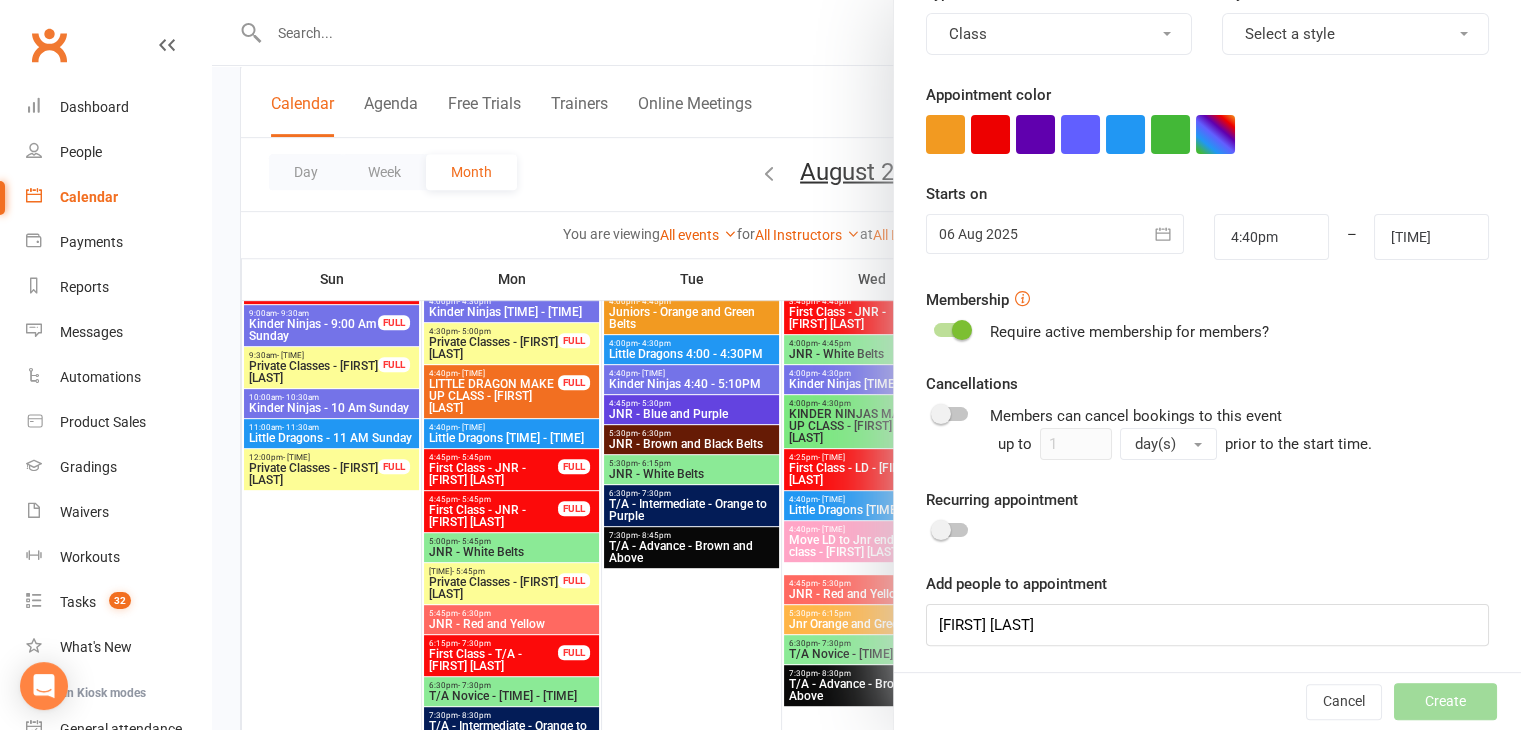 scroll, scrollTop: 900, scrollLeft: 0, axis: vertical 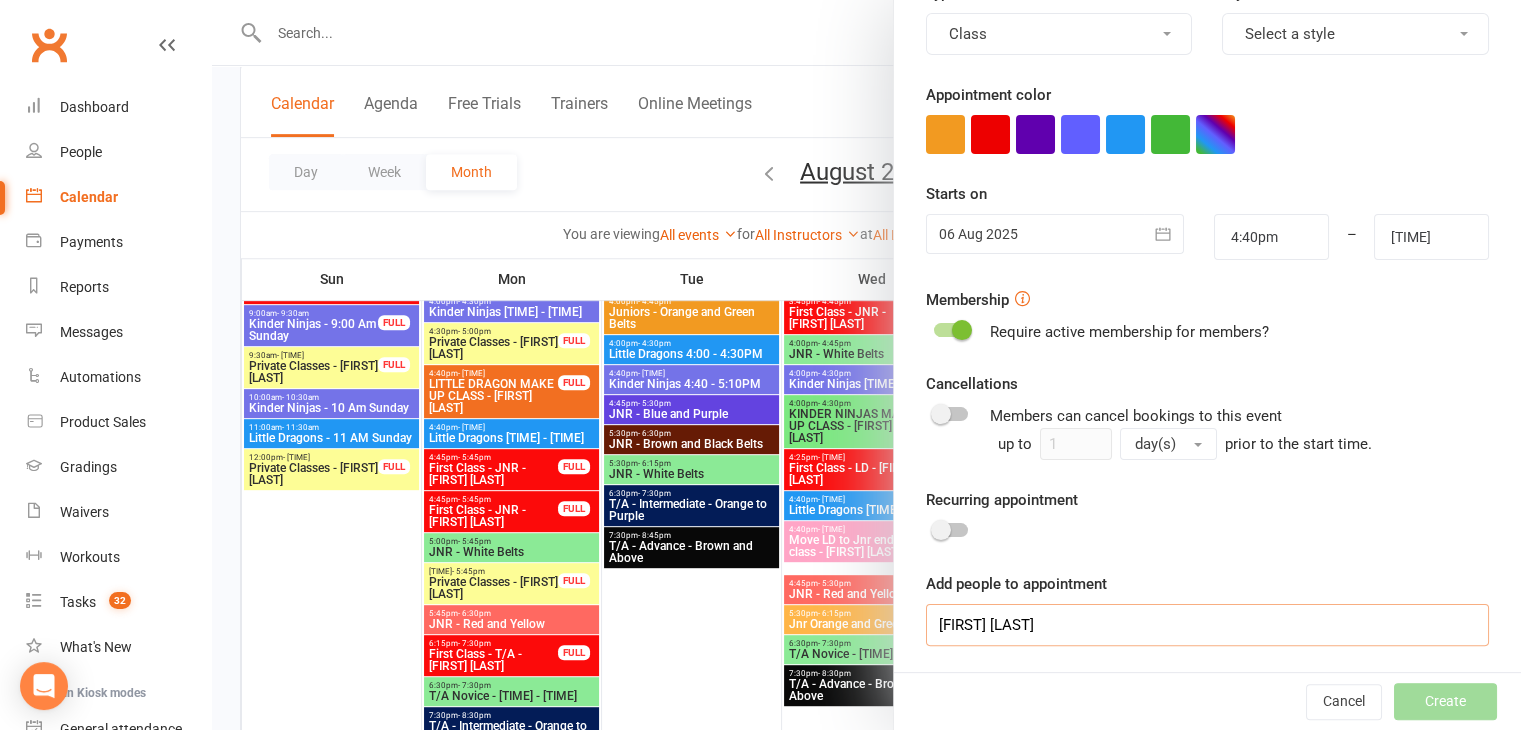 click on "Tommy Wi" at bounding box center (1207, 625) 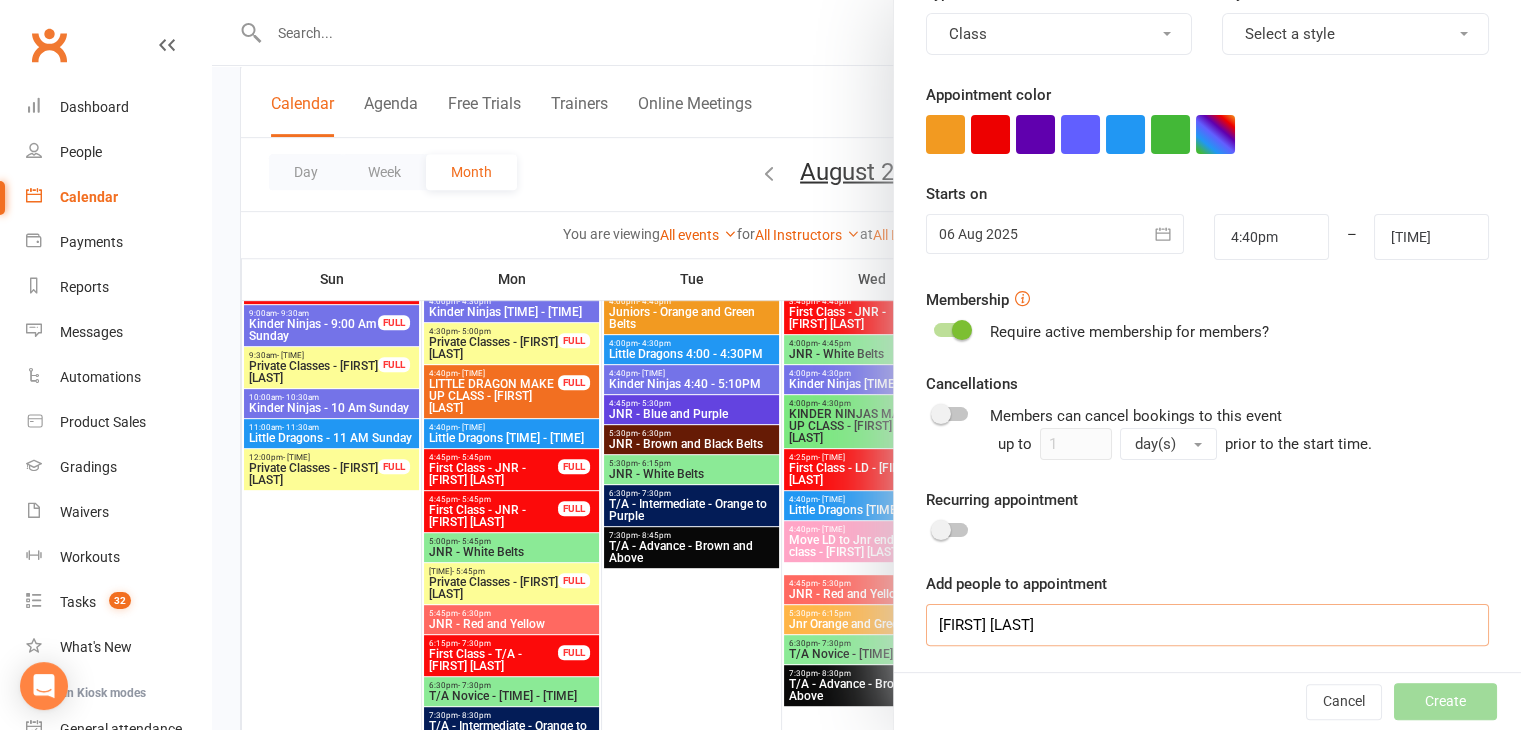 type on "Tommy Wi" 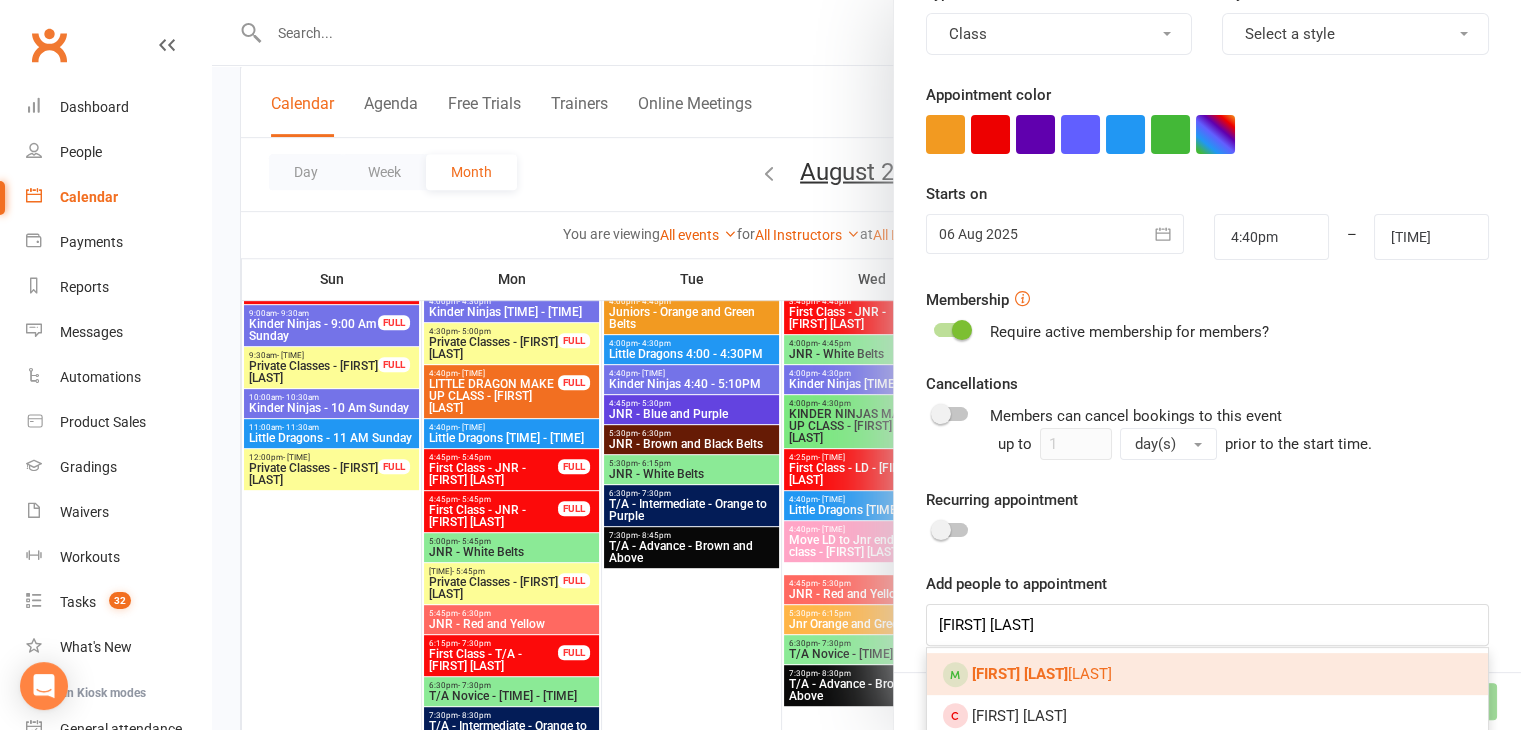 click on "Tommy Wi" at bounding box center (1020, 674) 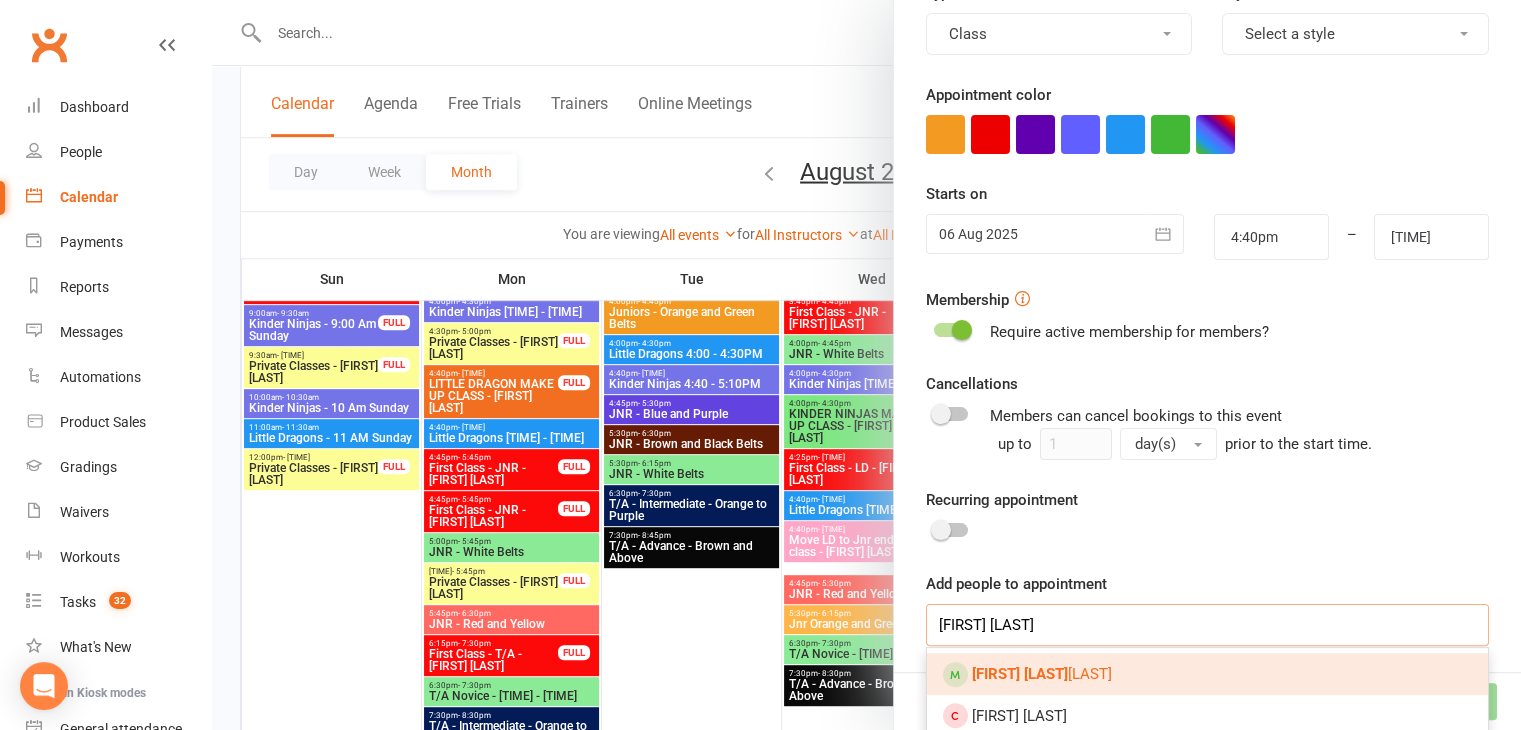 type 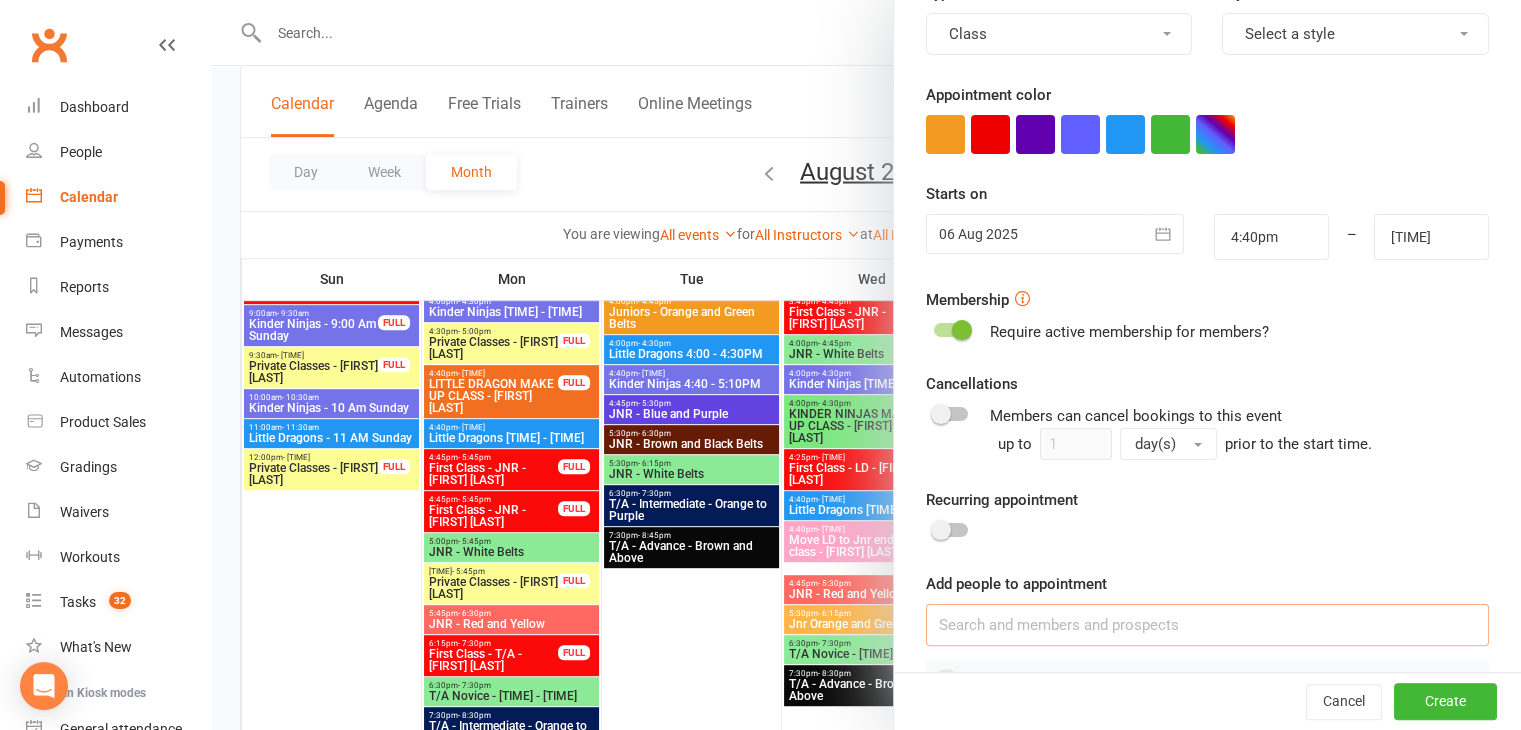 scroll, scrollTop: 364, scrollLeft: 0, axis: vertical 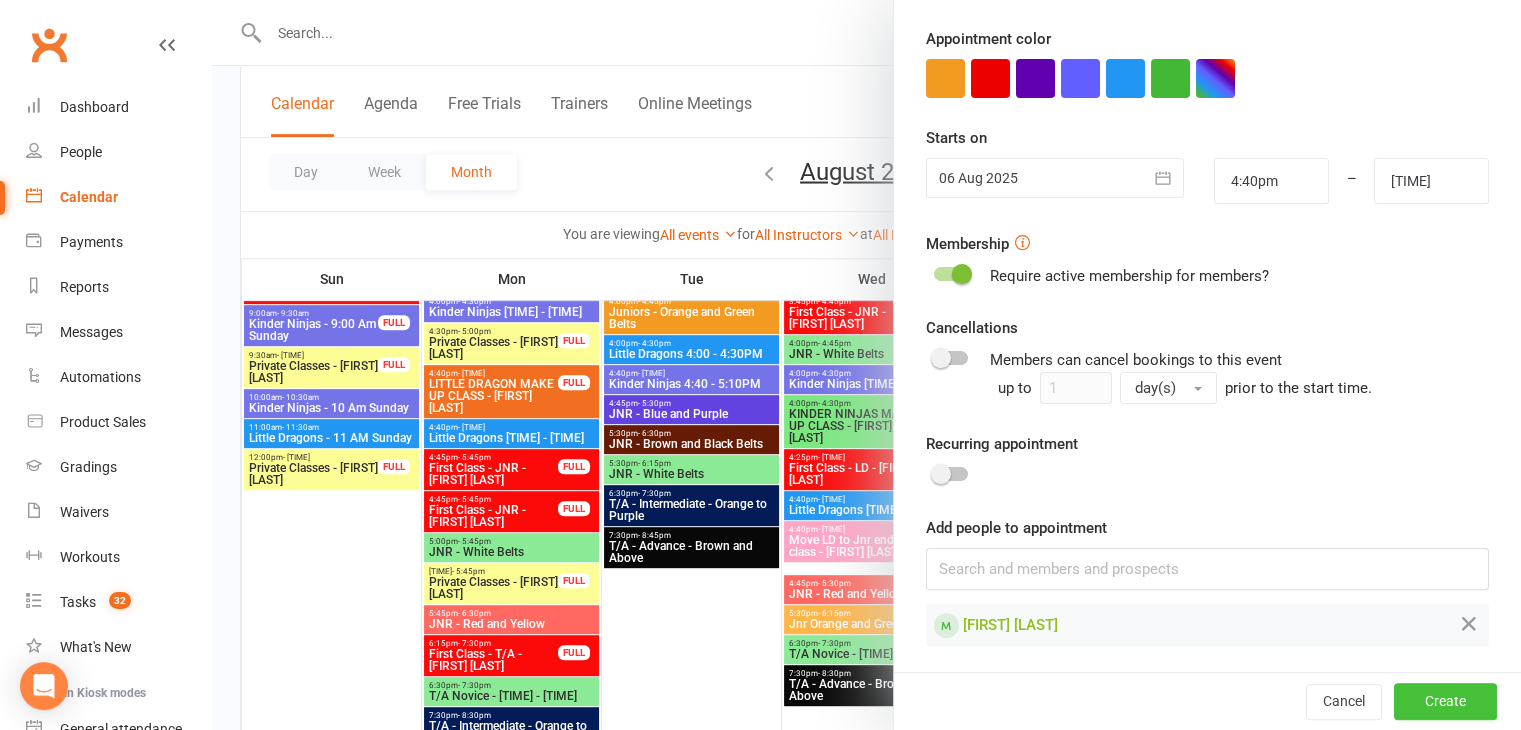 click on "Create" at bounding box center (1445, 702) 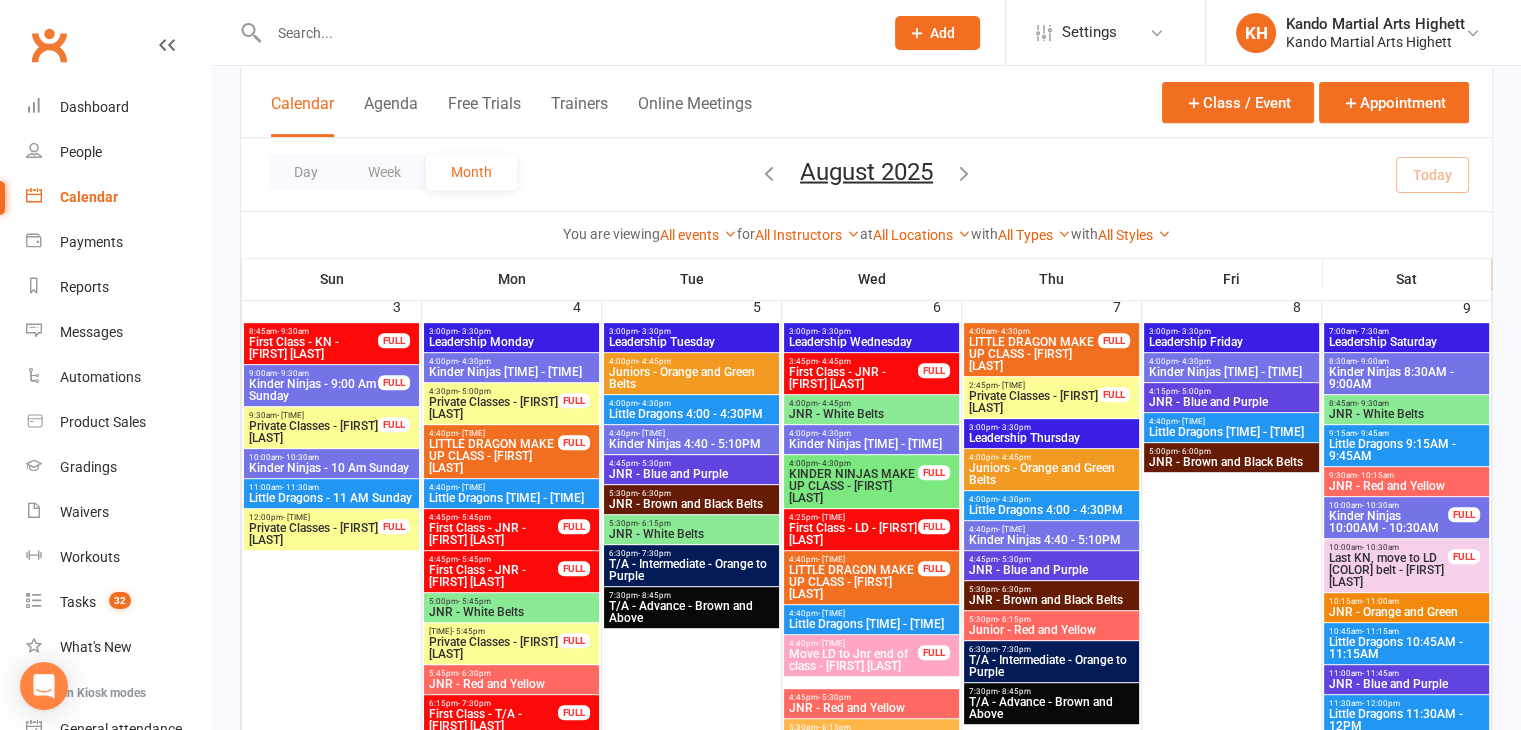 scroll, scrollTop: 816, scrollLeft: 0, axis: vertical 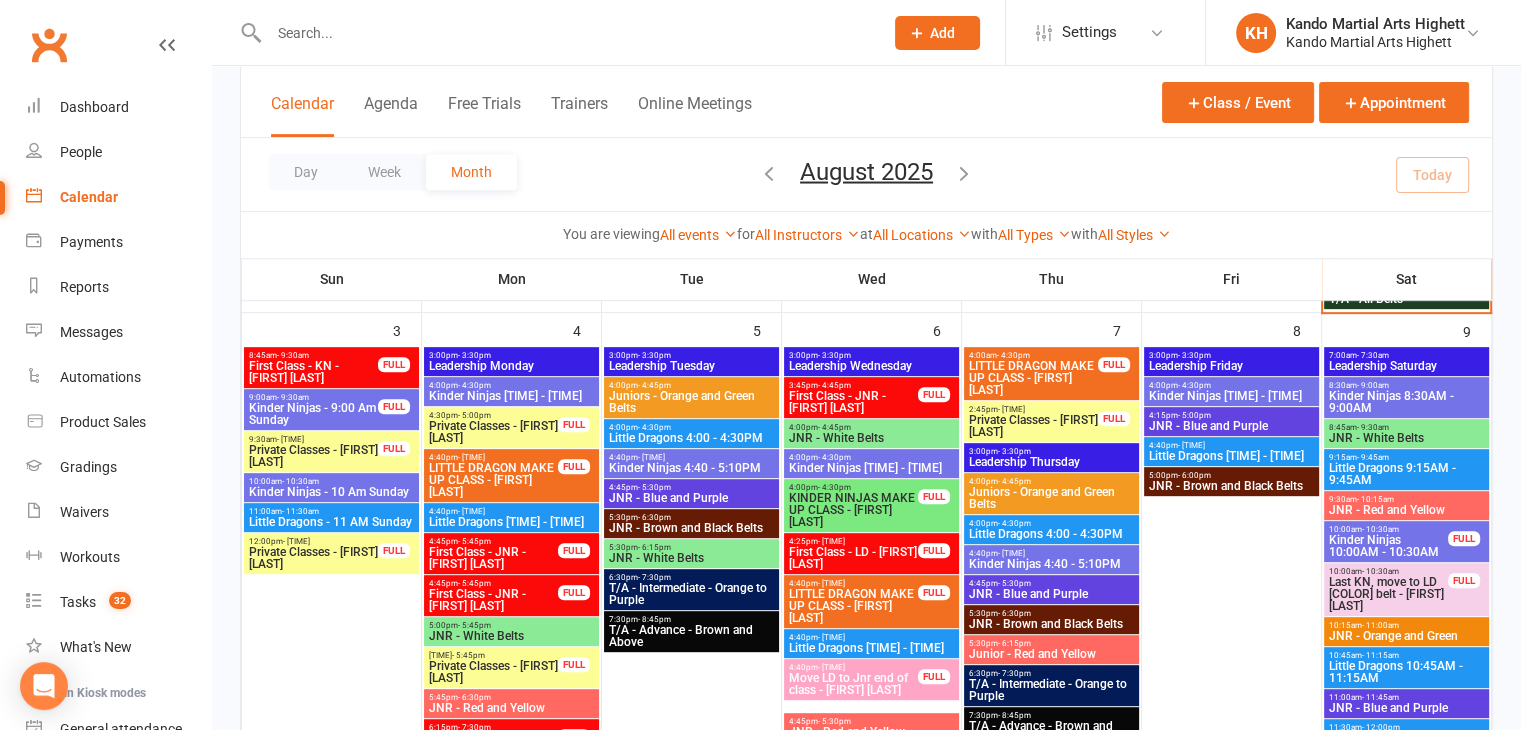 click at bounding box center (566, 33) 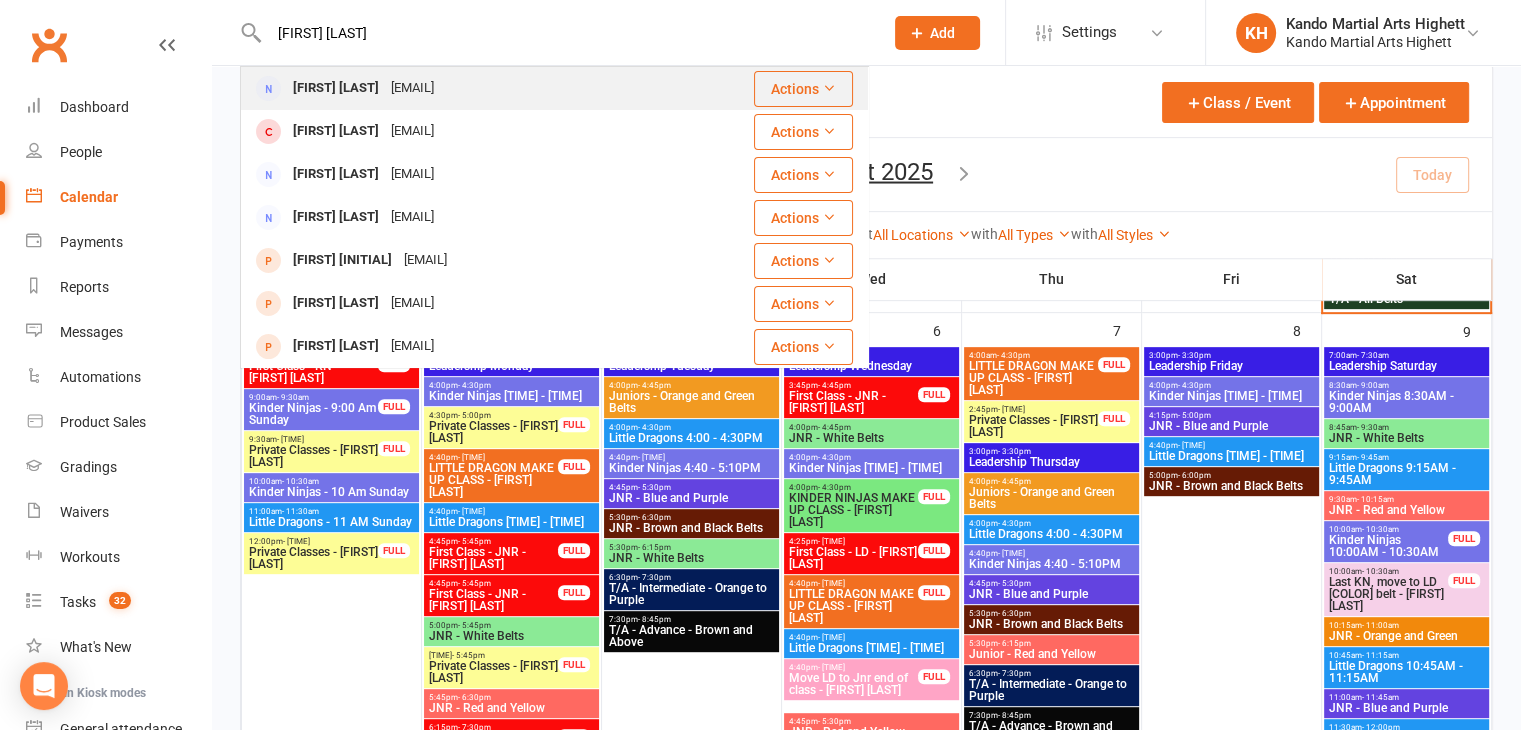 type on "anna bren" 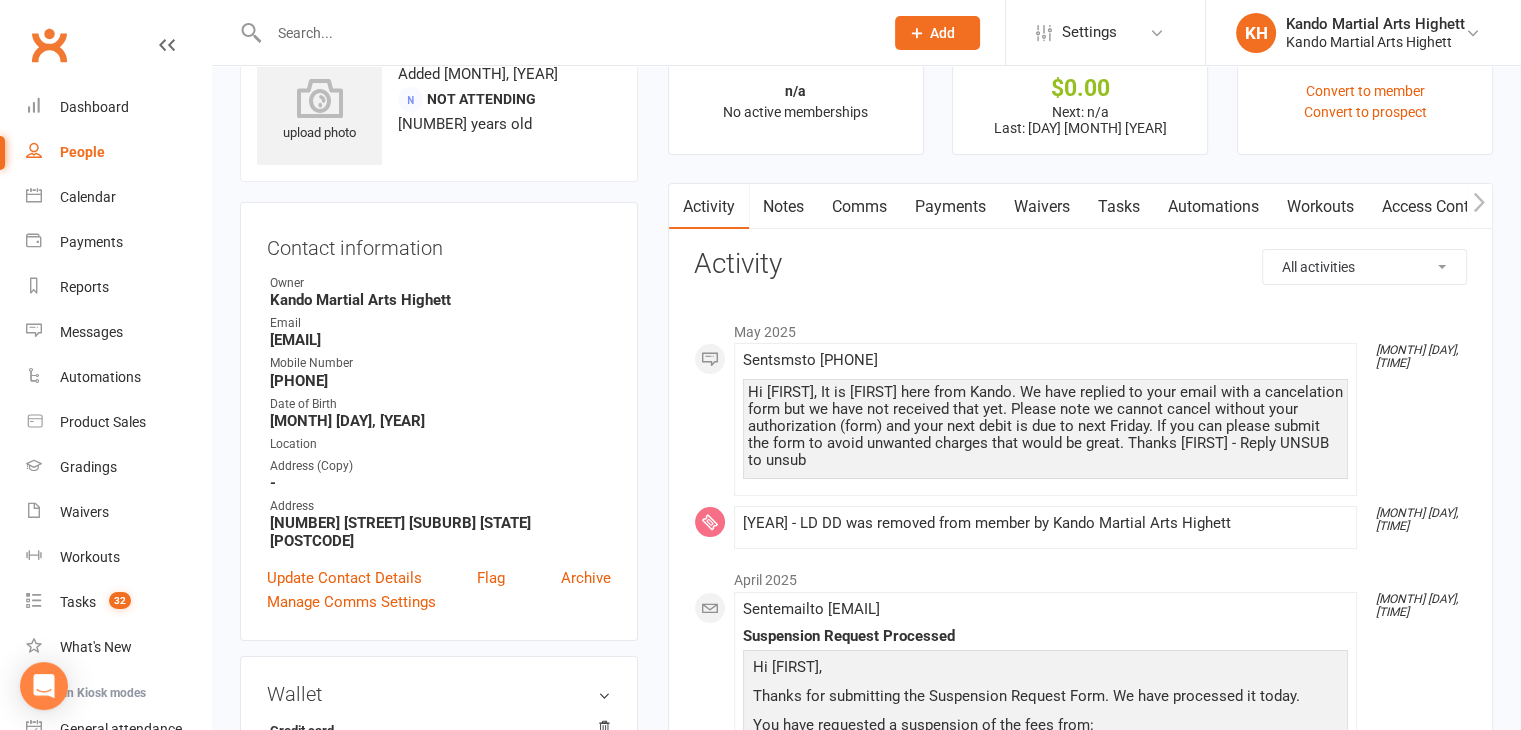 scroll, scrollTop: 0, scrollLeft: 0, axis: both 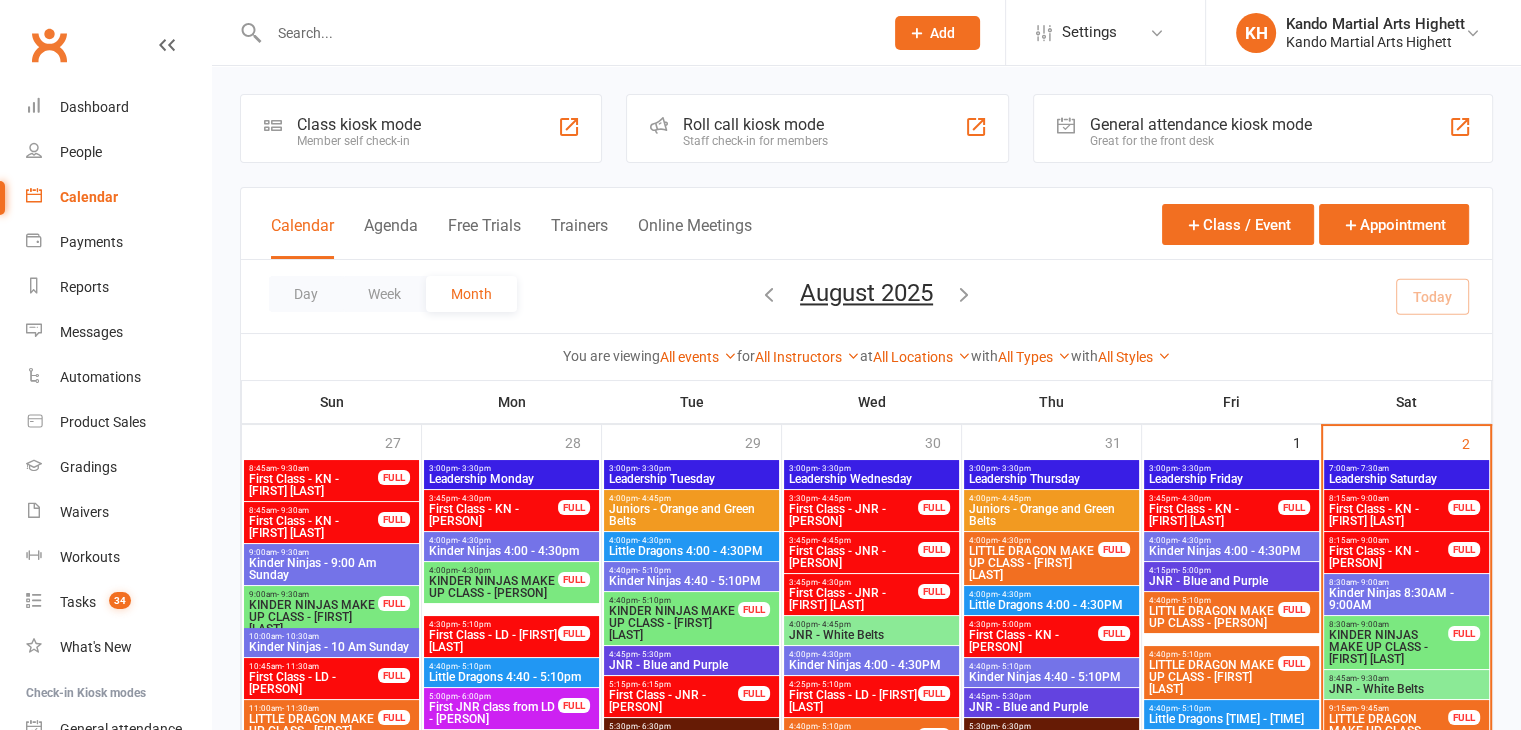 click at bounding box center (566, 33) 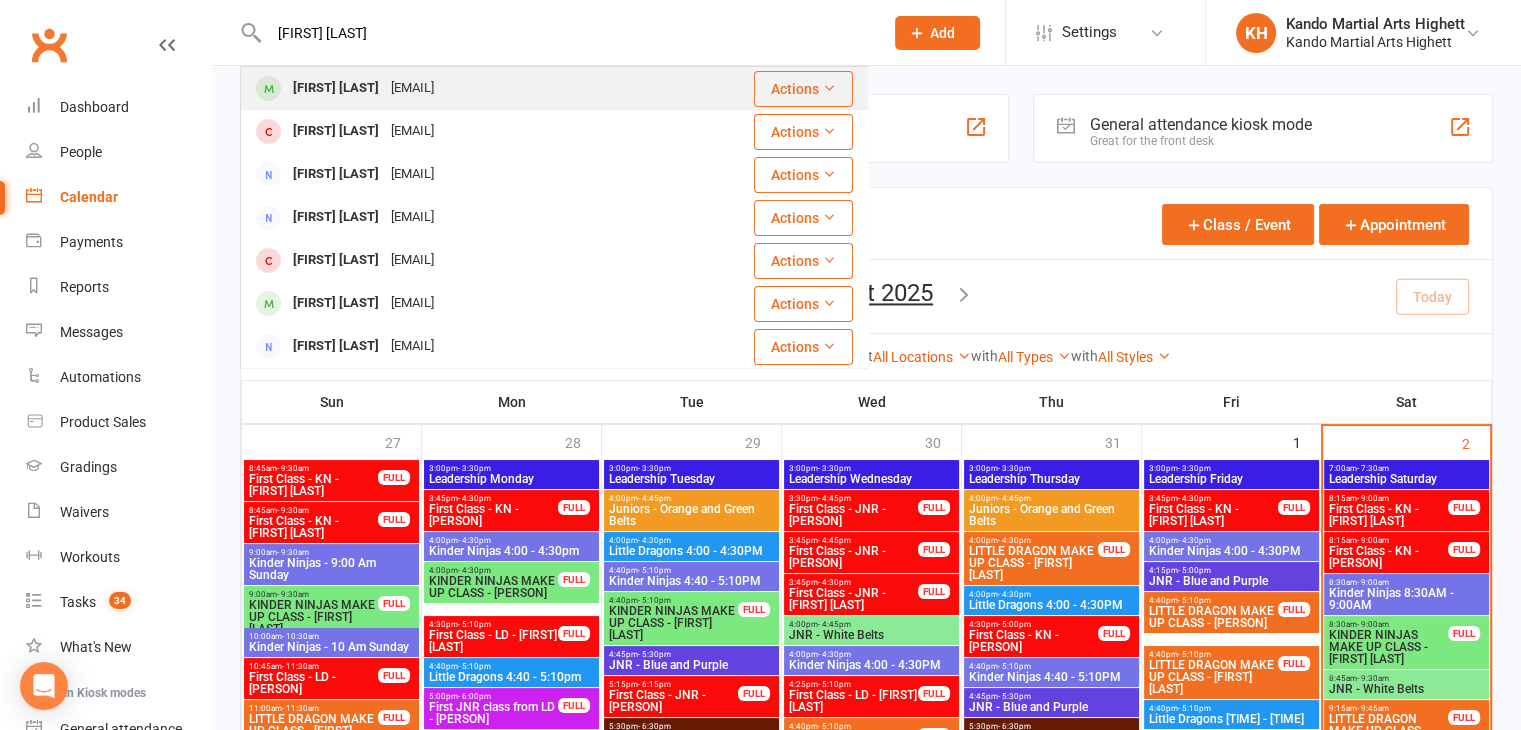 type on "tommy w" 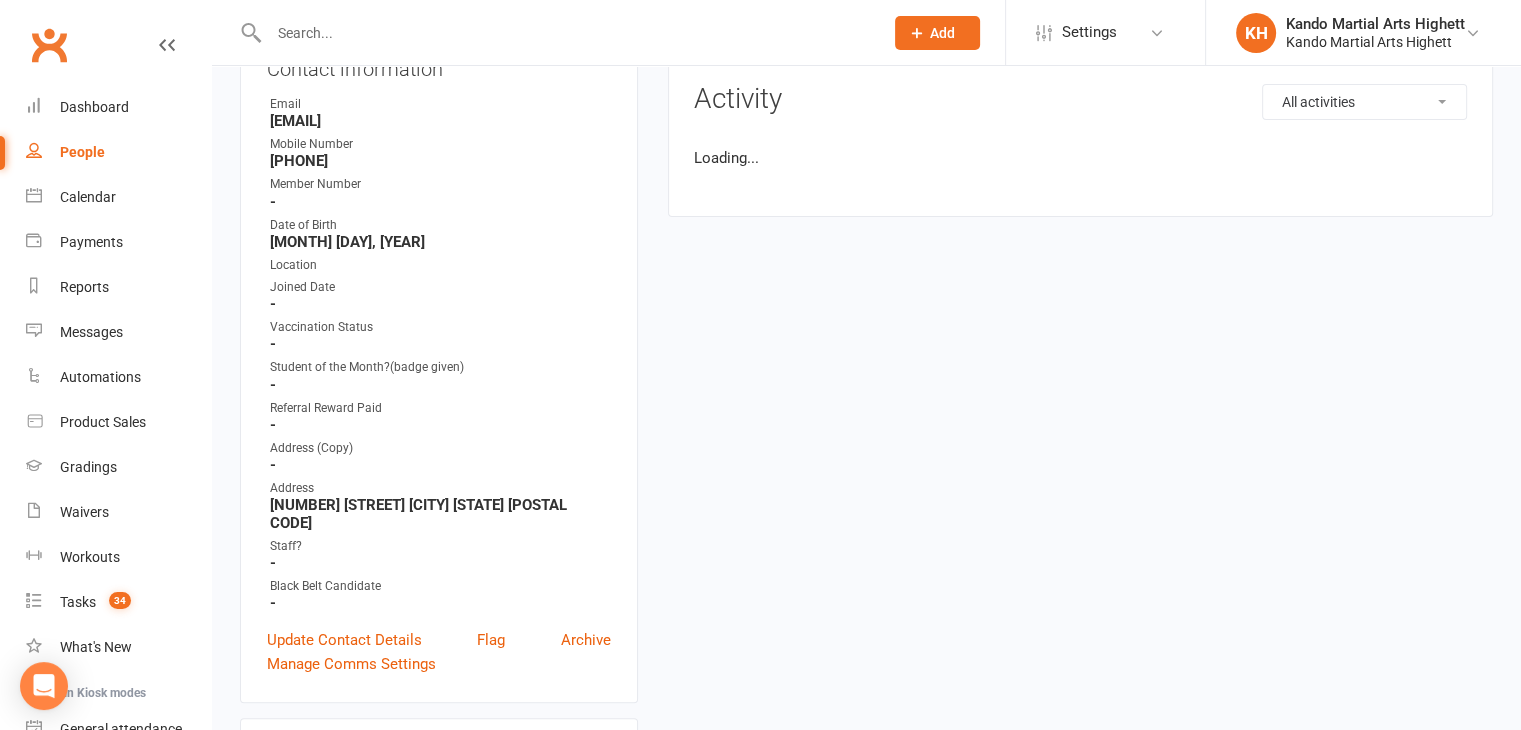 scroll, scrollTop: 255, scrollLeft: 0, axis: vertical 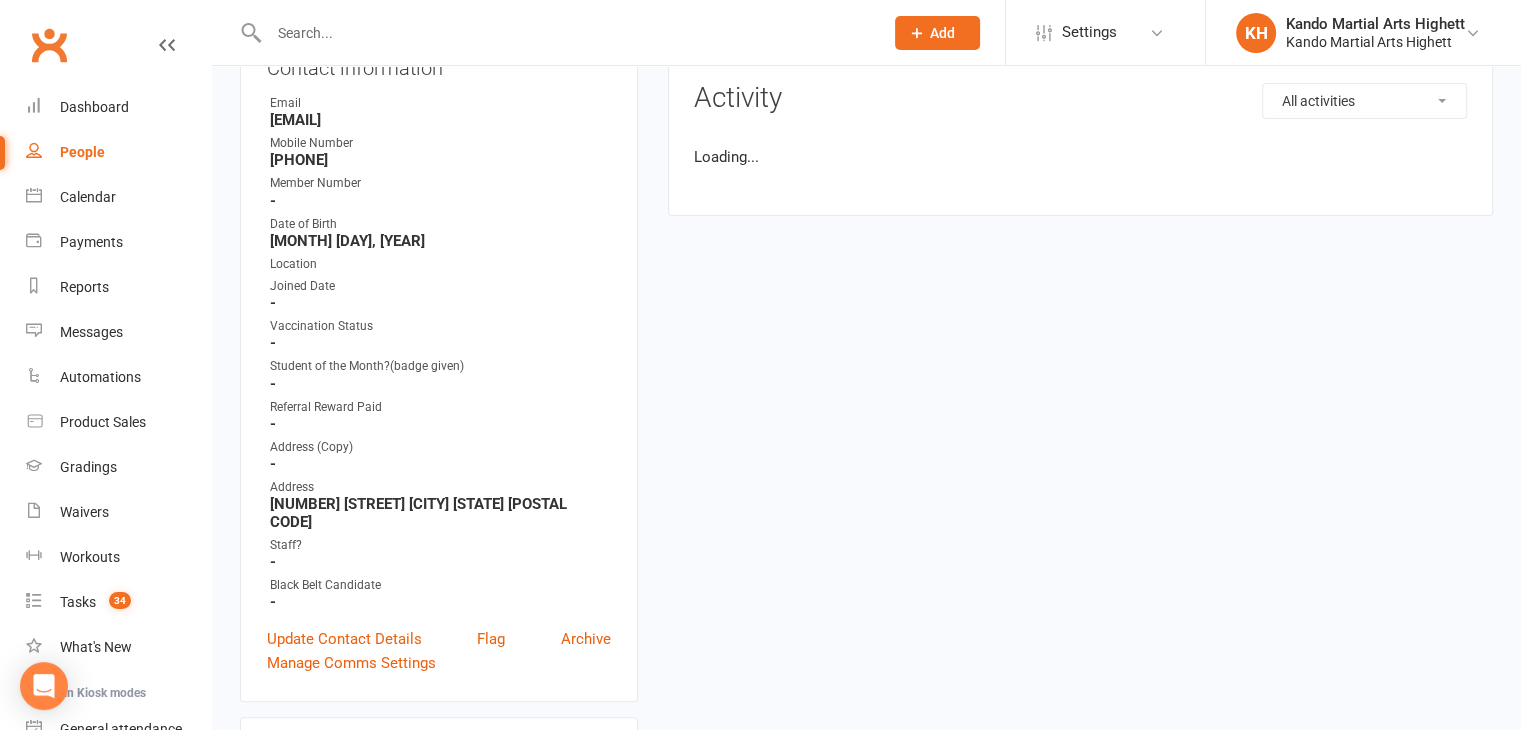 drag, startPoint x: 262, startPoint y: 115, endPoint x: 482, endPoint y: 119, distance: 220.03636 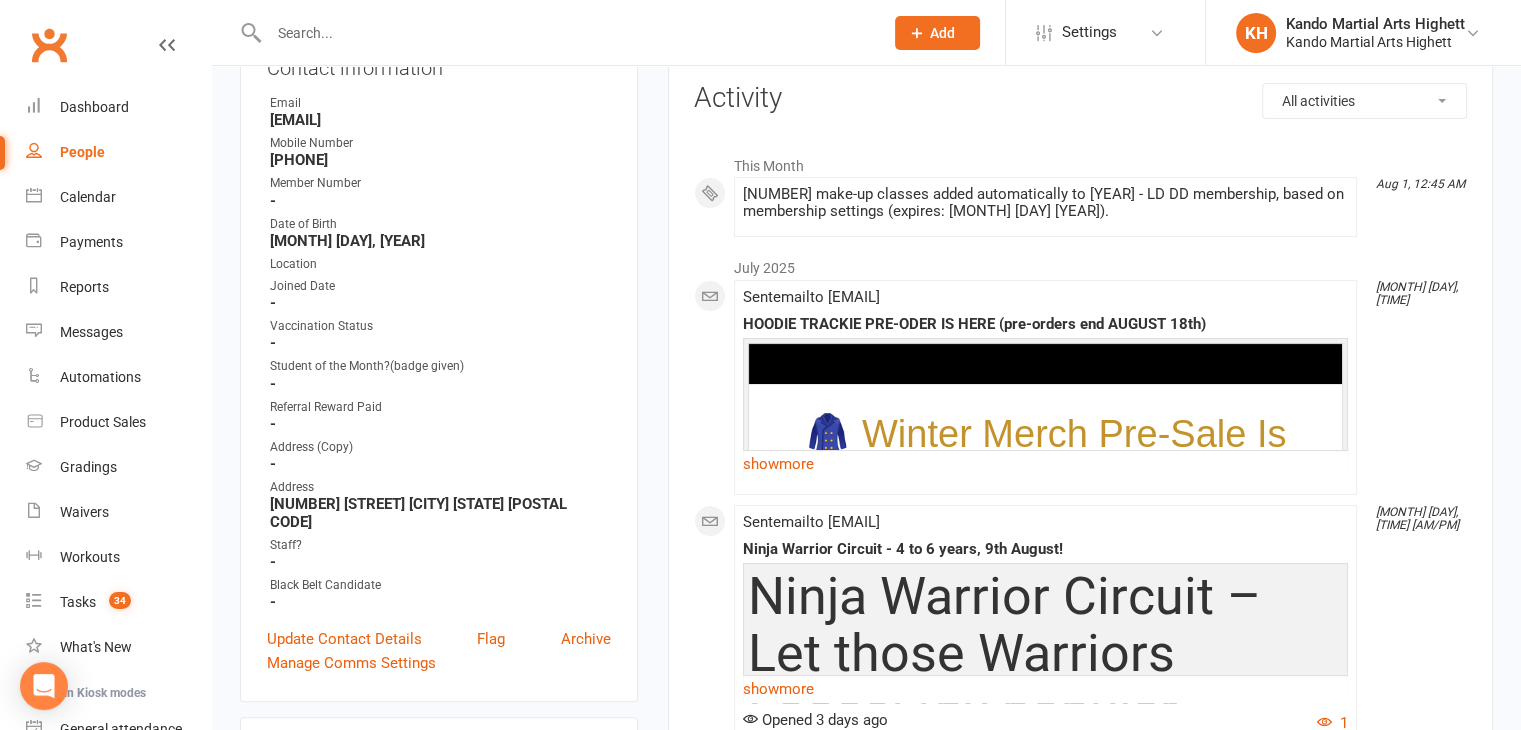 click on "-" at bounding box center [440, 201] 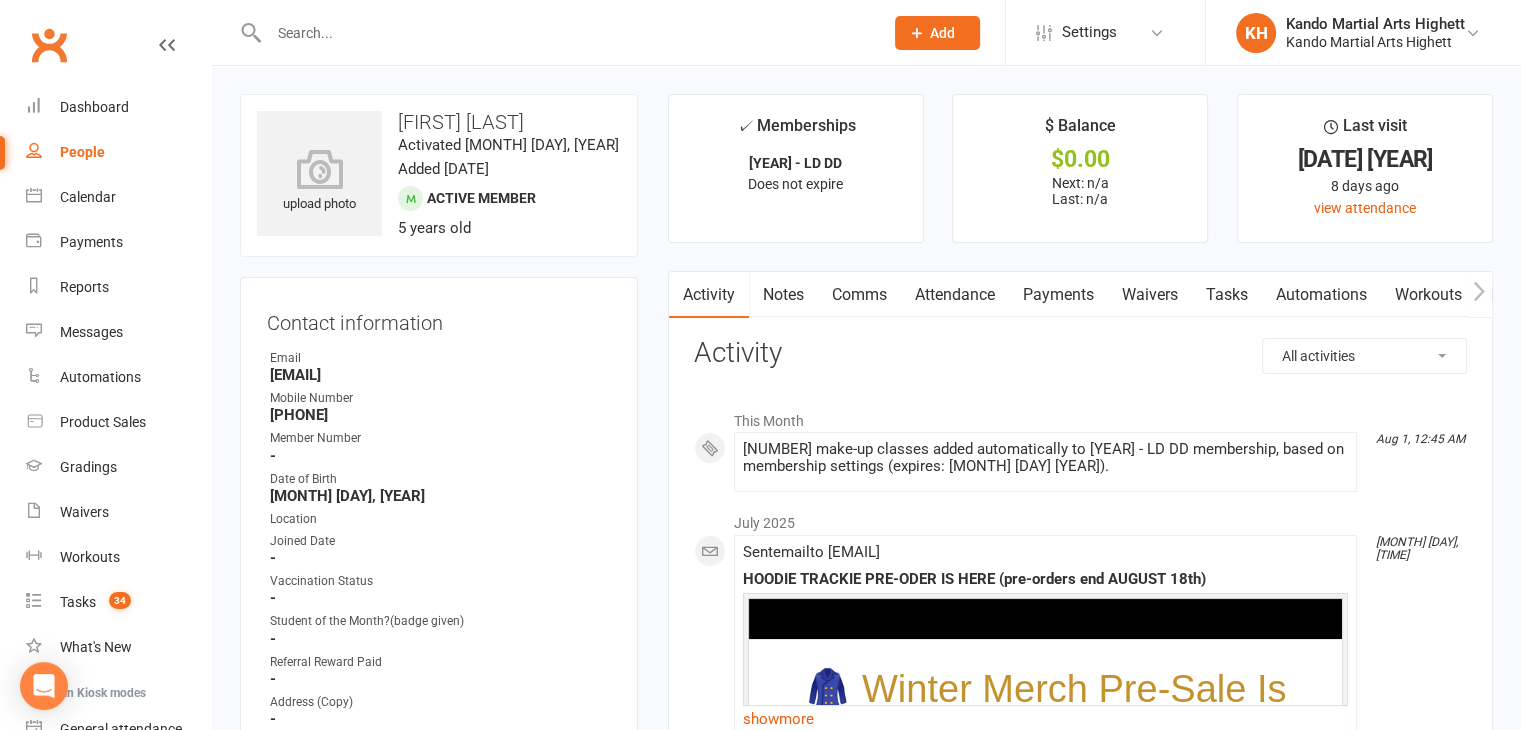 scroll, scrollTop: 0, scrollLeft: 0, axis: both 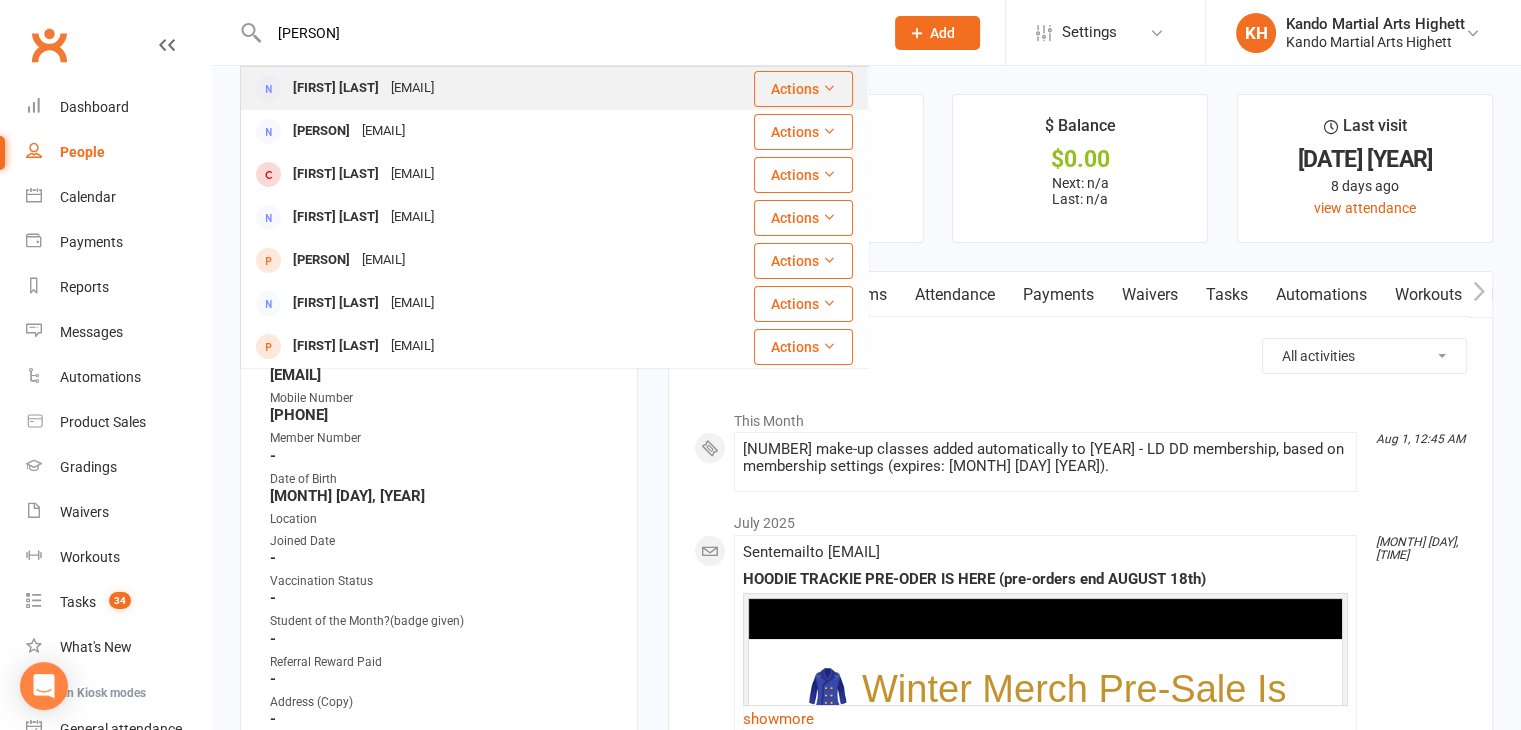 type on "anna bre" 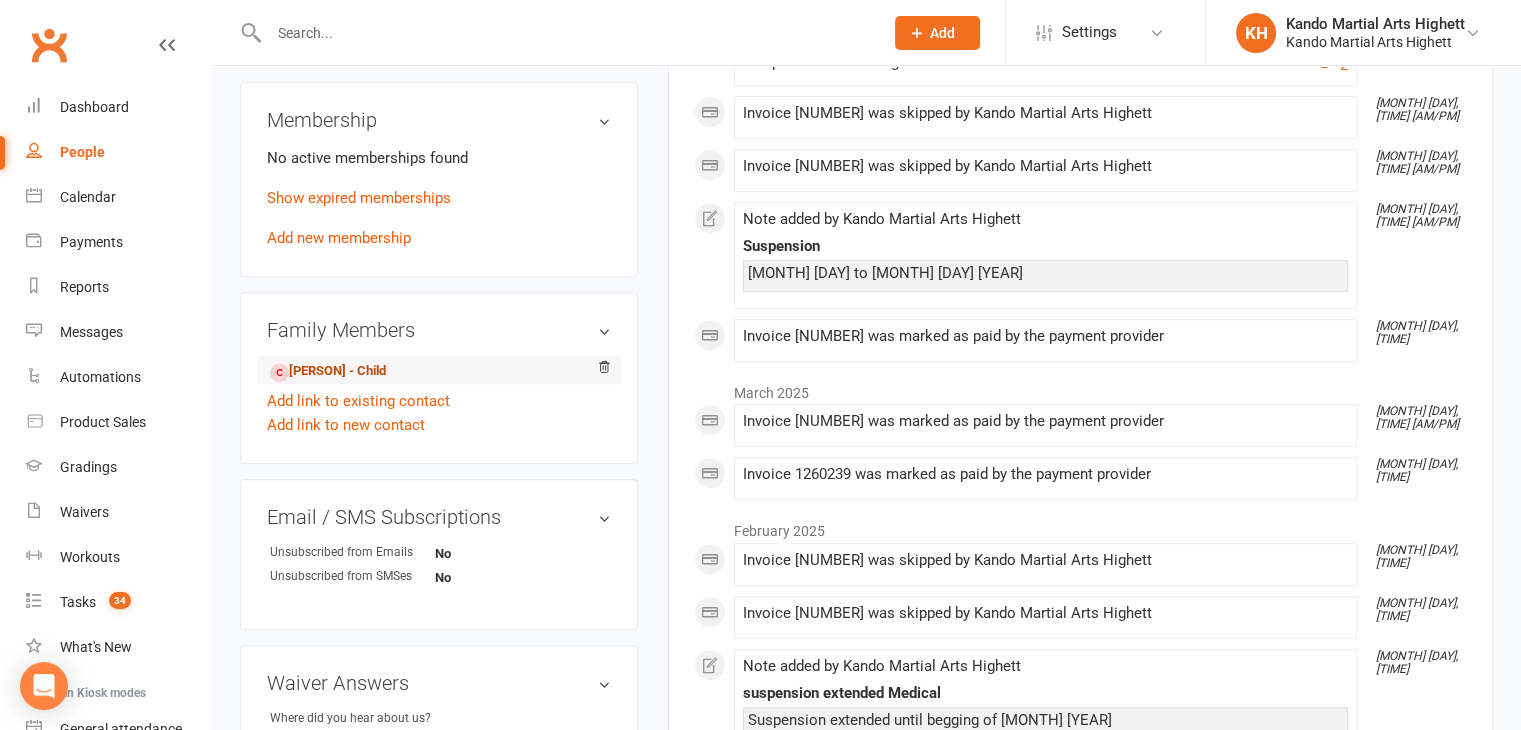 scroll, scrollTop: 0, scrollLeft: 0, axis: both 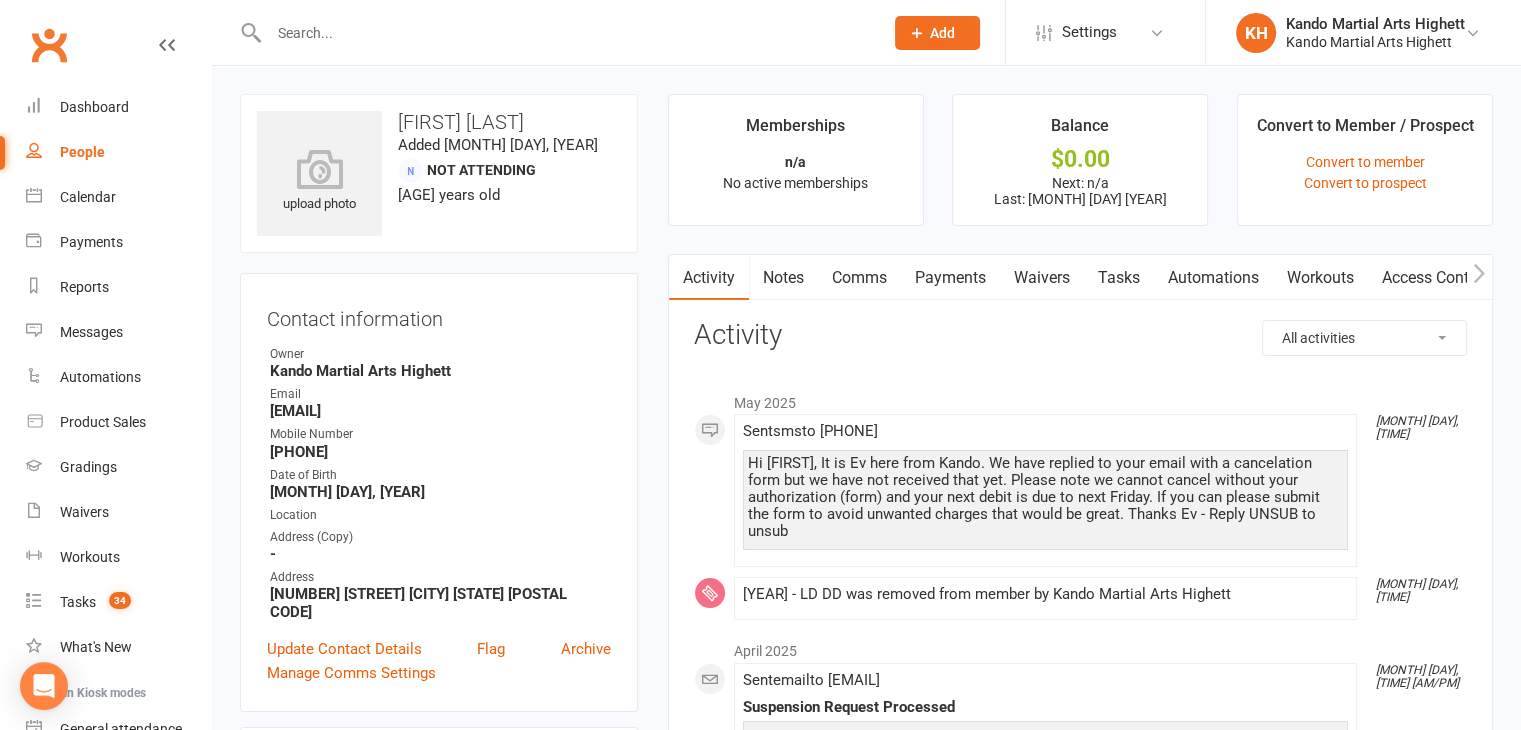 drag, startPoint x: 467, startPoint y: 417, endPoint x: 311, endPoint y: 395, distance: 157.54364 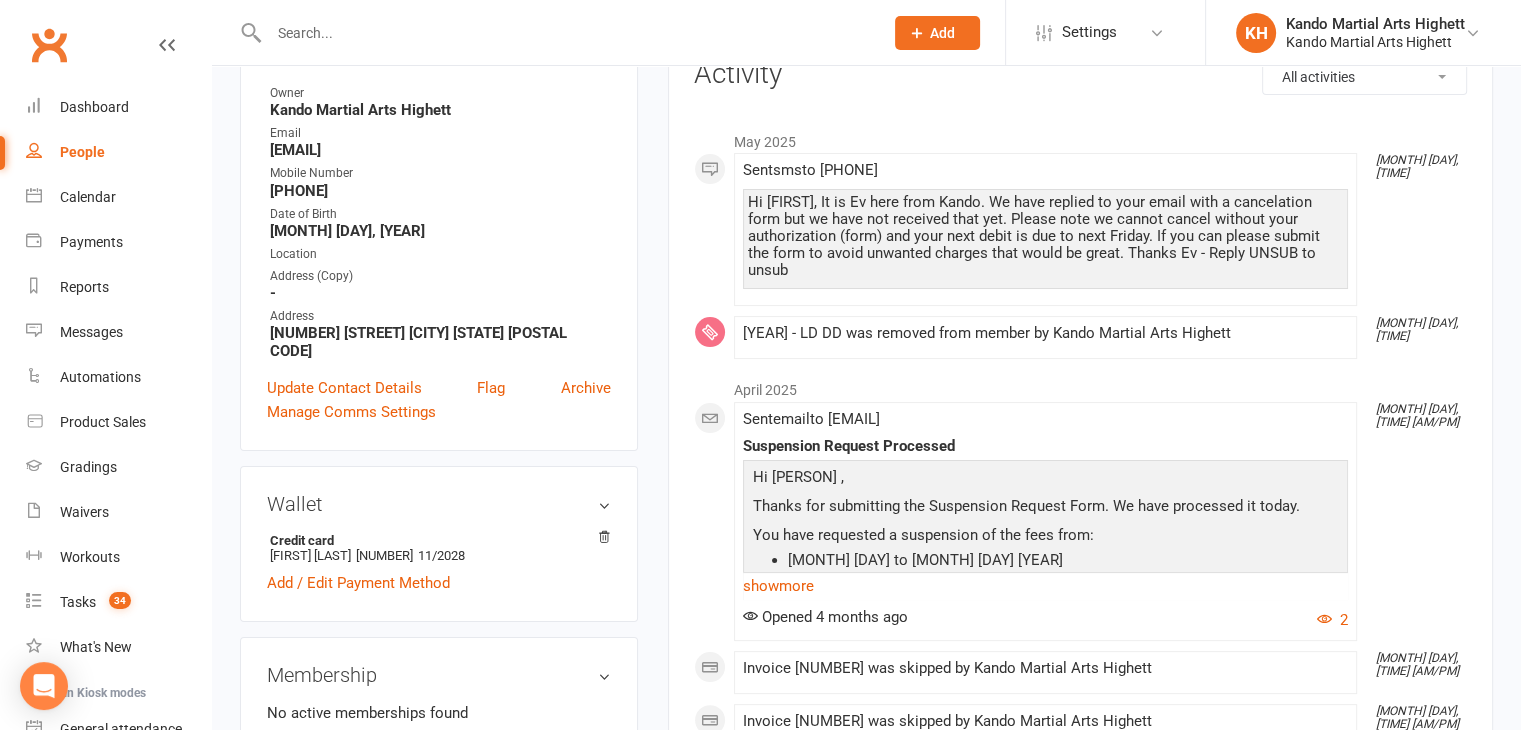 scroll, scrollTop: 0, scrollLeft: 0, axis: both 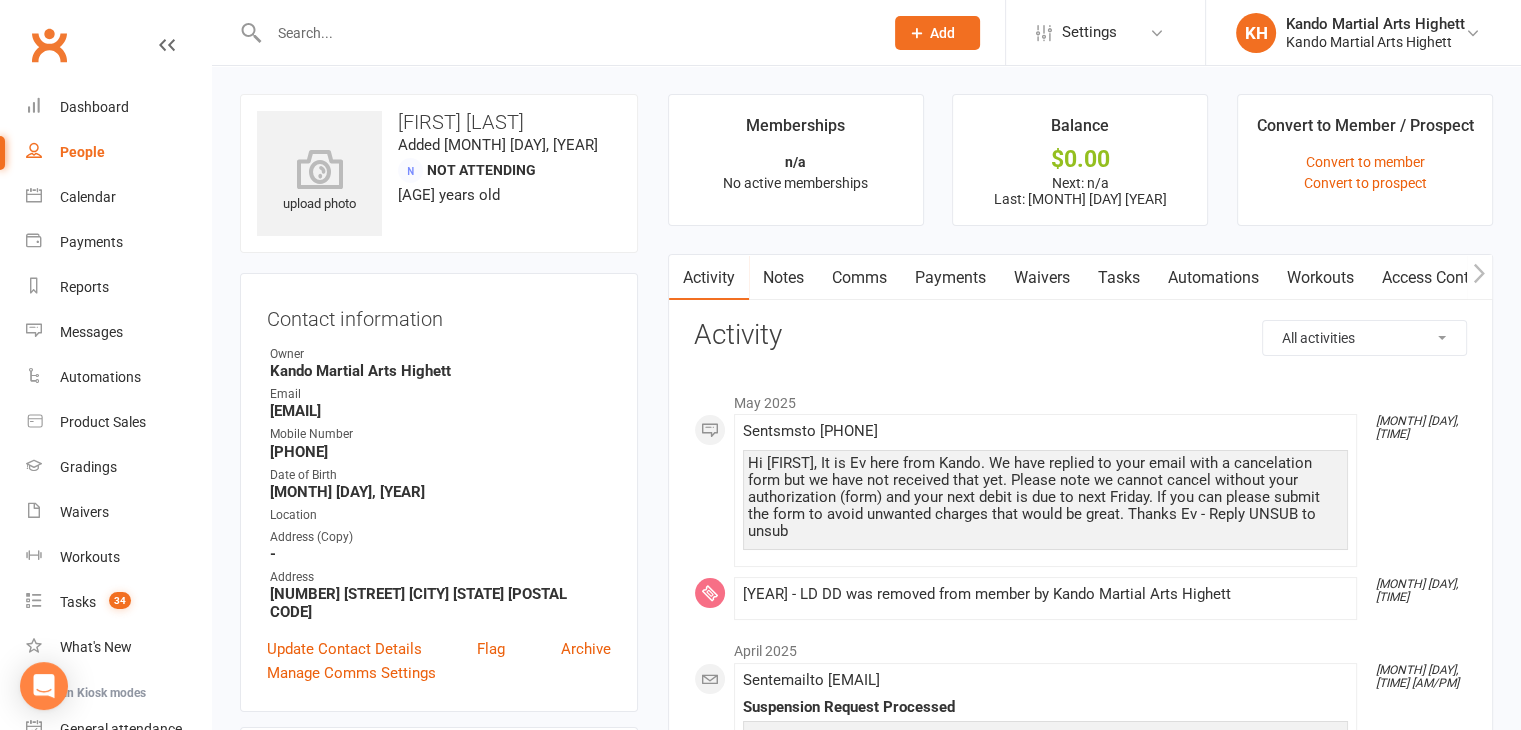 click on "Owner" at bounding box center [440, 354] 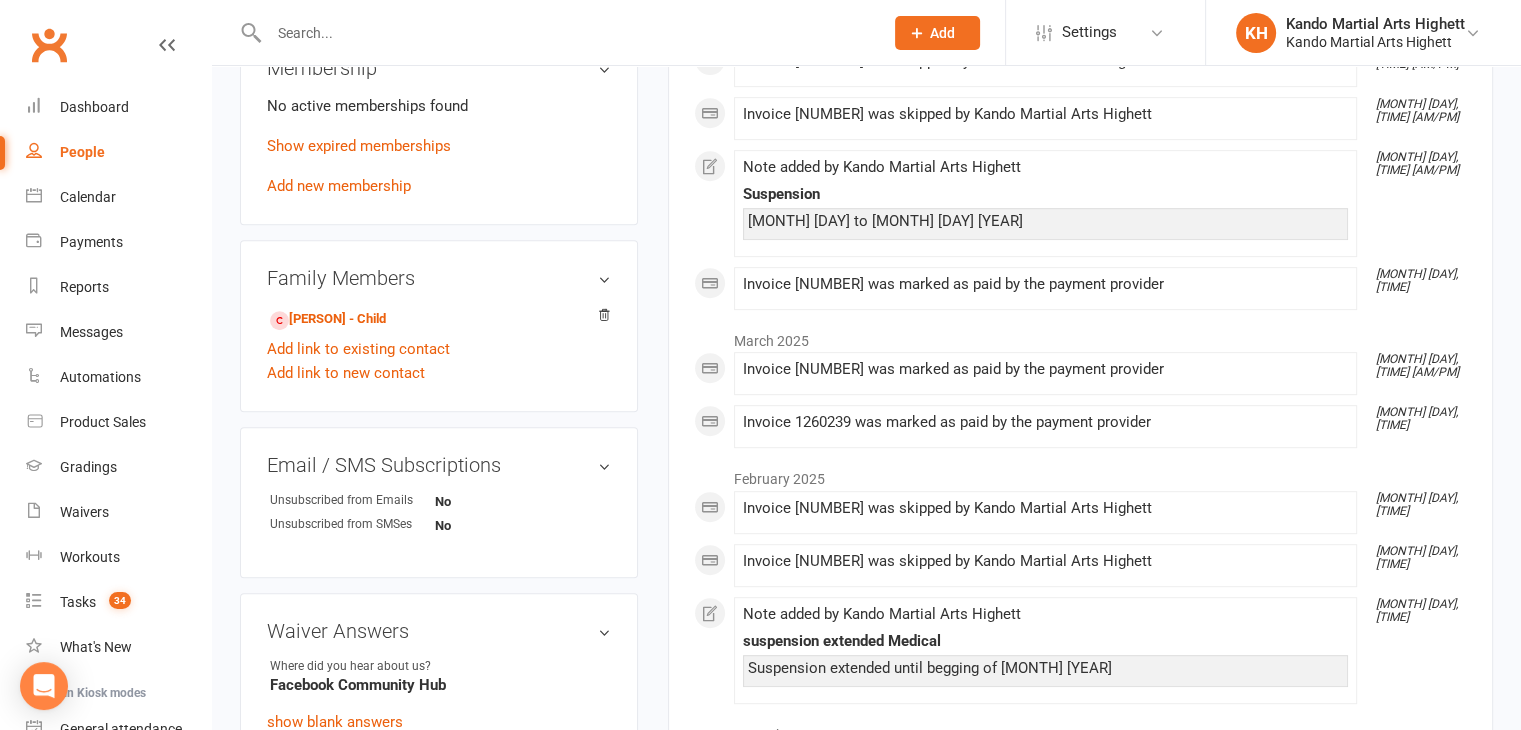 scroll, scrollTop: 870, scrollLeft: 0, axis: vertical 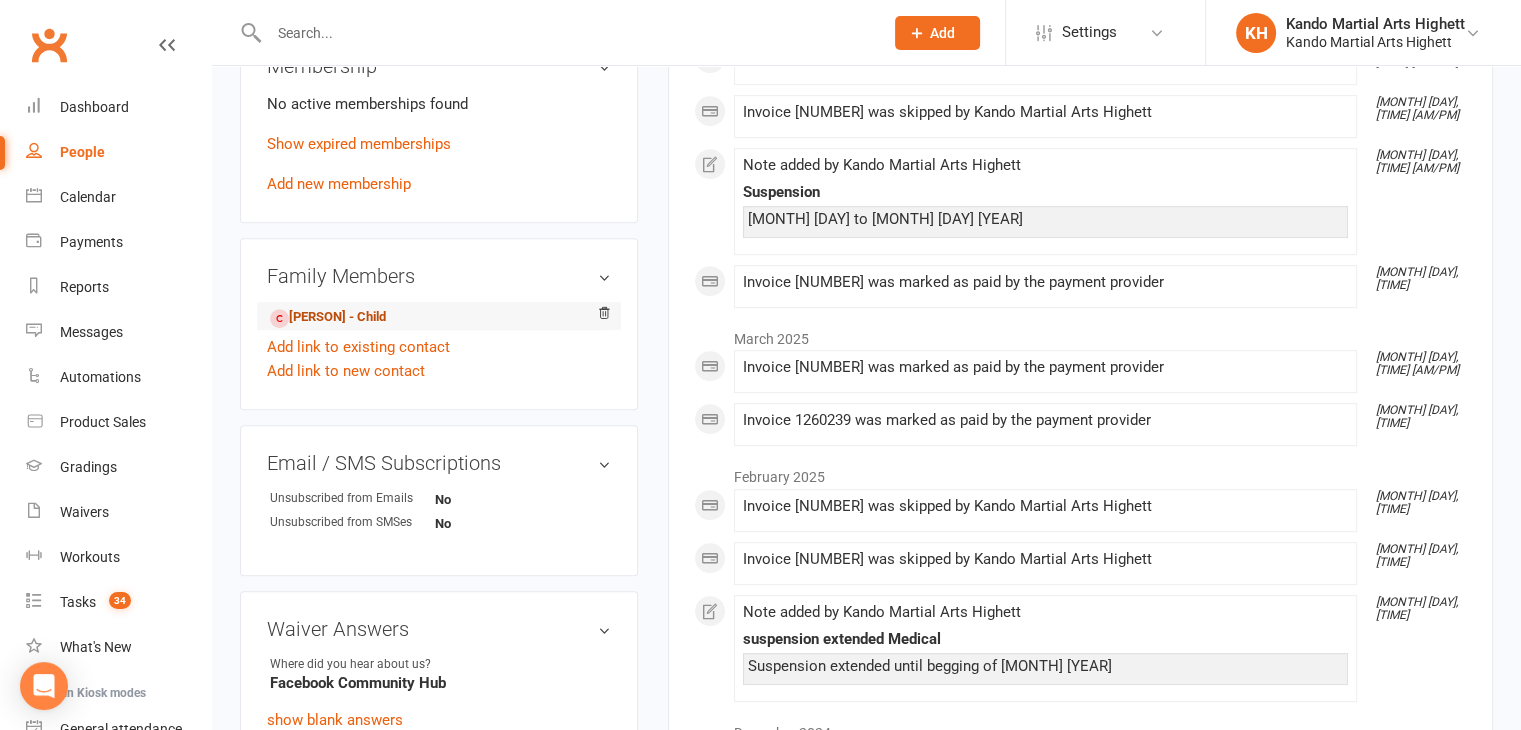 click on "Raphael Brener - Child" at bounding box center (328, 317) 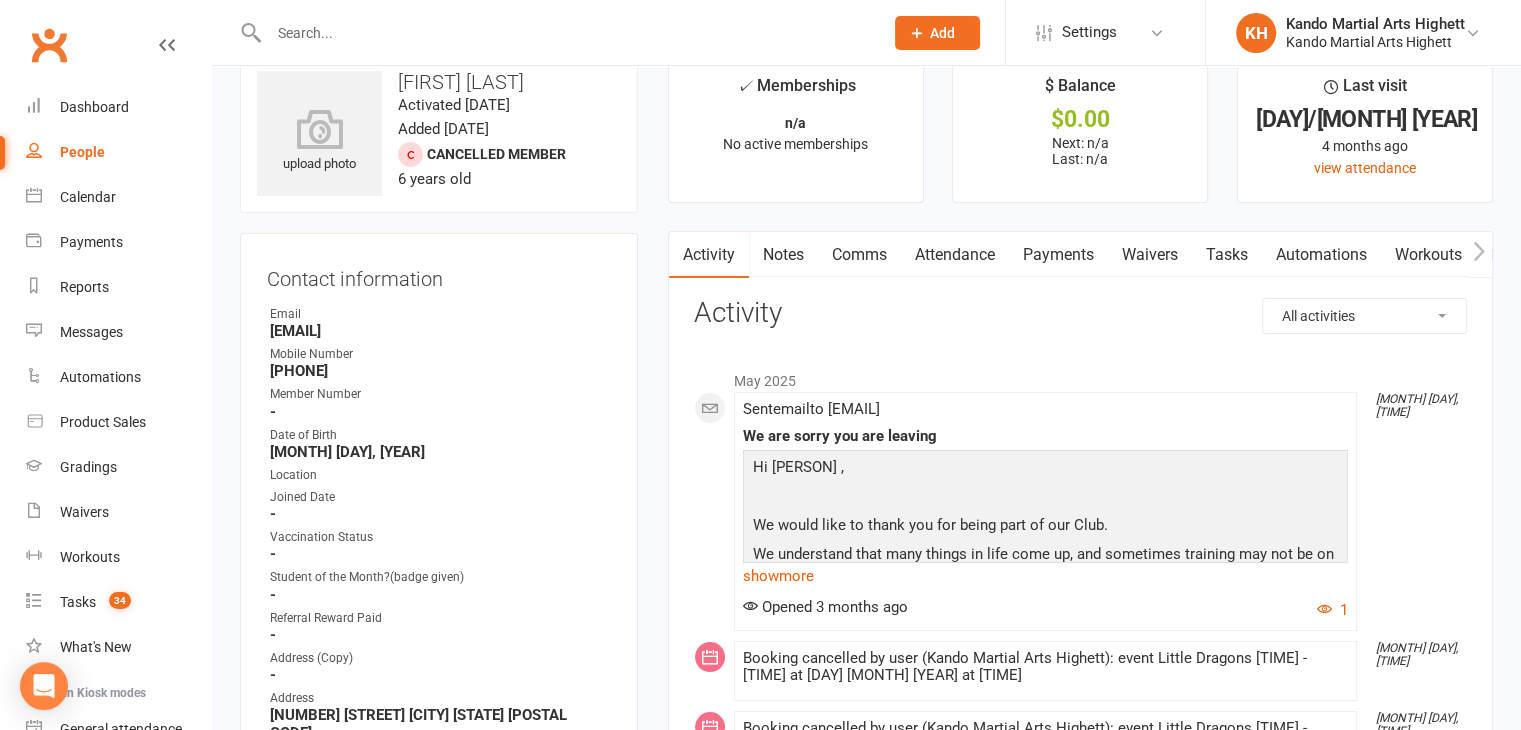 scroll, scrollTop: 40, scrollLeft: 0, axis: vertical 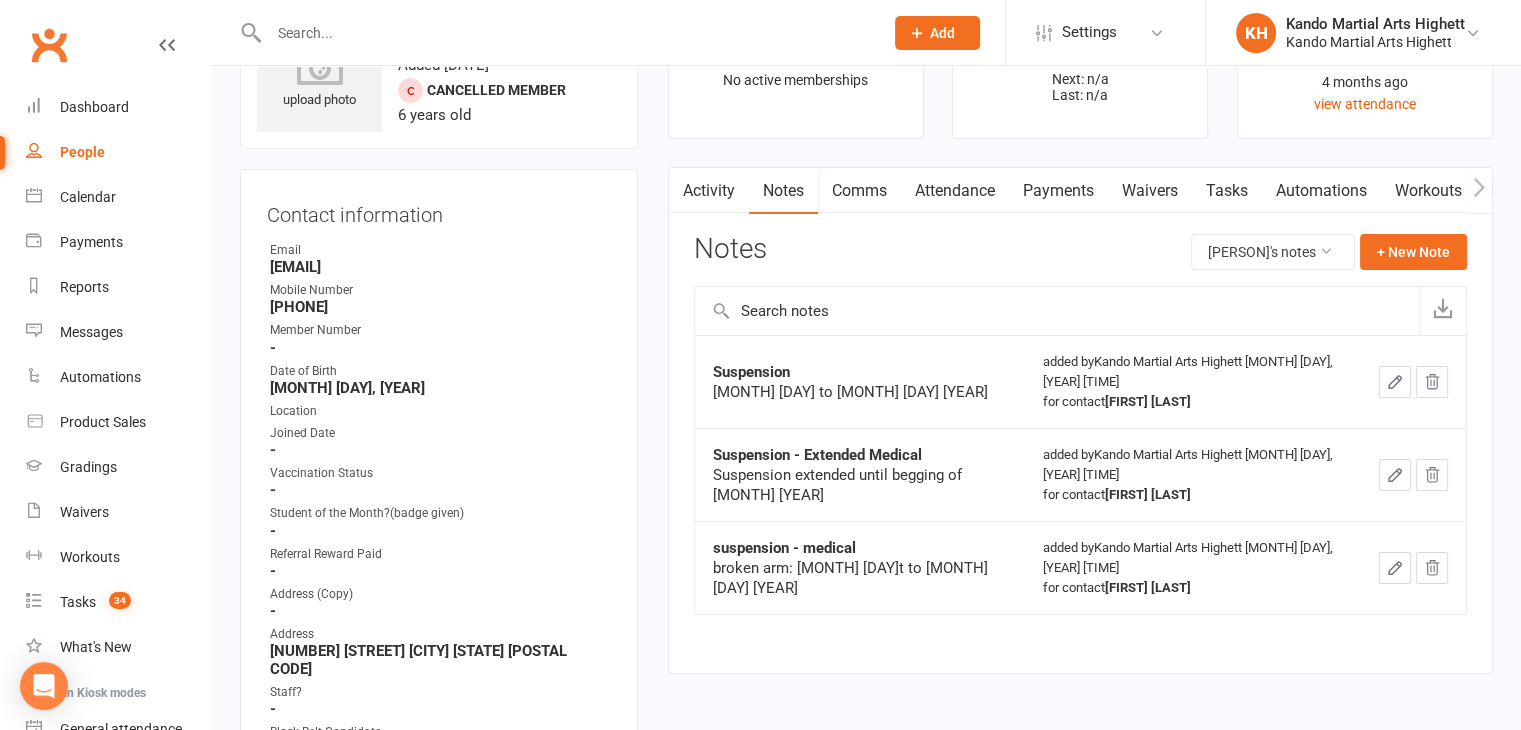 click on "Attendance" at bounding box center (955, 191) 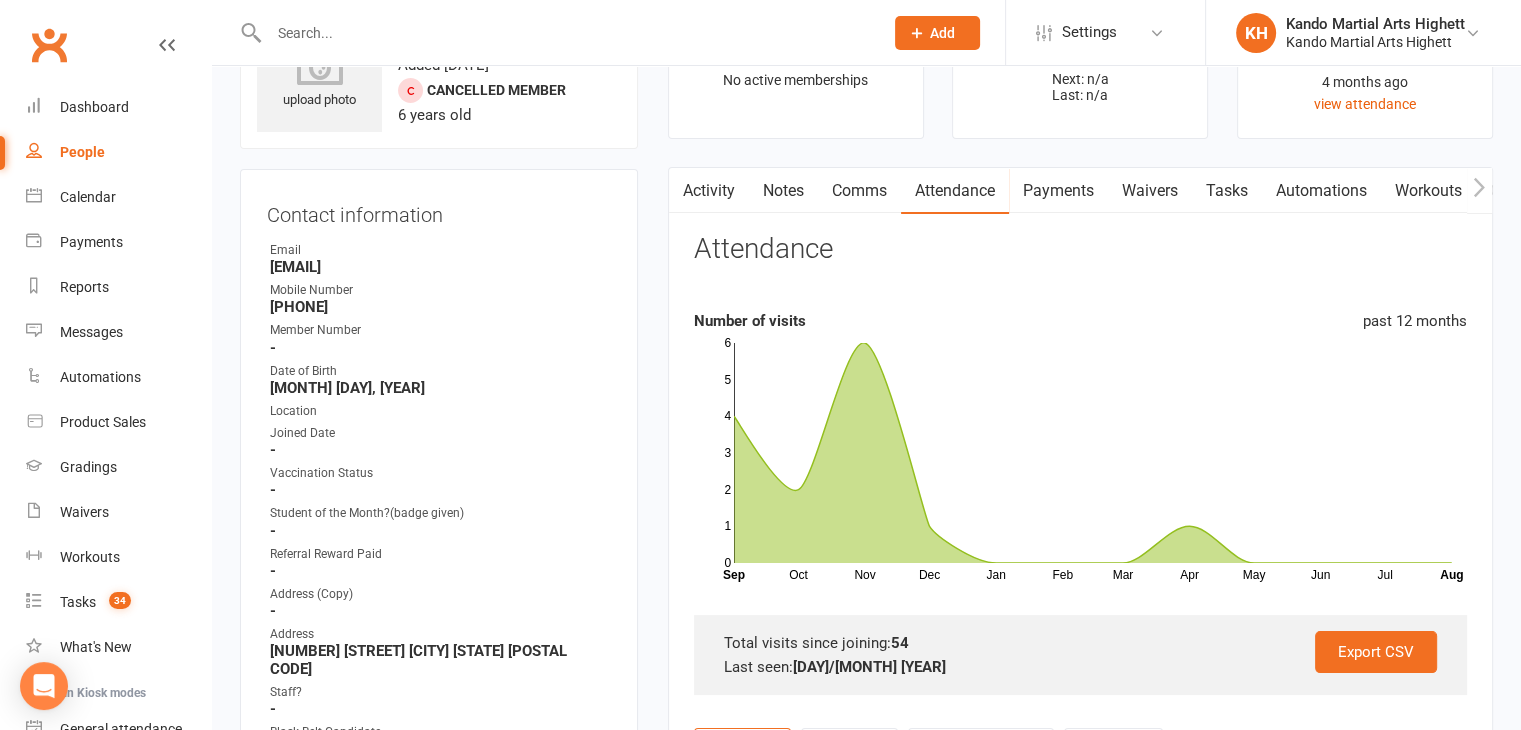 scroll, scrollTop: 0, scrollLeft: 0, axis: both 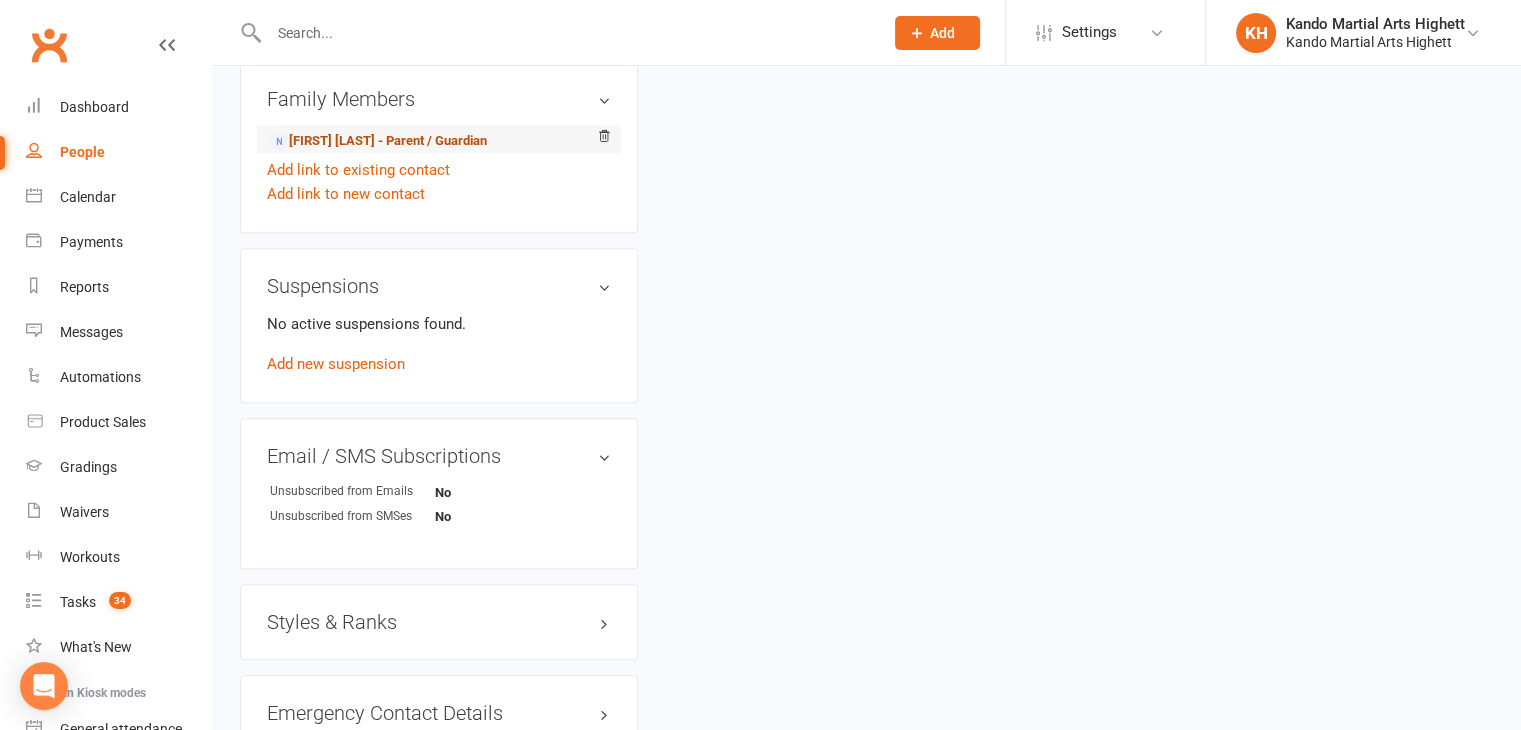 click on "Anna Brener - Parent / Guardian" at bounding box center (378, 141) 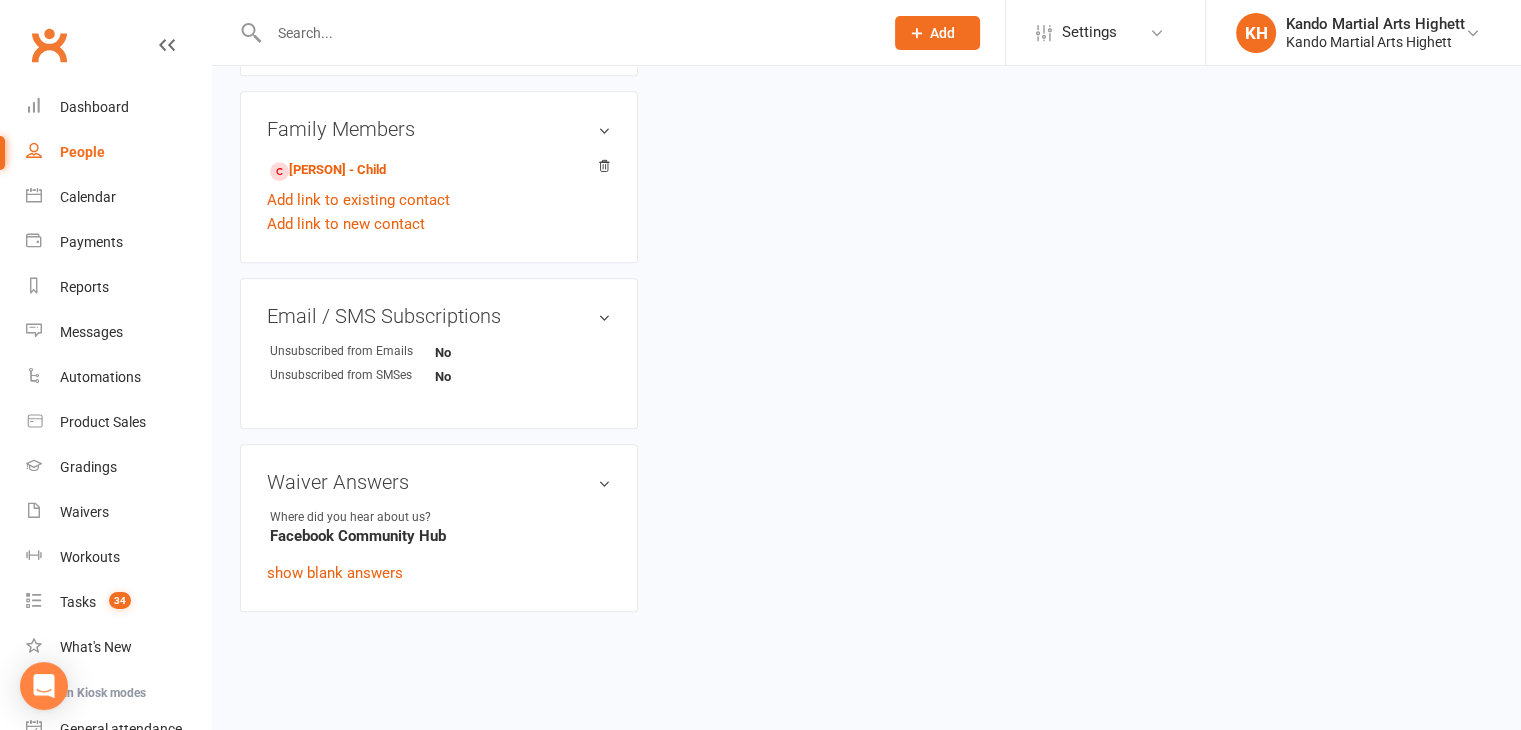 scroll, scrollTop: 0, scrollLeft: 0, axis: both 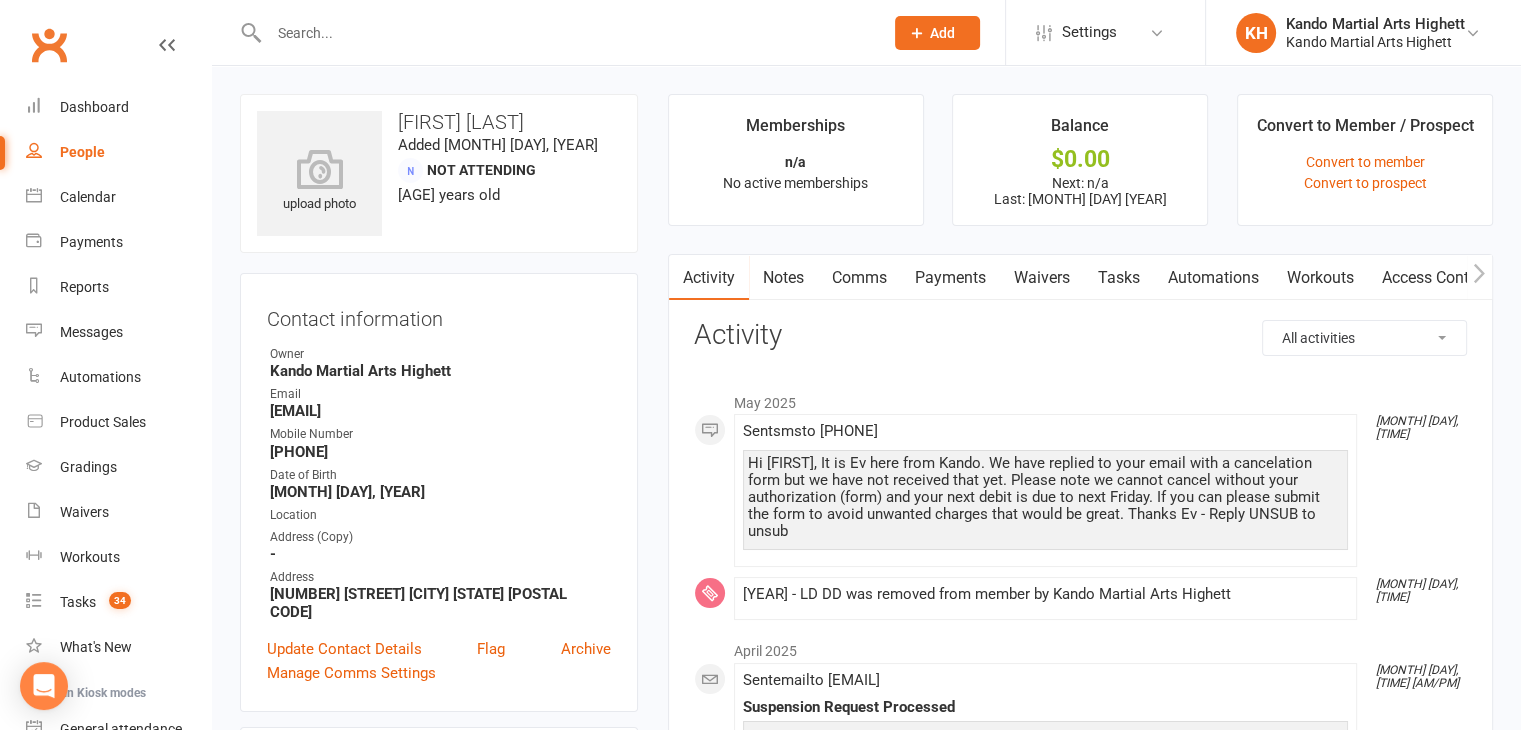 click on "Waivers" at bounding box center [1042, 278] 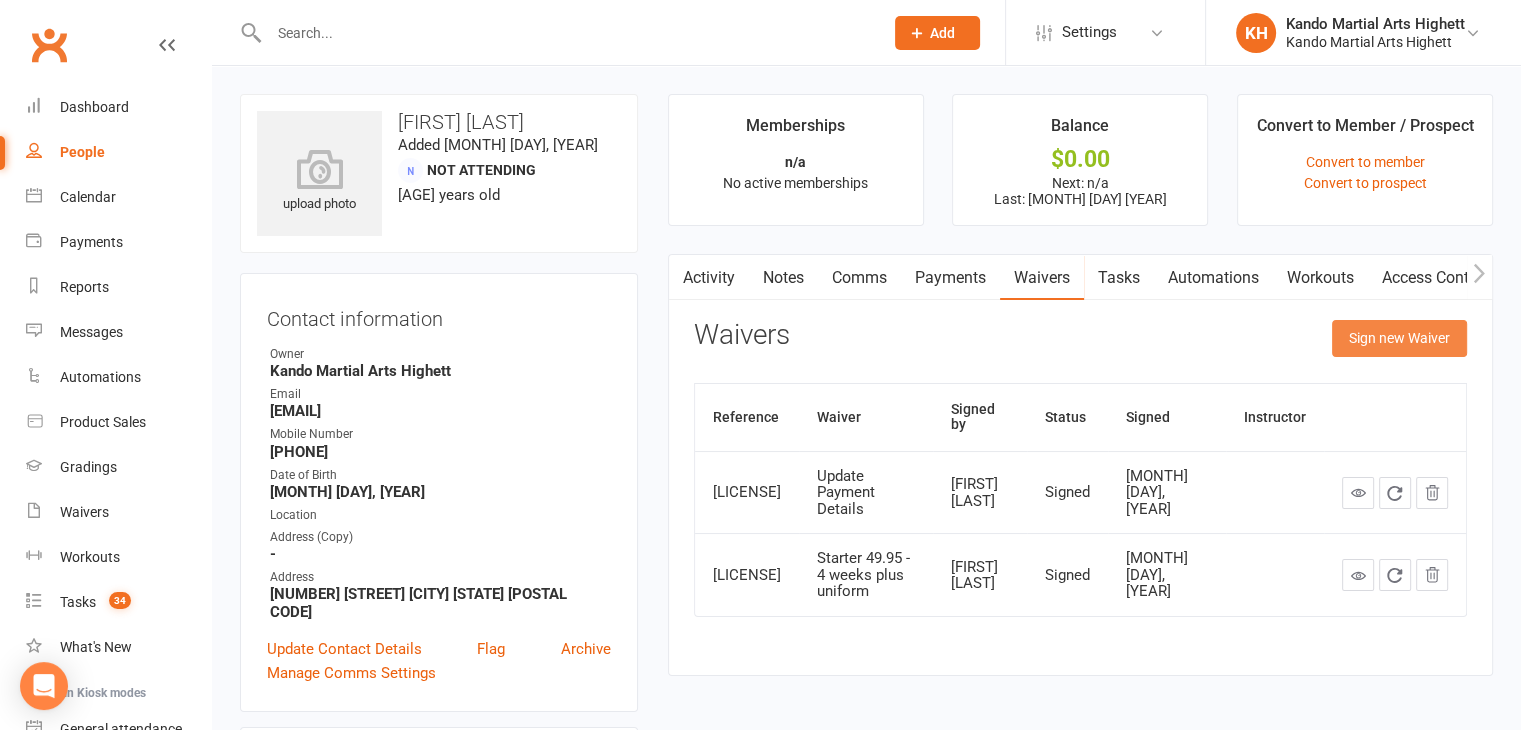click on "Sign new Waiver" at bounding box center (1399, 338) 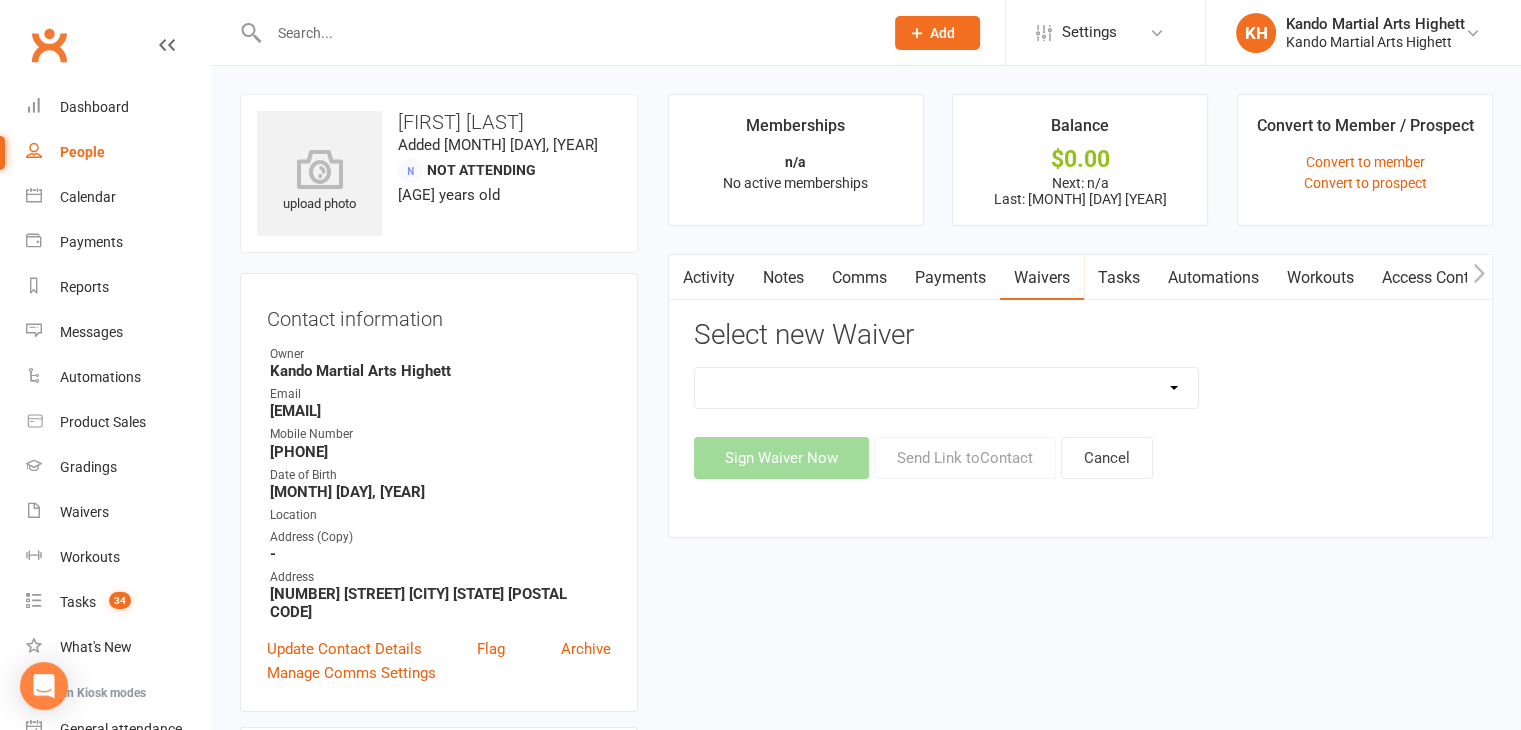click on "Re-Start Membership Special - $29.95 for 2 weeks - Including Uniform. Starter 49.95 - 4 weeks plus uniform Starter - Parent Train Free Starter - TS4A Starter - Vip Starter - Vouchers 2 Months Student just turned 18 Update Payment Details" at bounding box center (947, 388) 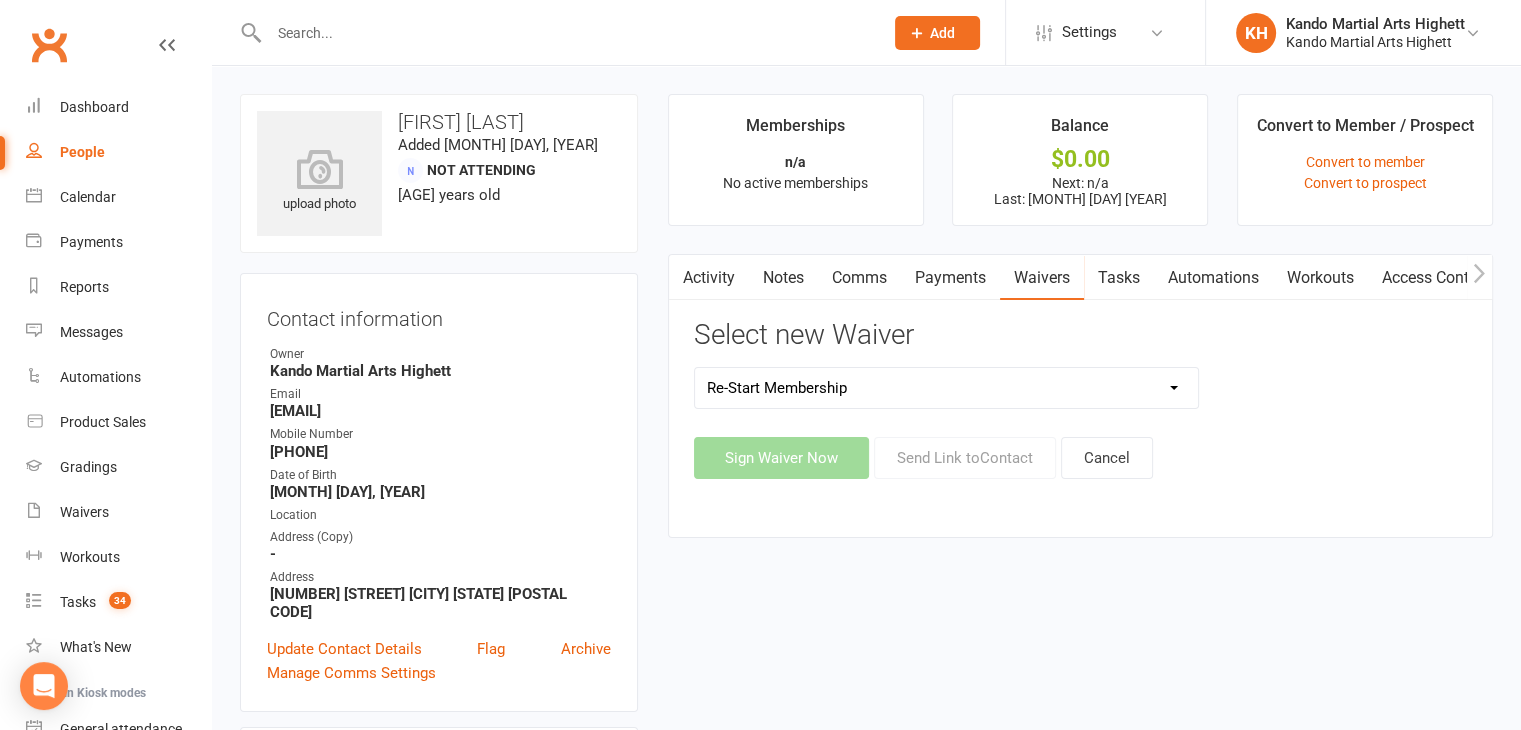 click on "Re-Start Membership Special - $29.95 for 2 weeks - Including Uniform. Starter 49.95 - 4 weeks plus uniform Starter - Parent Train Free Starter - TS4A Starter - Vip Starter - Vouchers 2 Months Student just turned 18 Update Payment Details" at bounding box center (947, 388) 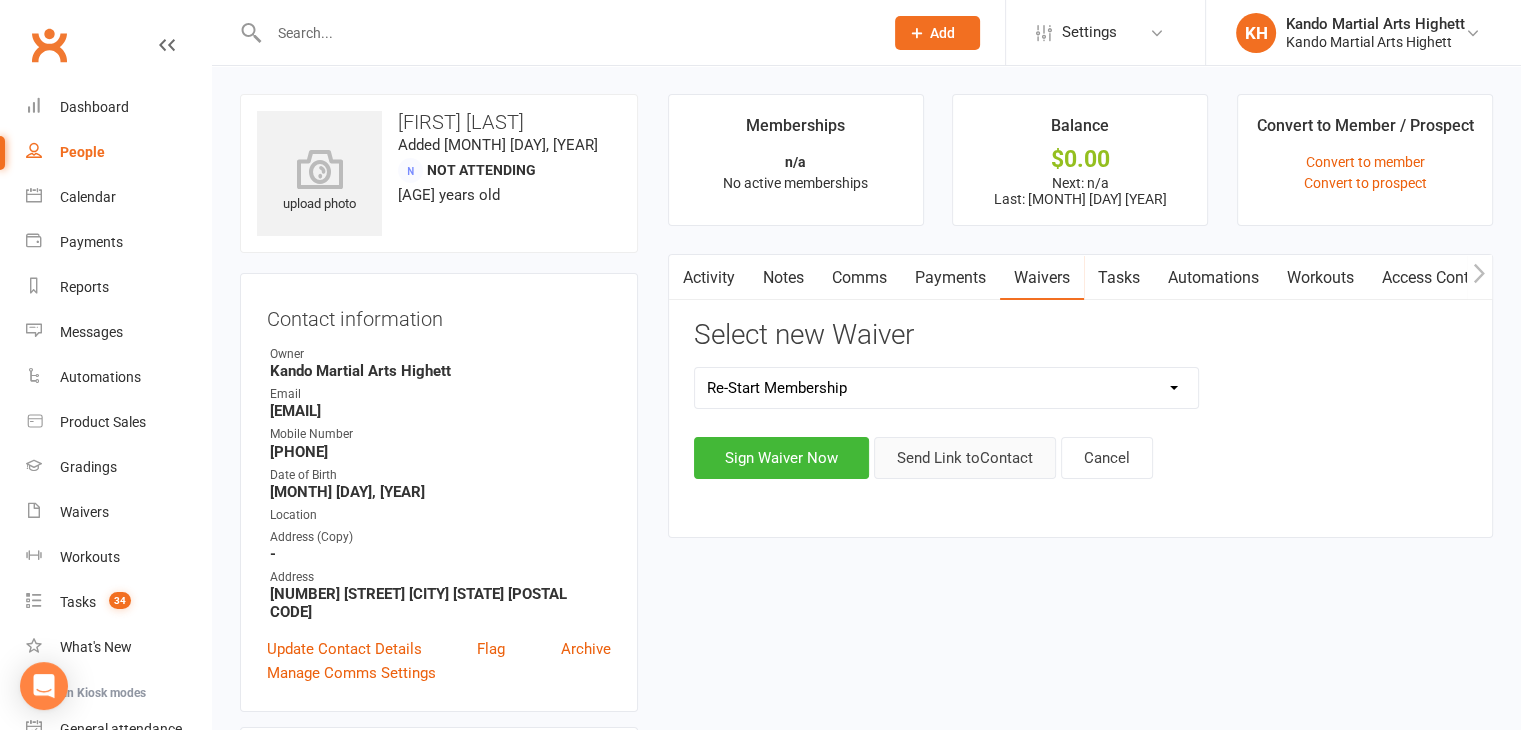 click on "Send Link to  Contact" at bounding box center (965, 458) 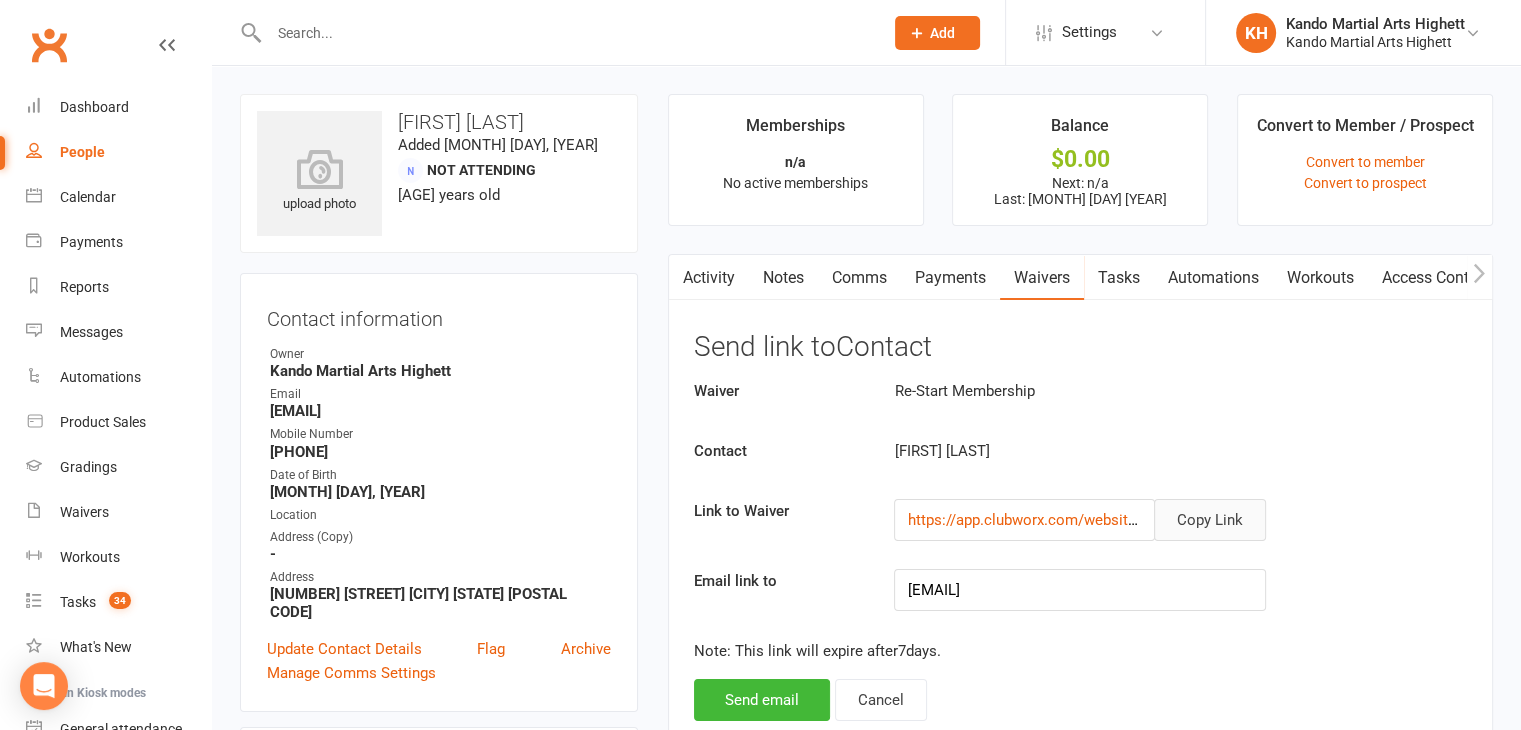click on "Copy Link" at bounding box center [1210, 520] 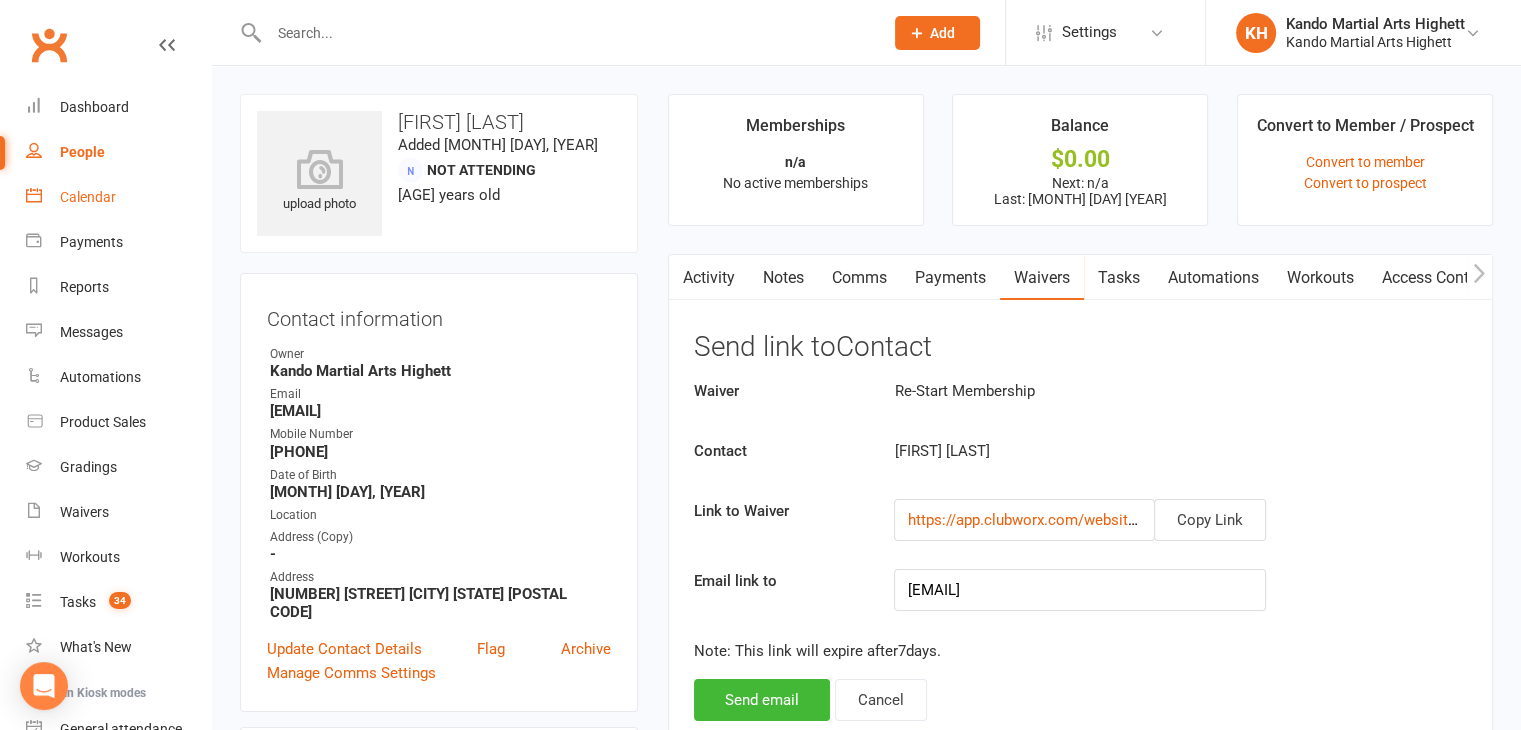 click on "Calendar" at bounding box center [118, 197] 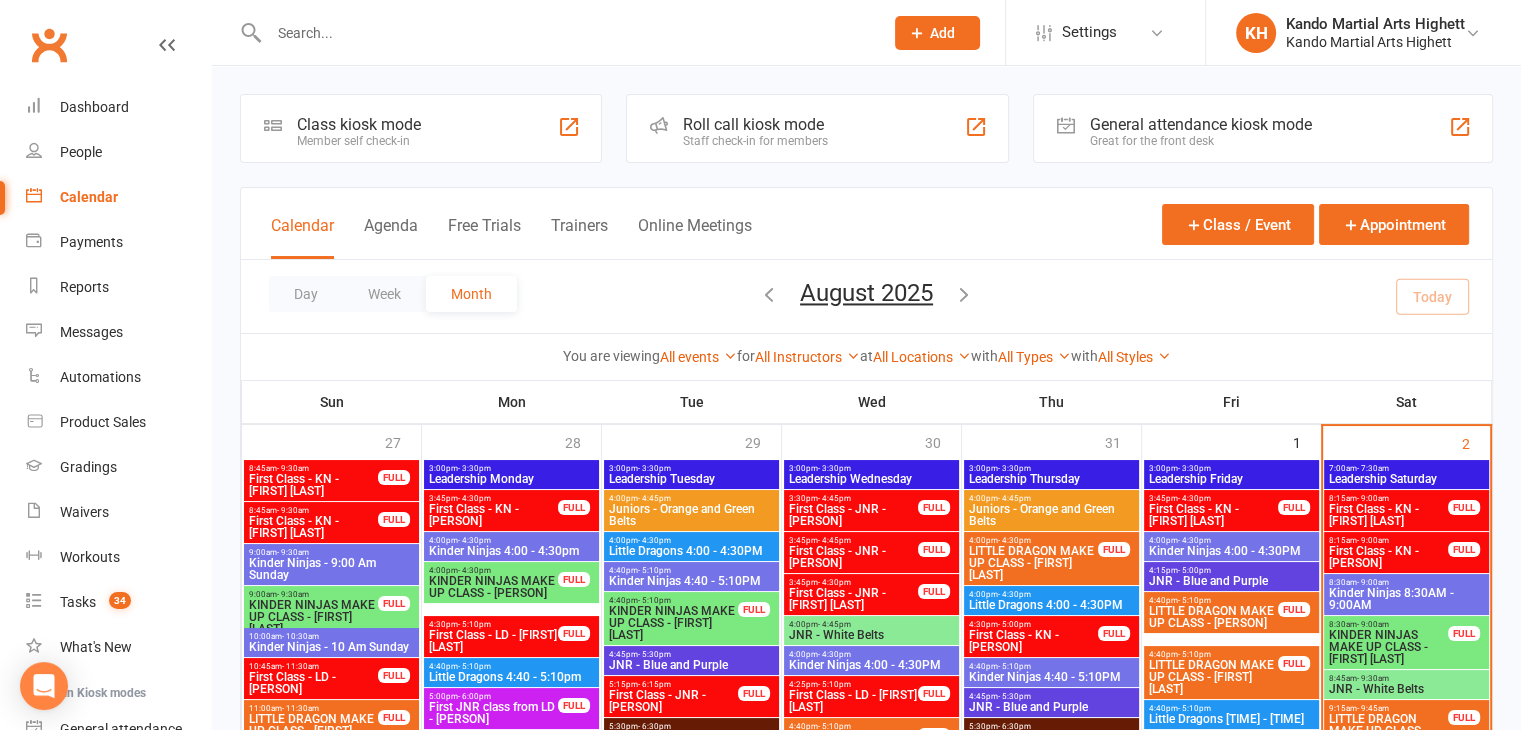click on "Prospect
Member
Non-attending contact
Class / event
Appointment
Grading event
Task
Membership plan
Bulk message
Add
Settings Membership Plans Event Templates Appointment Types Mobile App  Website Image Library Customize Contacts Access Control Users Account Profile Clubworx API KH Kando Martial Arts Highett Kando Martial Arts Highett My profile My subscription Help Terms & conditions  Privacy policy  Sign out Clubworx Dashboard People Calendar Payments Reports Messages   Automations   Product Sales Gradings   Waivers   Workouts   Tasks   34 What's New Check-in Kiosk modes General attendance Roll call Class check-in × URL copied to clipboard × × Class kiosk mode Member self check-in Roll call kiosk mode Staff check-in for members Class" at bounding box center [760, 1781] 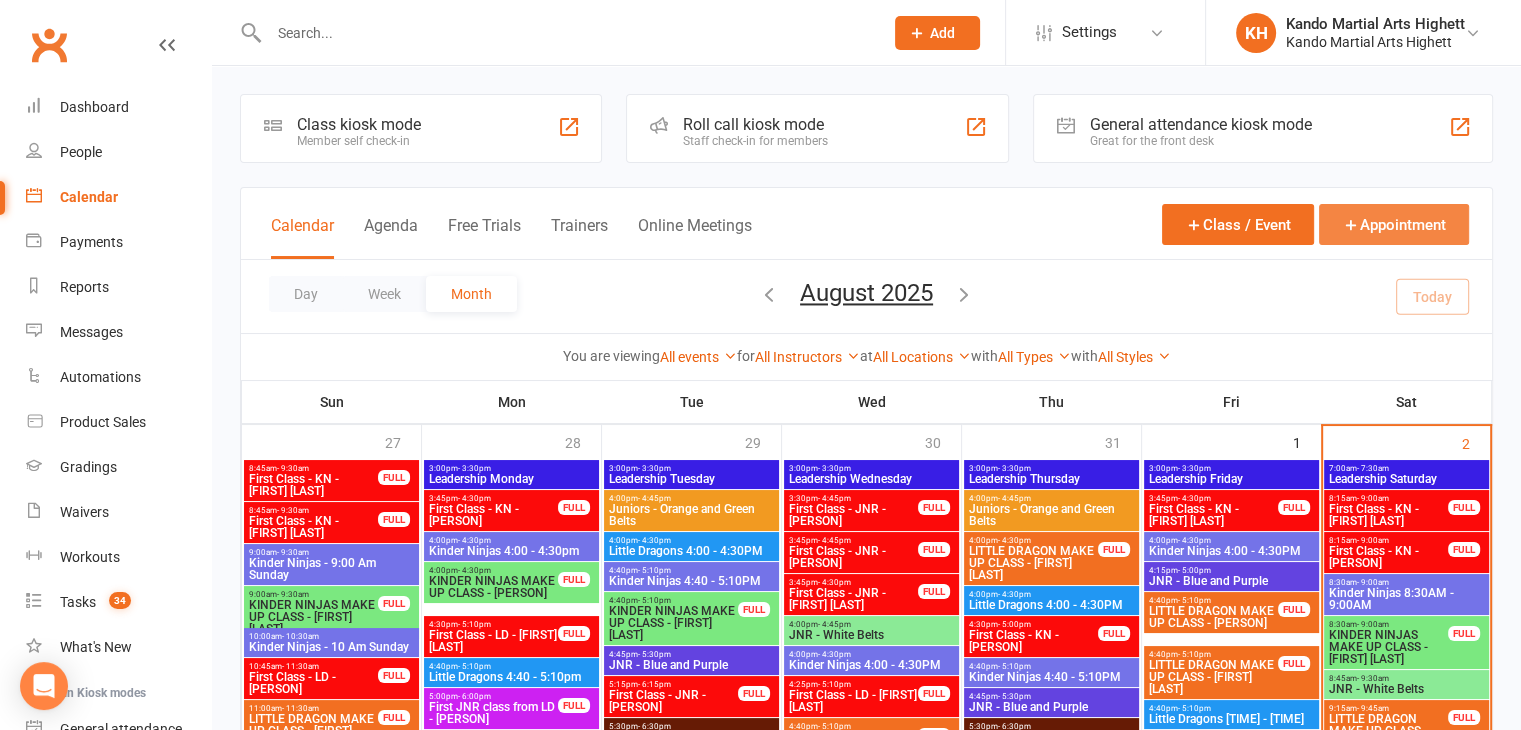 click on "Appointment" at bounding box center (1394, 224) 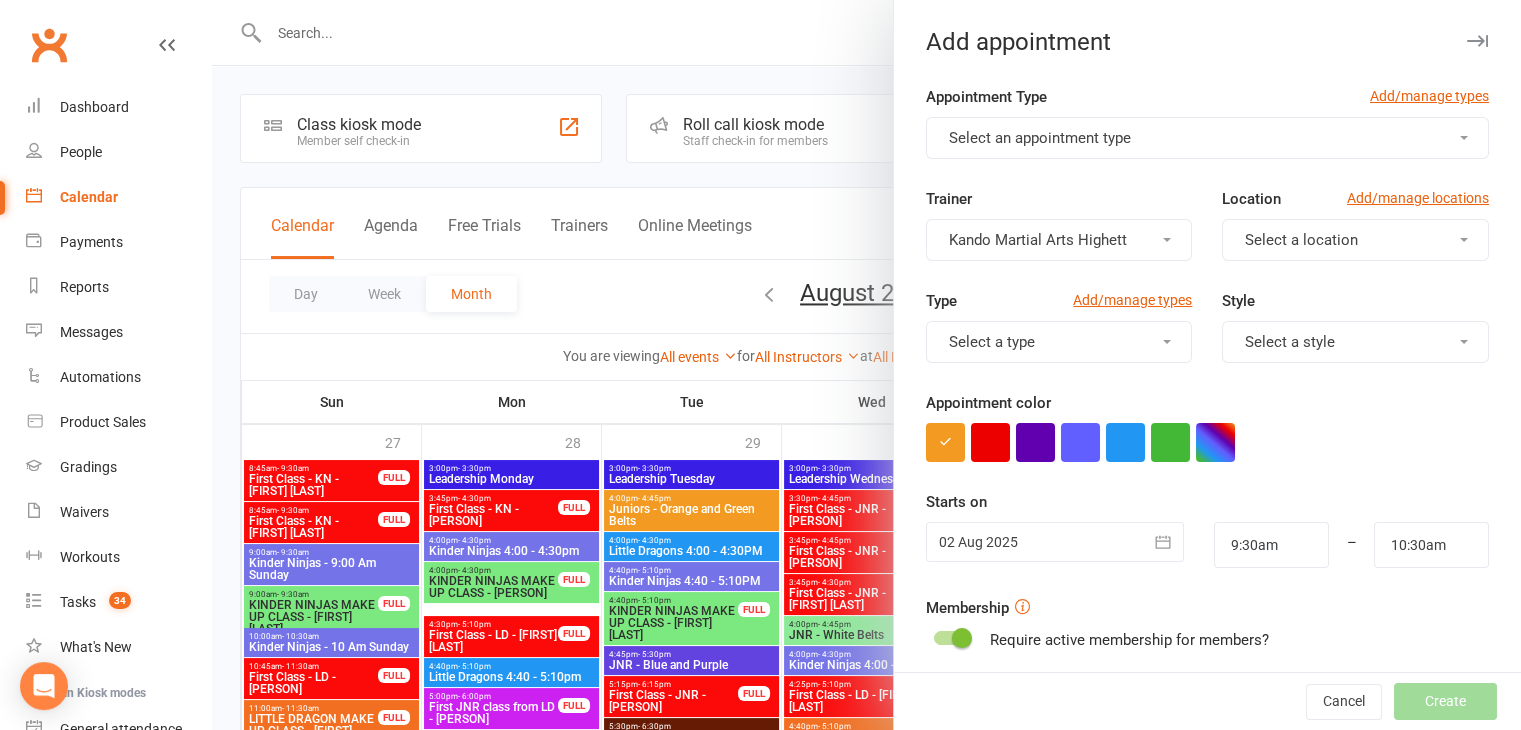 click on "Kando Martial Arts Highett" at bounding box center [1038, 240] 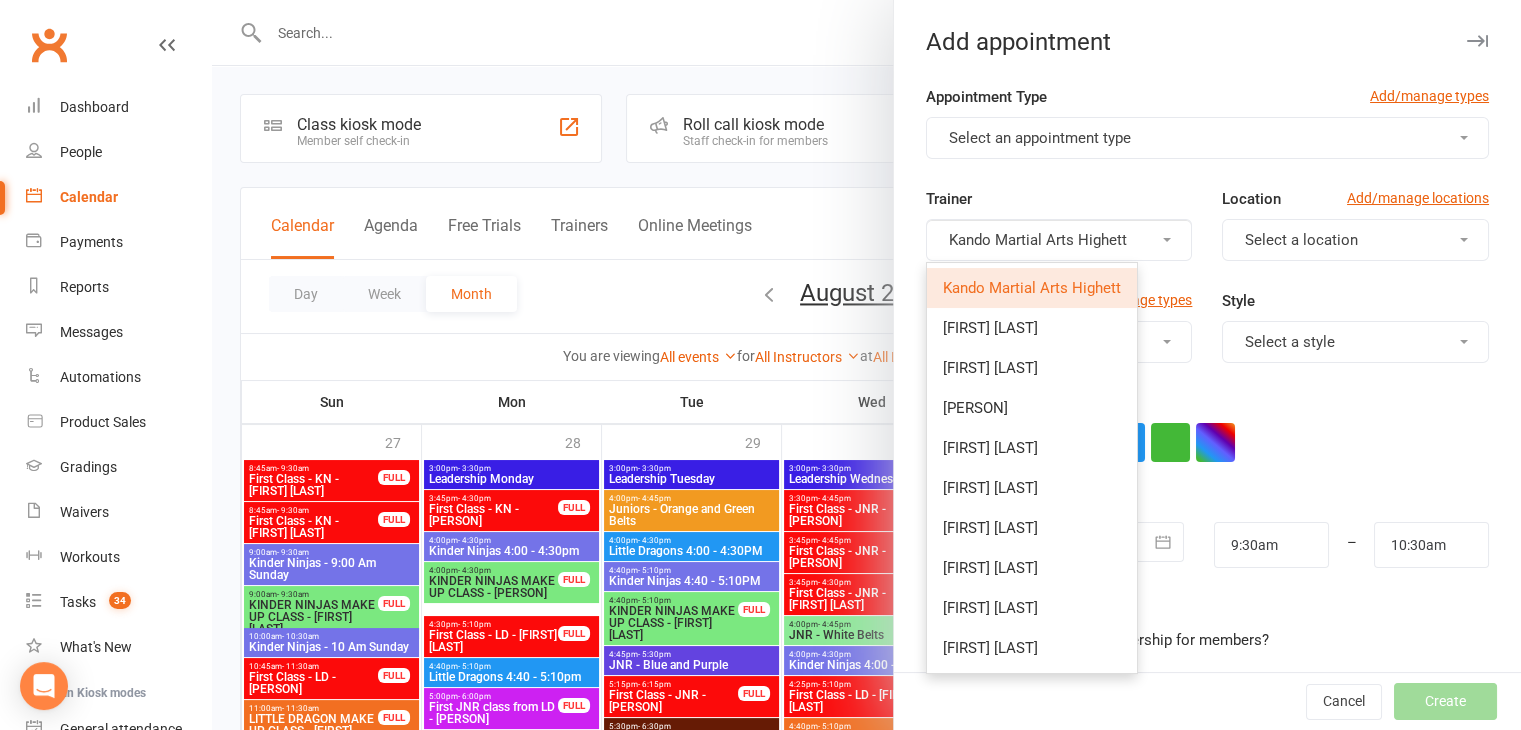 click on "Select an appointment type" at bounding box center [1040, 138] 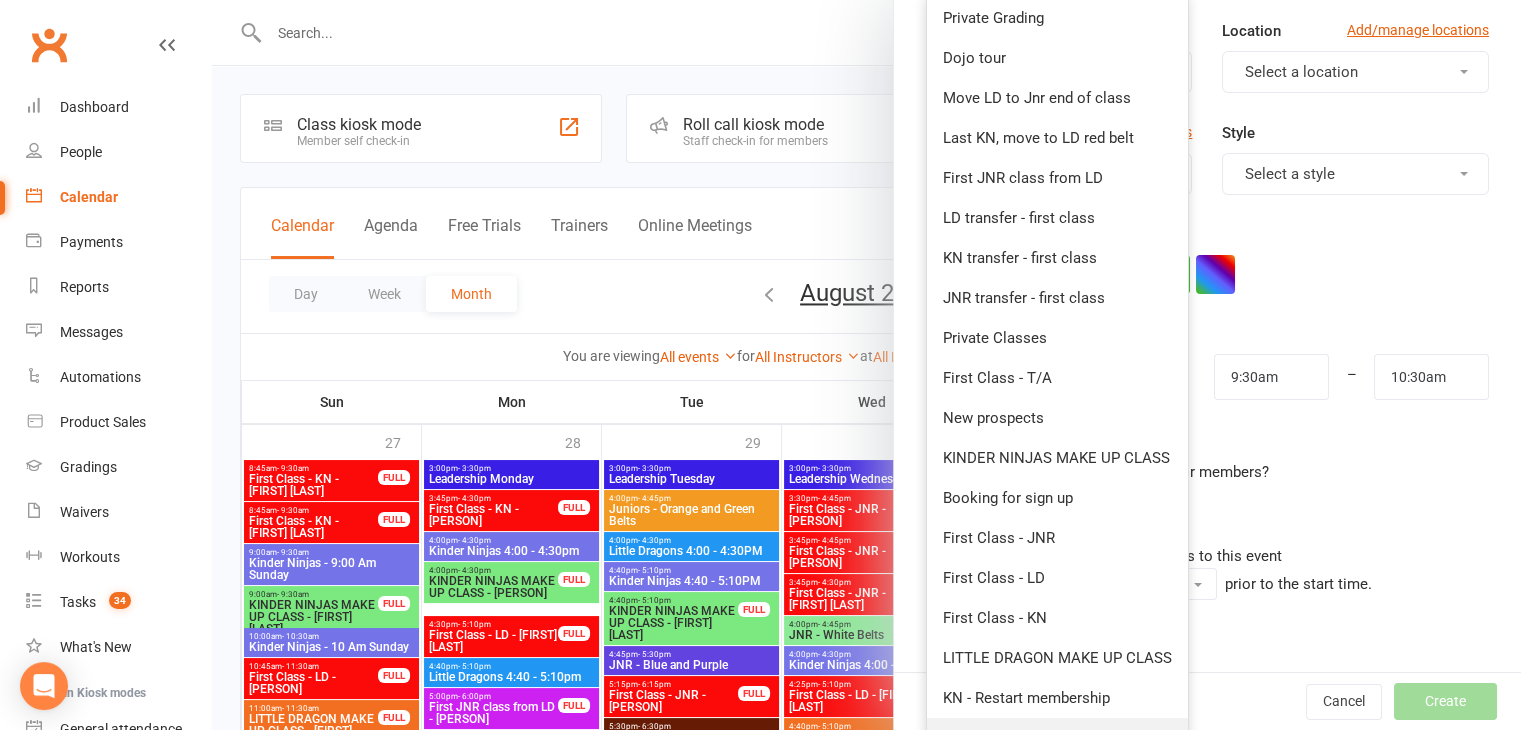 scroll, scrollTop: 120, scrollLeft: 0, axis: vertical 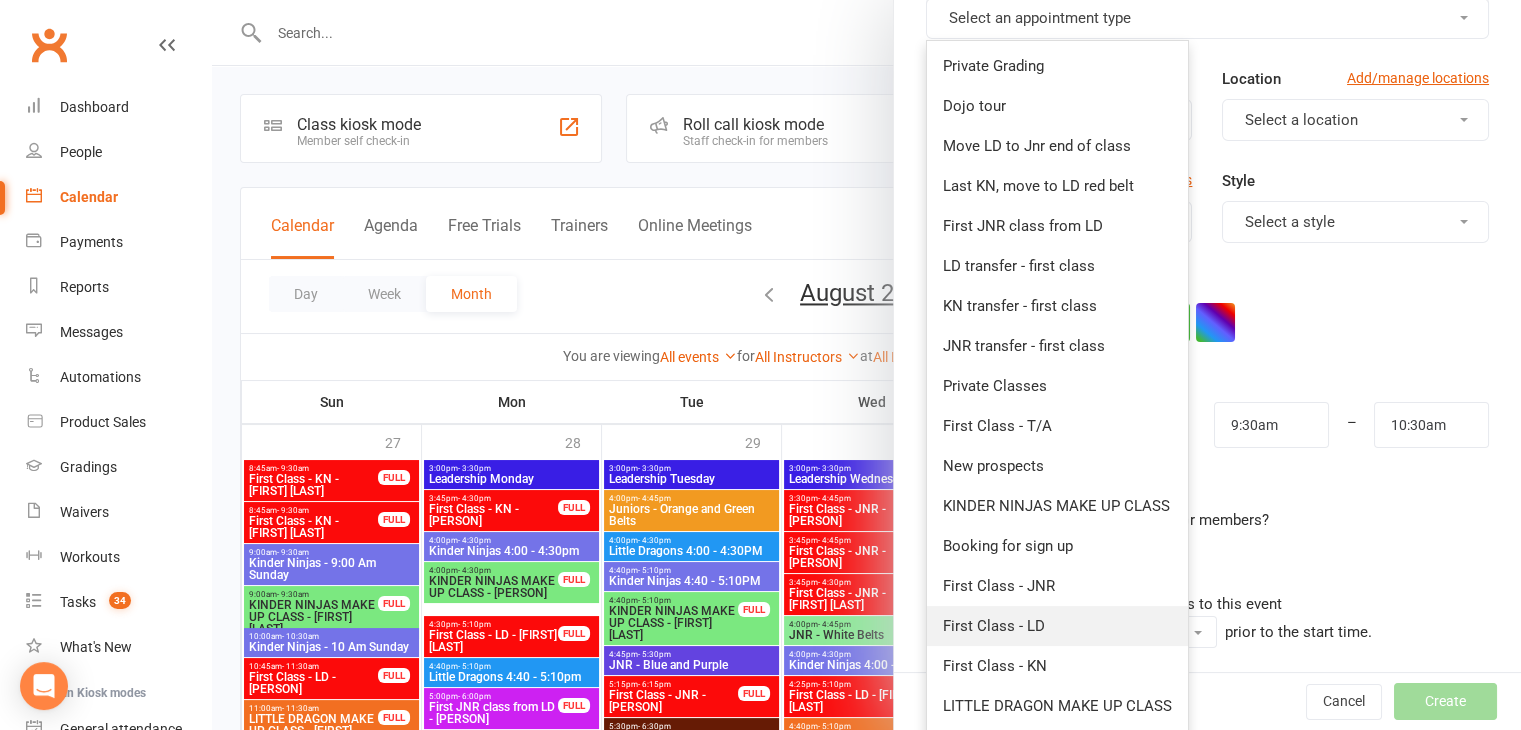 click on "First Class - LD" at bounding box center [1057, 626] 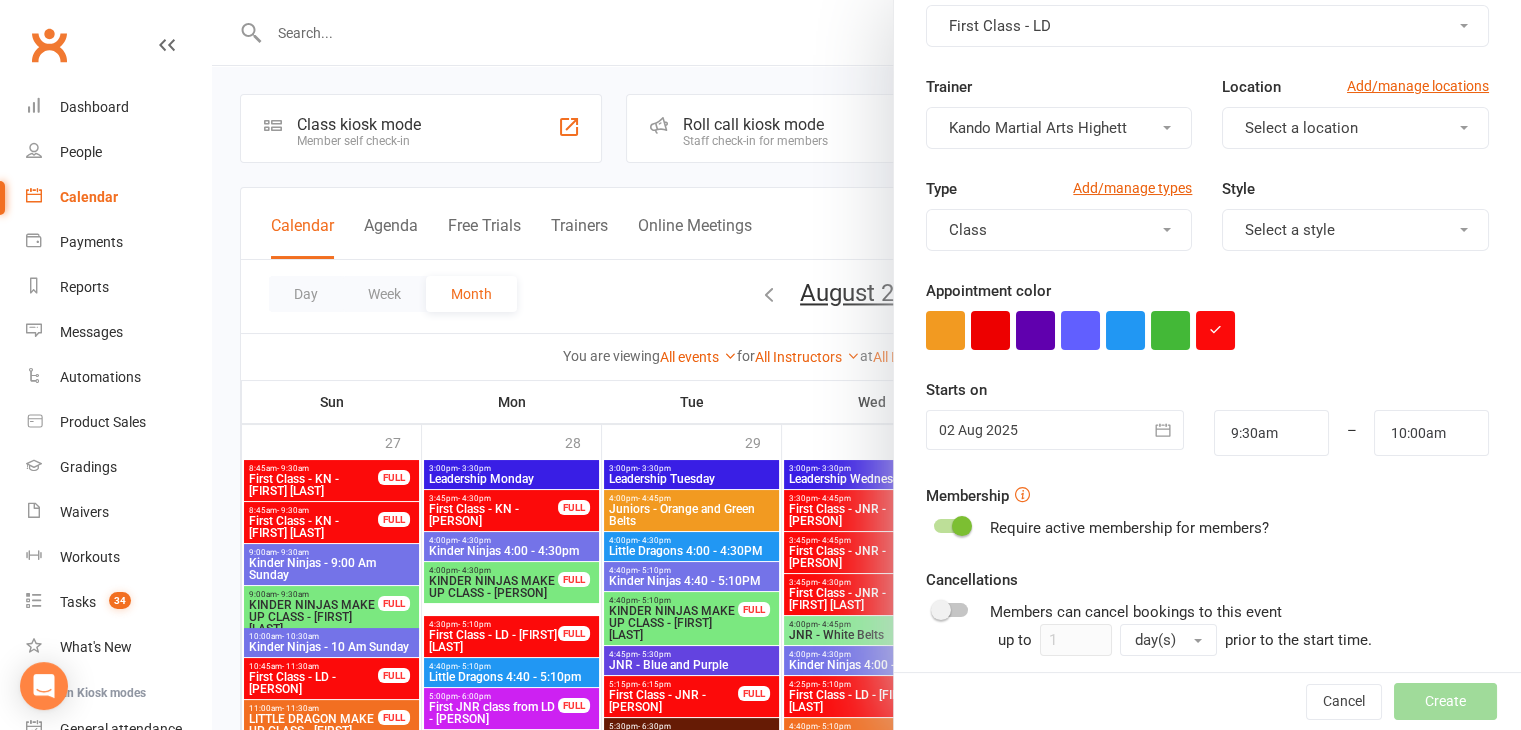 scroll, scrollTop: 0, scrollLeft: 0, axis: both 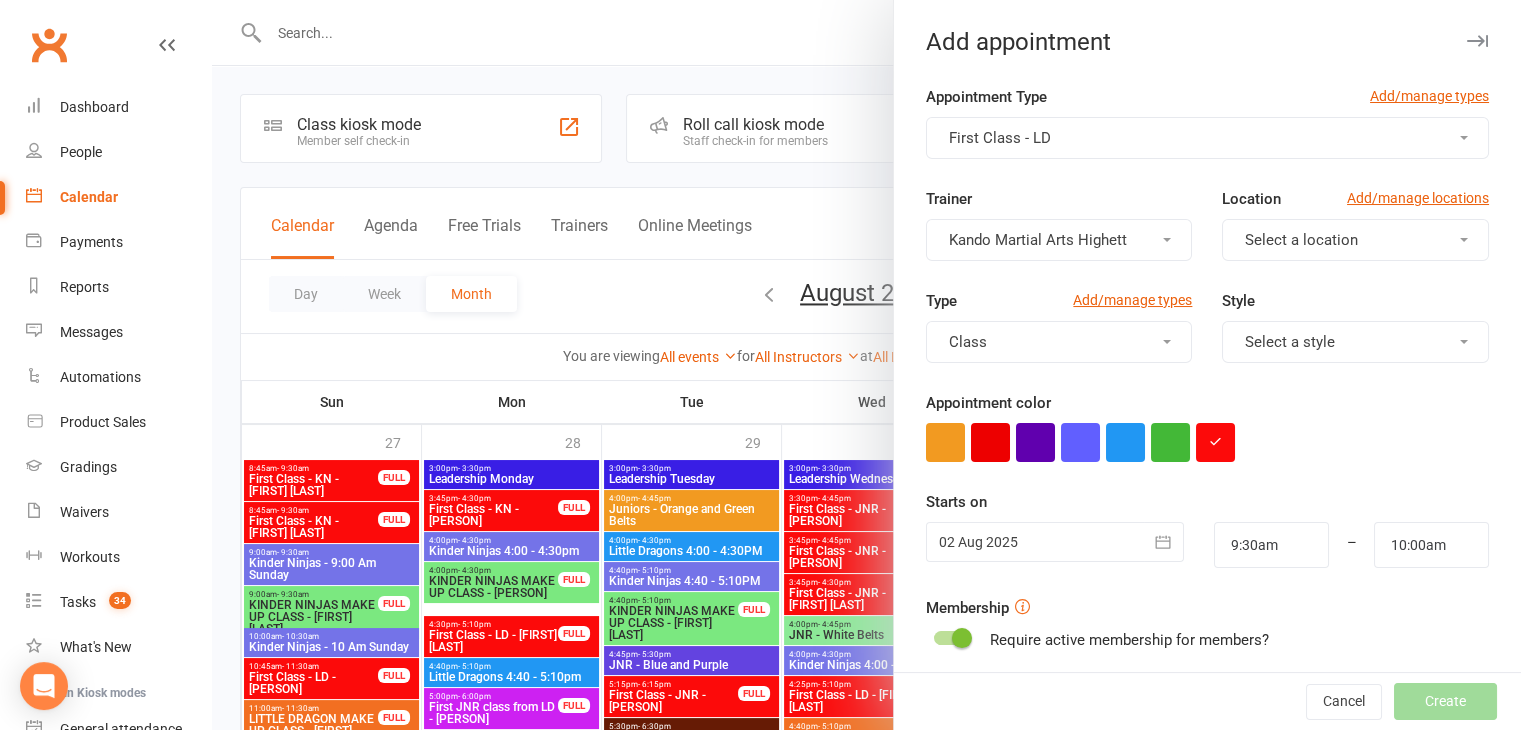 click on "First Class - LD" at bounding box center (1000, 138) 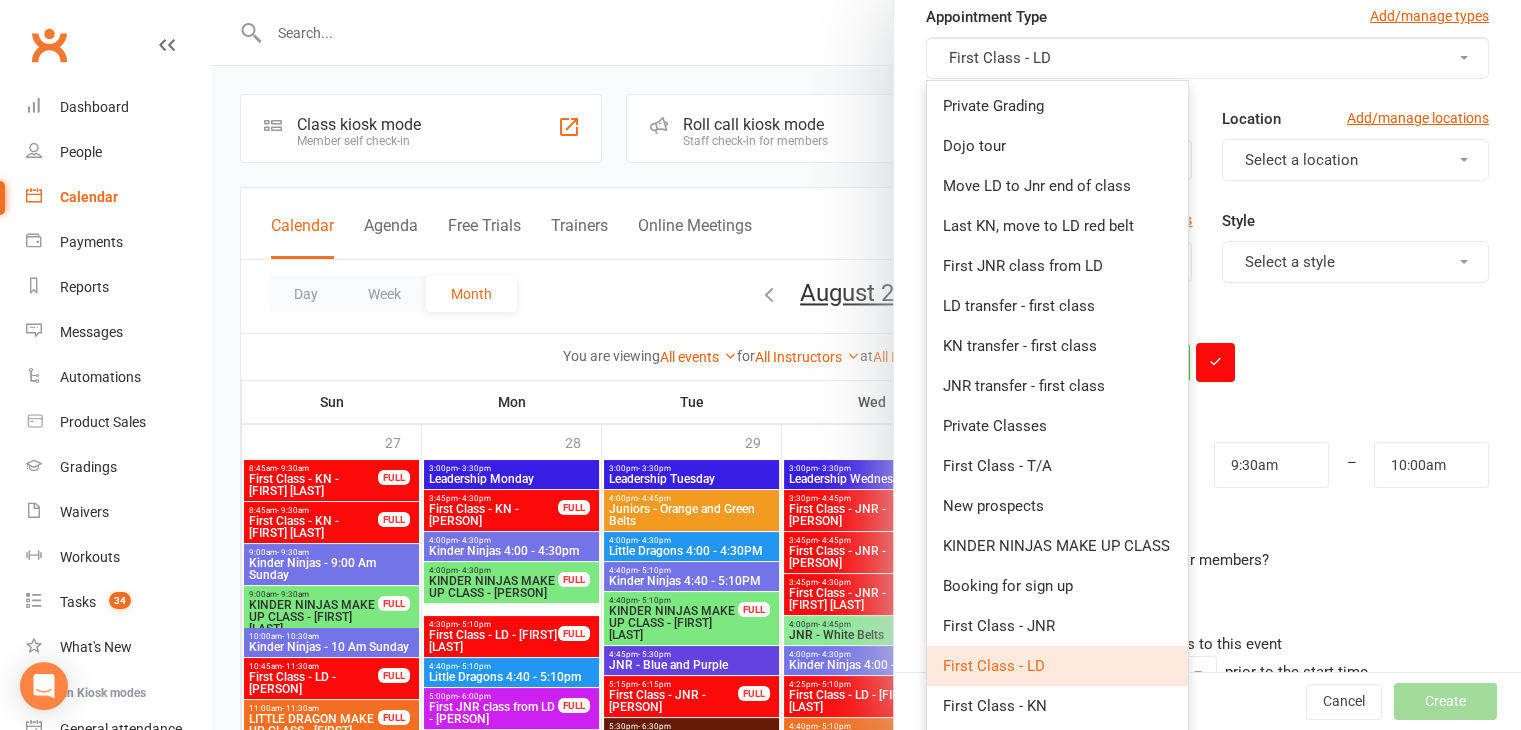 scroll, scrollTop: 0, scrollLeft: 0, axis: both 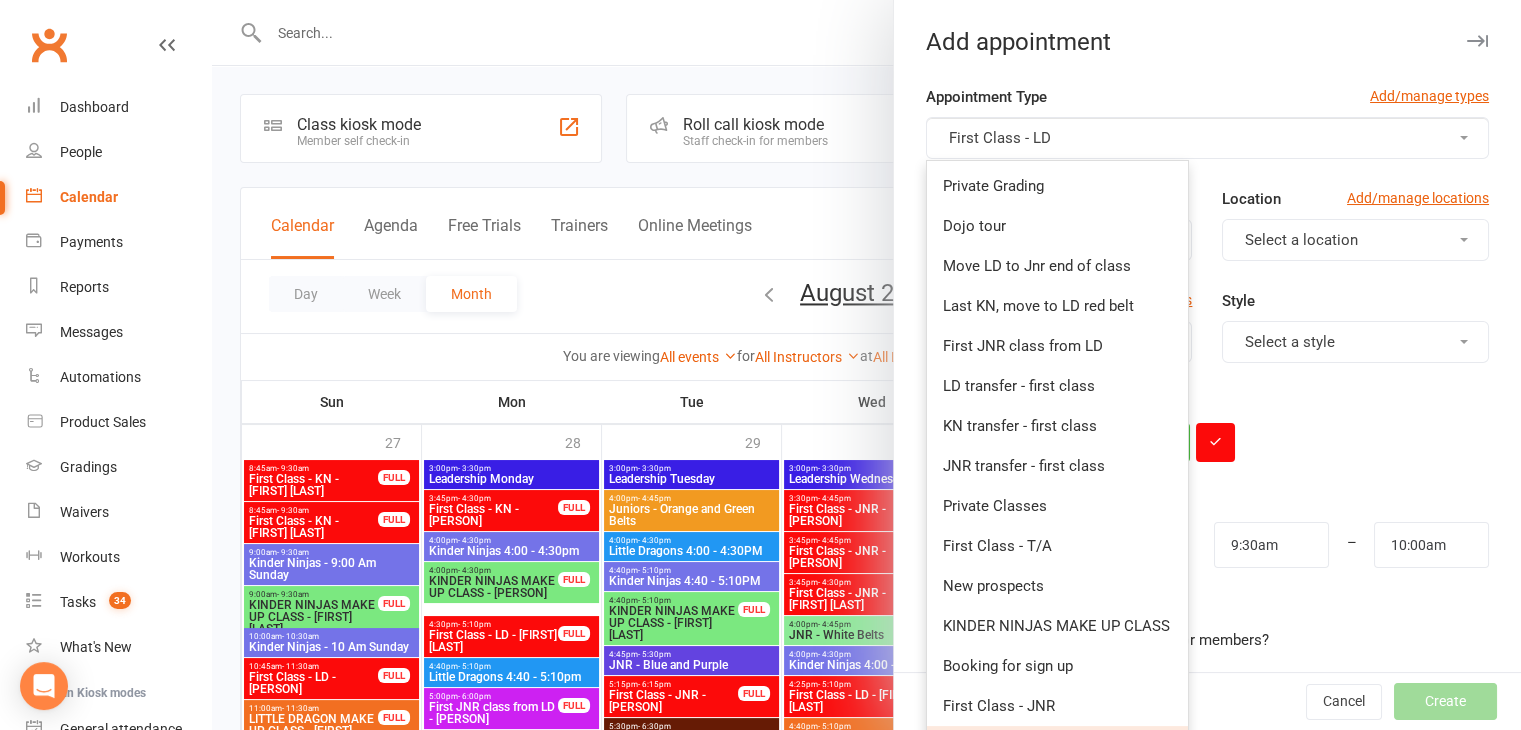 click on "Add appointment Appointment Type Add/manage types
First Class - LD
Private Grading
Dojo tour
Move LD to Jnr end of class
Last KN, move to LD red belt
First JNR class from LD
LD transfer - first class
KN transfer - first class
JNR transfer - first class
Private Classes
First Class - T/A
New prospects" at bounding box center [1207, 365] 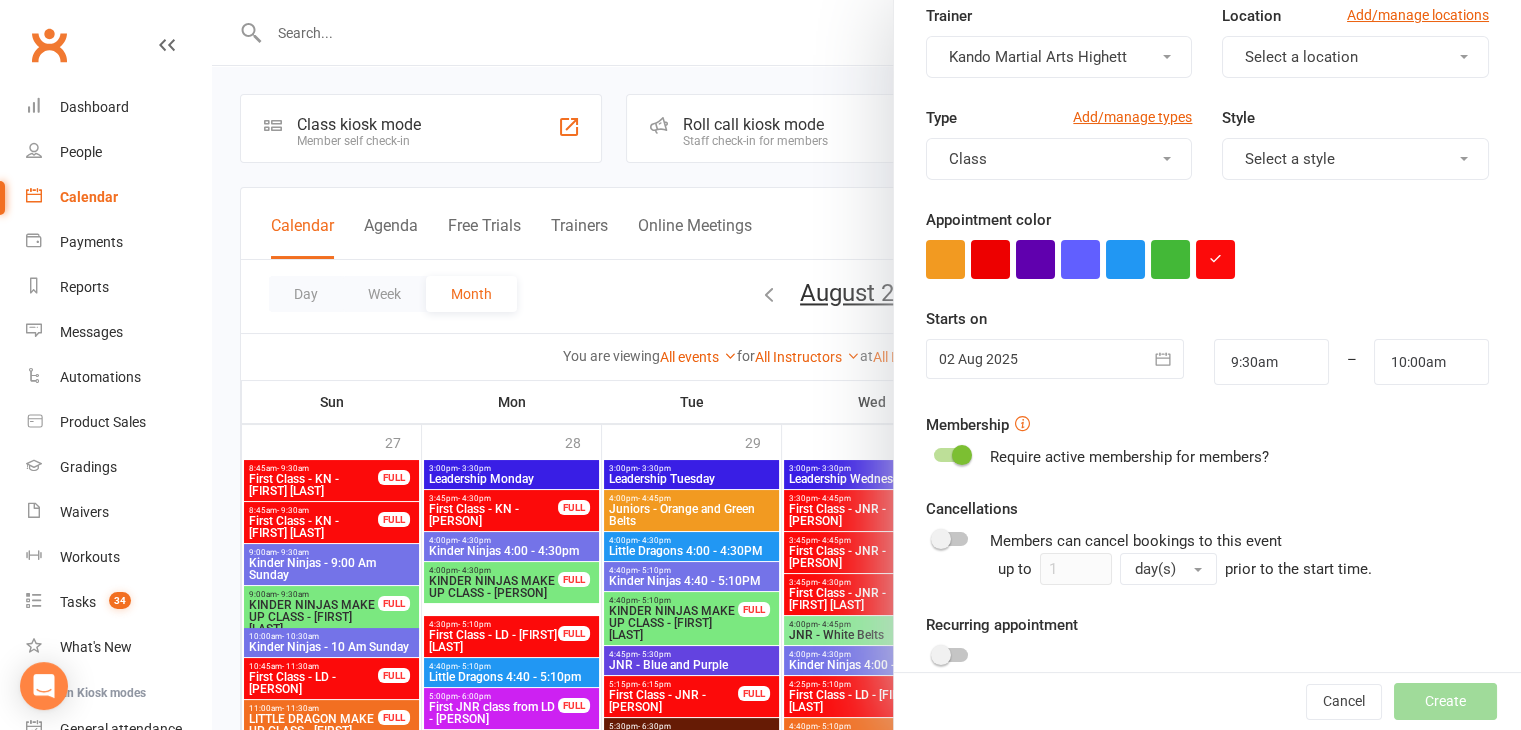 scroll, scrollTop: 184, scrollLeft: 0, axis: vertical 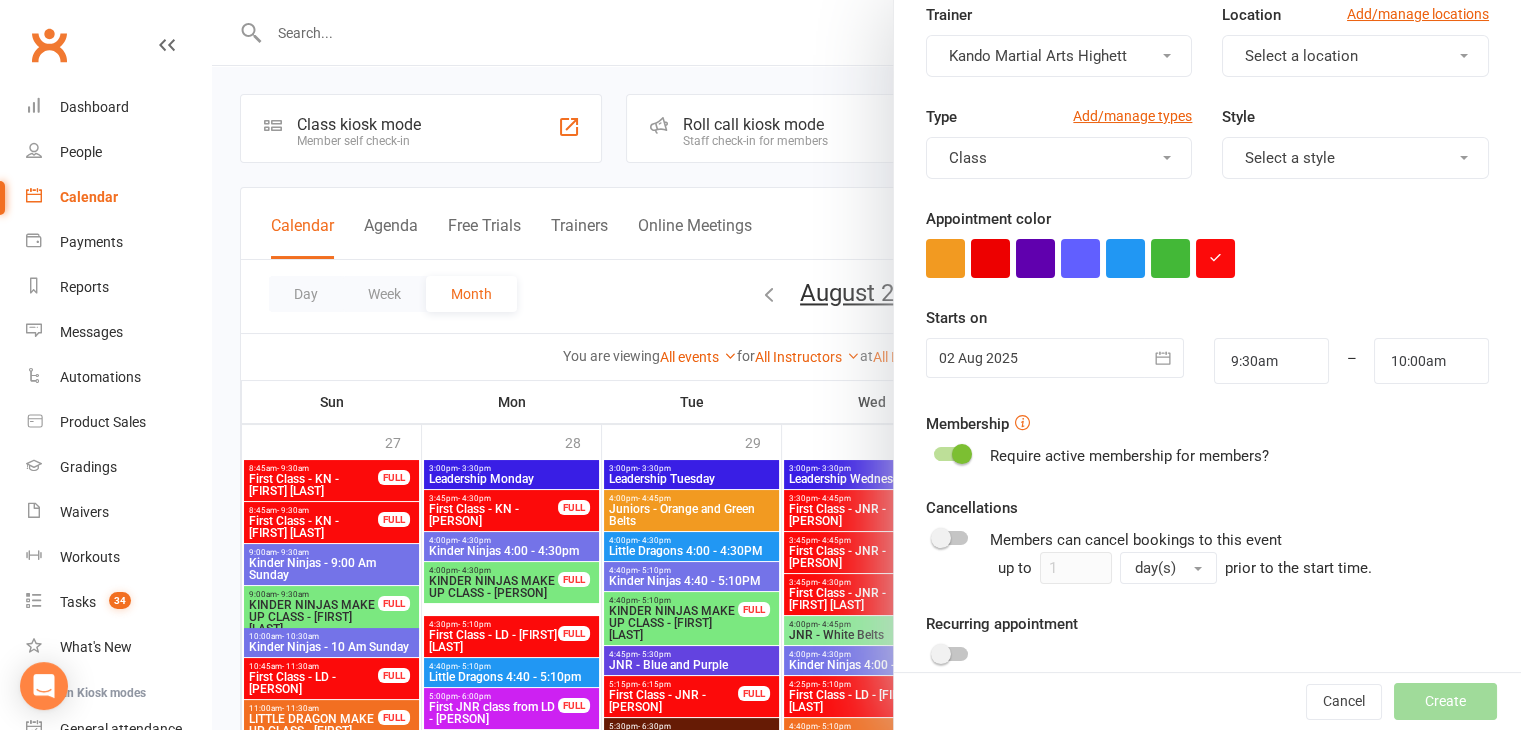 click at bounding box center (1055, 358) 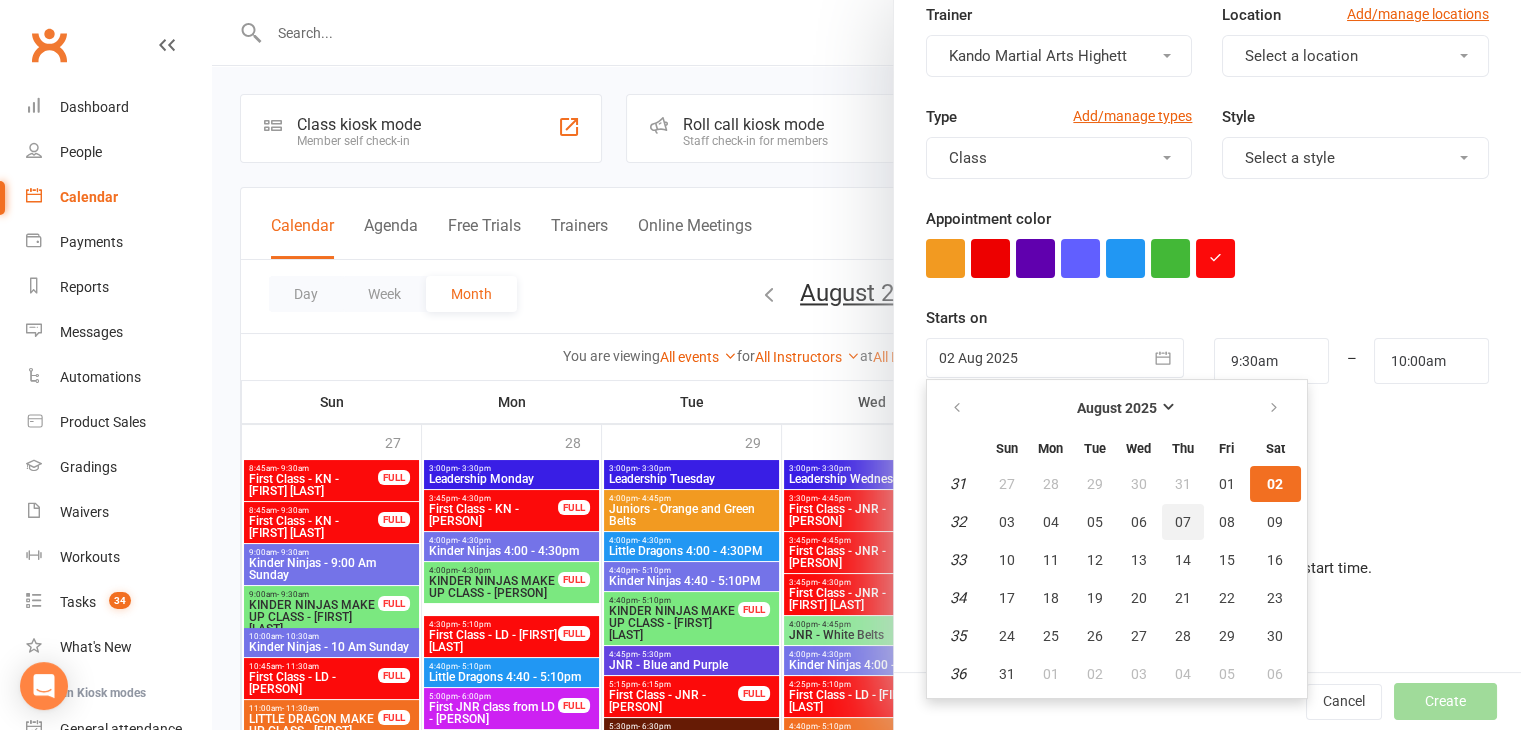 click on "07" at bounding box center (1183, 522) 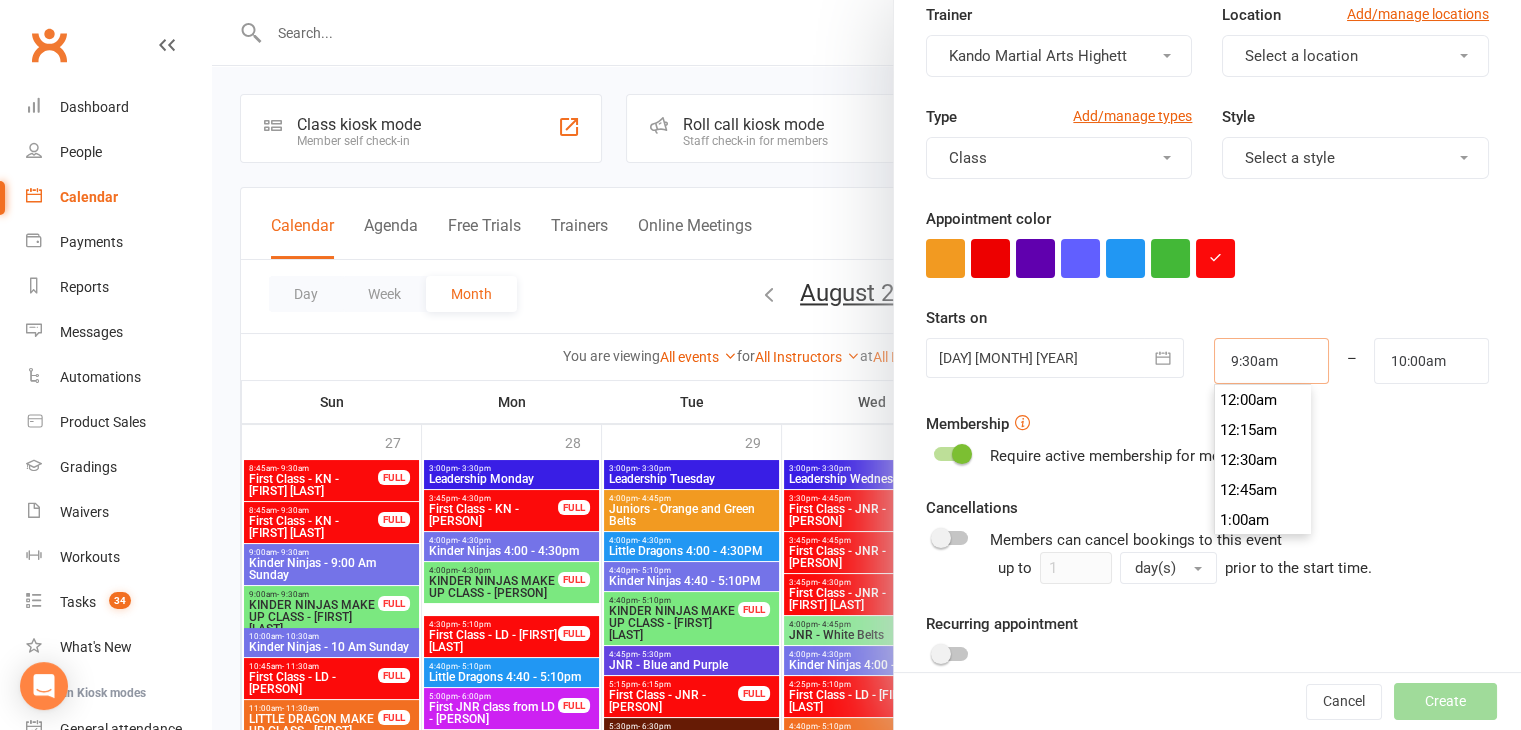 scroll, scrollTop: 1110, scrollLeft: 0, axis: vertical 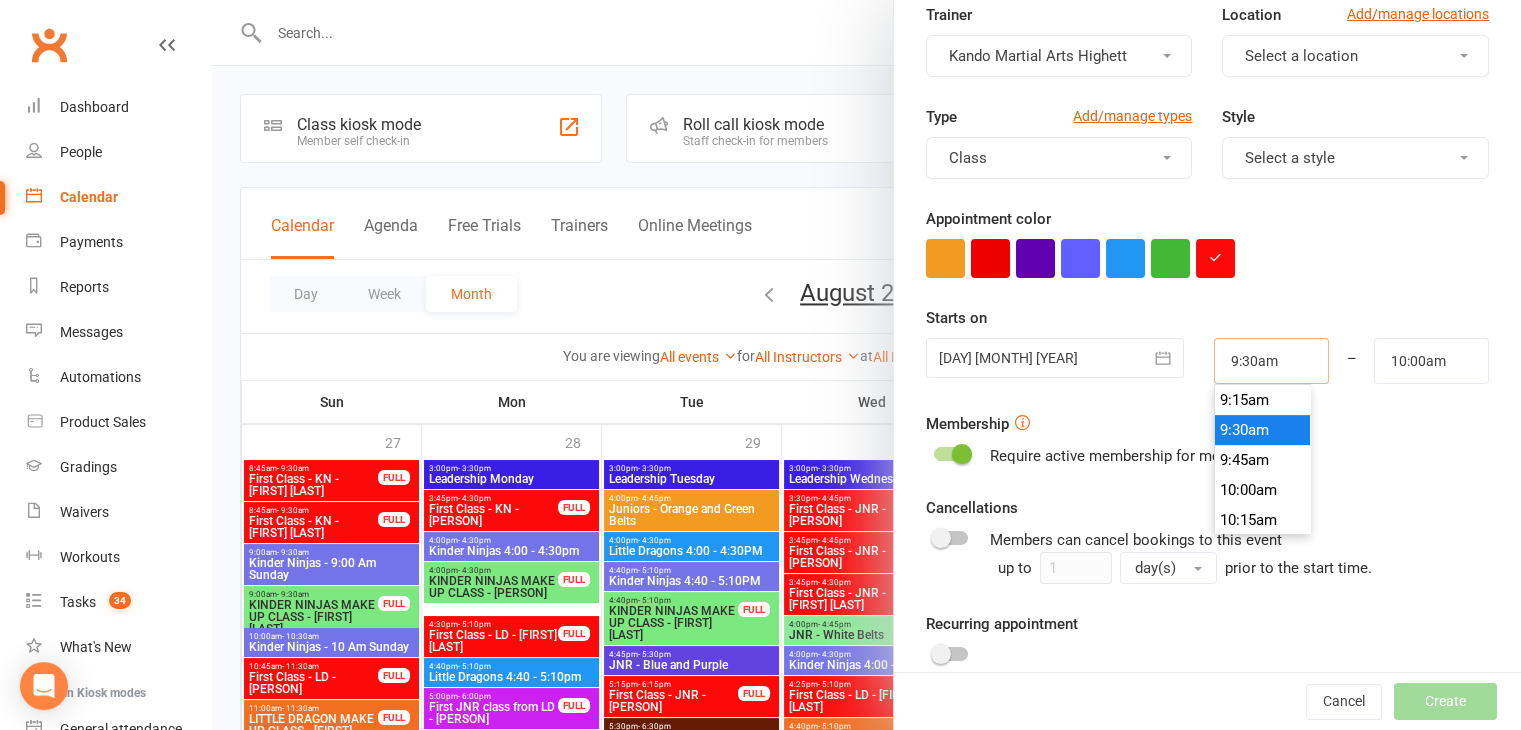 drag, startPoint x: 1267, startPoint y: 356, endPoint x: 1168, endPoint y: 360, distance: 99.08077 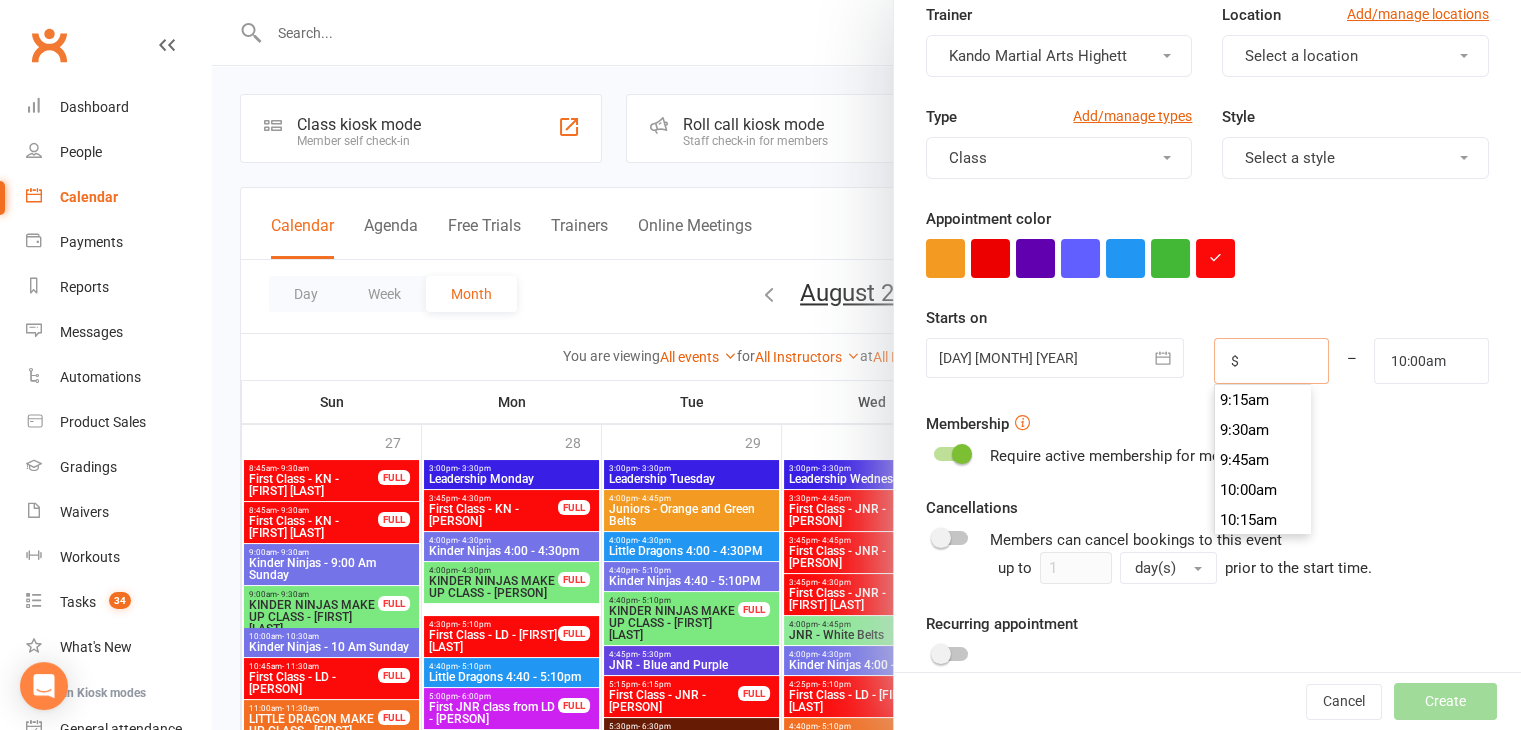 type on "$" 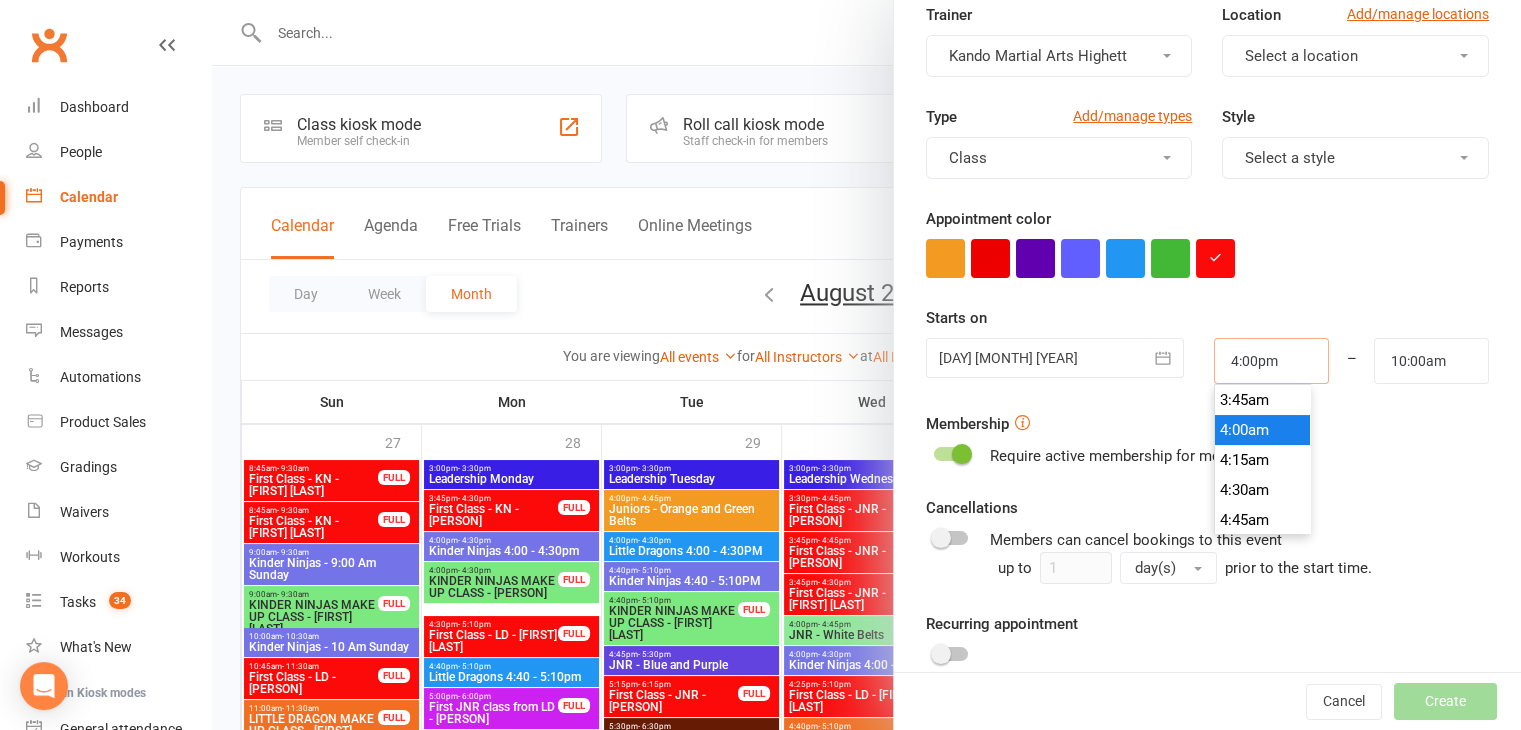 scroll, scrollTop: 1890, scrollLeft: 0, axis: vertical 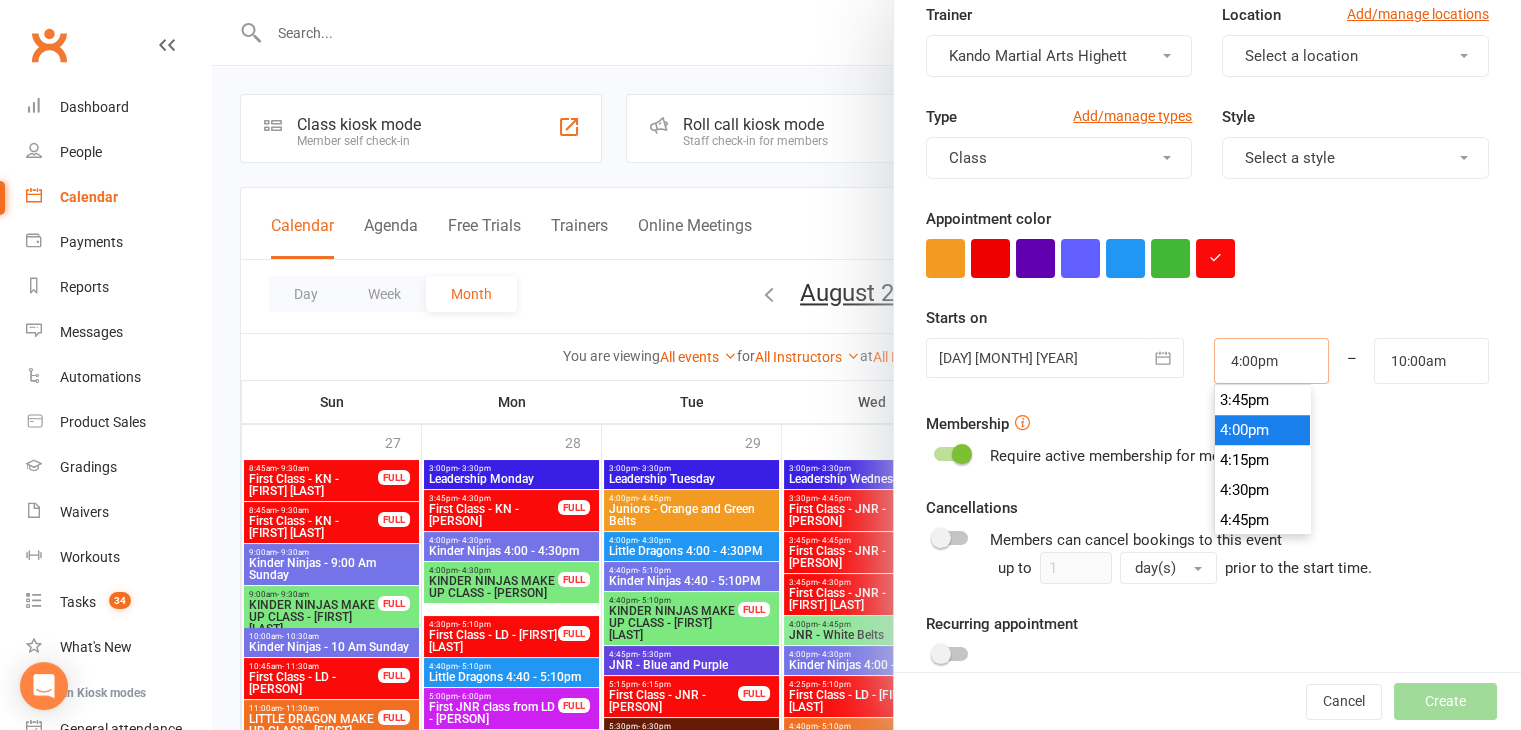 type on "4:00pm" 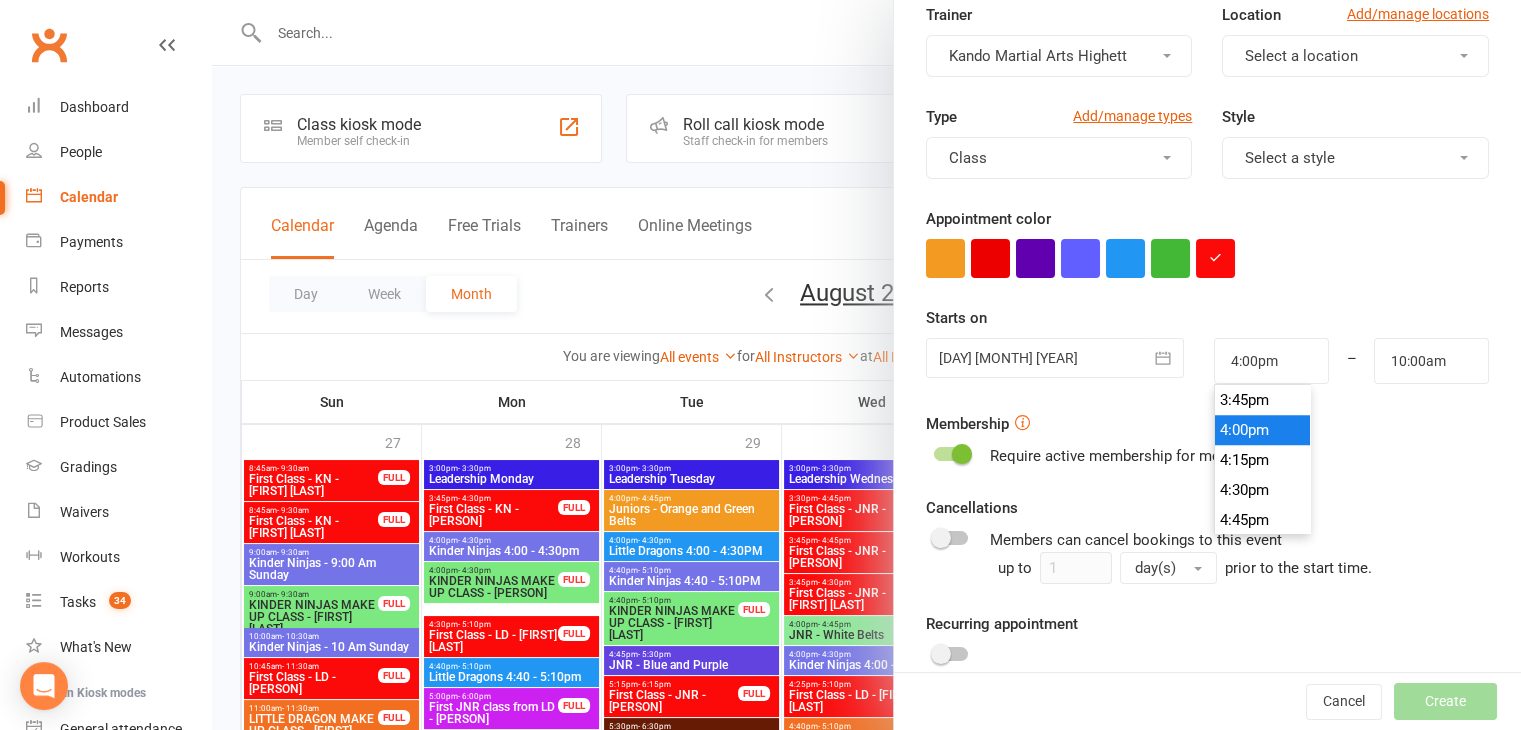 click on "Appointment Type Add/manage types
First Class - LD
Trainer
Kando Martial Arts Highett
Location Add/manage locations
Select a location
Type Add/manage types
Class
Style
Select a style
Appointment color Time 4:00pm – 10:00am Starts on 07 Aug 2025
August 2025
Sun Mon Tue Wed Thu Fri Sat
31
27
28
29
30
31
01
02
32
03
04
05
06
07
08
09
33" at bounding box center (1207, 335) 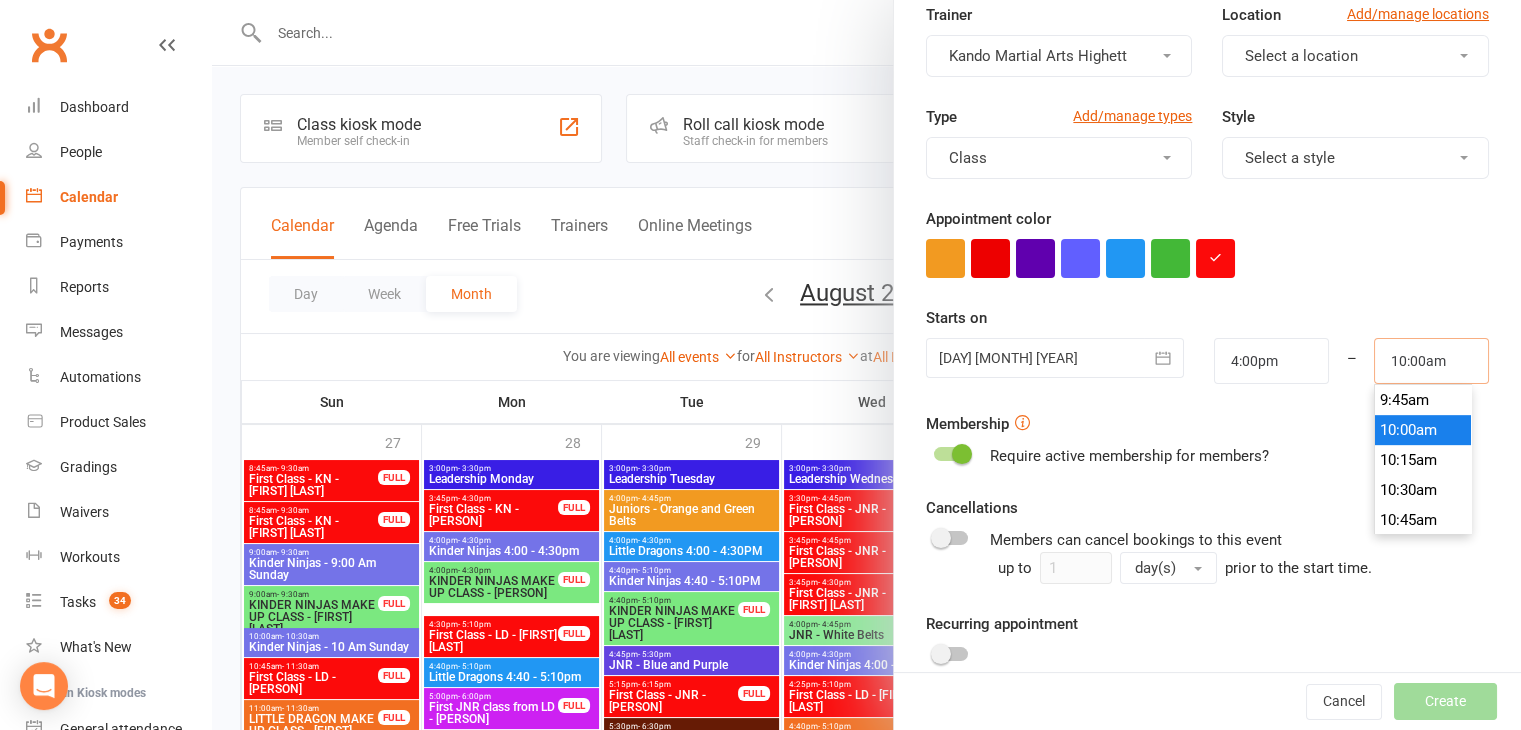drag, startPoint x: 1440, startPoint y: 366, endPoint x: 1341, endPoint y: 362, distance: 99.08077 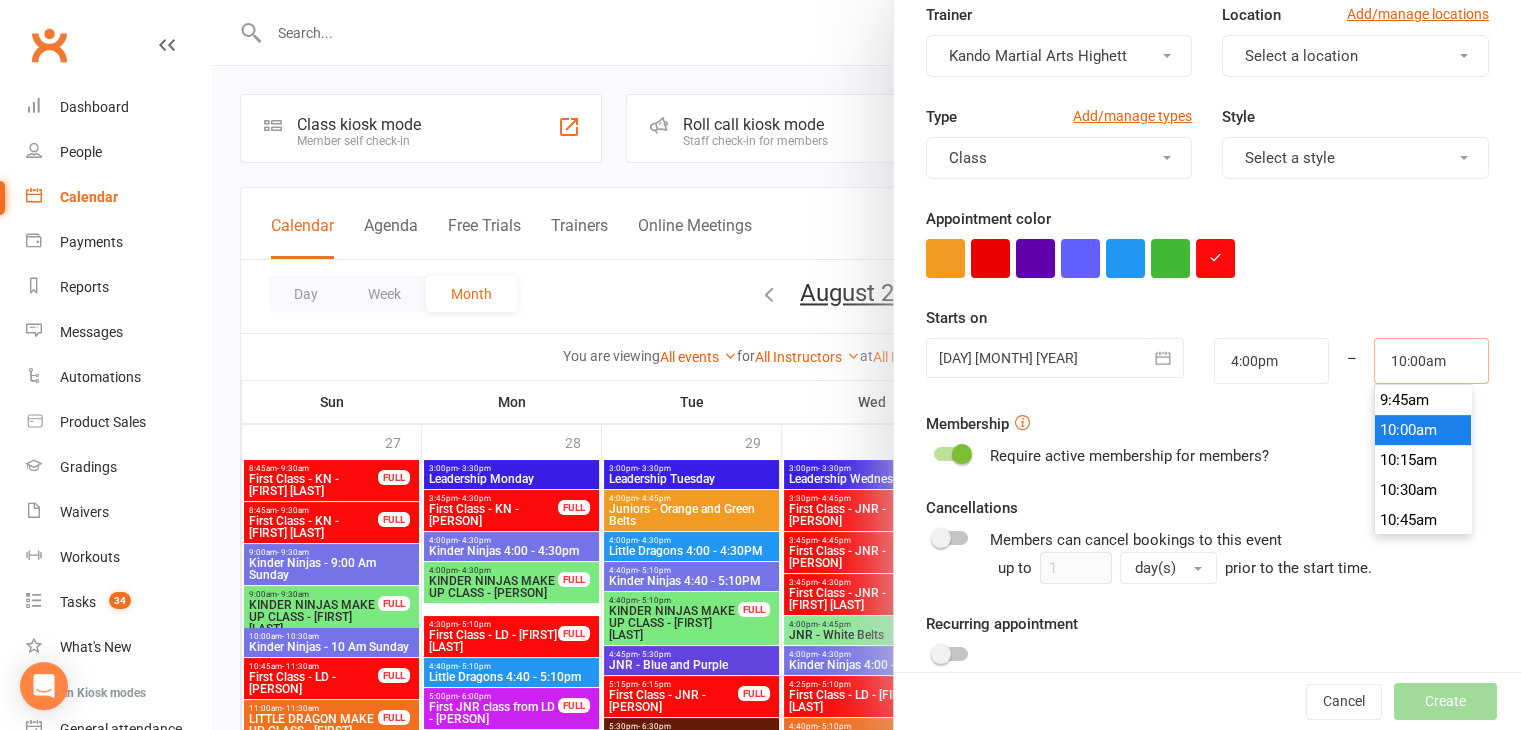 click on "10:00am 12:00am 12:15am 12:30am 12:45am 1:00am 1:15am 1:30am 1:45am 2:00am 2:15am 2:30am 2:45am 3:00am 3:15am 3:30am 3:45am 4:00am 4:15am 4:30am 4:45am 5:00am 5:15am 5:30am 5:45am 6:00am 6:15am 6:30am 6:45am 7:00am 7:15am 7:30am 7:45am 8:00am 8:15am 8:30am 8:45am 9:00am 9:15am 9:30am 9:45am 10:00am 10:15am 10:30am 10:45am 11:00am 11:15am 11:30am 11:45am 12:00pm 12:15pm 12:30pm 12:45pm 1:00pm 1:15pm 1:30pm 1:45pm 2:00pm 2:15pm 2:30pm 2:45pm 3:00pm 3:15pm 3:30pm 3:45pm 4:00pm 4:15pm 4:30pm 4:45pm 5:00pm 5:15pm 5:30pm 5:45pm 6:00pm 6:15pm 6:30pm 6:45pm 7:00pm 7:15pm 7:30pm 7:45pm 8:00pm 8:15pm 8:30pm 8:45pm 9:00pm 9:15pm 9:30pm 9:45pm 10:00pm 10:15pm 10:30pm 10:45pm 11:00pm 11:15pm 11:30pm 11:45pm" at bounding box center (1431, 361) 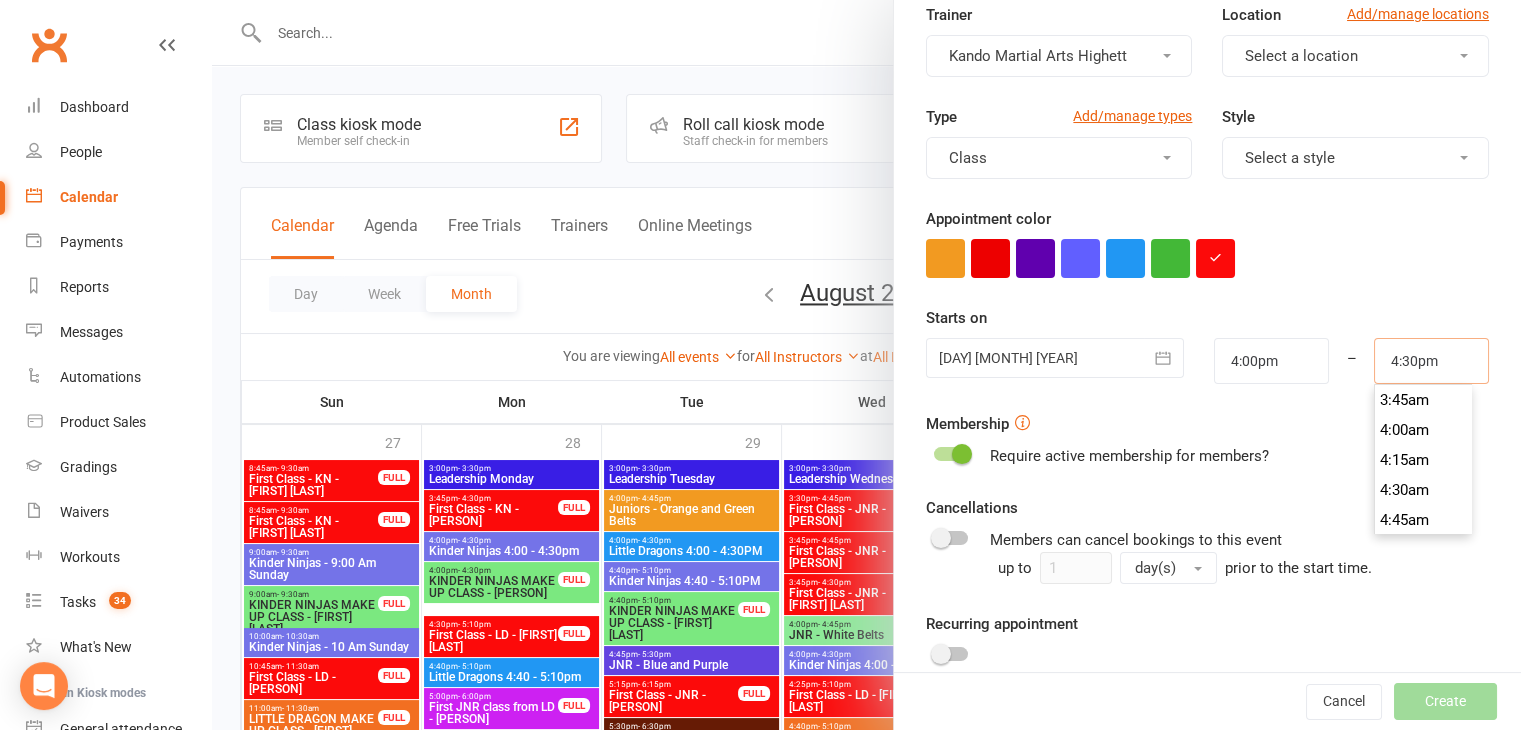 scroll, scrollTop: 1950, scrollLeft: 0, axis: vertical 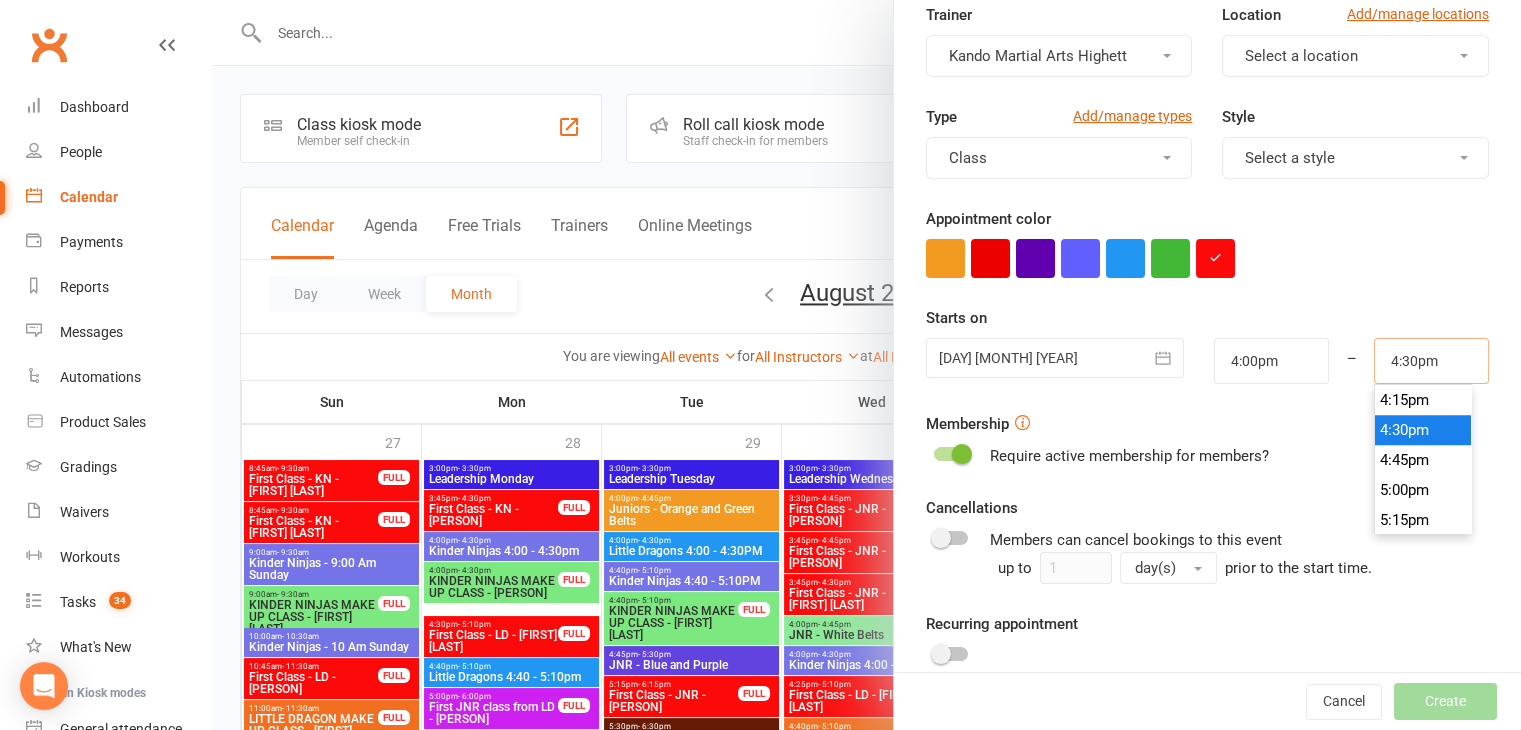 type on "4:30pm" 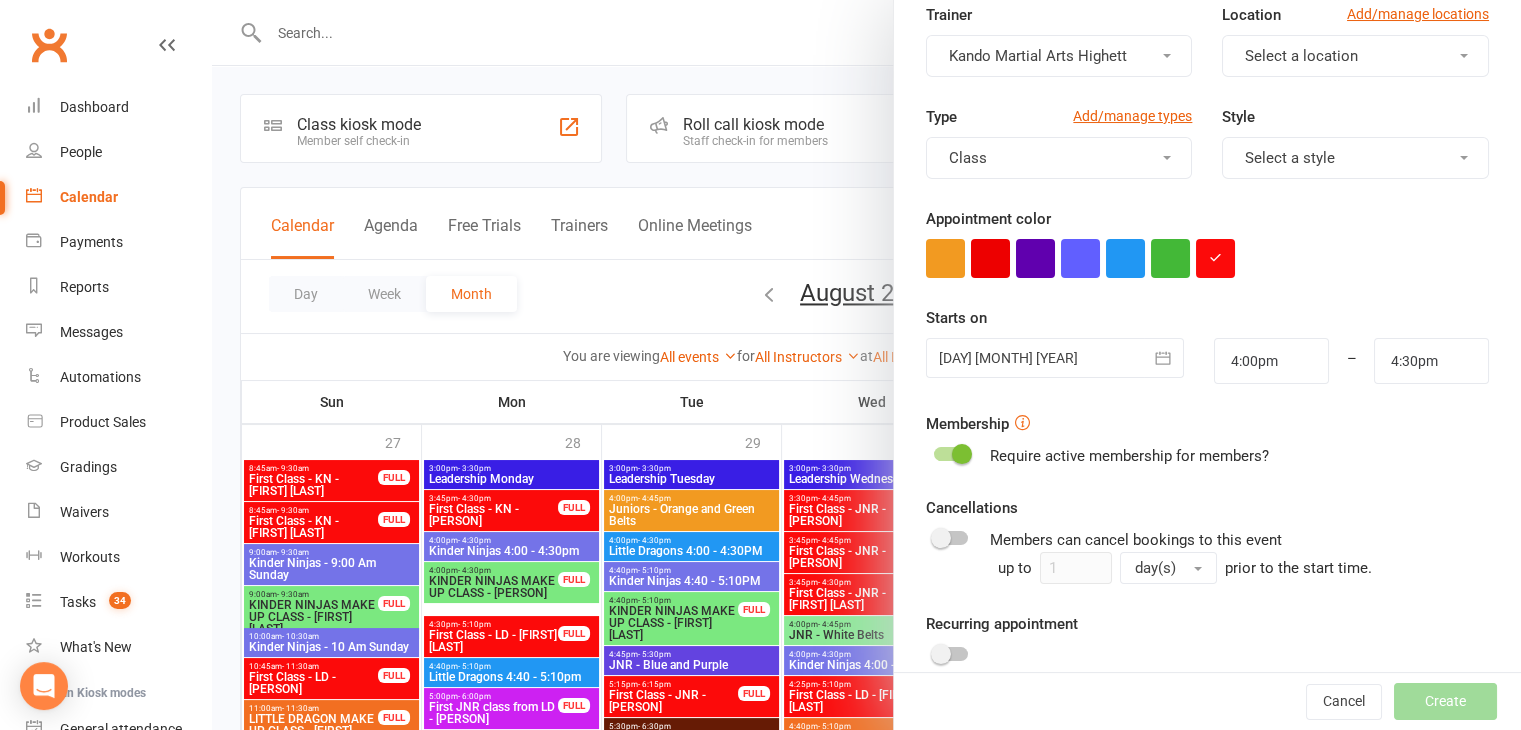 click on "Appointment Type Add/manage types
First Class - LD
Trainer
Kando Martial Arts Highett
Location Add/manage locations
Select a location
Type Add/manage types
Class
Style
Select a style
Appointment color Time 4:00pm – 4:30pm Starts on 07 Aug 2025
August 2025
Sun Mon Tue Wed Thu Fri Sat
31
27
28
29
30
31
01
02
32
03
04
05
06
07
08
09
33 10" at bounding box center (1207, 335) 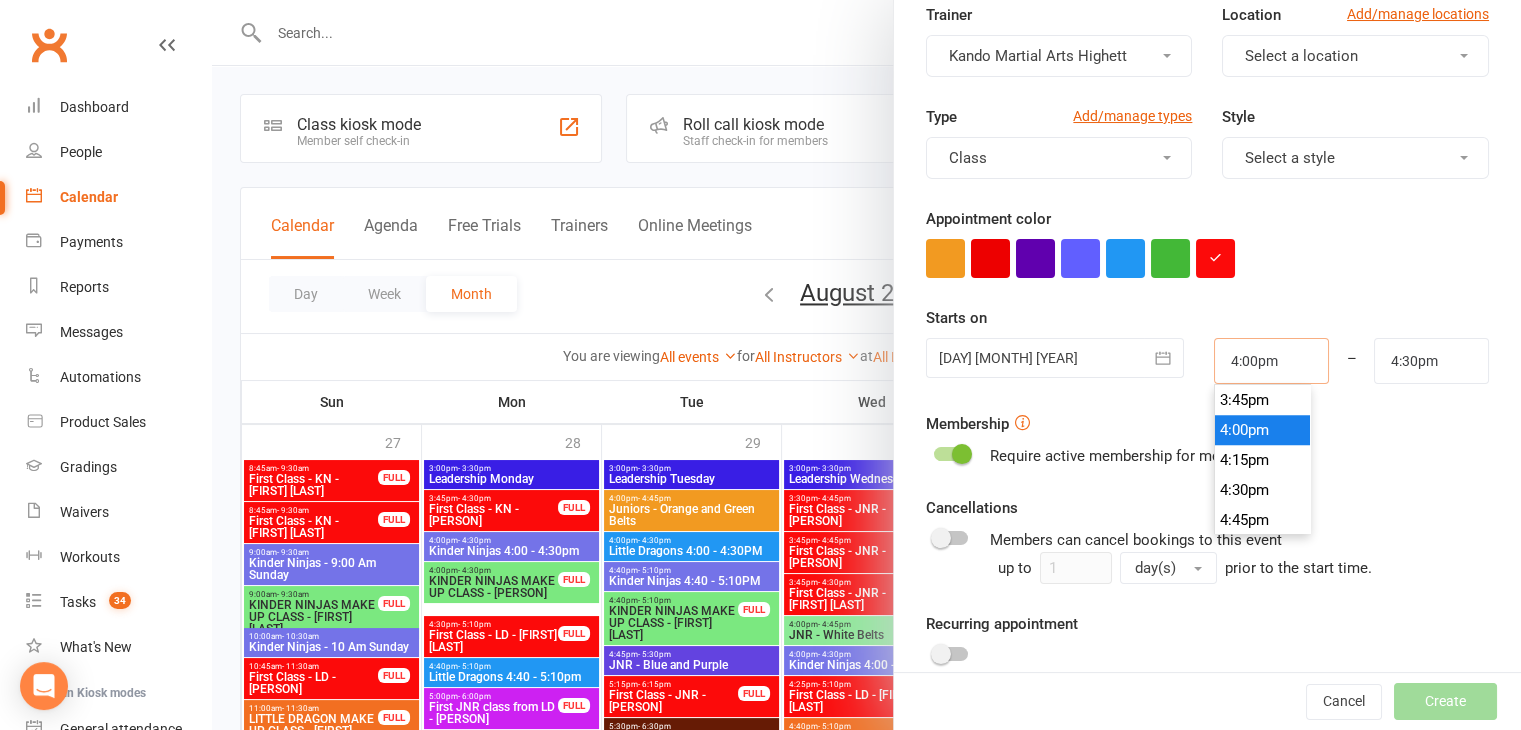 click on "4:00pm" at bounding box center [1271, 361] 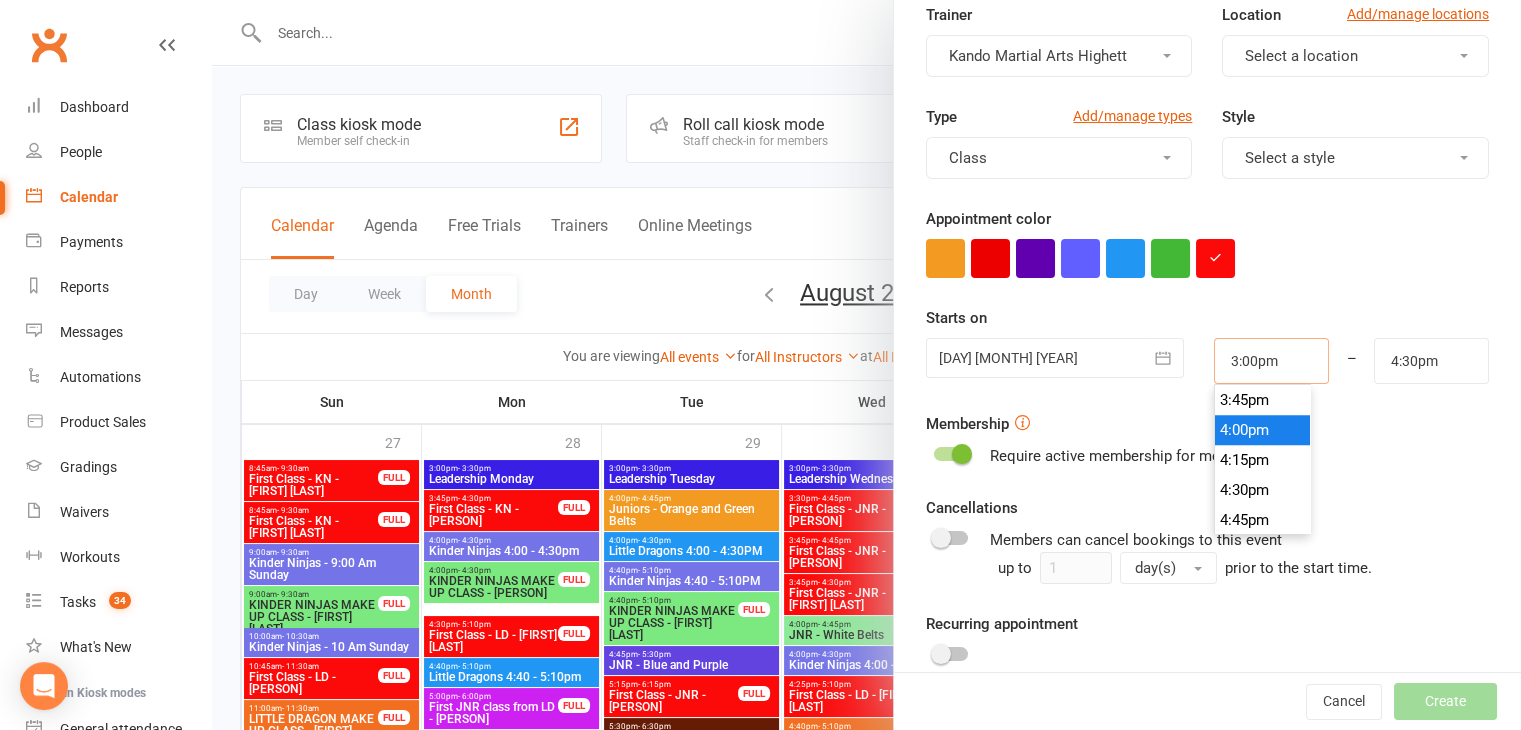 scroll, scrollTop: 1770, scrollLeft: 0, axis: vertical 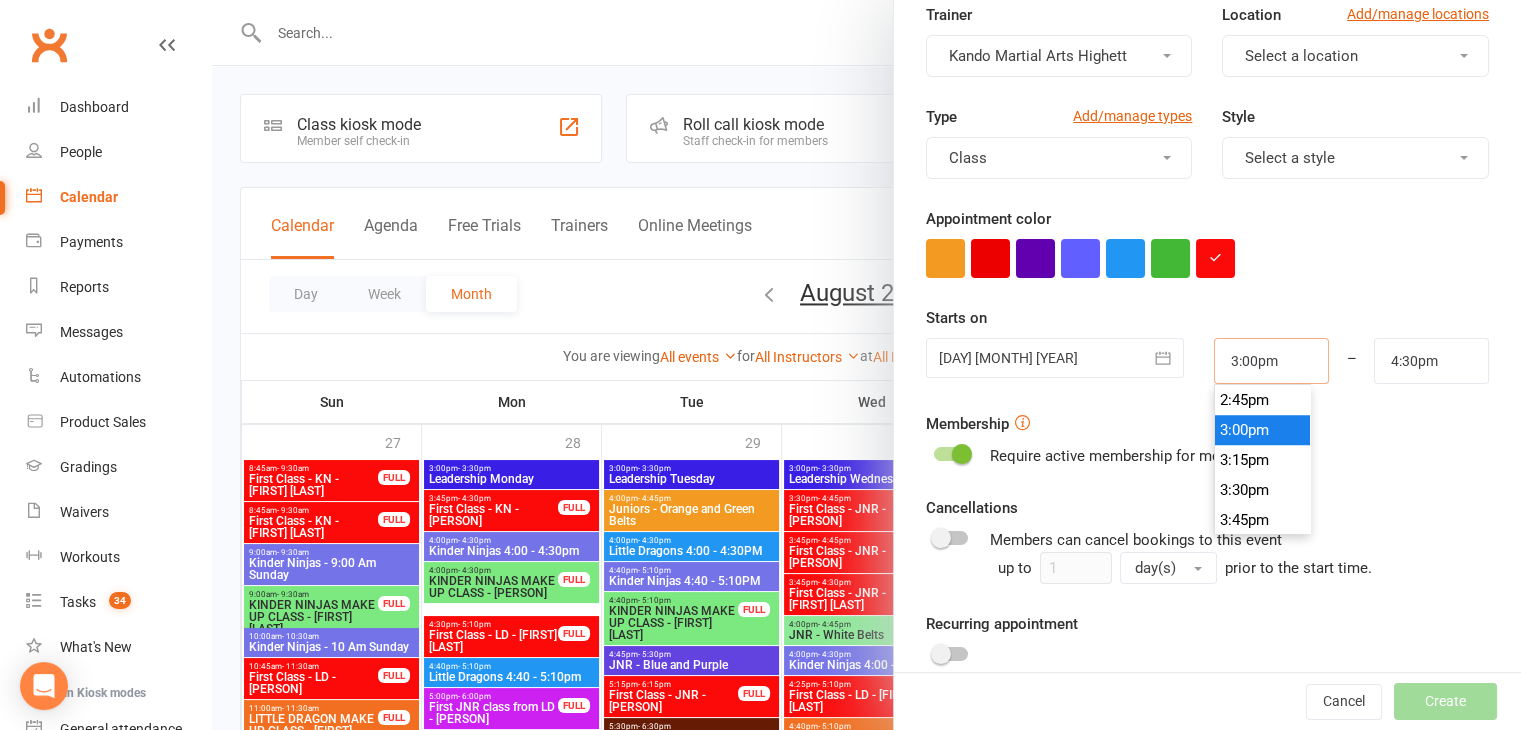 click on "3:00pm" at bounding box center (1271, 361) 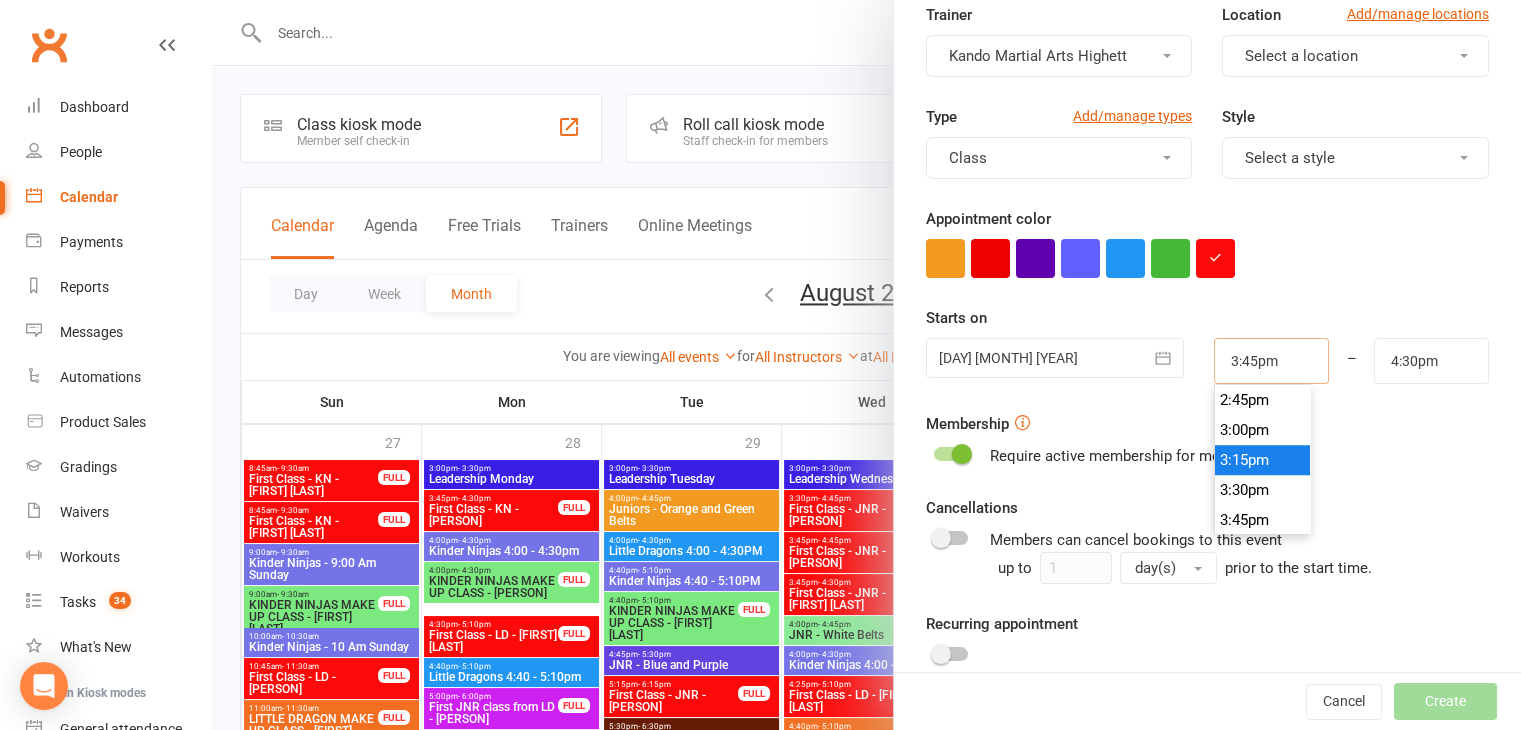 scroll, scrollTop: 1860, scrollLeft: 0, axis: vertical 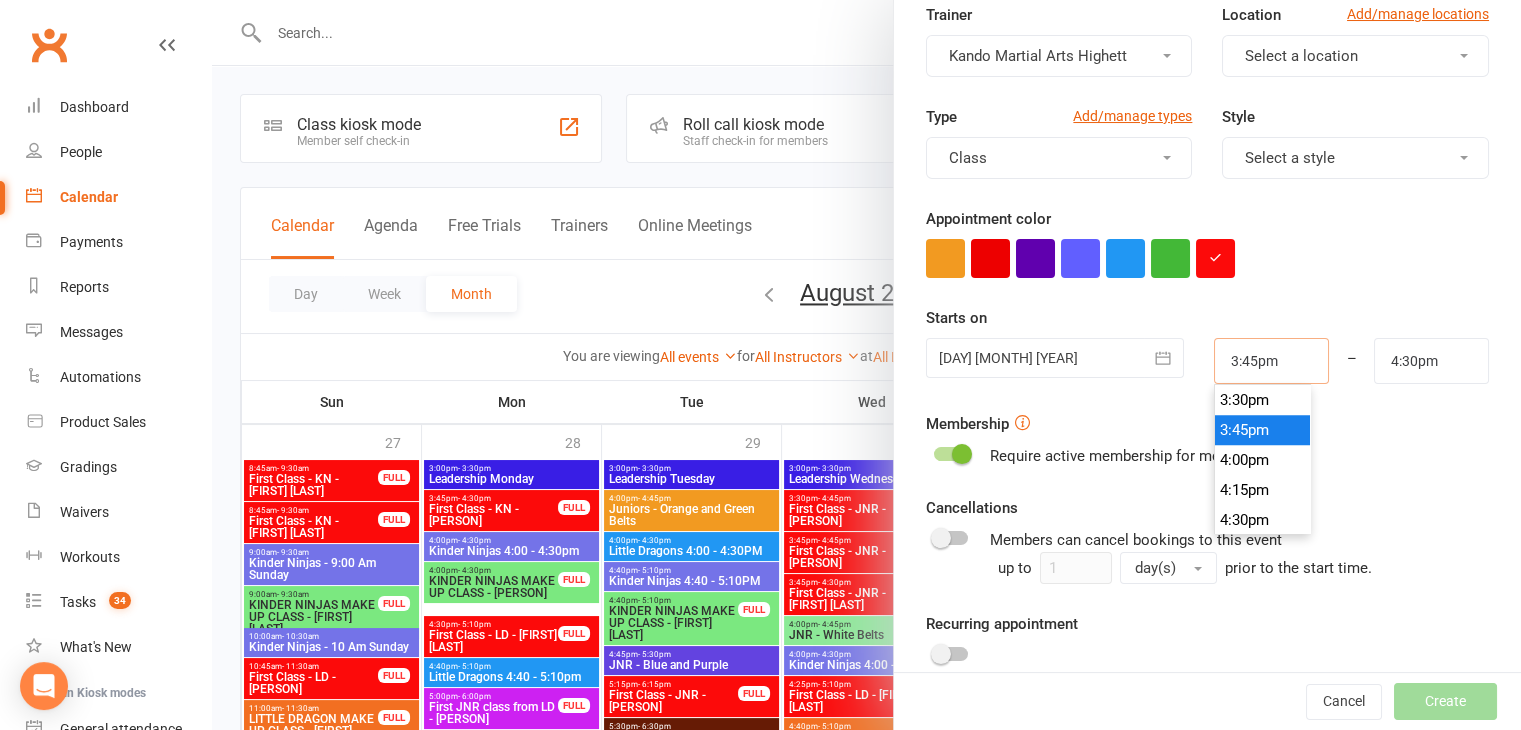 type on "3:45pm" 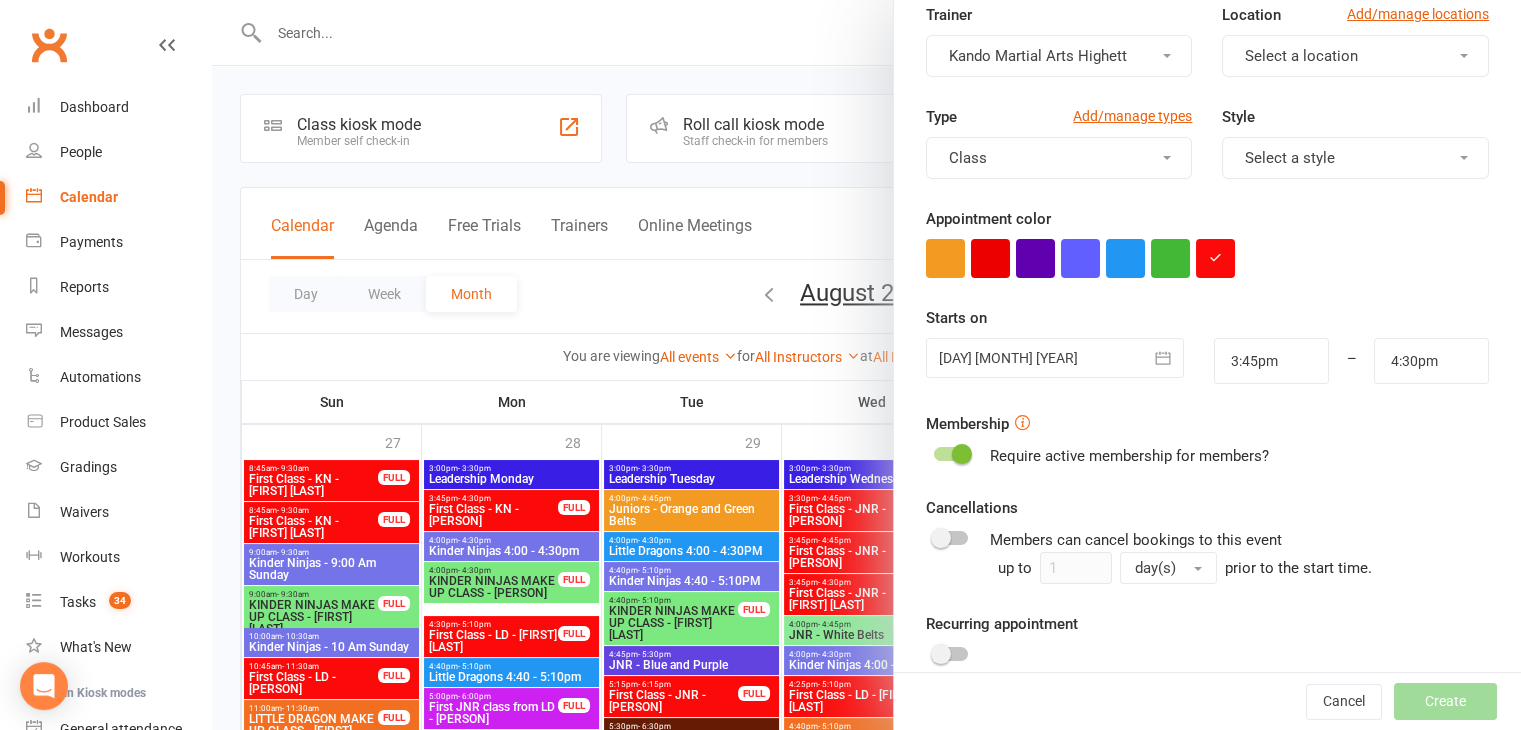 click on "Appointment Type Add/manage types
First Class - LD
Trainer
Kando Martial Arts Highett
Location Add/manage locations
Select a location
Type Add/manage types
Class
Style
Select a style
Appointment color Time 3:45pm – 4:30pm Starts on 07 Aug 2025
August 2025
Sun Mon Tue Wed Thu Fri Sat
31
27
28
29
30
31
01
02
32
03
04
05
06
07
08
09
33 10" at bounding box center [1207, 335] 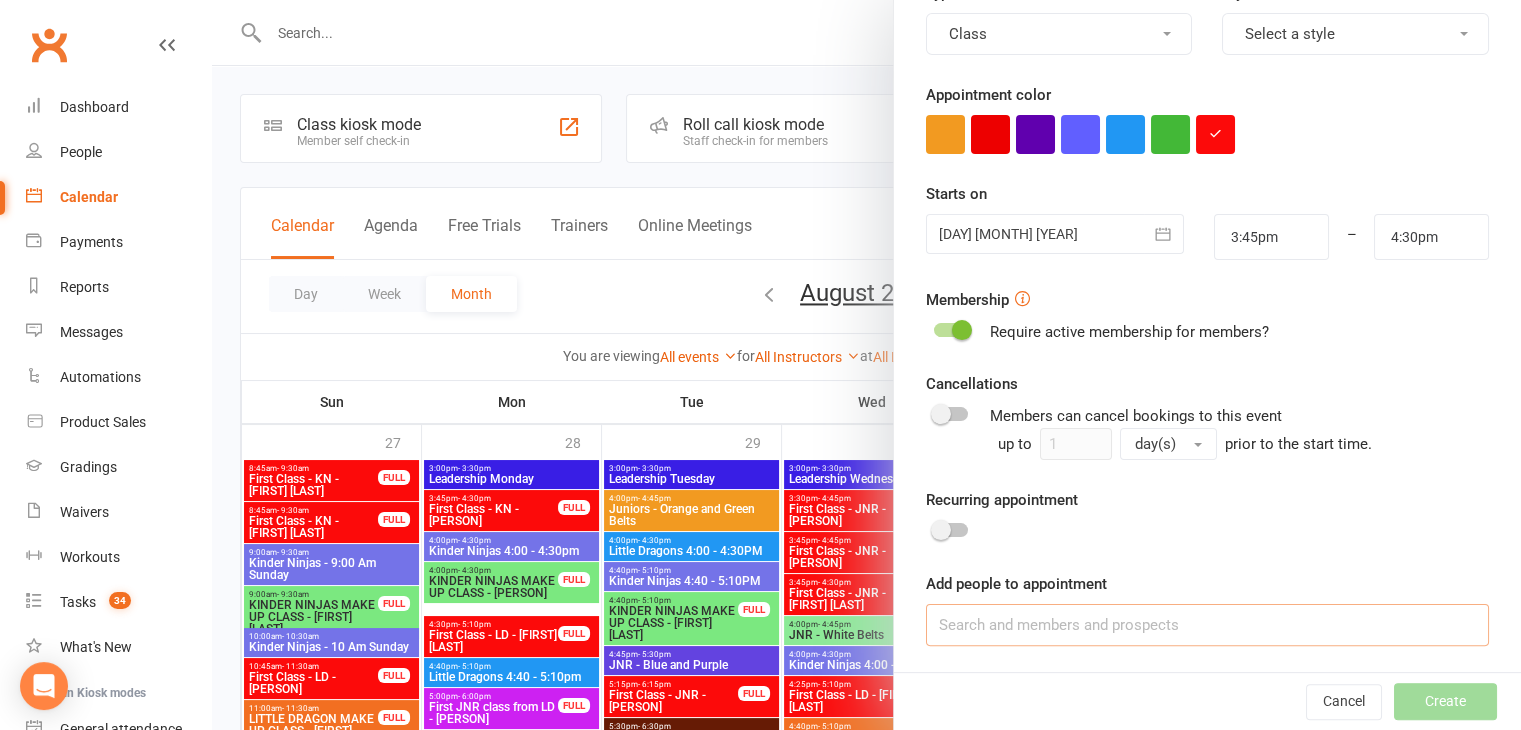 click at bounding box center [1207, 625] 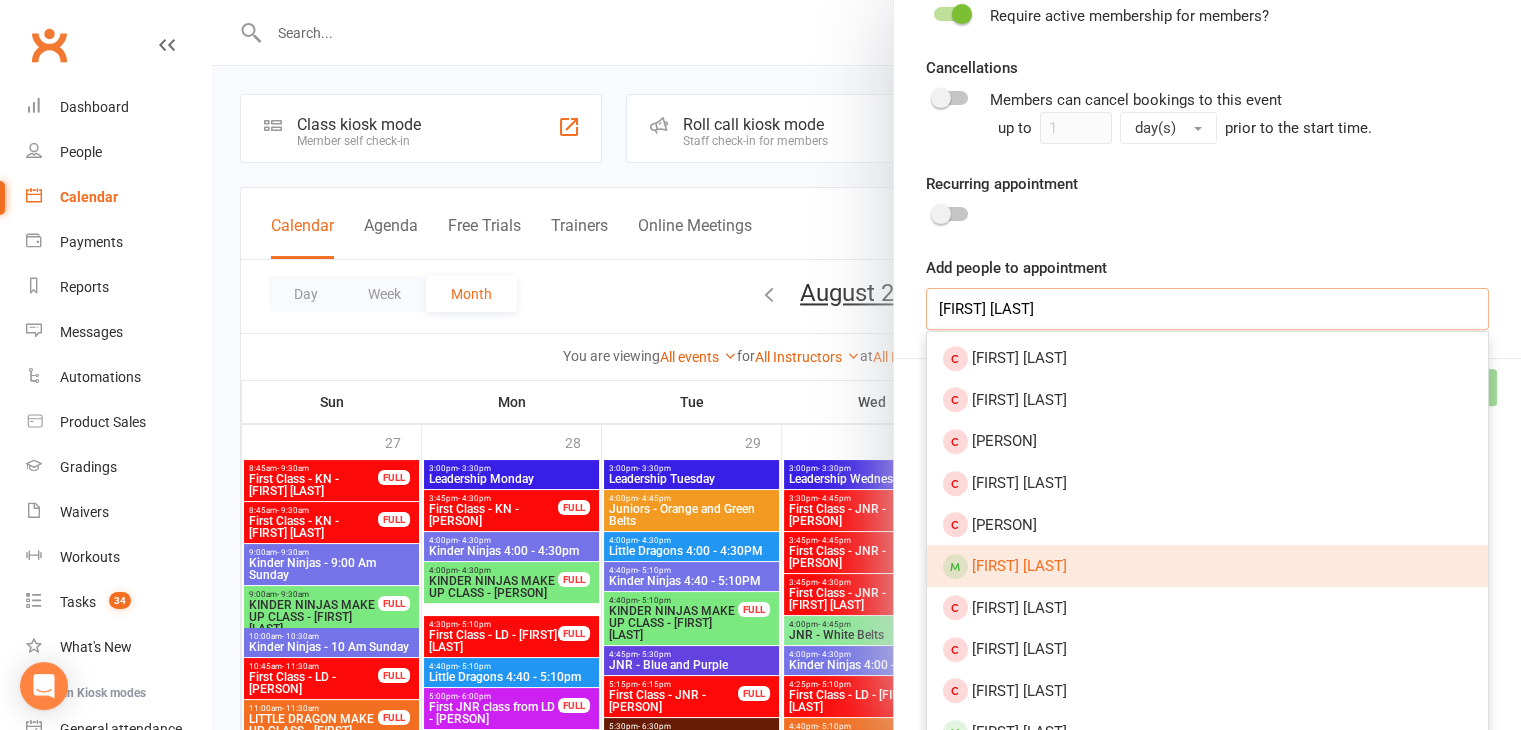 scroll, scrollTop: 624, scrollLeft: 0, axis: vertical 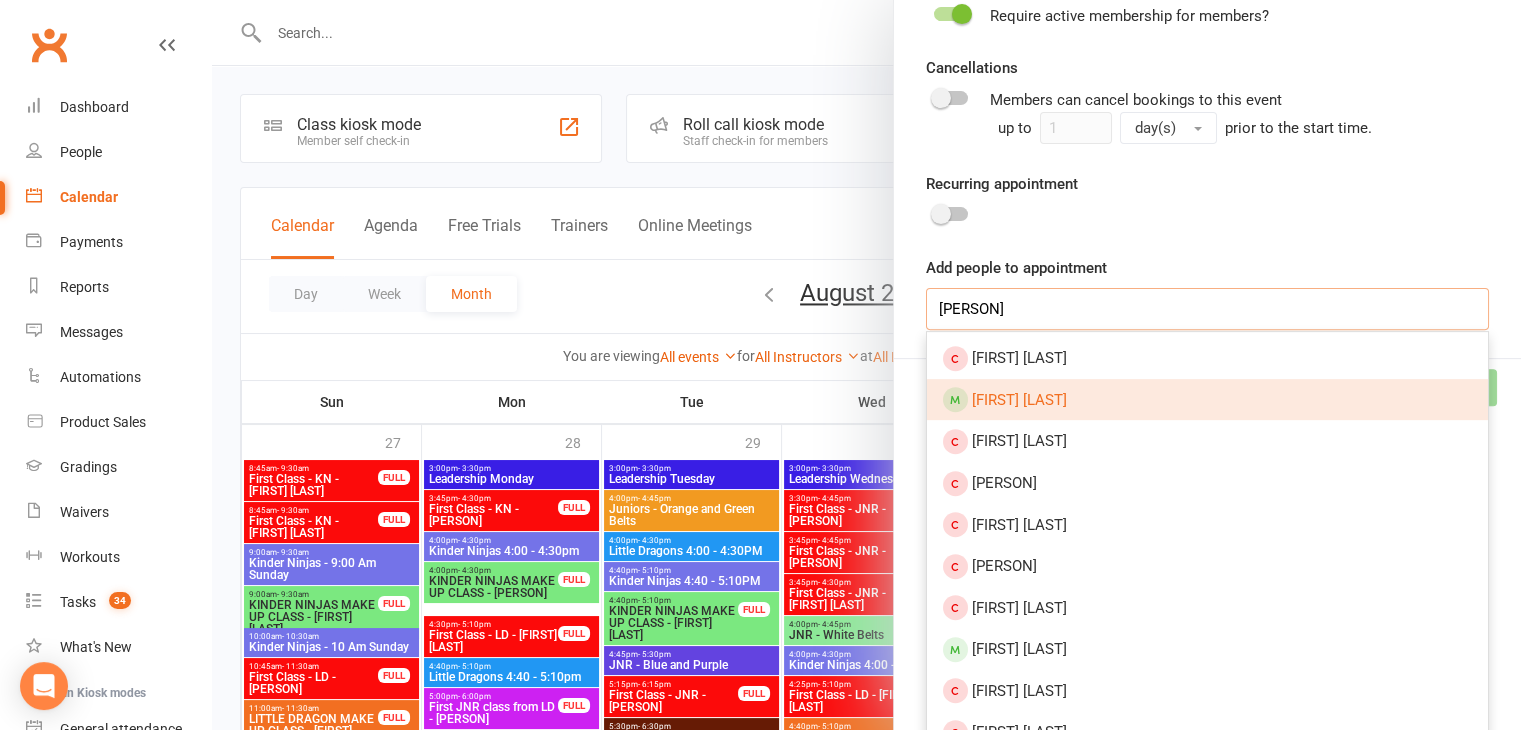 type on "william mows" 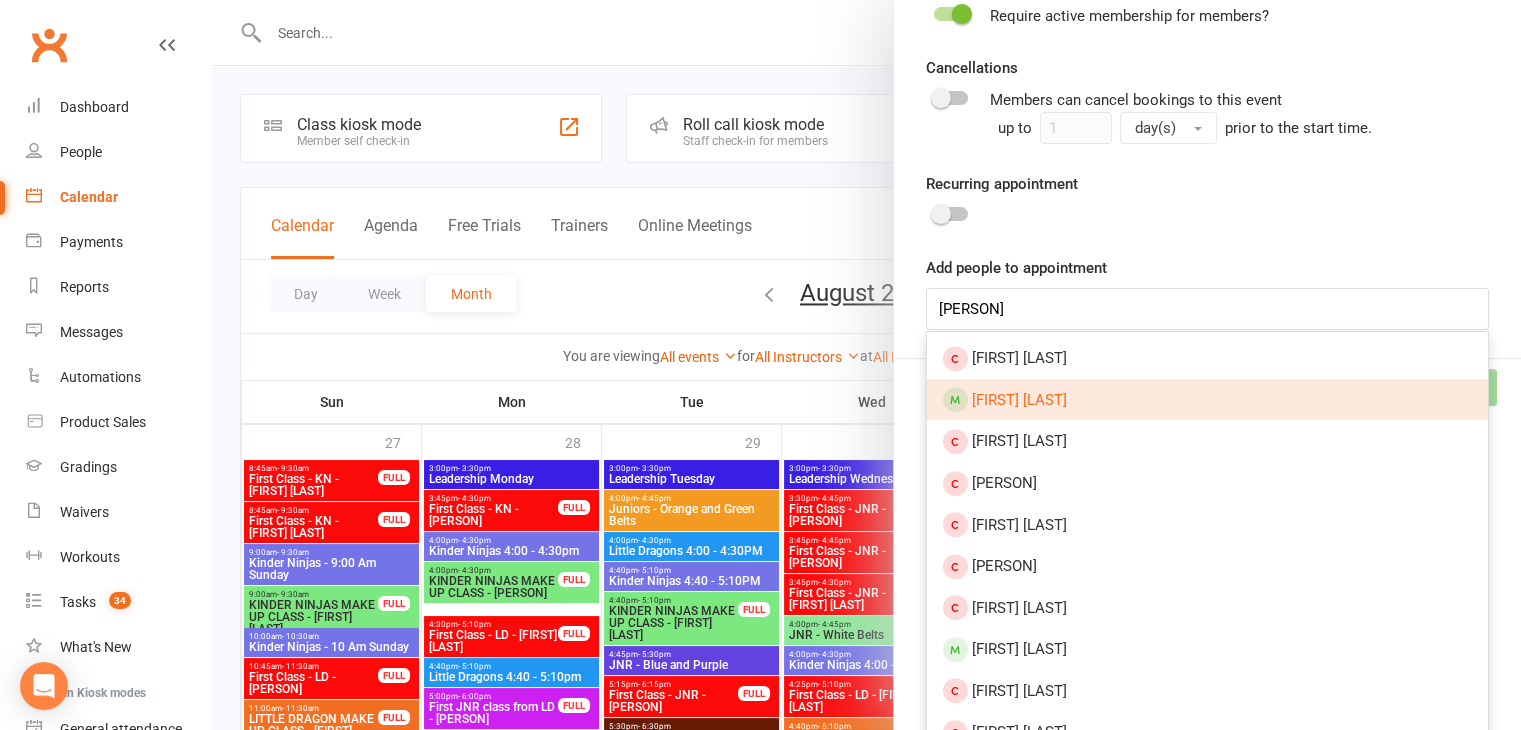 click on "Willam Mowson" at bounding box center (1019, 400) 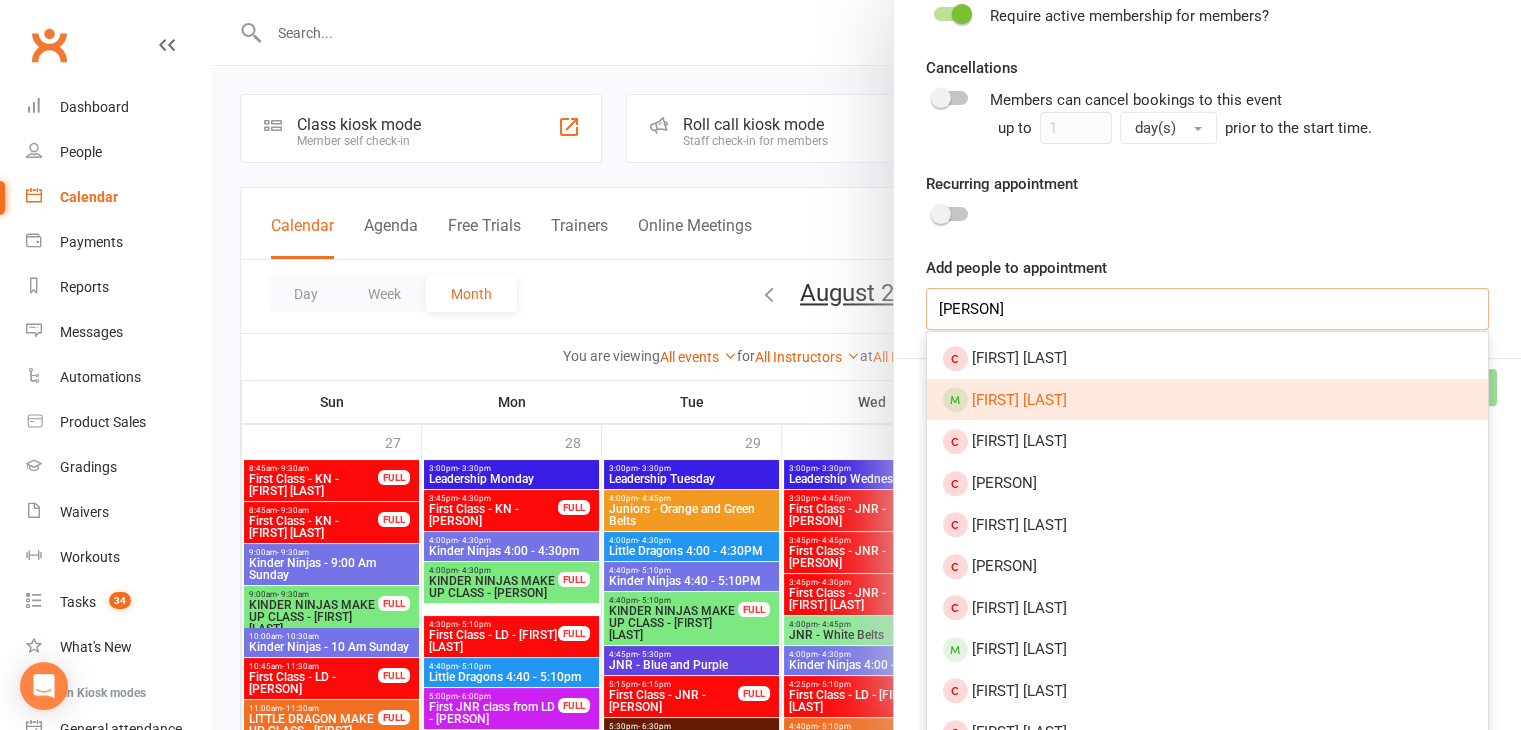 type 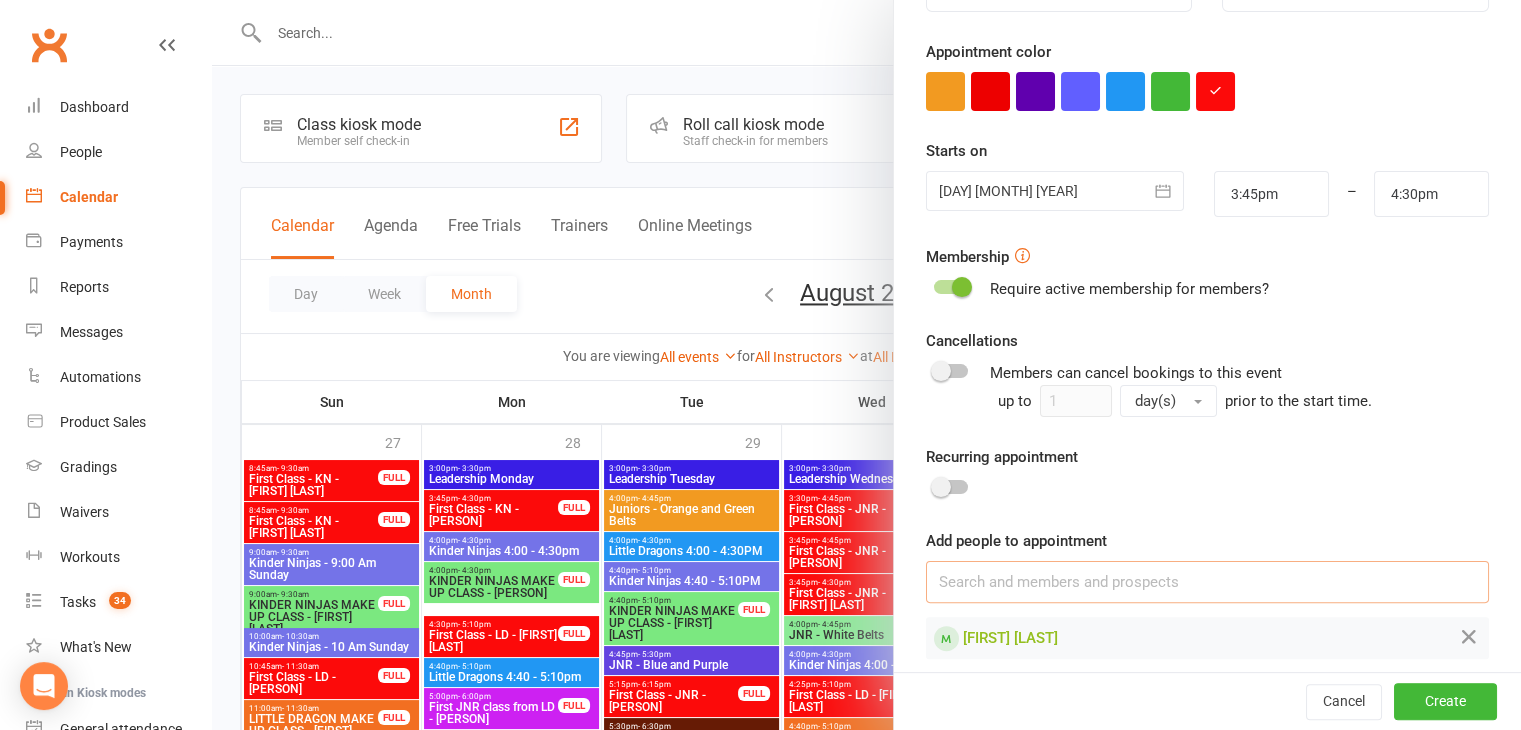 scroll, scrollTop: 352, scrollLeft: 0, axis: vertical 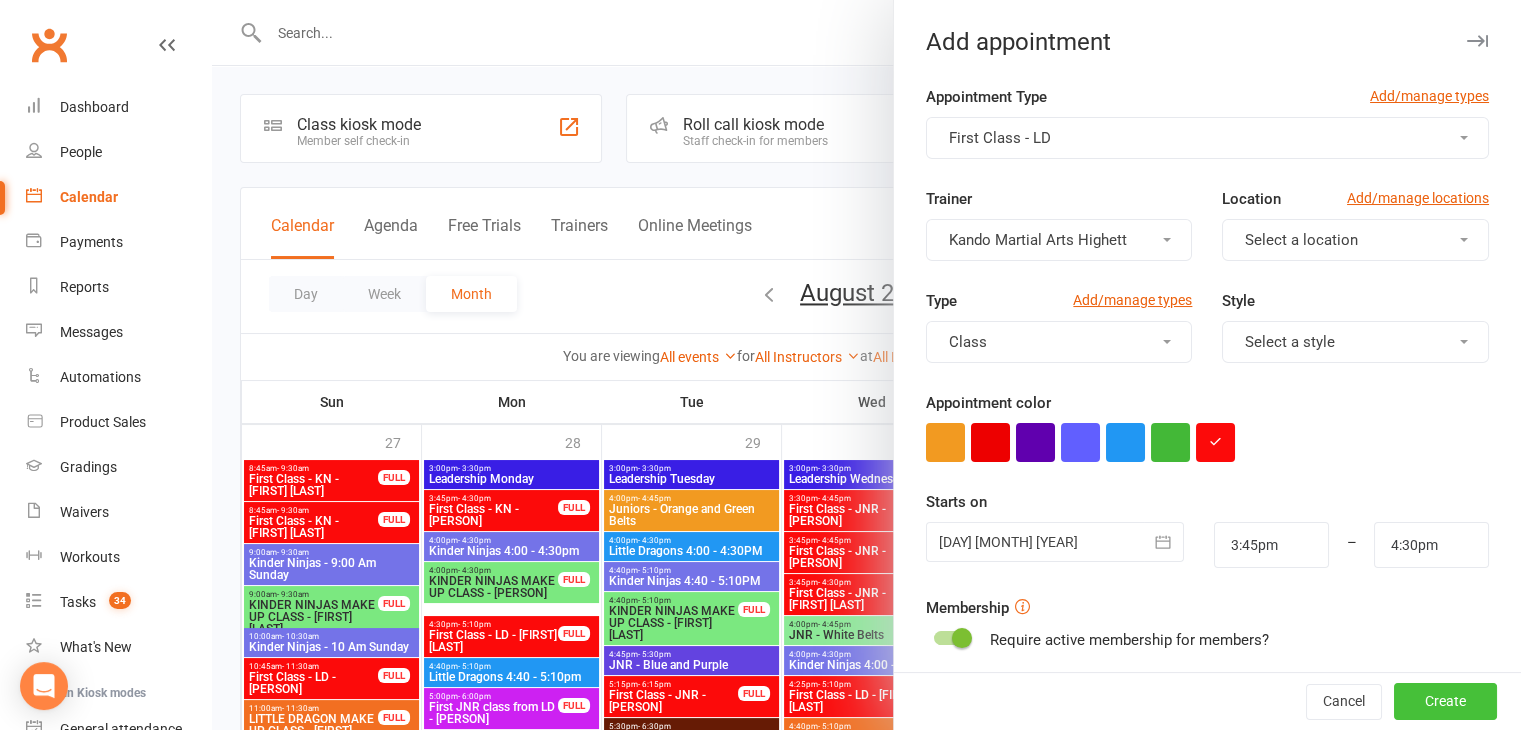 click on "Create" at bounding box center (1445, 702) 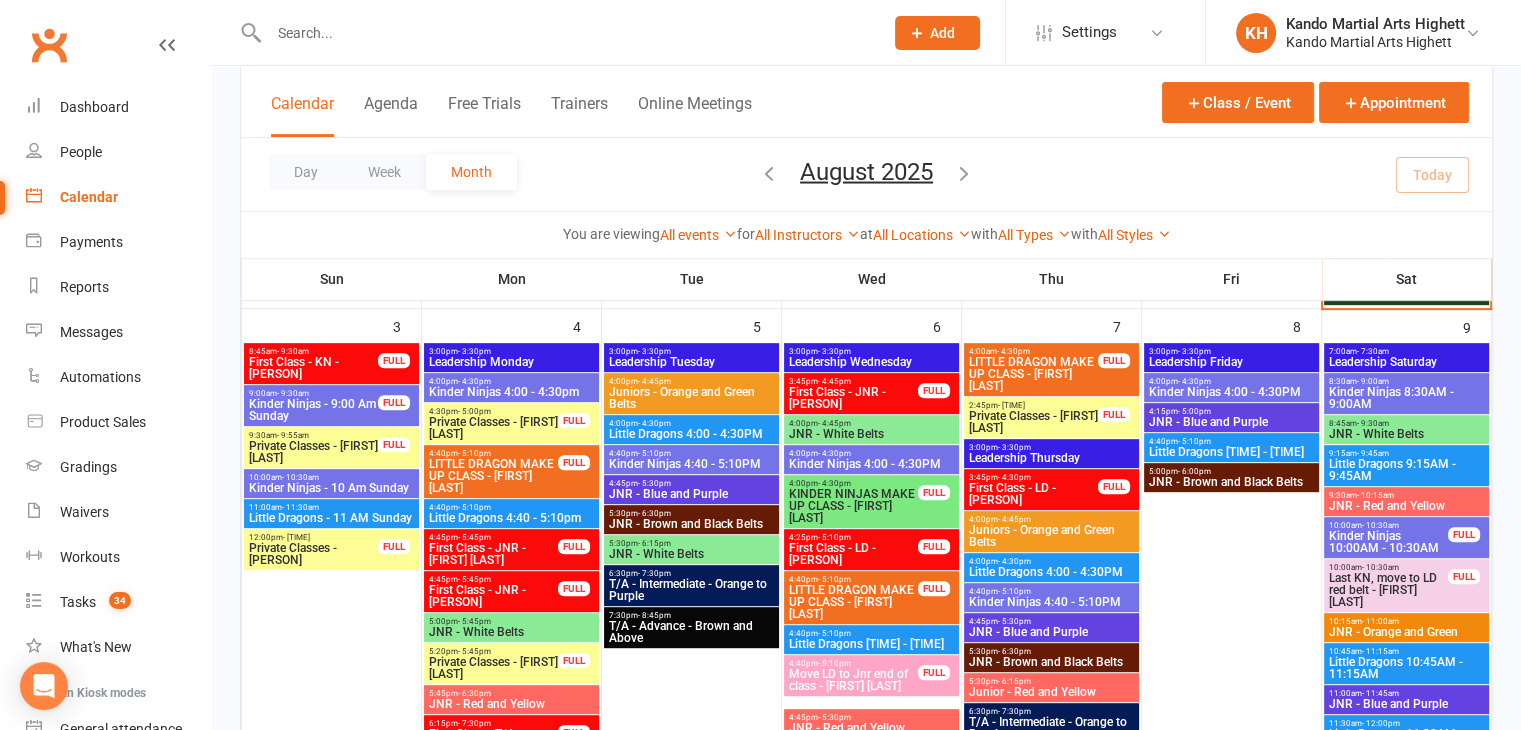 scroll, scrollTop: 820, scrollLeft: 0, axis: vertical 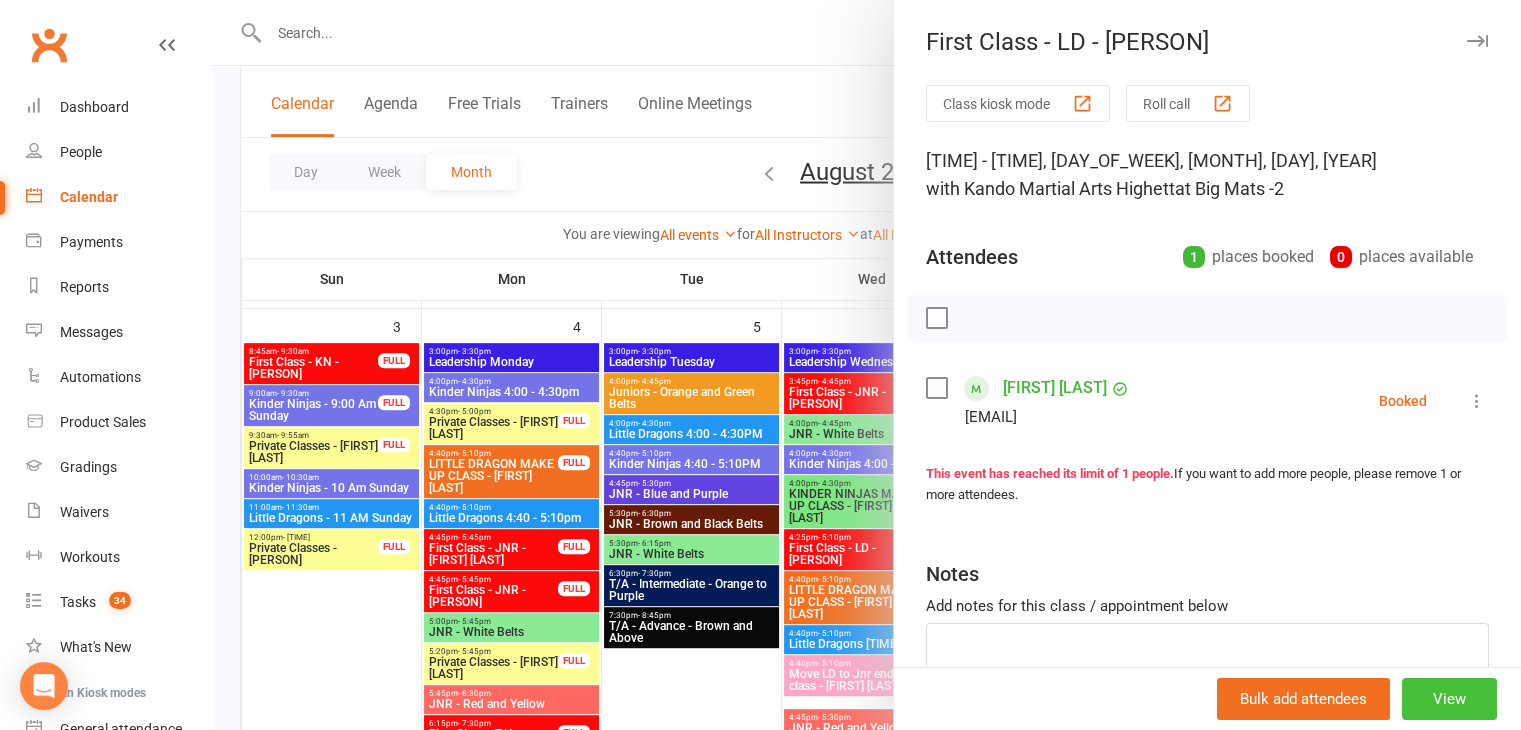 click on "View" at bounding box center [1449, 699] 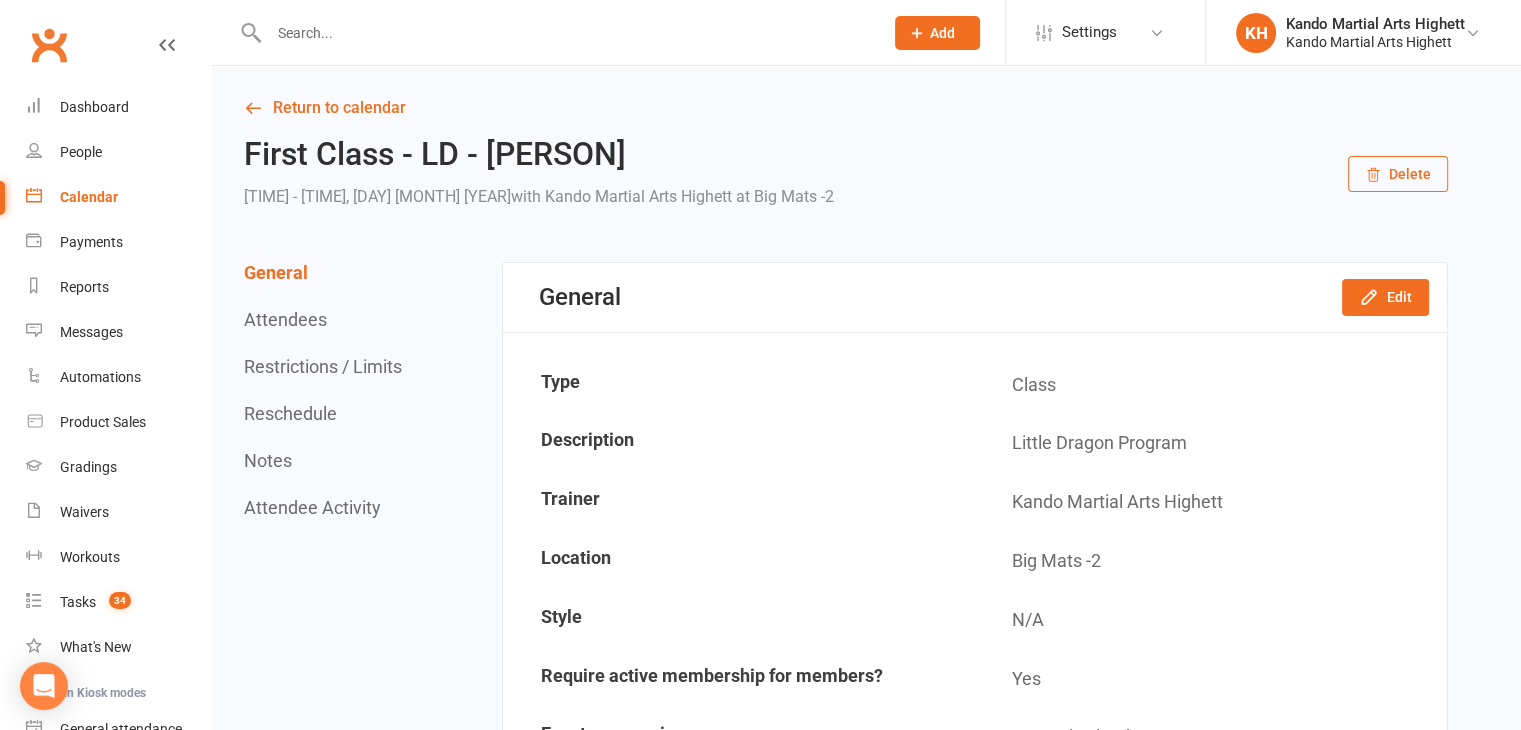 scroll, scrollTop: 42, scrollLeft: 0, axis: vertical 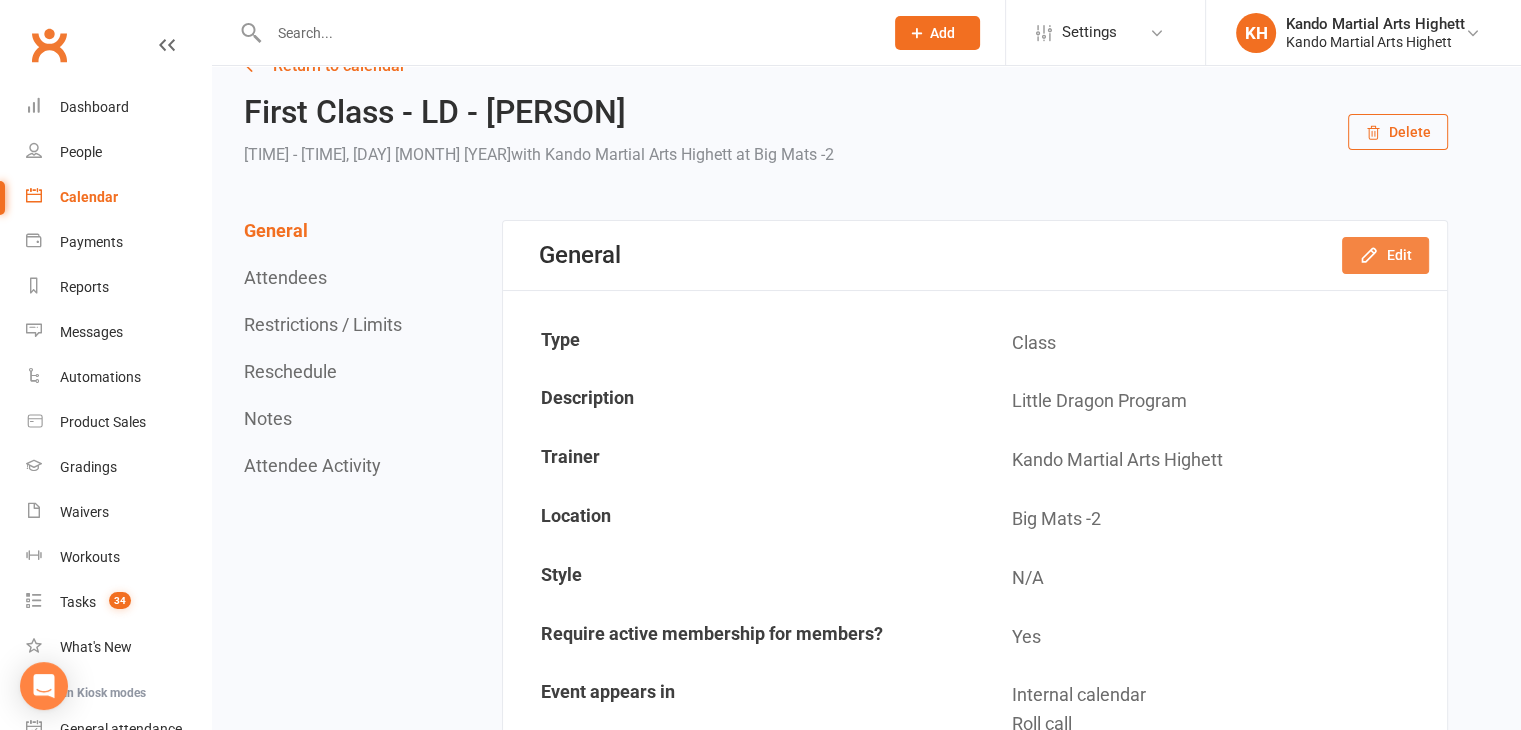click on "Edit" at bounding box center (1385, 255) 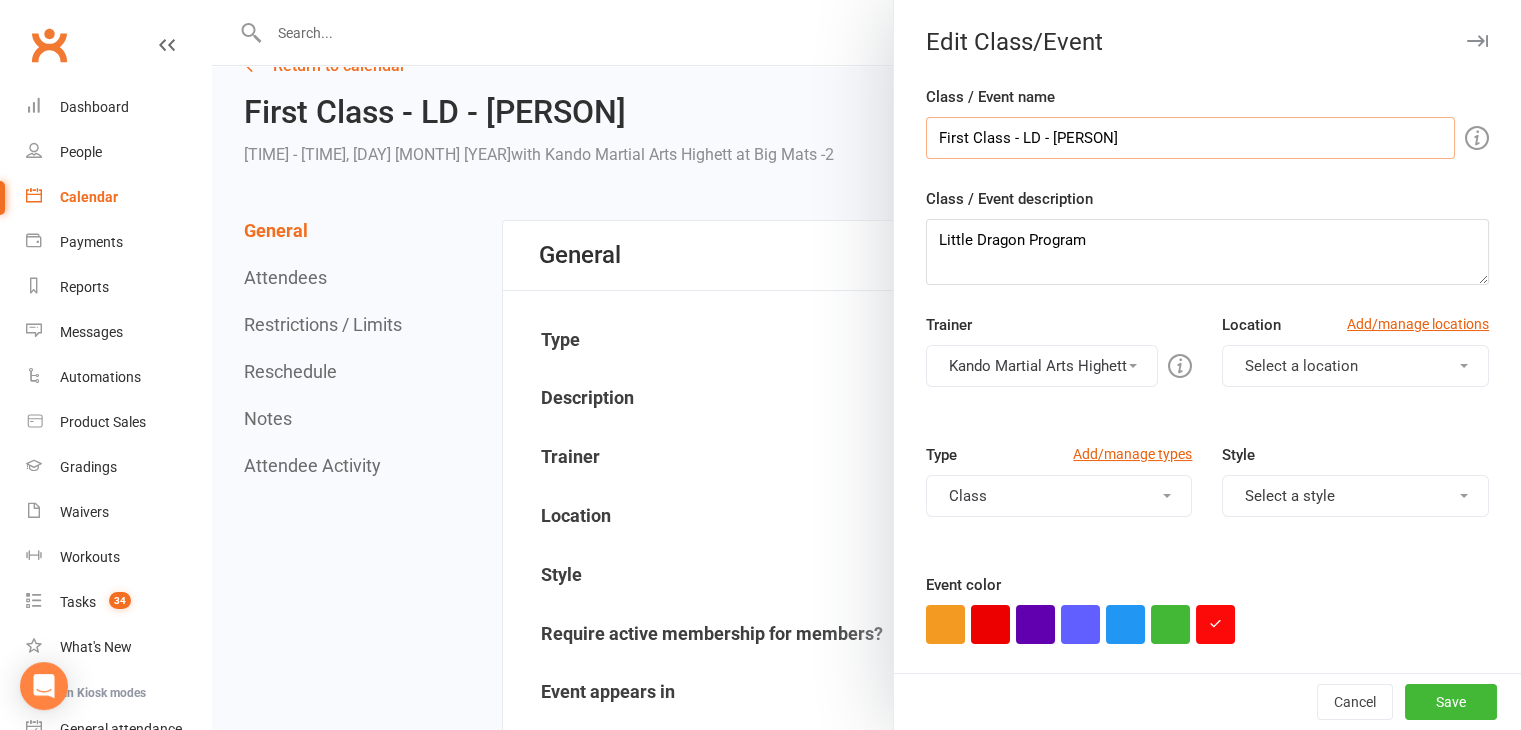 click on "First Class - LD - Willam Mowson" at bounding box center [1190, 138] 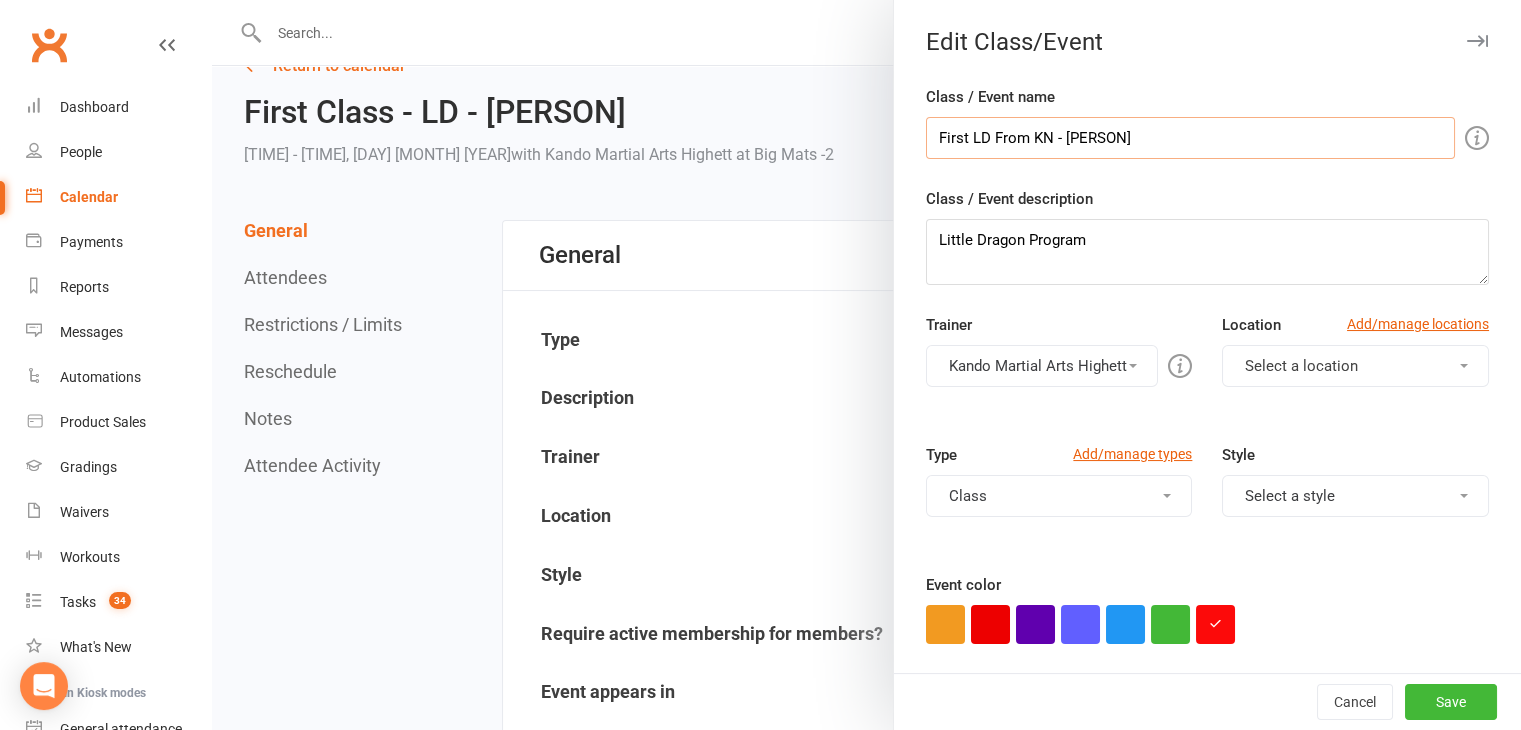 click on "First LD From KN - Willam Mowson" at bounding box center (1190, 138) 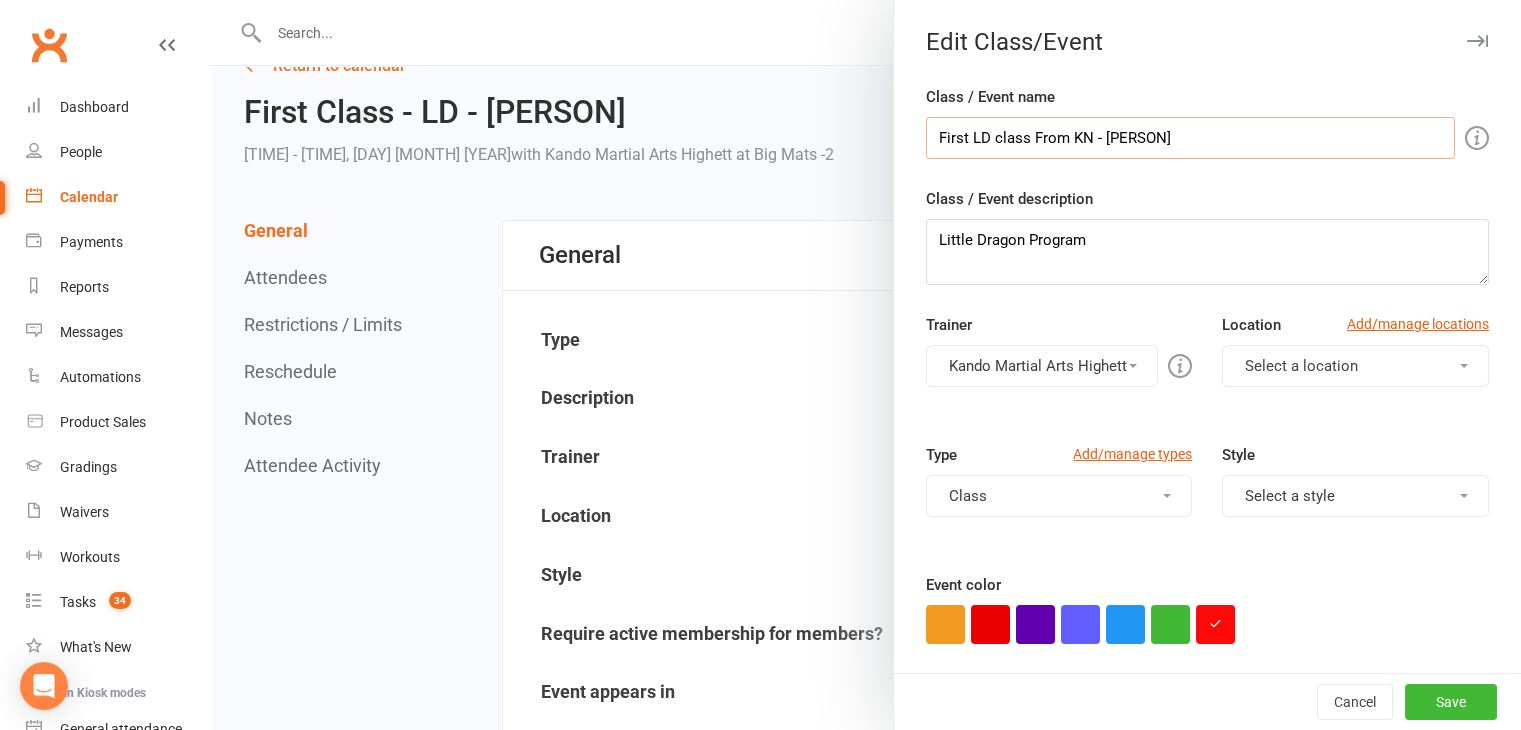 click on "First LD class From KN - Willam Mowson" at bounding box center [1190, 138] 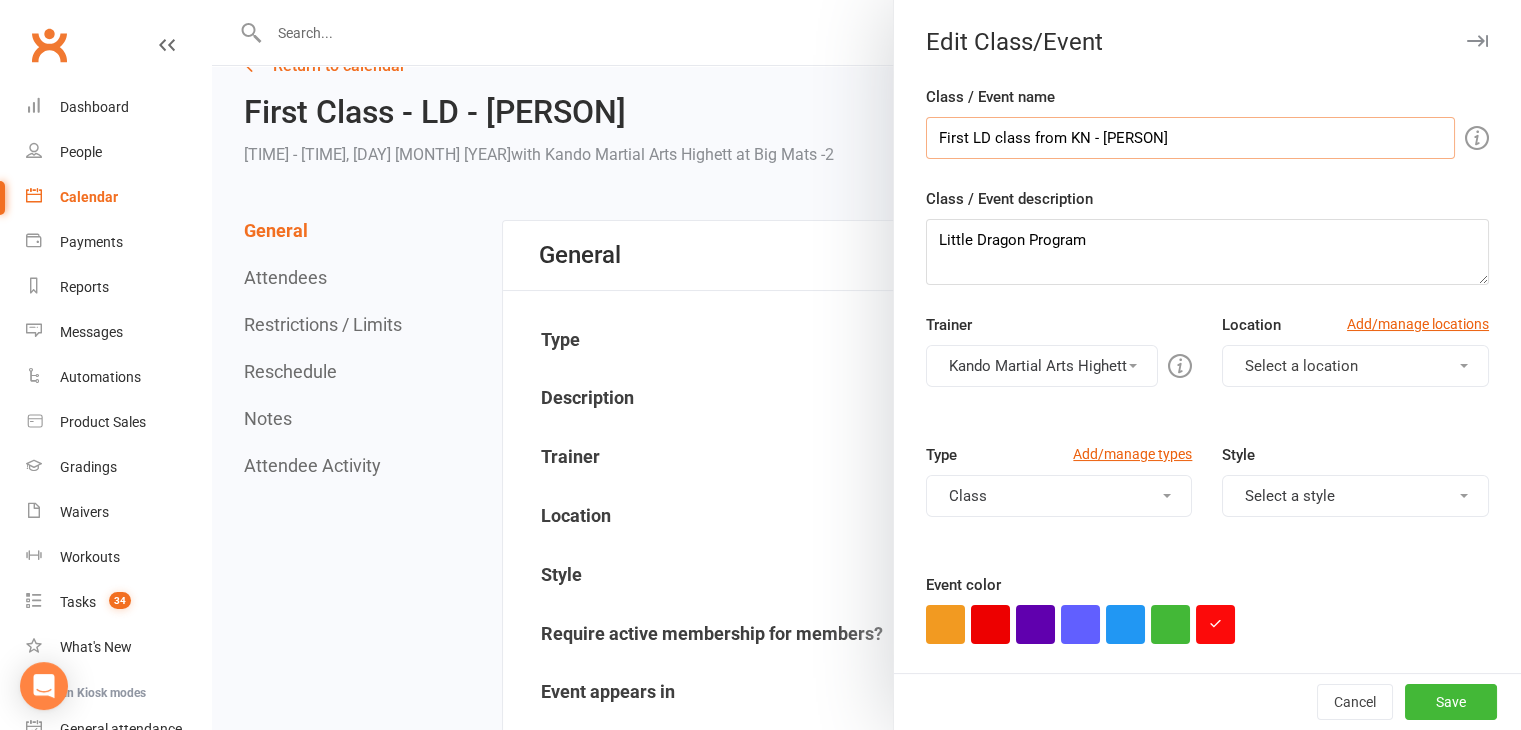 click on "First LD class from KN - Willam Mowson" at bounding box center [1190, 138] 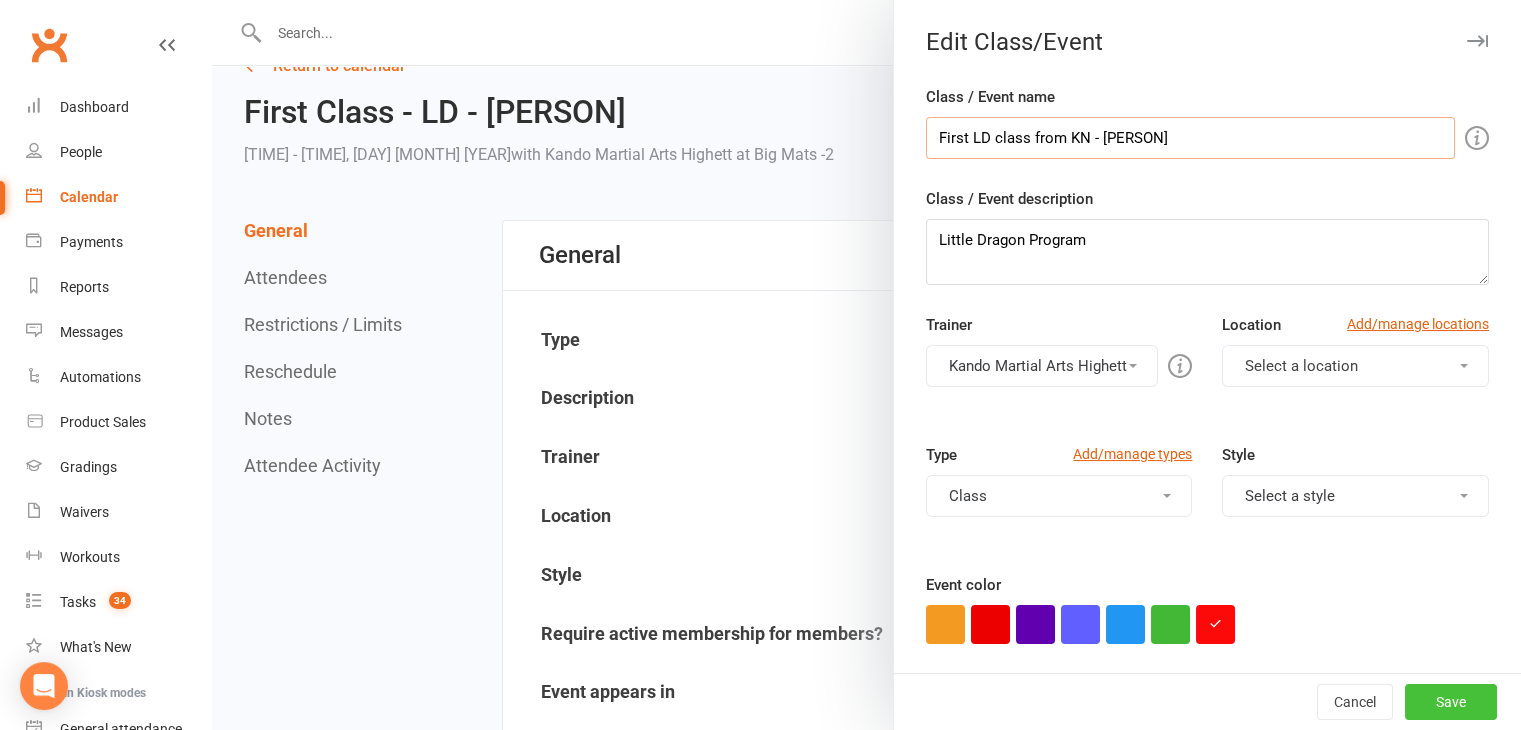 type on "First LD class from KN - Willam Mowson" 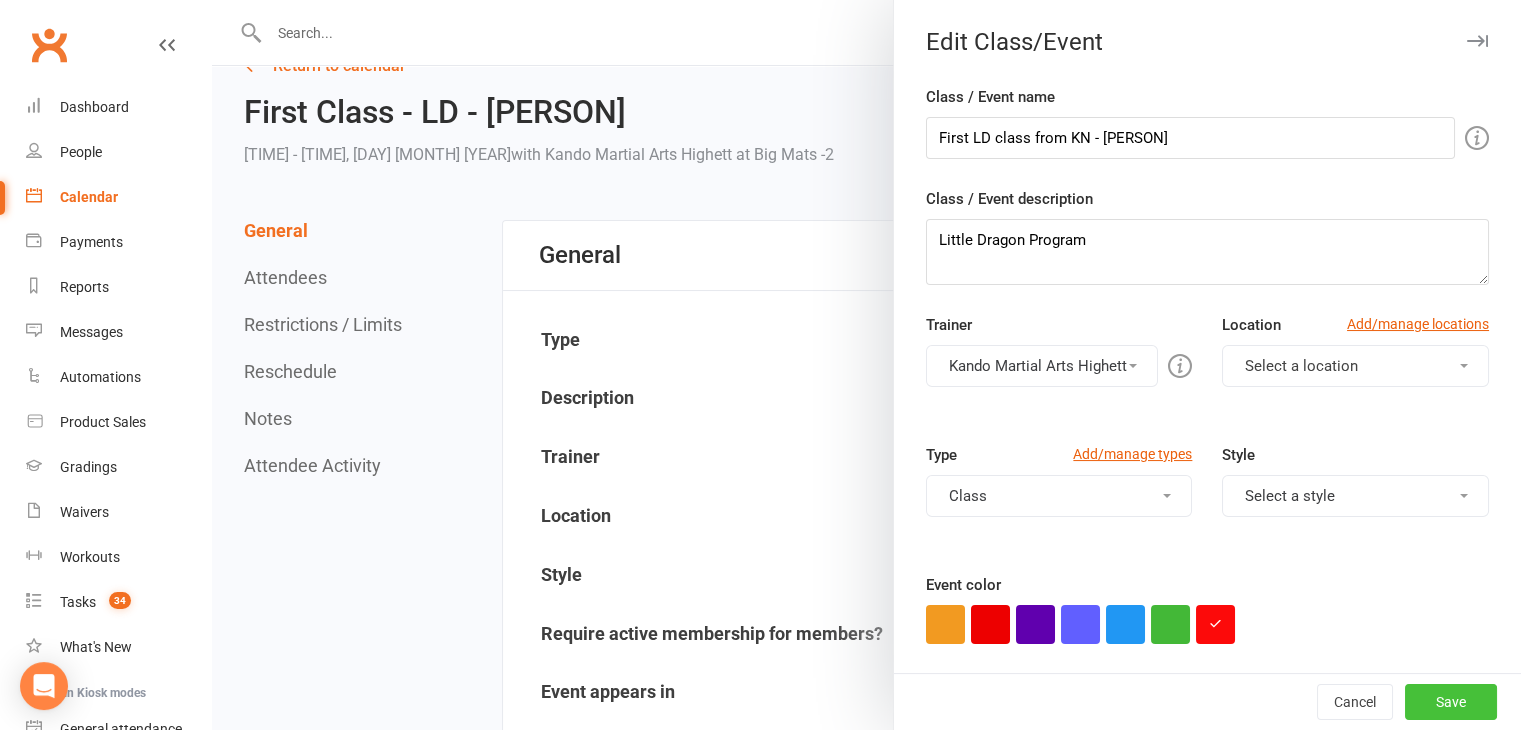 click on "Save" at bounding box center (1451, 702) 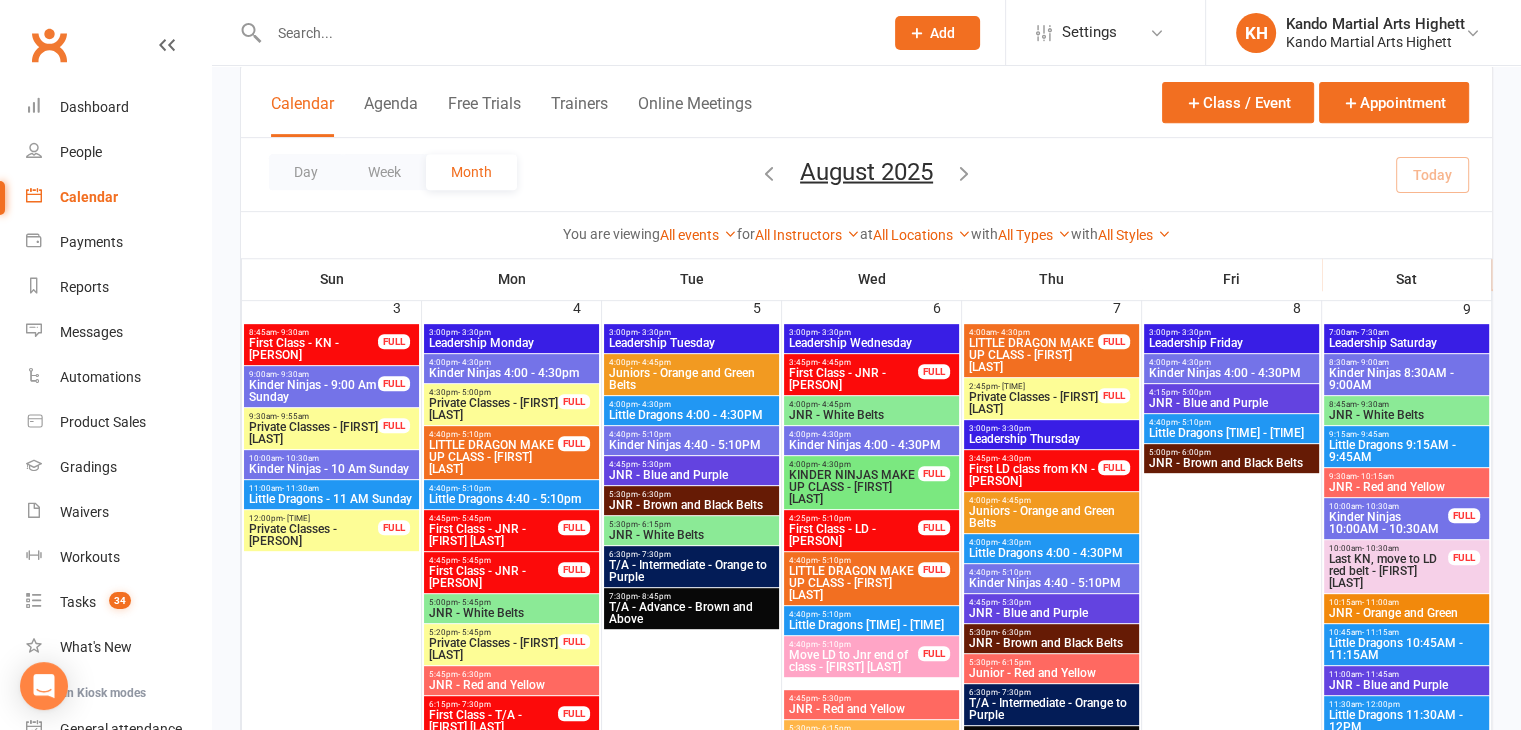 scroll, scrollTop: 846, scrollLeft: 0, axis: vertical 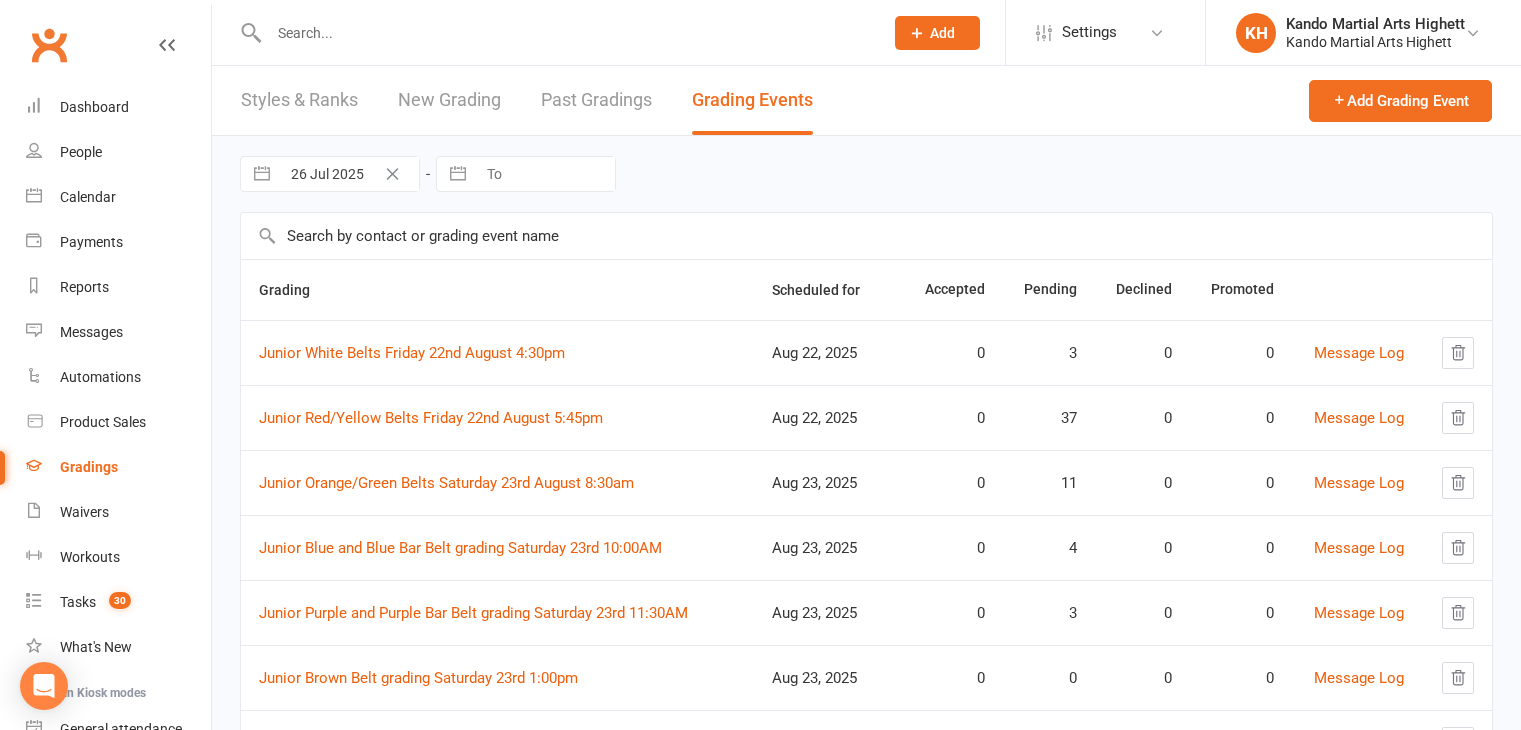 select on "100" 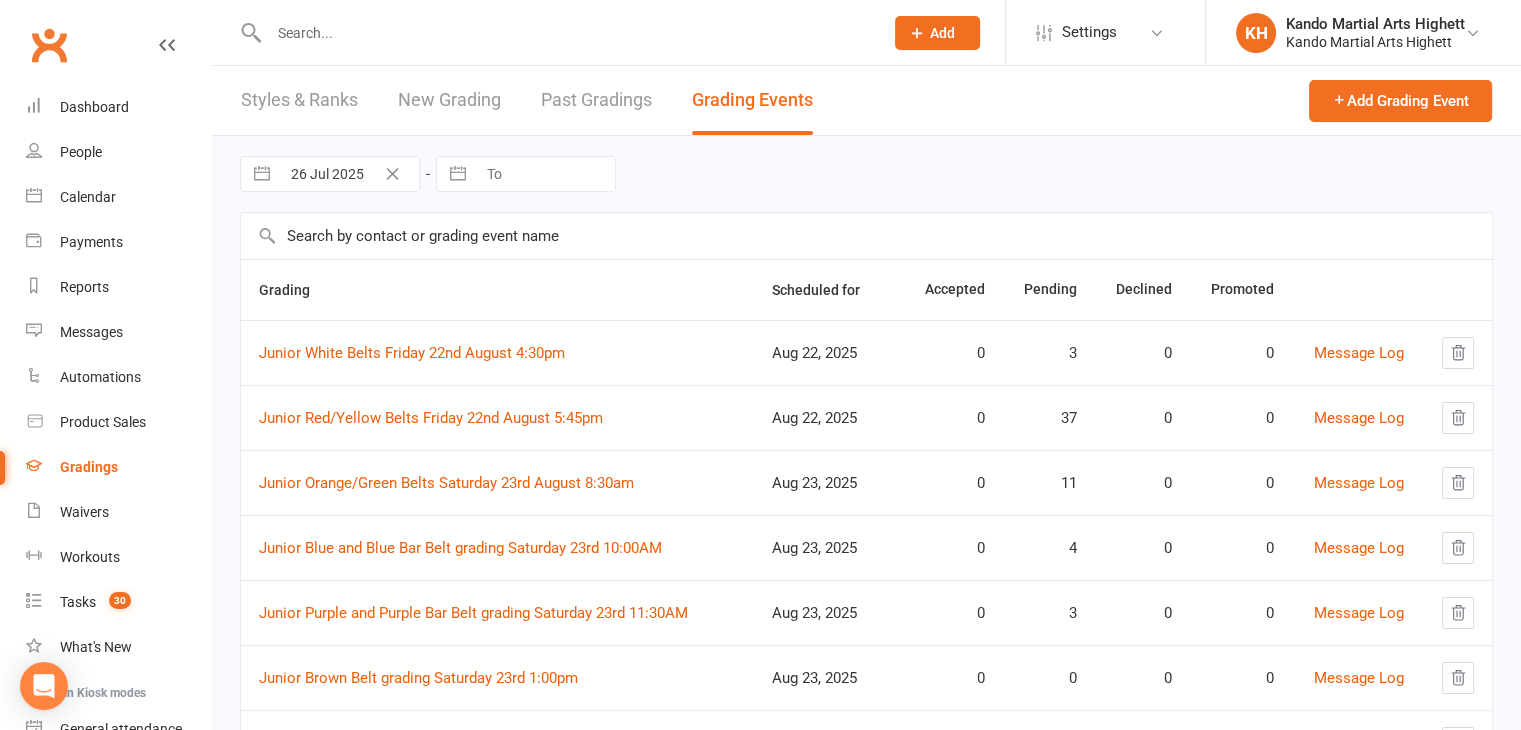 scroll, scrollTop: 0, scrollLeft: 0, axis: both 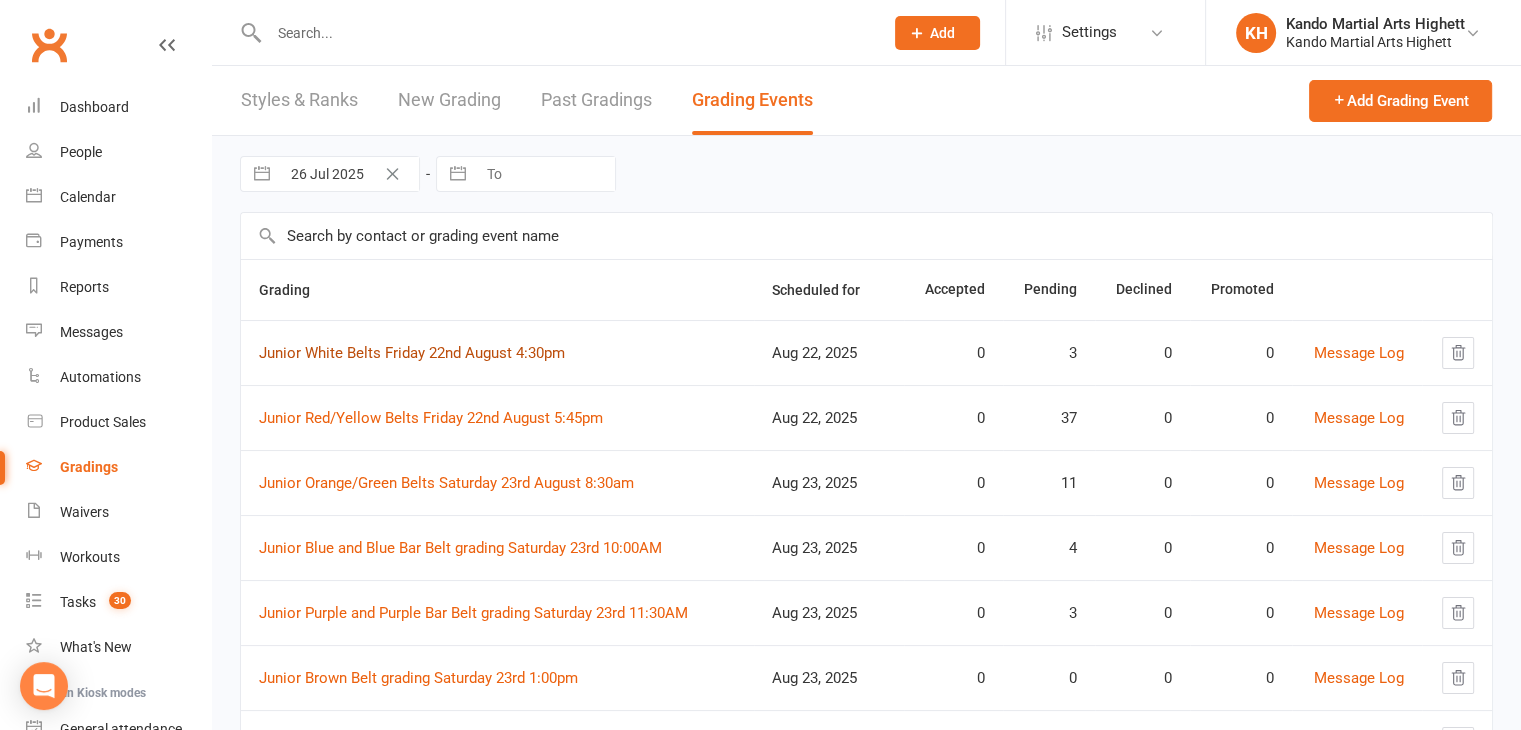 click on "Junior White Belts Friday 22nd August 4:30pm" at bounding box center [412, 353] 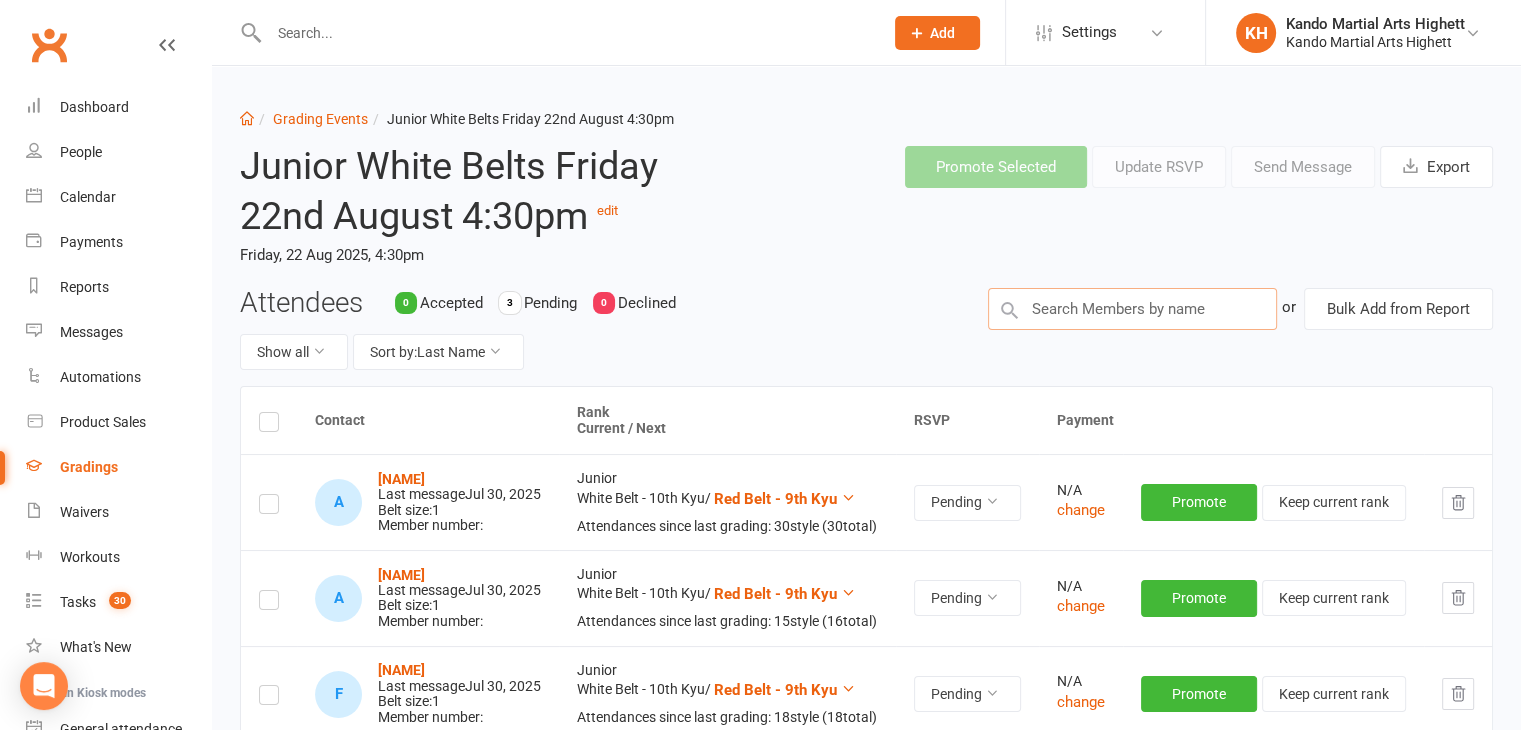 click at bounding box center [1132, 309] 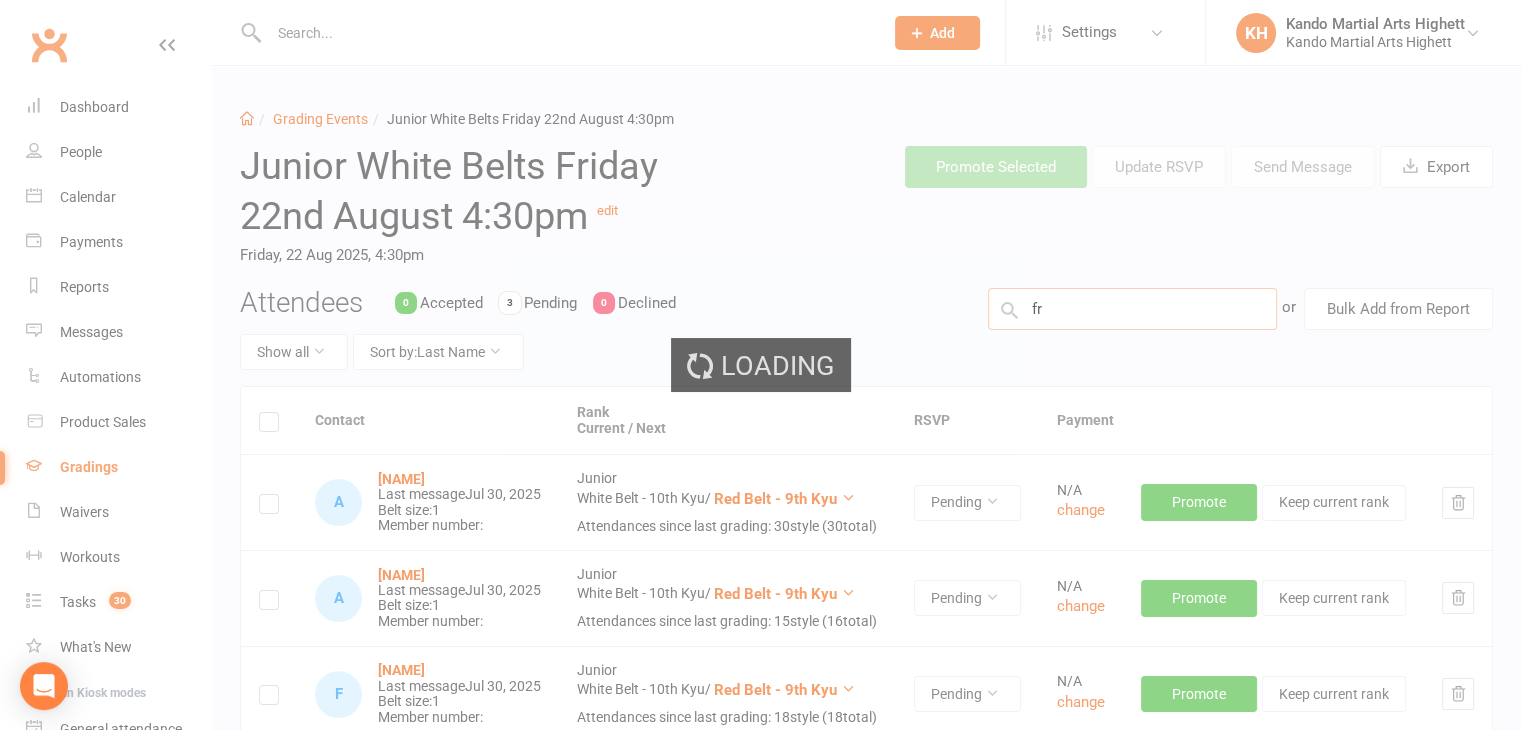 type on "f" 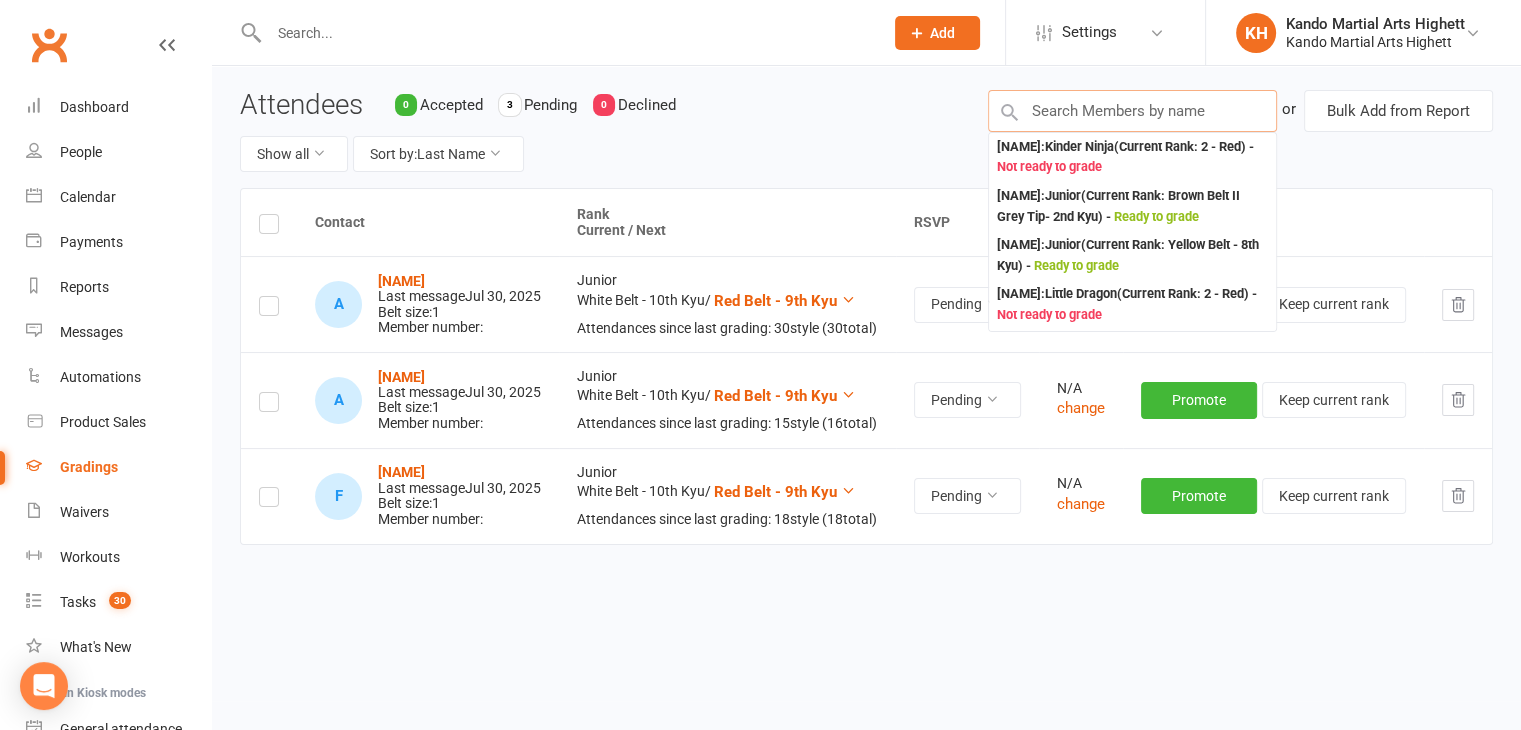 scroll, scrollTop: 84, scrollLeft: 0, axis: vertical 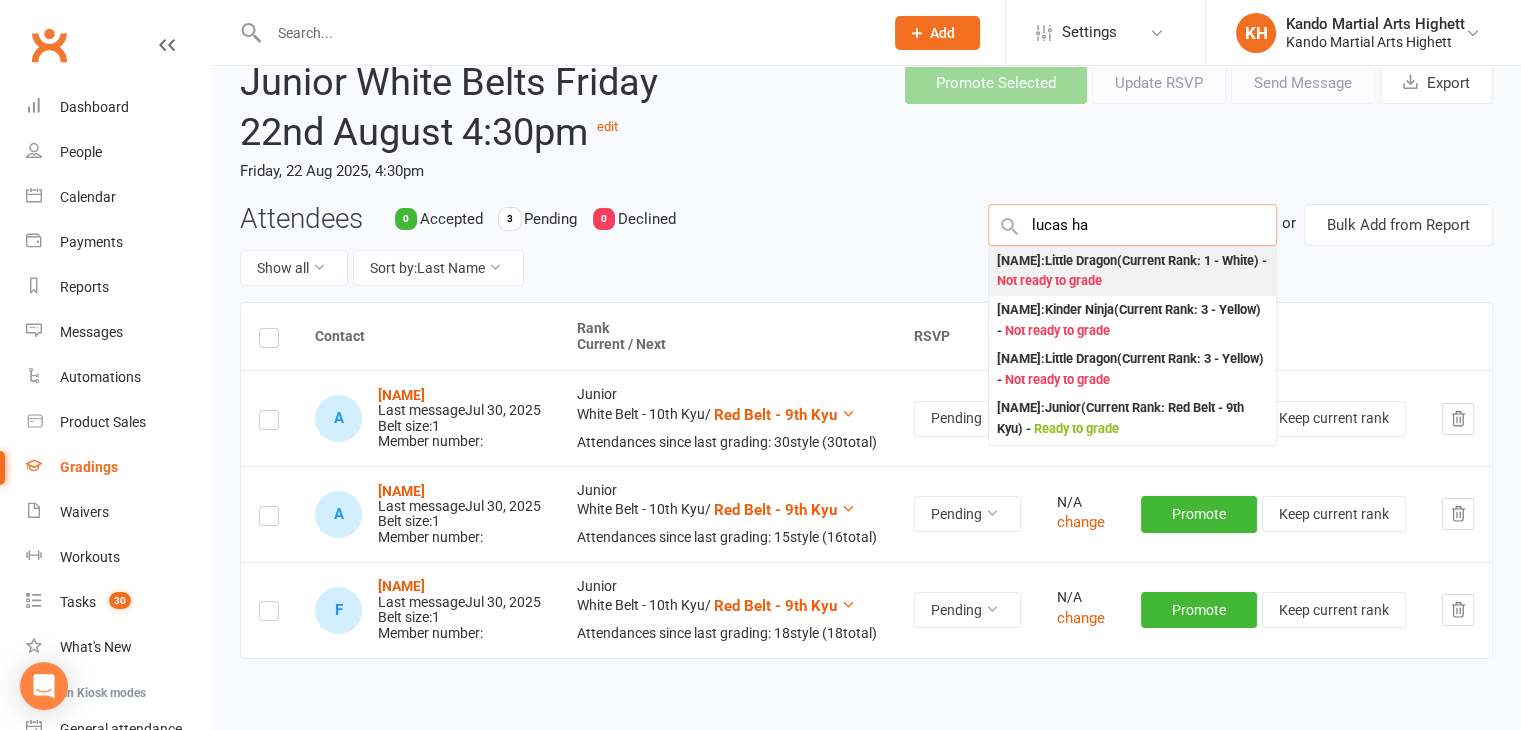 type on "lucas ha" 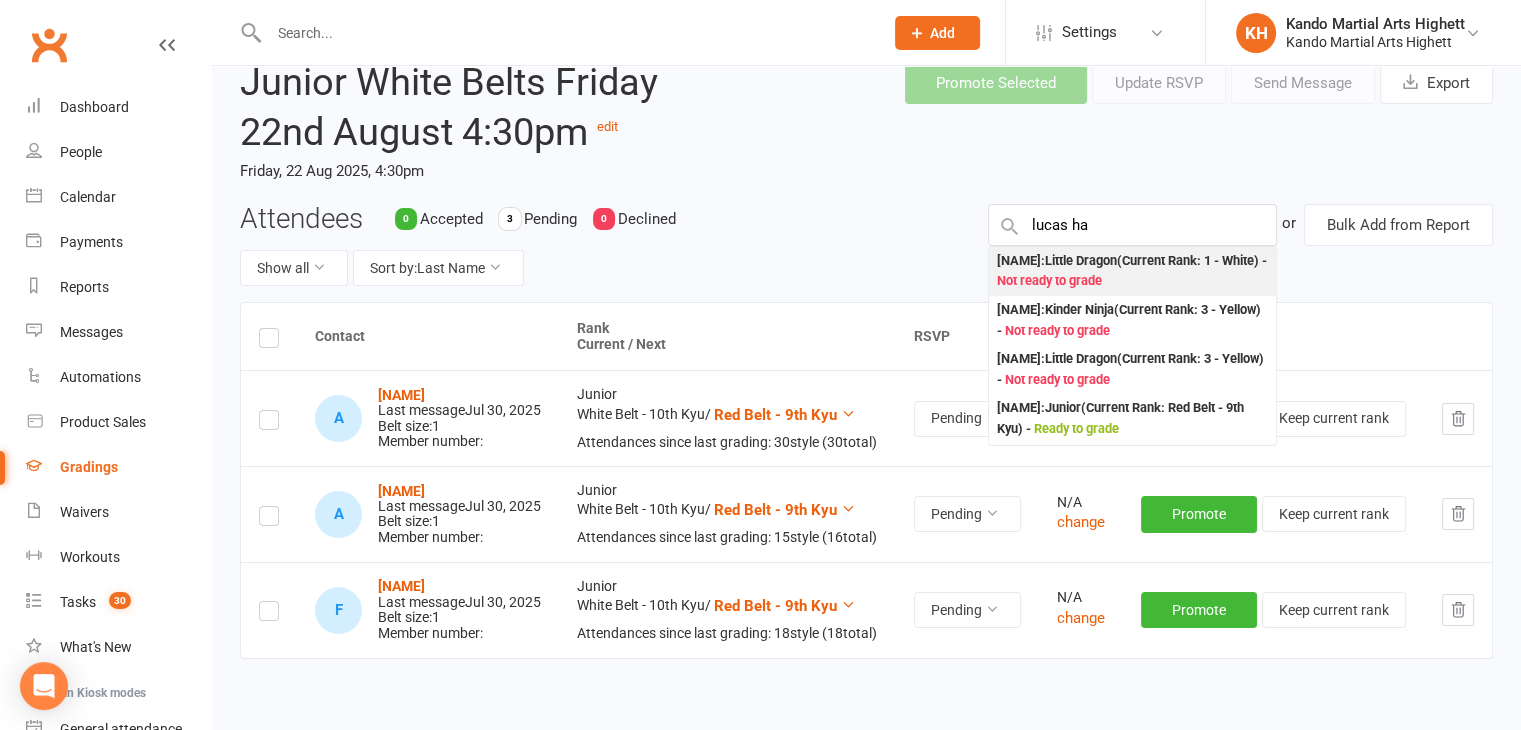 click on "Lucas Hayes :  Little Dragon  (Current Rank:   1 - White ) -   Not ready to grade" at bounding box center (1132, 271) 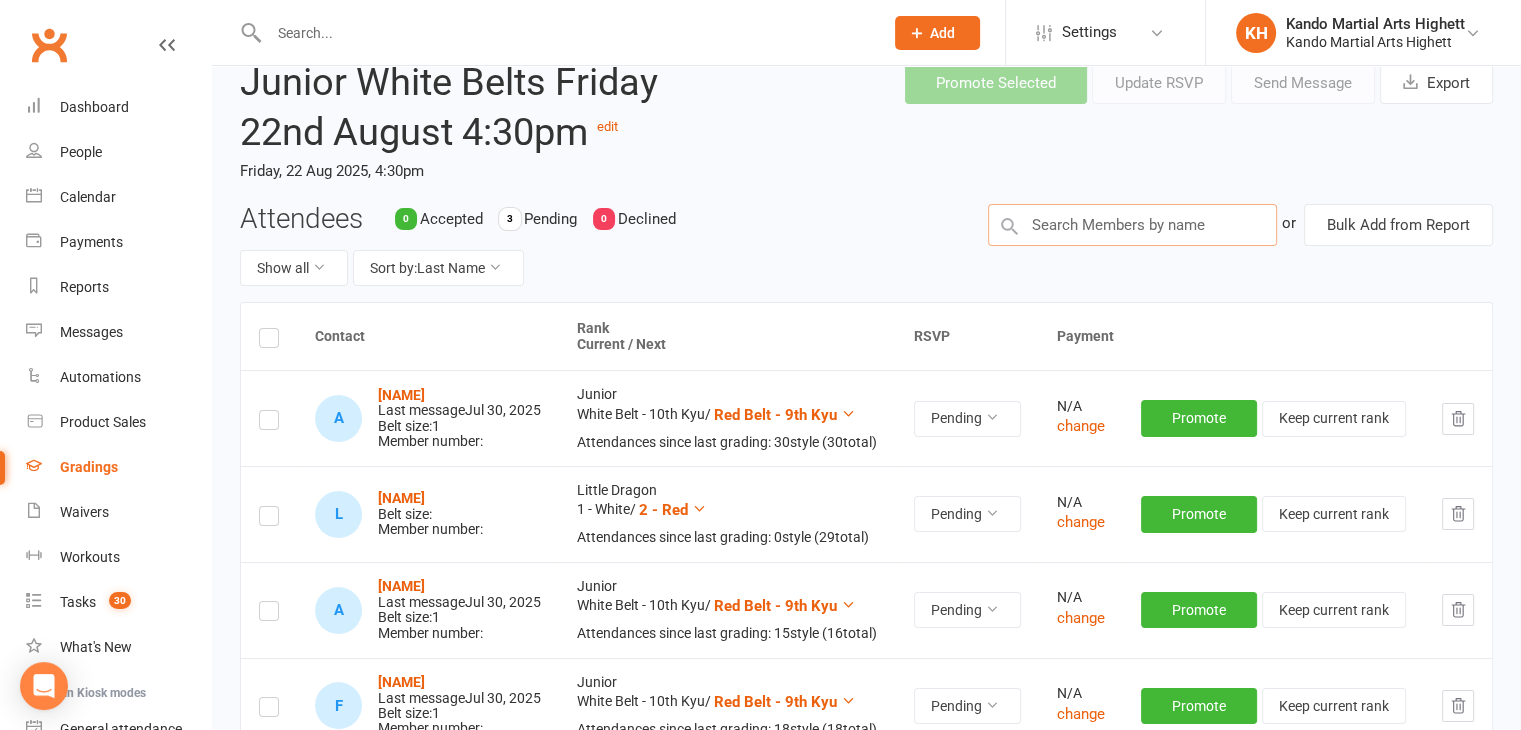 click at bounding box center [1132, 225] 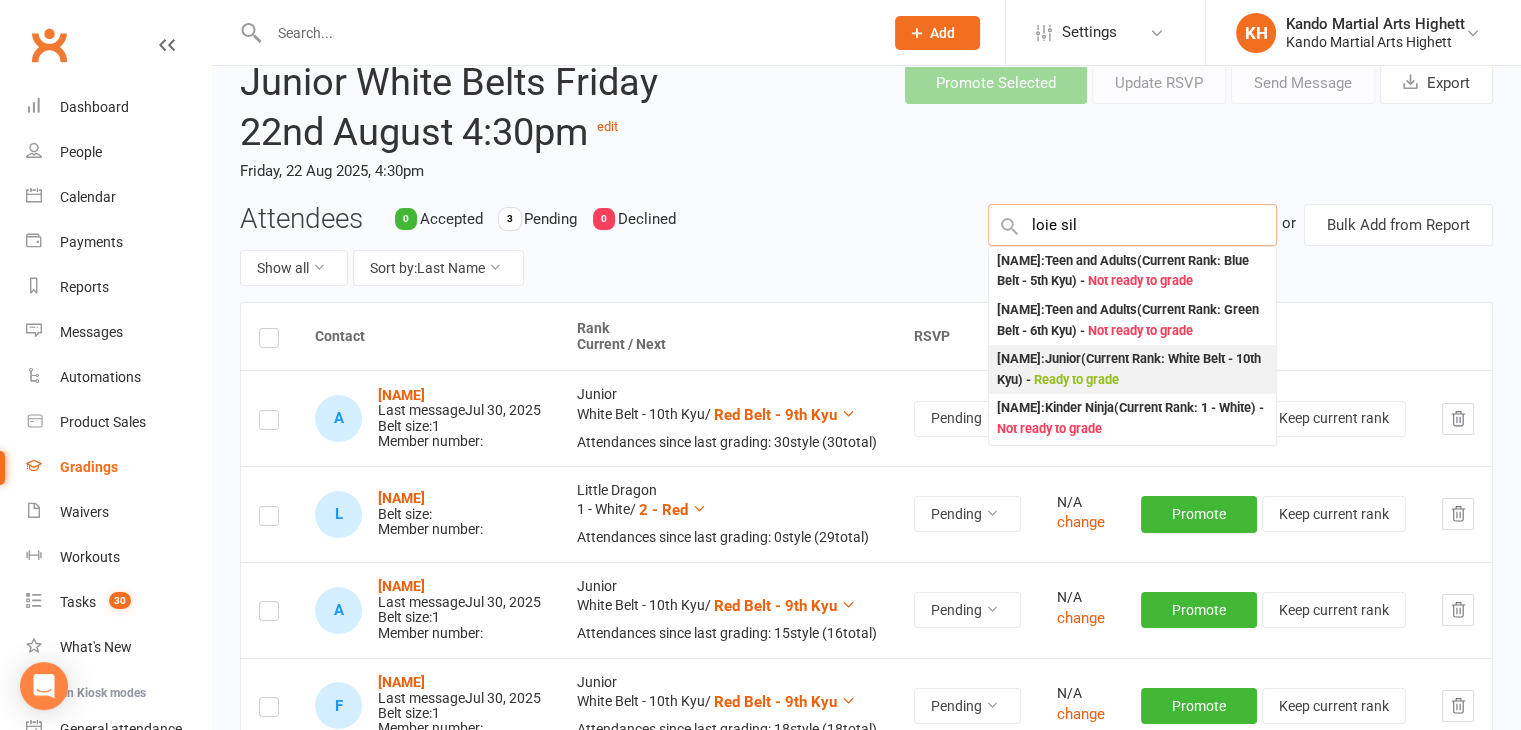 type on "loie sil" 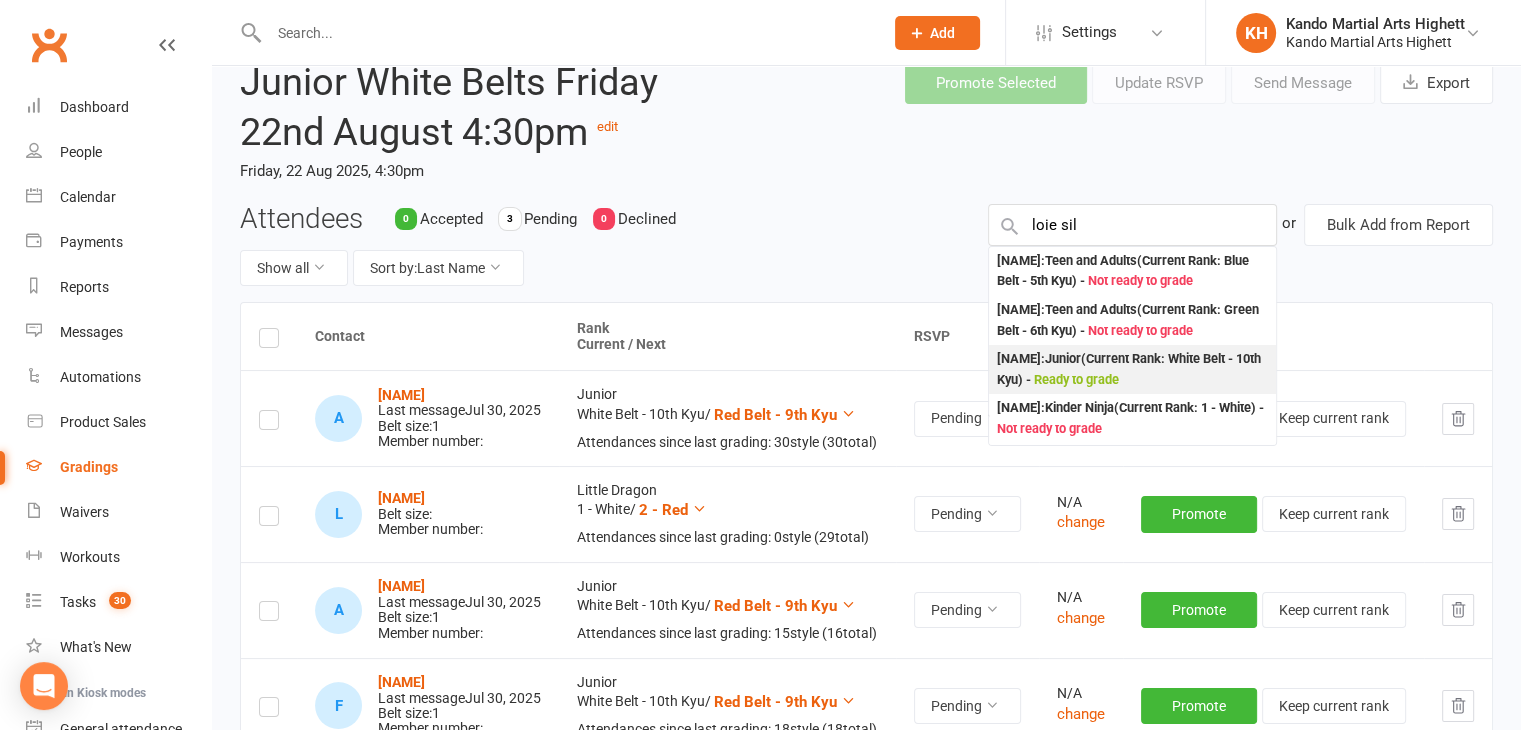 click on "Loïe Silvester MacKenzie :  Junior  (Current Rank:   White Belt - 10th Kyu ) -   Ready to grade" at bounding box center [1132, 369] 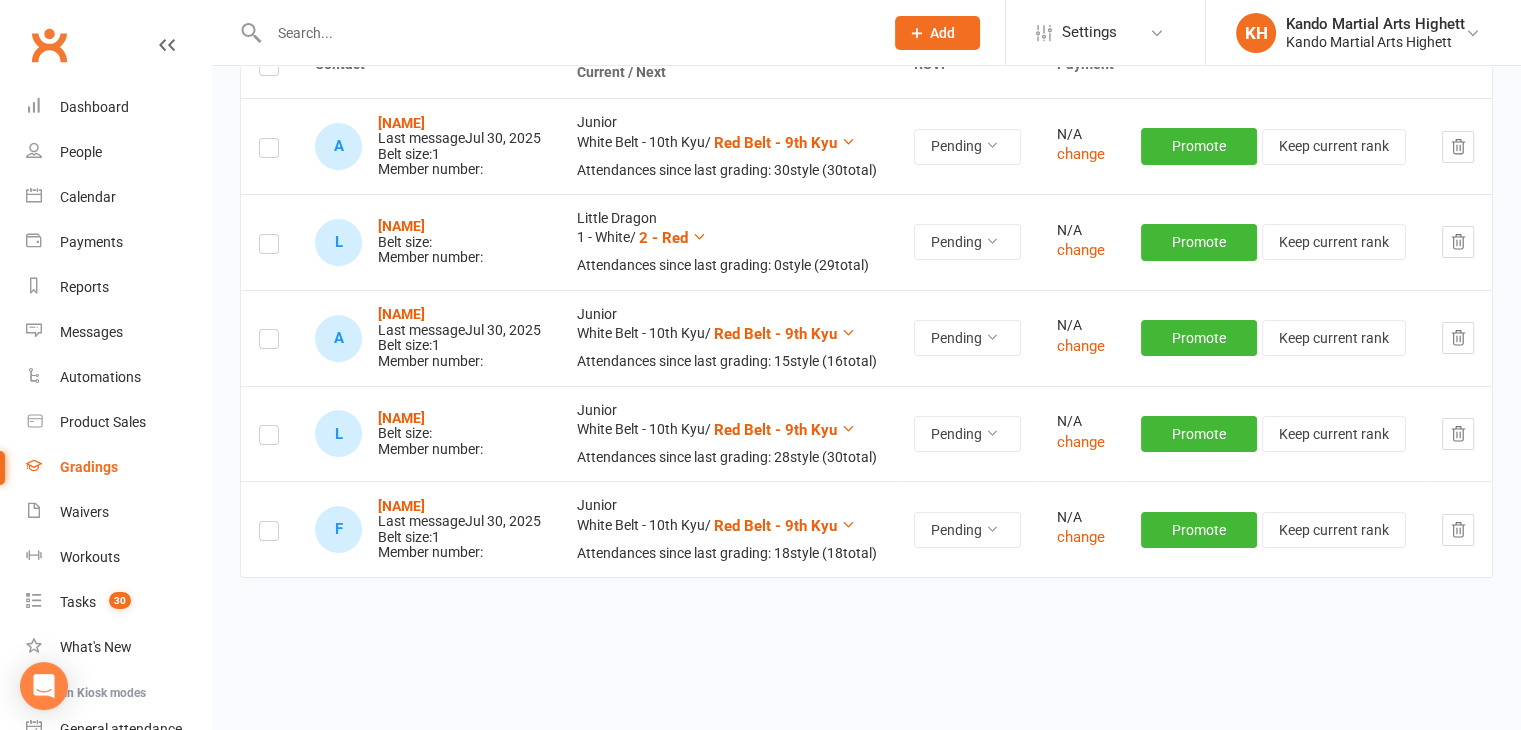 scroll, scrollTop: 368, scrollLeft: 0, axis: vertical 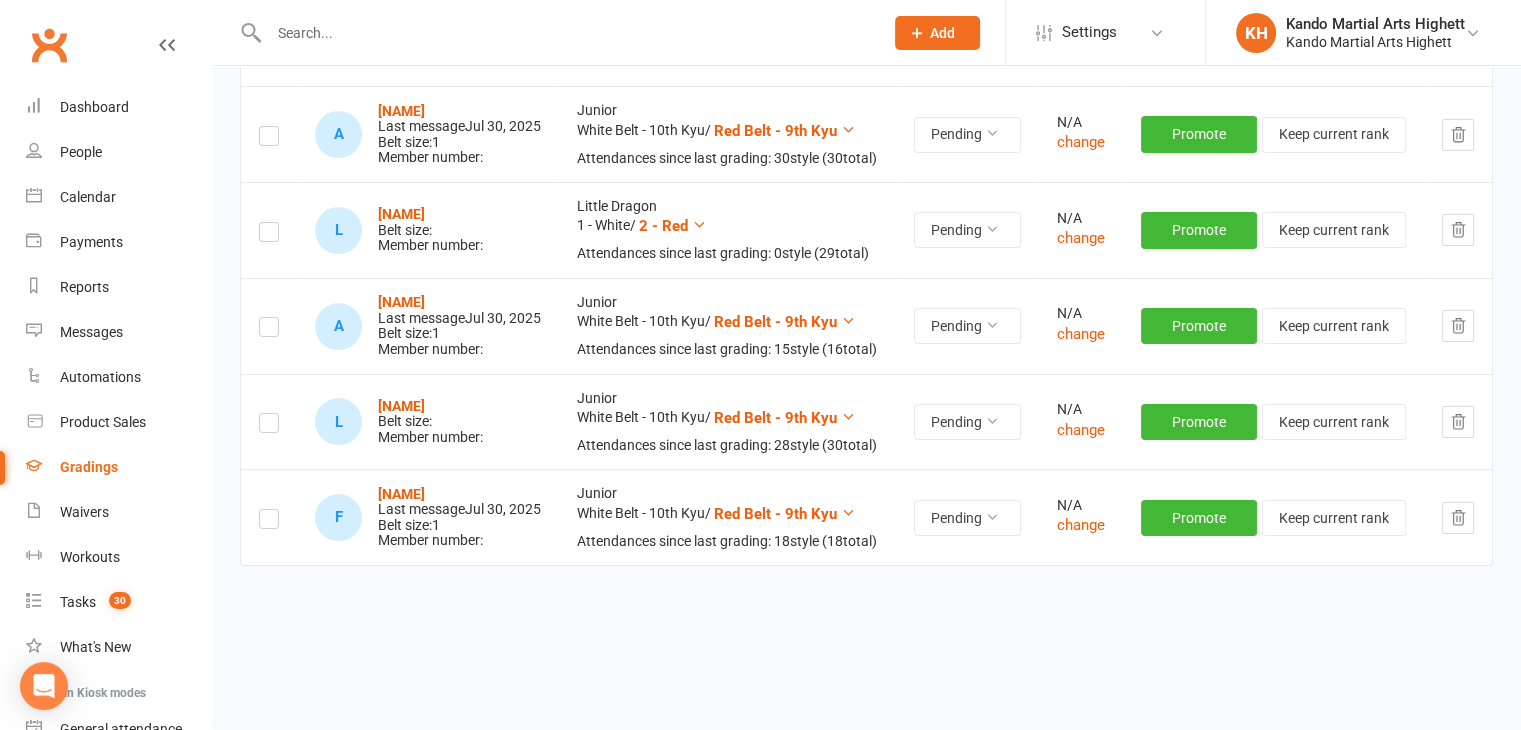 click at bounding box center (269, 426) 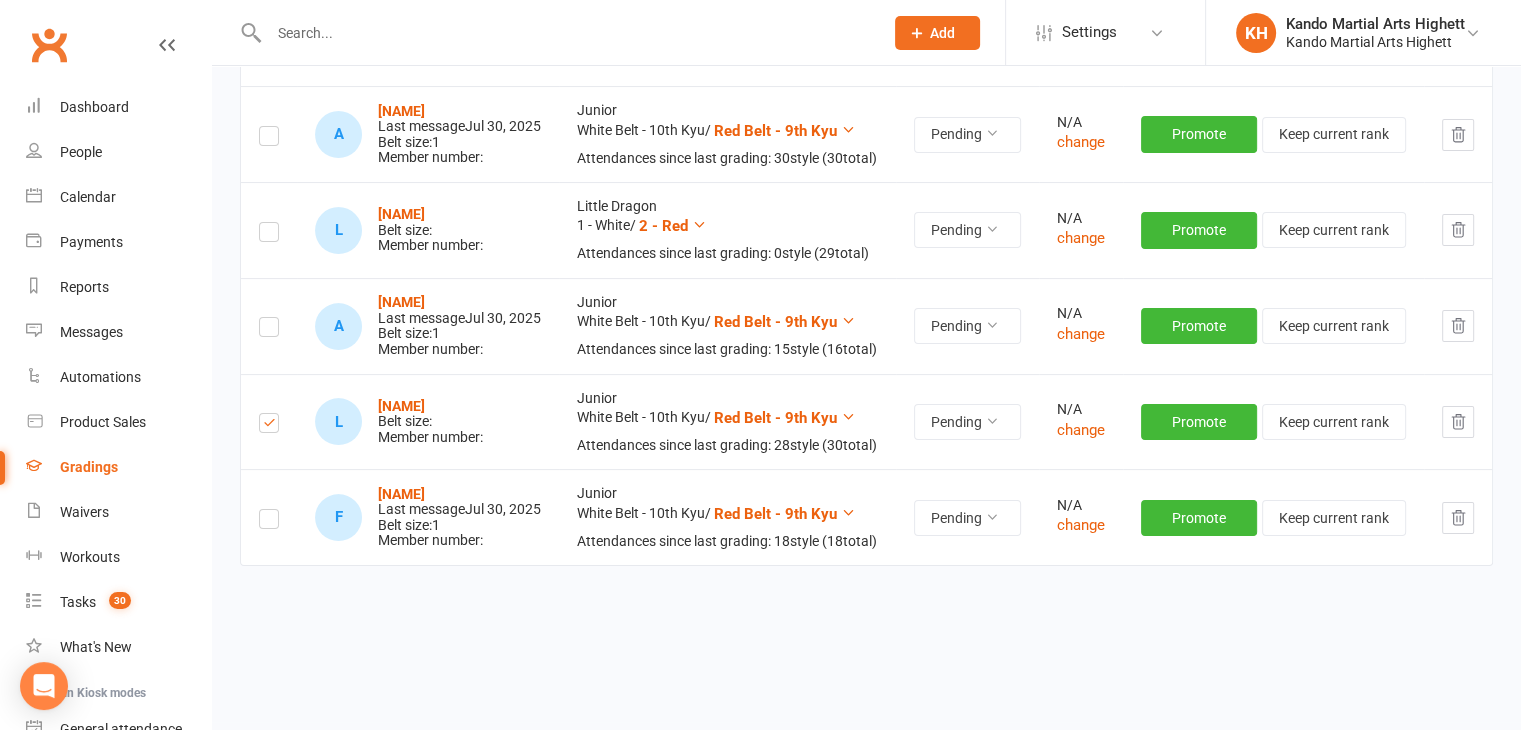 click at bounding box center [269, 235] 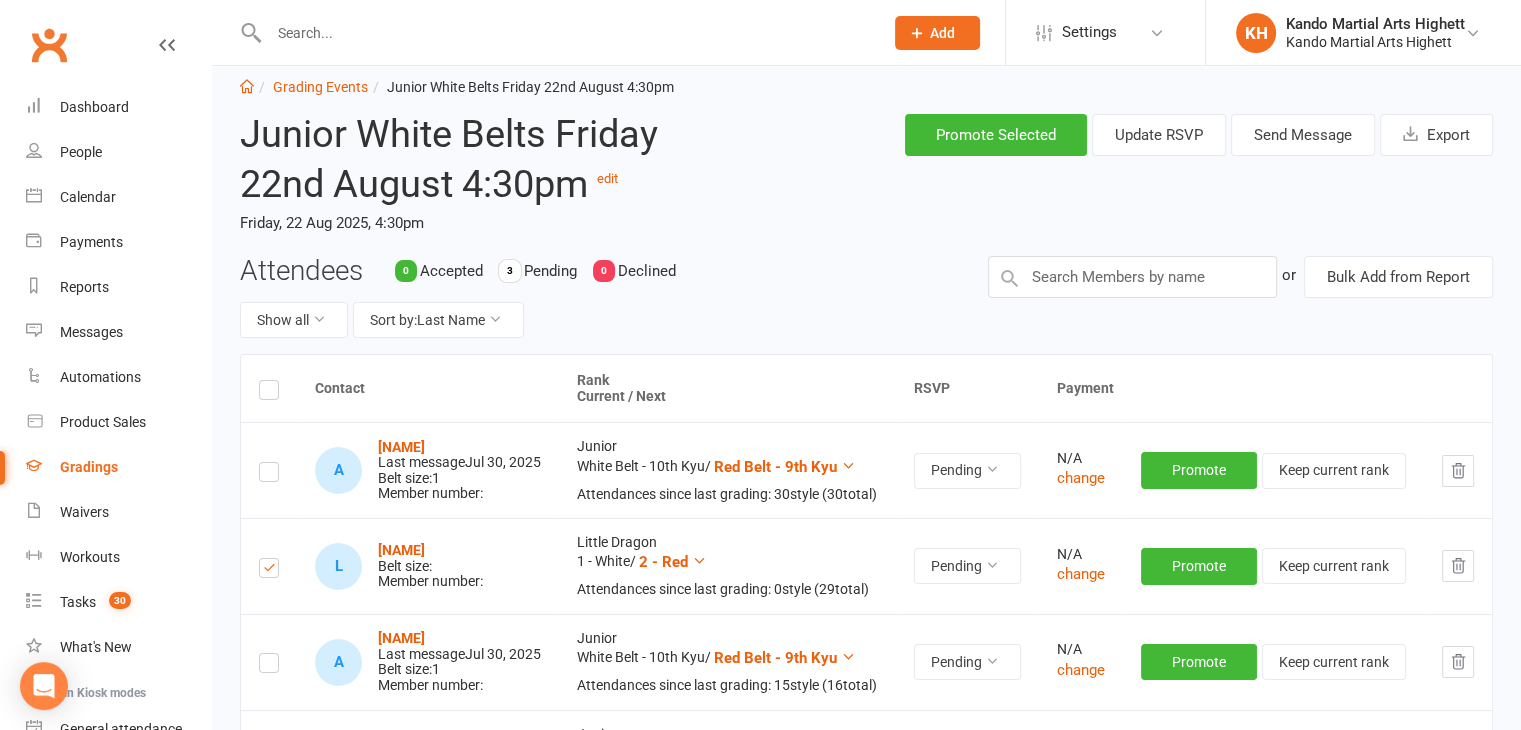 scroll, scrollTop: 0, scrollLeft: 0, axis: both 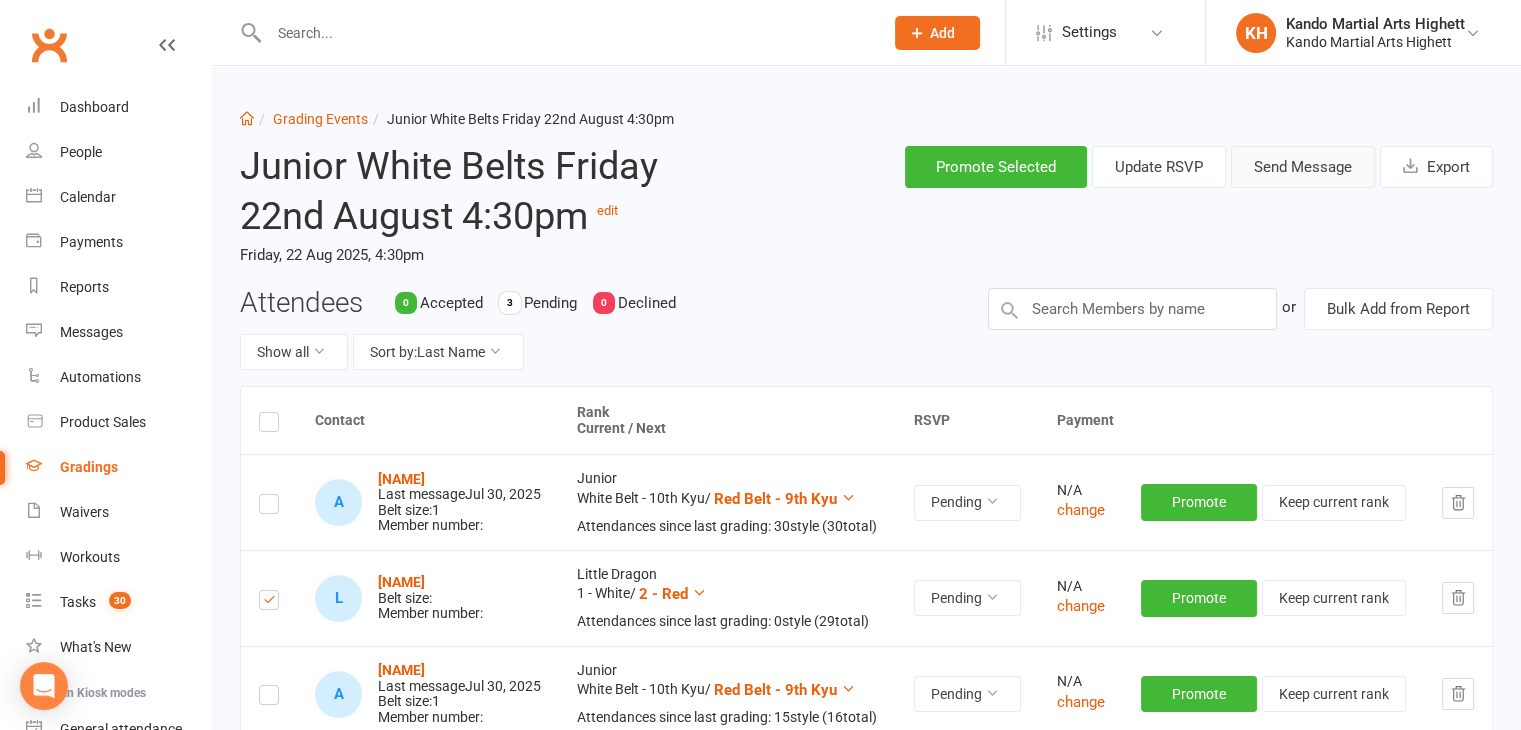 click on "Send Message" at bounding box center (1303, 167) 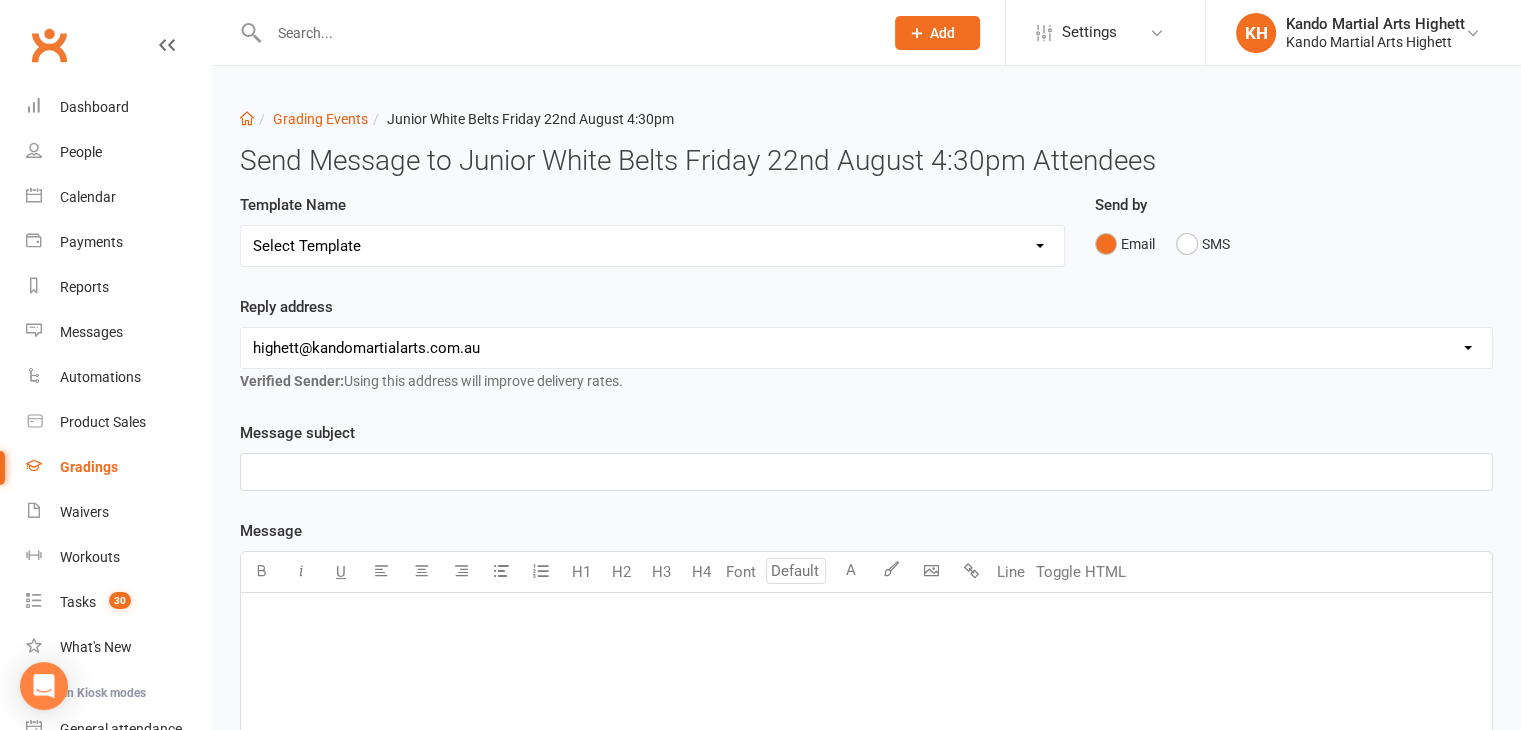 click on "Select Template [Email] Black Belt Grading Invitation [Email] Confirmation of Successful Grading [Email] Grading Event Reminder [SMS] Invited to grading not responded [Email] JNR - Invitation to Grading Event [Email] Notification of change to Grading Event date/time [Email] TA - Invitation to Grading Event" at bounding box center (652, 246) 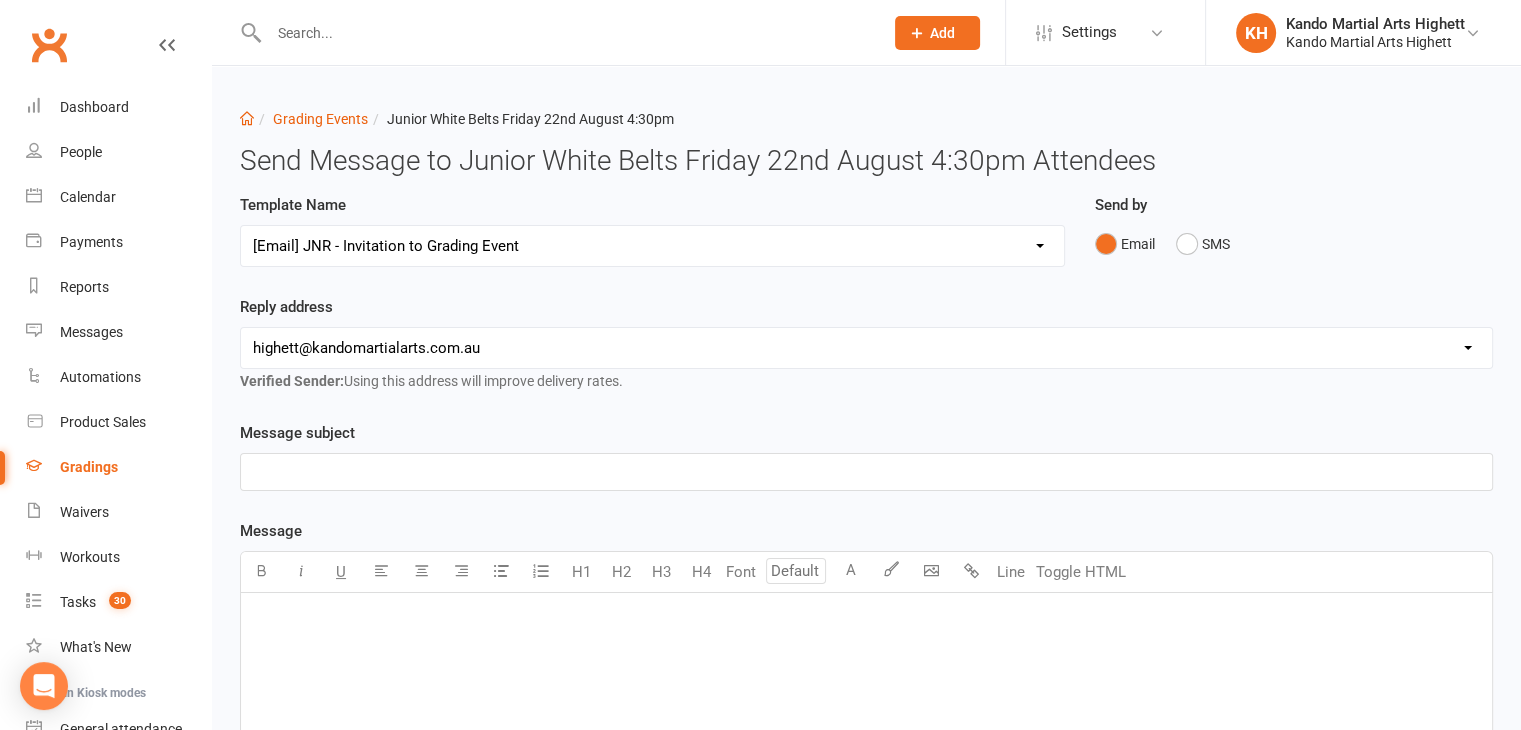 click on "Select Template [Email] Black Belt Grading Invitation [Email] Confirmation of Successful Grading [Email] Grading Event Reminder [SMS] Invited to grading not responded [Email] JNR - Invitation to Grading Event [Email] Notification of change to Grading Event date/time [Email] TA - Invitation to Grading Event" at bounding box center (652, 246) 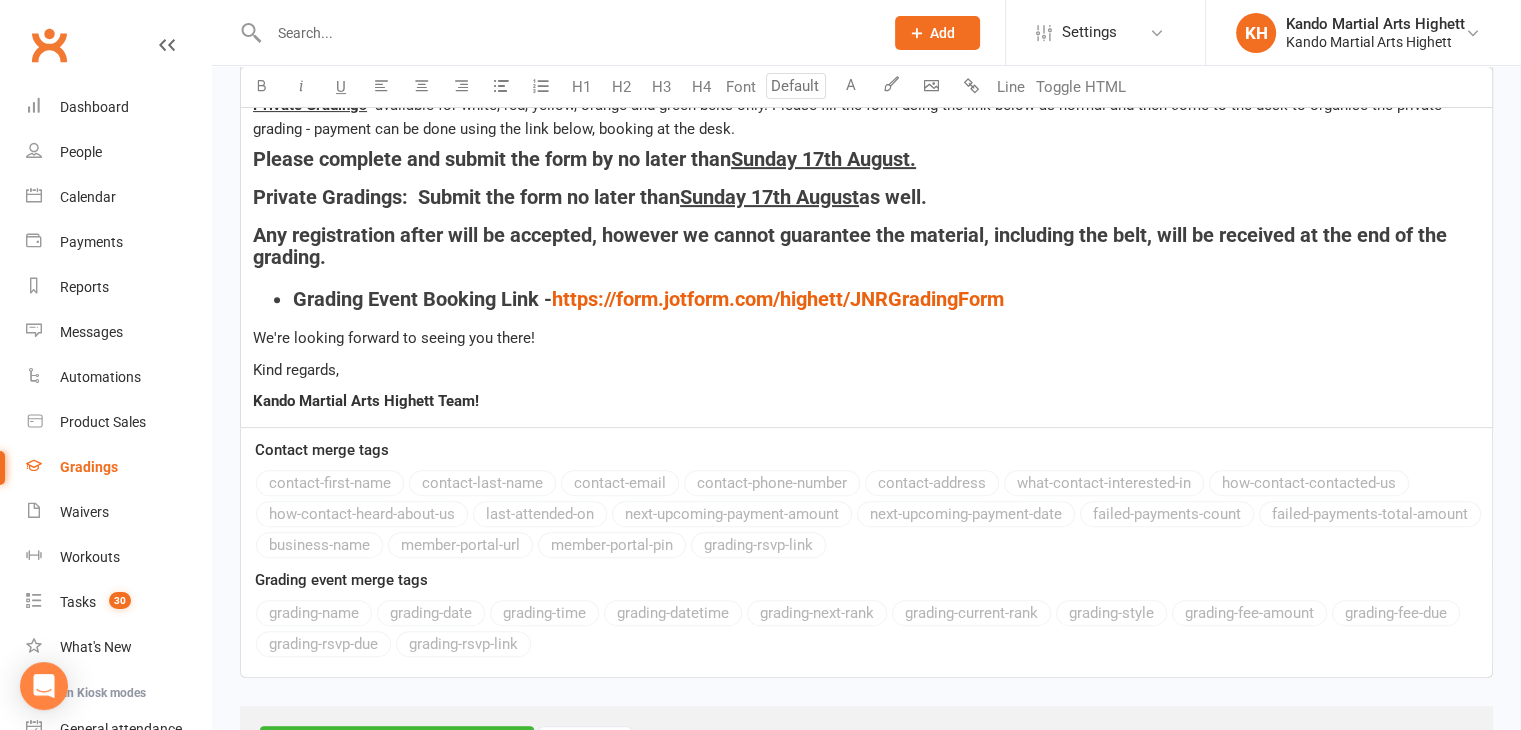 scroll, scrollTop: 762, scrollLeft: 0, axis: vertical 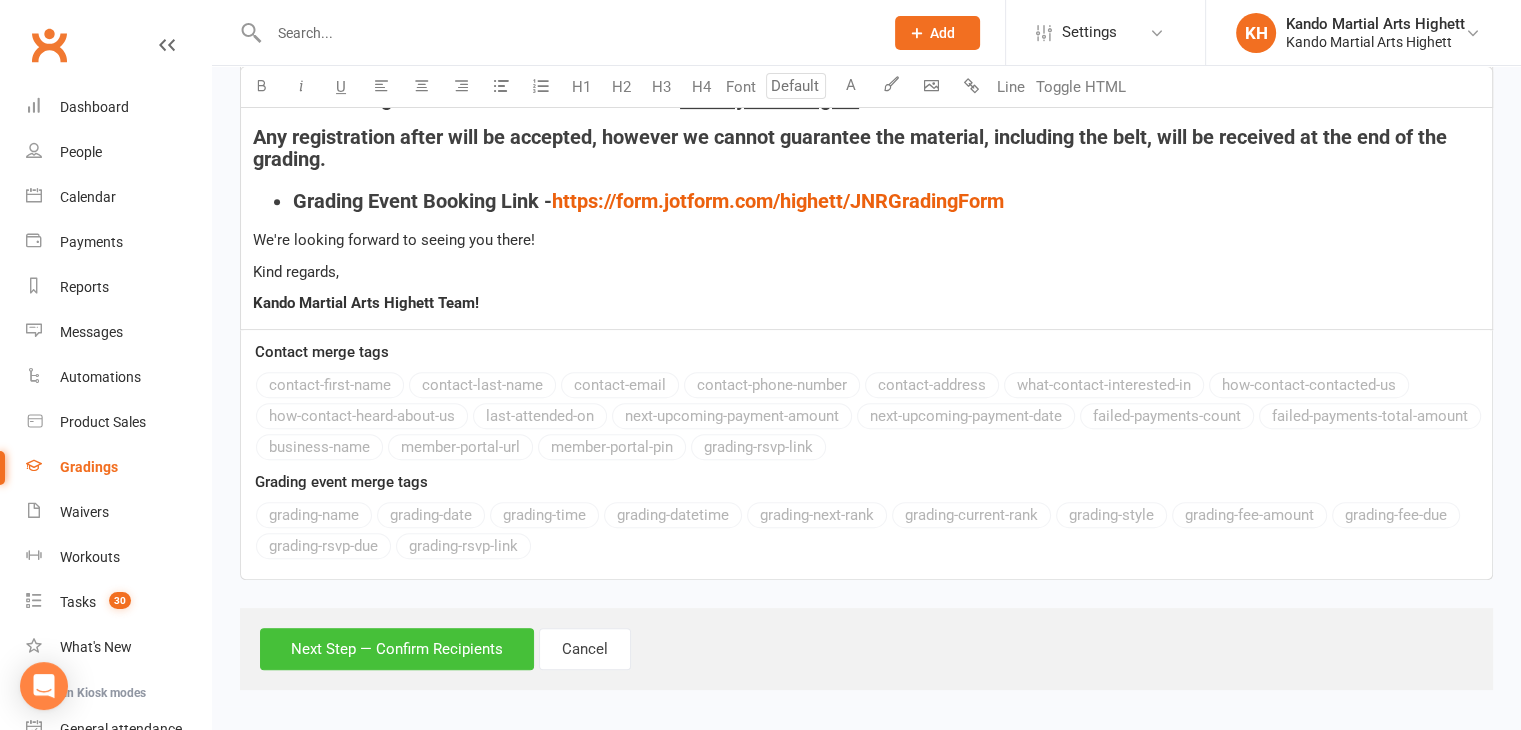 click on "Next Step — Confirm Recipients" at bounding box center [397, 649] 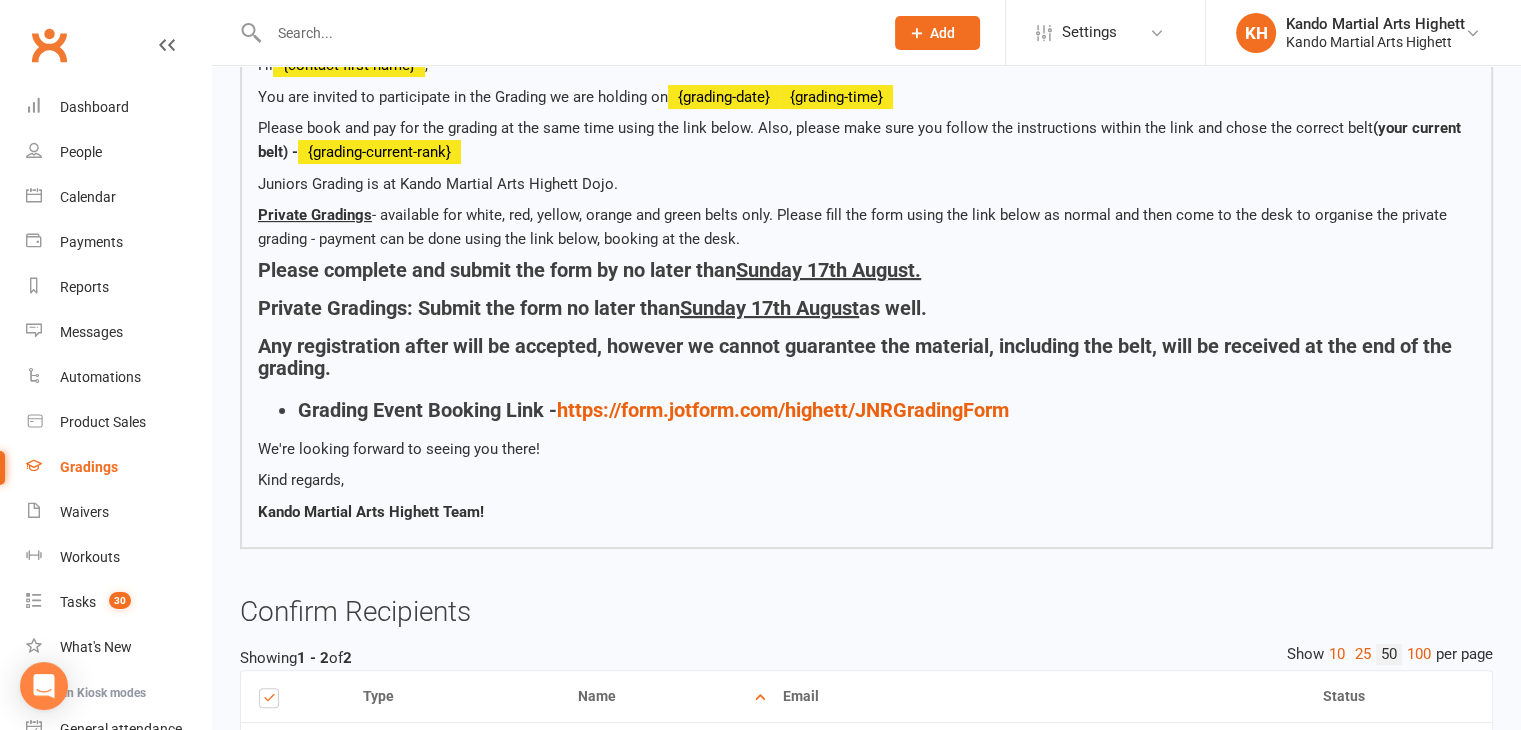 scroll, scrollTop: 660, scrollLeft: 0, axis: vertical 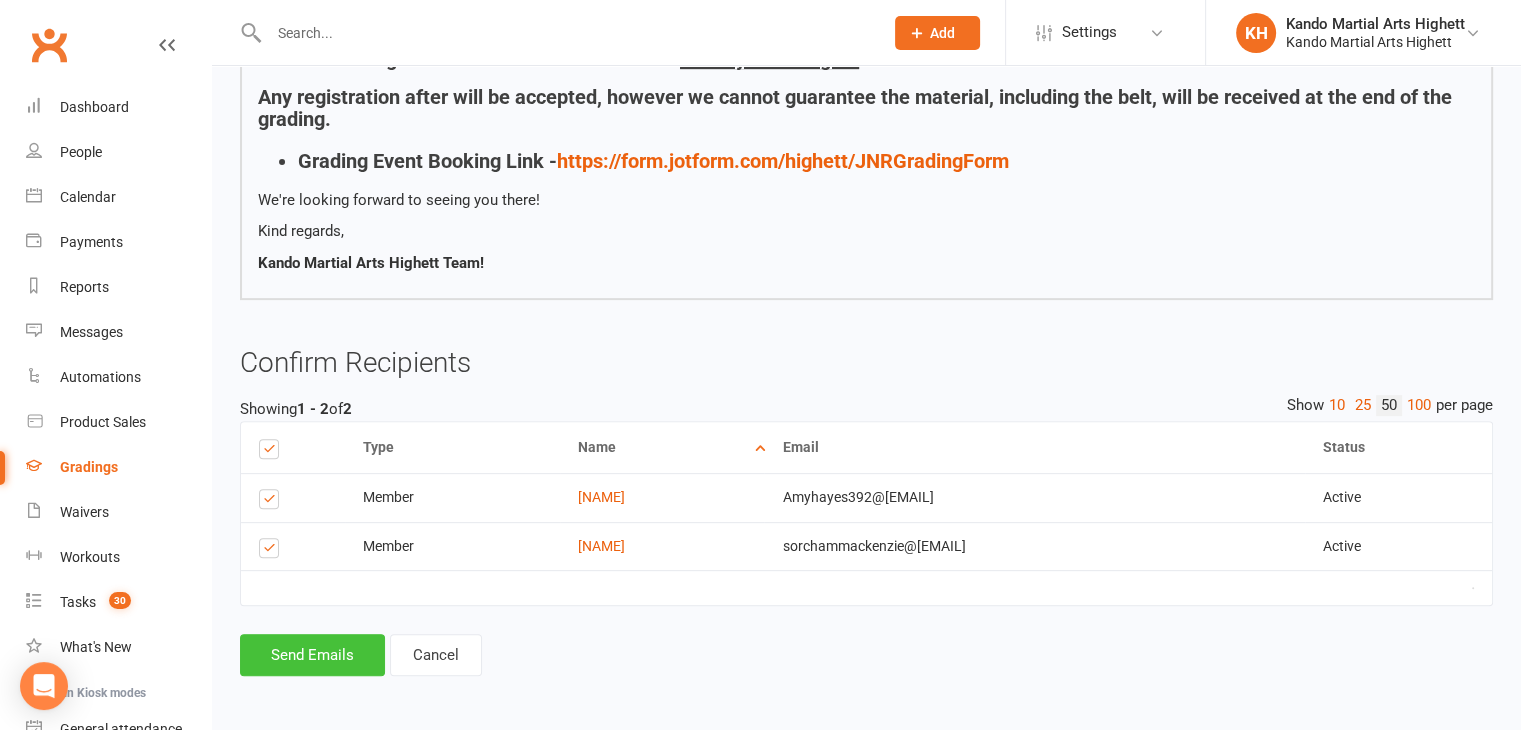 click on "Send Emails" at bounding box center (312, 655) 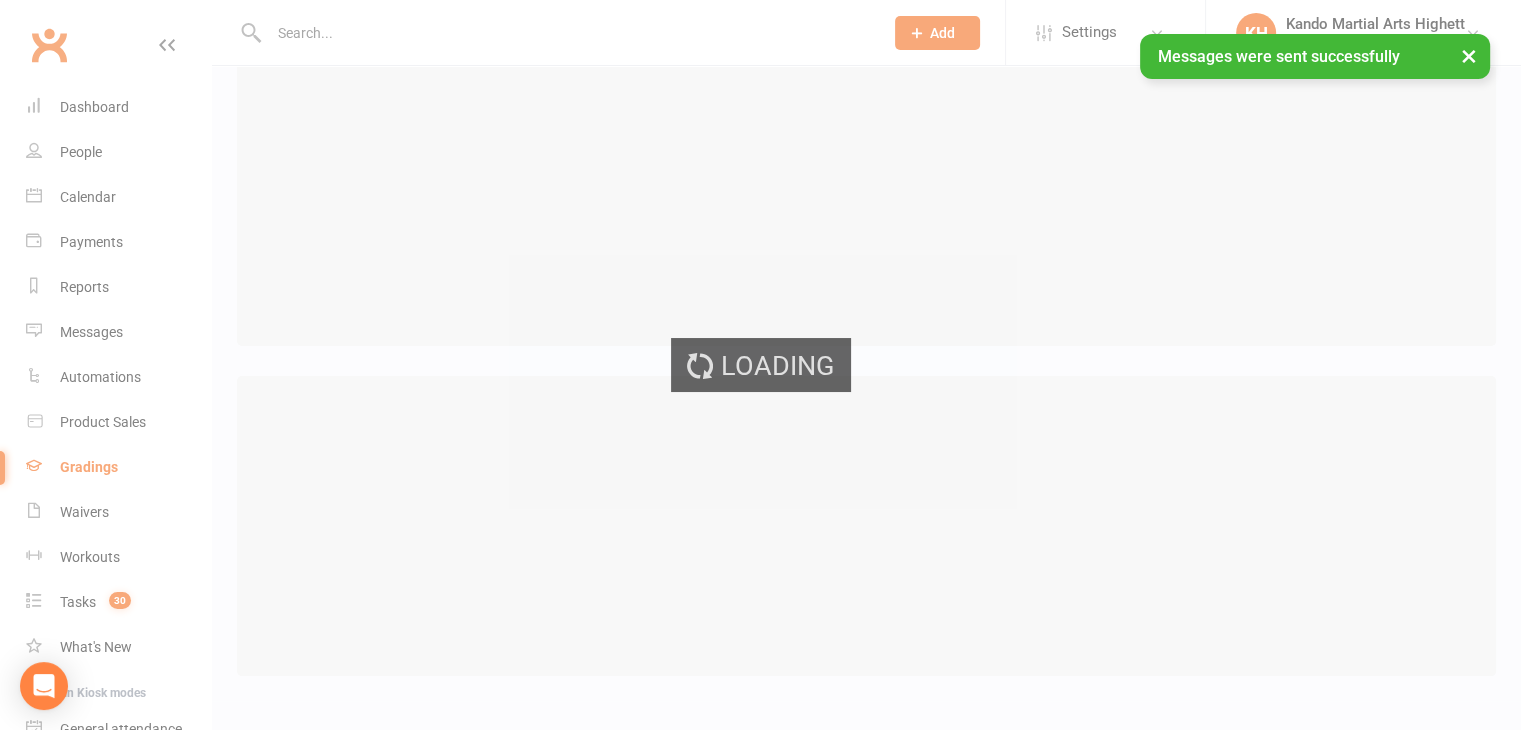 scroll, scrollTop: 0, scrollLeft: 0, axis: both 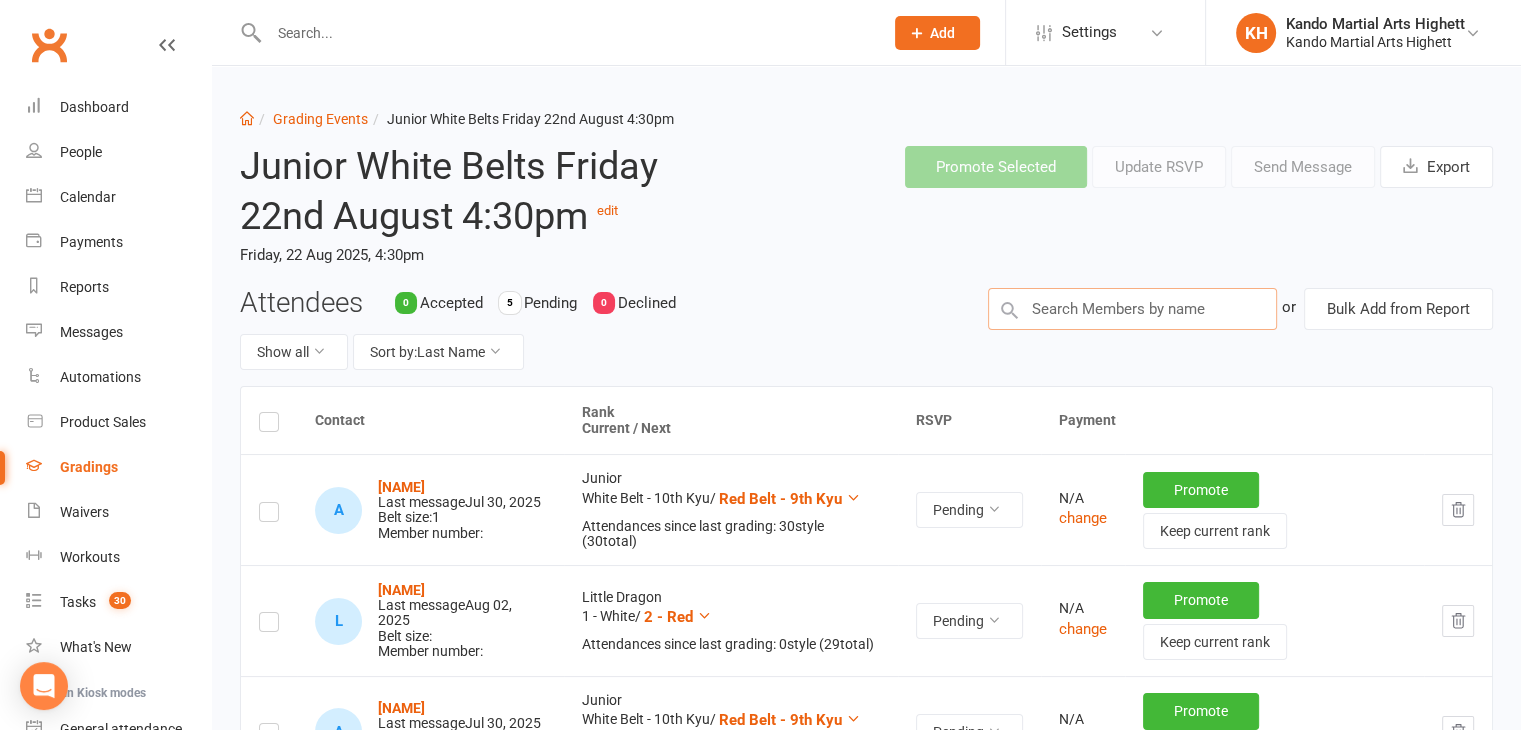 click at bounding box center [1132, 309] 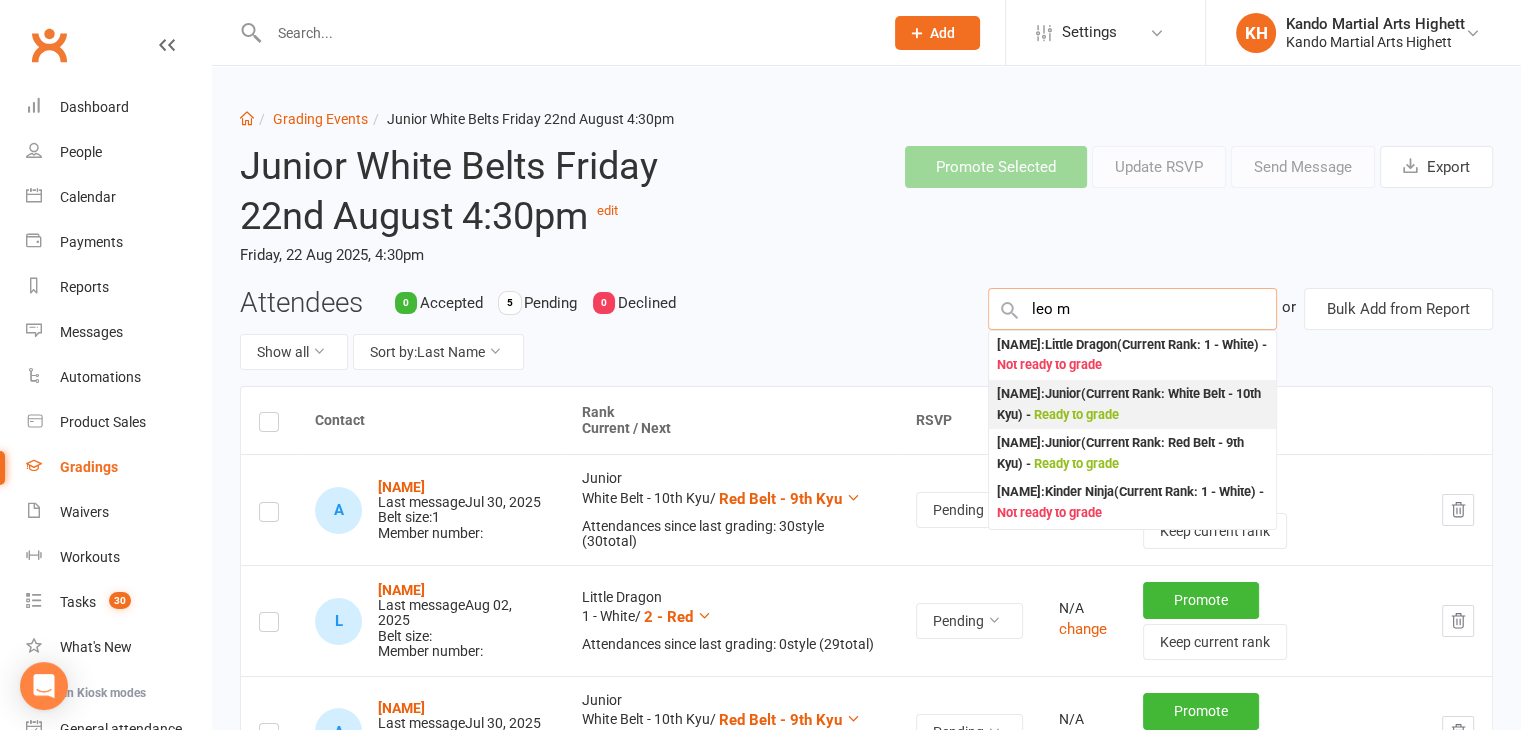 type on "leo m" 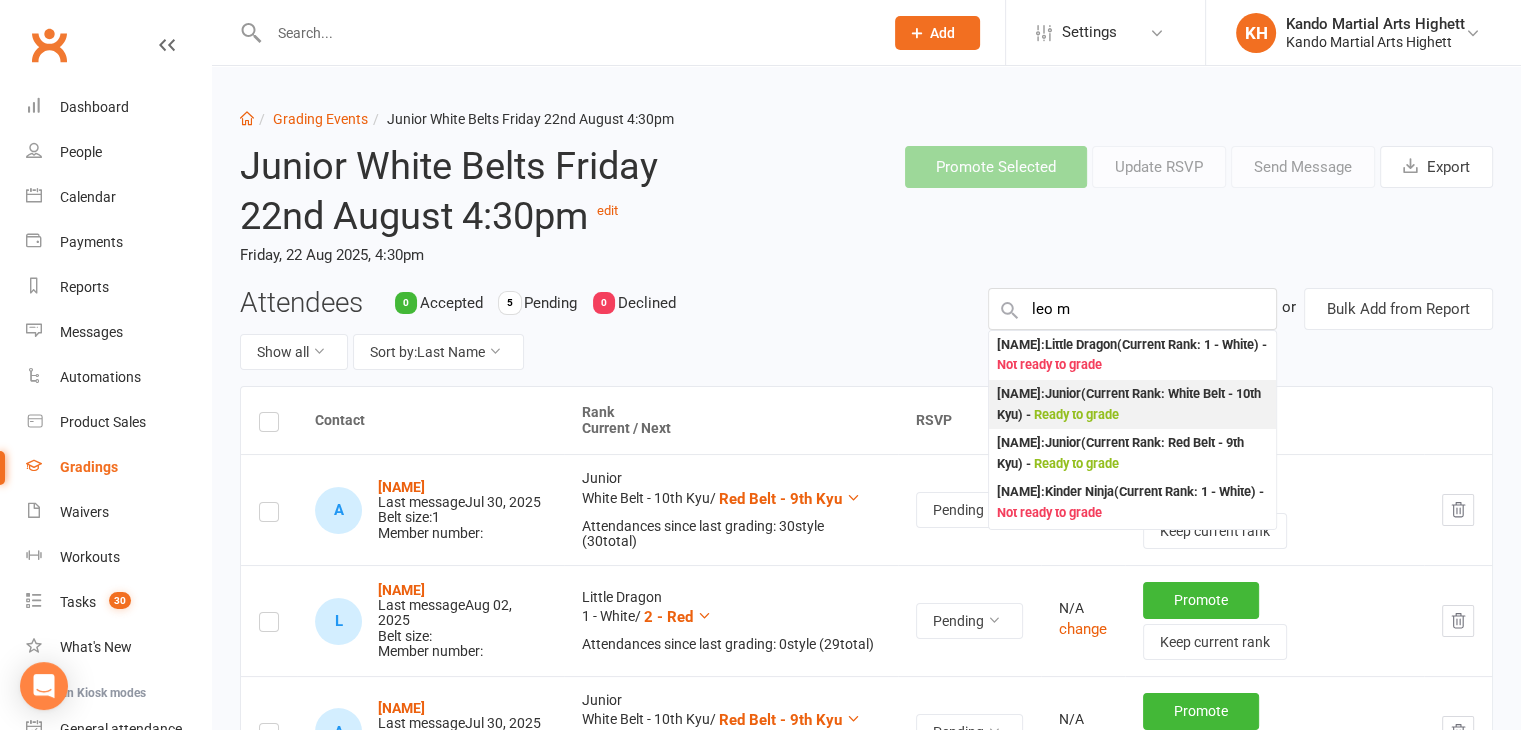 click on "Leo McKenzie :  Junior  (Current Rank:   White Belt - 10th Kyu ) -   Ready to grade" at bounding box center (1132, 404) 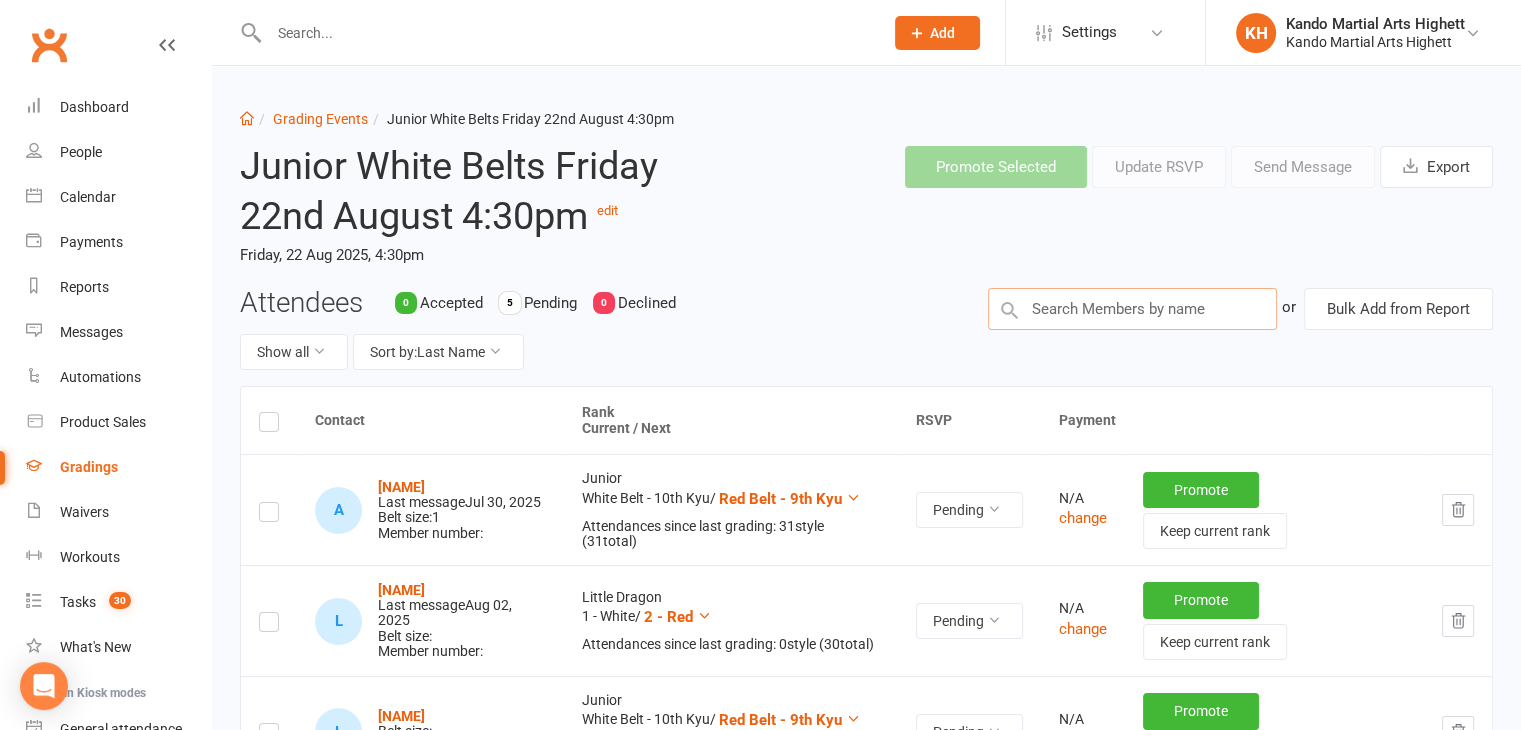 click at bounding box center [1132, 309] 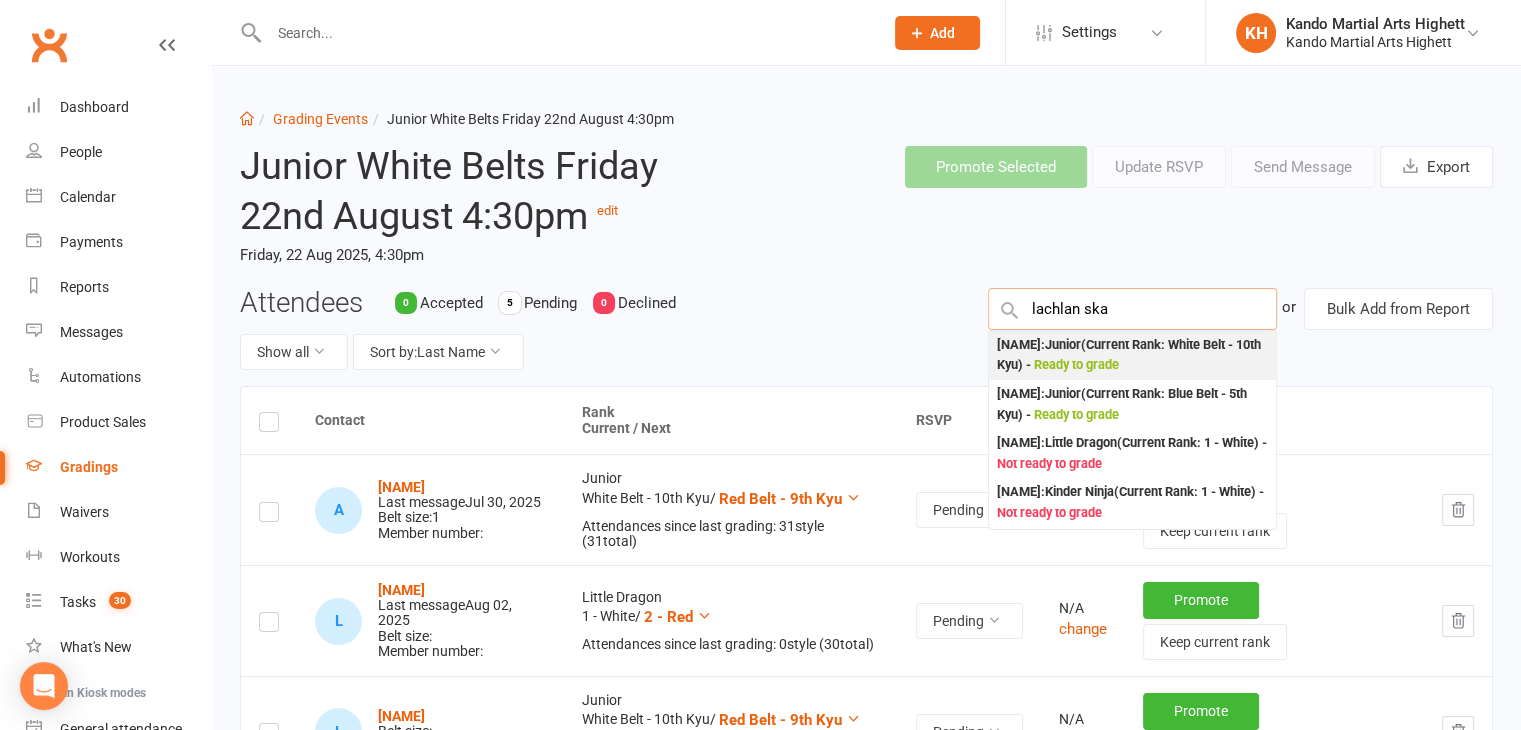 type on "lachlan ska" 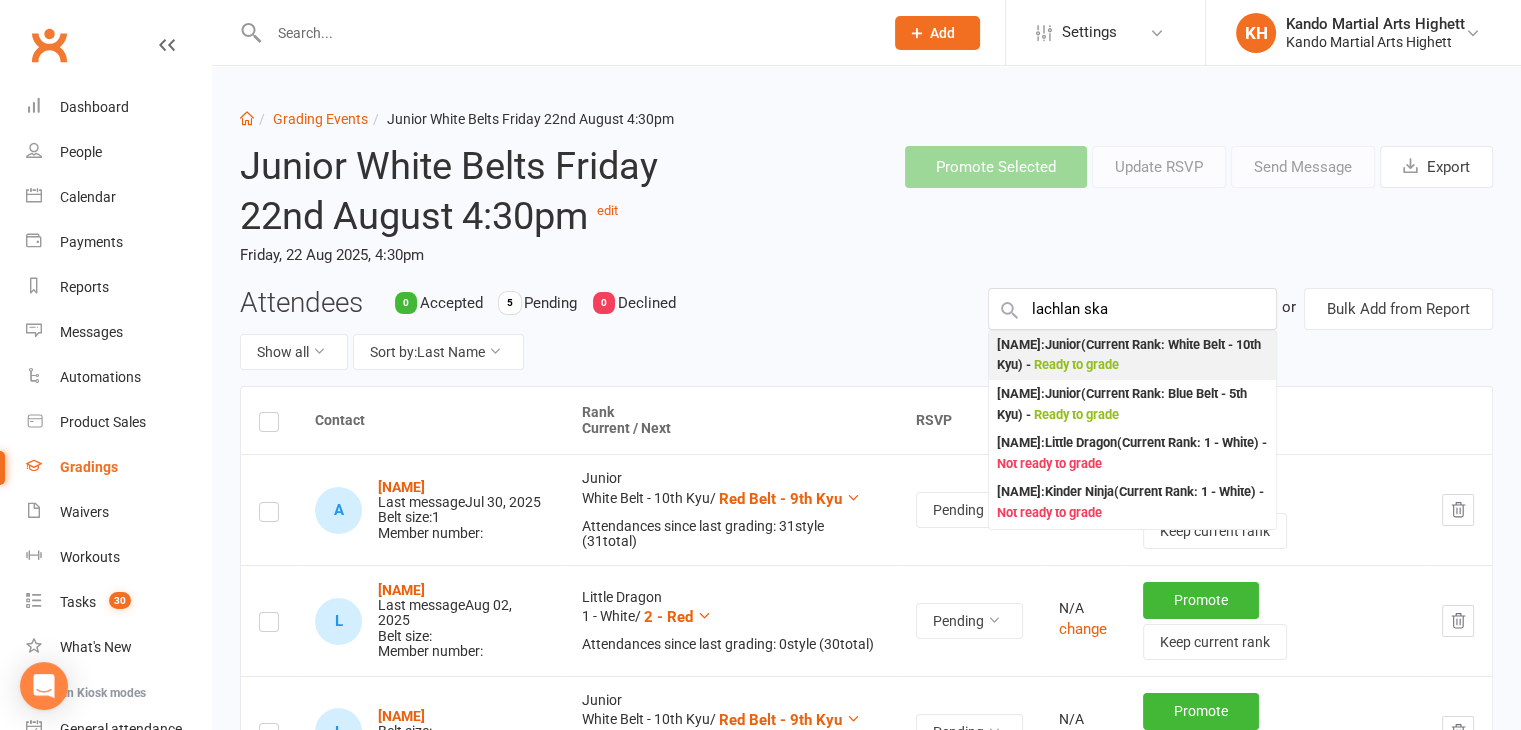 click on "Lachlan Skanthalingam :  Junior  (Current Rank:   White Belt - 10th Kyu ) -   Ready to grade" at bounding box center [1132, 355] 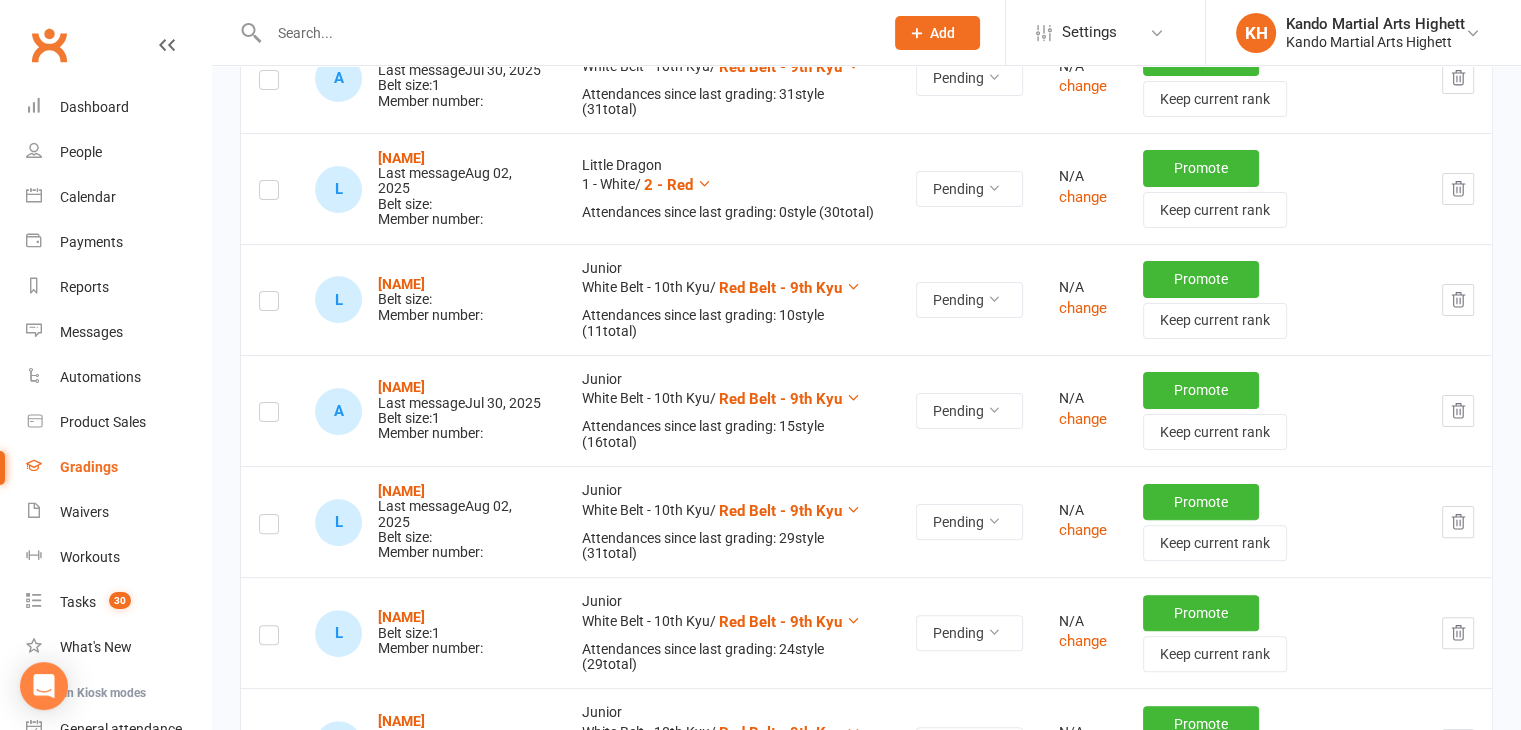 scroll, scrollTop: 238, scrollLeft: 0, axis: vertical 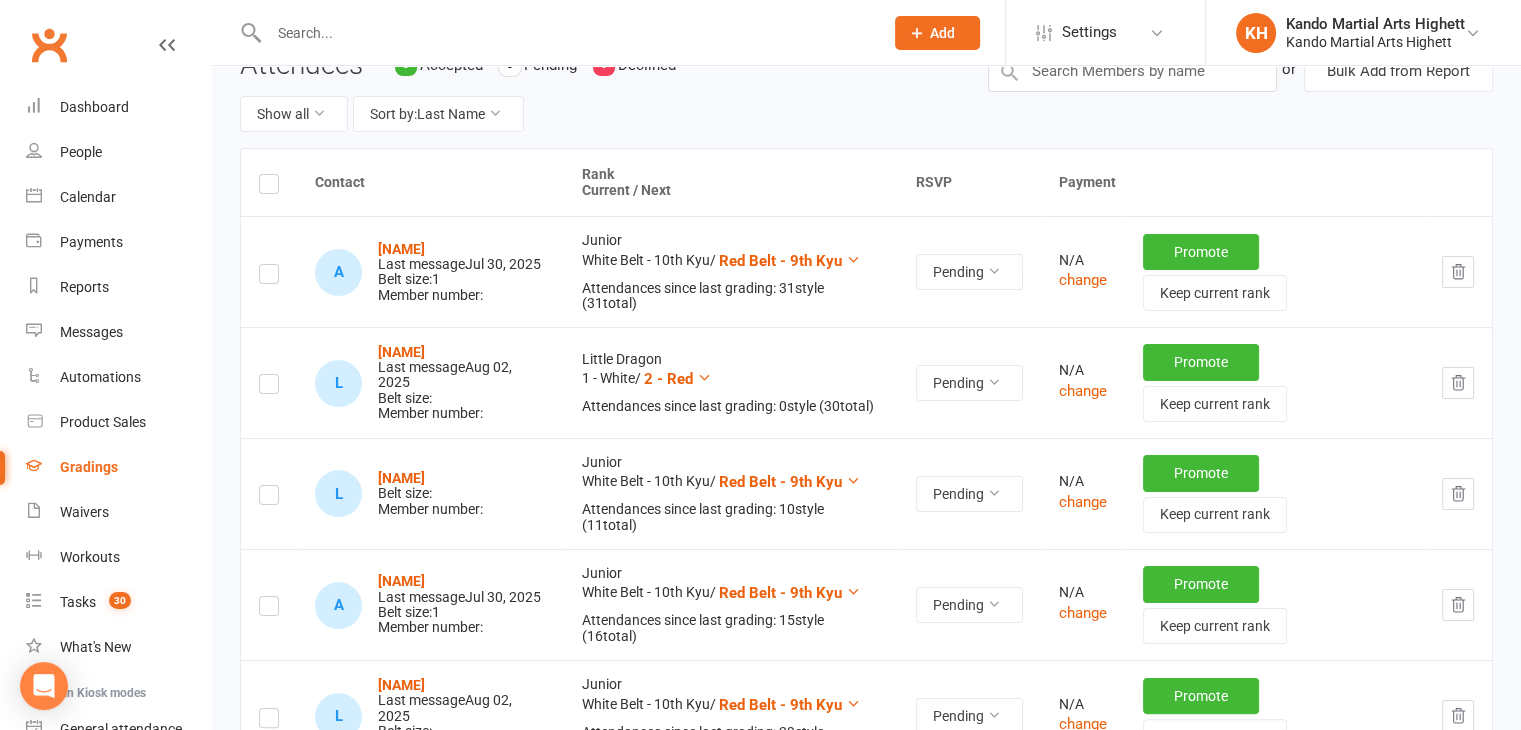 click on "Gradings" at bounding box center [89, 467] 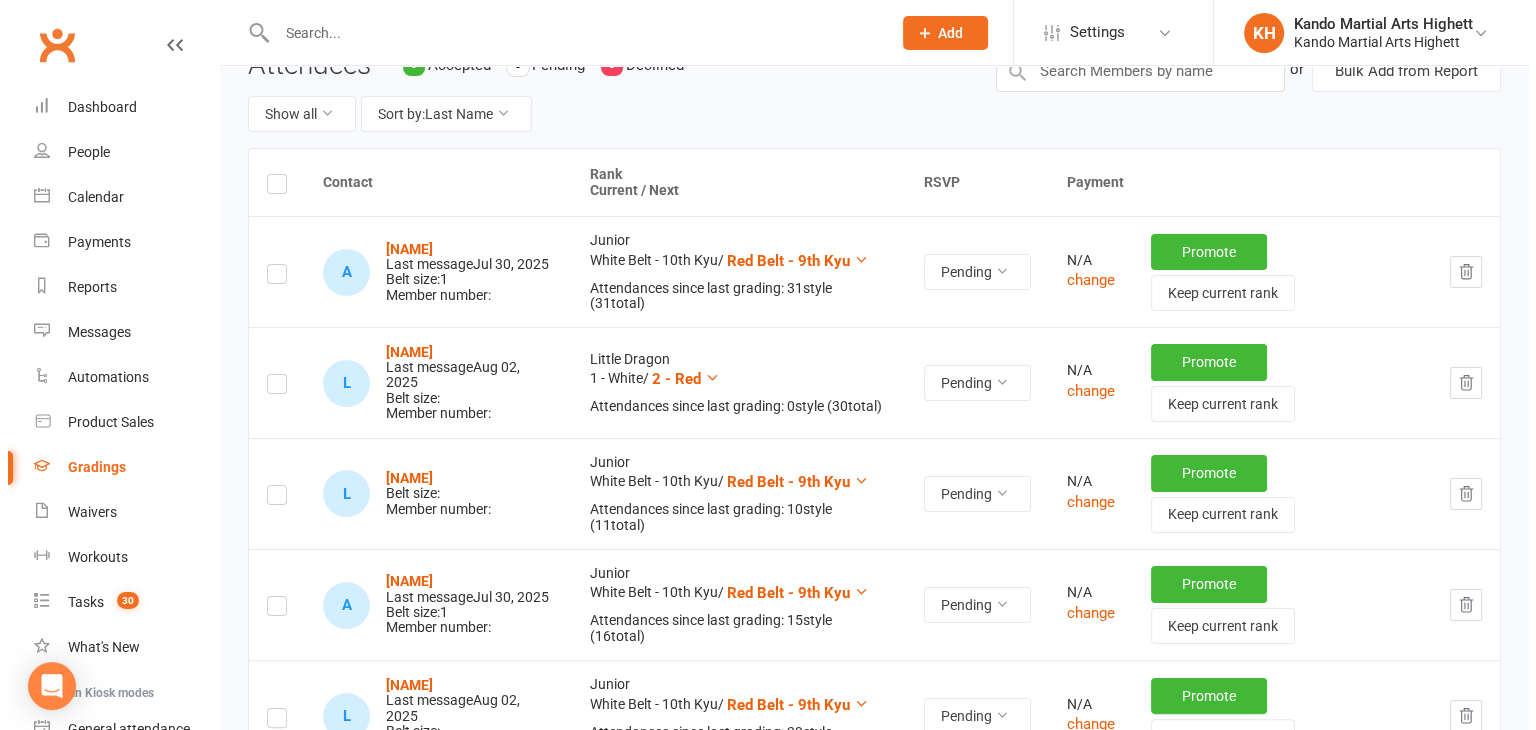 scroll, scrollTop: 0, scrollLeft: 0, axis: both 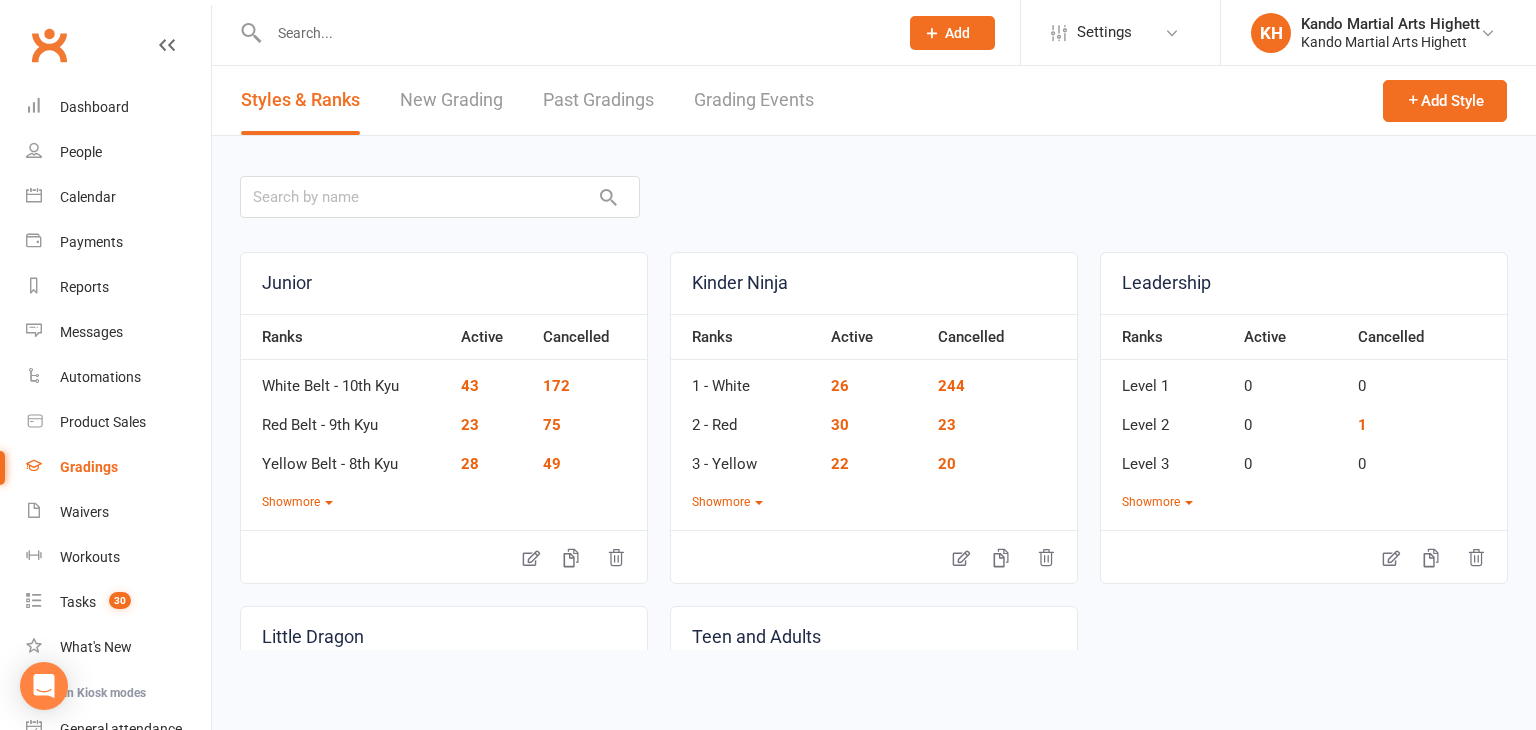 click on "Grading Events" at bounding box center (754, 100) 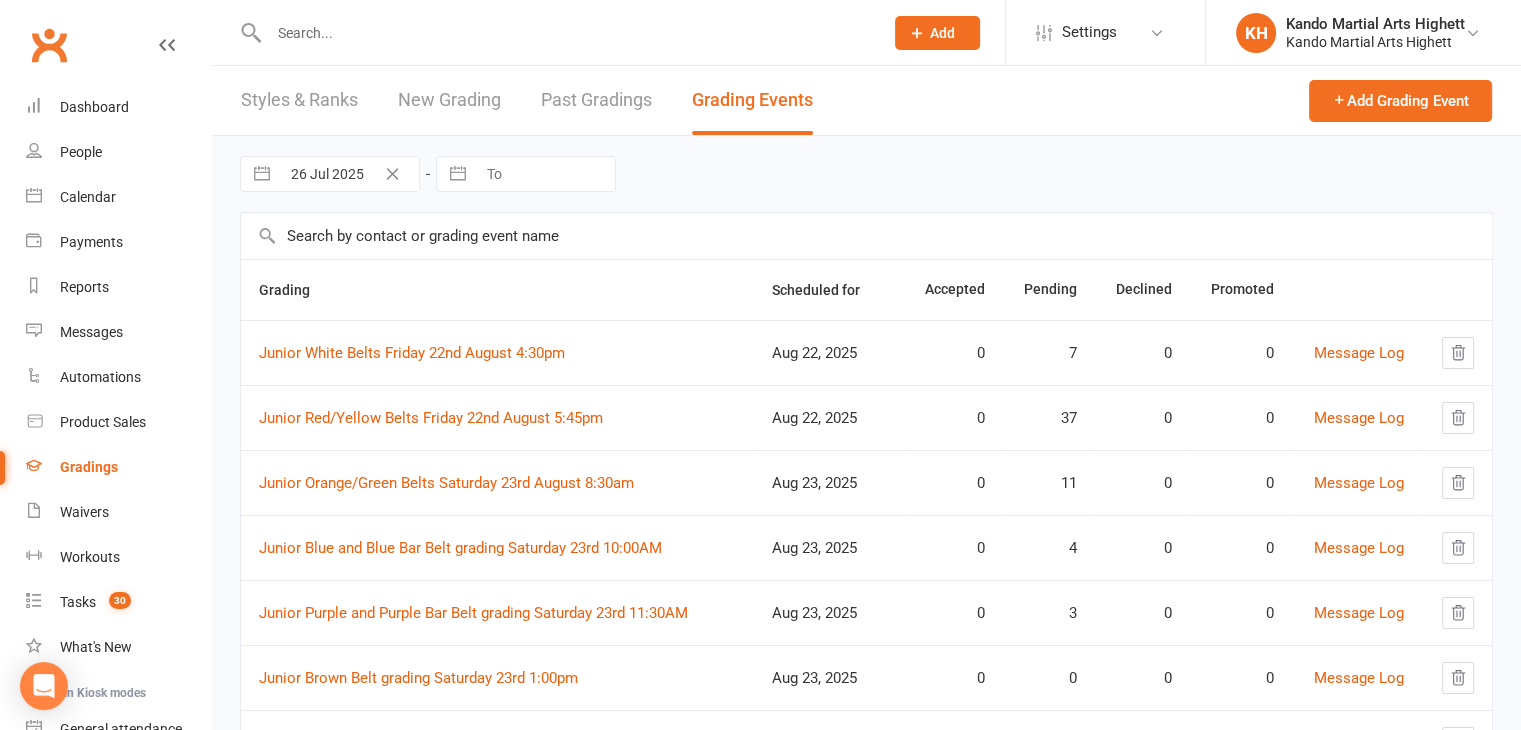 scroll, scrollTop: 71, scrollLeft: 0, axis: vertical 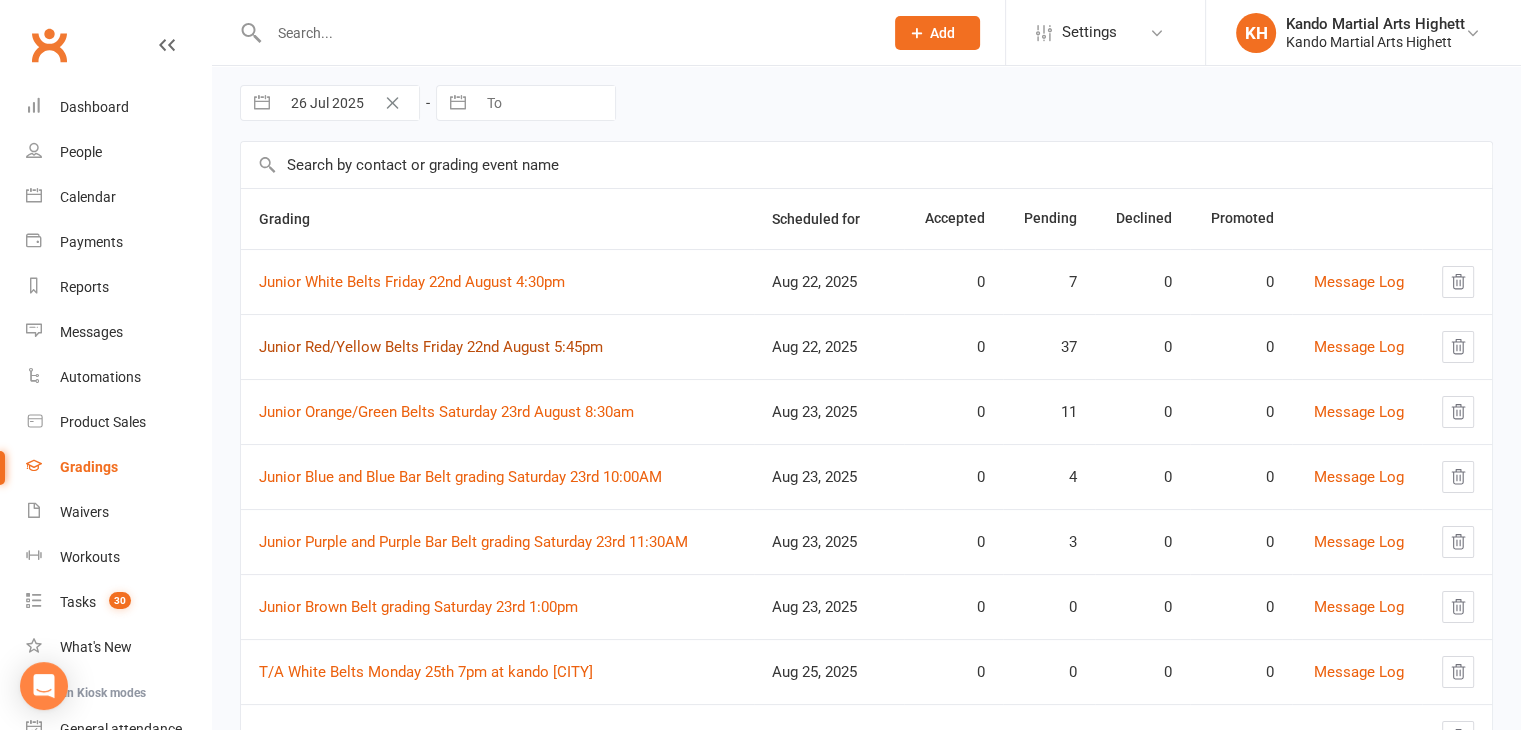 click on "Junior Red/Yellow Belts Friday [DATE] [TIME]" at bounding box center (431, 347) 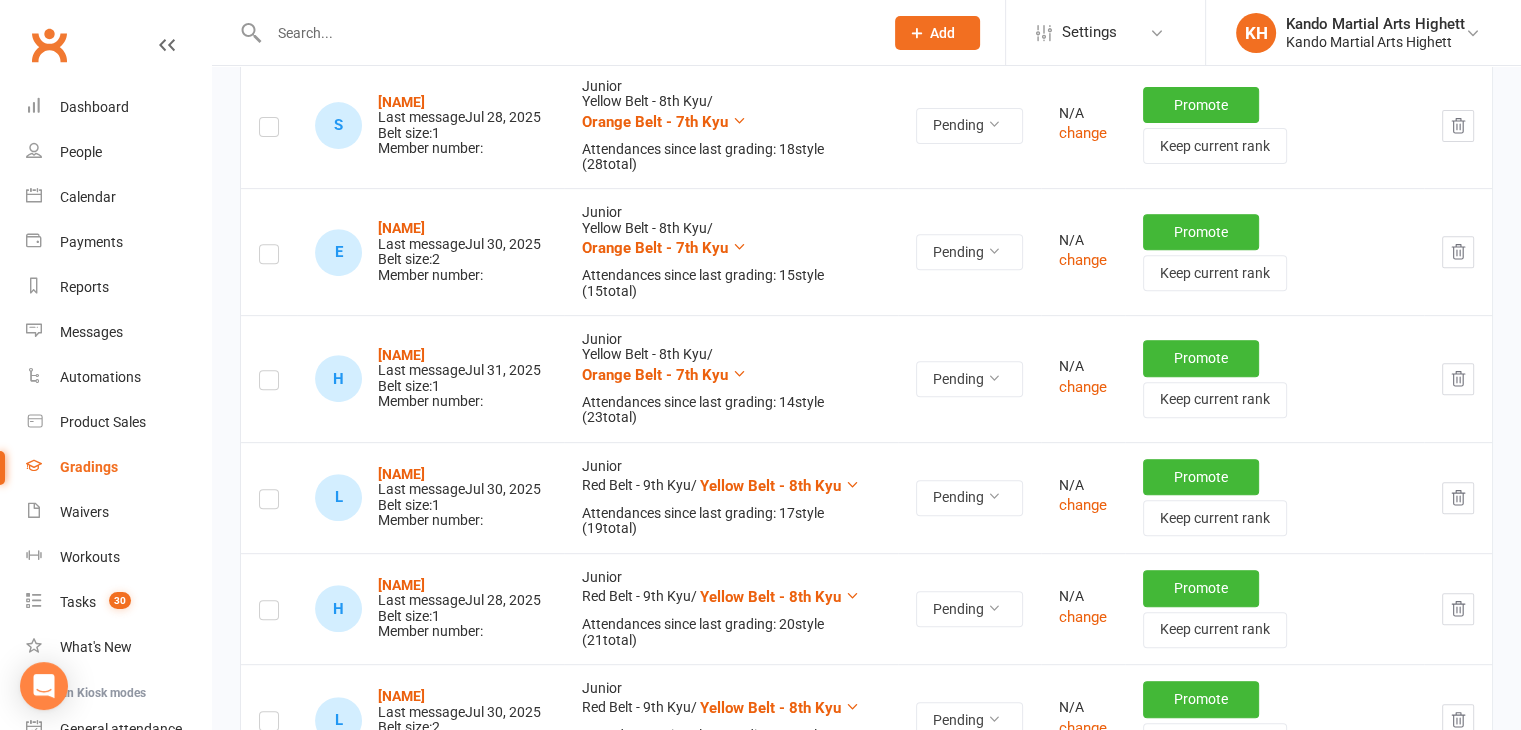 scroll, scrollTop: 772, scrollLeft: 0, axis: vertical 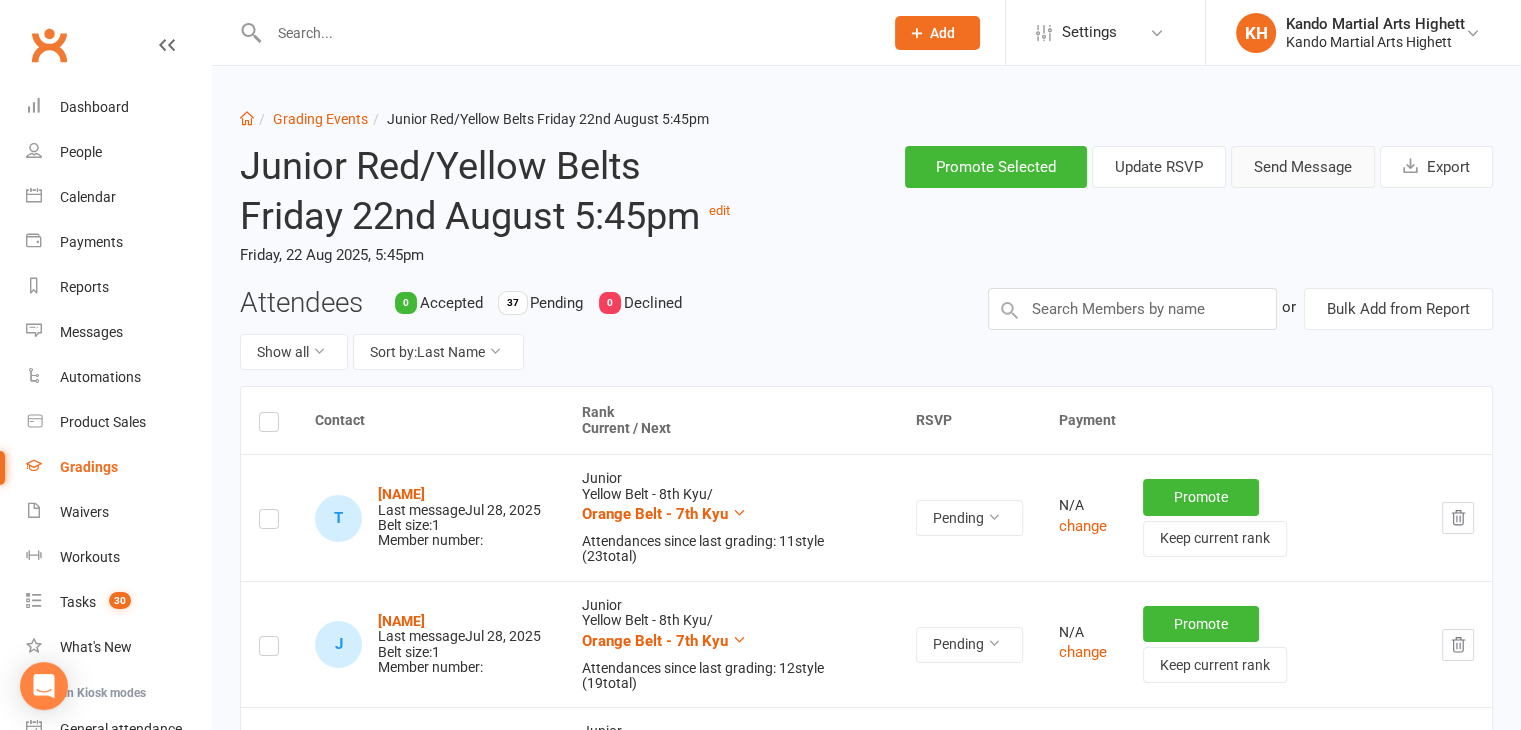click on "Send Message" at bounding box center [1303, 167] 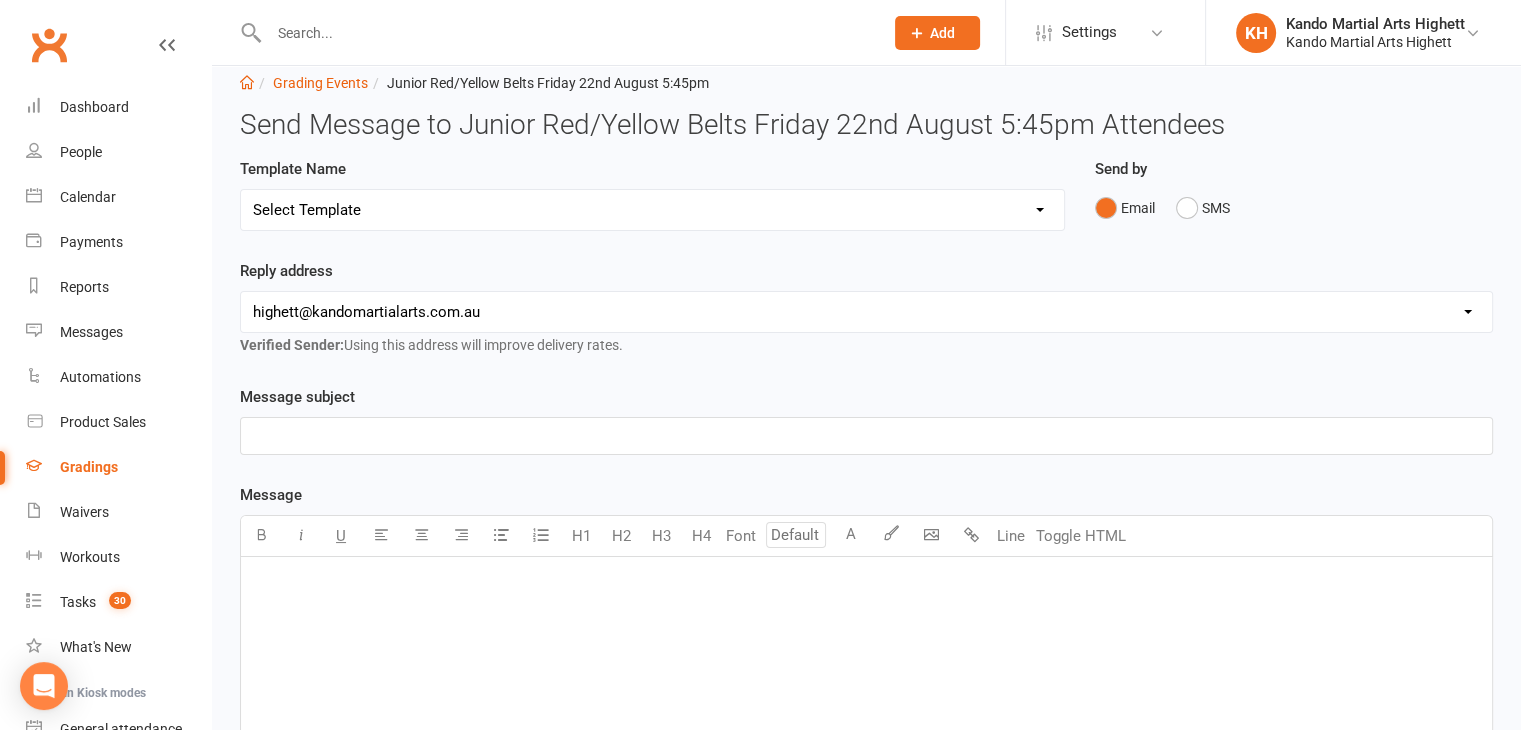 scroll, scrollTop: 26, scrollLeft: 0, axis: vertical 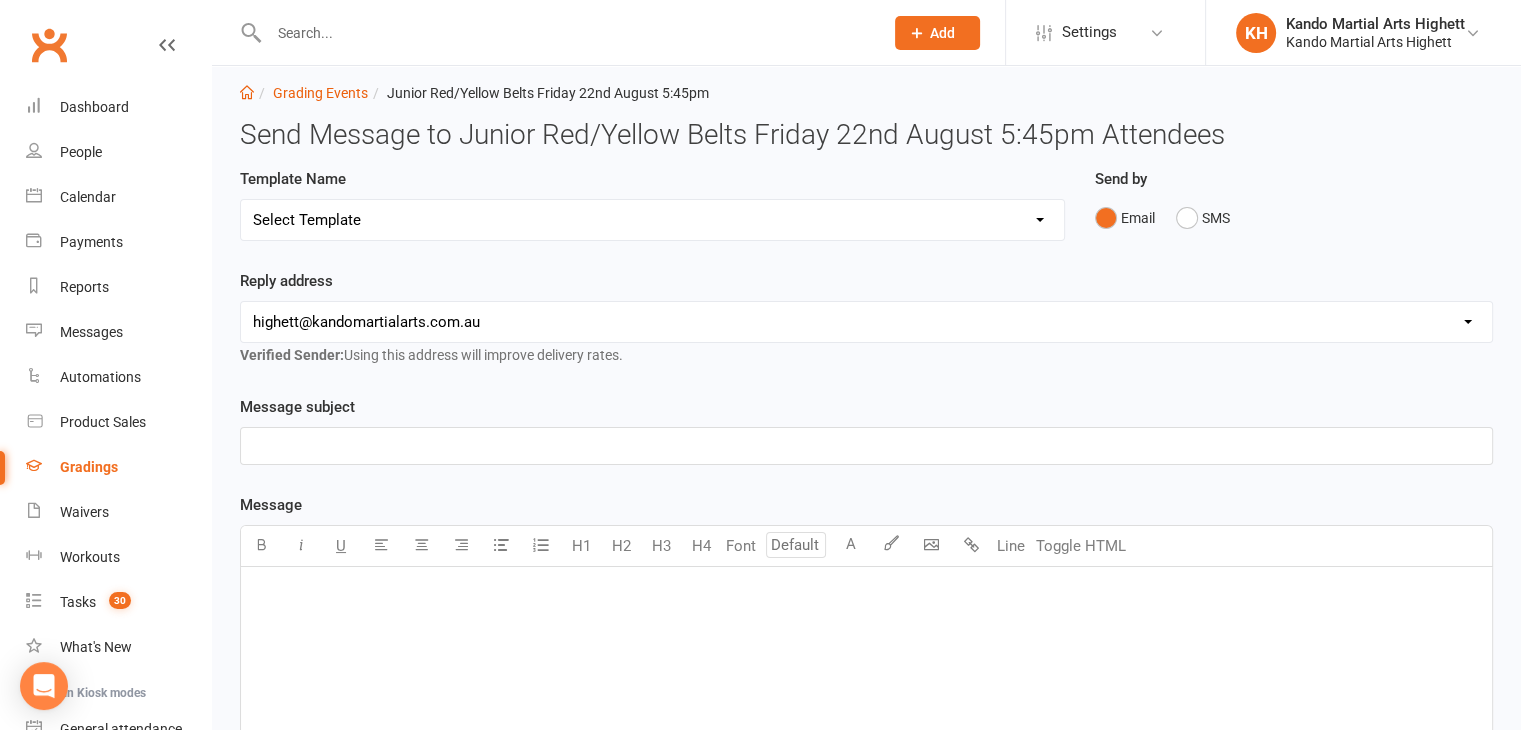 click on "Select Template [Email] Black Belt Grading Invitation [Email] Confirmation of Successful Grading [Email] Grading Event Reminder [SMS] Invited to grading not responded [Email] JNR - Invitation to Grading Event [Email] Notification of change to Grading Event date/time [Email] TA - Invitation to Grading Event" at bounding box center (652, 220) 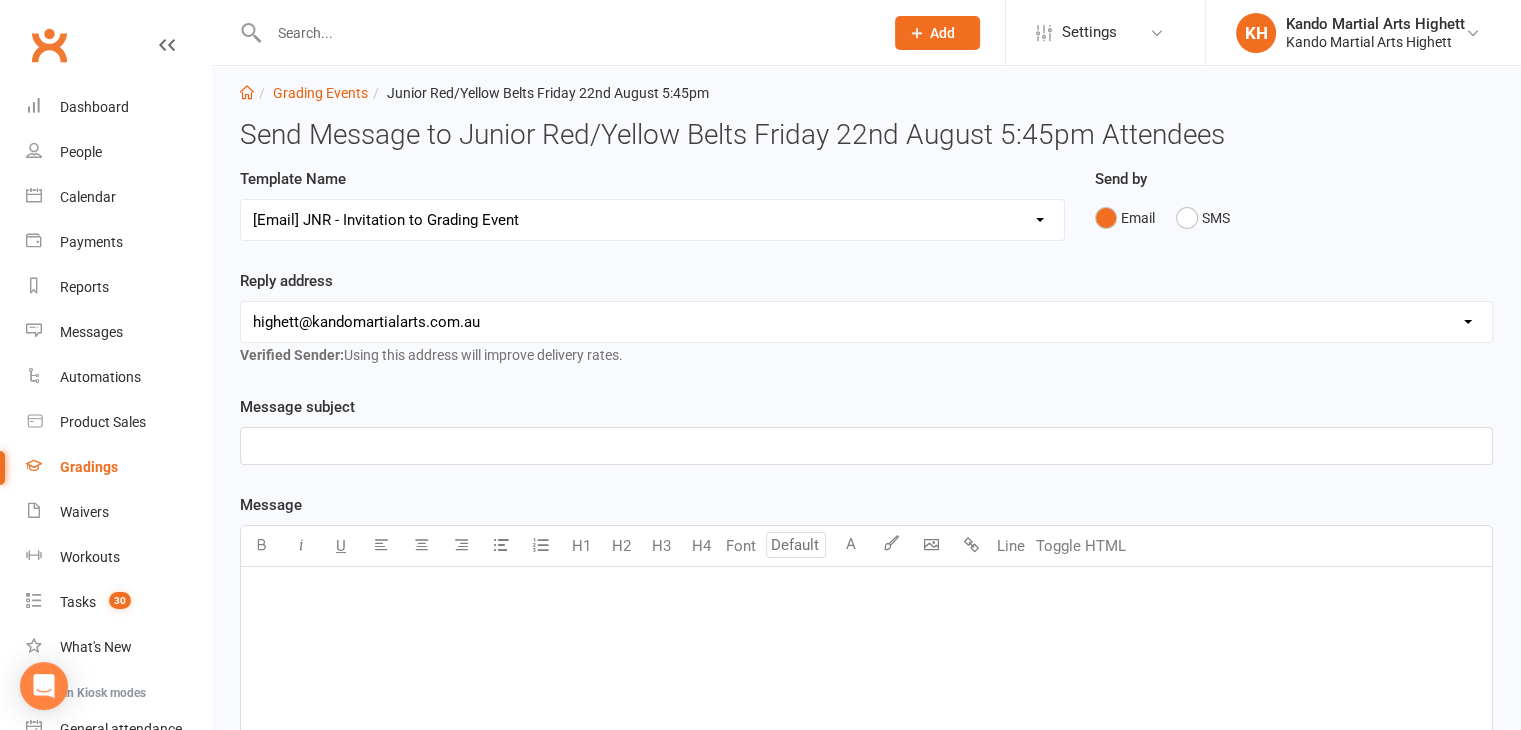 click on "Select Template [Email] Black Belt Grading Invitation [Email] Confirmation of Successful Grading [Email] Grading Event Reminder [SMS] Invited to grading not responded [Email] JNR - Invitation to Grading Event [Email] Notification of change to Grading Event date/time [Email] TA - Invitation to Grading Event" at bounding box center [652, 220] 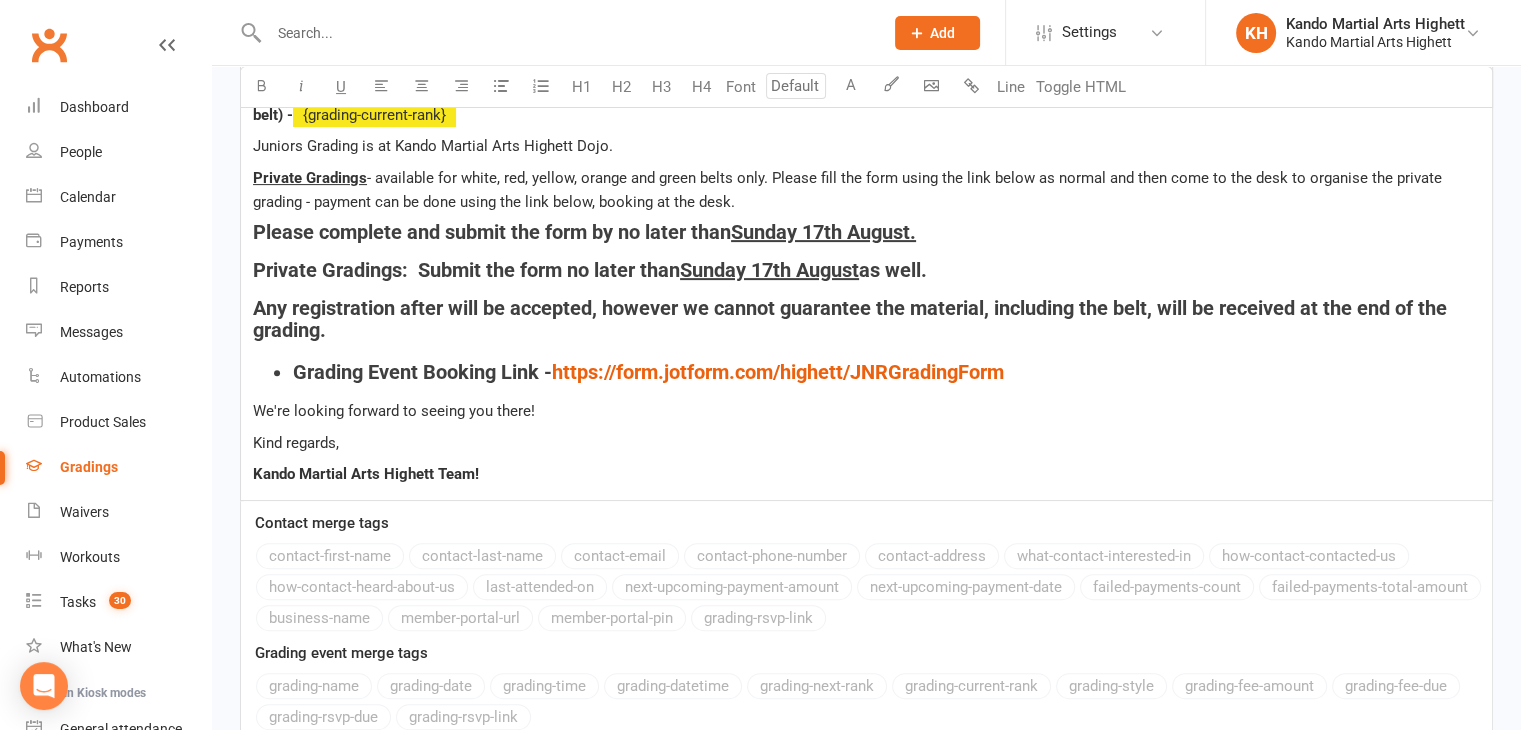 scroll, scrollTop: 762, scrollLeft: 0, axis: vertical 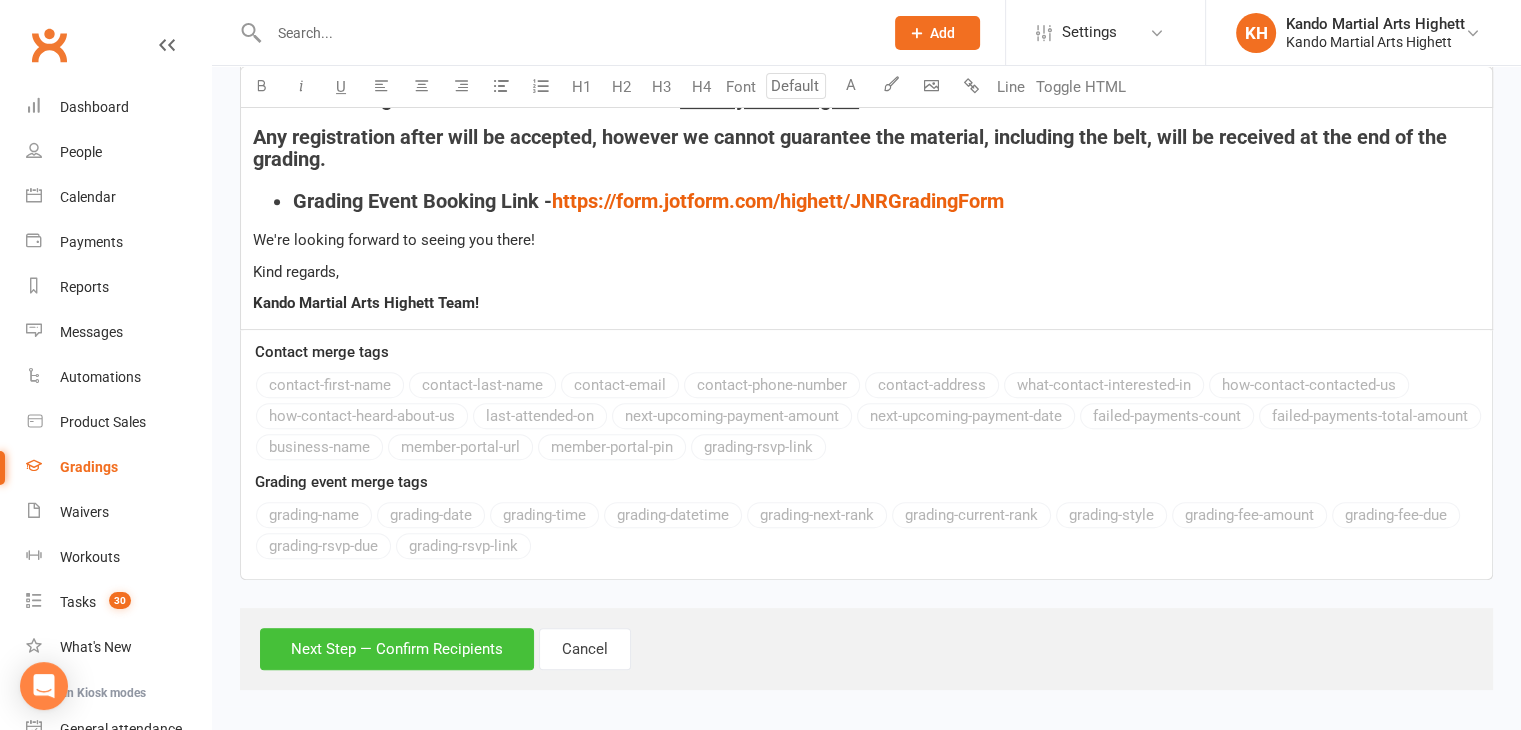 click on "Next Step — Confirm Recipients" at bounding box center [397, 649] 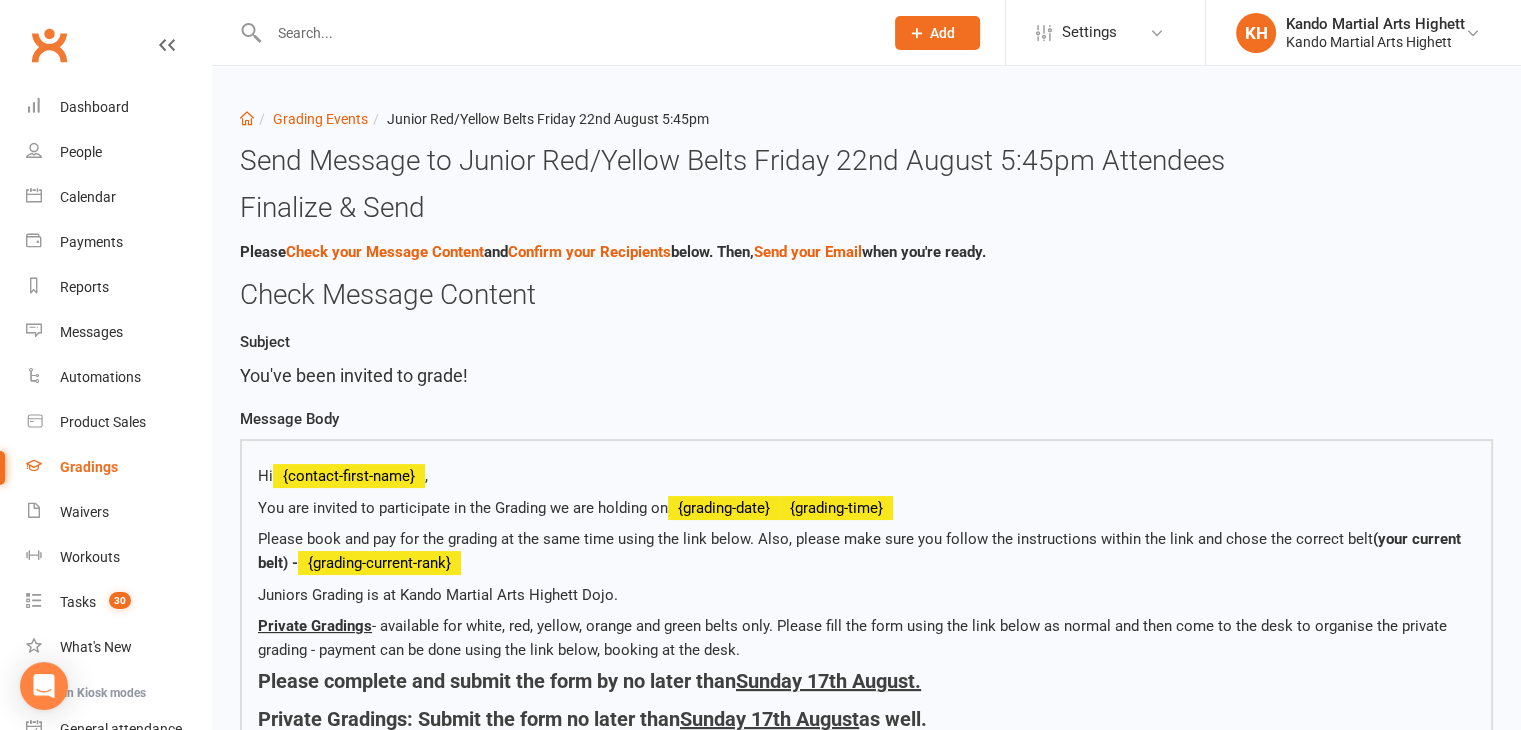 scroll, scrollTop: 612, scrollLeft: 0, axis: vertical 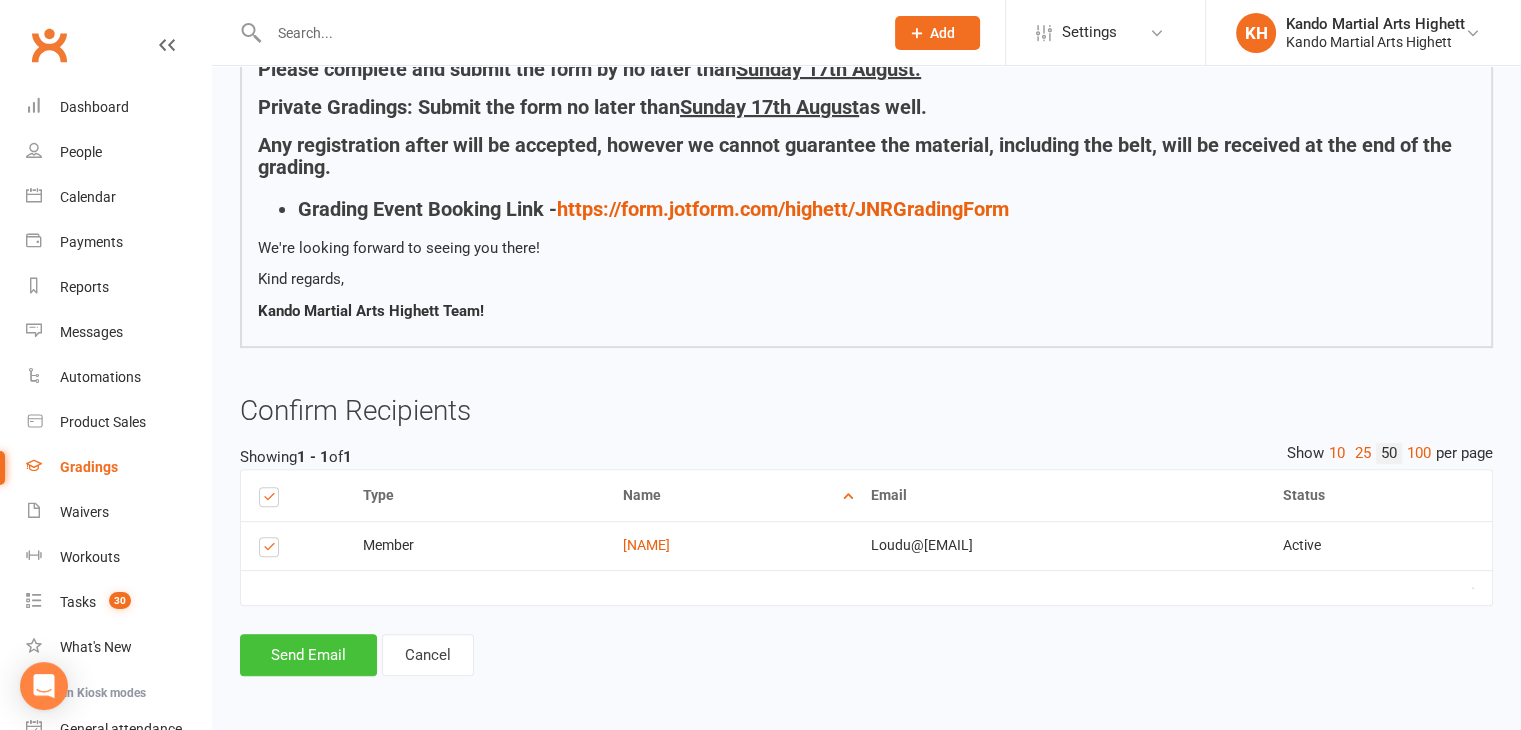 click on "Send Email" at bounding box center [308, 655] 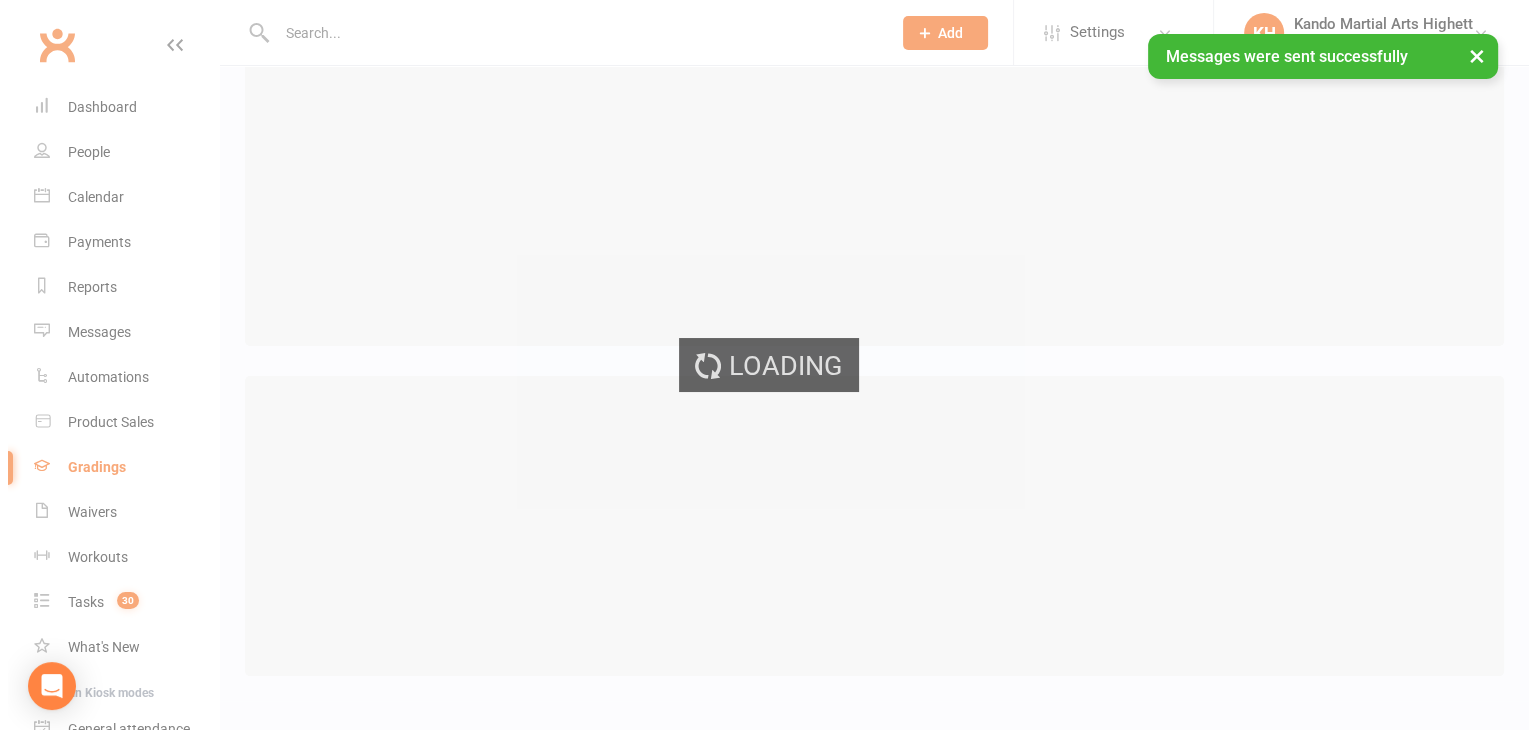 scroll, scrollTop: 0, scrollLeft: 0, axis: both 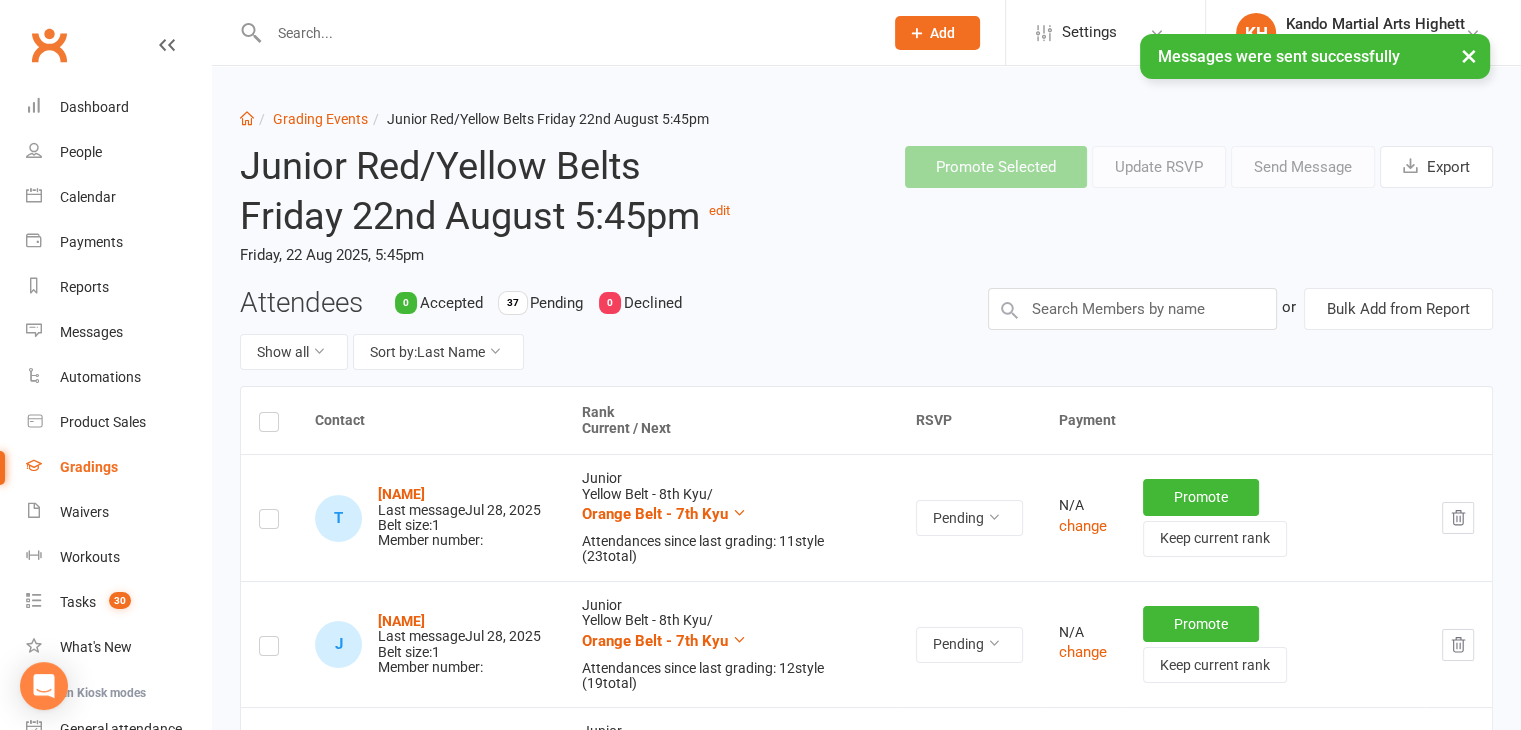 click on "Gradings" at bounding box center [118, 467] 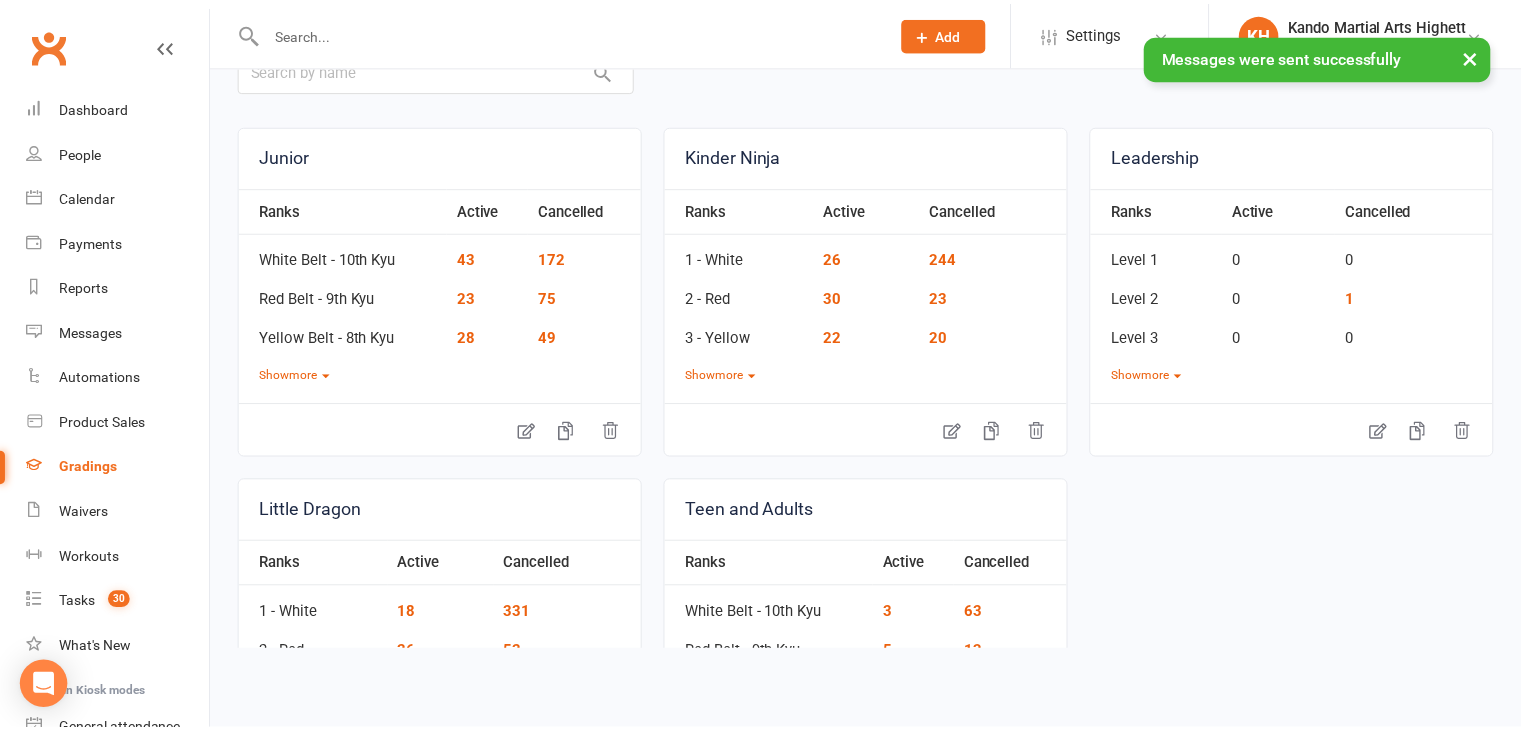 scroll, scrollTop: 0, scrollLeft: 0, axis: both 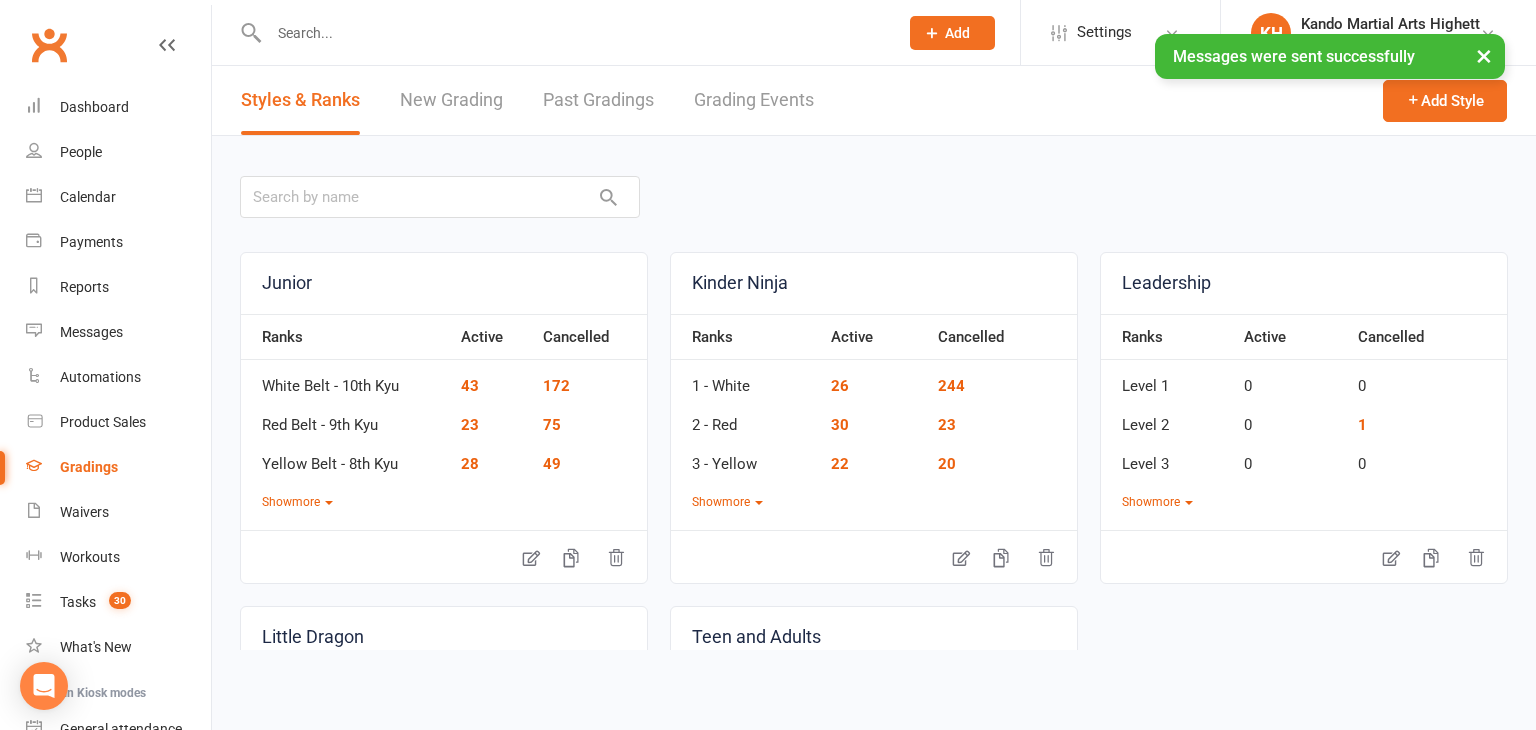 click on "Grading Events" at bounding box center (754, 100) 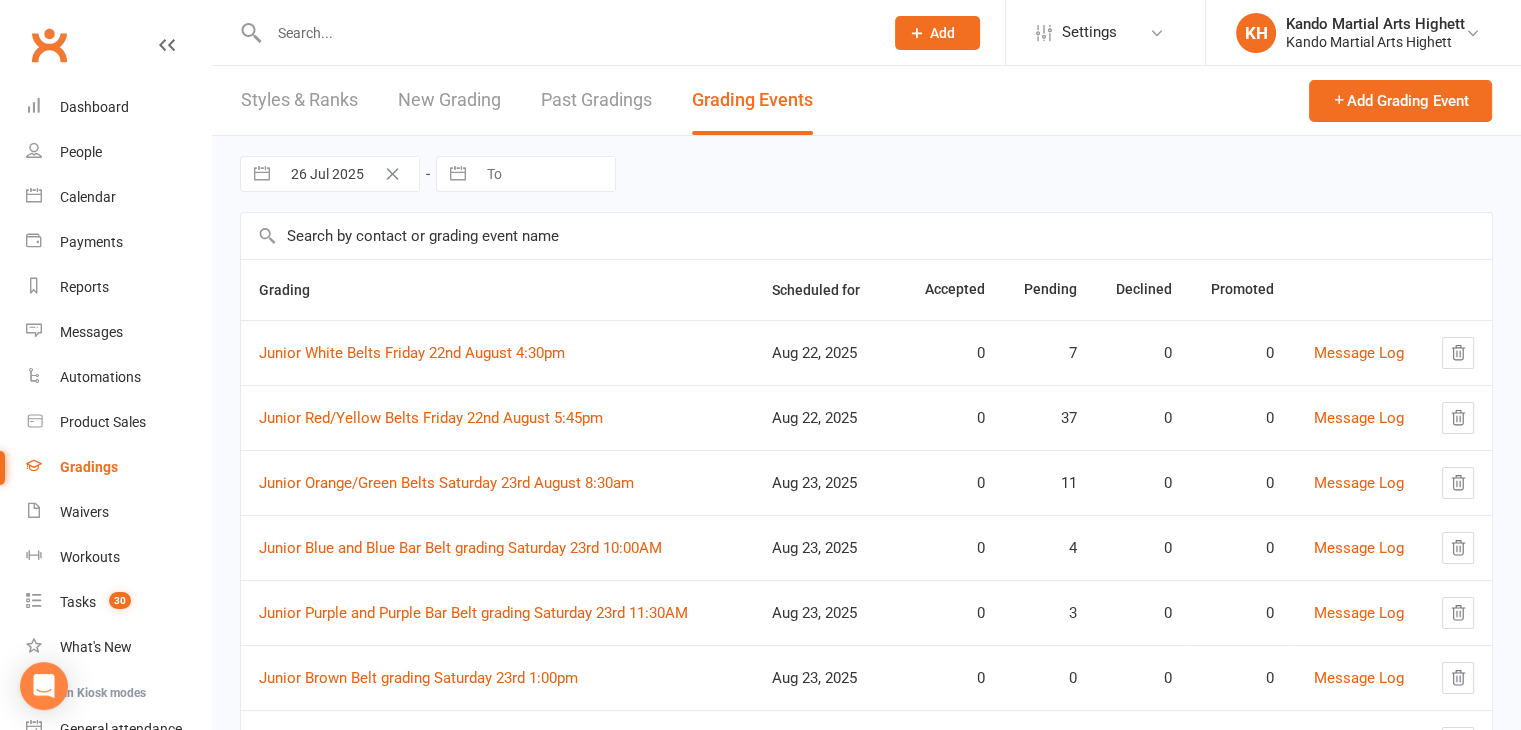 scroll, scrollTop: 148, scrollLeft: 0, axis: vertical 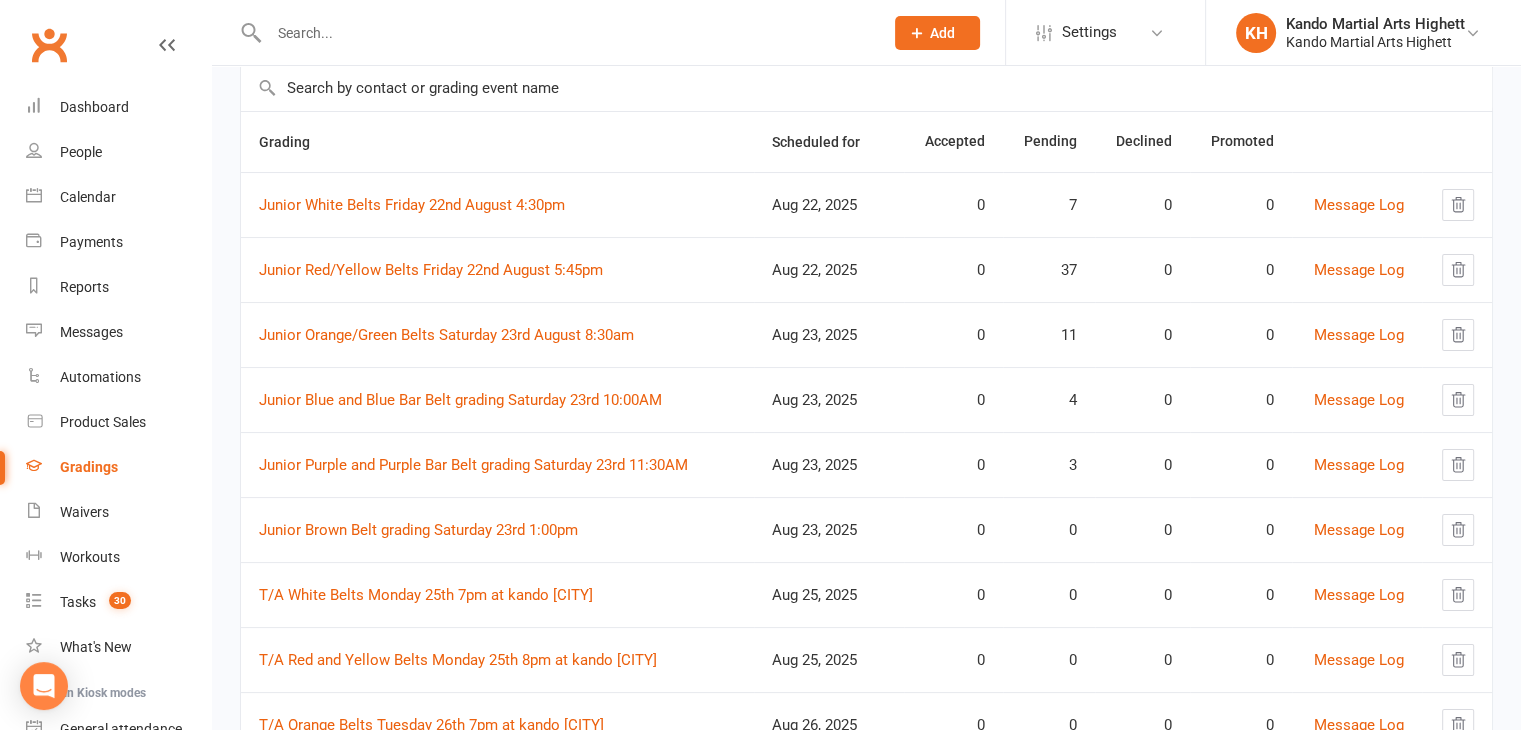 click on "Junior White Belts Friday [DATE] [TIME]" at bounding box center (497, 204) 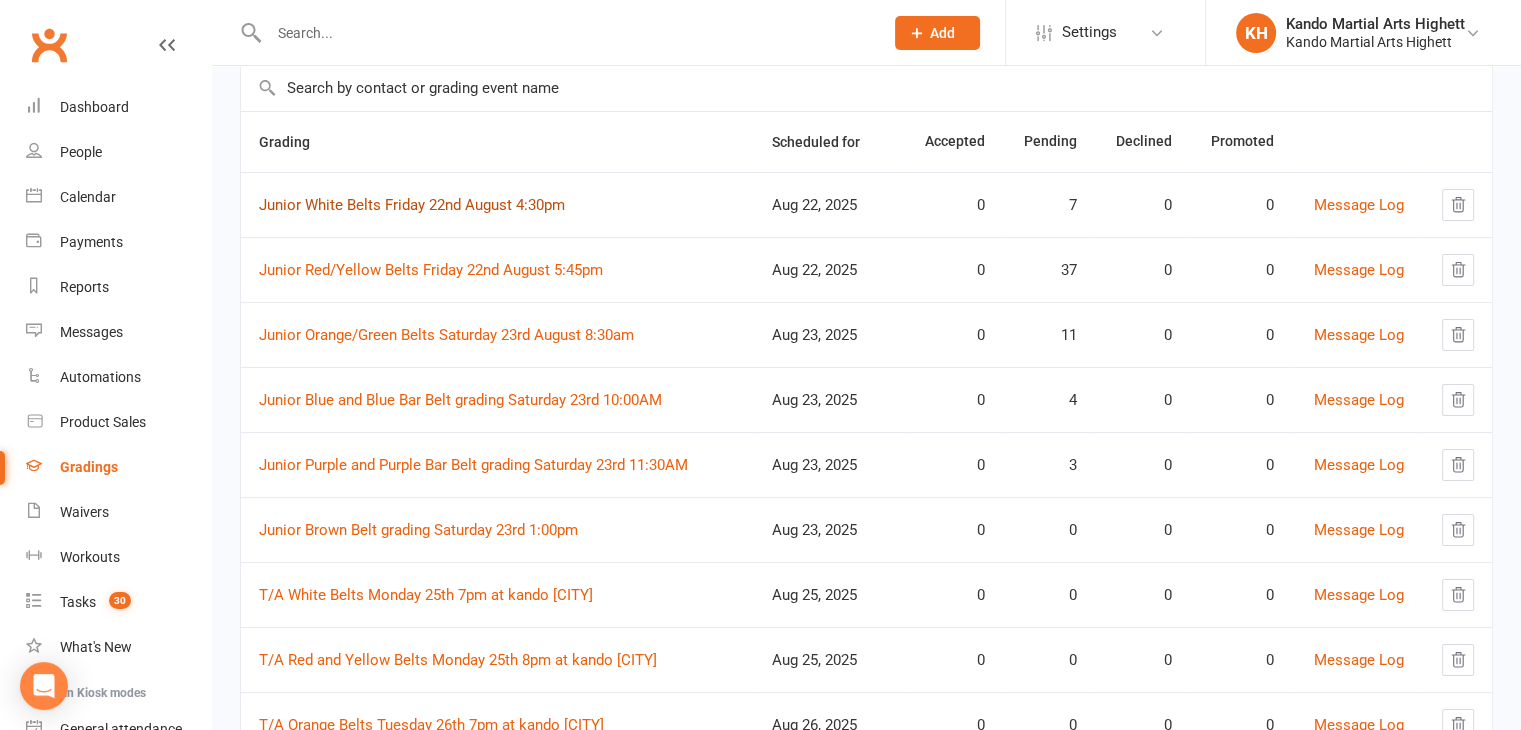 click on "Junior White Belts Friday [DATE] [TIME]" at bounding box center (412, 205) 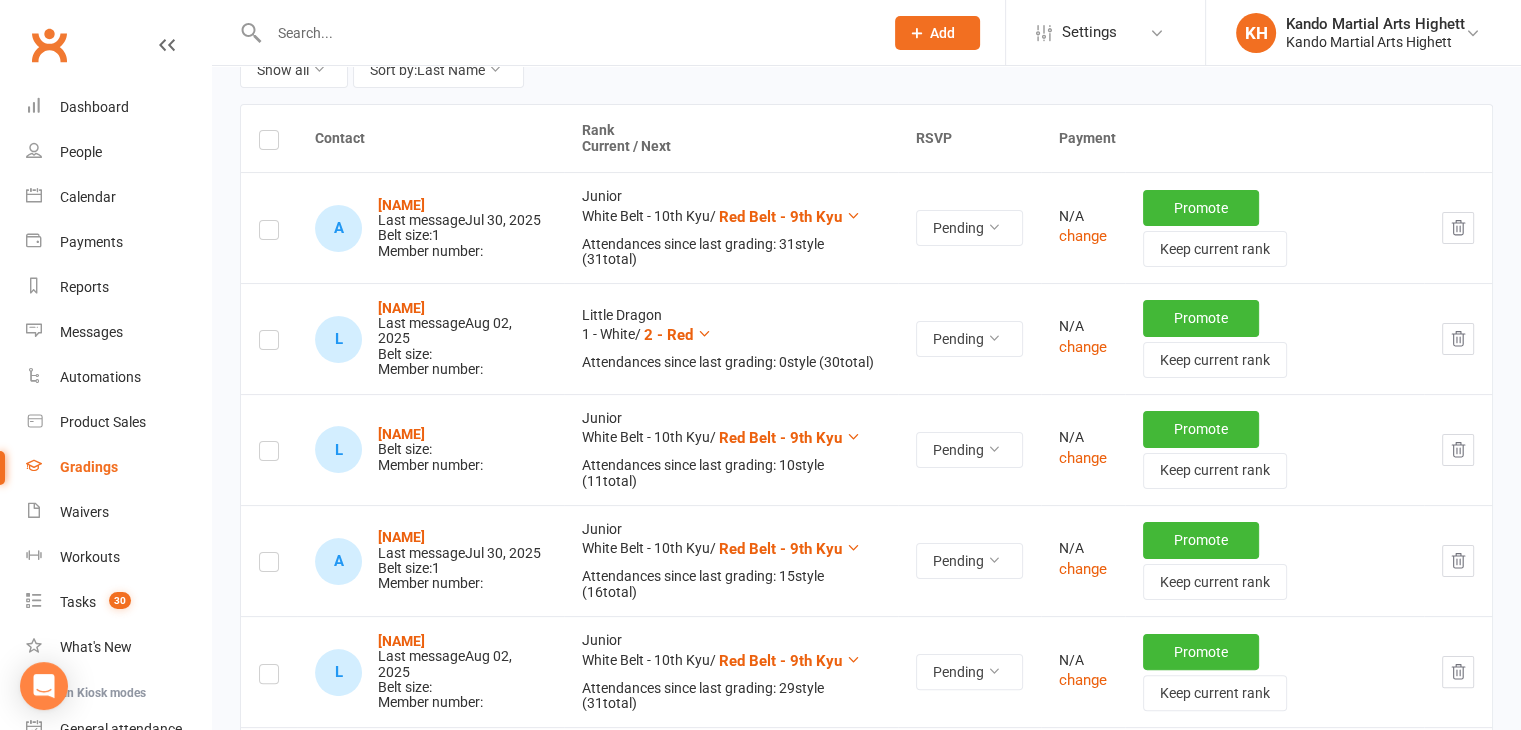 scroll, scrollTop: 284, scrollLeft: 0, axis: vertical 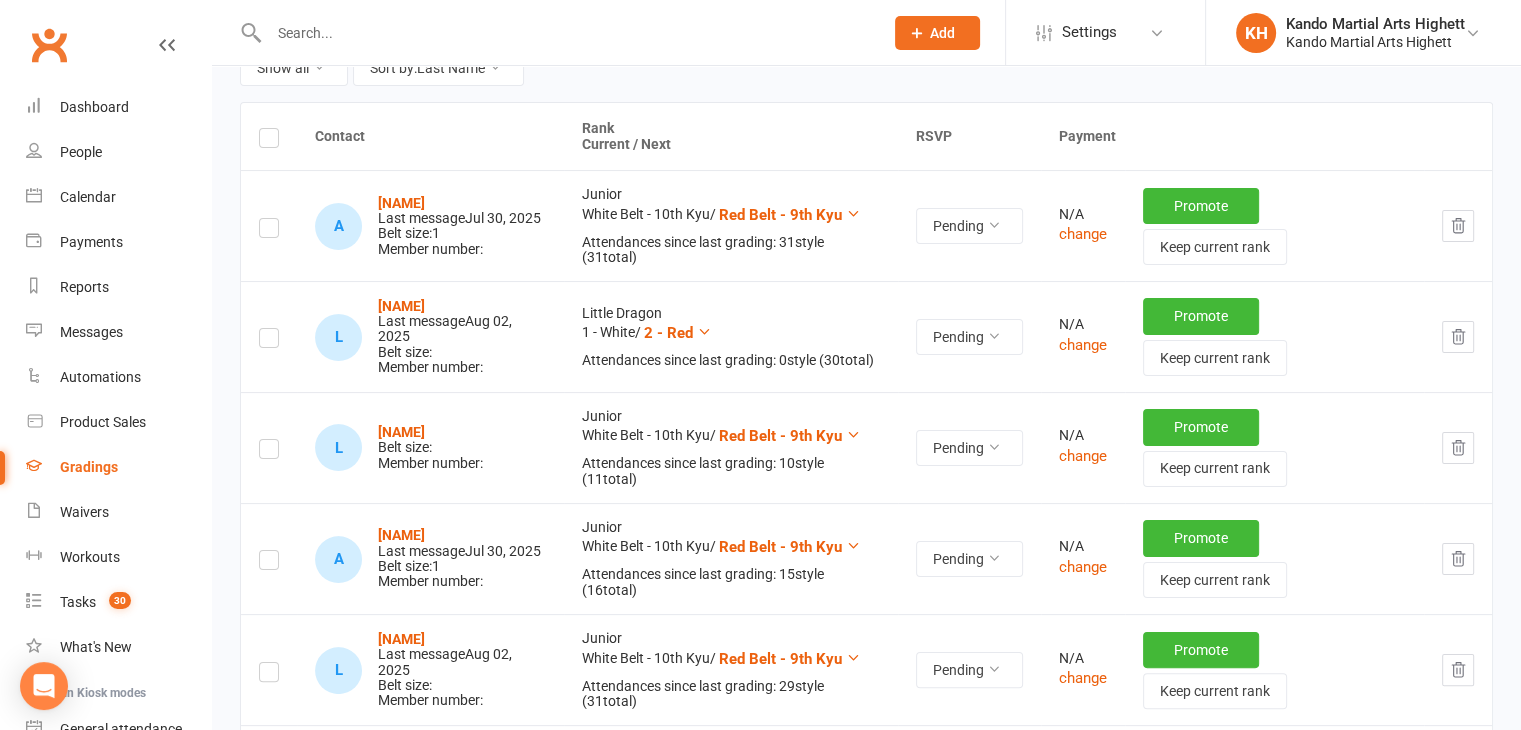 click at bounding box center [269, 452] 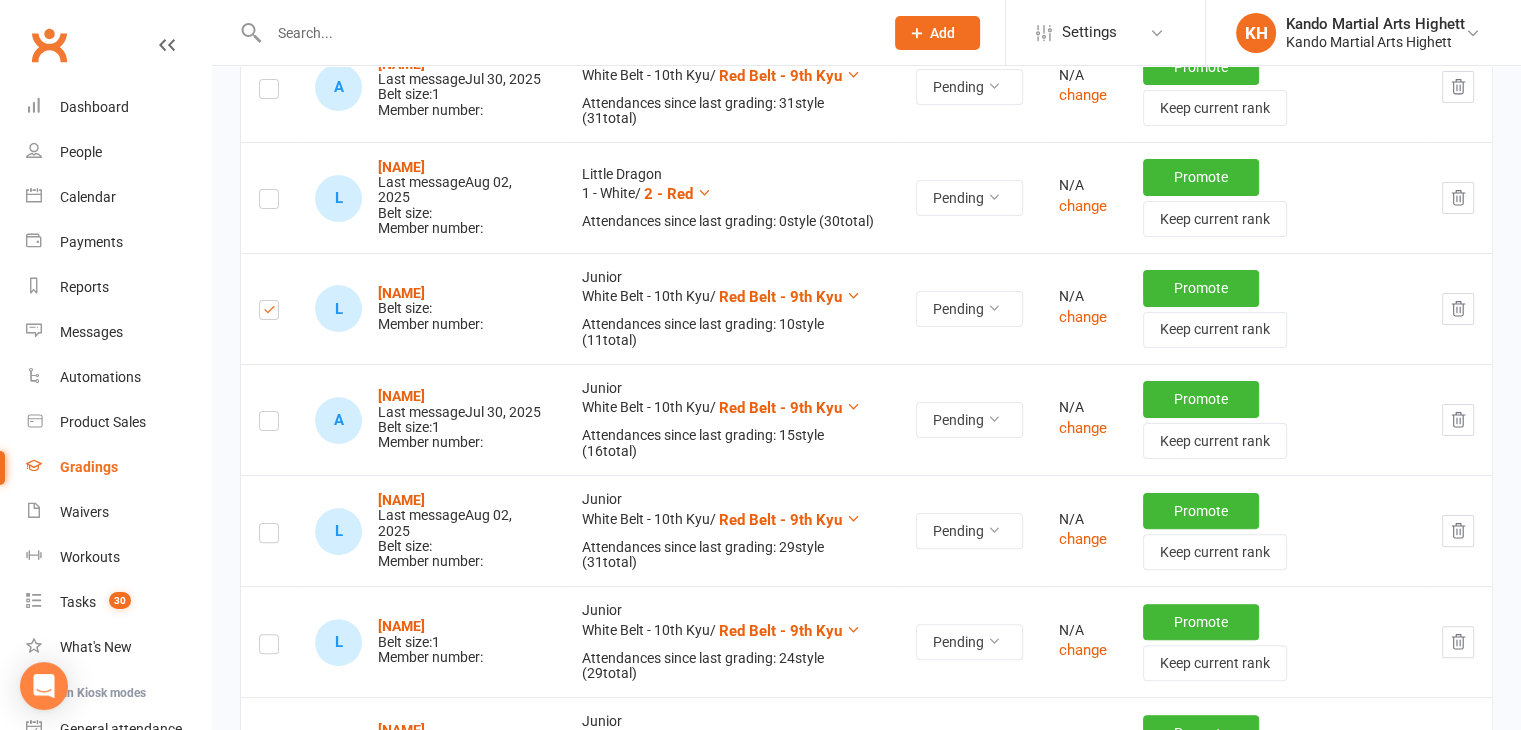 scroll, scrollTop: 424, scrollLeft: 0, axis: vertical 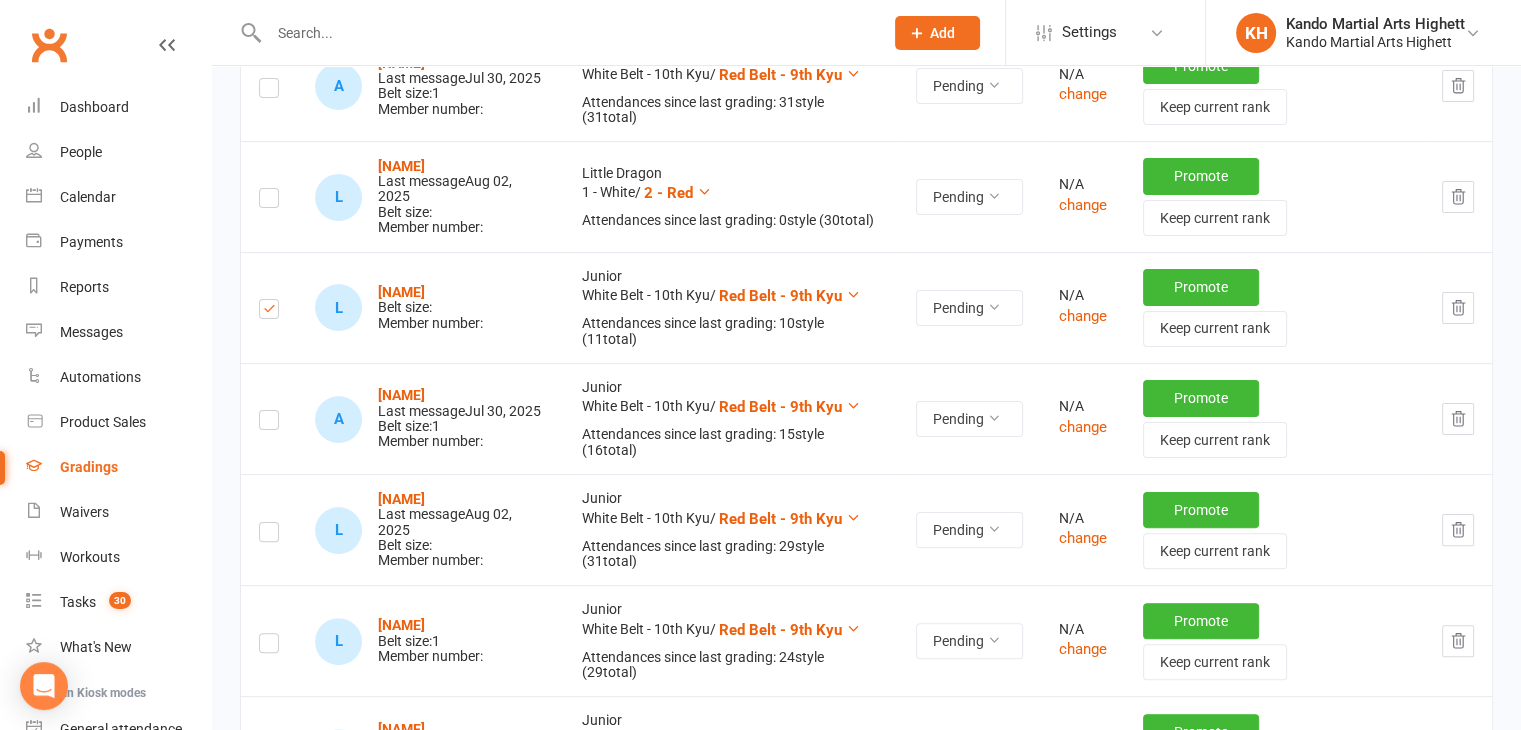 click at bounding box center [269, 646] 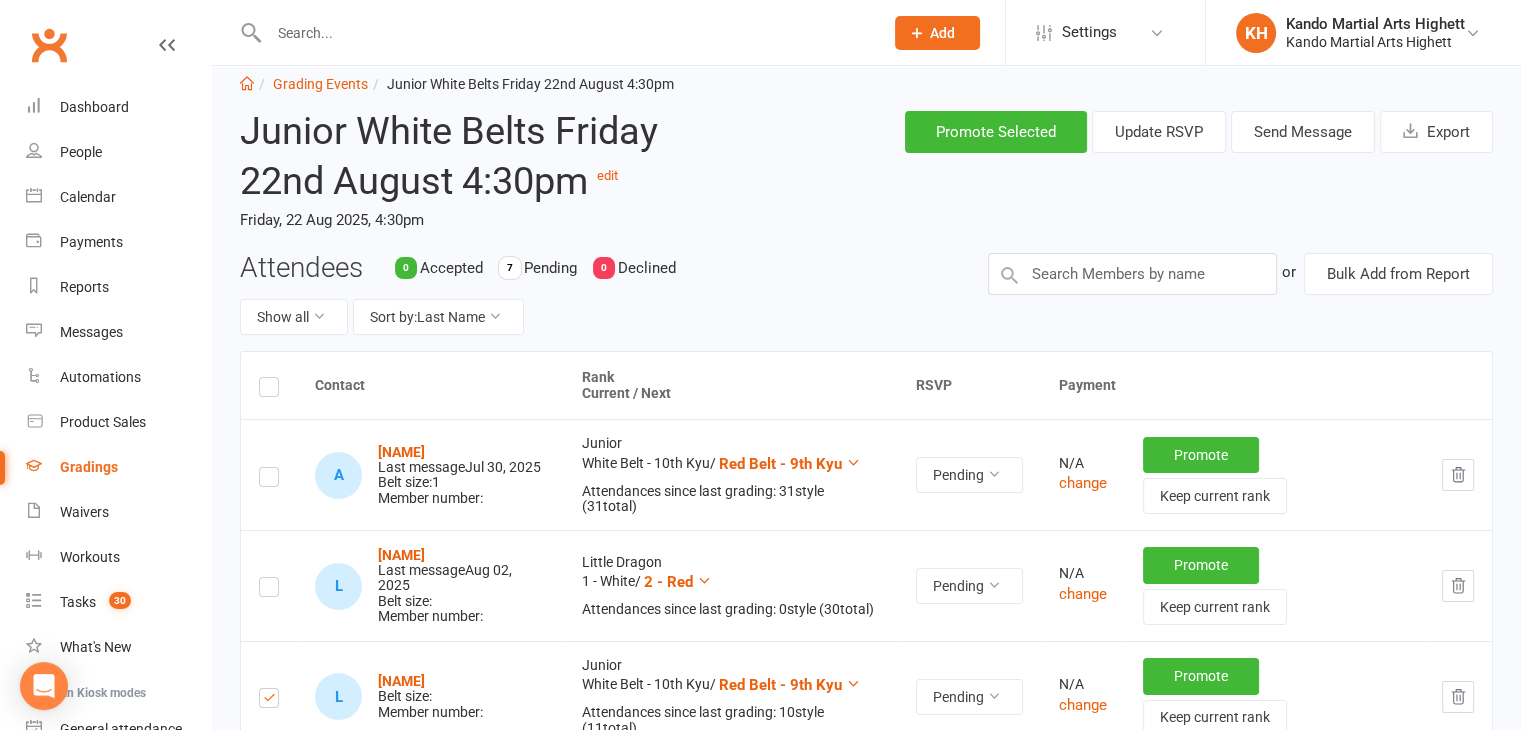 scroll, scrollTop: 0, scrollLeft: 0, axis: both 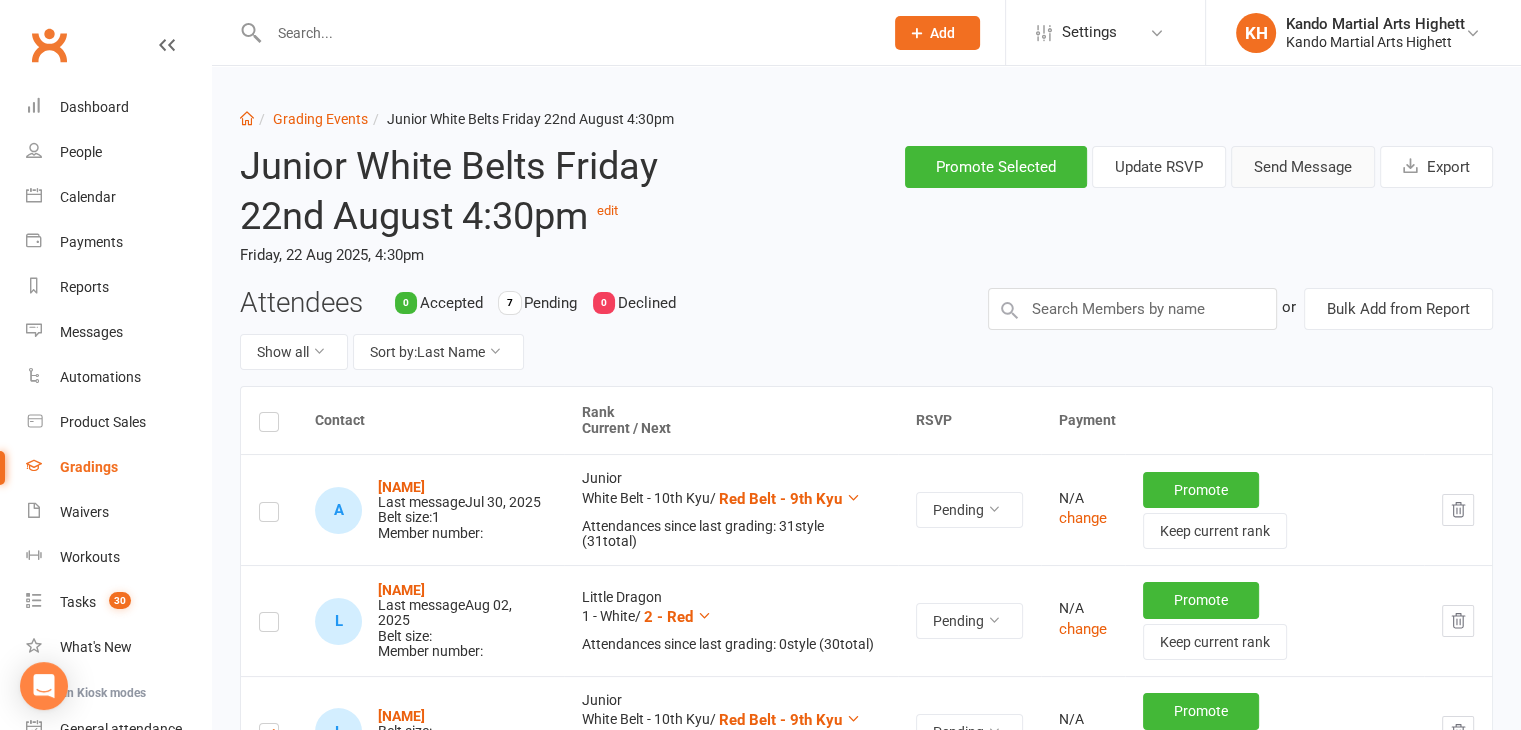 click on "Send Message" at bounding box center [1303, 167] 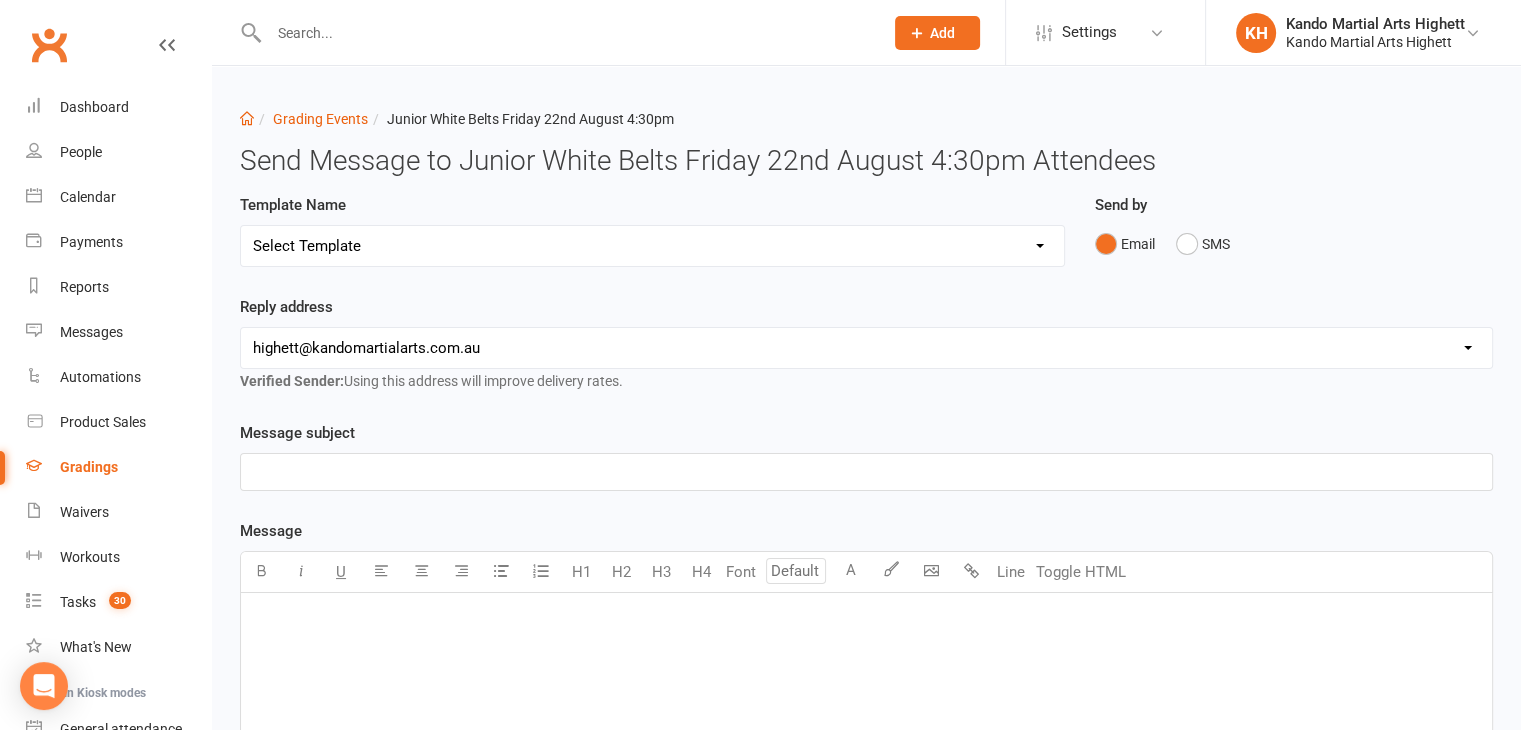 click on "Select Template [Email] Black Belt Grading Invitation [Email] Confirmation of Successful Grading [Email] Grading Event Reminder [SMS] Invited to grading not responded [Email] JNR - Invitation to Grading Event [Email] Notification of change to Grading Event date/time [Email] TA - Invitation to Grading Event" at bounding box center (652, 246) 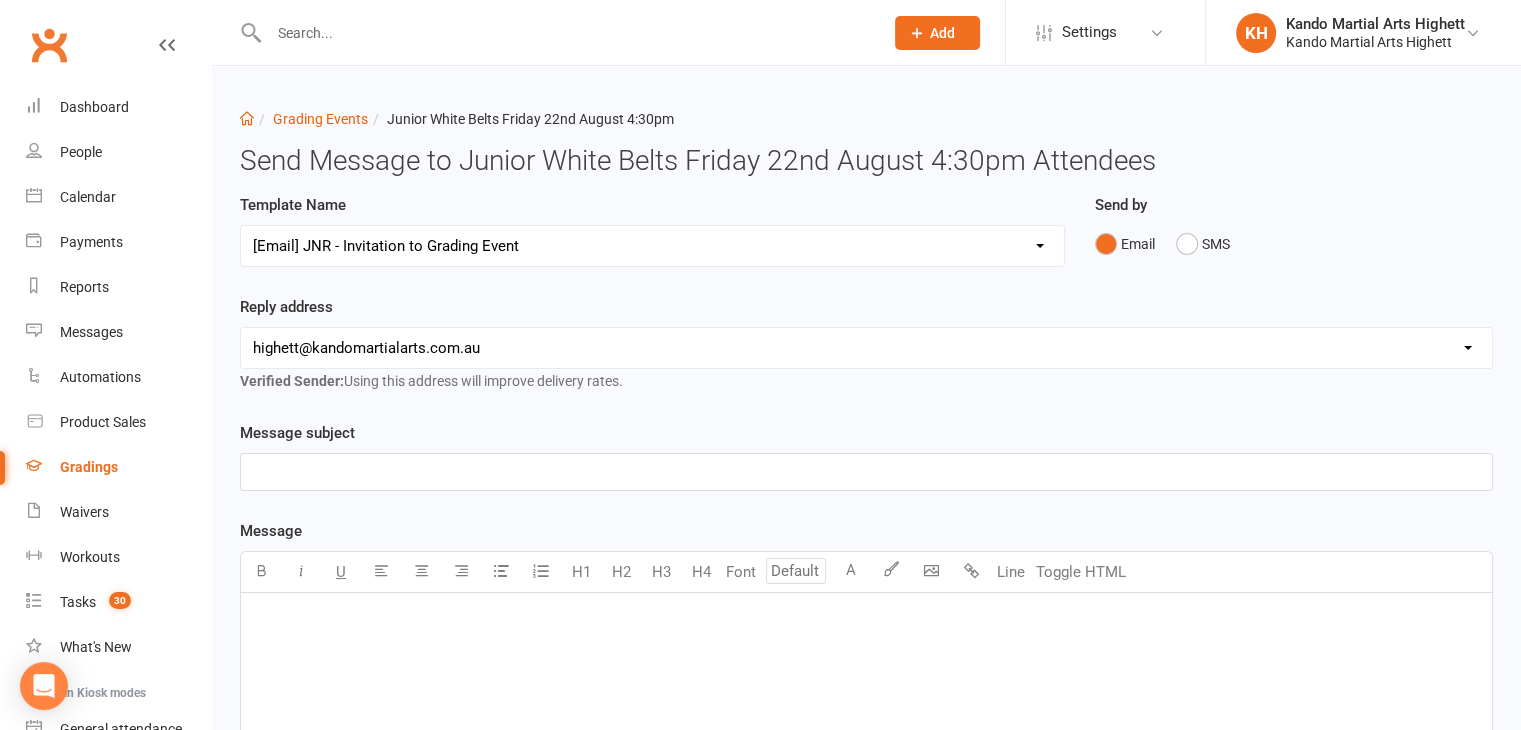 click on "Select Template [Email] Black Belt Grading Invitation [Email] Confirmation of Successful Grading [Email] Grading Event Reminder [SMS] Invited to grading not responded [Email] JNR - Invitation to Grading Event [Email] Notification of change to Grading Event date/time [Email] TA - Invitation to Grading Event" at bounding box center (652, 246) 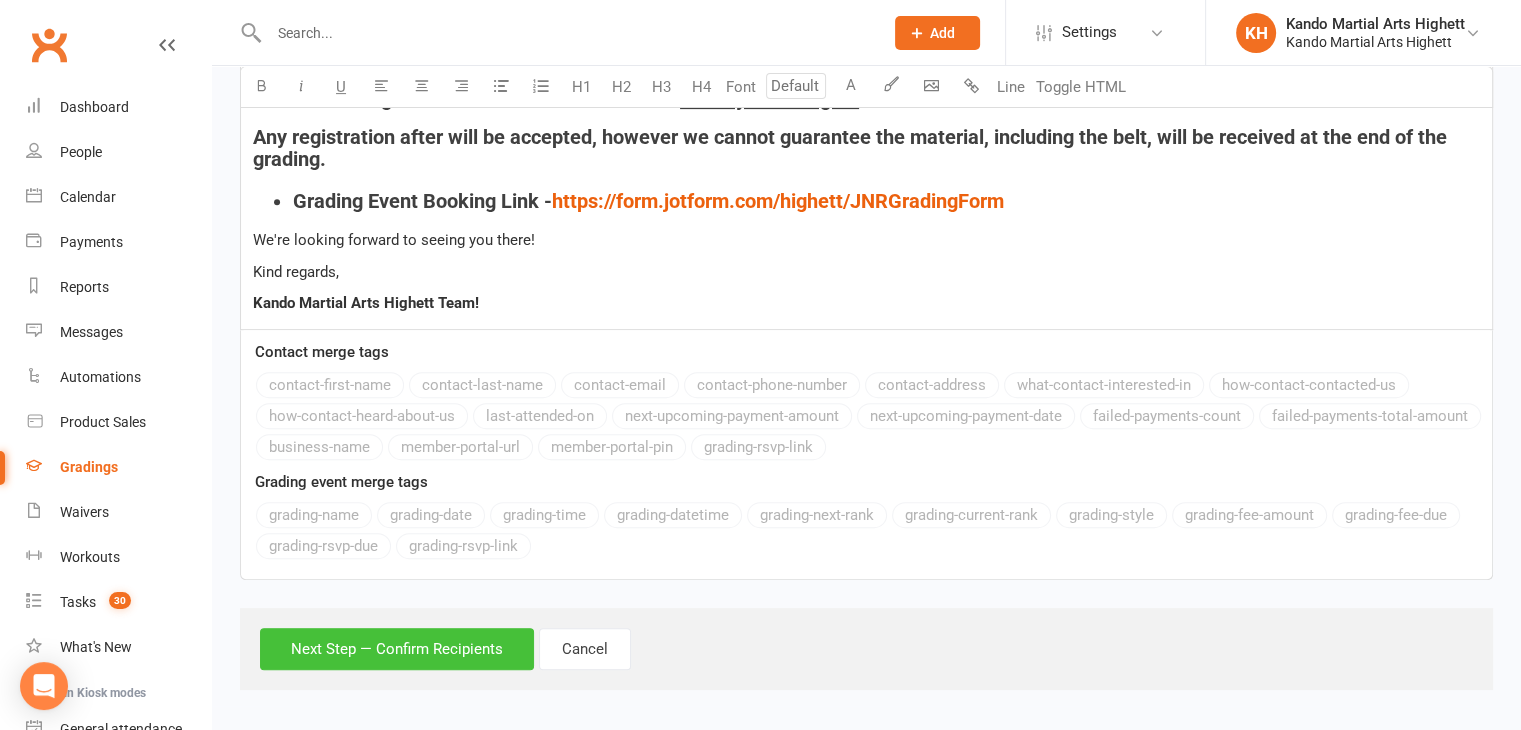 scroll, scrollTop: 761, scrollLeft: 0, axis: vertical 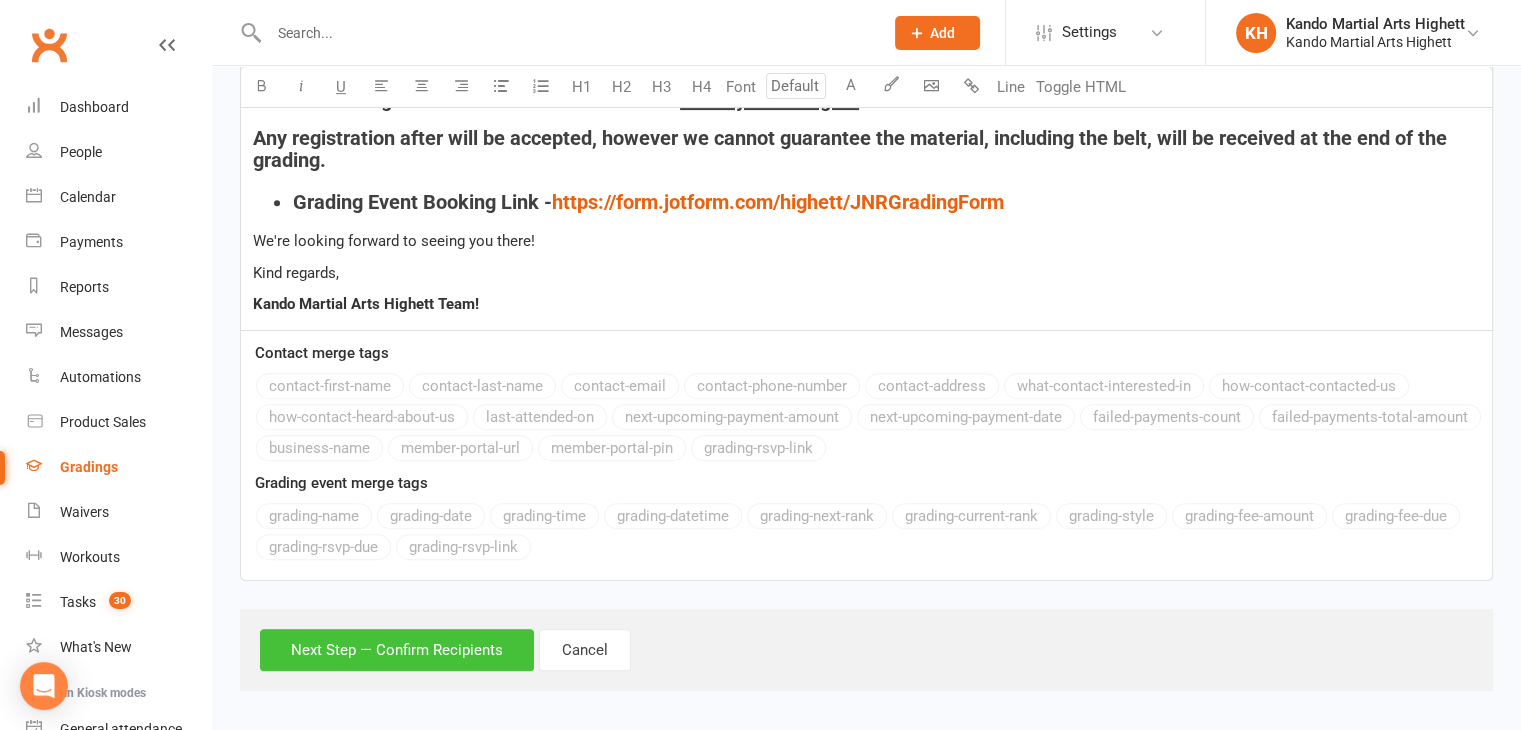 click on "Next Step — Confirm Recipients" at bounding box center [397, 650] 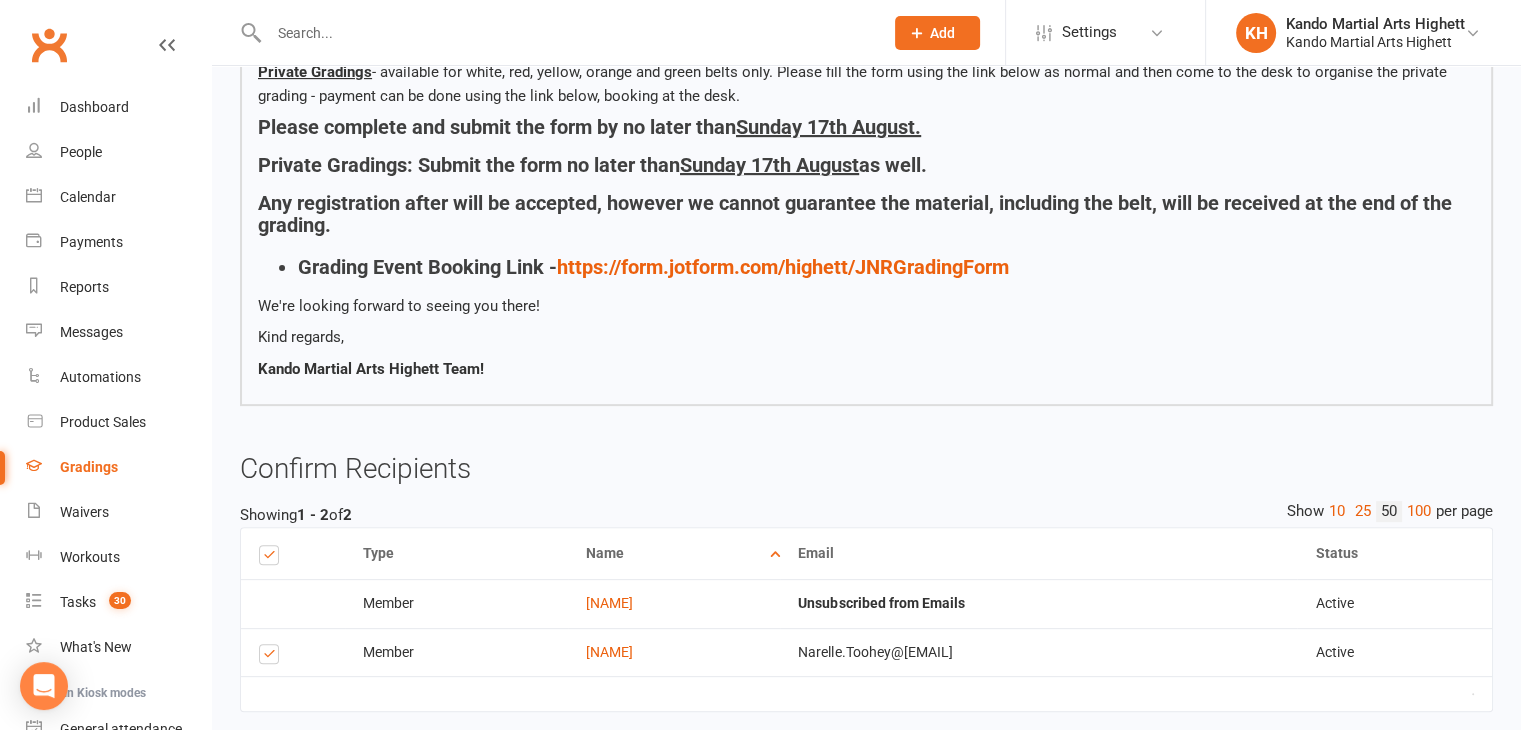 scroll, scrollTop: 660, scrollLeft: 0, axis: vertical 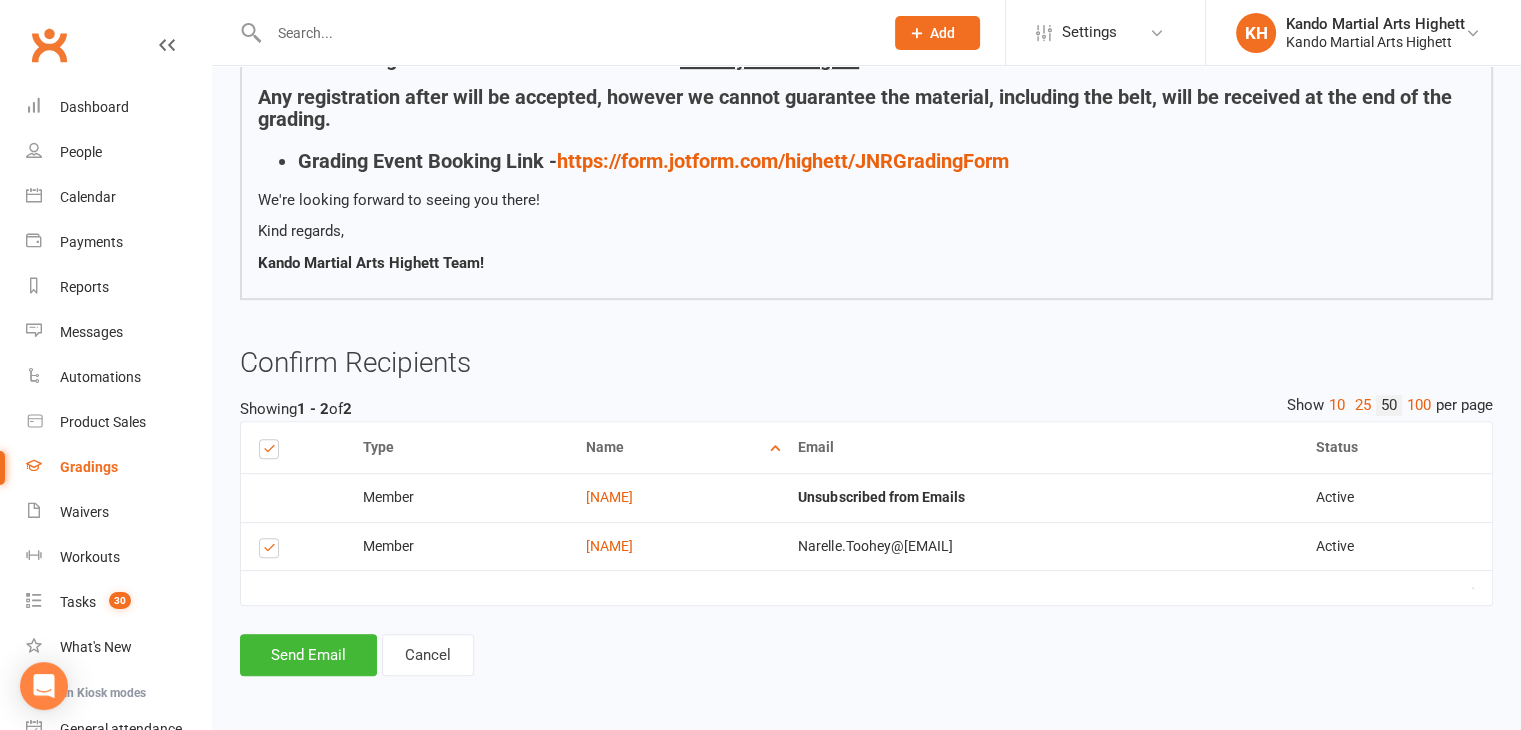 click at bounding box center (554, 32) 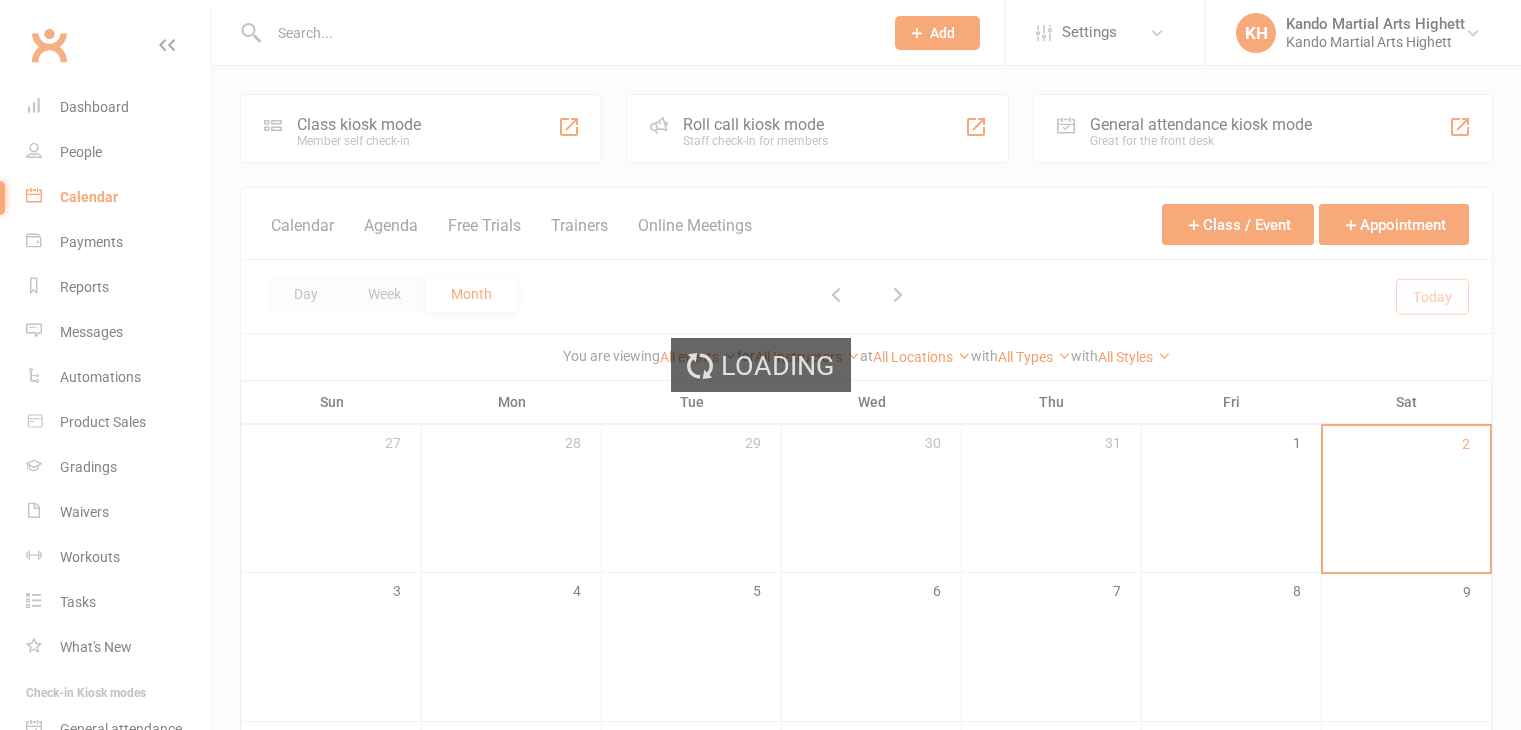 scroll, scrollTop: 0, scrollLeft: 0, axis: both 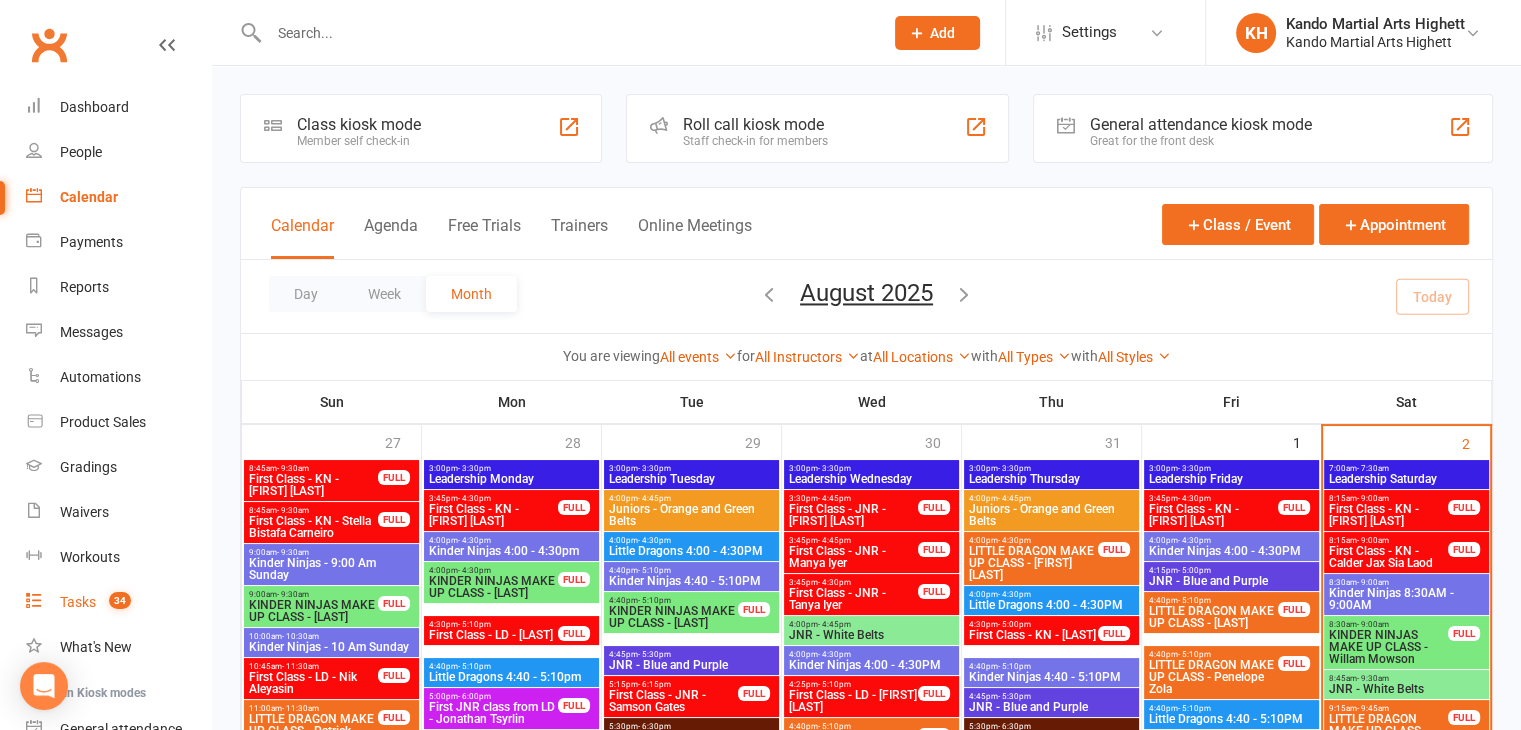 click on "Tasks   34" at bounding box center (118, 602) 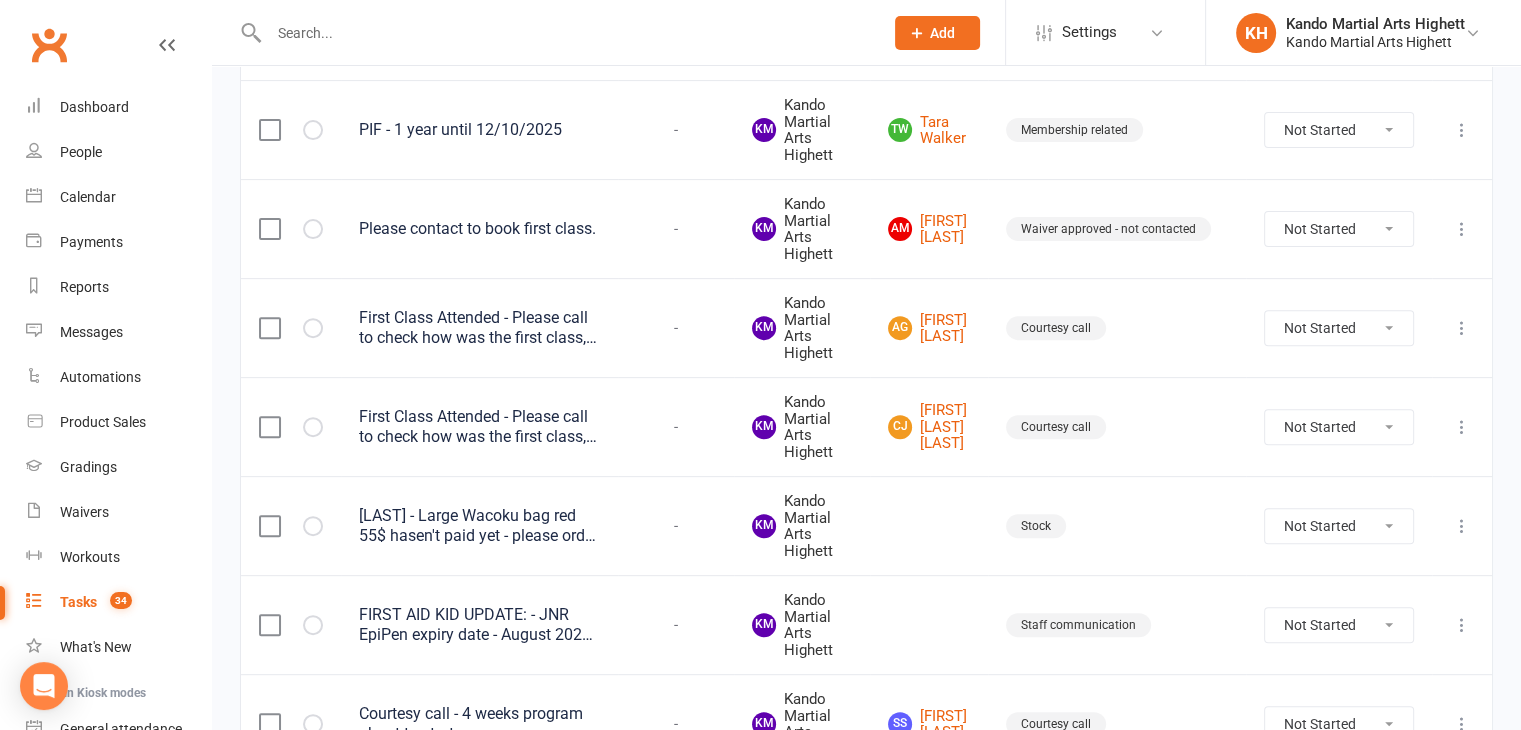 scroll, scrollTop: 0, scrollLeft: 0, axis: both 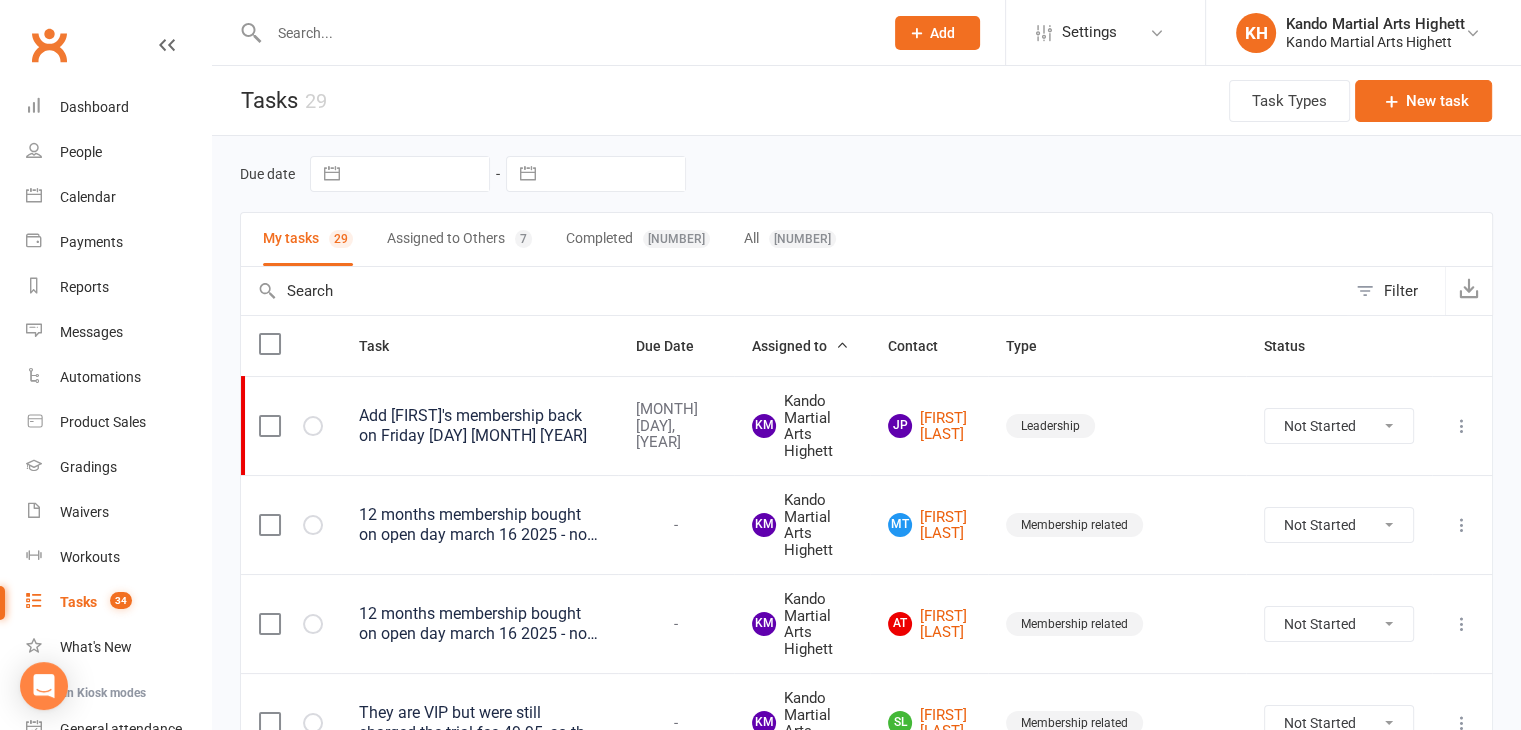 click on "Filter" at bounding box center (1401, 291) 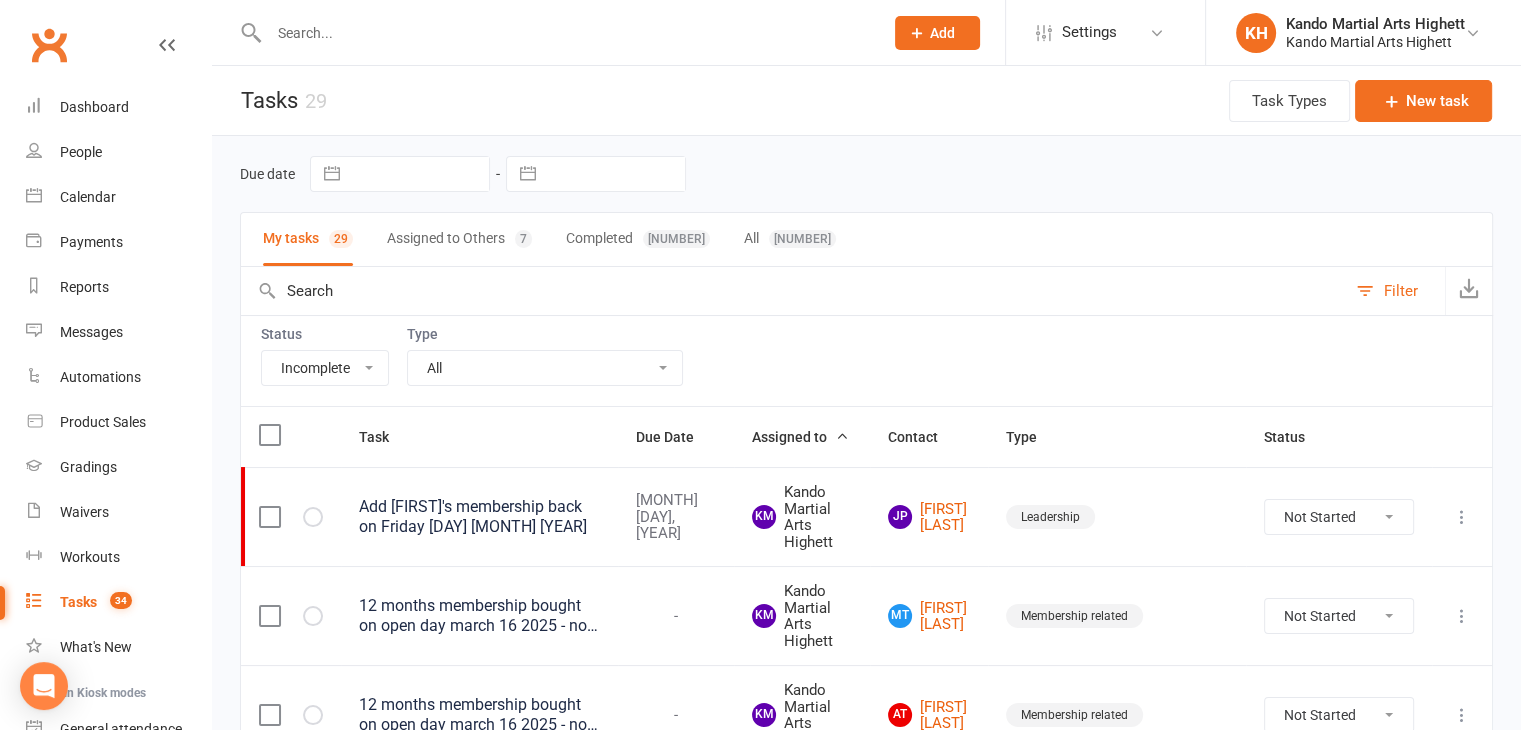 click on "All Admin Cancellation Class transfer Courtesy call Create welcome card E-mail Enquiry External In-class related Joining pack Ld/kn certificate and belt Leadership Membership related Phone call Staff communication Stock Suspension Waiting list - friday kn Waiting list - friday ld Waiting list - monday kn Waiting list - monday ld Waiting list - saturday 10:45 ld Waiting list - saturday 10am kn Waiting list - saturday 11:30am ld Waiting list - saturday 8:30 kn Waiting list - saturday 9:15 am ld Waiting list - sunday kn 10am Waiting list - thursday kn Waiting list - thursday ld Waiting list - tuesday kn Waiting list - tuesday ld Waiting list - wednesday kn Waiting list - wednesday ld Waitlist - sunday kn Waitlist - sunday ld Waiver approved - not contacted Waiver approved - waiting response" at bounding box center [545, 368] 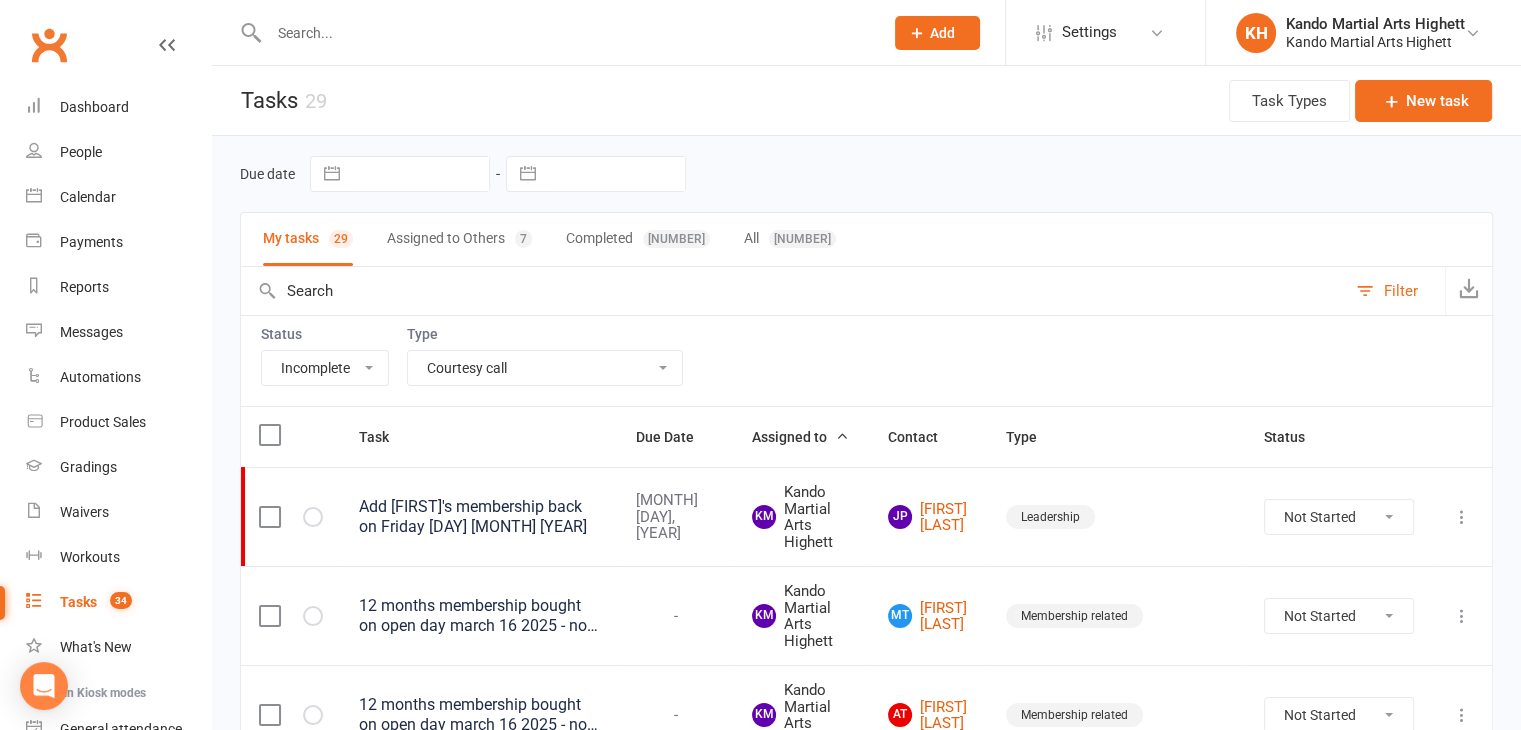 click on "All Admin Cancellation Class transfer Courtesy call Create welcome card E-mail Enquiry External In-class related Joining pack Ld/kn certificate and belt Leadership Membership related Phone call Staff communication Stock Suspension Waiting list - friday kn Waiting list - friday ld Waiting list - monday kn Waiting list - monday ld Waiting list - saturday 10:45 ld Waiting list - saturday 10am kn Waiting list - saturday 11:30am ld Waiting list - saturday 8:30 kn Waiting list - saturday 9:15 am ld Waiting list - sunday kn 10am Waiting list - thursday kn Waiting list - thursday ld Waiting list - tuesday kn Waiting list - tuesday ld Waiting list - wednesday kn Waiting list - wednesday ld Waitlist - sunday kn Waitlist - sunday ld Waiver approved - not contacted Waiver approved - waiting response" at bounding box center (545, 368) 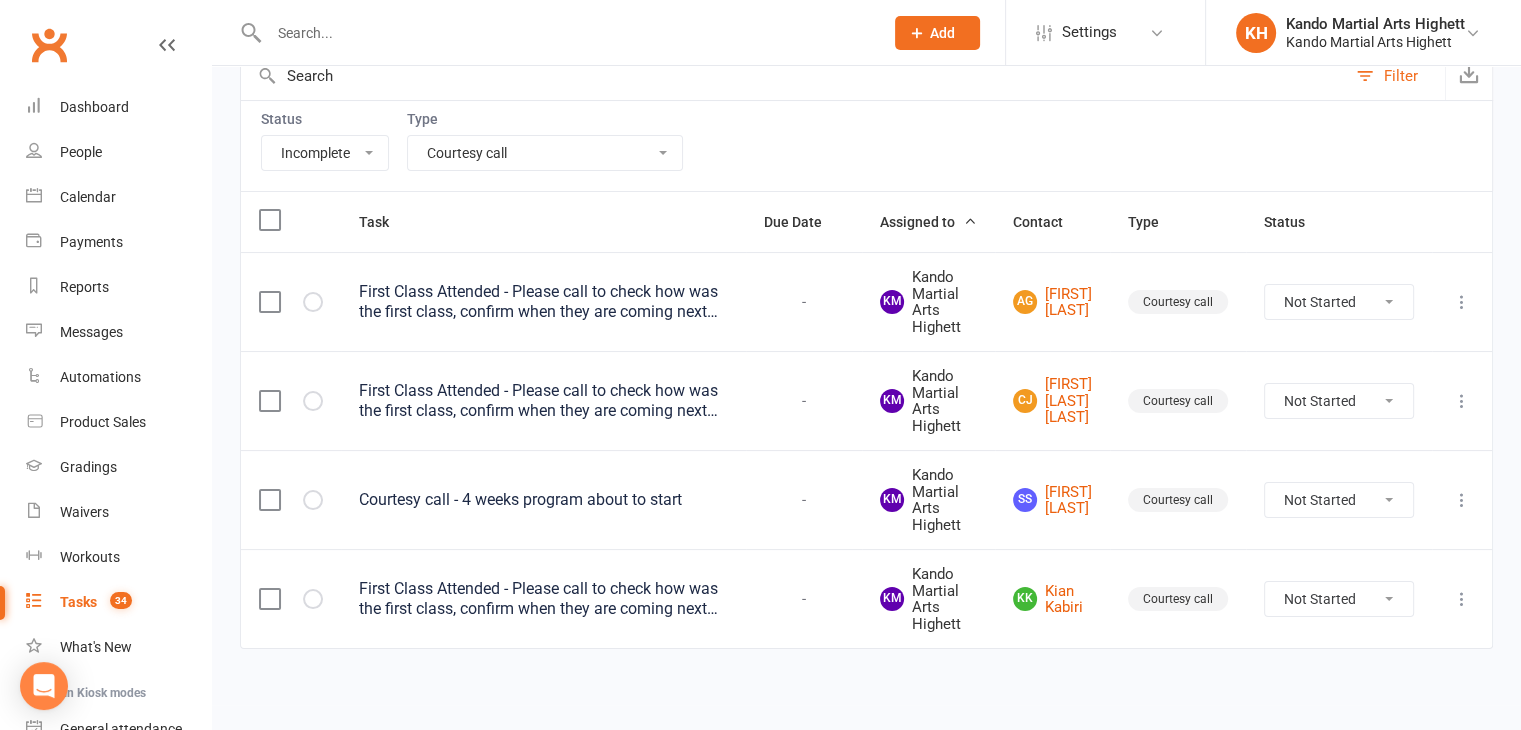 scroll, scrollTop: 216, scrollLeft: 0, axis: vertical 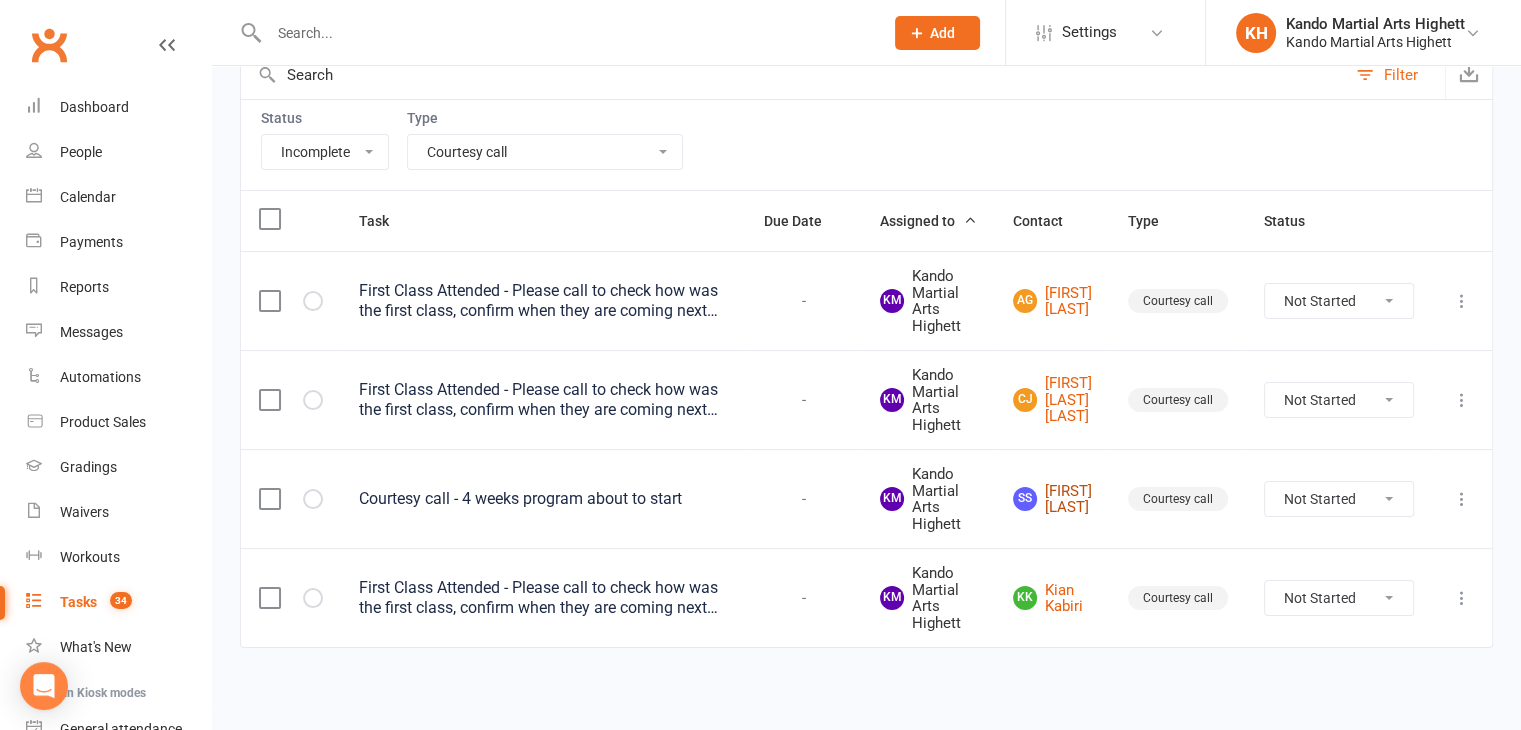 click on "SS [FIRST] [LAST]" at bounding box center (1052, 499) 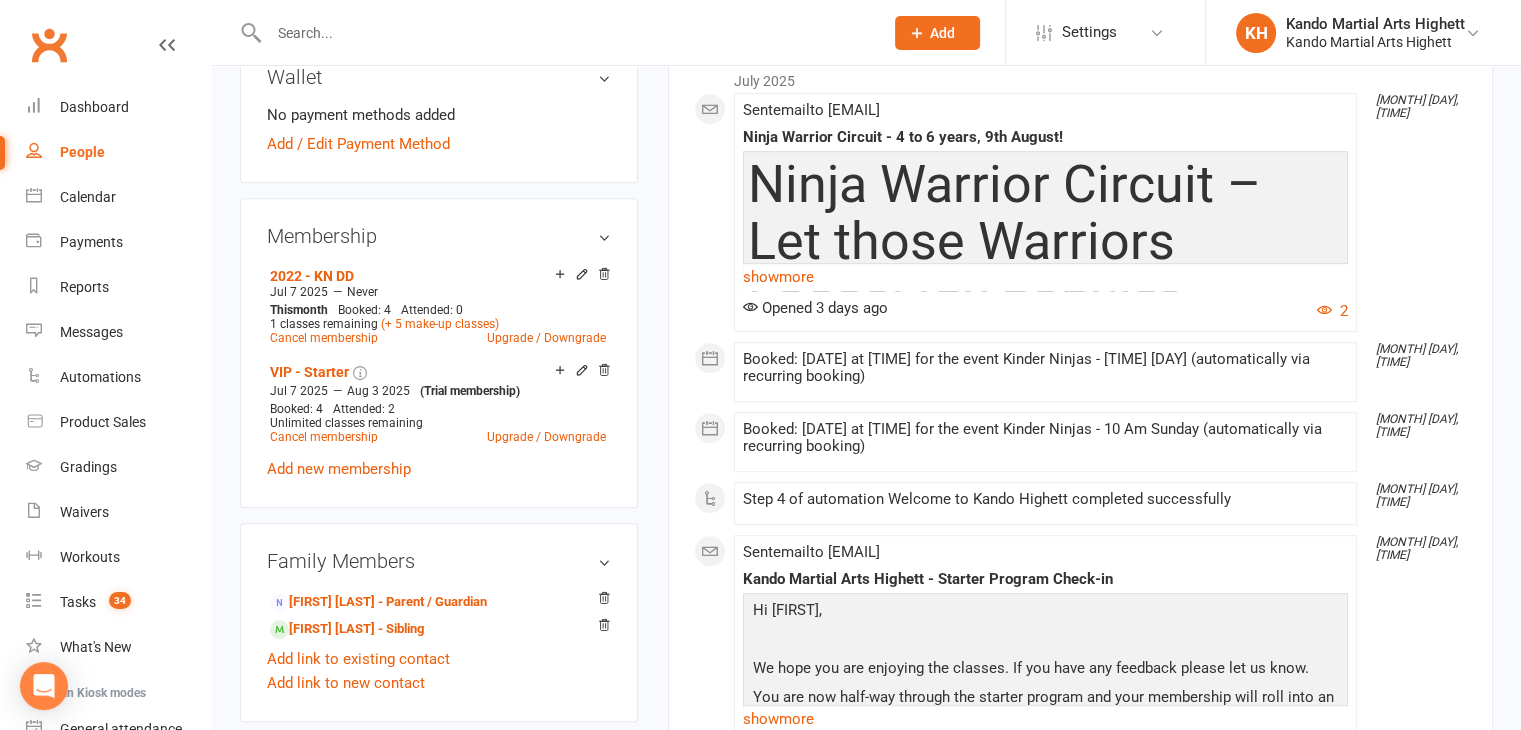 scroll, scrollTop: 1040, scrollLeft: 0, axis: vertical 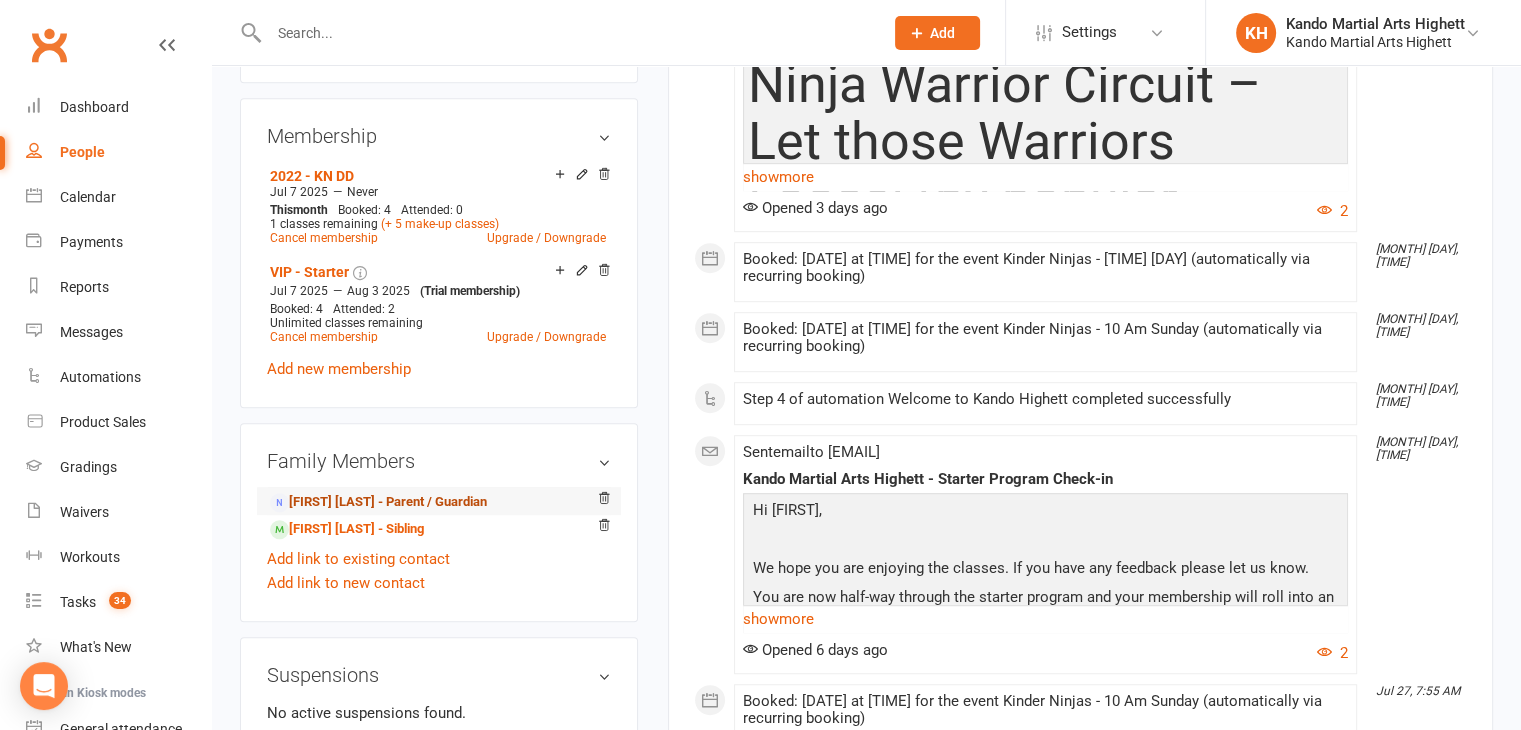 click on "[FIRST] [LAST] - Parent / Guardian" at bounding box center [378, 502] 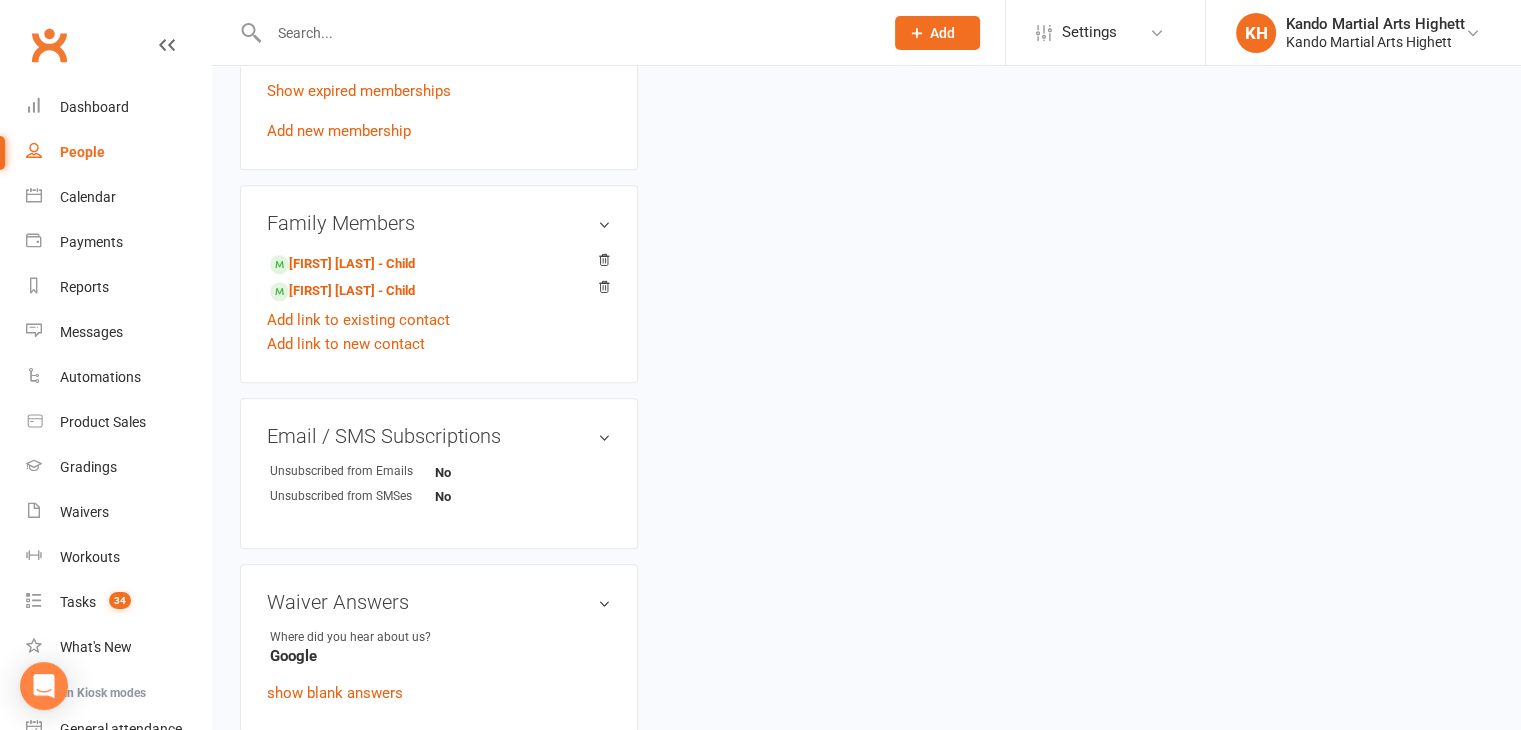 scroll, scrollTop: 0, scrollLeft: 0, axis: both 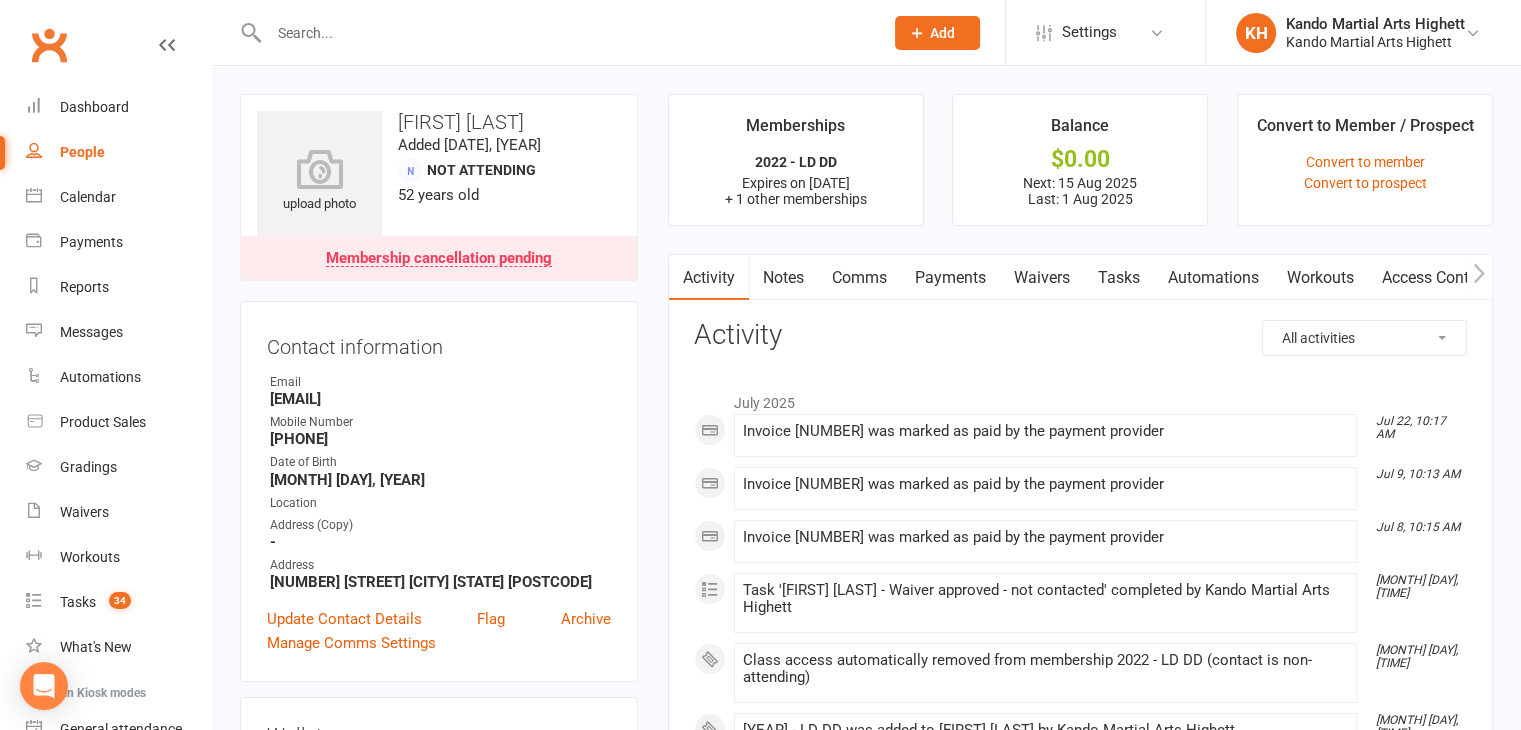 click on "Payments" at bounding box center [950, 278] 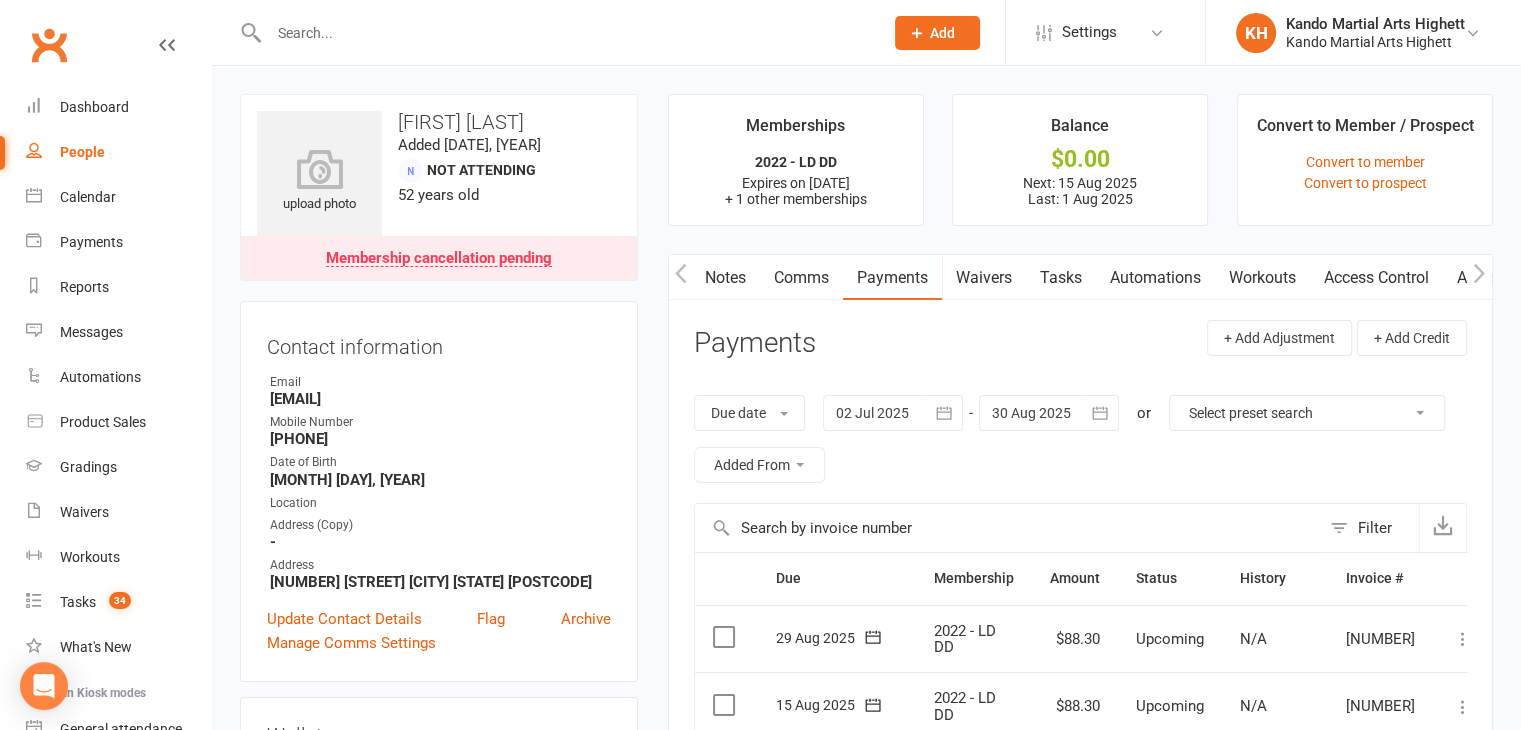 scroll, scrollTop: 0, scrollLeft: 59, axis: horizontal 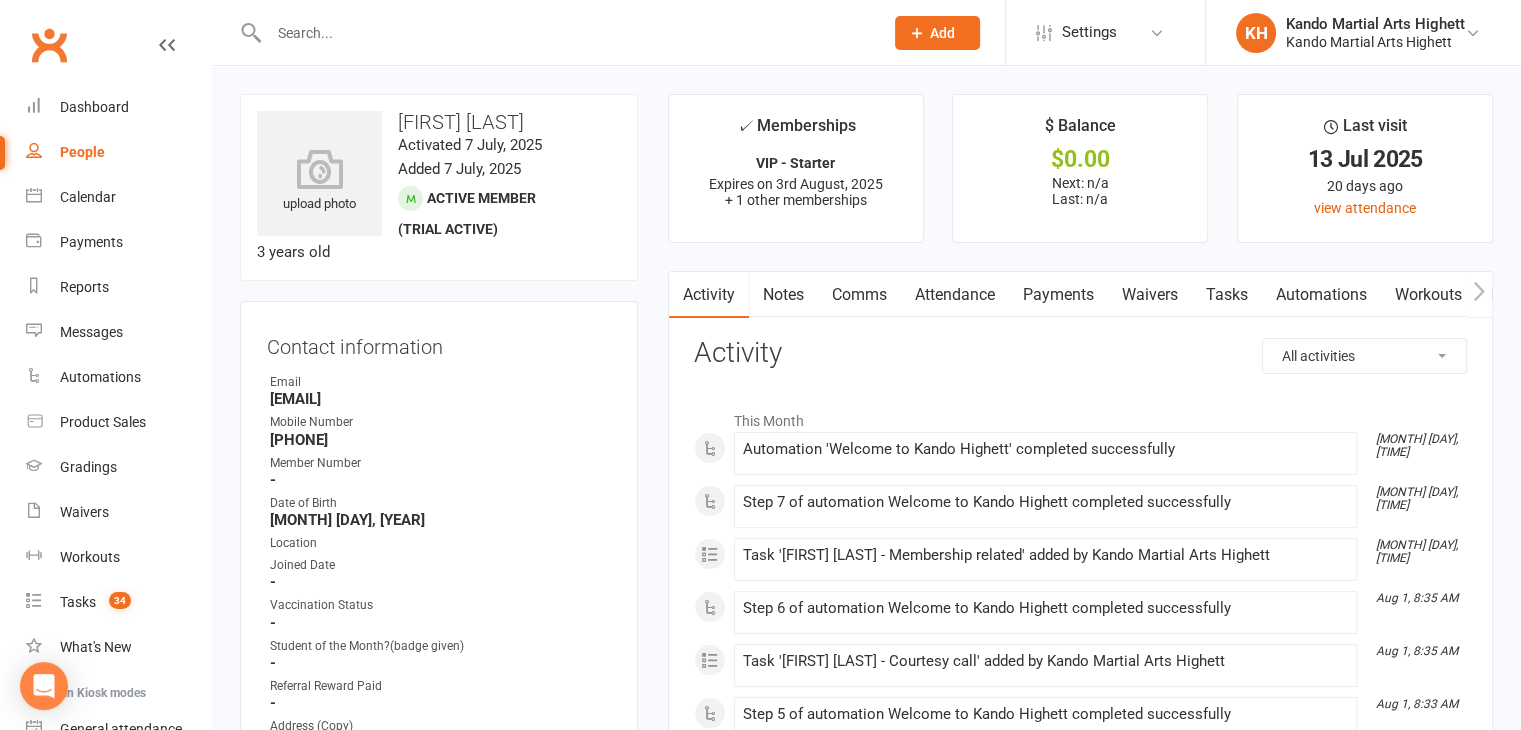 select on "incomplete" 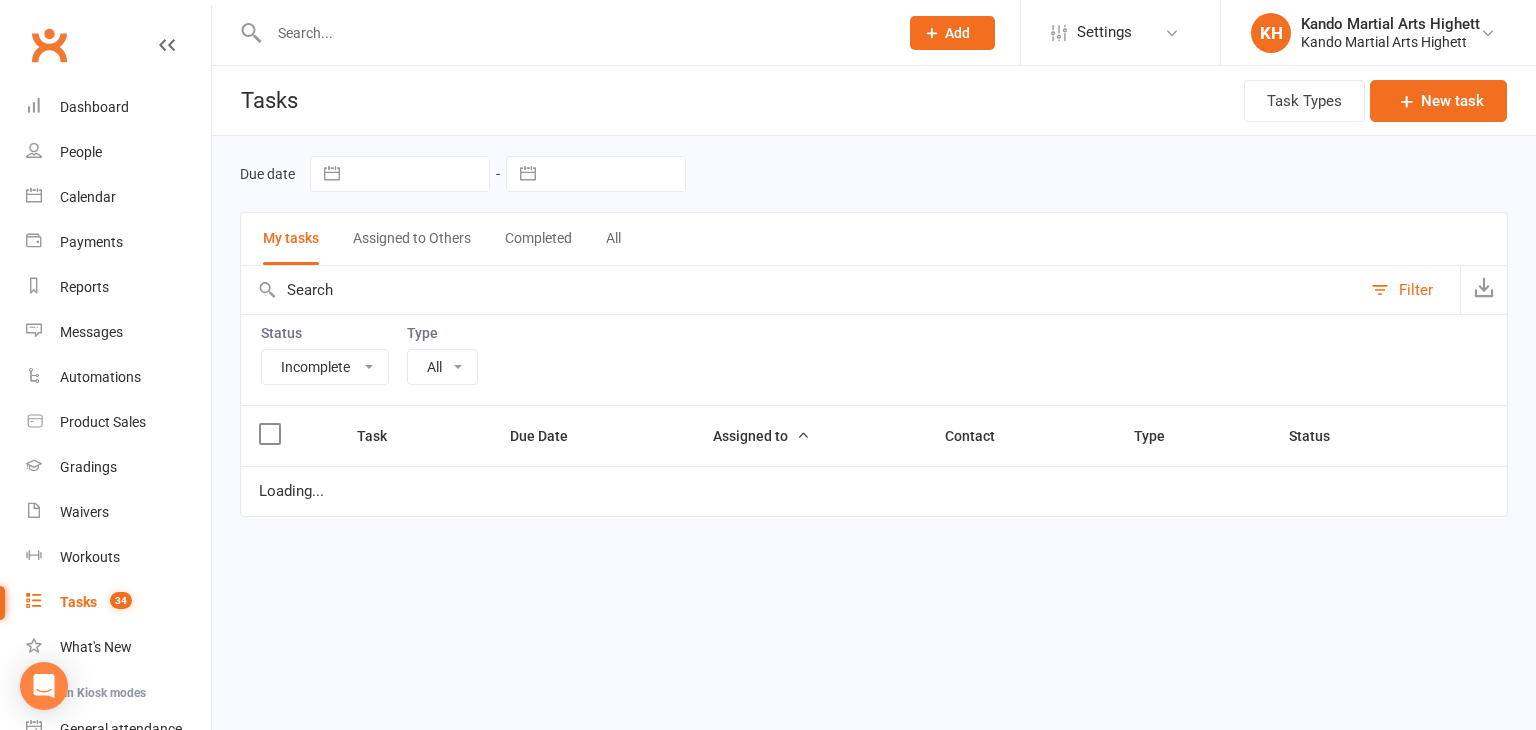 select on "23096" 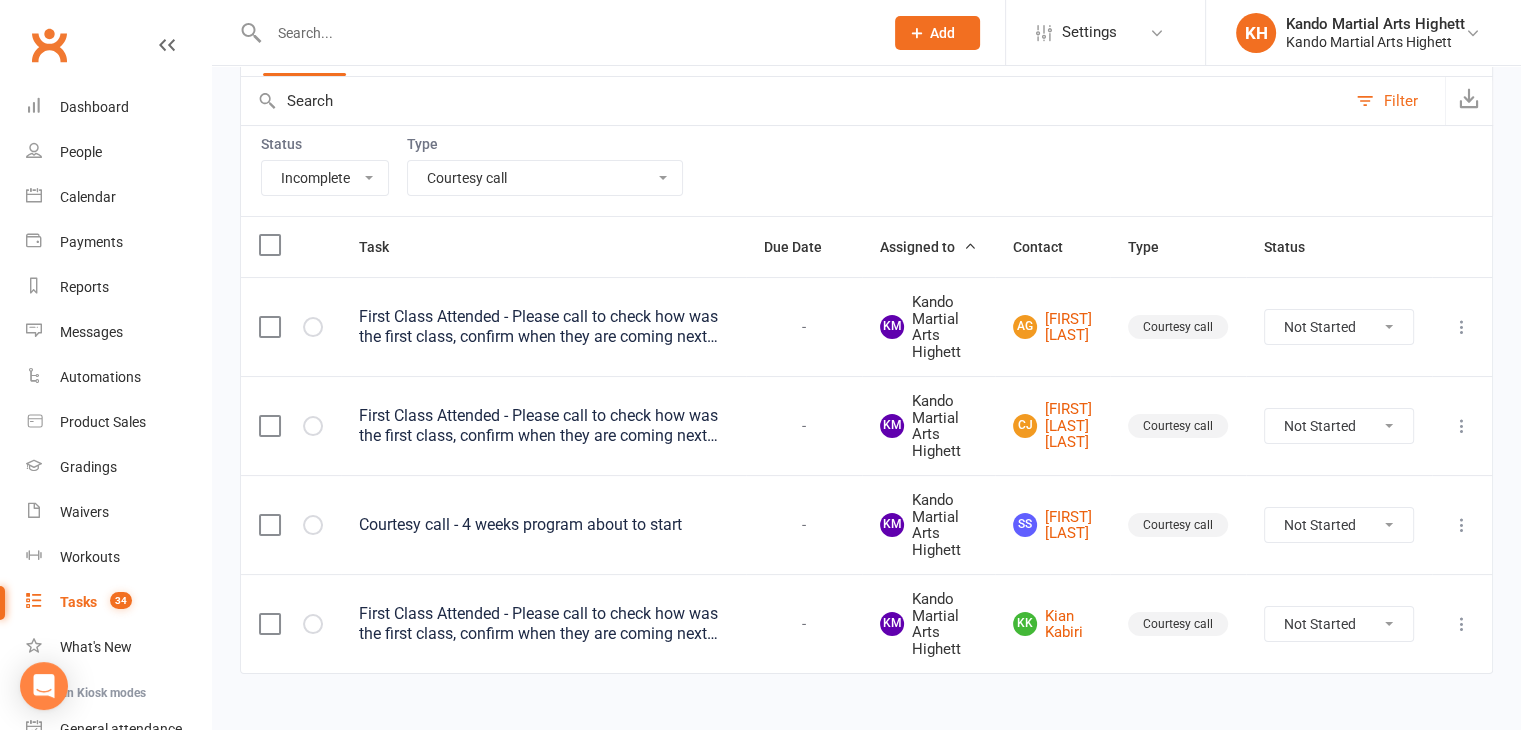 scroll, scrollTop: 191, scrollLeft: 0, axis: vertical 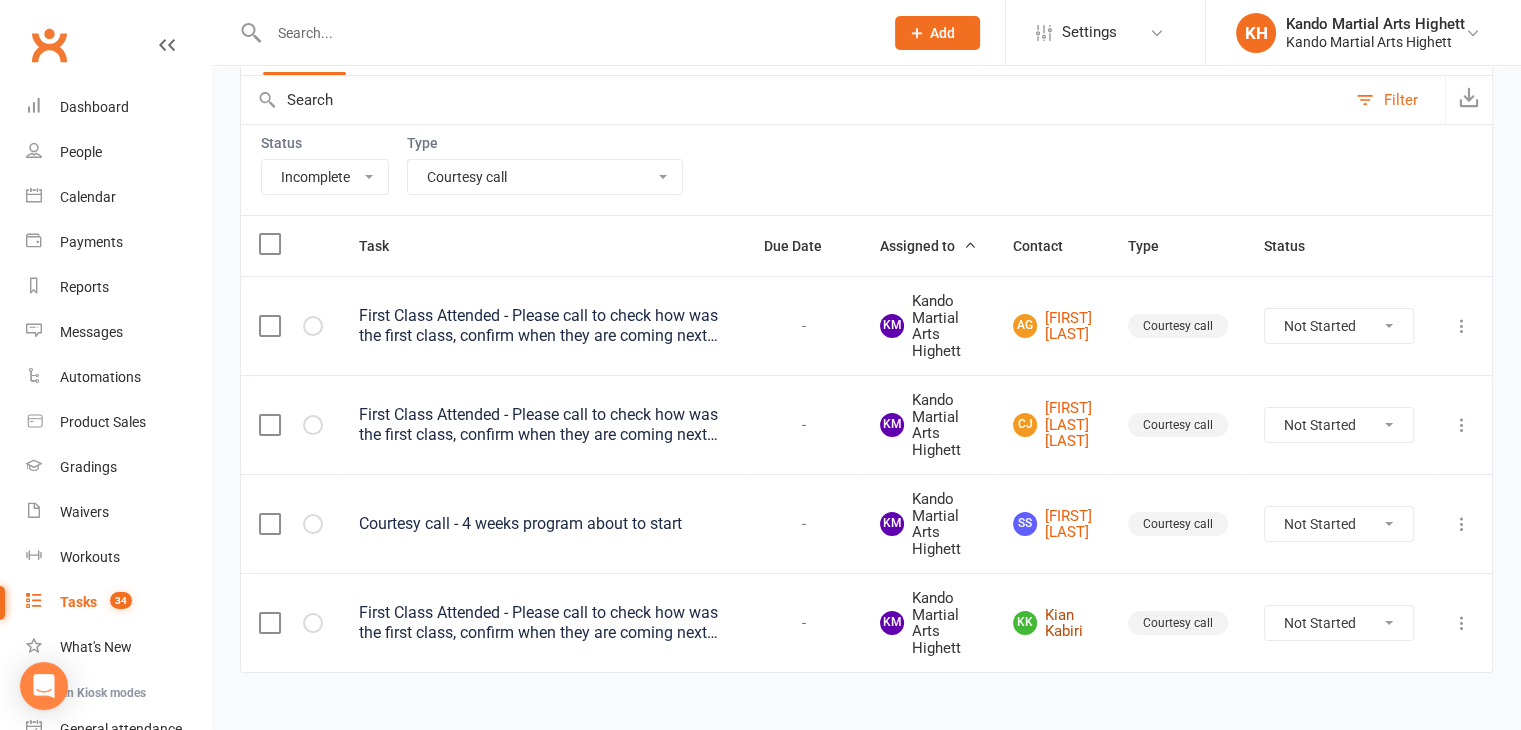 click on "KK [FIRST] [LAST]" at bounding box center (1052, 623) 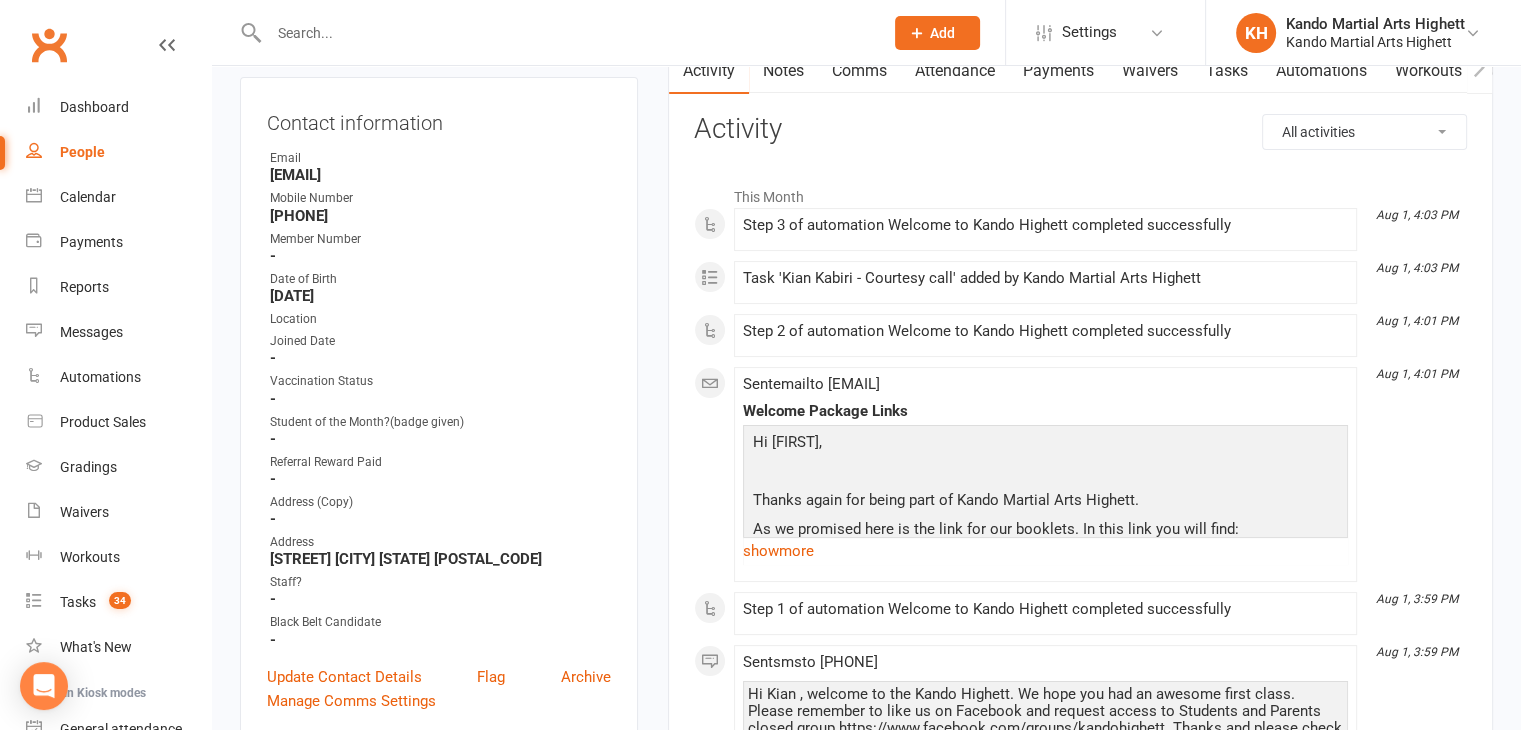scroll, scrollTop: 0, scrollLeft: 0, axis: both 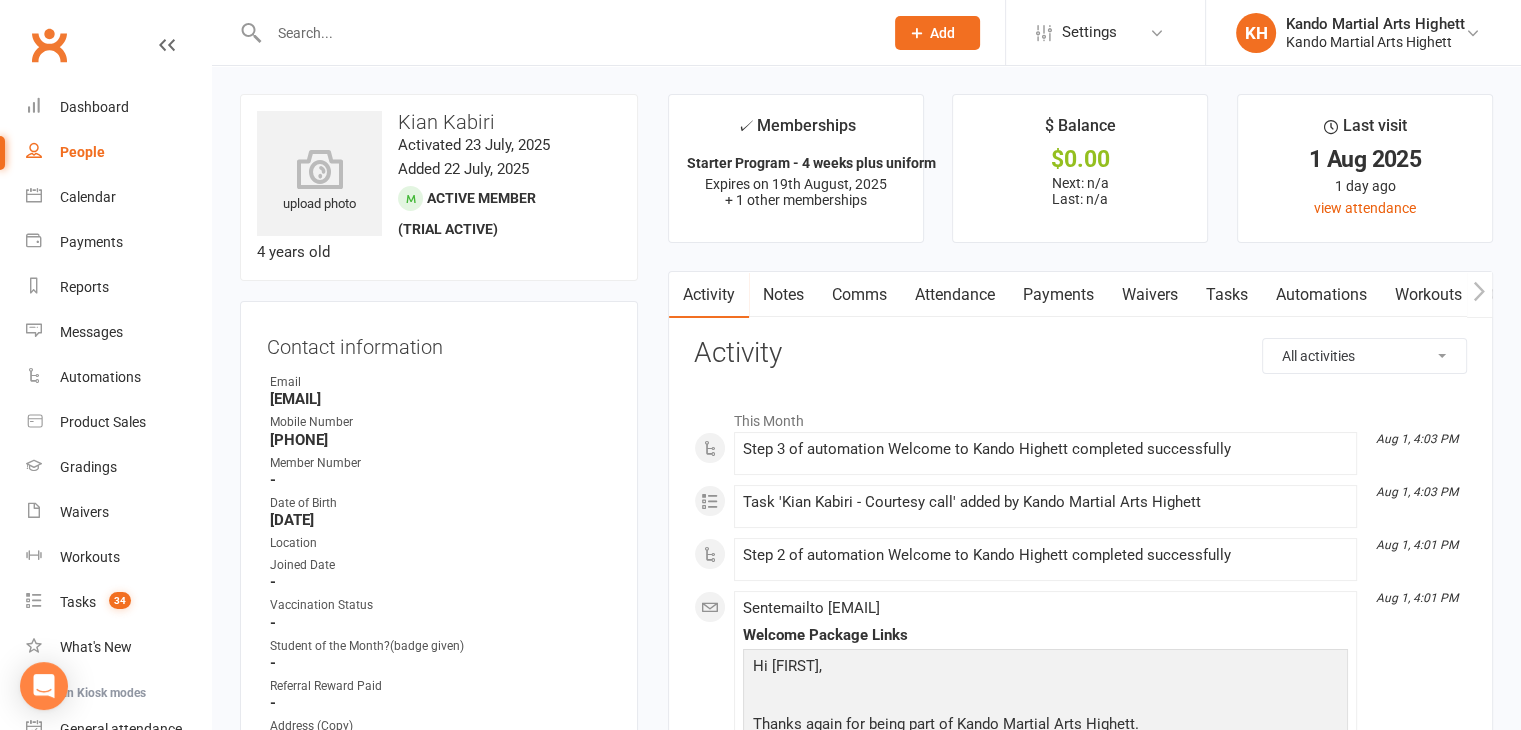 click on "Attendance" at bounding box center [955, 295] 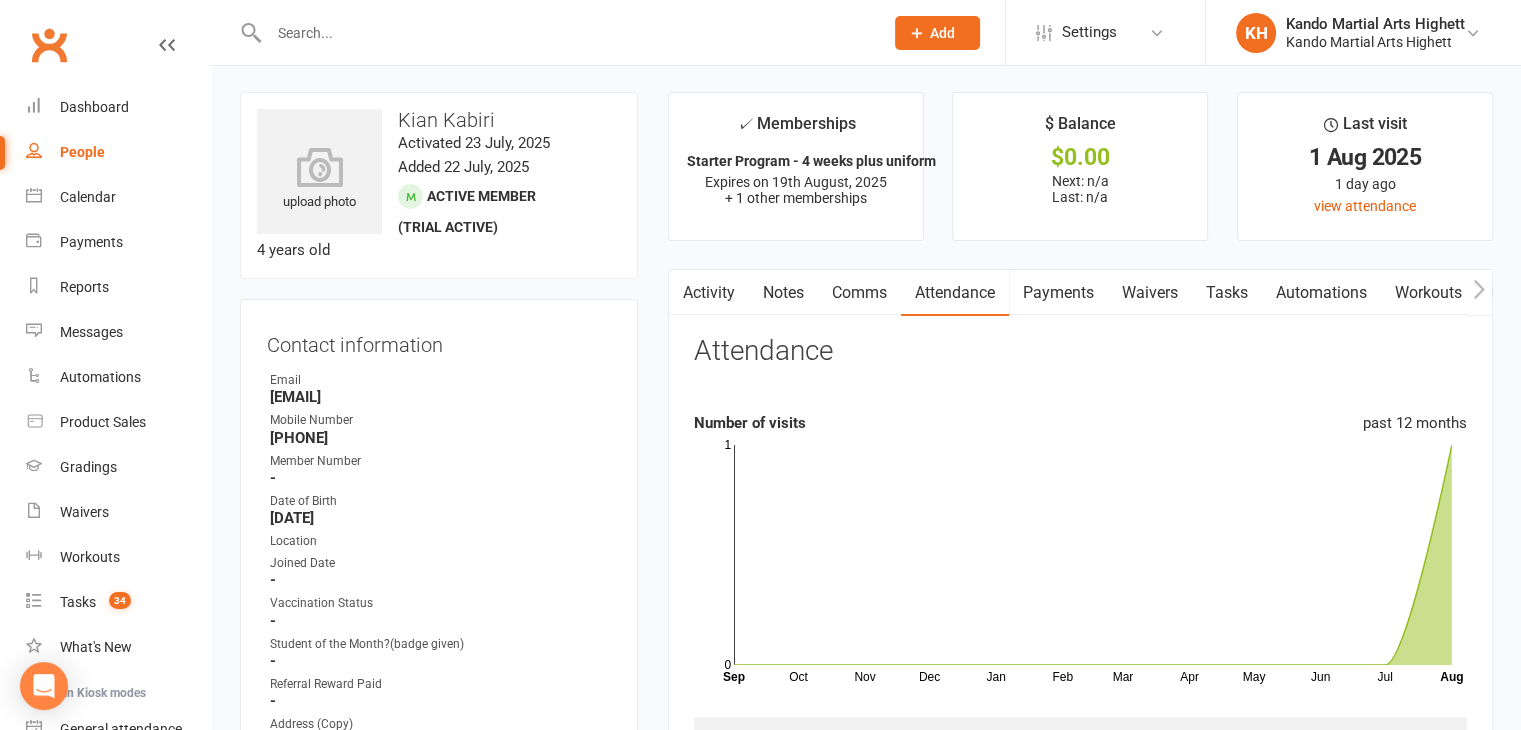 scroll, scrollTop: 242, scrollLeft: 0, axis: vertical 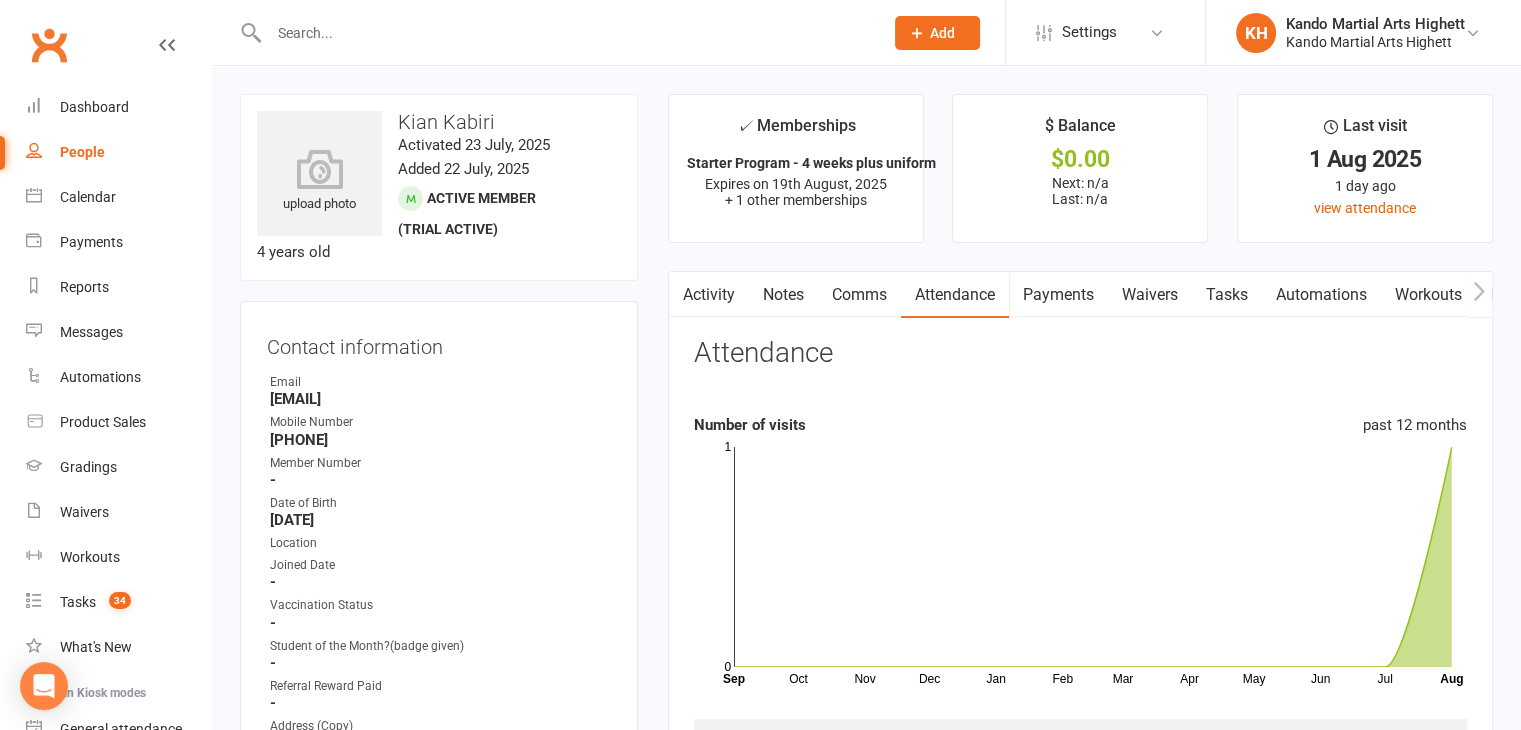select on "incomplete" 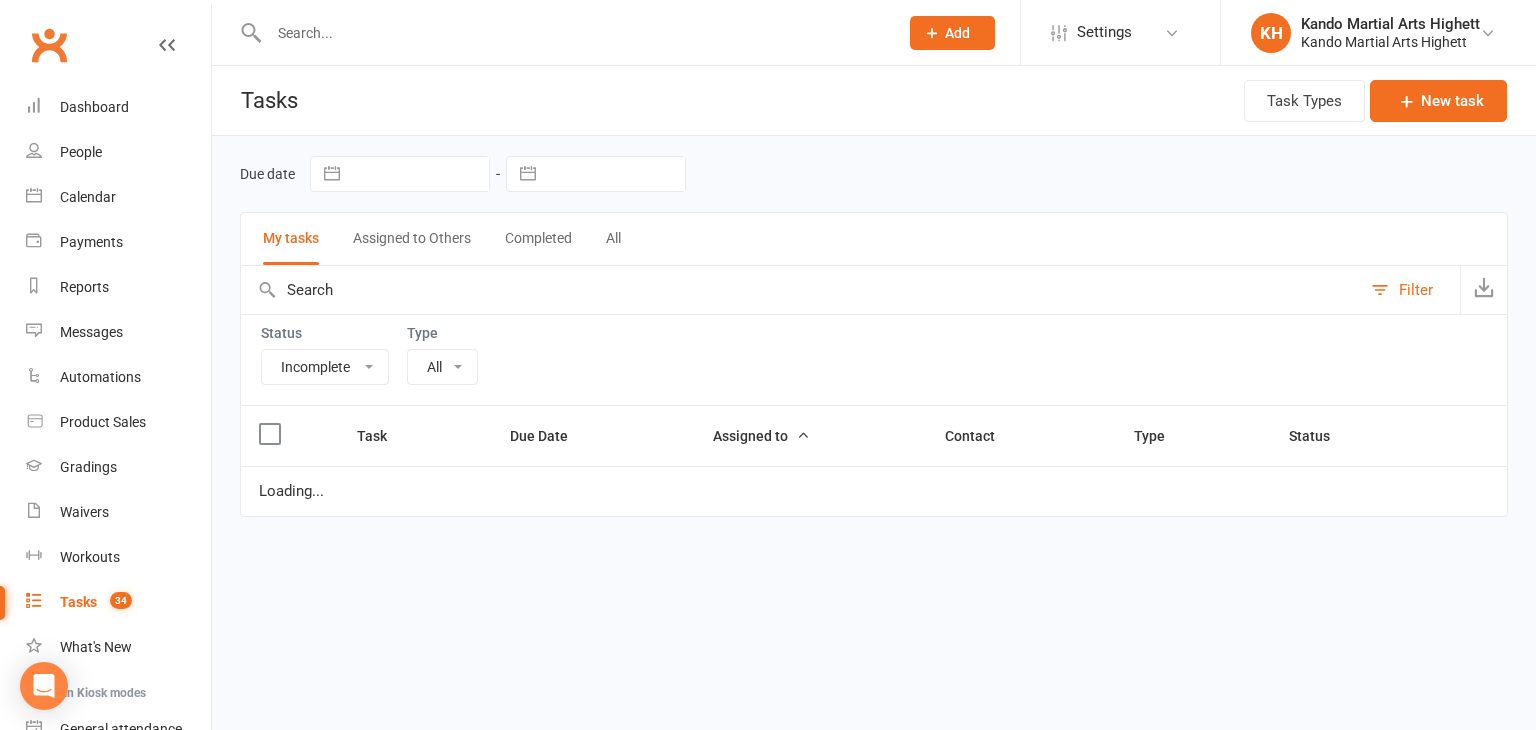 select on "23096" 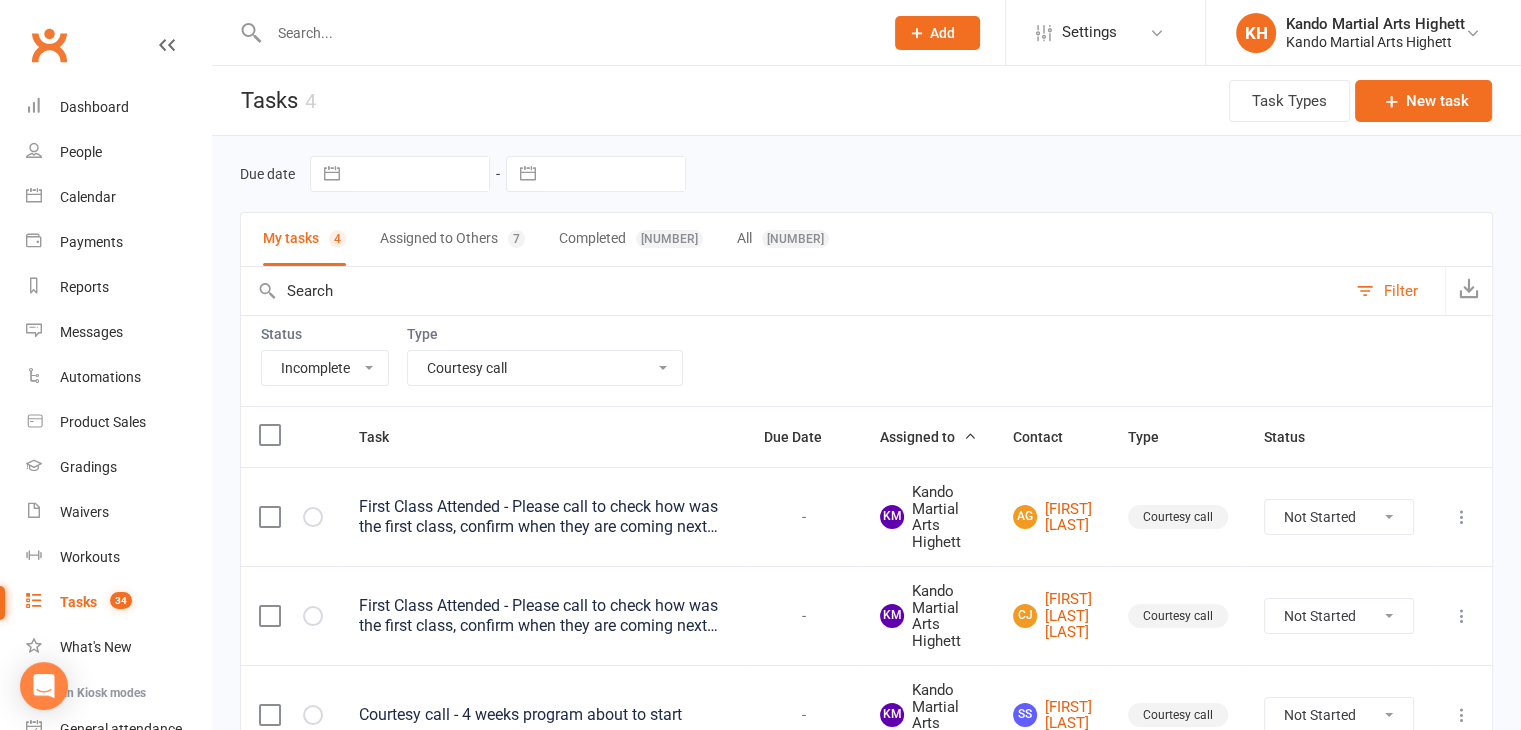 scroll, scrollTop: 216, scrollLeft: 0, axis: vertical 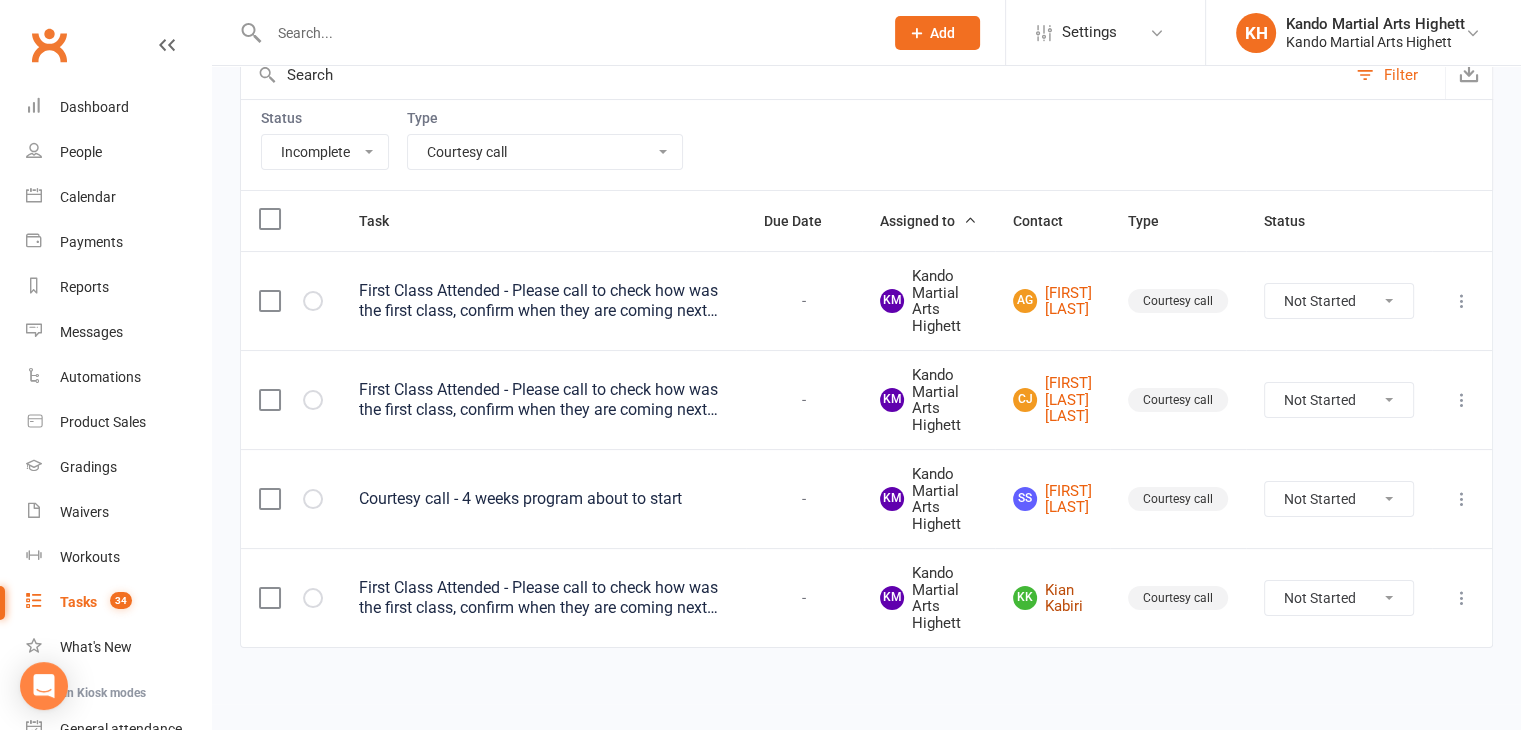 click on "KK [FIRST] [LAST]" at bounding box center [1052, 598] 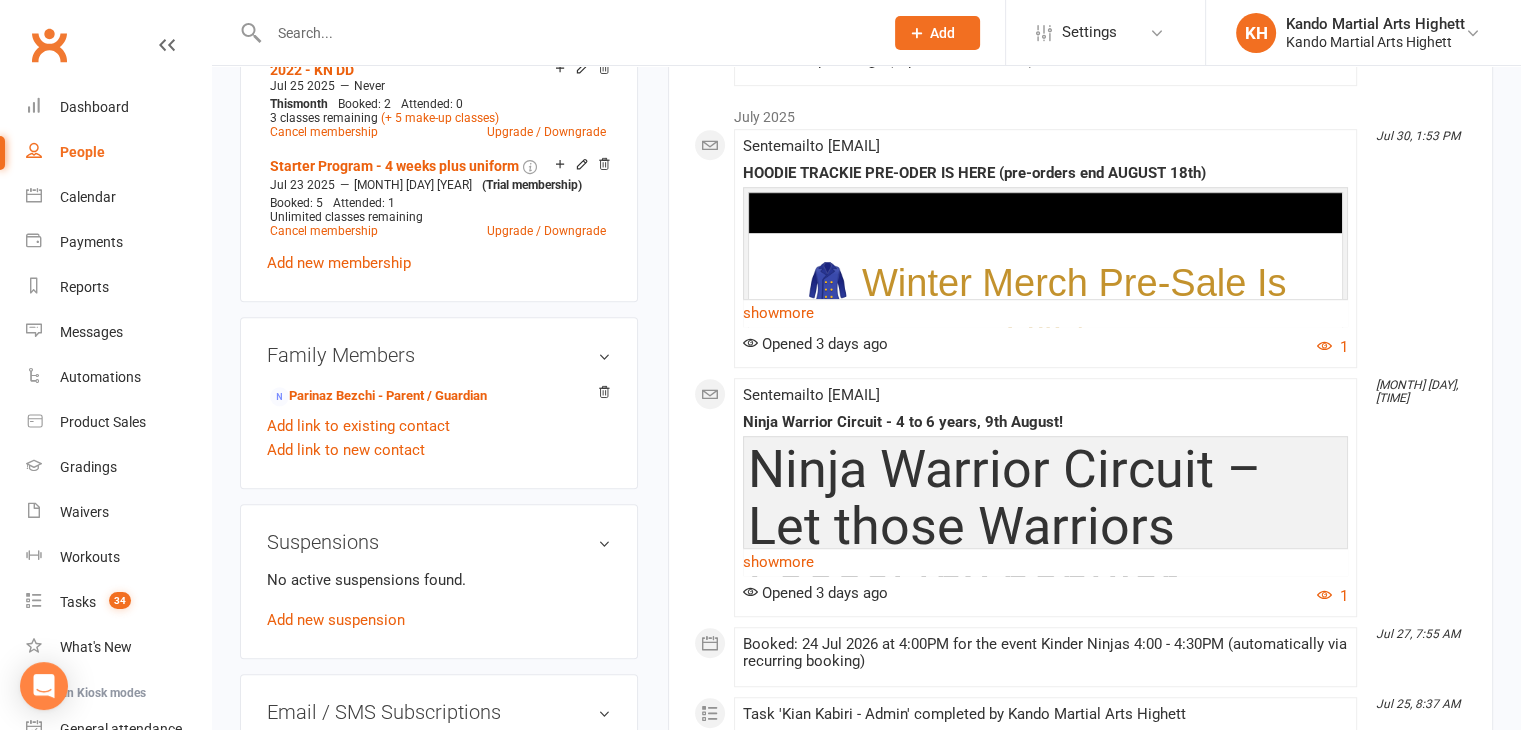scroll, scrollTop: 1178, scrollLeft: 0, axis: vertical 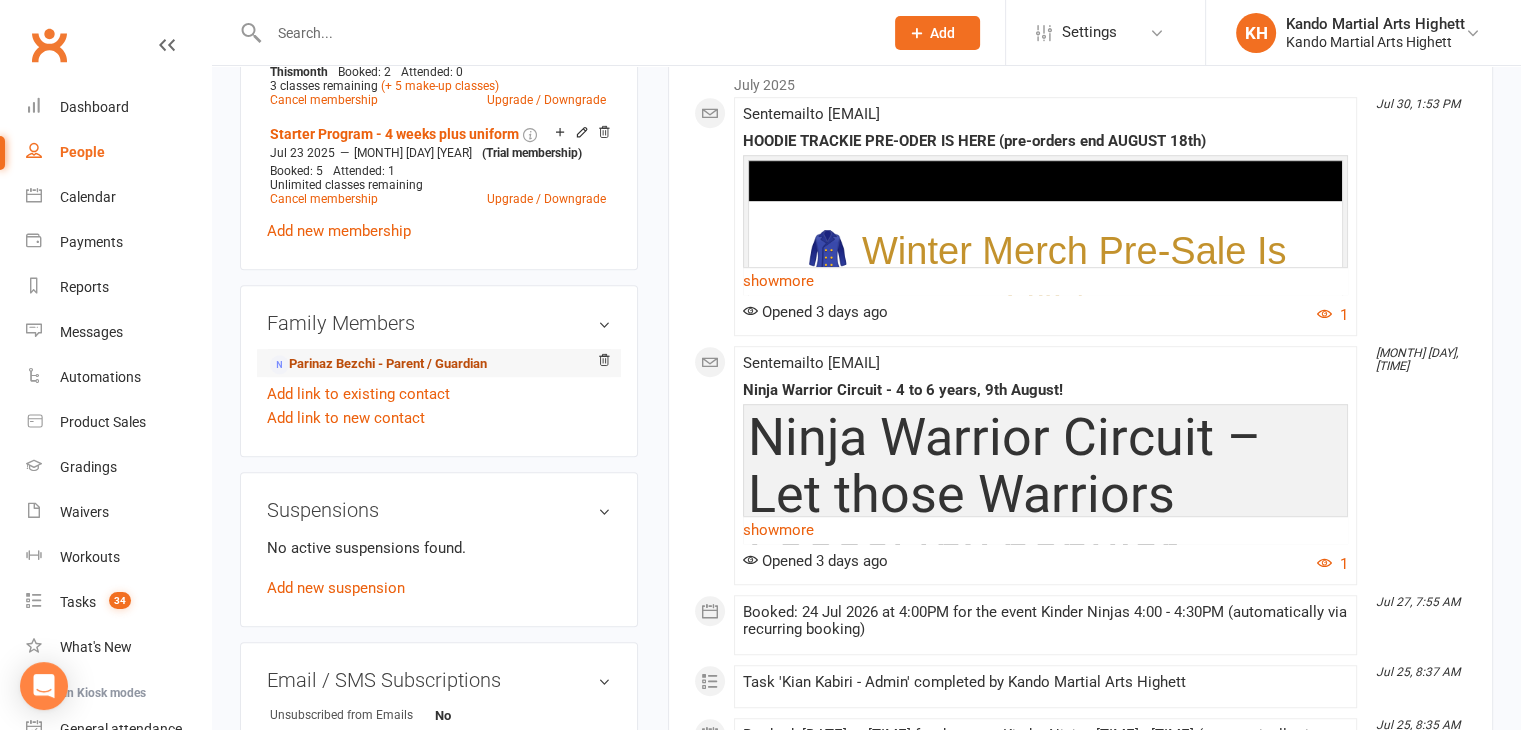 click on "Parinaz Bezchi - Parent / Guardian" at bounding box center (378, 364) 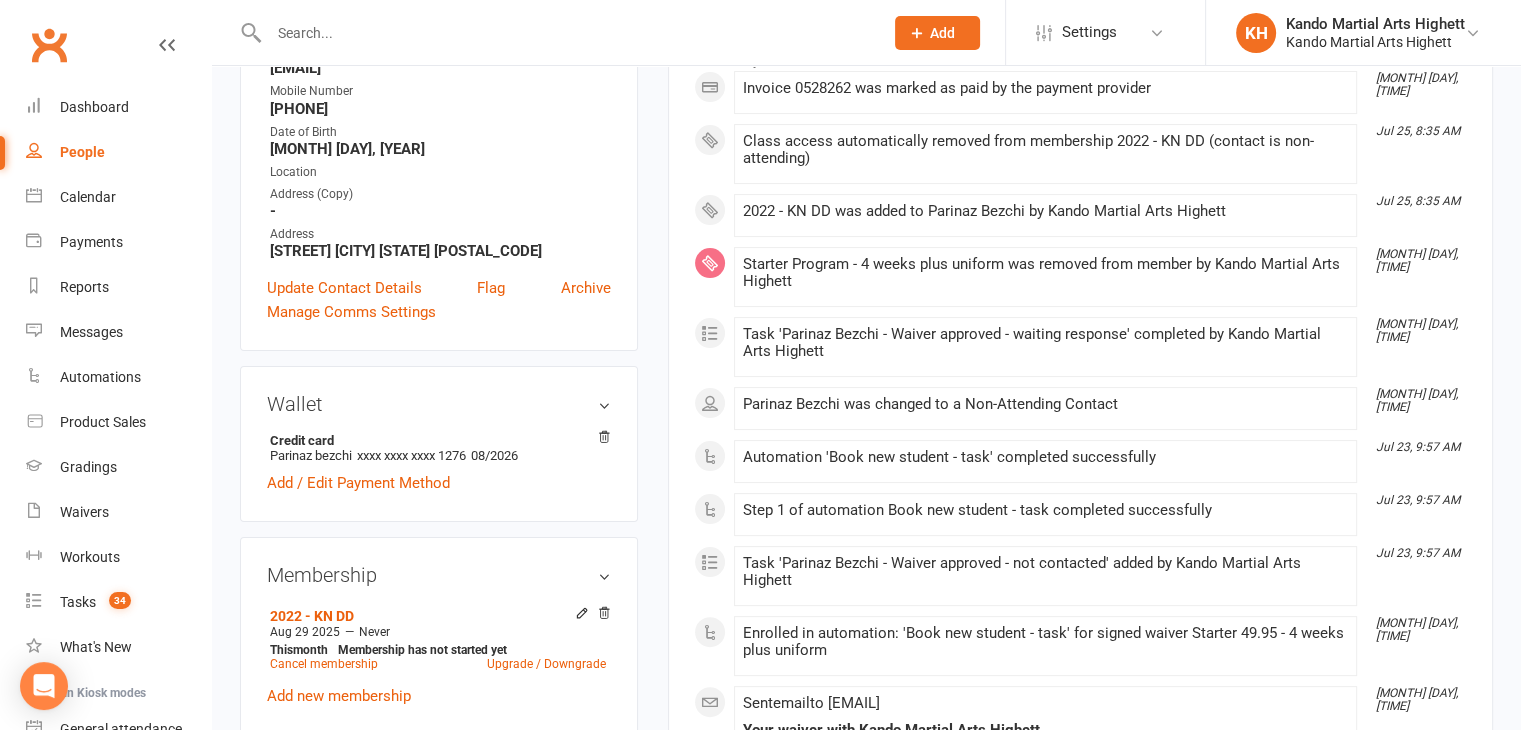 scroll, scrollTop: 344, scrollLeft: 0, axis: vertical 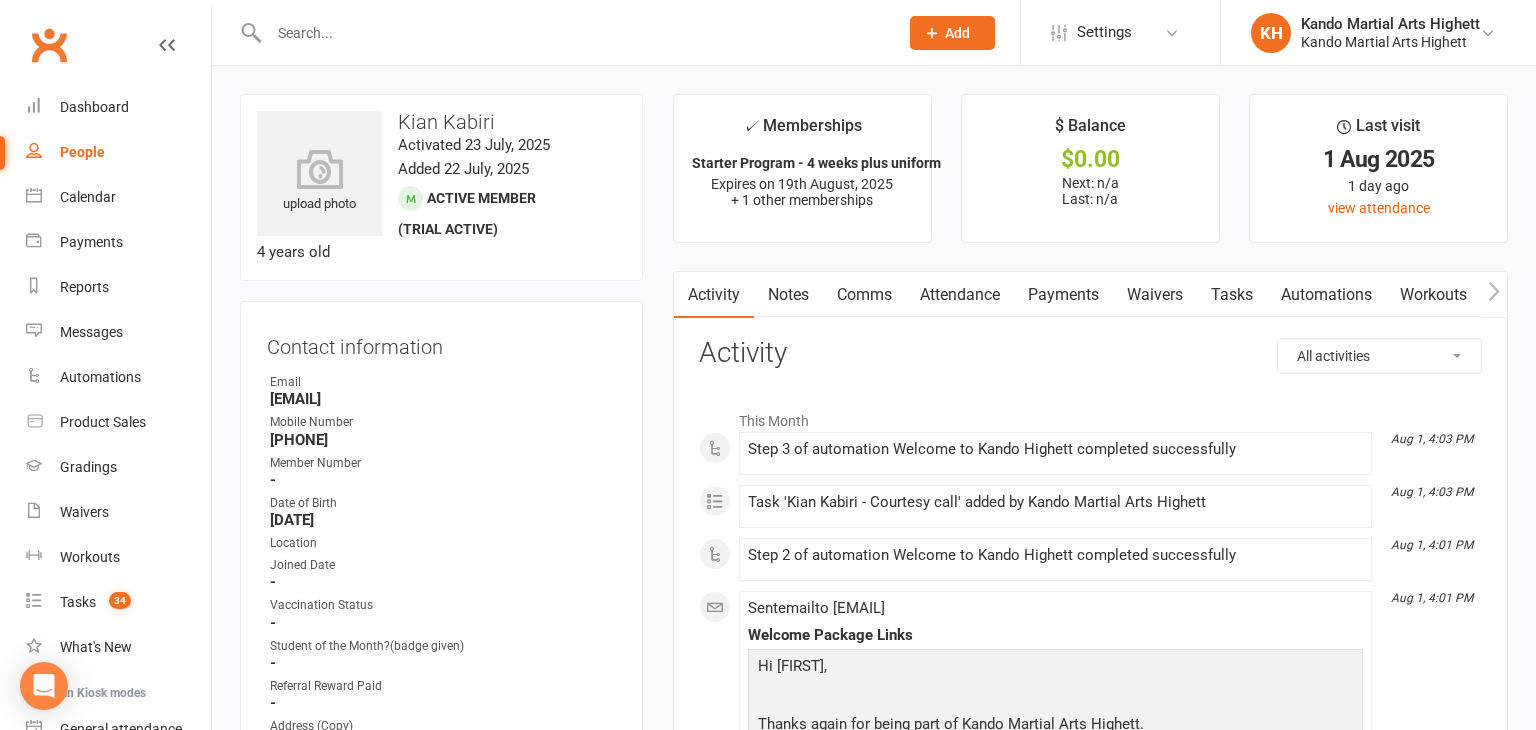 select on "incomplete" 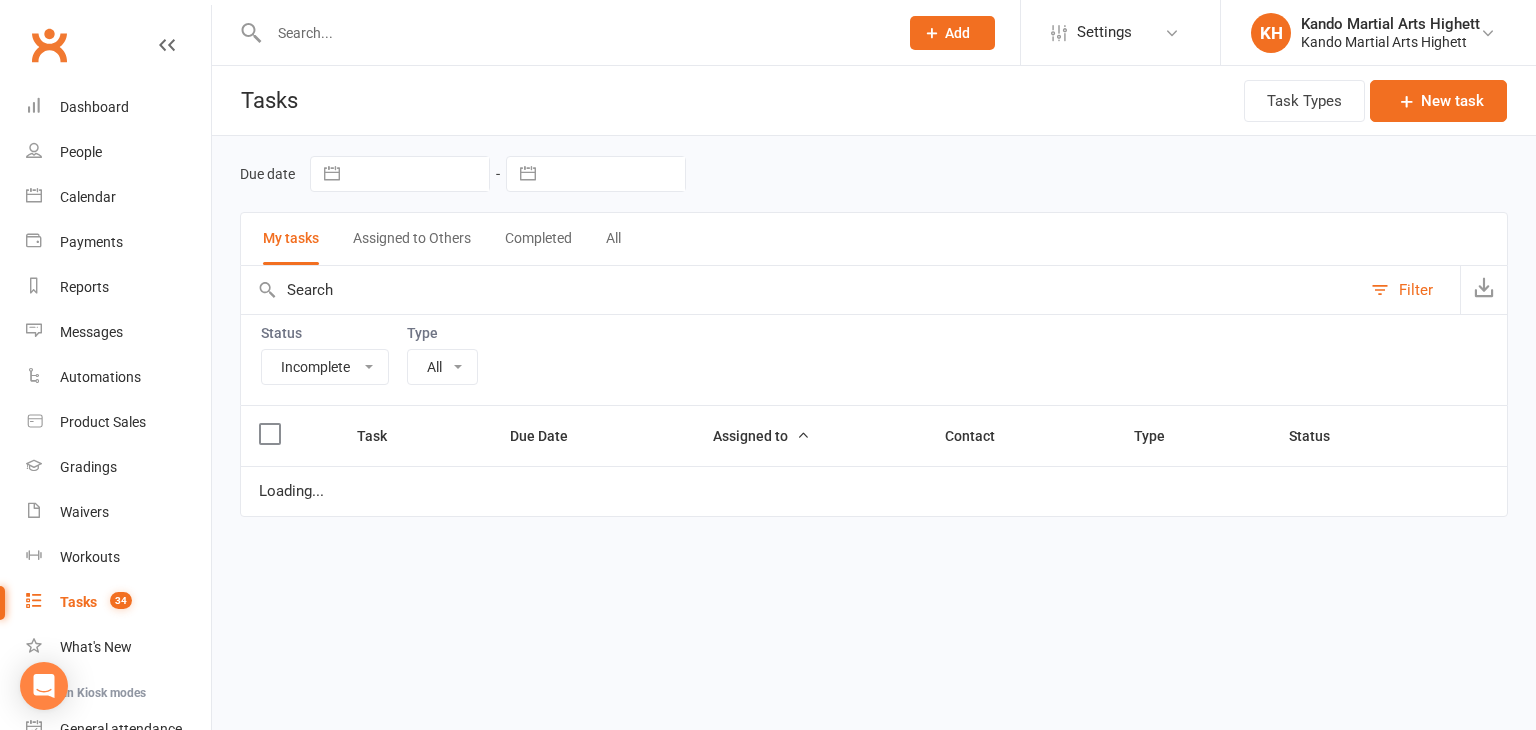select on "23096" 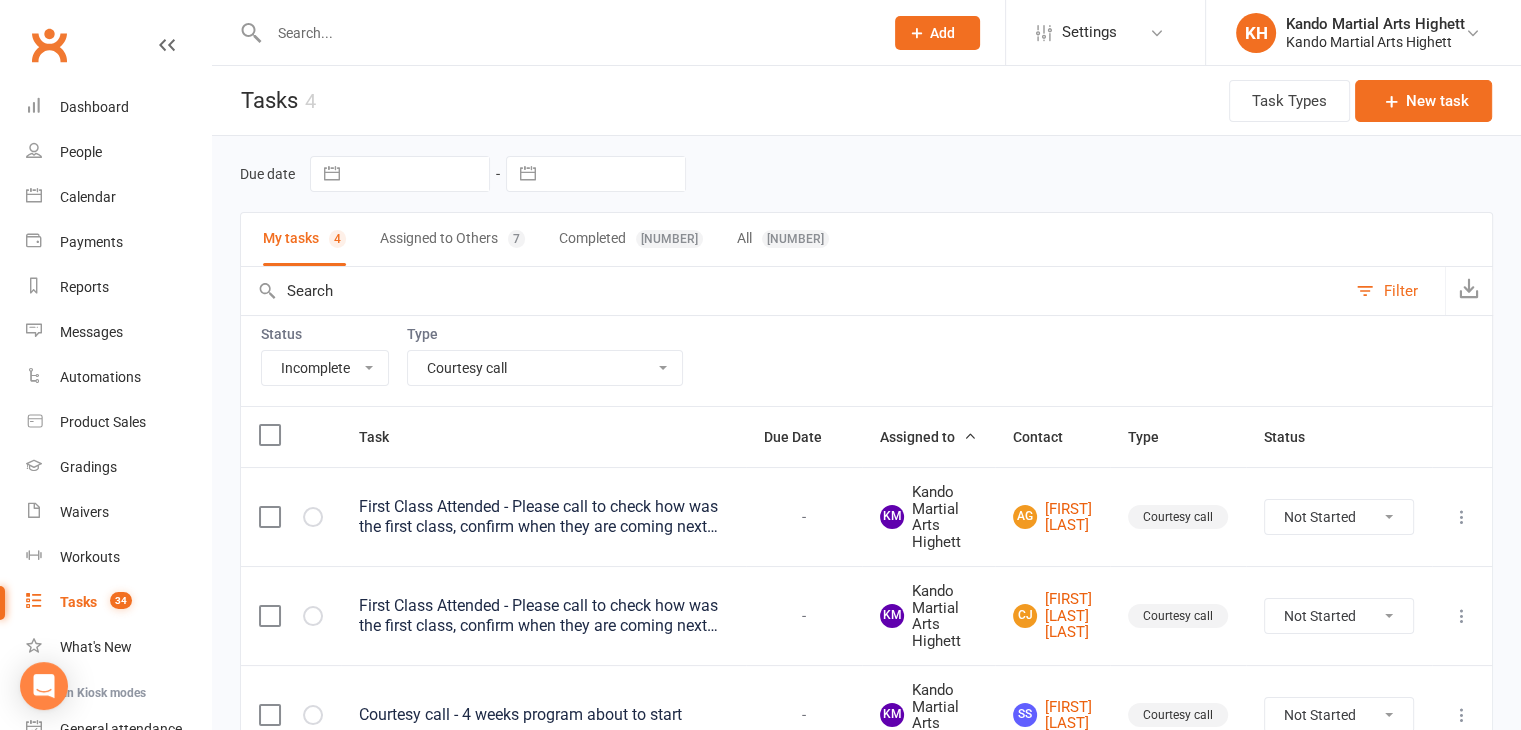 scroll, scrollTop: 216, scrollLeft: 0, axis: vertical 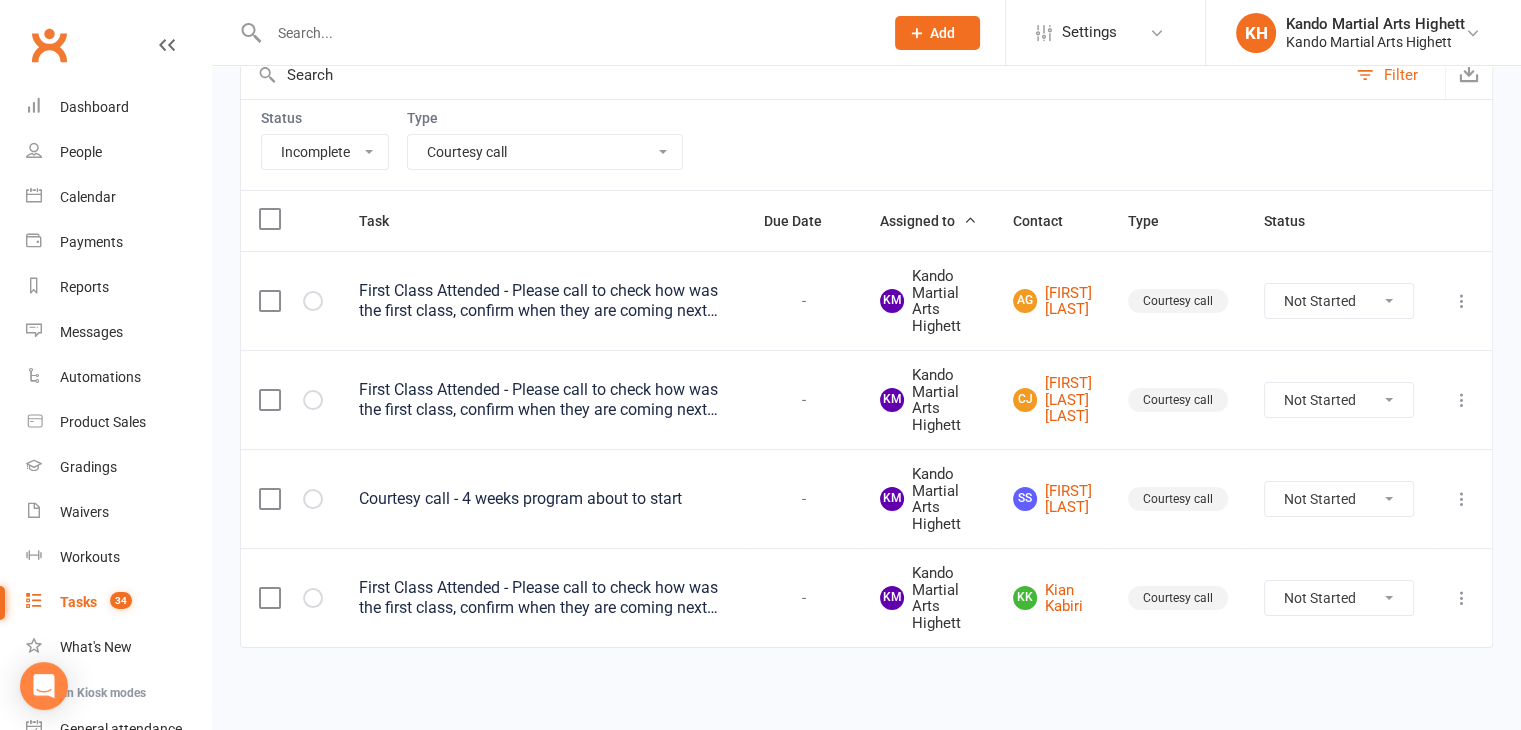 click on "All Admin Cancellation Class transfer Courtesy call Create welcome card E-mail Enquiry External In-class related Joining pack Ld/kn certificate and belt Leadership Membership related Phone call Staff communication Stock Suspension Waiting list - friday kn Waiting list - friday ld Waiting list - monday kn Waiting list - monday ld Waiting list - saturday 10:45 ld Waiting list - saturday 10am kn Waiting list - saturday 11:30am ld Waiting list - saturday 8:30 kn Waiting list - saturday 9:15 am ld Waiting list - sunday kn 10am Waiting list - thursday kn Waiting list - thursday ld Waiting list - tuesday kn Waiting list - tuesday ld Waiting list - wednesday kn Waiting list - wednesday ld Waitlist - sunday kn Waitlist - sunday ld Waiver approved - not contacted Waiver approved - waiting response" at bounding box center (545, 152) 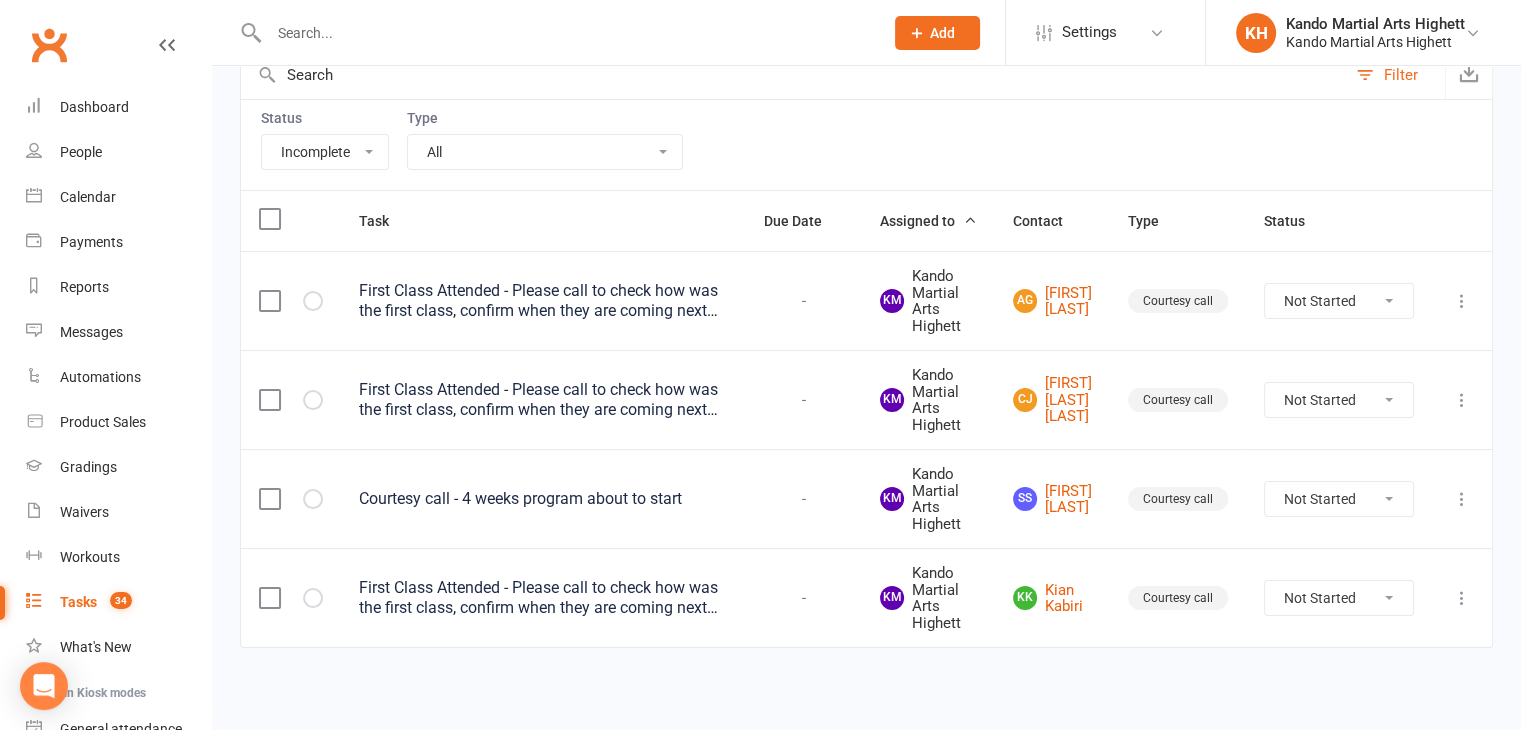 click on "All Admin Cancellation Class transfer Courtesy call Create welcome card E-mail Enquiry External In-class related Joining pack Ld/kn certificate and belt Leadership Membership related Phone call Staff communication Stock Suspension Waiting list - friday kn Waiting list - friday ld Waiting list - monday kn Waiting list - monday ld Waiting list - saturday 10:45 ld Waiting list - saturday 10am kn Waiting list - saturday 11:30am ld Waiting list - saturday 8:30 kn Waiting list - saturday 9:15 am ld Waiting list - sunday kn 10am Waiting list - thursday kn Waiting list - thursday ld Waiting list - tuesday kn Waiting list - tuesday ld Waiting list - wednesday kn Waiting list - wednesday ld Waitlist - sunday kn Waitlist - sunday ld Waiver approved - not contacted Waiver approved - waiting response" at bounding box center (545, 152) 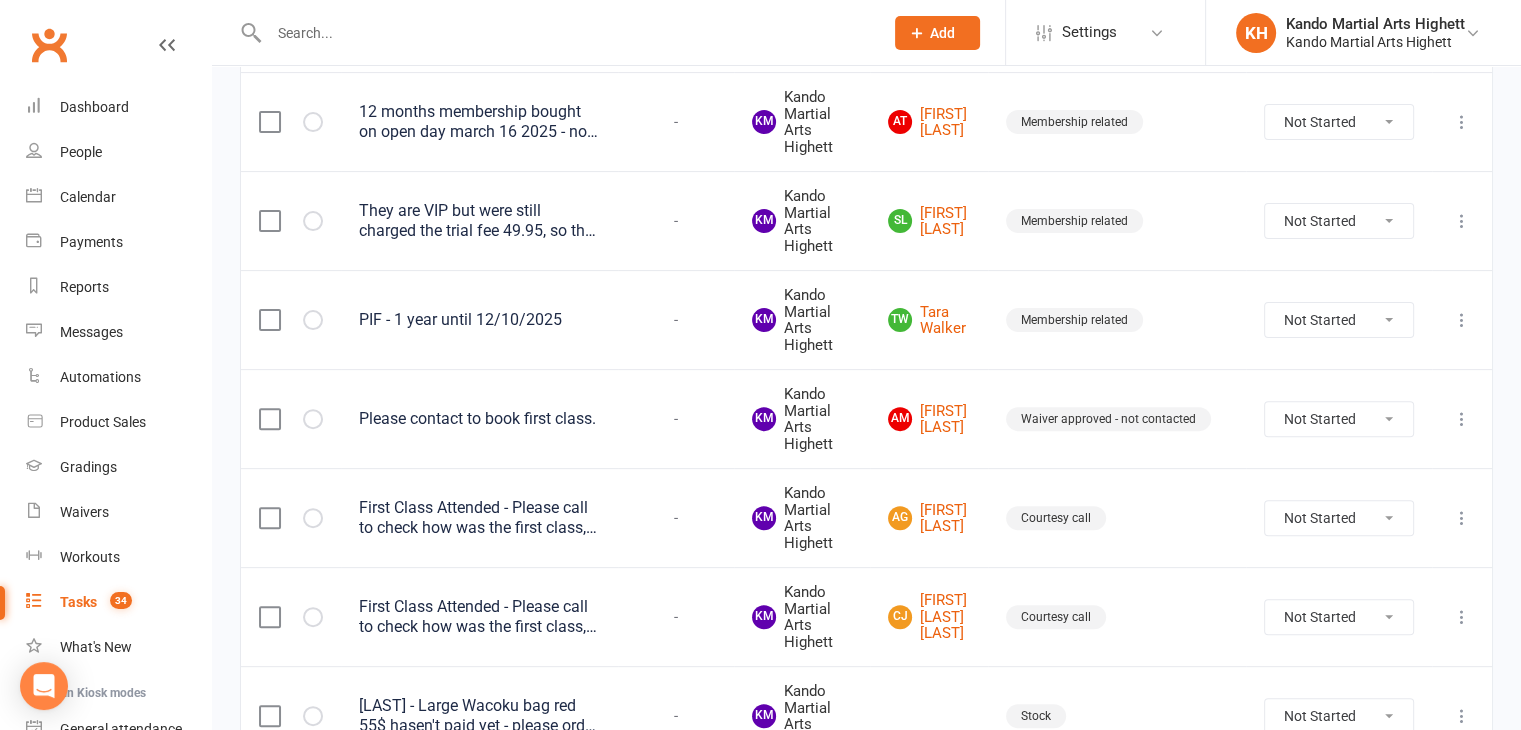 scroll, scrollTop: 595, scrollLeft: 0, axis: vertical 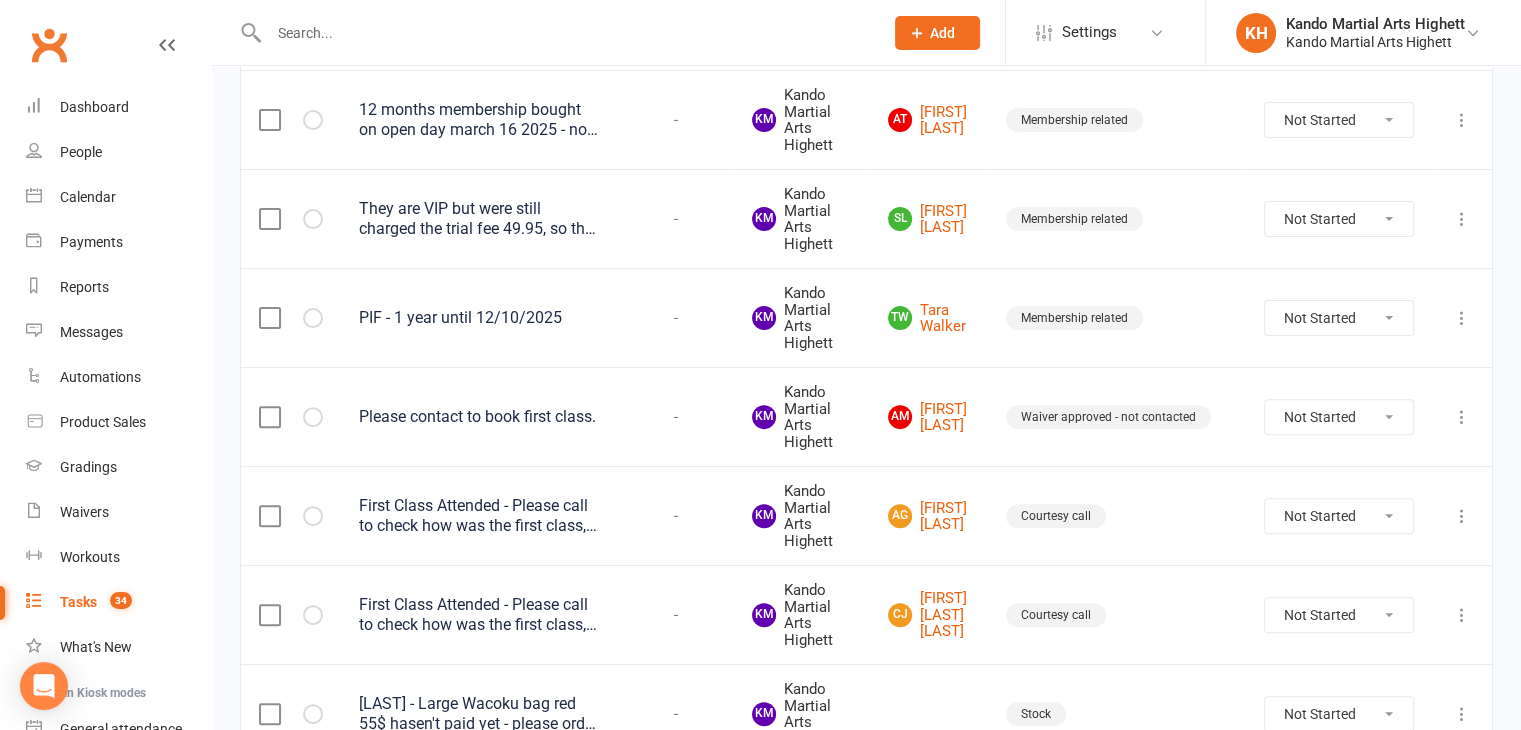 click on "They are VIP but were still charged the trial fee 49.95, so the trial needs to be extended by 2 weeks / 1 payment so could someone please add that to their account, sorry!!!
-Lily :) 26/07" at bounding box center (479, 219) 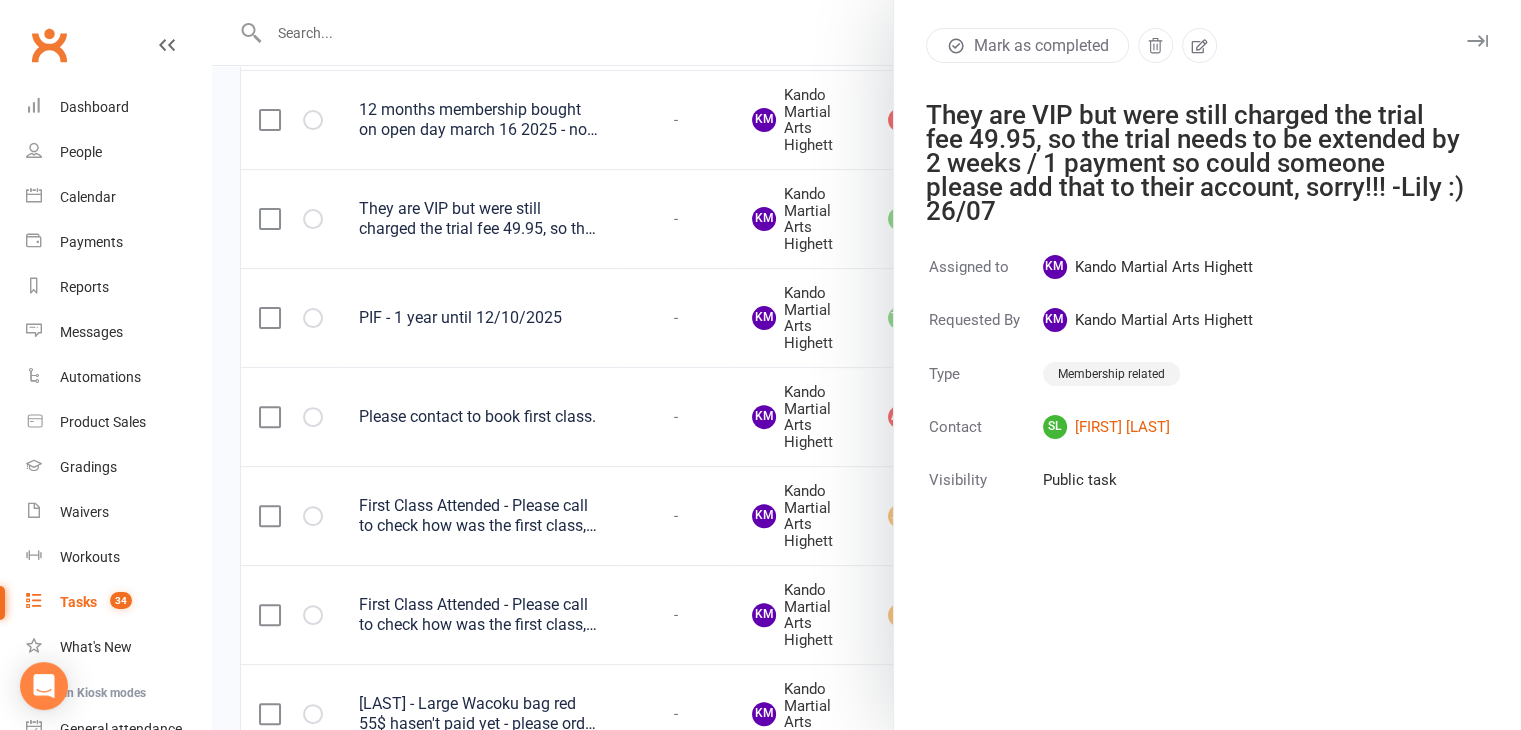 click at bounding box center (866, 365) 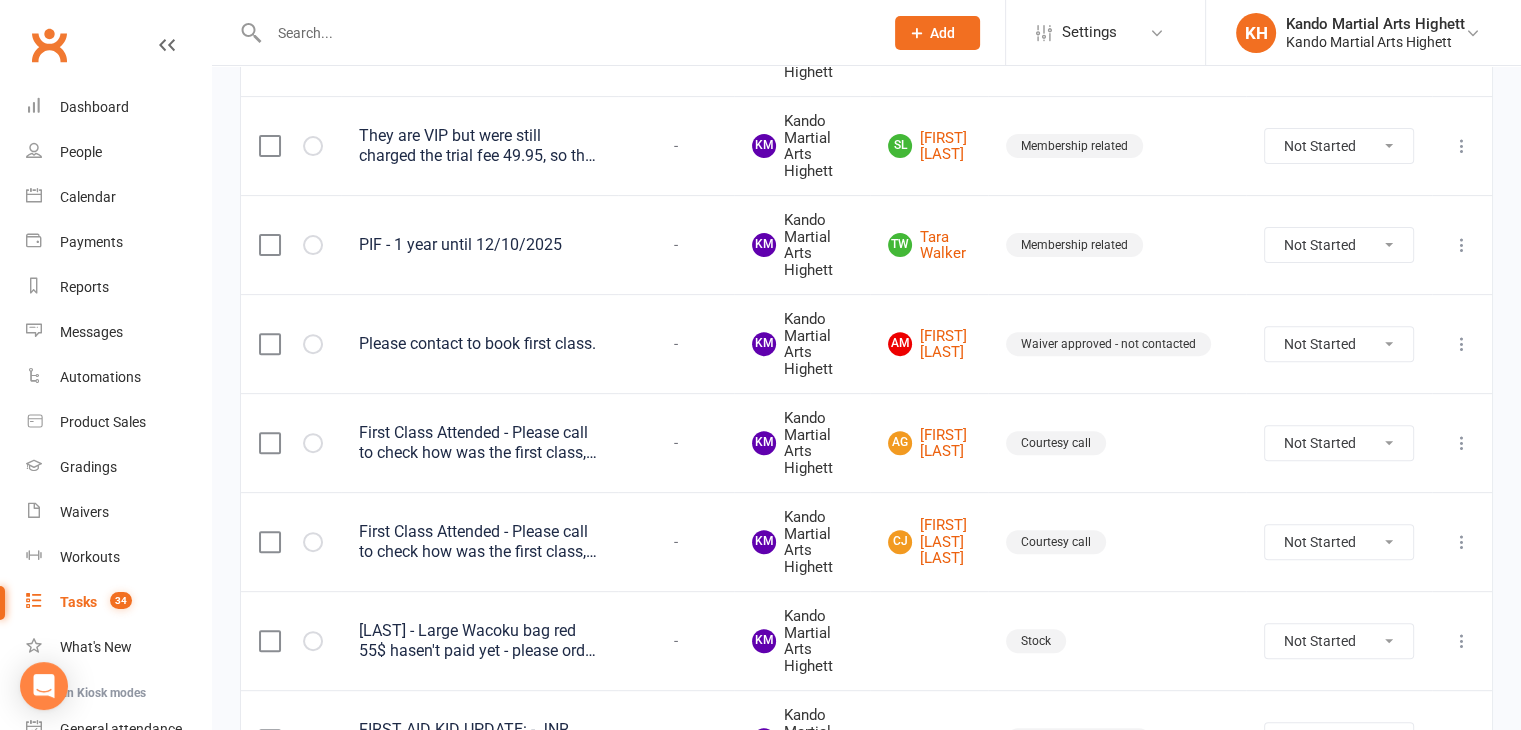 scroll, scrollTop: 680, scrollLeft: 0, axis: vertical 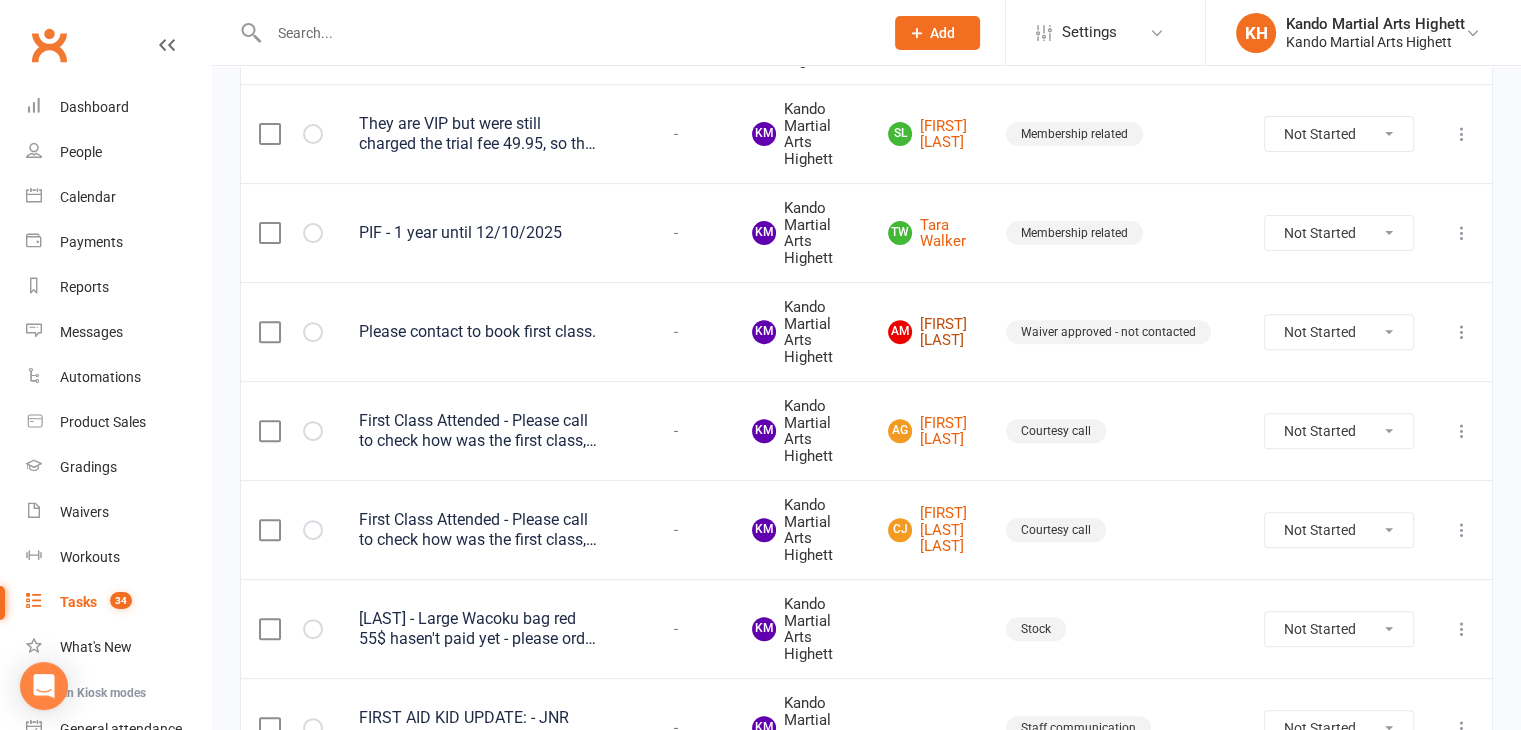 click on "AM Alison Maddox" at bounding box center (929, 332) 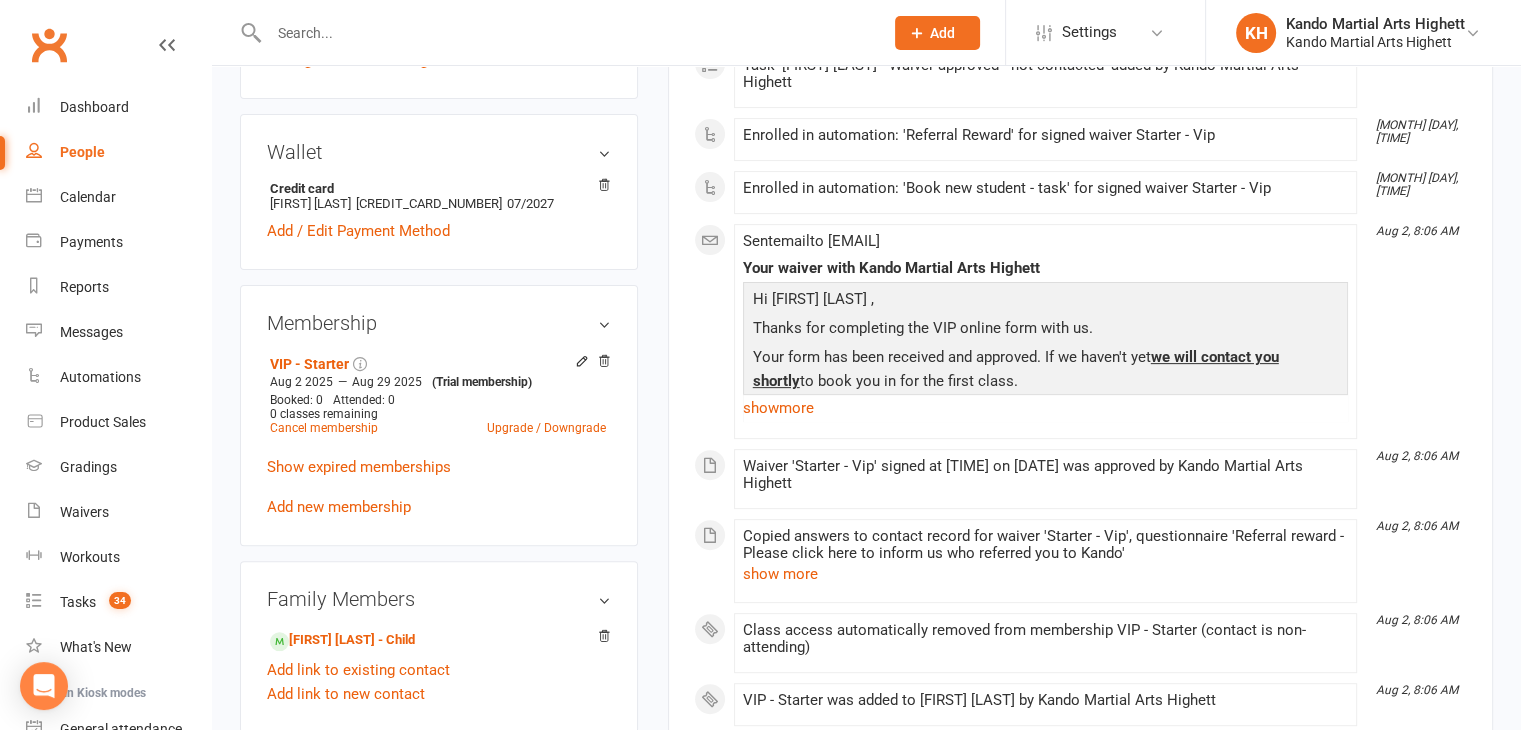 scroll, scrollTop: 740, scrollLeft: 0, axis: vertical 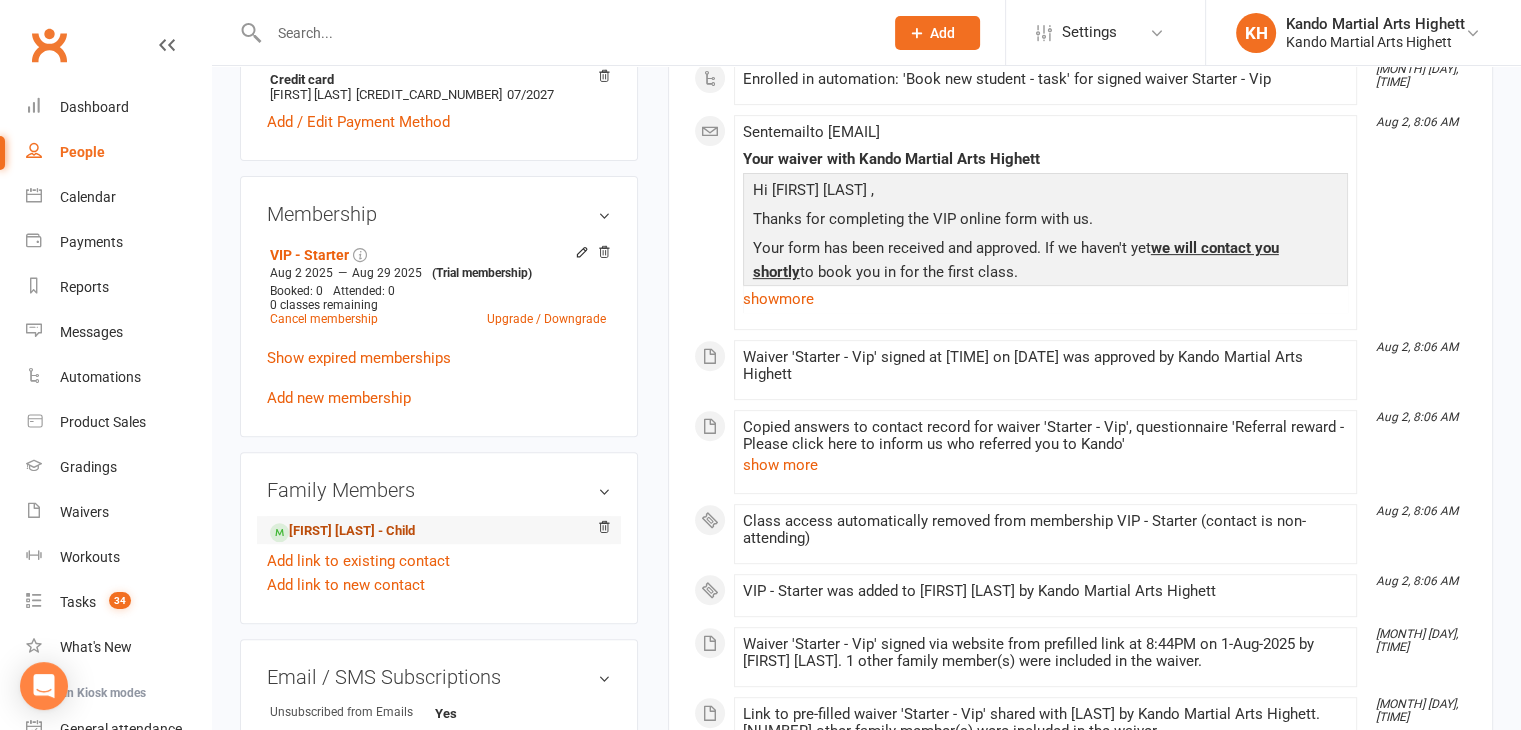 click on "Eddie Maddox-Thompson - Child" at bounding box center (342, 531) 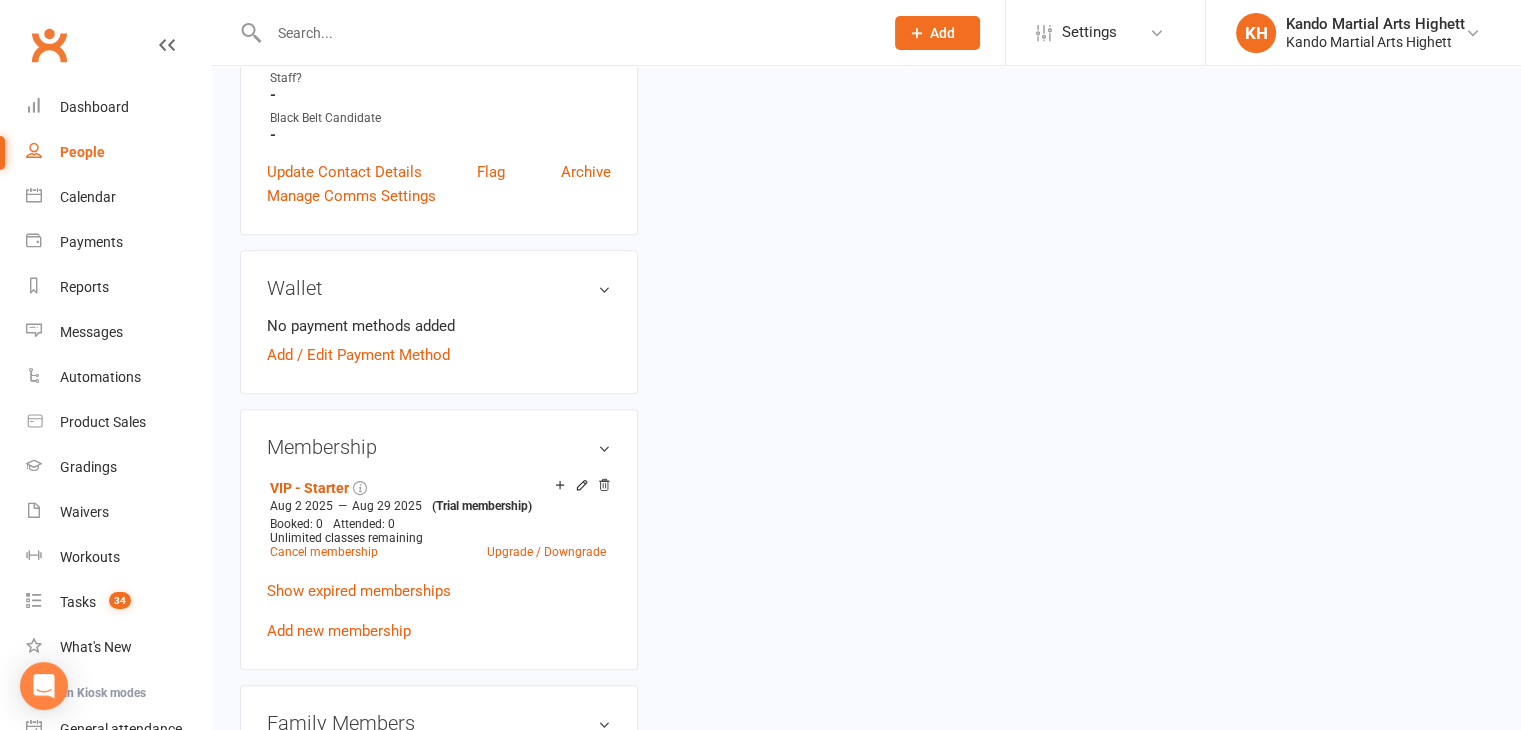 scroll, scrollTop: 0, scrollLeft: 0, axis: both 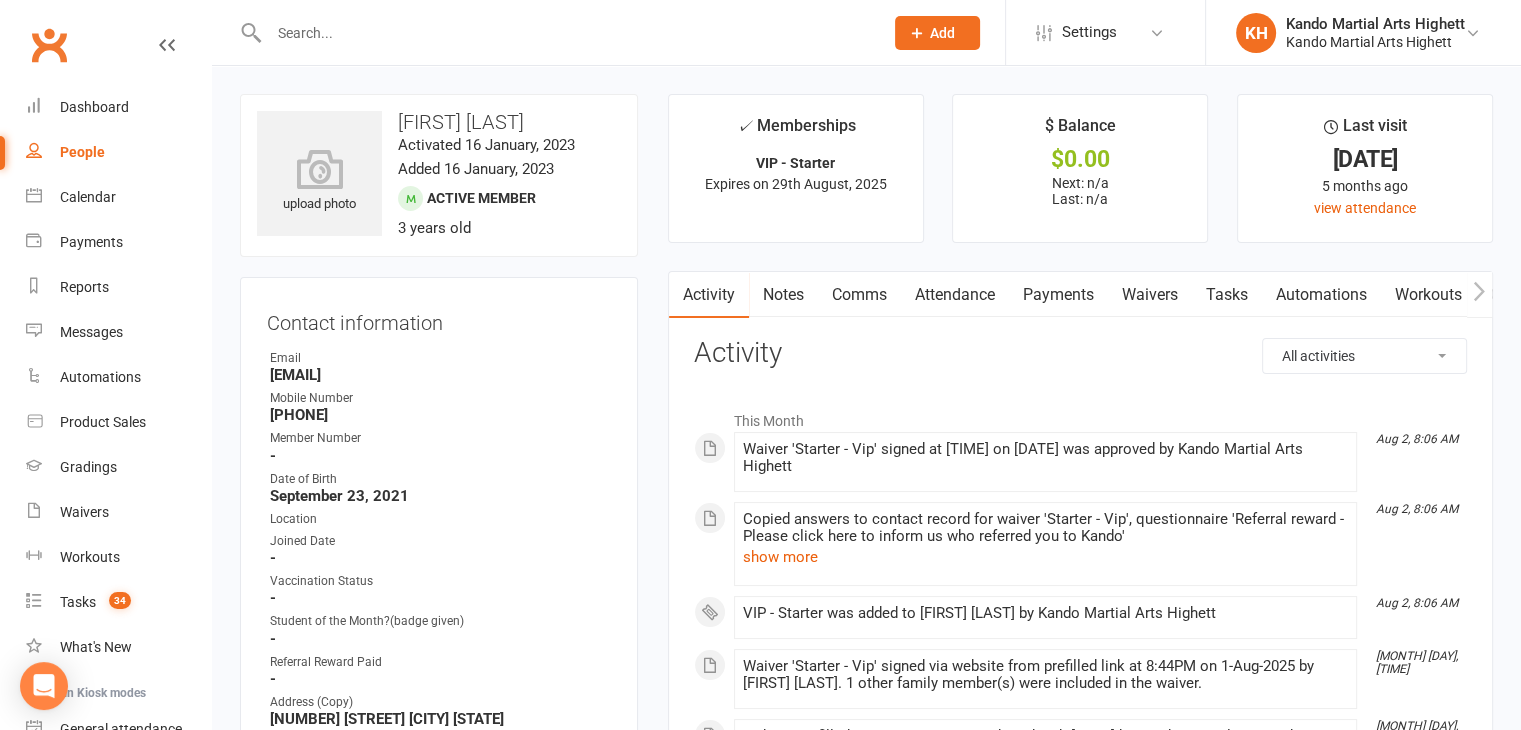click at bounding box center (554, 32) 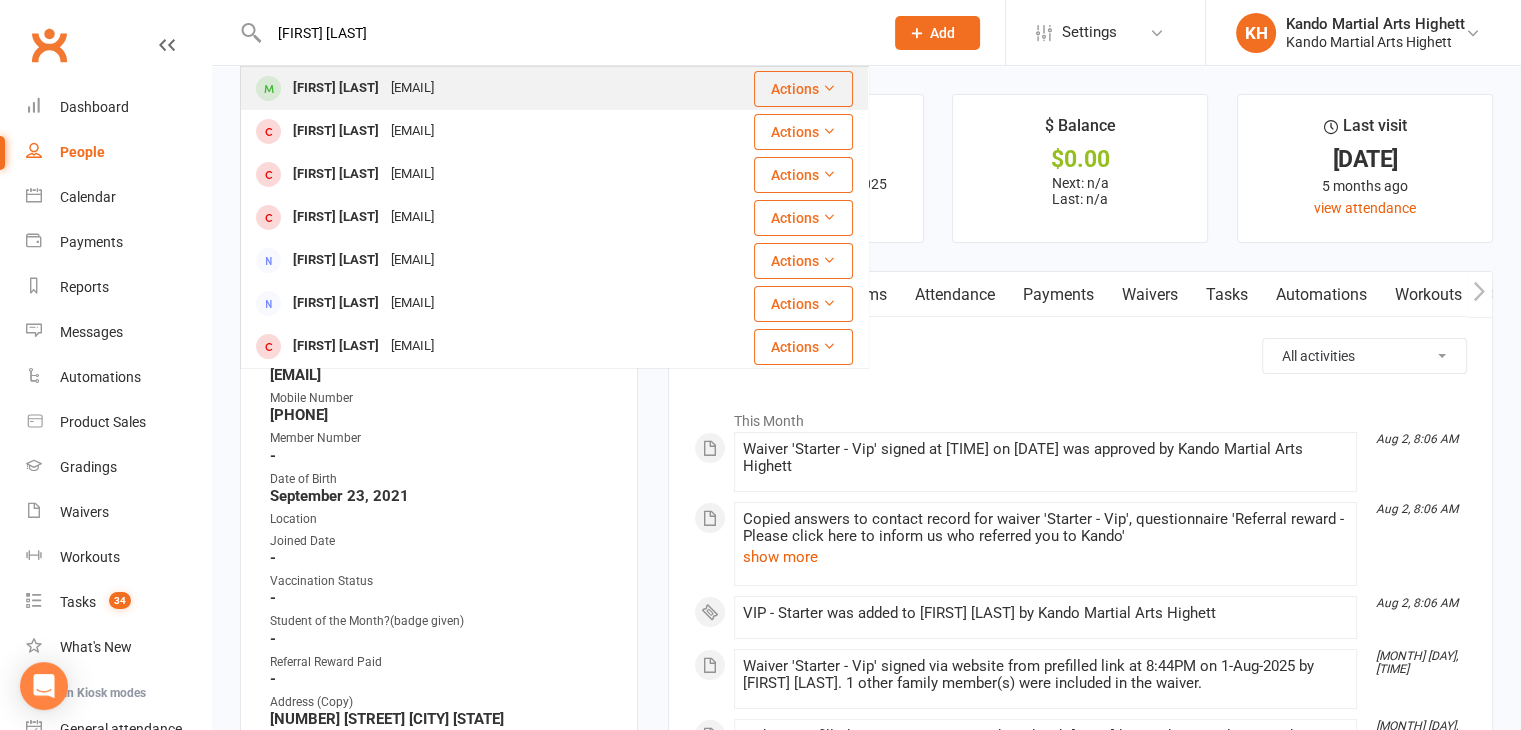 type on "william mowson" 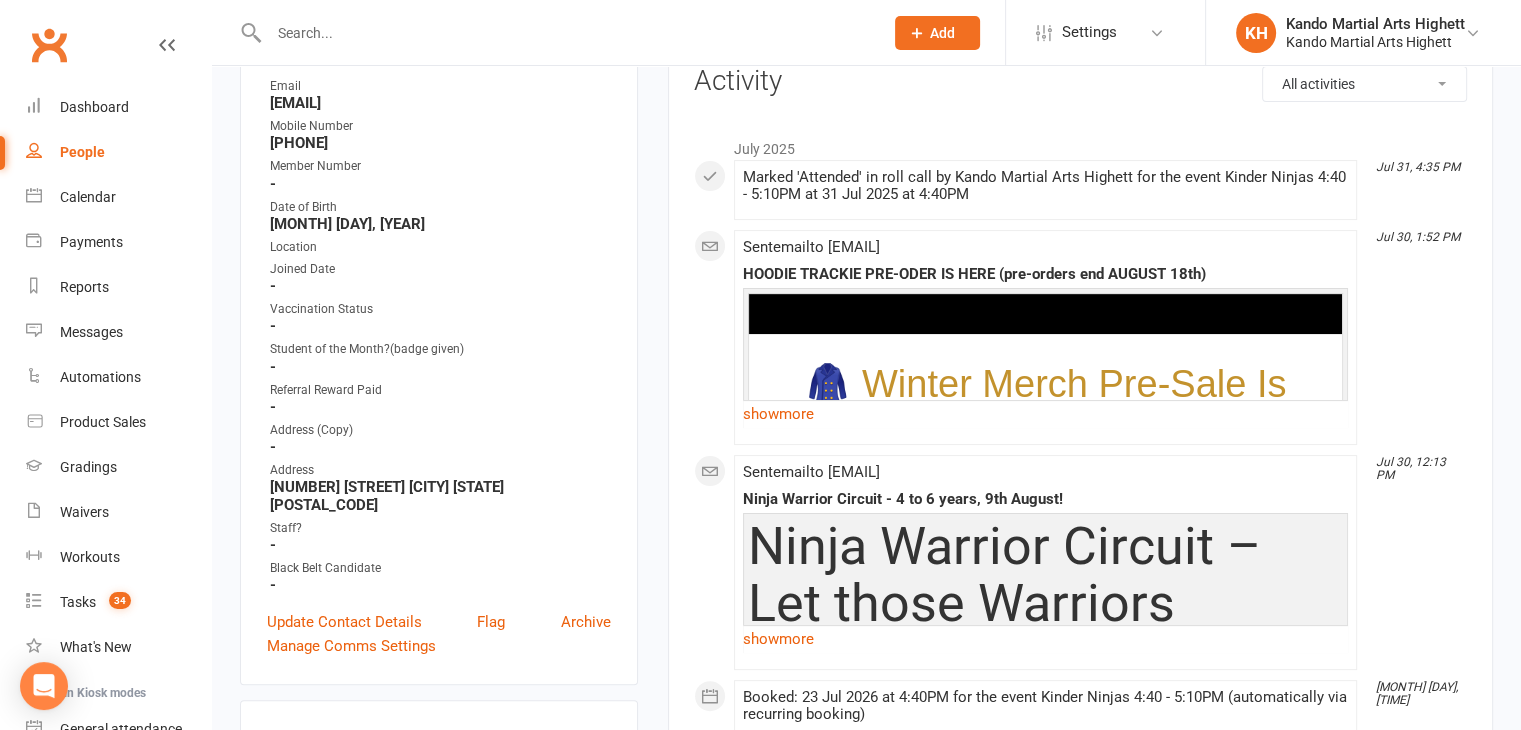 scroll, scrollTop: 0, scrollLeft: 0, axis: both 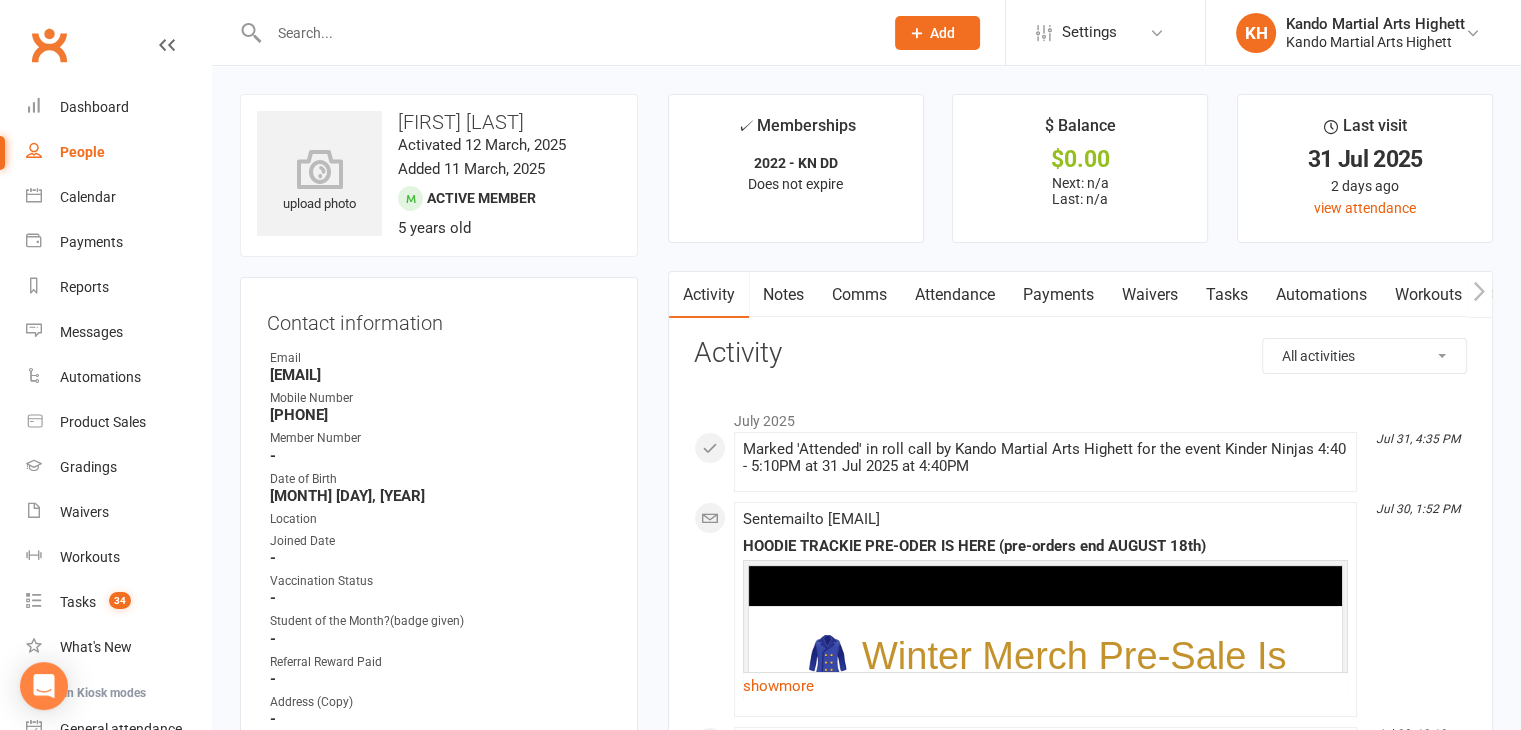 drag, startPoint x: 446, startPoint y: 369, endPoint x: 269, endPoint y: 375, distance: 177.10167 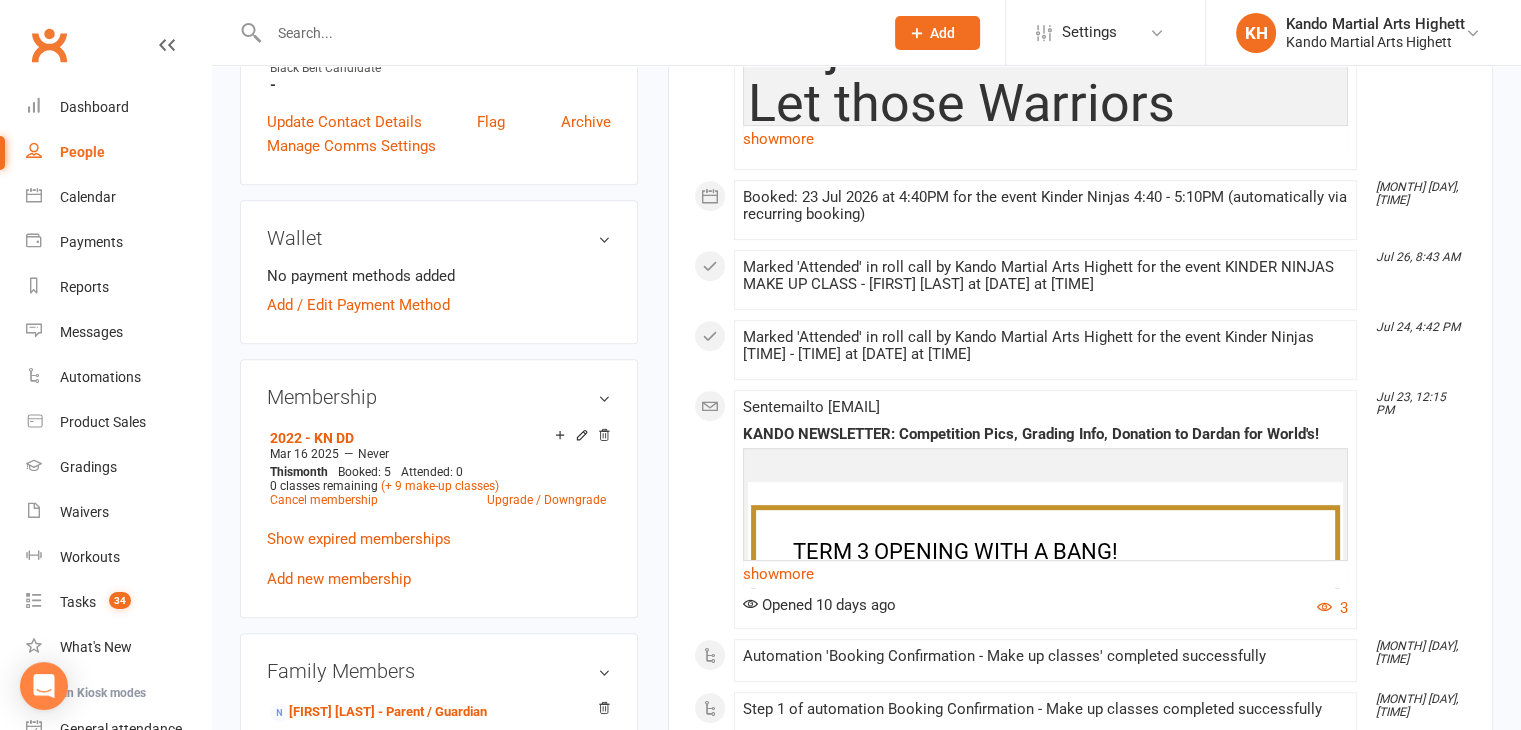 scroll, scrollTop: 904, scrollLeft: 0, axis: vertical 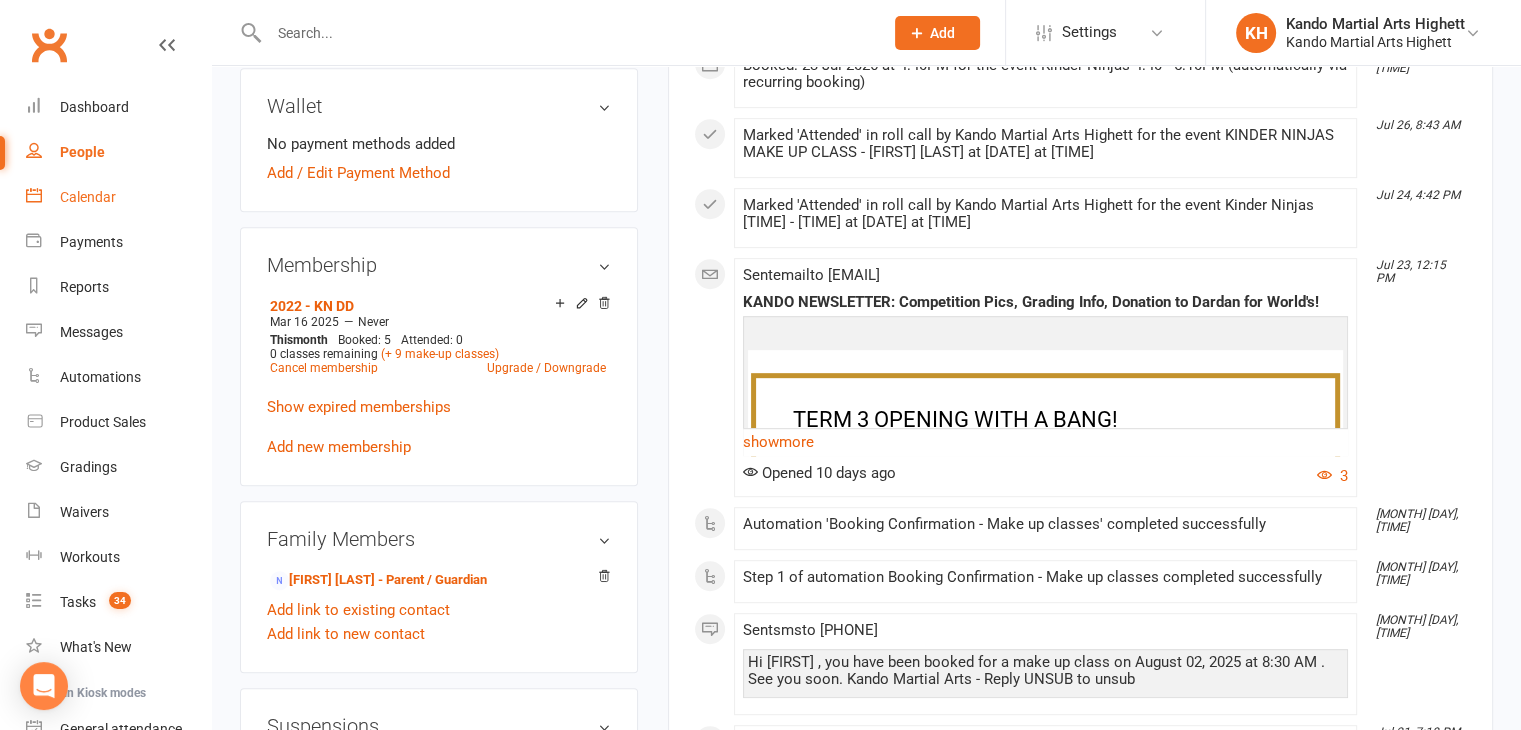 click on "Calendar" at bounding box center (118, 197) 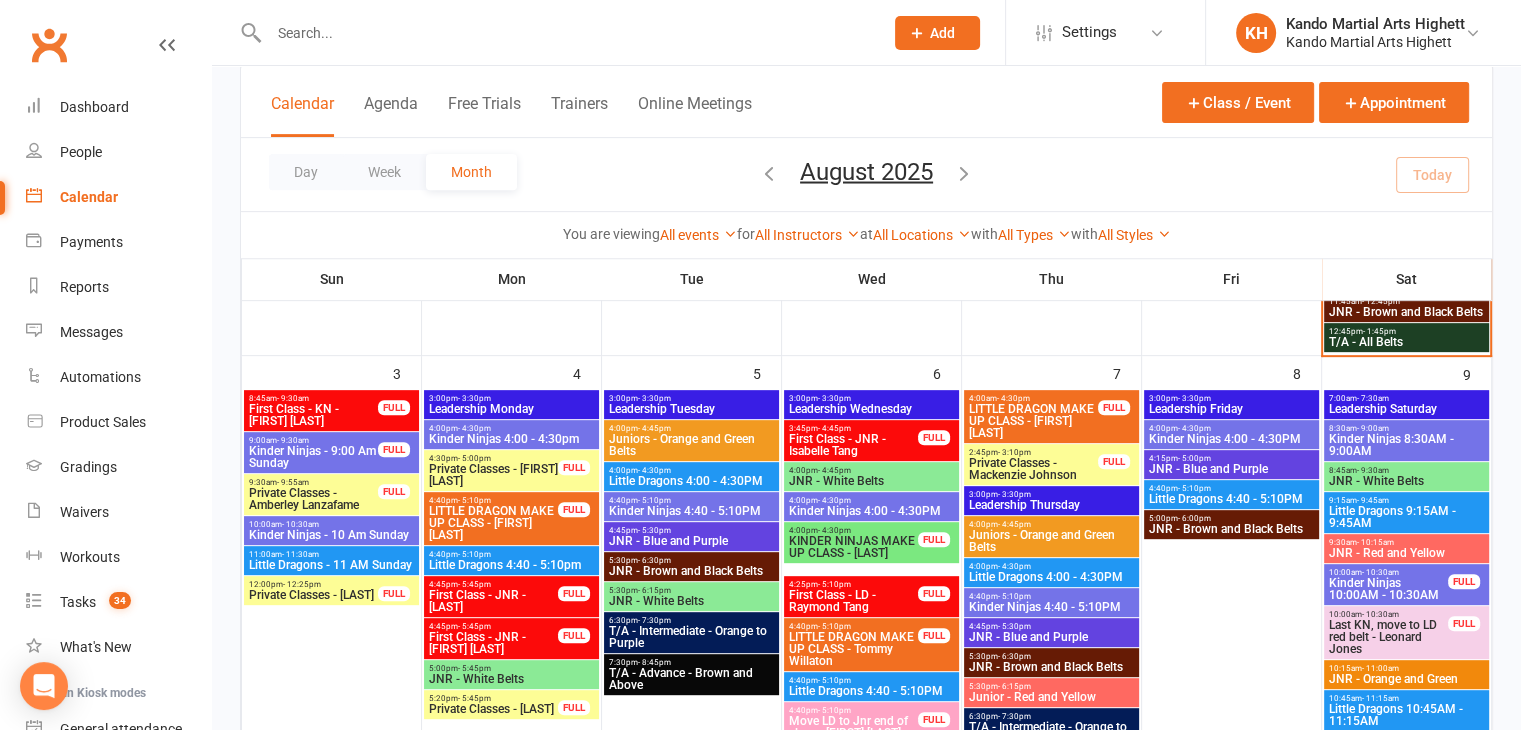 scroll, scrollTop: 772, scrollLeft: 0, axis: vertical 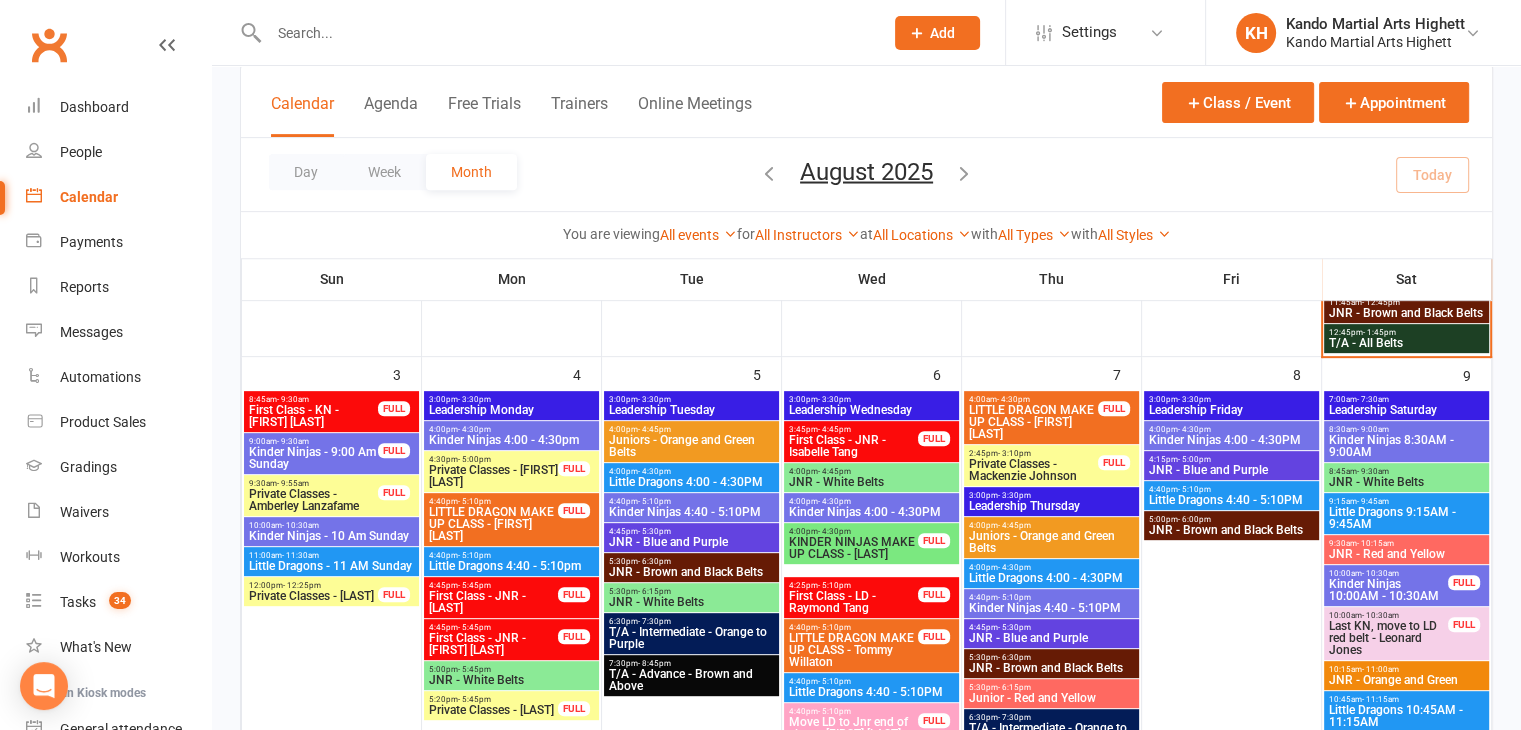 click on "Little Dragons 4:00 - 4:30PM" at bounding box center [1051, 578] 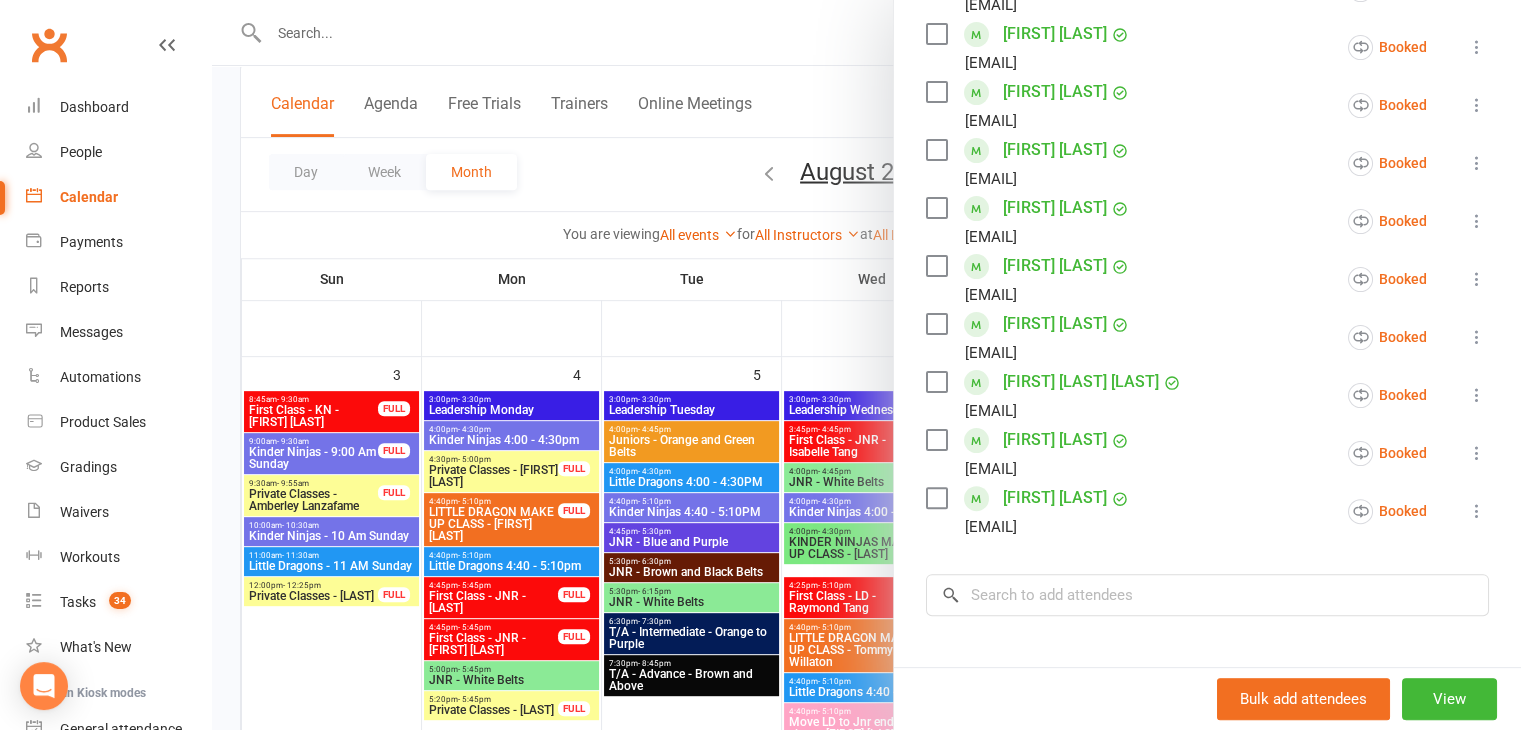 scroll, scrollTop: 471, scrollLeft: 0, axis: vertical 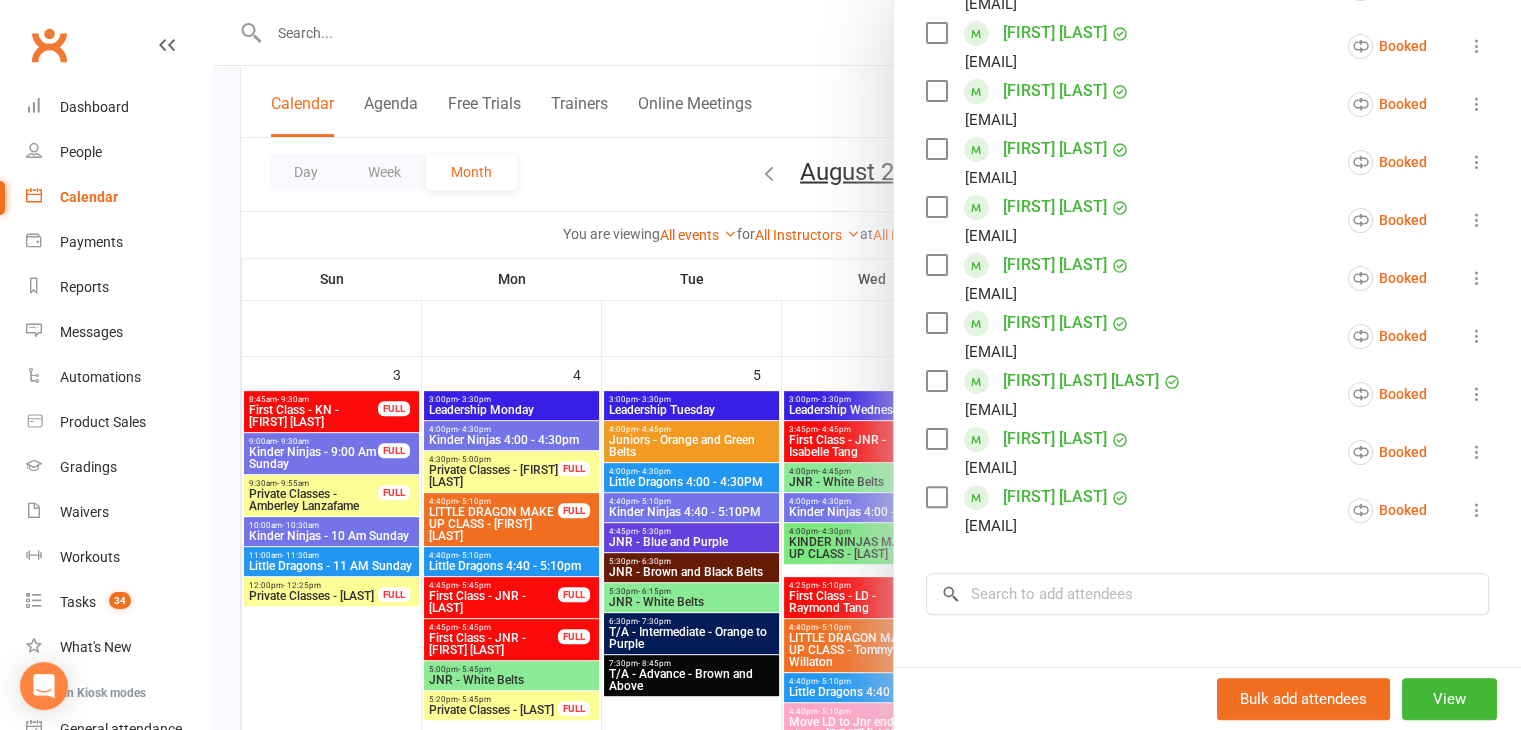 click at bounding box center [866, 365] 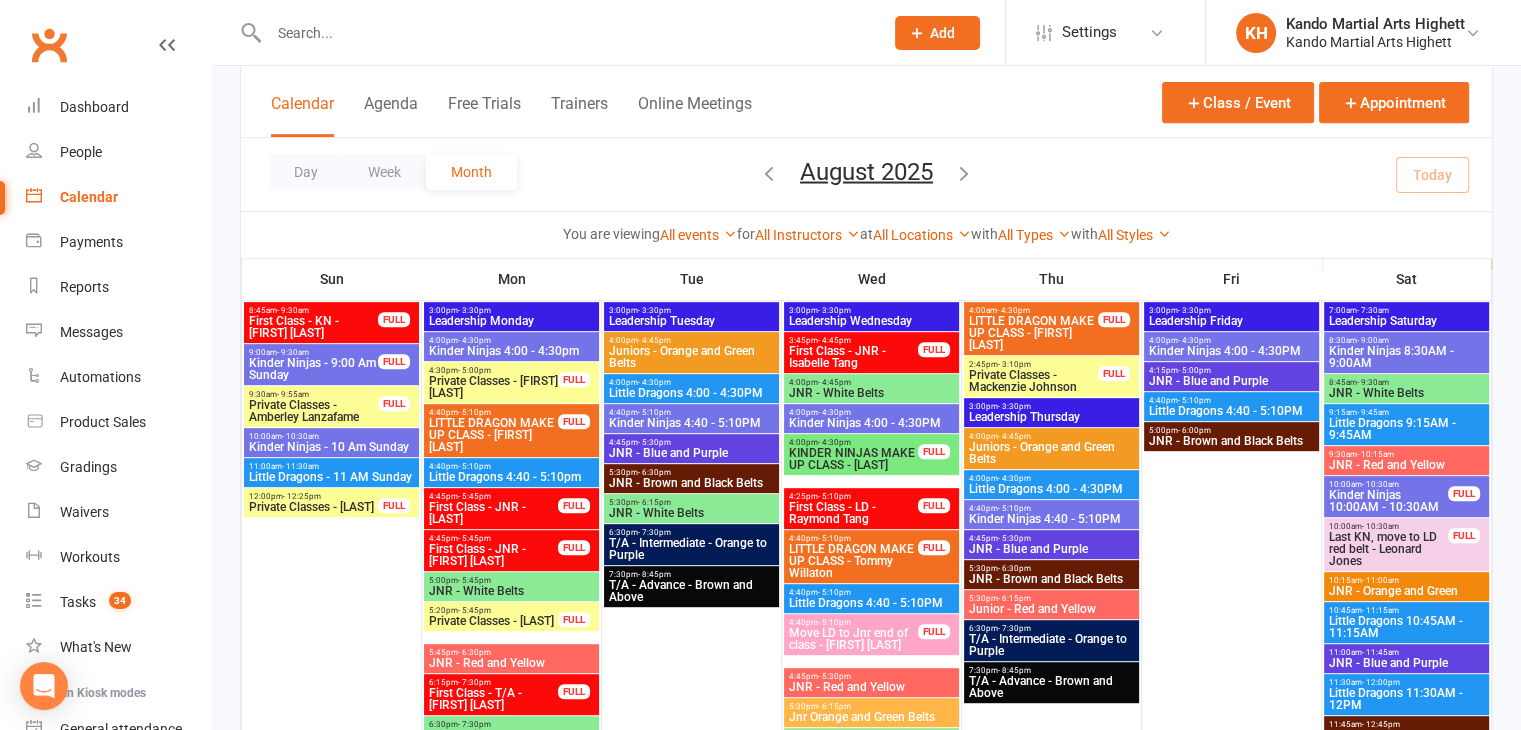 scroll, scrollTop: 862, scrollLeft: 0, axis: vertical 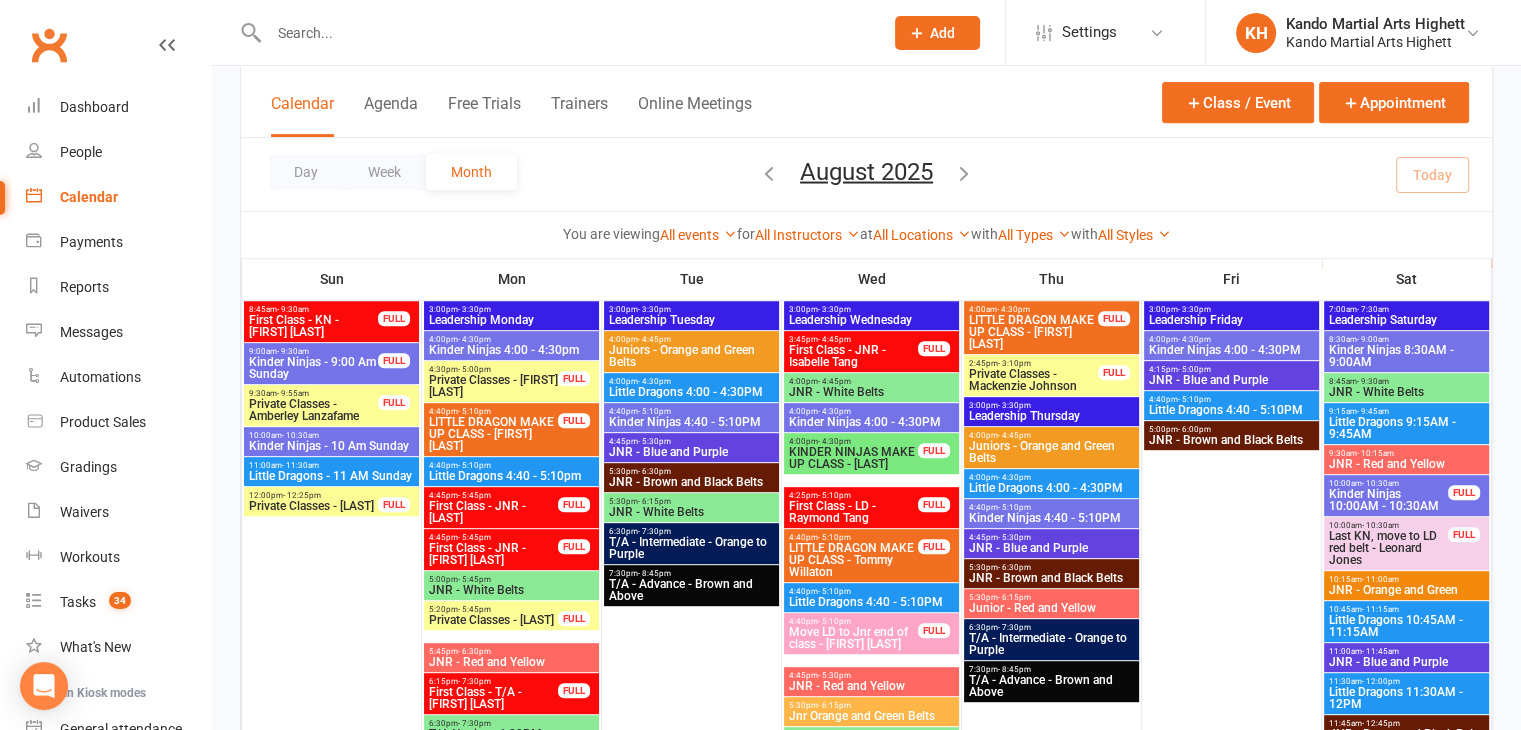 click on "Little Dragons 4:00 - 4:30PM" at bounding box center [1051, 488] 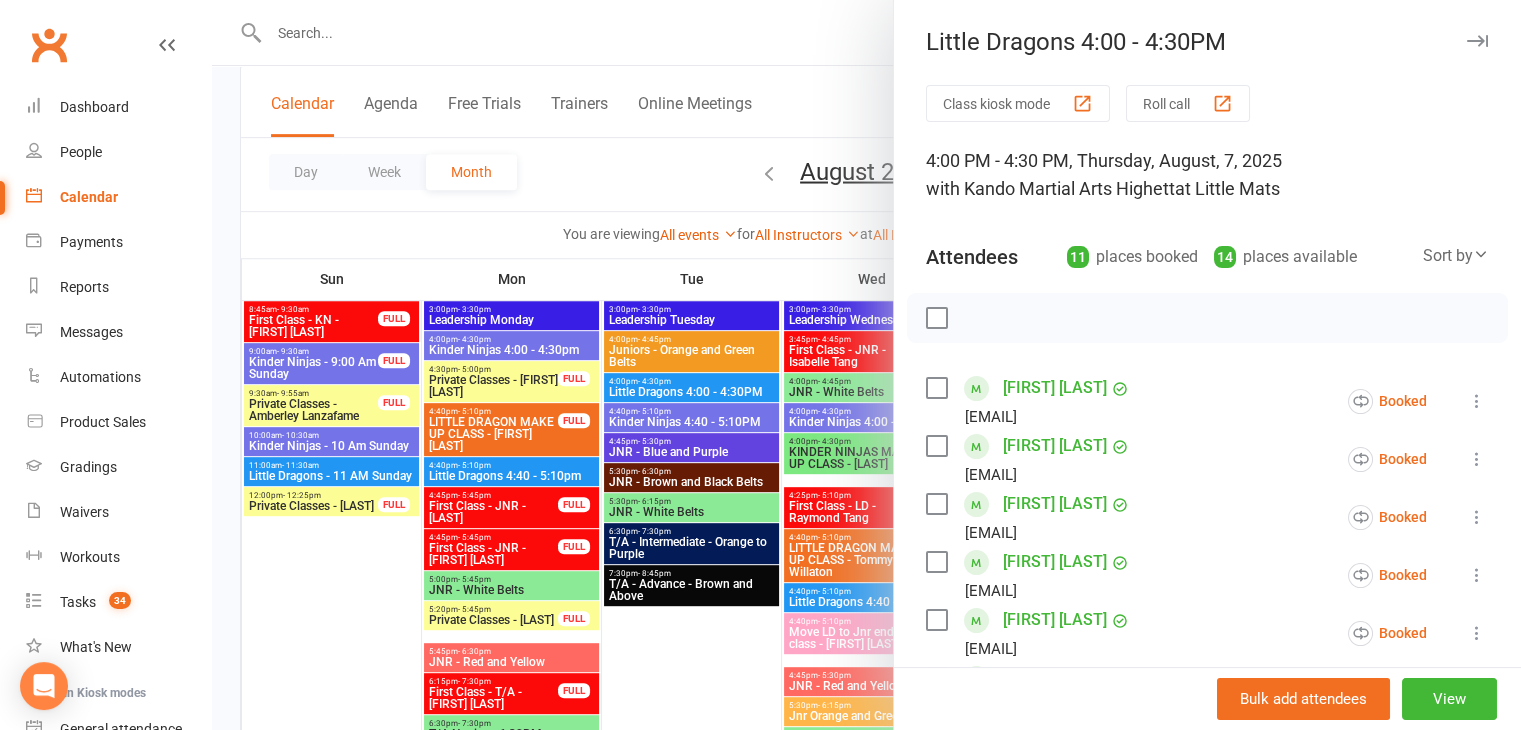 click at bounding box center [866, 365] 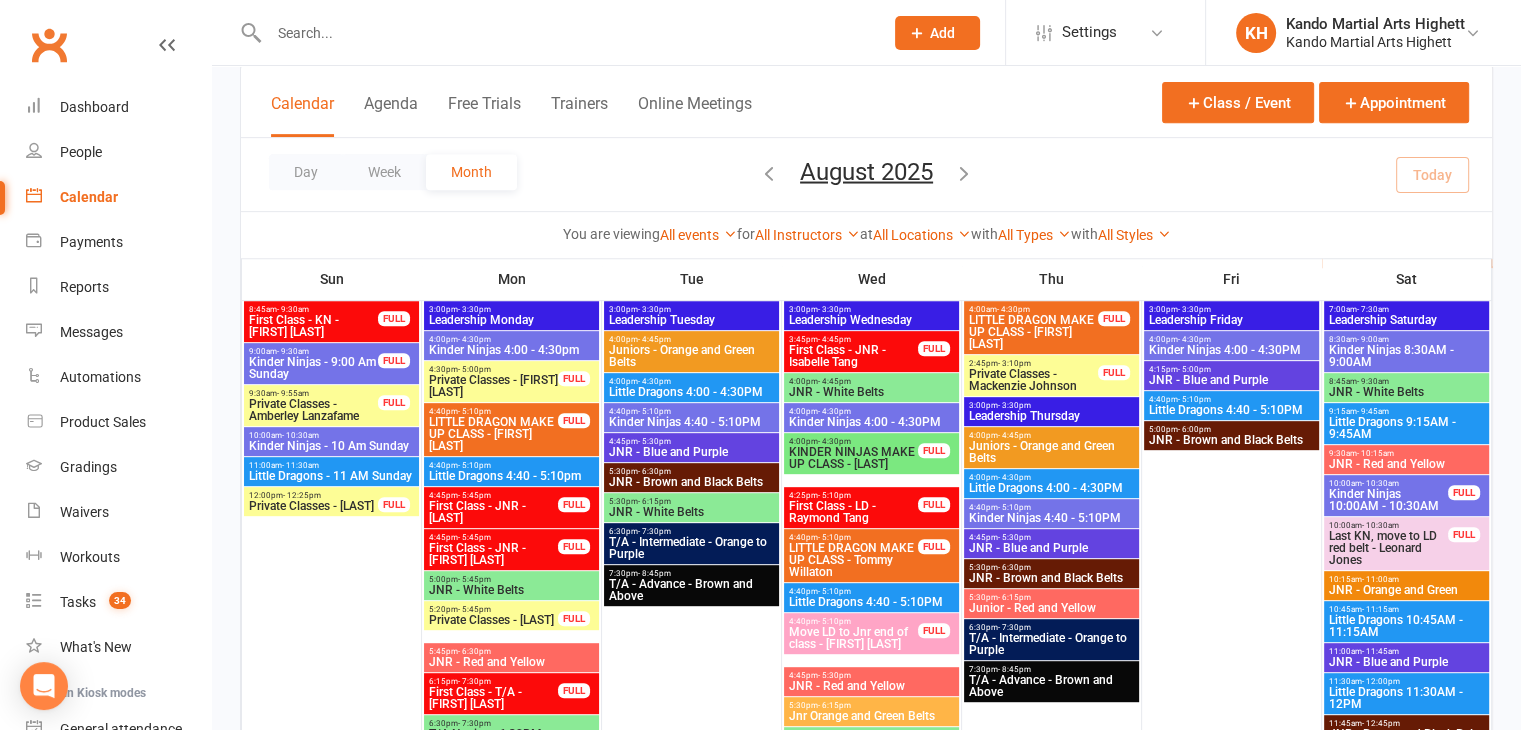 click at bounding box center (566, 33) 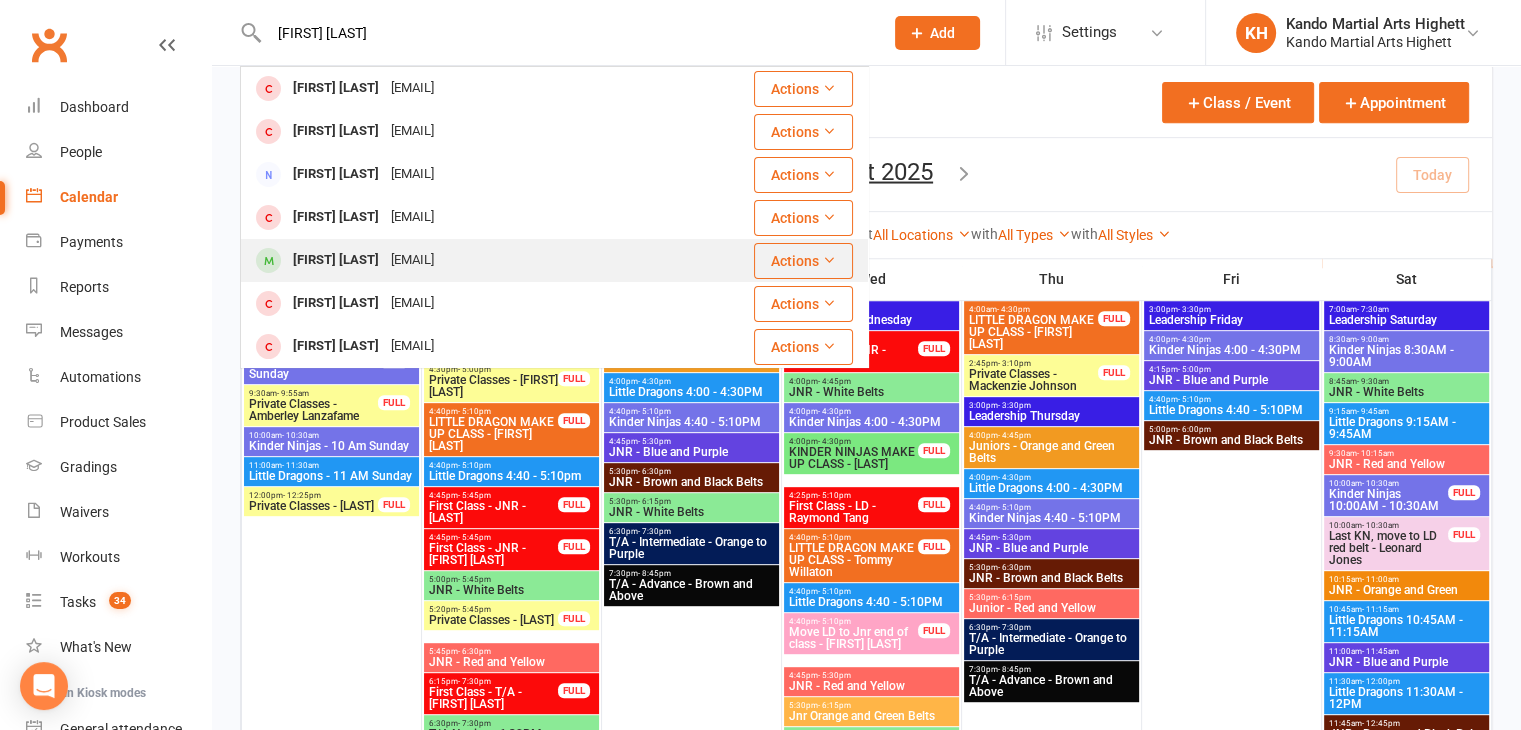 type on "william mow" 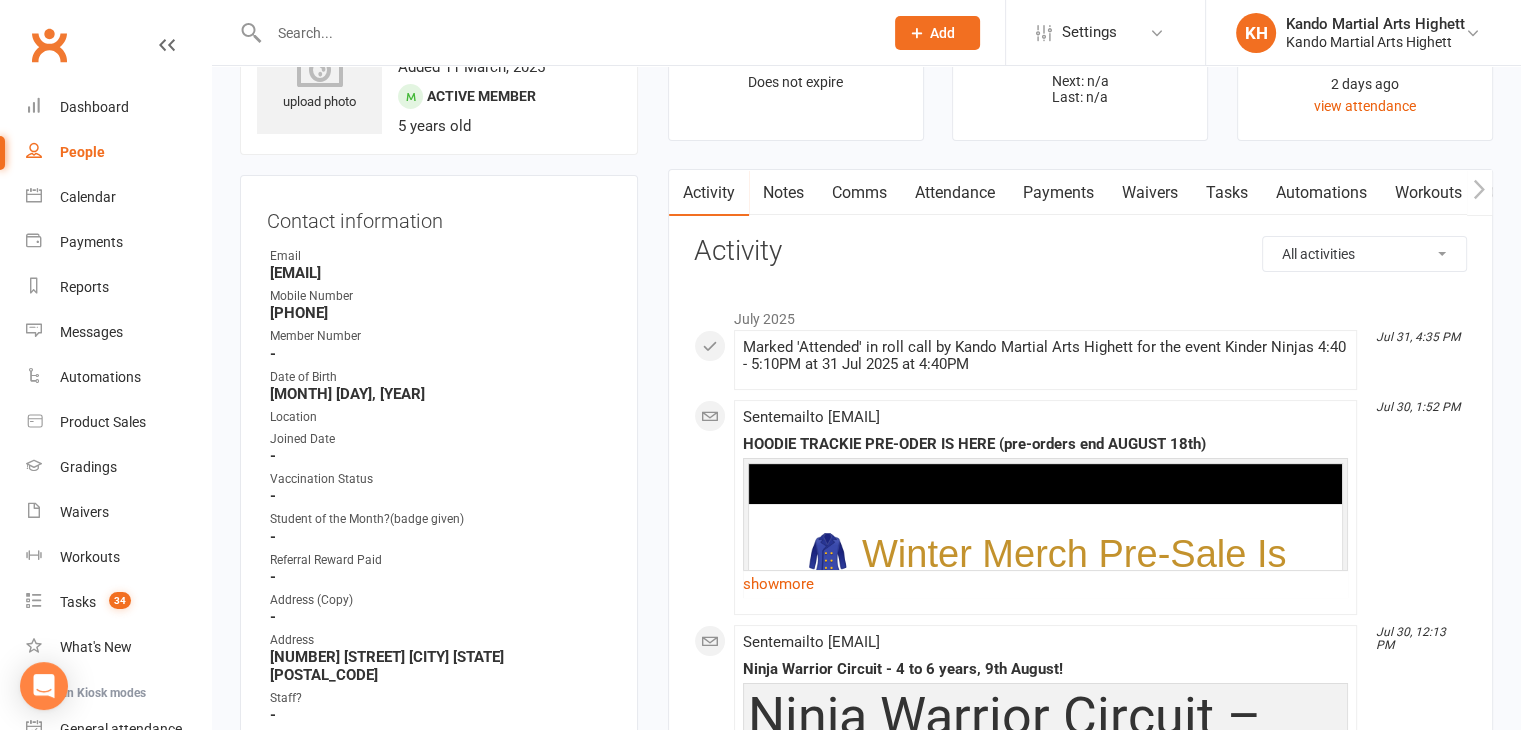scroll, scrollTop: 94, scrollLeft: 0, axis: vertical 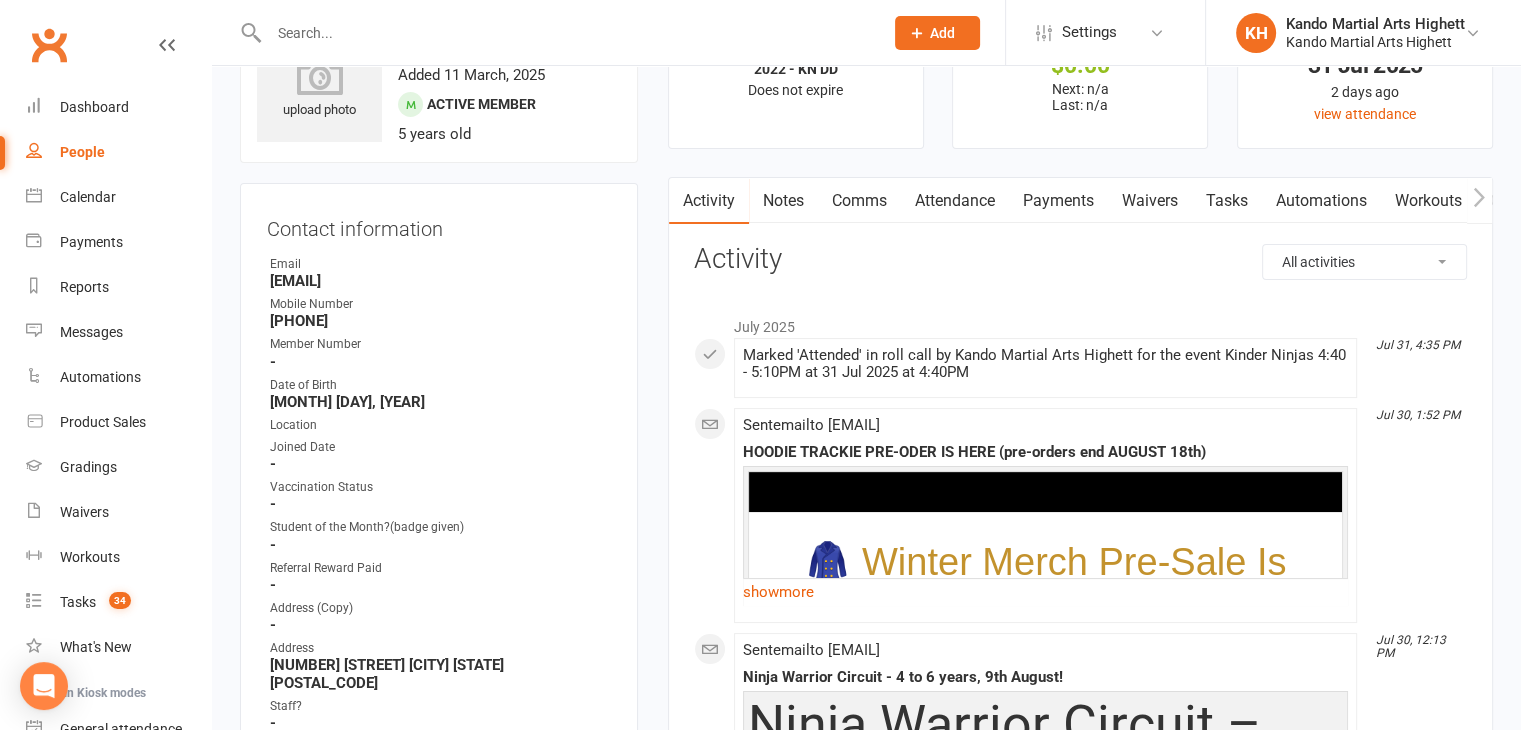 click on "Attendance" at bounding box center (955, 201) 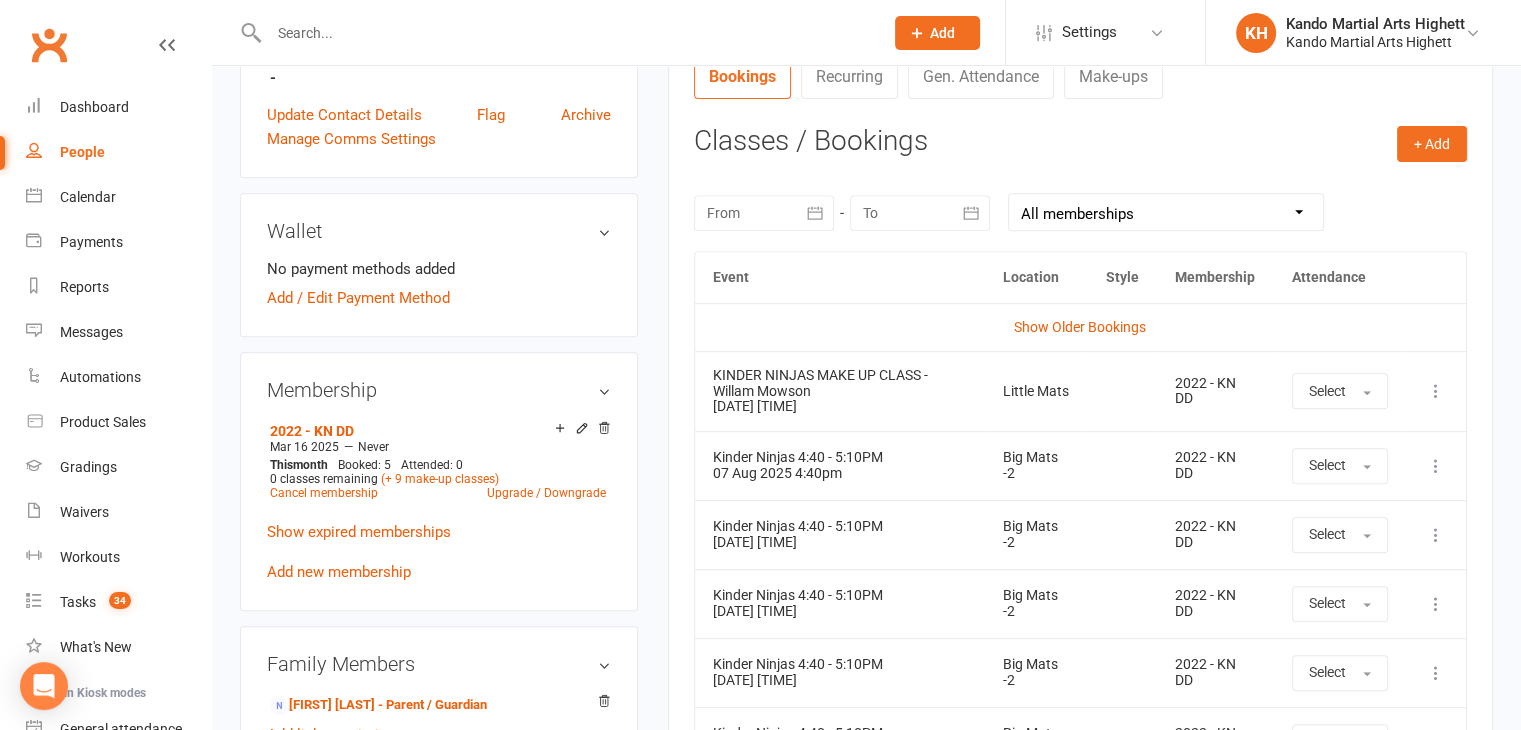 scroll, scrollTop: 780, scrollLeft: 0, axis: vertical 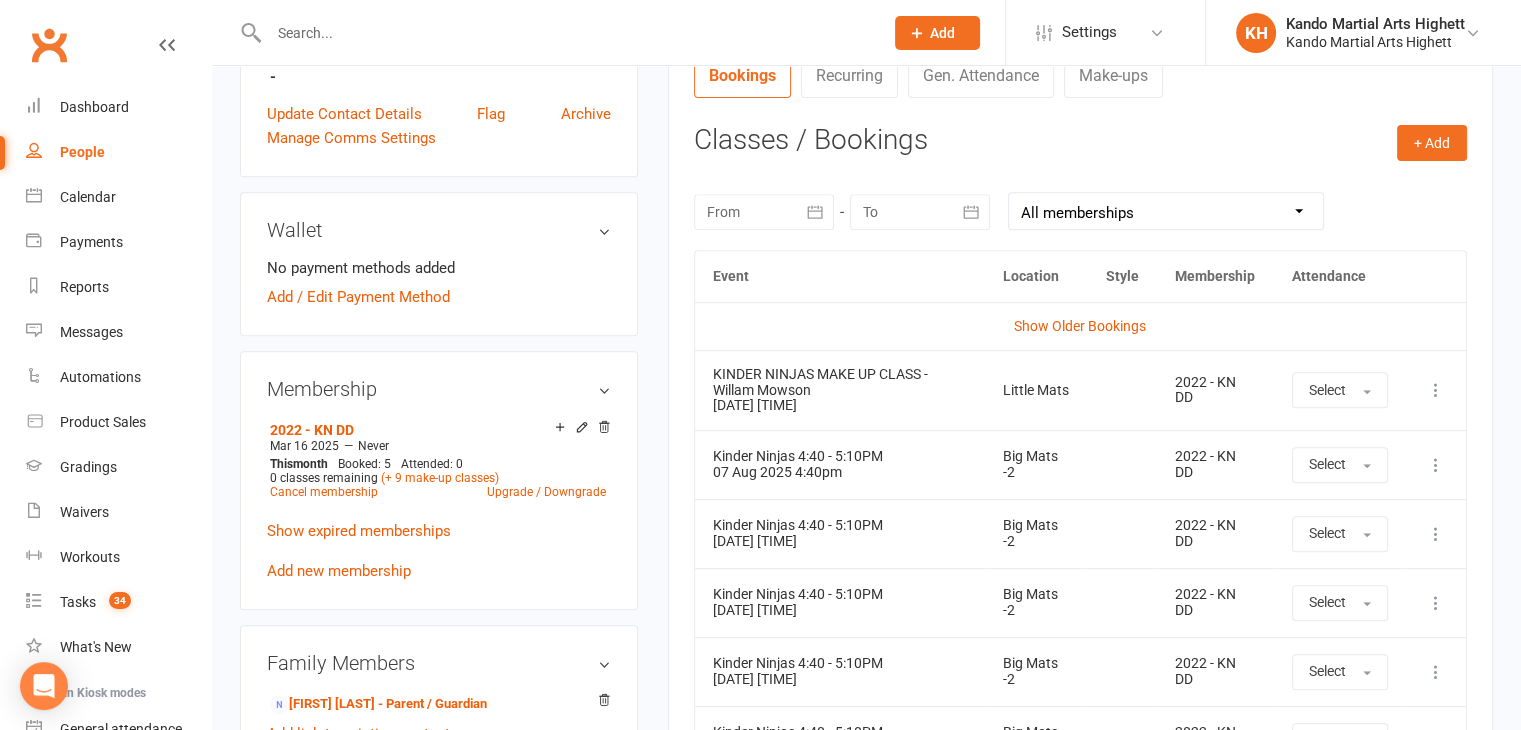 click on "Big Mats -2" at bounding box center [1036, 533] 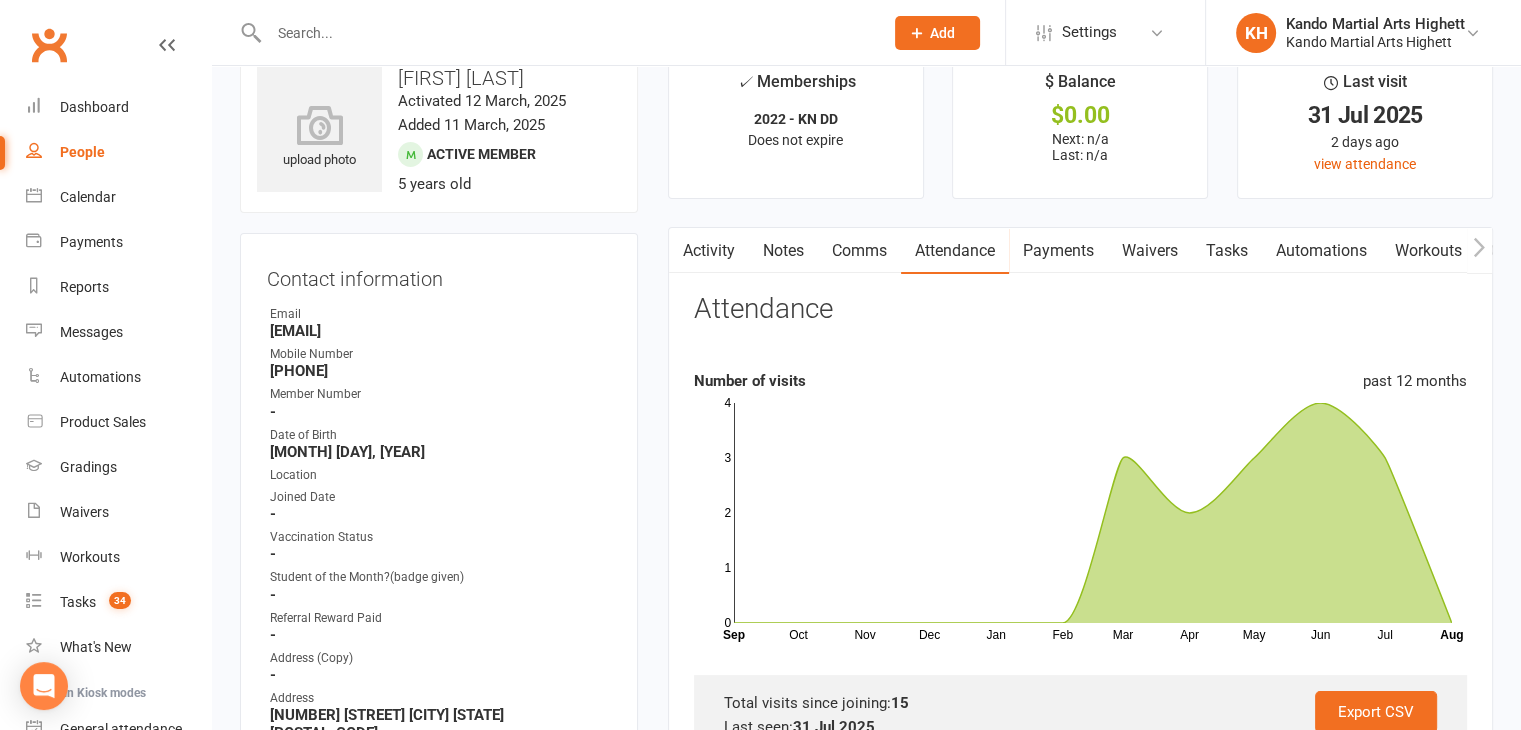 scroll, scrollTop: 36, scrollLeft: 0, axis: vertical 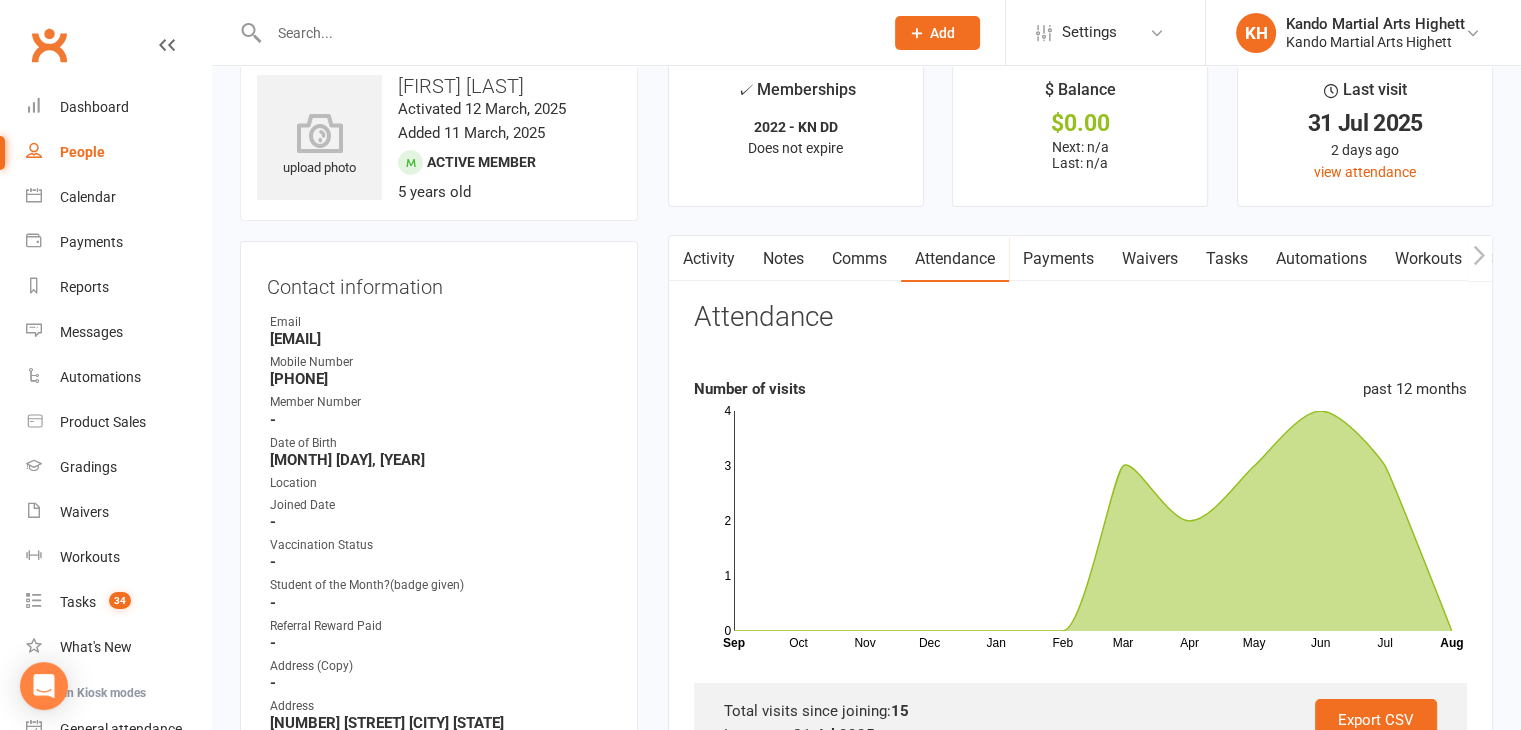 click on "✓ Memberships 2022 - KN DD Does not expire $ Balance $0.00 Next: n/a Last: n/a Last visit 31 Jul 2025 2 days ago view attendance
Activity Notes Comms Attendance Payments Waivers Tasks Automations Workouts Gradings / Promotions Access Control Assessments Credit balance
Attendance Number of visits past 12 months Oct Nov Dec Jan Feb Mar Apr May Jun Jul Month Sep Aug  0  1  2  3  4 Export CSV Total visits since joining:  15 Last seen:  31 Jul 2025 Bookings Recurring Gen. Attendance Make-ups + Add Book Event Add Appointment Book a Friend Classes / Bookings
August 2025
Sun Mon Tue Wed Thu Fri Sat
31
27
28
29
30
31
01
02
32
03
04
05
06
07
08
09" at bounding box center (1080, 1361) 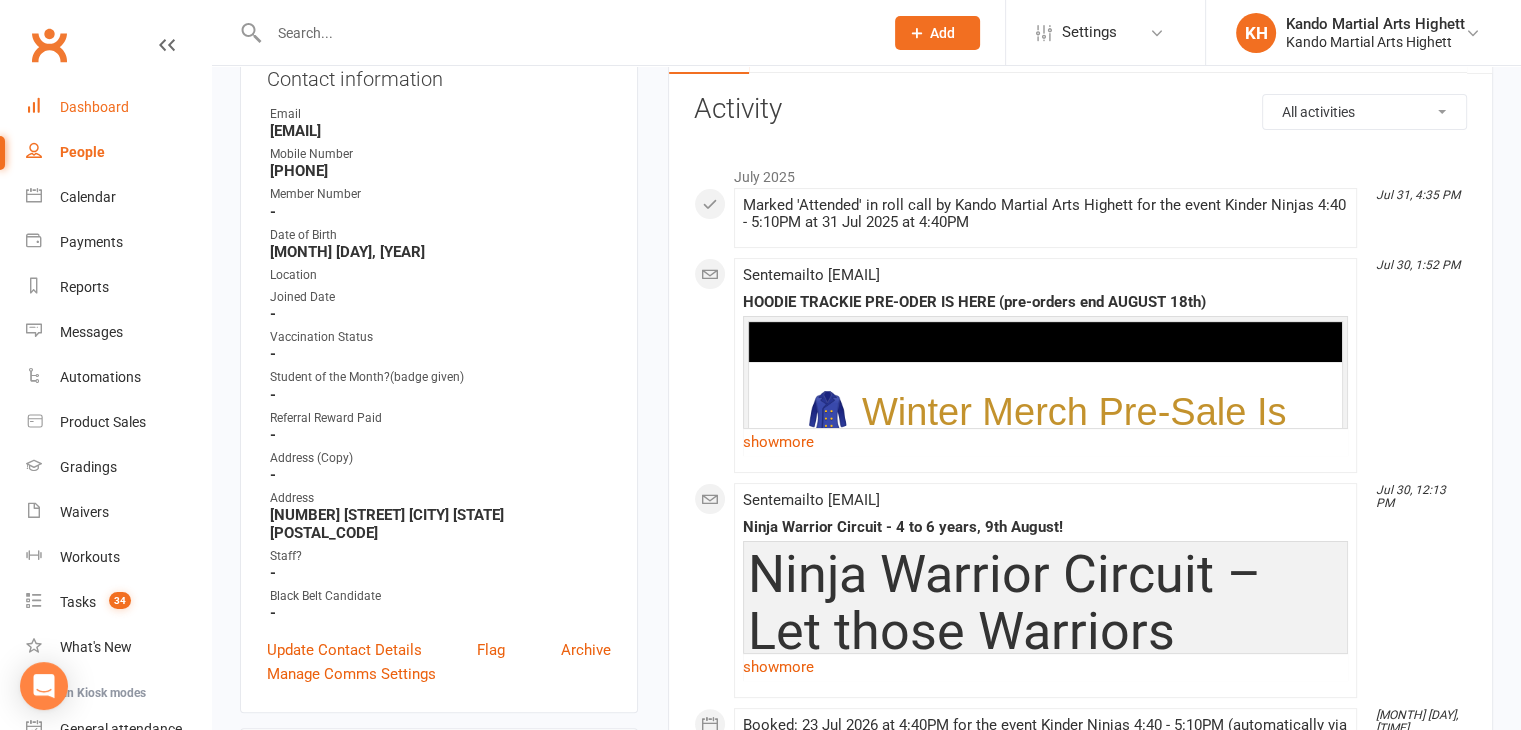 scroll, scrollTop: 187, scrollLeft: 0, axis: vertical 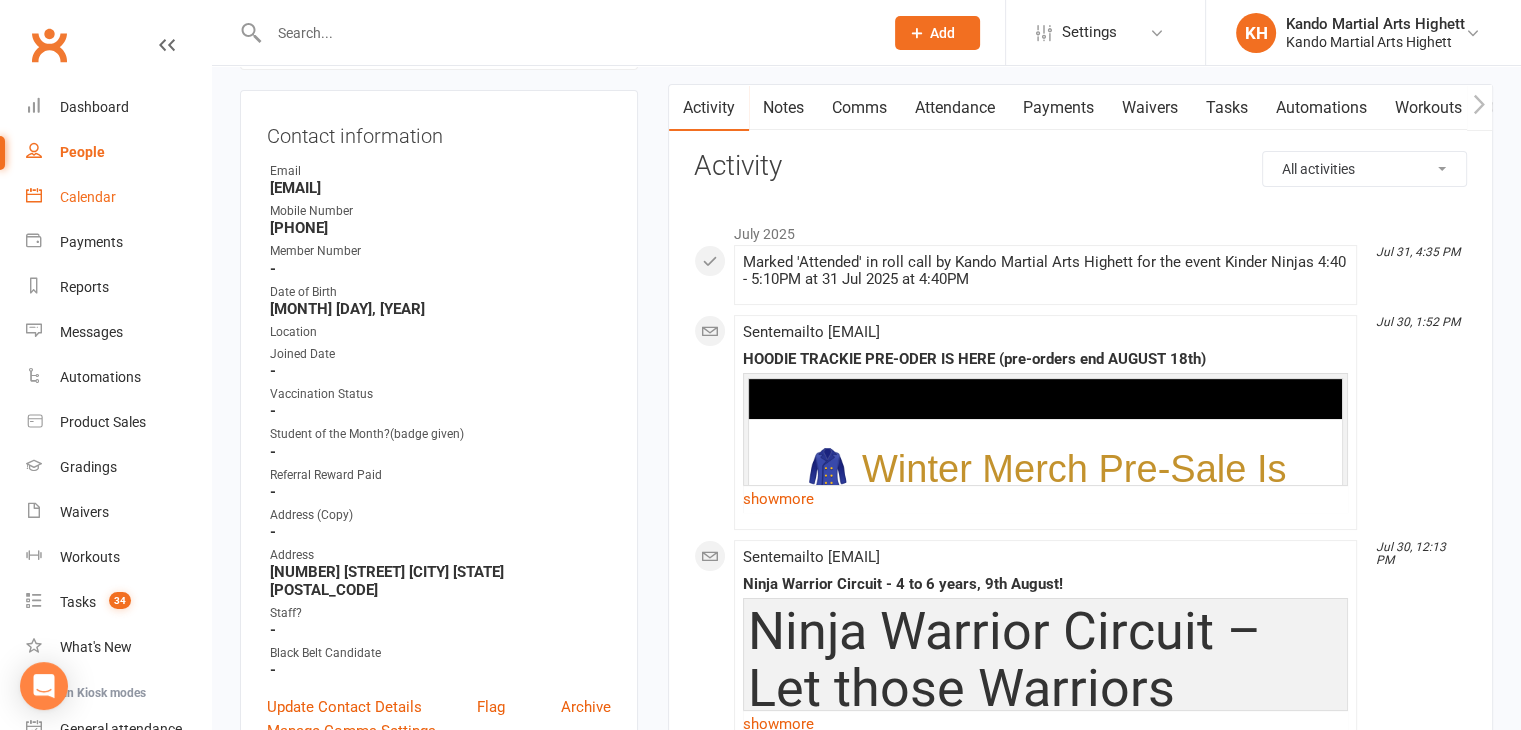 click on "Calendar" at bounding box center [118, 197] 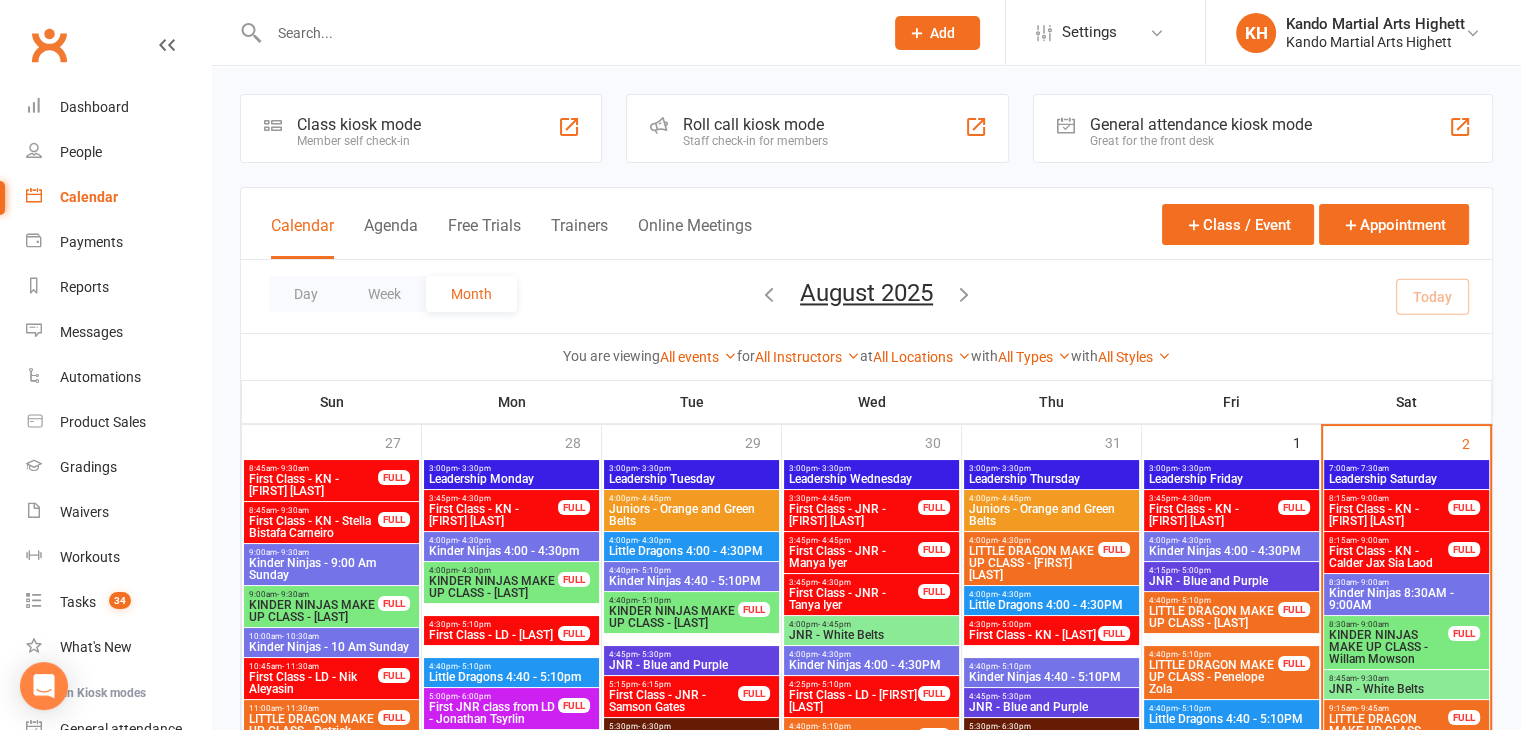 scroll, scrollTop: 34, scrollLeft: 0, axis: vertical 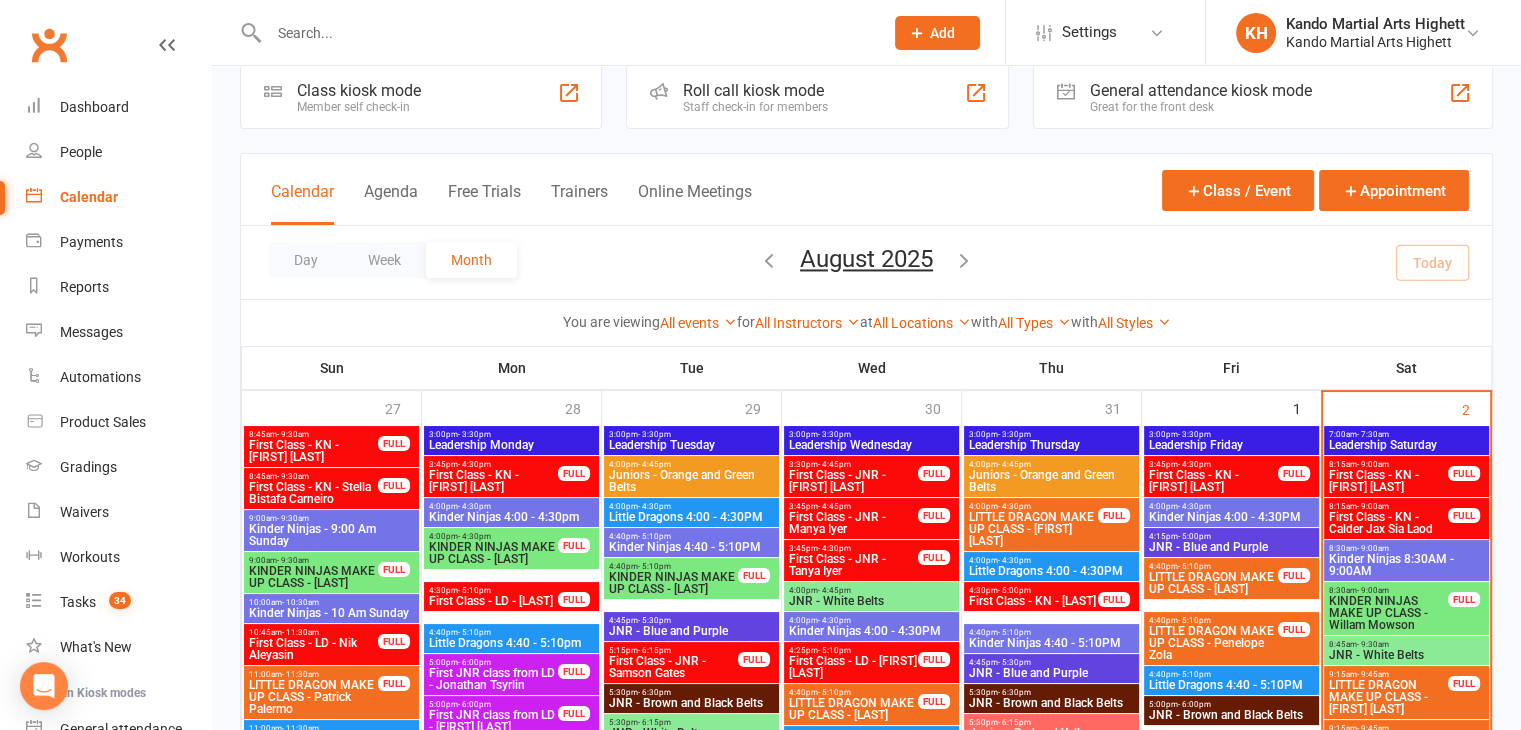 click on "Kinder Ninjas 8:30AM - 9:00AM" at bounding box center [1406, 565] 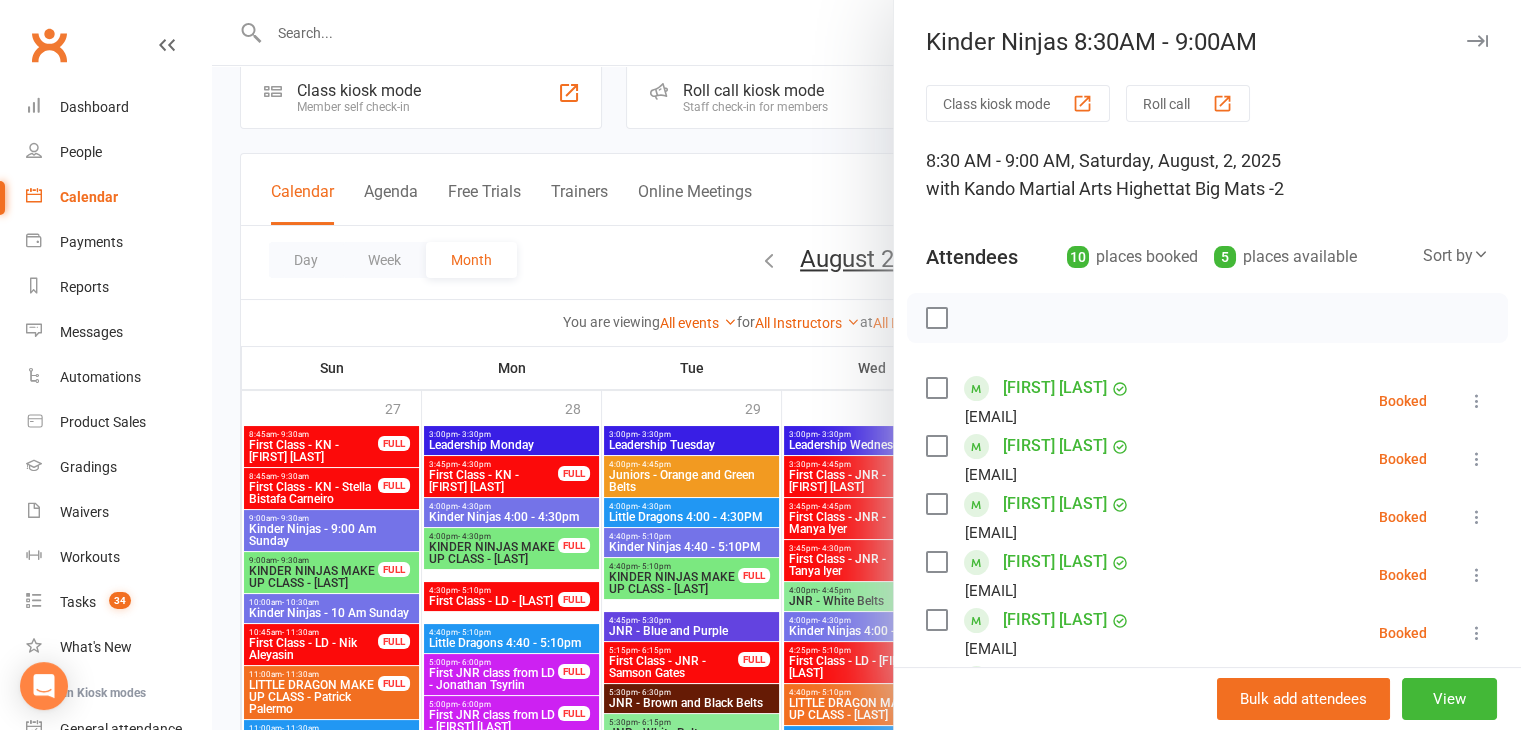 click at bounding box center (866, 365) 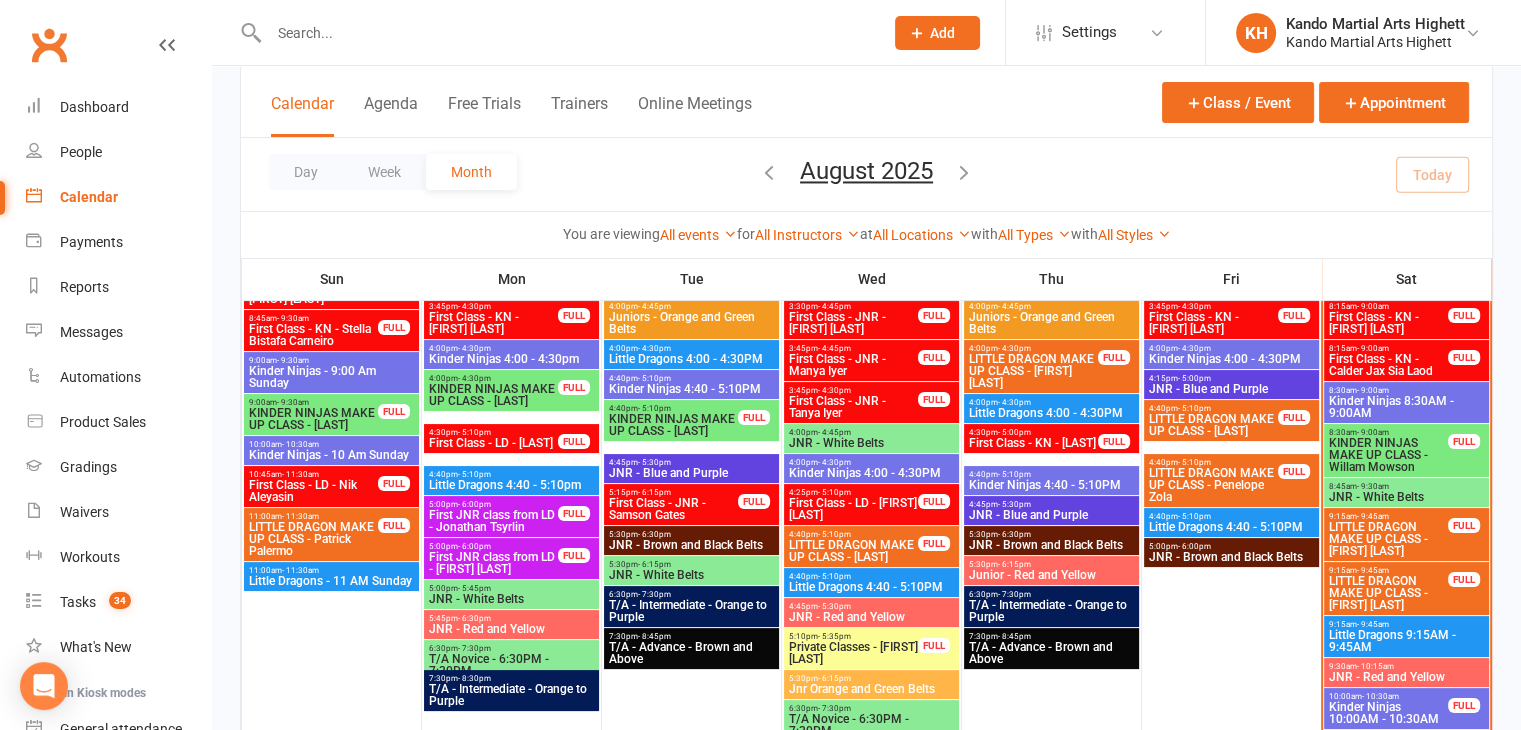 scroll, scrollTop: 200, scrollLeft: 0, axis: vertical 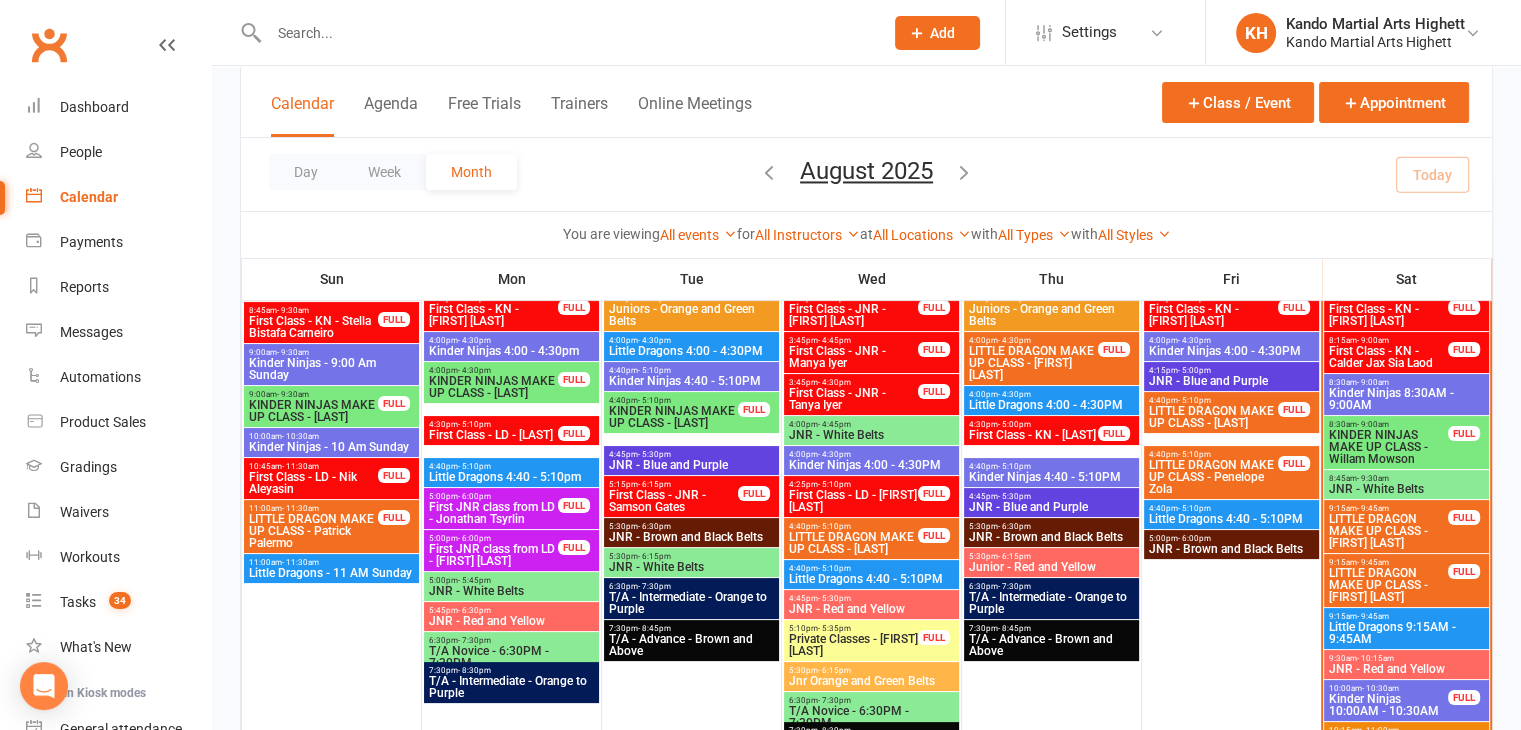 click on "- 9:45am" at bounding box center (1373, 616) 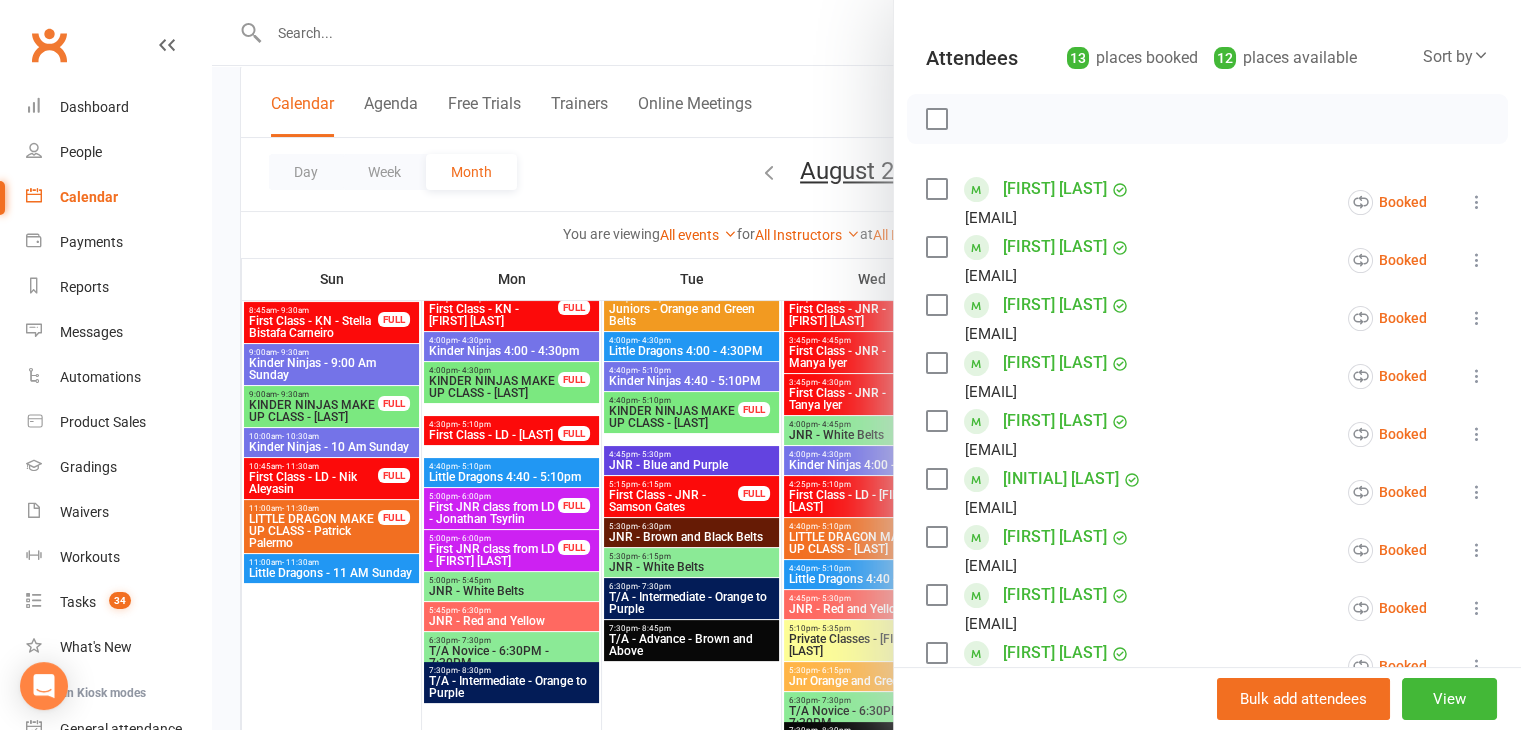 scroll, scrollTop: 196, scrollLeft: 0, axis: vertical 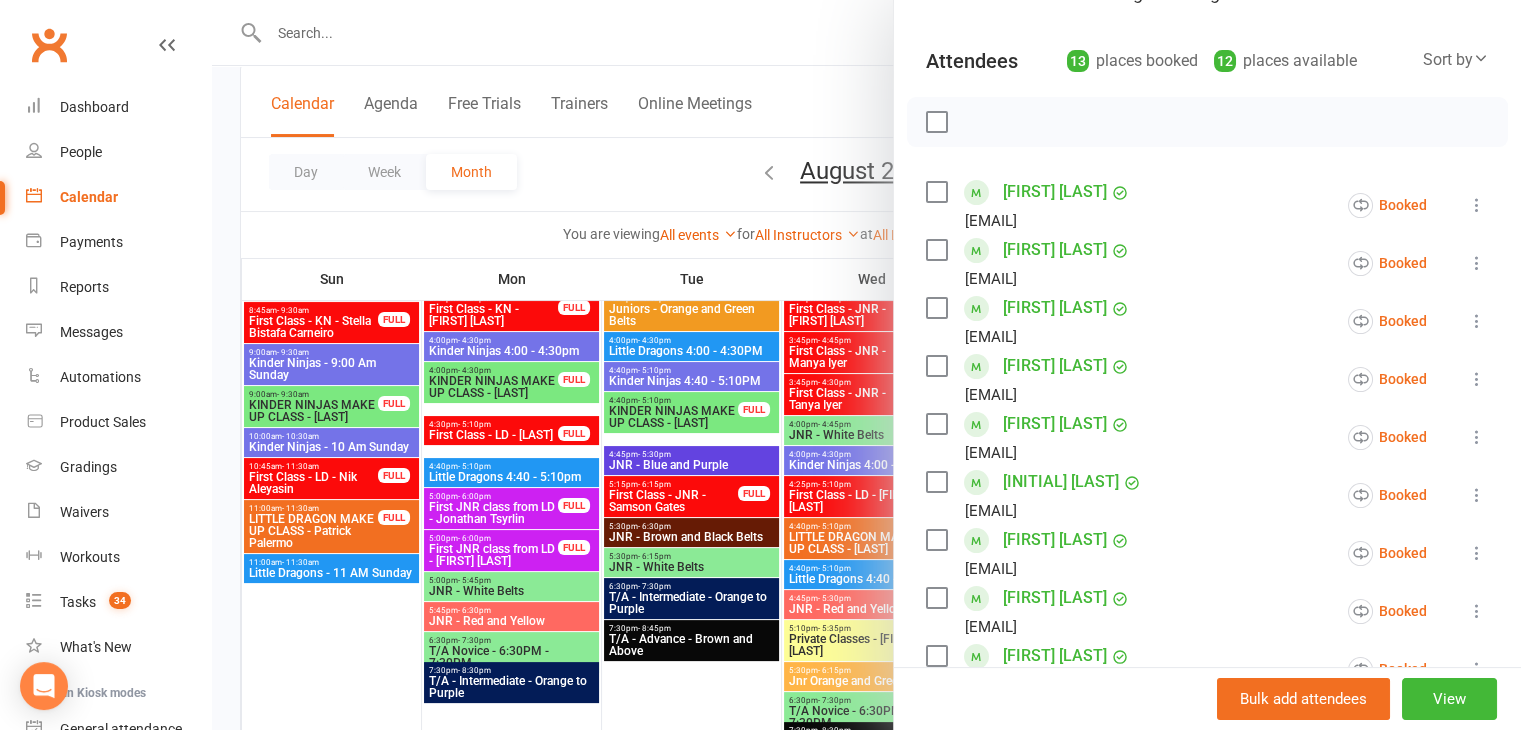 click on "JJ Lewski" at bounding box center [1061, 482] 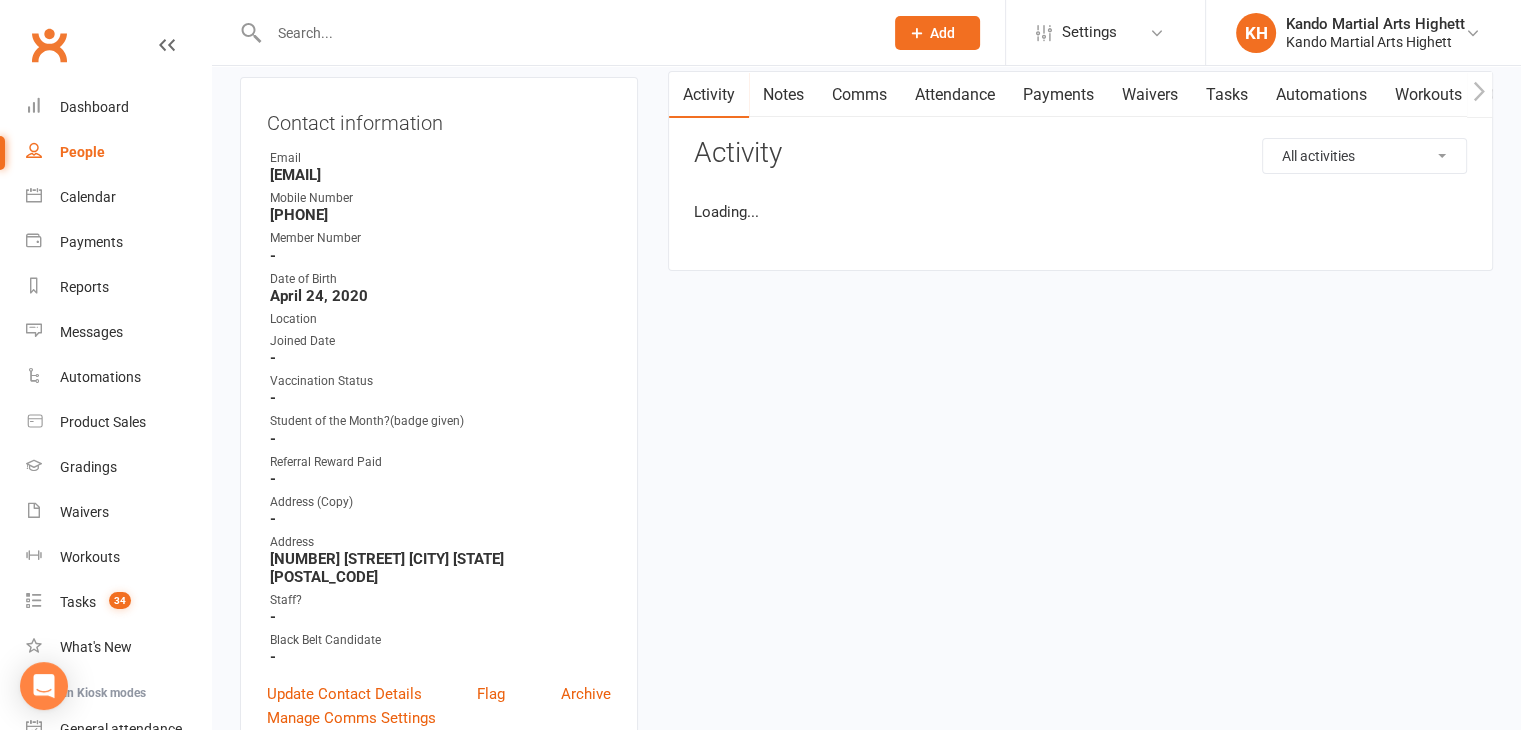 scroll, scrollTop: 0, scrollLeft: 0, axis: both 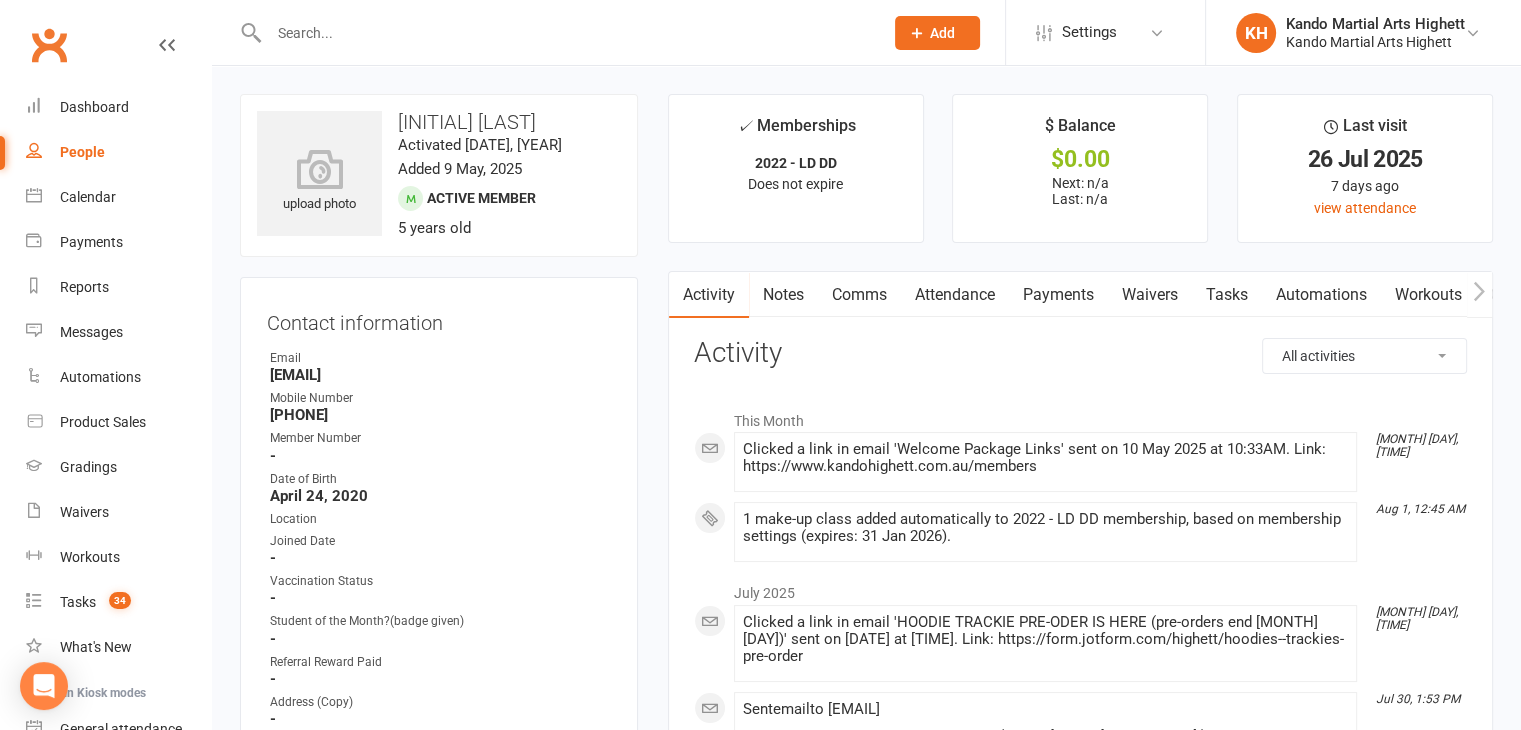 drag, startPoint x: 464, startPoint y: 373, endPoint x: 268, endPoint y: 380, distance: 196.12495 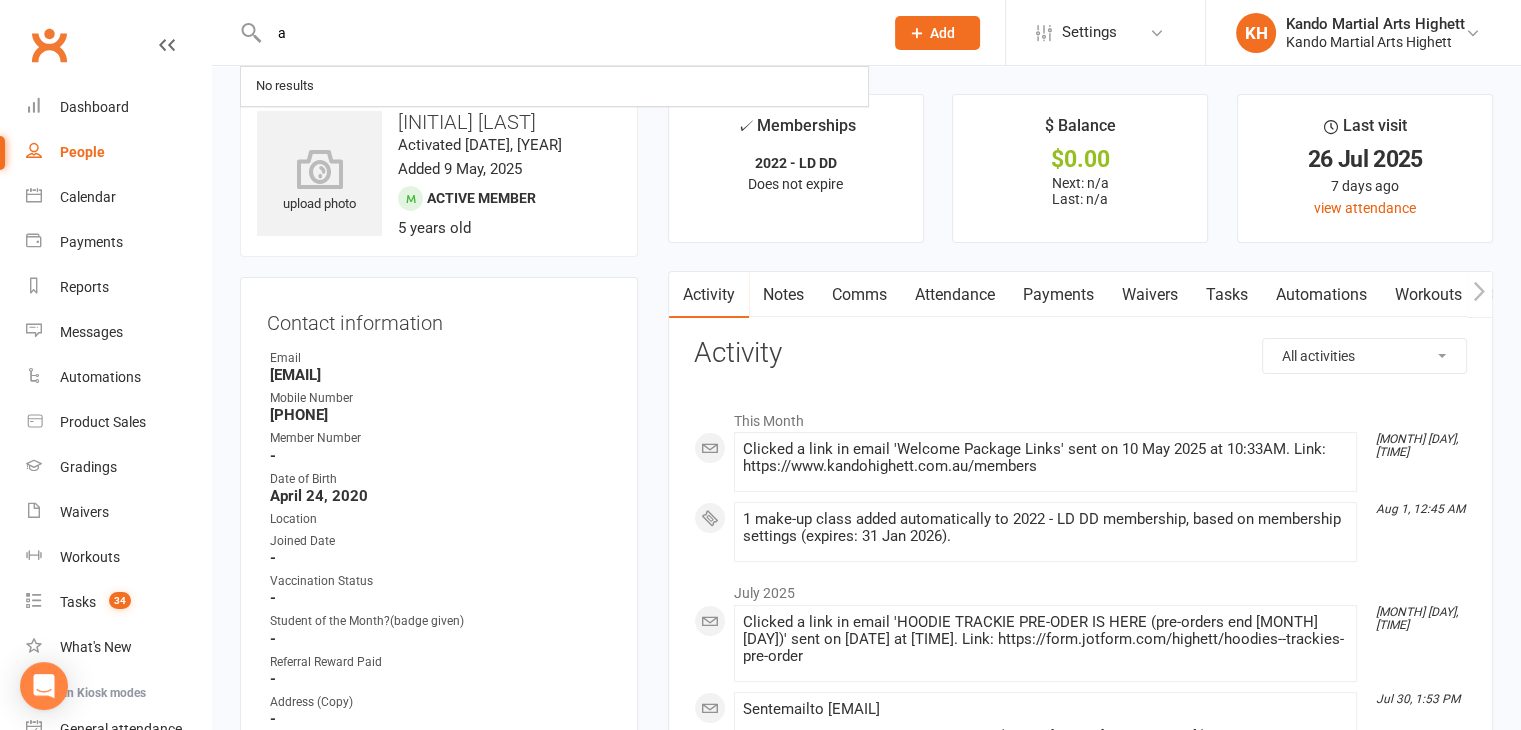 type 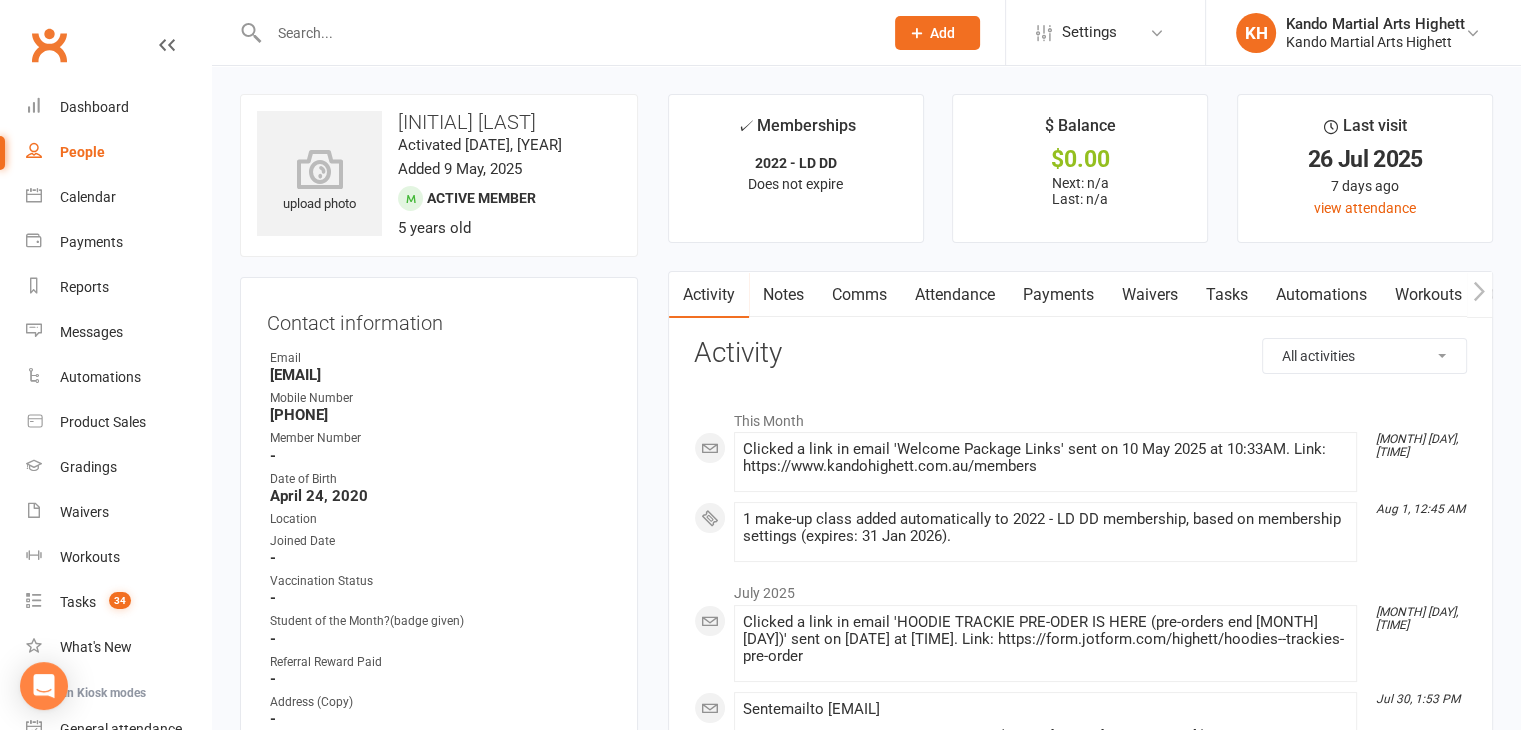 scroll, scrollTop: 36, scrollLeft: 0, axis: vertical 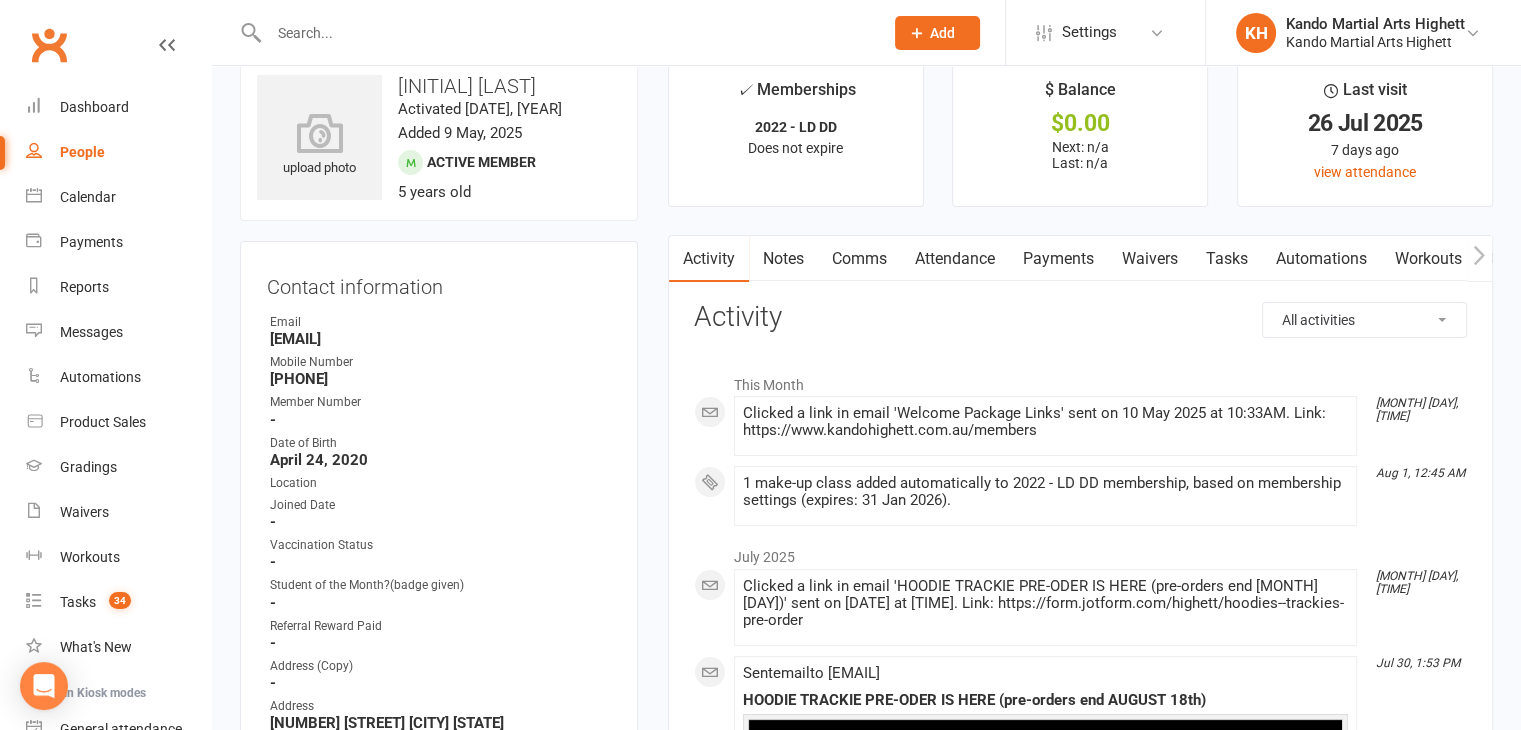 drag, startPoint x: 480, startPoint y: 341, endPoint x: 269, endPoint y: 337, distance: 211.03792 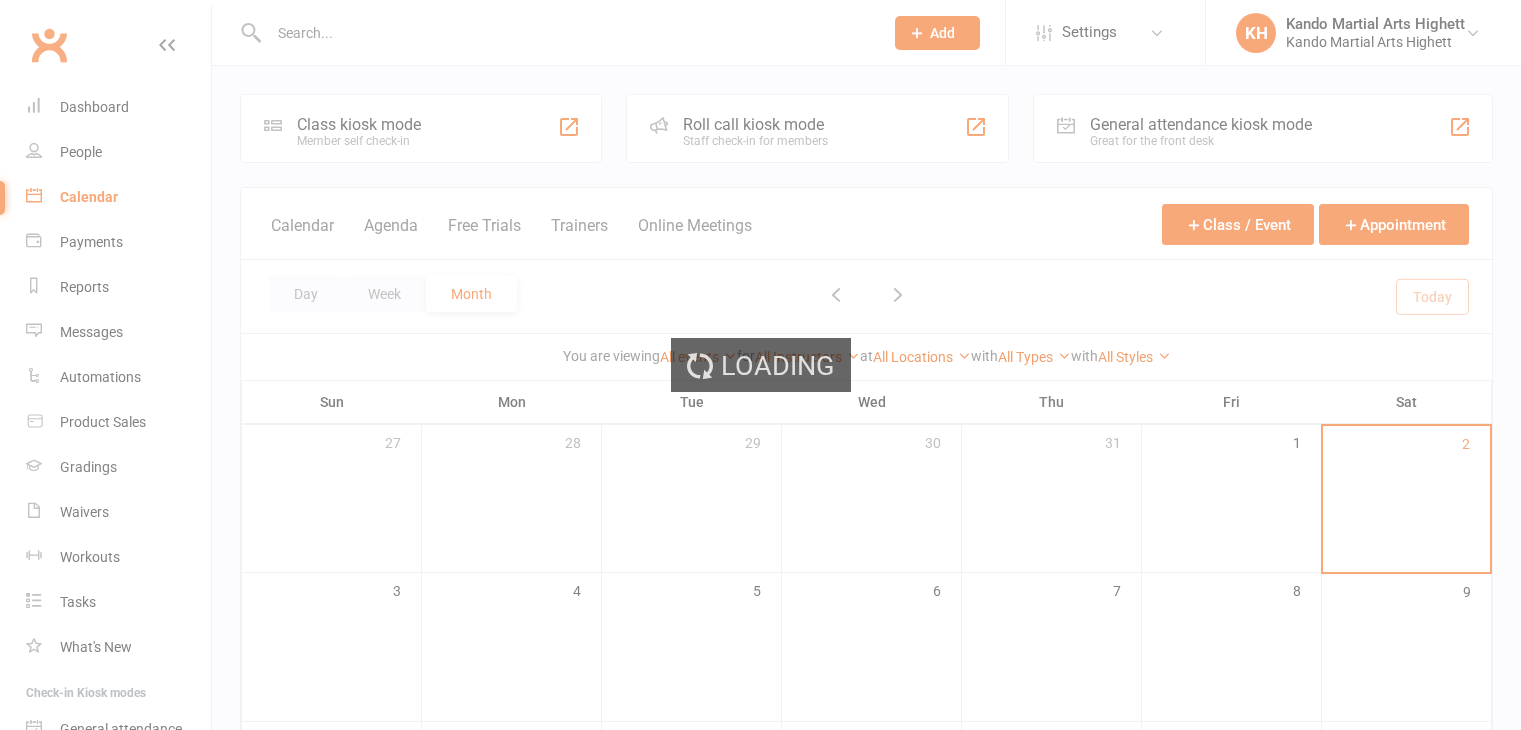 scroll, scrollTop: 0, scrollLeft: 0, axis: both 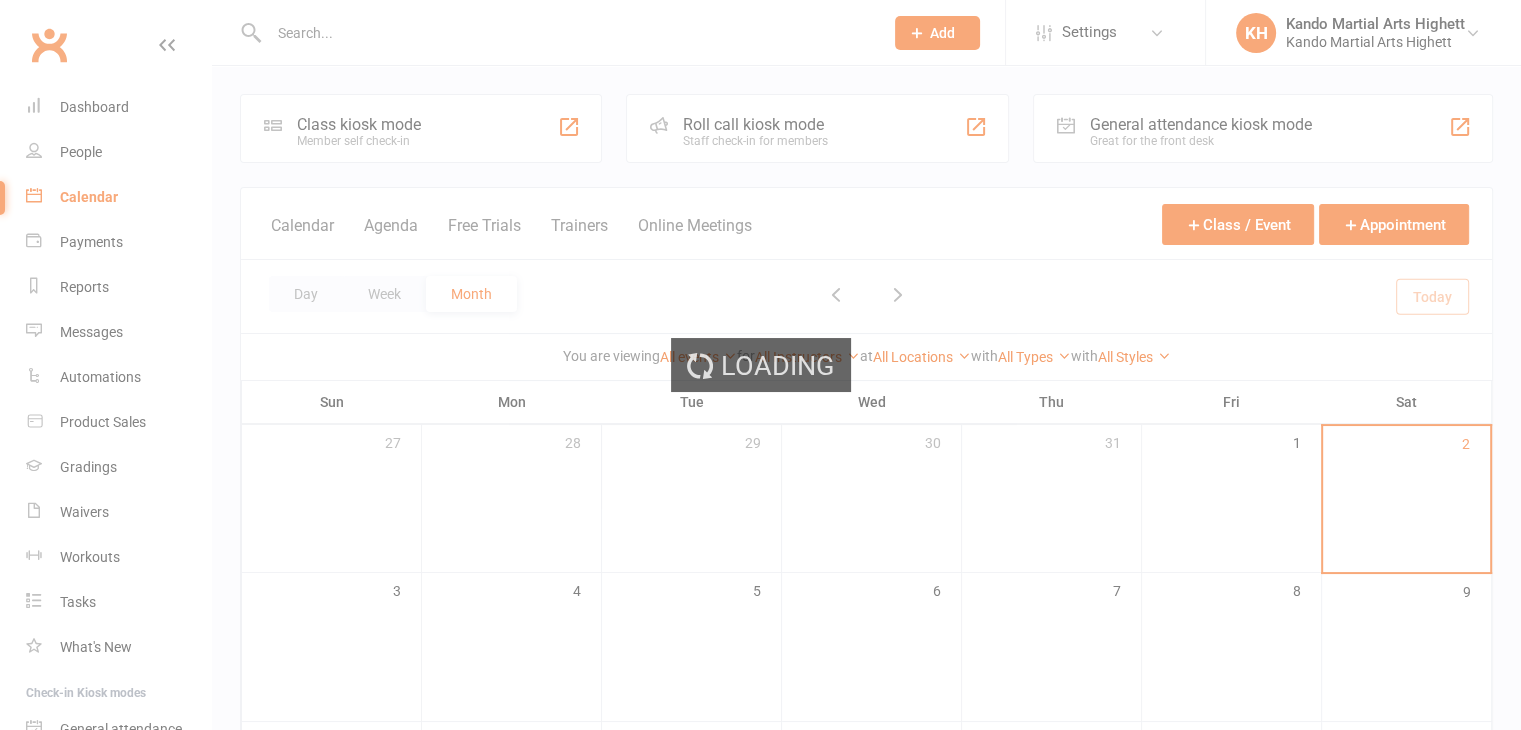 click on "Loading" at bounding box center (760, 365) 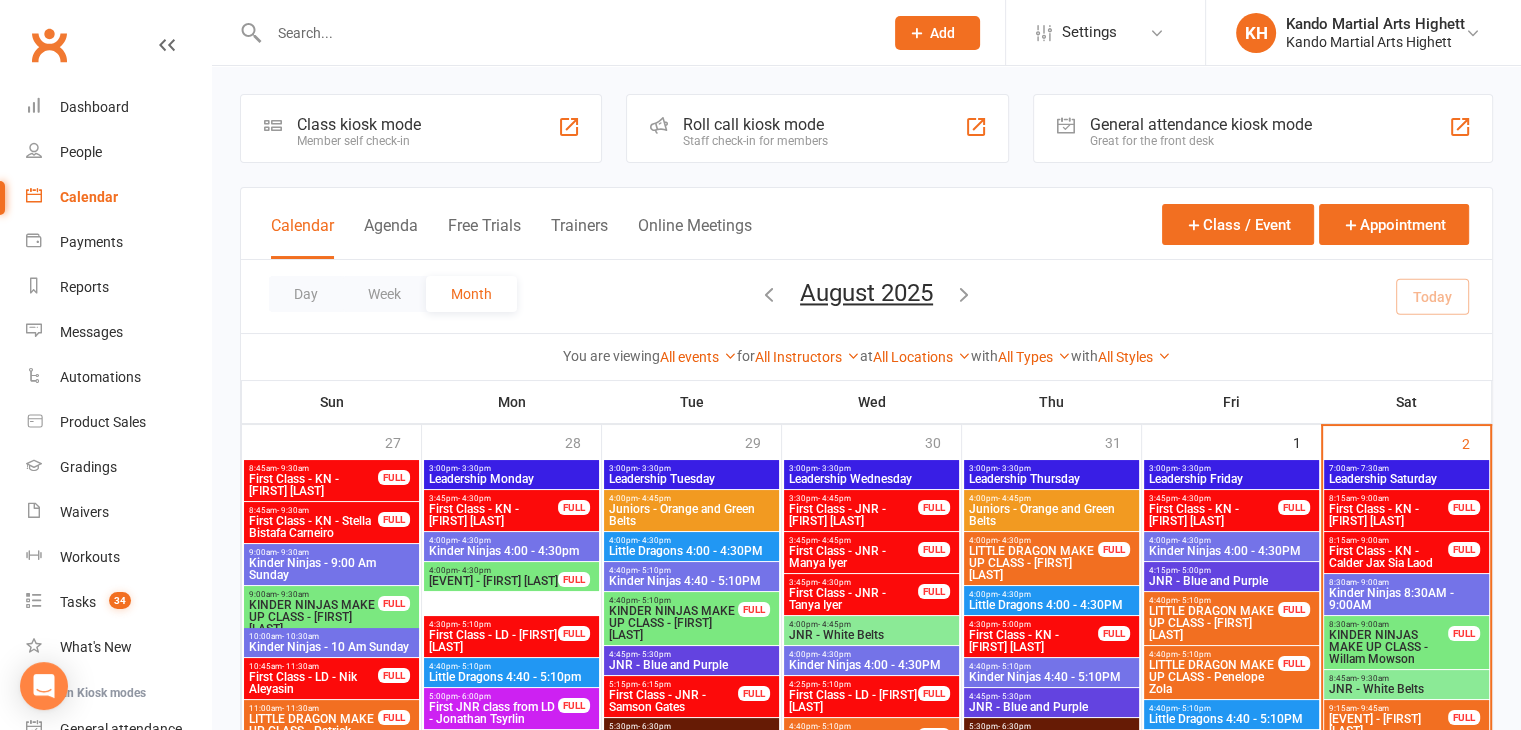 click at bounding box center [566, 33] 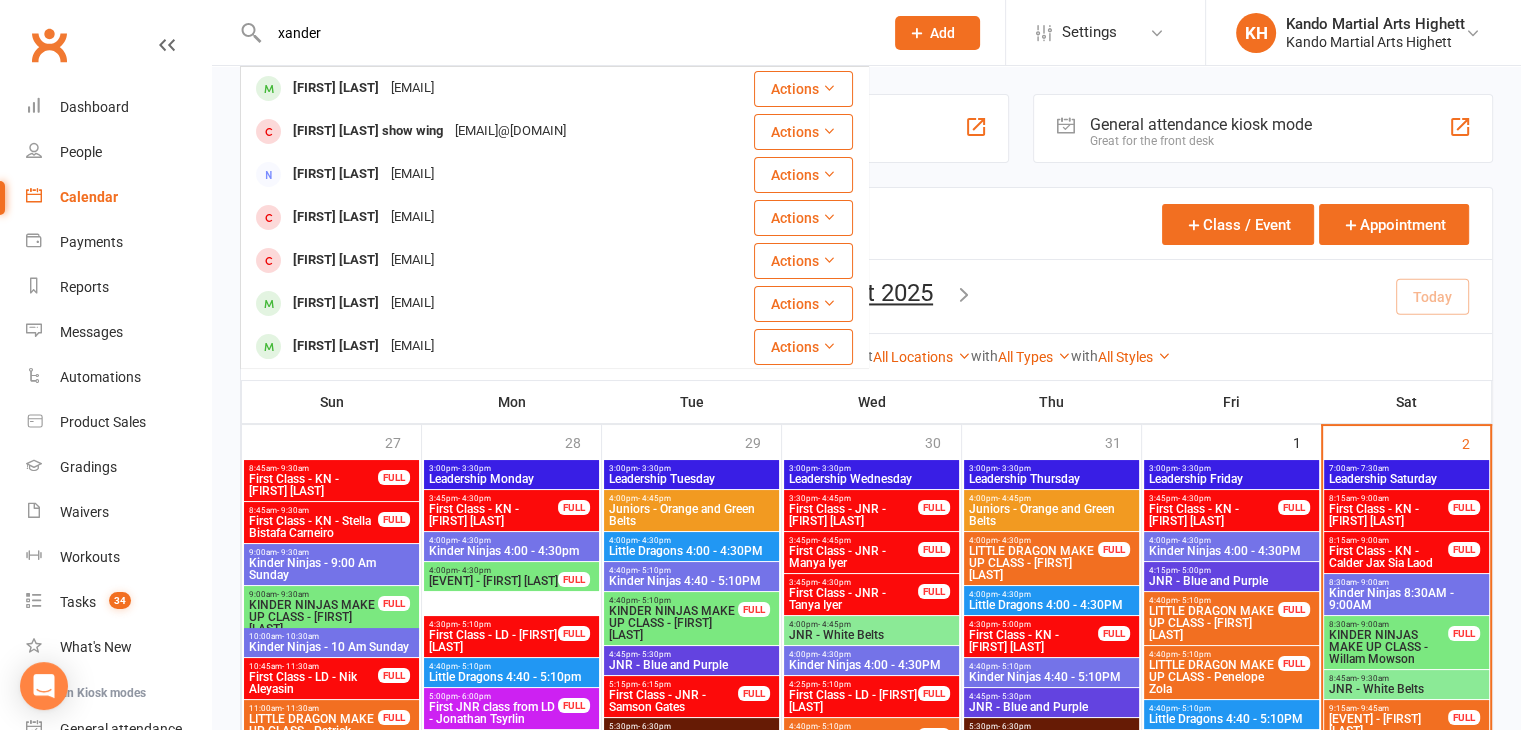 type on "xander" 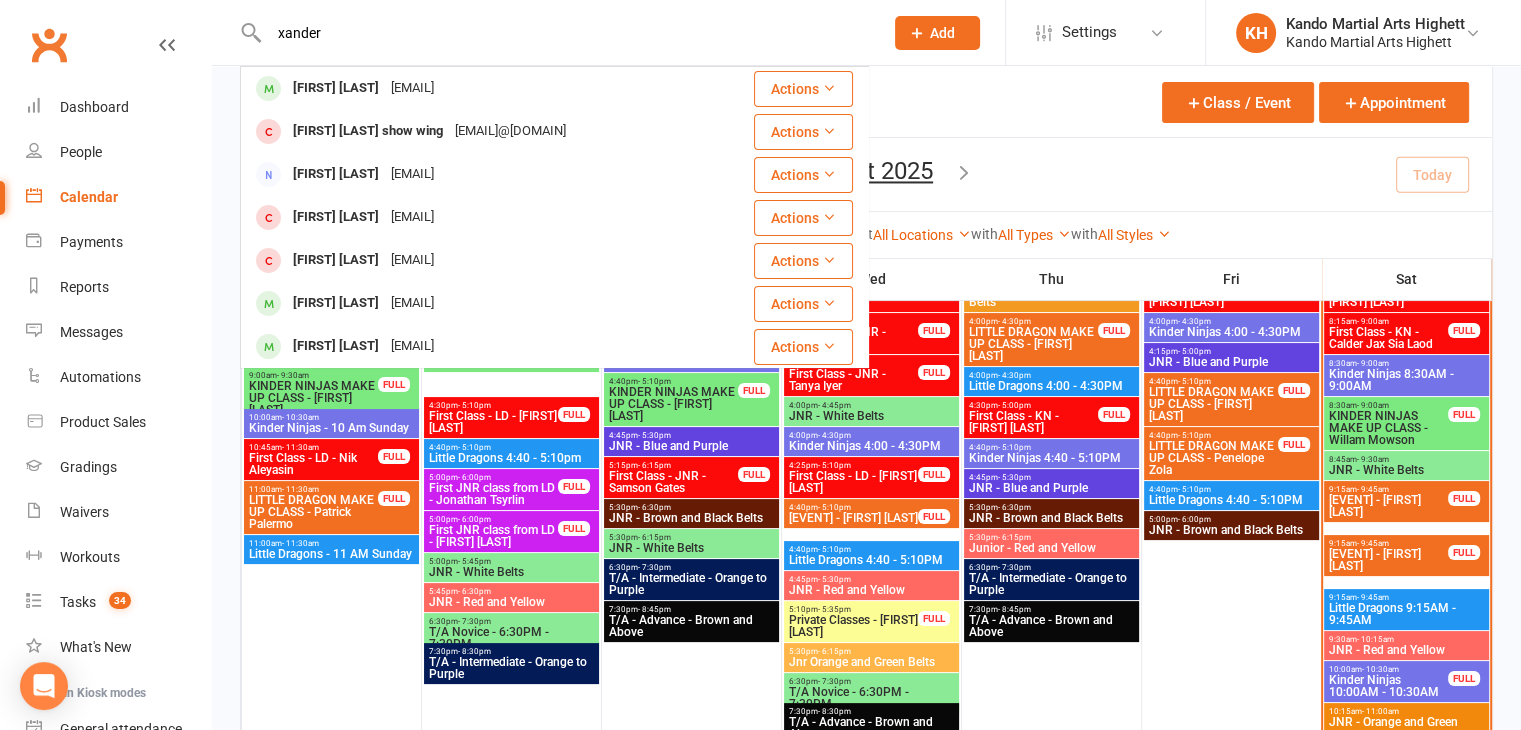scroll, scrollTop: 210, scrollLeft: 0, axis: vertical 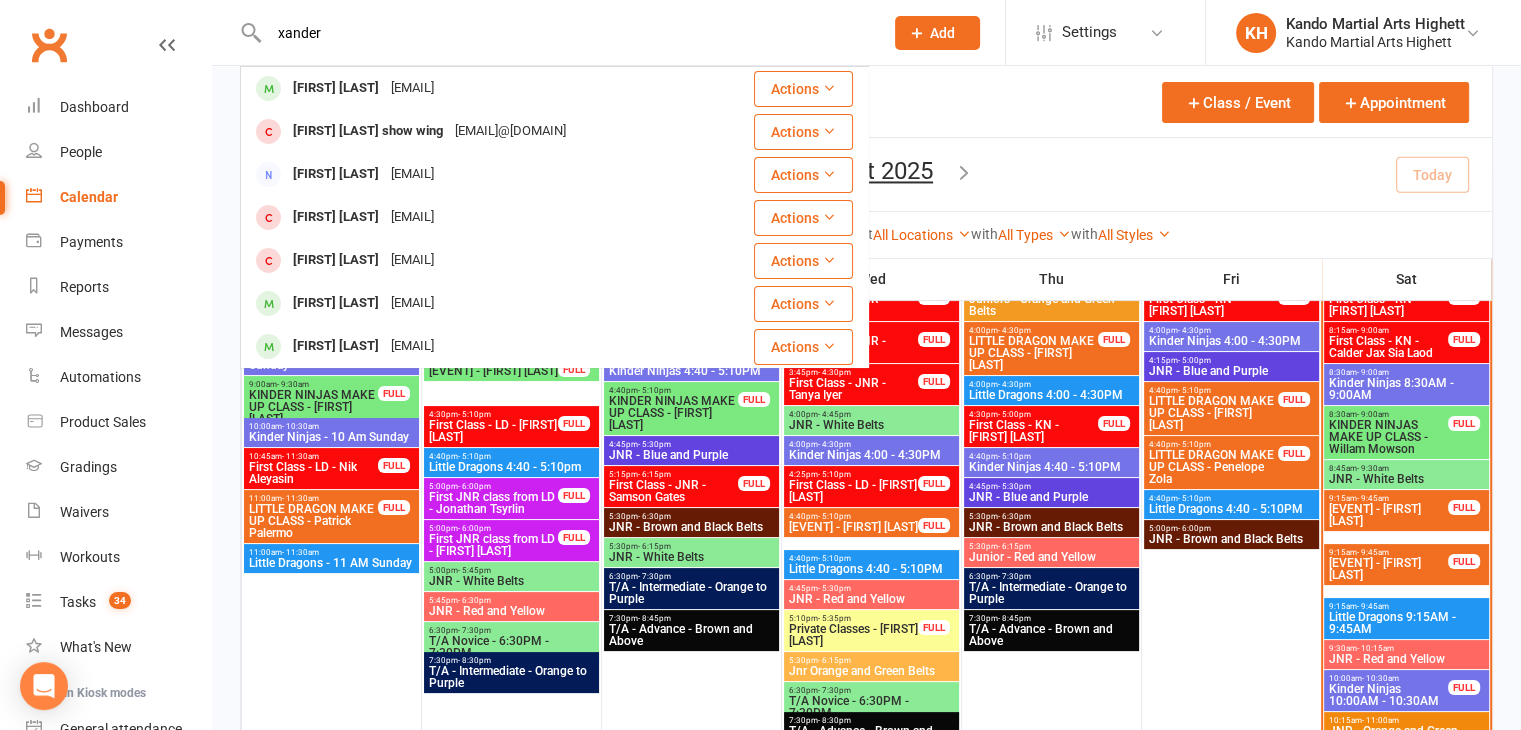click on "Little Dragons 9:15AM - 9:45AM" at bounding box center [1406, 623] 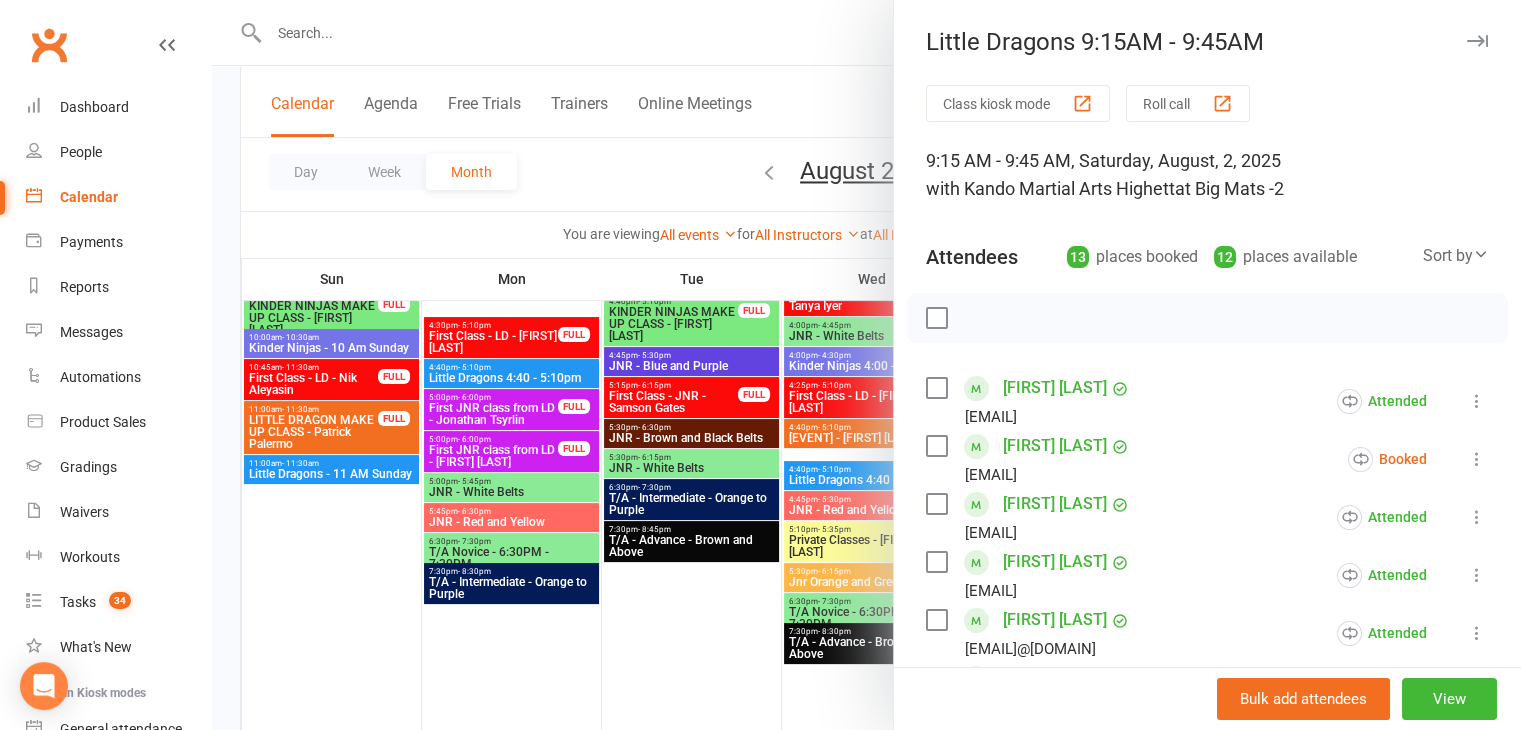scroll, scrollTop: 196, scrollLeft: 0, axis: vertical 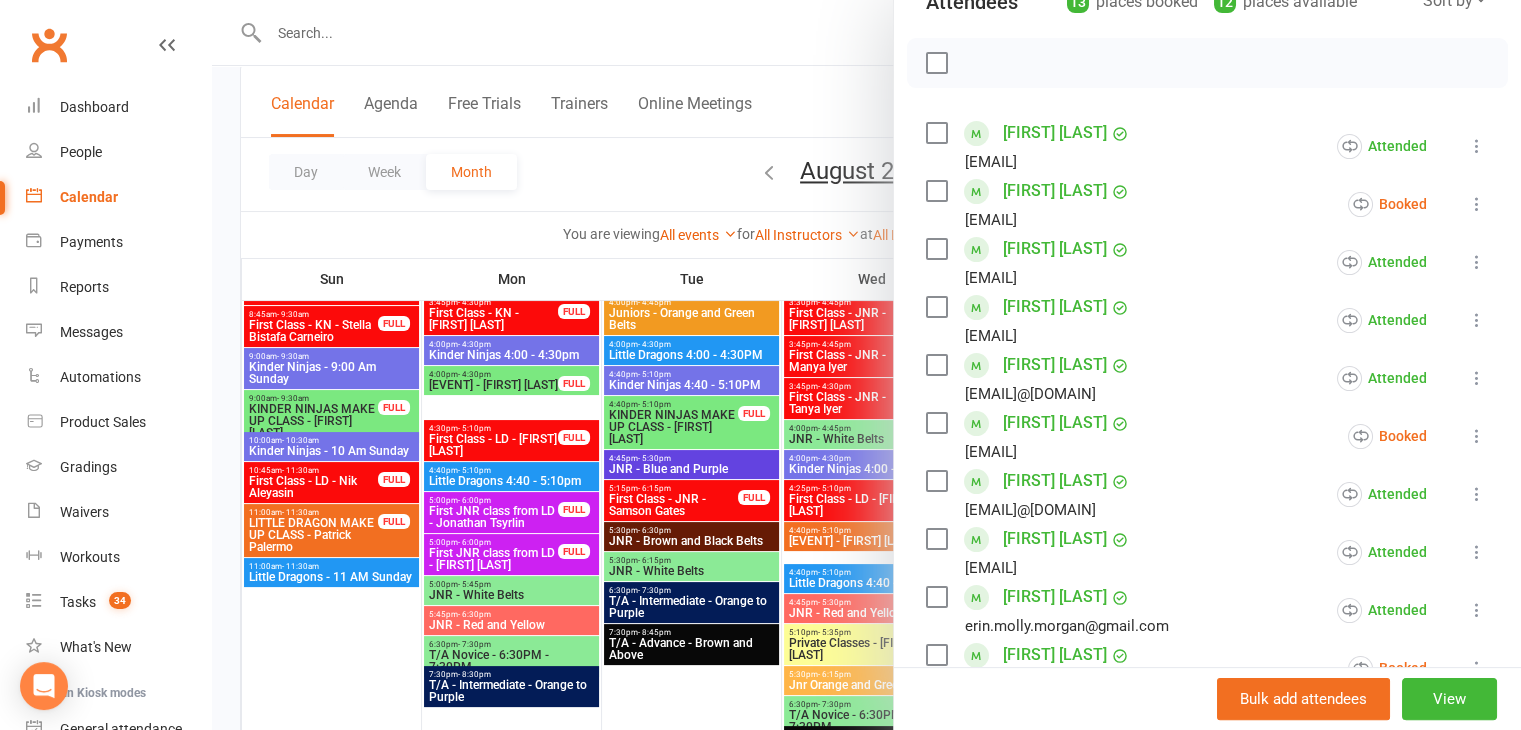 click at bounding box center (866, 365) 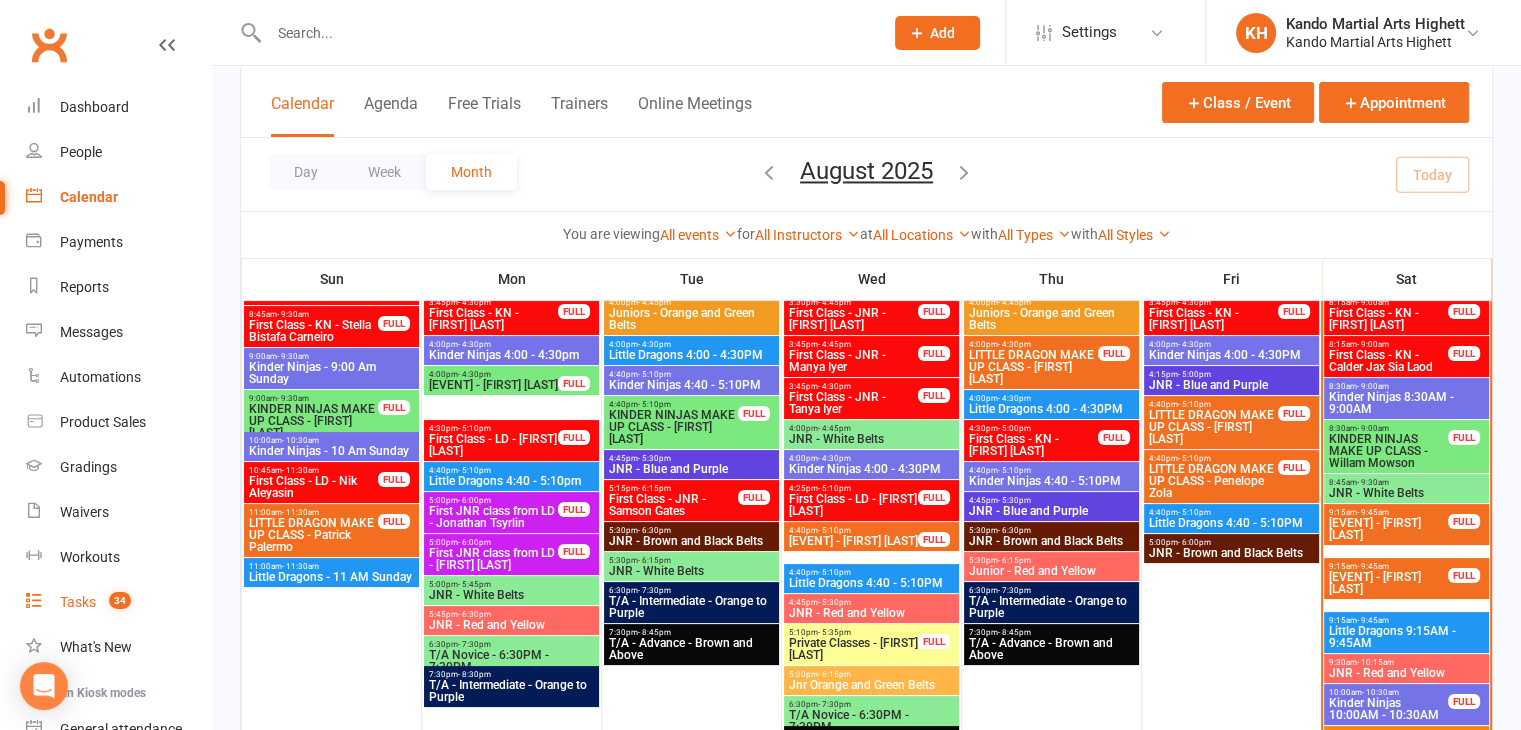click on "34" at bounding box center [120, 600] 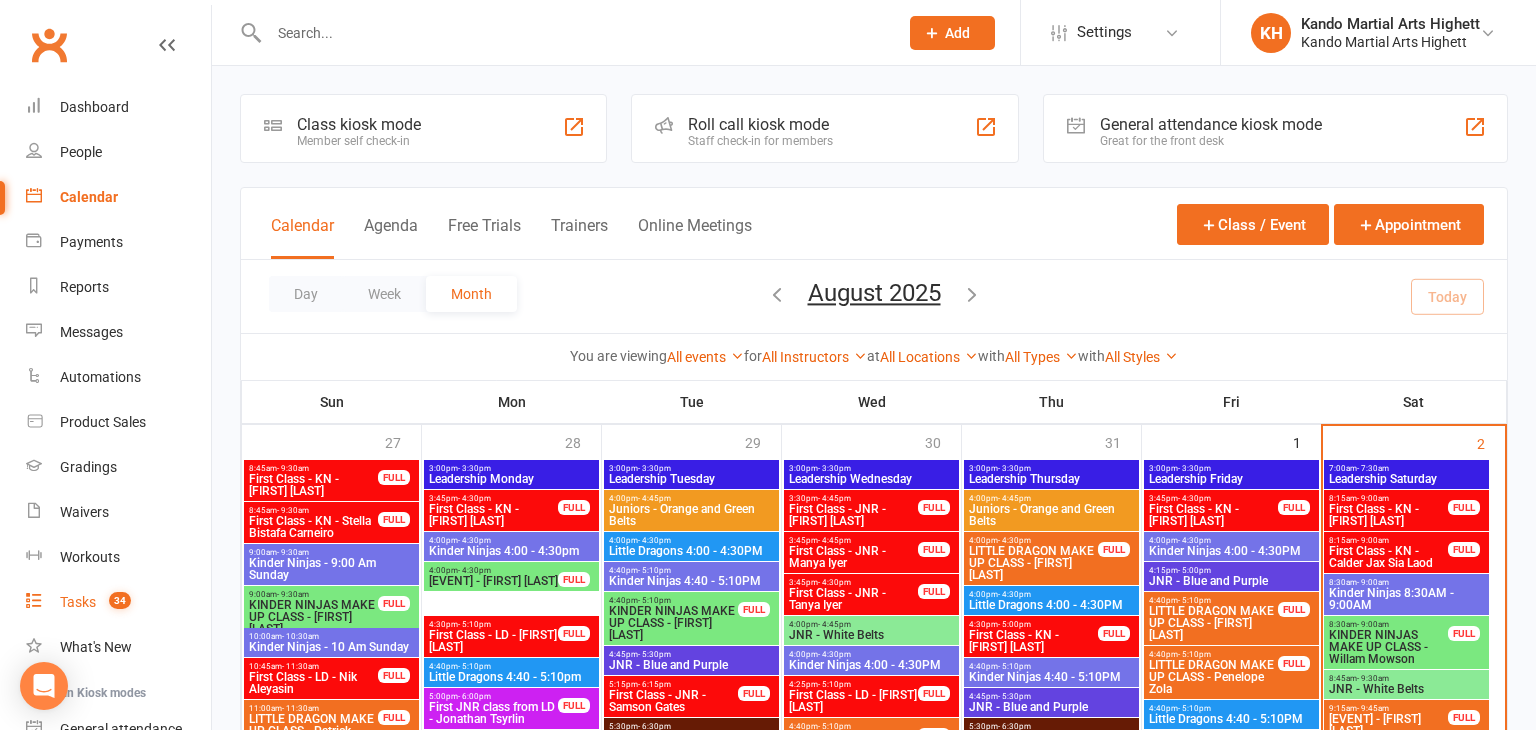 select on "incomplete" 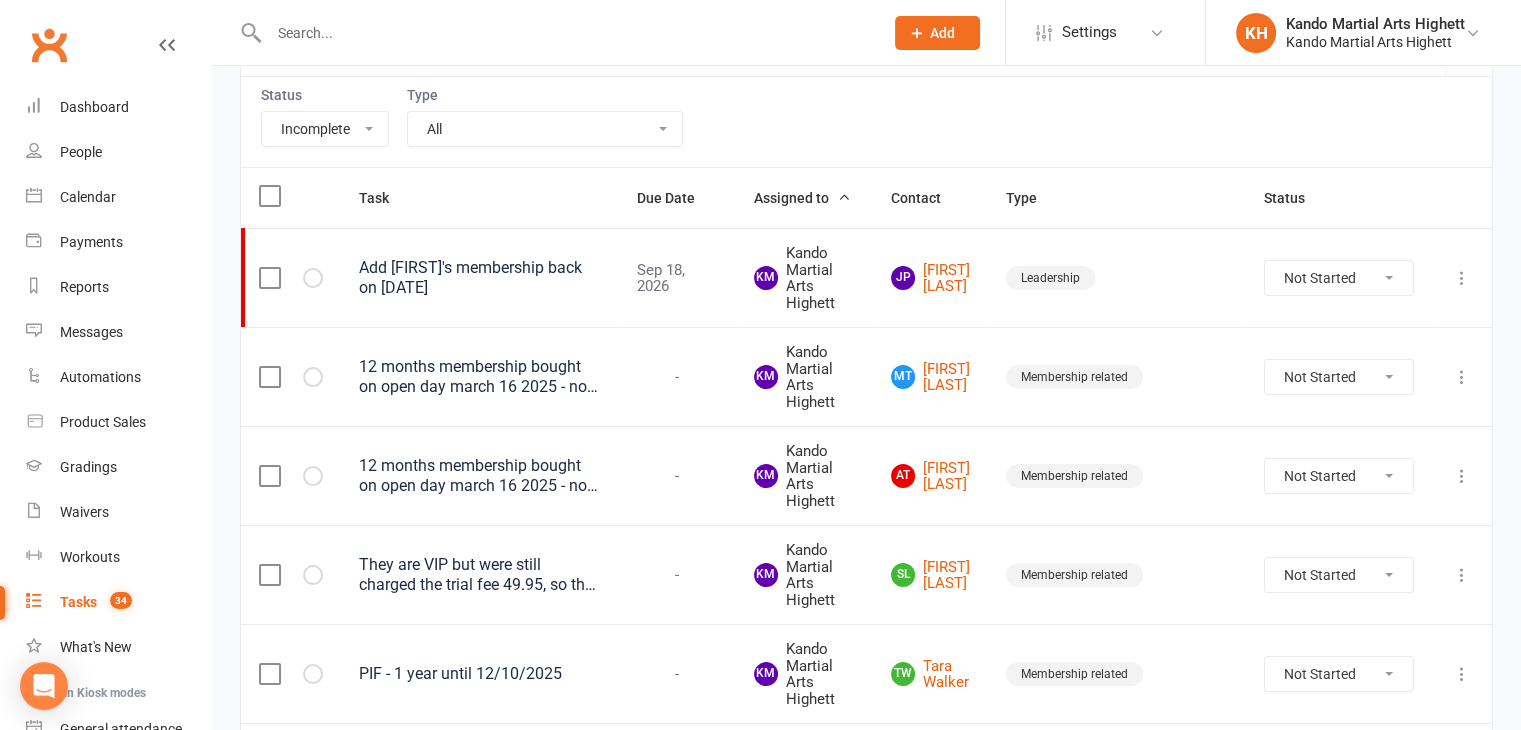 scroll, scrollTop: 240, scrollLeft: 0, axis: vertical 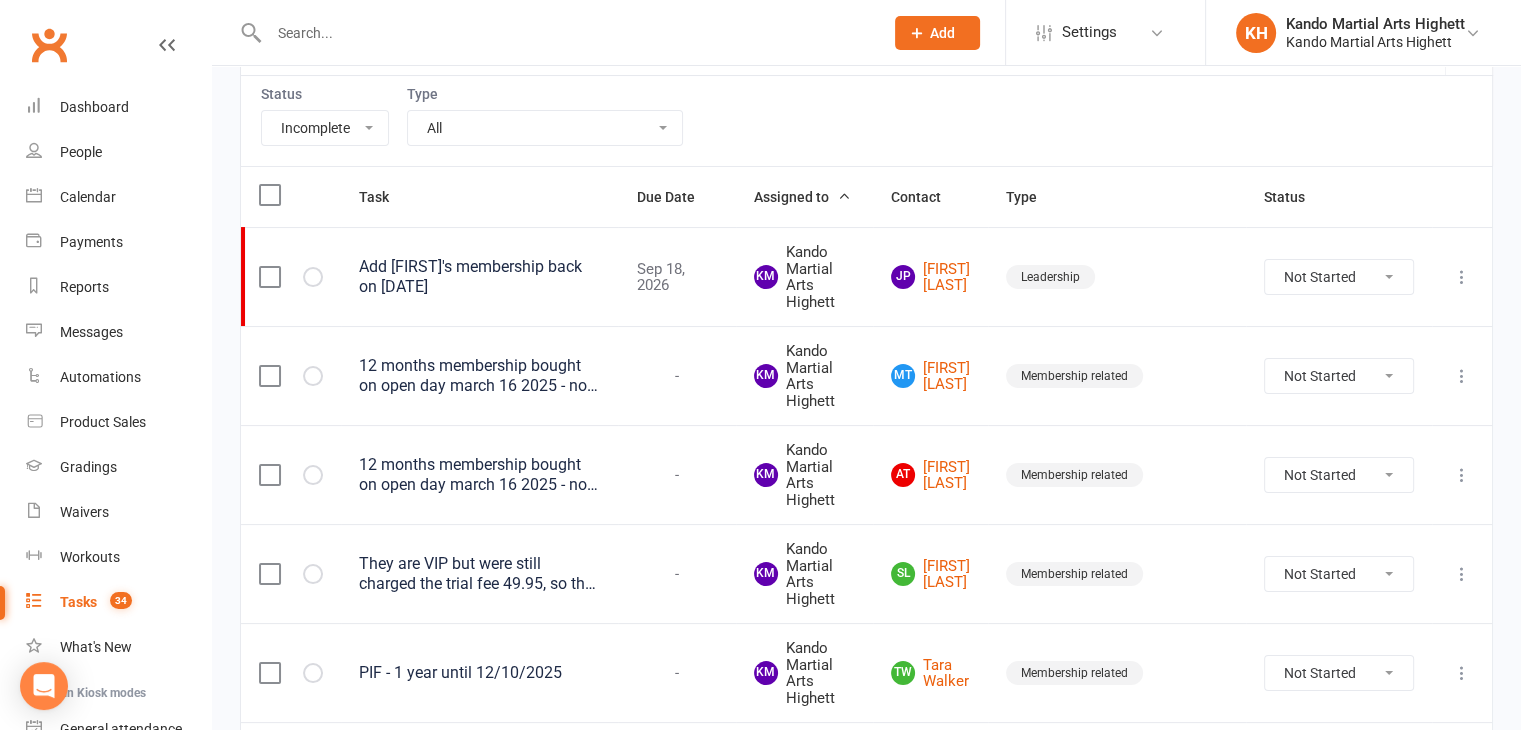 click on "All Admin Cancellation Class transfer Courtesy call Create welcome card E-mail Enquiry External In-class related Joining pack Ld/kn certificate and belt Leadership Membership related Phone call Staff communication Stock Suspension Waiting list - friday kn Waiting list - friday ld Waiting list - monday kn Waiting list - monday ld Waiting list - saturday 10:45 ld Waiting list - saturday 10am kn Waiting list - saturday 11:30am ld Waiting list - saturday 8:30 kn Waiting list - saturday 9:15 am ld Waiting list - sunday kn 10am Waiting list - thursday kn Waiting list - thursday ld Waiting list - tuesday kn Waiting list - tuesday ld Waiting list - wednesday kn Waiting list - wednesday ld Waitlist - sunday kn Waitlist - sunday ld Waiver approved - not contacted Waiver approved - waiting response" at bounding box center [545, 128] 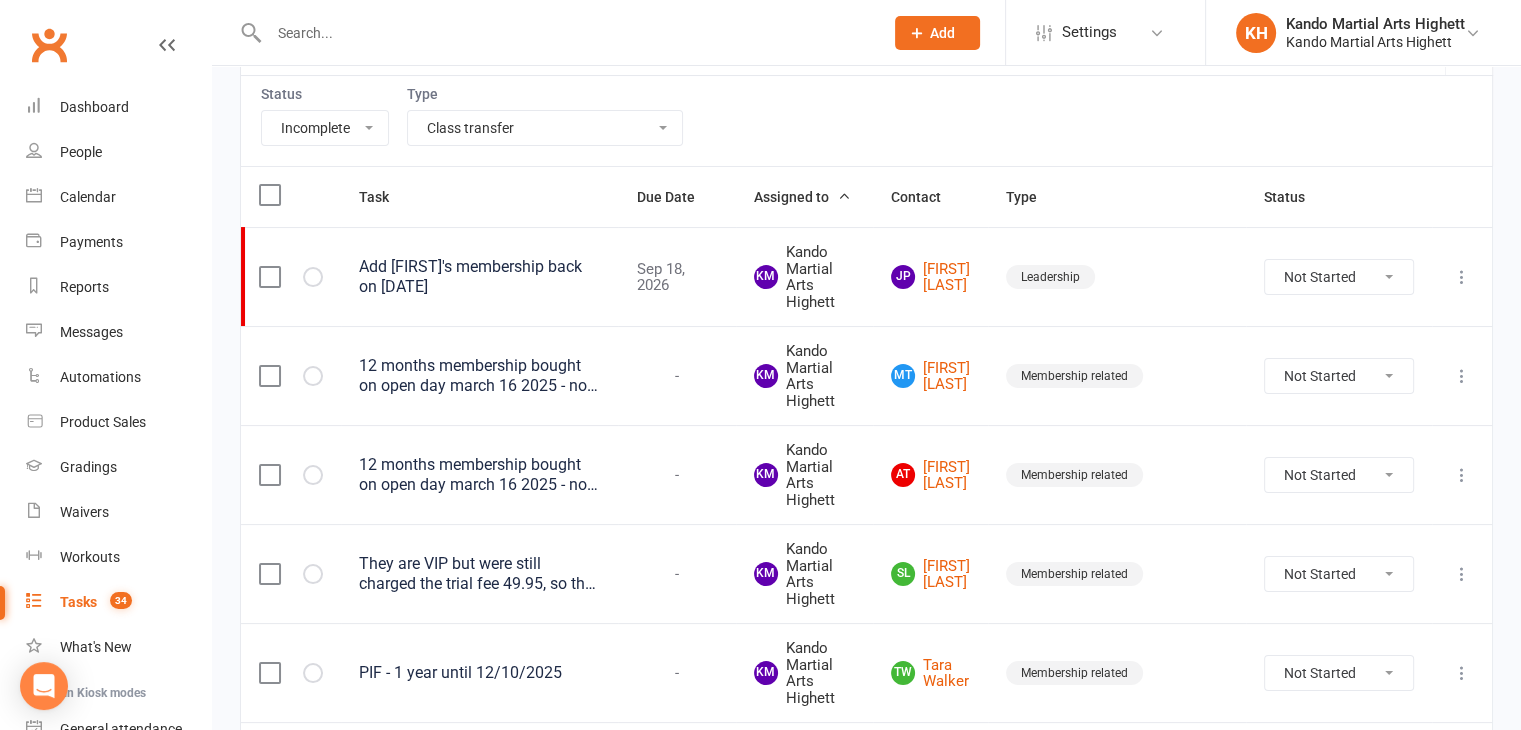 click on "All Admin Cancellation Class transfer Courtesy call Create welcome card E-mail Enquiry External In-class related Joining pack Ld/kn certificate and belt Leadership Membership related Phone call Staff communication Stock Suspension Waiting list - friday kn Waiting list - friday ld Waiting list - monday kn Waiting list - monday ld Waiting list - saturday 10:45 ld Waiting list - saturday 10am kn Waiting list - saturday 11:30am ld Waiting list - saturday 8:30 kn Waiting list - saturday 9:15 am ld Waiting list - sunday kn 10am Waiting list - thursday kn Waiting list - thursday ld Waiting list - tuesday kn Waiting list - tuesday ld Waiting list - wednesday kn Waiting list - wednesday ld Waitlist - sunday kn Waitlist - sunday ld Waiver approved - not contacted Waiver approved - waiting response" at bounding box center (545, 128) 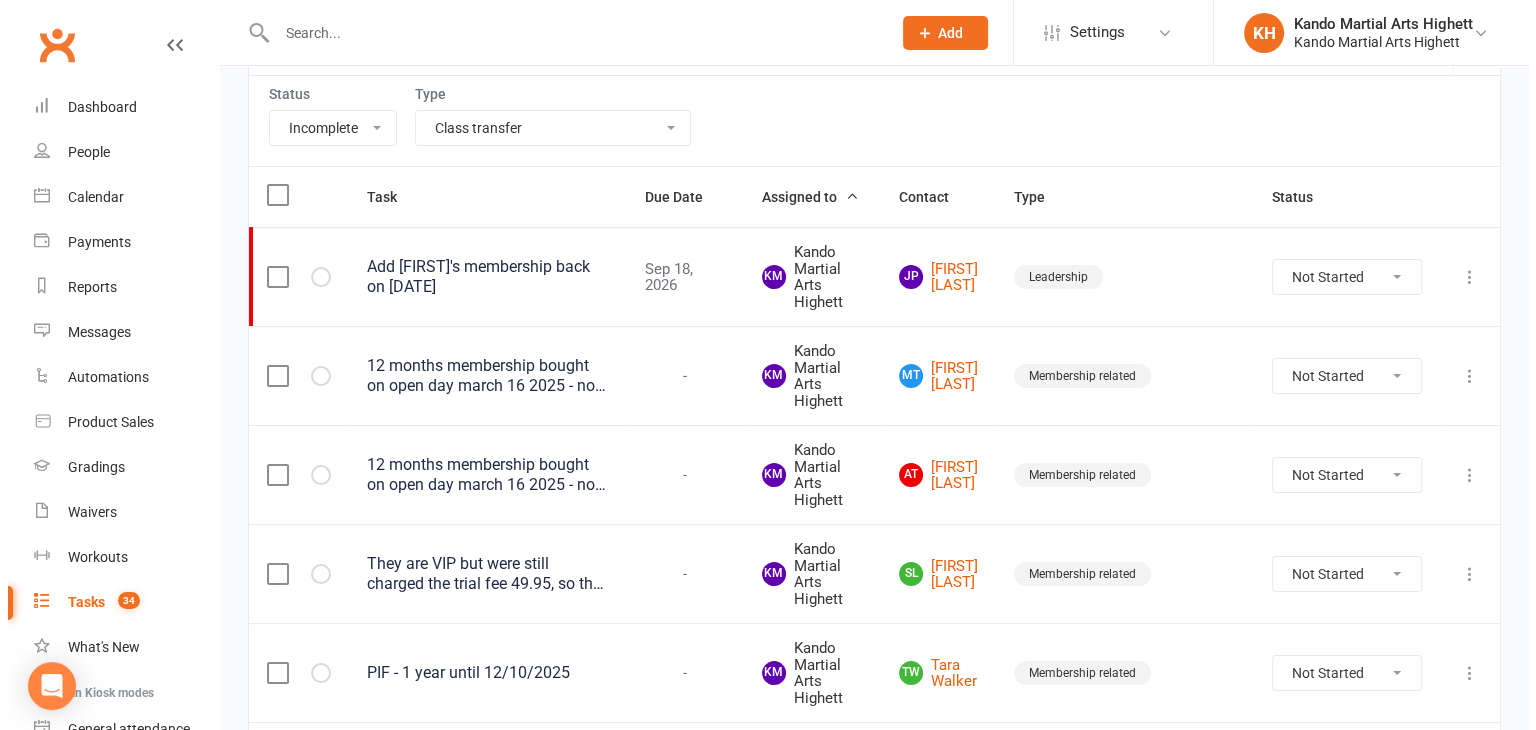 scroll, scrollTop: 0, scrollLeft: 0, axis: both 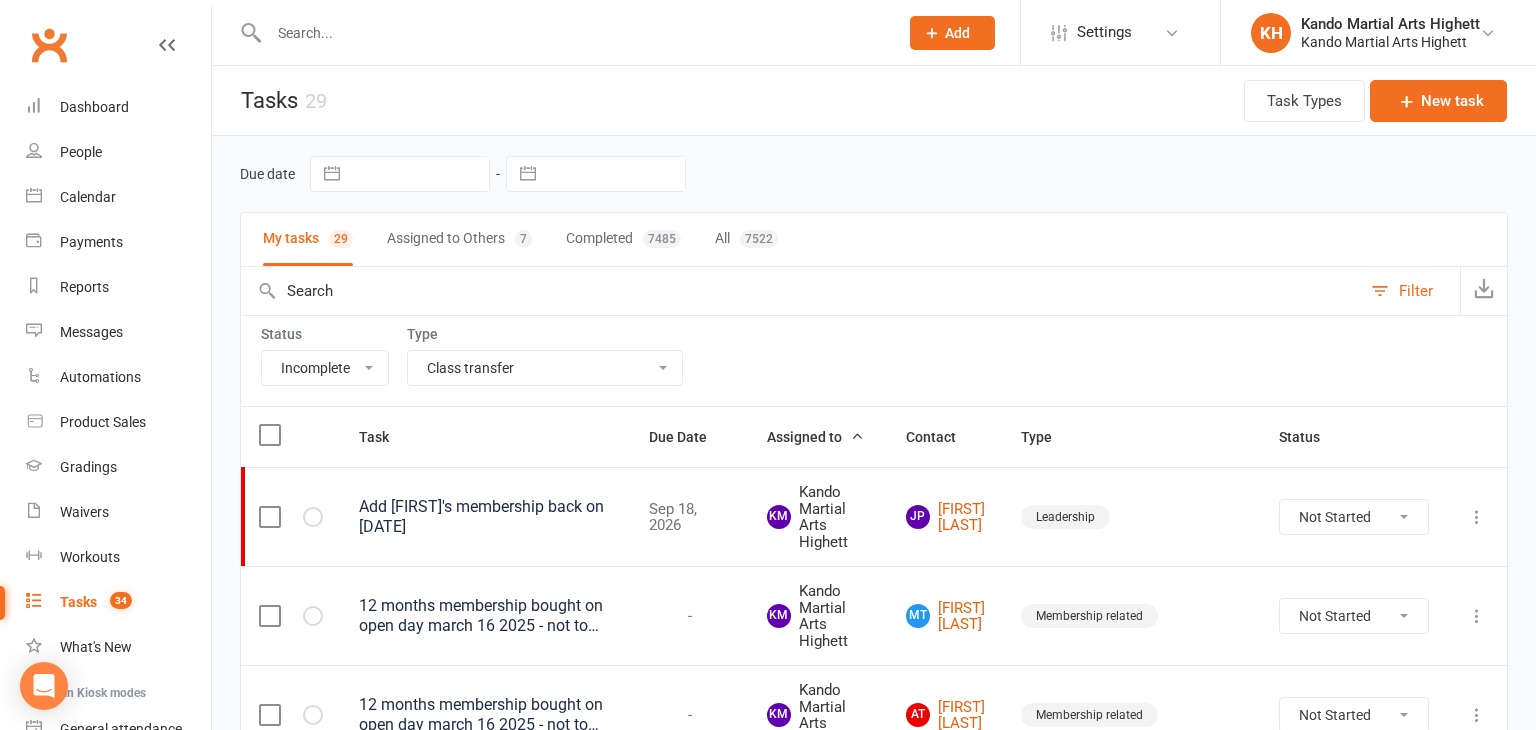 click on "Tasks 29 Task Types New task" at bounding box center (874, 101) 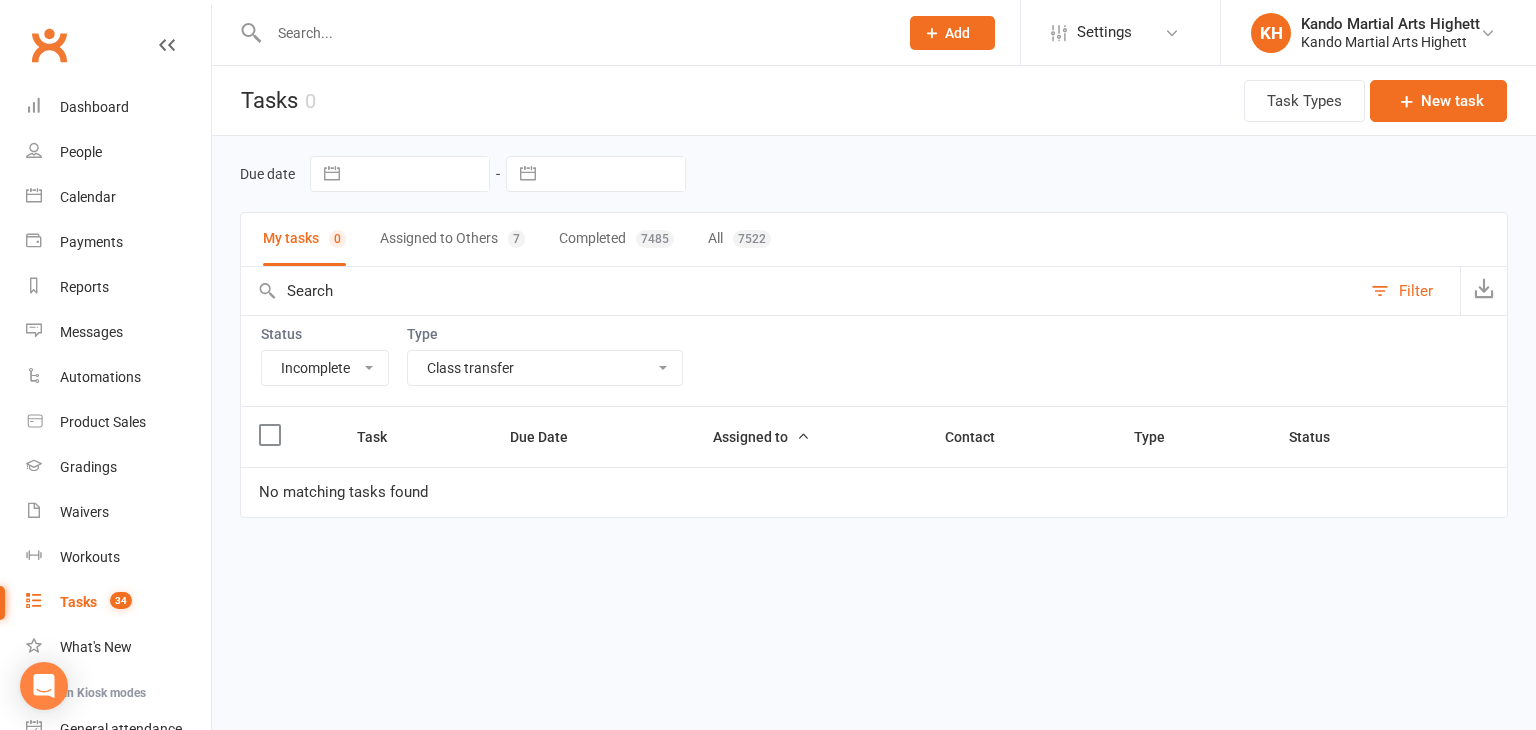 click on "All Admin Cancellation Class transfer Courtesy call Create welcome card E-mail Enquiry External In-class related Joining pack Ld/kn certificate and belt Leadership Membership related Phone call Staff communication Stock Suspension Waiting list - friday kn Waiting list - friday ld Waiting list - monday kn Waiting list - monday ld Waiting list - saturday 10:45 ld Waiting list - saturday 10am kn Waiting list - saturday 11:30am ld Waiting list - saturday 8:30 kn Waiting list - saturday 9:15 am ld Waiting list - sunday kn 10am Waiting list - thursday kn Waiting list - thursday ld Waiting list - tuesday kn Waiting list - tuesday ld Waiting list - wednesday kn Waiting list - wednesday ld Waitlist - sunday kn Waitlist - sunday ld Waiver approved - not contacted Waiver approved - waiting response" at bounding box center [545, 368] 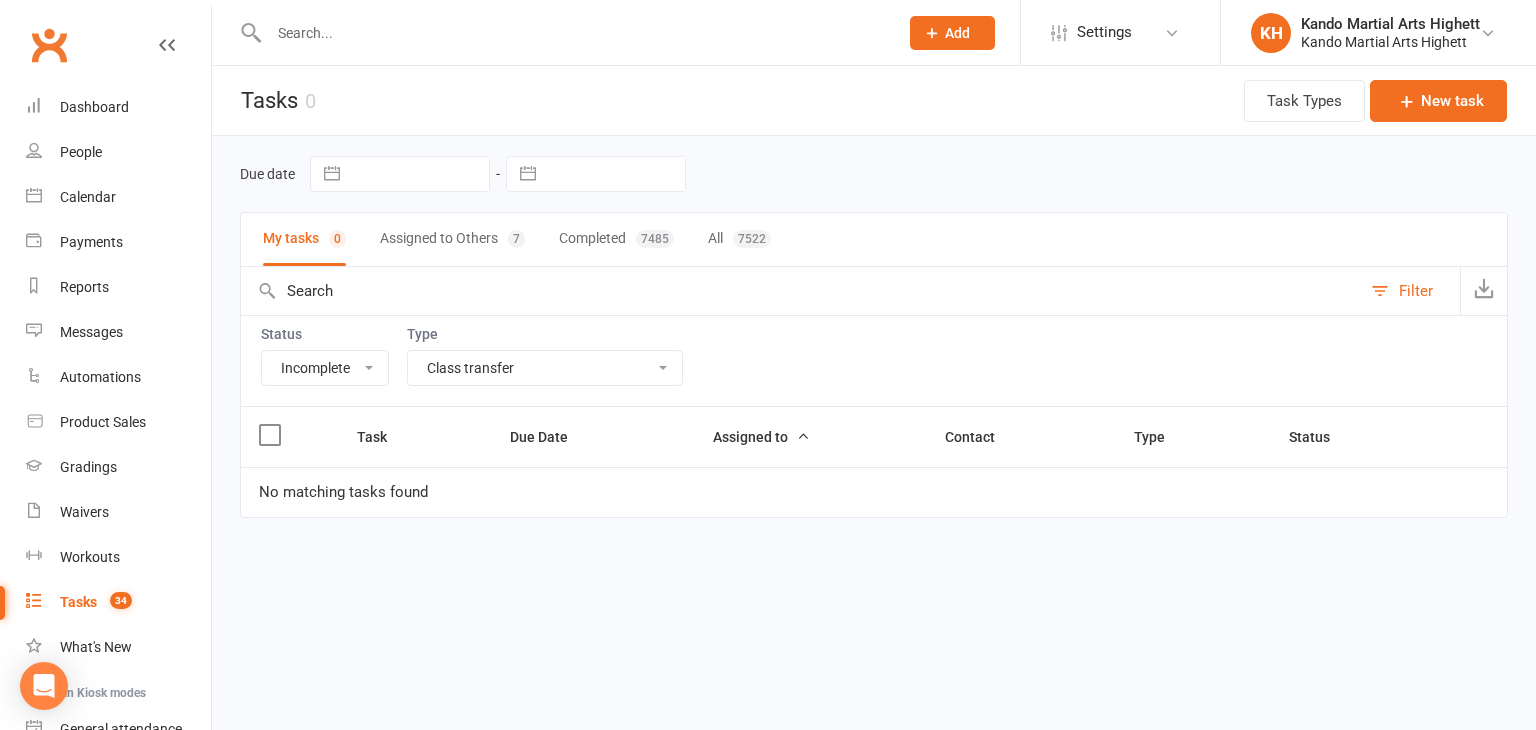 select on "23096" 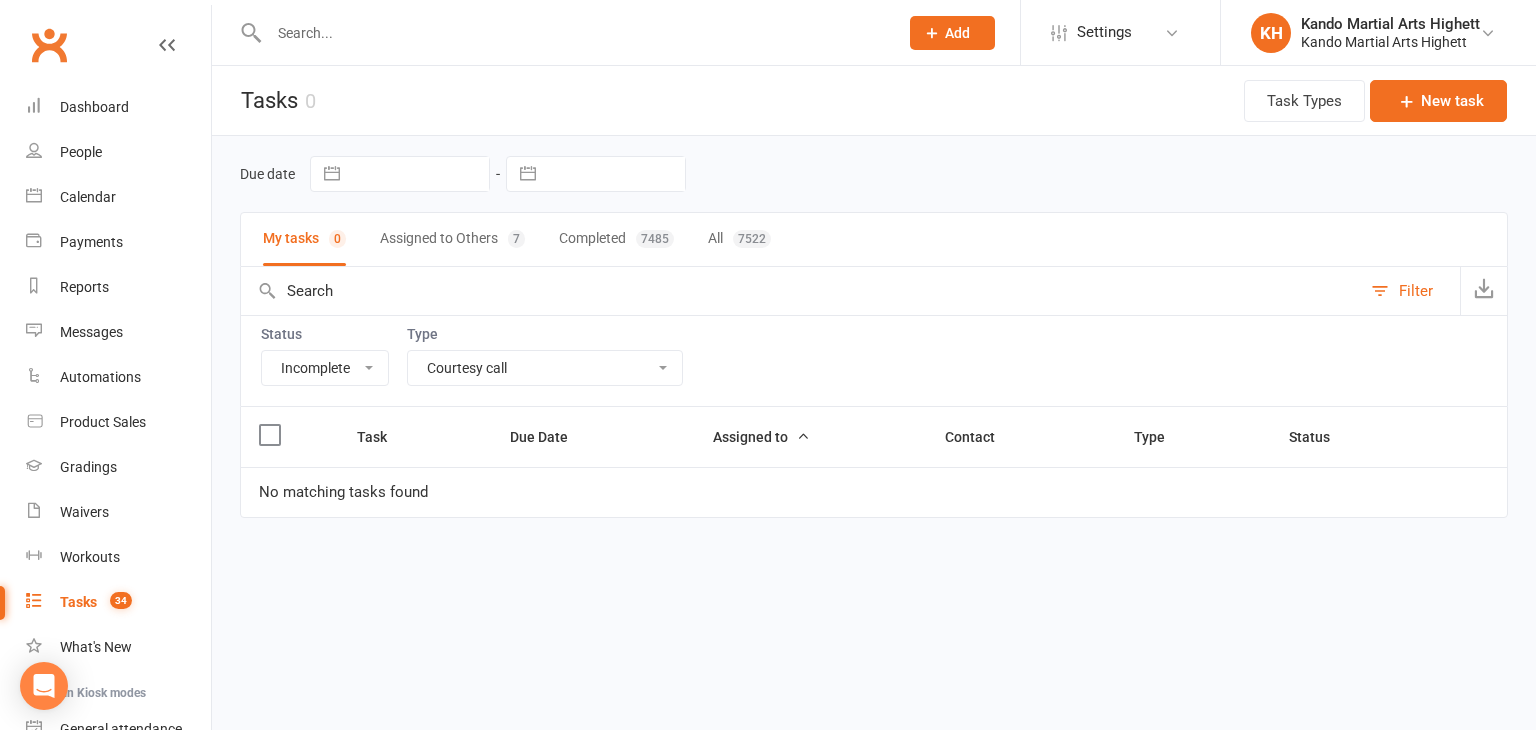 click on "All Admin Cancellation Class transfer Courtesy call Create welcome card E-mail Enquiry External In-class related Joining pack Ld/kn certificate and belt Leadership Membership related Phone call Staff communication Stock Suspension Waiting list - friday kn Waiting list - friday ld Waiting list - monday kn Waiting list - monday ld Waiting list - saturday 10:45 ld Waiting list - saturday 10am kn Waiting list - saturday 11:30am ld Waiting list - saturday 8:30 kn Waiting list - saturday 9:15 am ld Waiting list - sunday kn 10am Waiting list - thursday kn Waiting list - thursday ld Waiting list - tuesday kn Waiting list - tuesday ld Waiting list - wednesday kn Waiting list - wednesday ld Waitlist - sunday kn Waitlist - sunday ld Waiver approved - not contacted Waiver approved - waiting response" at bounding box center (545, 368) 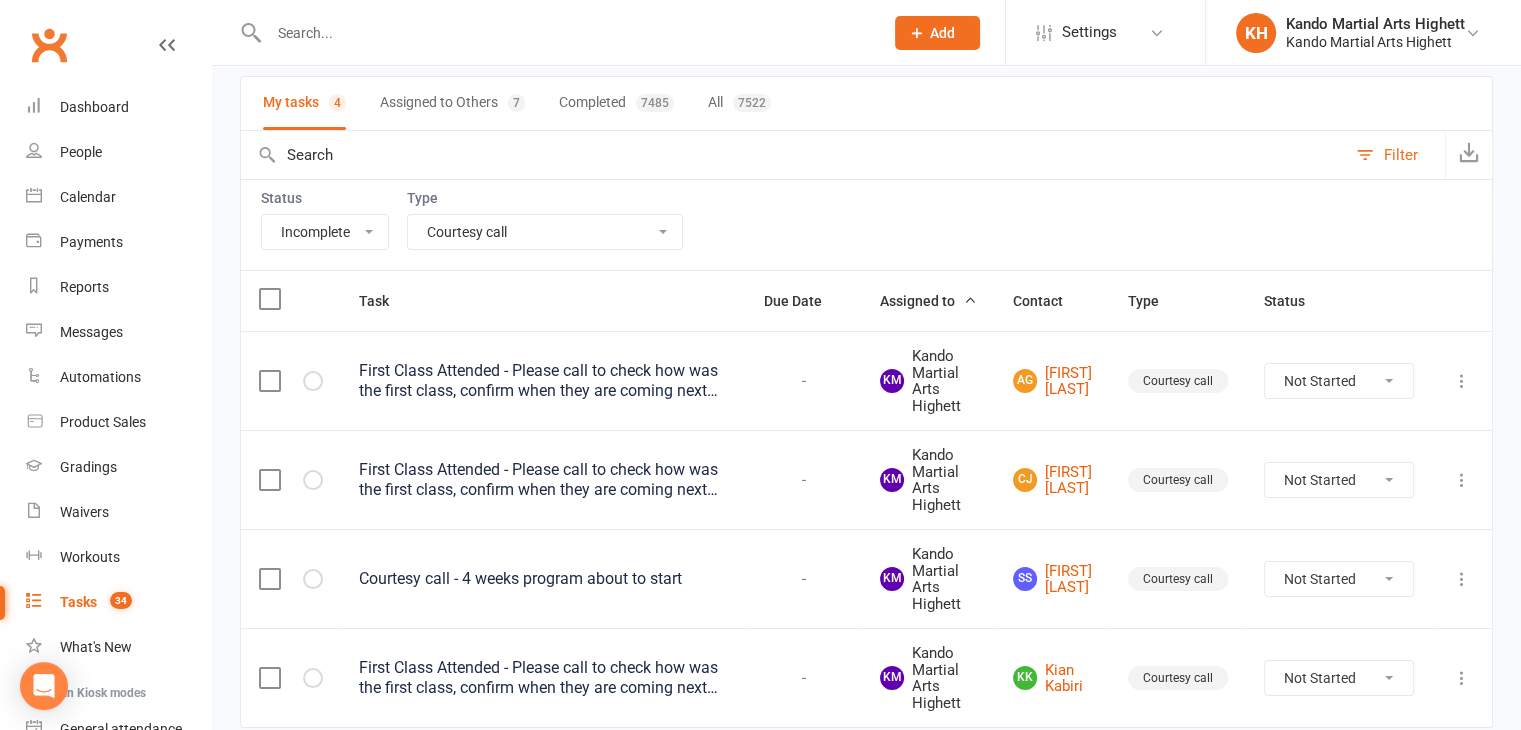 scroll, scrollTop: 216, scrollLeft: 0, axis: vertical 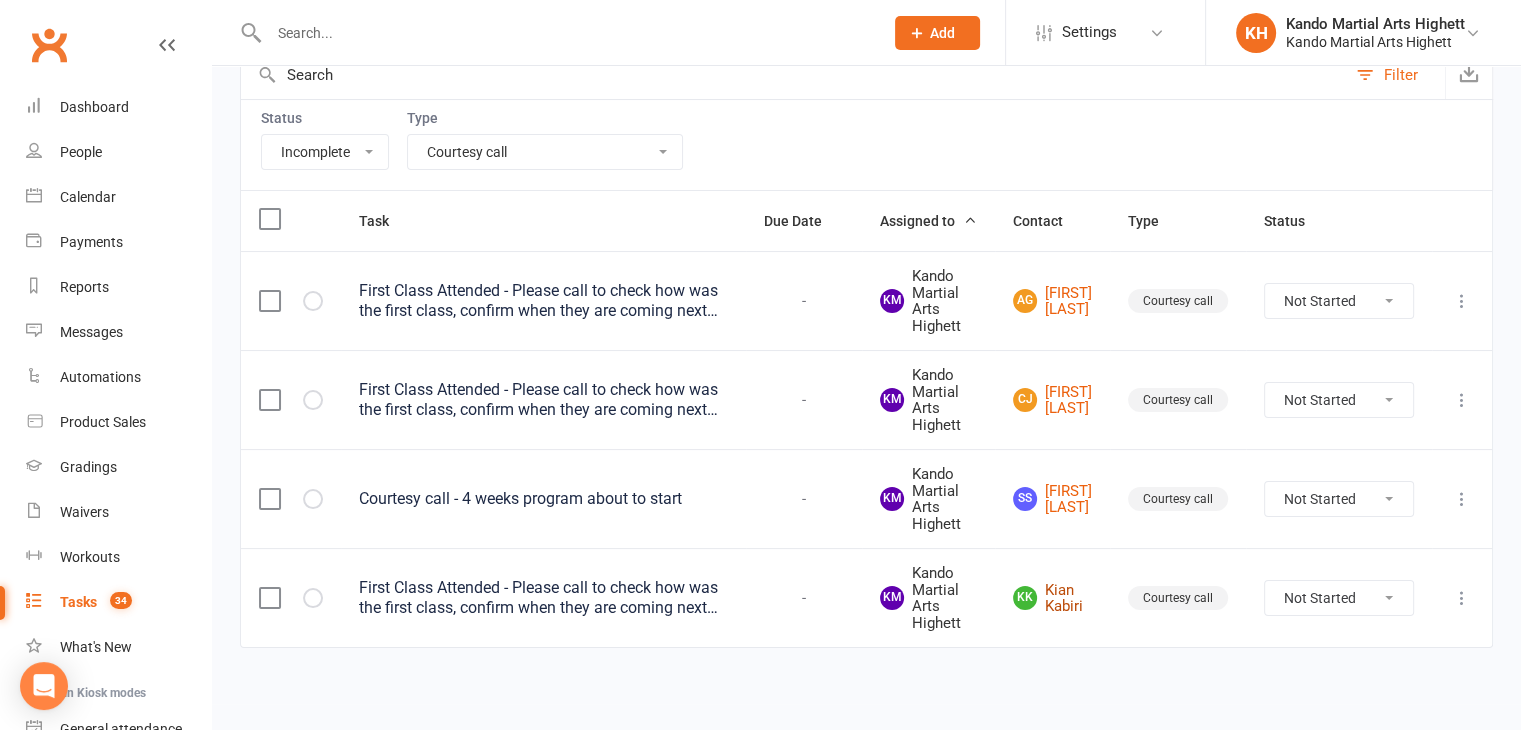 click on "KK [FIRST] [LAST]" at bounding box center (1052, 598) 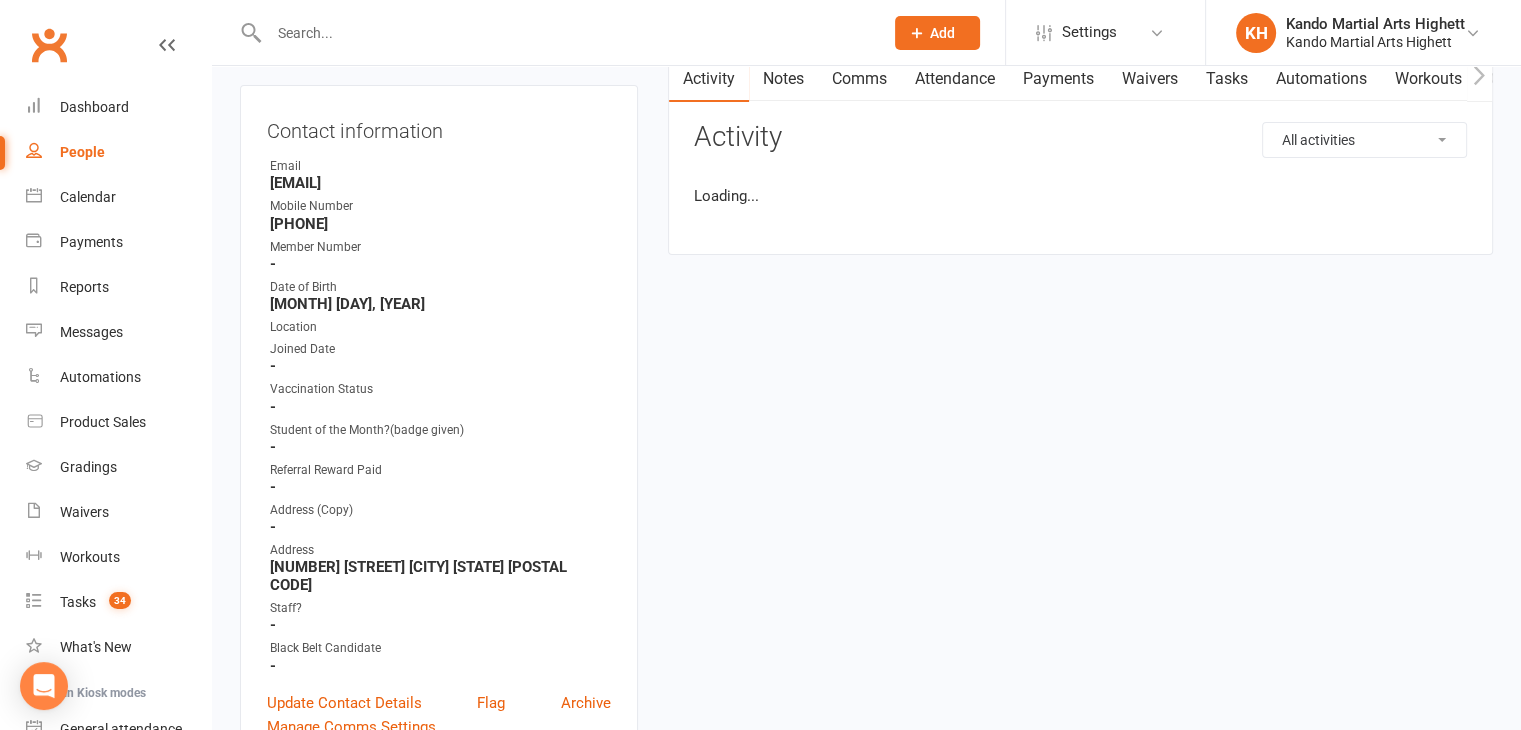 scroll, scrollTop: 0, scrollLeft: 0, axis: both 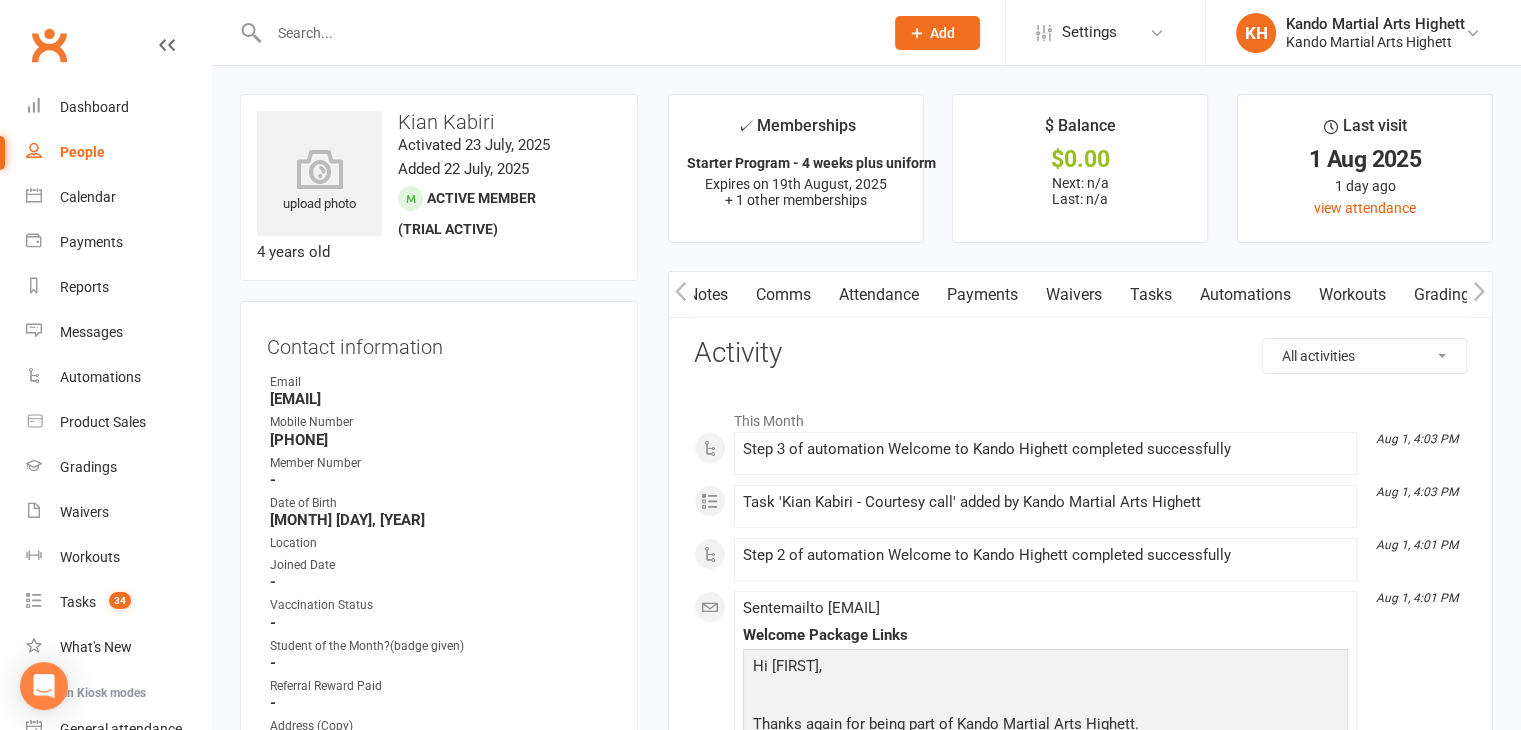 click on "upload photo [FIRST] [LAST] Activated [DATE], [YEAR] Added [DATE], [YEAR]   Active member (trial active) [AGE] years old" at bounding box center (439, 187) 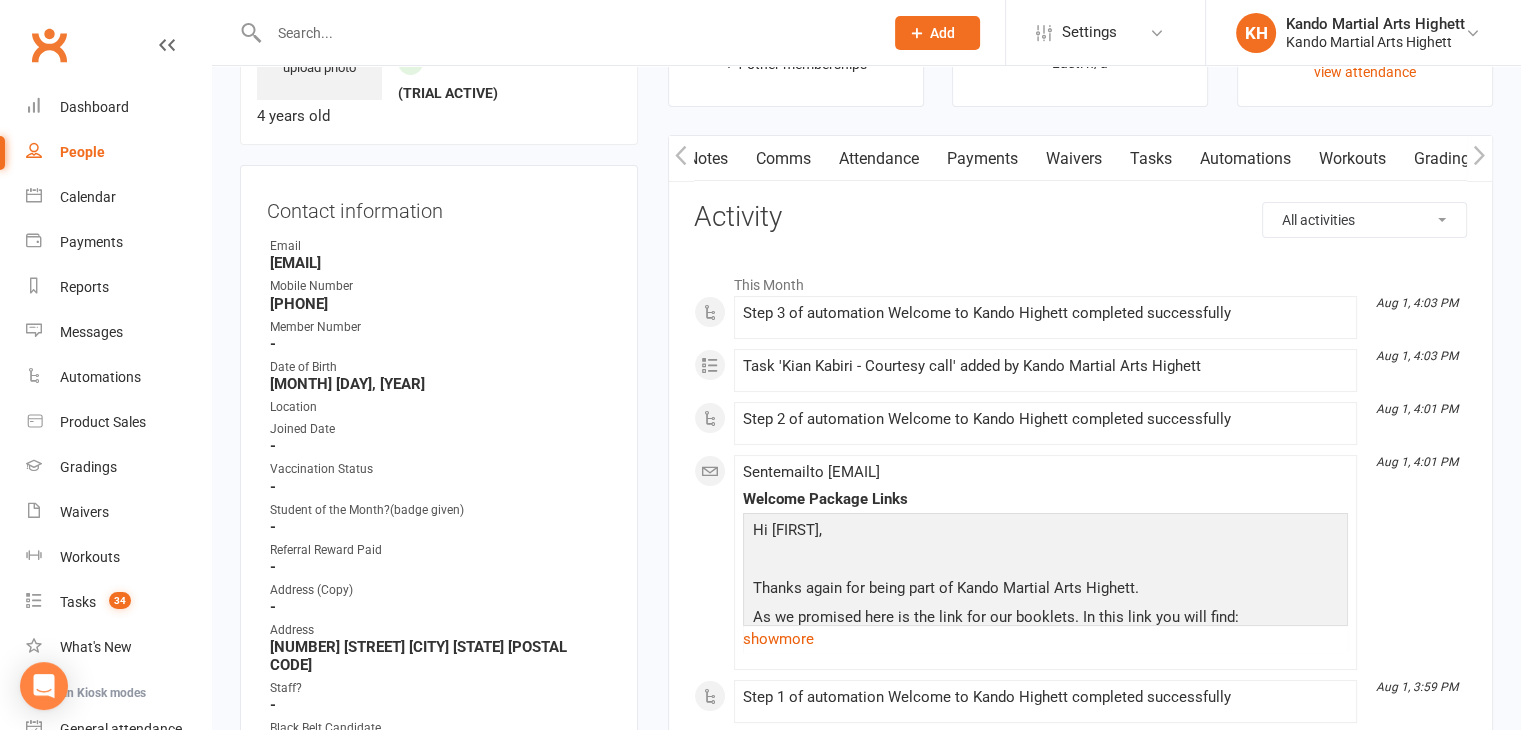 scroll, scrollTop: 0, scrollLeft: 0, axis: both 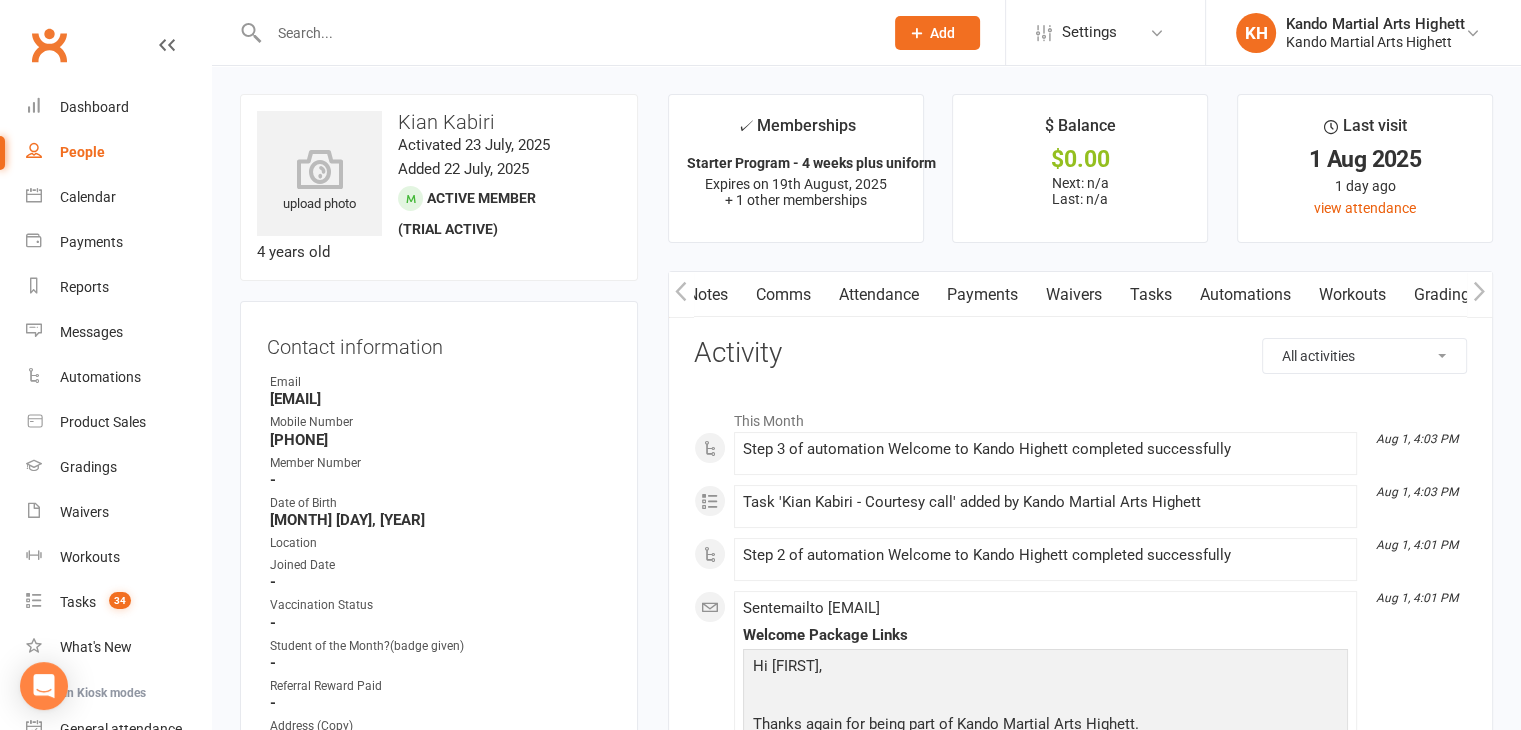 select on "incomplete" 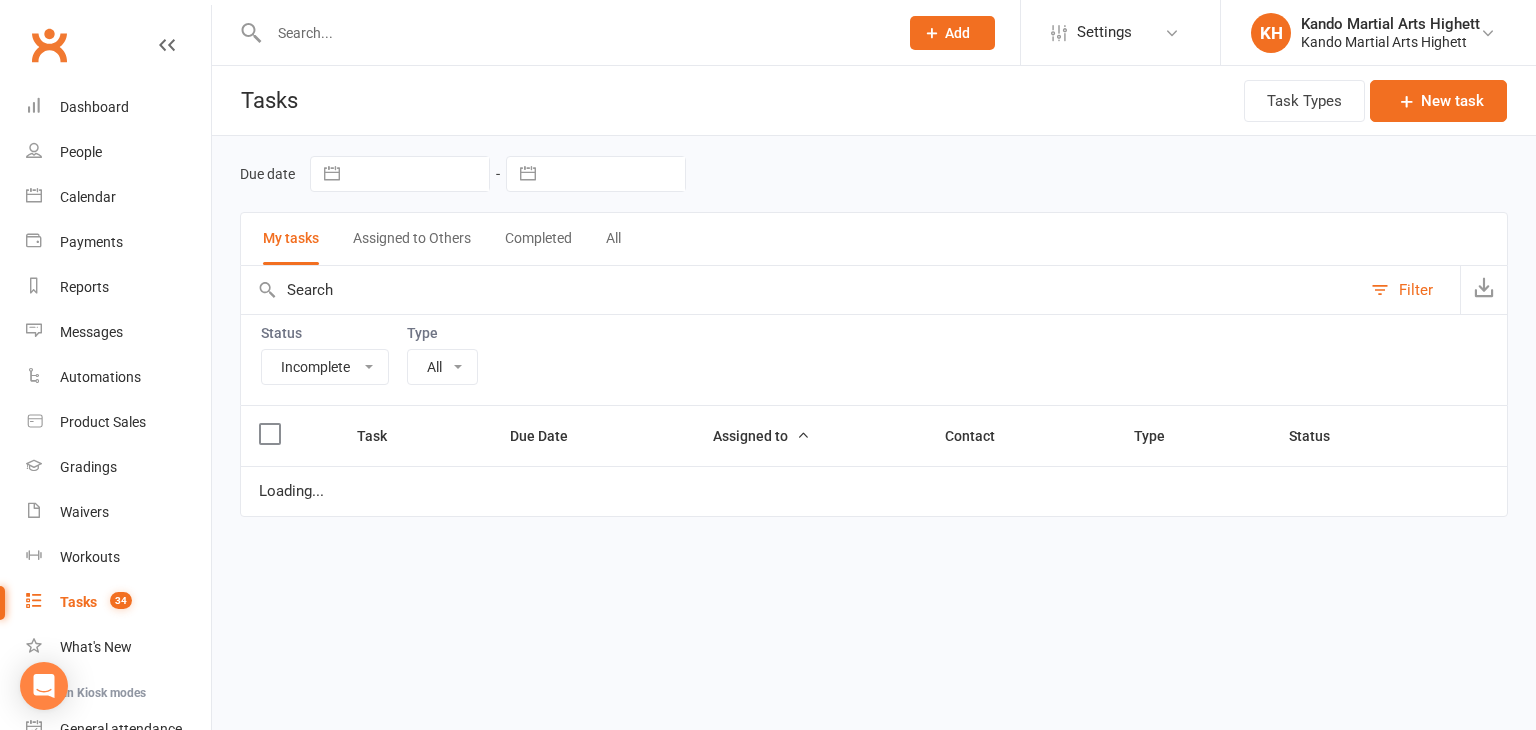 select on "23096" 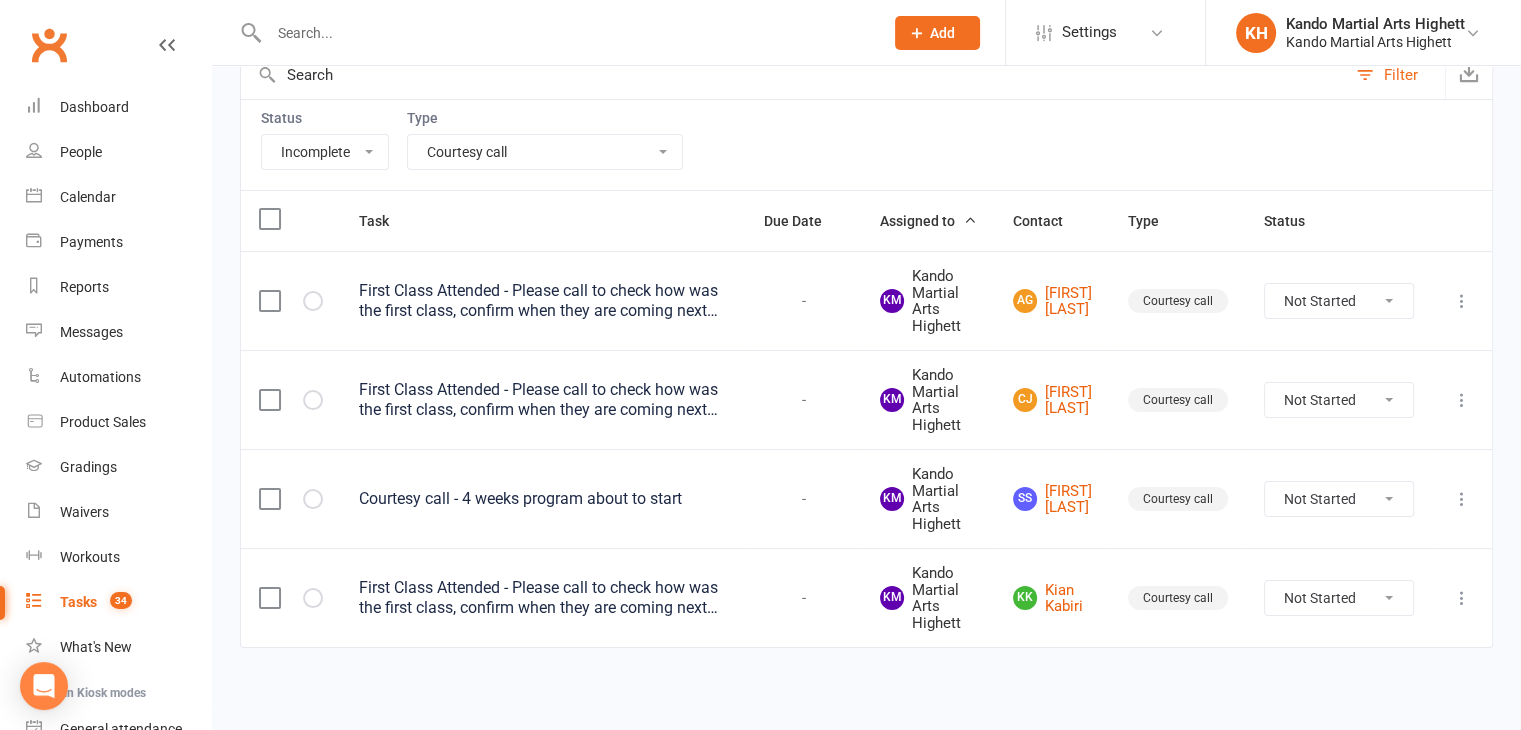 scroll, scrollTop: 216, scrollLeft: 0, axis: vertical 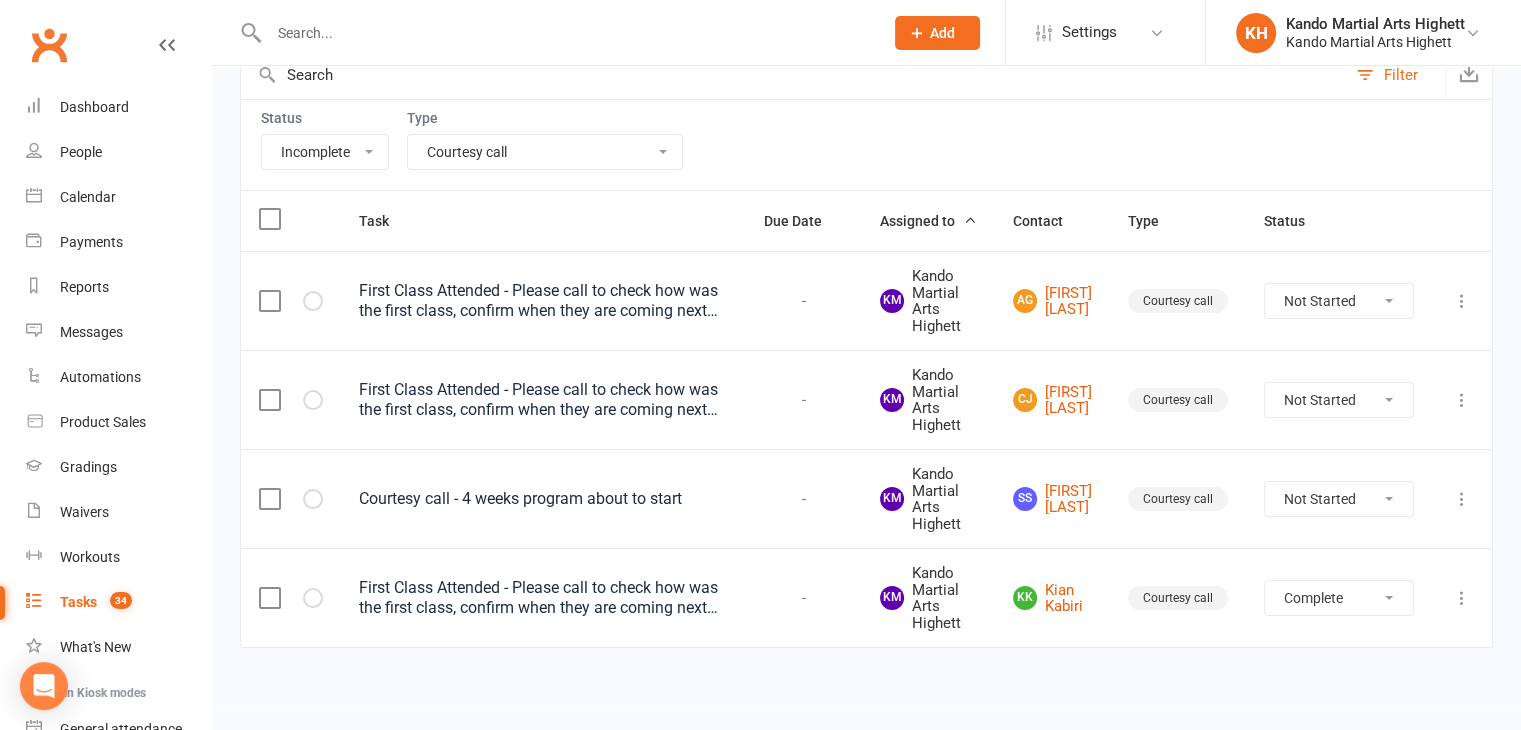 click on "Not Started In Progress Waiting Complete" at bounding box center [1339, 598] 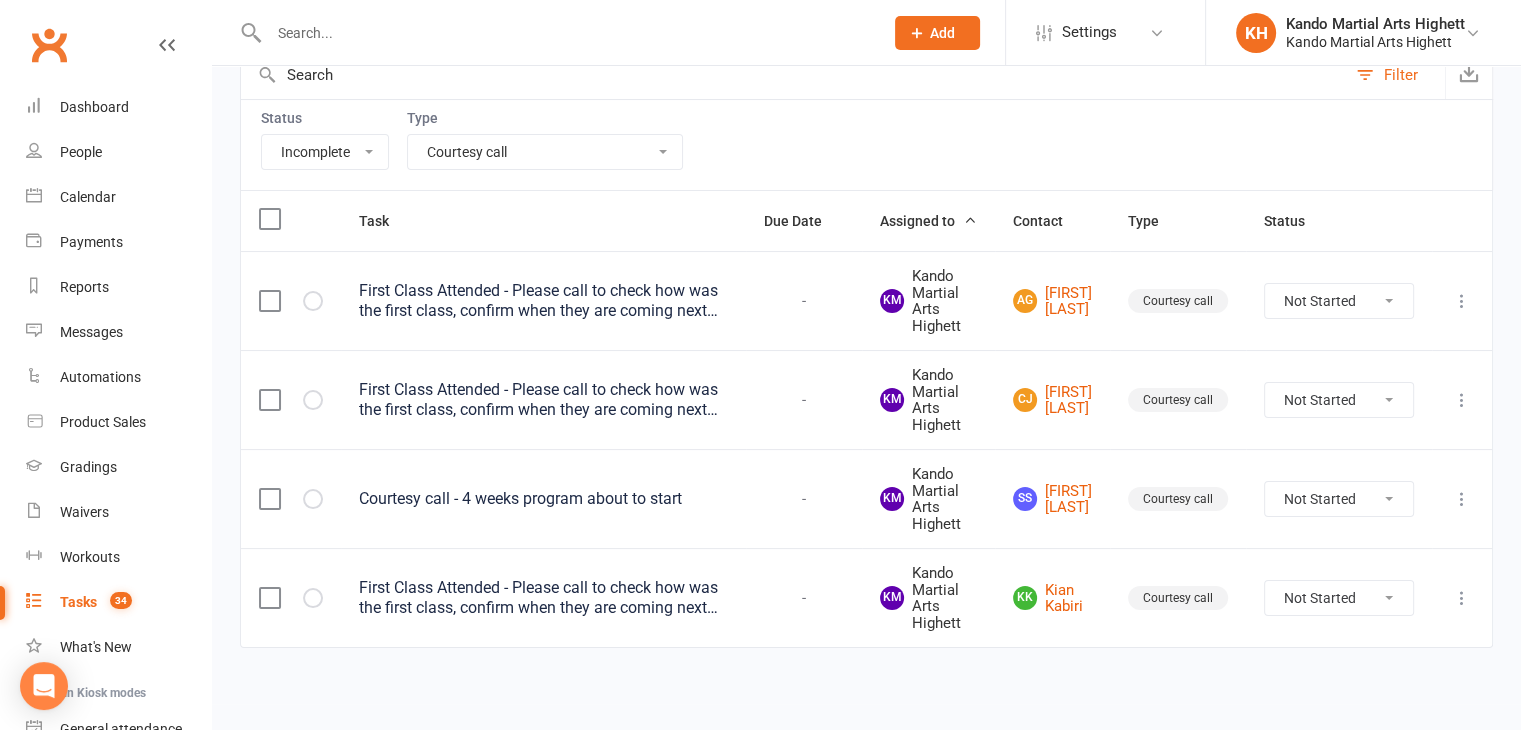 scroll, scrollTop: 118, scrollLeft: 0, axis: vertical 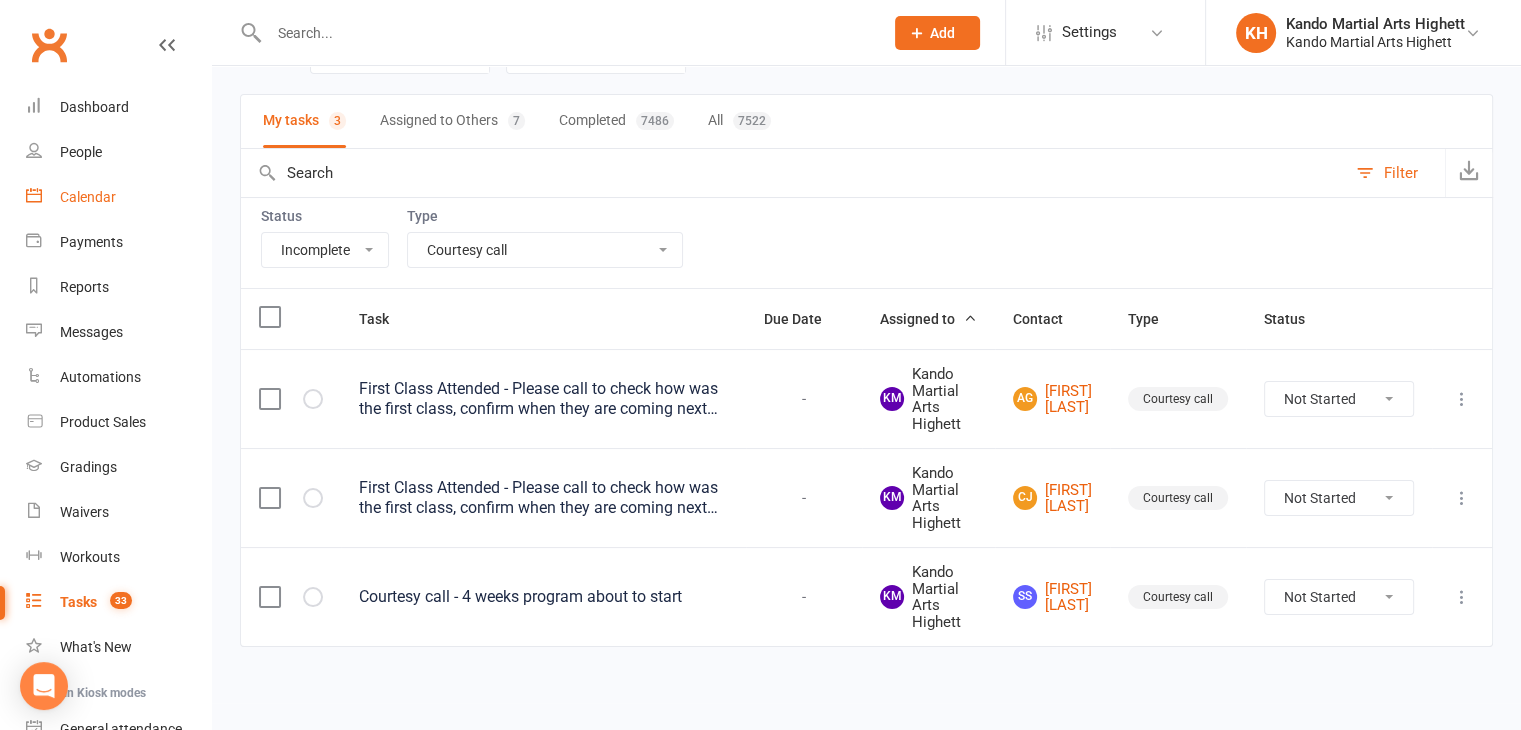 click on "Calendar" at bounding box center (88, 197) 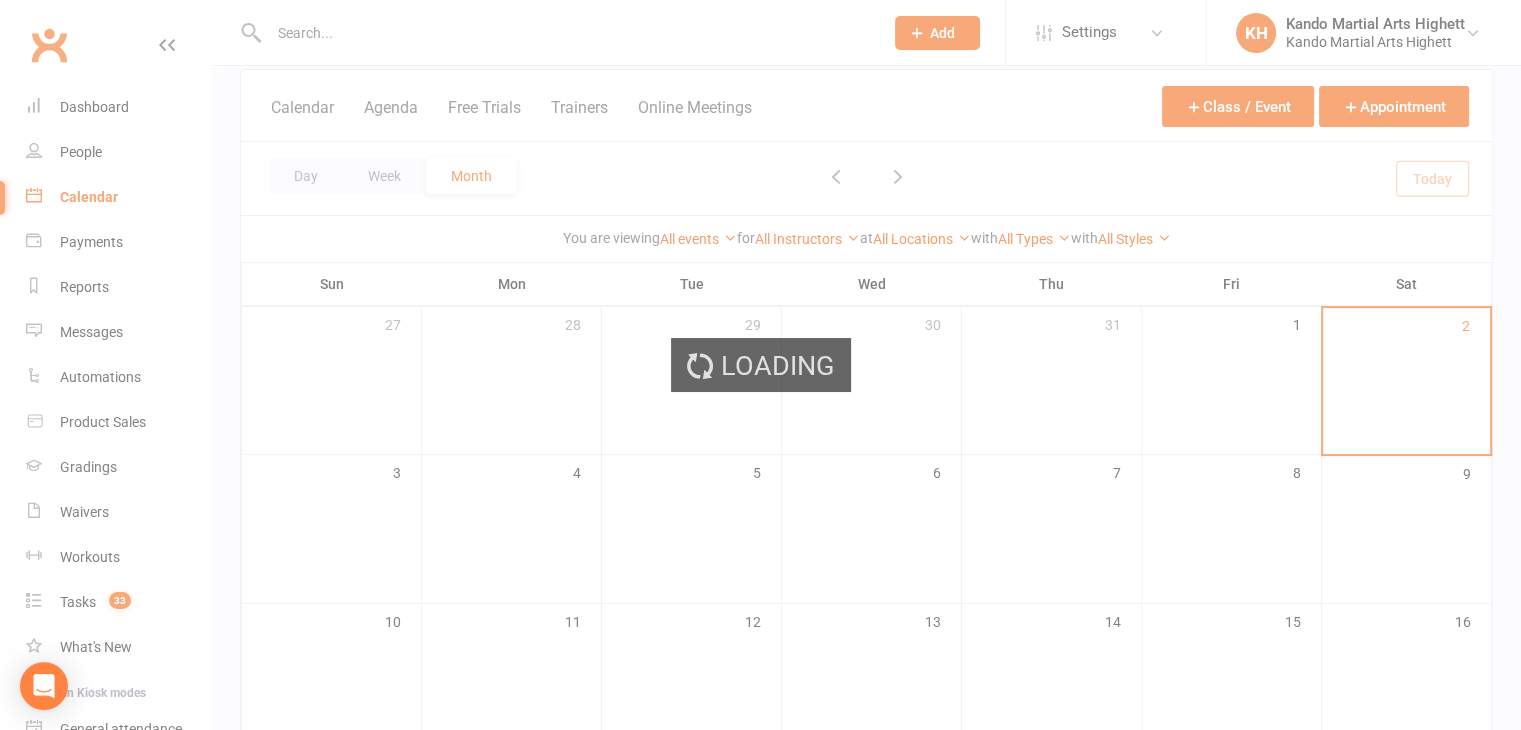 scroll, scrollTop: 0, scrollLeft: 0, axis: both 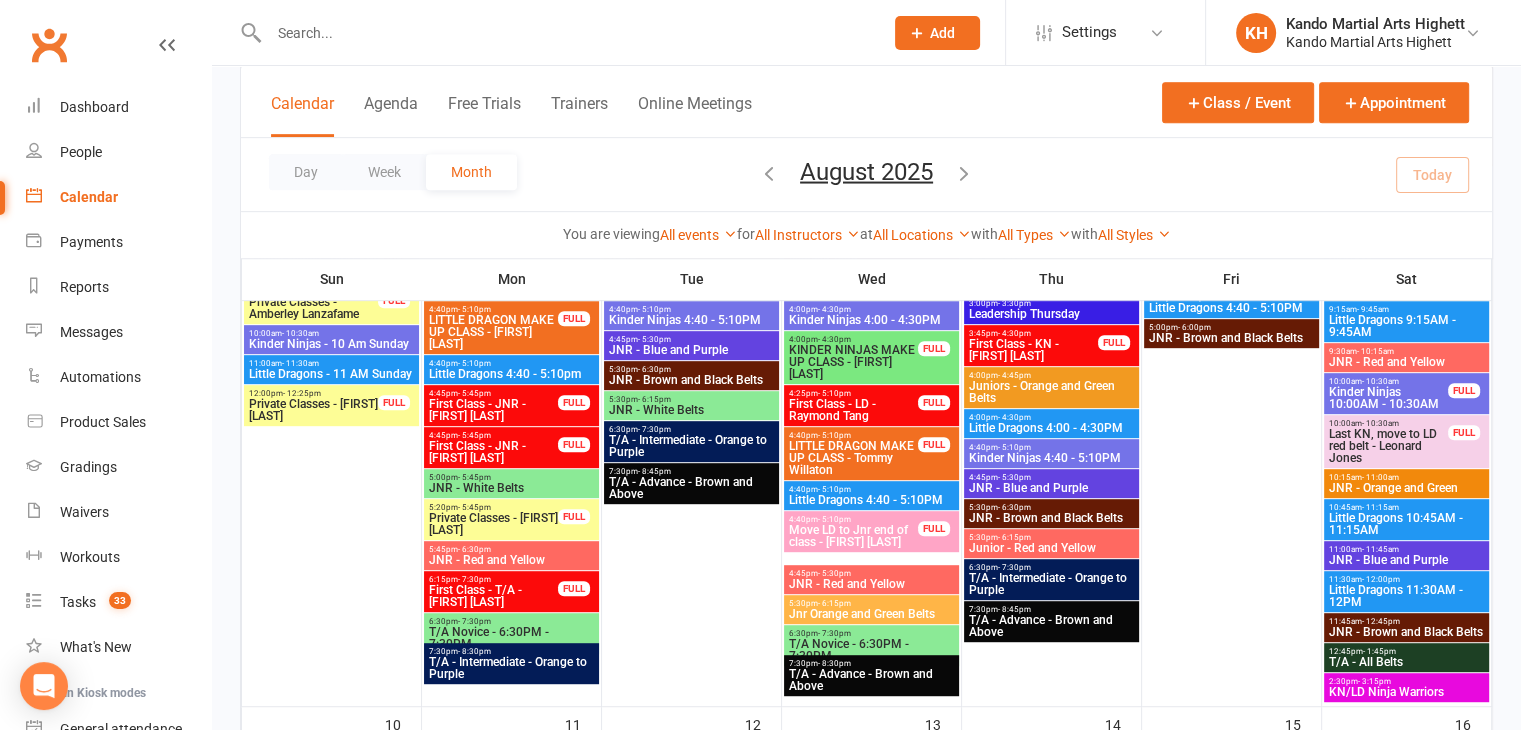 click on "KN/LD Ninja Warriors" at bounding box center [1406, 692] 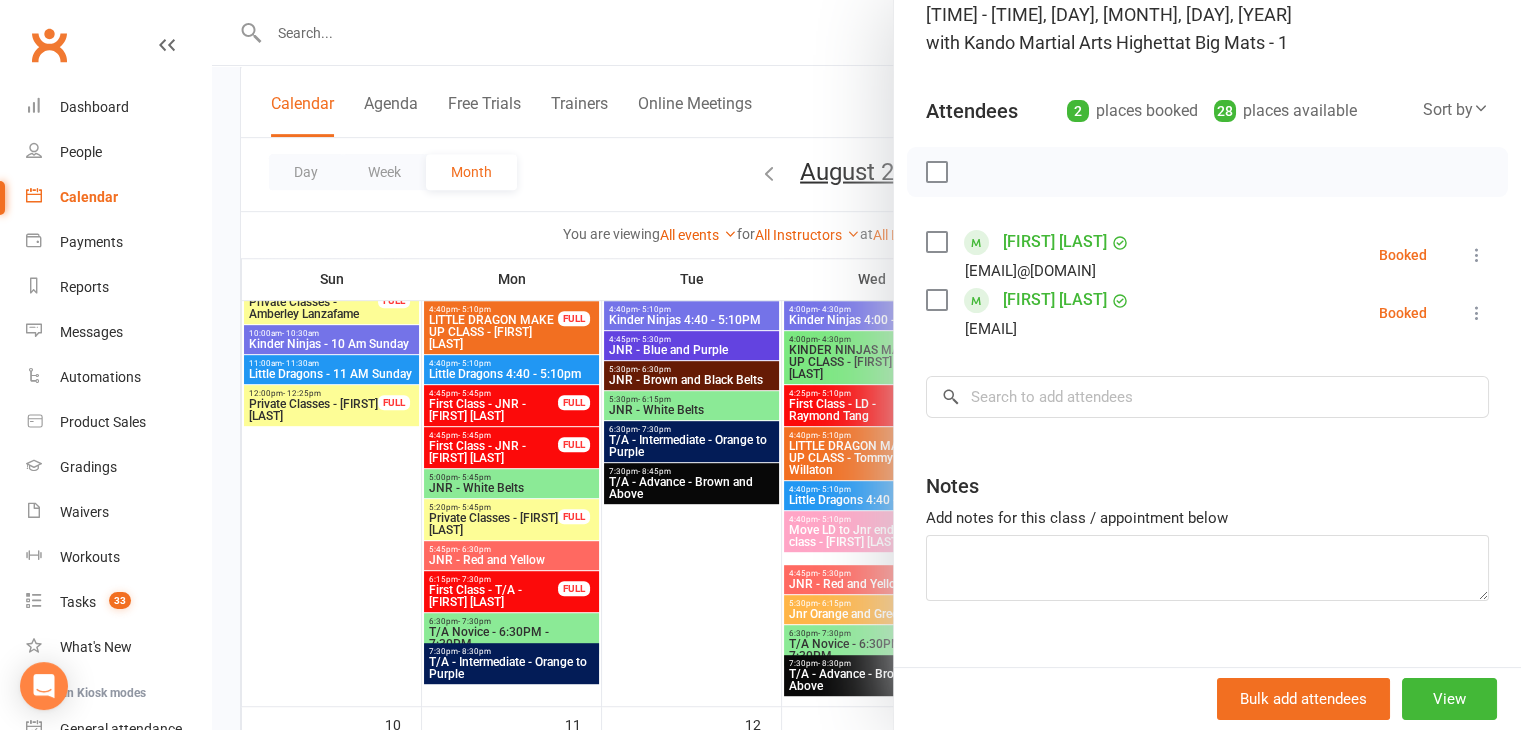 scroll, scrollTop: 150, scrollLeft: 0, axis: vertical 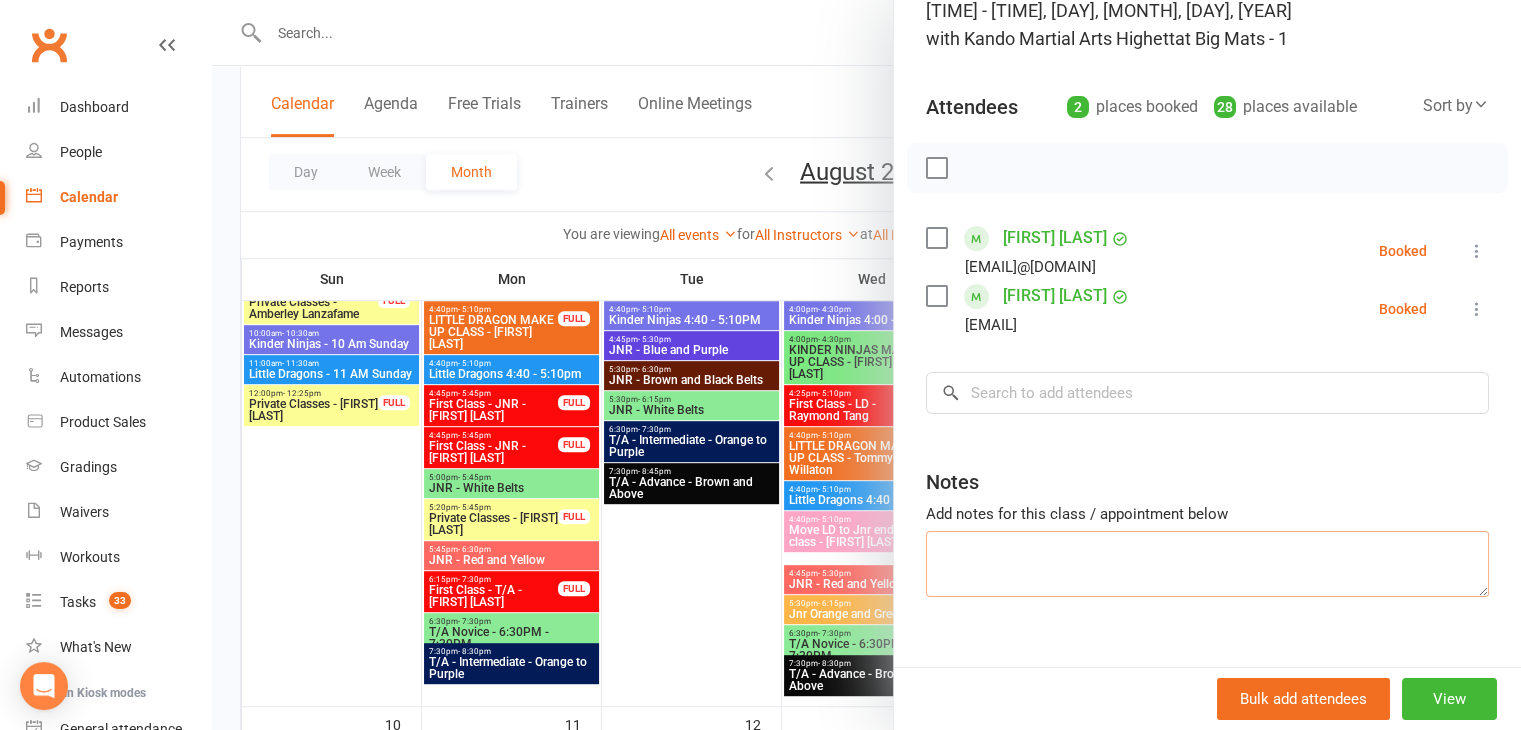 click at bounding box center (1207, 564) 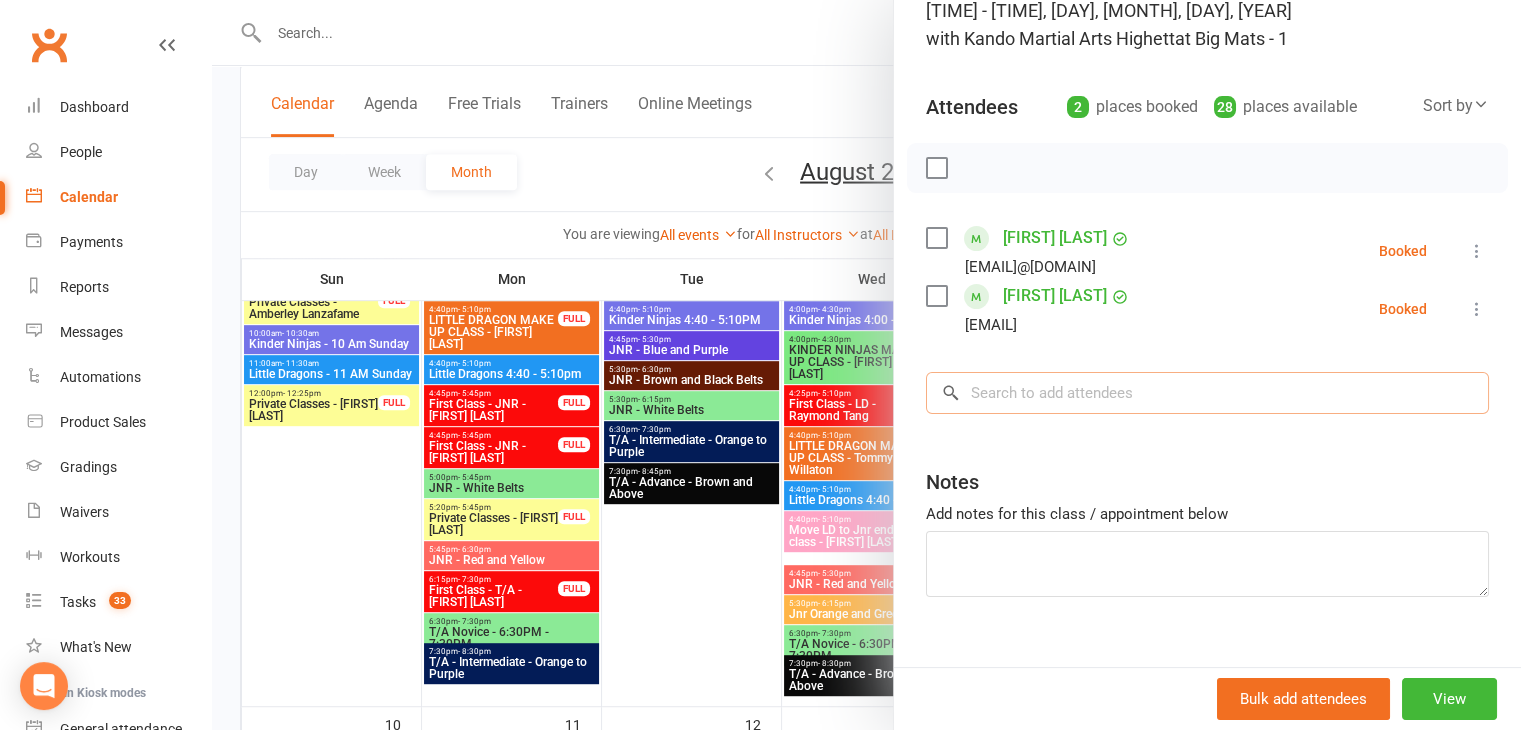 click at bounding box center (1207, 393) 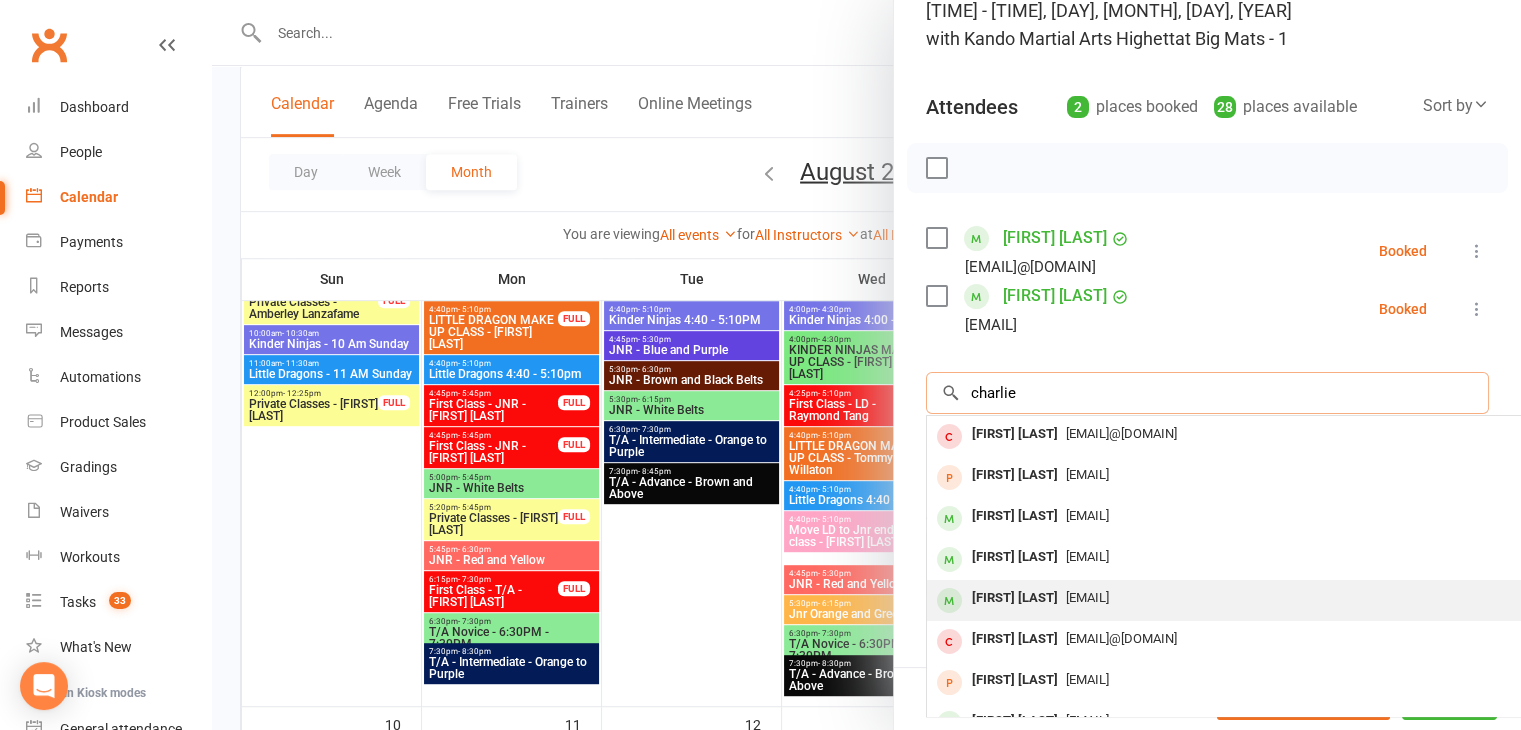 type on "charlie" 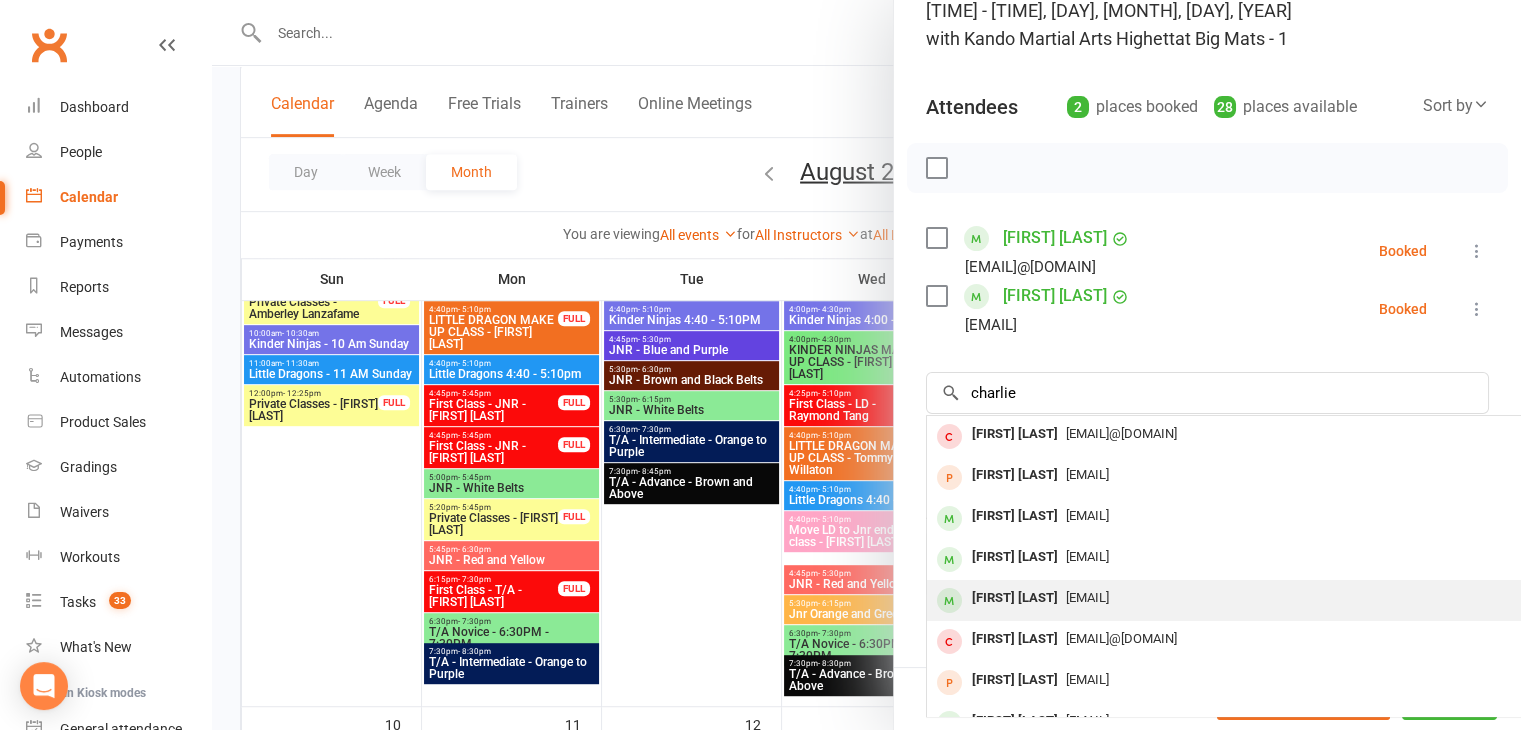 click on "Charlie Mckibbin" at bounding box center [1015, 598] 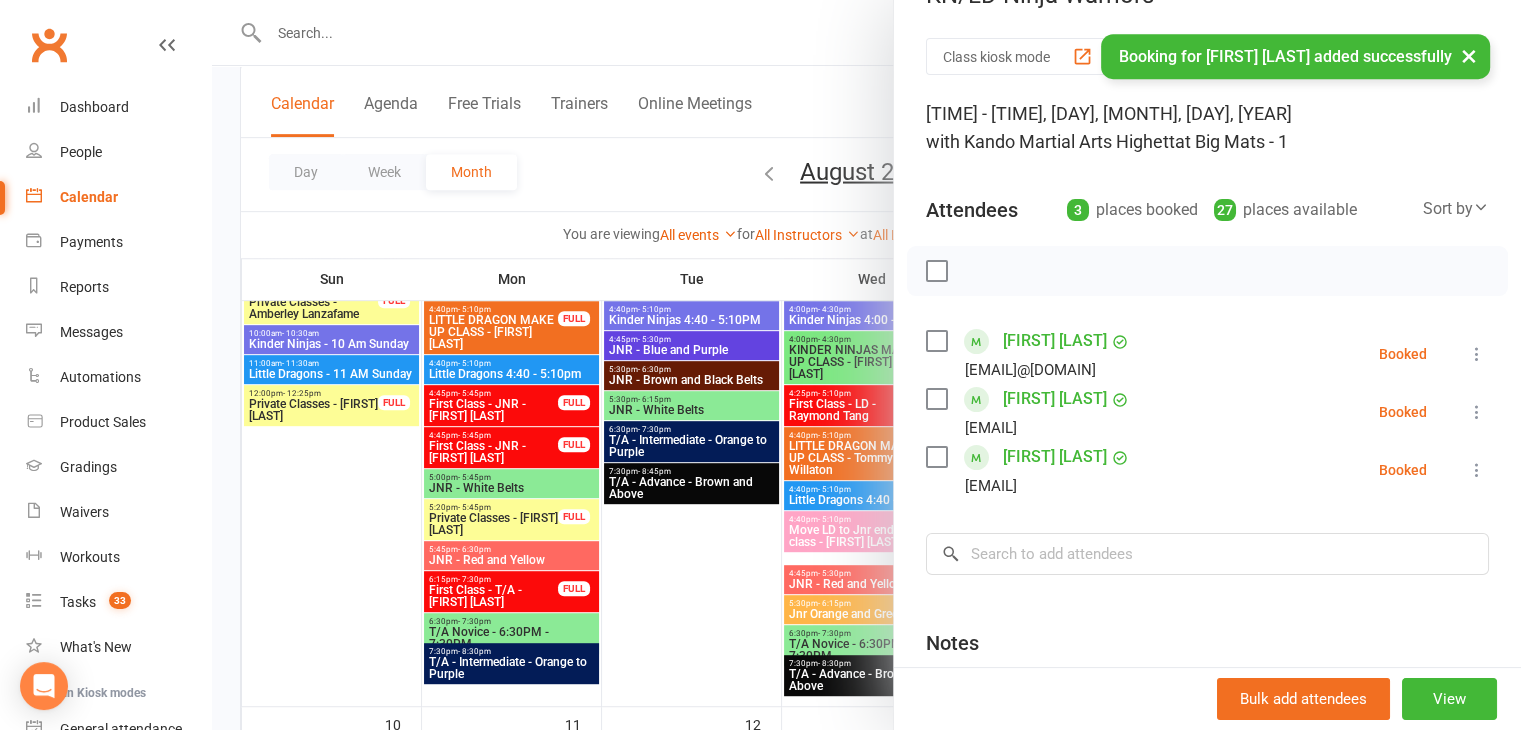 scroll, scrollTop: 46, scrollLeft: 0, axis: vertical 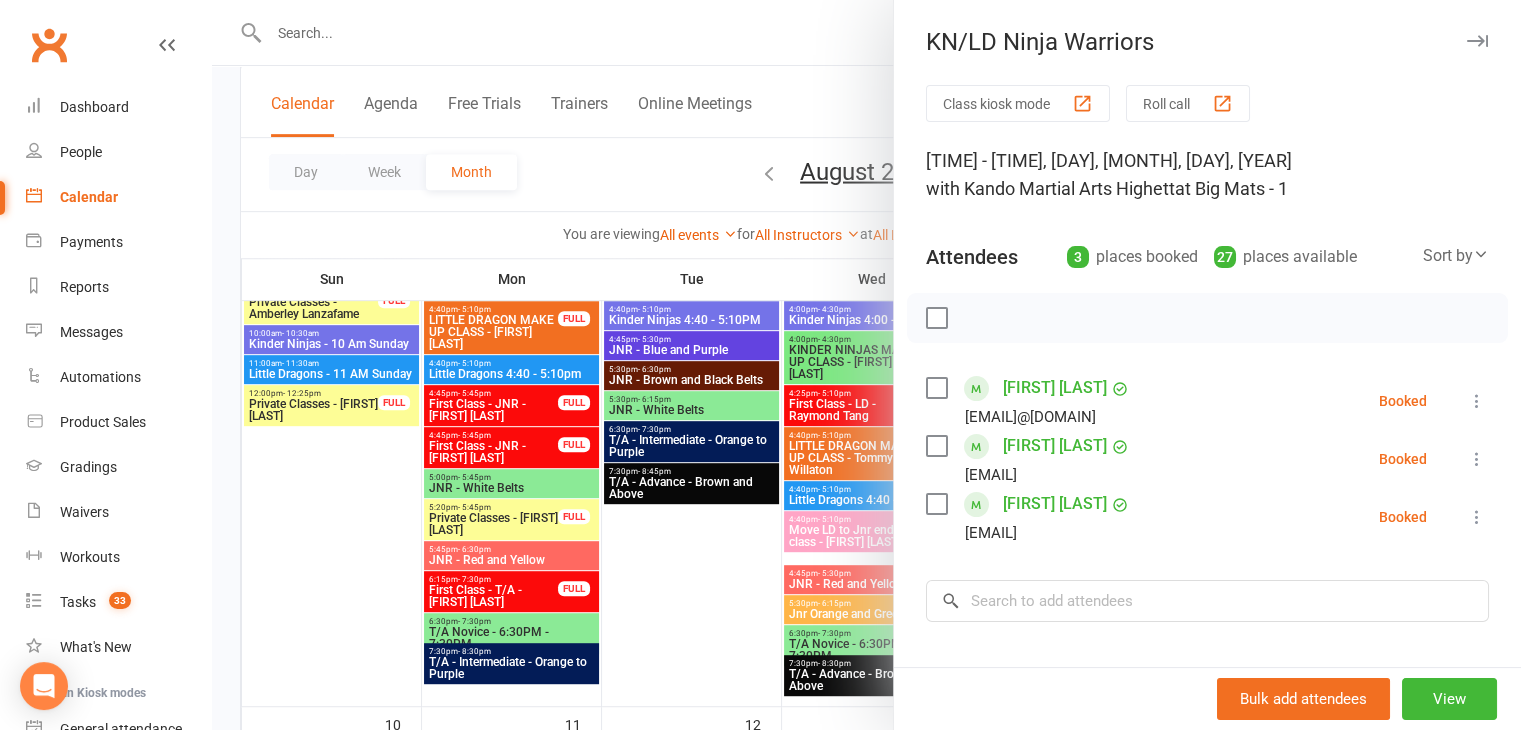 click at bounding box center [866, 365] 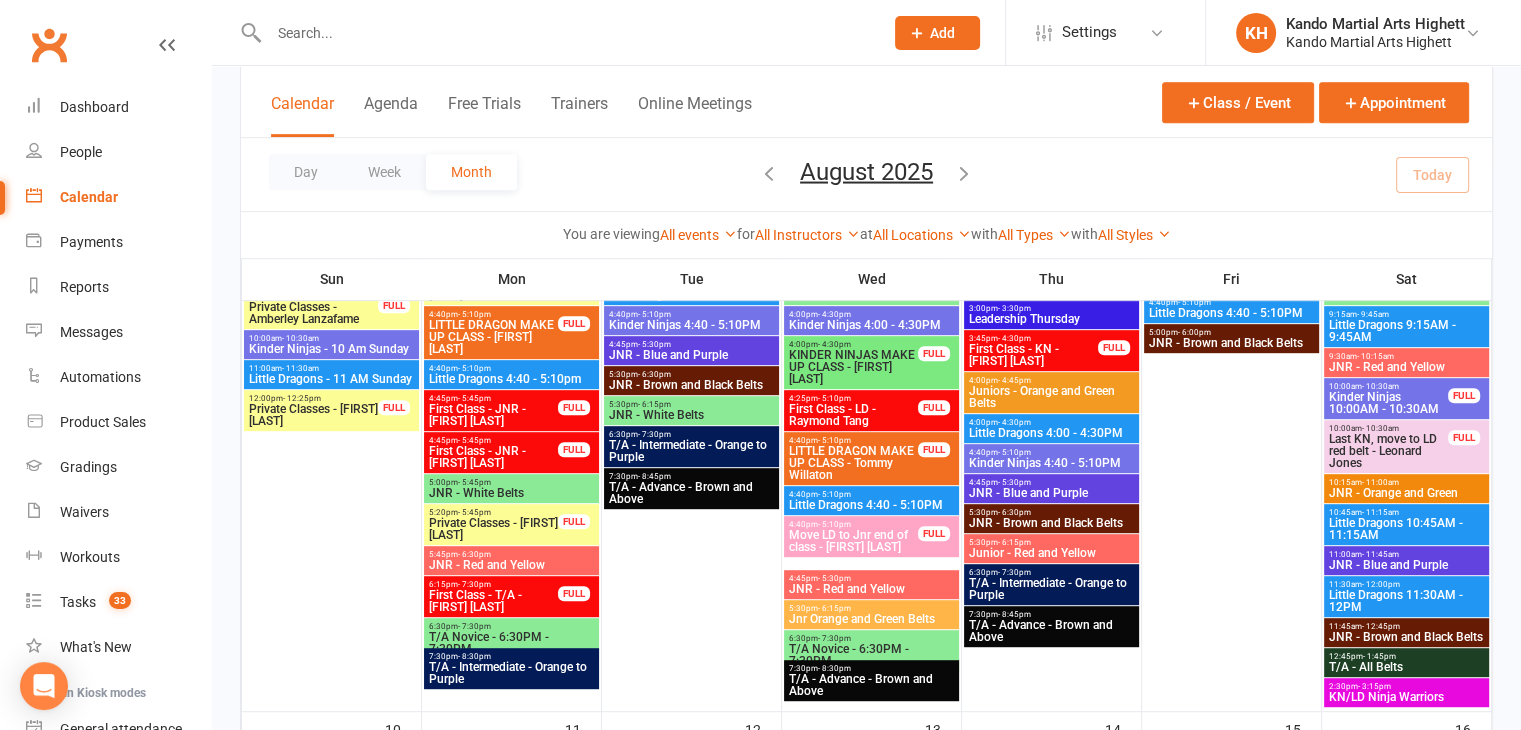 scroll, scrollTop: 1014, scrollLeft: 0, axis: vertical 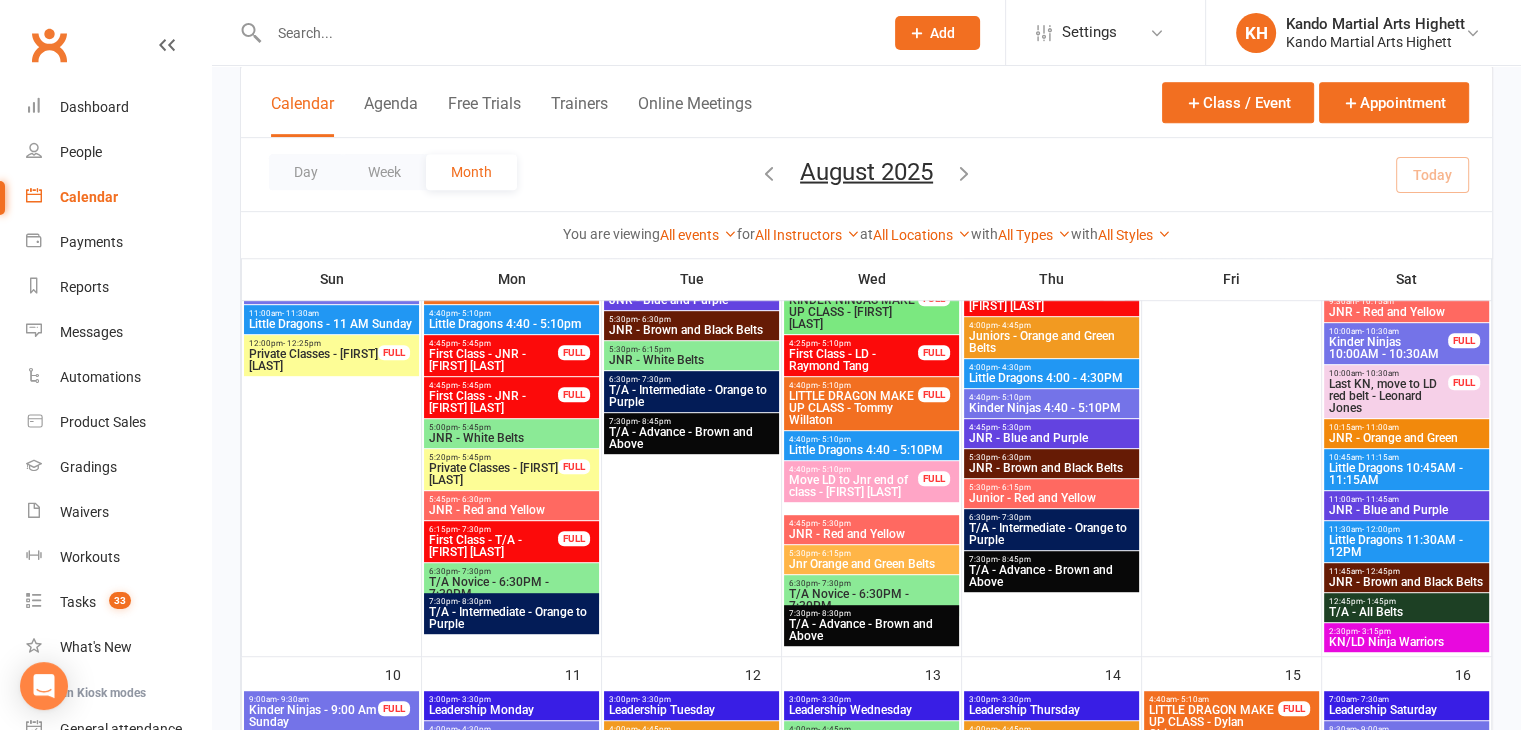click on "KN/LD Ninja Warriors" at bounding box center [1406, 642] 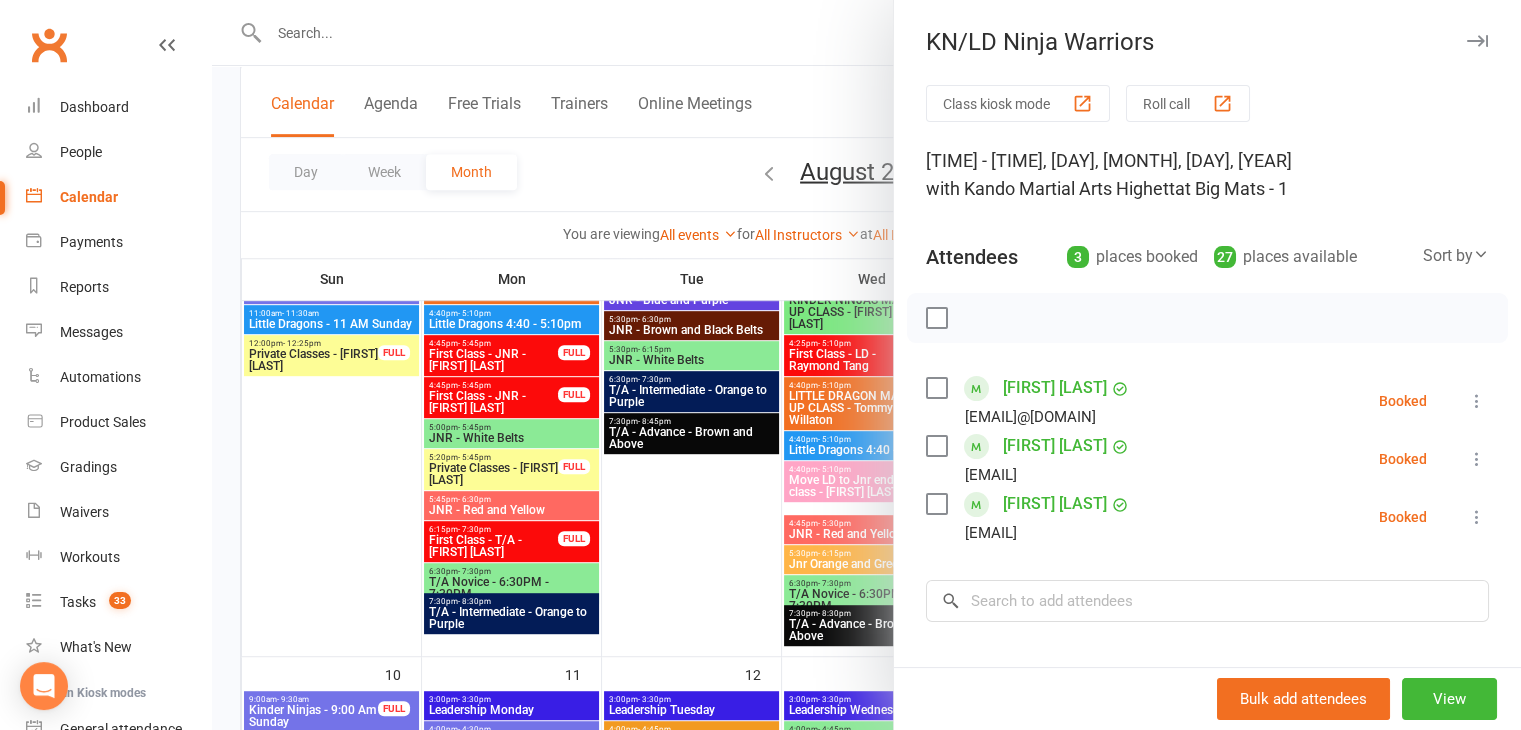 click on "Charlie Mckibbin" at bounding box center (1055, 446) 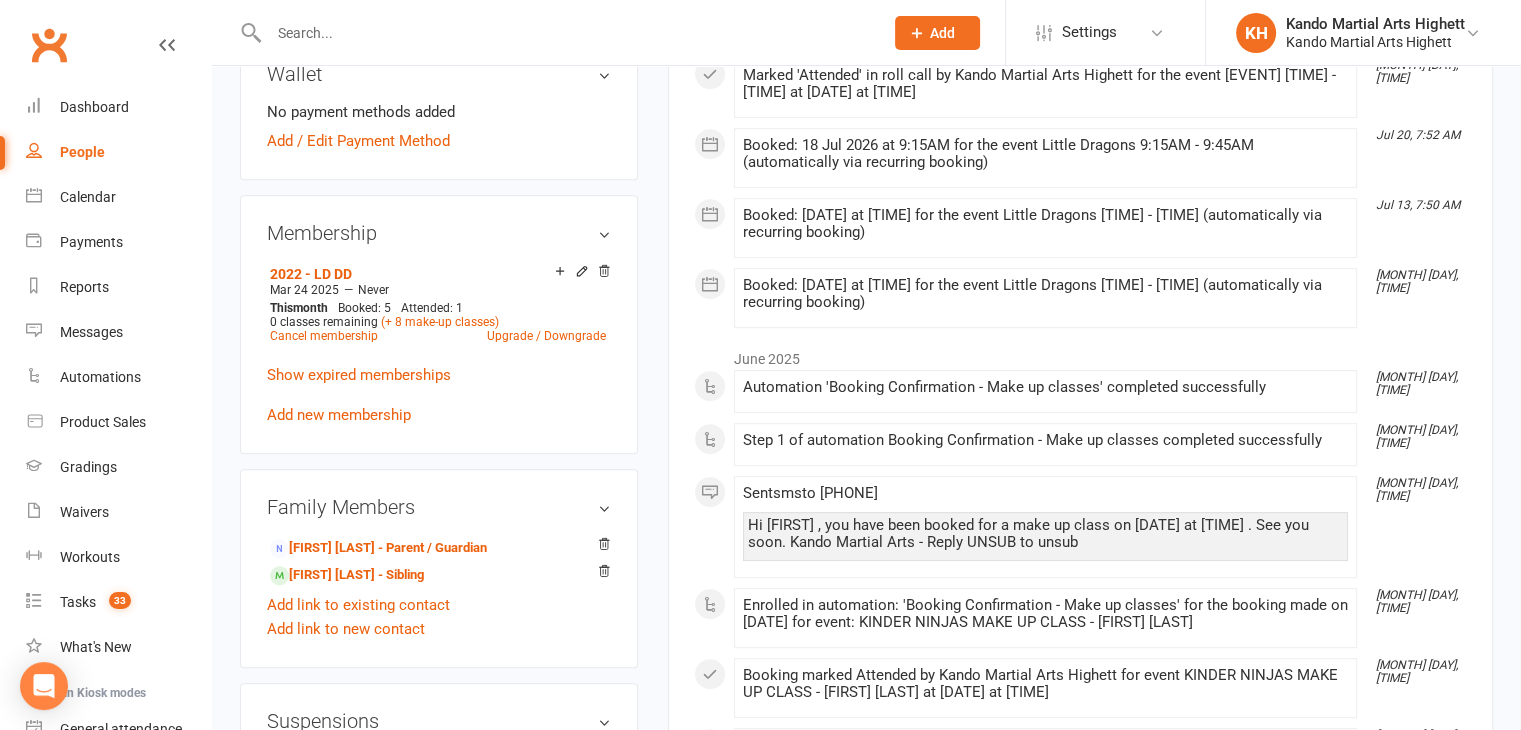 scroll, scrollTop: 948, scrollLeft: 0, axis: vertical 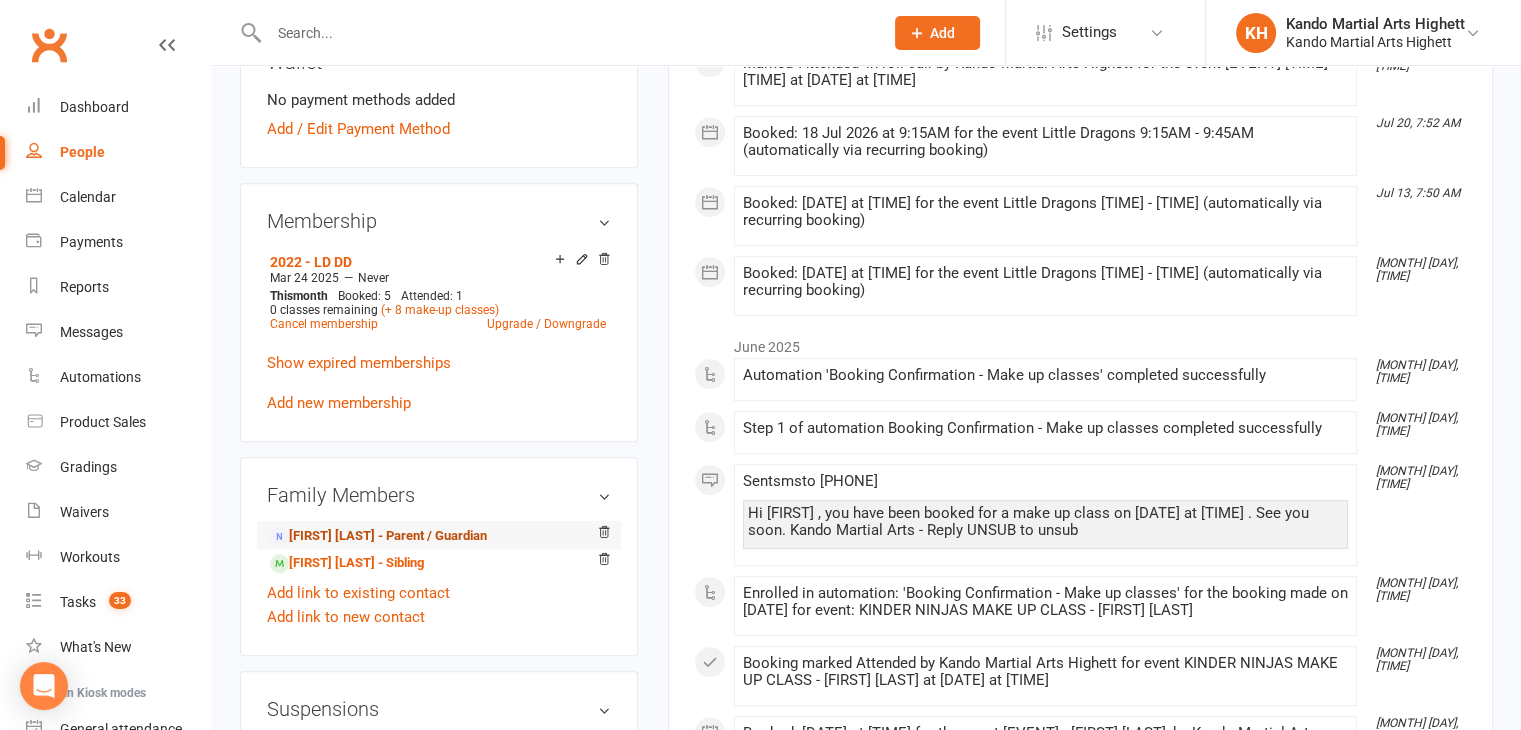 click on "Andrew Mckibbin - Parent / Guardian" at bounding box center (378, 536) 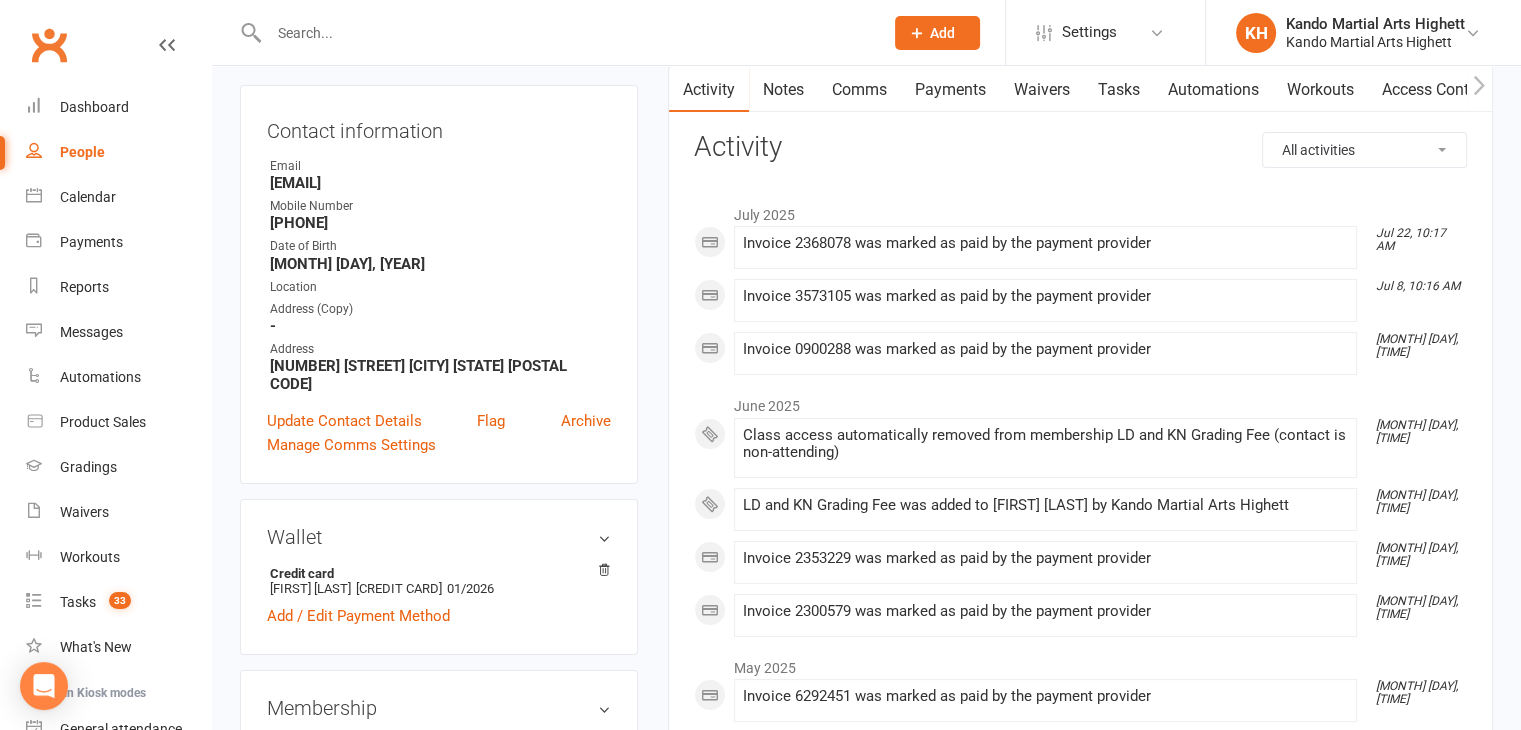 scroll, scrollTop: 0, scrollLeft: 0, axis: both 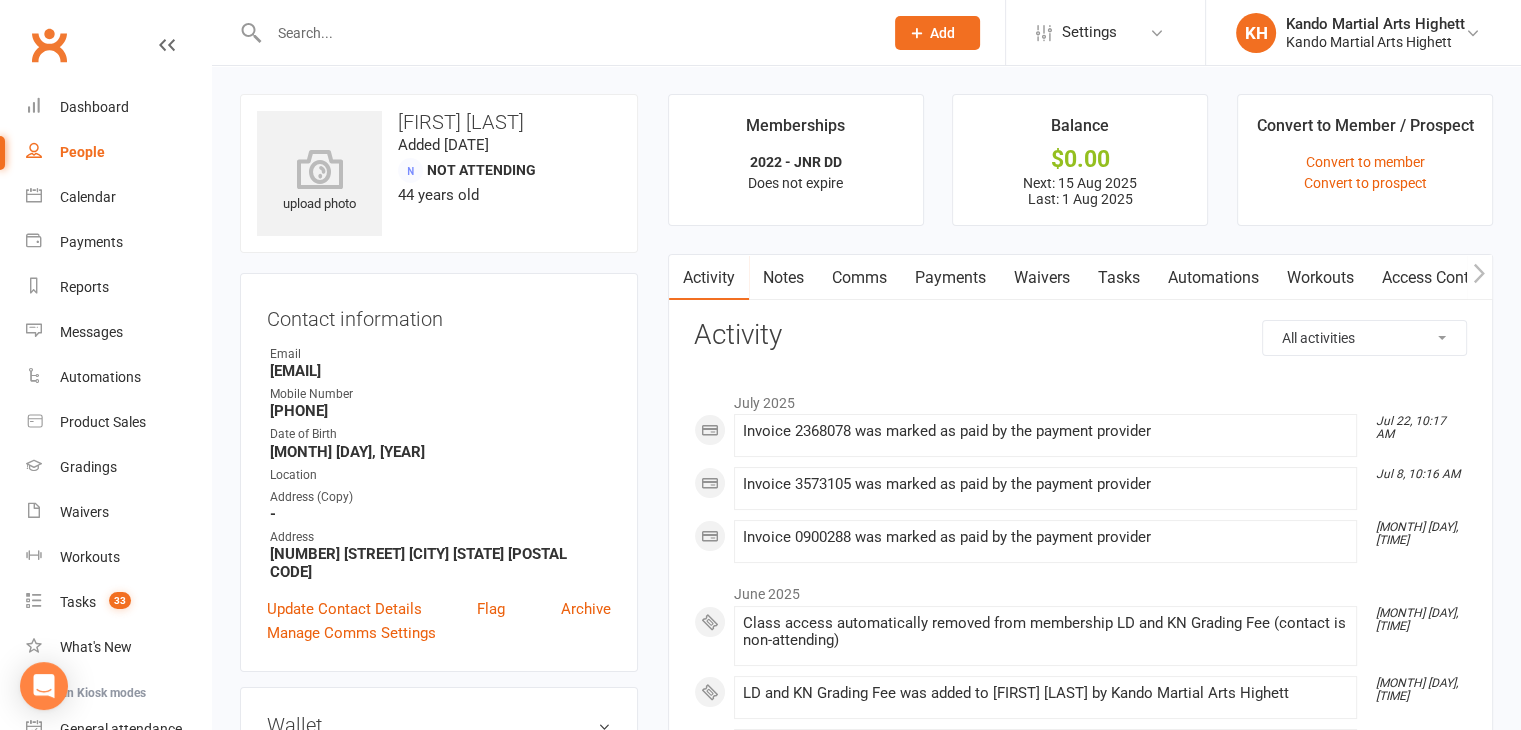 drag, startPoint x: 478, startPoint y: 377, endPoint x: 261, endPoint y: 378, distance: 217.0023 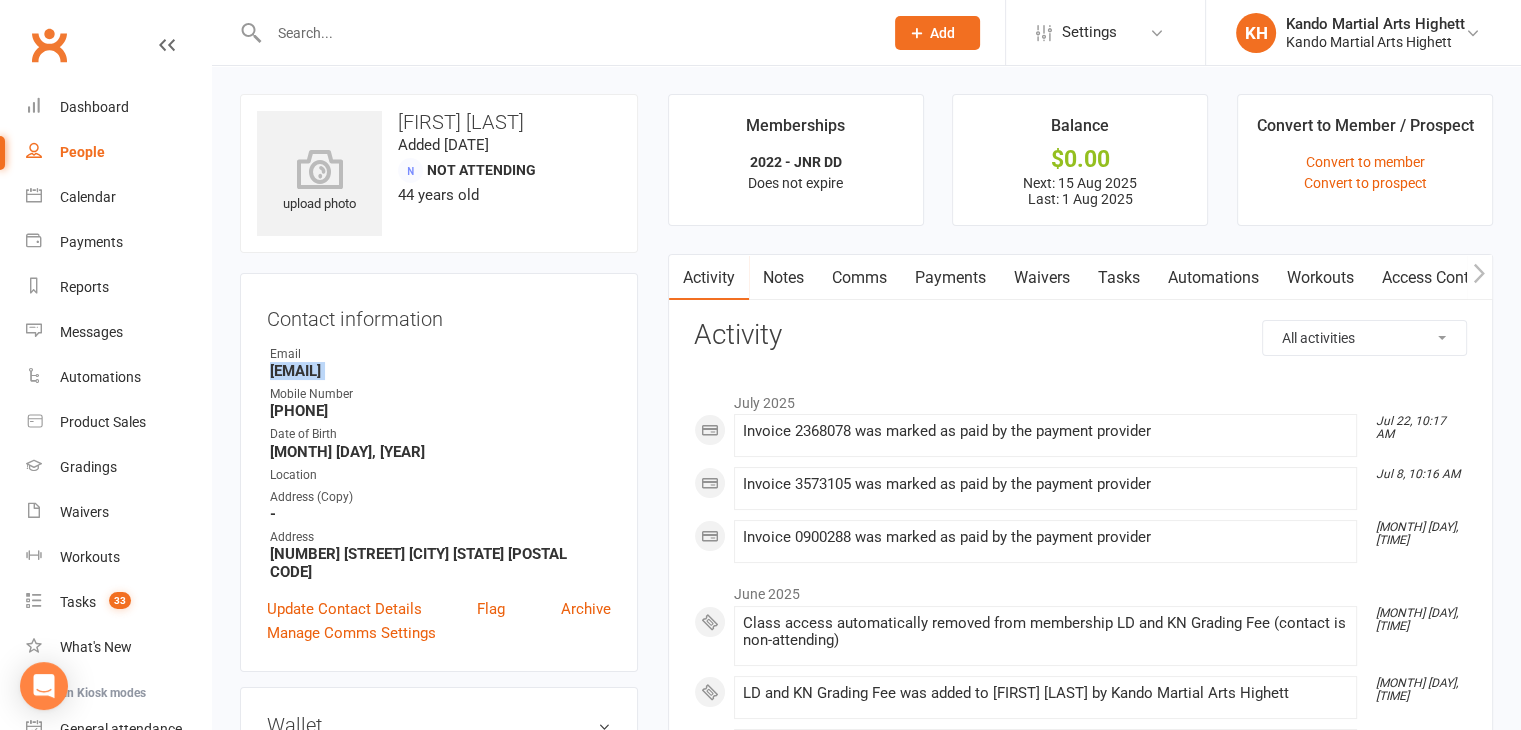 drag, startPoint x: 467, startPoint y: 364, endPoint x: 264, endPoint y: 373, distance: 203.1994 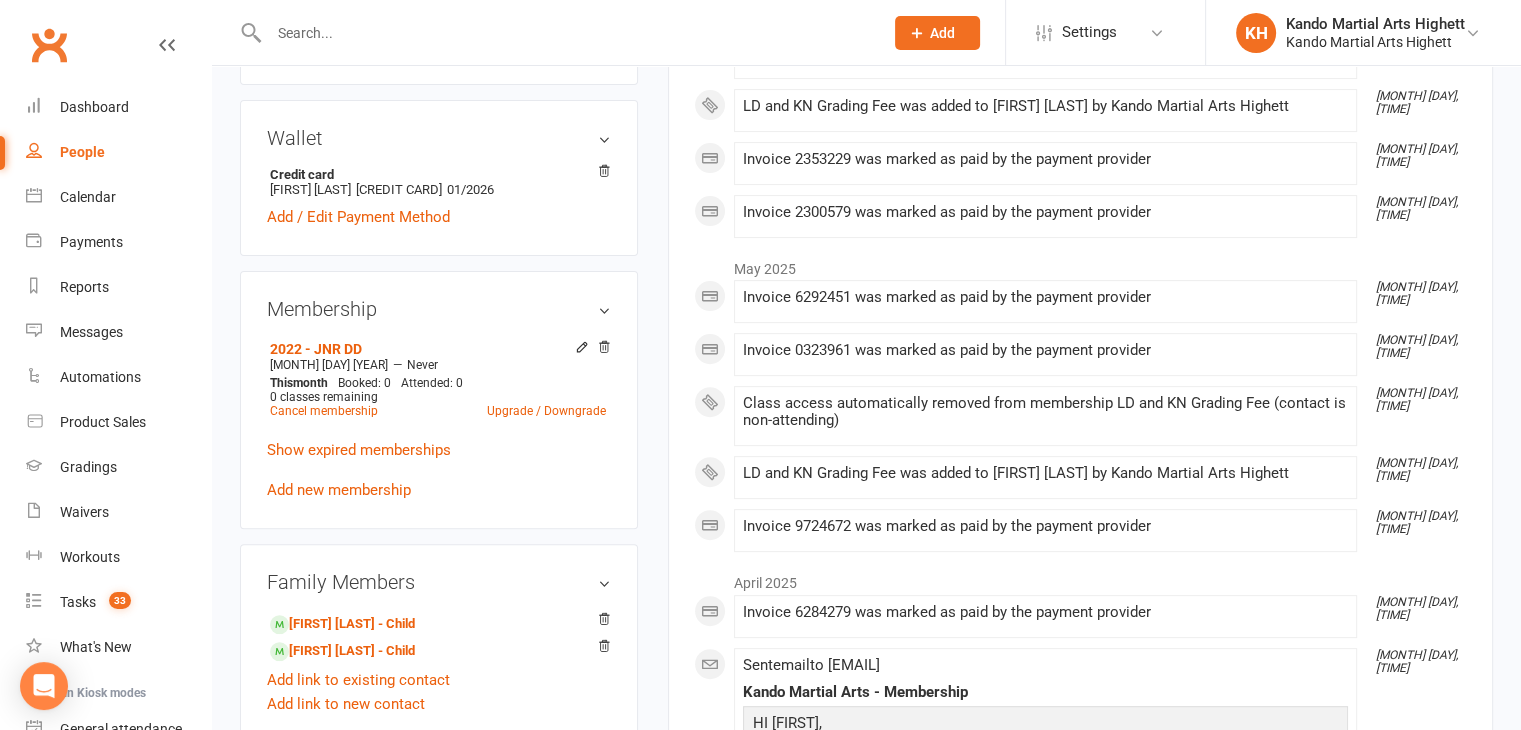 scroll, scrollTop: 780, scrollLeft: 0, axis: vertical 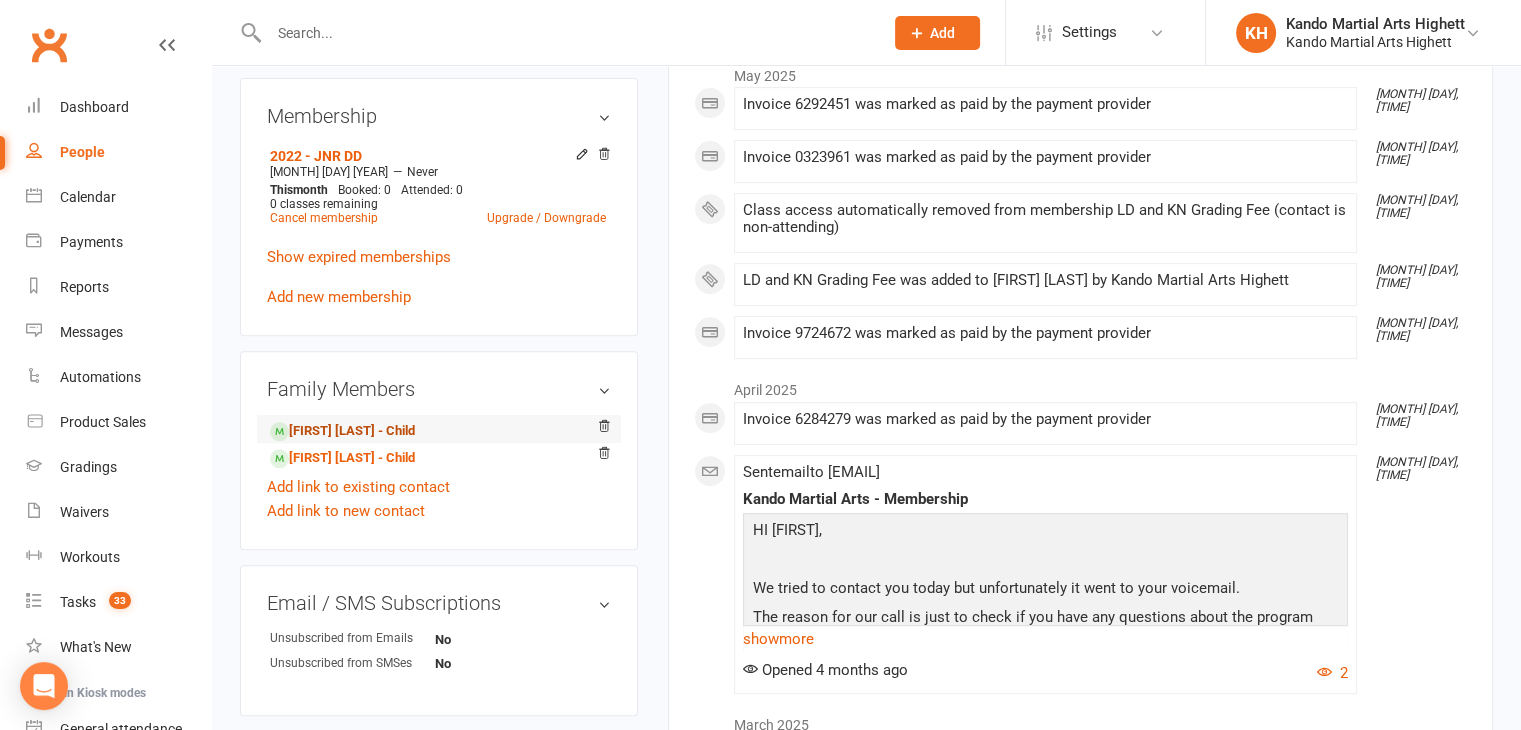 click on "Patrick Mckibbin - Child" at bounding box center (342, 431) 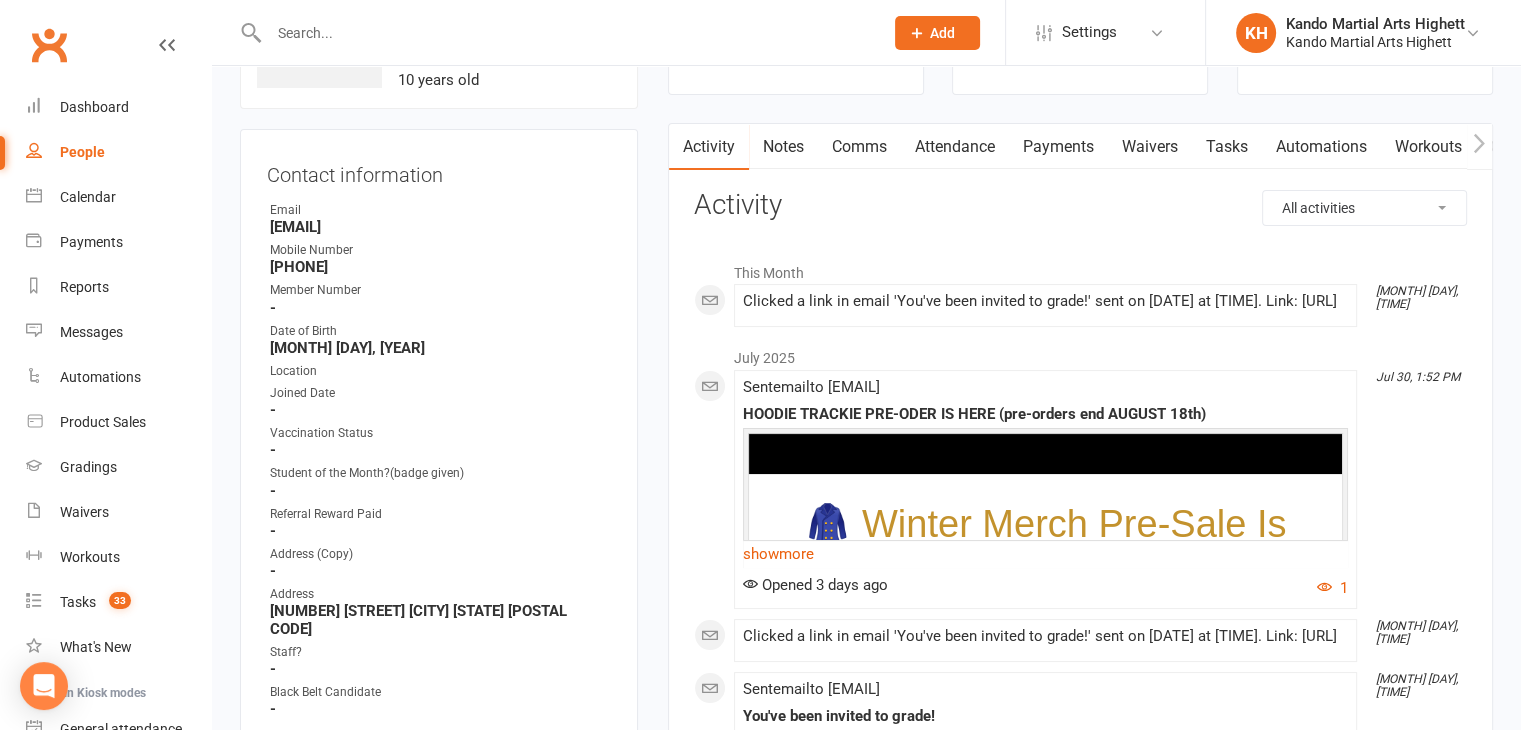 scroll, scrollTop: 159, scrollLeft: 0, axis: vertical 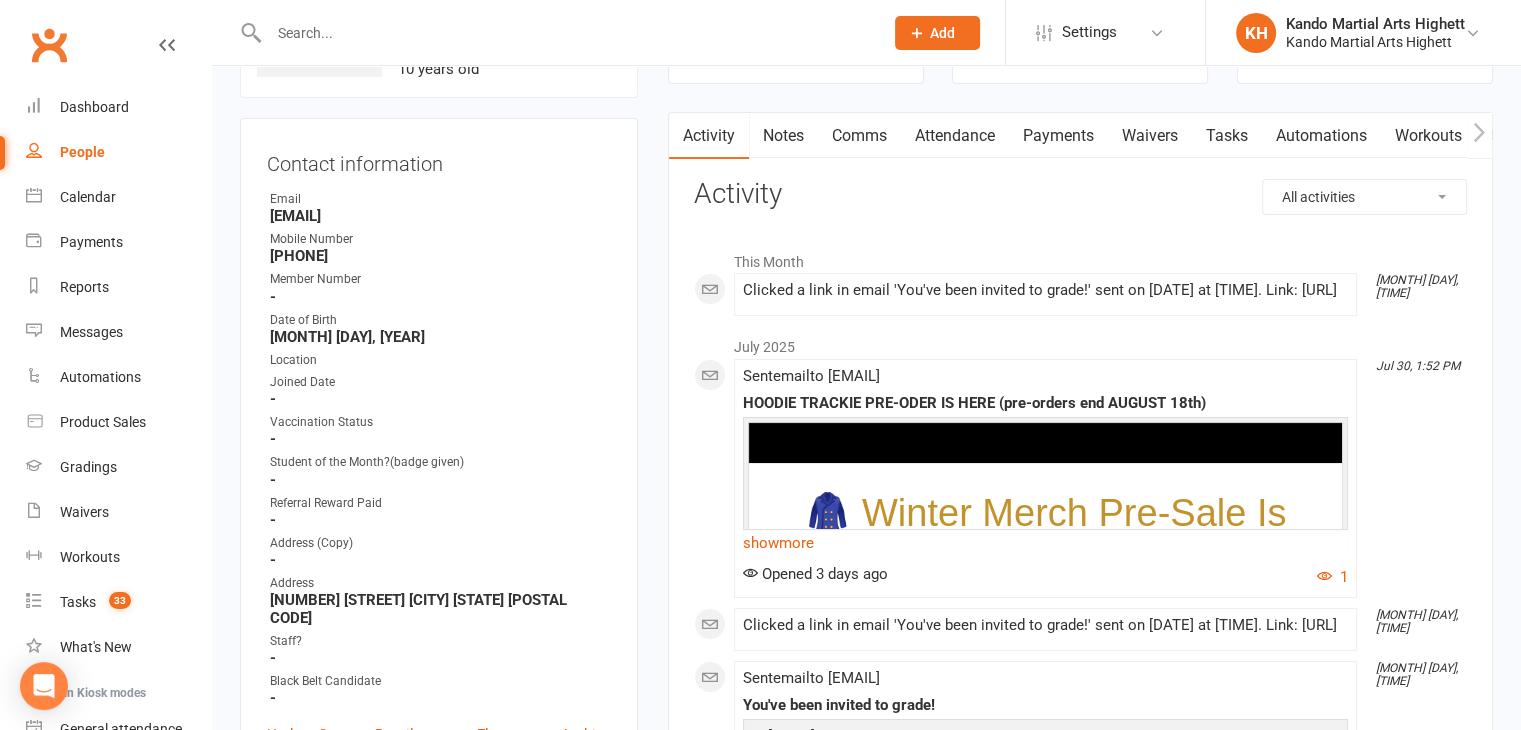 click on "Mobile Number" at bounding box center [440, 239] 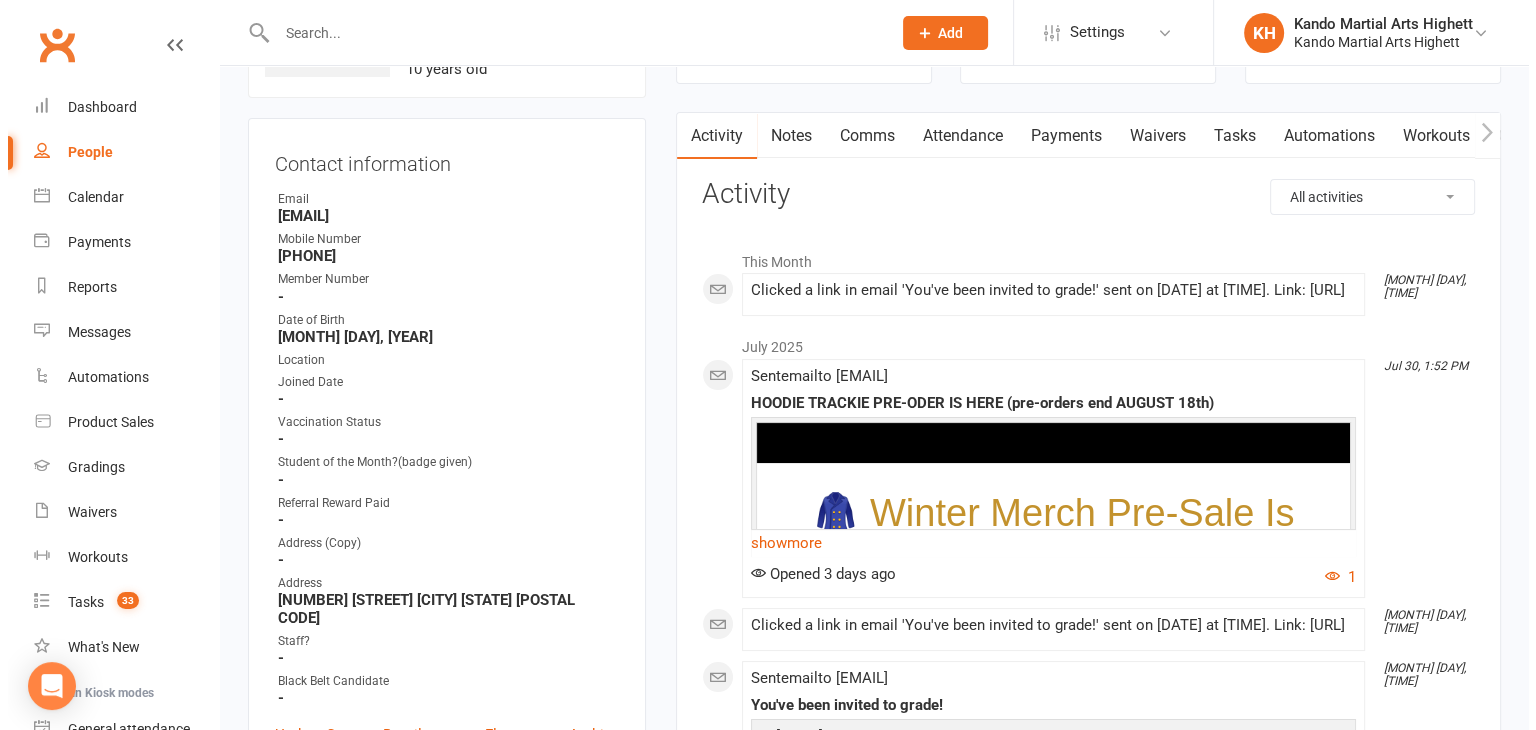 scroll, scrollTop: 0, scrollLeft: 0, axis: both 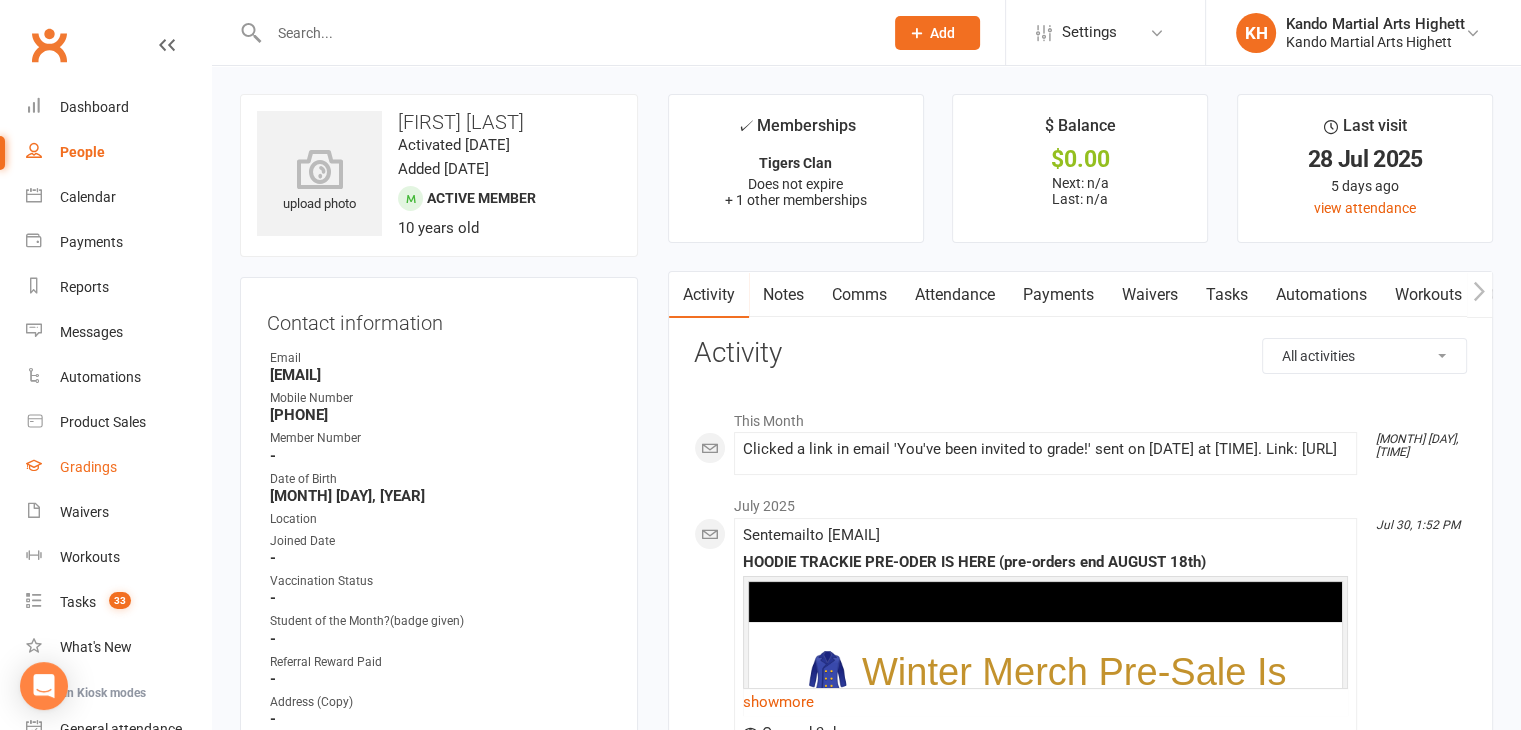 click on "Gradings" at bounding box center (118, 467) 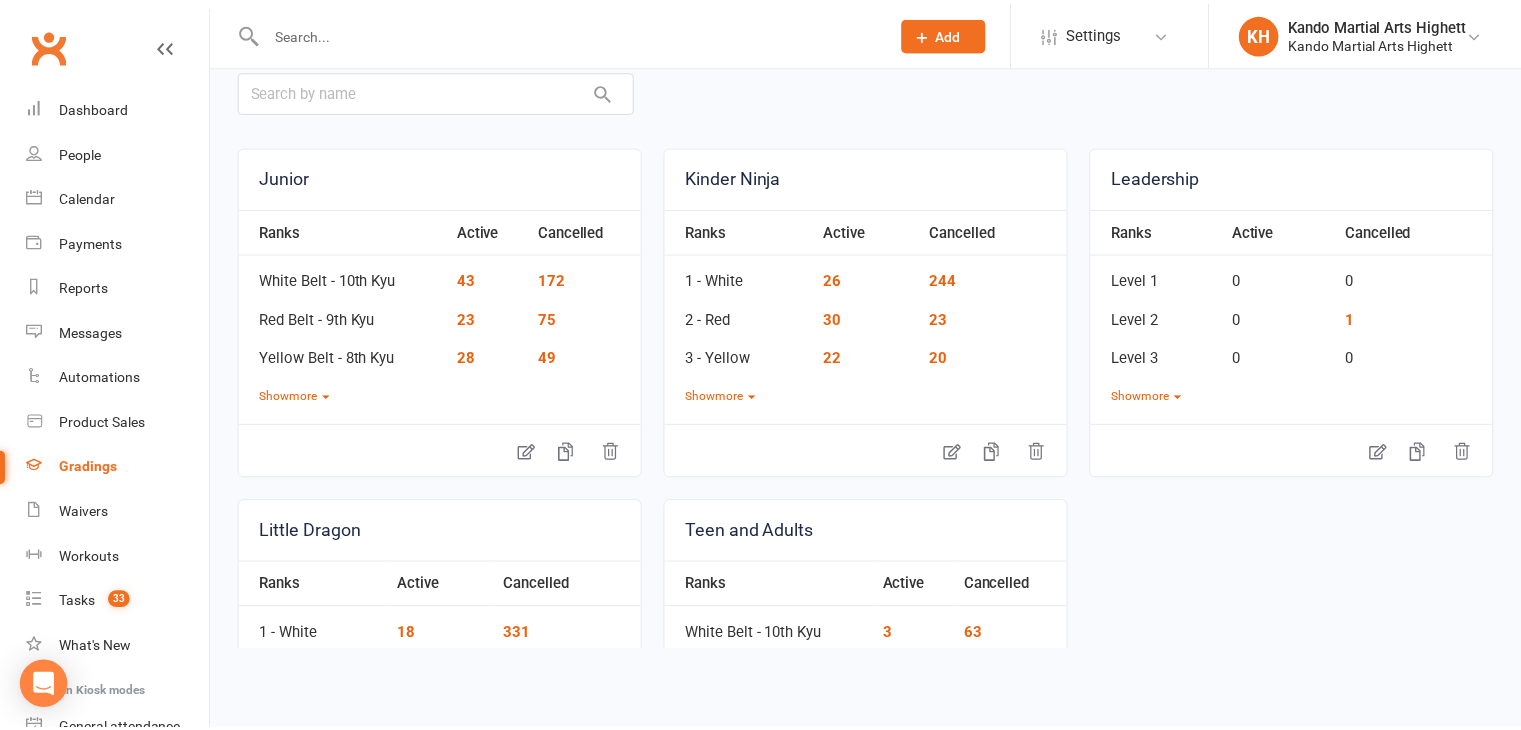 scroll, scrollTop: 0, scrollLeft: 0, axis: both 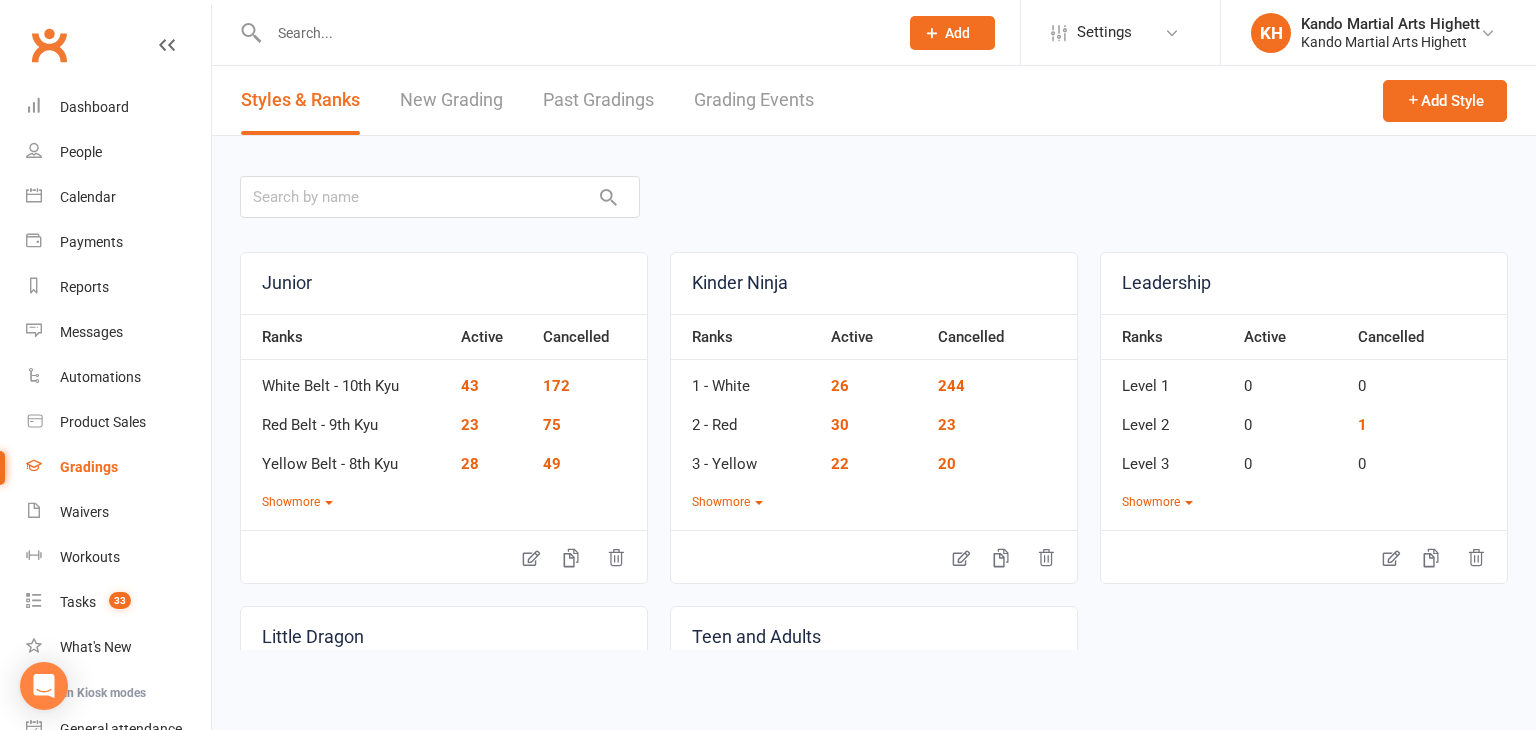 click on "Grading Events" at bounding box center [754, 100] 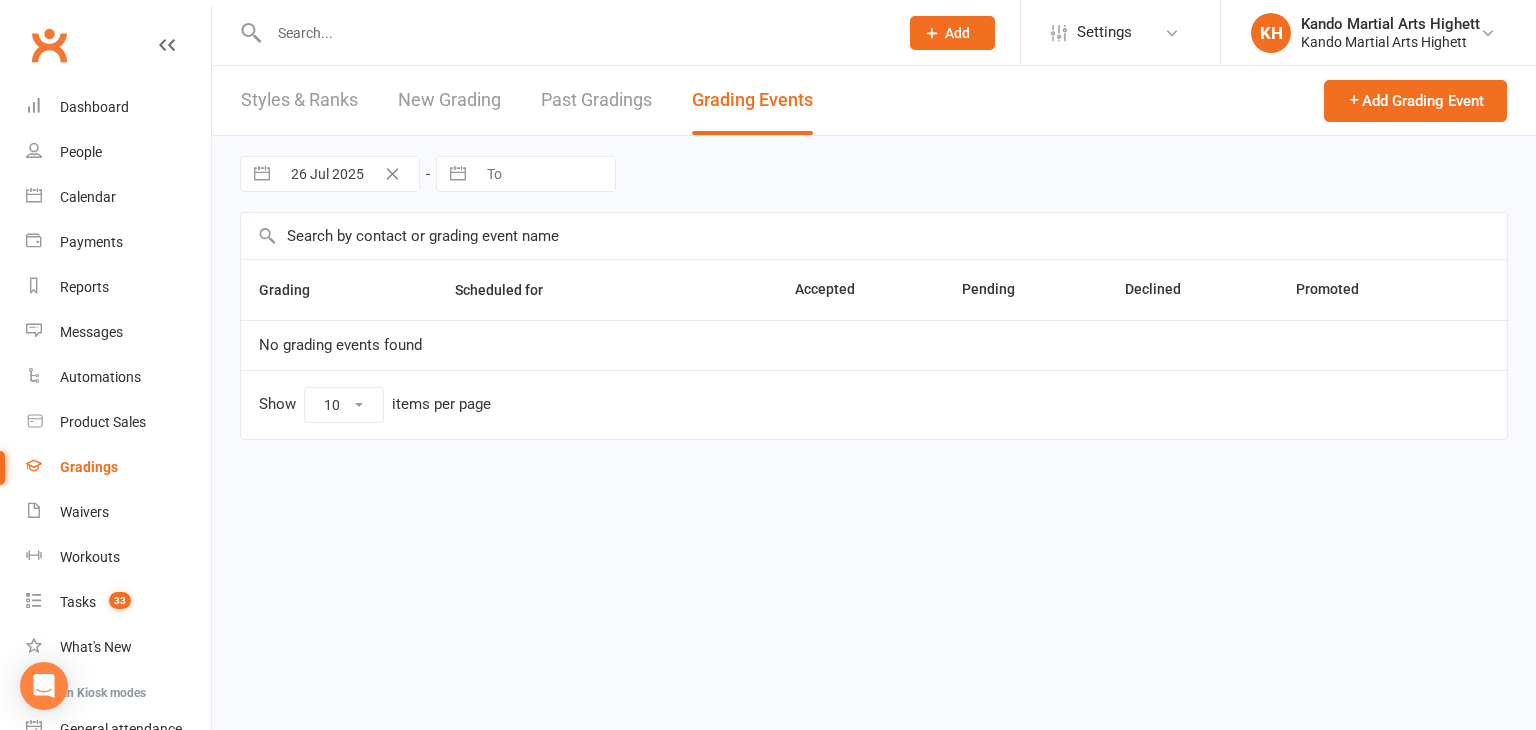 select on "100" 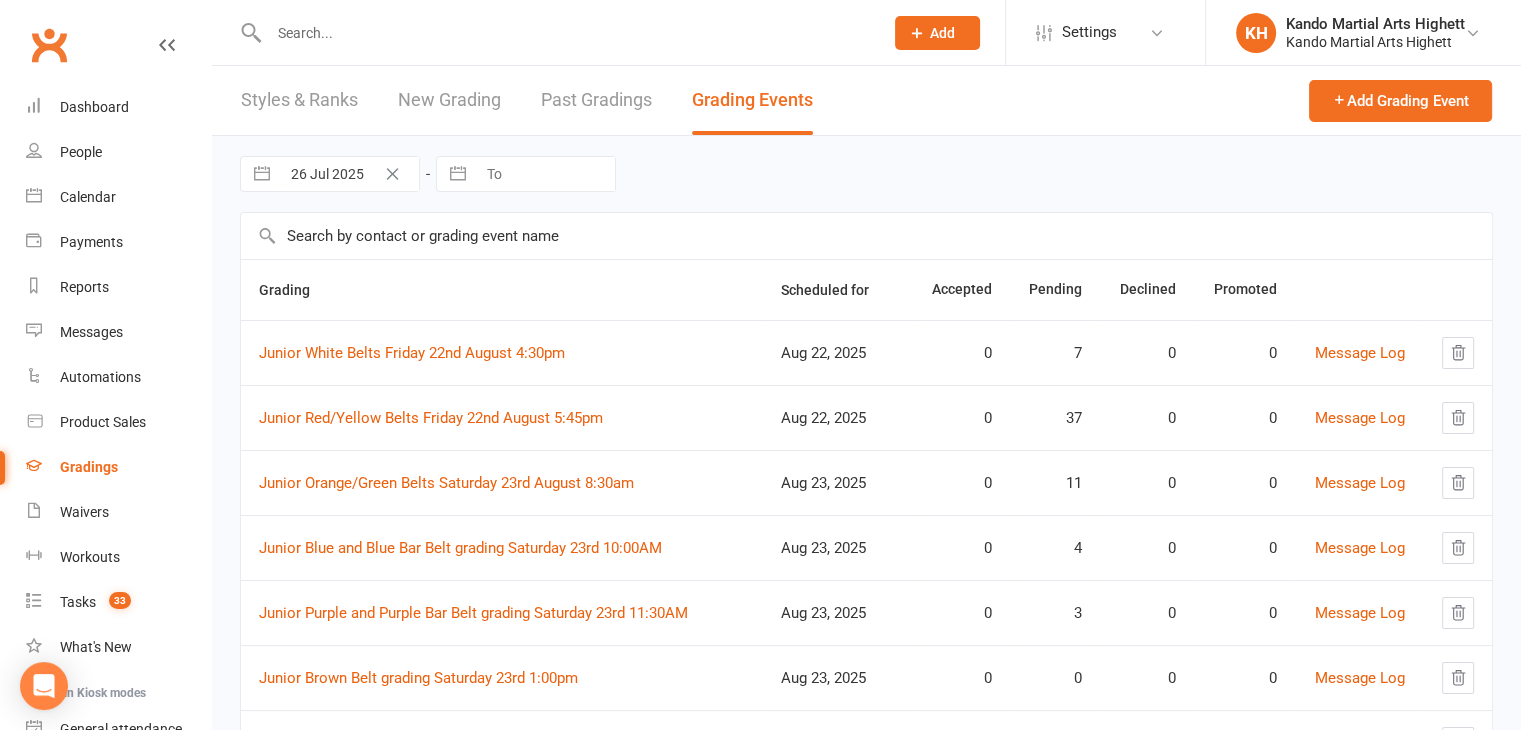 scroll, scrollTop: 30, scrollLeft: 0, axis: vertical 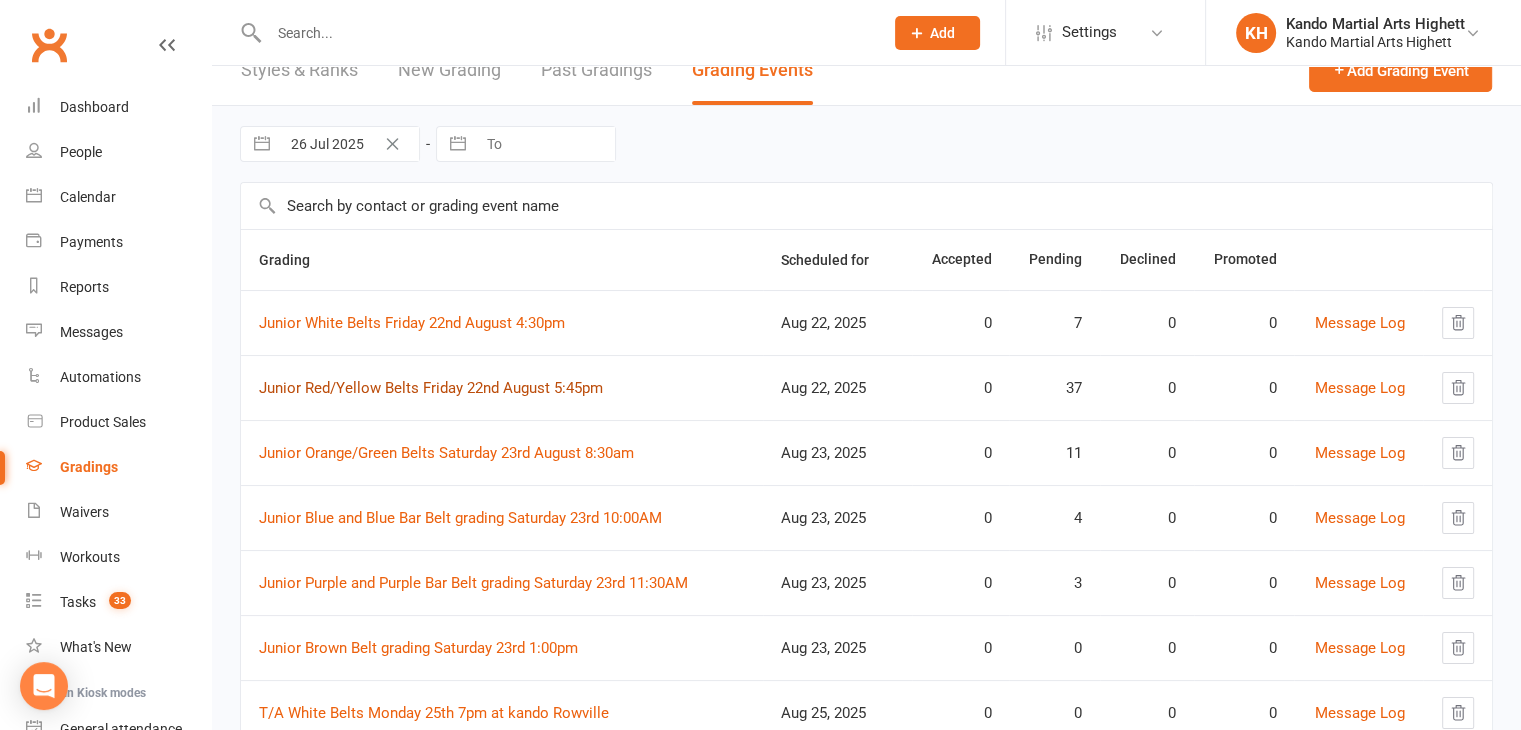 click on "Junior Red/Yellow Belts Friday 22nd August 5:45pm" at bounding box center (431, 388) 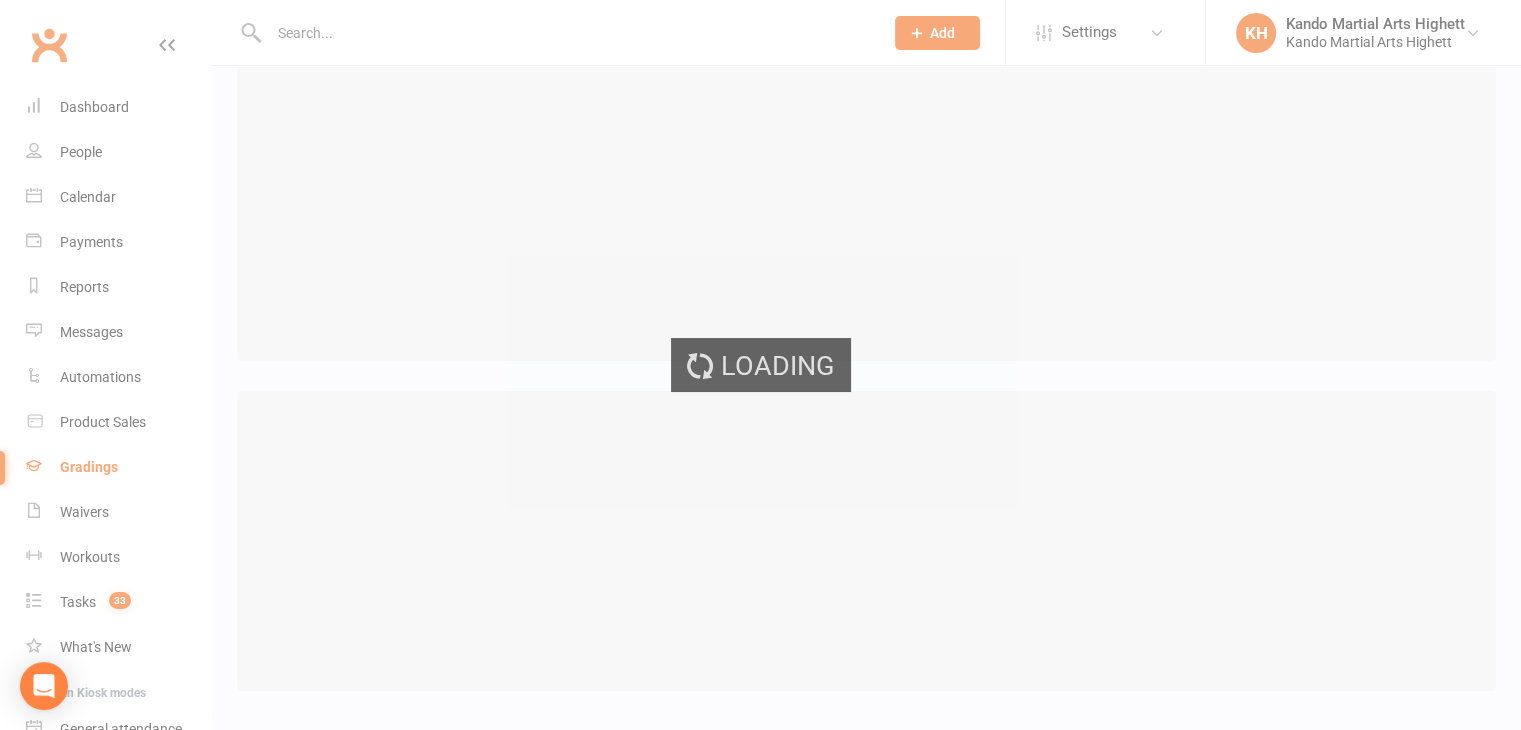 scroll, scrollTop: 0, scrollLeft: 0, axis: both 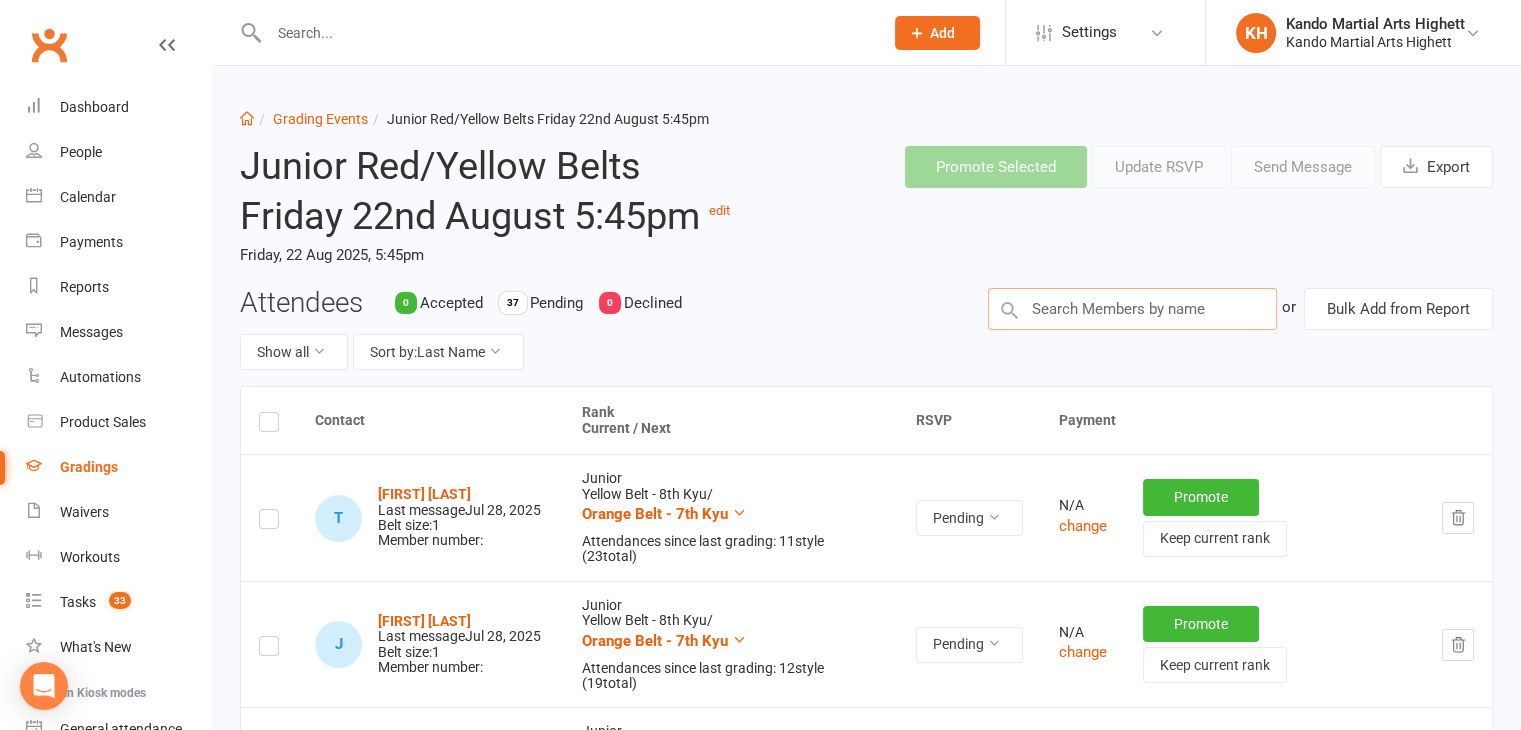 click at bounding box center [1132, 309] 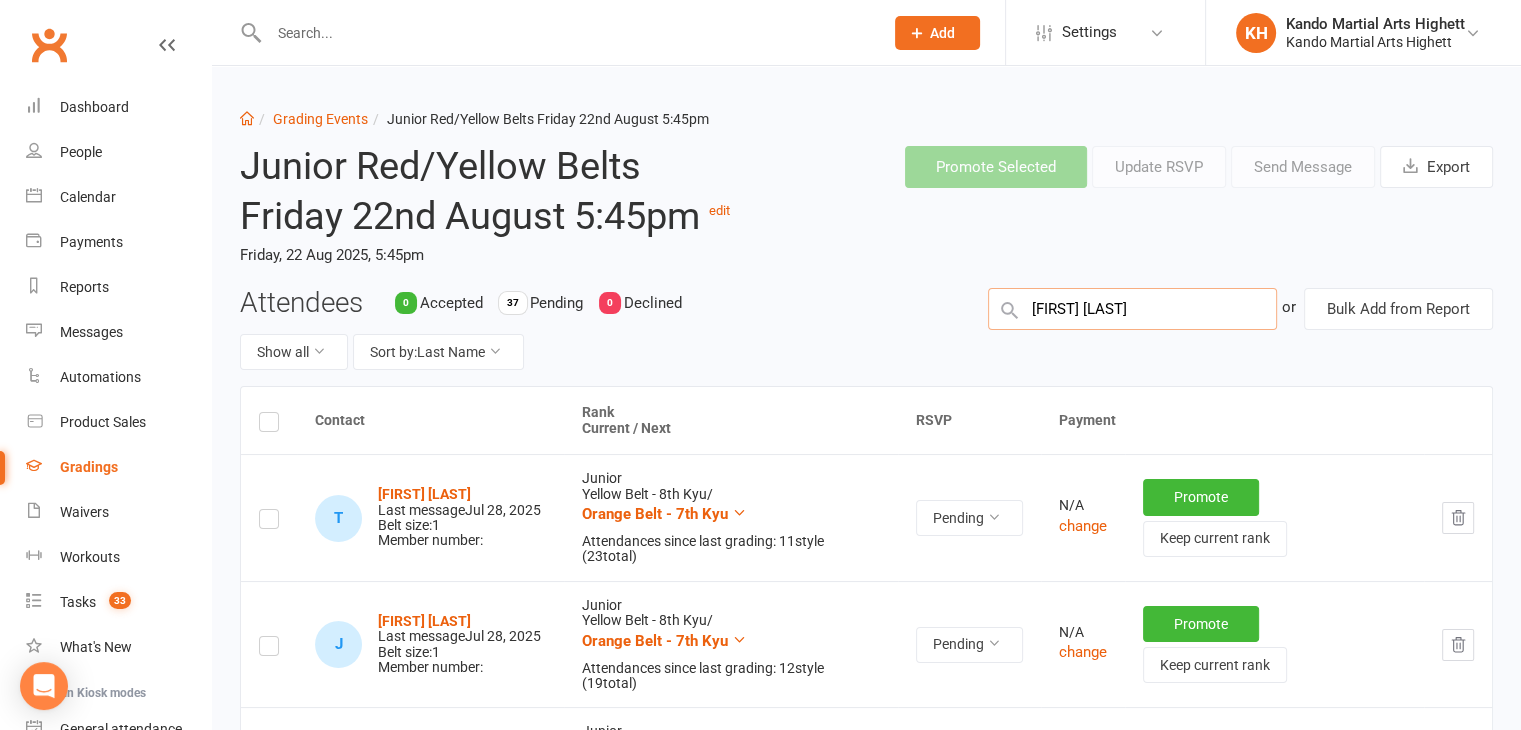 type on "miles rose" 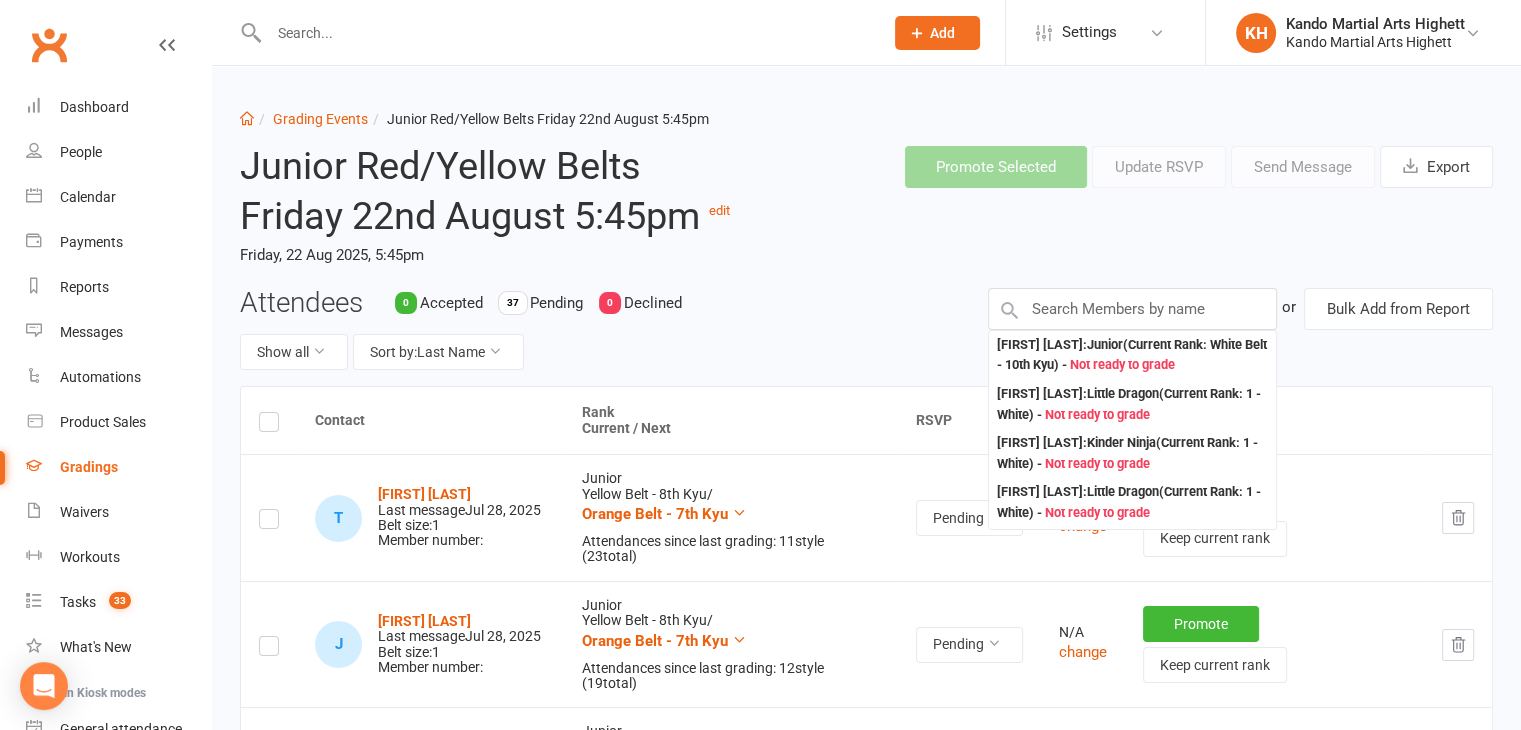 click on "Junior Red/Yellow Belts Friday 22nd August 5:45pm   edit Friday, 22 Aug 2025, 5:45pm Promote Selected Update RSVP Send Message   Export" at bounding box center [866, 208] 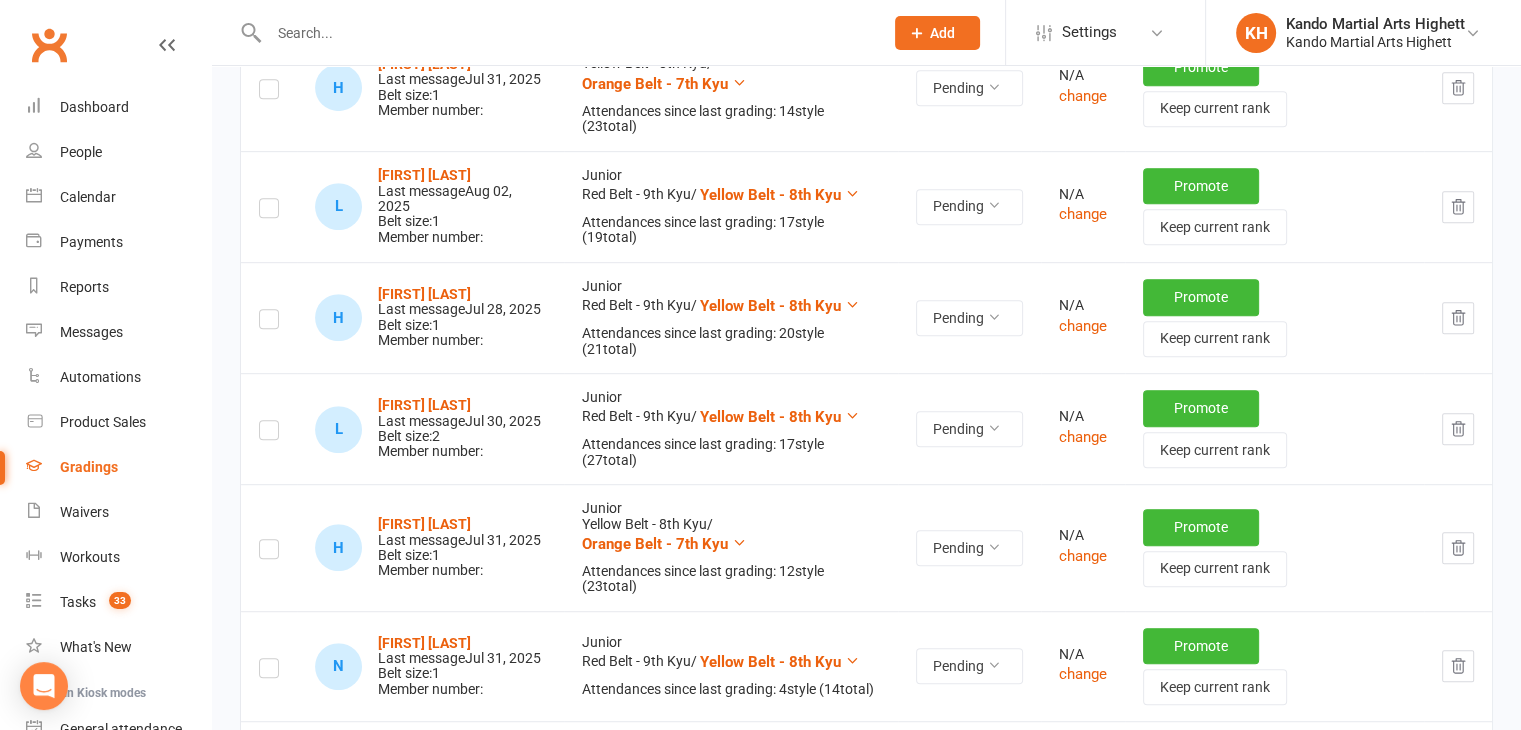 scroll, scrollTop: 424, scrollLeft: 0, axis: vertical 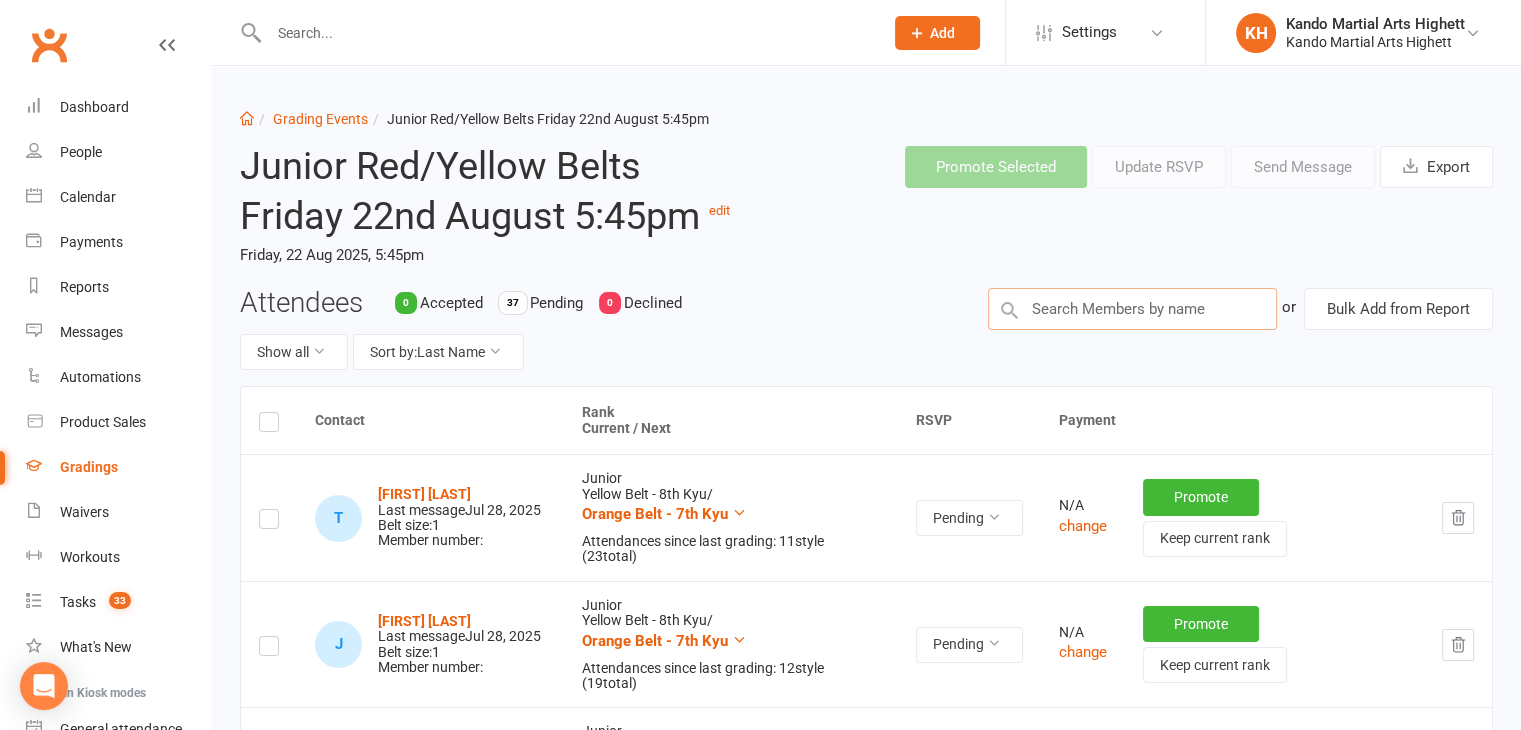 click at bounding box center (1132, 309) 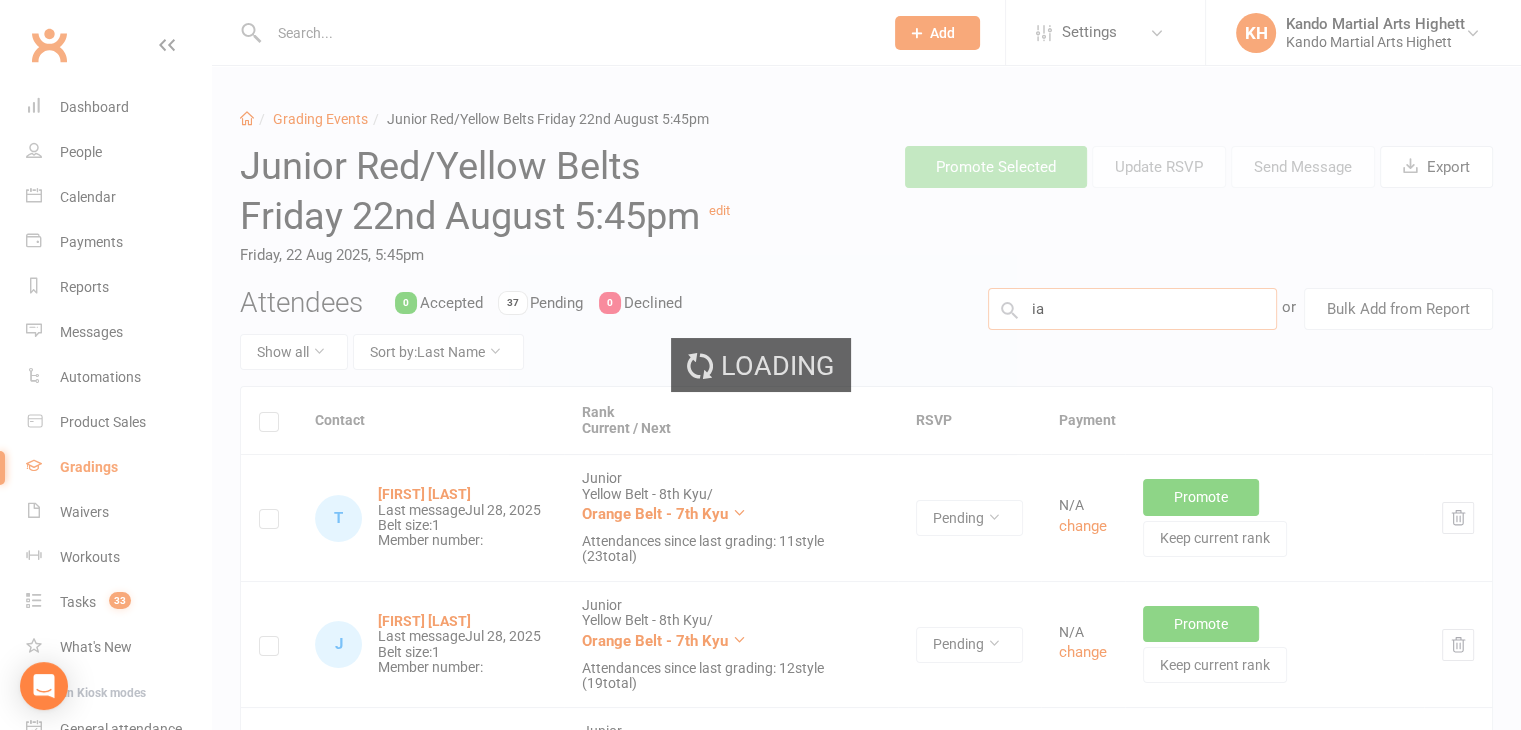 type on "i" 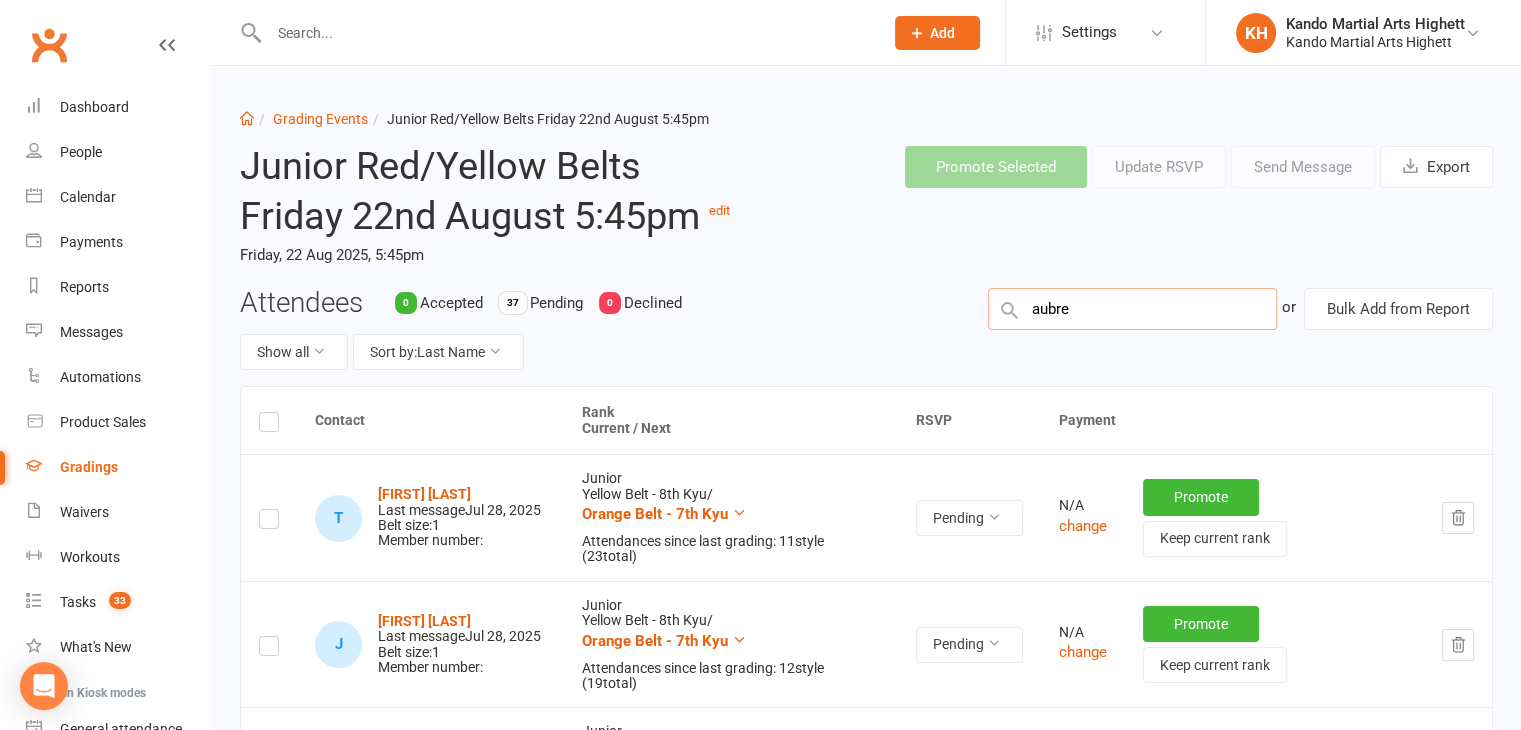 type on "aubrey" 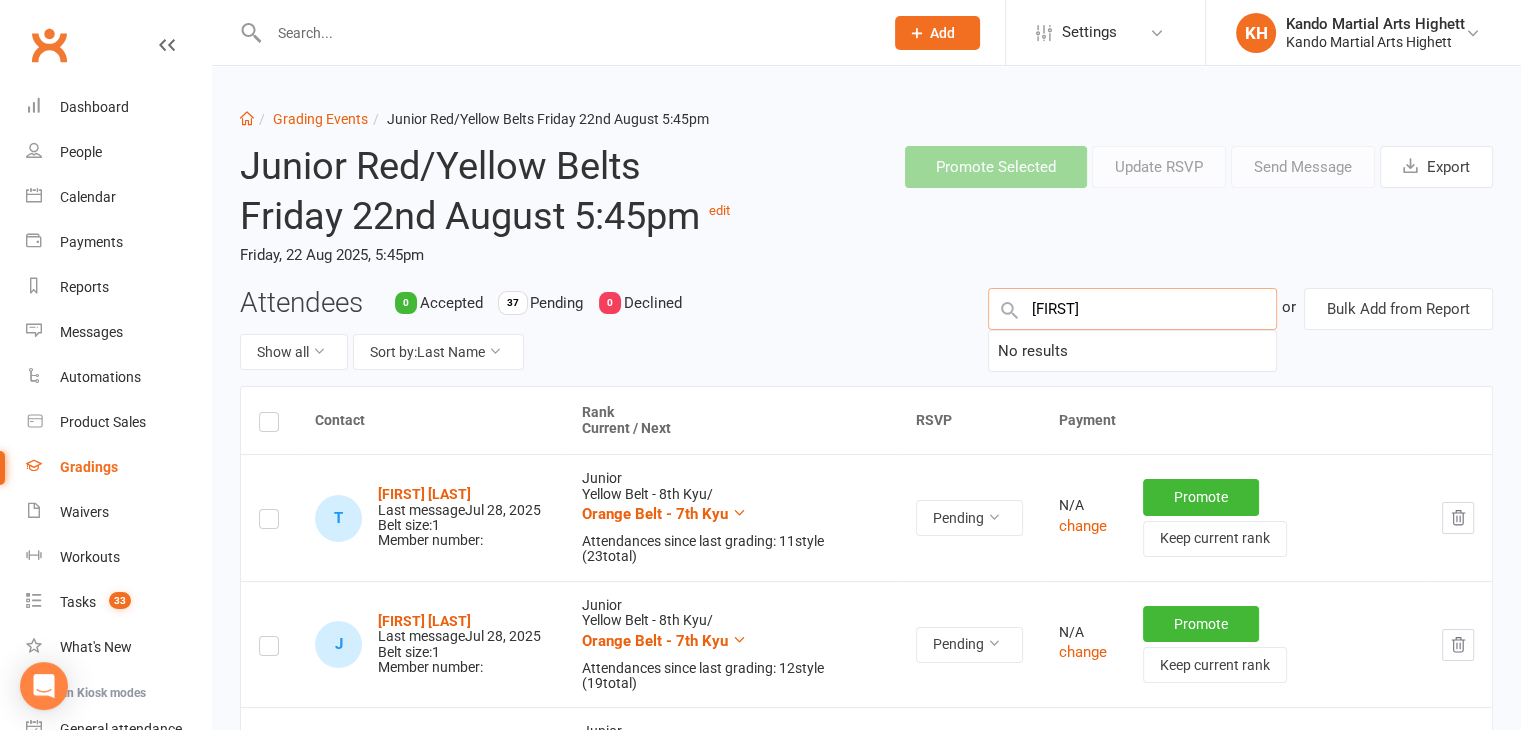 type 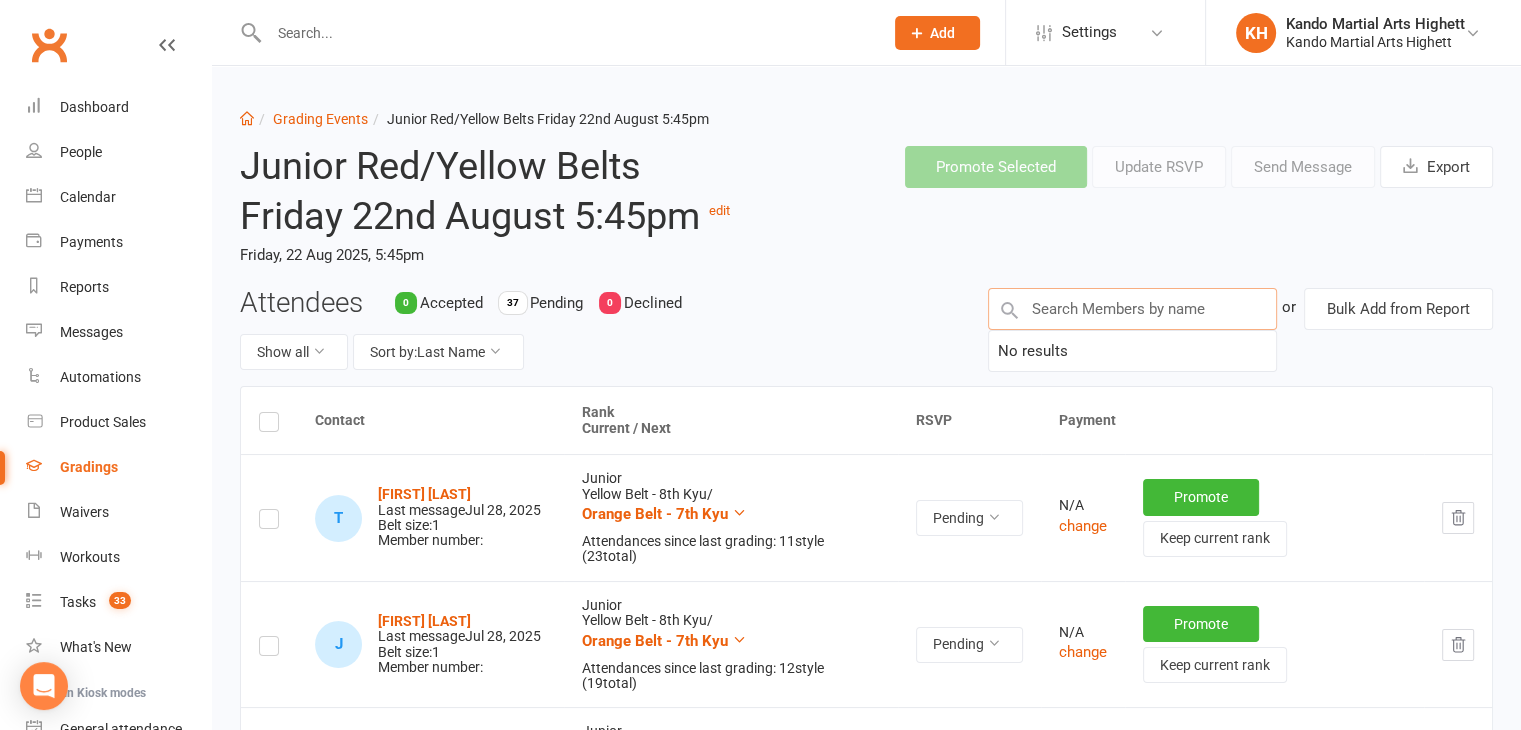 click at bounding box center (1132, 309) 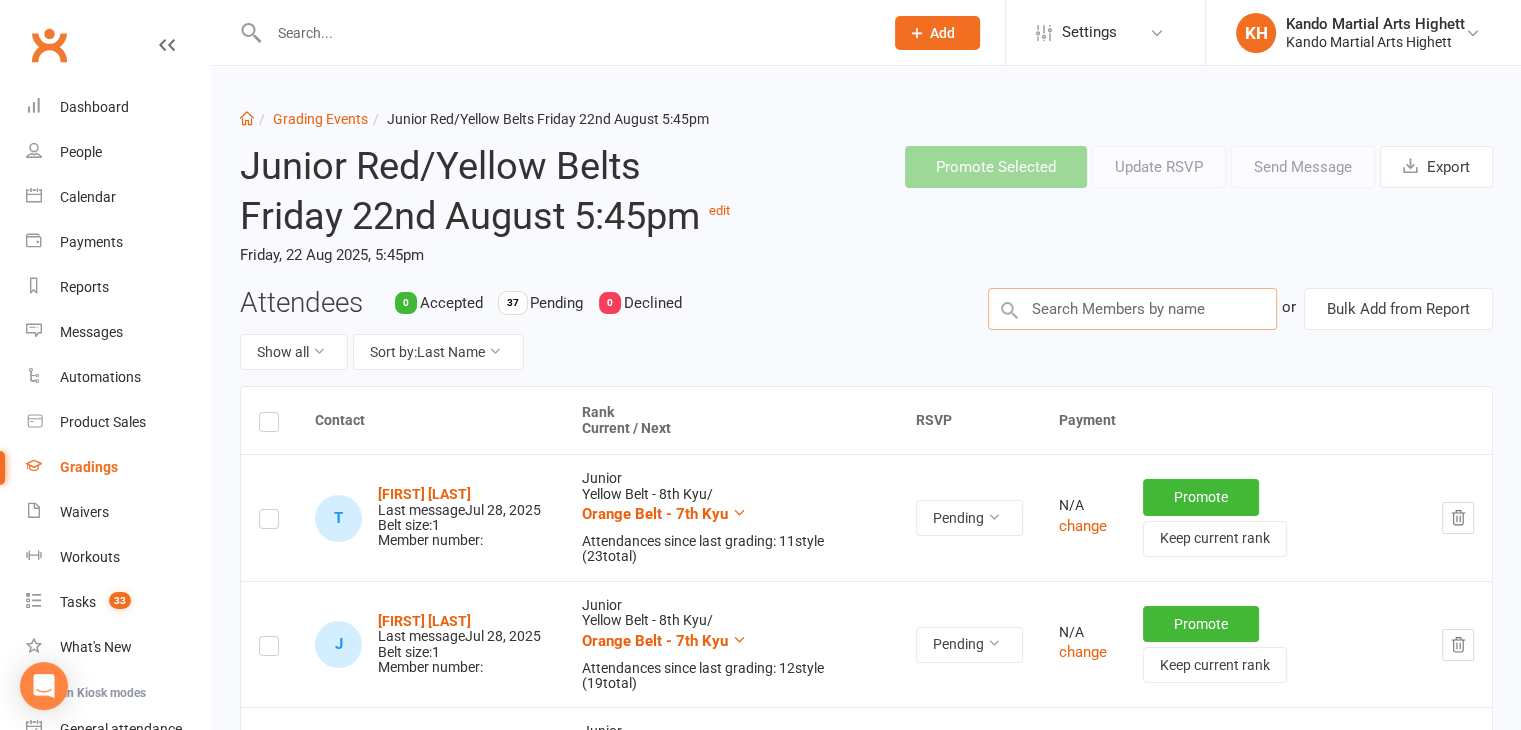 click at bounding box center [1132, 309] 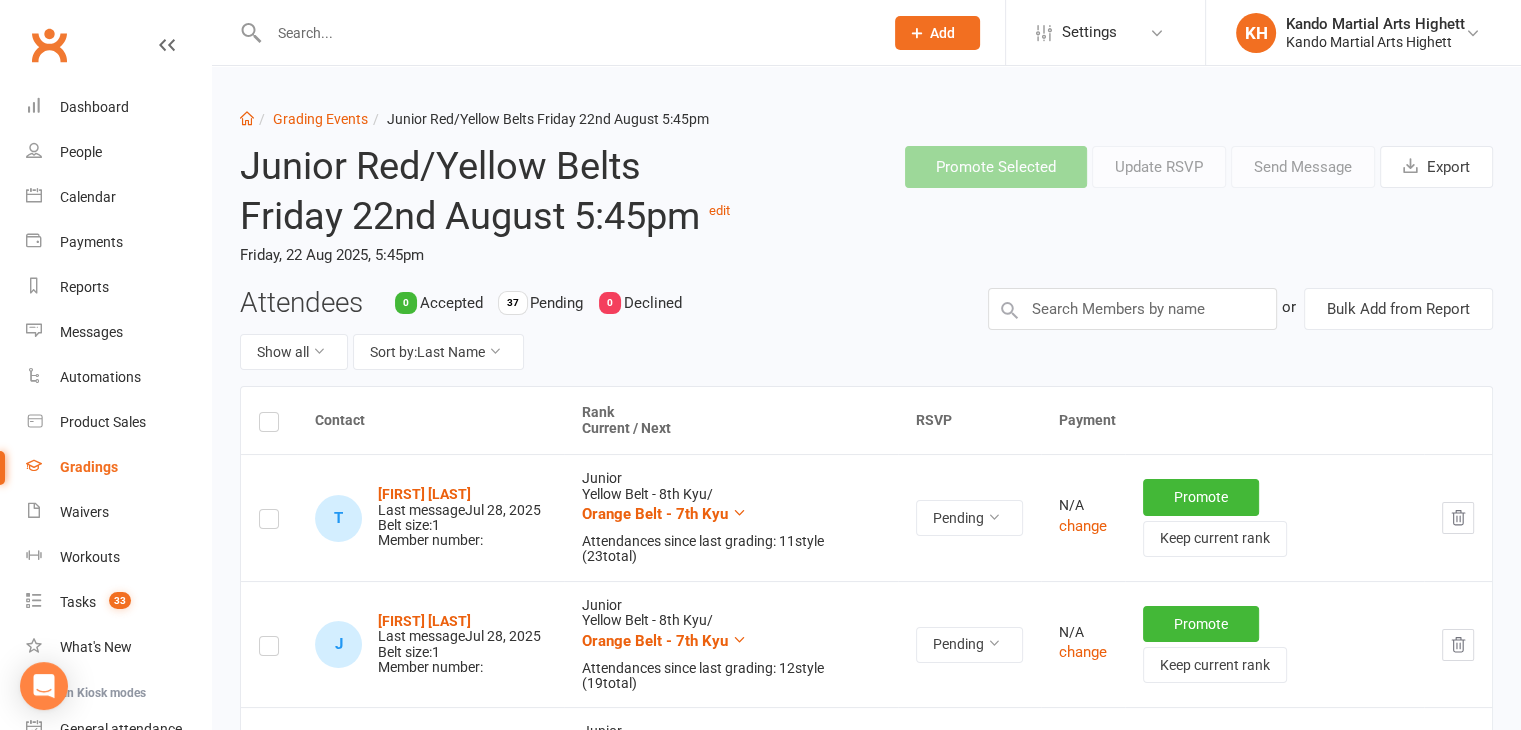 scroll, scrollTop: 2229, scrollLeft: 0, axis: vertical 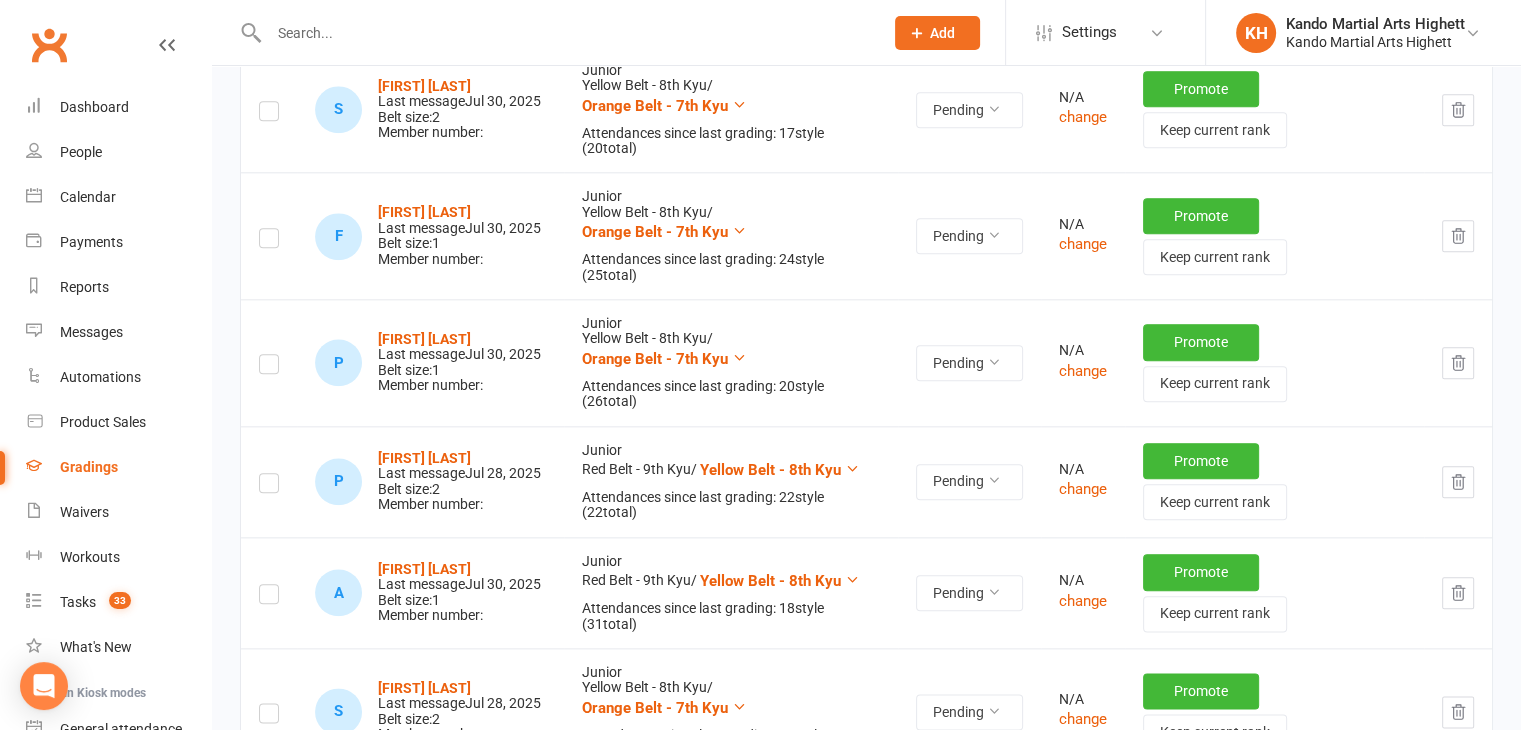 click at bounding box center [269, 597] 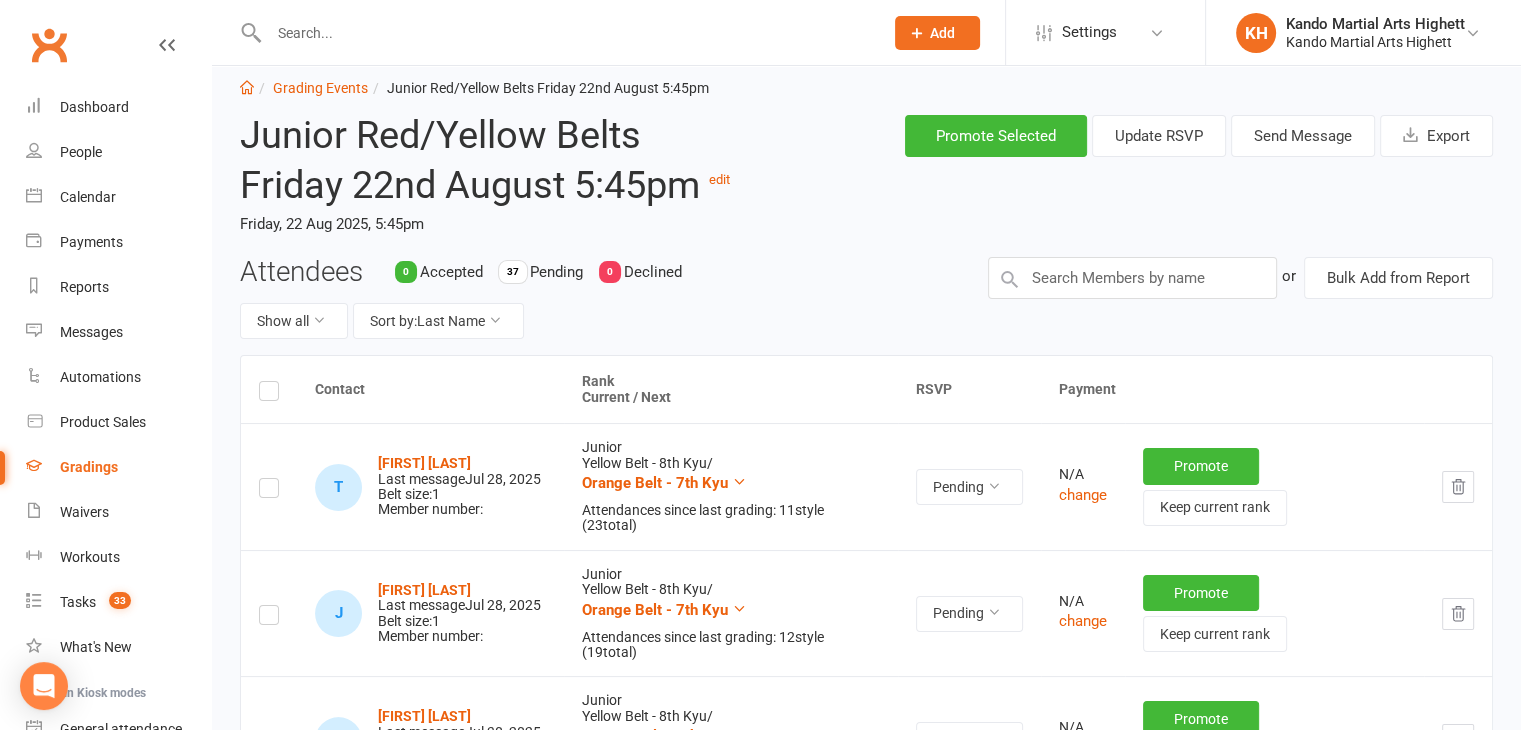 scroll, scrollTop: 0, scrollLeft: 0, axis: both 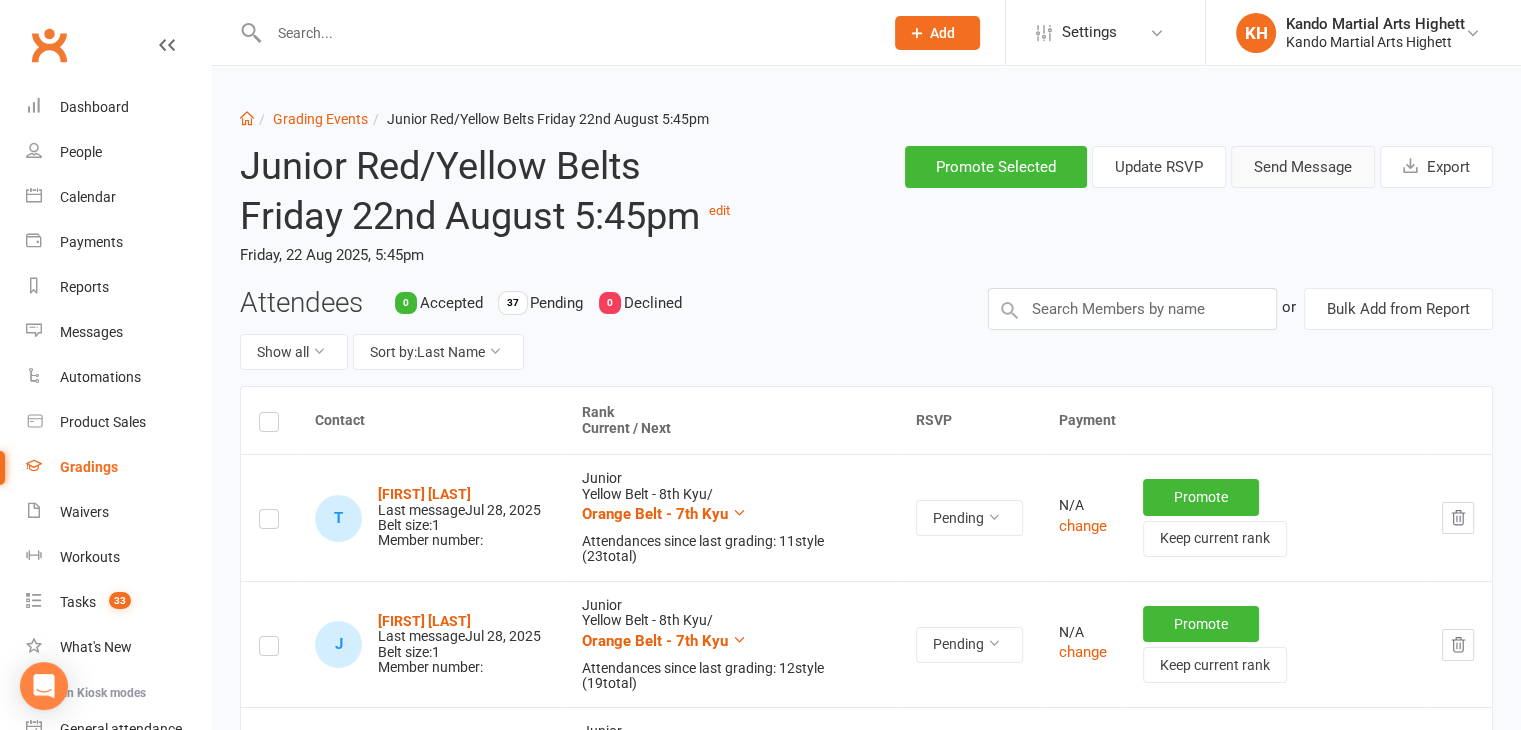click on "Send Message" at bounding box center [1303, 167] 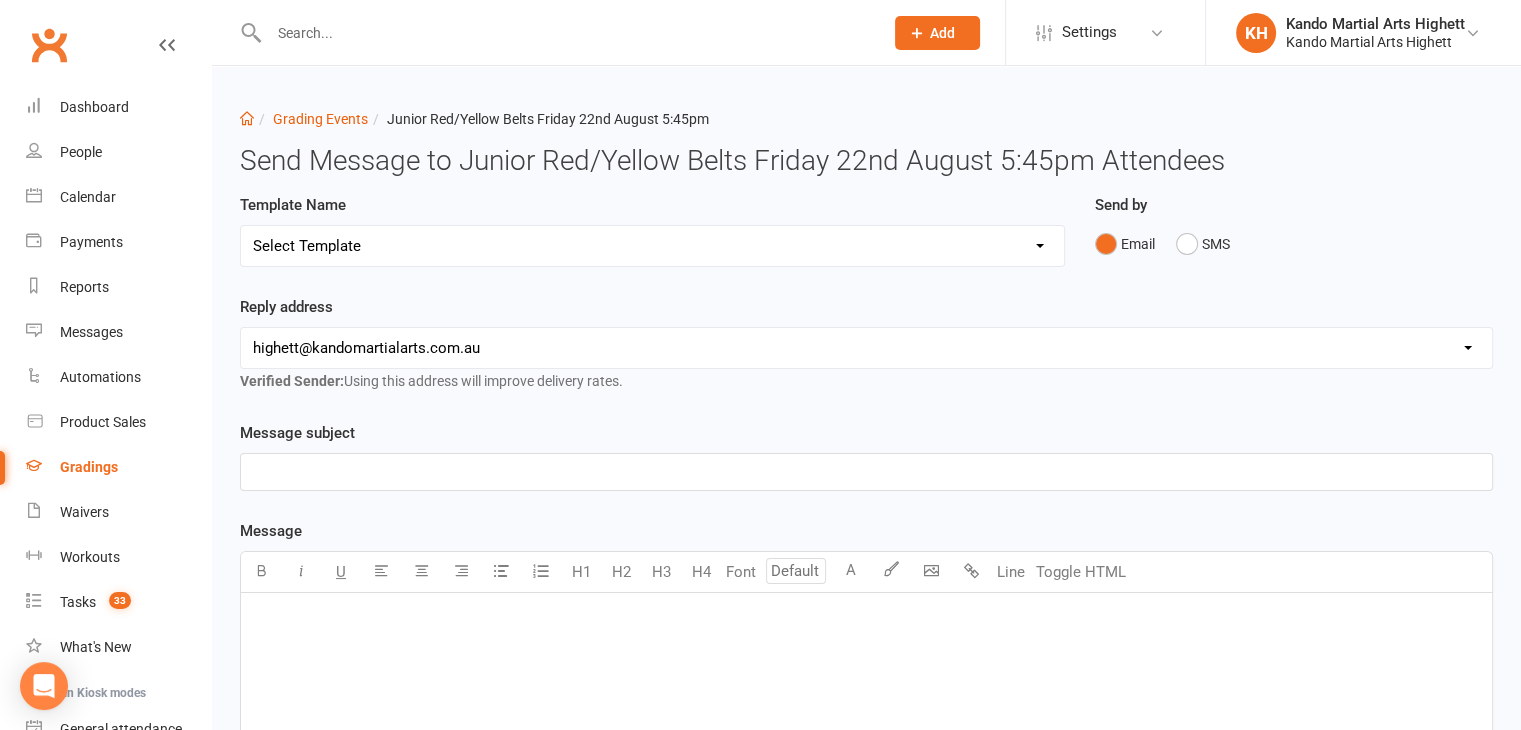 click on "Select Template [Email] Black Belt Grading Invitation [Email] Confirmation of Successful Grading [Email] Grading Event Reminder [SMS] Invited to grading not responded [Email] JNR - Invitation to Grading Event [Email] Notification of change to Grading Event date/time [Email] TA - Invitation to Grading Event" at bounding box center [652, 246] 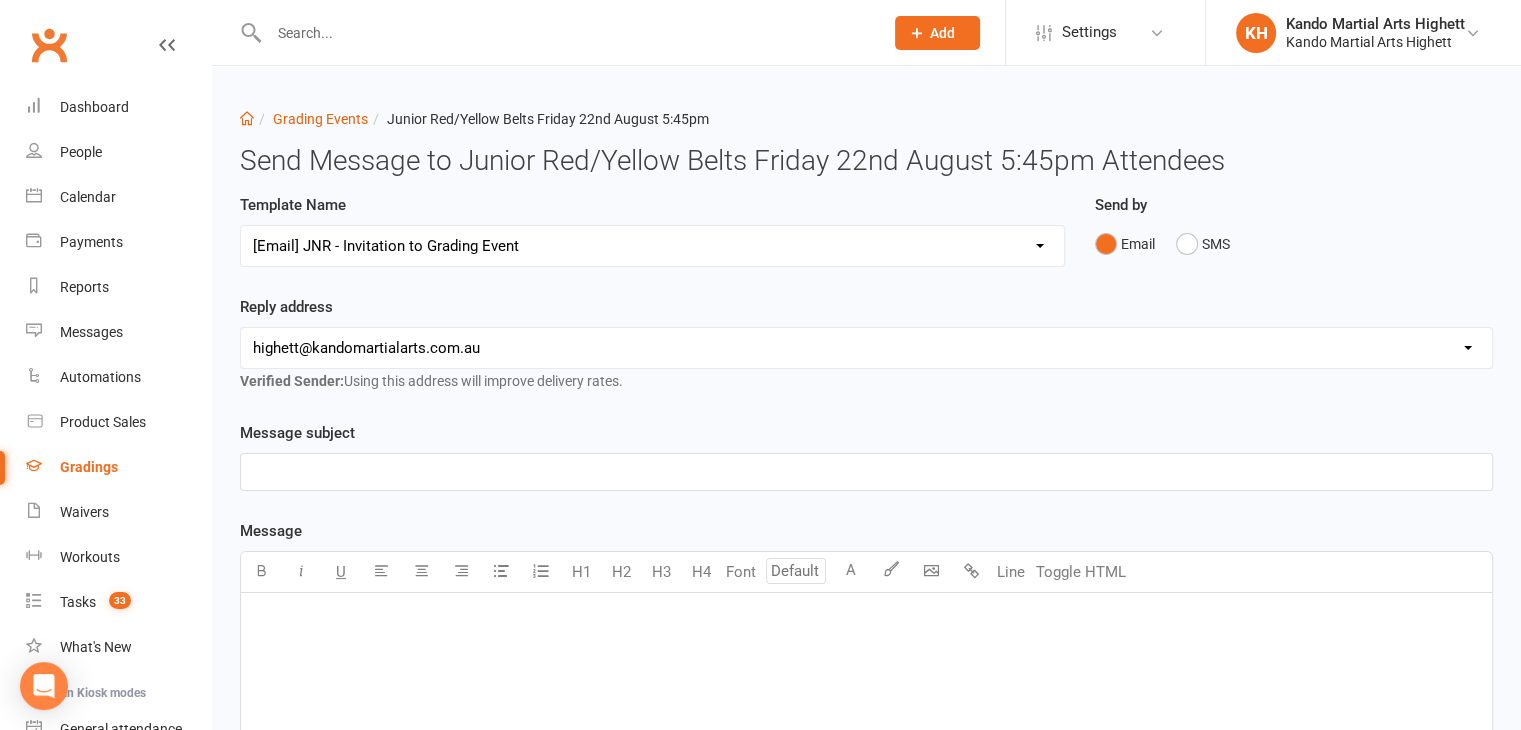 click on "Select Template [Email] Black Belt Grading Invitation [Email] Confirmation of Successful Grading [Email] Grading Event Reminder [SMS] Invited to grading not responded [Email] JNR - Invitation to Grading Event [Email] Notification of change to Grading Event date/time [Email] TA - Invitation to Grading Event" at bounding box center (652, 246) 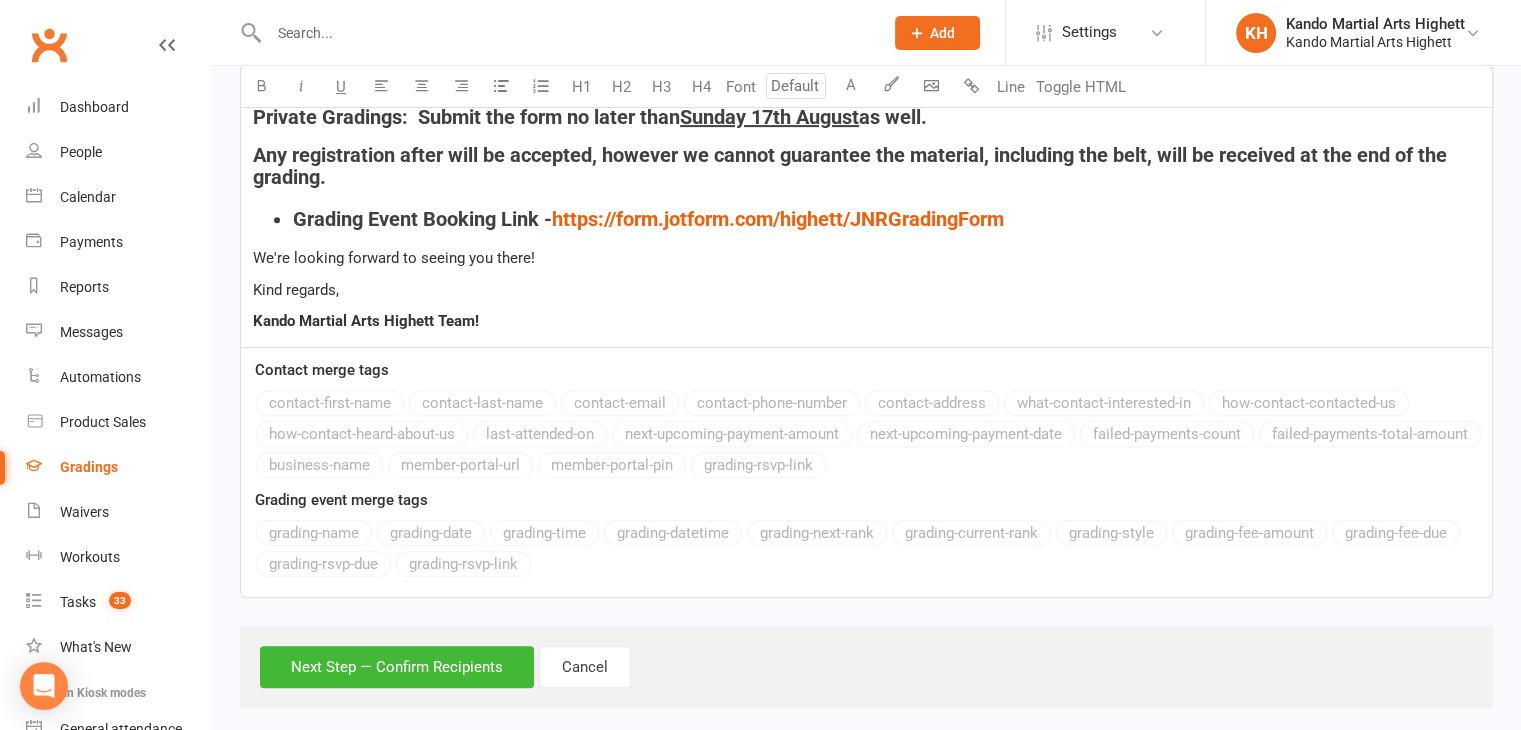 scroll, scrollTop: 762, scrollLeft: 0, axis: vertical 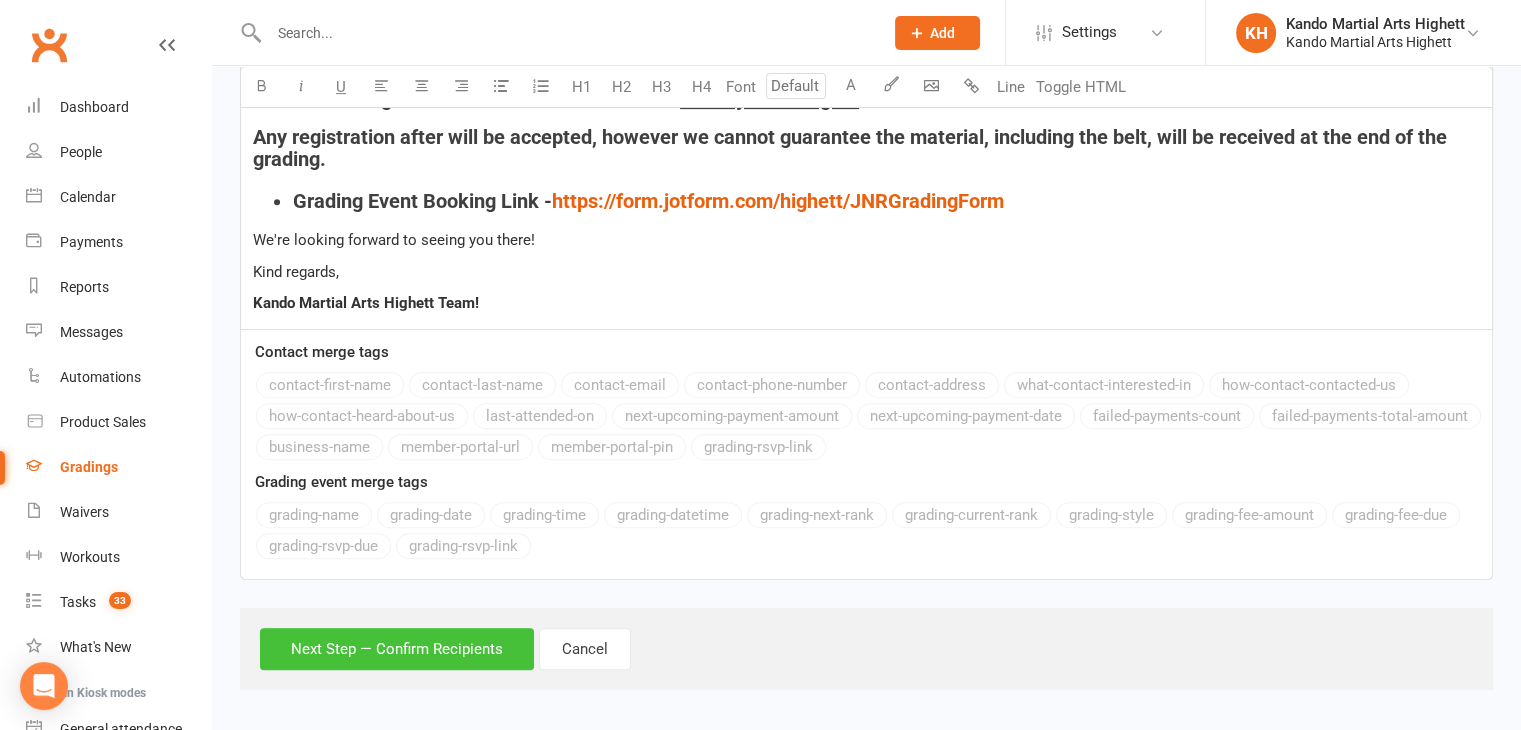 click on "Next Step — Confirm Recipients" at bounding box center [397, 649] 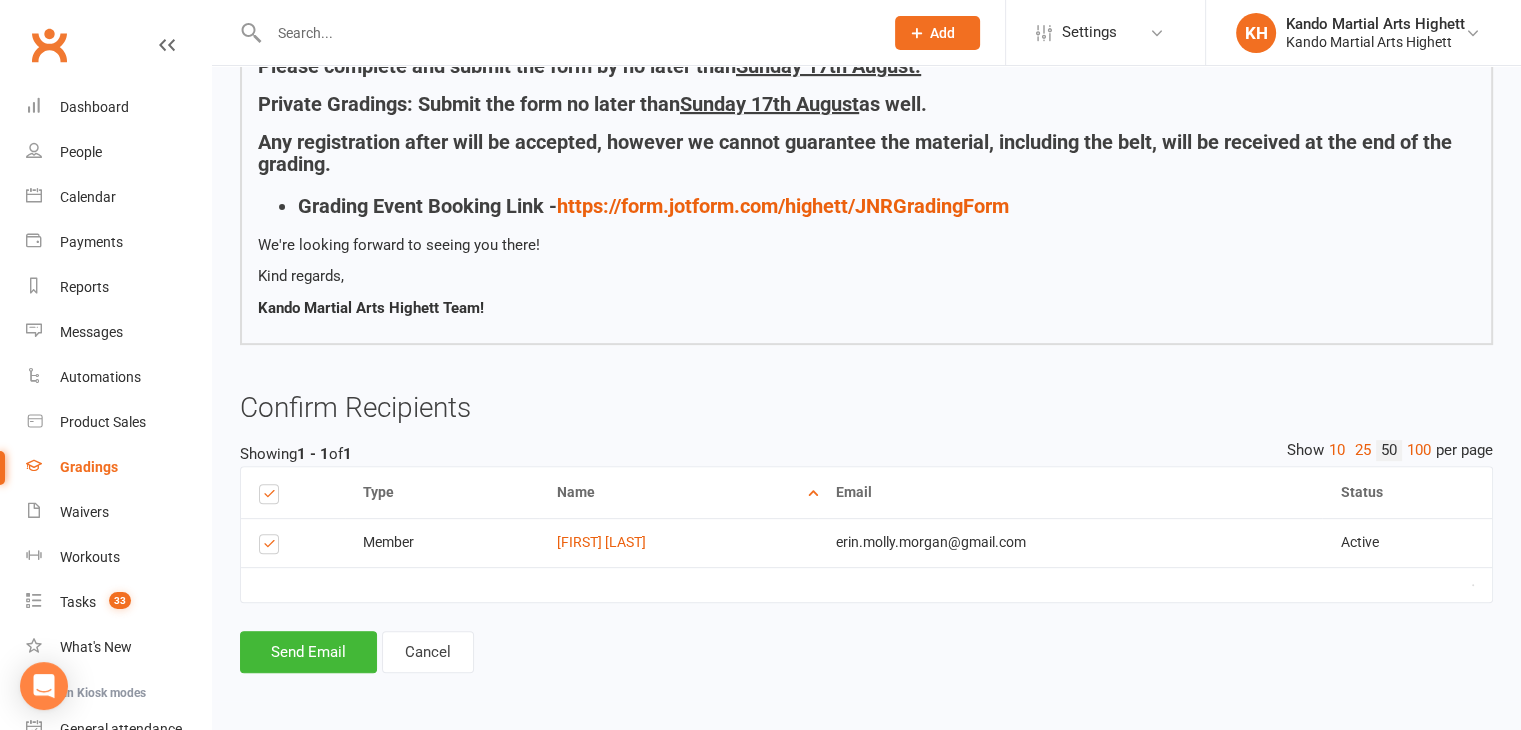 scroll, scrollTop: 0, scrollLeft: 0, axis: both 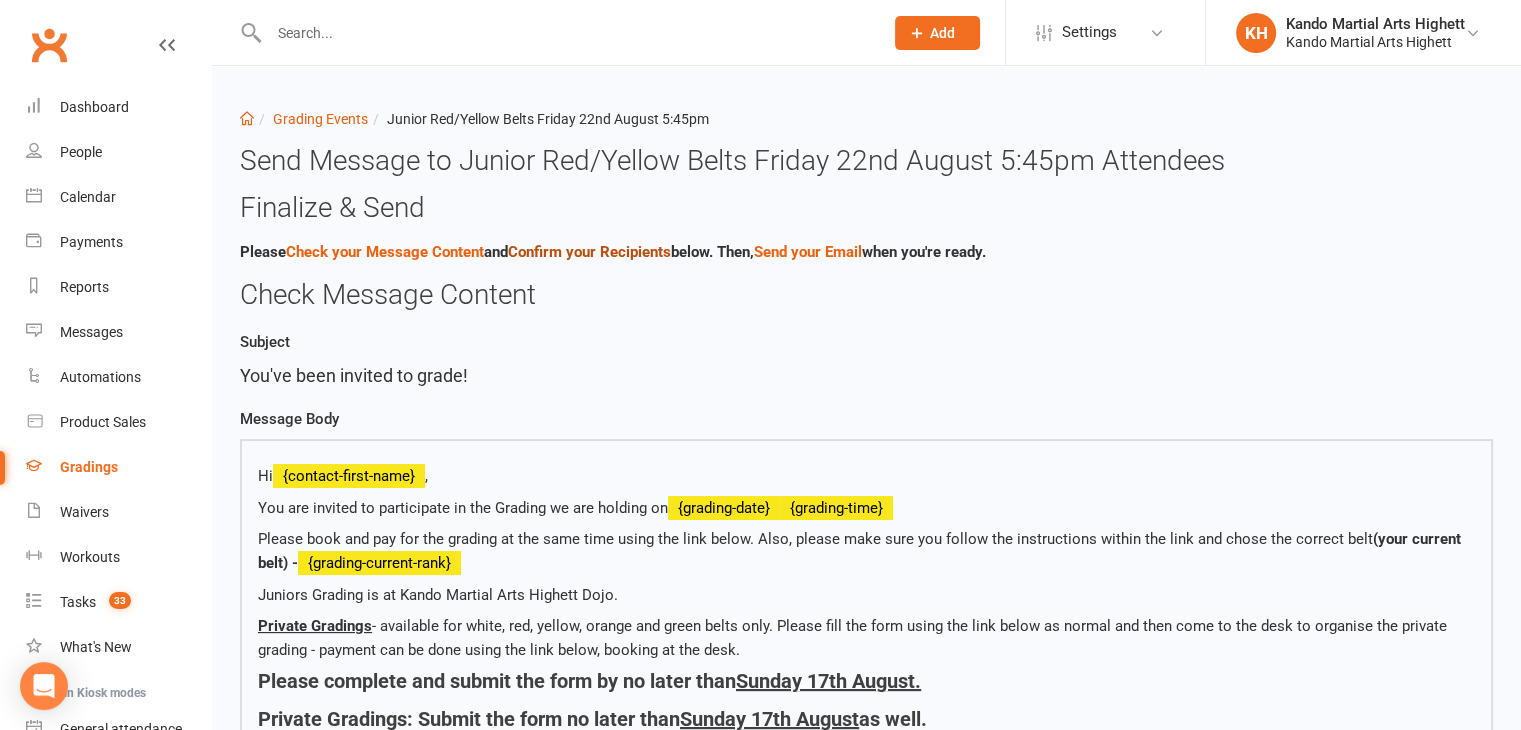 click on "Confirm your Recipients" at bounding box center (589, 252) 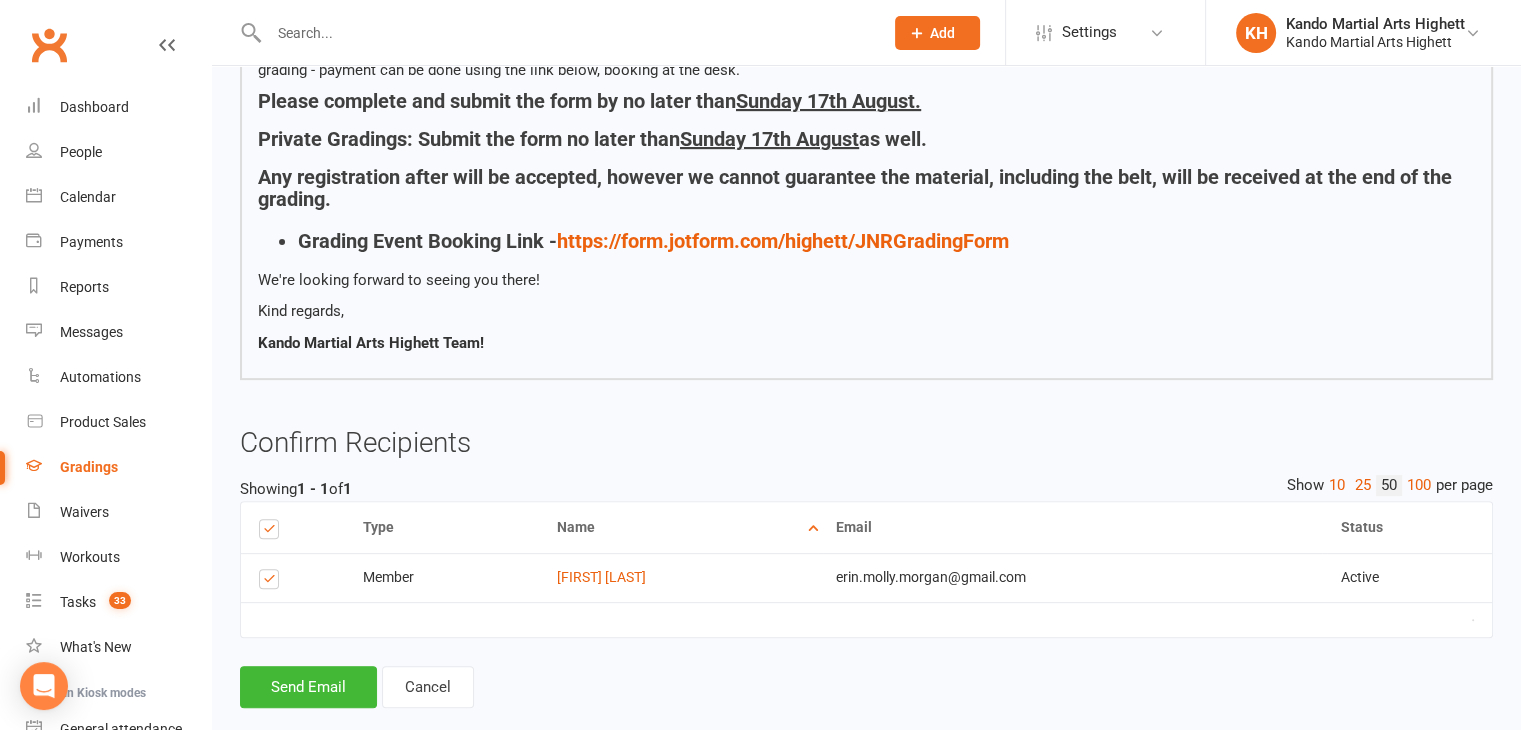 scroll, scrollTop: 612, scrollLeft: 0, axis: vertical 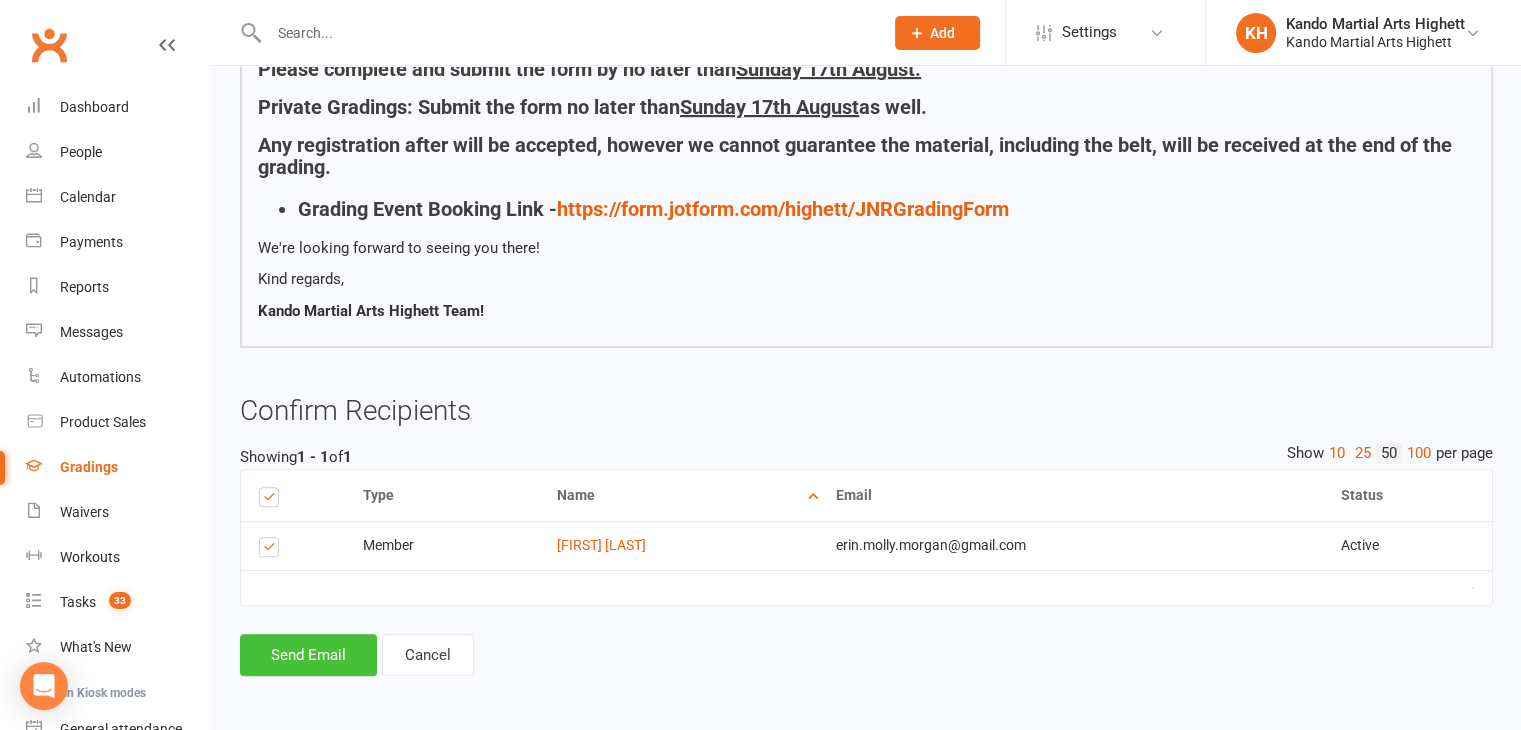 click on "Send Email" at bounding box center (308, 655) 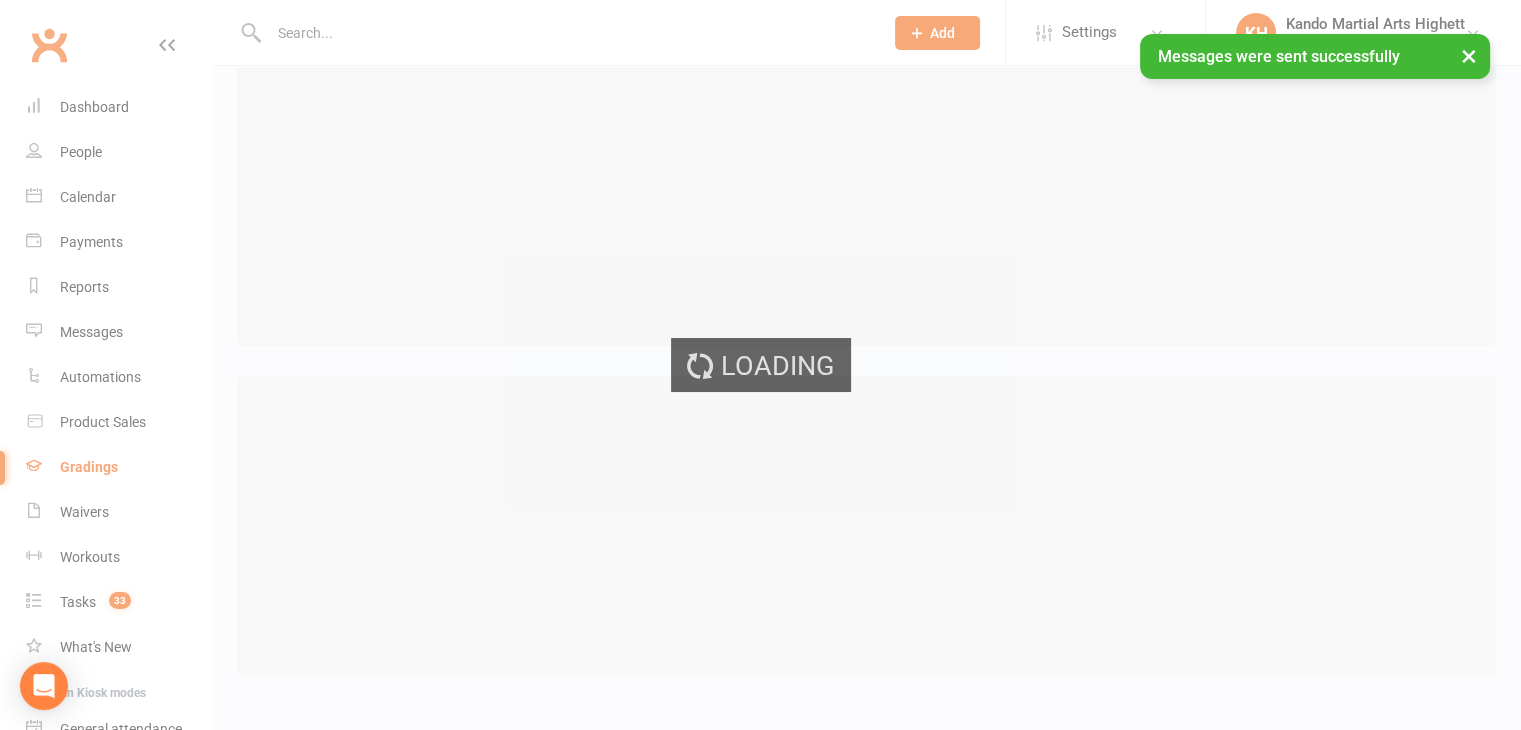 scroll, scrollTop: 0, scrollLeft: 0, axis: both 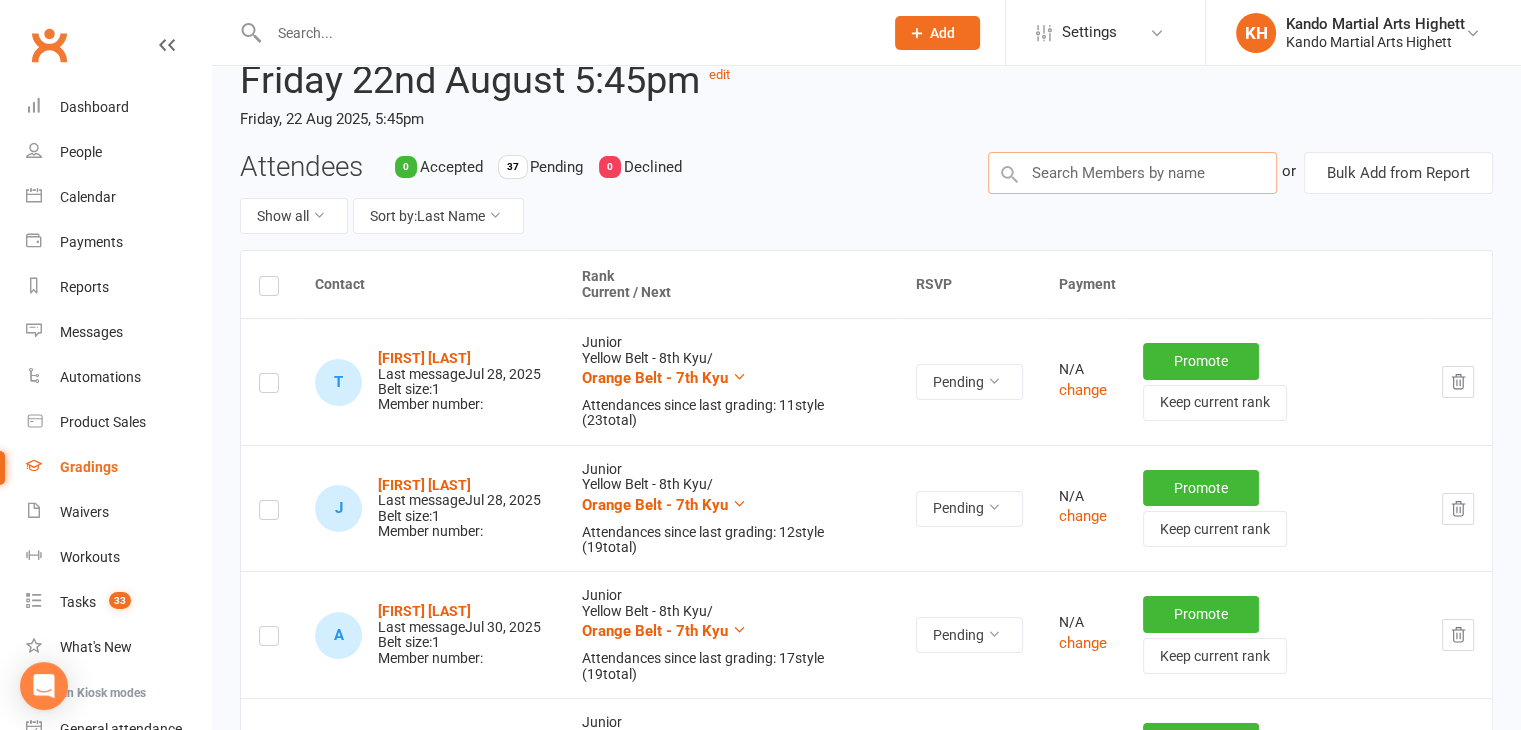 click at bounding box center [1132, 173] 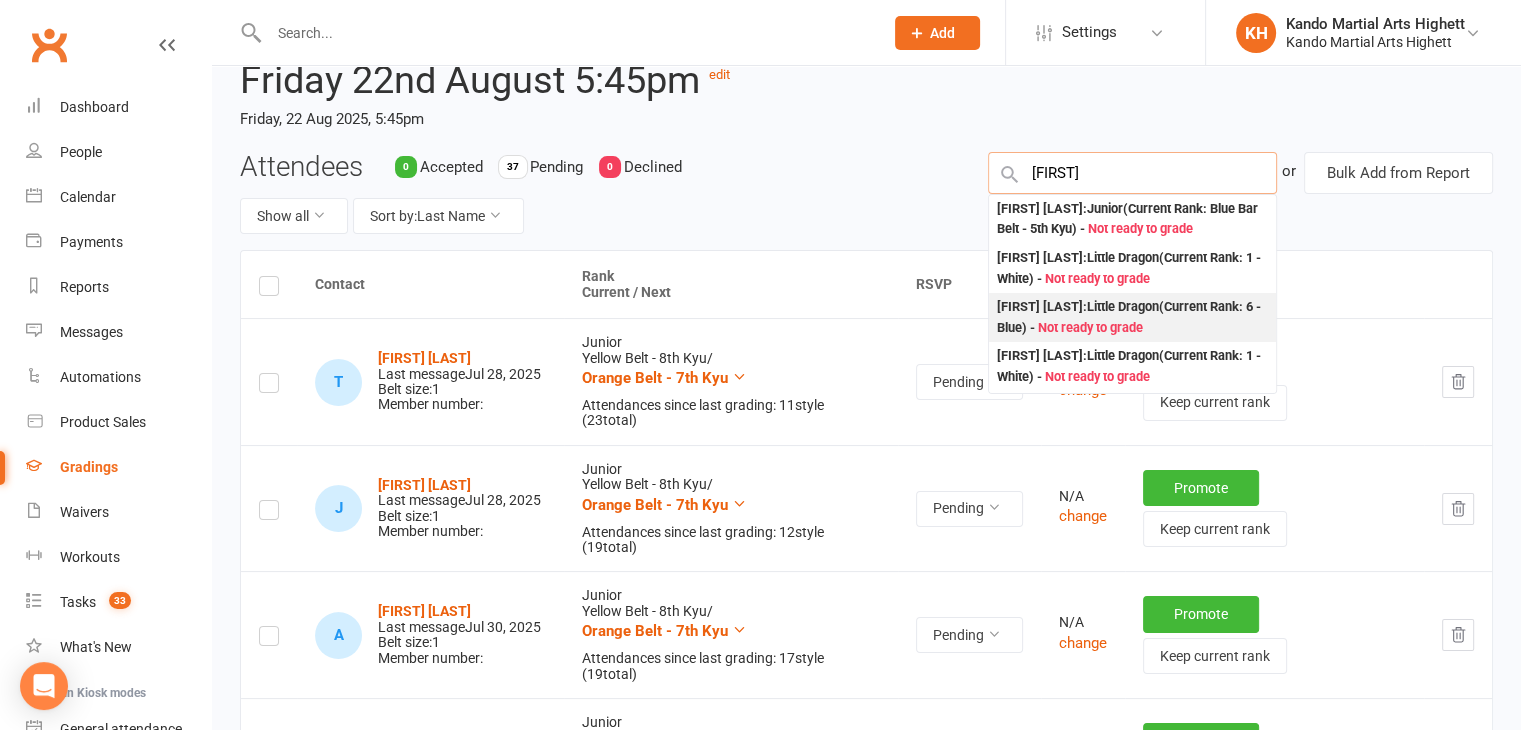 type on "jose" 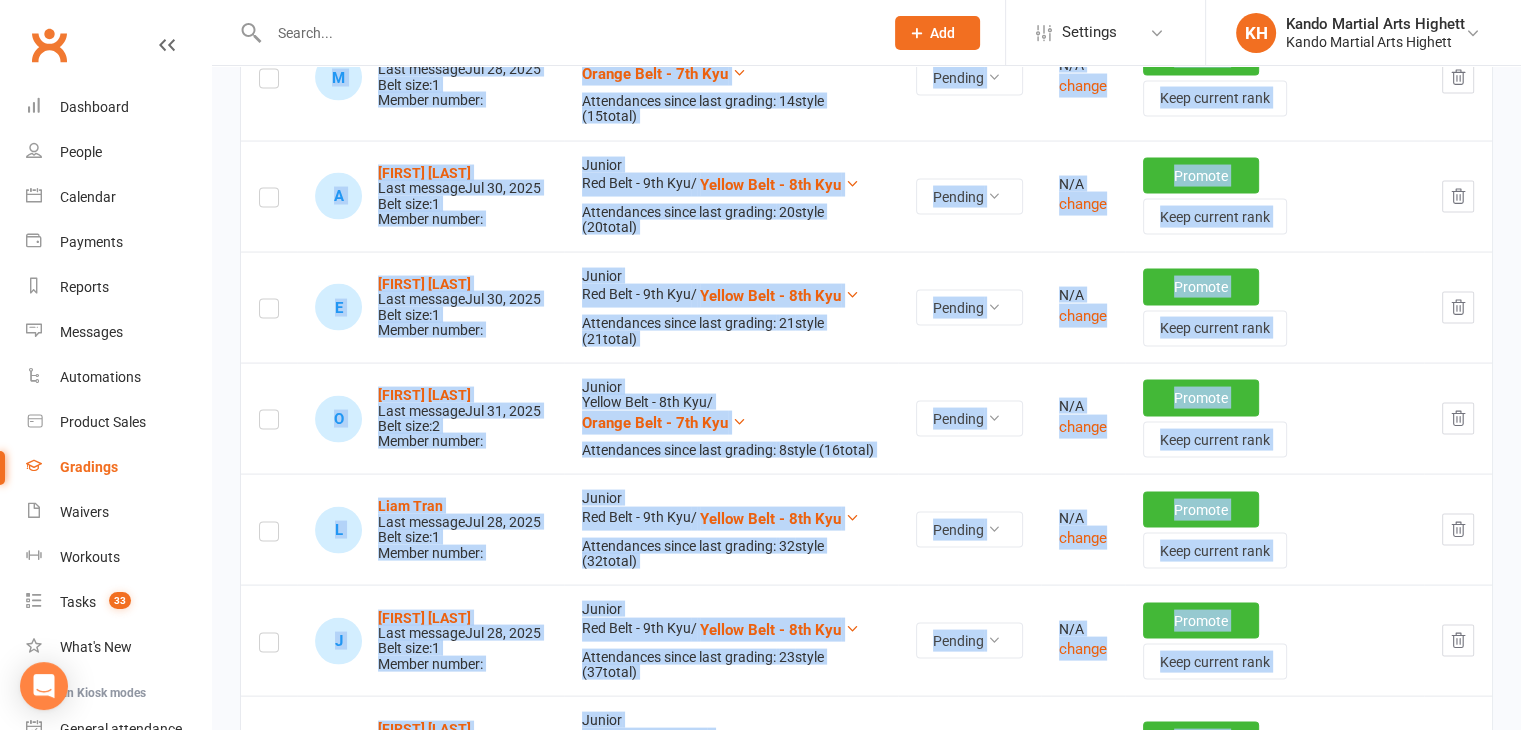 scroll, scrollTop: 4013, scrollLeft: 0, axis: vertical 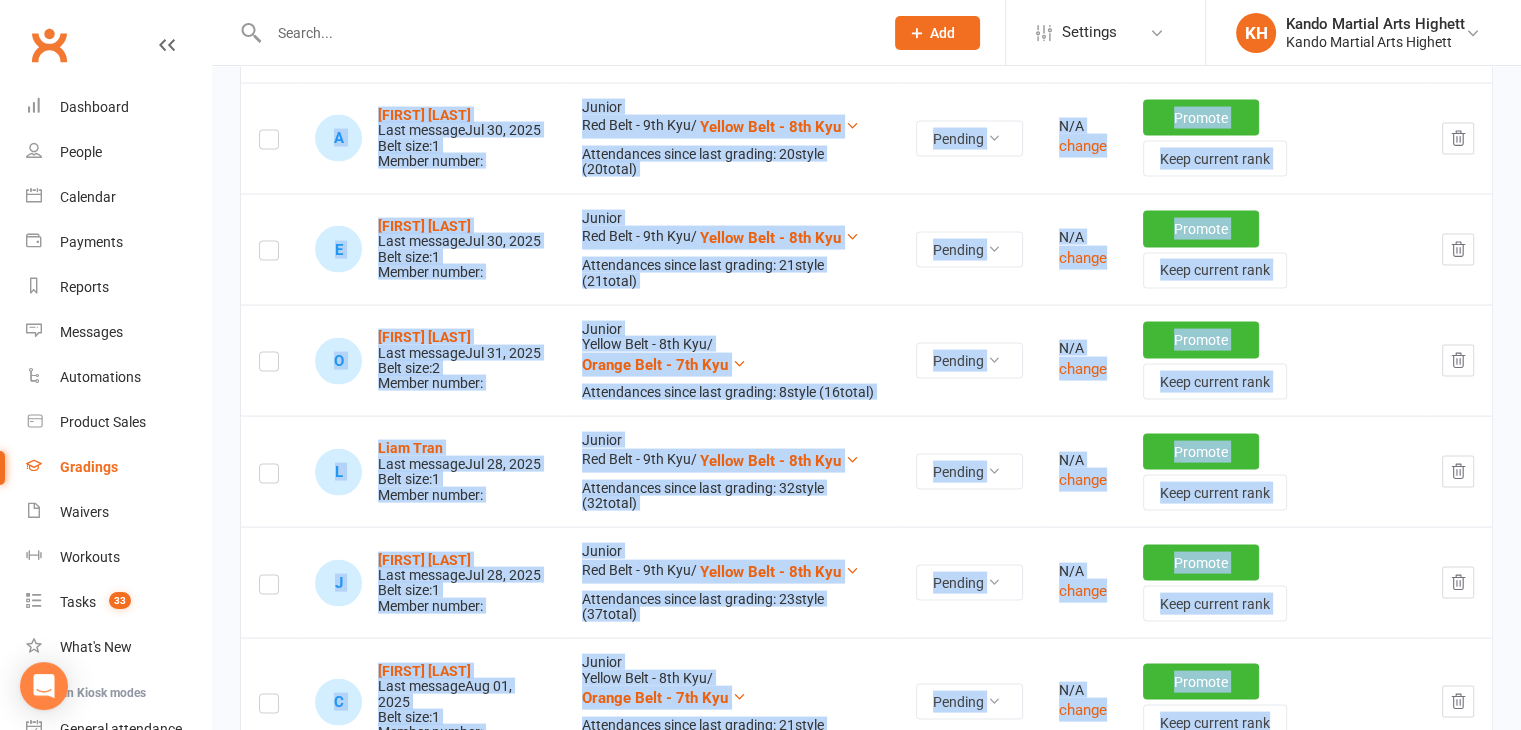 drag, startPoint x: 1480, startPoint y: 617, endPoint x: 1468, endPoint y: 572, distance: 46.572525 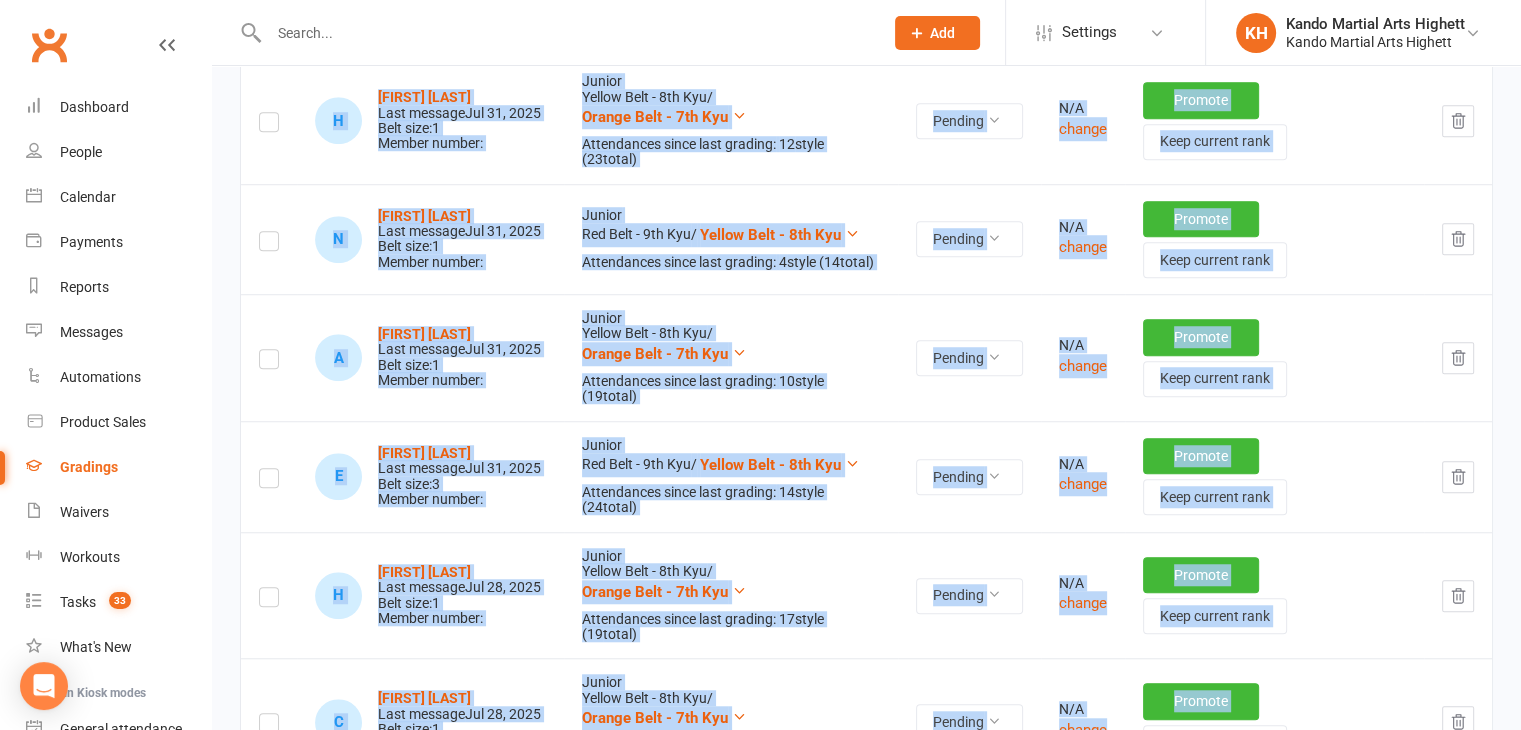 scroll, scrollTop: 1473, scrollLeft: 0, axis: vertical 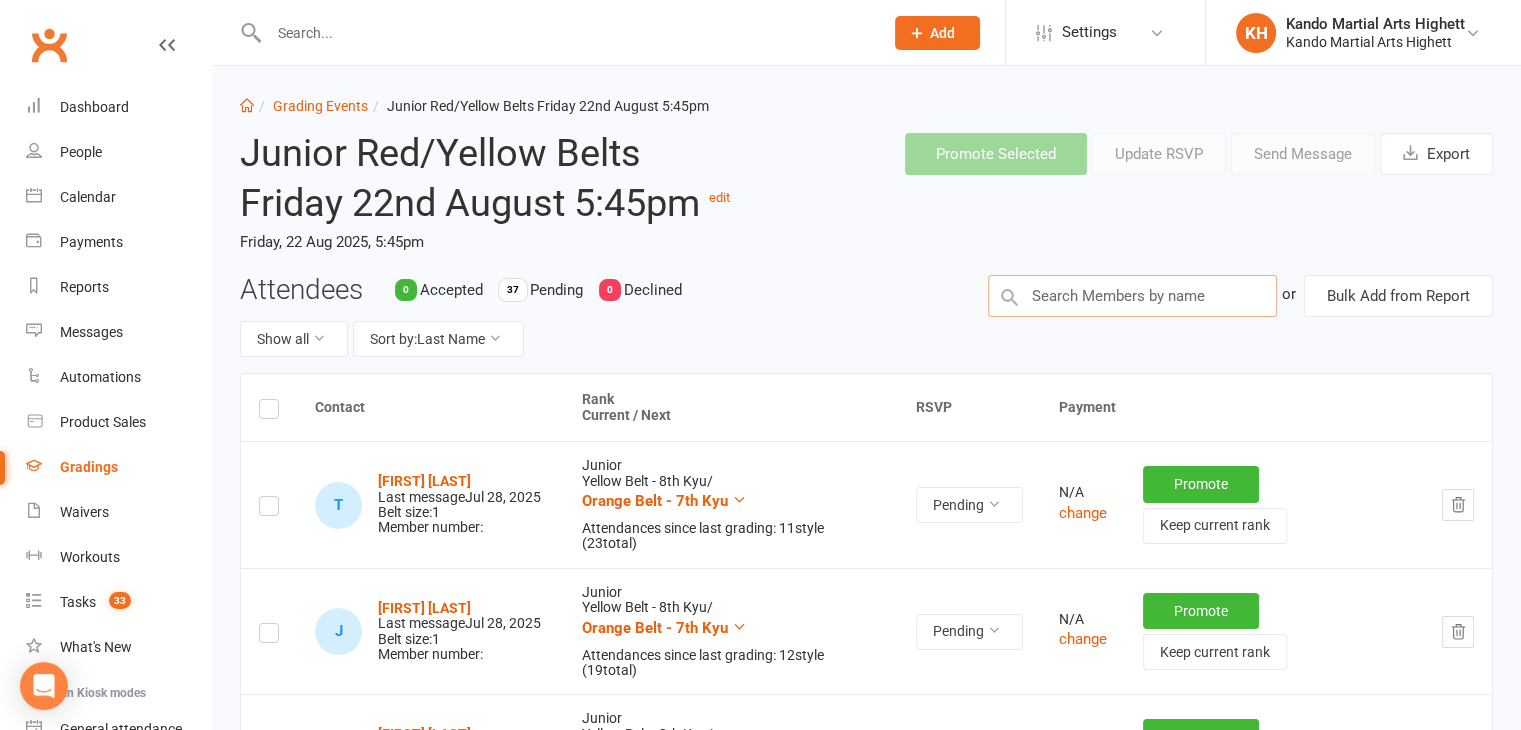 click at bounding box center (1132, 296) 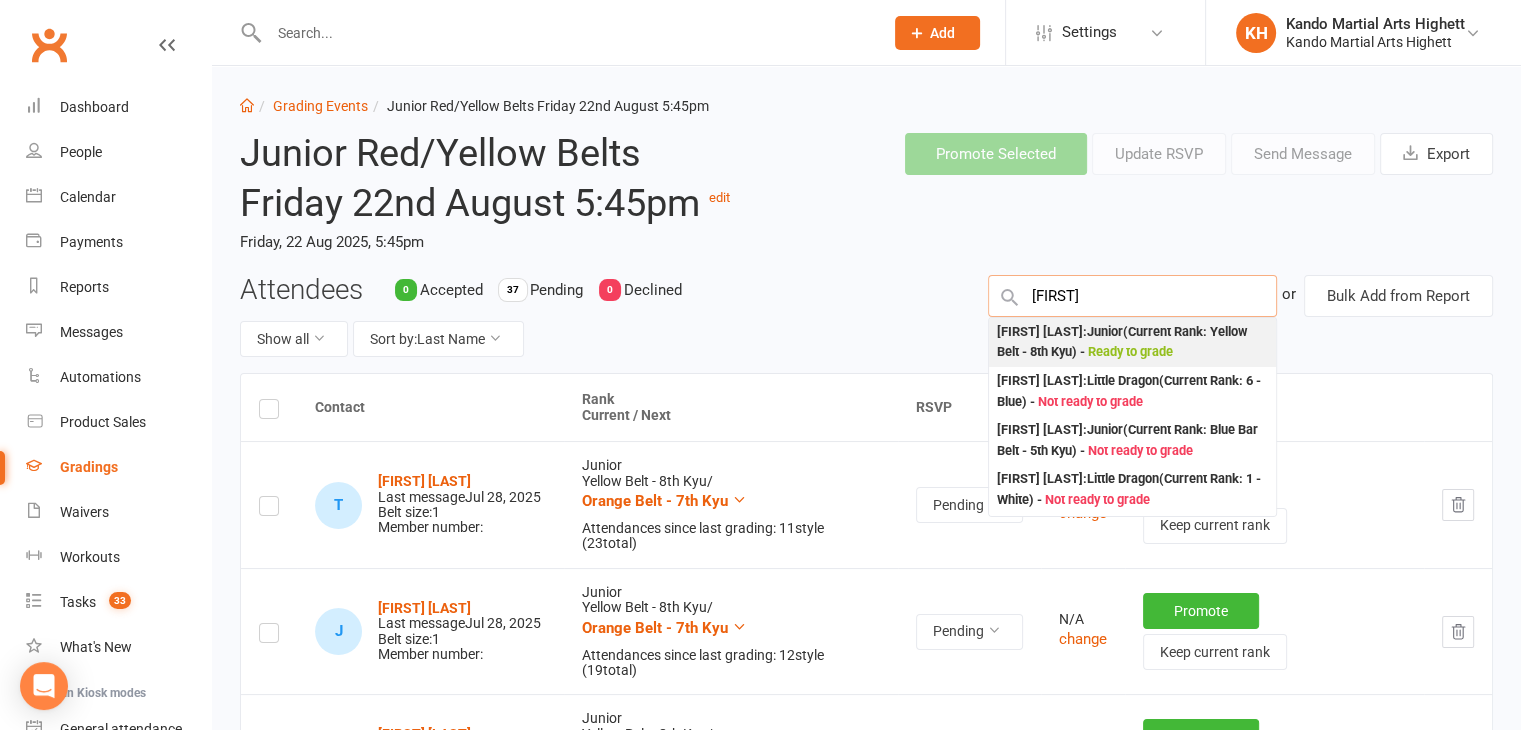 type on "josefina" 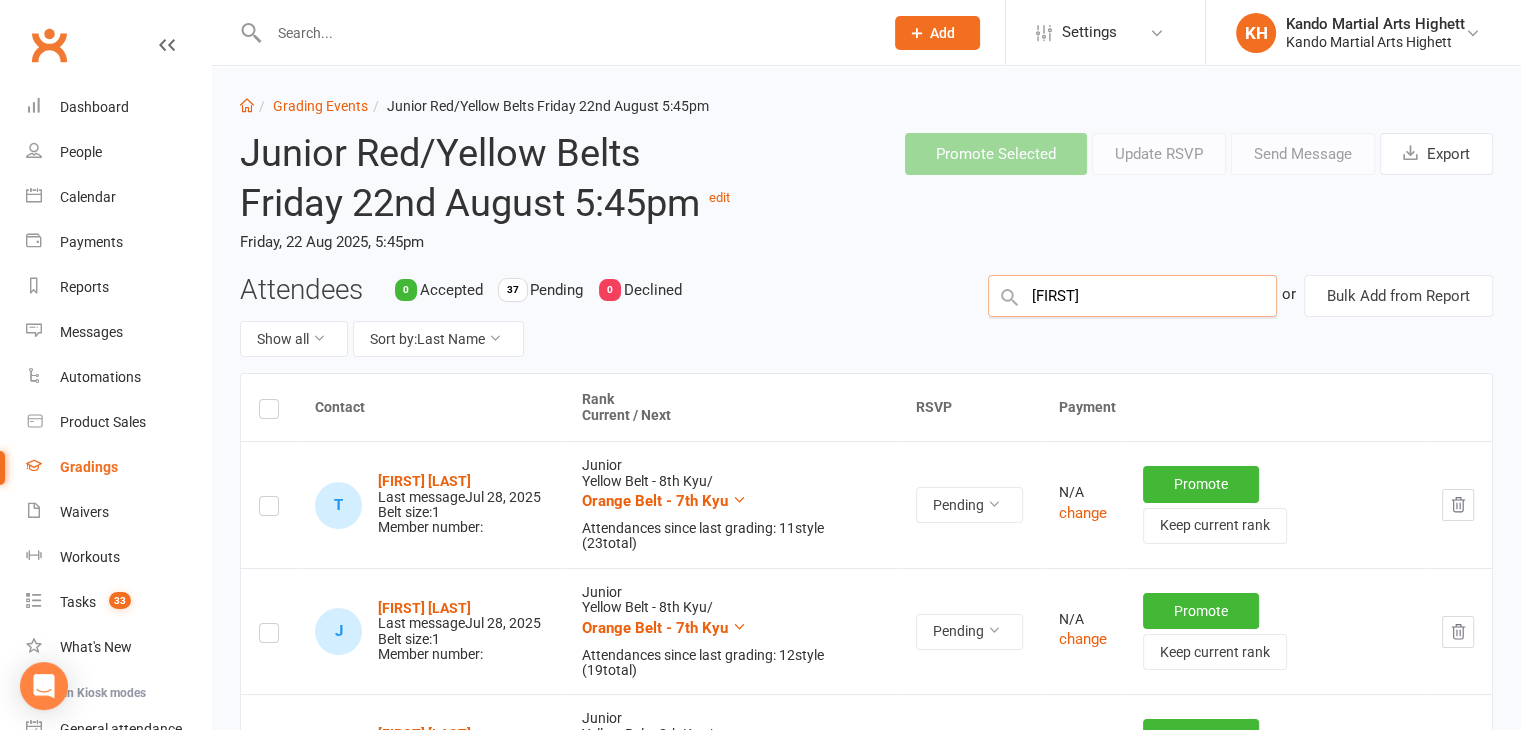 type 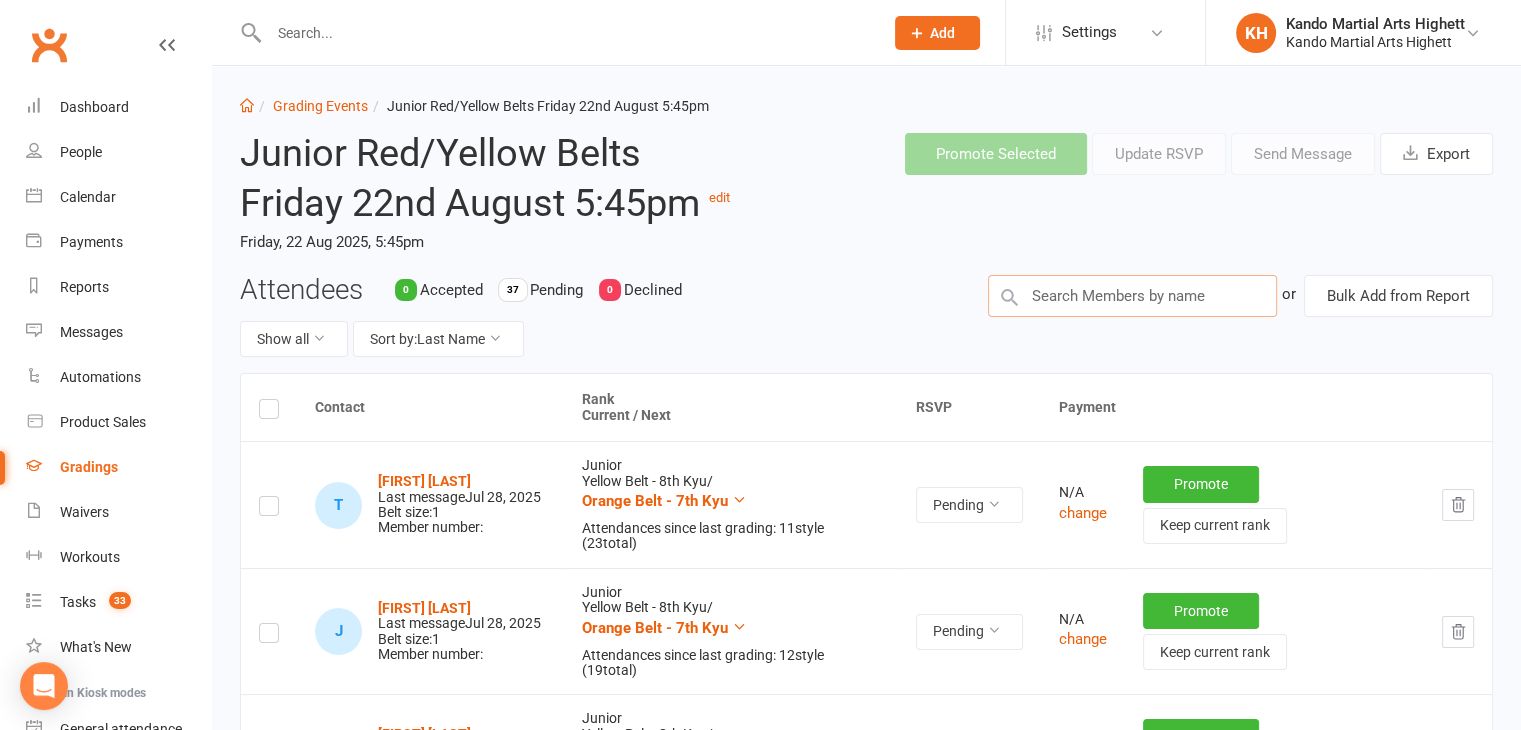 click at bounding box center [1132, 296] 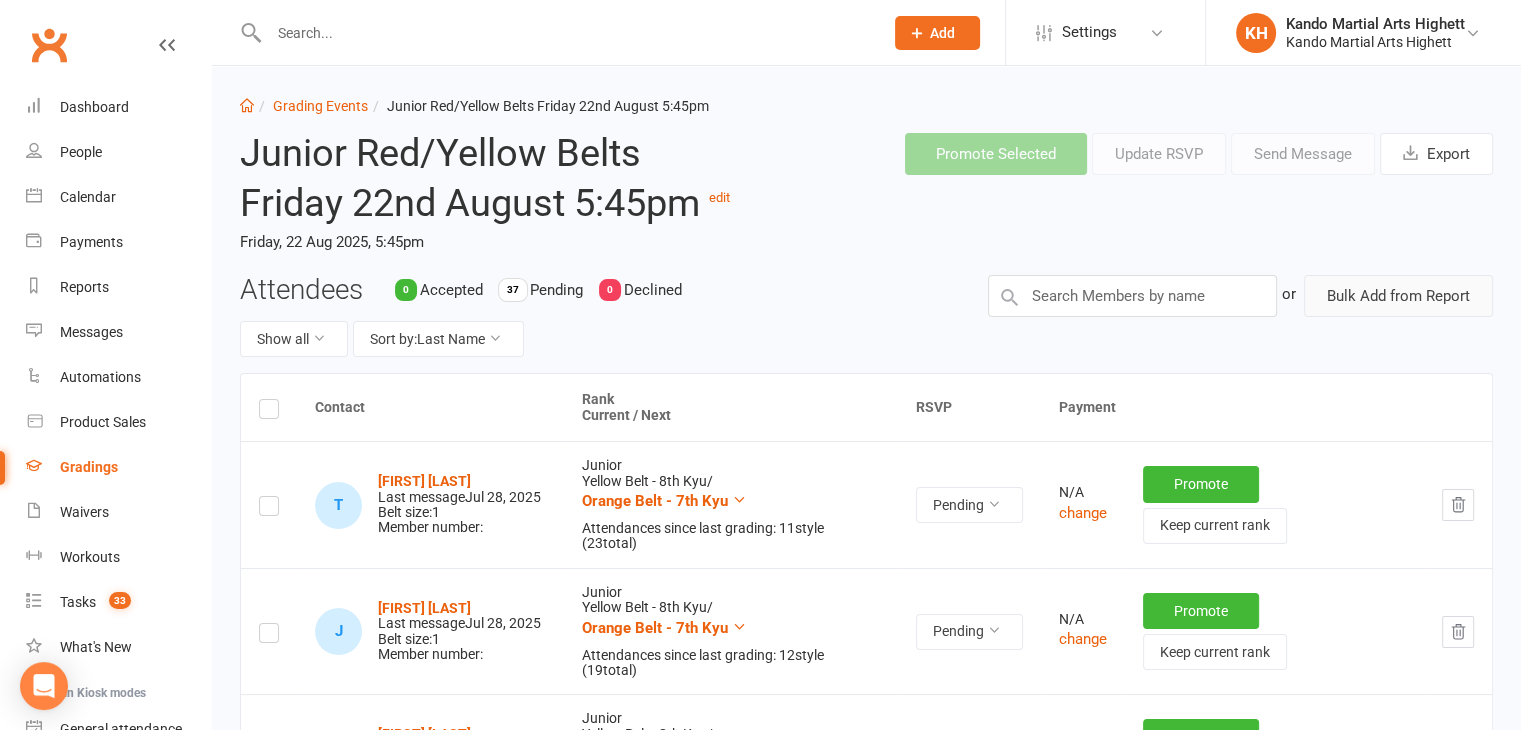 click on "Bulk Add from Report" at bounding box center (1398, 296) 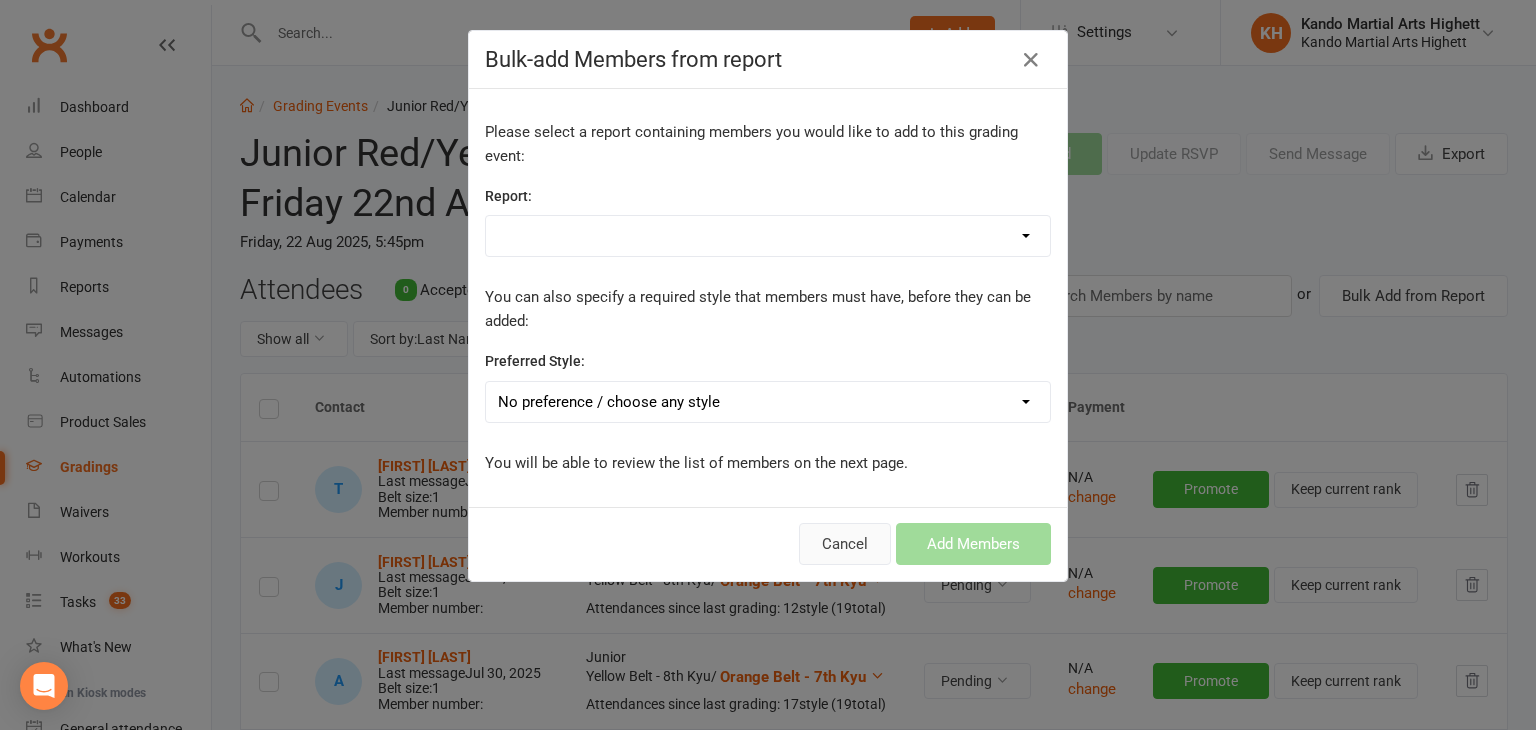 click on "Cancel" at bounding box center (845, 544) 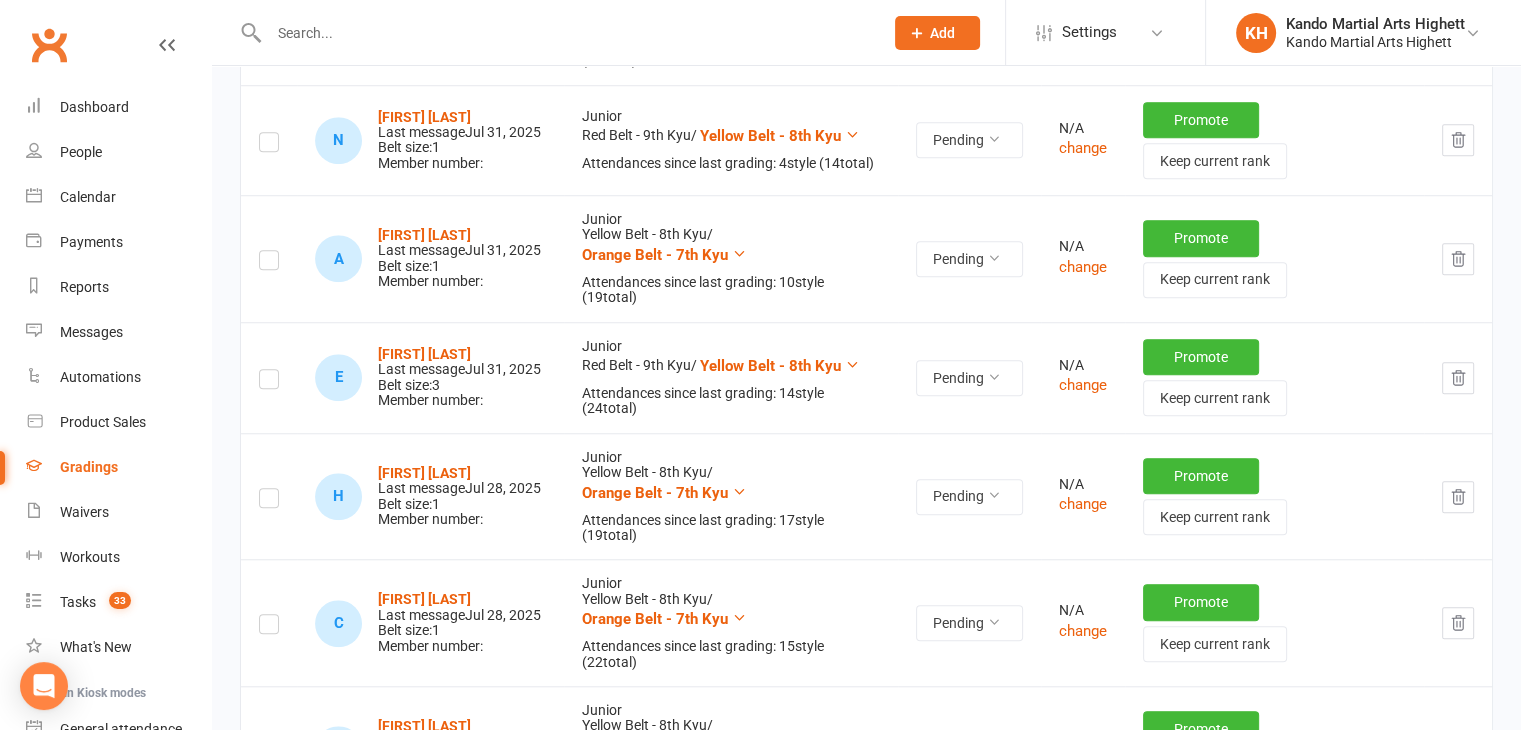 scroll, scrollTop: 0, scrollLeft: 0, axis: both 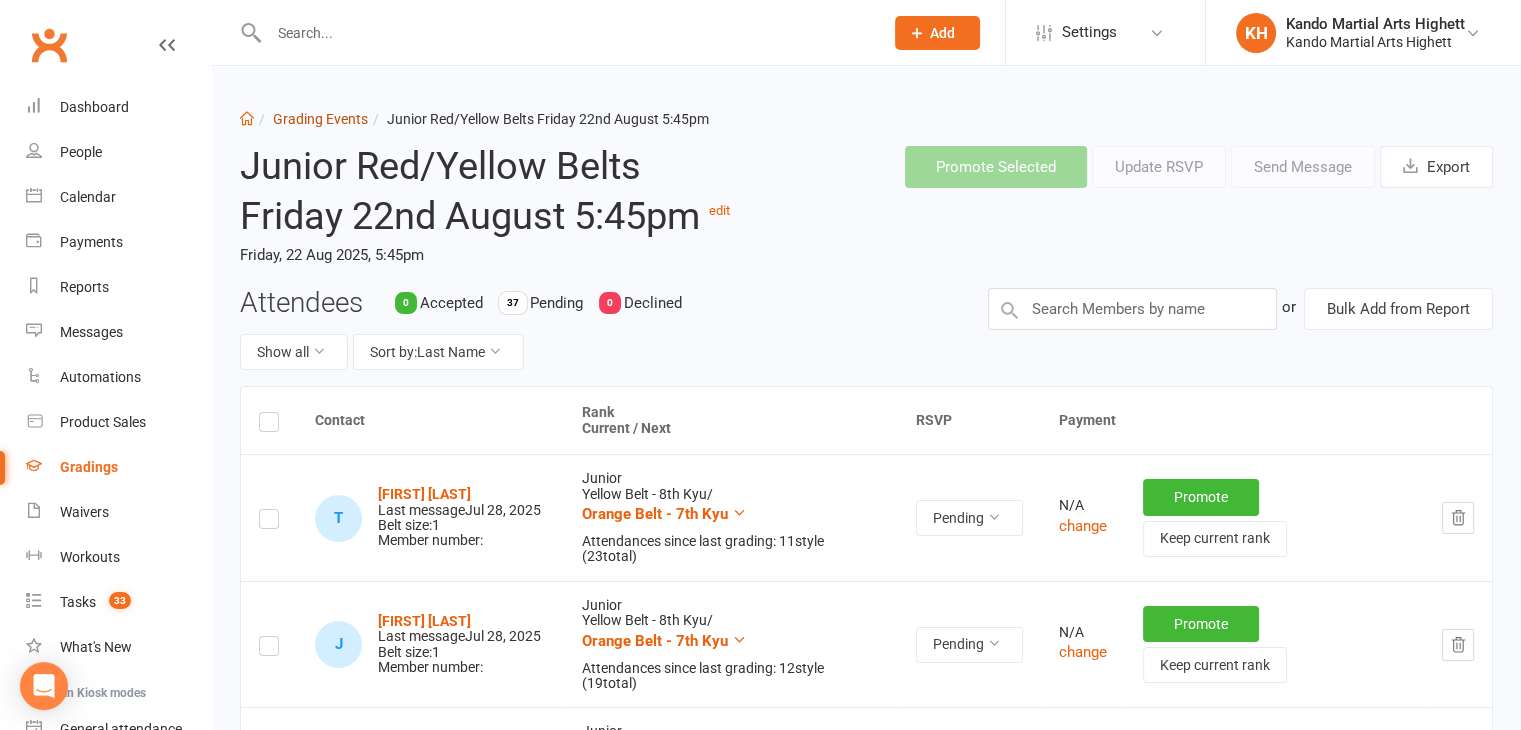click on "Grading Events" at bounding box center (320, 119) 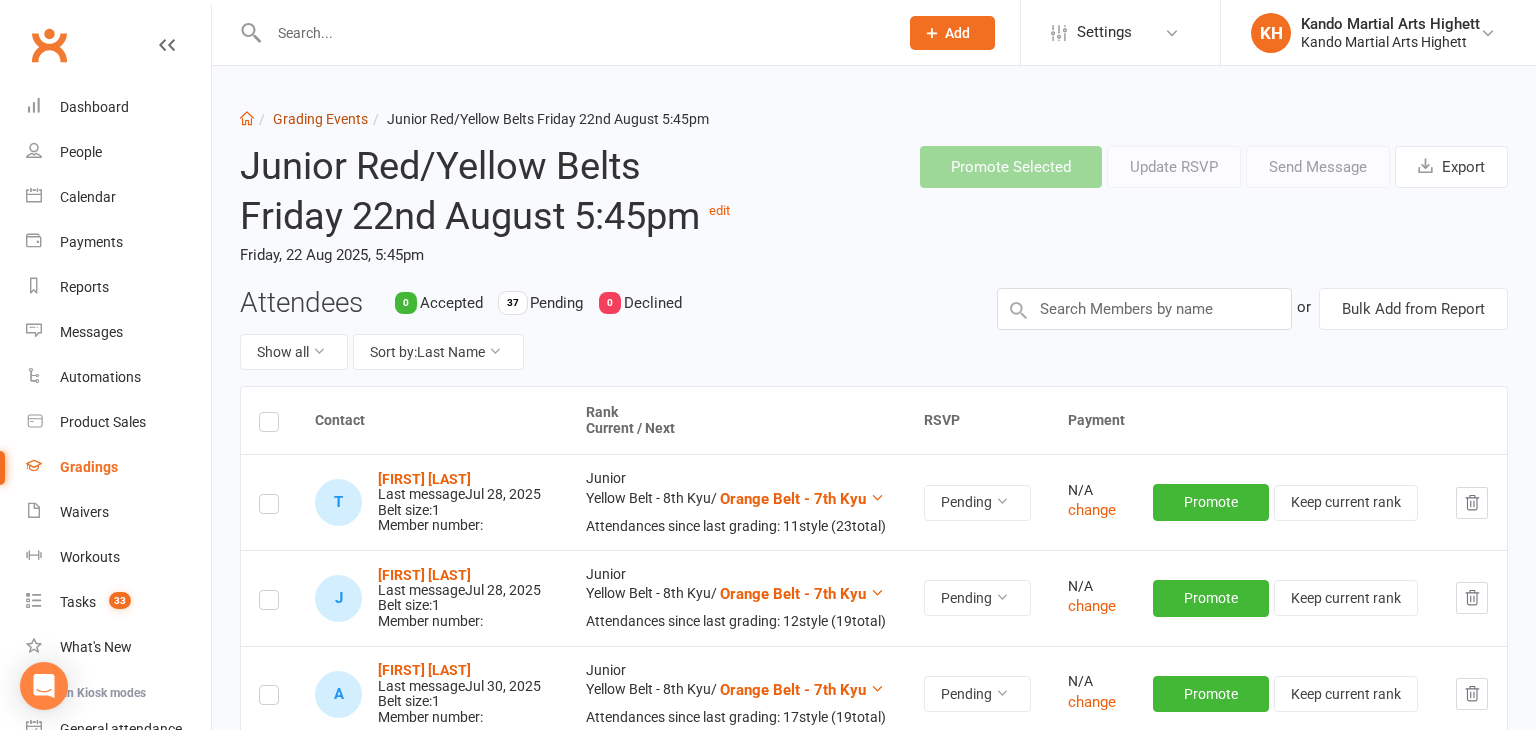 select on "100" 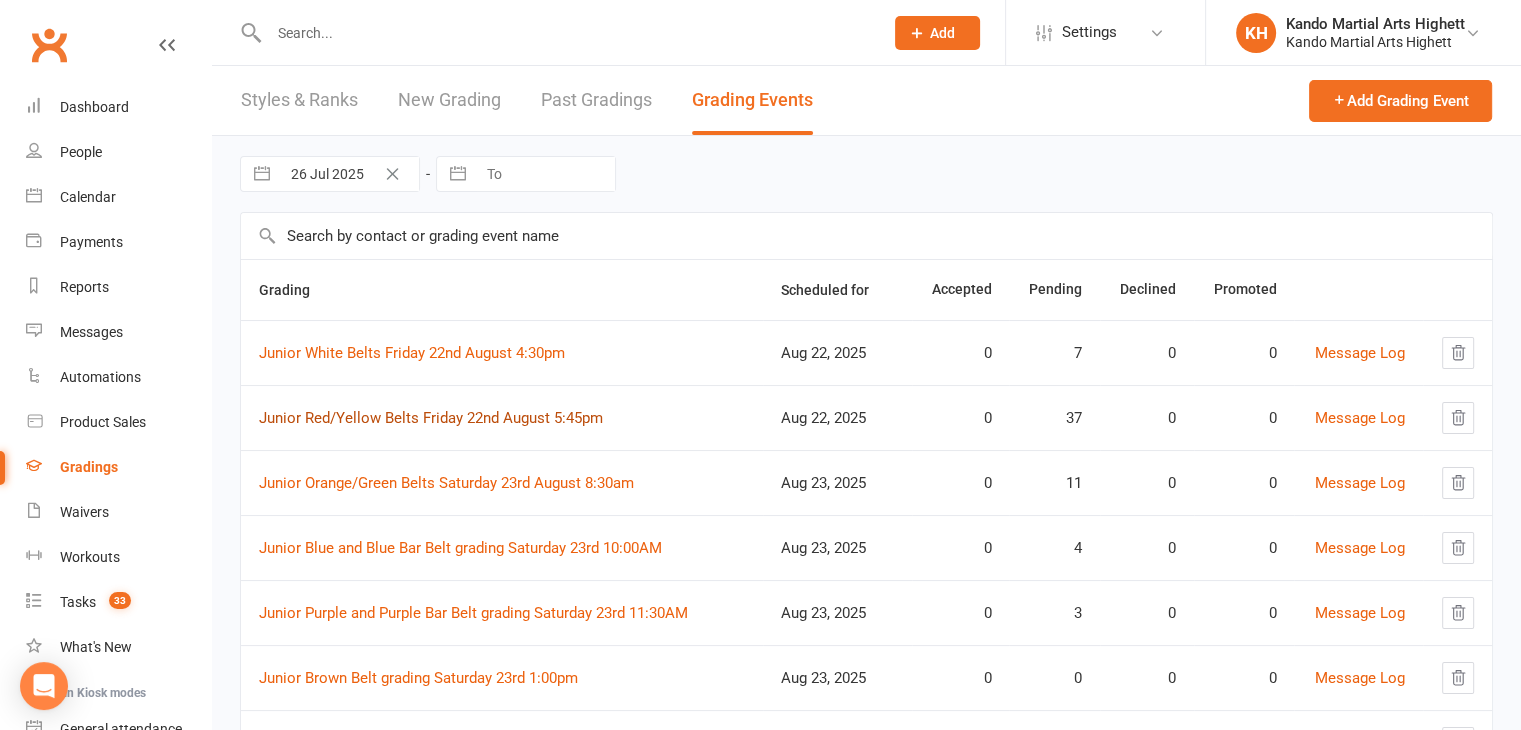 click on "Junior Red/Yellow Belts Friday 22nd August 5:45pm" at bounding box center (431, 418) 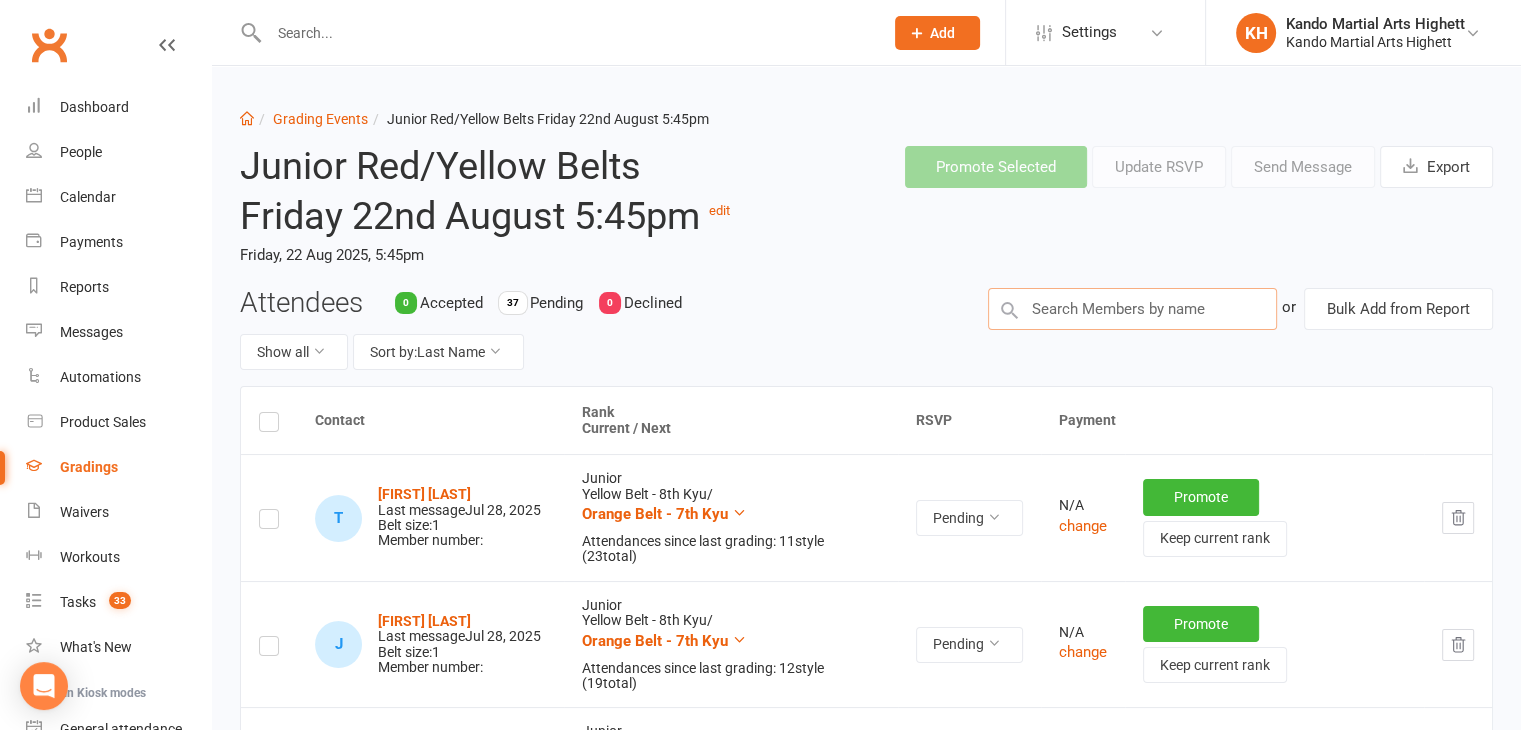 click at bounding box center (1132, 309) 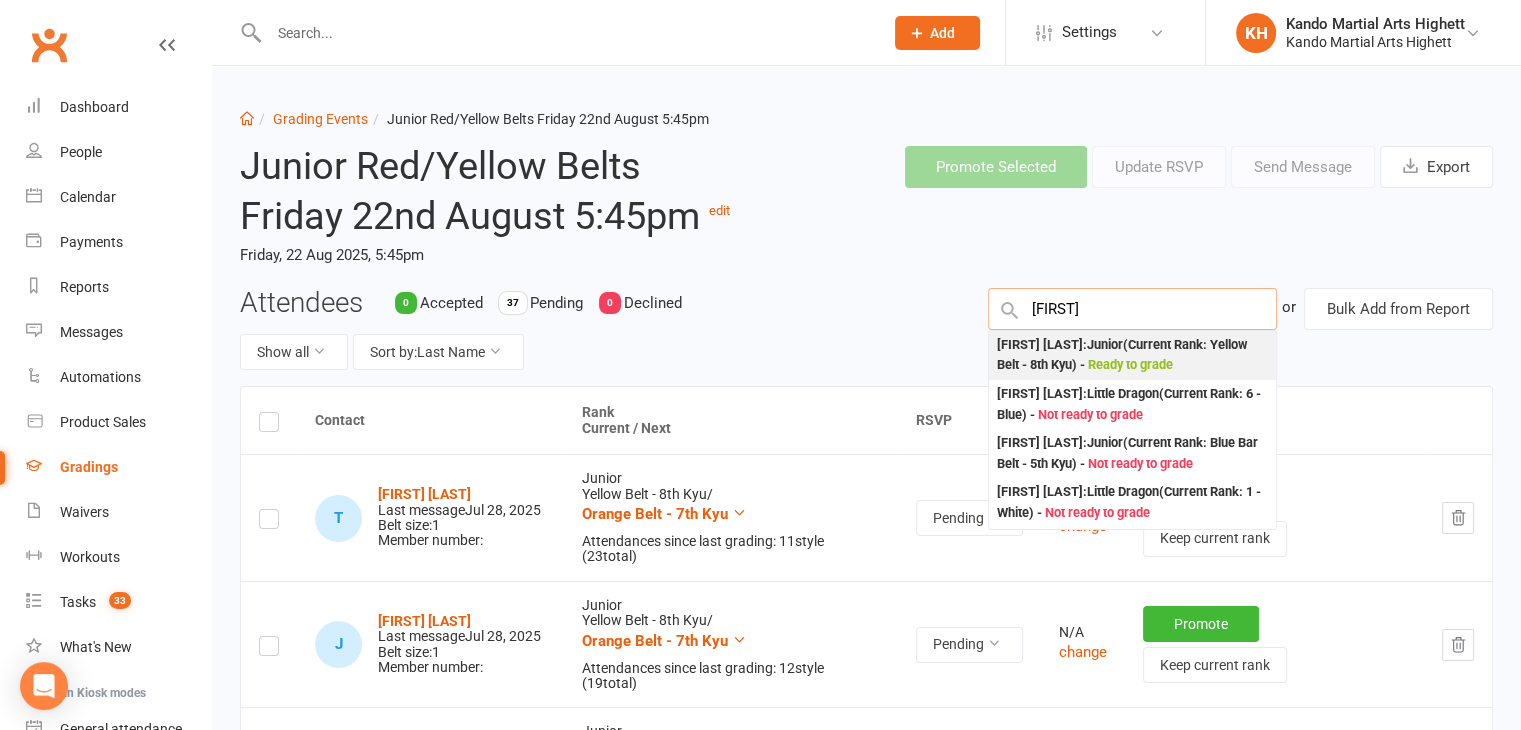 type on "josefina" 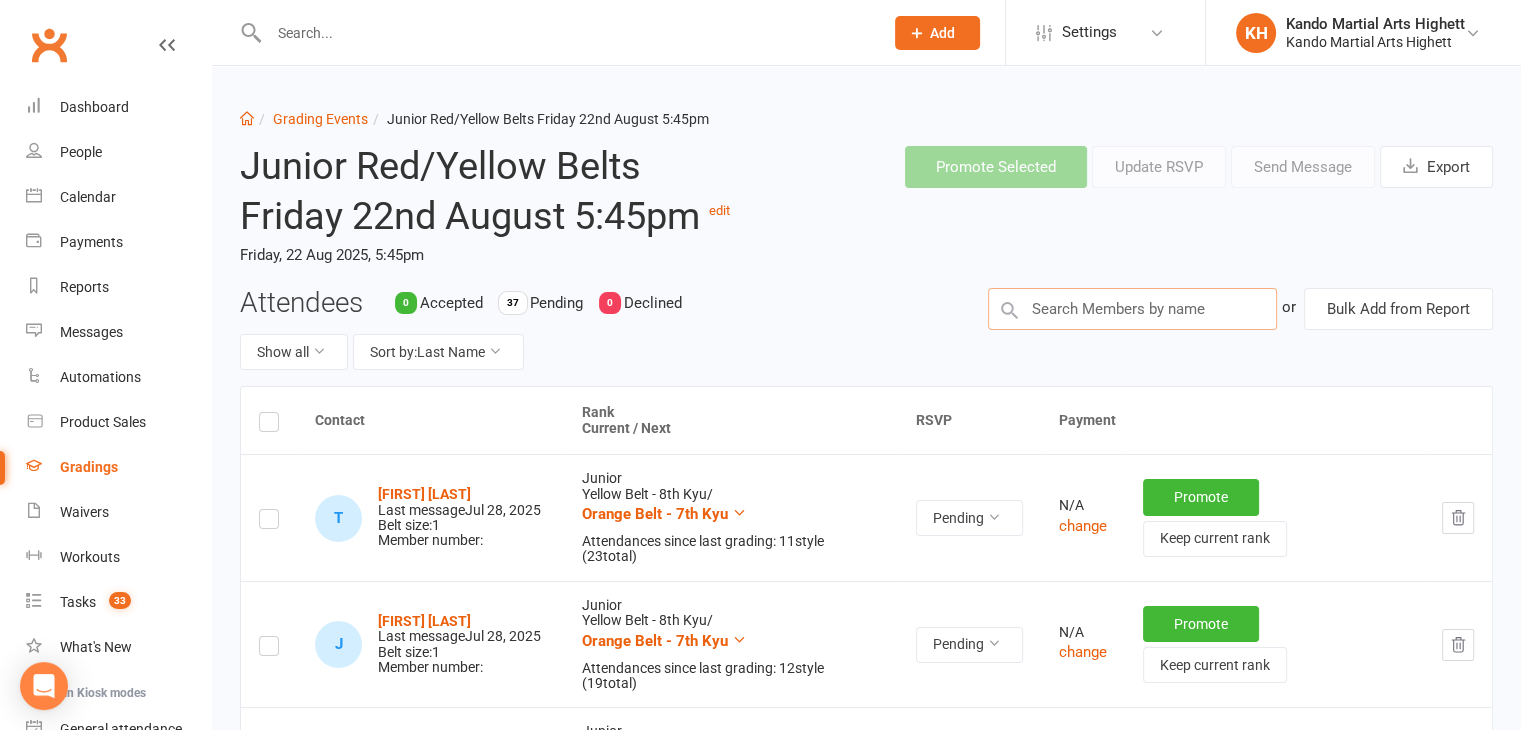 click at bounding box center (1132, 309) 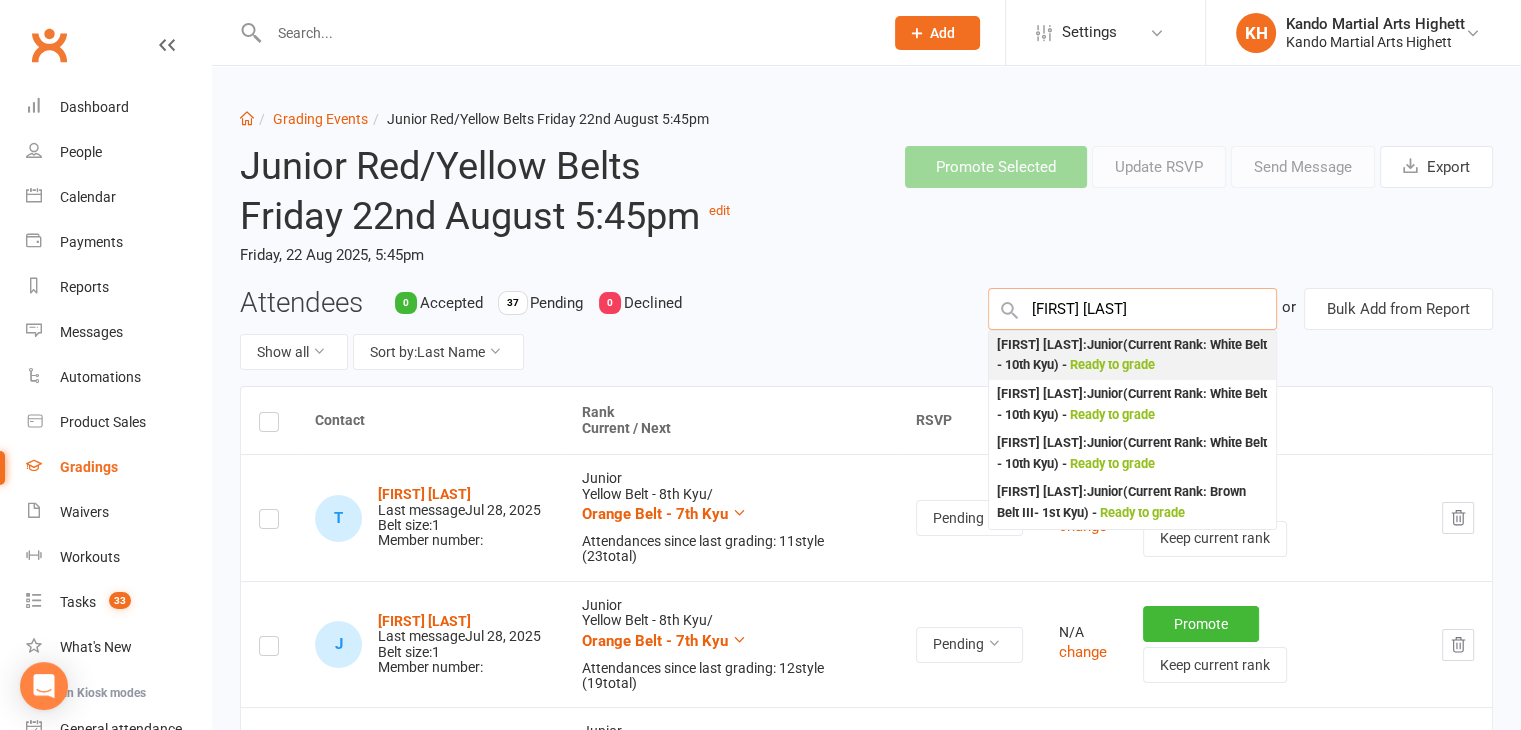 type on "chloe deb" 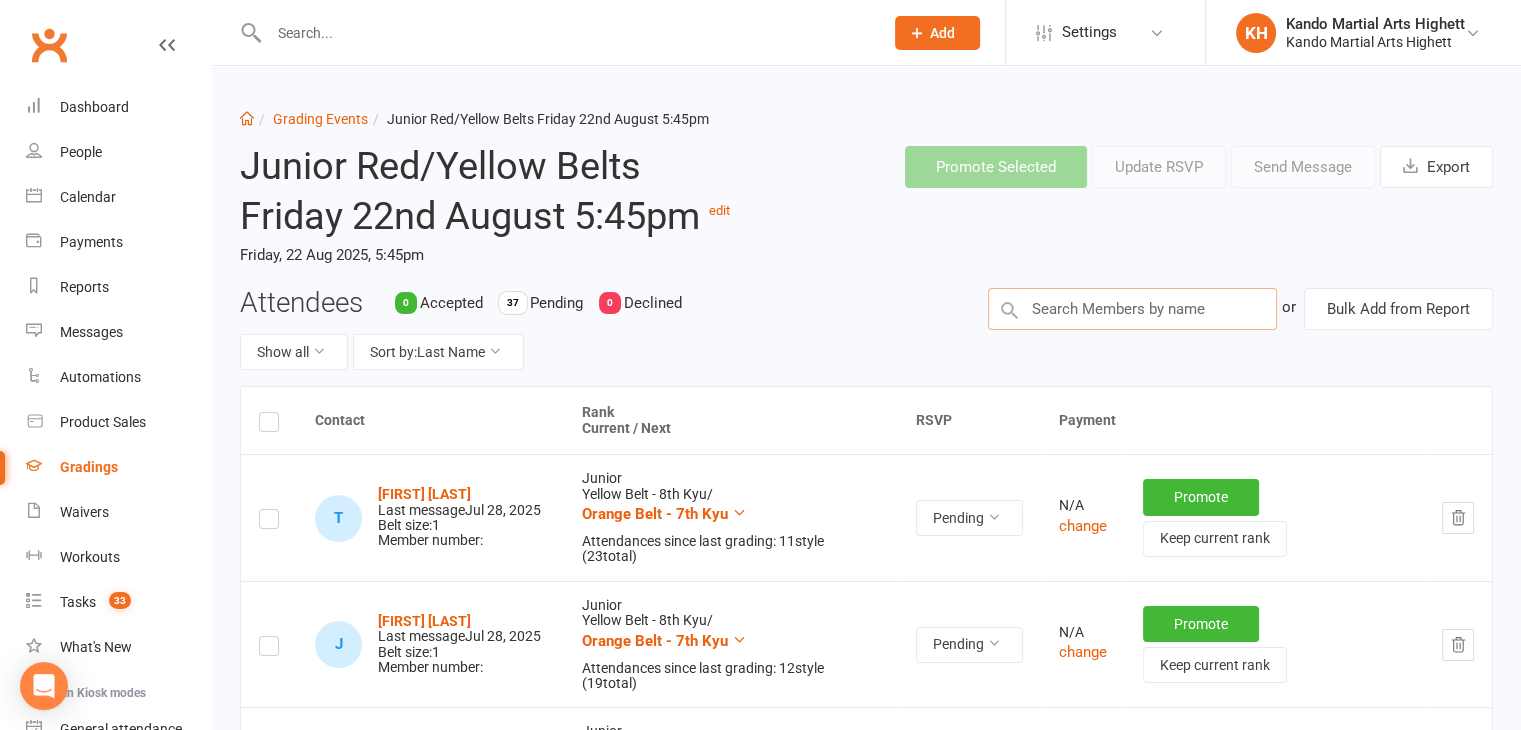click at bounding box center [1132, 309] 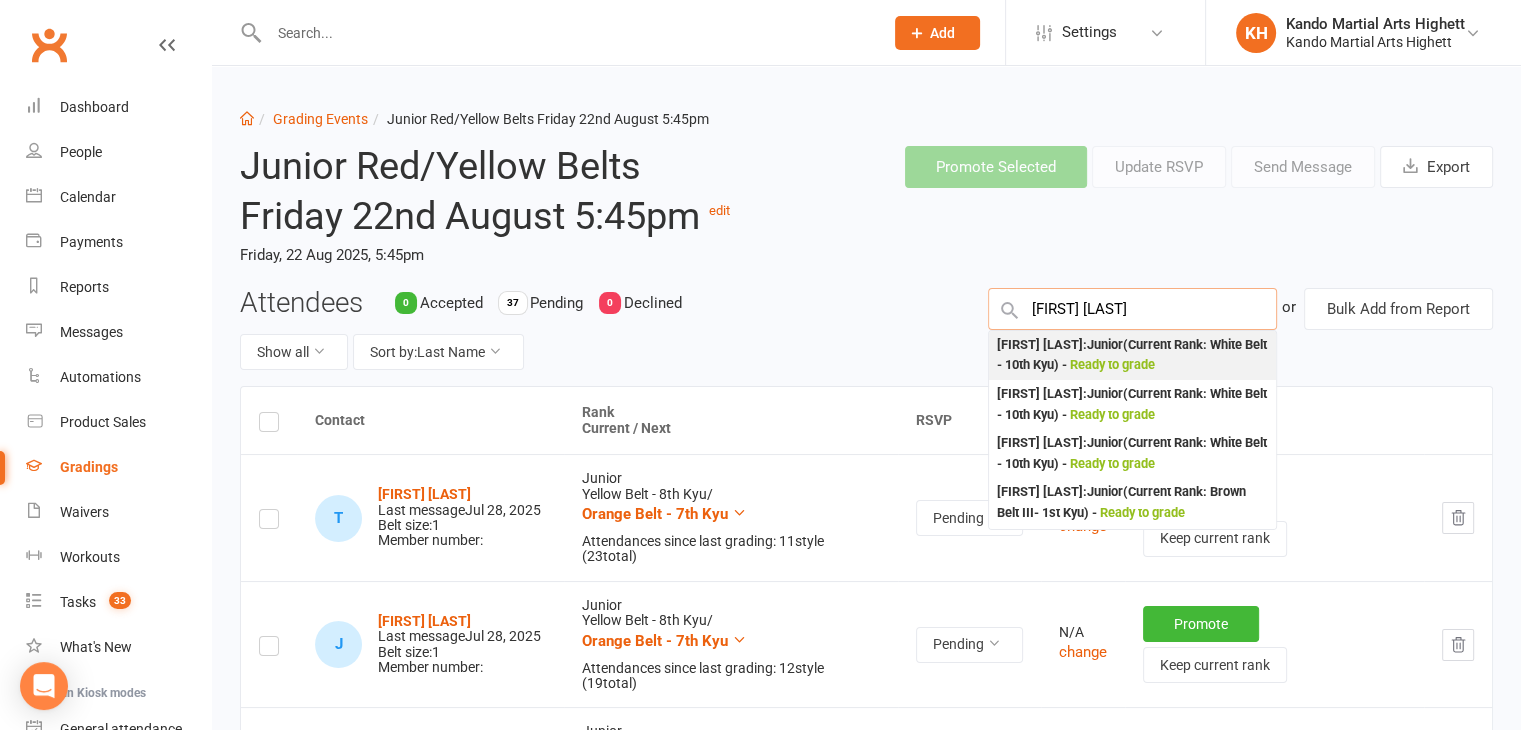 type on "chloe deb" 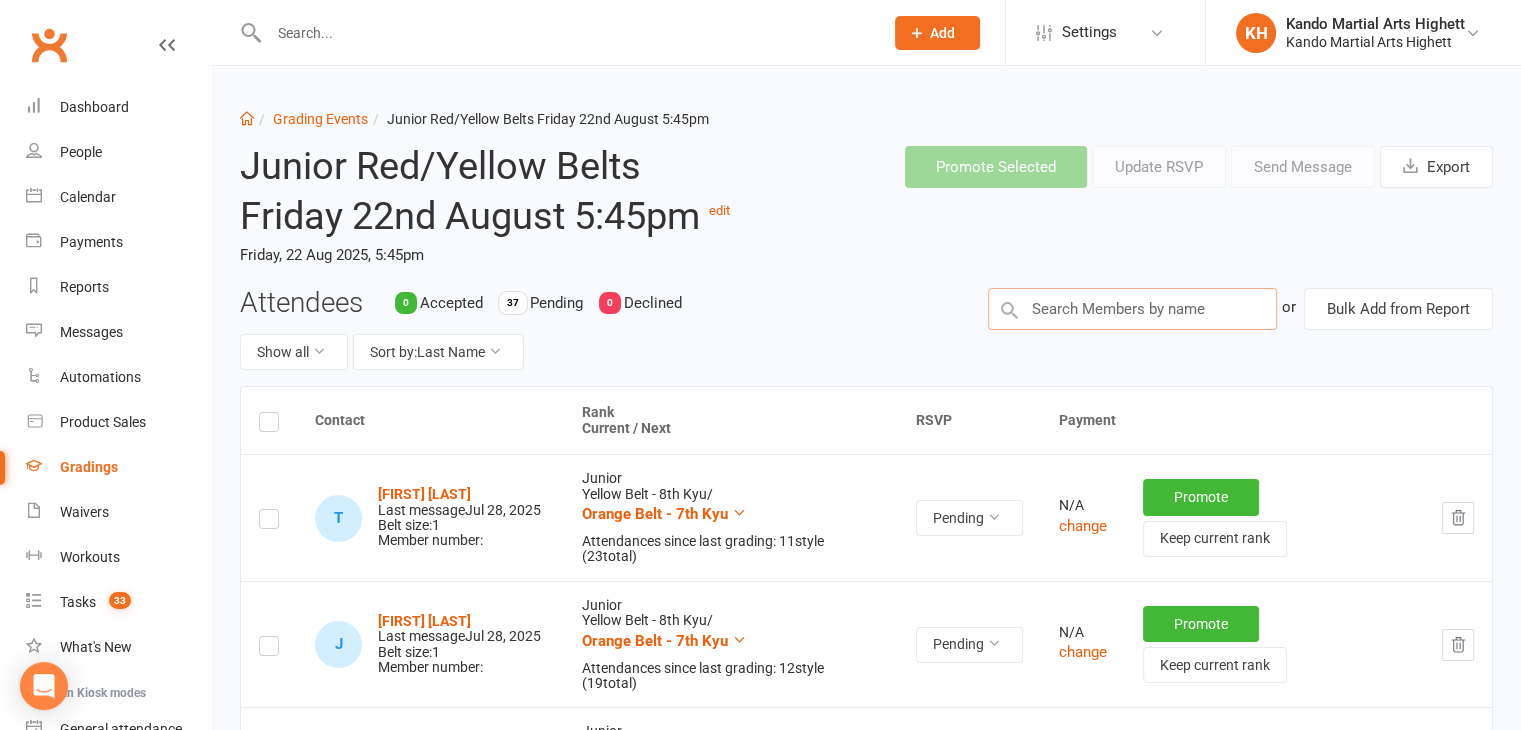 click at bounding box center [1132, 309] 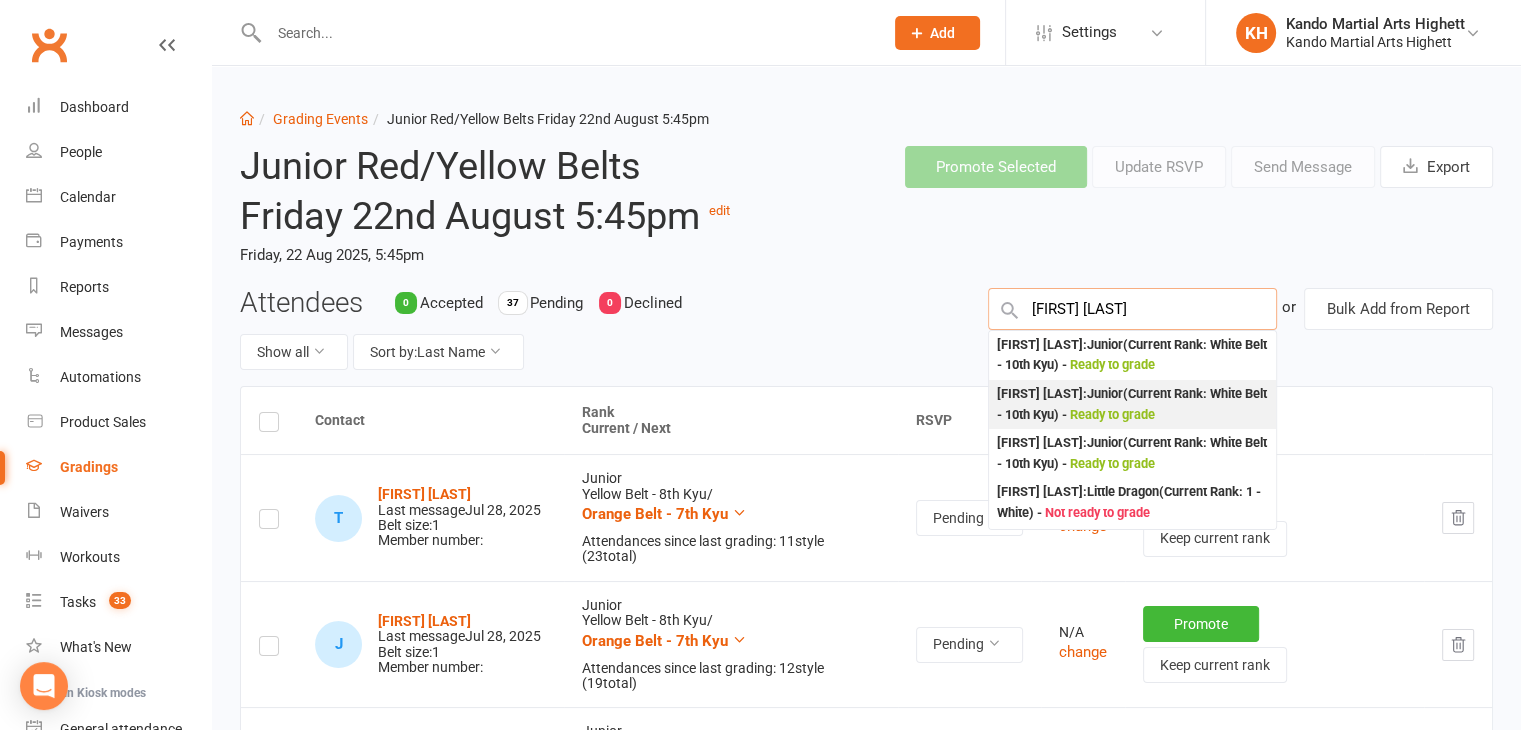 type on "chloe d" 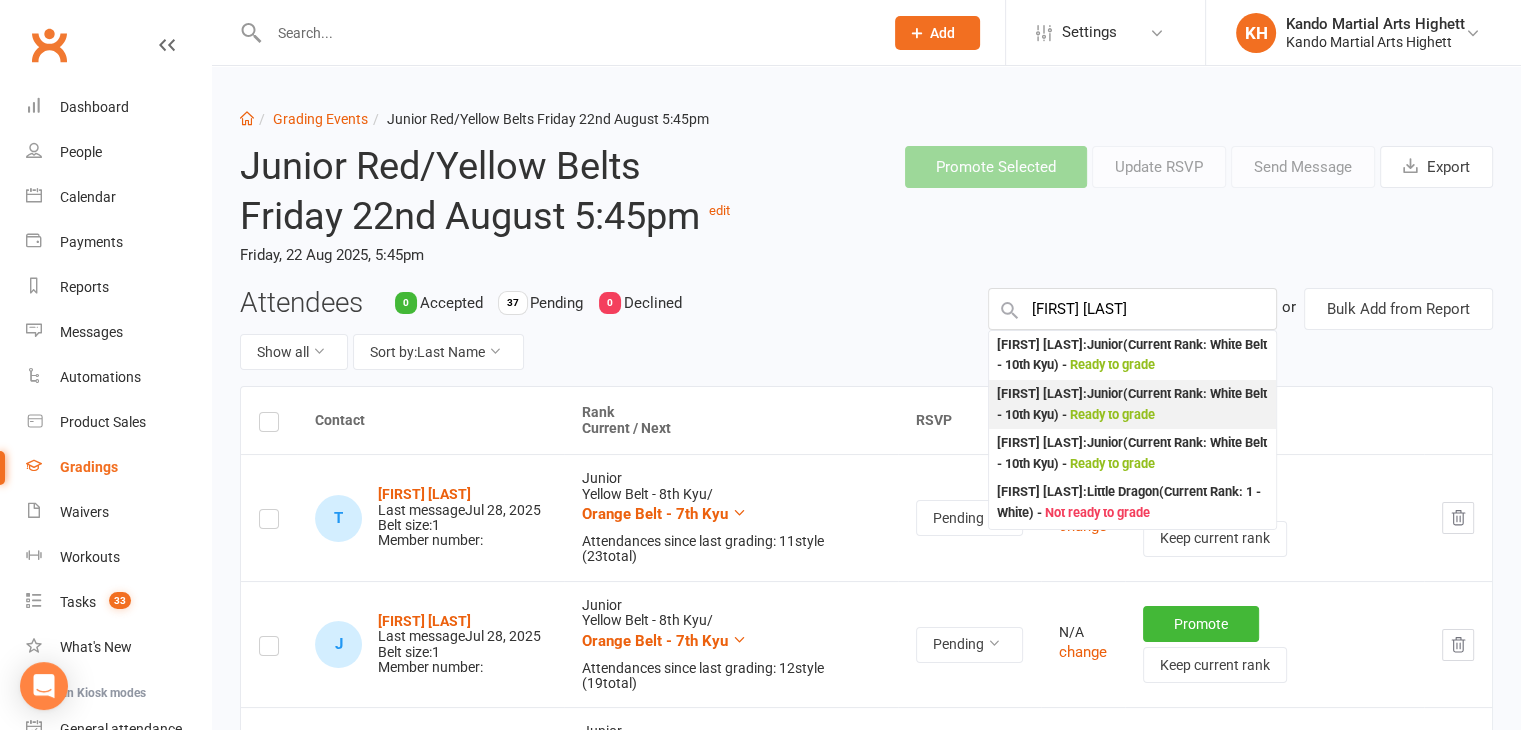 click on "Ready to grade" at bounding box center [1112, 414] 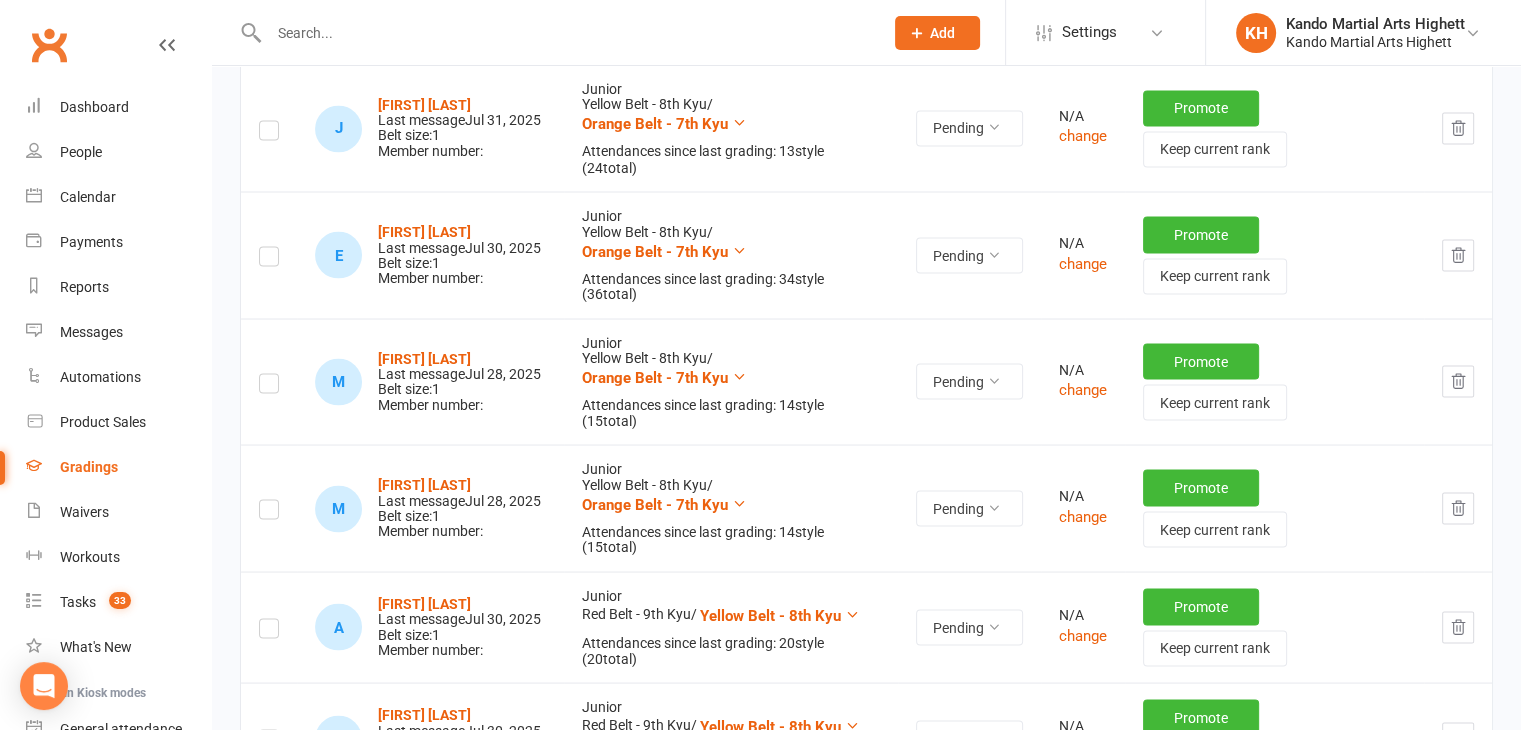 scroll, scrollTop: 3641, scrollLeft: 0, axis: vertical 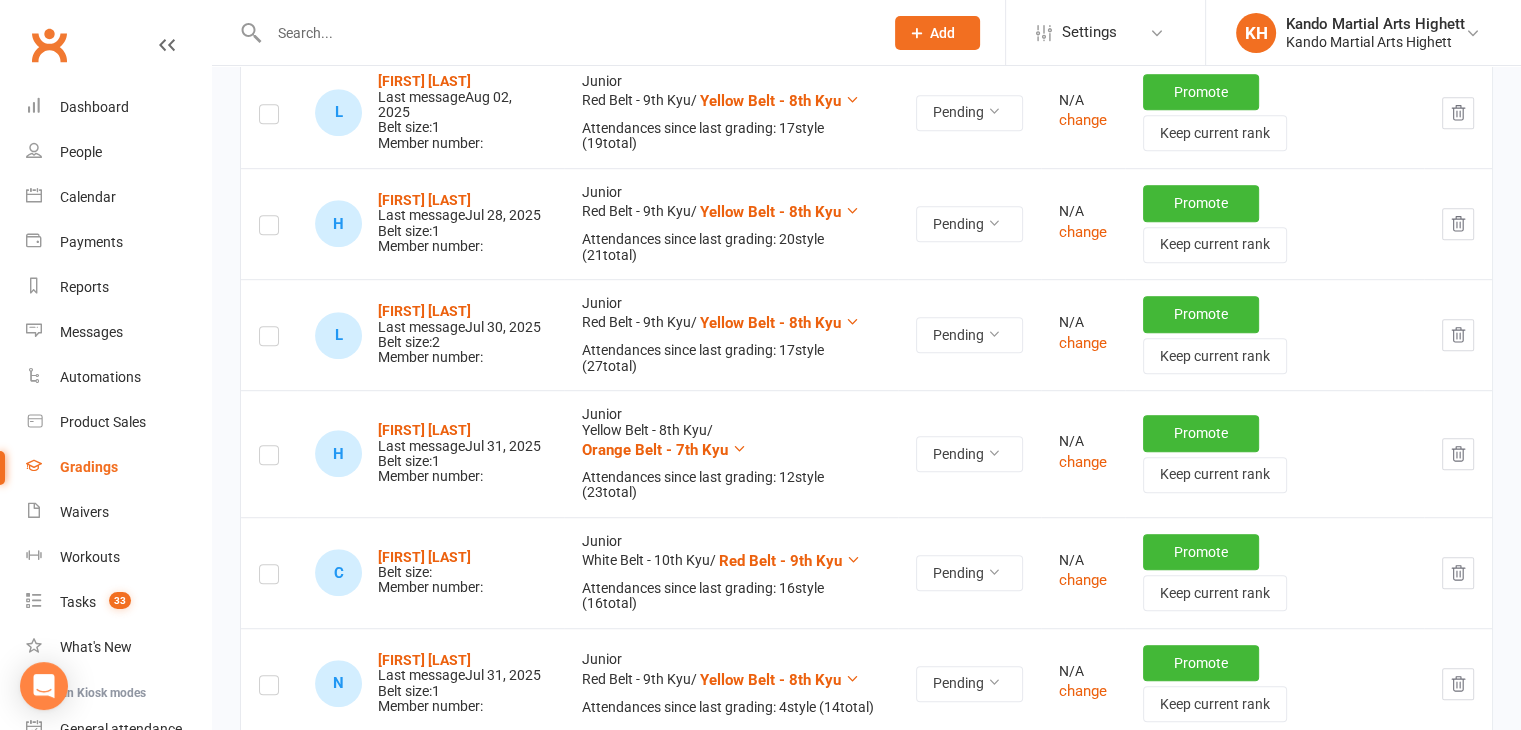 click at bounding box center (269, 577) 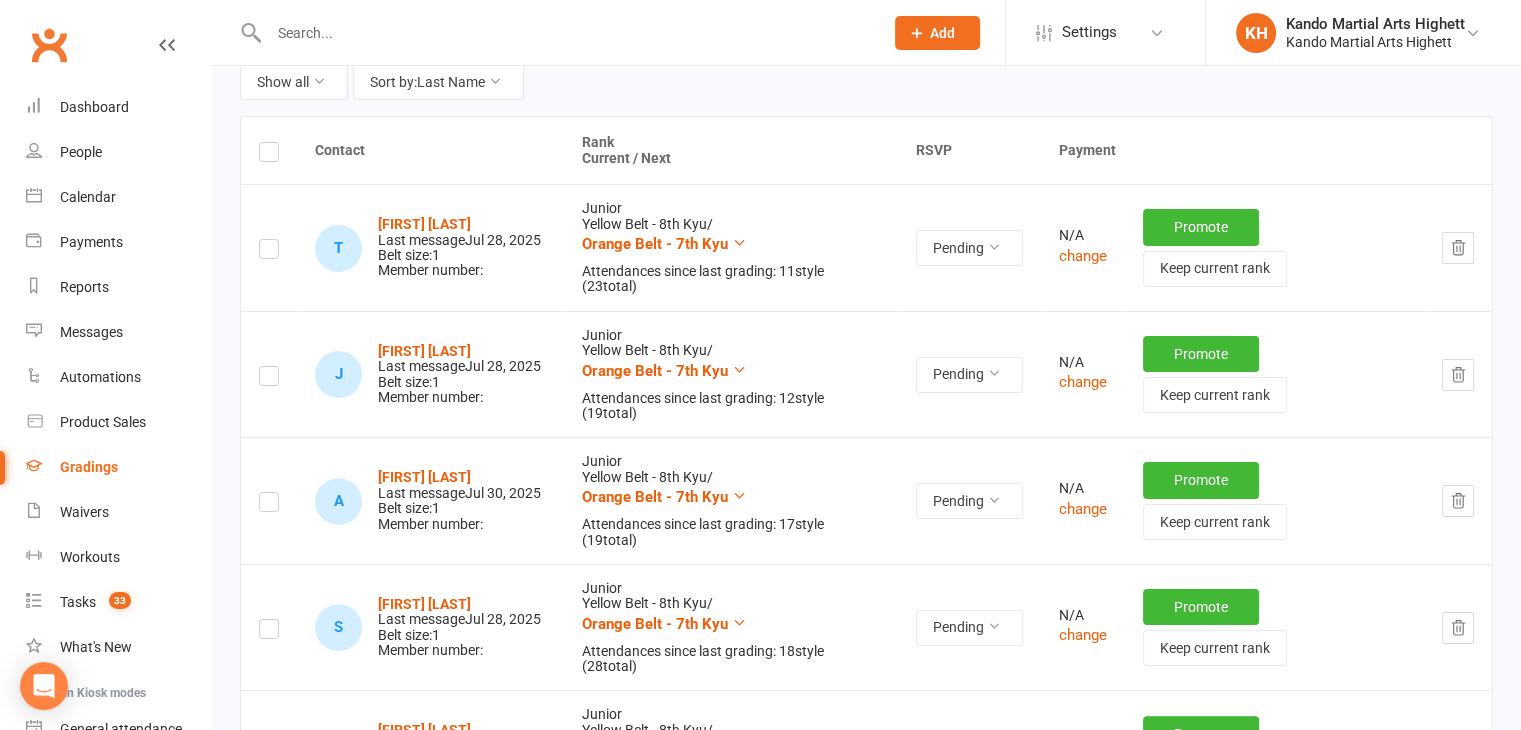scroll, scrollTop: 0, scrollLeft: 0, axis: both 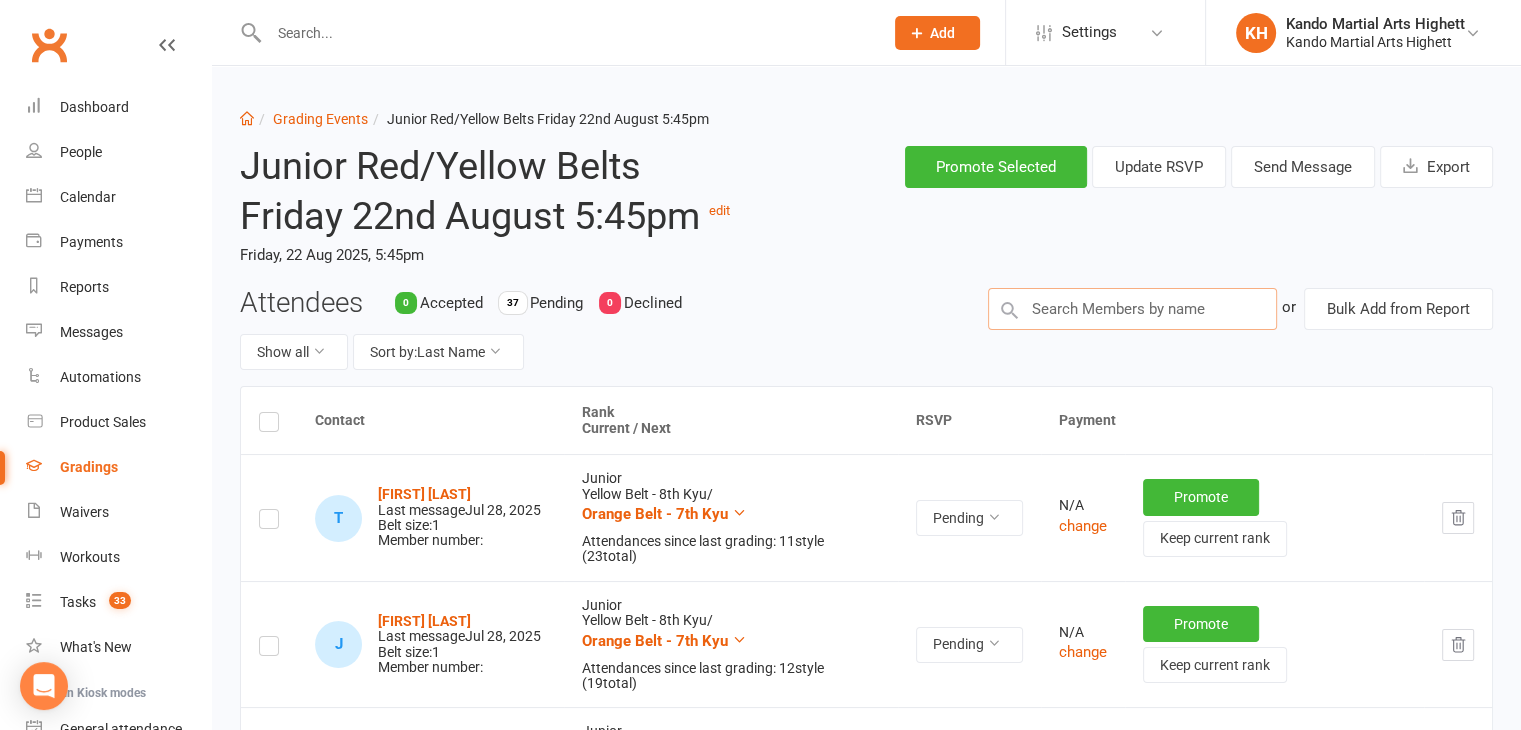click at bounding box center [1132, 309] 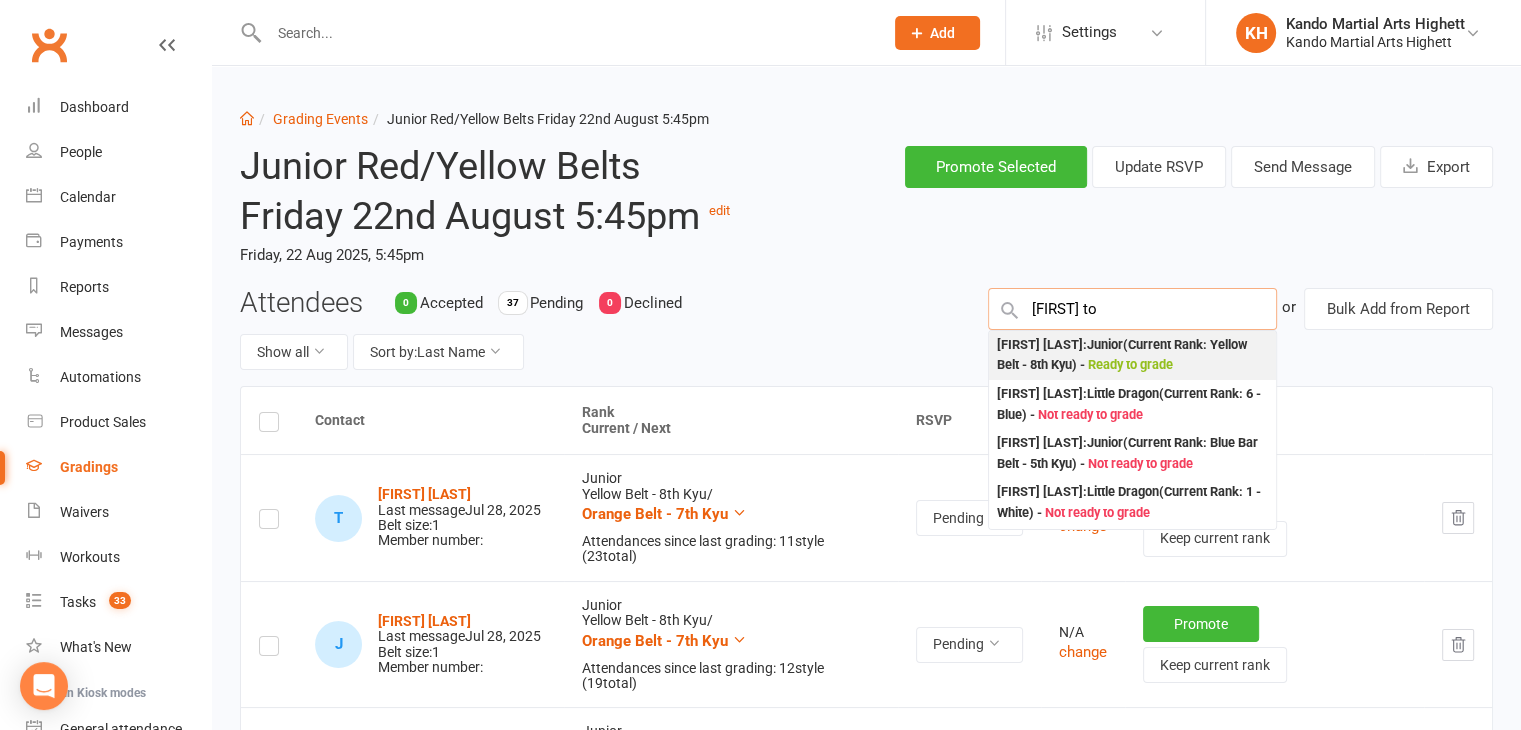 type on "[FIRST] [LAST]" 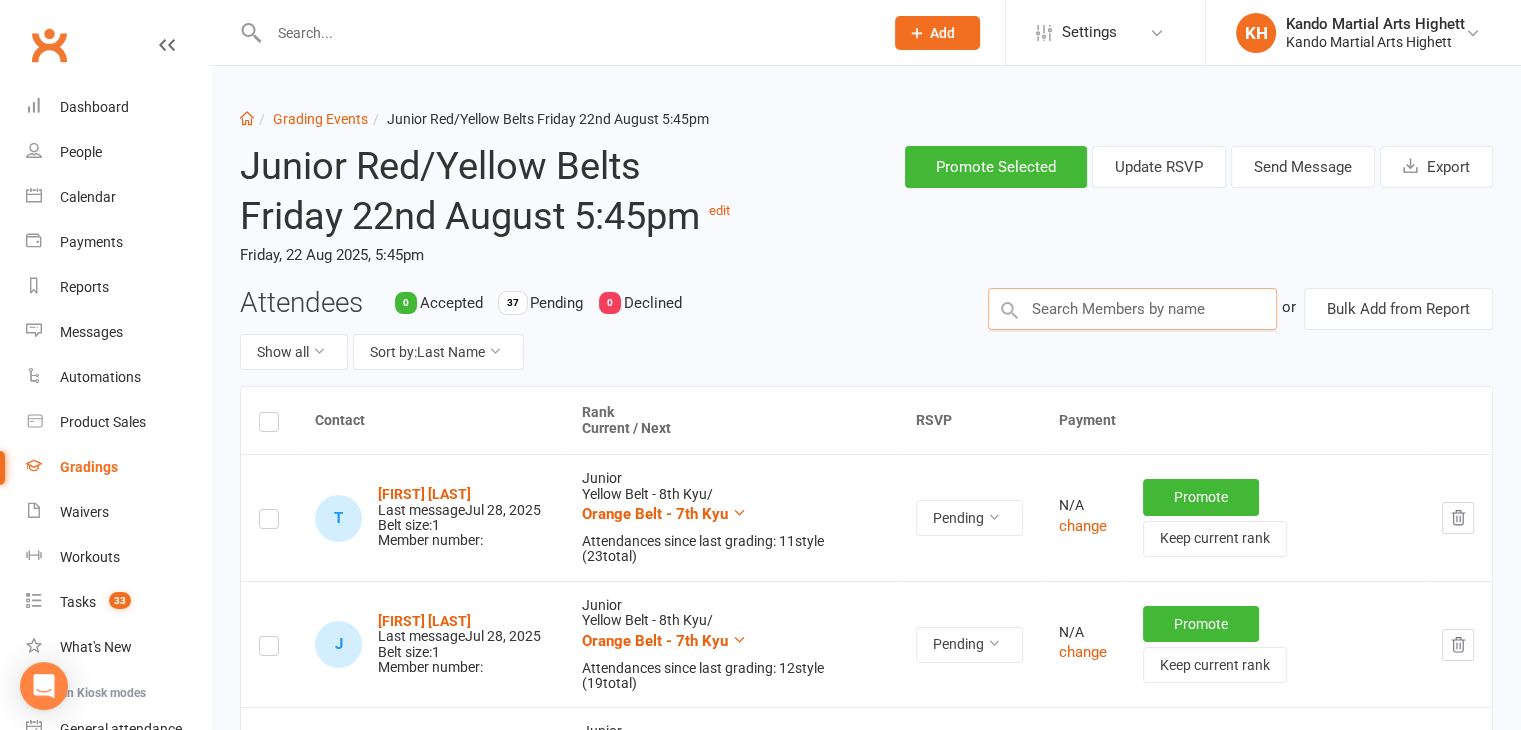 click at bounding box center (1132, 309) 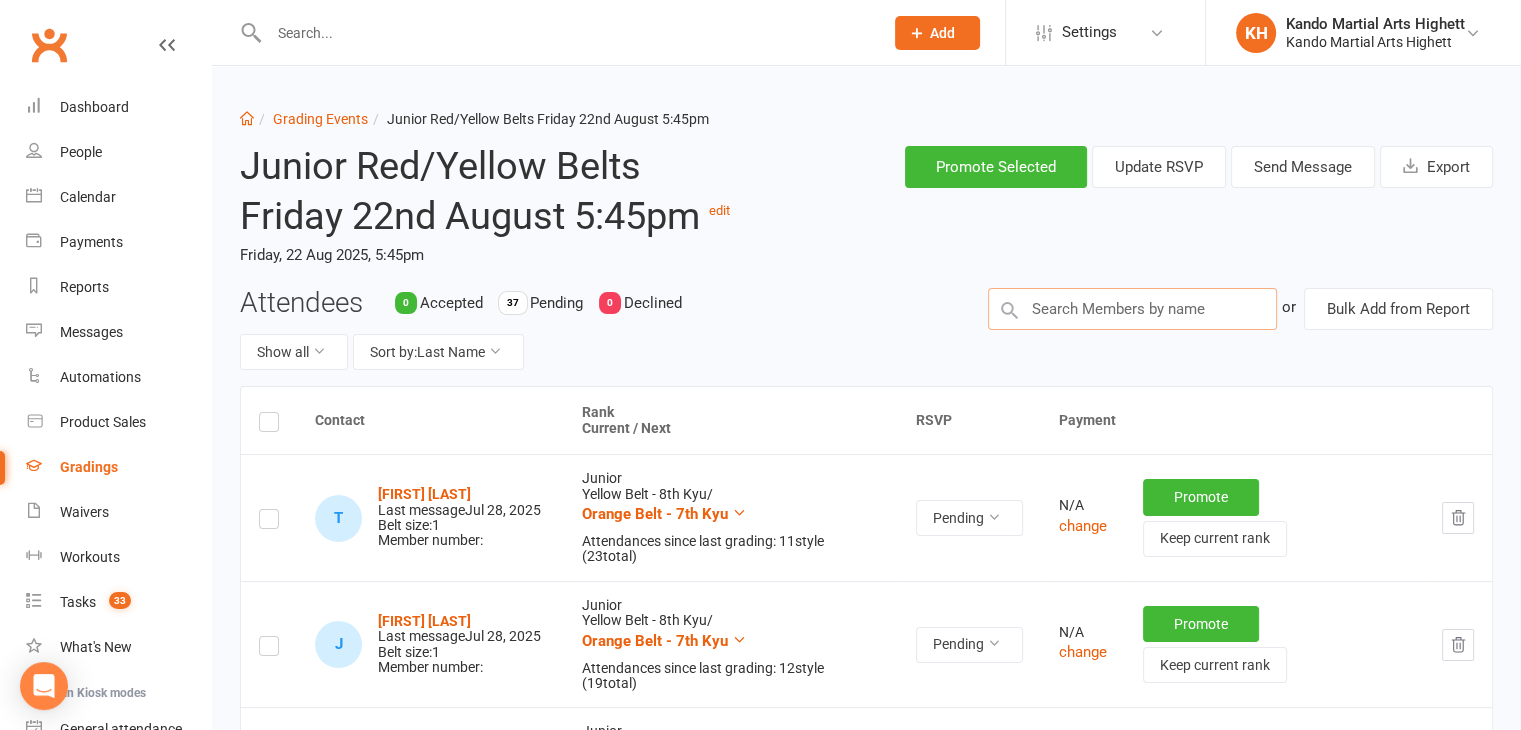 click at bounding box center [1132, 309] 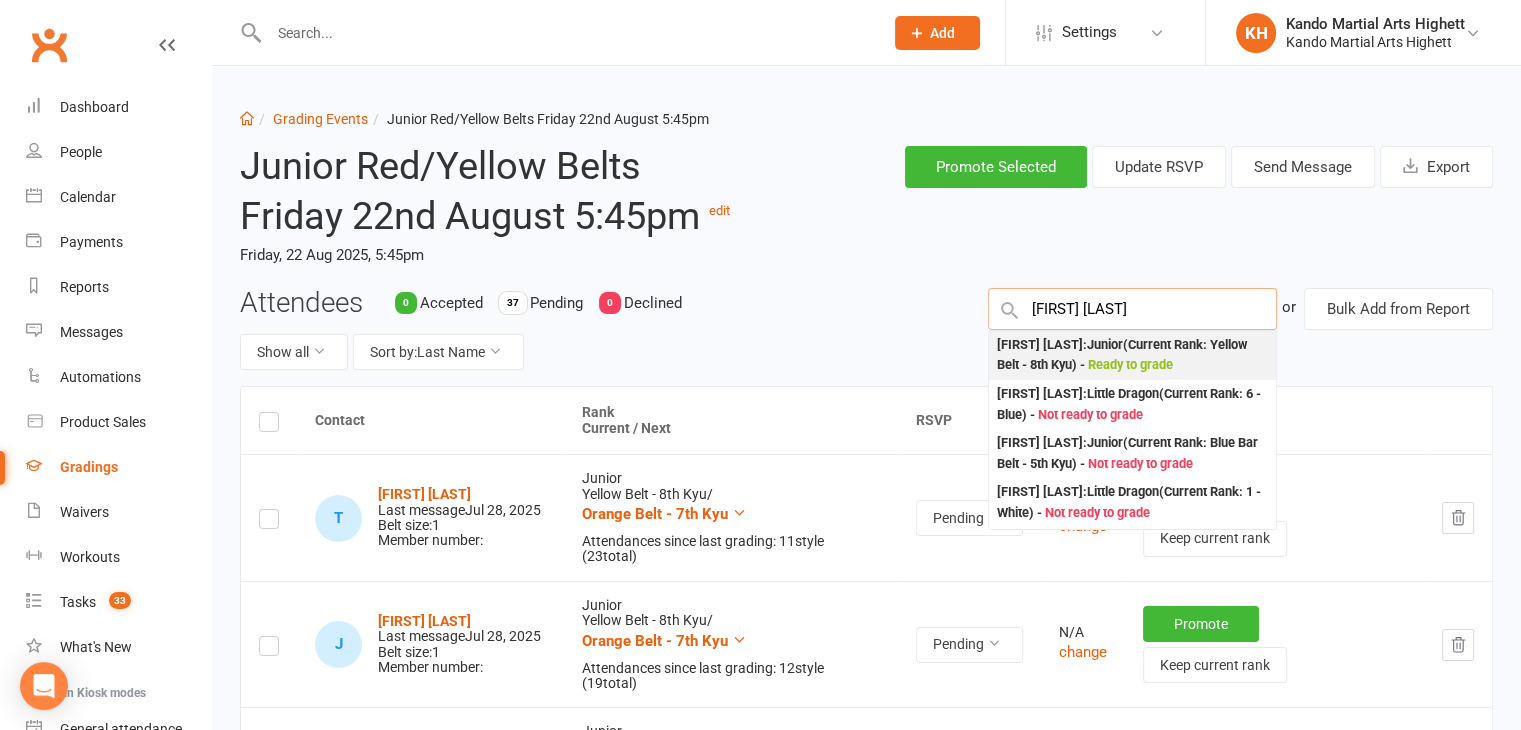 type on "[FIRST] [LAST]" 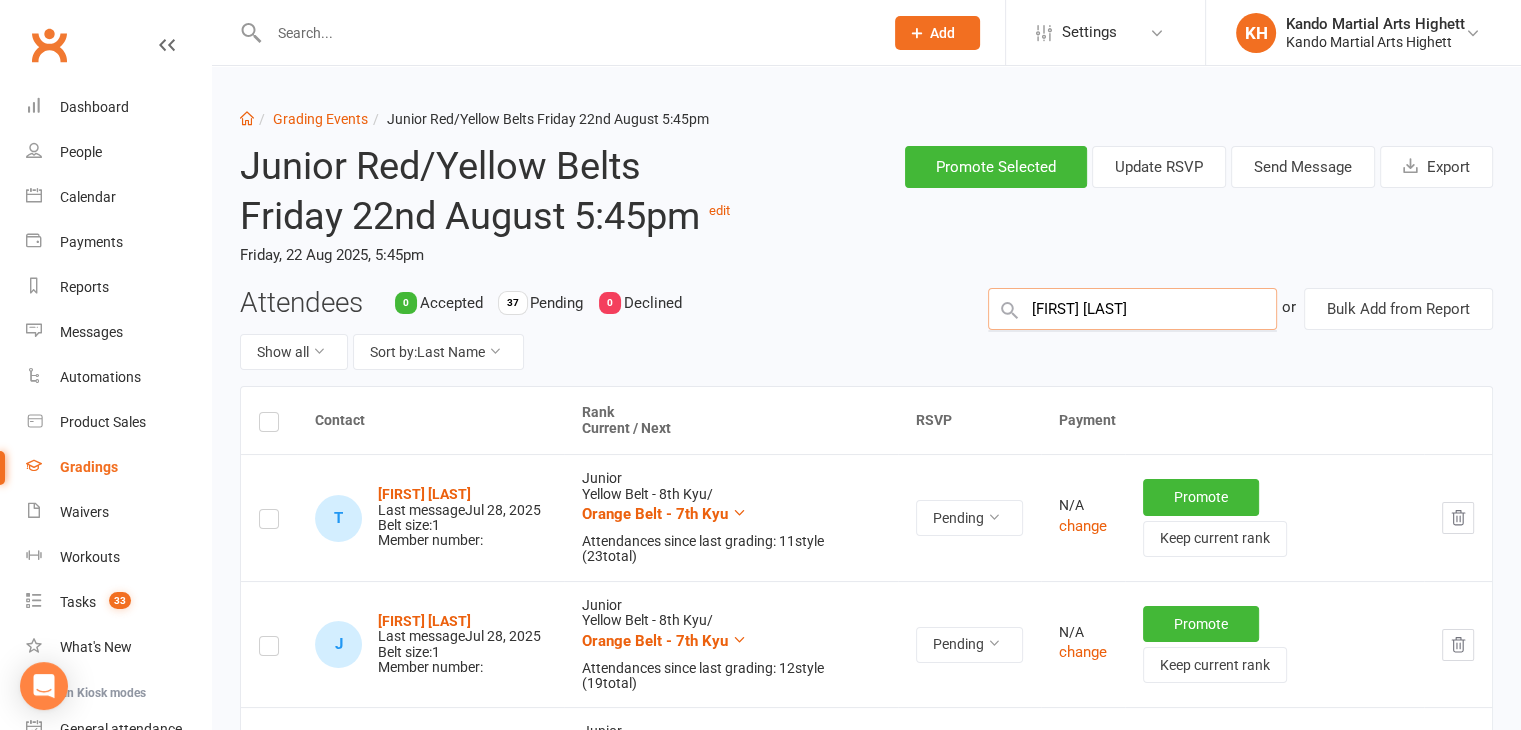 type 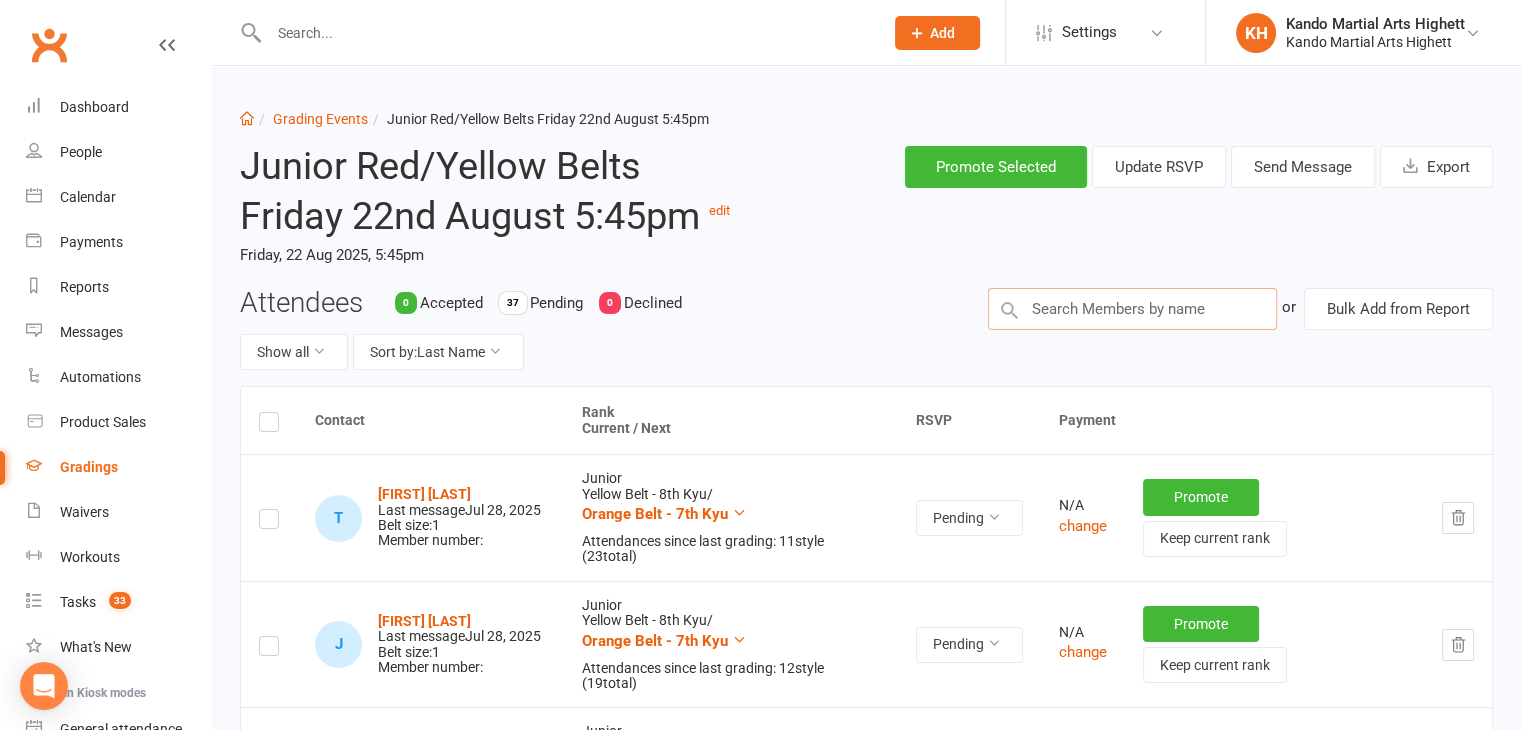 click at bounding box center [1132, 309] 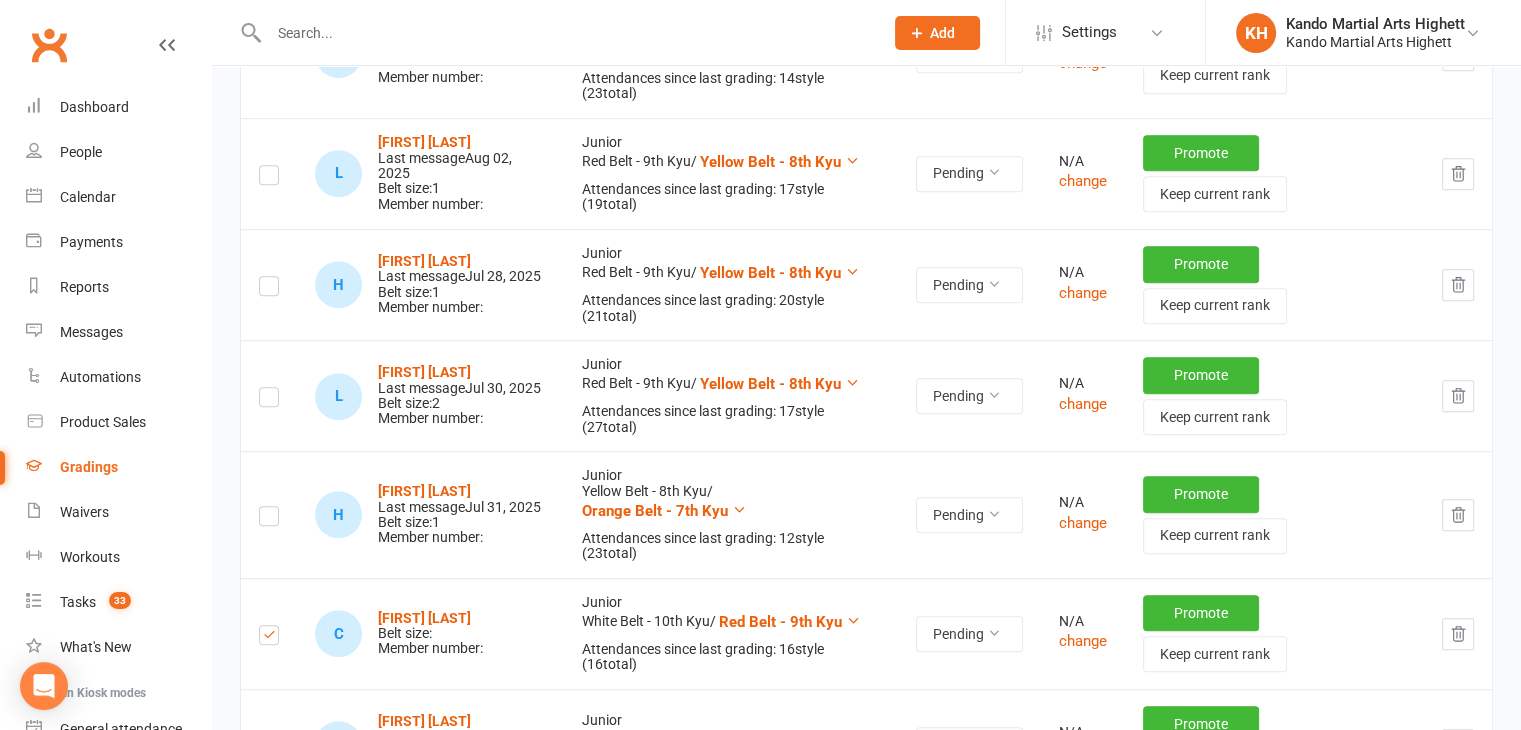 scroll, scrollTop: 0, scrollLeft: 0, axis: both 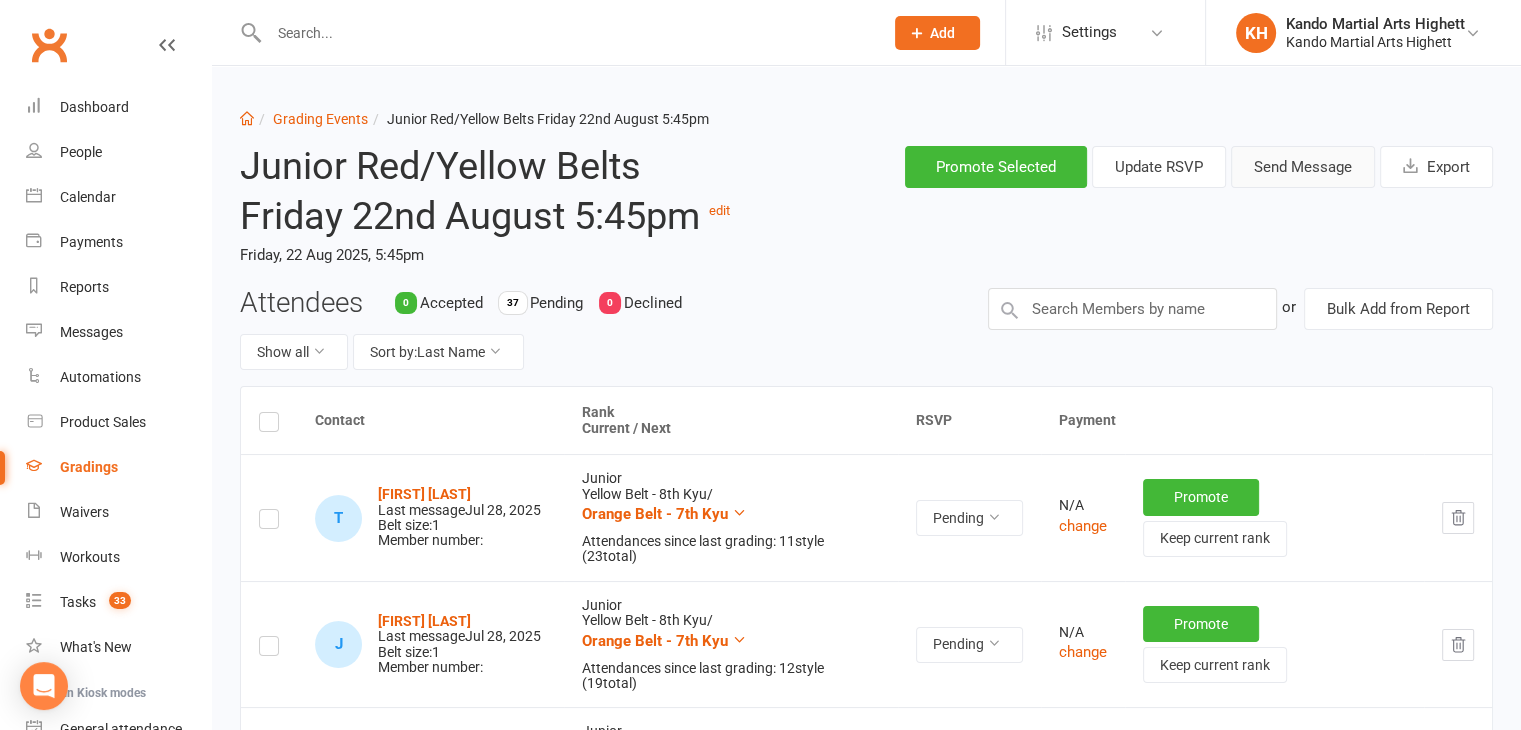 click on "Send Message" at bounding box center (1303, 167) 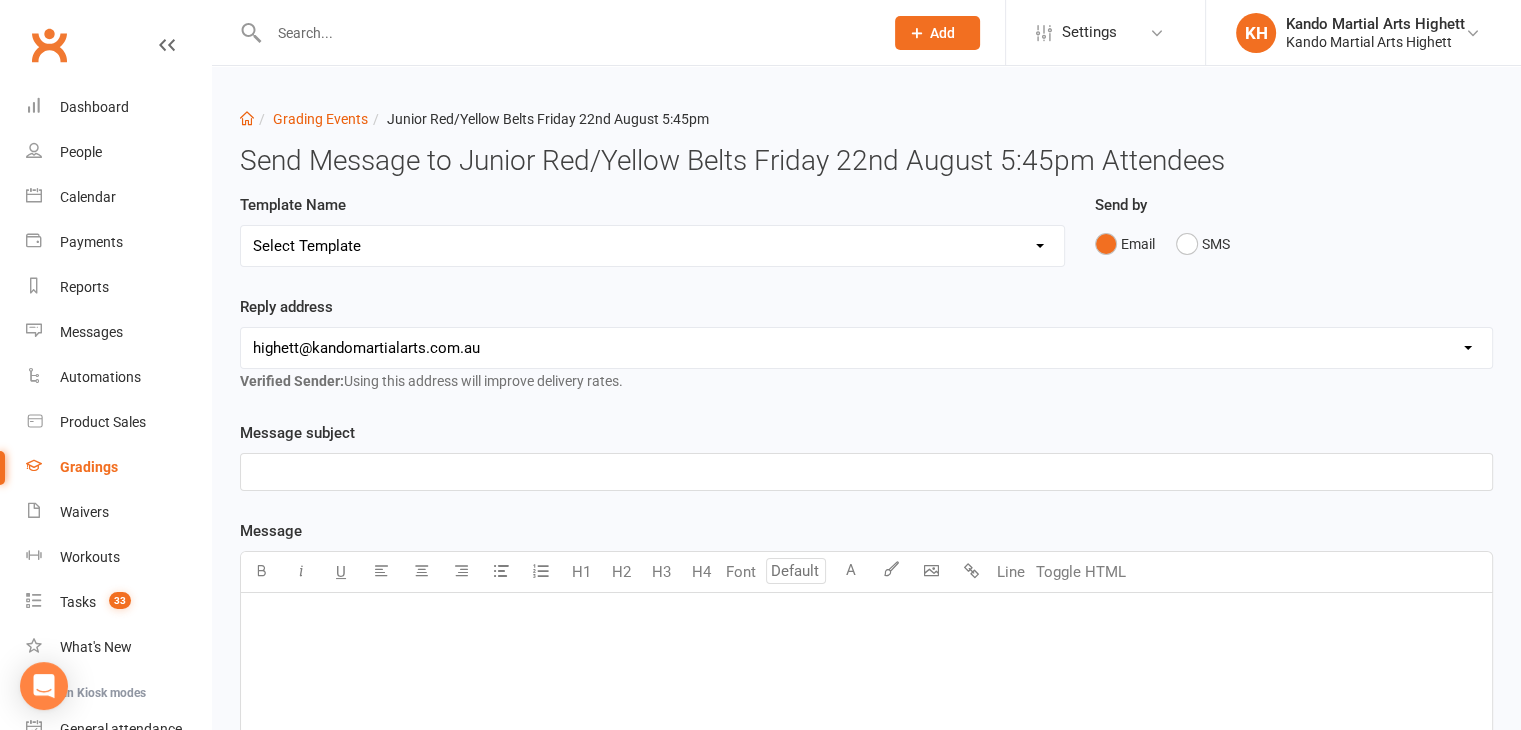 click on "Select Template [Email] Black Belt Grading Invitation [Email] Confirmation of Successful Grading [Email] Grading Event Reminder [SMS] Invited to grading not responded [Email] JNR - Invitation to Grading Event [Email] Notification of change to Grading Event date/time [Email] TA - Invitation to Grading Event" at bounding box center [652, 246] 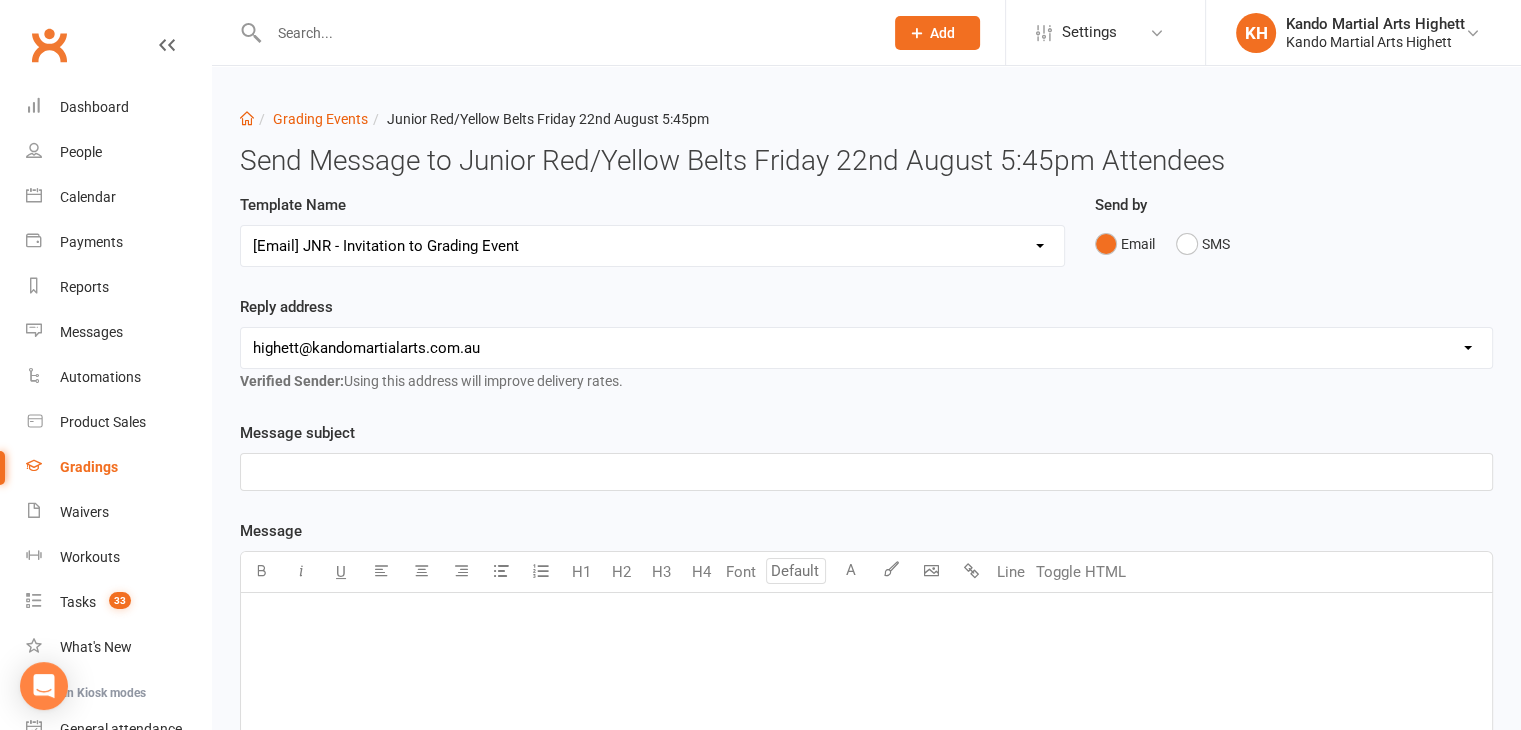 click on "Select Template [Email] Black Belt Grading Invitation [Email] Confirmation of Successful Grading [Email] Grading Event Reminder [SMS] Invited to grading not responded [Email] JNR - Invitation to Grading Event [Email] Notification of change to Grading Event date/time [Email] TA - Invitation to Grading Event" at bounding box center [652, 246] 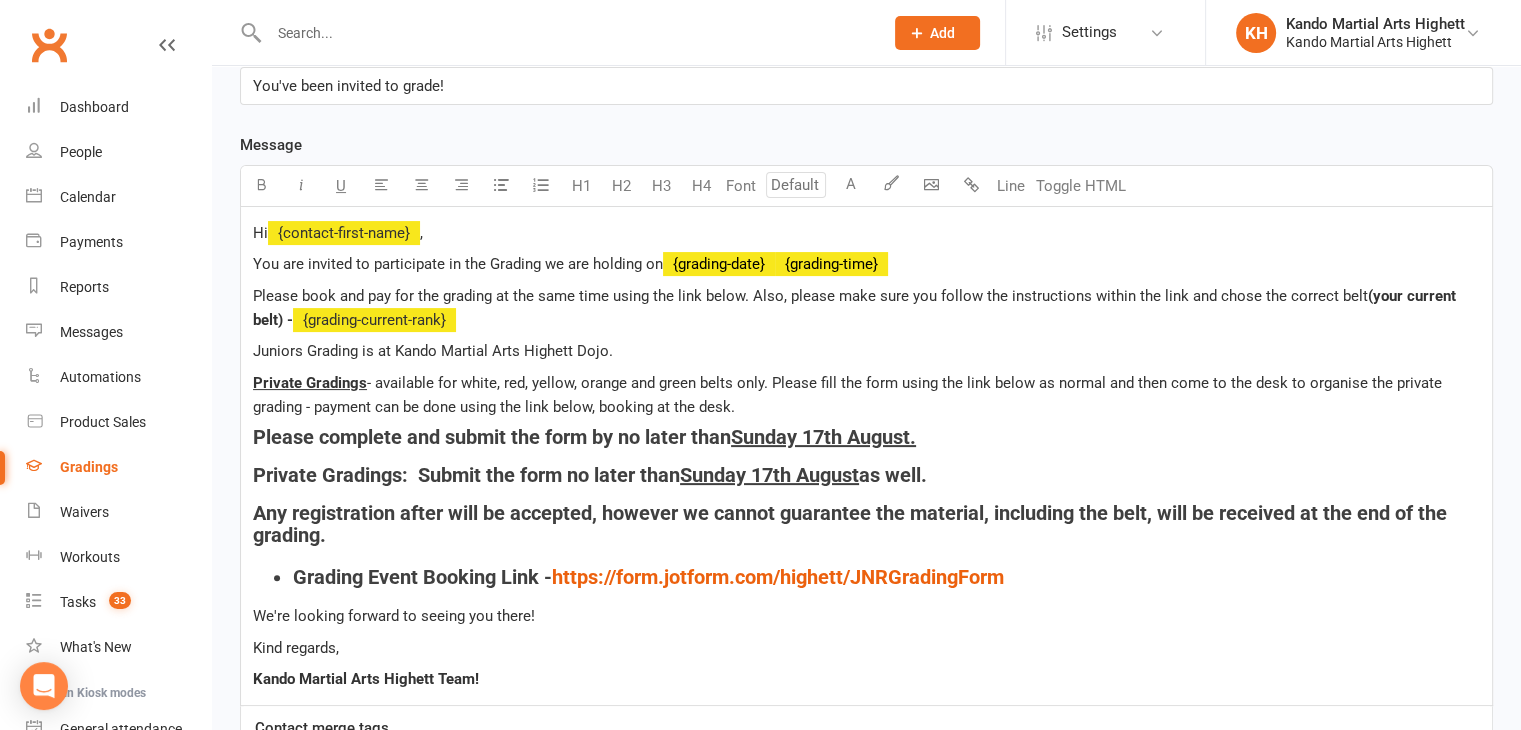 scroll, scrollTop: 762, scrollLeft: 0, axis: vertical 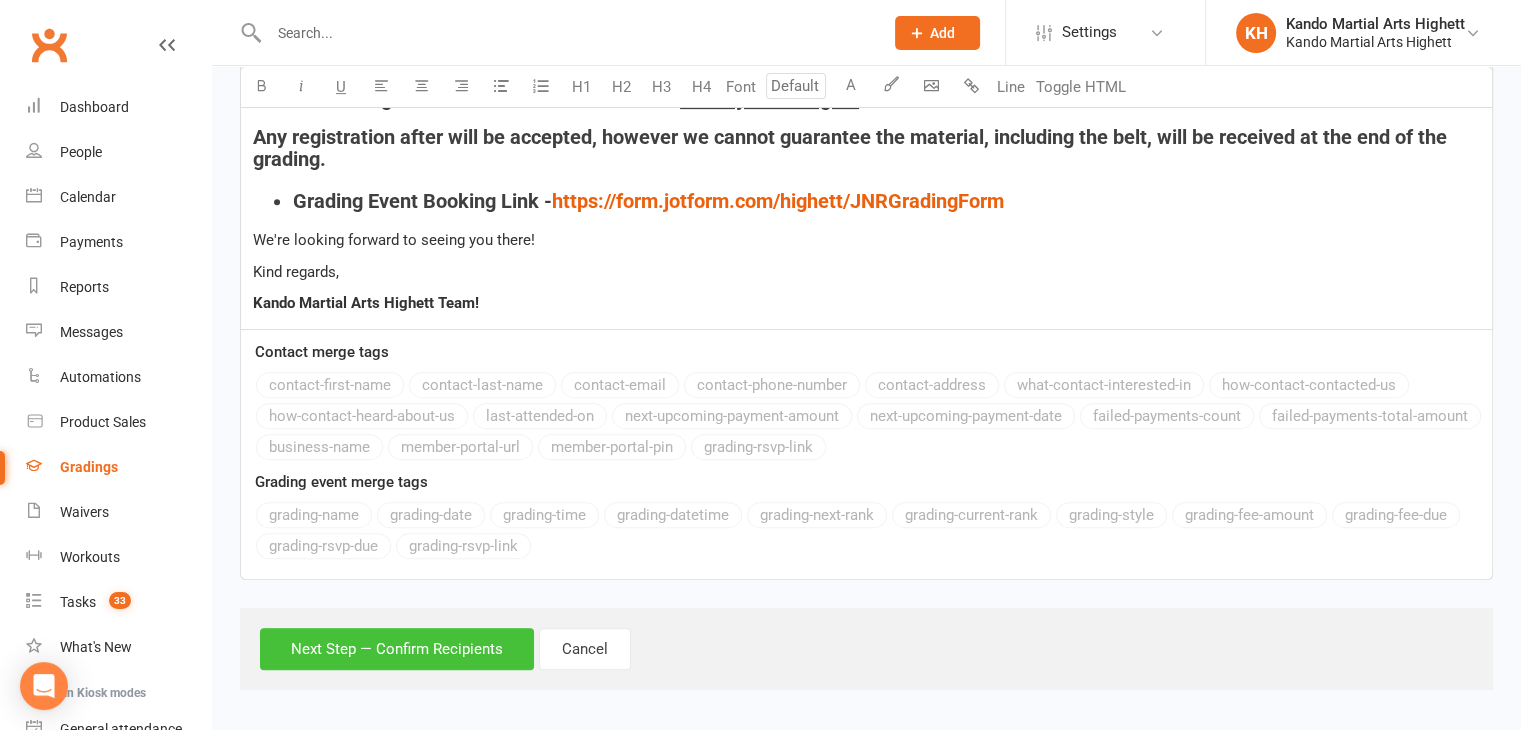 click on "Next Step — Confirm Recipients" at bounding box center [397, 649] 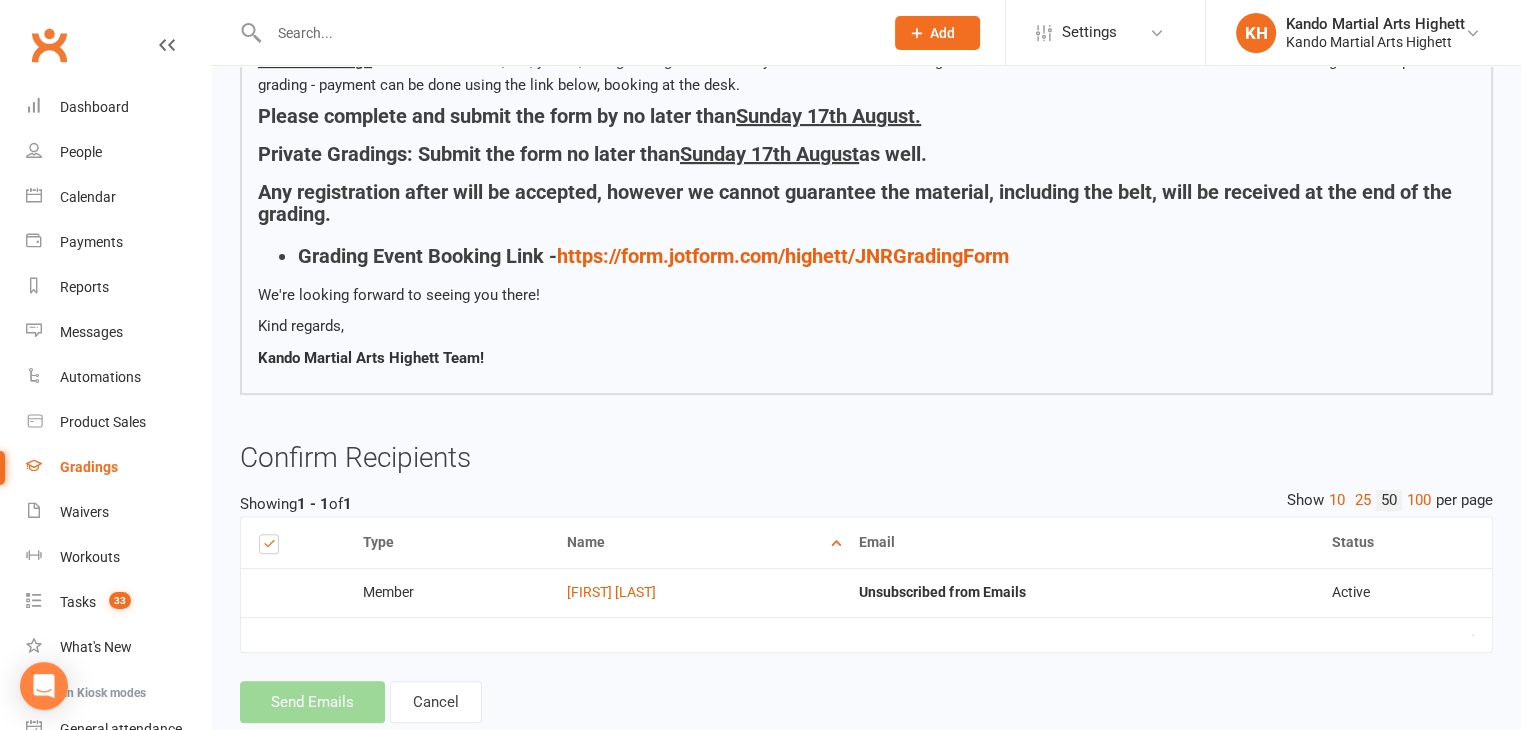 scroll, scrollTop: 612, scrollLeft: 0, axis: vertical 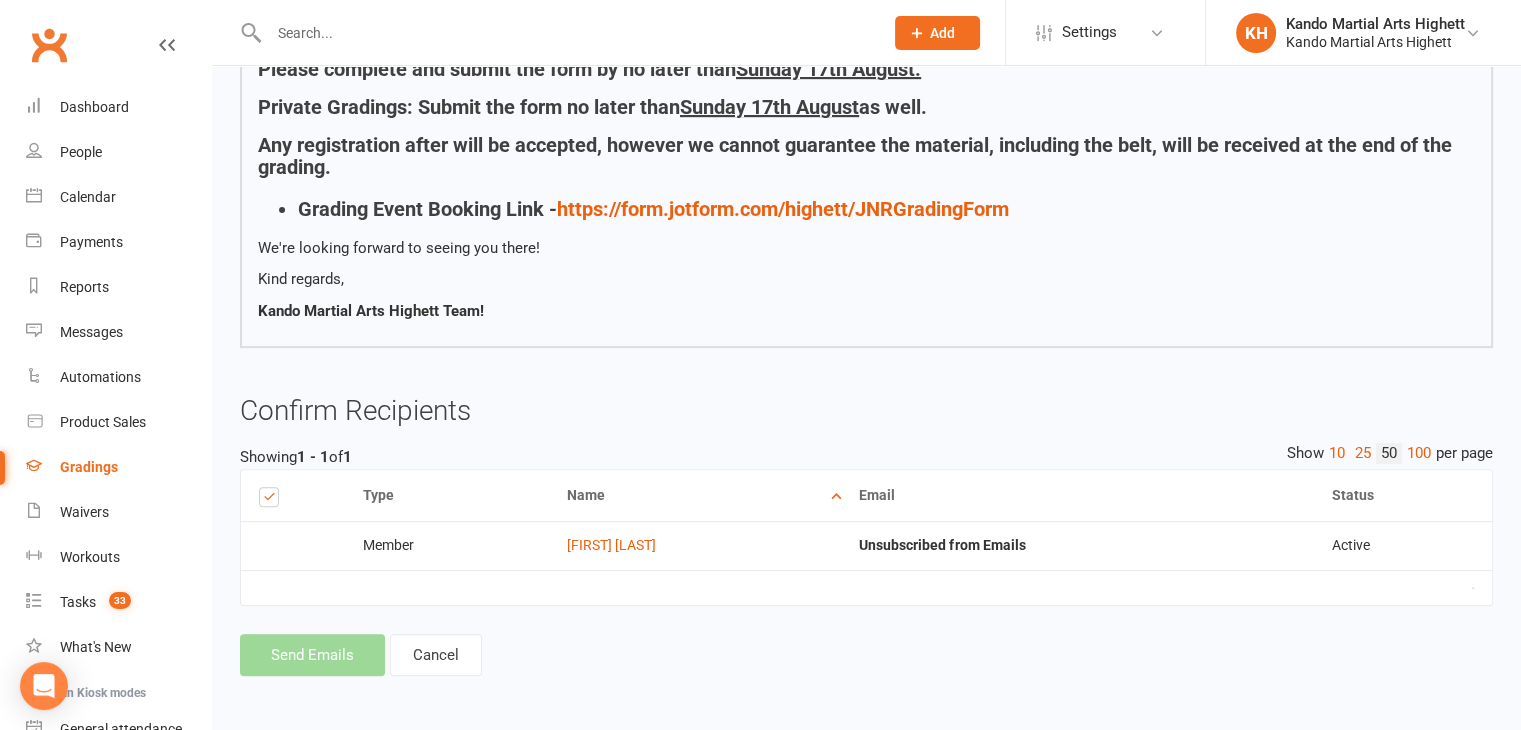 click on "Send Emails Cancel" at bounding box center [866, 655] 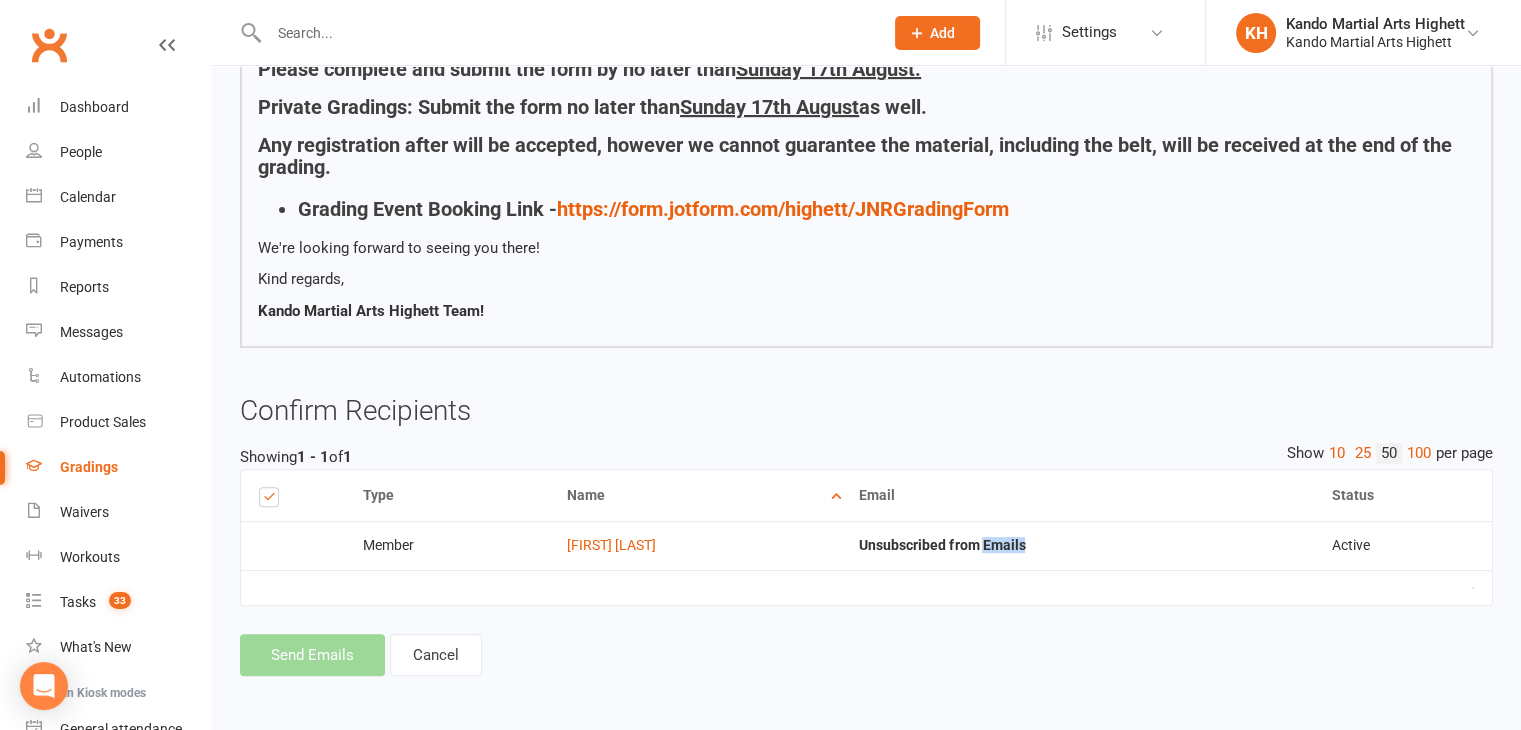 click on "Unsubscribed from Emails" at bounding box center (942, 545) 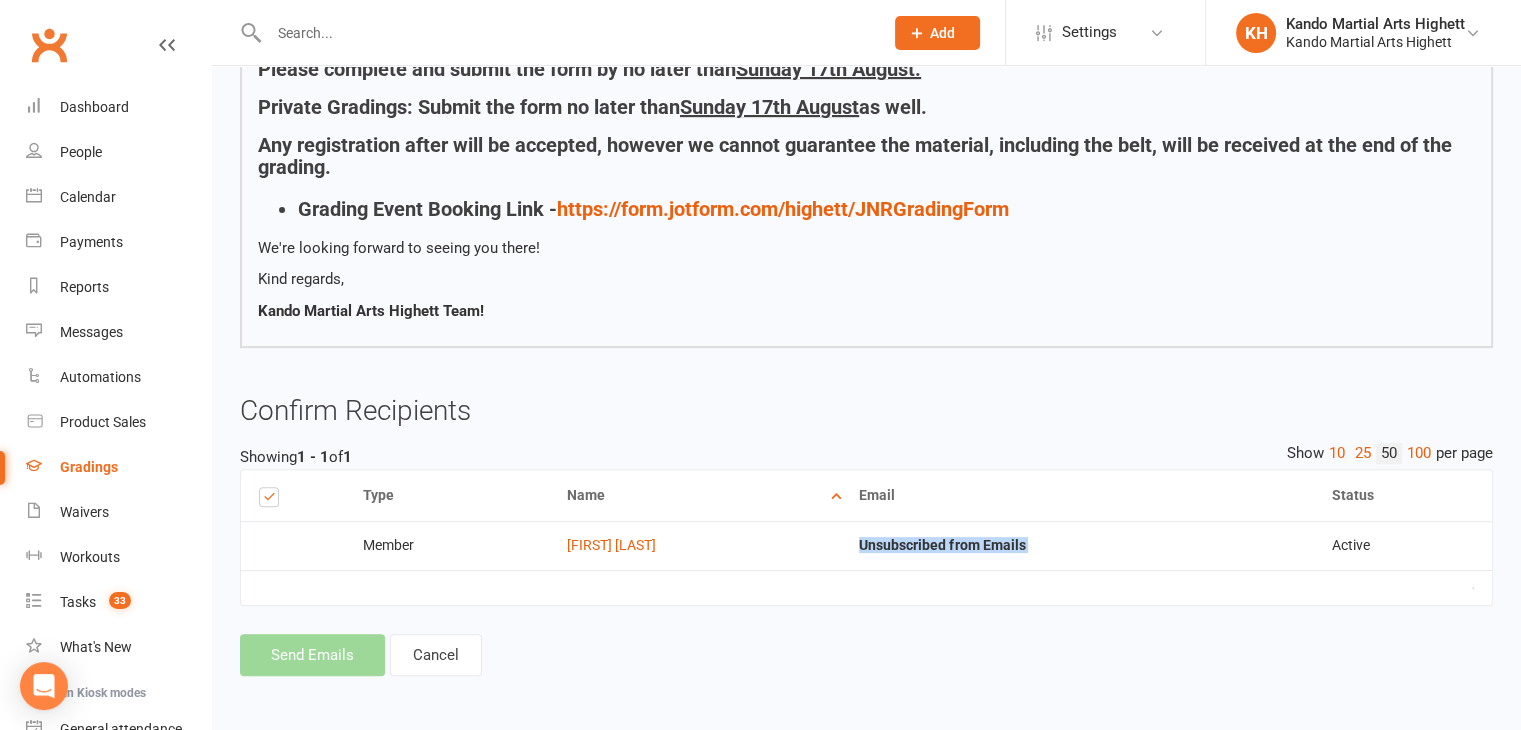 click on "Unsubscribed from Emails" at bounding box center (942, 545) 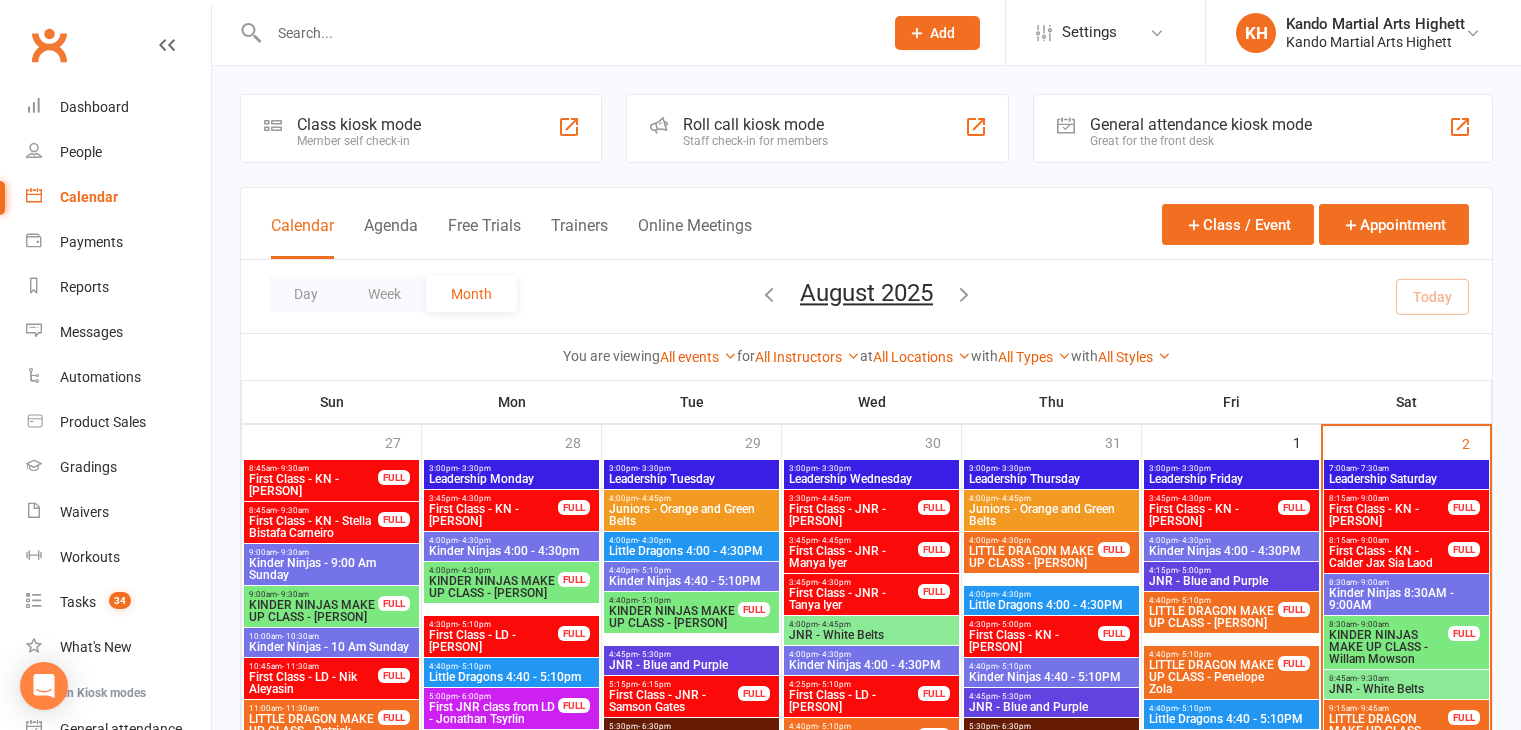 scroll, scrollTop: 0, scrollLeft: 0, axis: both 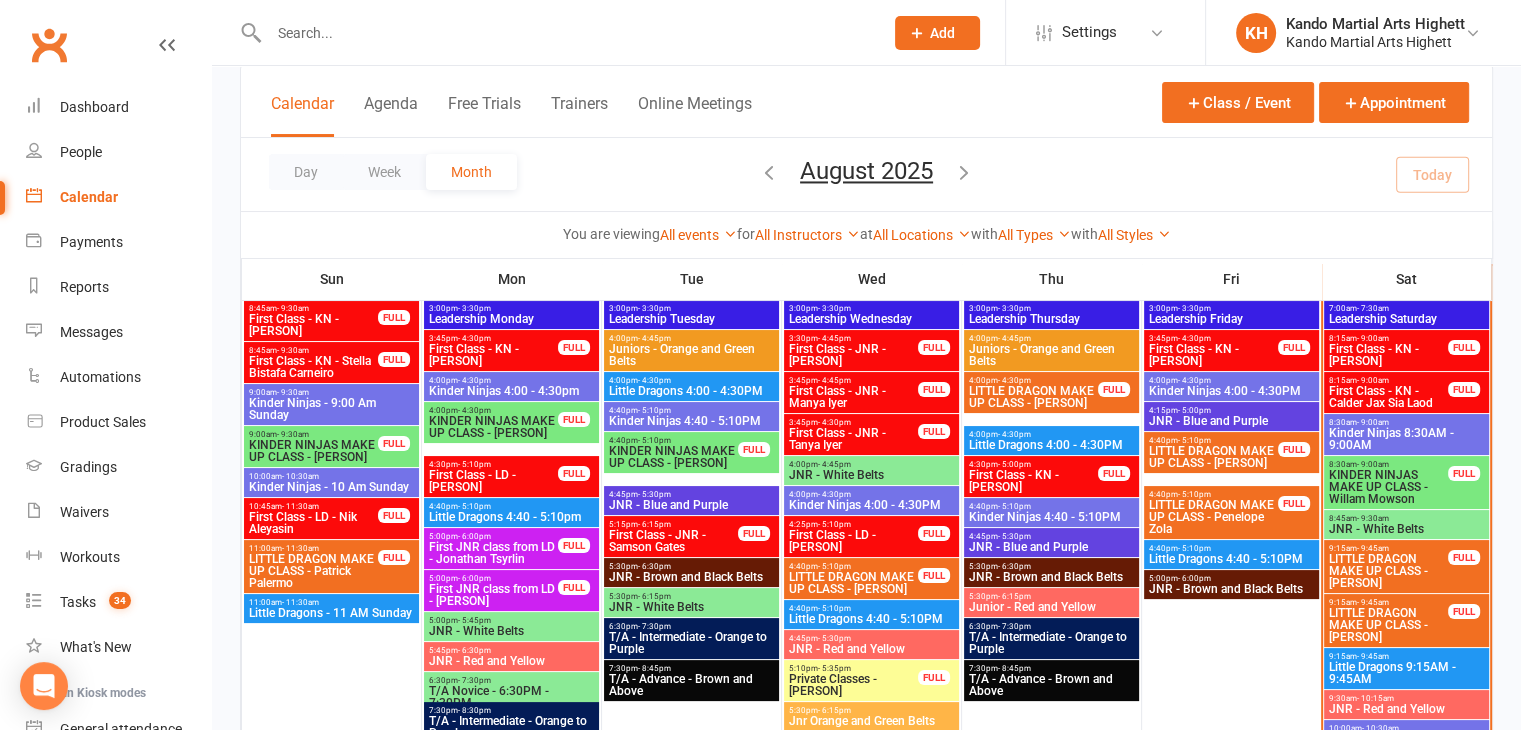 drag, startPoint x: 880, startPoint y: 612, endPoint x: 859, endPoint y: 609, distance: 21.213203 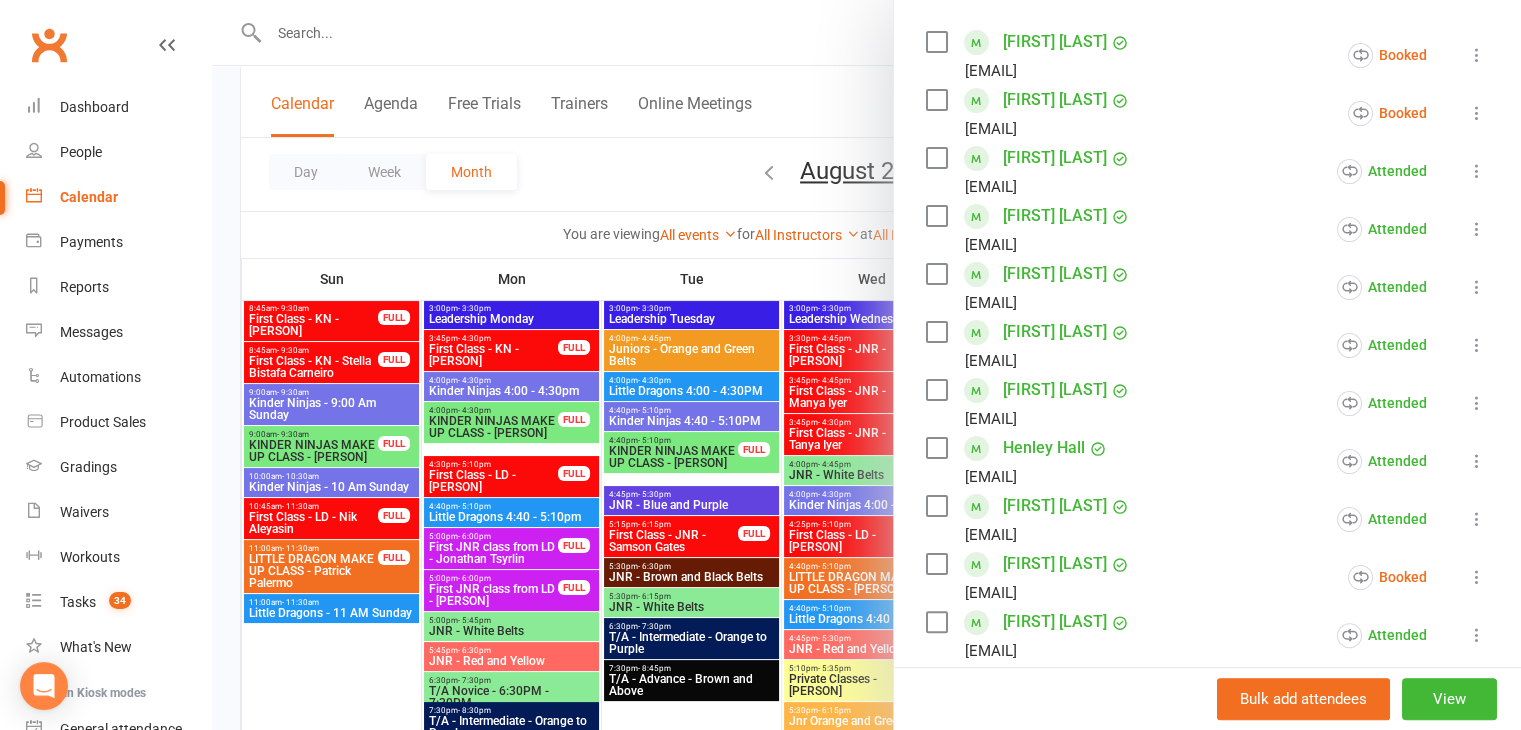scroll, scrollTop: 347, scrollLeft: 0, axis: vertical 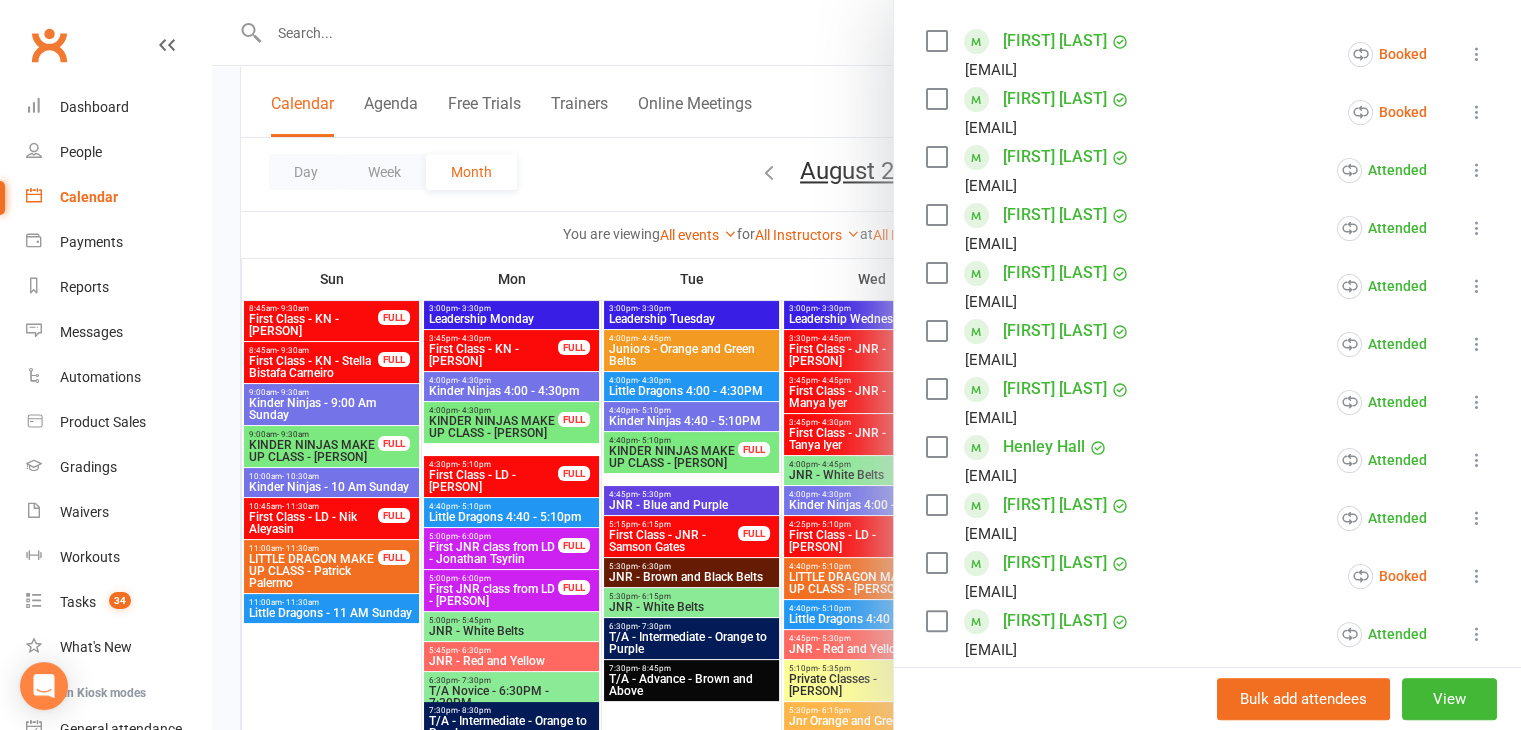 click on "Class kiosk mode Roll call 4:40 PM - 5:10 PM, Wednesday, July, 30, 2025 with Kando Martial Arts Highett at Big Mats -2 Attendees 17 places booked 8 places available Sort by Last name First name Booking created [PERSON] [EMAIL] Booked More info Remove Check in Mark absent Send message All bookings for series Deactivate recurring bookings [PERSON] [EMAIL] Booked More info Remove Check in Mark absent Send message All bookings for series Deactivate recurring bookings [PERSON] [EMAIL] Attended More info Remove Mark absent Undo check-in Send message All bookings for series Deactivate recurring bookings [PERSON] [EMAIL] Attended More info Remove Mark absent Undo check-in Send message All bookings for series" at bounding box center [1207, 554] 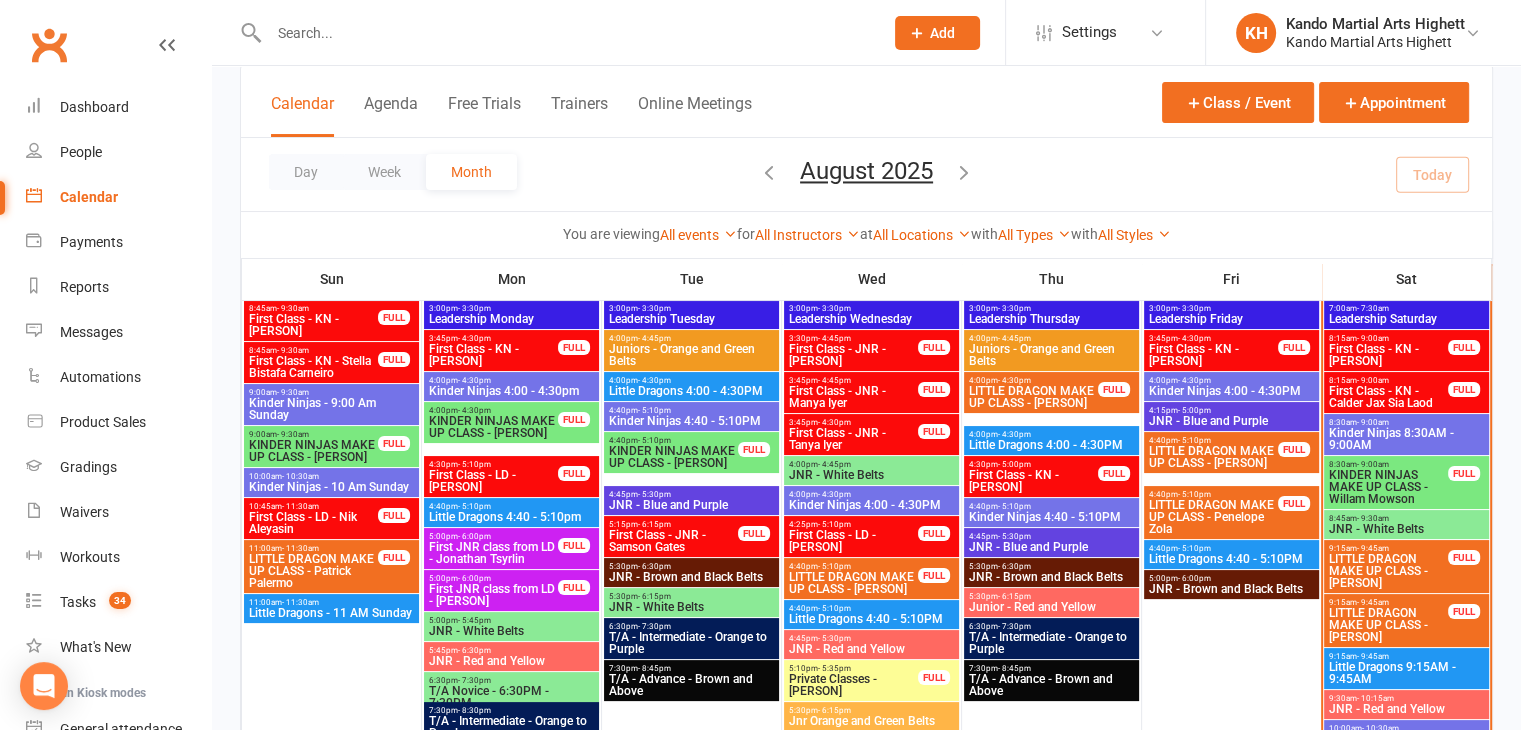 click on "Add" 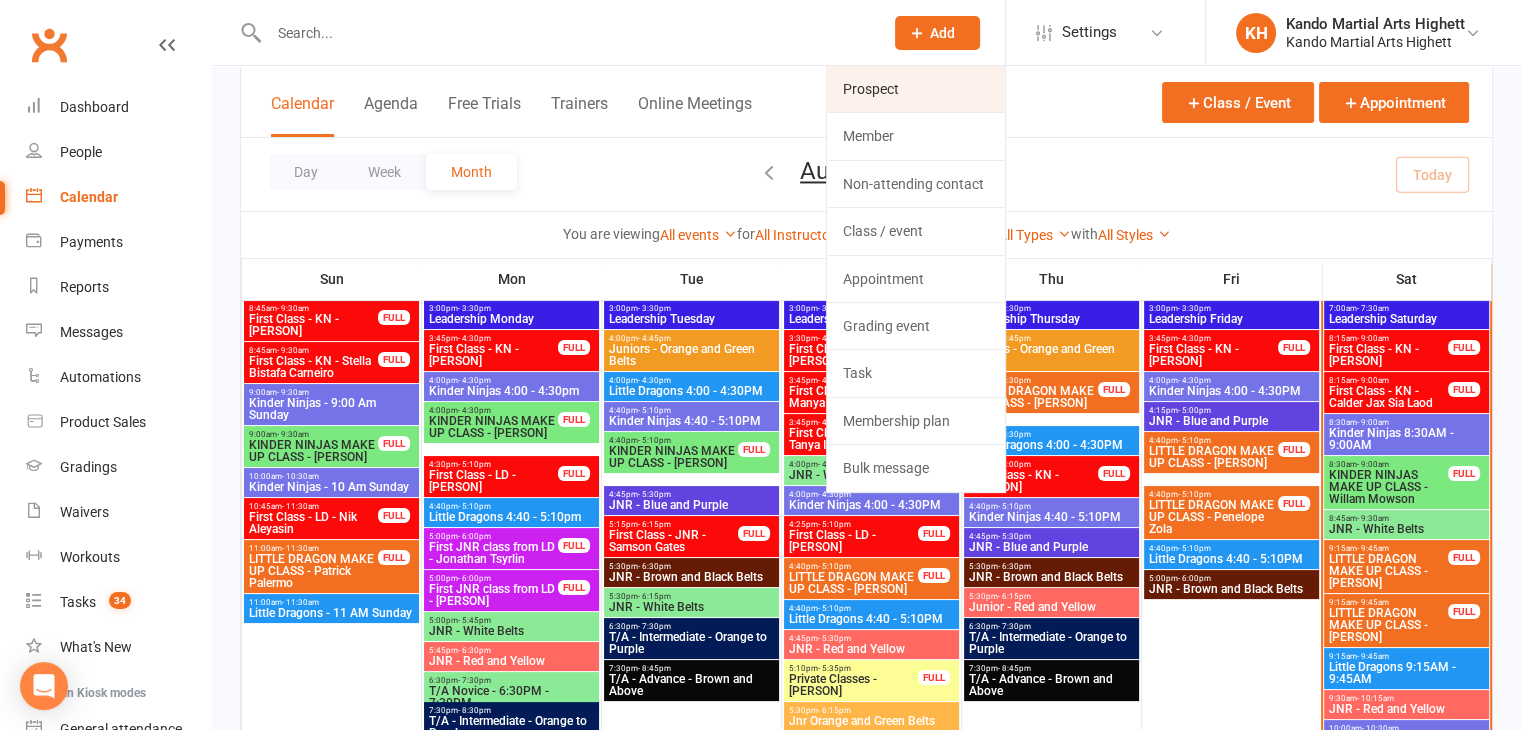click on "Prospect" 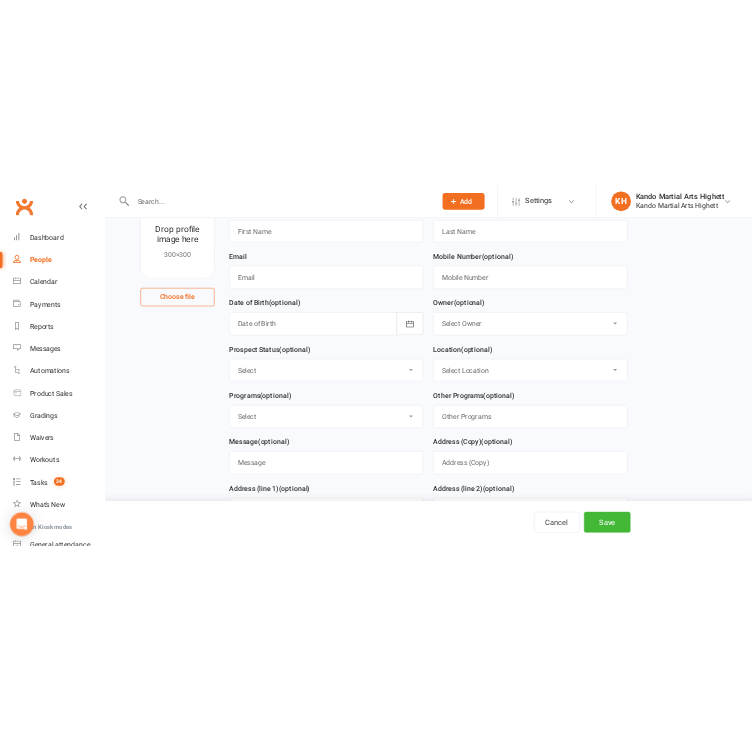 scroll, scrollTop: 0, scrollLeft: 0, axis: both 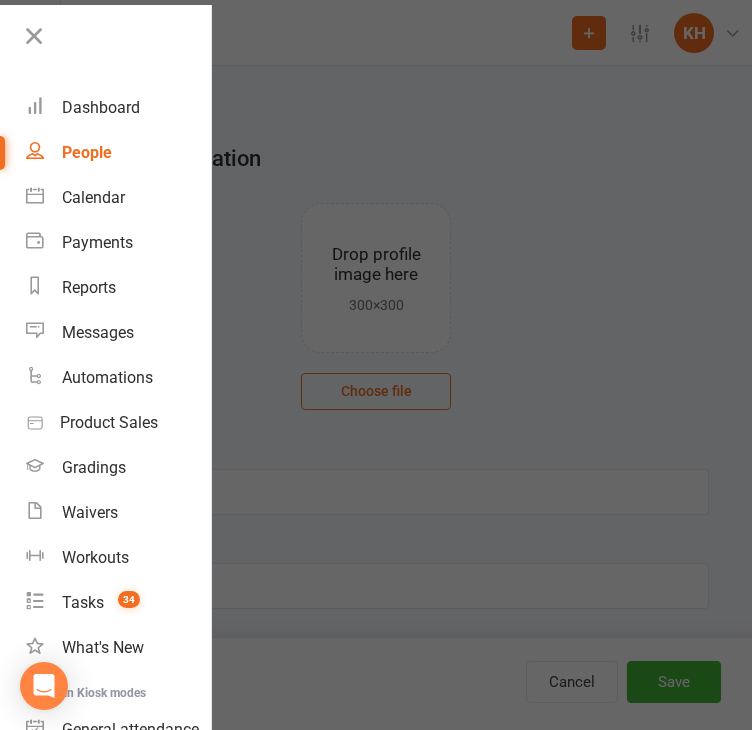 click at bounding box center [376, 365] 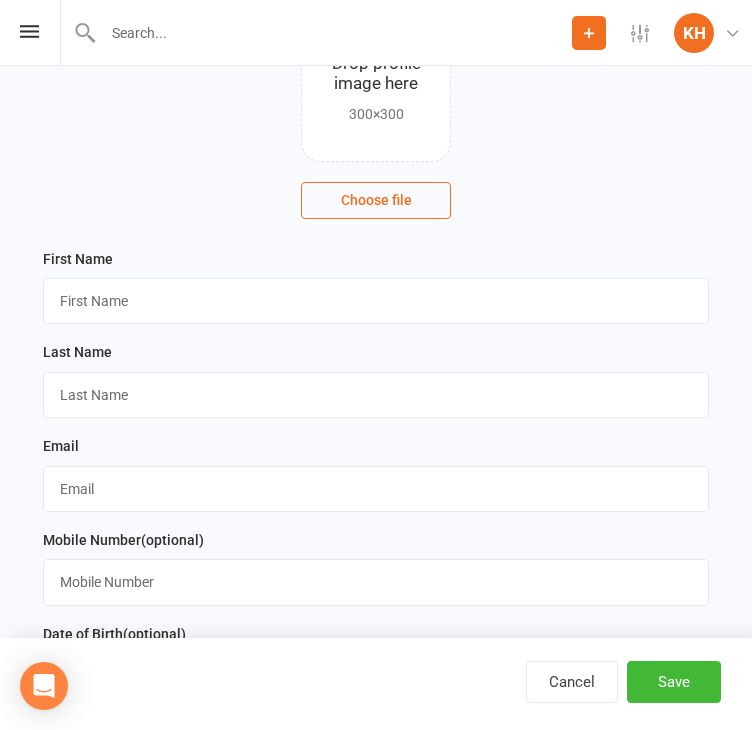 scroll, scrollTop: 200, scrollLeft: 0, axis: vertical 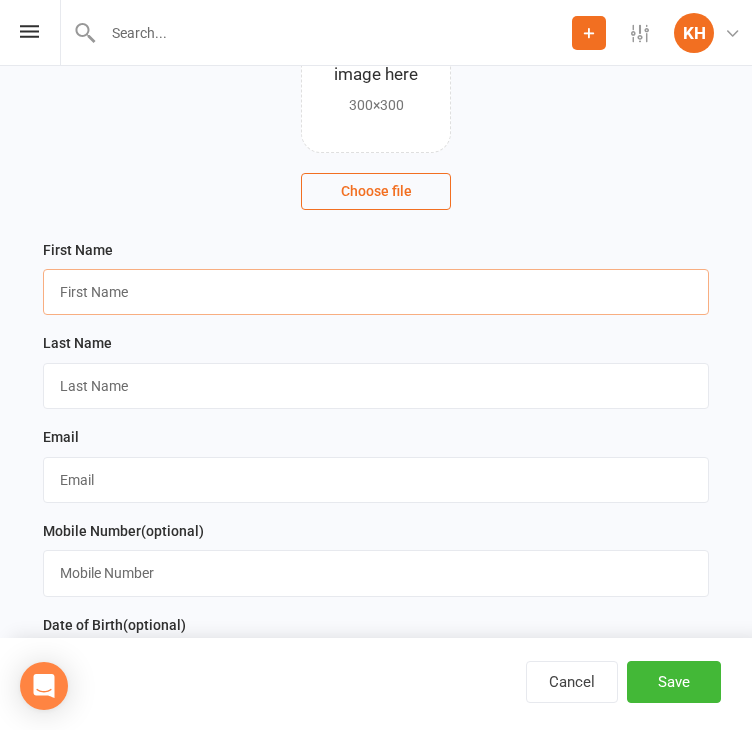 click at bounding box center (376, 292) 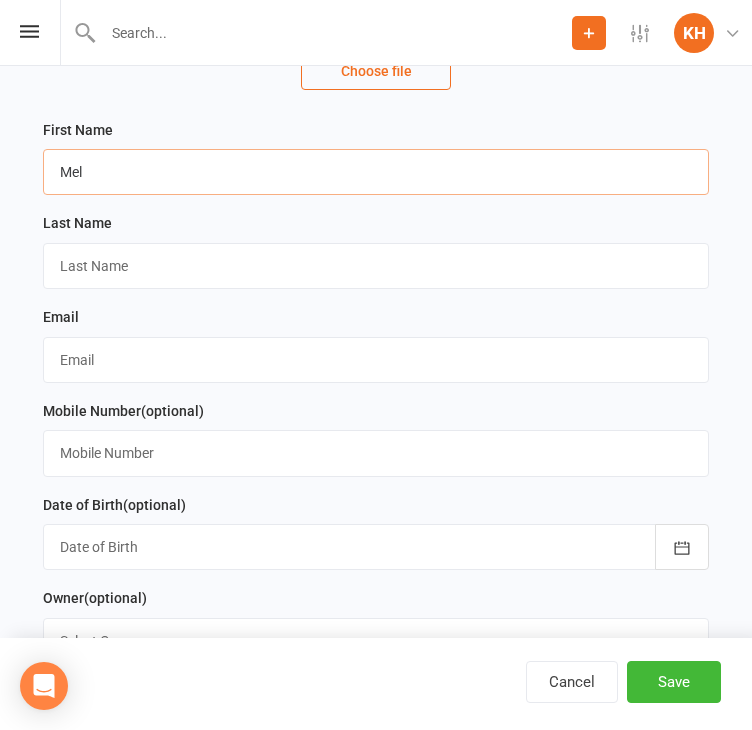 scroll, scrollTop: 324, scrollLeft: 0, axis: vertical 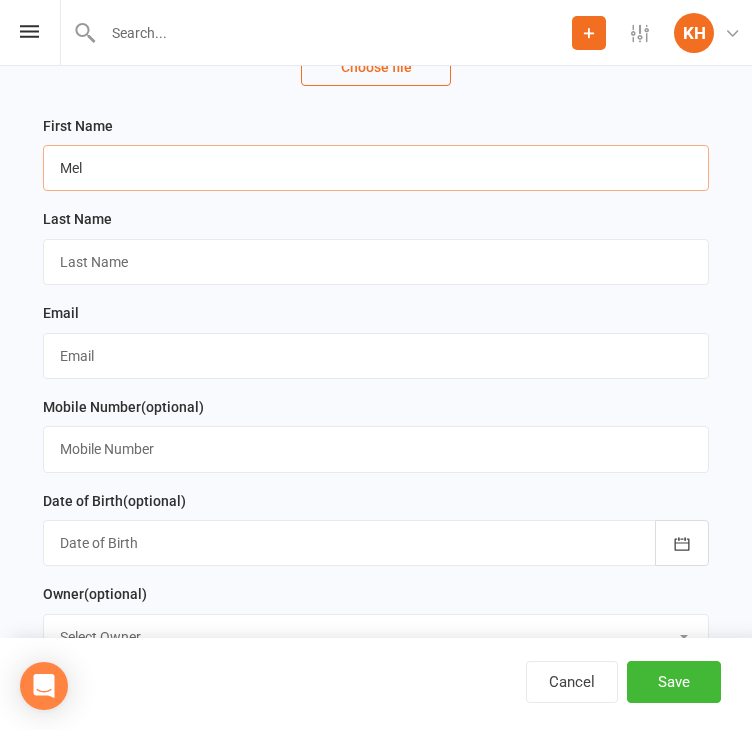 type on "Mel" 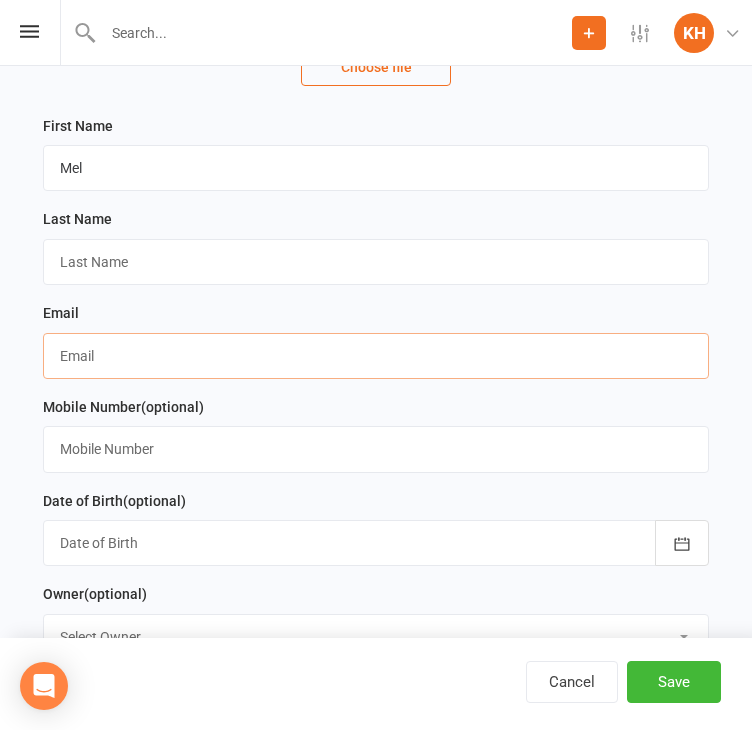 click at bounding box center [376, 356] 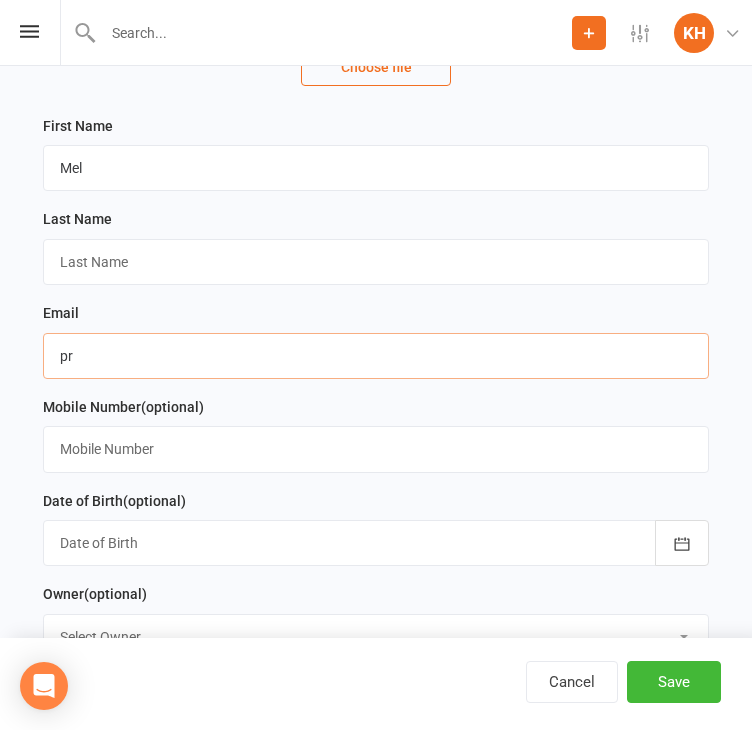 type on "p" 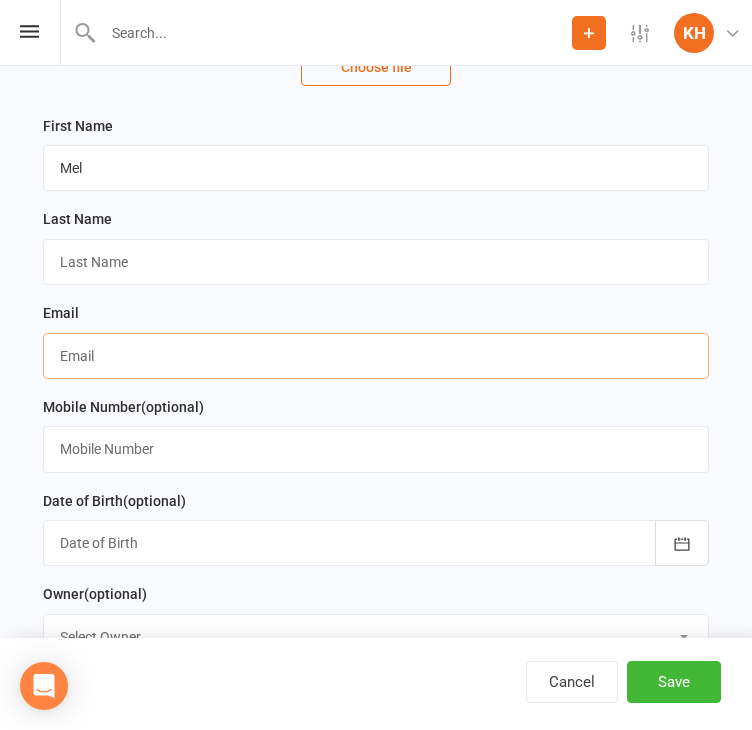 paste on "mailto:princess_mel8080@hotmail.com" 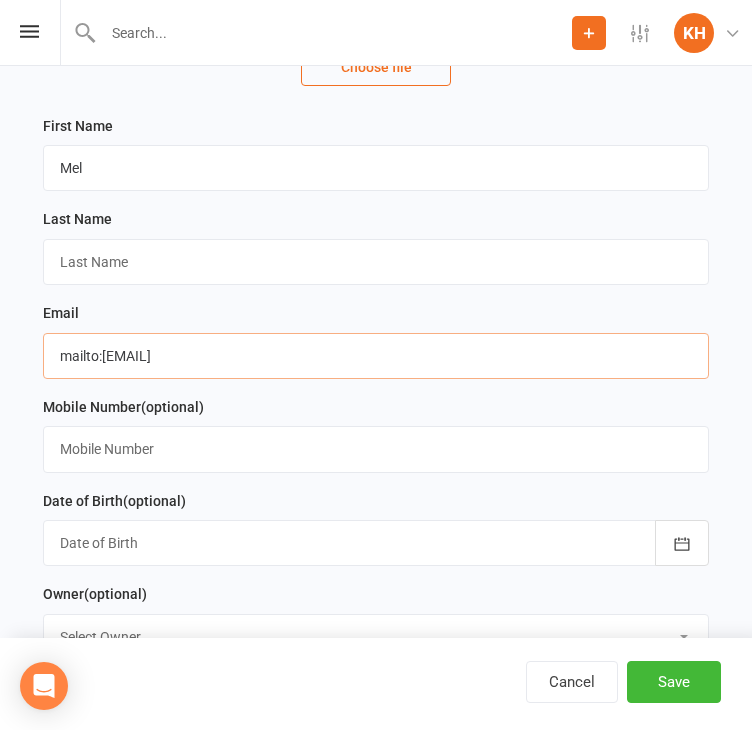 click on "mailto:princess_mel8080@hotmail.com" at bounding box center [376, 356] 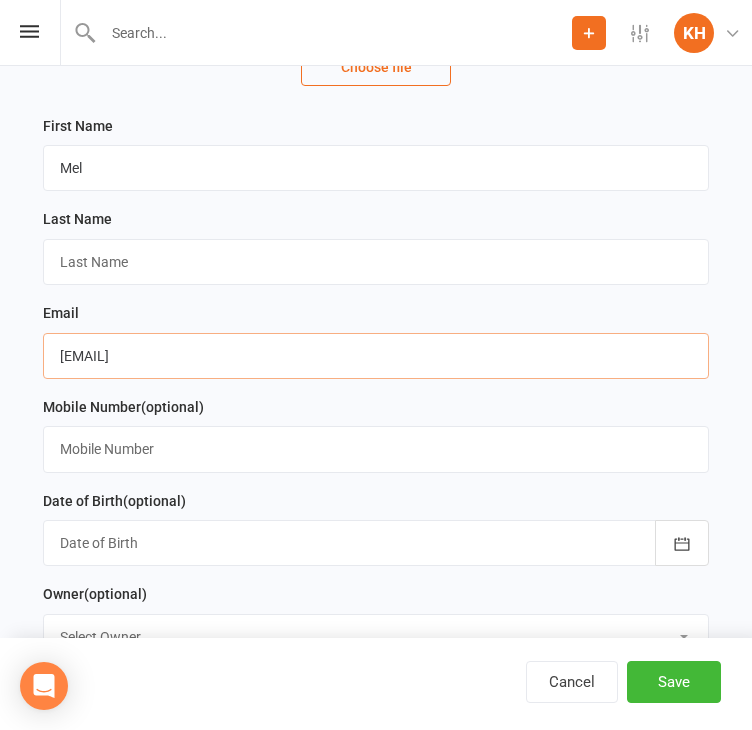 type on "princess_mel8080@hotmail.com" 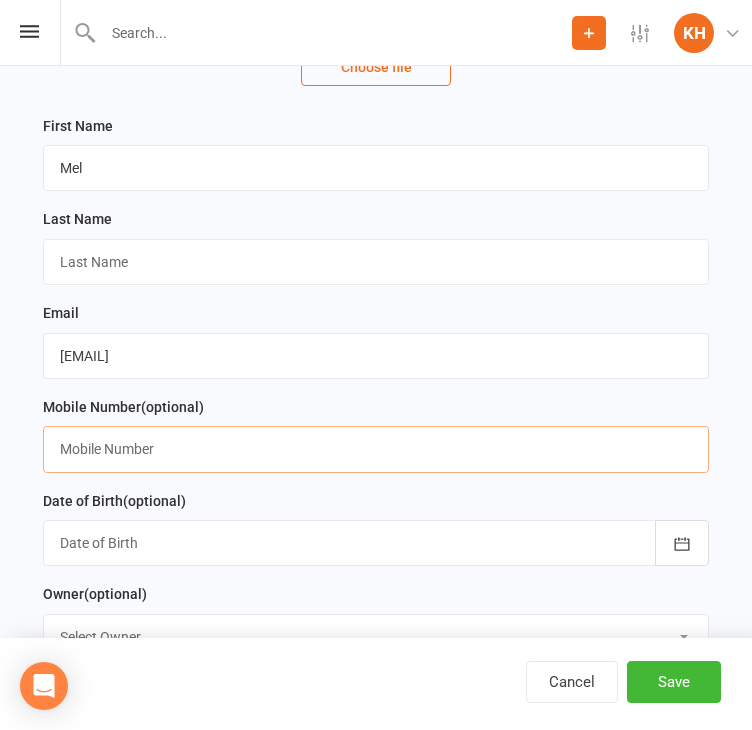 click at bounding box center (376, 449) 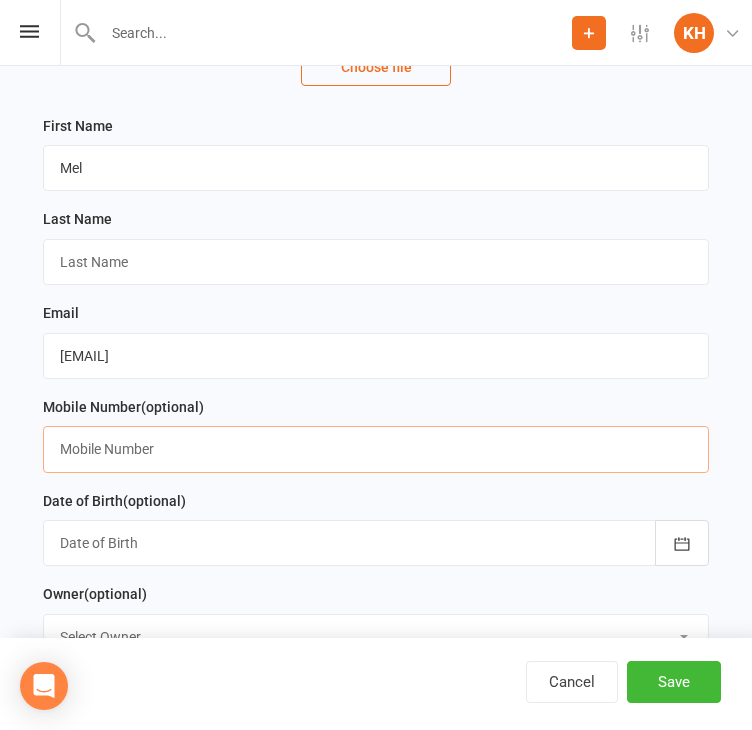 paste on "0431335189" 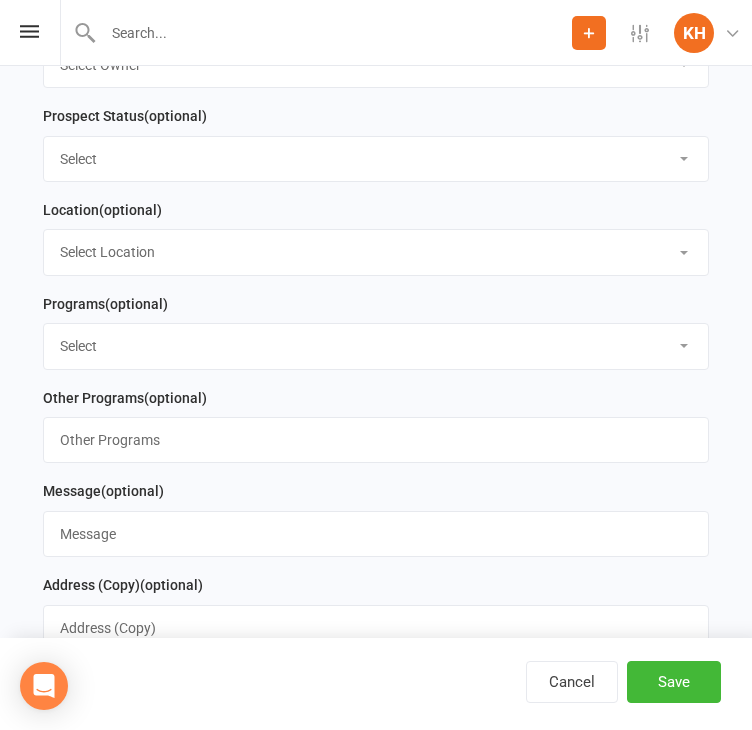 scroll, scrollTop: 911, scrollLeft: 0, axis: vertical 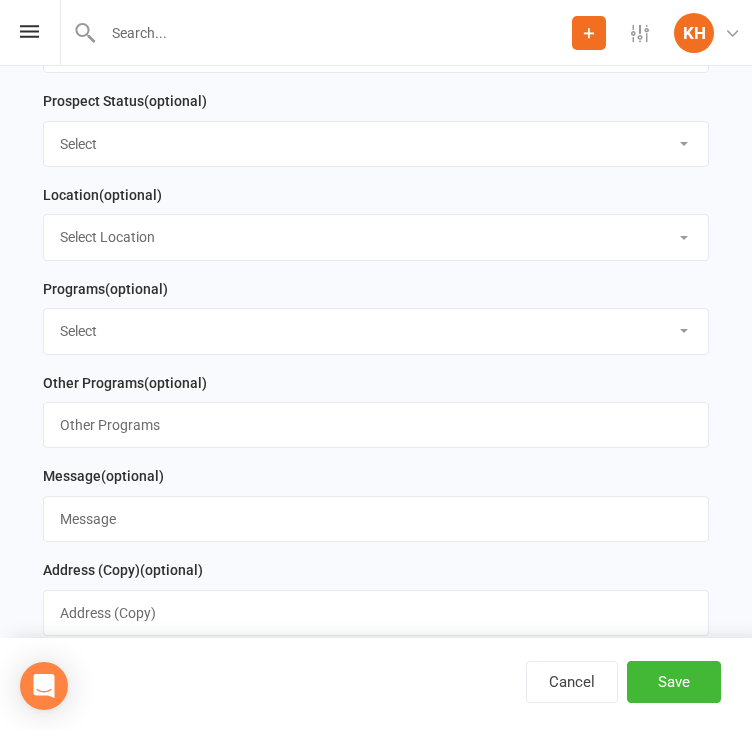 type on "0431335189" 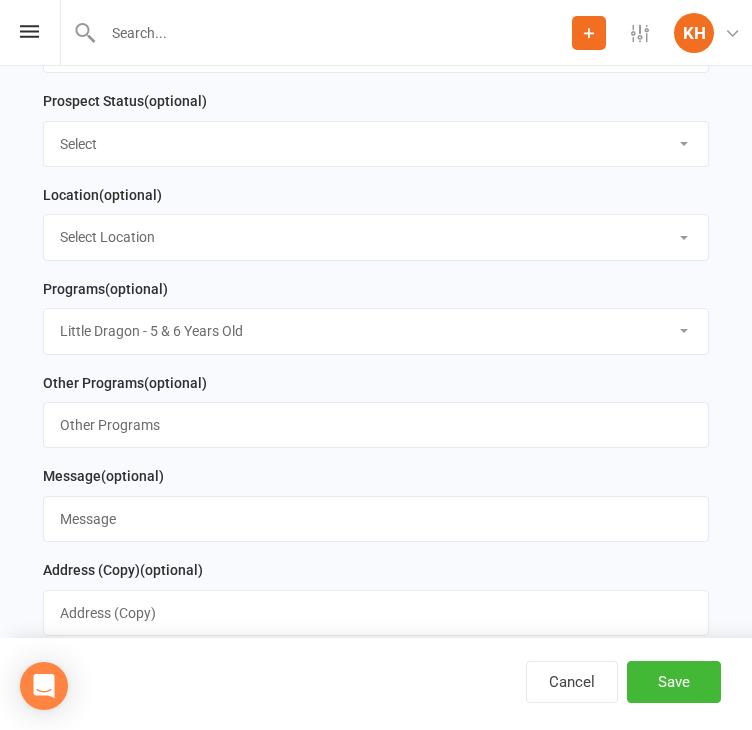 click on "Select Kinder Ninja - 3 & 4 Years Old Little Dragon - 5 & 6 Years Old Junior - 7 to 12 years old Teen and Adult - 13 onwards" at bounding box center [376, 331] 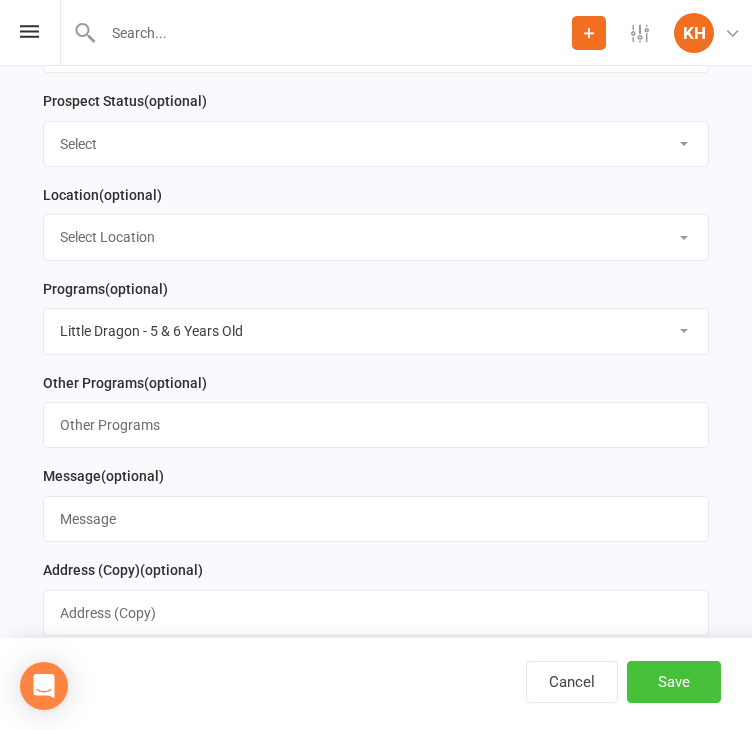click on "Save" at bounding box center (674, 682) 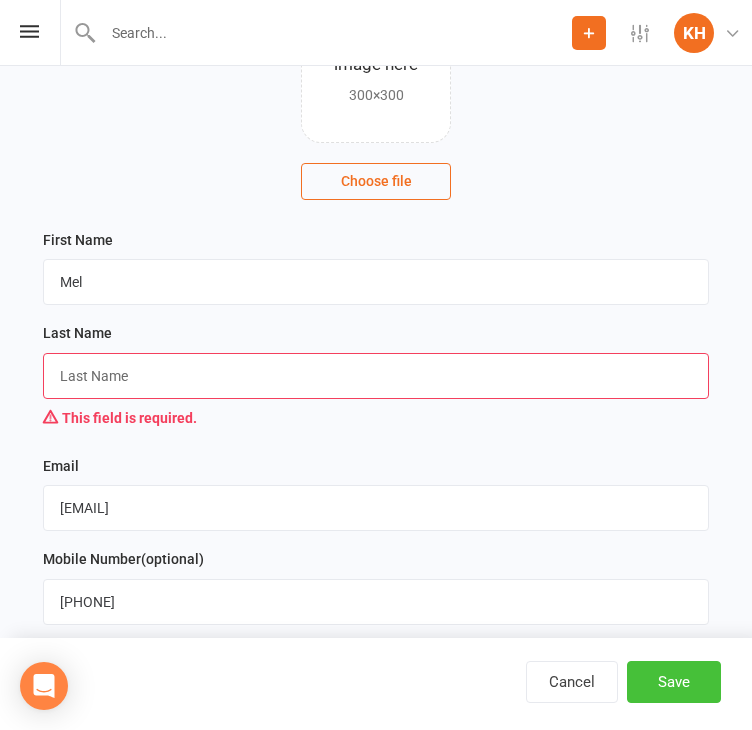 scroll, scrollTop: 203, scrollLeft: 0, axis: vertical 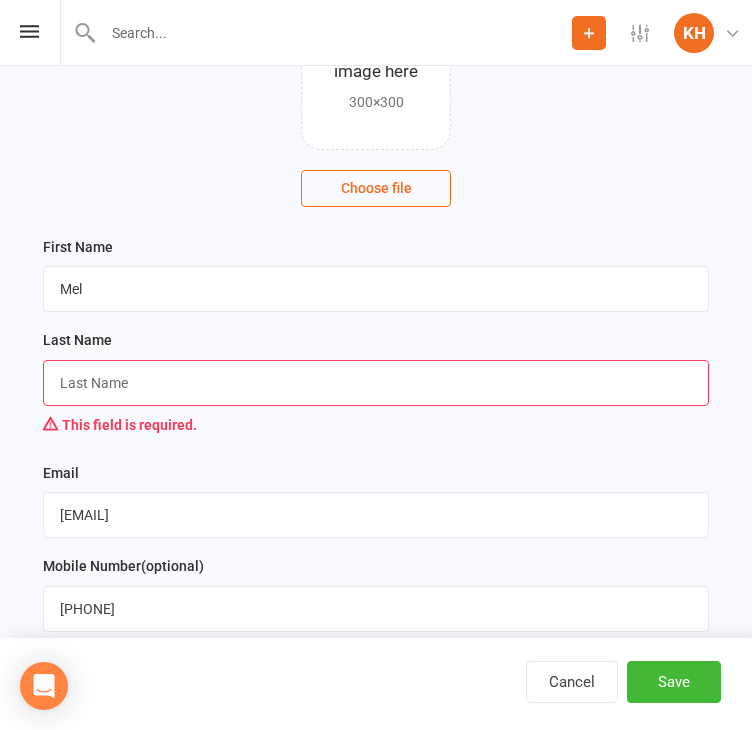 click at bounding box center [376, 383] 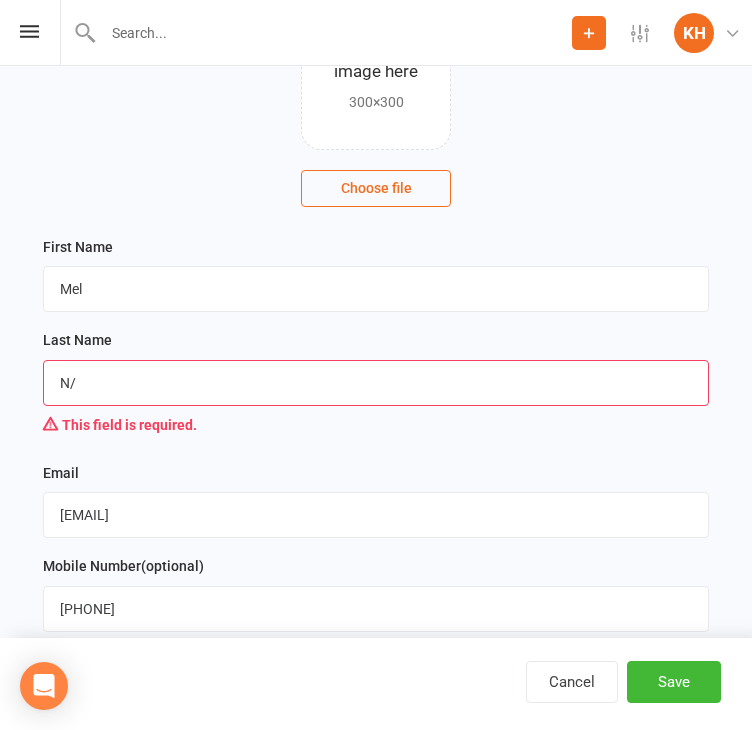 type on "N" 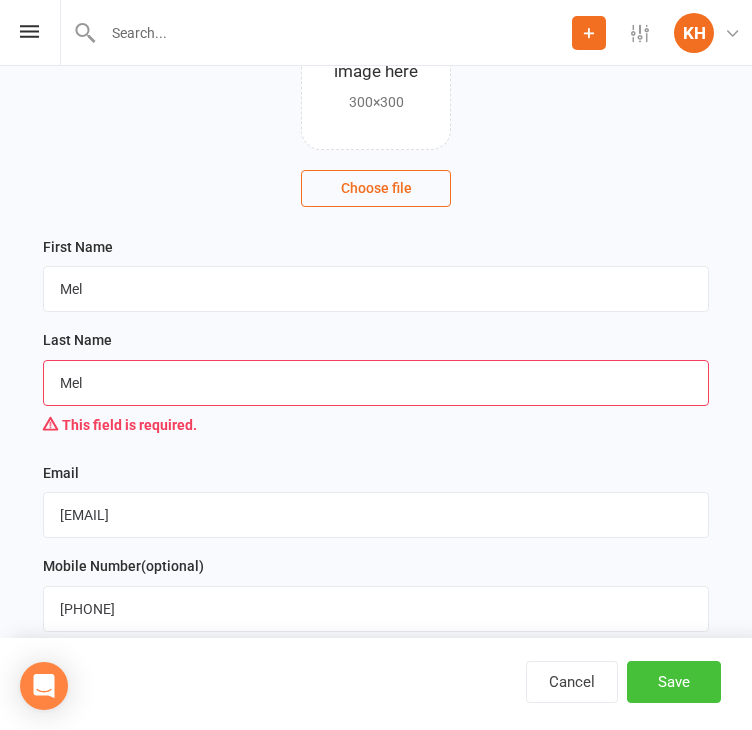 type on "Mel" 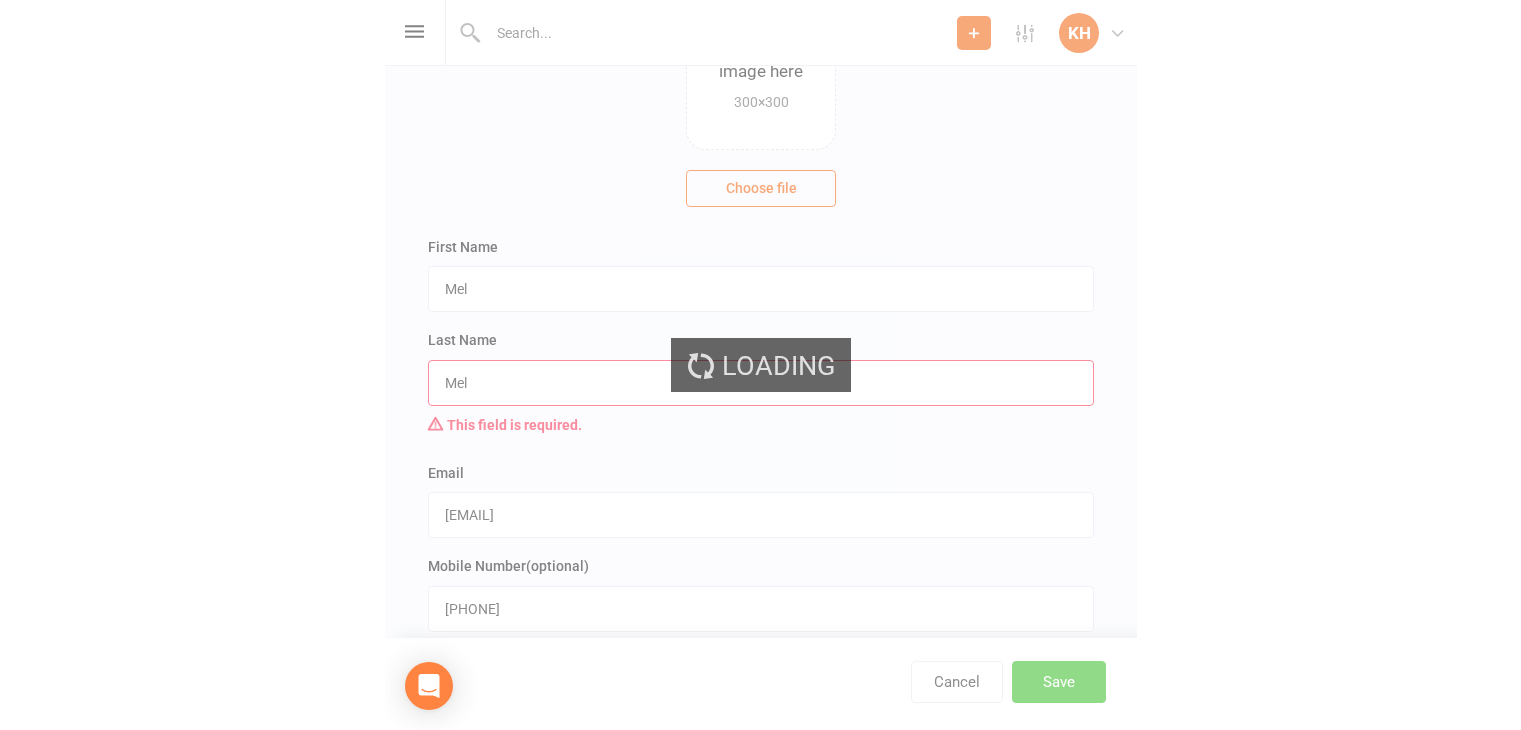 scroll, scrollTop: 0, scrollLeft: 0, axis: both 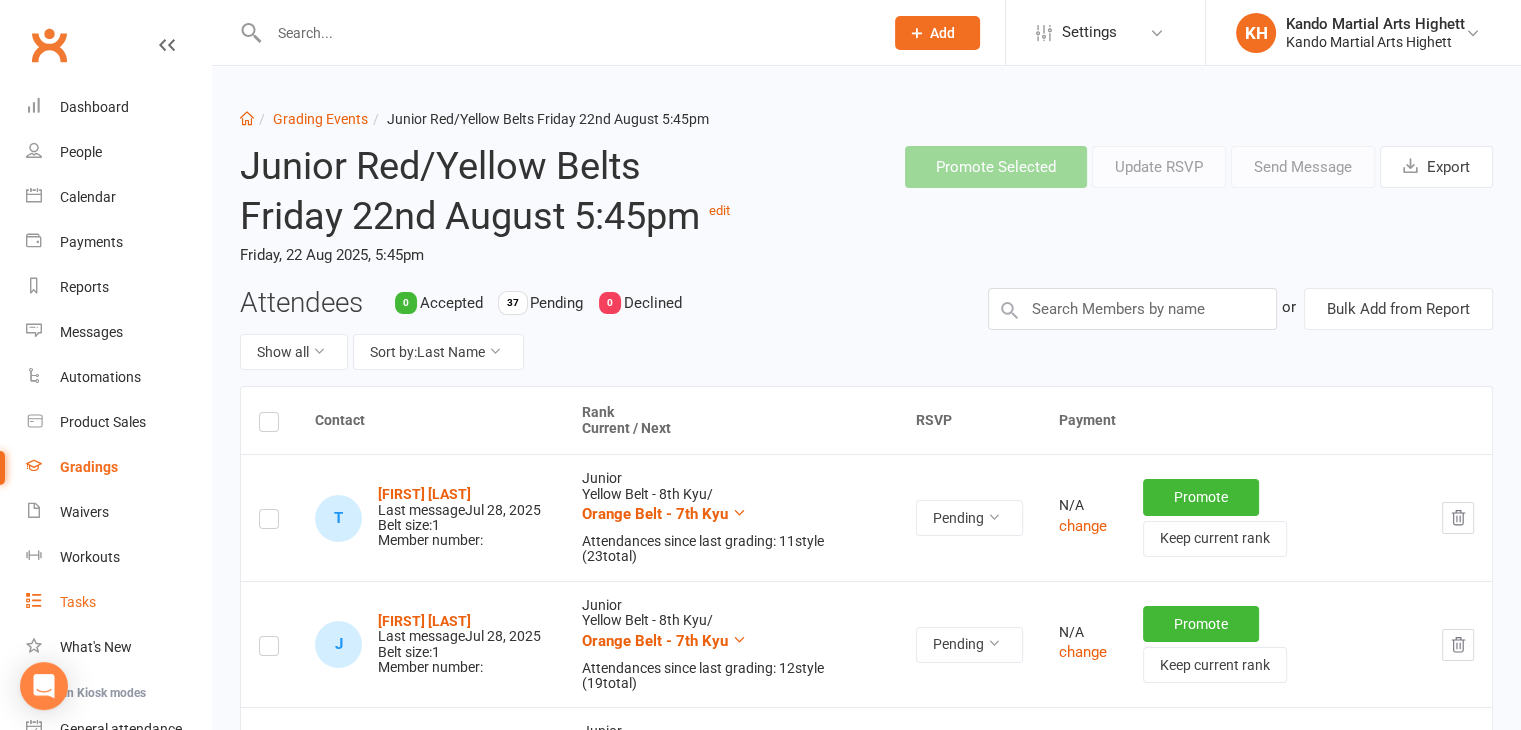 click on "Tasks" at bounding box center [118, 602] 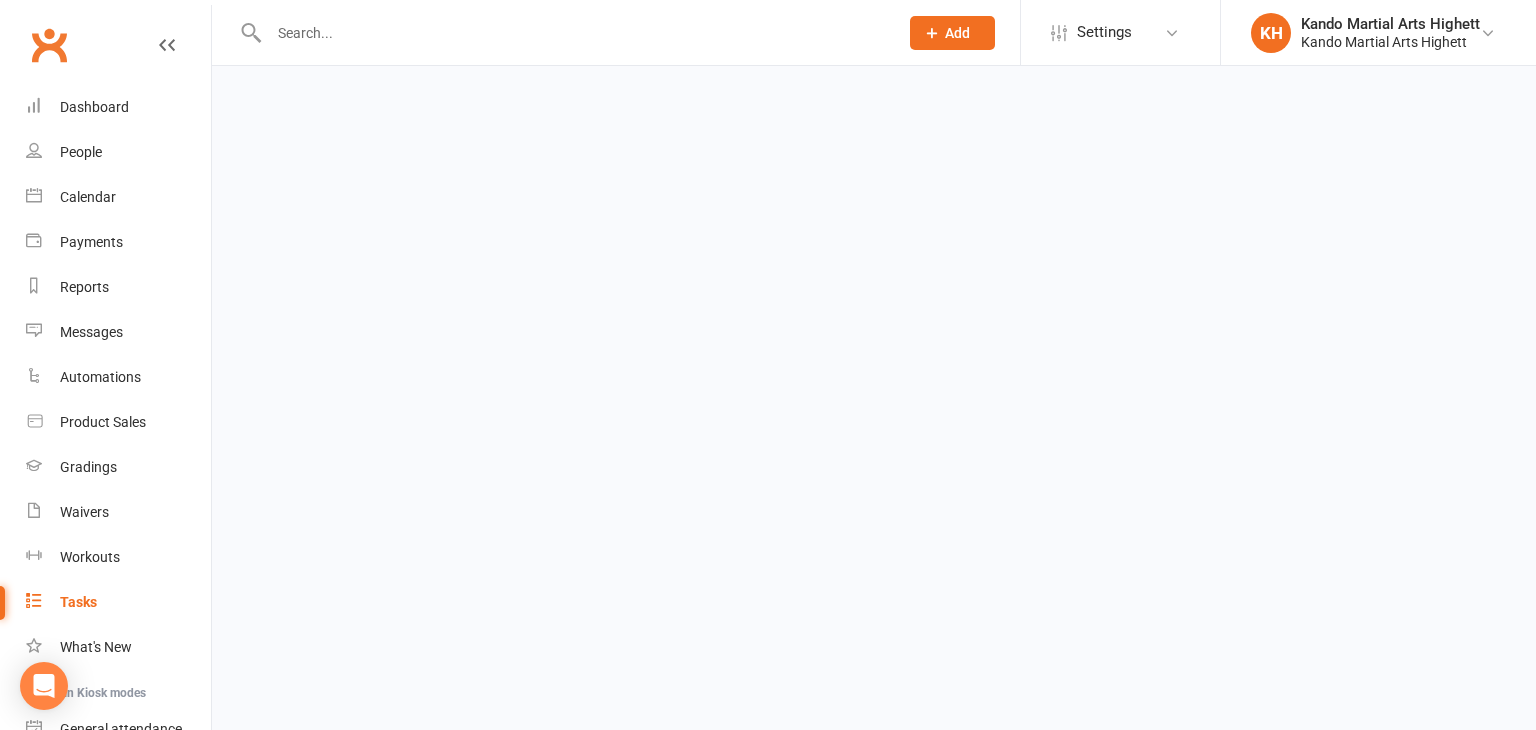 select on "incomplete" 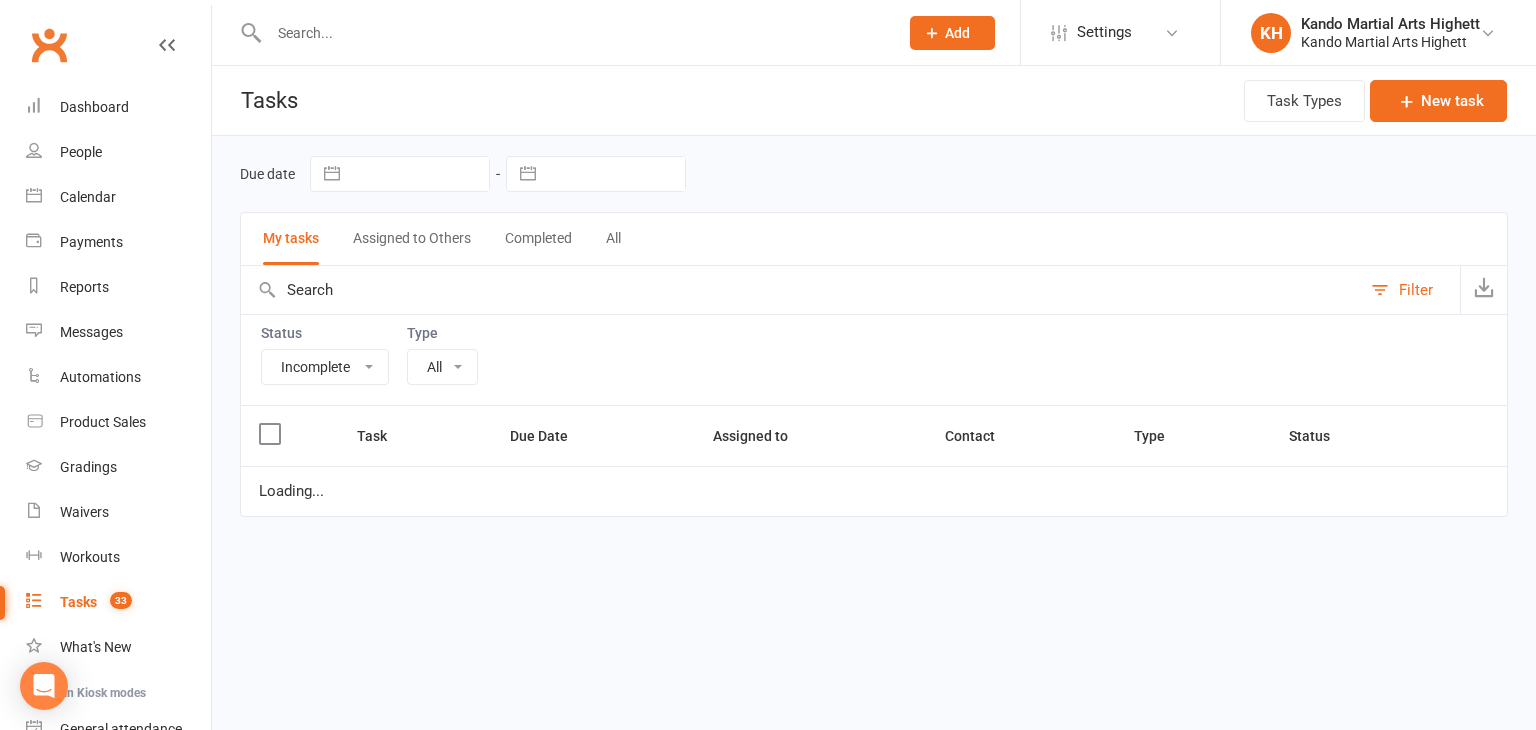 select on "23096" 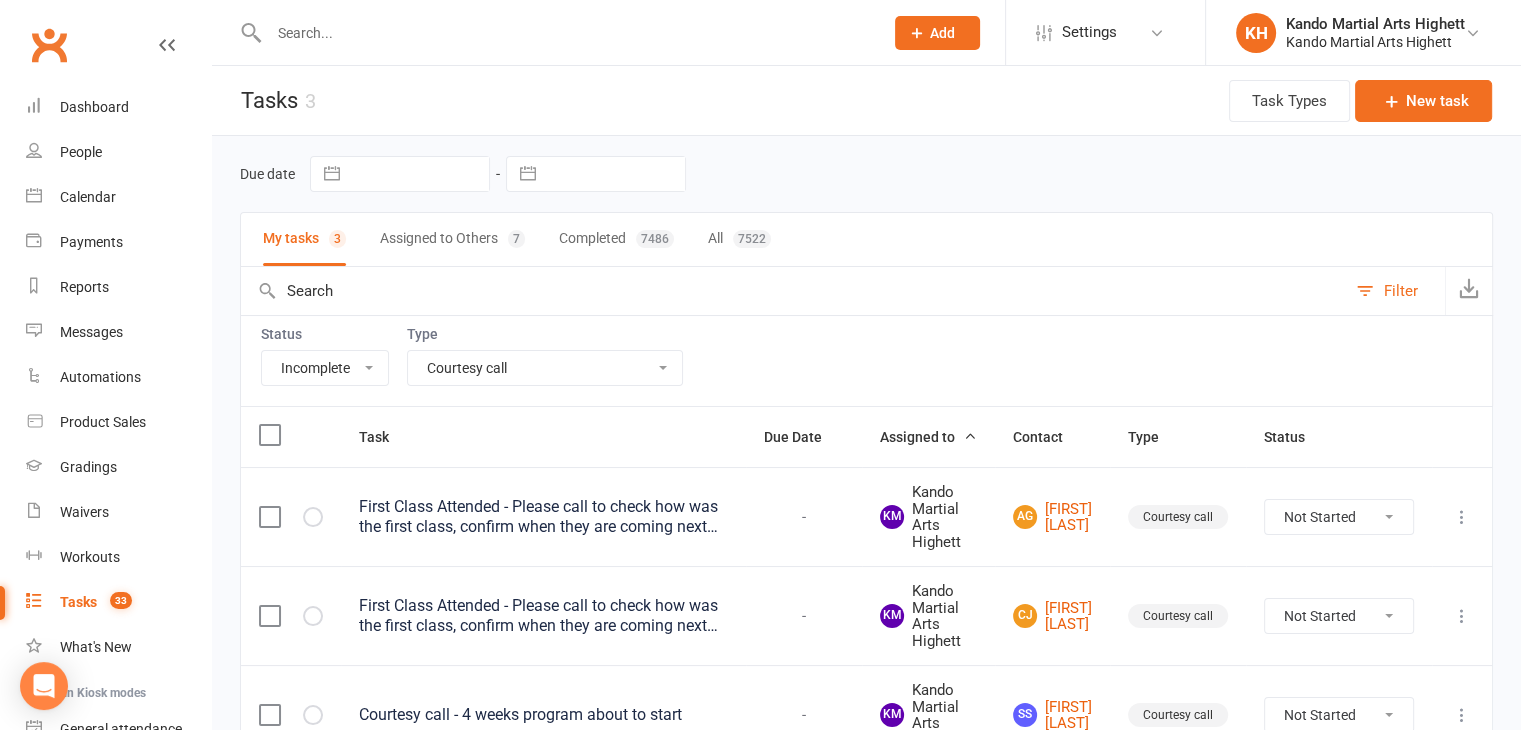 click on "All Admin Cancellation Class transfer Courtesy call Create welcome card E-mail Enquiry External In-class related Joining pack Ld/kn certificate and belt Leadership Membership related Phone call Staff communication Stock Suspension Waiting list - friday kn Waiting list - friday ld Waiting list - monday kn Waiting list - monday ld Waiting list - saturday 10:45 ld Waiting list - saturday 10am kn Waiting list - saturday 11:30am ld Waiting list - saturday 8:30 kn Waiting list - saturday 9:15 am ld Waiting list - sunday kn 10am Waiting list - thursday kn Waiting list - thursday ld Waiting list - tuesday kn Waiting list - tuesday ld Waiting list - wednesday kn Waiting list - wednesday ld Waitlist - sunday kn Waitlist - sunday ld Waiver approved - not contacted Waiver approved - waiting response" at bounding box center (545, 368) 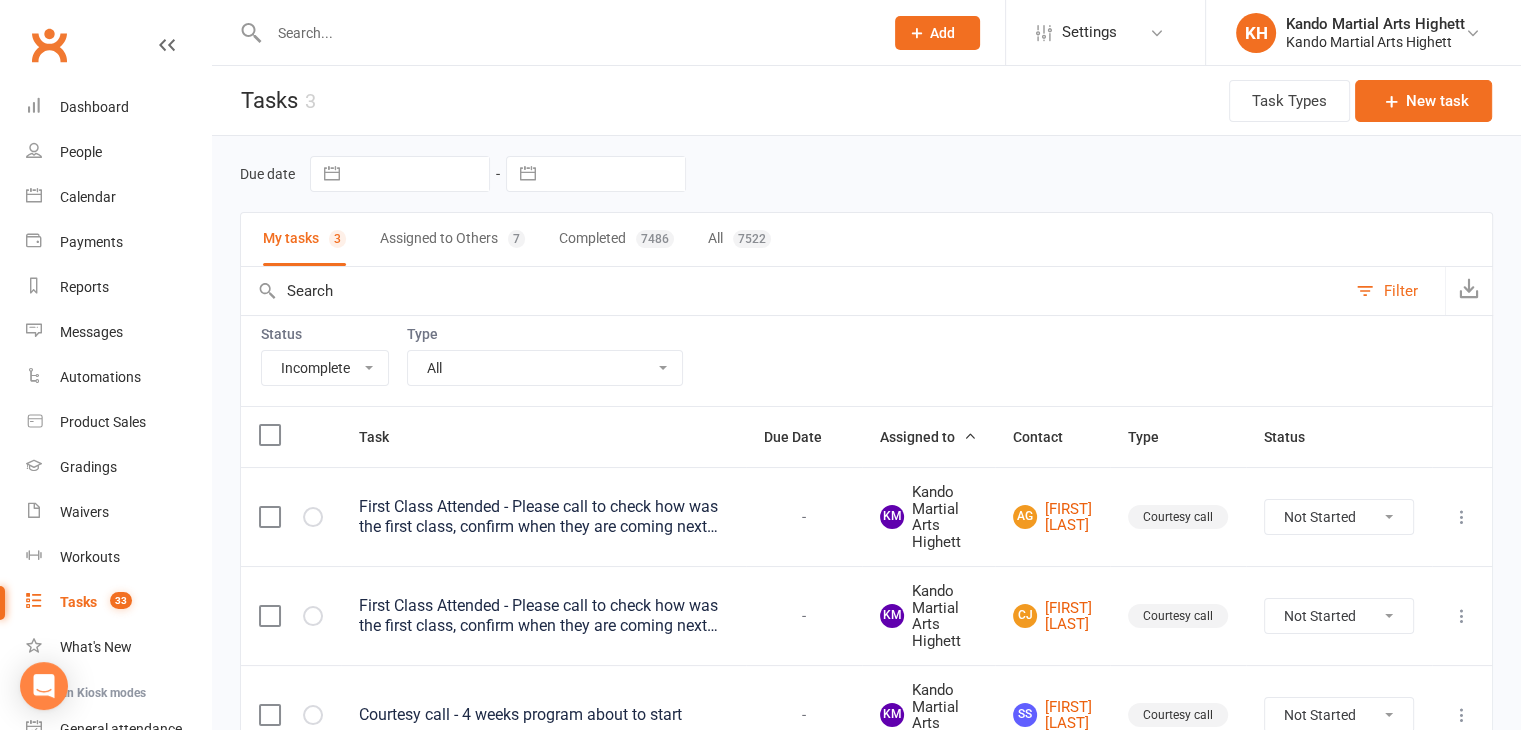 click on "All Admin Cancellation Class transfer Courtesy call Create welcome card E-mail Enquiry External In-class related Joining pack Ld/kn certificate and belt Leadership Membership related Phone call Staff communication Stock Suspension Waiting list - friday kn Waiting list - friday ld Waiting list - monday kn Waiting list - monday ld Waiting list - saturday 10:45 ld Waiting list - saturday 10am kn Waiting list - saturday 11:30am ld Waiting list - saturday 8:30 kn Waiting list - saturday 9:15 am ld Waiting list - sunday kn 10am Waiting list - thursday kn Waiting list - thursday ld Waiting list - tuesday kn Waiting list - tuesday ld Waiting list - wednesday kn Waiting list - wednesday ld Waitlist - sunday kn Waitlist - sunday ld Waiver approved - not contacted Waiver approved - waiting response" at bounding box center [545, 368] 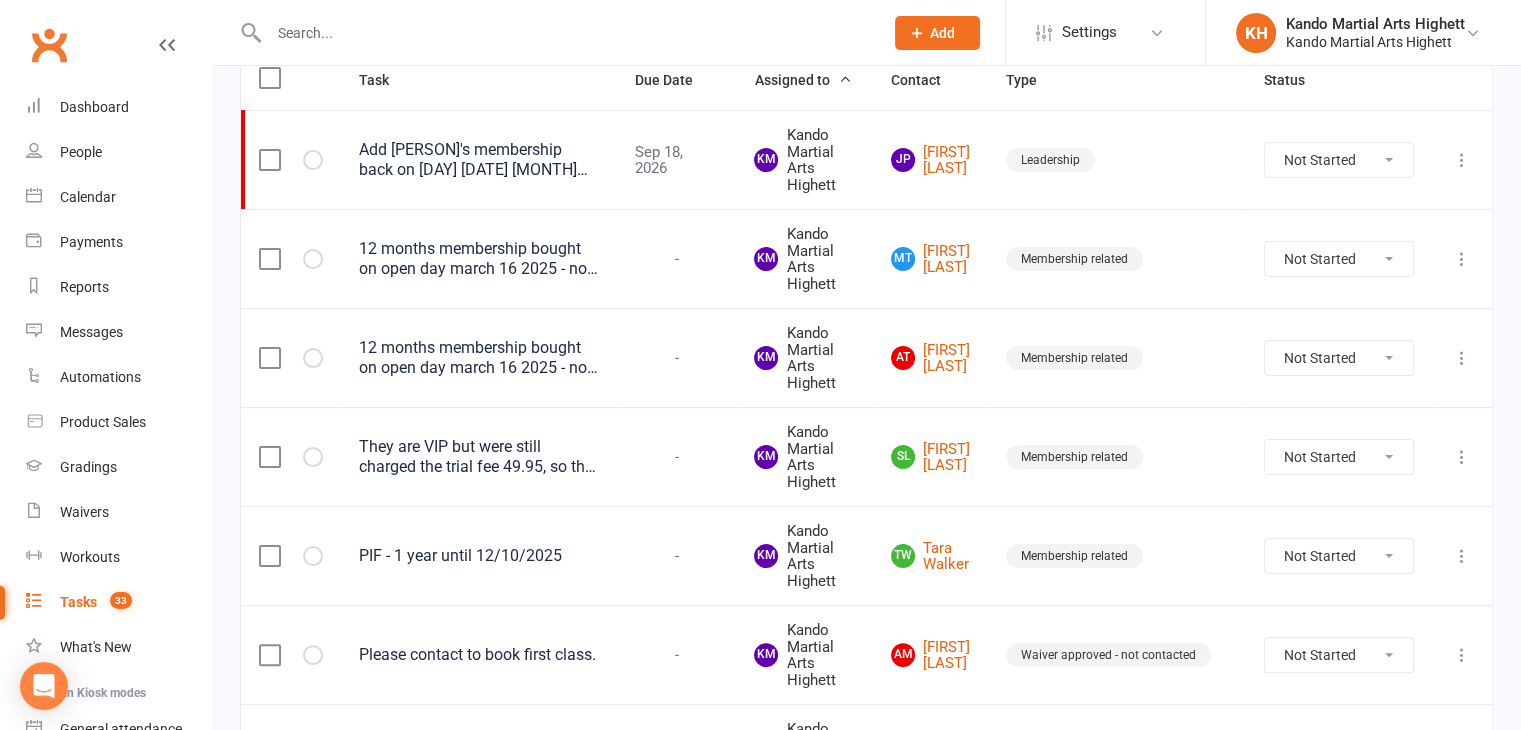 scroll, scrollTop: 0, scrollLeft: 0, axis: both 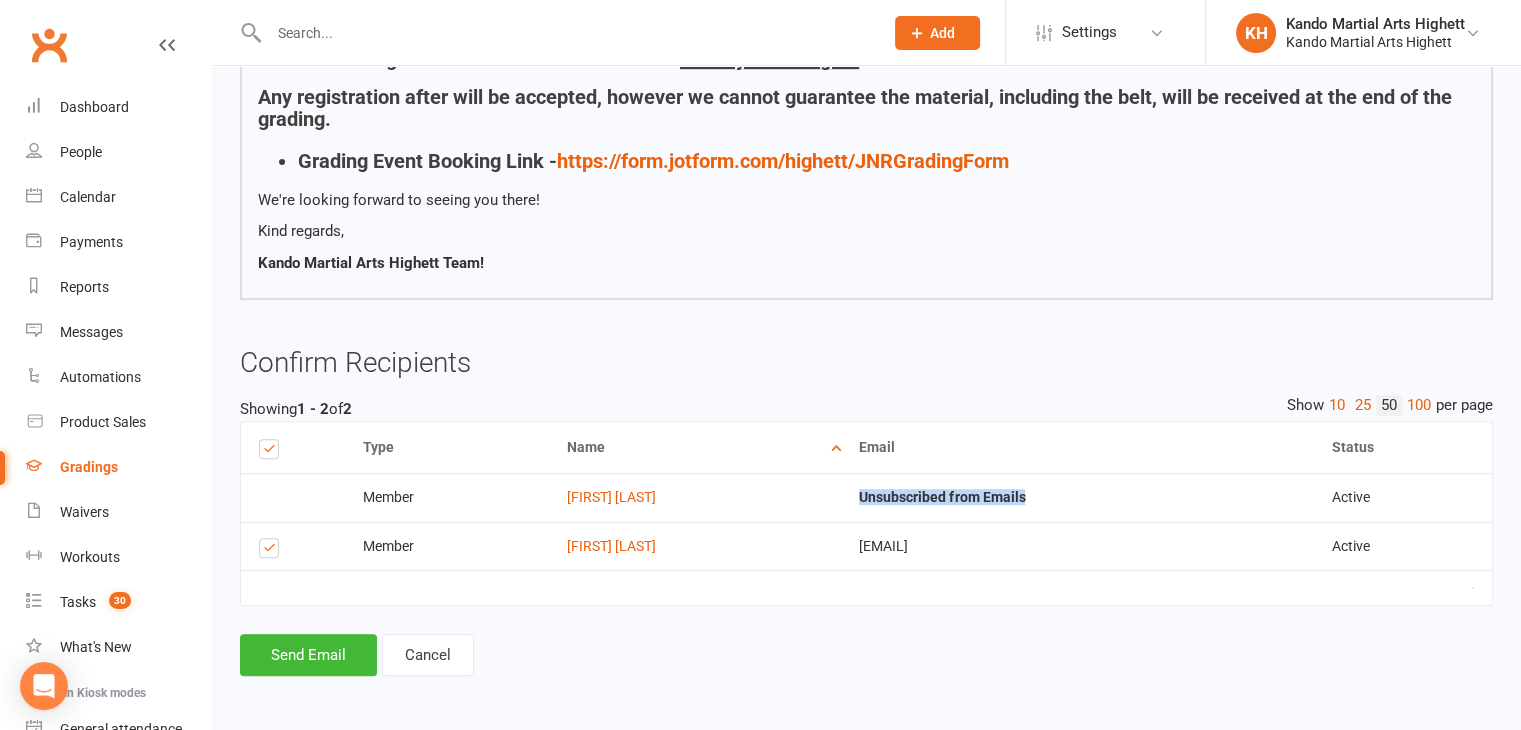 drag, startPoint x: 1111, startPoint y: 503, endPoint x: 922, endPoint y: 483, distance: 190.05525 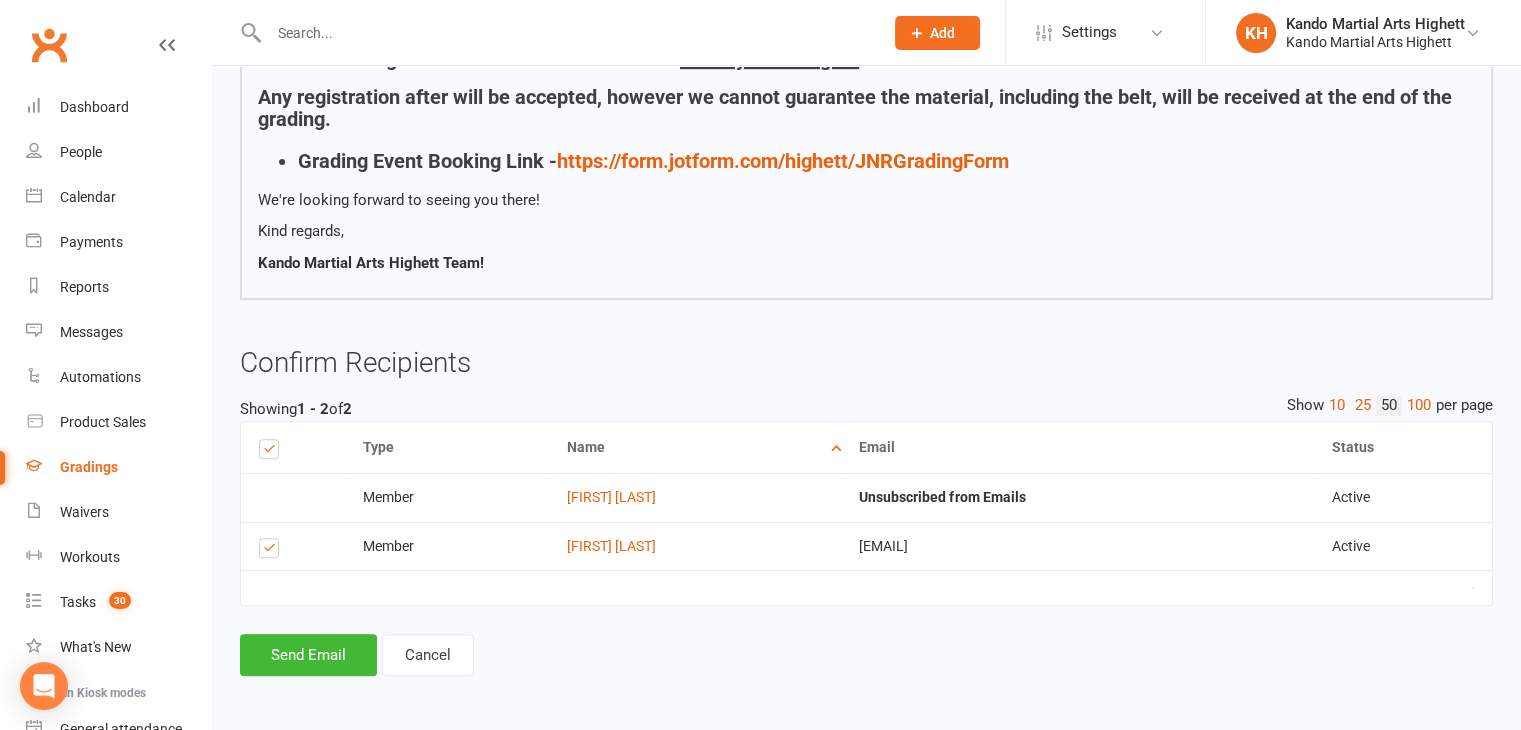 click on "[EMAIL]" at bounding box center (1077, 546) 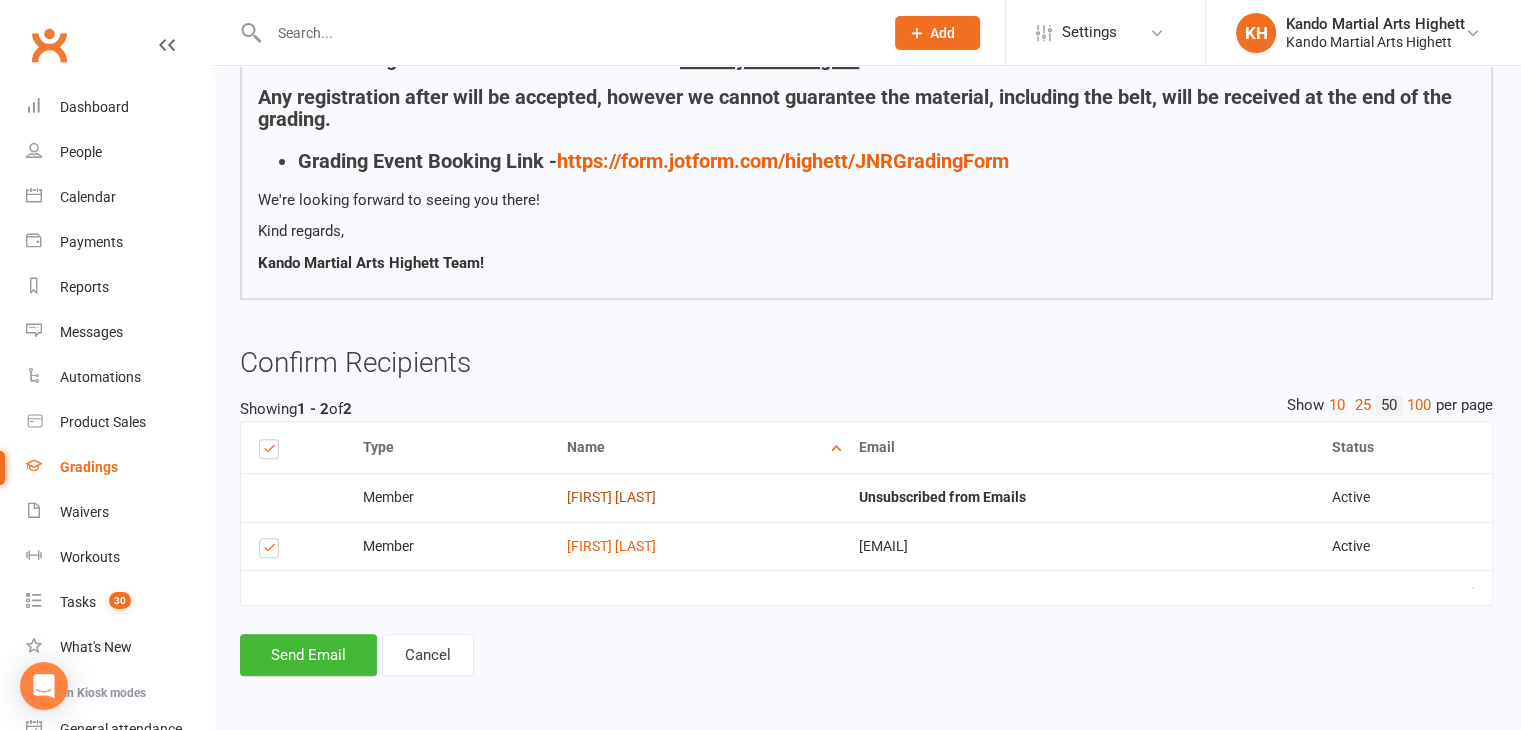 click on "[FIRST] [LAST]" at bounding box center [611, 497] 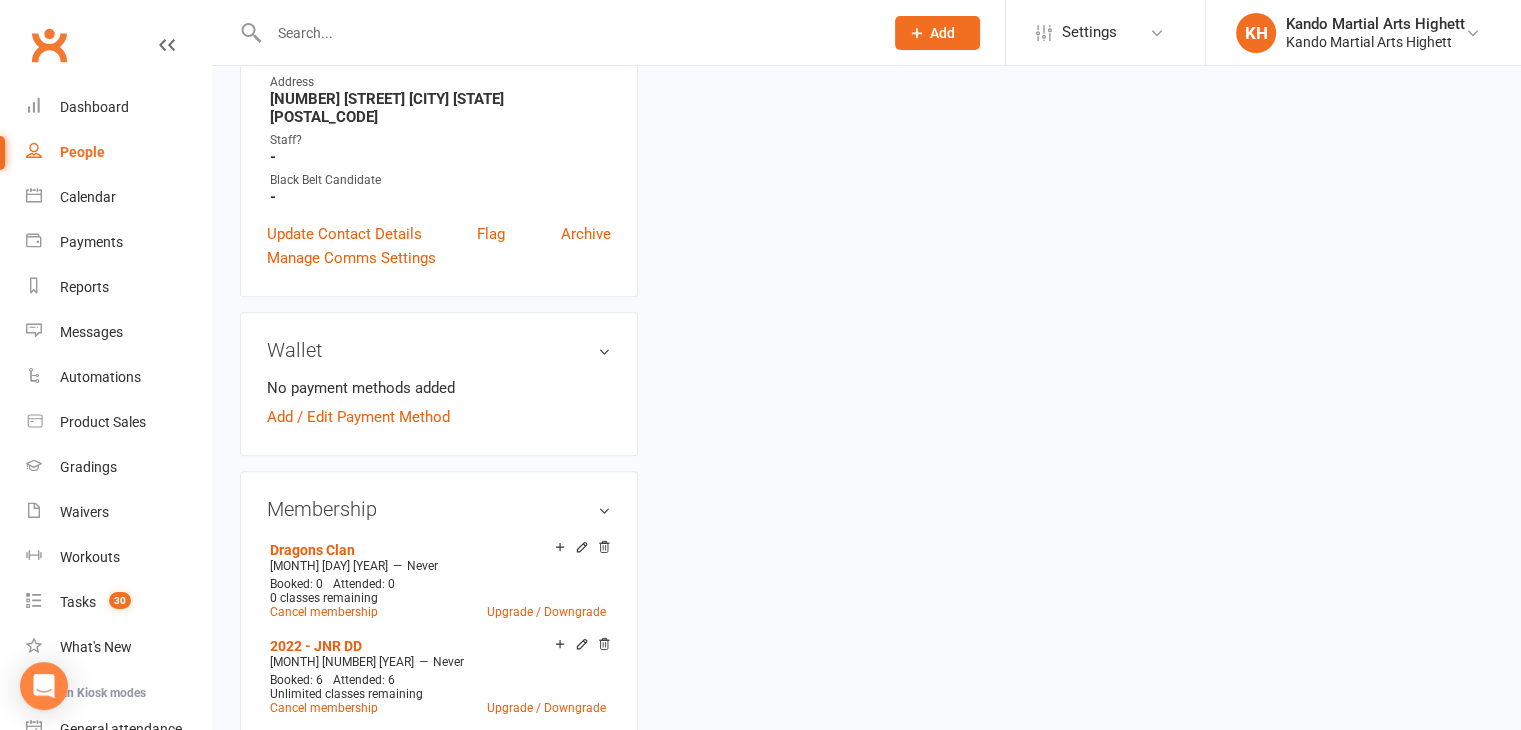 scroll, scrollTop: 0, scrollLeft: 0, axis: both 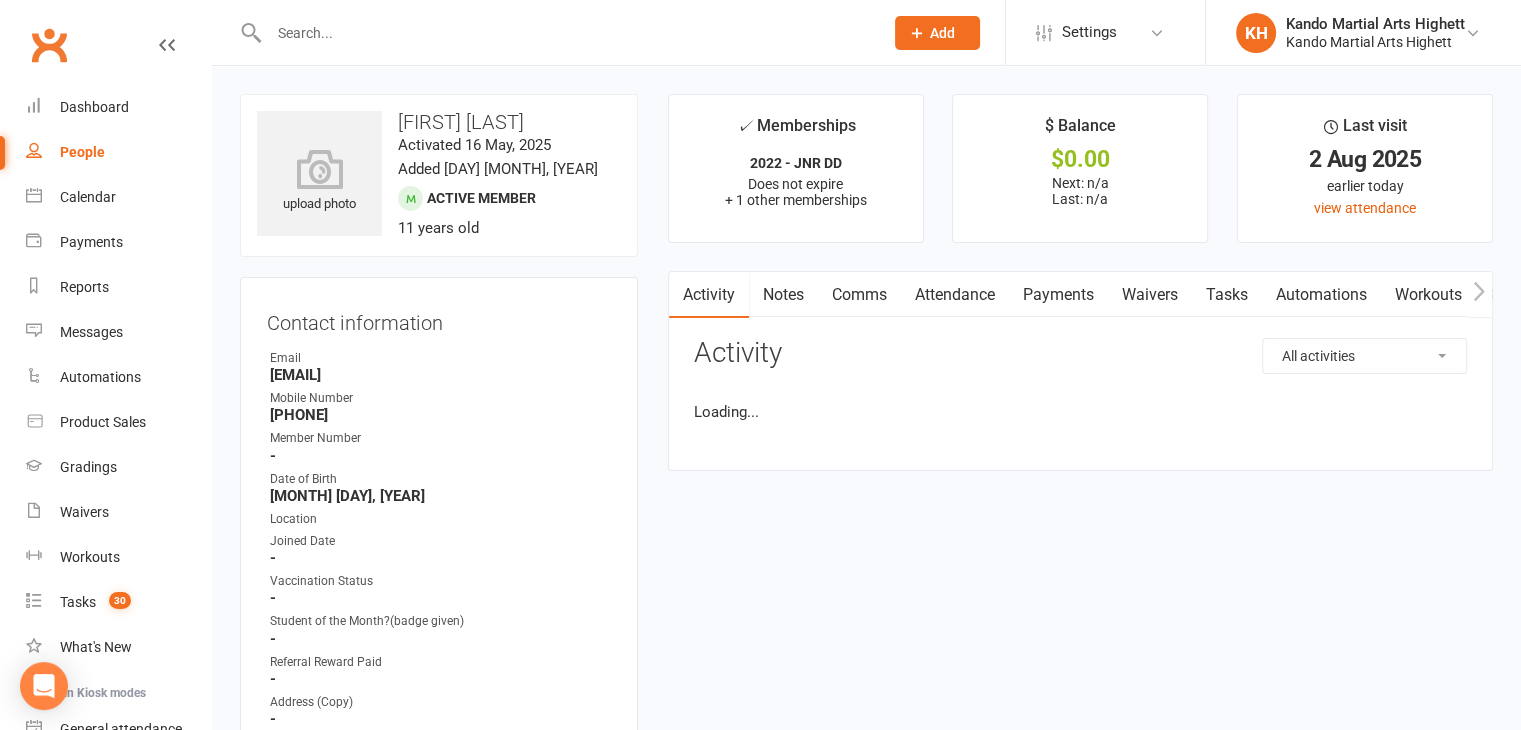 drag, startPoint x: 597, startPoint y: 493, endPoint x: 465, endPoint y: 464, distance: 135.14807 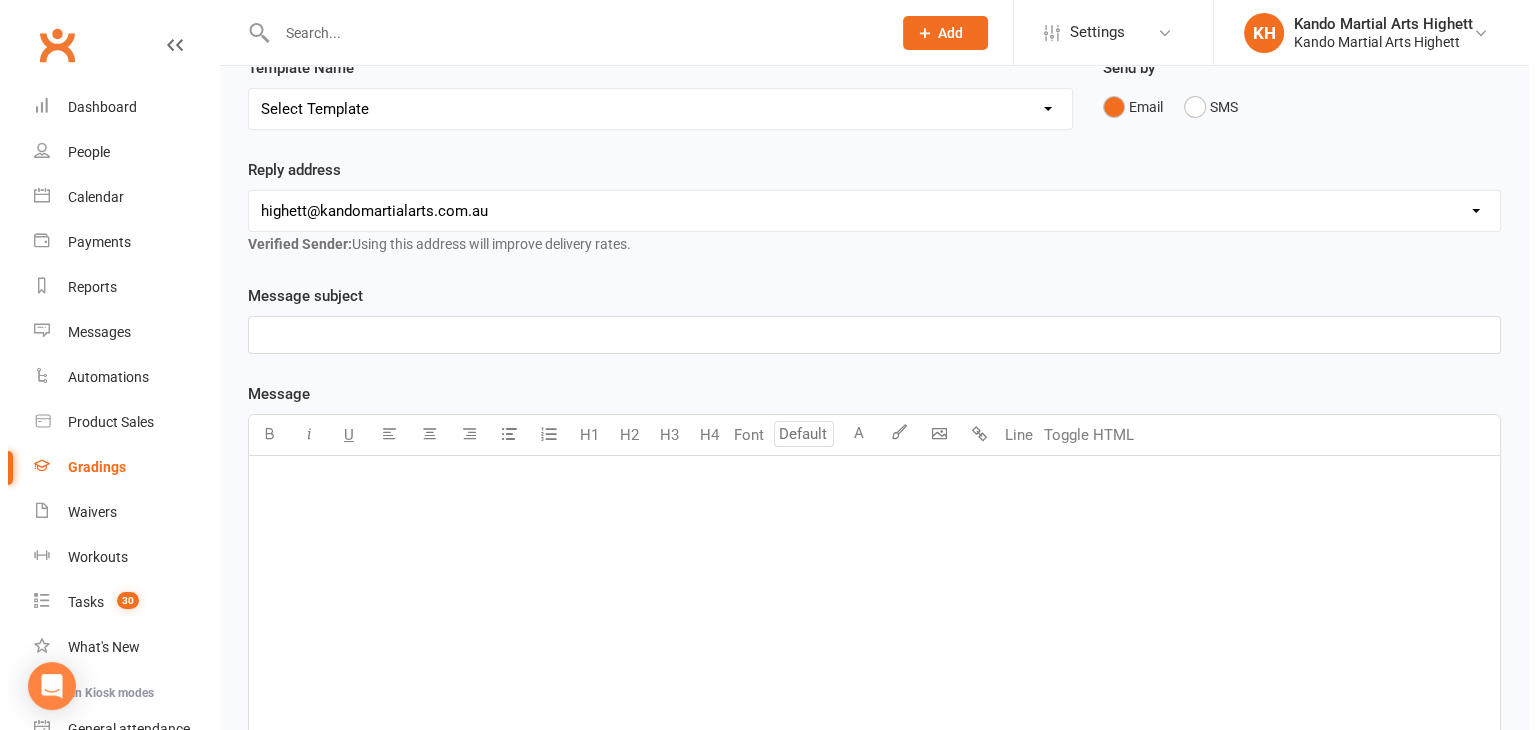 scroll, scrollTop: 0, scrollLeft: 0, axis: both 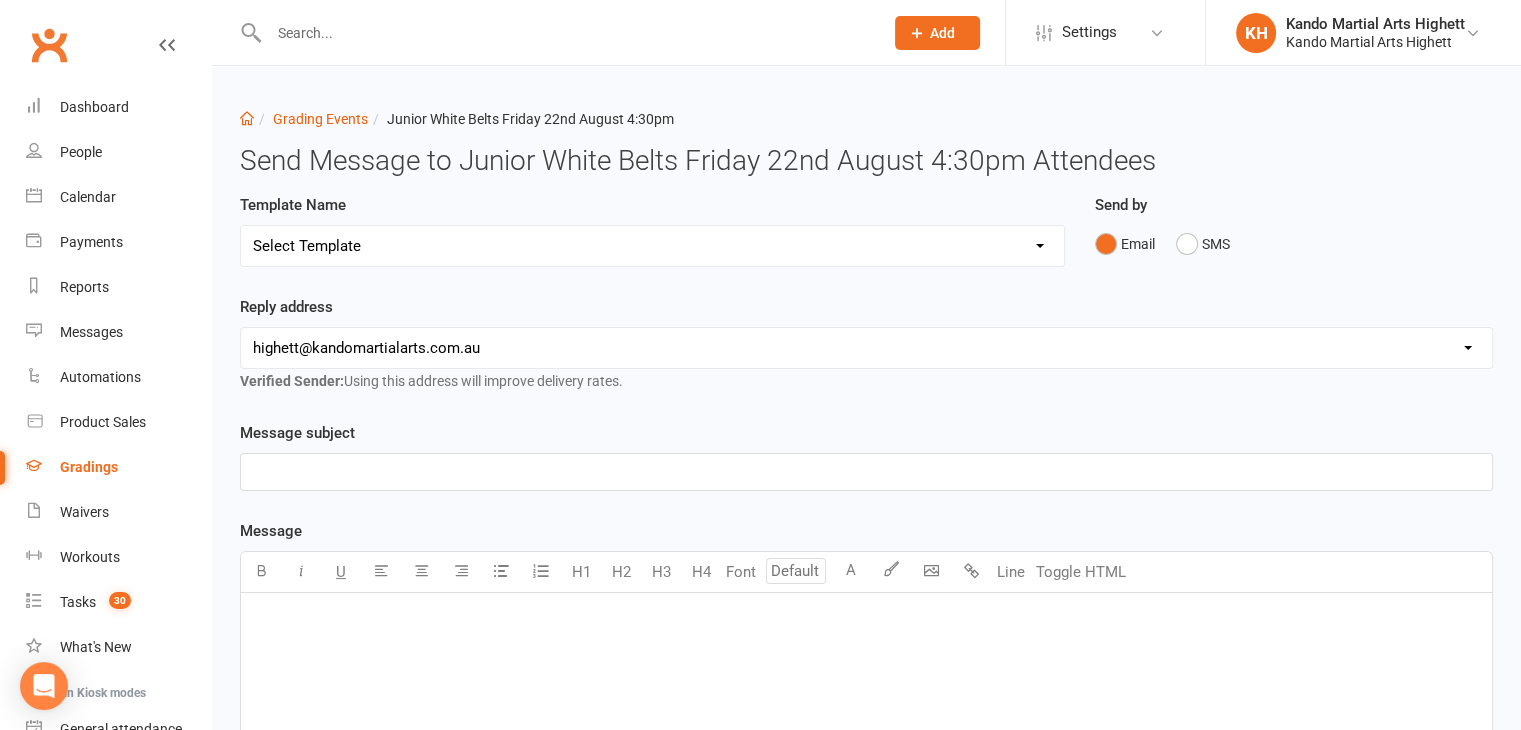 click on "Junior White Belts Friday 22nd August 4:30pm" at bounding box center [521, 119] 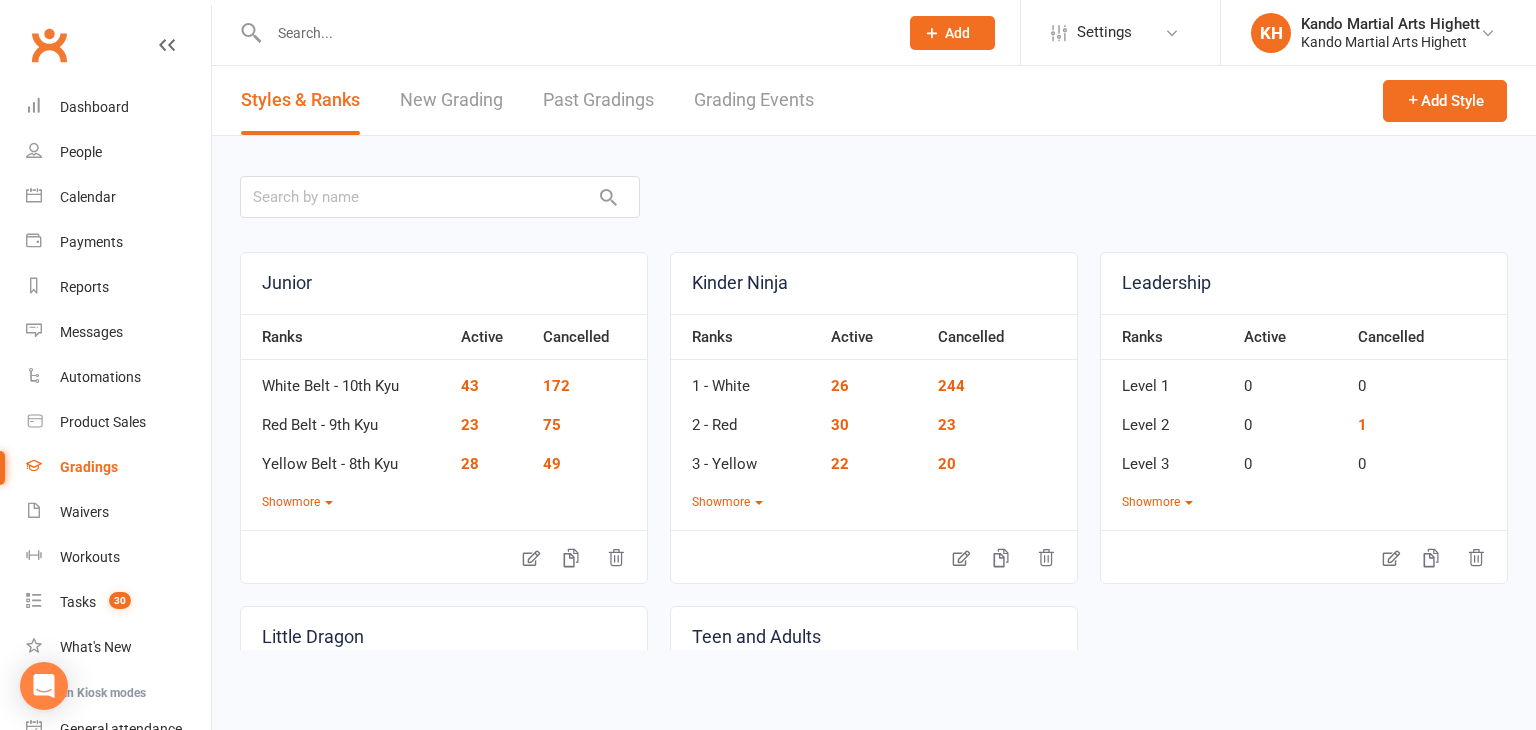 click on "Grading Events" at bounding box center (754, 100) 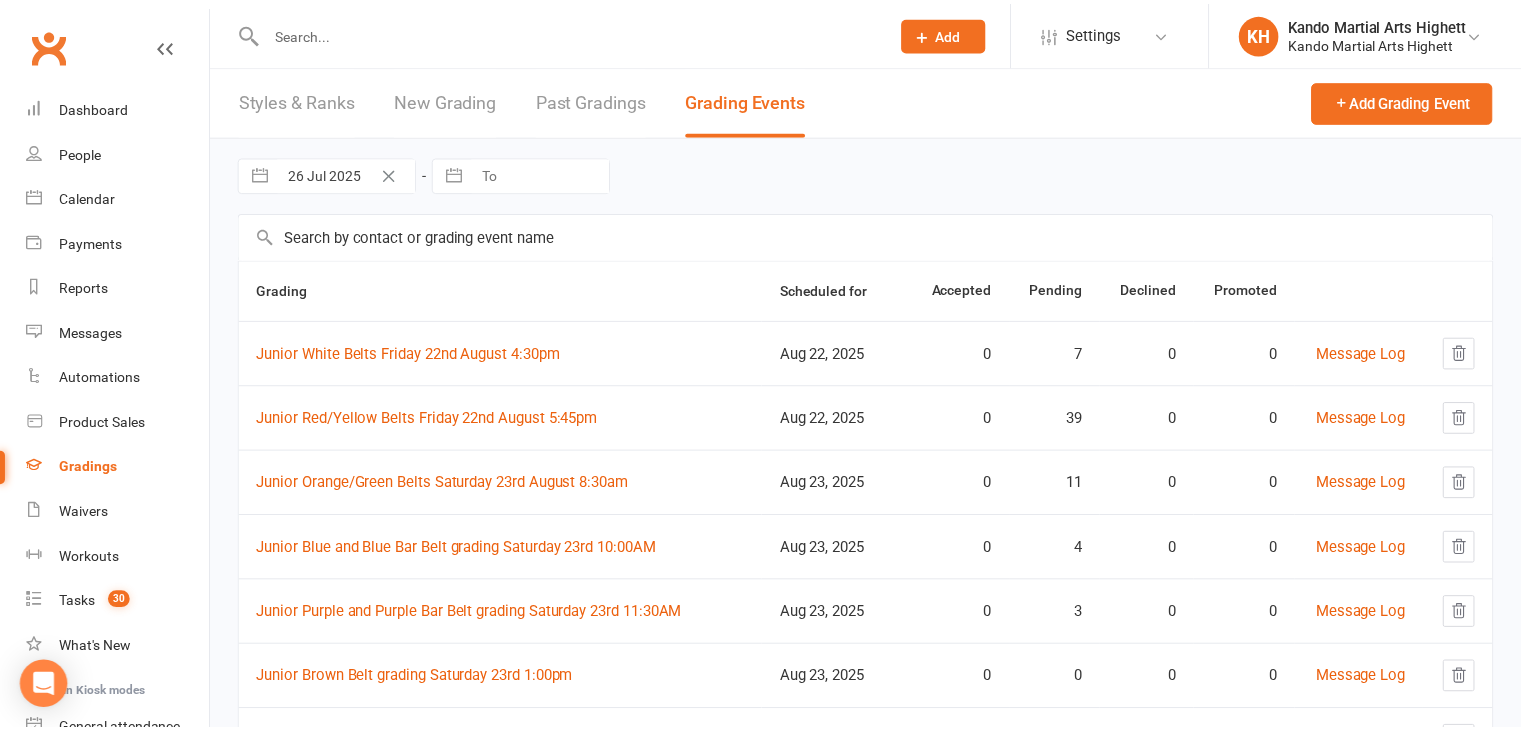 scroll, scrollTop: 0, scrollLeft: 0, axis: both 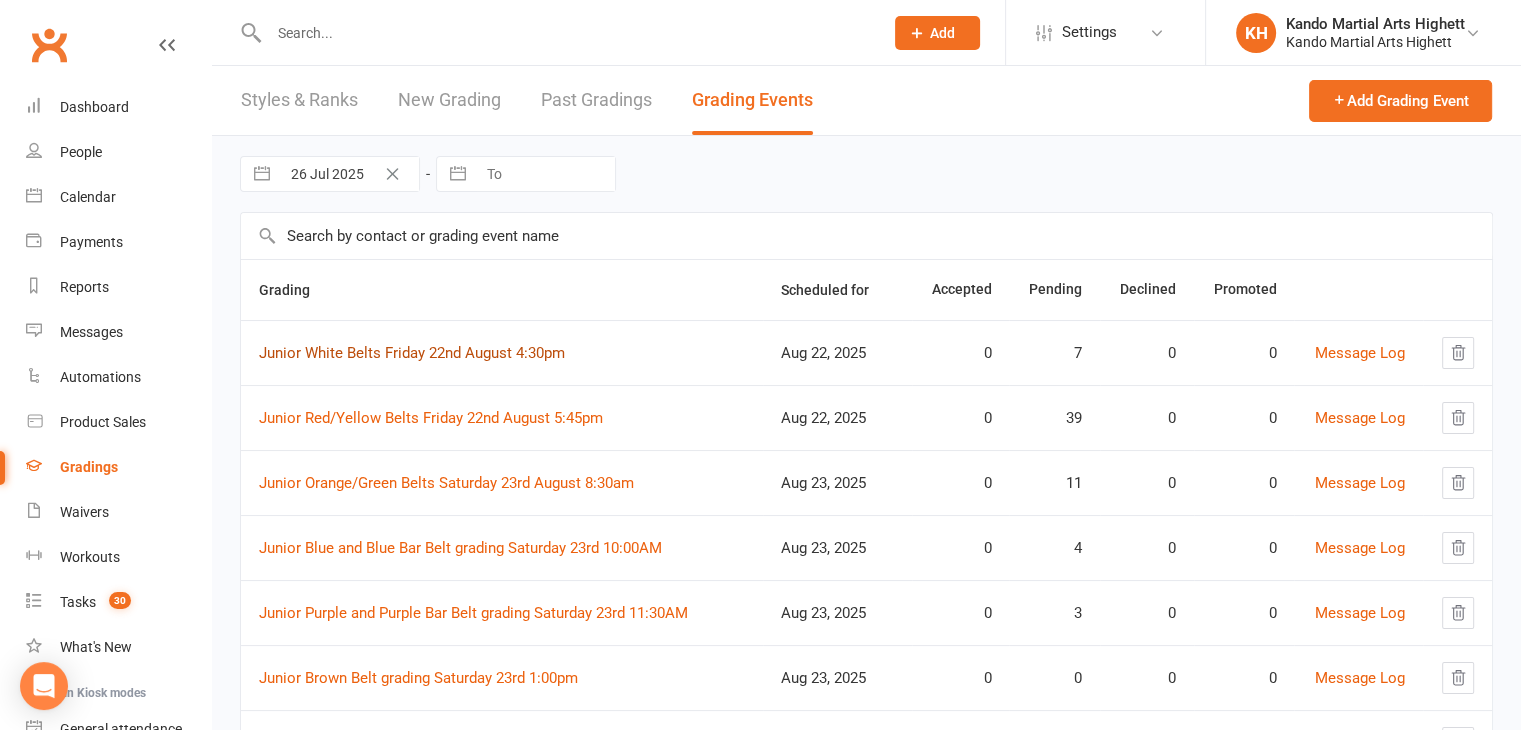click on "Junior White Belts Friday 22nd August 4:30pm" at bounding box center [412, 353] 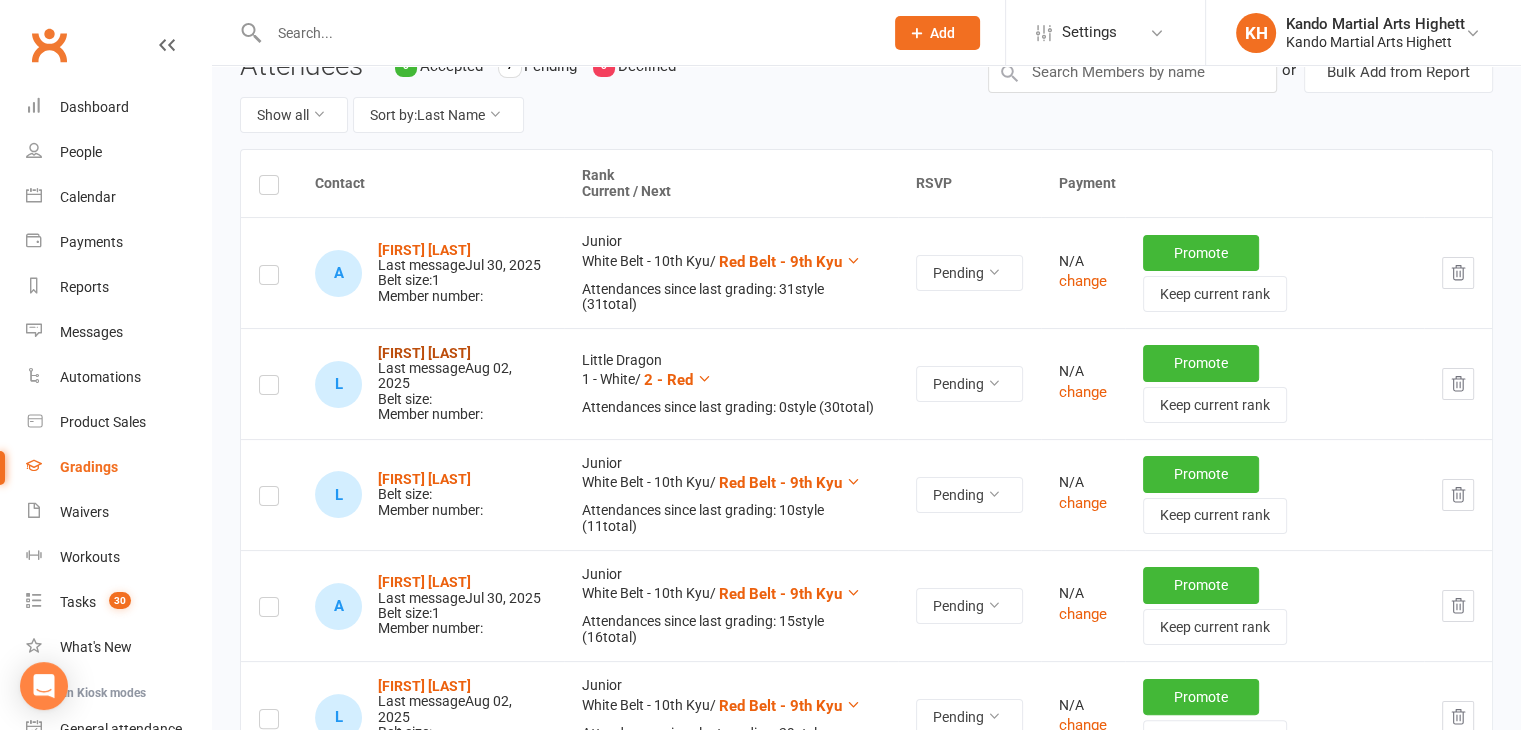 scroll, scrollTop: 380, scrollLeft: 0, axis: vertical 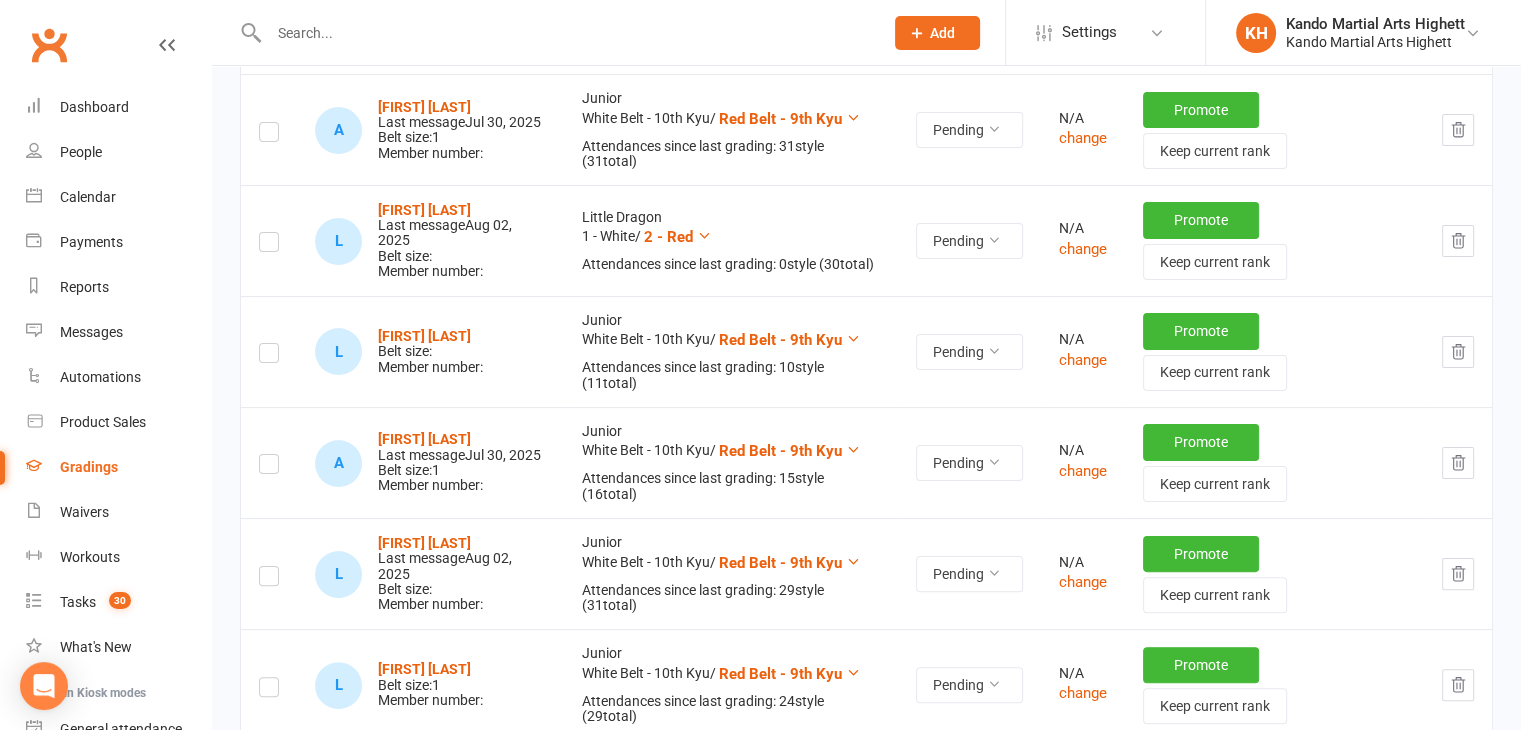 click at bounding box center (269, 356) 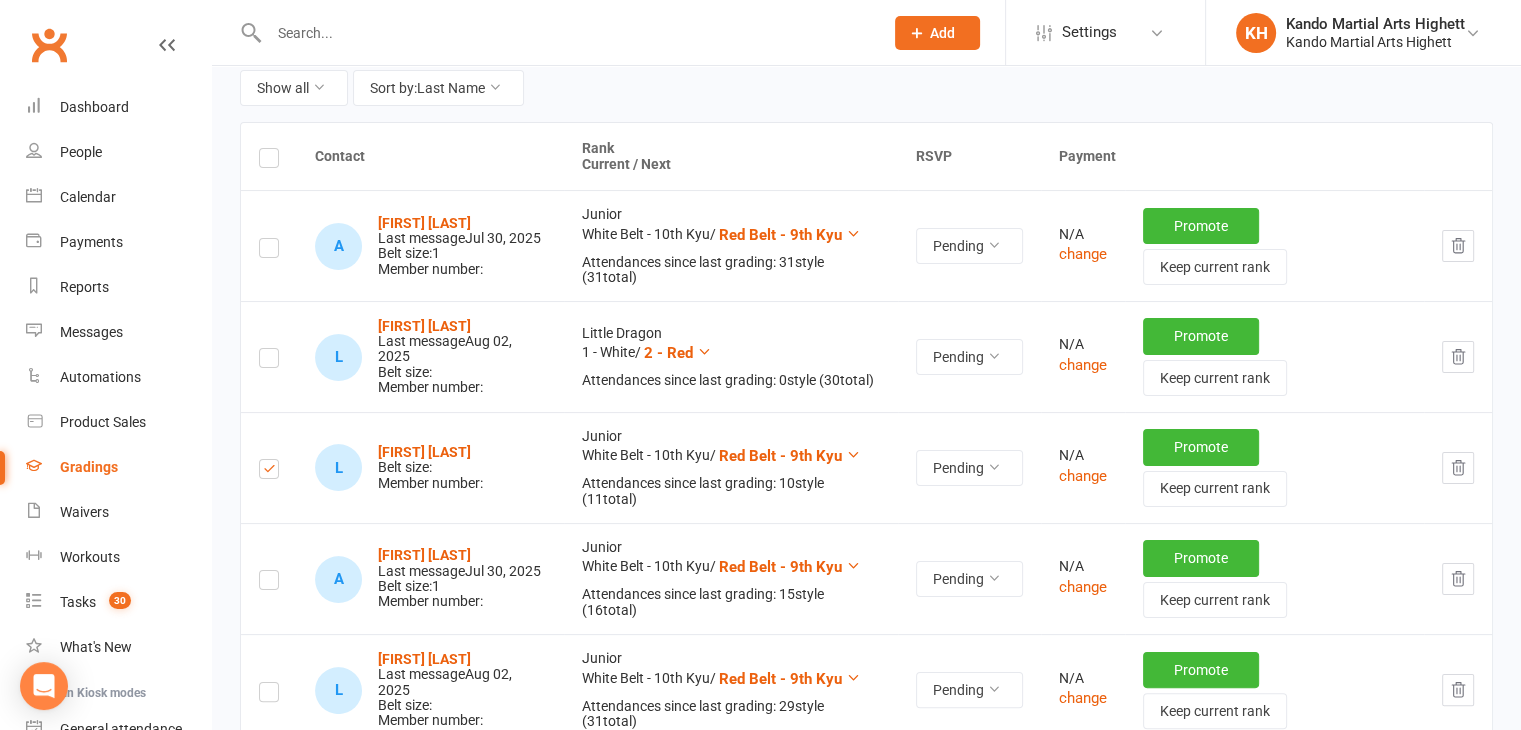 scroll, scrollTop: 263, scrollLeft: 0, axis: vertical 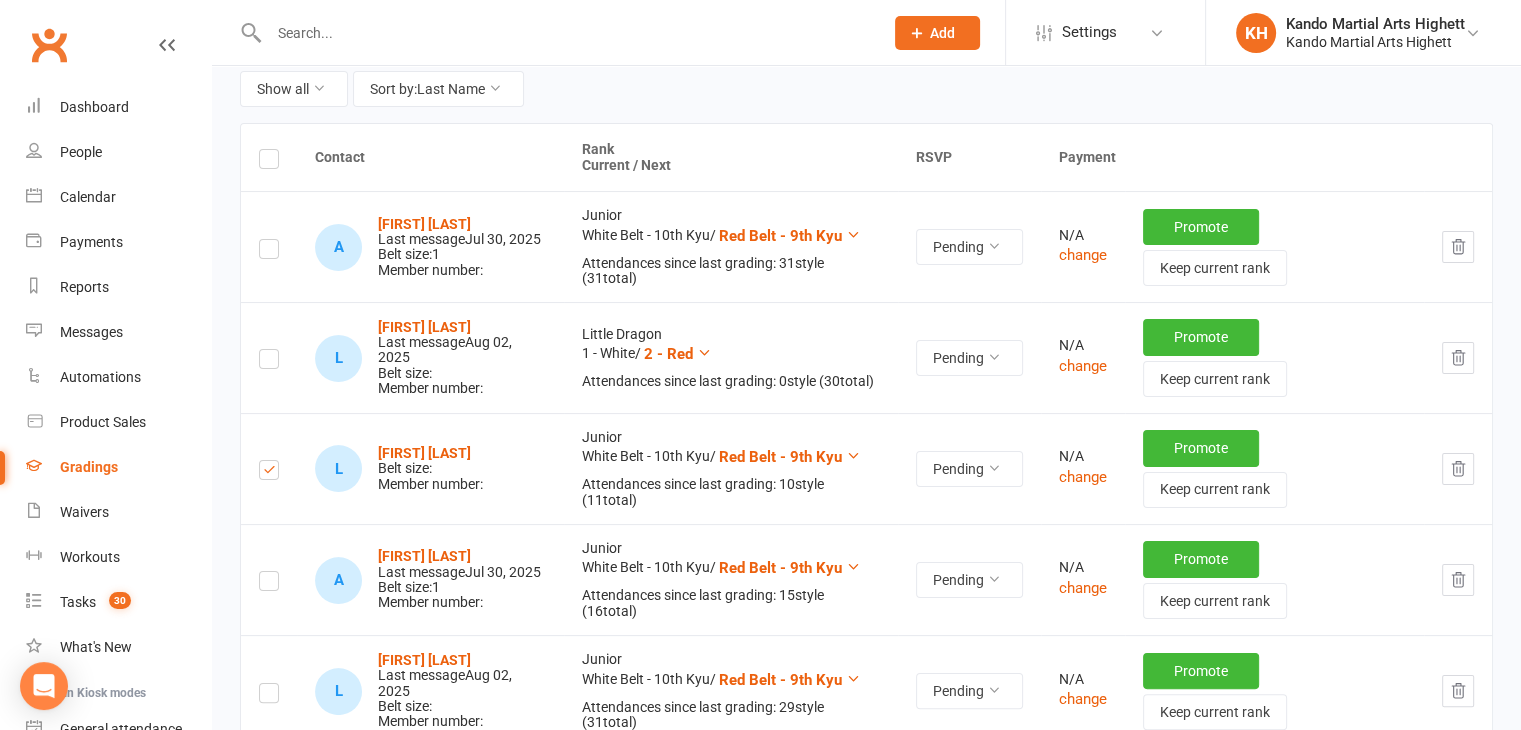 click at bounding box center [269, 362] 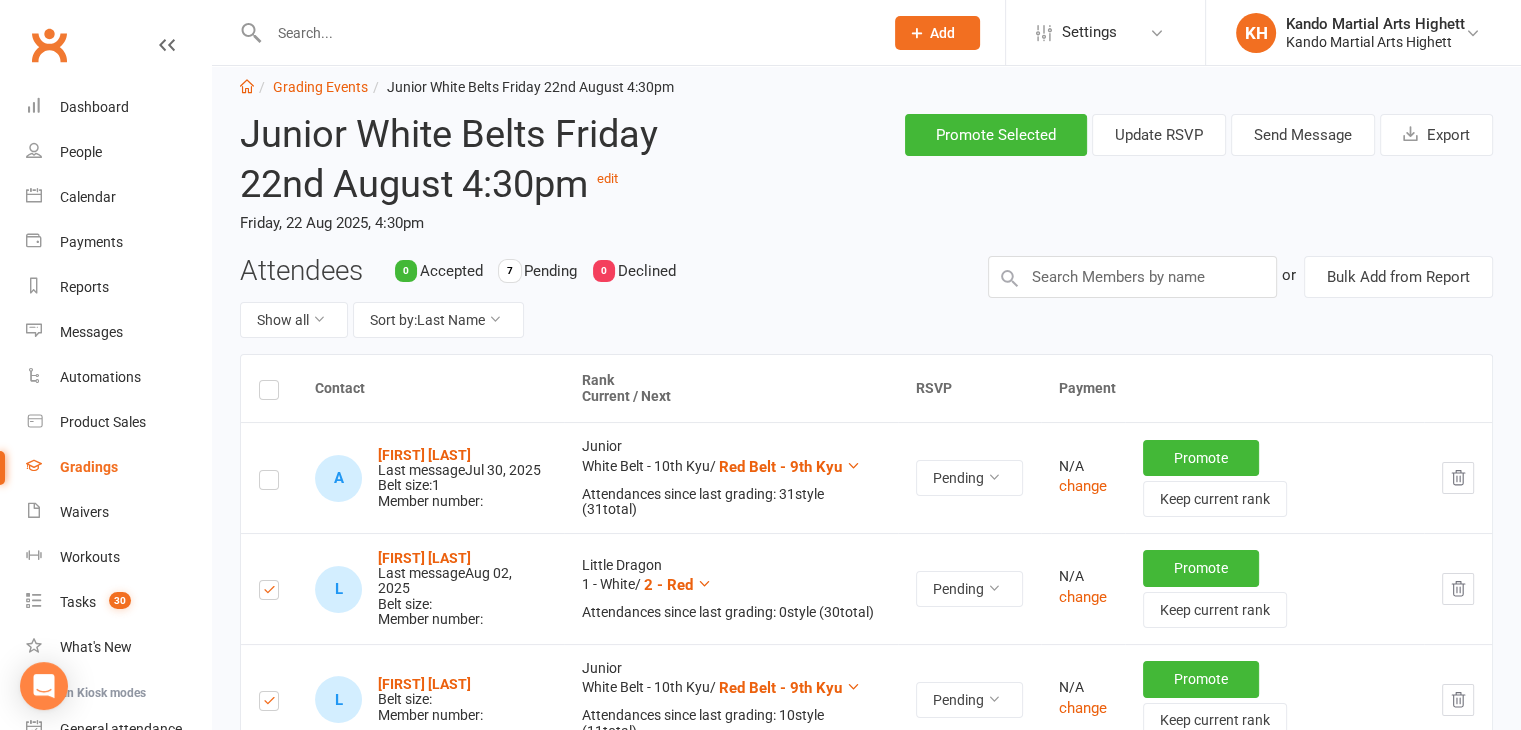 scroll, scrollTop: 0, scrollLeft: 0, axis: both 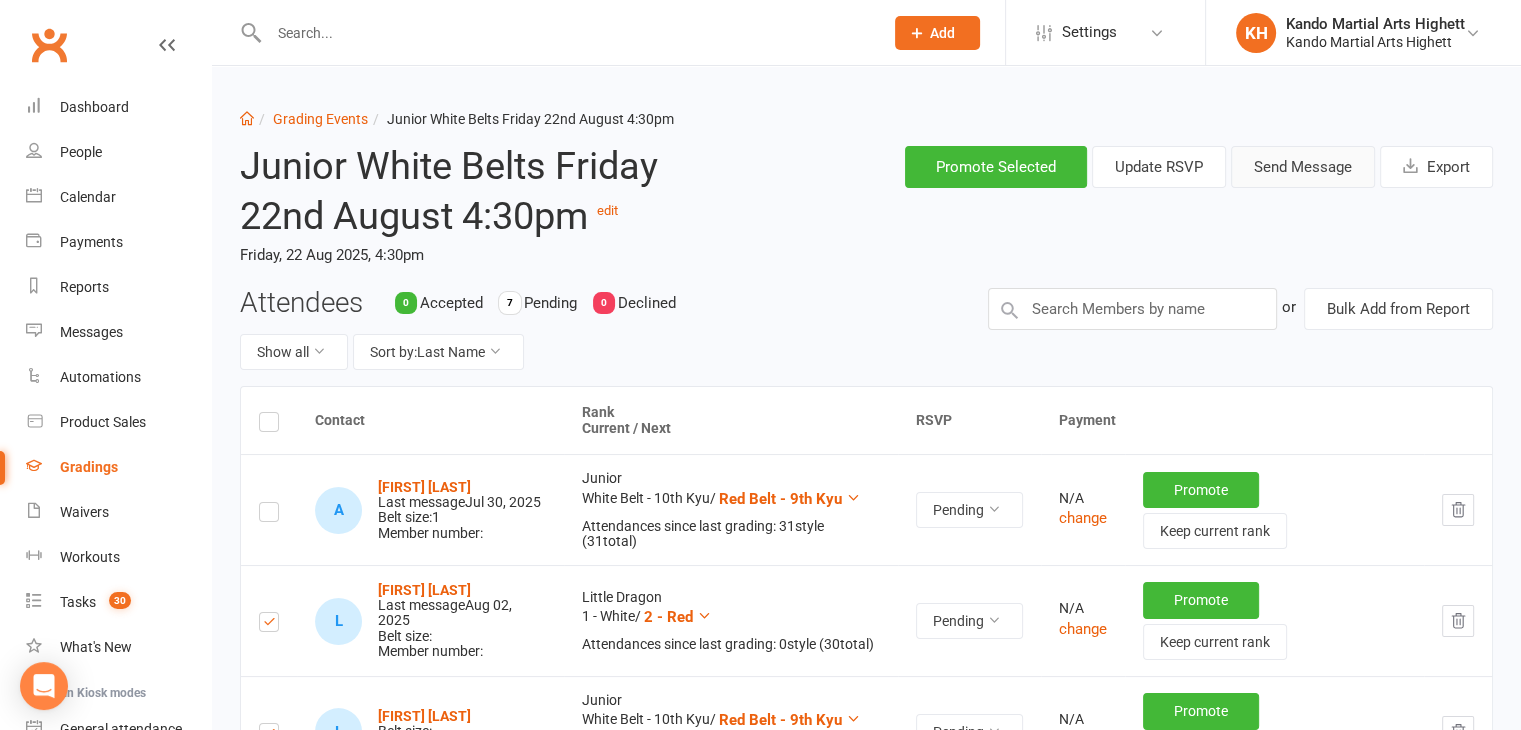 click on "Send Message" at bounding box center (1303, 167) 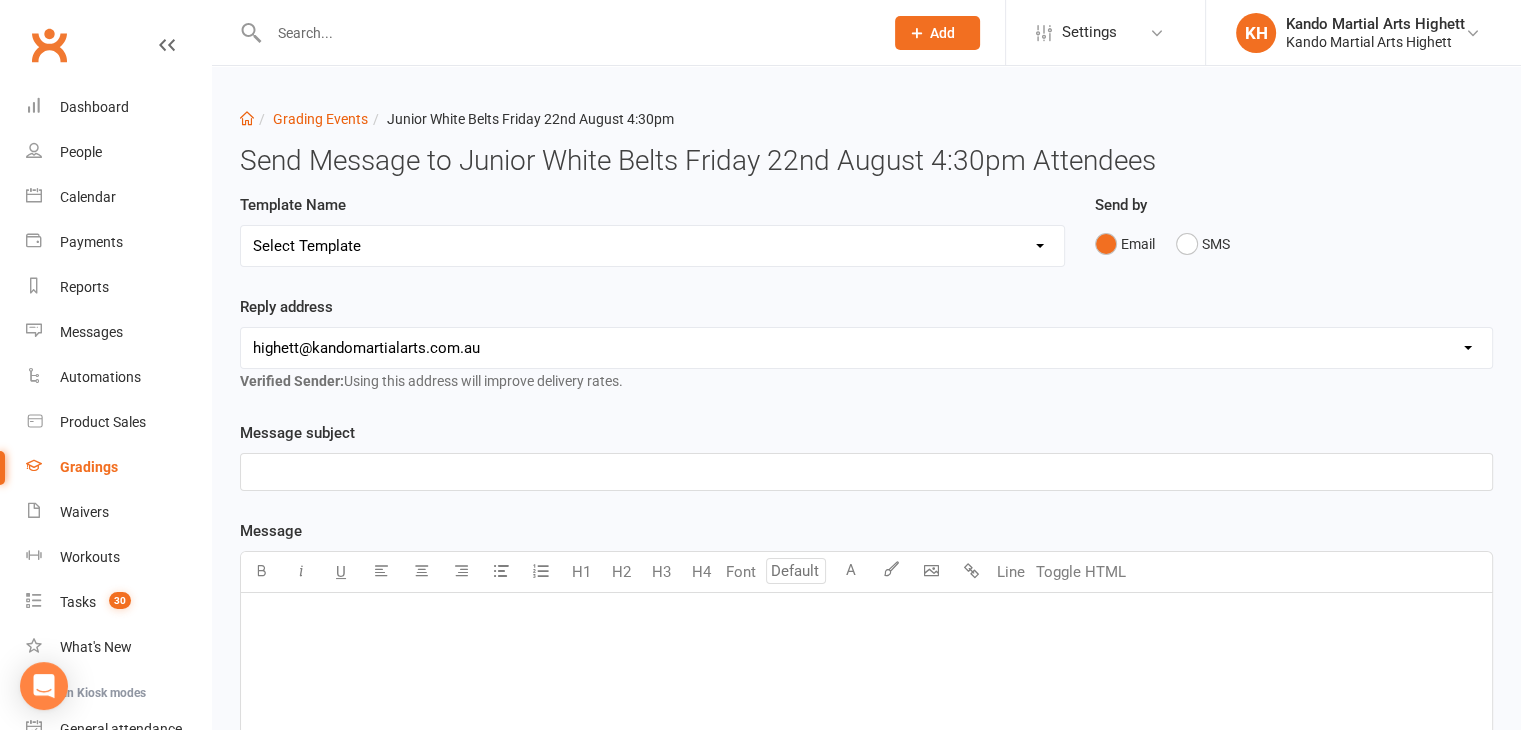 click on "Select Template [Email] Black Belt Grading Invitation [Email] Confirmation of Successful Grading [Email] Grading Event Reminder [SMS] Invited to grading not responded [Email] JNR - Invitation to Grading Event [Email] Notification of change to Grading Event date/time [Email] TA - Invitation to Grading Event" at bounding box center [652, 246] 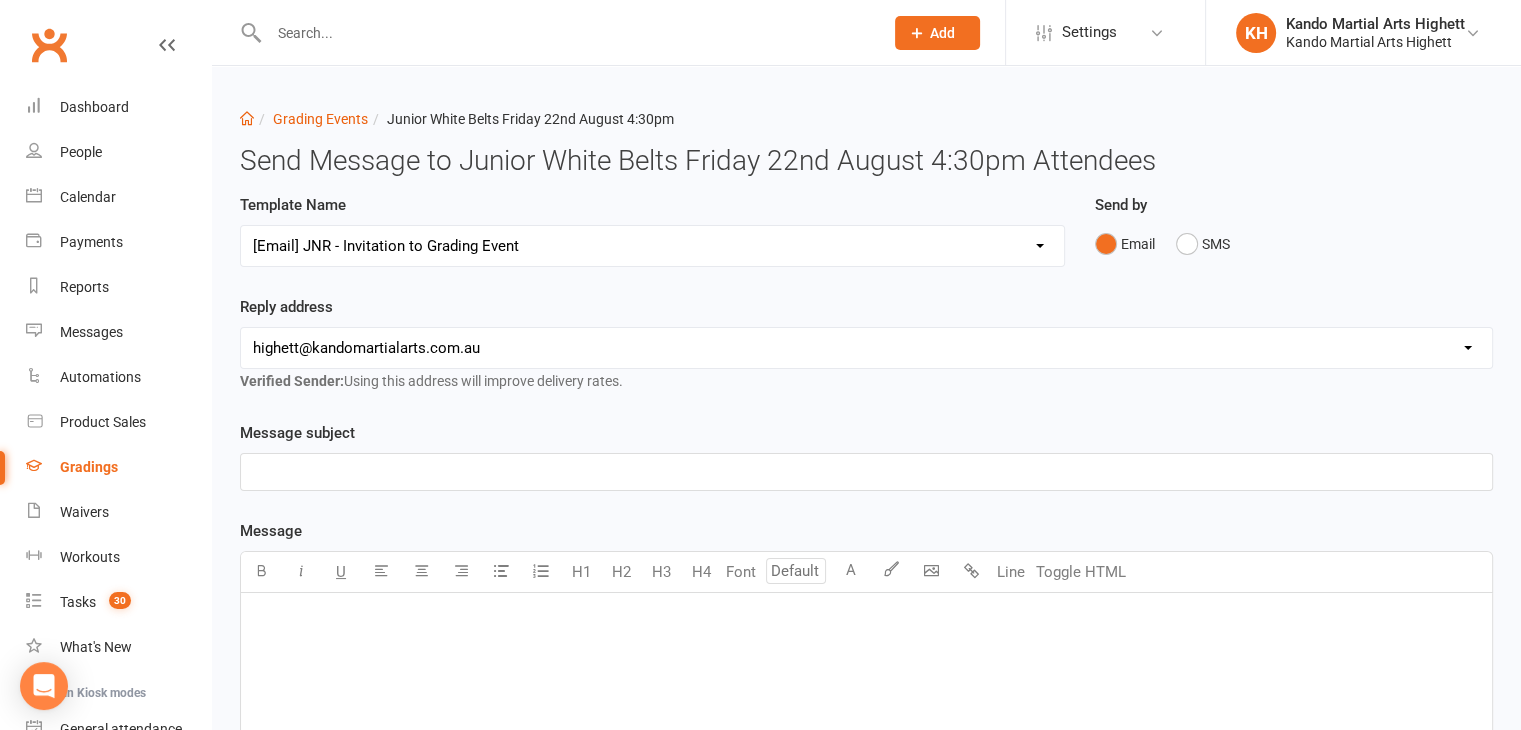 click on "Select Template [Email] Black Belt Grading Invitation [Email] Confirmation of Successful Grading [Email] Grading Event Reminder [SMS] Invited to grading not responded [Email] JNR - Invitation to Grading Event [Email] Notification of change to Grading Event date/time [Email] TA - Invitation to Grading Event" at bounding box center [652, 246] 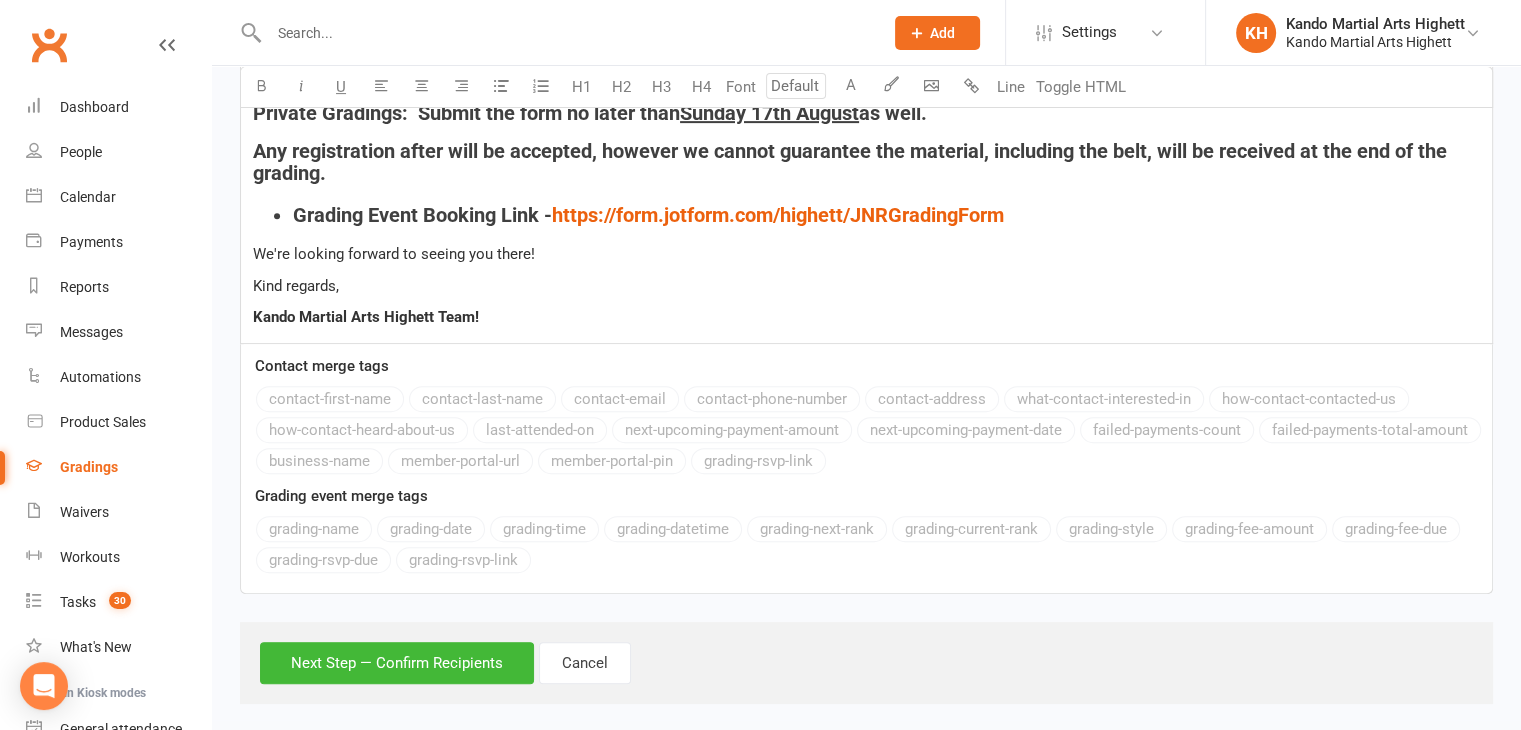 scroll, scrollTop: 762, scrollLeft: 0, axis: vertical 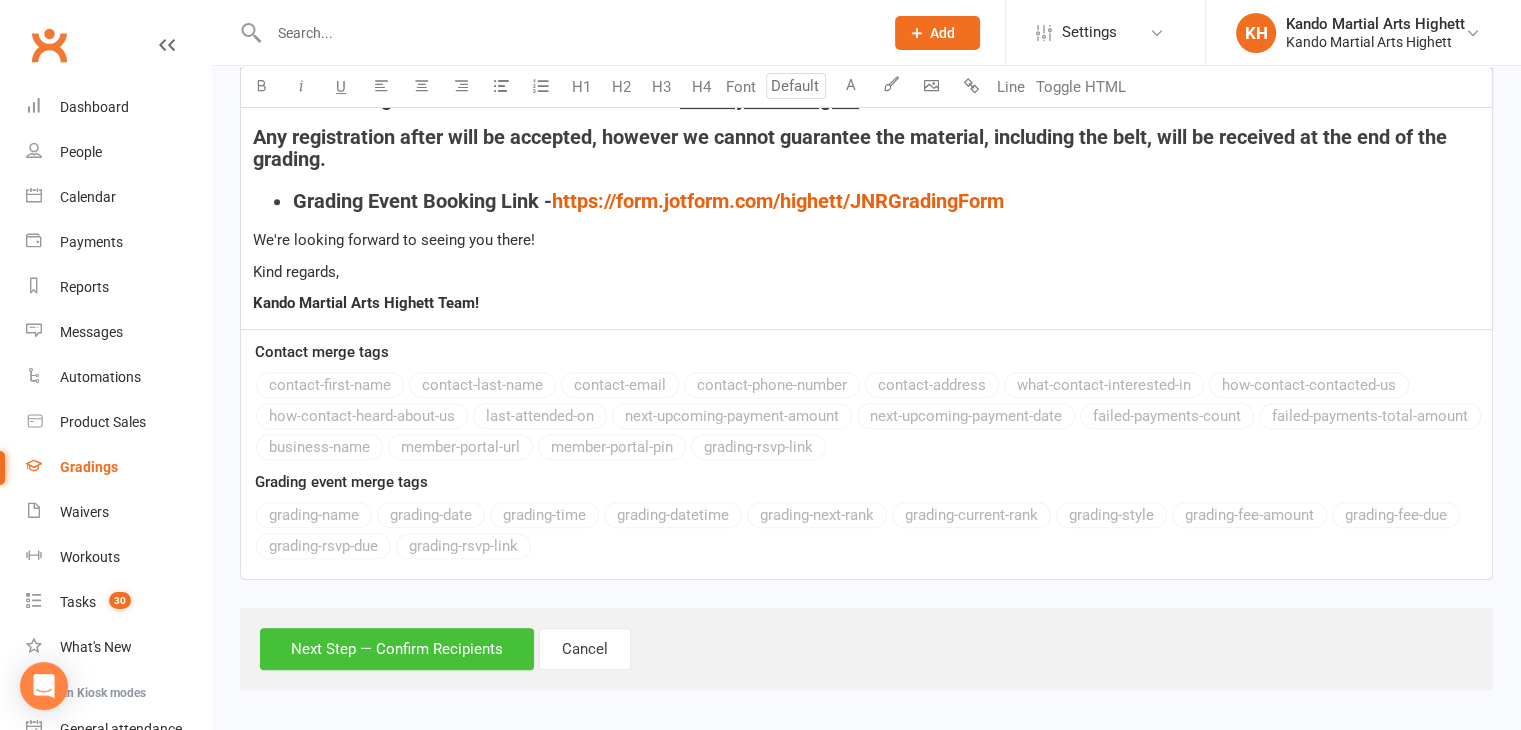 click on "Next Step — Confirm Recipients" at bounding box center [397, 649] 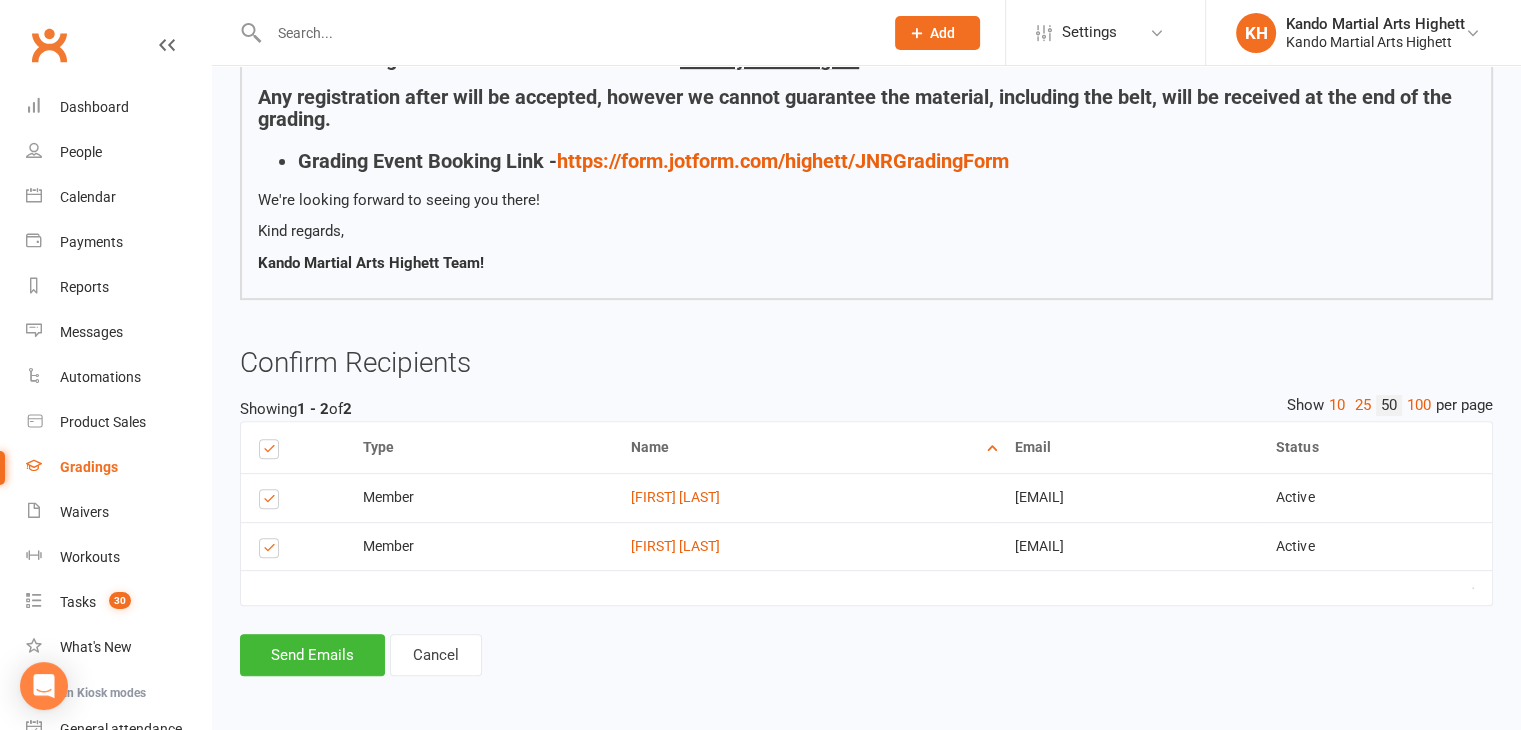 scroll, scrollTop: 660, scrollLeft: 0, axis: vertical 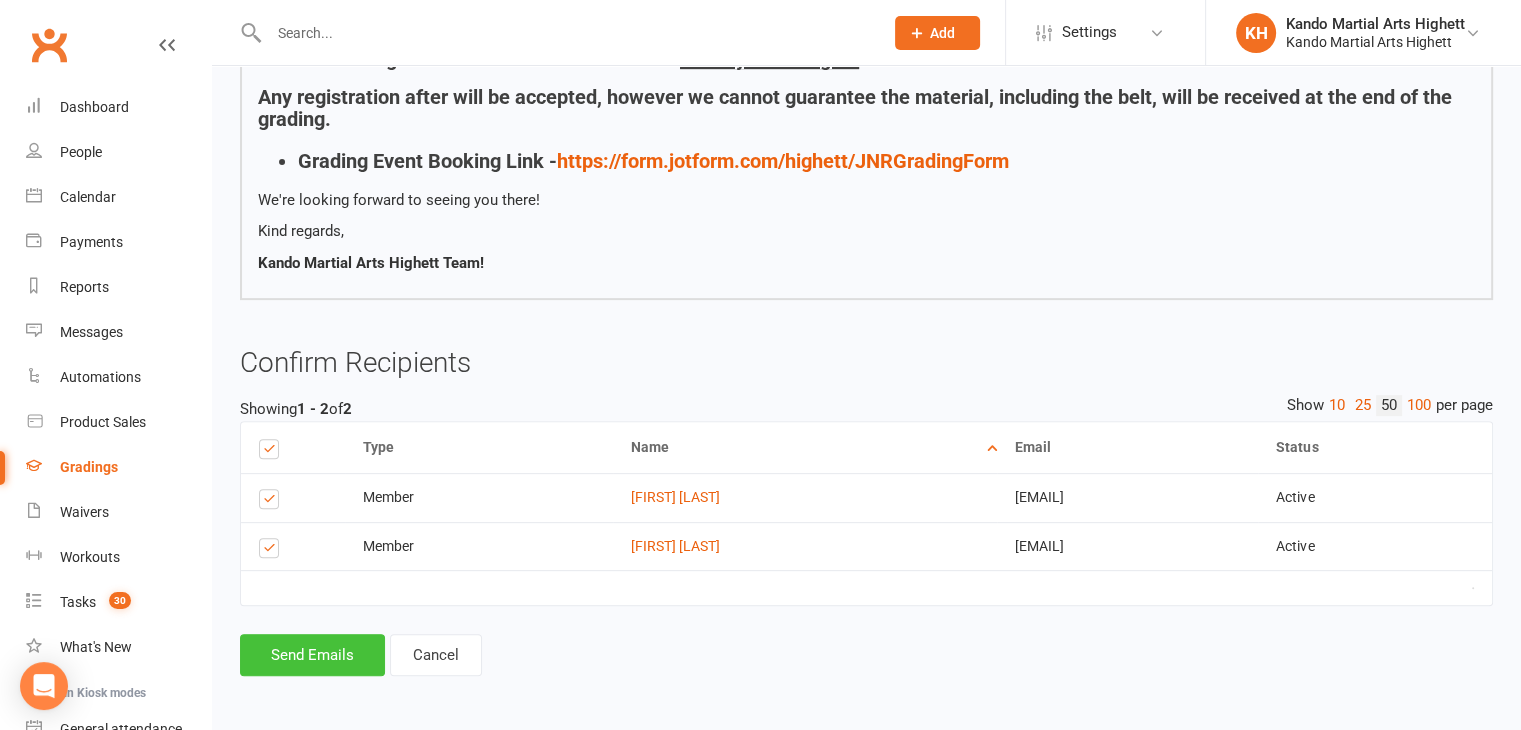 click on "Send Emails" at bounding box center [312, 655] 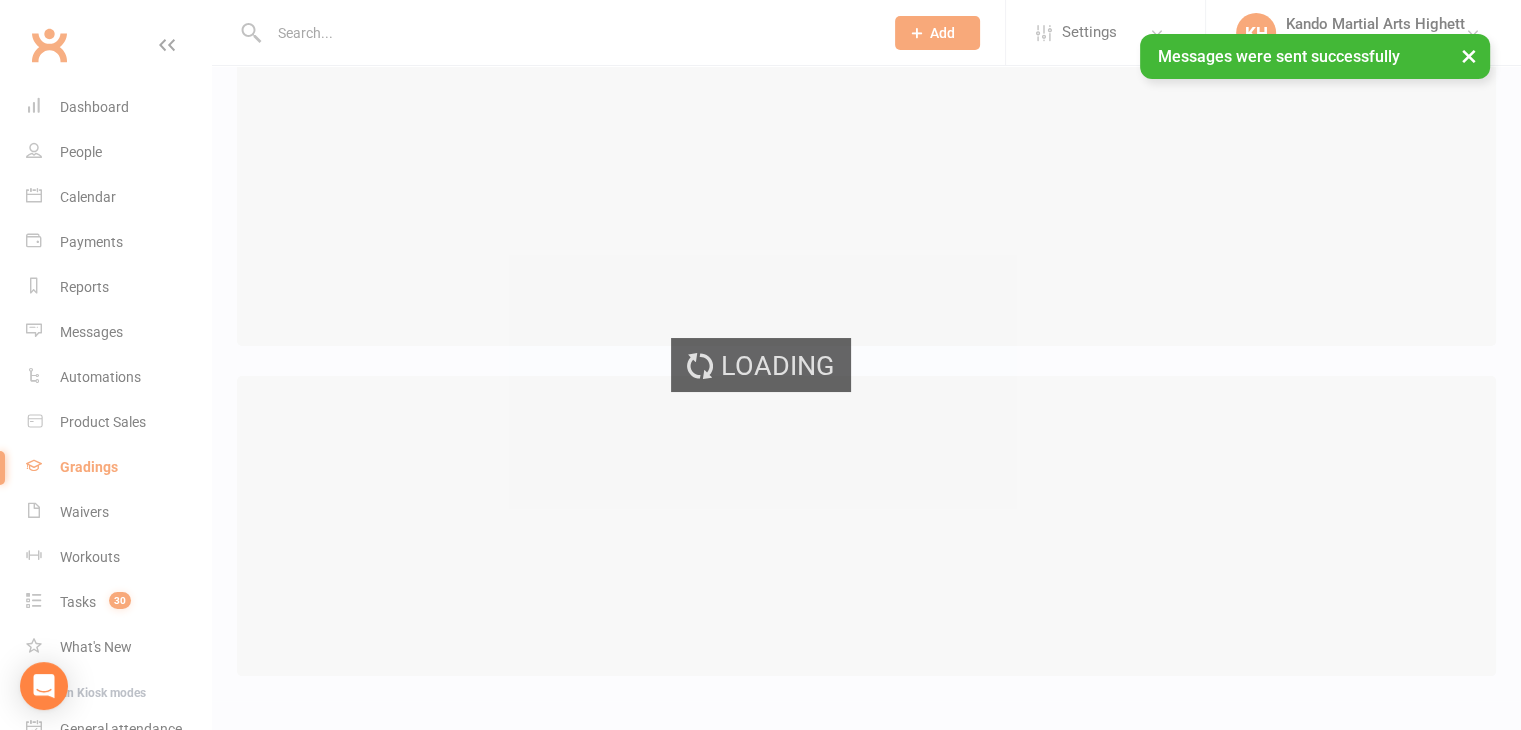 scroll, scrollTop: 0, scrollLeft: 0, axis: both 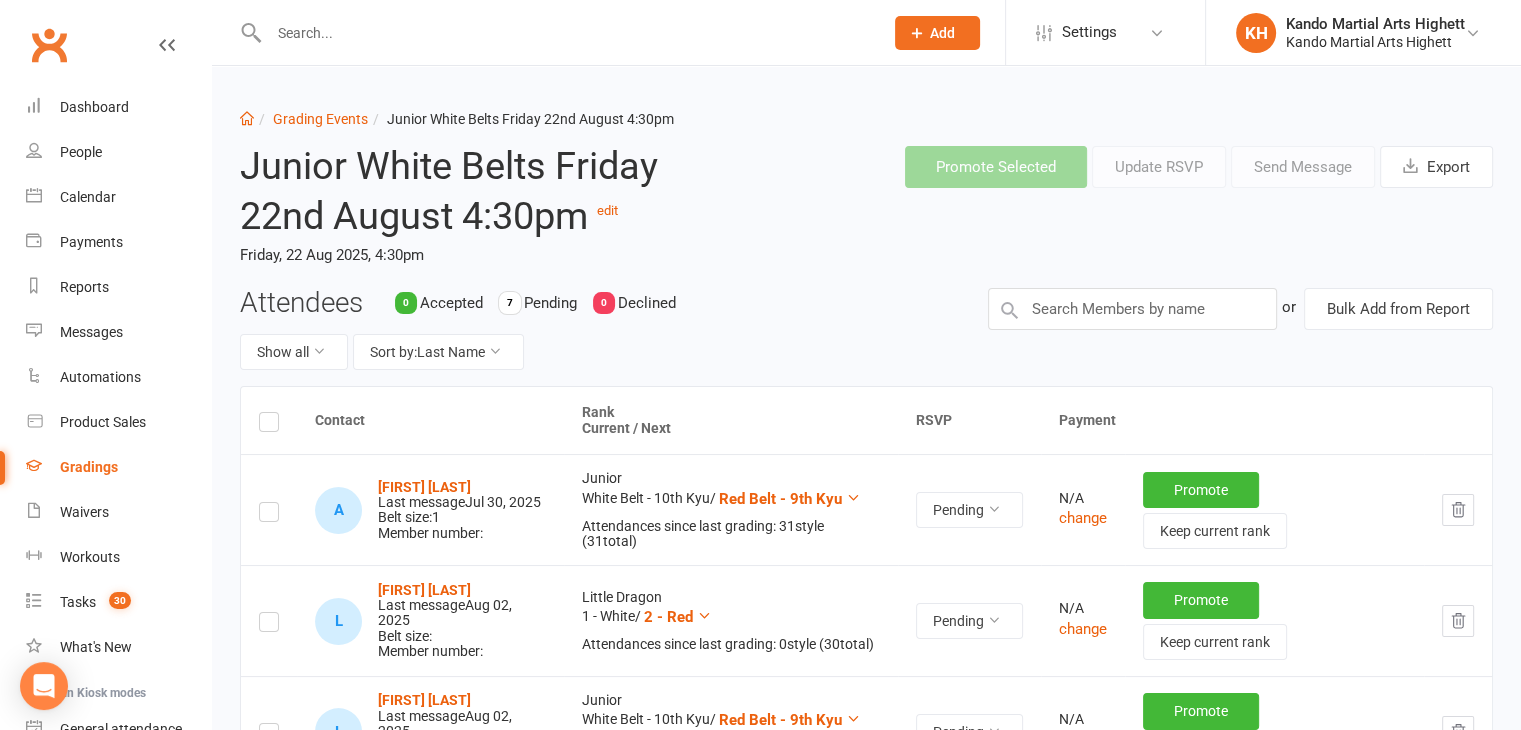 drag, startPoint x: 439, startPoint y: 3, endPoint x: 260, endPoint y: 82, distance: 195.65787 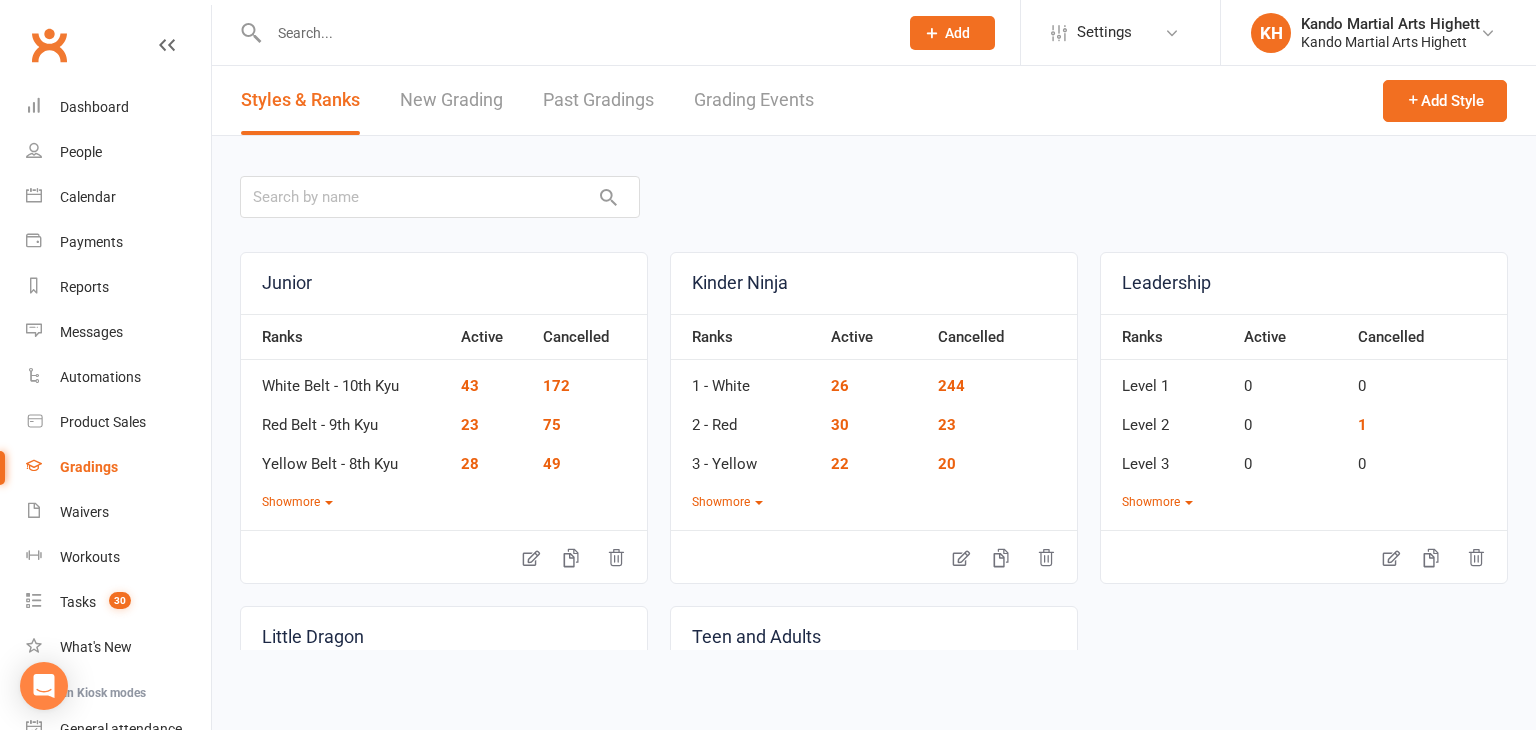 click on "Gradings" at bounding box center [89, 467] 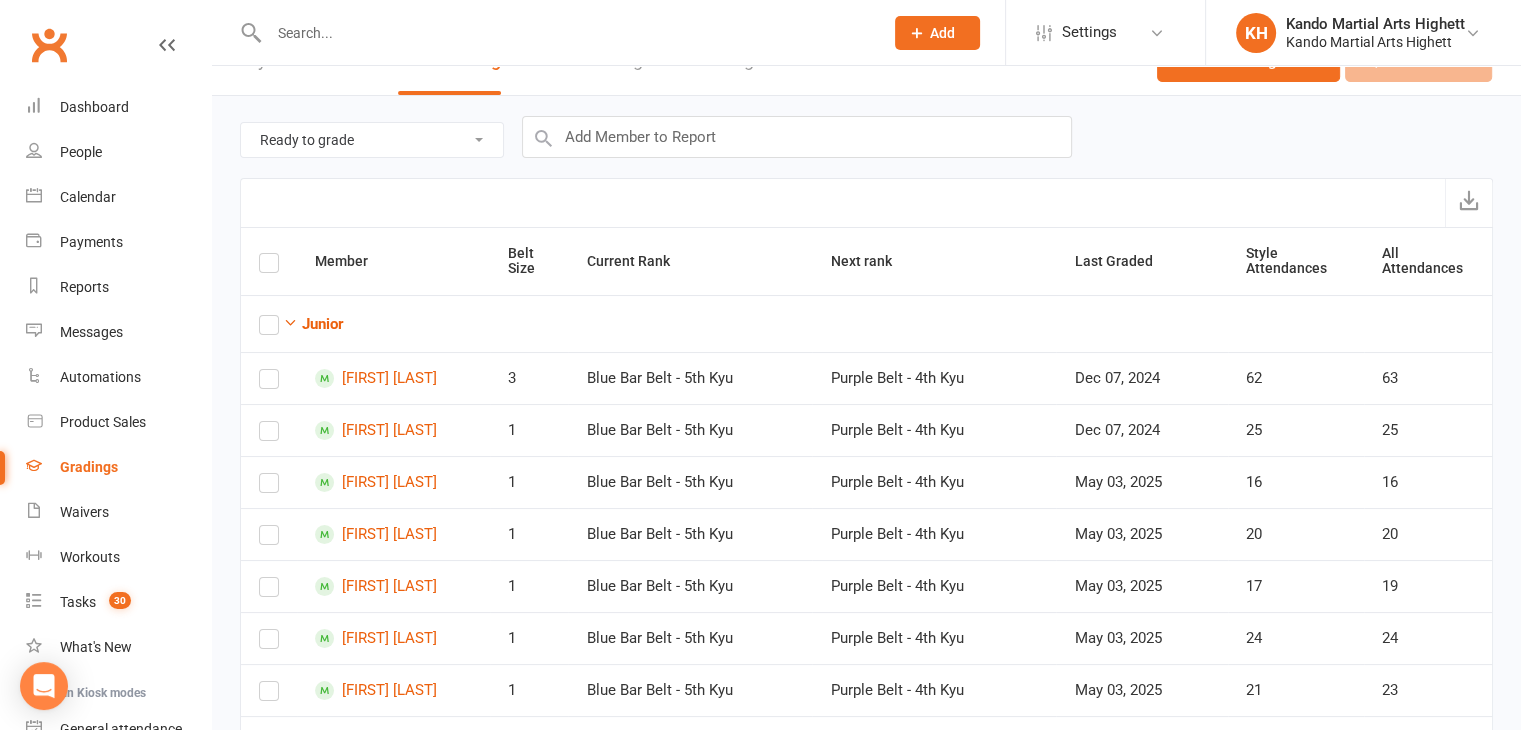 scroll, scrollTop: 0, scrollLeft: 0, axis: both 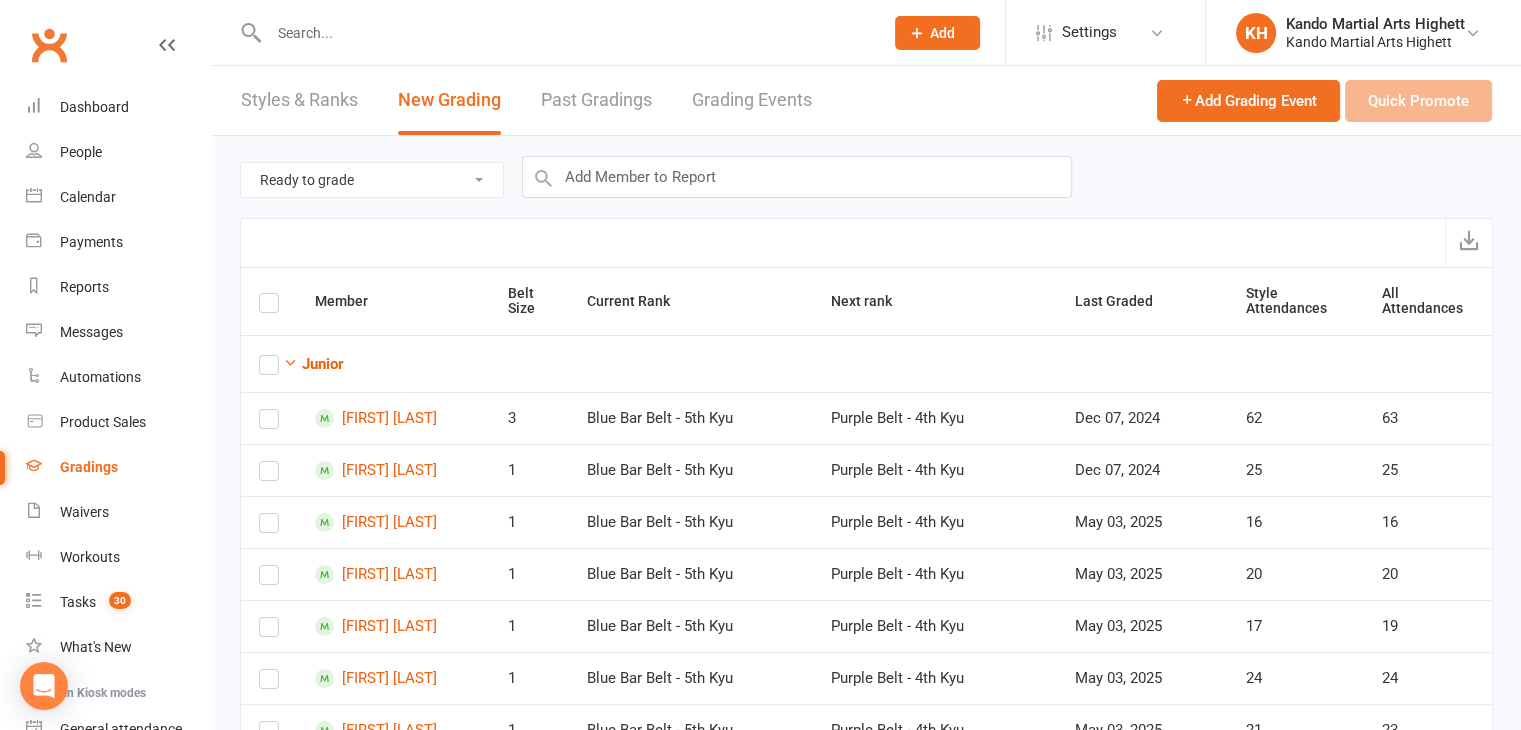 click on "Styles & Ranks New Grading Past Gradings Grading Events" at bounding box center (526, 100) 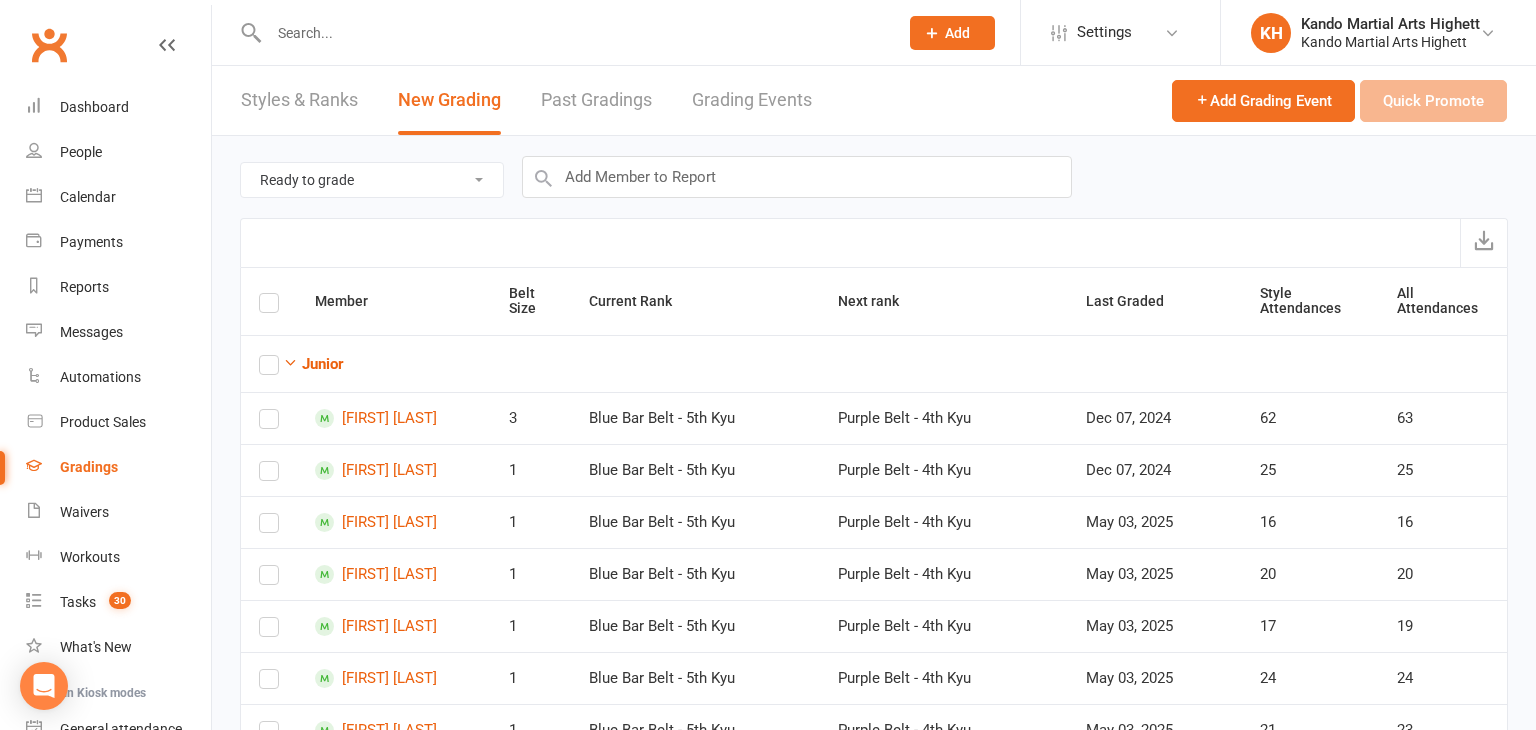 select on "100" 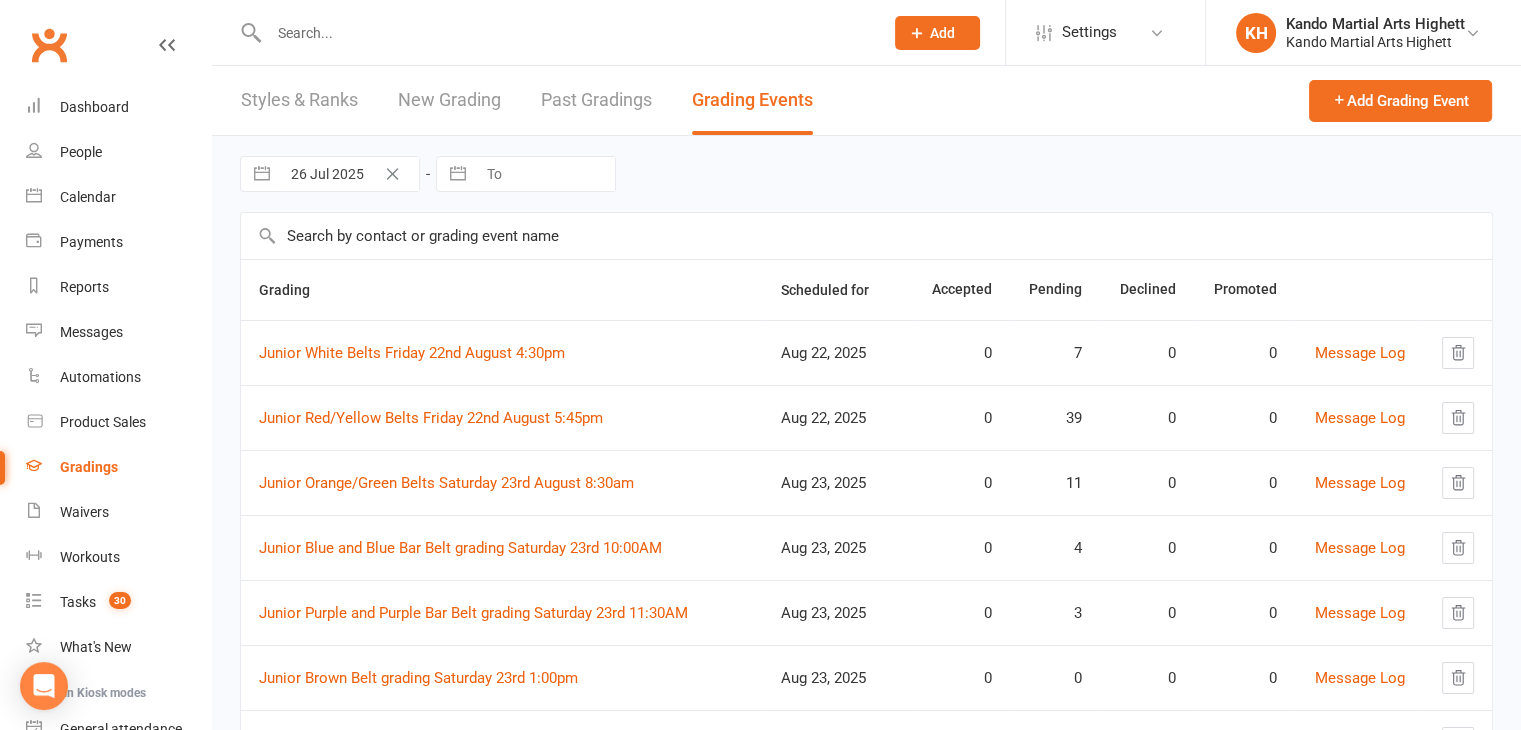scroll, scrollTop: 40, scrollLeft: 0, axis: vertical 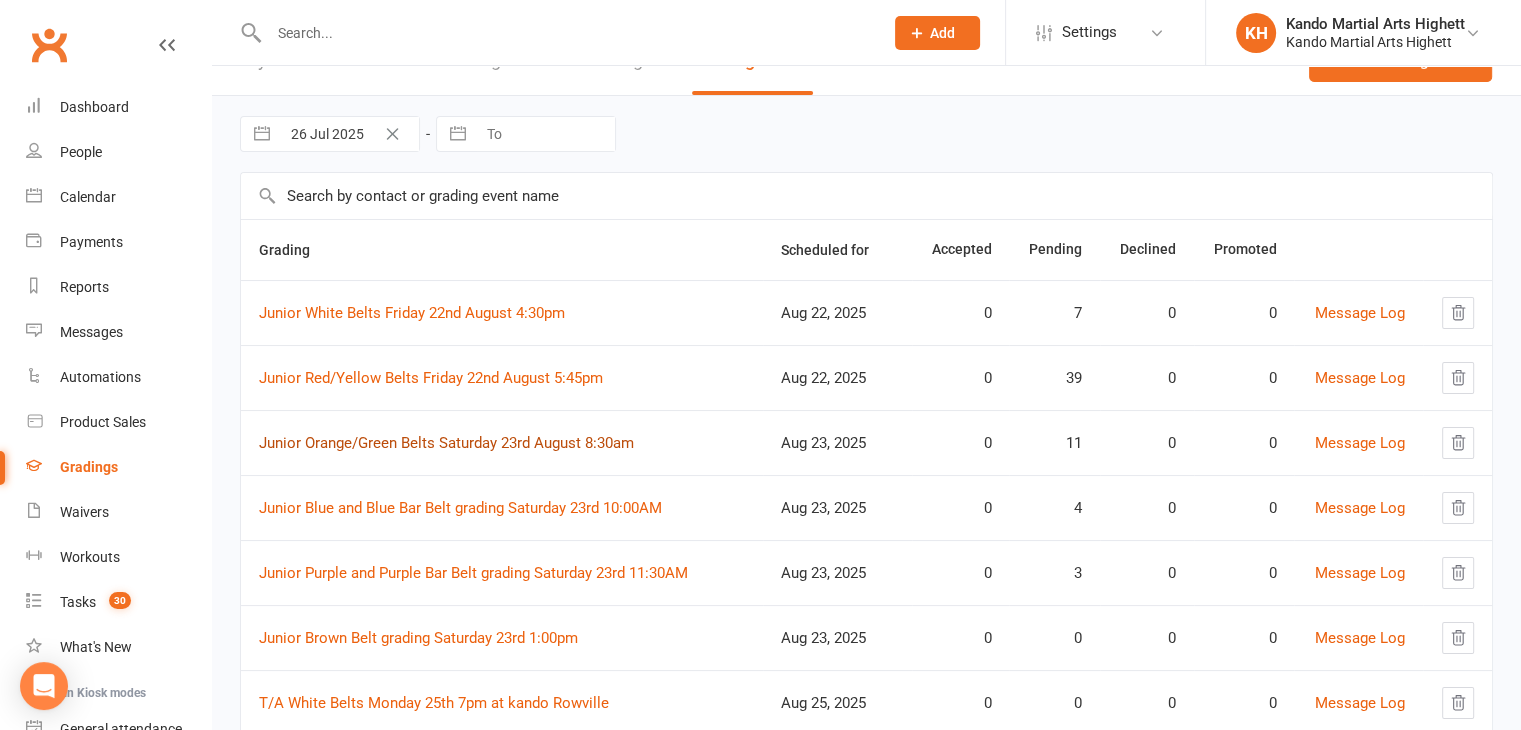 click on "Junior Orange/Green Belts Saturday 23rd August 8:30am" at bounding box center (446, 443) 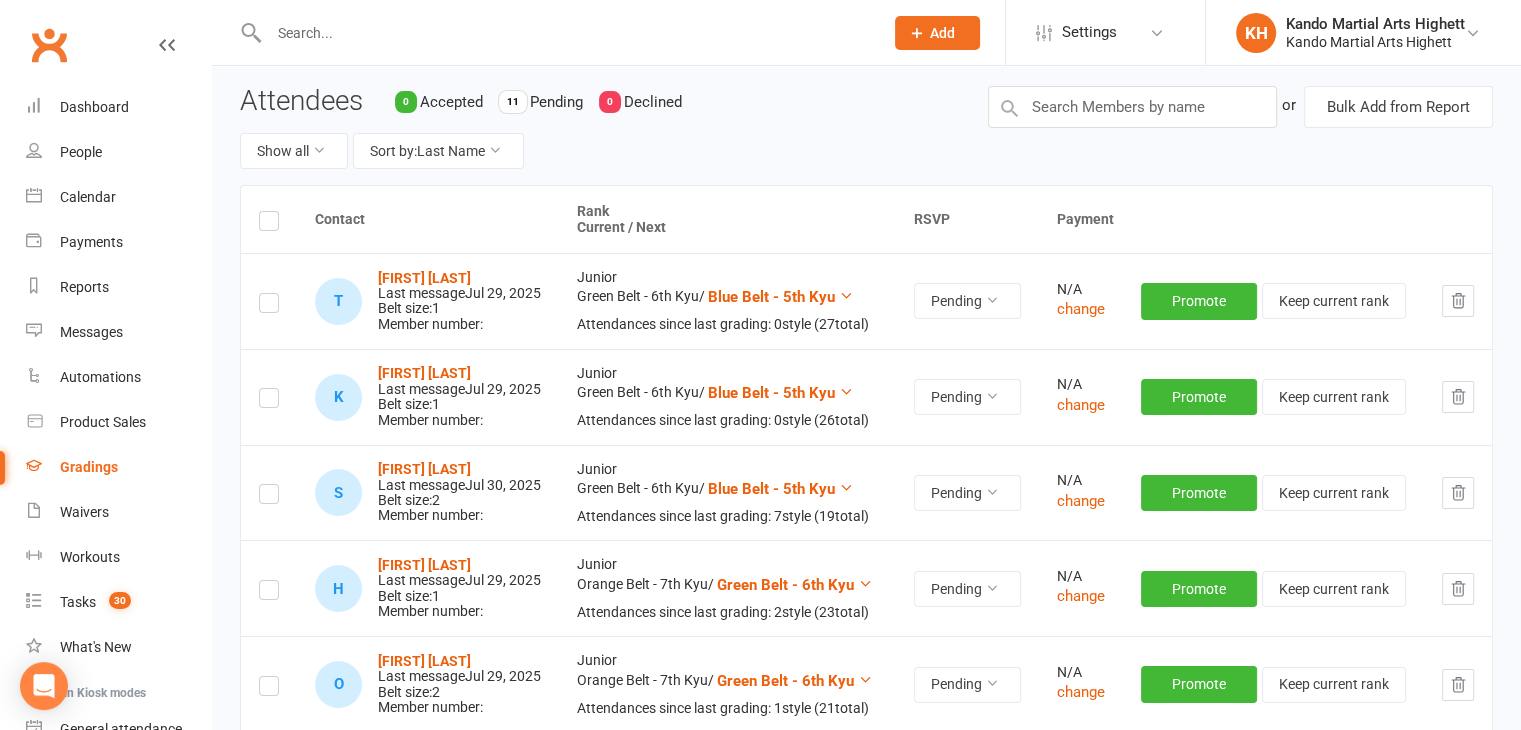 scroll, scrollTop: 241, scrollLeft: 0, axis: vertical 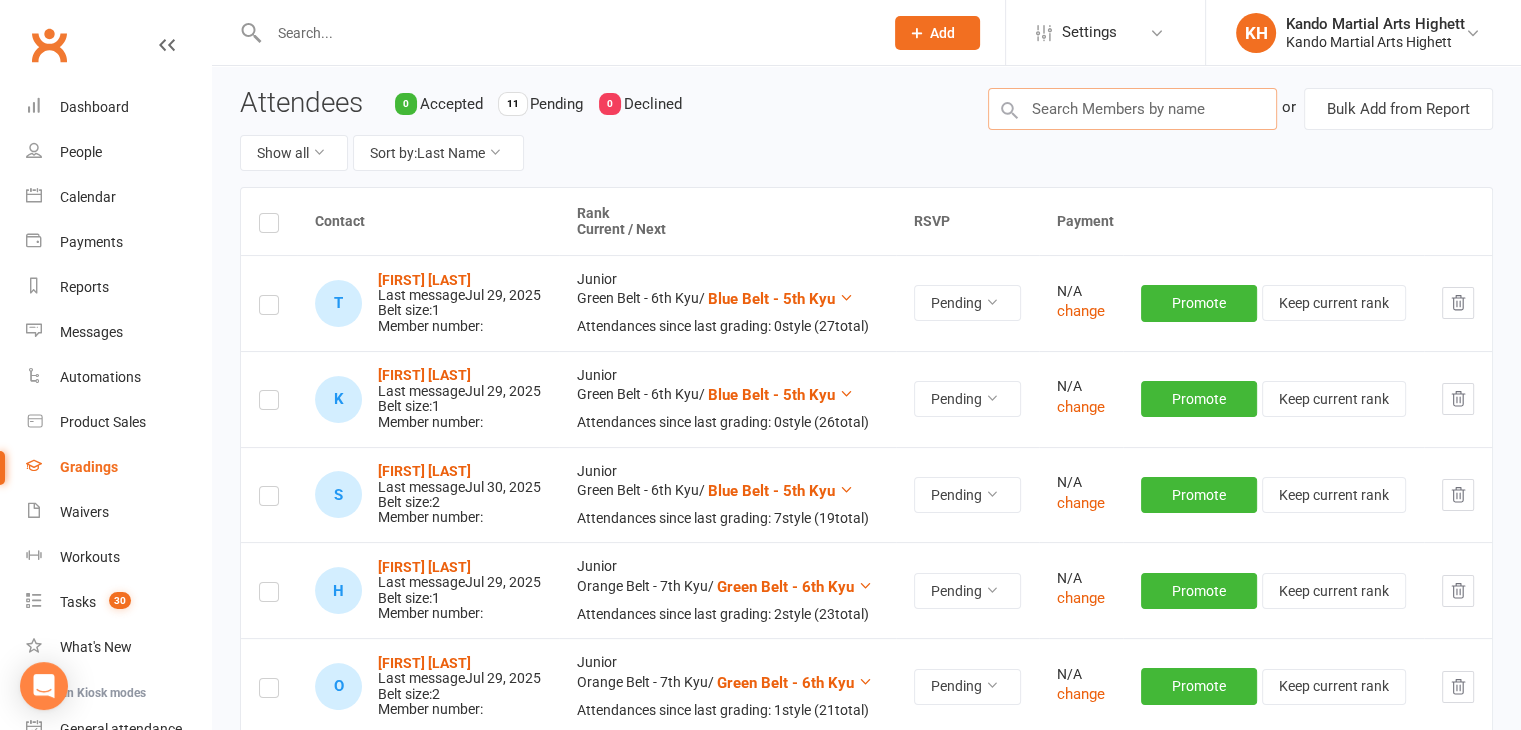 click at bounding box center (1132, 109) 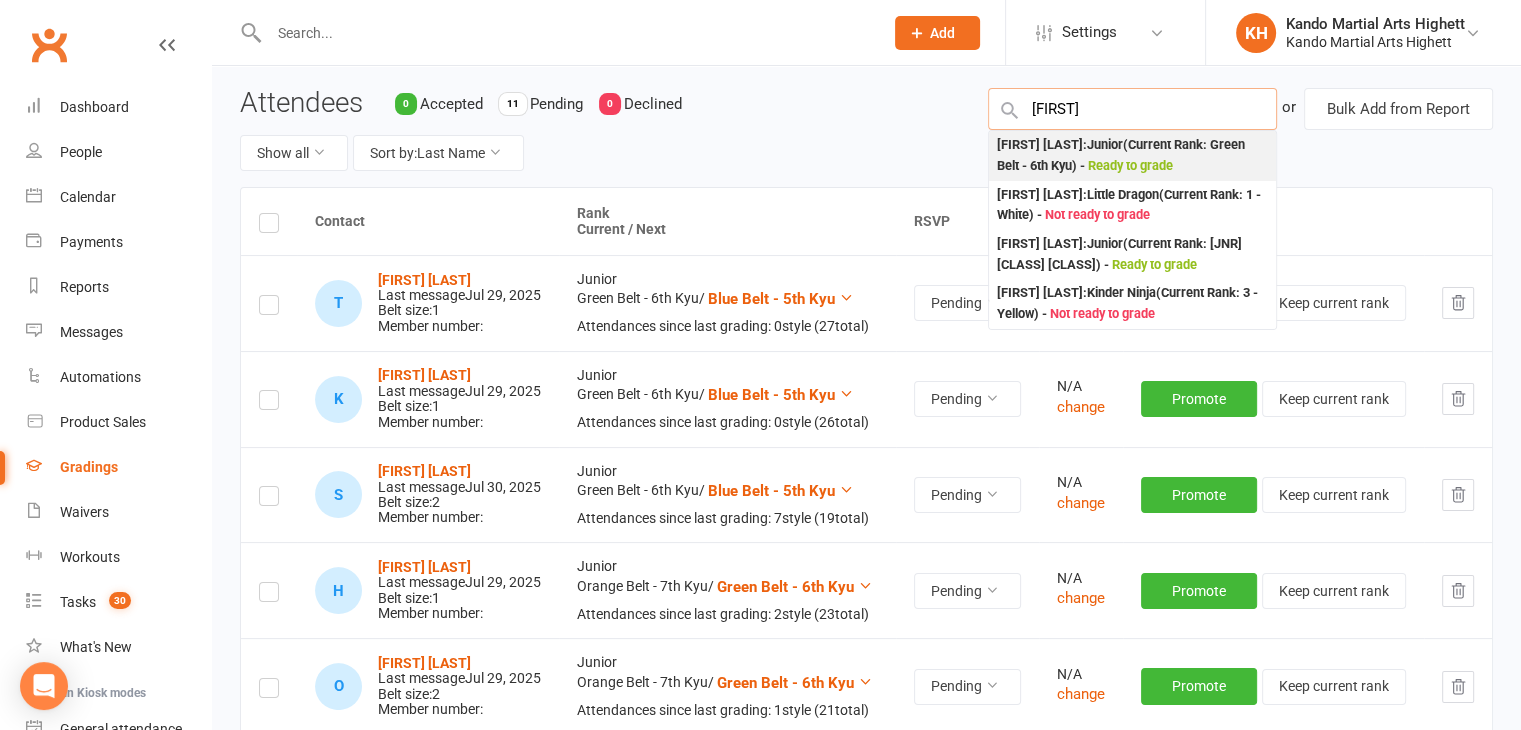type on "Davood" 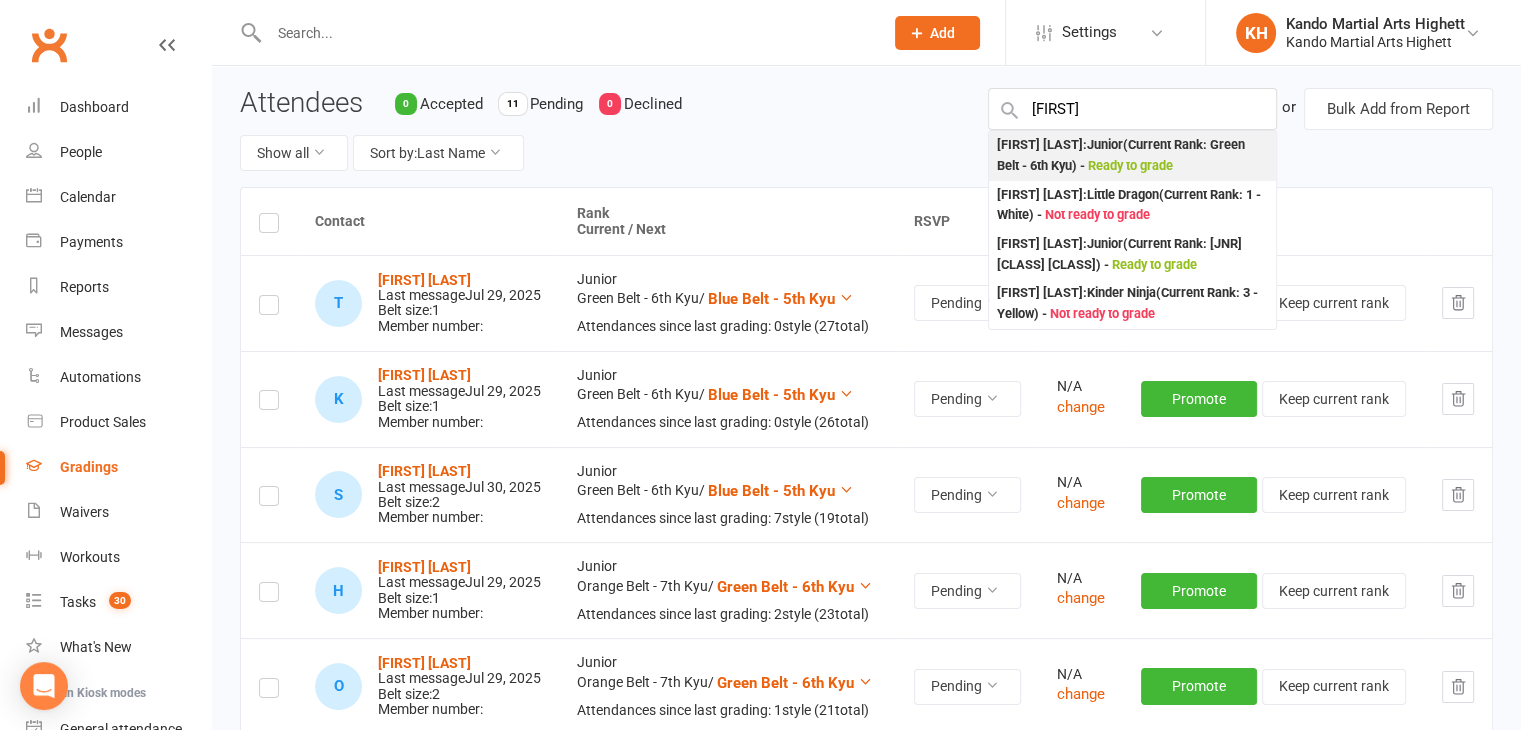 click on "Nashmin Davoody :  Junior  (Current Rank:   Green Belt - 6th  Kyu ) -   Ready to grade" at bounding box center [1132, 155] 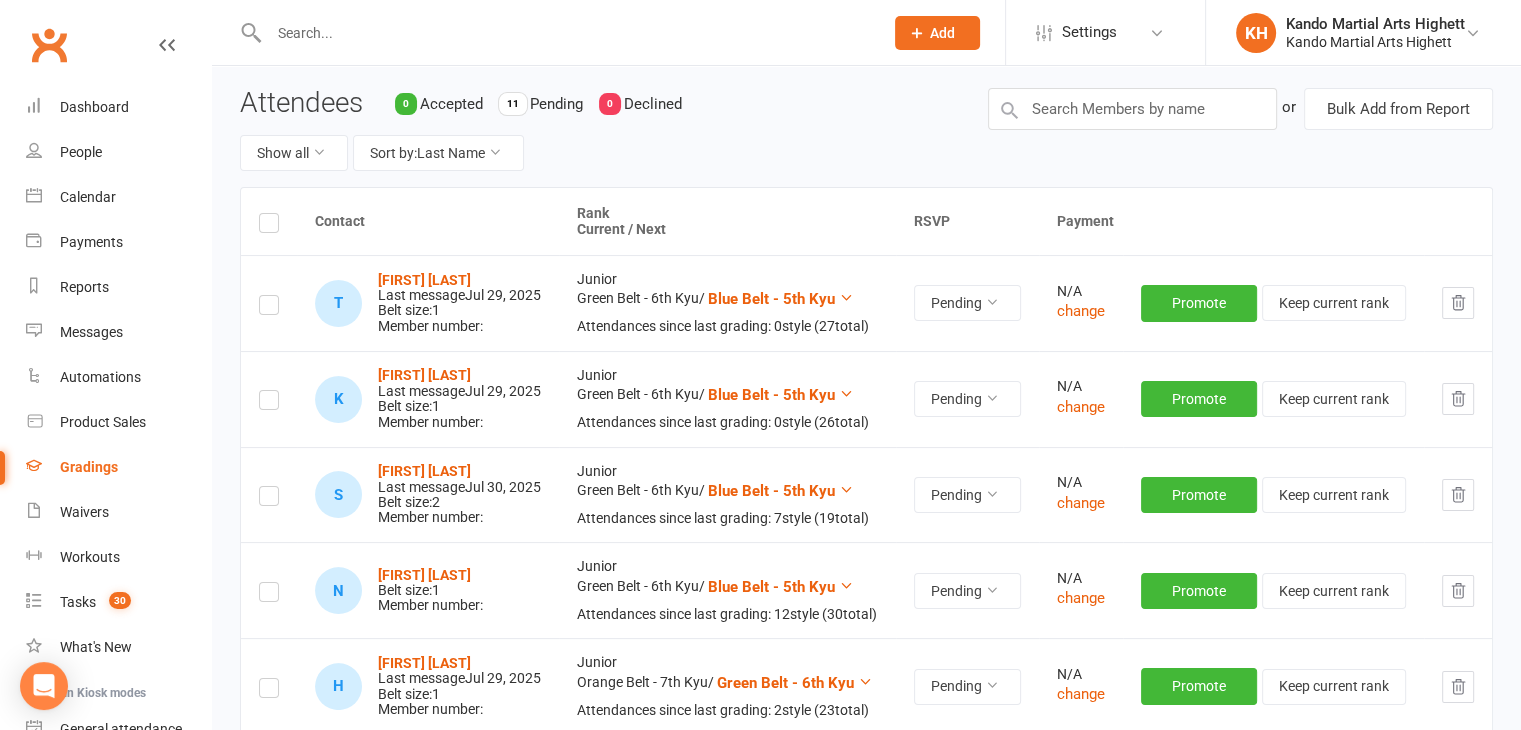 click at bounding box center [269, 595] 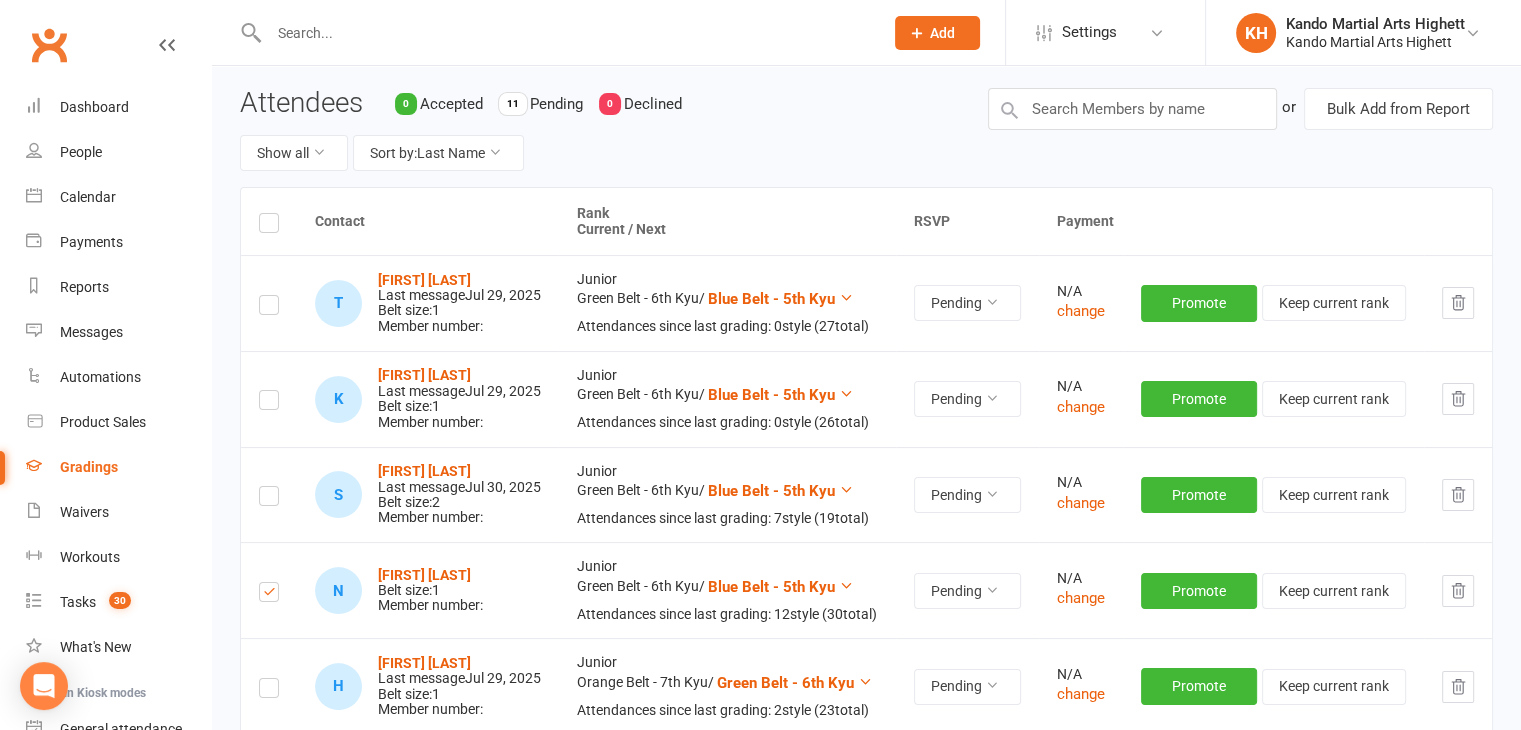scroll, scrollTop: 0, scrollLeft: 0, axis: both 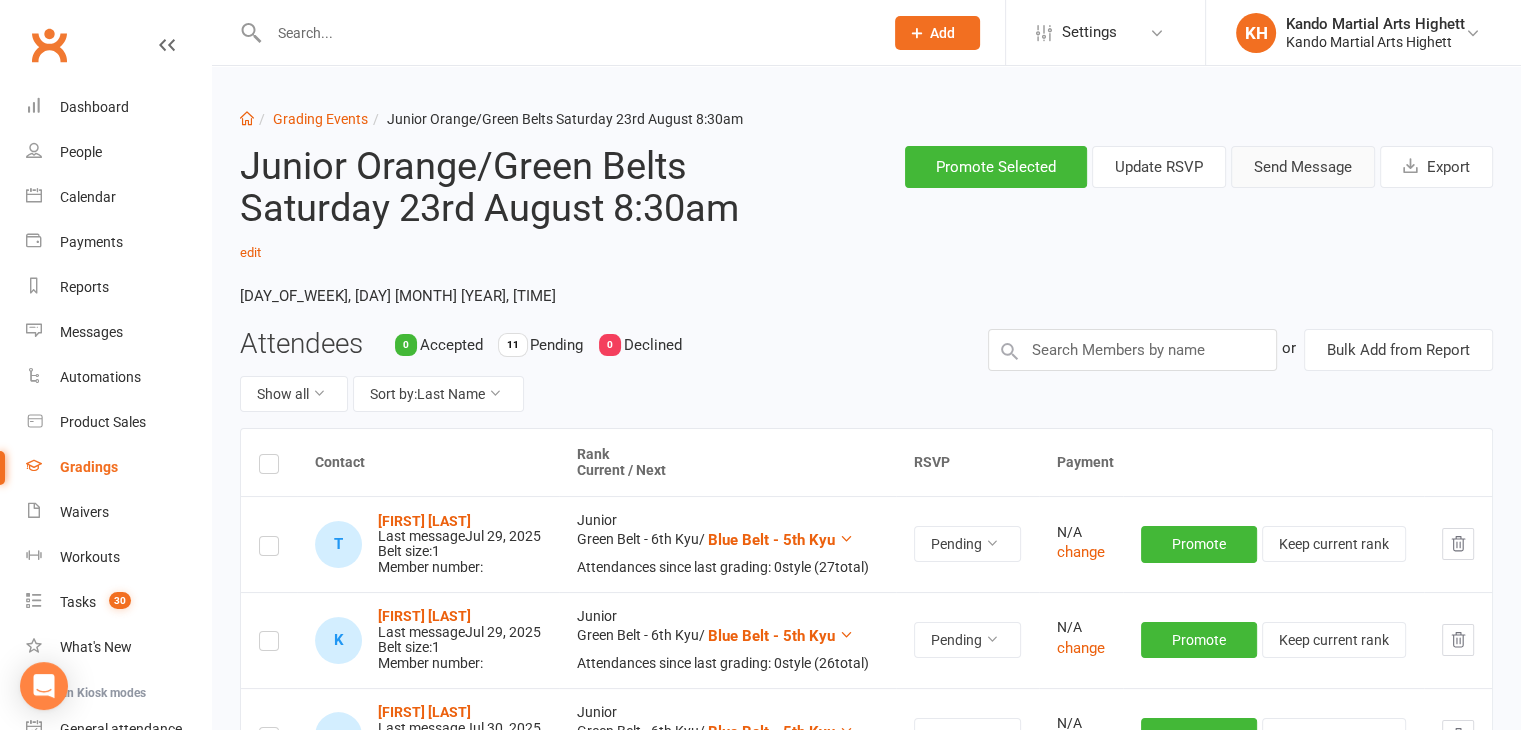 click on "Send Message" at bounding box center [1303, 167] 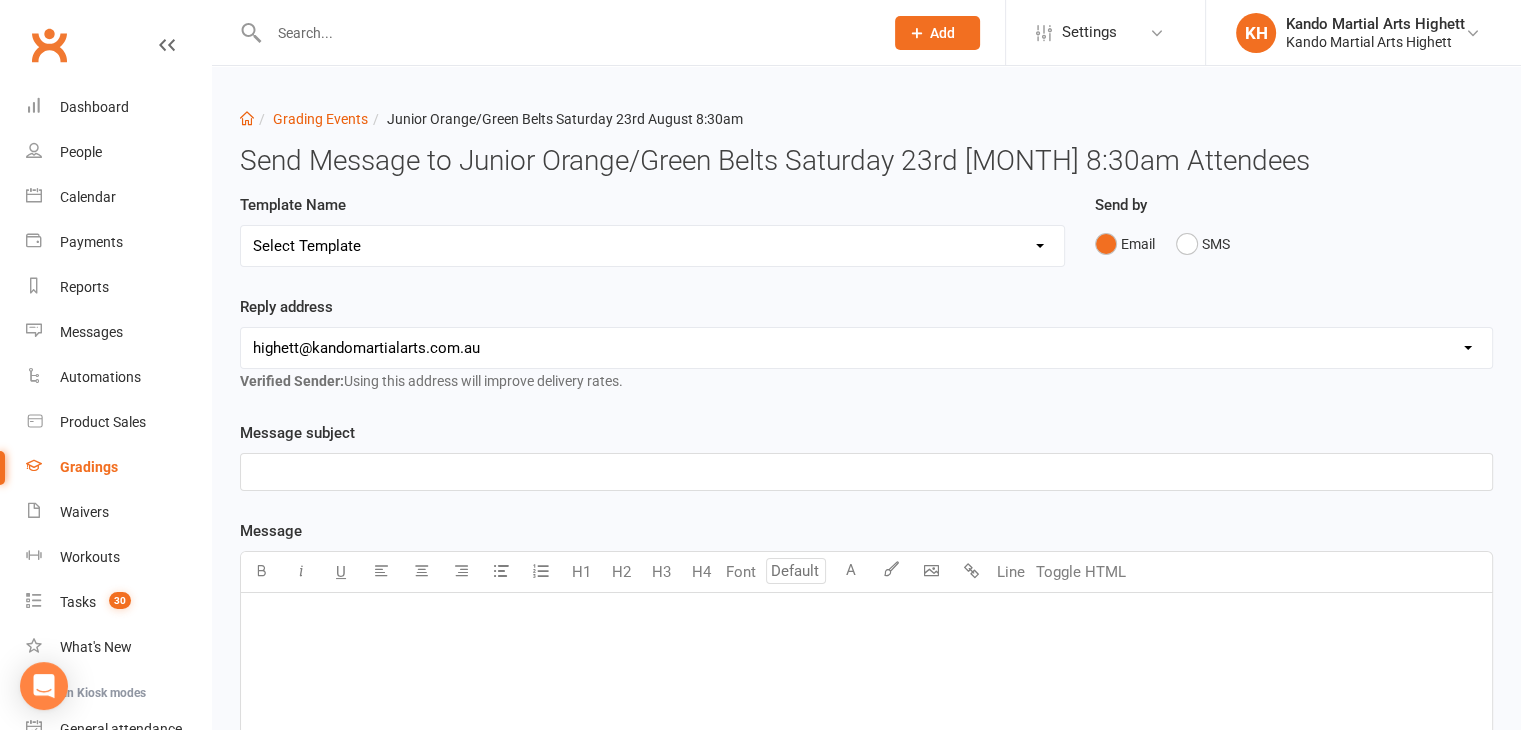 click on "Select Template [Email] Black Belt Grading Invitation [Email] Confirmation of Successful Grading [Email] Grading Event Reminder [SMS] Invited to grading not responded [Email] JNR - Invitation to Grading Event [Email] Notification of change to Grading Event date/time [Email] TA - Invitation to Grading Event" at bounding box center [652, 246] 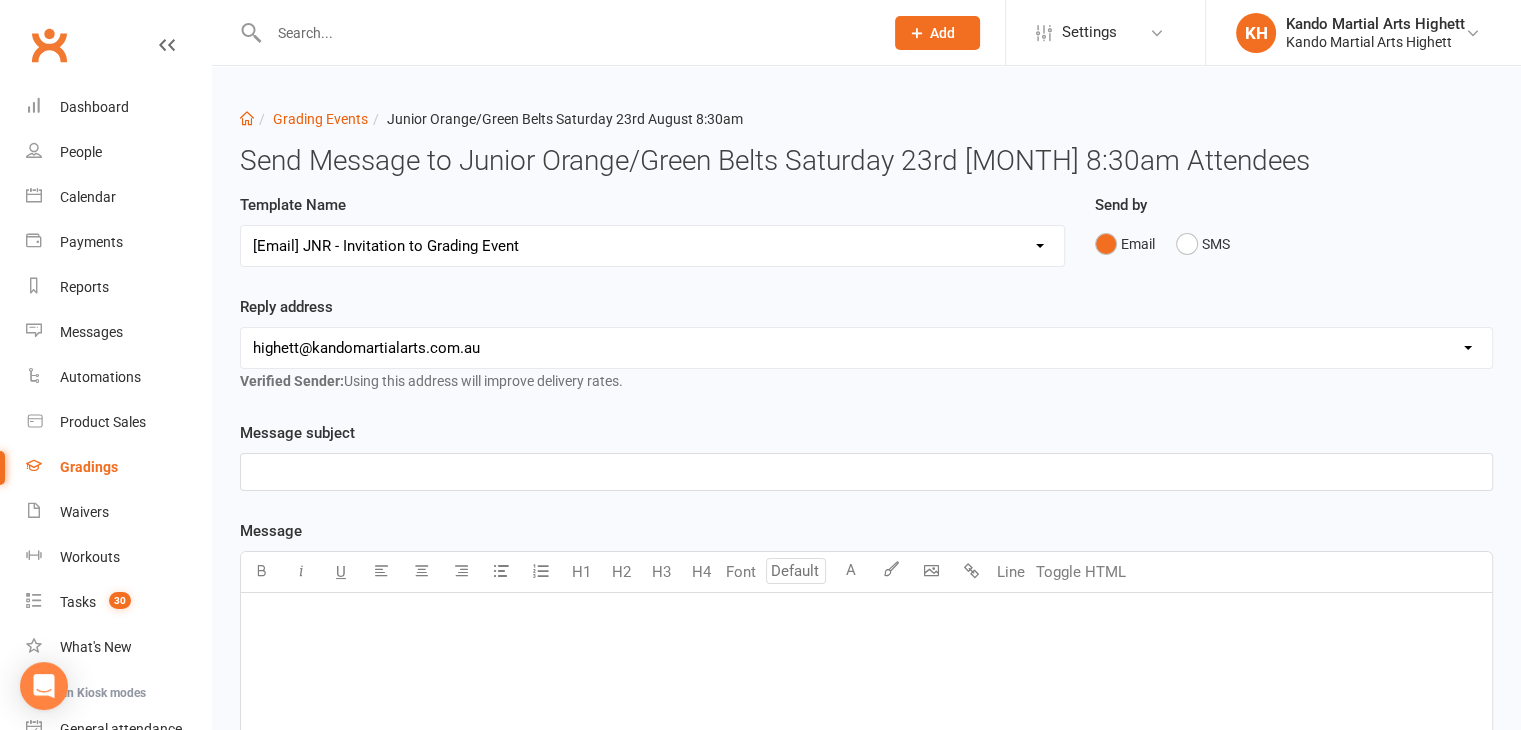 click on "Select Template [Email] Black Belt Grading Invitation [Email] Confirmation of Successful Grading [Email] Grading Event Reminder [SMS] Invited to grading not responded [Email] JNR - Invitation to Grading Event [Email] Notification of change to Grading Event date/time [Email] TA - Invitation to Grading Event" at bounding box center [652, 246] 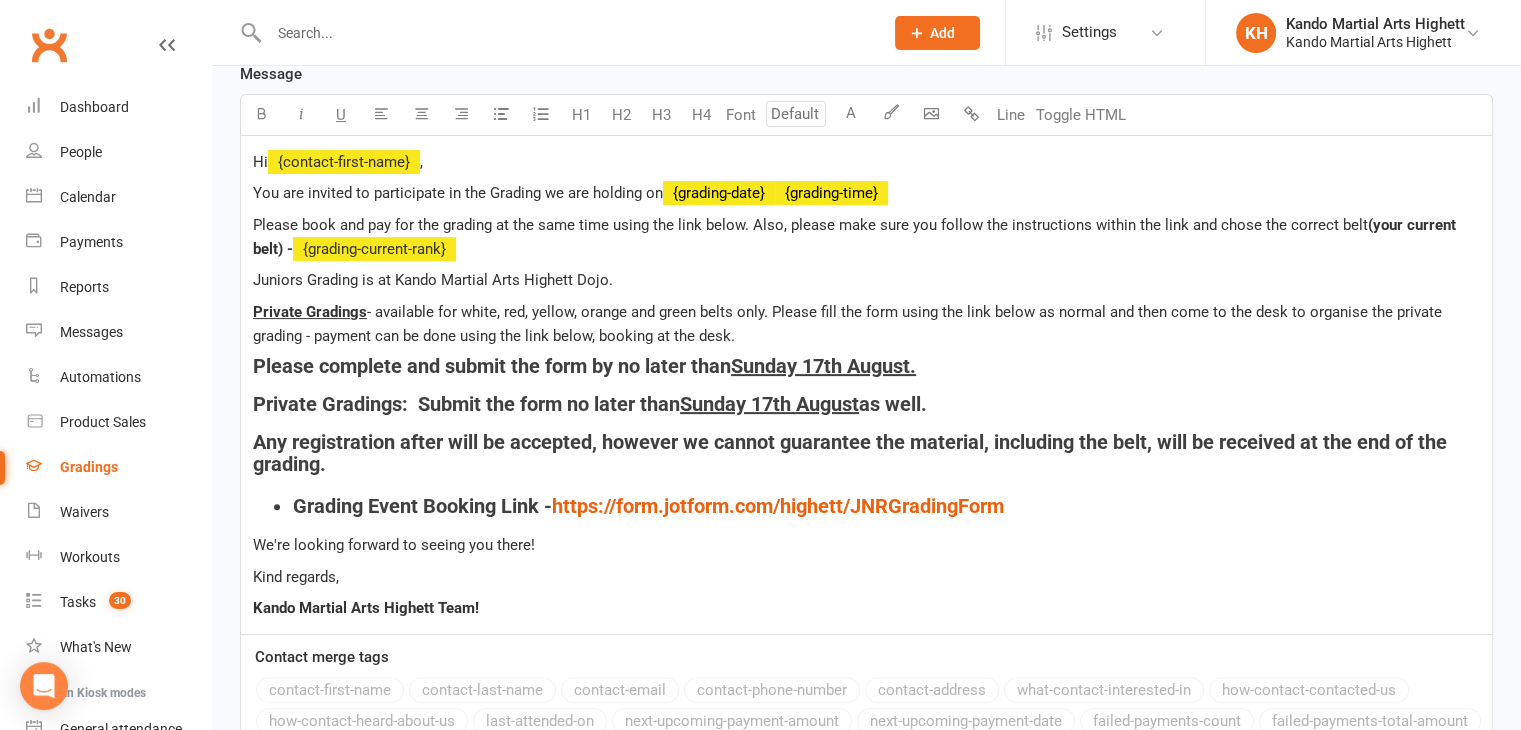 scroll, scrollTop: 762, scrollLeft: 0, axis: vertical 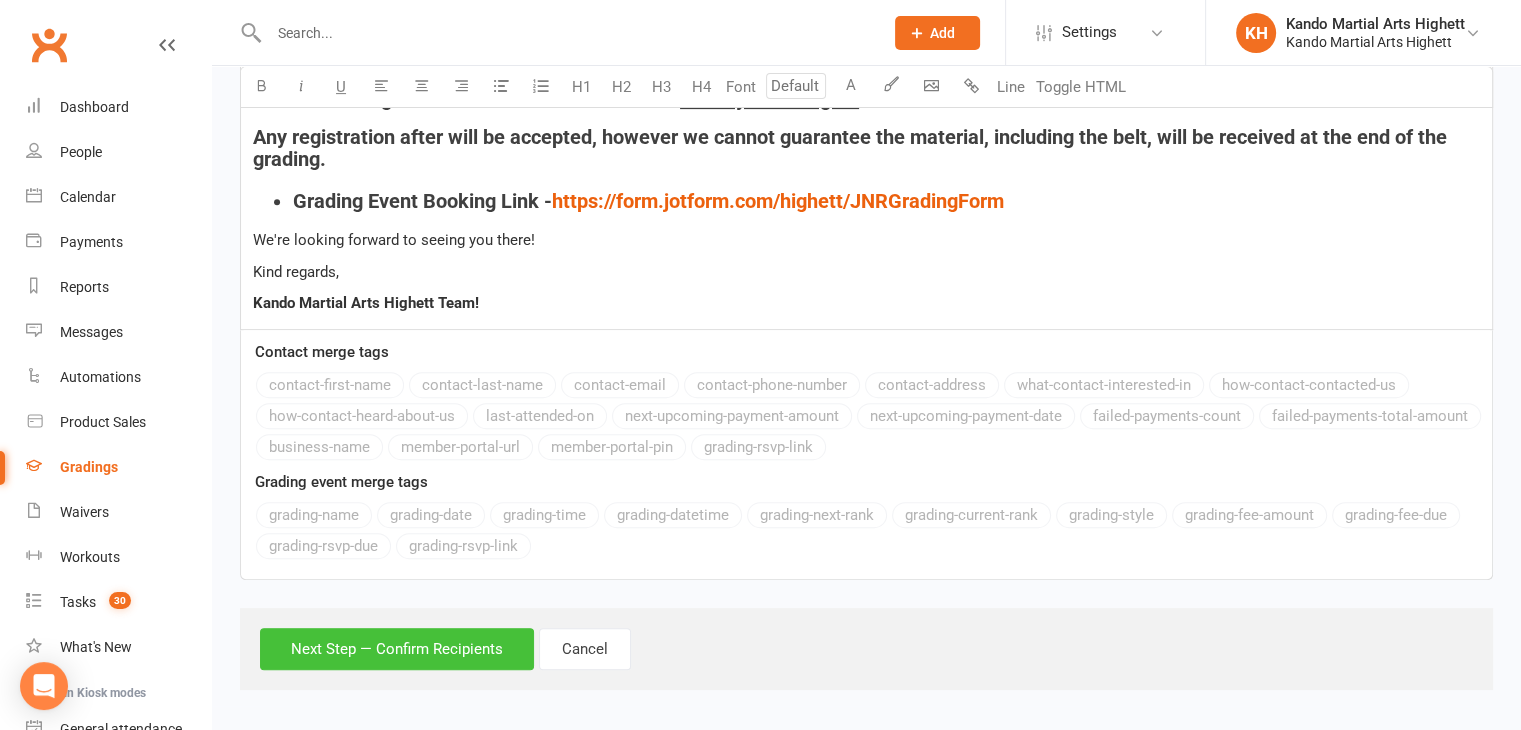 click on "Next Step — Confirm Recipients" at bounding box center [397, 649] 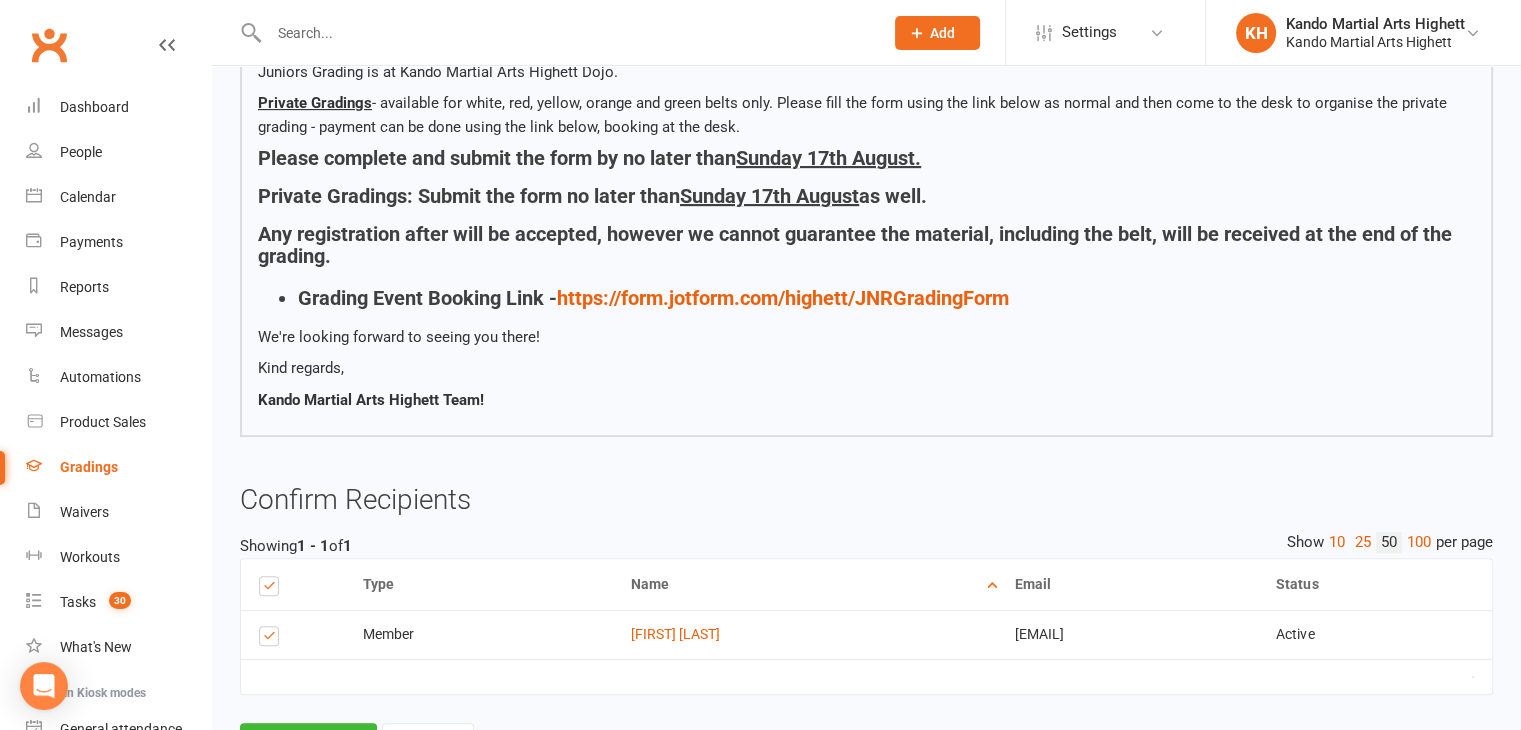 scroll, scrollTop: 612, scrollLeft: 0, axis: vertical 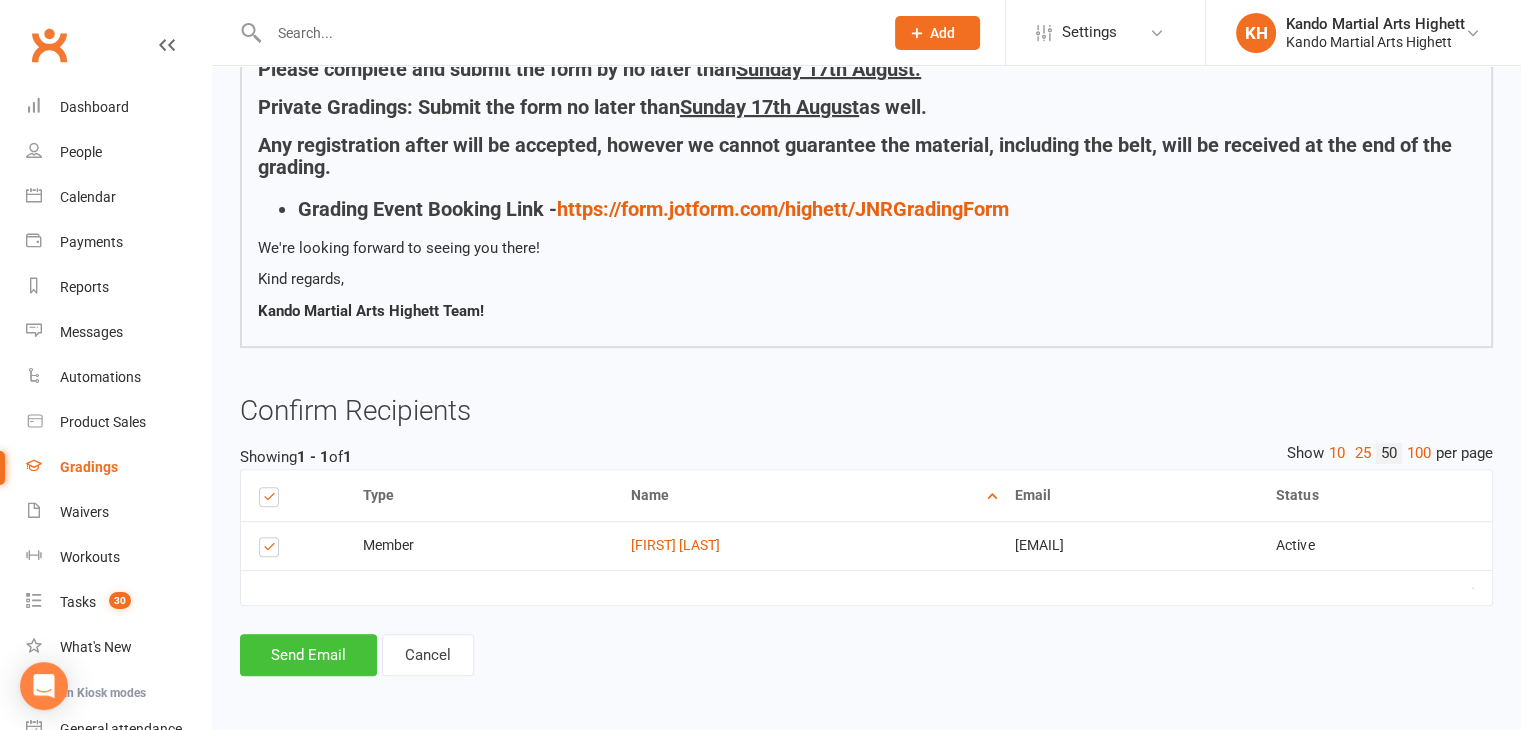 click on "Send Email" at bounding box center (308, 655) 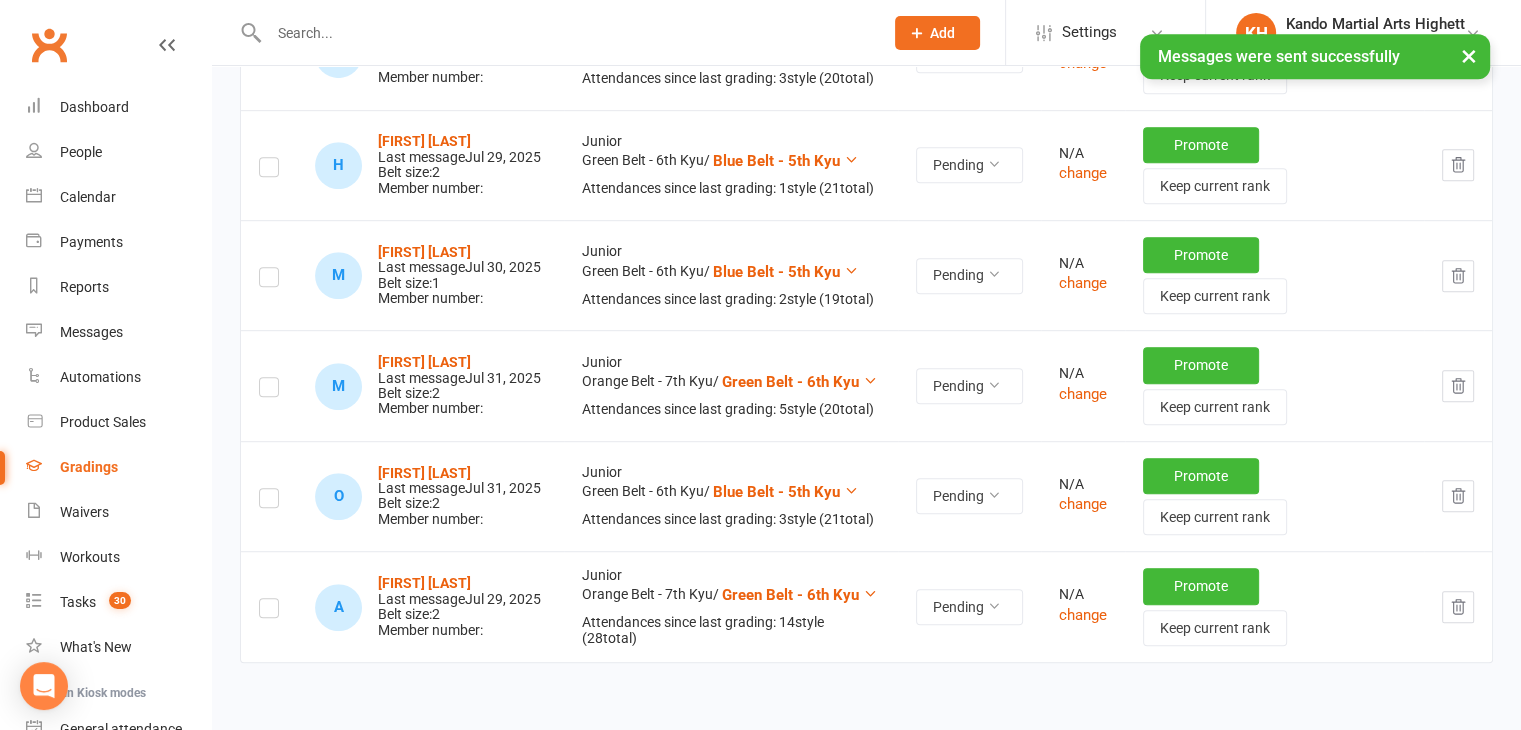 scroll, scrollTop: 1272, scrollLeft: 0, axis: vertical 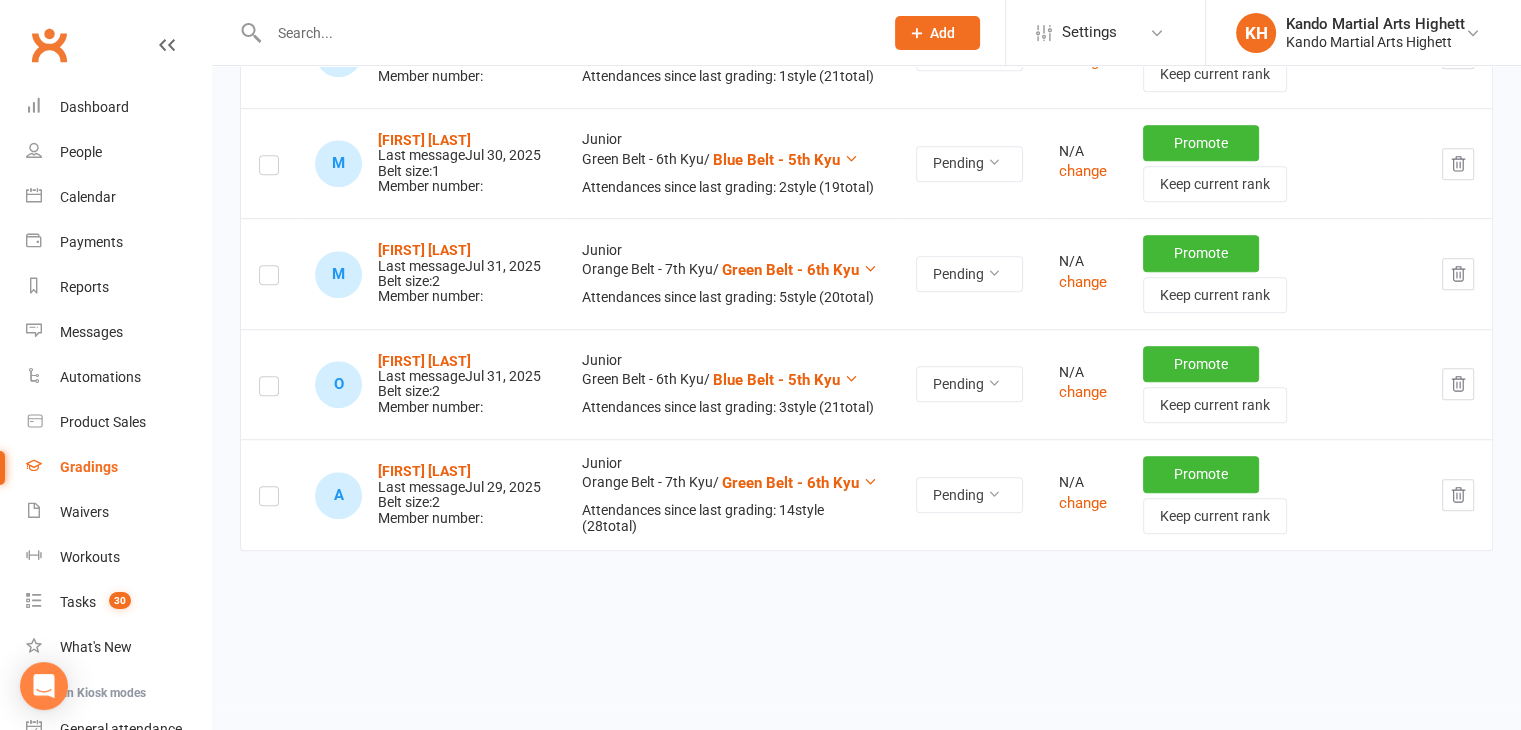 click on "Gradings" at bounding box center [118, 467] 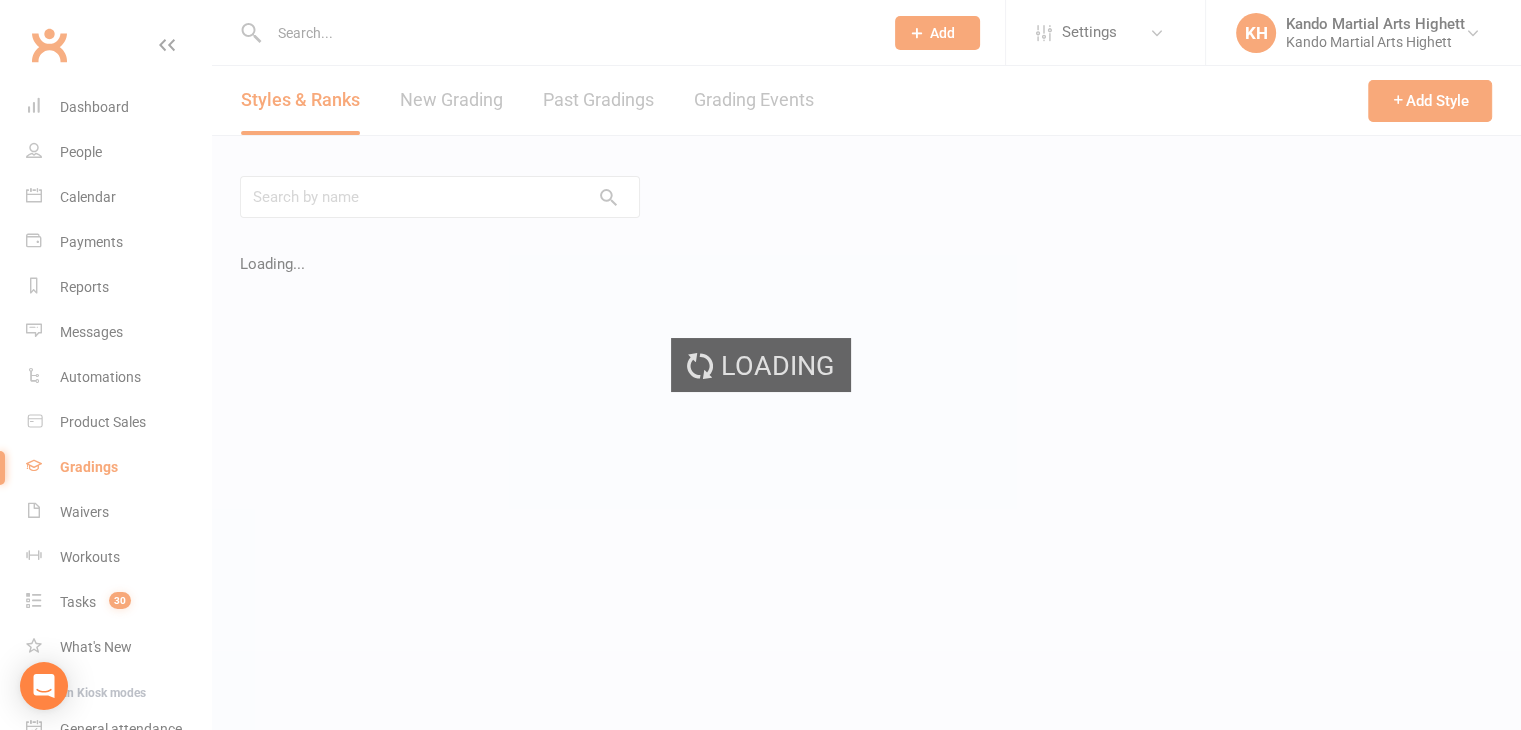 scroll, scrollTop: 0, scrollLeft: 0, axis: both 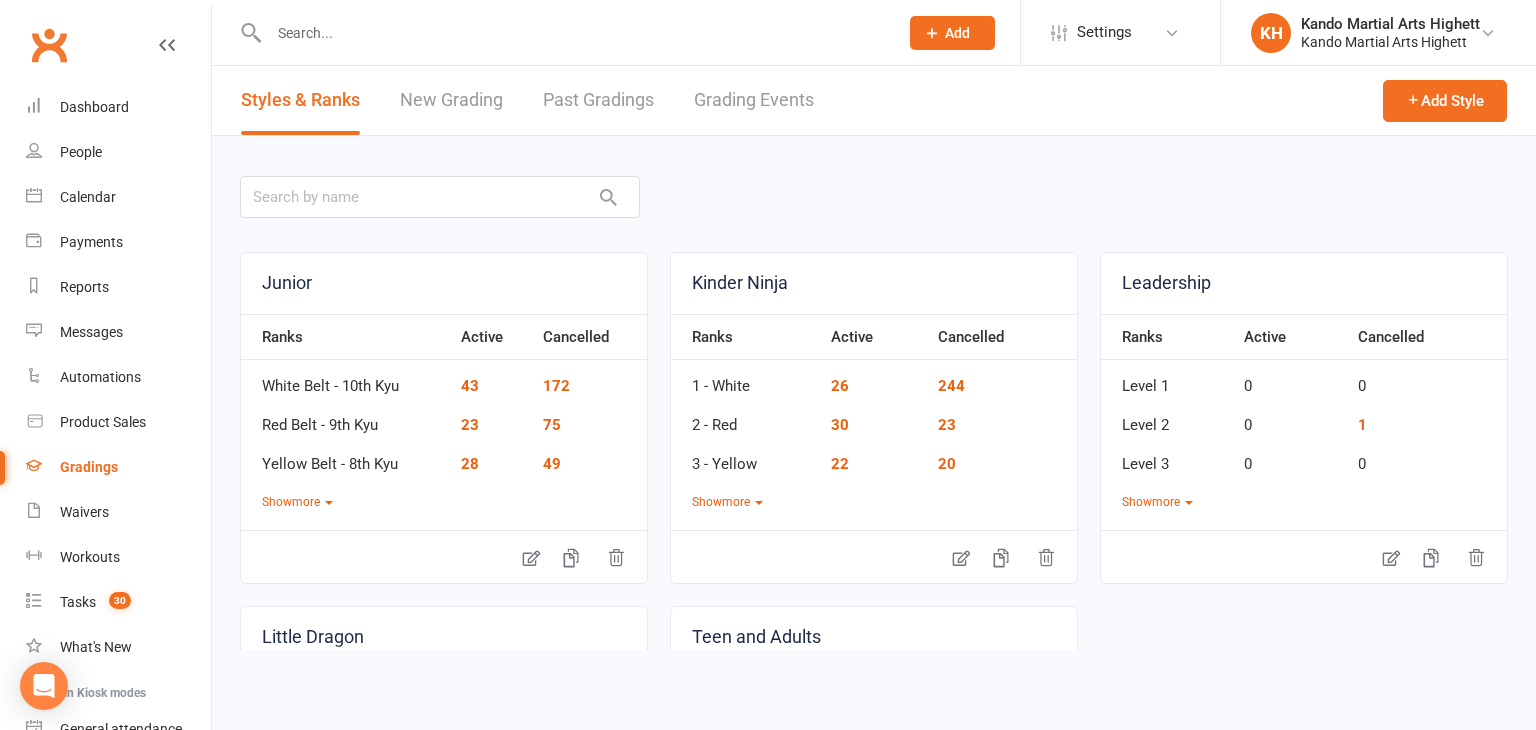 click on "Grading Events" at bounding box center [754, 100] 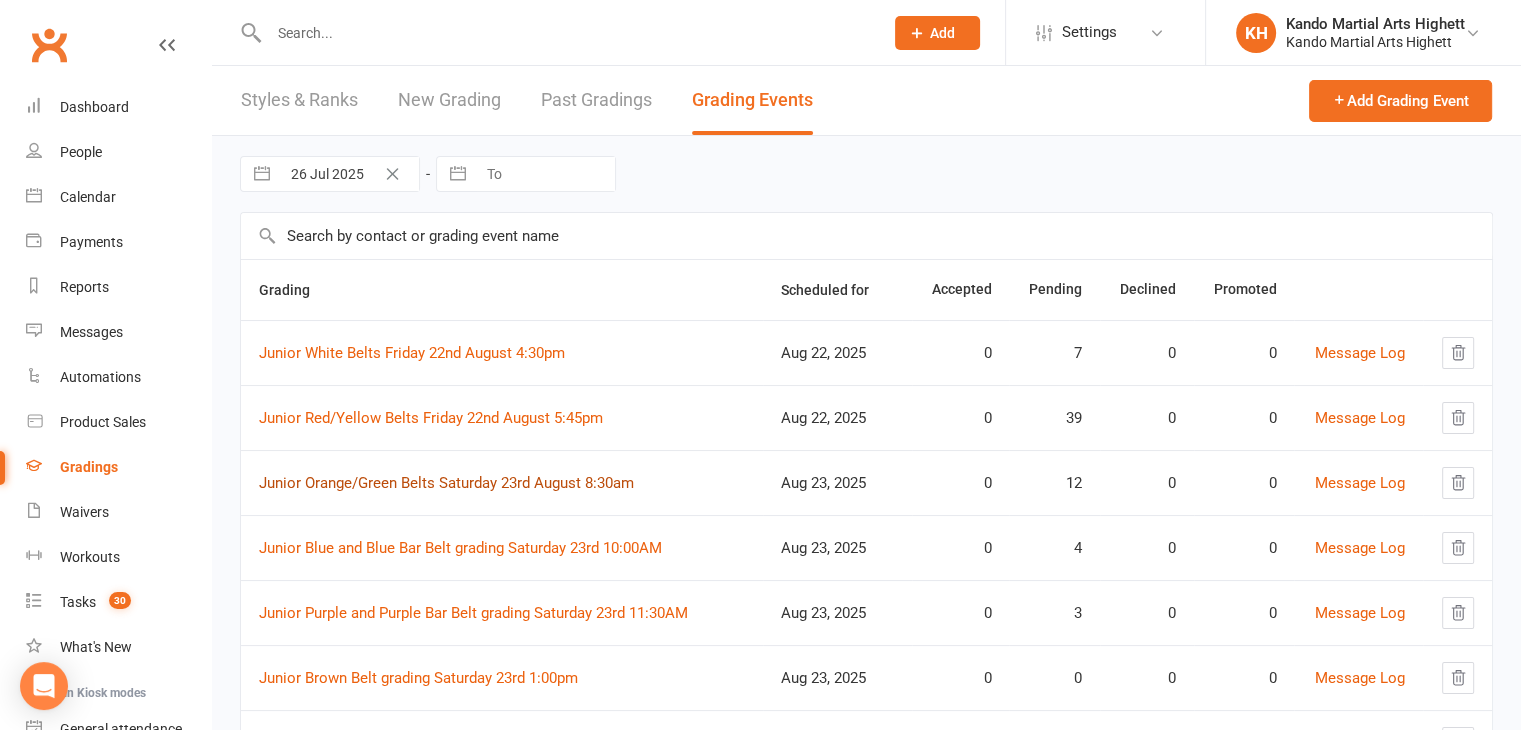 click on "Junior Orange/Green Belts Saturday 23rd August 8:30am" at bounding box center [446, 483] 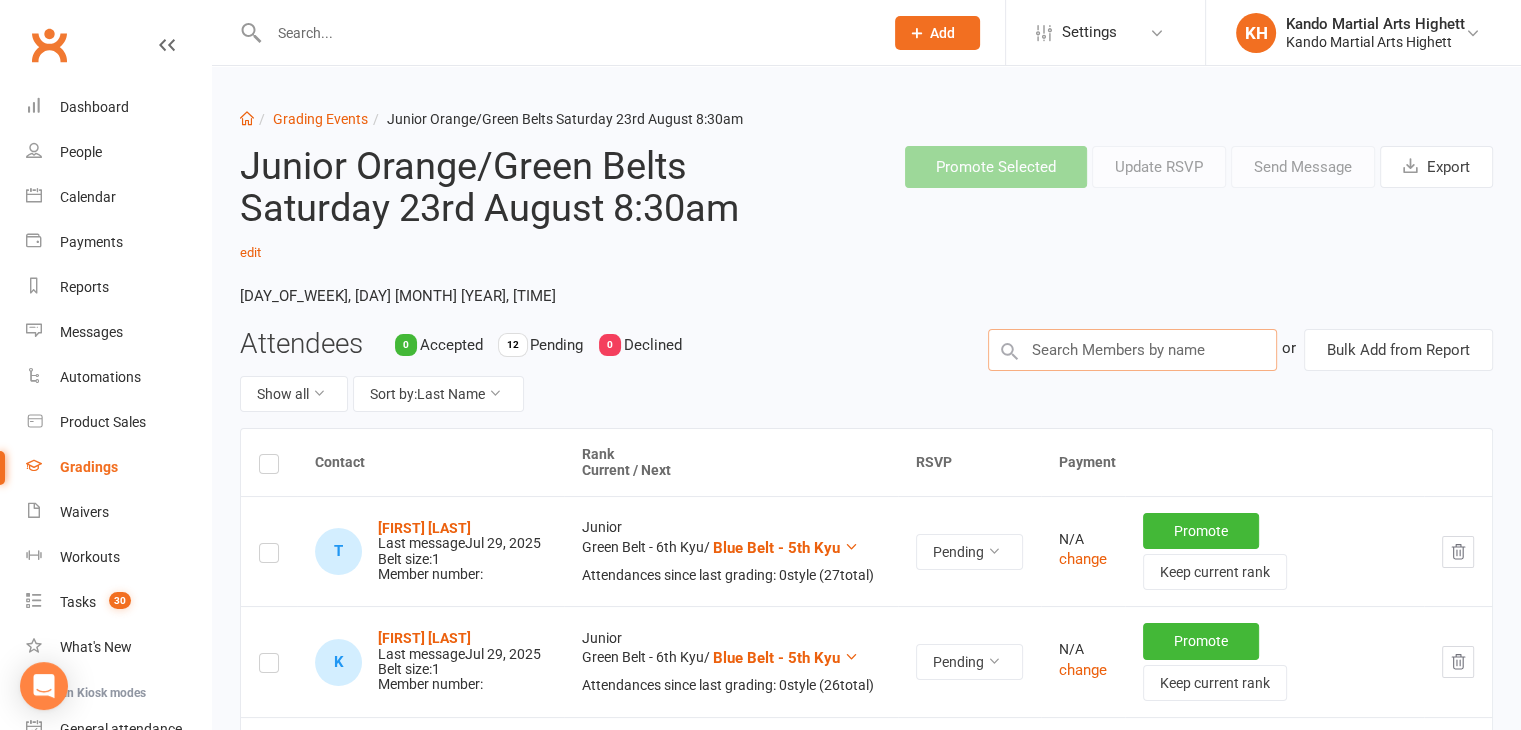click at bounding box center [1132, 350] 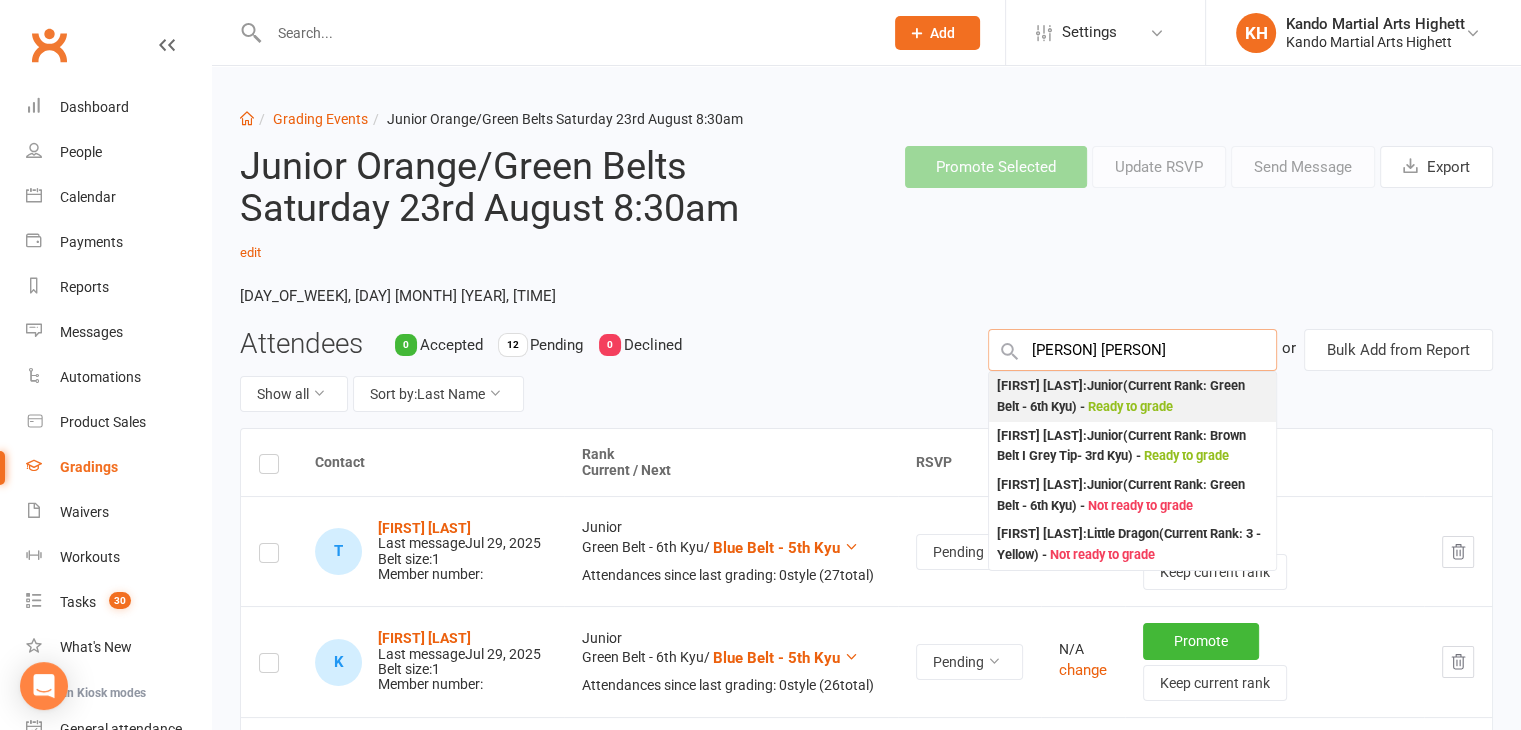 type on "lelia roshan" 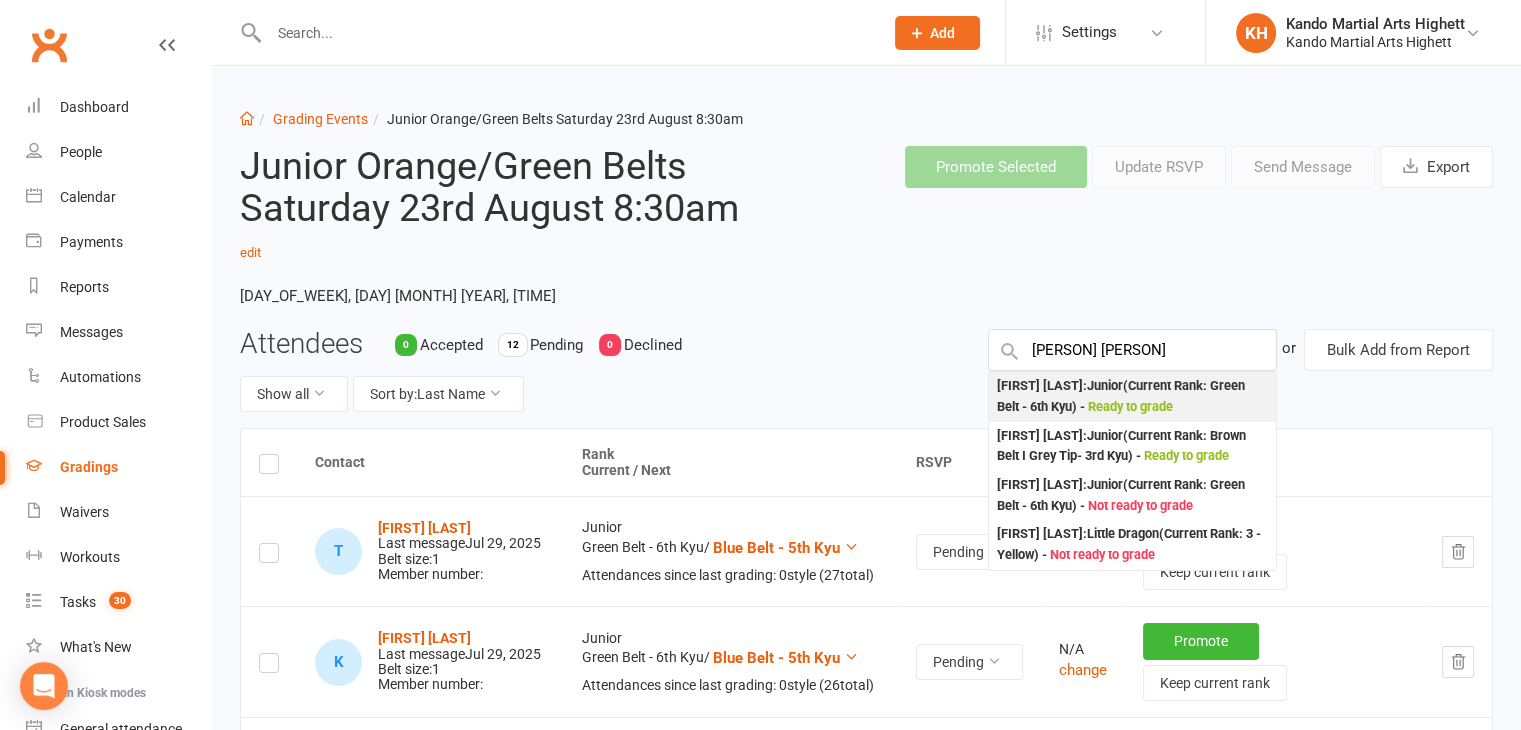 click on "Leila Roshan :  Junior  (Current Rank:   Green Belt - 6th  Kyu ) -   Ready to grade" at bounding box center [1132, 396] 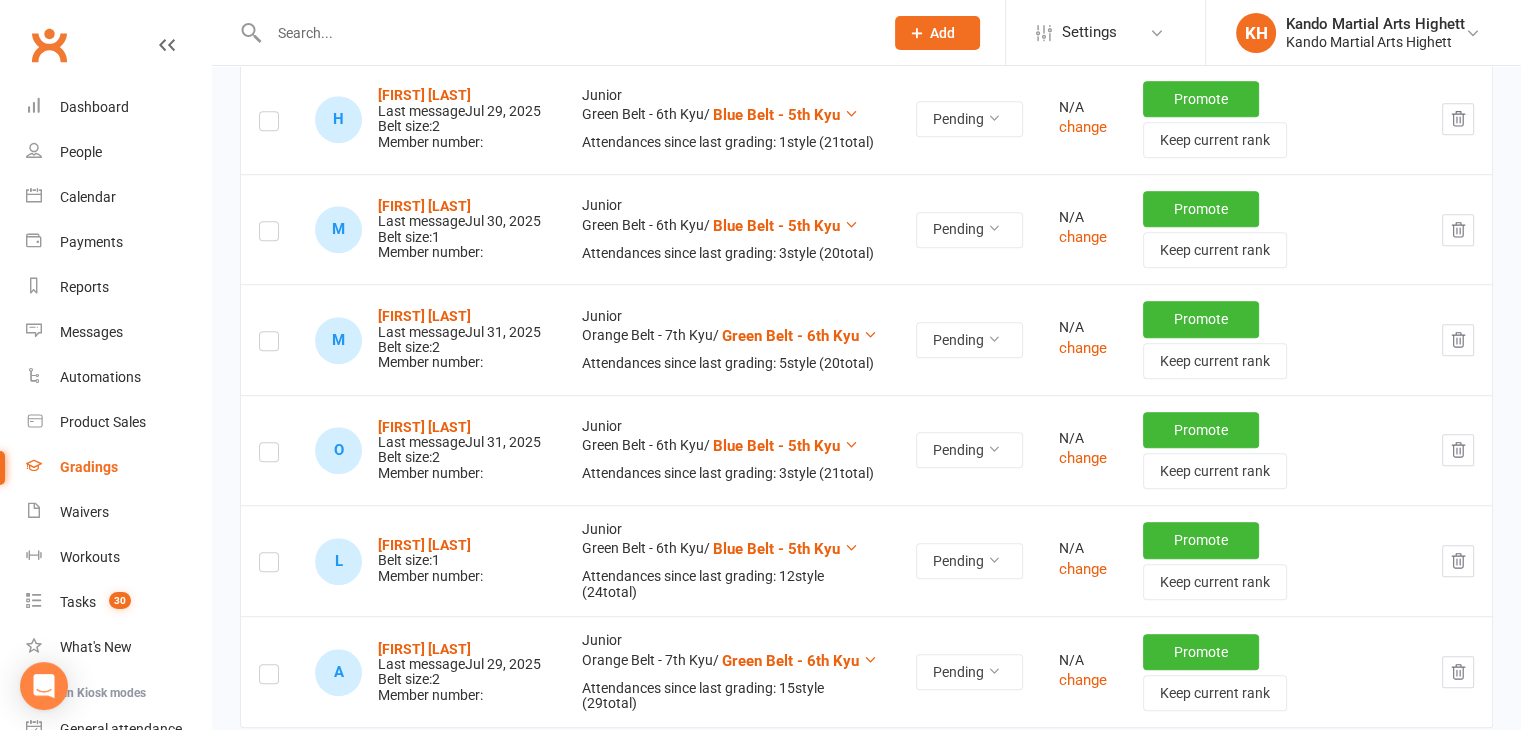 scroll, scrollTop: 1383, scrollLeft: 0, axis: vertical 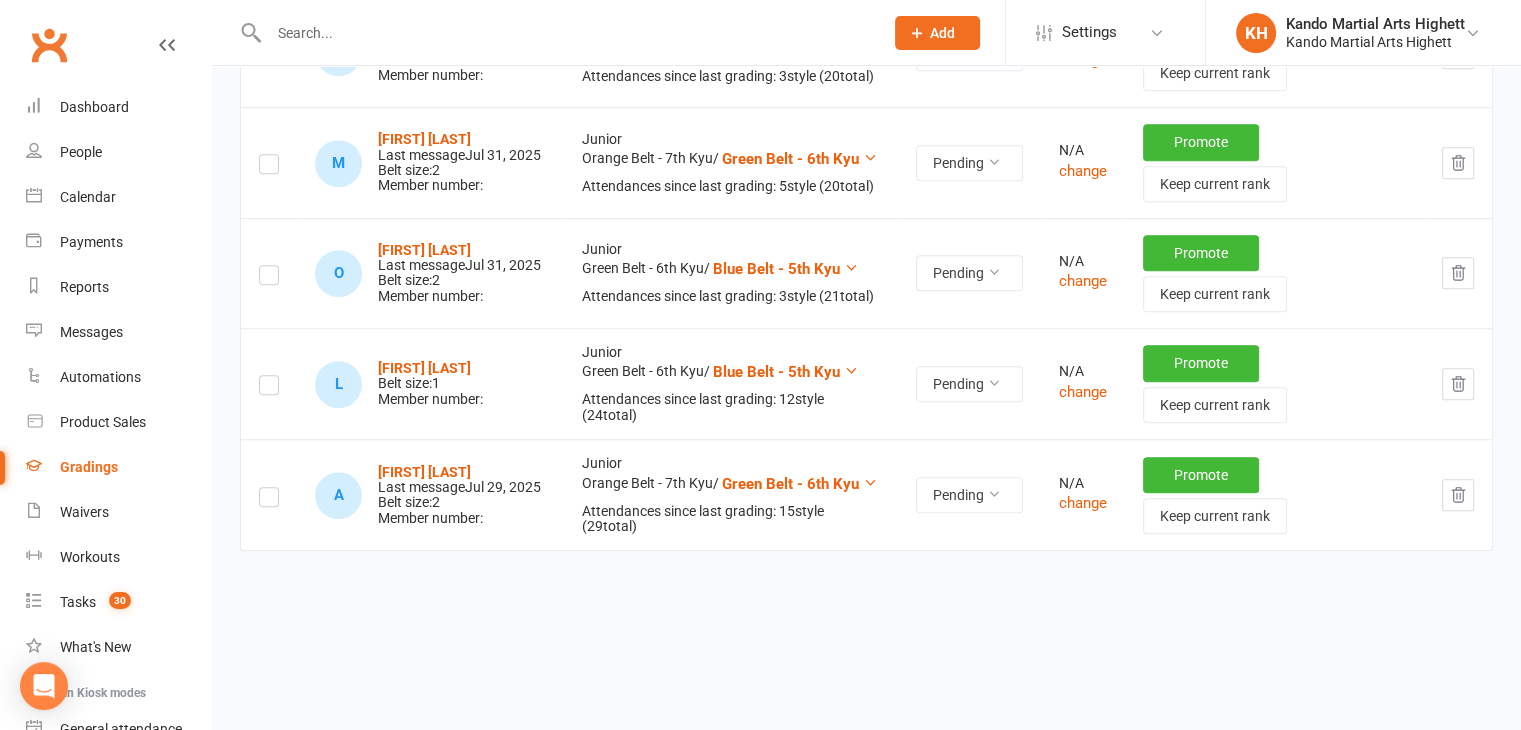 click at bounding box center (269, 388) 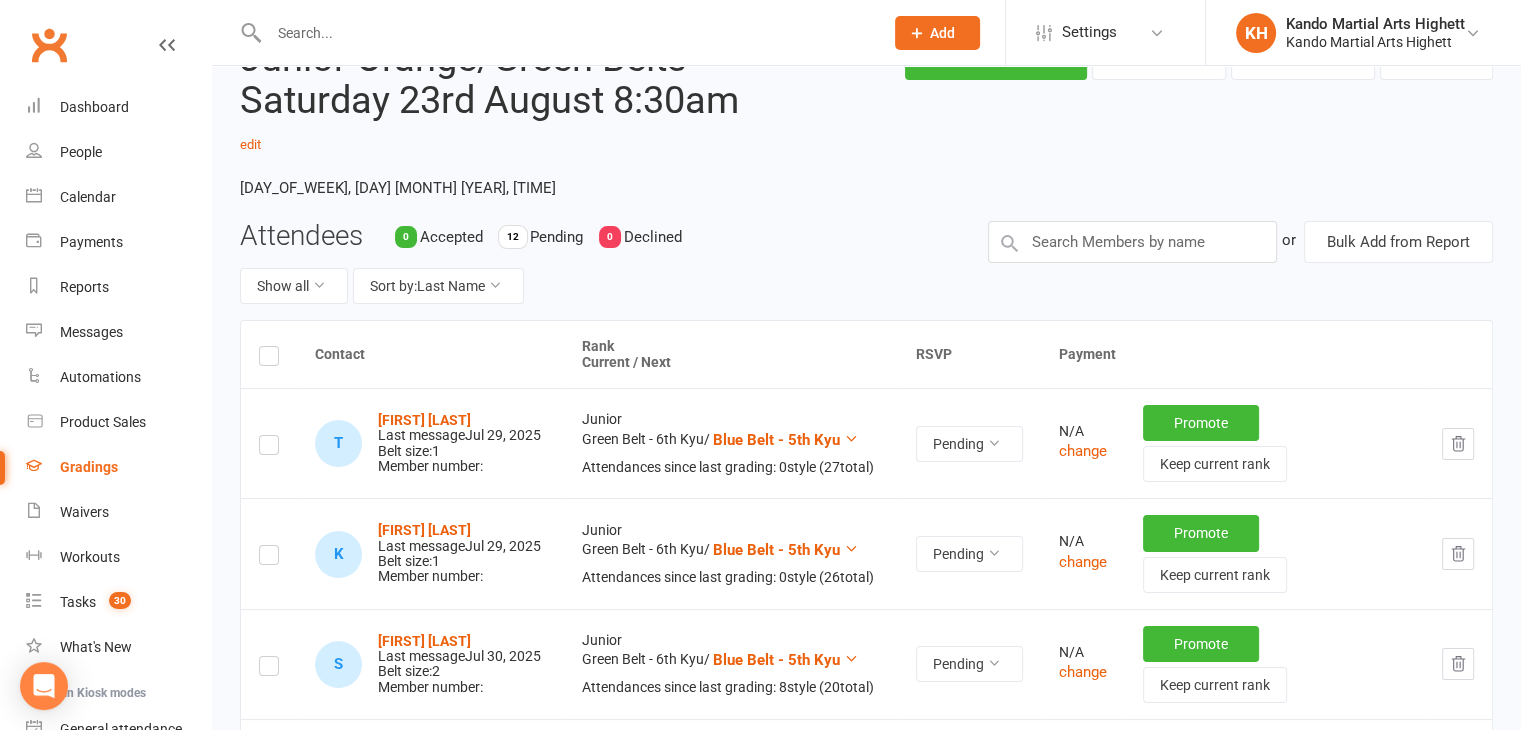 scroll, scrollTop: 0, scrollLeft: 0, axis: both 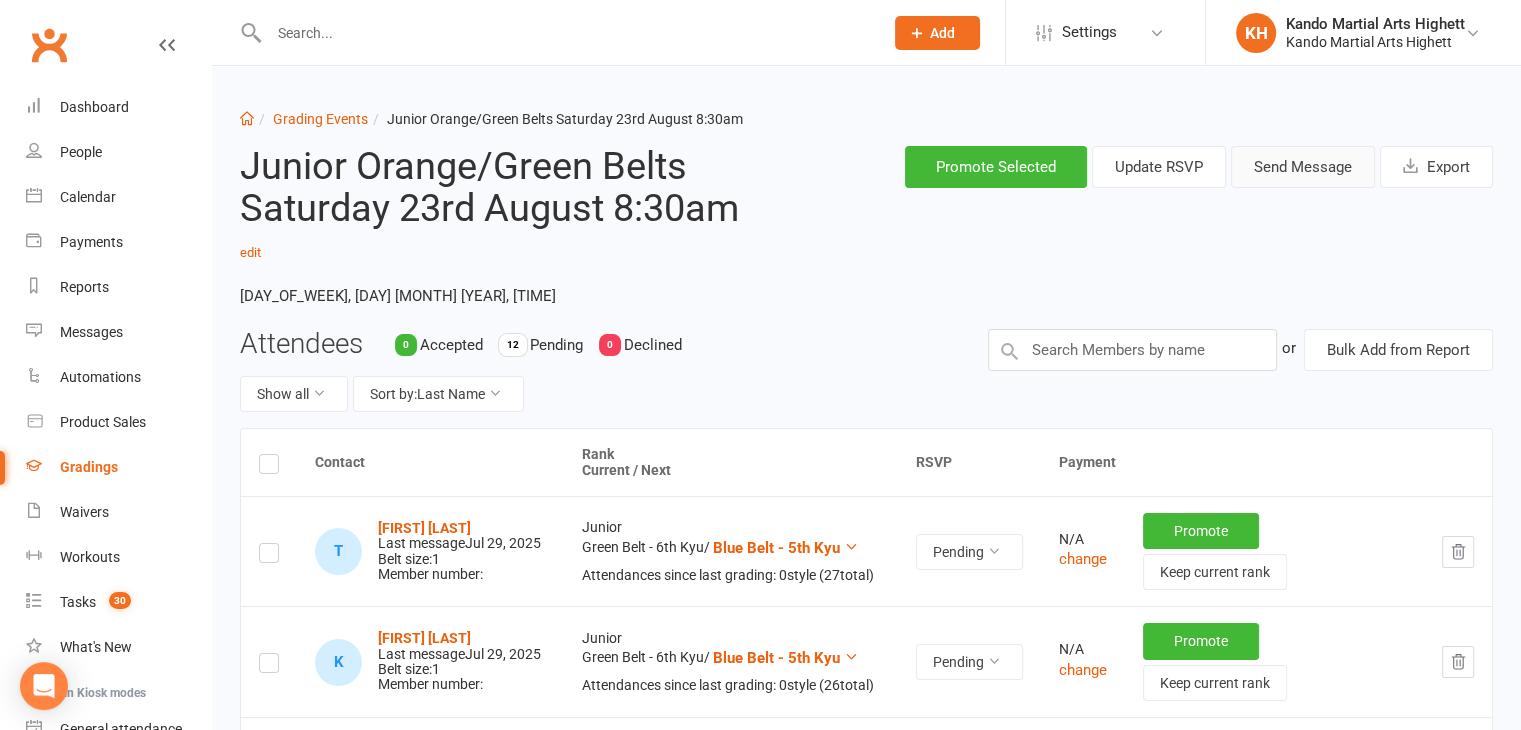click on "Send Message" at bounding box center (1303, 167) 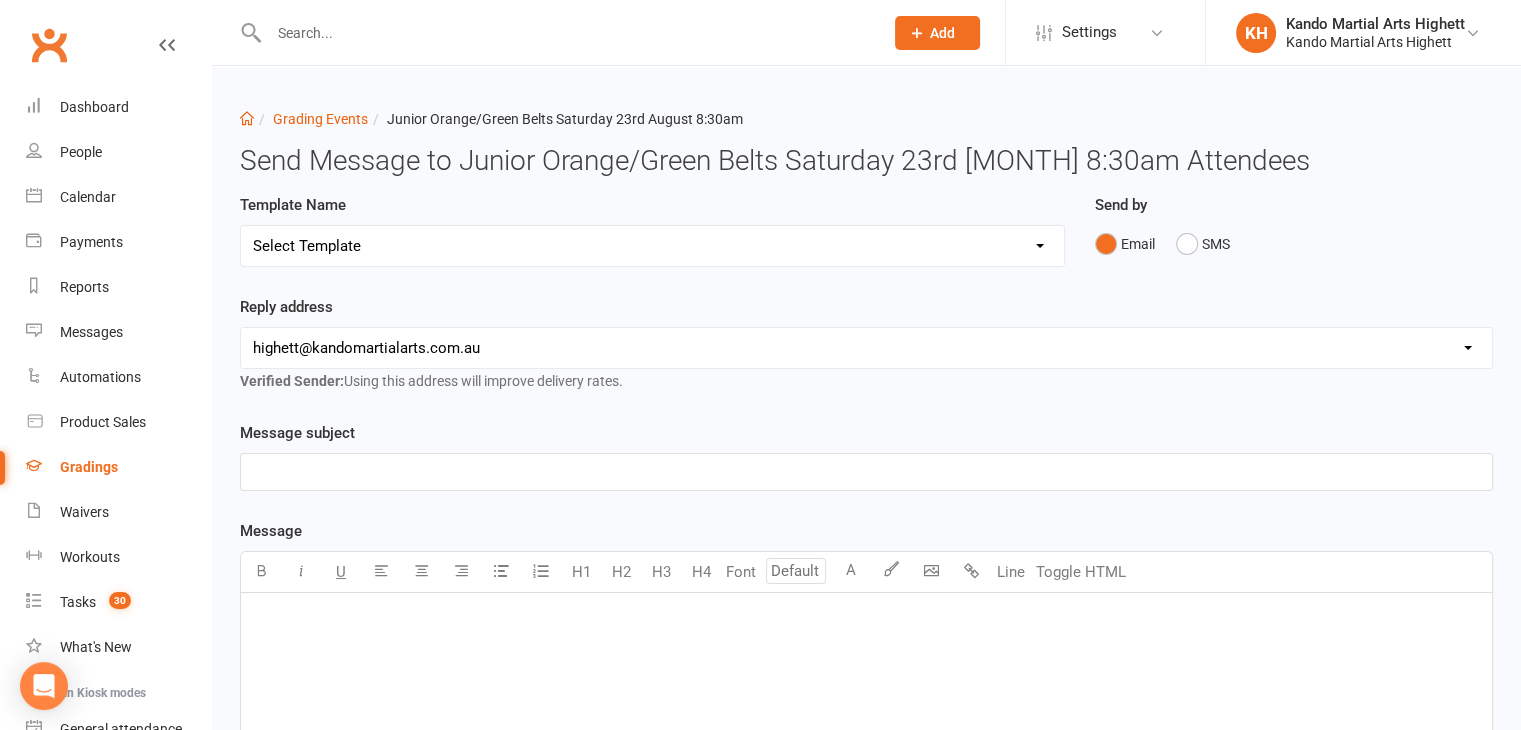 click on "Select Template [Email] Black Belt Grading Invitation [Email] Confirmation of Successful Grading [Email] Grading Event Reminder [SMS] Invited to grading not responded [Email] JNR - Invitation to Grading Event [Email] Notification of change to Grading Event date/time [Email] TA - Invitation to Grading Event" at bounding box center [652, 246] 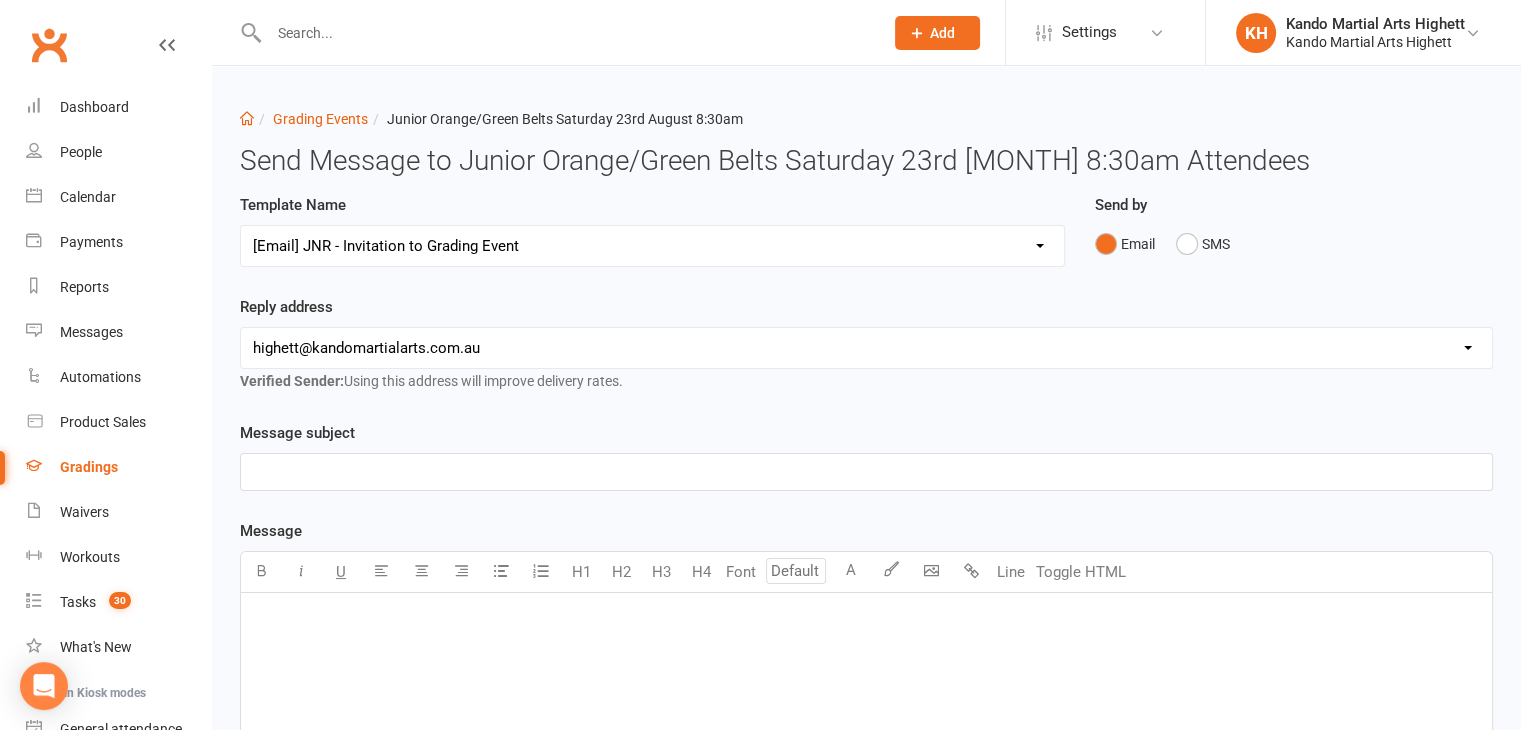 click on "Select Template [Email] Black Belt Grading Invitation [Email] Confirmation of Successful Grading [Email] Grading Event Reminder [SMS] Invited to grading not responded [Email] JNR - Invitation to Grading Event [Email] Notification of change to Grading Event date/time [Email] TA - Invitation to Grading Event" at bounding box center [652, 246] 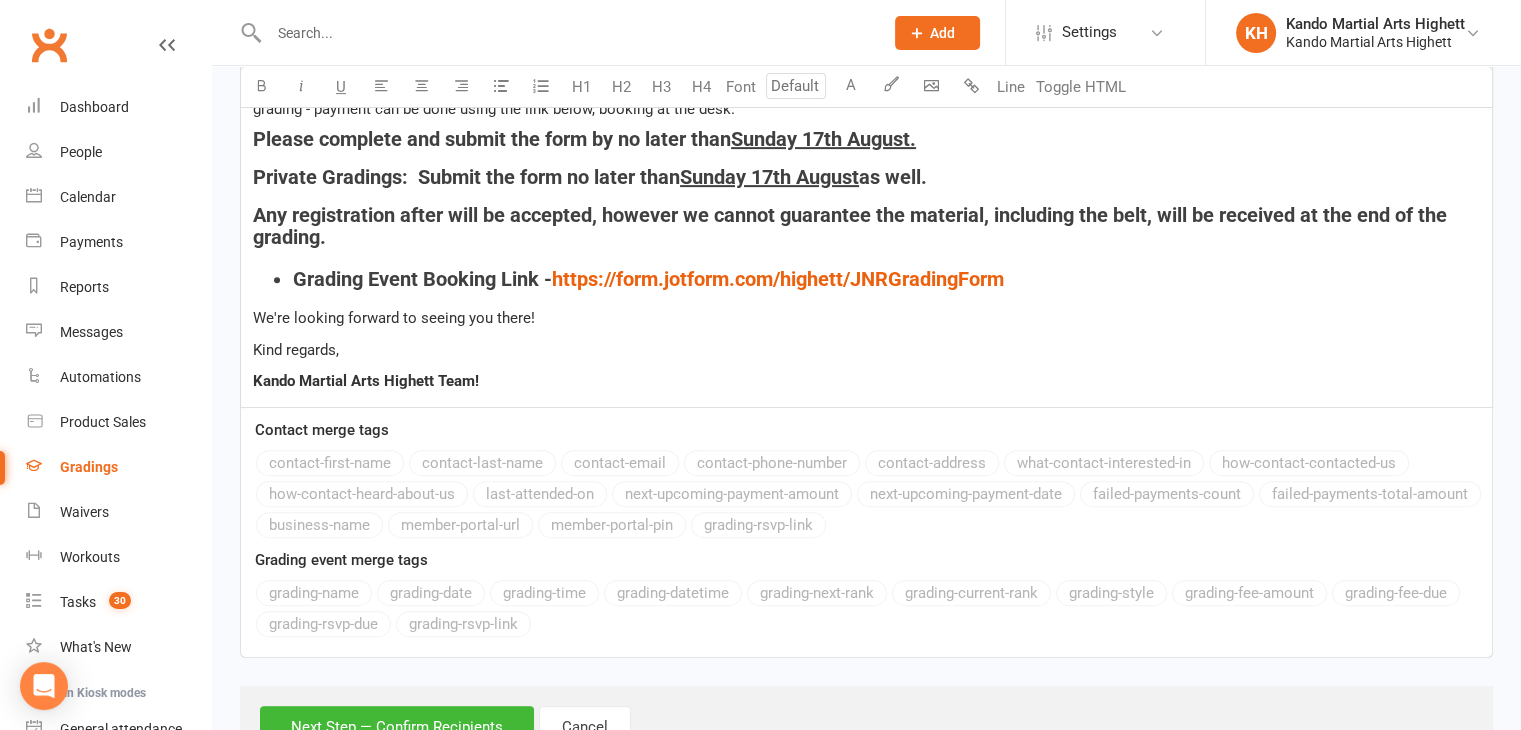 scroll, scrollTop: 762, scrollLeft: 0, axis: vertical 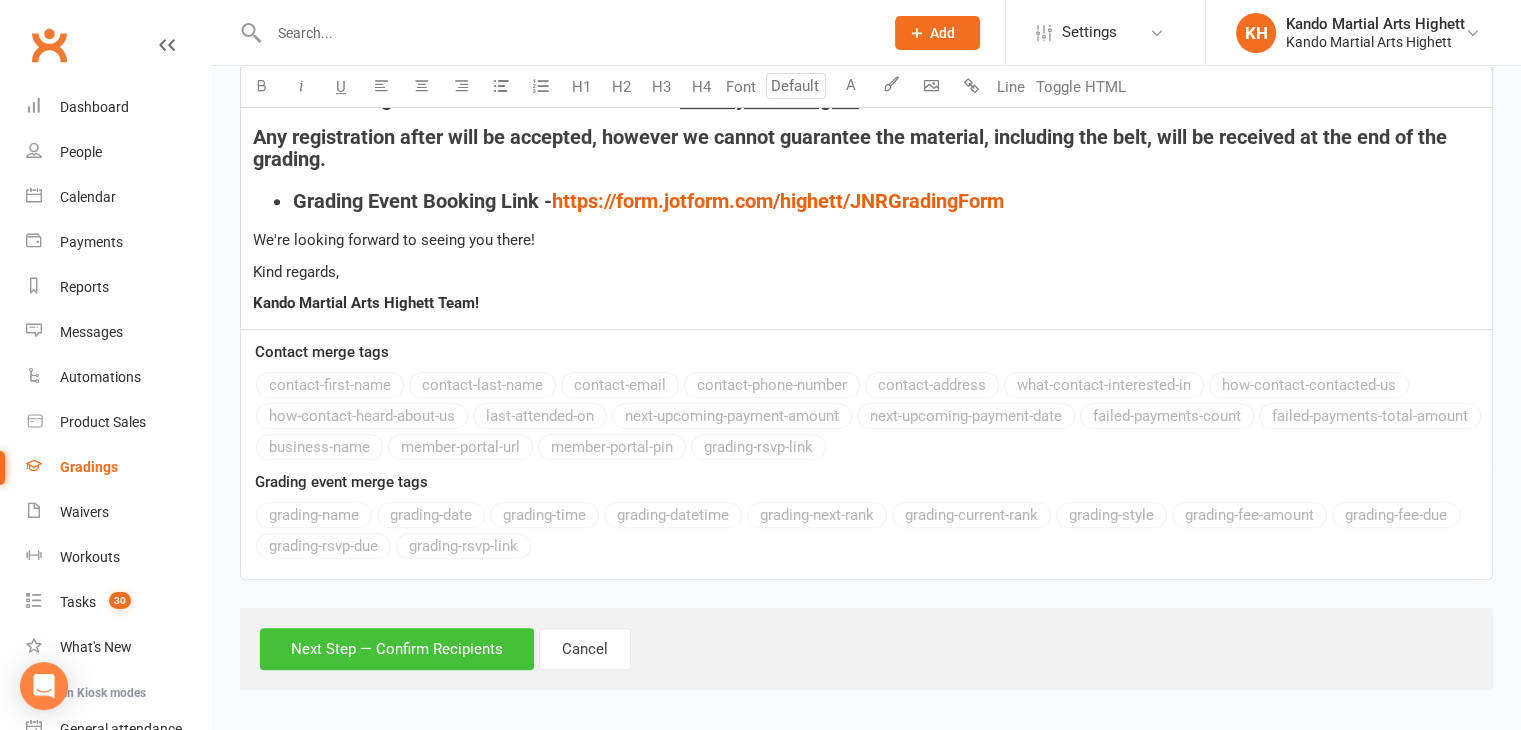 click on "Next Step — Confirm Recipients" at bounding box center (397, 649) 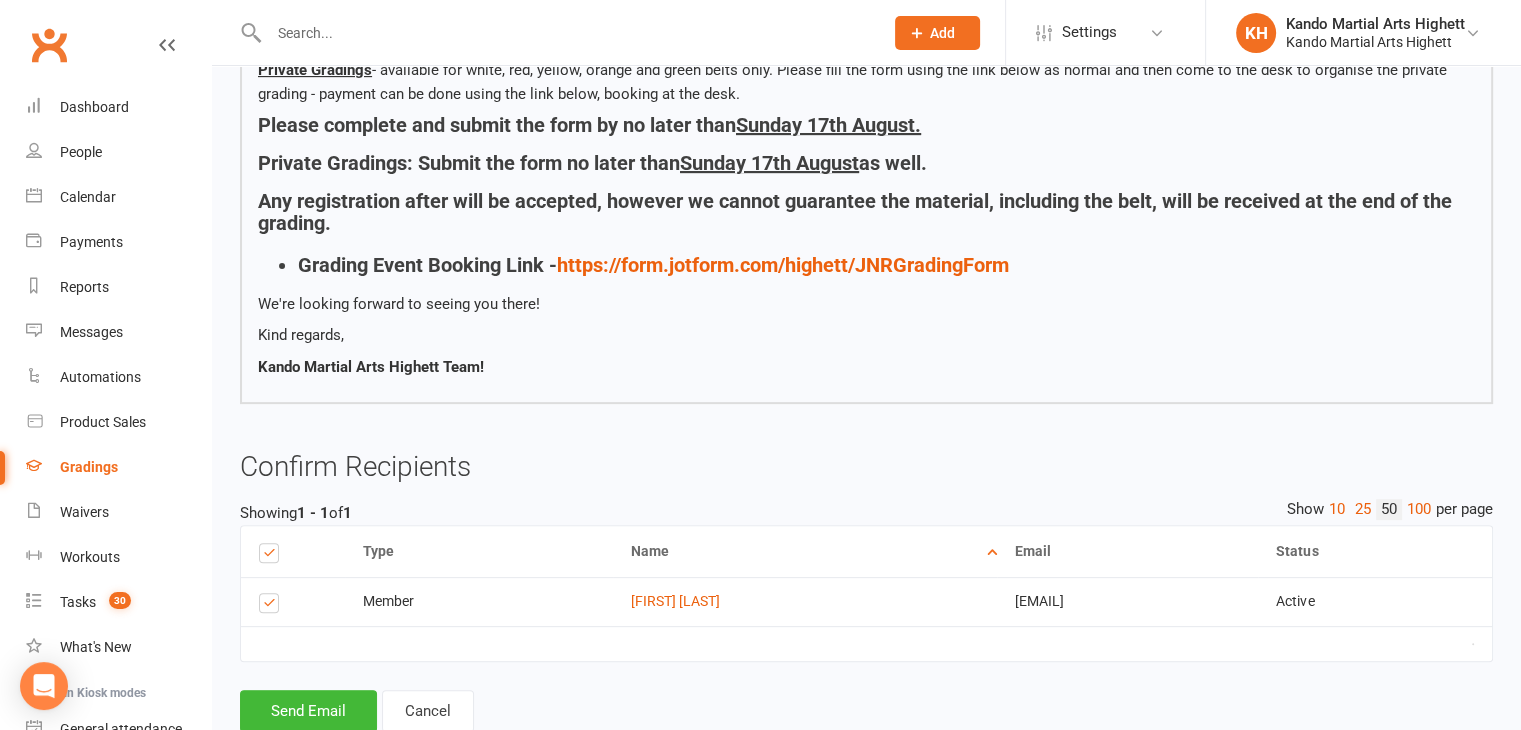 scroll, scrollTop: 612, scrollLeft: 0, axis: vertical 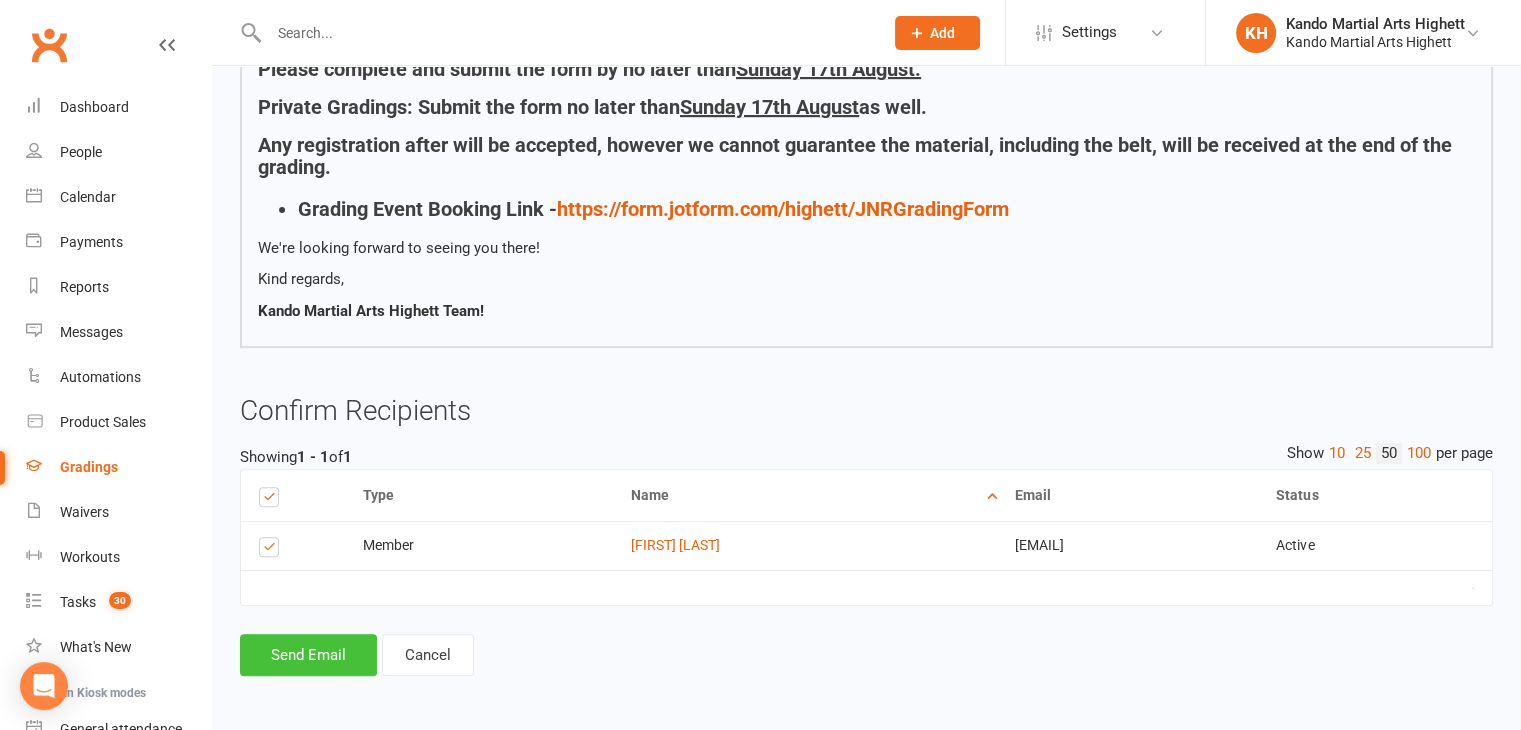 click on "Send Email" at bounding box center [308, 655] 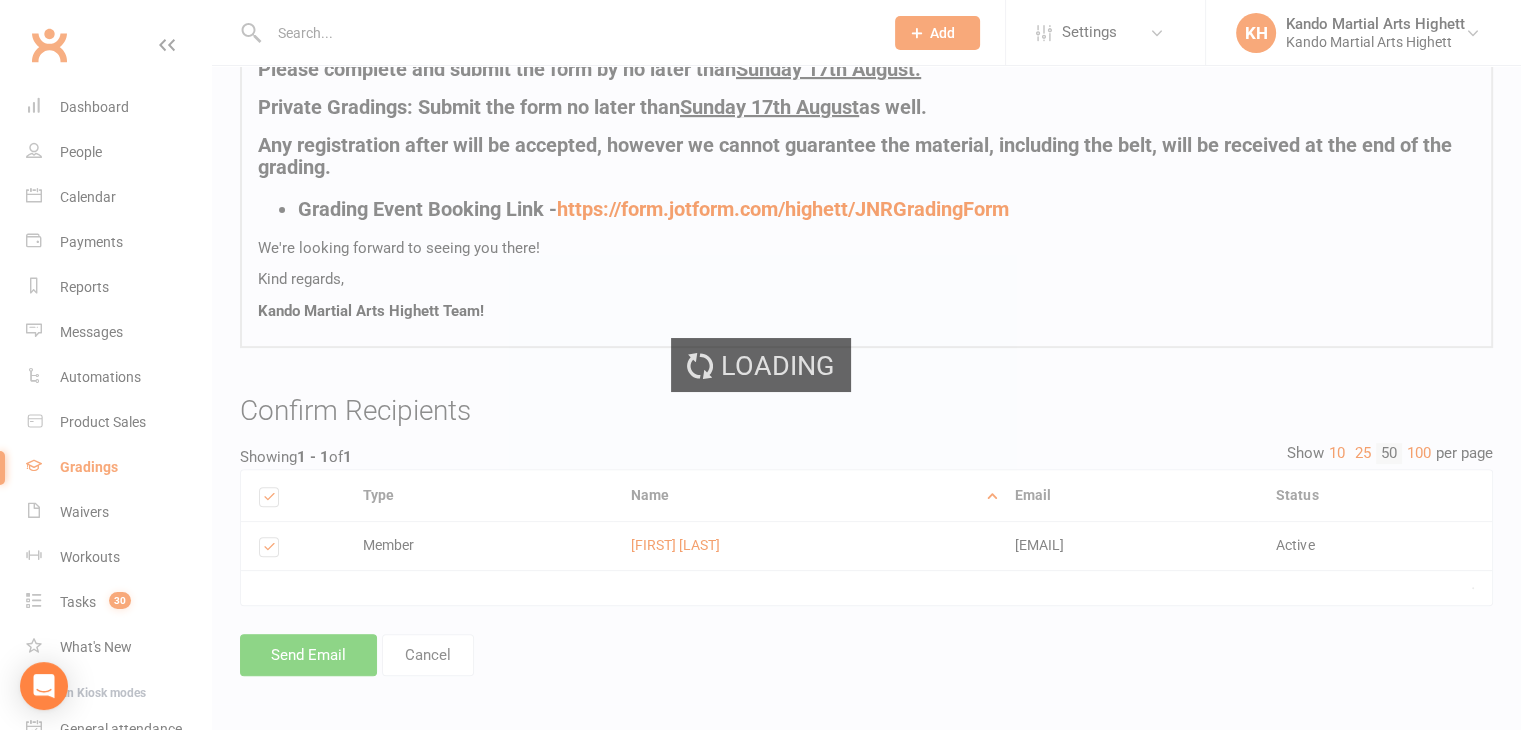 scroll, scrollTop: 0, scrollLeft: 0, axis: both 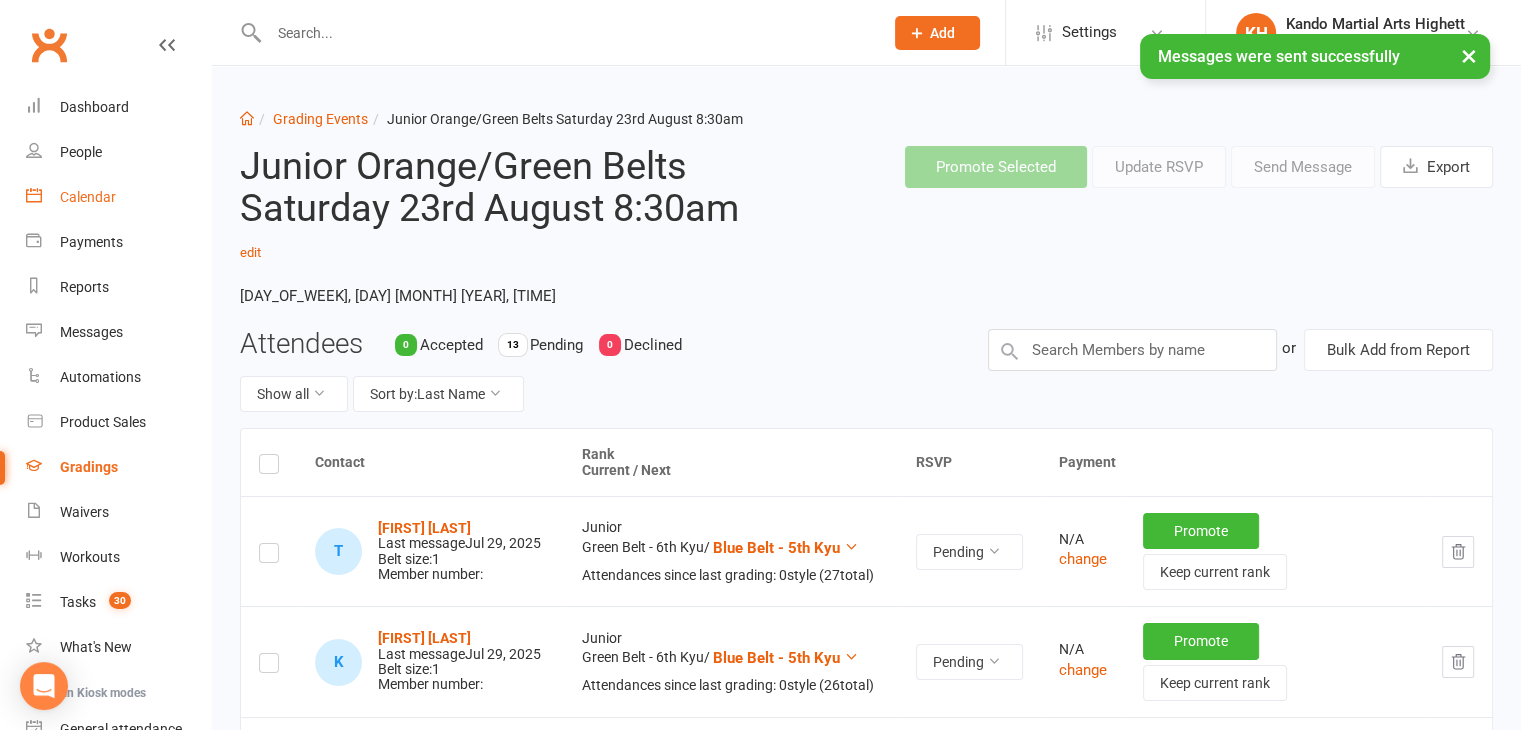 click on "Calendar" at bounding box center [118, 197] 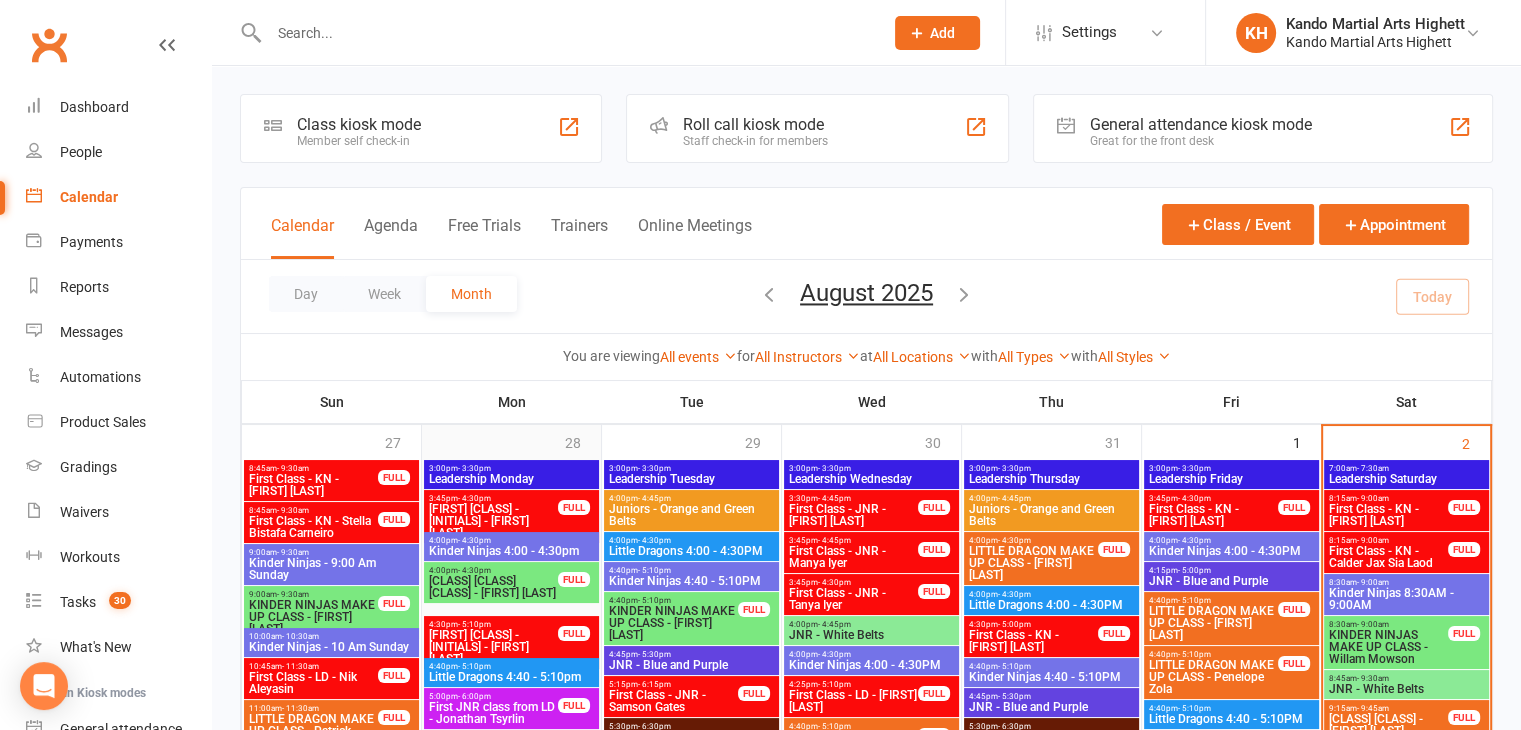 scroll, scrollTop: 60, scrollLeft: 0, axis: vertical 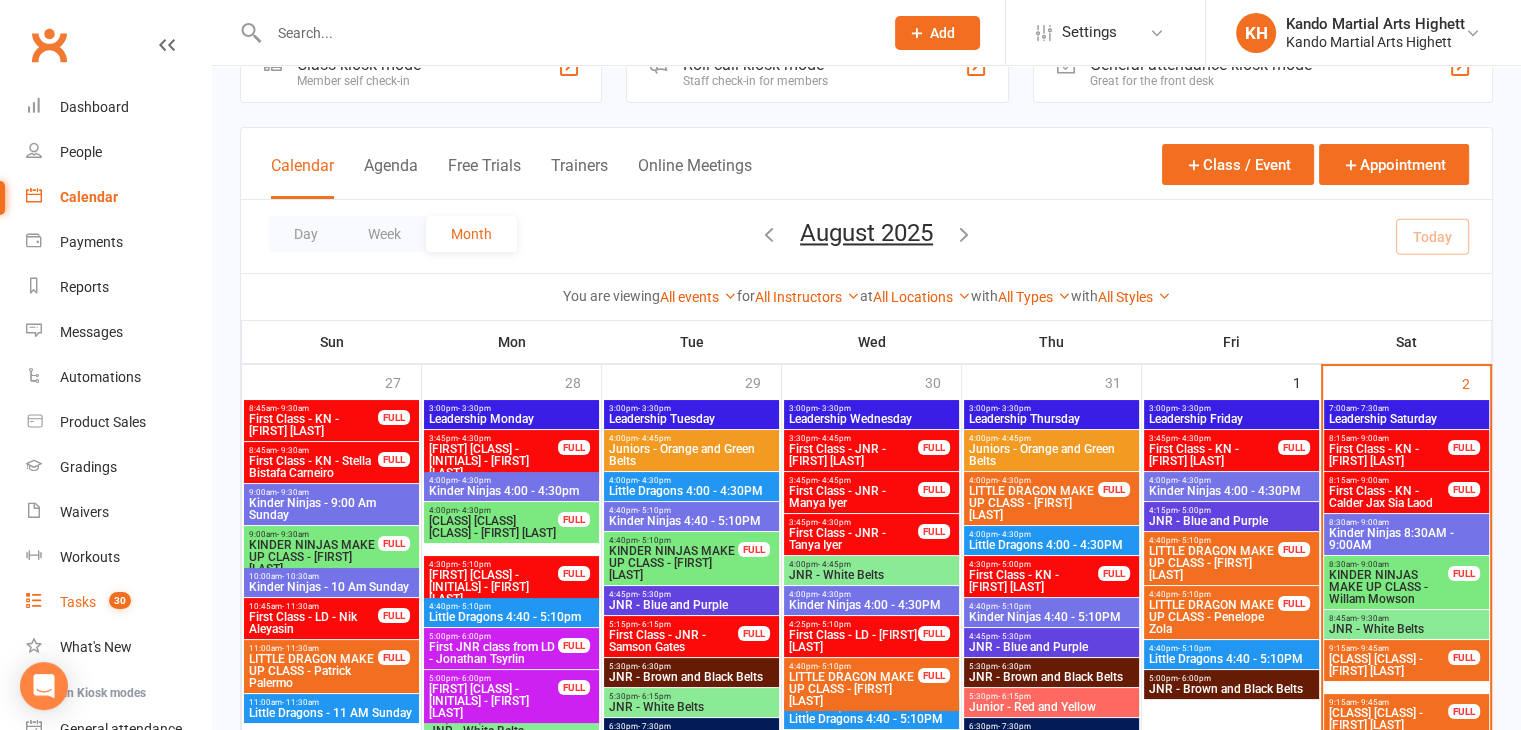 click on "Tasks   30" at bounding box center (118, 602) 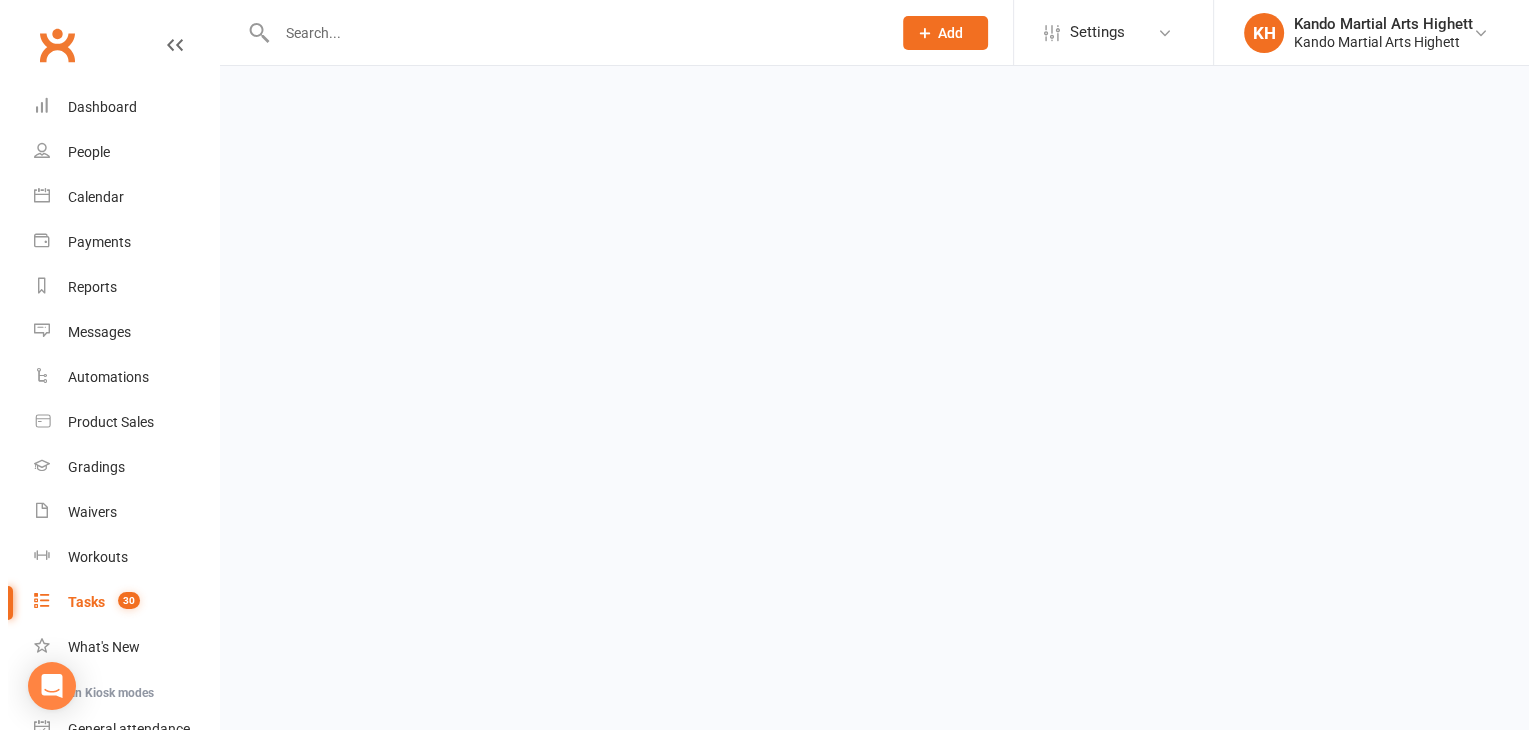 scroll, scrollTop: 0, scrollLeft: 0, axis: both 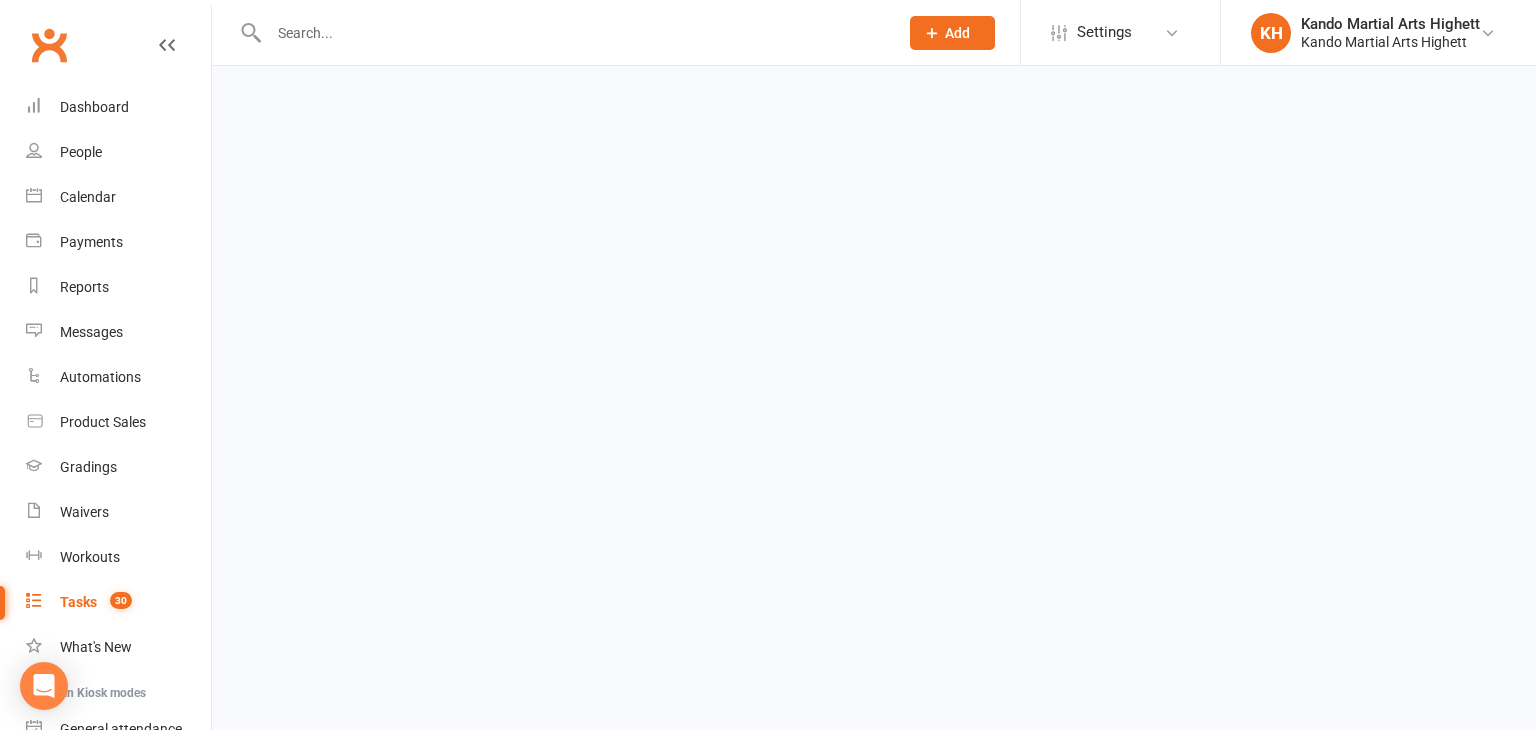 select on "incomplete" 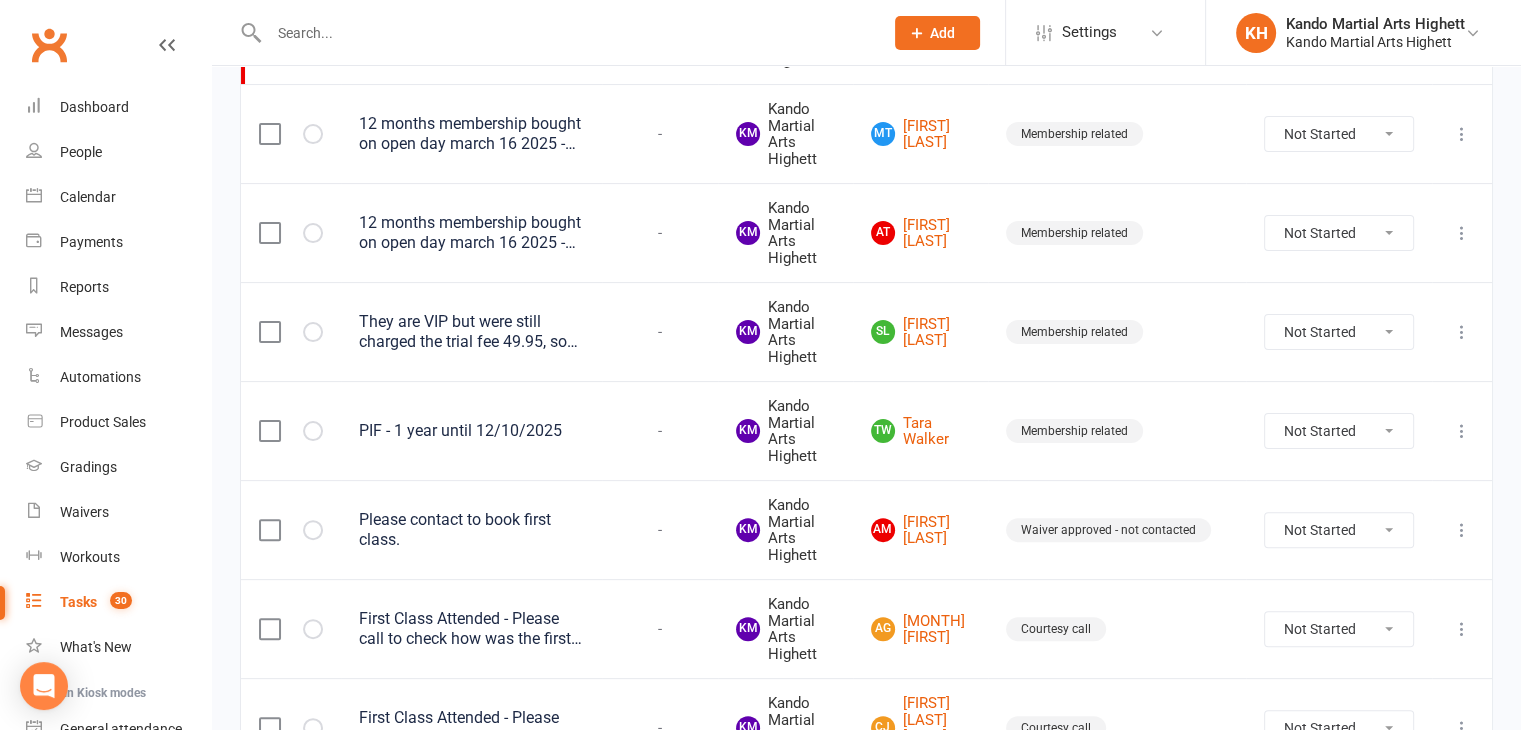 scroll, scrollTop: 484, scrollLeft: 0, axis: vertical 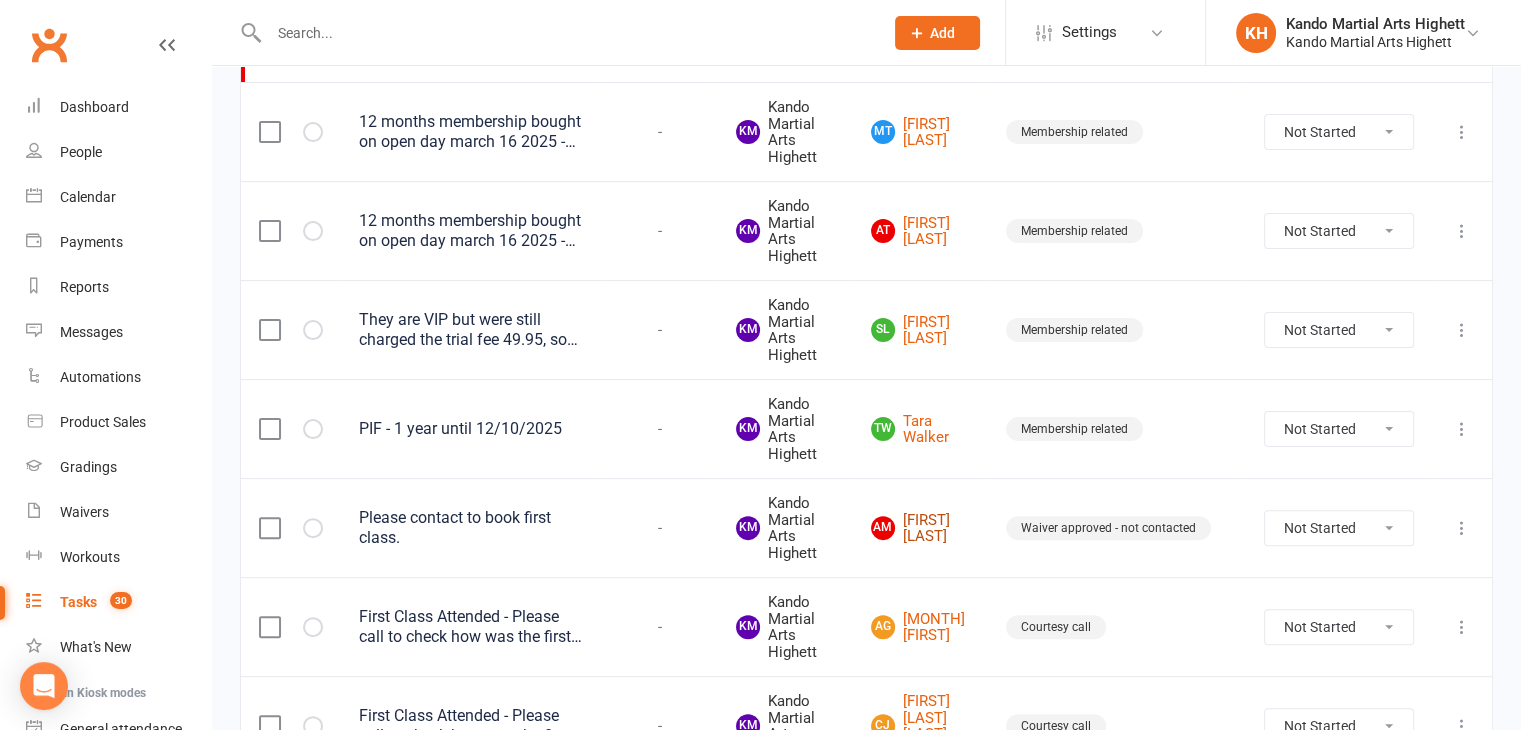 click on "AM Alison Maddox" at bounding box center (920, 528) 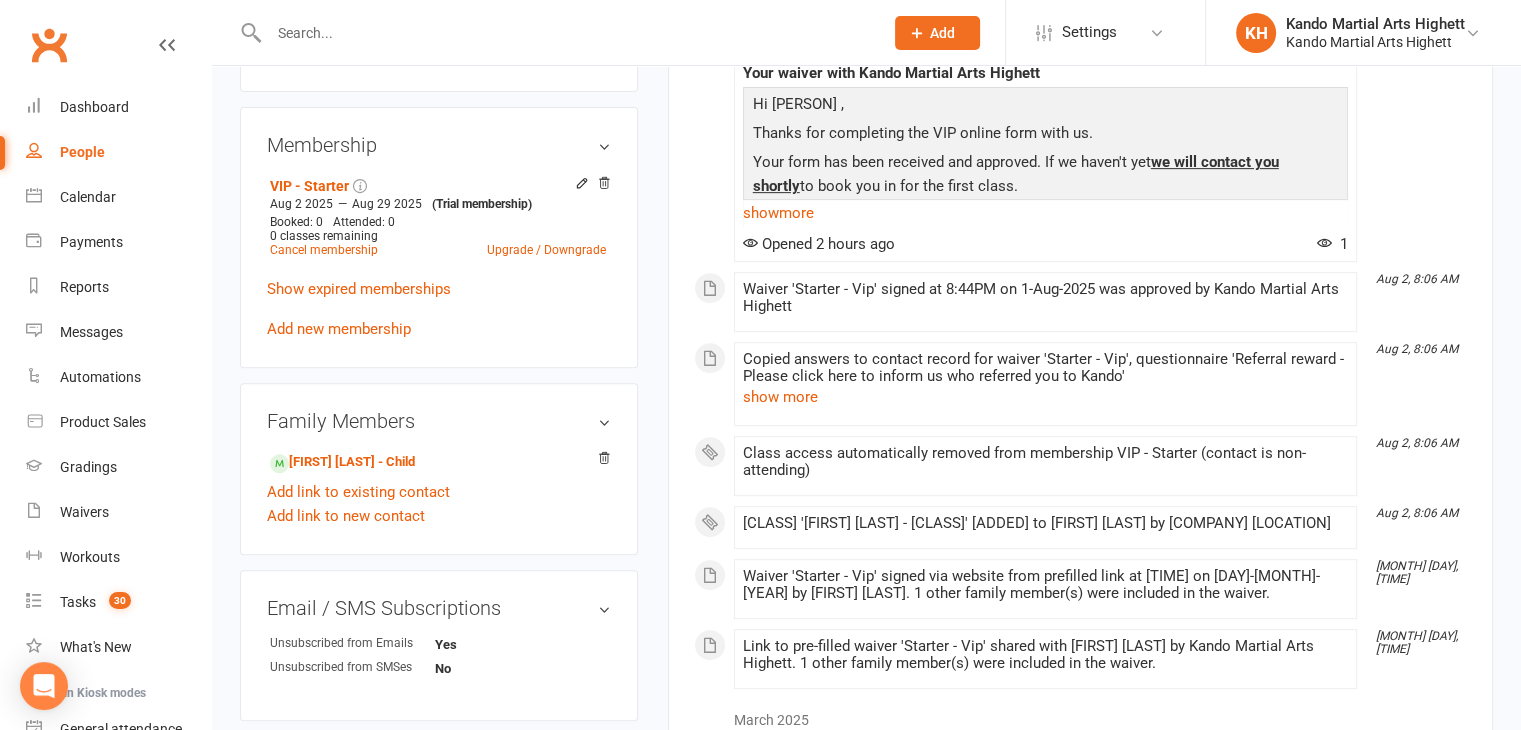scroll, scrollTop: 813, scrollLeft: 0, axis: vertical 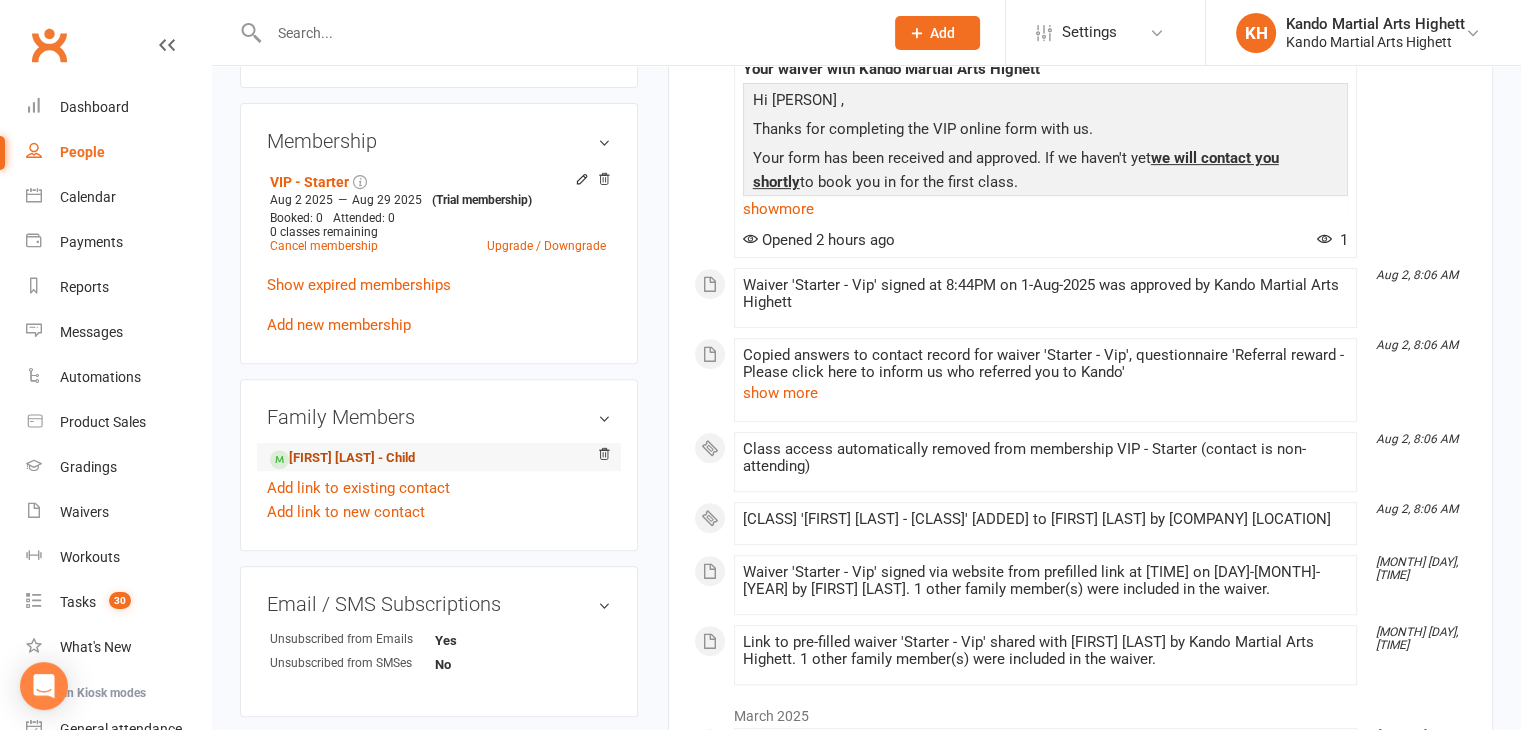 click on "Eddie Maddox-Thompson - Child" at bounding box center [342, 458] 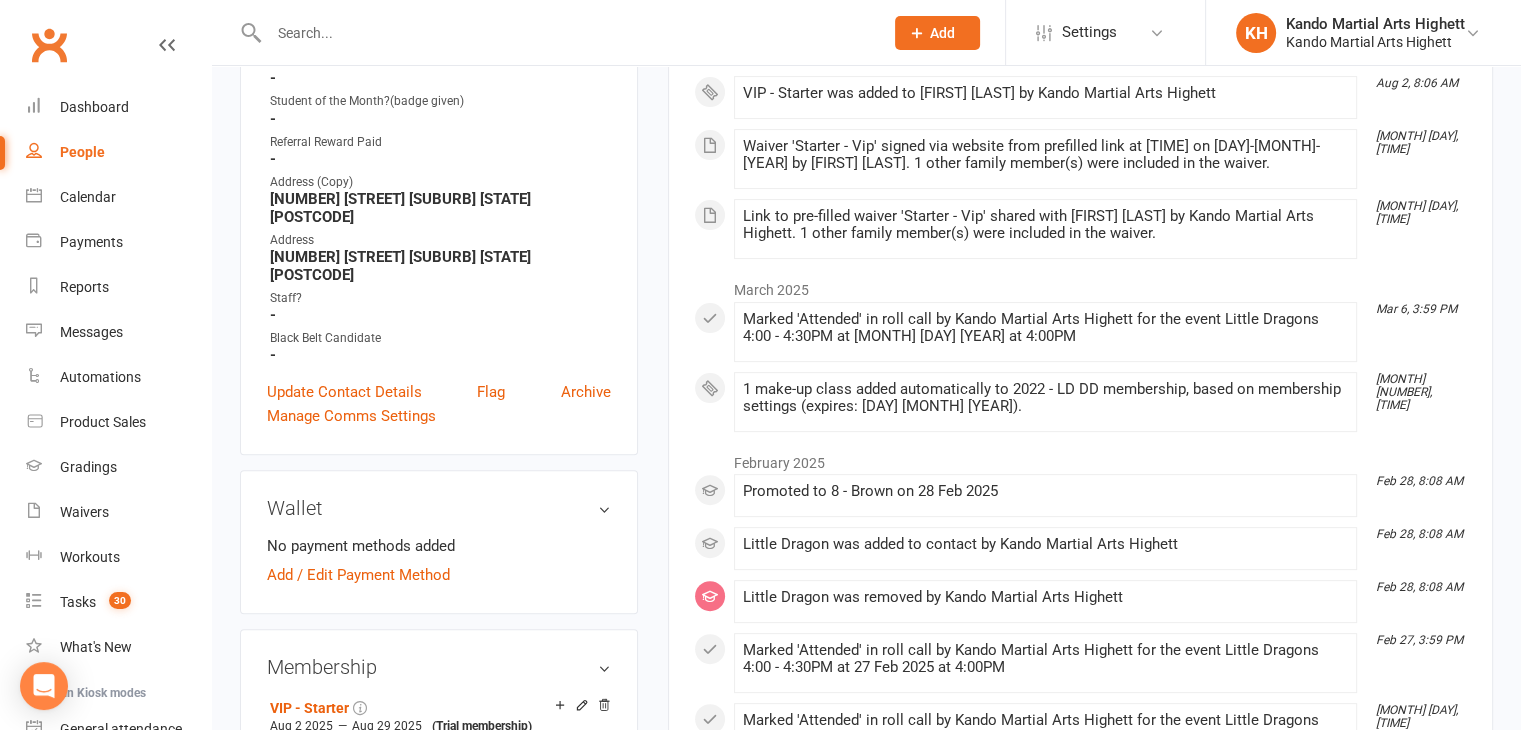 scroll, scrollTop: 0, scrollLeft: 0, axis: both 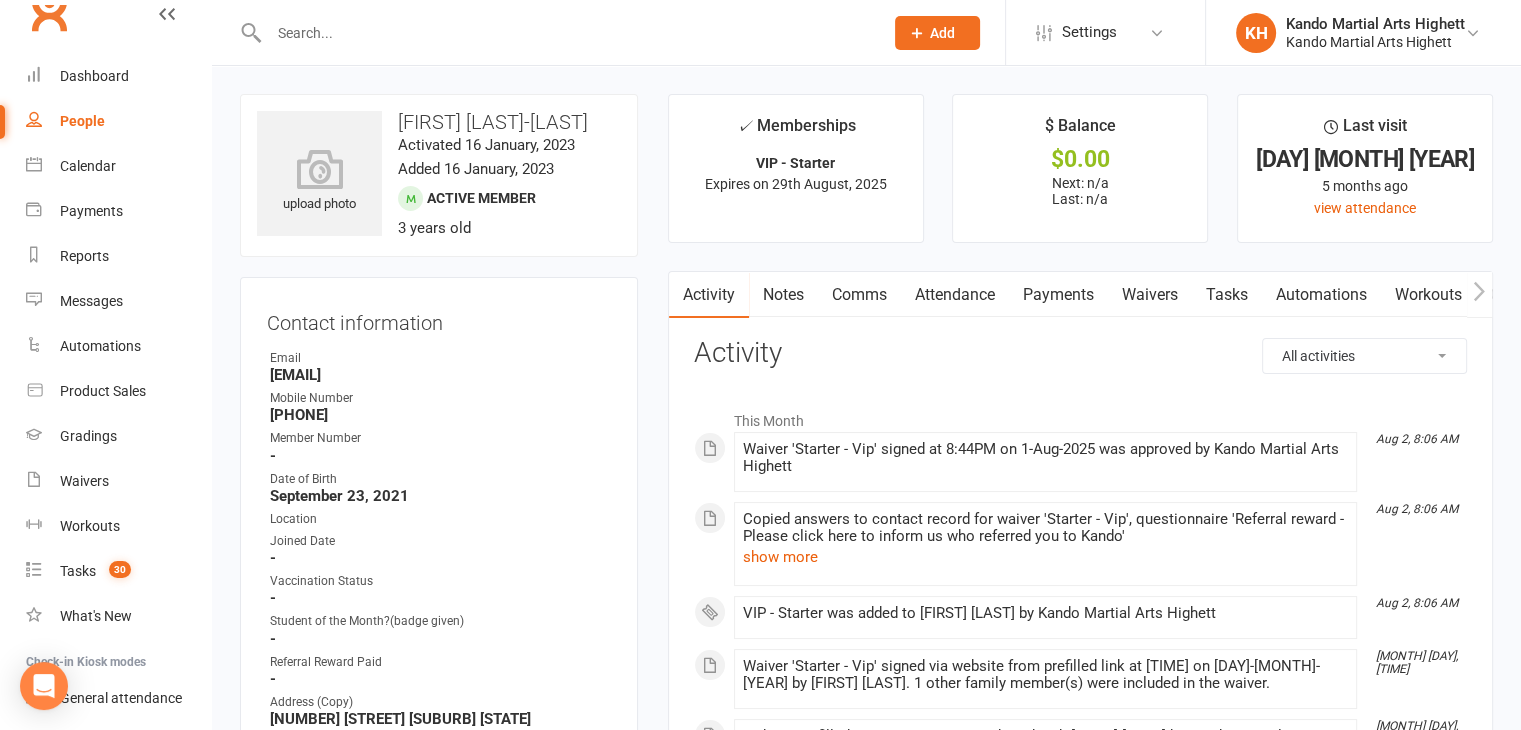 click on "This Month" at bounding box center [1080, 416] 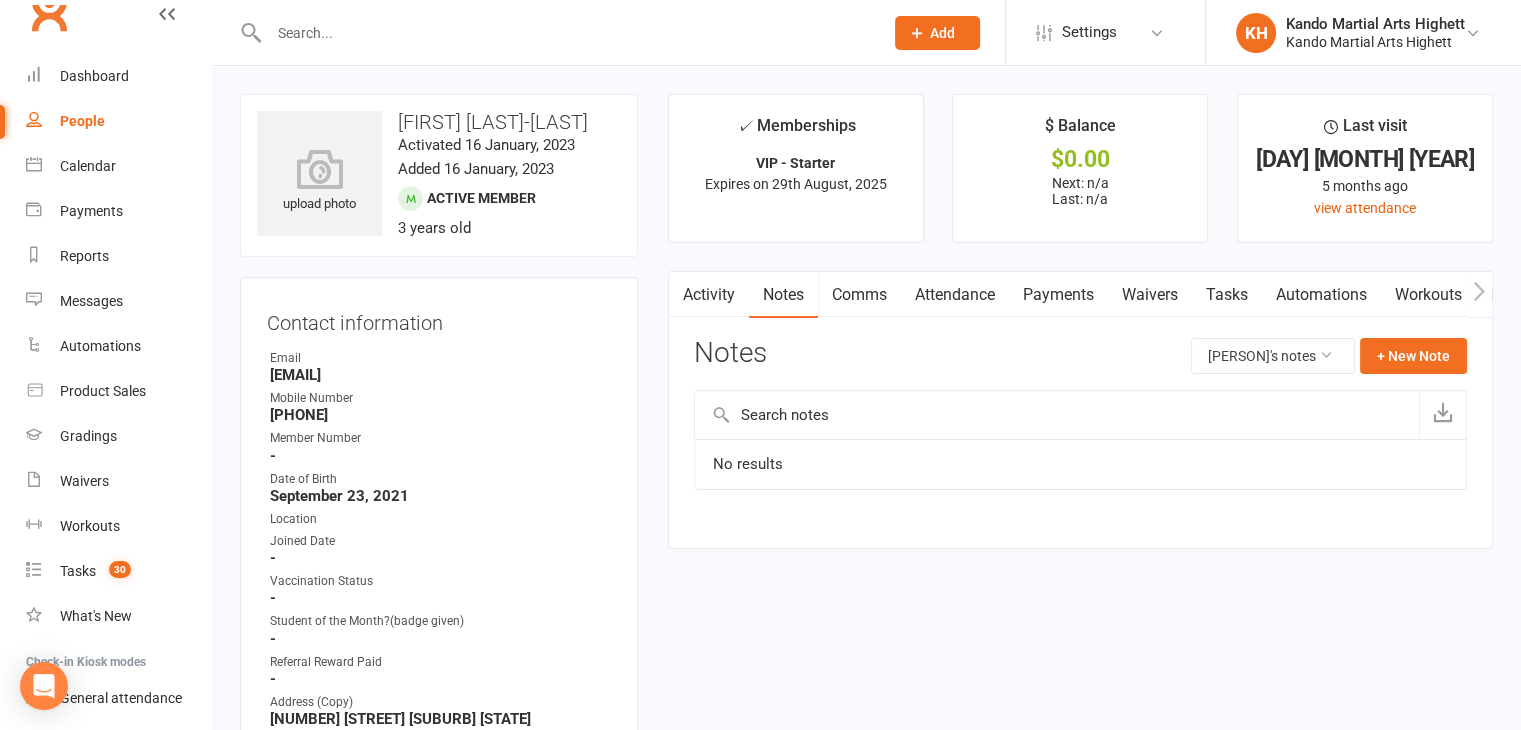 click on "Comms" at bounding box center (859, 295) 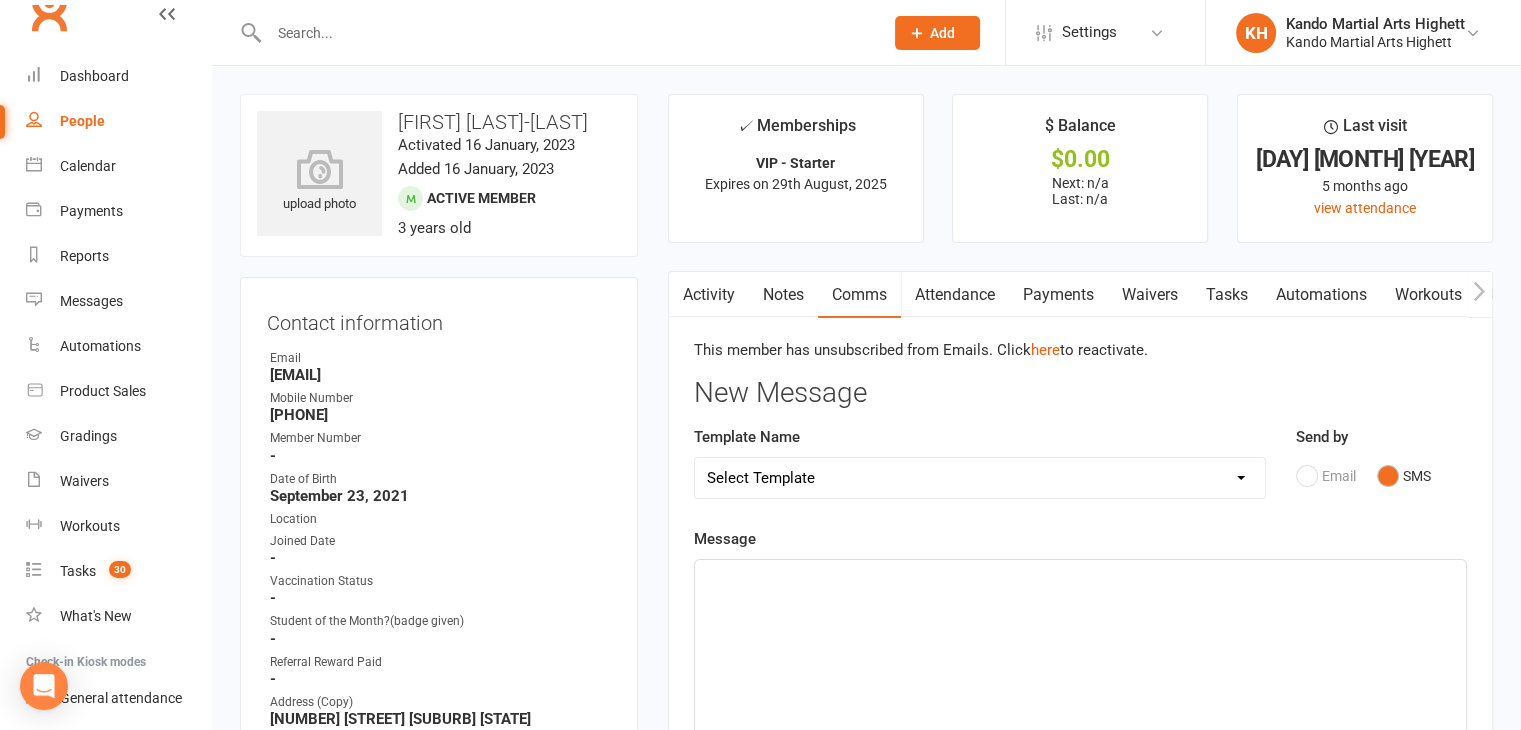 click on "Waivers" at bounding box center (1150, 295) 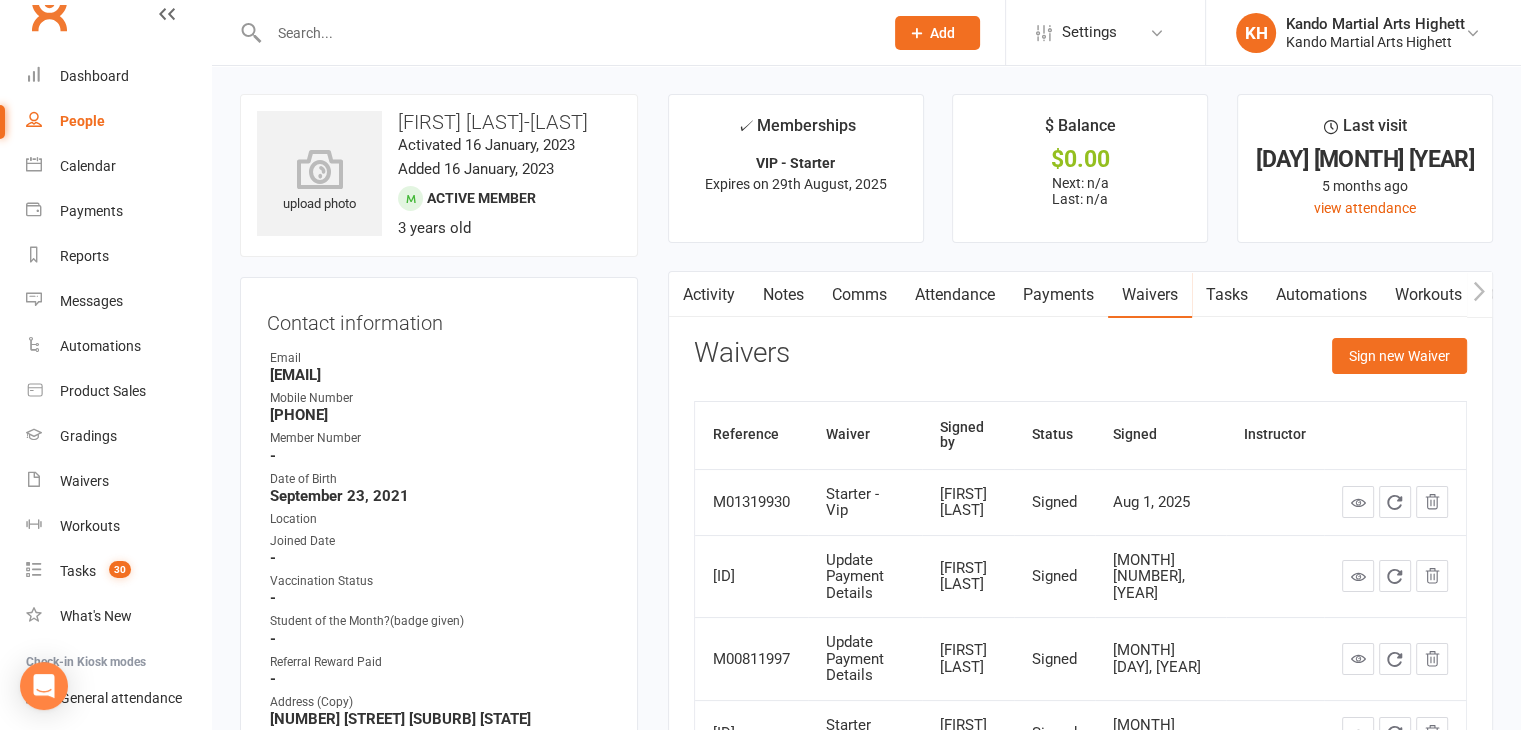 click on "Notes" at bounding box center [783, 295] 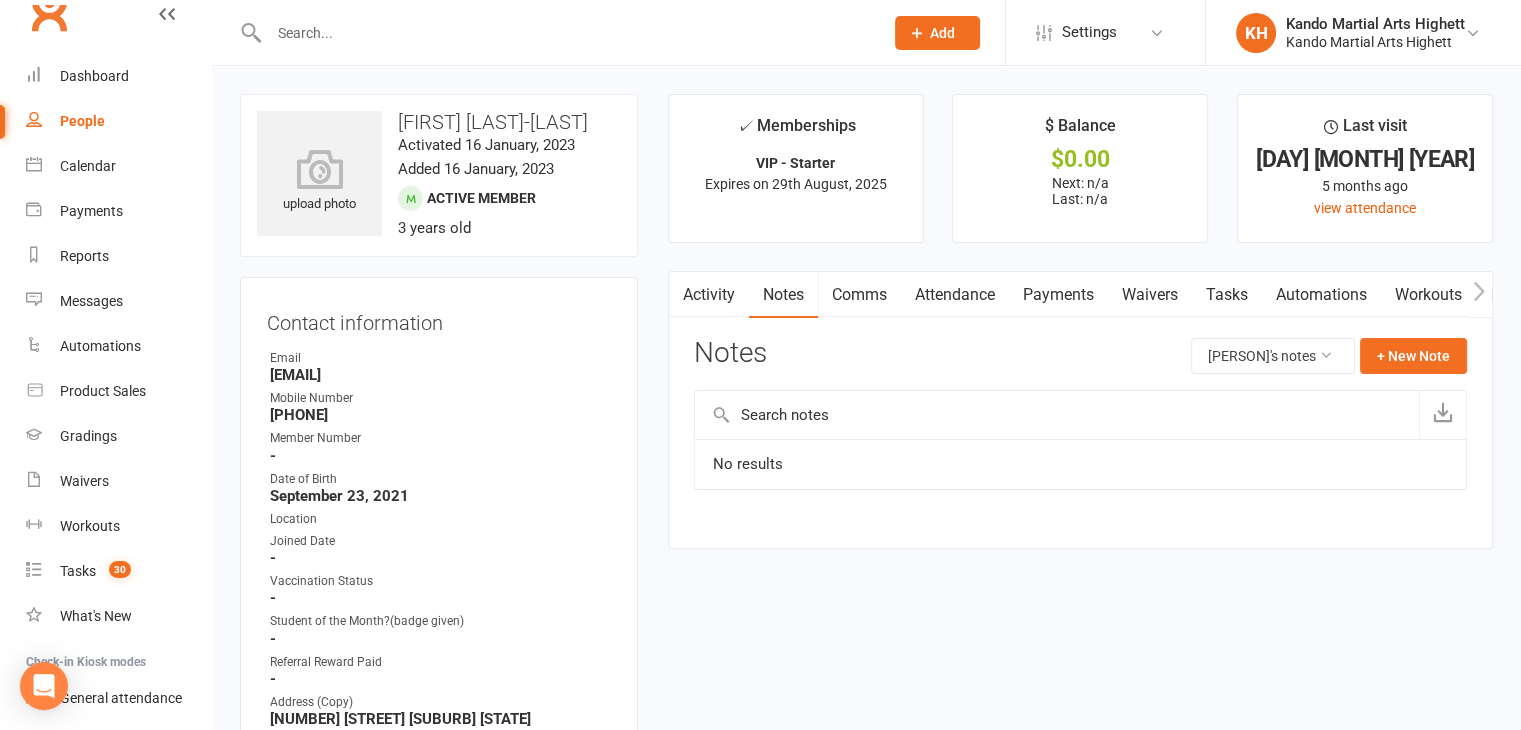 click on "Attendance" at bounding box center (955, 295) 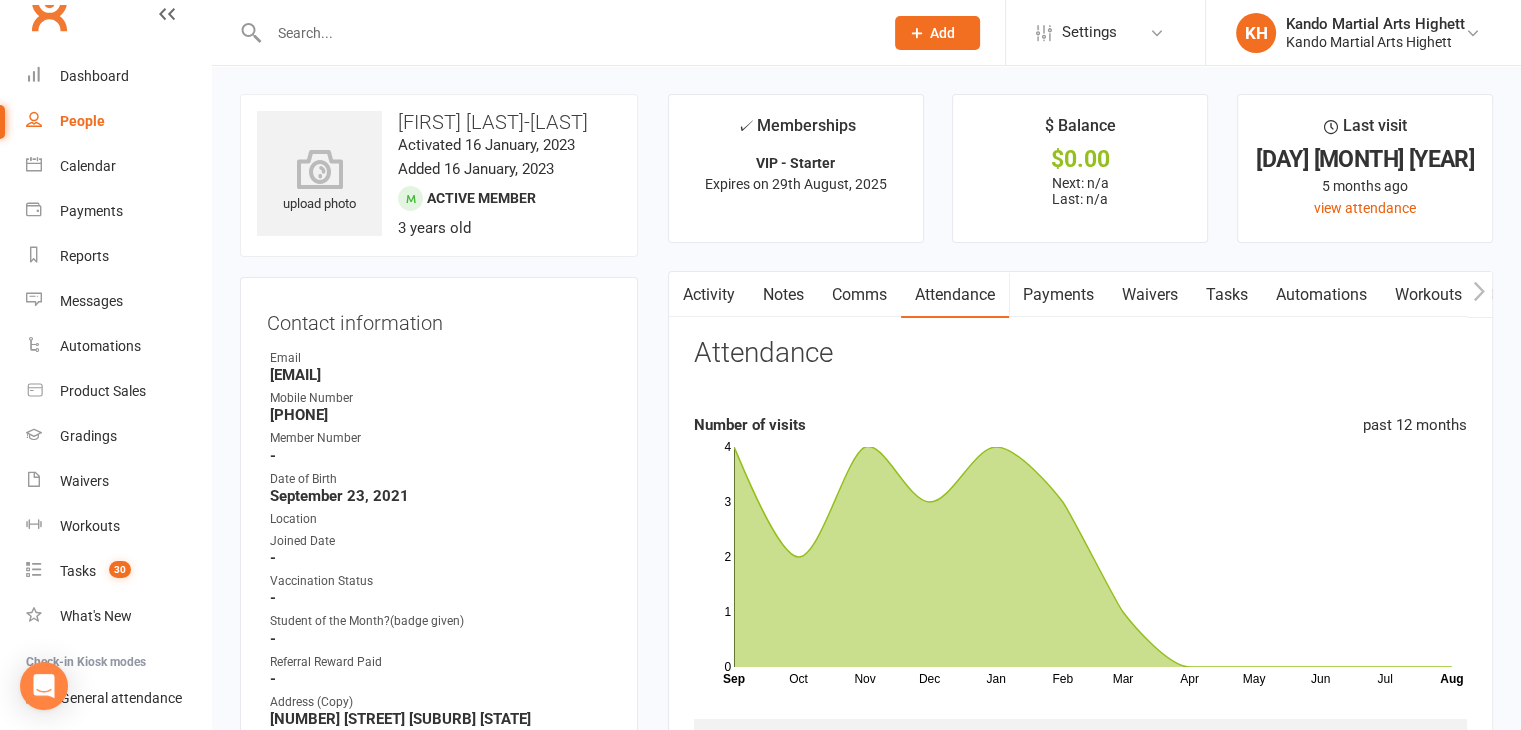 click on "Comms" at bounding box center [859, 295] 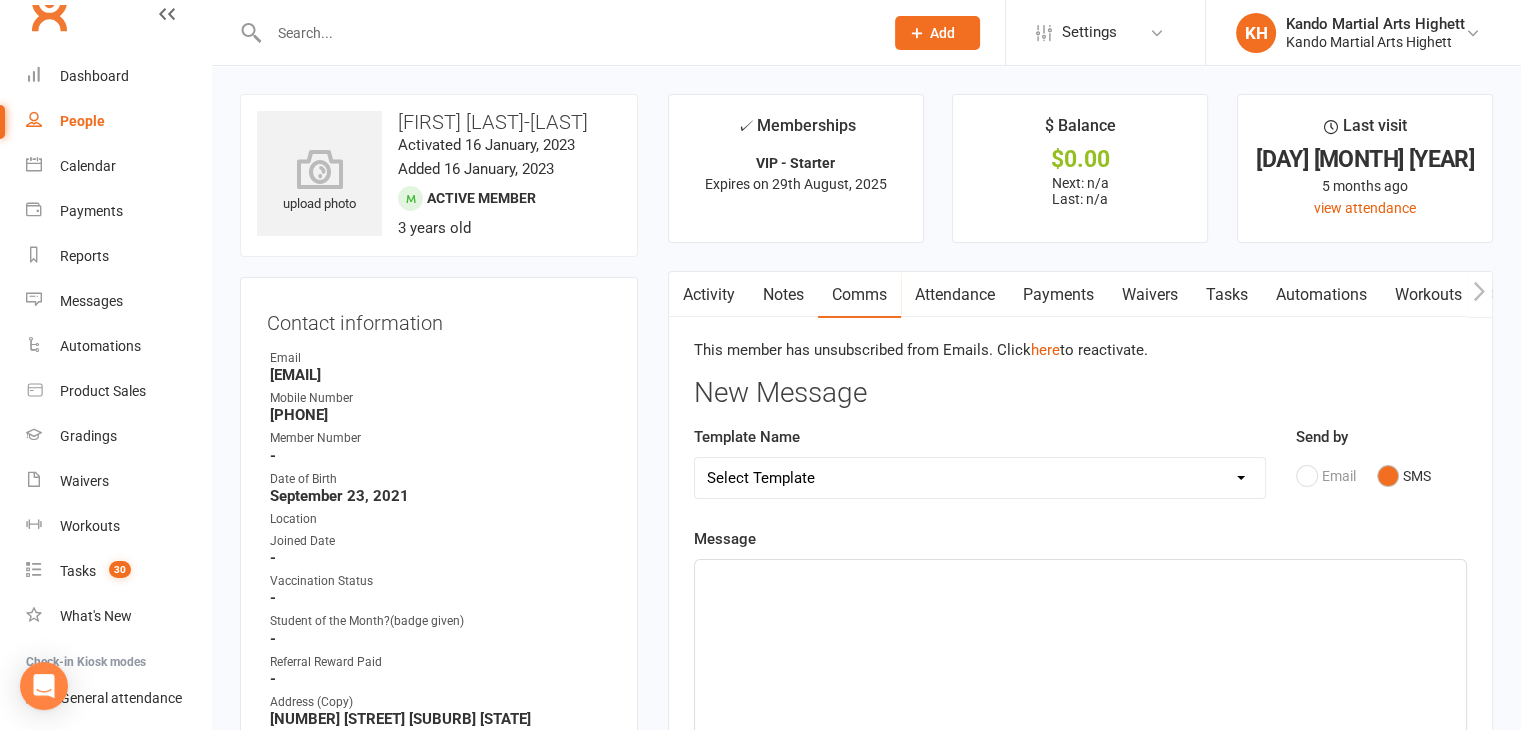 click on "Attendance" at bounding box center (955, 295) 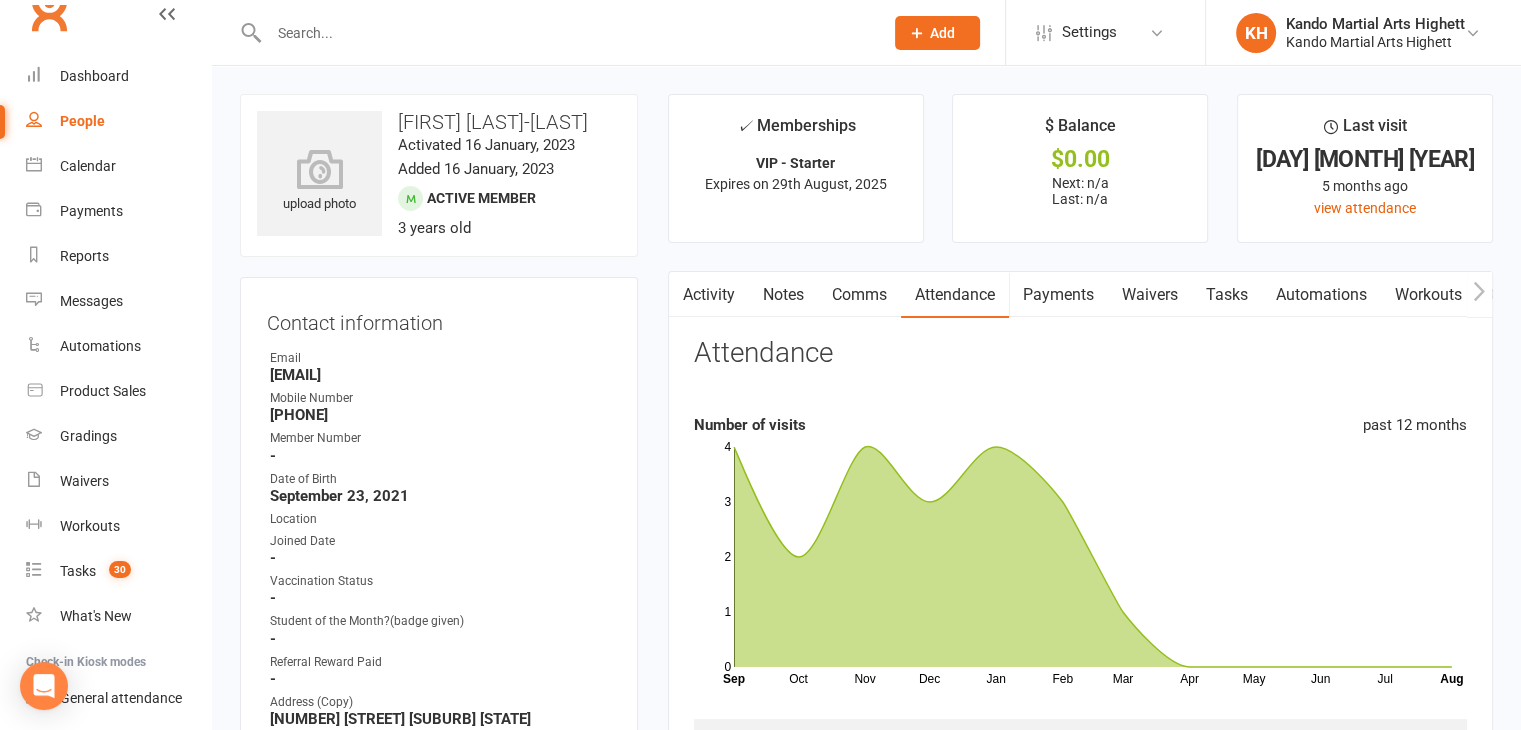 scroll, scrollTop: 0, scrollLeft: 0, axis: both 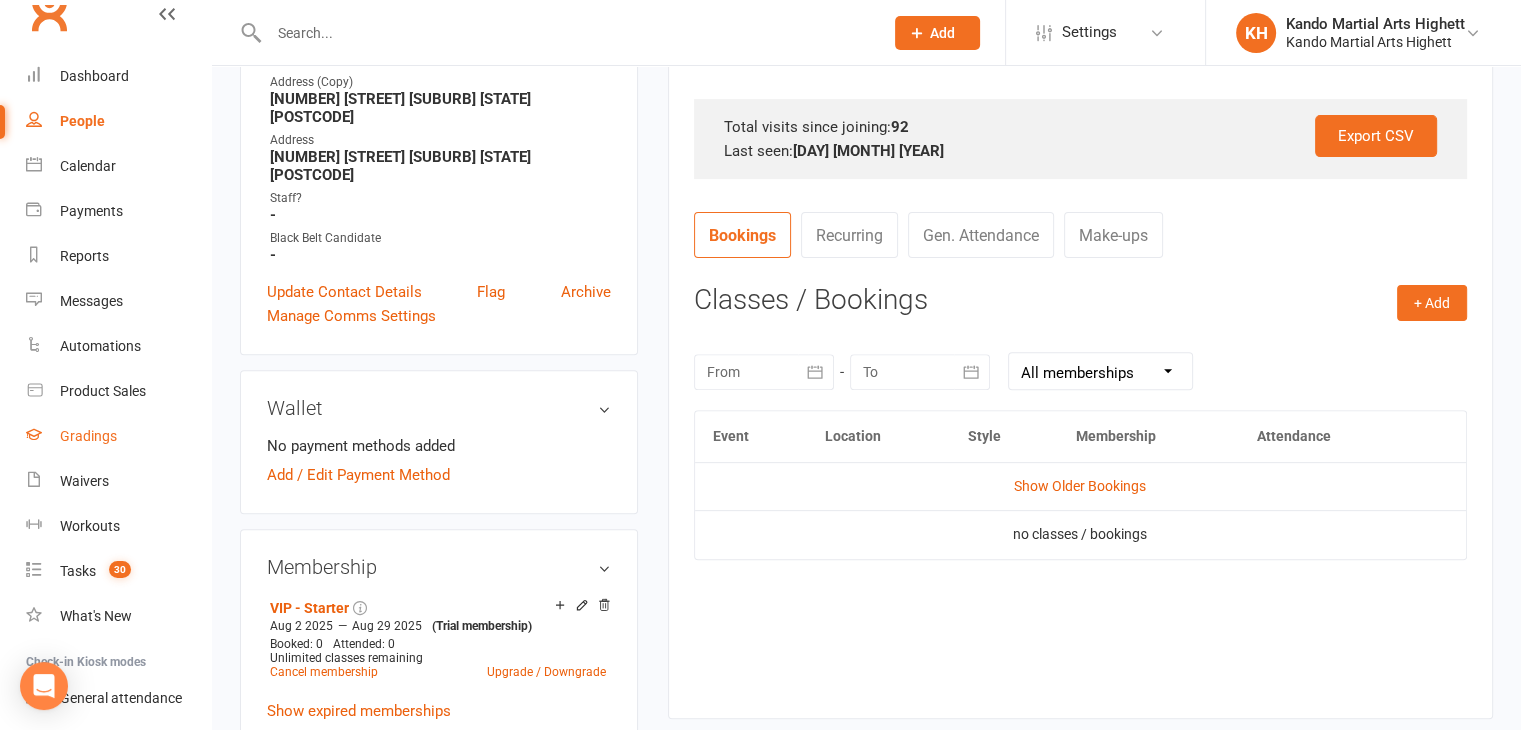 click on "Gradings" at bounding box center [118, 436] 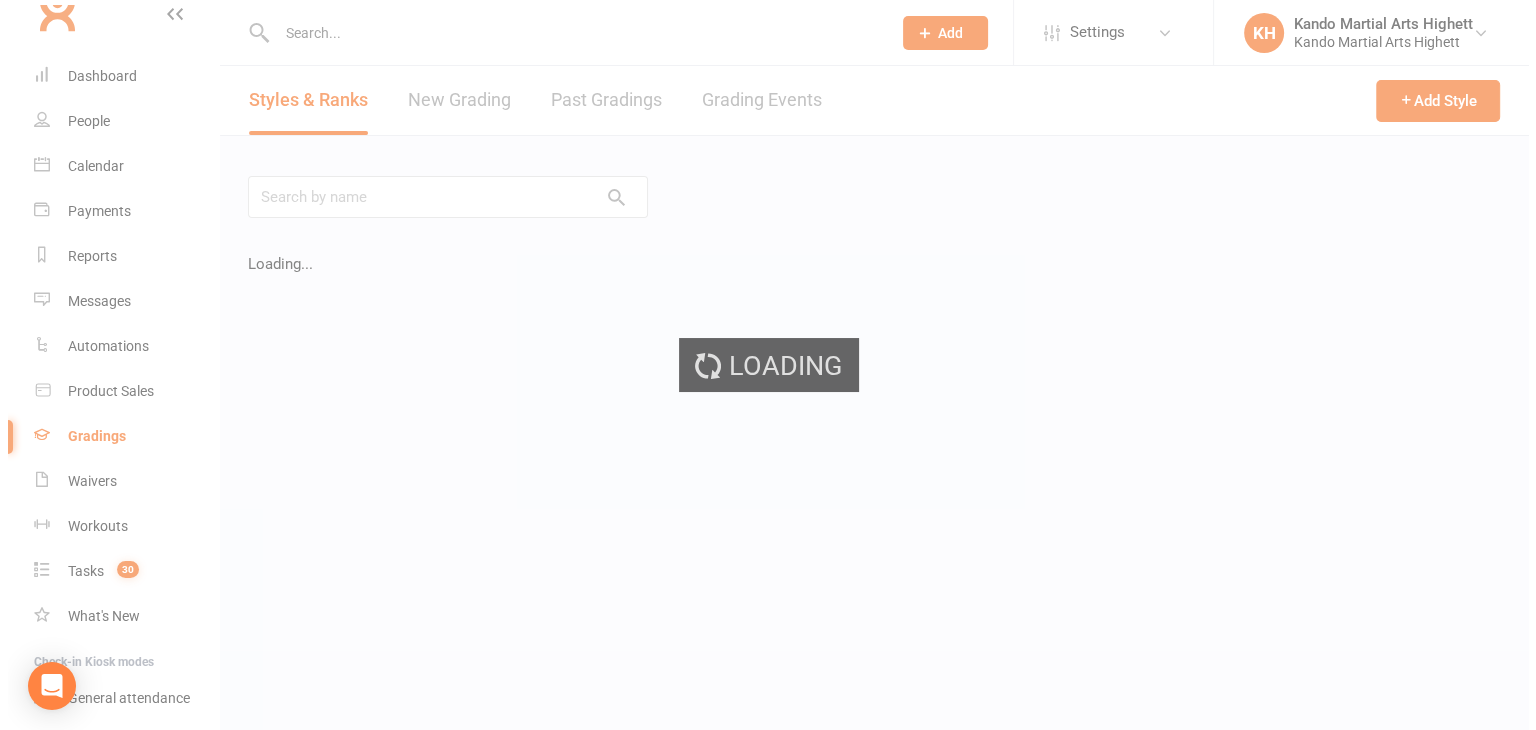 scroll, scrollTop: 0, scrollLeft: 0, axis: both 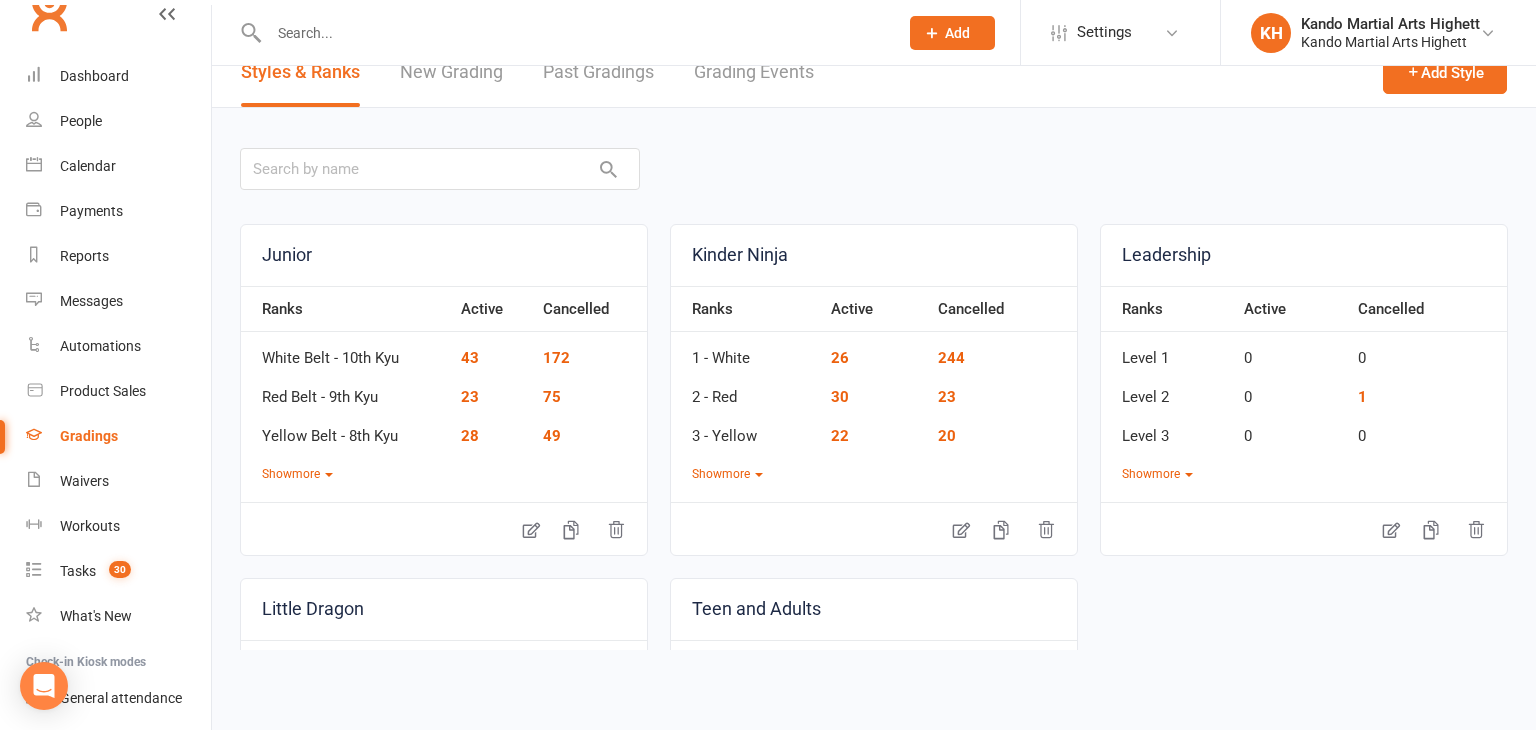 click on "Grading Events" at bounding box center [754, 72] 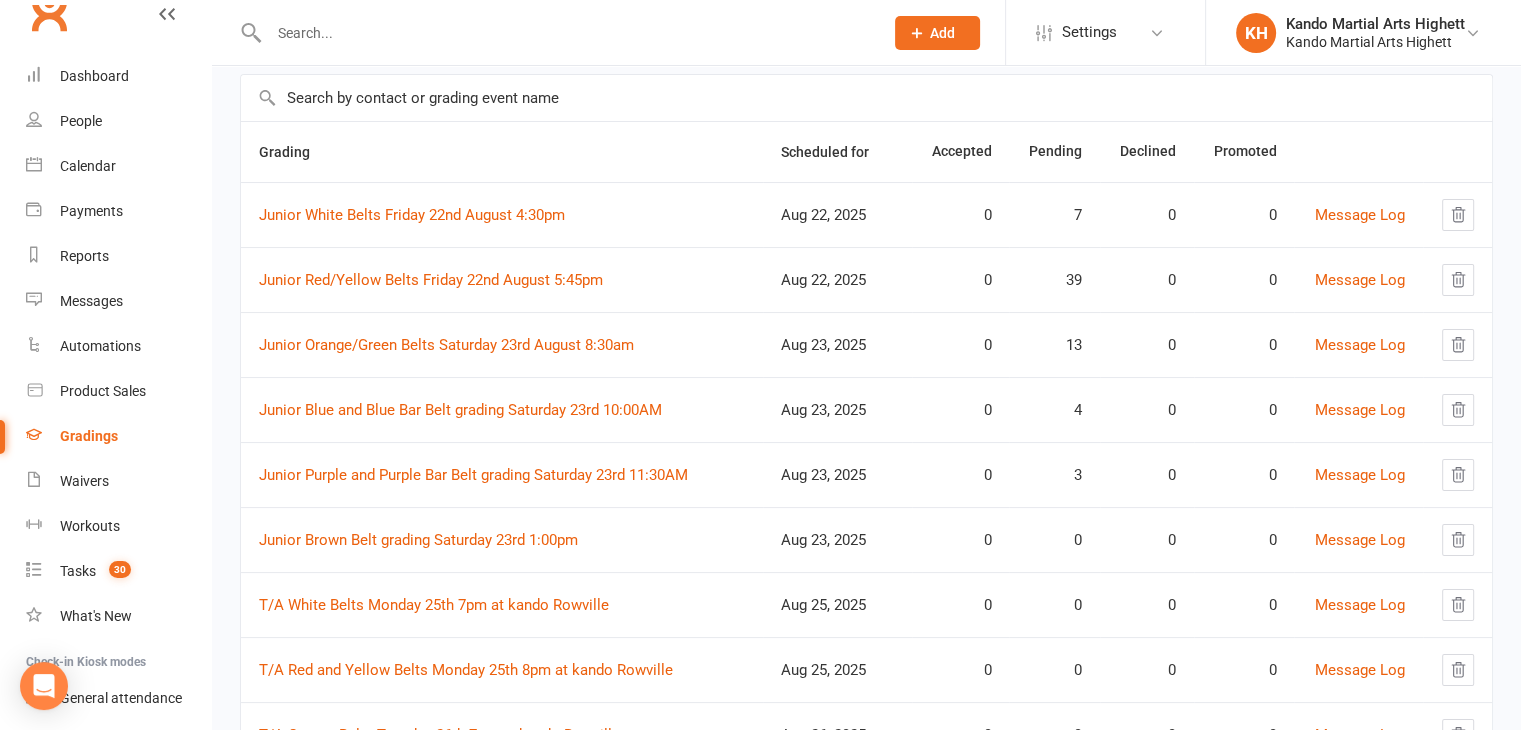 scroll, scrollTop: 140, scrollLeft: 0, axis: vertical 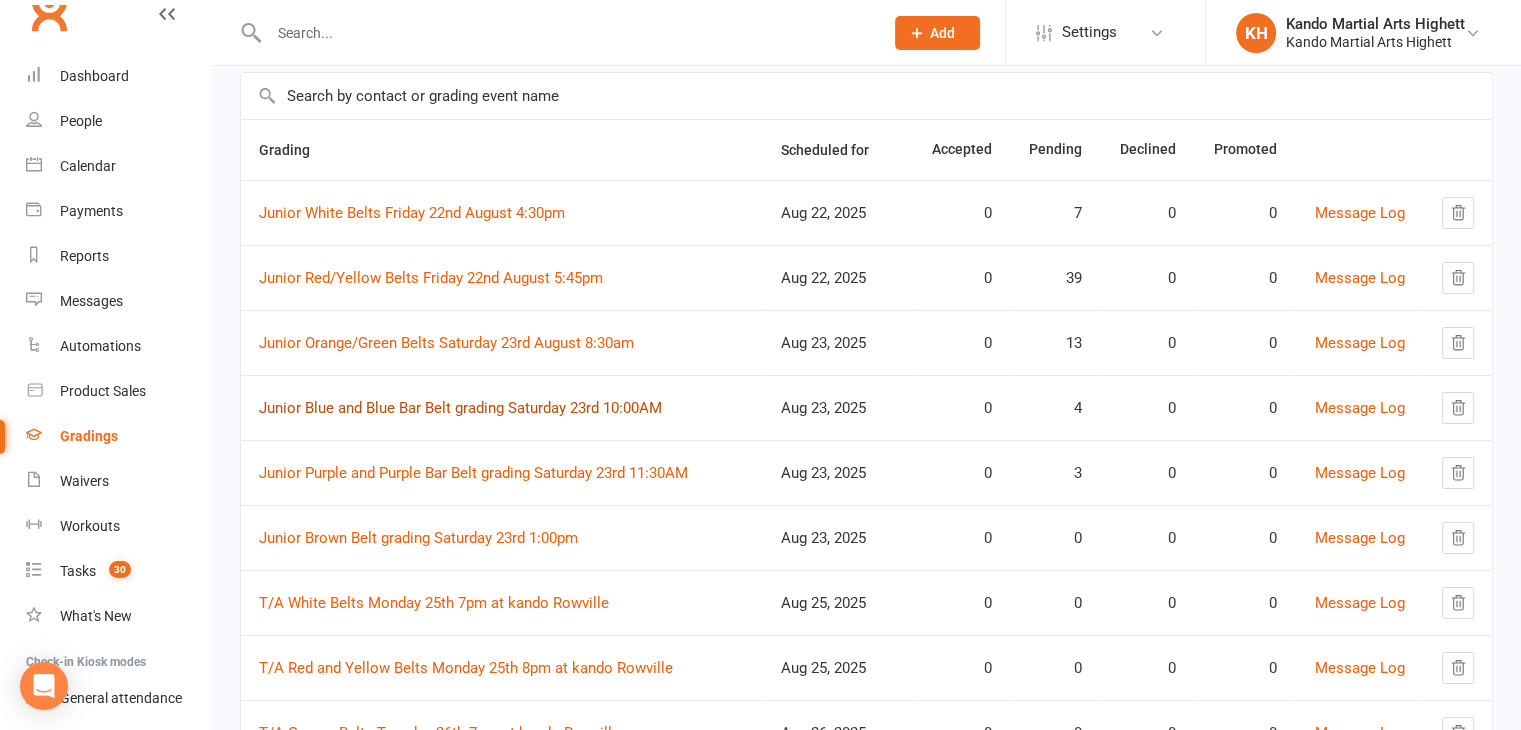 click on "Junior Blue and Blue Bar Belt grading Saturday 23rd 10:00AM" at bounding box center (460, 408) 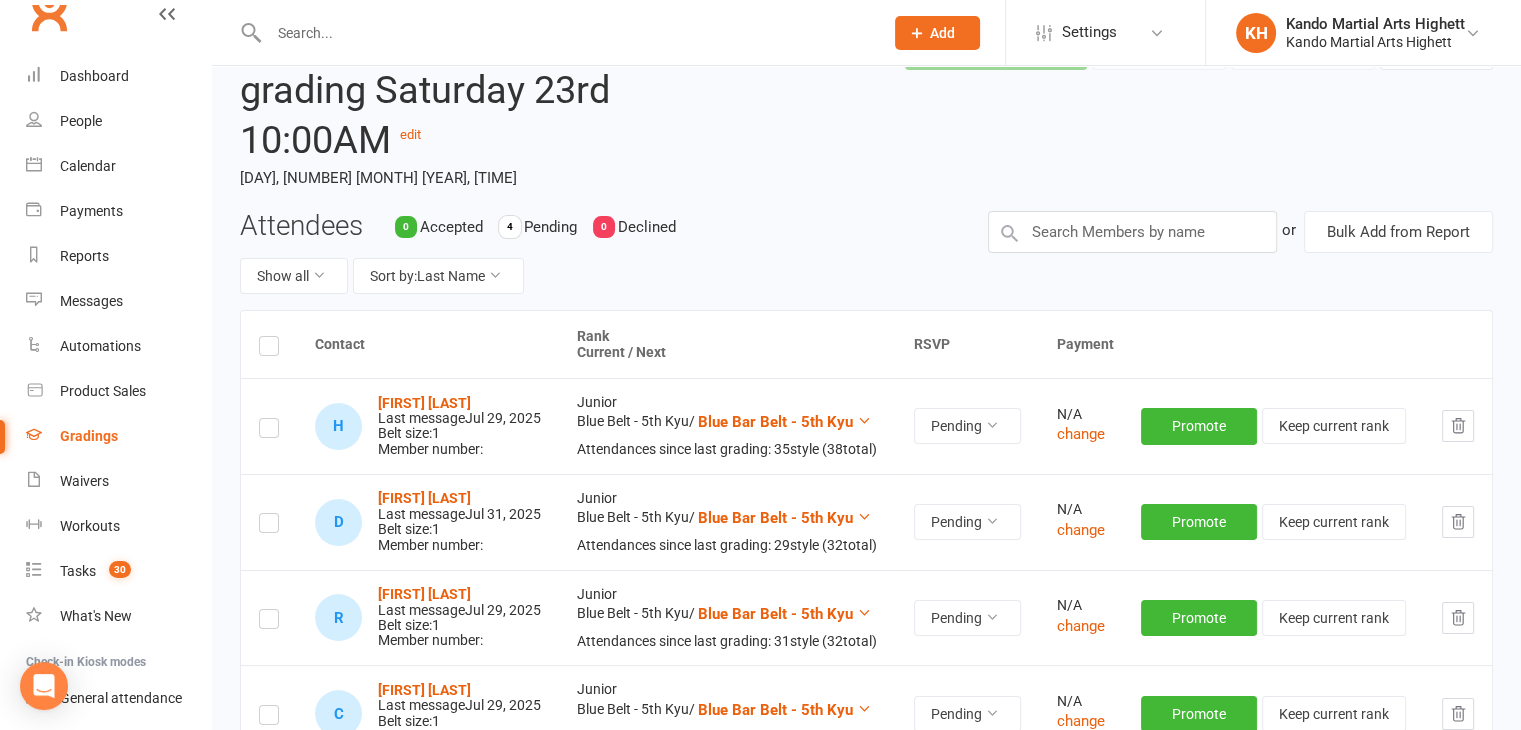 scroll, scrollTop: 119, scrollLeft: 0, axis: vertical 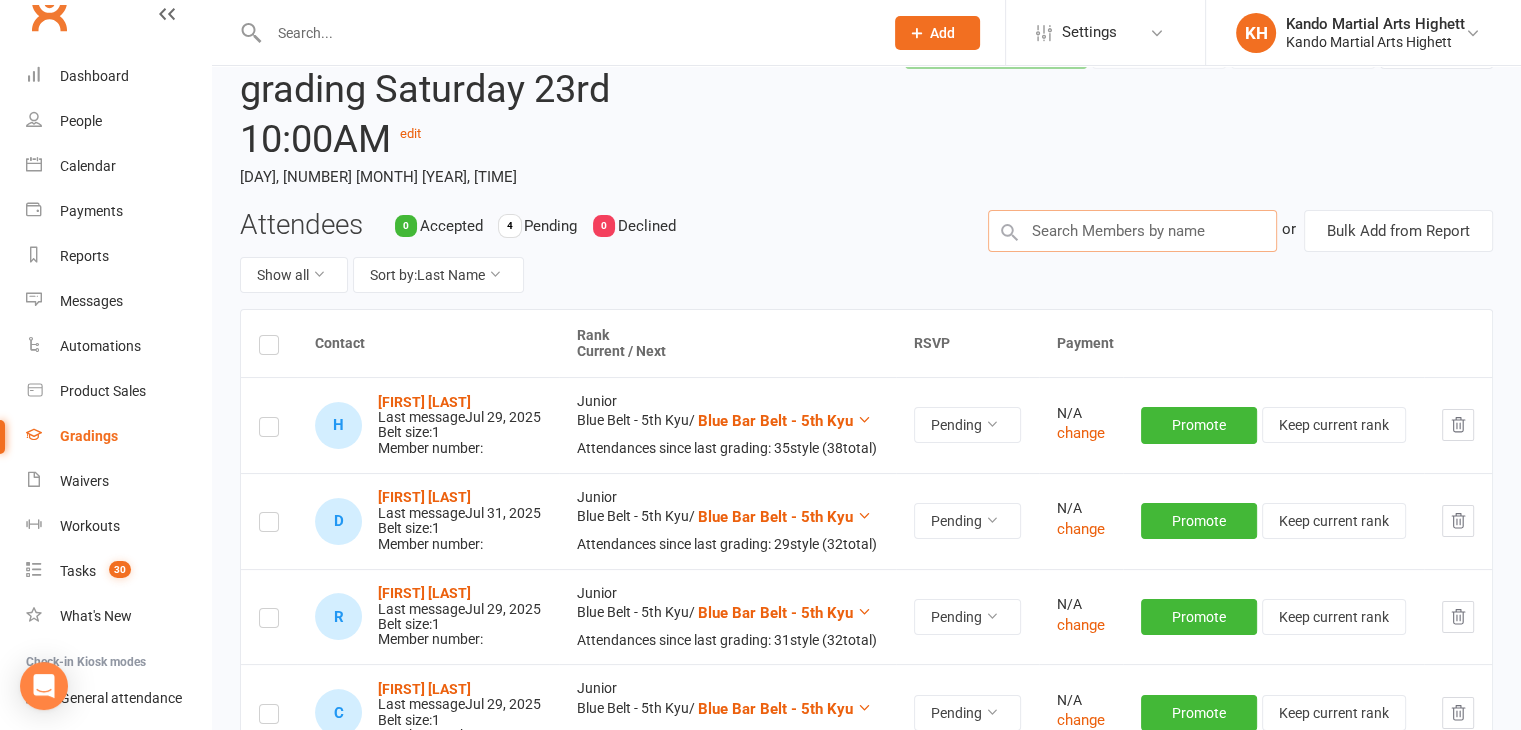 click at bounding box center [1132, 231] 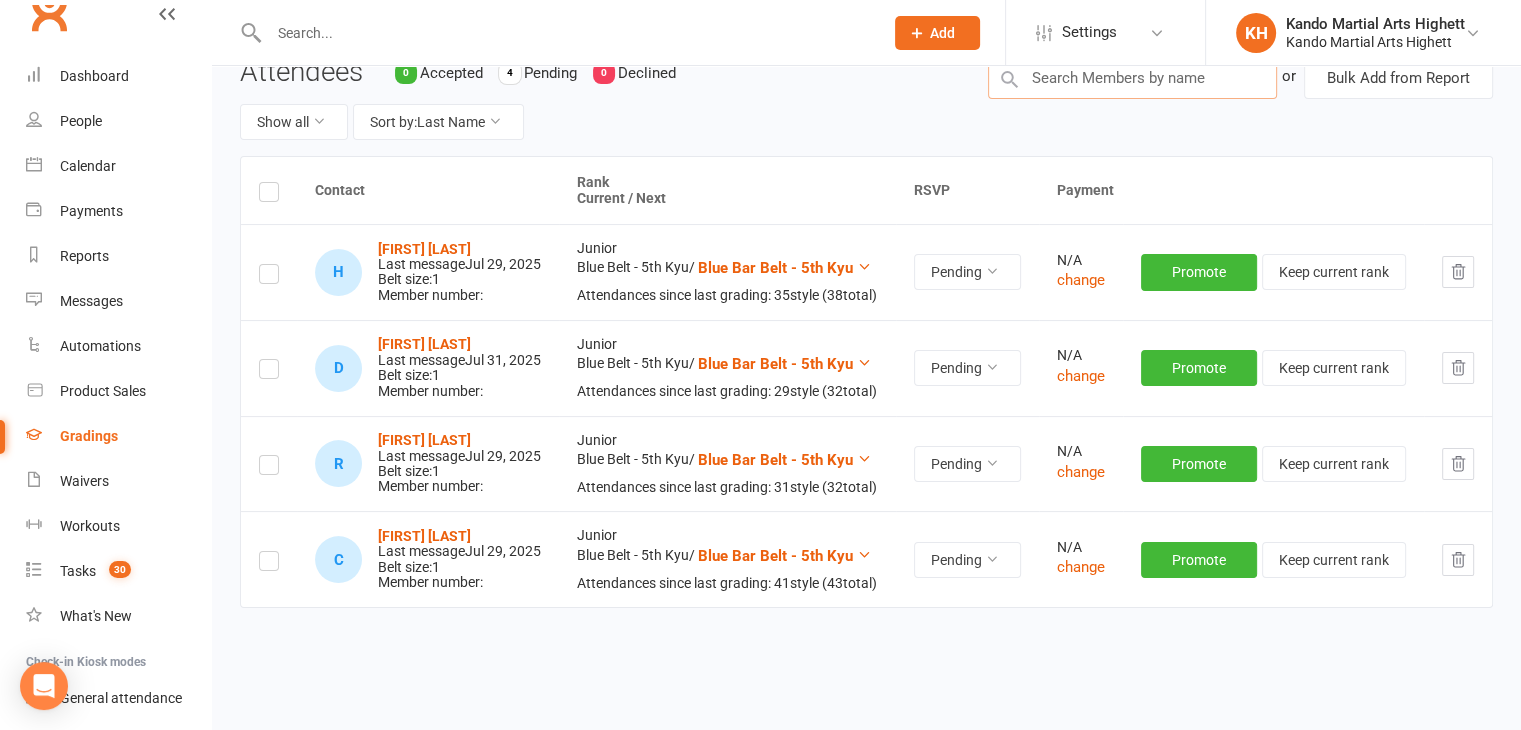 scroll, scrollTop: 271, scrollLeft: 0, axis: vertical 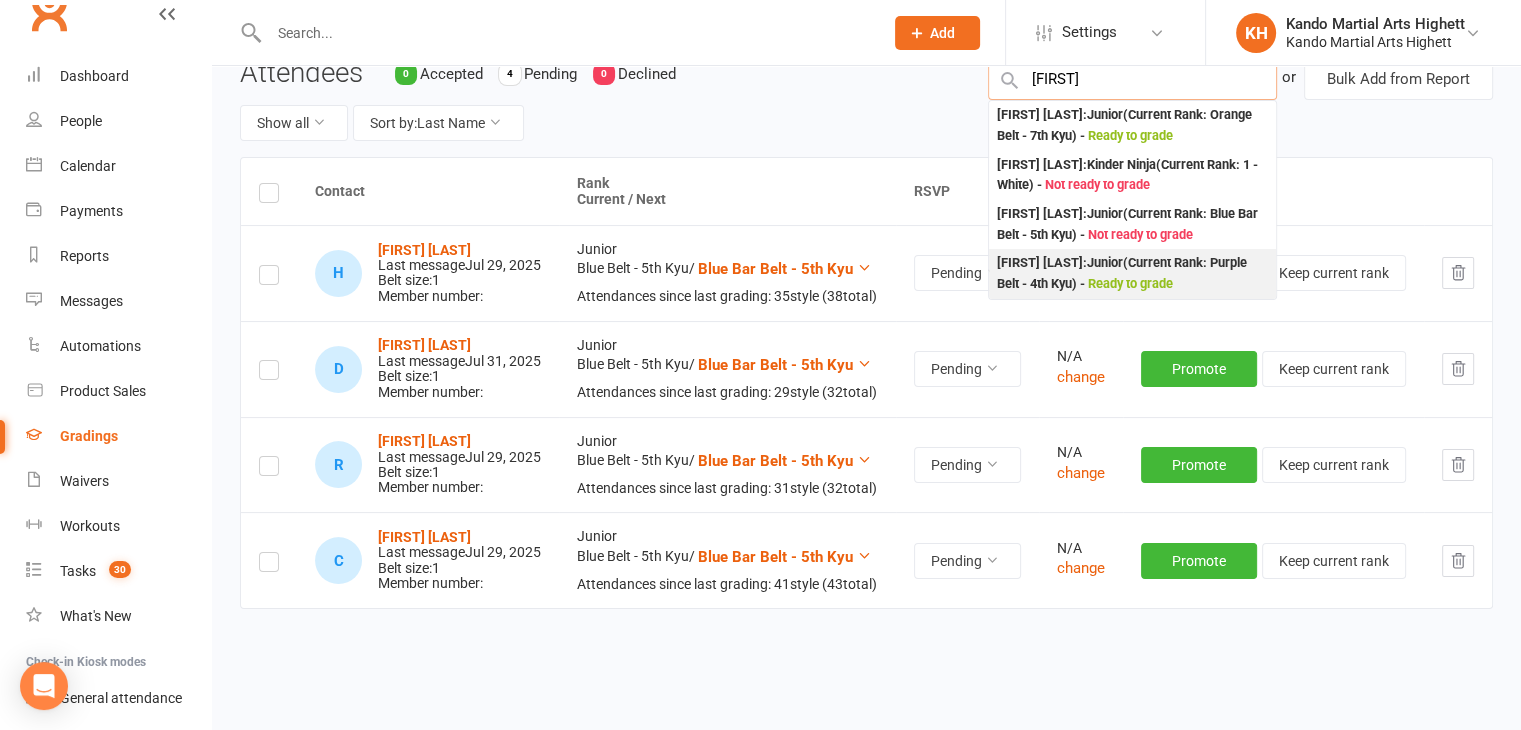 type on "aidan" 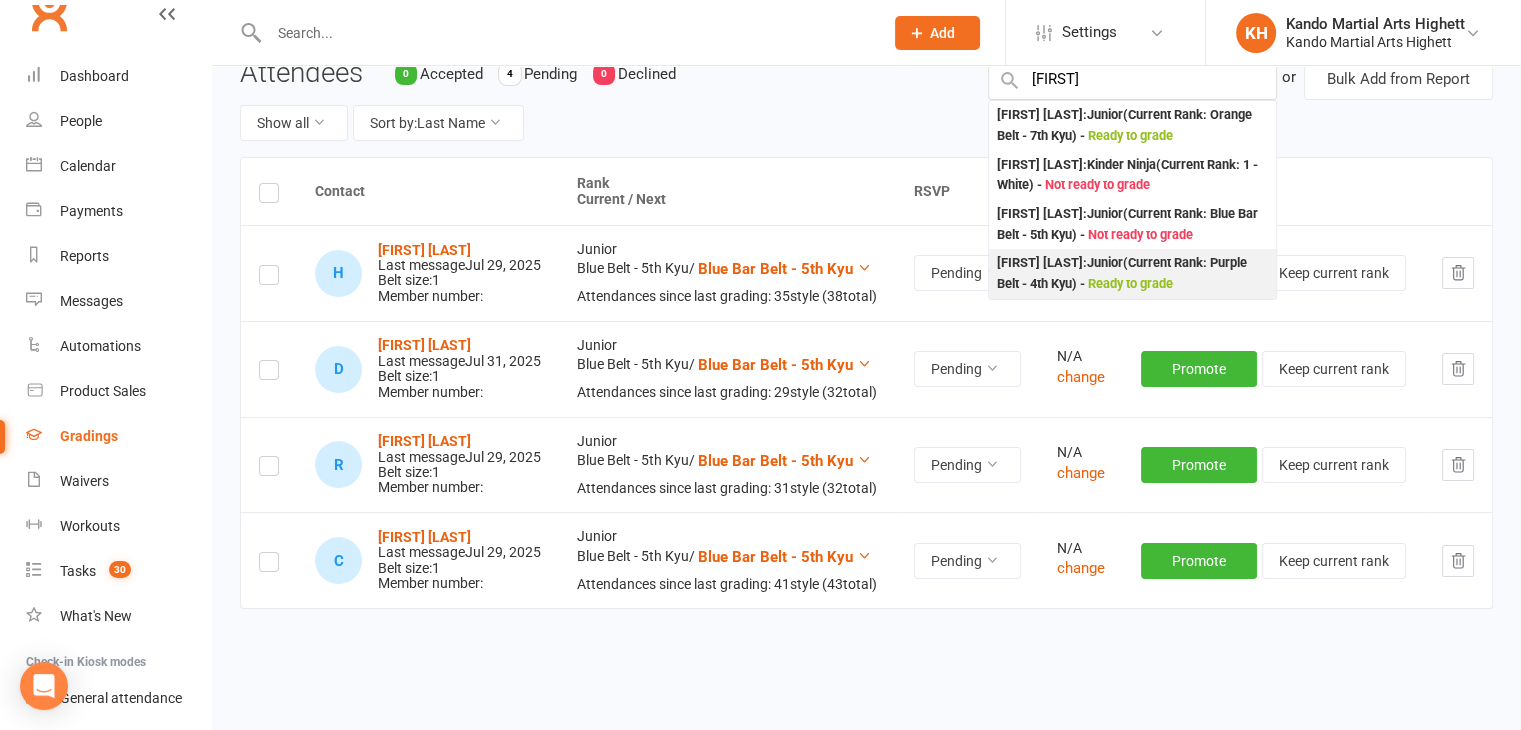 click on "Aidan Stephen :  Junior  (Current Rank:   Purple Belt - 4th  Kyu ) -   Ready to grade" at bounding box center [1132, 273] 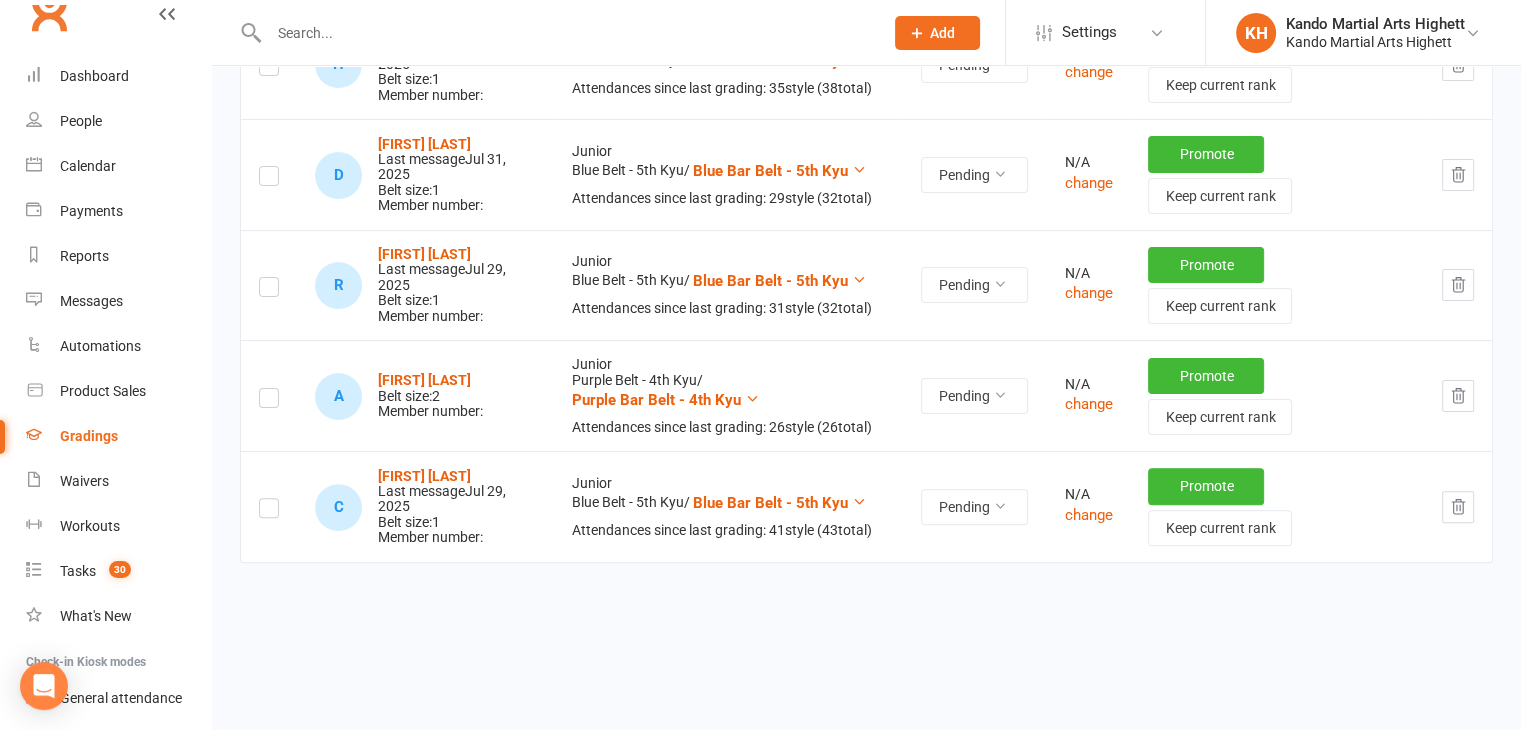 scroll, scrollTop: 502, scrollLeft: 0, axis: vertical 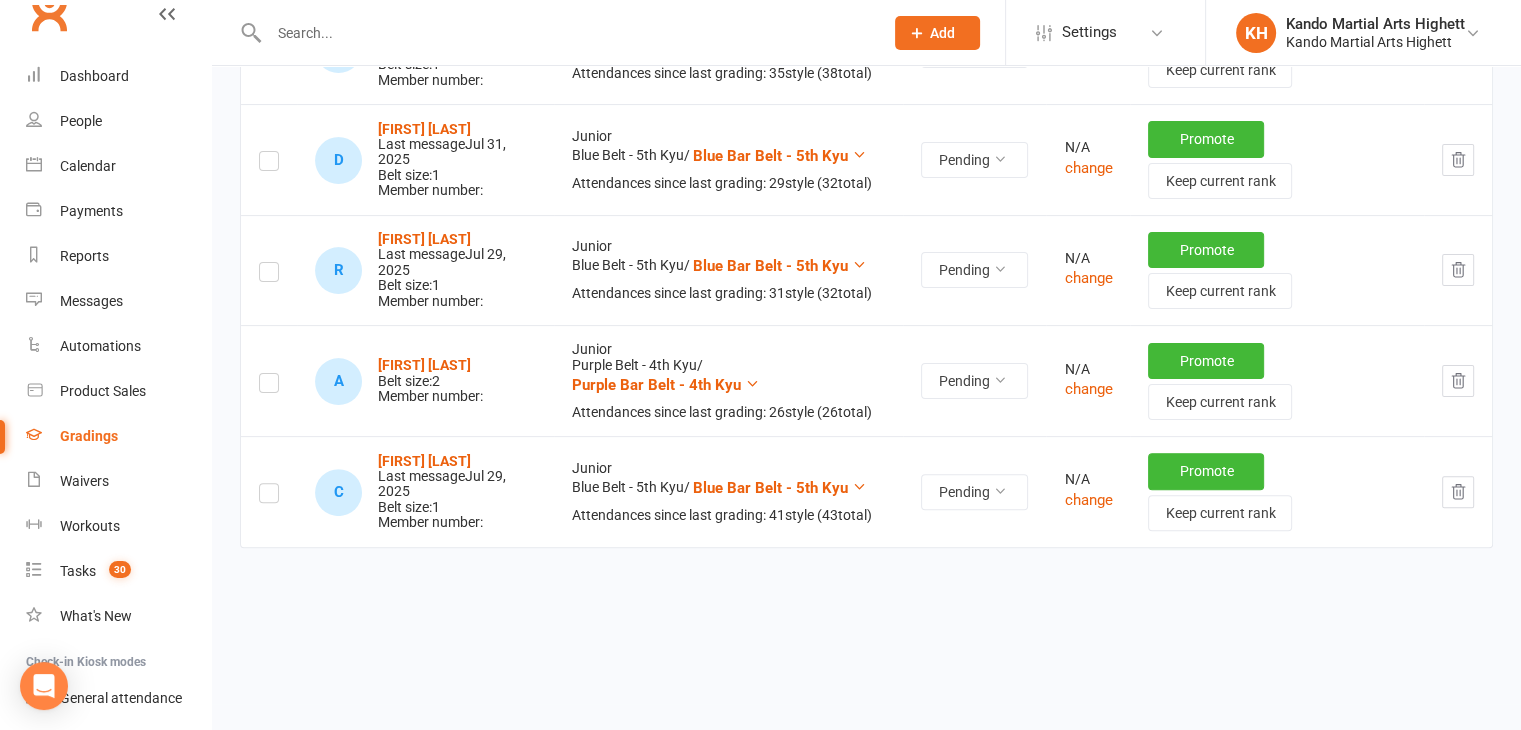 click at bounding box center (269, 386) 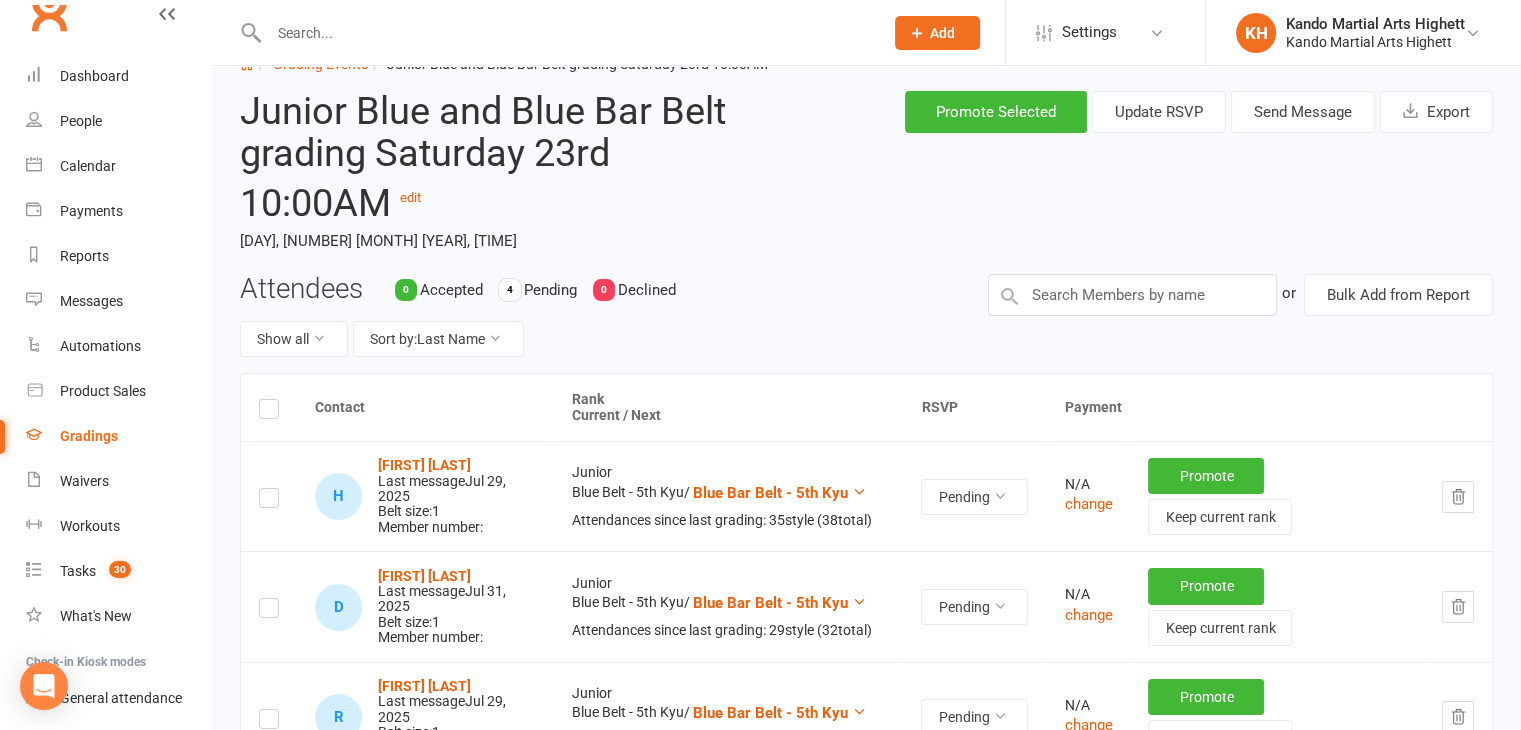 scroll, scrollTop: 0, scrollLeft: 0, axis: both 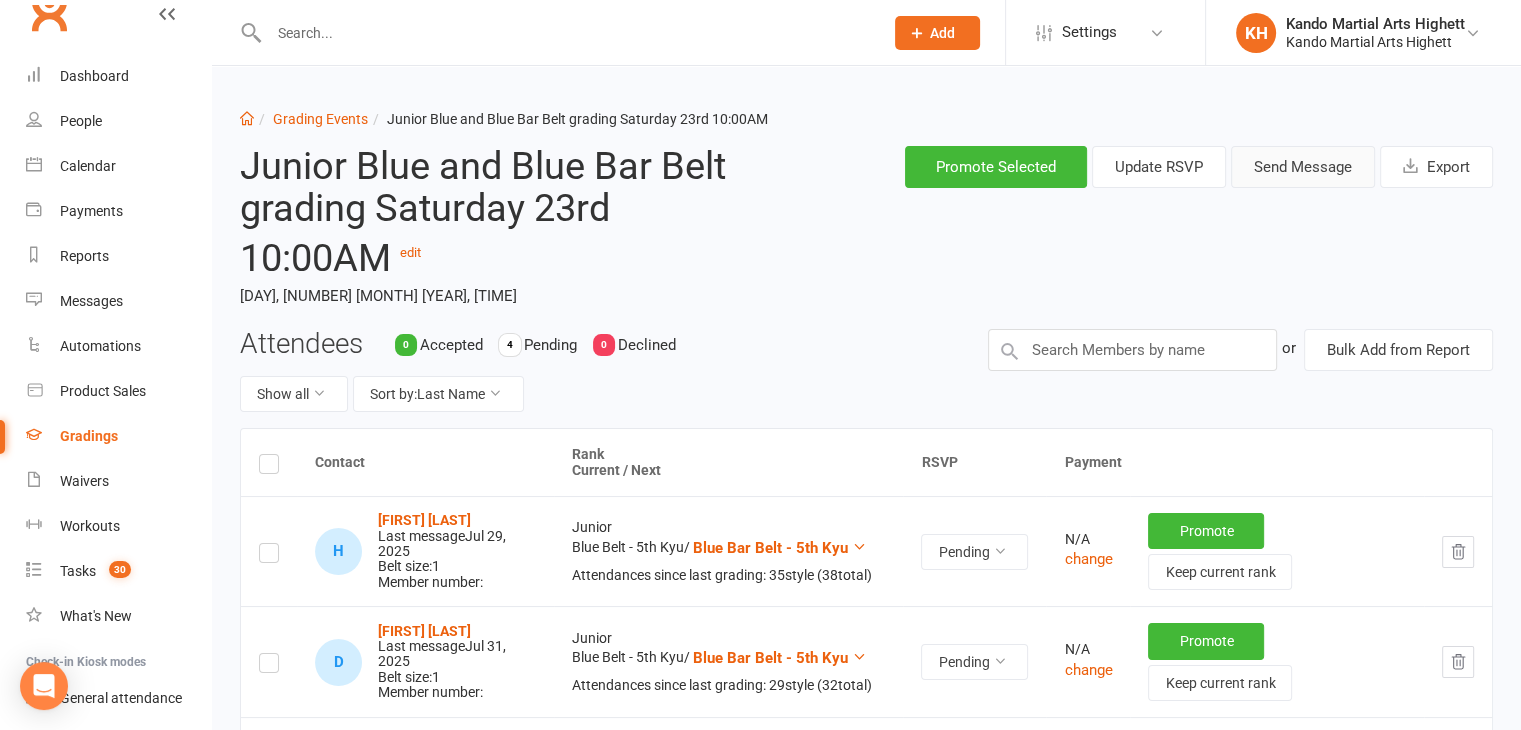click on "Send Message" at bounding box center [1303, 167] 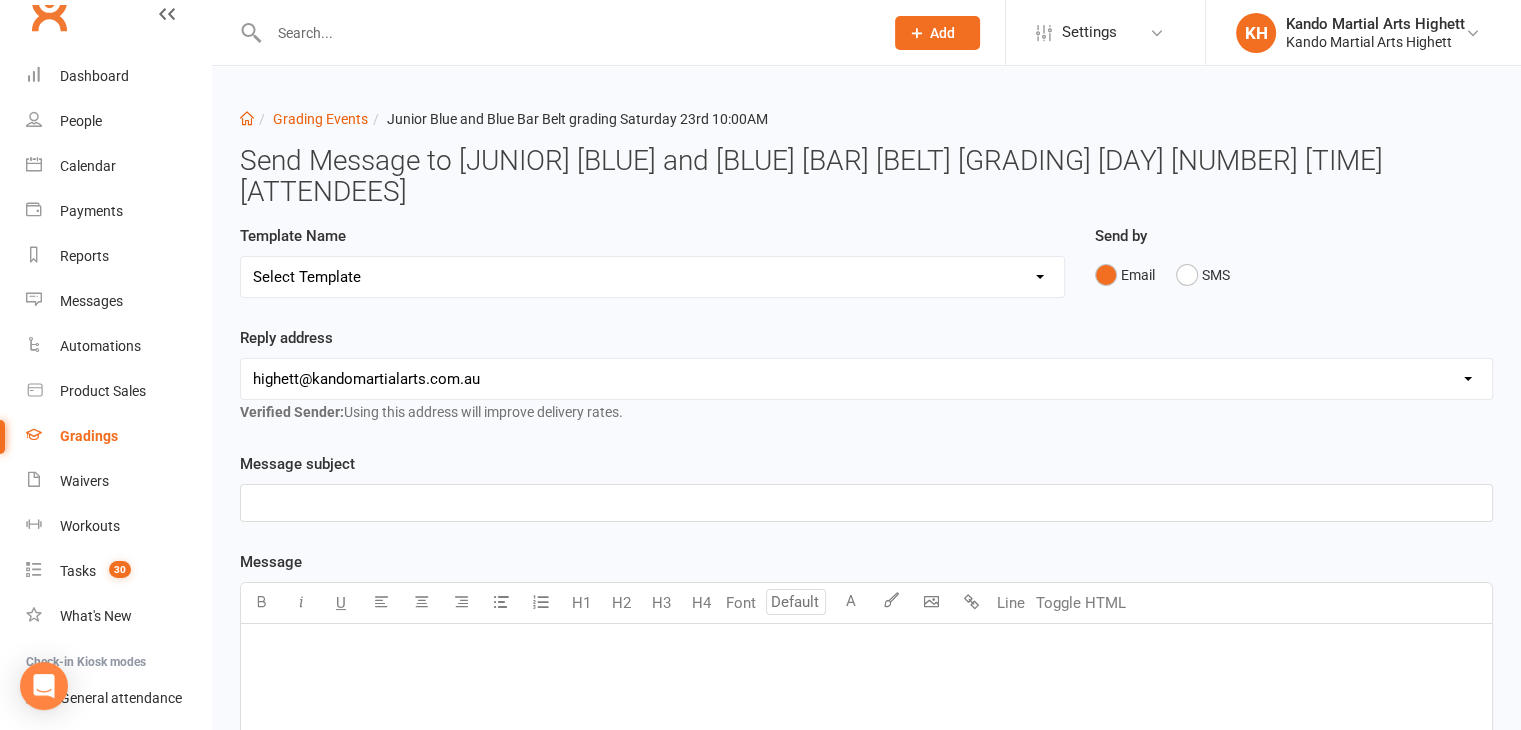 click on "Select Template [Email] Black Belt Grading Invitation [Email] Confirmation of Successful Grading [Email] Grading Event Reminder [SMS] Invited to grading not responded [Email] JNR - Invitation to Grading Event [Email] Notification of change to Grading Event date/time [Email] TA - Invitation to Grading Event" at bounding box center (652, 277) 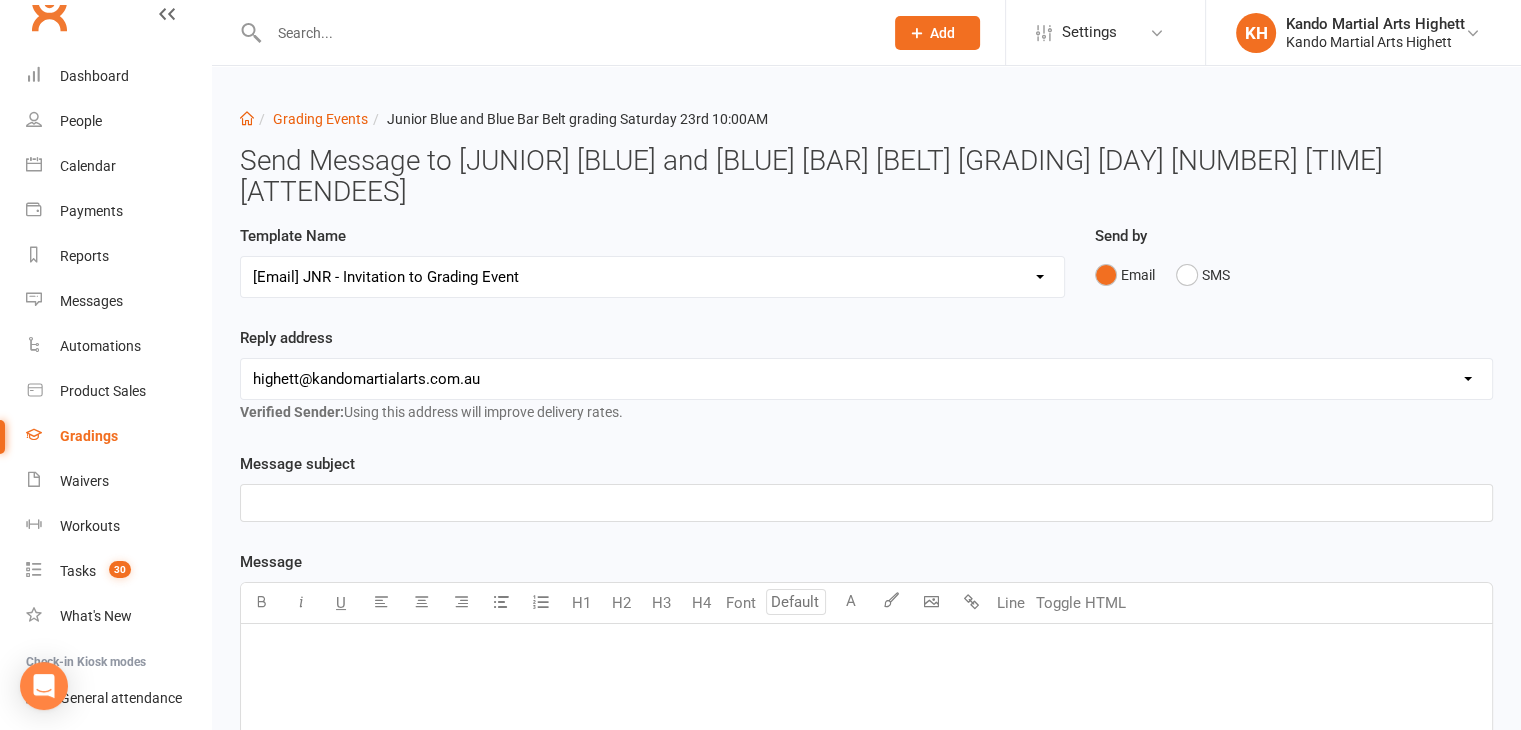 click on "Select Template [Email] Black Belt Grading Invitation [Email] Confirmation of Successful Grading [Email] Grading Event Reminder [SMS] Invited to grading not responded [Email] JNR - Invitation to Grading Event [Email] Notification of change to Grading Event date/time [Email] TA - Invitation to Grading Event" at bounding box center (652, 277) 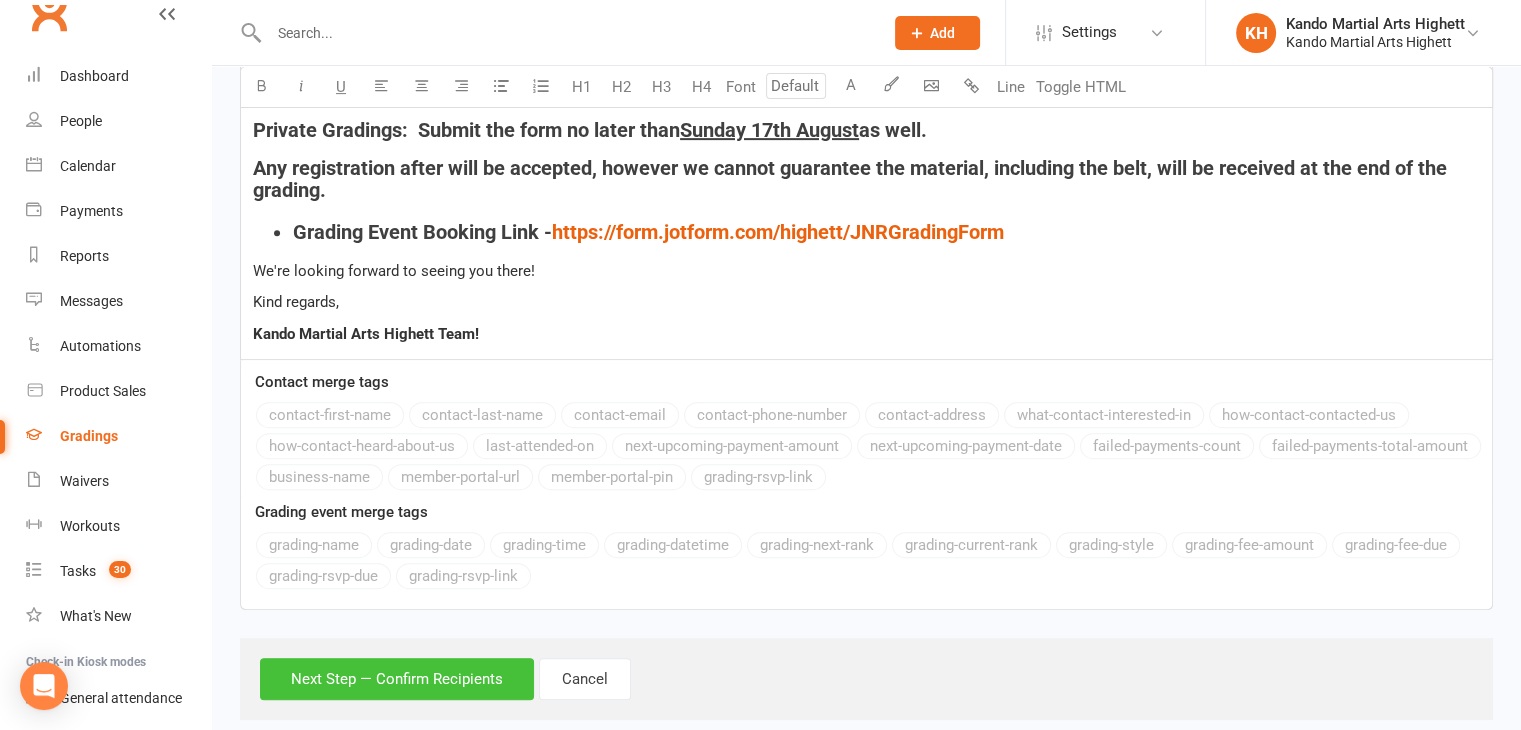click on "Next Step — Confirm Recipients" at bounding box center (397, 679) 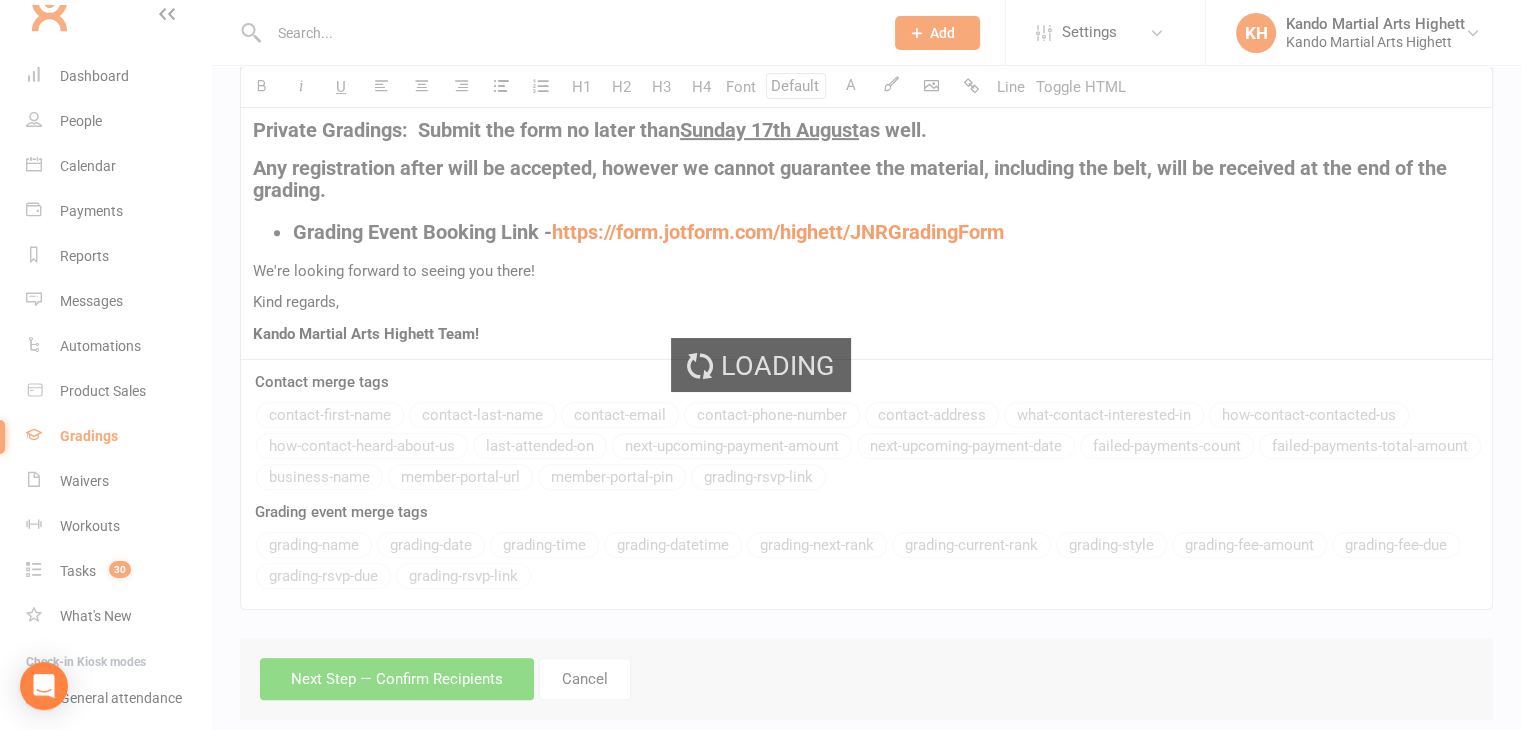 click on "Loading" at bounding box center (760, 365) 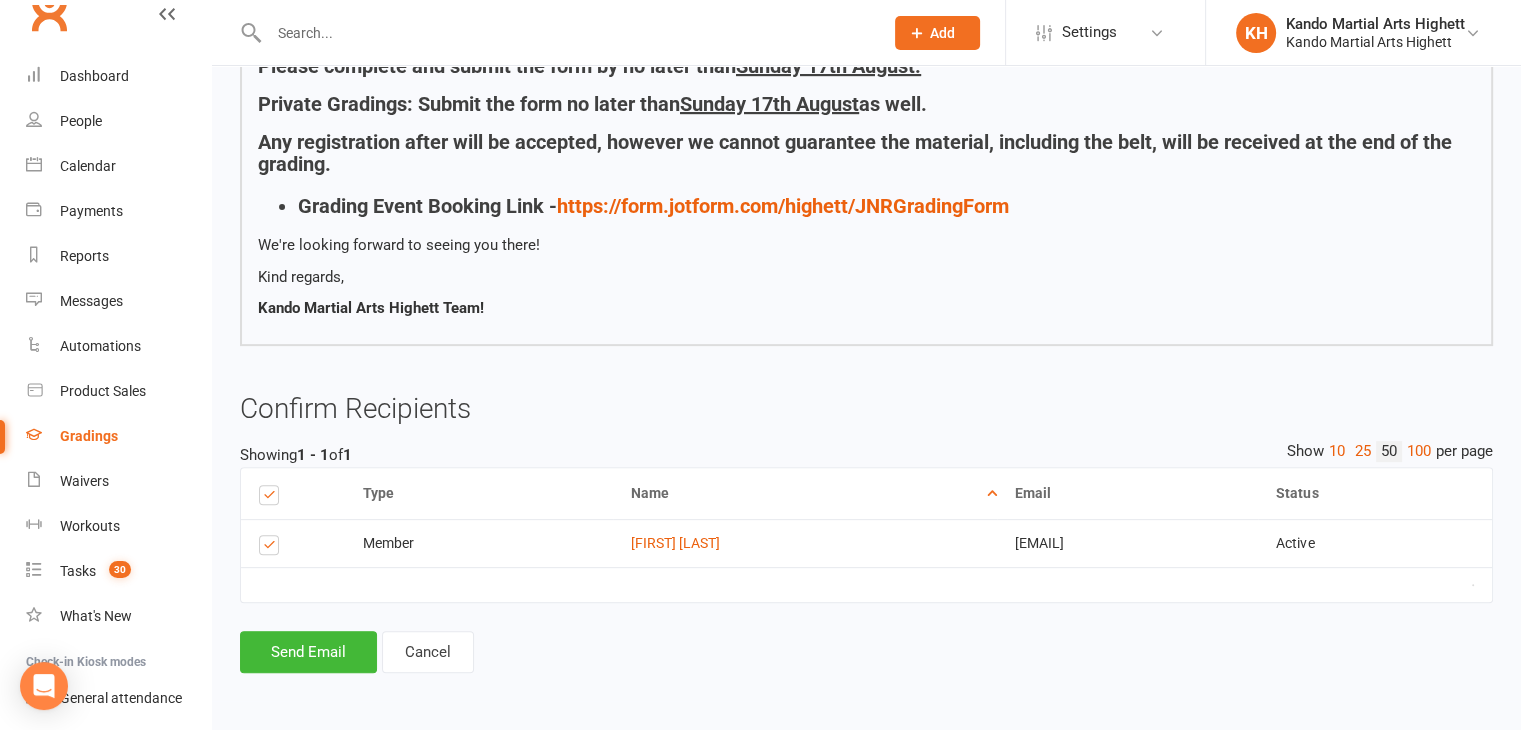 scroll, scrollTop: 612, scrollLeft: 0, axis: vertical 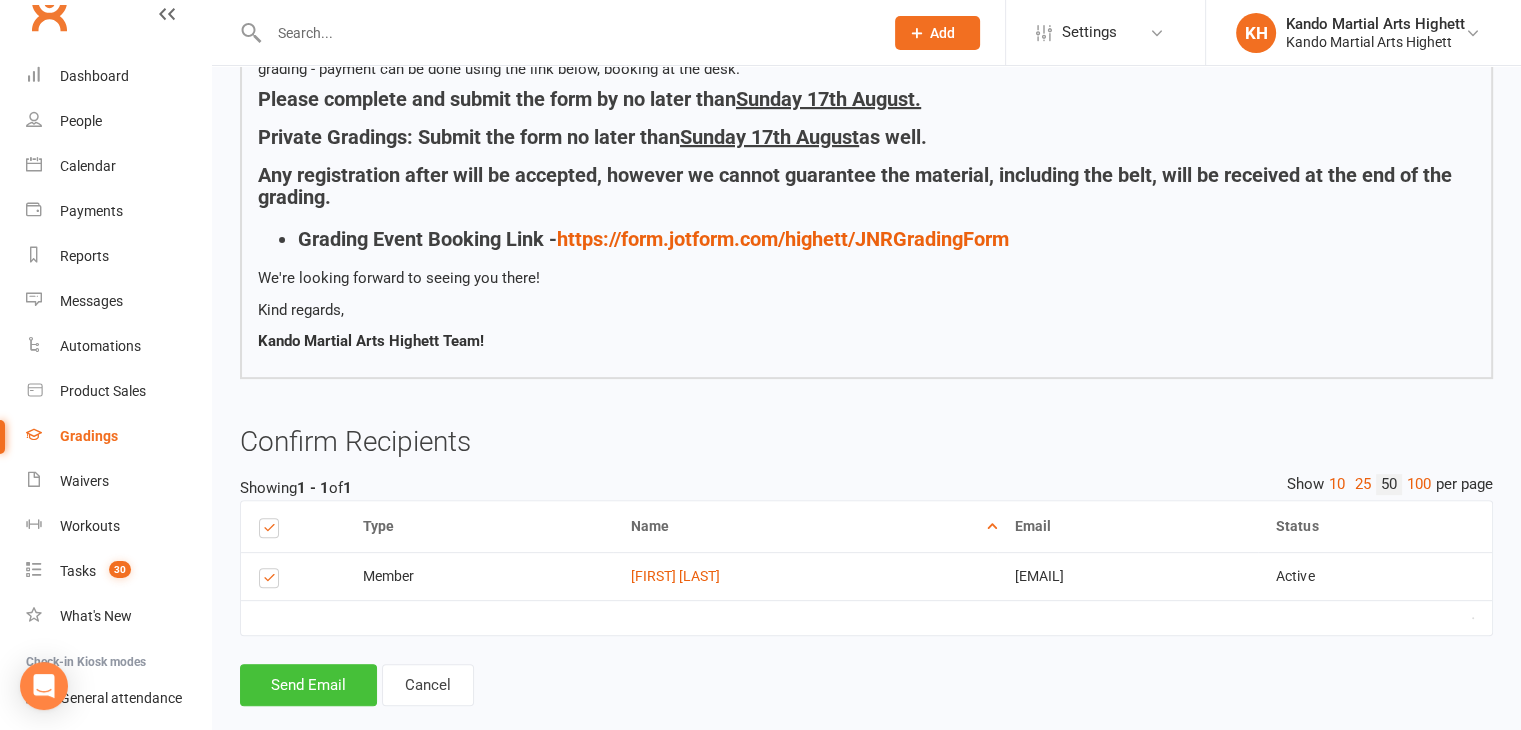 click on "Send Email" at bounding box center (308, 685) 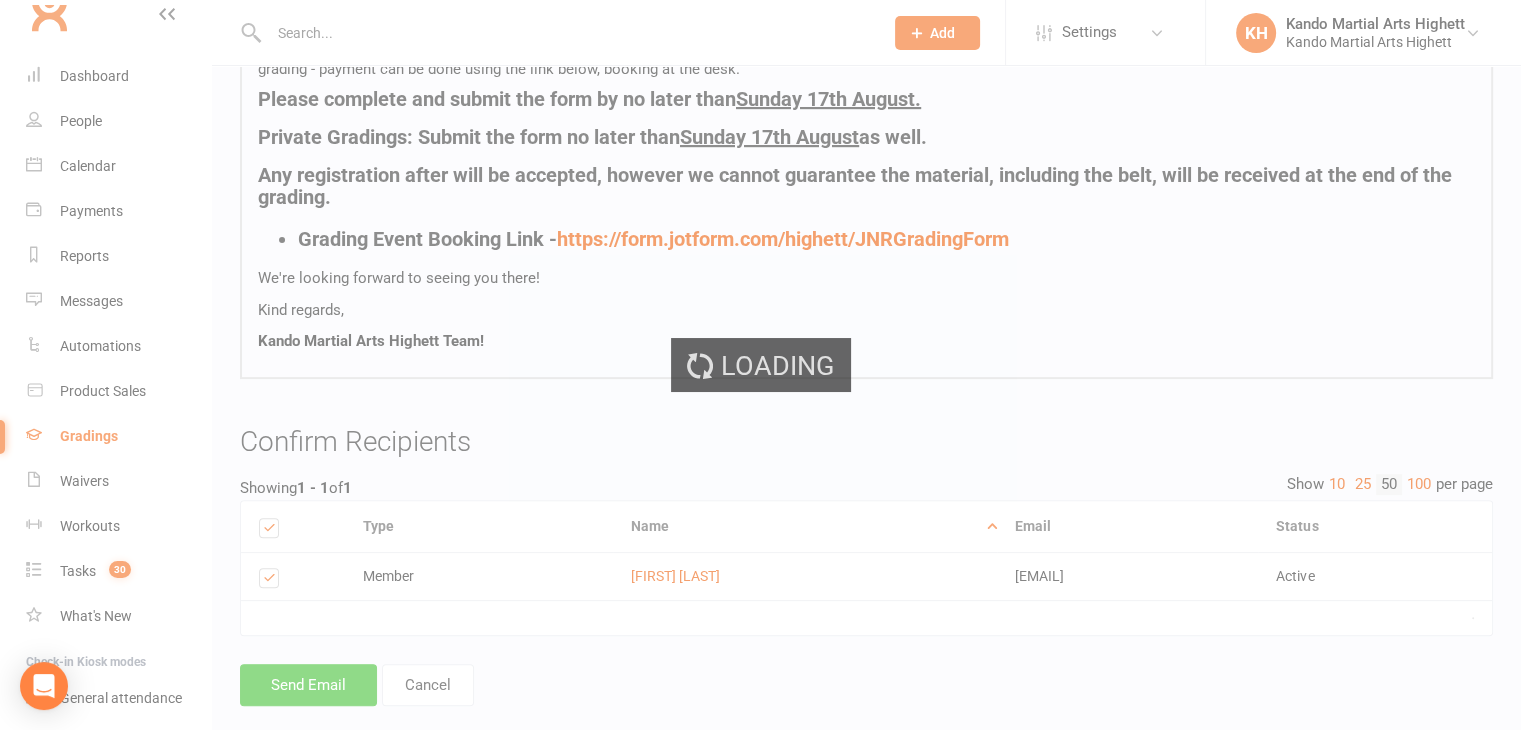 scroll, scrollTop: 0, scrollLeft: 0, axis: both 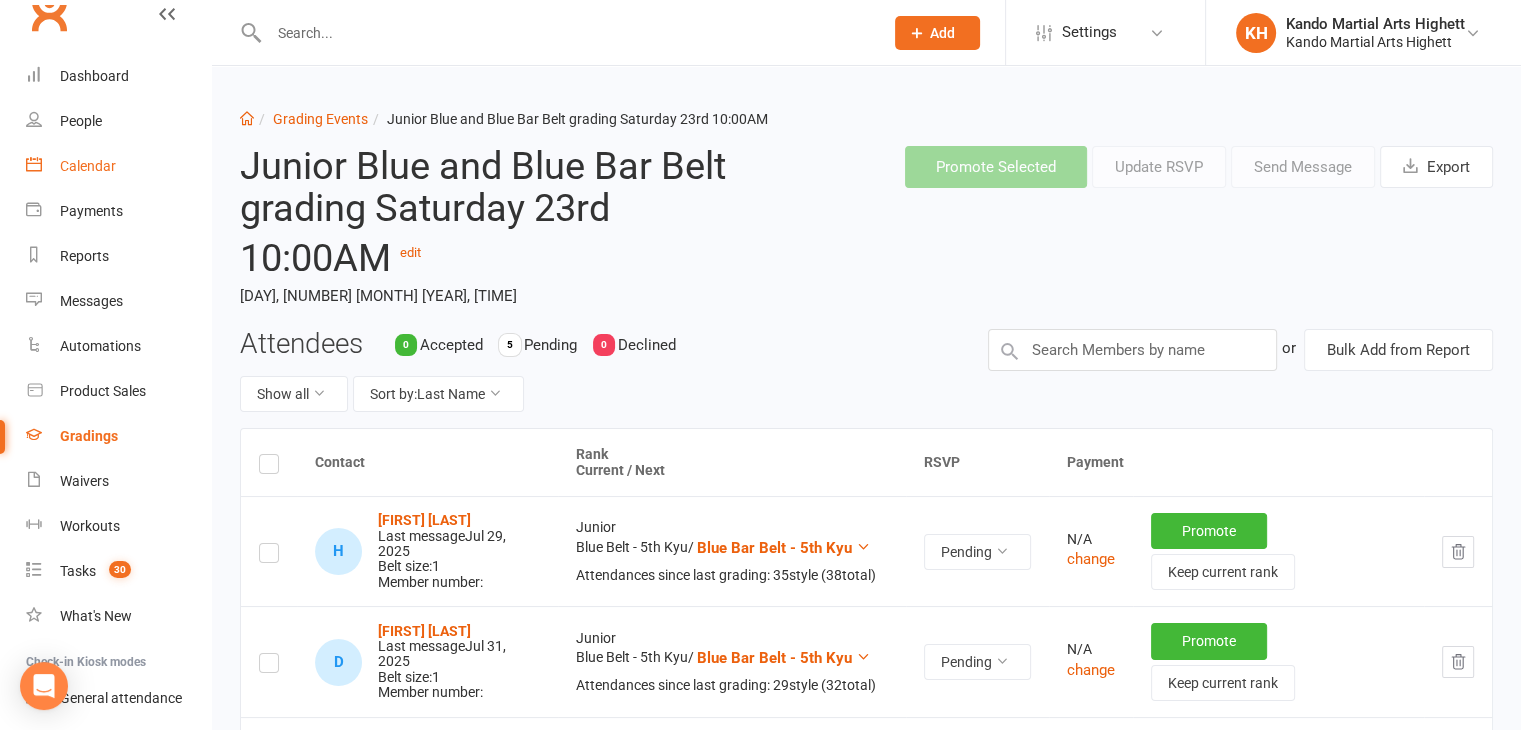 click on "Calendar" at bounding box center (118, 166) 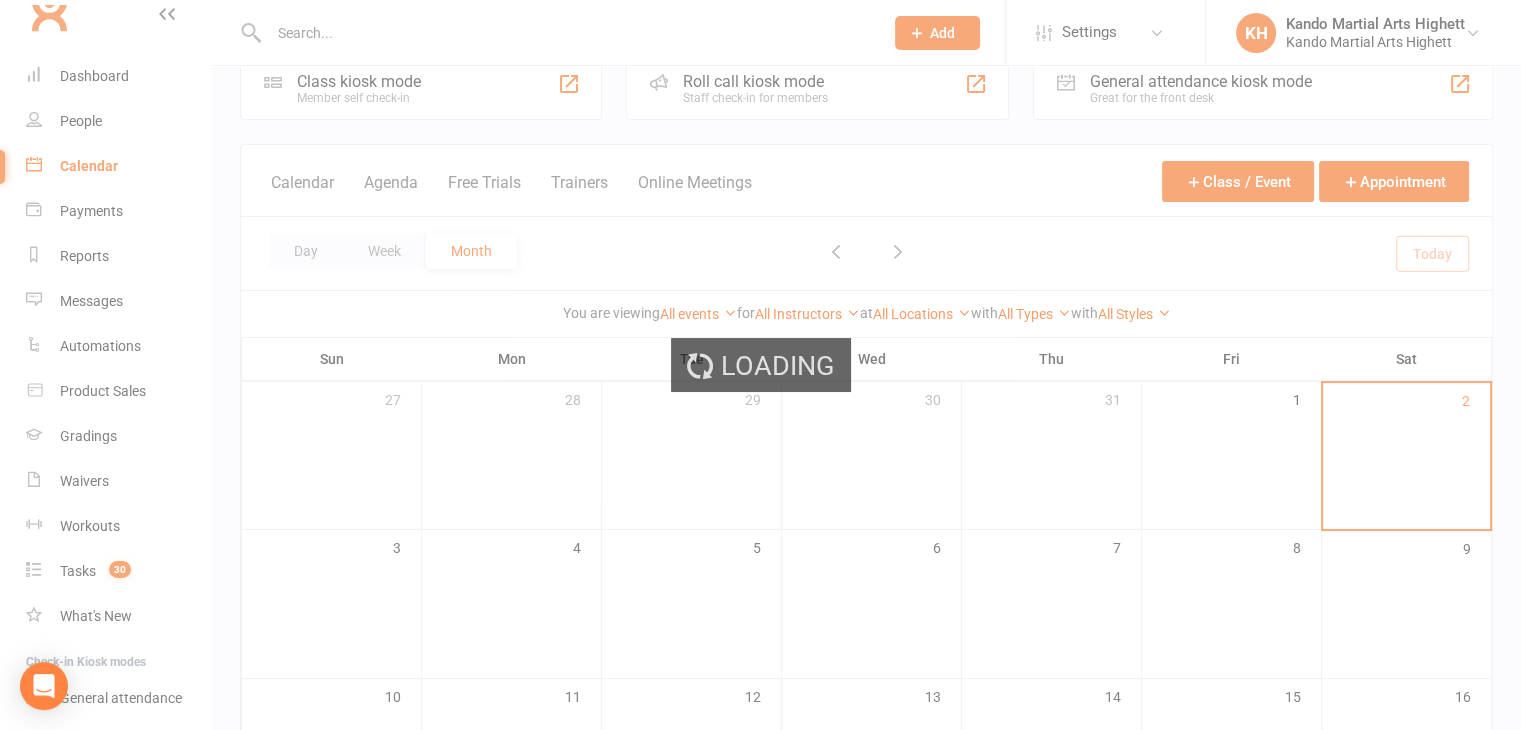 scroll, scrollTop: 132, scrollLeft: 0, axis: vertical 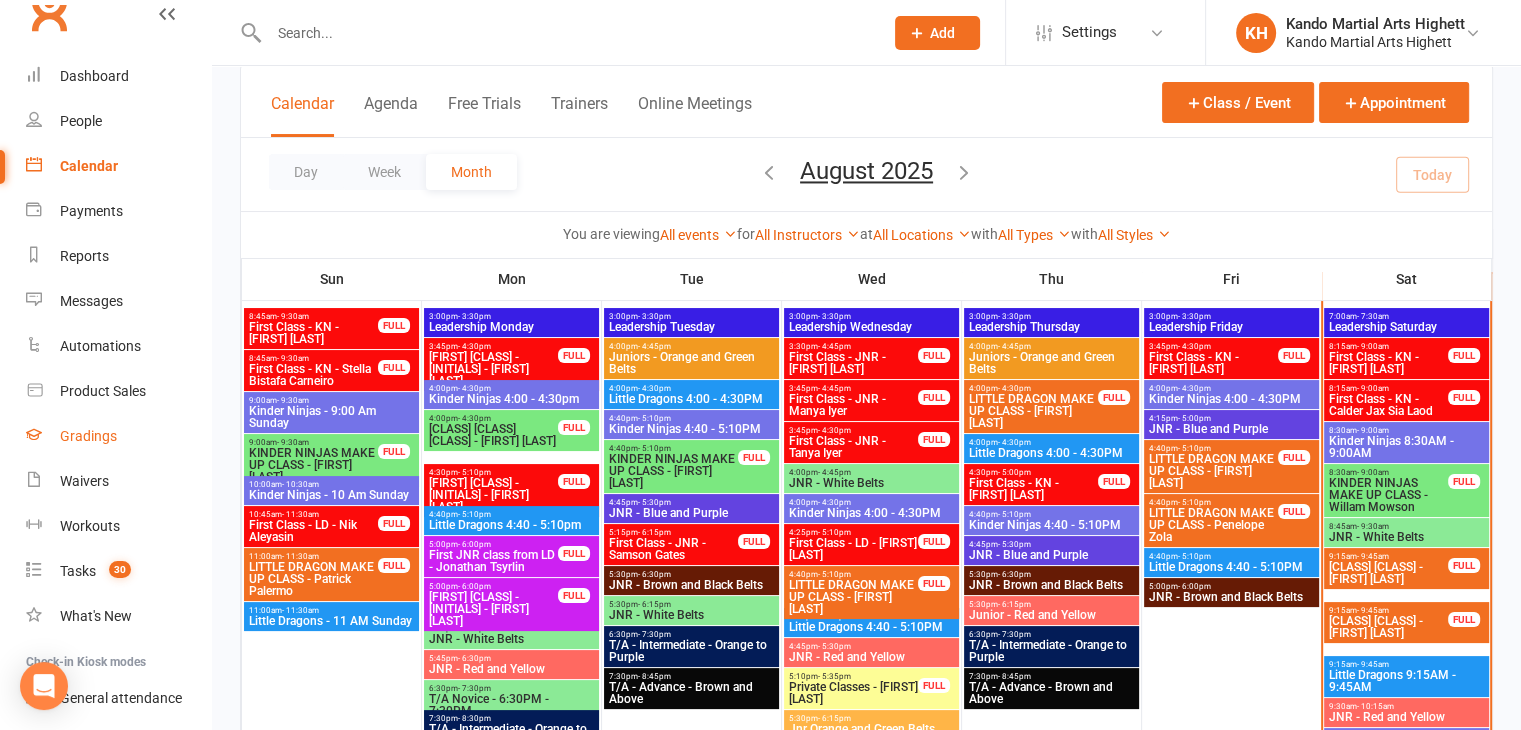click on "Gradings" at bounding box center [88, 436] 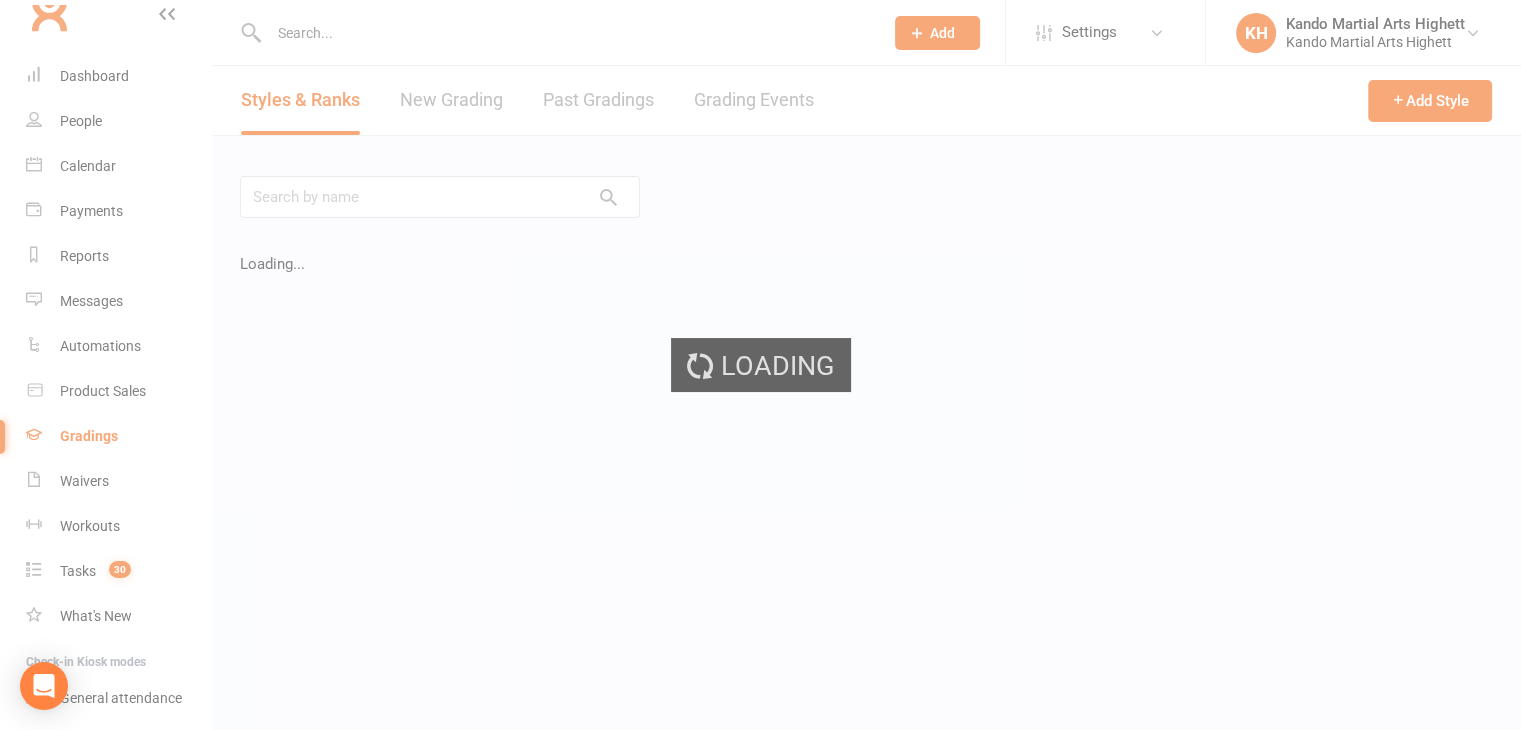 scroll, scrollTop: 0, scrollLeft: 0, axis: both 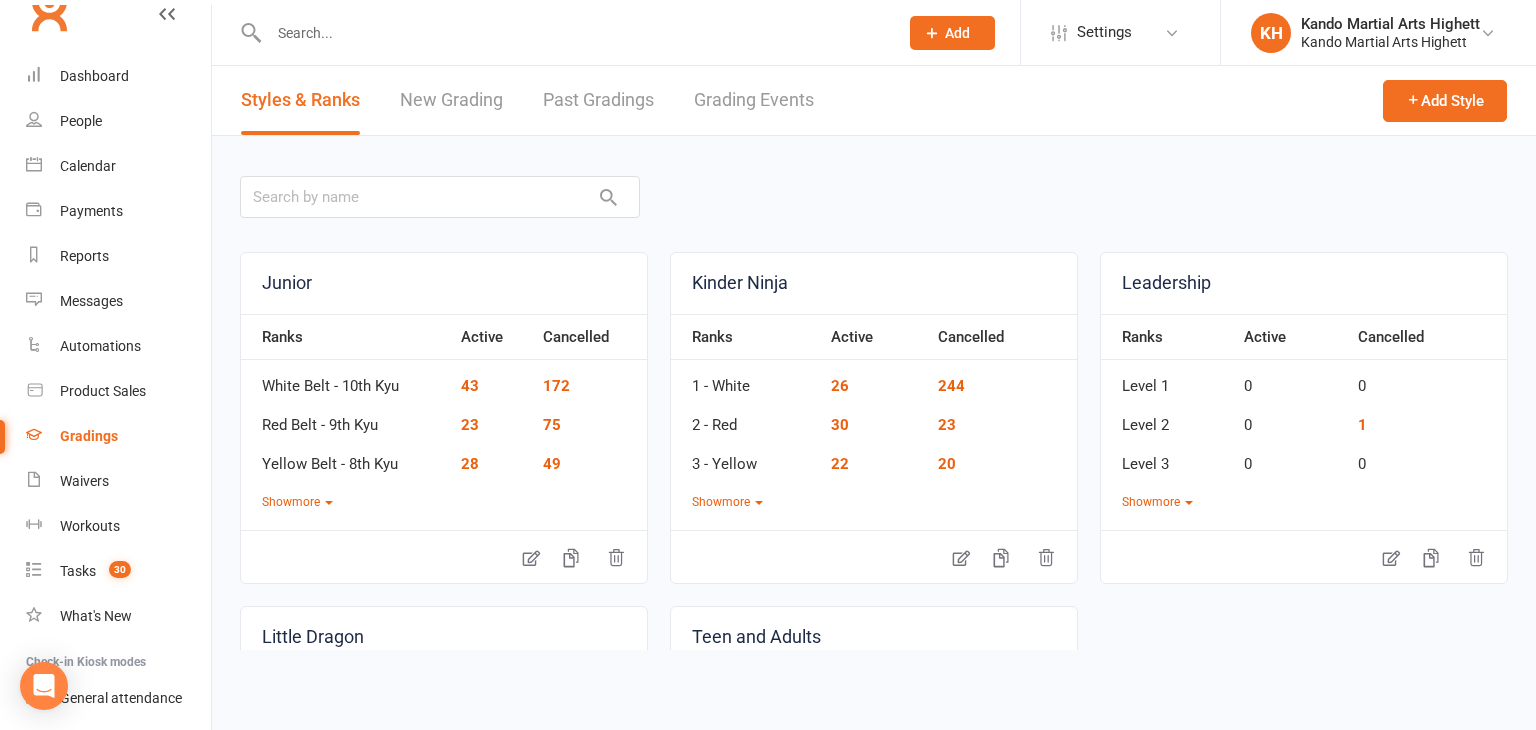 click on "Grading Events" at bounding box center [754, 100] 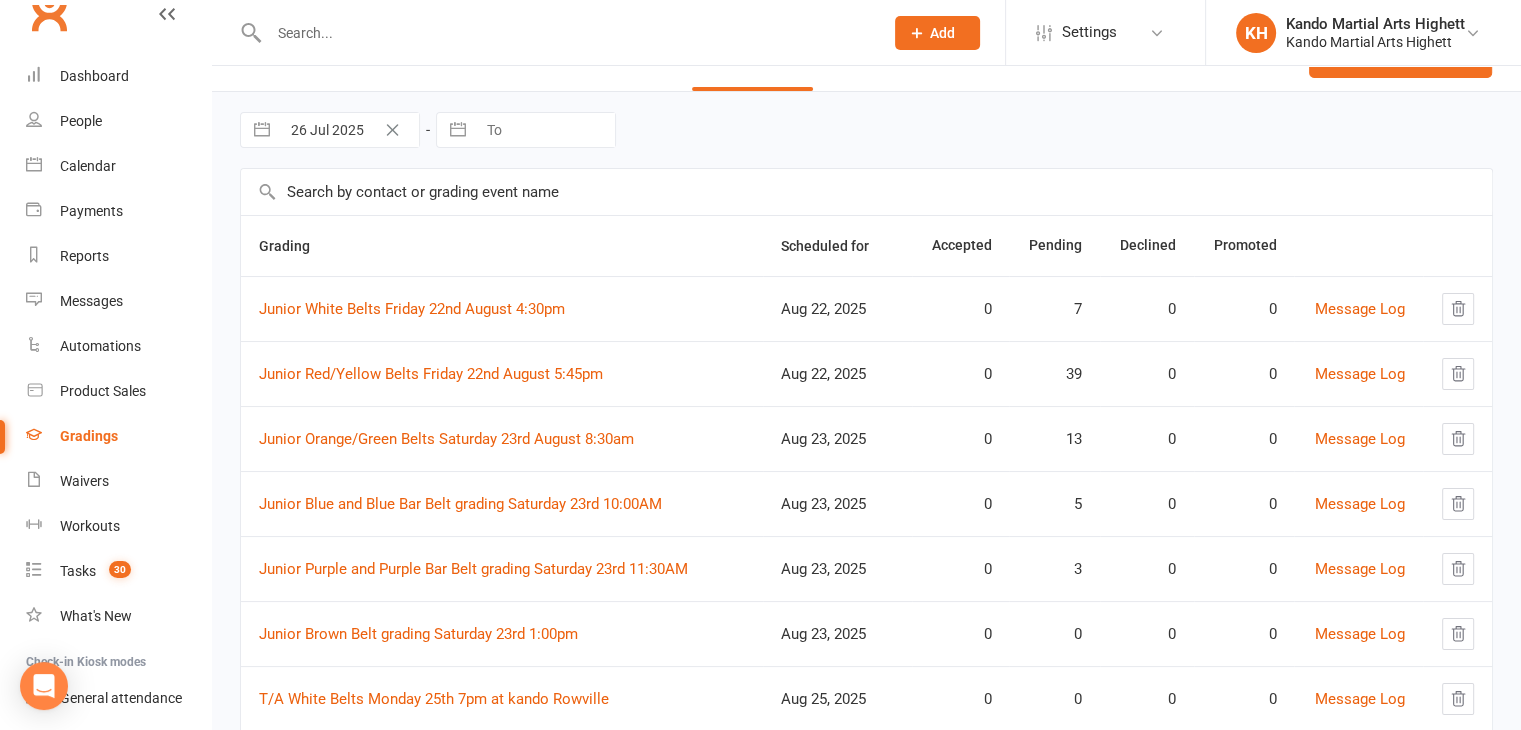 scroll, scrollTop: 46, scrollLeft: 0, axis: vertical 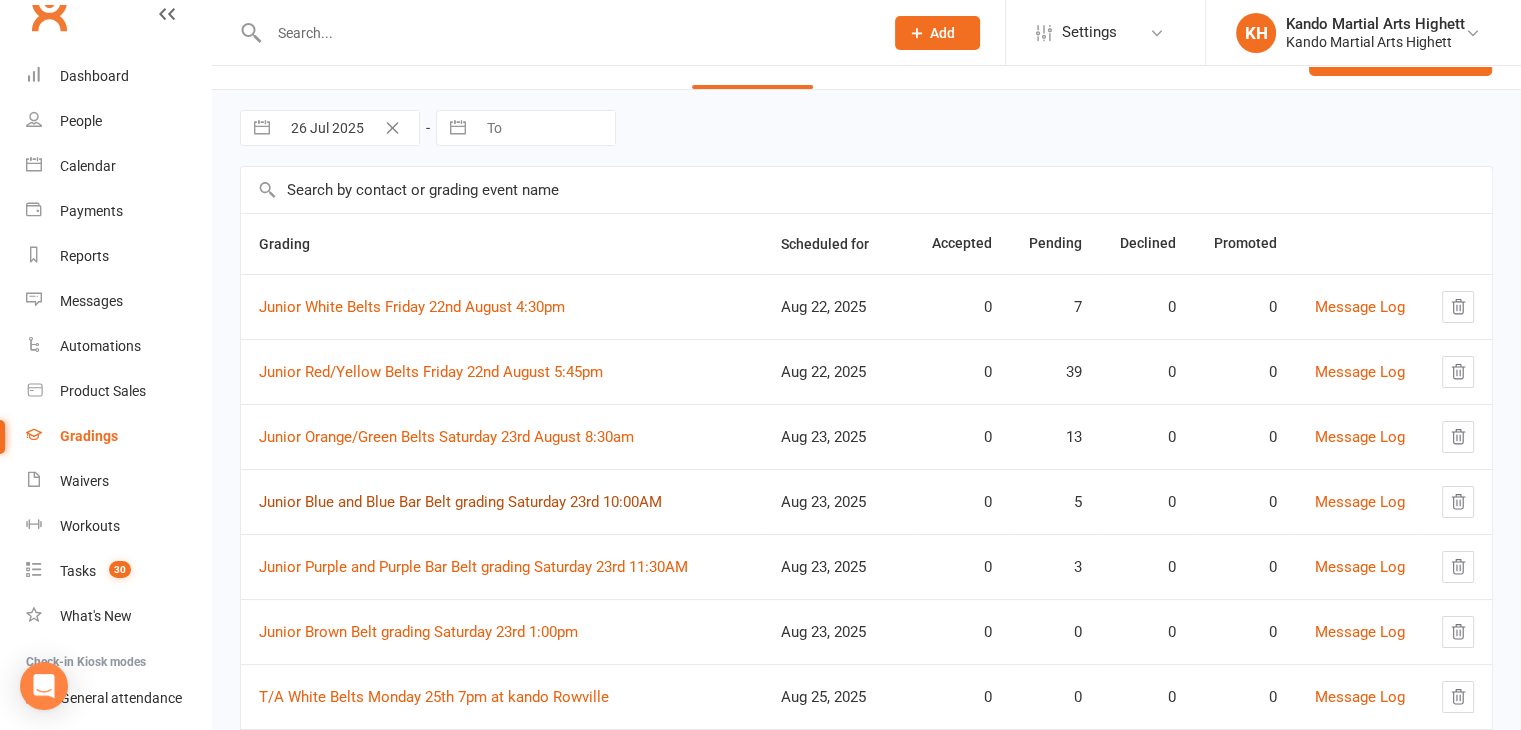 click on "Junior Blue and Blue Bar Belt grading Saturday 23rd 10:00AM" at bounding box center (460, 502) 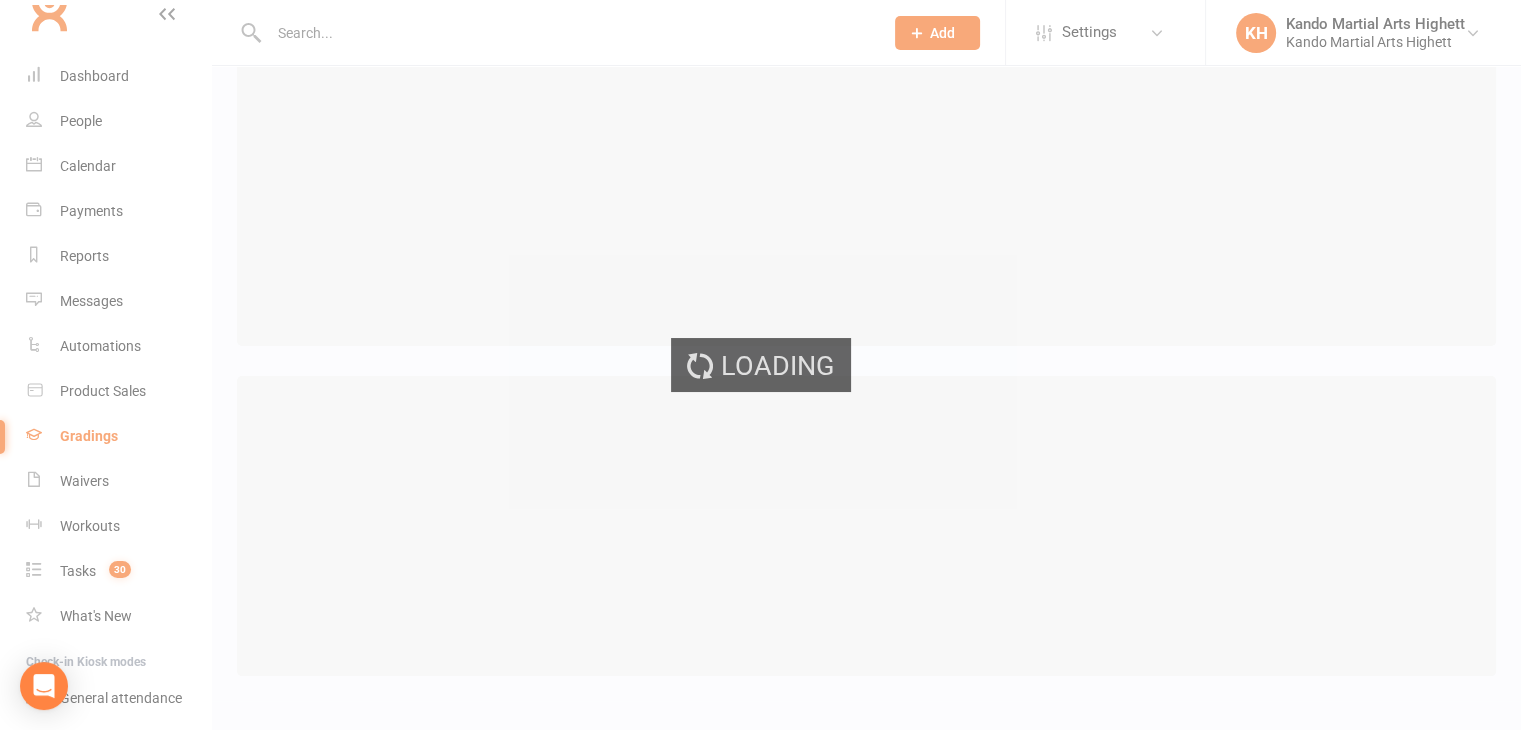 scroll, scrollTop: 0, scrollLeft: 0, axis: both 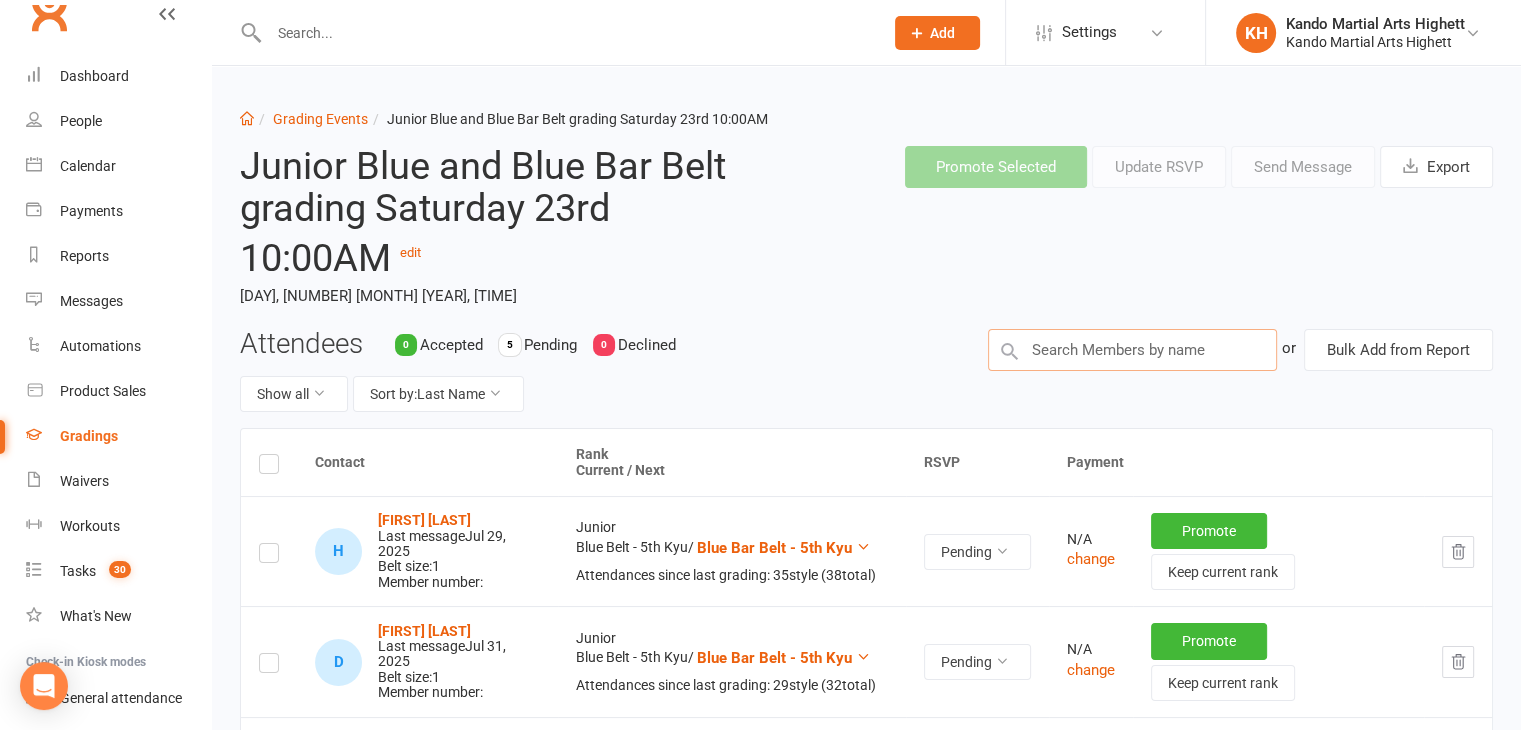 click at bounding box center (1132, 350) 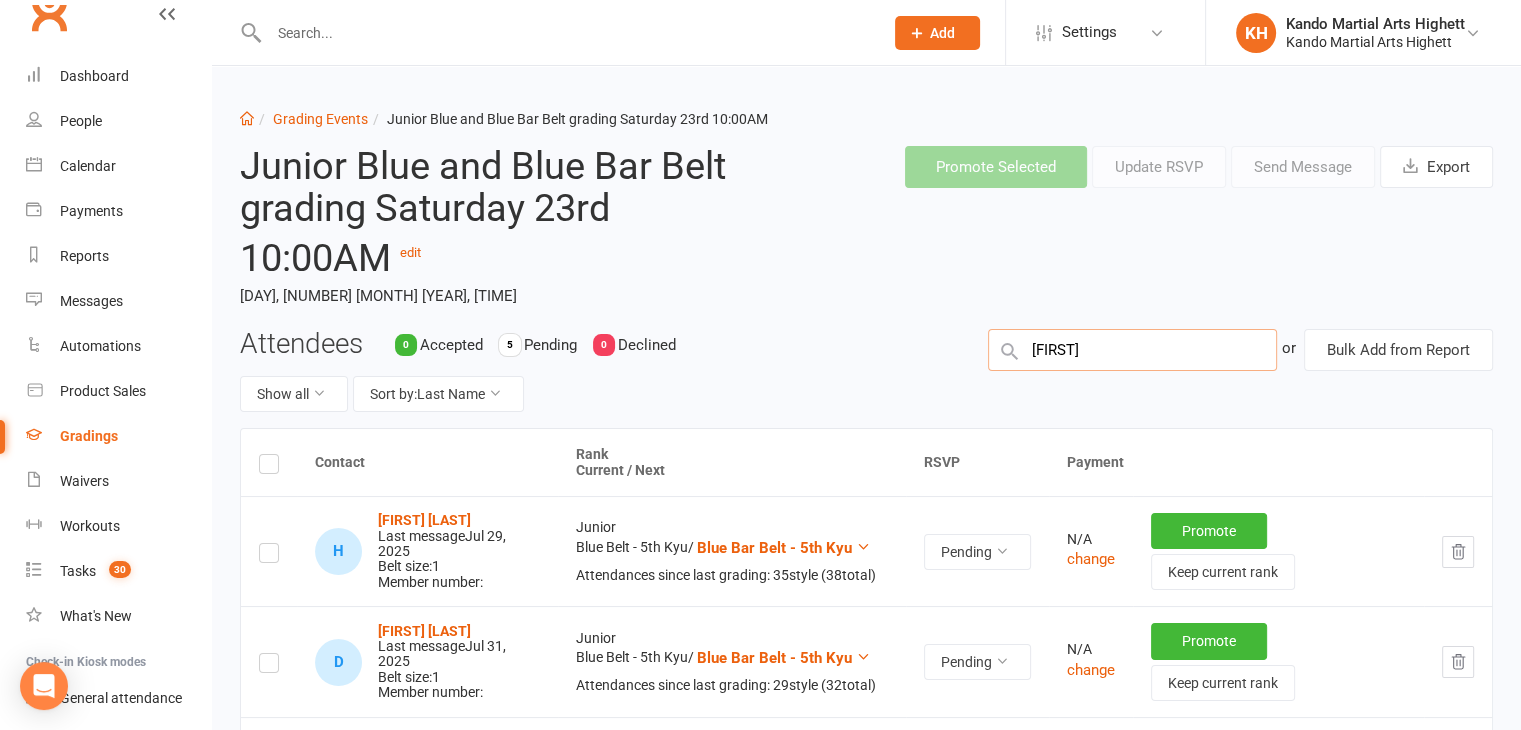 type on "danny" 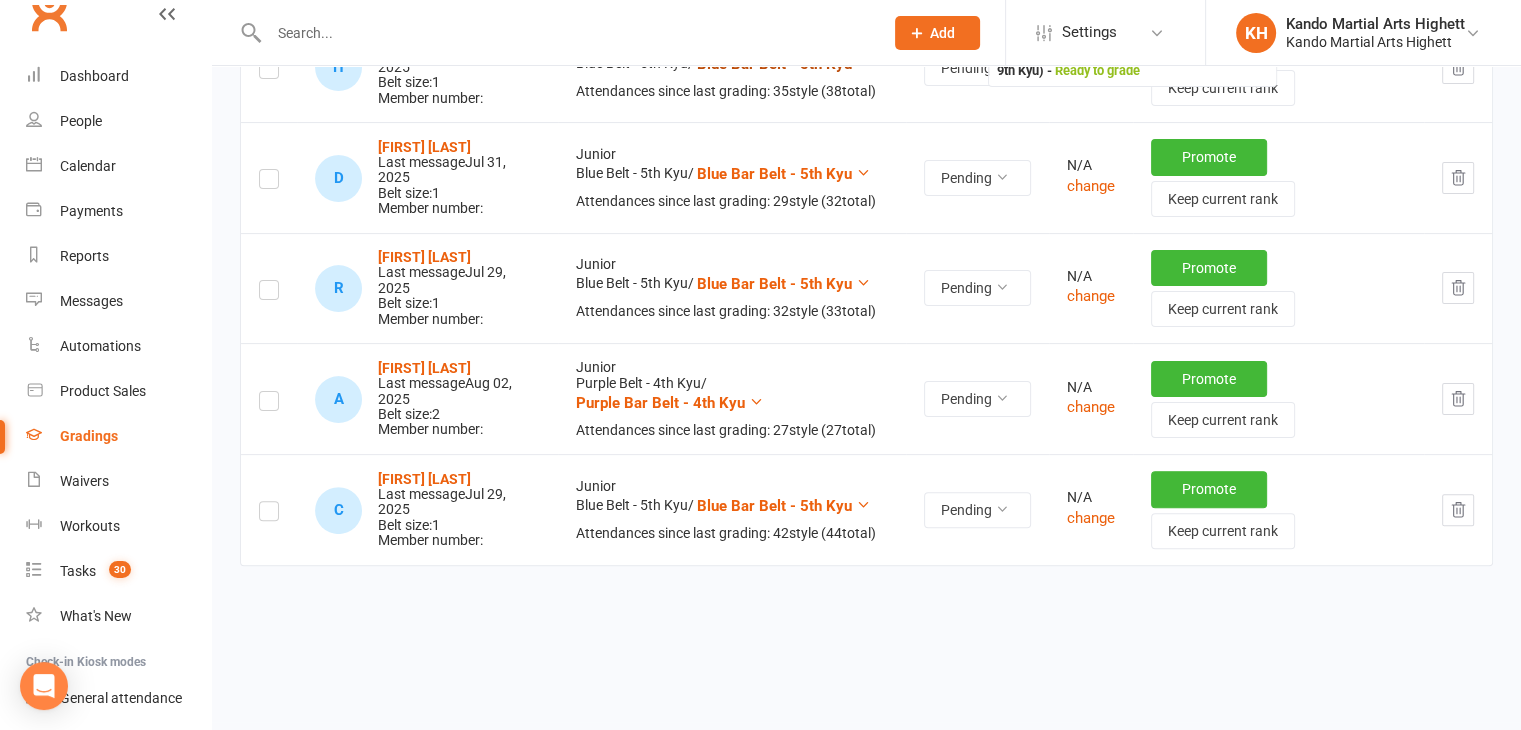 scroll, scrollTop: 502, scrollLeft: 0, axis: vertical 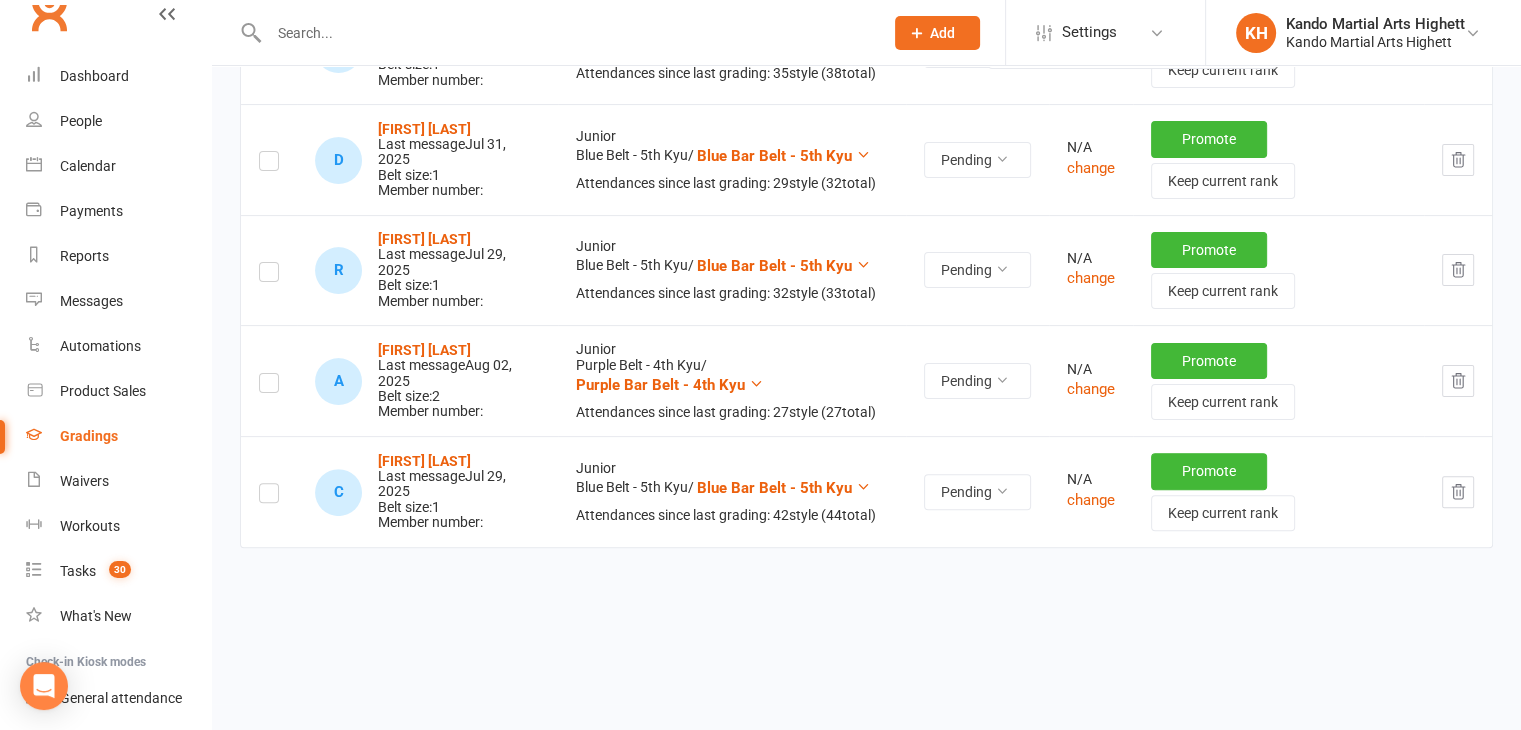 type 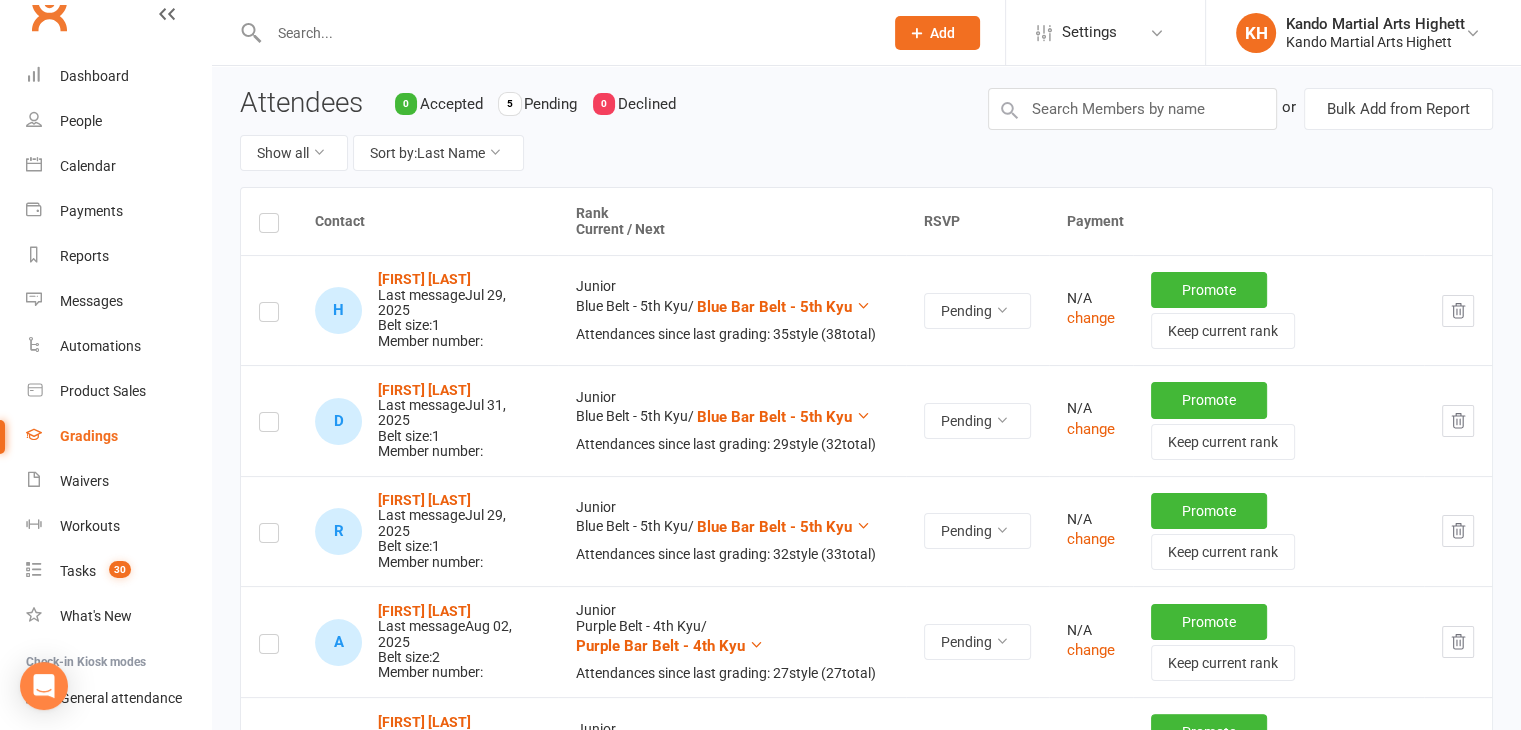 scroll, scrollTop: 40, scrollLeft: 0, axis: vertical 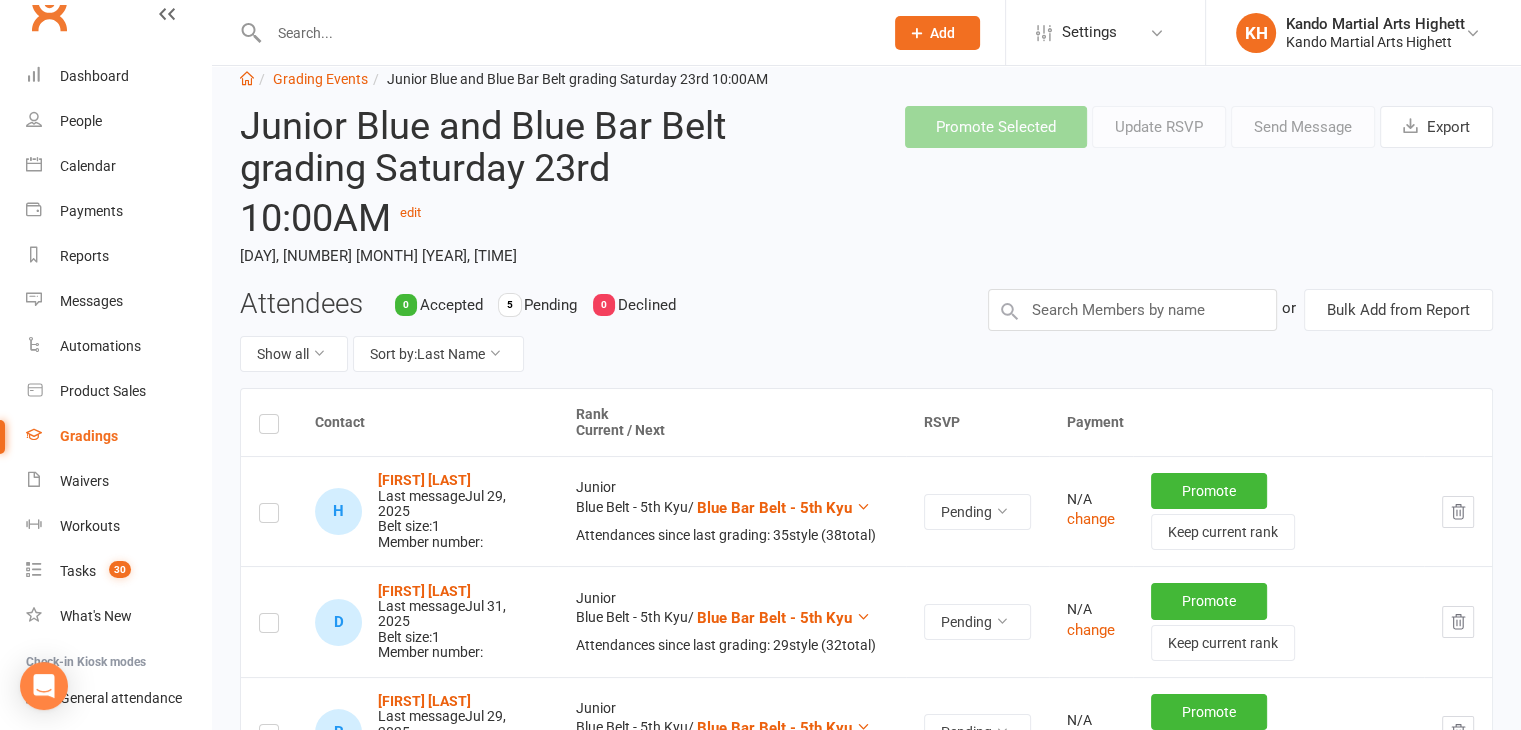 select on "100" 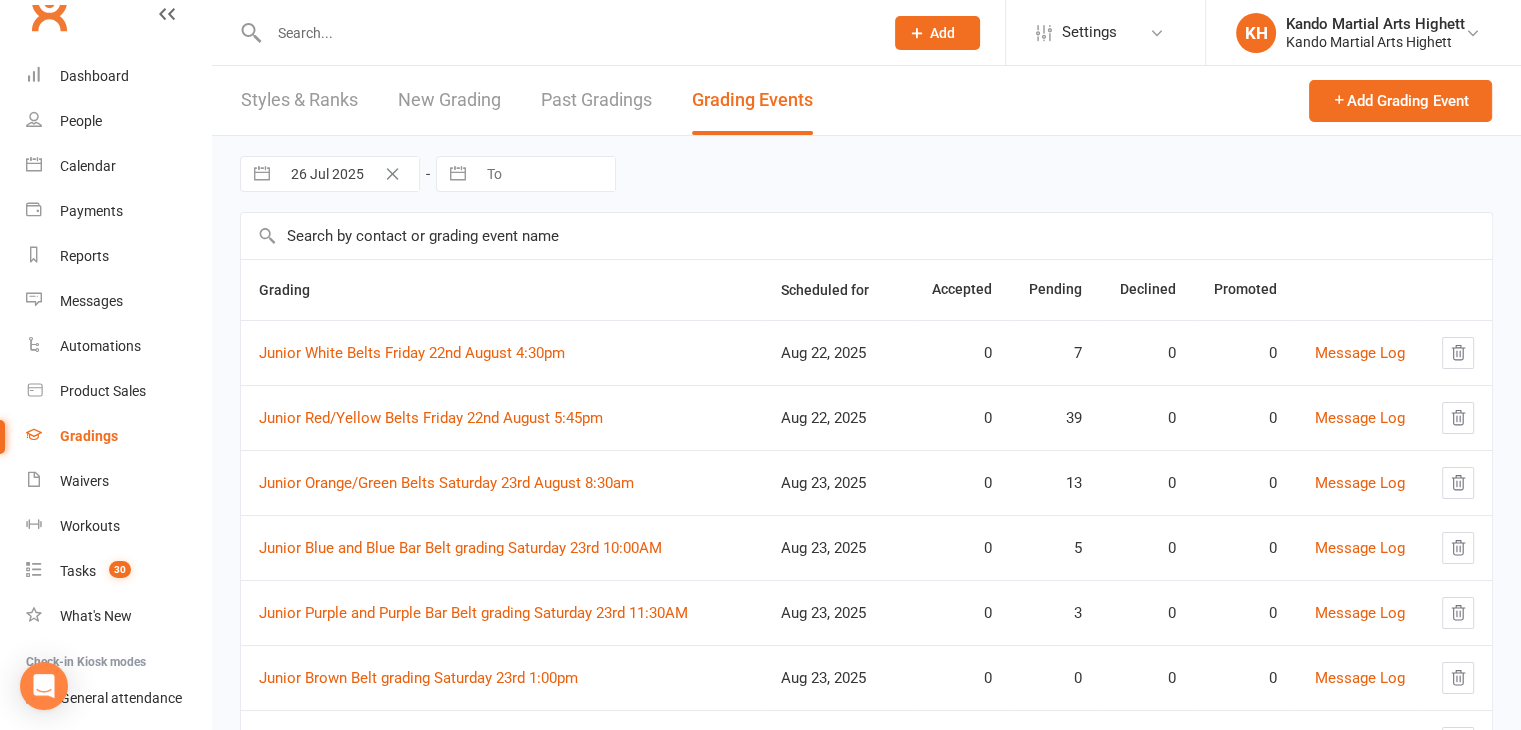 scroll, scrollTop: 24, scrollLeft: 0, axis: vertical 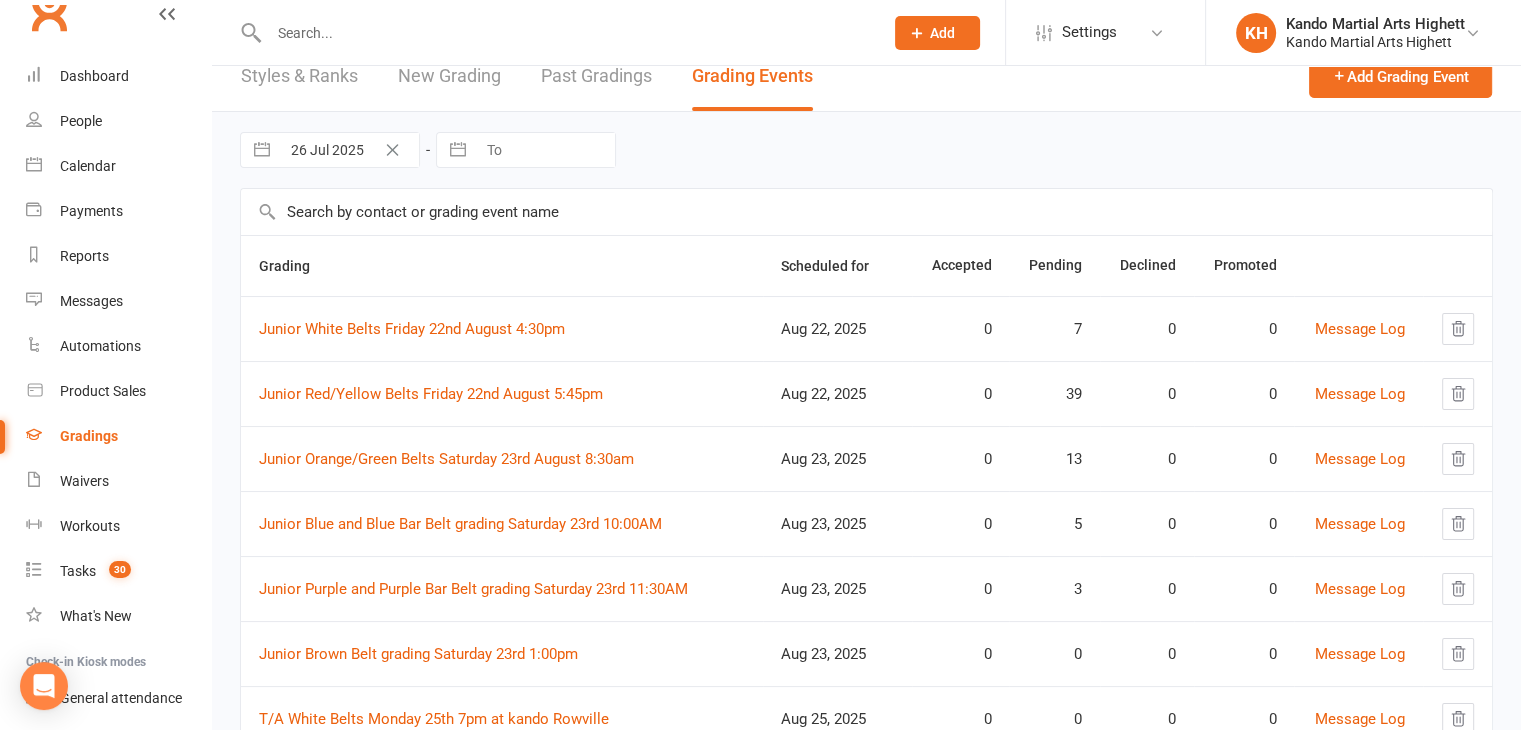 click on "Junior Orange/Green Belts Saturday 23rd August 8:30am" at bounding box center [502, 458] 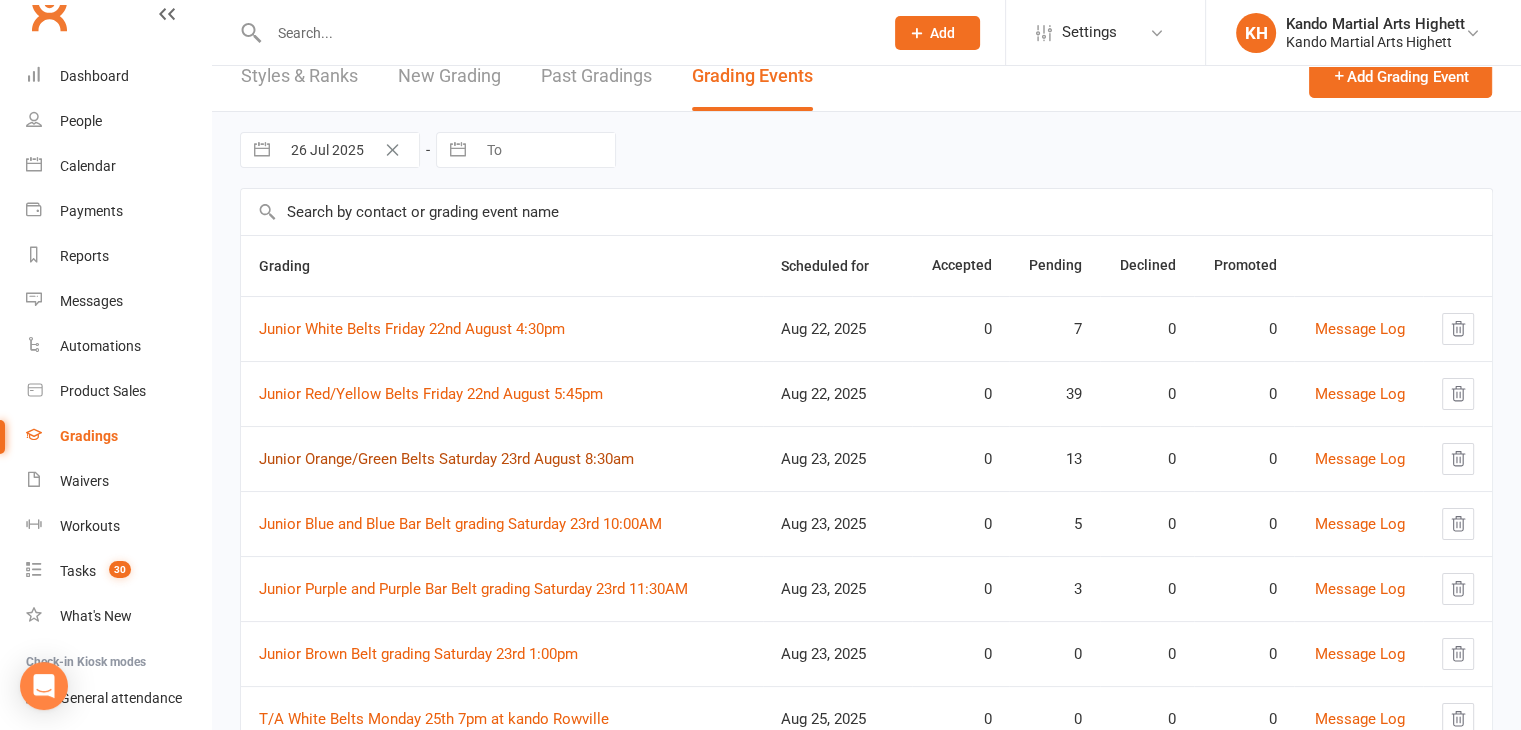 click on "Junior Orange/Green Belts Saturday 23rd August 8:30am" at bounding box center (446, 459) 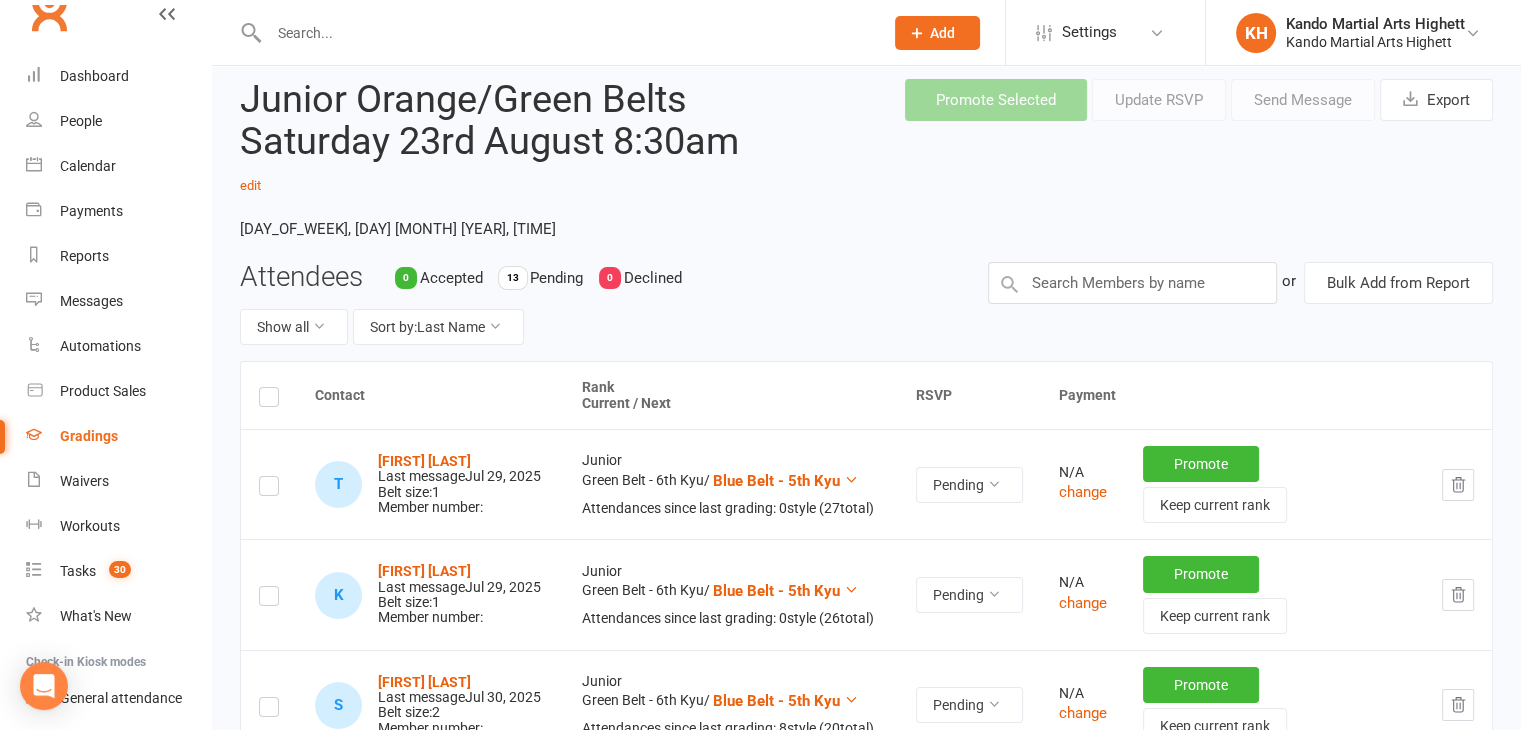 scroll, scrollTop: 0, scrollLeft: 0, axis: both 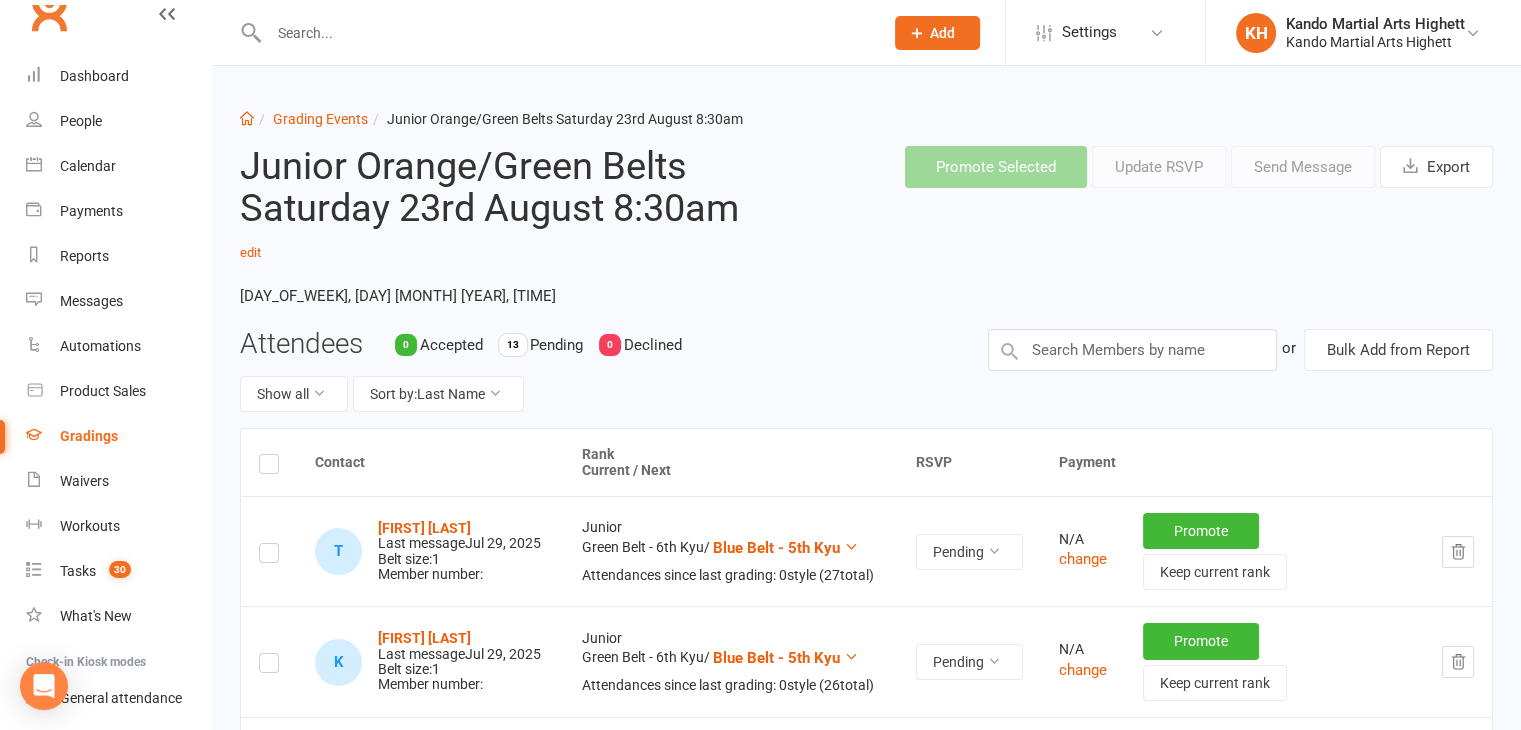 select on "100" 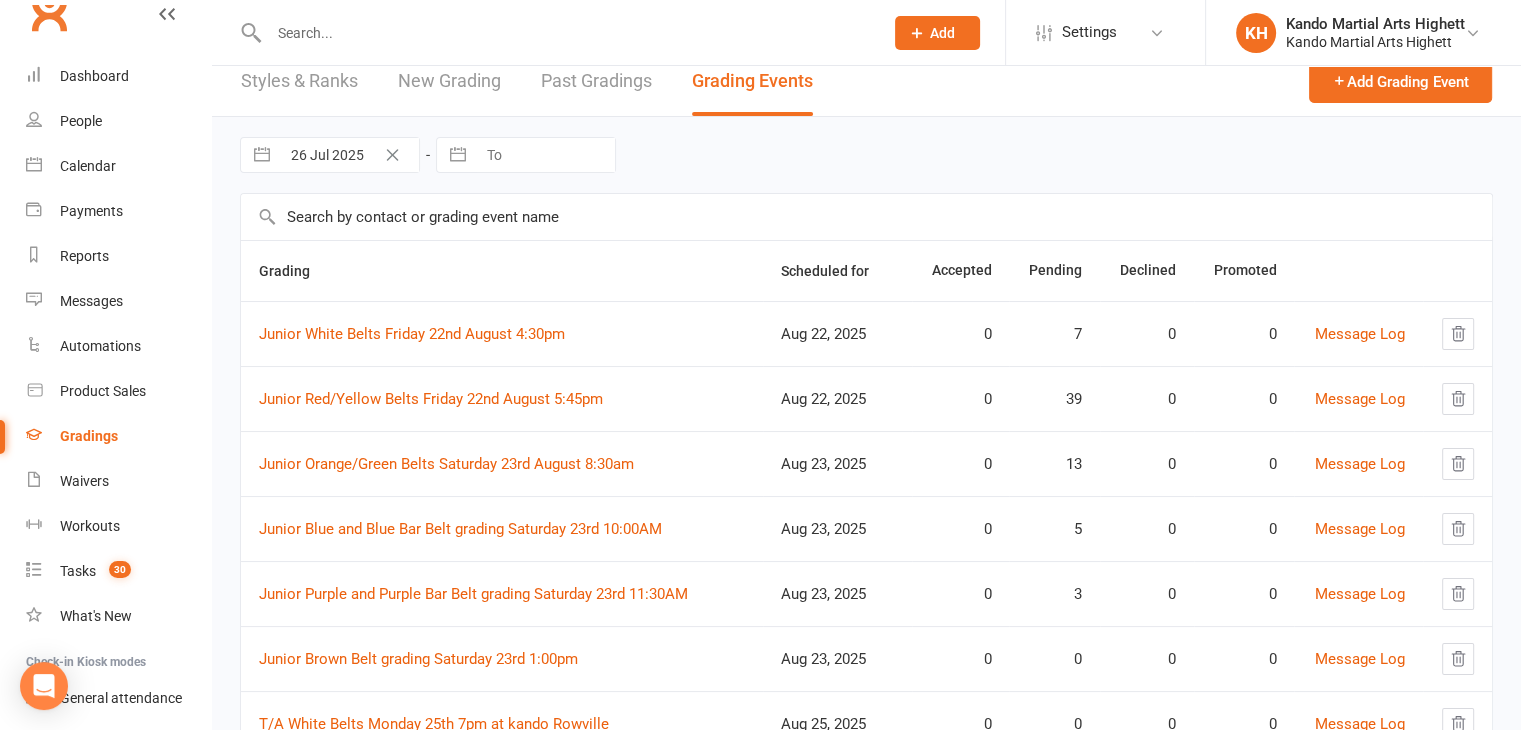 scroll, scrollTop: 20, scrollLeft: 0, axis: vertical 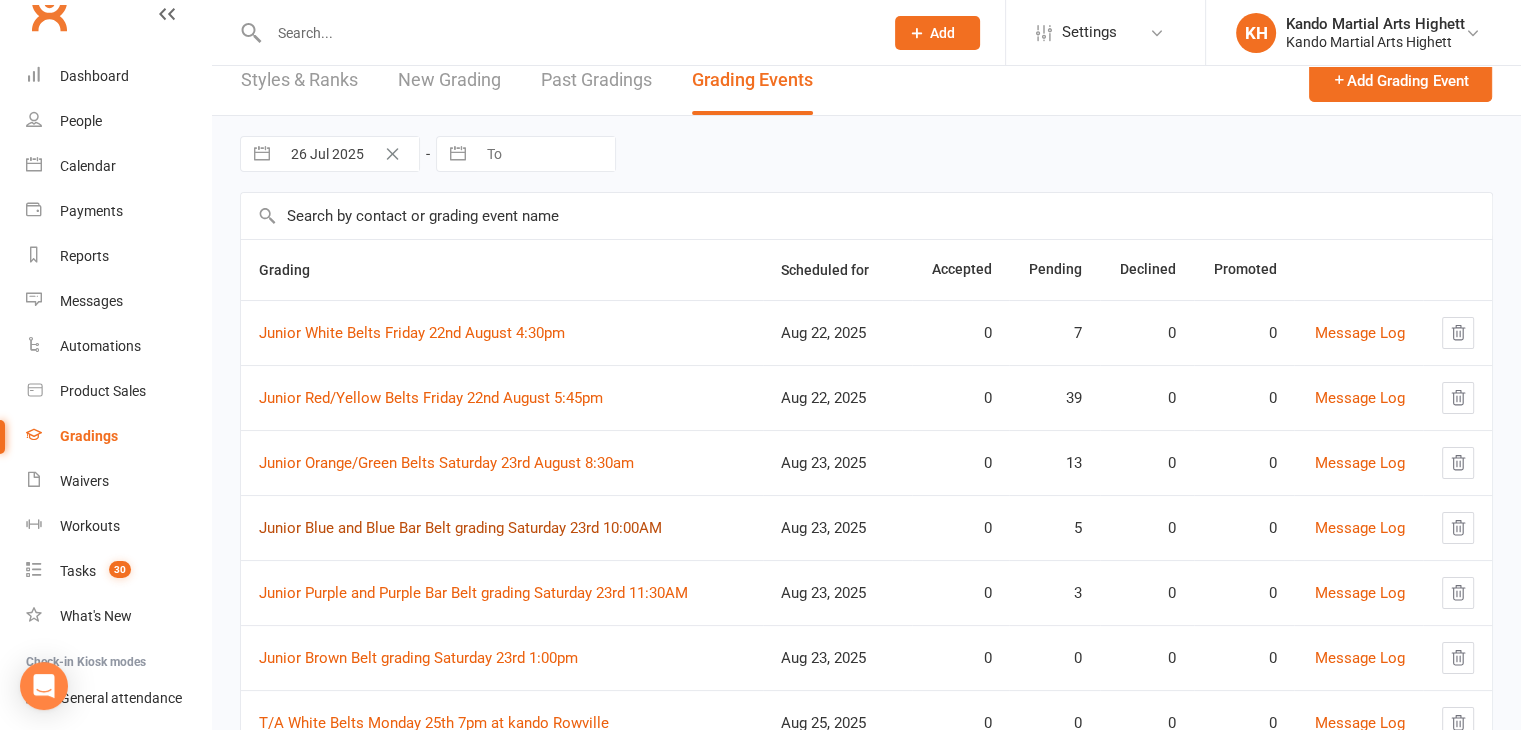 click on "Junior Blue and Blue Bar Belt grading Saturday 23rd 10:00AM" at bounding box center [460, 528] 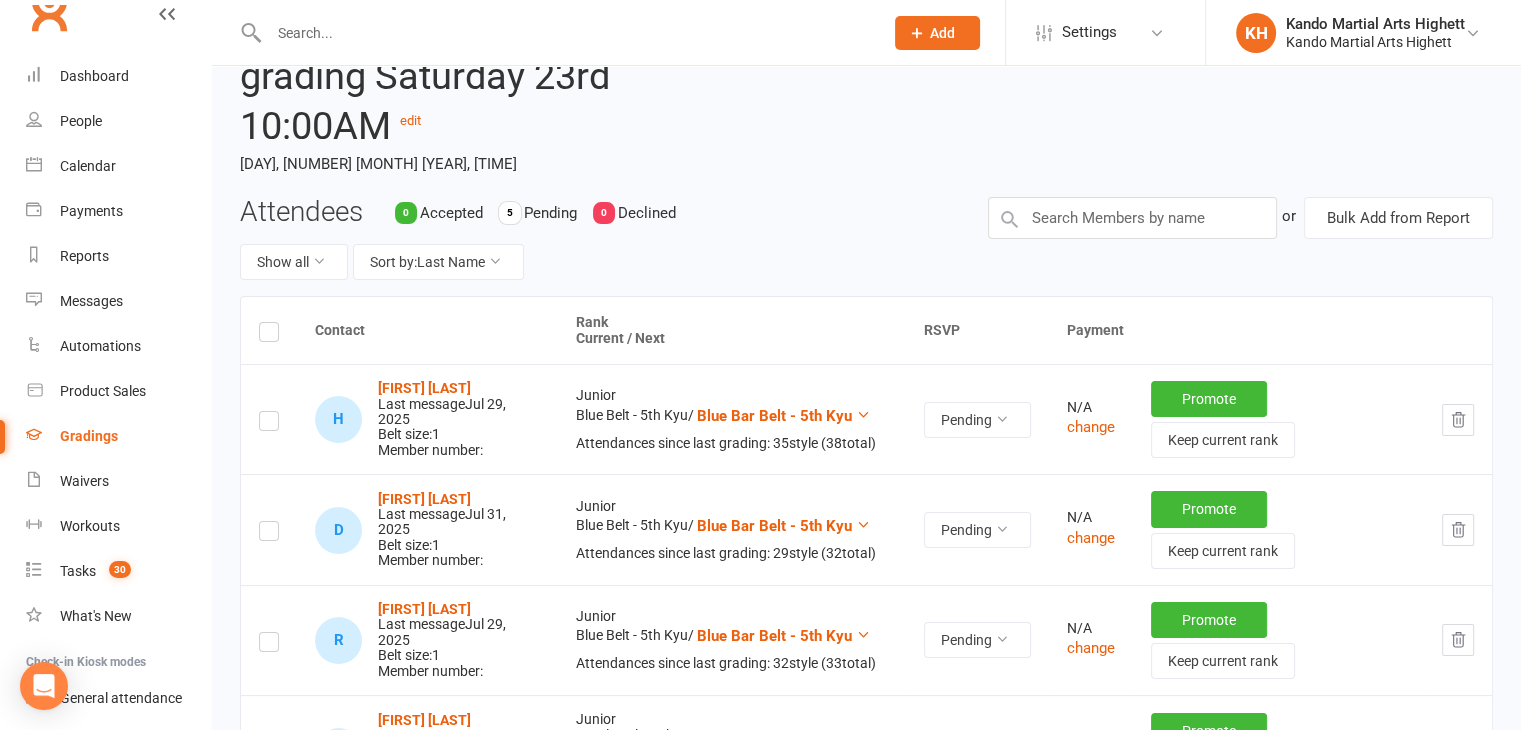 scroll, scrollTop: 168, scrollLeft: 0, axis: vertical 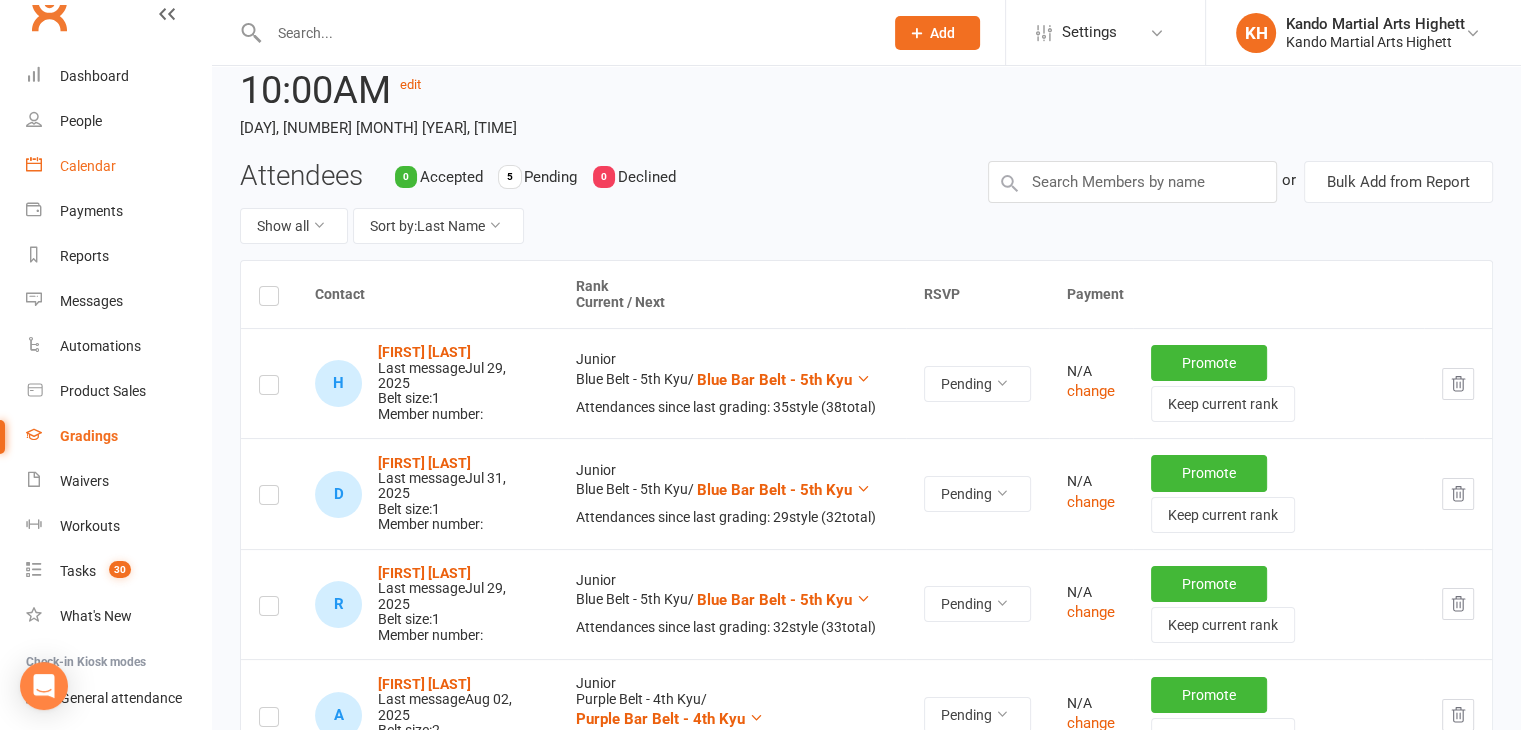 click on "Calendar" at bounding box center (118, 166) 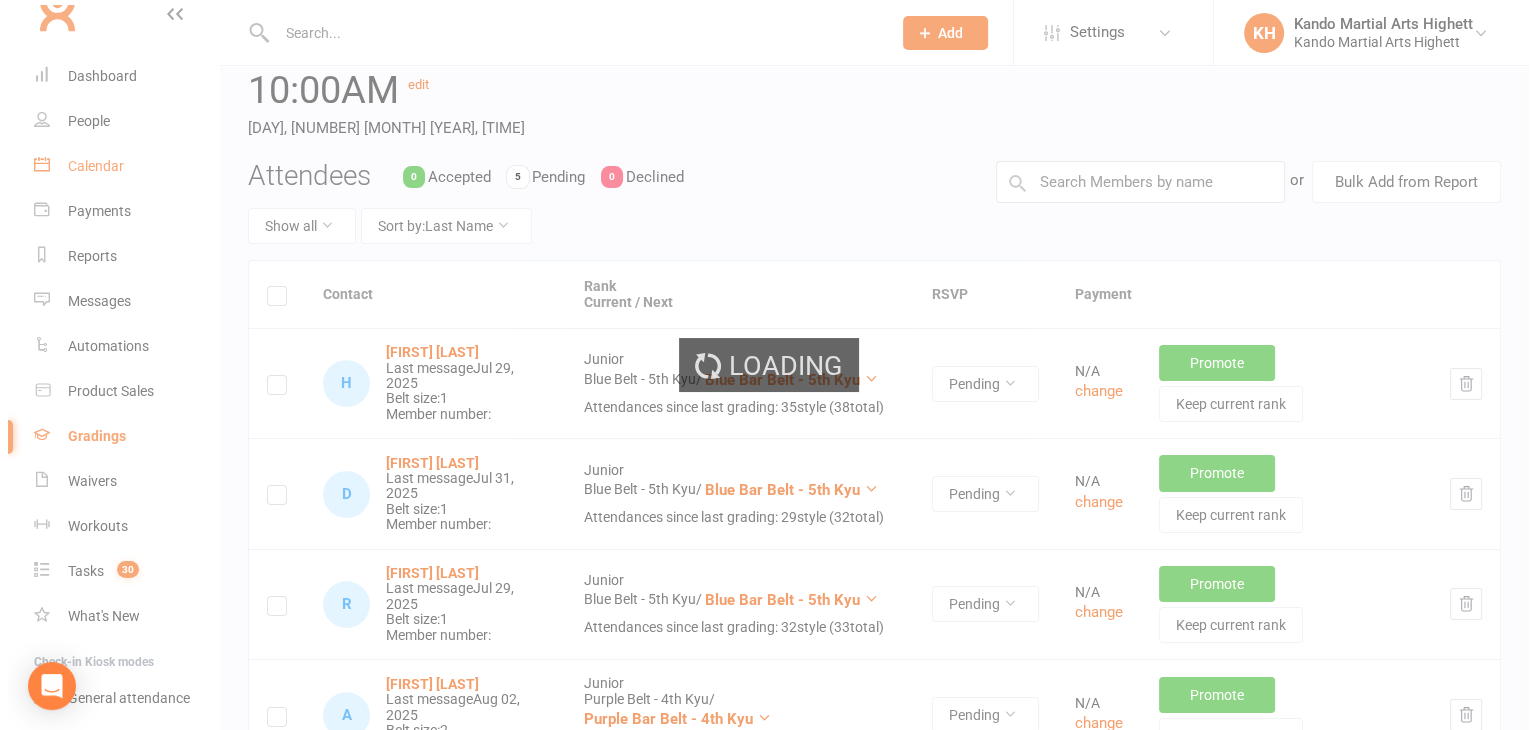 scroll, scrollTop: 0, scrollLeft: 0, axis: both 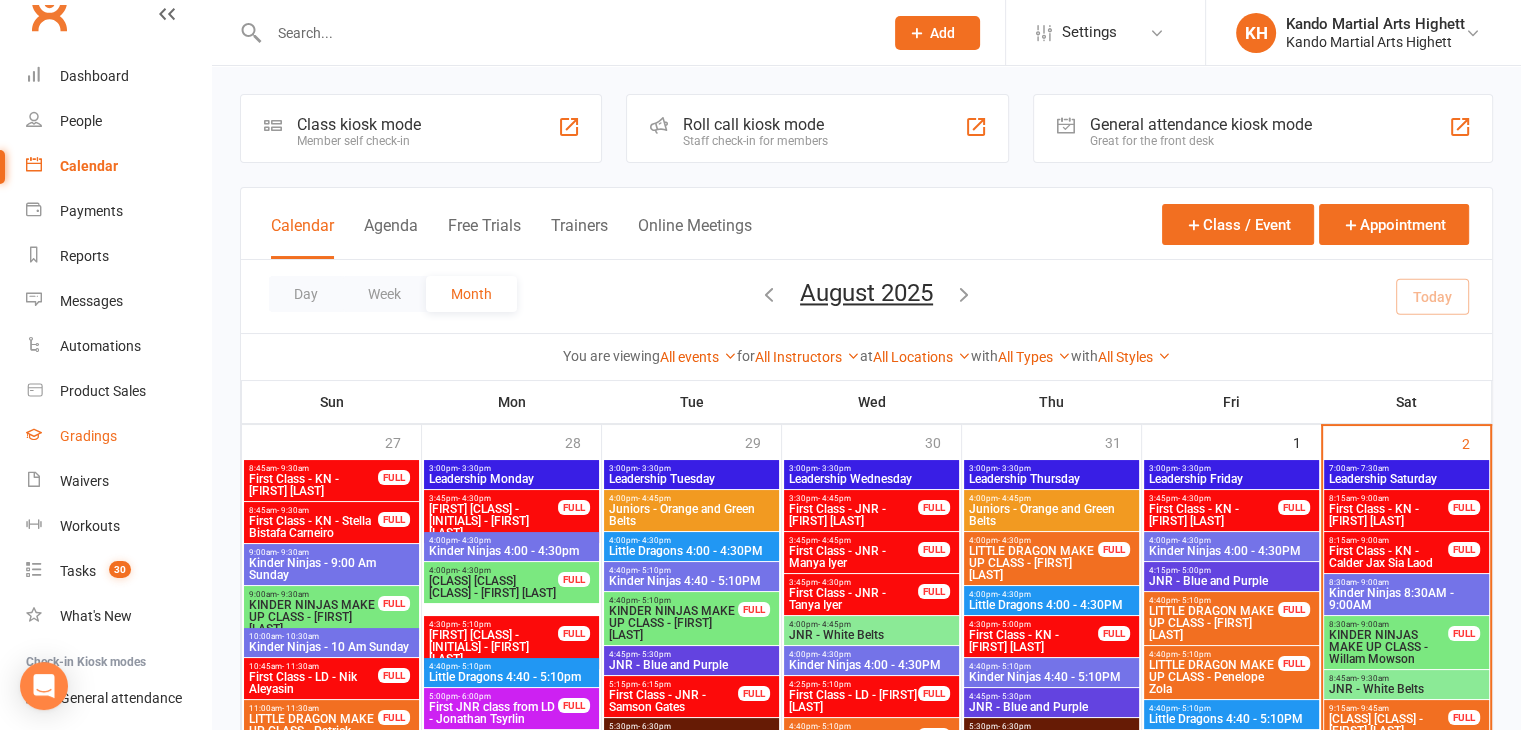 click on "Gradings" at bounding box center [88, 436] 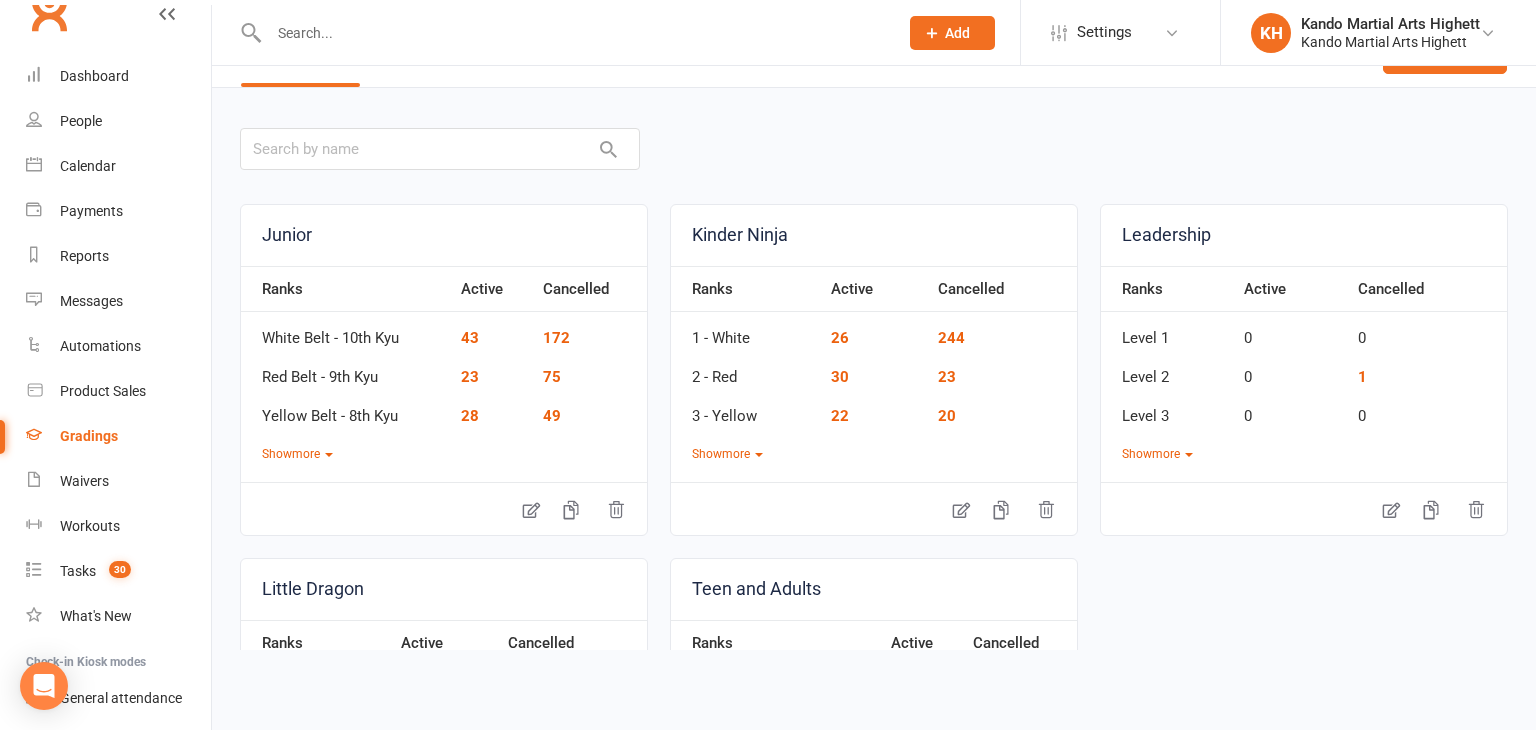 scroll, scrollTop: 0, scrollLeft: 0, axis: both 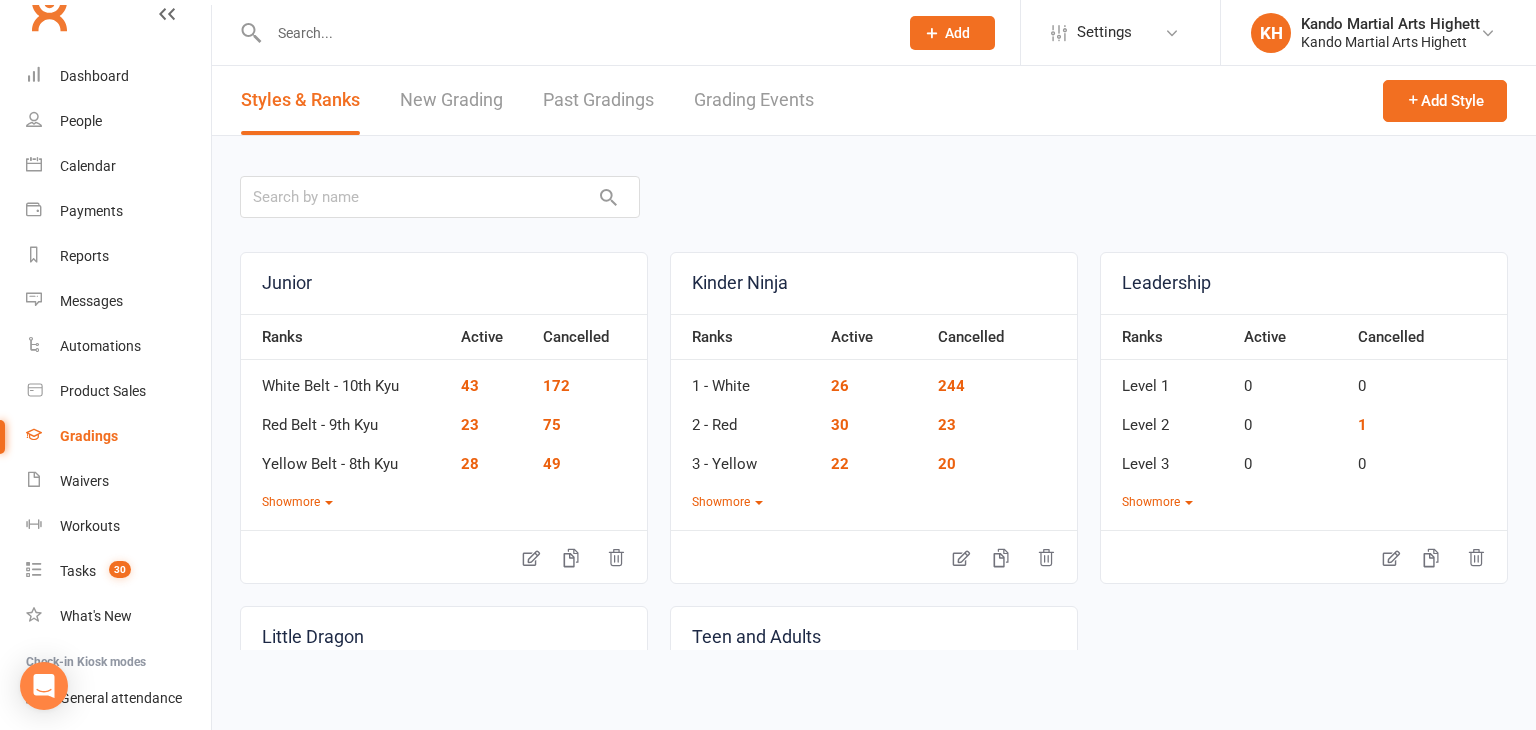 click on "Grading Events" at bounding box center (754, 100) 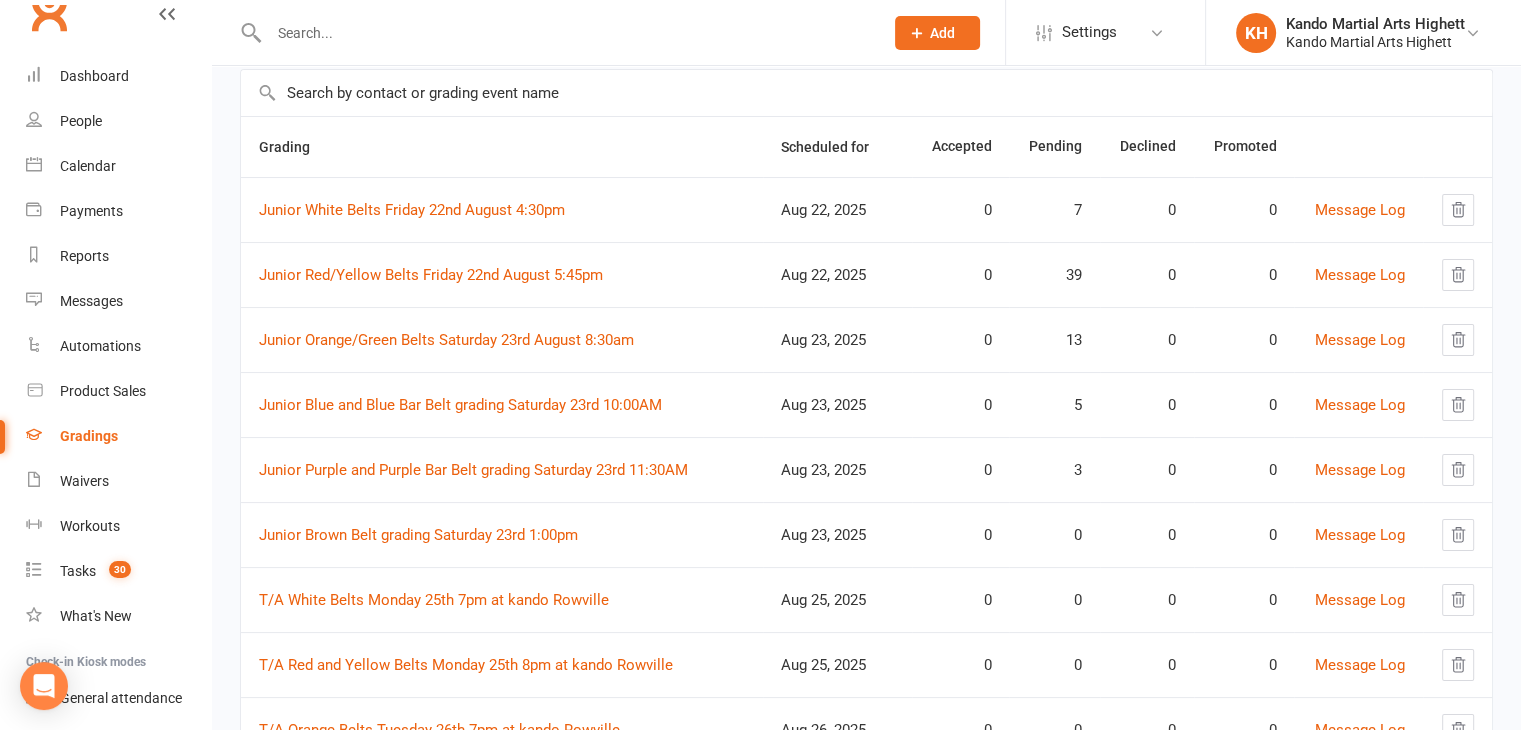 scroll, scrollTop: 146, scrollLeft: 0, axis: vertical 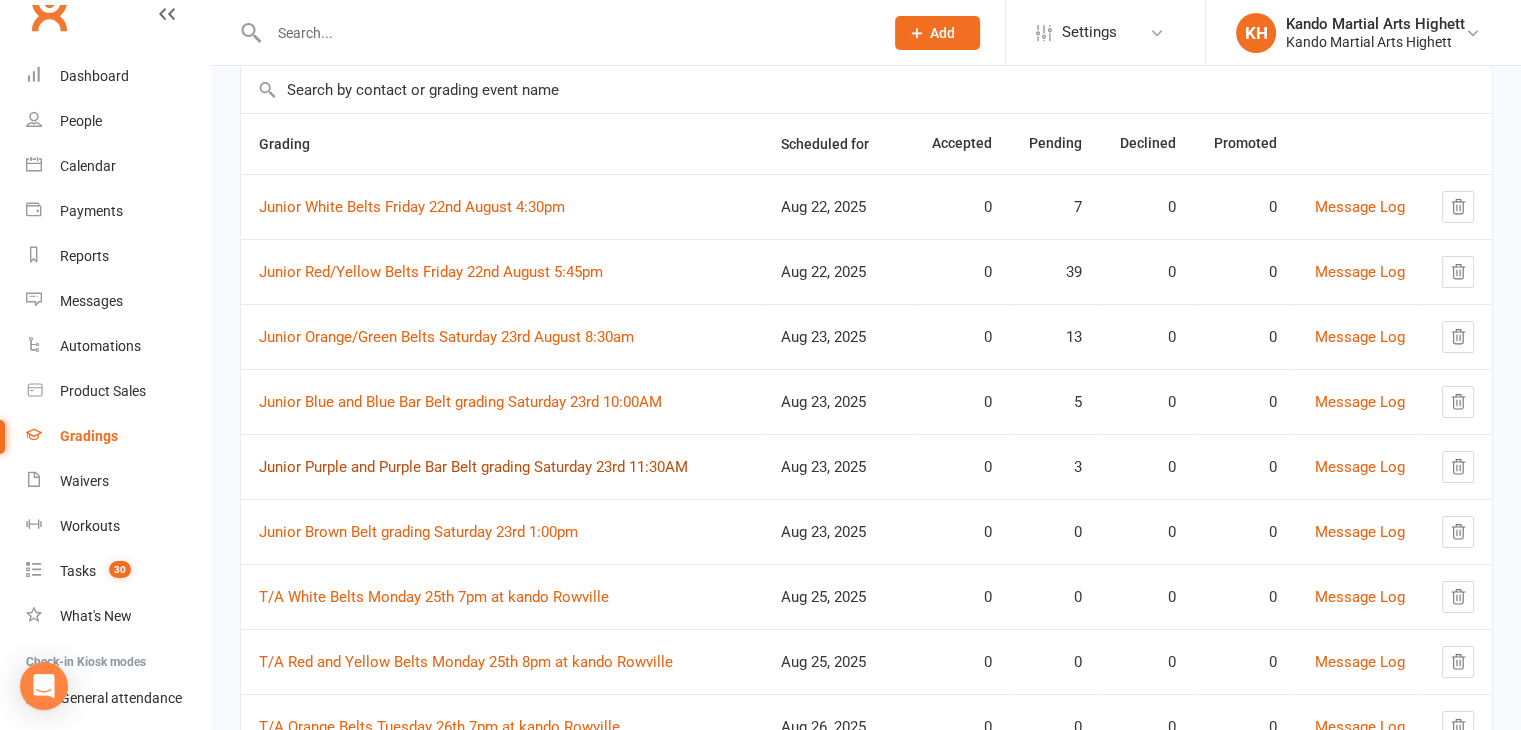 click on "Junior Purple and Purple Bar Belt grading Saturday 23rd 11:30AM" at bounding box center (473, 467) 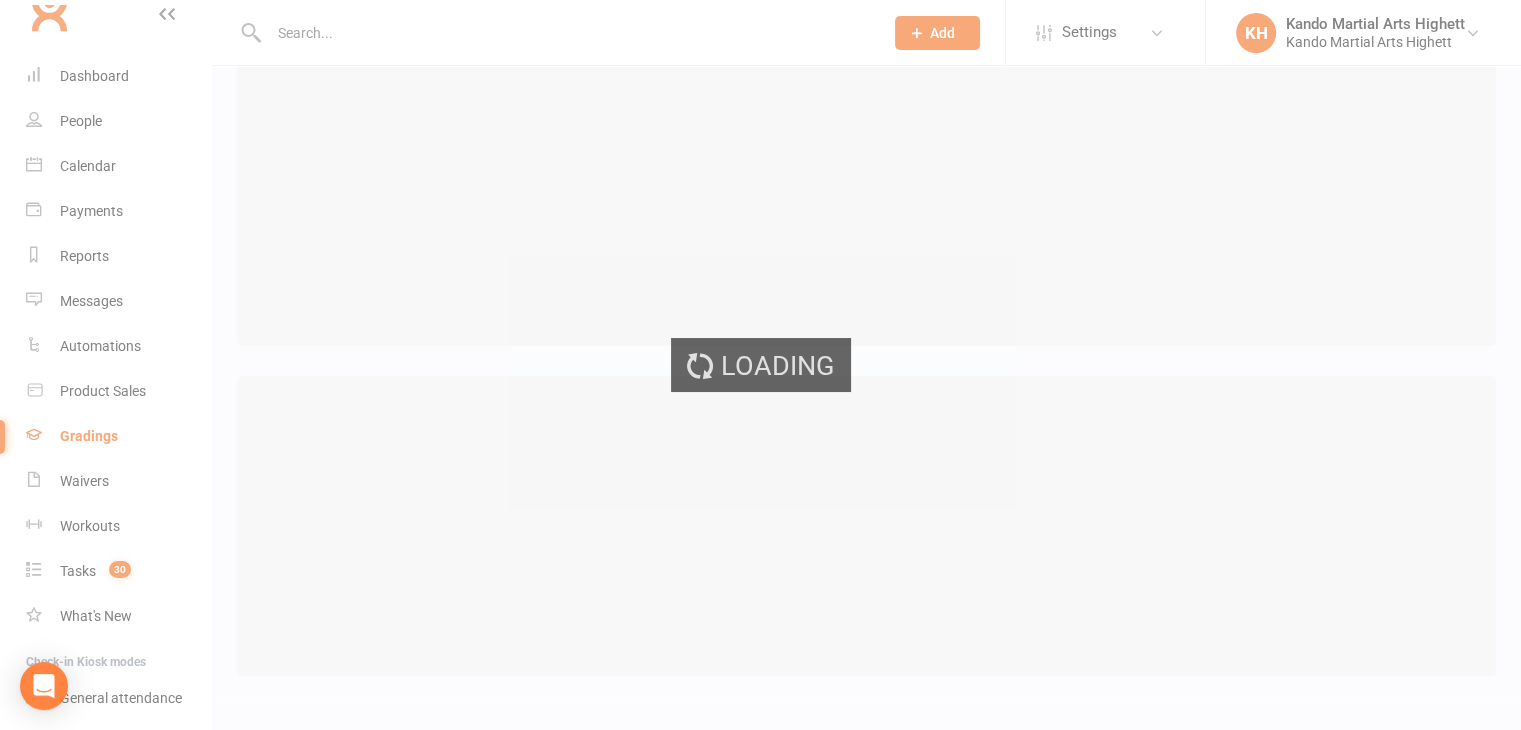 scroll, scrollTop: 0, scrollLeft: 0, axis: both 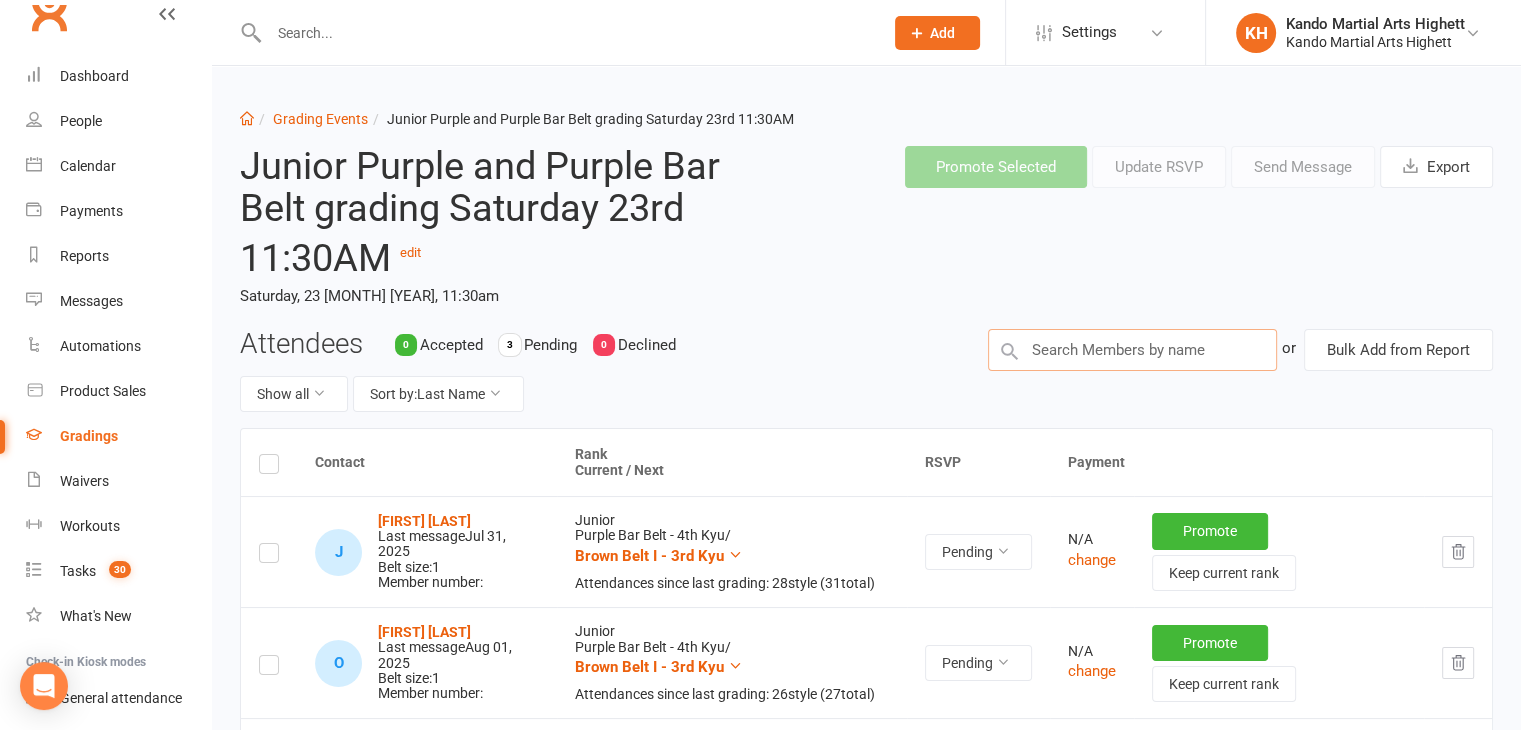 click at bounding box center (1132, 350) 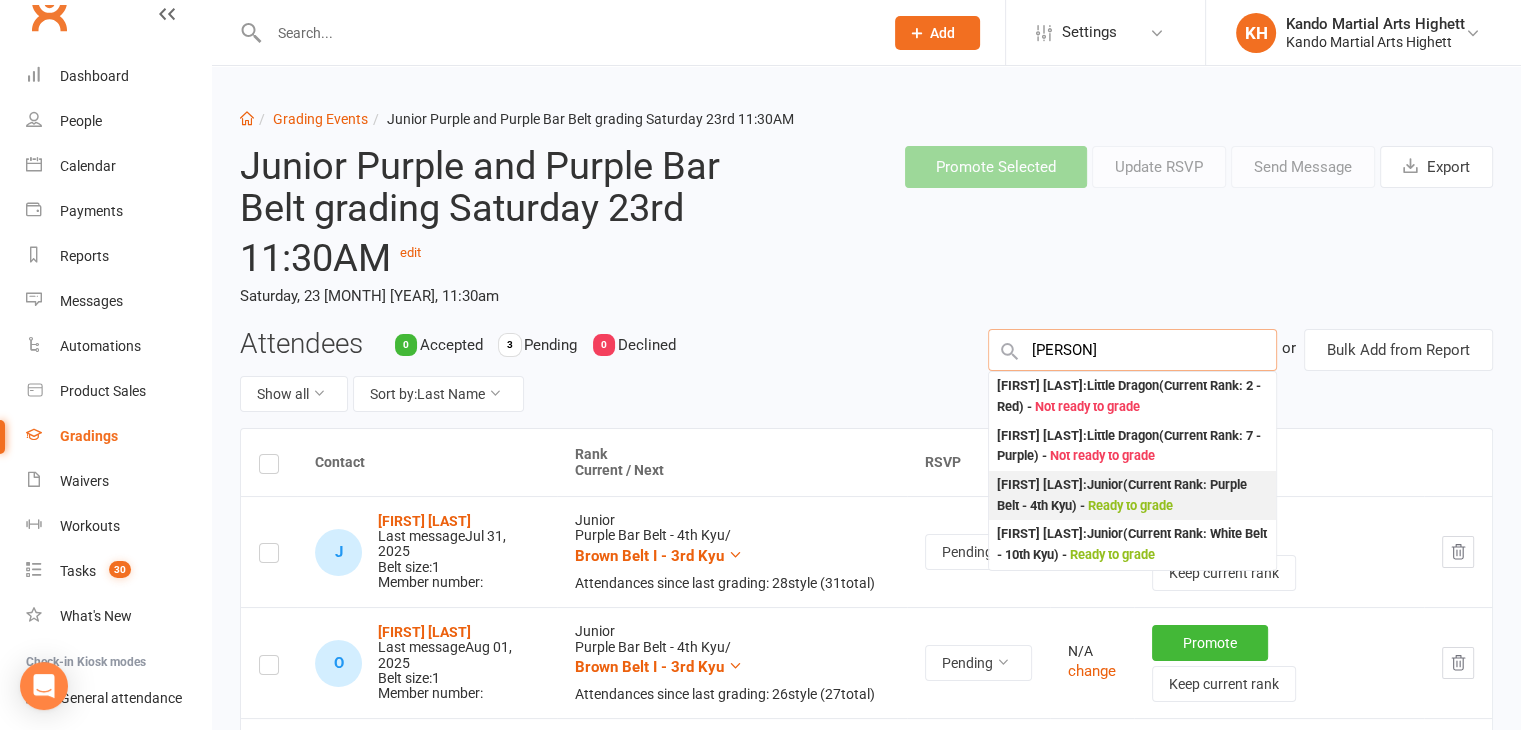 type on "raphael" 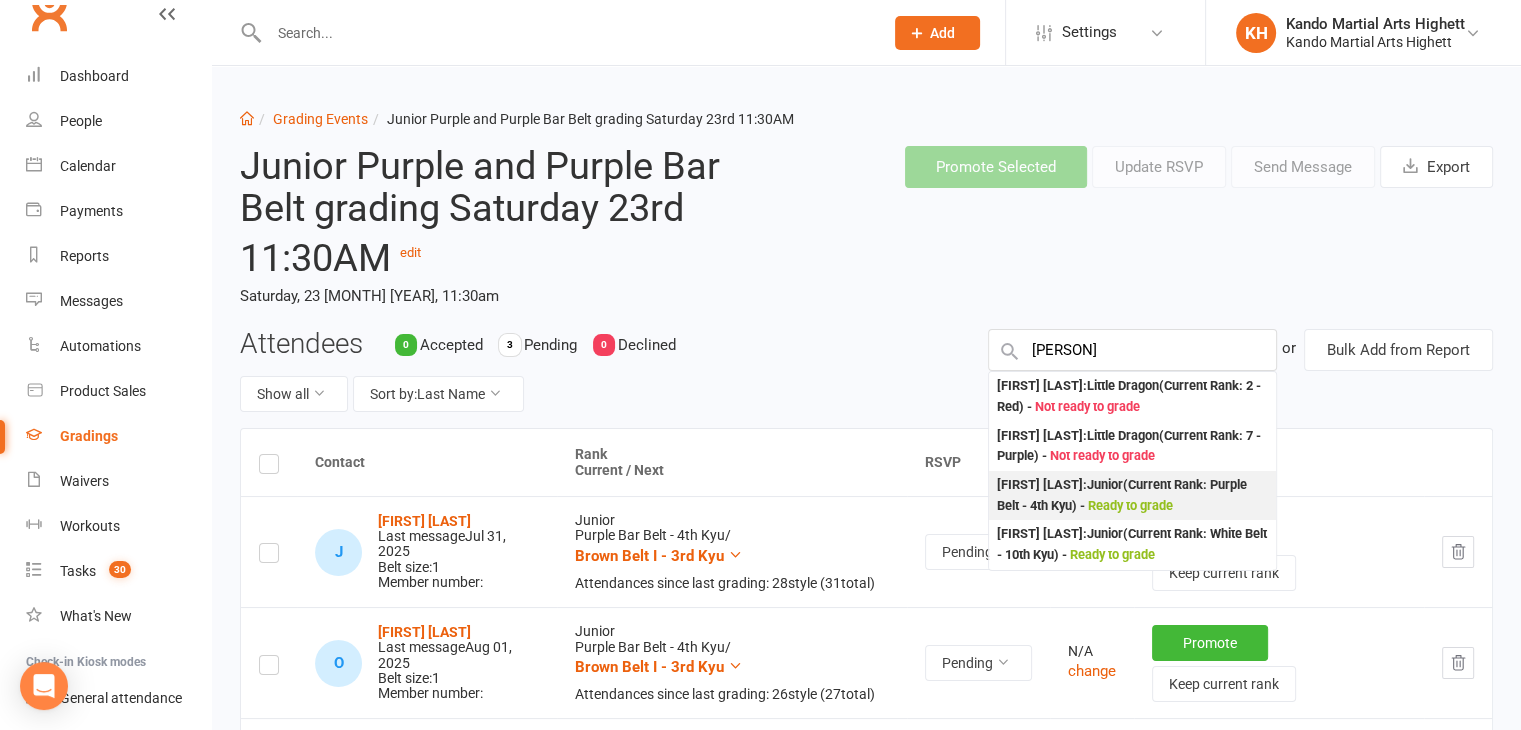 click on "Raphael Starikov :  Junior  (Current Rank:   Purple Belt - 4th  Kyu ) -   Ready to grade" at bounding box center (1132, 495) 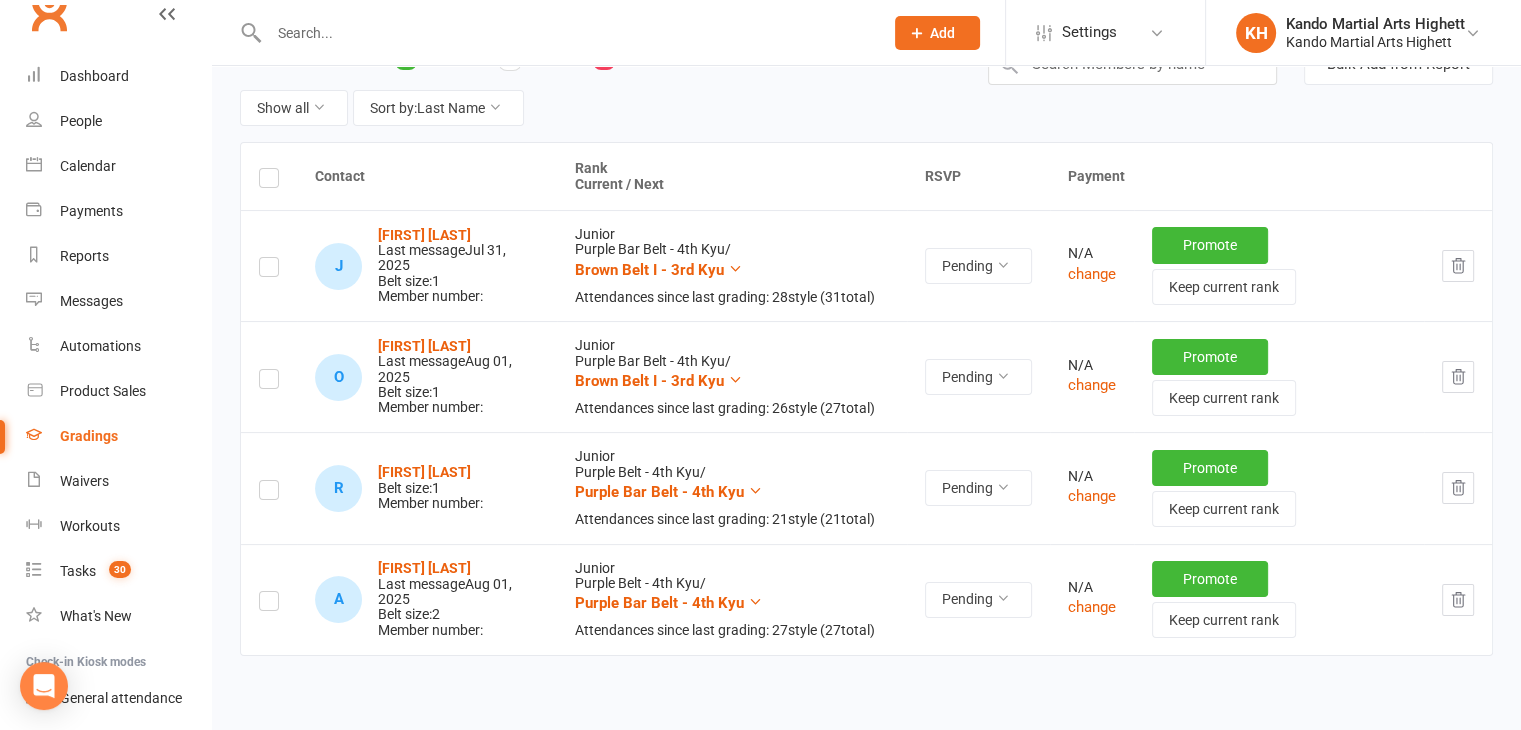scroll, scrollTop: 288, scrollLeft: 0, axis: vertical 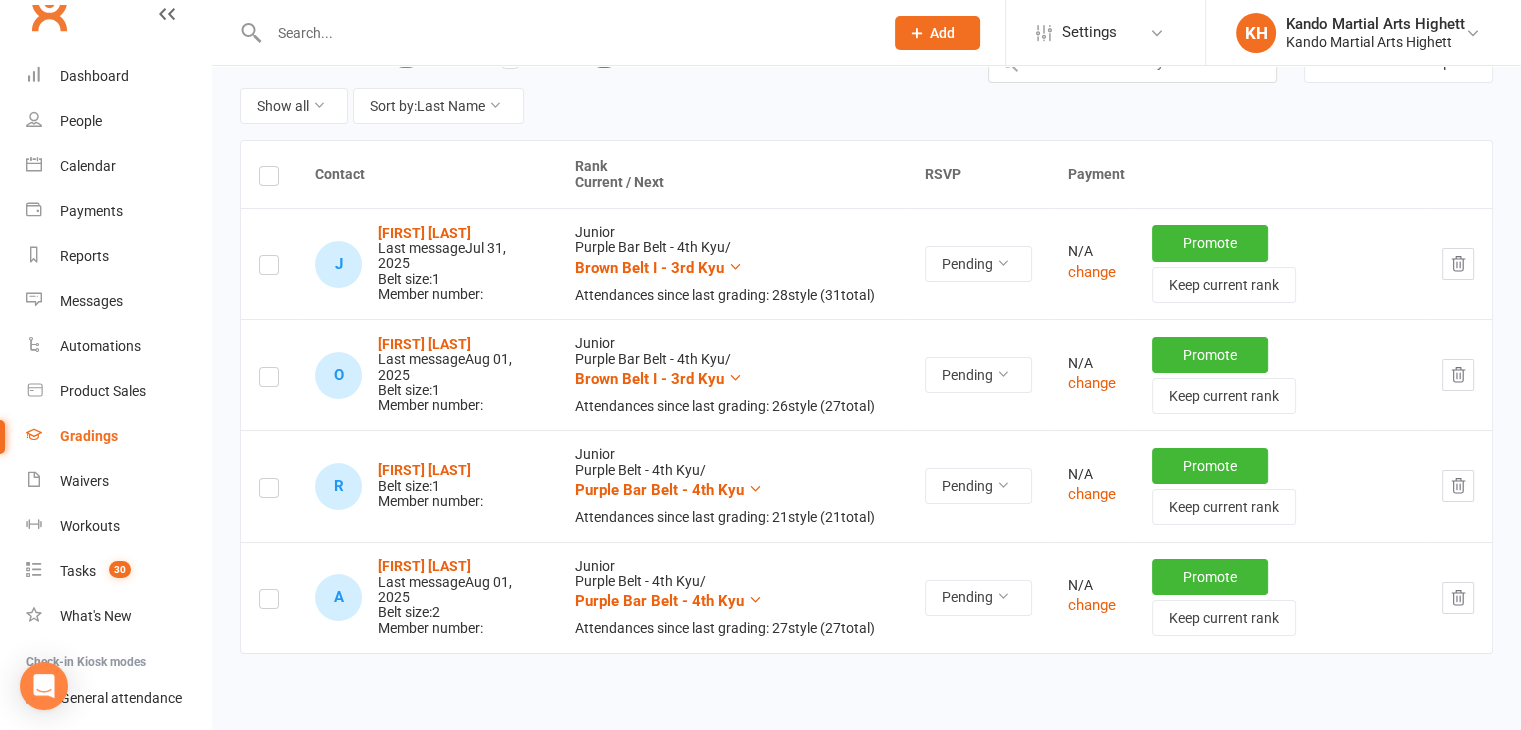 click at bounding box center (269, 491) 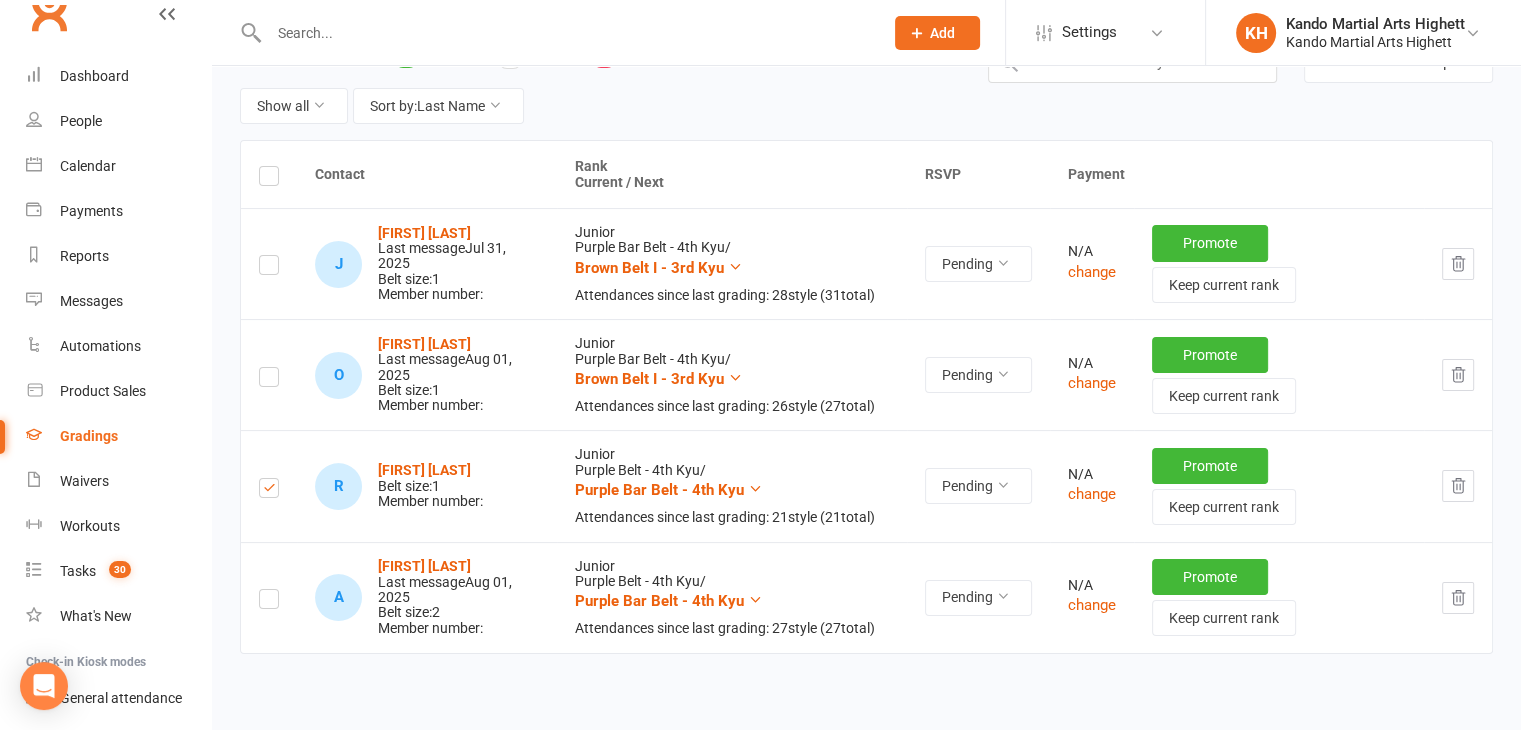 scroll, scrollTop: 0, scrollLeft: 0, axis: both 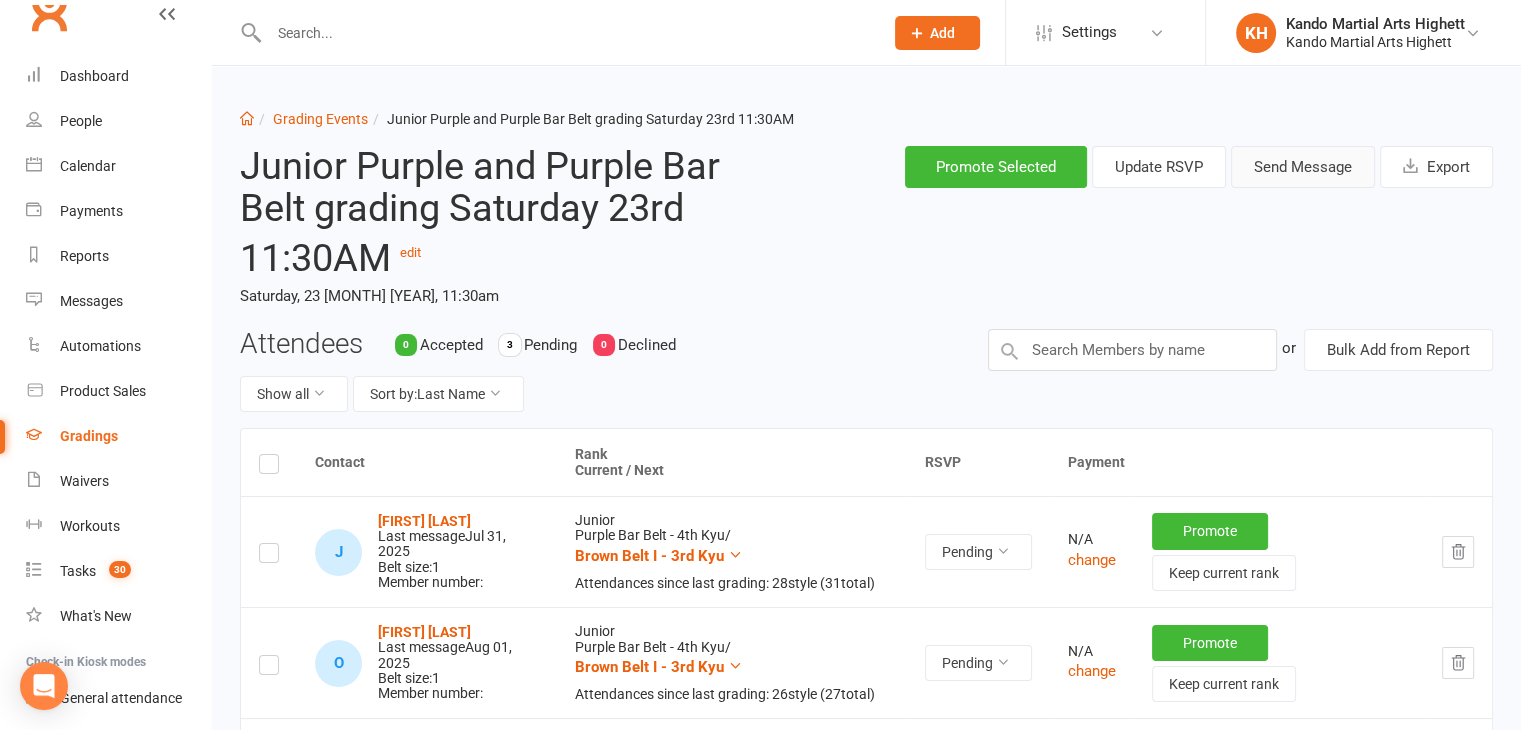 click on "Send Message" at bounding box center [1303, 167] 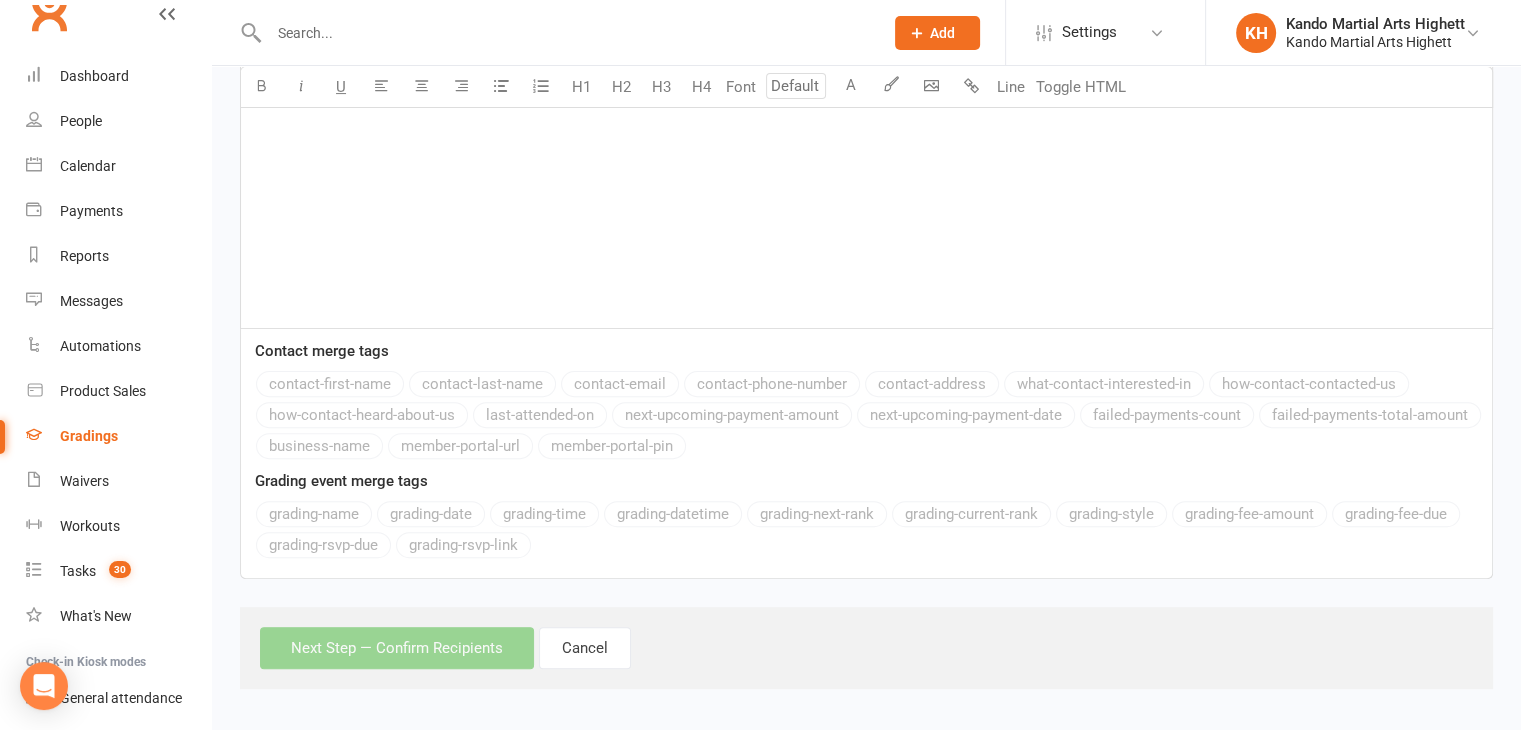 scroll, scrollTop: 0, scrollLeft: 0, axis: both 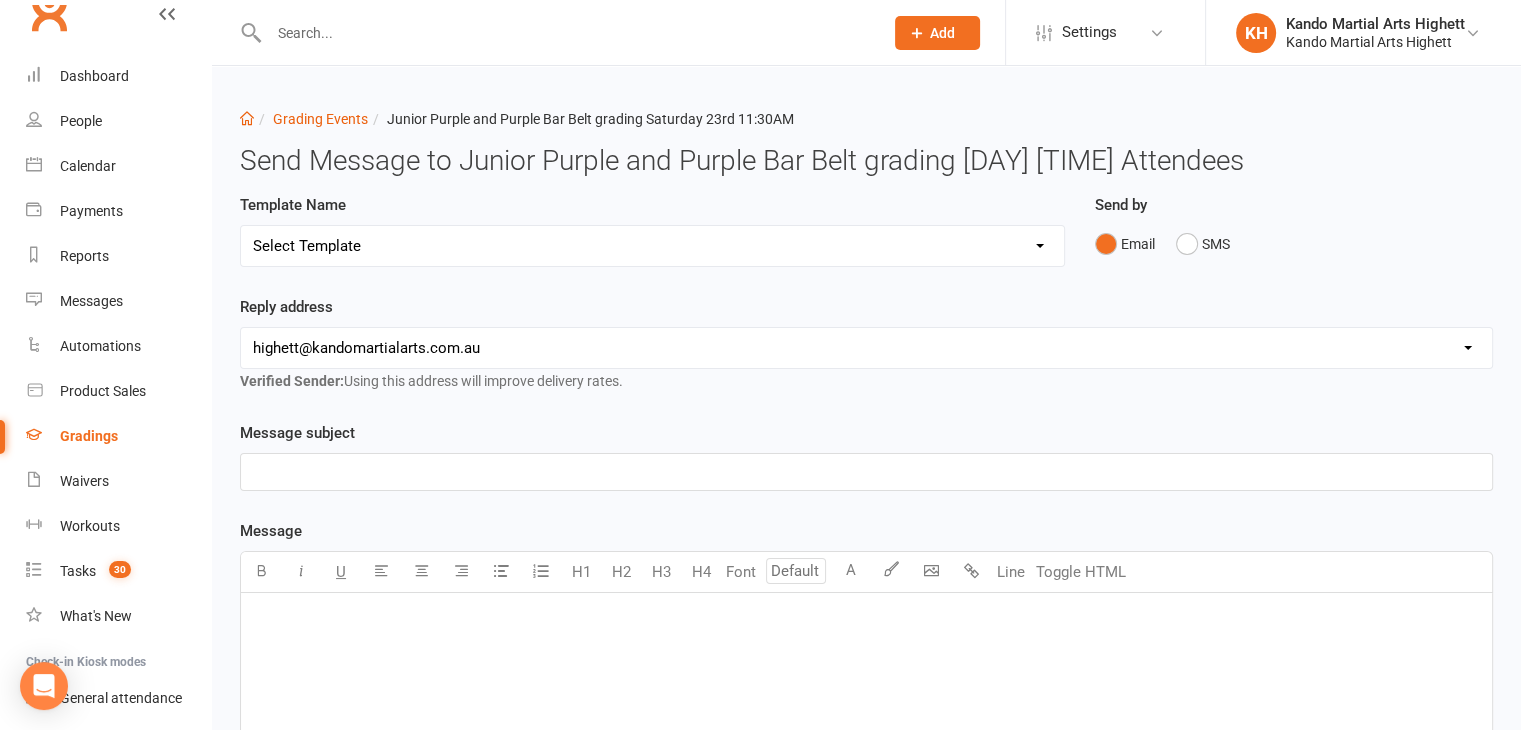 click on "Template Name Select Template [Email] Black Belt Grading Invitation [Email] Confirmation of Successful Grading [Email] Grading Event Reminder [SMS] Invited to grading not responded [Email] JNR - Invitation to Grading Event [Email] Notification of change to Grading Event date/time [Email] TA - Invitation to Grading Event" at bounding box center (652, 244) 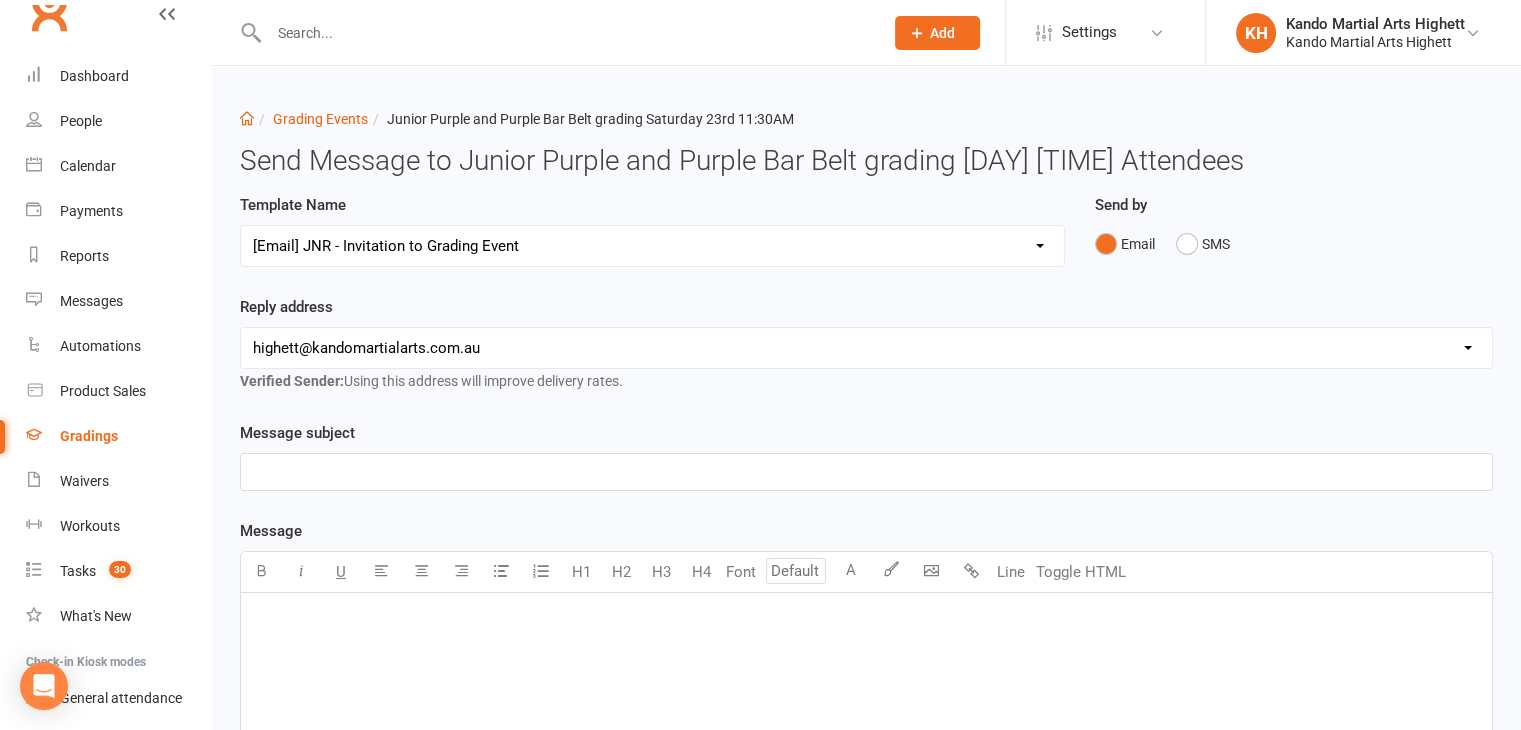 click on "Select Template [Email] Black Belt Grading Invitation [Email] Confirmation of Successful Grading [Email] Grading Event Reminder [SMS] Invited to grading not responded [Email] JNR - Invitation to Grading Event [Email] Notification of change to Grading Event date/time [Email] TA - Invitation to Grading Event" at bounding box center [652, 246] 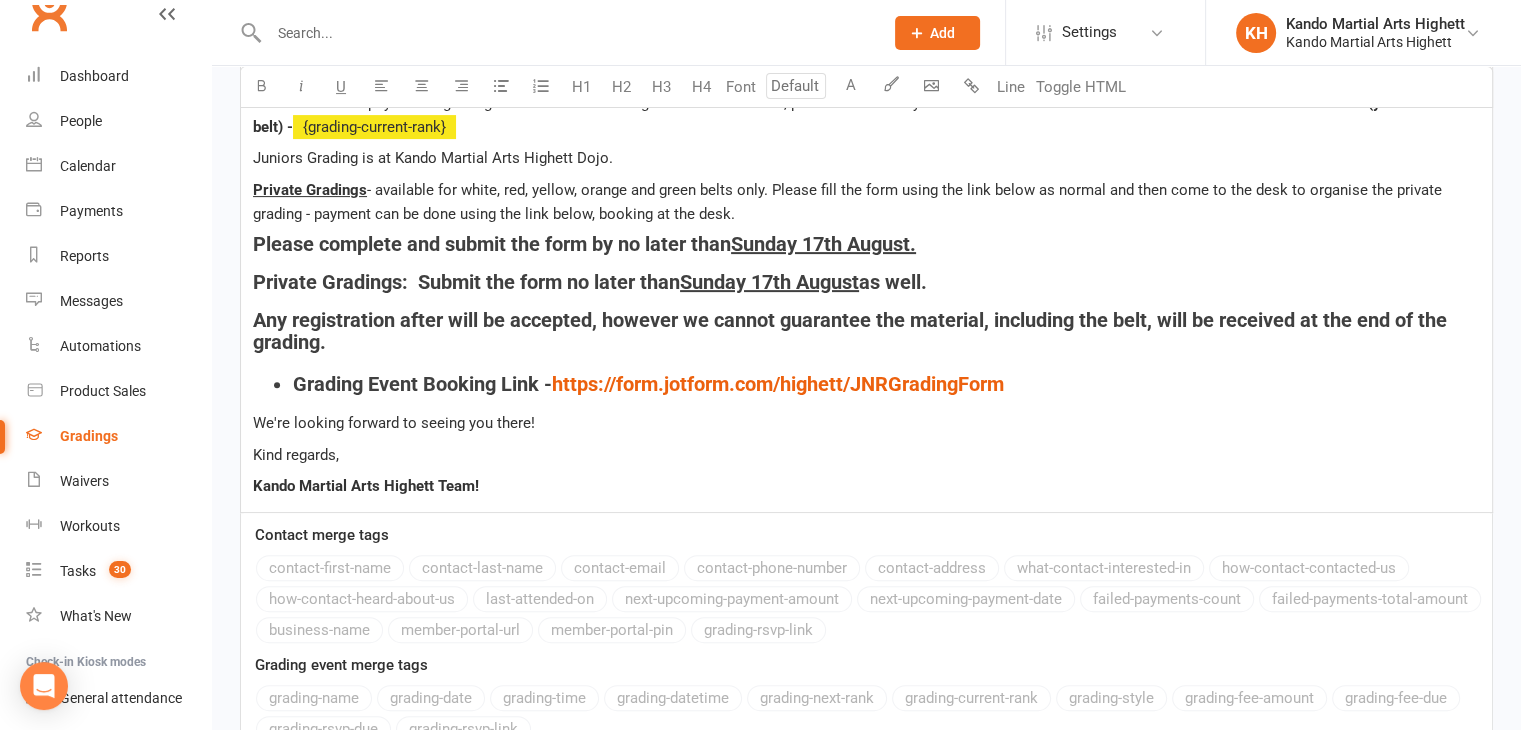 scroll, scrollTop: 762, scrollLeft: 0, axis: vertical 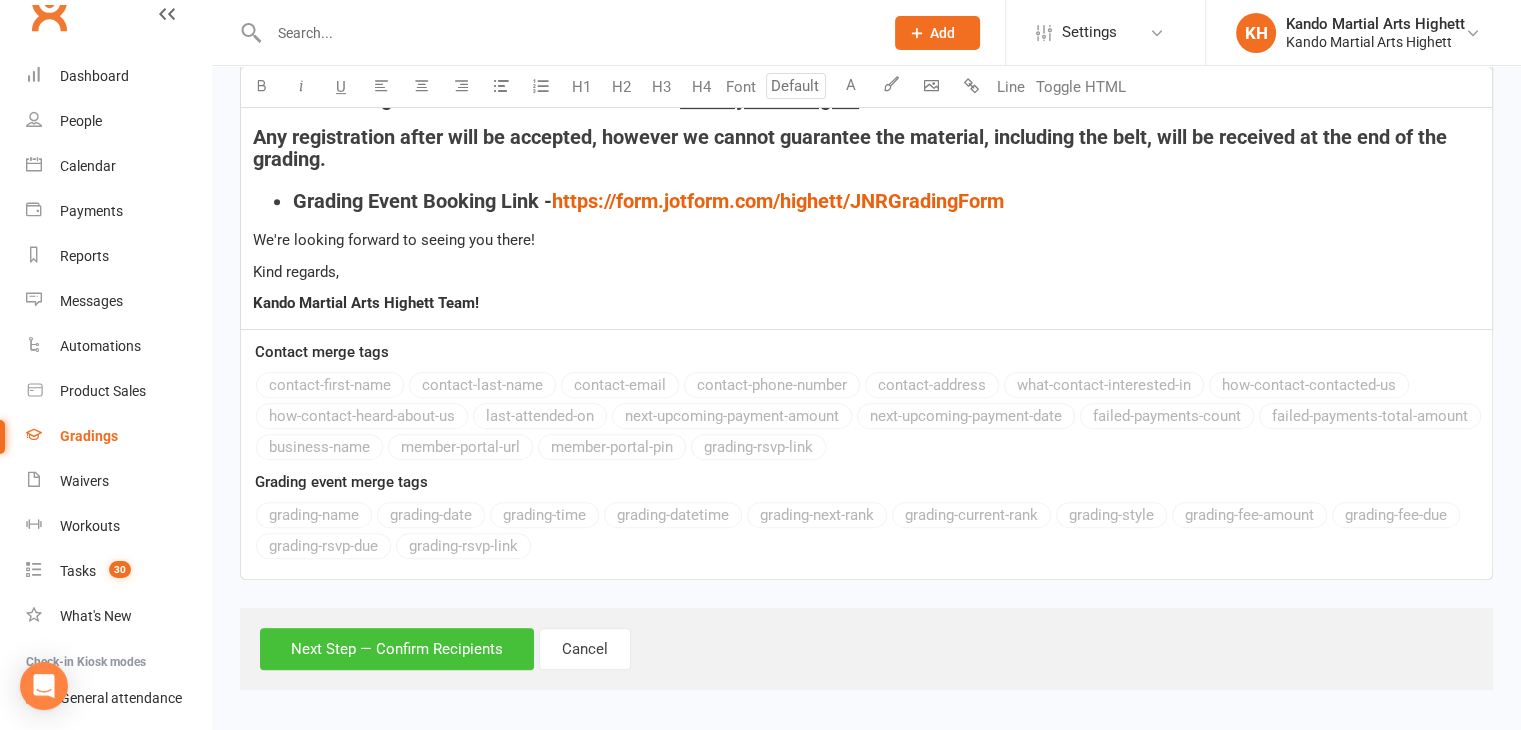 click on "Next Step — Confirm Recipients" at bounding box center (397, 649) 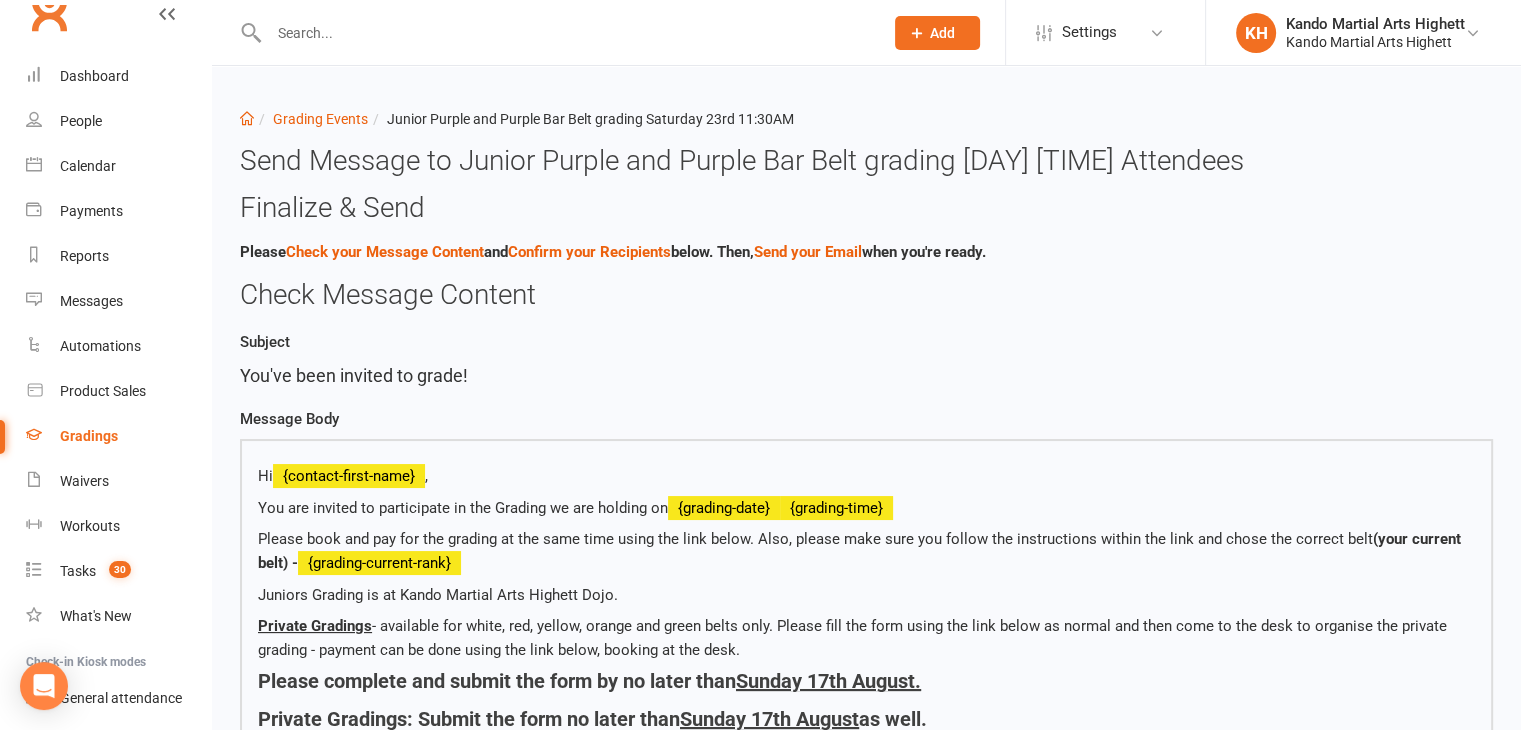 scroll, scrollTop: 612, scrollLeft: 0, axis: vertical 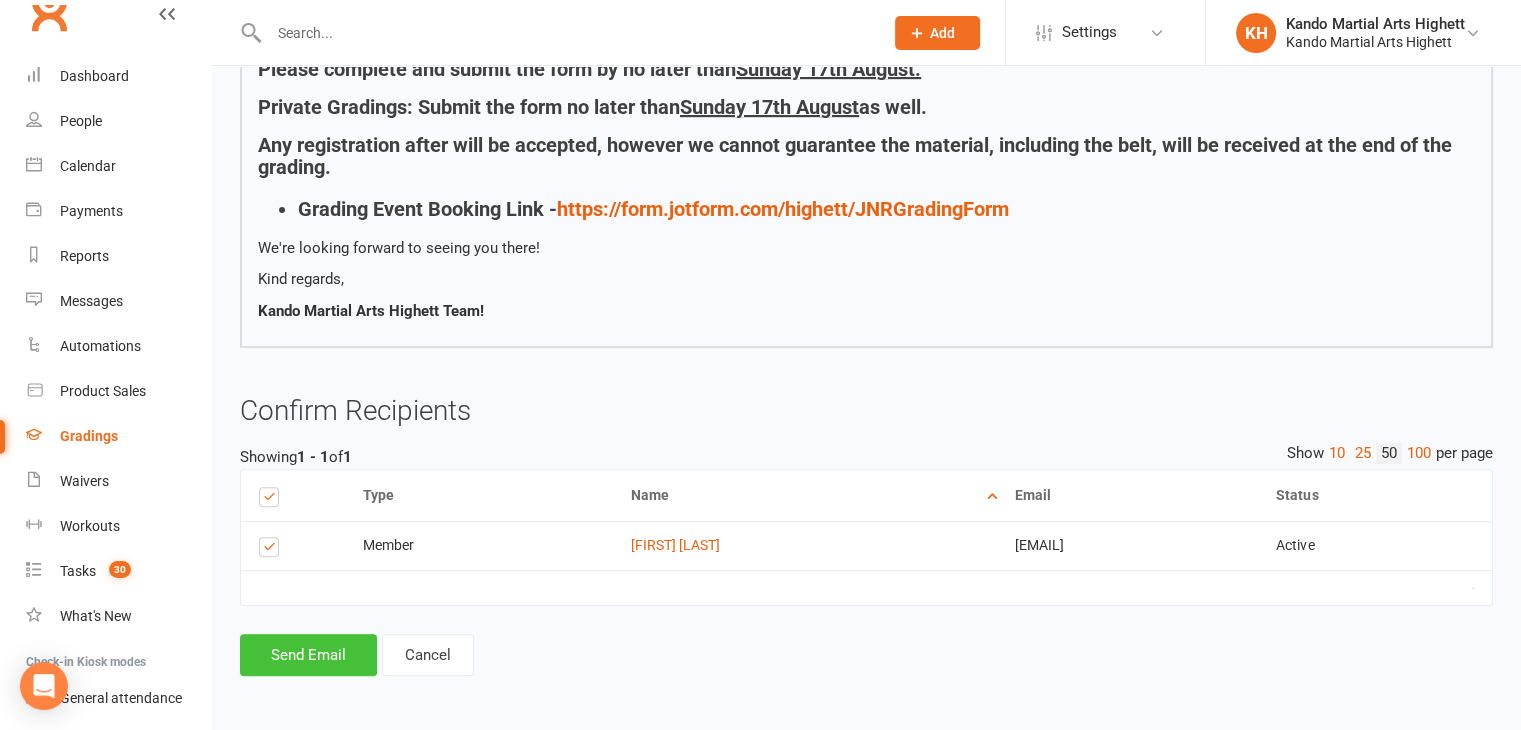 click on "Send Email" at bounding box center (308, 655) 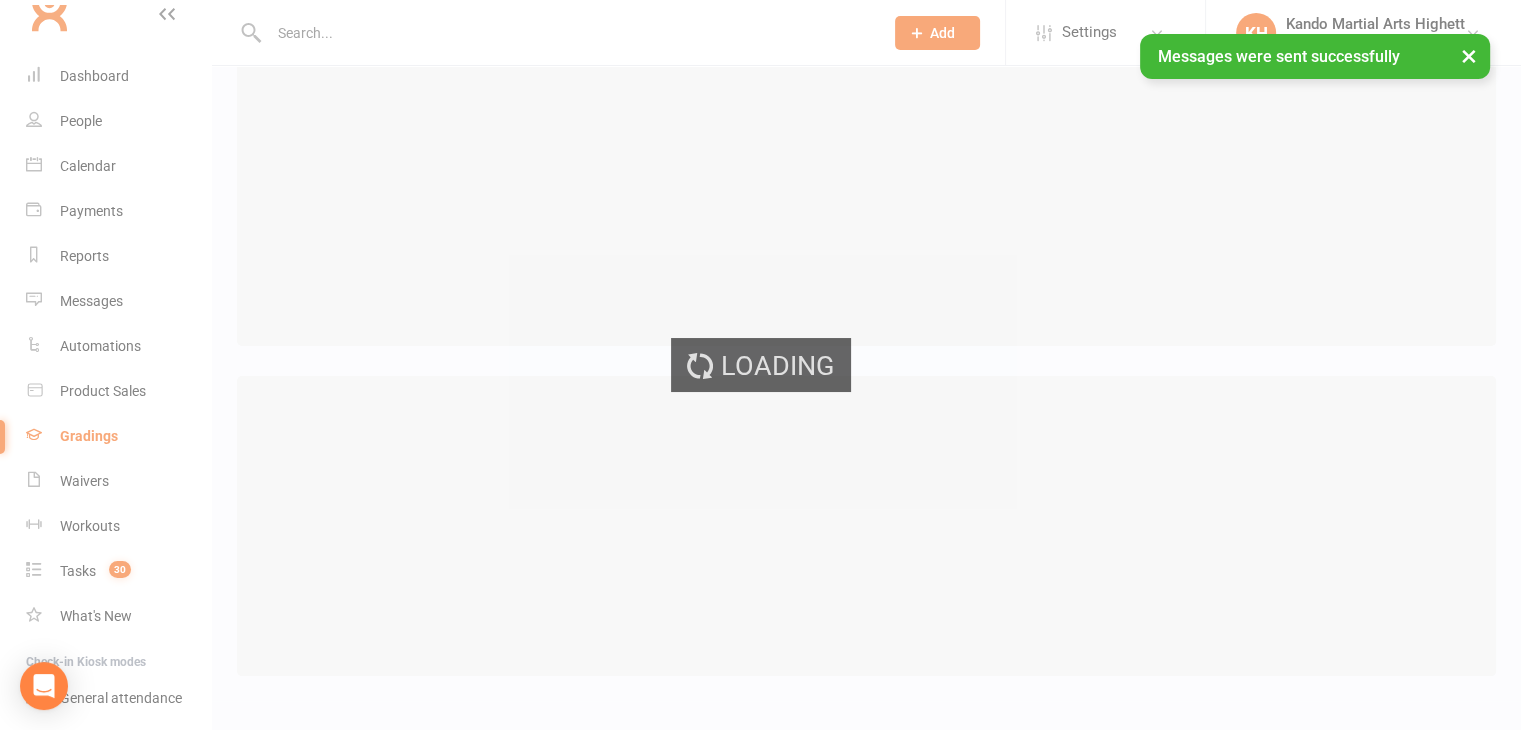scroll, scrollTop: 0, scrollLeft: 0, axis: both 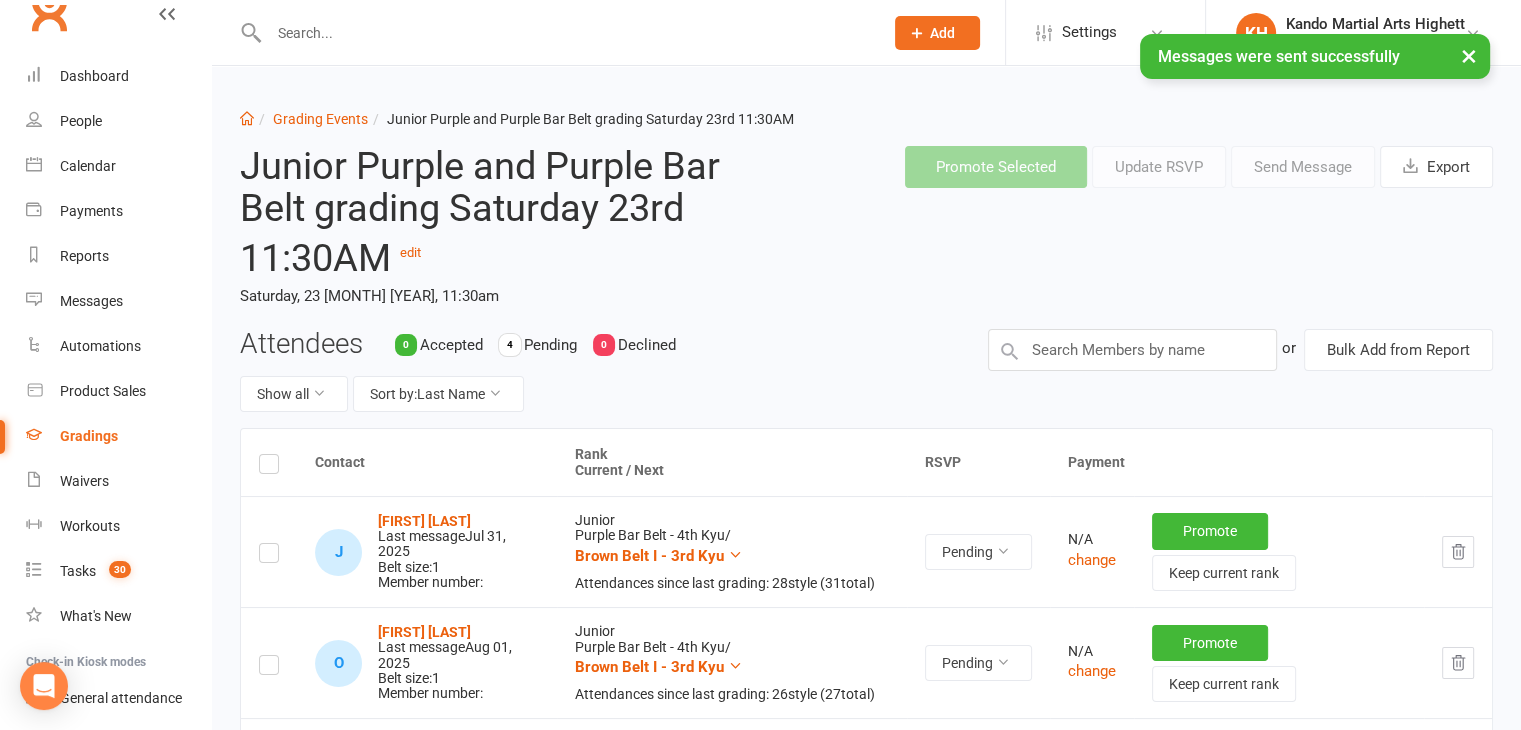 click on "Gradings" at bounding box center (118, 436) 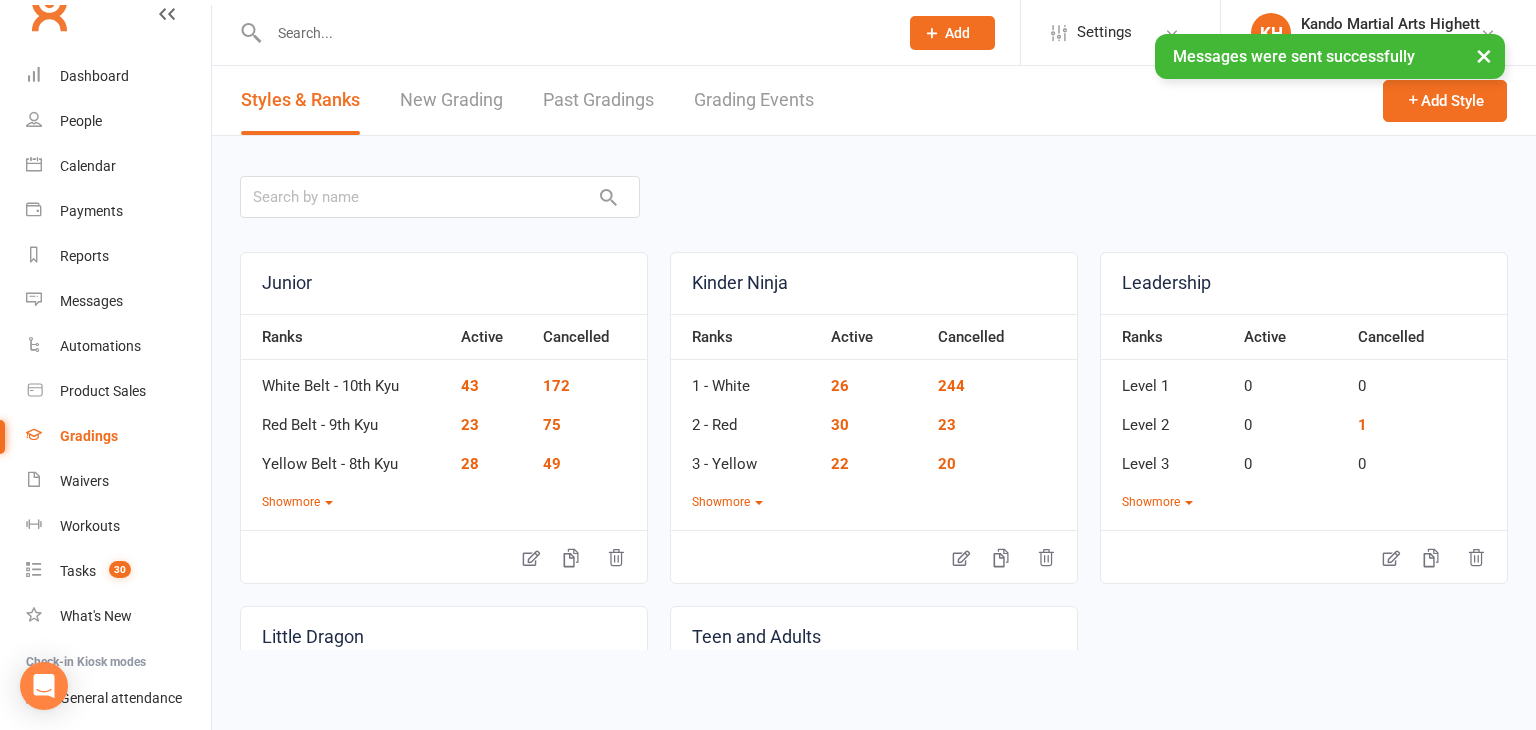 click on "Grading Events" at bounding box center (754, 100) 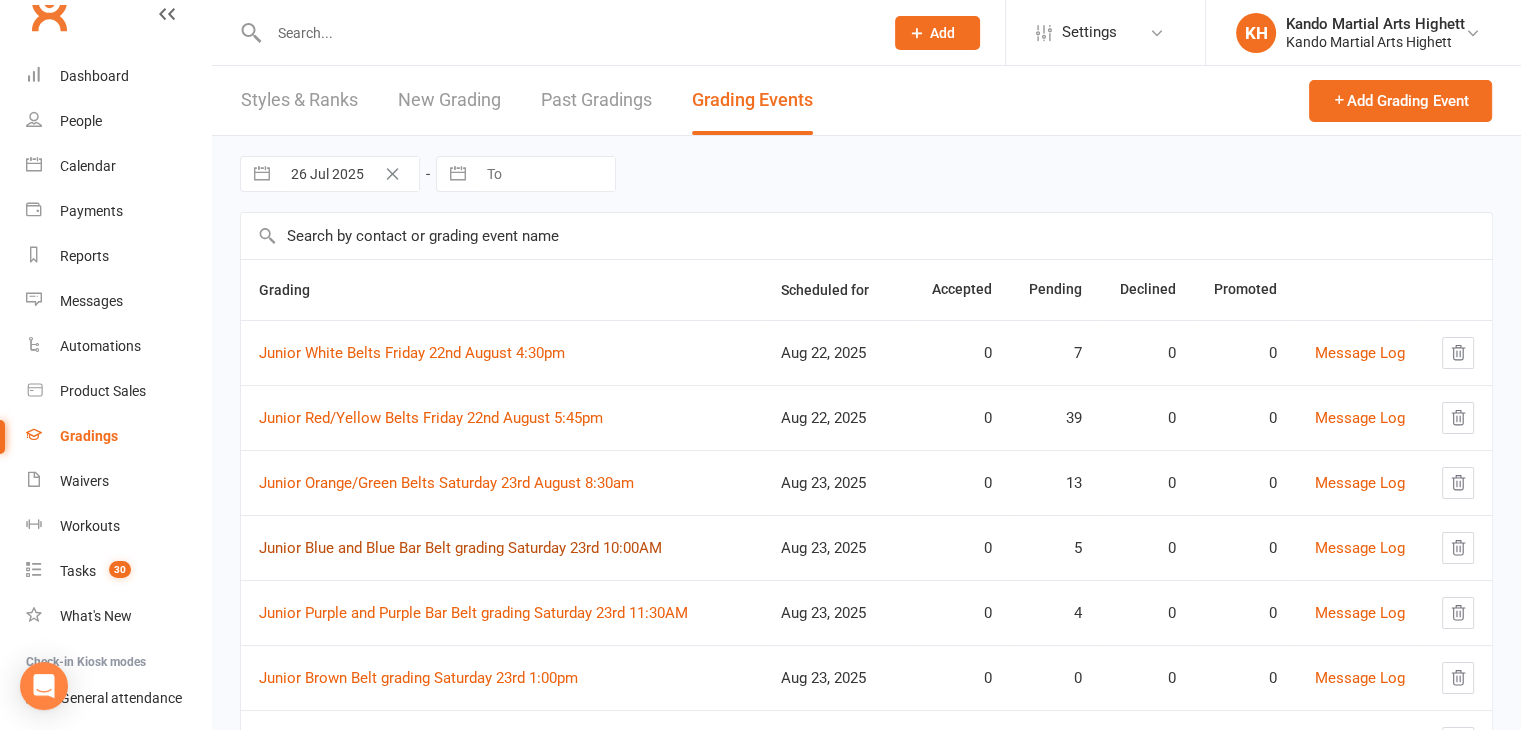 click on "Junior Blue and Blue Bar Belt grading Saturday 23rd 10:00AM" at bounding box center [460, 548] 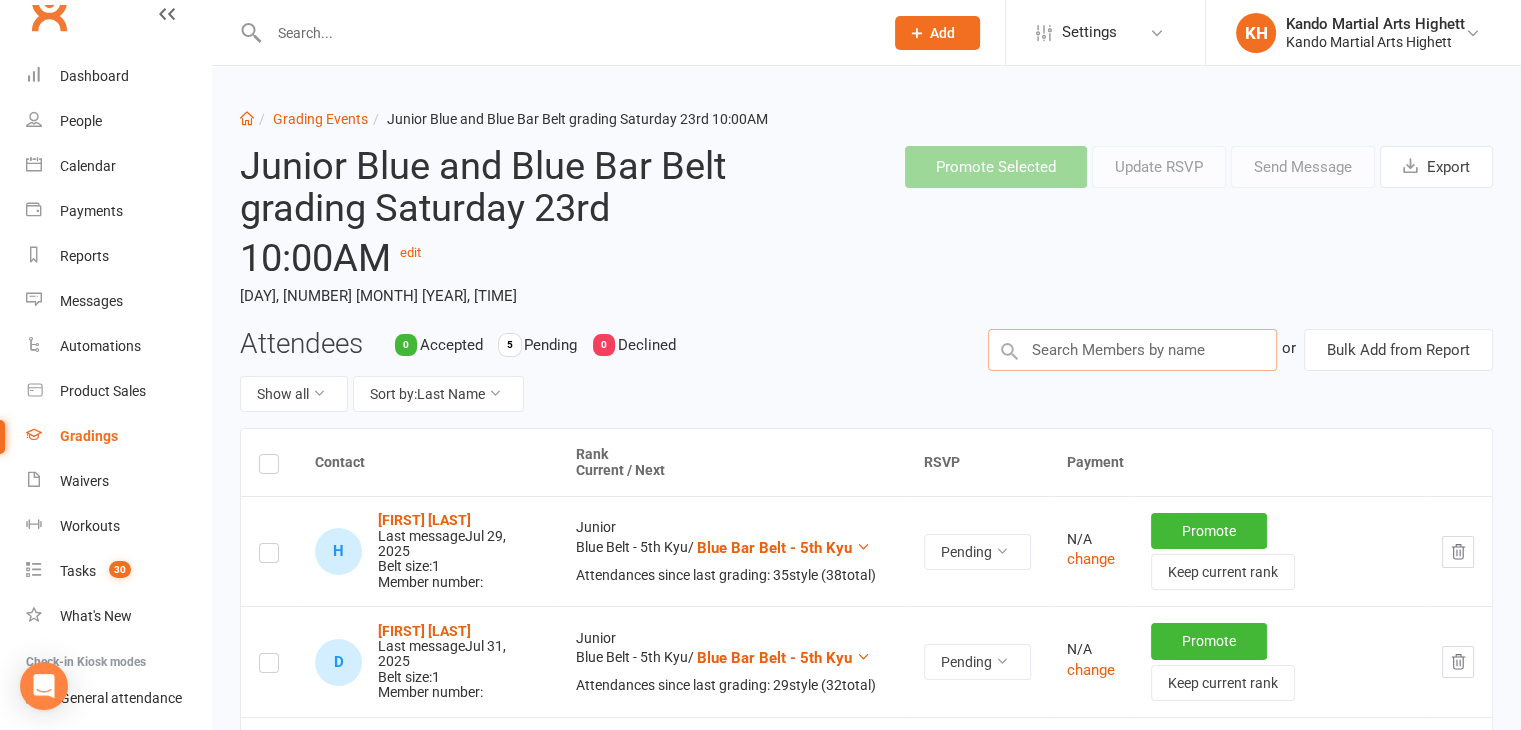 click at bounding box center [1132, 350] 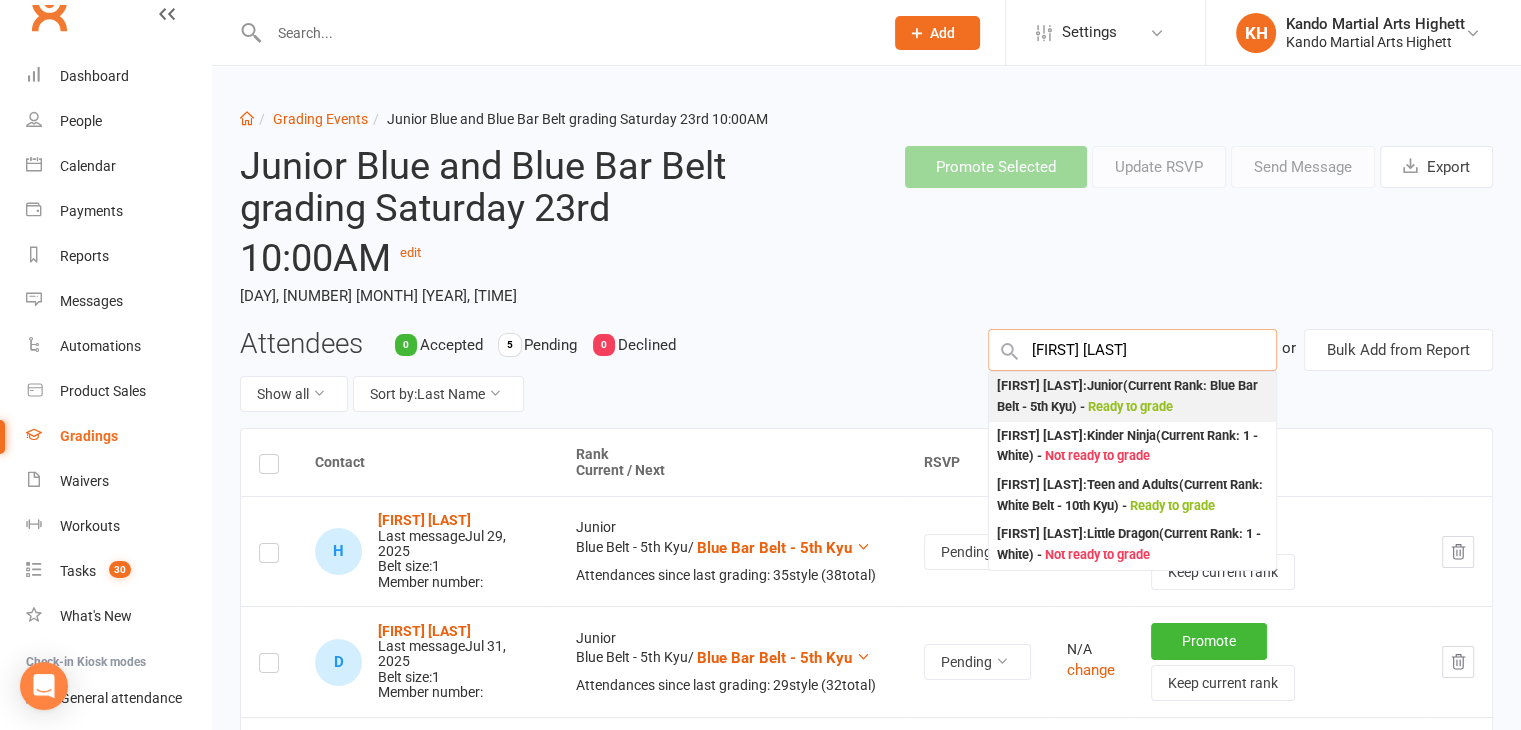 type on "avish thev" 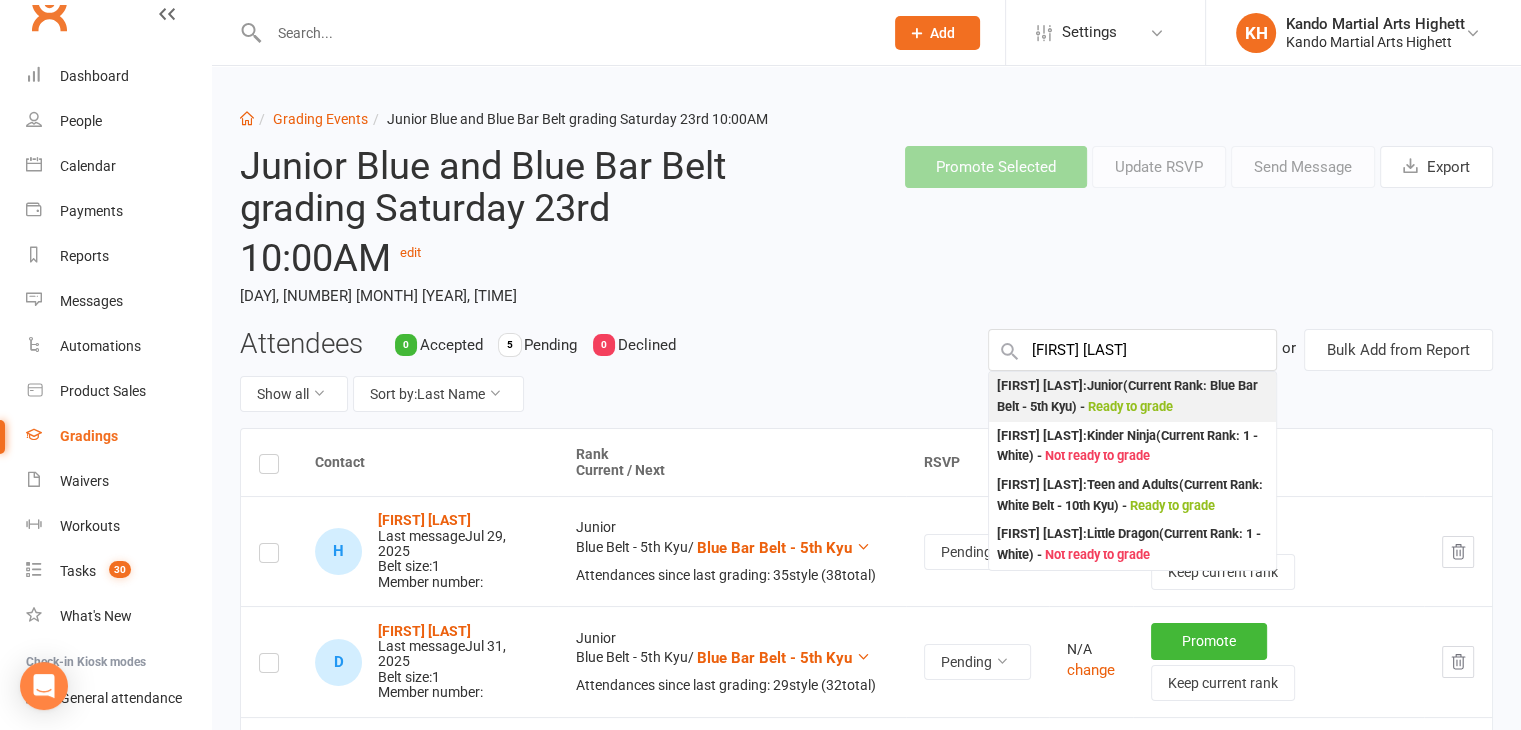 click on "Avish Thevadasan :  Junior  (Current Rank:   Blue Bar Belt - 5th  Kyu ) -   Ready to grade" at bounding box center [1132, 396] 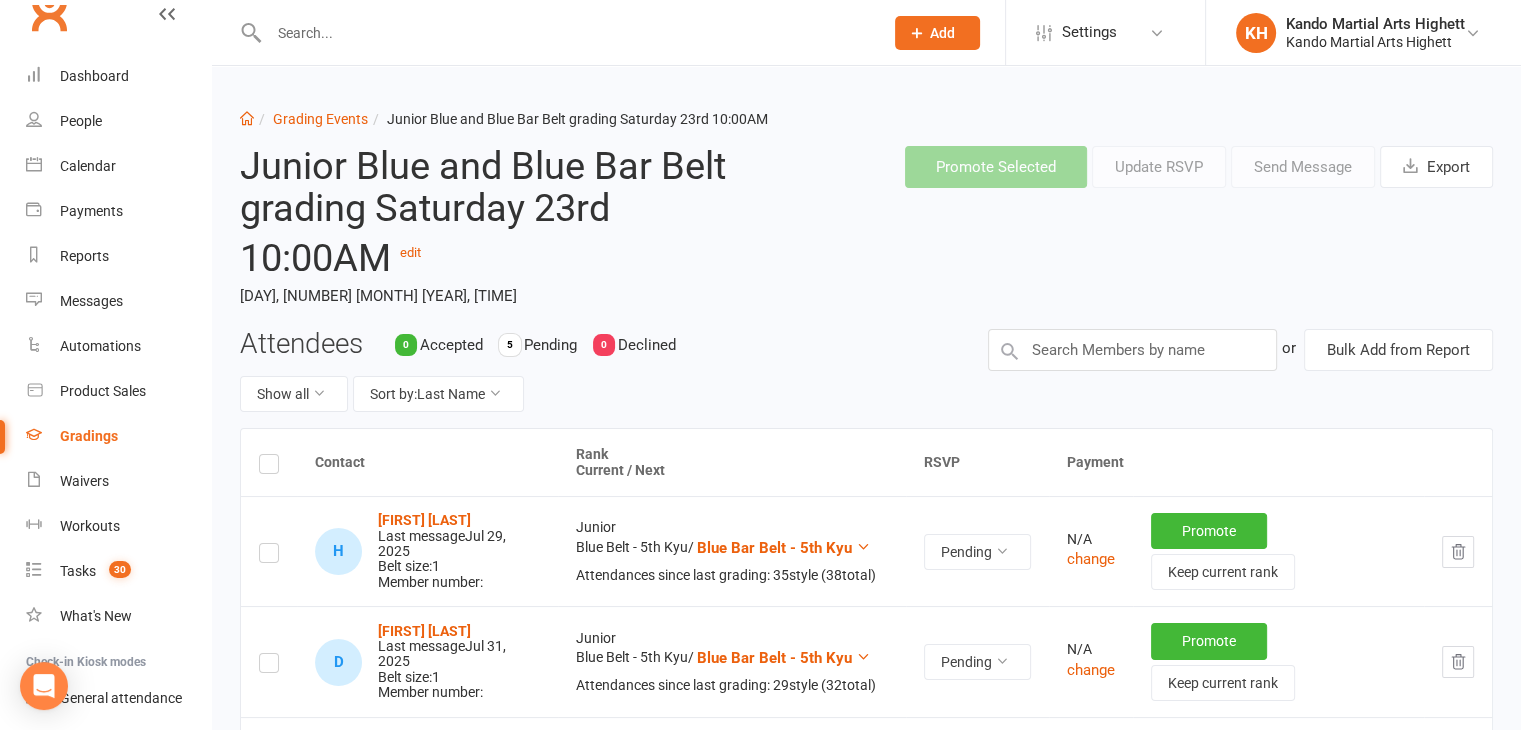 scroll, scrollTop: 612, scrollLeft: 0, axis: vertical 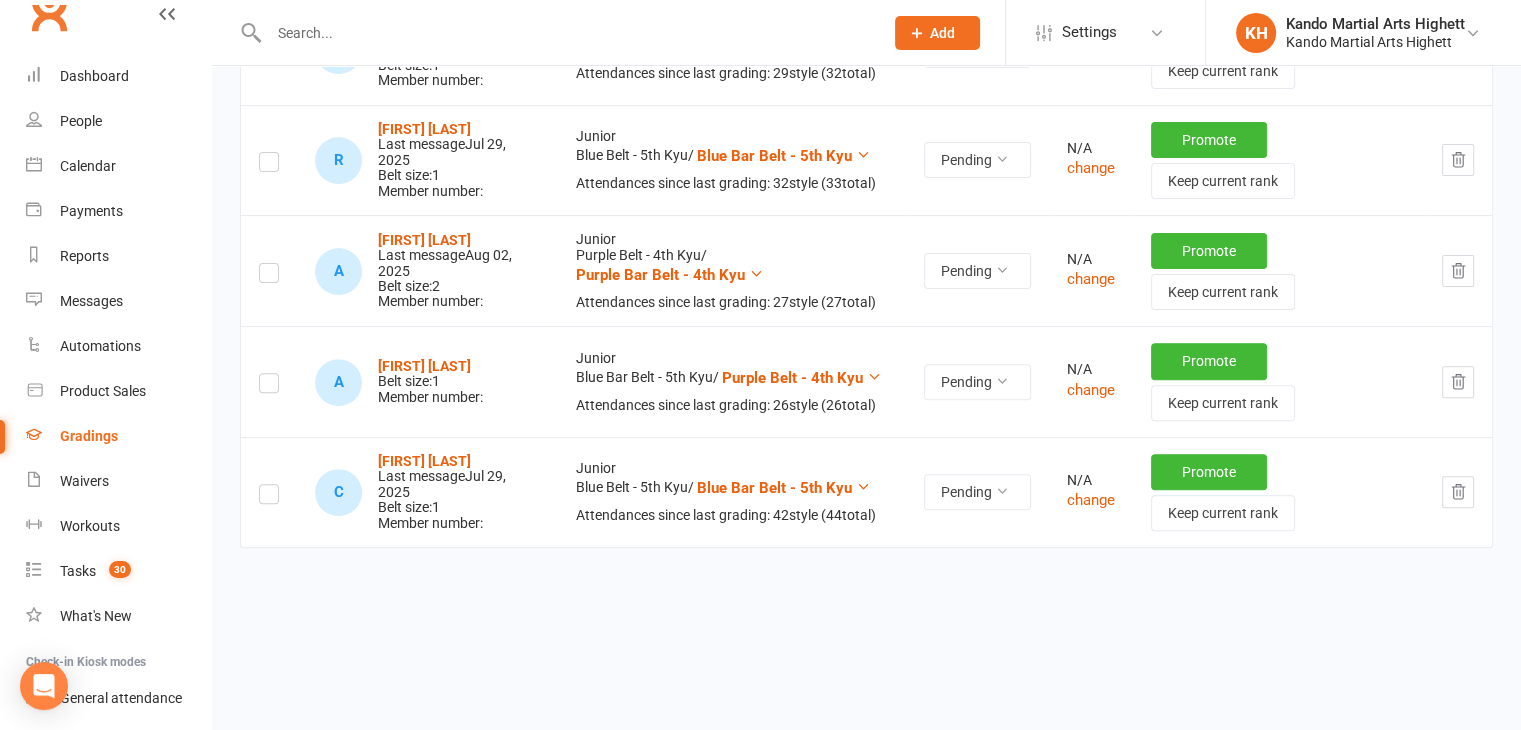 click at bounding box center [269, 386] 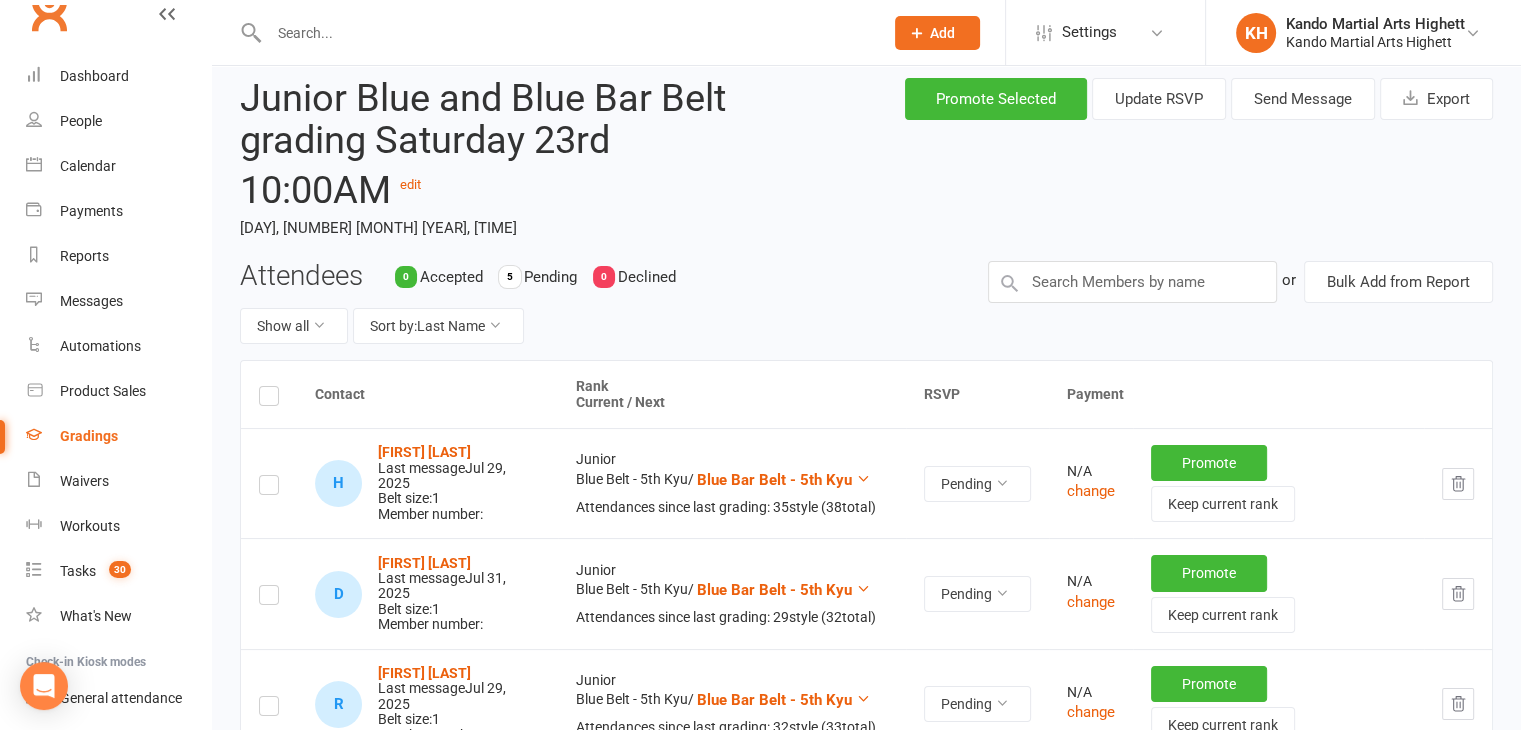 scroll, scrollTop: 0, scrollLeft: 0, axis: both 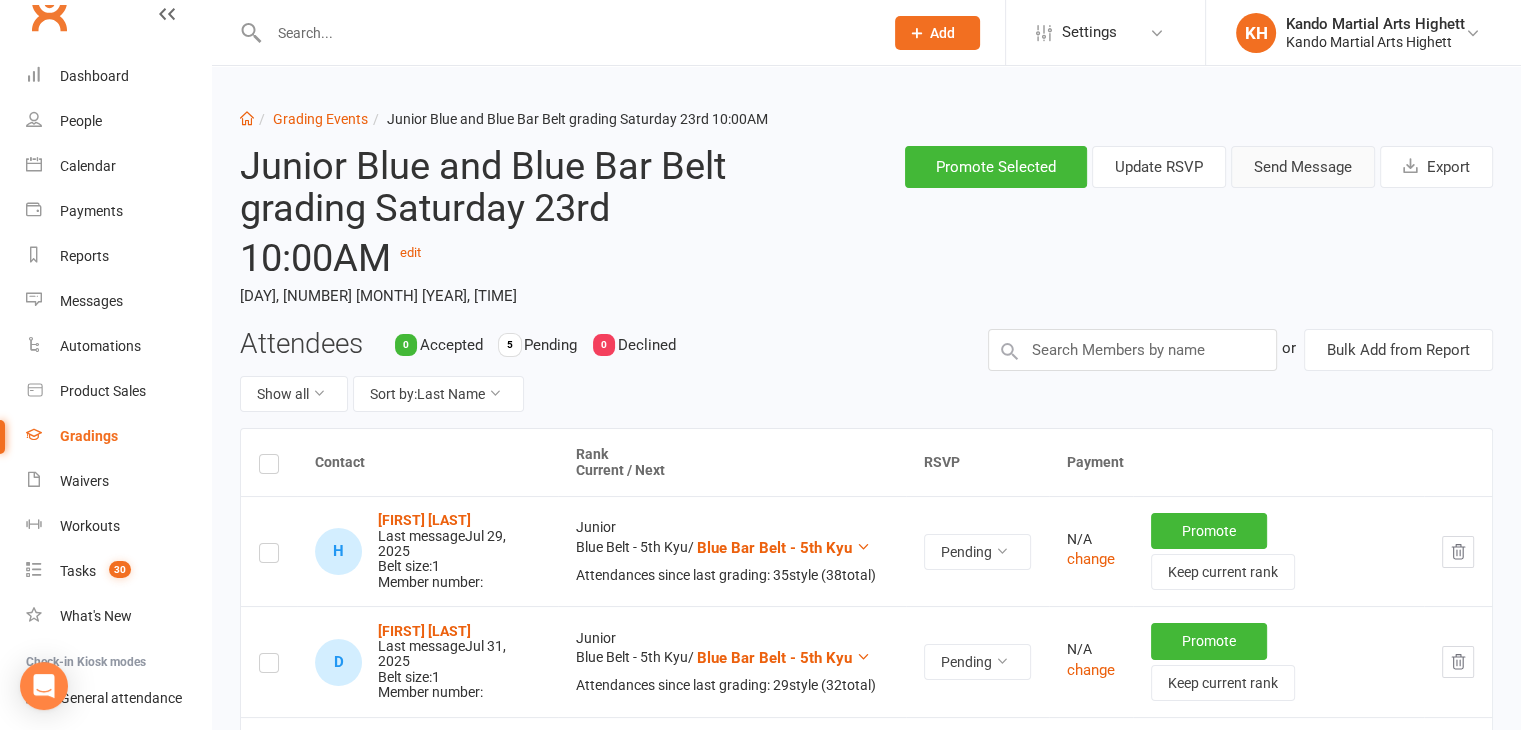 click on "Send Message" at bounding box center (1303, 167) 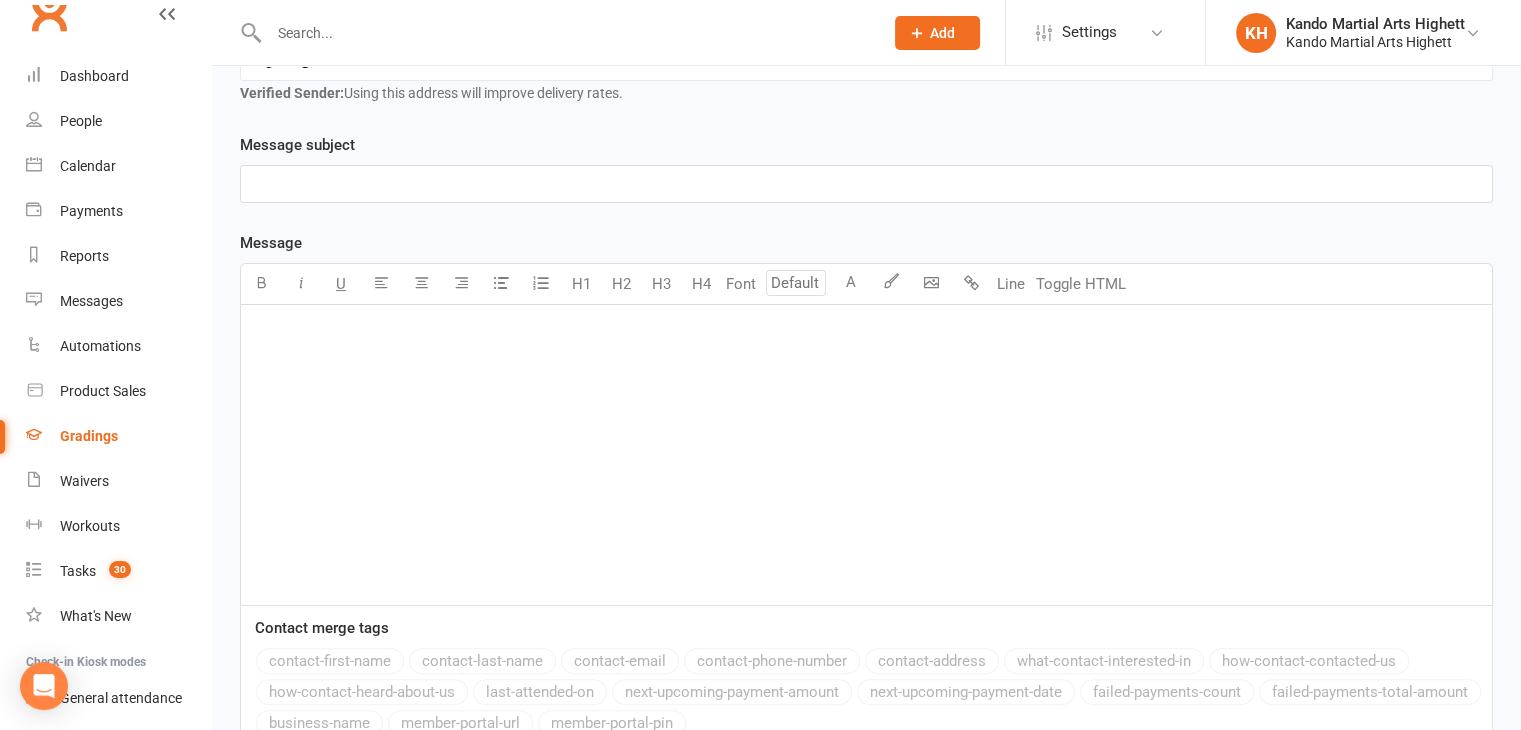 scroll, scrollTop: 0, scrollLeft: 0, axis: both 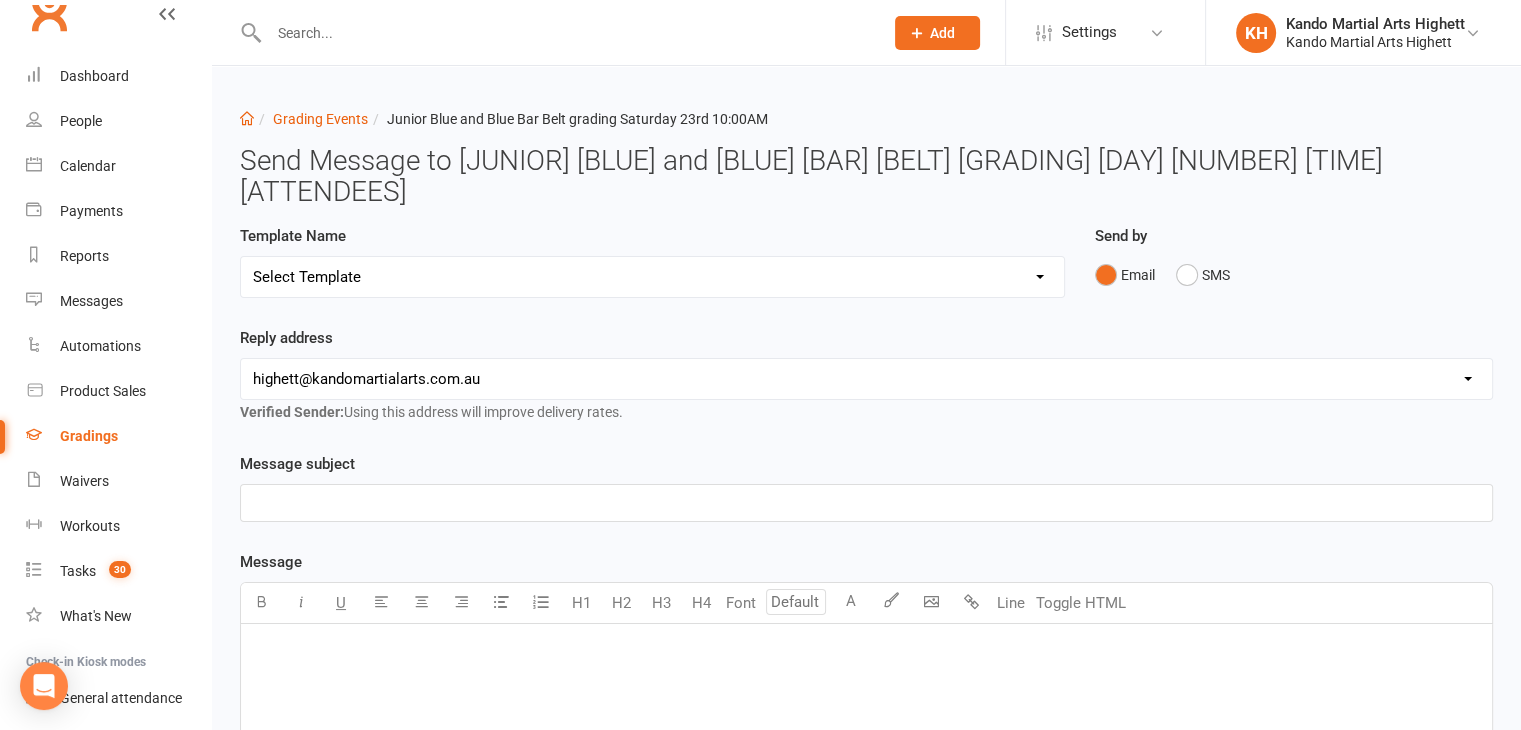 click on "Select Template [Email] Black Belt Grading Invitation [Email] Confirmation of Successful Grading [Email] Grading Event Reminder [SMS] Invited to grading not responded [Email] JNR - Invitation to Grading Event [Email] Notification of change to Grading Event date/time [Email] TA - Invitation to Grading Event" at bounding box center [652, 277] 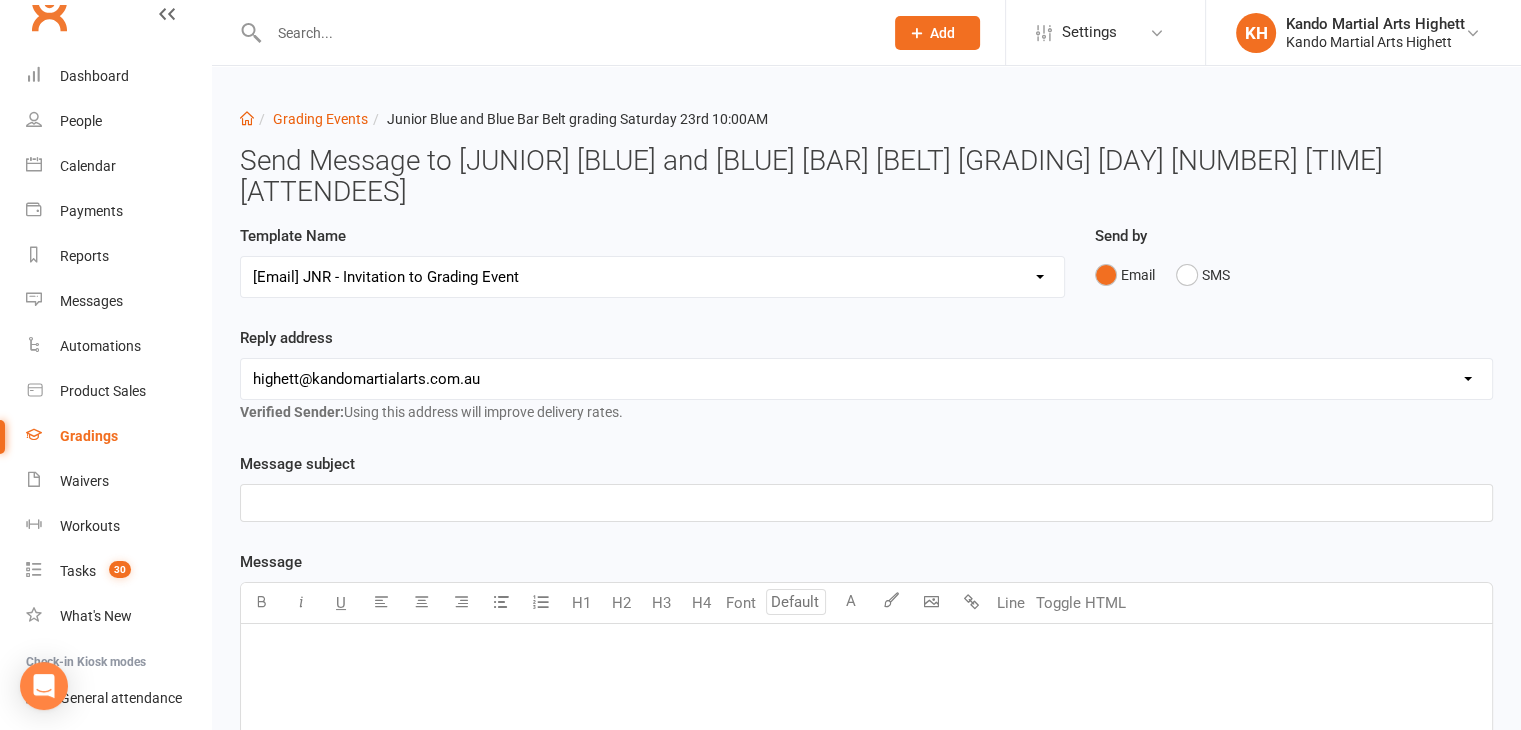 click on "Select Template [Email] Black Belt Grading Invitation [Email] Confirmation of Successful Grading [Email] Grading Event Reminder [SMS] Invited to grading not responded [Email] JNR - Invitation to Grading Event [Email] Notification of change to Grading Event date/time [Email] TA - Invitation to Grading Event" at bounding box center (652, 277) 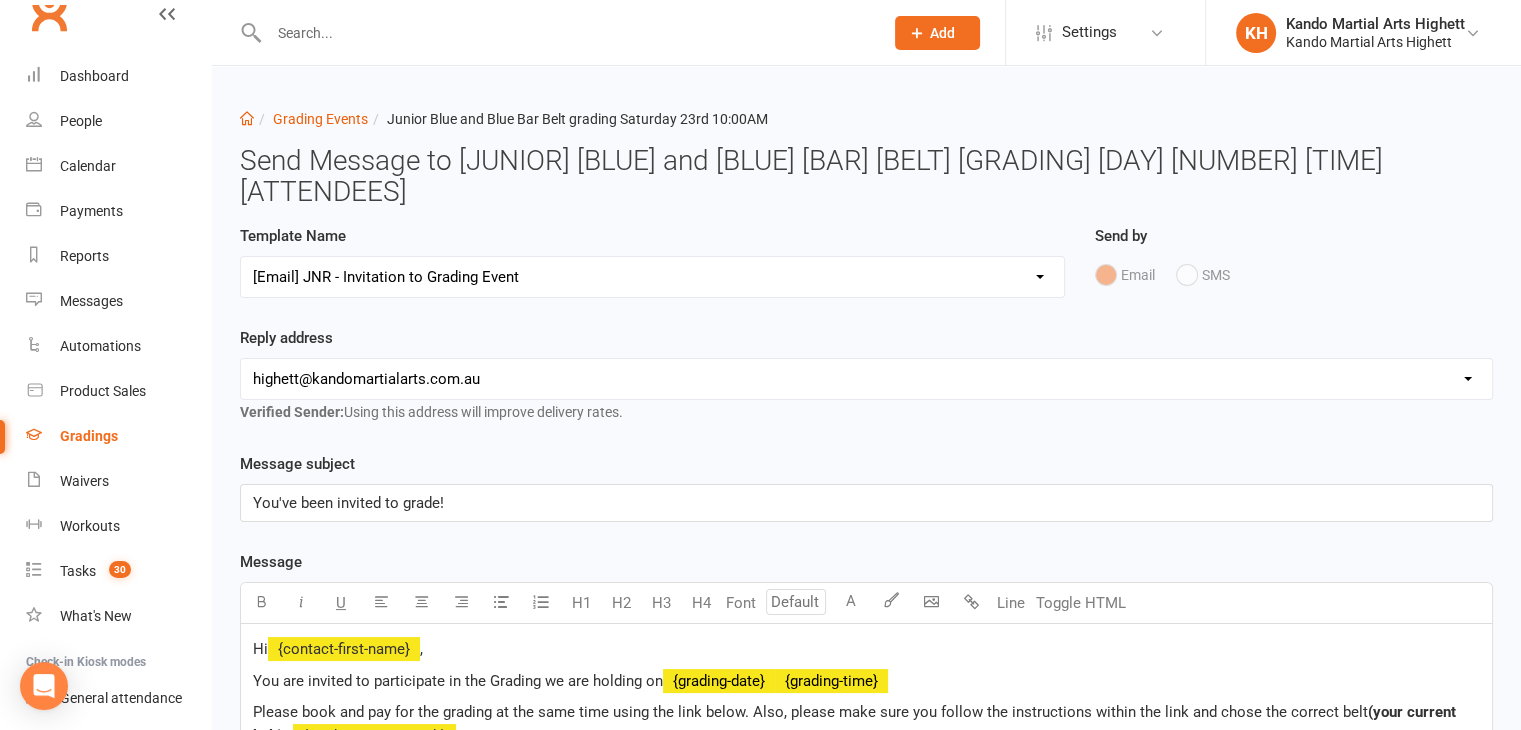 scroll, scrollTop: 762, scrollLeft: 0, axis: vertical 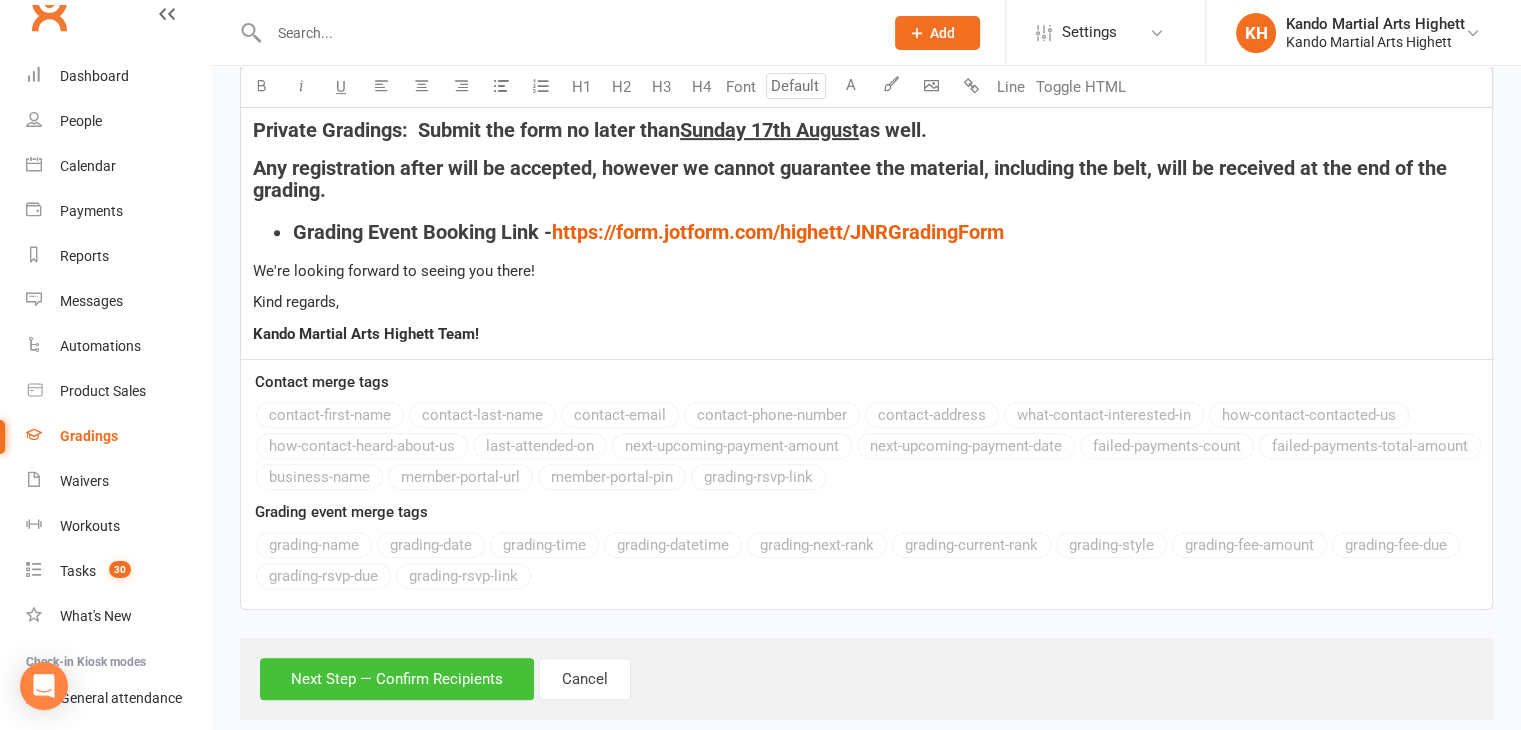 click on "Next Step — Confirm Recipients" at bounding box center [397, 679] 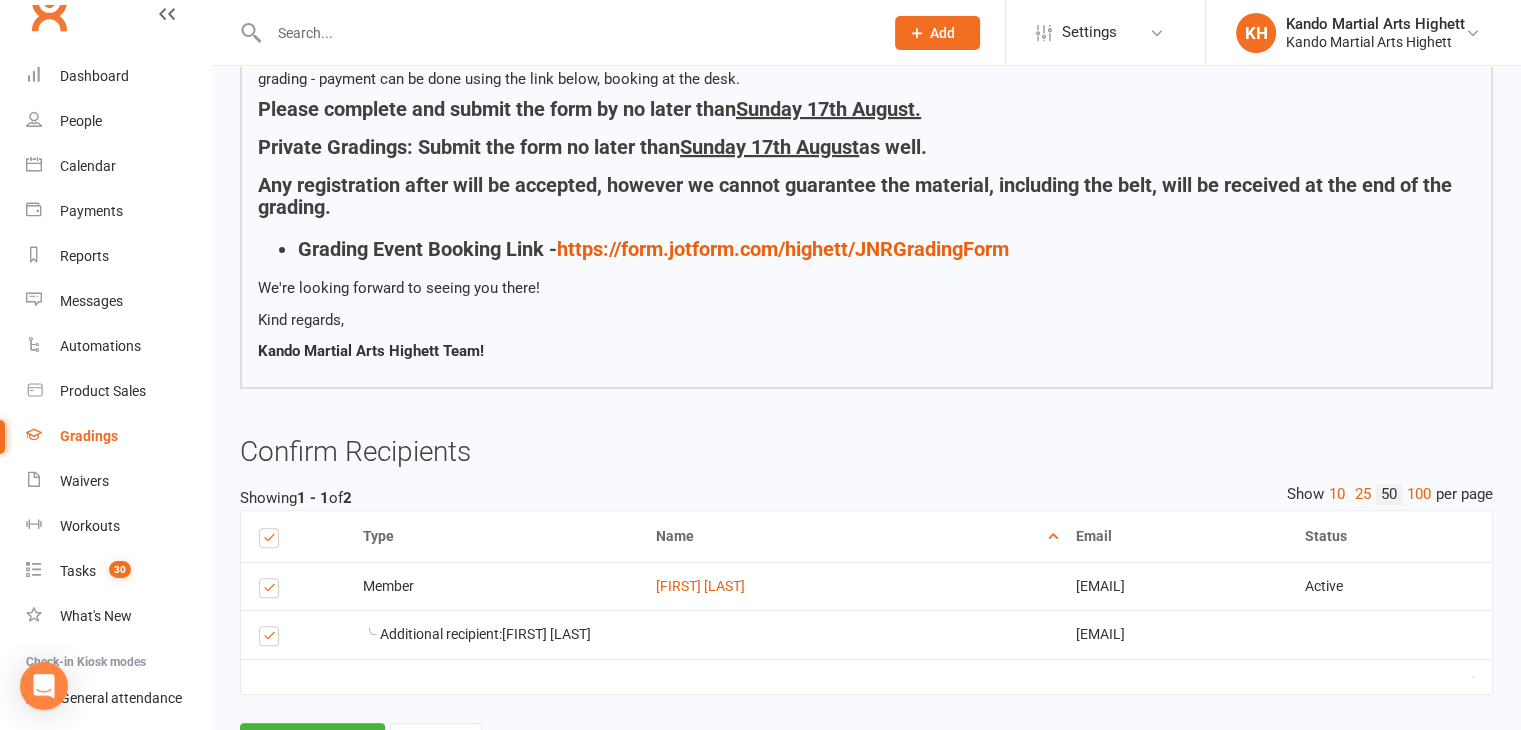 scroll, scrollTop: 660, scrollLeft: 0, axis: vertical 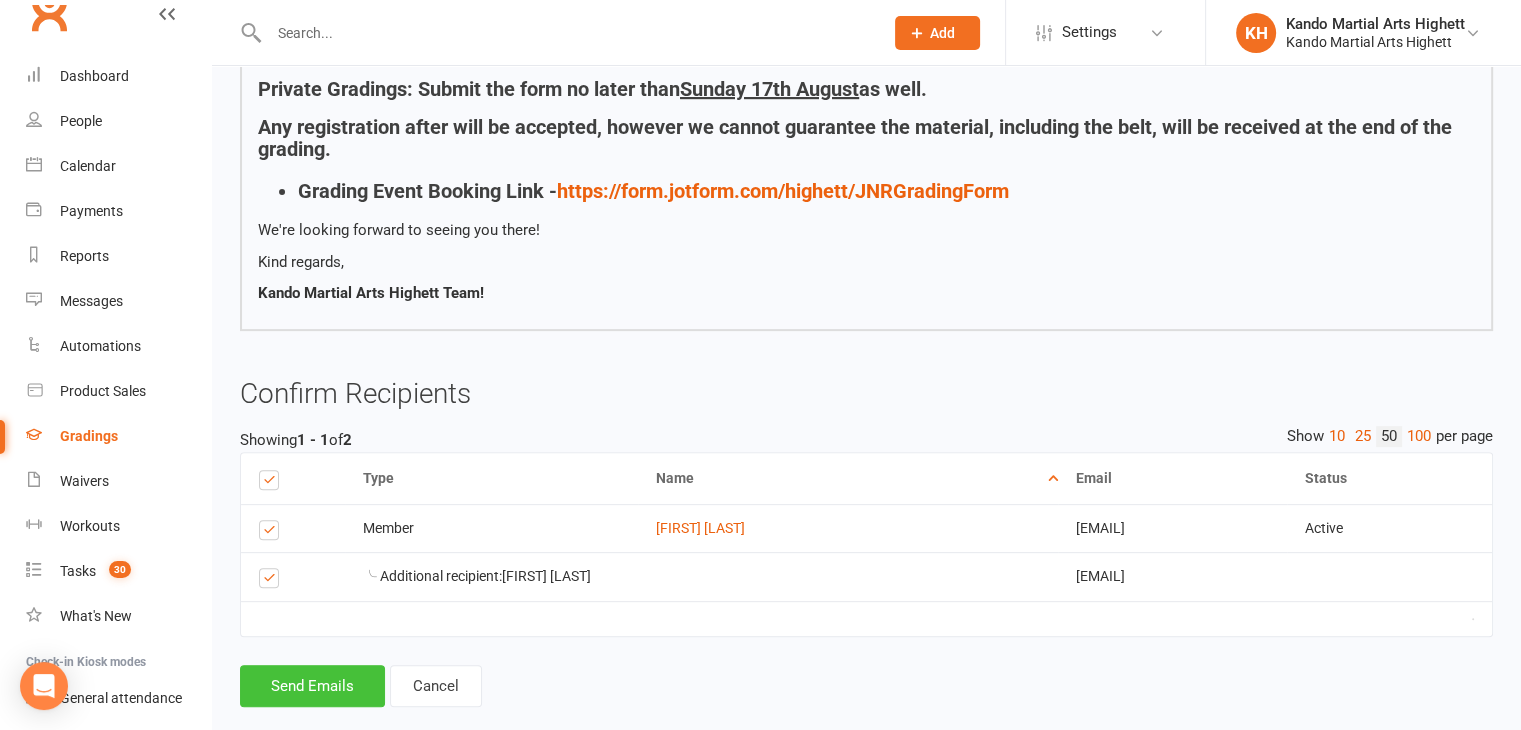 click on "Send Emails" at bounding box center [312, 686] 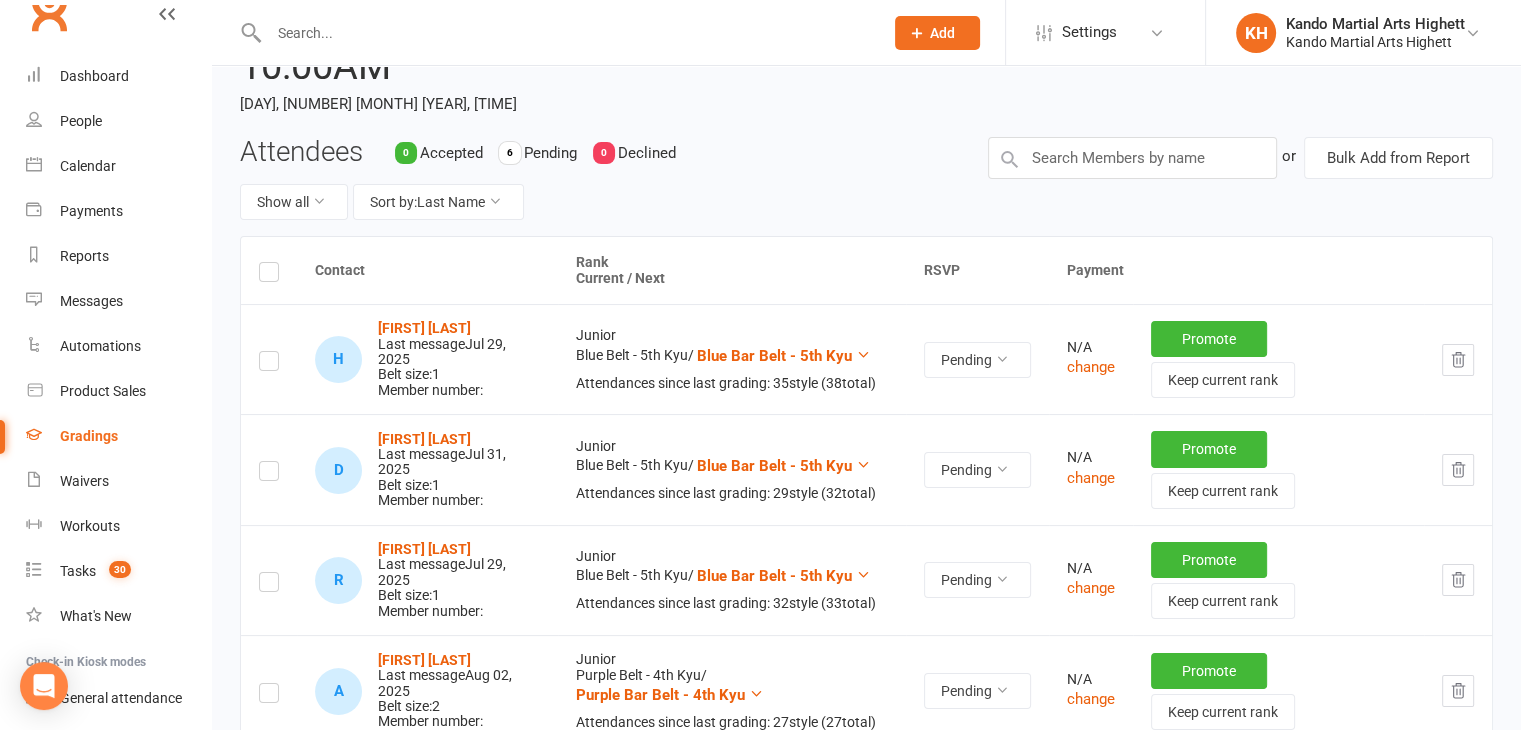 scroll, scrollTop: 0, scrollLeft: 0, axis: both 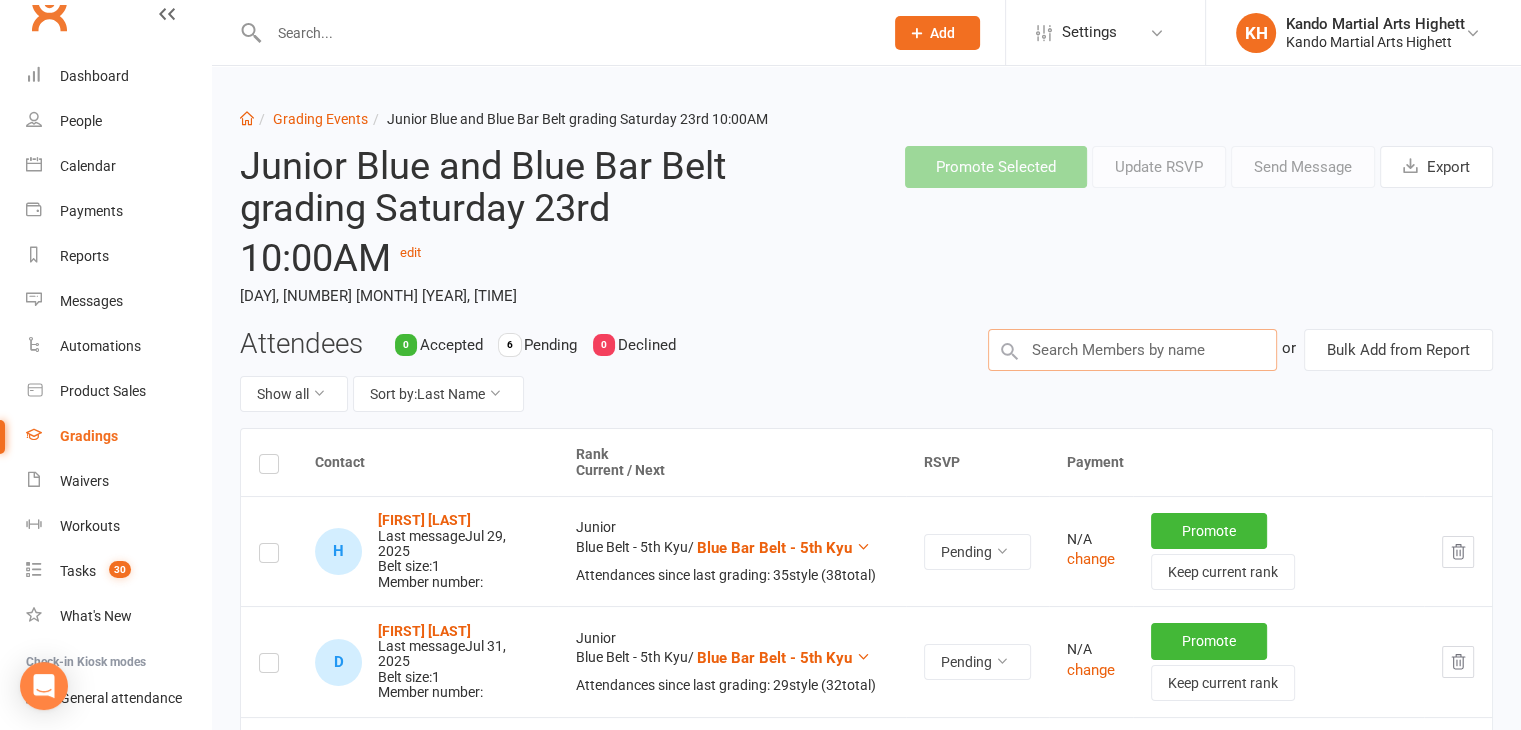 click at bounding box center [1132, 350] 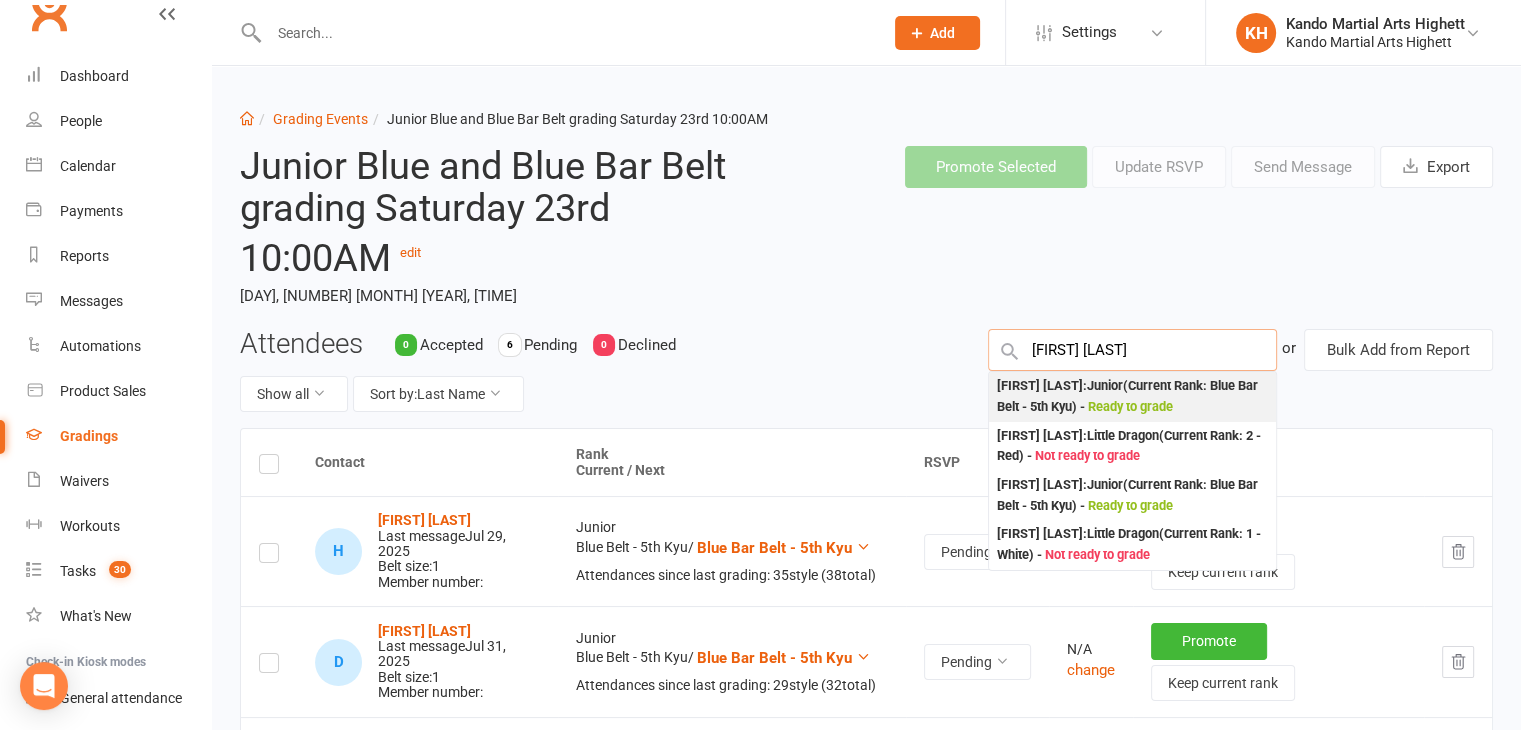 type on "thomas duff" 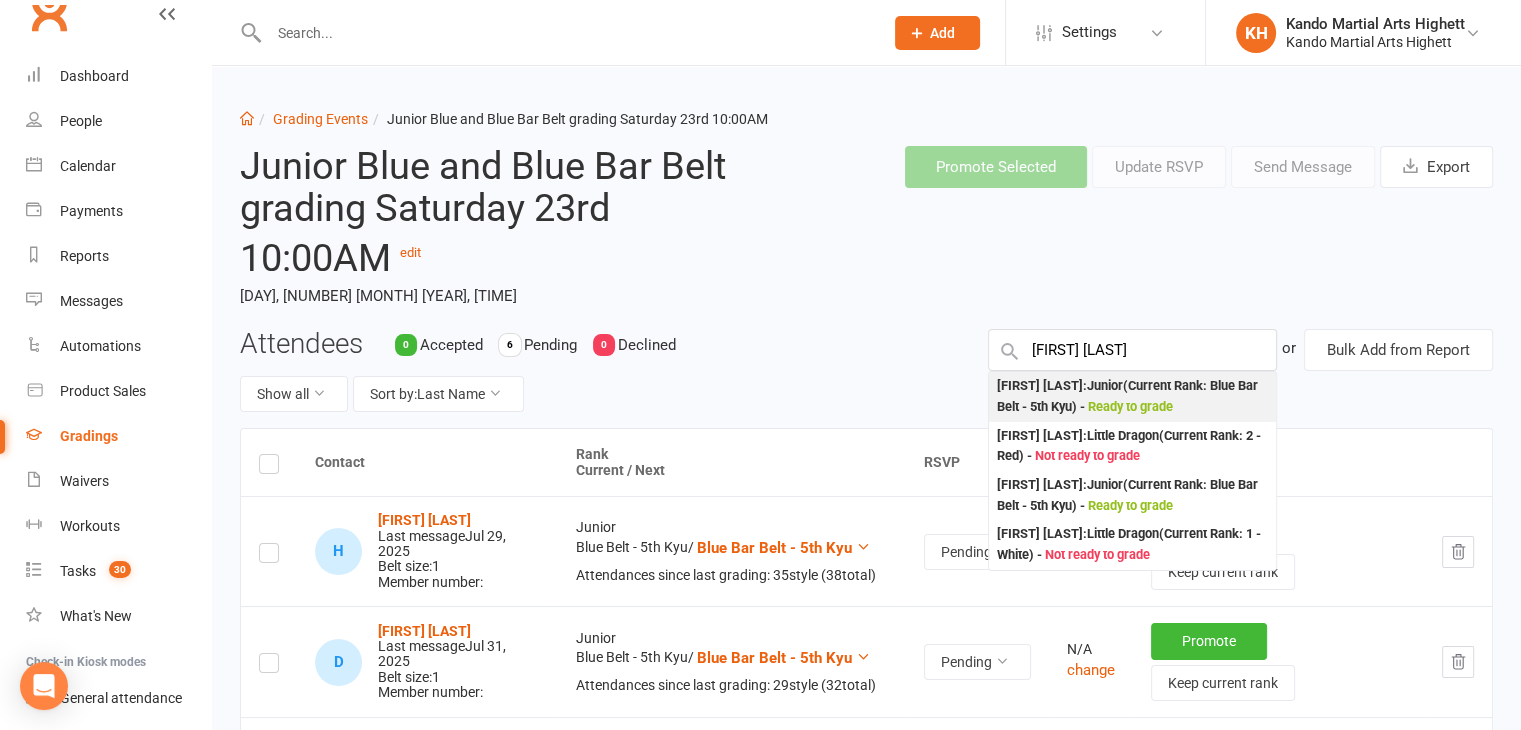 click on "Thomas Duffett :  Junior  (Current Rank:   Blue Bar Belt - 5th  Kyu ) -   Ready to grade" at bounding box center (1132, 396) 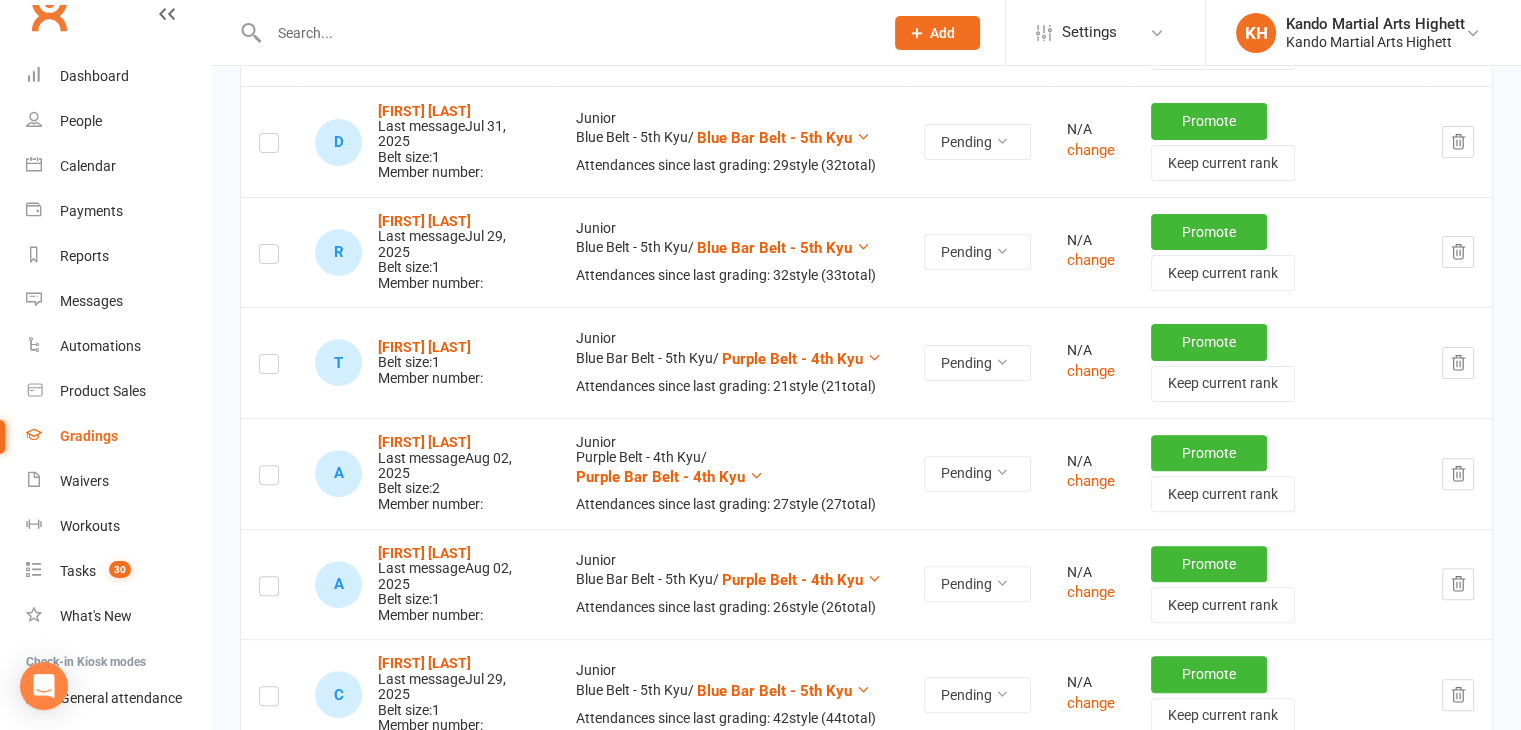 scroll, scrollTop: 516, scrollLeft: 0, axis: vertical 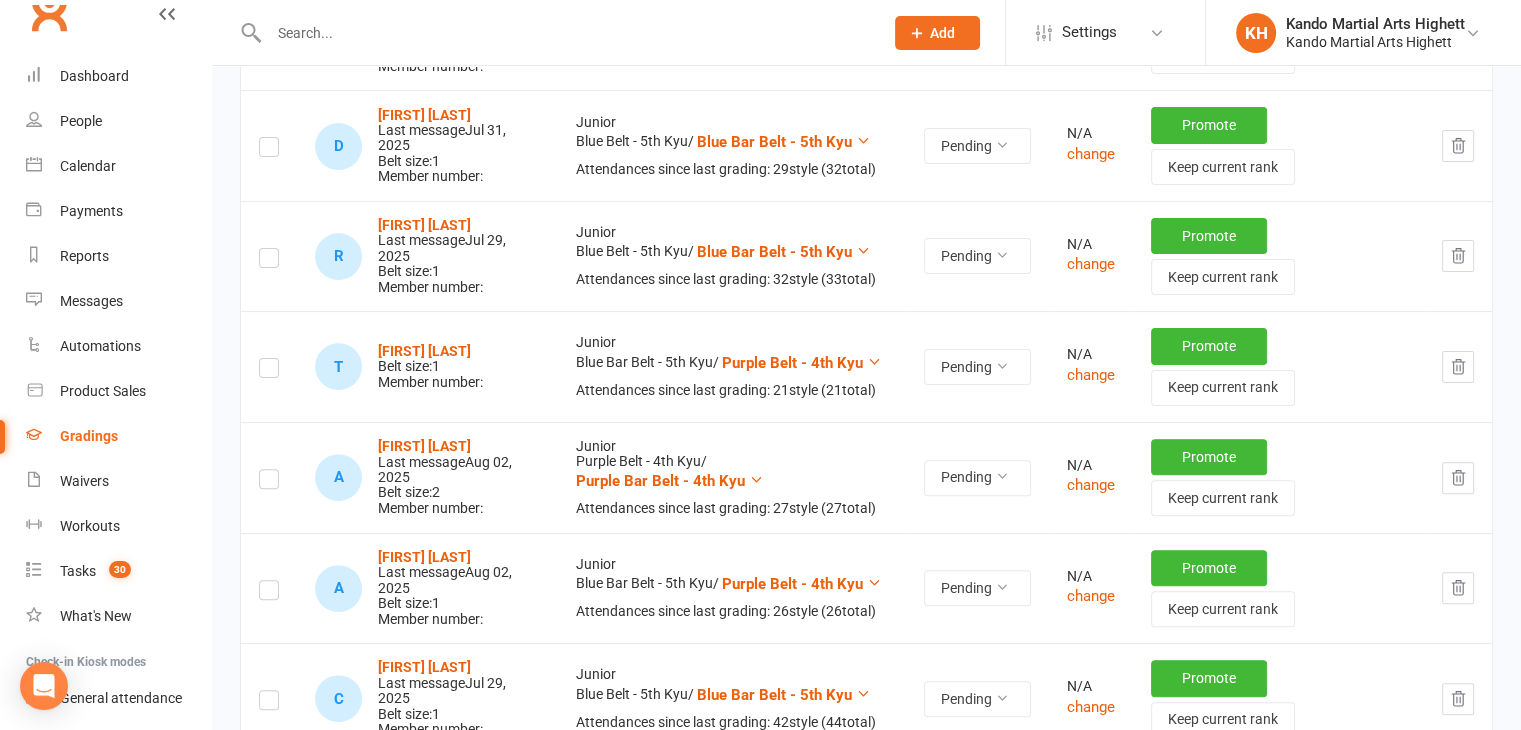 click at bounding box center [269, 366] 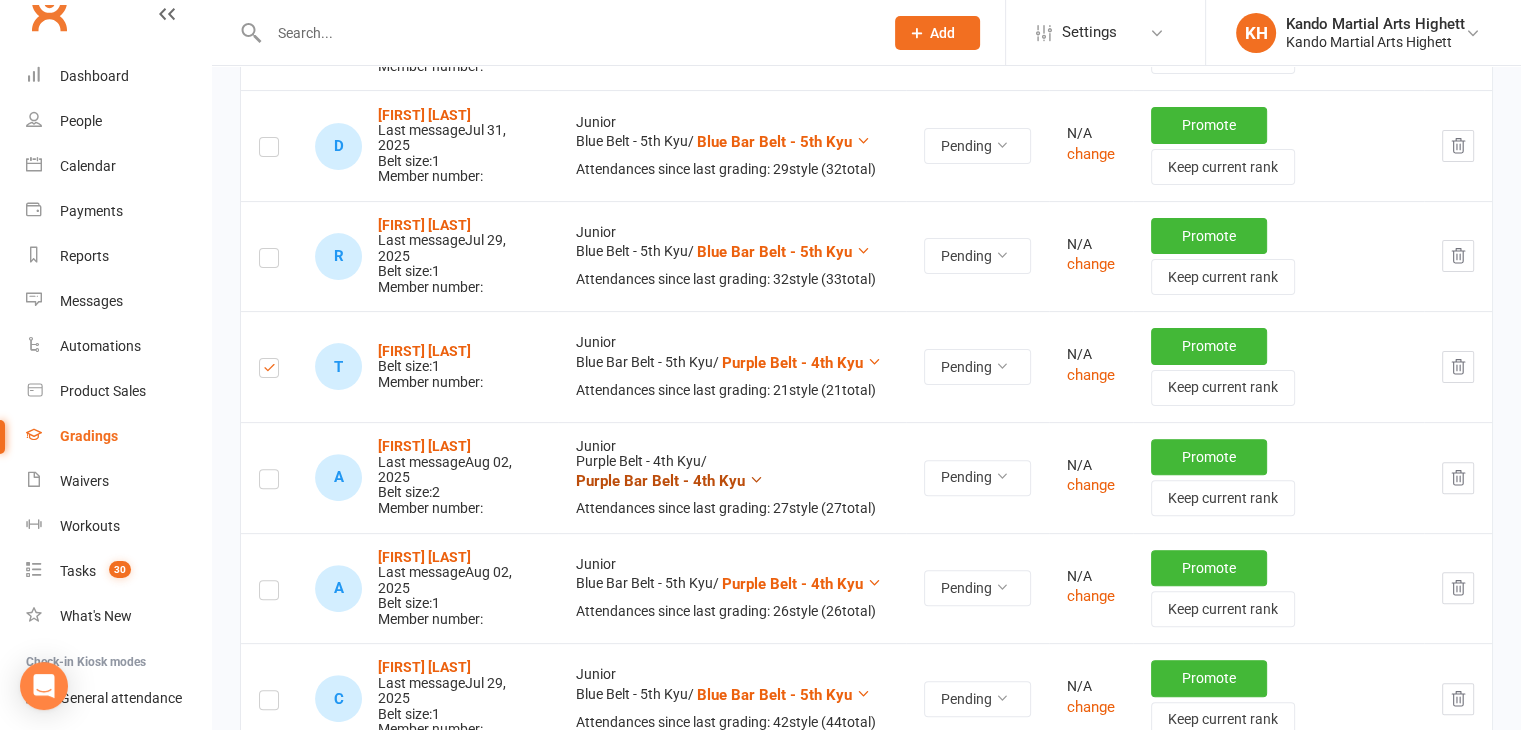 scroll, scrollTop: 0, scrollLeft: 0, axis: both 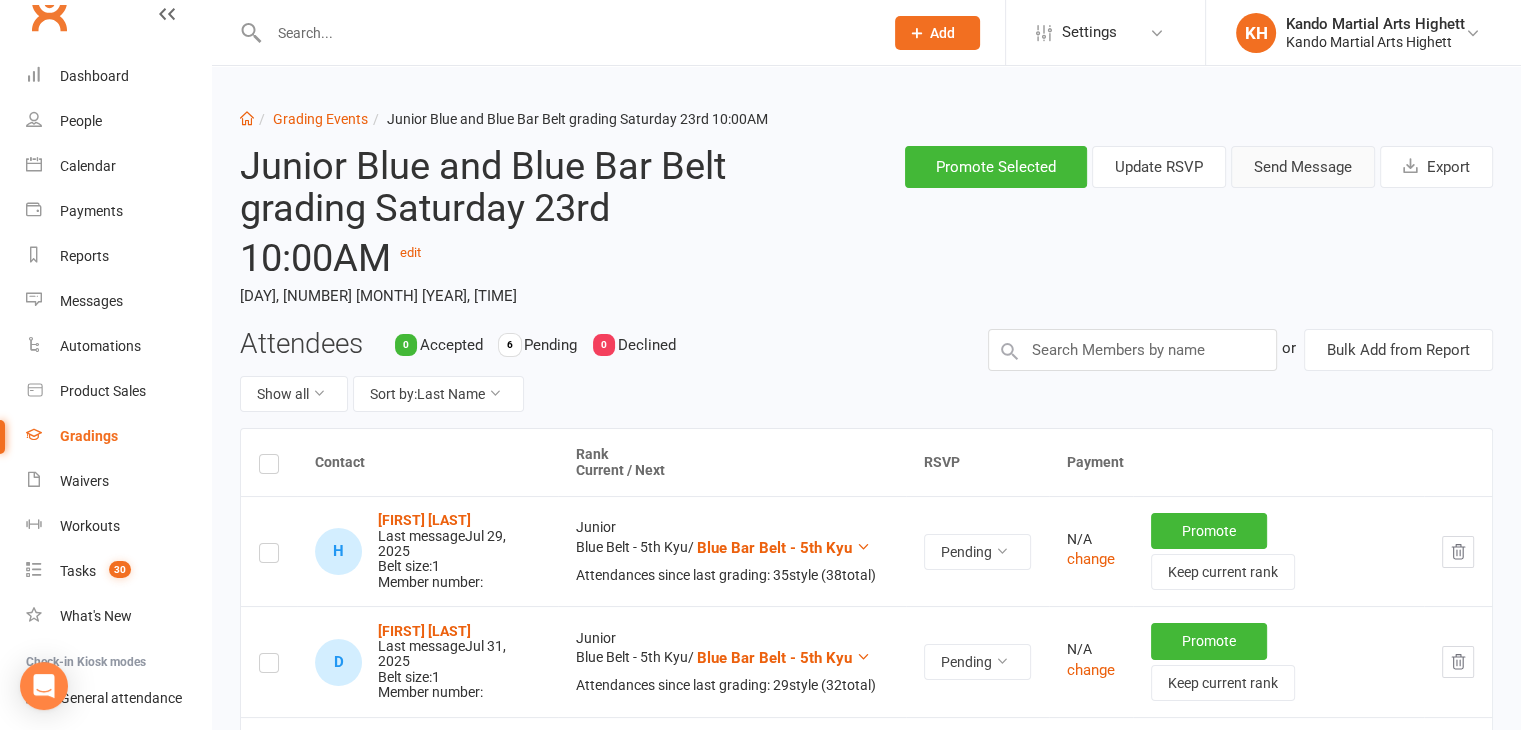 click on "Send Message" at bounding box center (1303, 167) 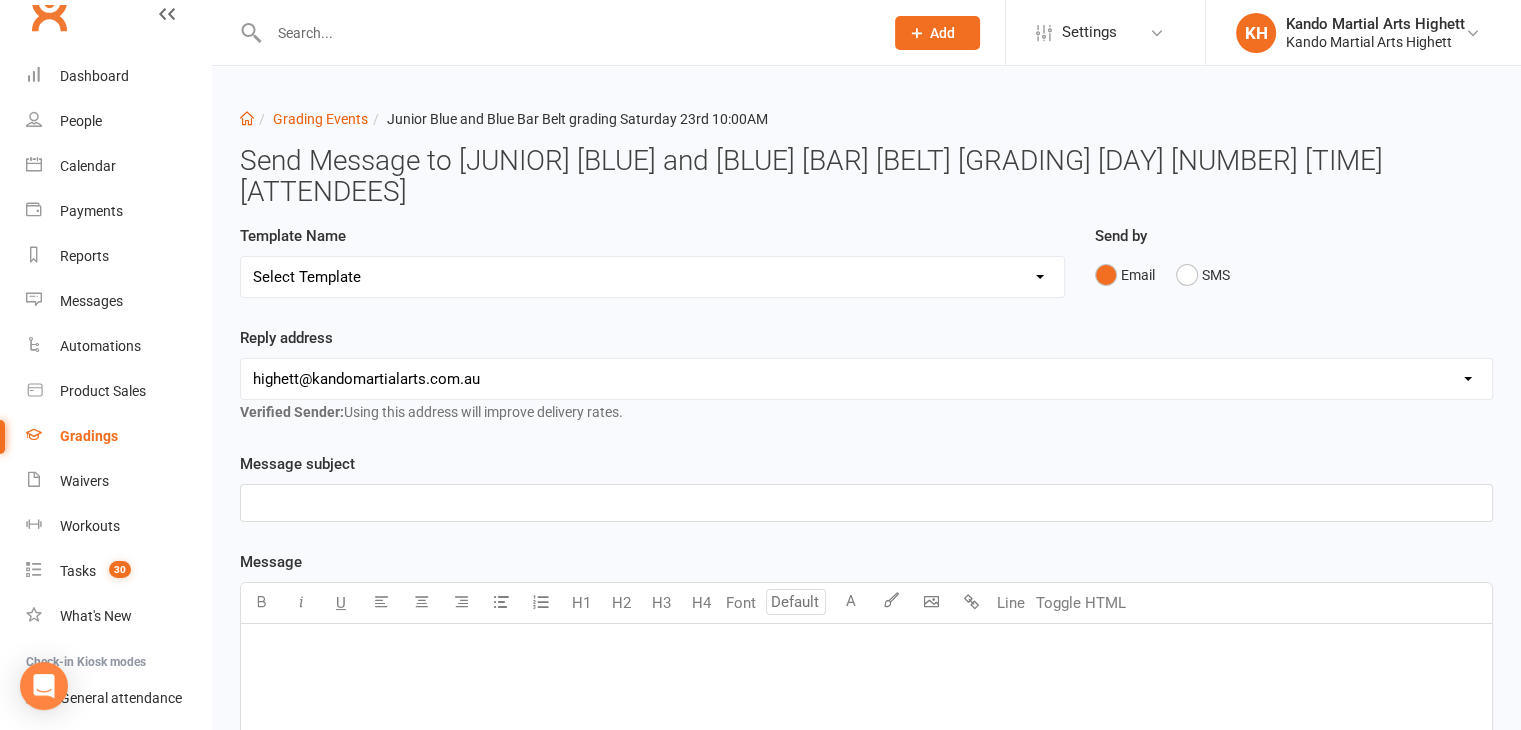click on "Template Name Select Template [Email] Black Belt Grading Invitation [Email] Confirmation of Successful Grading [Email] Grading Event Reminder [SMS] Invited to grading not responded [Email] JNR - Invitation to Grading Event [Email] Notification of change to Grading Event date/time [Email] TA - Invitation to Grading Event" at bounding box center [652, 275] 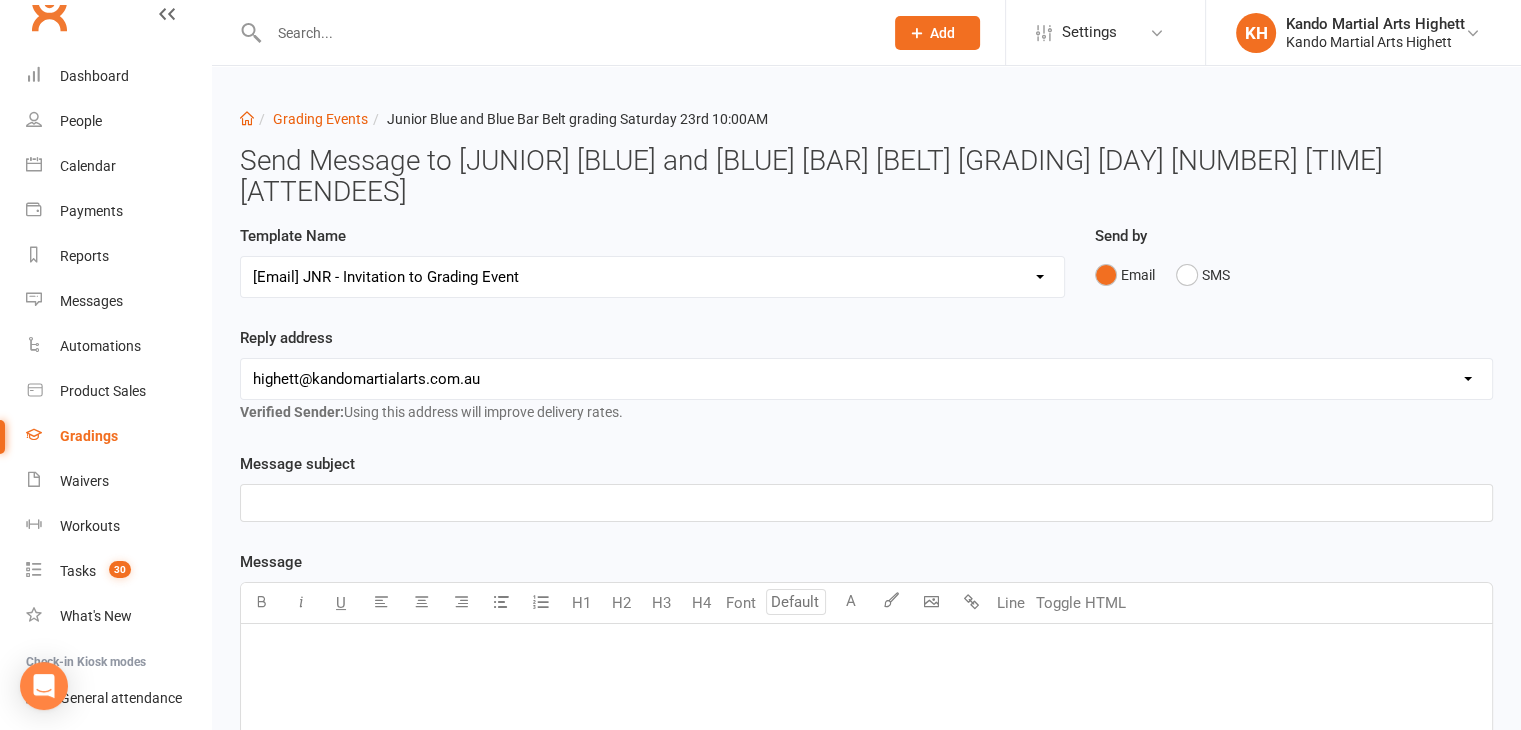 click on "Select Template [Email] Black Belt Grading Invitation [Email] Confirmation of Successful Grading [Email] Grading Event Reminder [SMS] Invited to grading not responded [Email] JNR - Invitation to Grading Event [Email] Notification of change to Grading Event date/time [Email] TA - Invitation to Grading Event" at bounding box center (652, 277) 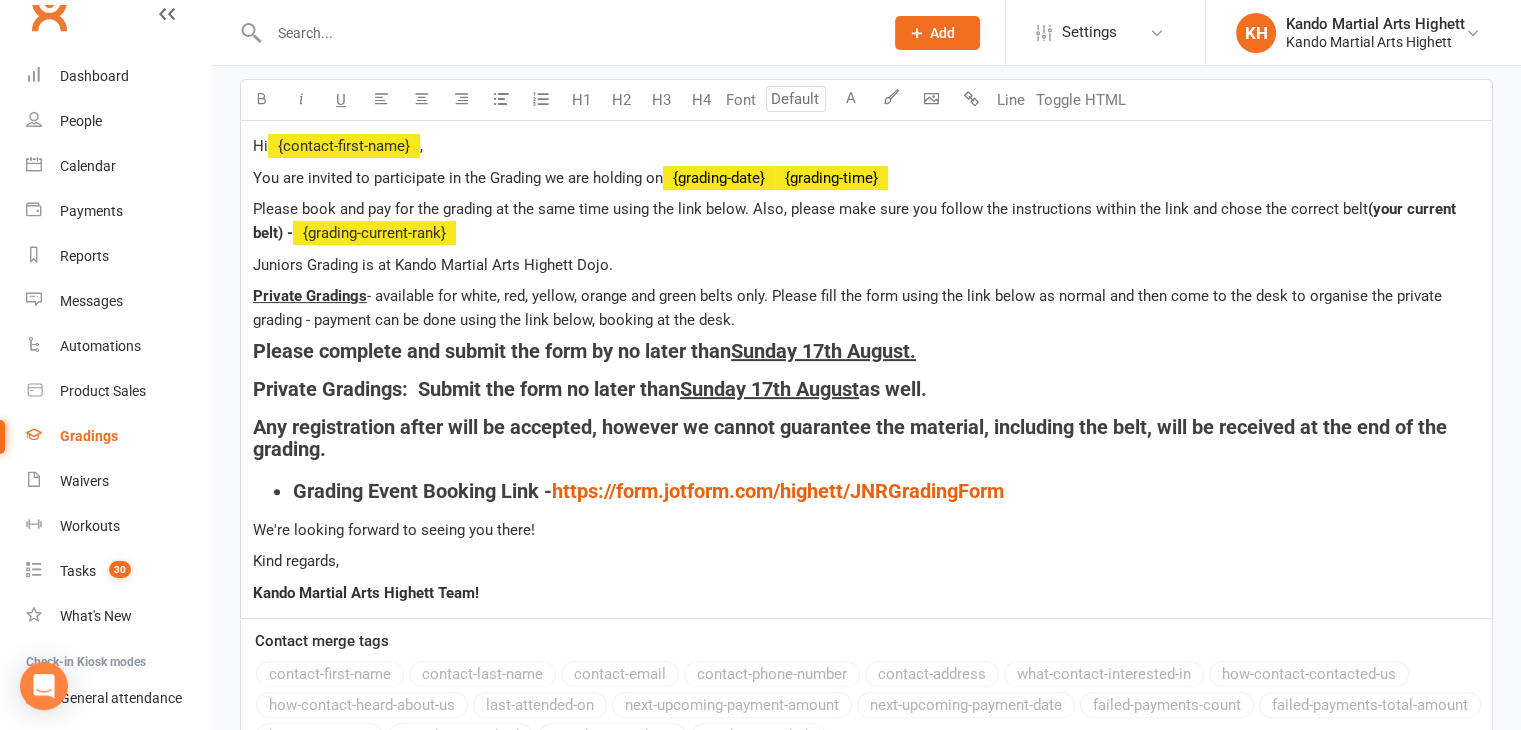 scroll, scrollTop: 762, scrollLeft: 0, axis: vertical 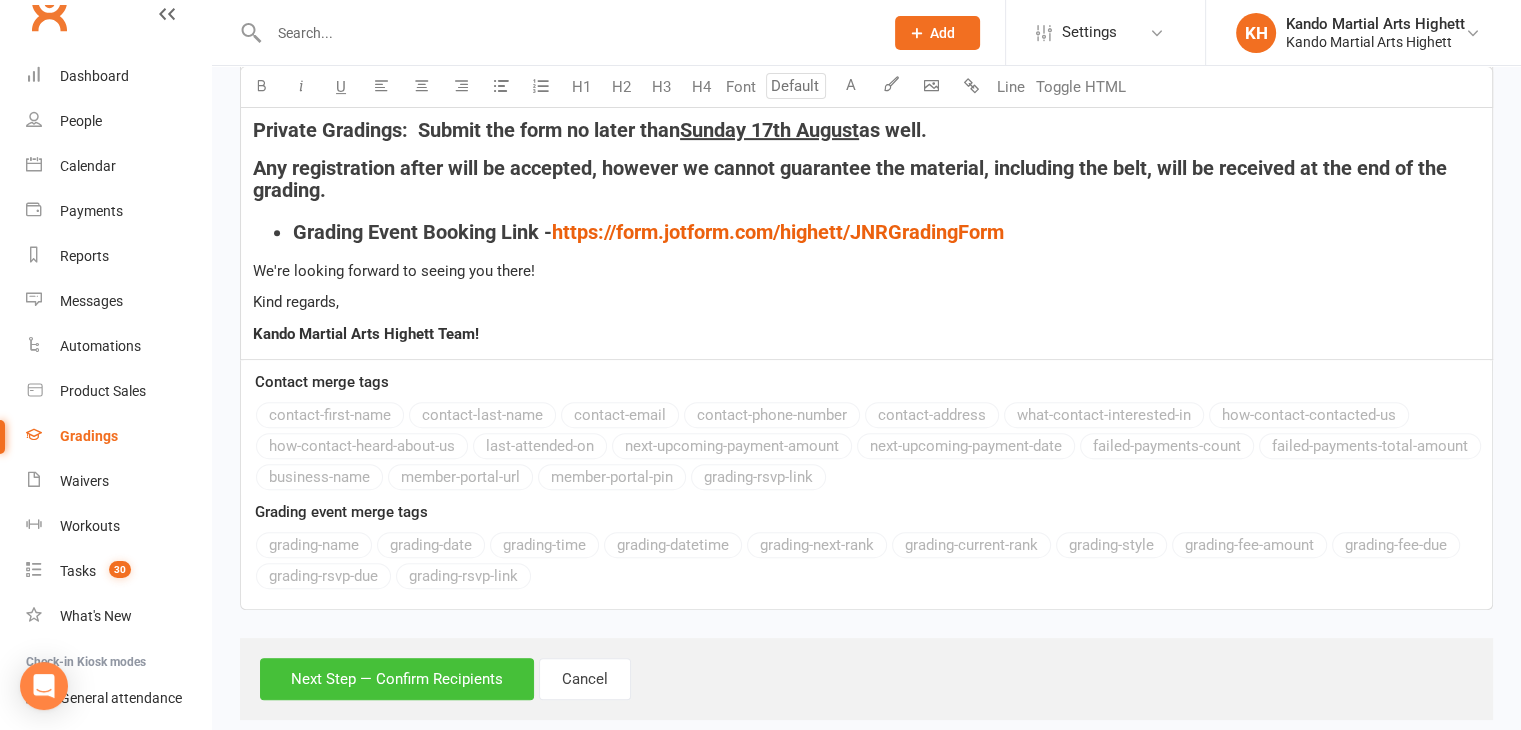 click on "Next Step — Confirm Recipients" at bounding box center [397, 679] 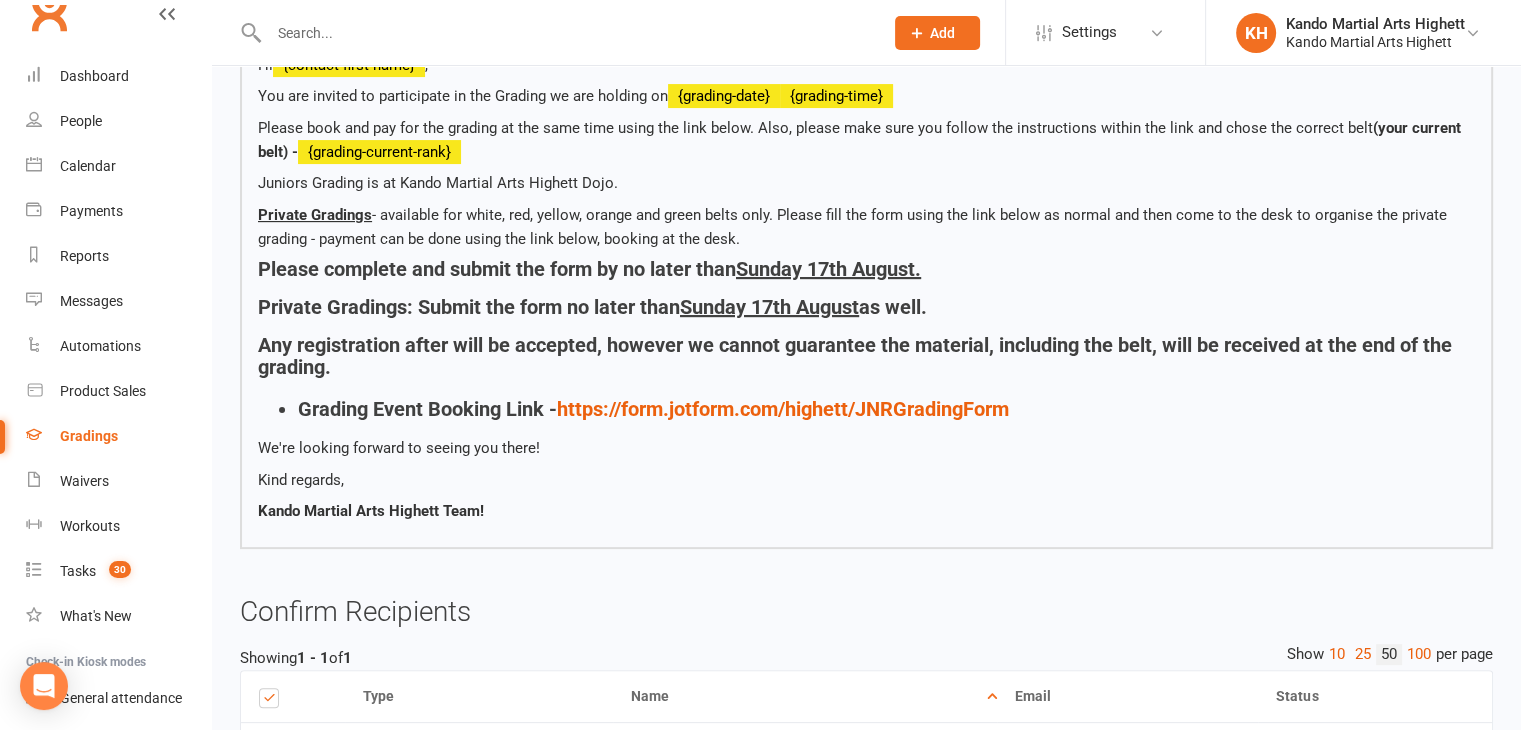 scroll, scrollTop: 612, scrollLeft: 0, axis: vertical 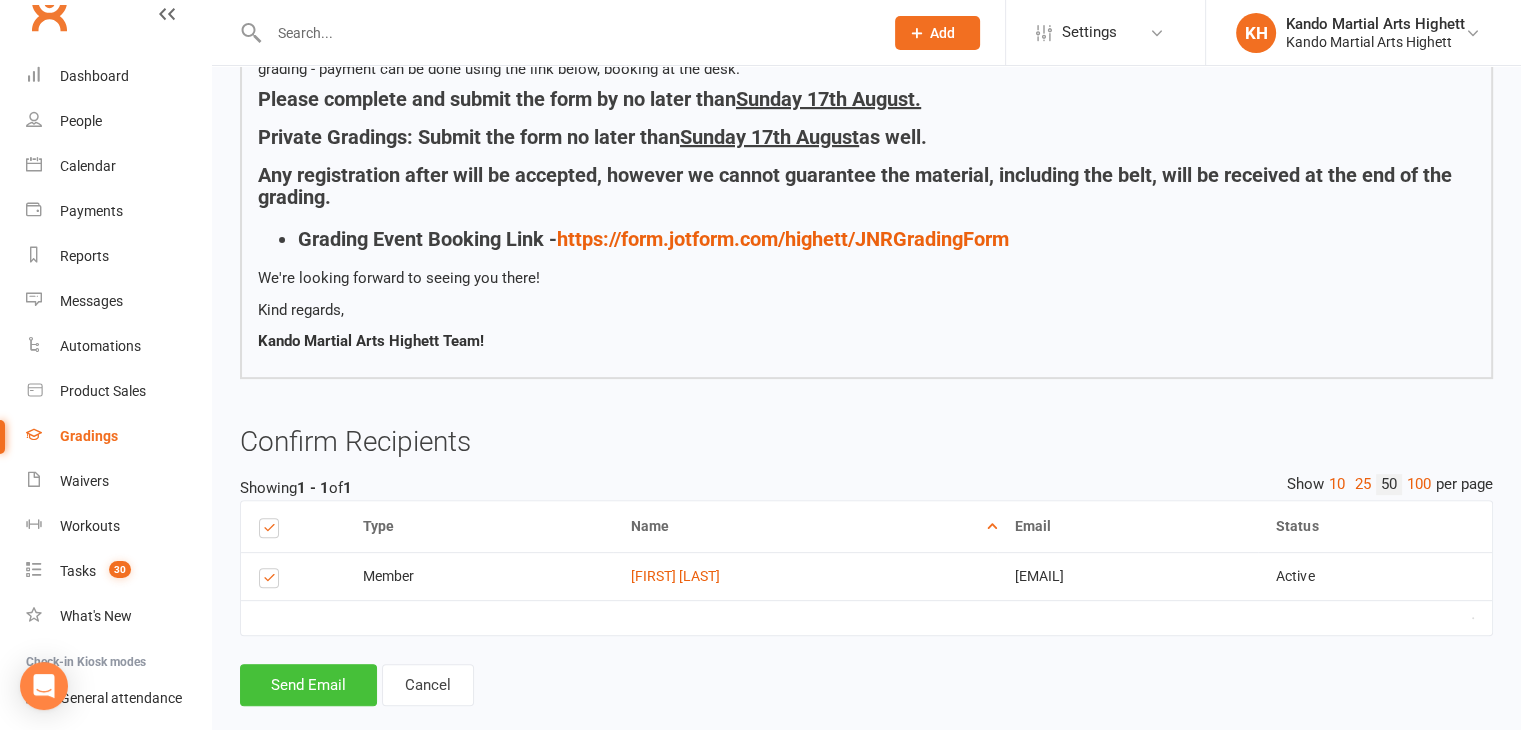 click on "Send Email" at bounding box center (308, 685) 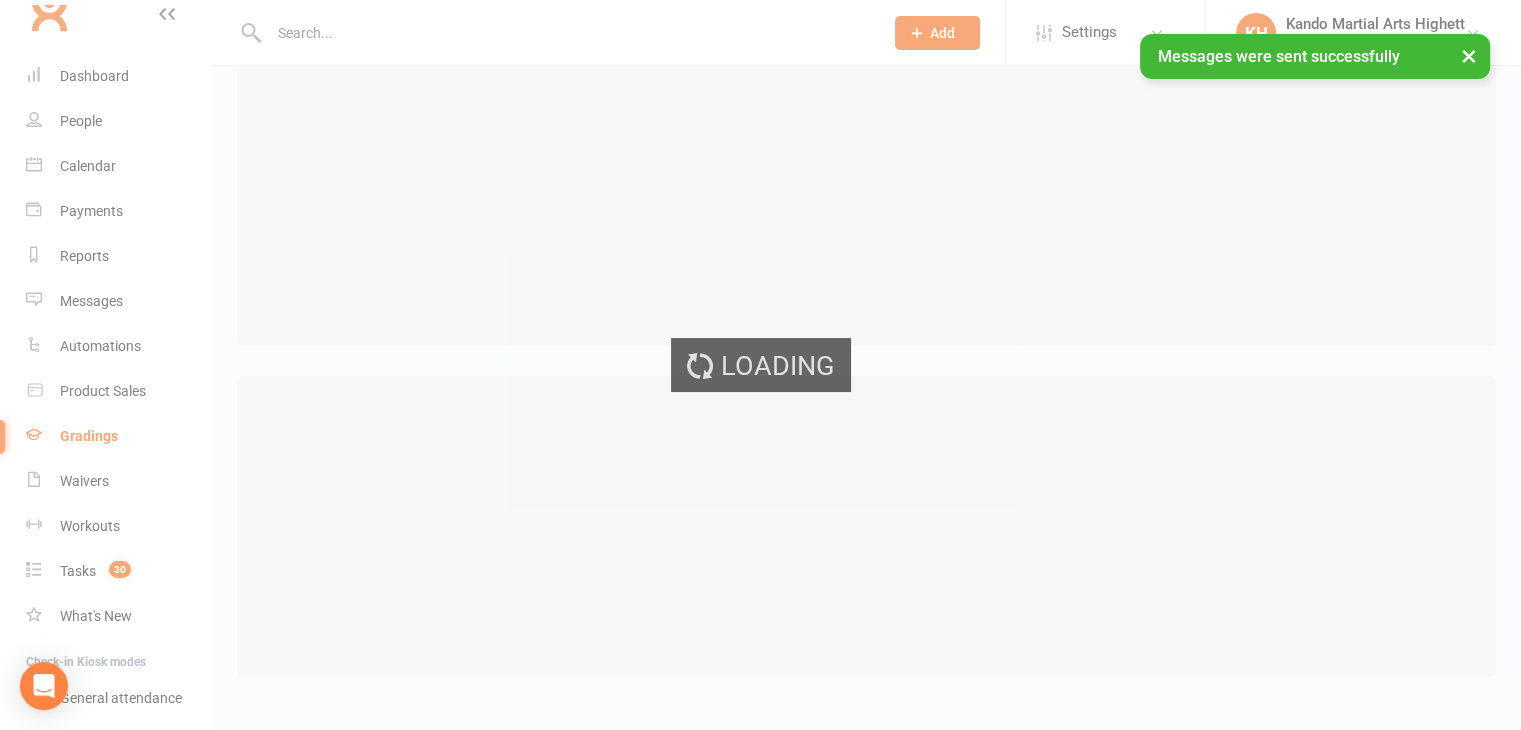 scroll, scrollTop: 0, scrollLeft: 0, axis: both 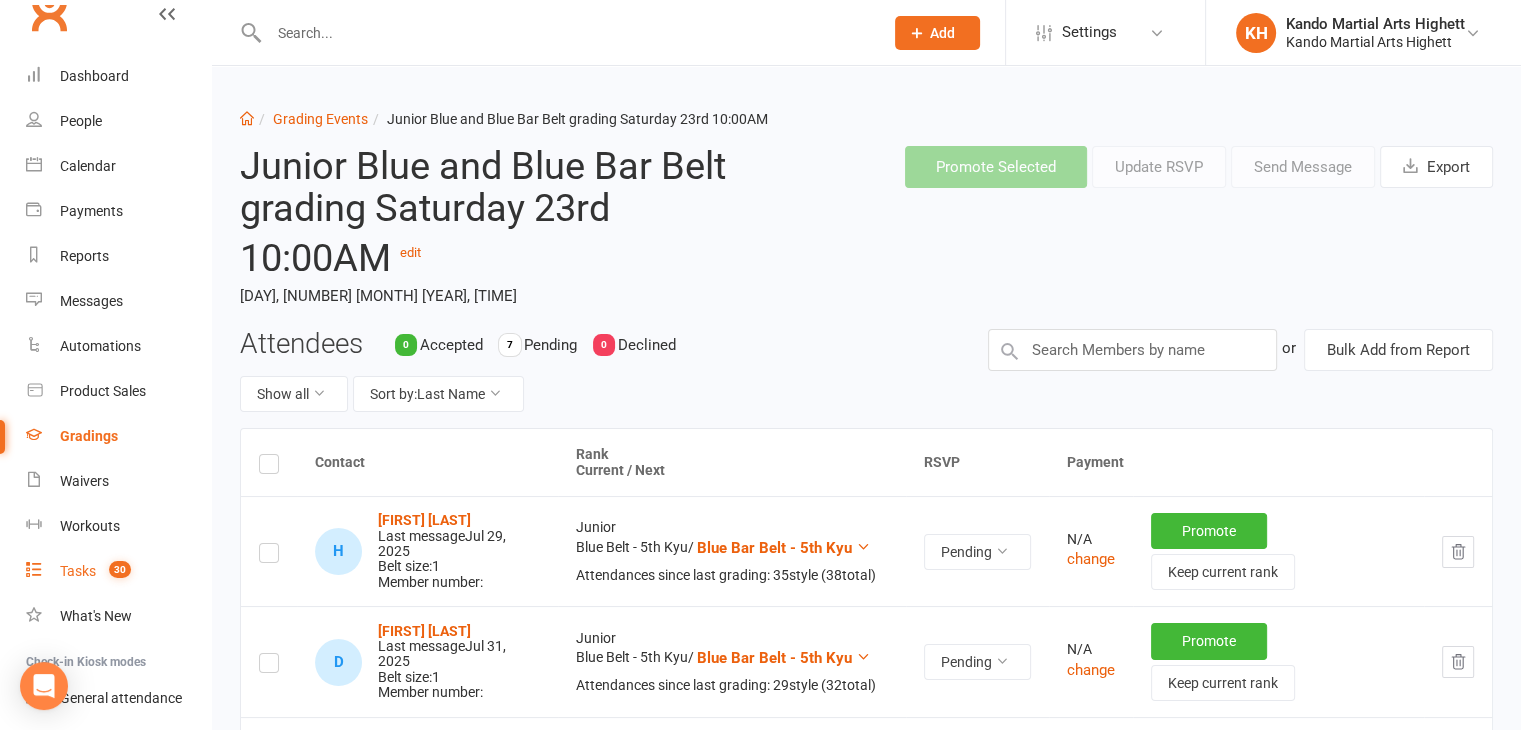 click on "Tasks   30" at bounding box center (118, 571) 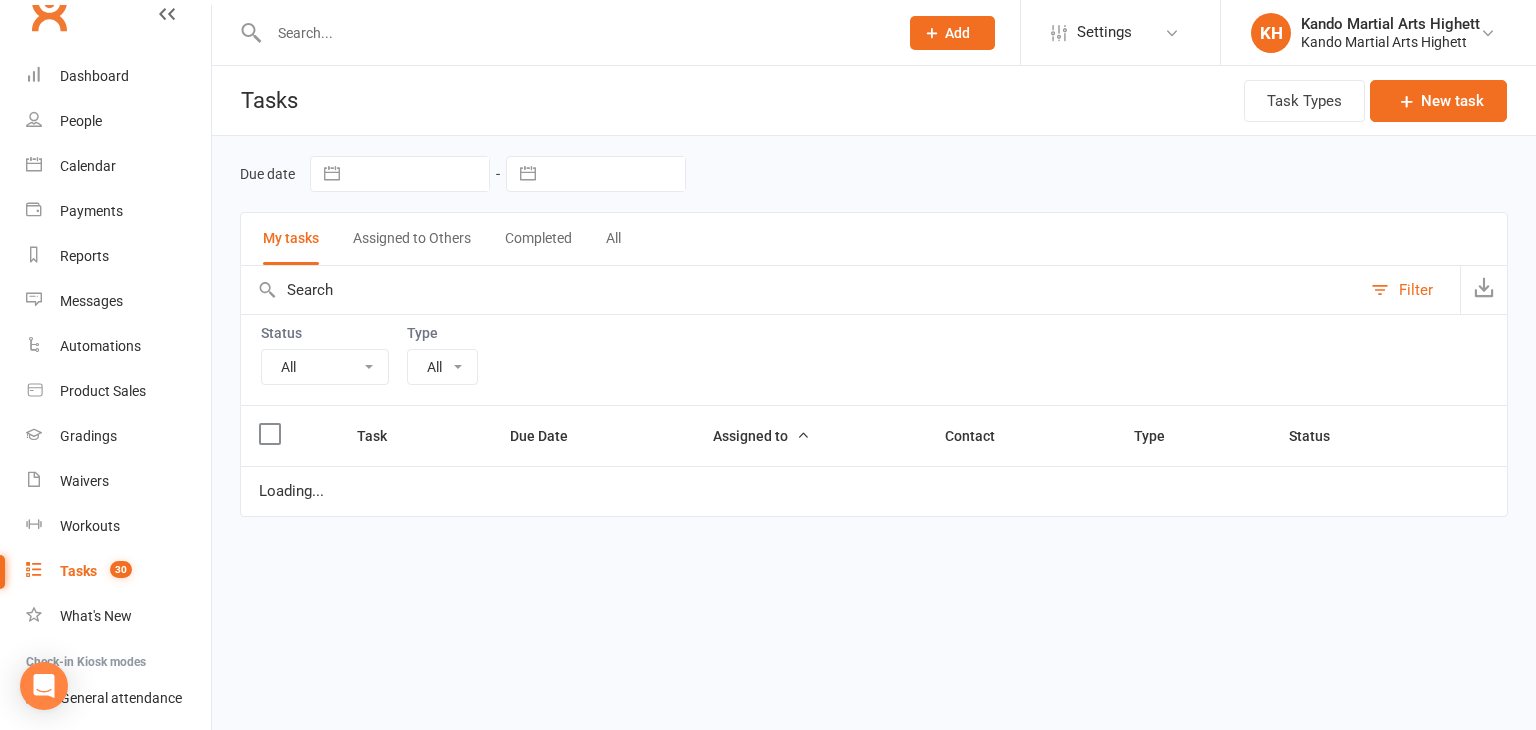 select on "23096" 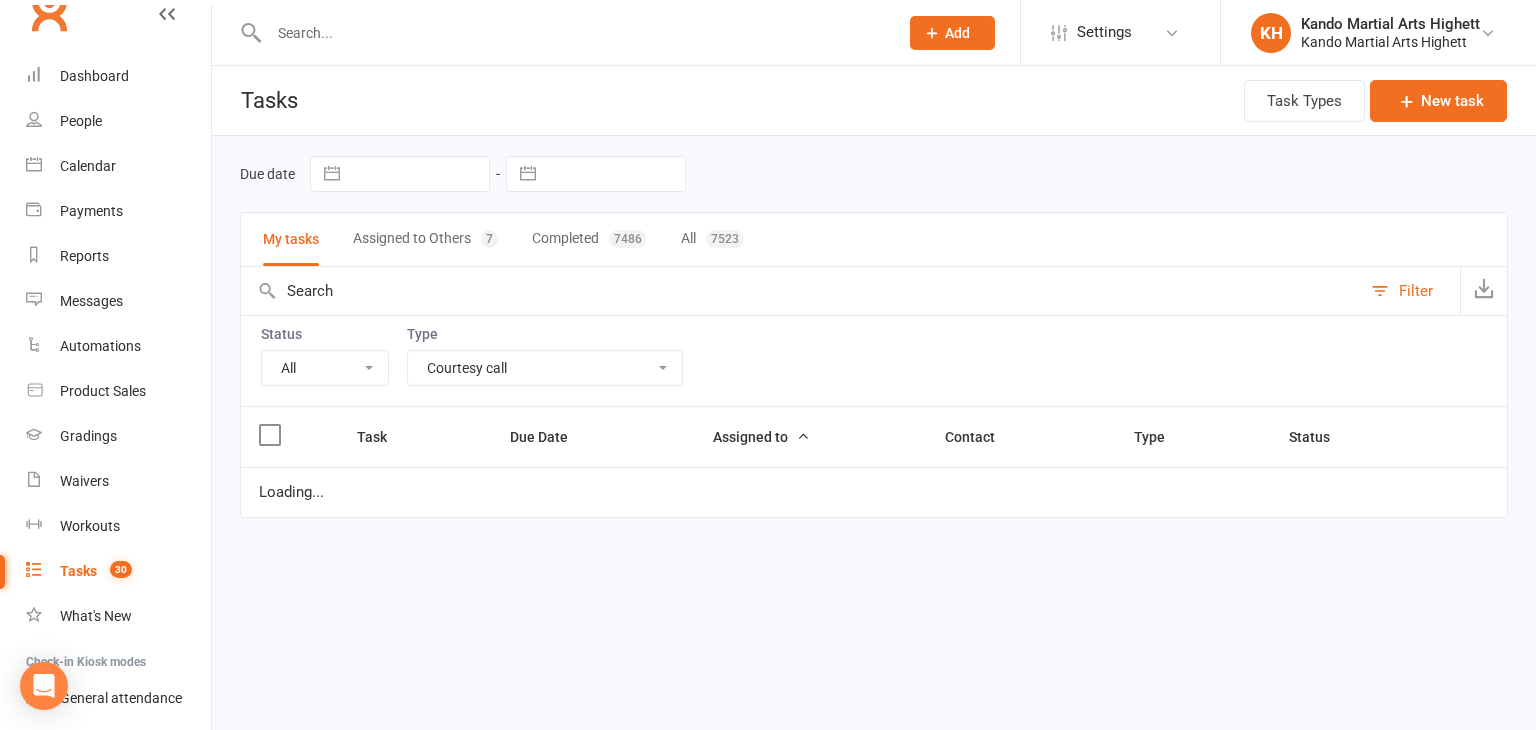 select on "finished" 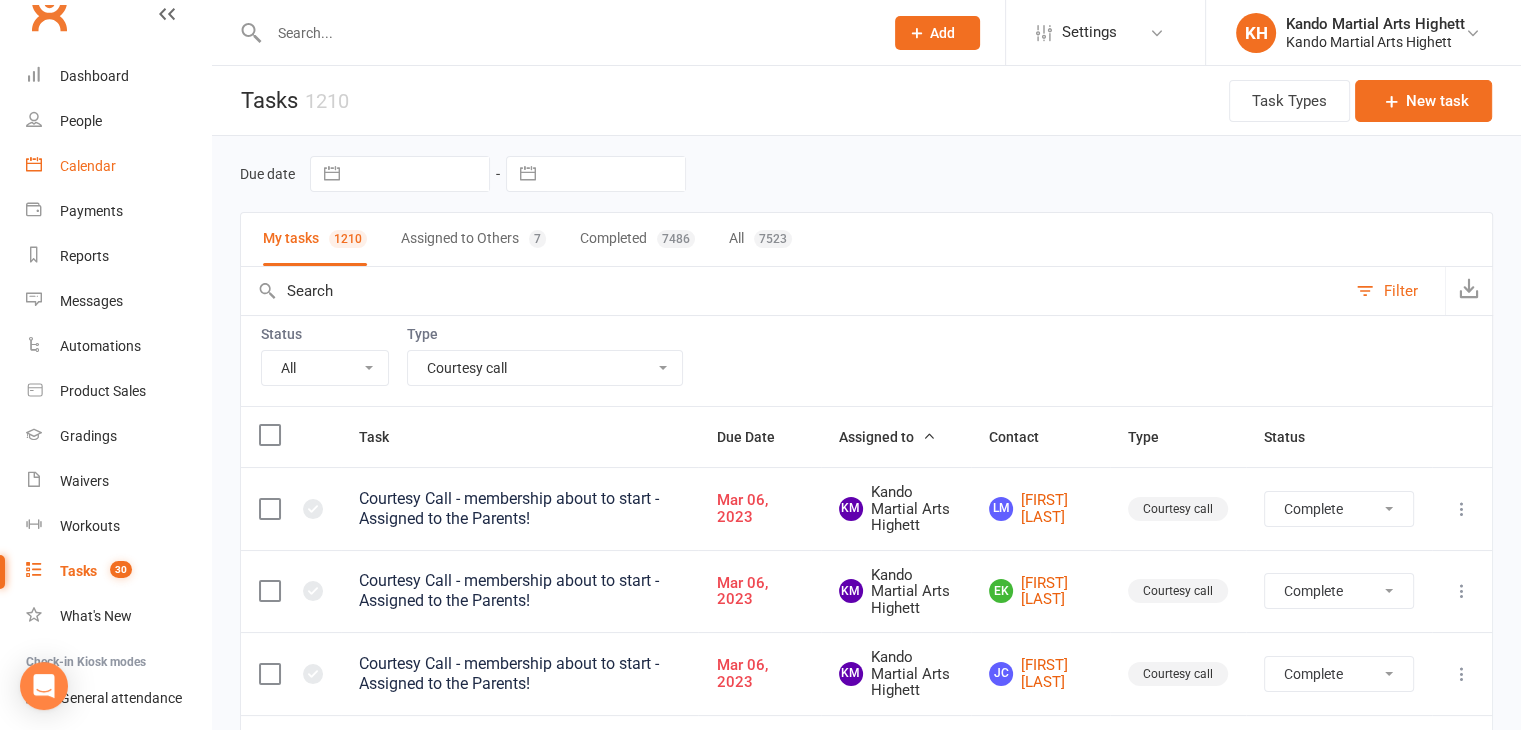 click on "Calendar" at bounding box center (118, 166) 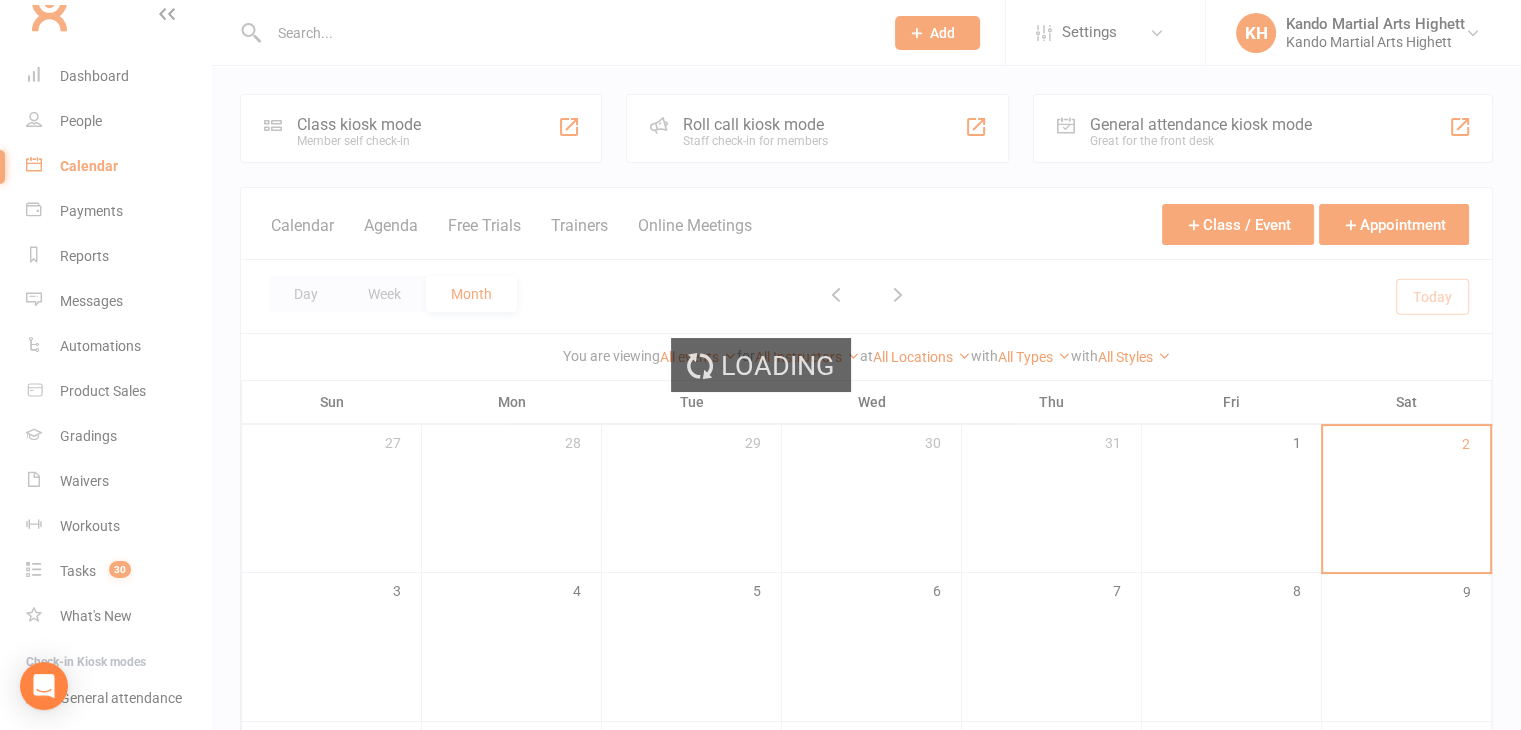 click on "Loading" at bounding box center [760, 365] 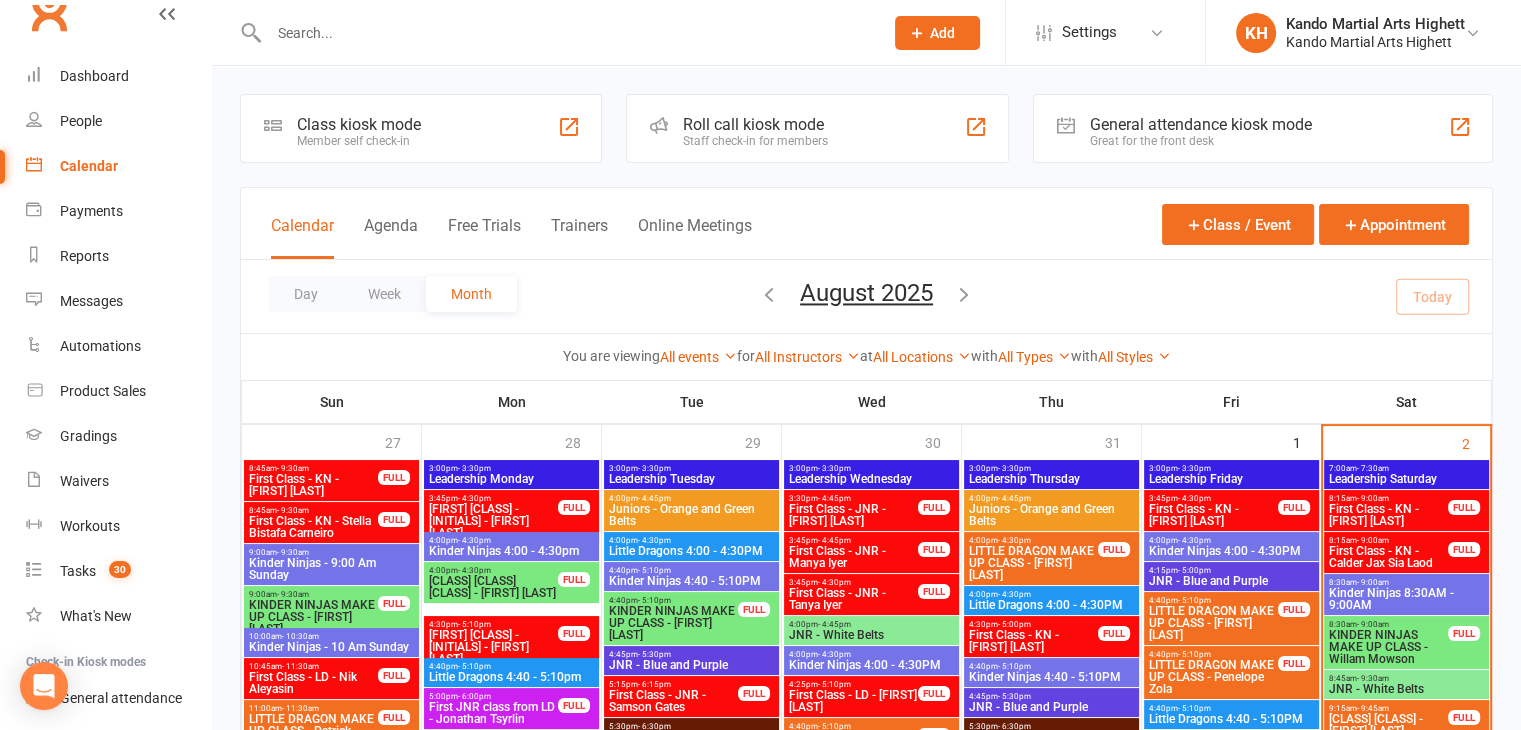 click at bounding box center [566, 33] 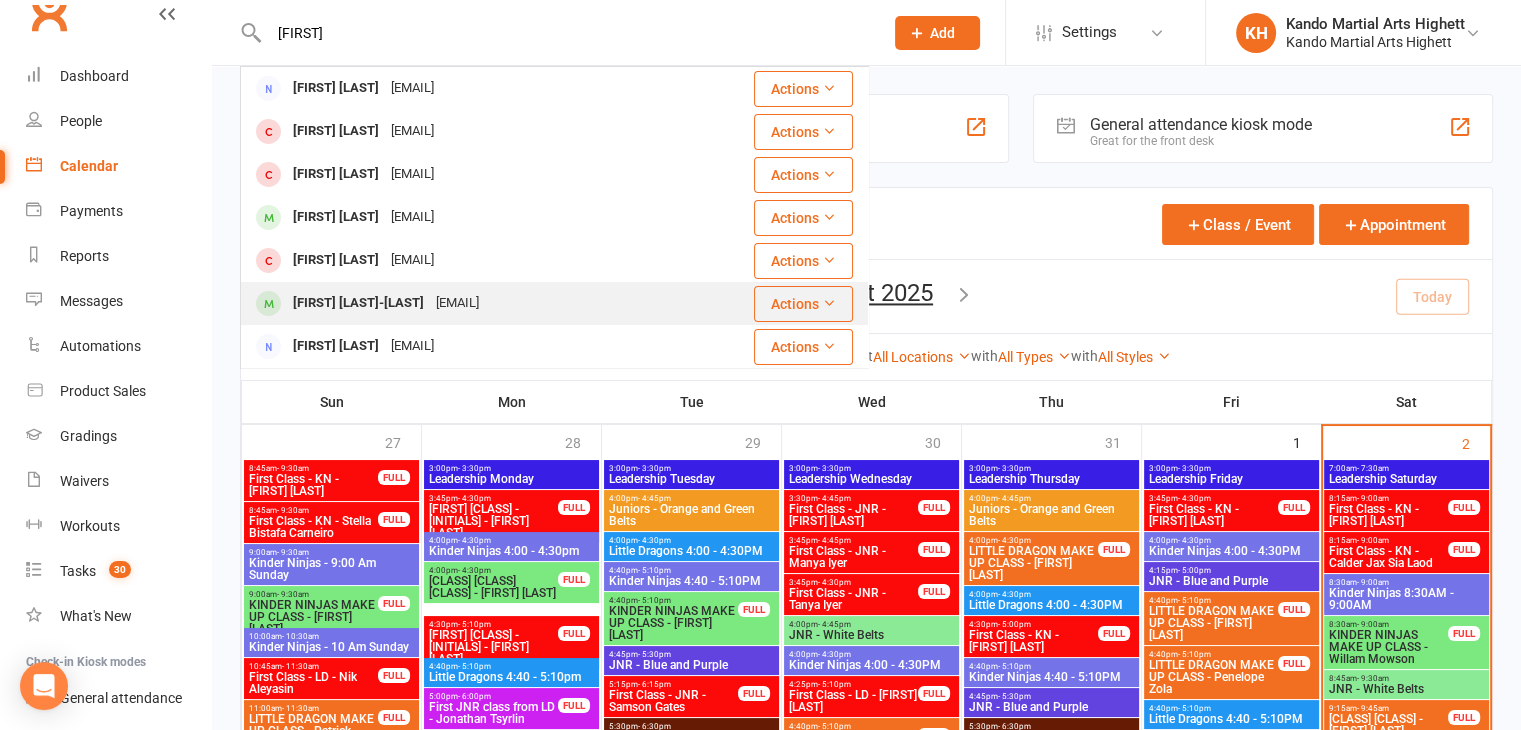 type on "[FIRST]" 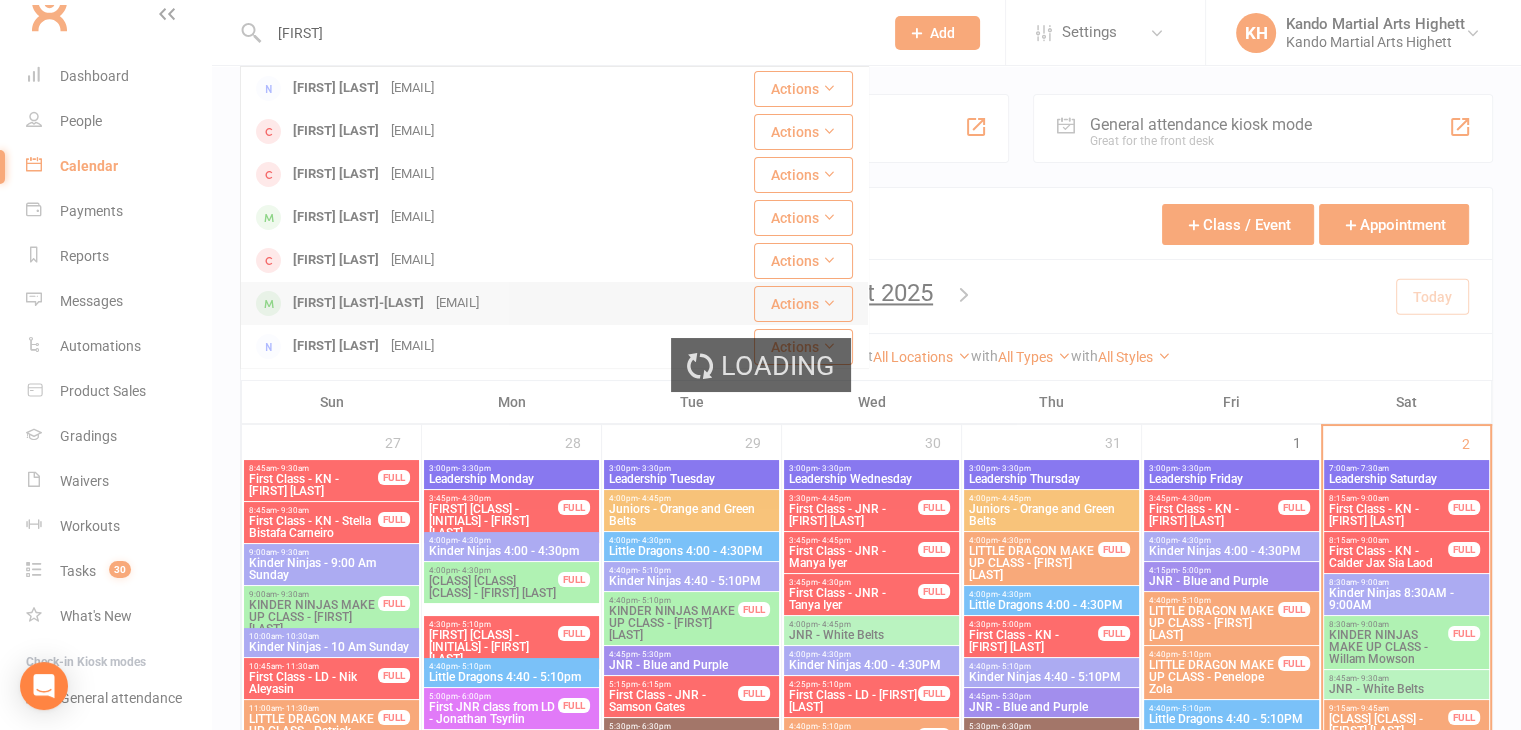 type 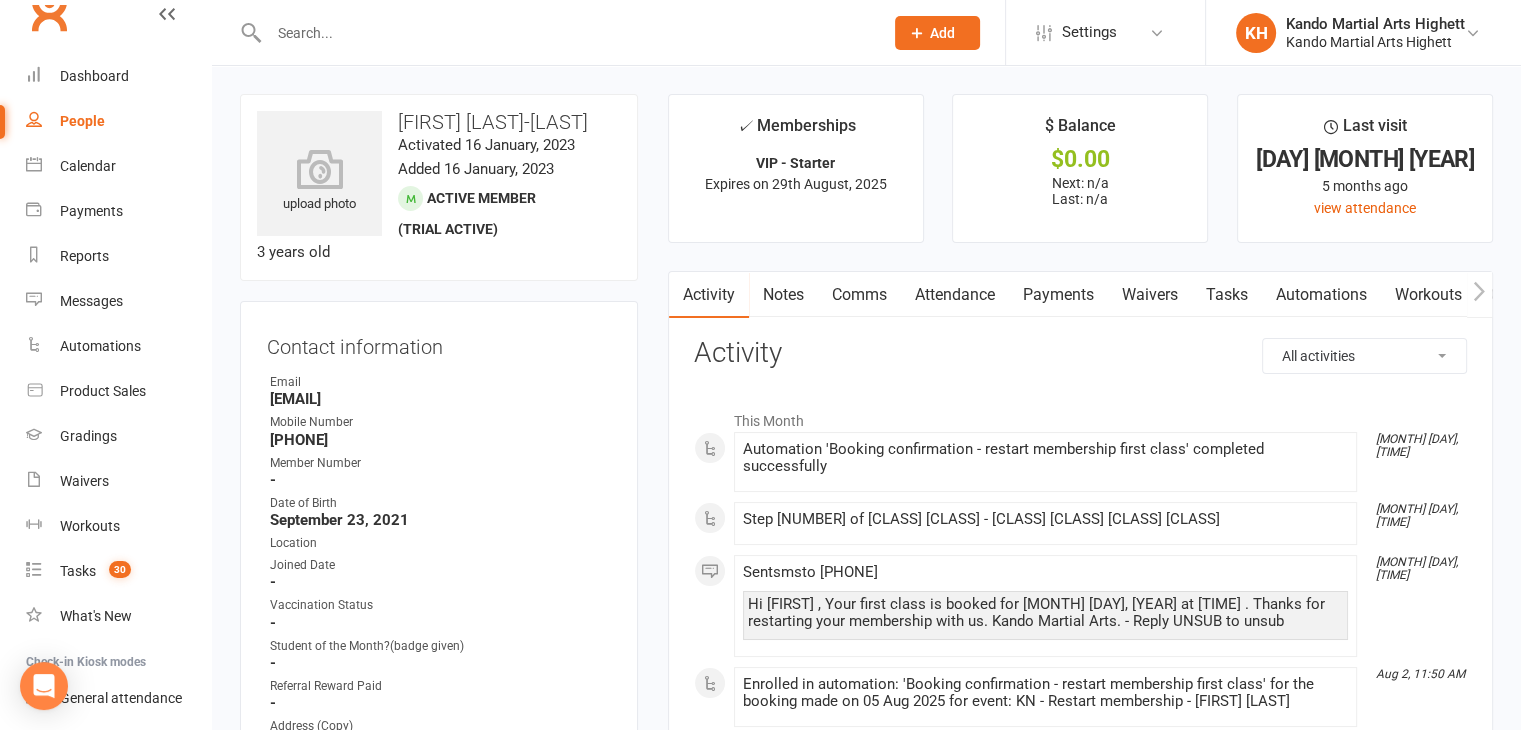 click on "Tasks" at bounding box center [1227, 295] 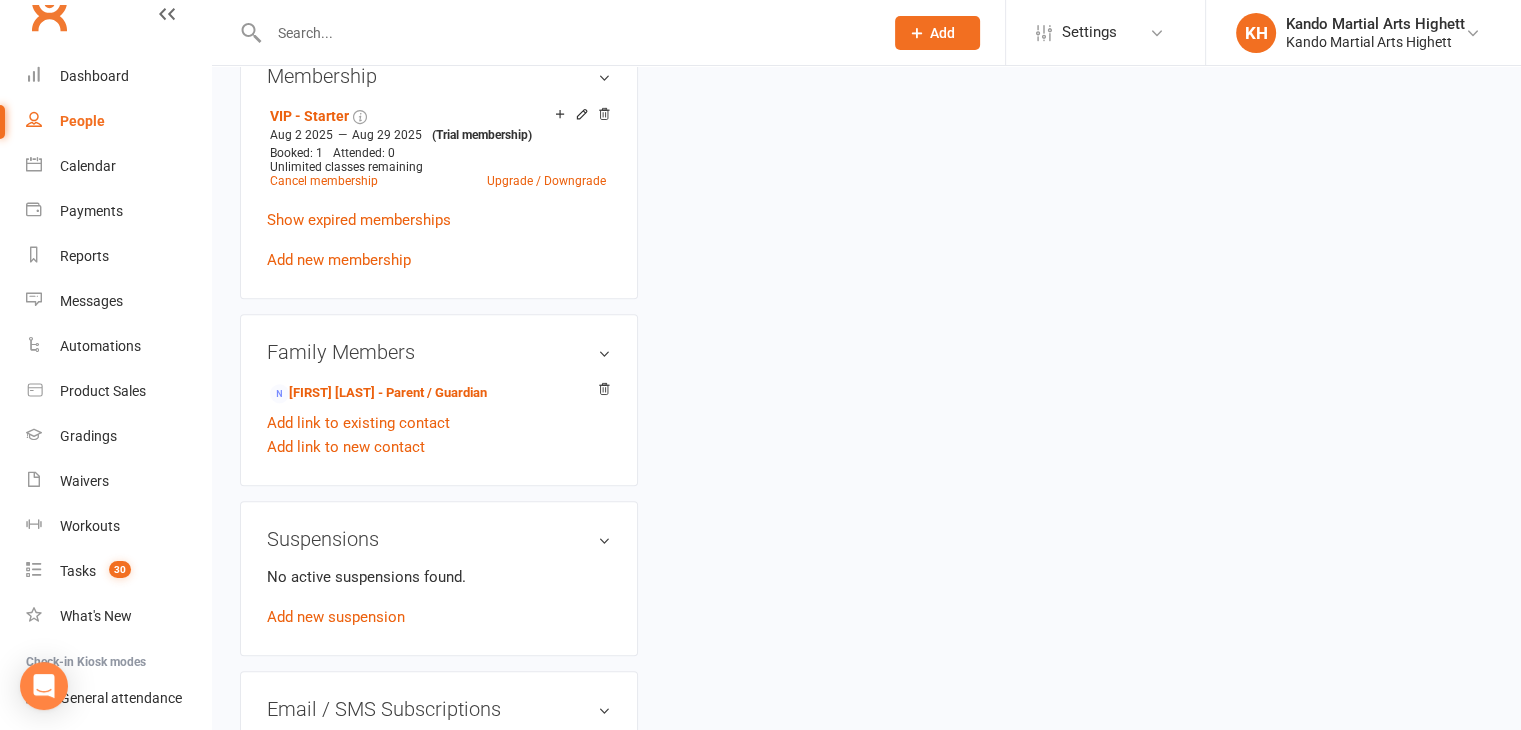 scroll, scrollTop: 1136, scrollLeft: 0, axis: vertical 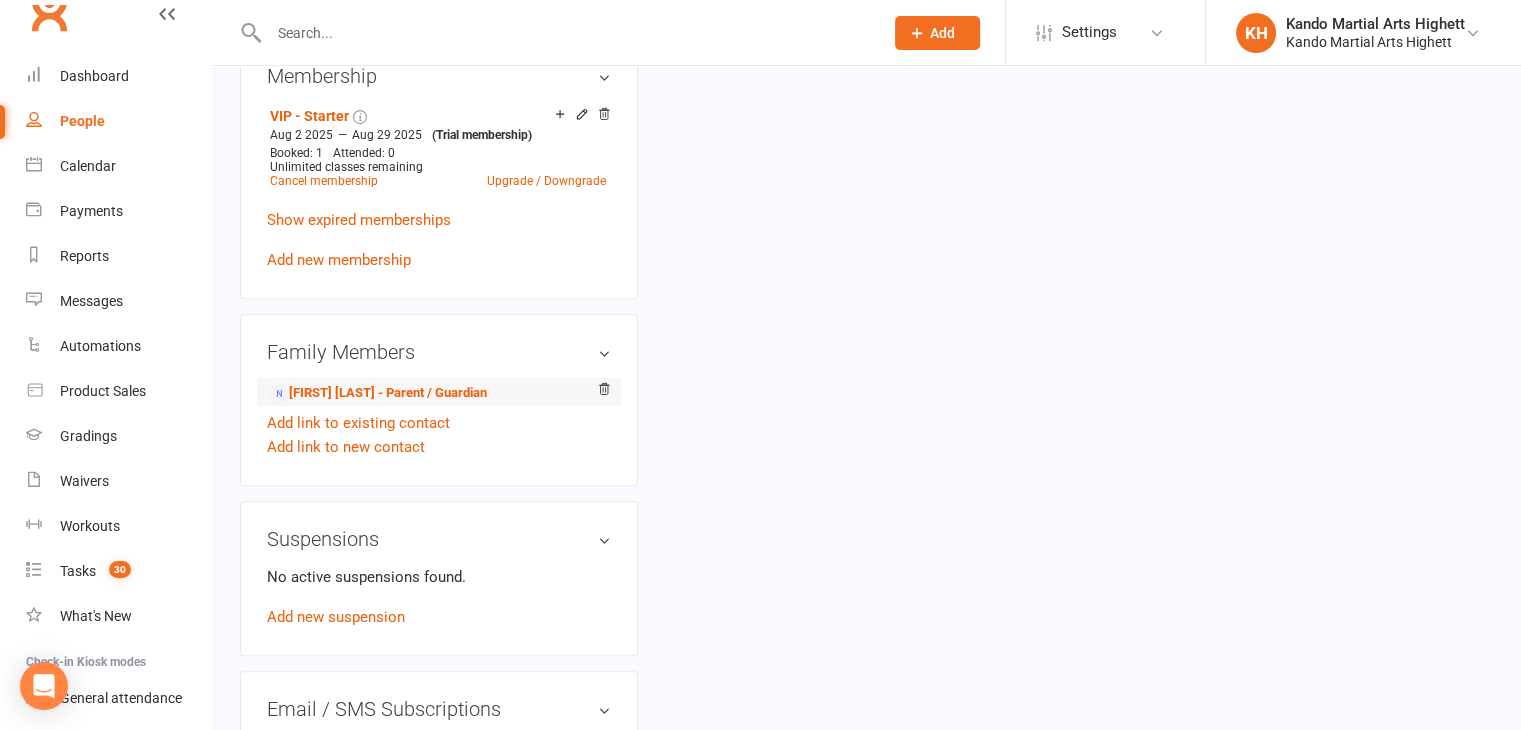 click on "[FIRST] [LAST] - Parent / Guardian" at bounding box center [439, 392] 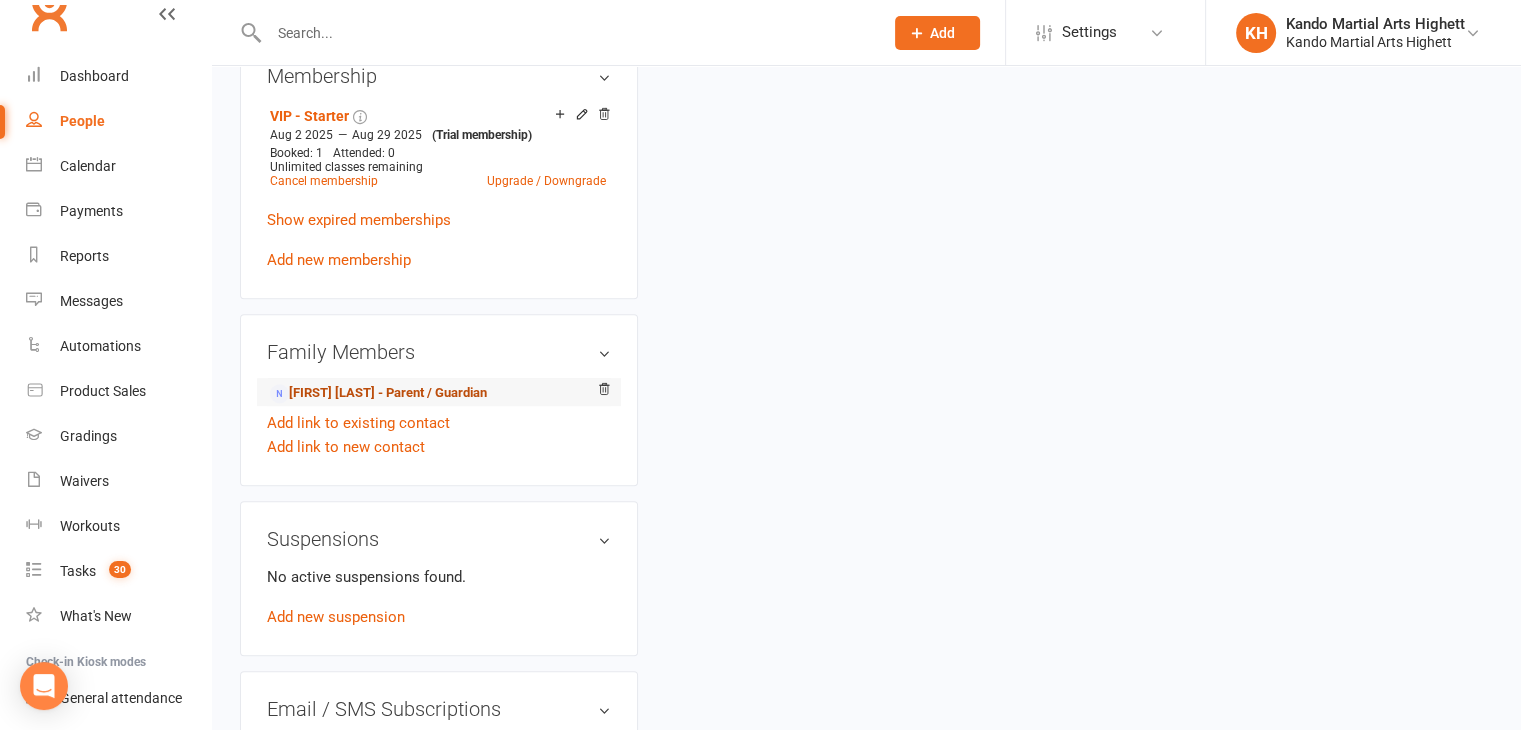 click on "[FIRST] [LAST] - Parent / Guardian" at bounding box center (378, 393) 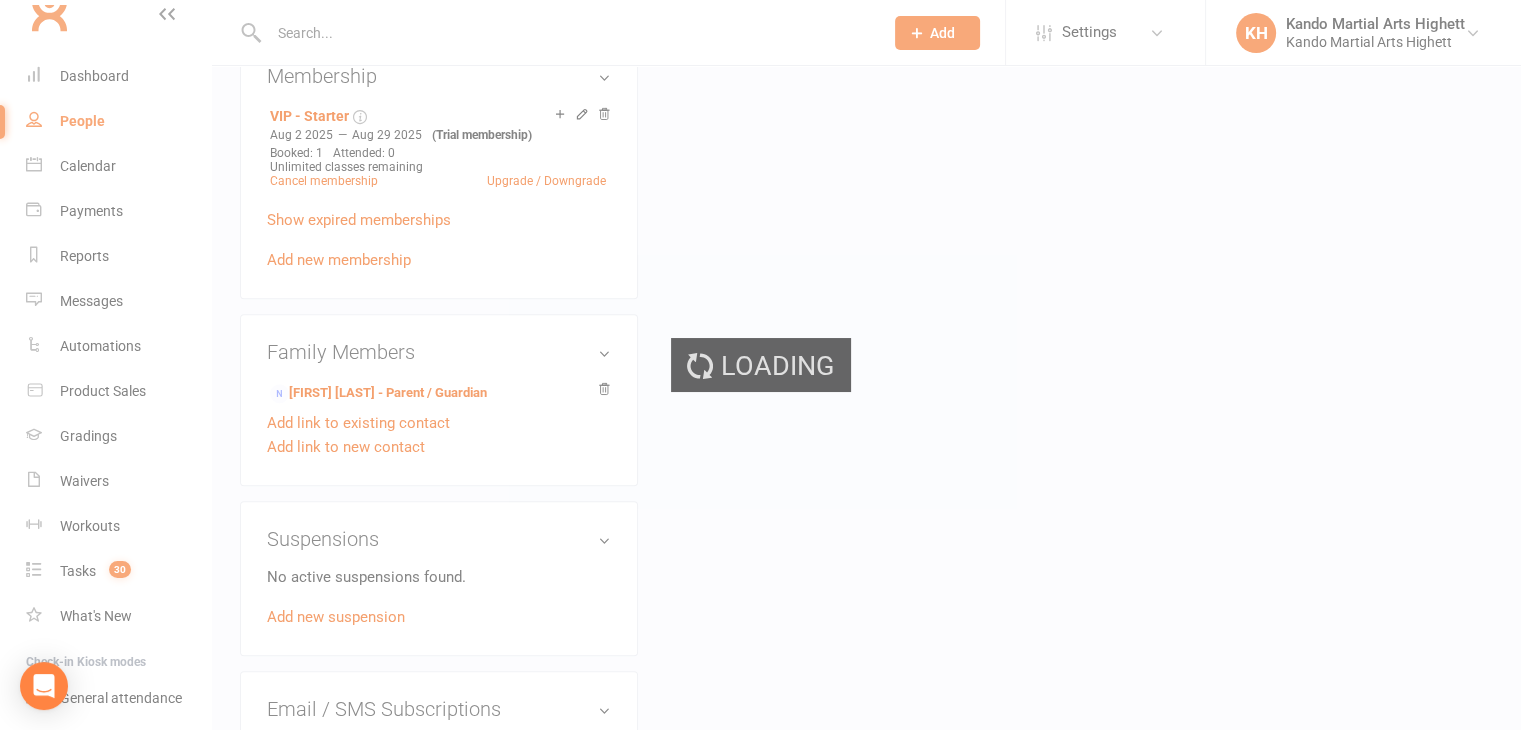 scroll, scrollTop: 0, scrollLeft: 0, axis: both 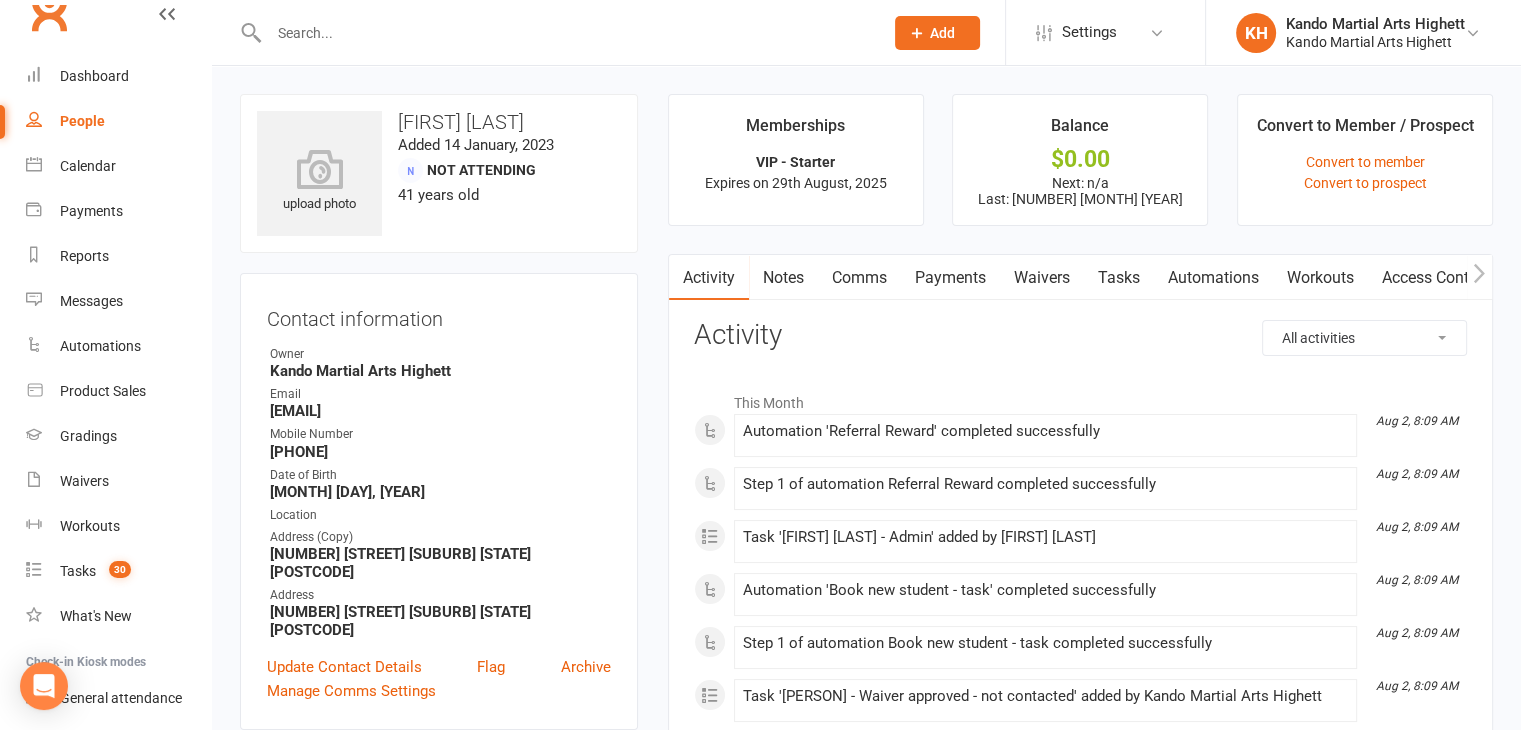click on "Tasks" at bounding box center (1119, 278) 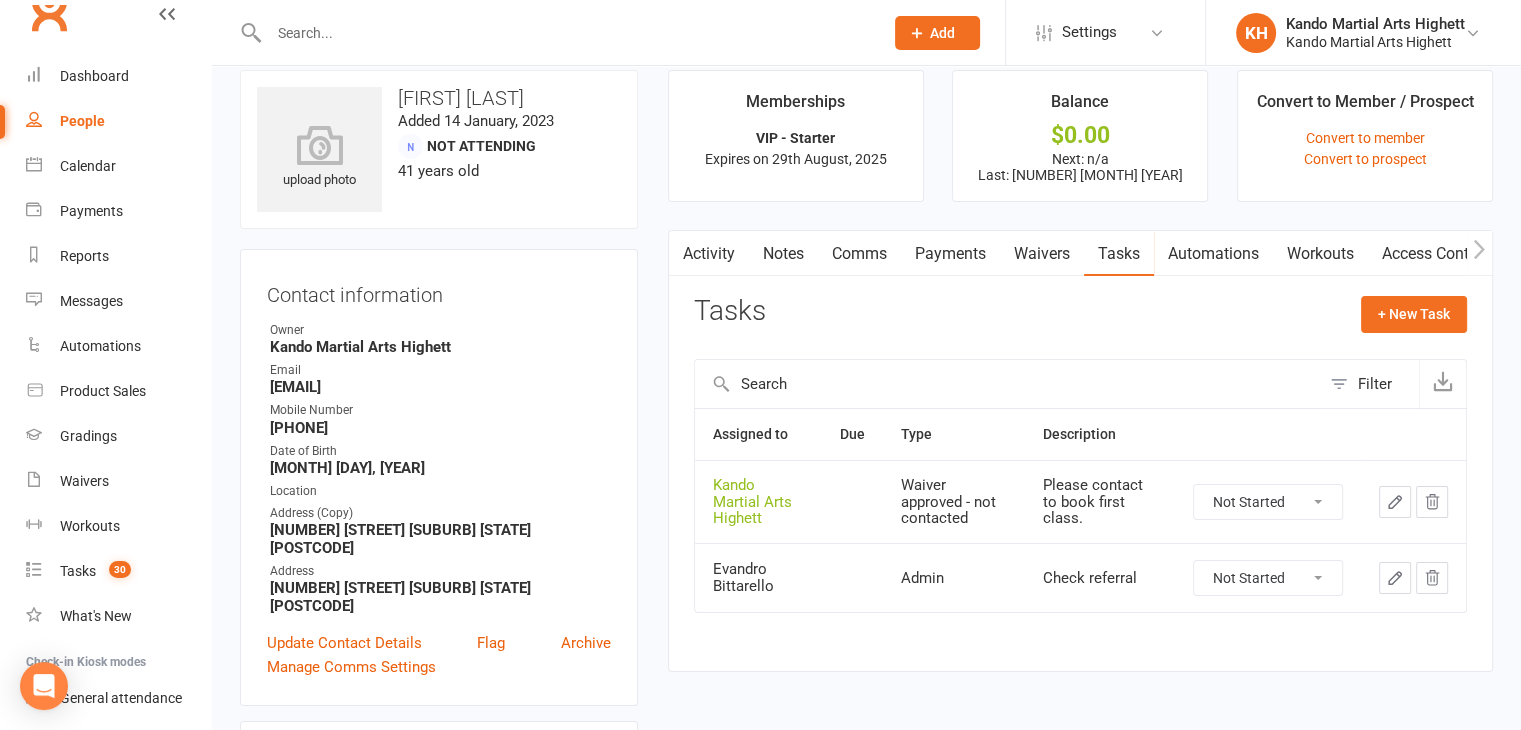 scroll, scrollTop: 24, scrollLeft: 0, axis: vertical 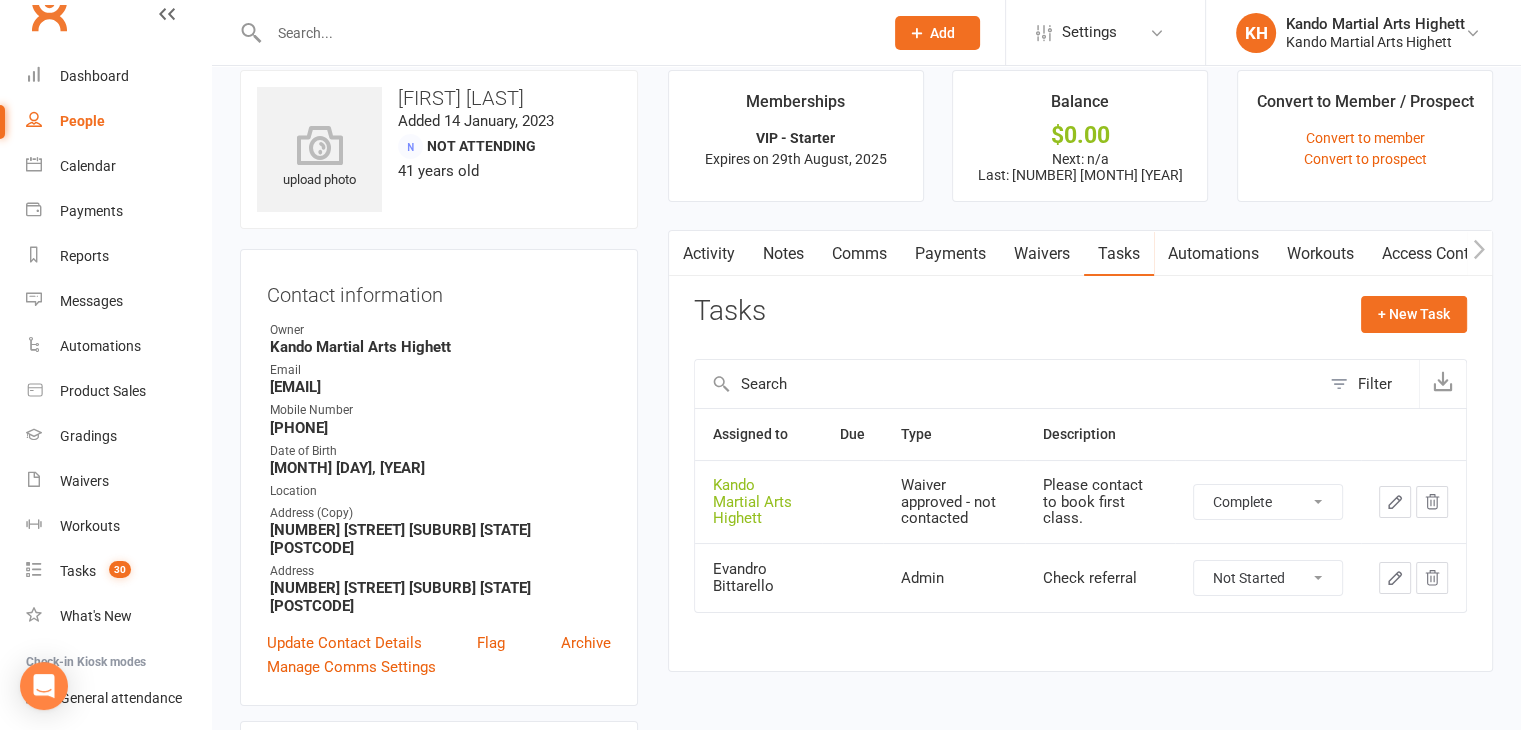 click on "Not Started In Progress Waiting Complete" at bounding box center (1268, 502) 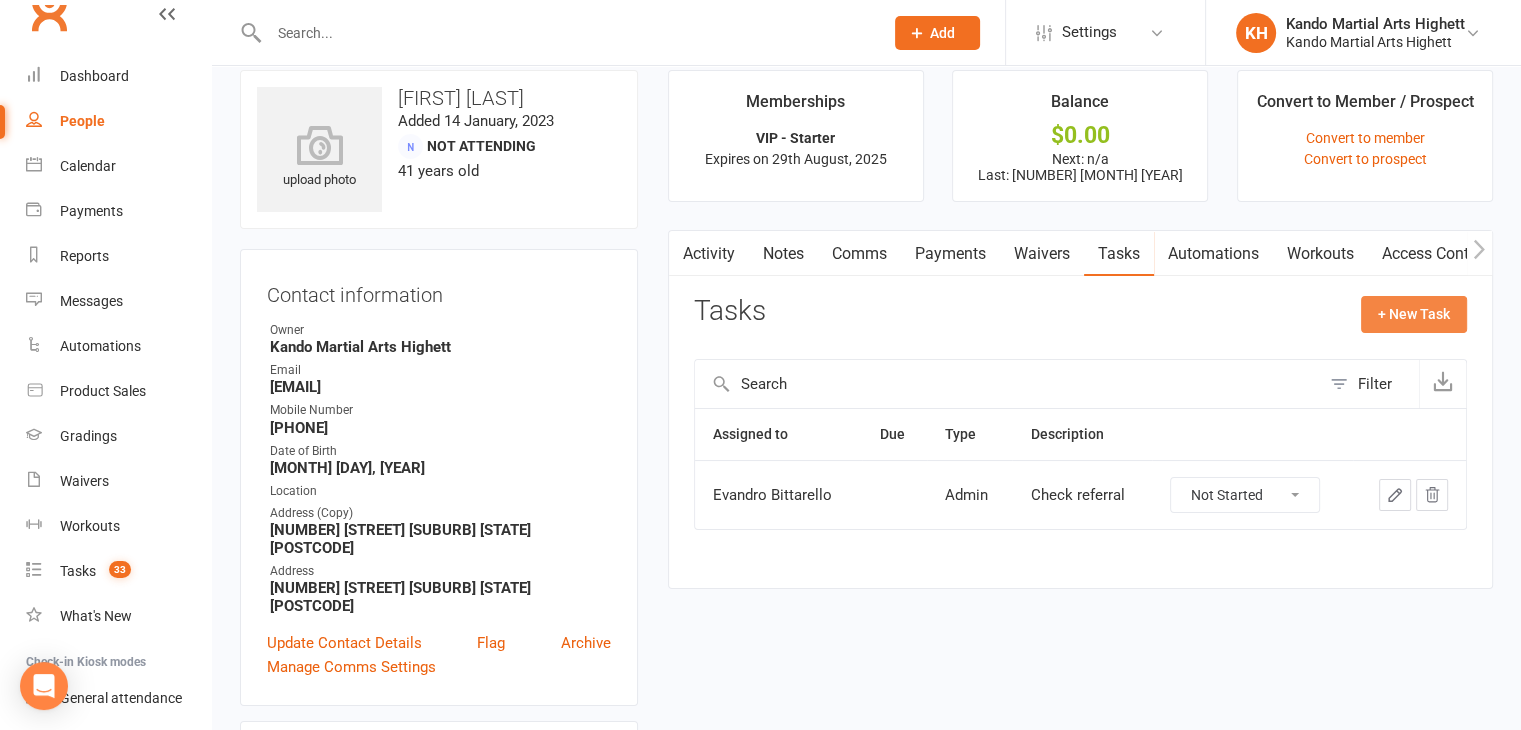 click on "+ New Task" at bounding box center (1414, 314) 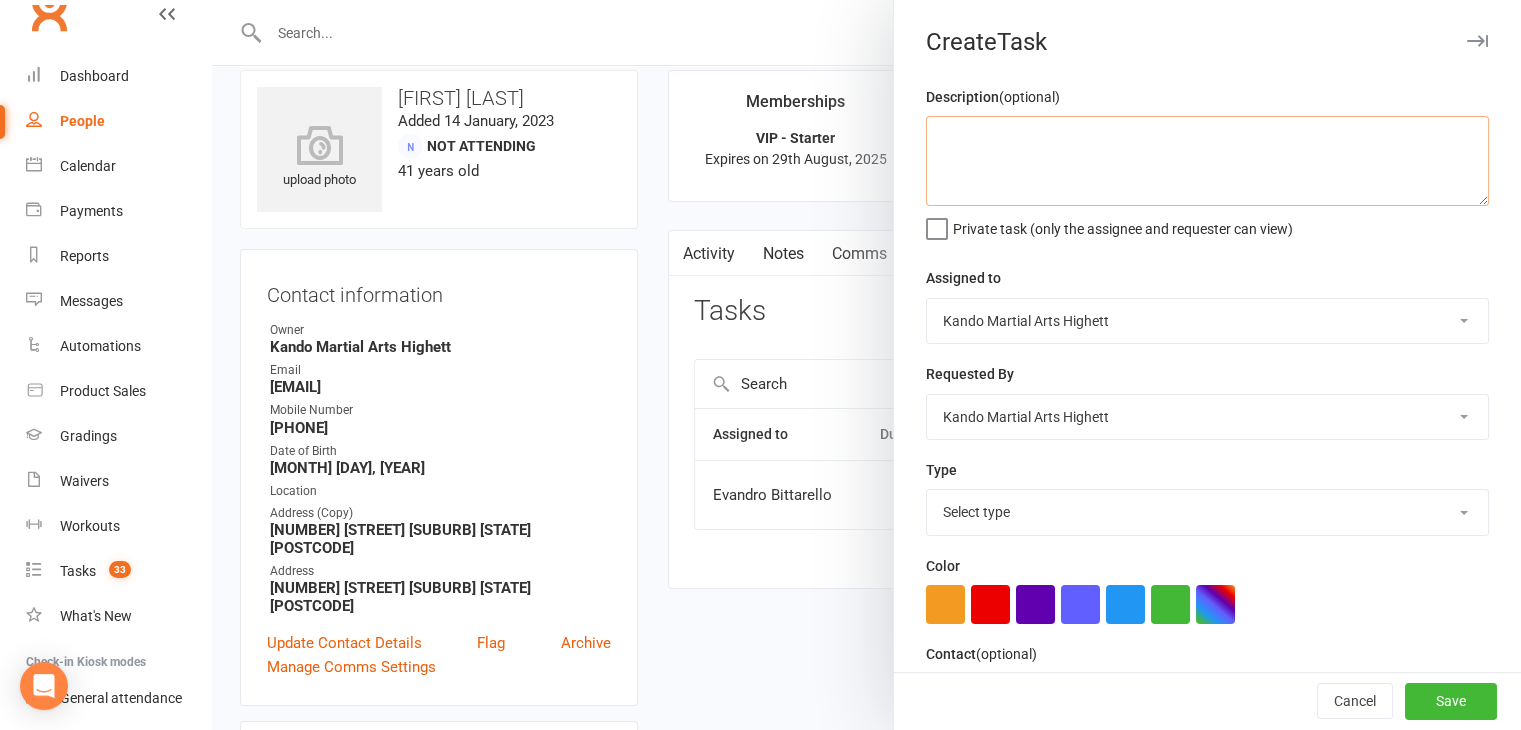 click at bounding box center [1207, 161] 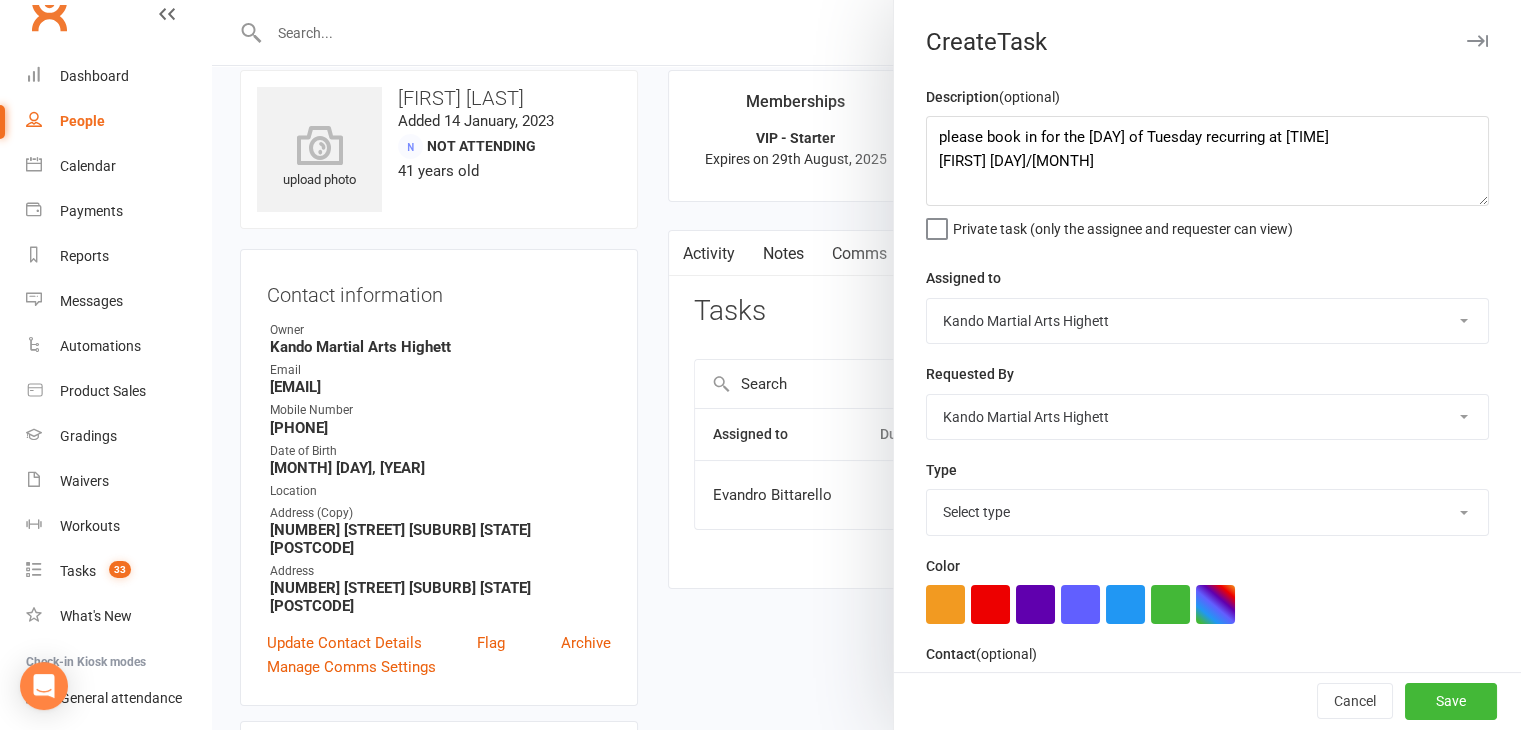 click on "Kando Martial Arts Highett Leah Georgiou David Barlow Leonardo Bittarello Kate Ovenden Tara Walker Rose Durbidge Angelica Durbidge Justin Qubrosi Evandro Bittarello" at bounding box center [1207, 321] 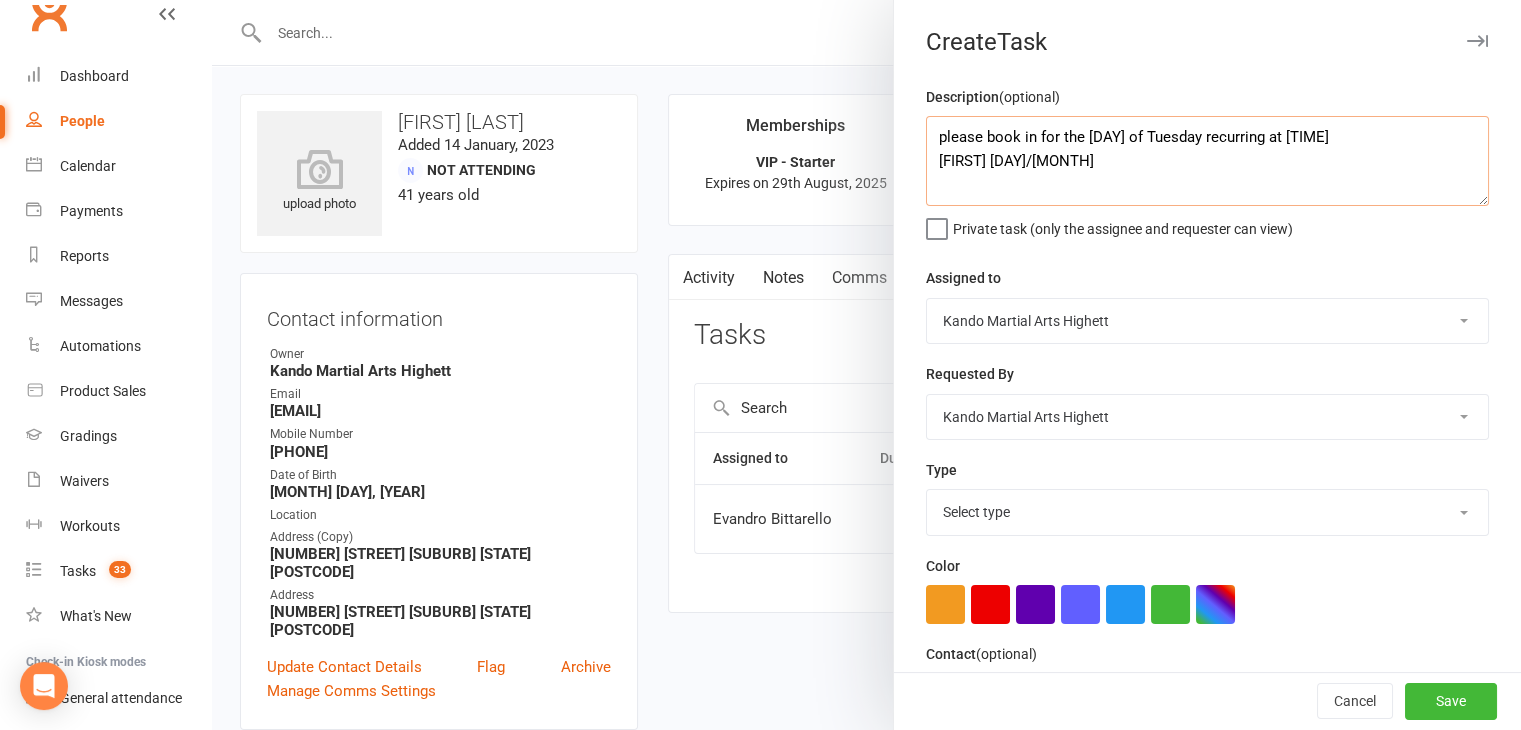 click on "please book in for the 5th of Tuesday recurring at 4.40pm
lily 2/08" at bounding box center [1207, 161] 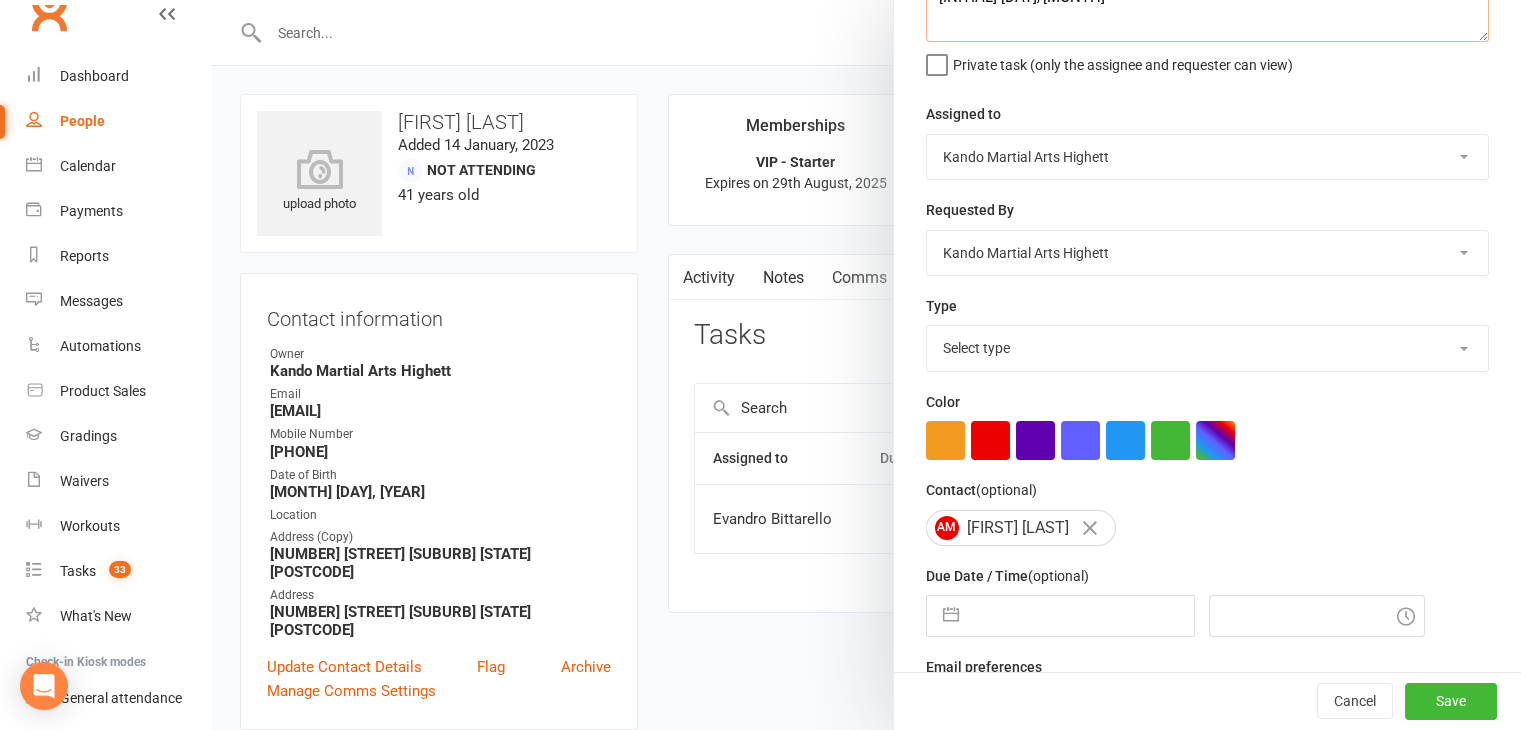 scroll, scrollTop: 216, scrollLeft: 0, axis: vertical 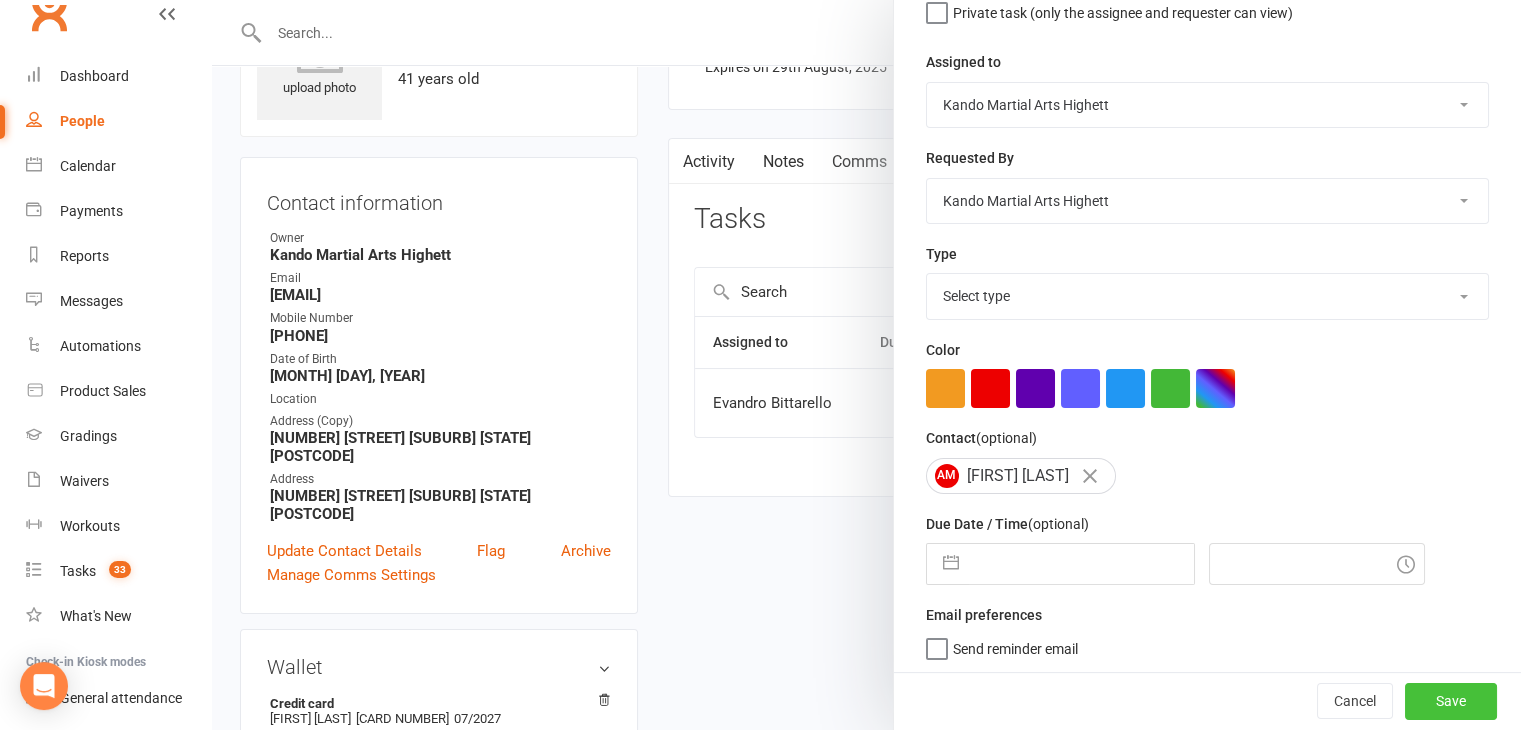type on "please book eddie in for the 5th of Tuesday recurring at 4.40pm
lily 2/08" 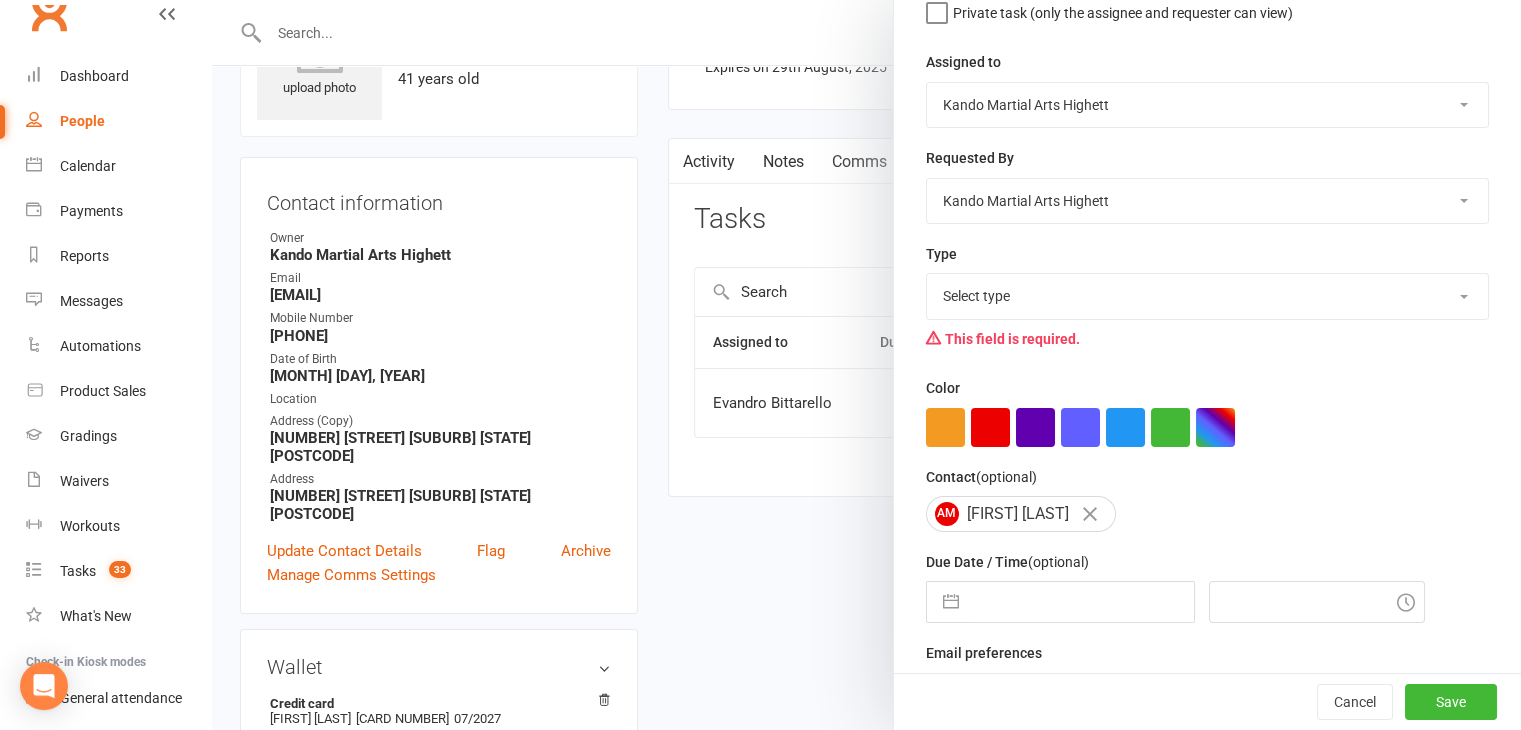 click on "Select type Admin Cancellation Class transfer Courtesy call Create welcome card E-mail Enquiry External In-class related Joining pack Ld/kn certificate and belt Leadership Membership related Phone call Staff communication Stock Suspension Waiting list - friday kn Waiting list - friday ld Waiting list - monday kn Waiting list - monday ld Waiting list - saturday 10:45 ld Waiting list - saturday 10am kn Waiting list - saturday 11:30am ld Waiting list - saturday 8:30 kn Waiting list - saturday 9:15 am ld Waiting list - sunday kn 10am Waiting list - thursday kn Waiting list - thursday ld Waiting list - tuesday kn Waiting list - tuesday ld Waiting list - wednesday kn Waiting list - wednesday ld Waitlist - sunday kn Waitlist - sunday ld Waiver approved - not contacted Waiver approved - waiting response Add new task type" at bounding box center [1207, 296] 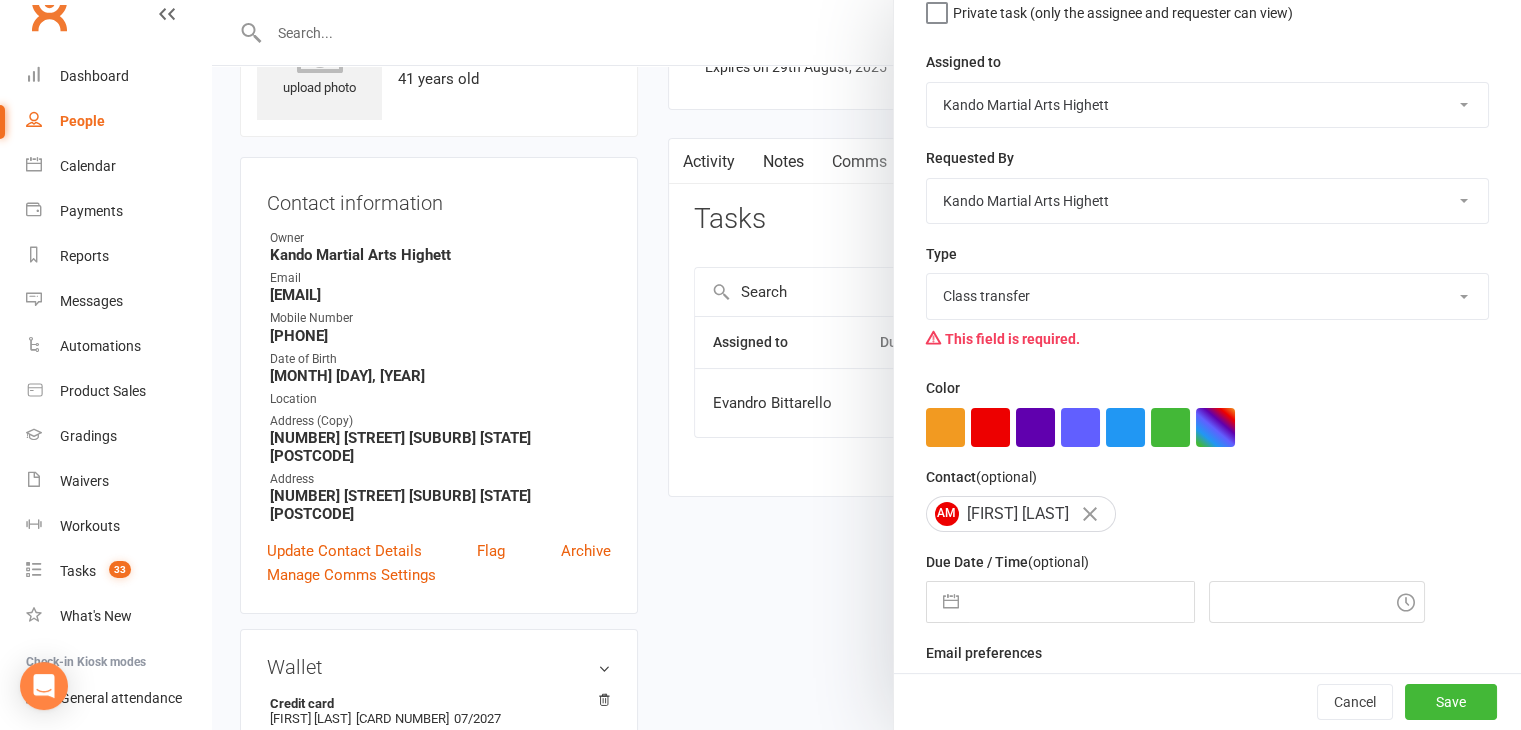 click on "Select type Admin Cancellation Class transfer Courtesy call Create welcome card E-mail Enquiry External In-class related Joining pack Ld/kn certificate and belt Leadership Membership related Phone call Staff communication Stock Suspension Waiting list - friday kn Waiting list - friday ld Waiting list - monday kn Waiting list - monday ld Waiting list - saturday 10:45 ld Waiting list - saturday 10am kn Waiting list - saturday 11:30am ld Waiting list - saturday 8:30 kn Waiting list - saturday 9:15 am ld Waiting list - sunday kn 10am Waiting list - thursday kn Waiting list - thursday ld Waiting list - tuesday kn Waiting list - tuesday ld Waiting list - wednesday kn Waiting list - wednesday ld Waitlist - sunday kn Waitlist - sunday ld Waiver approved - not contacted Waiver approved - waiting response Add new task type" at bounding box center [1207, 296] 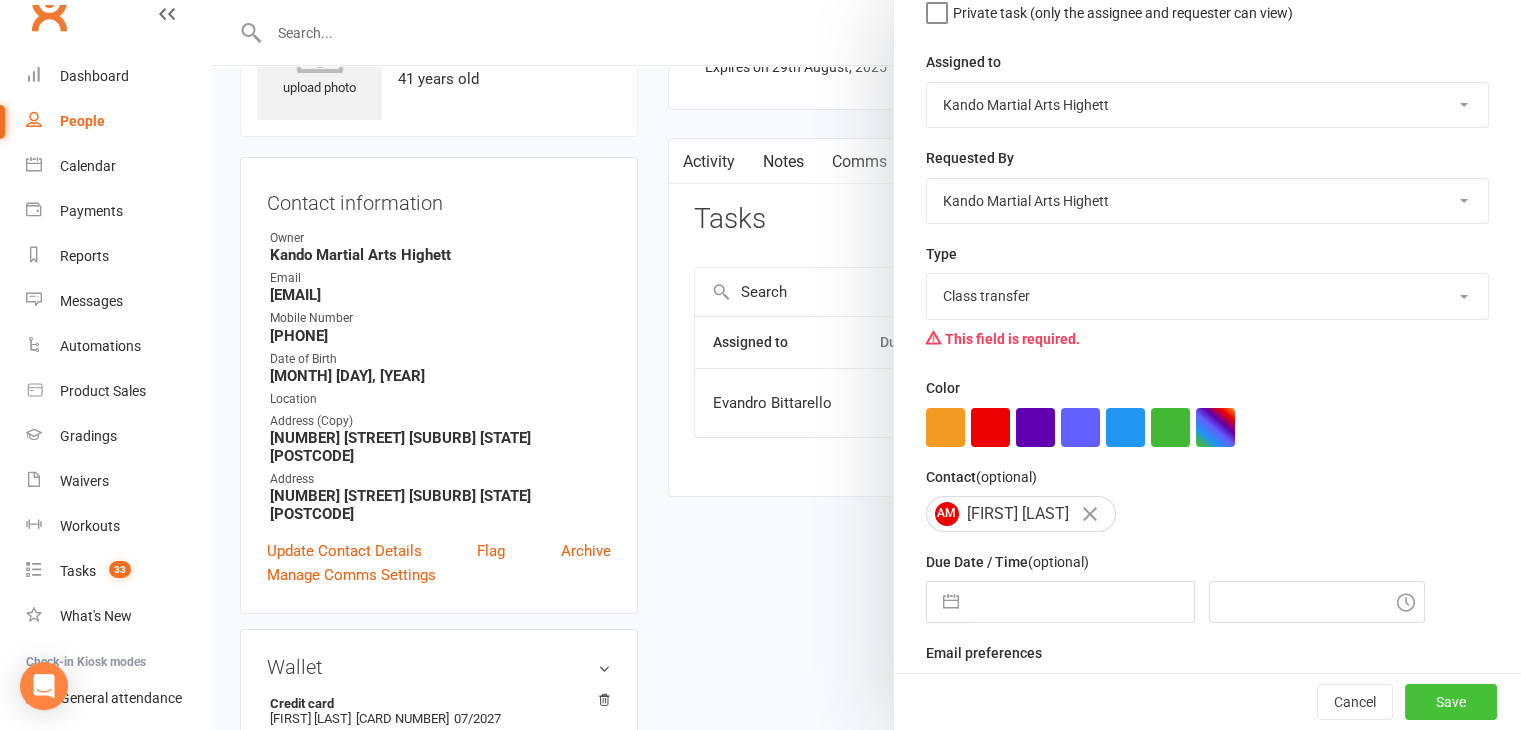 click on "Save" at bounding box center [1451, 702] 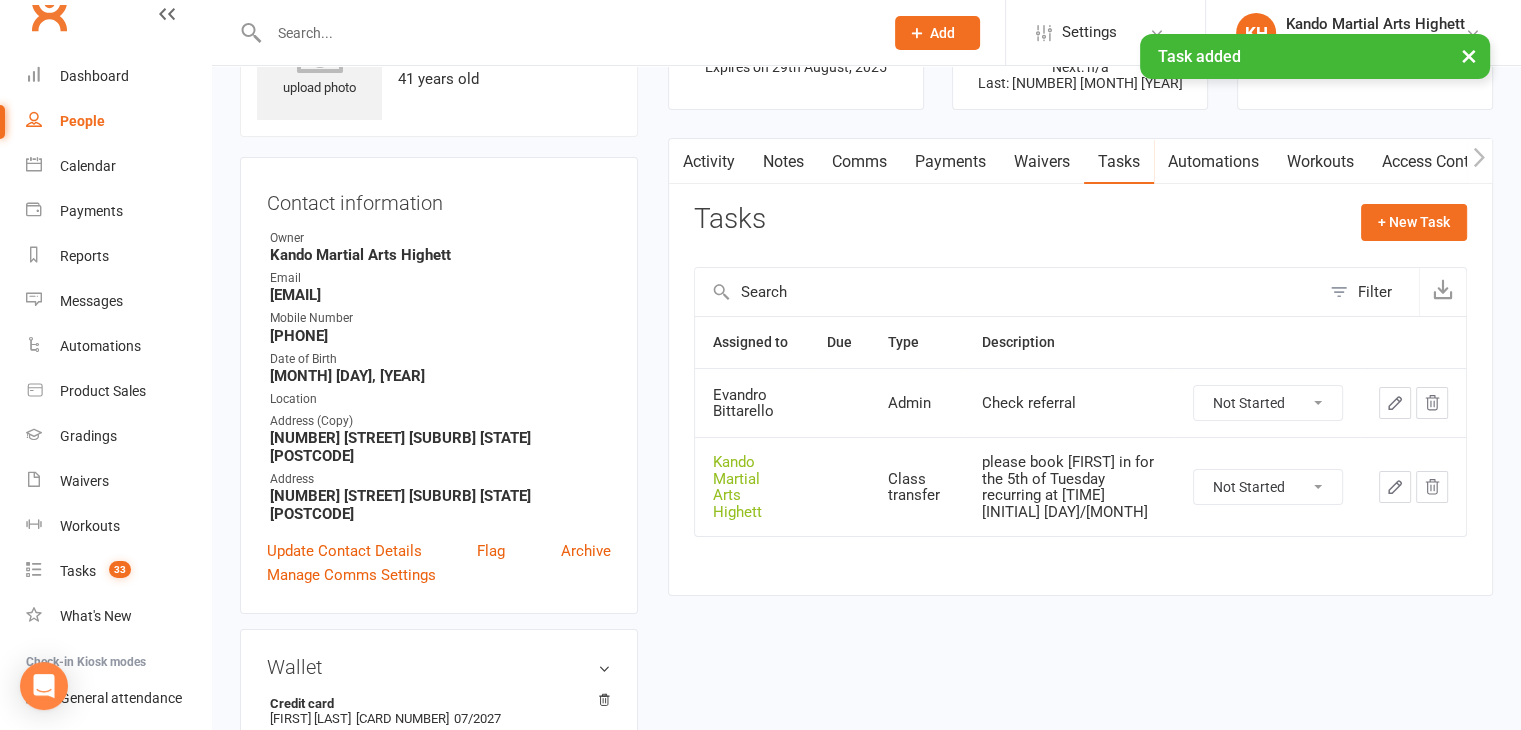 scroll, scrollTop: 0, scrollLeft: 0, axis: both 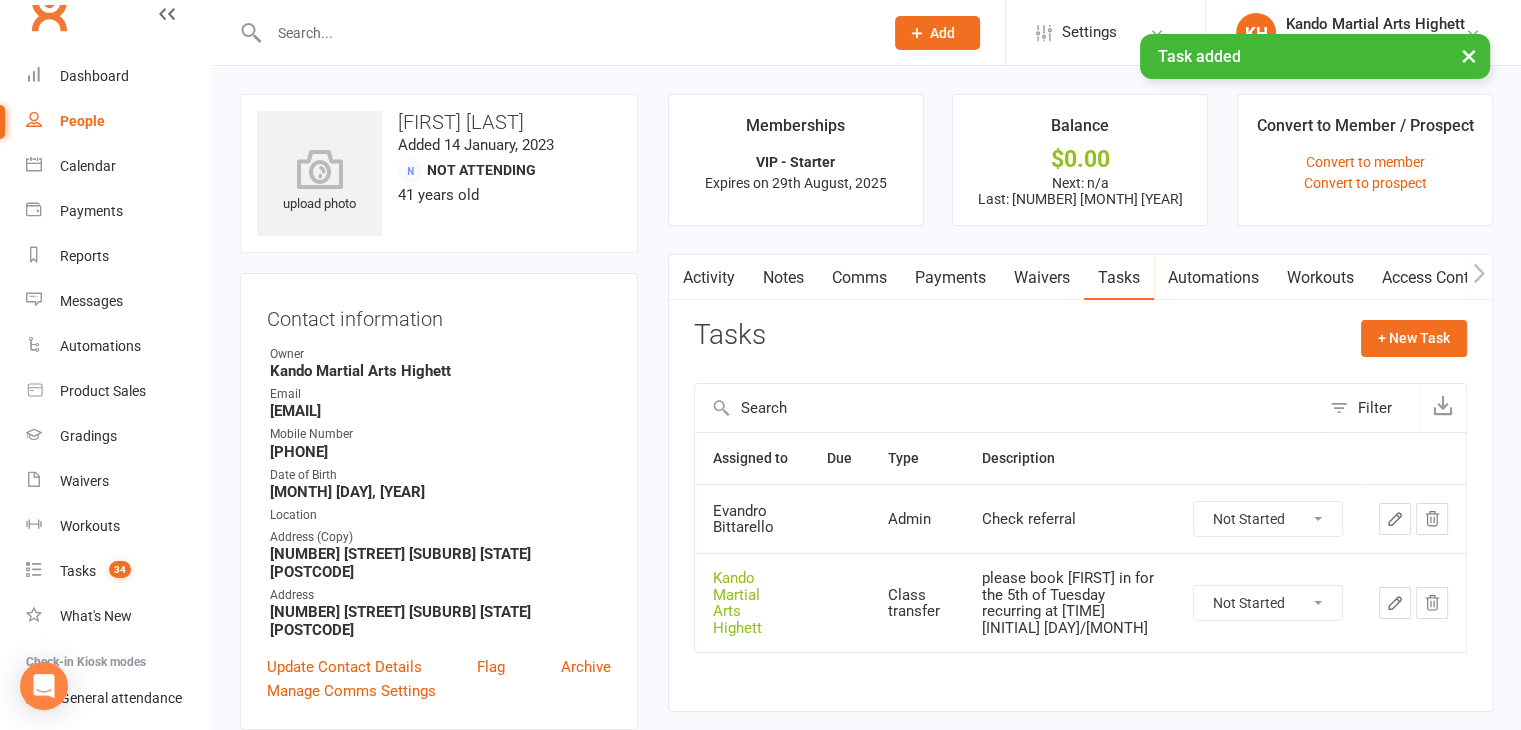 click on "× Task added" at bounding box center [747, 34] 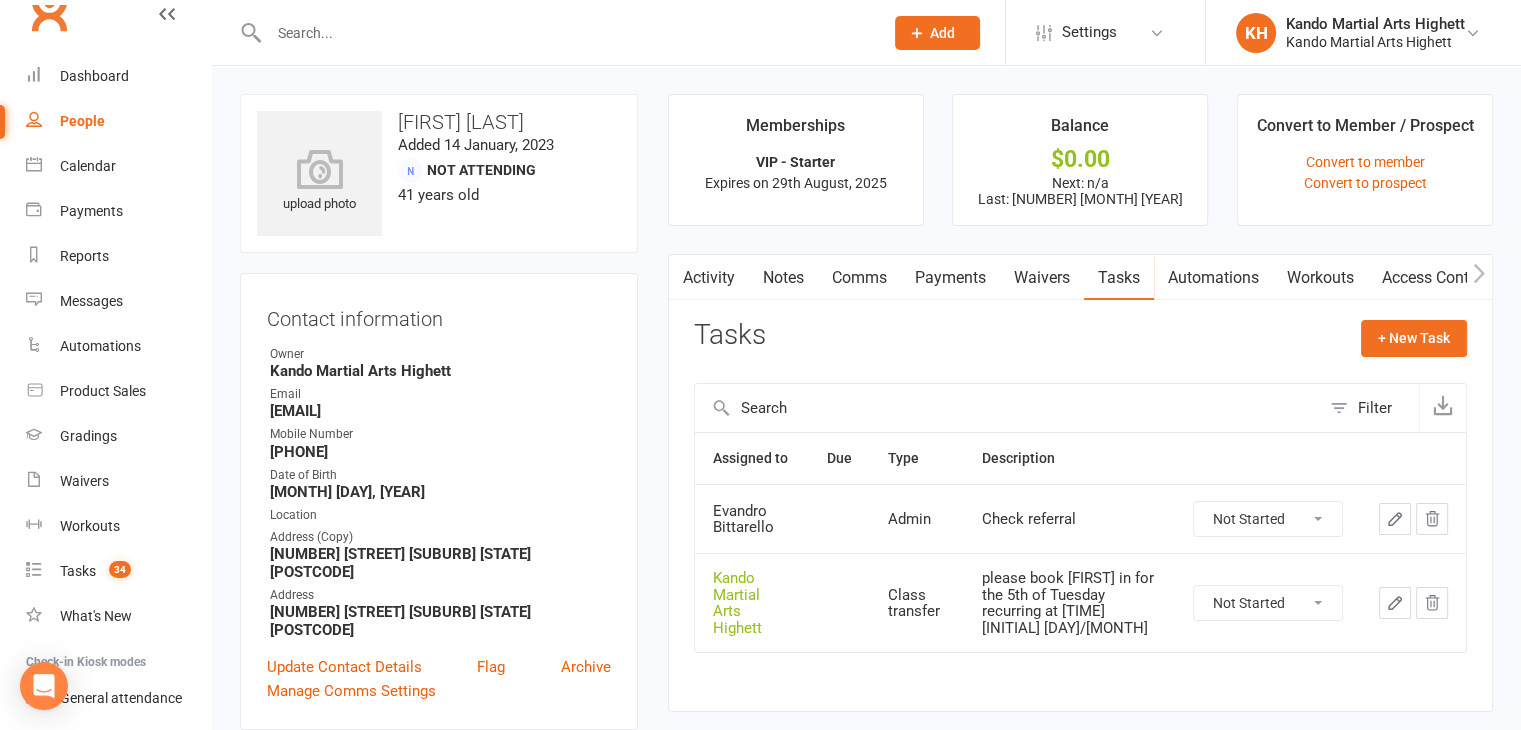 click at bounding box center [566, 33] 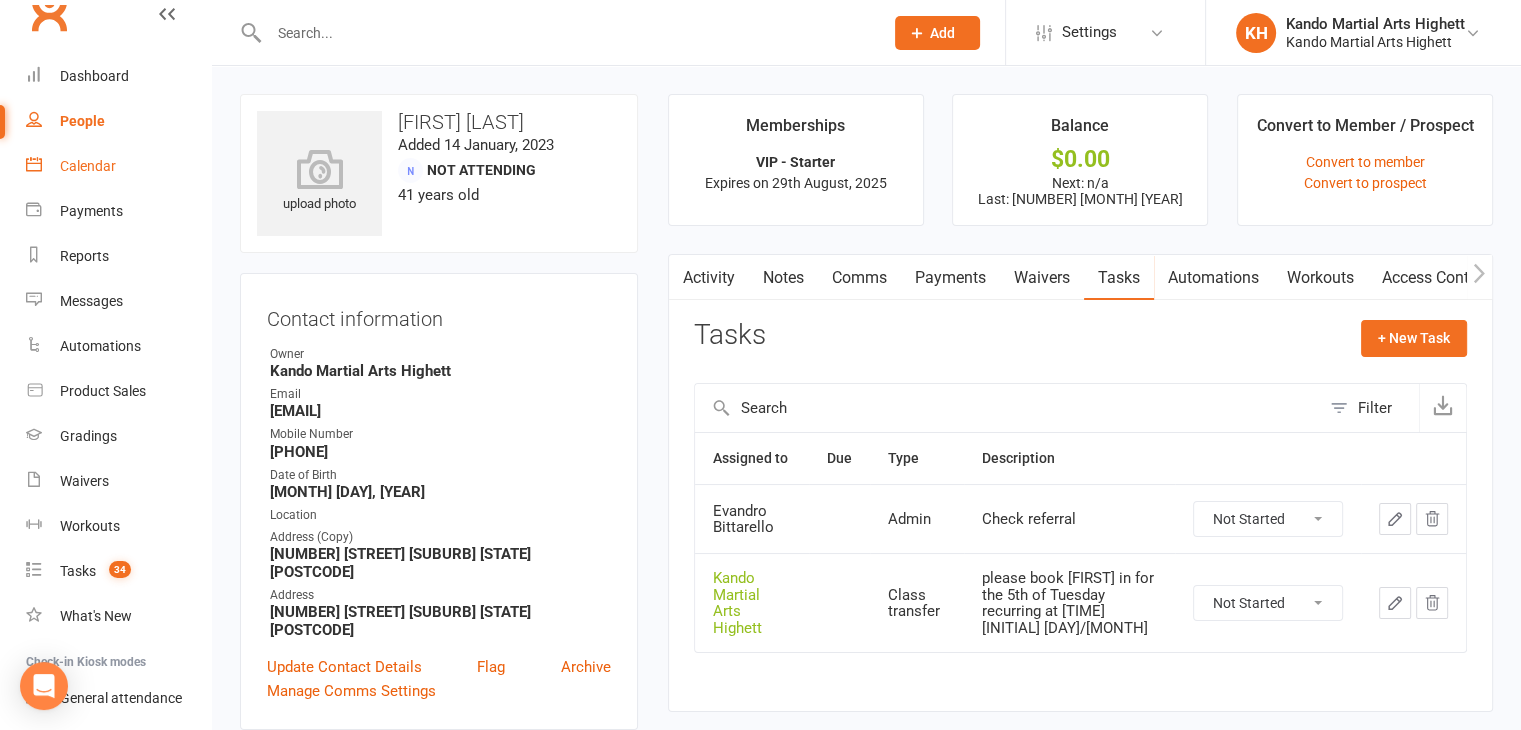 click on "Calendar" at bounding box center [118, 166] 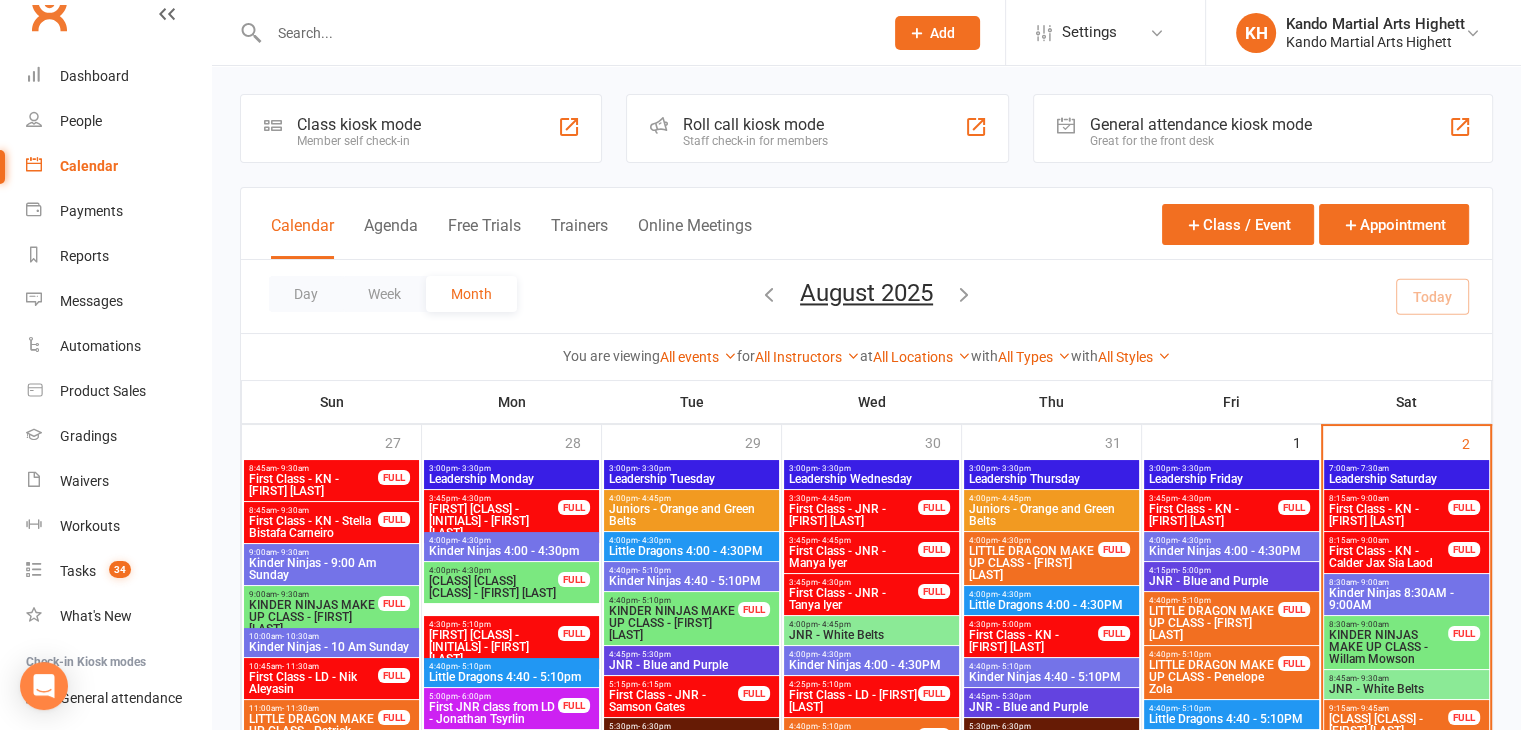 click at bounding box center [566, 33] 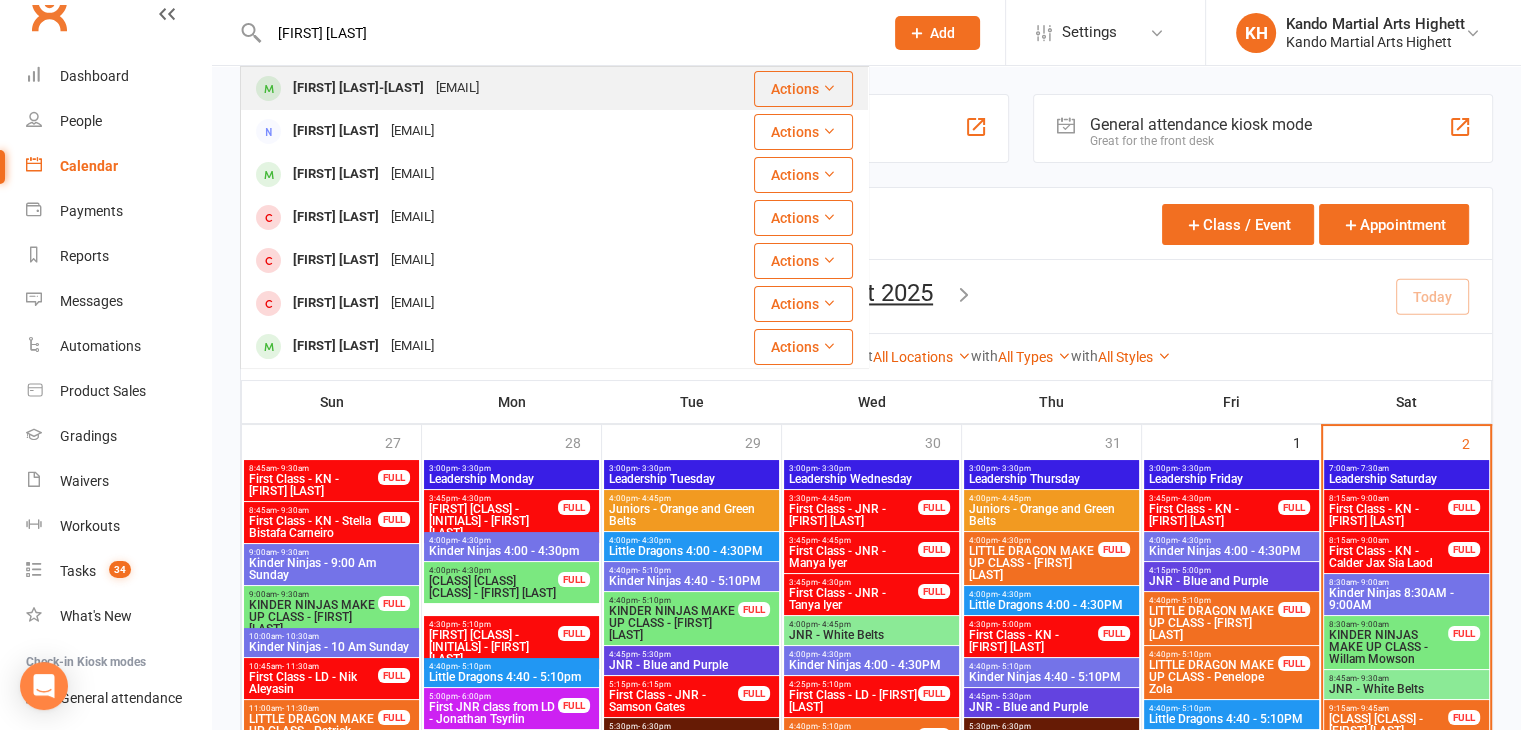 type on "eddie madd" 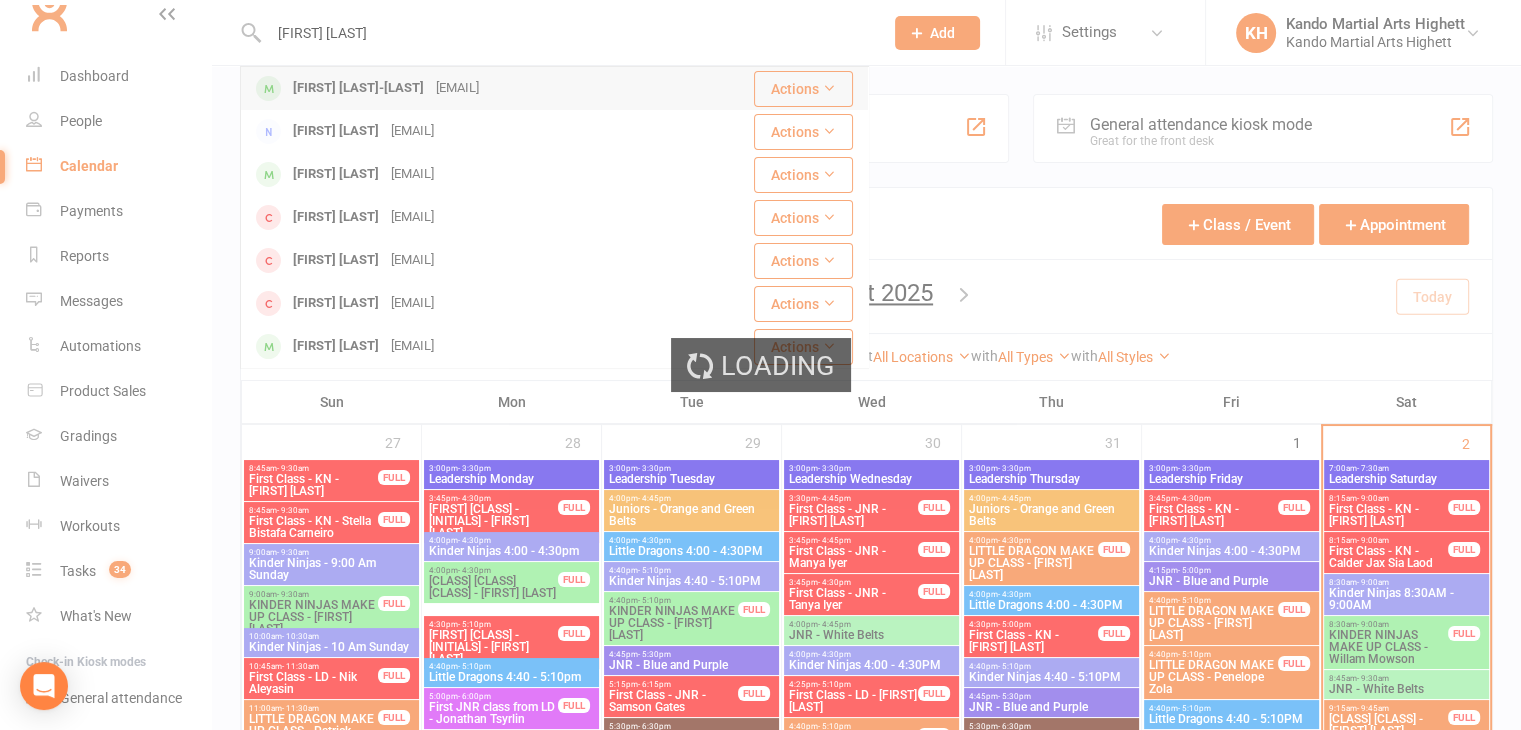 type 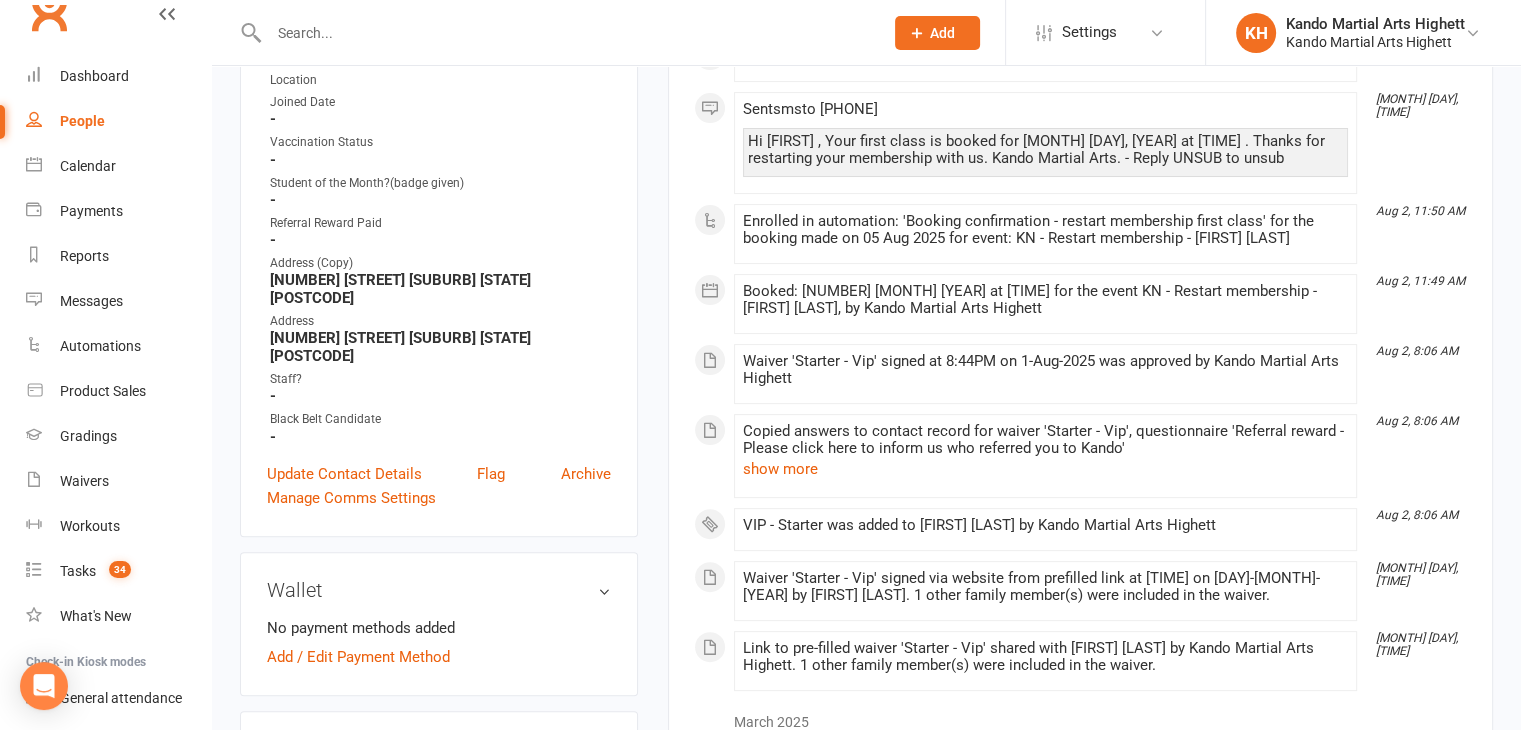 scroll, scrollTop: 454, scrollLeft: 0, axis: vertical 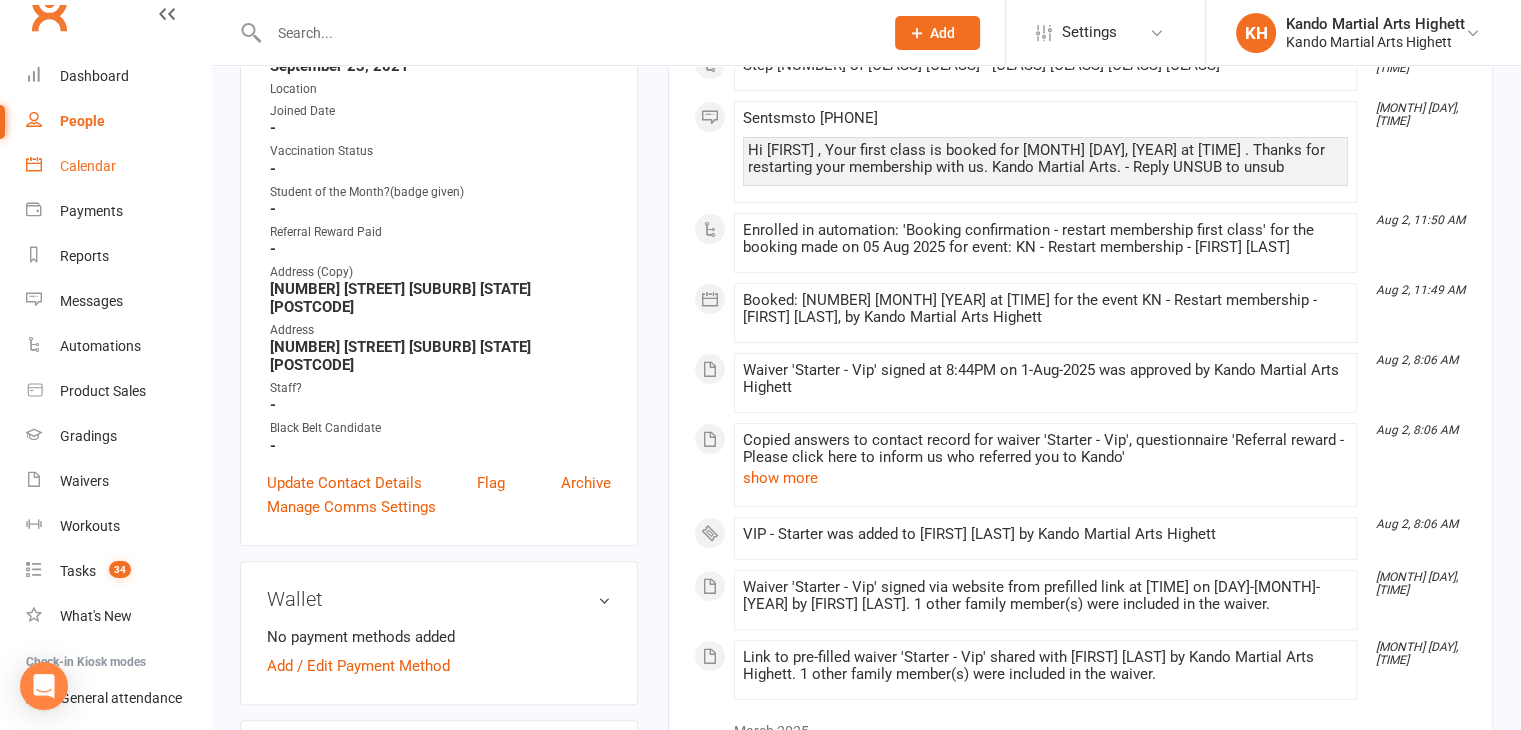 click on "Calendar" at bounding box center (88, 166) 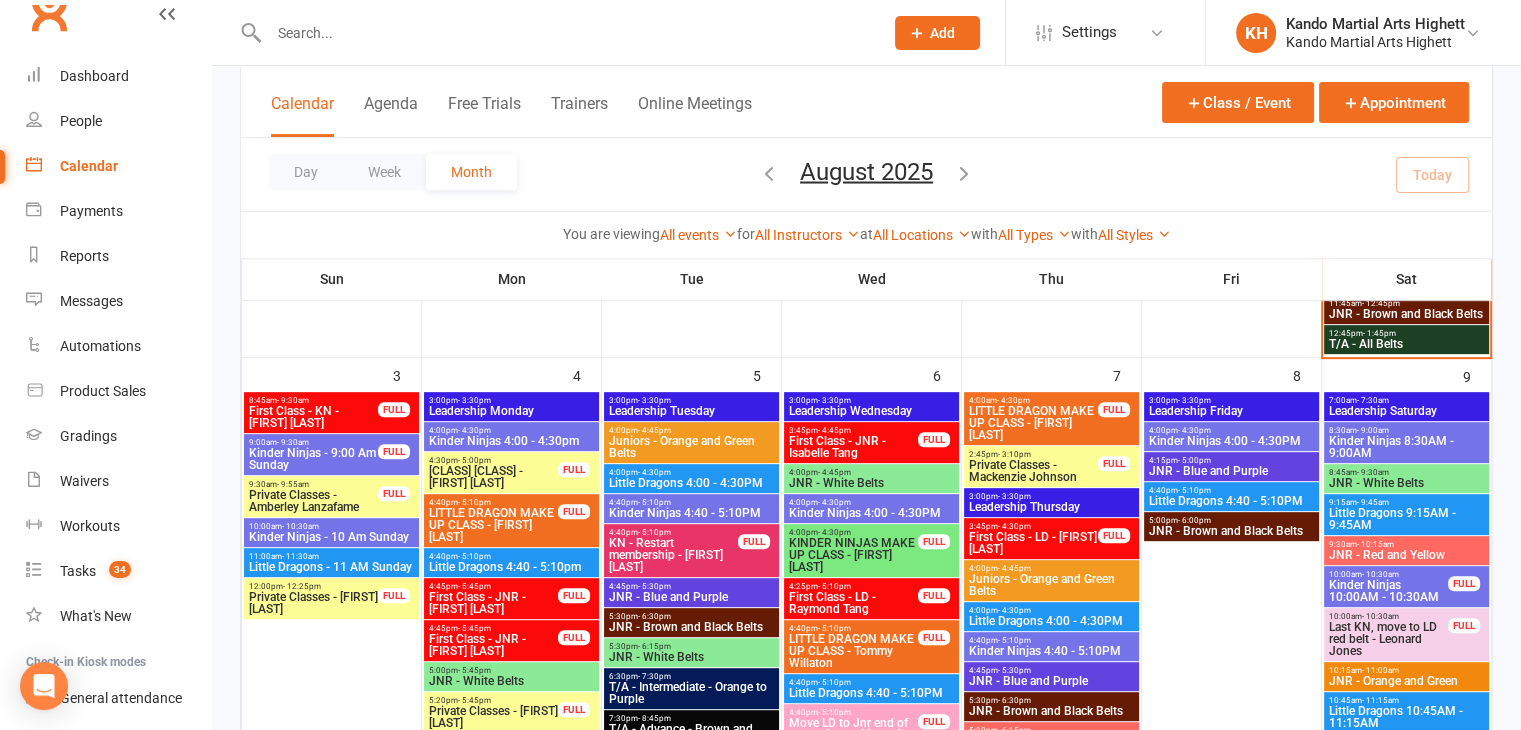 scroll, scrollTop: 774, scrollLeft: 0, axis: vertical 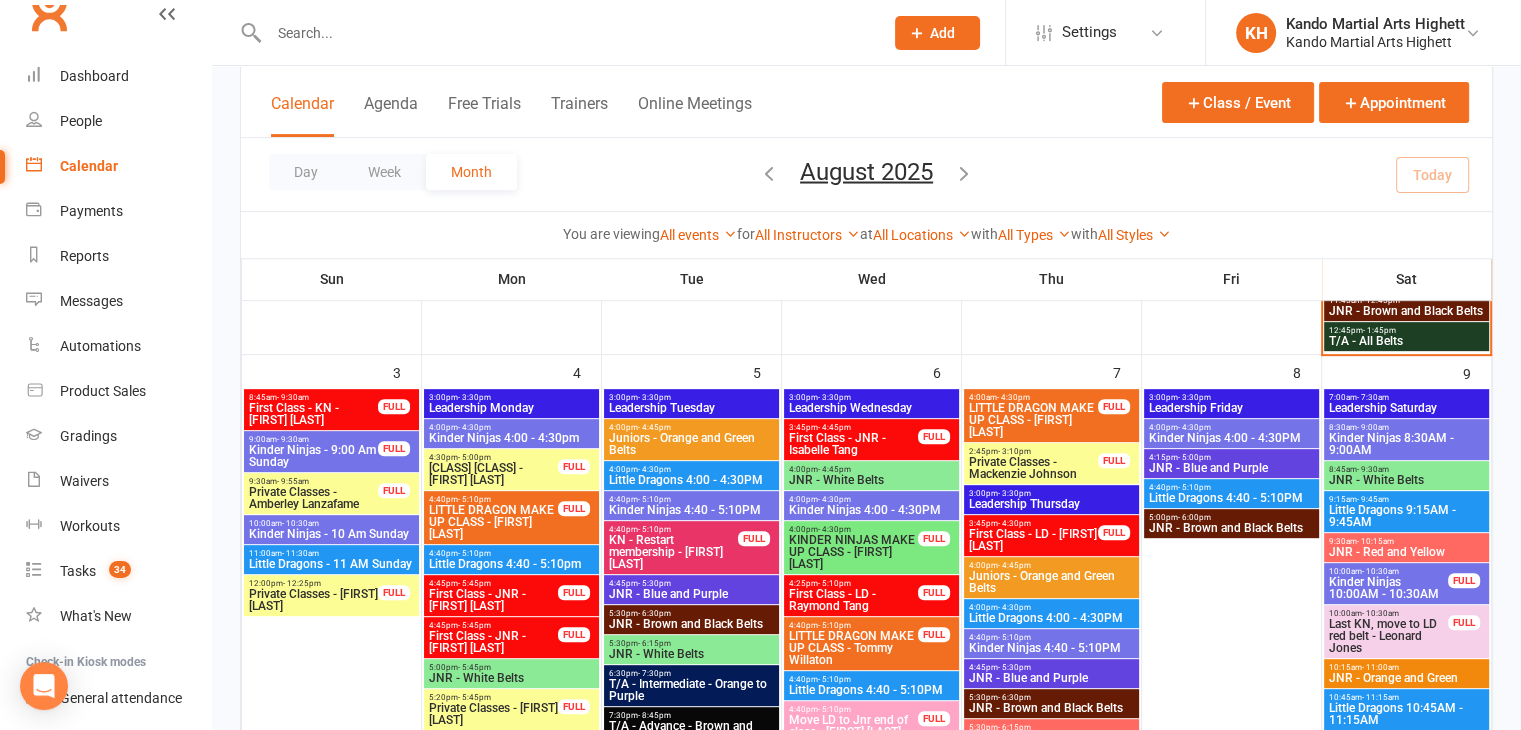 click on "4:40pm  - 5:10pm" at bounding box center [691, 499] 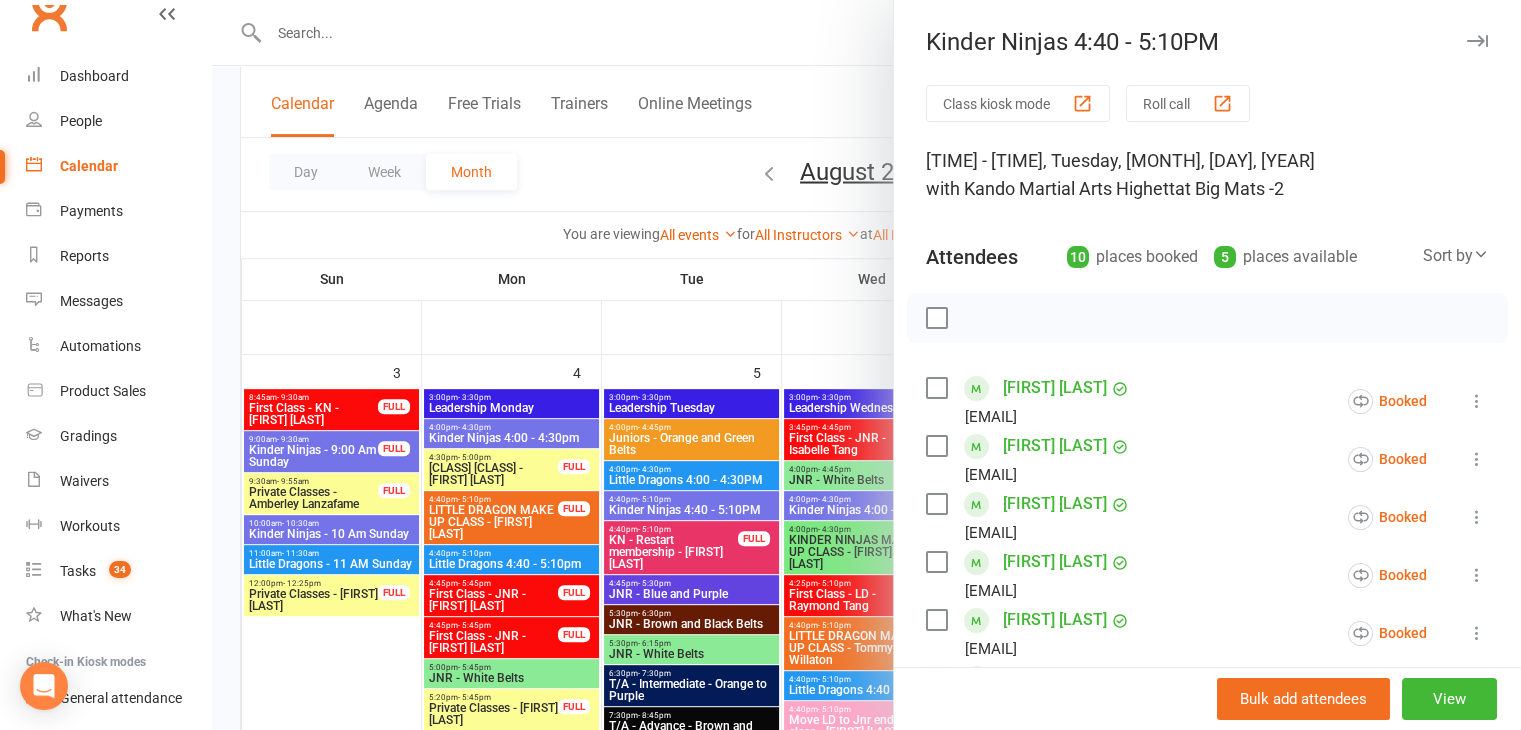click at bounding box center [1477, 41] 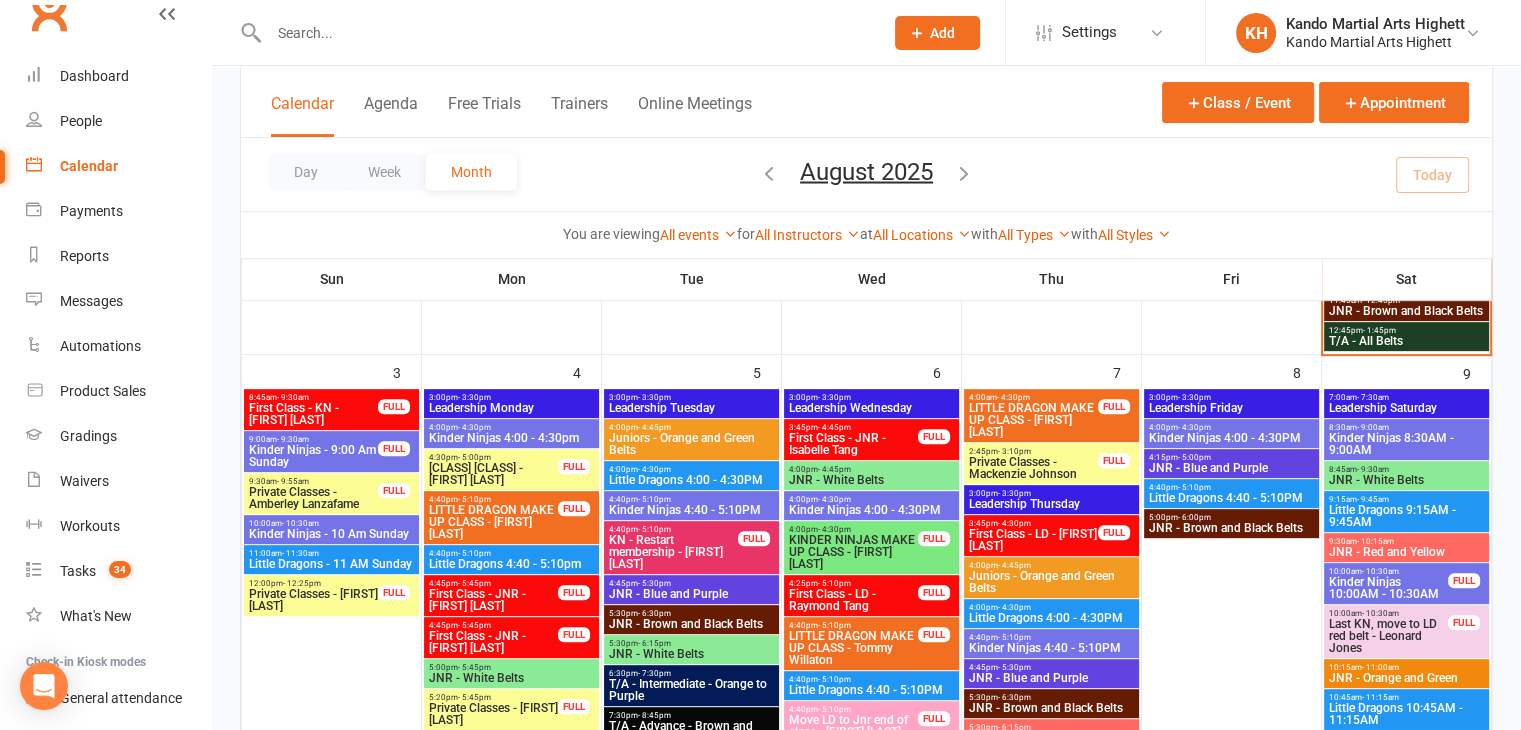 click on "4:40pm  - 5:10pm" at bounding box center (691, 499) 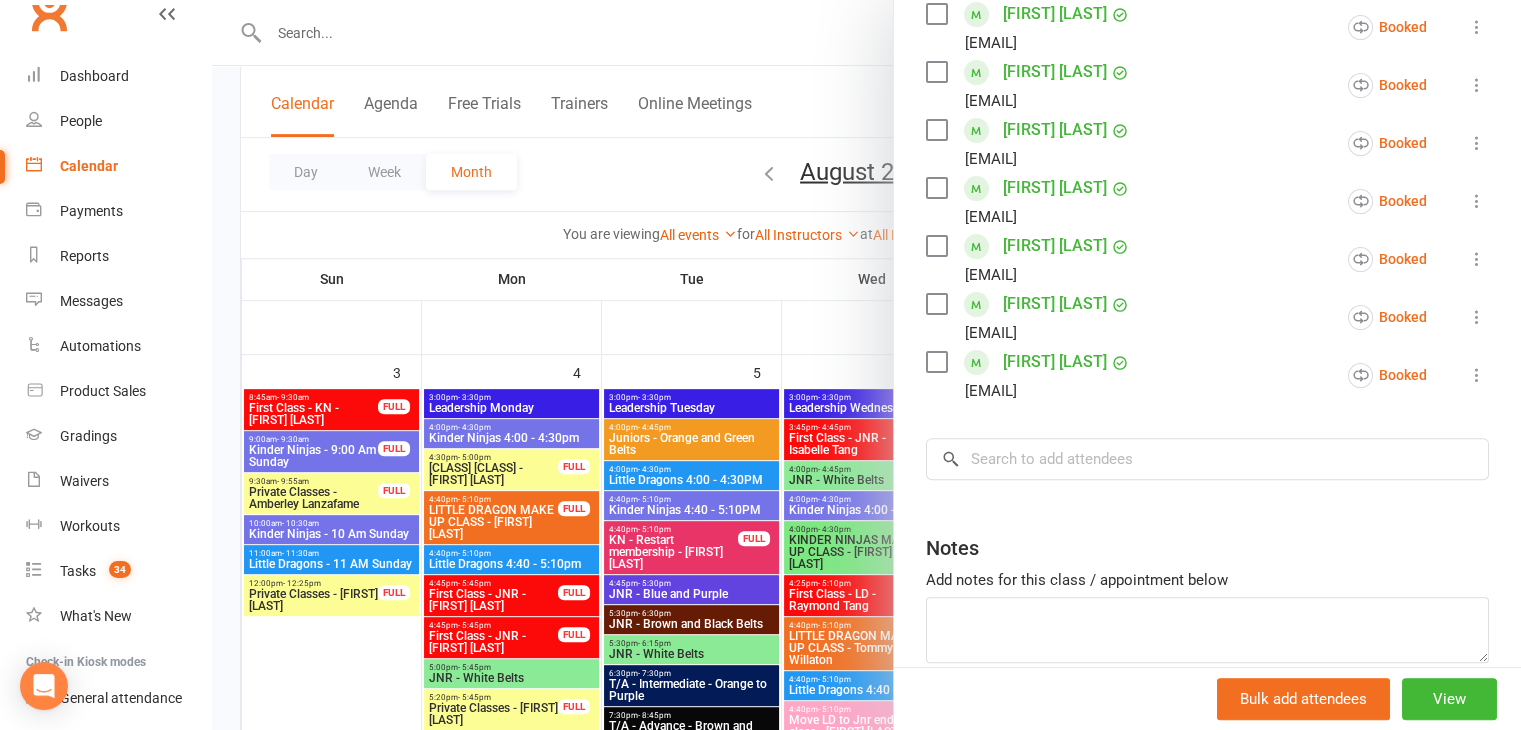 scroll, scrollTop: 643, scrollLeft: 0, axis: vertical 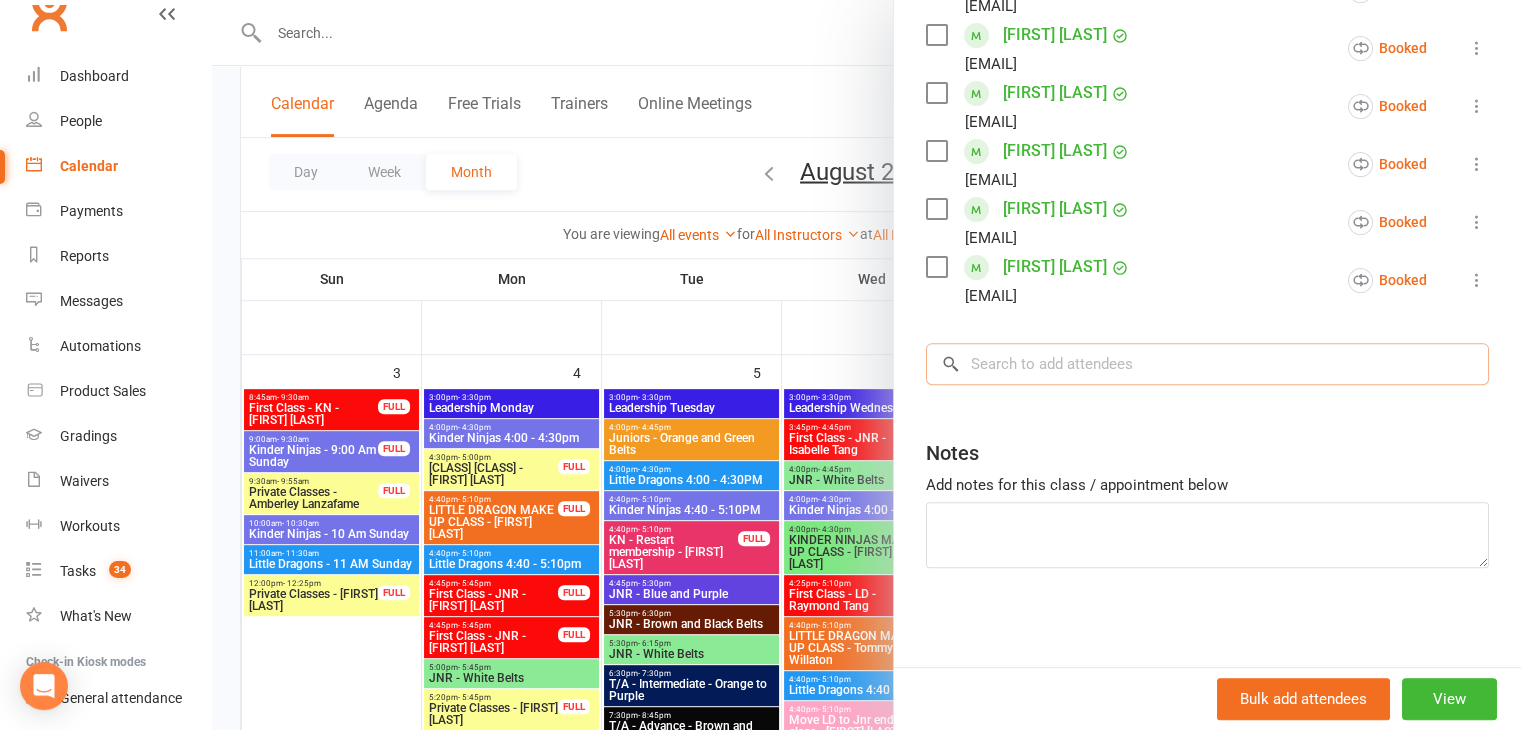 click at bounding box center (1207, 364) 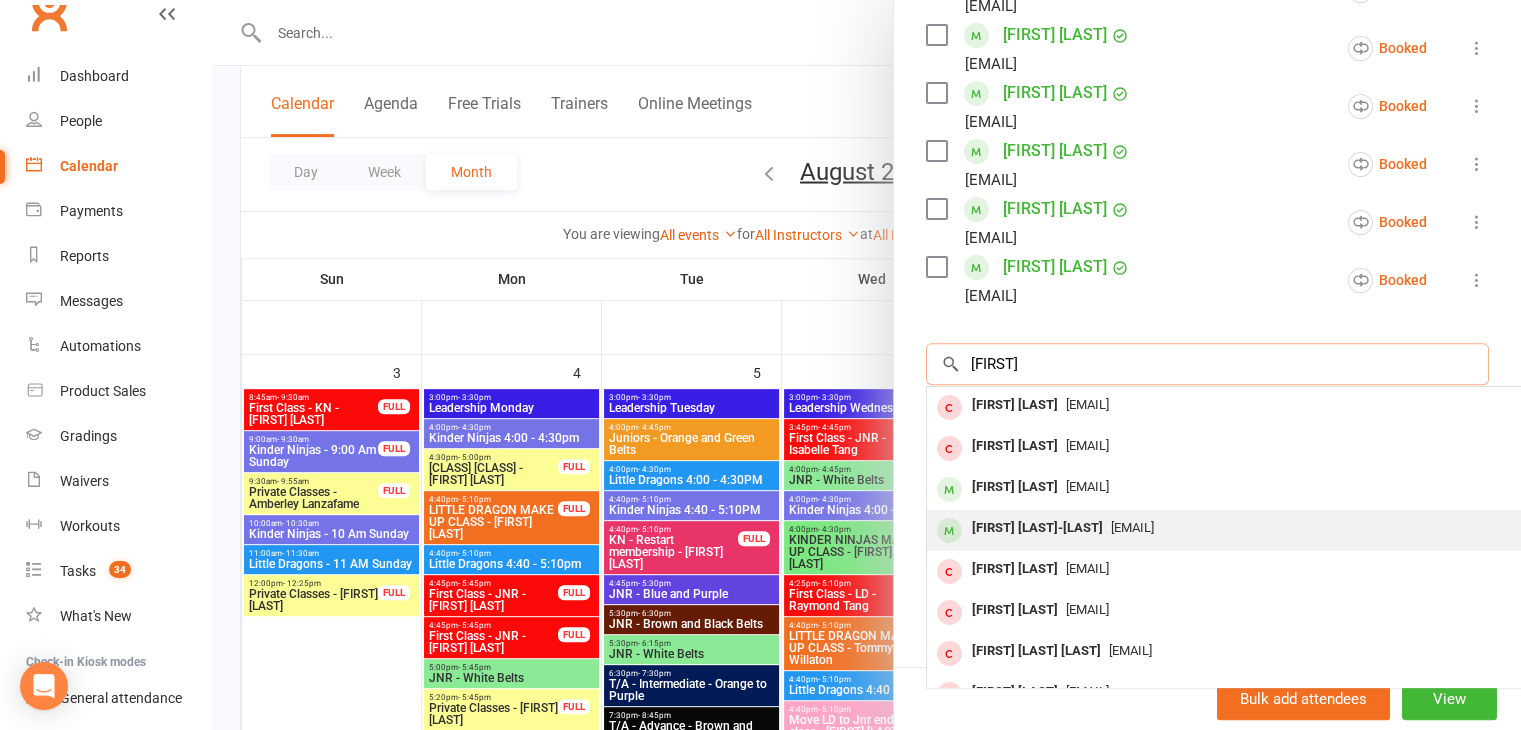 type on "[FIRST]" 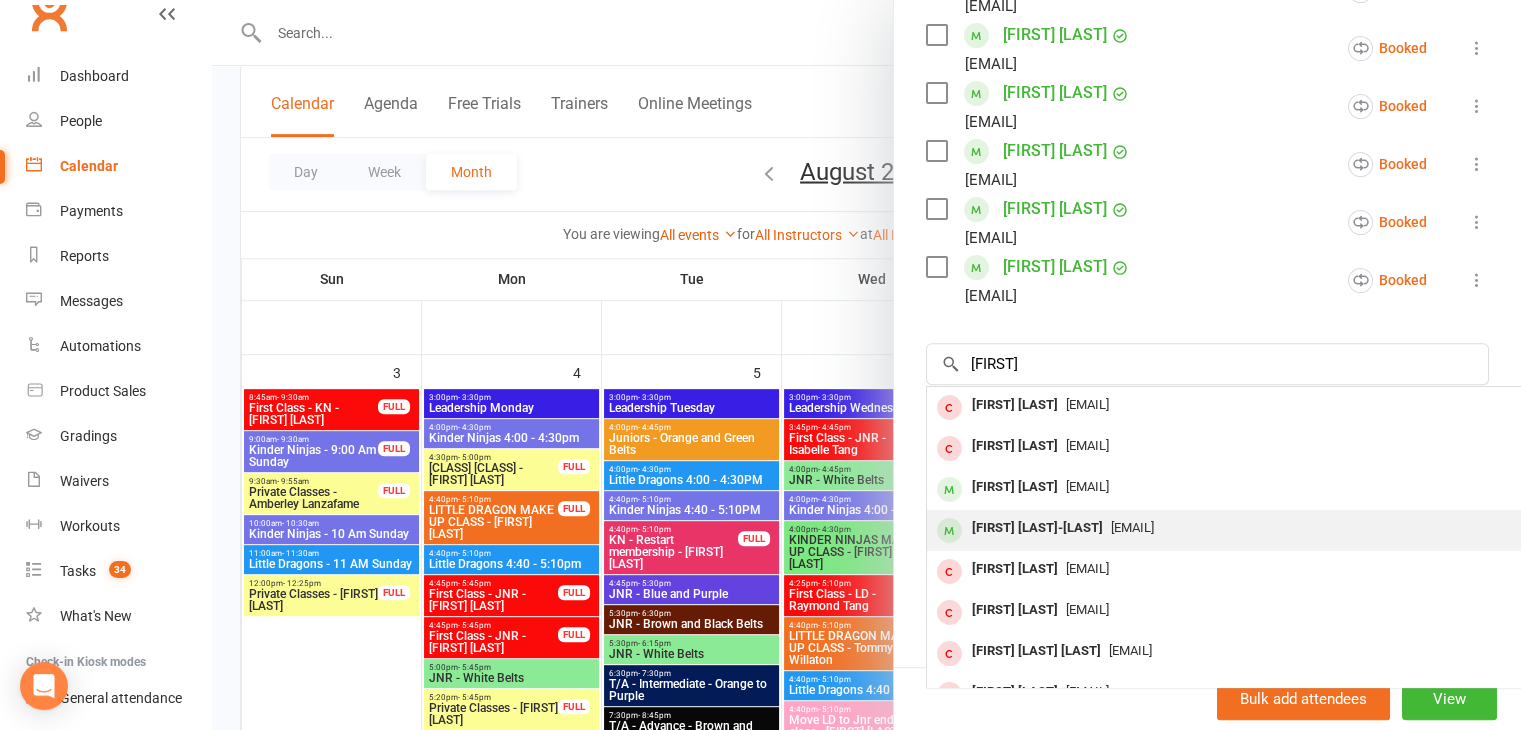 click on "[FIRST] [LAST]" at bounding box center [1037, 528] 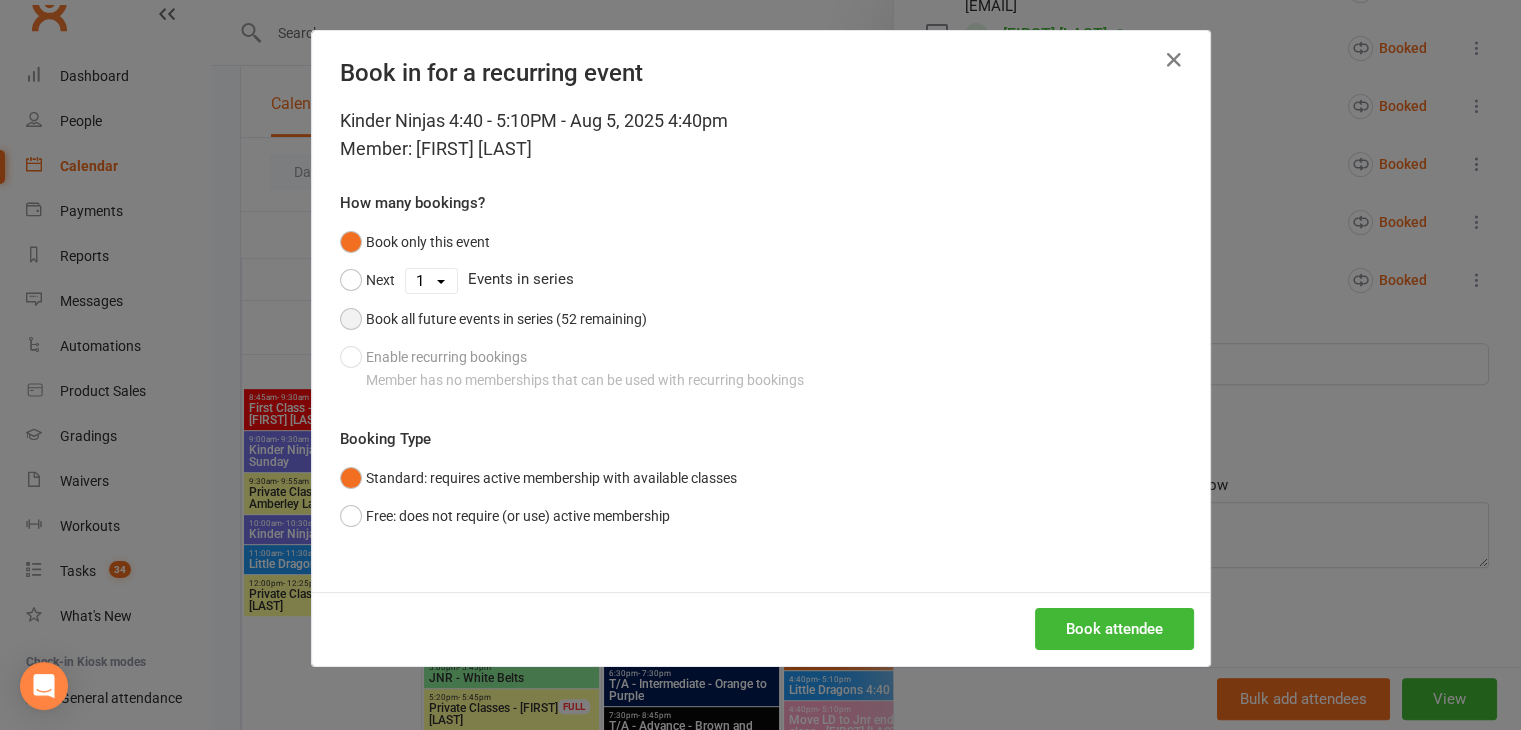 click on "Book all future events in series (52 remaining)" at bounding box center [493, 319] 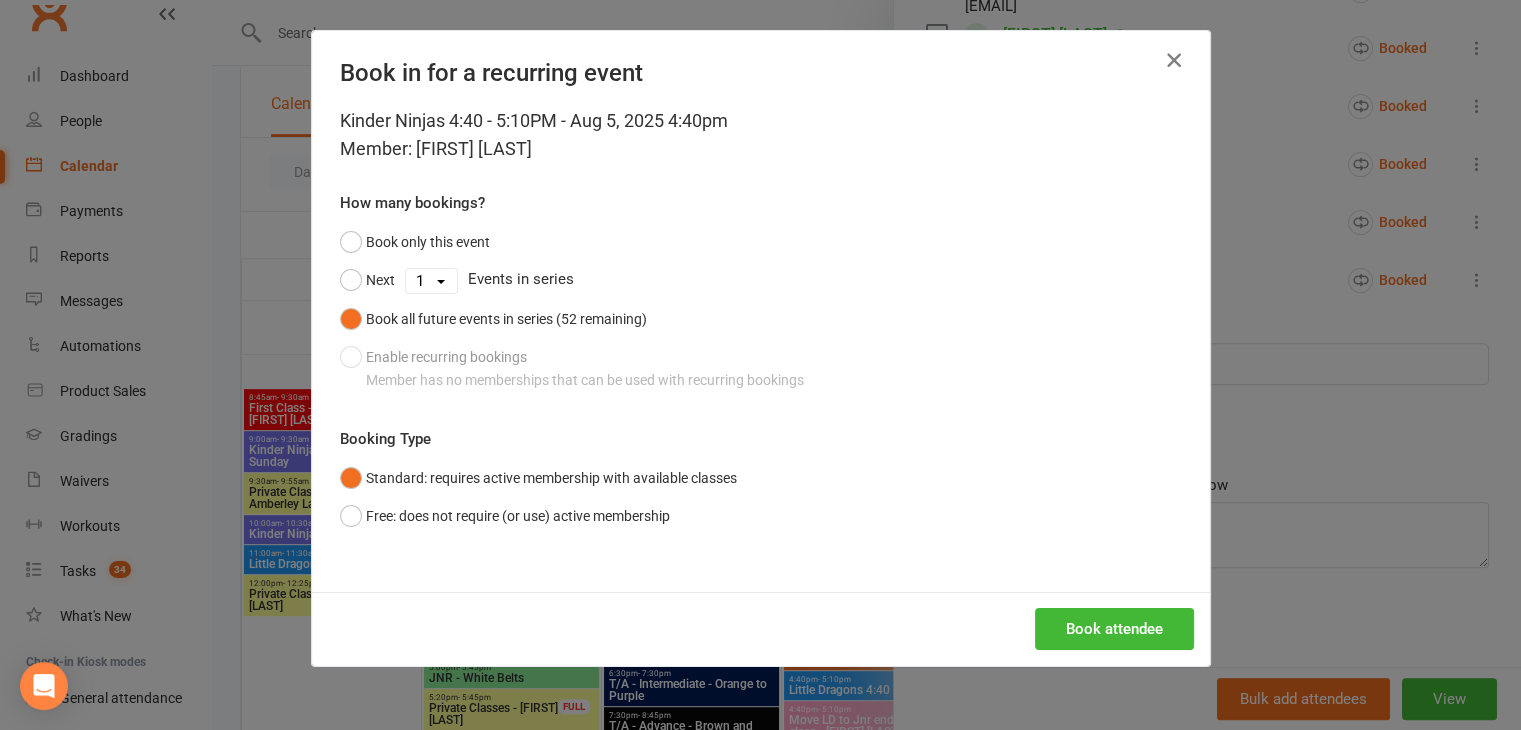 click at bounding box center [1174, 60] 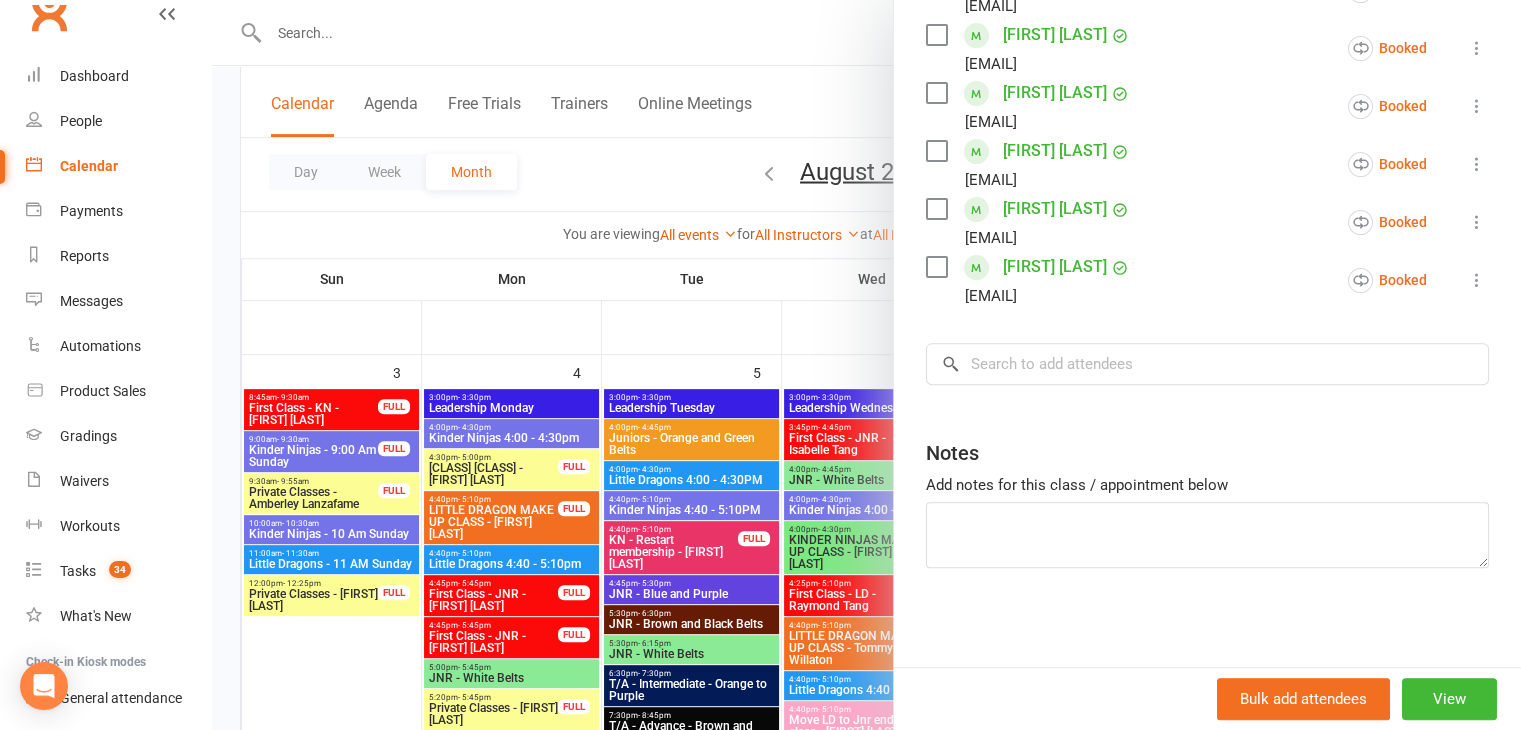 click at bounding box center (866, 365) 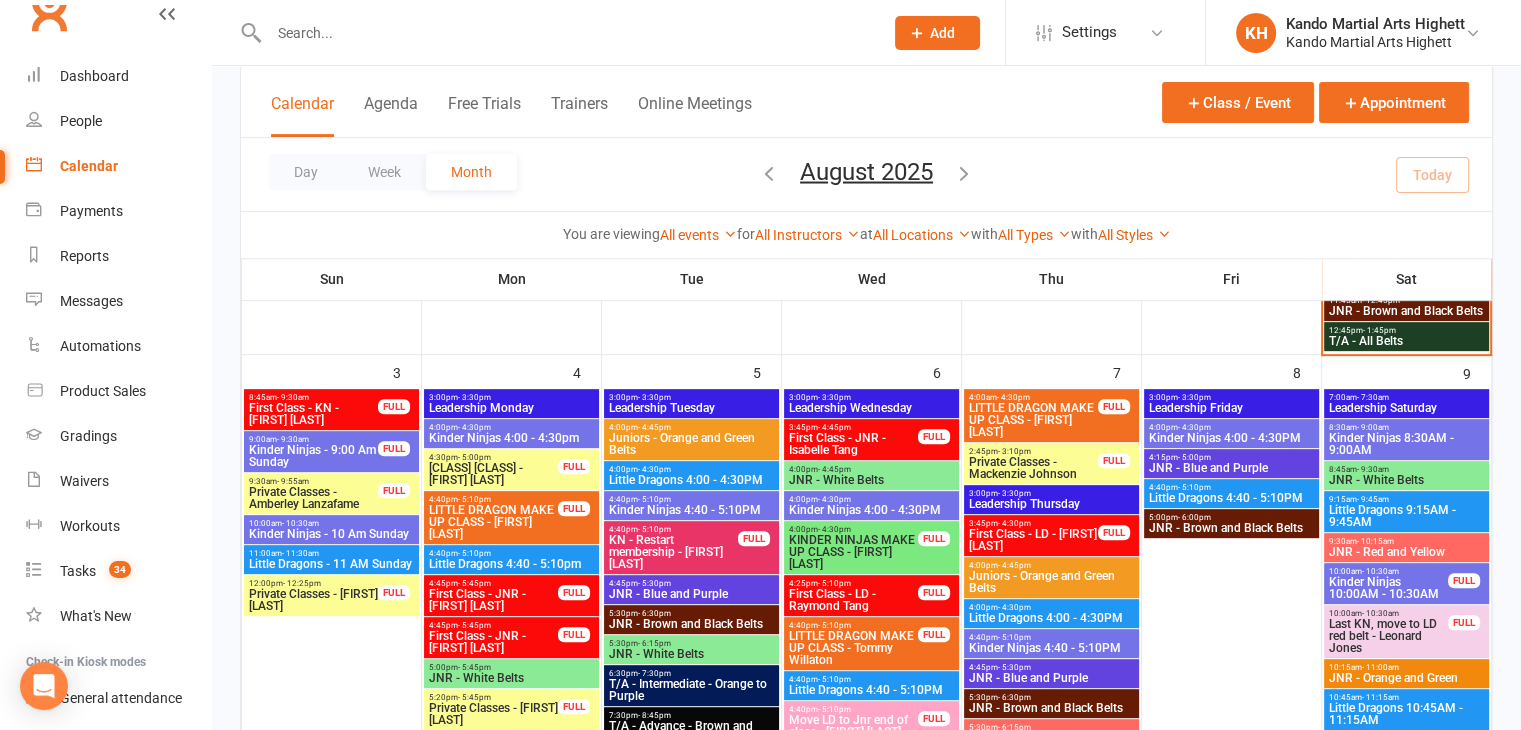 scroll, scrollTop: 822, scrollLeft: 0, axis: vertical 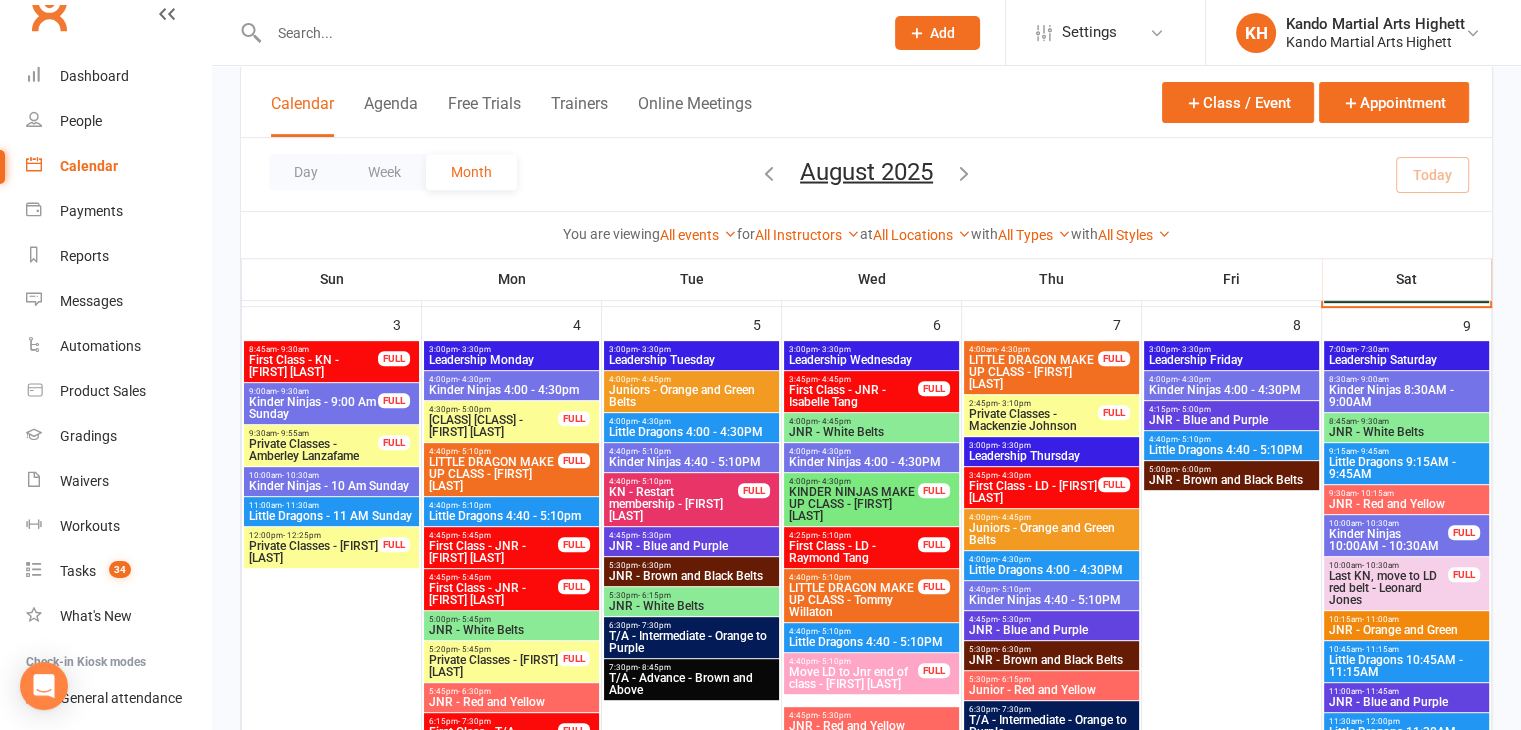 click on "Kinder Ninjas 4:40 - 5:10PM" at bounding box center (1051, 600) 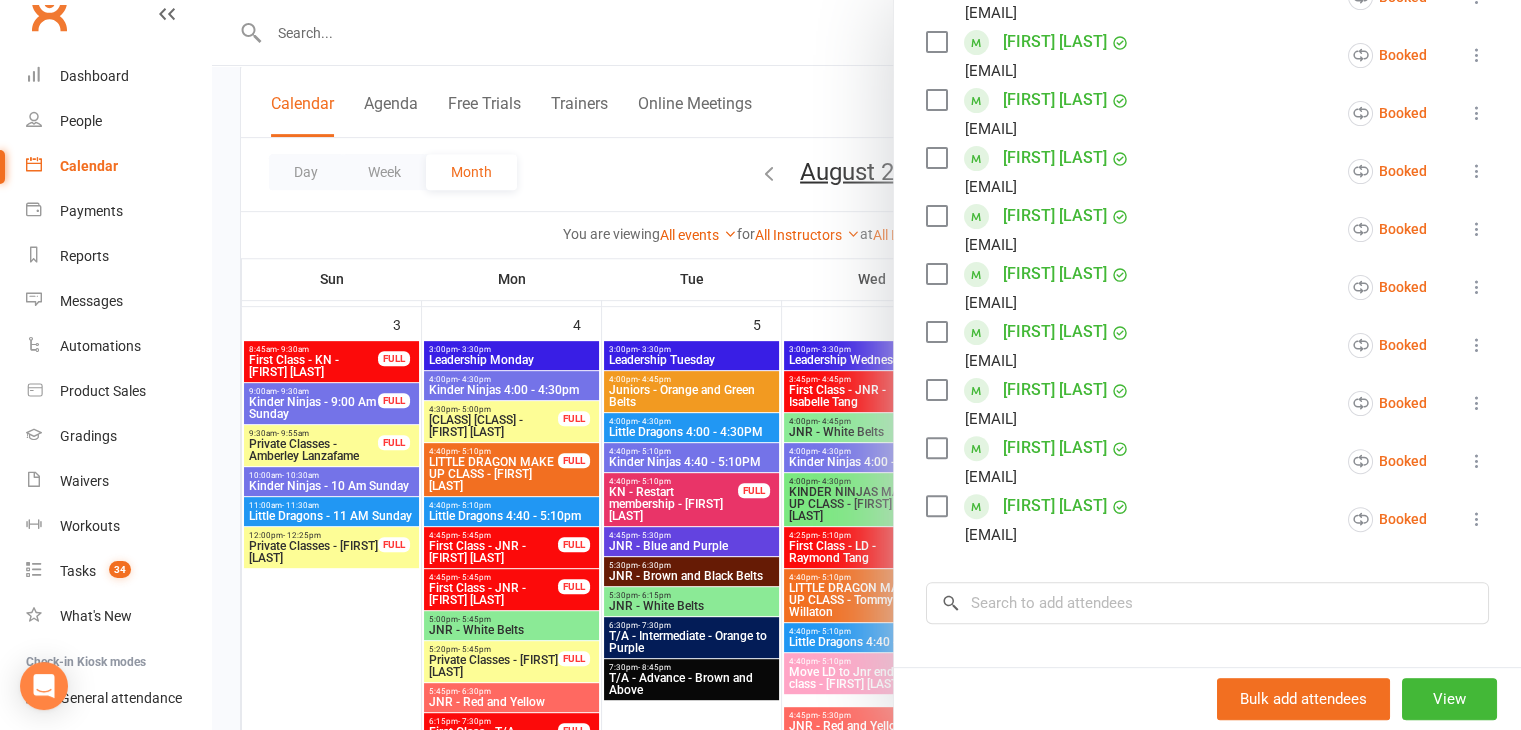 scroll, scrollTop: 522, scrollLeft: 0, axis: vertical 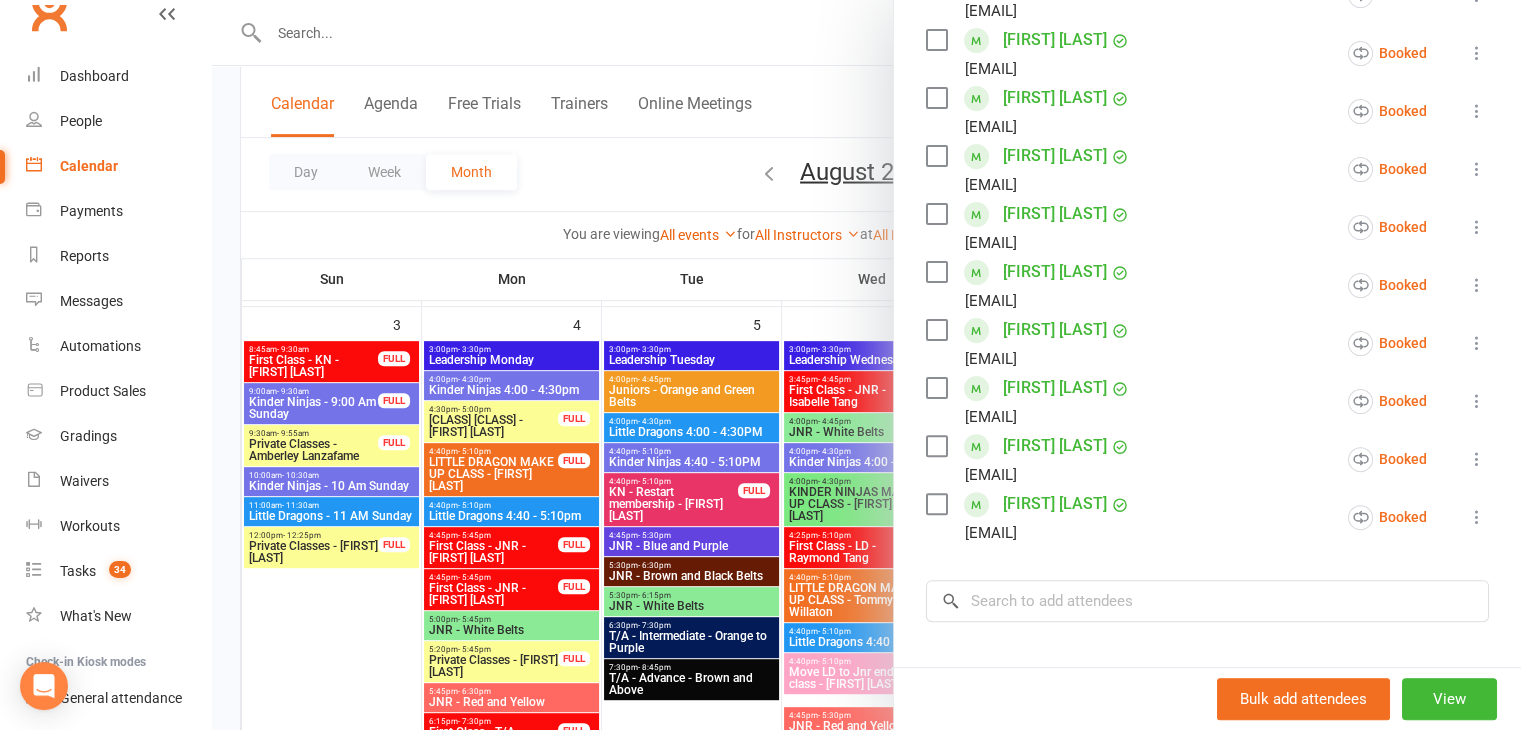 click at bounding box center [866, 365] 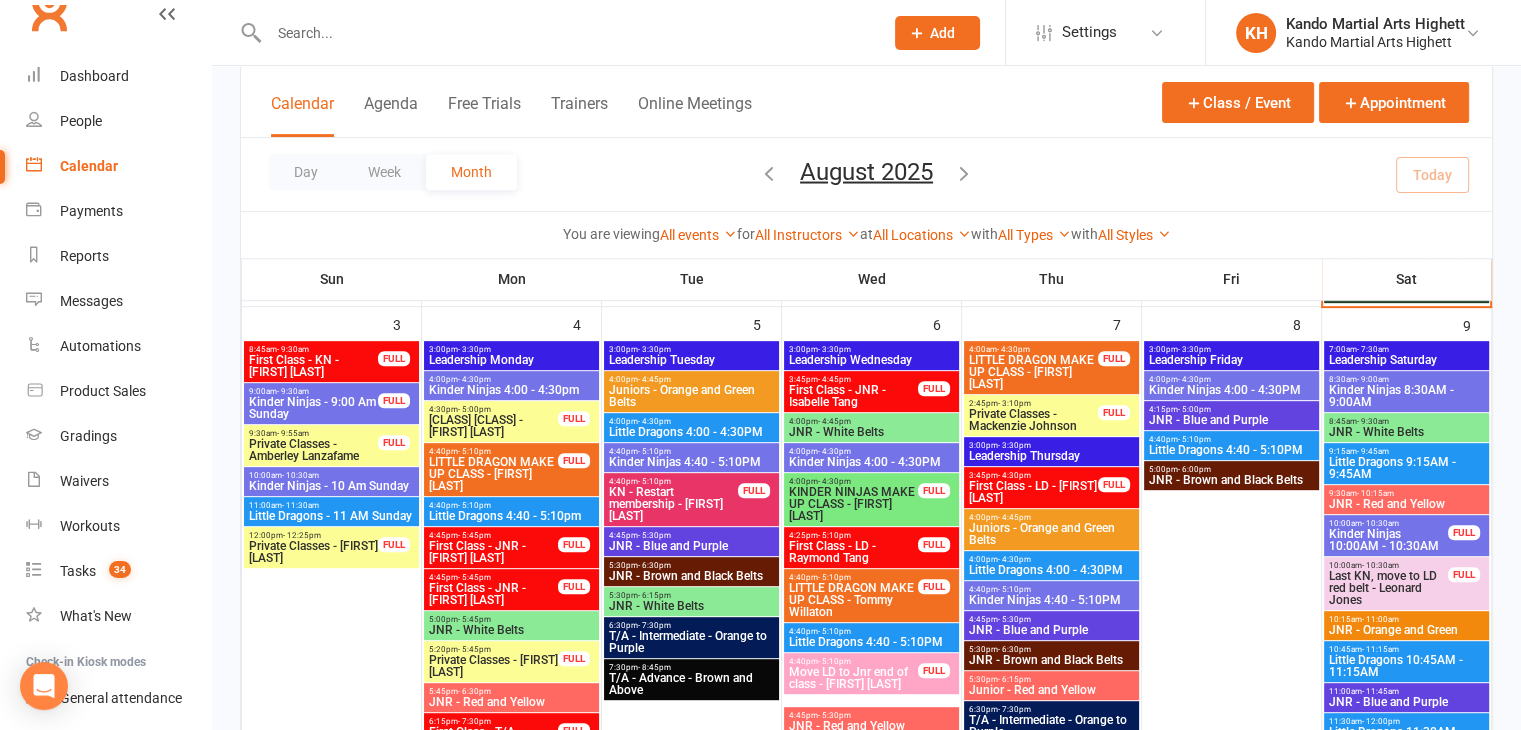 click on "- 4:30pm" at bounding box center [1014, 559] 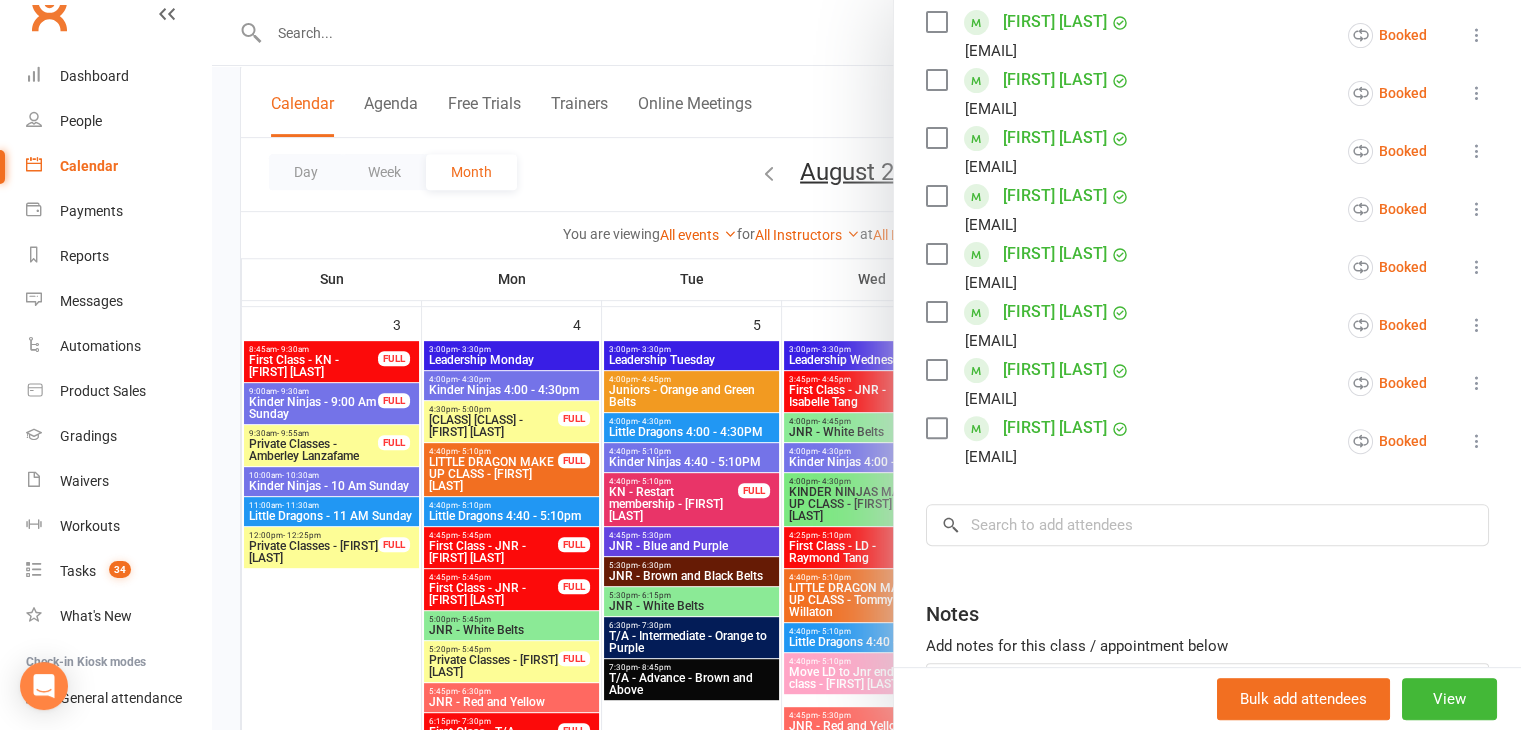 scroll, scrollTop: 548, scrollLeft: 0, axis: vertical 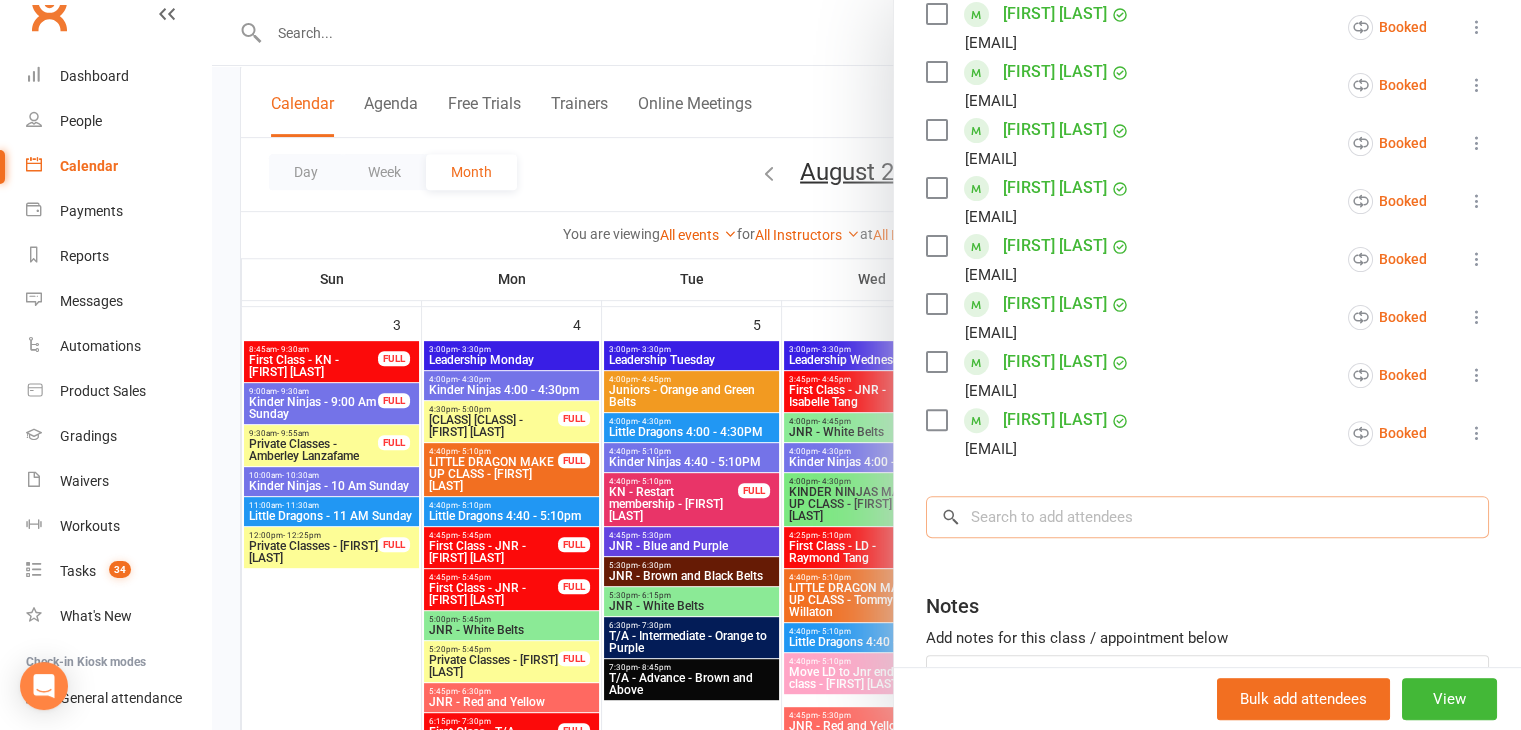 click at bounding box center (1207, 517) 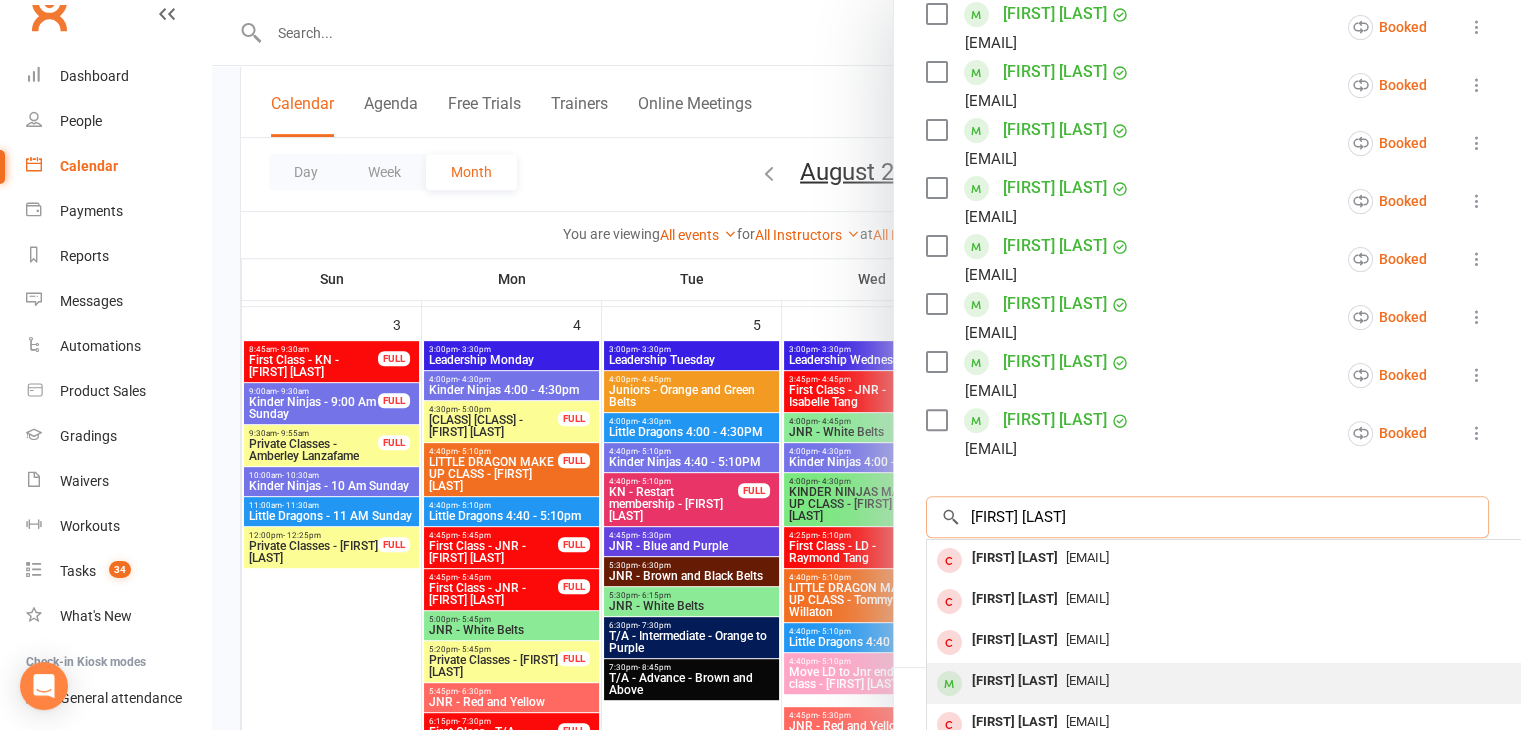 type on "[FIRST] [LAST]" 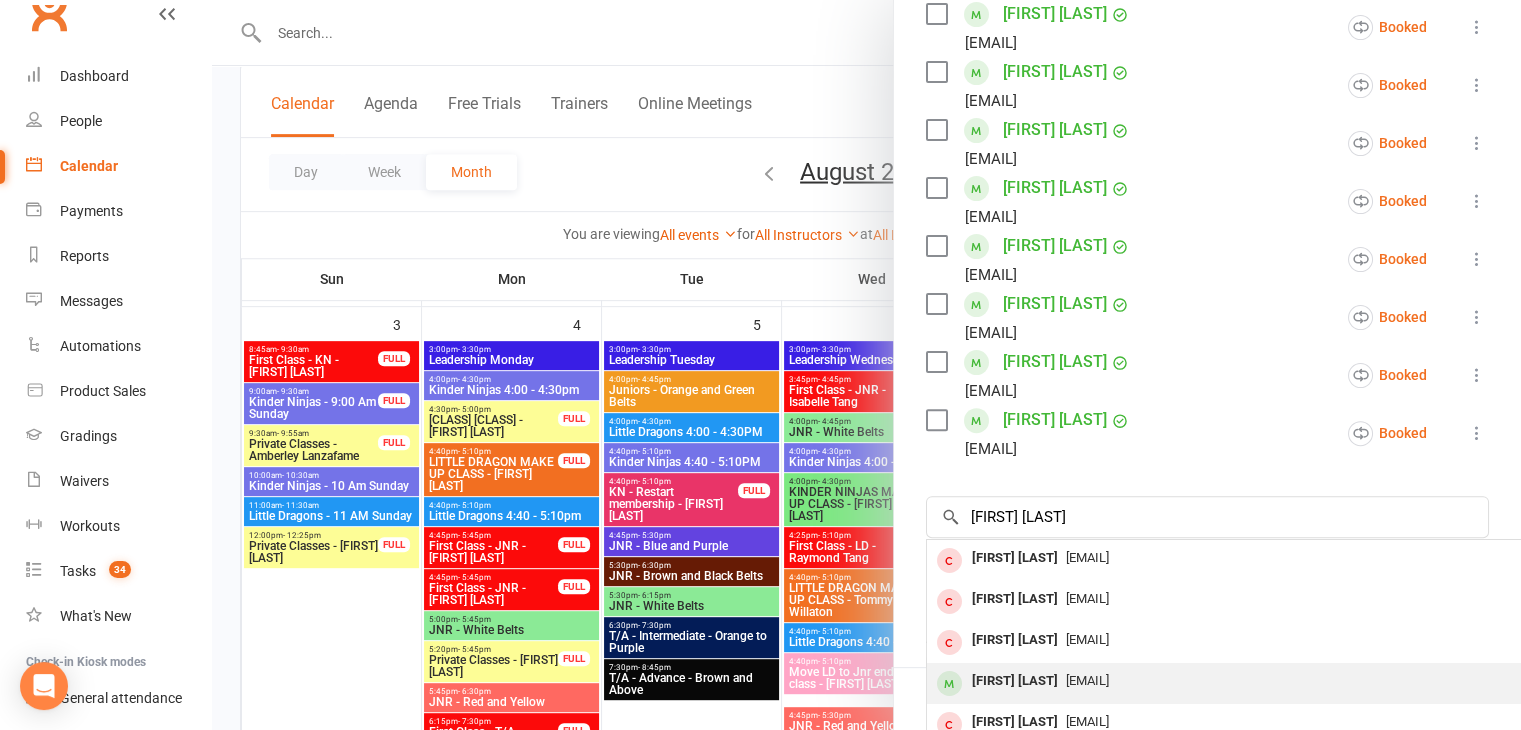 click on "[FIRST] [LAST]" at bounding box center (1015, 681) 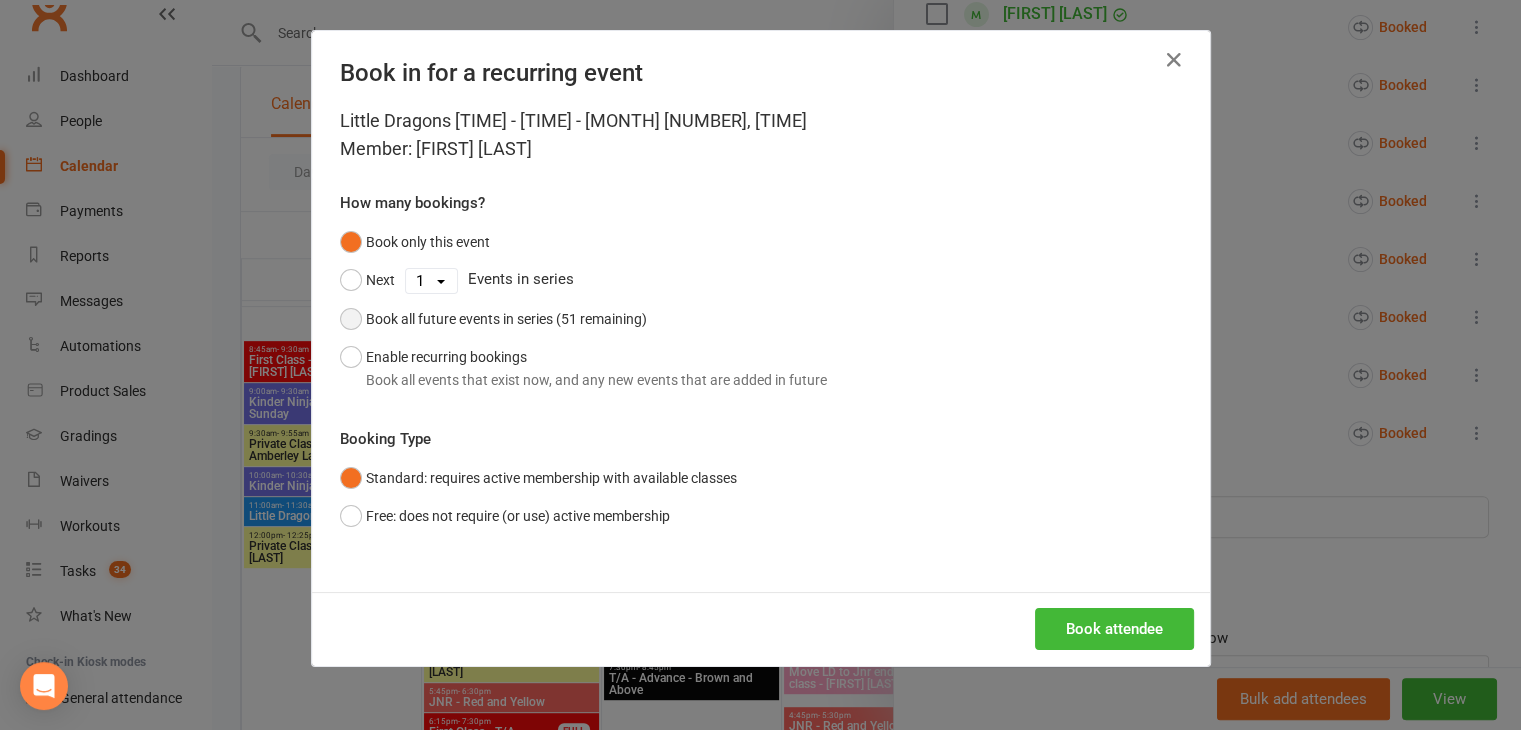 click on "Book all future events in series (51 remaining)" at bounding box center [493, 319] 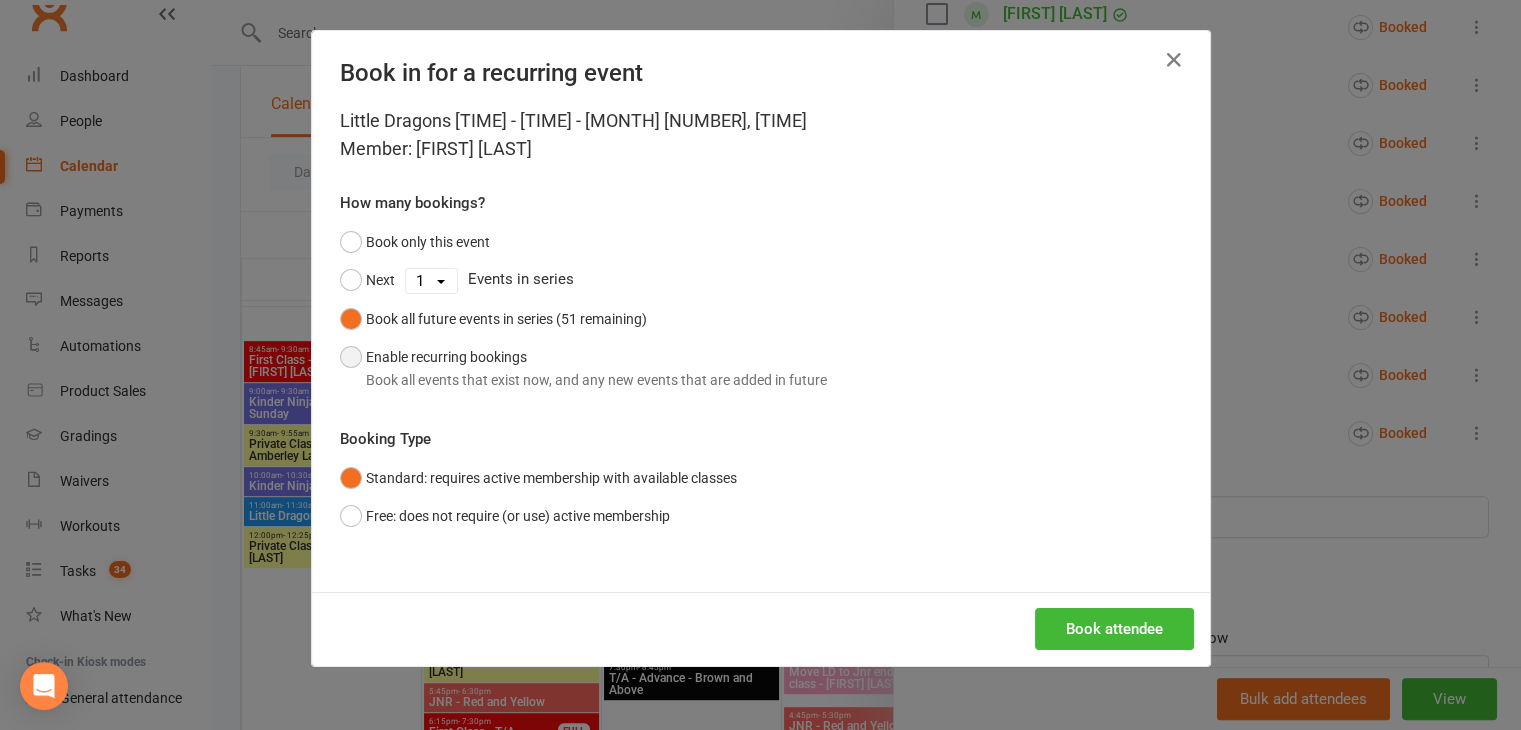 click on "Enable recurring bookings Book all events that exist now, and any new events that are added in future" at bounding box center [583, 368] 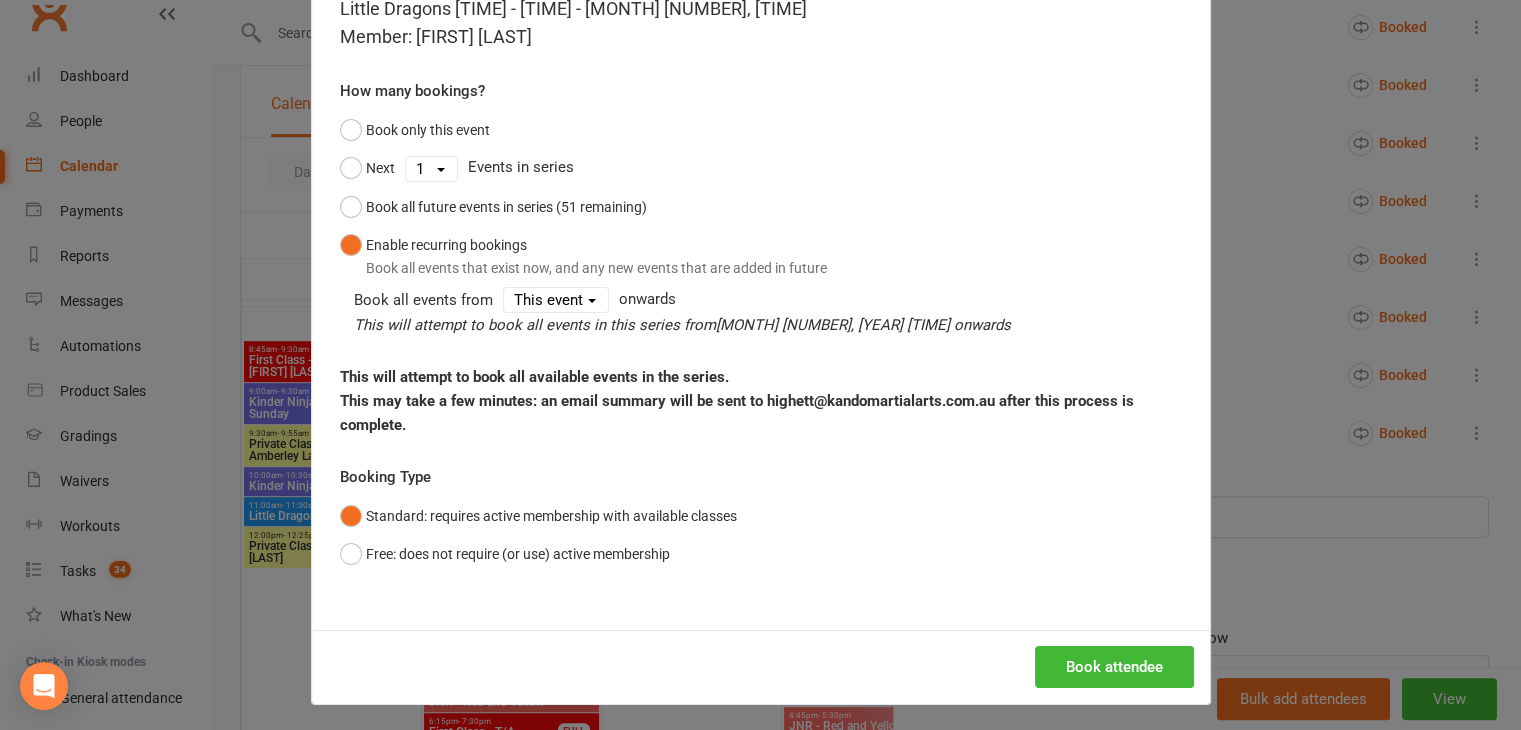 scroll, scrollTop: 116, scrollLeft: 0, axis: vertical 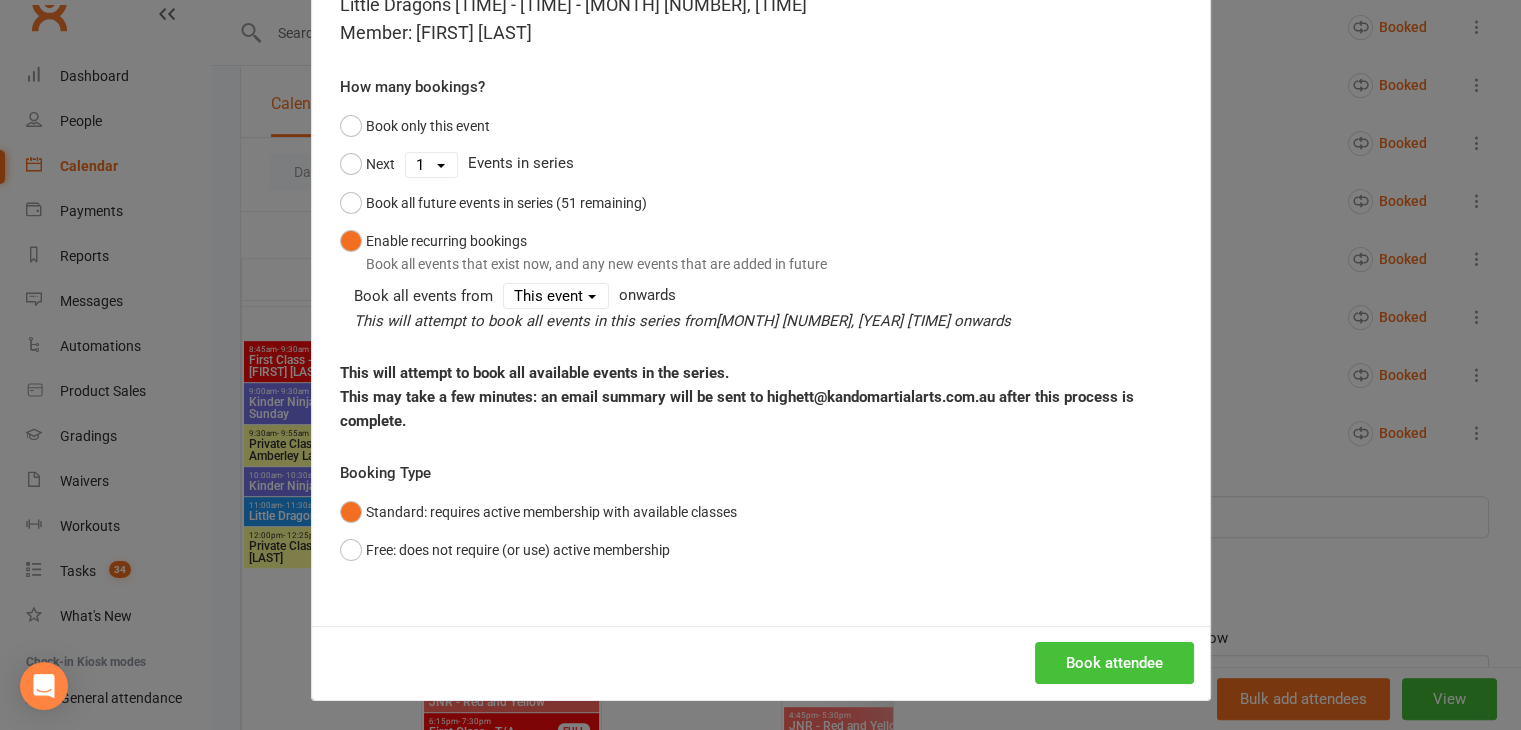click on "Book attendee" at bounding box center [1114, 663] 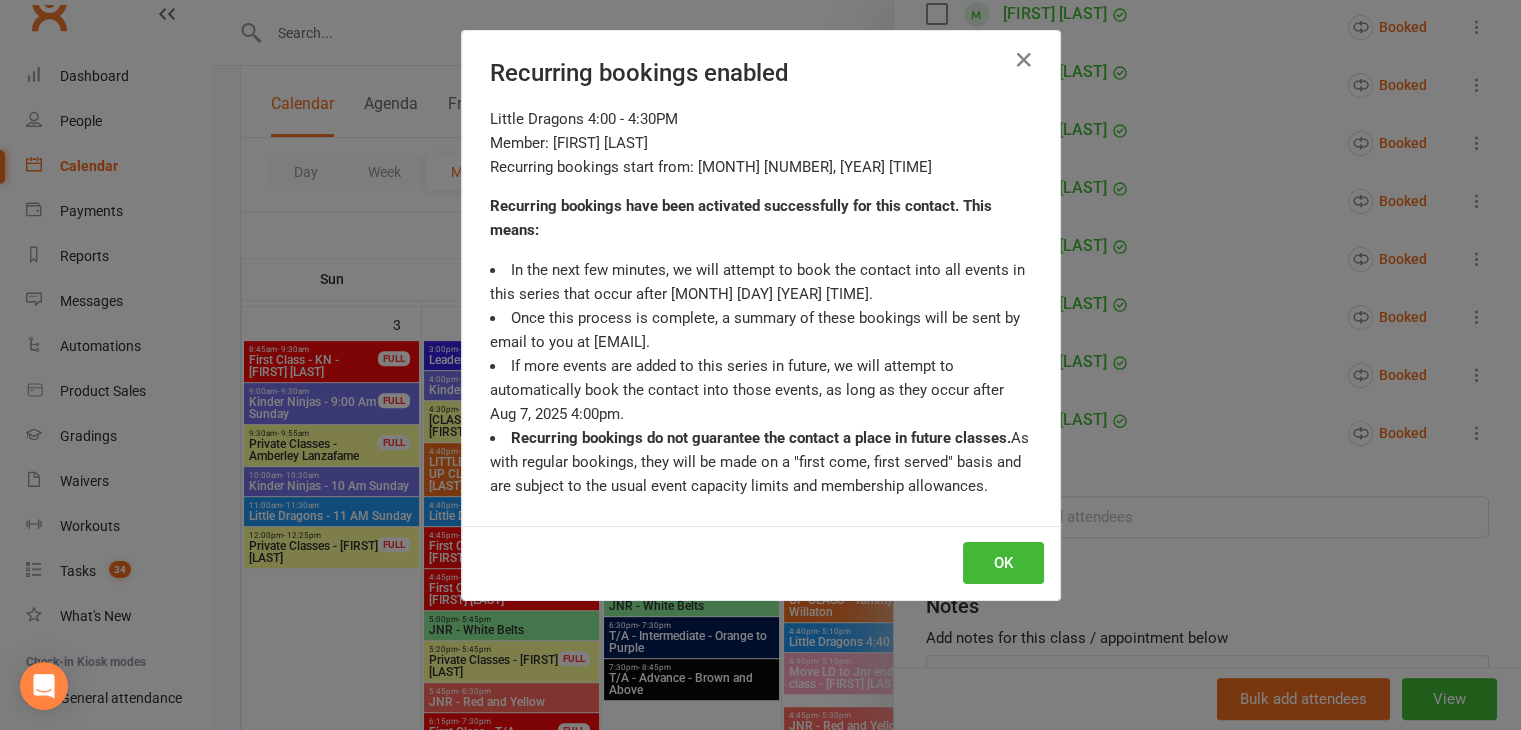 scroll, scrollTop: 606, scrollLeft: 0, axis: vertical 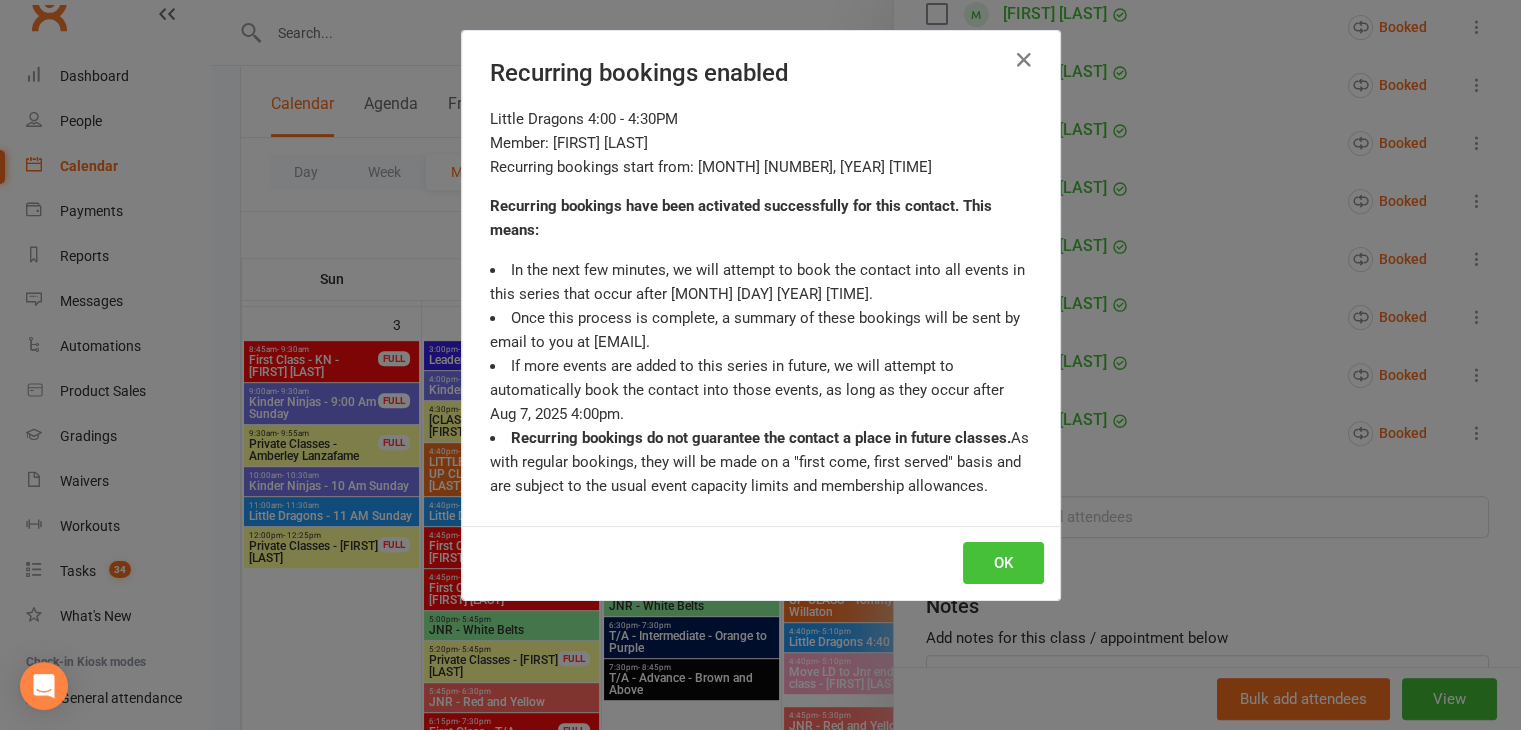 click on "OK" at bounding box center (1003, 563) 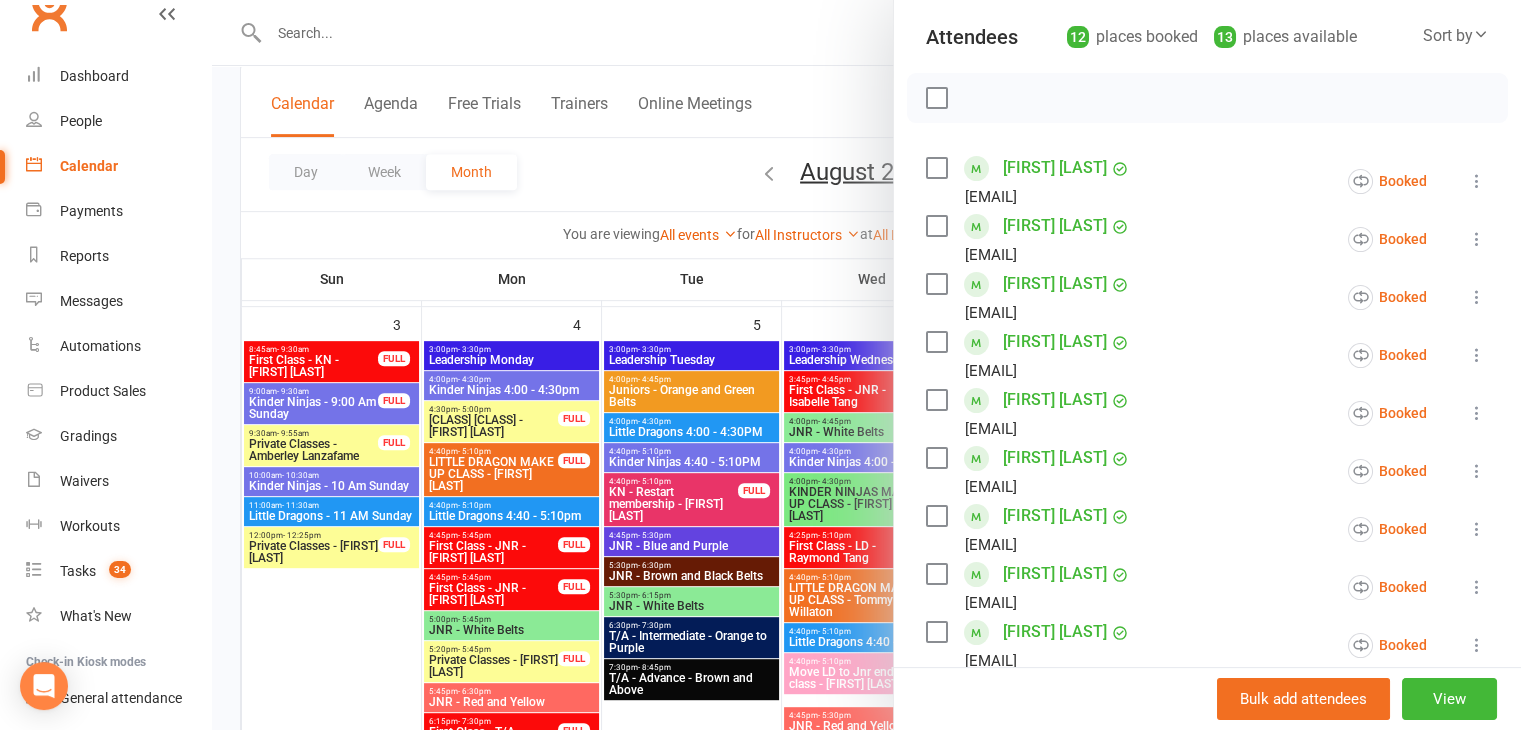 scroll, scrollTop: 220, scrollLeft: 0, axis: vertical 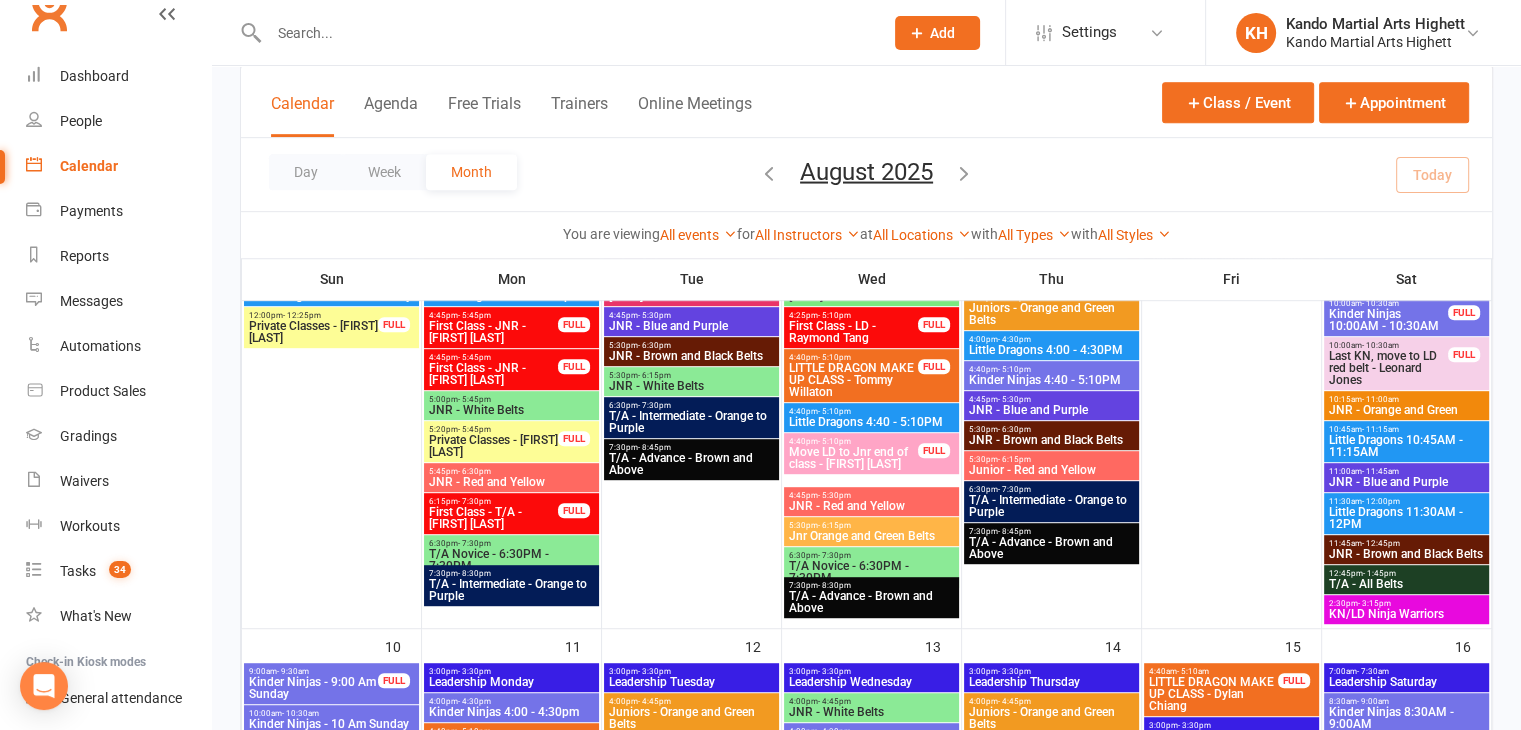 click on "KN/LD Ninja Warriors" at bounding box center [1406, 614] 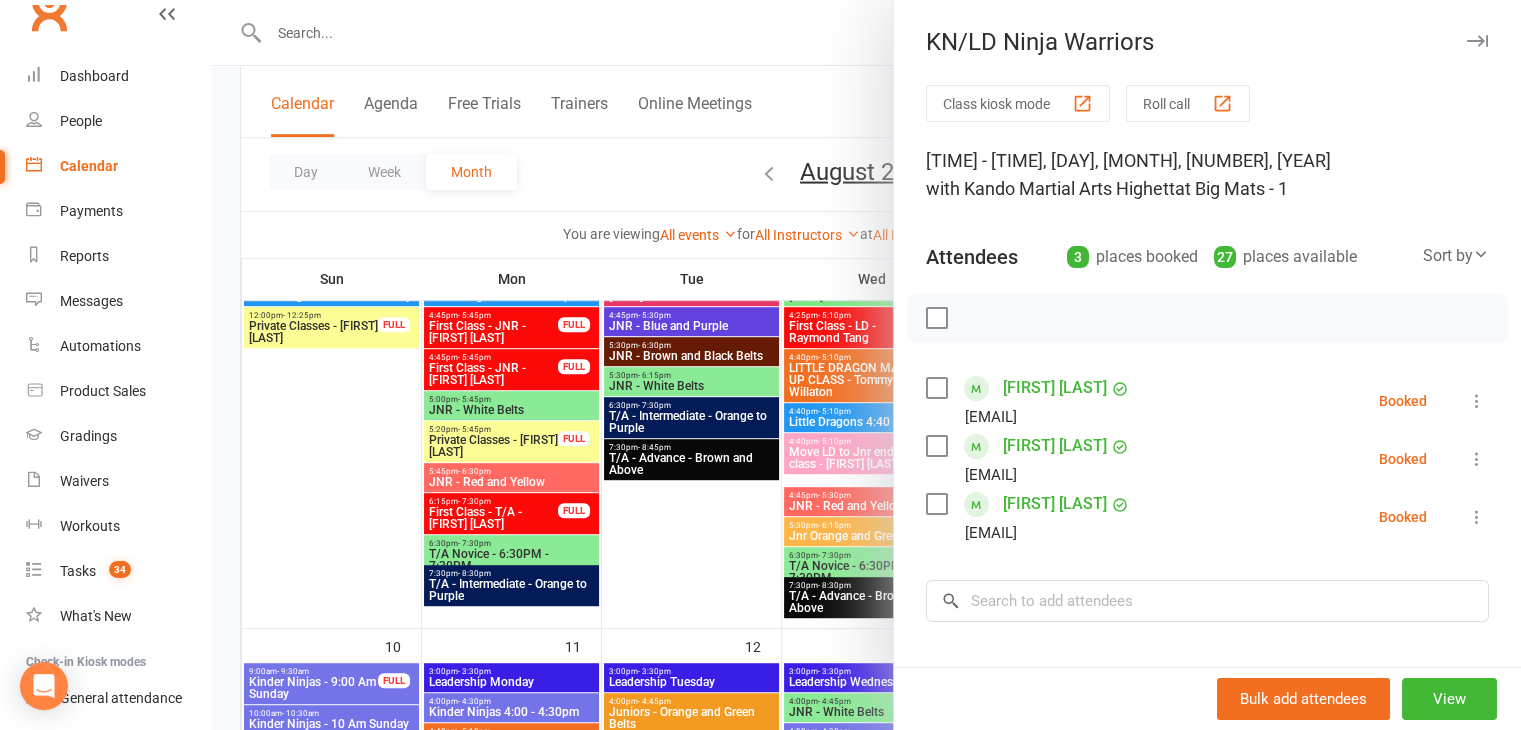scroll, scrollTop: 44, scrollLeft: 0, axis: vertical 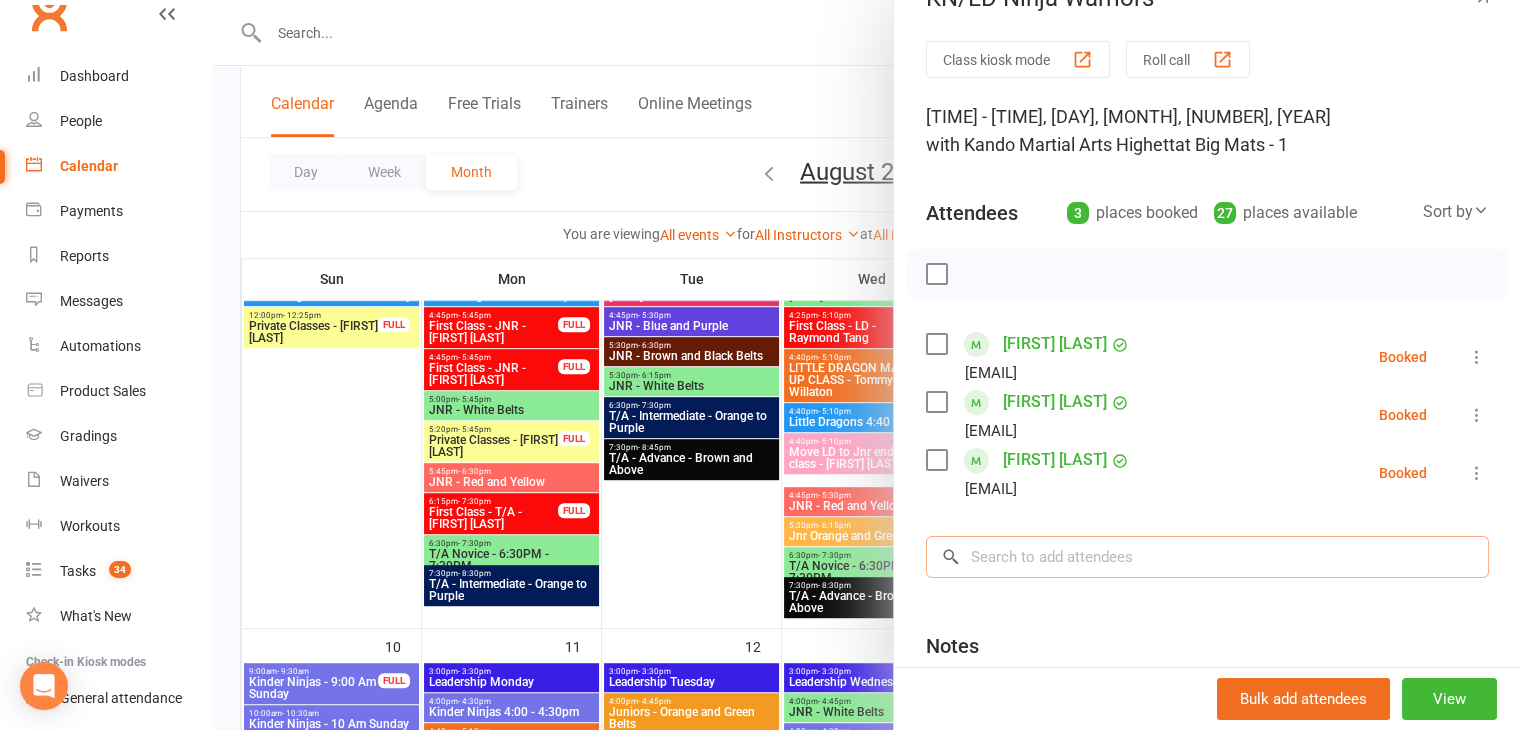 click at bounding box center [1207, 557] 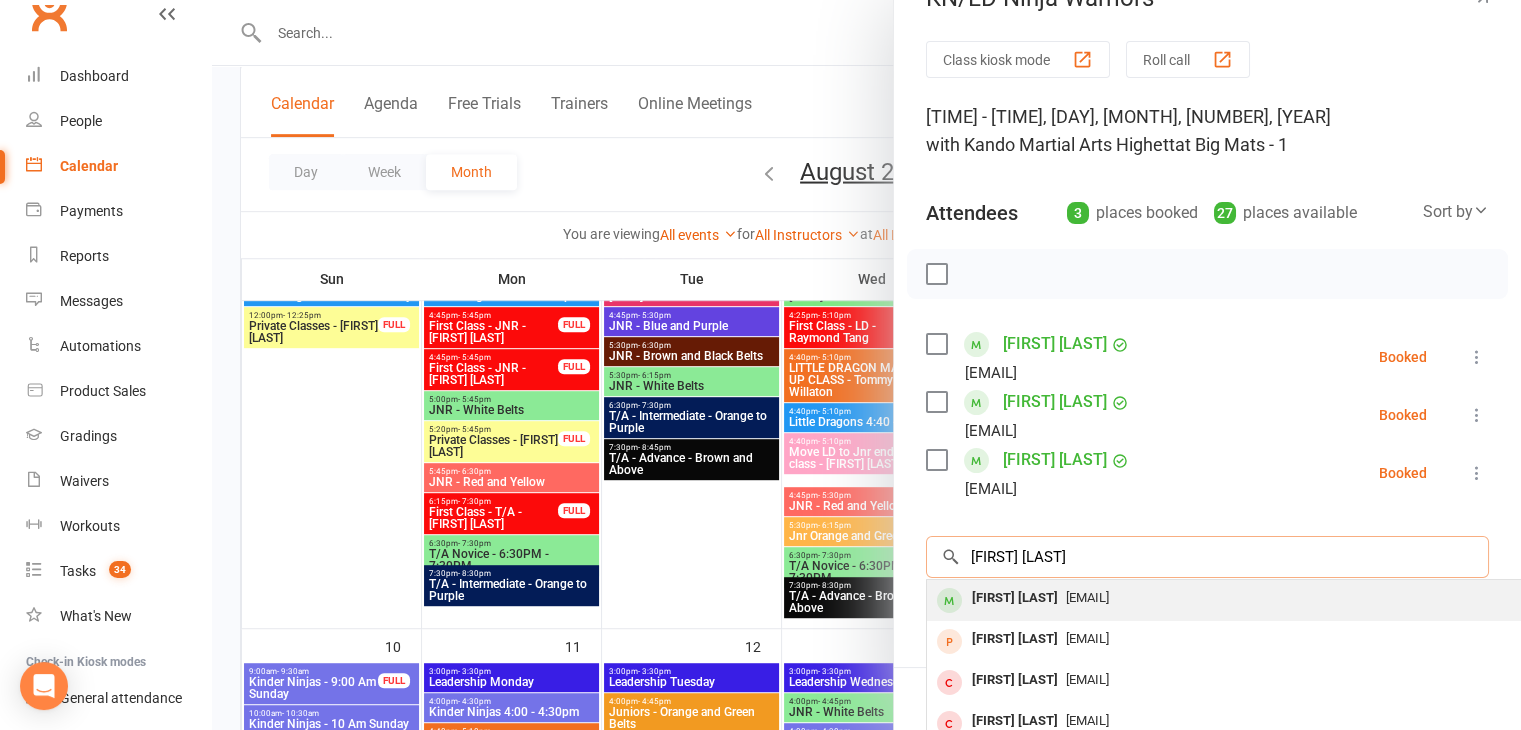 type on "[FIRST] [LAST]" 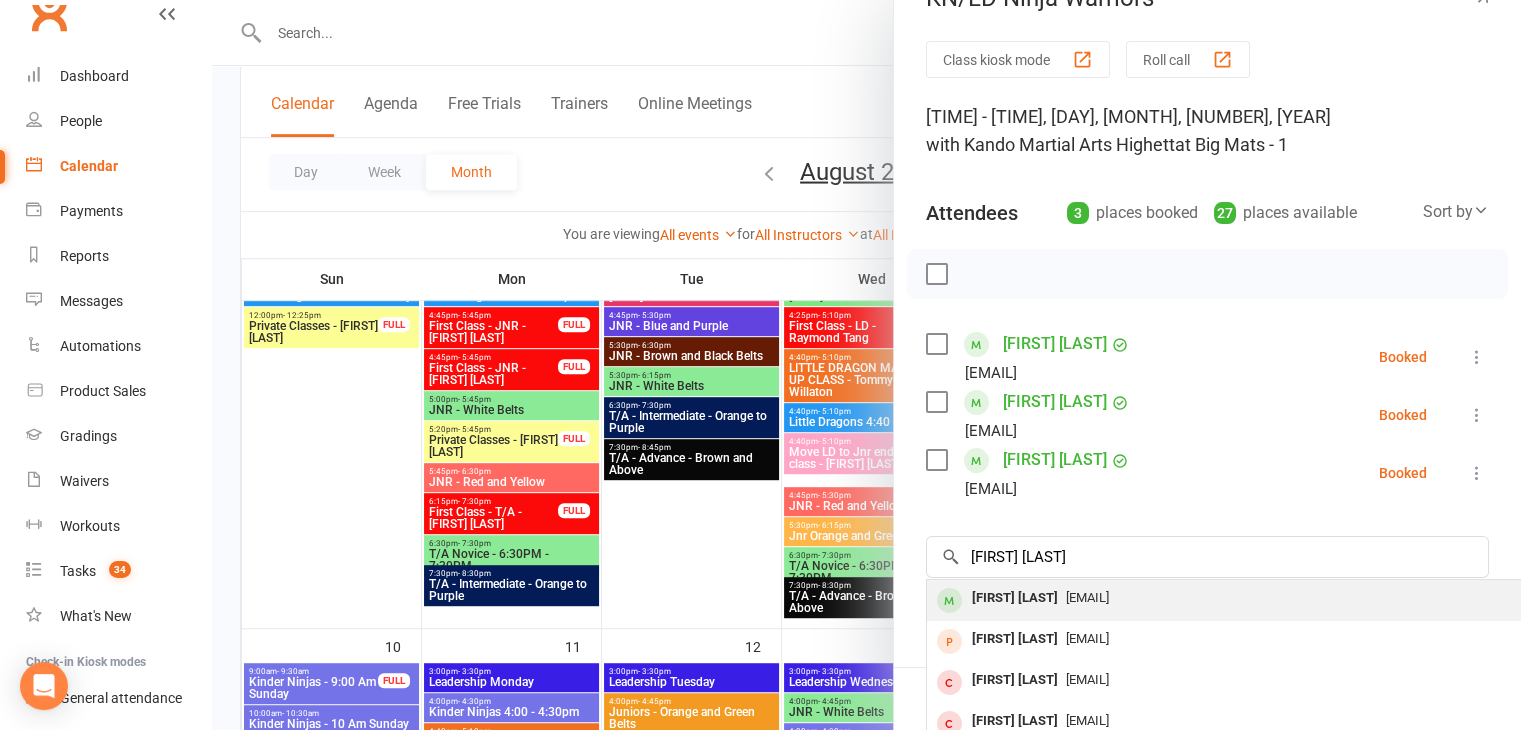 click on "[FIRST] [LAST]" at bounding box center (1015, 598) 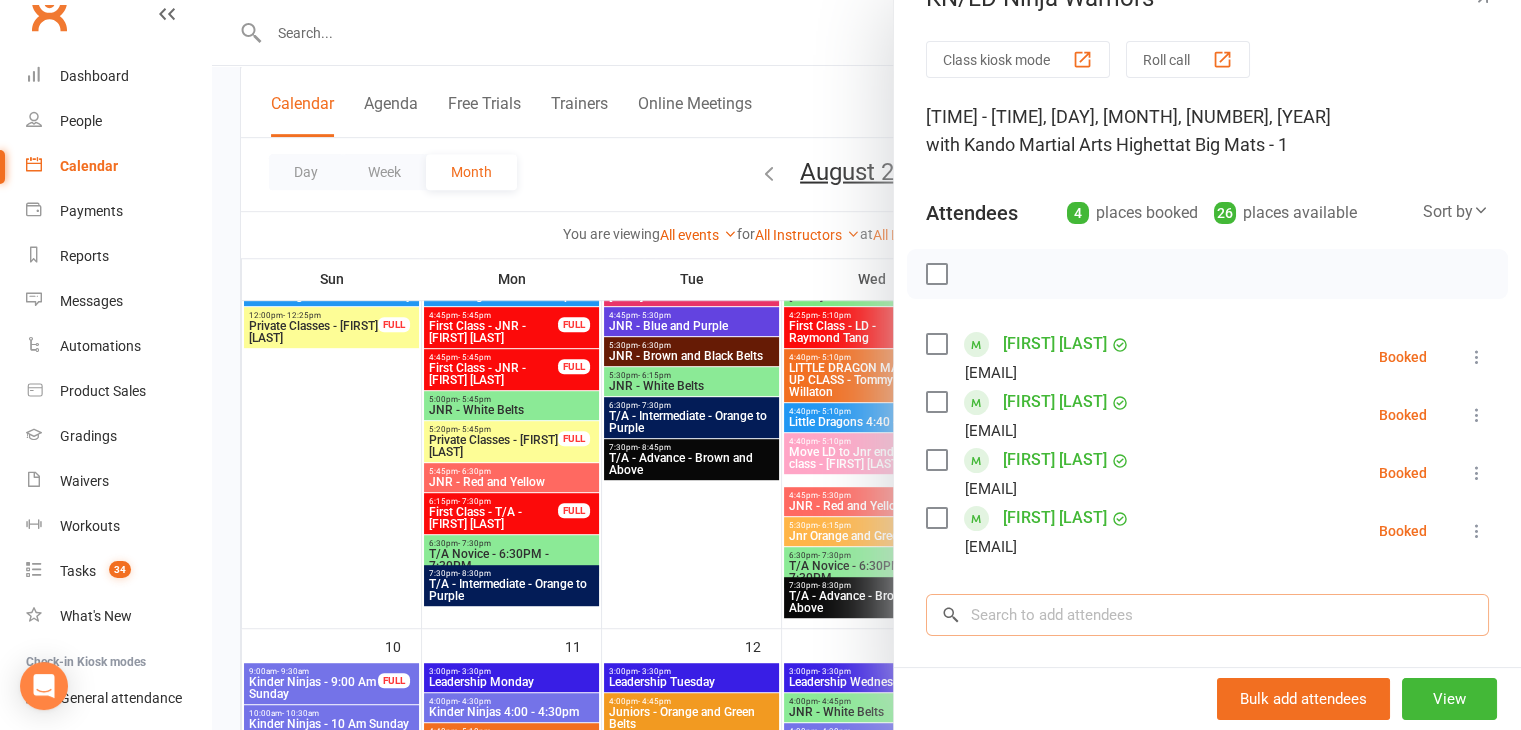 click at bounding box center (1207, 615) 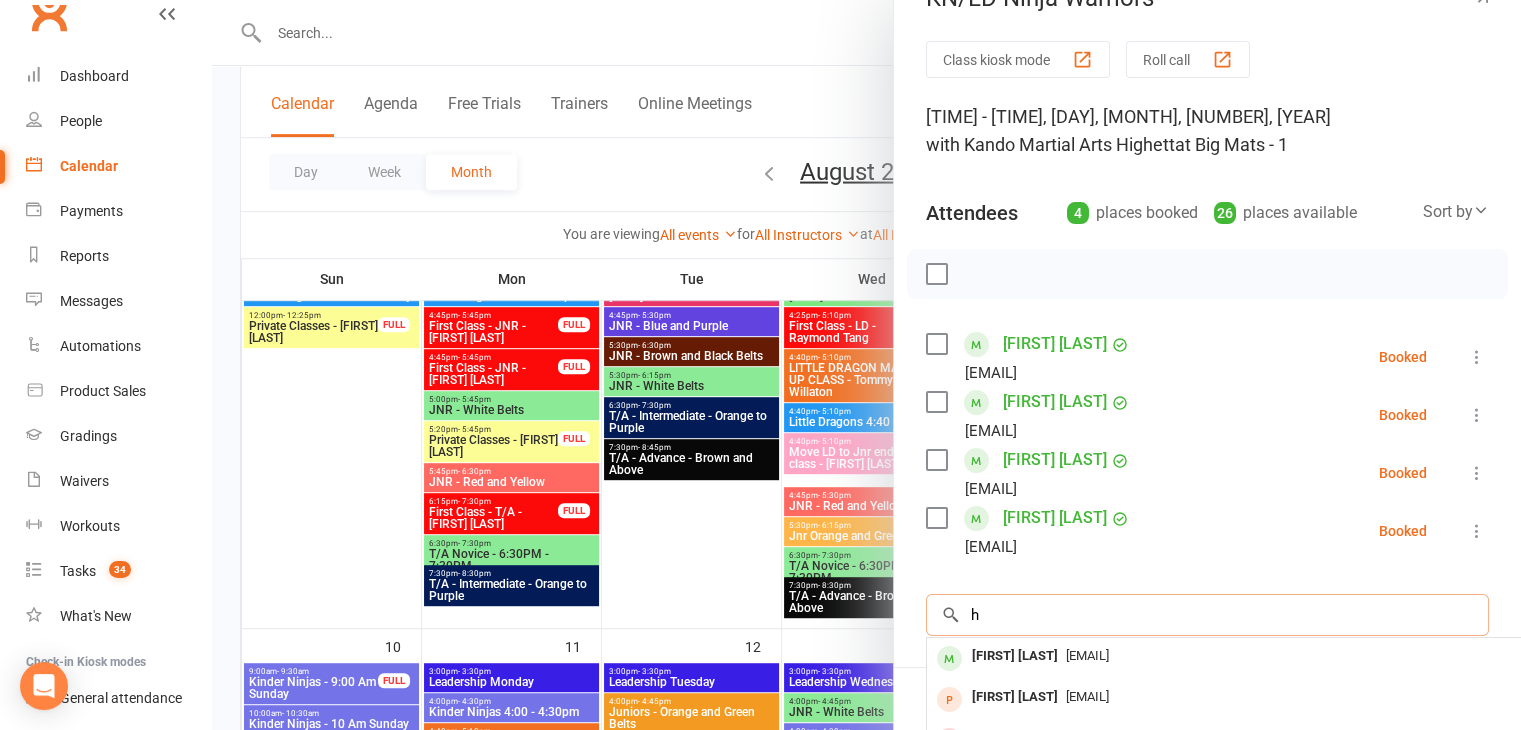 paste on "enry Payne" 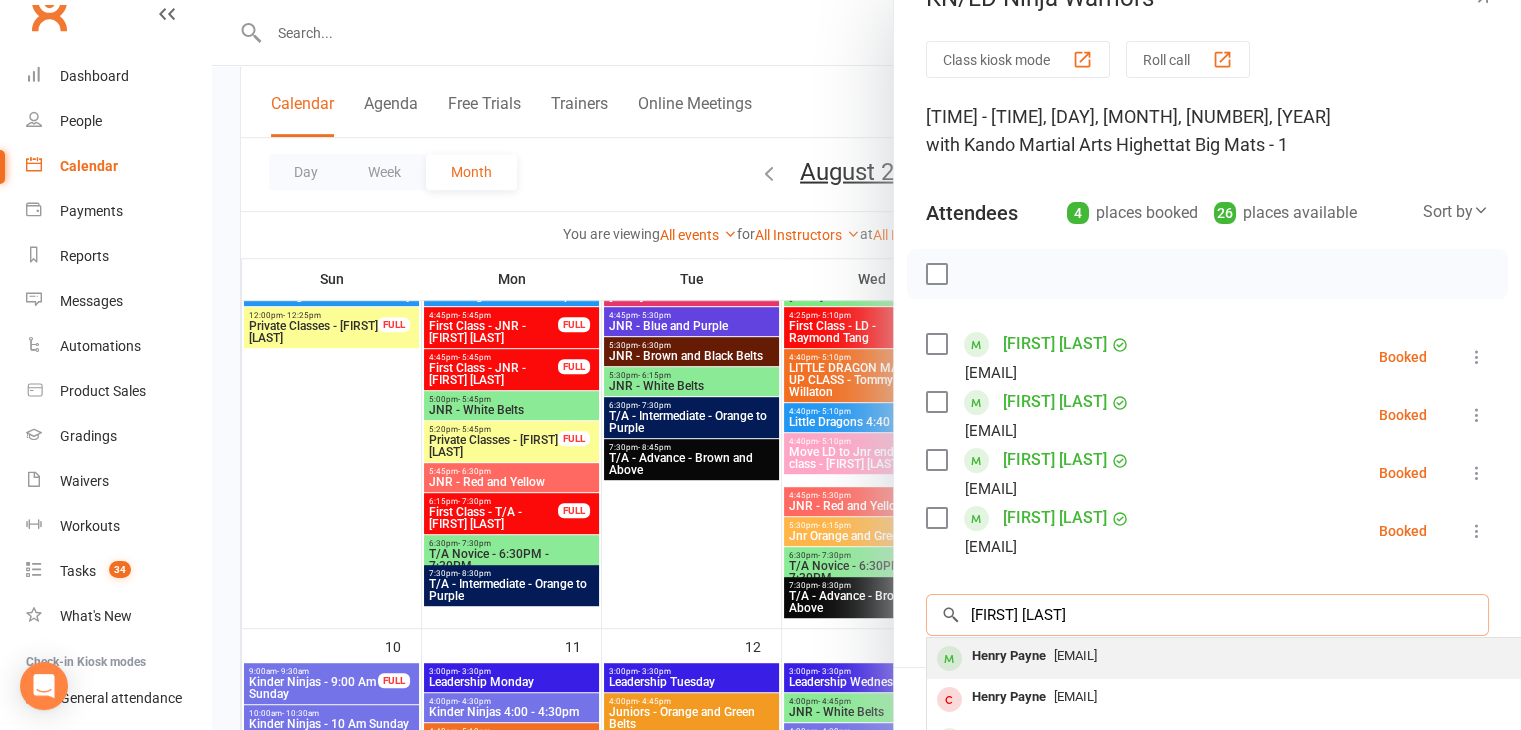 type on "henry Payne" 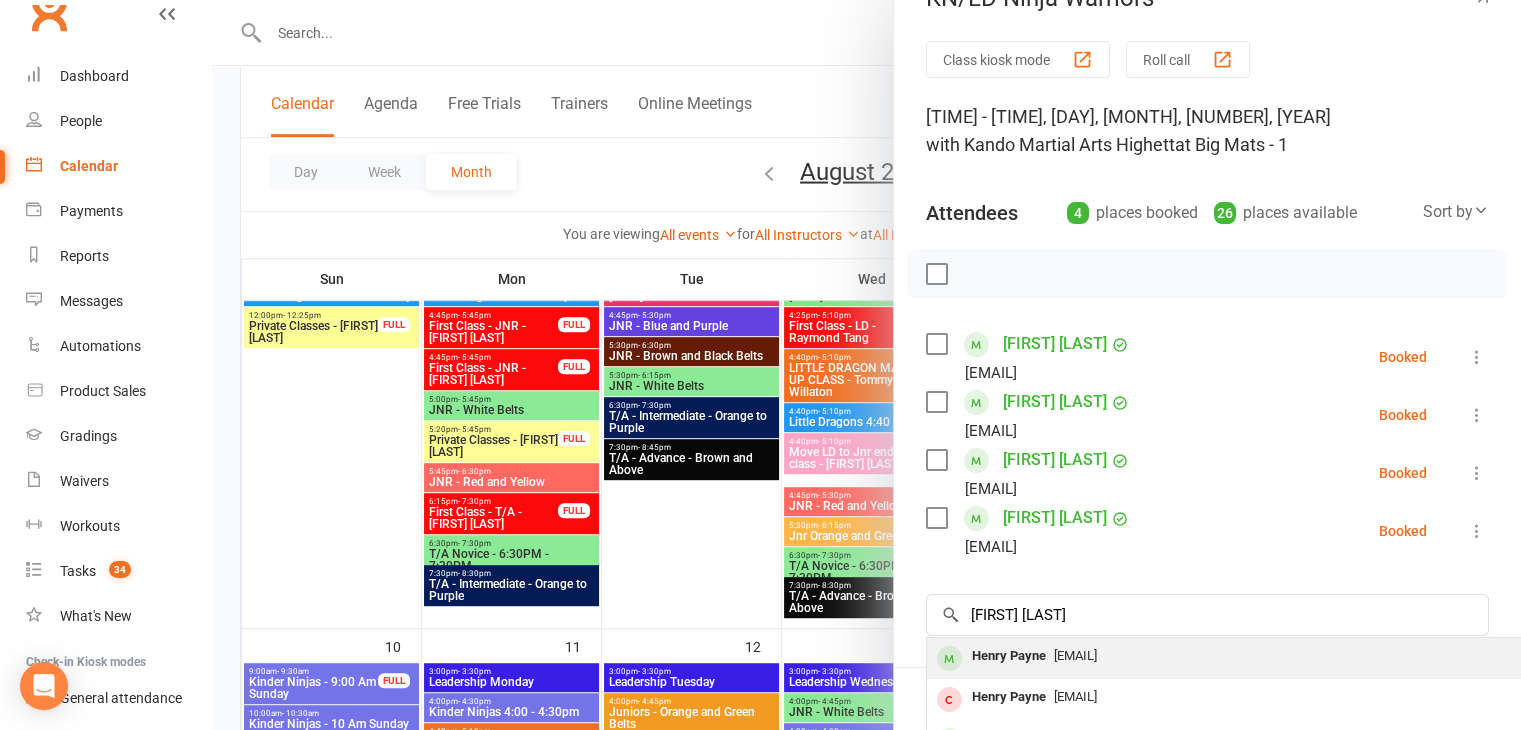 click on "Henry Payne" at bounding box center (1009, 656) 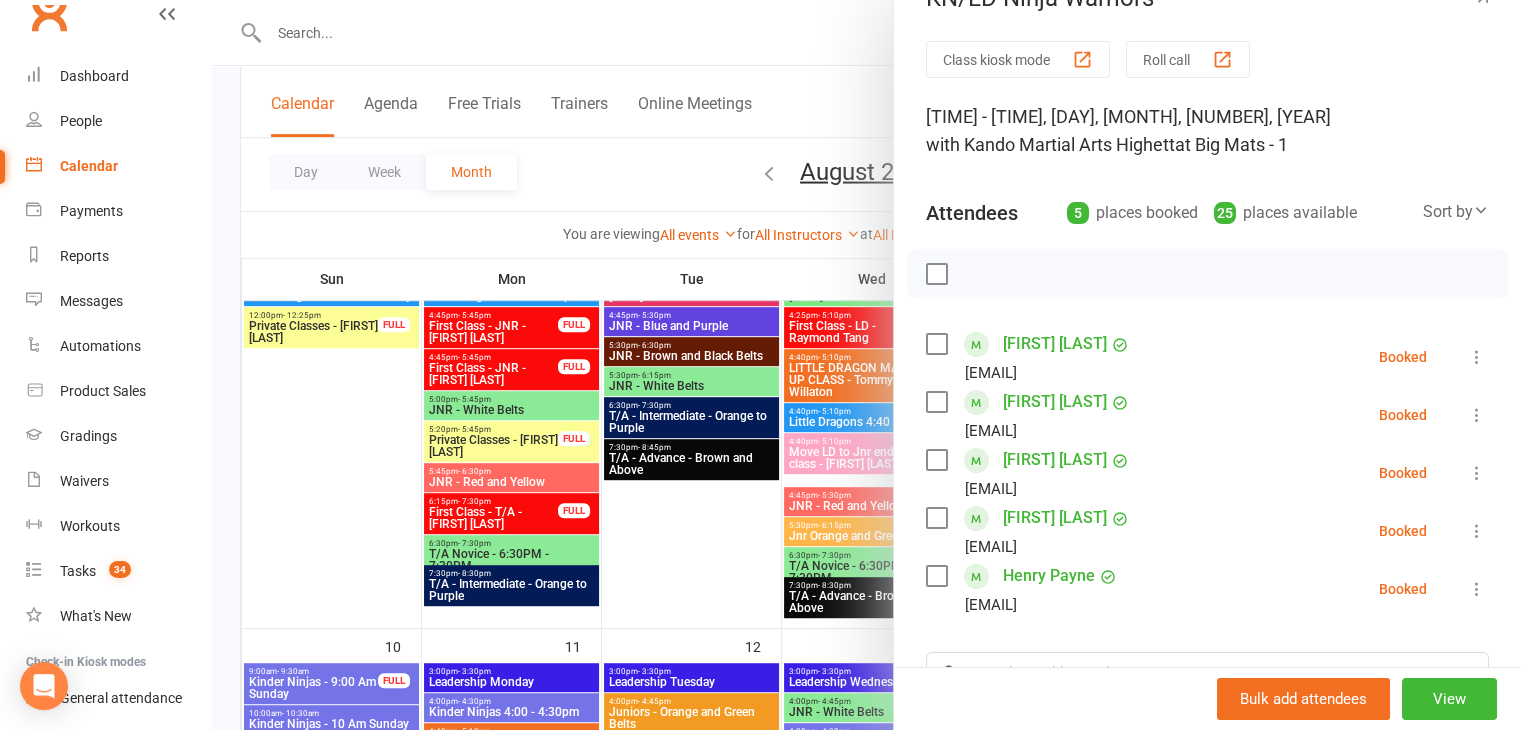 click at bounding box center (866, 365) 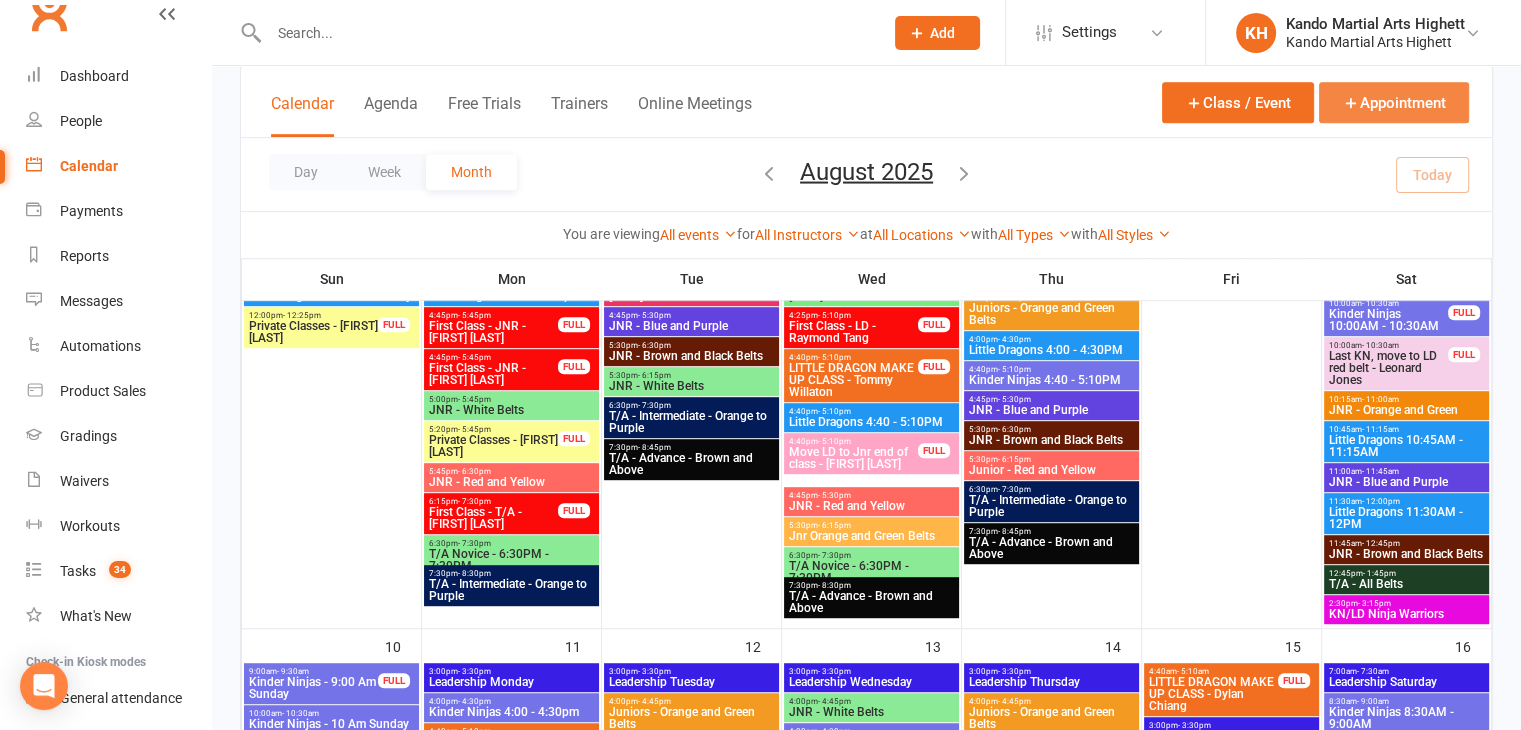click on "Appointment" at bounding box center [1394, 102] 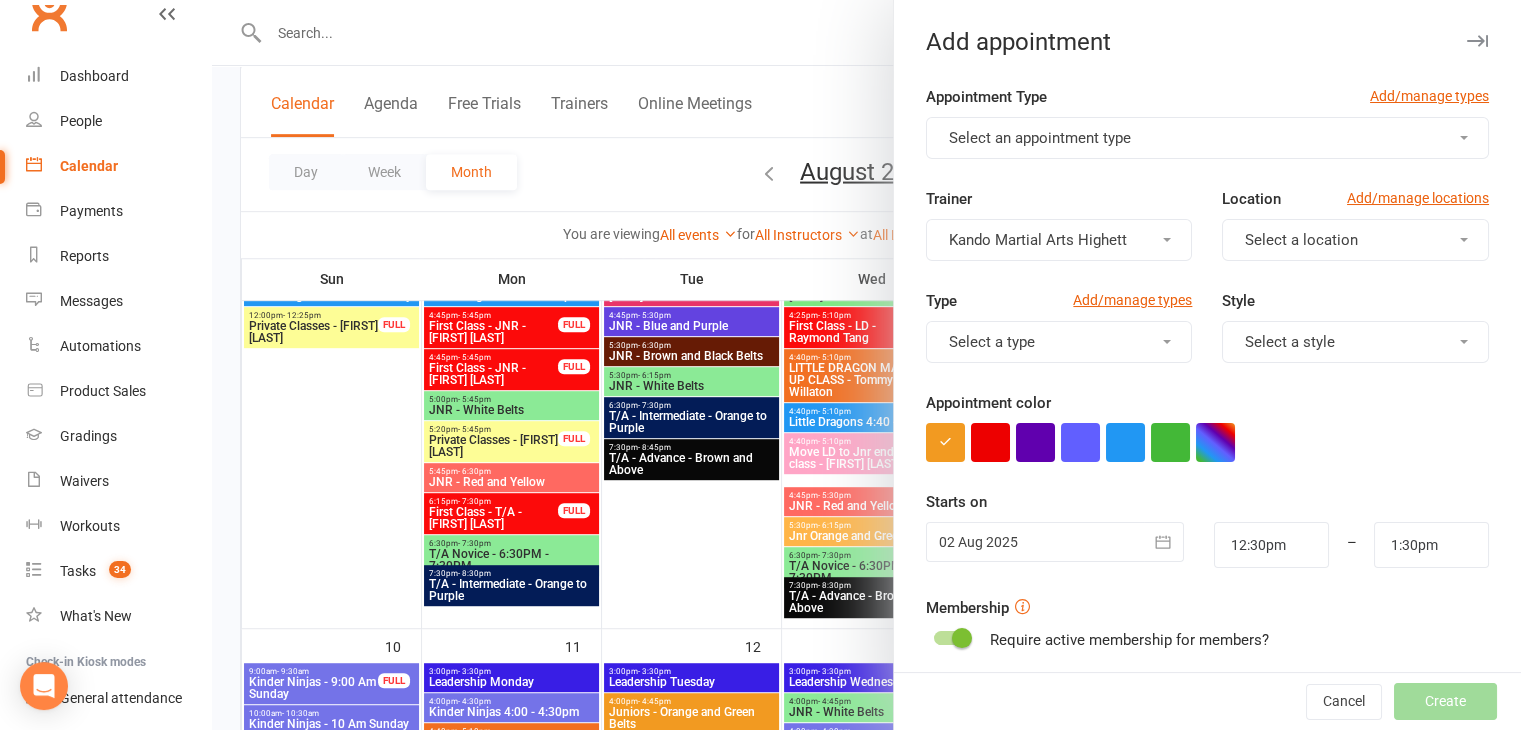 click on "Select an appointment type" at bounding box center [1207, 138] 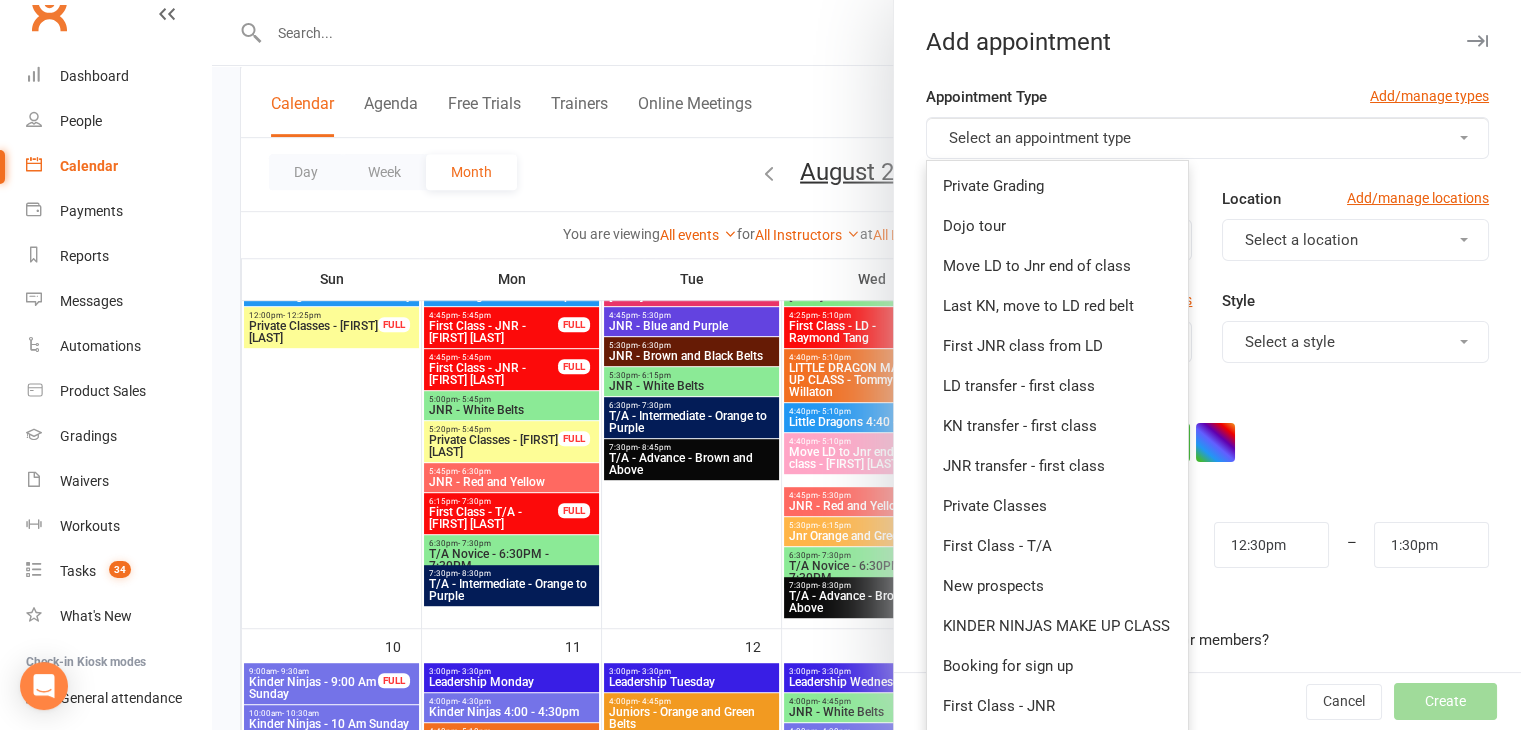 click on "Membership
Require active membership for members?" at bounding box center (1207, 624) 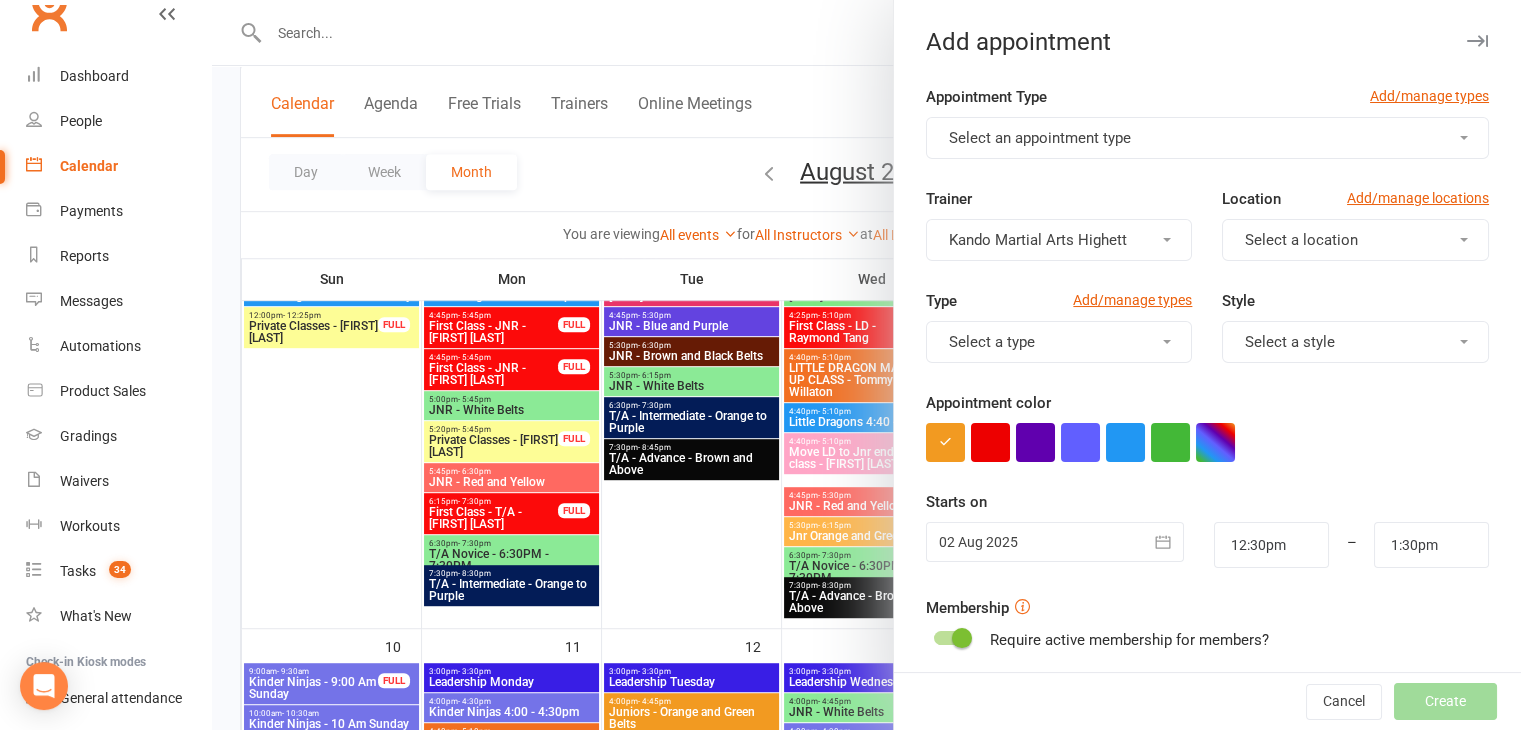 click on "Select an appointment type" at bounding box center (1040, 138) 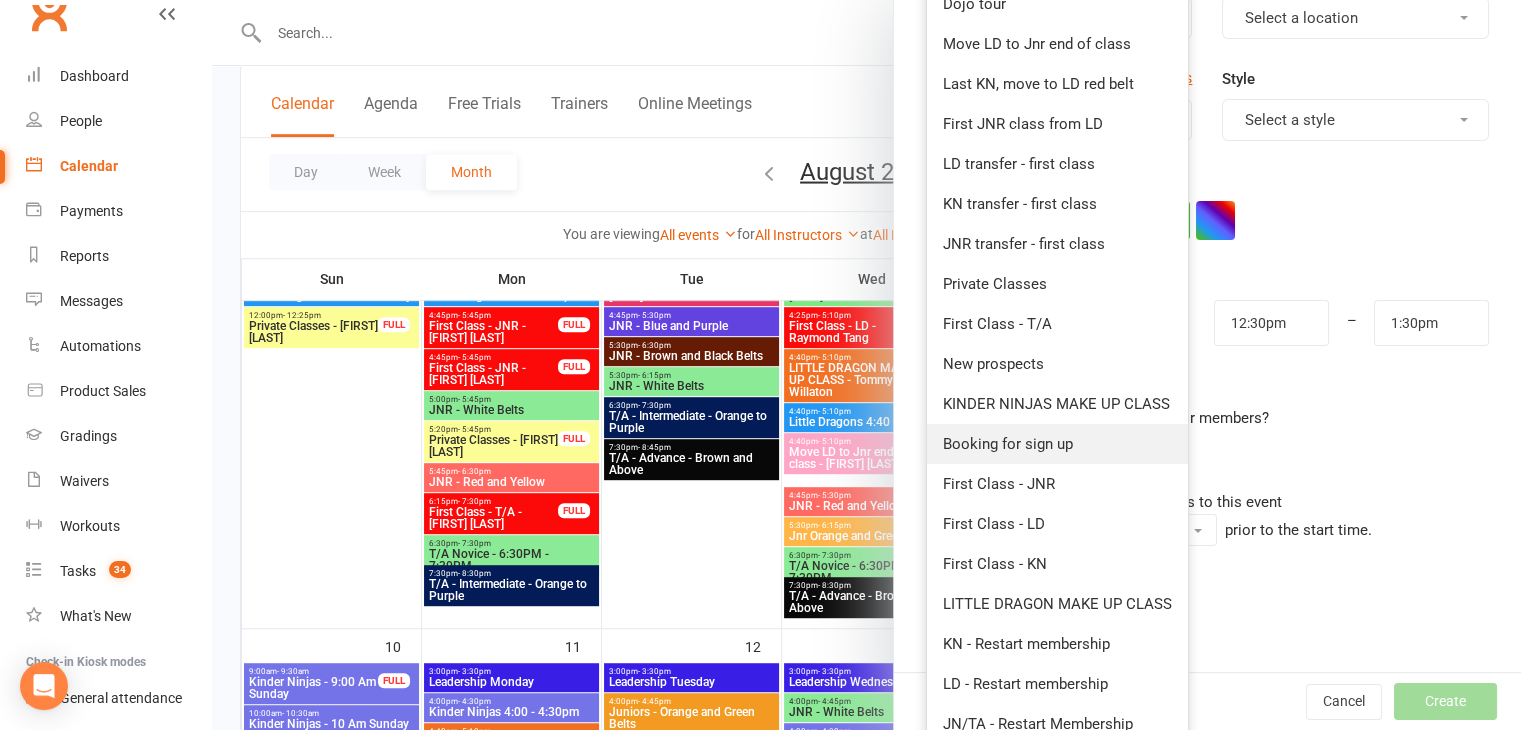 scroll, scrollTop: 227, scrollLeft: 0, axis: vertical 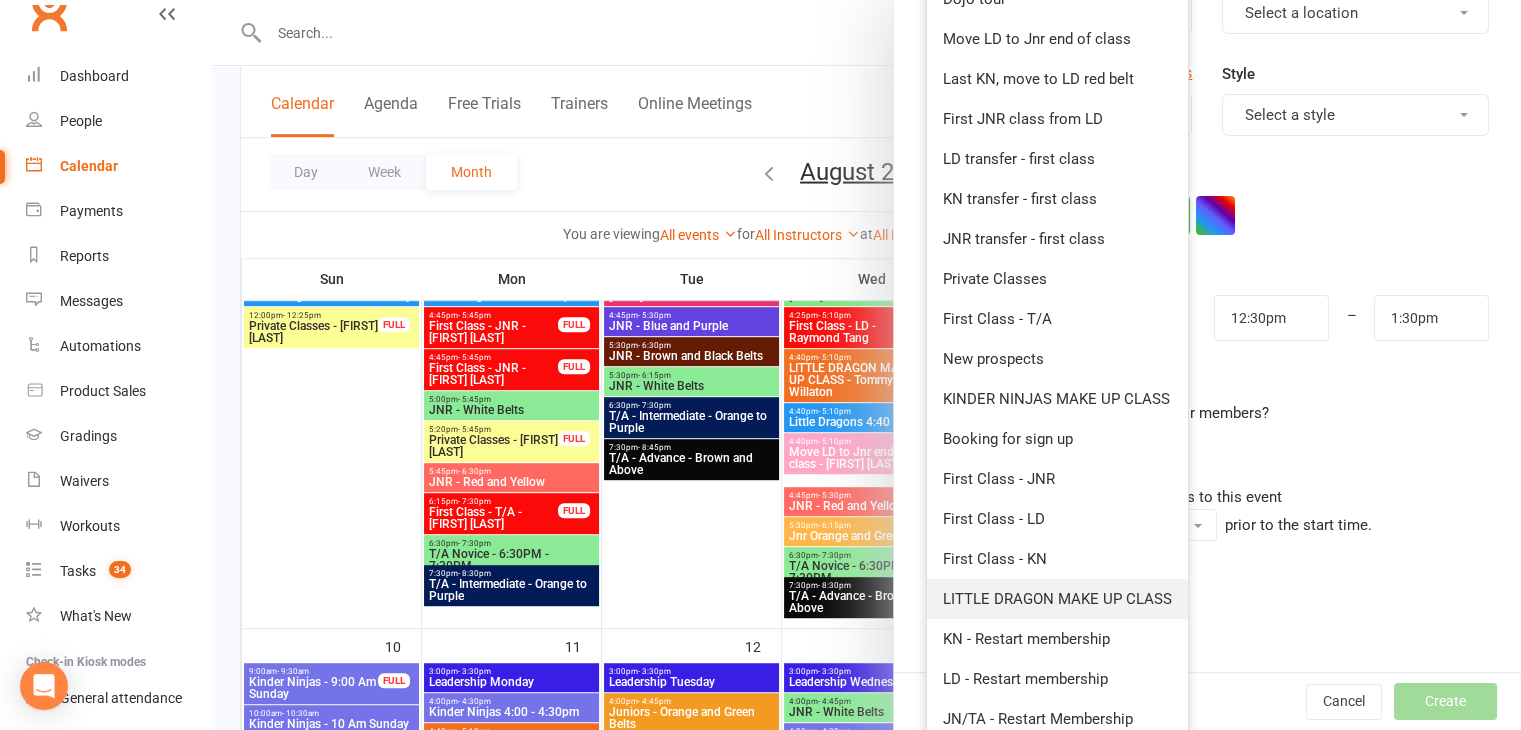 click on "LITTLE DRAGON MAKE UP CLASS" at bounding box center (1057, 599) 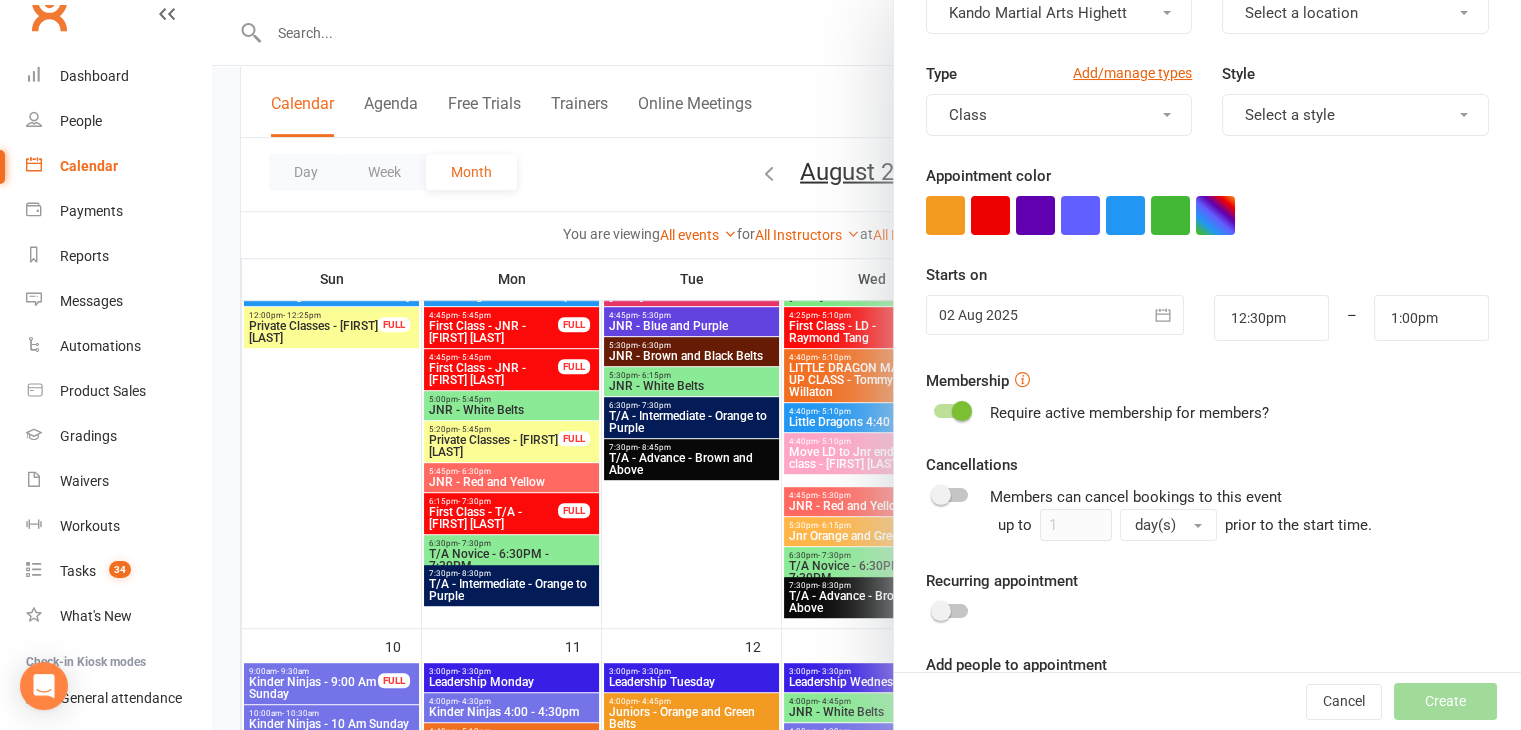 scroll, scrollTop: 0, scrollLeft: 0, axis: both 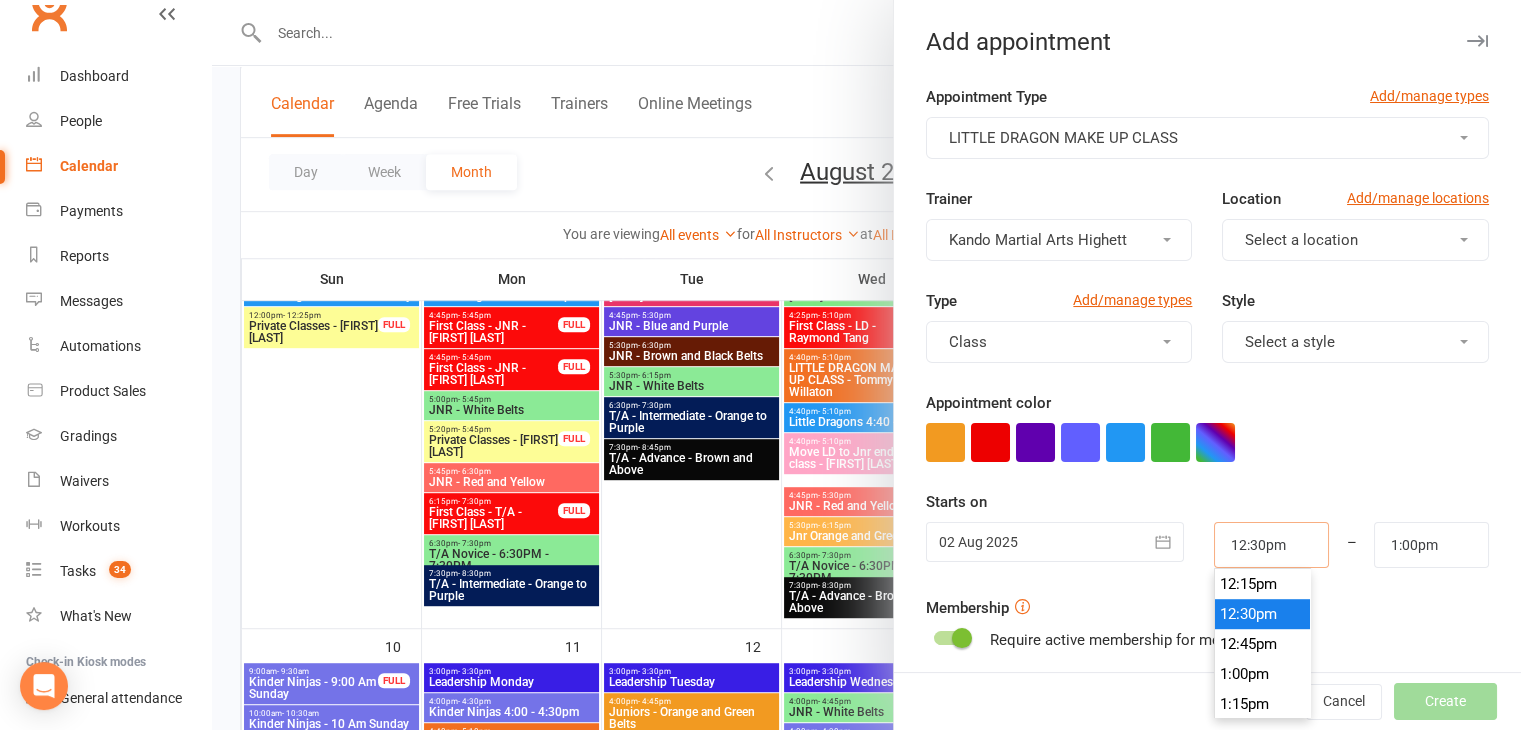 drag, startPoint x: 1274, startPoint y: 533, endPoint x: 1168, endPoint y: 541, distance: 106.30146 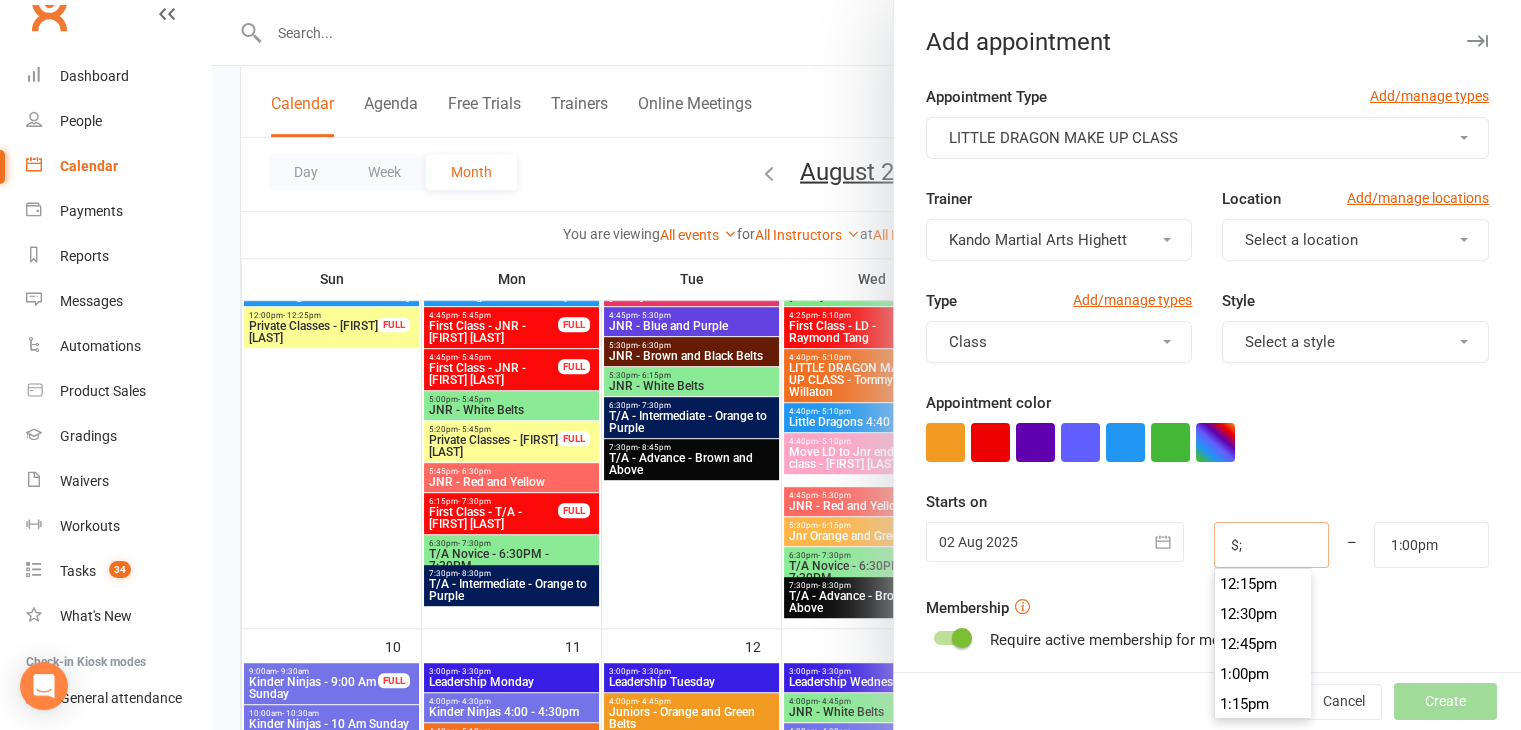 type on "$" 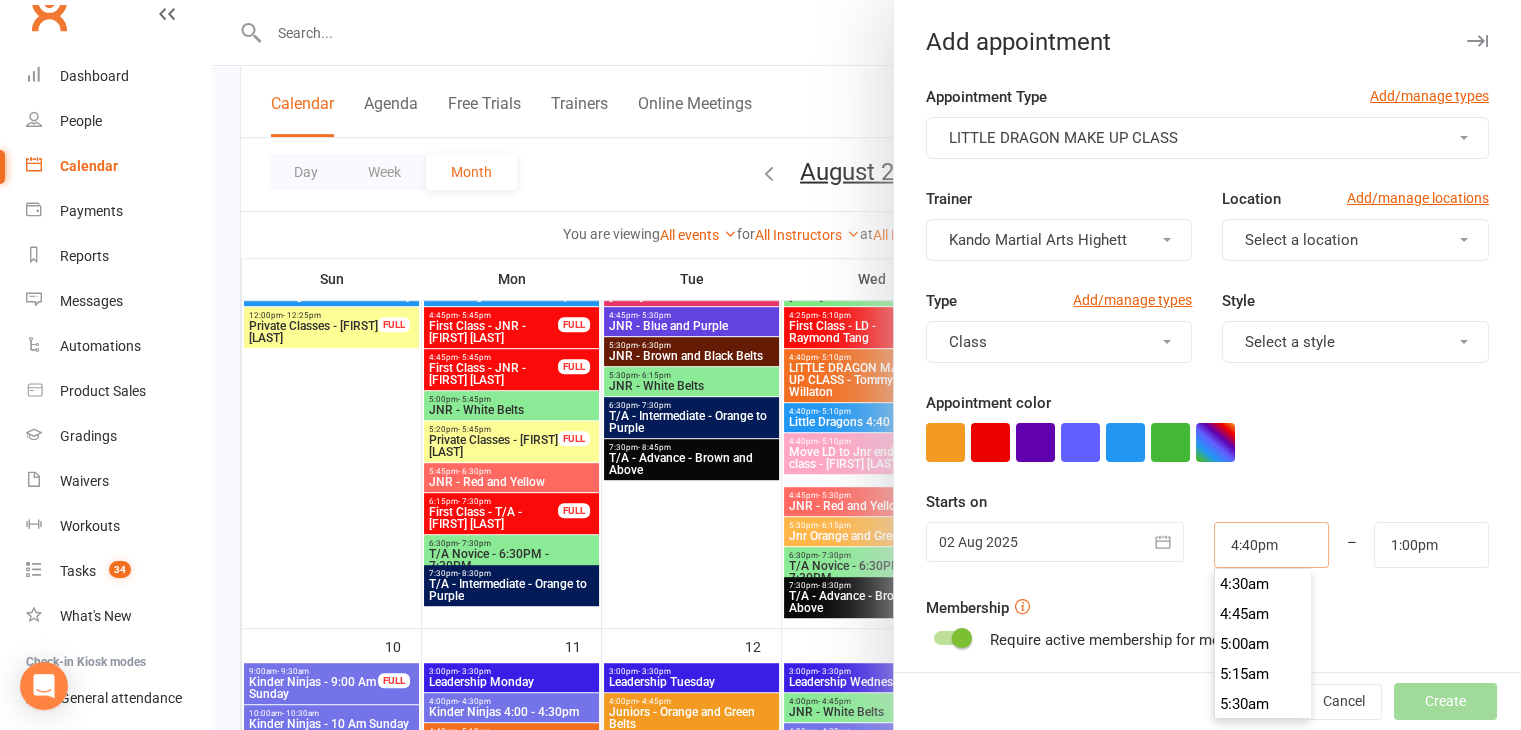 scroll, scrollTop: 1980, scrollLeft: 0, axis: vertical 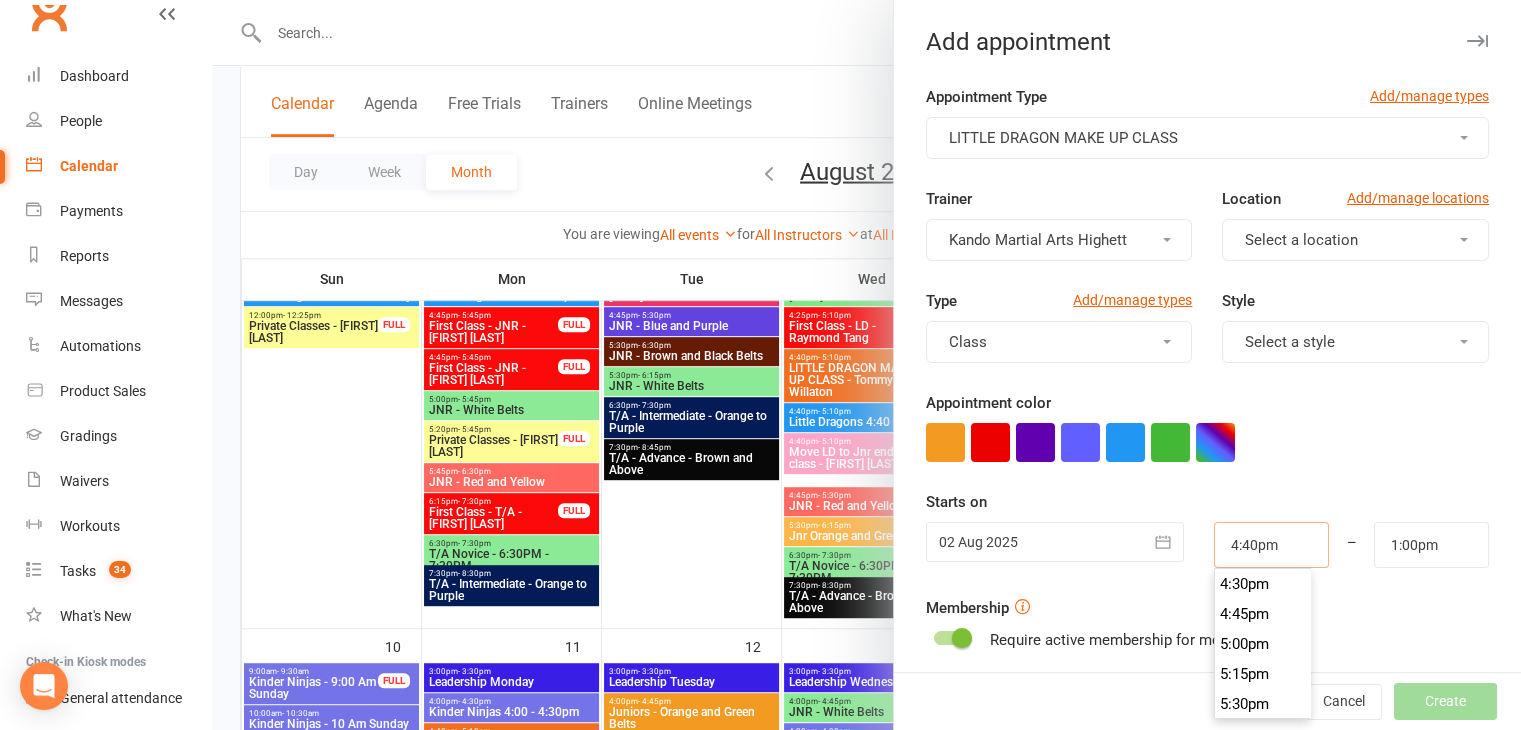 type on "4:40pm" 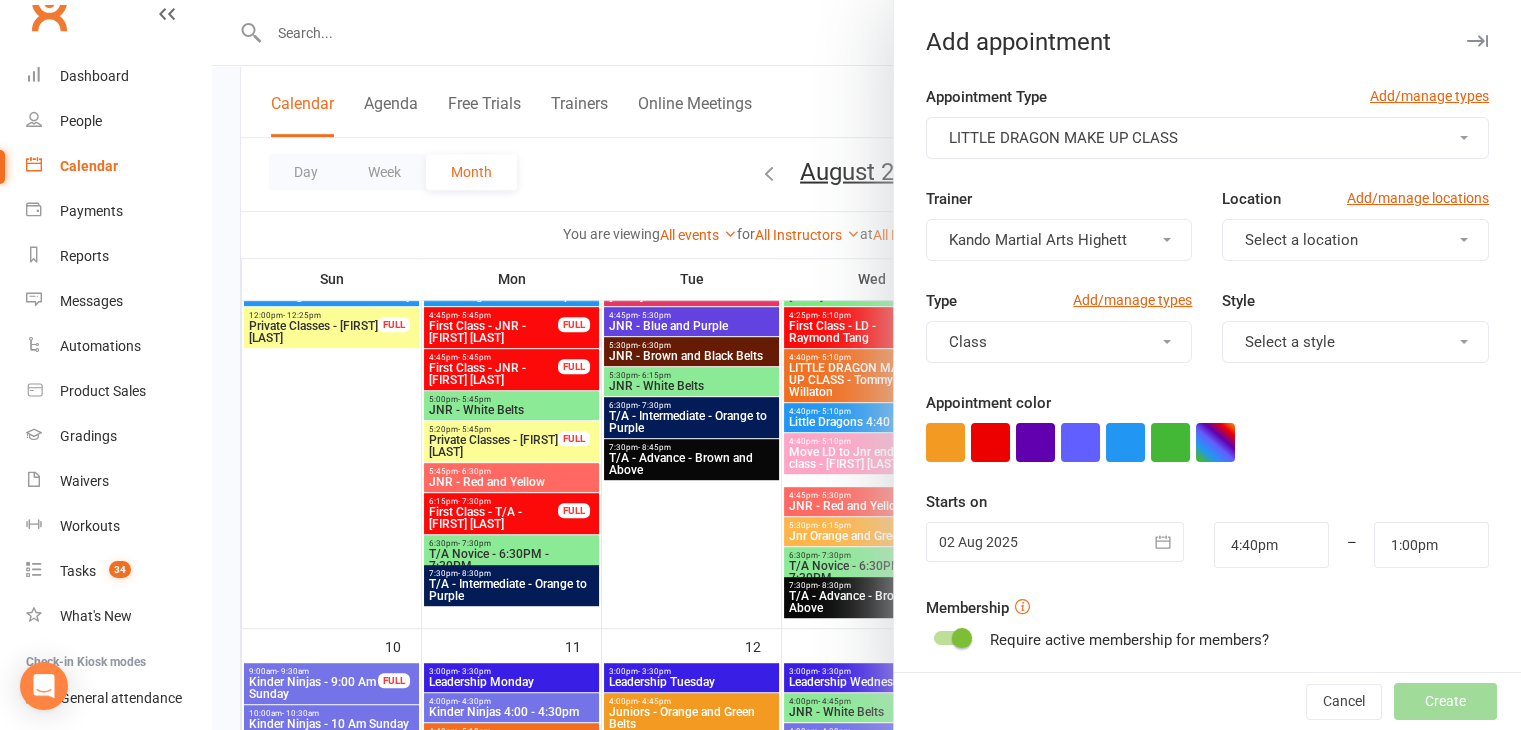 click on "Appointment Type Add/manage types
LITTLE DRAGON MAKE UP CLASS
Trainer
Kando Martial Arts Highett
Location Add/manage locations
Select a location
Type Add/manage types
Class
Style
Select a style
Appointment color Time 4:40pm – 1:00pm Starts on 02 Aug 2025
August 2025
Sun Mon Tue Wed Thu Fri Sat
31
27
28
29
30
31
01
02
32
03
04
05
06
07
08
09" at bounding box center [1207, 519] 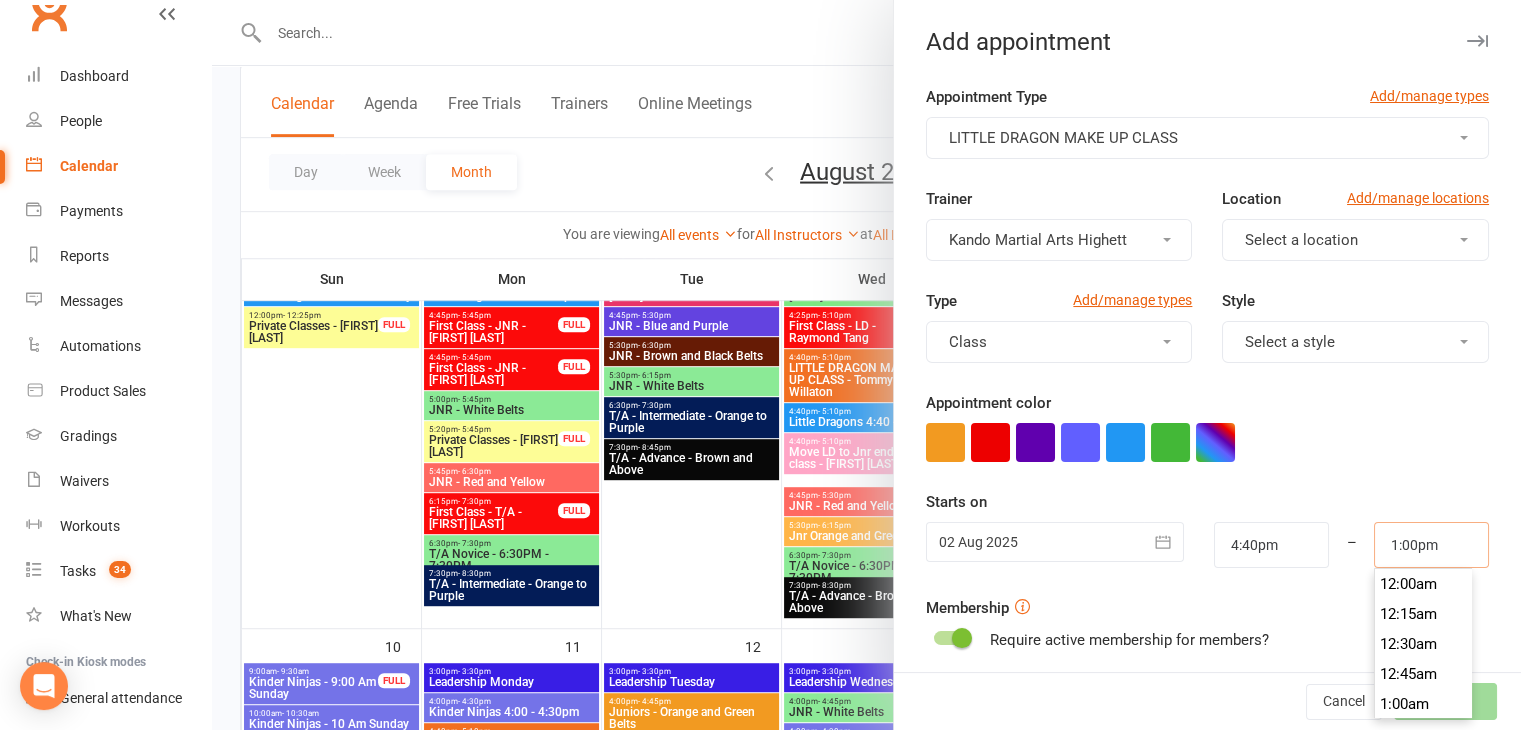drag, startPoint x: 1320, startPoint y: 546, endPoint x: 1308, endPoint y: 542, distance: 12.649111 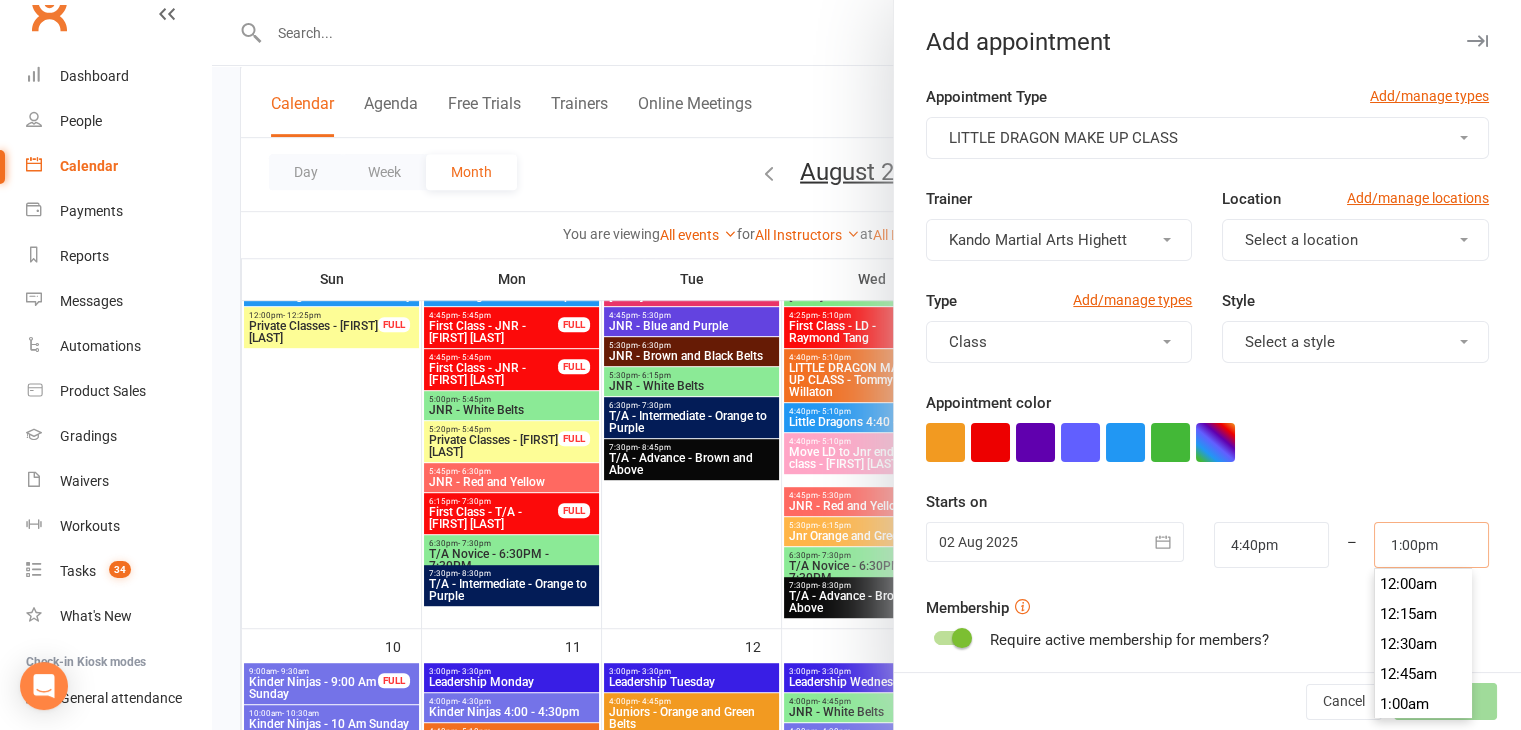 click on "02 Aug 2025
August 2025
Sun Mon Tue Wed Thu Fri Sat
31
27
28
29
30
31
01
02
32
03
04
05
06
07
08
09
33
10
11
12
13
14
15
16
34
17
18
19
20
21
22
23
35
24
25
26
27
28
29
30
36
31" at bounding box center (1207, 545) 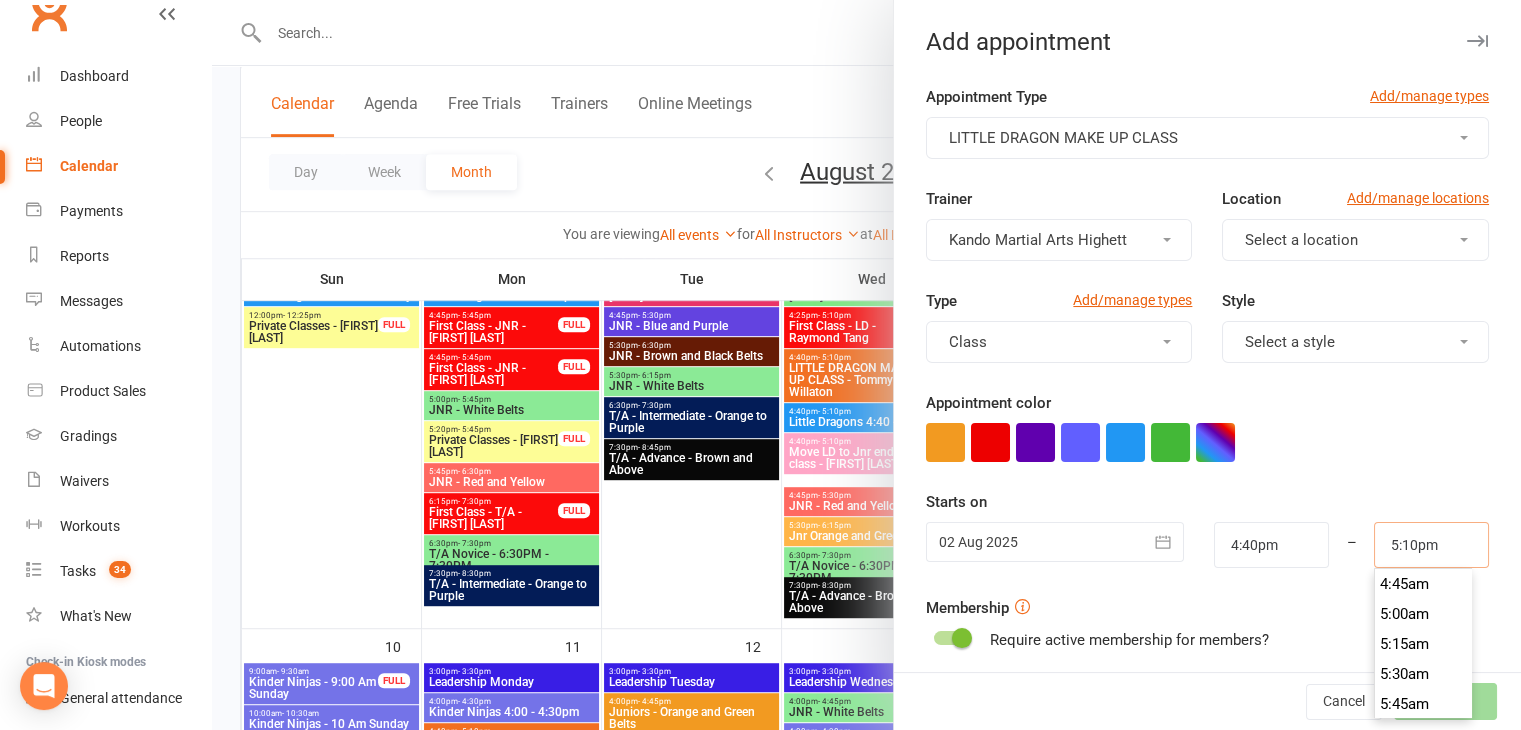 scroll, scrollTop: 2040, scrollLeft: 0, axis: vertical 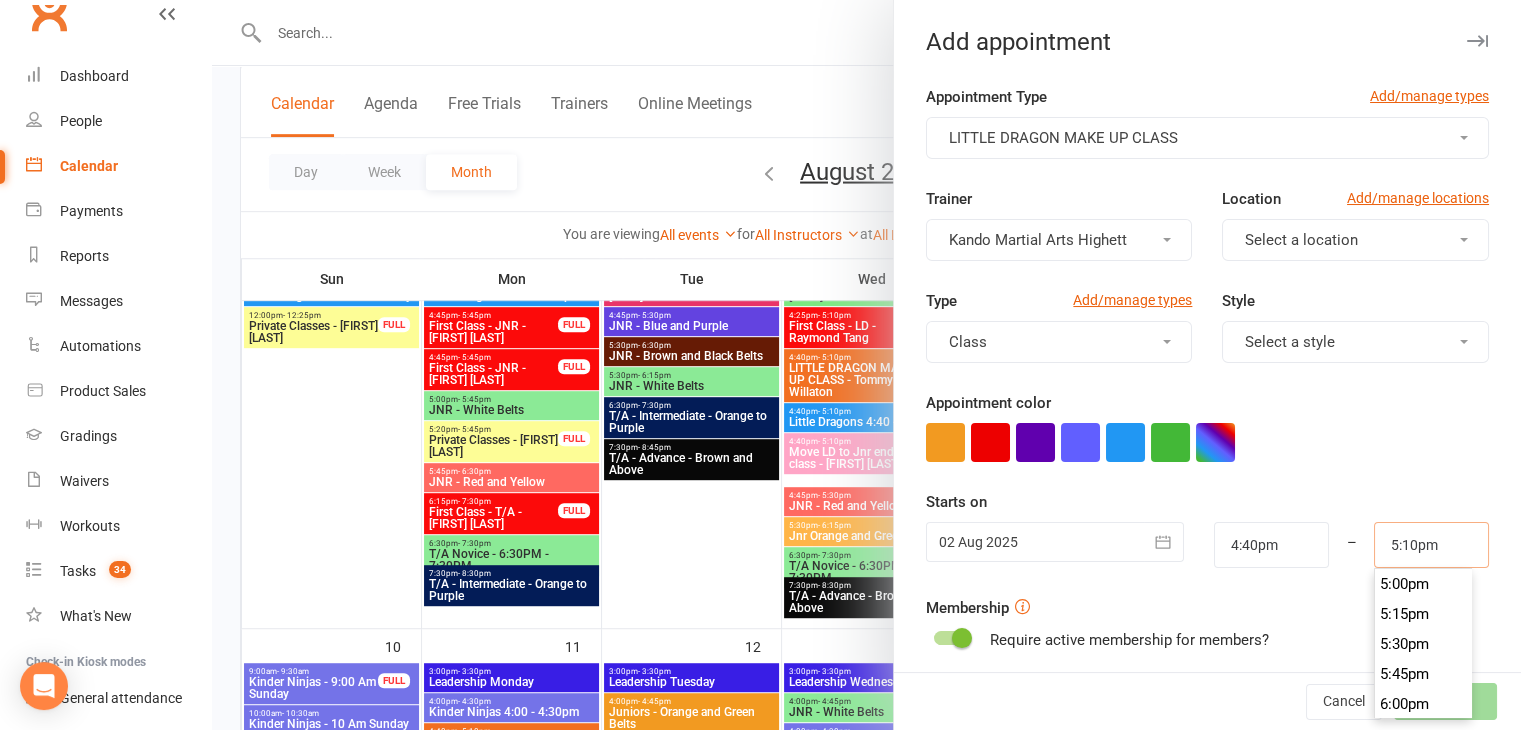 type on "5:10pm" 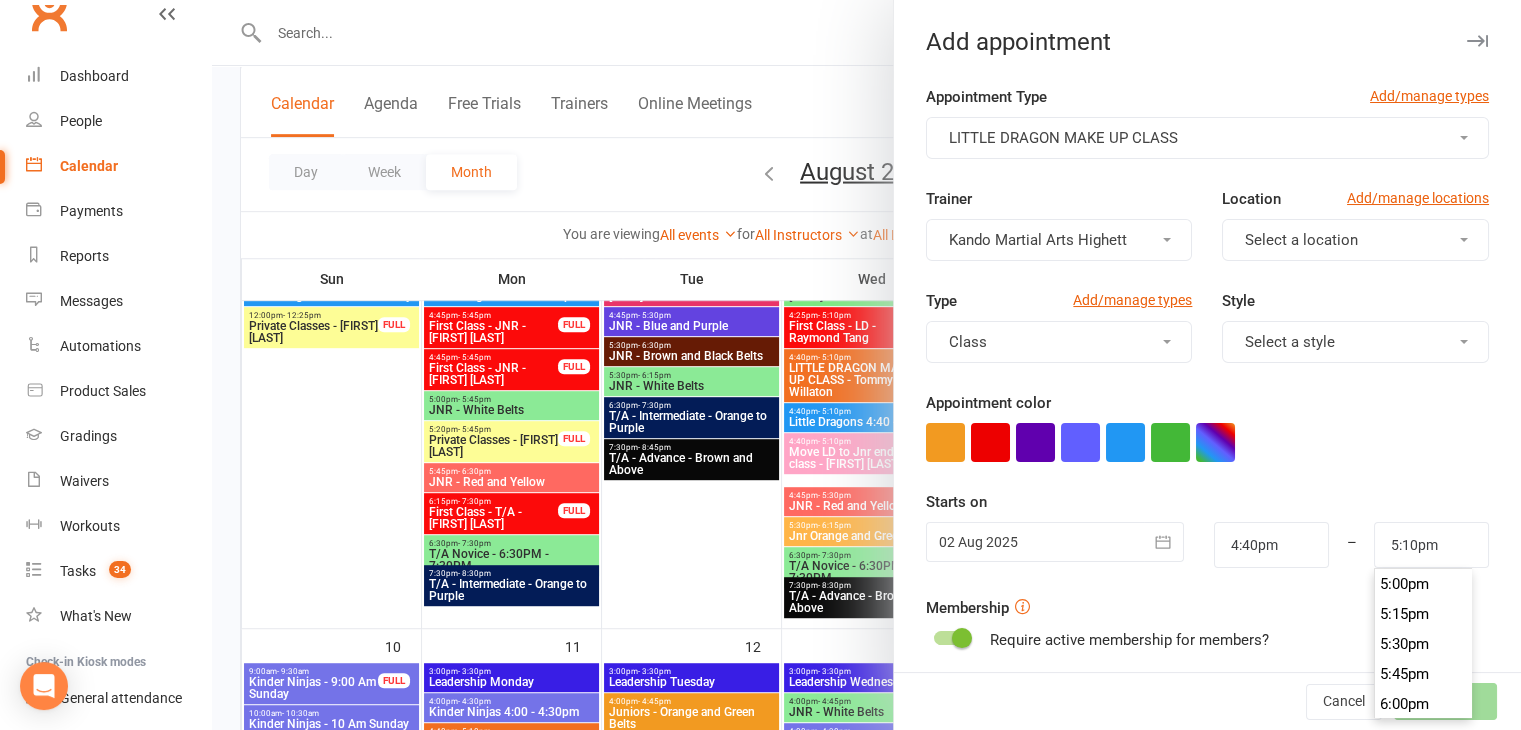 click on "Select a location" at bounding box center [1355, 240] 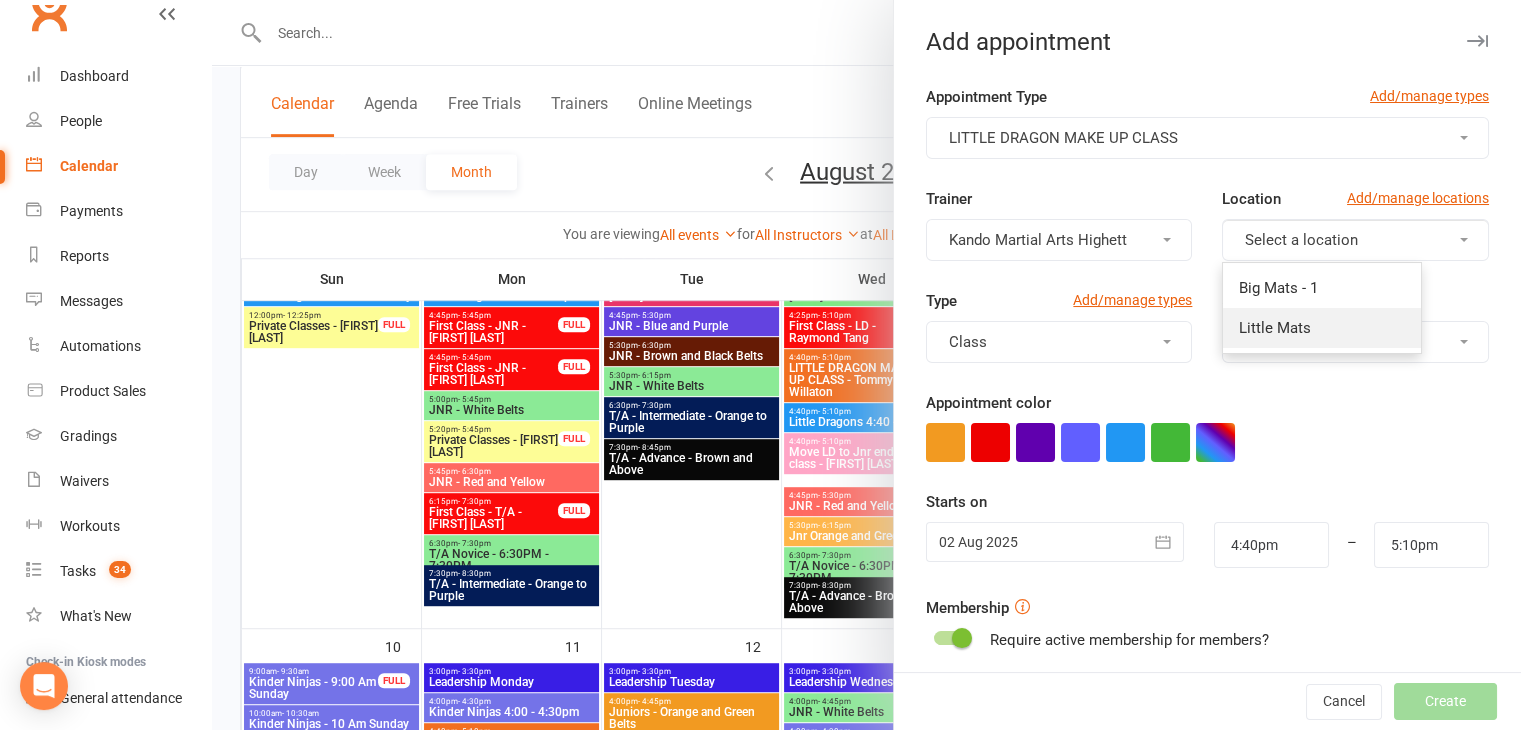 click on "Little Mats" at bounding box center (1275, 328) 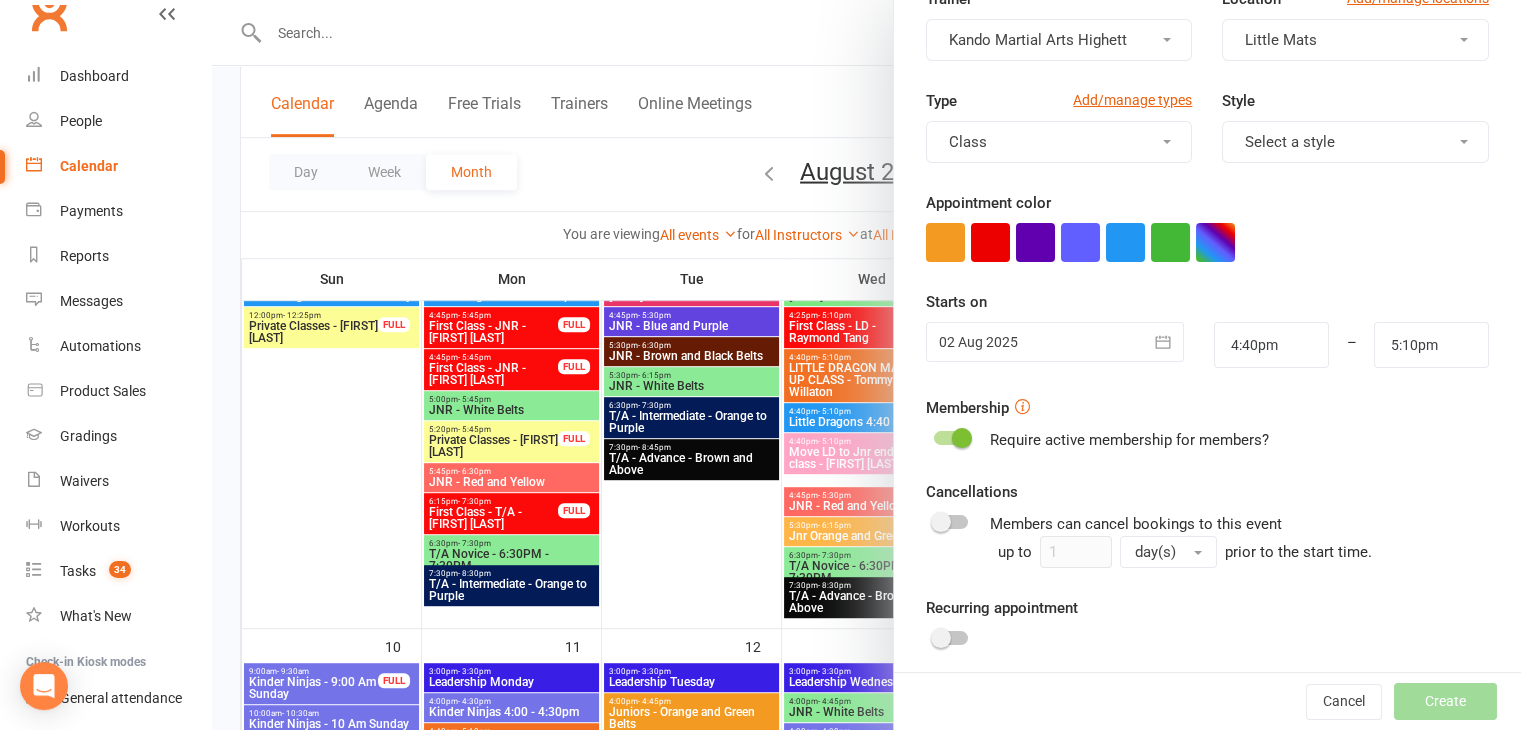 scroll, scrollTop: 201, scrollLeft: 0, axis: vertical 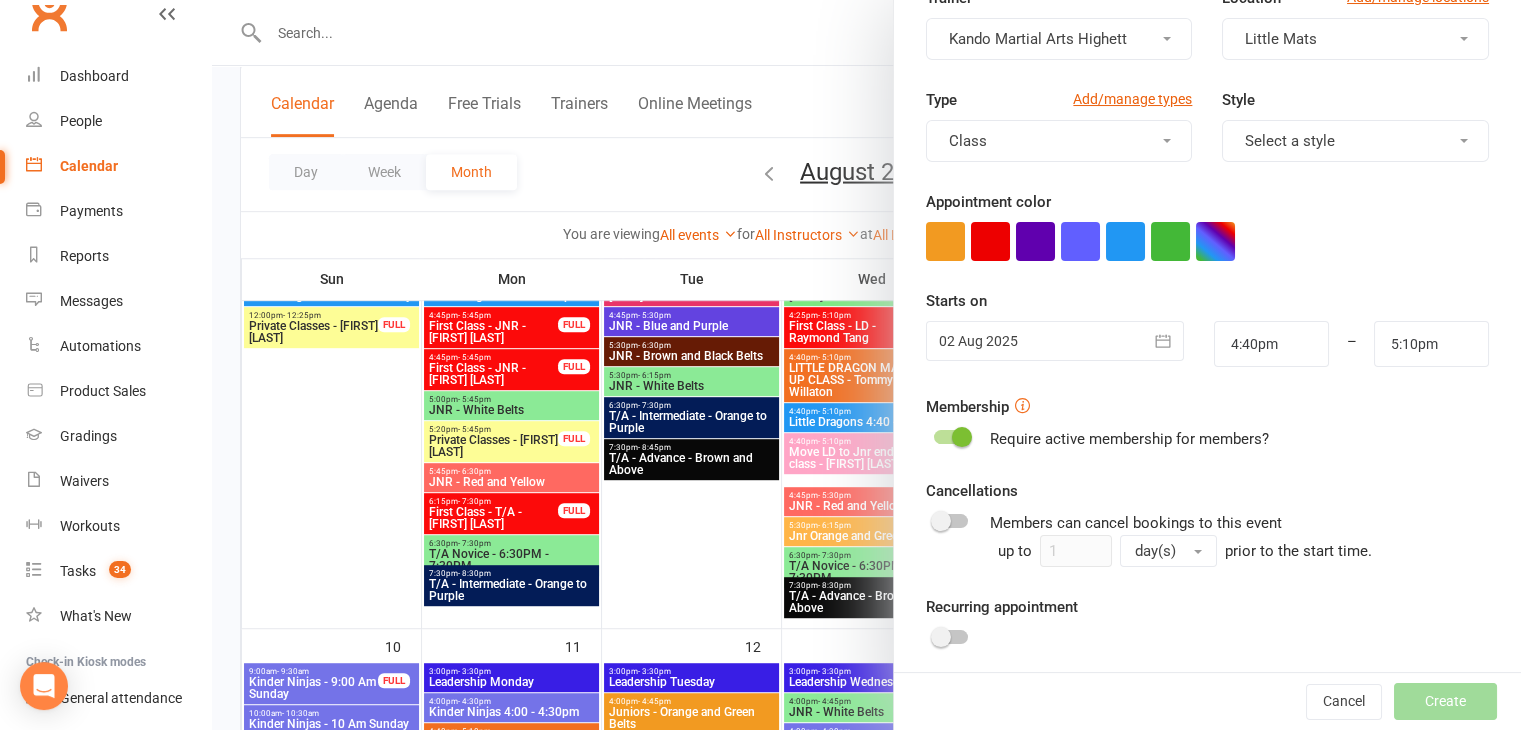 click at bounding box center (1055, 341) 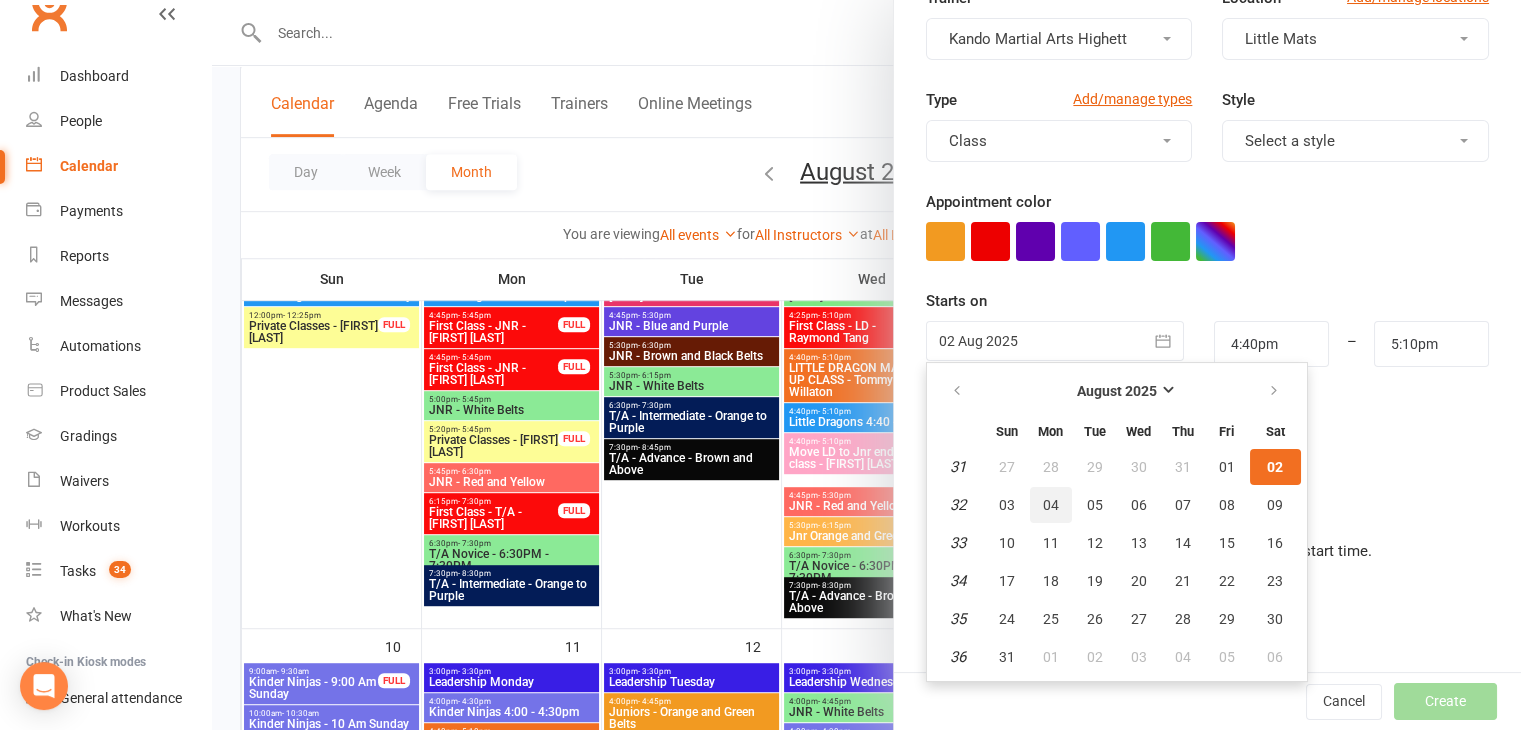 click on "04" at bounding box center (1051, 505) 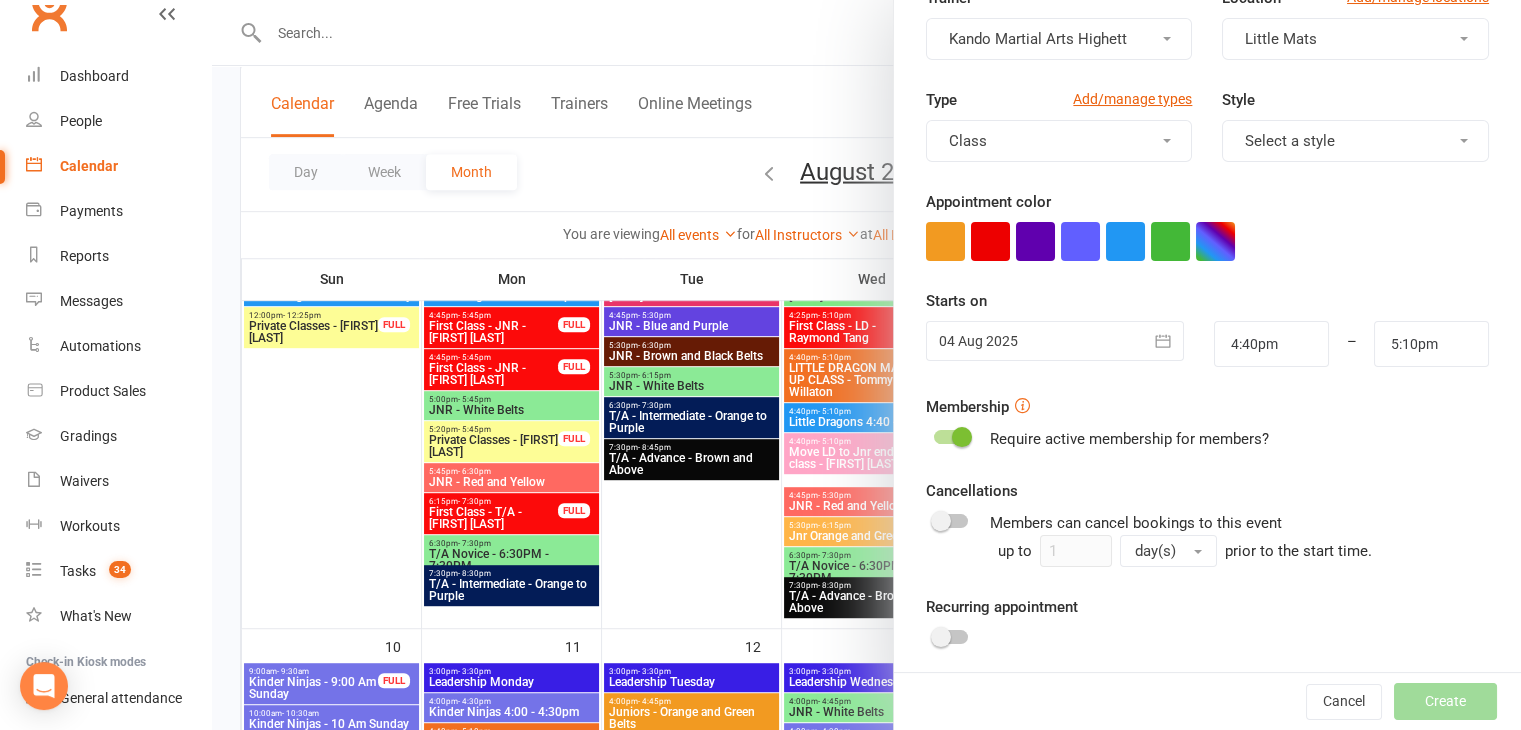 click on "04 Aug 2025
August 2025
Sun Mon Tue Wed Thu Fri Sat
31
27
28
29
30
31
01
02
32
03
04
05
06
07
08
09
33
10
11
12
13
14
15
16
34
17
18
19
20
21
22
23
35
24
25
26
27
28
29
30
36
31" at bounding box center (1055, 344) 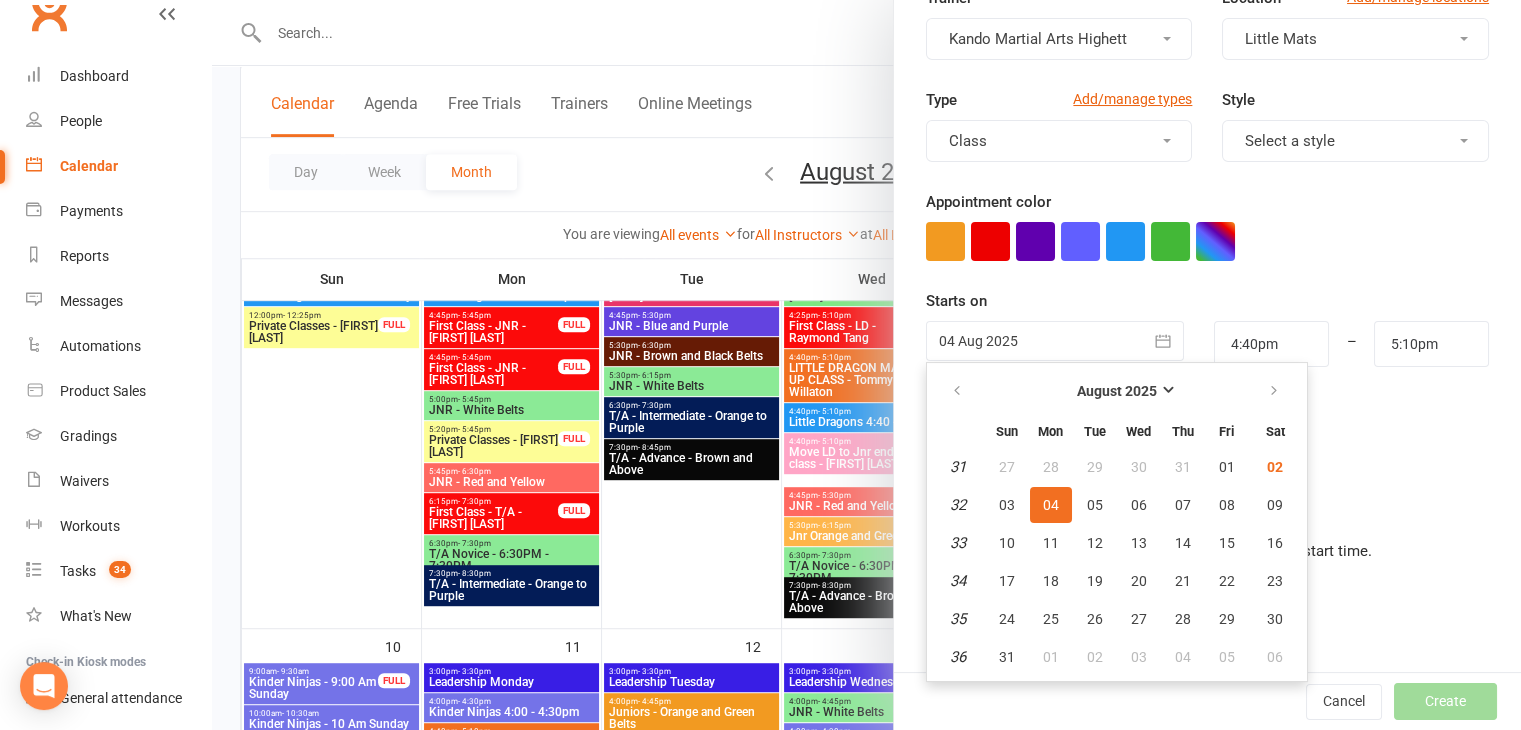 click on "Starts on 04 Aug 2025
August 2025
Sun Mon Tue Wed Thu Fri Sat
31
27
28
29
30
31
01
02
32
03
04
05
06
07
08
09
33
10
11
12
13
14
15
16
34
17
18
19
20
21
22
23
35
24
25
26
27
28
29
30
36 31" at bounding box center [1207, 328] 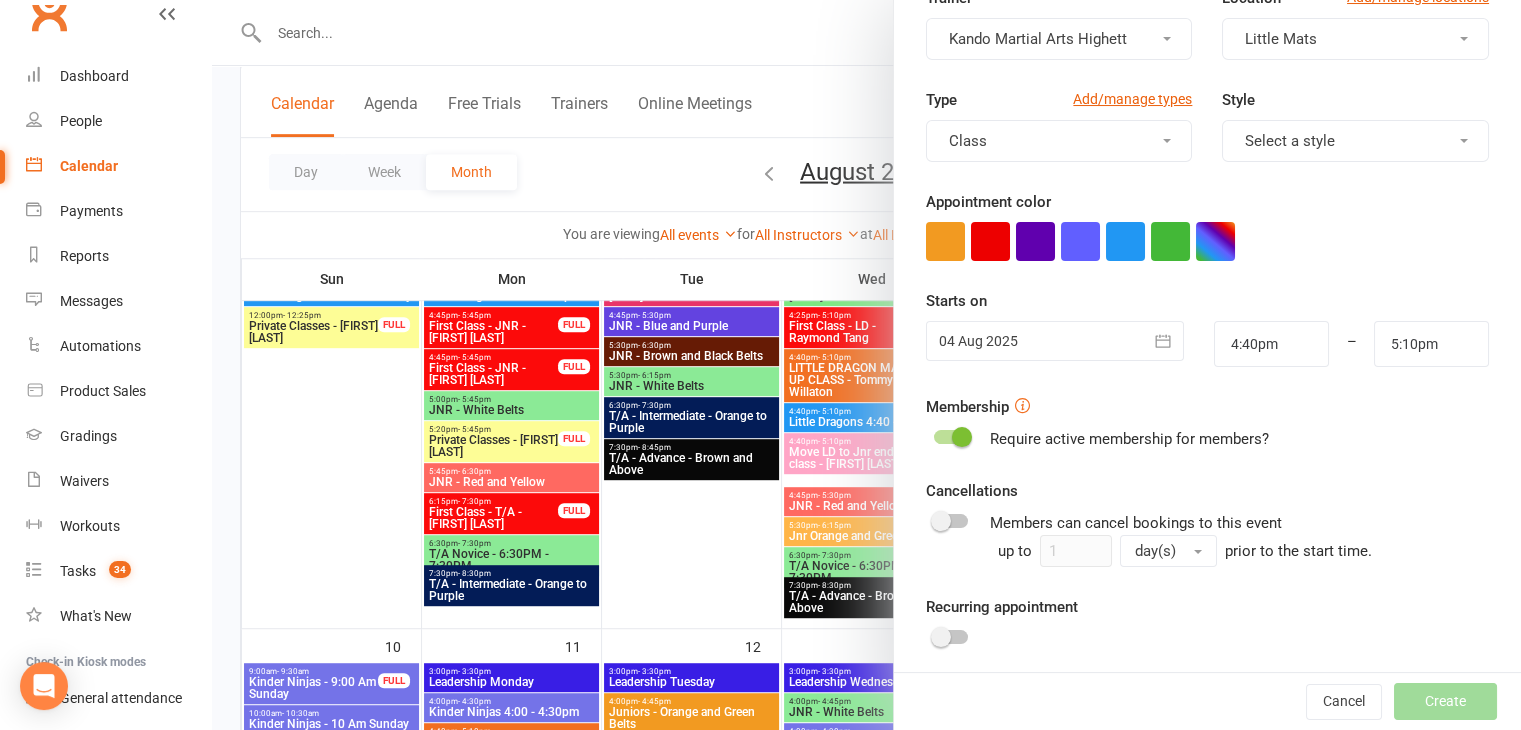 scroll, scrollTop: 308, scrollLeft: 0, axis: vertical 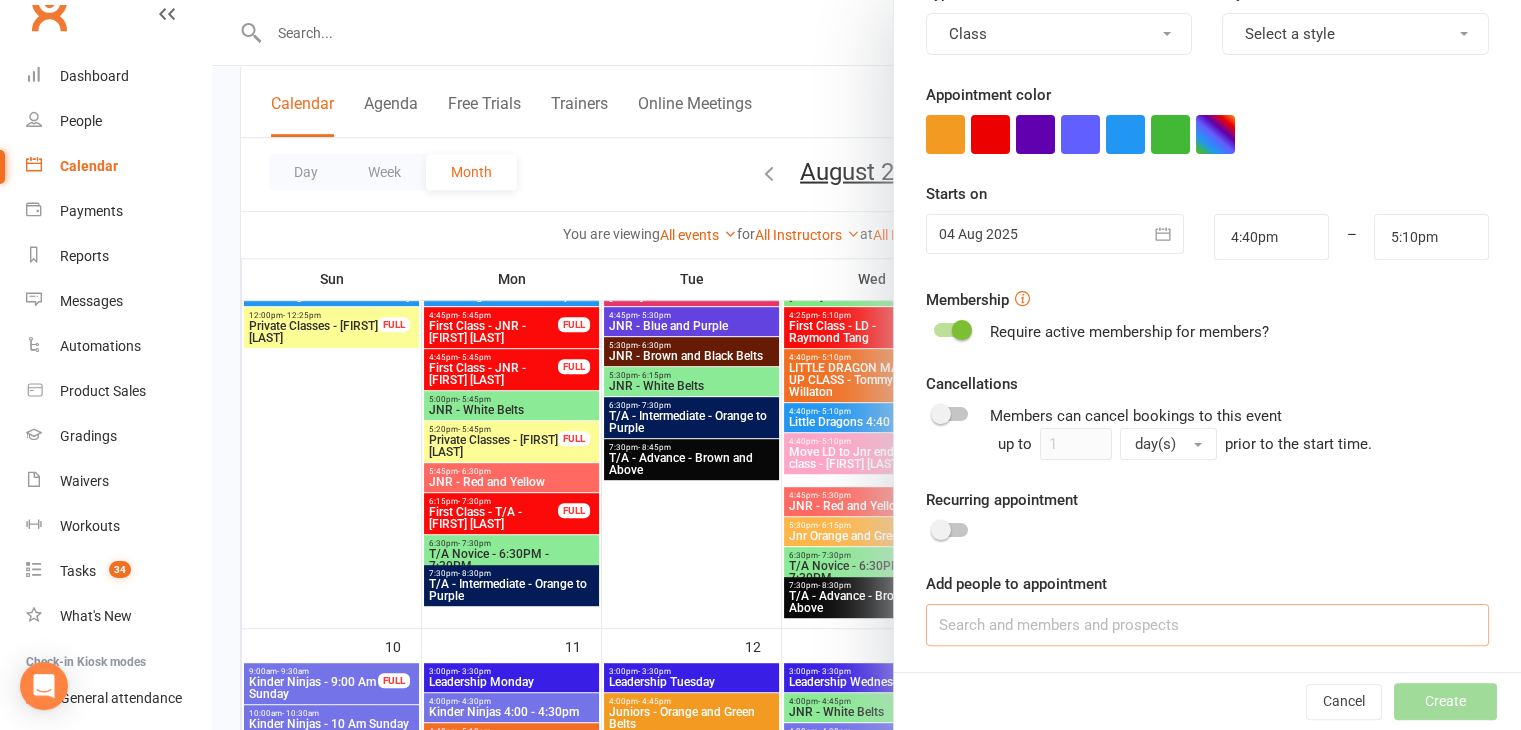 click at bounding box center (1207, 625) 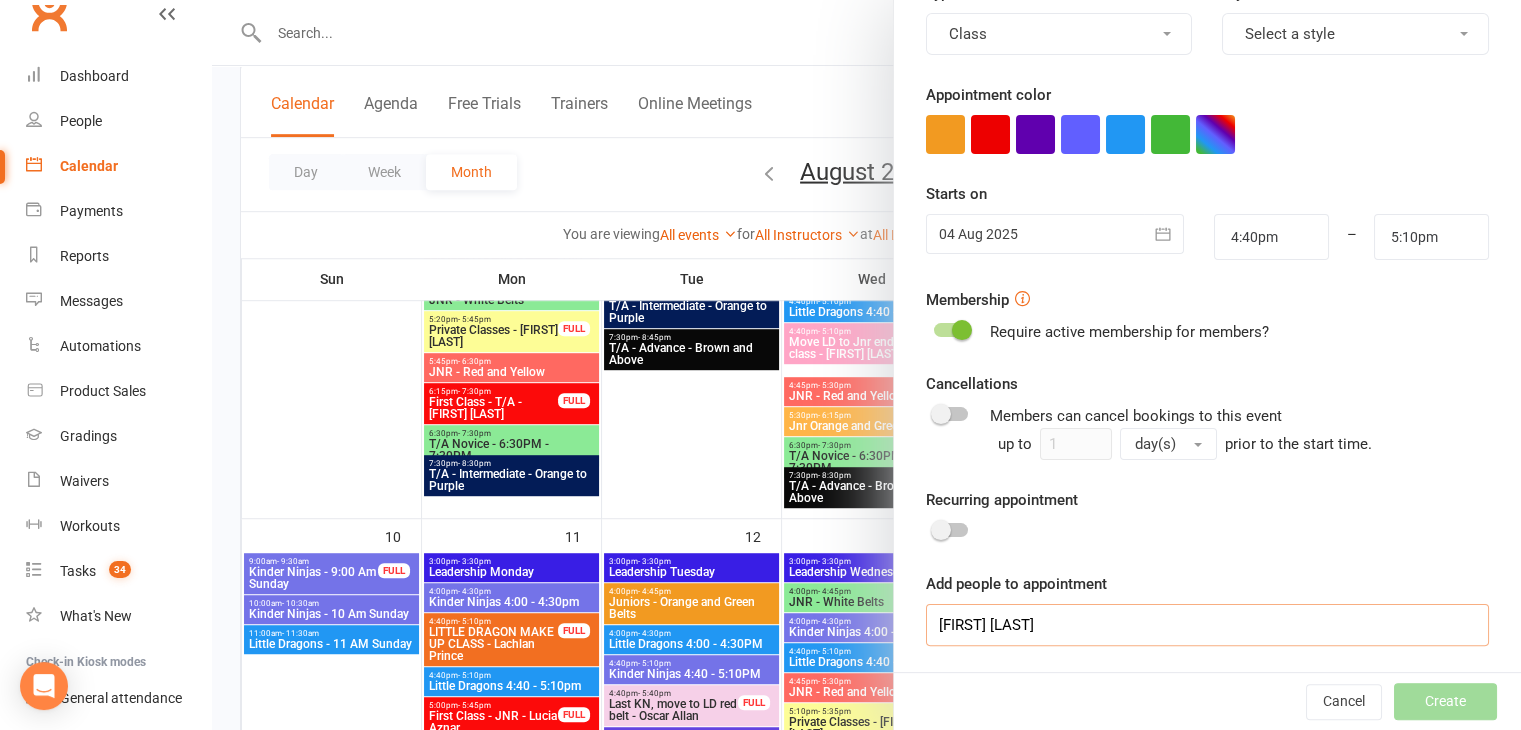 scroll, scrollTop: 1154, scrollLeft: 0, axis: vertical 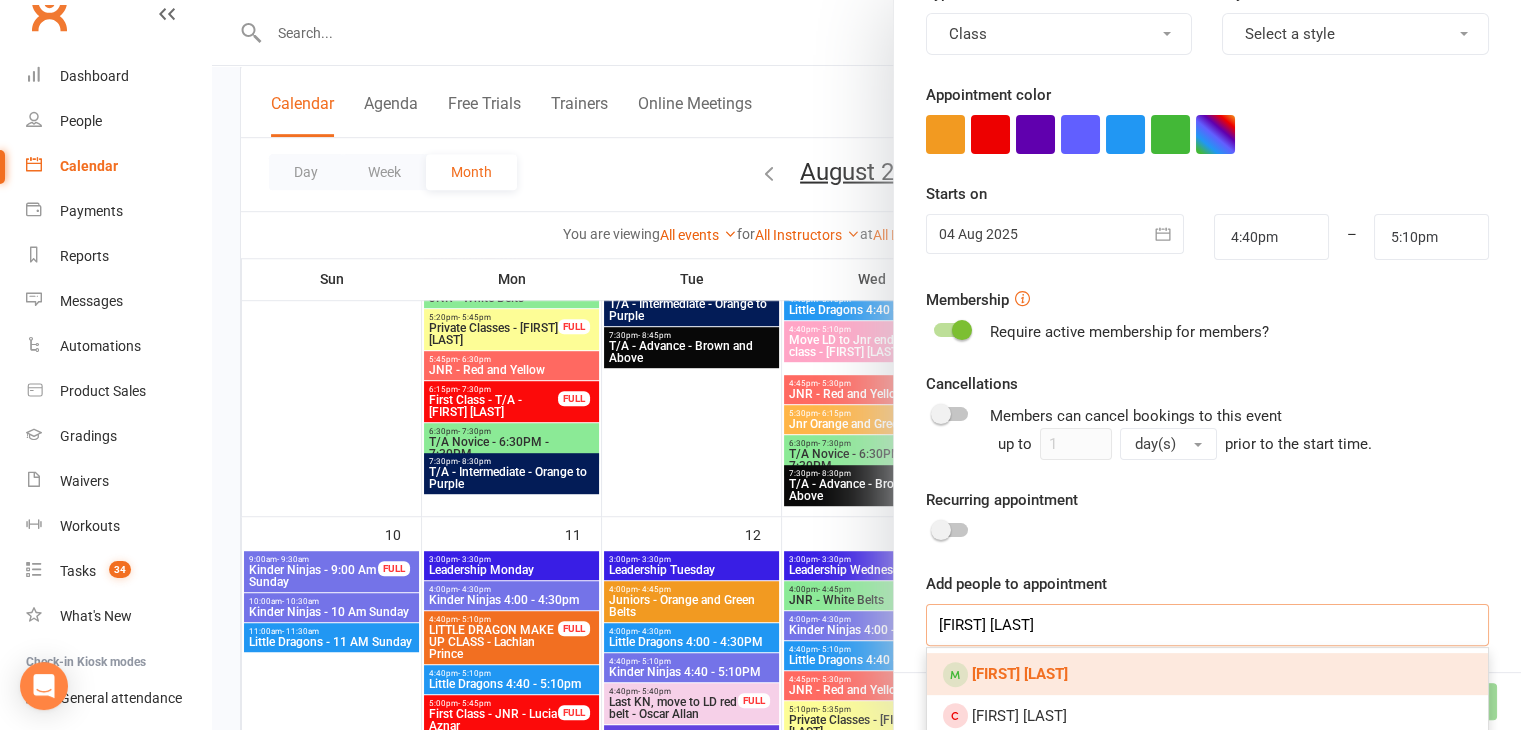 type on "jenson Culligan" 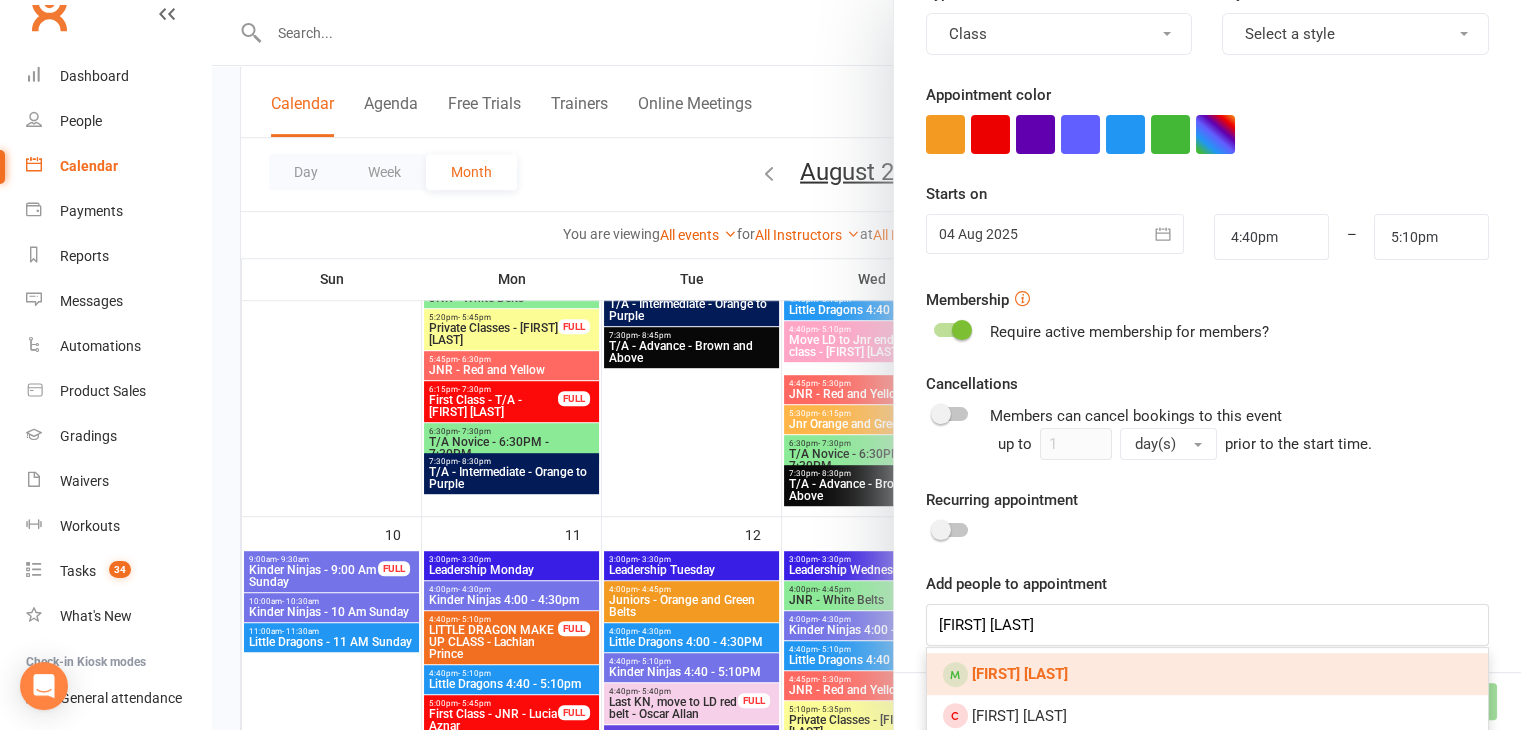 click on "Jenson Culligan" at bounding box center (1020, 674) 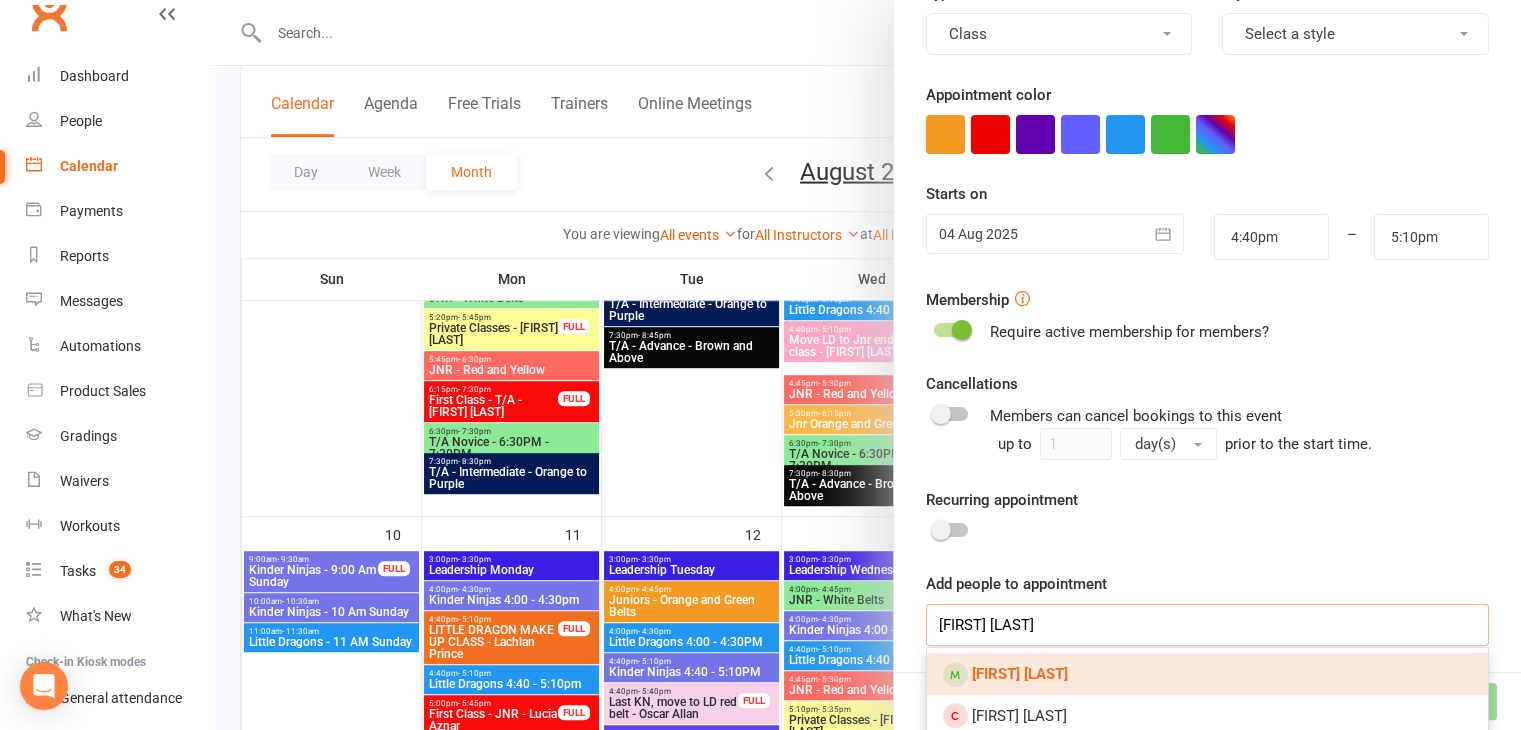 type 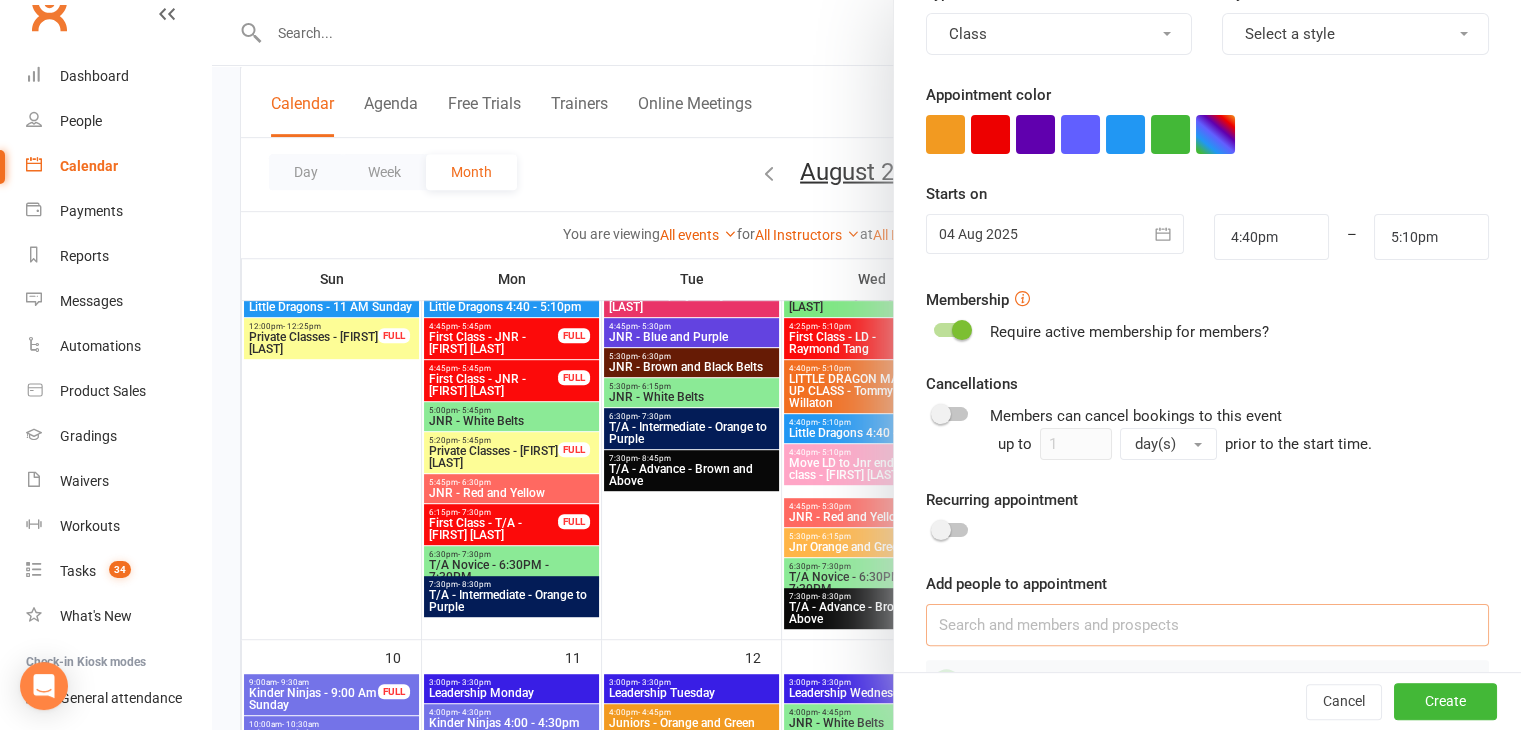 scroll, scrollTop: 1030, scrollLeft: 0, axis: vertical 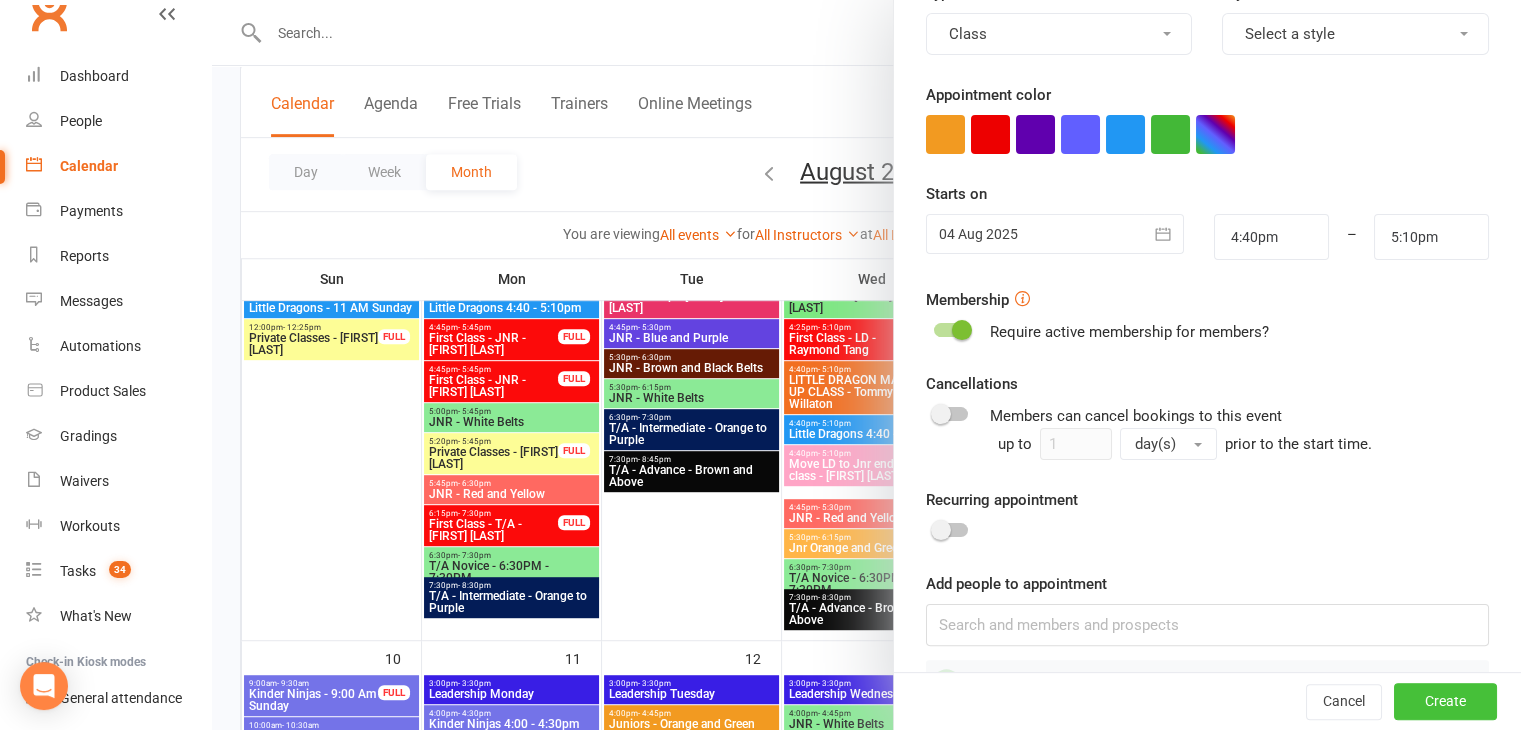 click on "Create" at bounding box center (1445, 702) 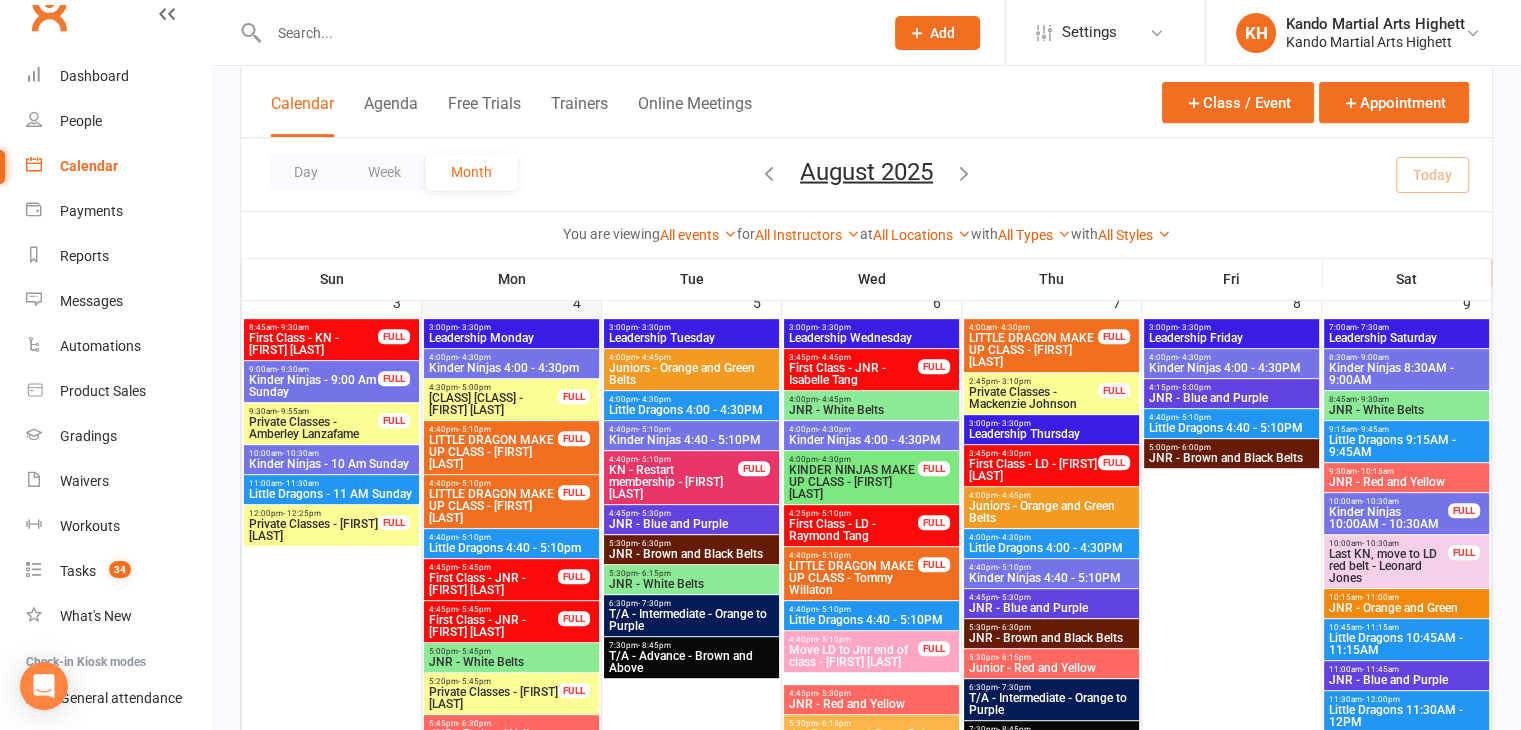 scroll, scrollTop: 846, scrollLeft: 0, axis: vertical 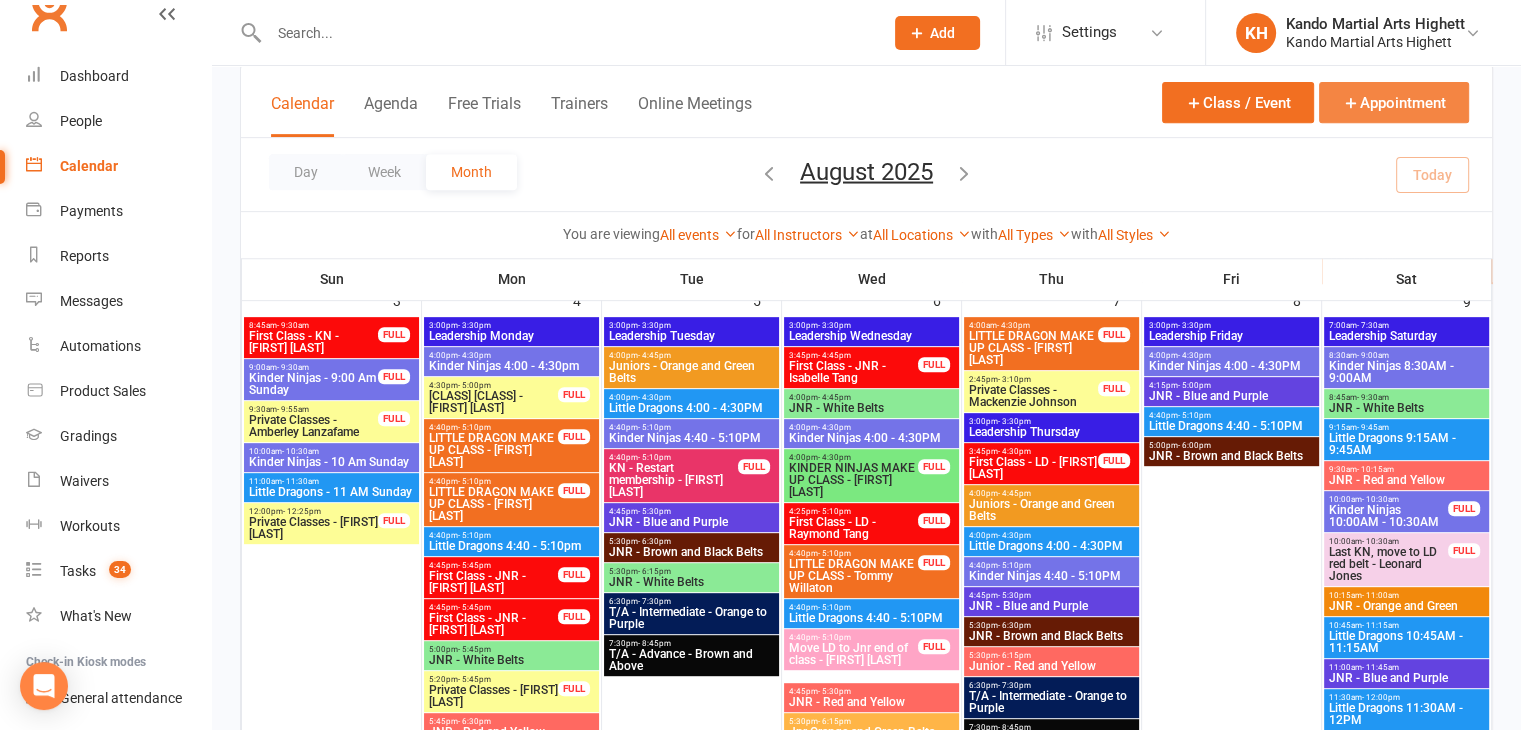 click on "Appointment" at bounding box center [1394, 102] 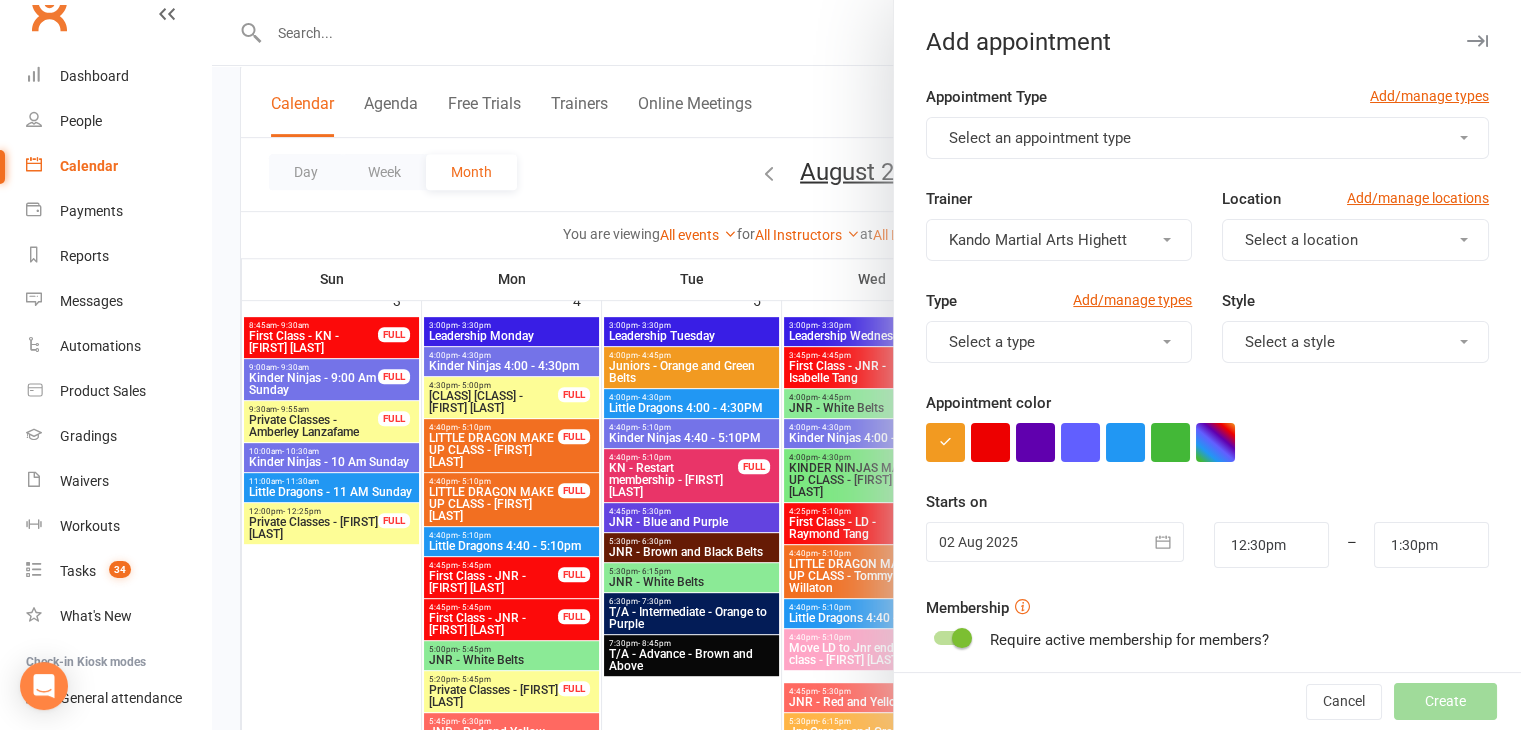 click at bounding box center (1055, 542) 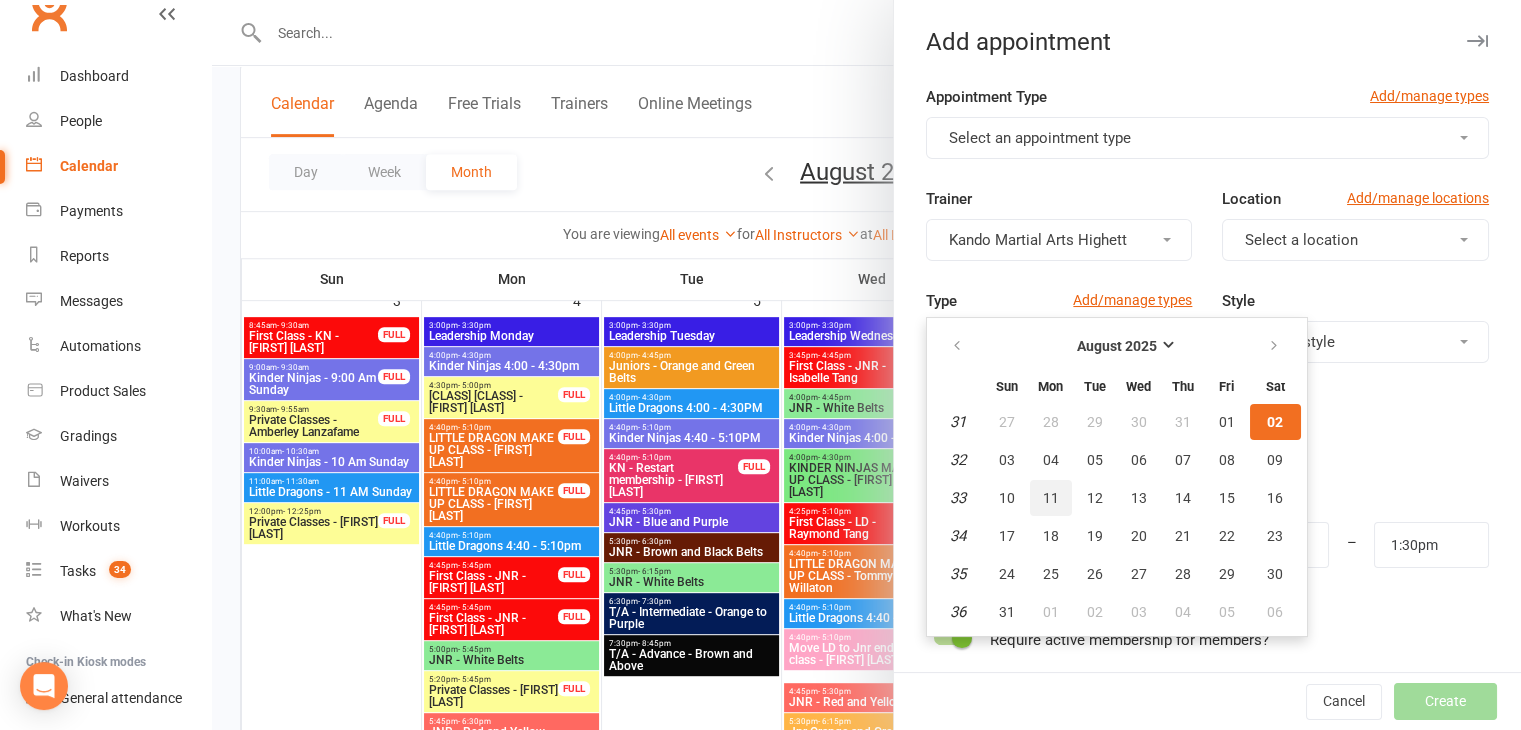 click on "11" at bounding box center (1051, 498) 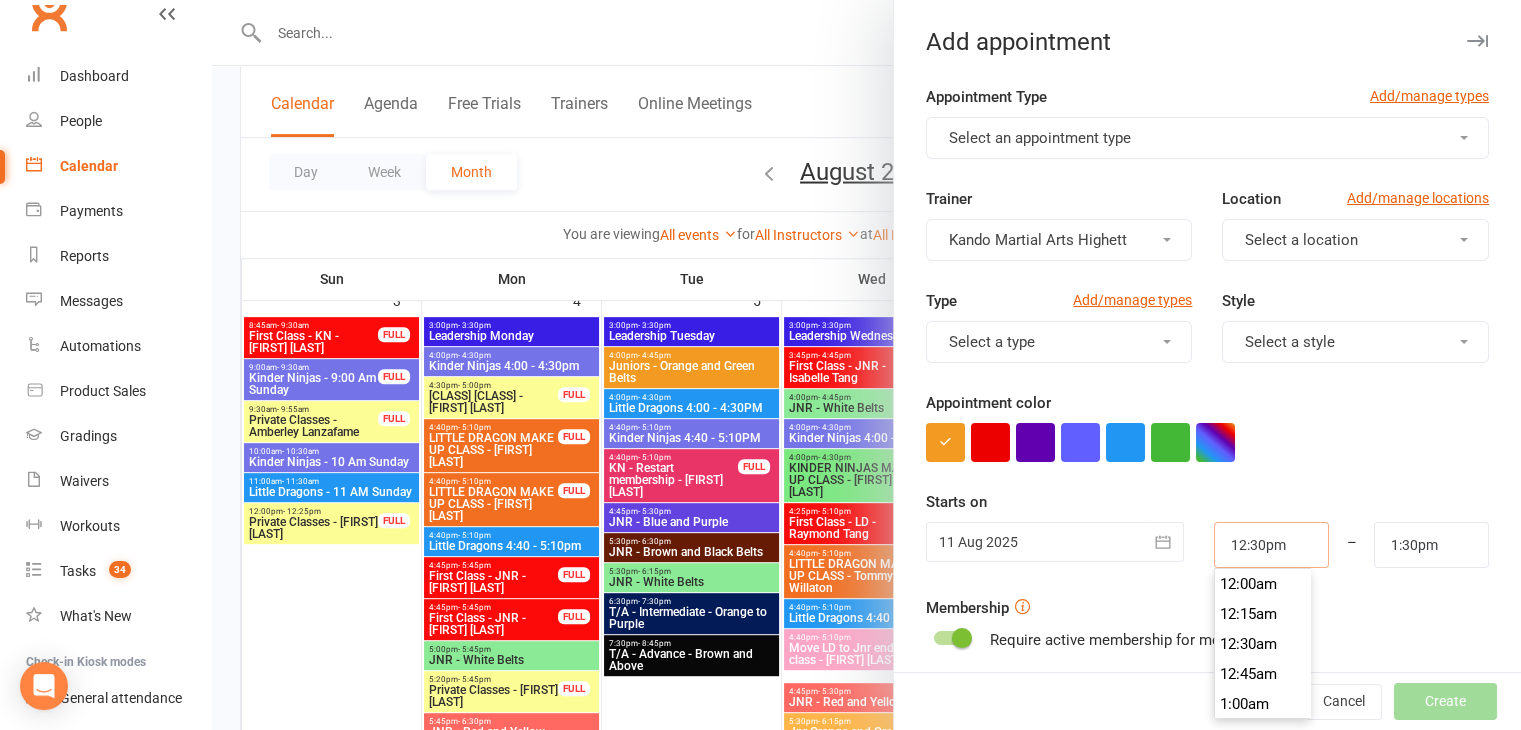 scroll, scrollTop: 1470, scrollLeft: 0, axis: vertical 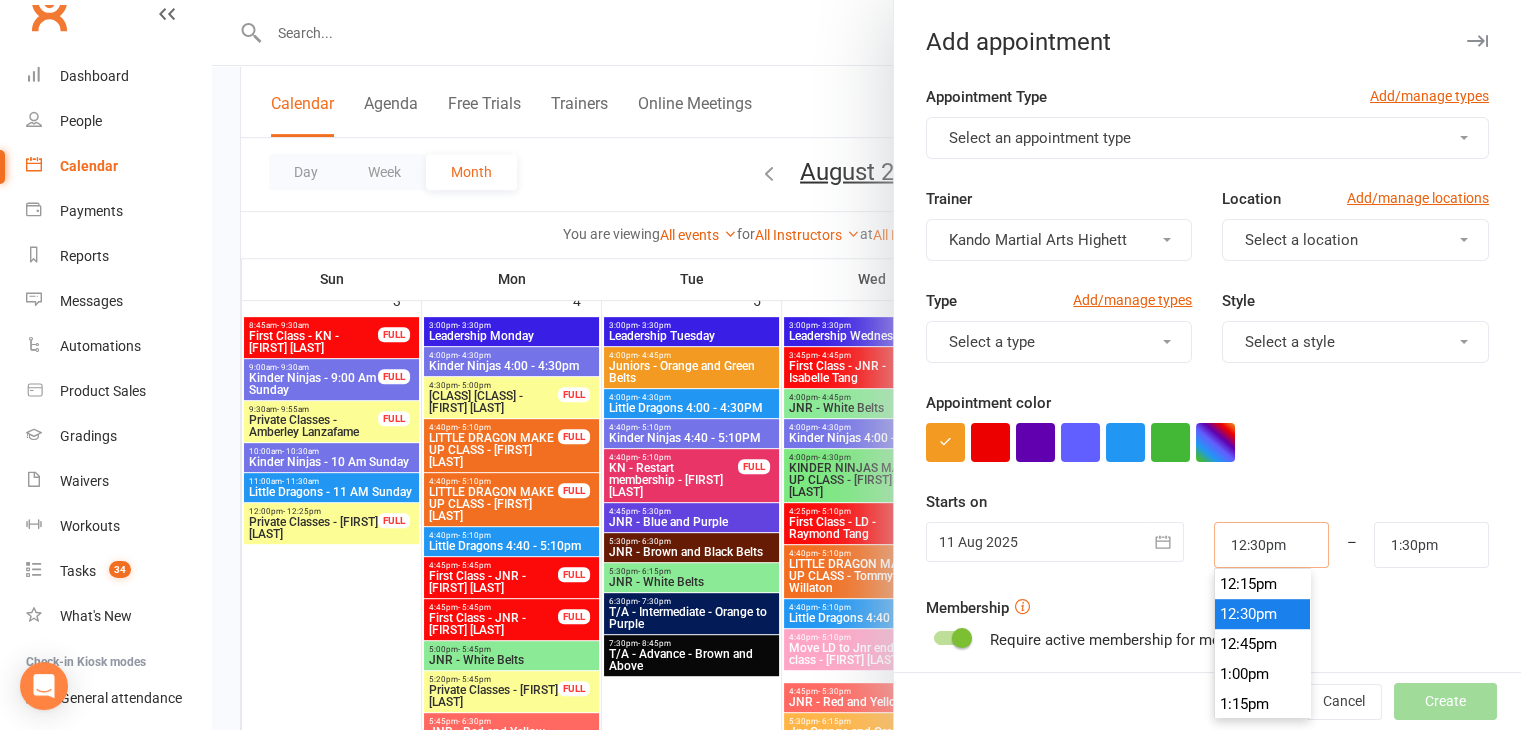 drag, startPoint x: 1285, startPoint y: 539, endPoint x: 1204, endPoint y: 541, distance: 81.02469 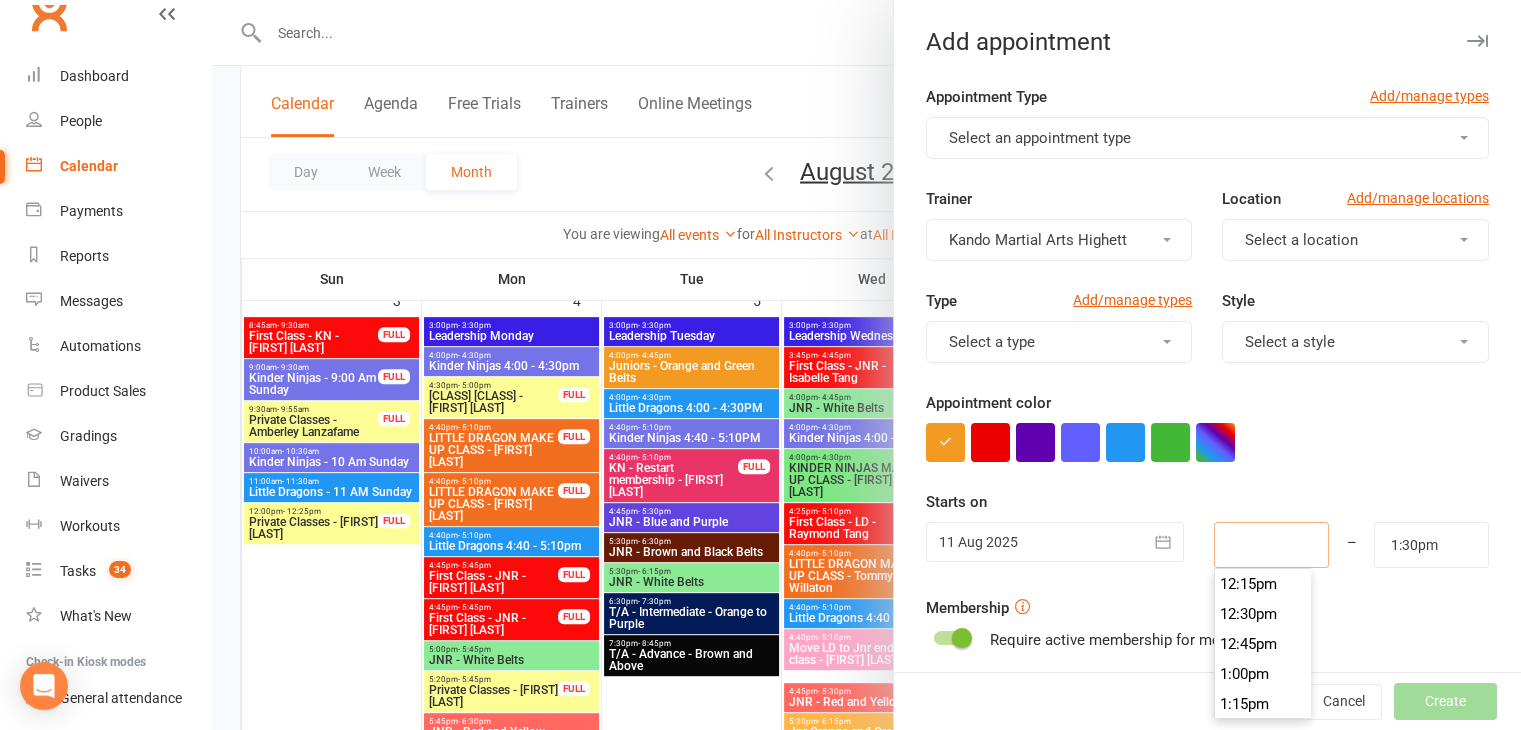 type on "4" 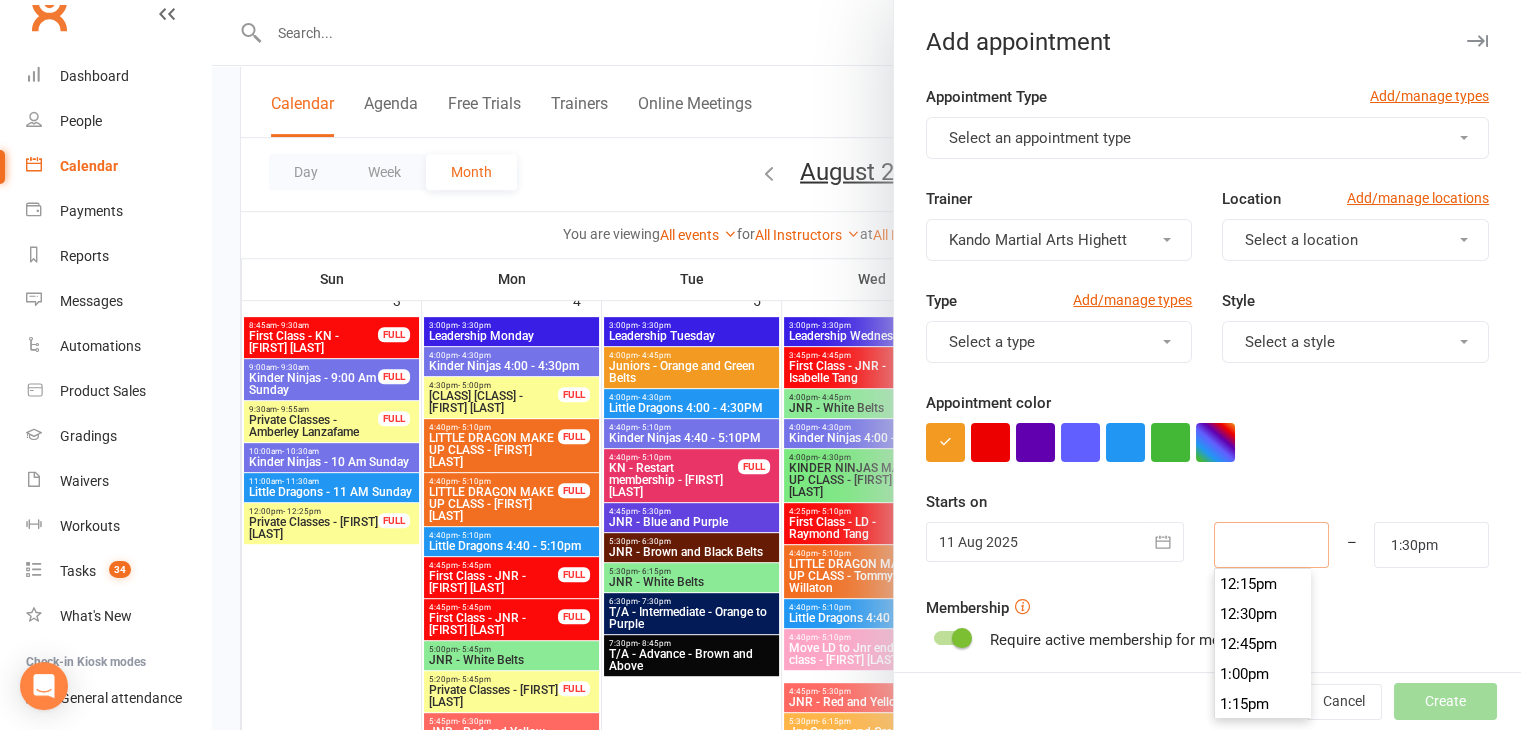 type on "5:00am" 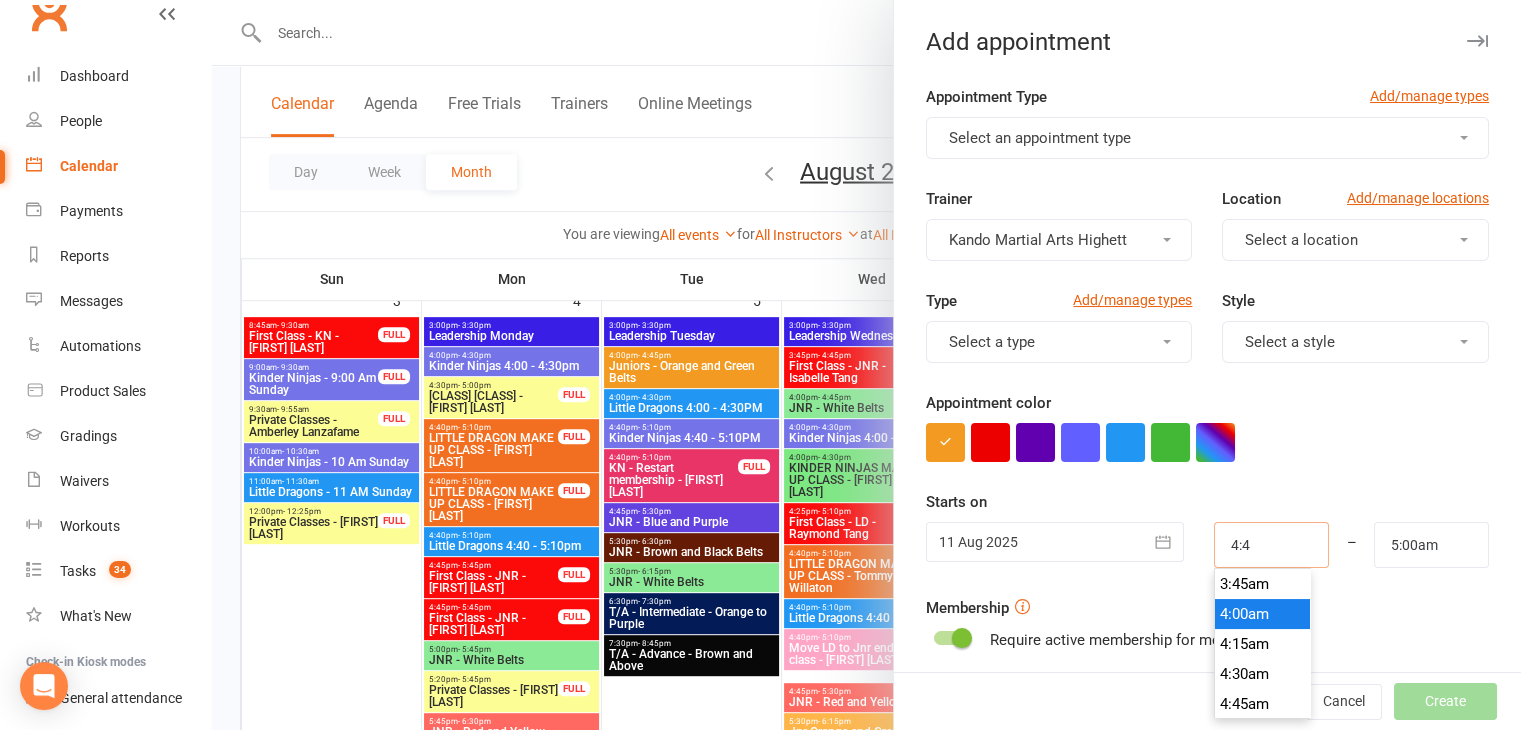 type on "4:40" 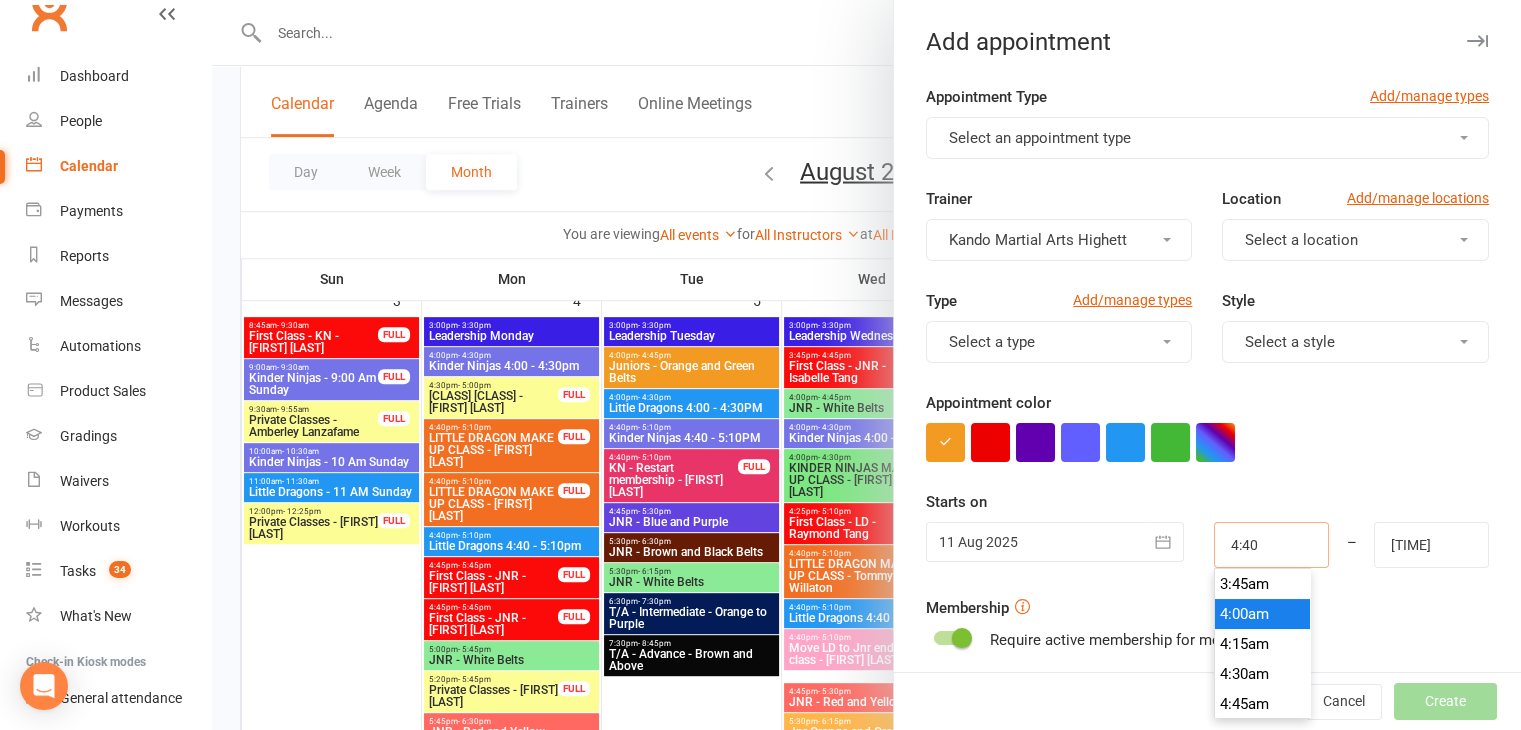 scroll, scrollTop: 540, scrollLeft: 0, axis: vertical 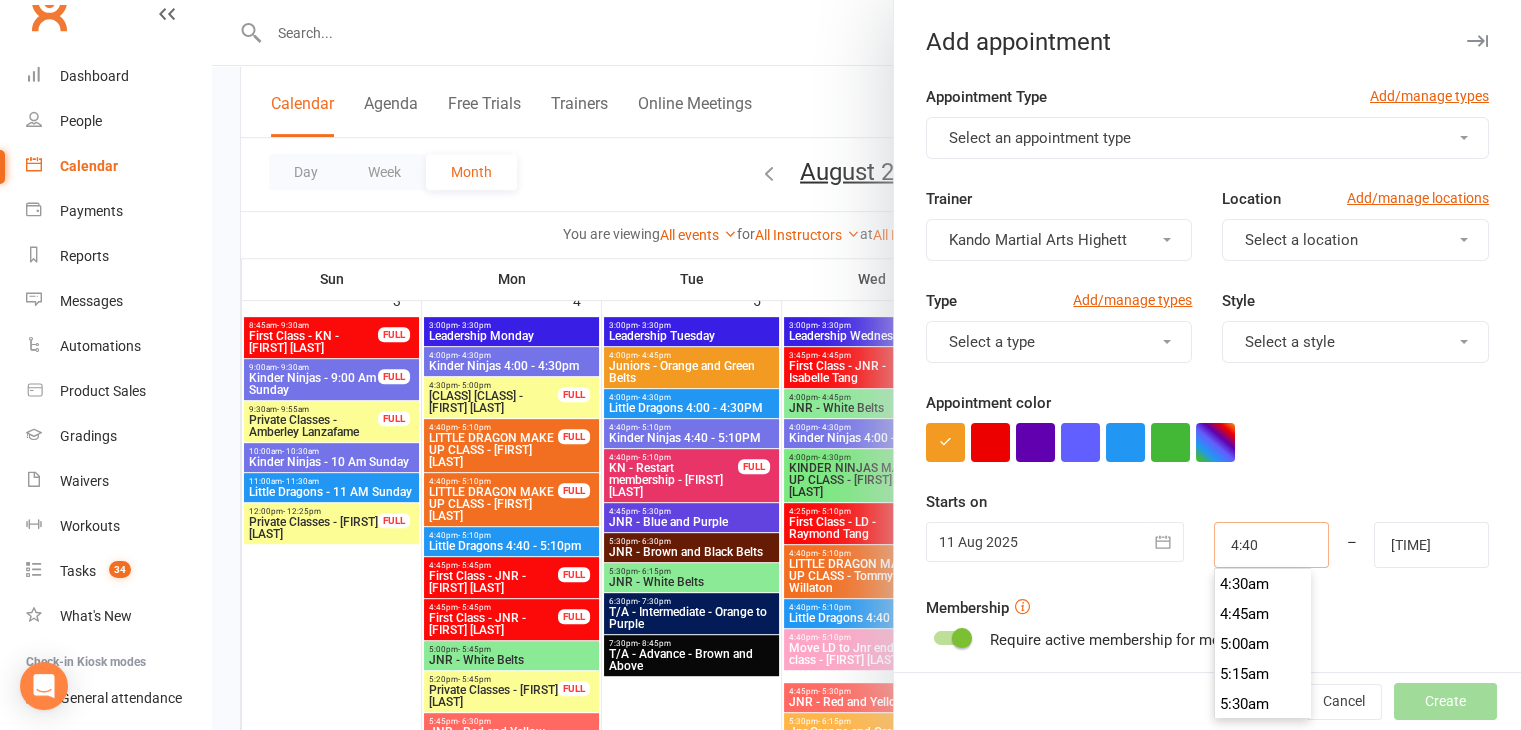 type on "4:40p" 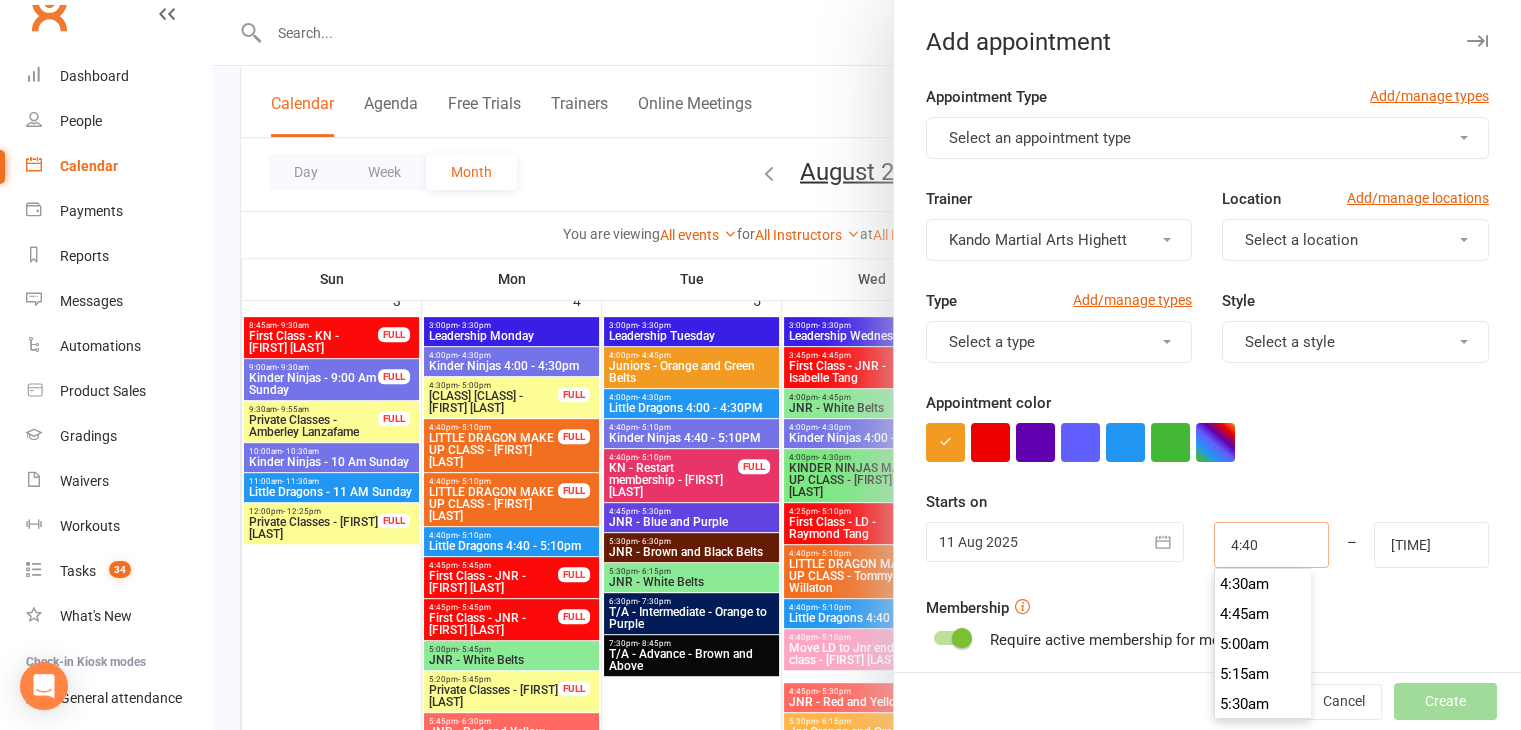 type on "5:40pm" 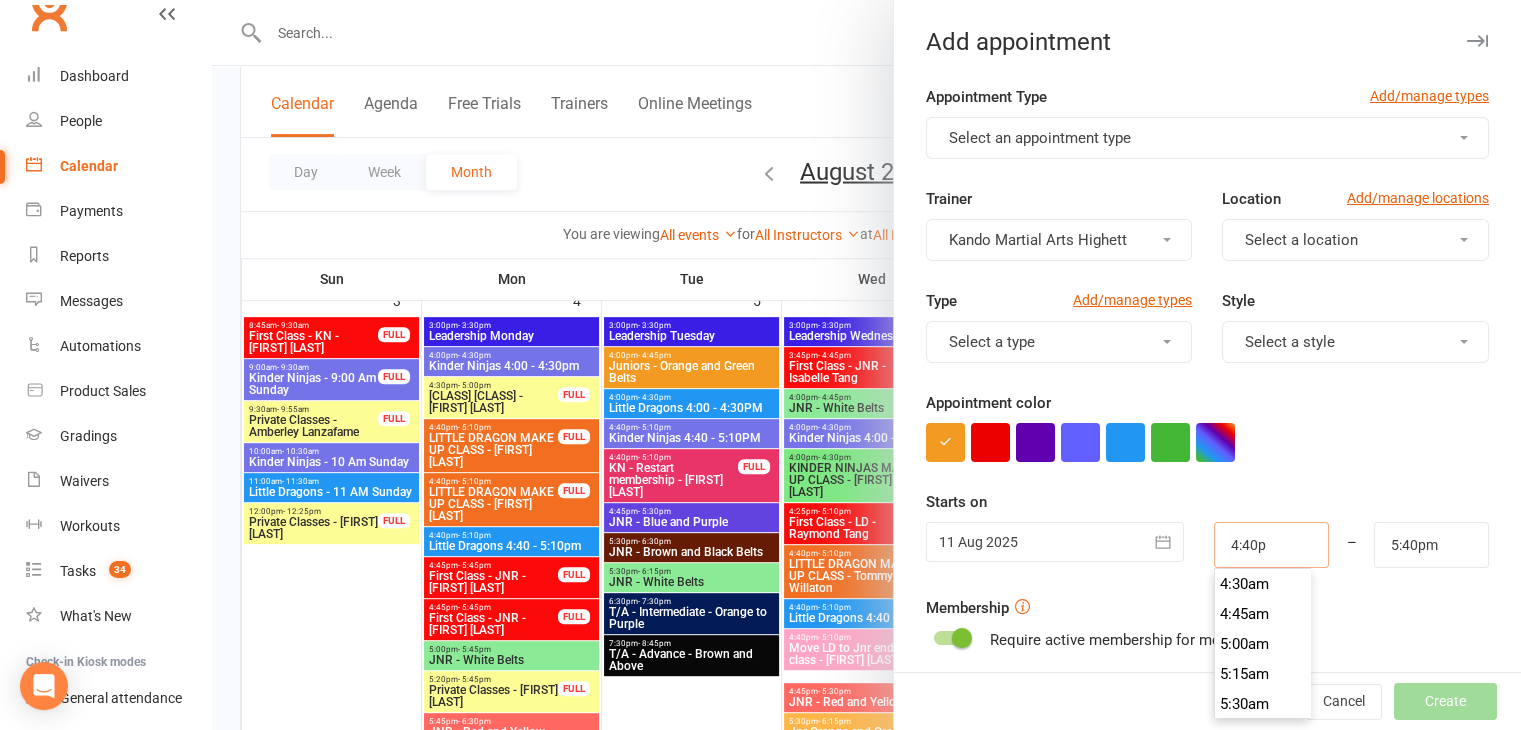 scroll, scrollTop: 1980, scrollLeft: 0, axis: vertical 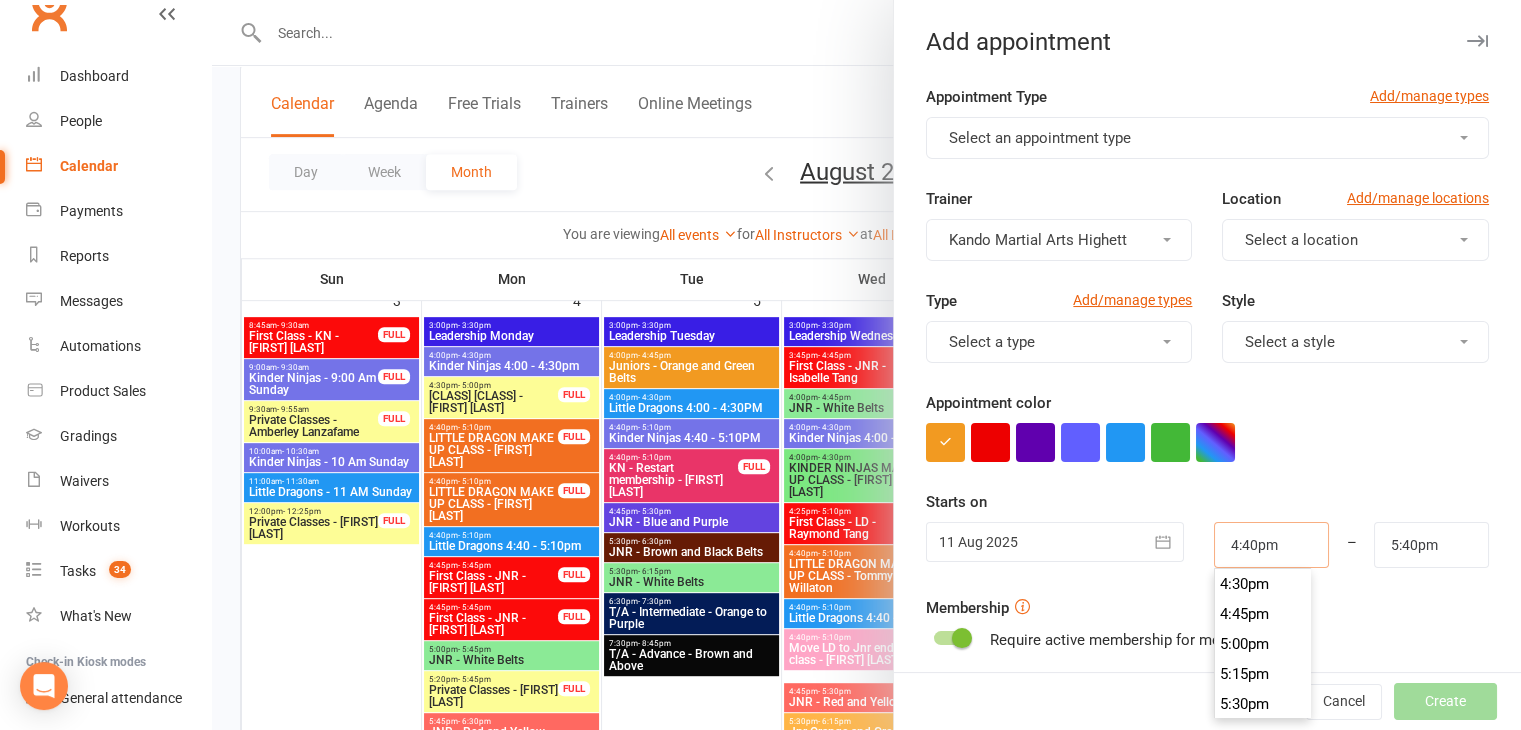type on "4:40pm" 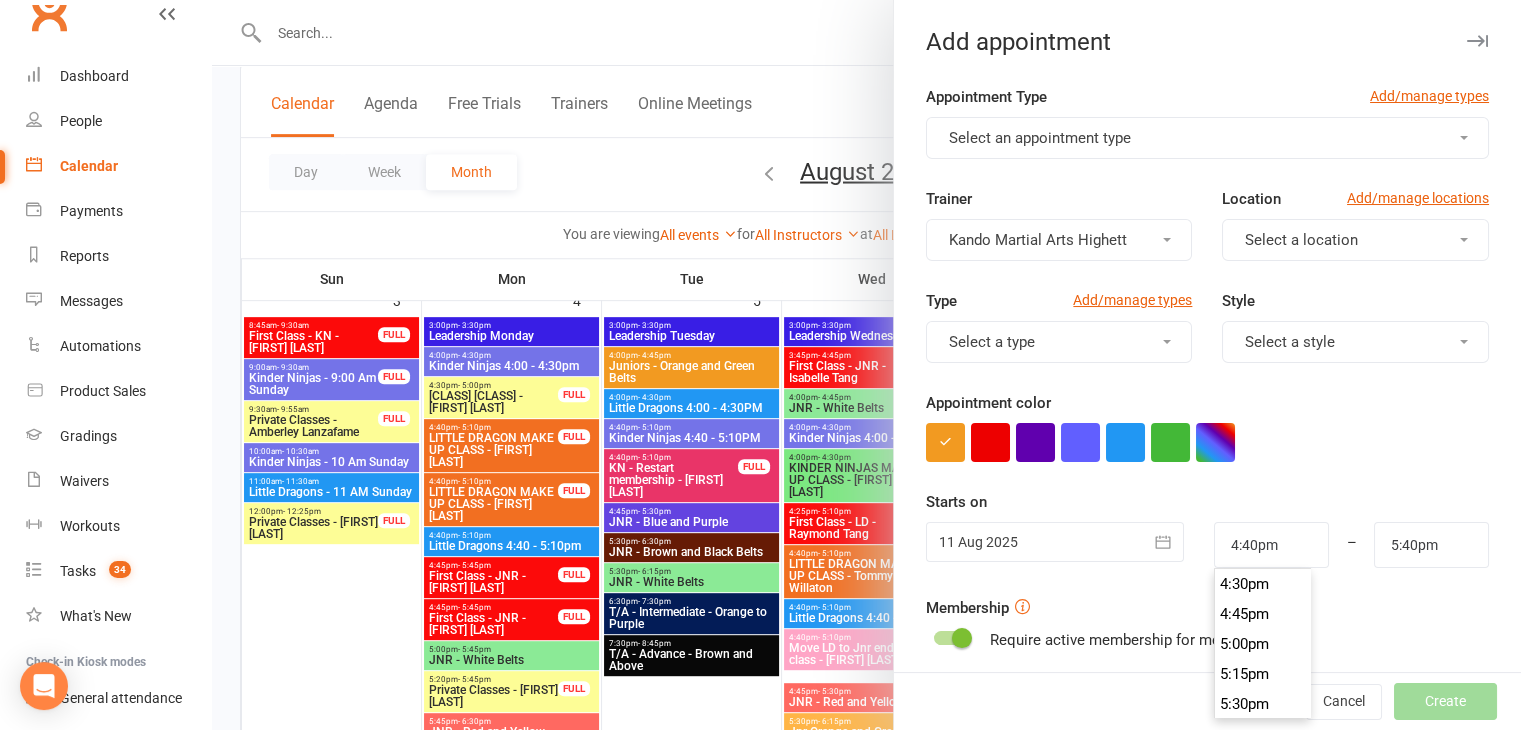 click on "Appointment Type Add/manage types
Select an appointment type
Trainer
Kando Martial Arts Highett
Location Add/manage locations
Select a location
Type Add/manage types
Select a type
Style
Select a style
Appointment color Time 4:40pm – 5:40pm Starts on 11 Aug 2025
August 2025
Sun Mon Tue Wed Thu Fri Sat
31
27
28
29
30
31
01
02
32
03
04
05
06
07
08
09" at bounding box center (1207, 519) 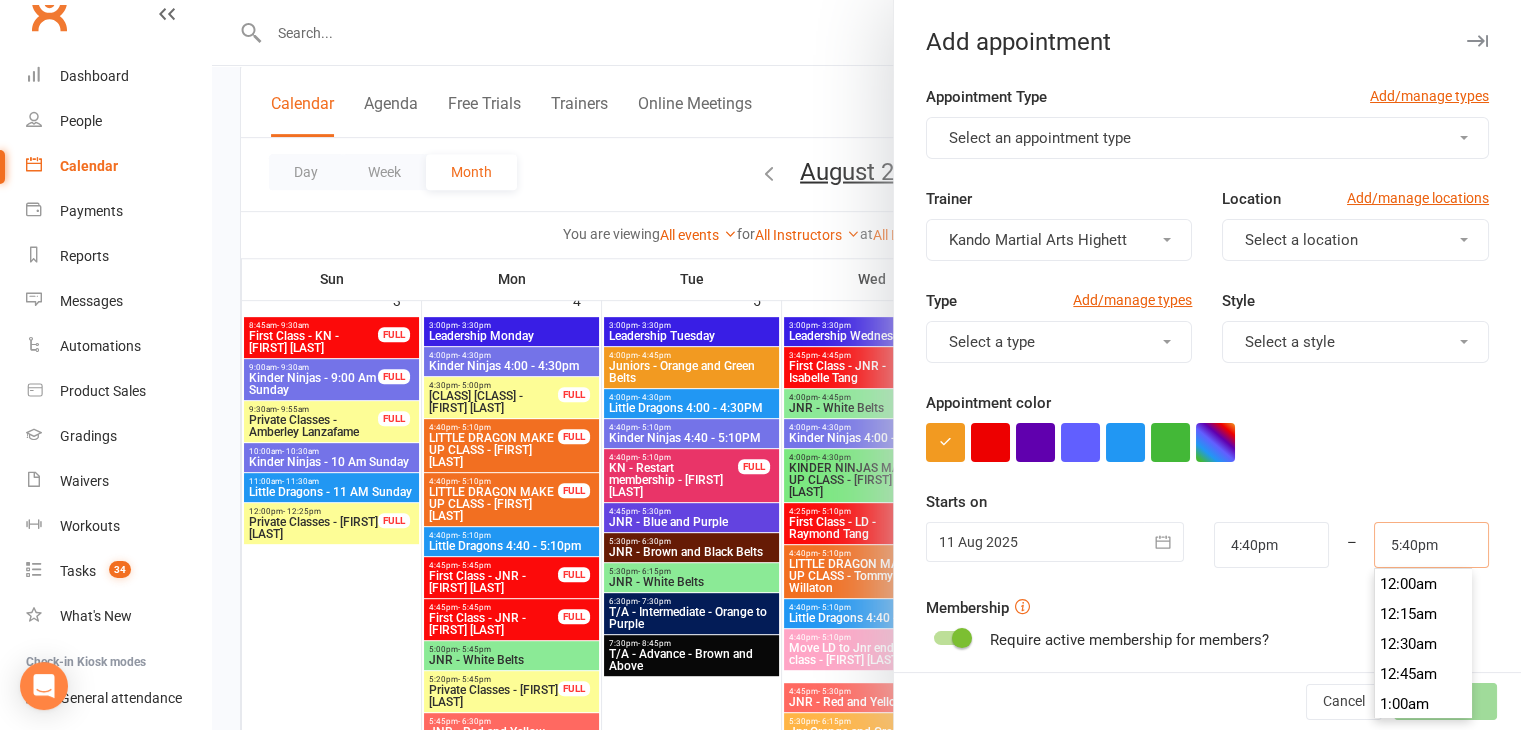 click on "5:40pm" at bounding box center [1431, 545] 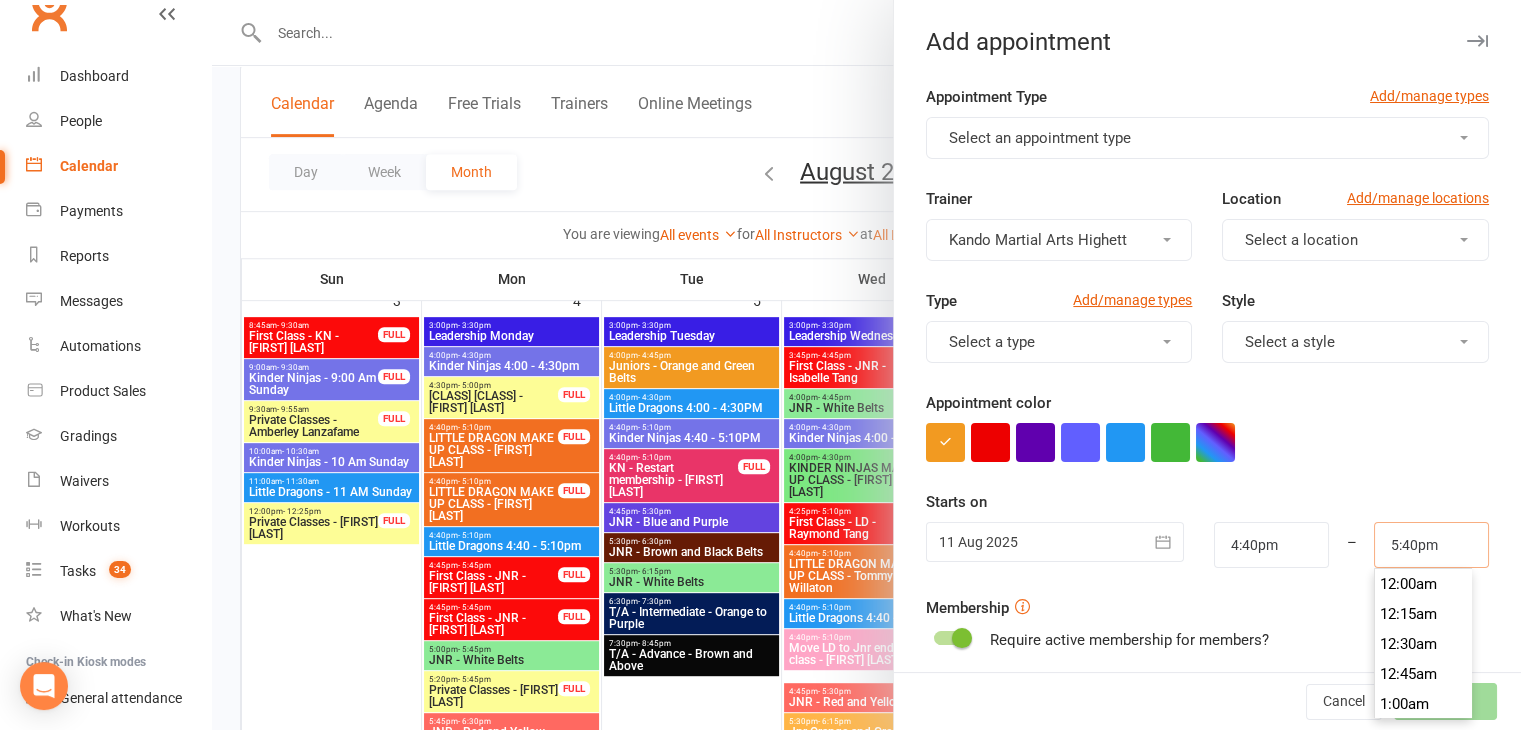 scroll, scrollTop: 2100, scrollLeft: 0, axis: vertical 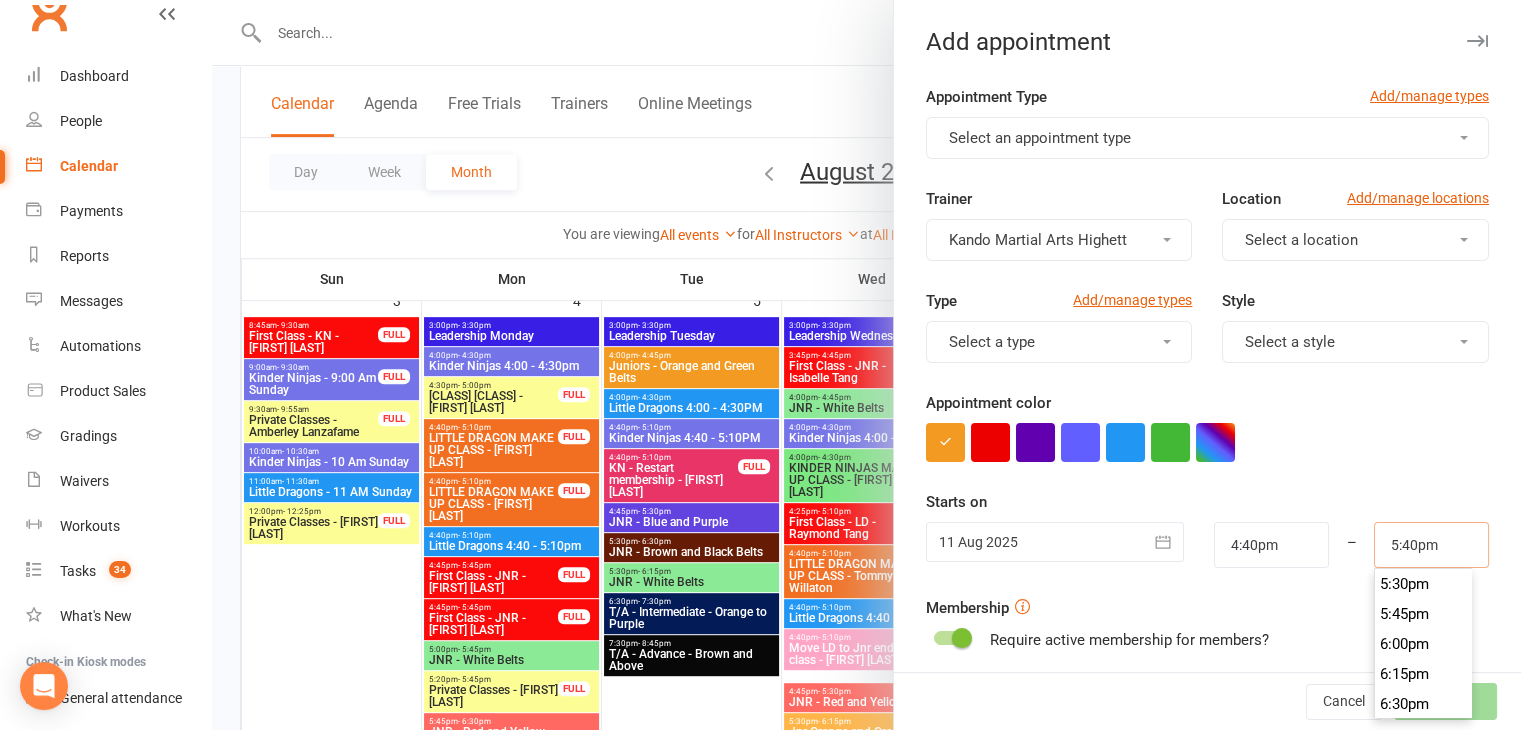 click on "5:40pm" at bounding box center (1431, 545) 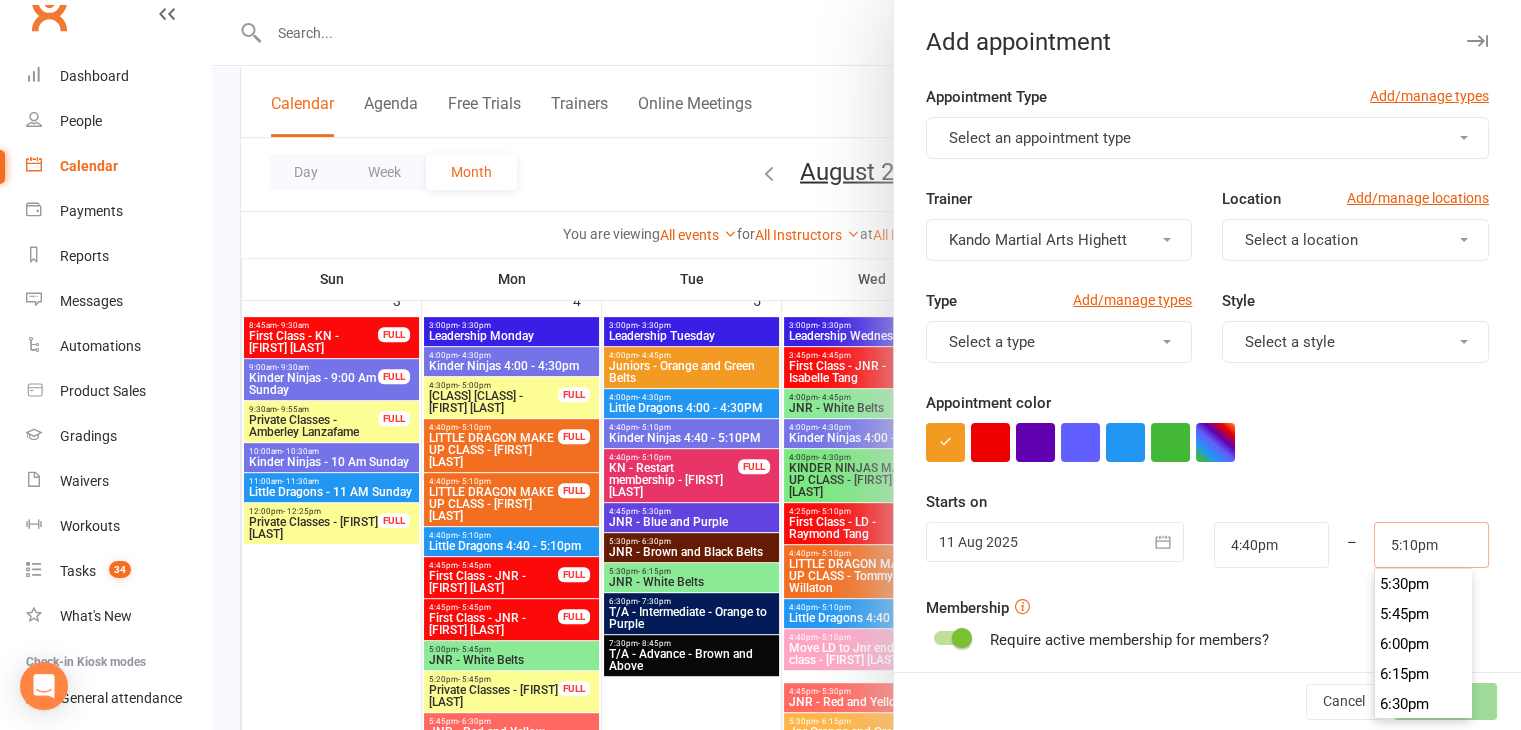 scroll, scrollTop: 2040, scrollLeft: 0, axis: vertical 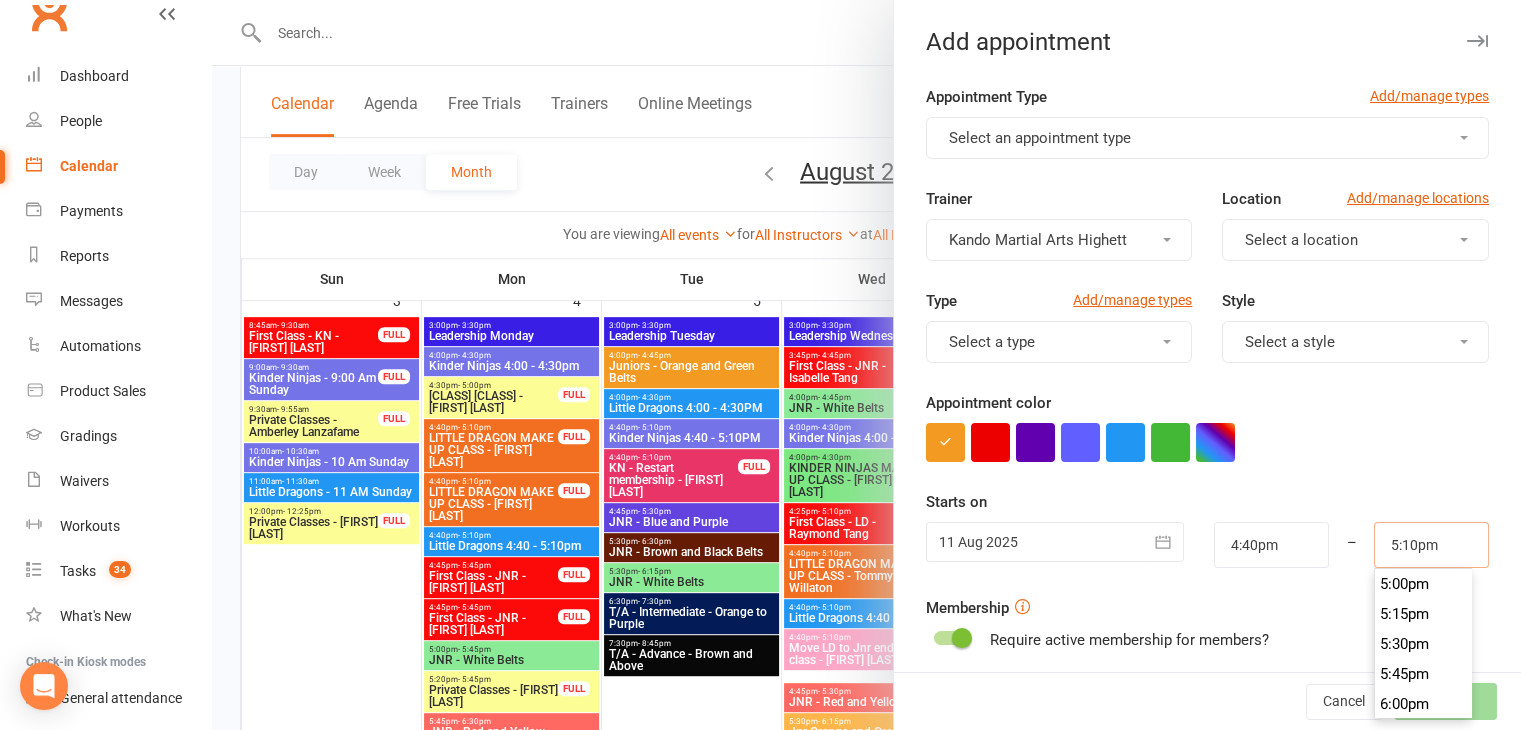 type on "5:10pm" 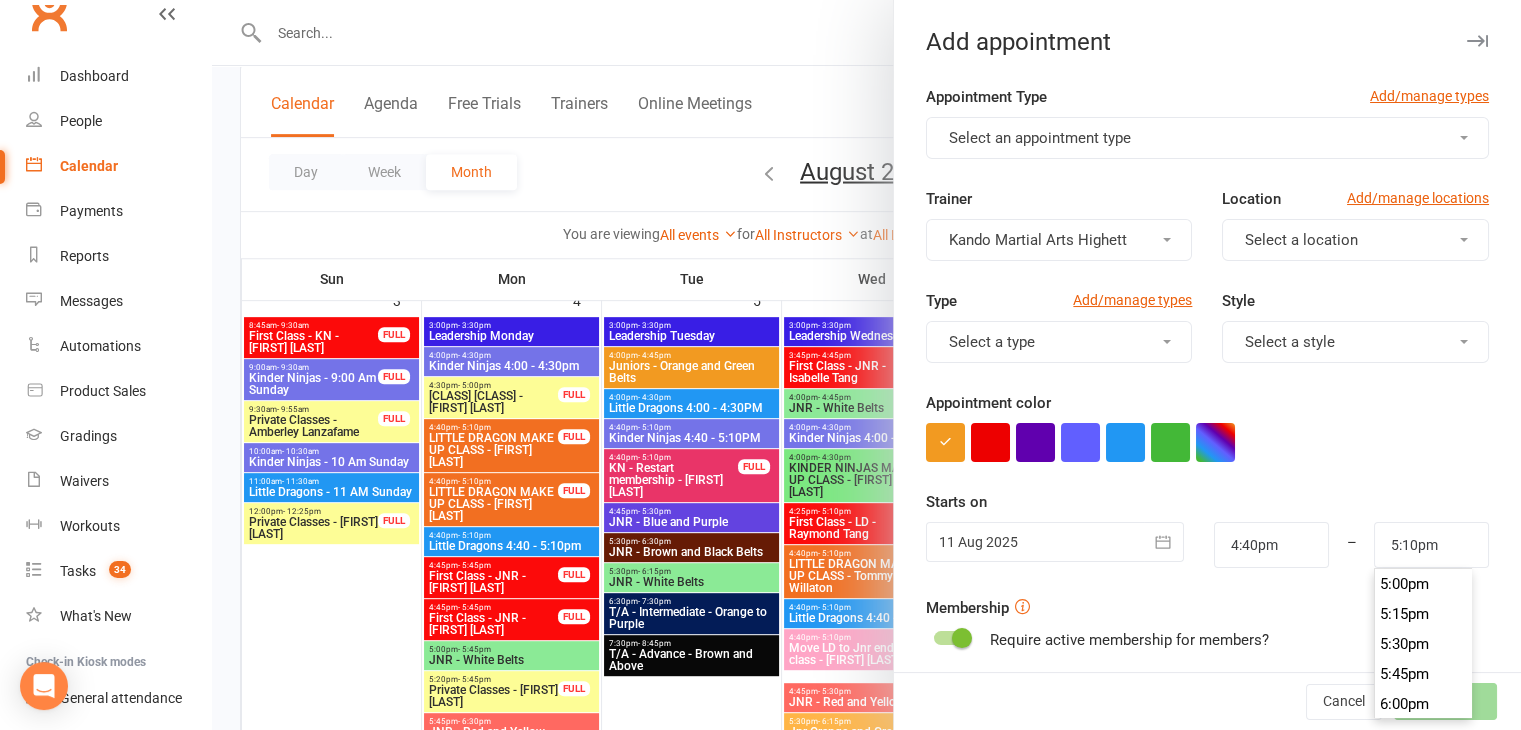 click on "Type Add/manage types
Select a type
Style
Select a style" at bounding box center (1207, 340) 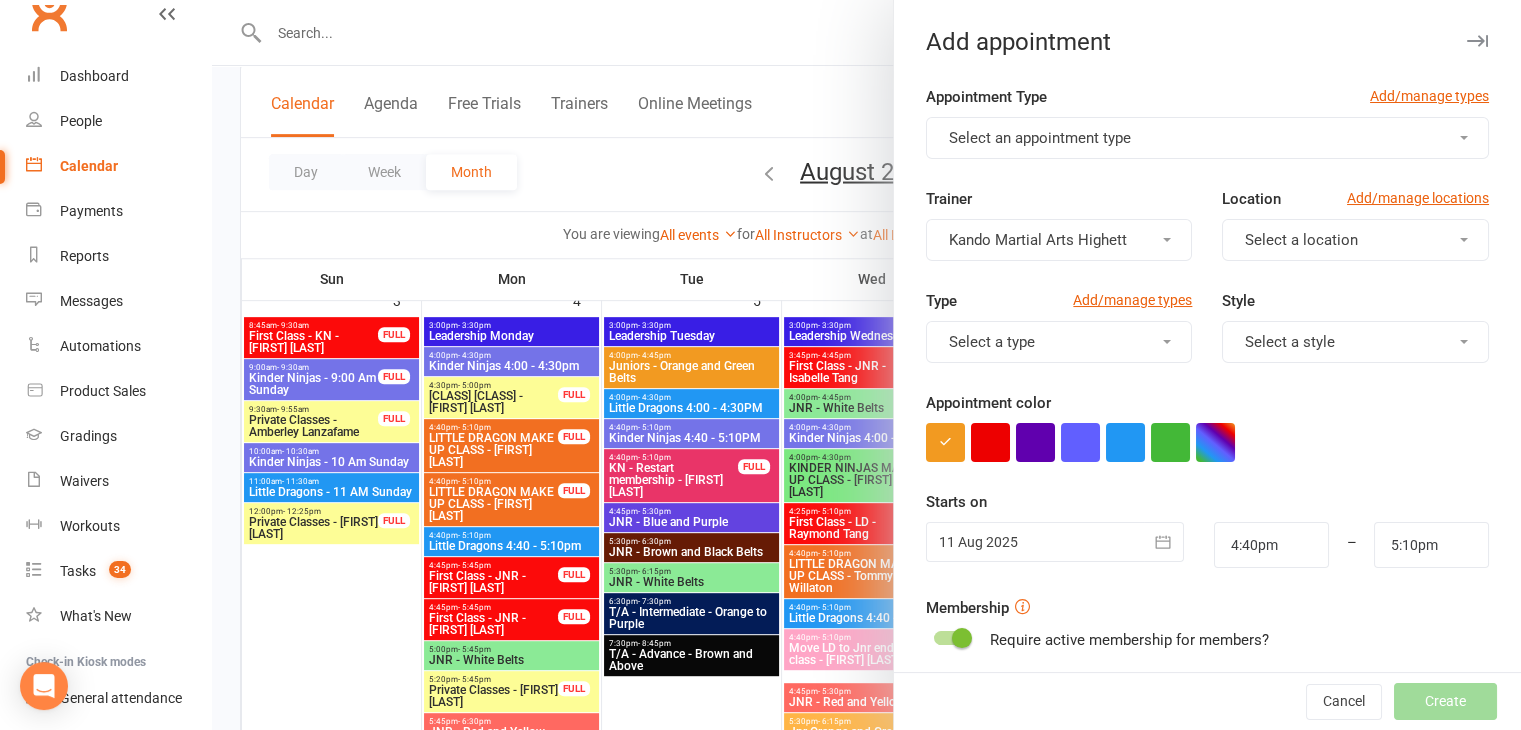 click on "Appointment Type Add/manage types" at bounding box center (1207, 101) 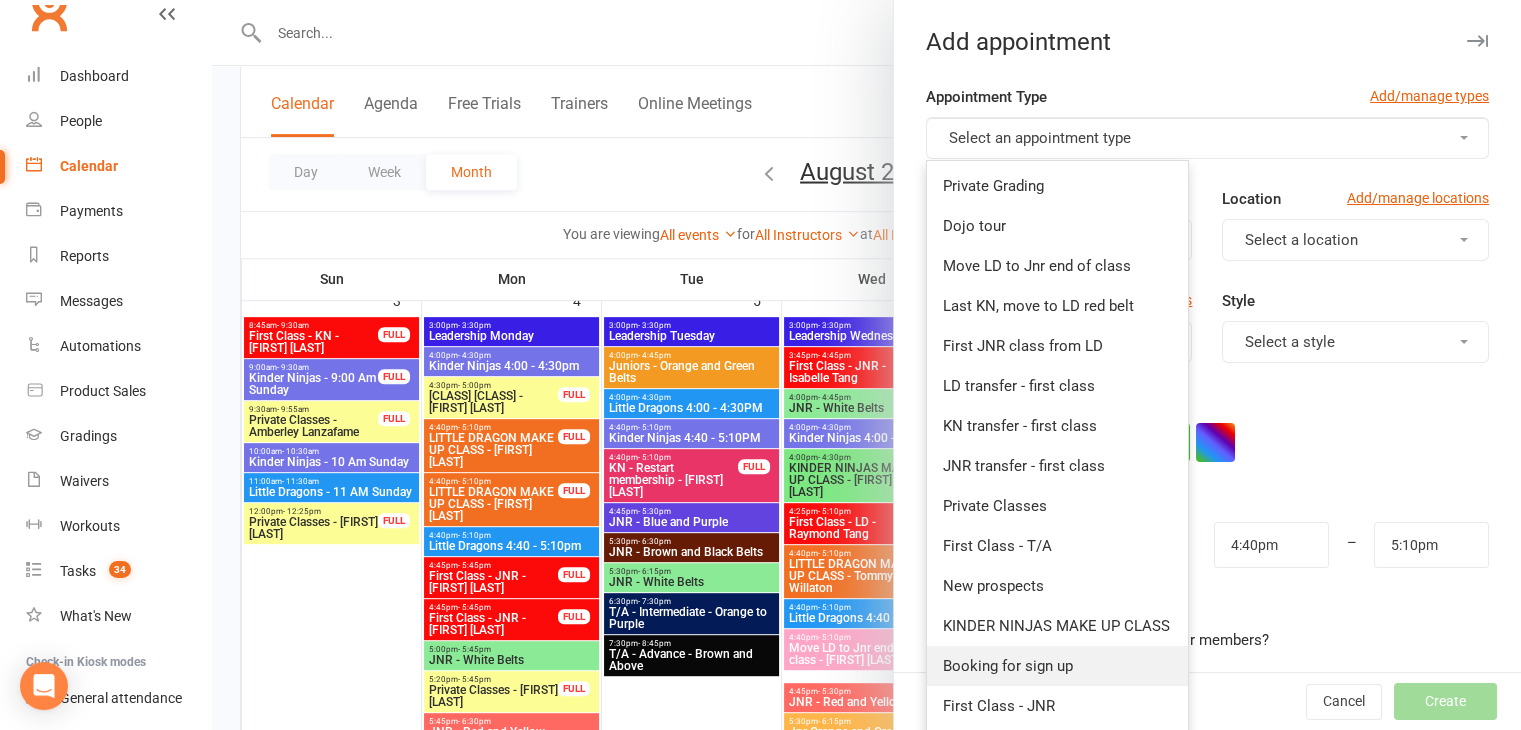 scroll, scrollTop: 174, scrollLeft: 0, axis: vertical 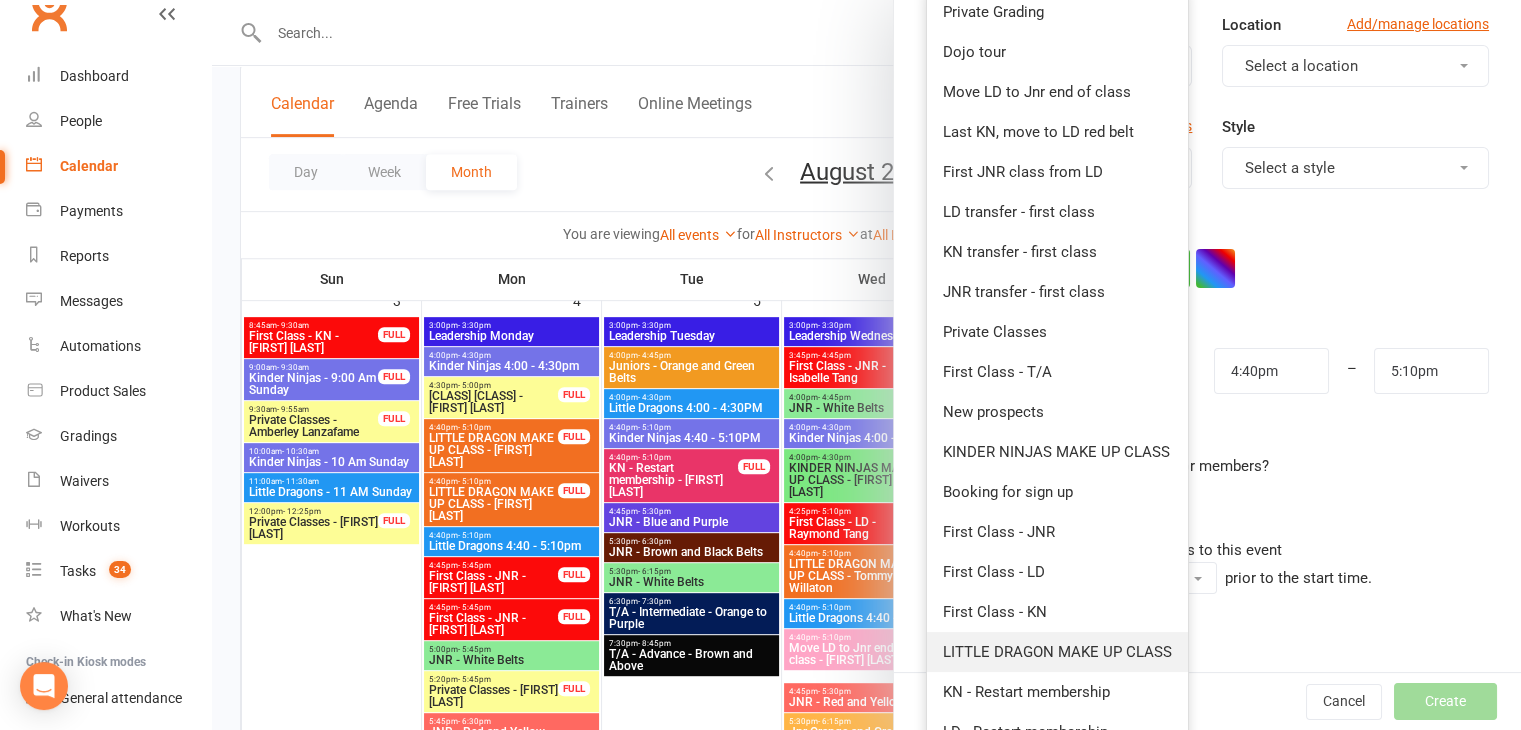 click on "LITTLE DRAGON MAKE UP CLASS" at bounding box center [1057, 652] 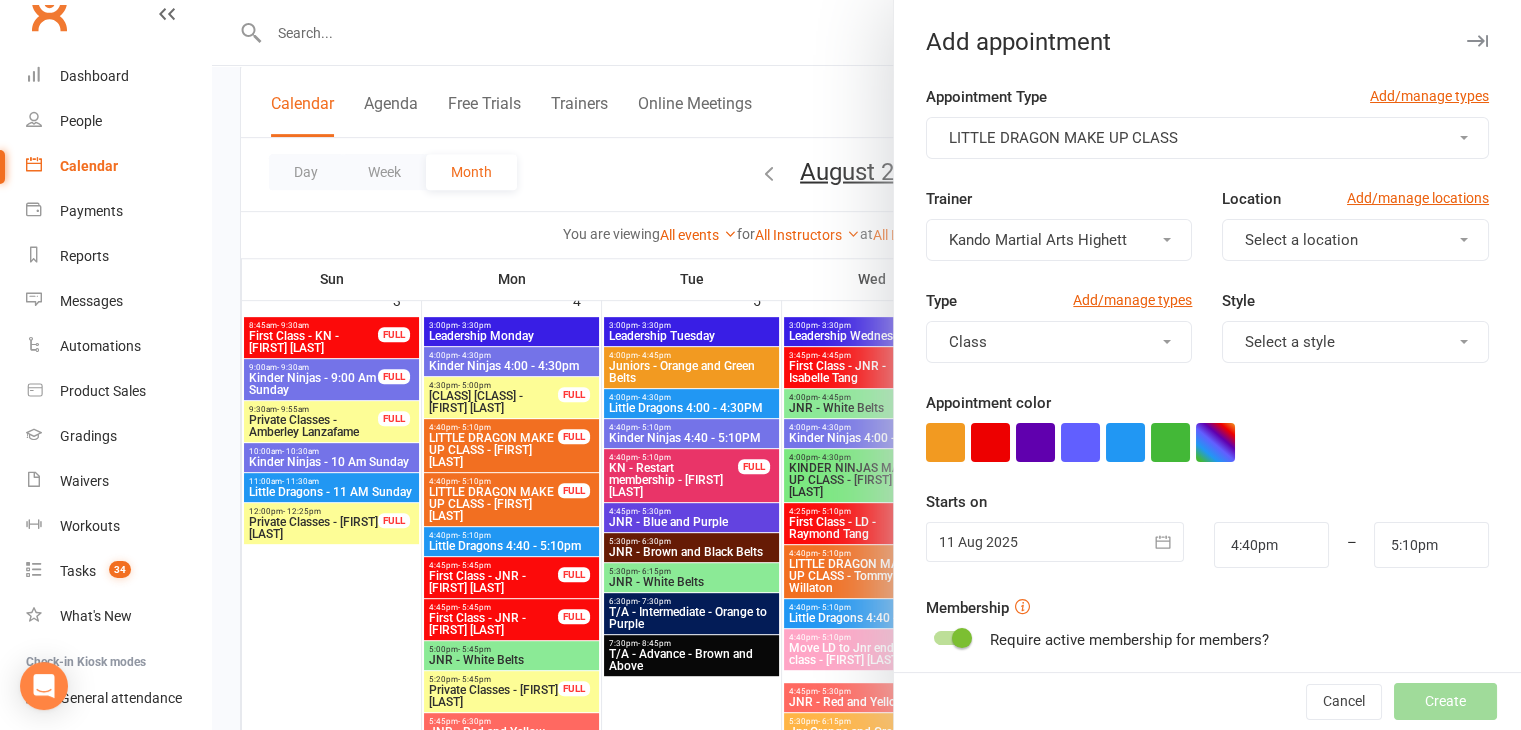 scroll, scrollTop: 0, scrollLeft: 0, axis: both 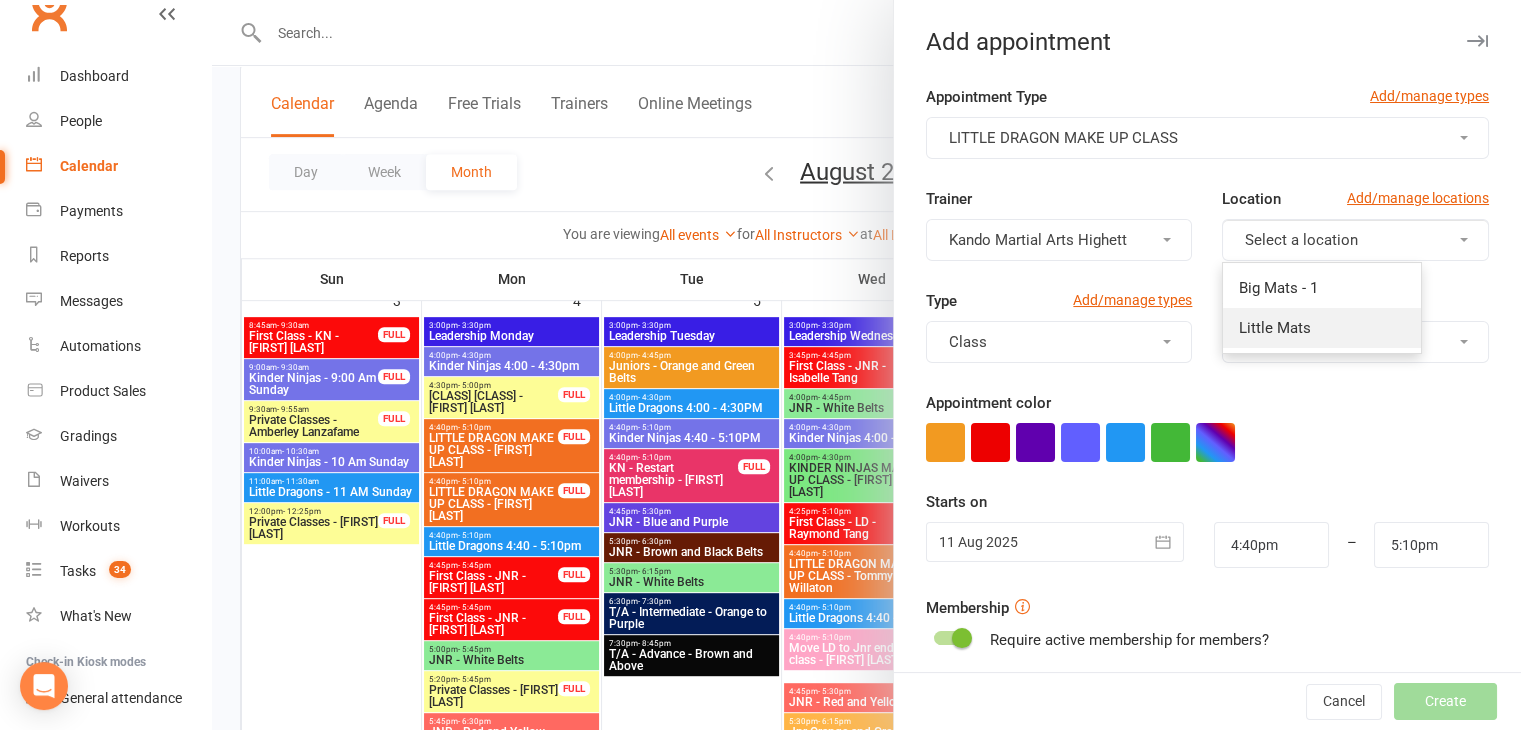 click on "Little Mats" at bounding box center [1275, 328] 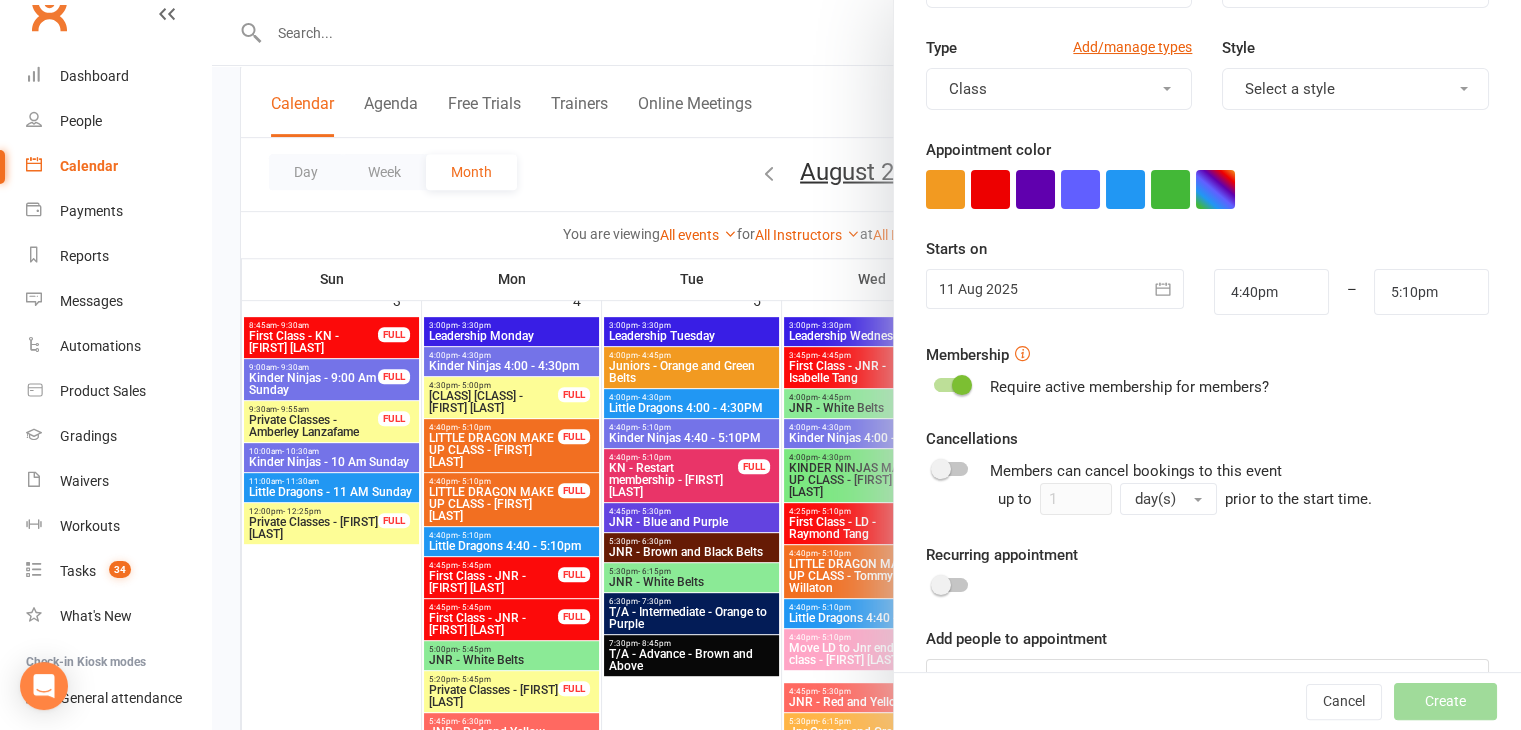 scroll, scrollTop: 308, scrollLeft: 0, axis: vertical 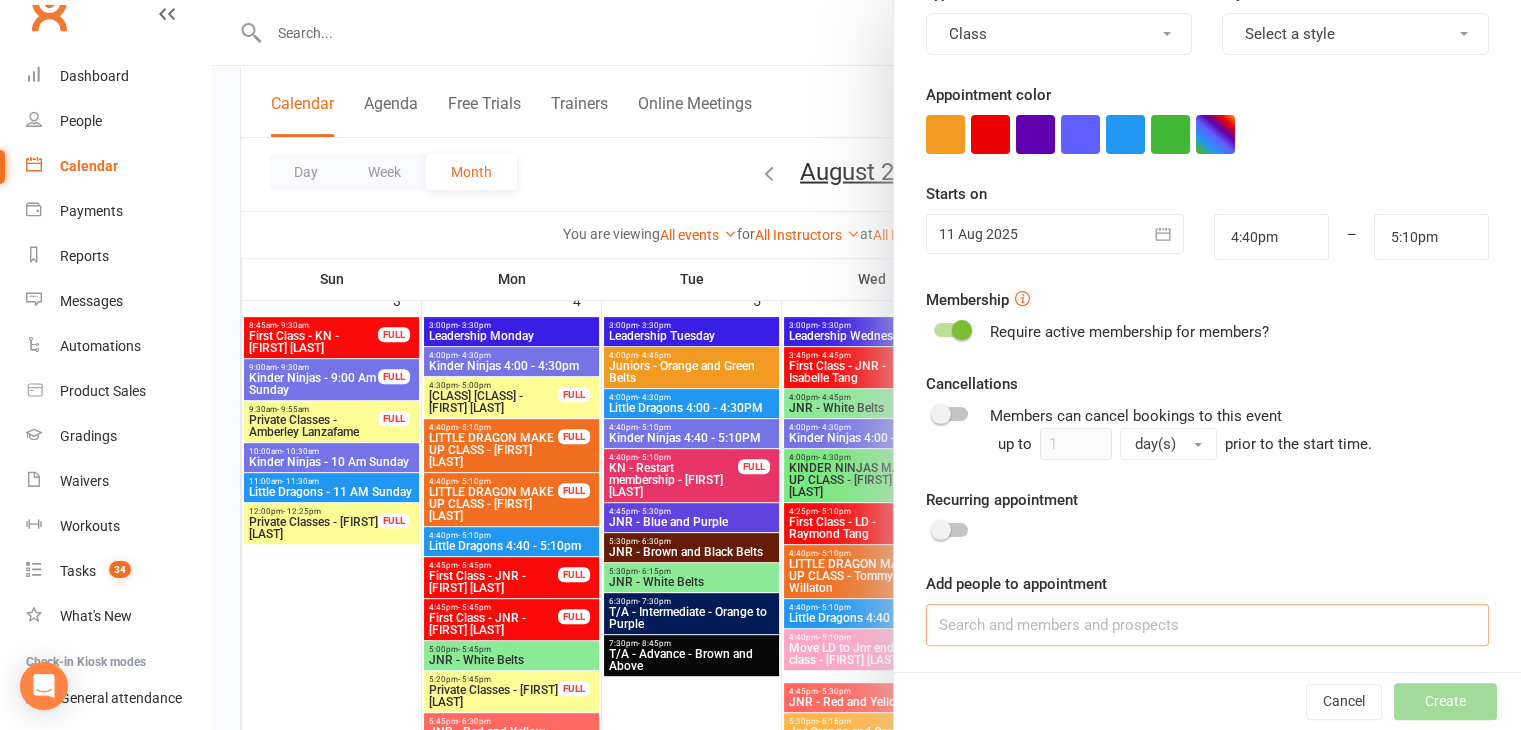 click at bounding box center [1207, 625] 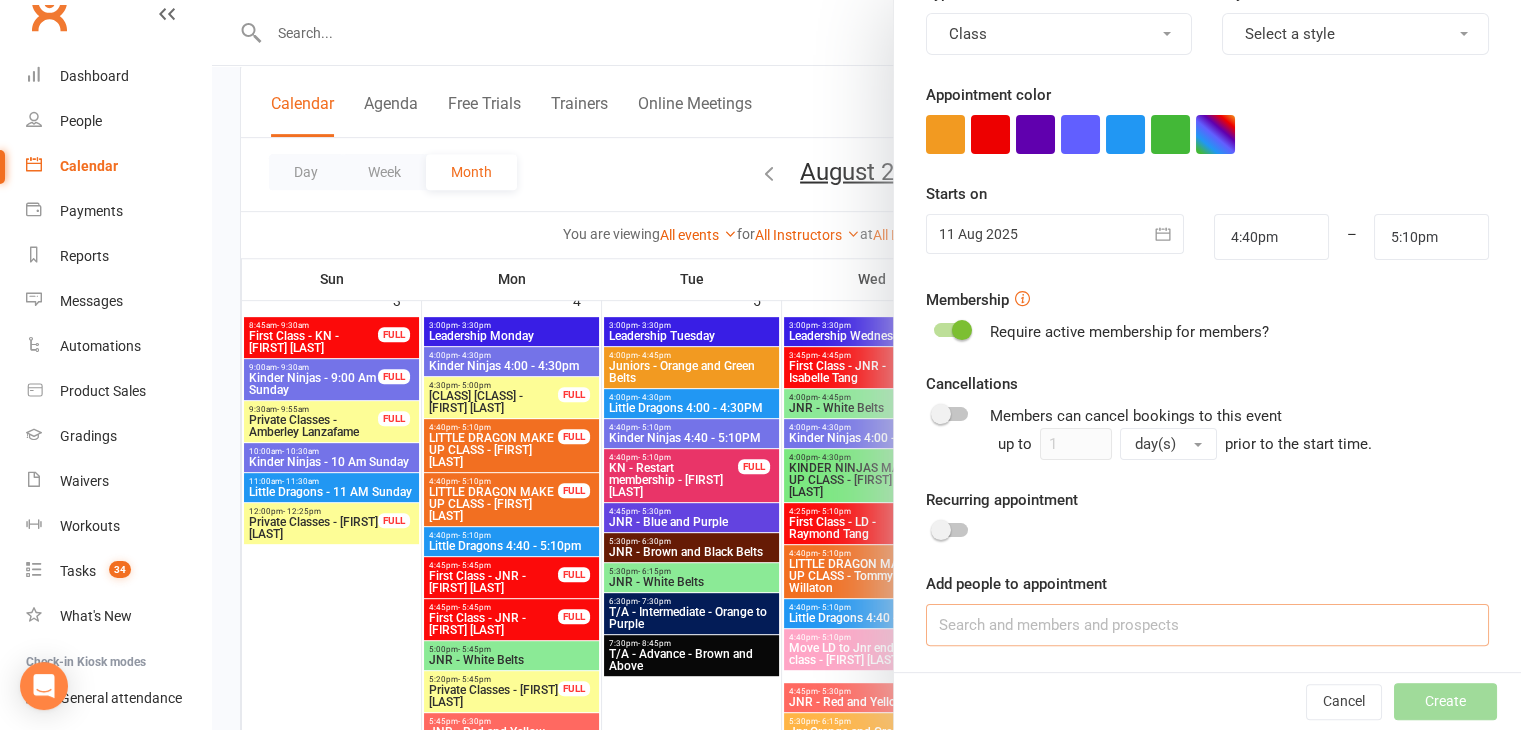 paste on "jenson Culligan" 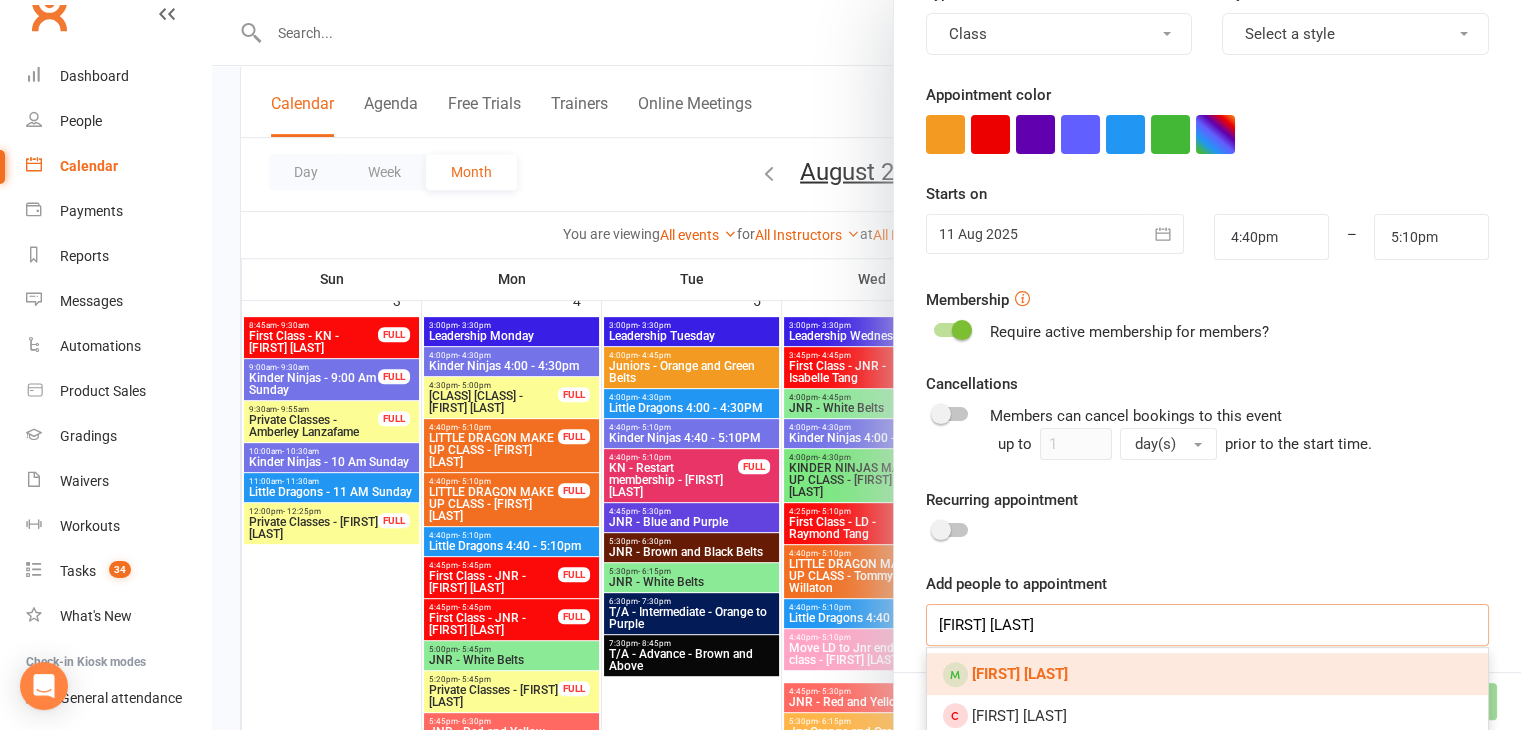 type on "jenson Culligan" 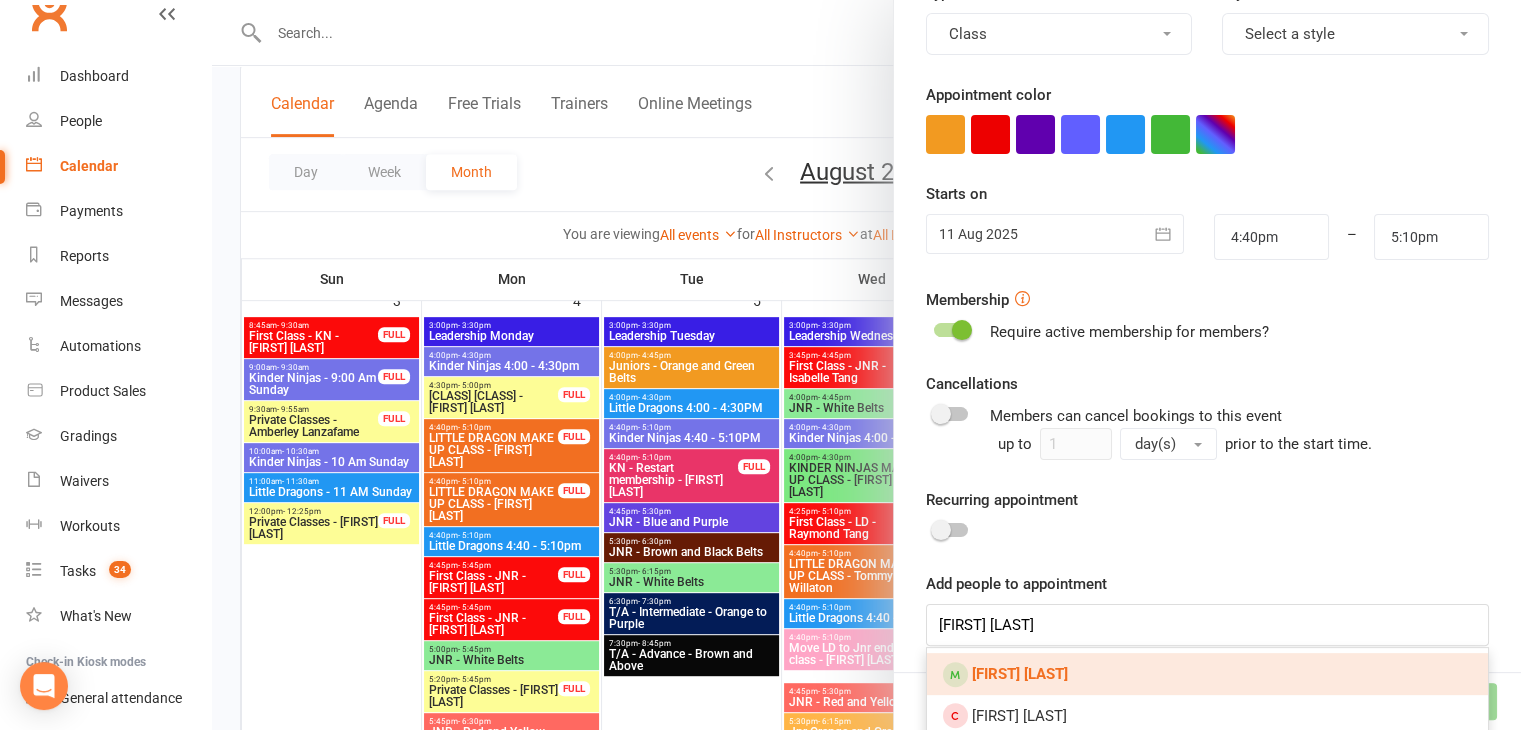 click on "Jenson Culligan" at bounding box center [1207, 674] 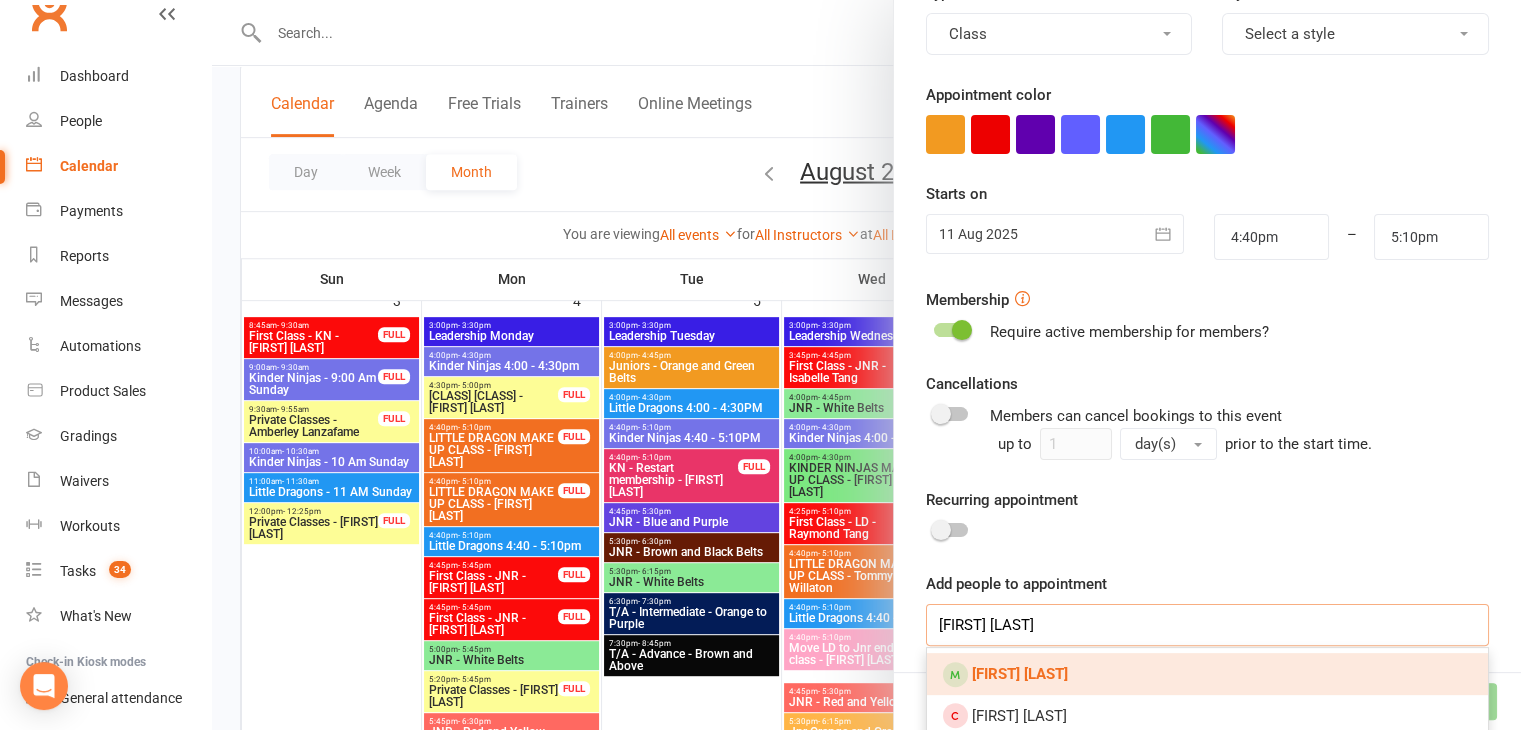 type 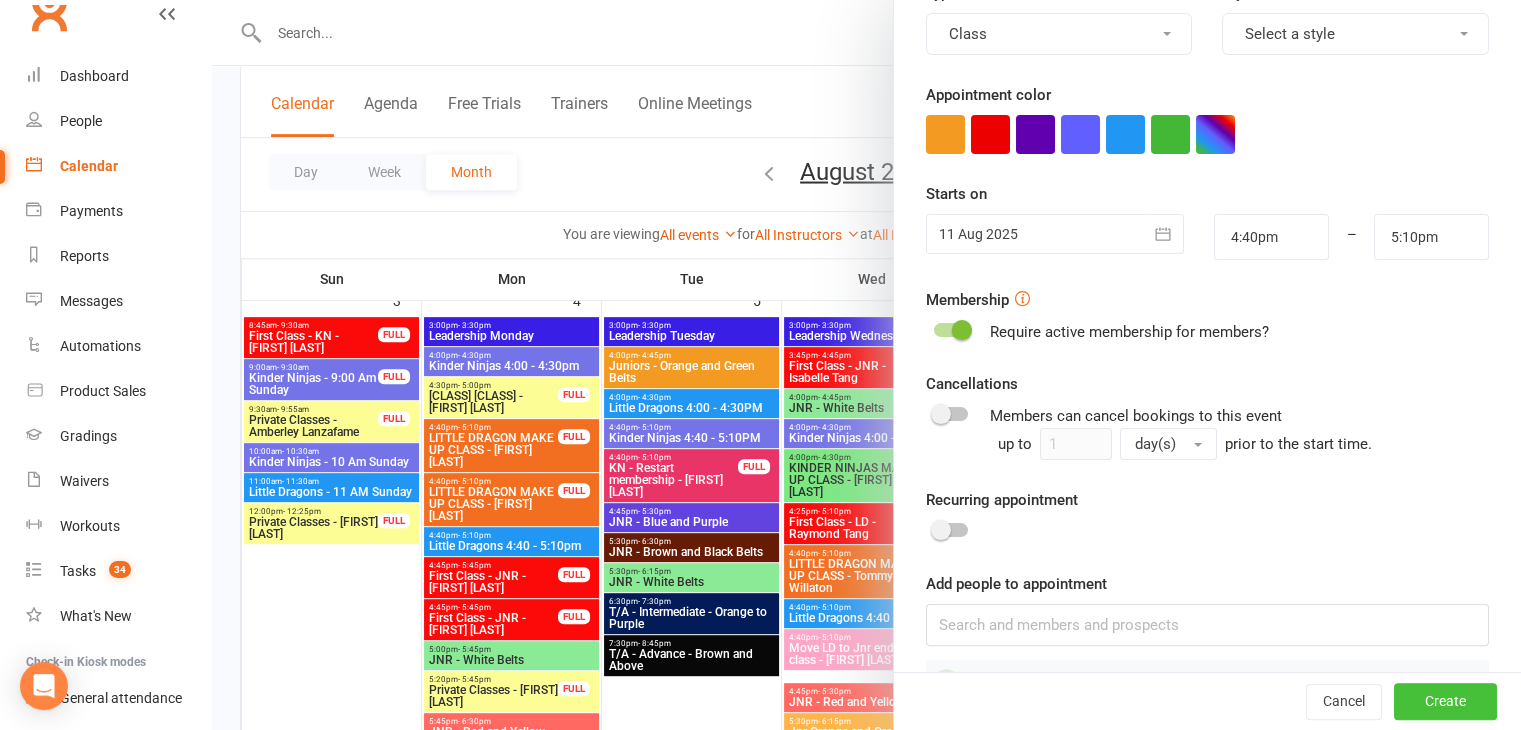 click on "Create" at bounding box center (1445, 702) 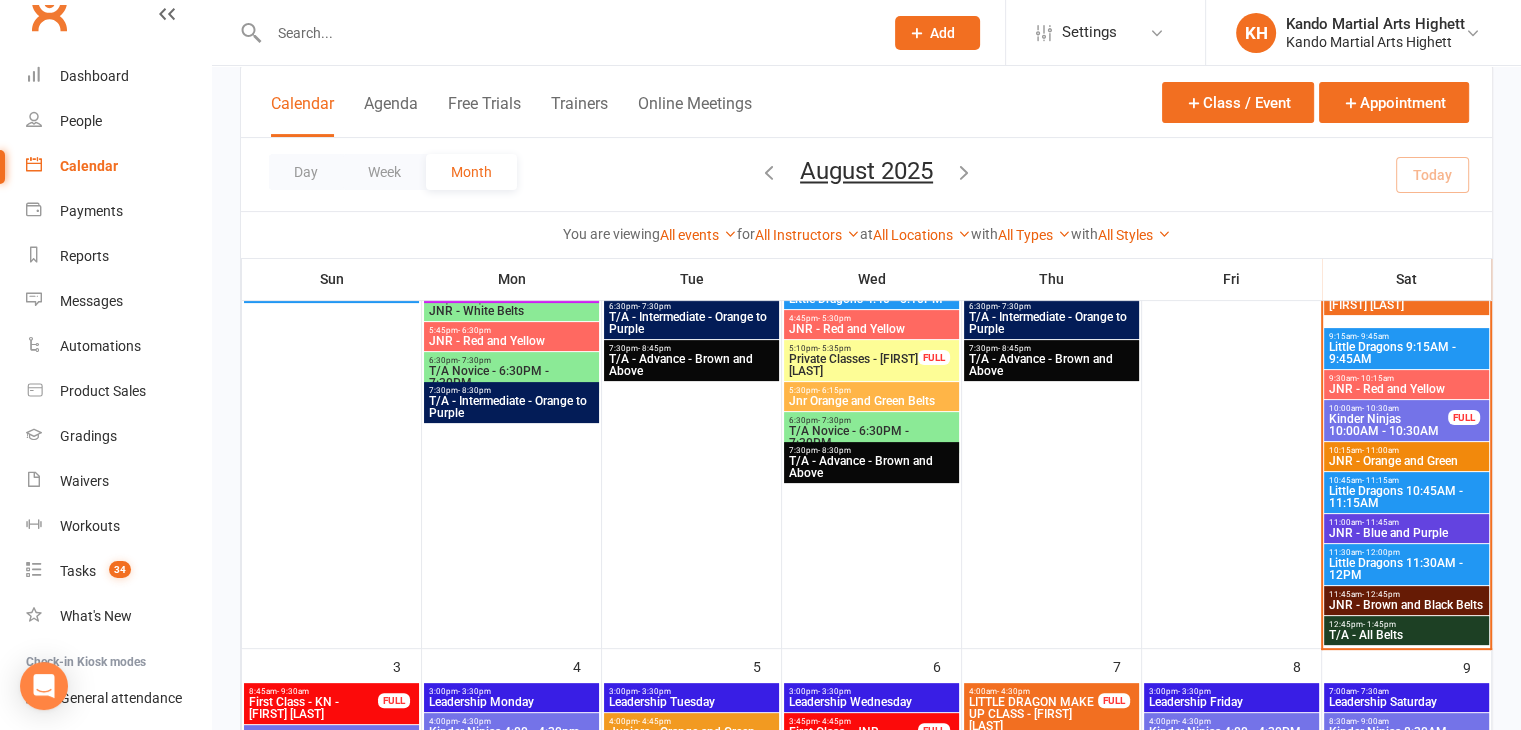 scroll, scrollTop: 480, scrollLeft: 0, axis: vertical 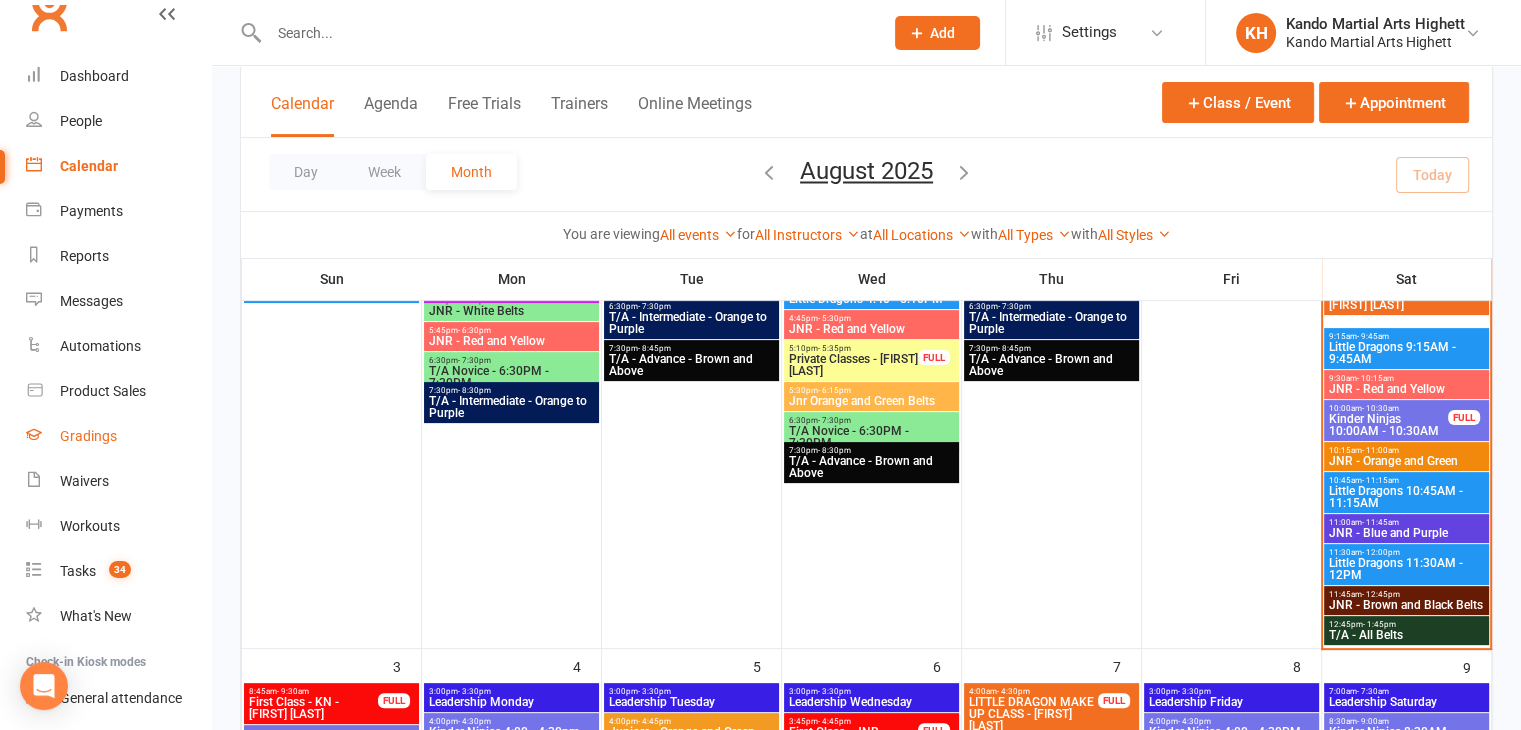 click on "Gradings" at bounding box center [88, 436] 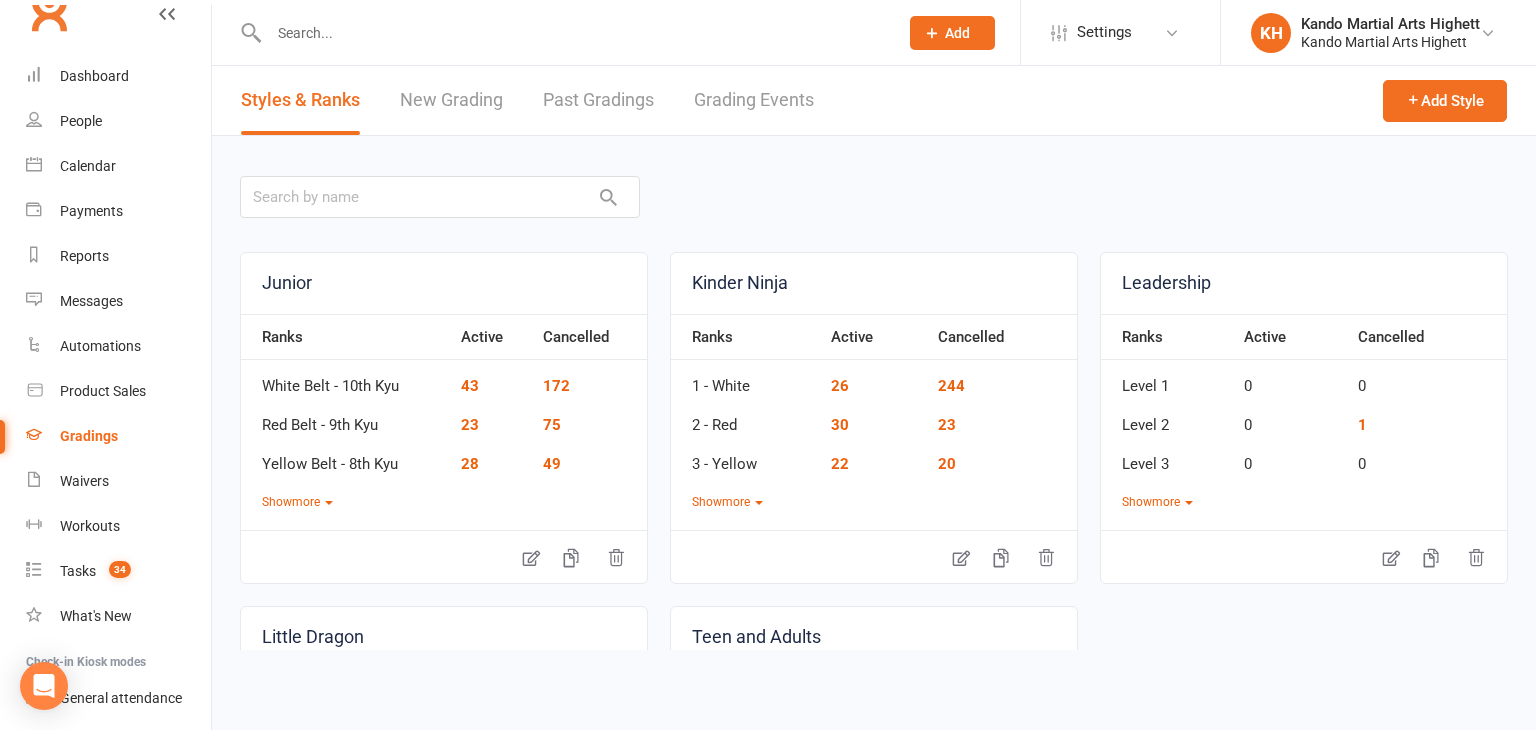 click on "Grading Events" at bounding box center (754, 100) 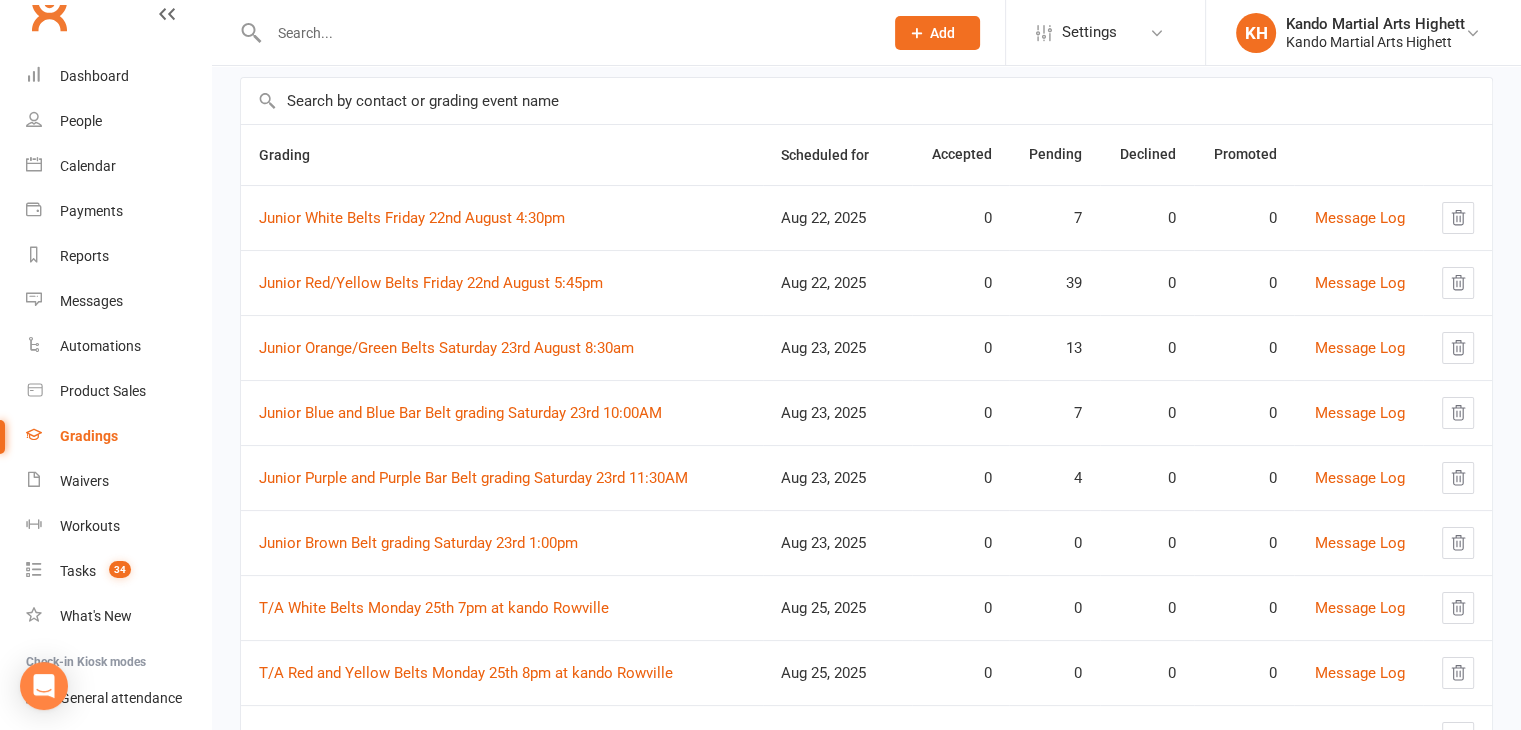 scroll, scrollTop: 196, scrollLeft: 0, axis: vertical 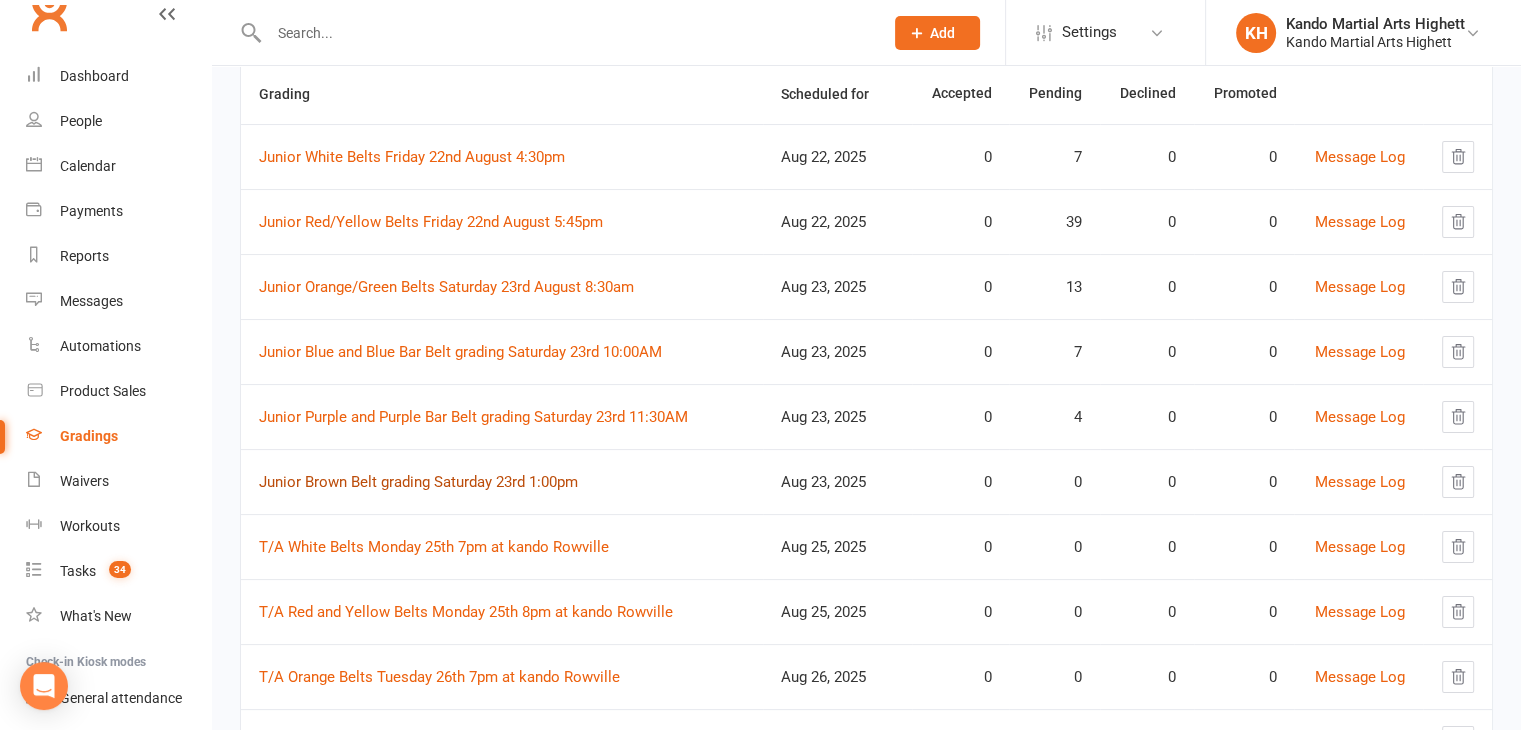 click on "Junior Brown Belt grading Saturday 23rd 1:00pm" at bounding box center (418, 482) 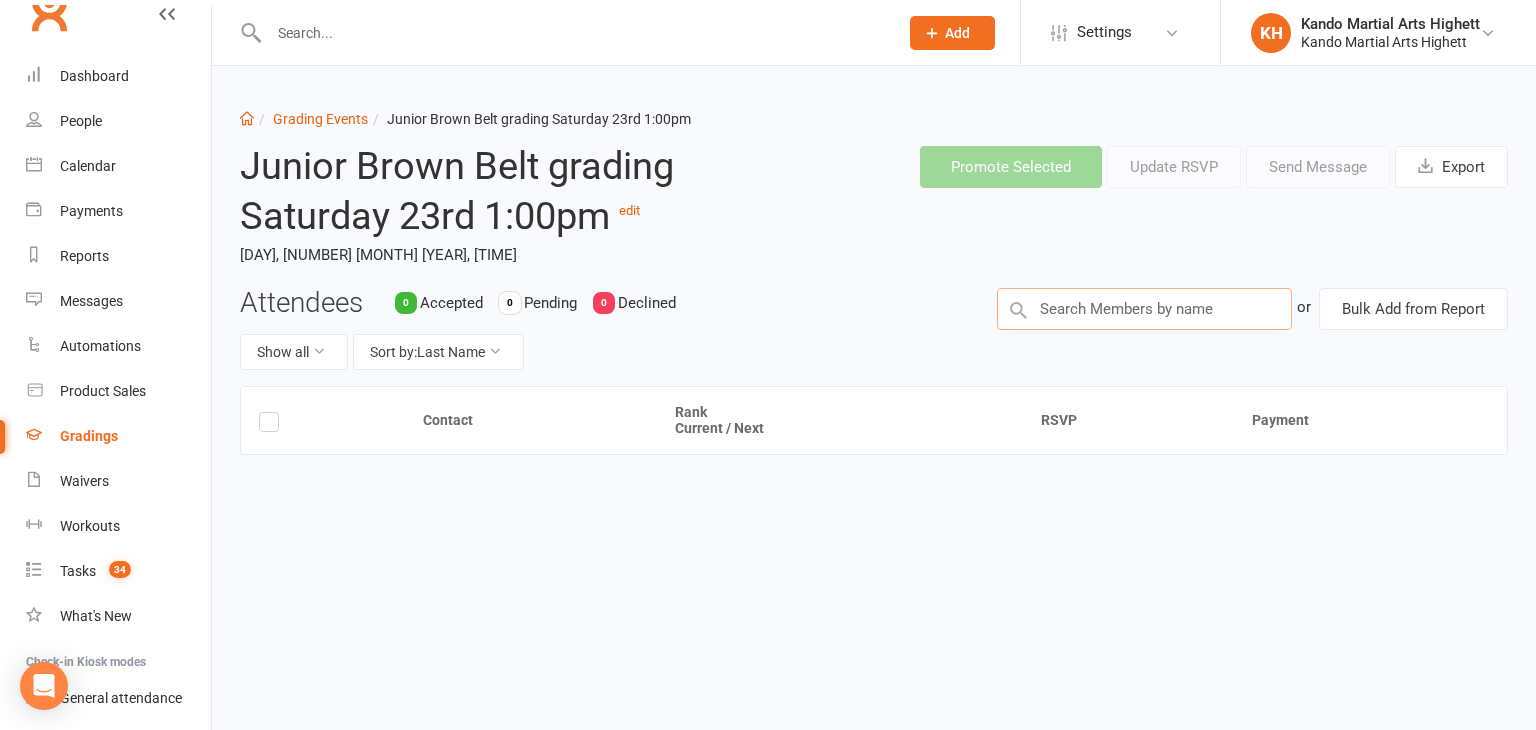 click at bounding box center [1144, 309] 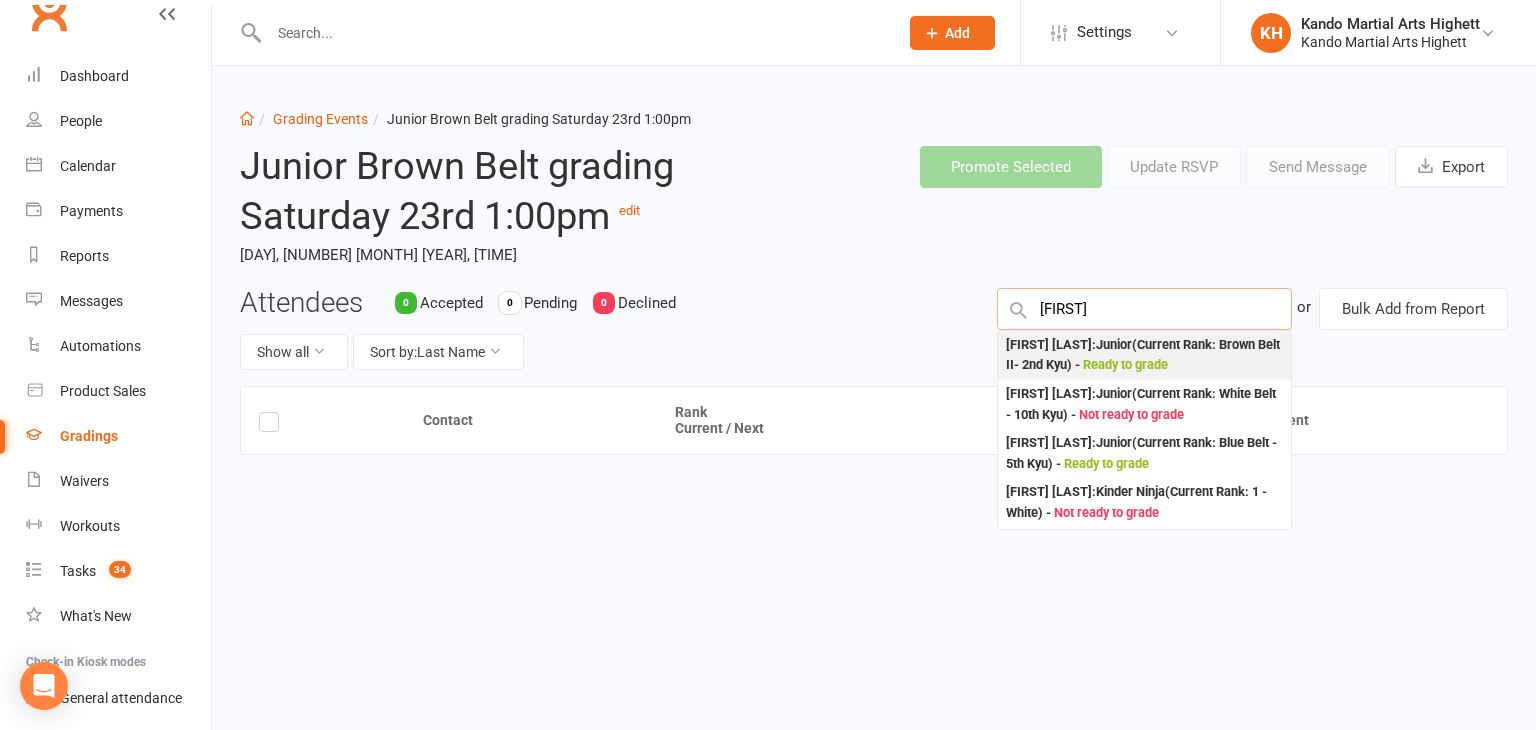 type on "sedna" 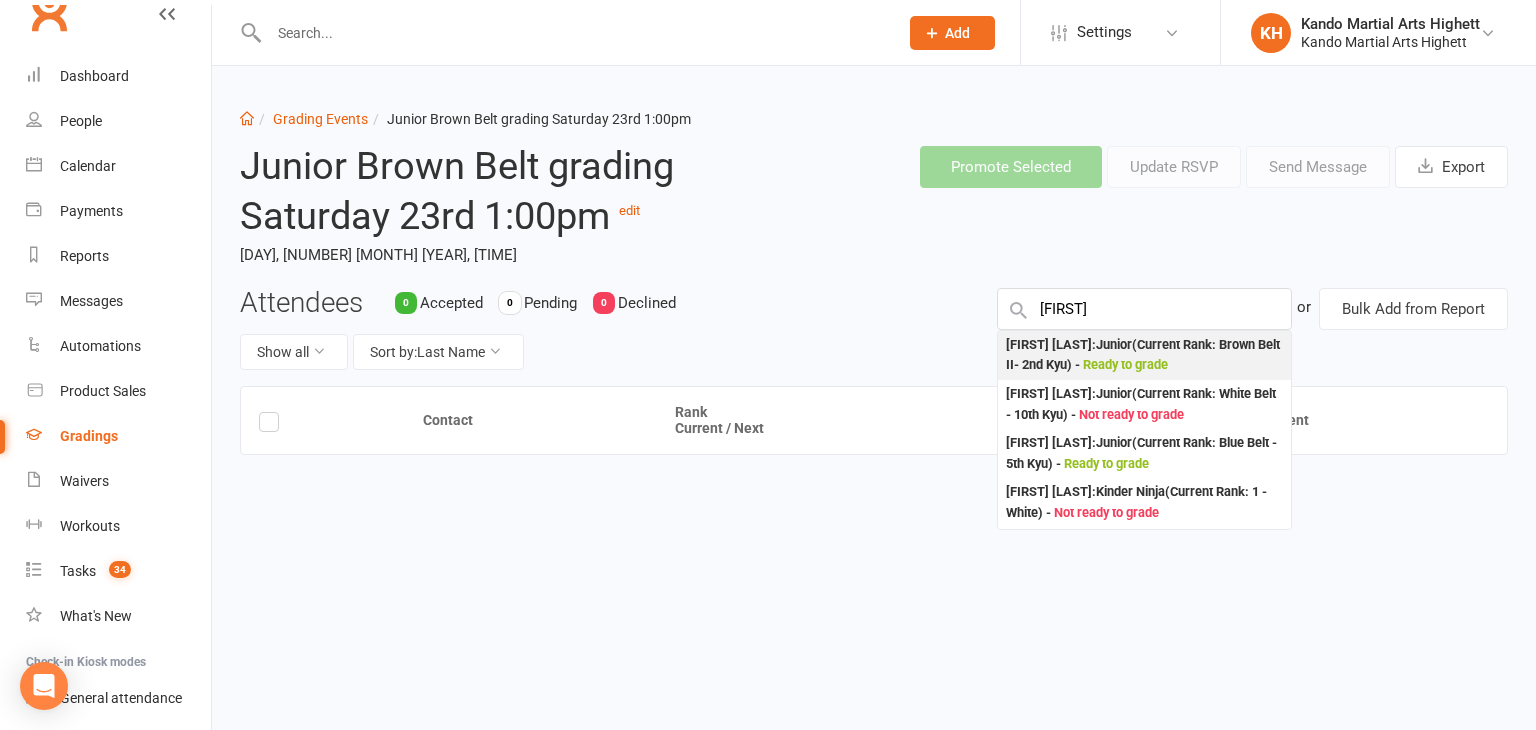 click on "Sedna Kremers de boer :  Junior  (Current Rank:   Brown  Belt II- 2nd  Kyu ) -   Ready to grade" at bounding box center (1144, 355) 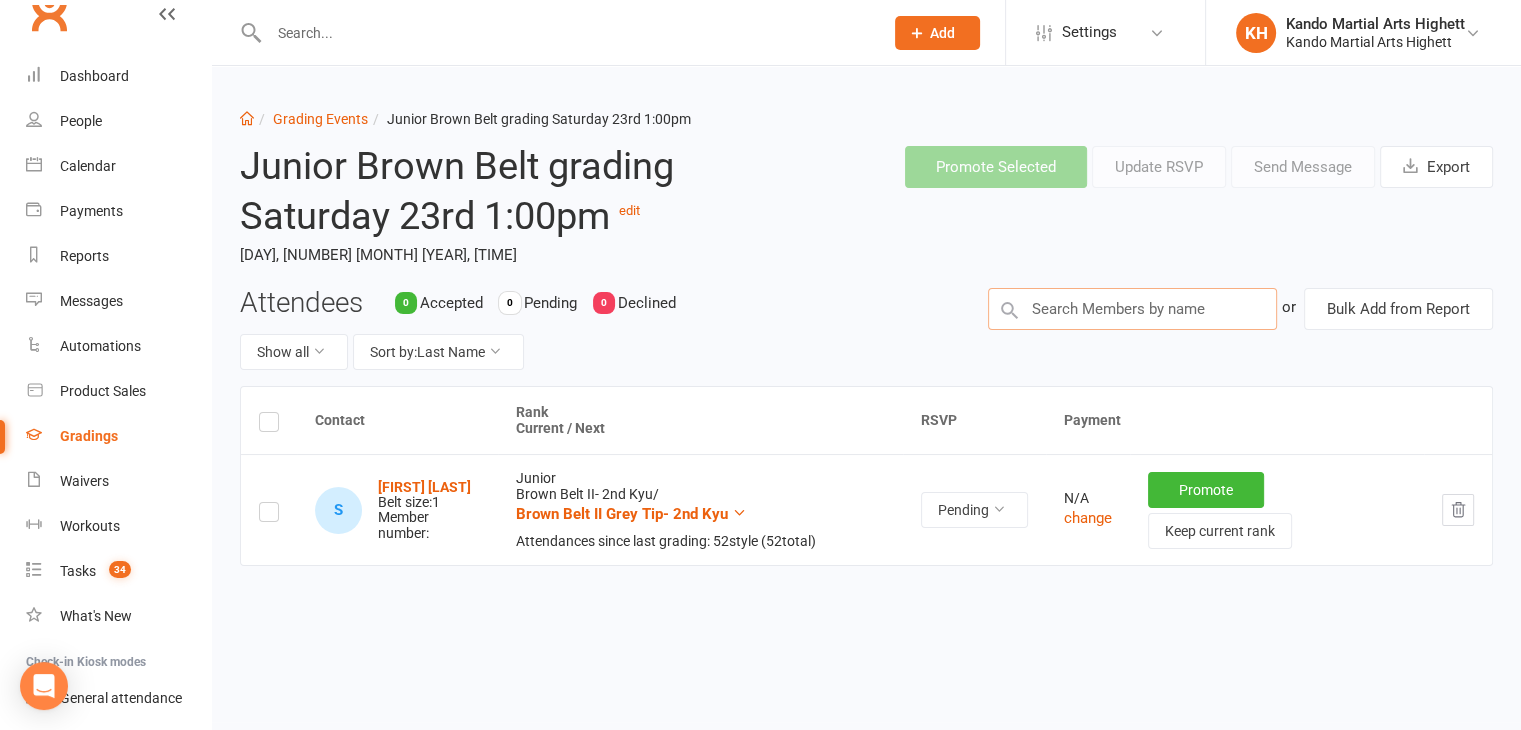 click at bounding box center [1132, 309] 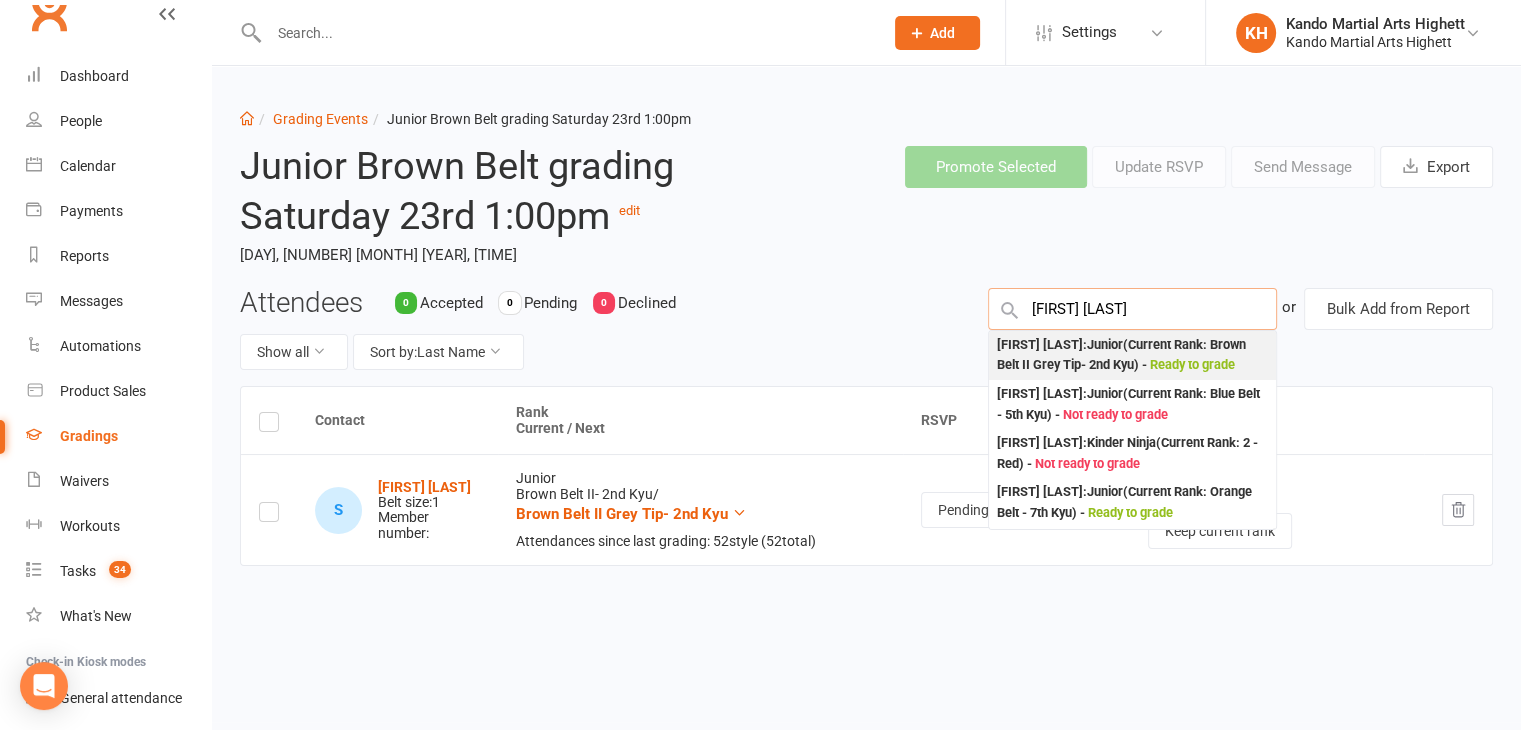 type on "quinn coo" 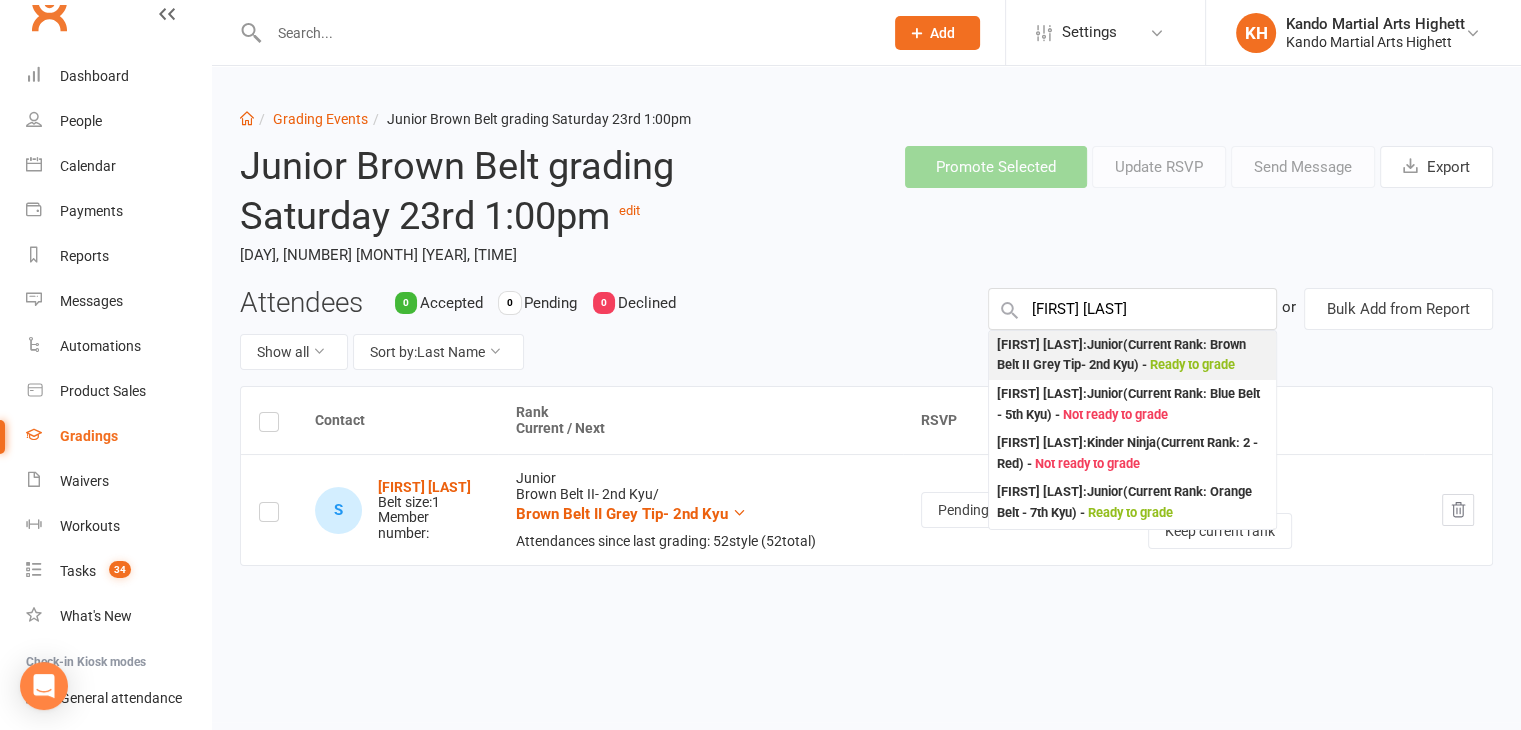 click on "Quinn Cooper :  Junior  (Current Rank:   Brown  Belt II Grey Tip- 2nd  Kyu ) -   Ready to grade" at bounding box center (1132, 355) 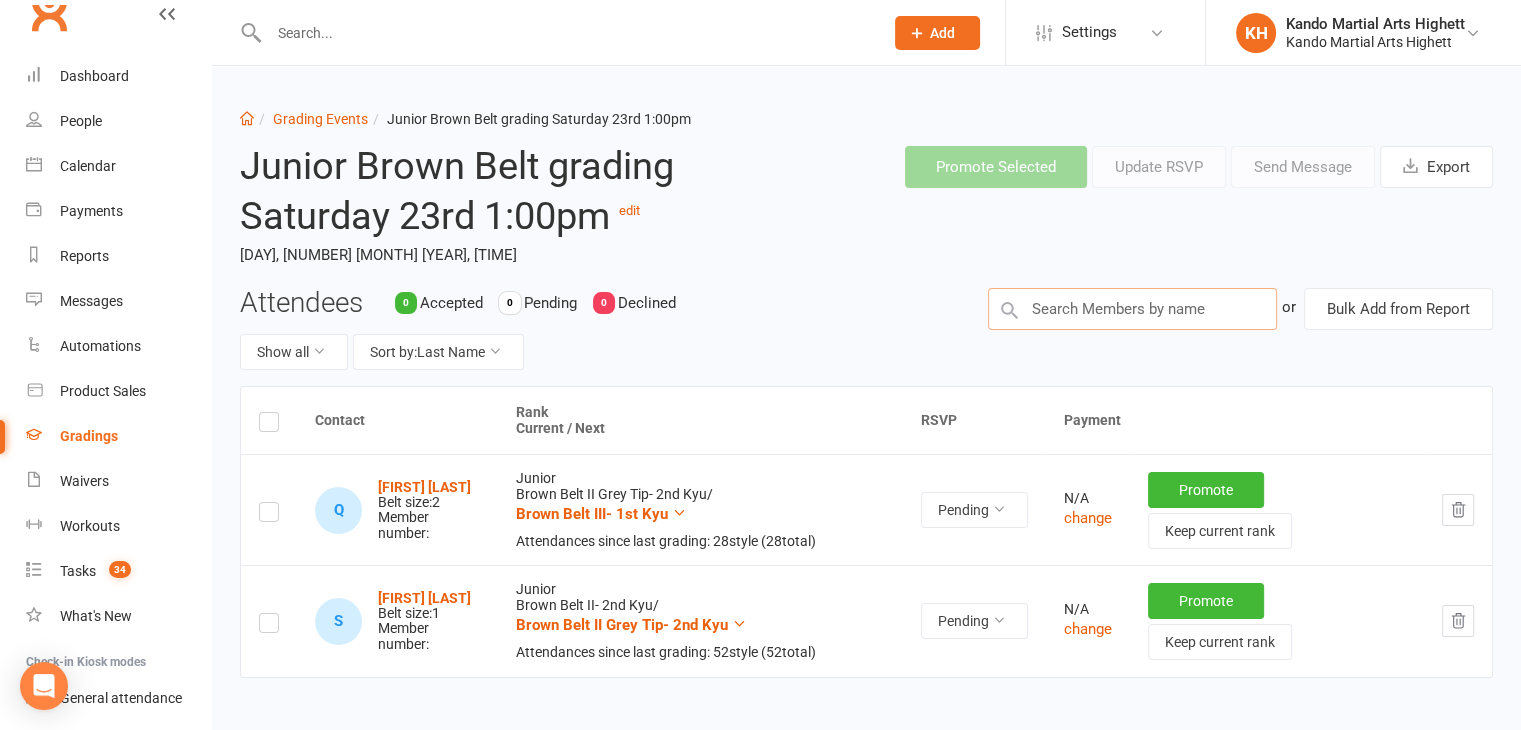 click at bounding box center [1132, 309] 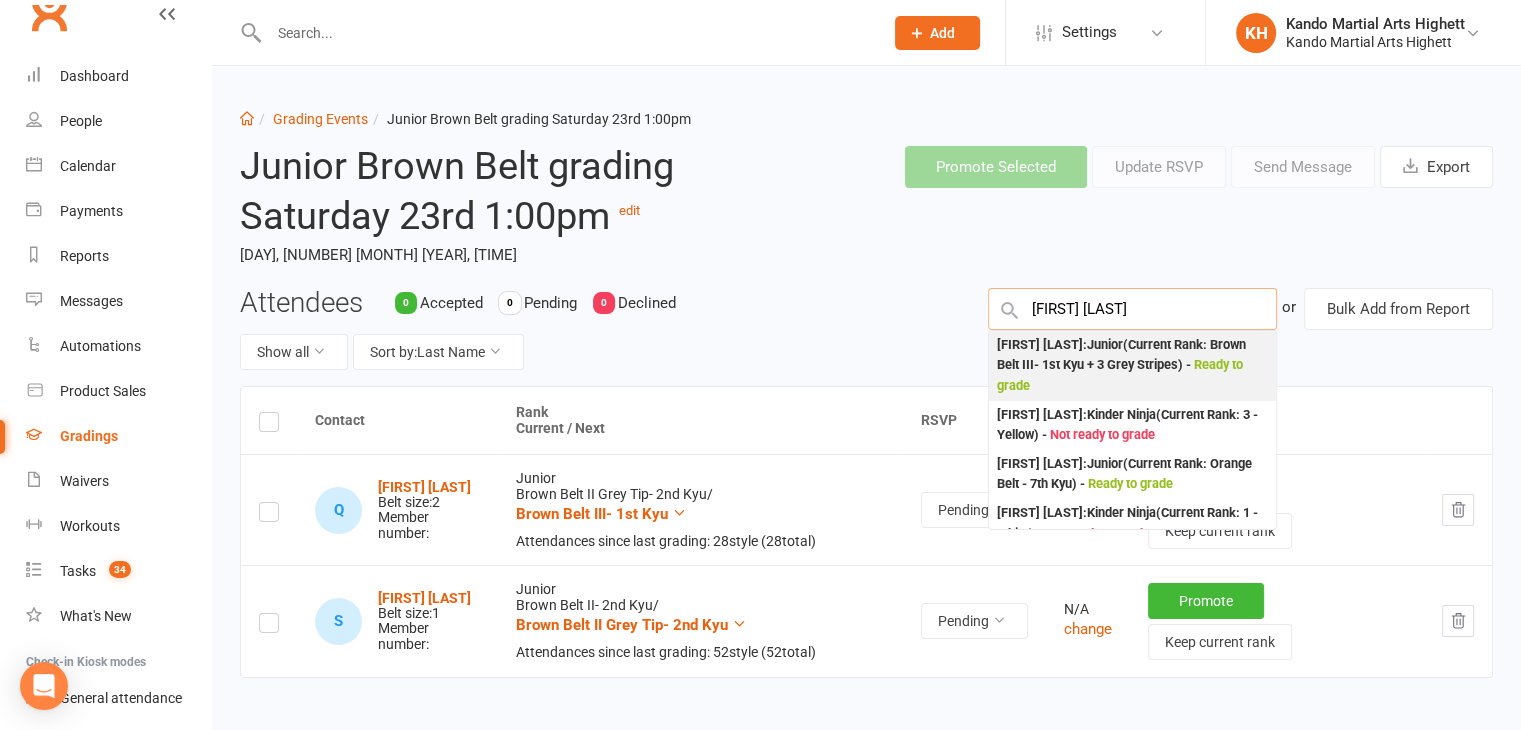 type on "spencer hall" 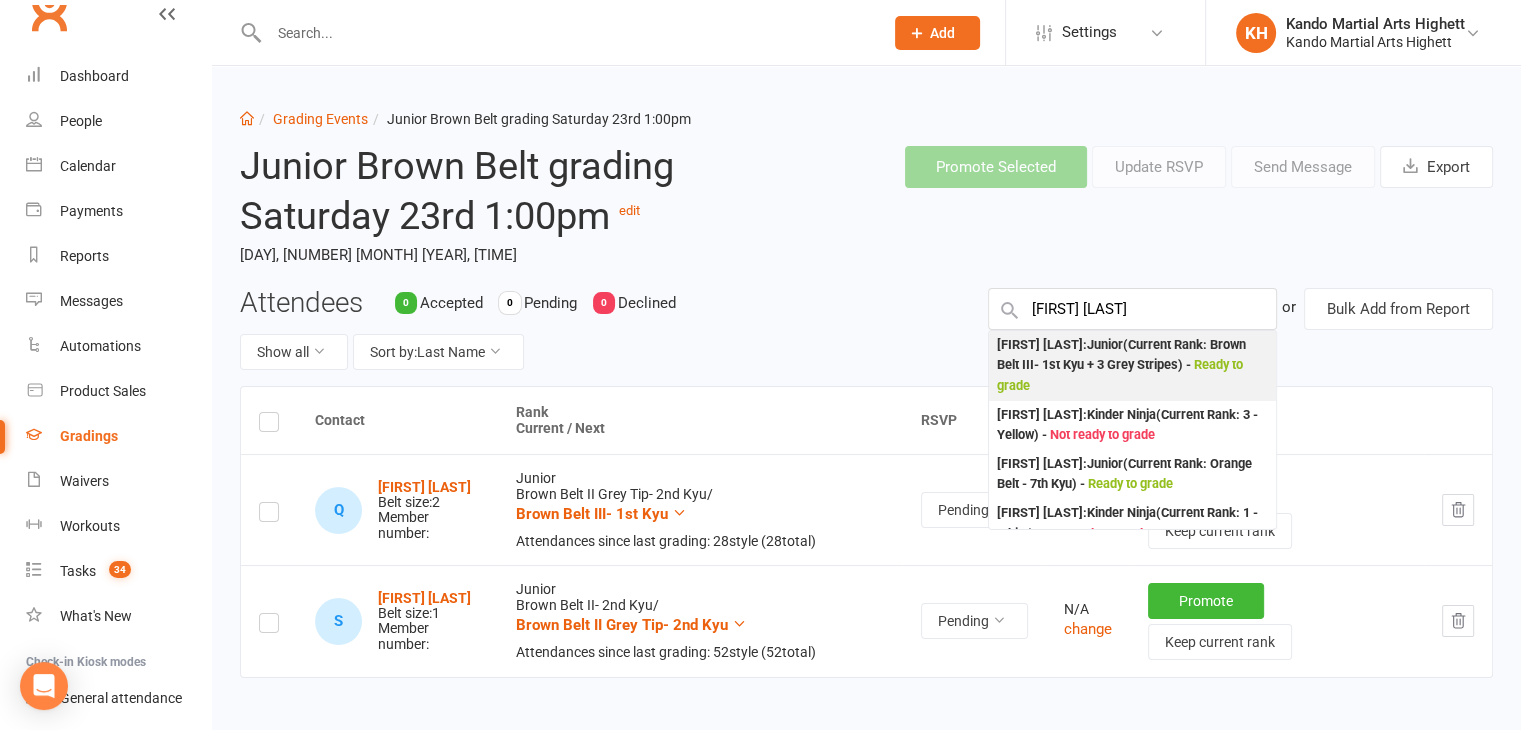 click on "Spencer Hall :  Junior  (Current Rank:   Brown  Belt III- 1st  Kyu + 3 Grey Stripes ) -   Ready to grade" at bounding box center [1132, 366] 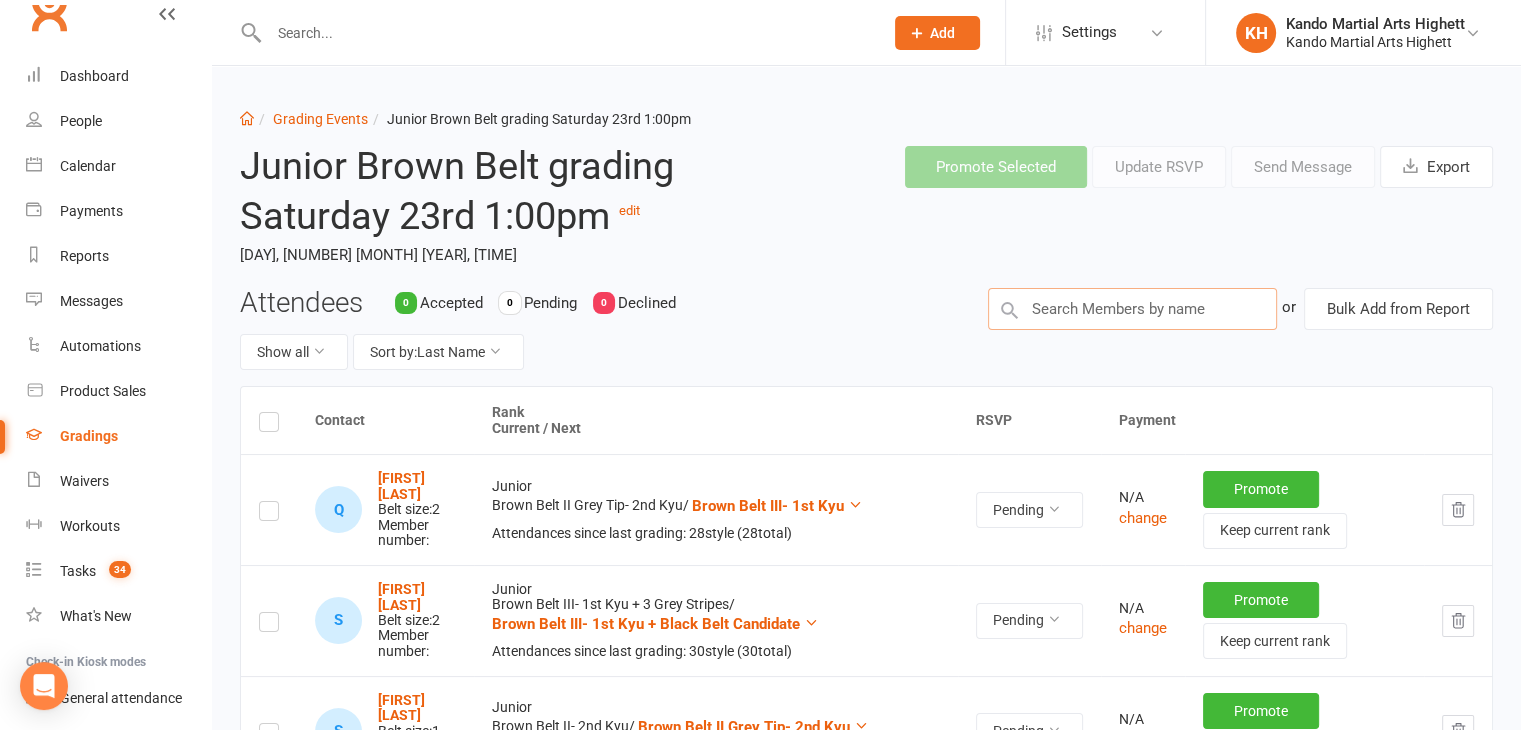 click at bounding box center (1132, 309) 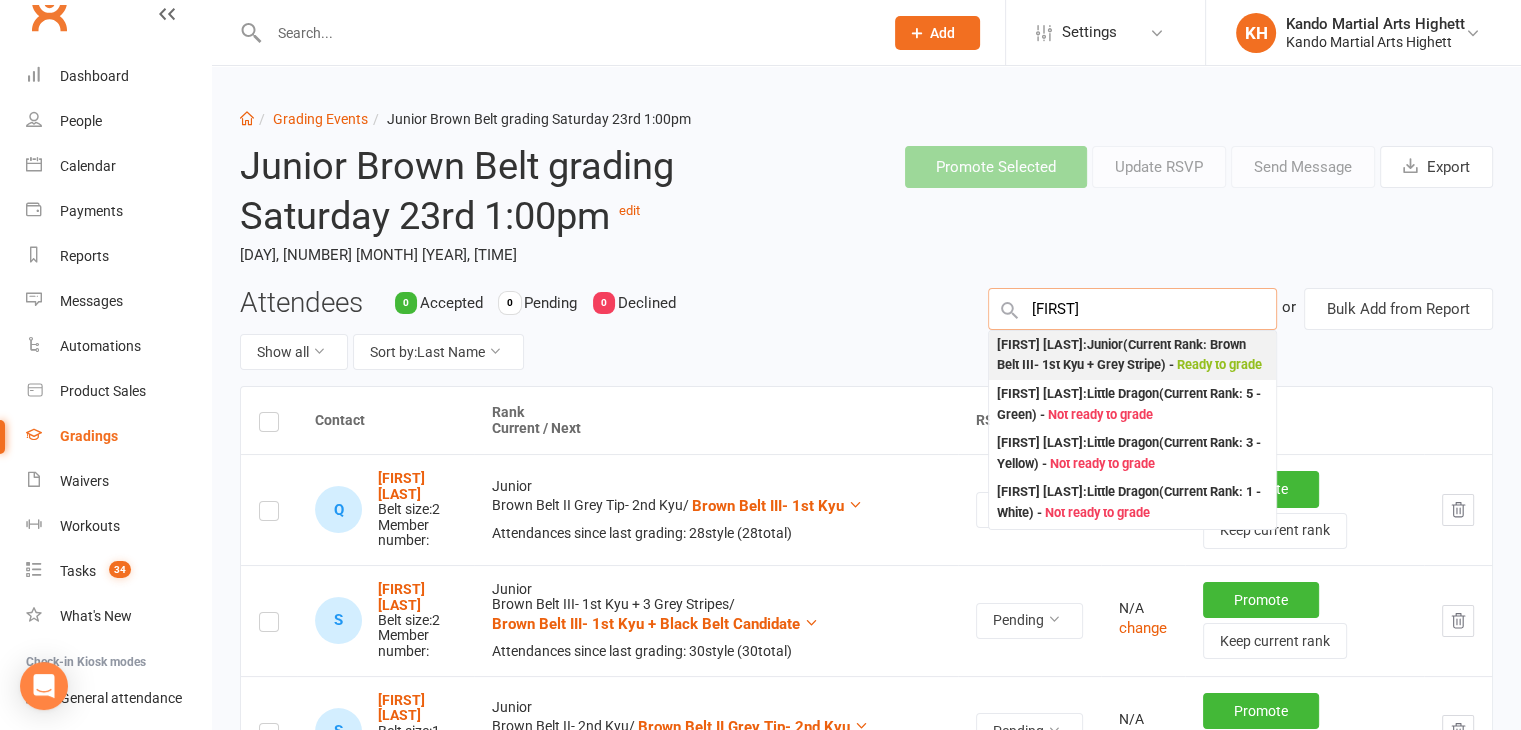 type on "akil" 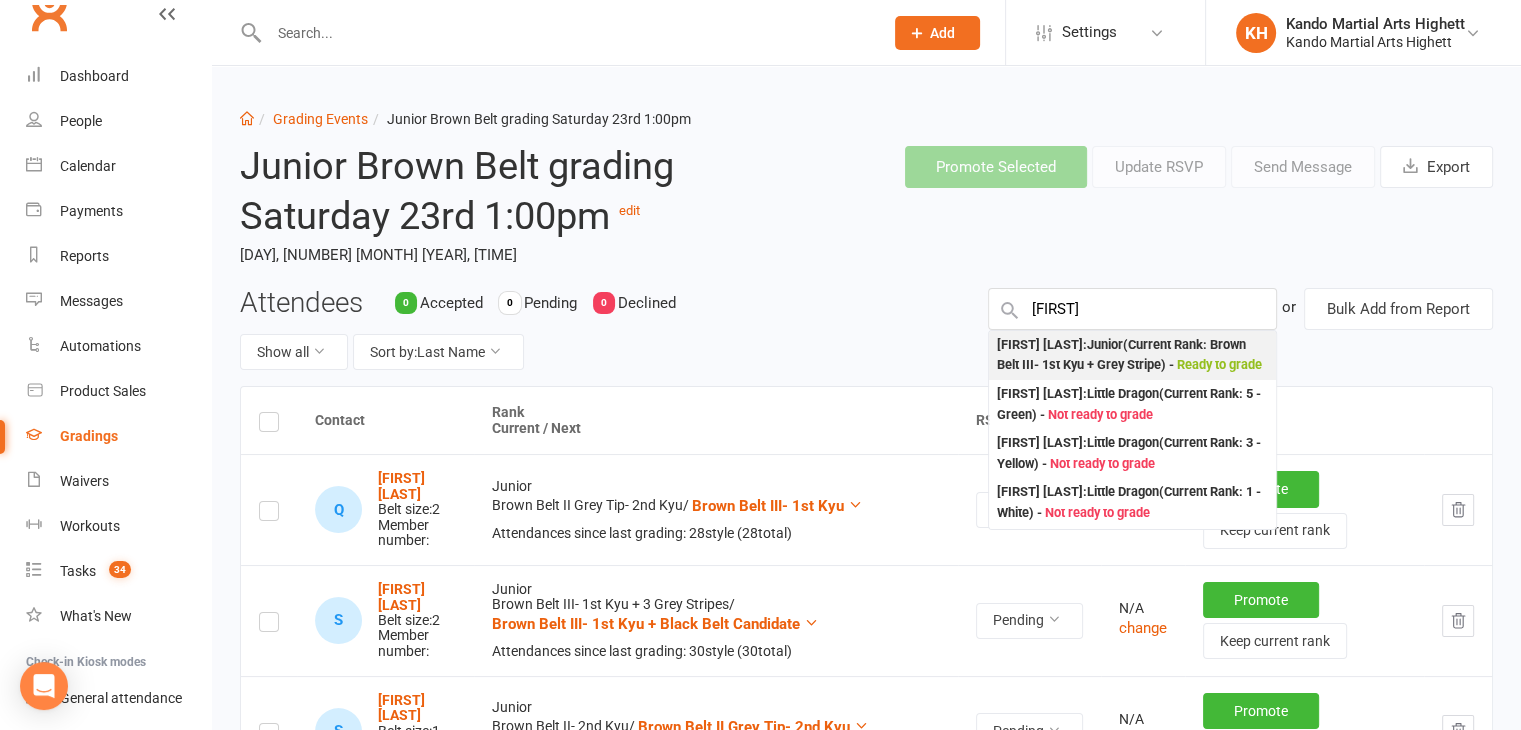 click on "Akil Rinaf :  Junior  (Current Rank:   Brown  Belt III- 1st  Kyu + Grey Stripe ) -   Ready to grade" at bounding box center [1132, 355] 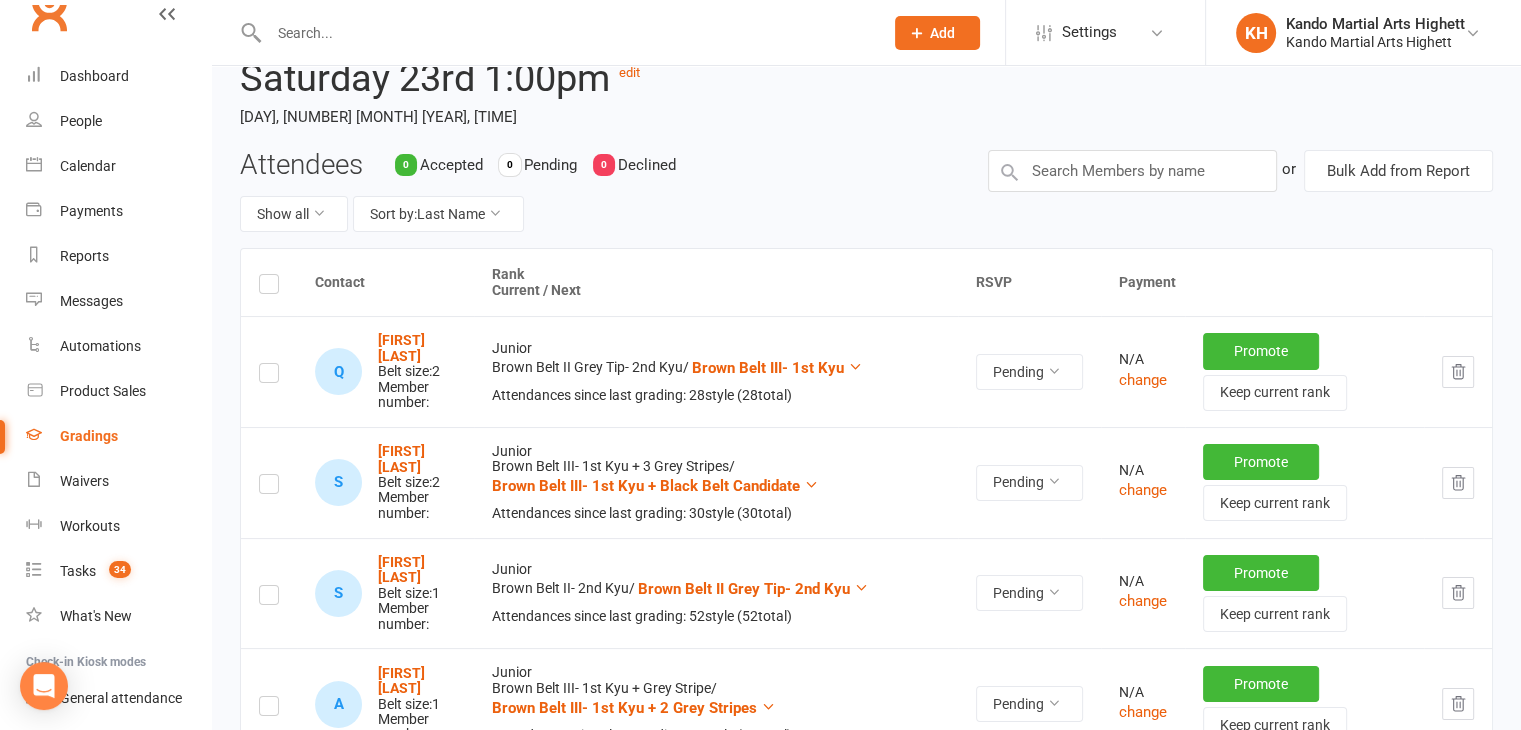 scroll, scrollTop: 130, scrollLeft: 0, axis: vertical 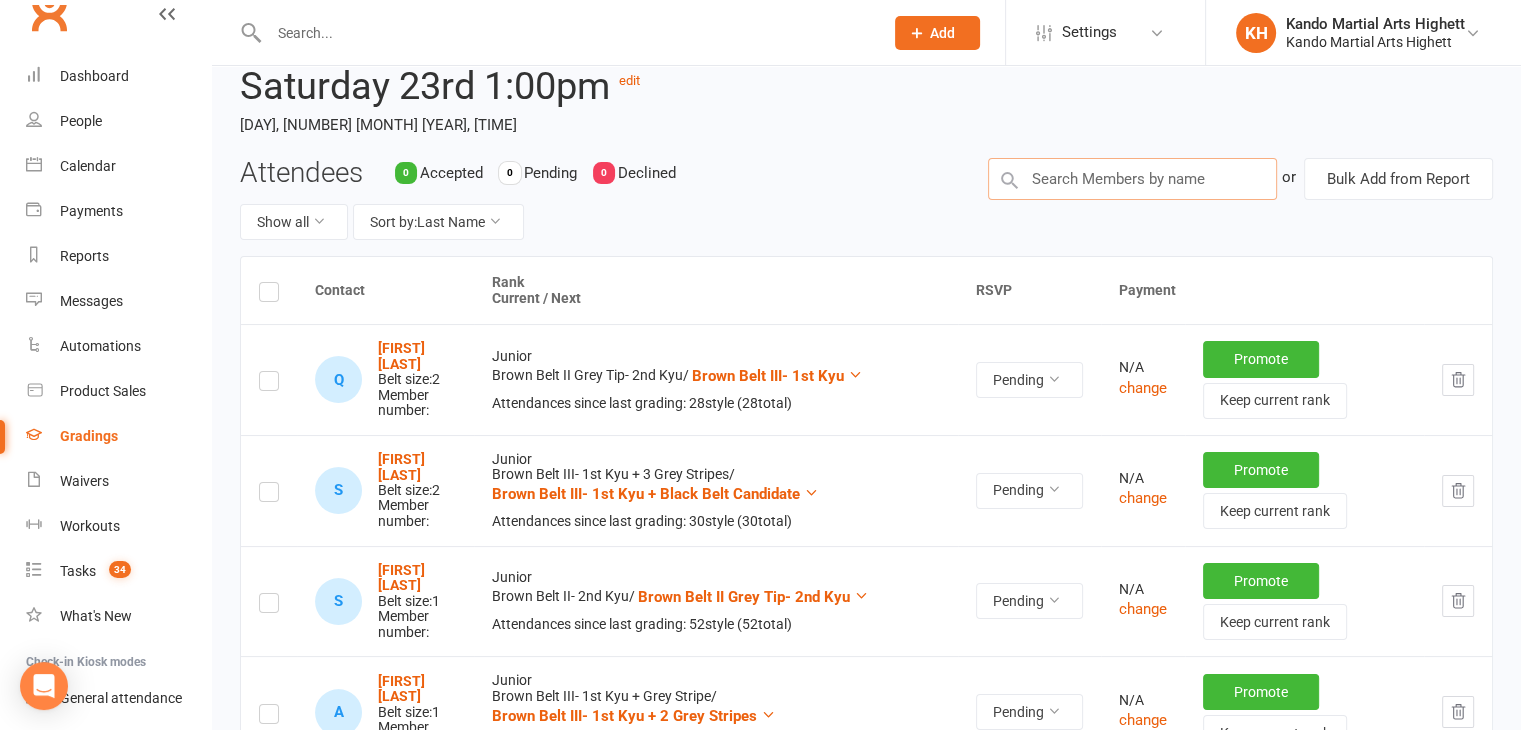 click at bounding box center [1132, 179] 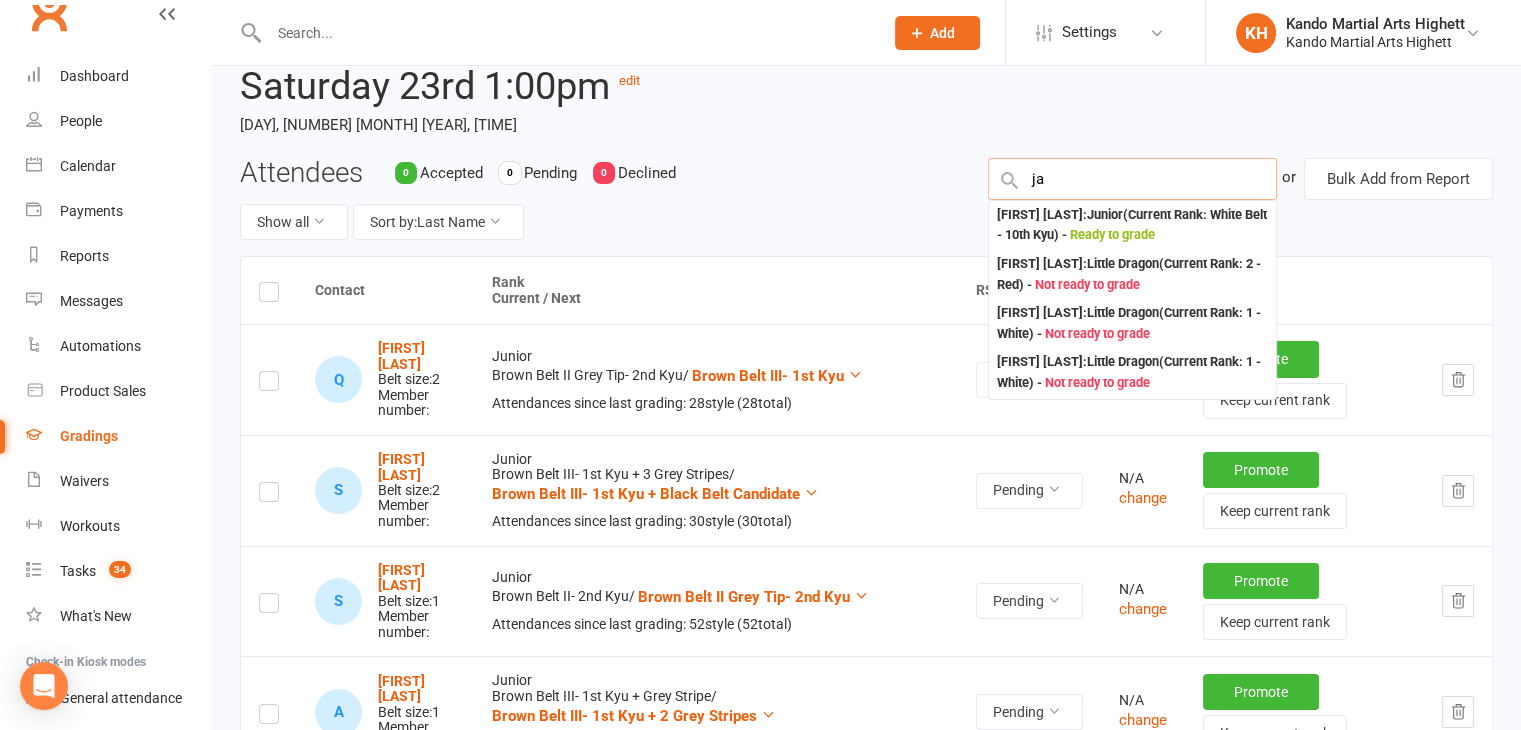 type on "j" 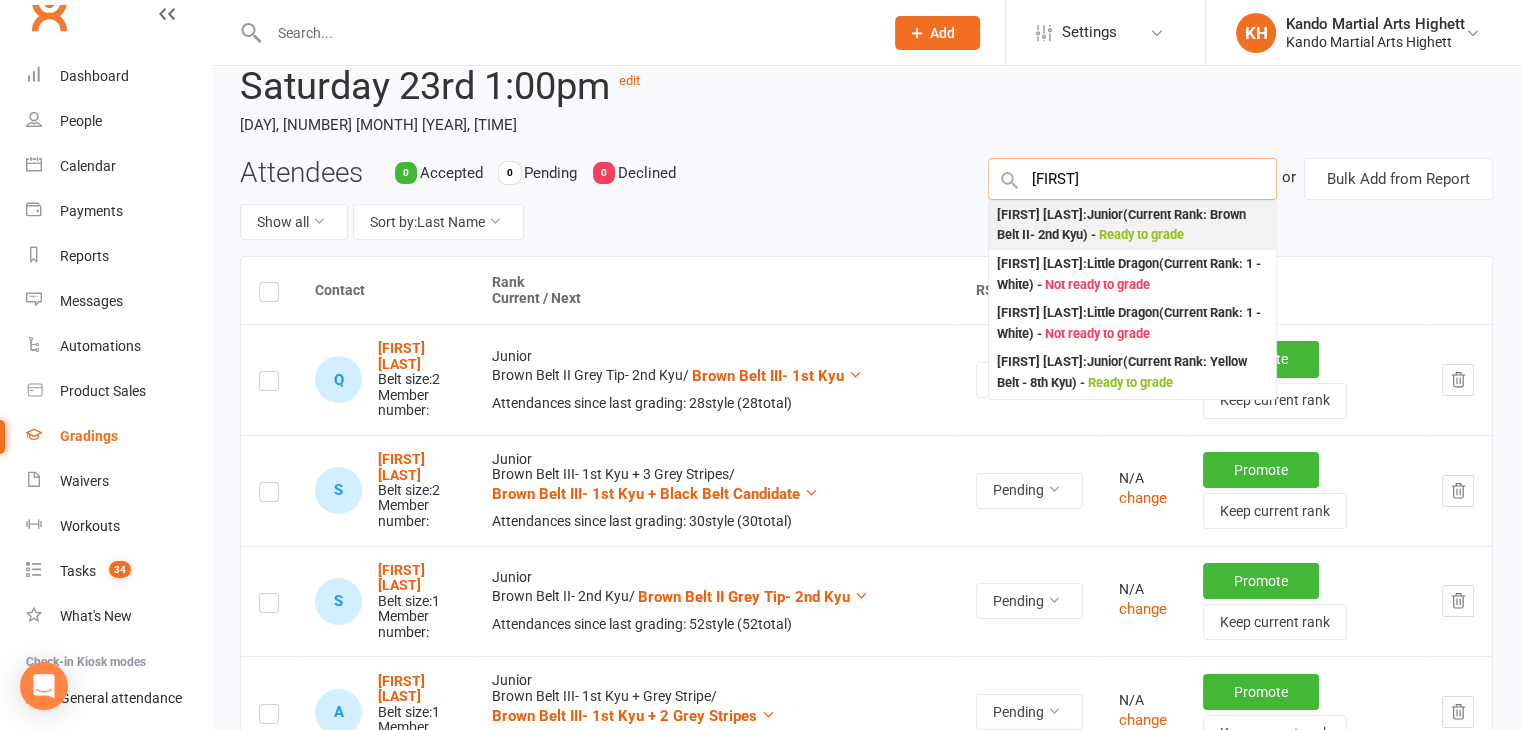 type on "kane" 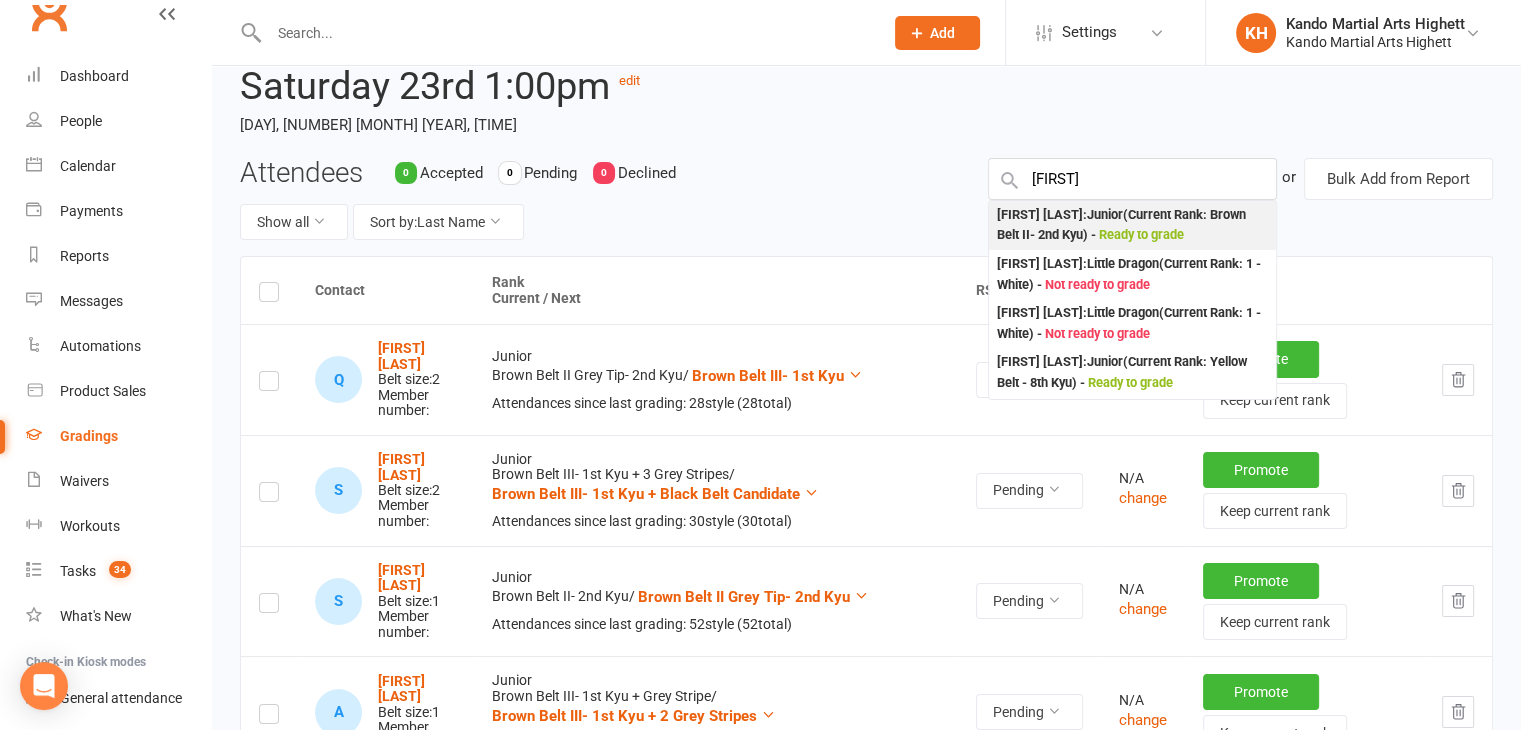 click on "Kane Corcoran :  Junior  (Current Rank:   Brown  Belt II- 2nd  Kyu ) -   Ready to grade" at bounding box center [1132, 225] 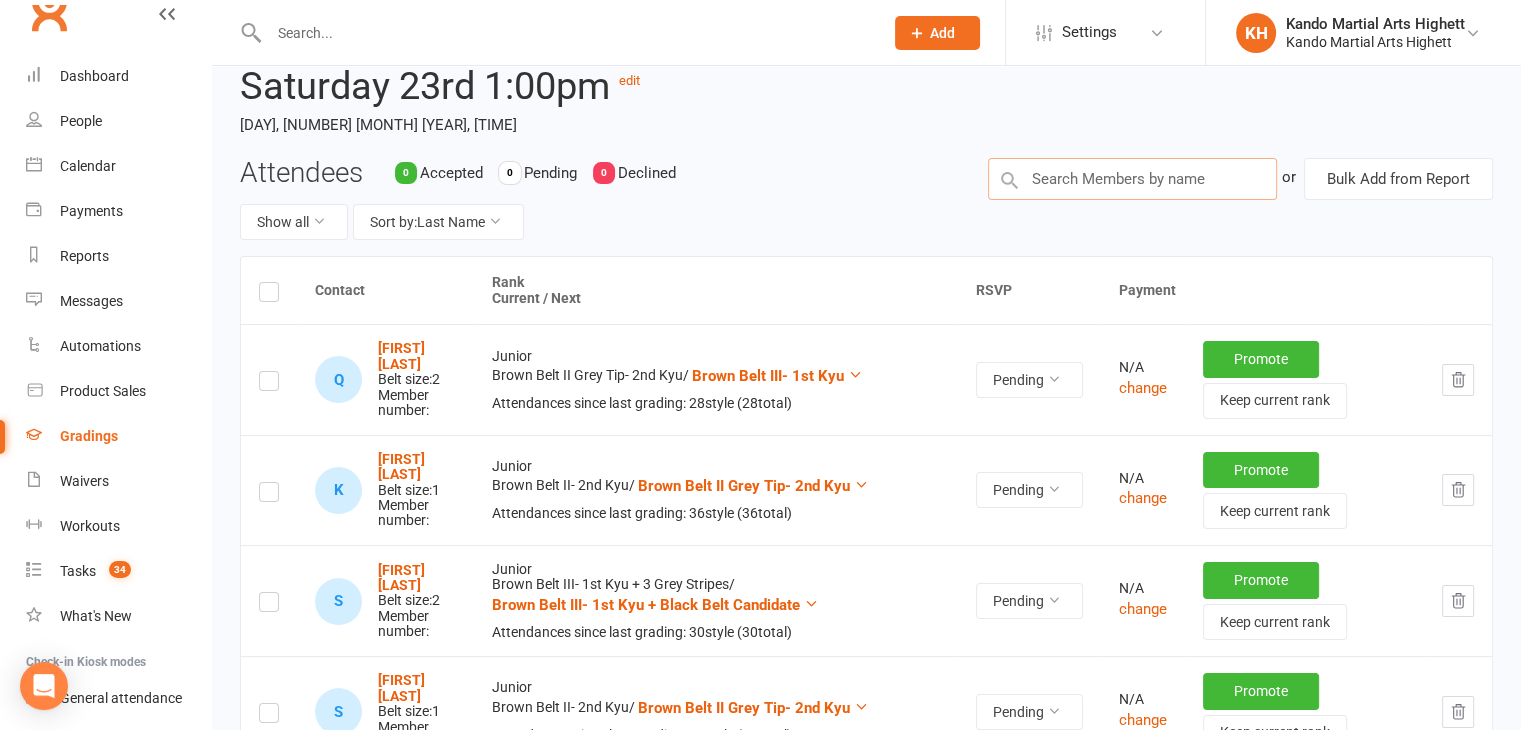 click at bounding box center [1132, 179] 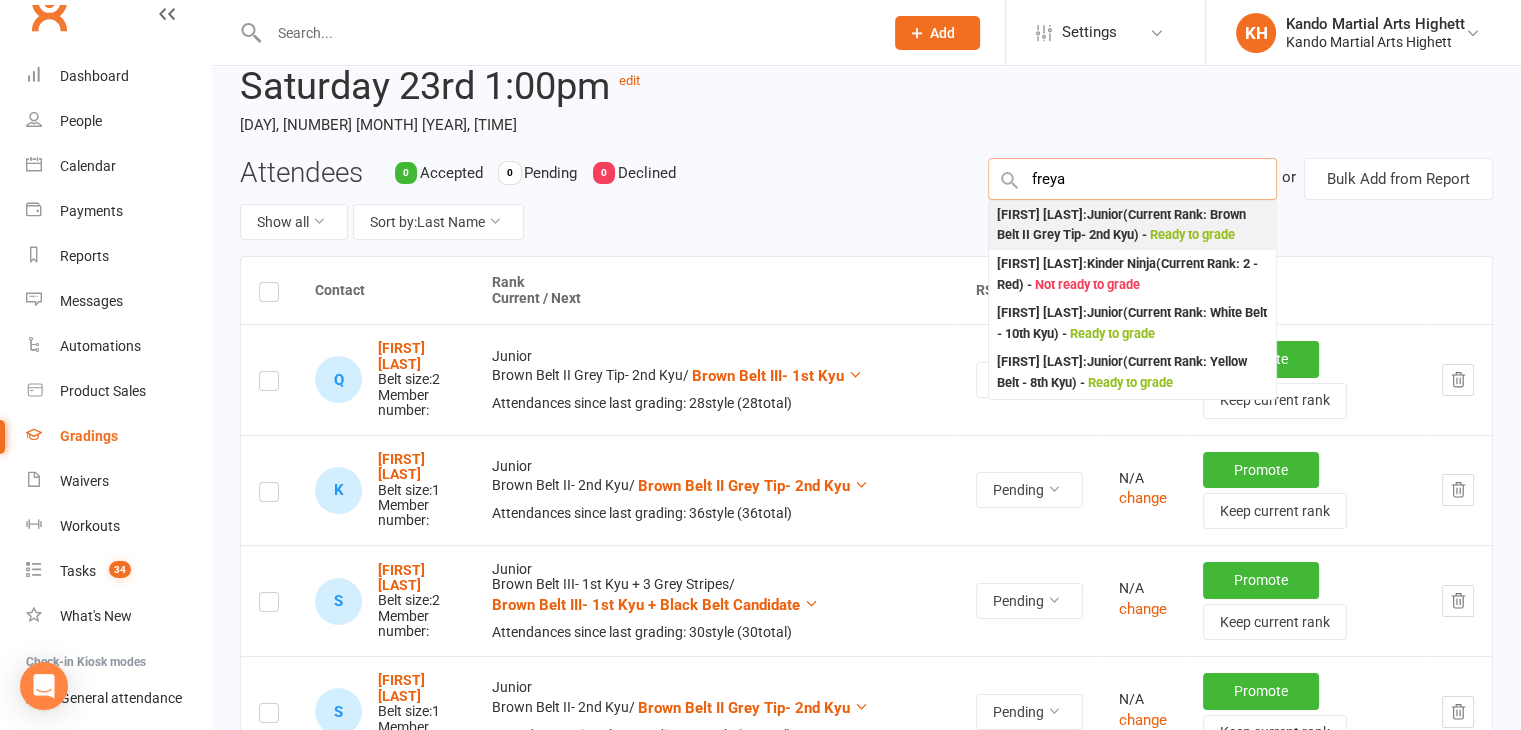 type on "freya" 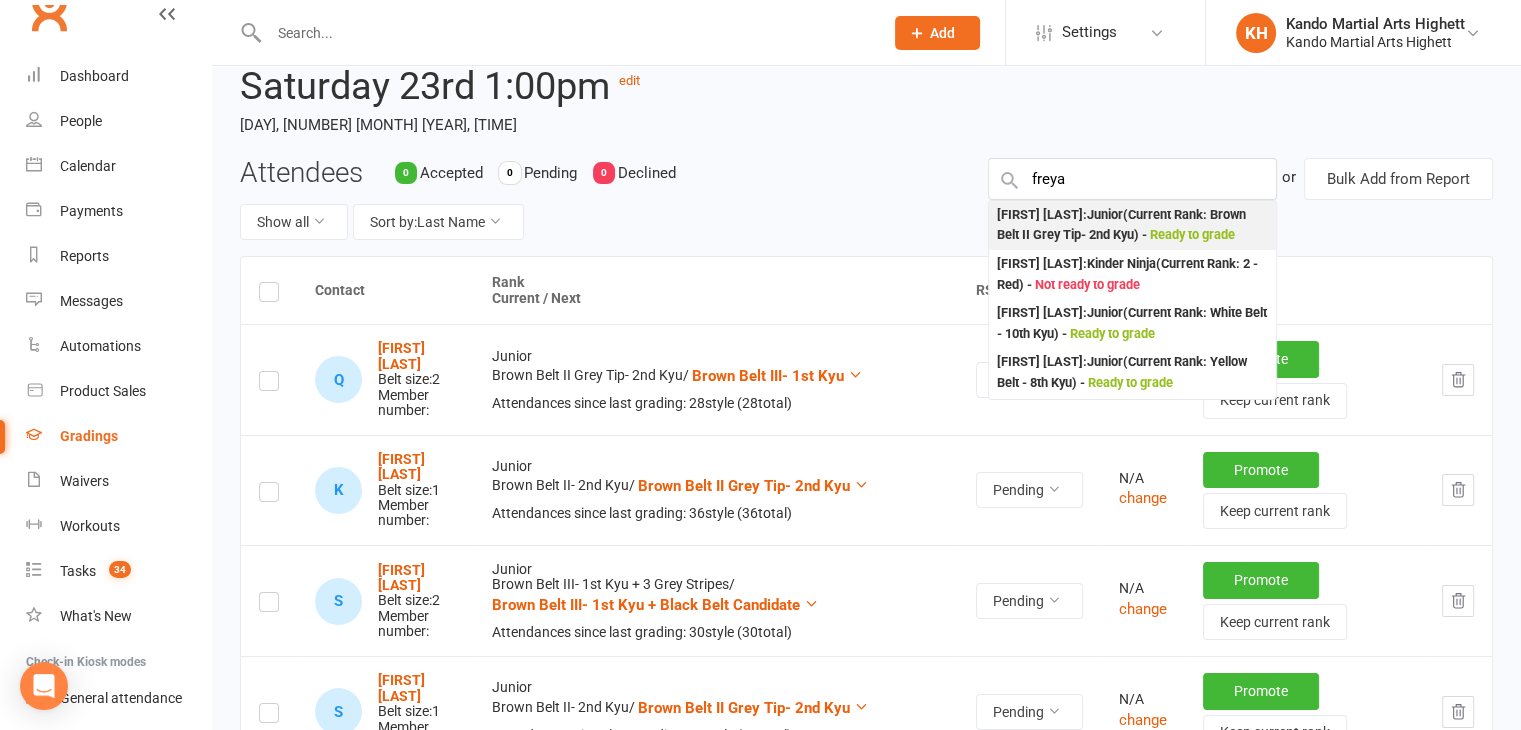 click on "Freya Foster :  Junior  (Current Rank:   Brown  Belt II Grey Tip- 2nd  Kyu ) -   Ready to grade" at bounding box center (1132, 225) 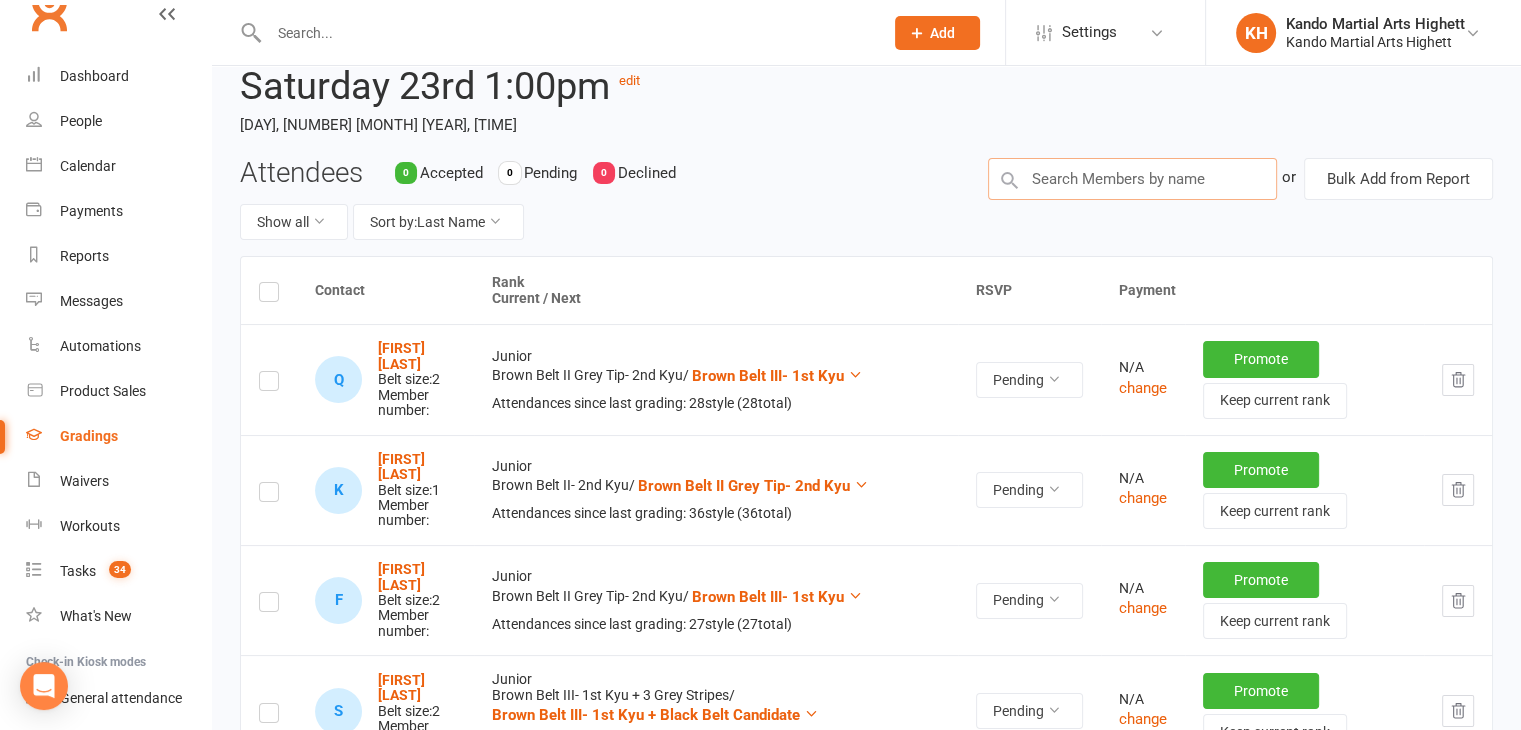 click at bounding box center (1132, 179) 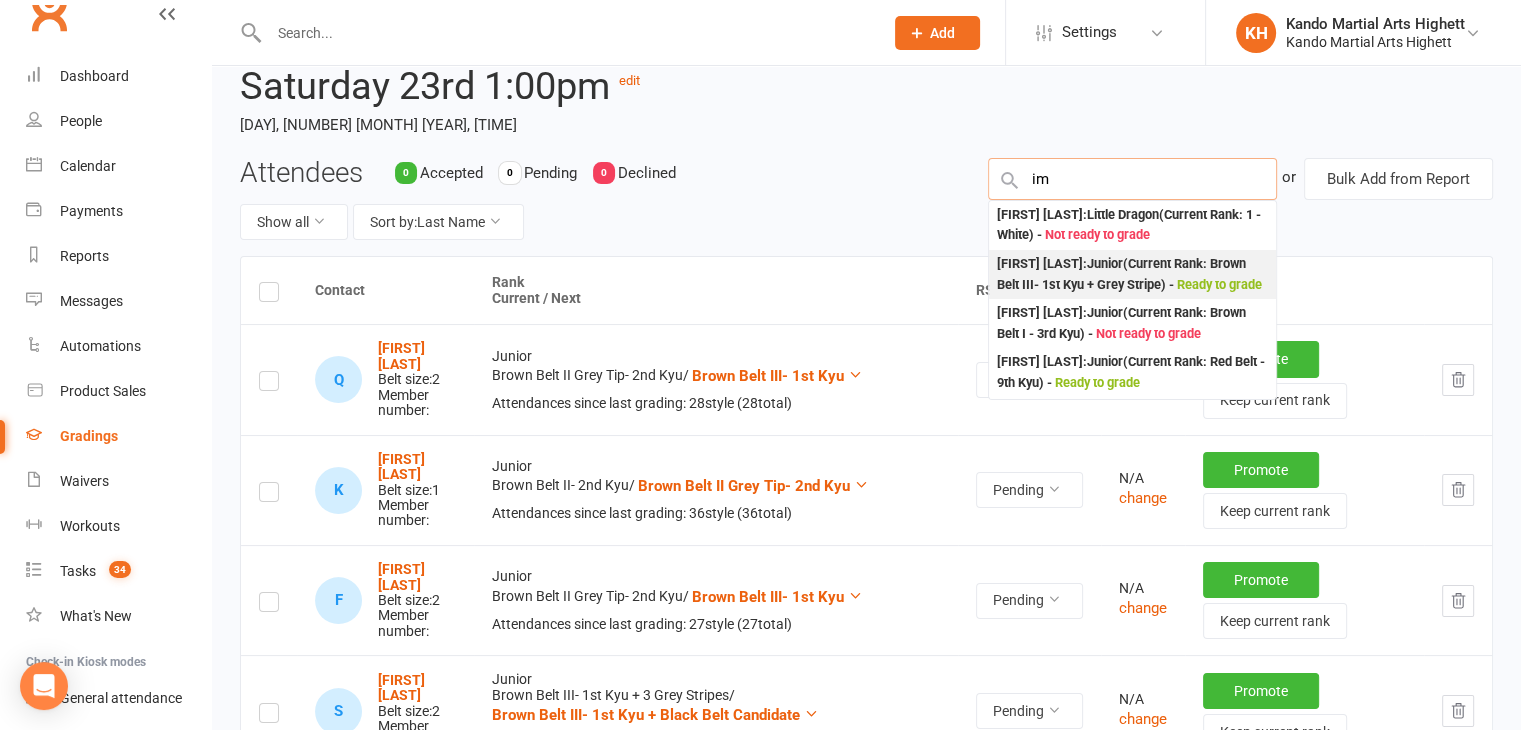 type on "im" 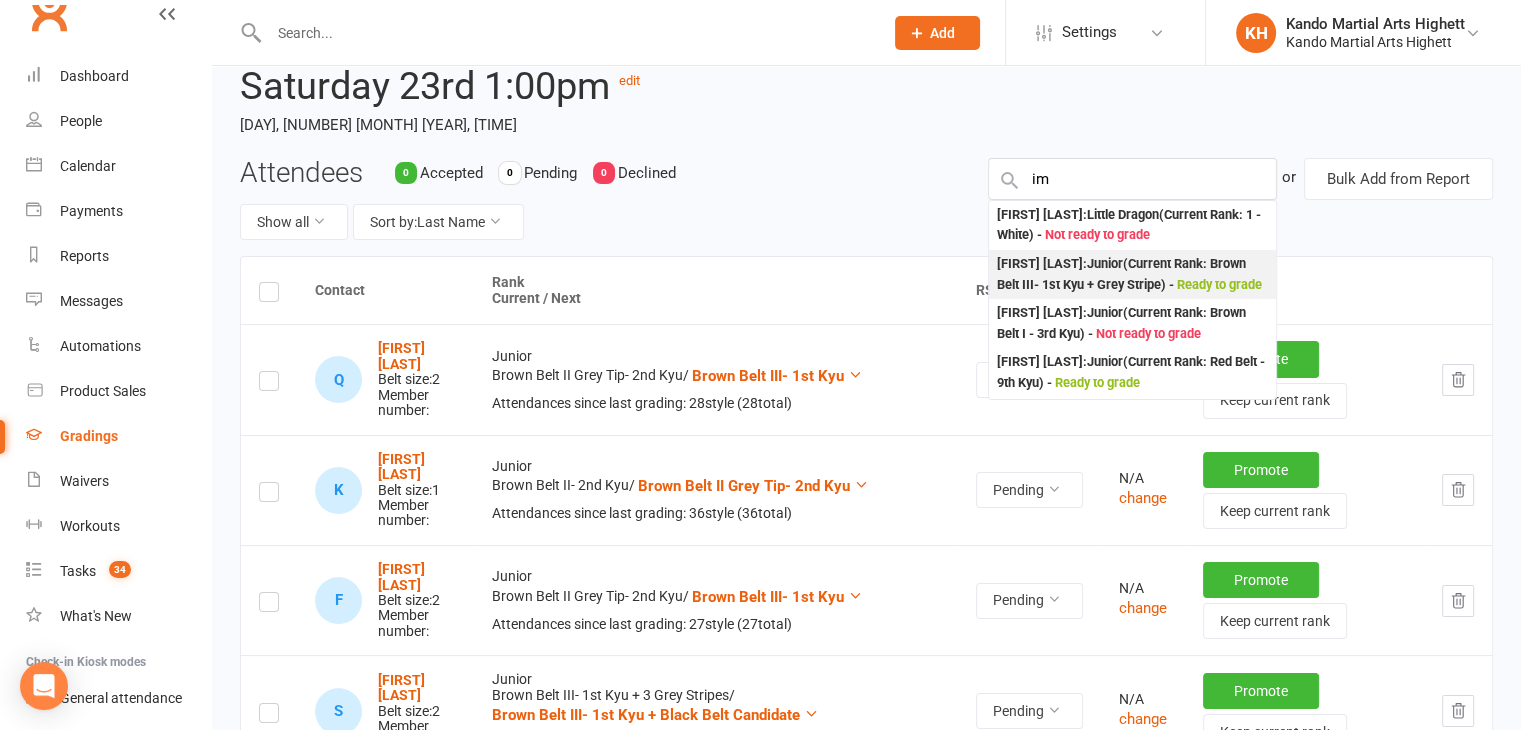 click on "Imelda Qubrosi :  Junior  (Current Rank:   Brown  Belt III- 1st  Kyu + Grey Stripe ) -   Ready to grade" at bounding box center [1132, 274] 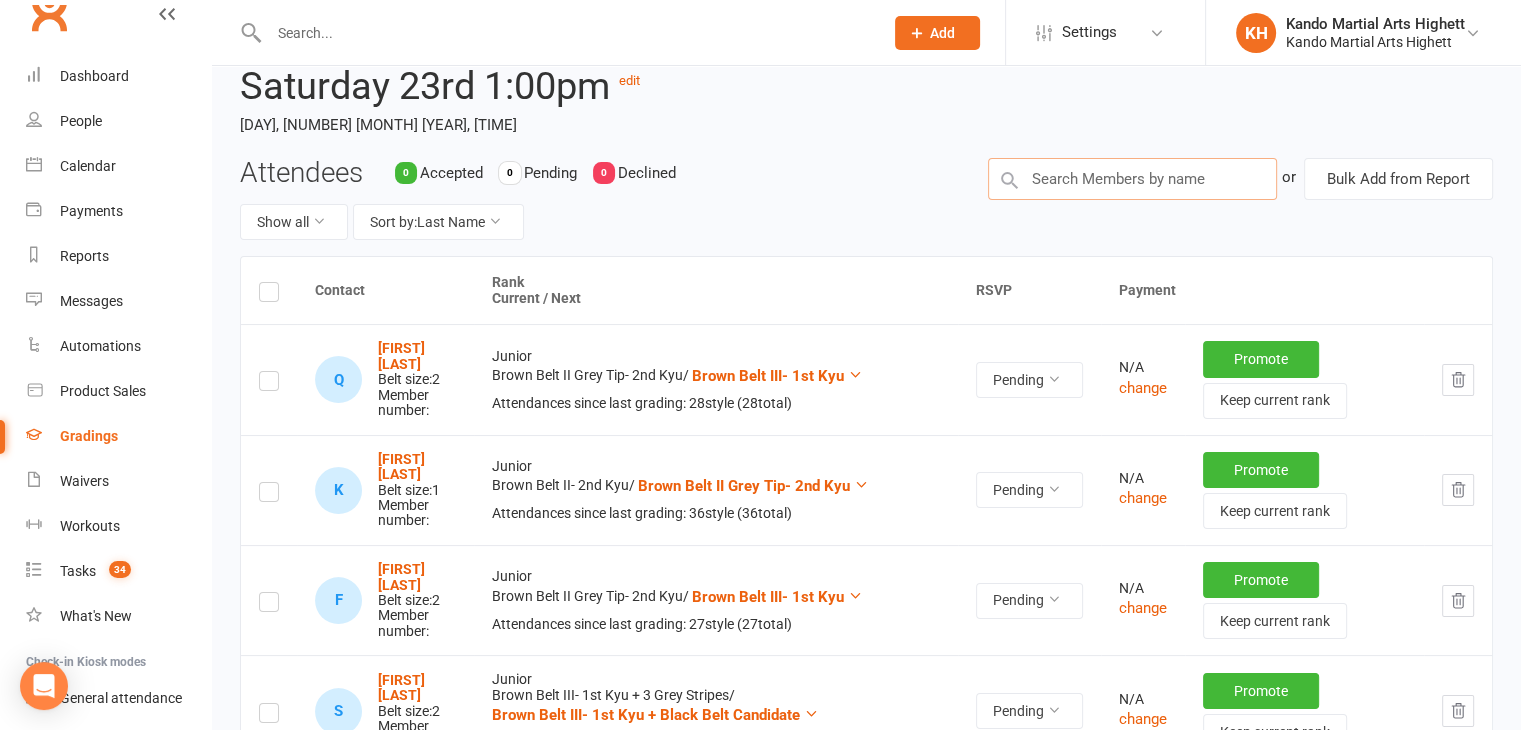 click at bounding box center [1132, 179] 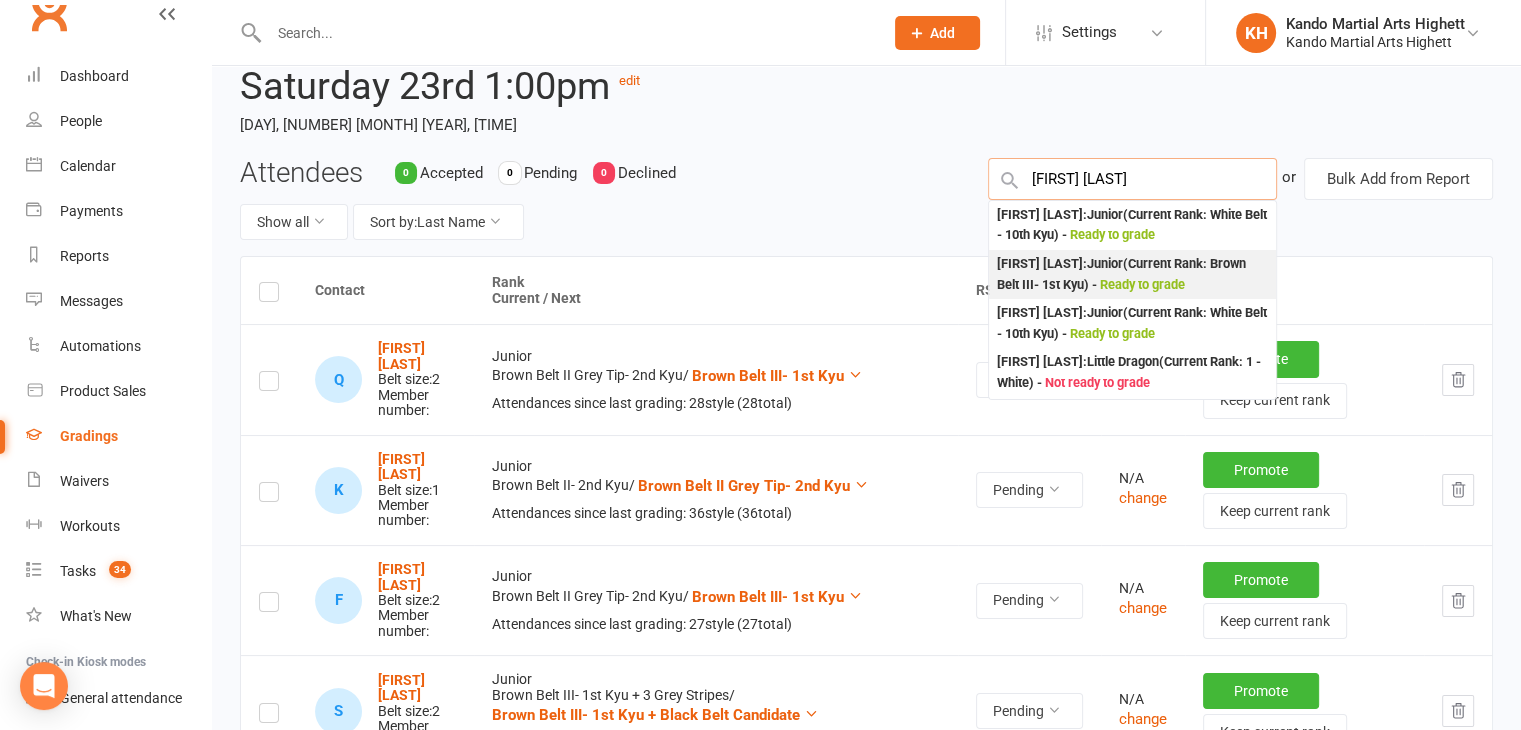 type on "chloe b" 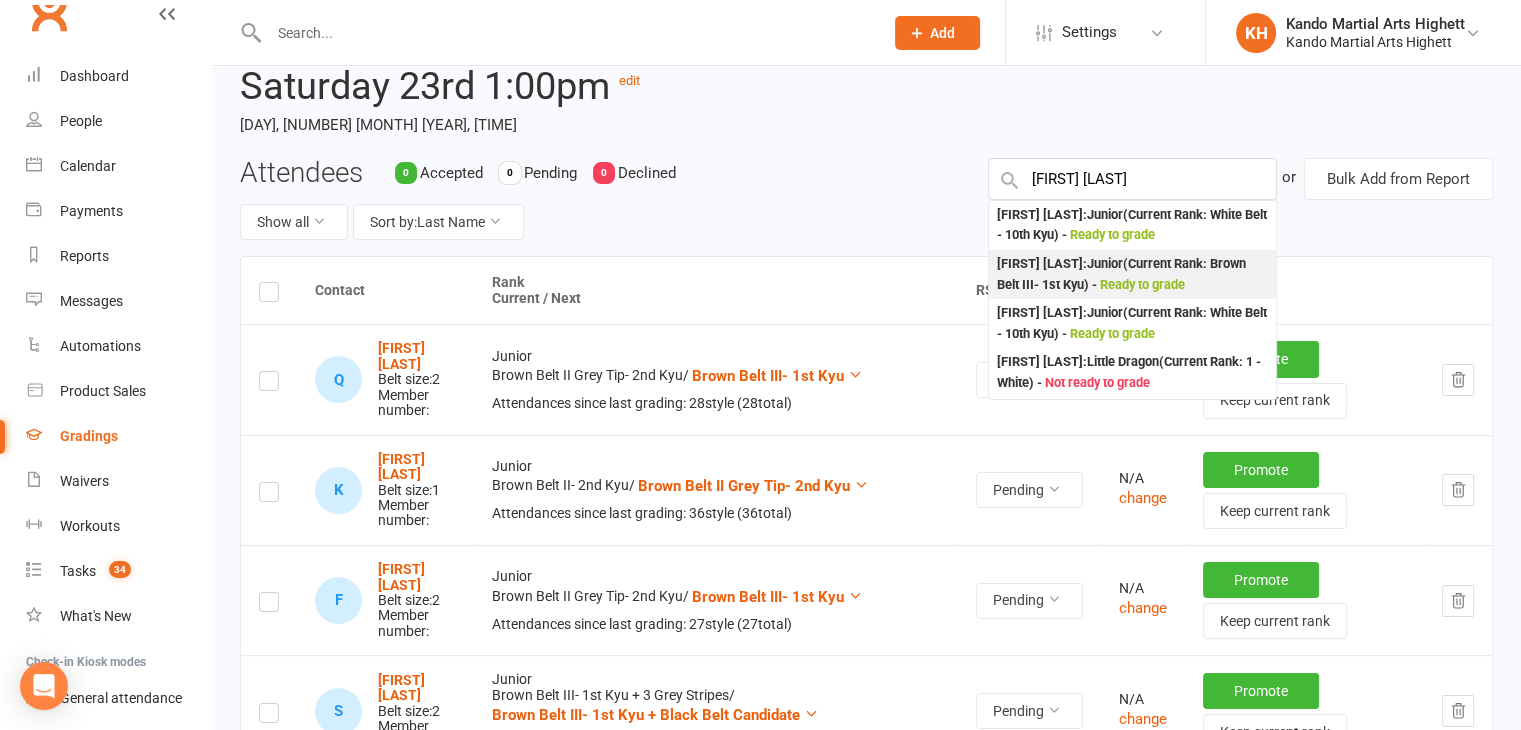 click on "Chloe Bennett :  Junior  (Current Rank:   Brown  Belt III- 1st  Kyu ) -   Ready to grade" at bounding box center [1132, 274] 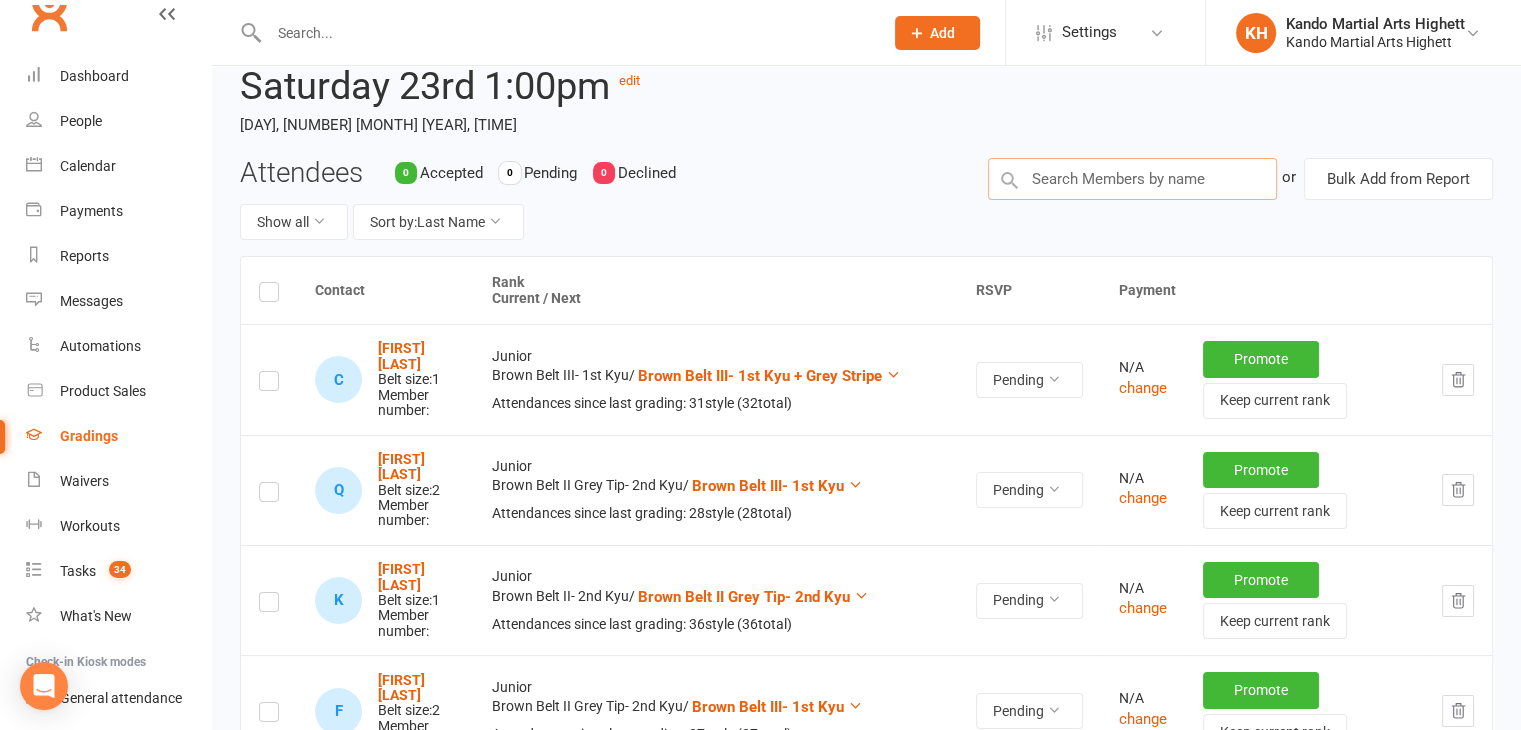 click at bounding box center (1132, 179) 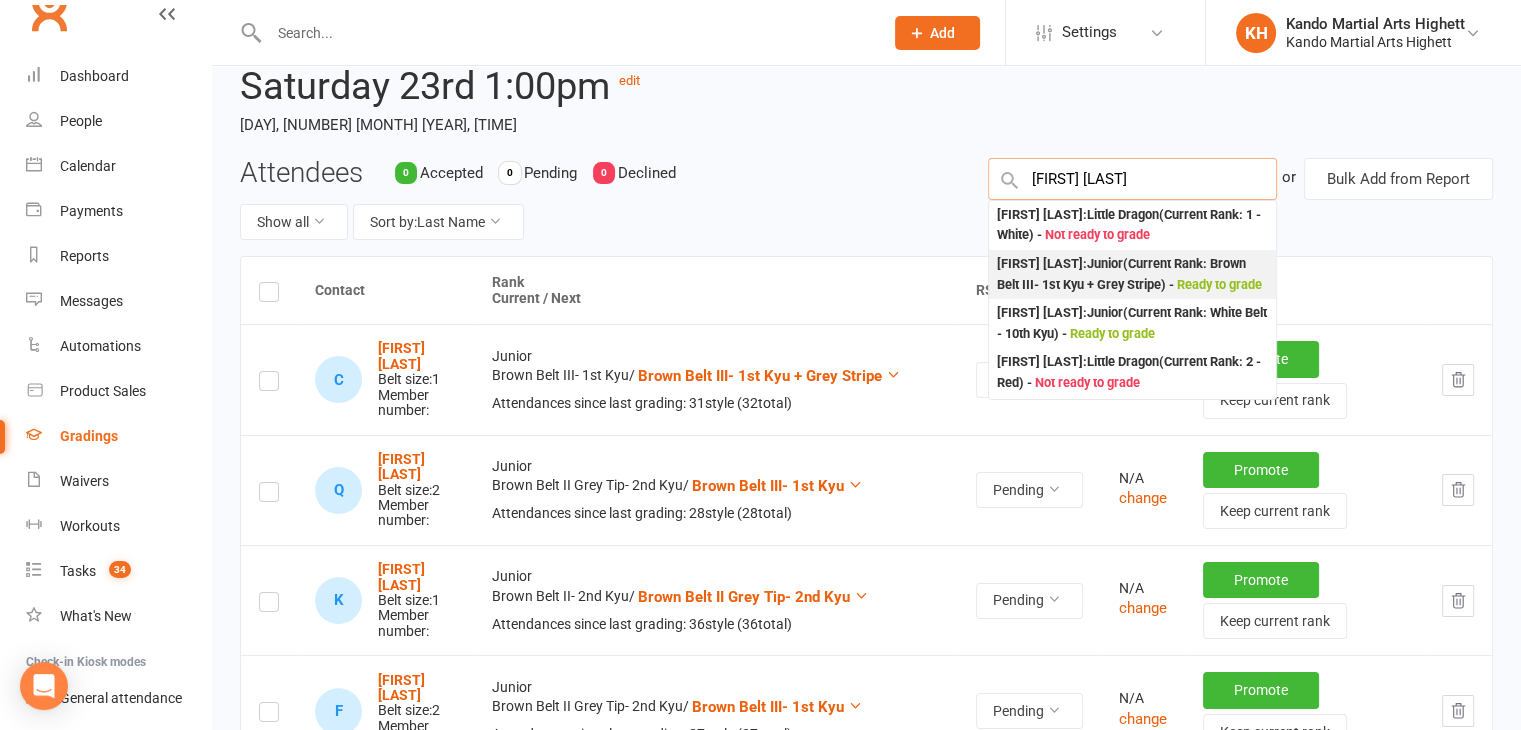 type on "jacob mc" 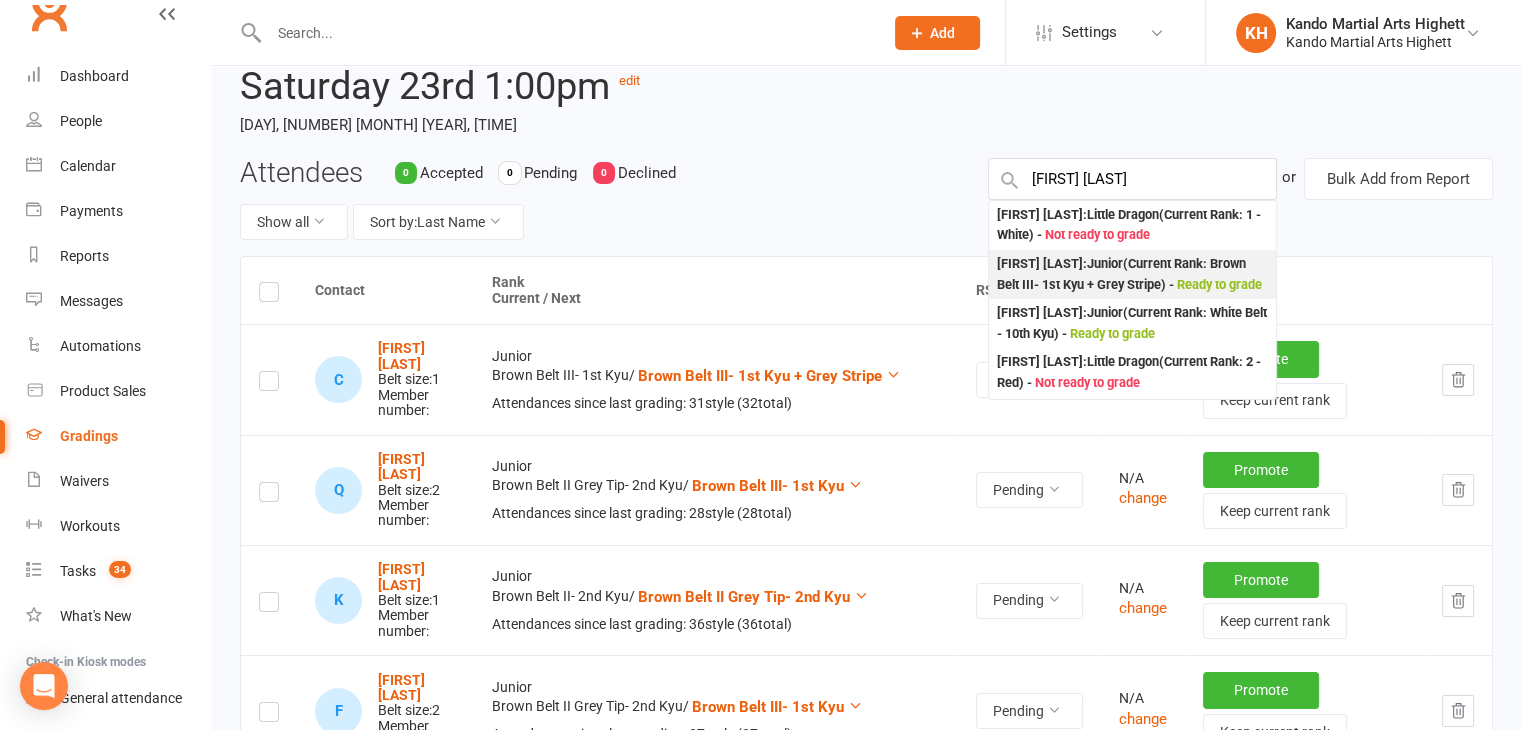 click on "Jacob Mcconville :  Junior  (Current Rank:   Brown  Belt III- 1st  Kyu + Grey Stripe ) -   Ready to grade" at bounding box center [1132, 274] 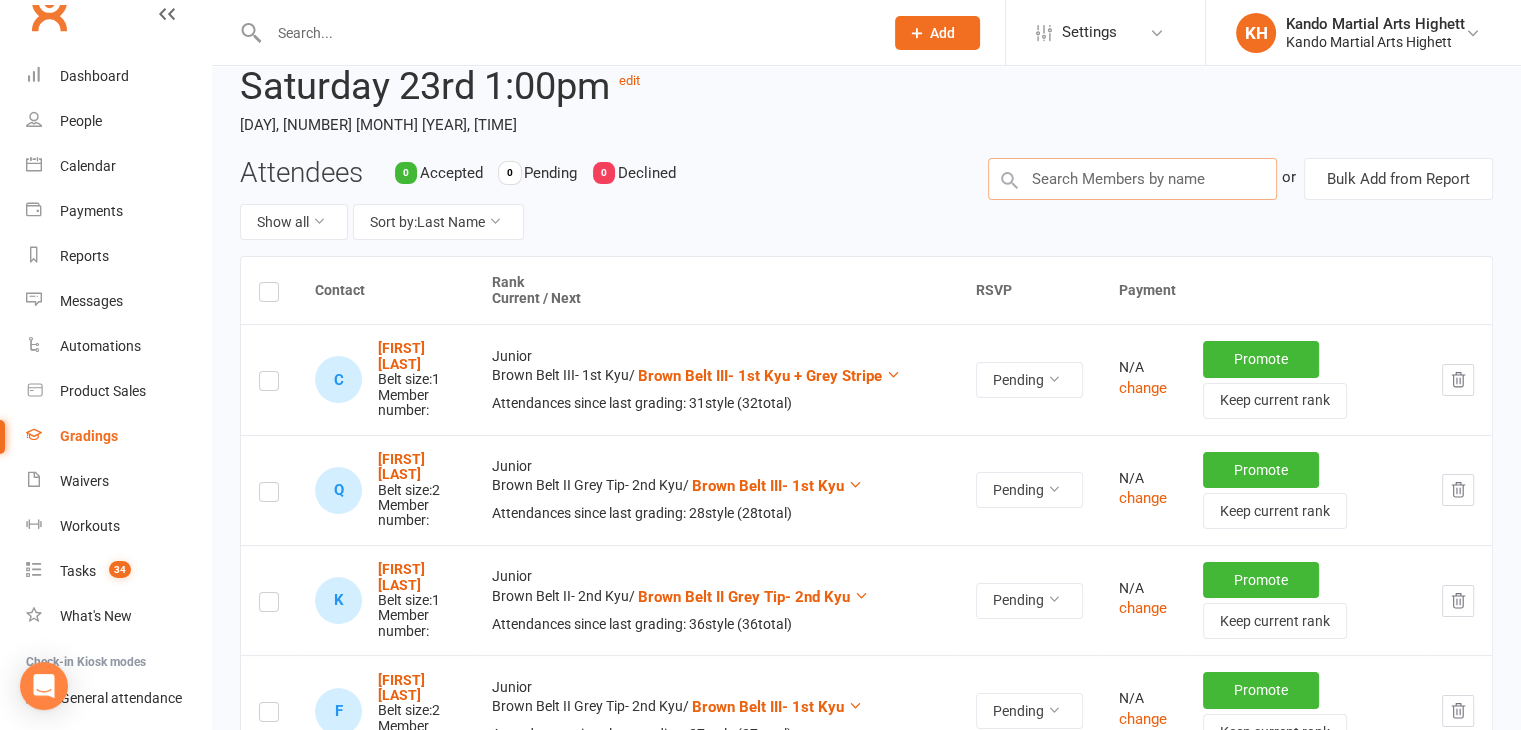click at bounding box center (1132, 179) 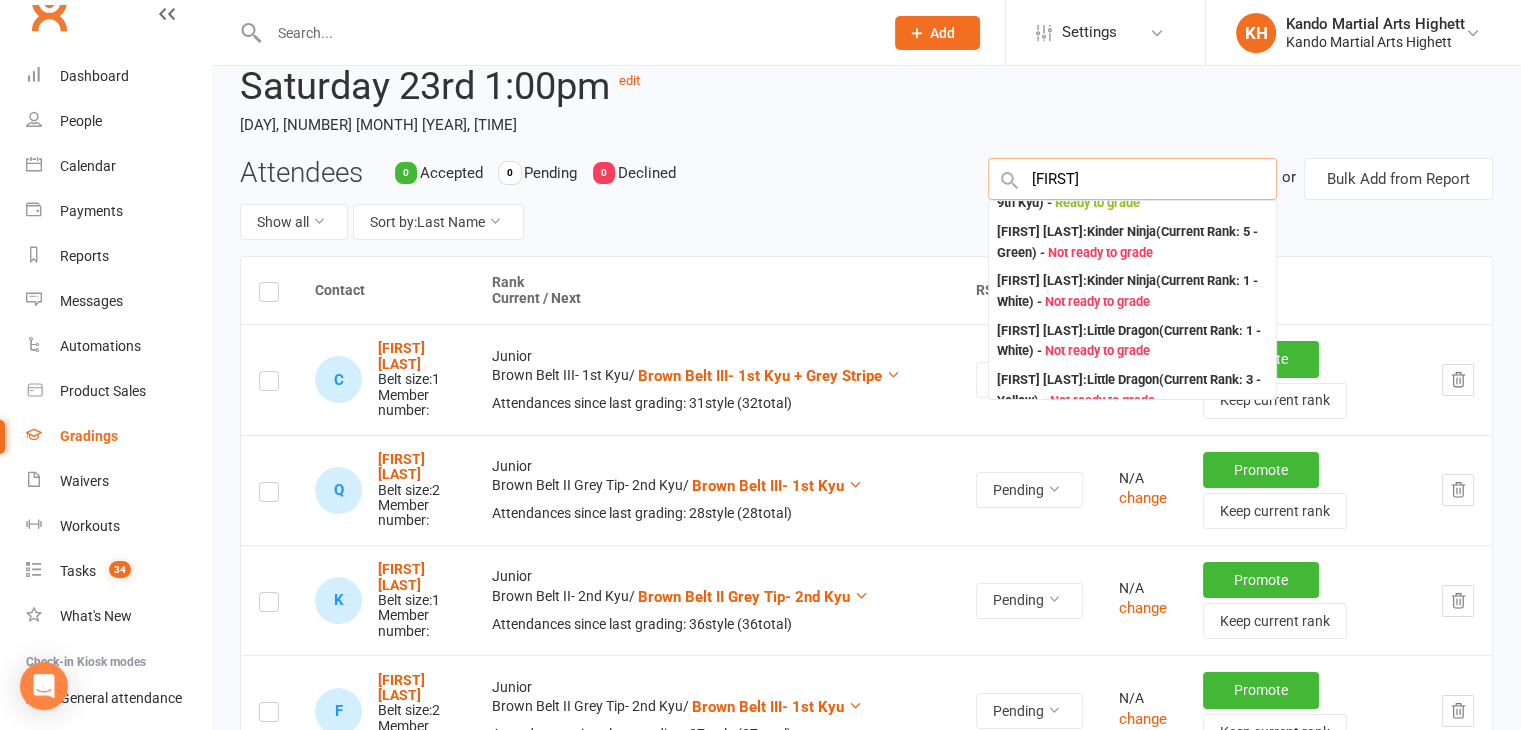 scroll, scrollTop: 737, scrollLeft: 0, axis: vertical 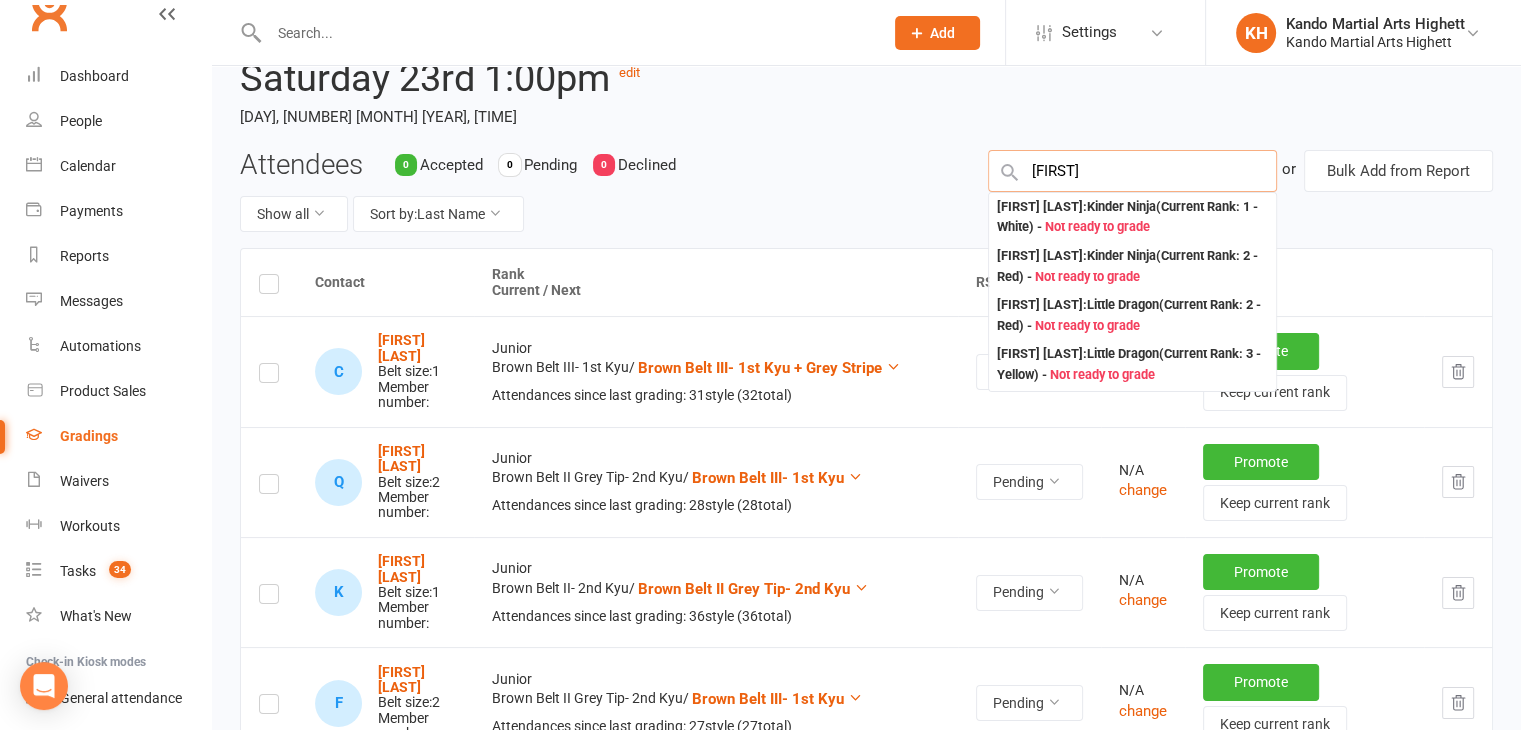 type on "[FIRST]" 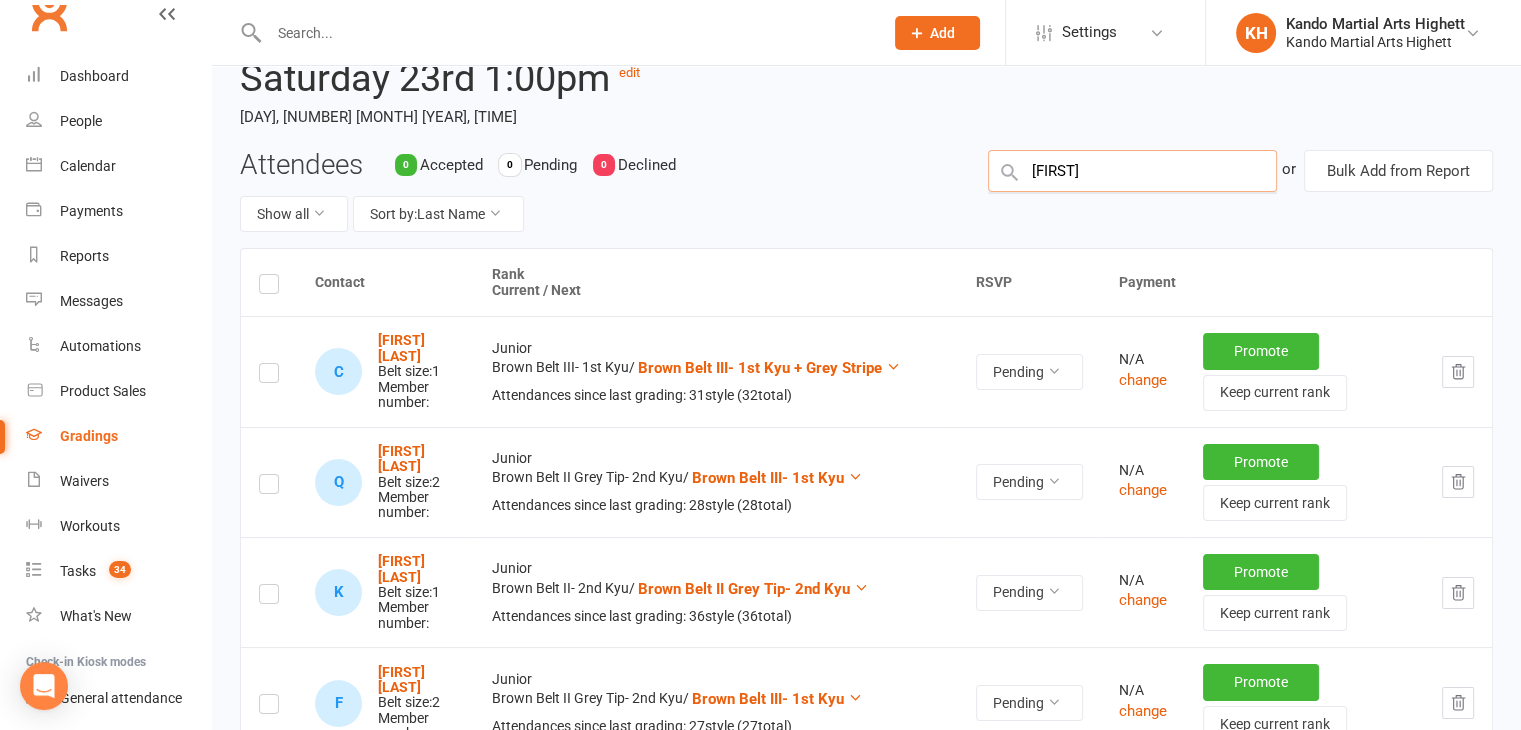 scroll, scrollTop: 288, scrollLeft: 0, axis: vertical 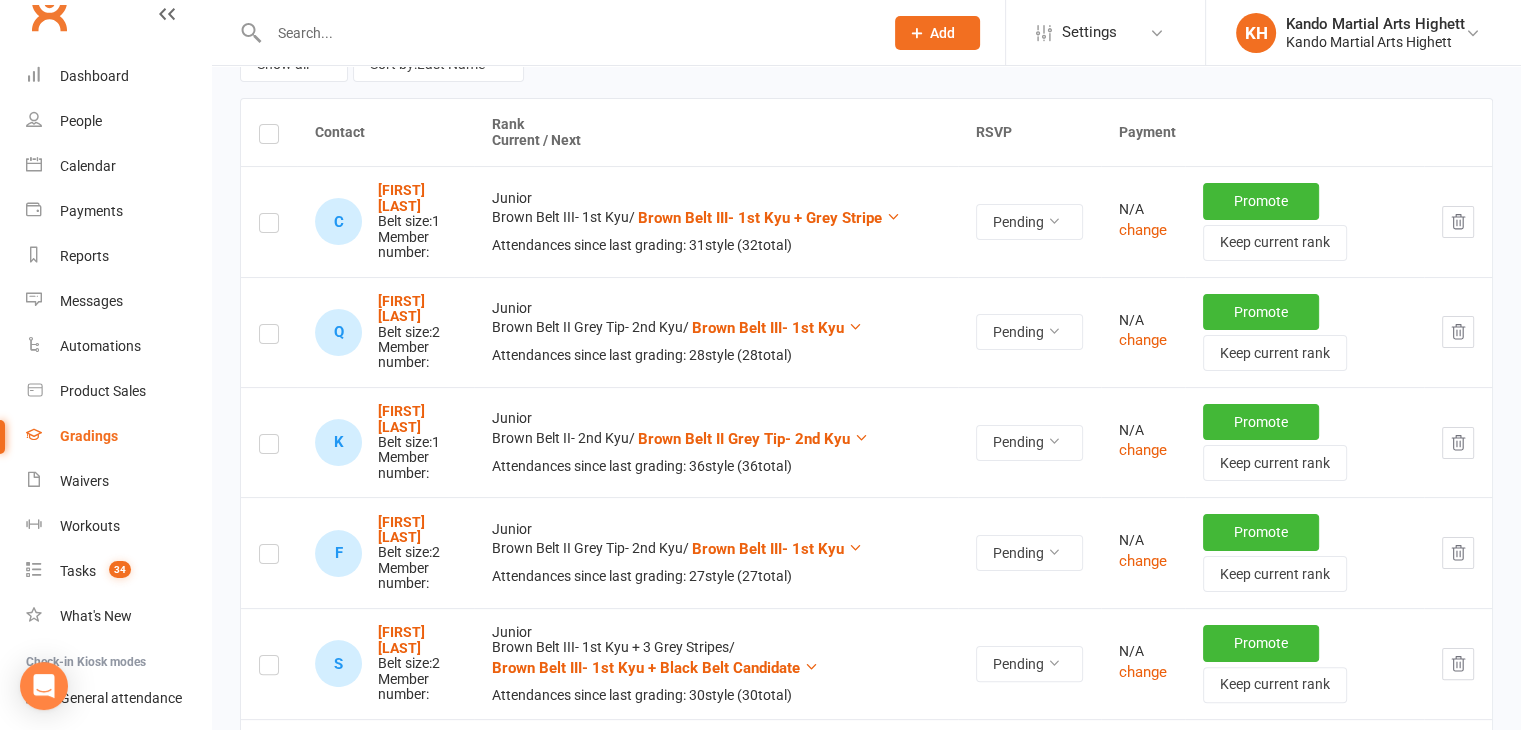 type 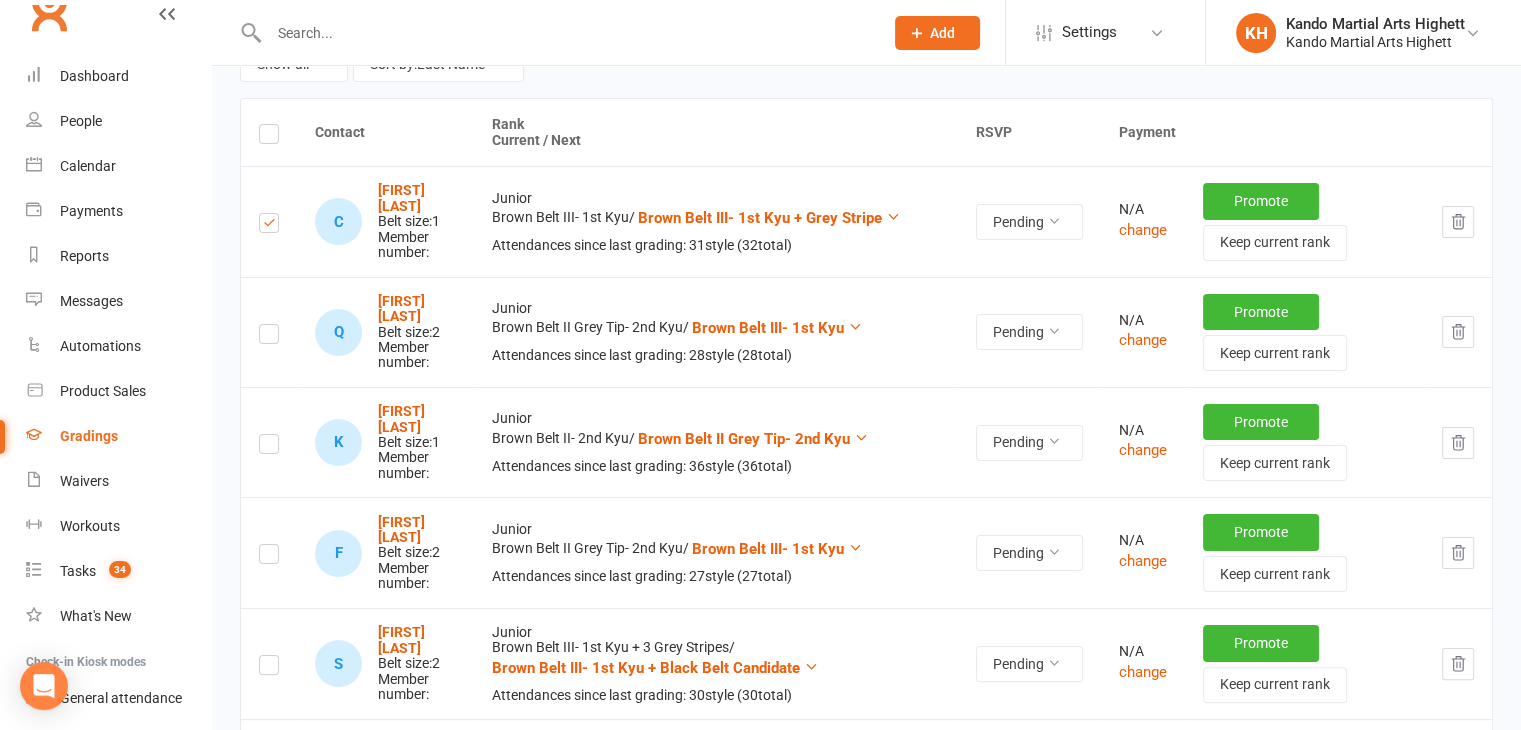 click at bounding box center [269, 332] 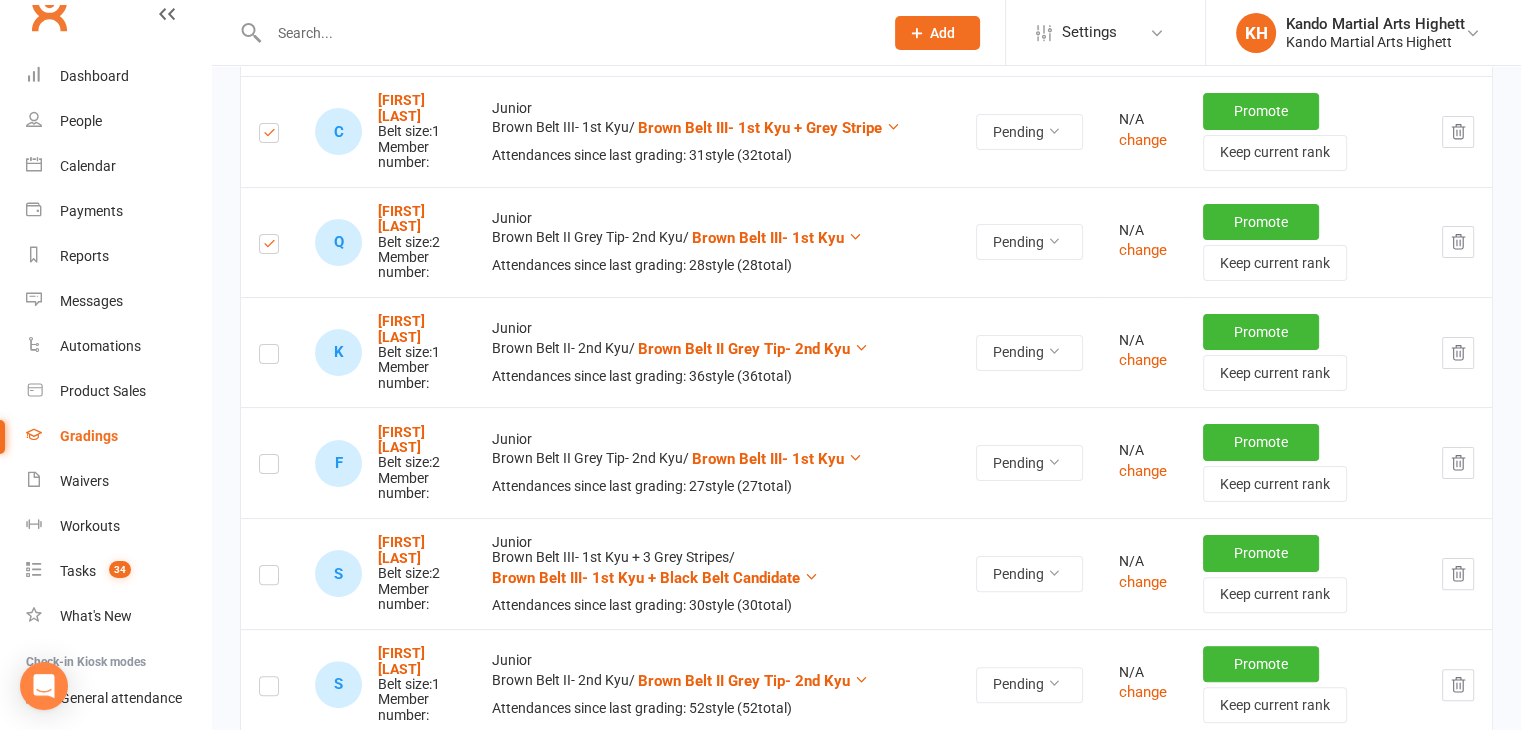 click at bounding box center (269, 357) 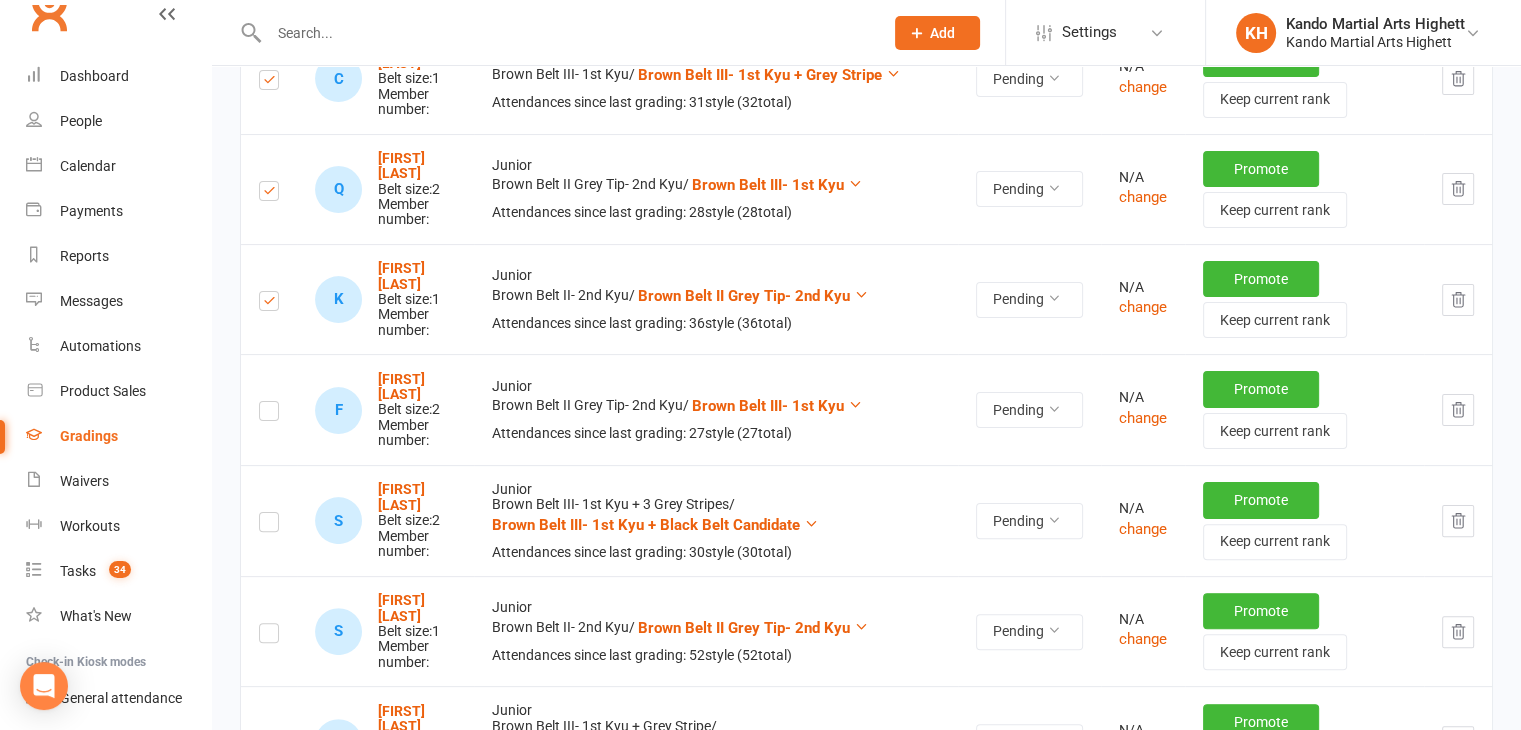 scroll, scrollTop: 441, scrollLeft: 0, axis: vertical 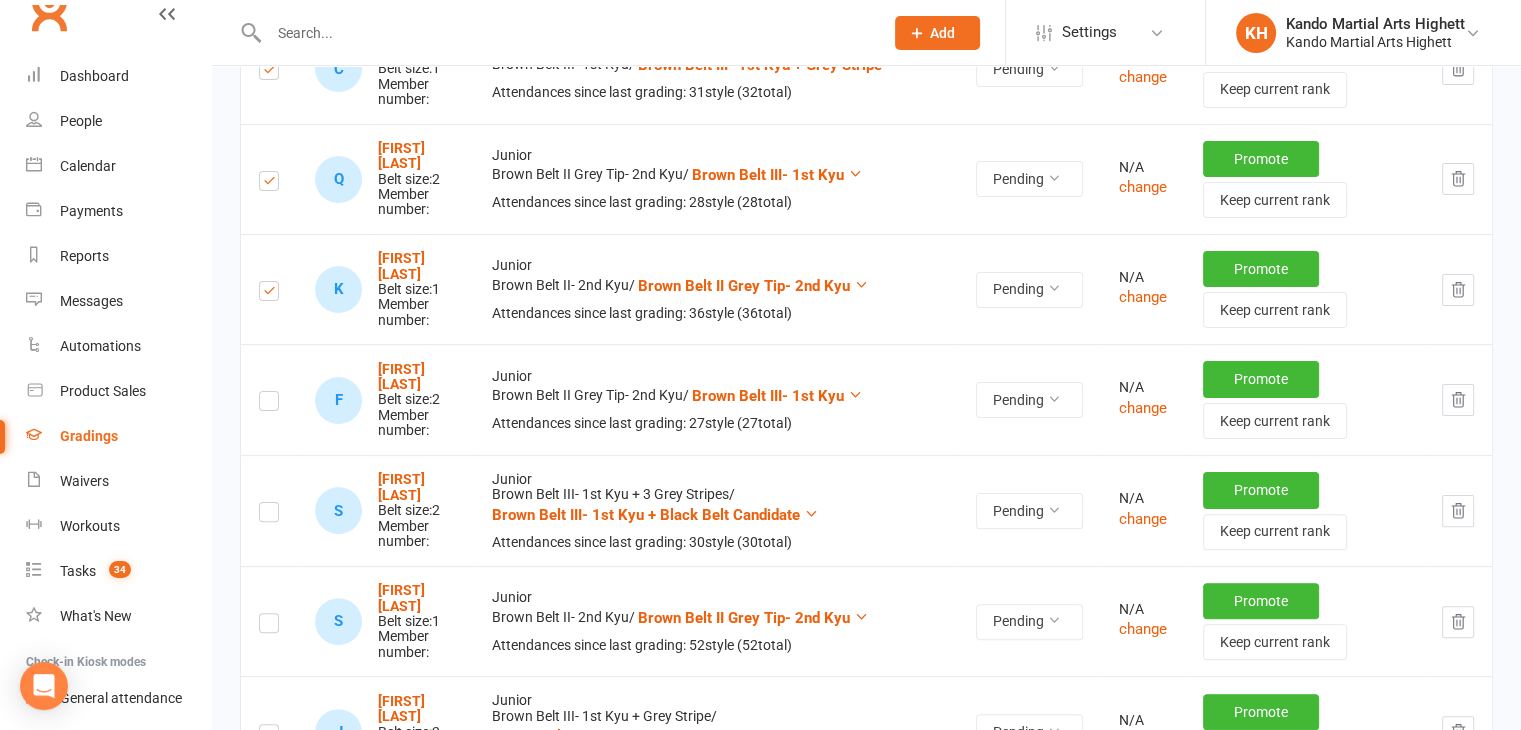 click at bounding box center (269, 404) 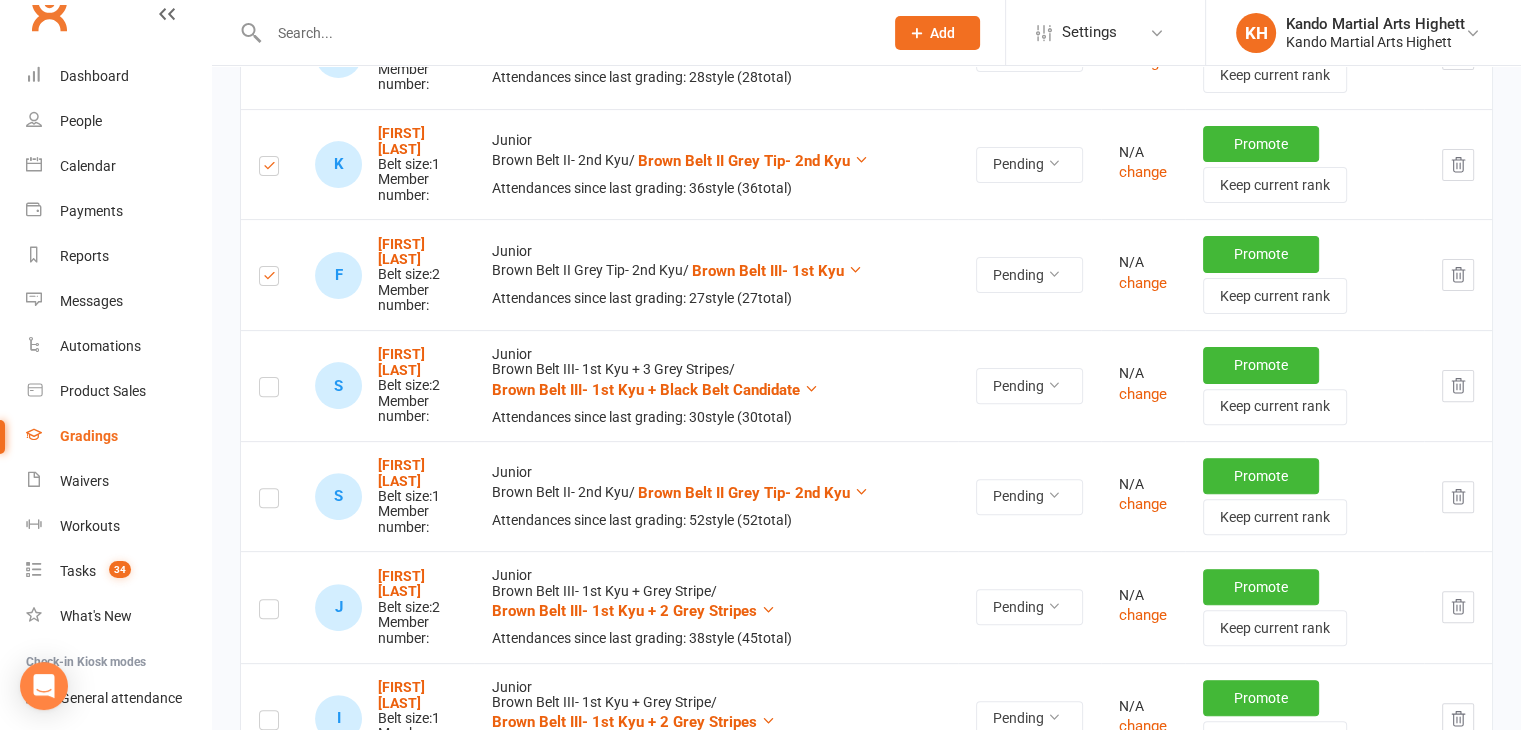 scroll, scrollTop: 567, scrollLeft: 0, axis: vertical 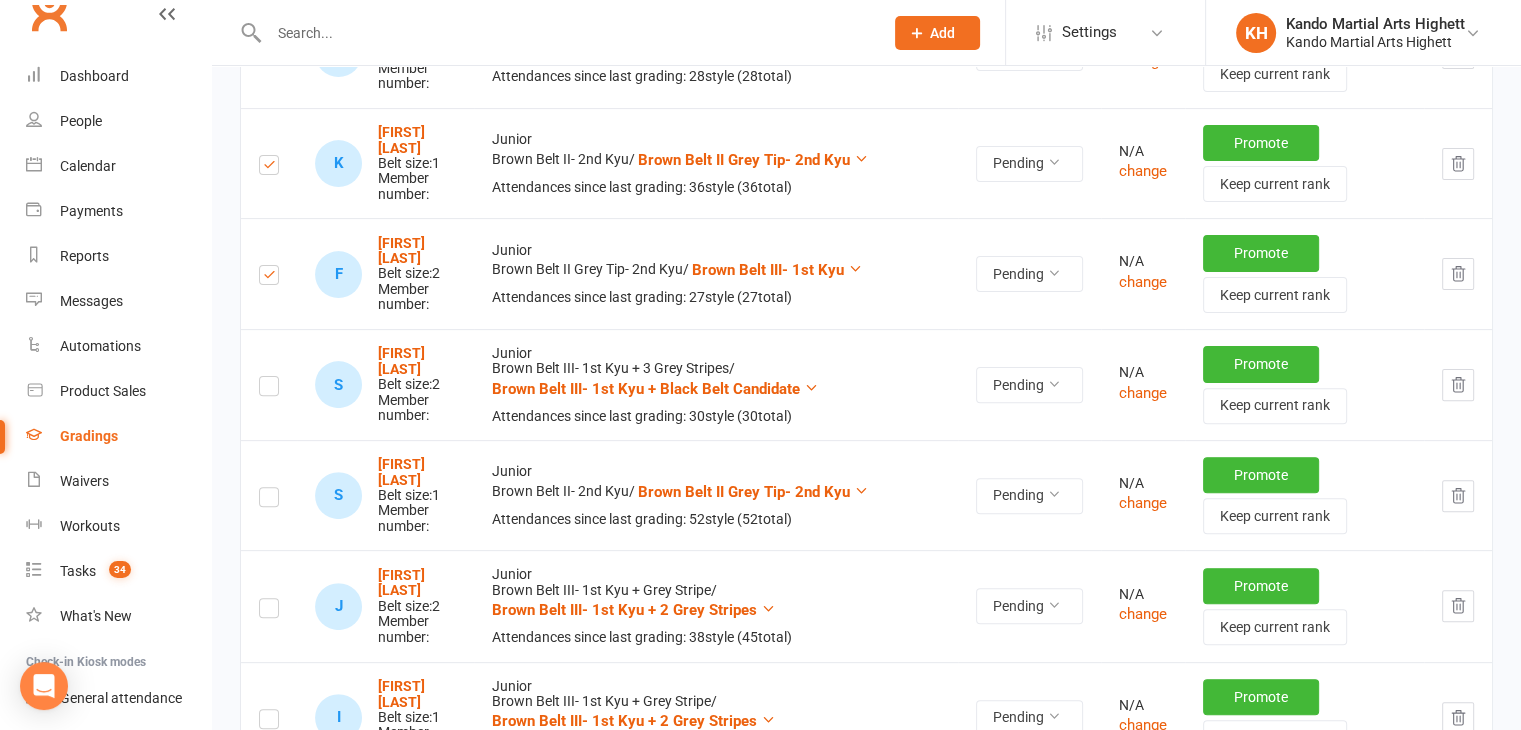click at bounding box center (269, 389) 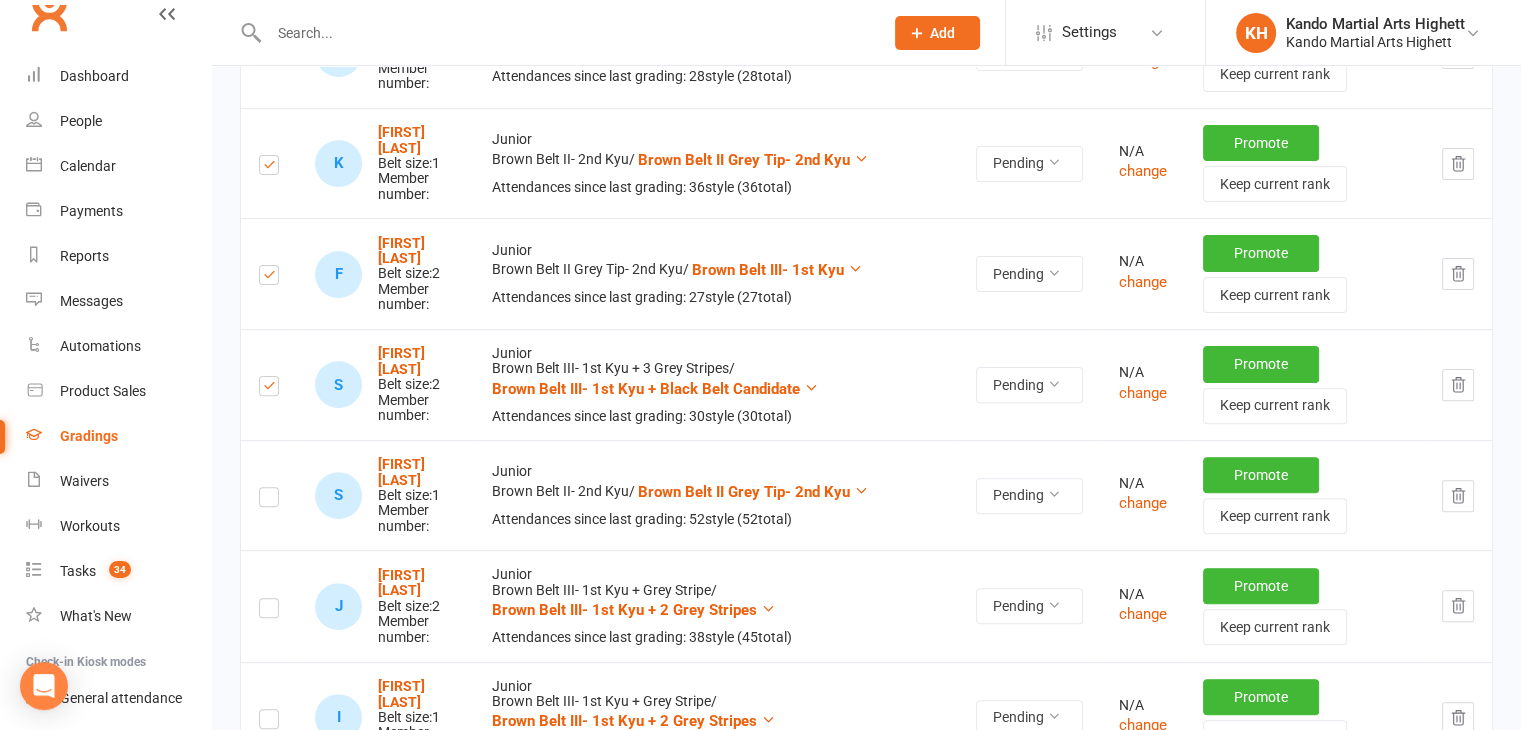 click at bounding box center (269, 500) 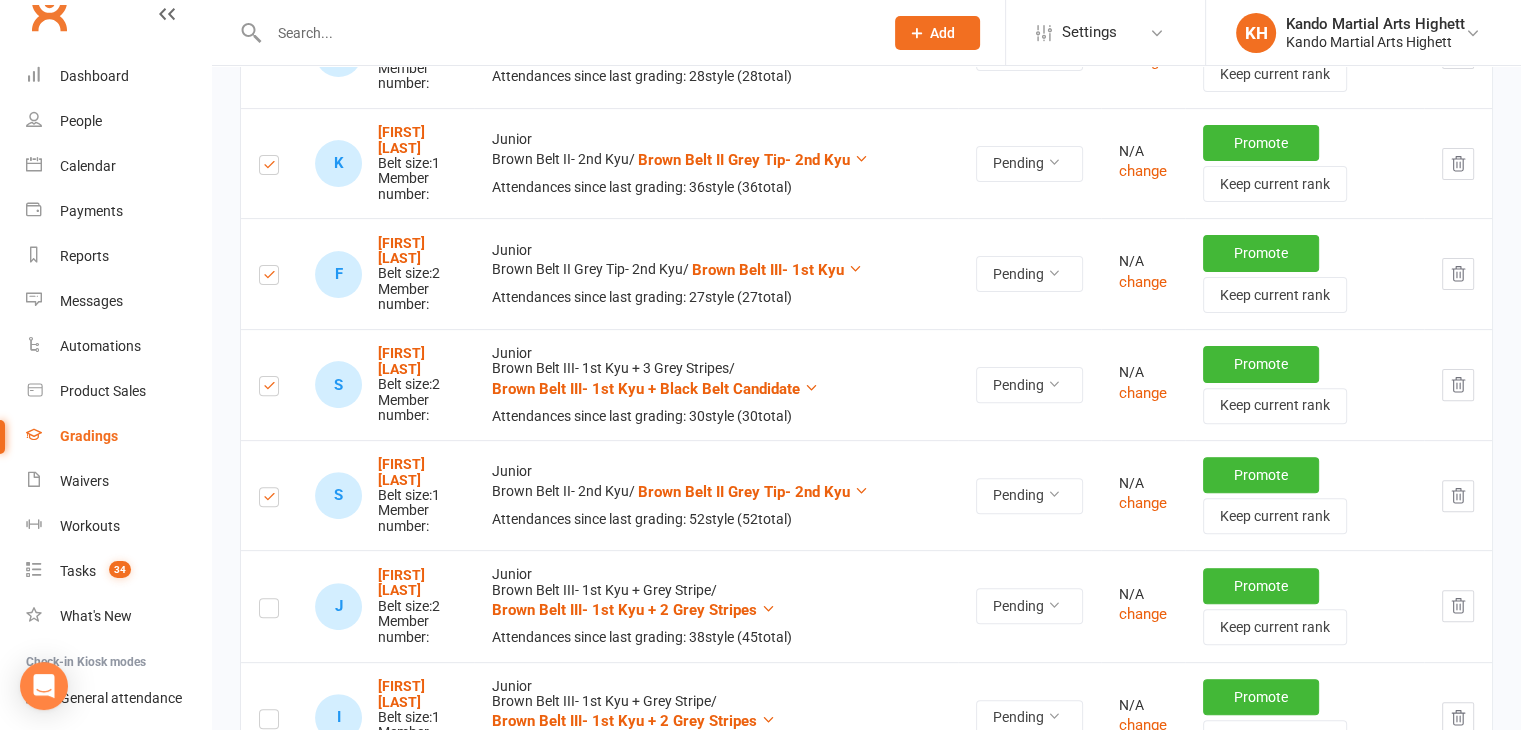 click at bounding box center (269, 611) 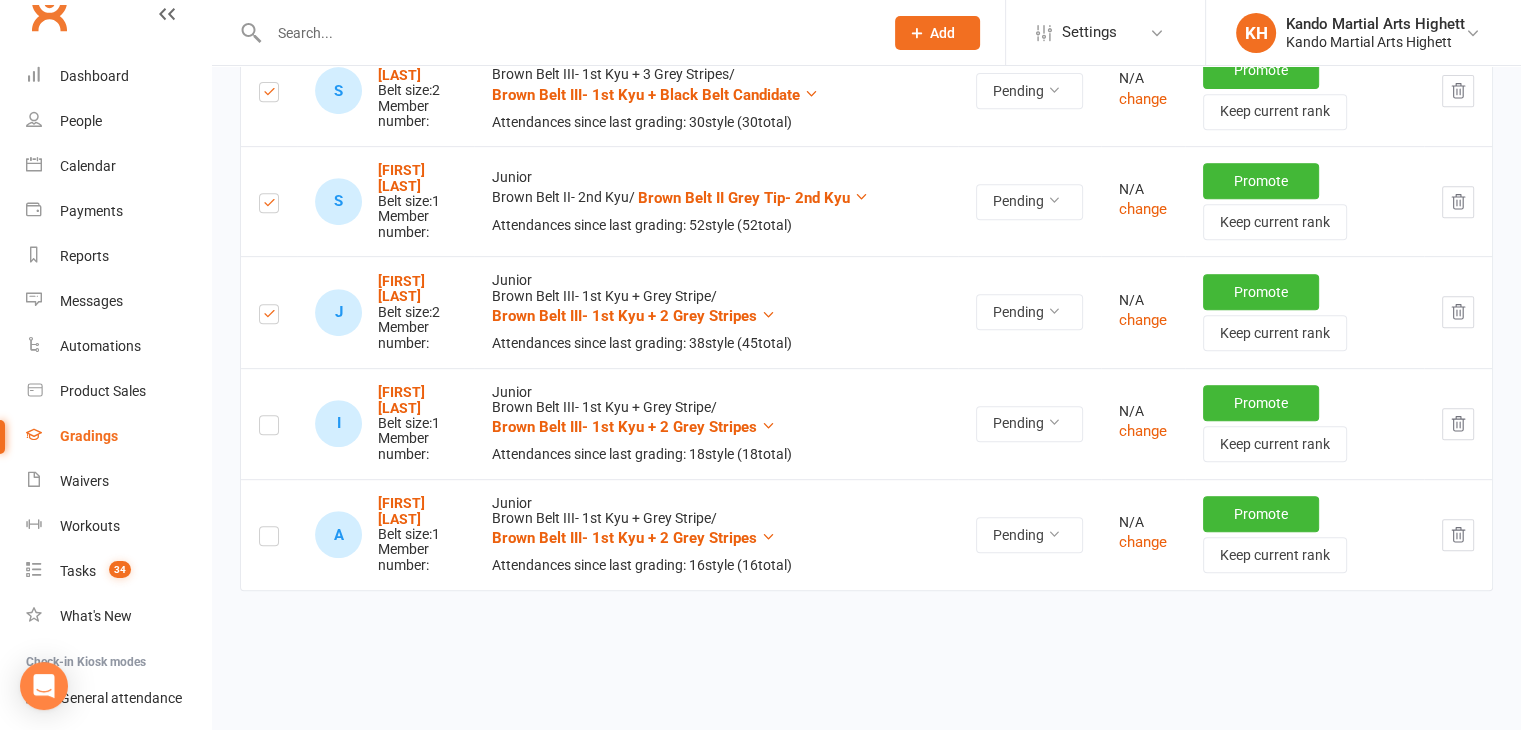 scroll, scrollTop: 863, scrollLeft: 0, axis: vertical 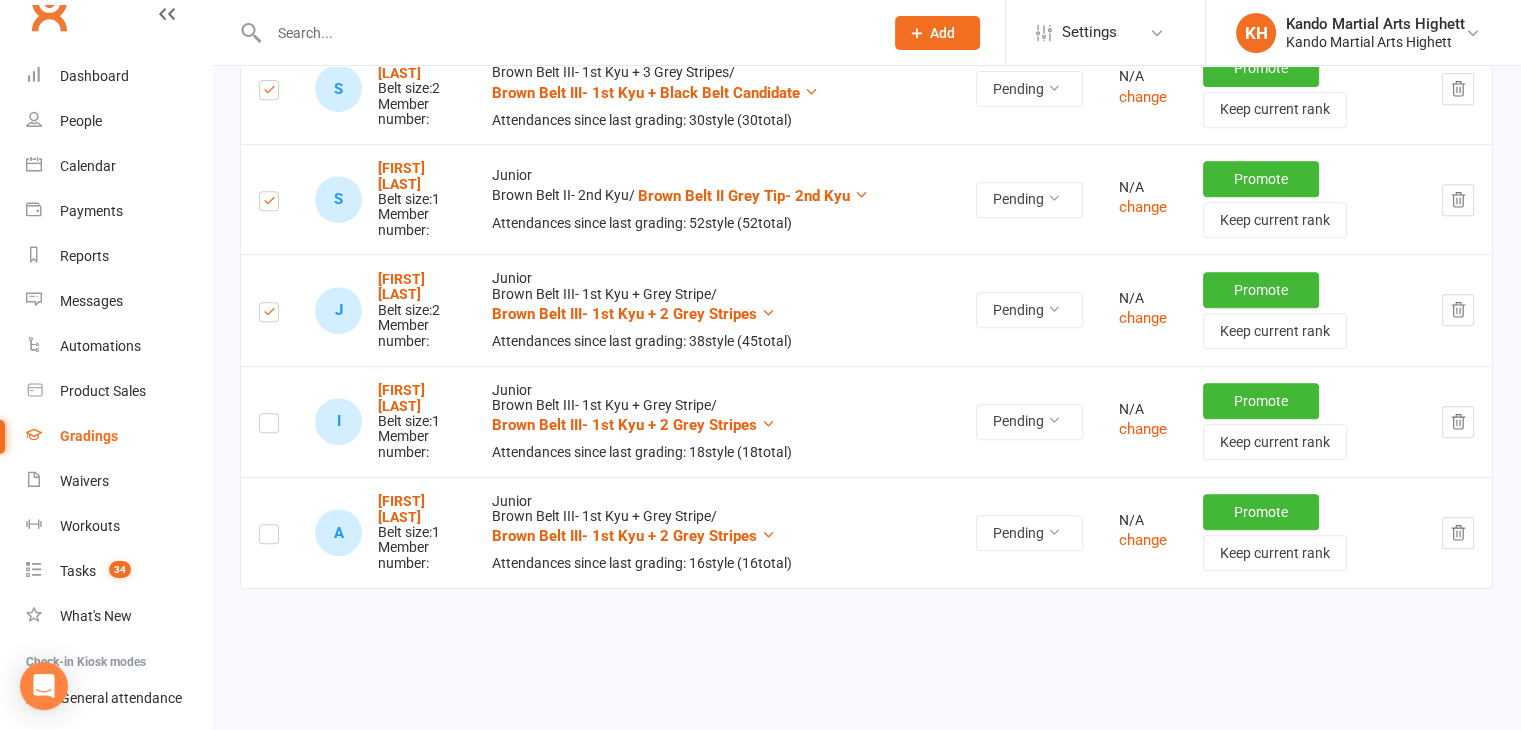 click at bounding box center [269, 426] 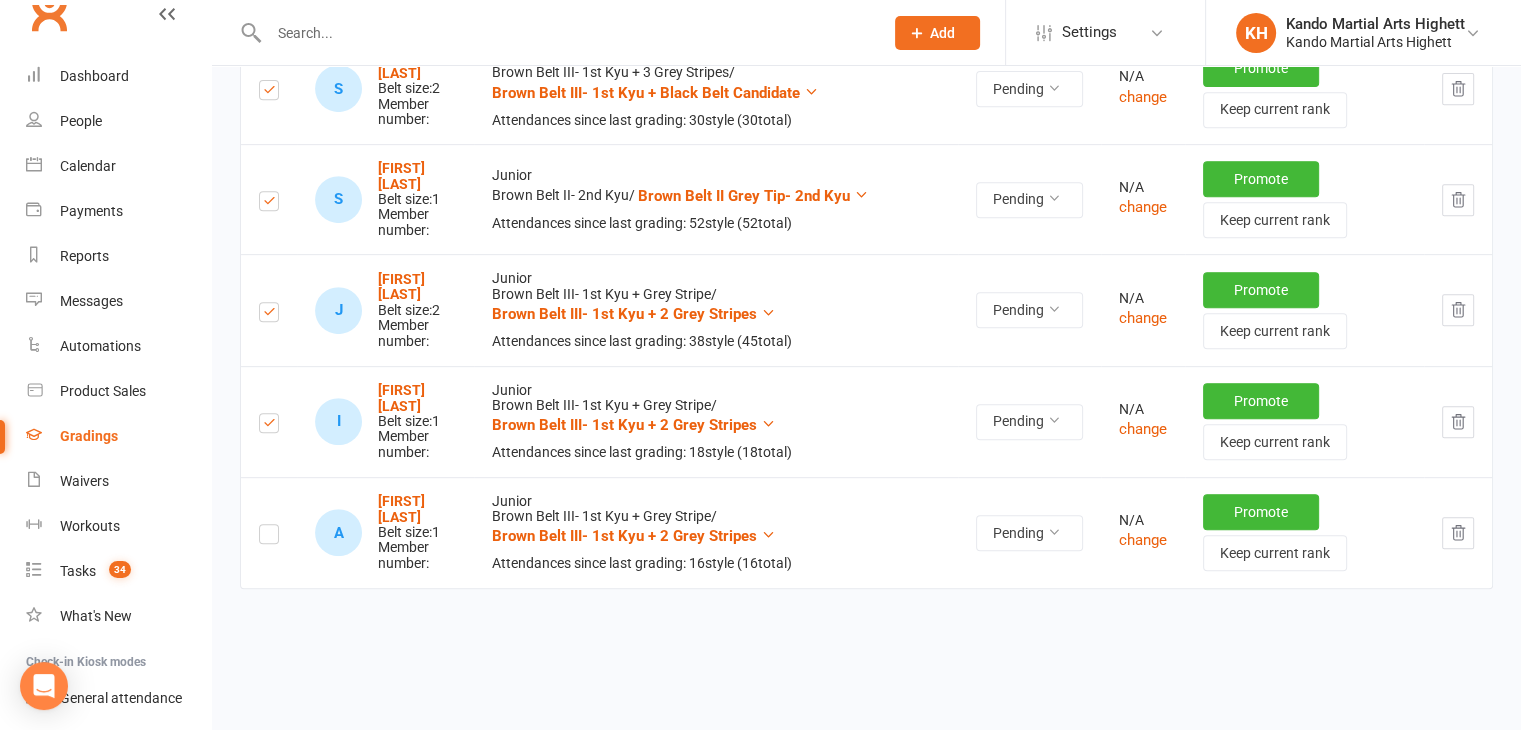 click at bounding box center [269, 537] 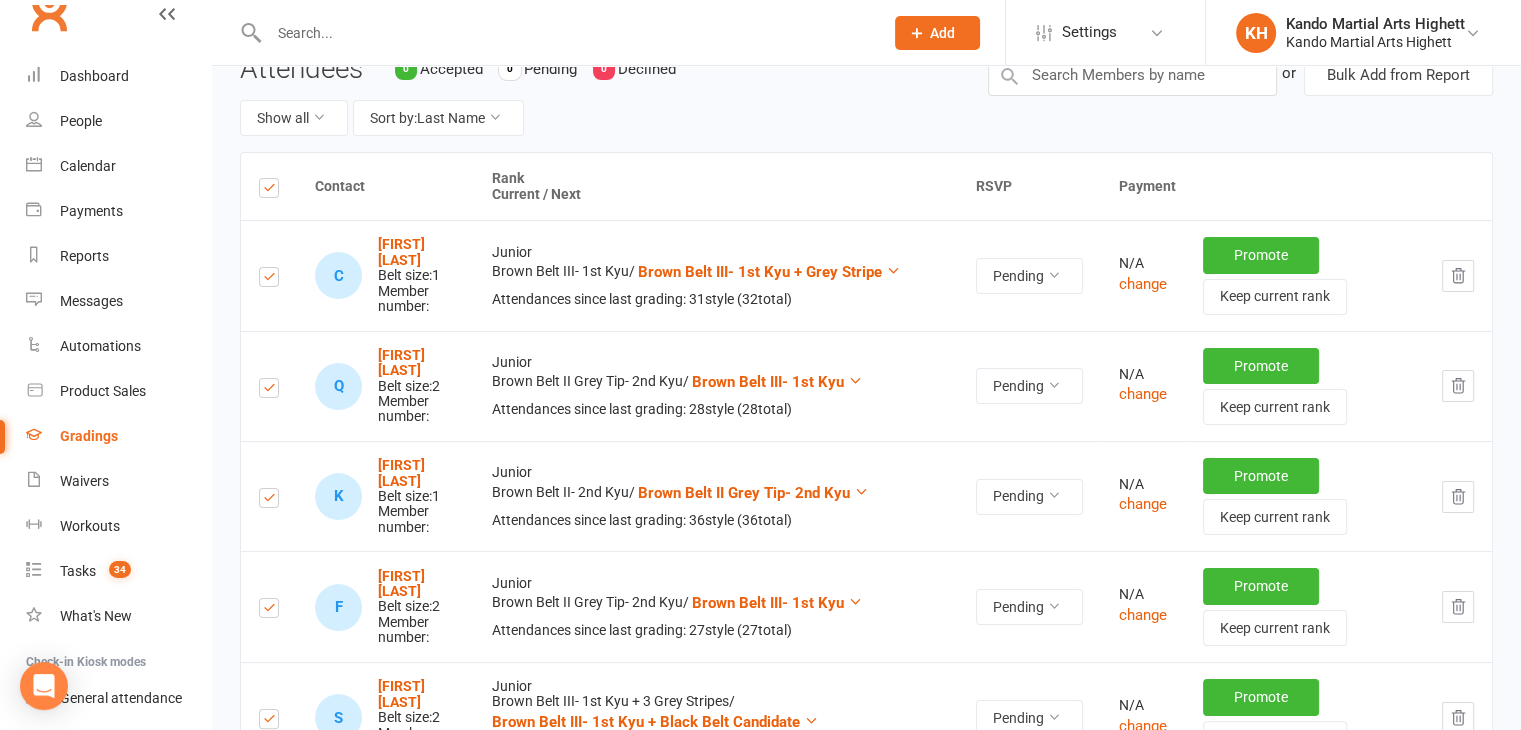 scroll, scrollTop: 0, scrollLeft: 0, axis: both 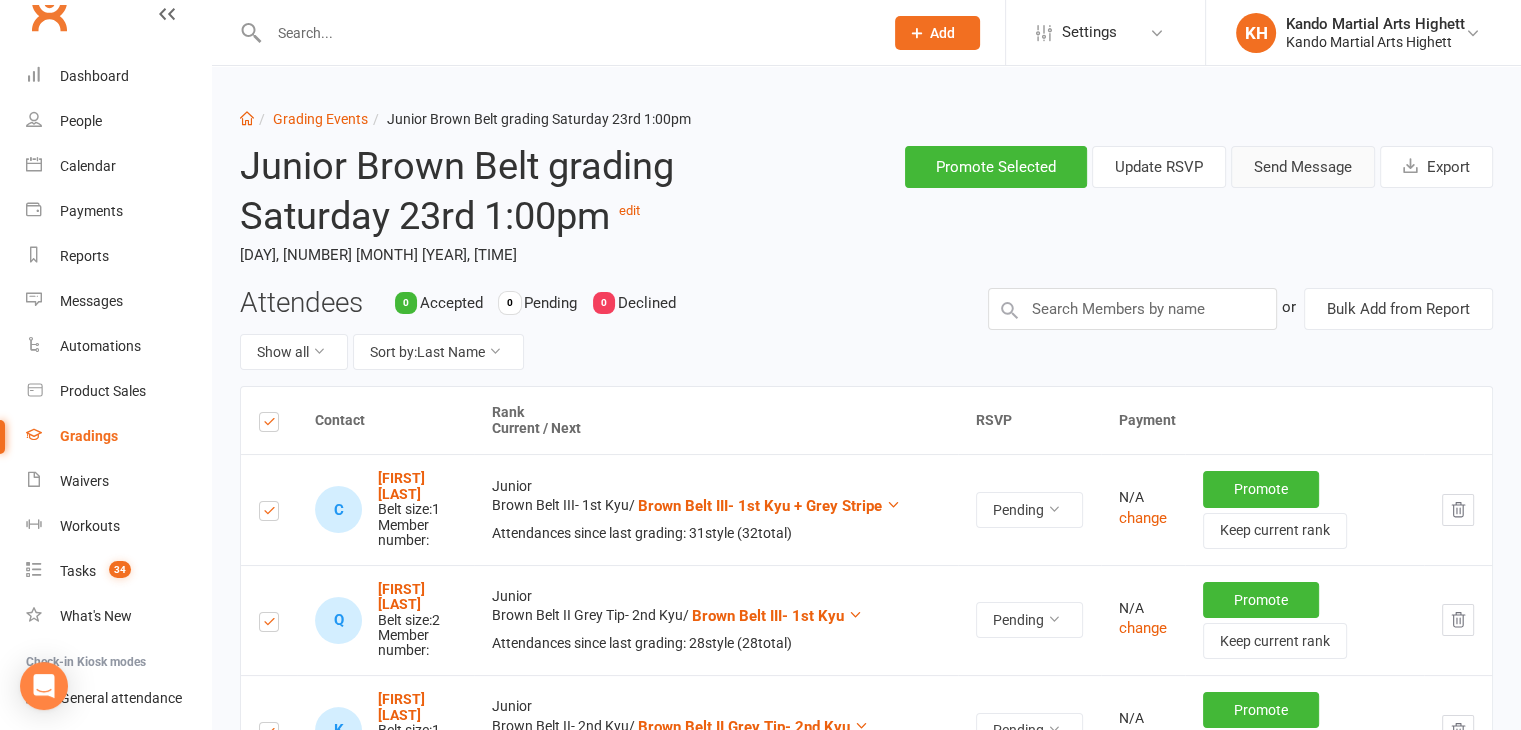 click on "Send Message" at bounding box center [1303, 167] 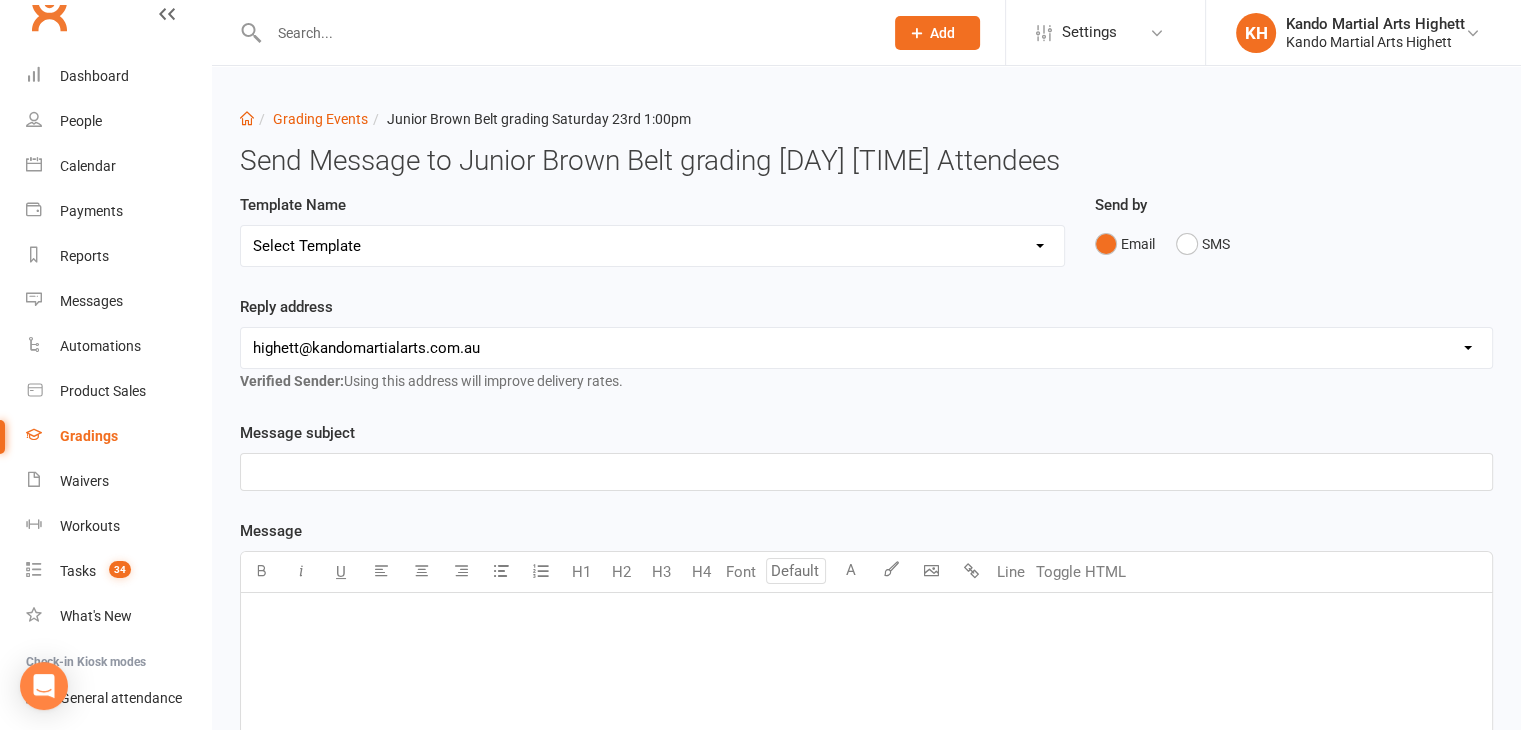 click on "Select Template [Email] Black Belt Grading Invitation [Email] Confirmation of Successful Grading [Email] Grading Event Reminder [SMS] Invited to grading not responded [Email] JNR - Invitation to Grading Event [Email] Notification of change to Grading Event date/time [Email] TA - Invitation to Grading Event" at bounding box center (652, 246) 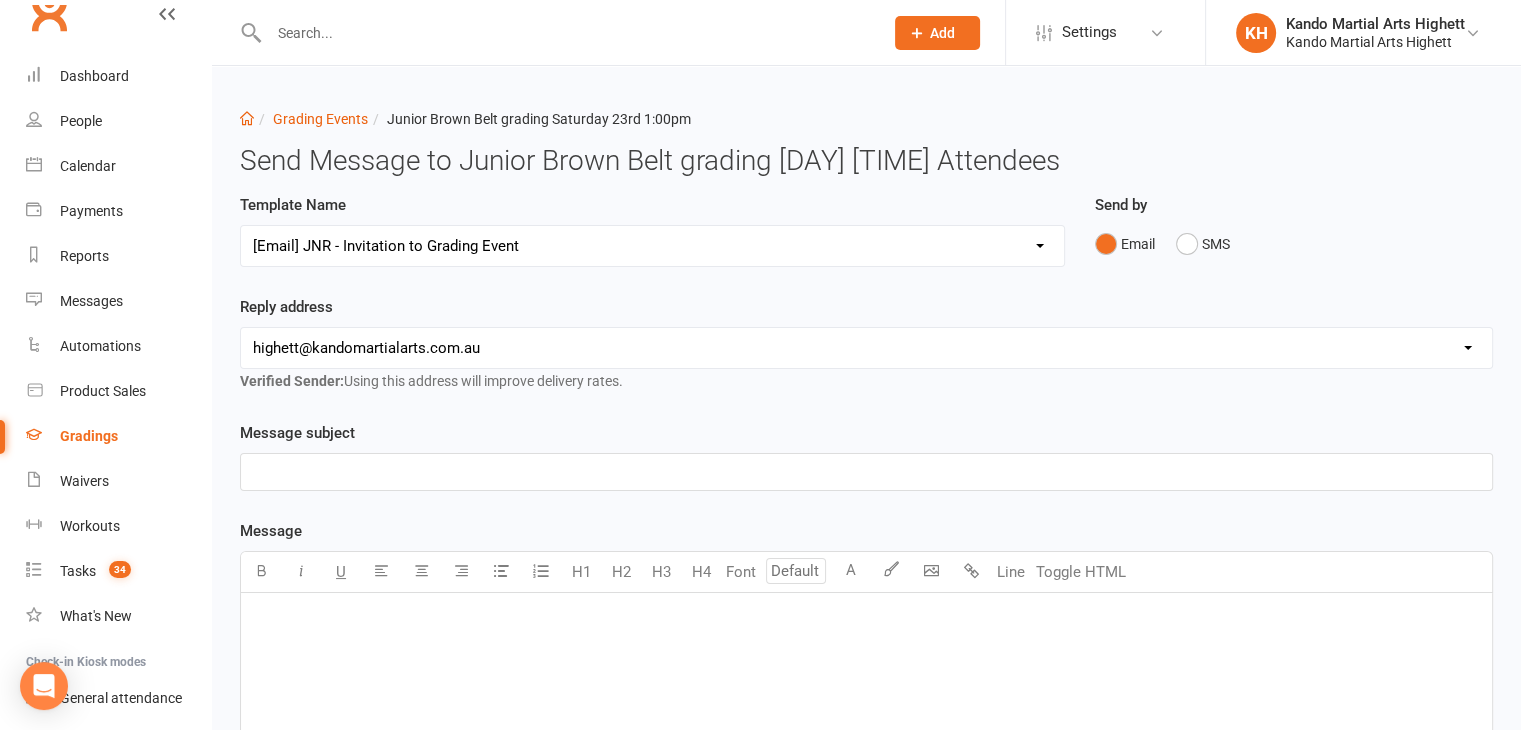 click on "Select Template [Email] Black Belt Grading Invitation [Email] Confirmation of Successful Grading [Email] Grading Event Reminder [SMS] Invited to grading not responded [Email] JNR - Invitation to Grading Event [Email] Notification of change to Grading Event date/time [Email] TA - Invitation to Grading Event" at bounding box center (652, 246) 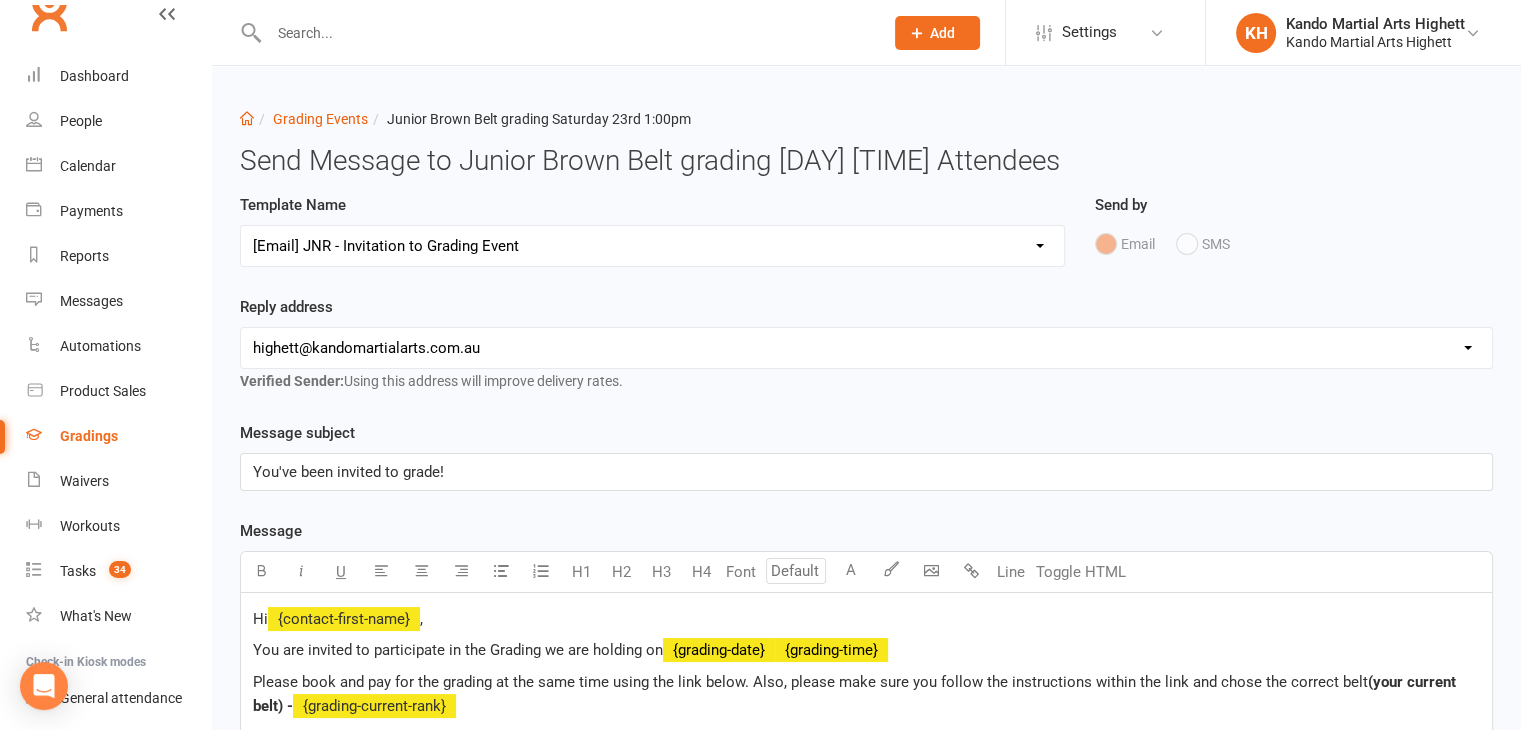 scroll, scrollTop: 762, scrollLeft: 0, axis: vertical 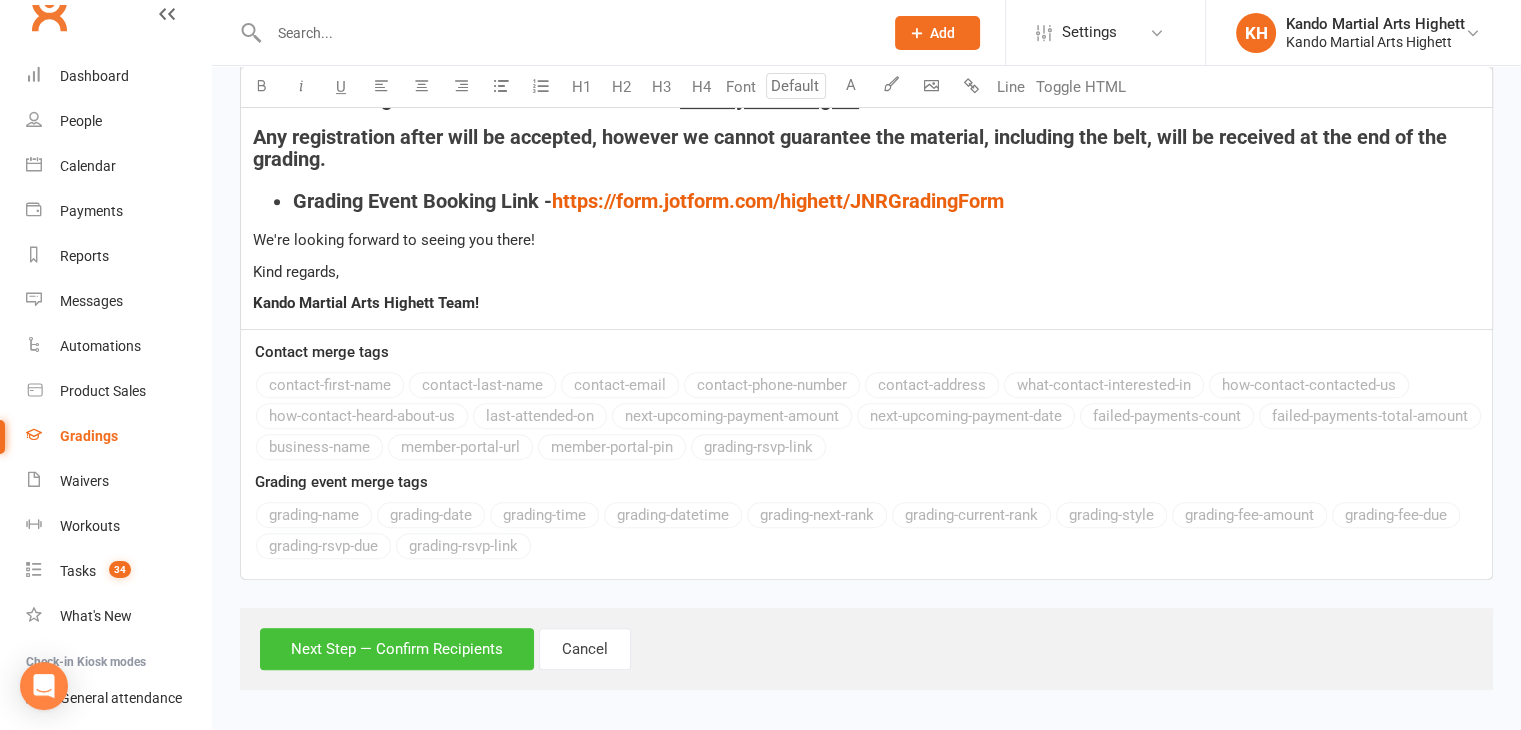 click on "Next Step — Confirm Recipients" at bounding box center (397, 649) 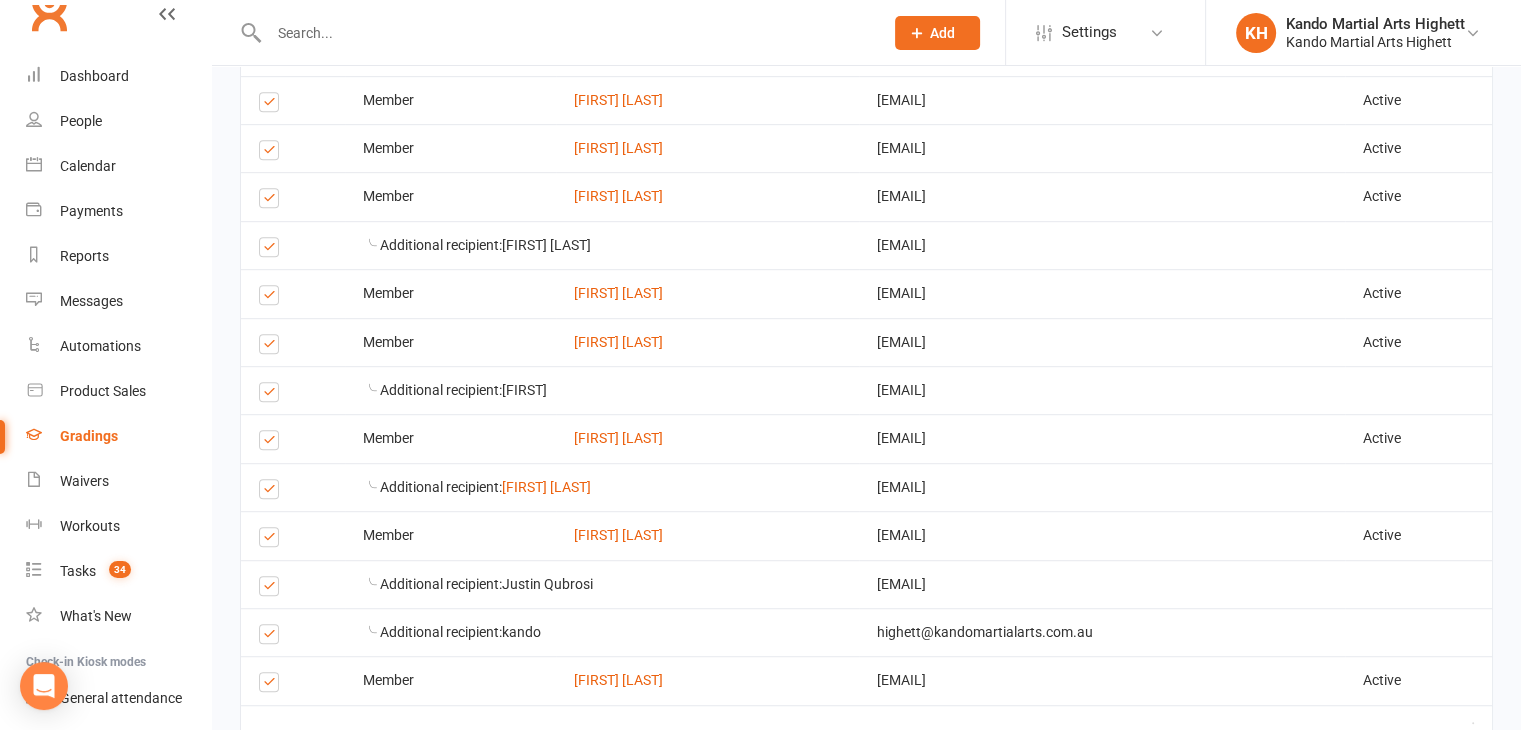 scroll, scrollTop: 1239, scrollLeft: 0, axis: vertical 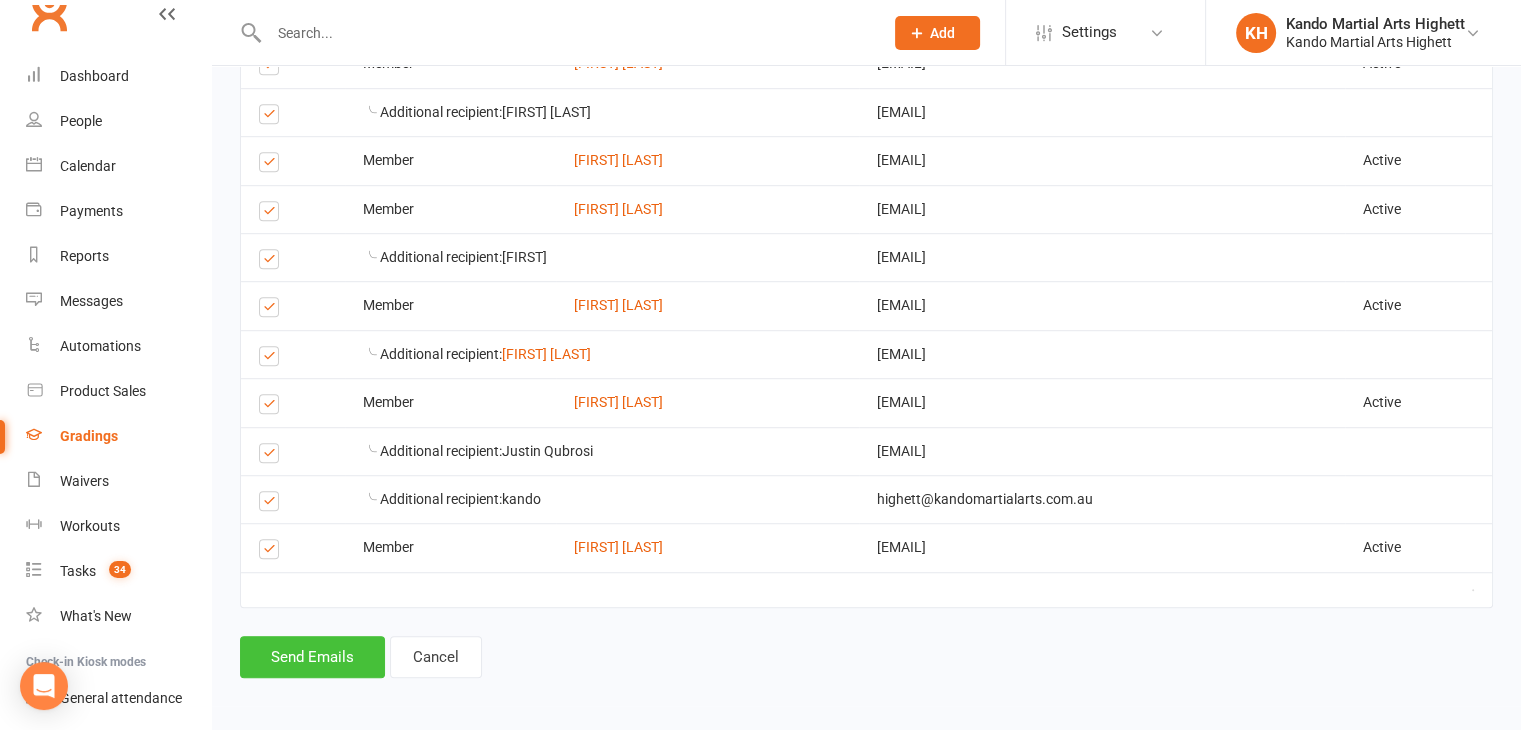 click on "Send Emails" at bounding box center [312, 657] 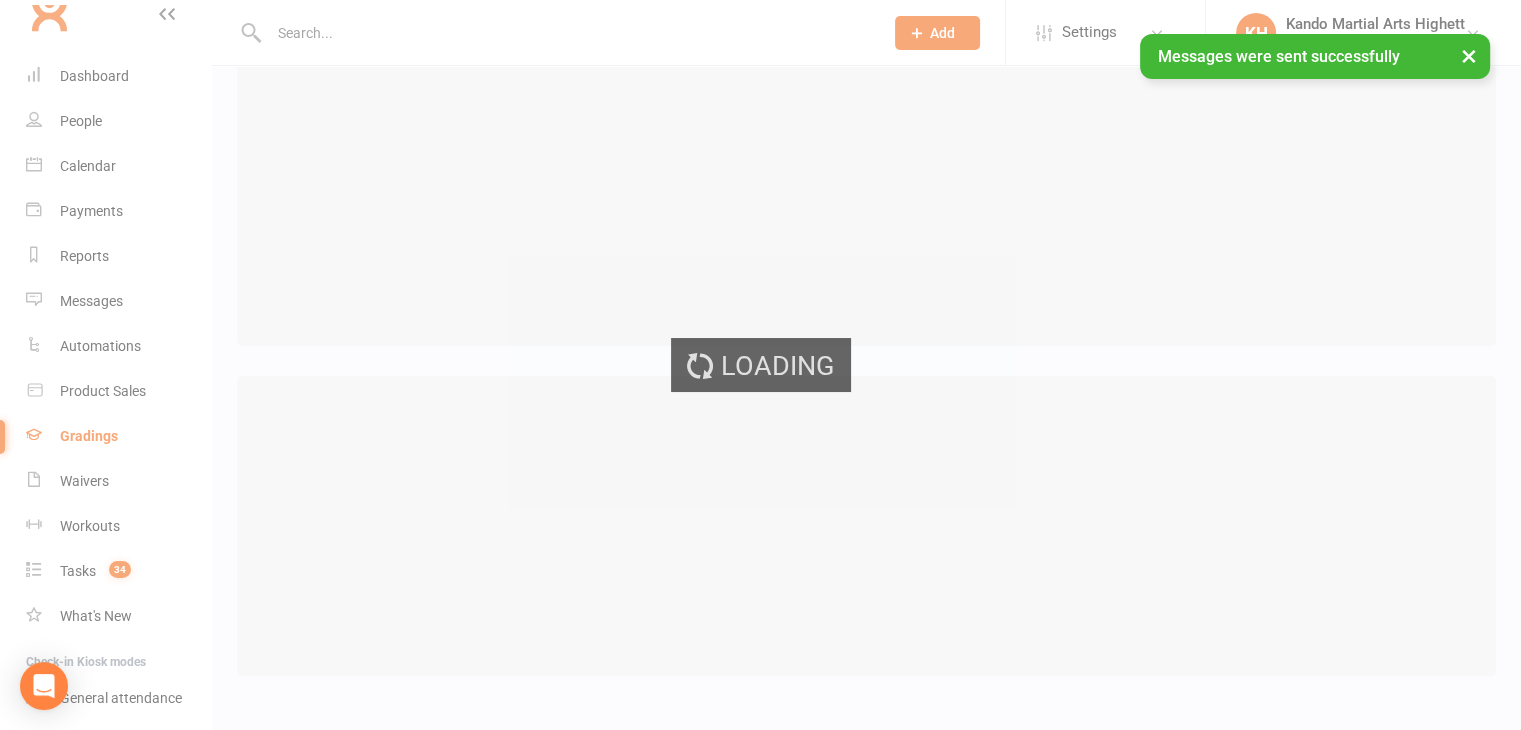 scroll, scrollTop: 0, scrollLeft: 0, axis: both 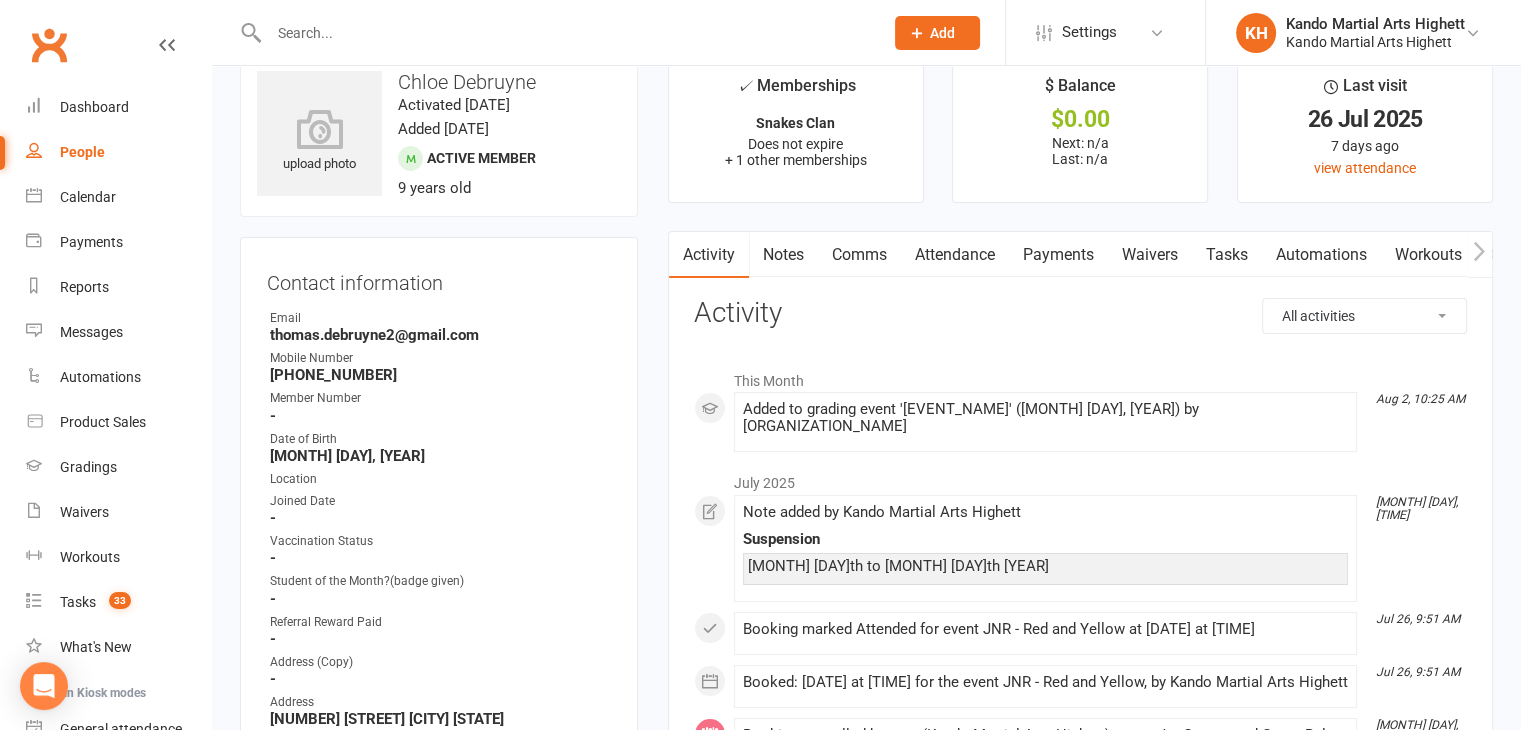 click on "thomas.debruyne2@gmail.com" at bounding box center [440, 335] 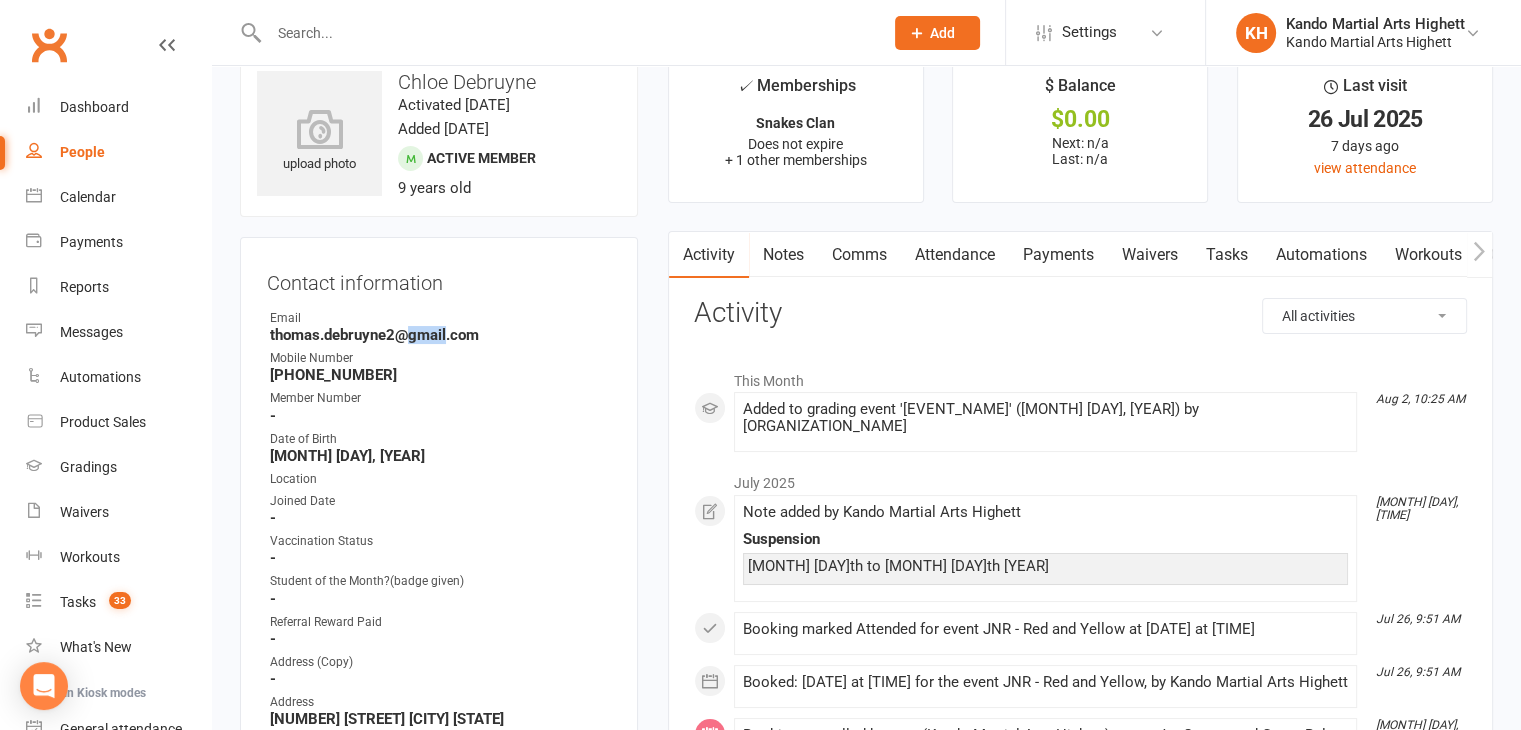 click on "thomas.debruyne2@gmail.com" at bounding box center [440, 335] 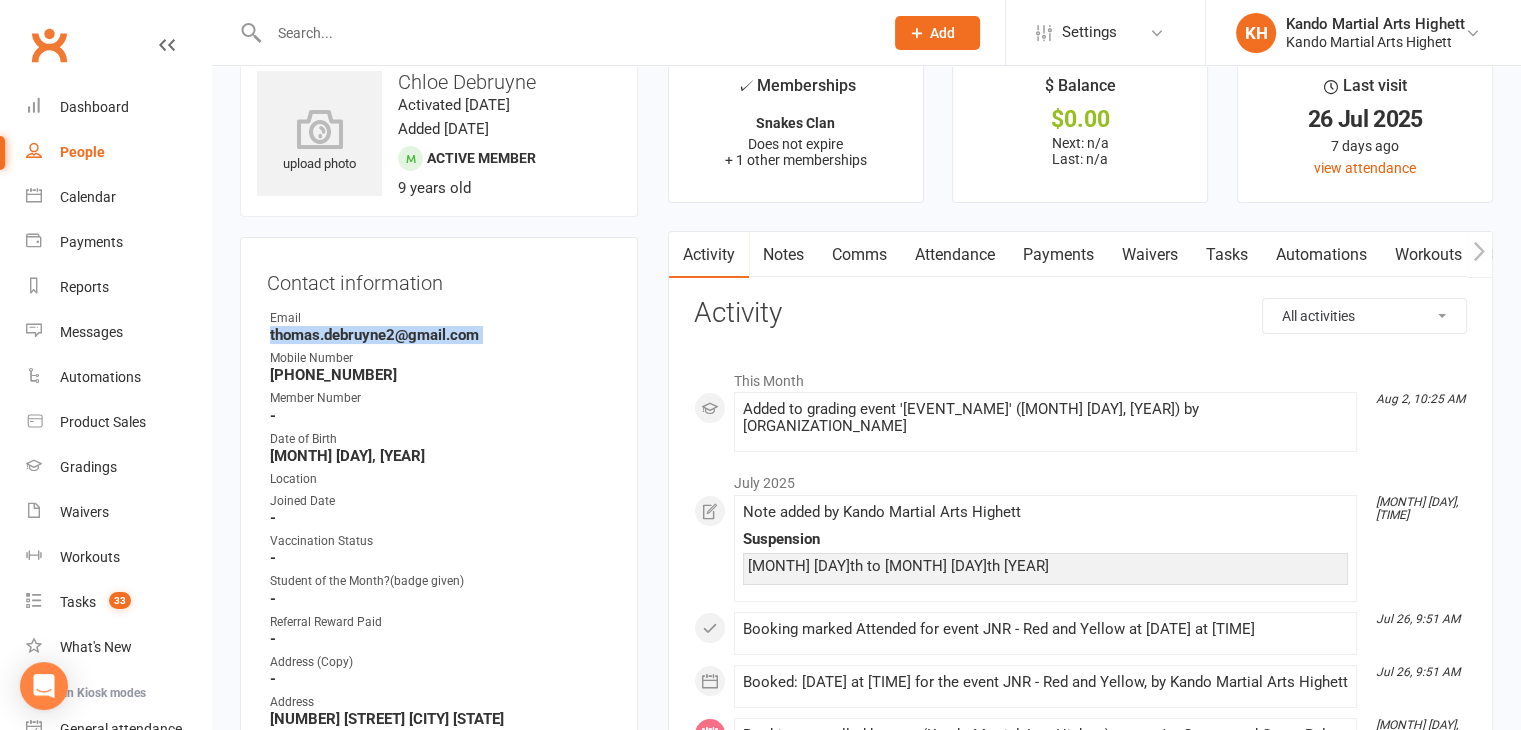click on "thomas.debruyne2@gmail.com" at bounding box center [440, 335] 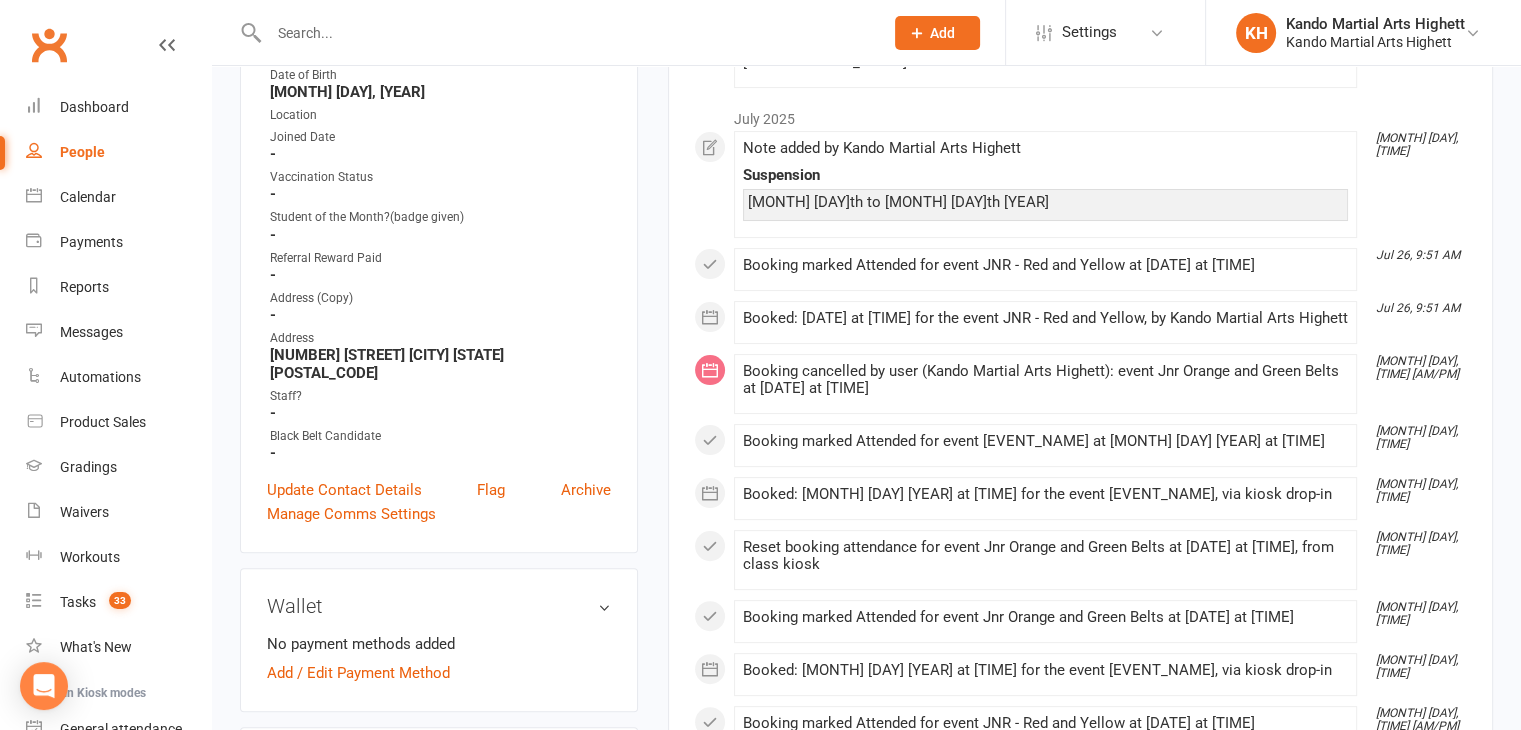 scroll, scrollTop: 400, scrollLeft: 0, axis: vertical 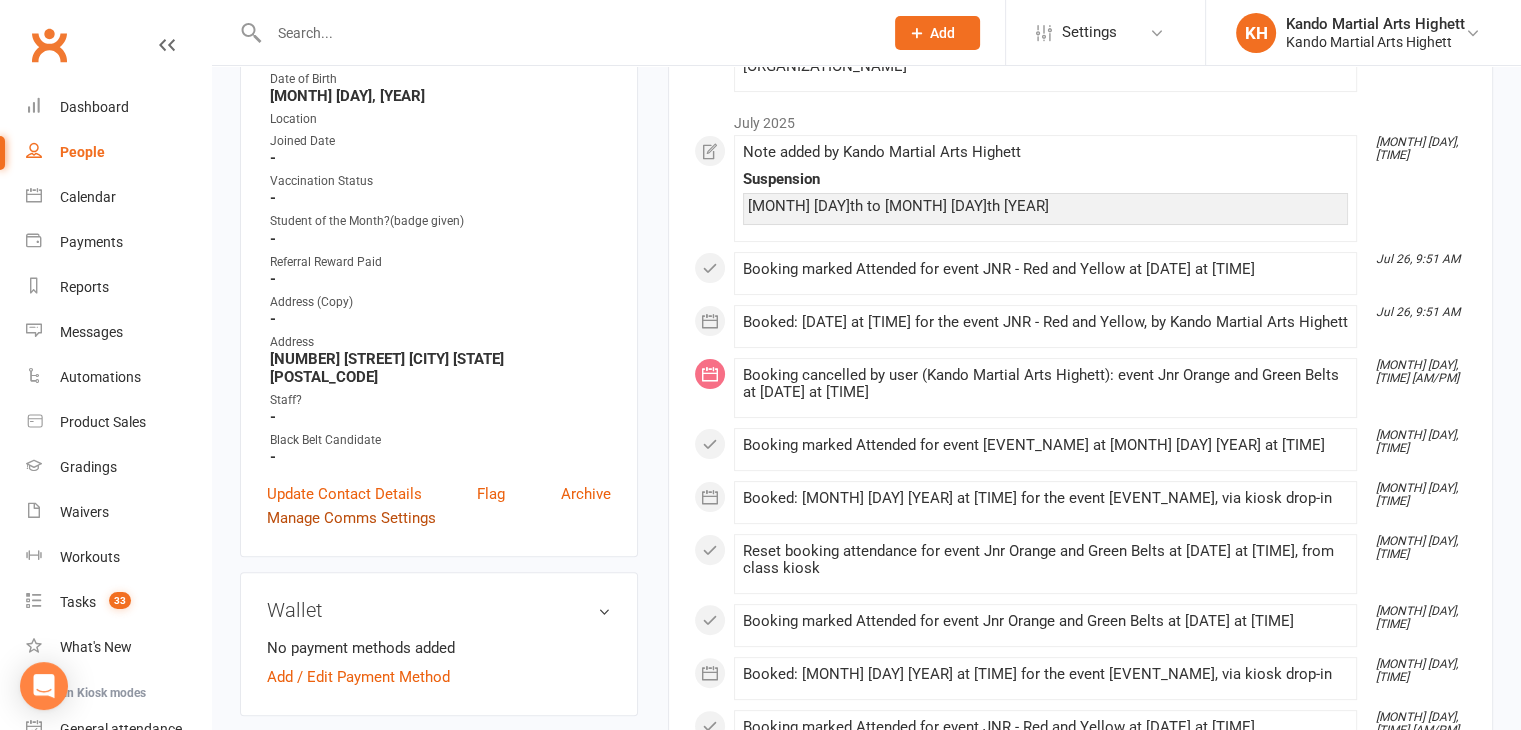 click on "Manage Comms Settings" at bounding box center [351, 518] 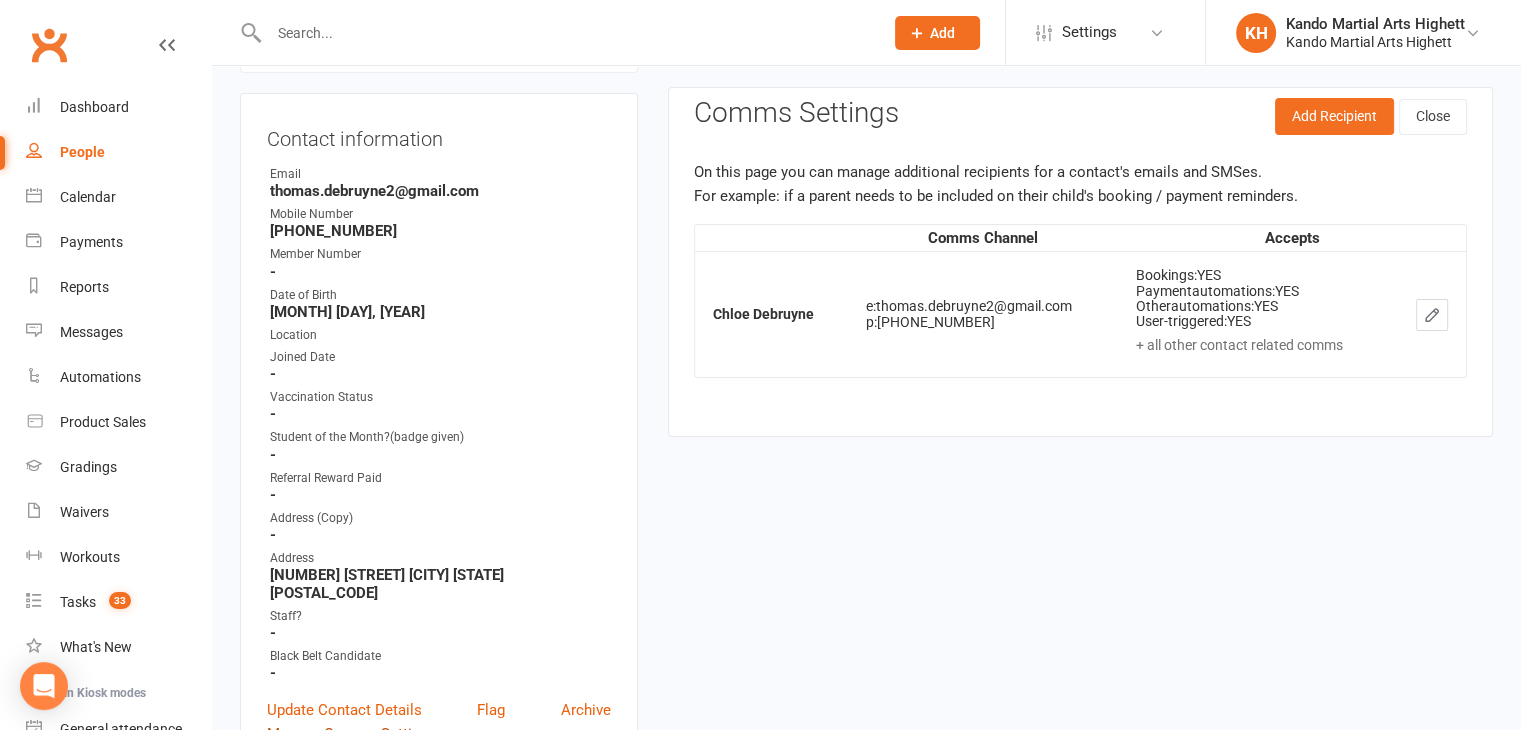 scroll, scrollTop: 171, scrollLeft: 0, axis: vertical 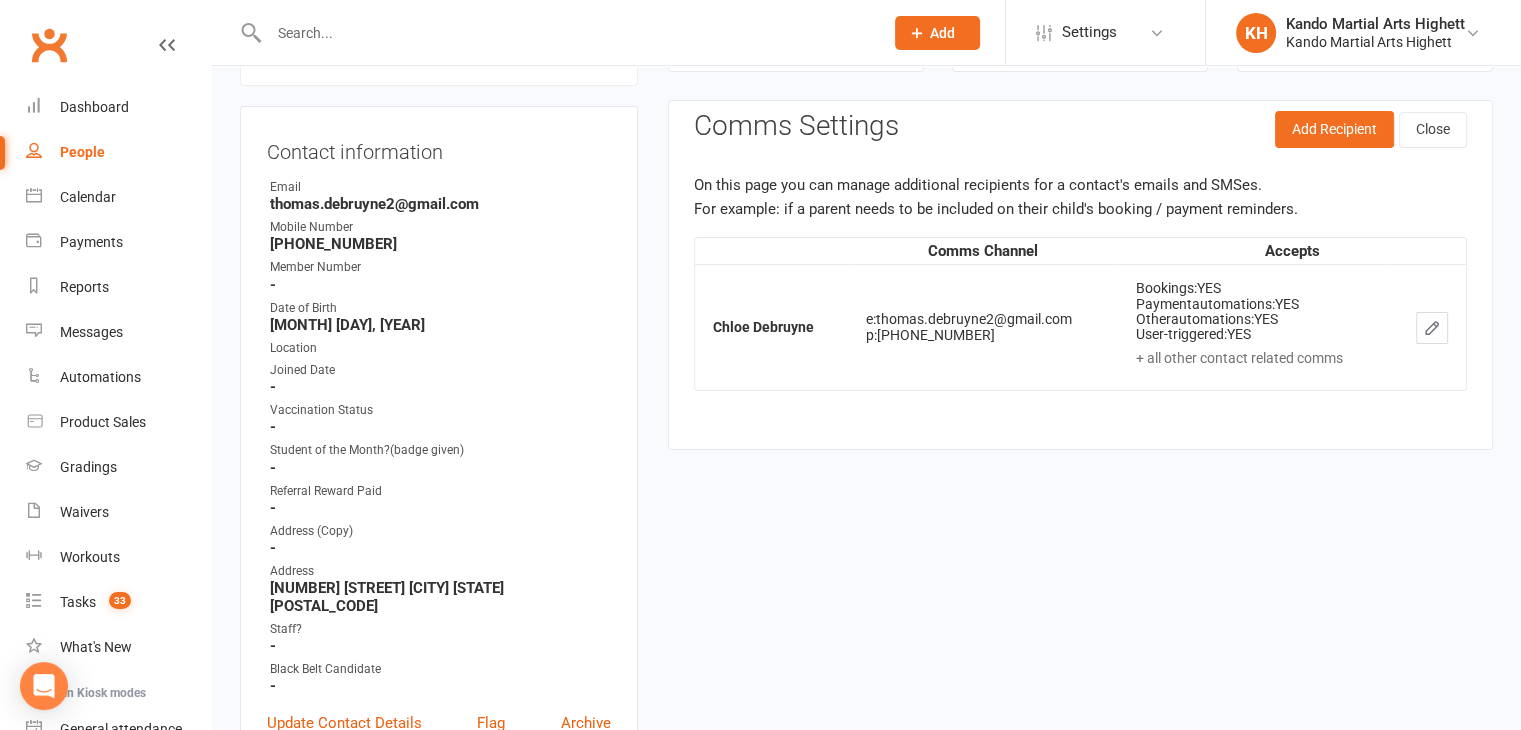 click at bounding box center (1432, 328) 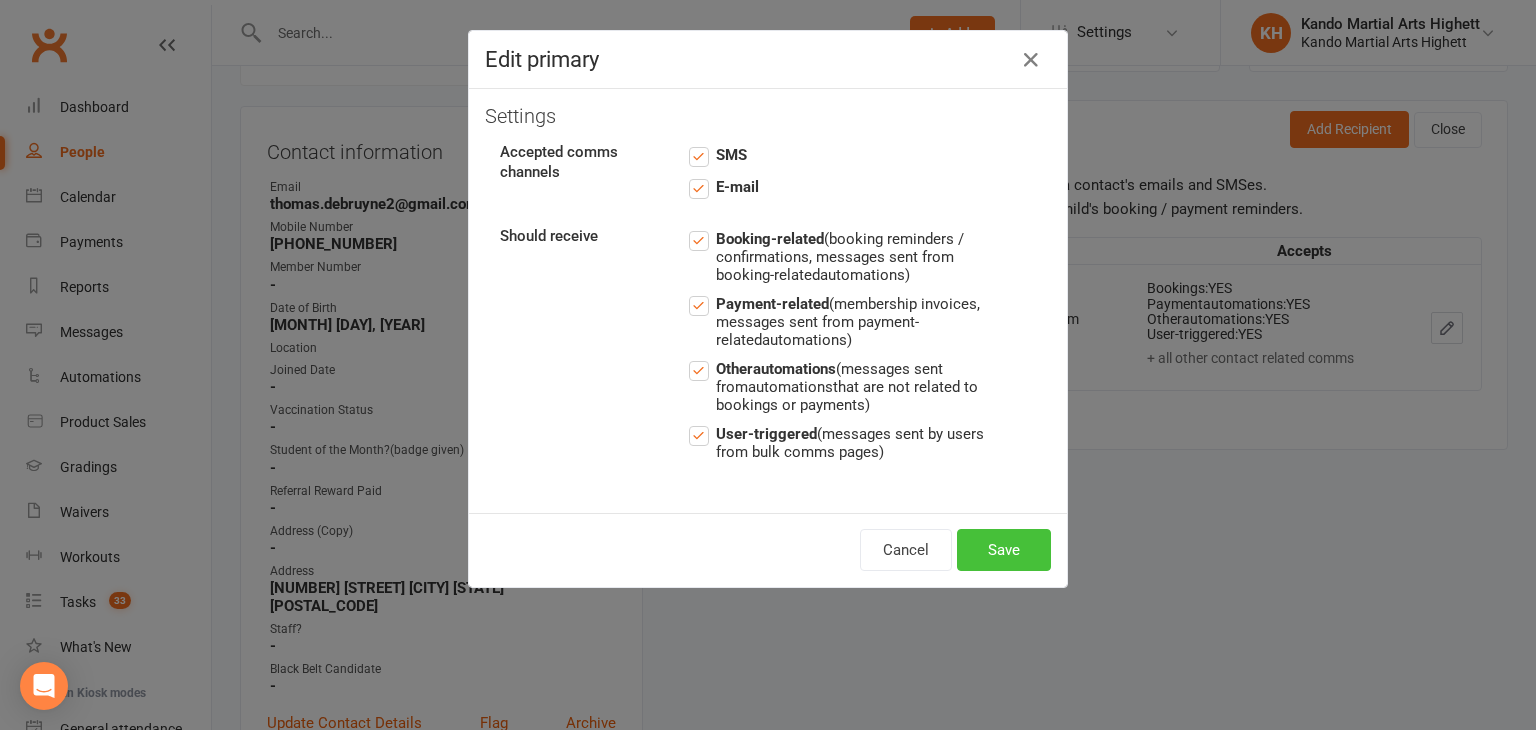 click on "Save" at bounding box center [1004, 550] 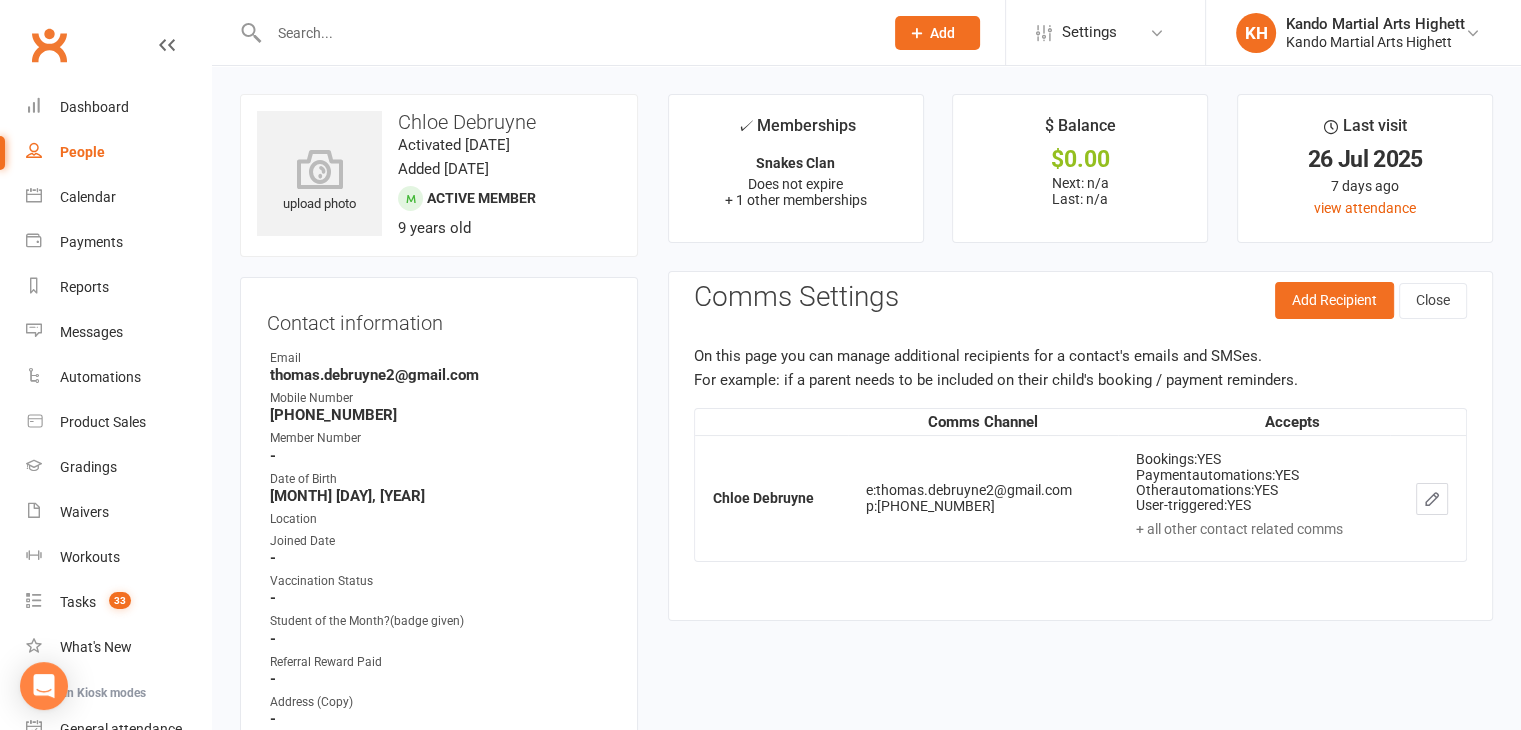 scroll, scrollTop: 0, scrollLeft: 0, axis: both 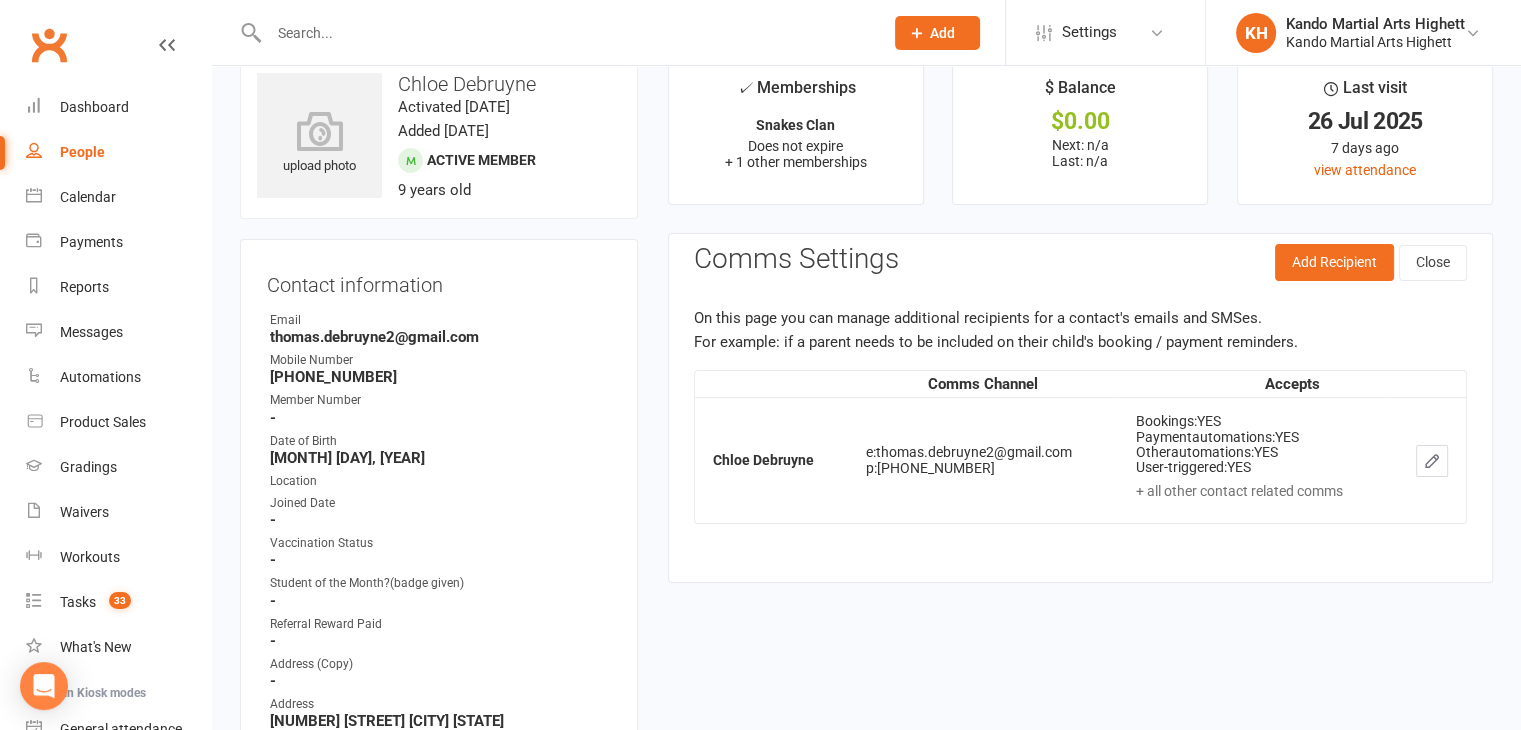 click on "On this page you can manage additional recipients for a contact's emails and SMSes. For example: if a parent needs to be included on their child's booking / payment reminders." at bounding box center (1080, 330) 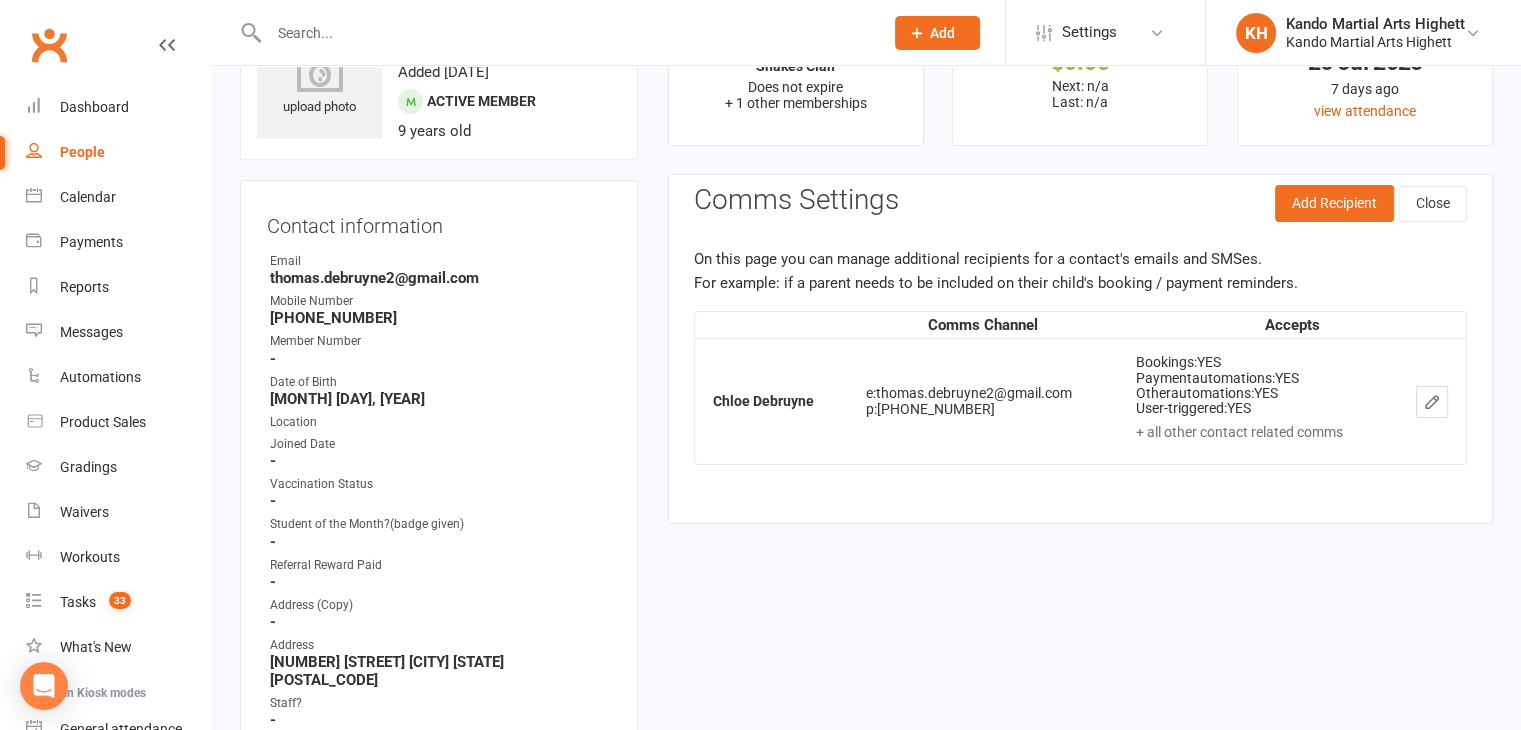 scroll, scrollTop: 0, scrollLeft: 0, axis: both 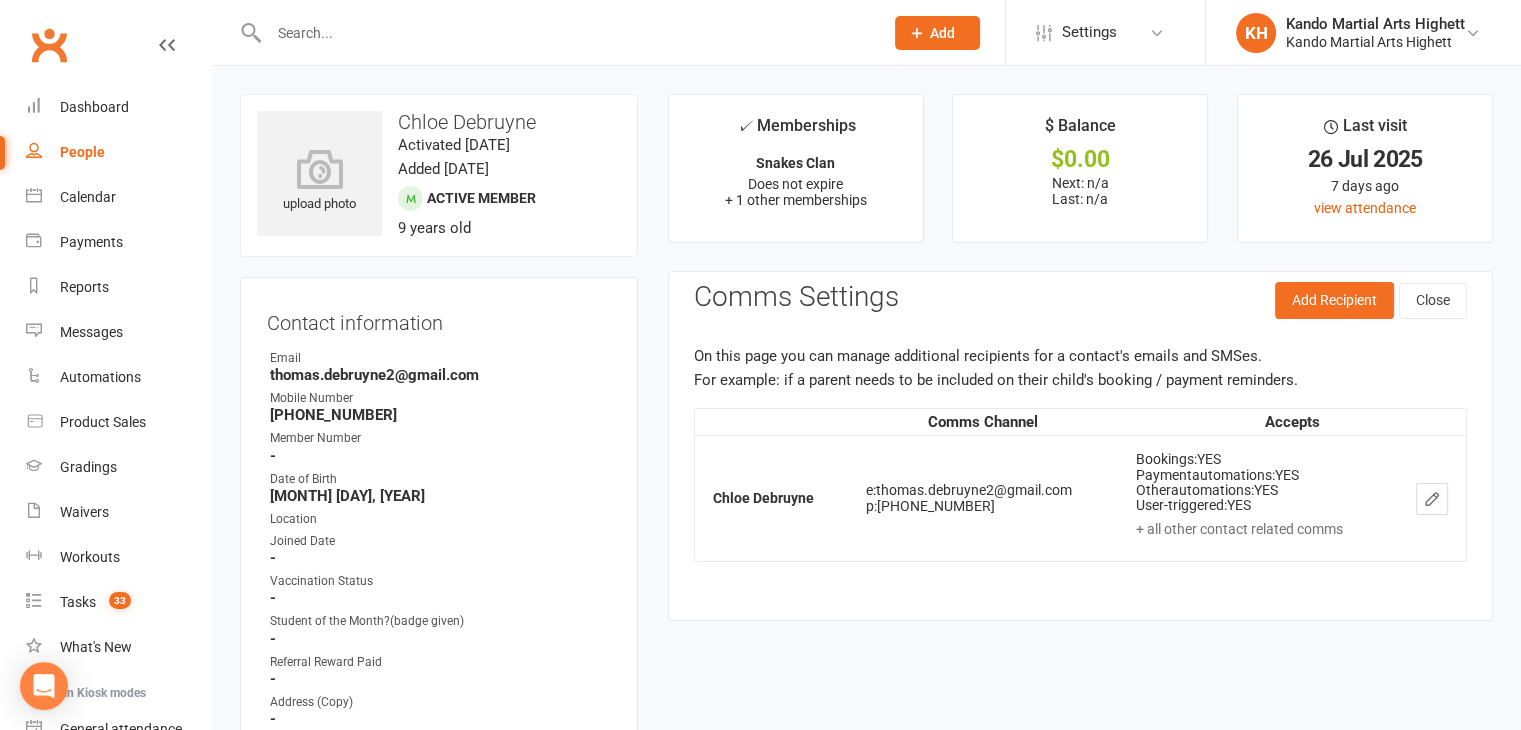 click on "e: thomas.debruyne2@gmail.com" at bounding box center [983, 490] 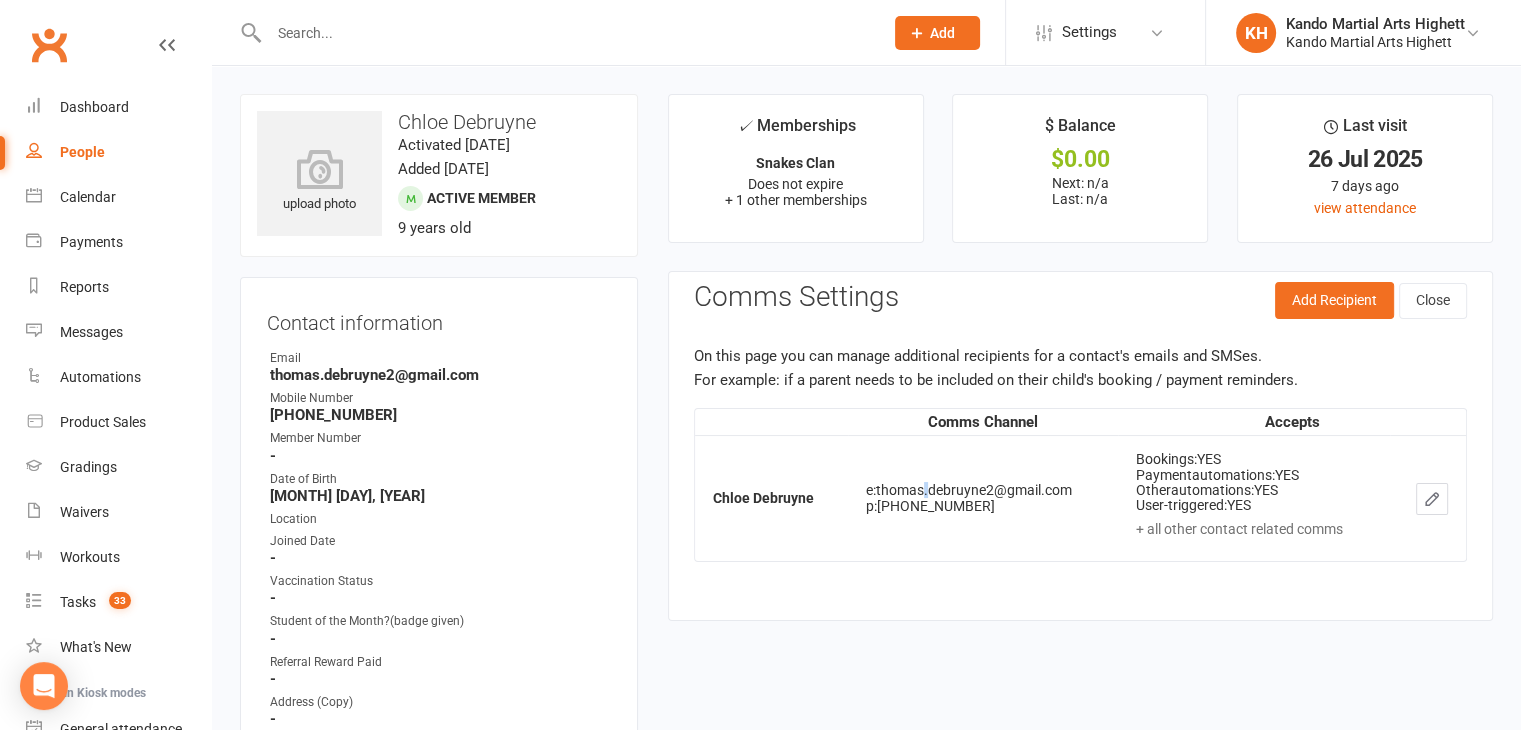 click on "e: thomas.debruyne2@gmail.com" at bounding box center [983, 490] 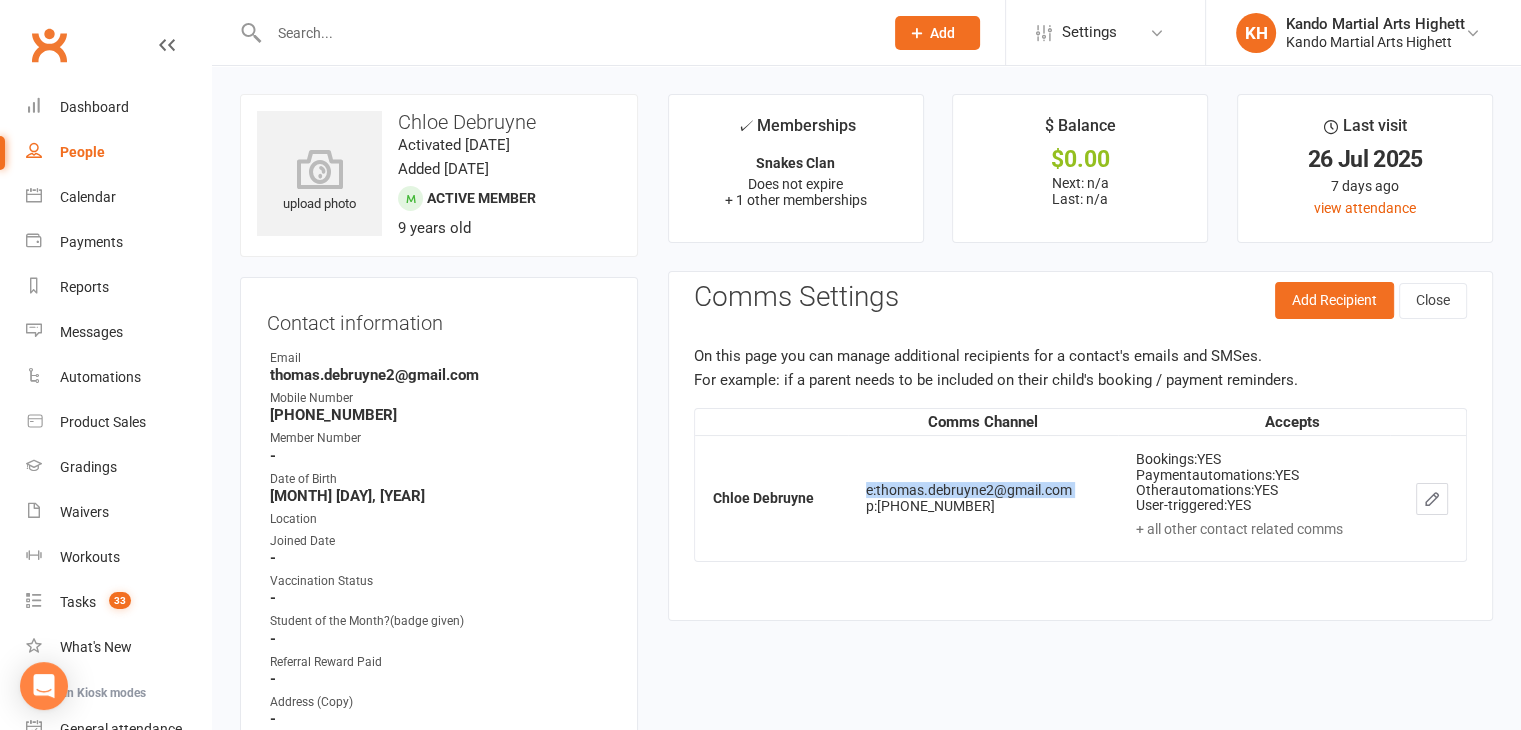 click on "e: thomas.debruyne2@gmail.com" at bounding box center [983, 490] 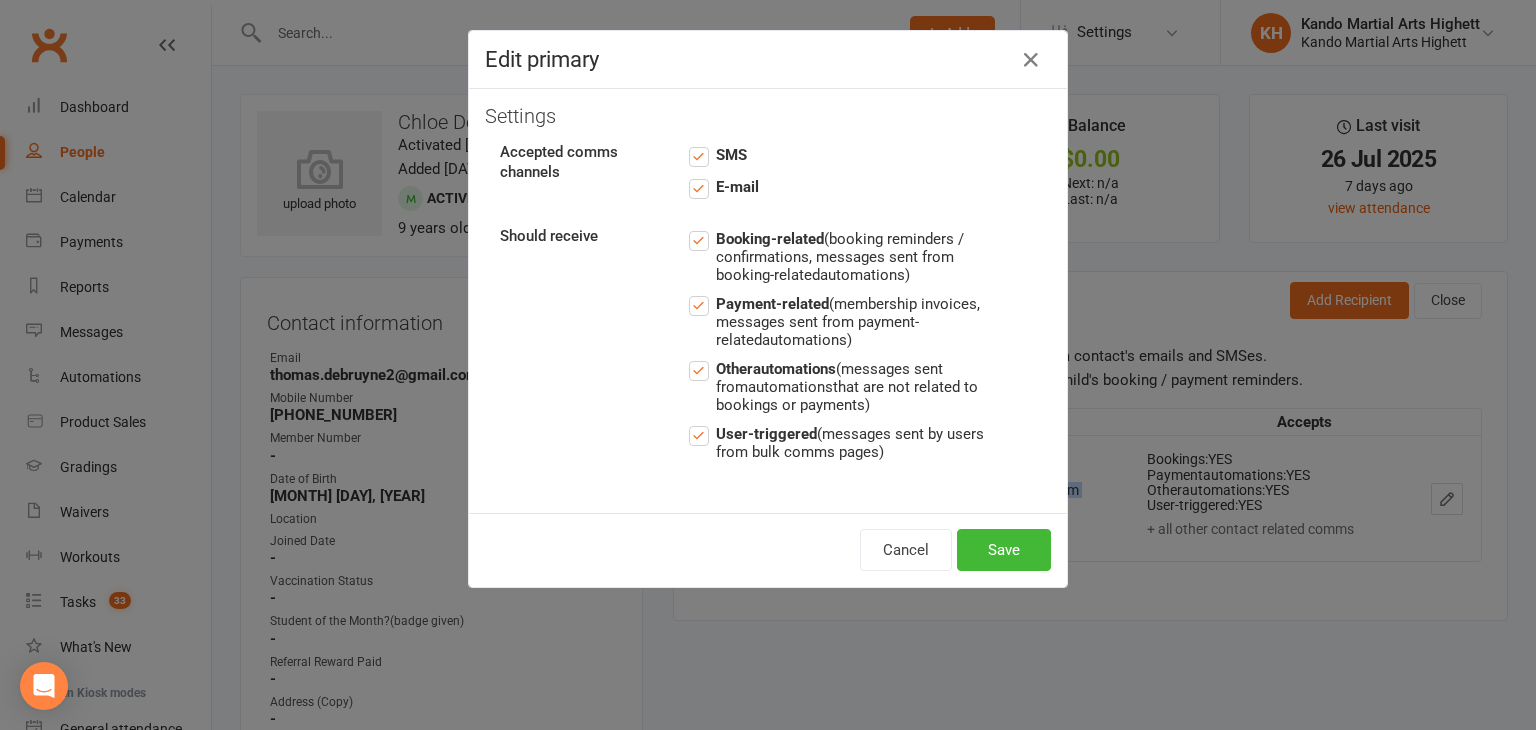 click on "E-mail" at bounding box center (724, 187) 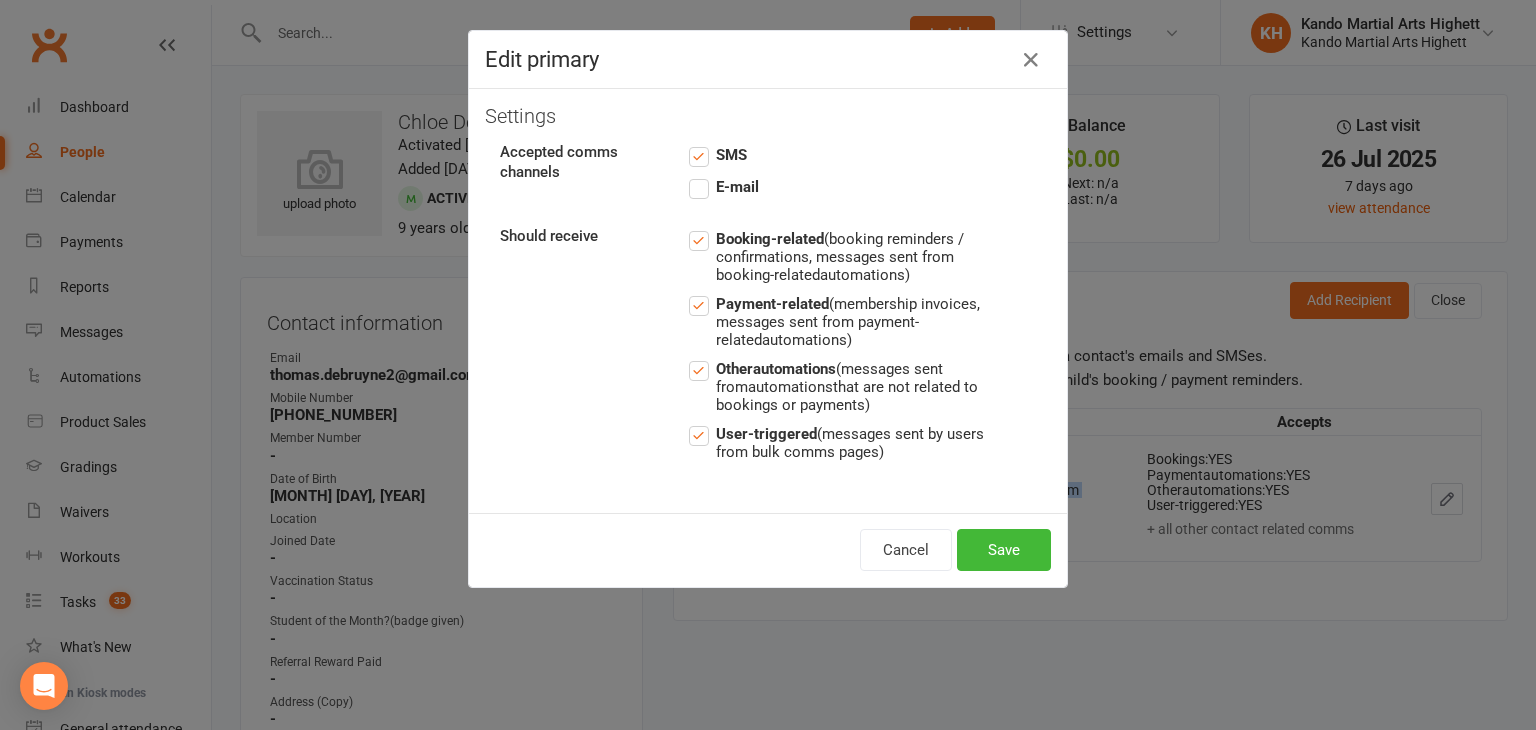click on "SMS" at bounding box center (718, 155) 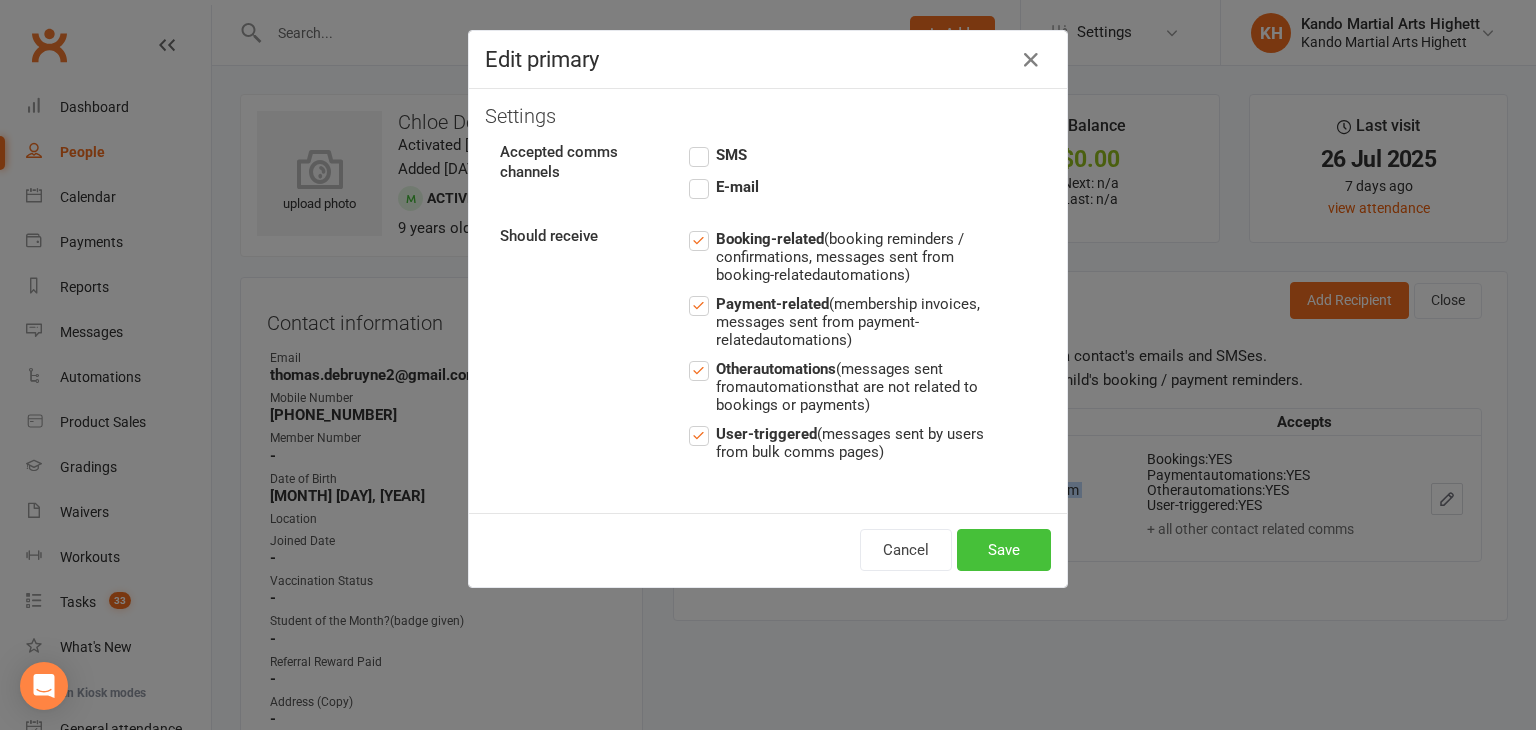 click on "Save" at bounding box center [1004, 550] 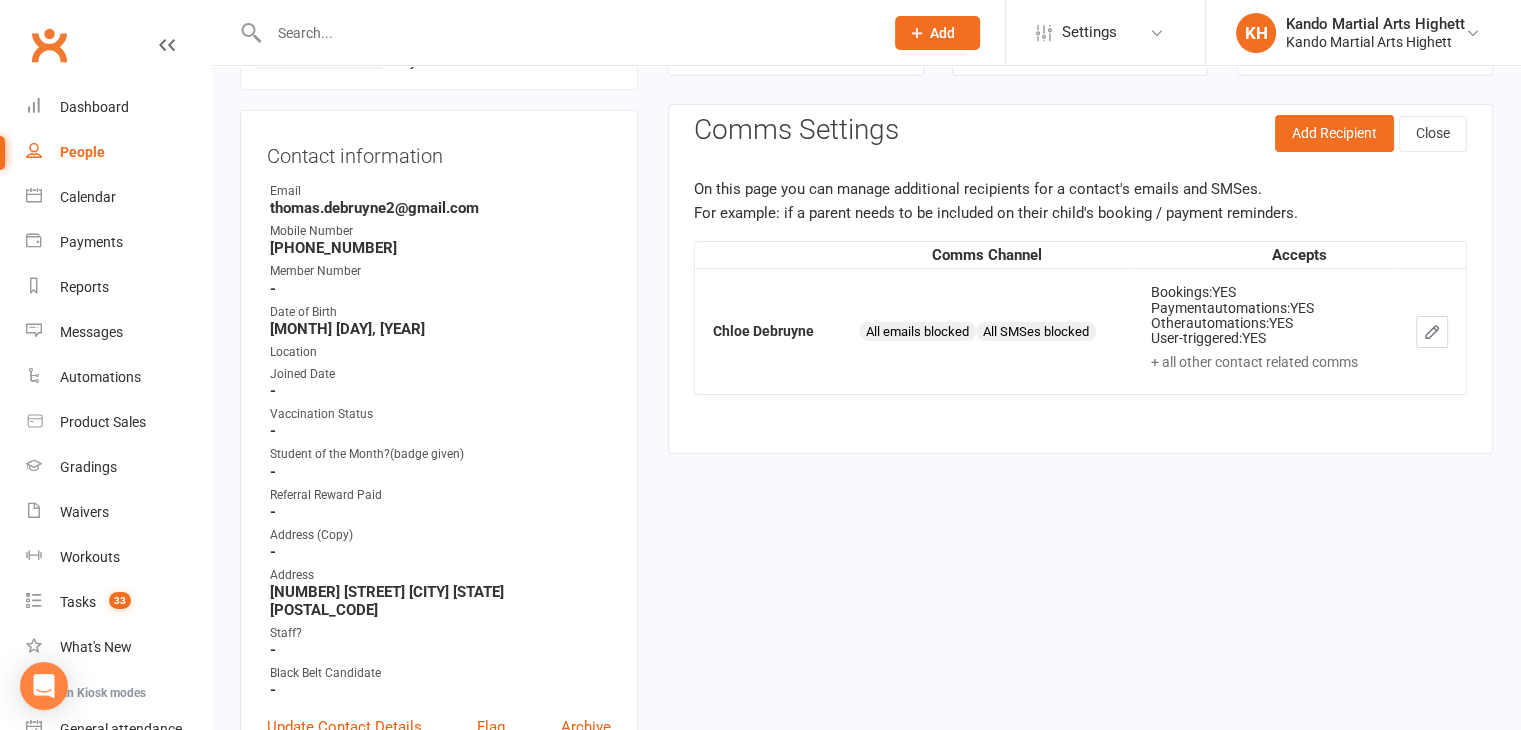 scroll, scrollTop: 171, scrollLeft: 0, axis: vertical 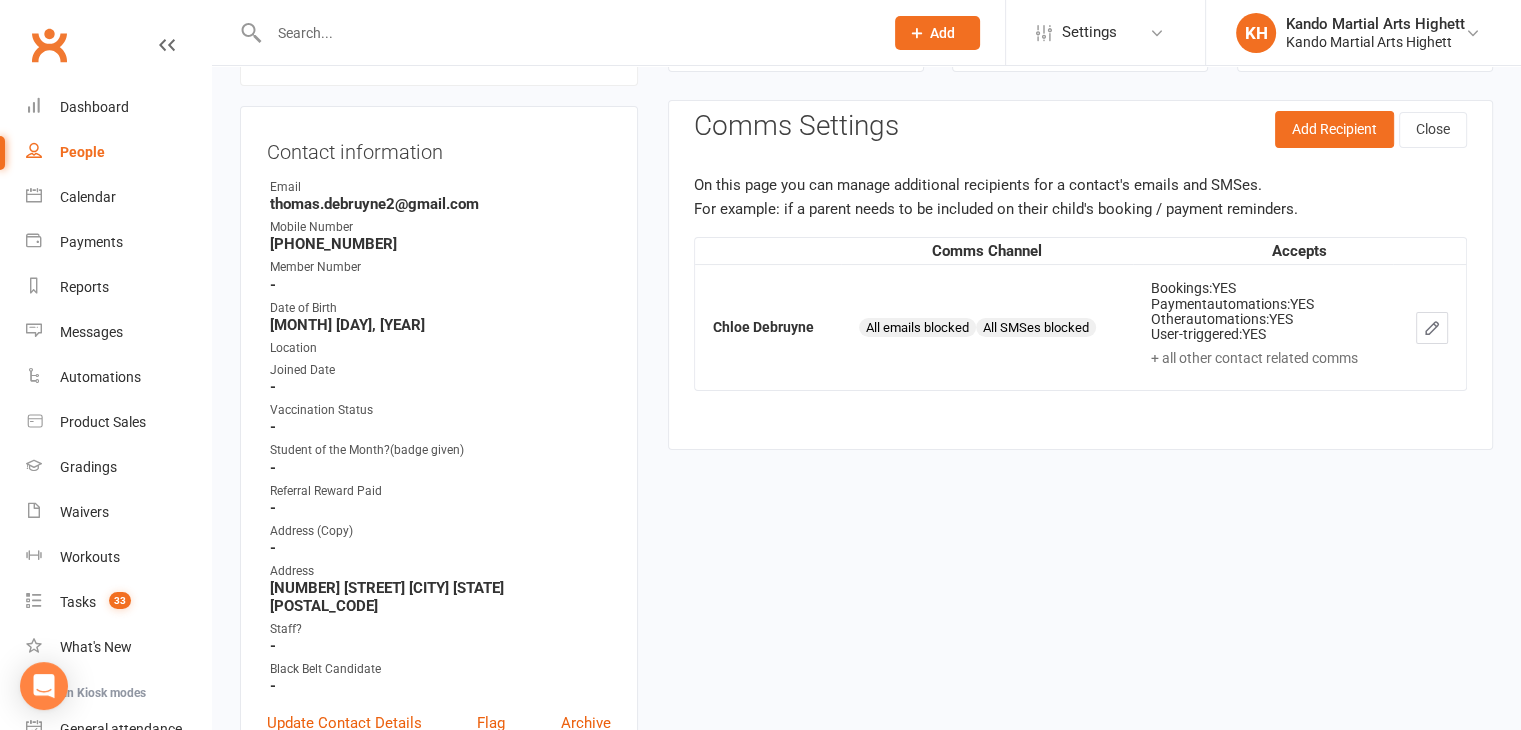 click 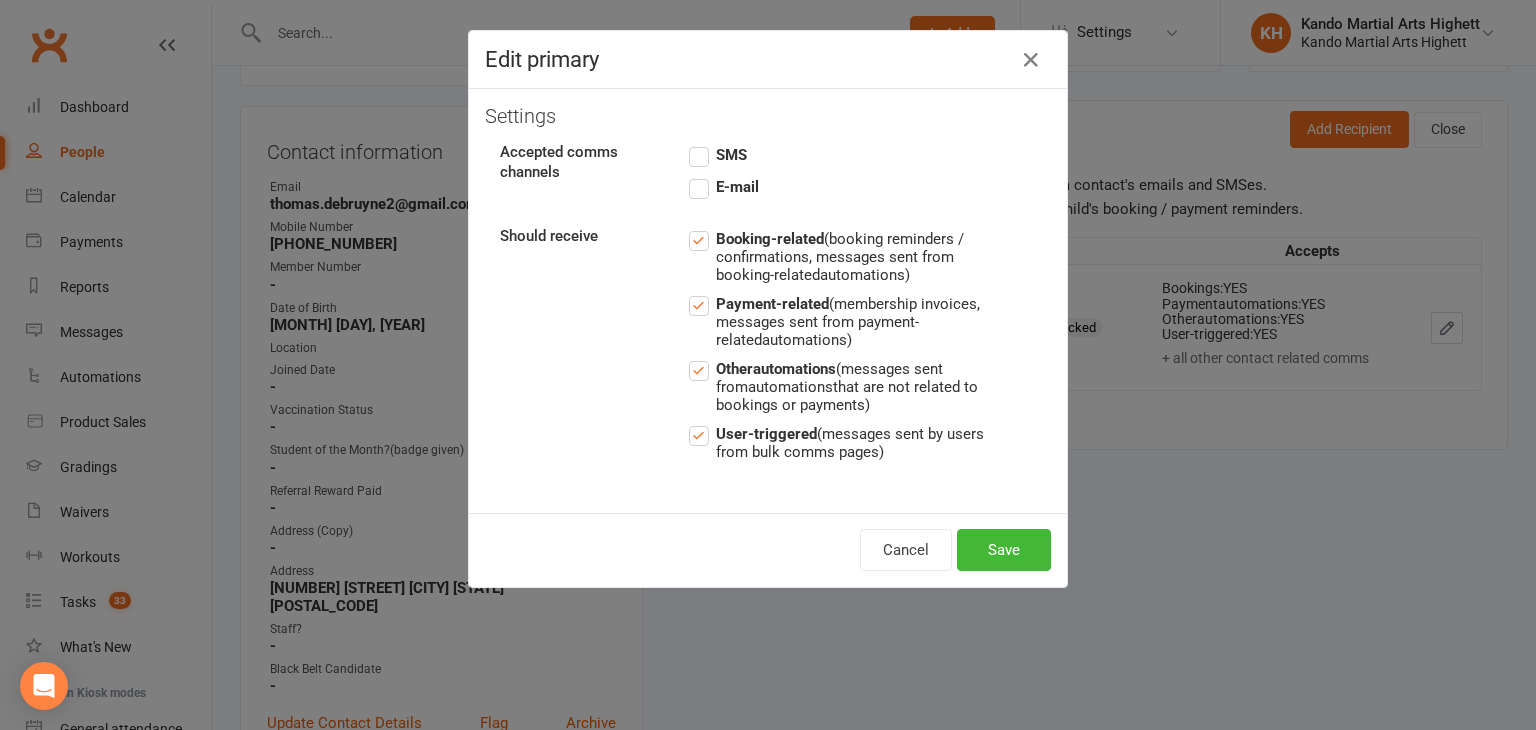 click on "SMS" at bounding box center (718, 155) 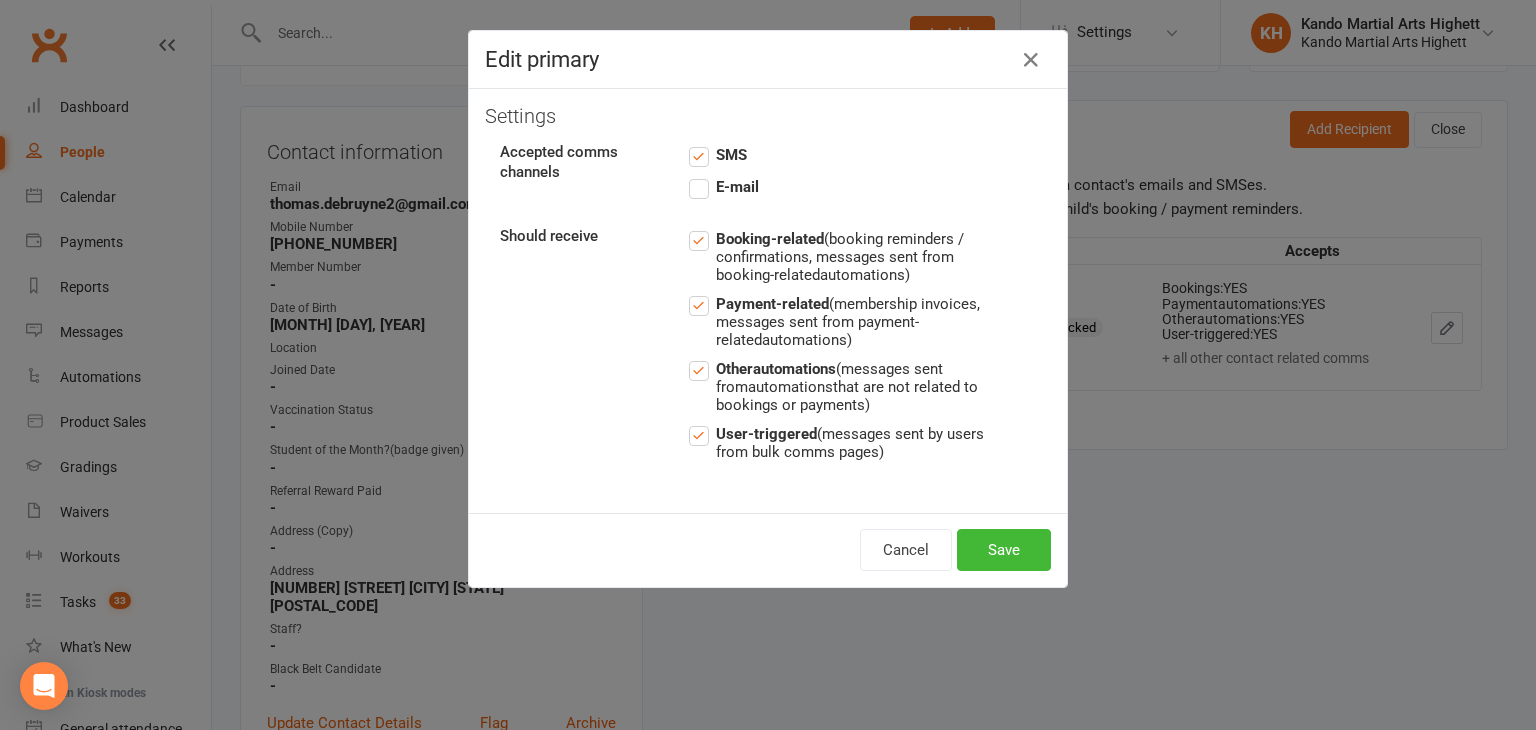 click on "E-mail" at bounding box center (724, 187) 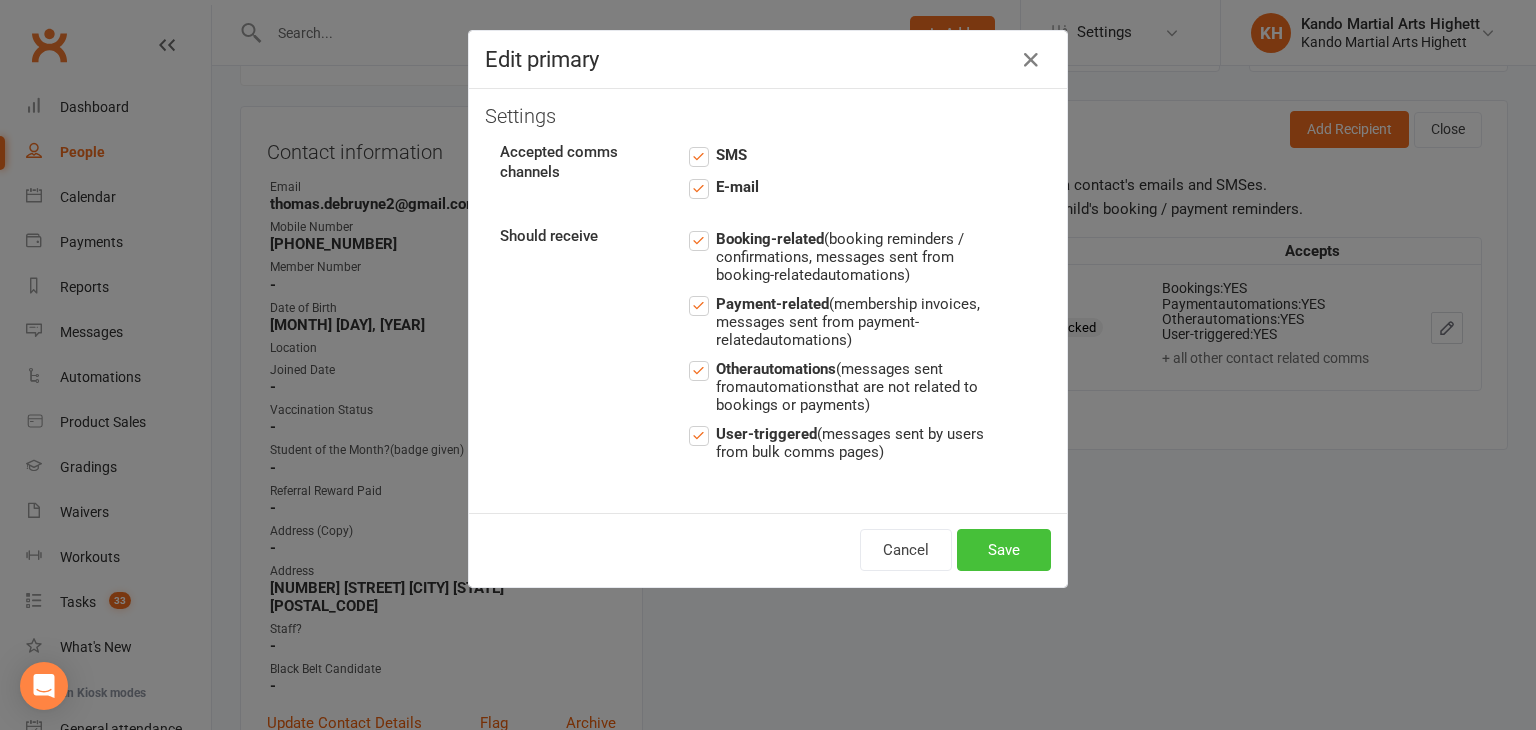 click on "Save" at bounding box center [1004, 550] 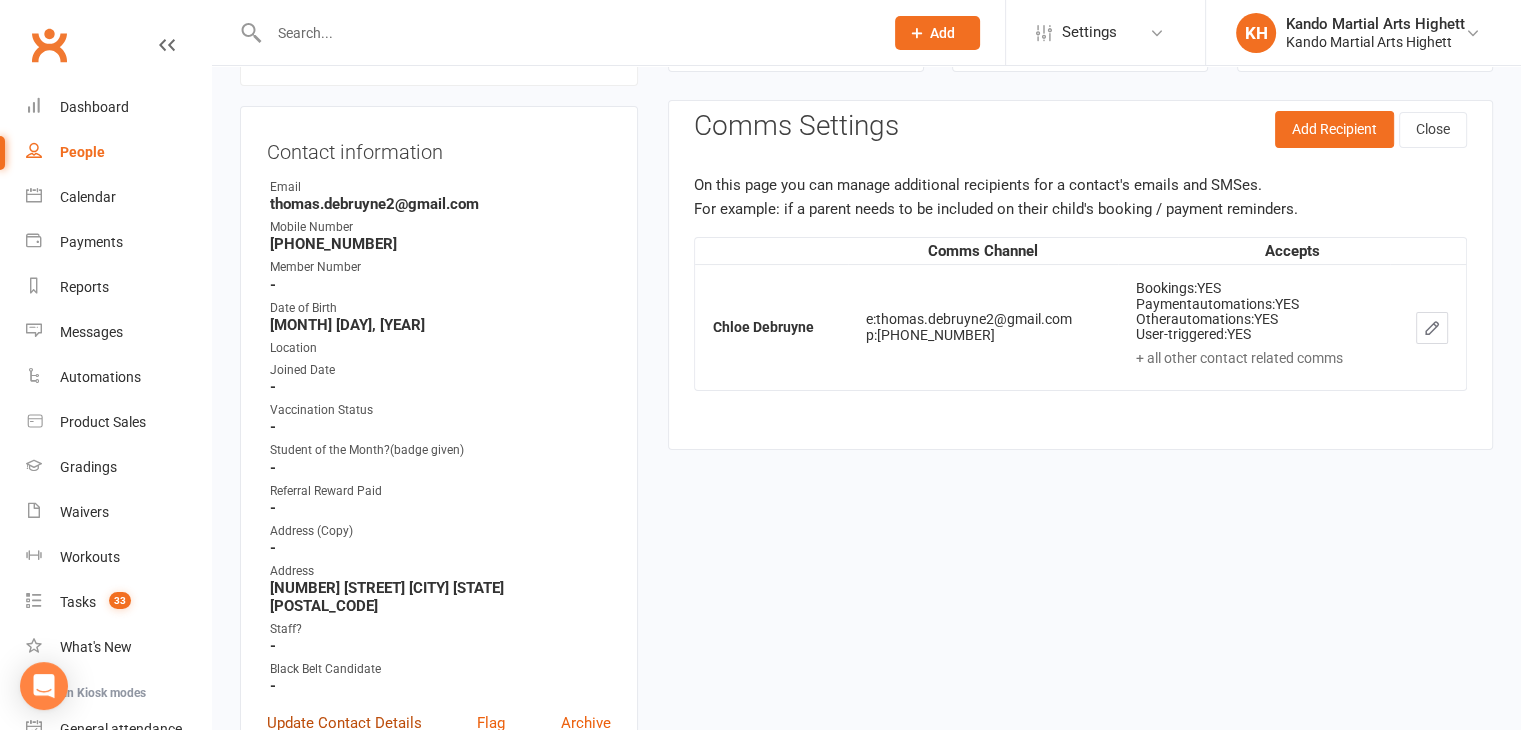 click on "Update Contact Details" at bounding box center (344, 723) 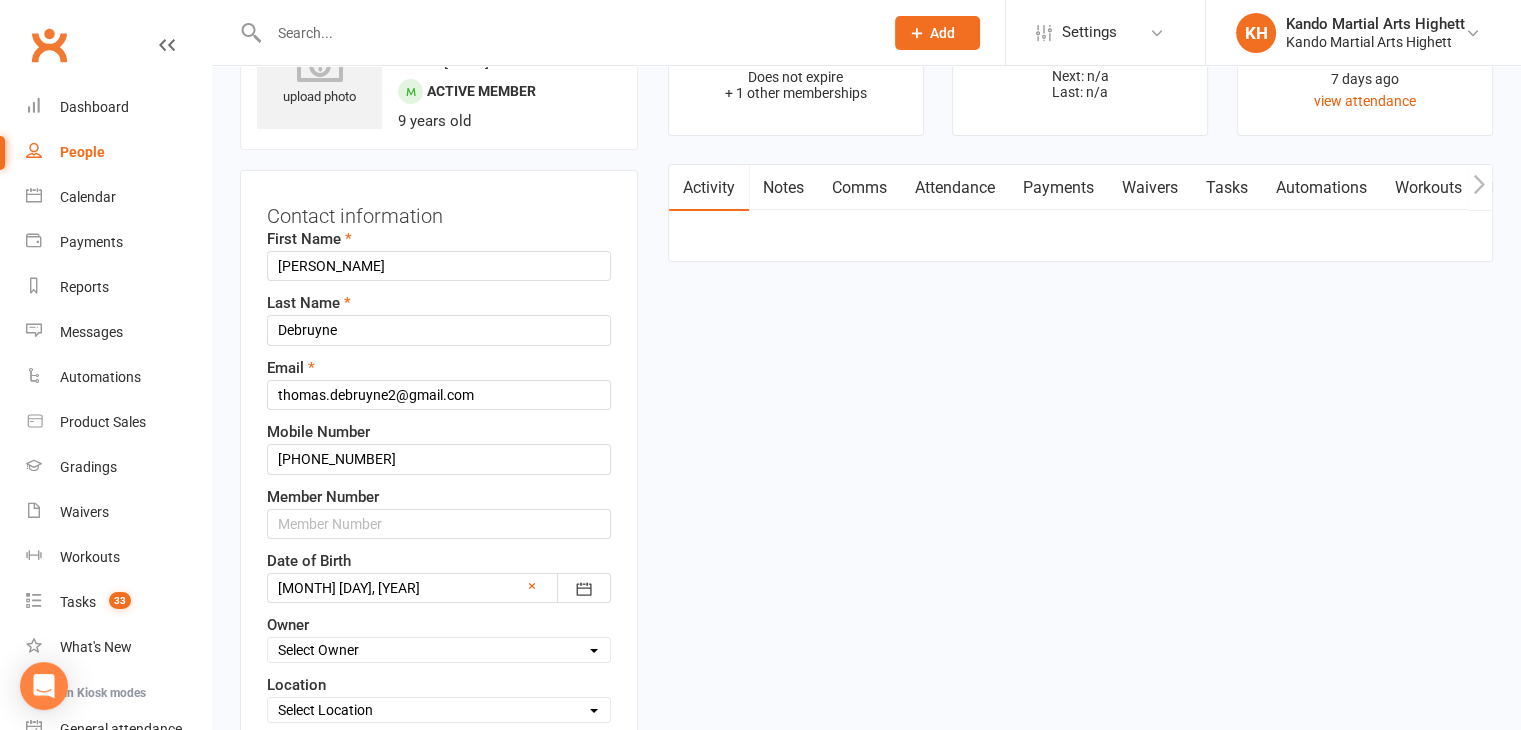 scroll, scrollTop: 93, scrollLeft: 0, axis: vertical 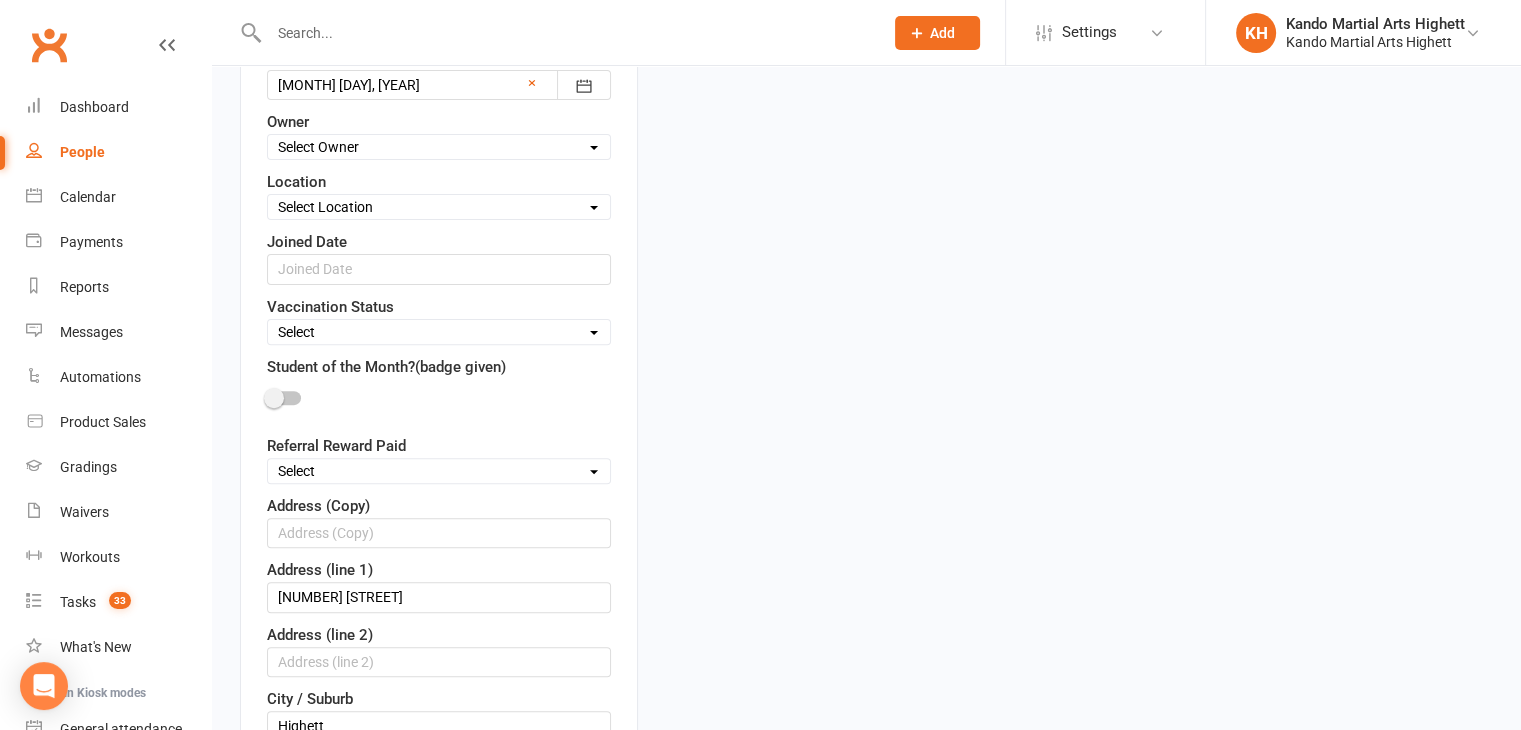 drag, startPoint x: 1510, startPoint y: 257, endPoint x: 1535, endPoint y: 396, distance: 141.2303 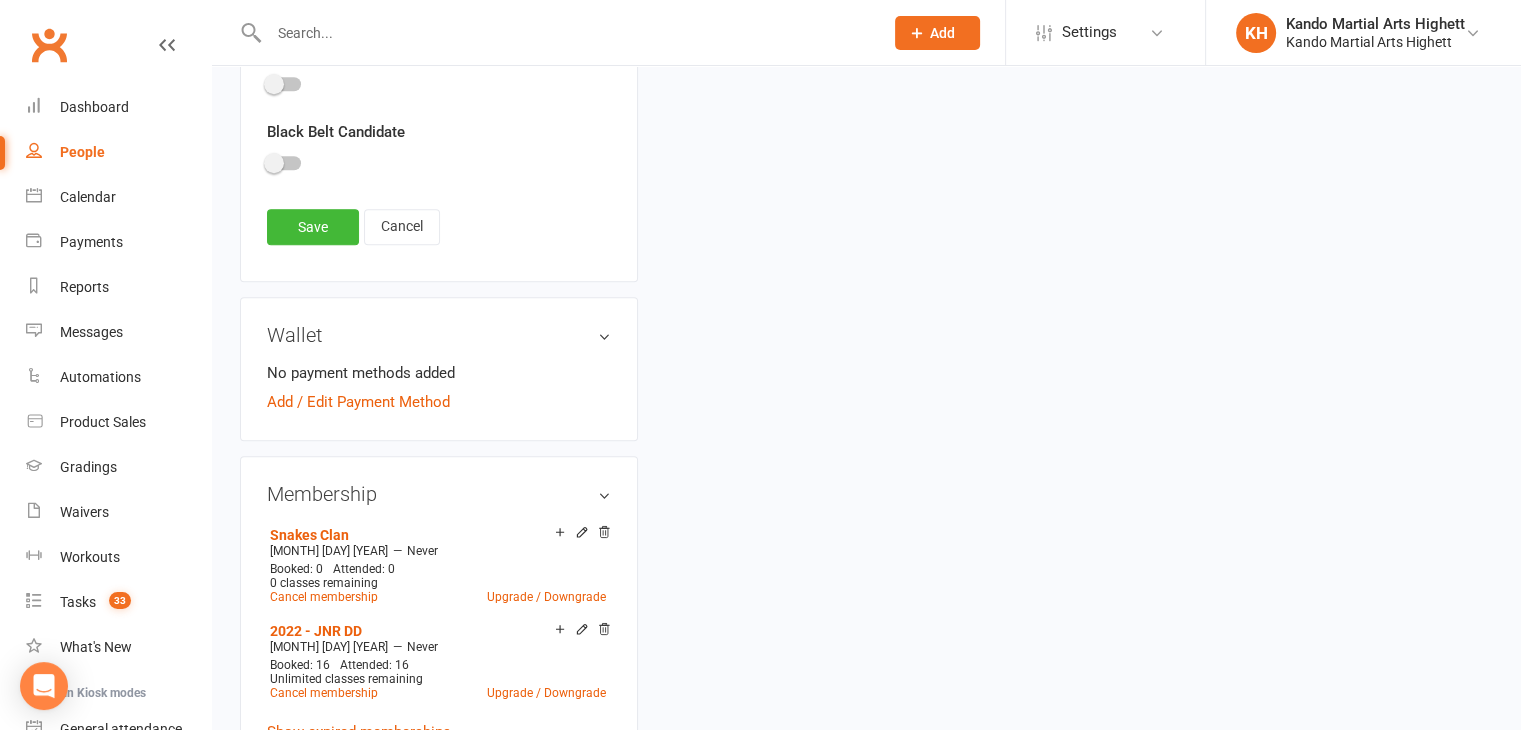 scroll, scrollTop: 1407, scrollLeft: 0, axis: vertical 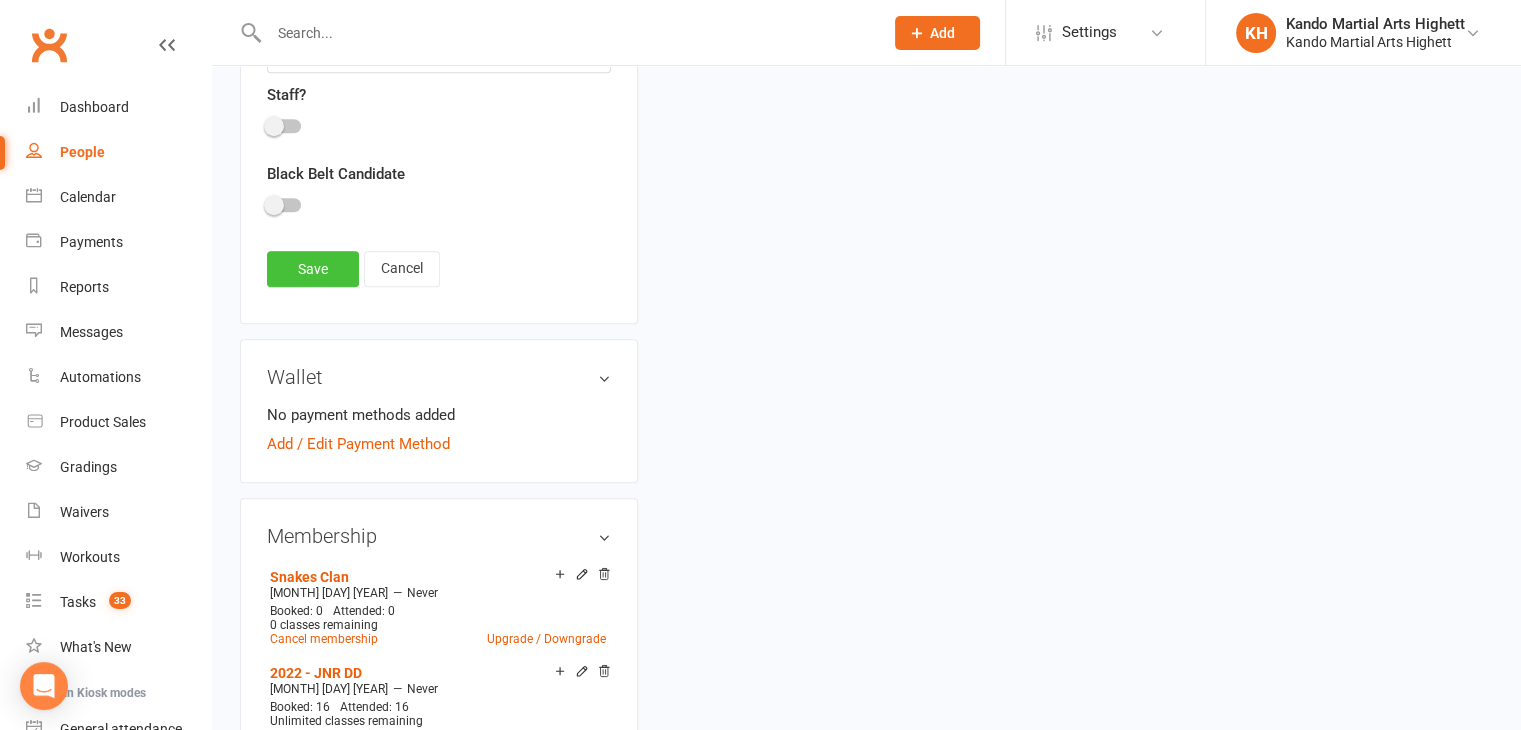 click on "Save" at bounding box center (313, 269) 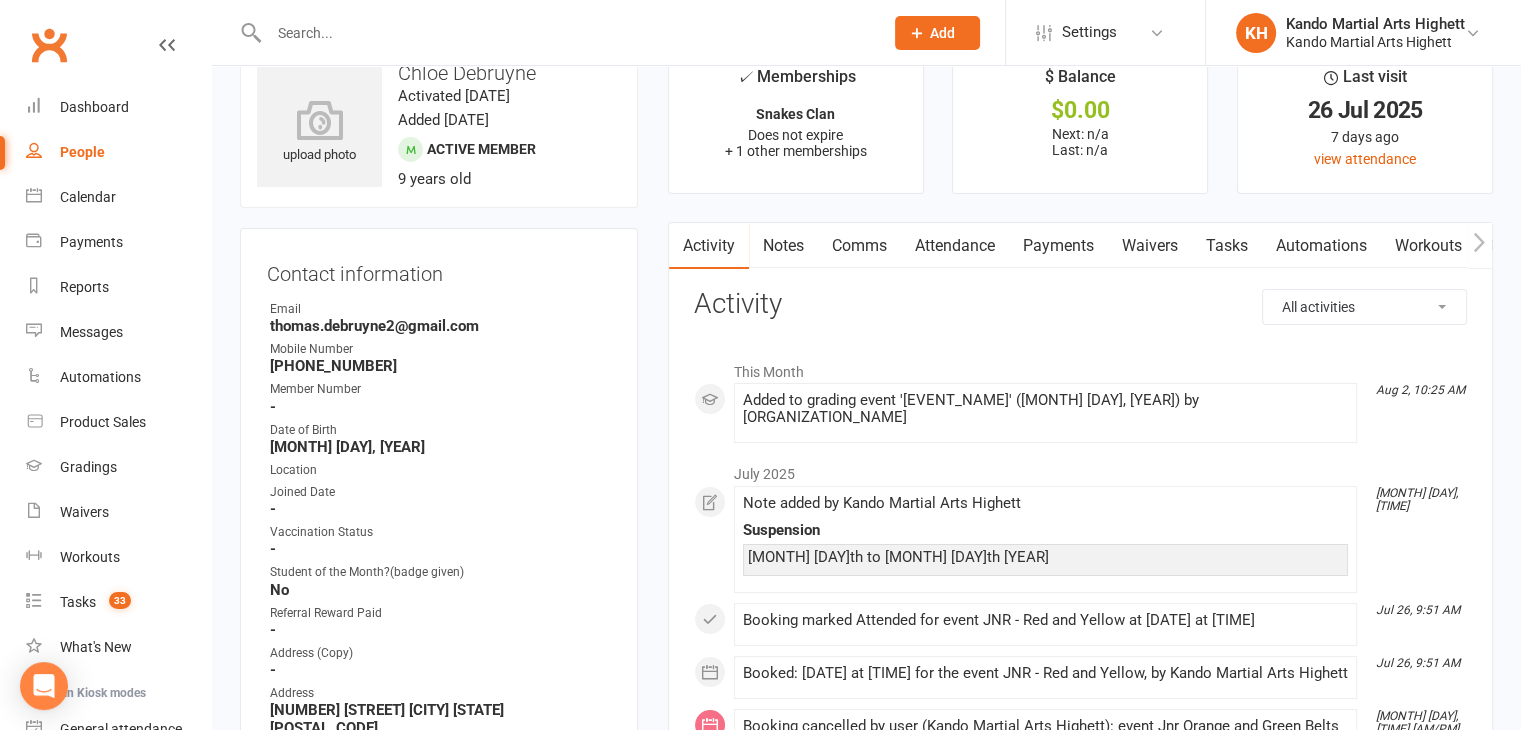 scroll, scrollTop: 47, scrollLeft: 0, axis: vertical 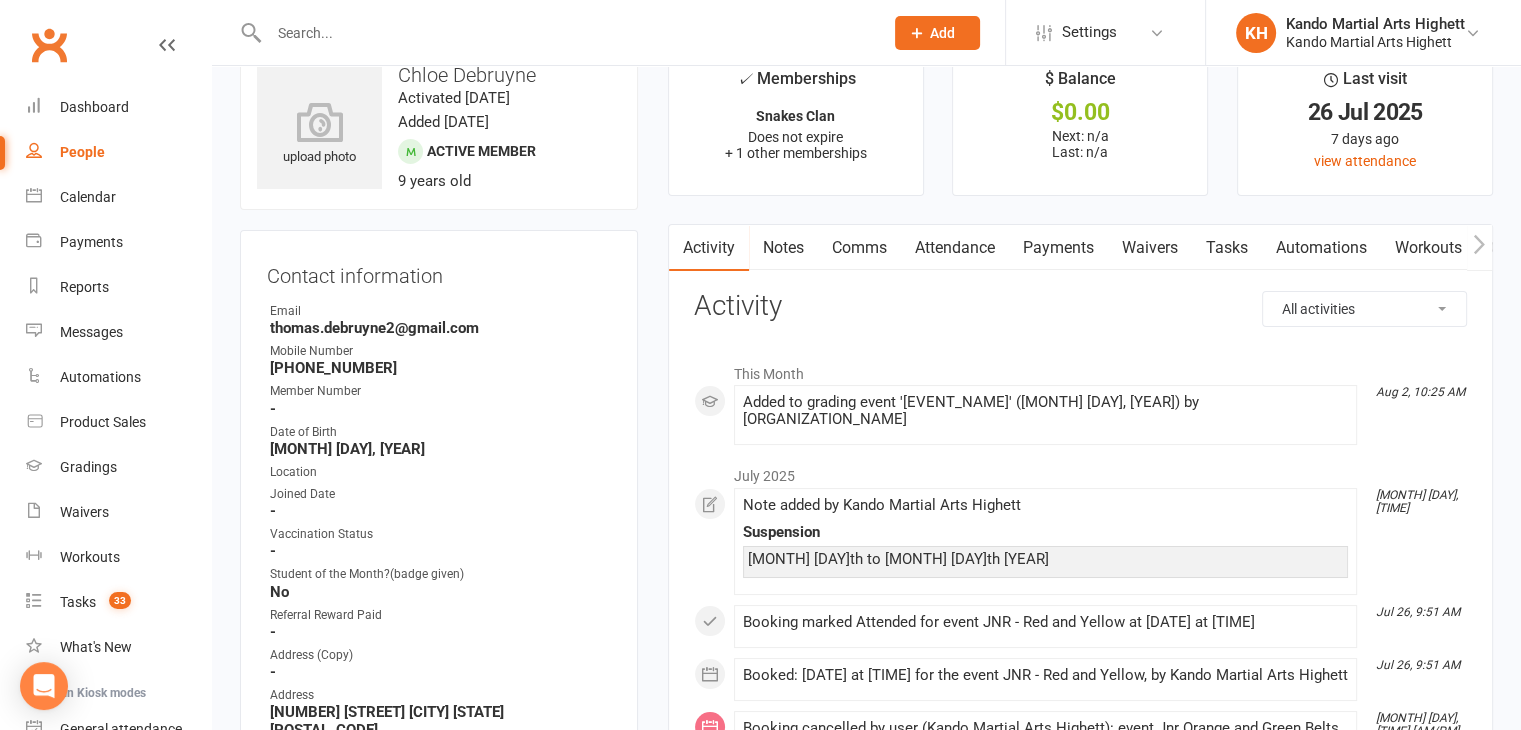 click on "Comms" at bounding box center [859, 248] 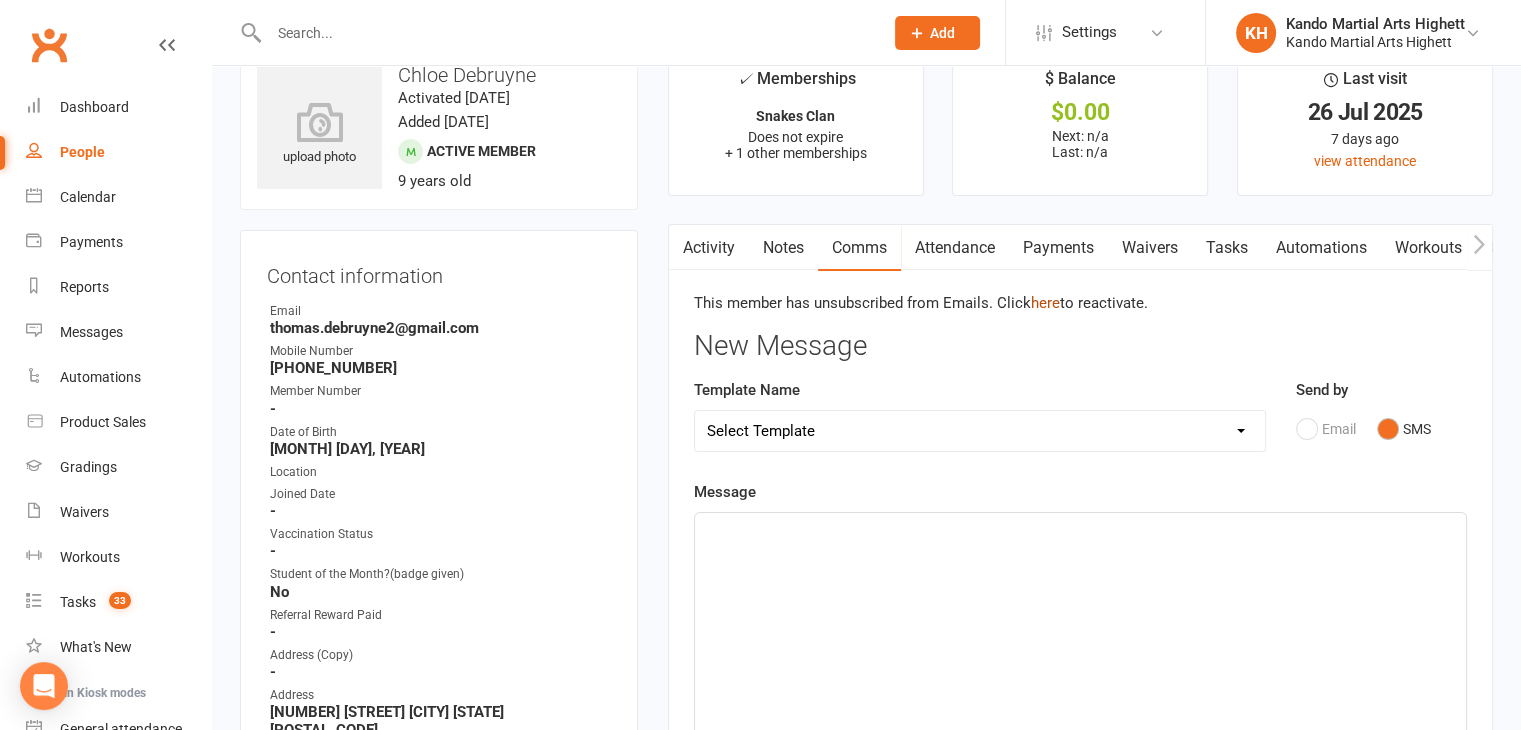 click on "here" at bounding box center [1045, 303] 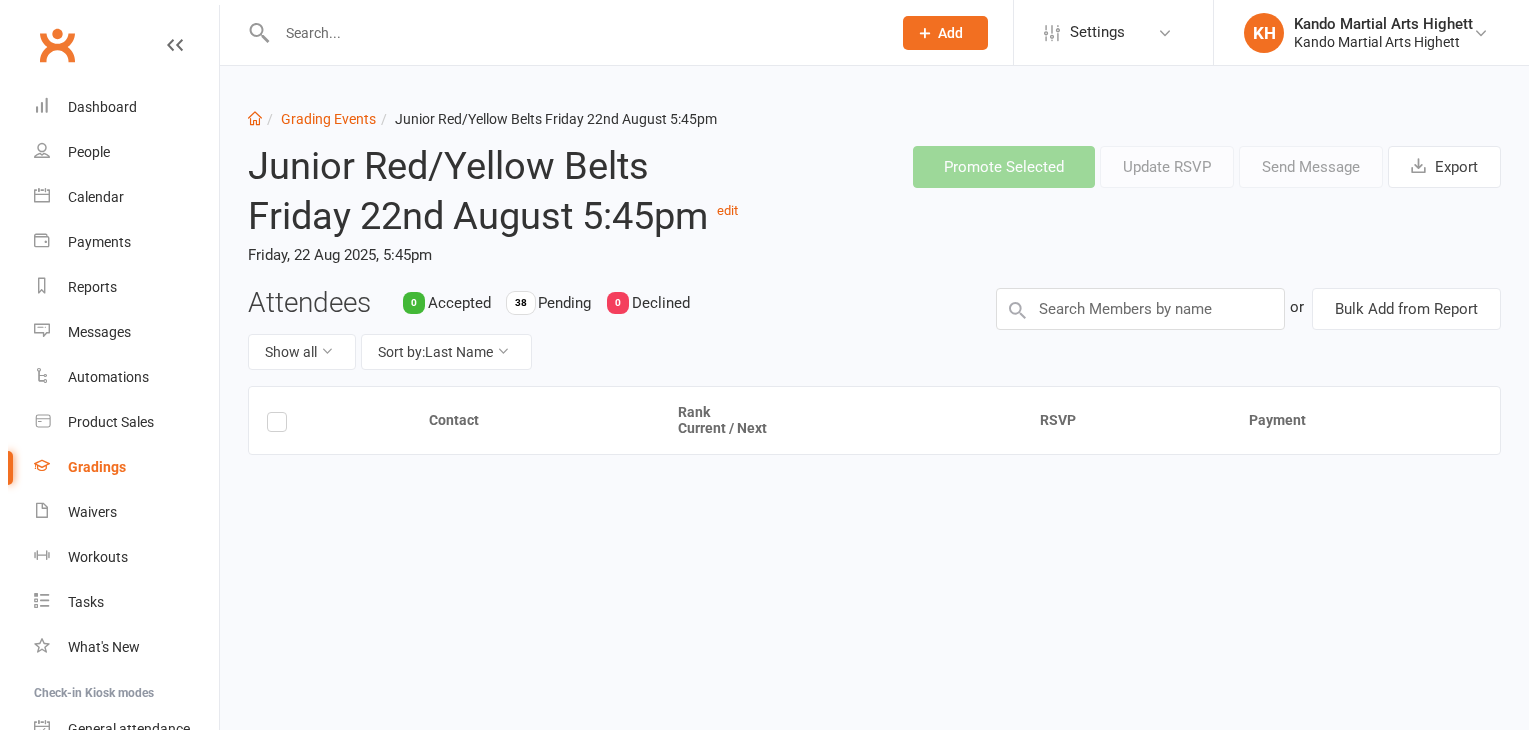 scroll, scrollTop: 0, scrollLeft: 0, axis: both 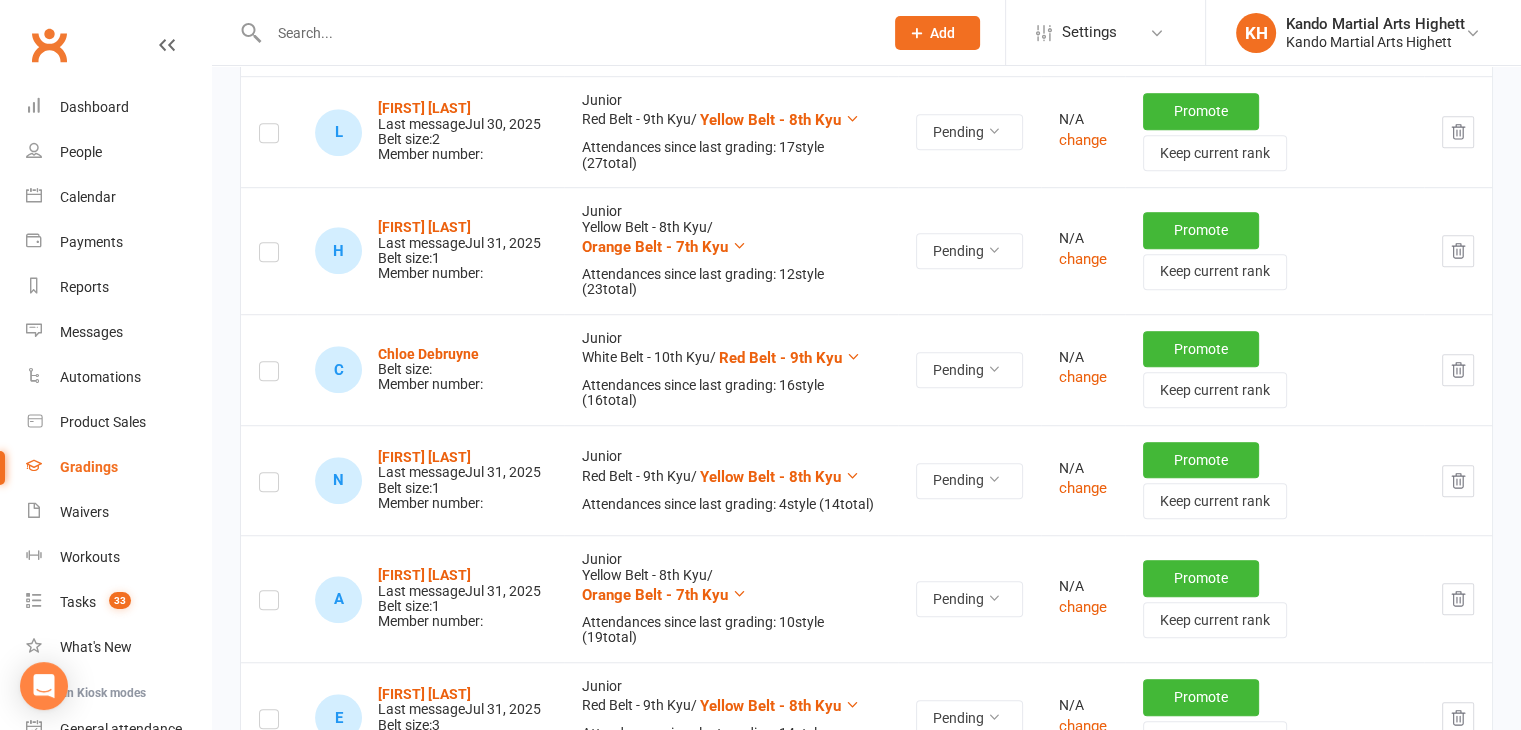 click at bounding box center (269, 374) 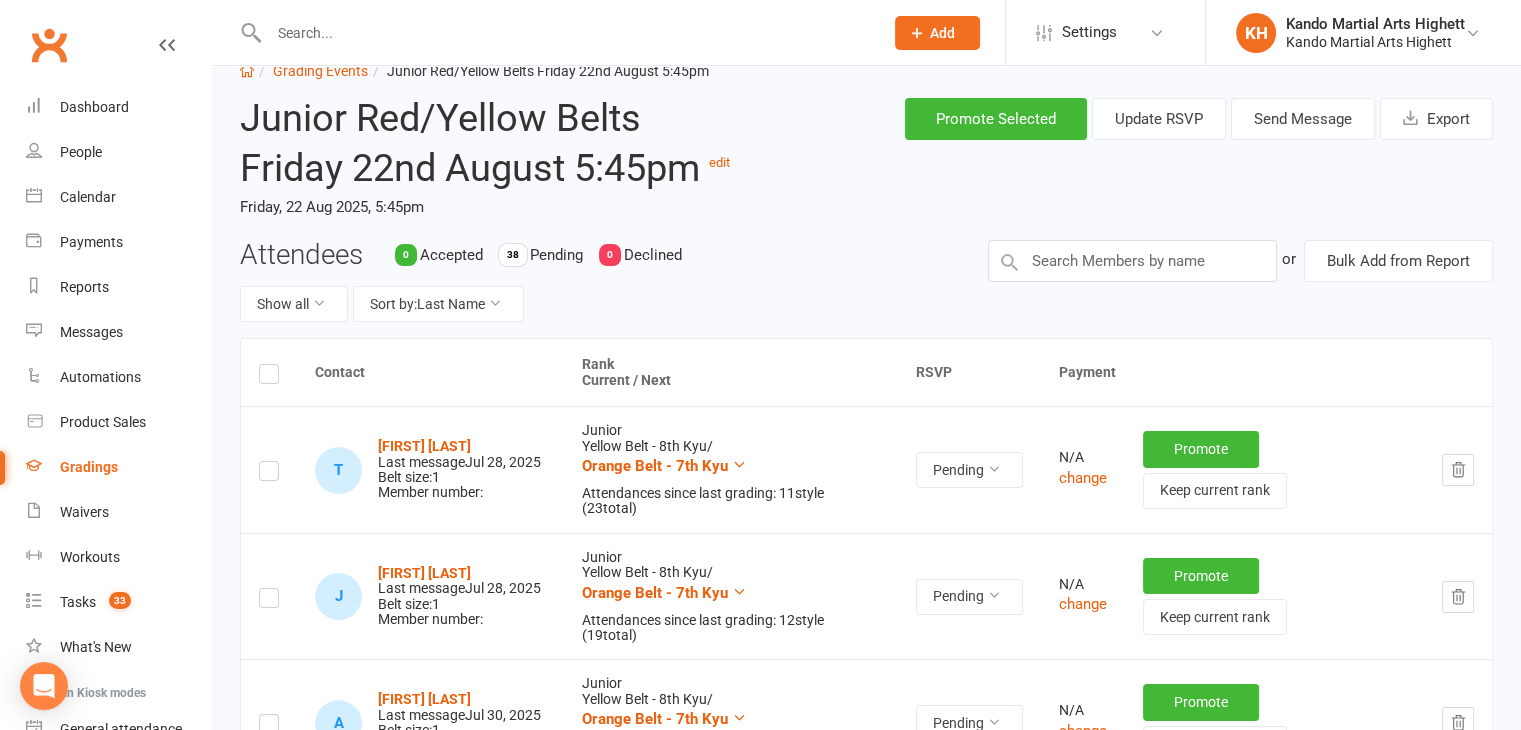 scroll, scrollTop: 45, scrollLeft: 0, axis: vertical 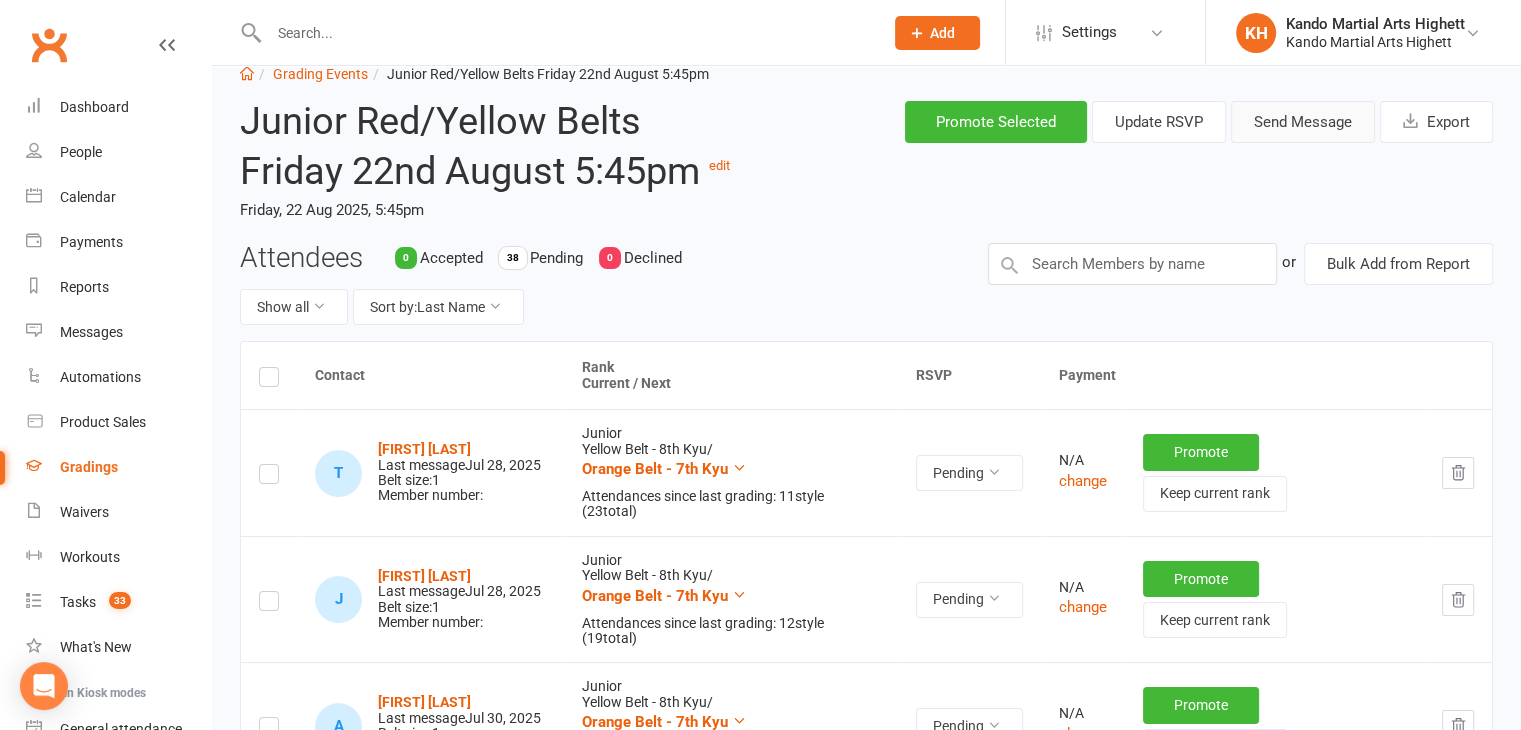 click on "Send Message" at bounding box center (1303, 122) 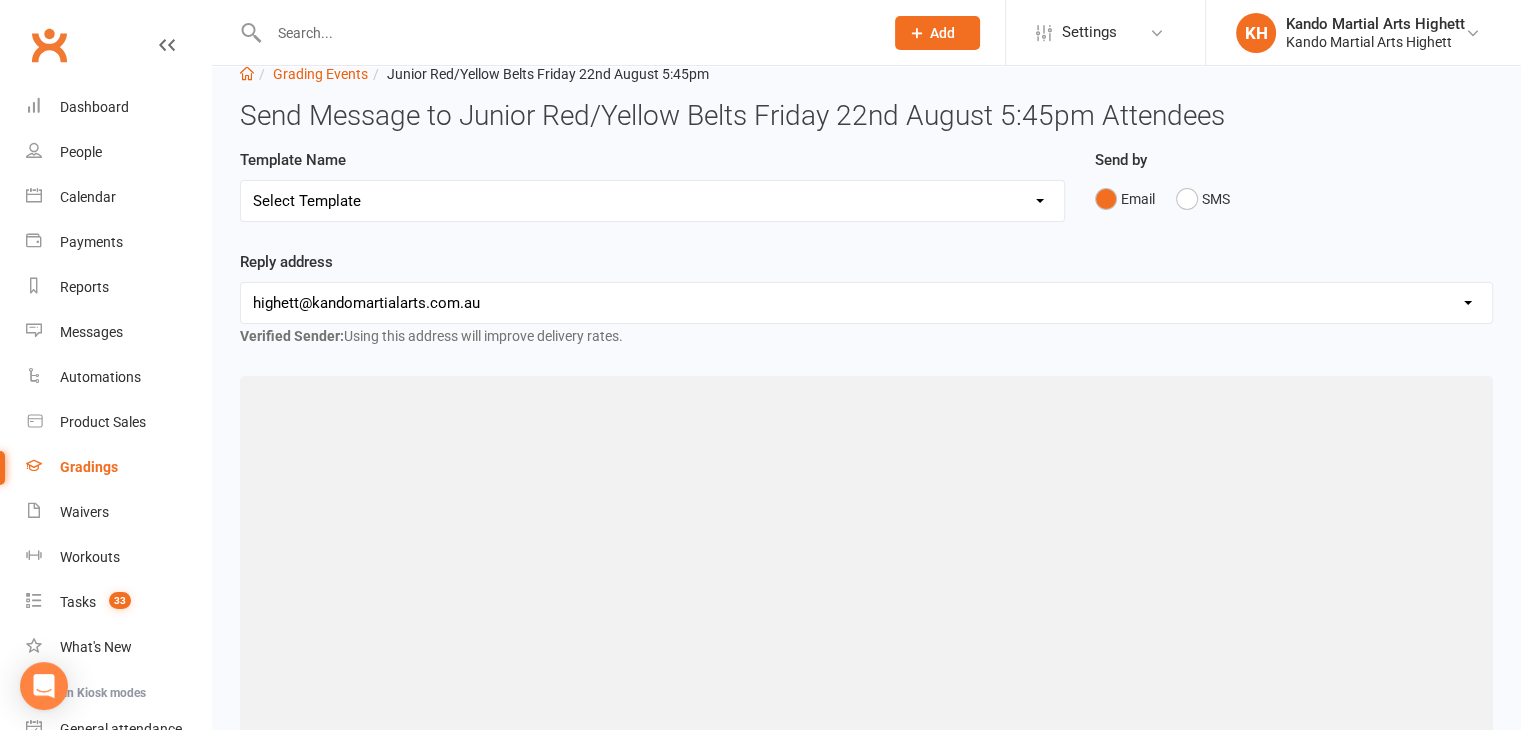 scroll, scrollTop: 0, scrollLeft: 0, axis: both 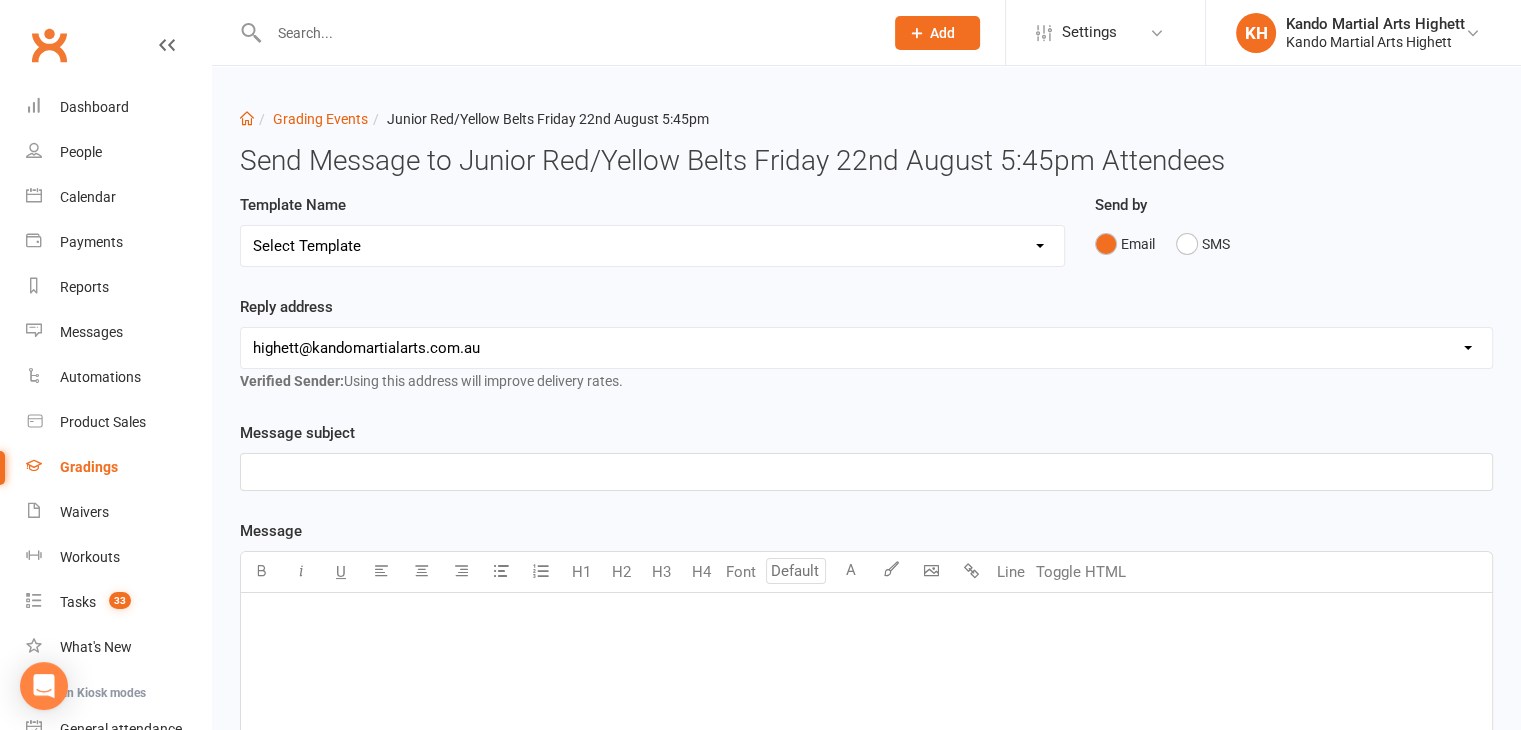 click on "Select Template [Email] Black Belt Grading Invitation [Email] Confirmation of Successful Grading [Email] Grading Event Reminder [SMS] Invited to grading not responded [Email] JNR - Invitation to Grading Event [Email] Notification of change to Grading Event date/time [Email] TA - Invitation to Grading Event" at bounding box center [652, 246] 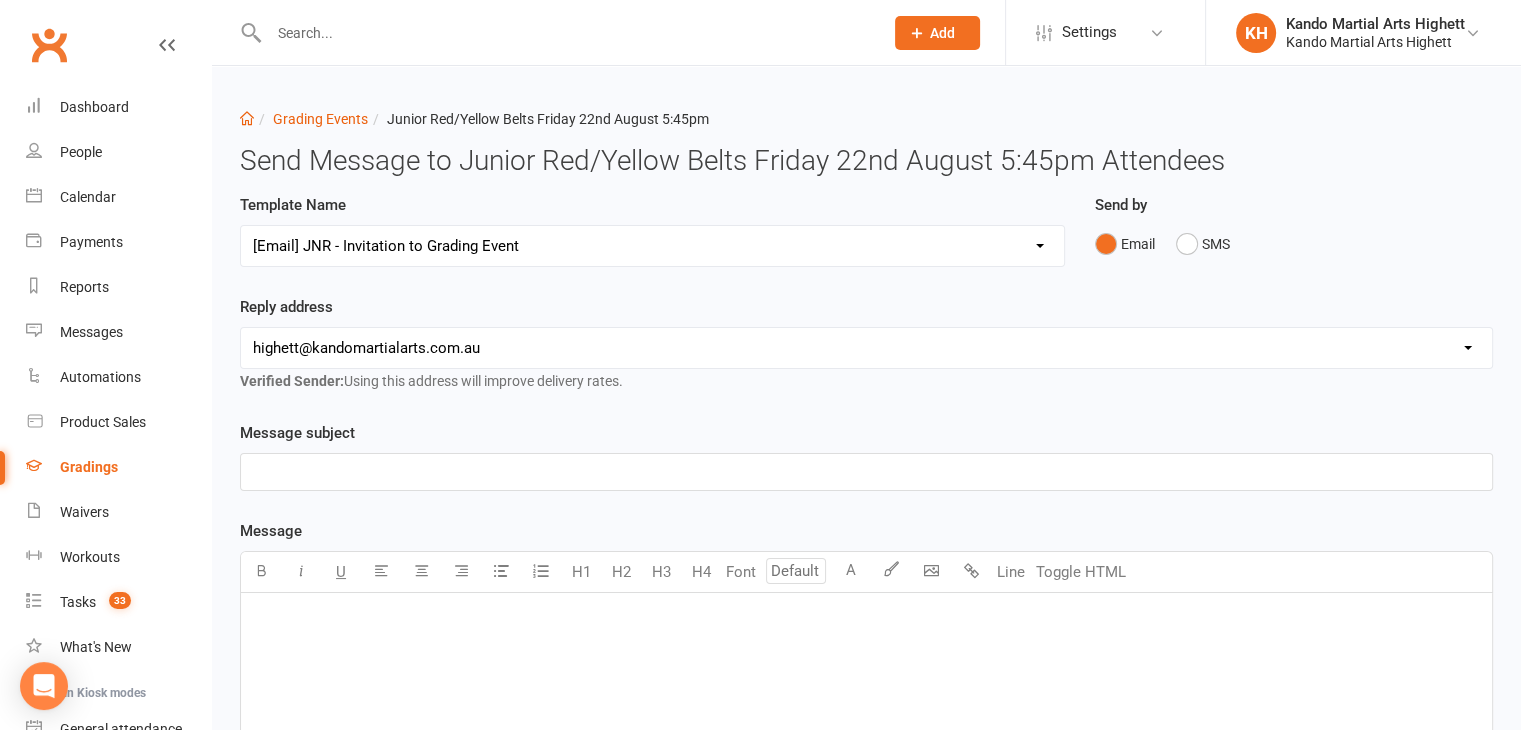 click on "Select Template [Email] Black Belt Grading Invitation [Email] Confirmation of Successful Grading [Email] Grading Event Reminder [SMS] Invited to grading not responded [Email] JNR - Invitation to Grading Event [Email] Notification of change to Grading Event date/time [Email] TA - Invitation to Grading Event" at bounding box center [652, 246] 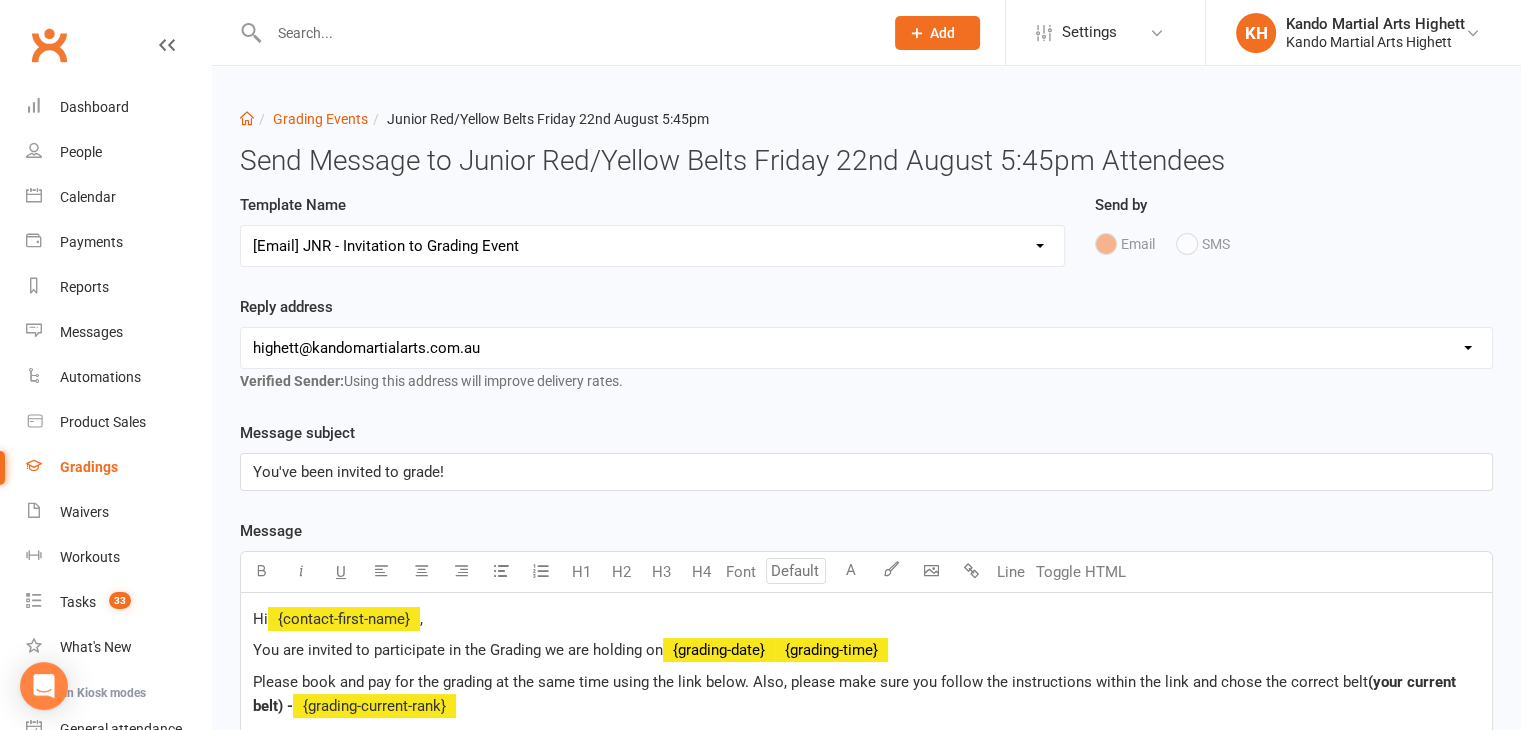 scroll, scrollTop: 762, scrollLeft: 0, axis: vertical 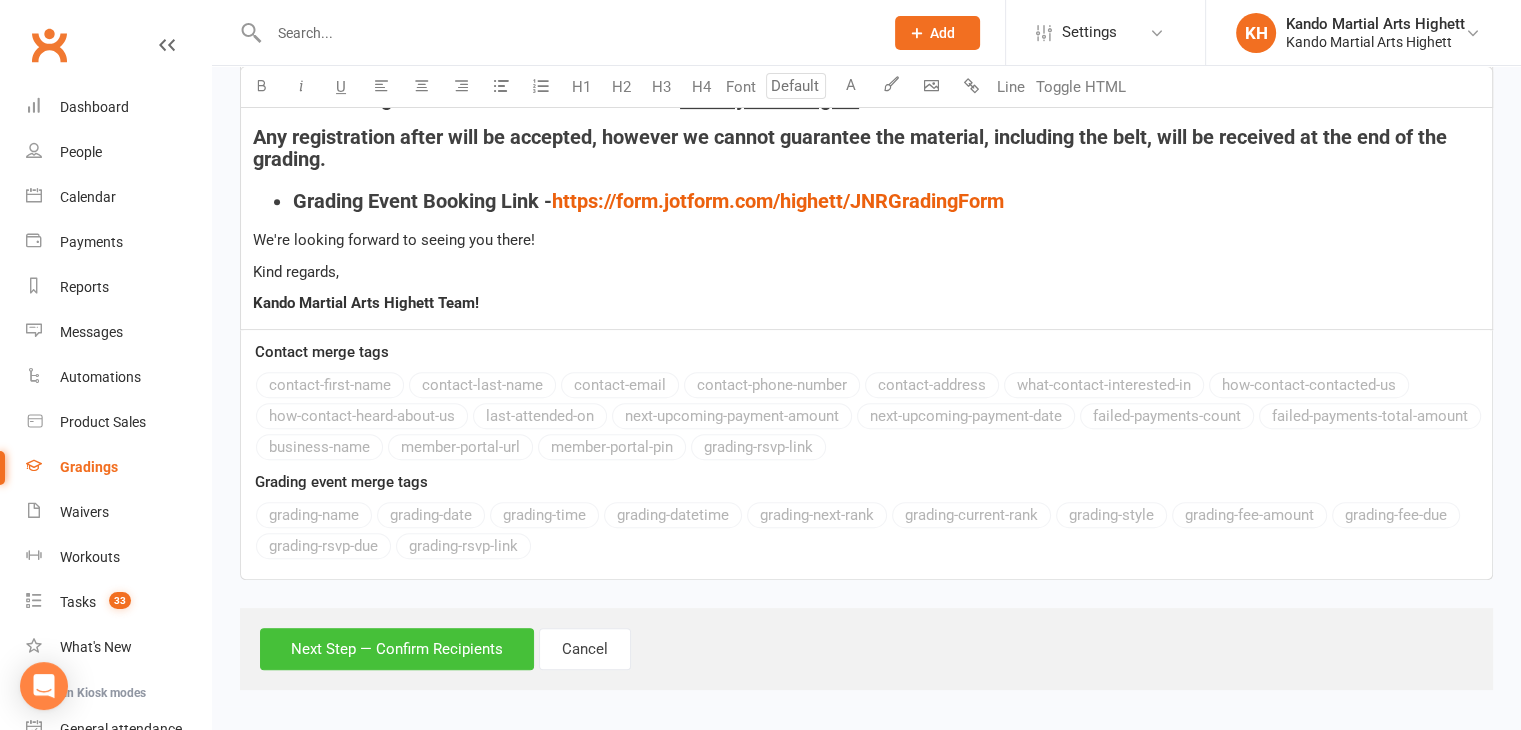 click on "Next Step — Confirm Recipients" at bounding box center [397, 649] 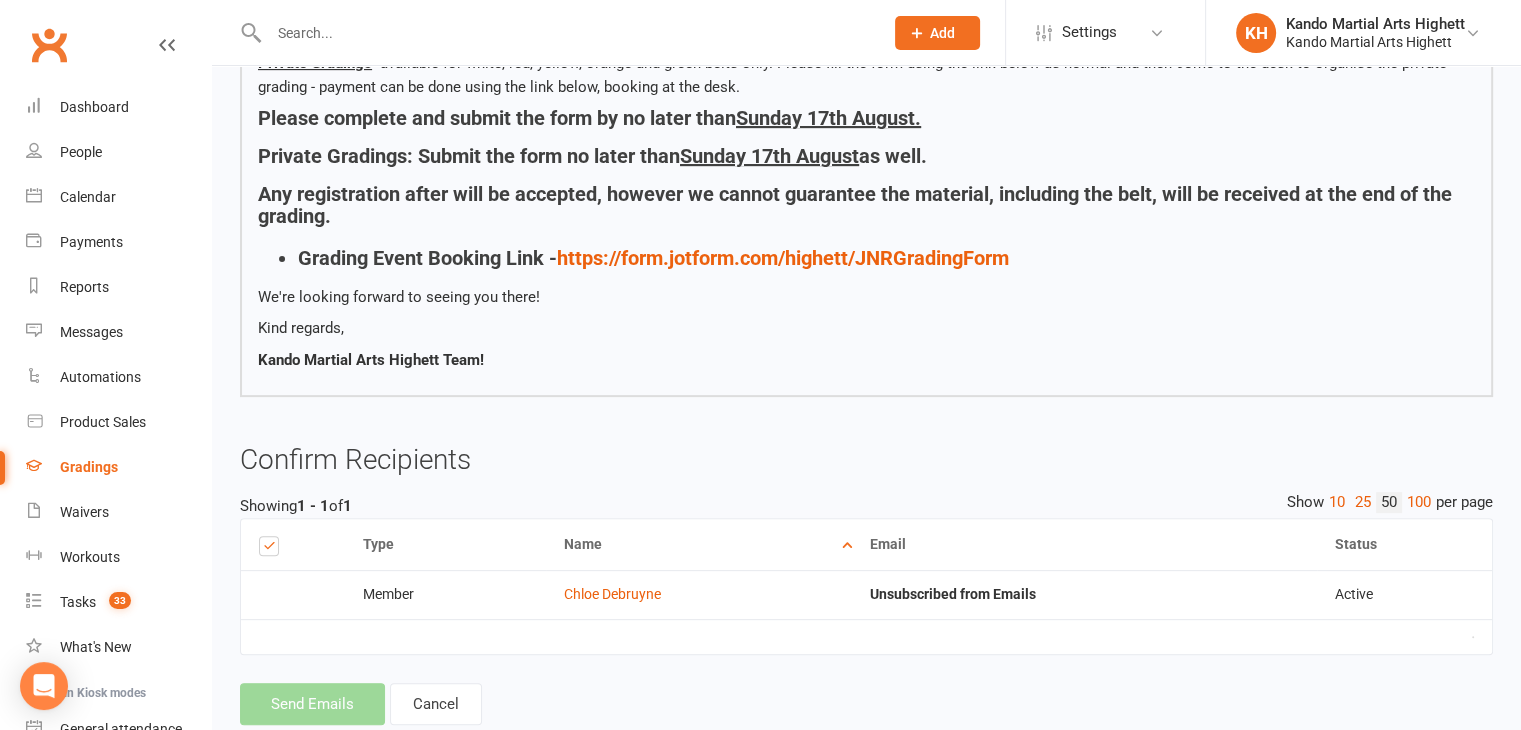 scroll, scrollTop: 612, scrollLeft: 0, axis: vertical 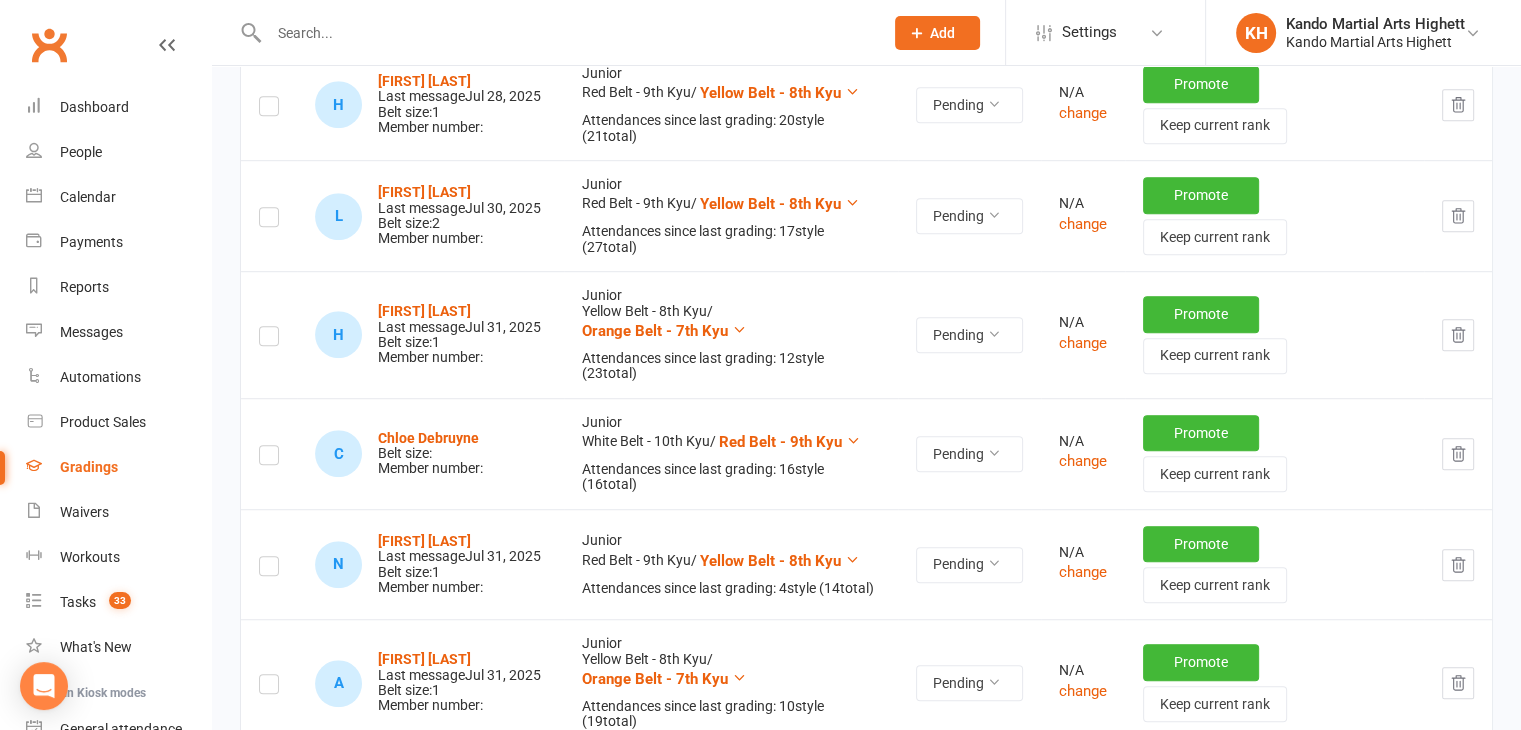 click at bounding box center [269, 458] 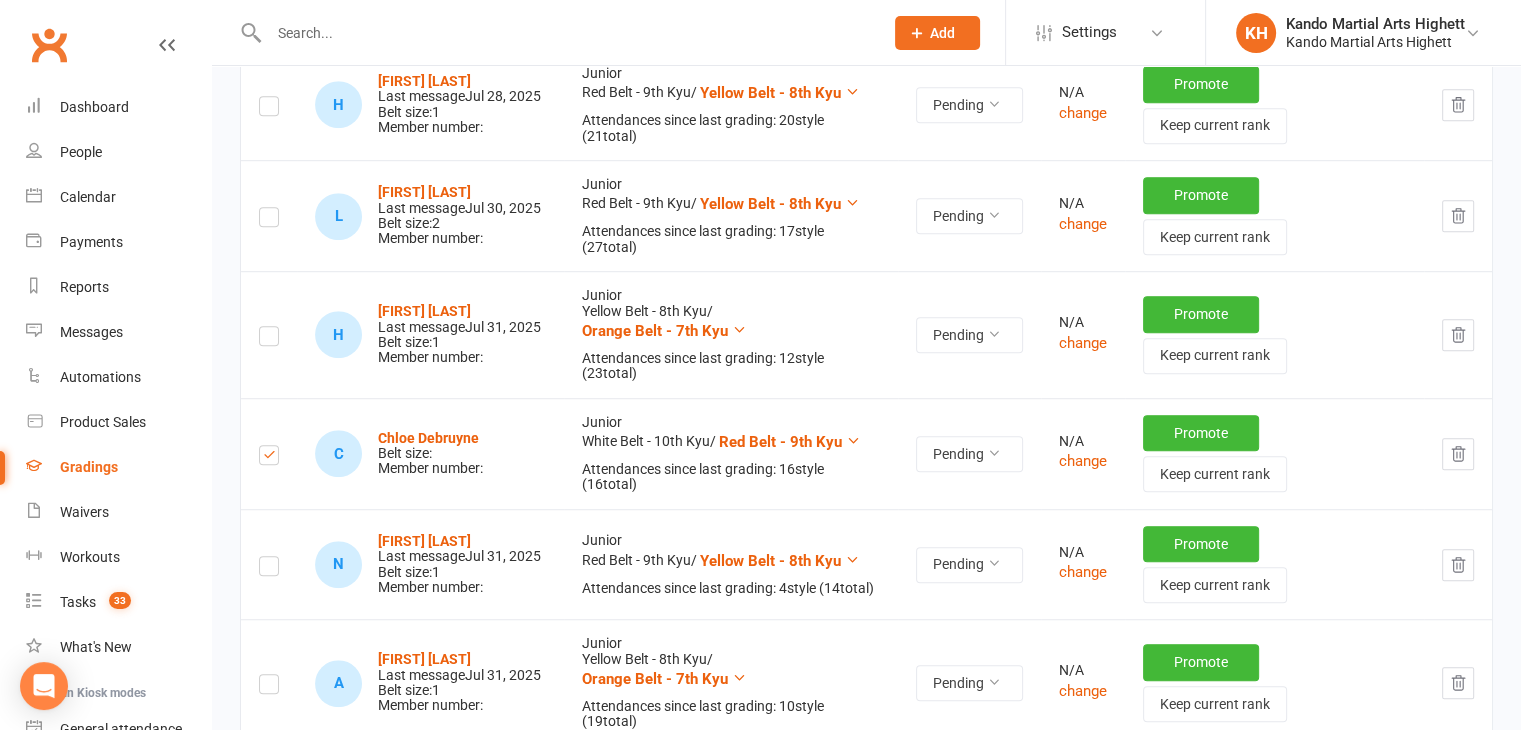 scroll, scrollTop: 638, scrollLeft: 0, axis: vertical 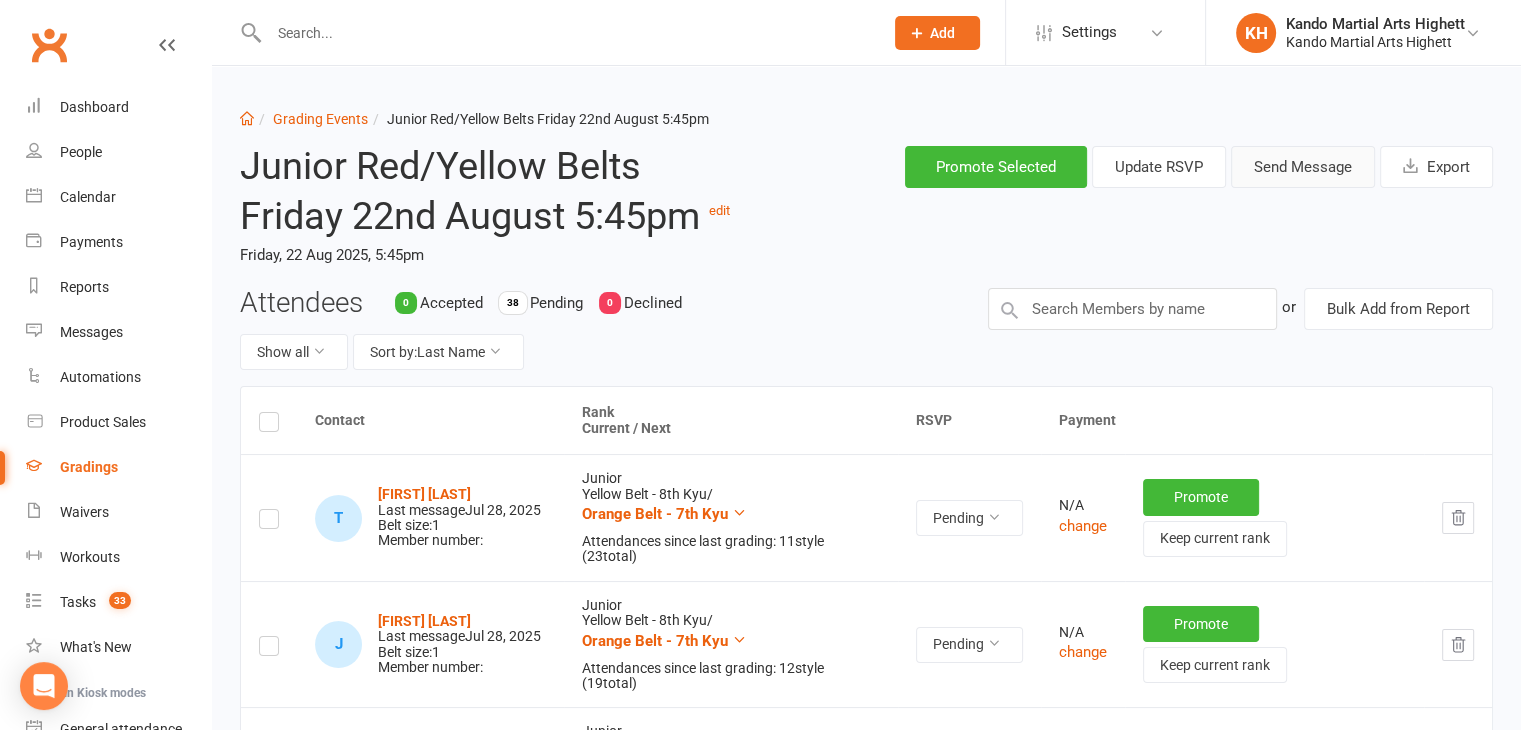 click on "Send Message" at bounding box center (1303, 167) 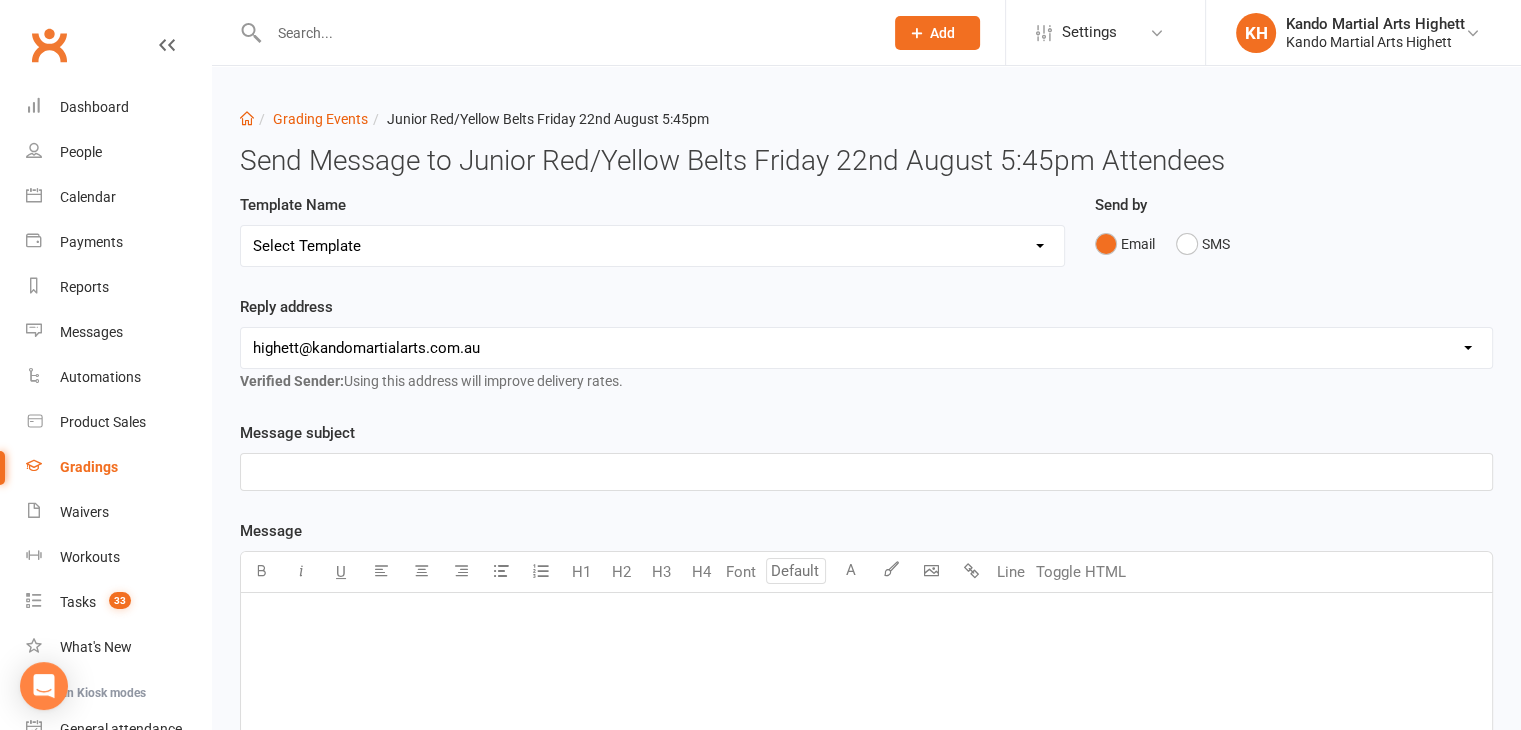 click on "Select Template [Email] Black Belt Grading Invitation [Email] Confirmation of Successful Grading [Email] Grading Event Reminder [SMS] Invited to grading not responded [Email] JNR - Invitation to Grading Event [Email] Notification of change to Grading Event date/time [Email] TA - Invitation to Grading Event" at bounding box center (652, 246) 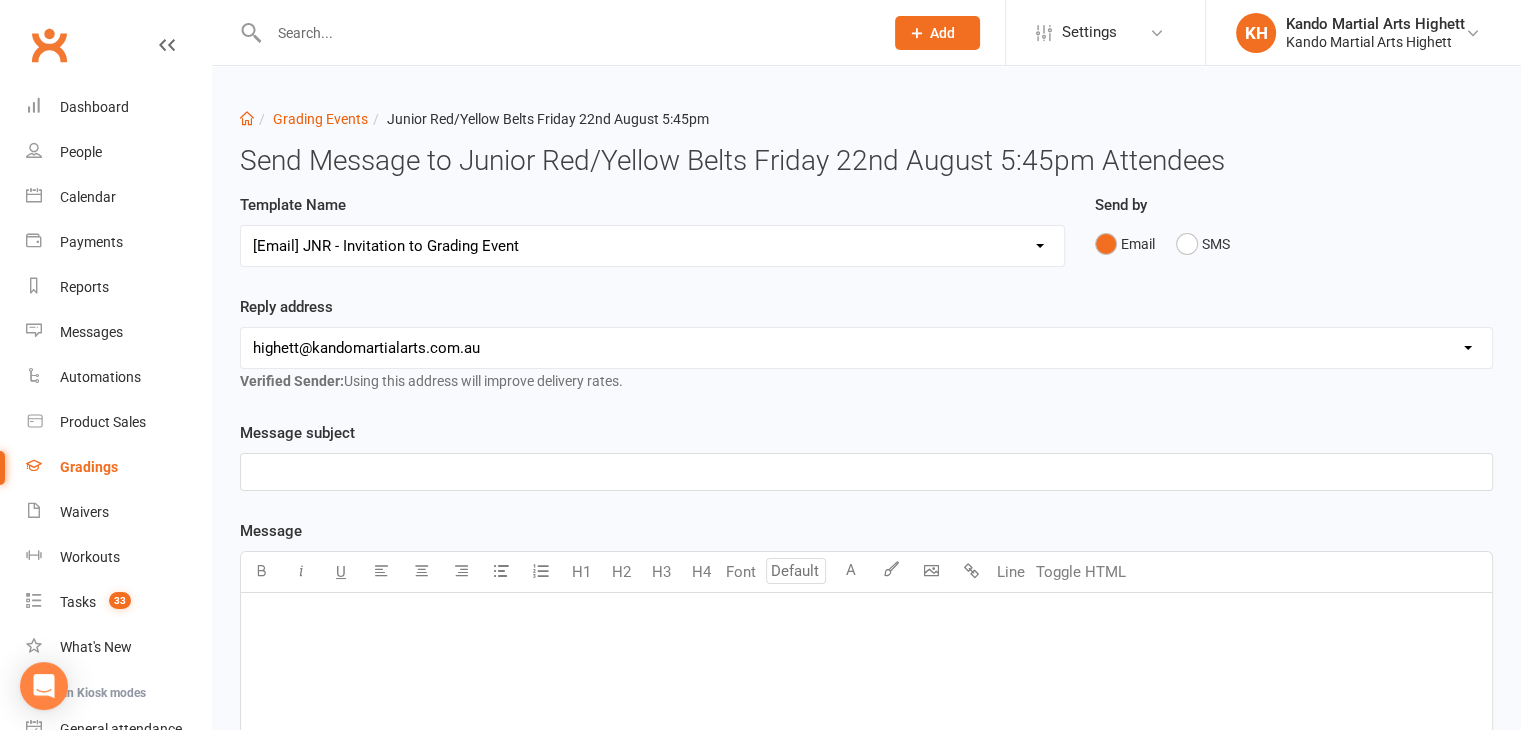 click on "Select Template [Email] Black Belt Grading Invitation [Email] Confirmation of Successful Grading [Email] Grading Event Reminder [SMS] Invited to grading not responded [Email] JNR - Invitation to Grading Event [Email] Notification of change to Grading Event date/time [Email] TA - Invitation to Grading Event" at bounding box center (652, 246) 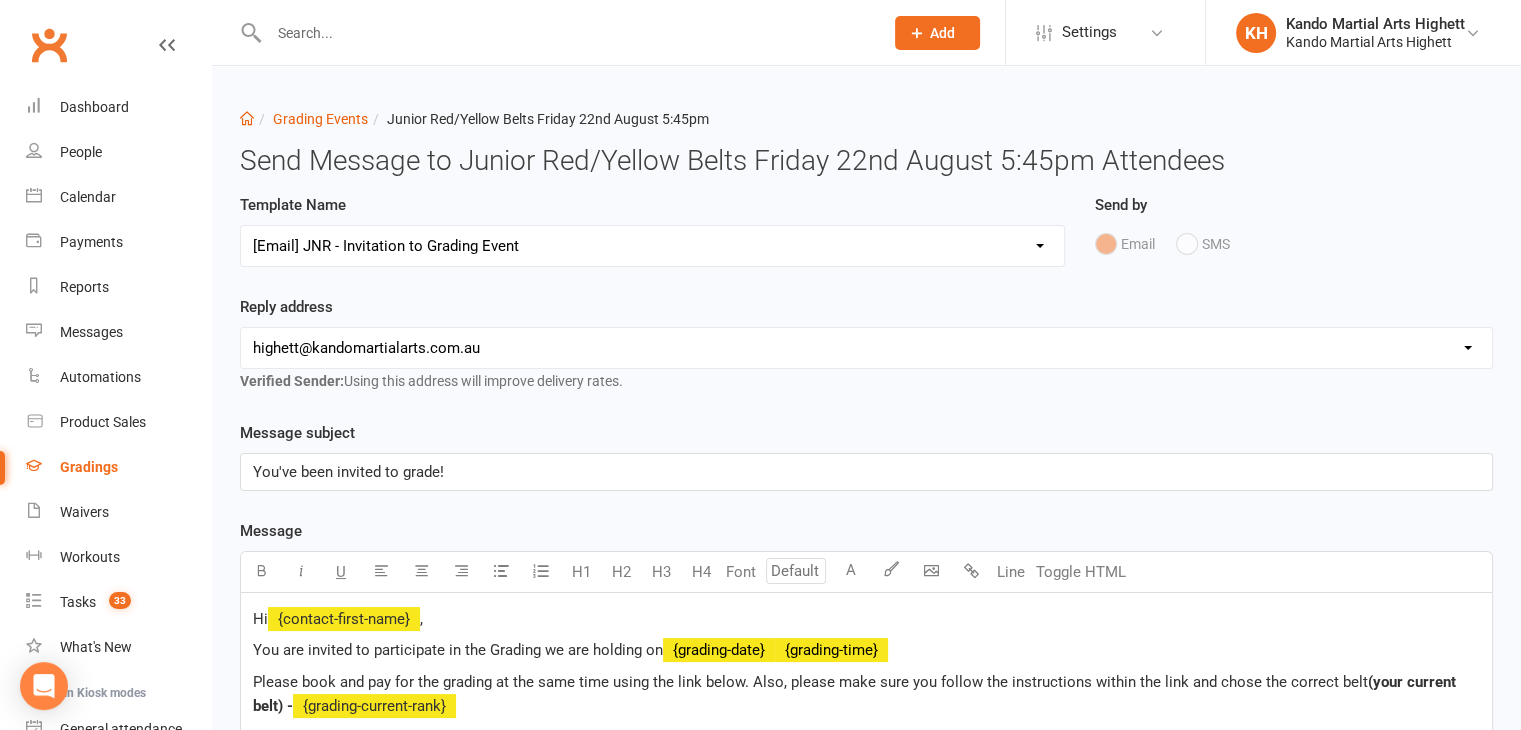 scroll, scrollTop: 762, scrollLeft: 0, axis: vertical 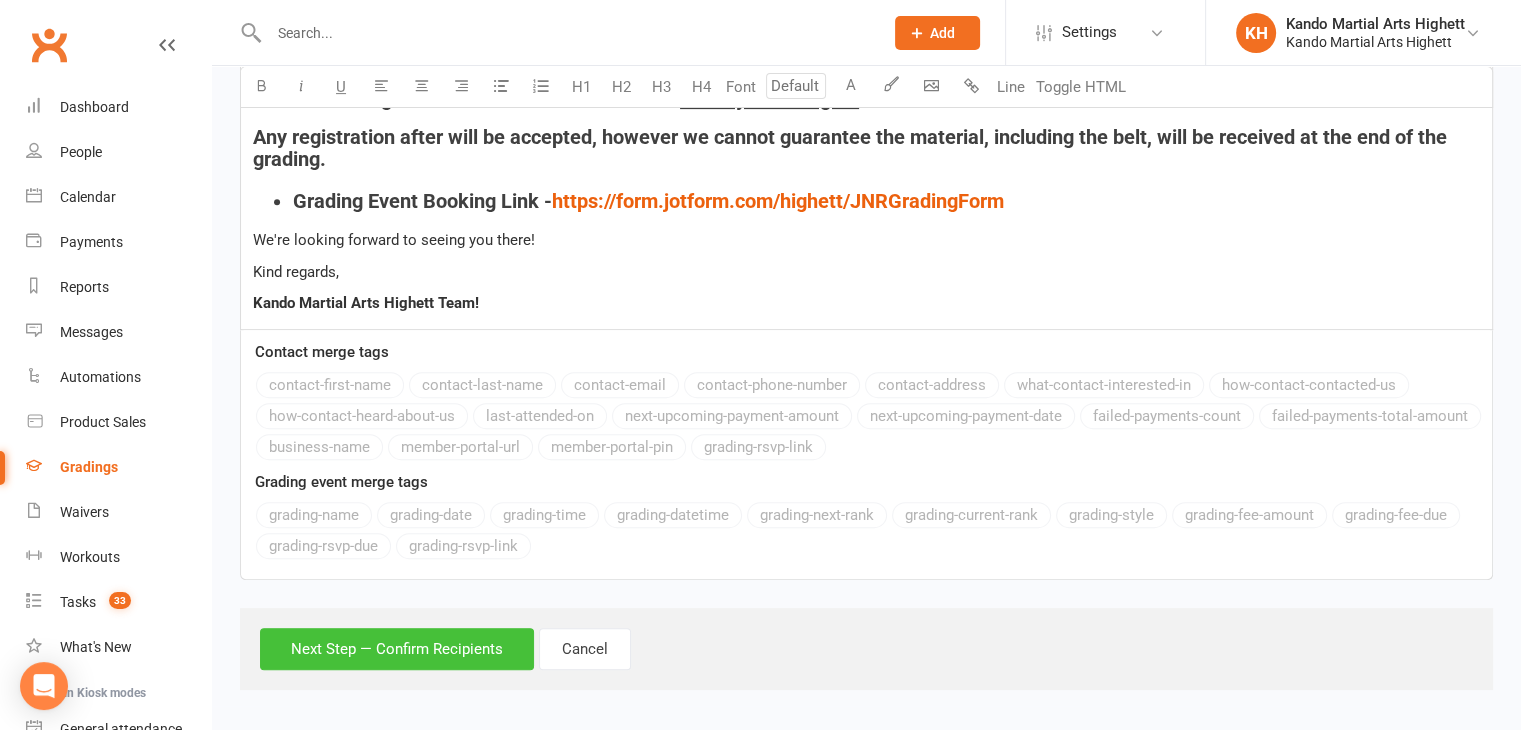 click on "Next Step — Confirm Recipients" at bounding box center [397, 649] 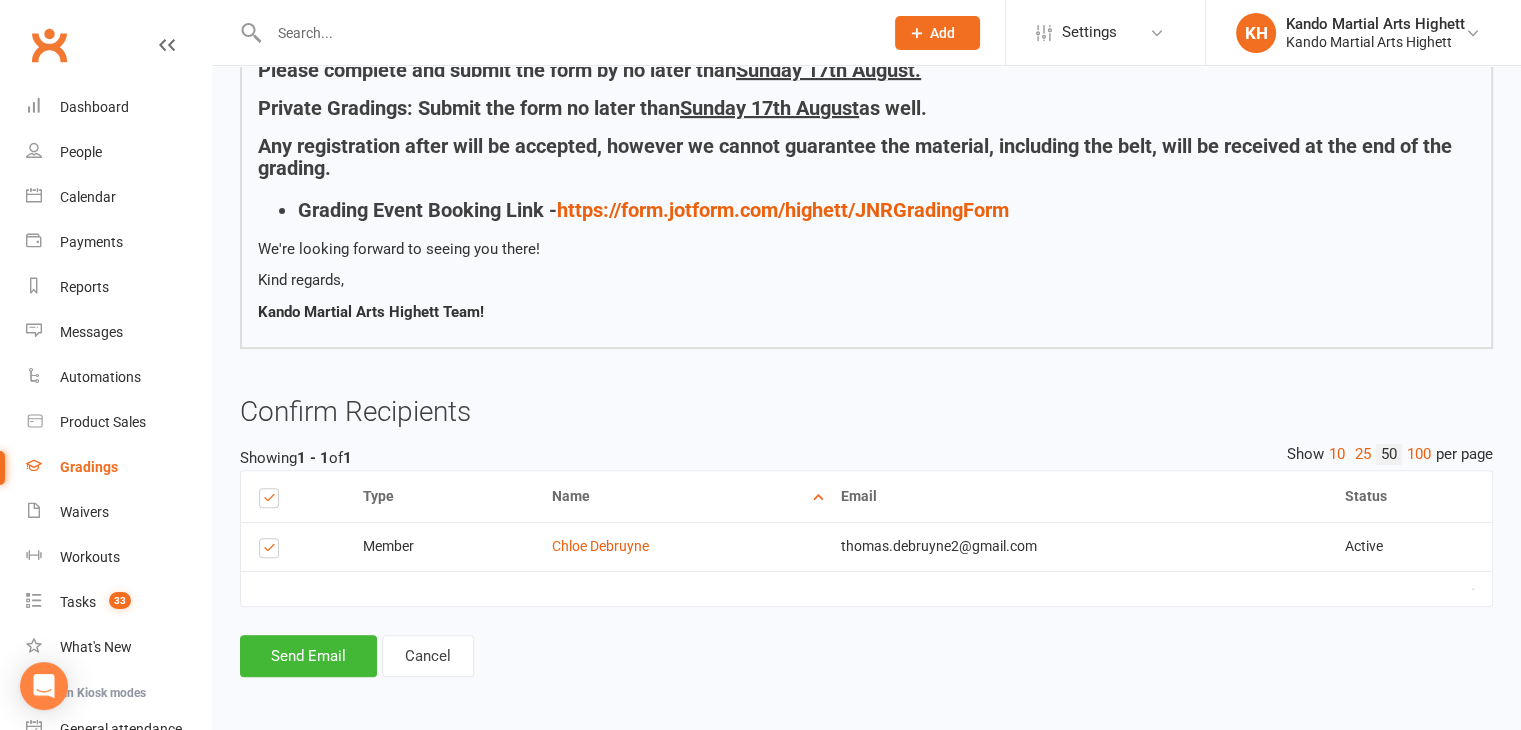 scroll, scrollTop: 612, scrollLeft: 0, axis: vertical 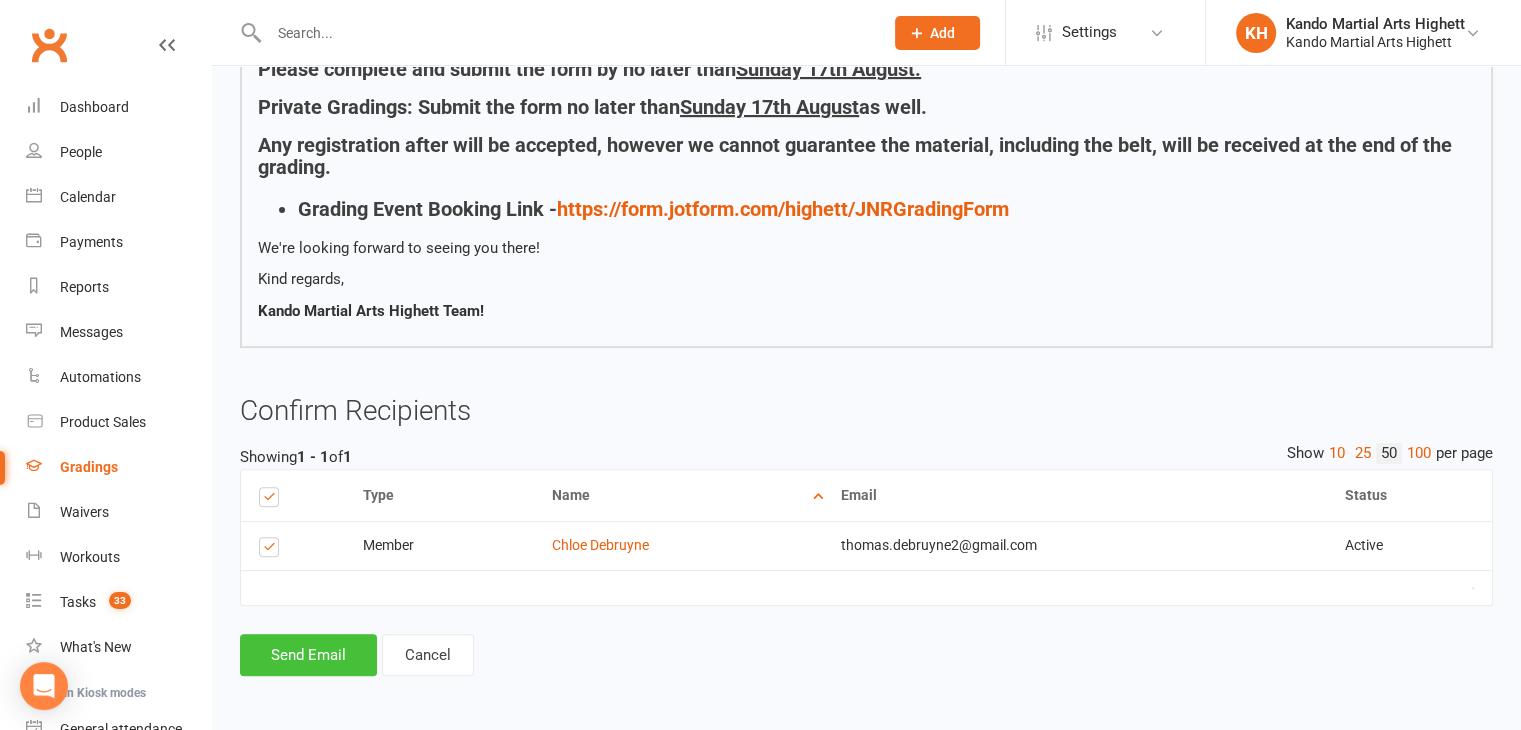 click on "Send Email" at bounding box center (308, 655) 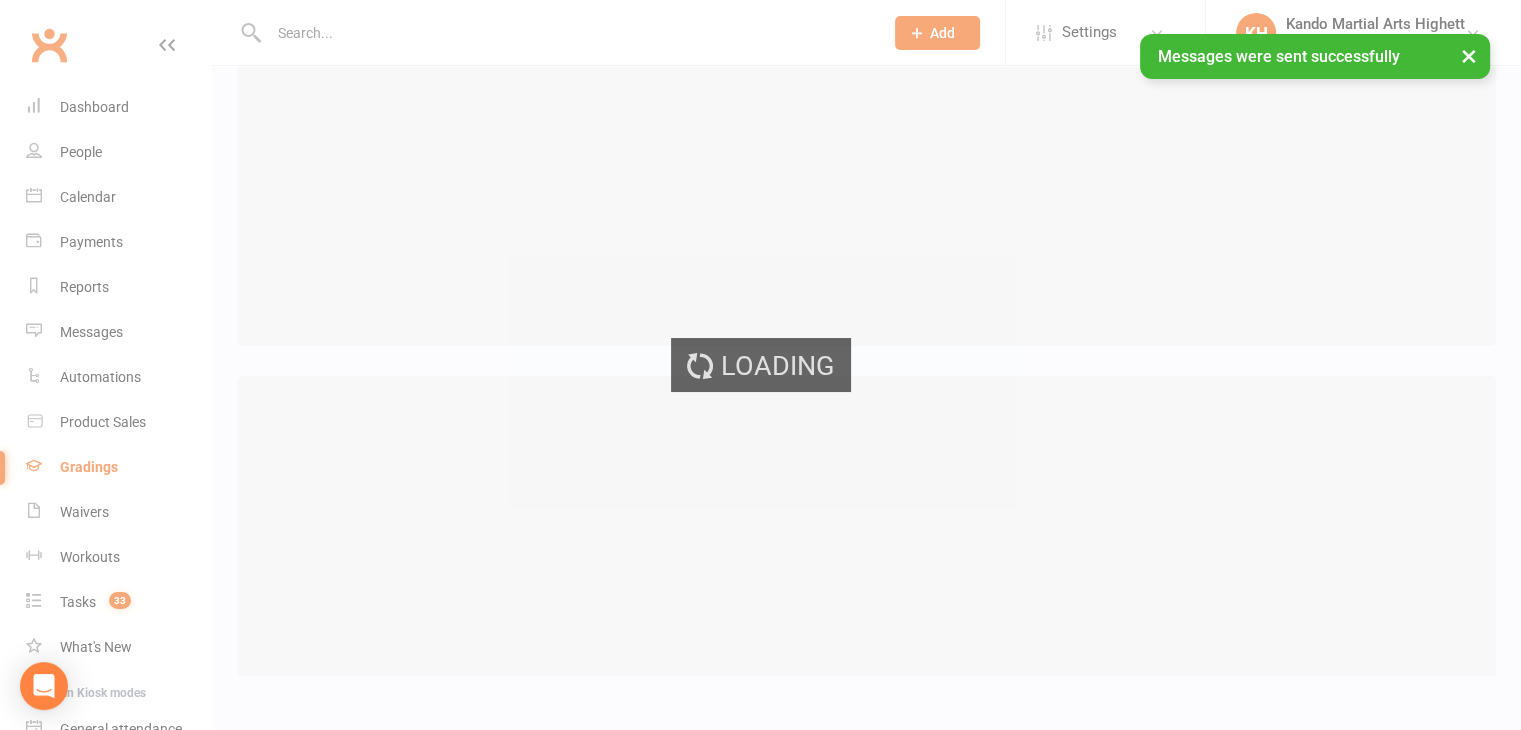 scroll, scrollTop: 0, scrollLeft: 0, axis: both 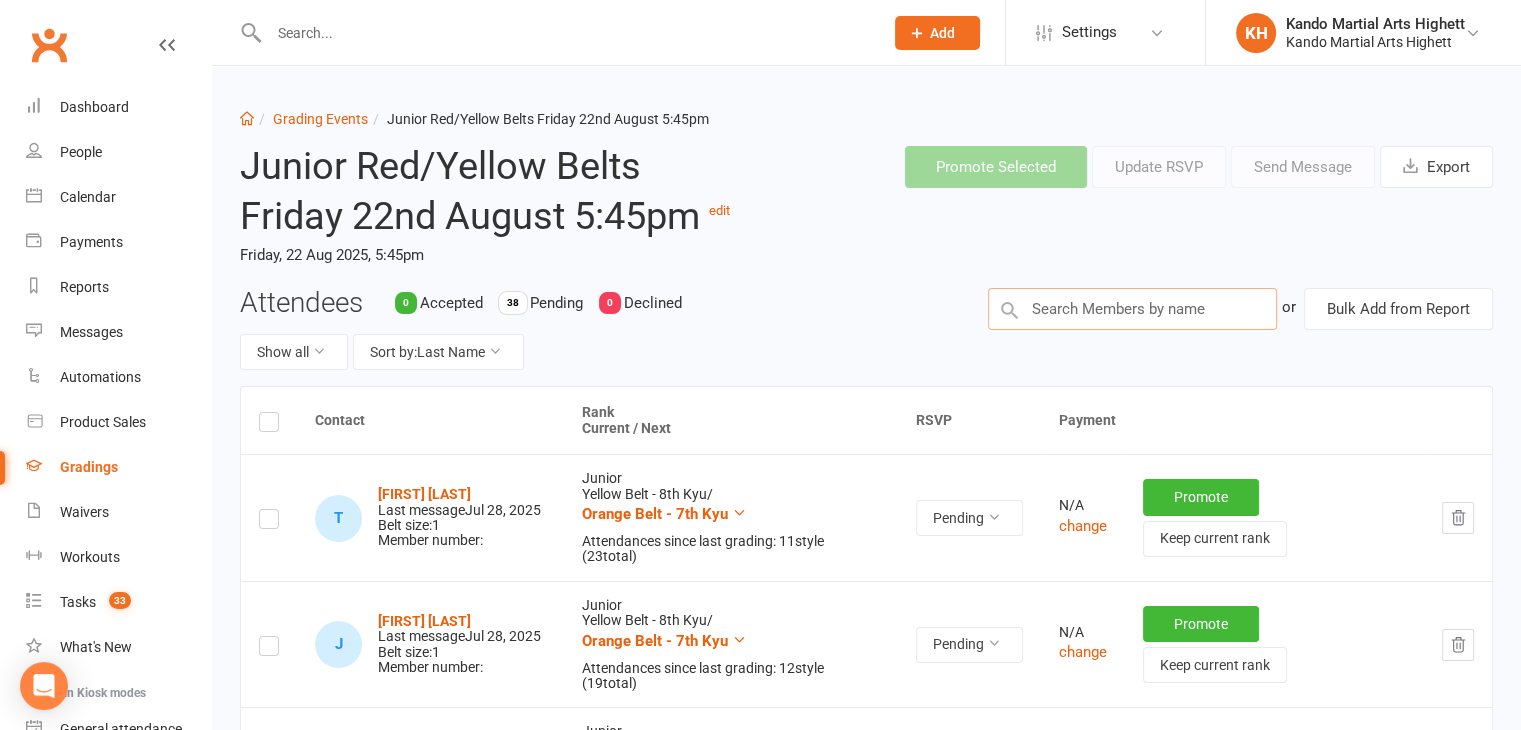 click at bounding box center (1132, 309) 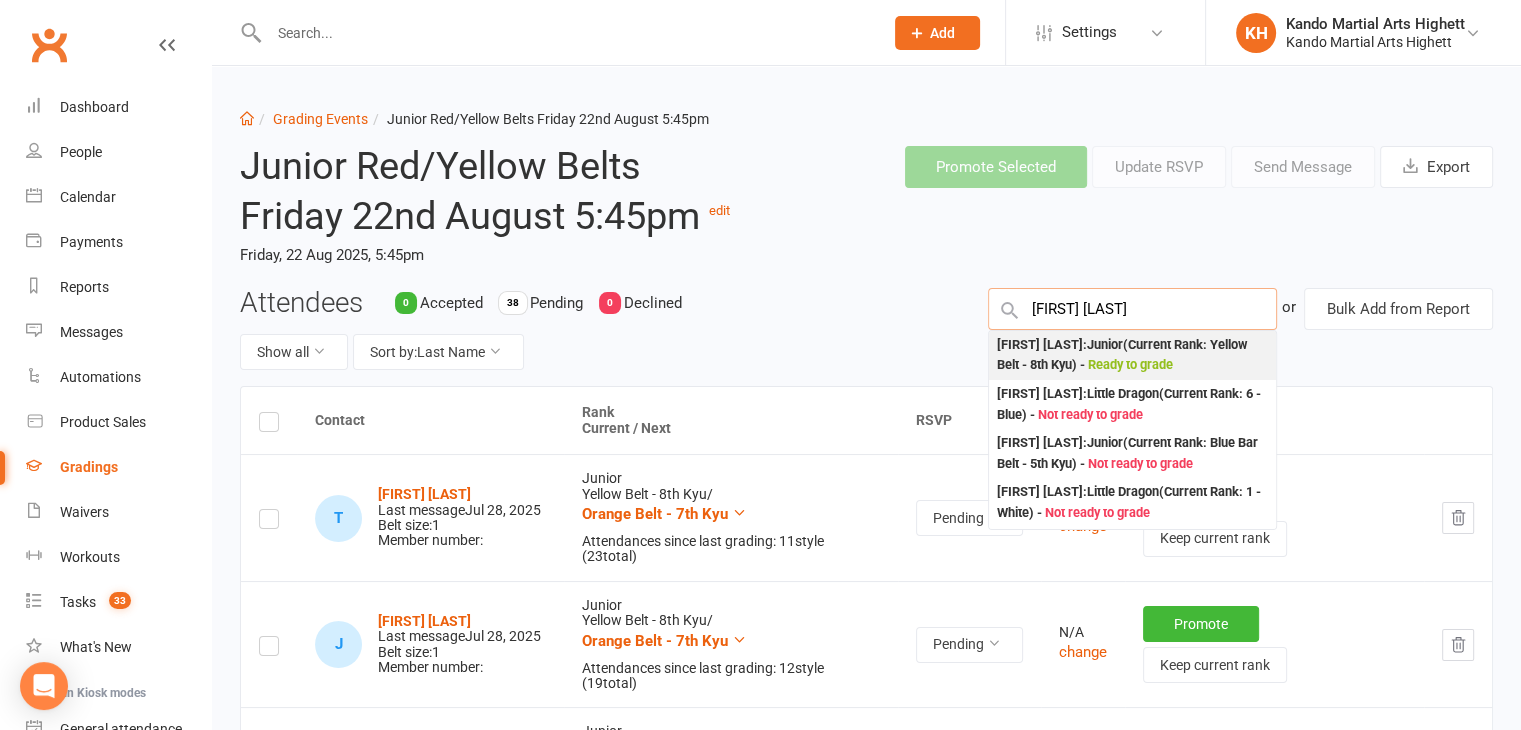 type on "josefina tro" 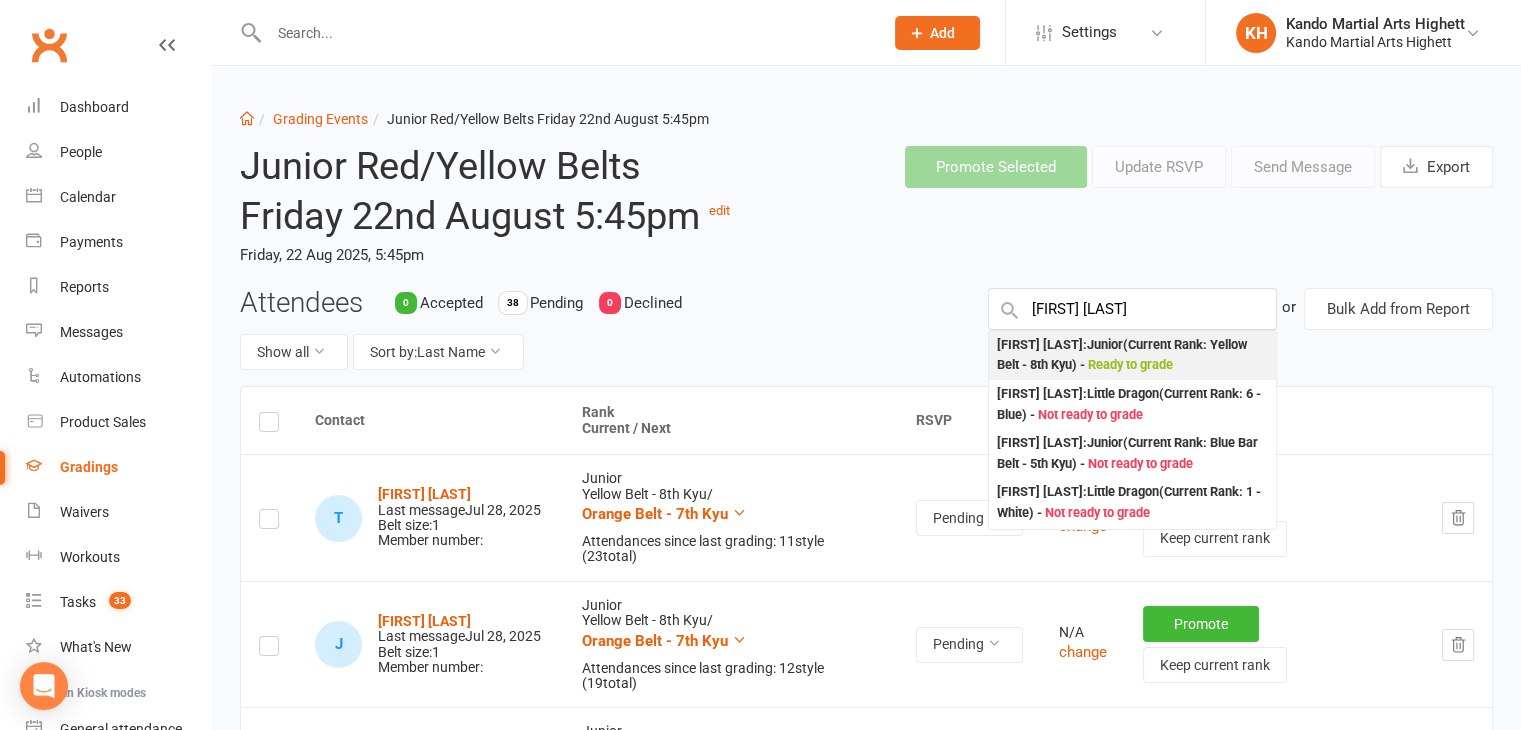 click on "Josefina Troester :  Junior  (Current Rank:   Yellow Belt - 8th  Kyu ) -   Ready to grade" at bounding box center (1132, 355) 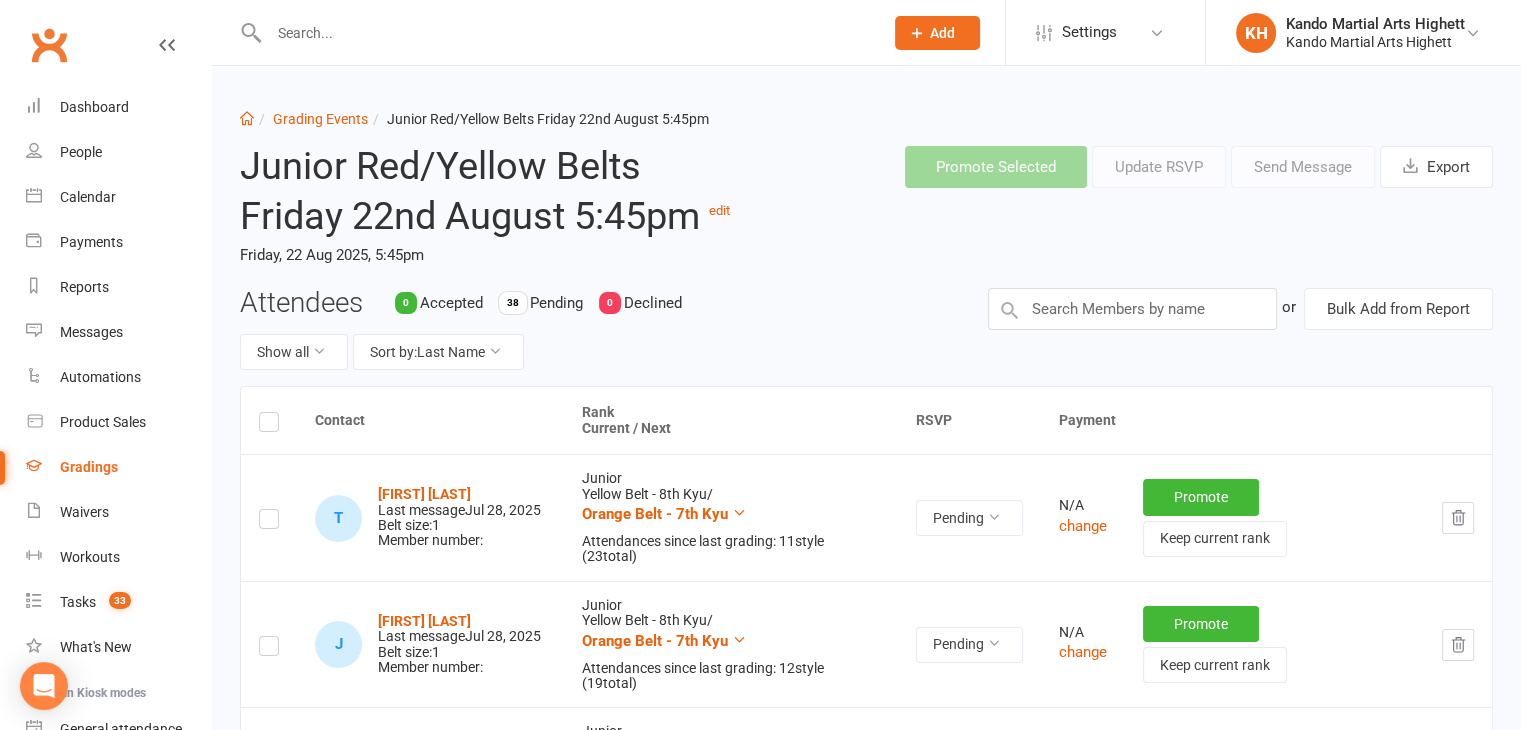click on "Dashboard Grading Events Junior Red/Yellow Belts Friday 22nd August 5:45pm Junior Red/Yellow Belts Friday 22nd August 5:45pm   edit Friday, 22 Aug 2025, 5:45pm Promote Selected Update RSVP Send Message   Export Attendees 0 Accepted 38 Pending 0 Declined Show all   Sort by:  Last Name   or Bulk Add from Report Contact Rank Current / Next RSVP Payment T Thomas Aharonovich Last message  Jul 28, 2025 Belt size:  1 Member number:  Junior   Yellow Belt - 8th  Kyu  /   Orange Belt - 7th  Kyu   Attendances since last grading:   11  style ( 23  total) Pending   N/A change Promote Keep current rank J James Barglowski Last message  Jul 28, 2025 Belt size:  1 Member number:  Junior   Yellow Belt - 8th  Kyu  /   Orange Belt - 7th  Kyu   Attendances since last grading:   12  style ( 19  total) Pending   N/A change Promote Keep current rank A Amelia Bell Last message  Jul 30, 2025 Belt size:  1 Member number:  Junior   Yellow Belt - 8th  Kyu  /   Orange Belt - 7th  Kyu   Attendances since last grading:   17  style ( 19   S" at bounding box center (866, 2611) 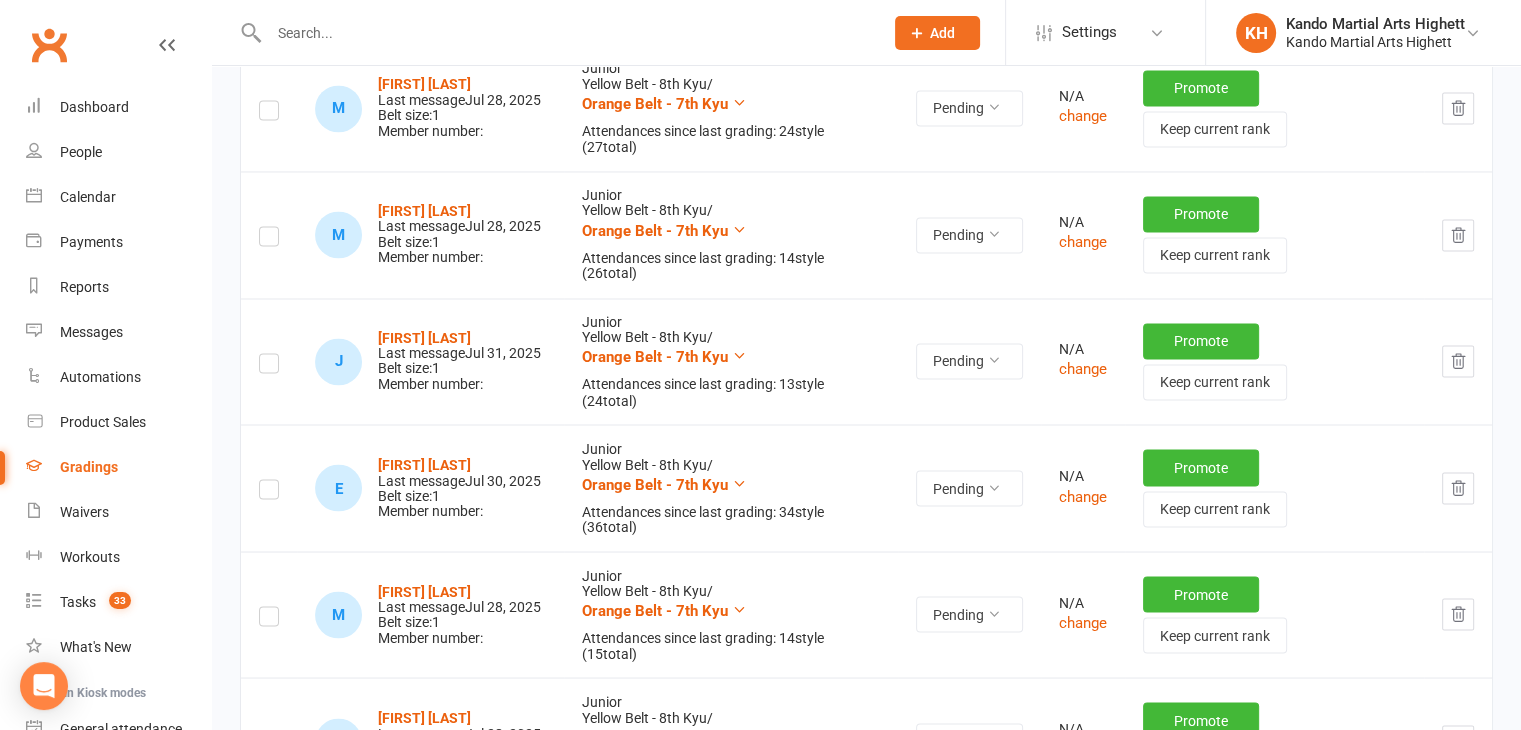 scroll, scrollTop: 4041, scrollLeft: 0, axis: vertical 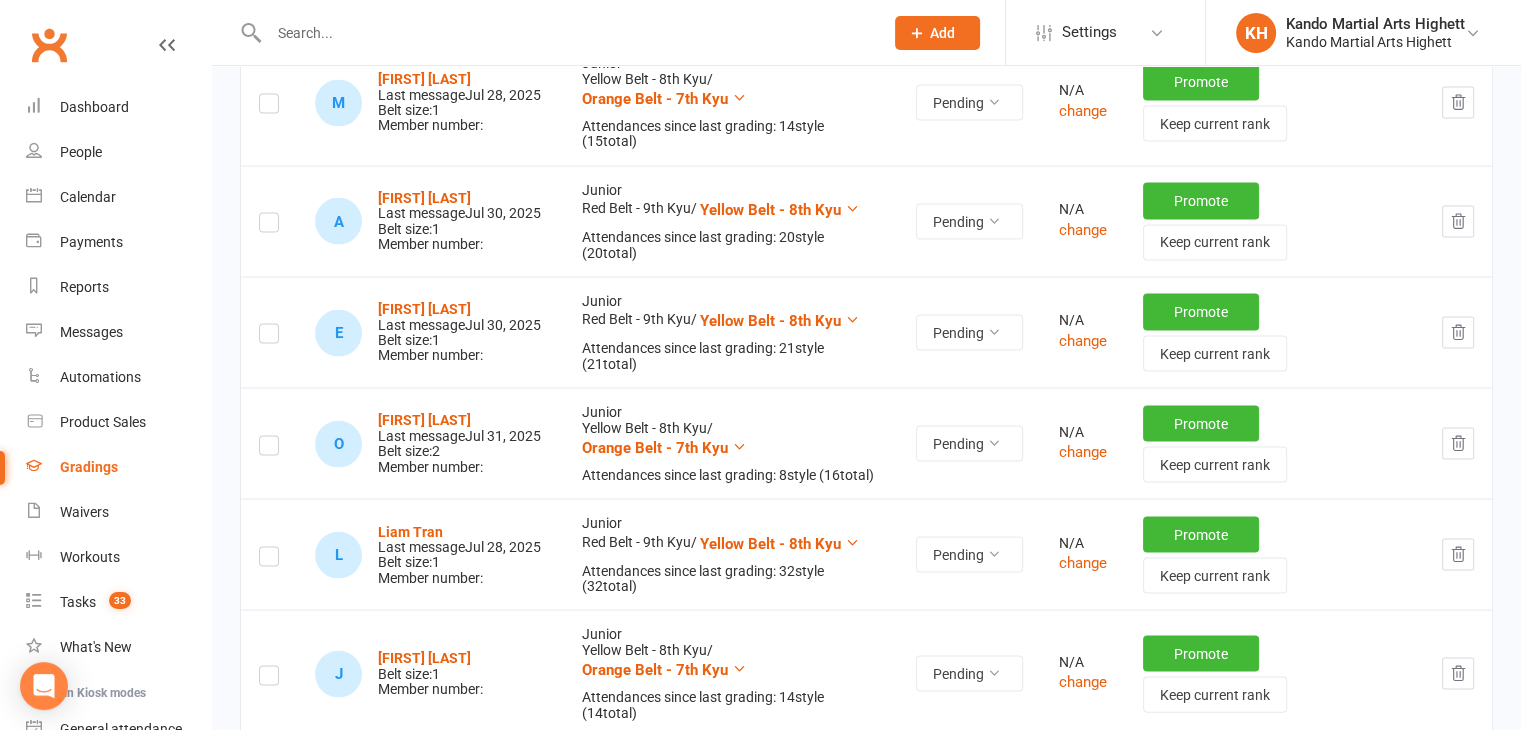 click at bounding box center [269, 679] 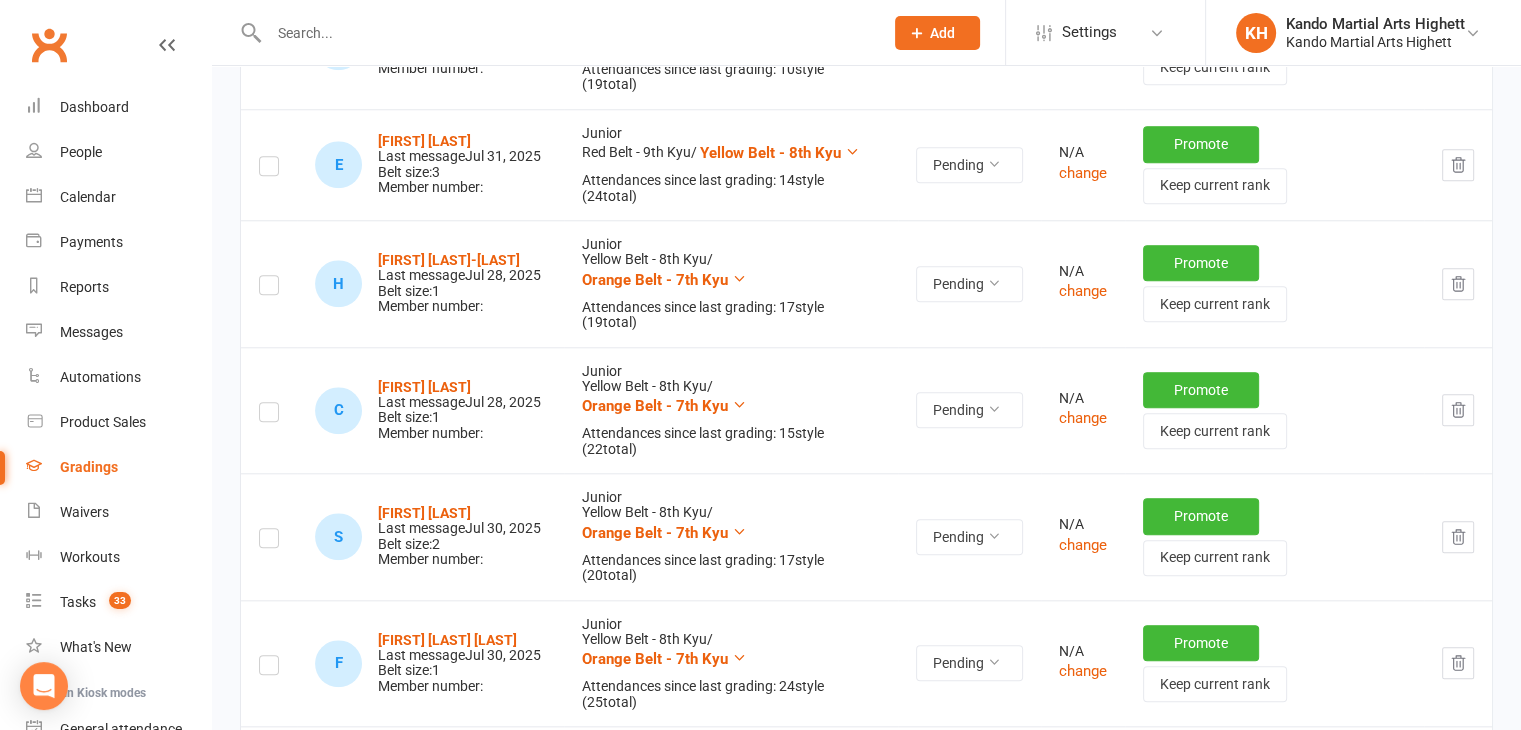scroll, scrollTop: 0, scrollLeft: 0, axis: both 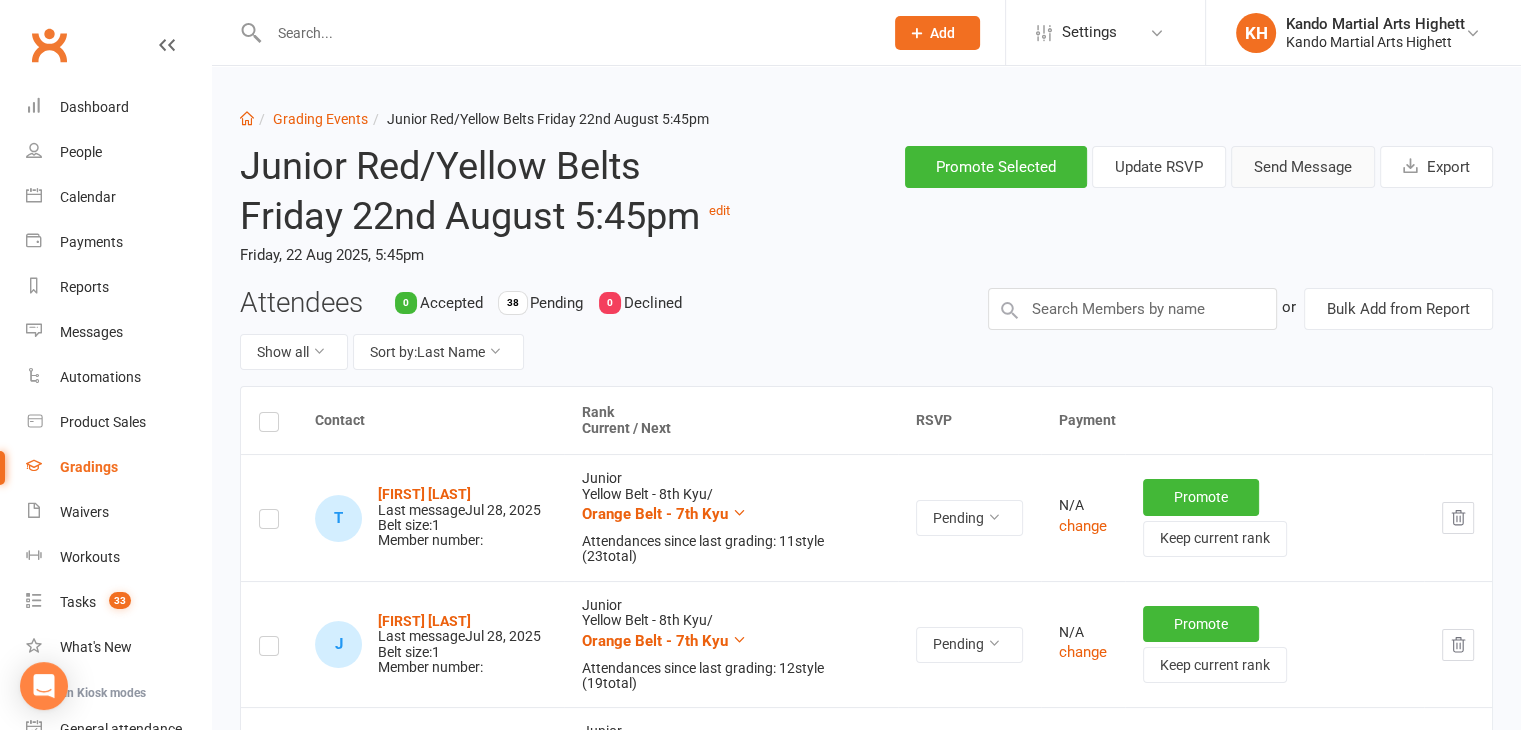 click on "Send Message" at bounding box center (1303, 167) 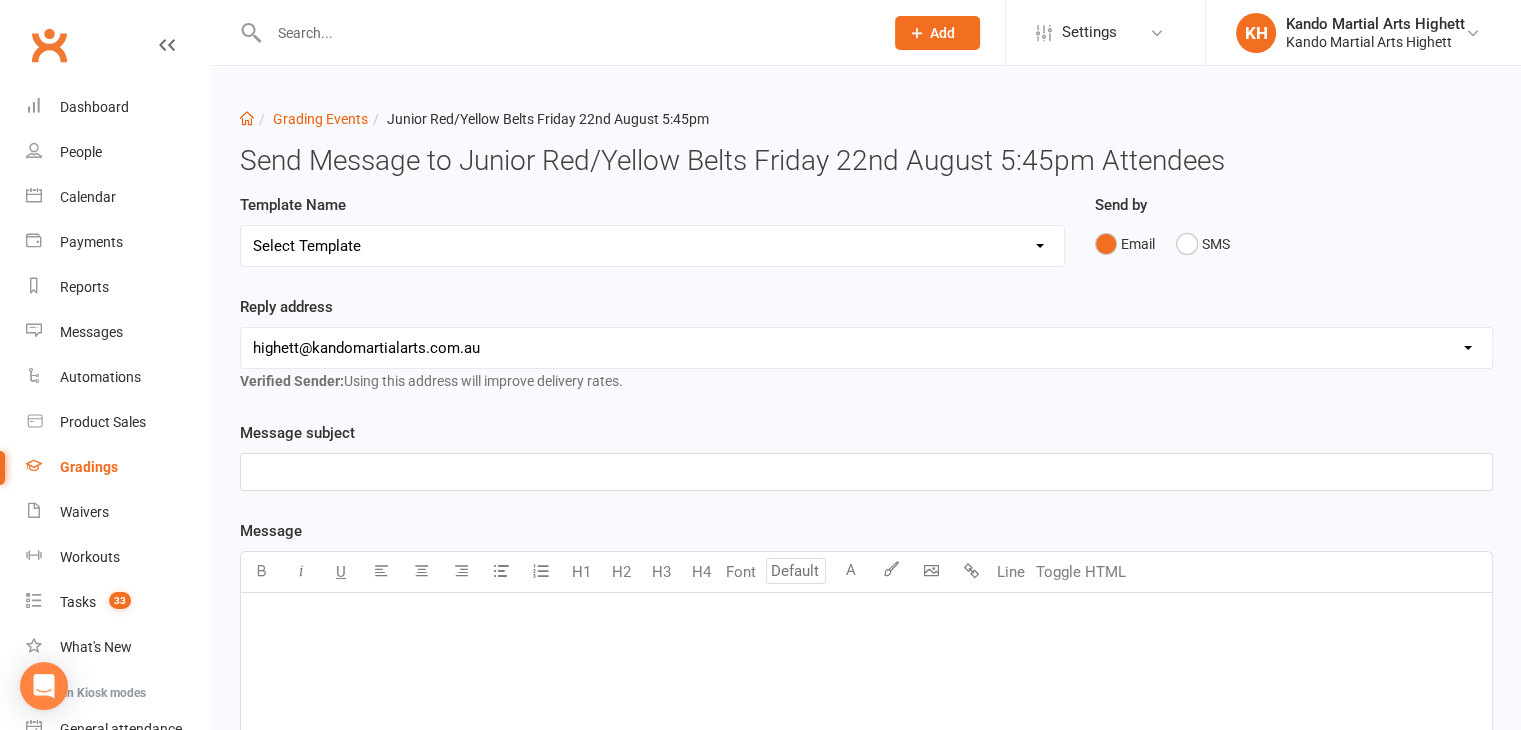 click on "Select Template [Email] Black Belt Grading Invitation [Email] Confirmation of Successful Grading [Email] Grading Event Reminder [SMS] Invited to grading not responded [Email] JNR - Invitation to Grading Event [Email] Notification of change to Grading Event date/time [Email] TA - Invitation to Grading Event" at bounding box center (652, 246) 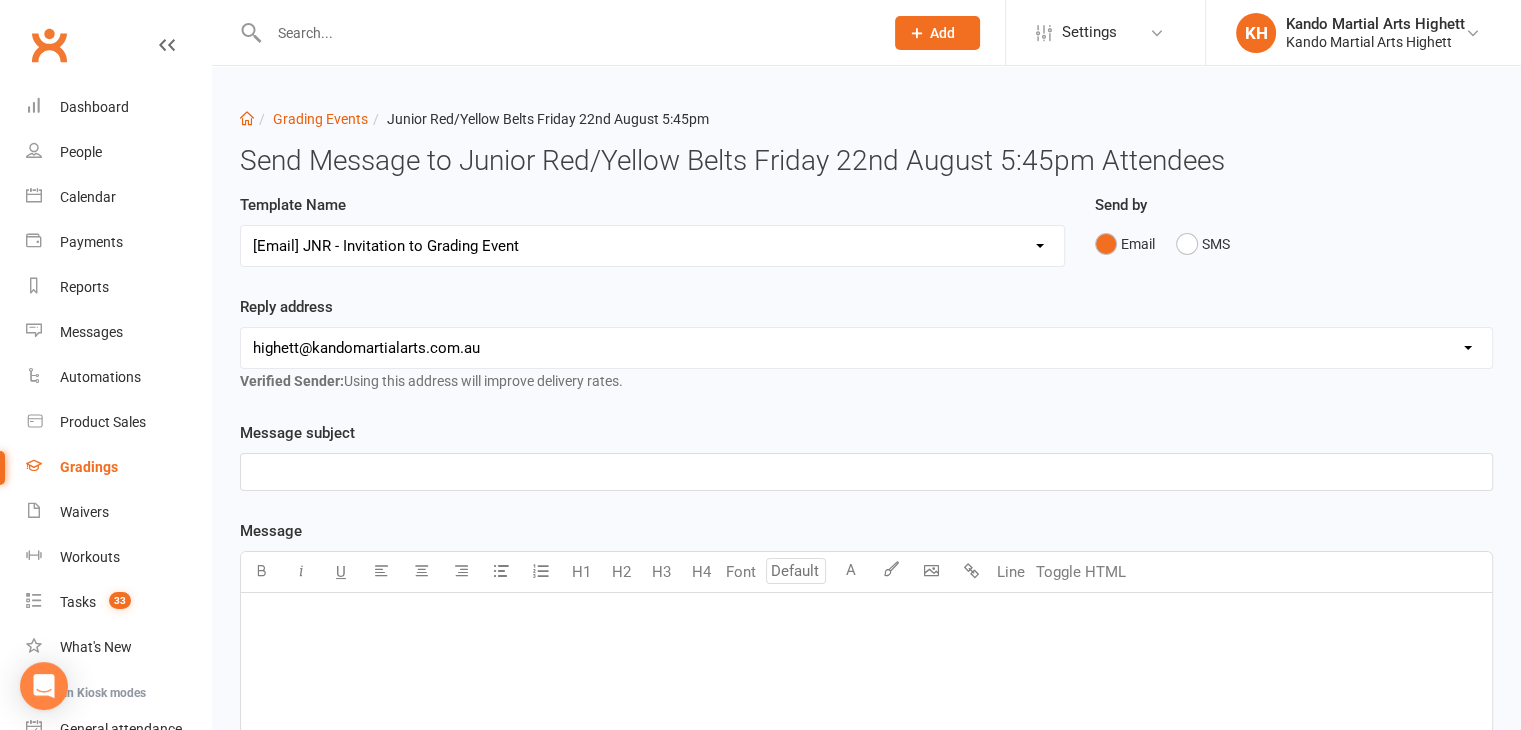 click on "Select Template [Email] Black Belt Grading Invitation [Email] Confirmation of Successful Grading [Email] Grading Event Reminder [SMS] Invited to grading not responded [Email] JNR - Invitation to Grading Event [Email] Notification of change to Grading Event date/time [Email] TA - Invitation to Grading Event" at bounding box center [652, 246] 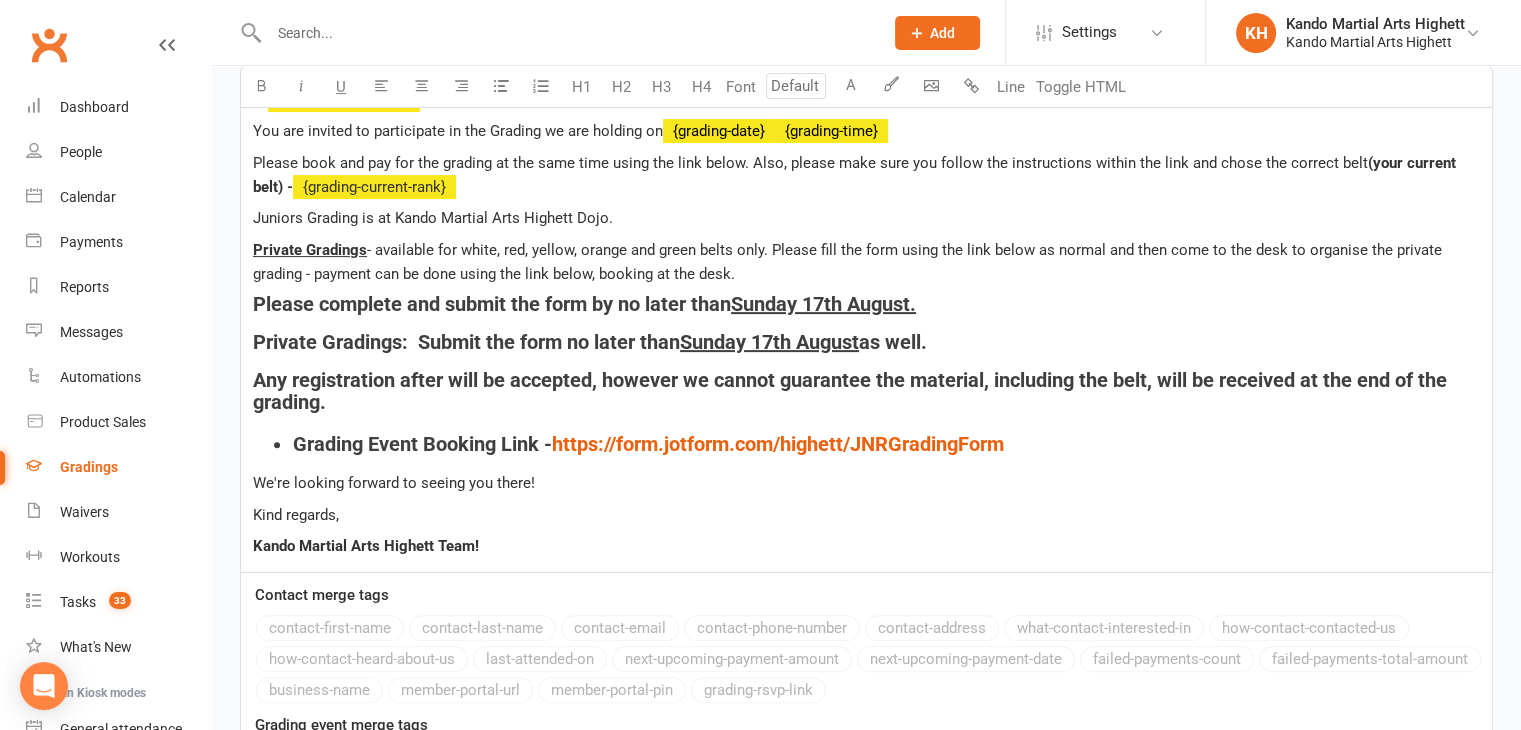 scroll, scrollTop: 762, scrollLeft: 0, axis: vertical 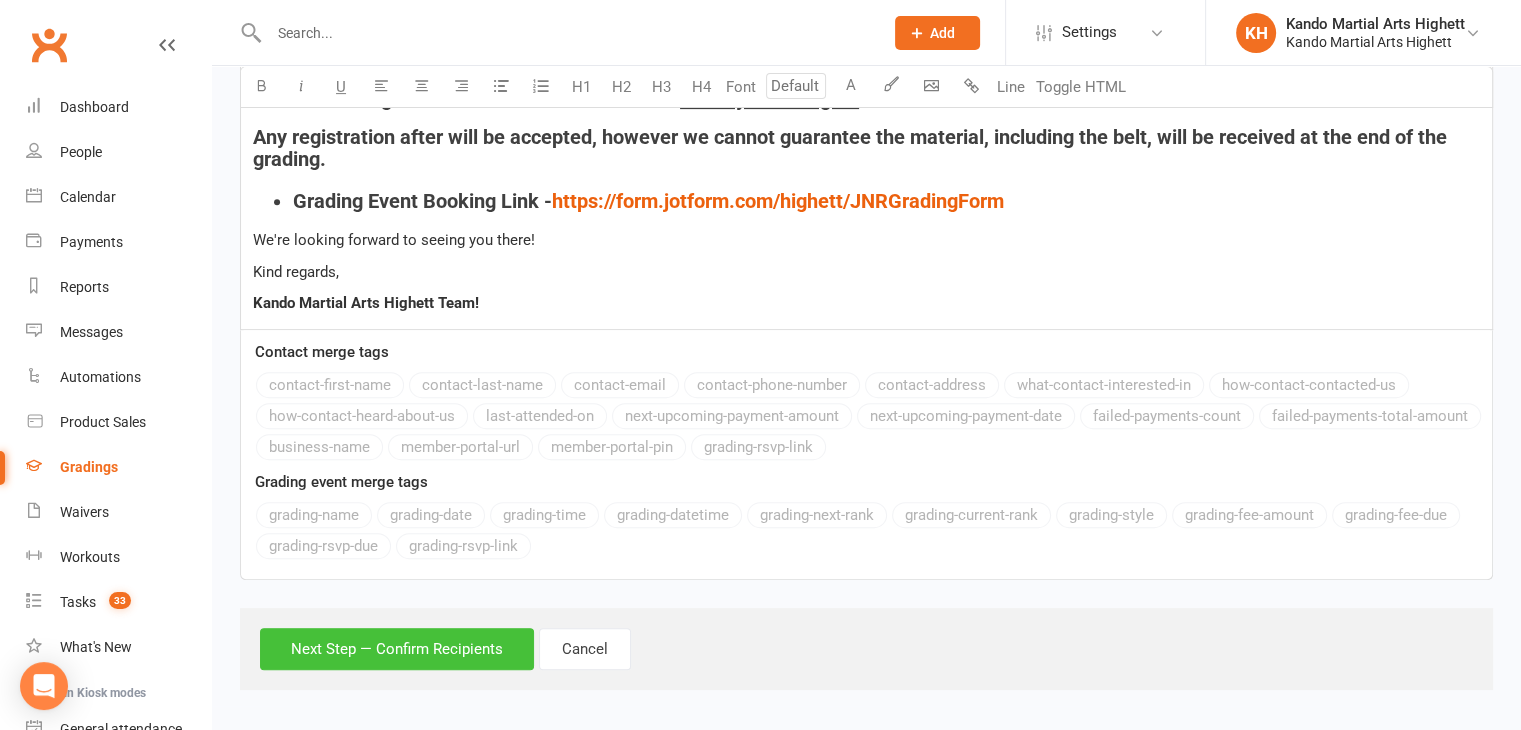 click on "Next Step — Confirm Recipients" at bounding box center [397, 649] 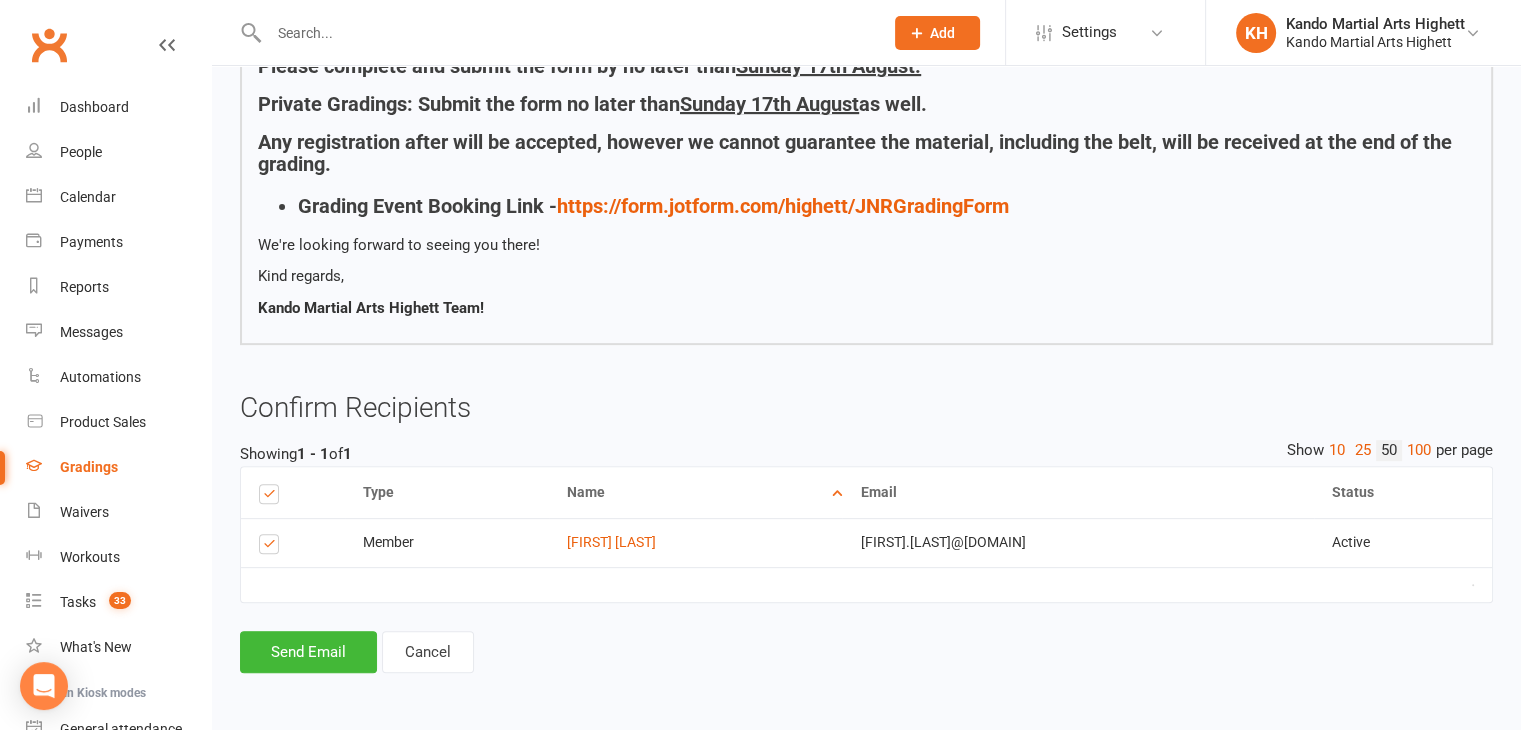 scroll, scrollTop: 0, scrollLeft: 0, axis: both 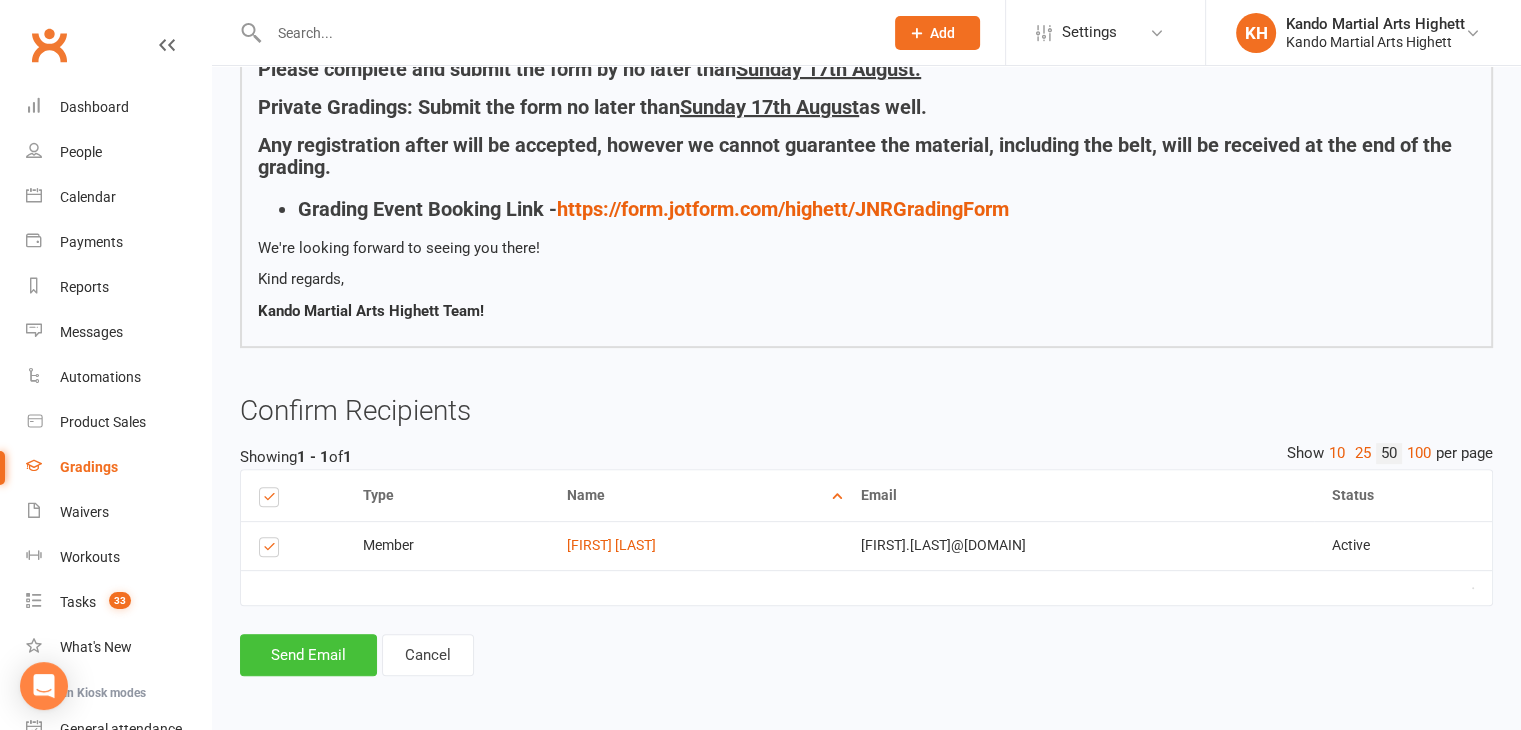 click on "Send Email" at bounding box center [308, 655] 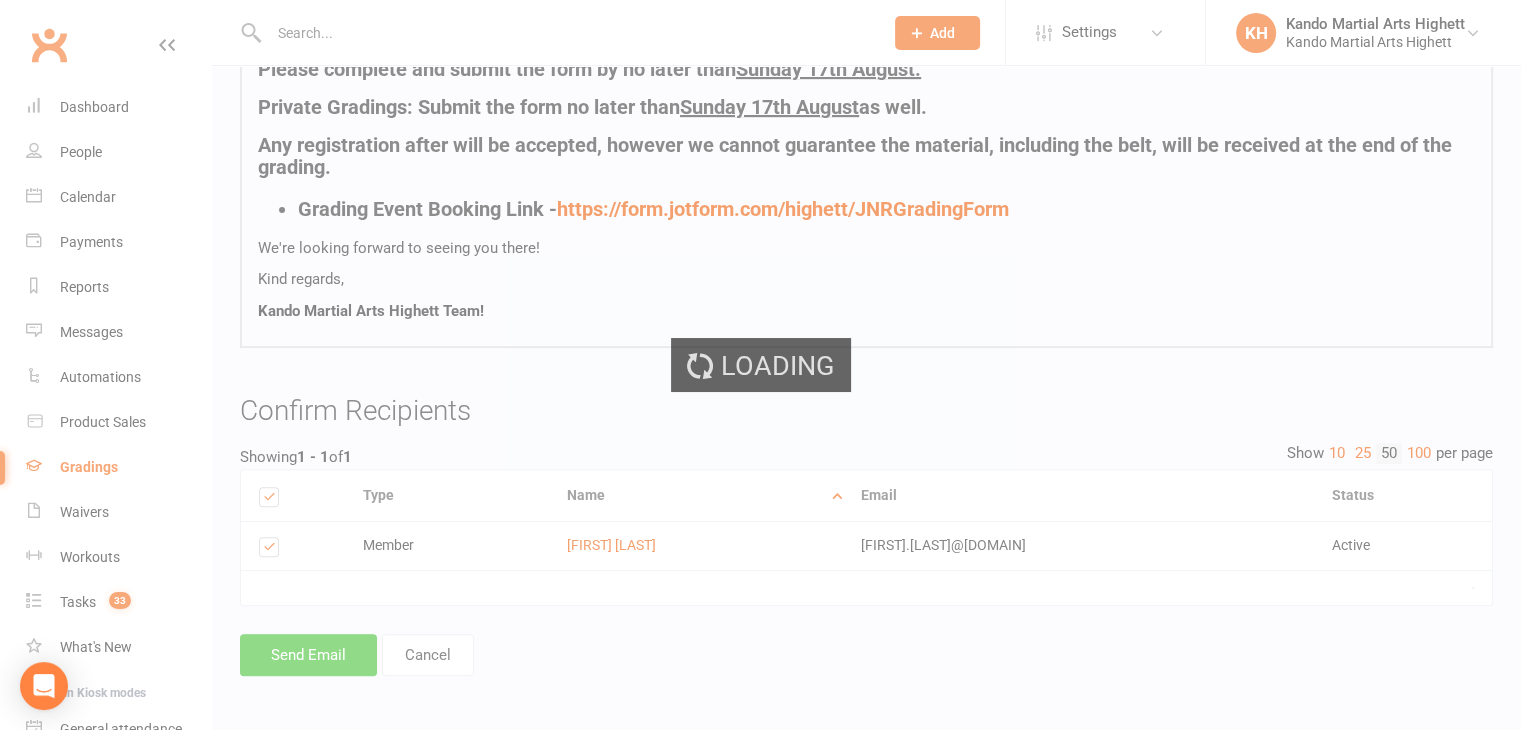 scroll, scrollTop: 0, scrollLeft: 0, axis: both 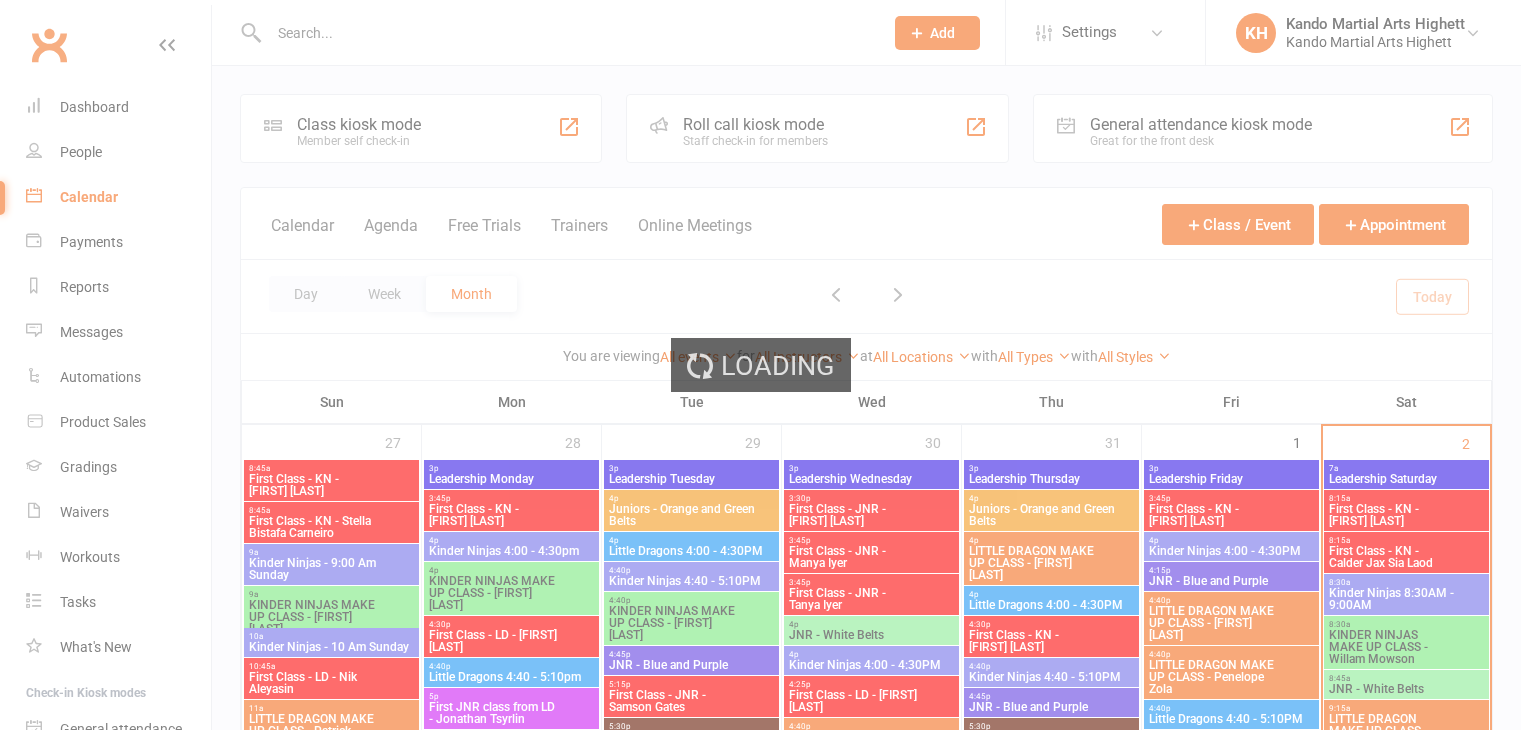 click on "Loading" at bounding box center (760, 365) 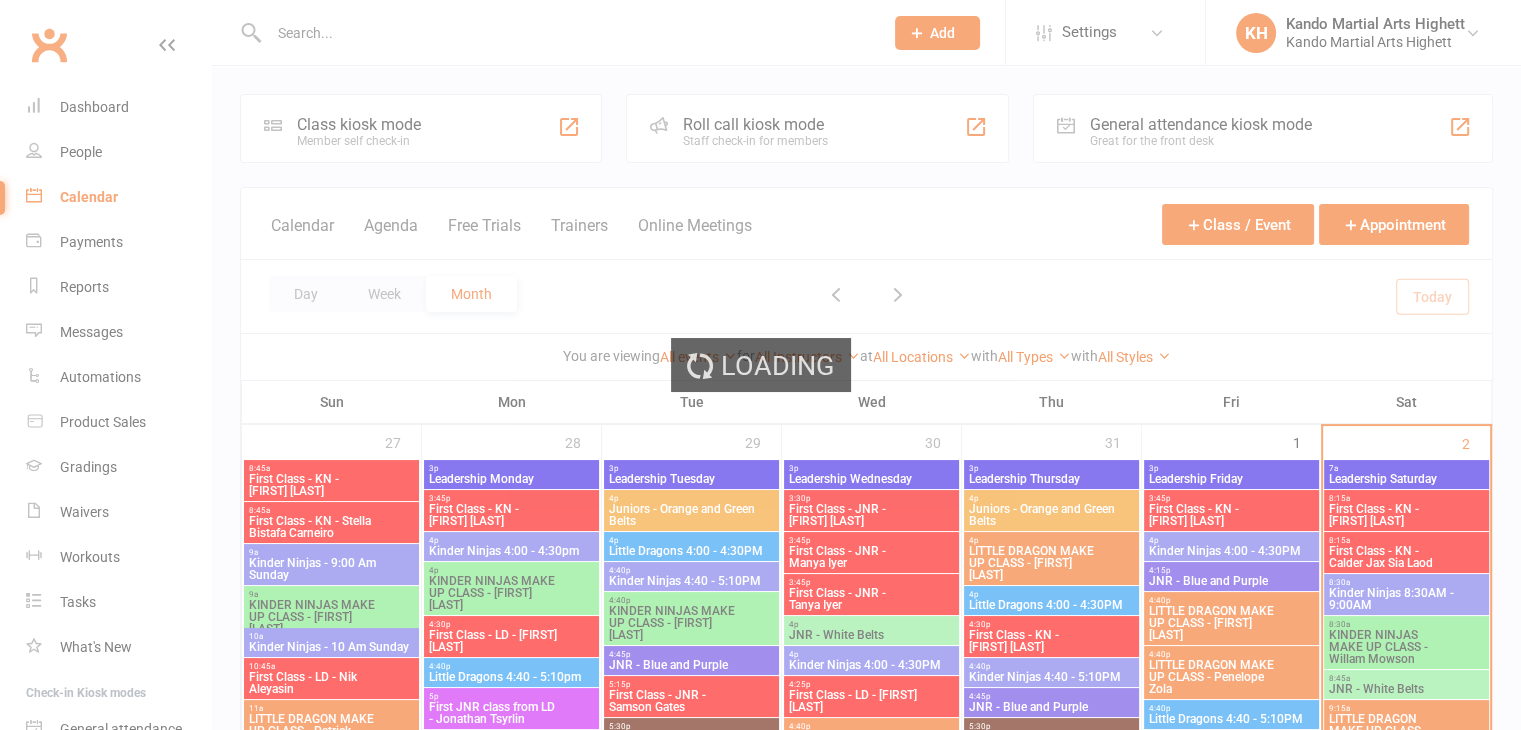 scroll, scrollTop: 0, scrollLeft: 0, axis: both 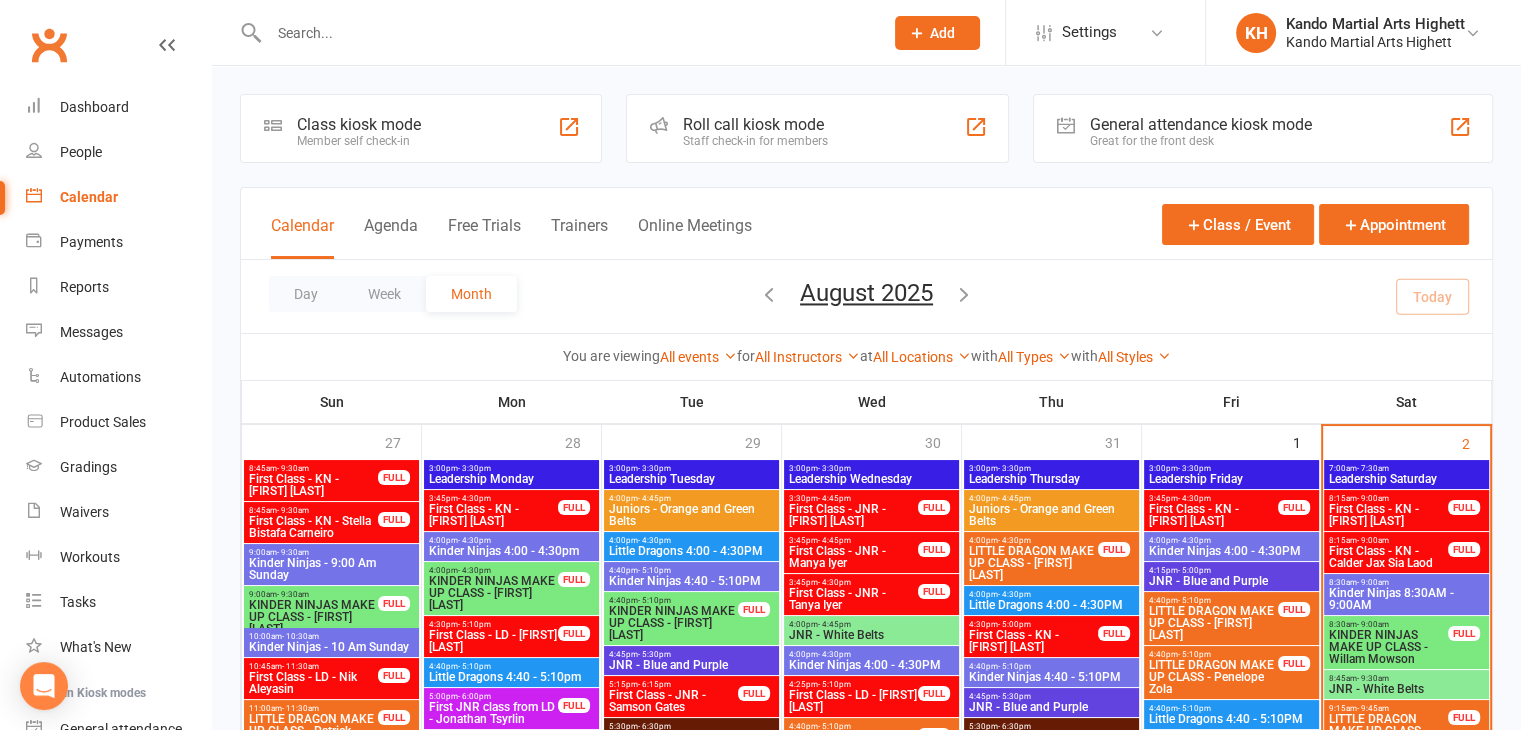click at bounding box center [566, 33] 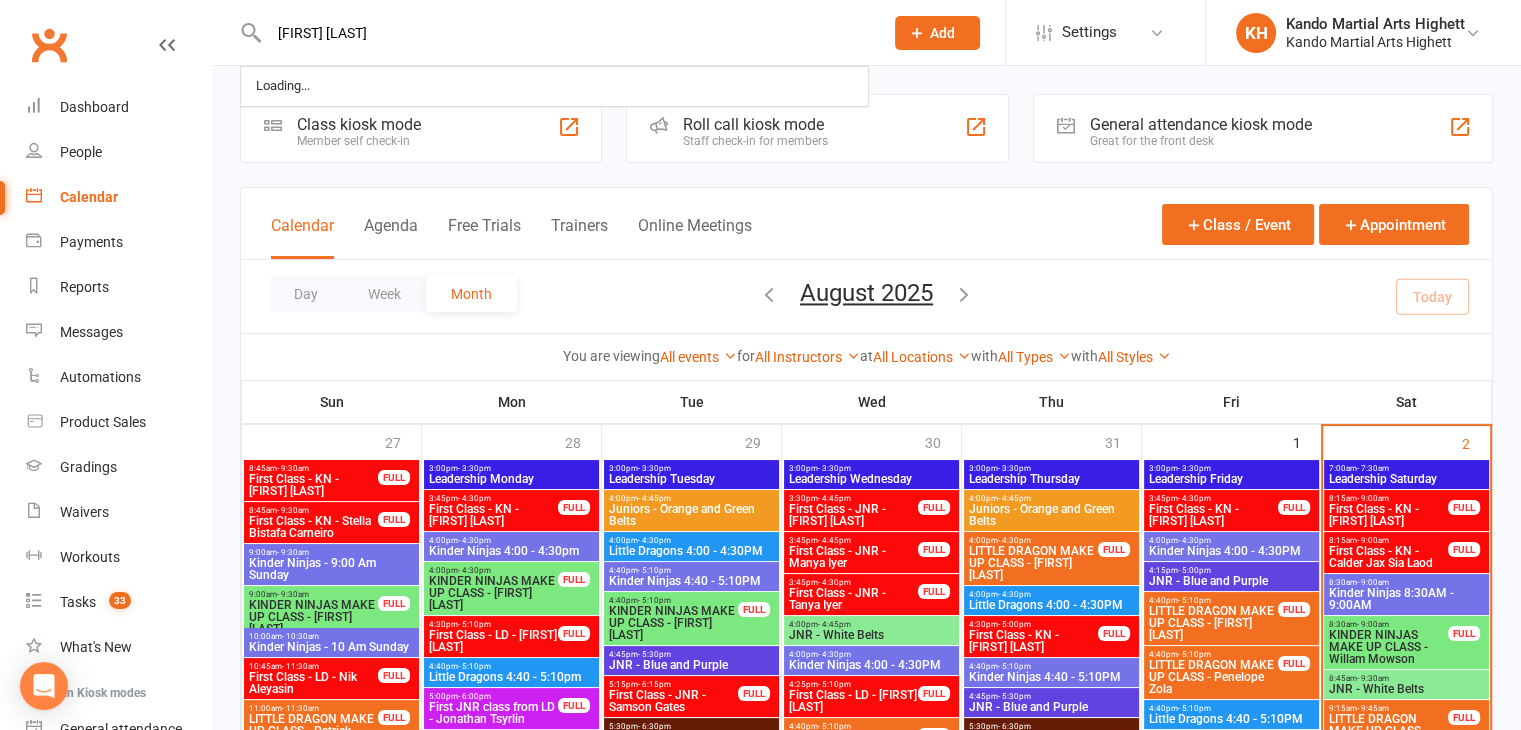 type on "[FIRST] [LAST]" 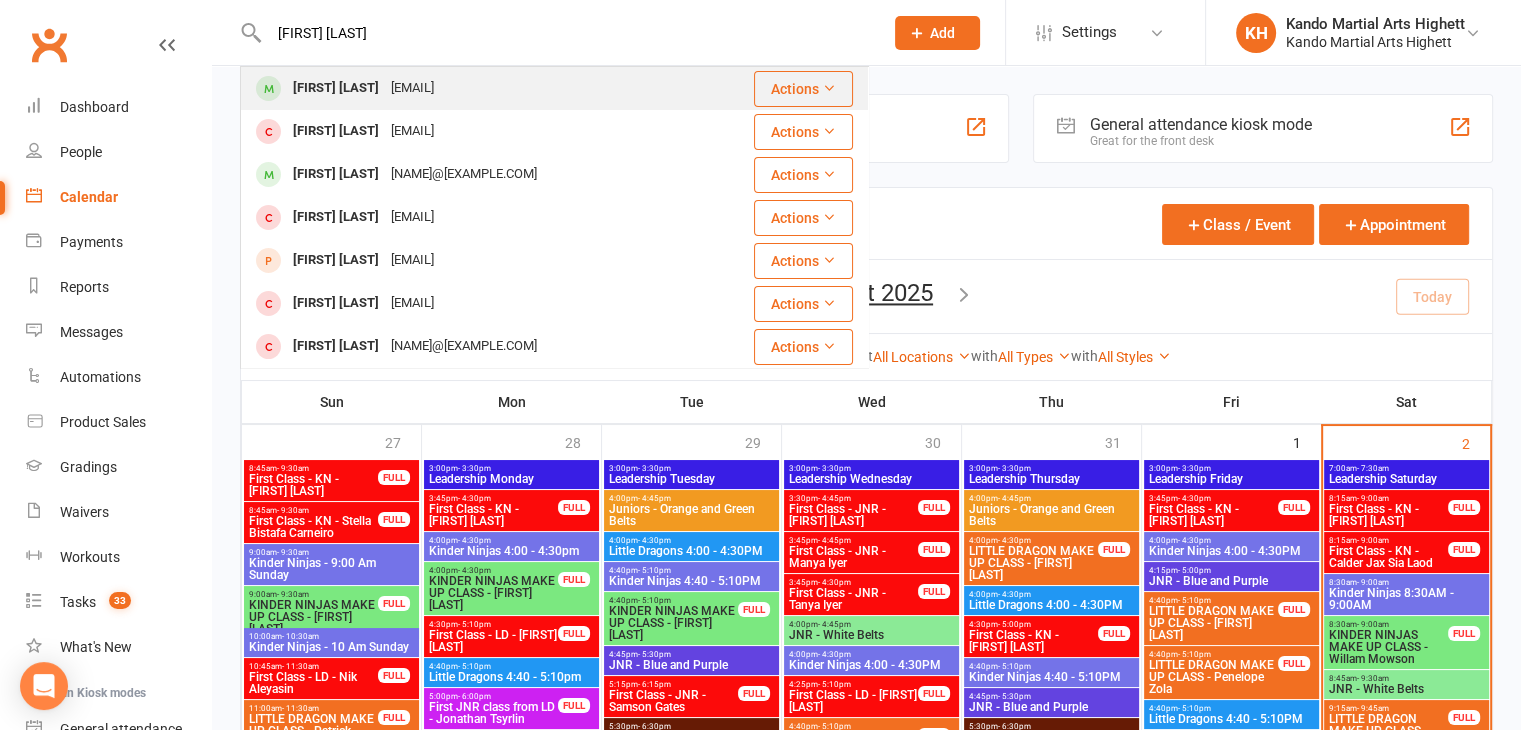 click on "[EMAIL]" at bounding box center [412, 88] 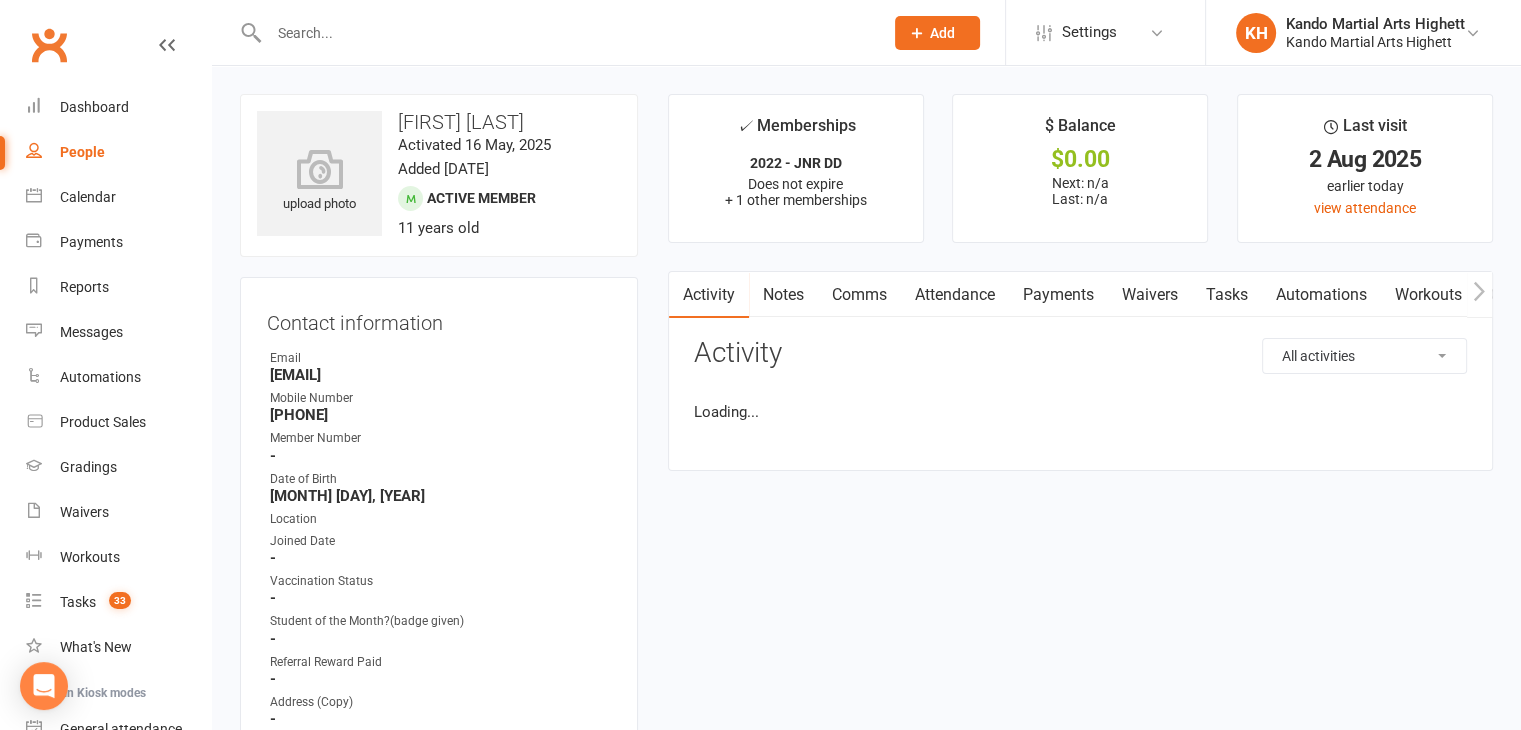click on "Comms" at bounding box center (859, 295) 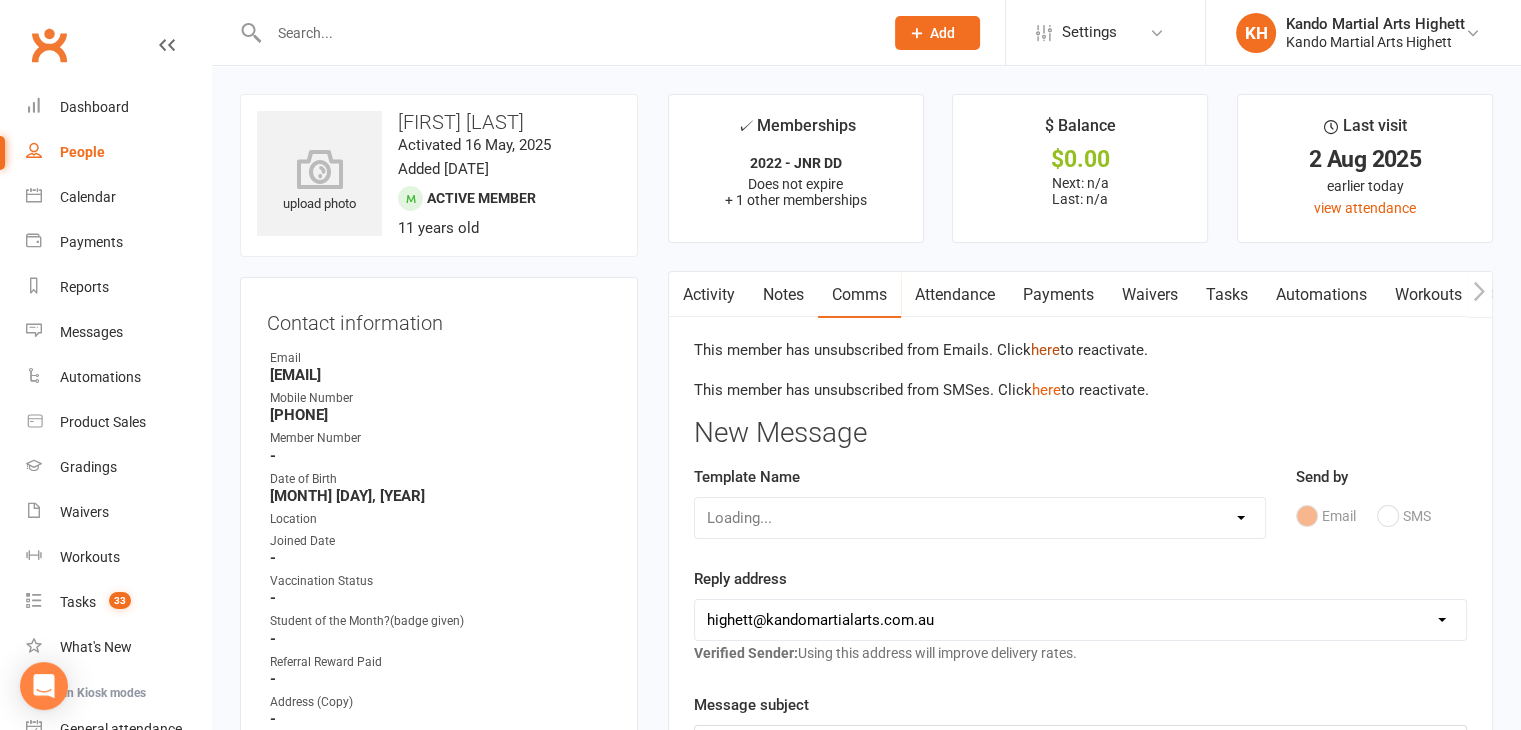 click on "here" at bounding box center [1045, 350] 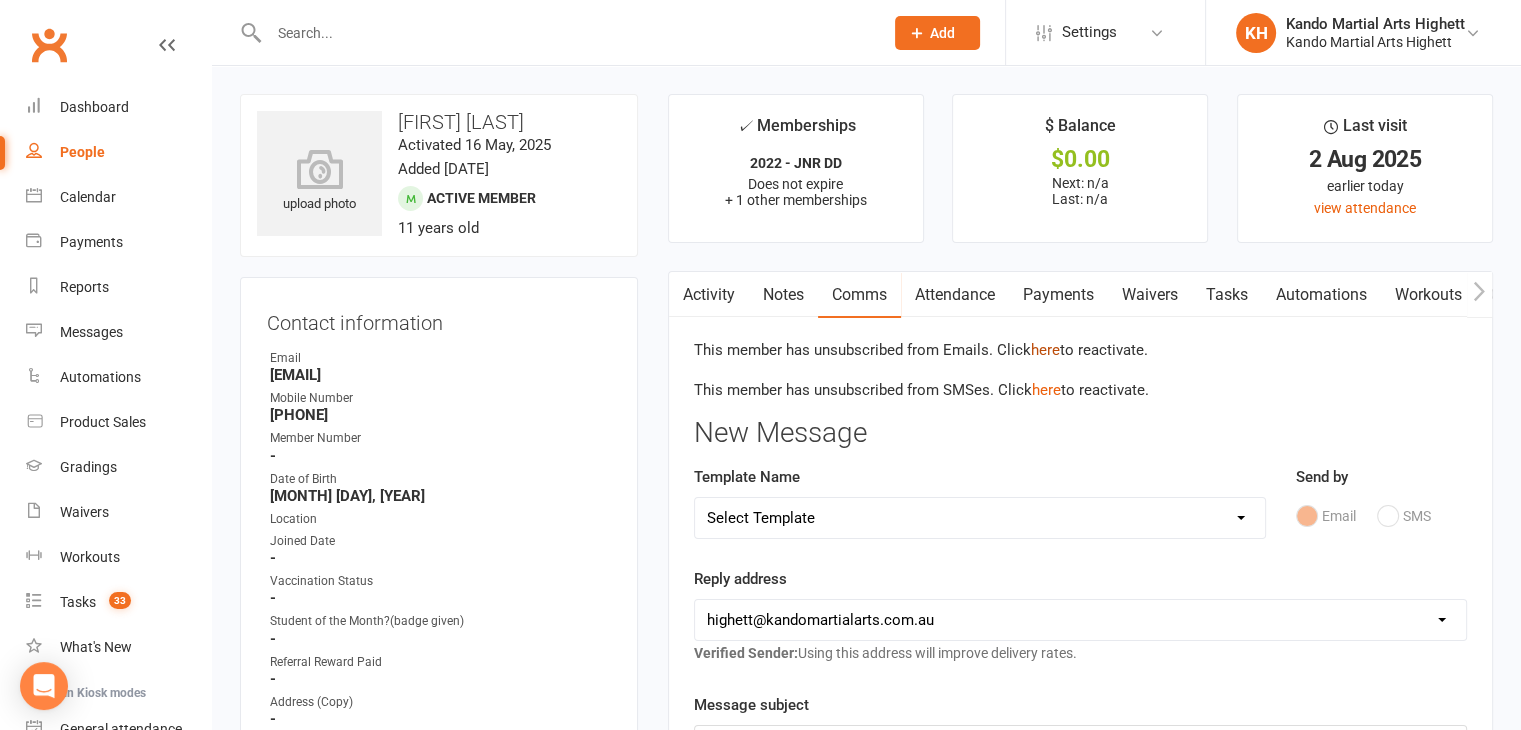 click on "here" at bounding box center [1045, 350] 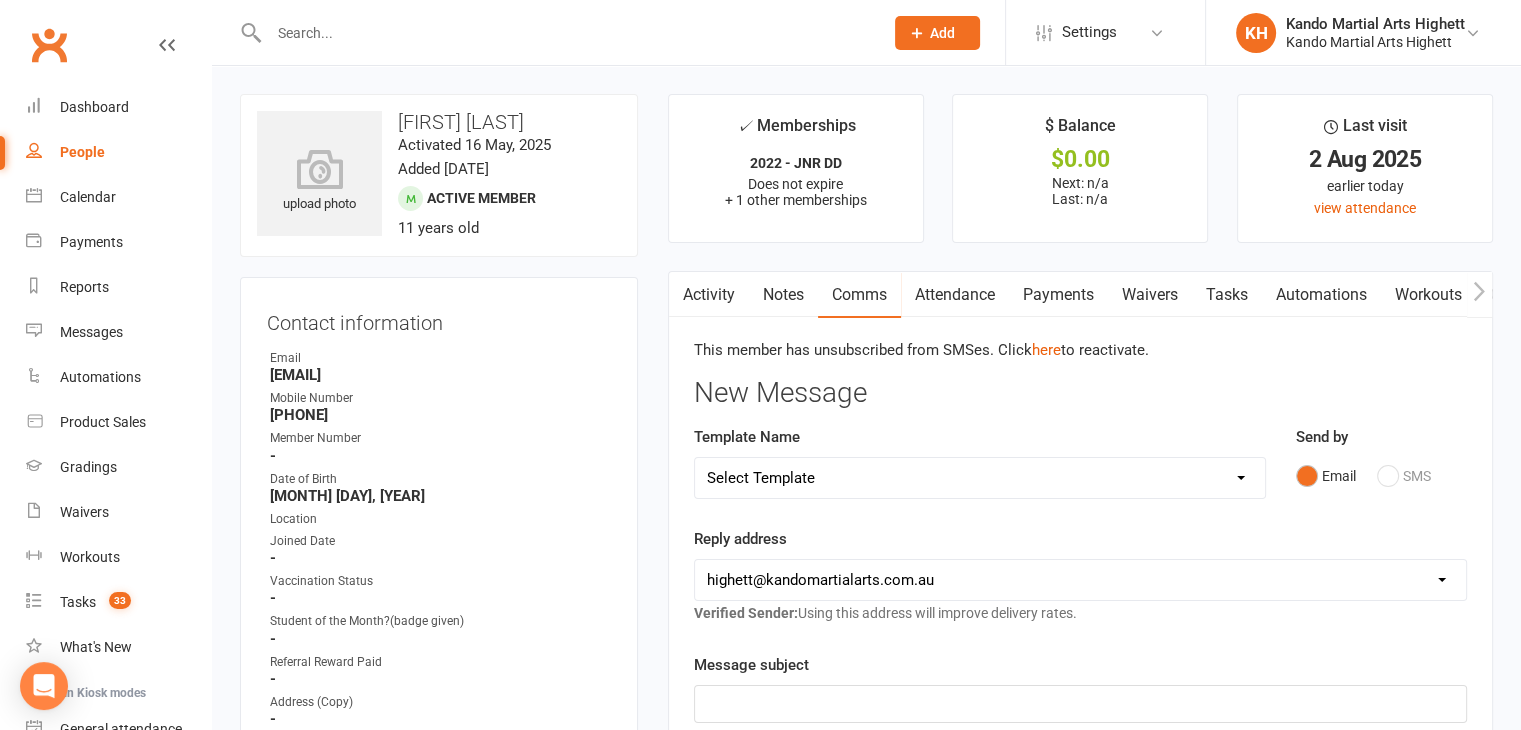 drag, startPoint x: 1041, startPoint y: 345, endPoint x: 1017, endPoint y: 197, distance: 149.93332 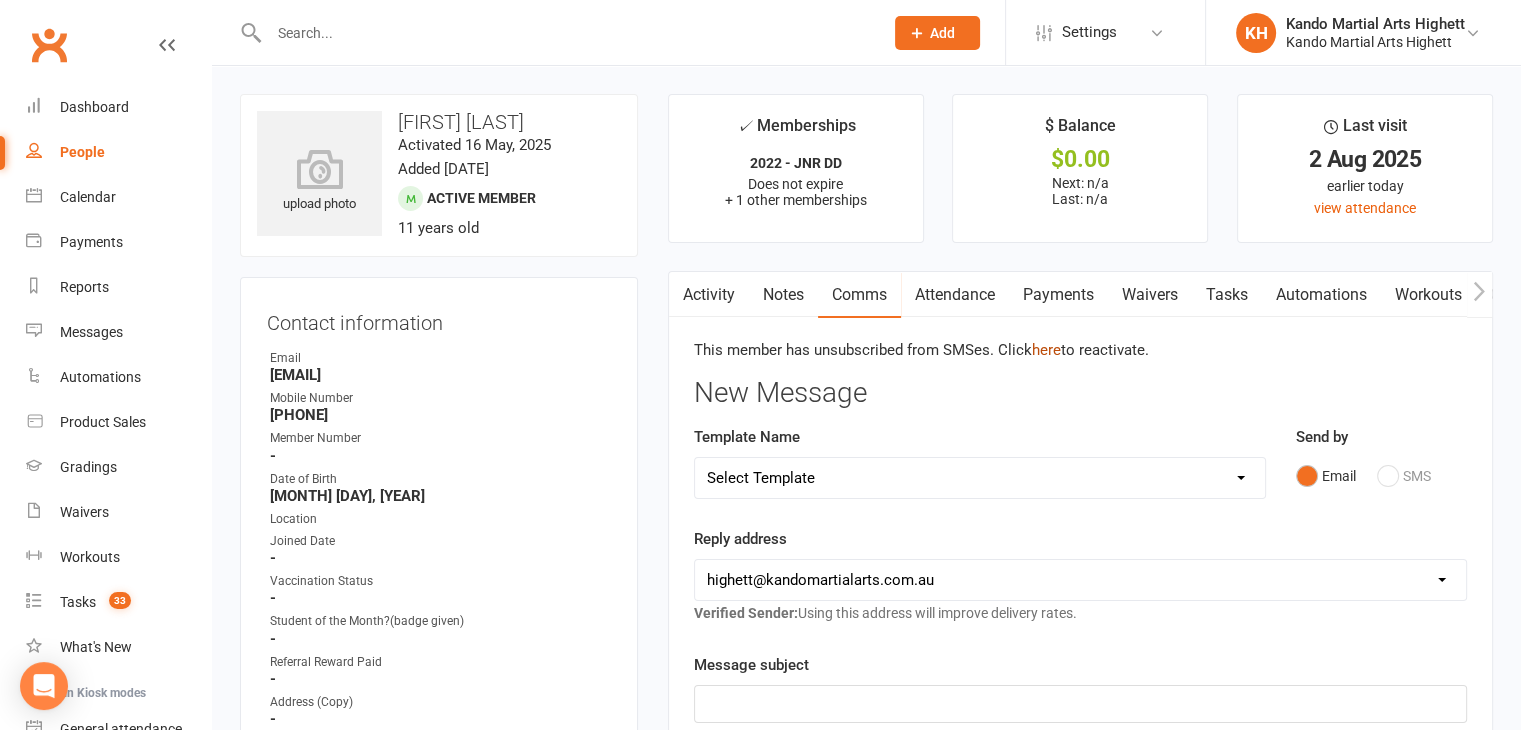 click on "here" at bounding box center [1046, 350] 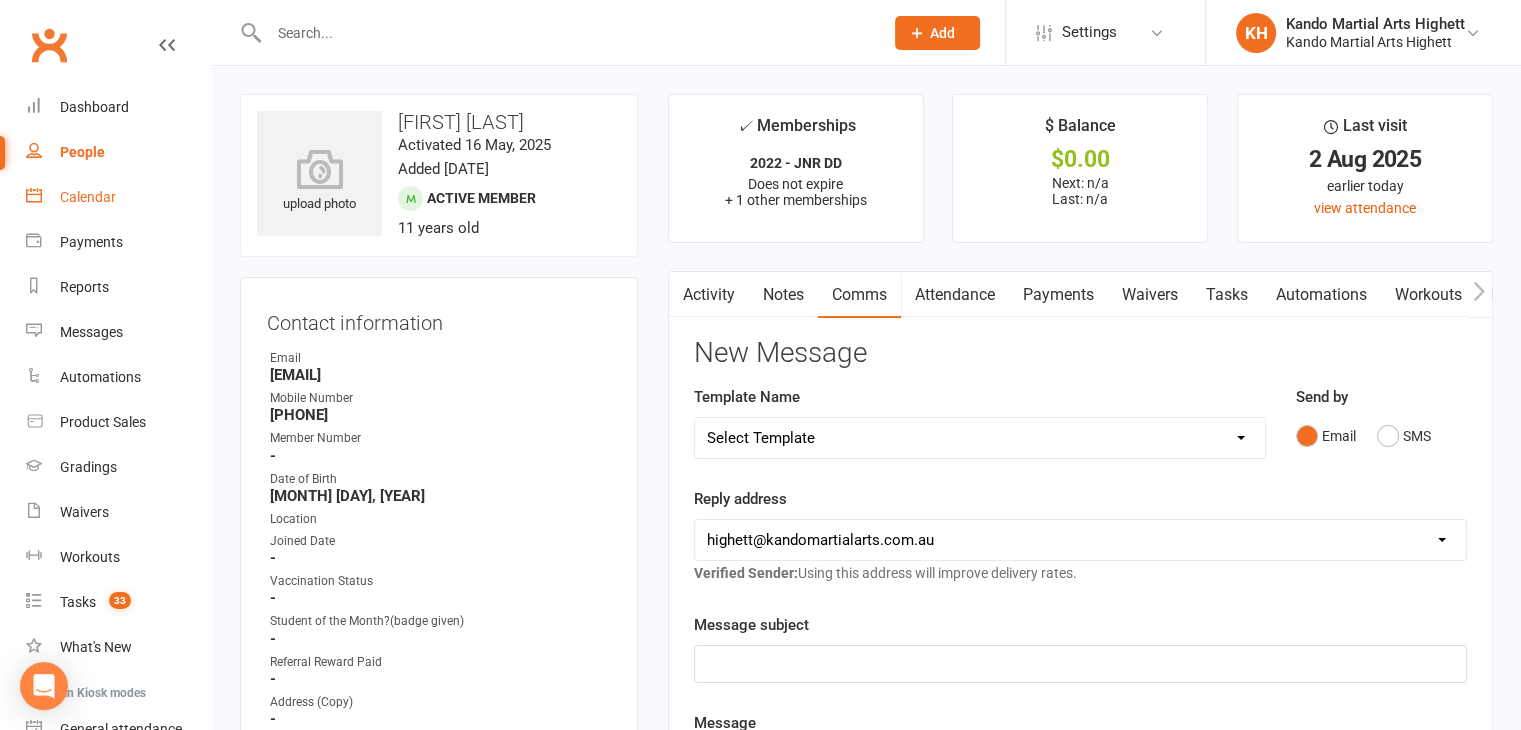 click on "Calendar" at bounding box center [118, 197] 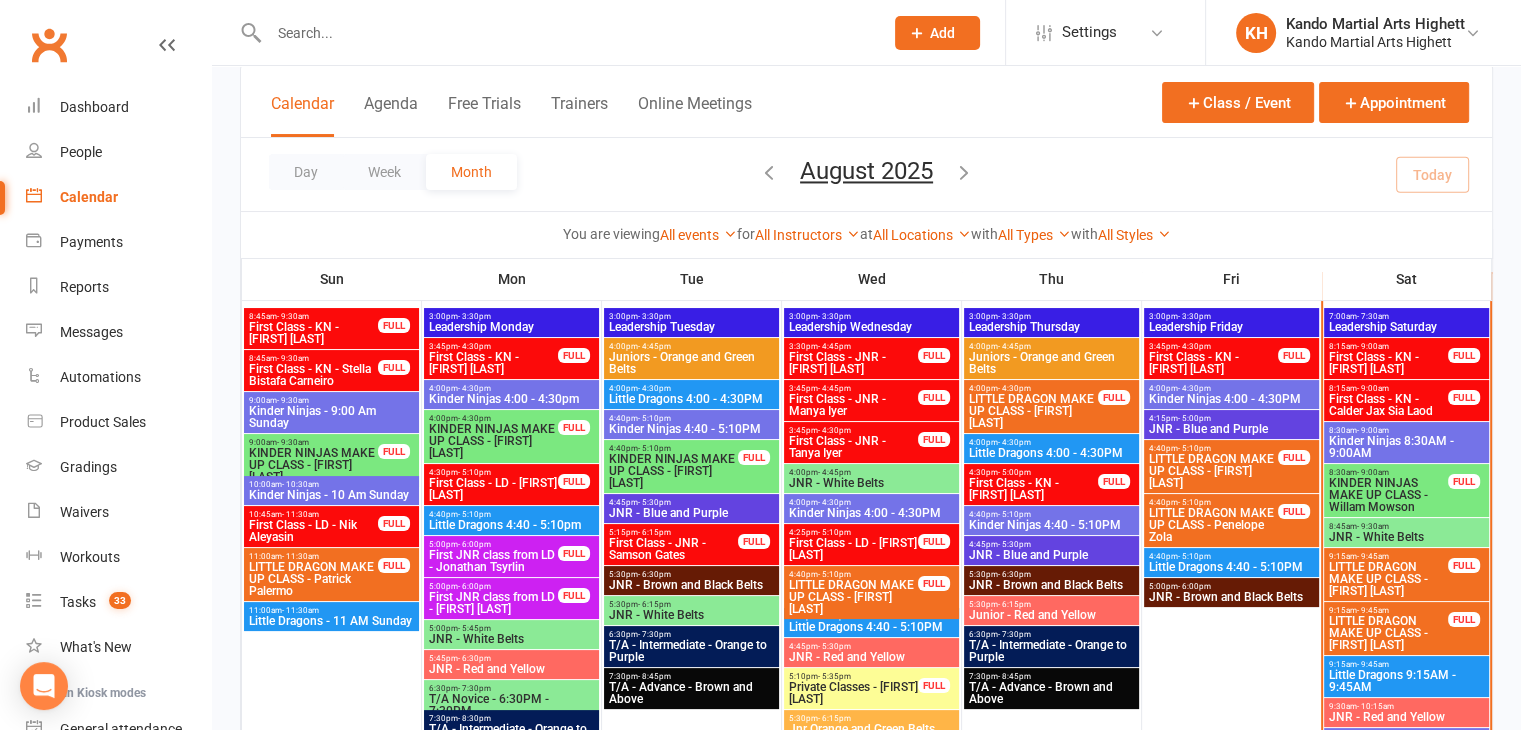 scroll, scrollTop: 152, scrollLeft: 0, axis: vertical 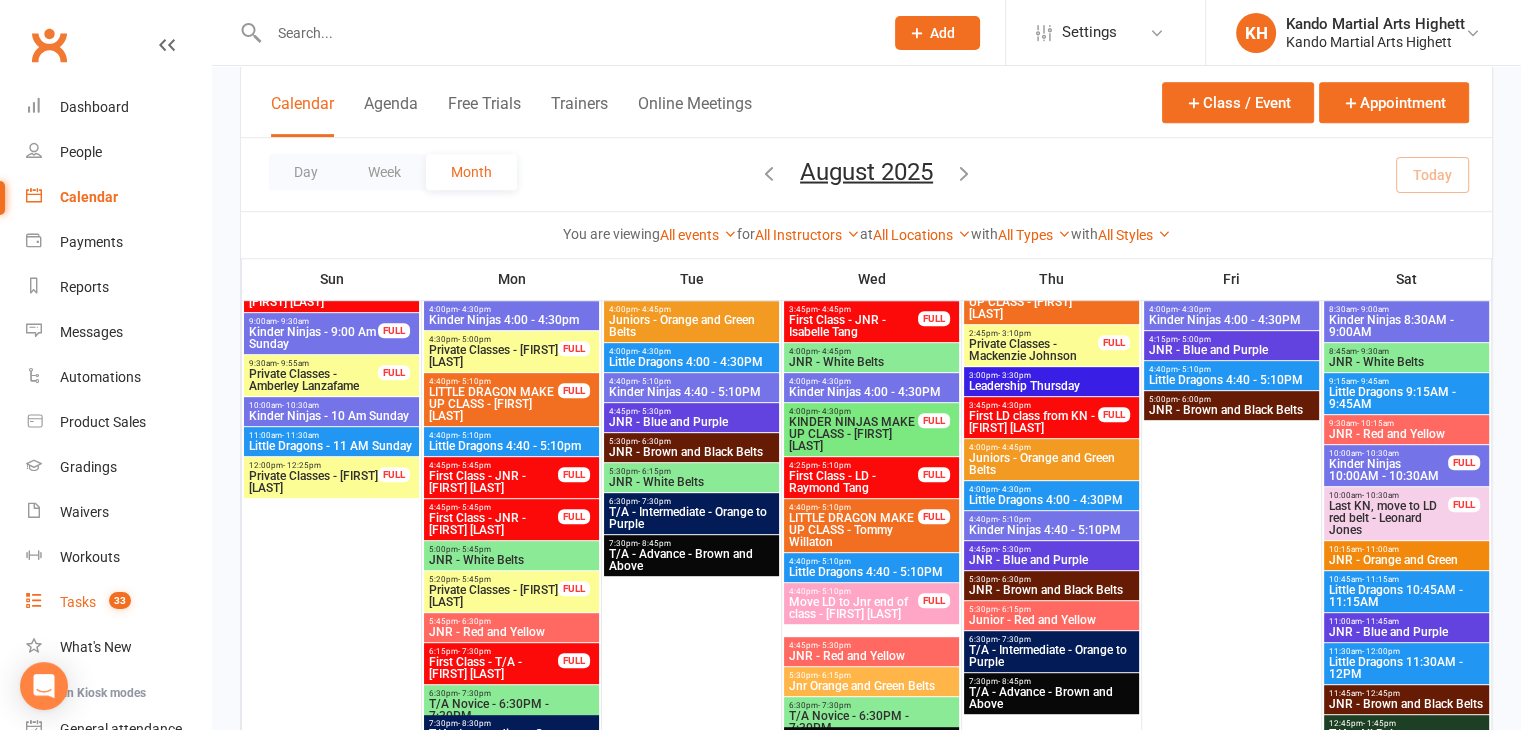 click on "33" at bounding box center (115, 602) 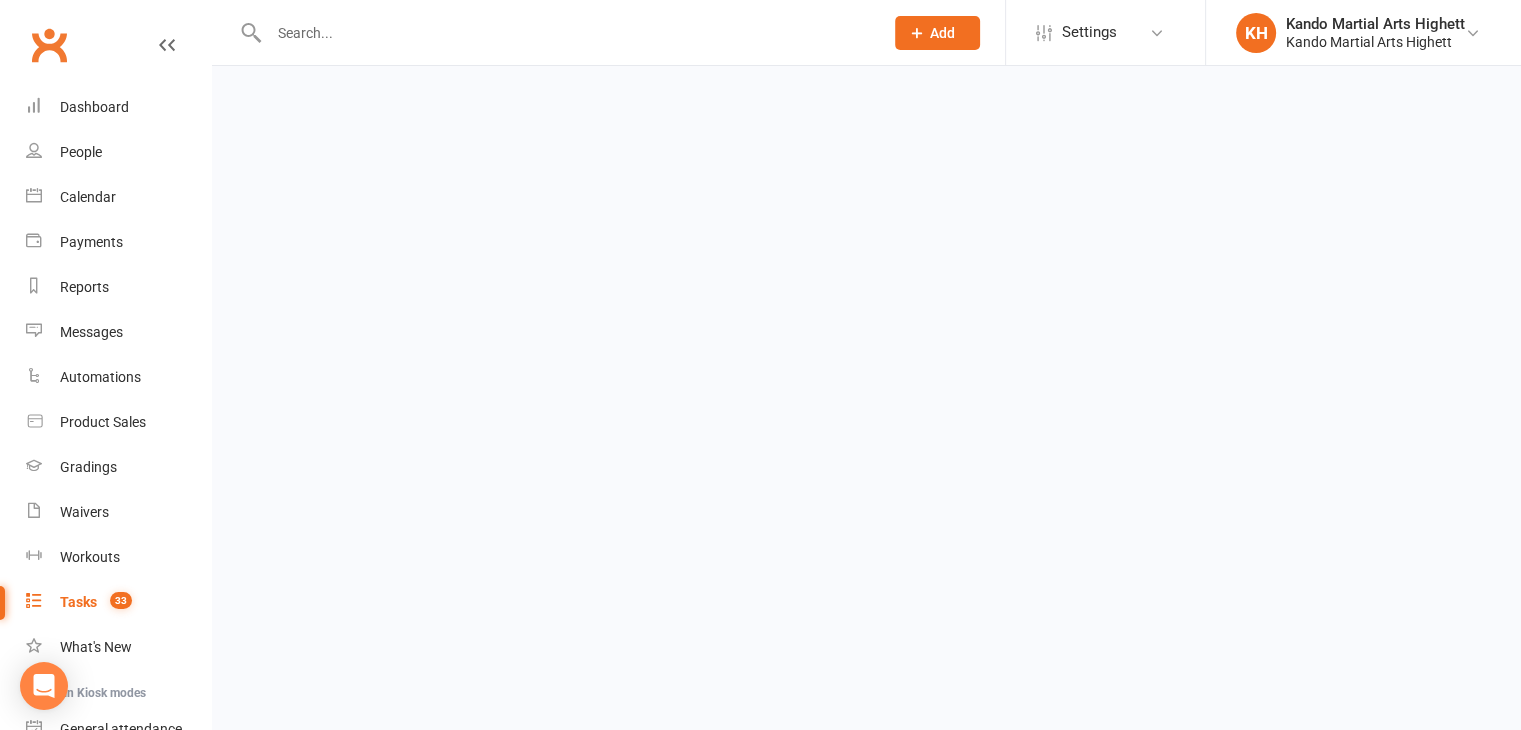 scroll, scrollTop: 0, scrollLeft: 0, axis: both 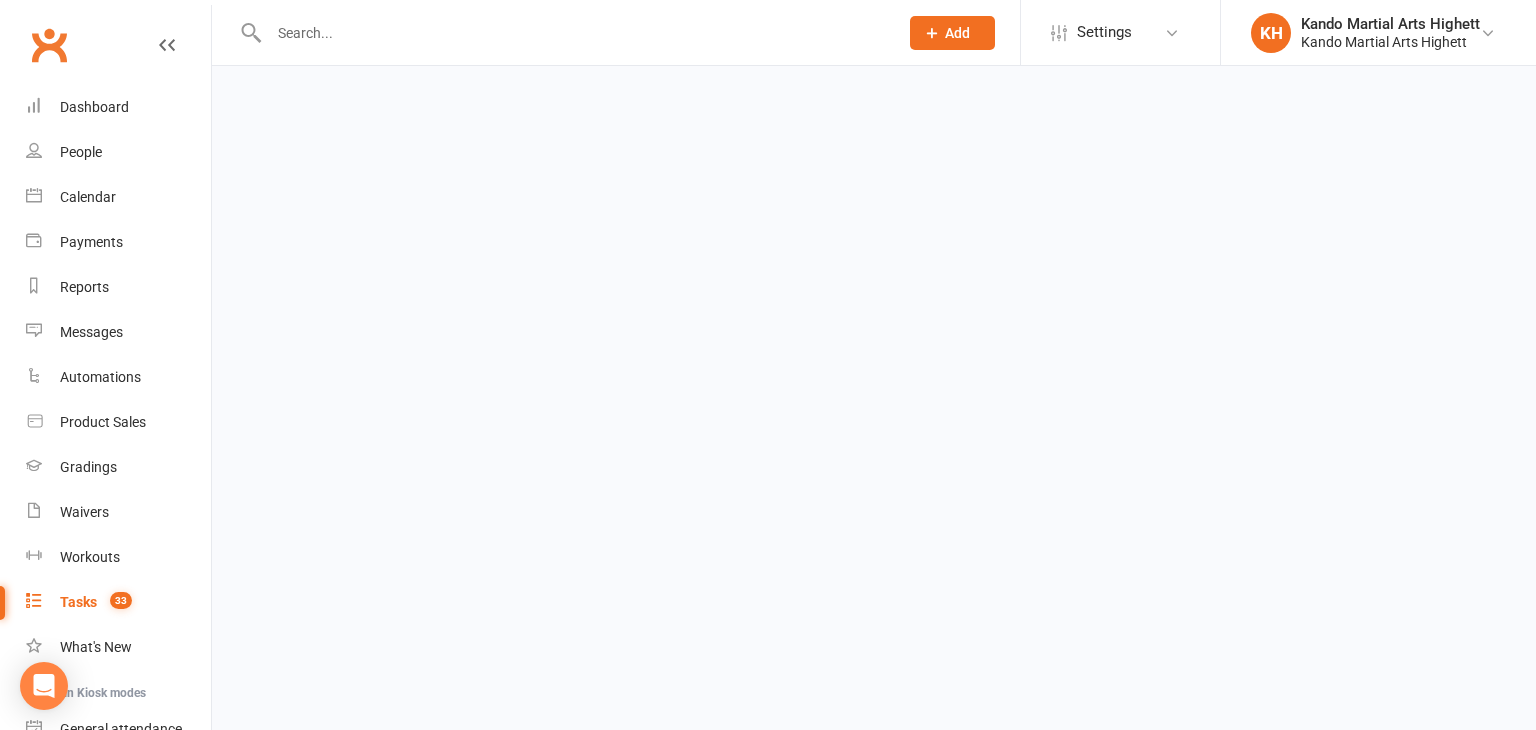 select on "incomplete" 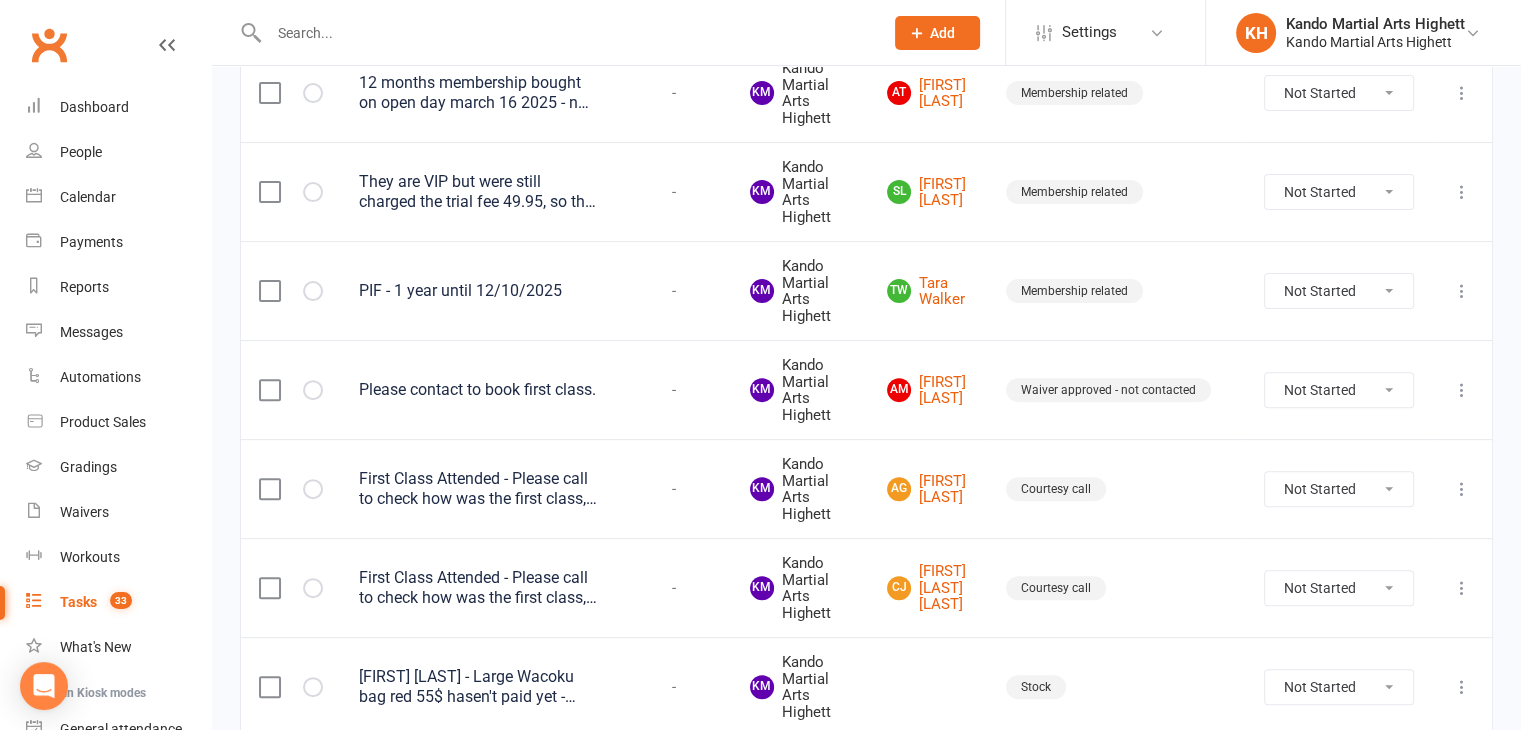 scroll, scrollTop: 623, scrollLeft: 0, axis: vertical 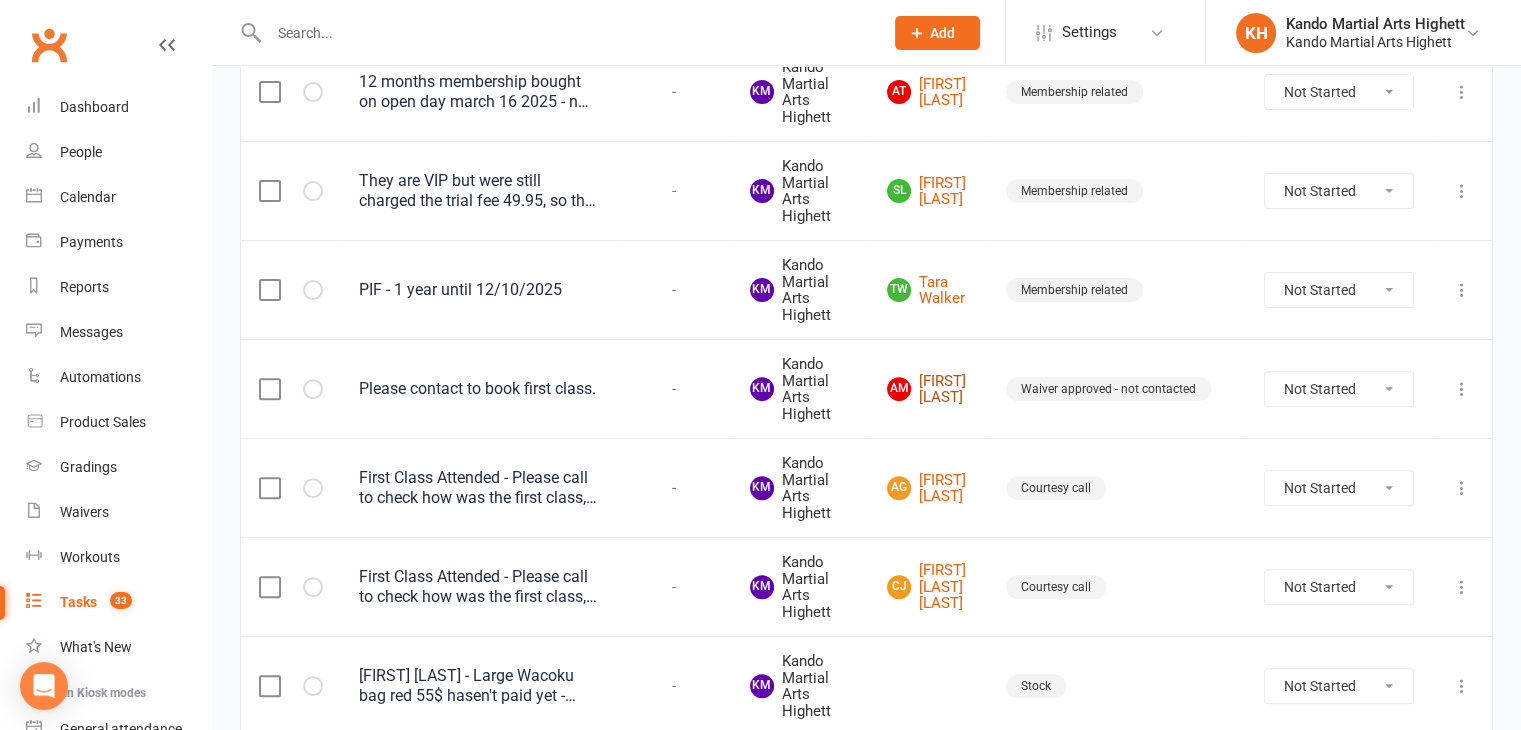 click on "[FIRST] [LAST]" at bounding box center [928, 389] 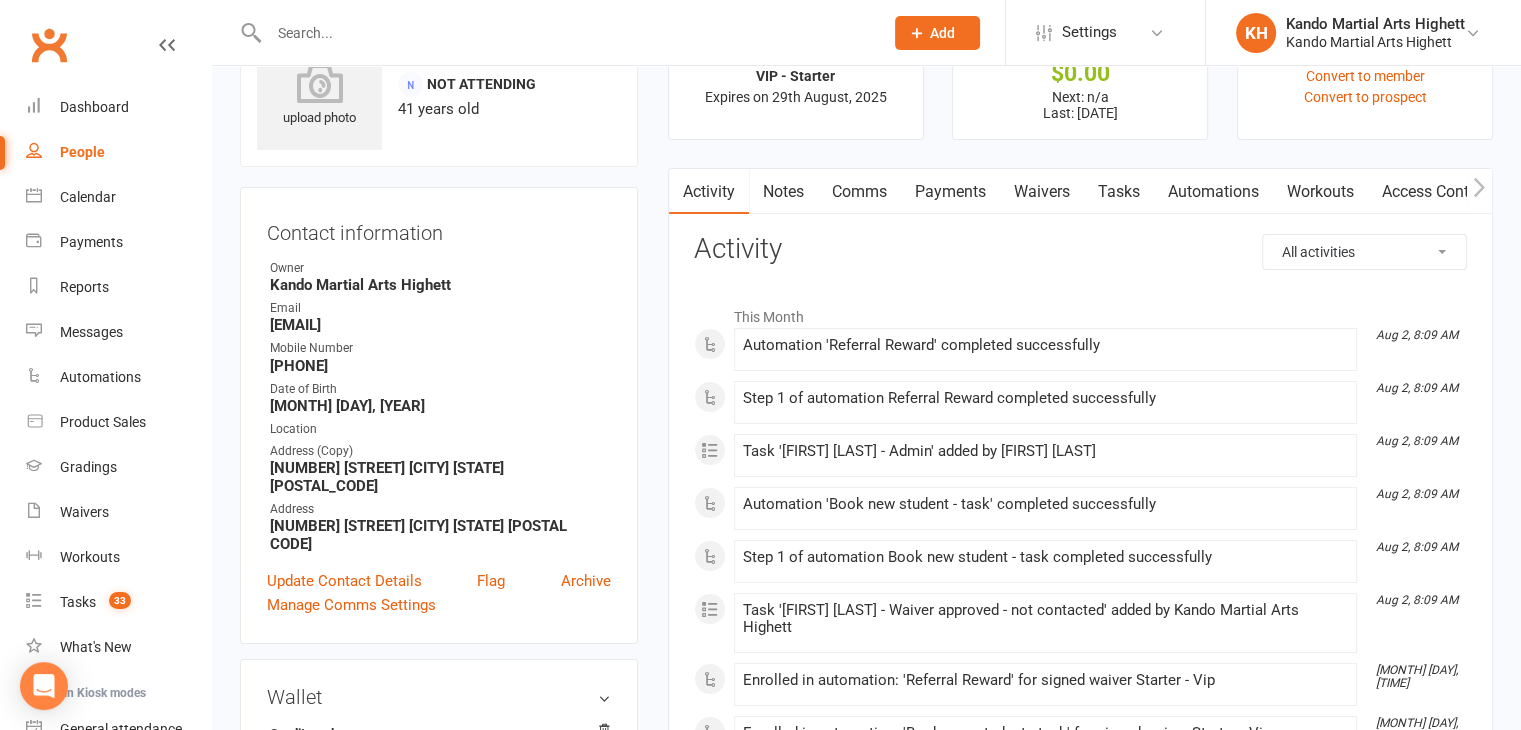 scroll, scrollTop: 52, scrollLeft: 0, axis: vertical 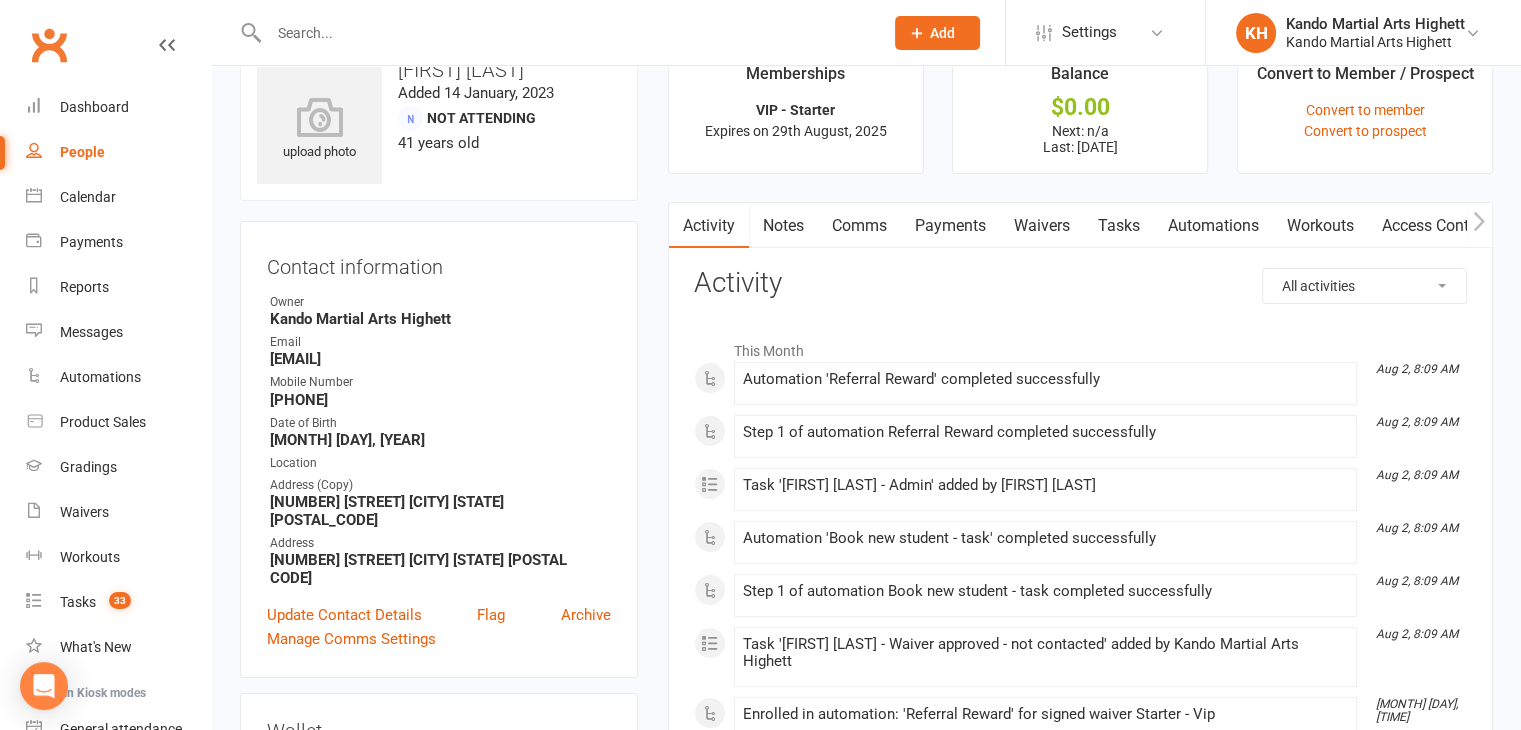 click on "Payments" at bounding box center [950, 226] 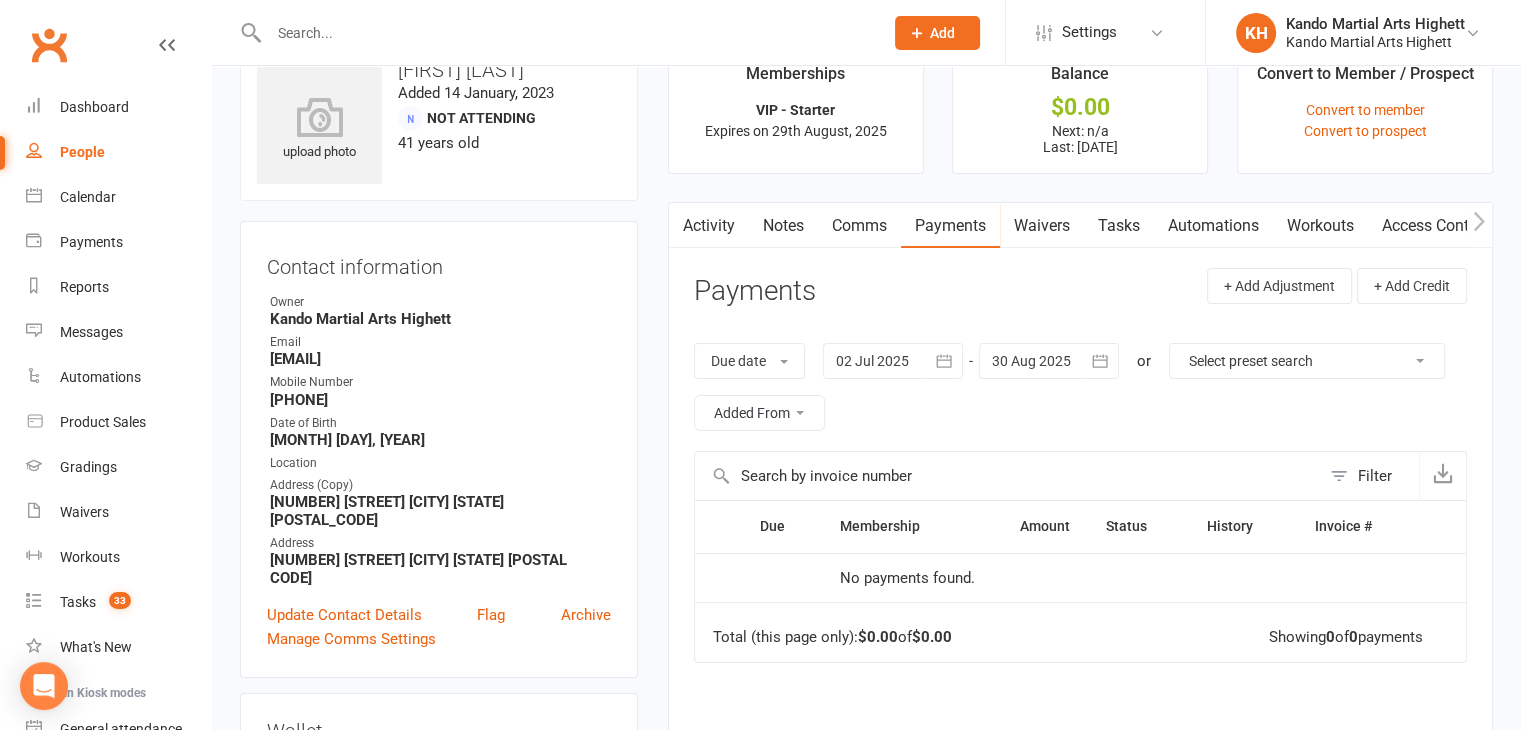 click on "Activity" at bounding box center [709, 226] 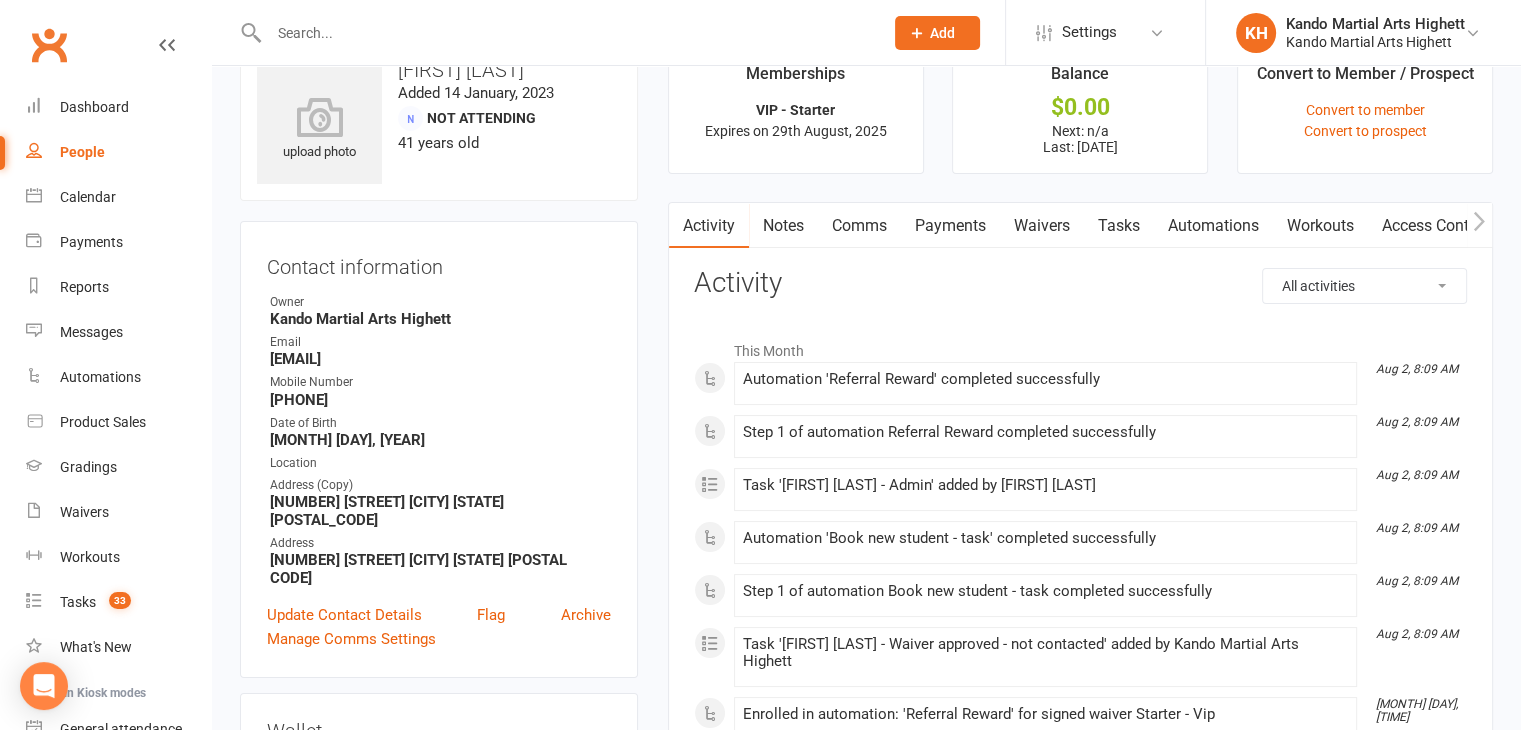 click on "Notes" at bounding box center (783, 226) 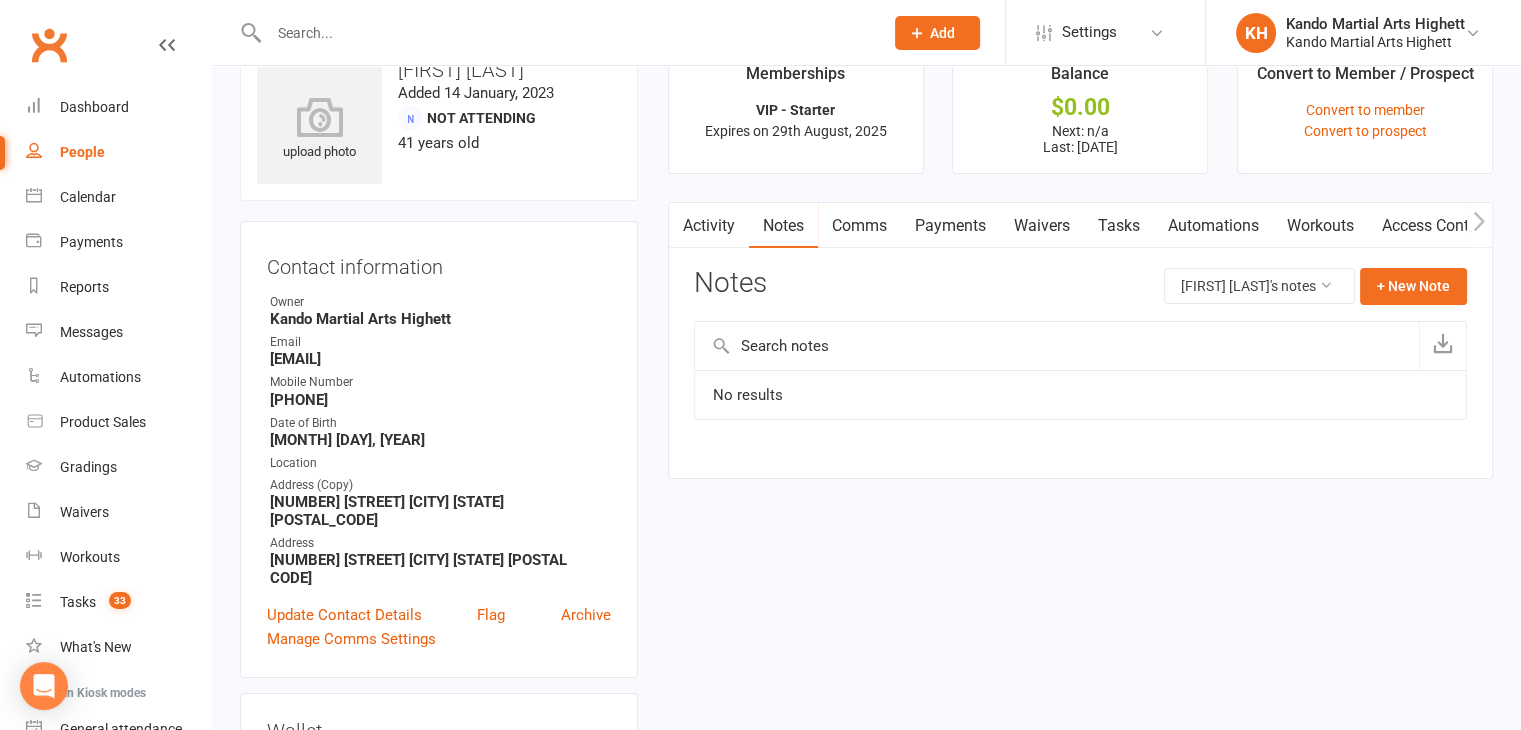 click on "Comms" at bounding box center [859, 226] 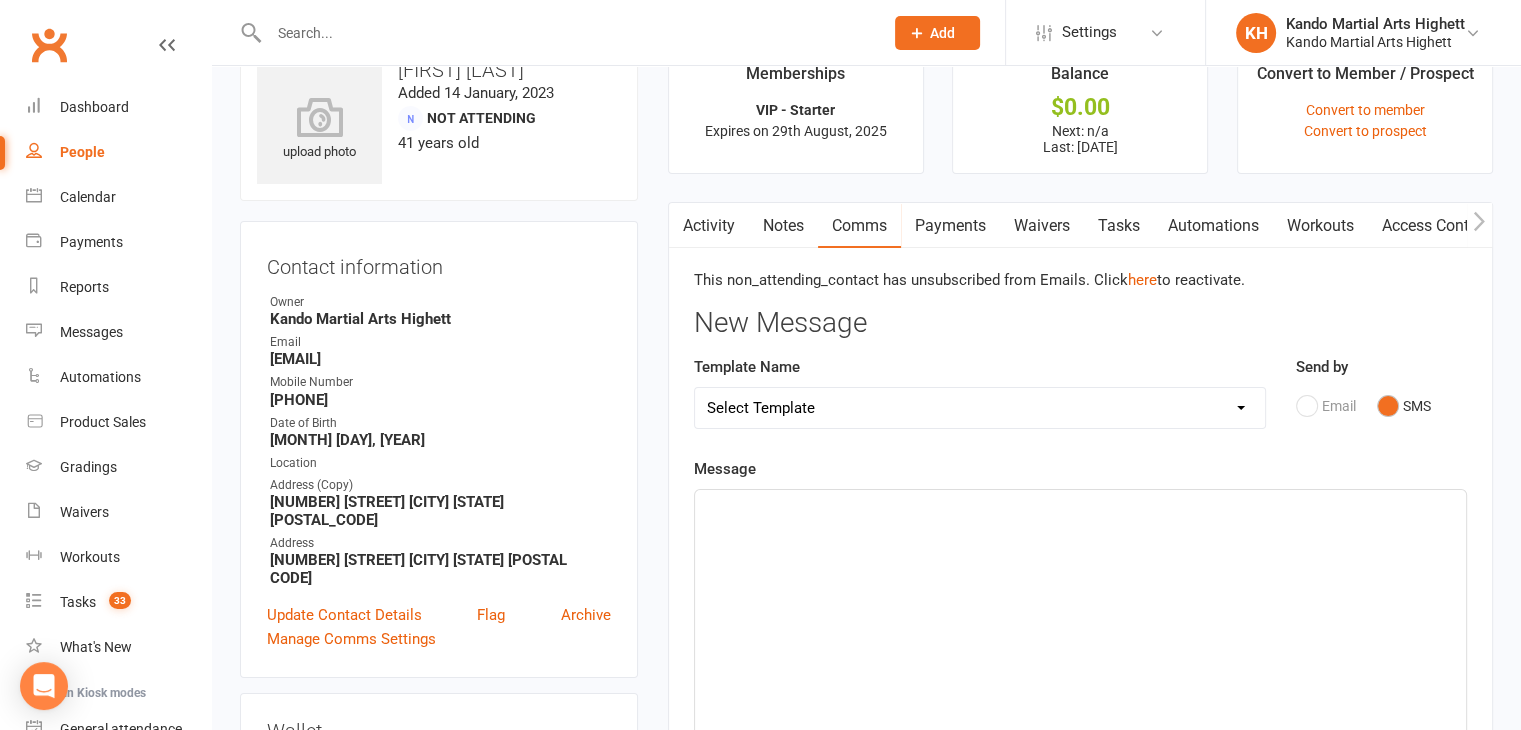 click 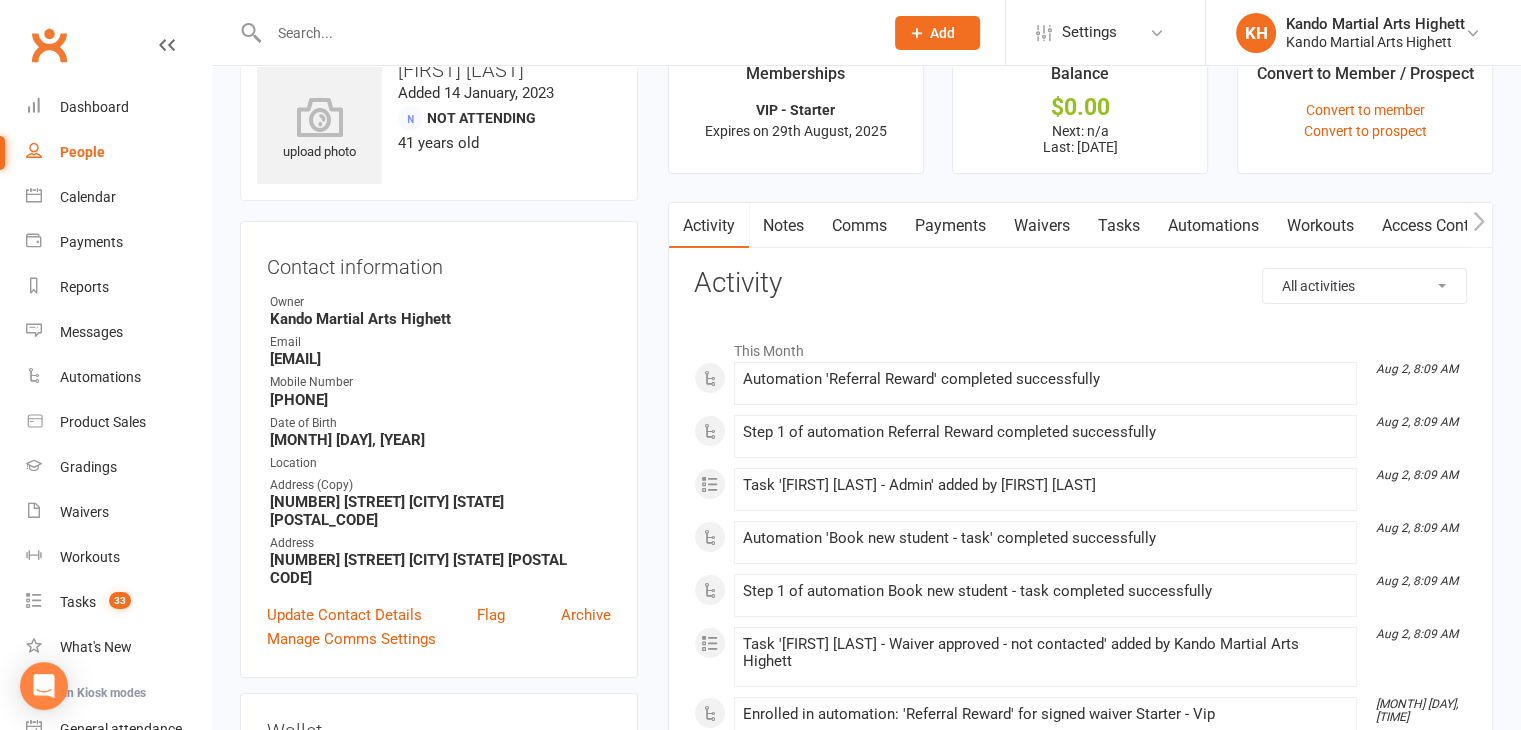 scroll, scrollTop: 0, scrollLeft: 0, axis: both 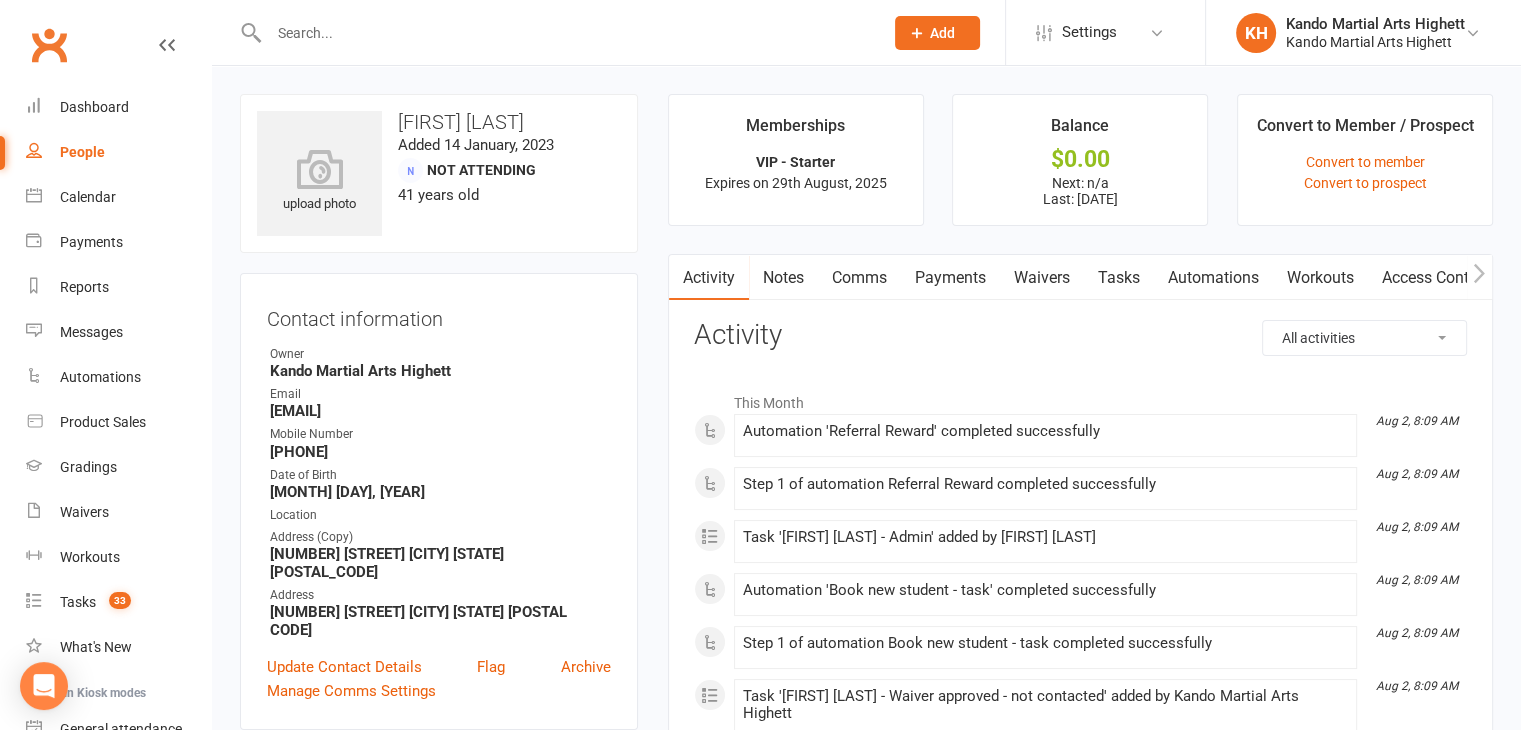click at bounding box center (566, 33) 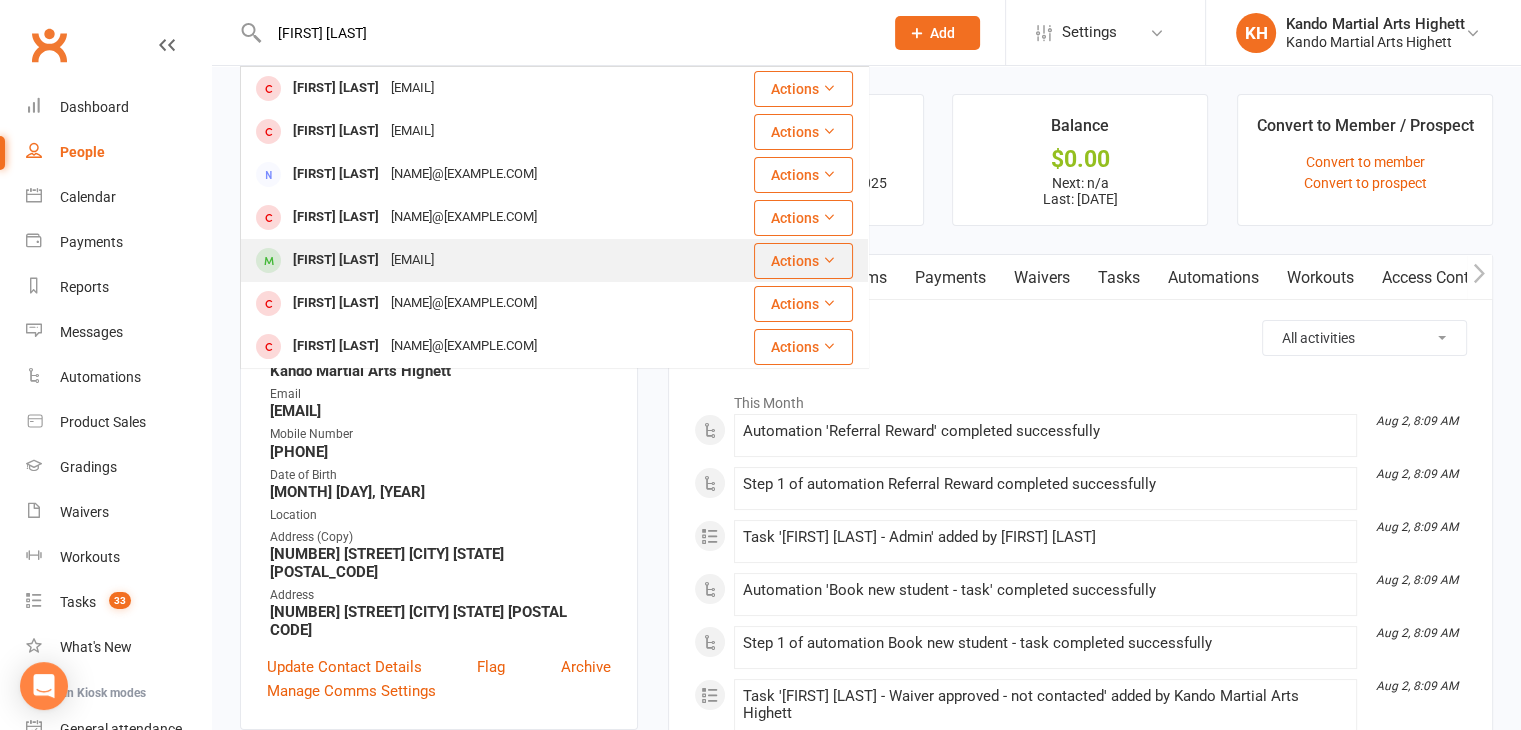 type on "[FIRST] [LAST]" 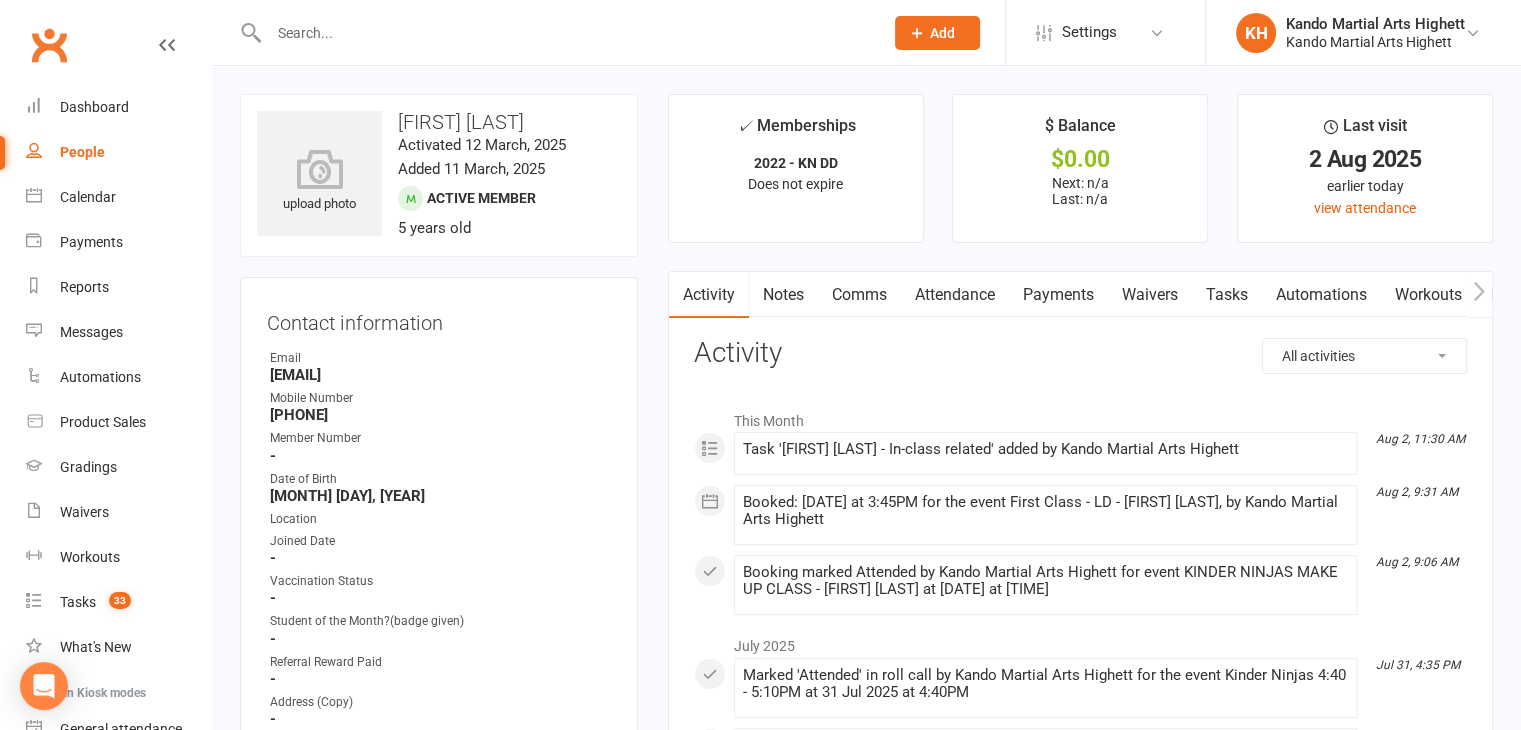click on "Attendance" at bounding box center [955, 295] 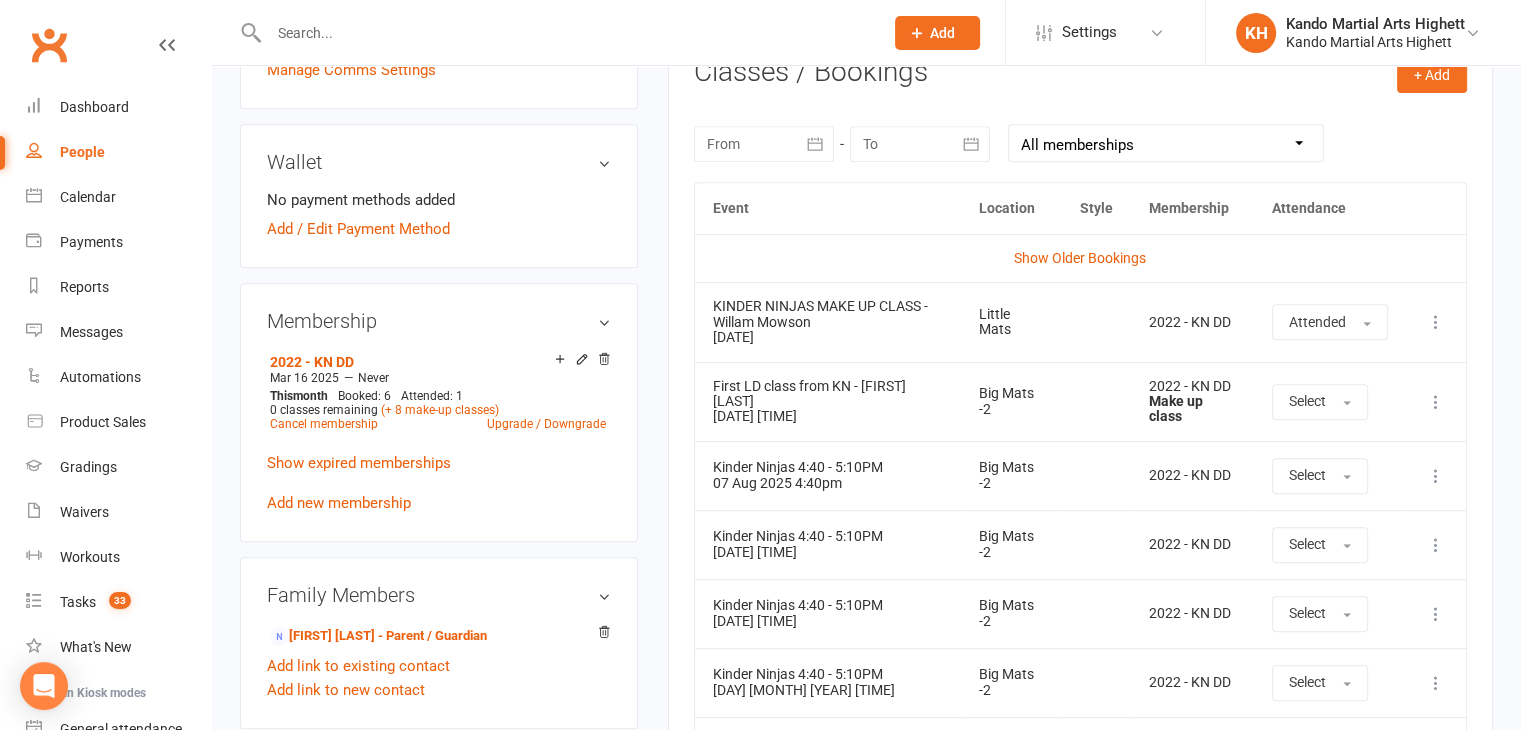 scroll, scrollTop: 850, scrollLeft: 0, axis: vertical 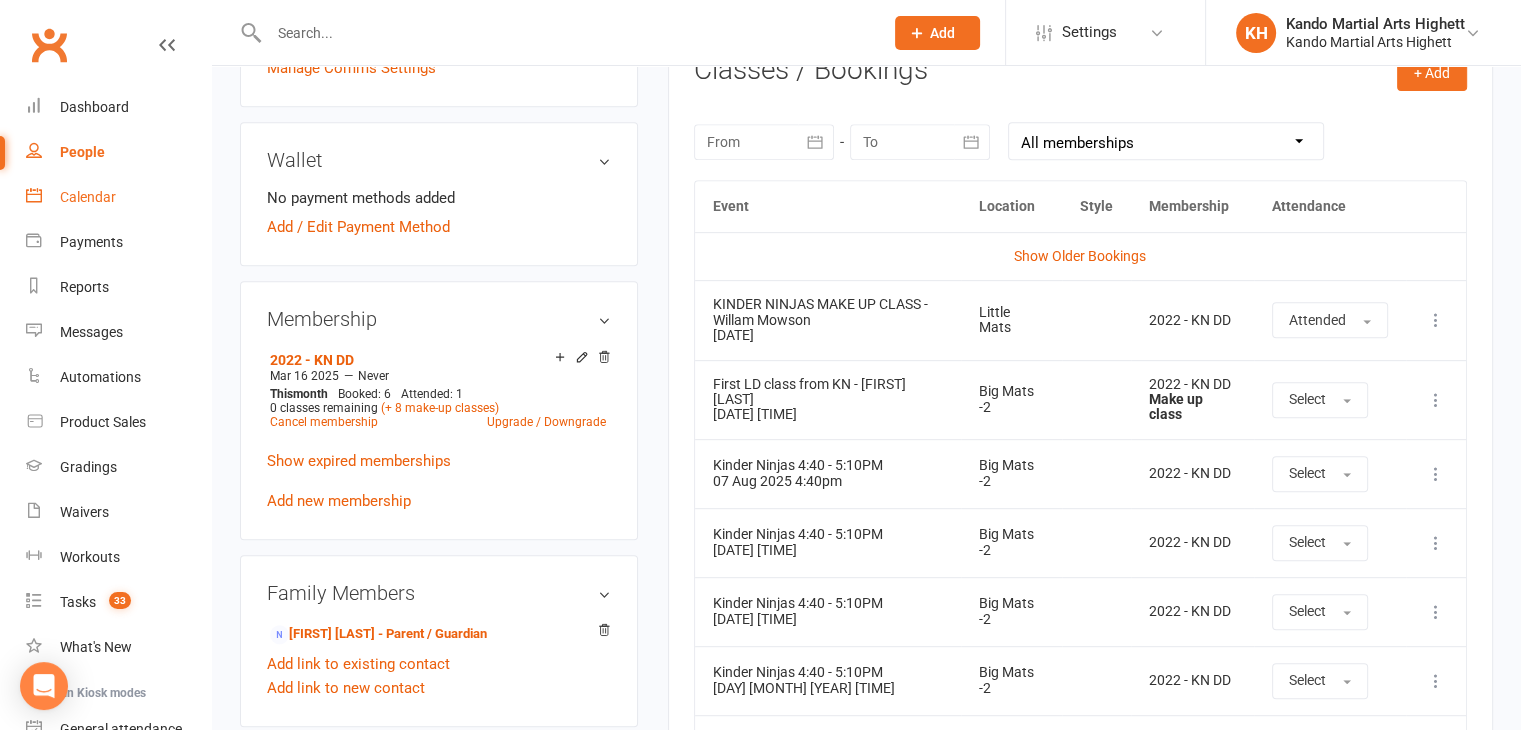 click on "Calendar" at bounding box center (88, 197) 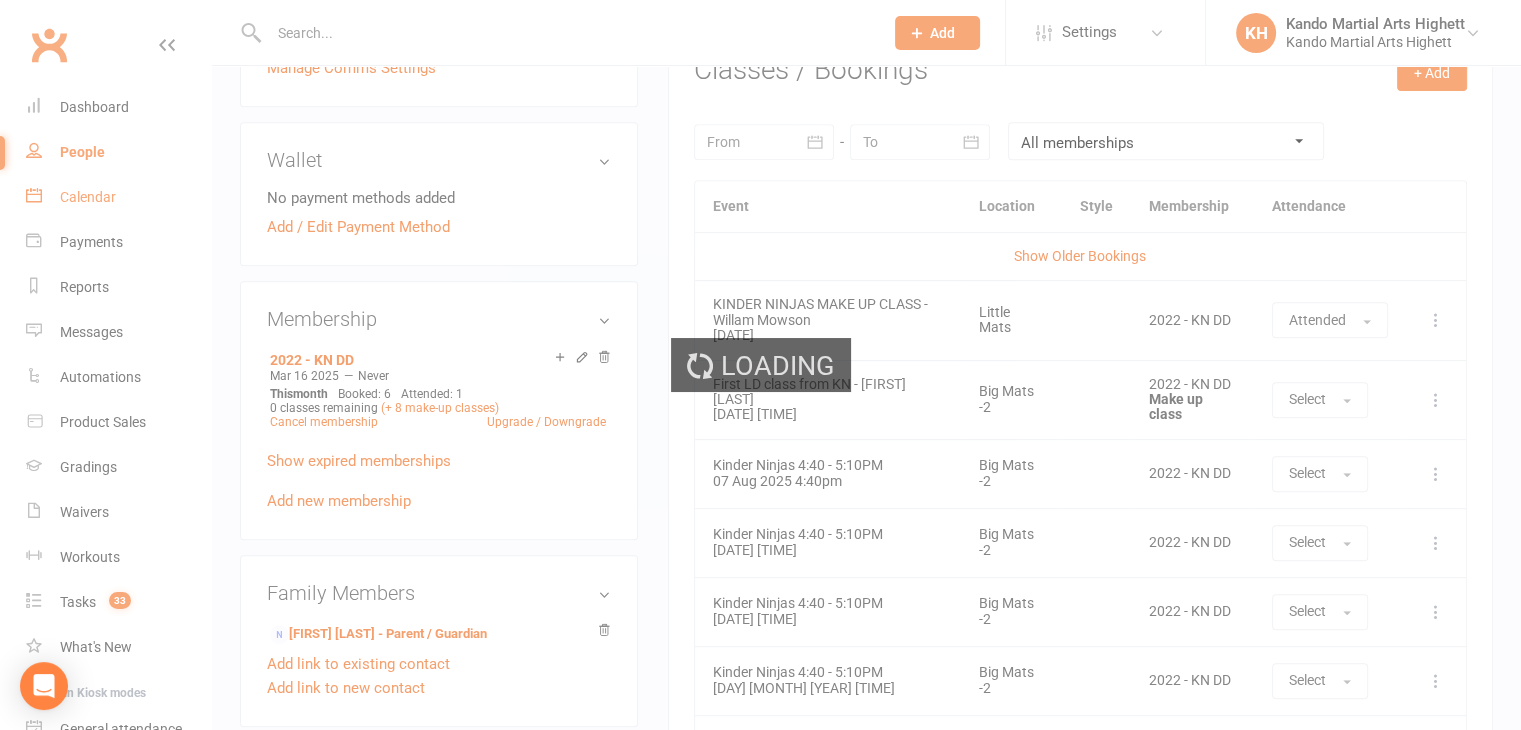 scroll, scrollTop: 0, scrollLeft: 0, axis: both 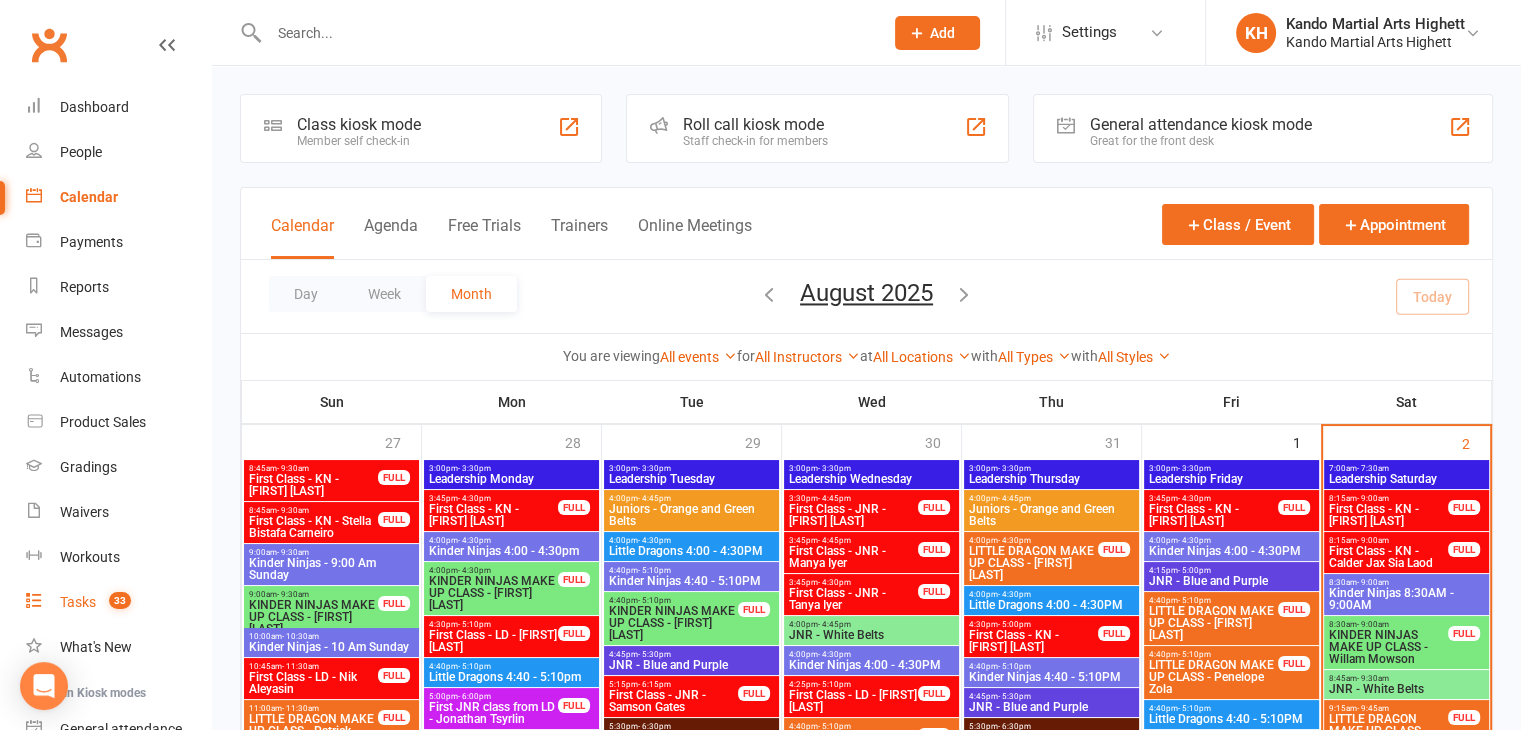 click on "Tasks   33" at bounding box center (118, 602) 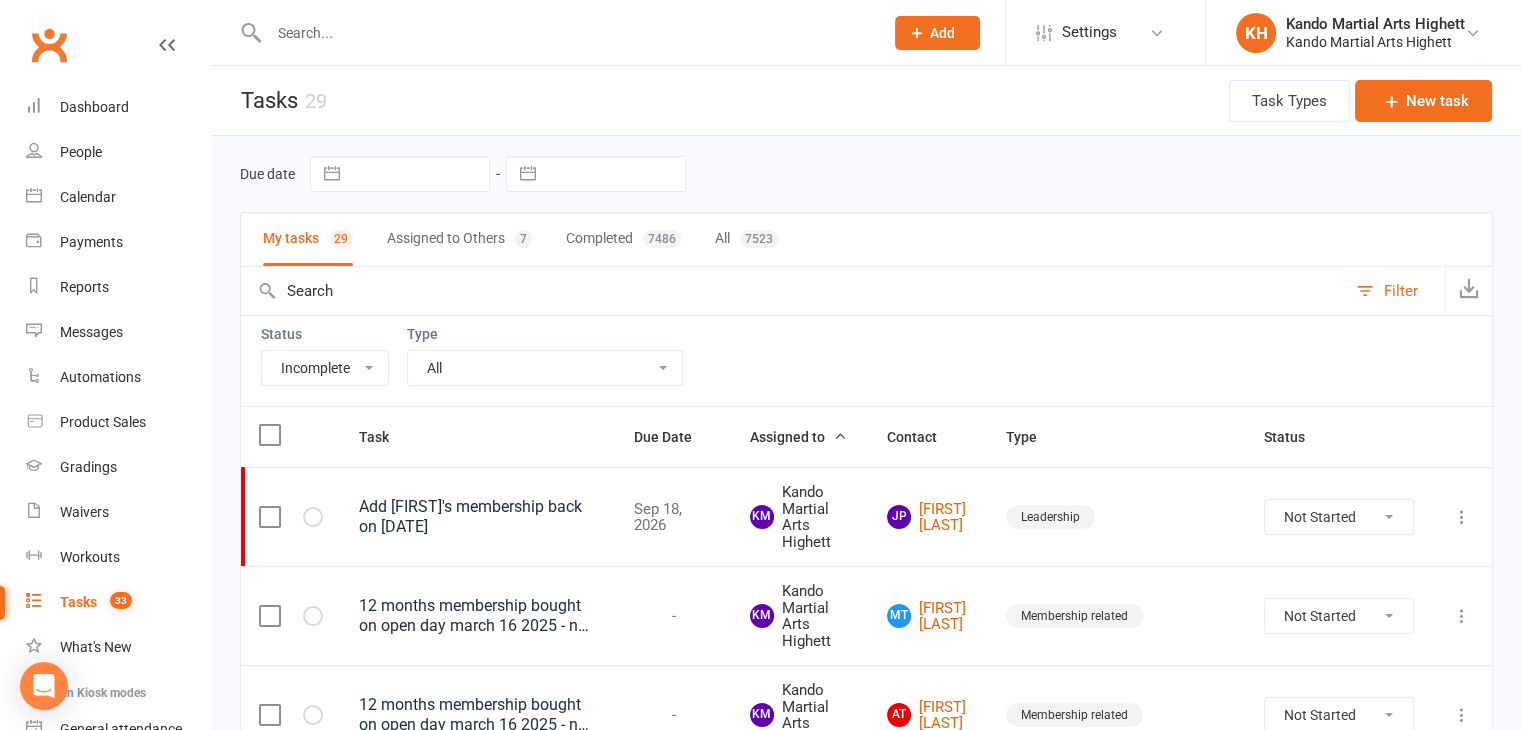 click at bounding box center [566, 33] 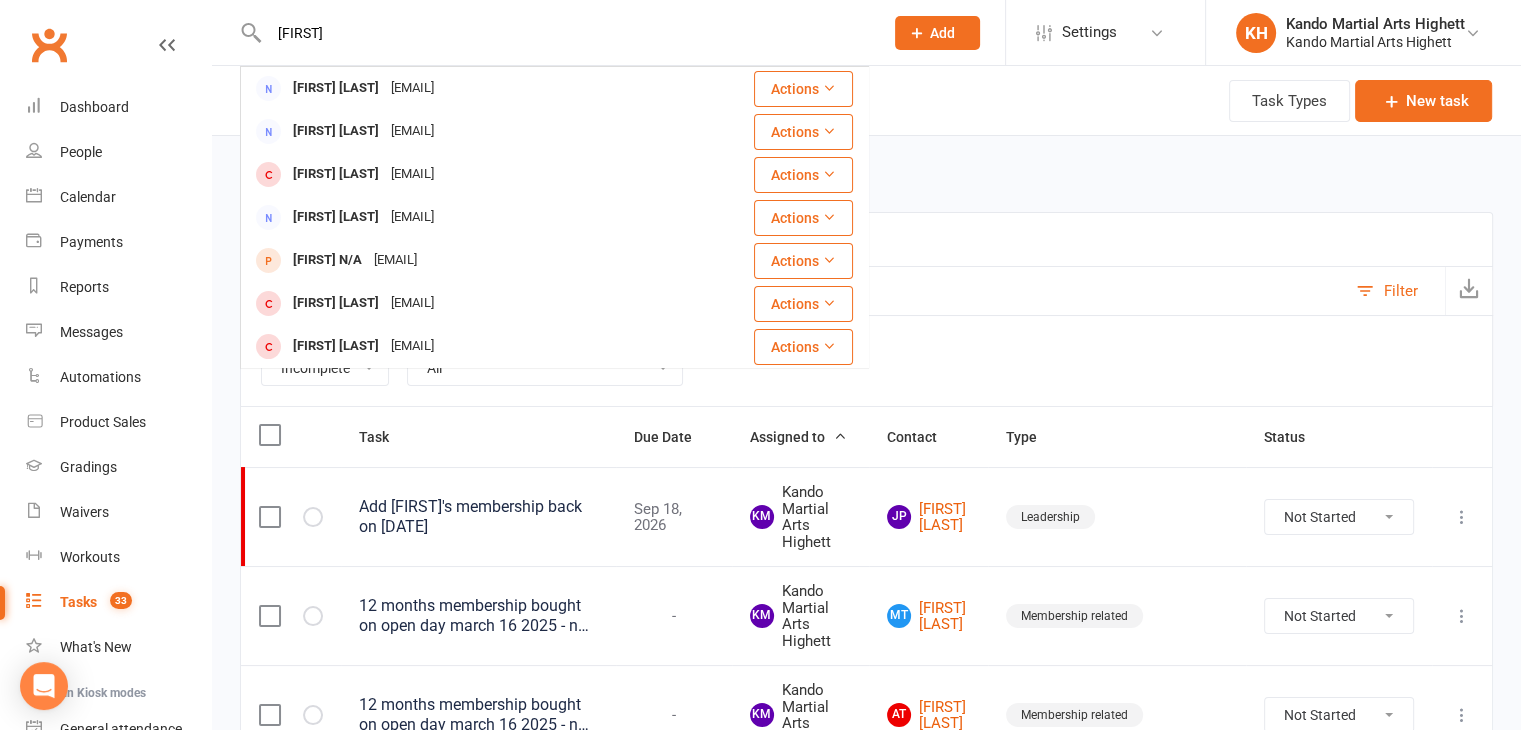 type on "eddi" 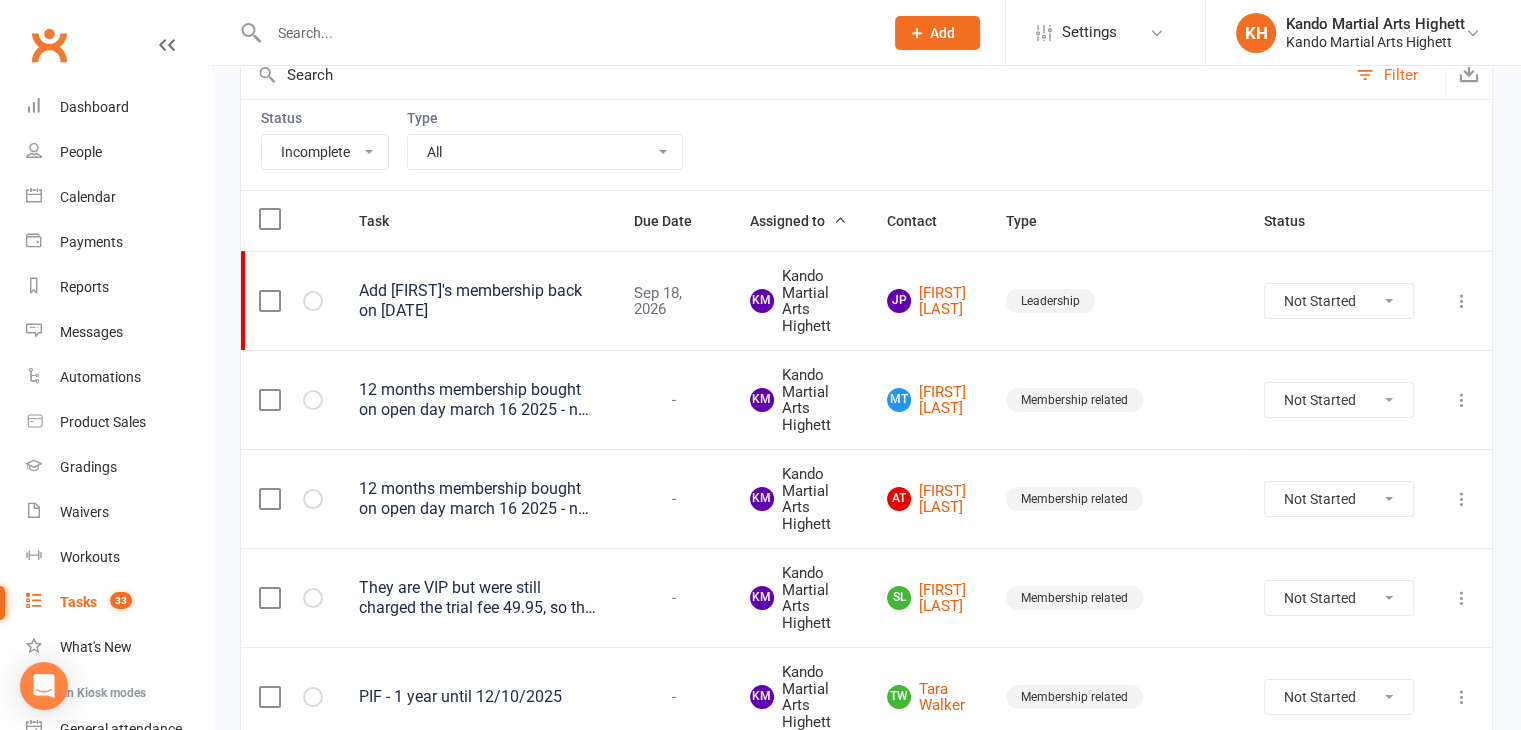 scroll, scrollTop: 220, scrollLeft: 0, axis: vertical 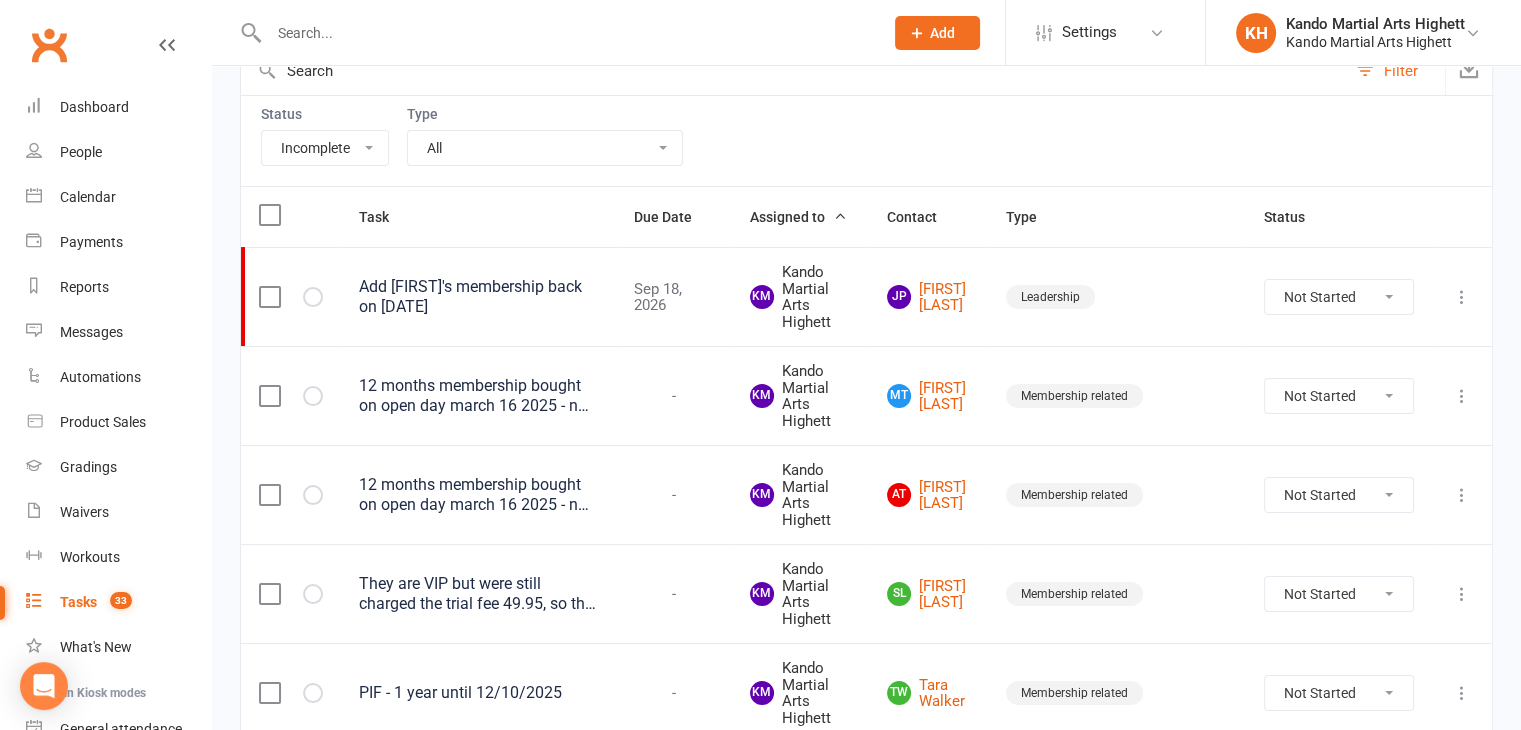 click on "All Admin Cancellation Class transfer Courtesy call Create welcome card E-mail Enquiry External In-class related Joining pack Ld/kn certificate and belt Leadership Membership related Phone call Staff communication Stock Suspension Waiting list - friday kn Waiting list - friday ld Waiting list - monday kn Waiting list - monday ld Waiting list - saturday 10:45 ld Waiting list - saturday 10am kn Waiting list - saturday 11:30am ld Waiting list - saturday 8:30 kn Waiting list - saturday 9:15 am ld Waiting list - sunday kn 10am Waiting list - thursday kn Waiting list - thursday ld Waiting list - tuesday kn Waiting list - tuesday ld Waiting list - wednesday kn Waiting list - wednesday ld Waitlist - sunday kn Waitlist - sunday ld Waiver approved - not contacted Waiver approved - waiting response" at bounding box center [545, 148] 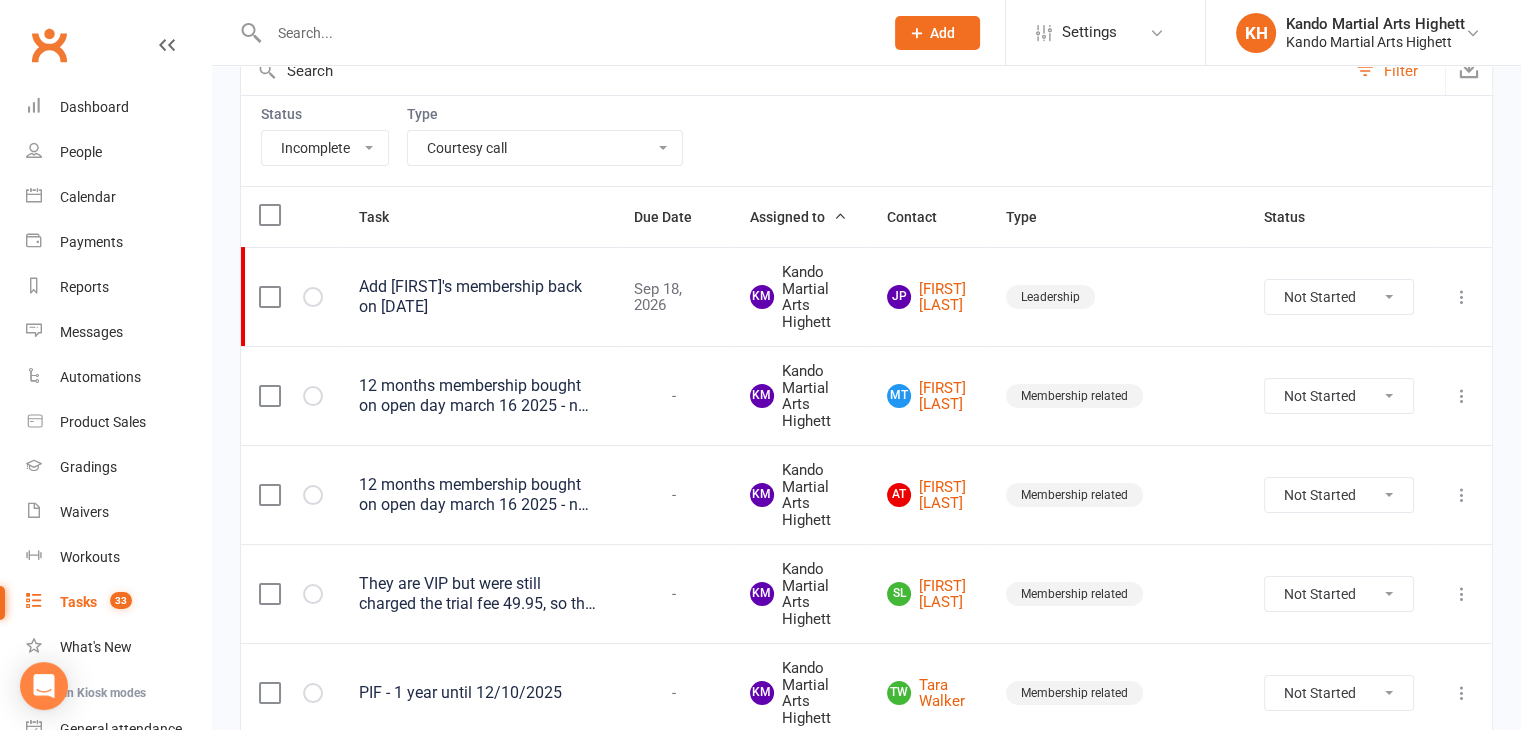 click on "All Admin Cancellation Class transfer Courtesy call Create welcome card E-mail Enquiry External In-class related Joining pack Ld/kn certificate and belt Leadership Membership related Phone call Staff communication Stock Suspension Waiting list - friday kn Waiting list - friday ld Waiting list - monday kn Waiting list - monday ld Waiting list - saturday 10:45 ld Waiting list - saturday 10am kn Waiting list - saturday 11:30am ld Waiting list - saturday 8:30 kn Waiting list - saturday 9:15 am ld Waiting list - sunday kn 10am Waiting list - thursday kn Waiting list - thursday ld Waiting list - tuesday kn Waiting list - tuesday ld Waiting list - wednesday kn Waiting list - wednesday ld Waitlist - sunday kn Waitlist - sunday ld Waiver approved - not contacted Waiver approved - waiting response" at bounding box center [545, 148] 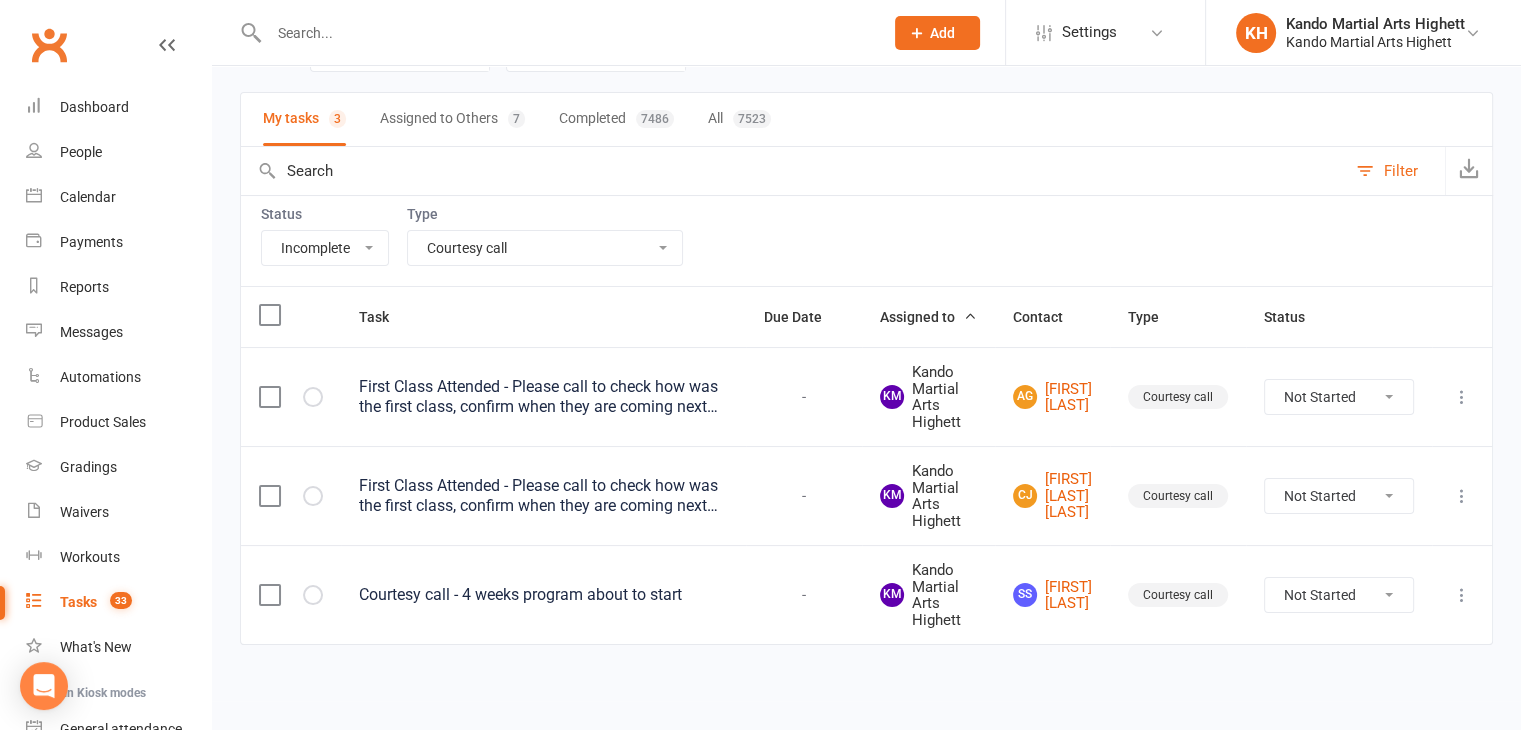 scroll, scrollTop: 118, scrollLeft: 0, axis: vertical 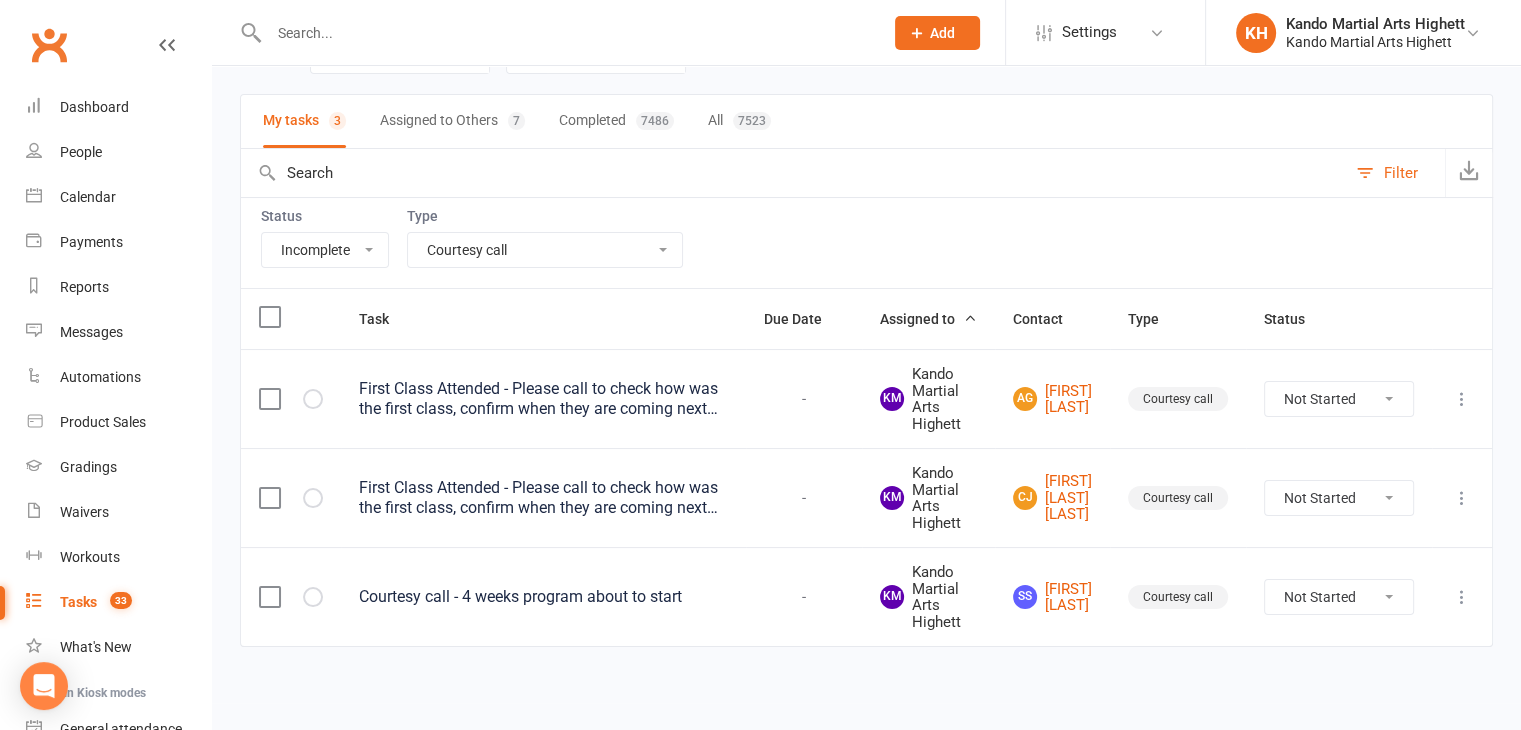 click on "All Admin Cancellation Class transfer Courtesy call Create welcome card E-mail Enquiry External In-class related Joining pack Ld/kn certificate and belt Leadership Membership related Phone call Staff communication Stock Suspension Waiting list - friday kn Waiting list - friday ld Waiting list - monday kn Waiting list - monday ld Waiting list - saturday 10:45 ld Waiting list - saturday 10am kn Waiting list - saturday 11:30am ld Waiting list - saturday 8:30 kn Waiting list - saturday 9:15 am ld Waiting list - sunday kn 10am Waiting list - thursday kn Waiting list - thursday ld Waiting list - tuesday kn Waiting list - tuesday ld Waiting list - wednesday kn Waiting list - wednesday ld Waitlist - sunday kn Waitlist - sunday ld Waiver approved - not contacted Waiver approved - waiting response" at bounding box center [545, 250] 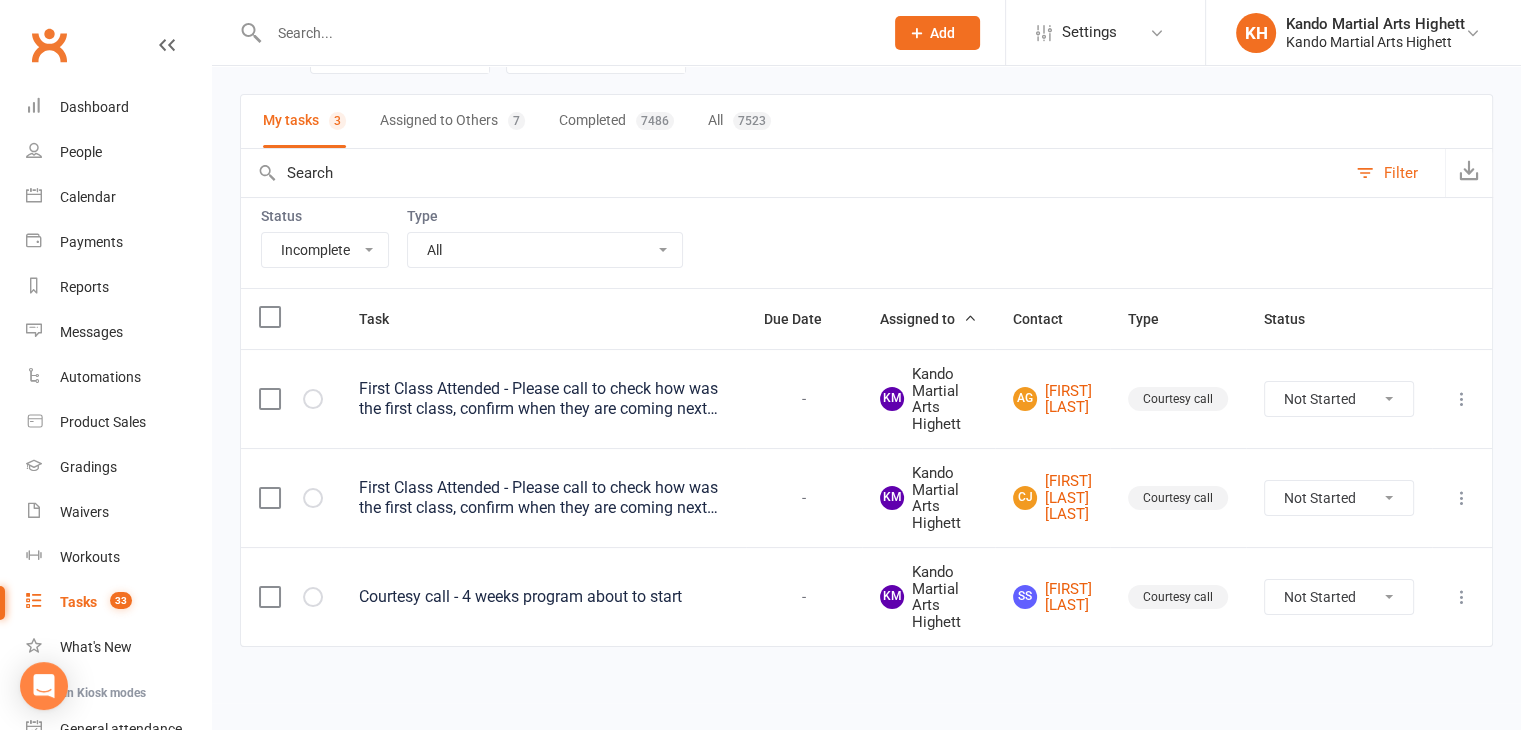 click on "All Admin Cancellation Class transfer Courtesy call Create welcome card E-mail Enquiry External In-class related Joining pack Ld/kn certificate and belt Leadership Membership related Phone call Staff communication Stock Suspension Waiting list - friday kn Waiting list - friday ld Waiting list - monday kn Waiting list - monday ld Waiting list - saturday 10:45 ld Waiting list - saturday 10am kn Waiting list - saturday 11:30am ld Waiting list - saturday 8:30 kn Waiting list - saturday 9:15 am ld Waiting list - sunday kn 10am Waiting list - thursday kn Waiting list - thursday ld Waiting list - tuesday kn Waiting list - tuesday ld Waiting list - wednesday kn Waiting list - wednesday ld Waitlist - sunday kn Waitlist - sunday ld Waiver approved - not contacted Waiver approved - waiting response" at bounding box center (545, 250) 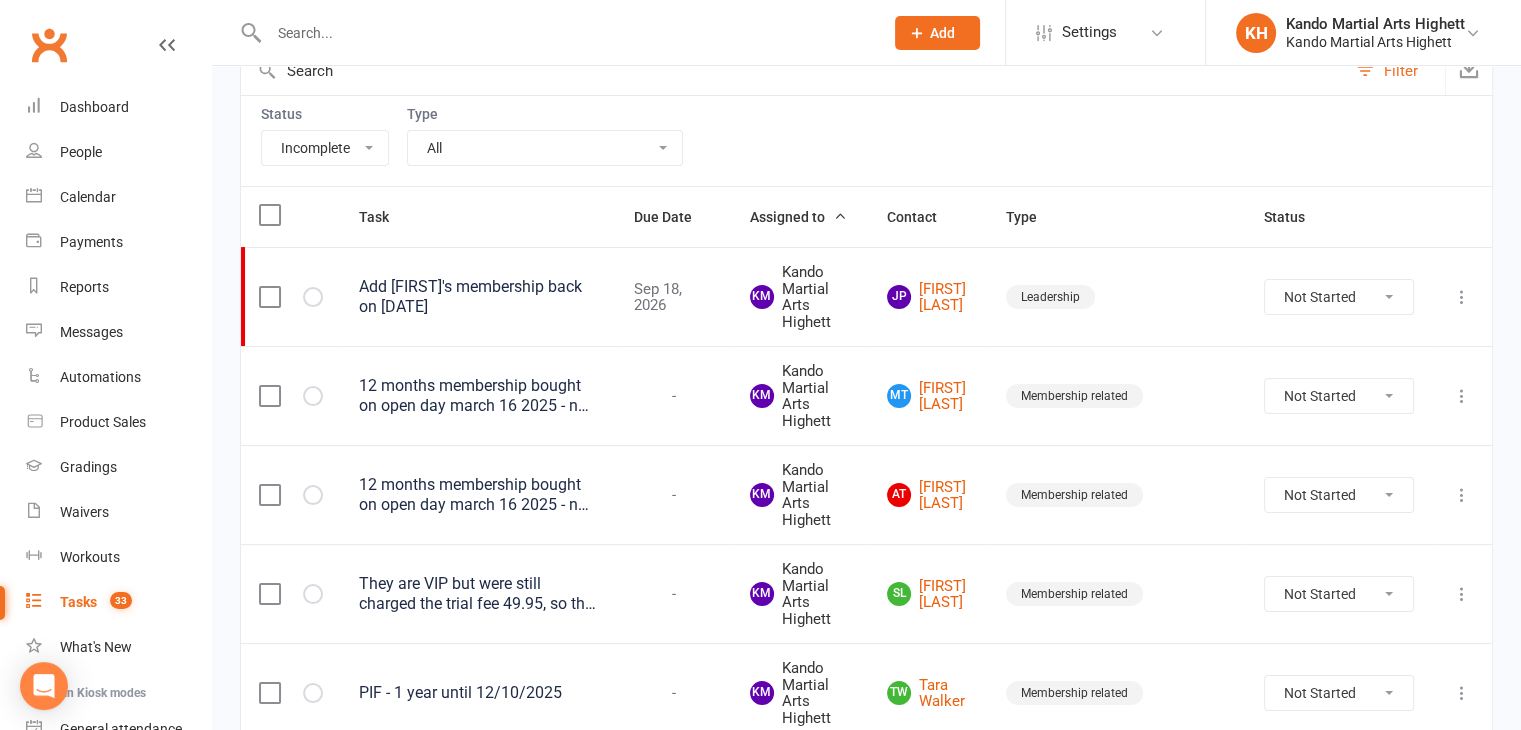 scroll, scrollTop: 0, scrollLeft: 0, axis: both 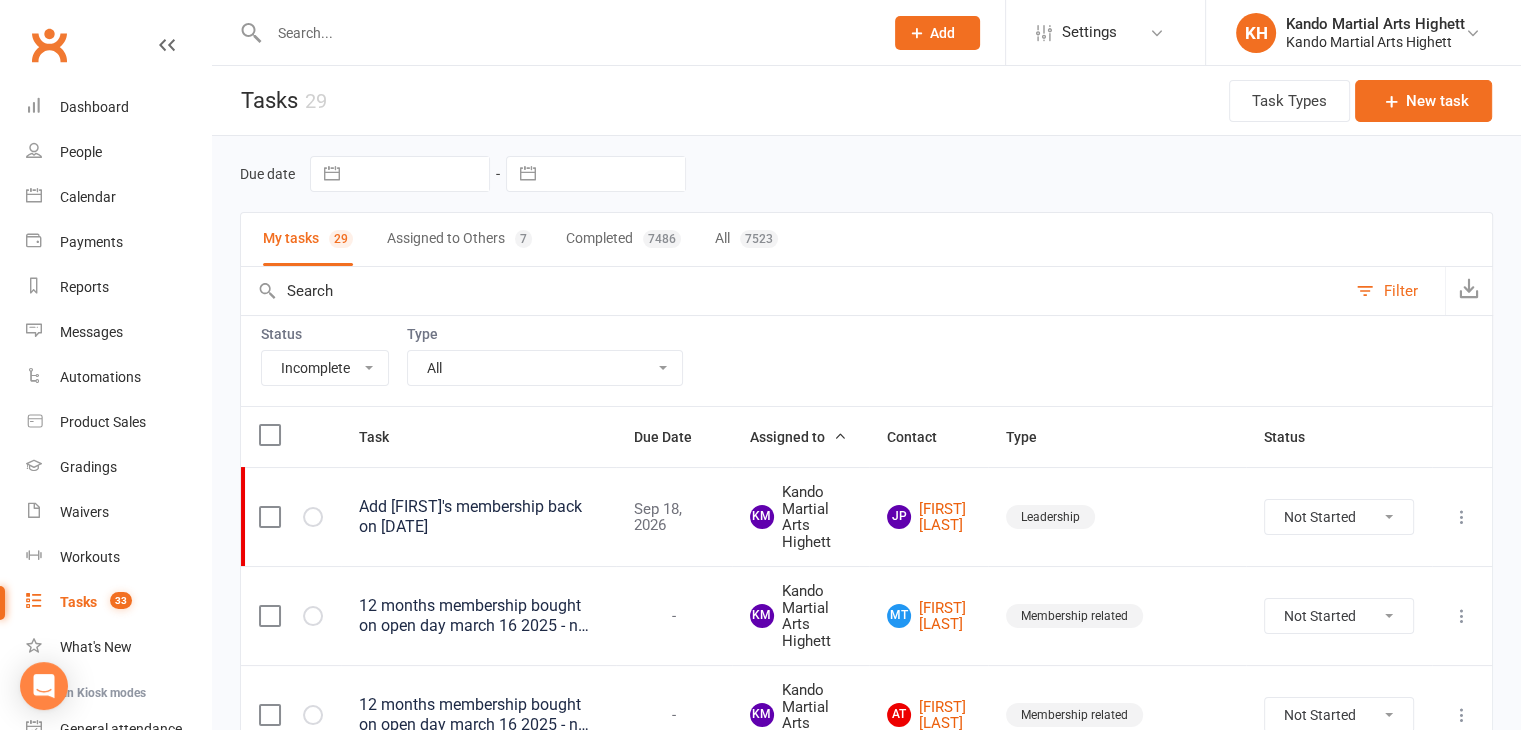 click at bounding box center (566, 33) 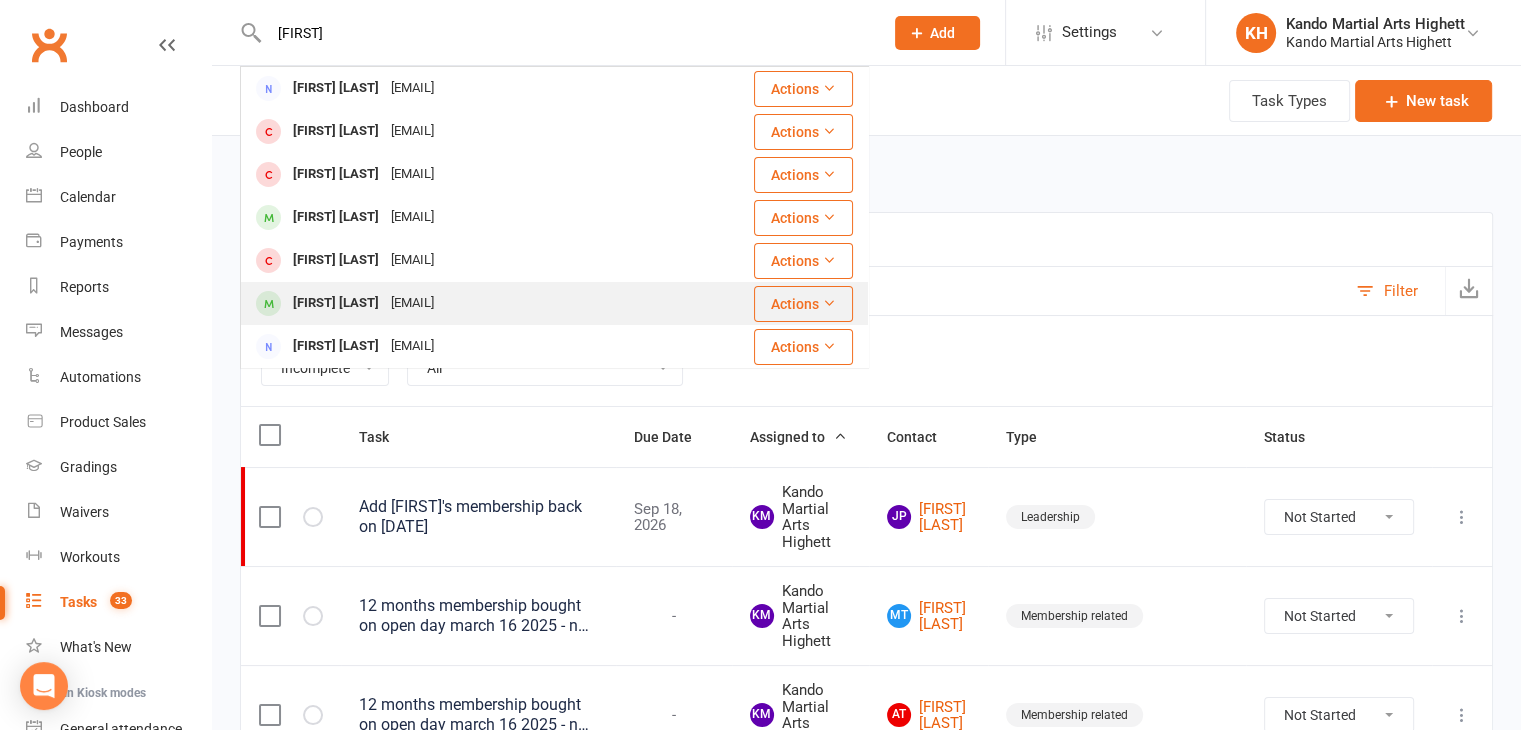 type on "[FIRST]" 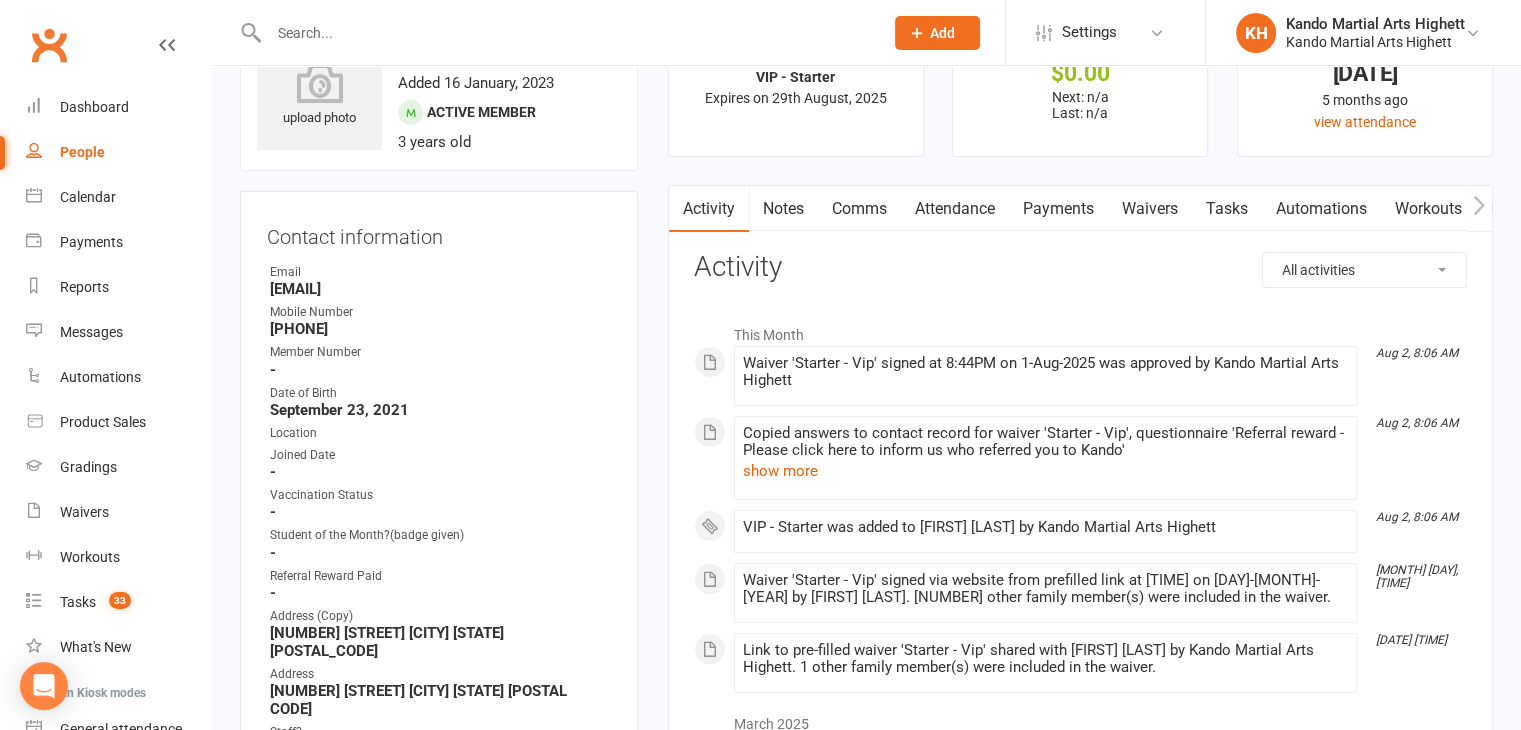 scroll, scrollTop: 0, scrollLeft: 0, axis: both 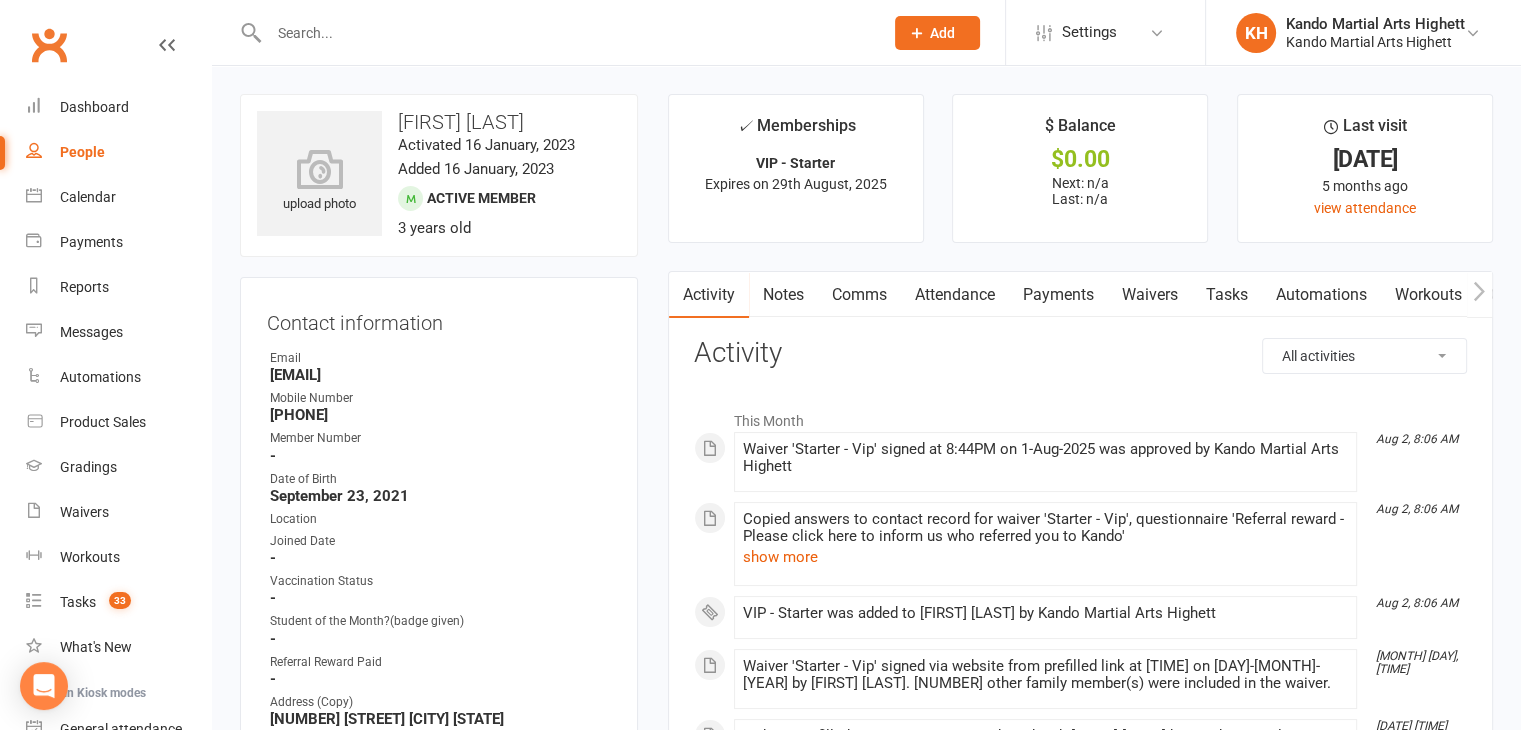 click on "Attendance" at bounding box center [955, 295] 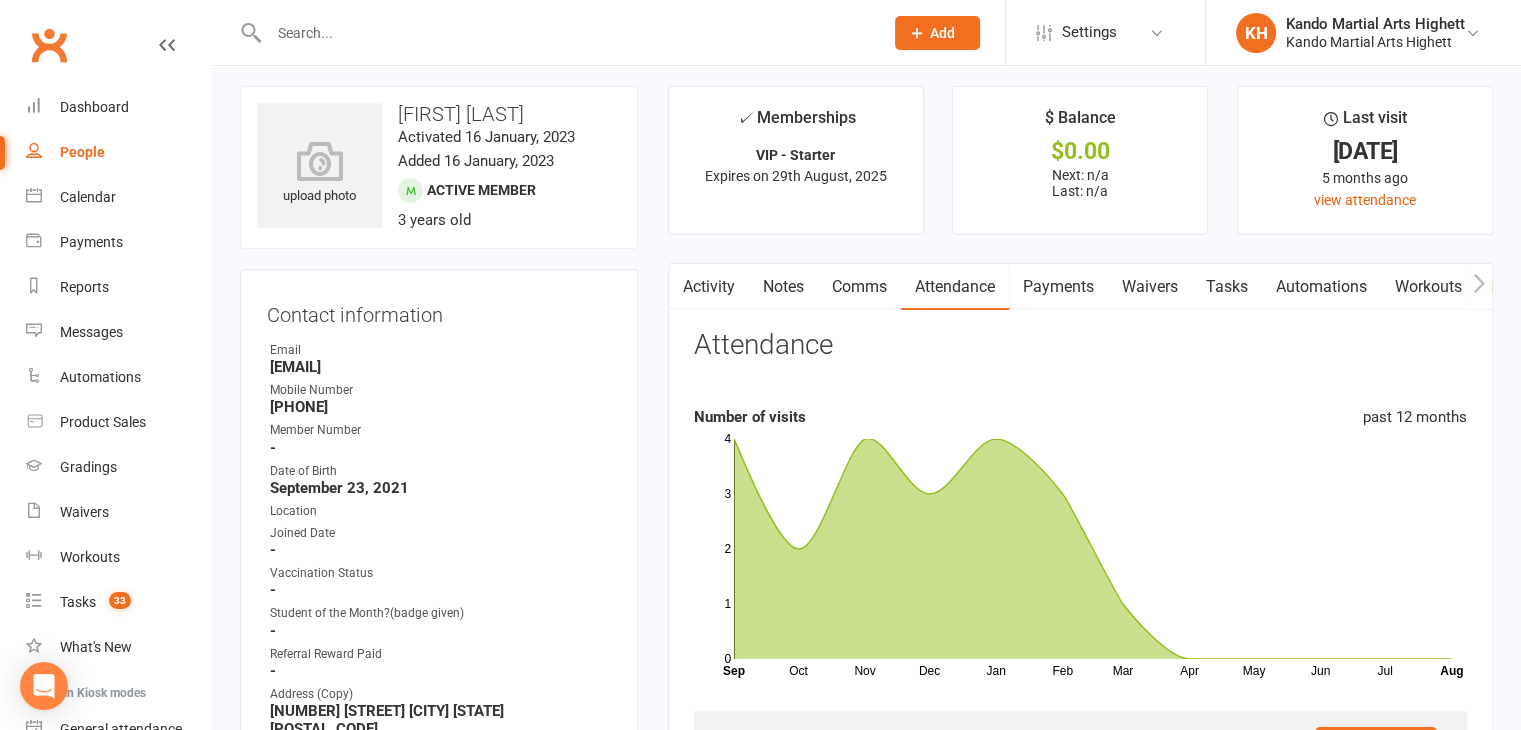 scroll, scrollTop: 0, scrollLeft: 0, axis: both 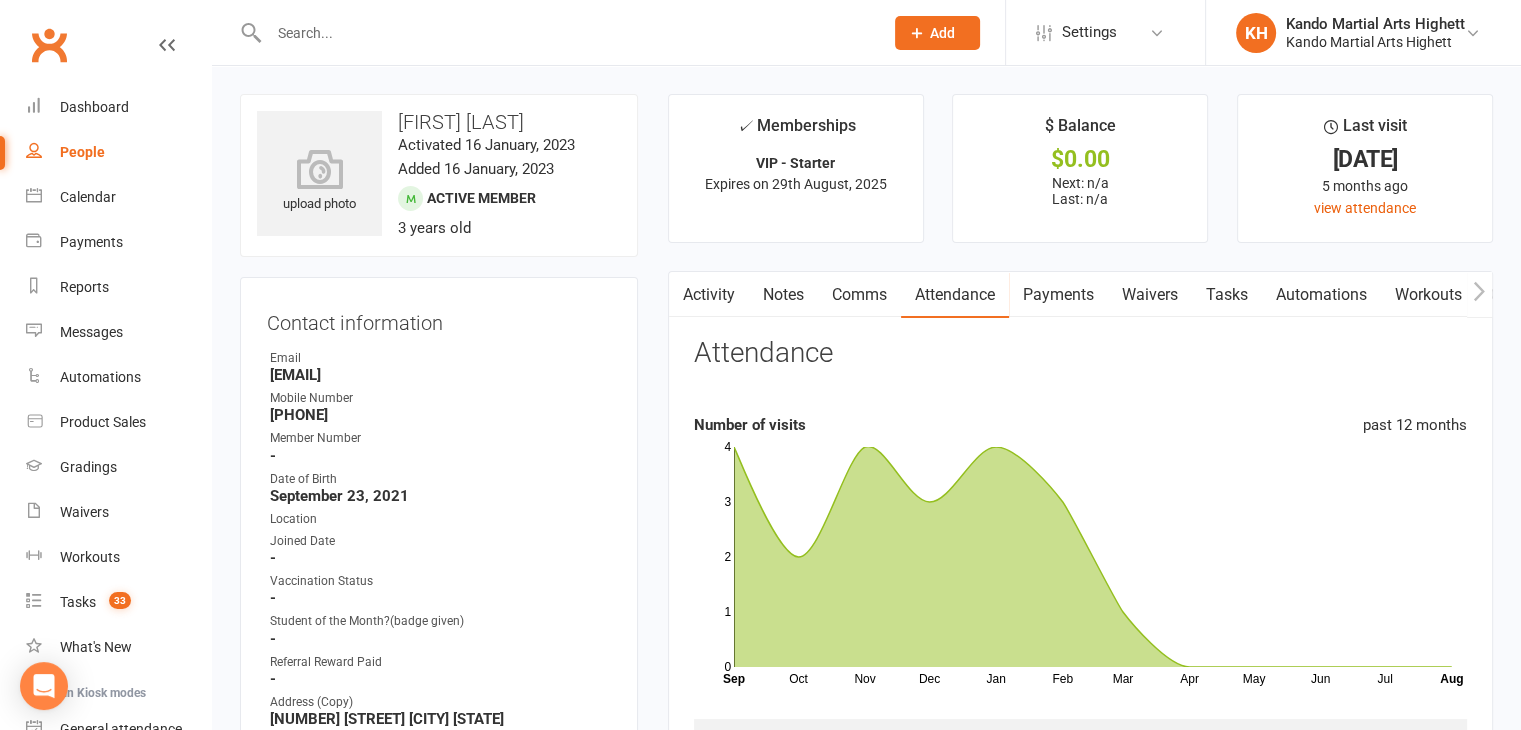 click on "Notes" at bounding box center [783, 295] 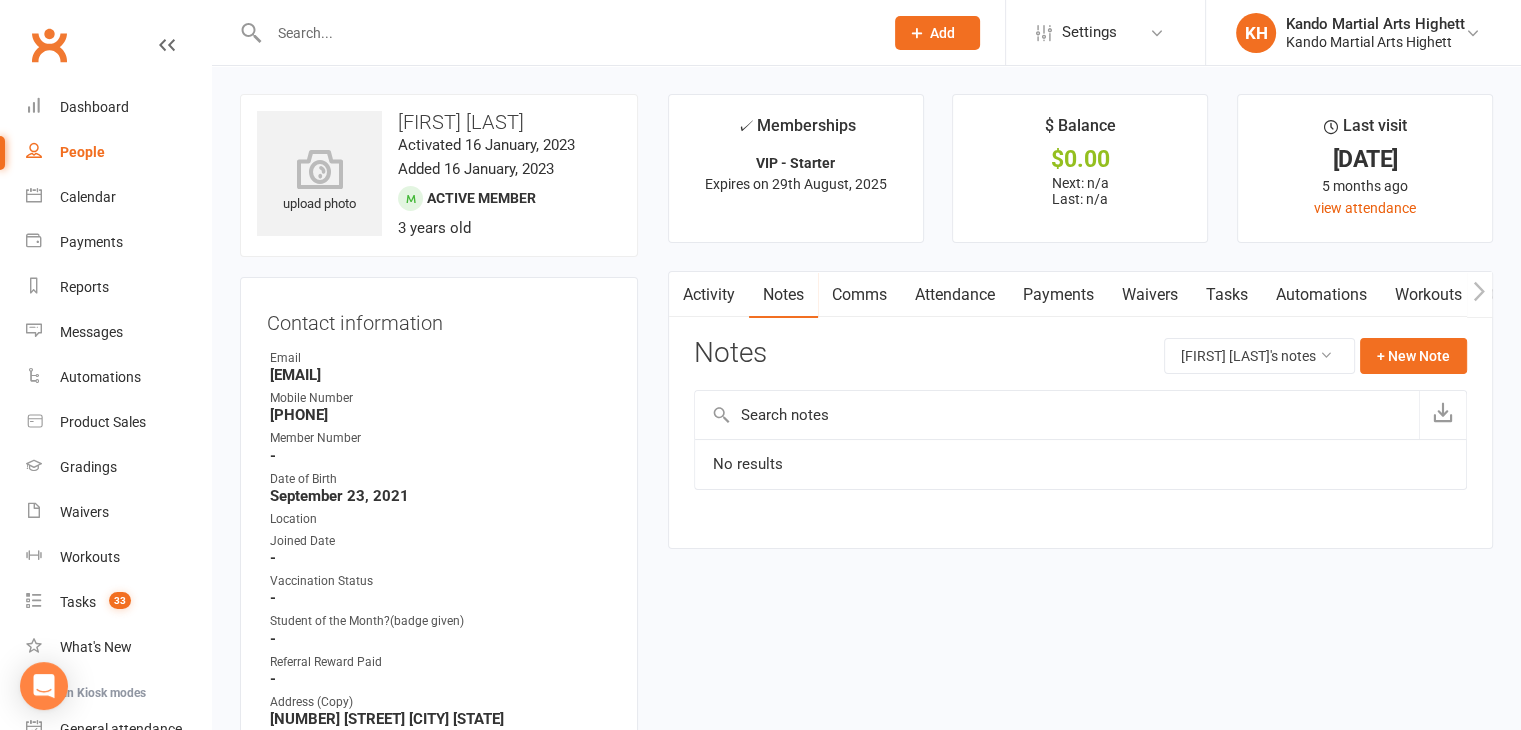 click on "Comms" at bounding box center (859, 295) 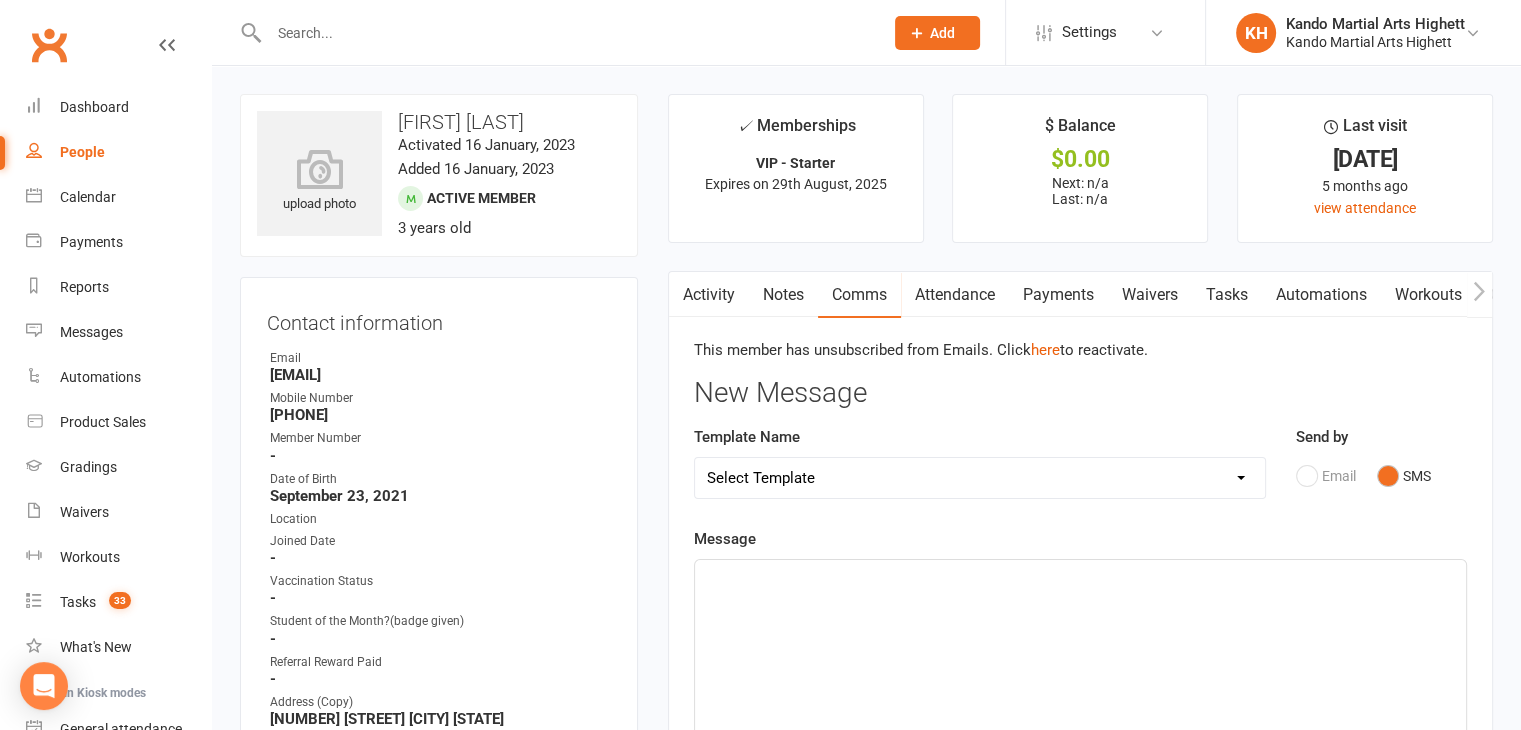 click on "Payments" at bounding box center (1058, 295) 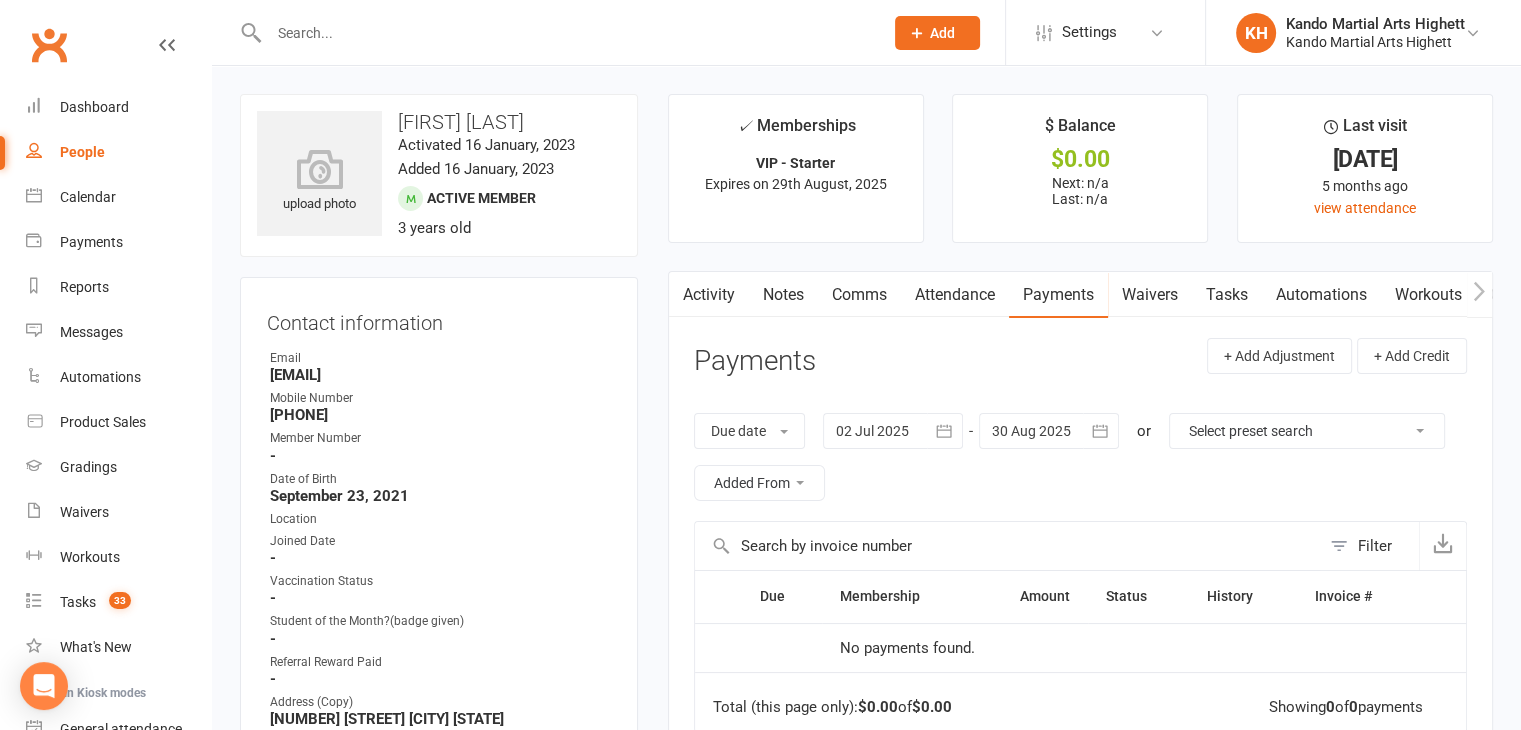 click on "Waivers" at bounding box center [1150, 295] 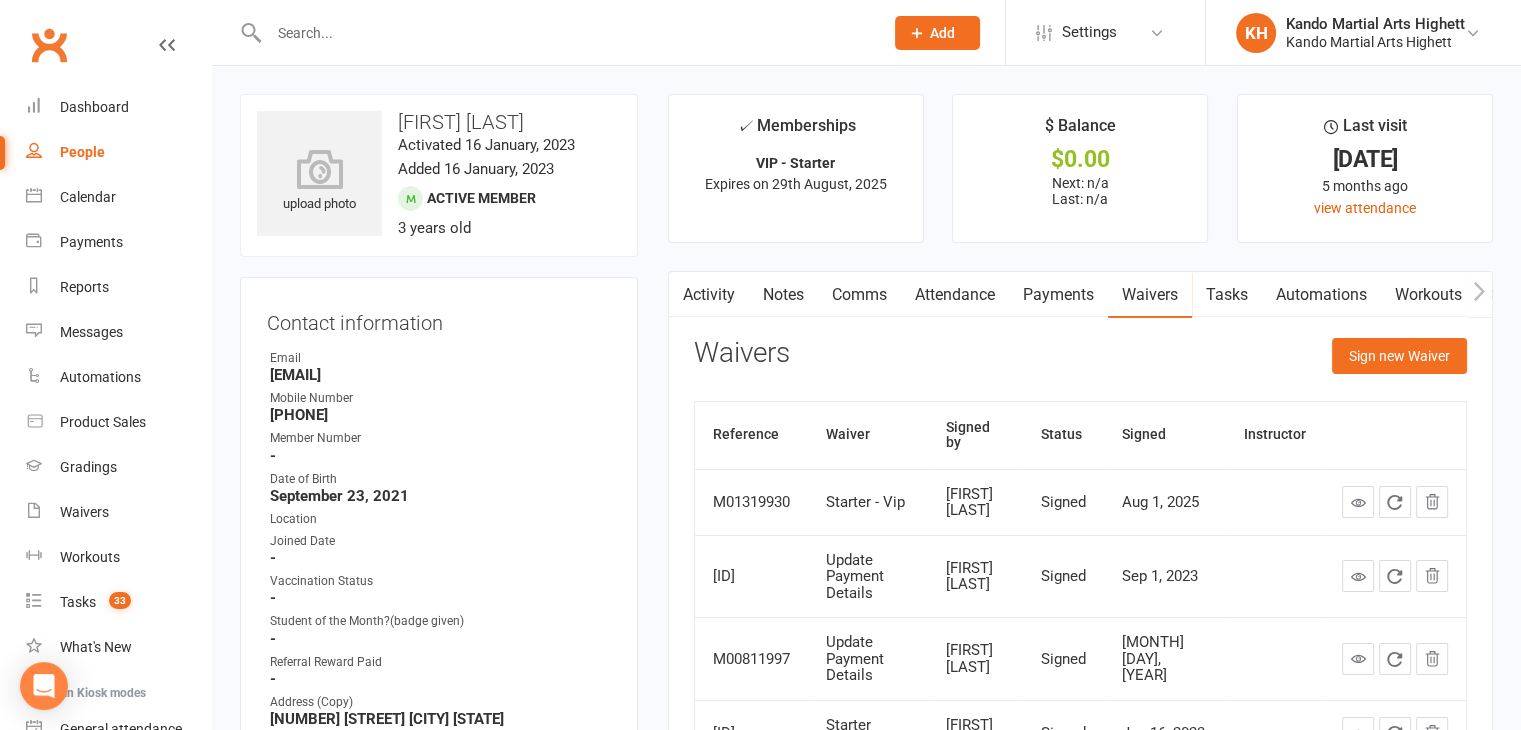 click on "Tasks" at bounding box center (1227, 295) 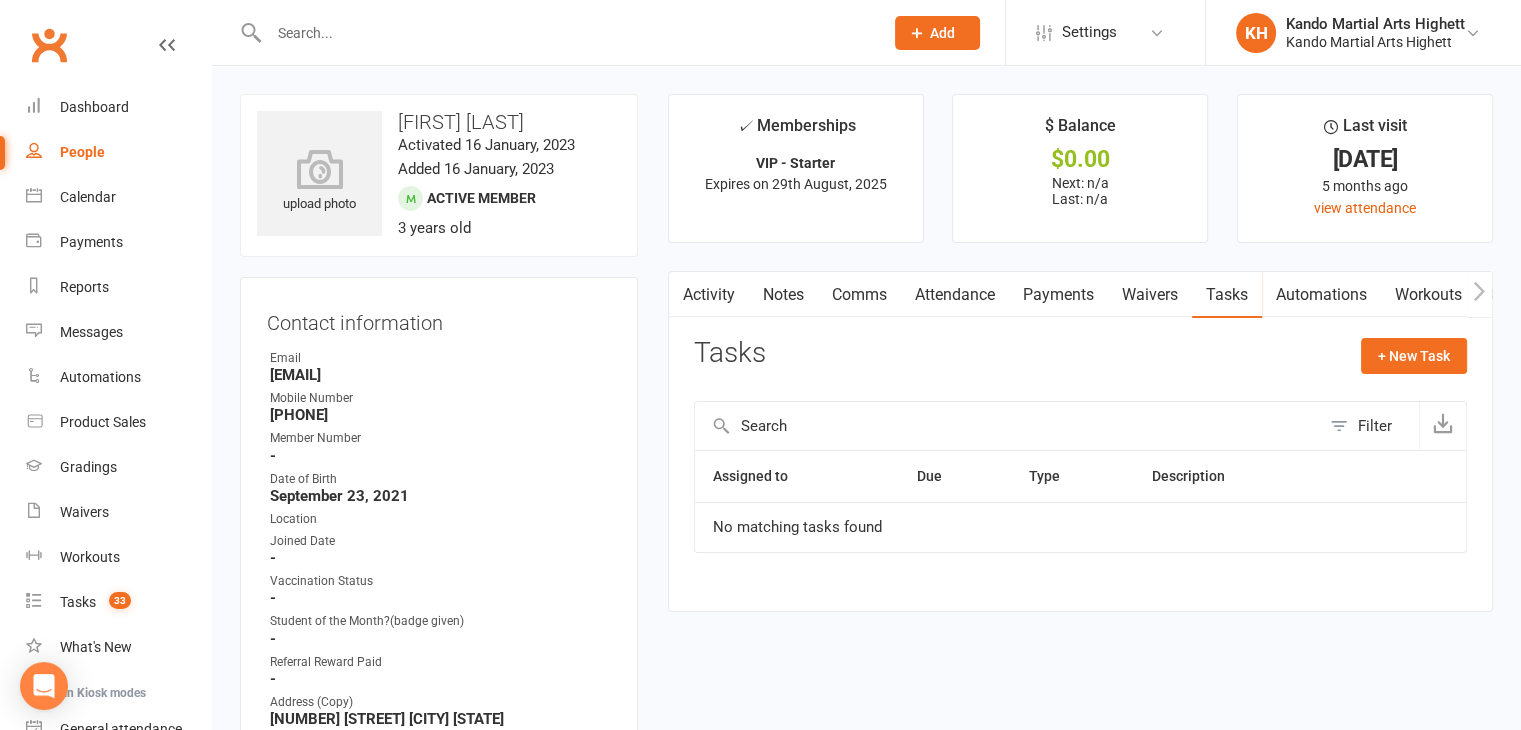 click on "Waivers" at bounding box center [1150, 295] 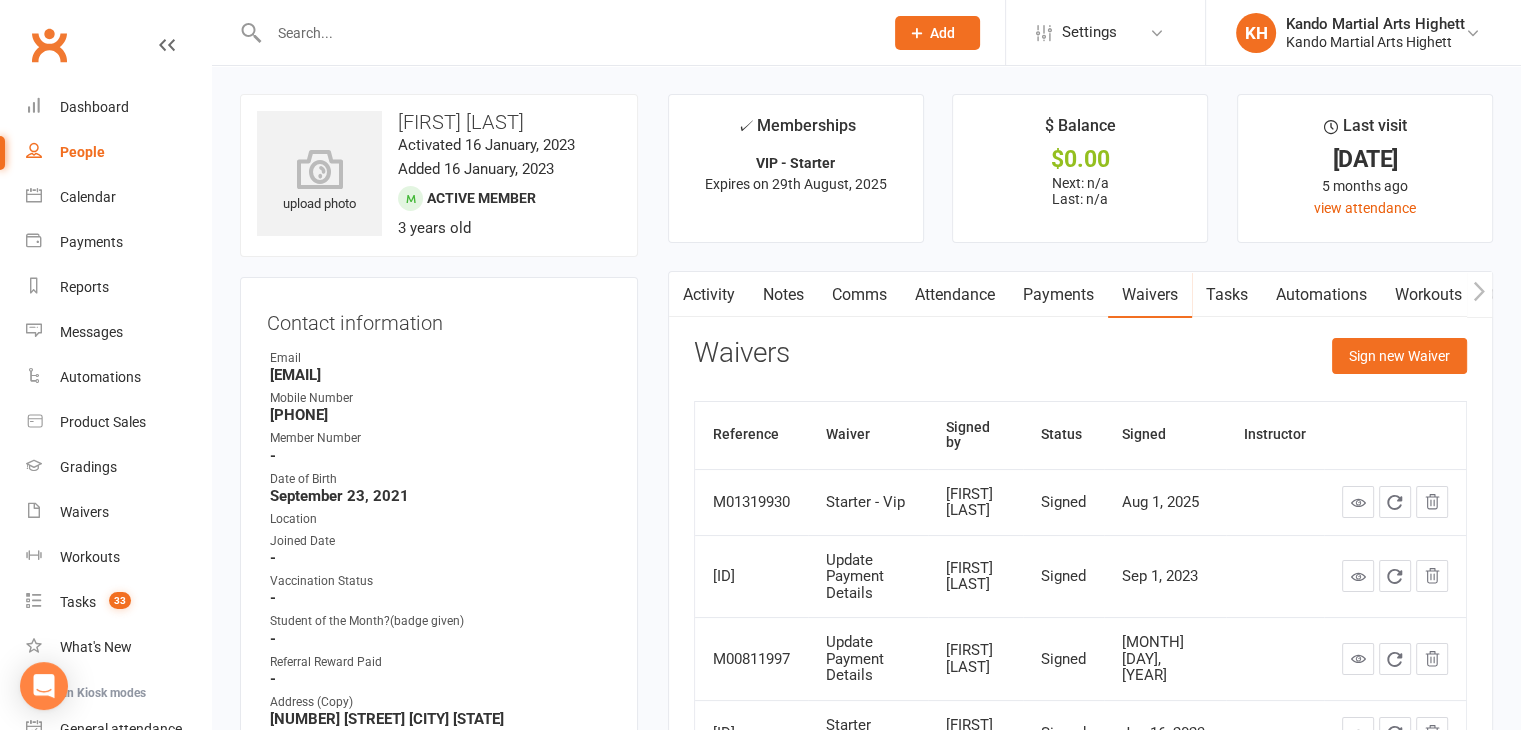 click on "Payments" at bounding box center [1058, 295] 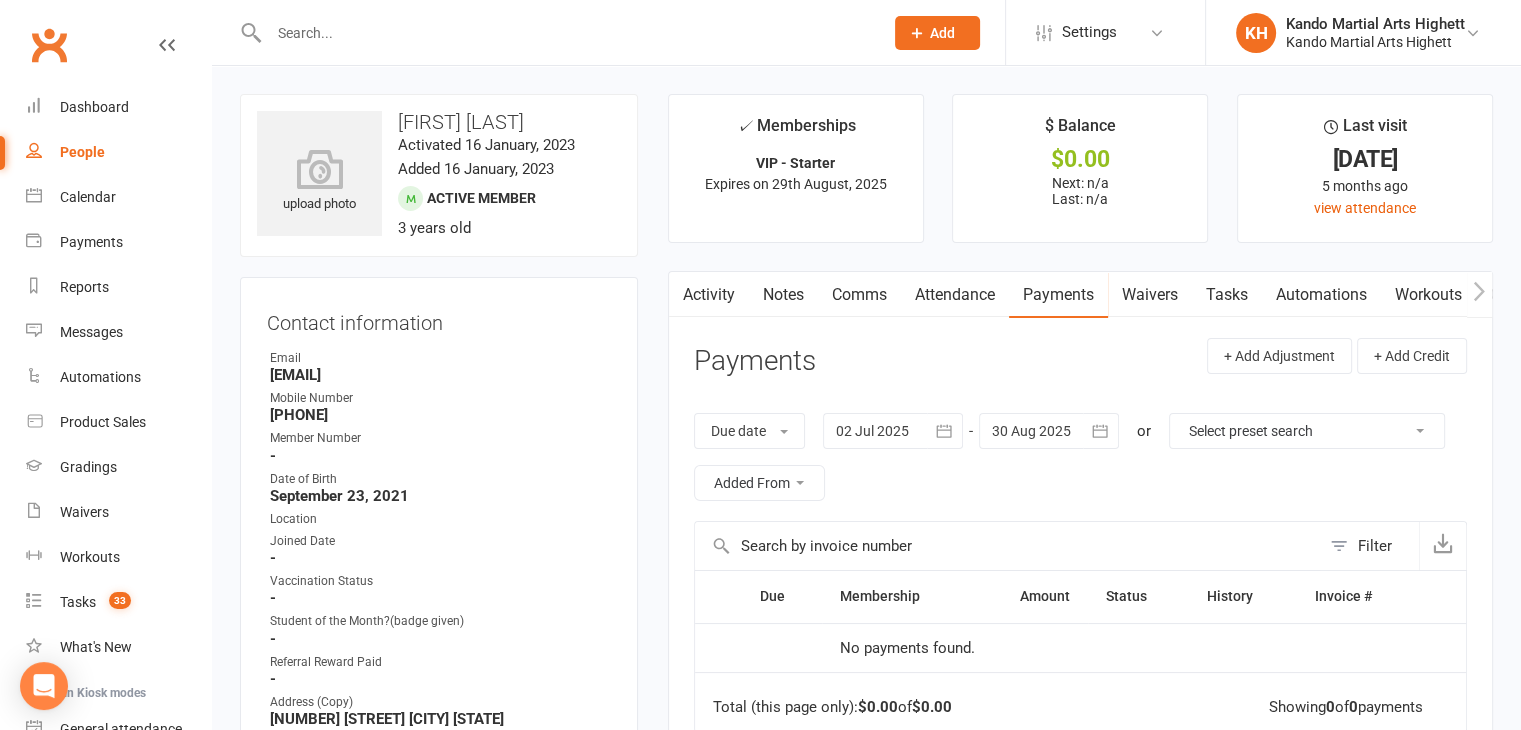 click on "Attendance" at bounding box center (955, 295) 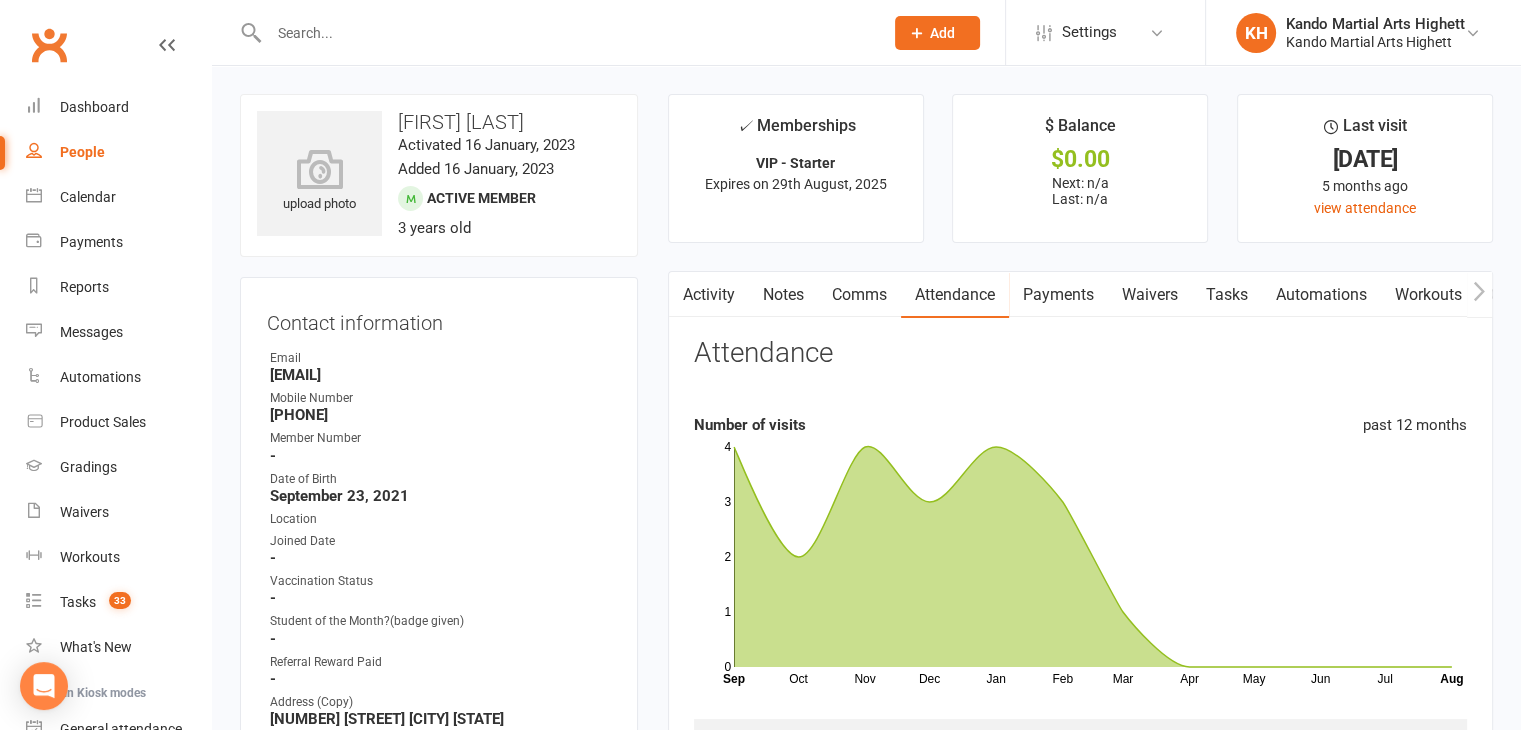 click on "Comms" at bounding box center (859, 295) 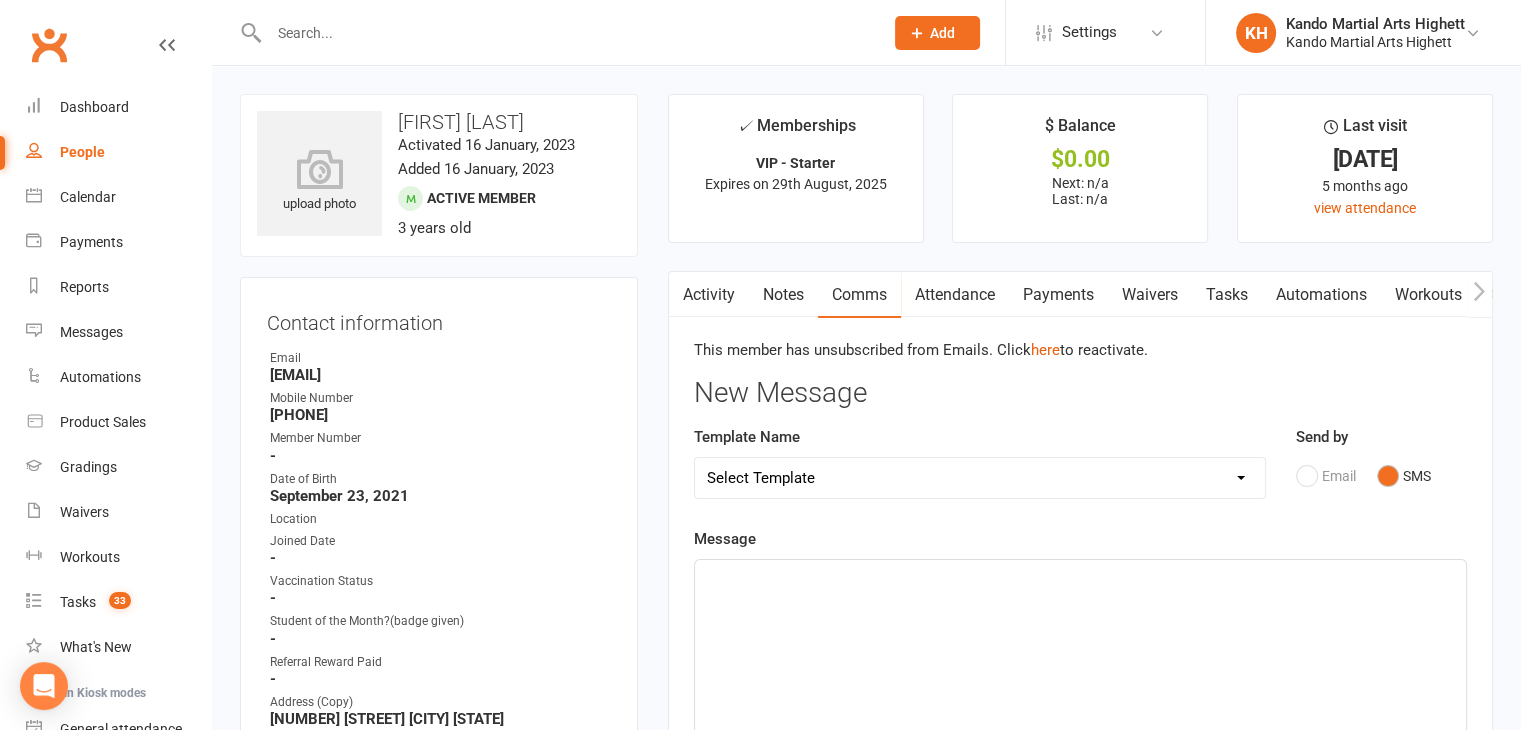 click on "Notes" at bounding box center [783, 295] 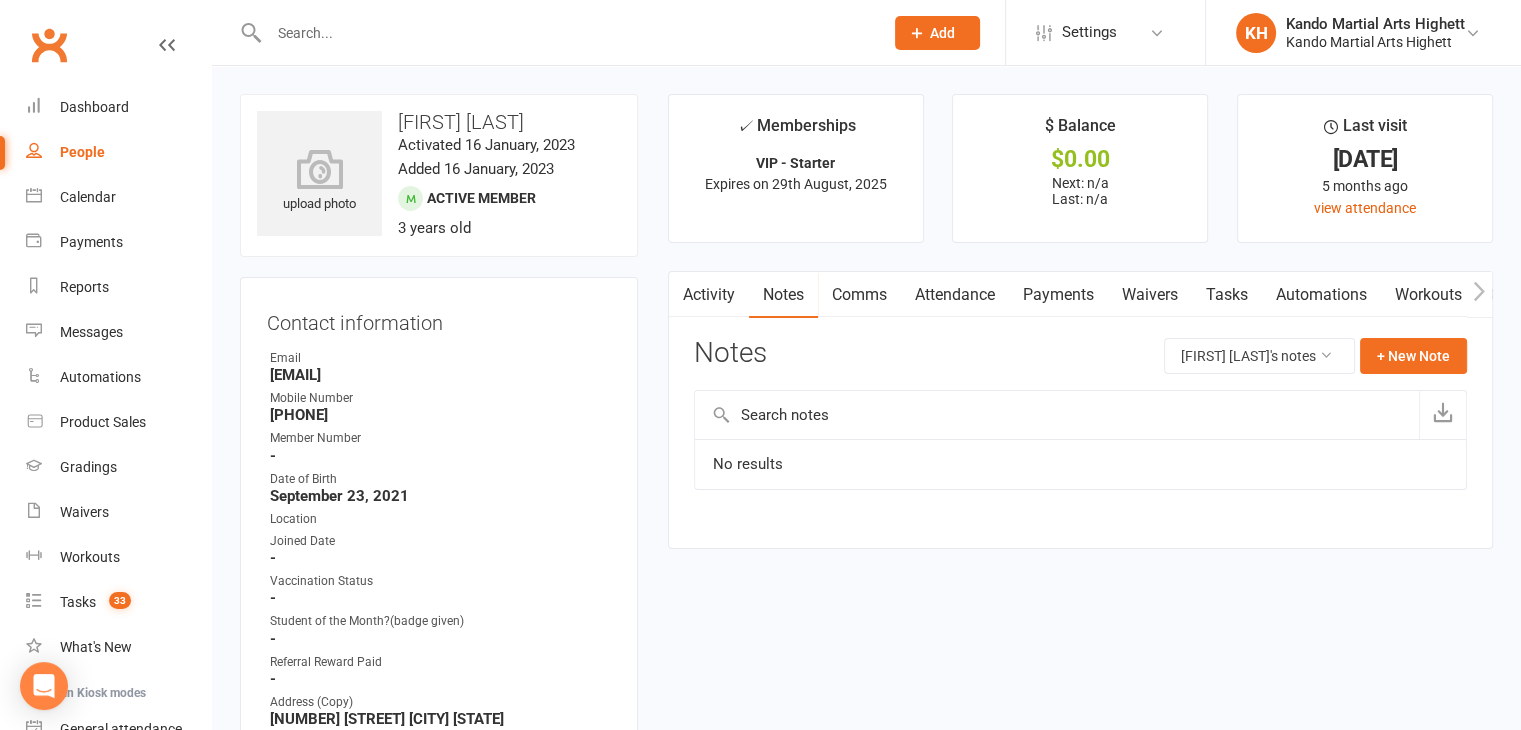 click at bounding box center (681, 294) 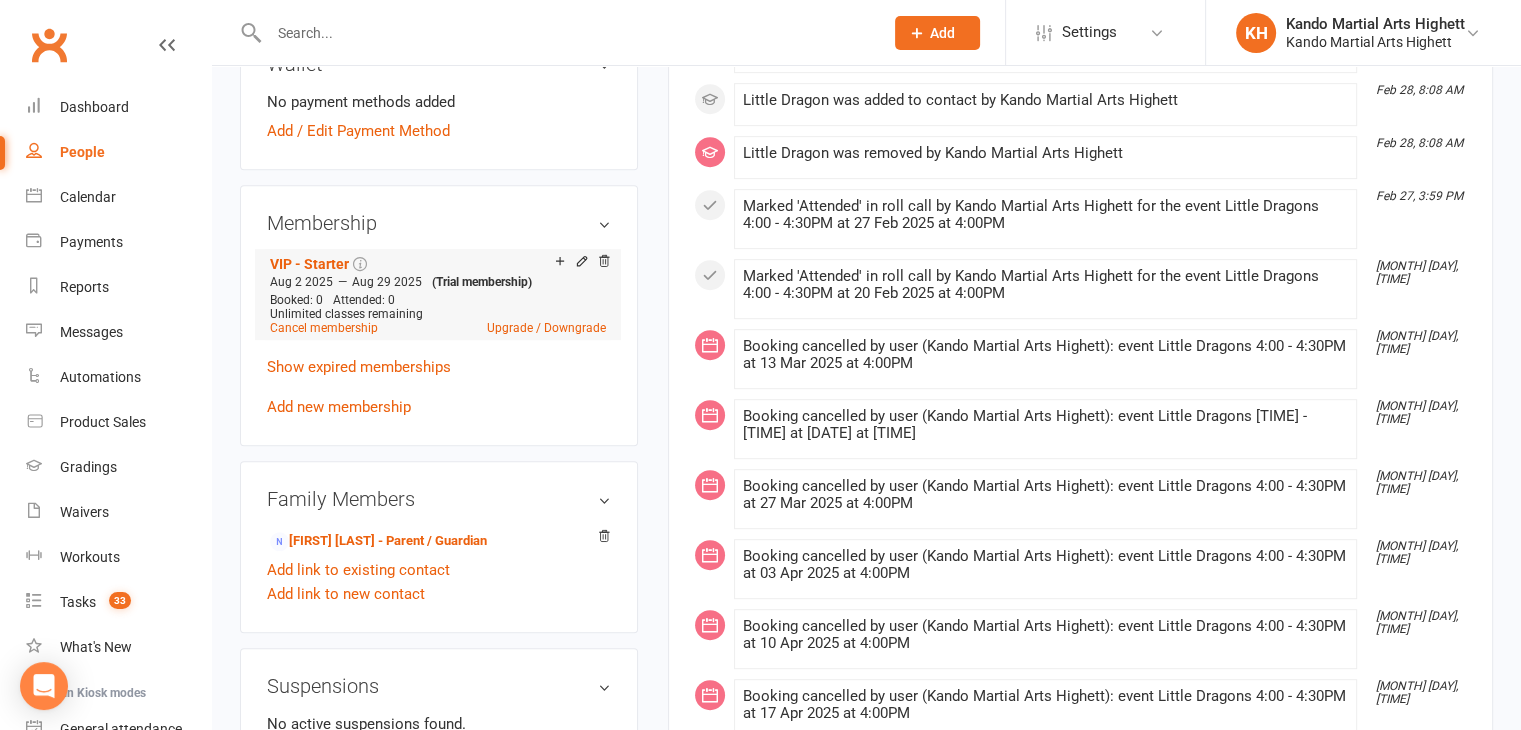 scroll, scrollTop: 966, scrollLeft: 0, axis: vertical 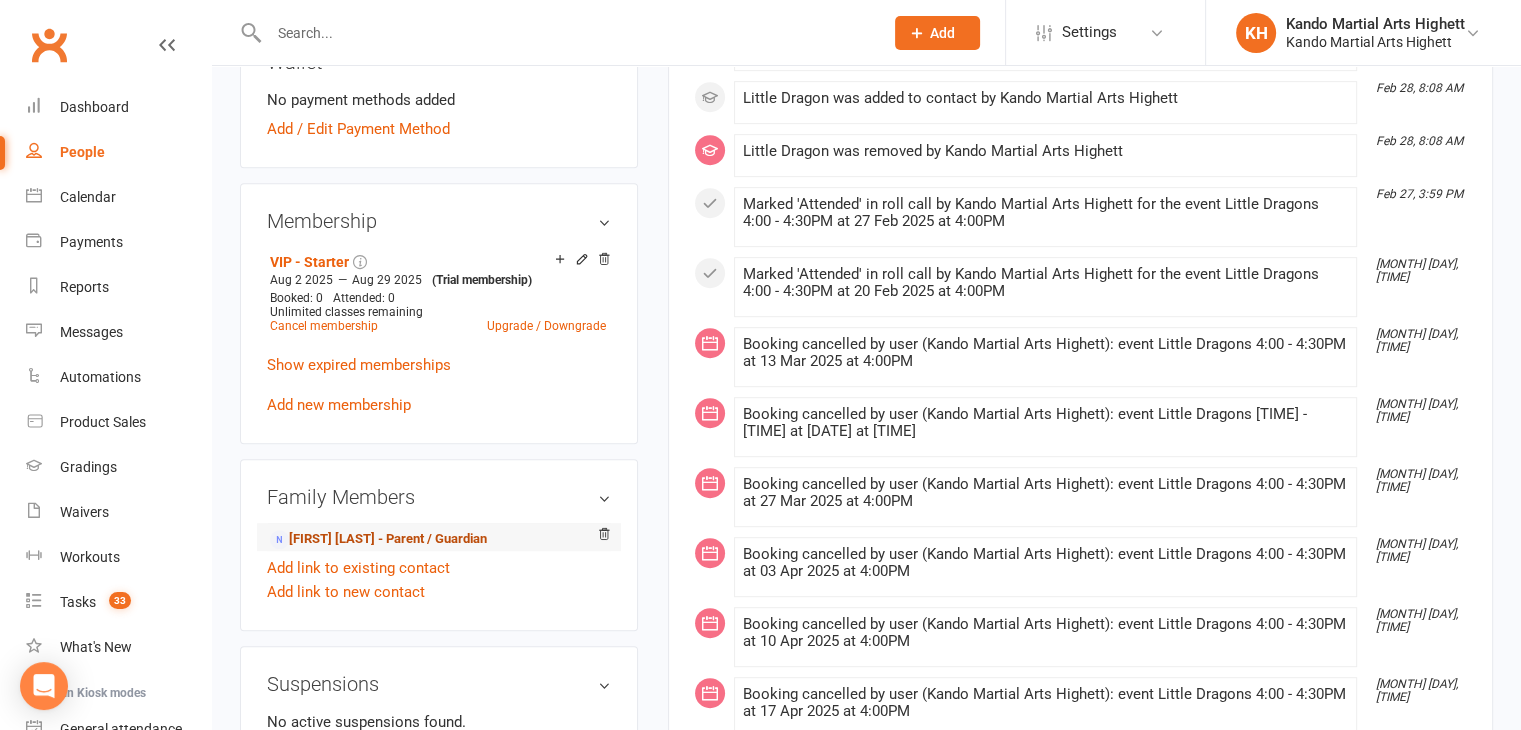 click on "[FIRST] [LAST] - Parent / Guardian" at bounding box center (378, 539) 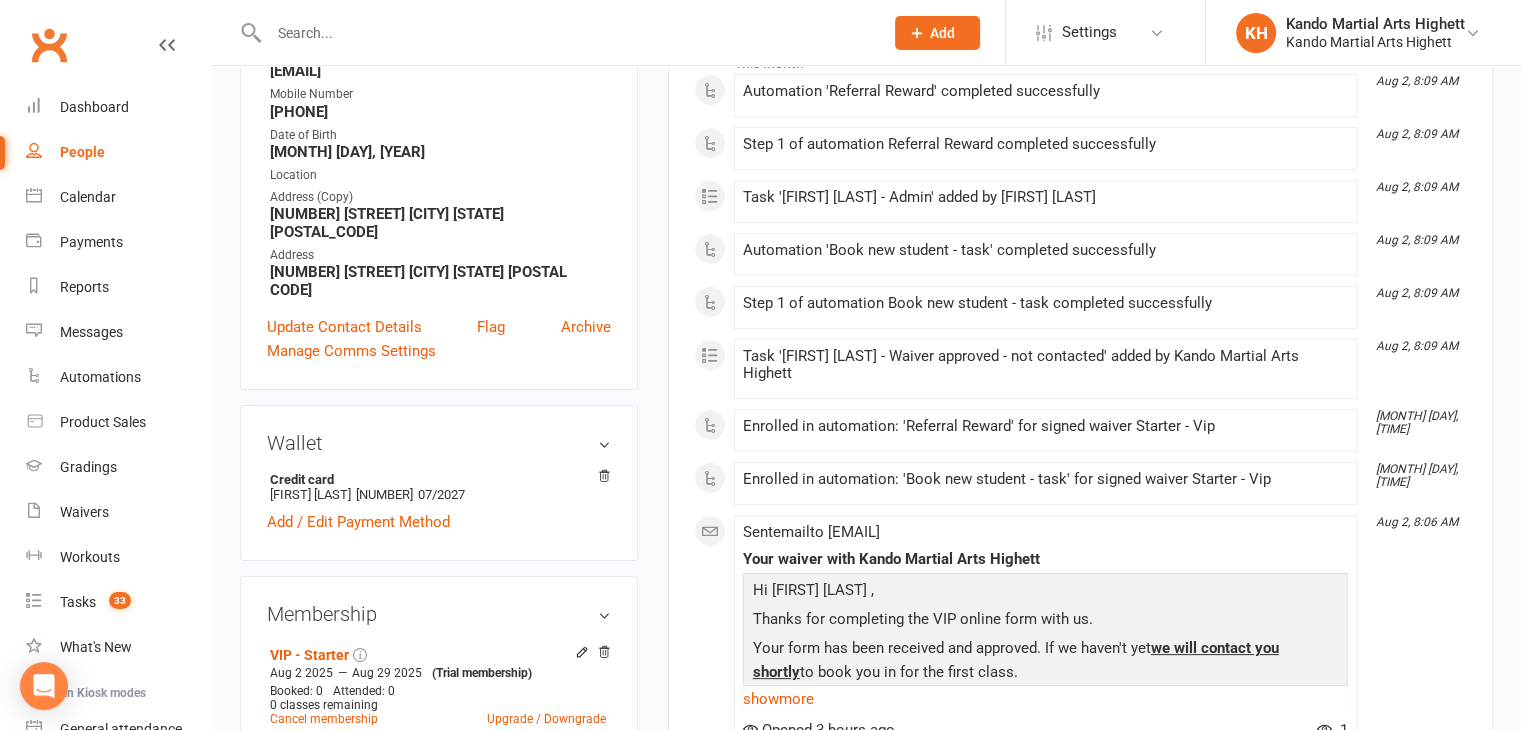 scroll, scrollTop: 0, scrollLeft: 0, axis: both 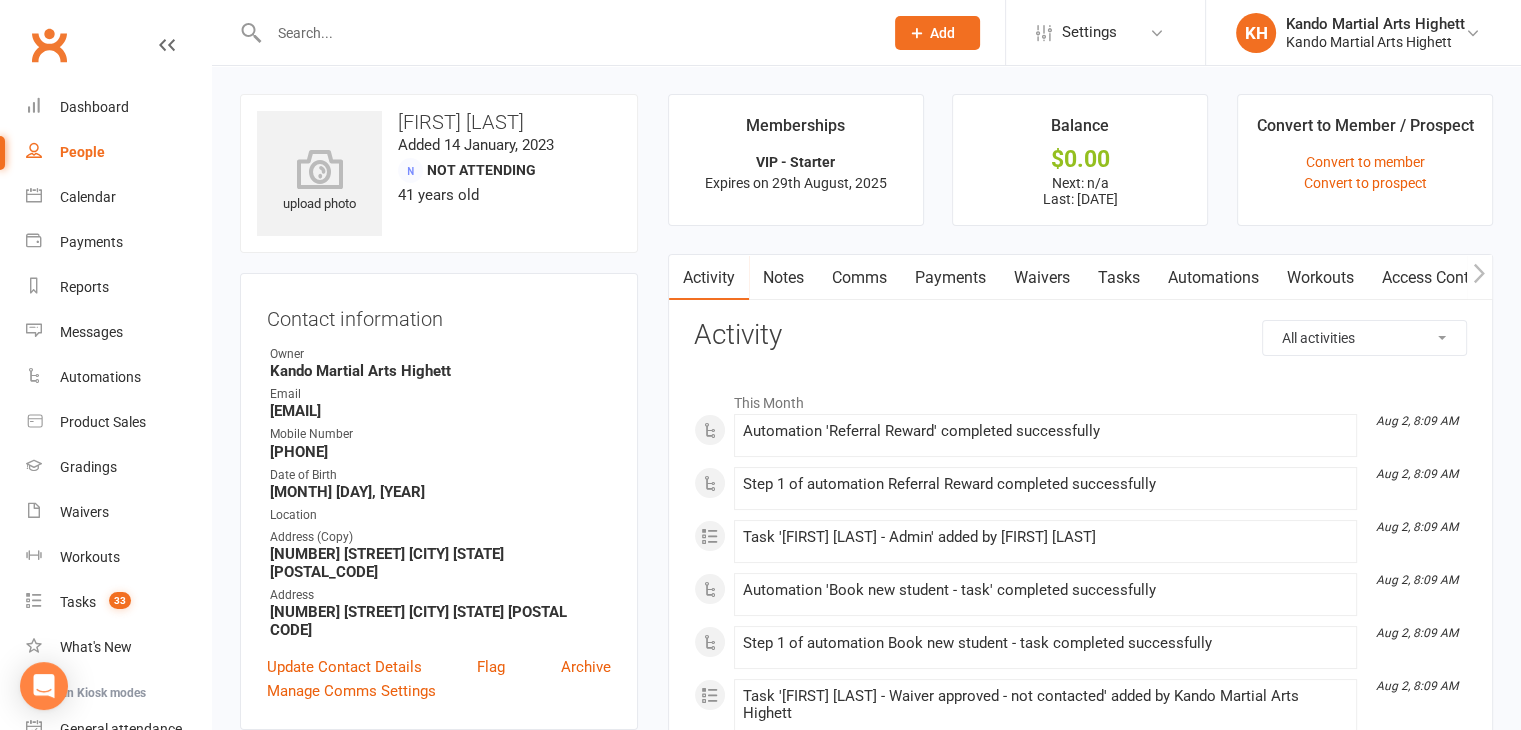 drag, startPoint x: 438, startPoint y: 406, endPoint x: 266, endPoint y: 417, distance: 172.35138 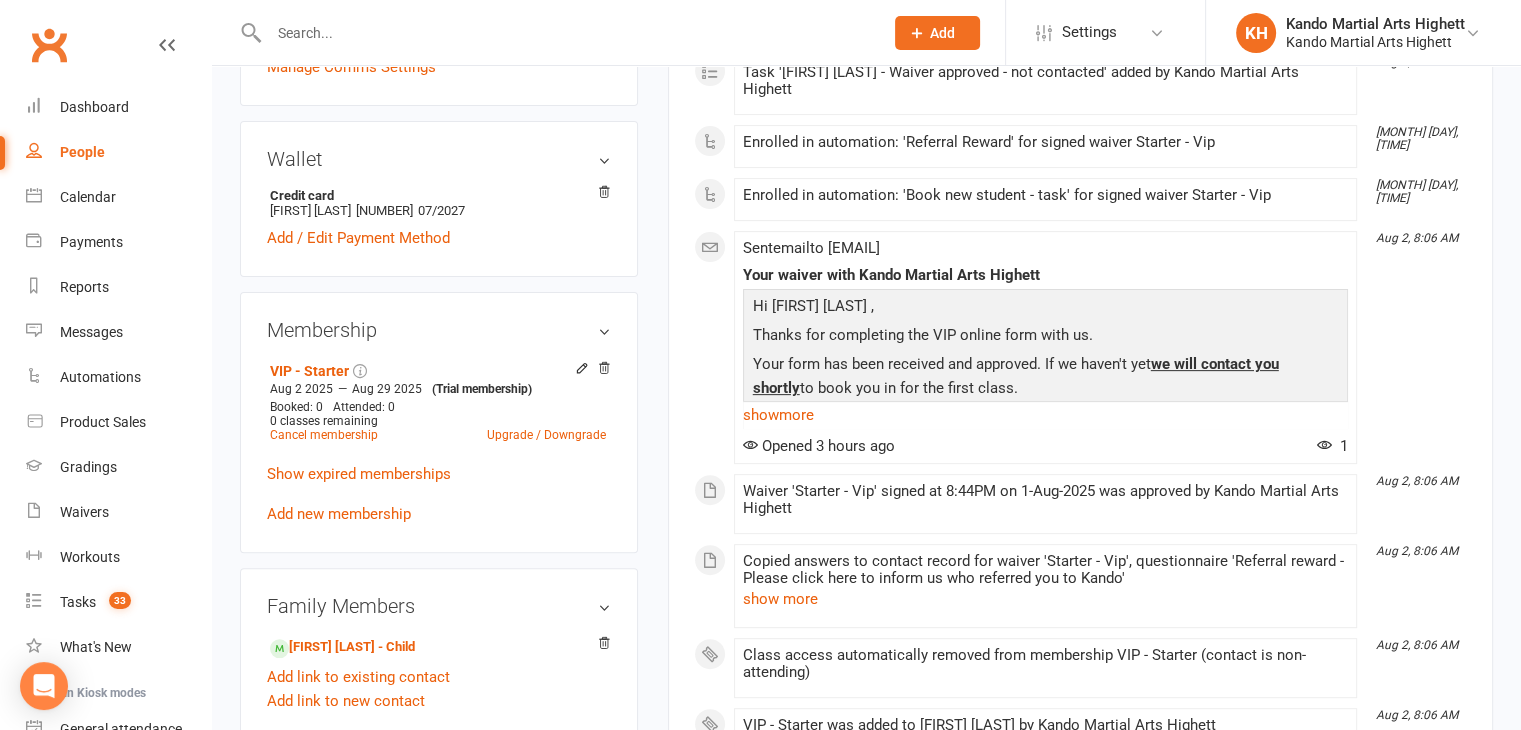 scroll, scrollTop: 636, scrollLeft: 0, axis: vertical 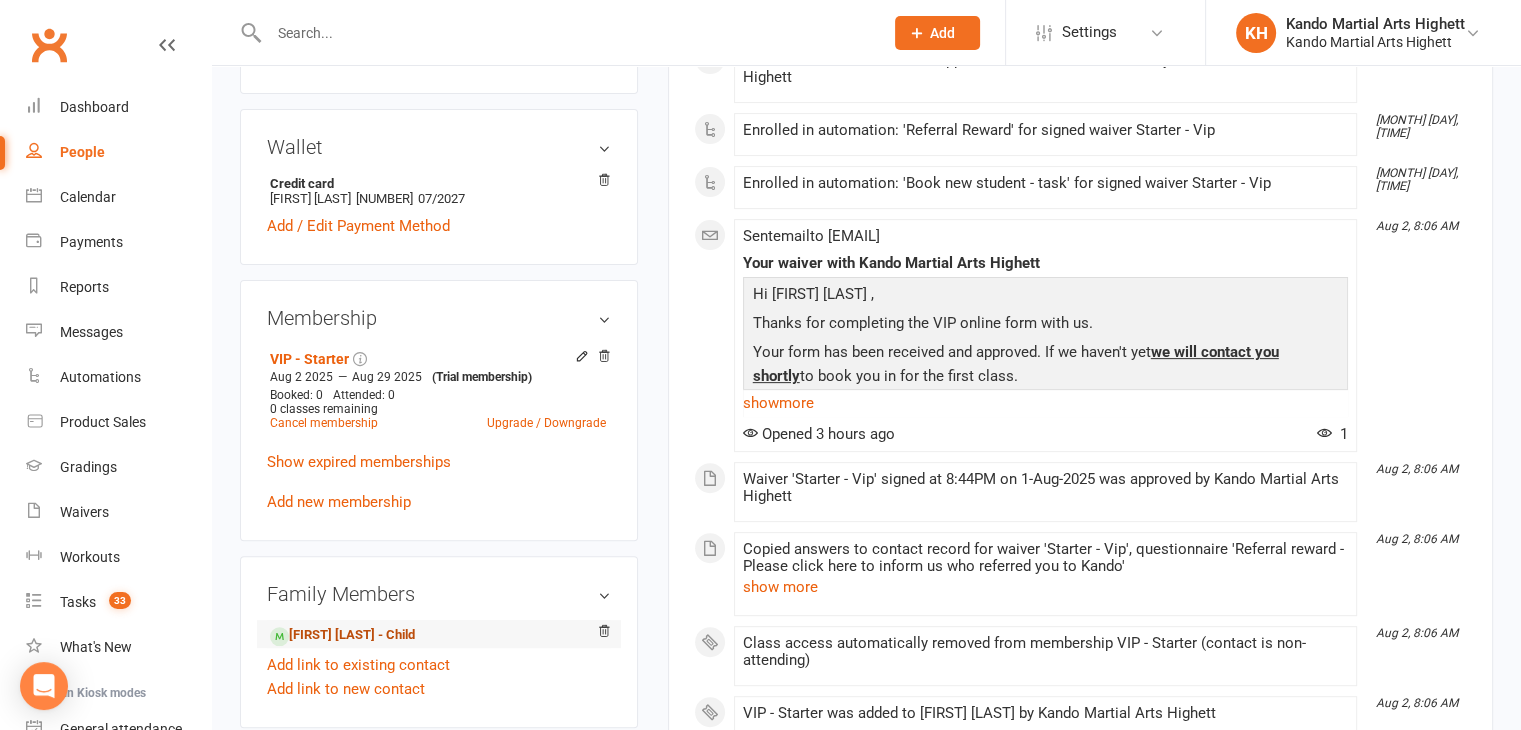 click on "Eddie Maddox-Thompson - Child" at bounding box center [342, 635] 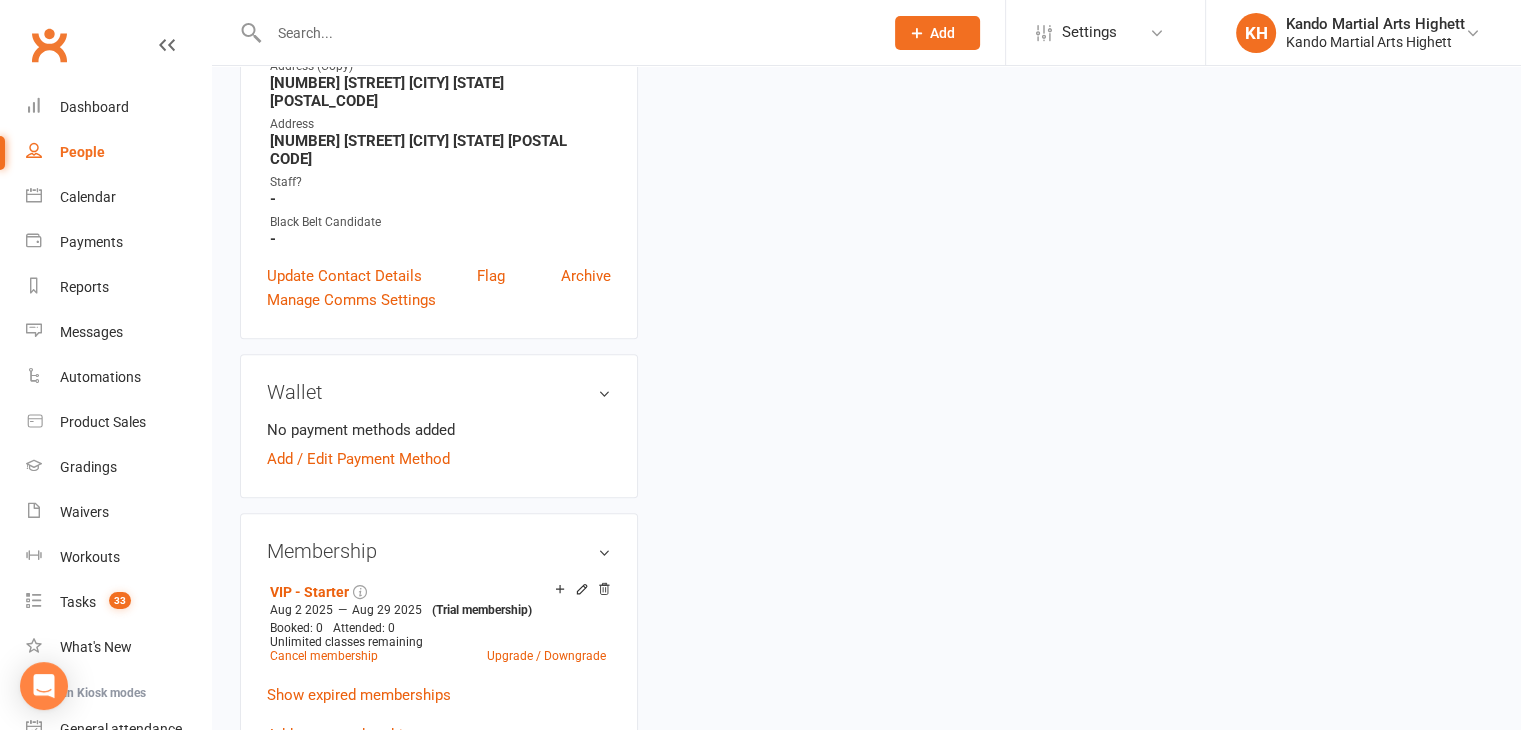 scroll, scrollTop: 0, scrollLeft: 0, axis: both 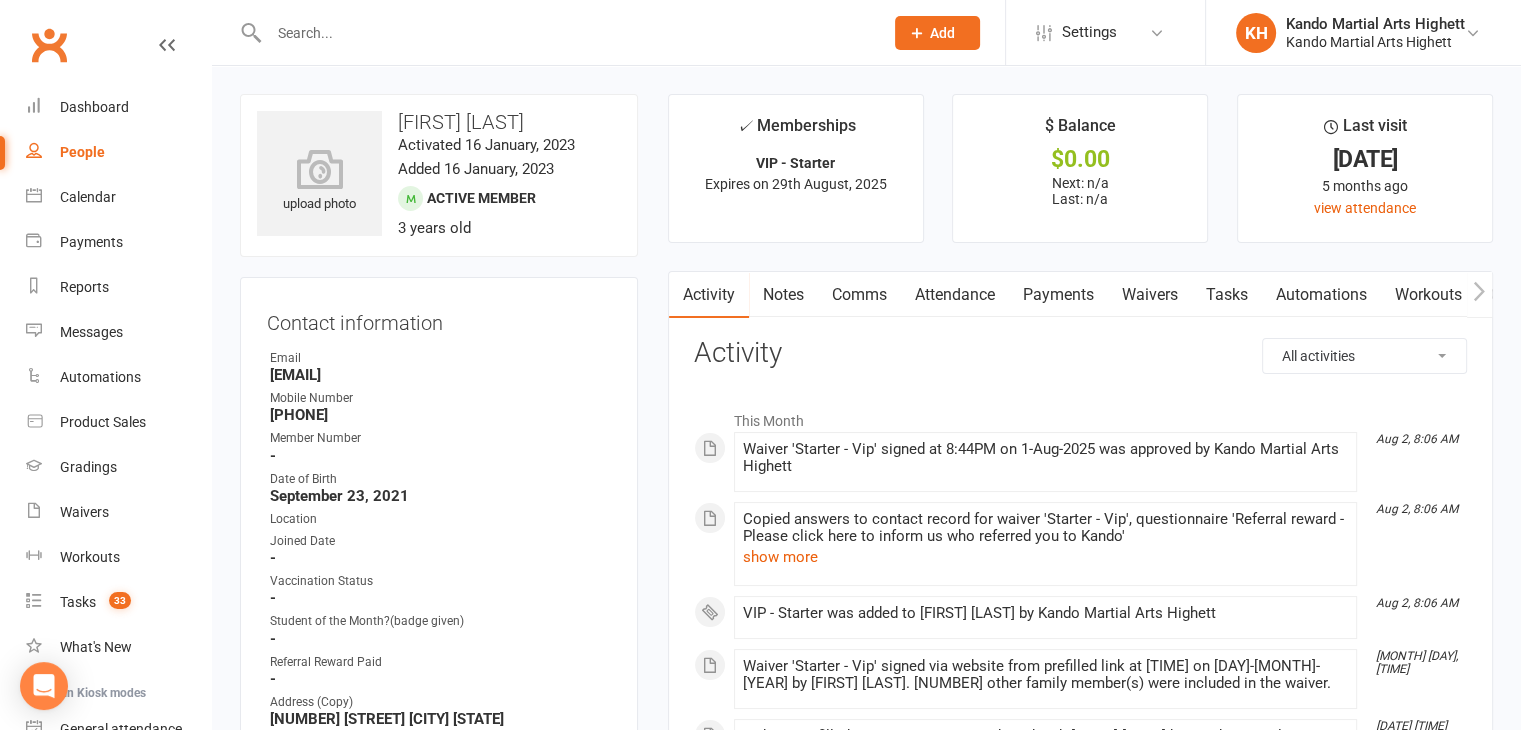 click on "Attendance" at bounding box center [955, 295] 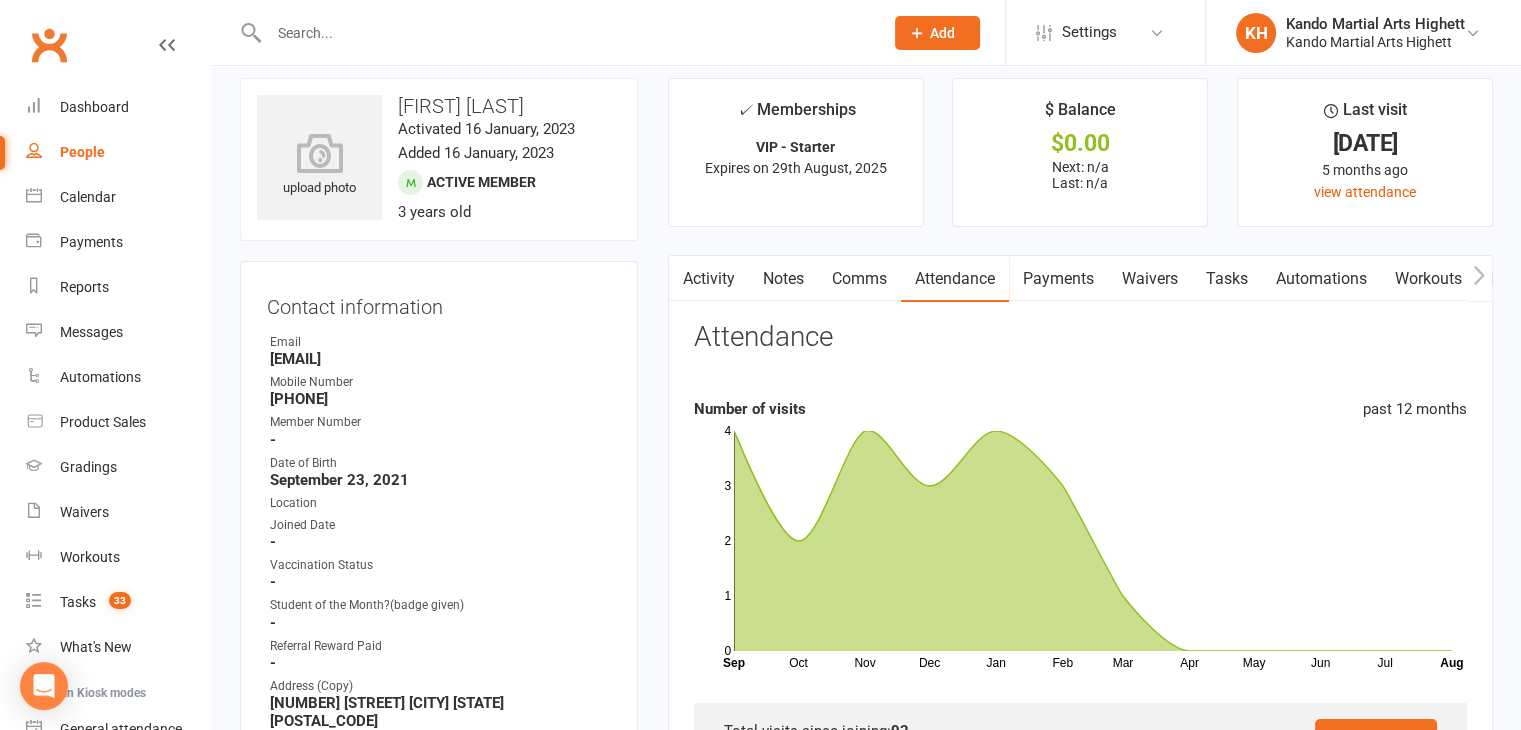 scroll, scrollTop: 3, scrollLeft: 0, axis: vertical 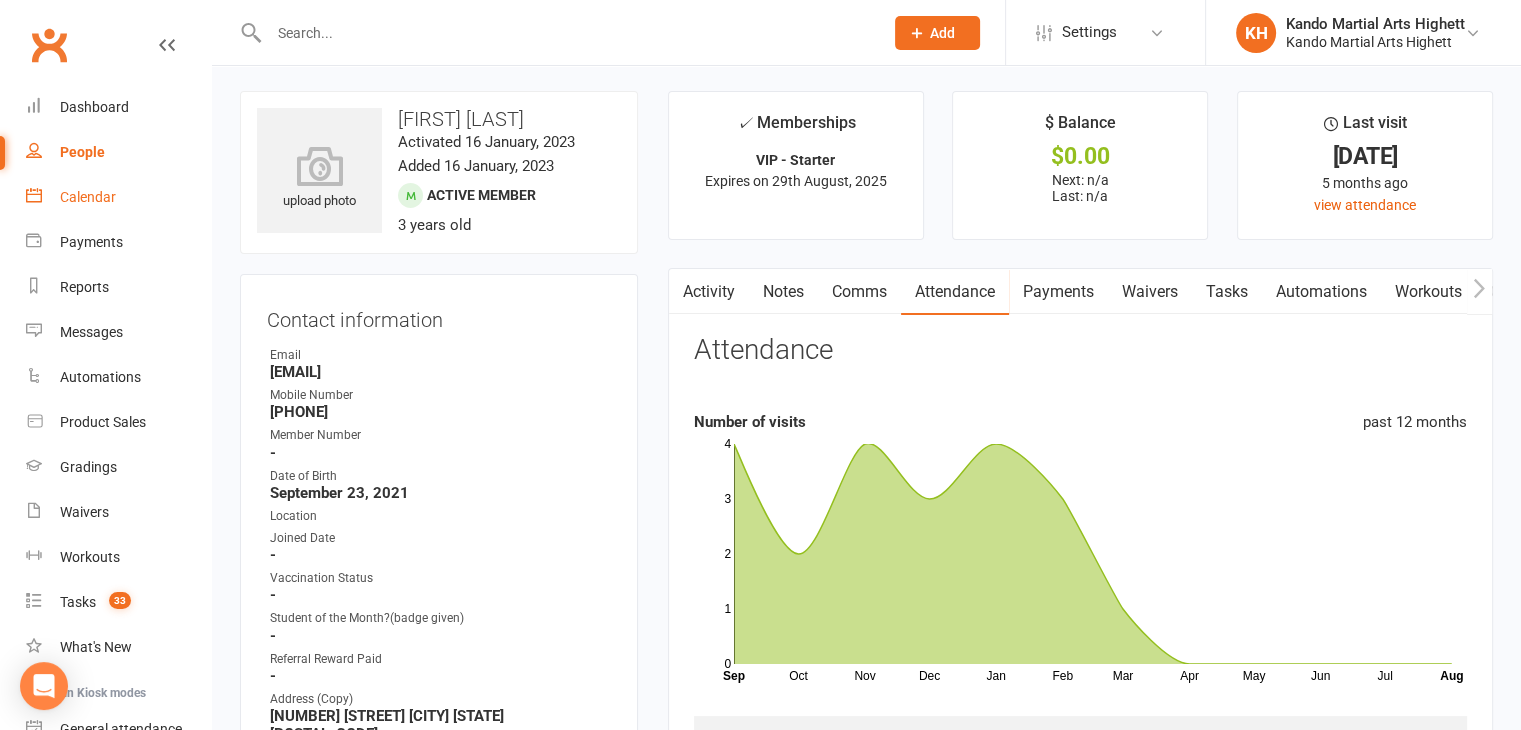 click on "Calendar" at bounding box center [118, 197] 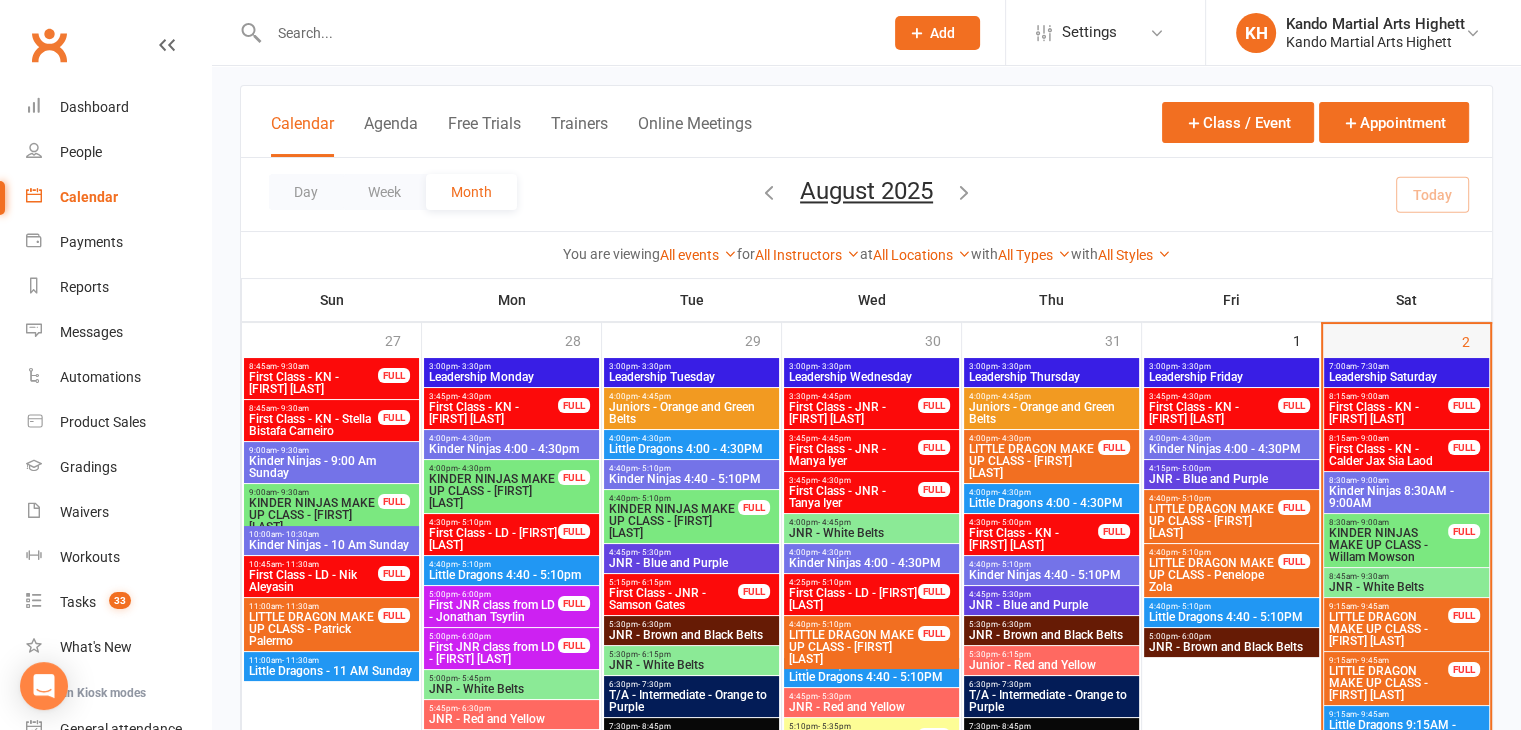 scroll, scrollTop: 103, scrollLeft: 0, axis: vertical 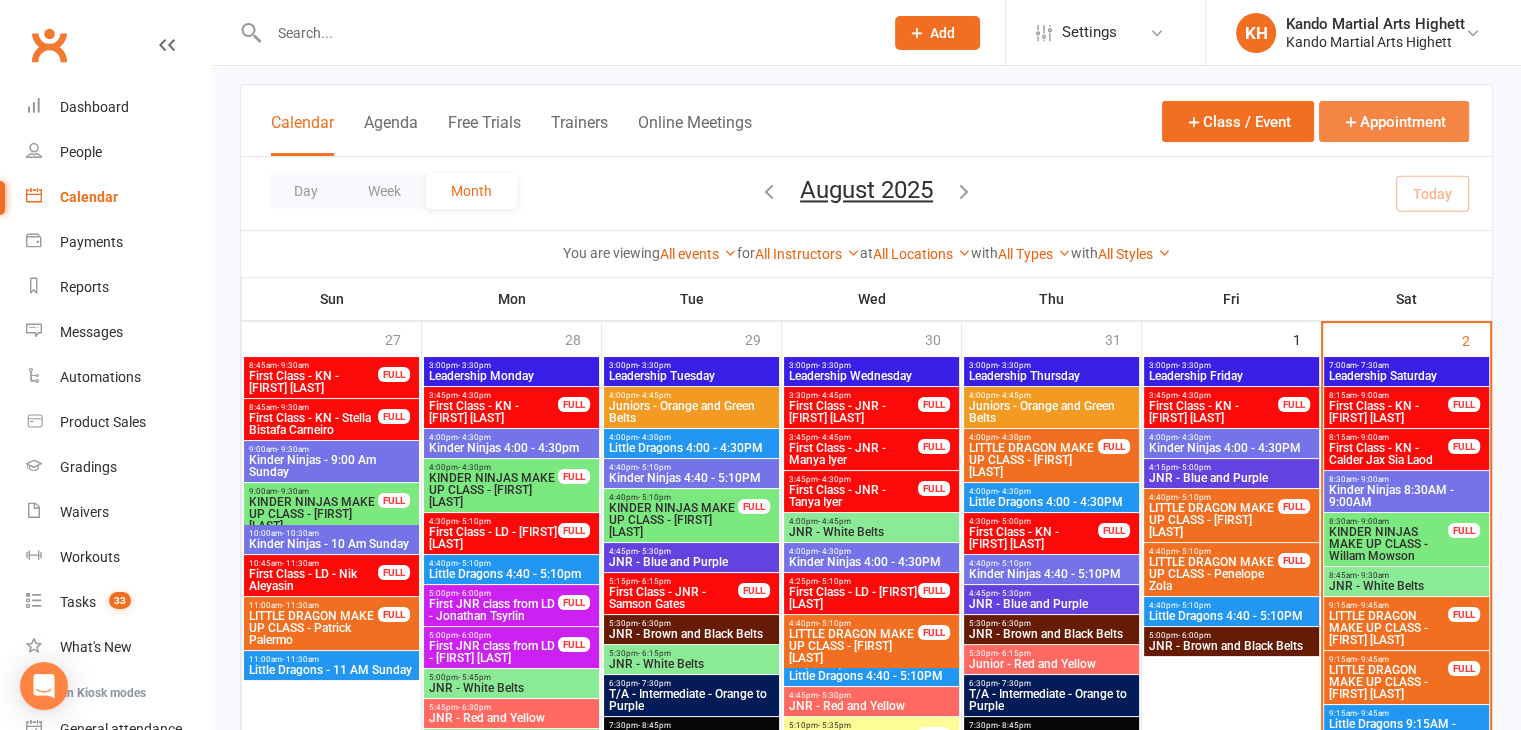 click on "Appointment" at bounding box center (1394, 121) 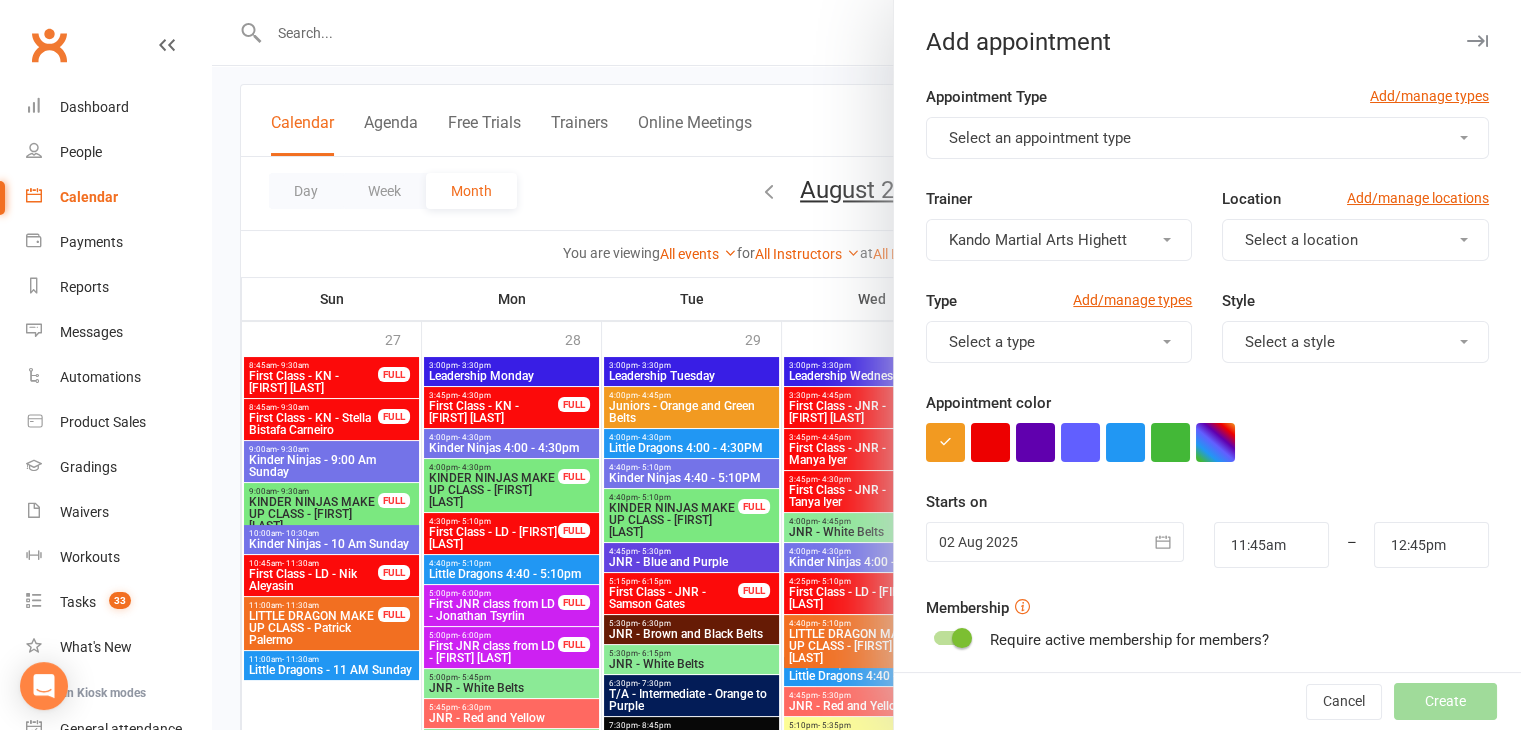 click on "Select an appointment type" at bounding box center (1207, 138) 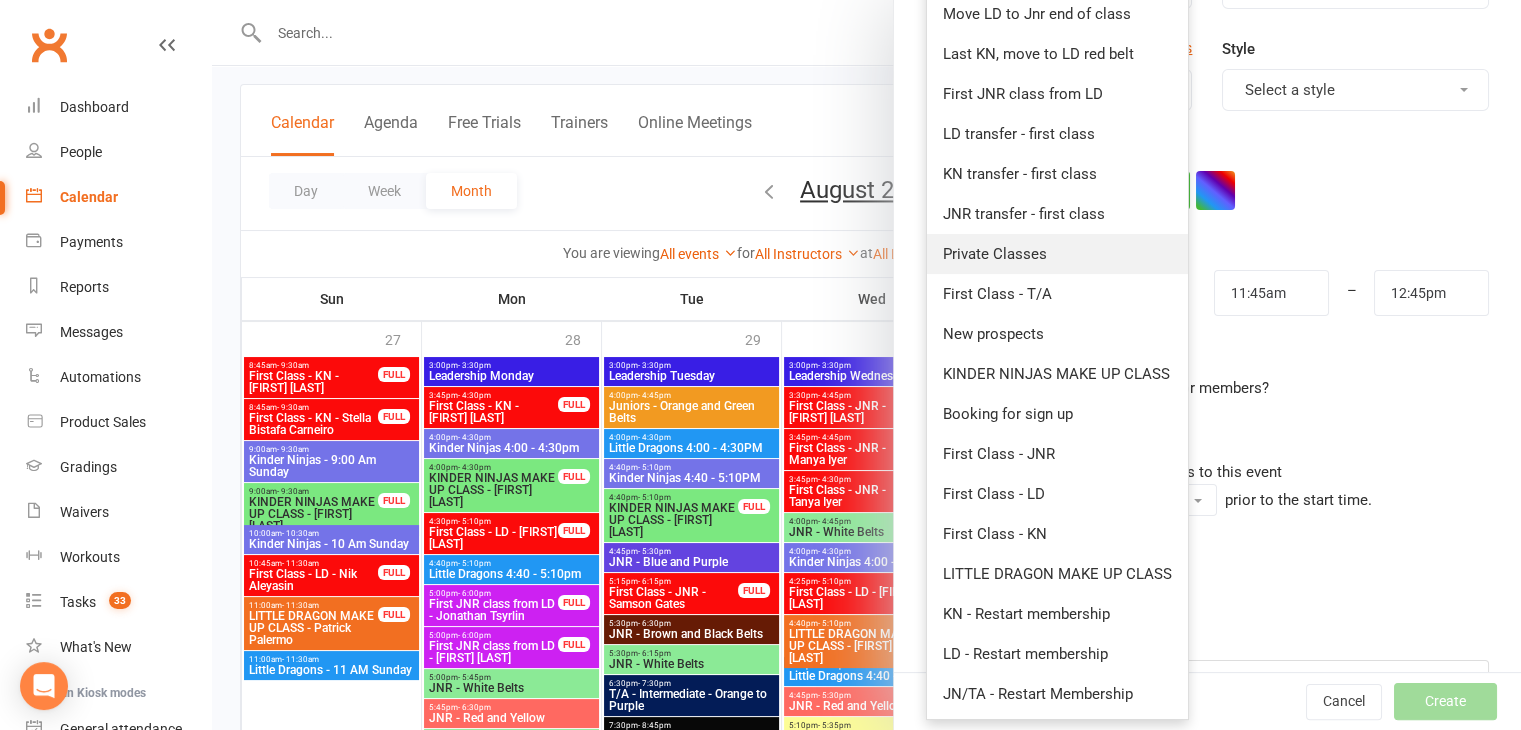 scroll, scrollTop: 256, scrollLeft: 0, axis: vertical 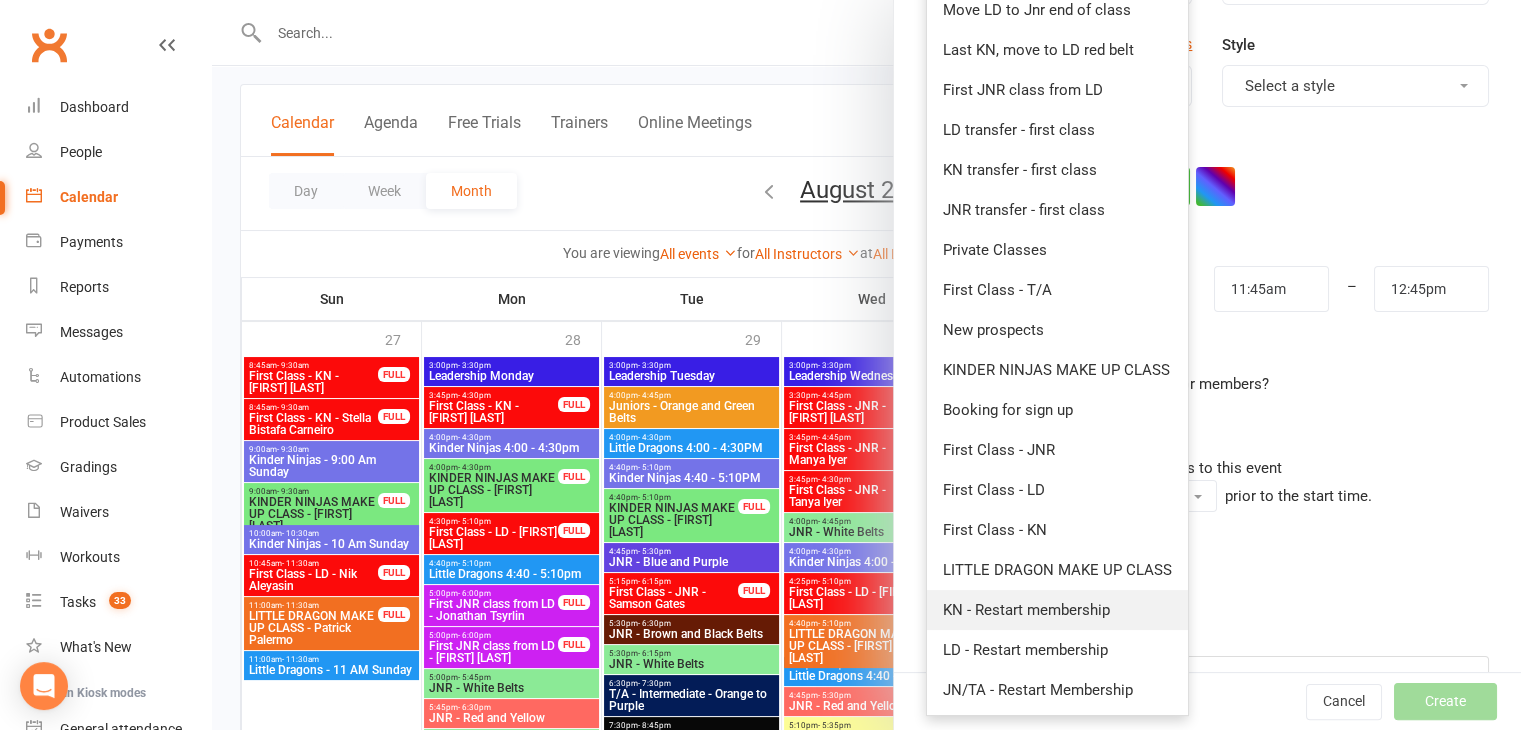 click on "KN - Restart membership" at bounding box center (1026, 610) 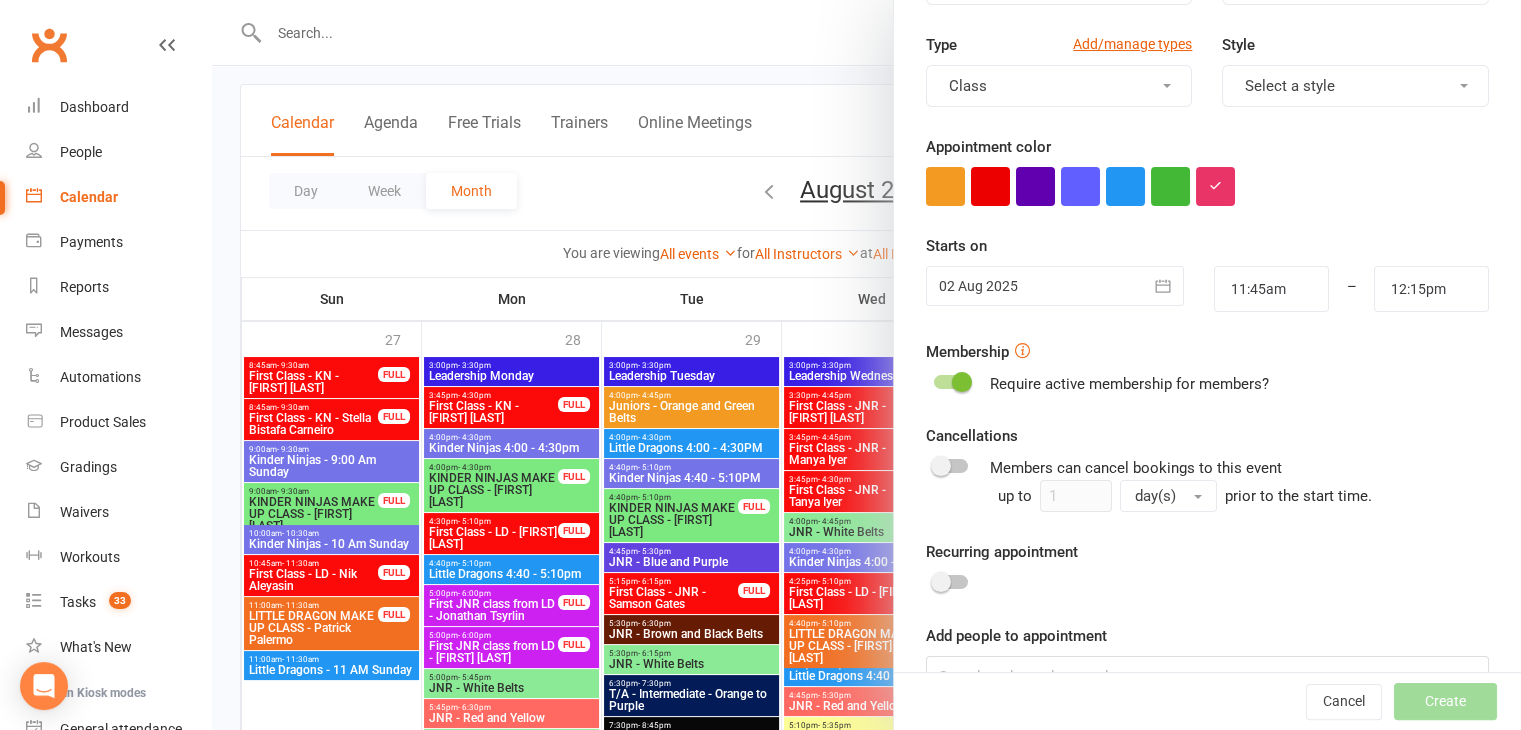 scroll, scrollTop: 0, scrollLeft: 0, axis: both 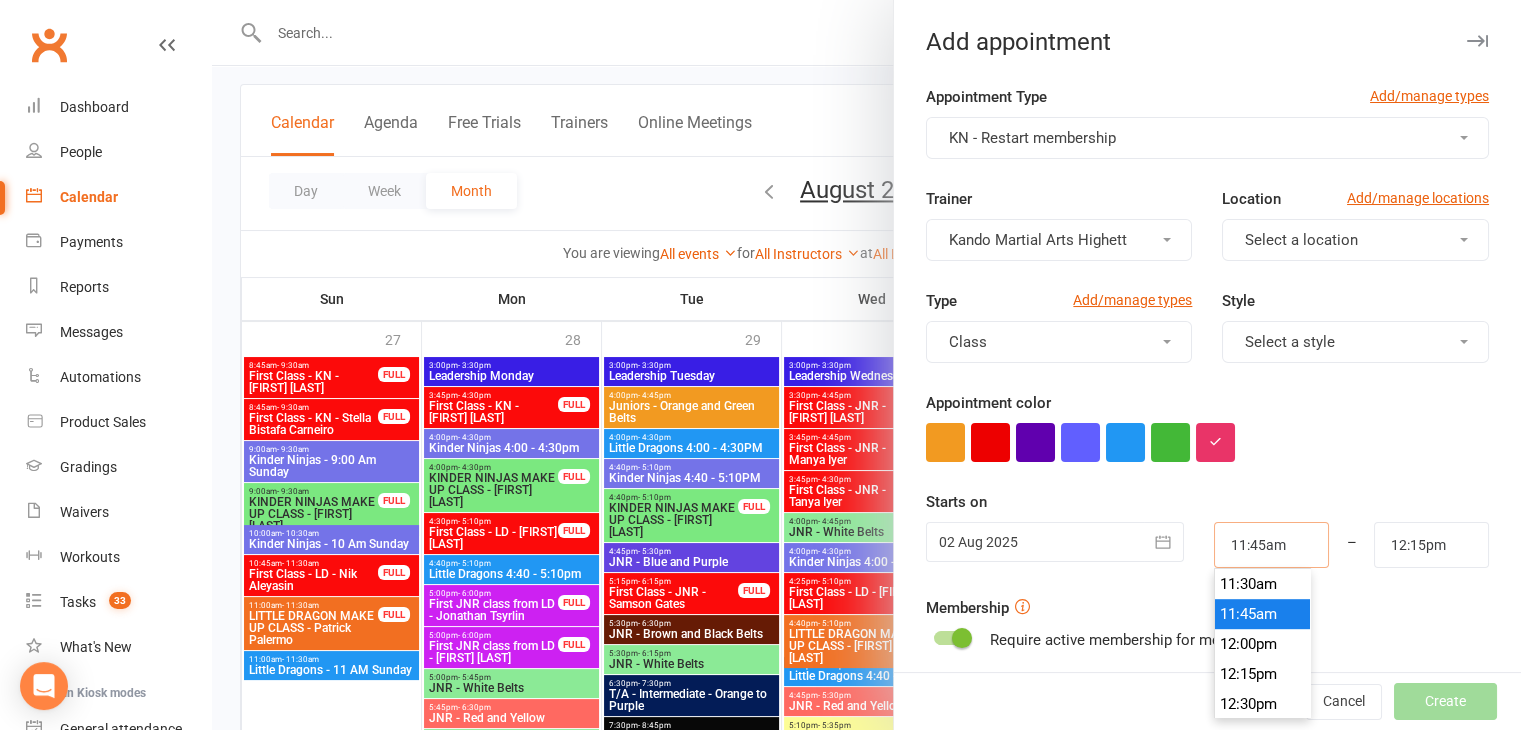 drag, startPoint x: 1287, startPoint y: 552, endPoint x: 1196, endPoint y: 548, distance: 91.08787 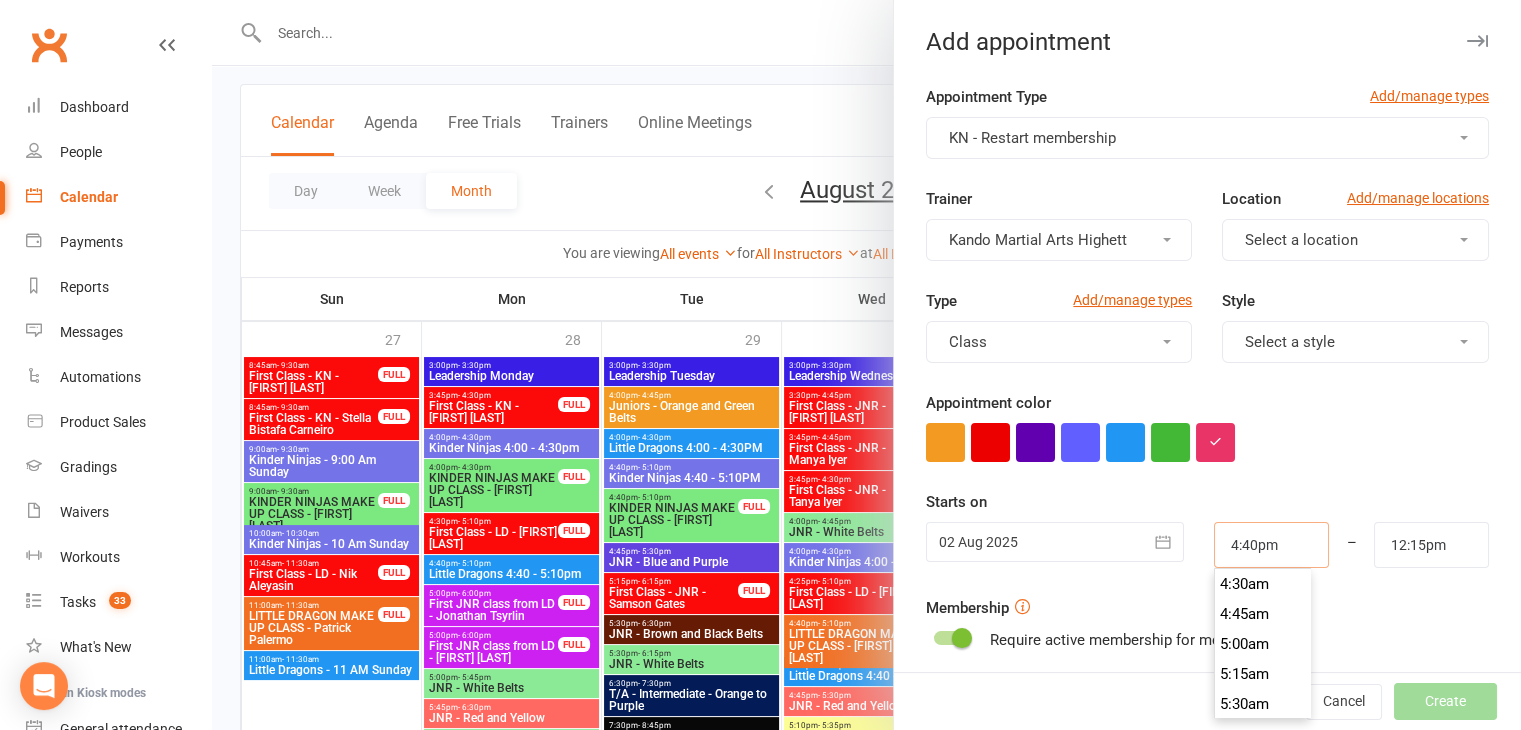 scroll, scrollTop: 1980, scrollLeft: 0, axis: vertical 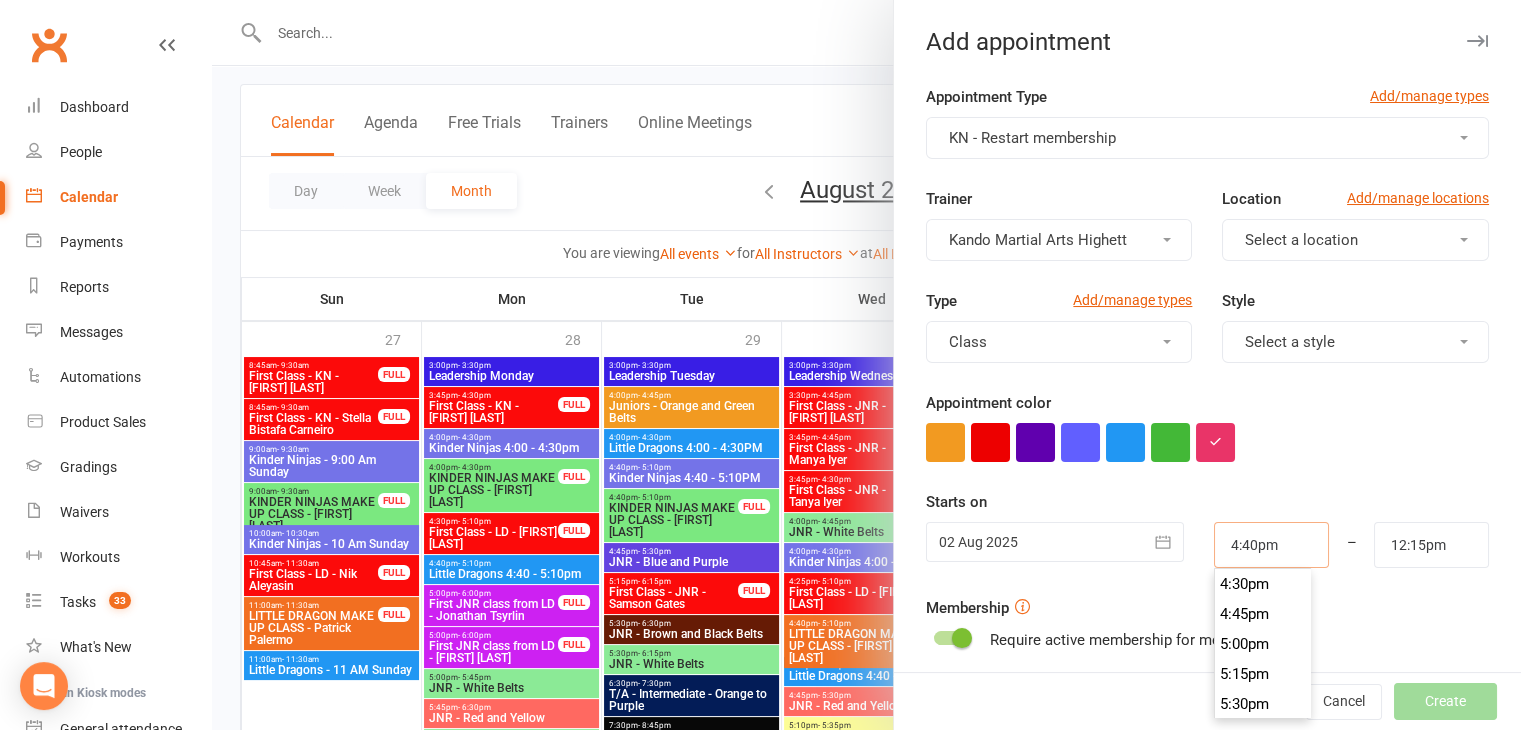 type on "4:40pm" 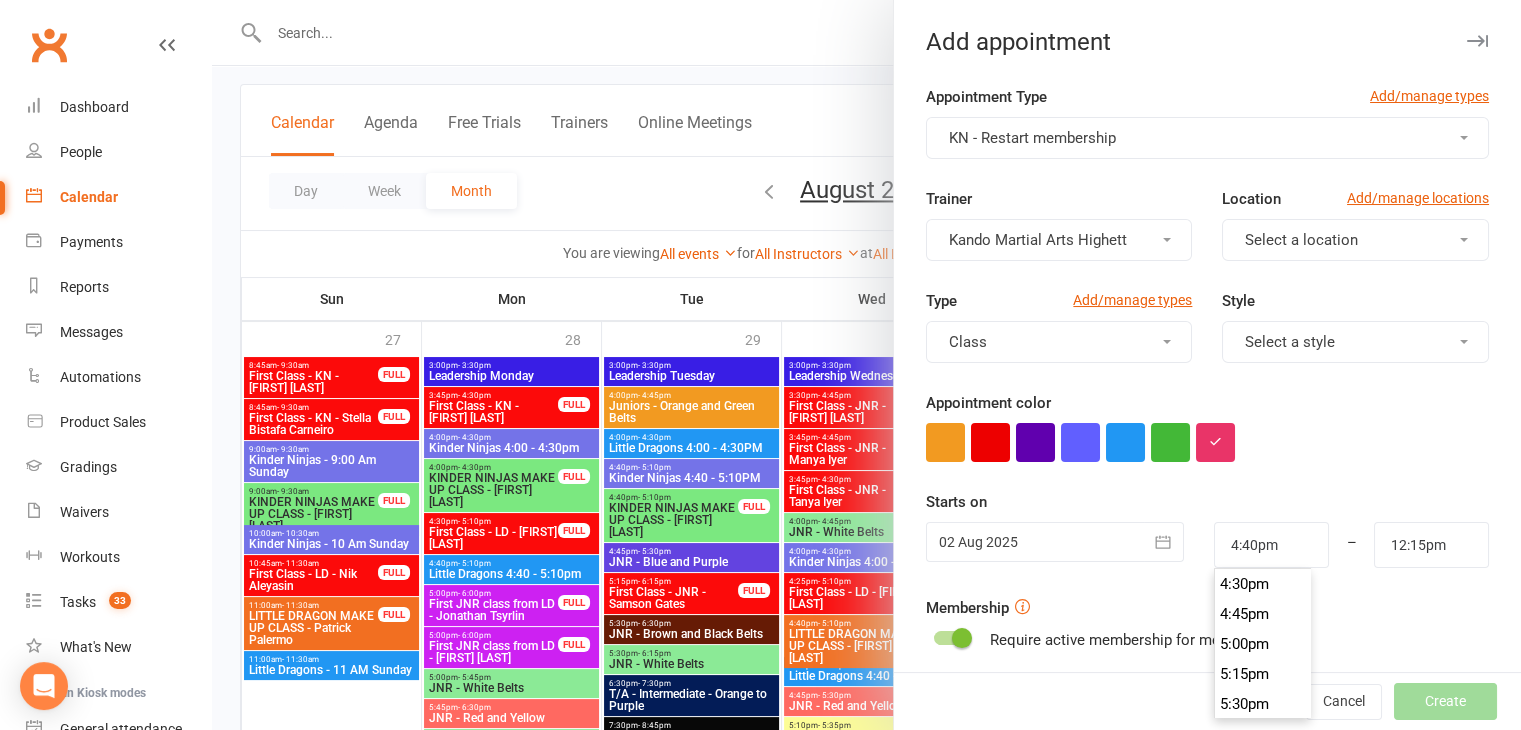 click on "Appointment Type Add/manage types
KN - Restart membership
Trainer
Kando Martial Arts Highett
Location Add/manage locations
Select a location
Type Add/manage types
Class
Style
Select a style
Appointment color Time 4:40pm – 12:15pm Starts on 02 Aug 2025
August 2025
Sun Mon Tue Wed Thu Fri Sat
31
27
28
29
30
31
01
02
32
03
04
05
06
07
08
09
33" at bounding box center (1207, 519) 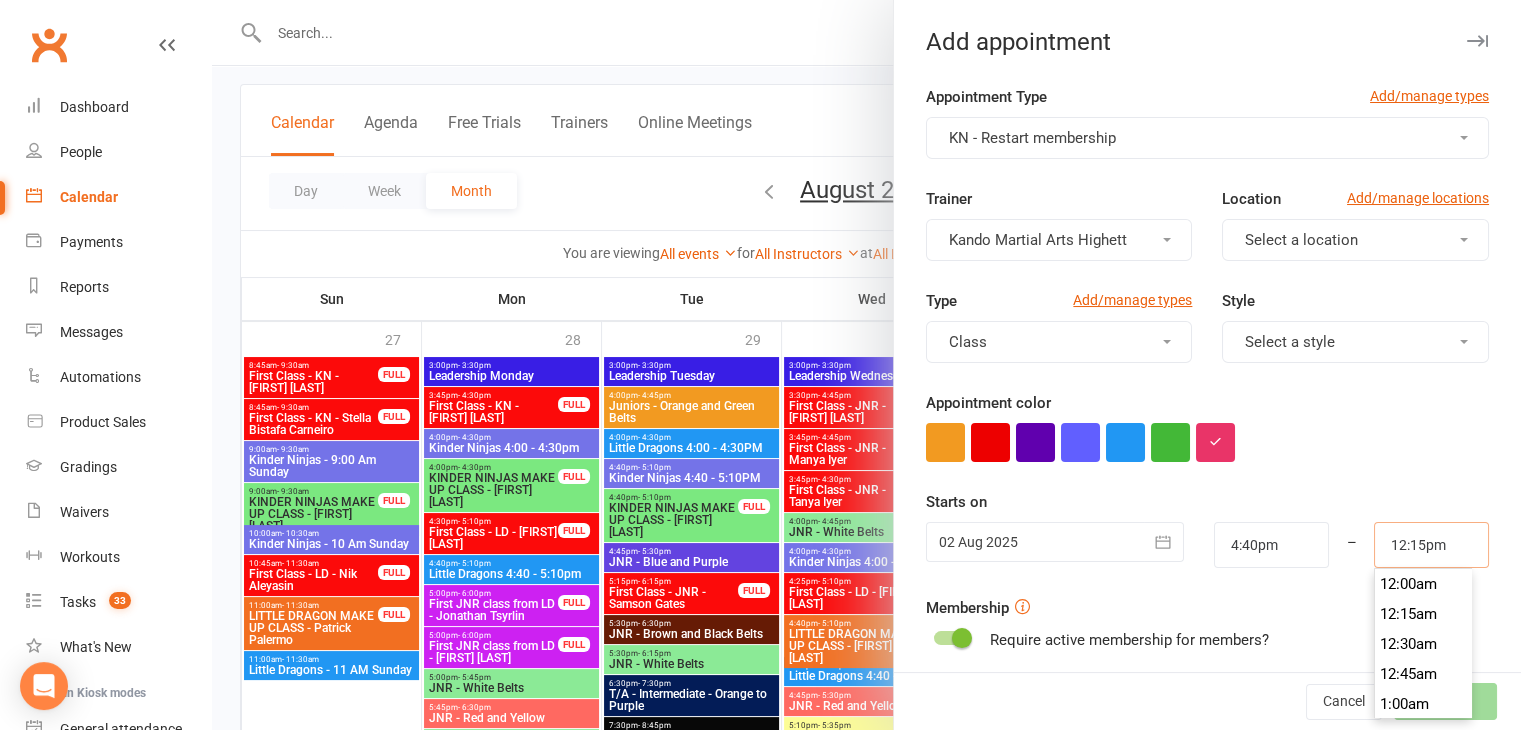 scroll, scrollTop: 1440, scrollLeft: 0, axis: vertical 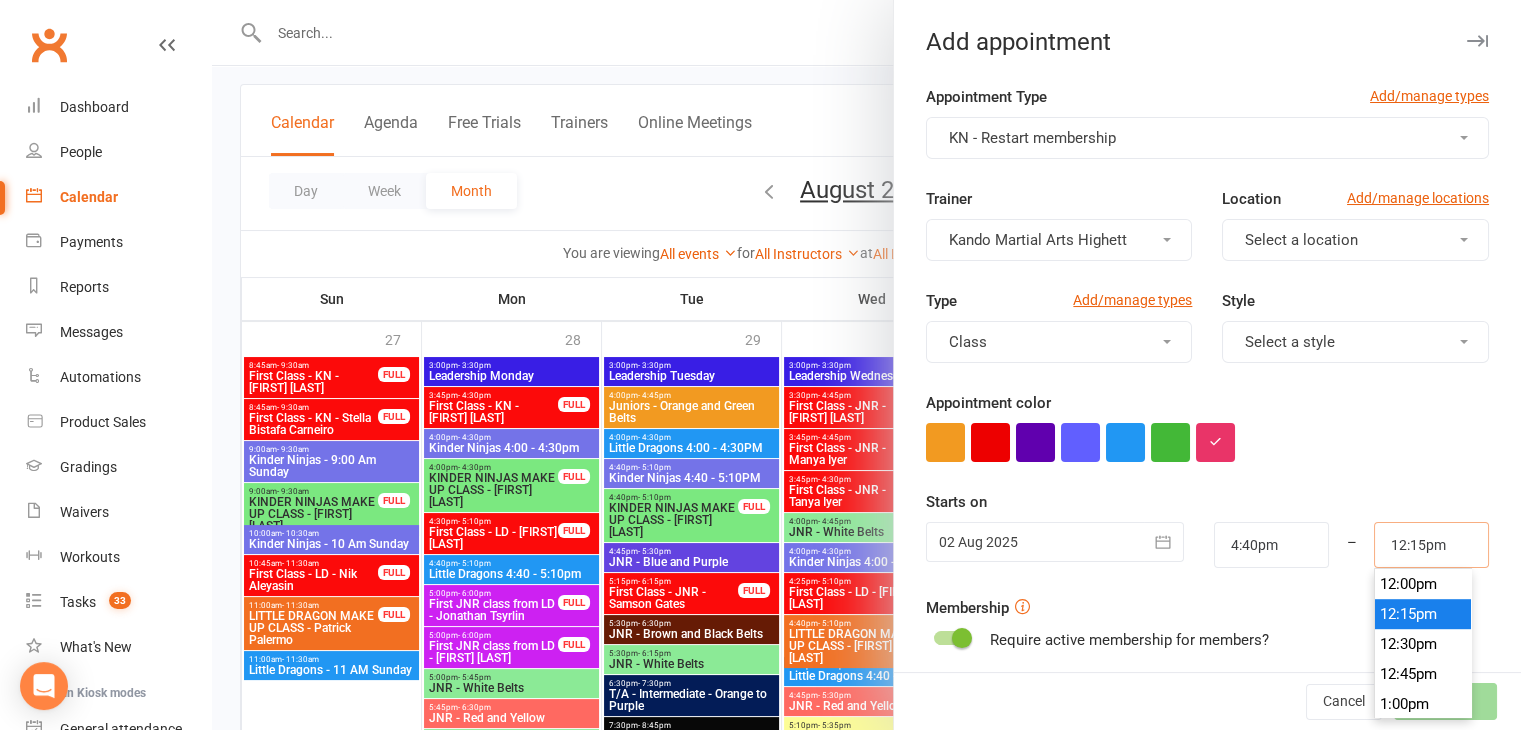 drag, startPoint x: 1420, startPoint y: 544, endPoint x: 1285, endPoint y: 553, distance: 135.29967 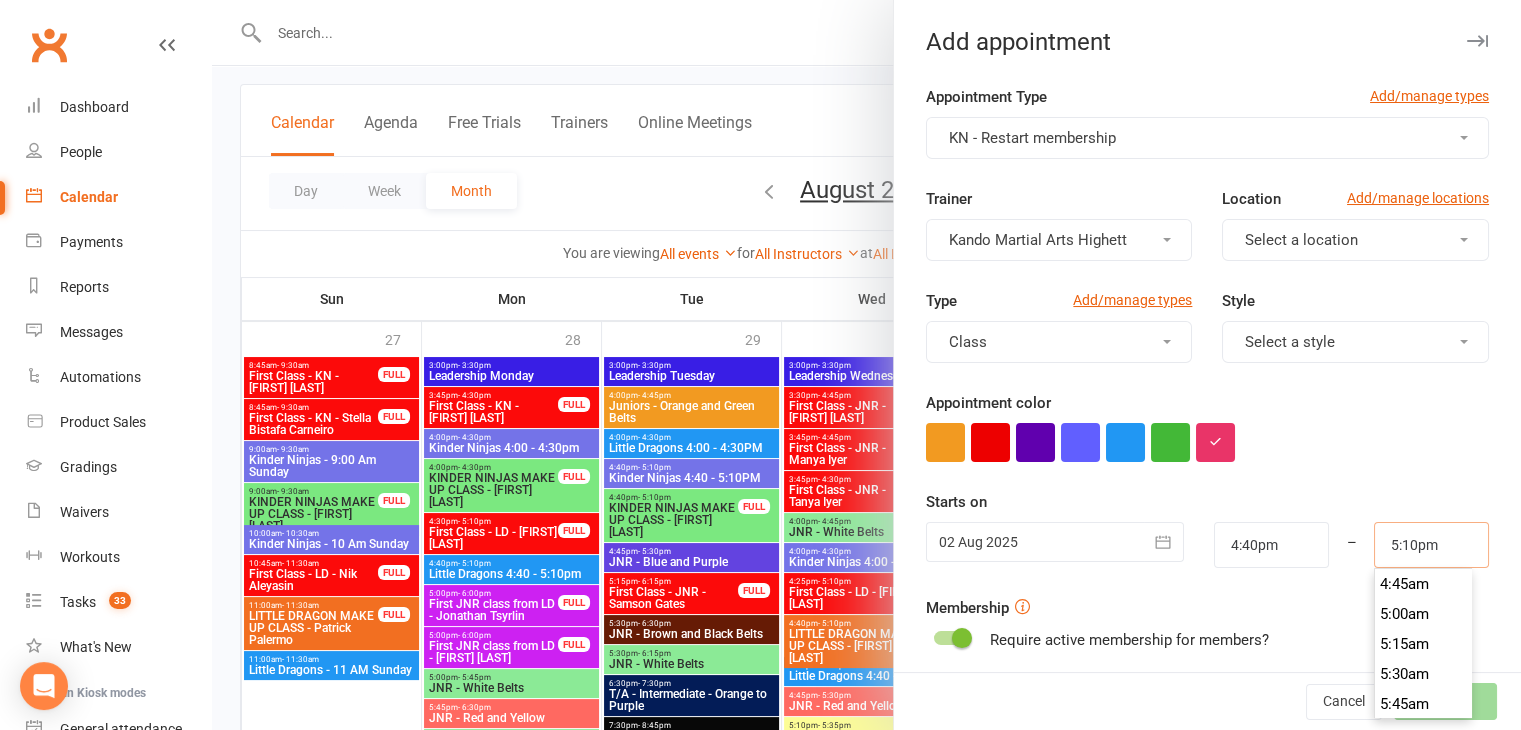 scroll, scrollTop: 2040, scrollLeft: 0, axis: vertical 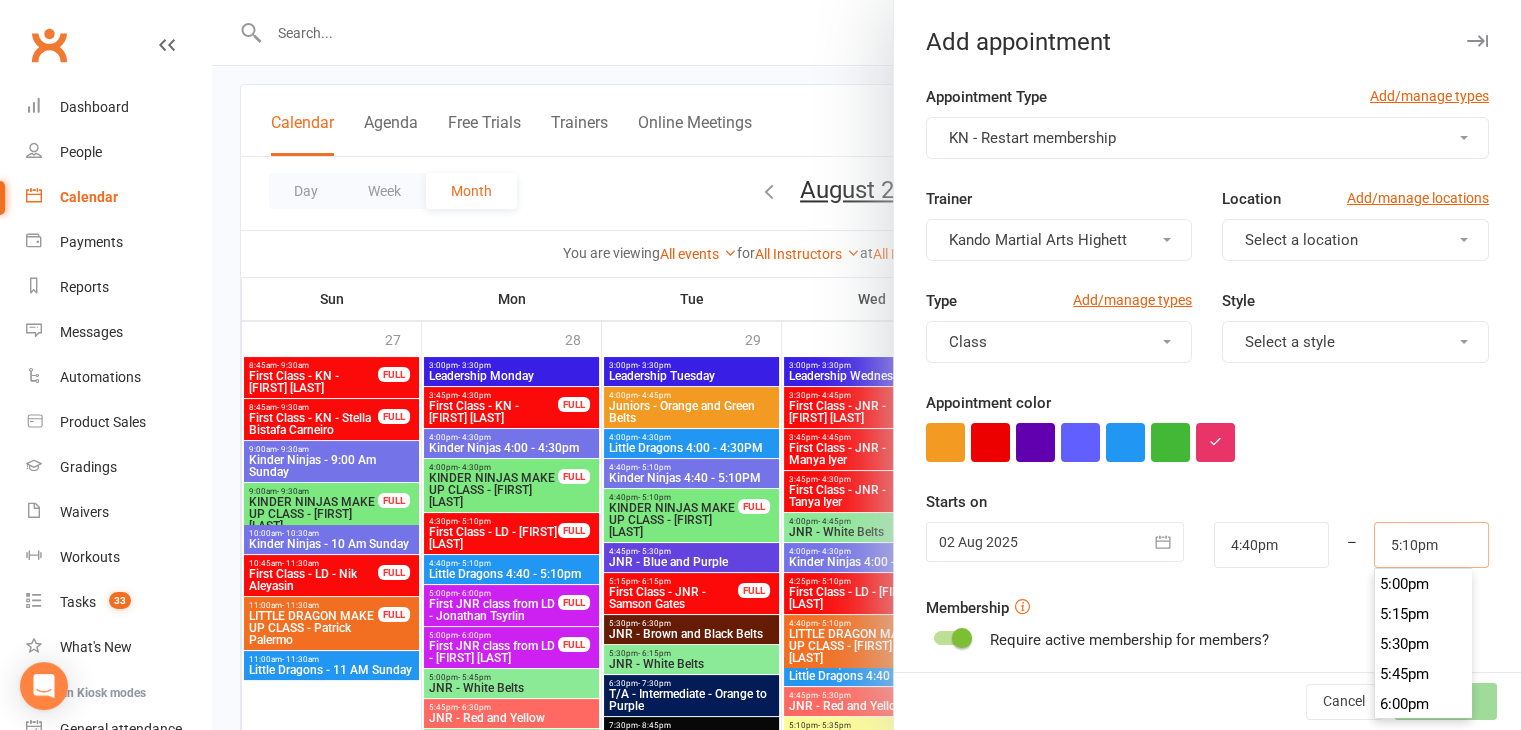 type on "5:10pm" 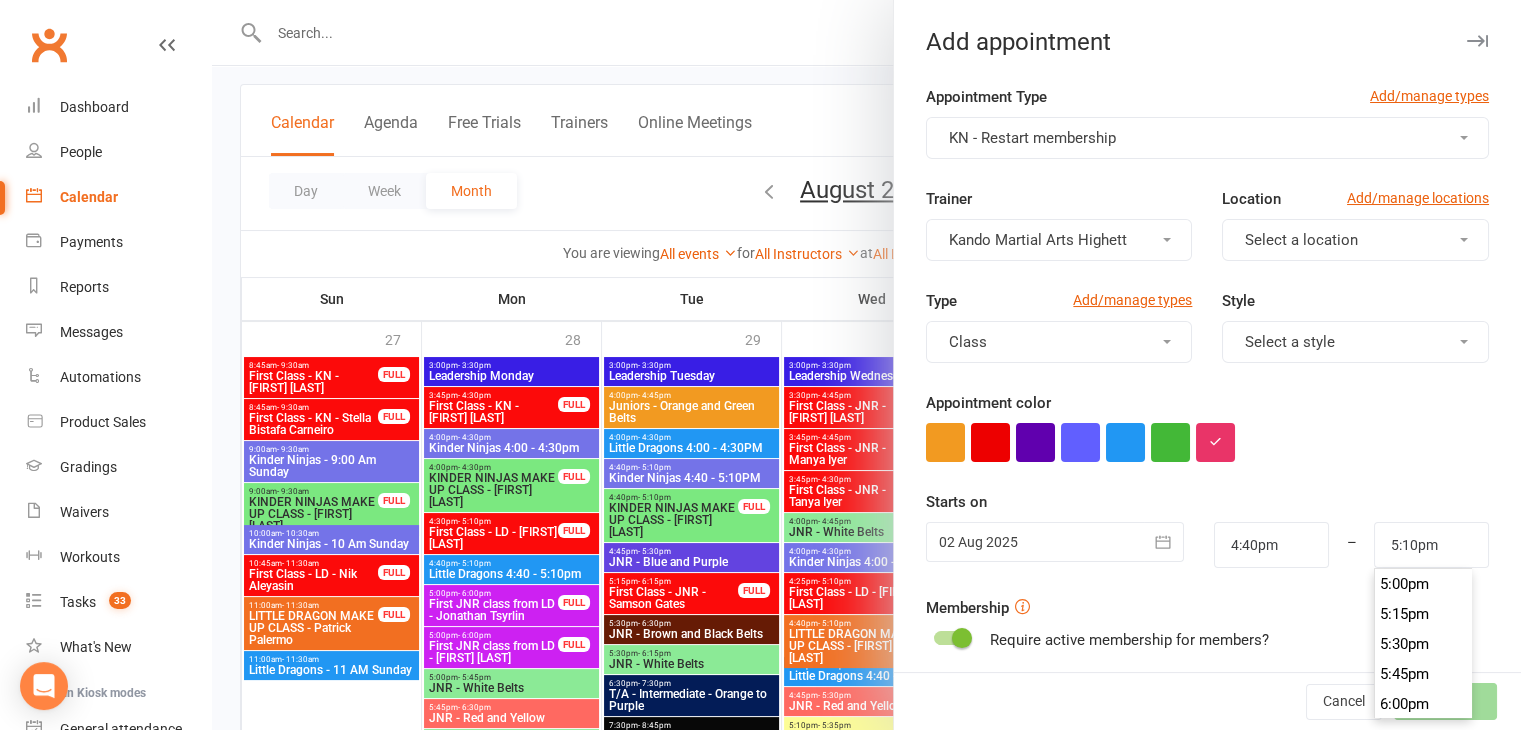 click on "Appointment color" at bounding box center [1207, 426] 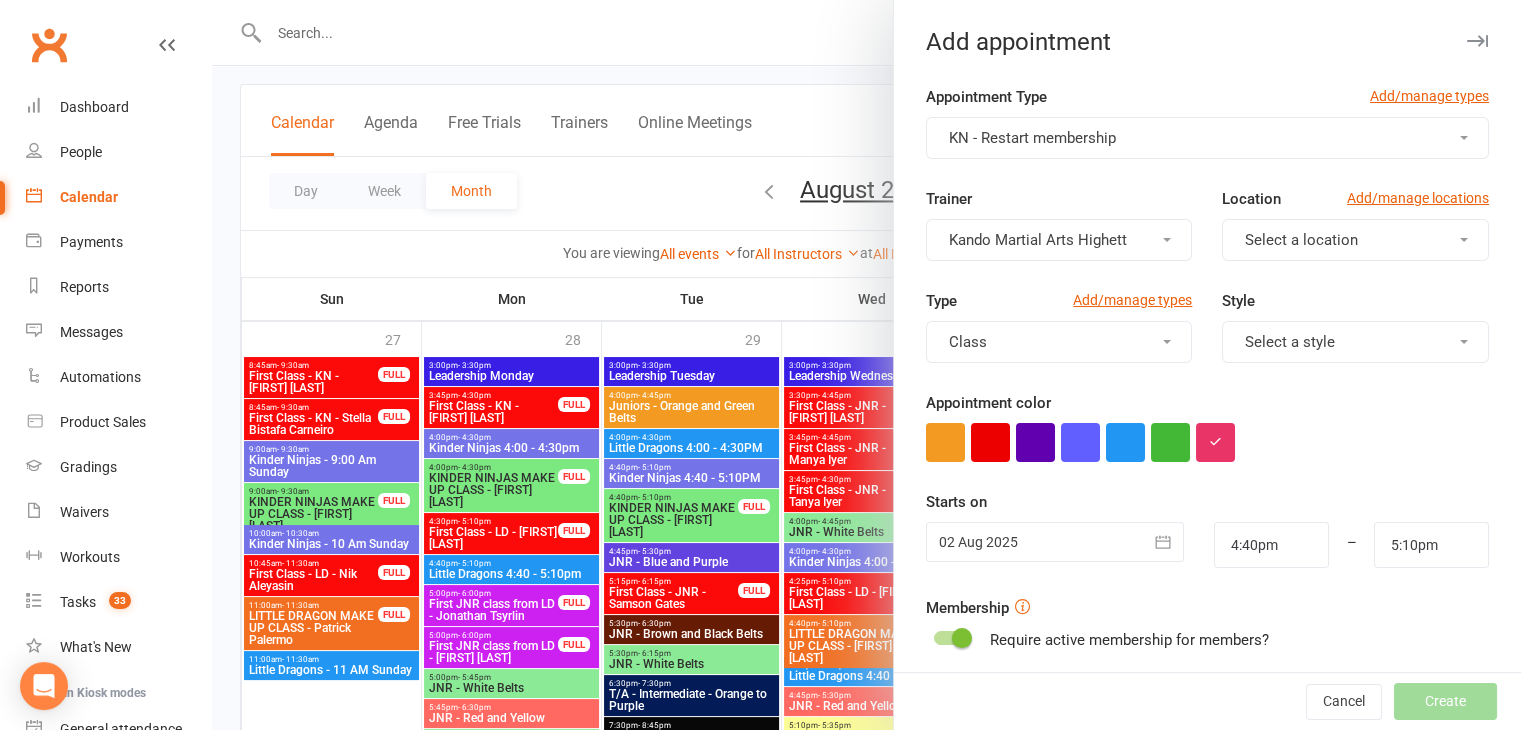 click on "Select a location" at bounding box center (1301, 240) 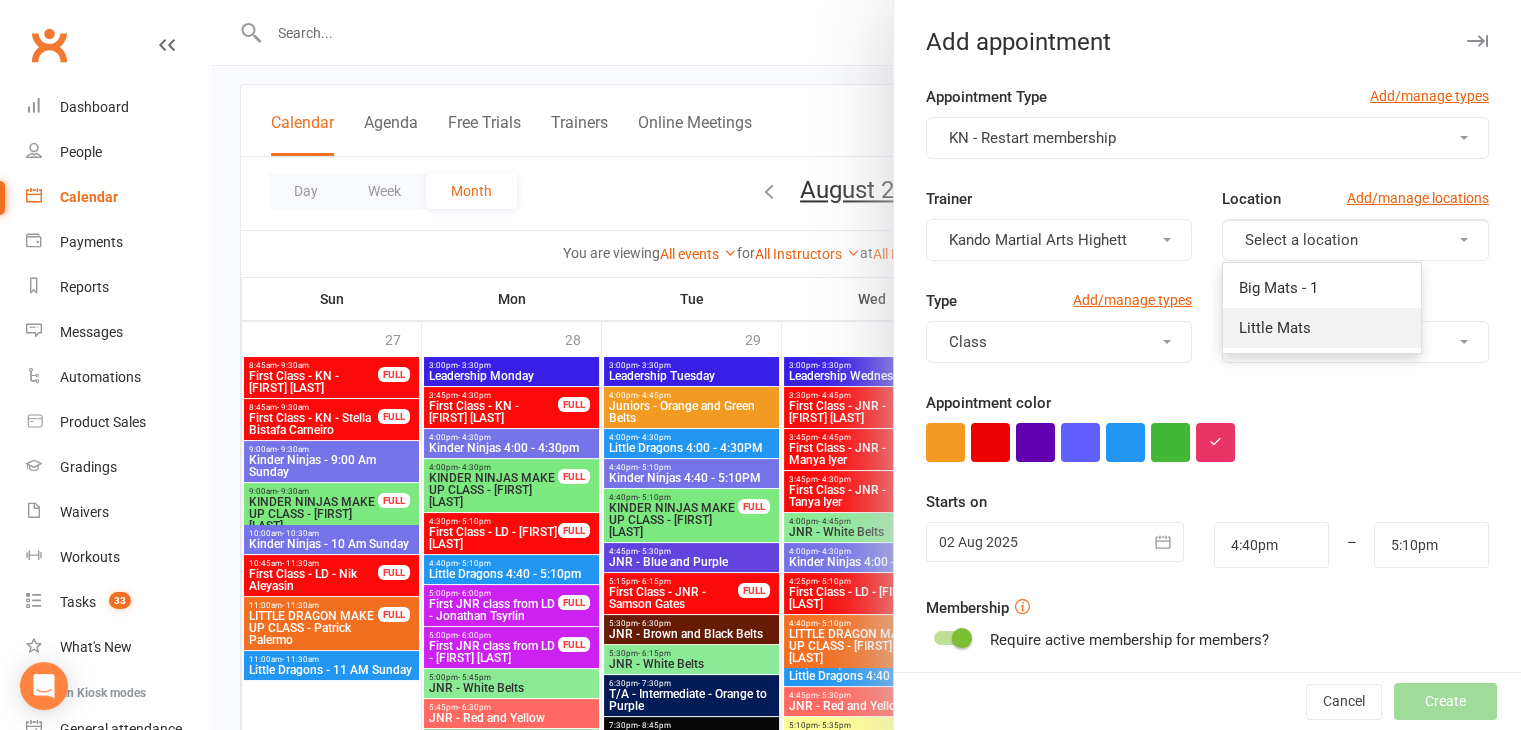 click on "Little Mats" at bounding box center [1275, 328] 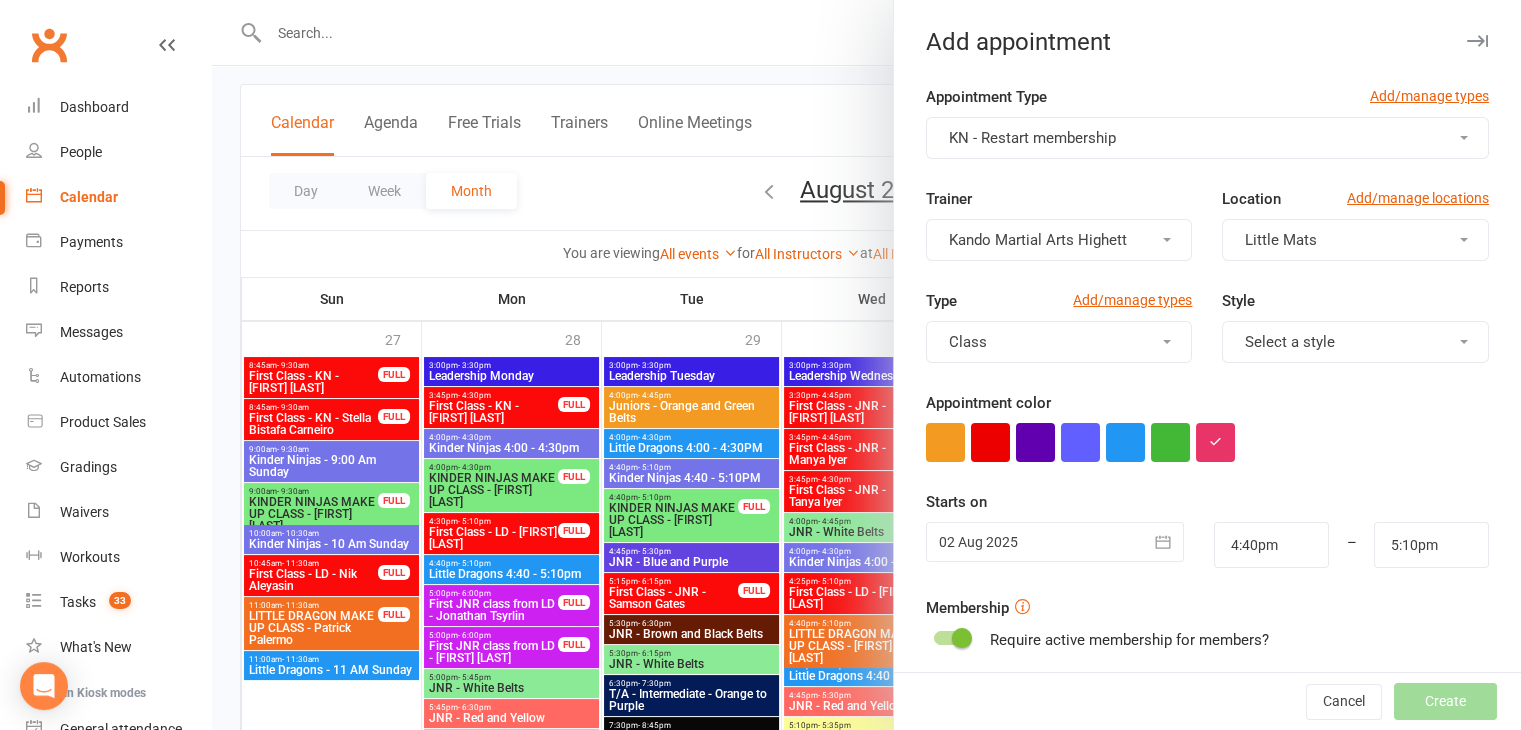 click on "Kando Martial Arts Highett" at bounding box center (1059, 240) 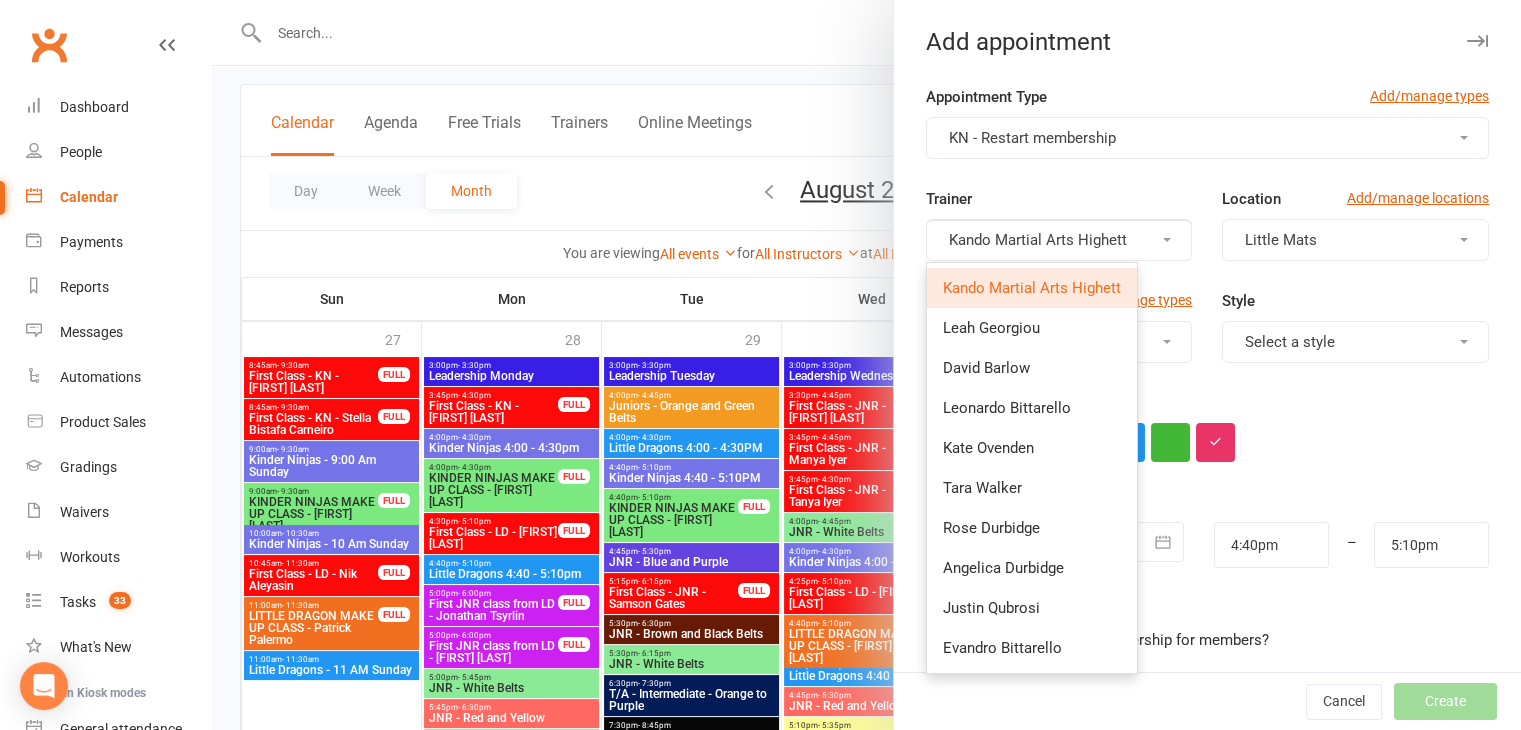 click on "Trainer
Kando Martial Arts Highett
Kando Martial Arts Highett
Leah Georgiou
David Barlow
Leonardo Bittarello
Kate Ovenden
Tara Walker
Rose Durbidge
Angelica Durbidge
Justin Qubrosi
Evandro Bittarello" at bounding box center (1059, 224) 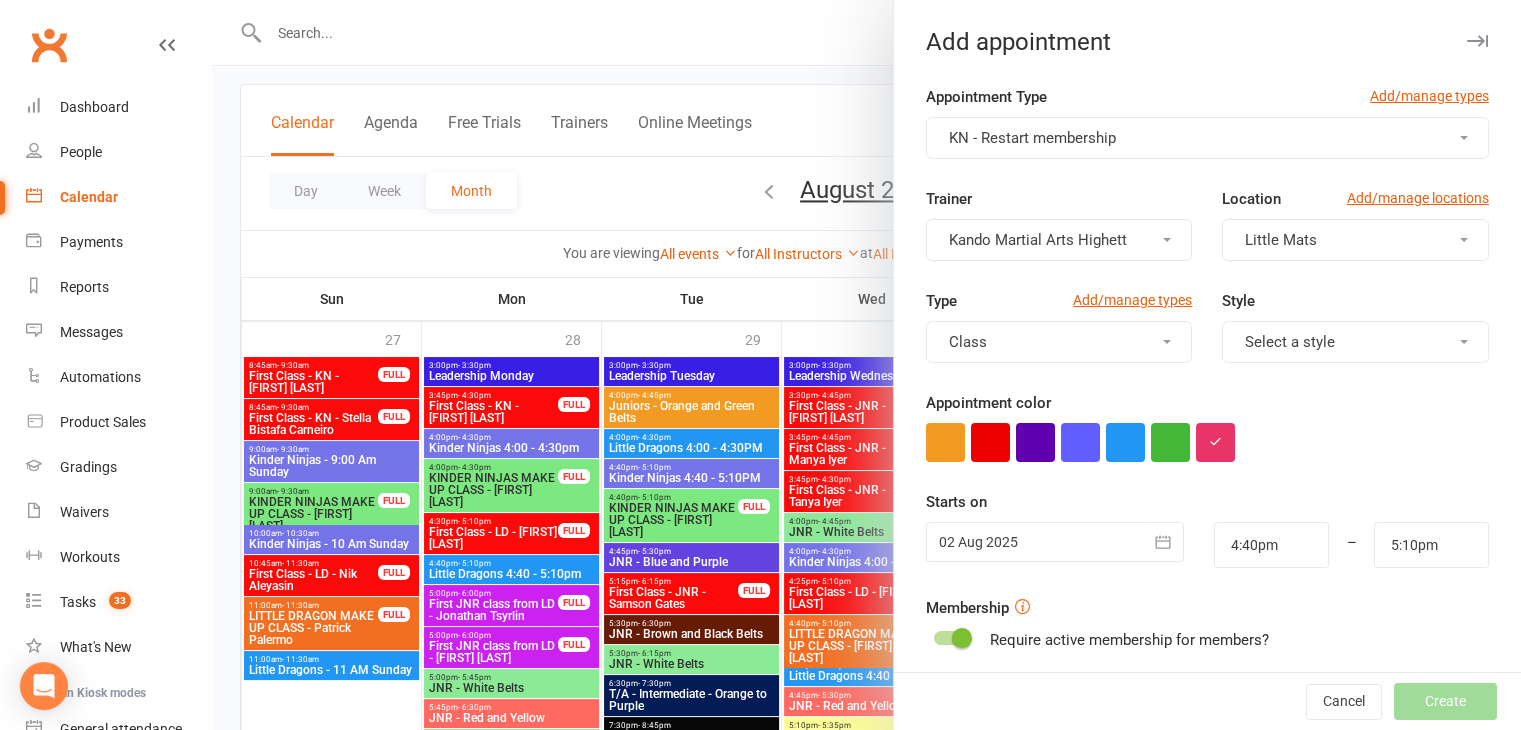 click at bounding box center (1055, 542) 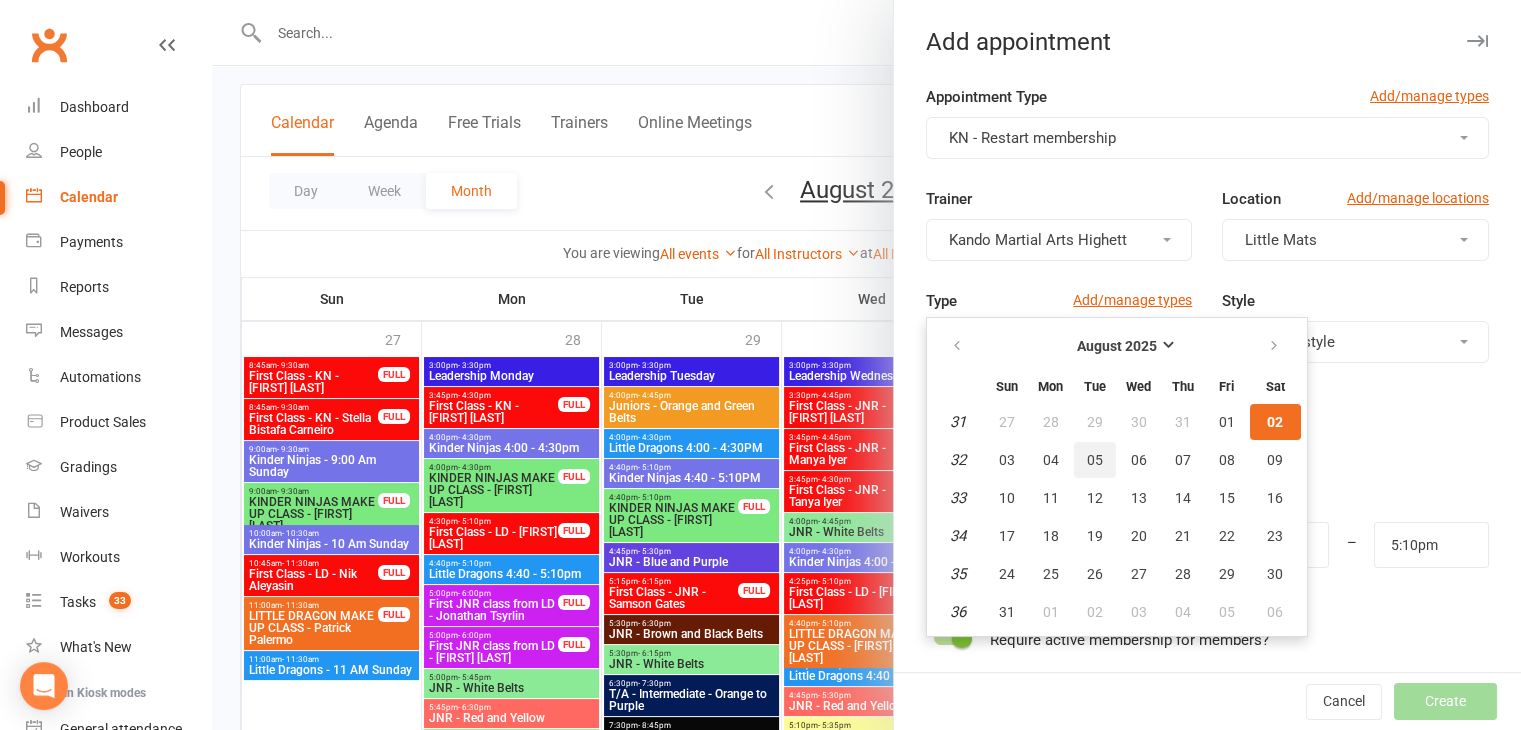 click on "05" at bounding box center [1095, 460] 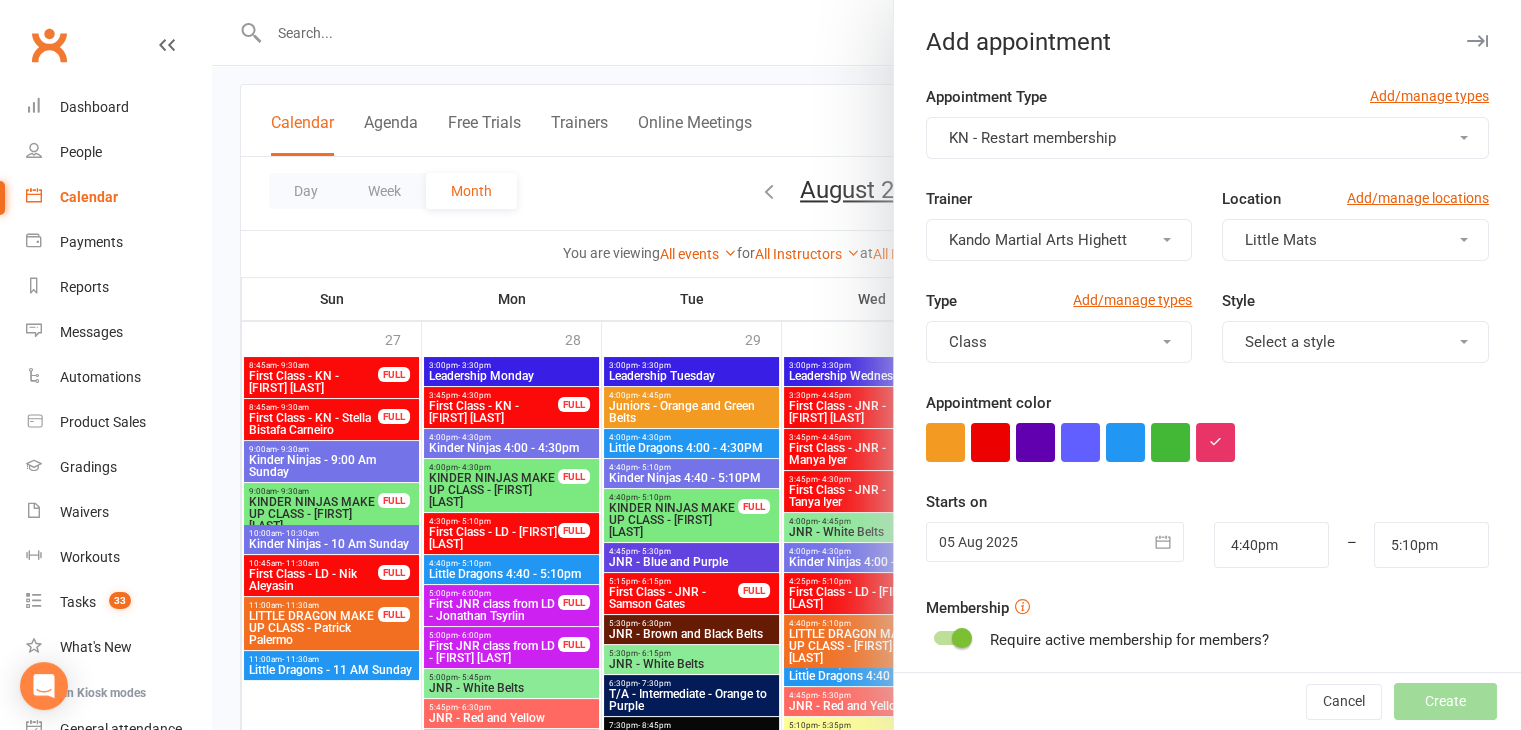 scroll, scrollTop: 308, scrollLeft: 0, axis: vertical 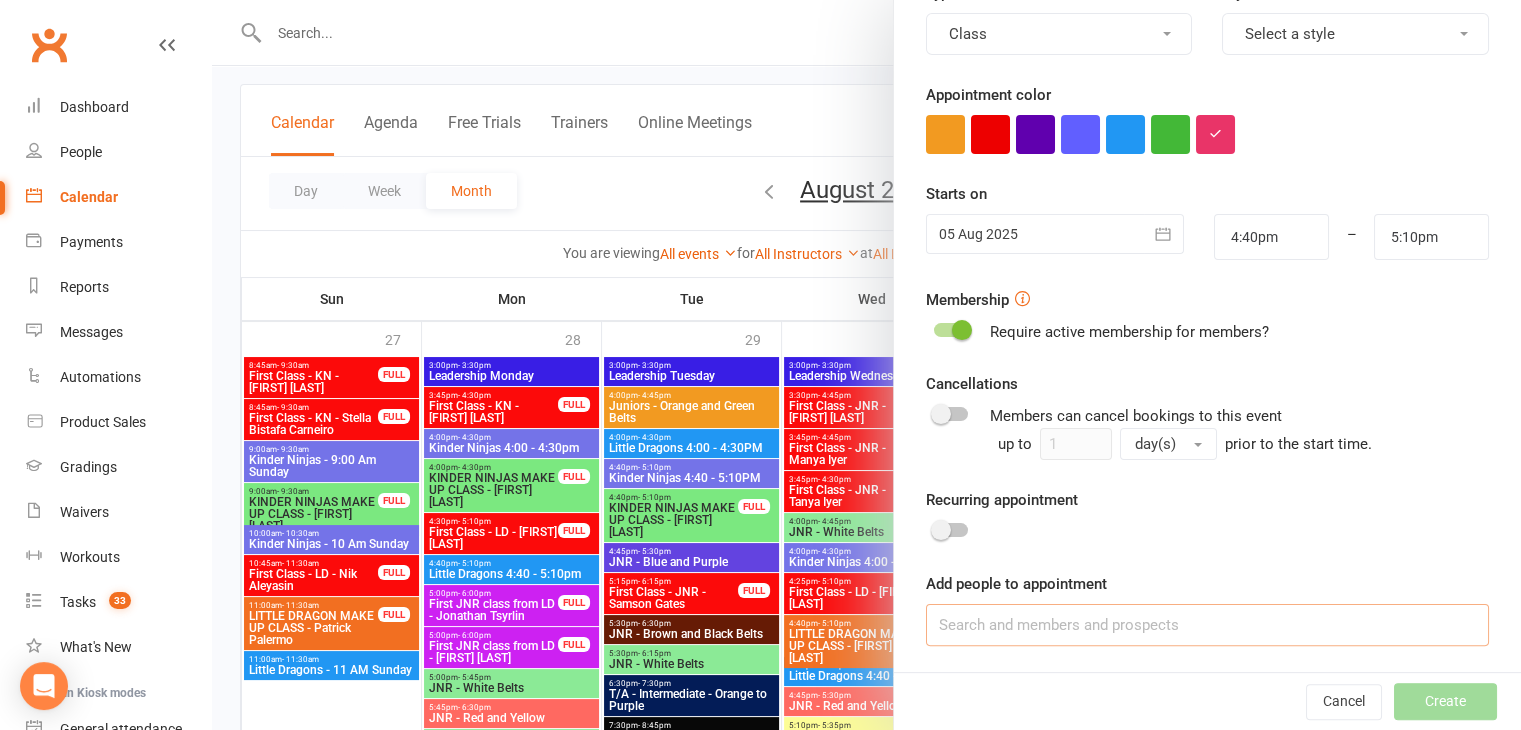 click at bounding box center (1207, 625) 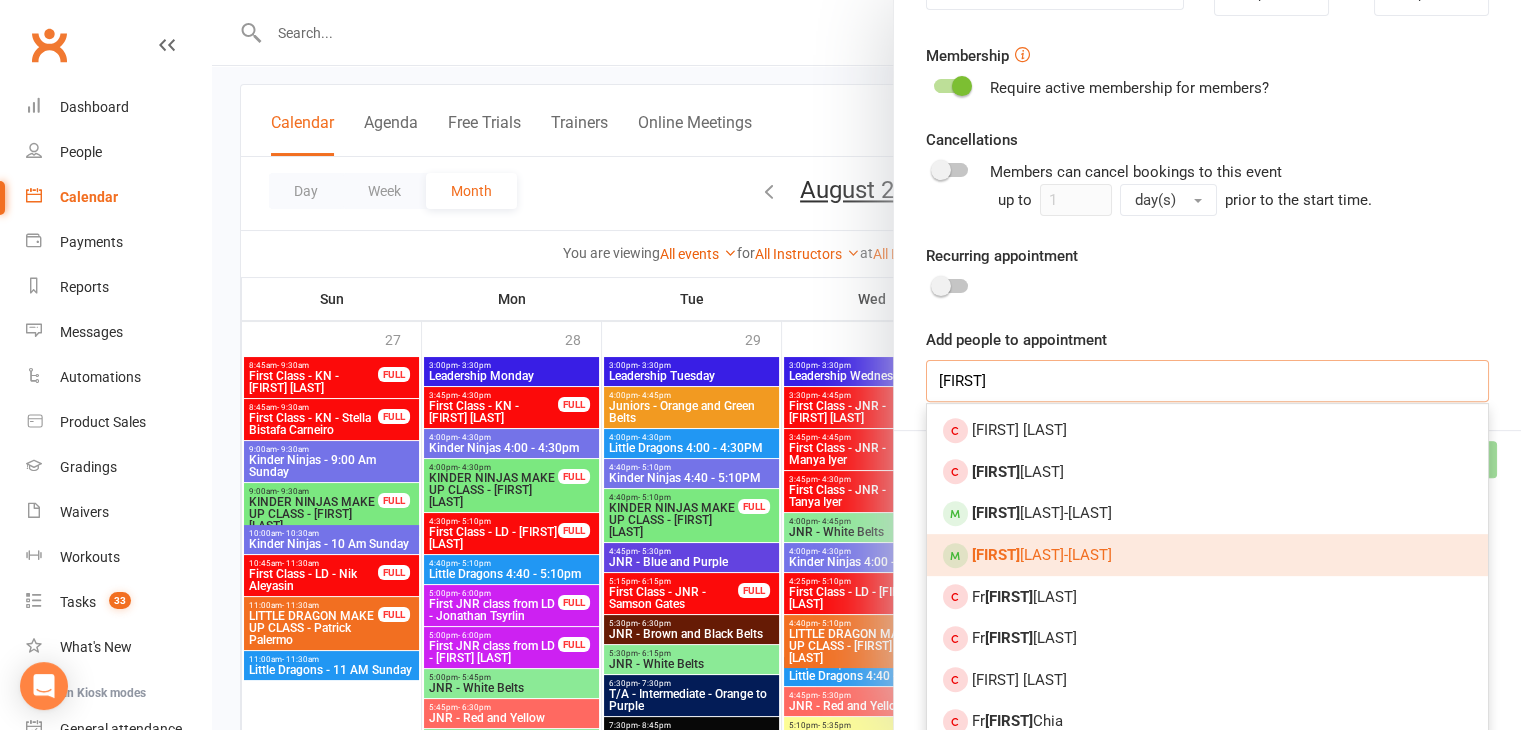 type on "[FIRST]" 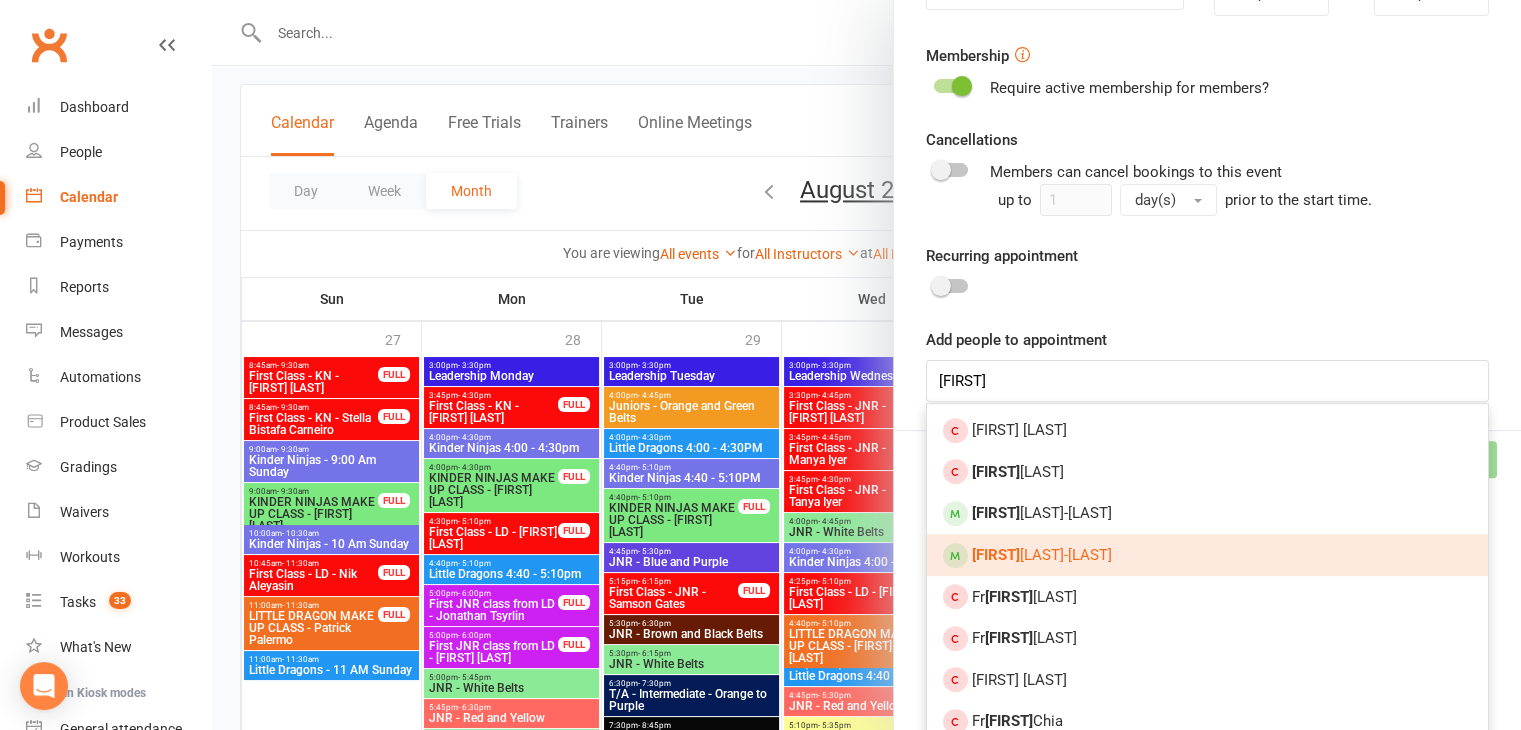 click on "Eddie  Maddox-Thompson" at bounding box center (1207, 555) 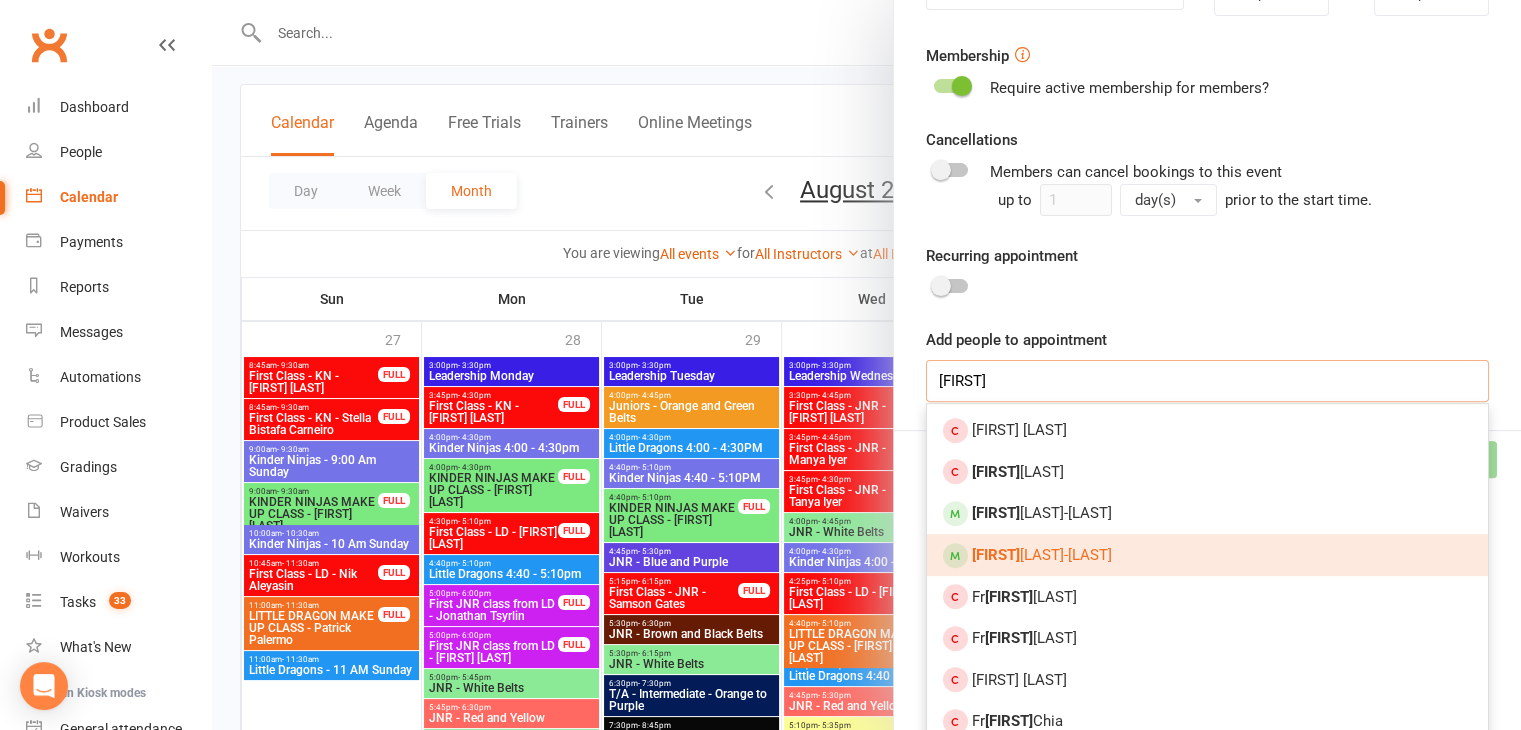 type 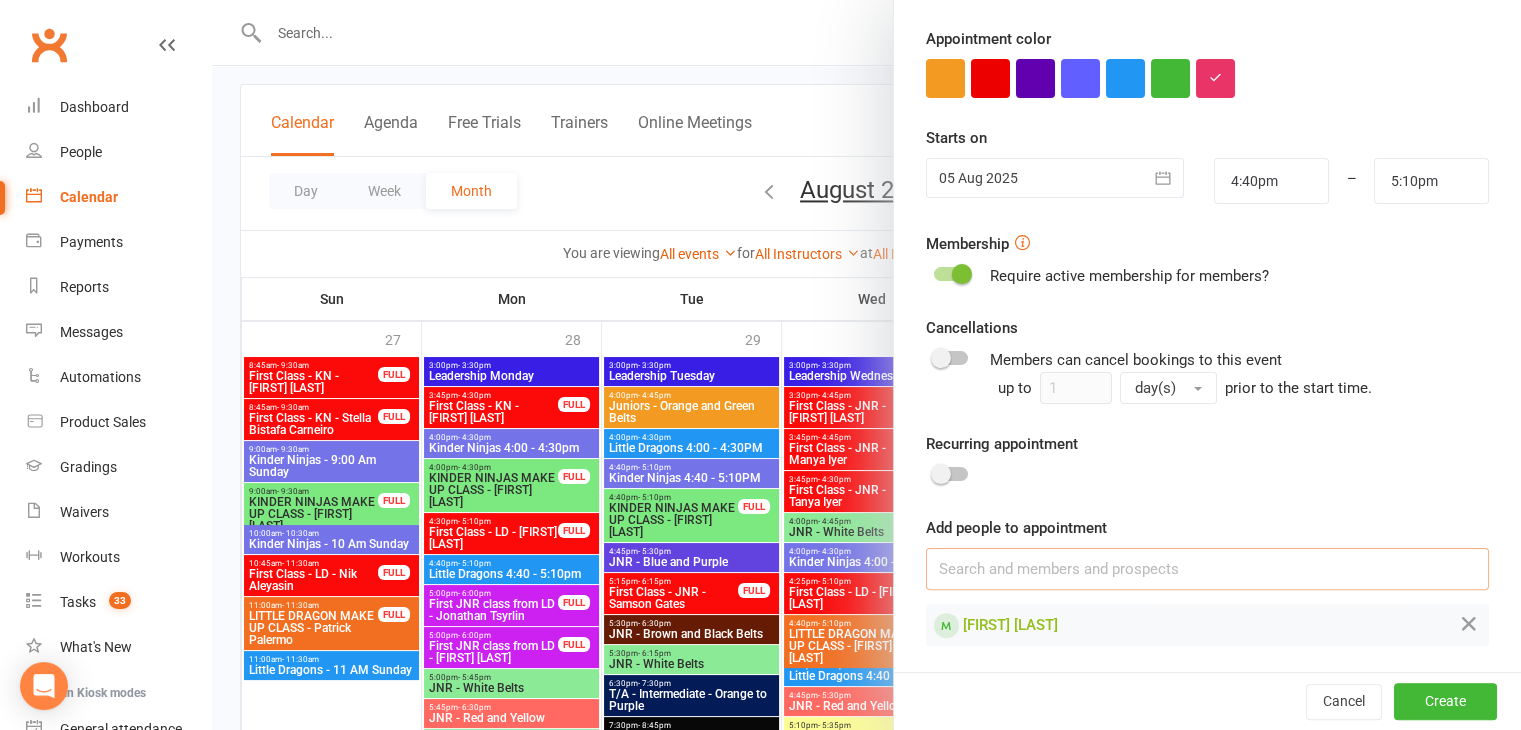 scroll, scrollTop: 0, scrollLeft: 0, axis: both 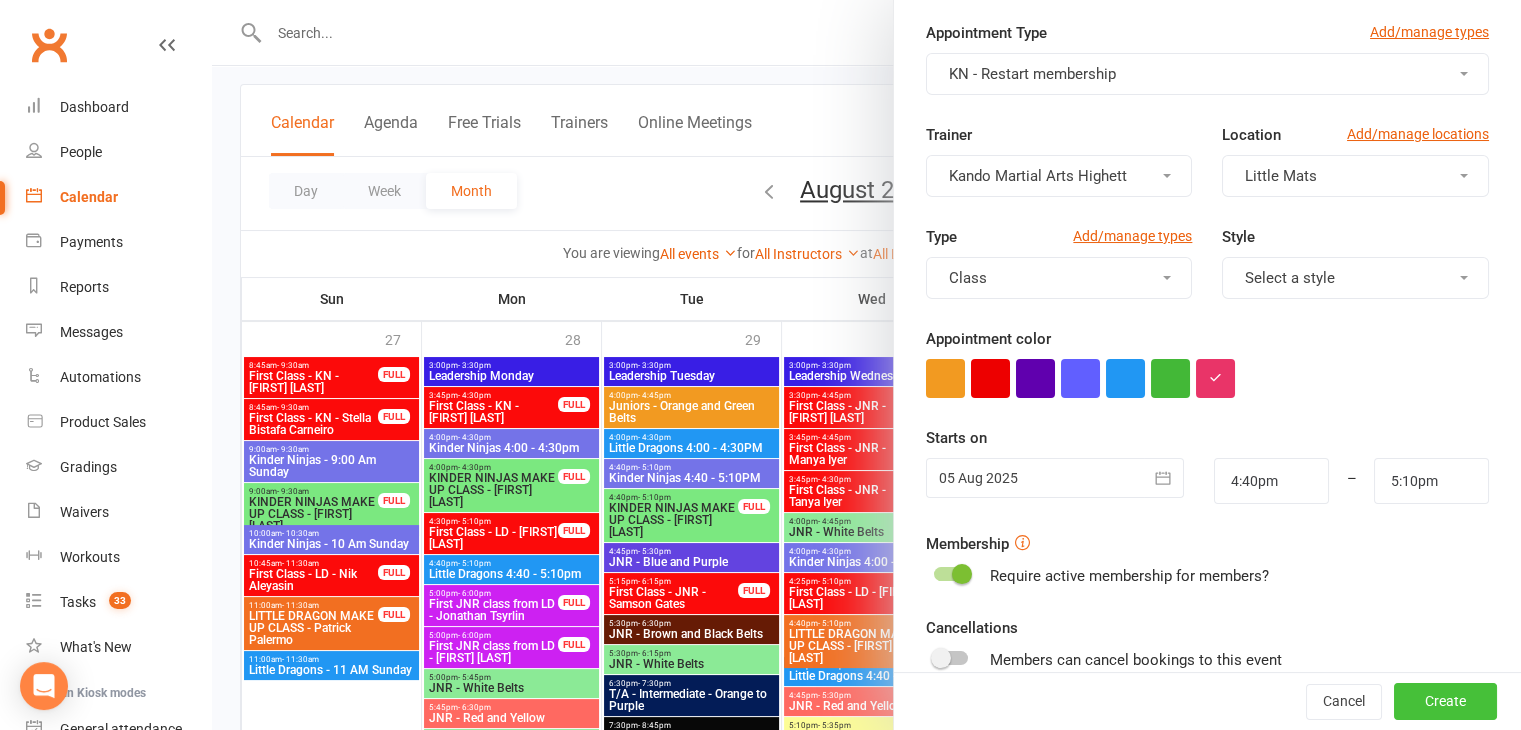 click on "Create" at bounding box center (1445, 702) 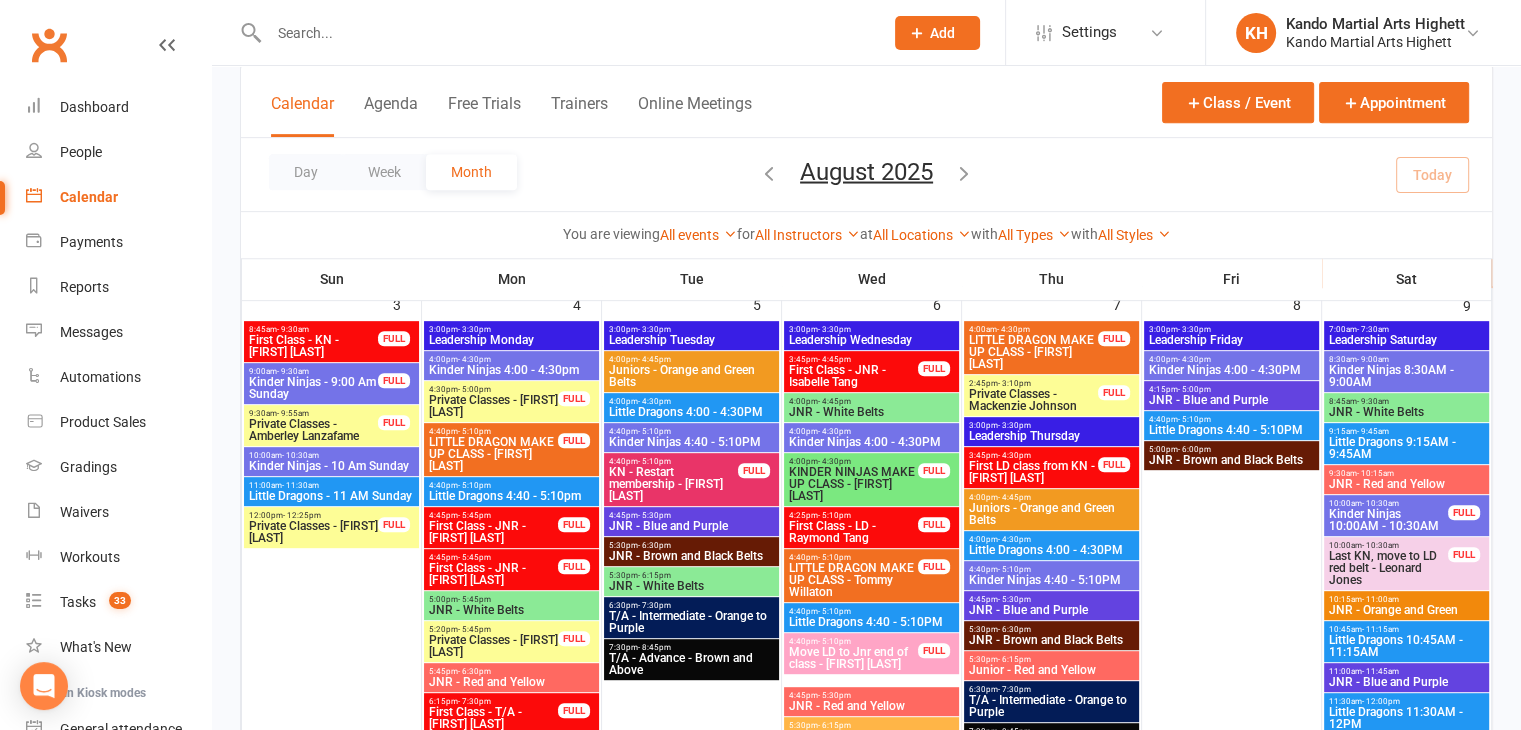 scroll, scrollTop: 843, scrollLeft: 0, axis: vertical 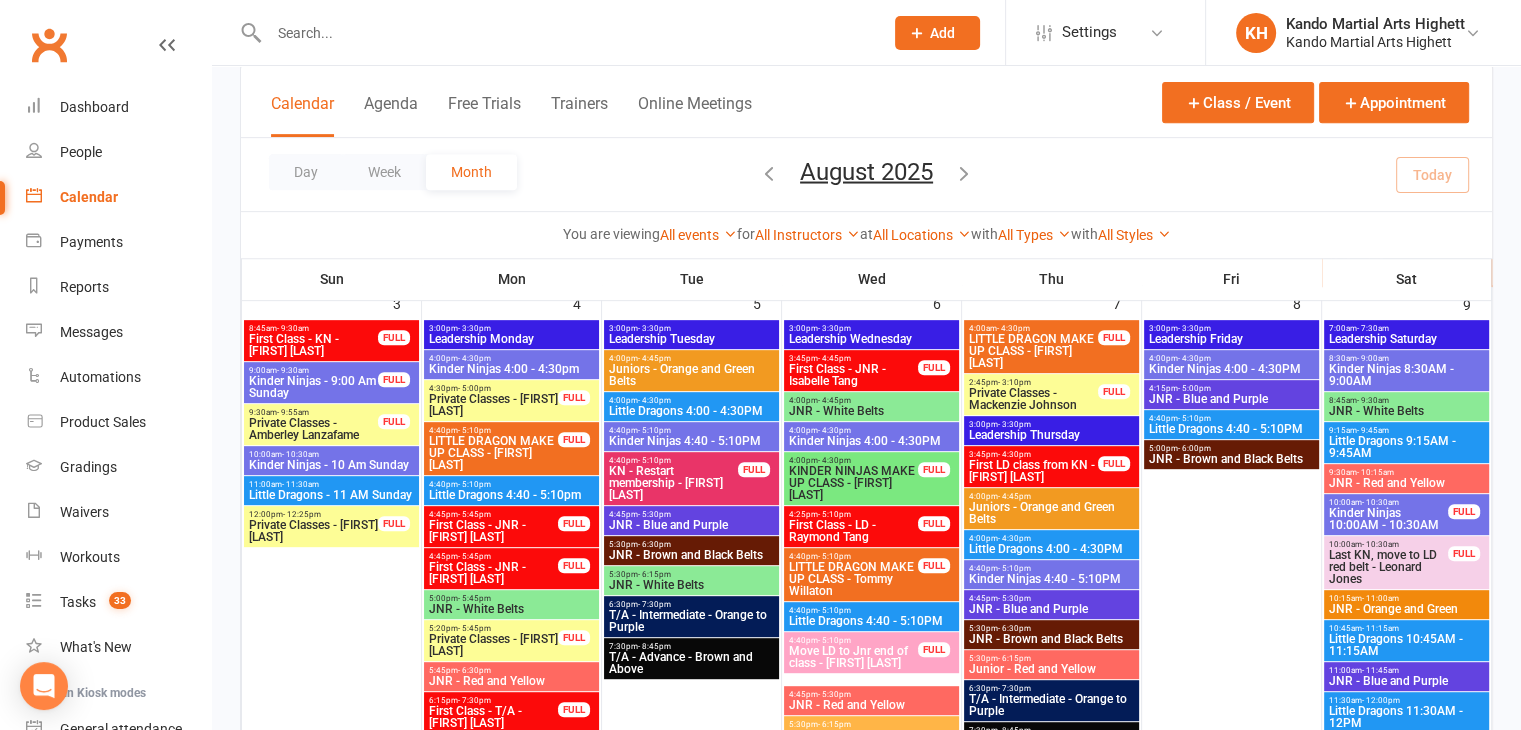 click on "KN - Restart membership - [FIRST] [LAST]" at bounding box center [673, 483] 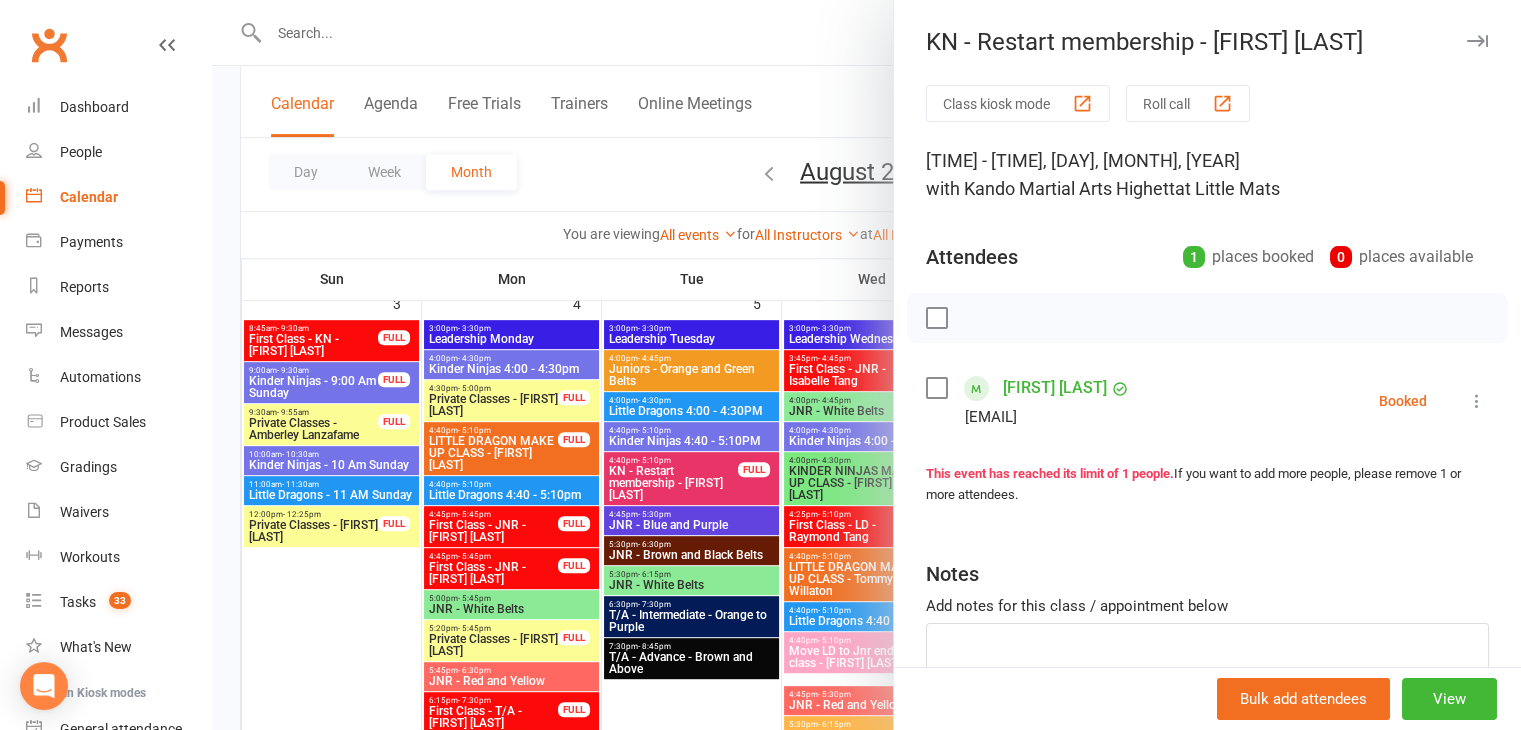 click at bounding box center [866, 365] 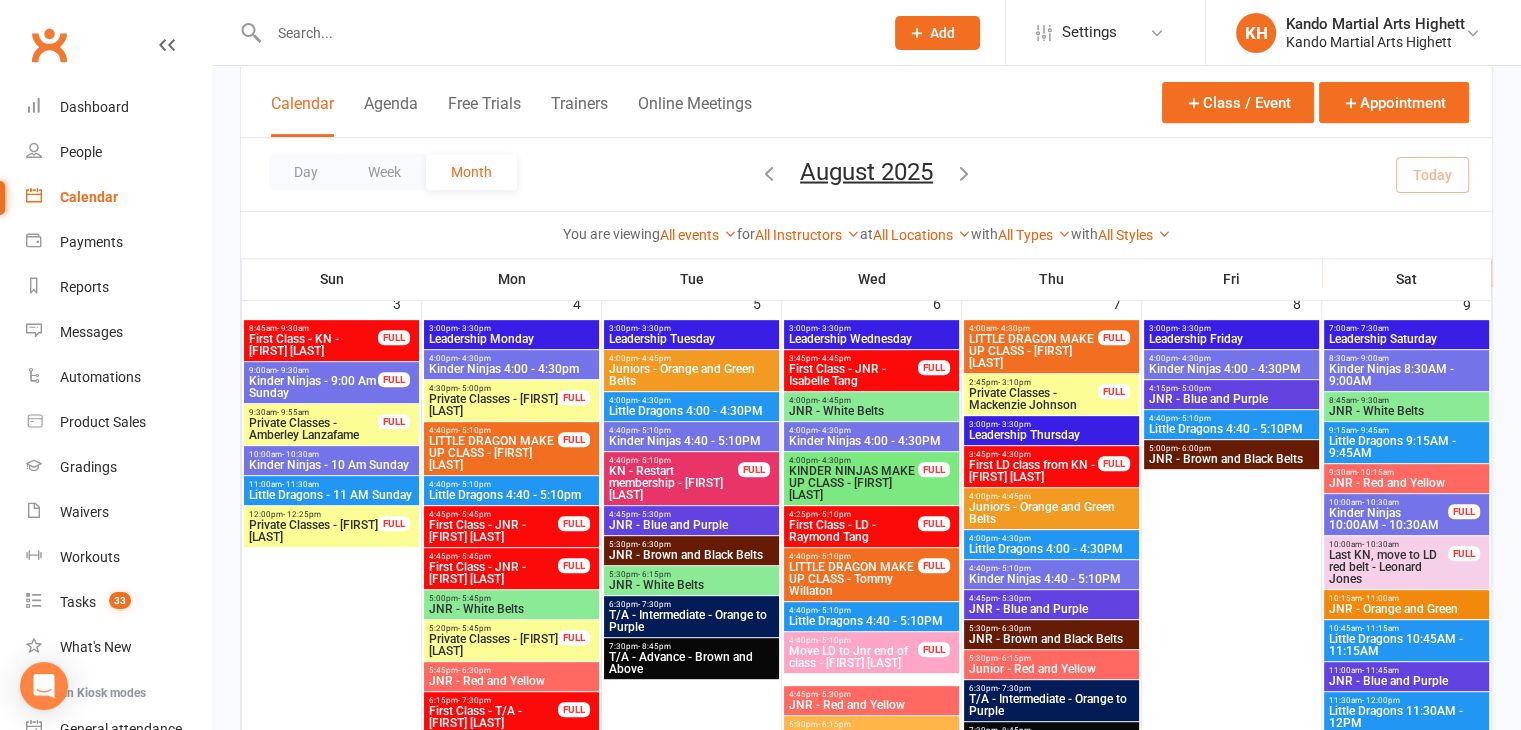 click on "4:40pm  - 5:10pm" at bounding box center (691, 430) 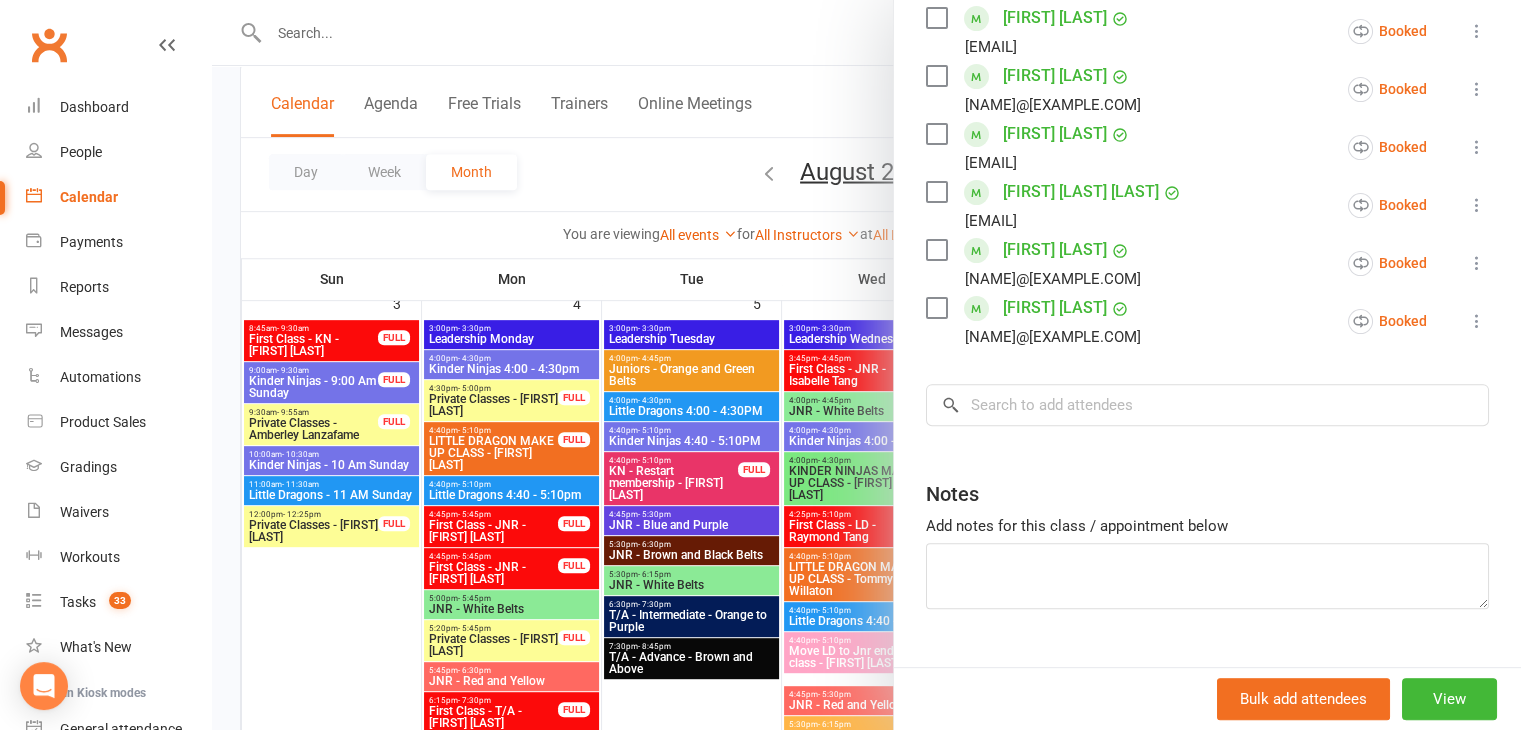 scroll, scrollTop: 643, scrollLeft: 0, axis: vertical 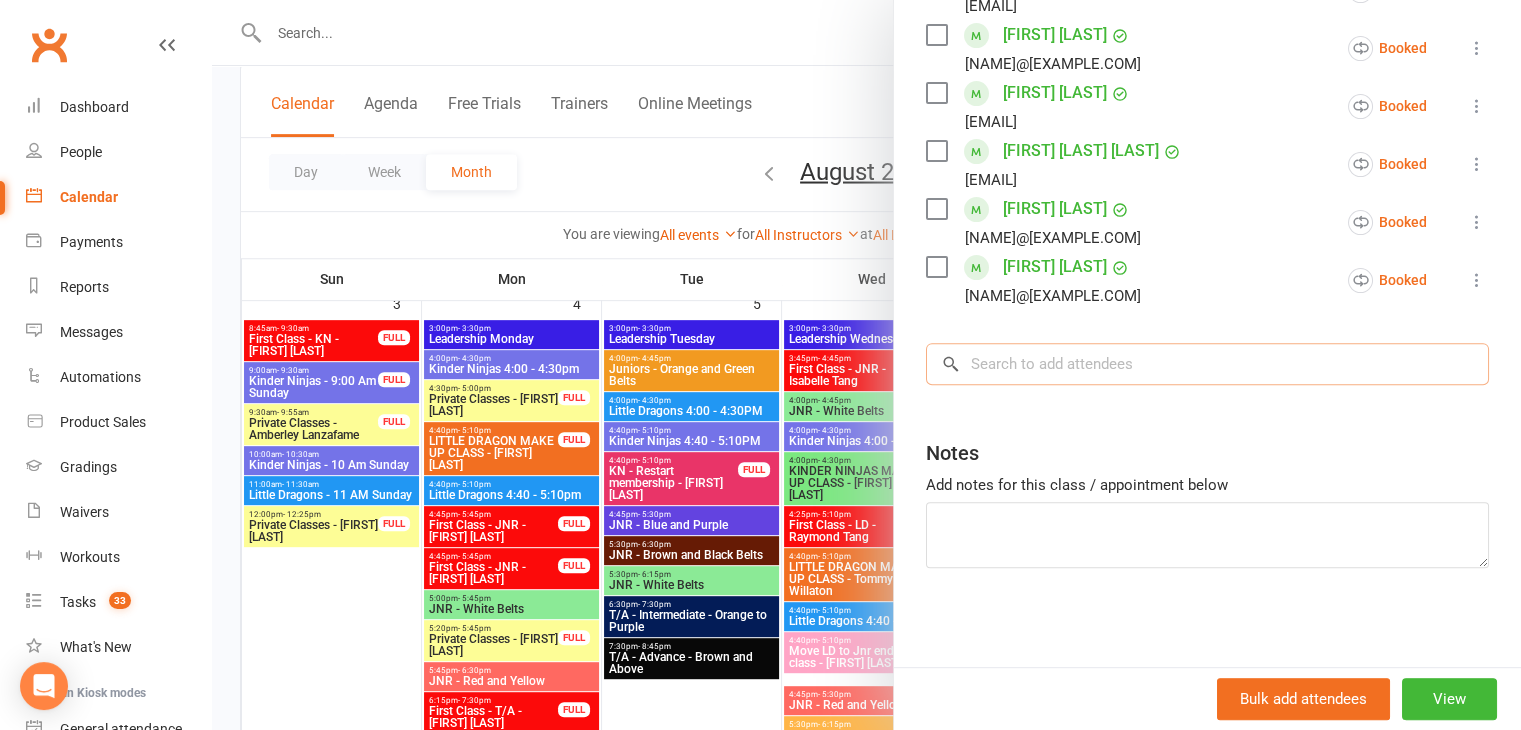 click at bounding box center [1207, 364] 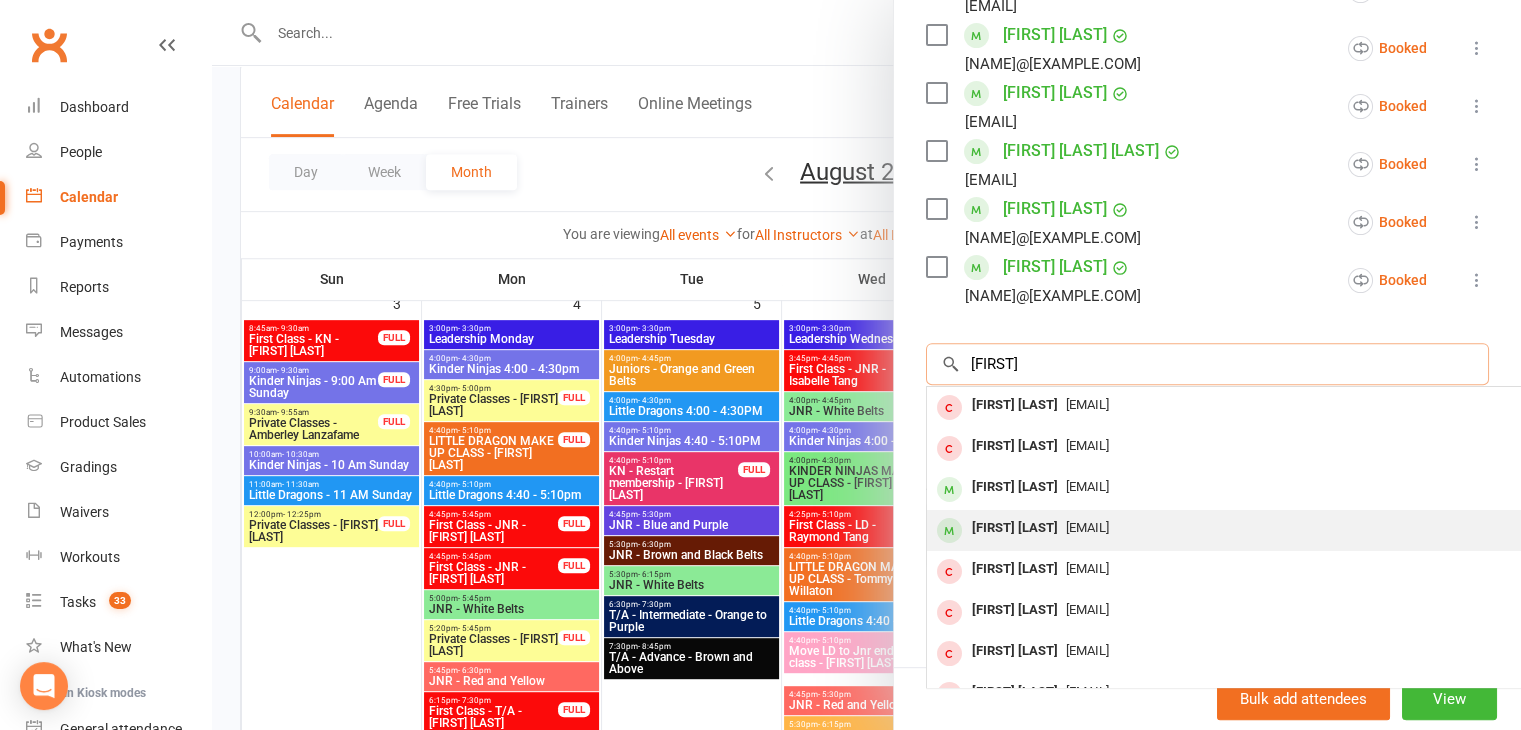 type on "[FIRST]" 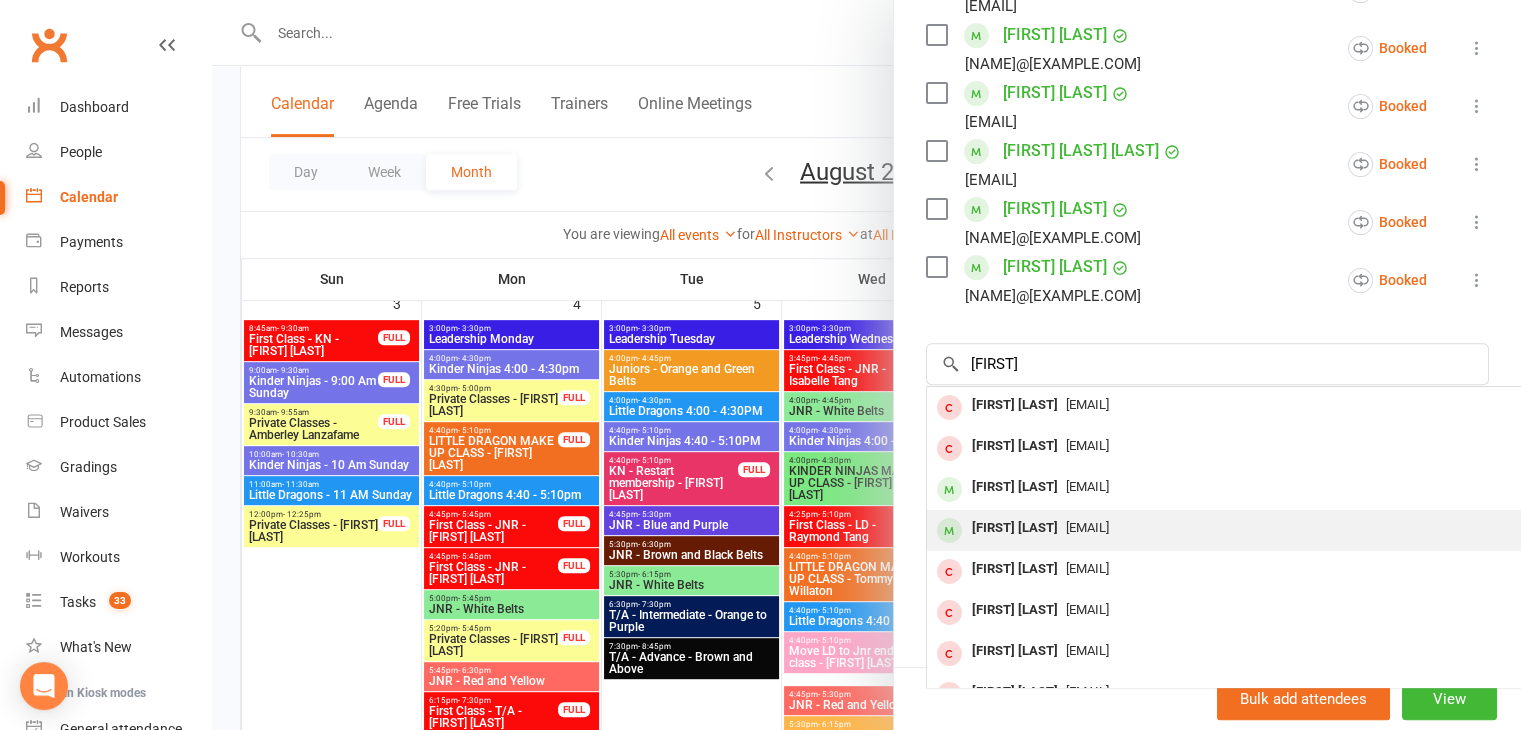 click on "[FIRST] [LAST]" at bounding box center [1015, 528] 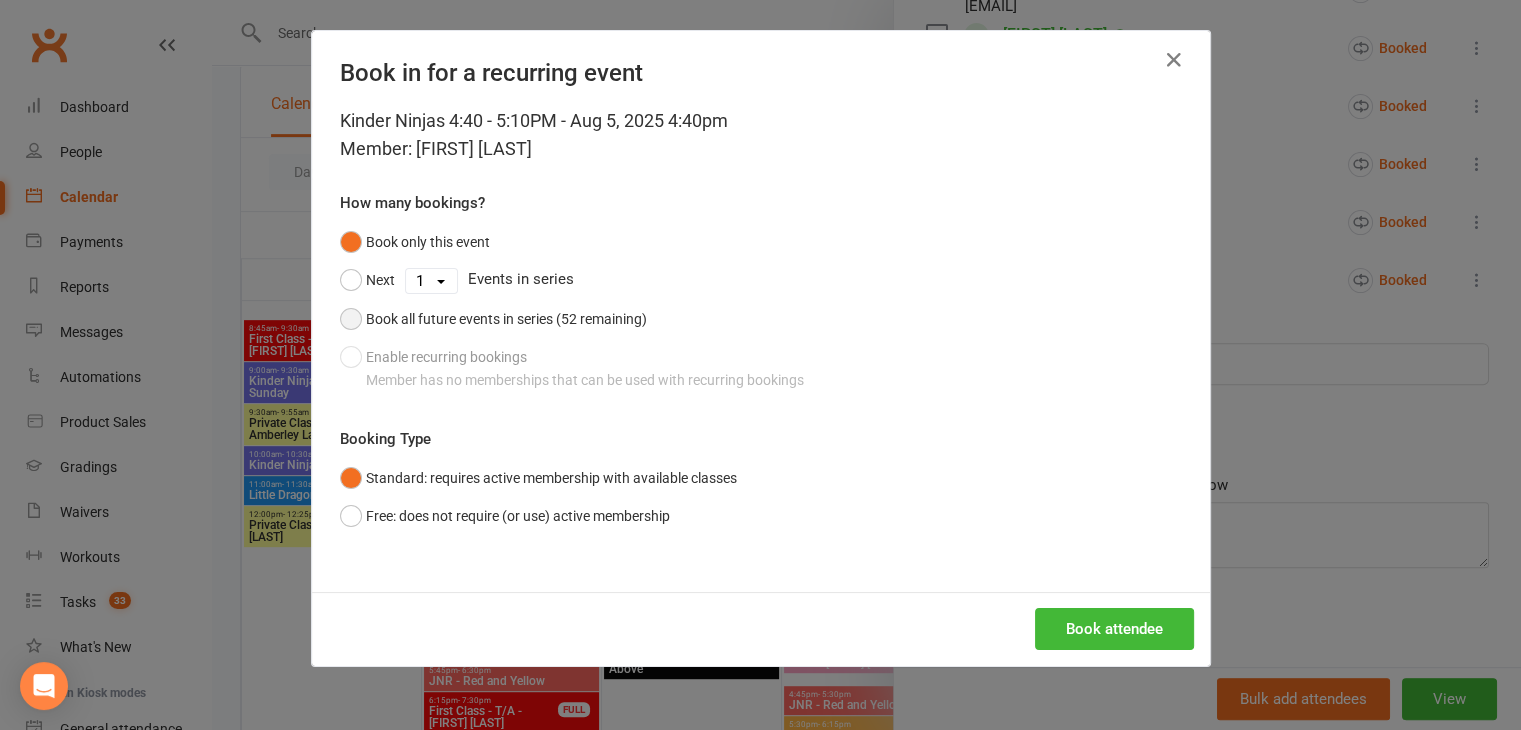 click on "Book all future events in series (52 remaining)" at bounding box center [493, 319] 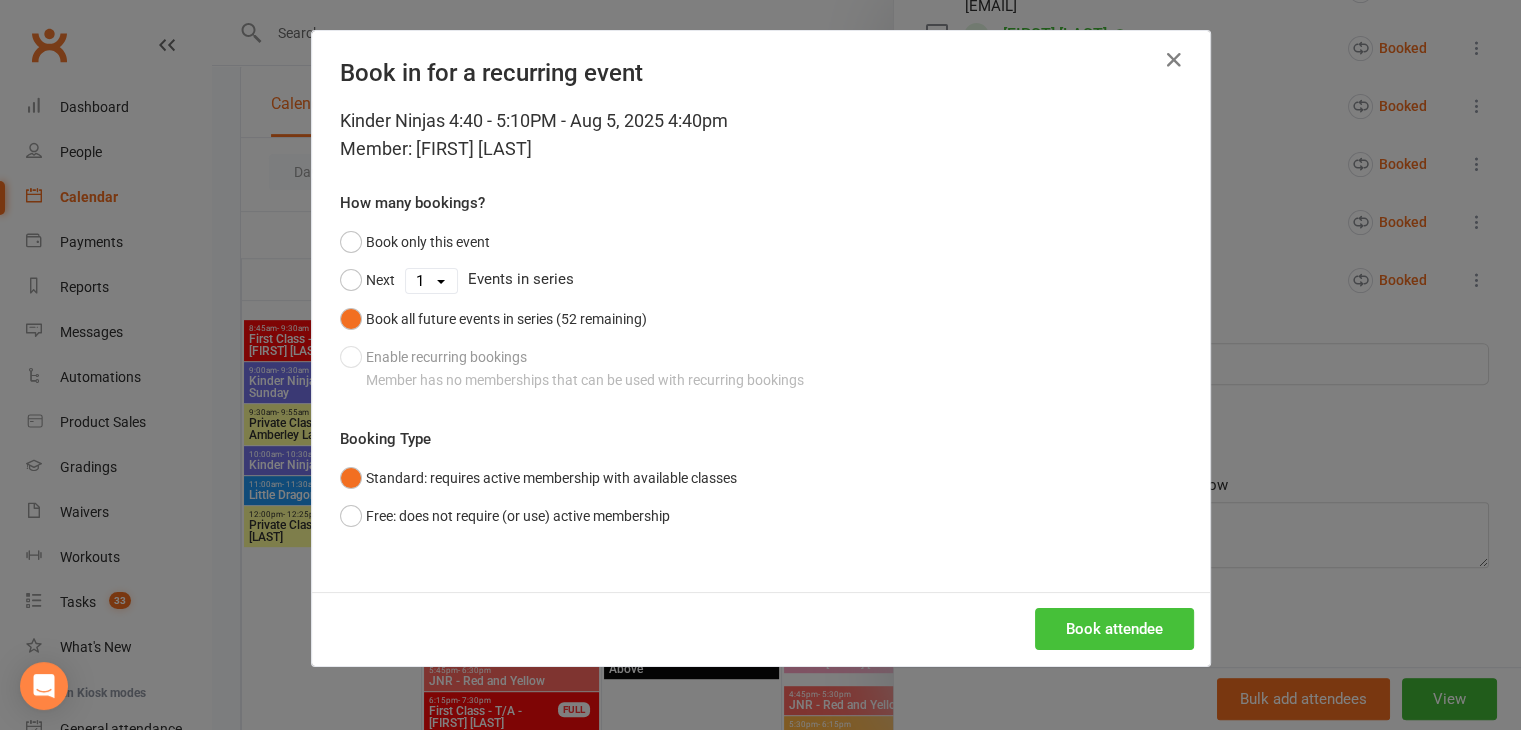 click on "Book attendee" at bounding box center (1114, 629) 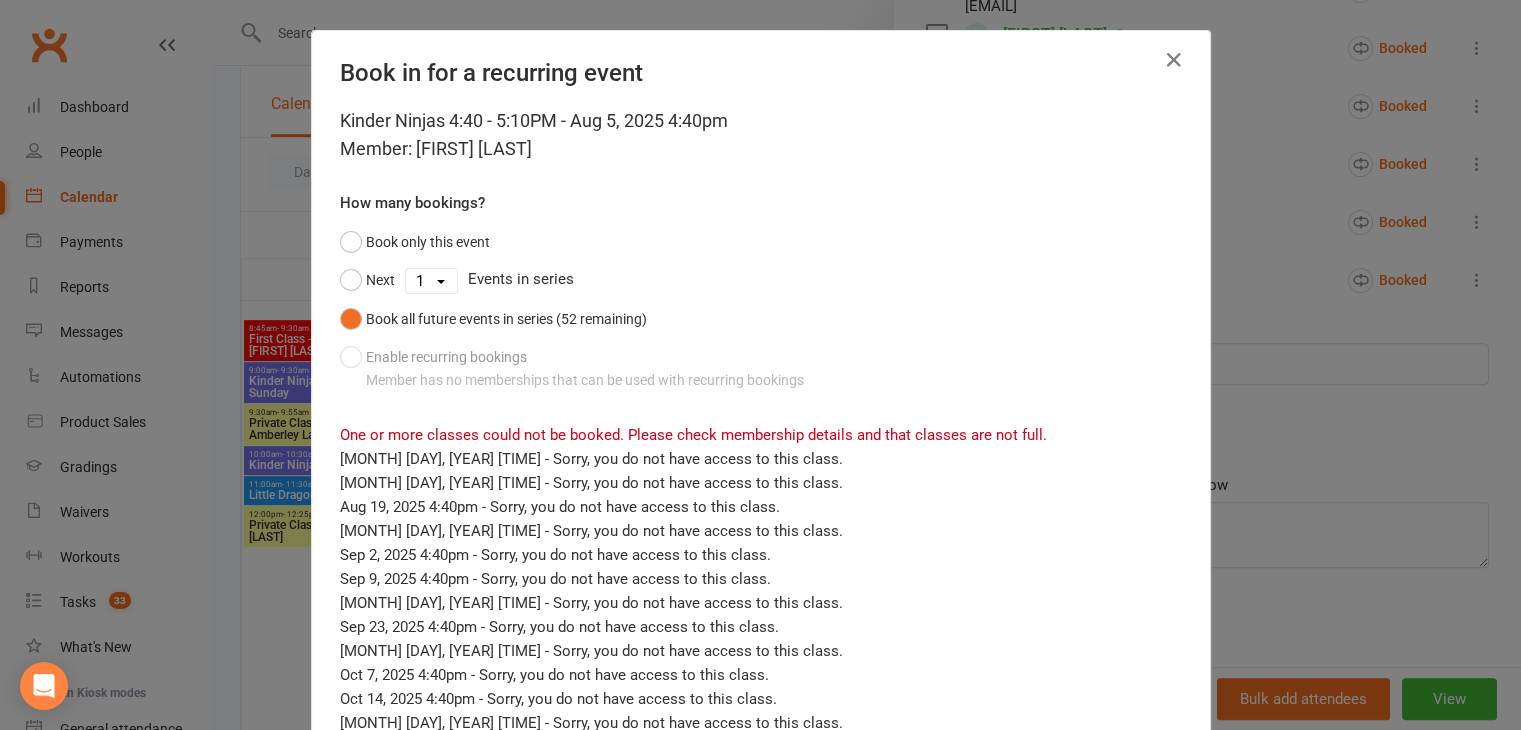 scroll, scrollTop: 8, scrollLeft: 0, axis: vertical 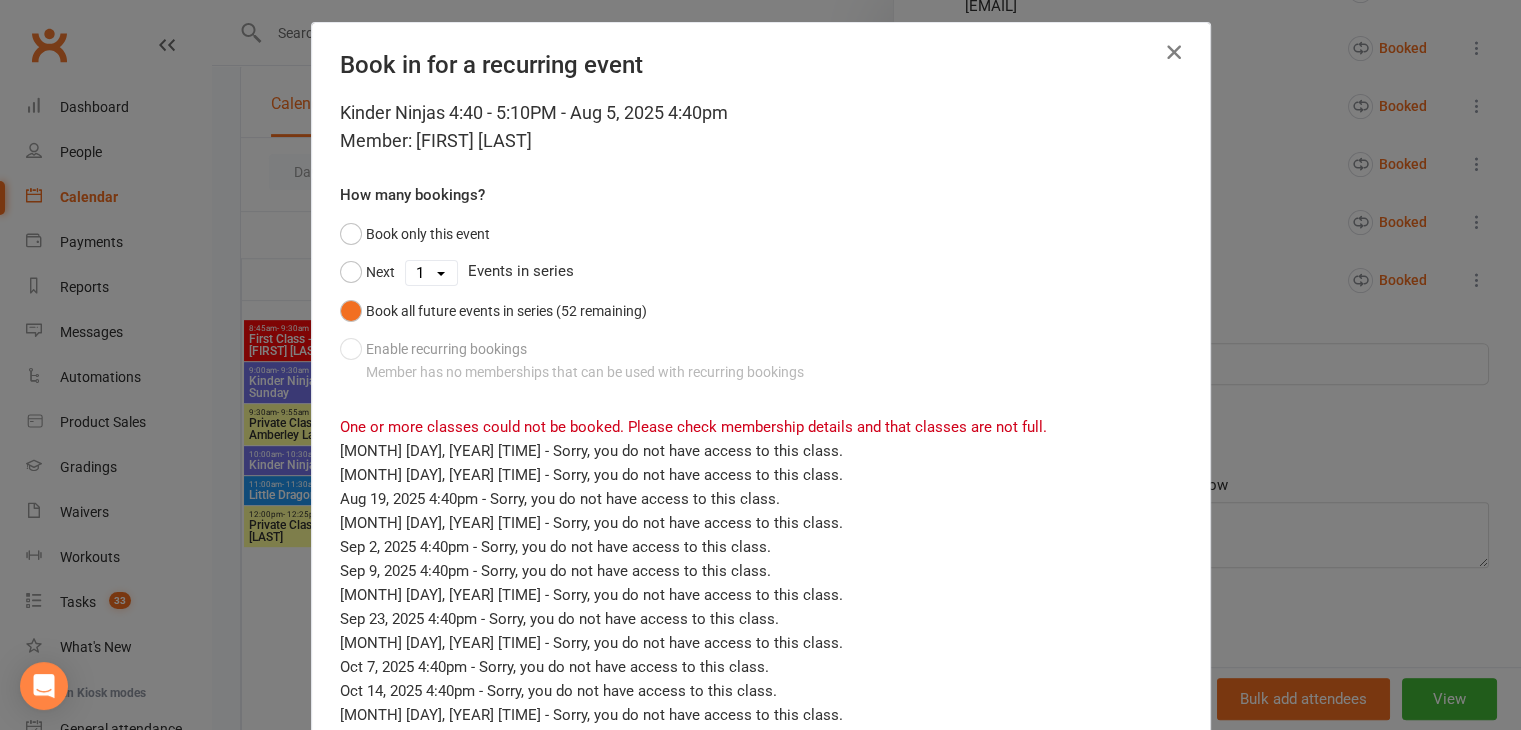 click at bounding box center (1174, 52) 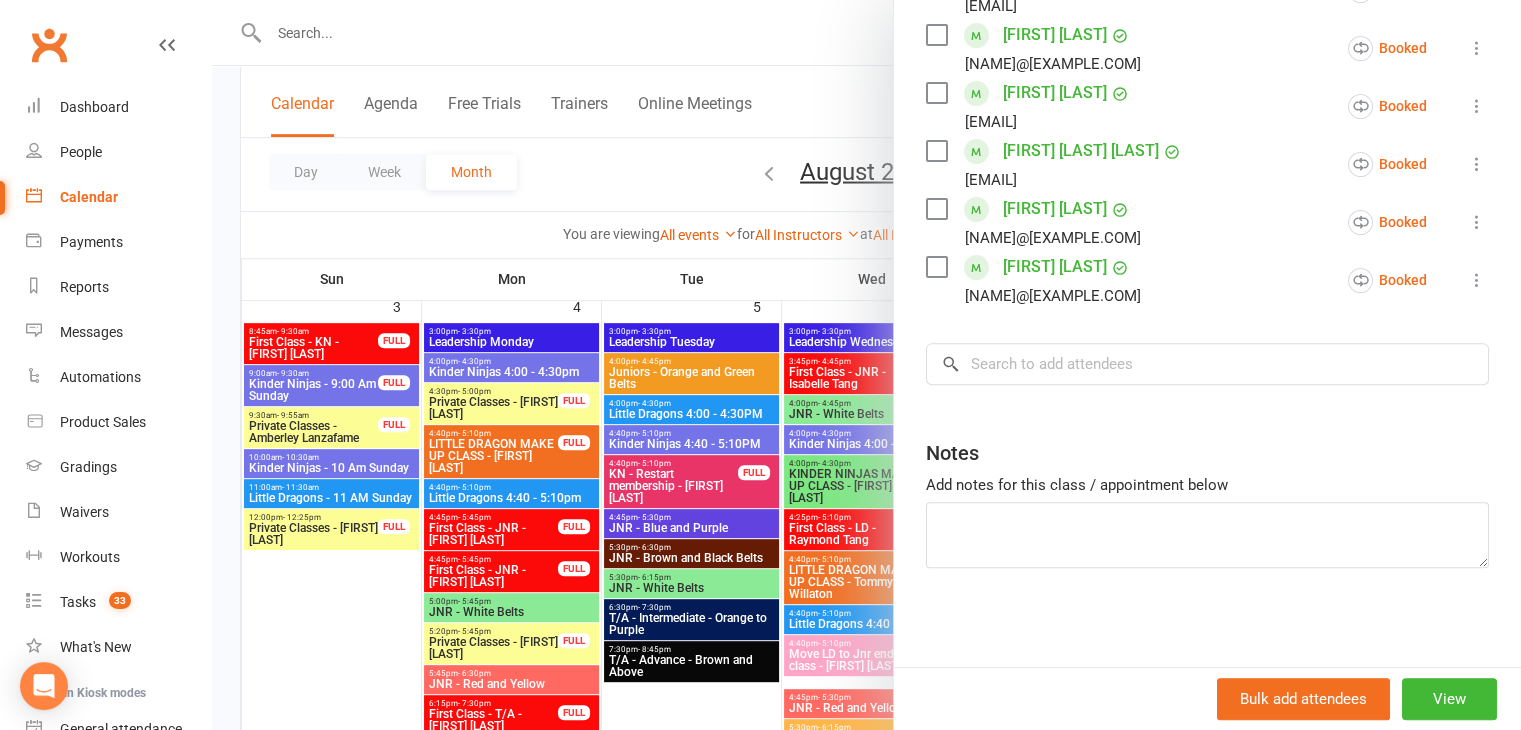 scroll, scrollTop: 839, scrollLeft: 0, axis: vertical 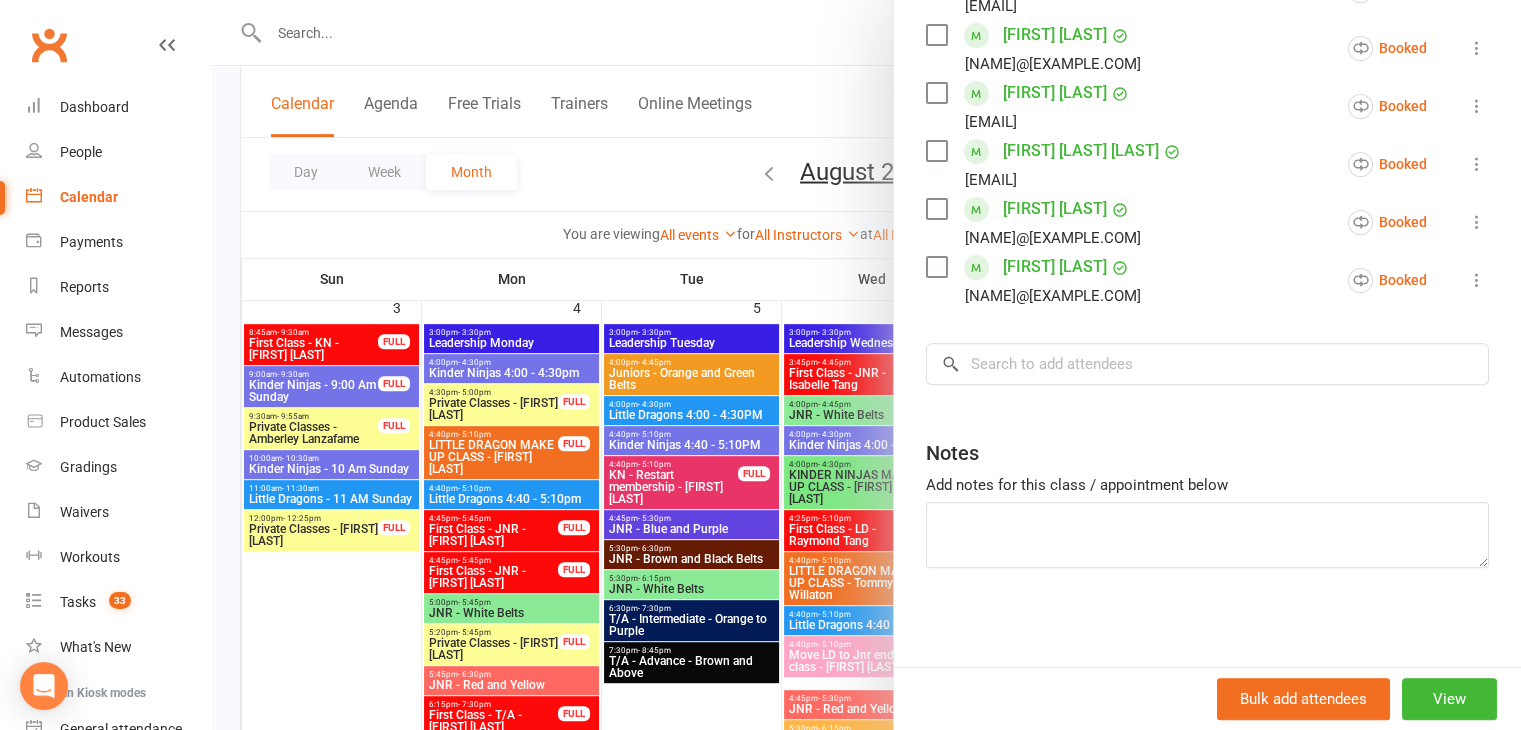 click at bounding box center (866, 365) 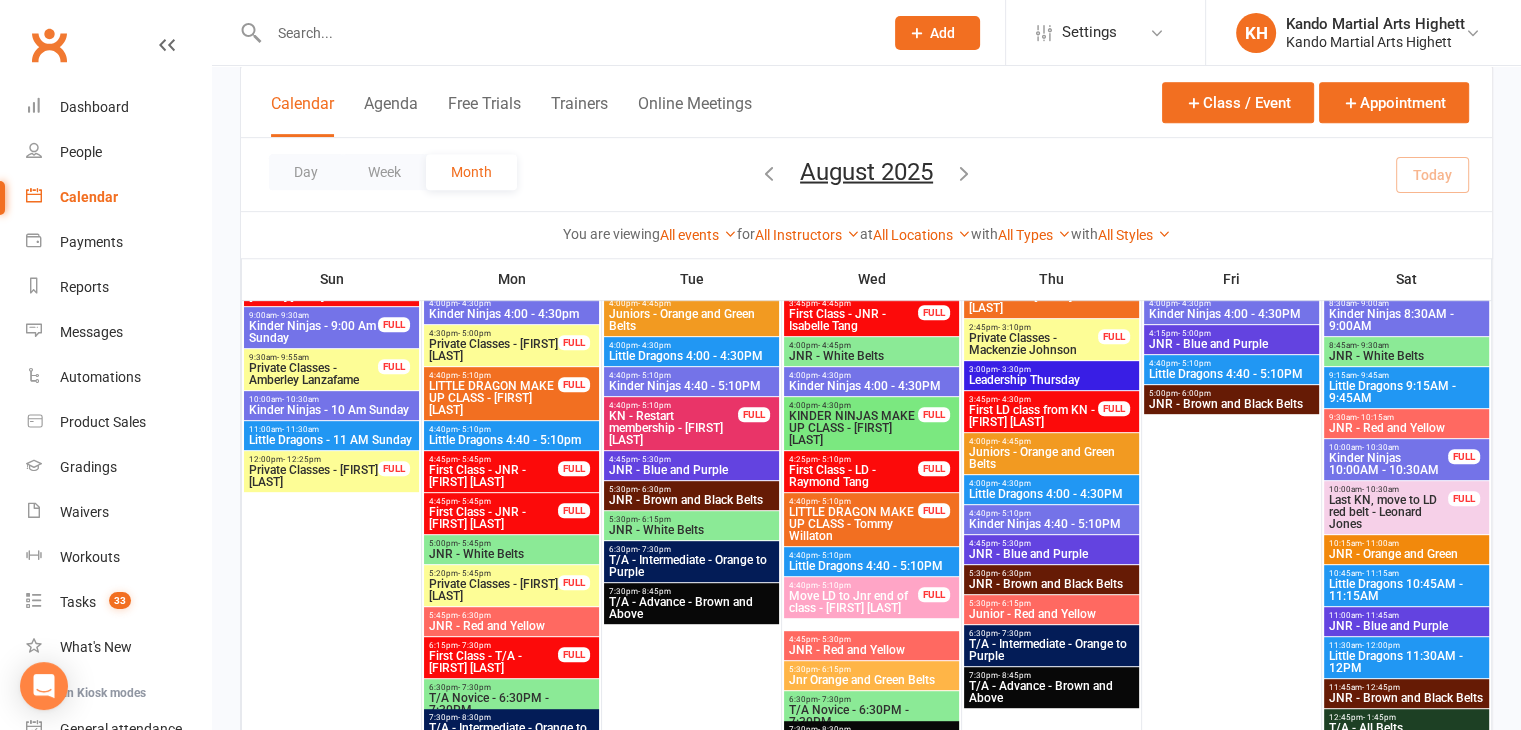 scroll, scrollTop: 899, scrollLeft: 0, axis: vertical 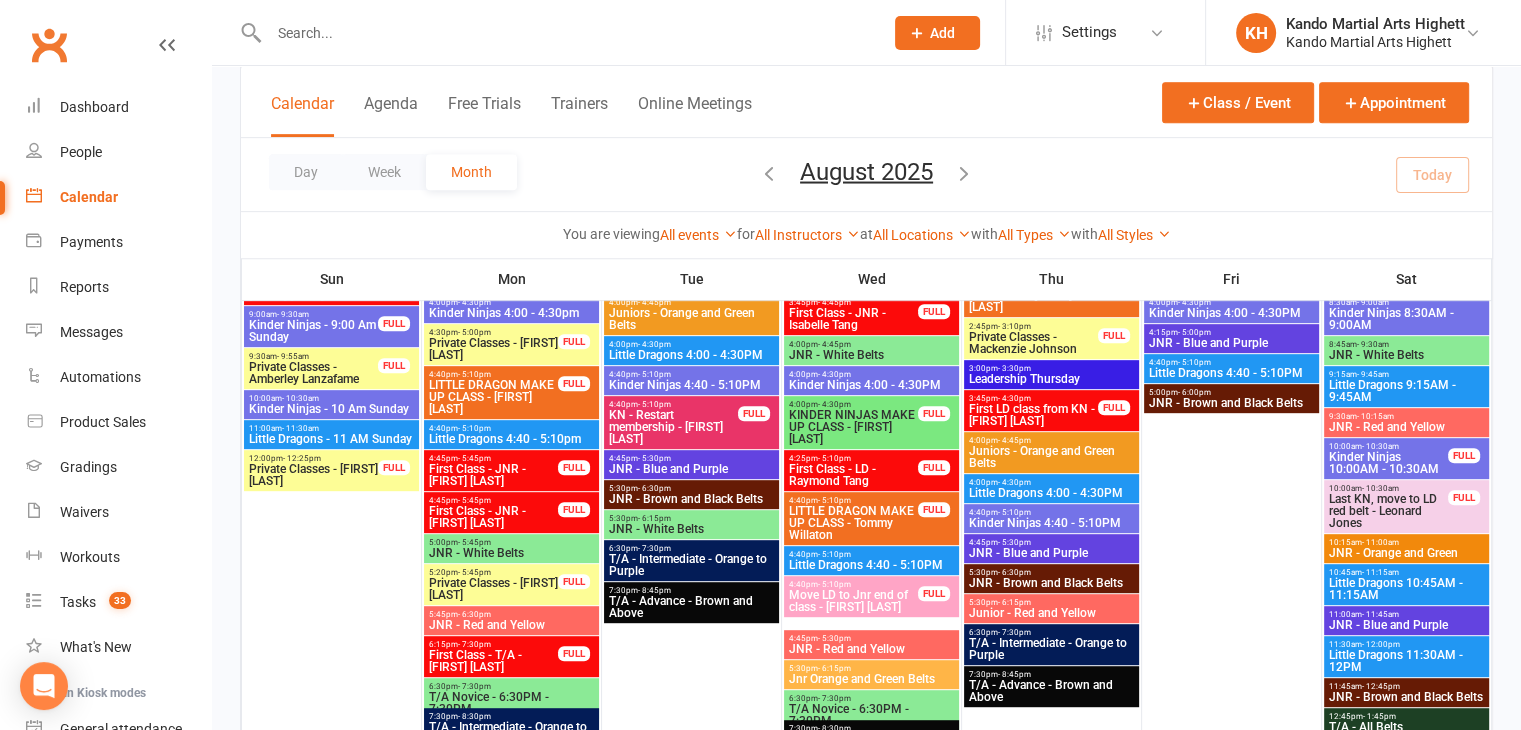 click on "Kinder Ninjas 4:40 - 5:10PM" at bounding box center [691, 385] 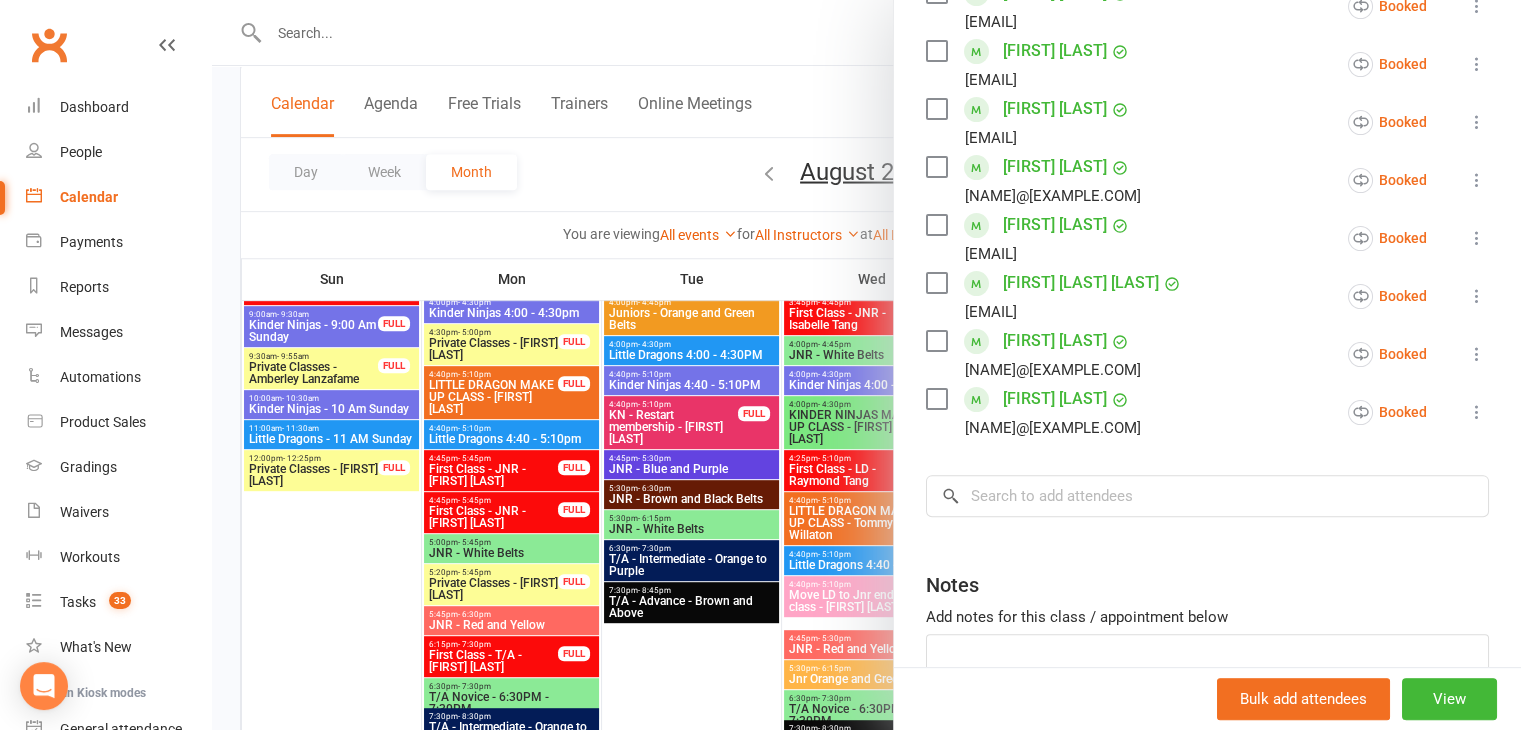 scroll, scrollTop: 512, scrollLeft: 0, axis: vertical 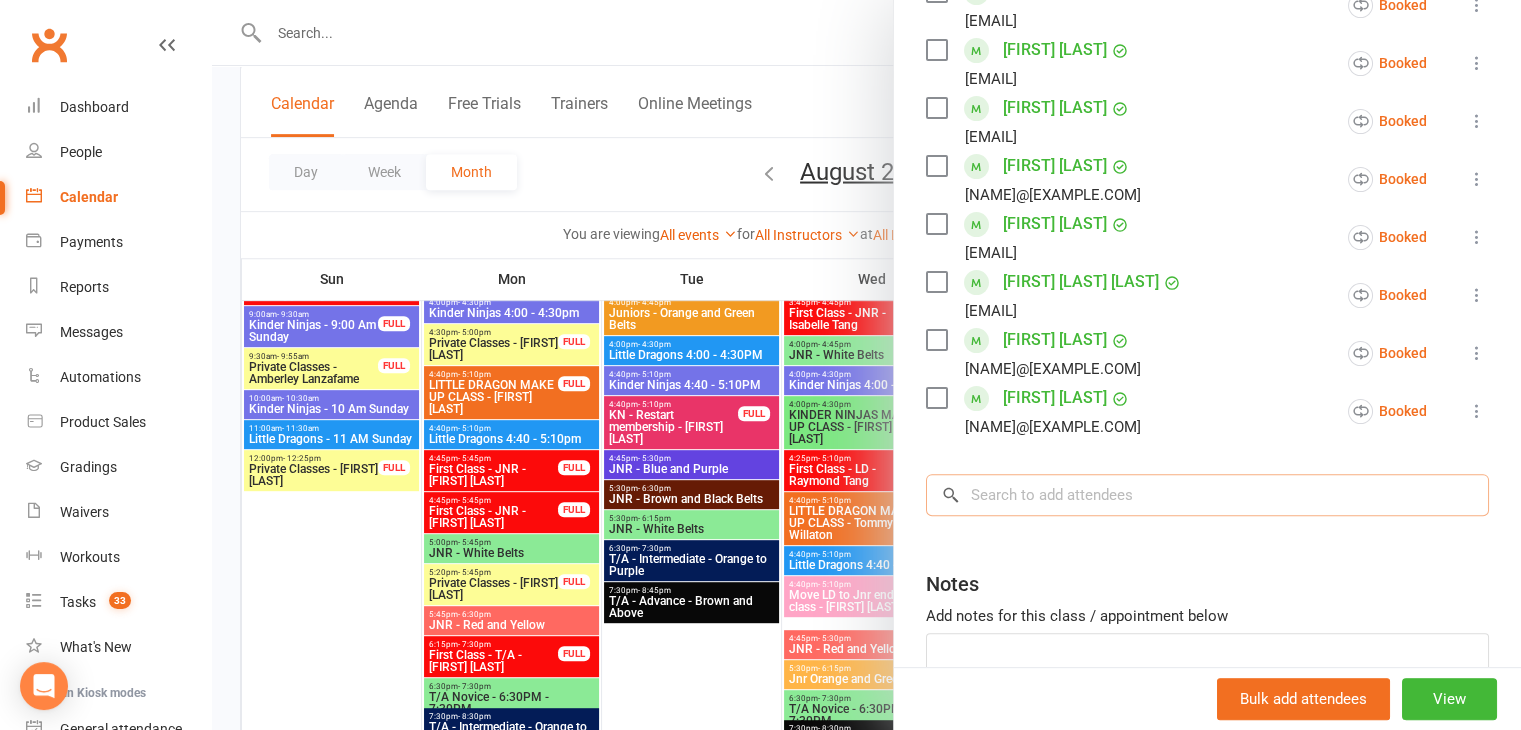 click at bounding box center (1207, 495) 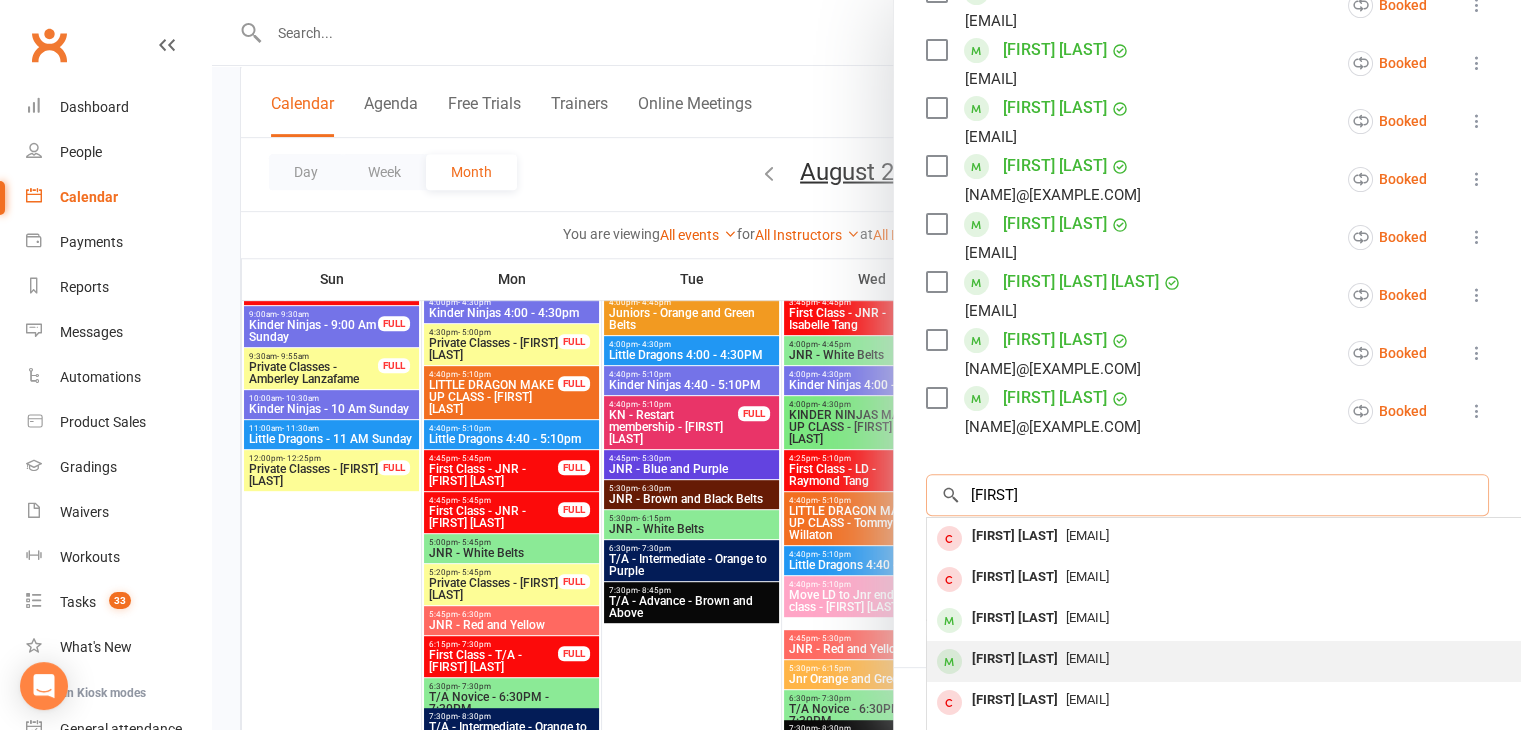 type on "[FIRST]" 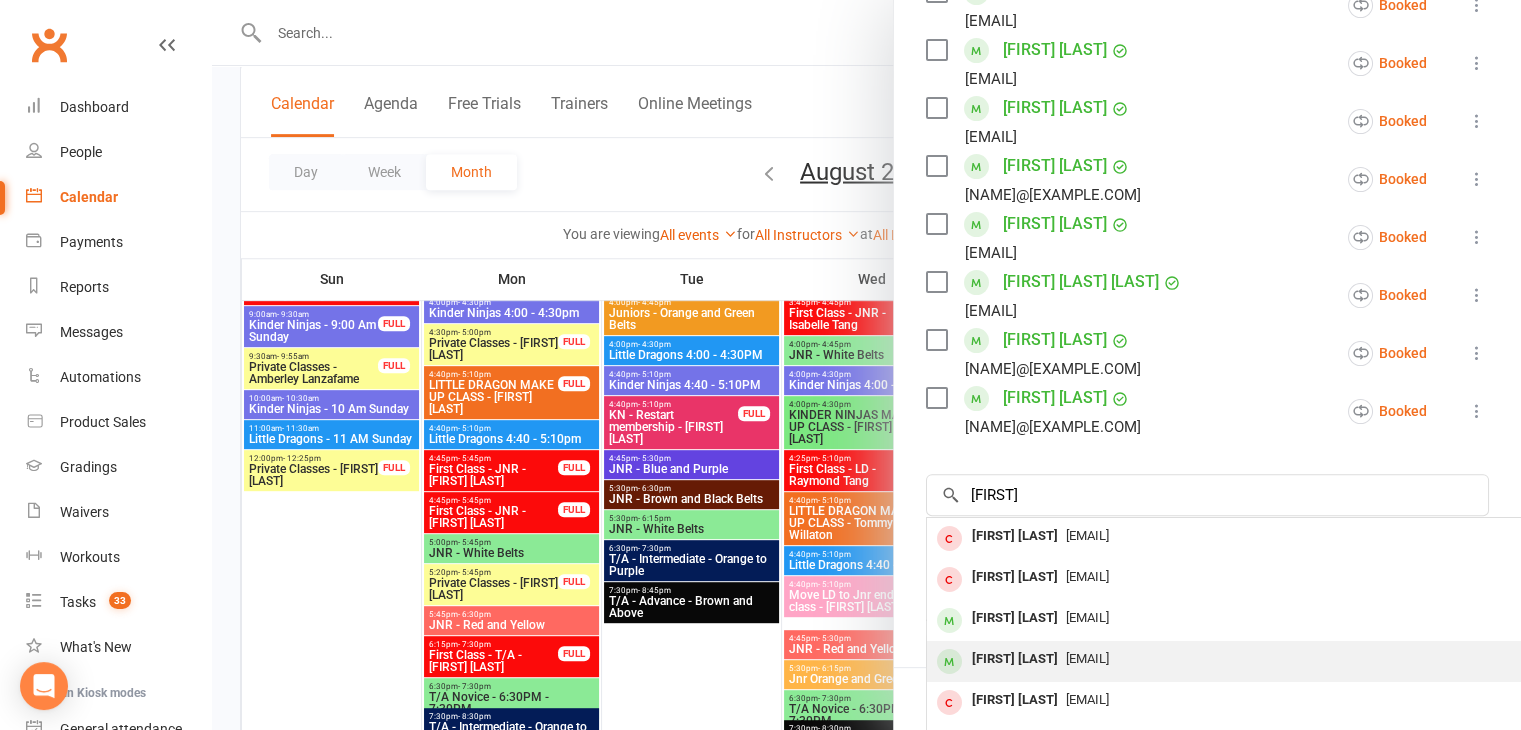 click on "[FIRST] [LAST]" at bounding box center (1015, 659) 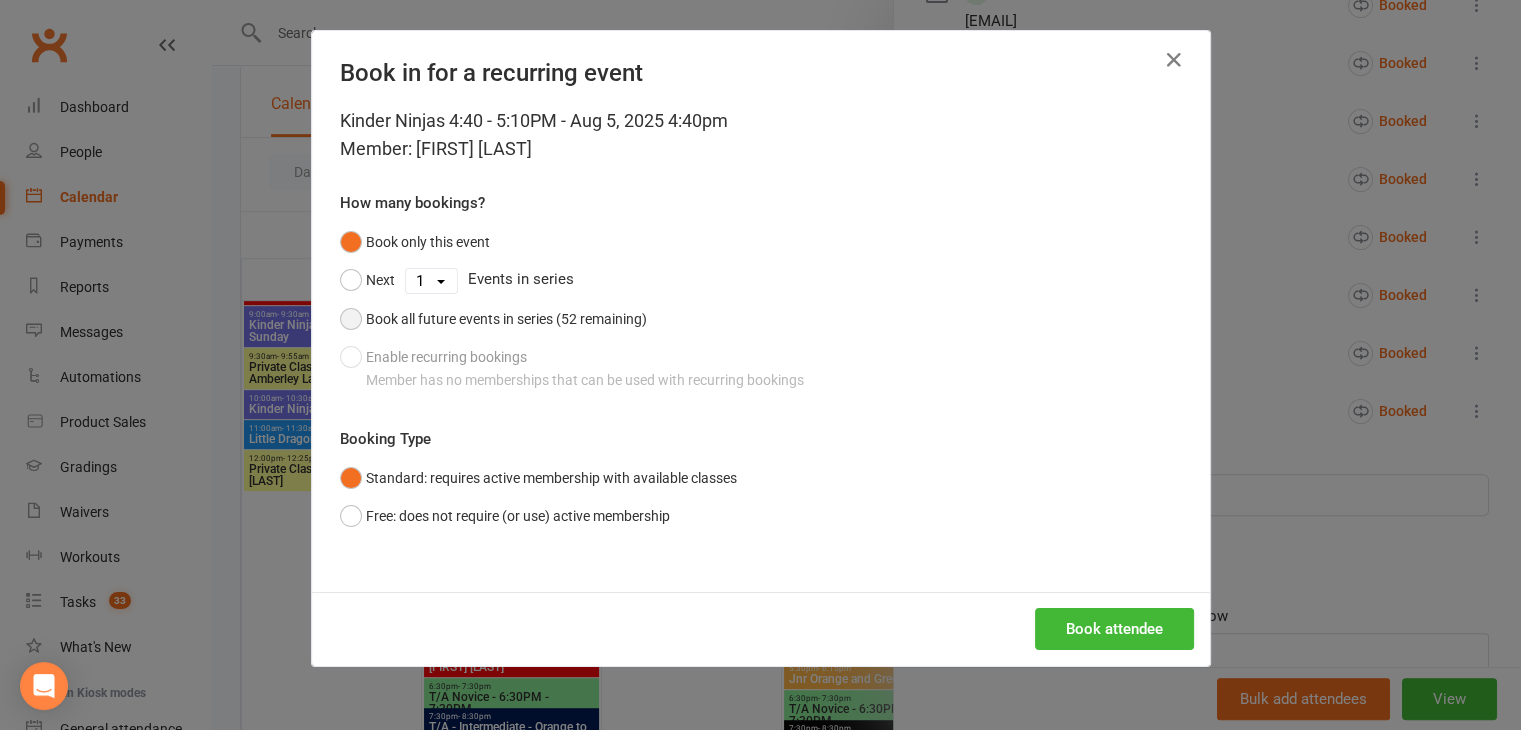 click on "Book all future events in series (52 remaining)" at bounding box center (506, 319) 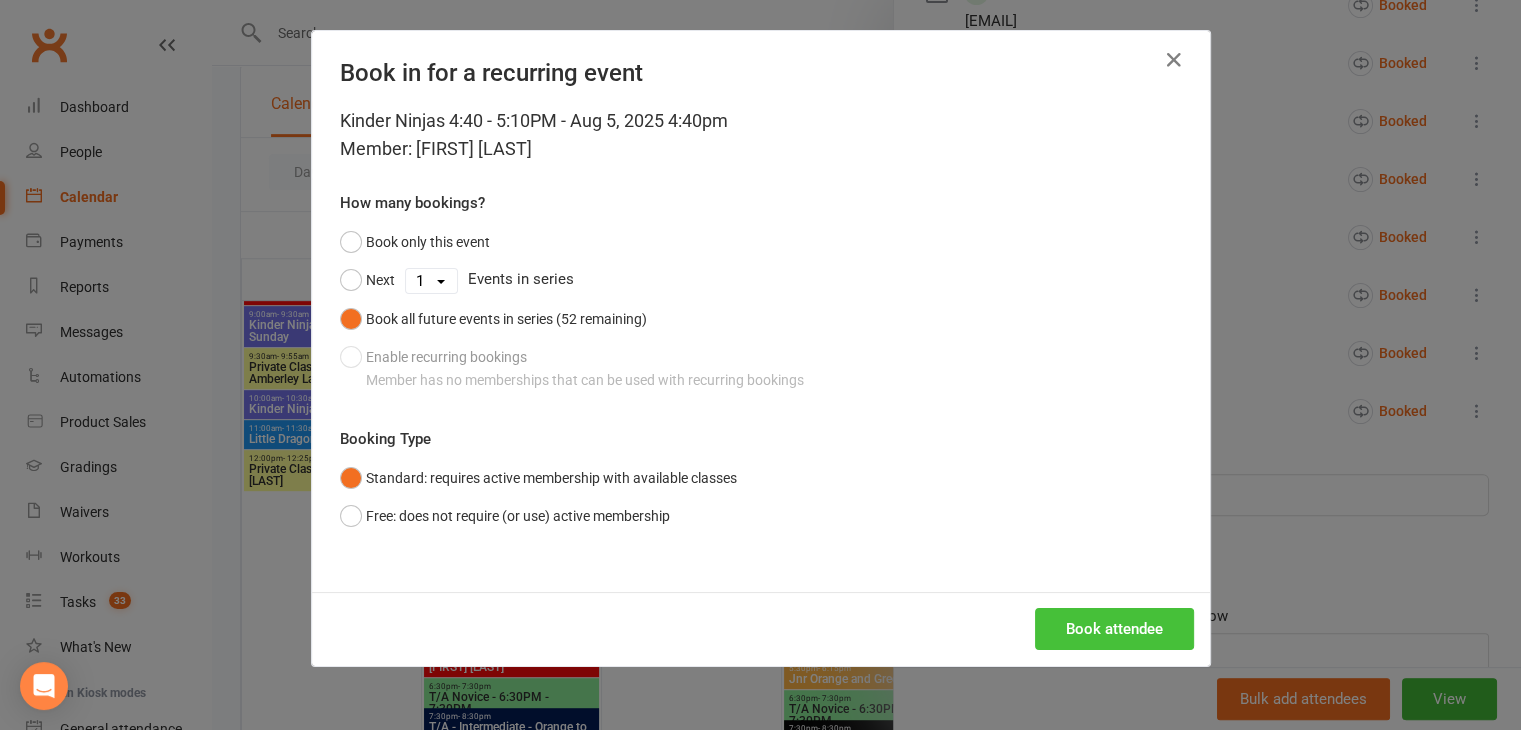 click on "Book attendee" at bounding box center (1114, 629) 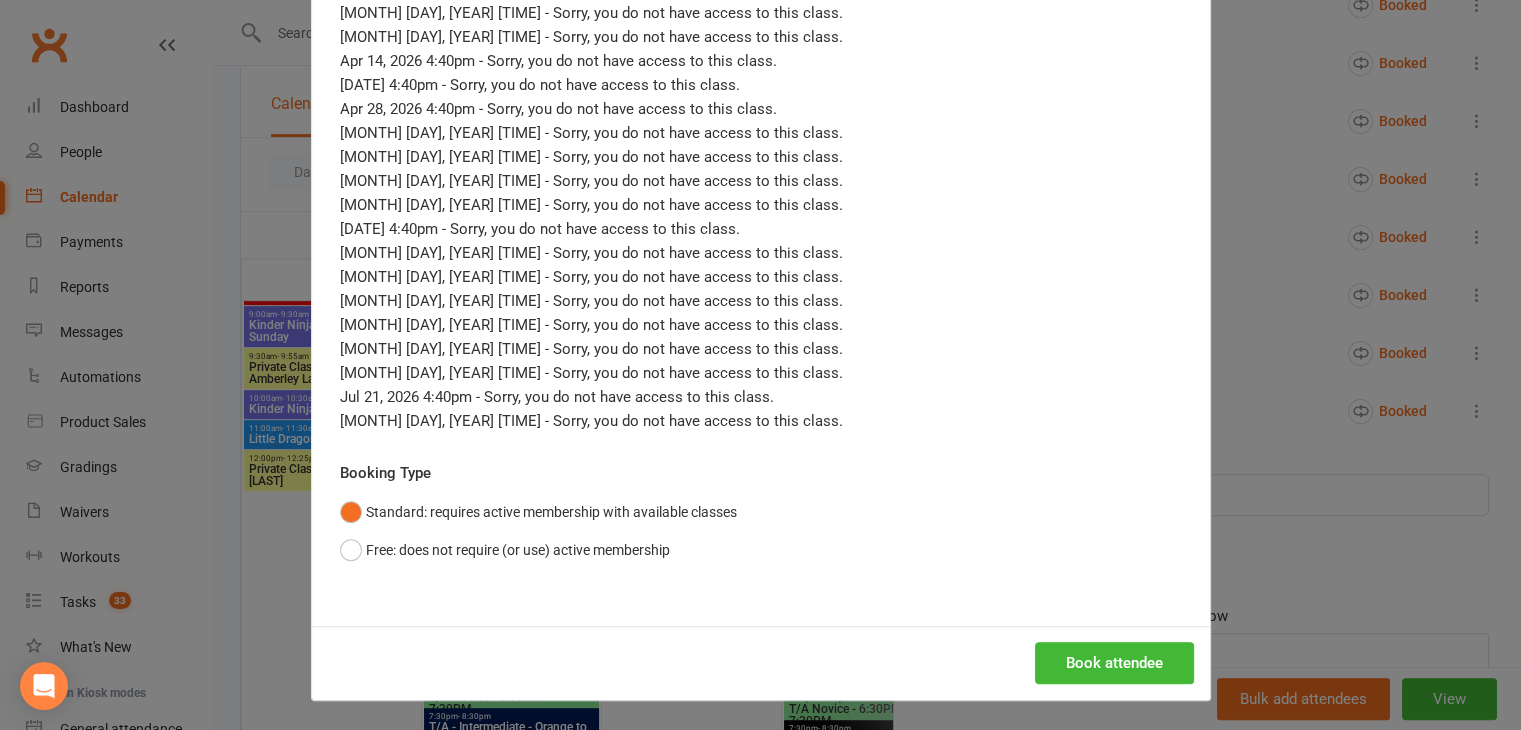 scroll, scrollTop: 0, scrollLeft: 0, axis: both 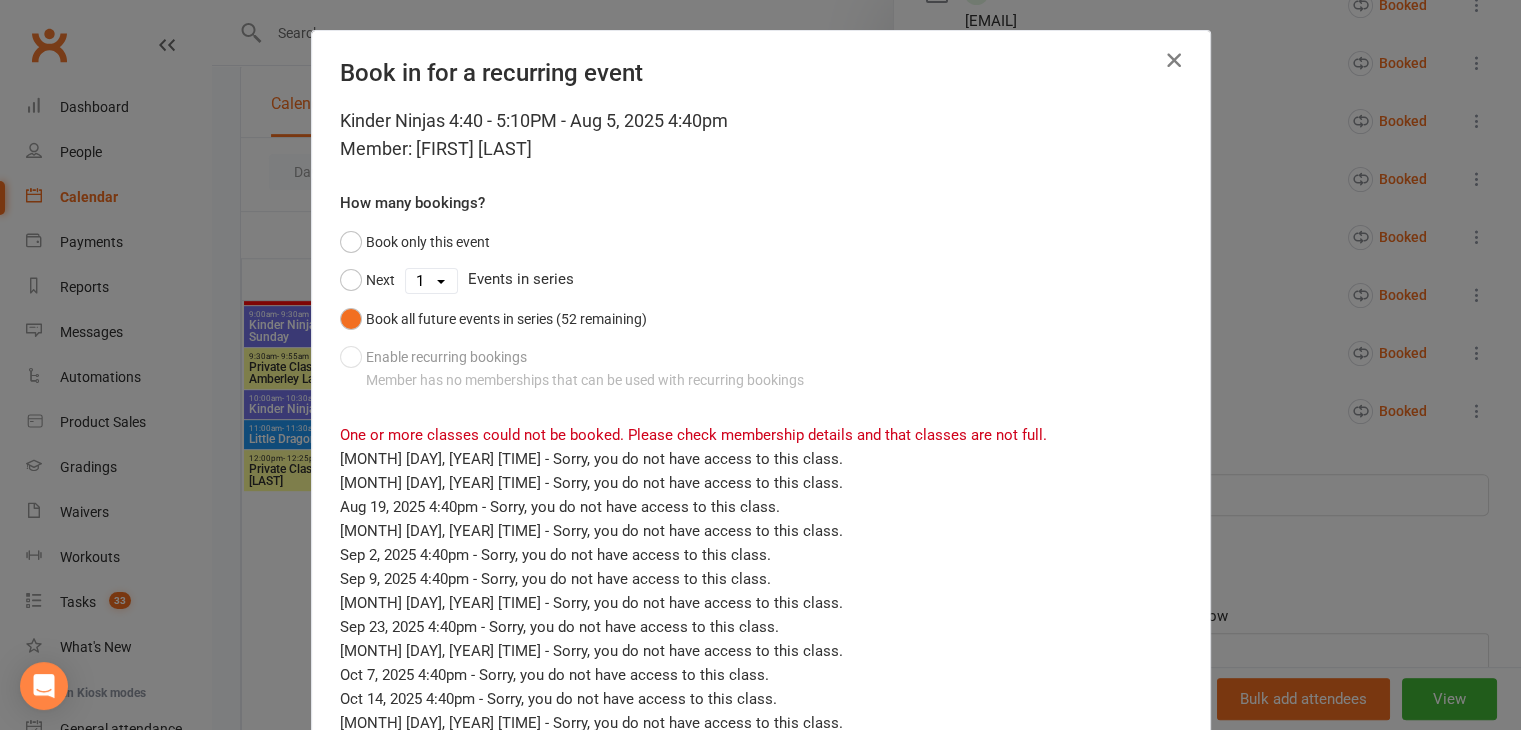 click at bounding box center (1174, 60) 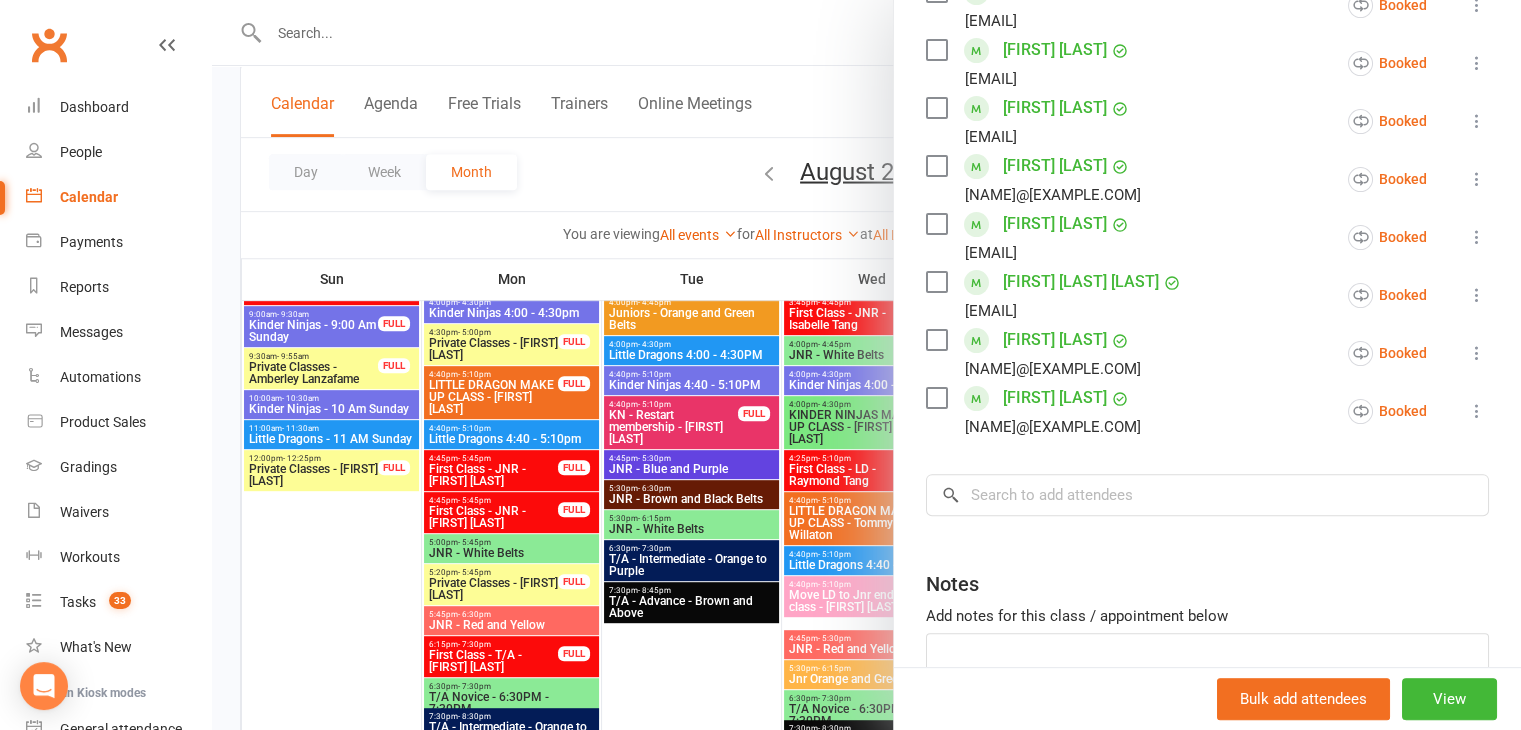 click at bounding box center [866, 365] 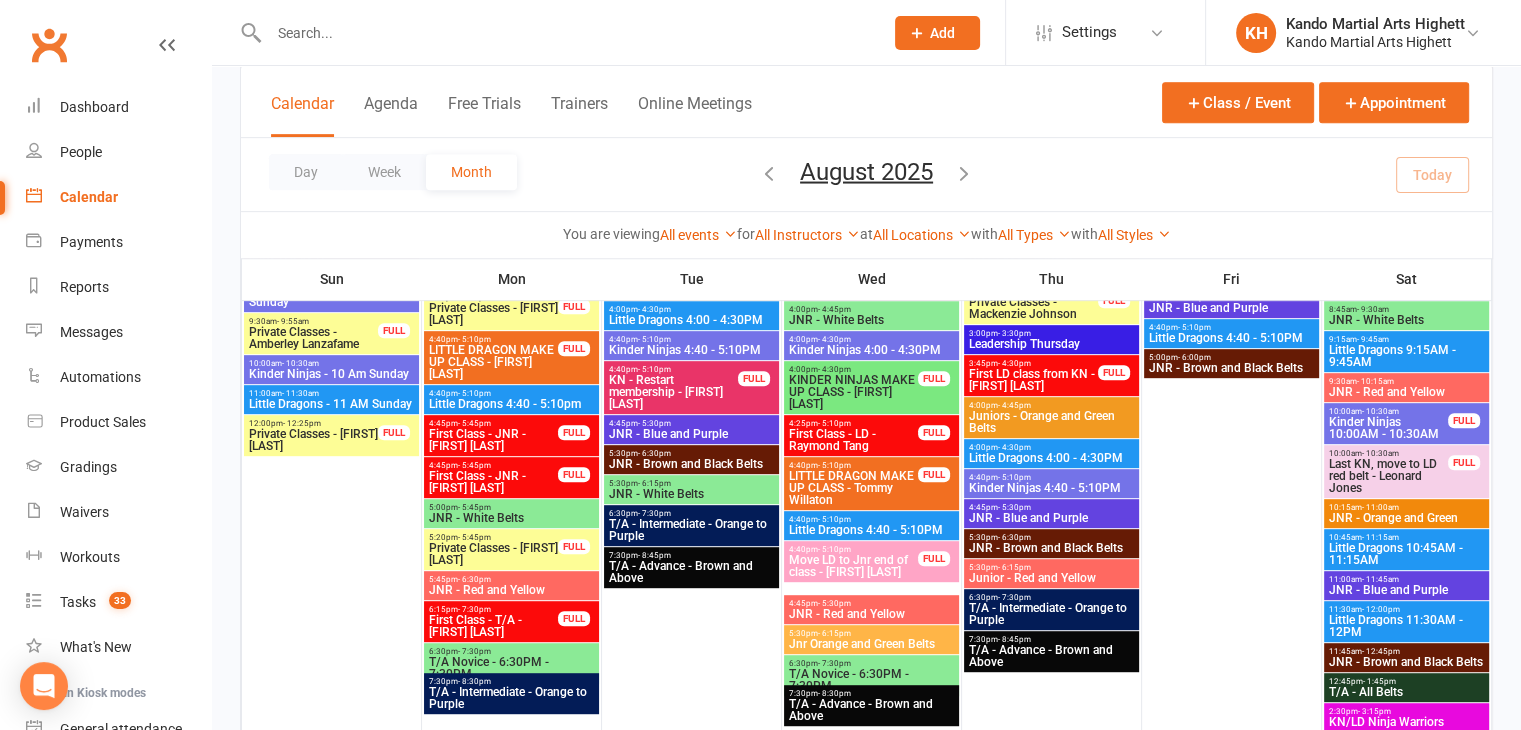 scroll, scrollTop: 935, scrollLeft: 0, axis: vertical 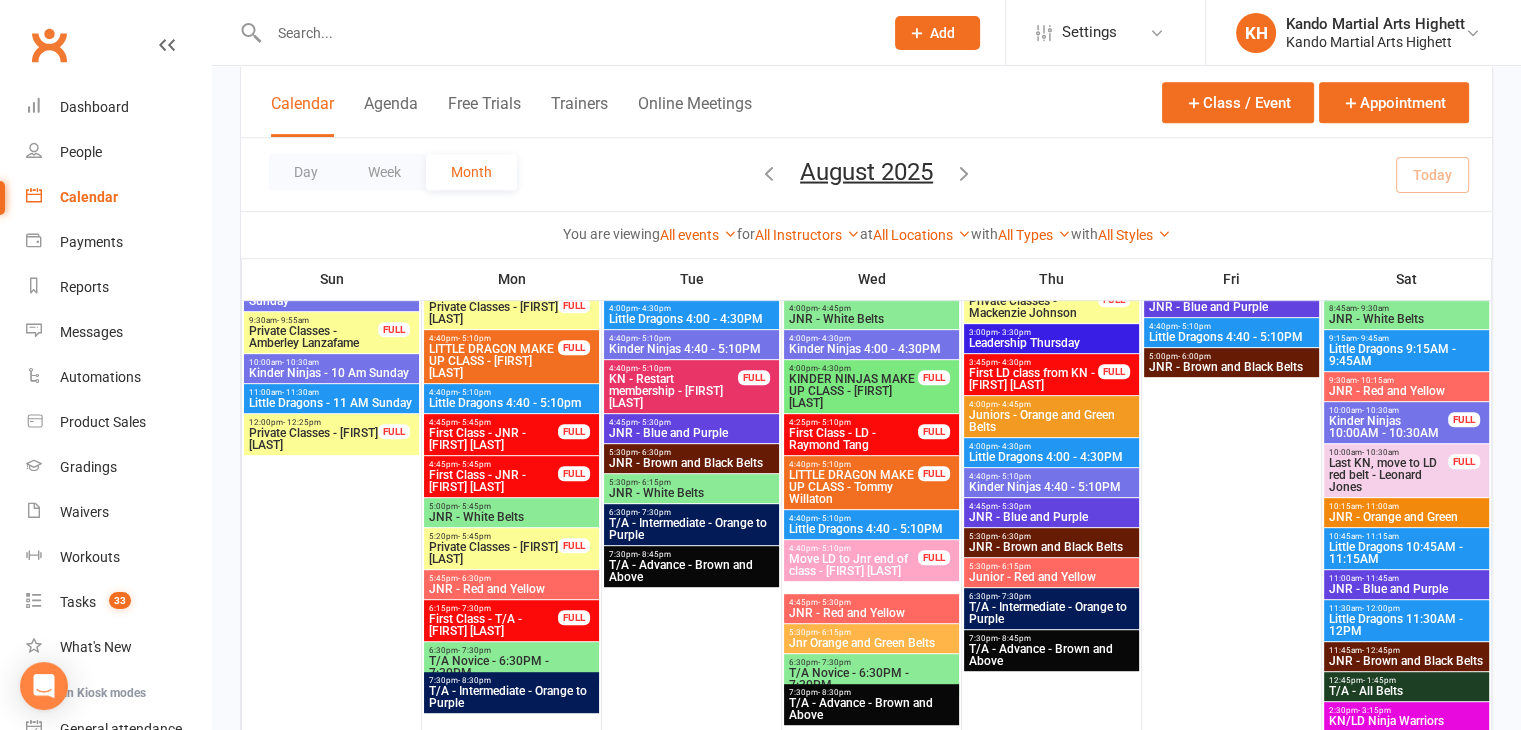 click on "Little Dragons 4:00 - 4:30PM" at bounding box center (1051, 457) 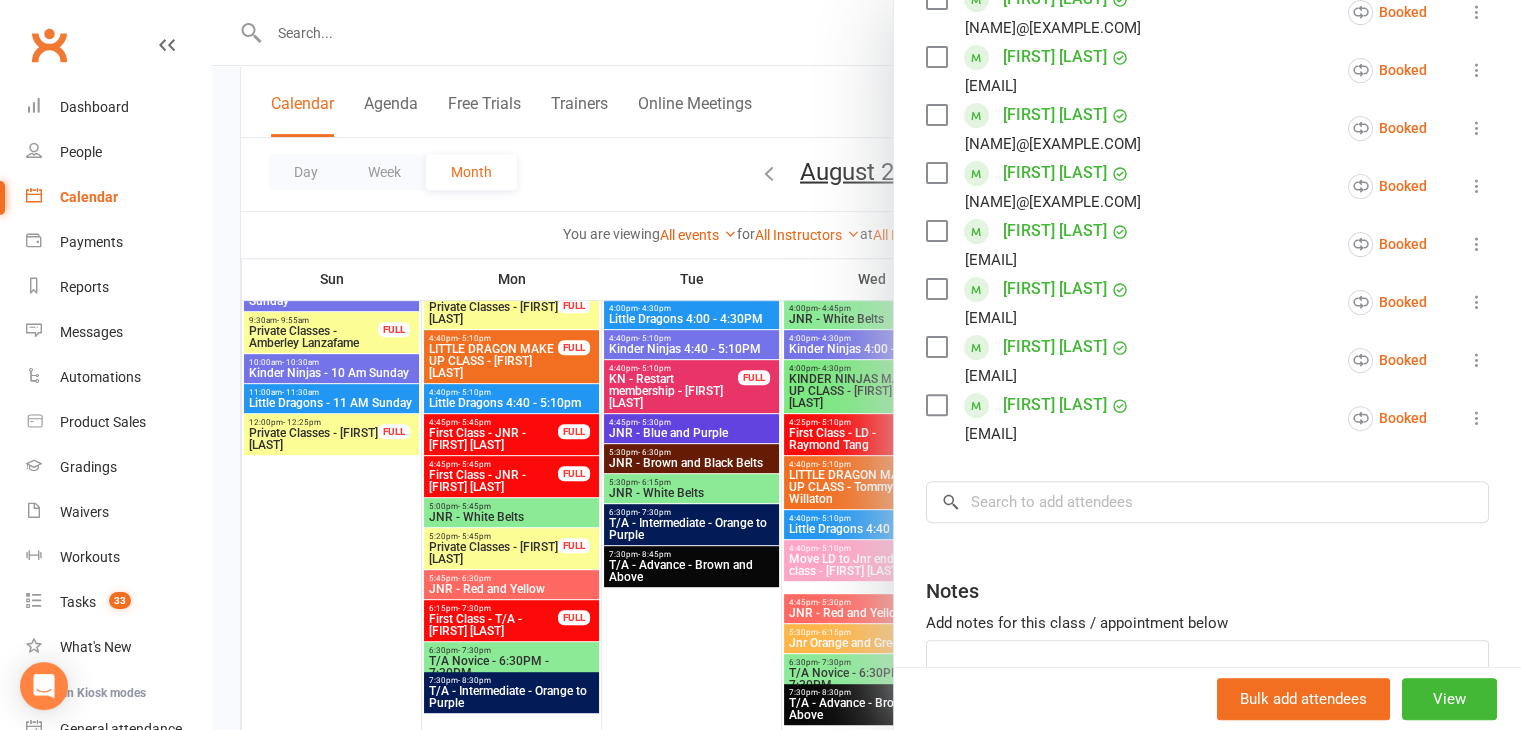 scroll, scrollTop: 600, scrollLeft: 0, axis: vertical 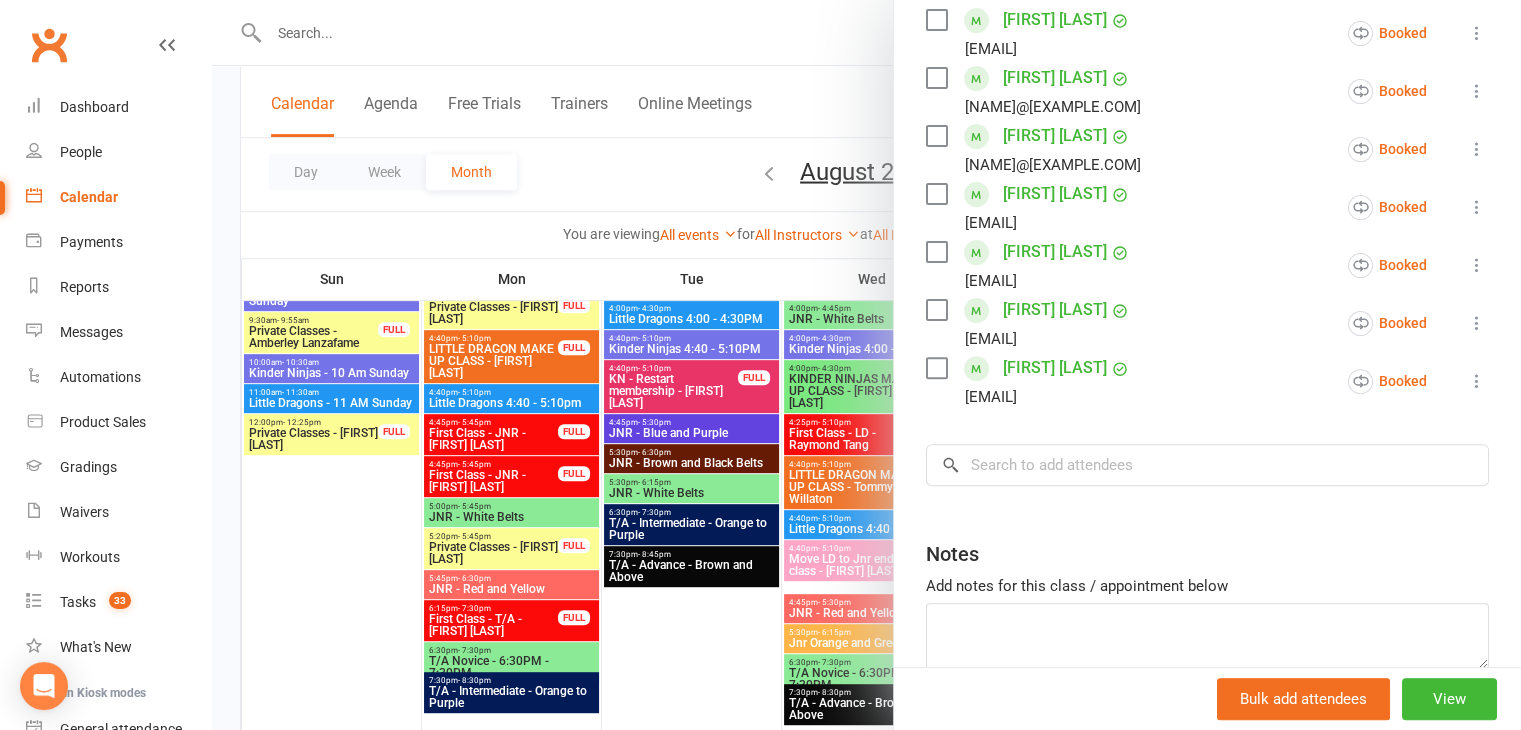 click at bounding box center [866, 365] 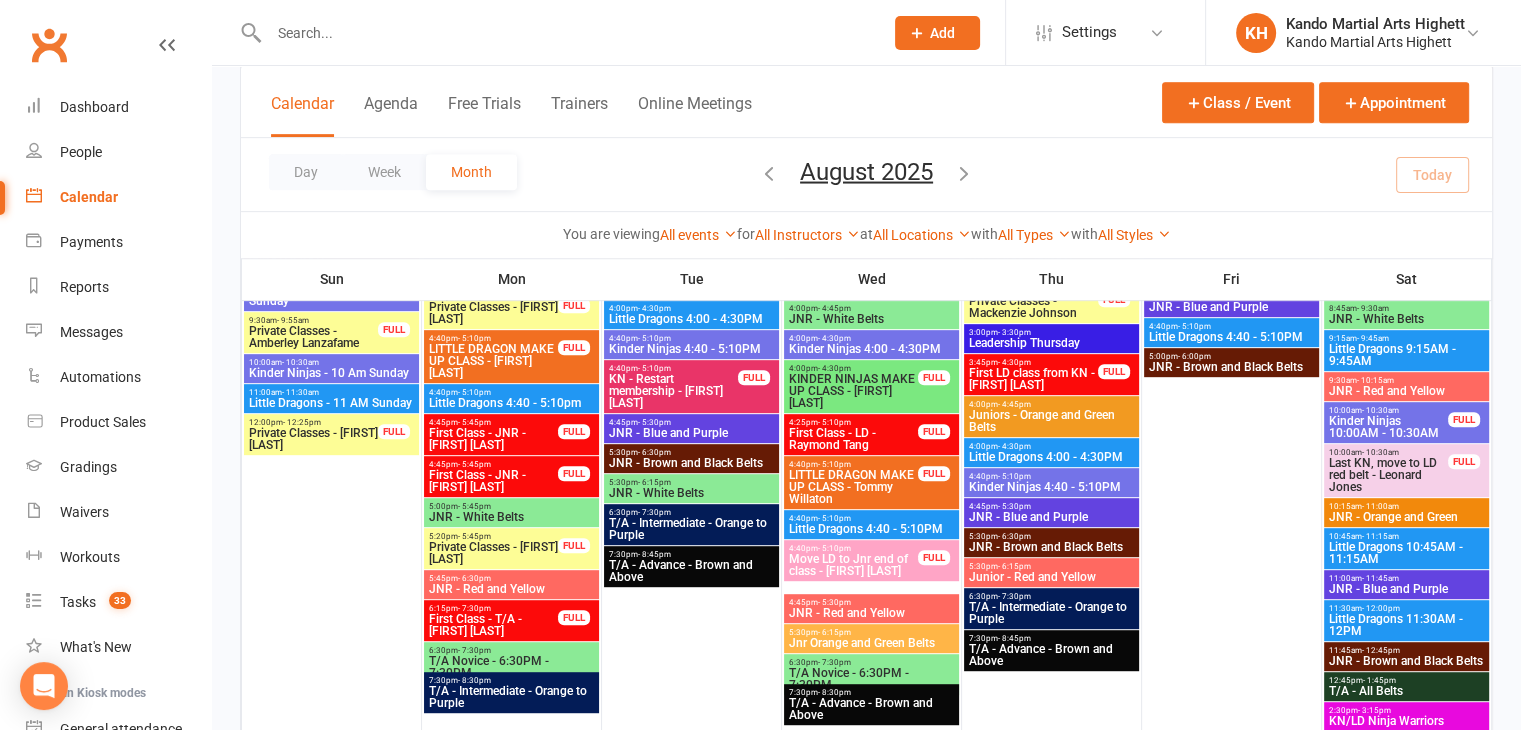scroll, scrollTop: 839, scrollLeft: 0, axis: vertical 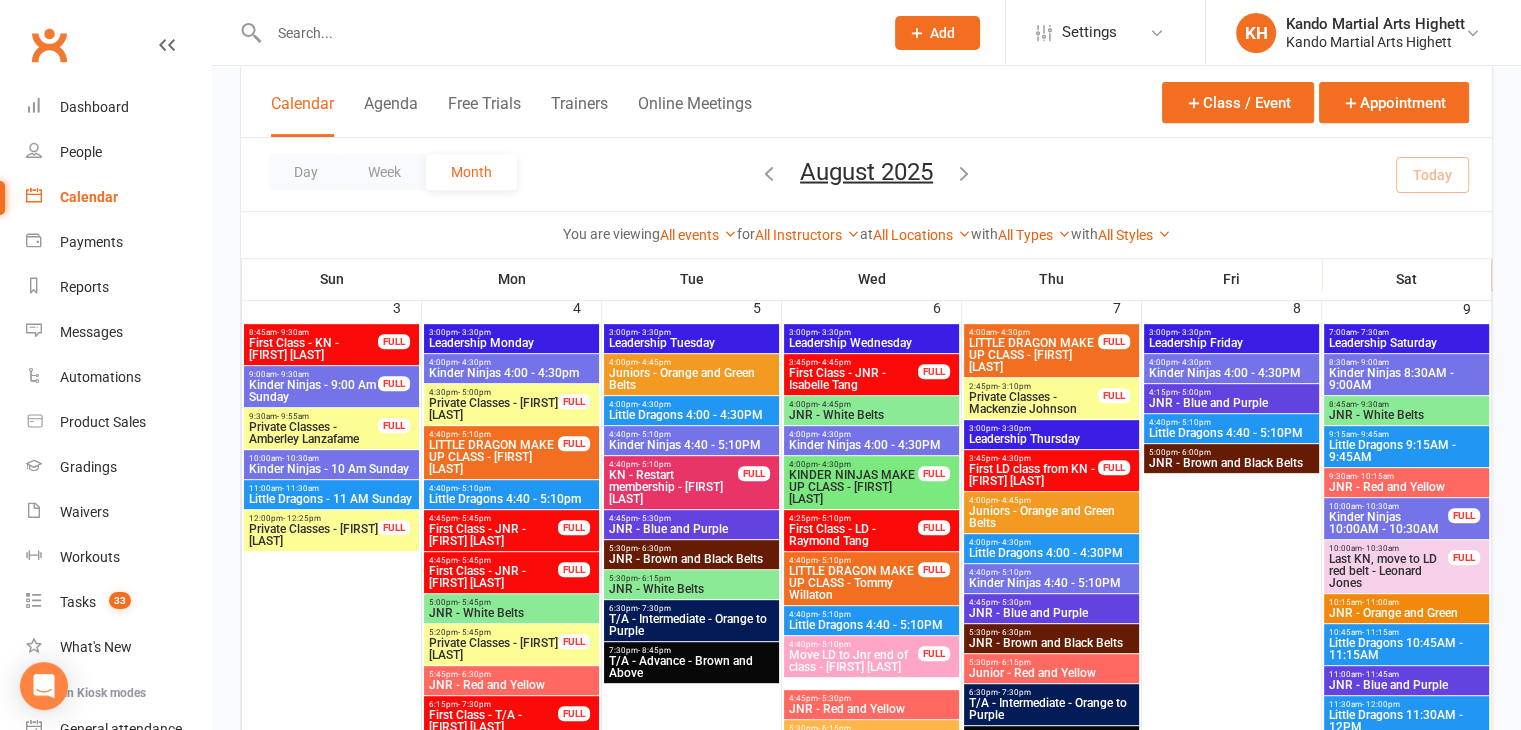 click on "Little Dragons 4:00 - 4:30PM" at bounding box center [1051, 553] 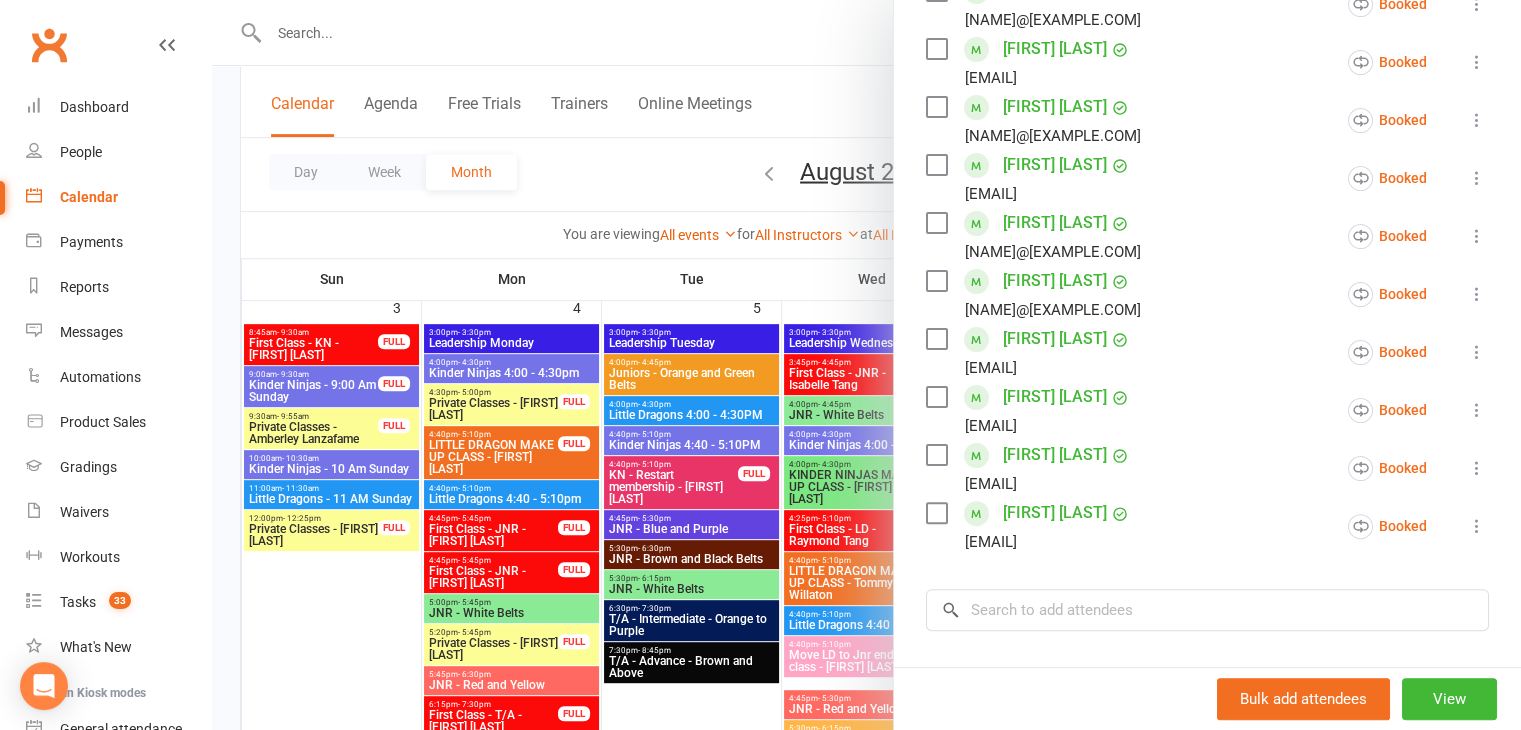 scroll, scrollTop: 368, scrollLeft: 0, axis: vertical 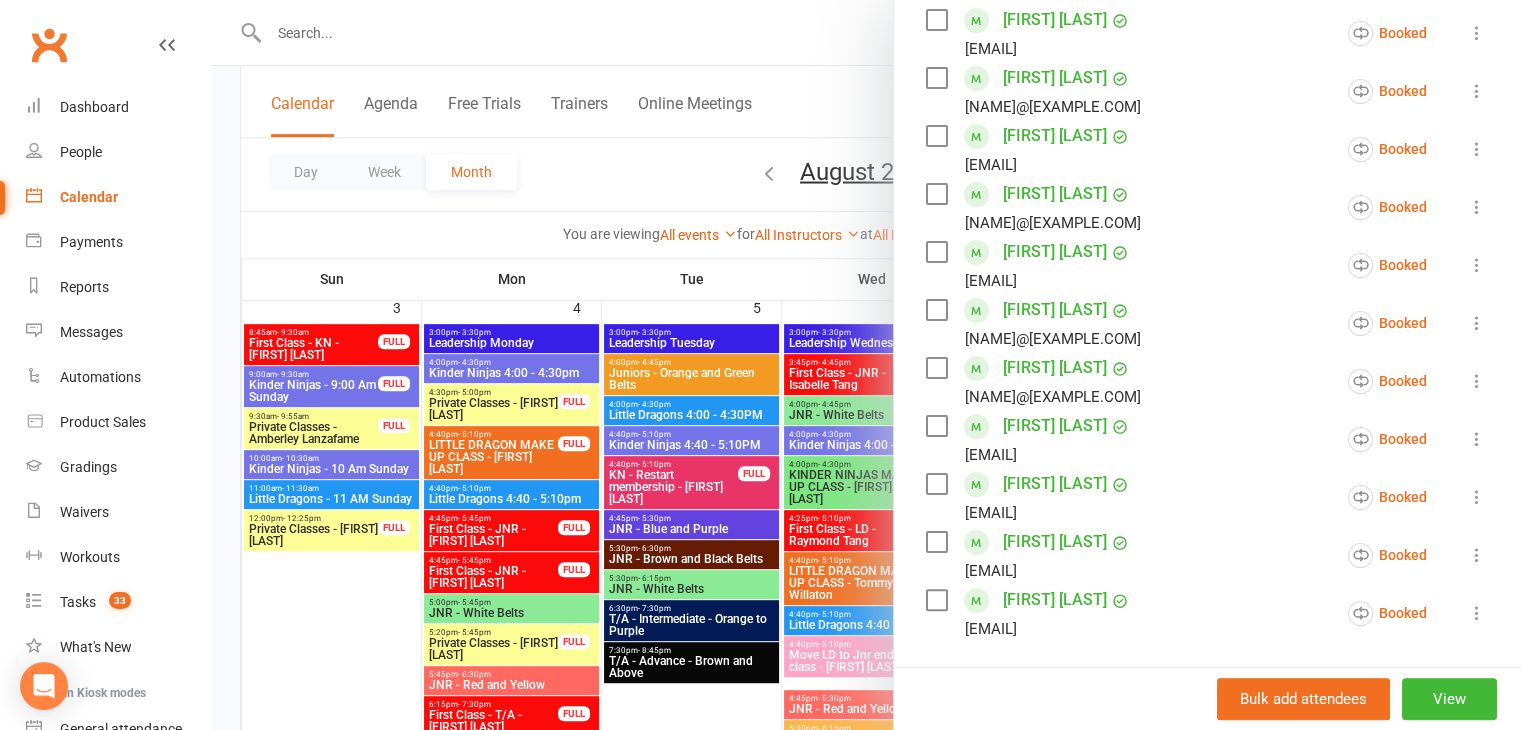 click at bounding box center [866, 365] 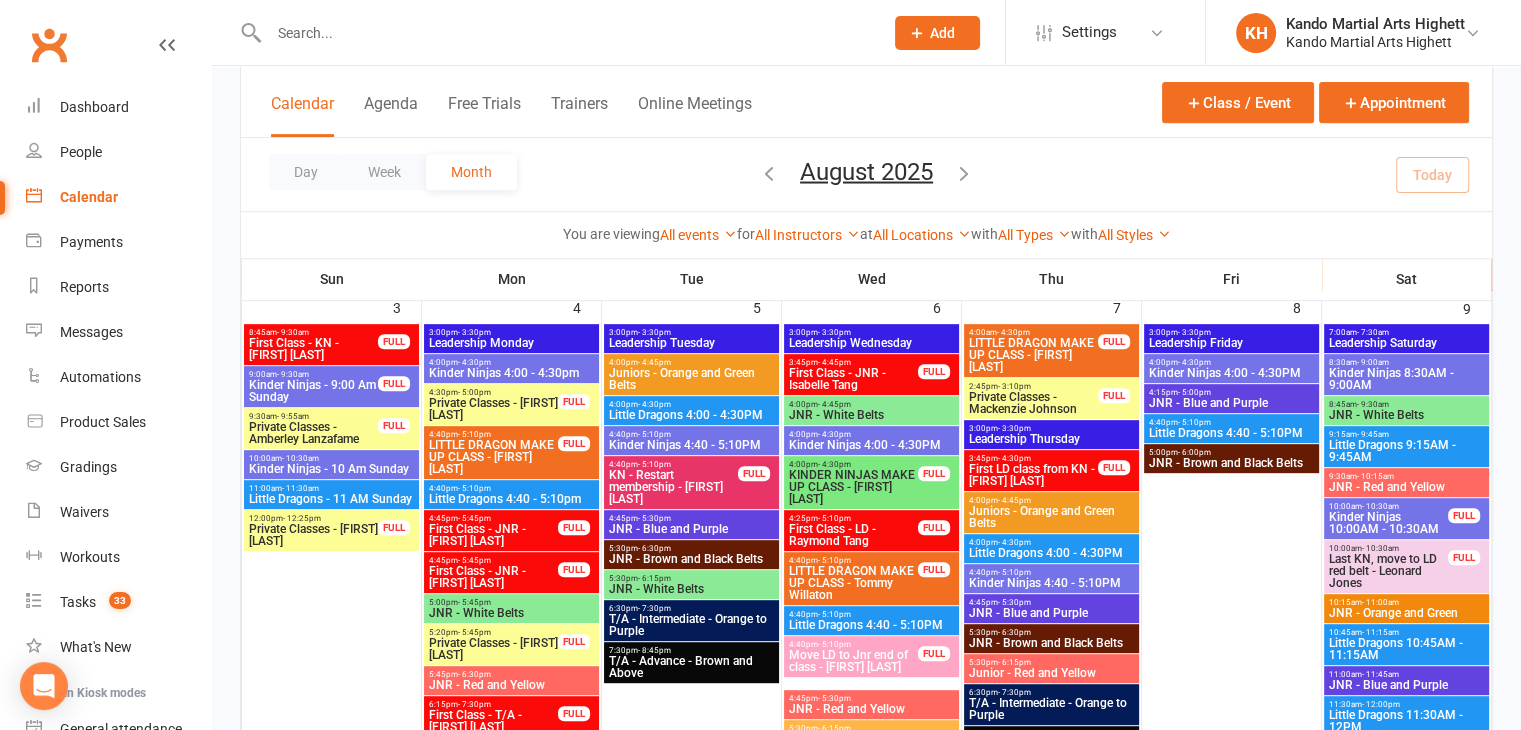 click on "4:40pm  - 5:10pm" at bounding box center [1051, 572] 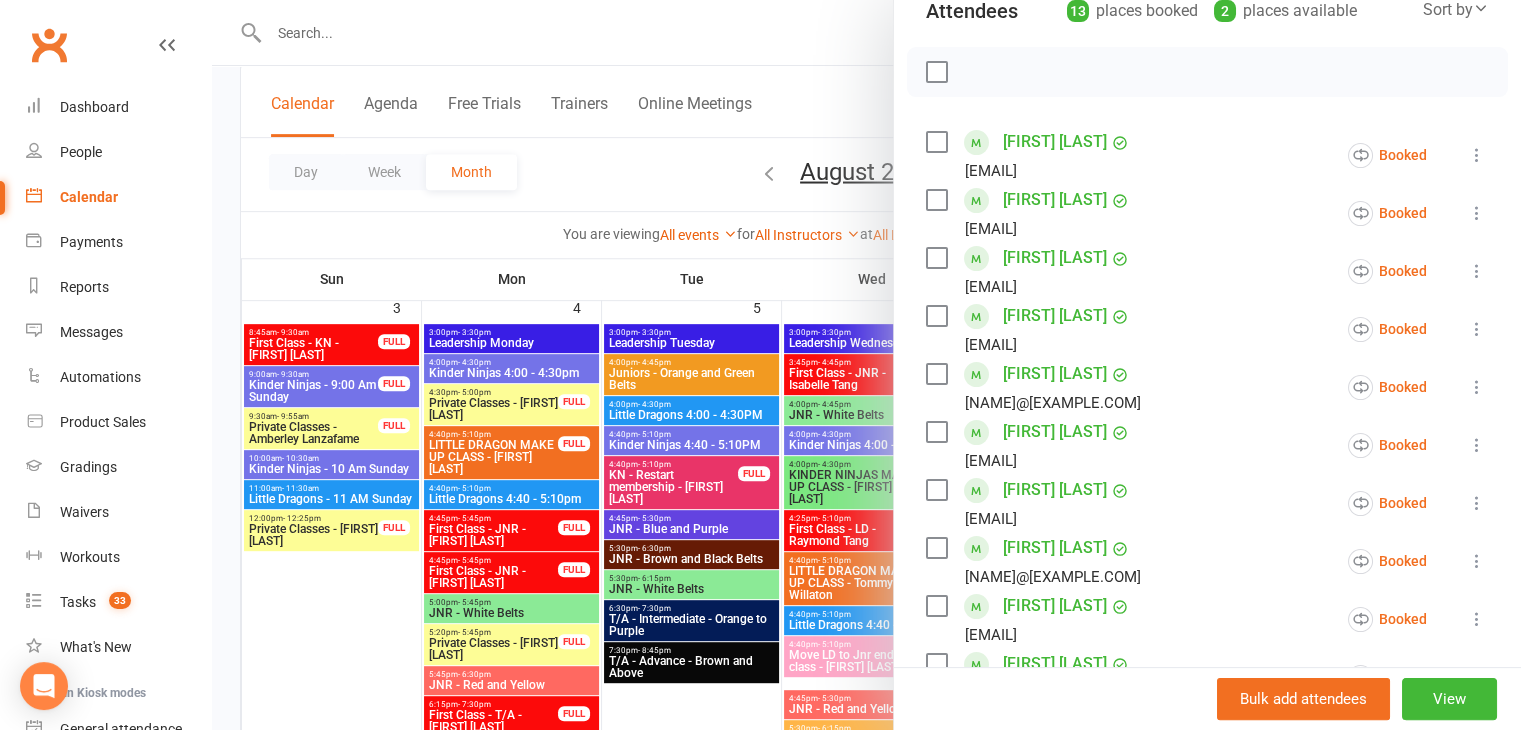 scroll, scrollTop: 280, scrollLeft: 0, axis: vertical 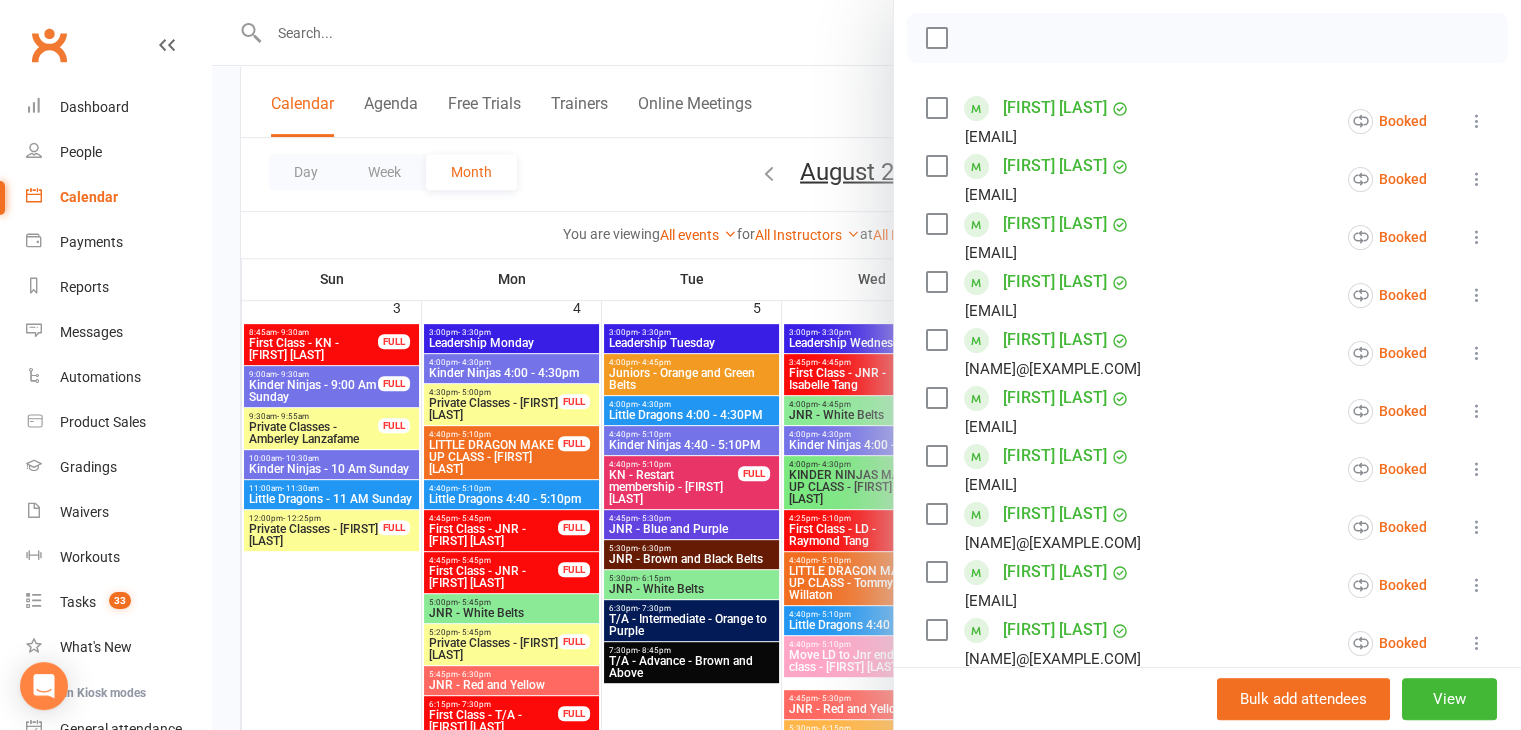 click at bounding box center (1477, 411) 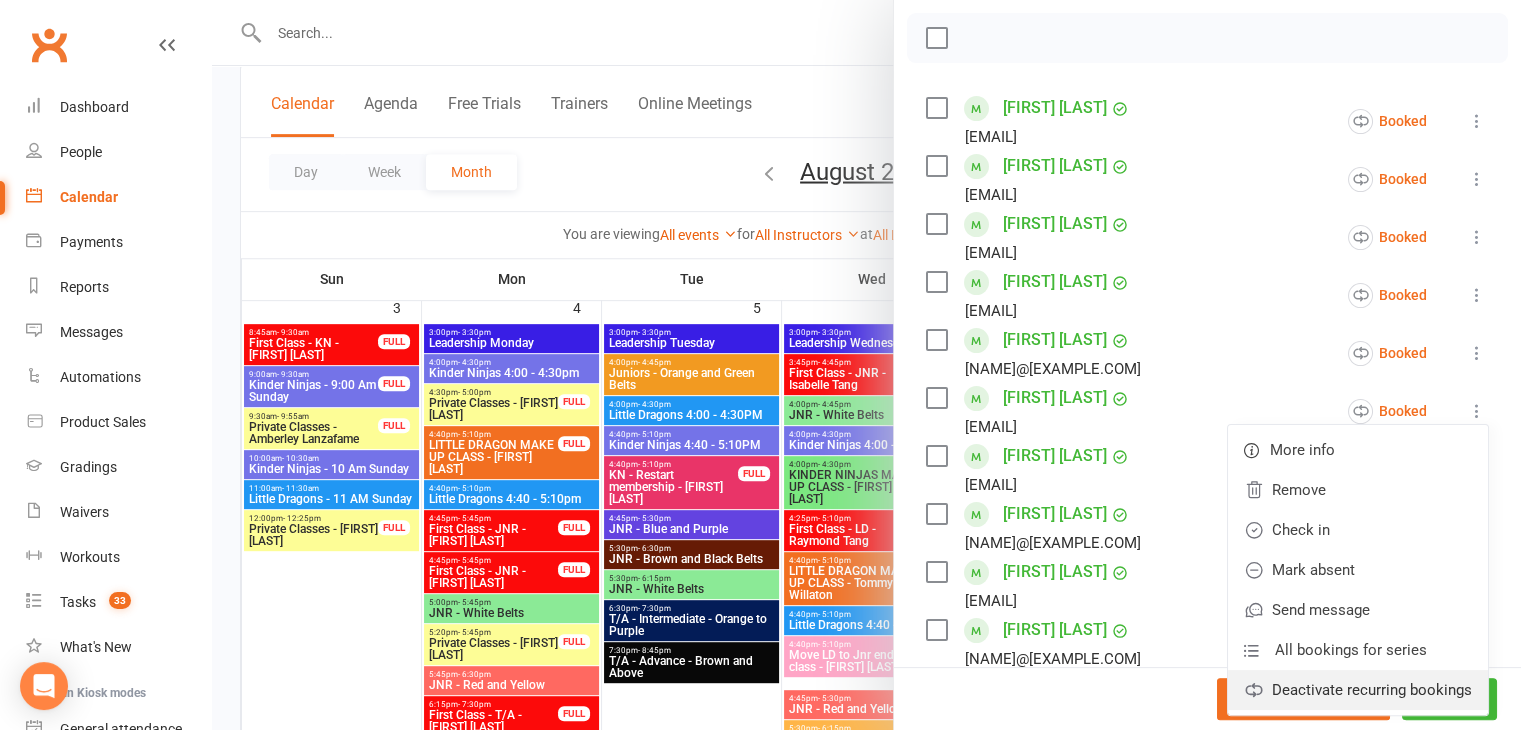 click on "Deactivate recurring bookings" at bounding box center [1358, 690] 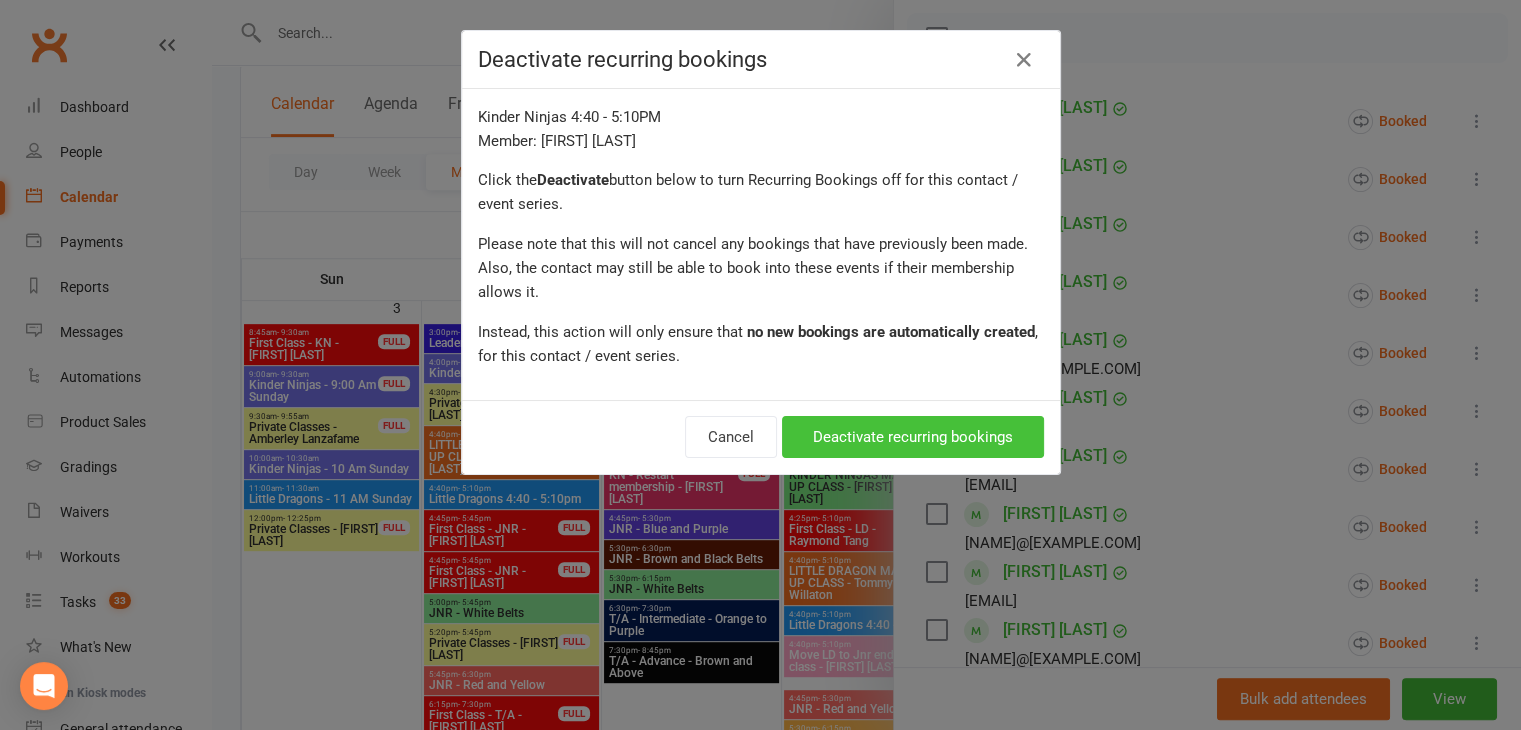 click on "Deactivate recurring bookings" at bounding box center [913, 437] 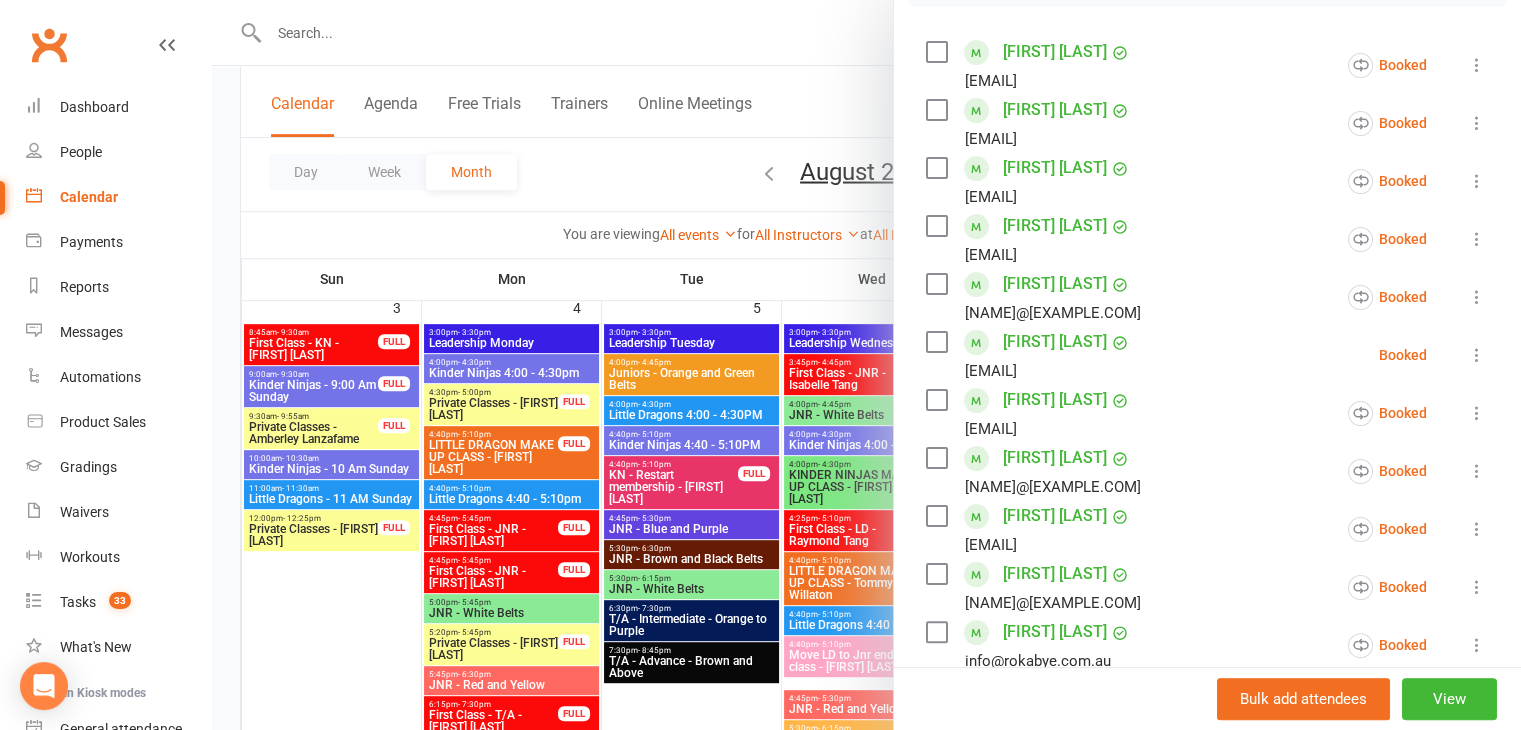 scroll, scrollTop: 338, scrollLeft: 0, axis: vertical 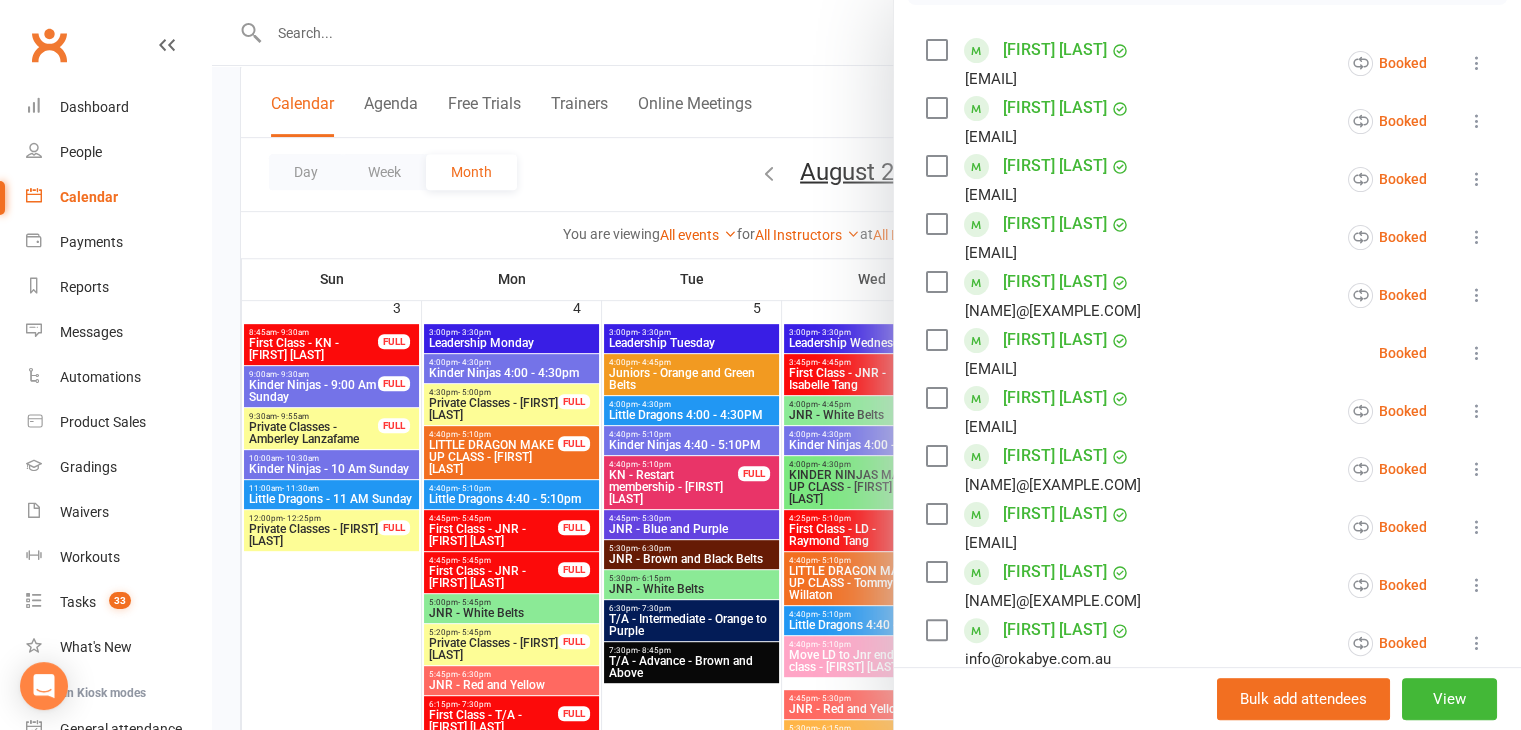 click at bounding box center [866, 365] 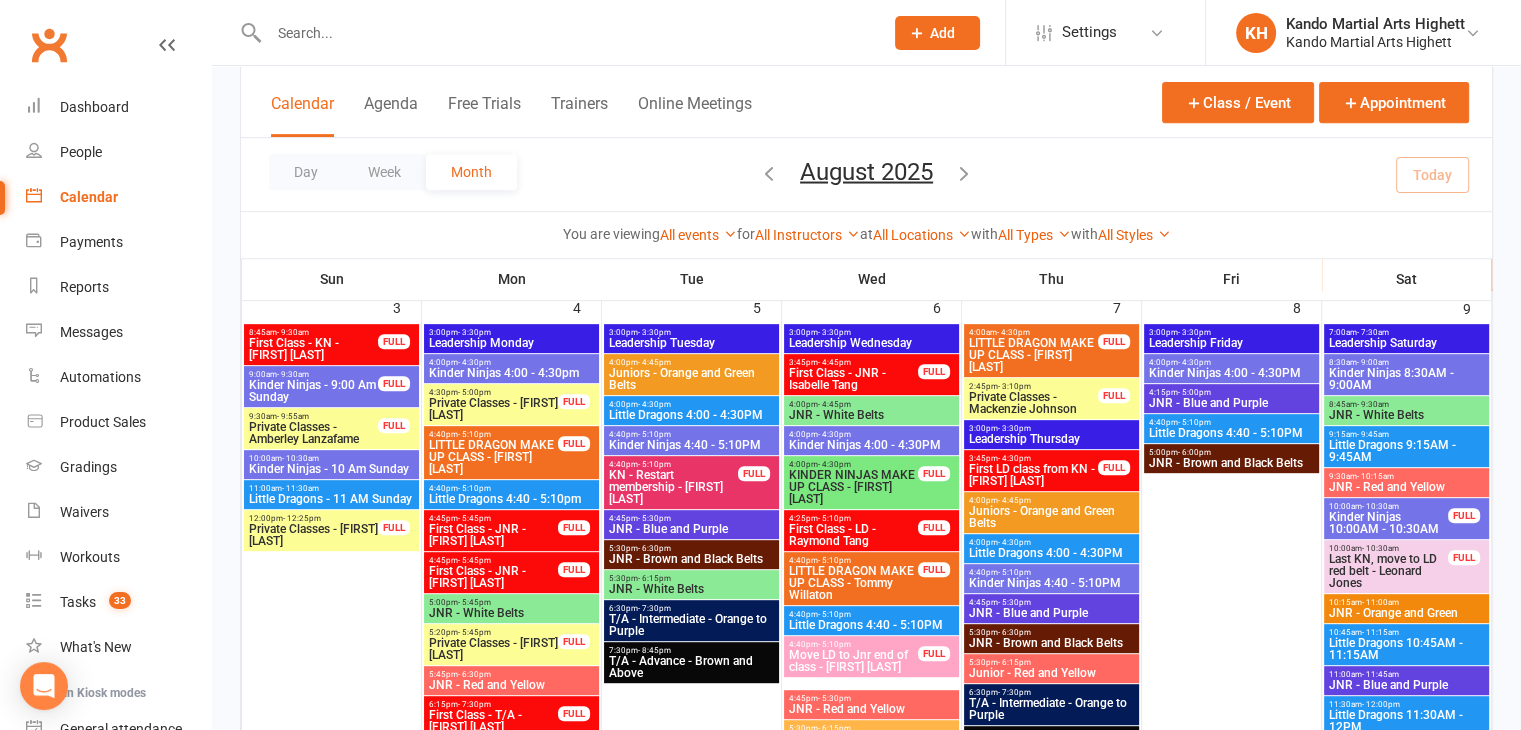 click on "Kinder Ninjas 4:00 - 4:30PM" at bounding box center (871, 445) 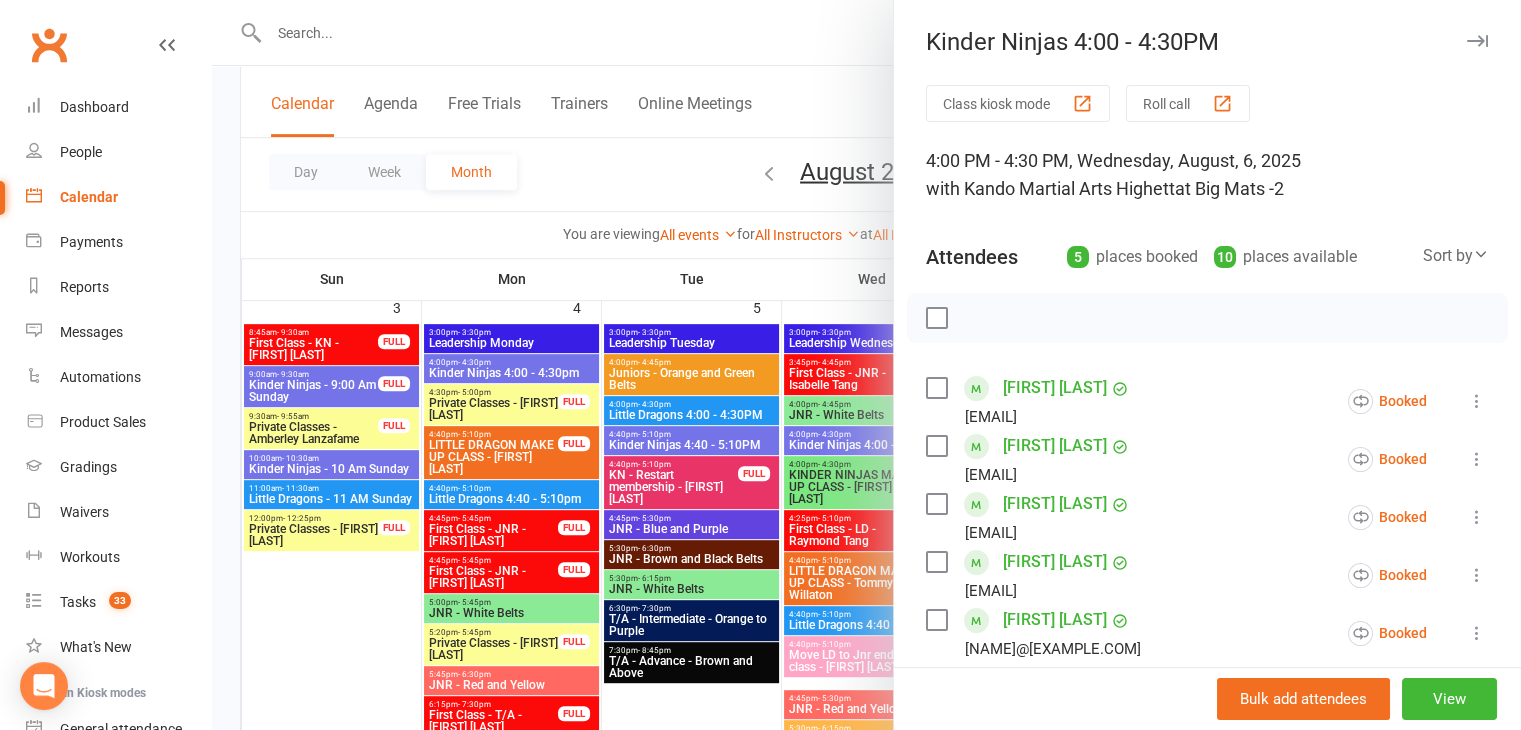 click at bounding box center (866, 365) 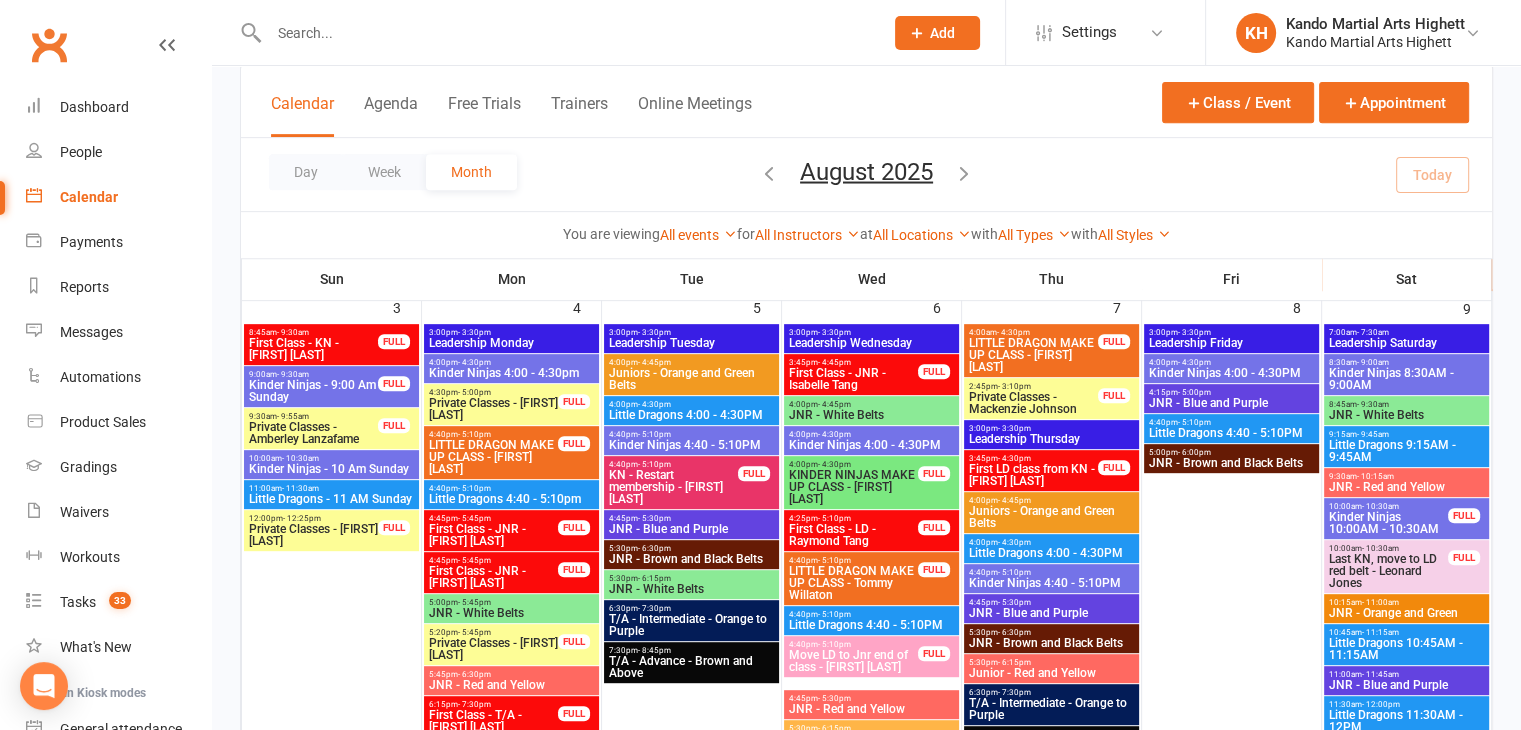 click on "4:00pm  - 4:30pm" at bounding box center (871, 434) 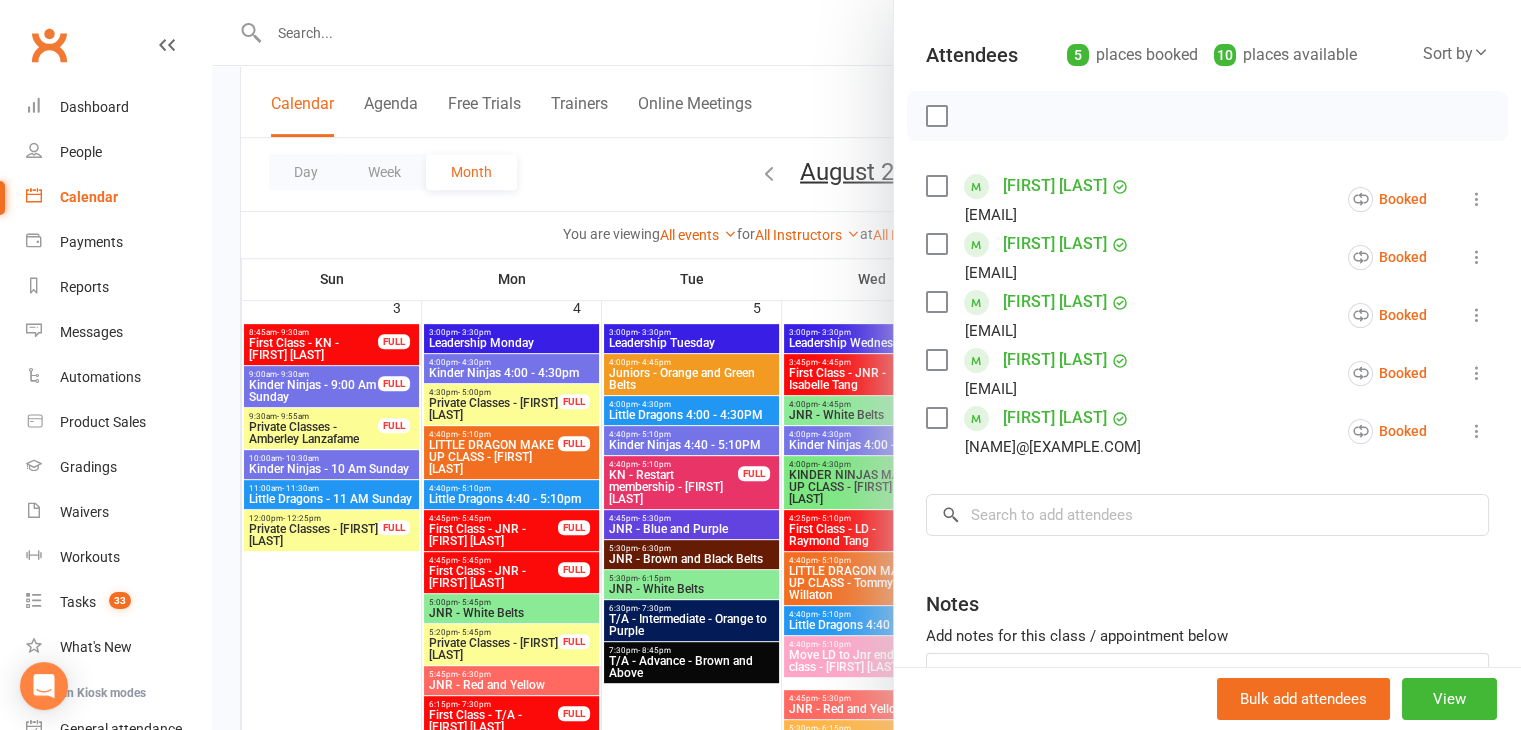 scroll, scrollTop: 196, scrollLeft: 0, axis: vertical 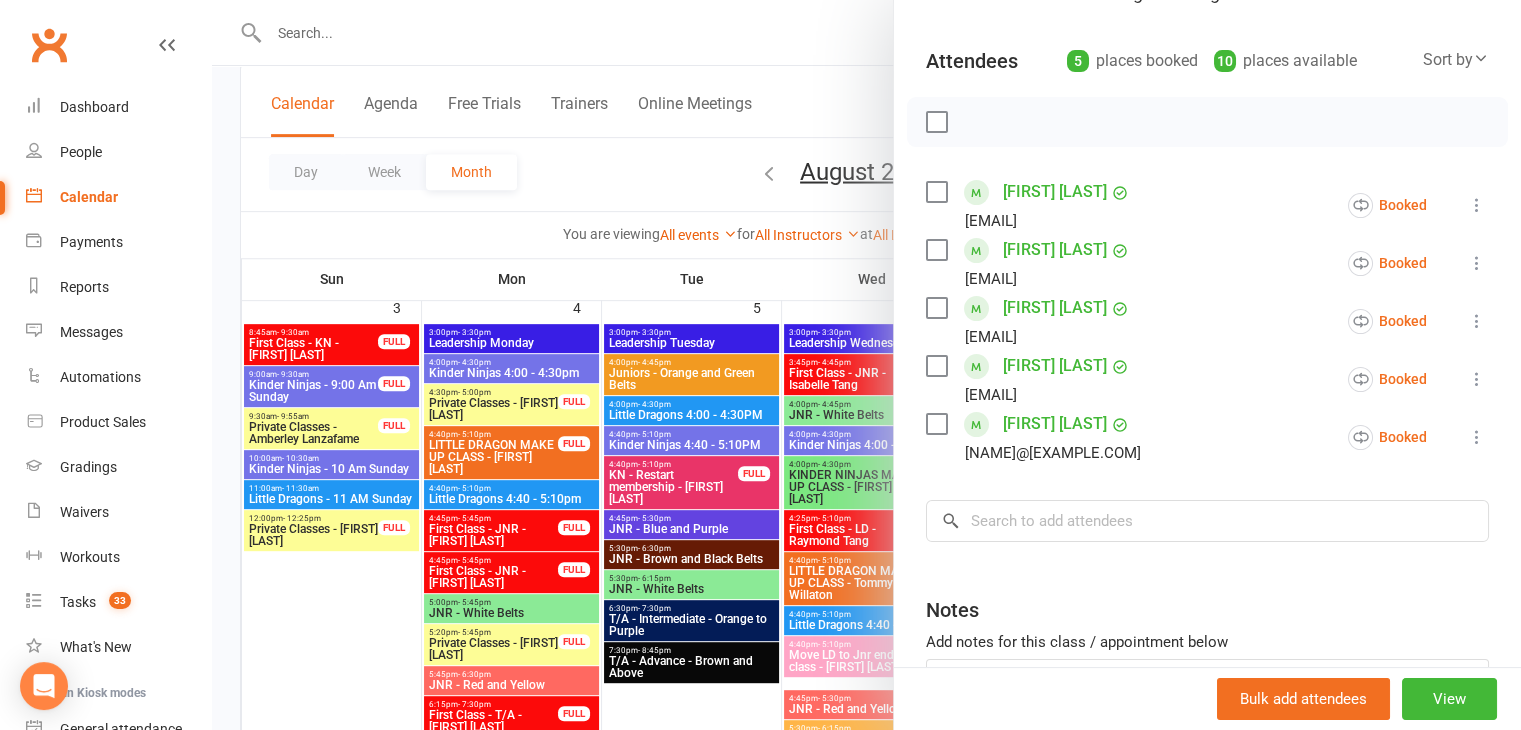 click at bounding box center [866, 365] 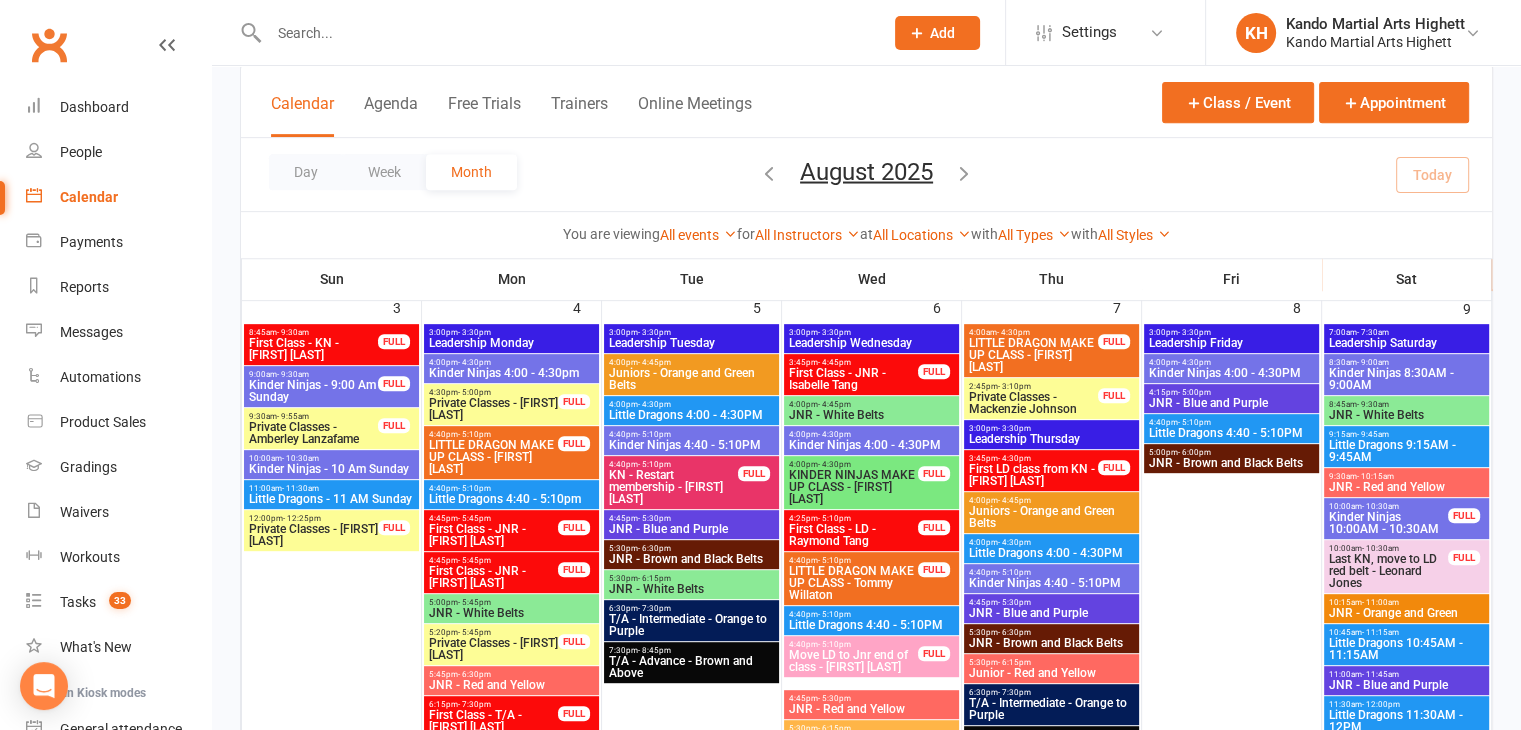 click on "4:00pm  - 4:30pm" at bounding box center (1051, 542) 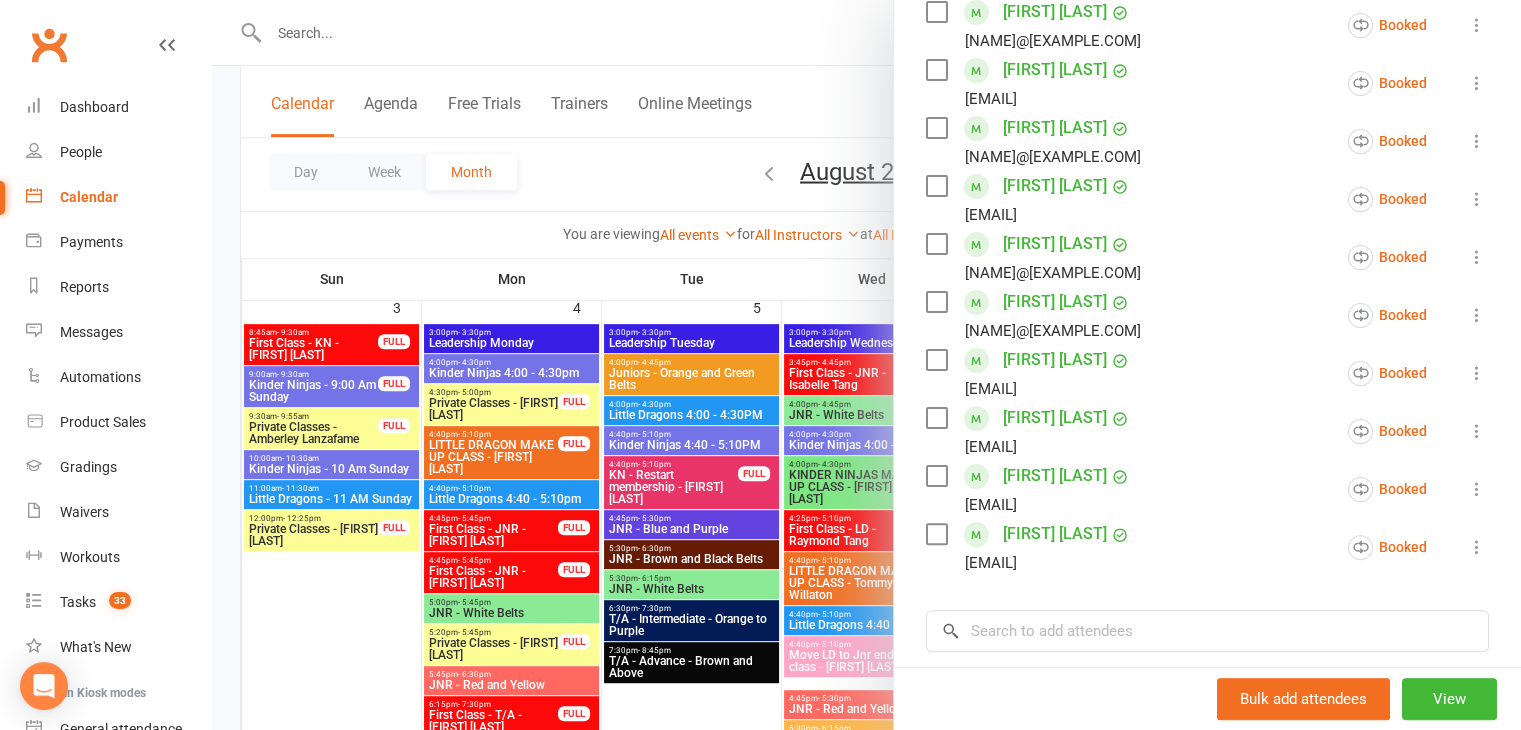scroll, scrollTop: 435, scrollLeft: 0, axis: vertical 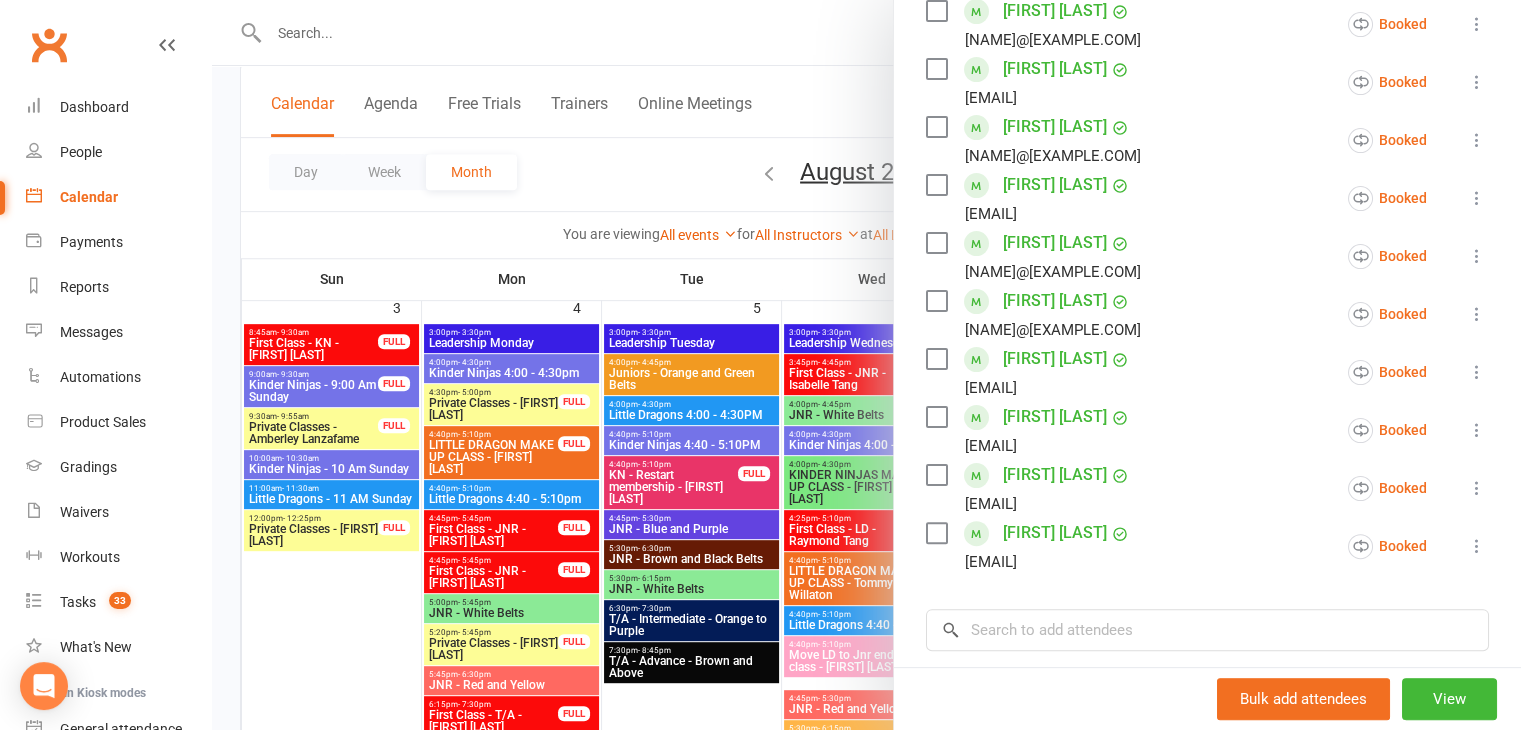 click at bounding box center [866, 365] 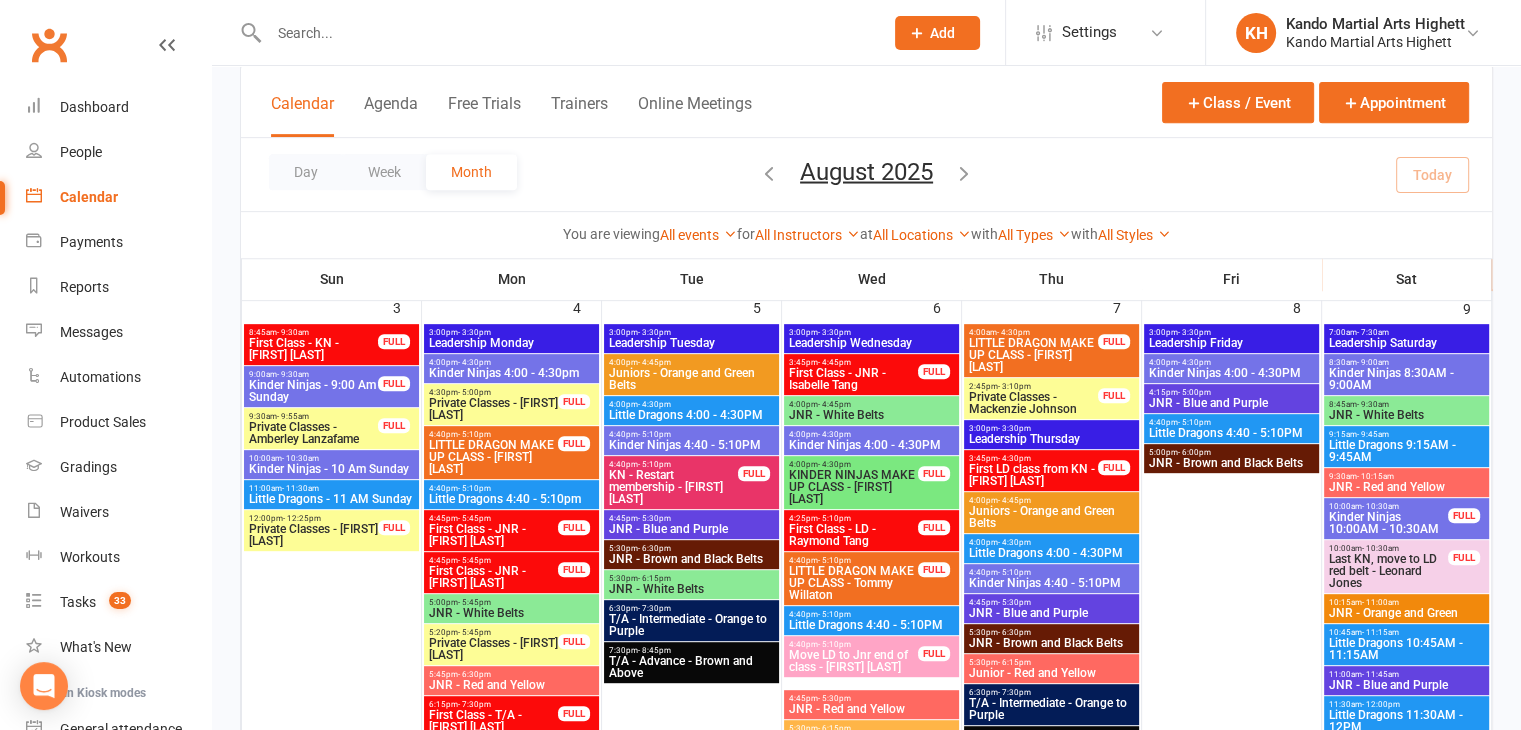 click on "Kinder Ninjas 4:40 - 5:10PM" at bounding box center (1051, 583) 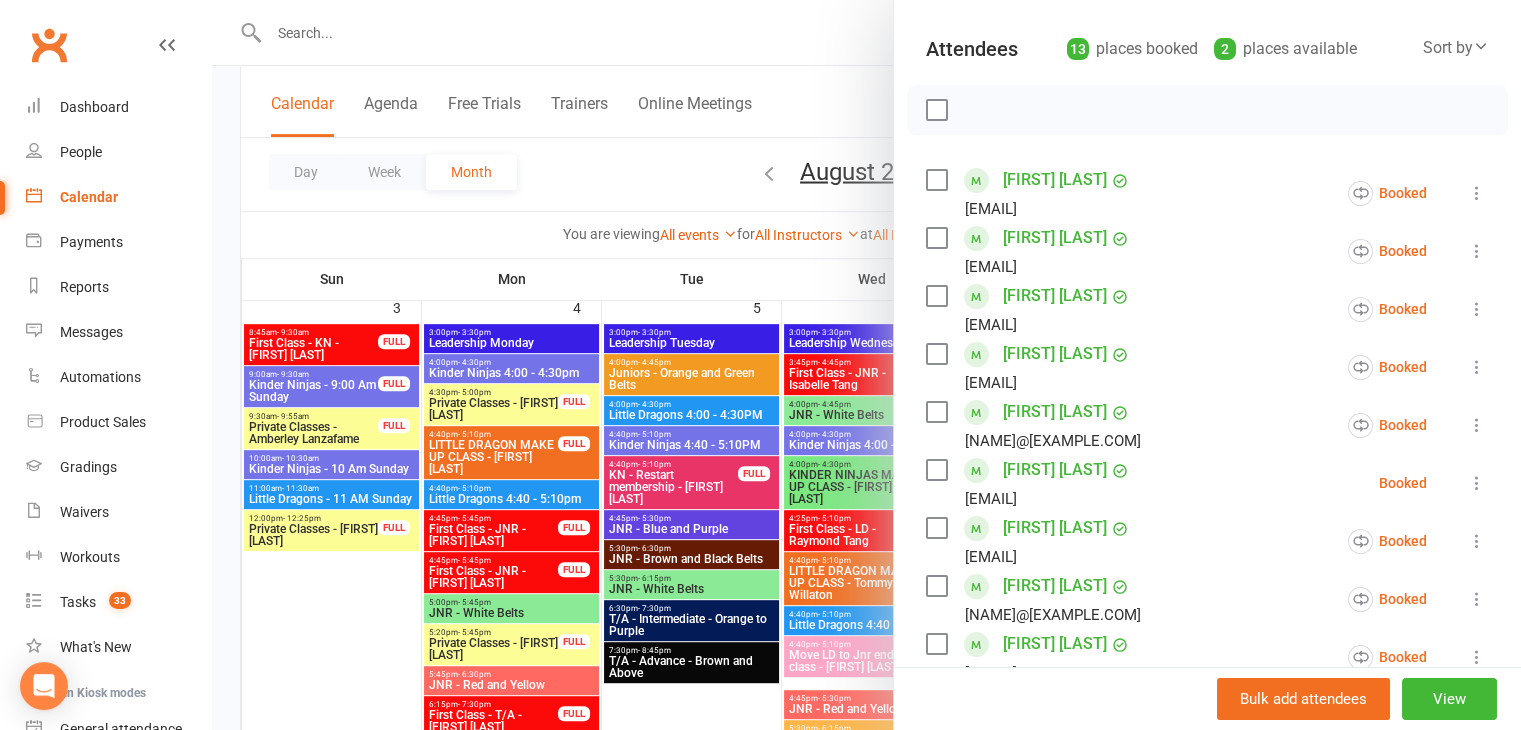 scroll, scrollTop: 214, scrollLeft: 0, axis: vertical 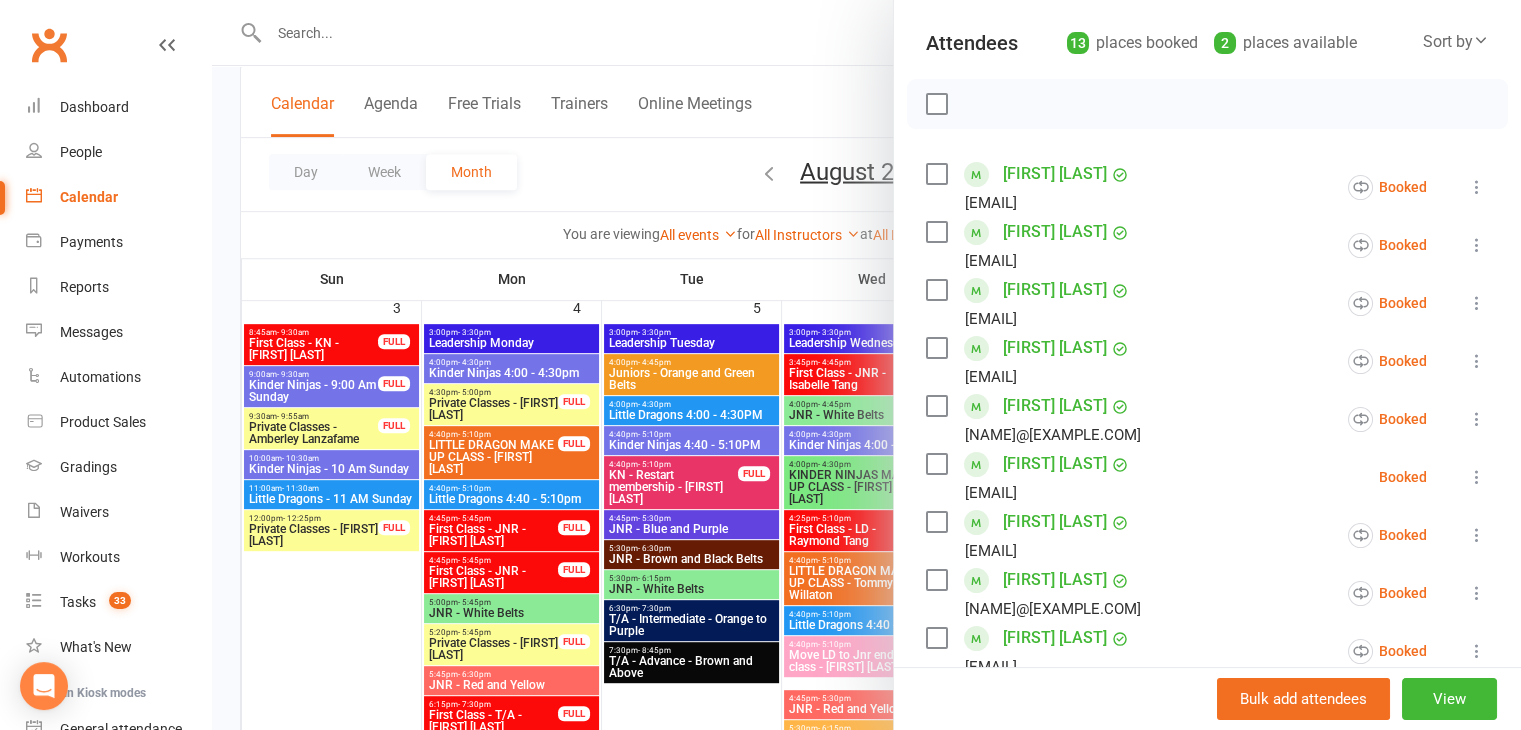 click at bounding box center (1477, 477) 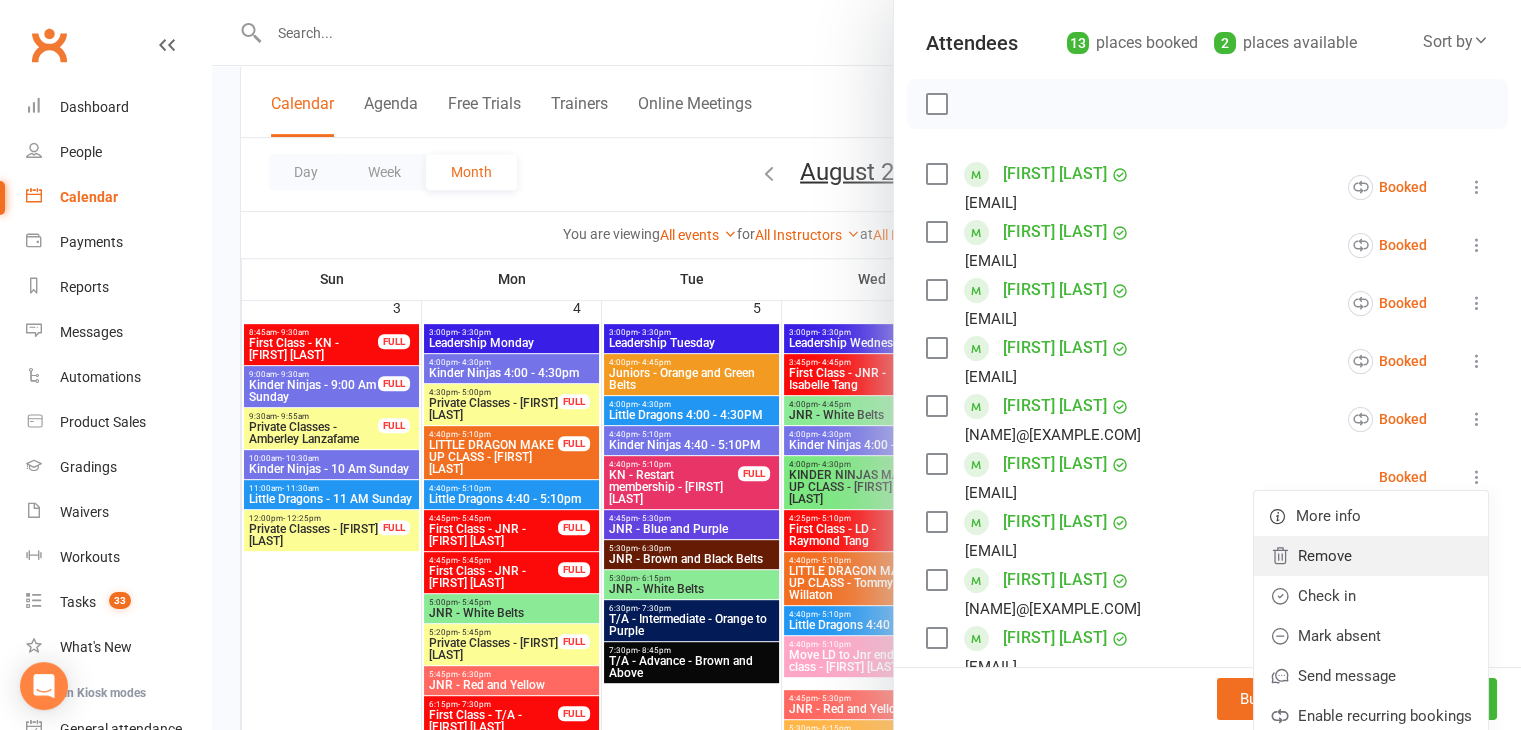 click on "Remove" at bounding box center [1371, 556] 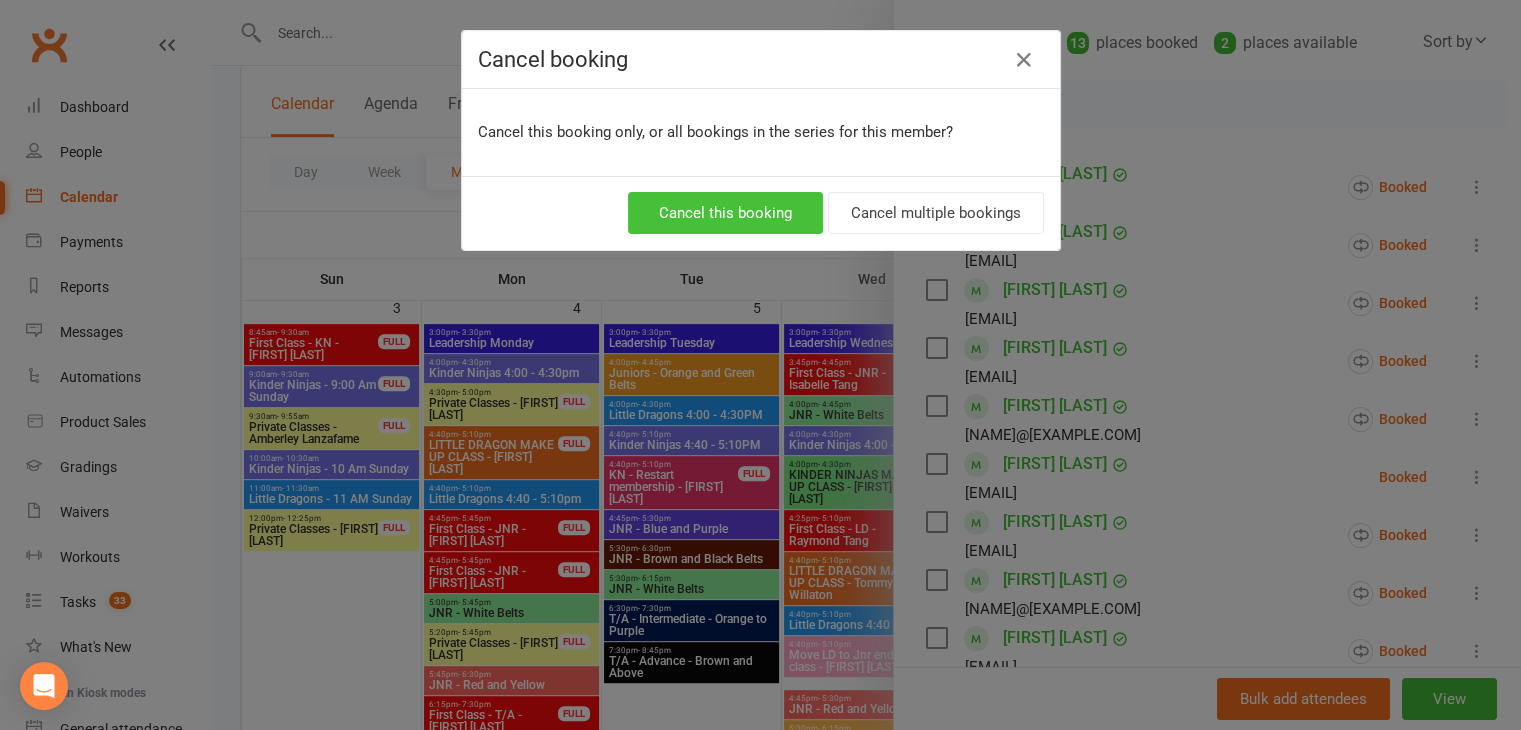 click on "Cancel this booking" at bounding box center (725, 213) 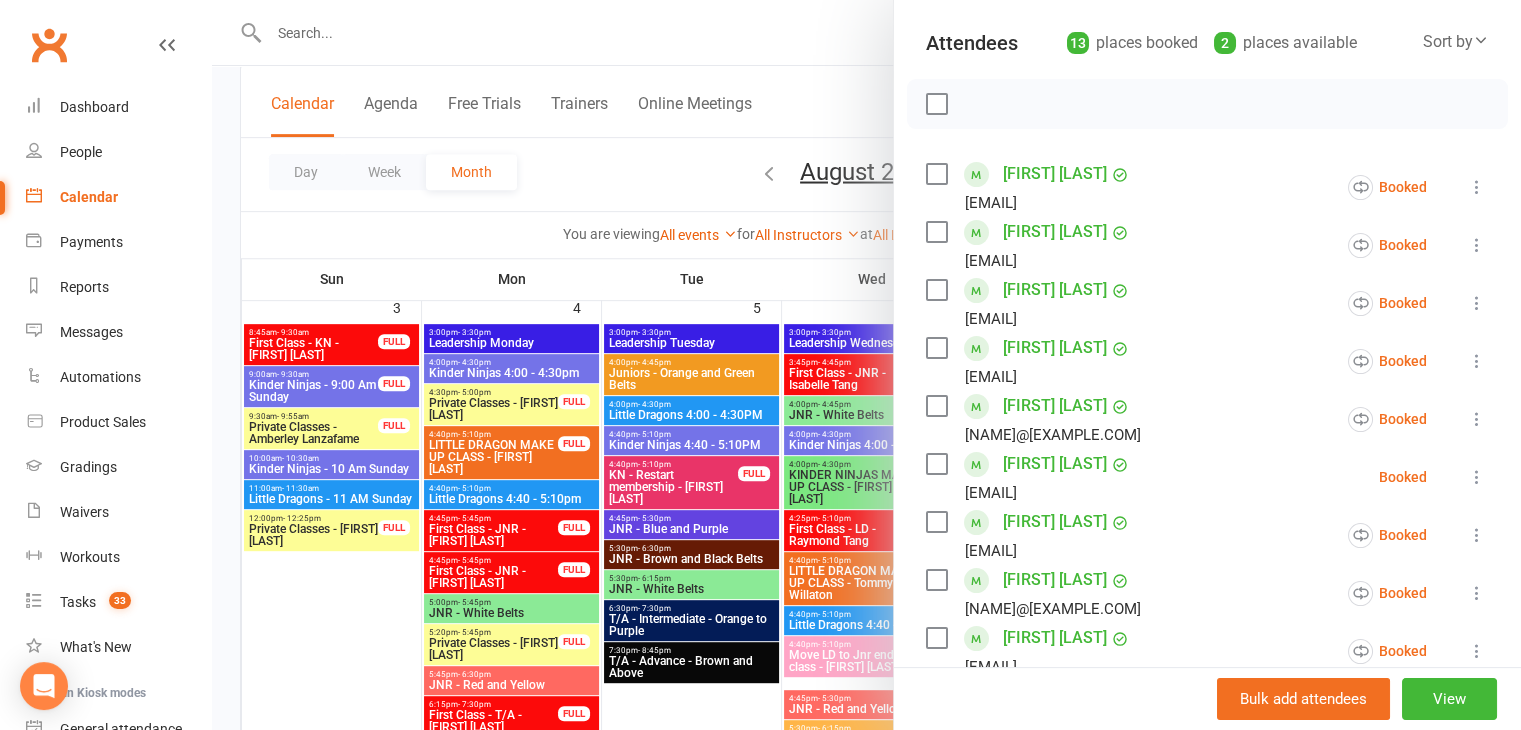 click at bounding box center (866, 365) 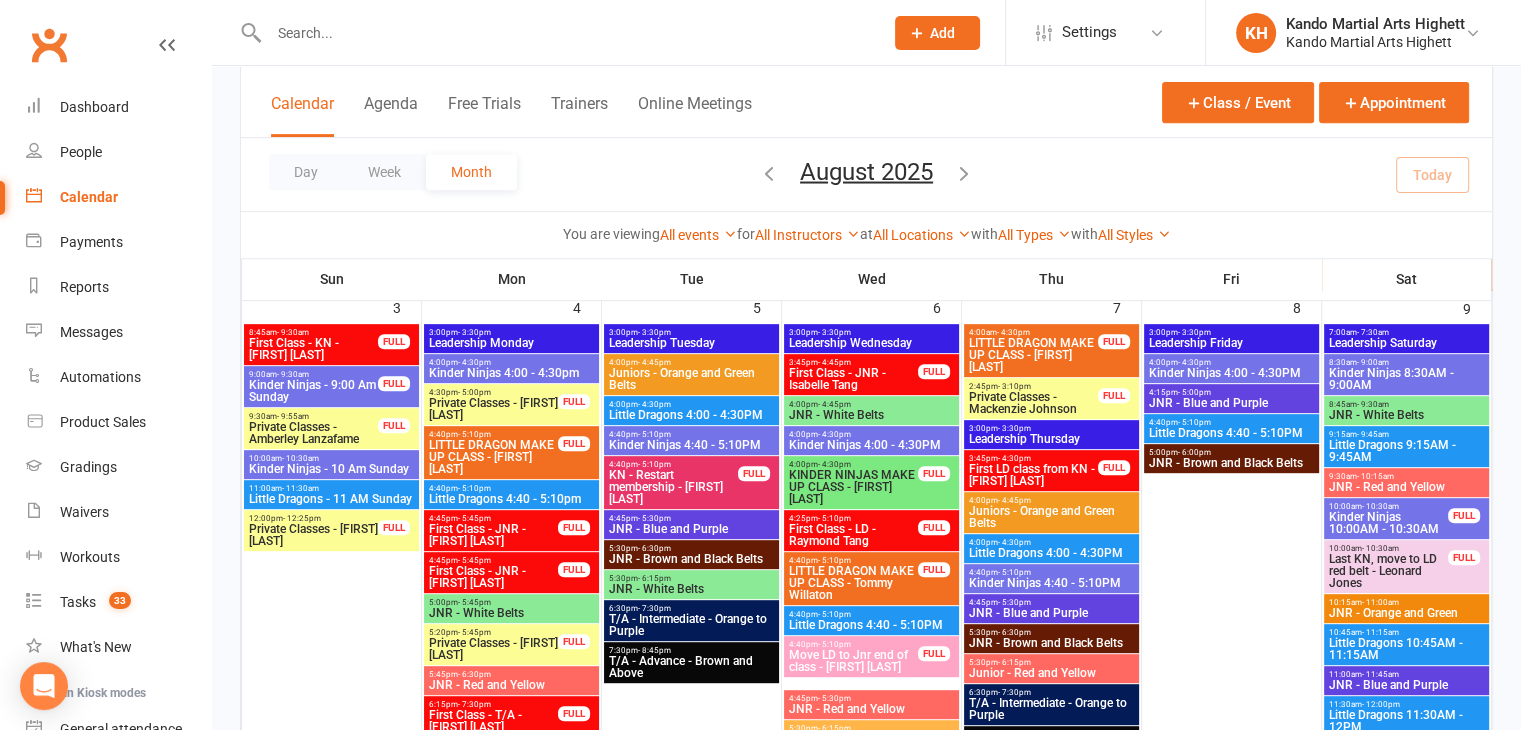 click on "Kinder Ninjas 4:40 - 5:10PM" at bounding box center (1051, 583) 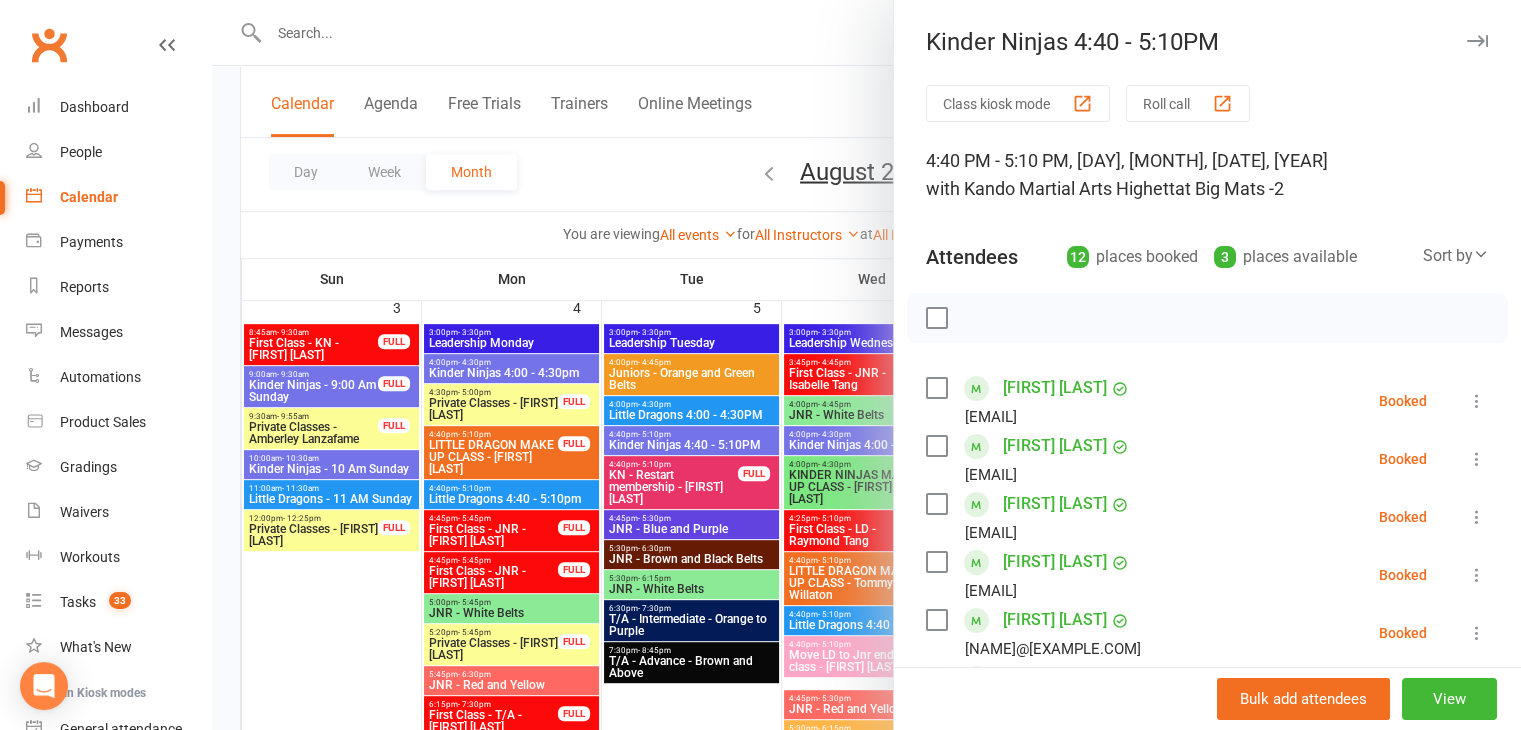 click at bounding box center (866, 365) 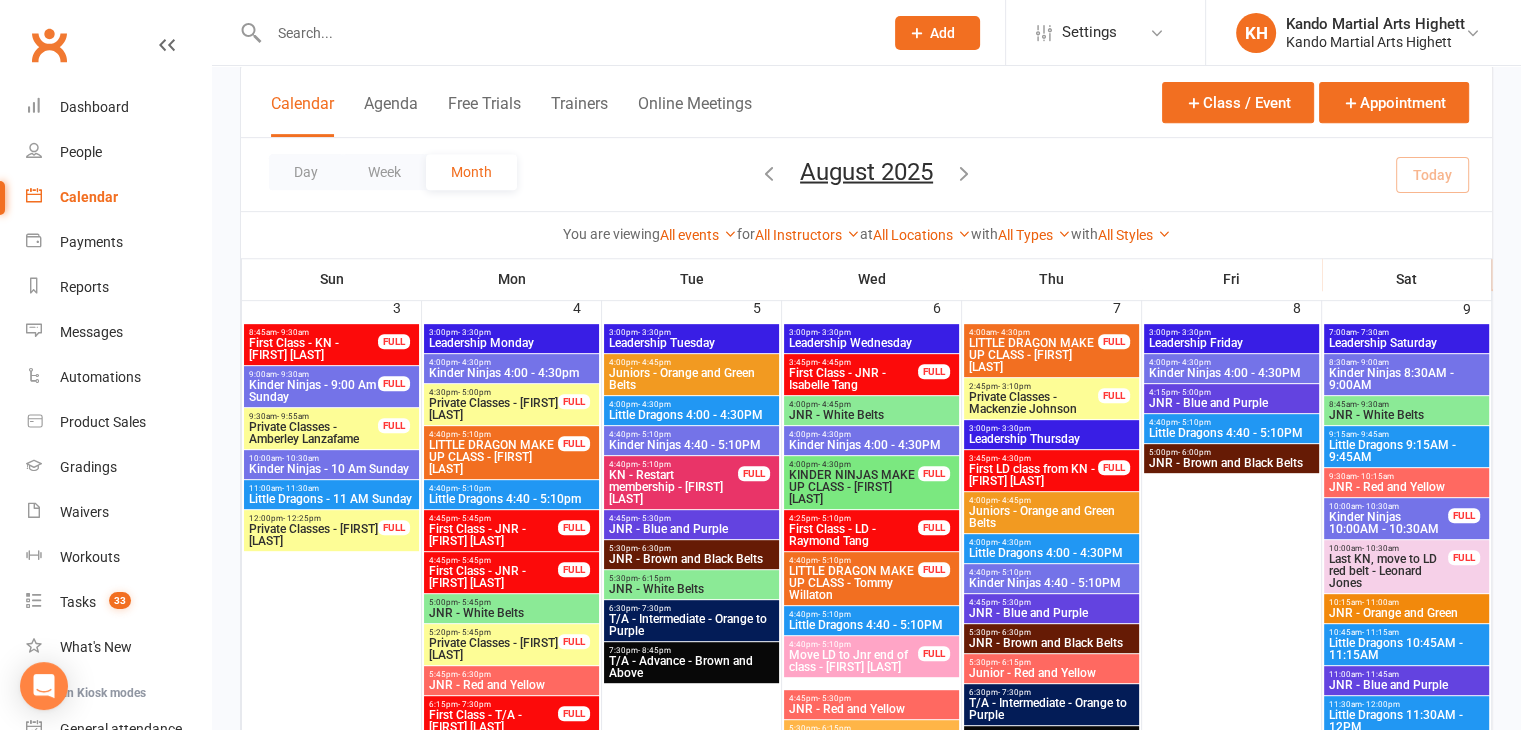 click on "4:00pm  - 4:30pm" at bounding box center (1051, 542) 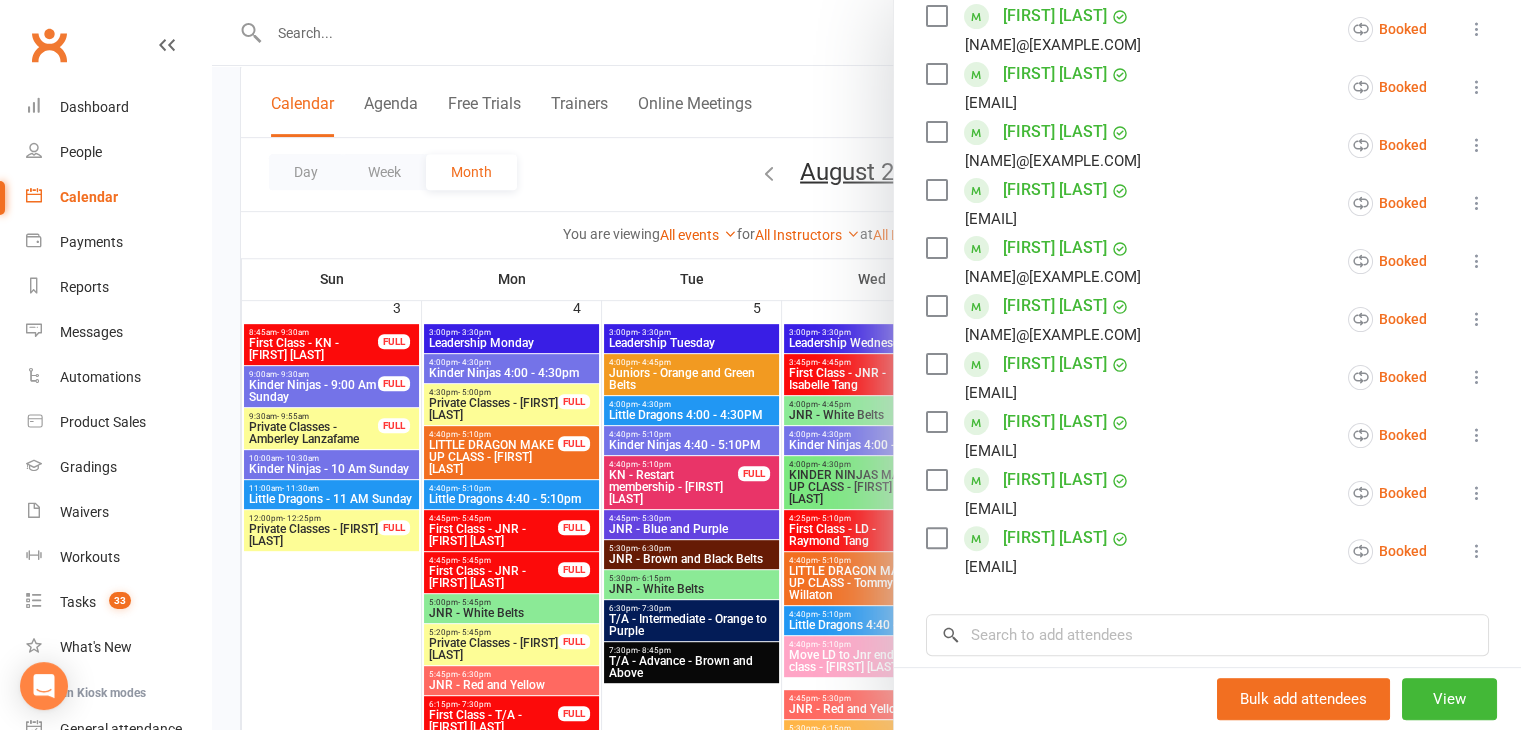 scroll, scrollTop: 700, scrollLeft: 0, axis: vertical 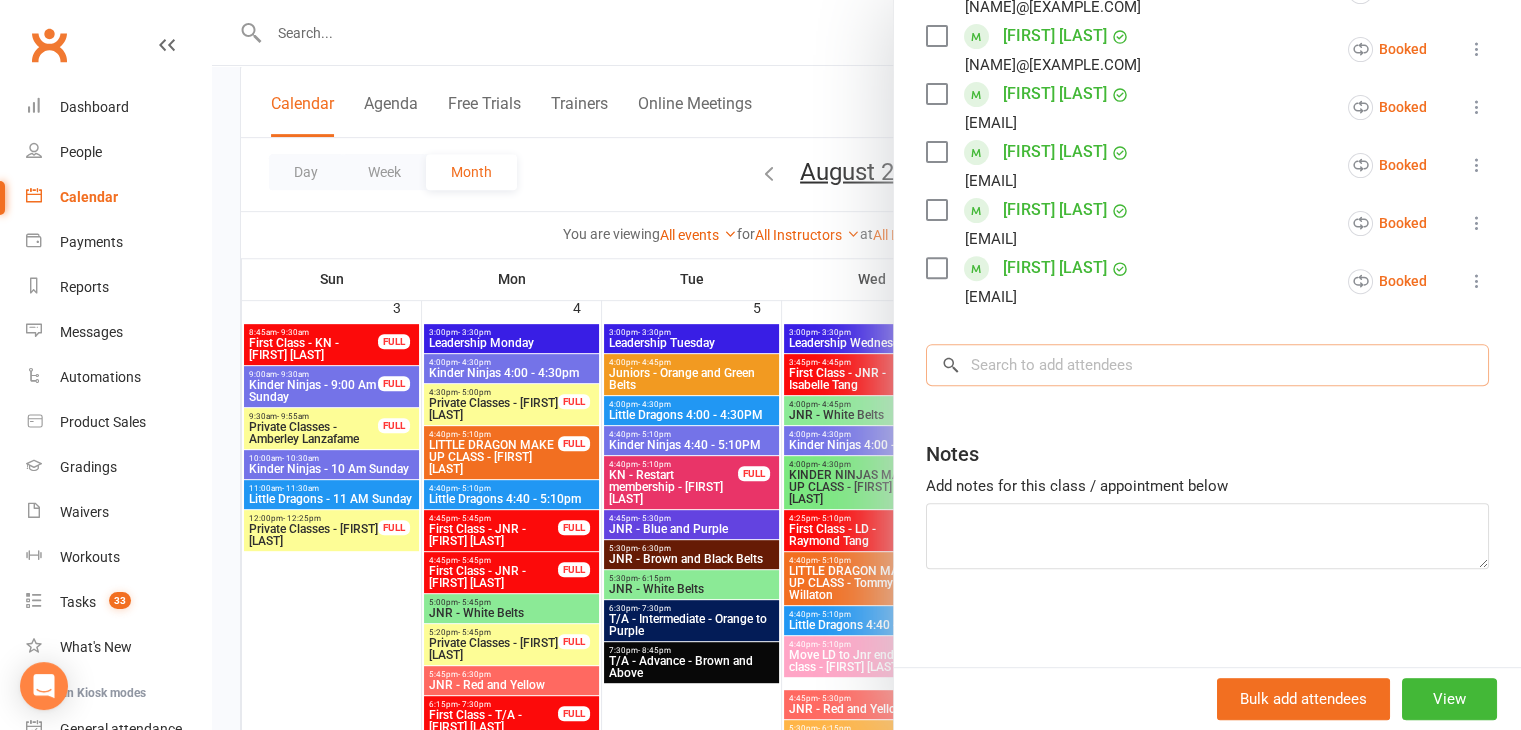 click at bounding box center (1207, 365) 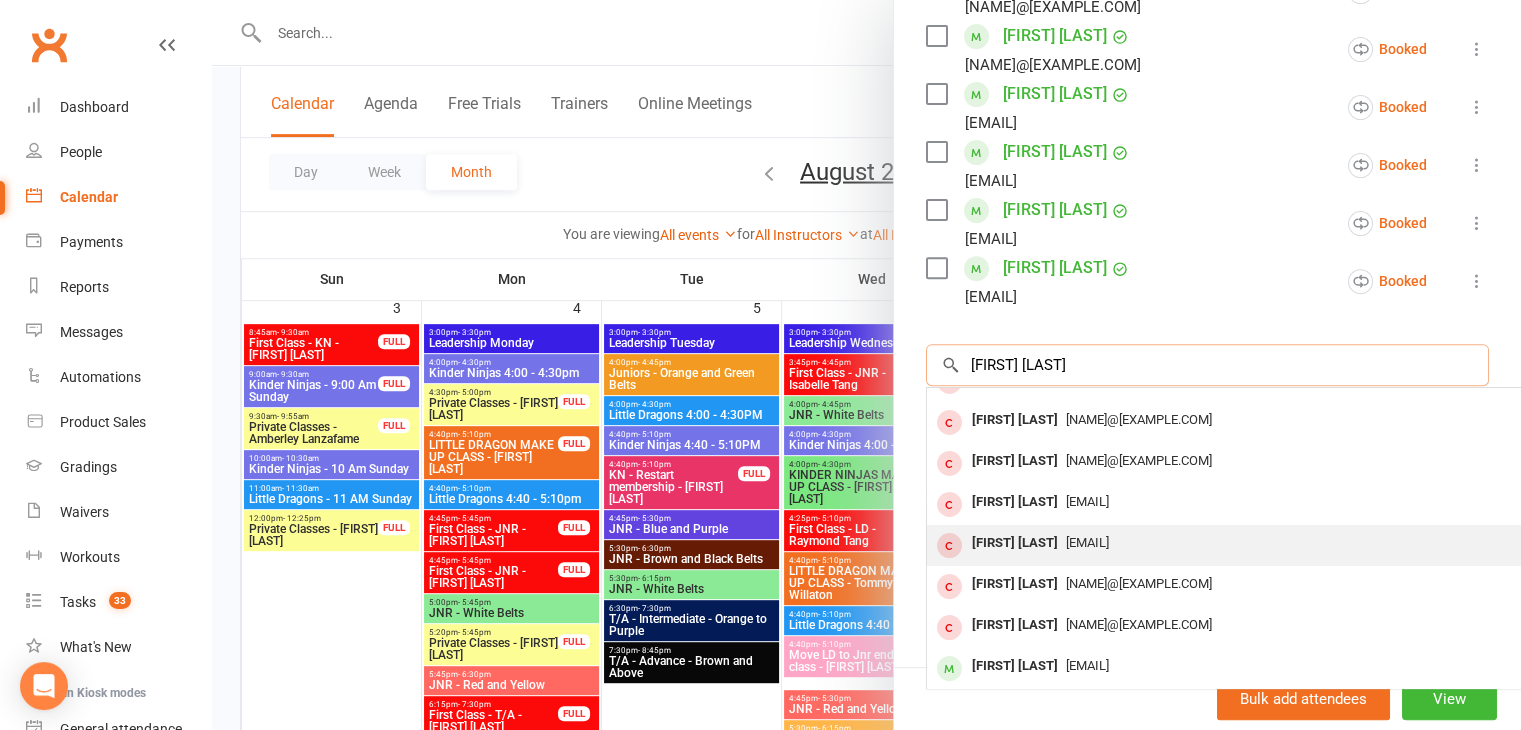 scroll, scrollTop: 0, scrollLeft: 0, axis: both 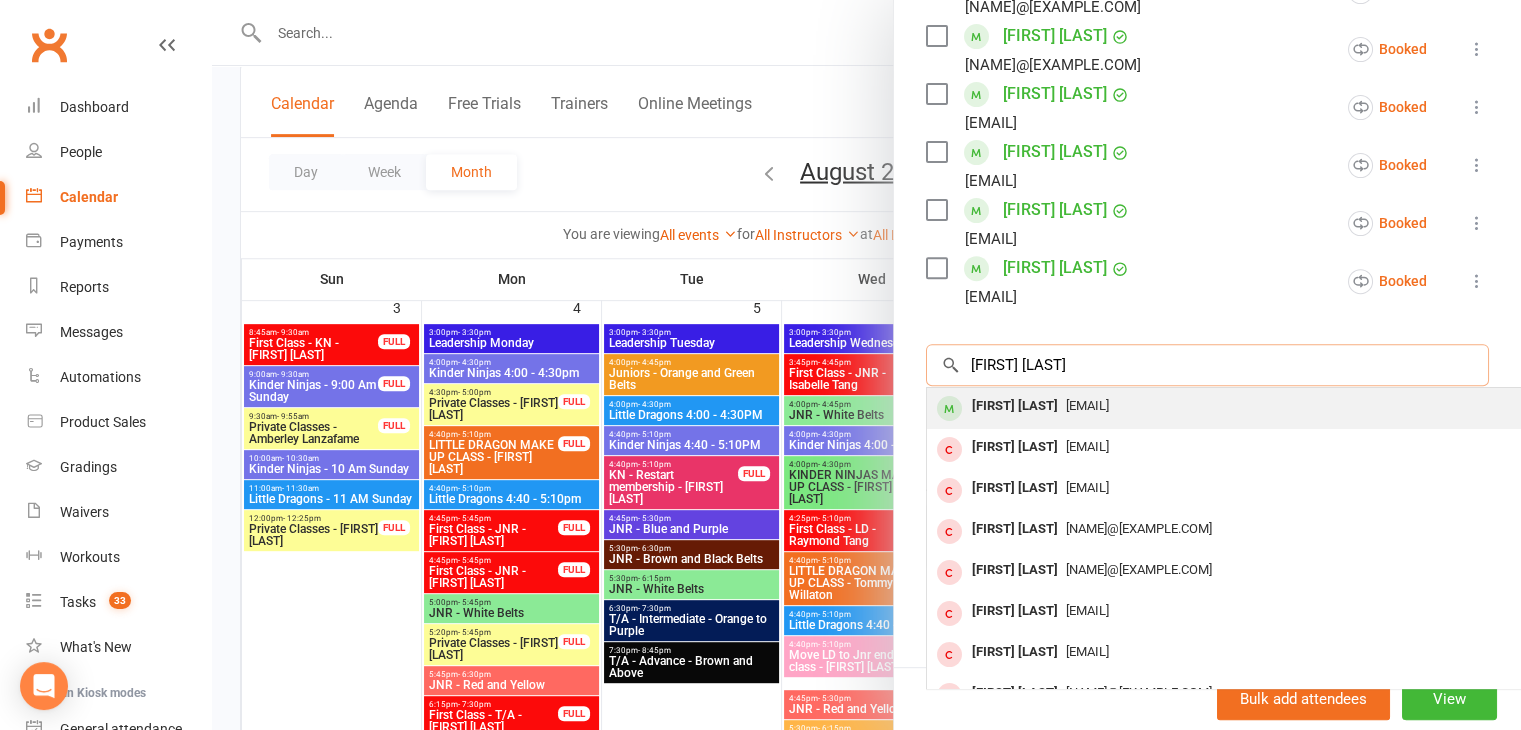 type on "william mowso" 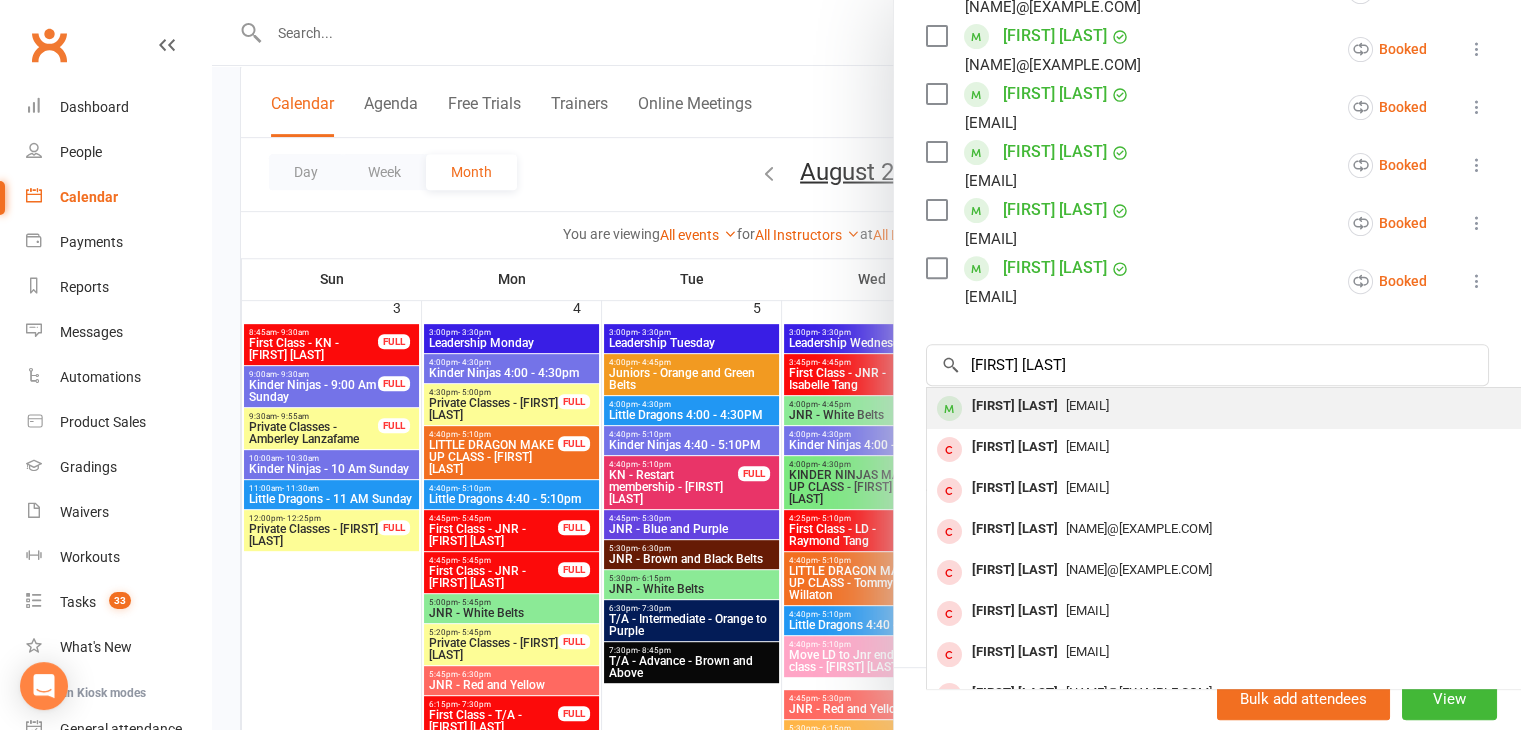 click on "Willam Mowson" at bounding box center [1015, 406] 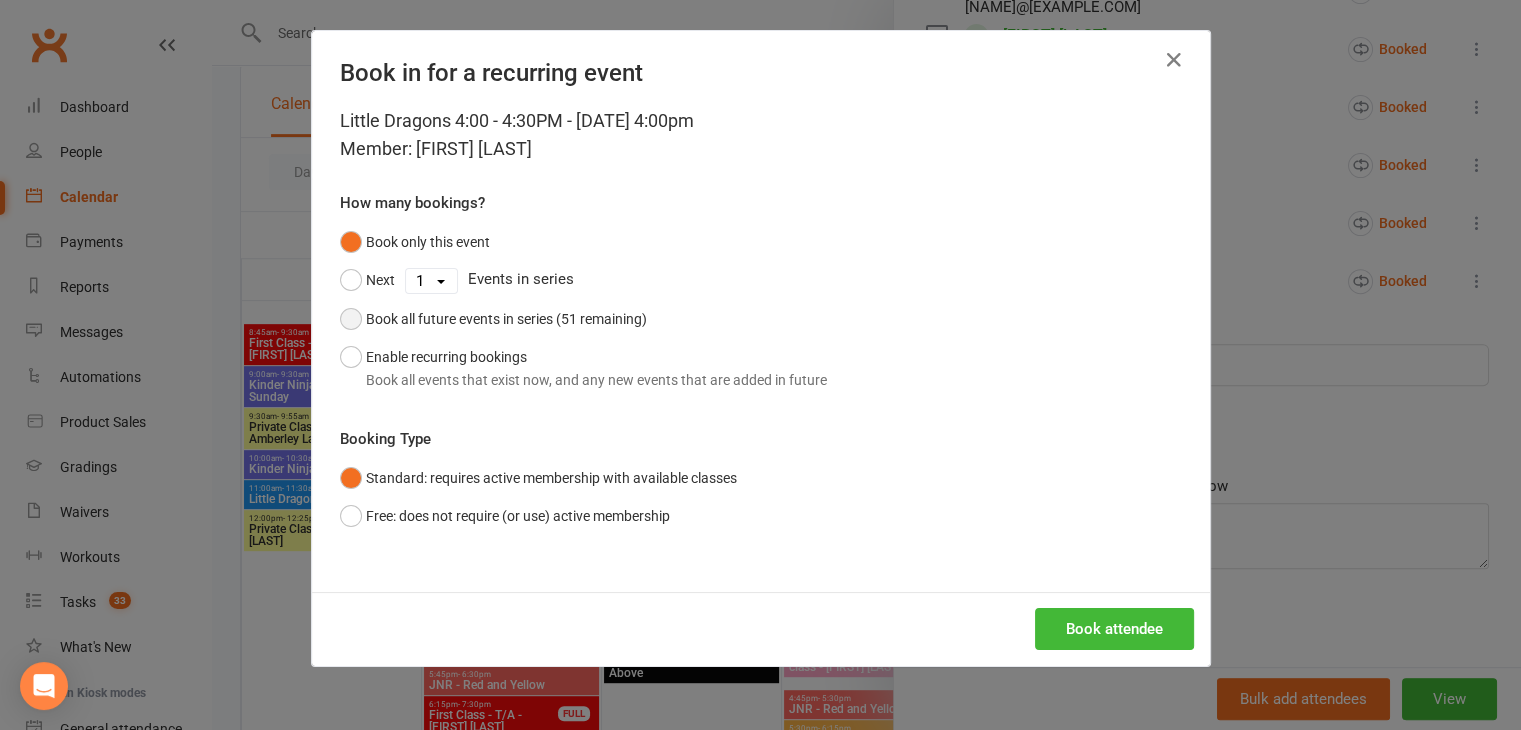 click on "Book all future events in series (51 remaining)" at bounding box center (493, 319) 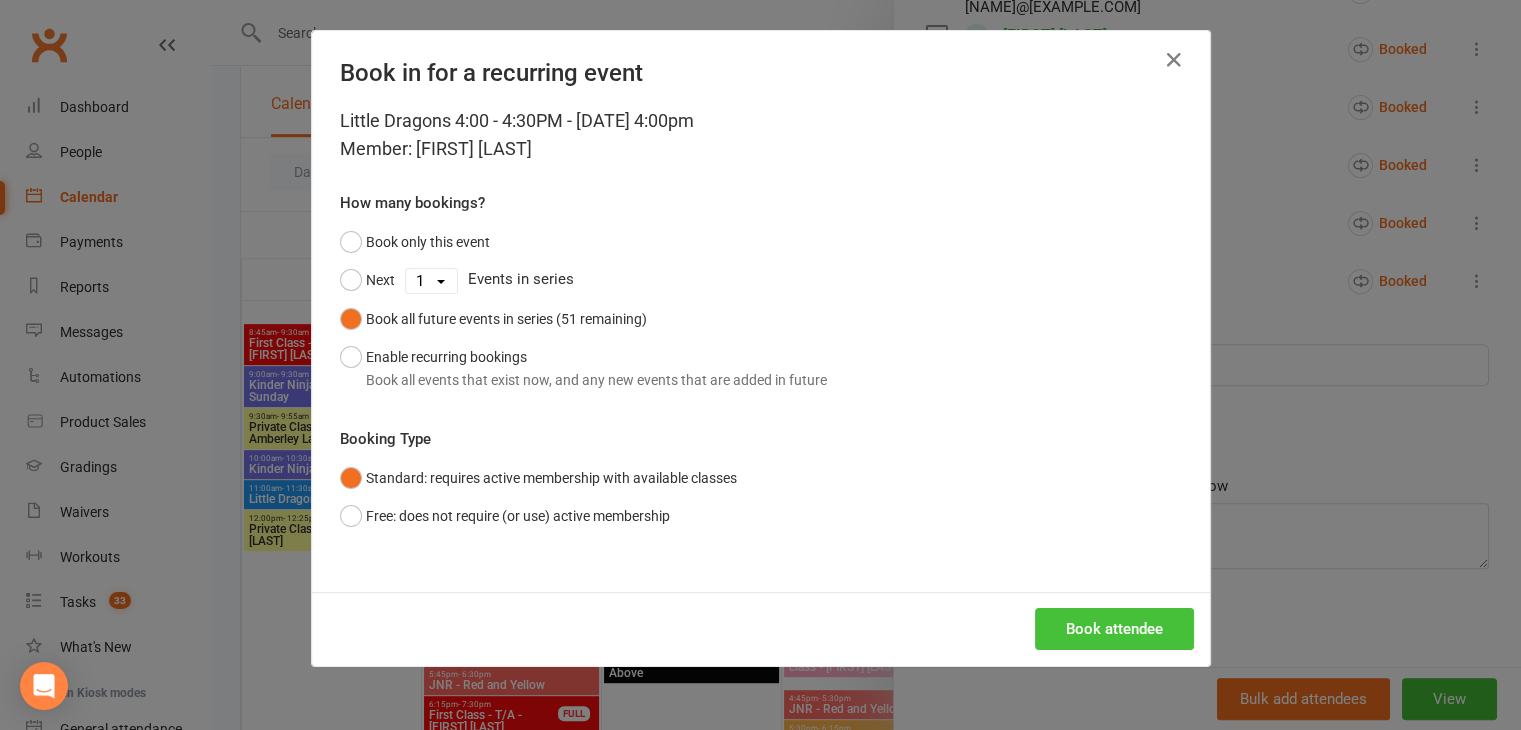 click on "Book attendee" at bounding box center (1114, 629) 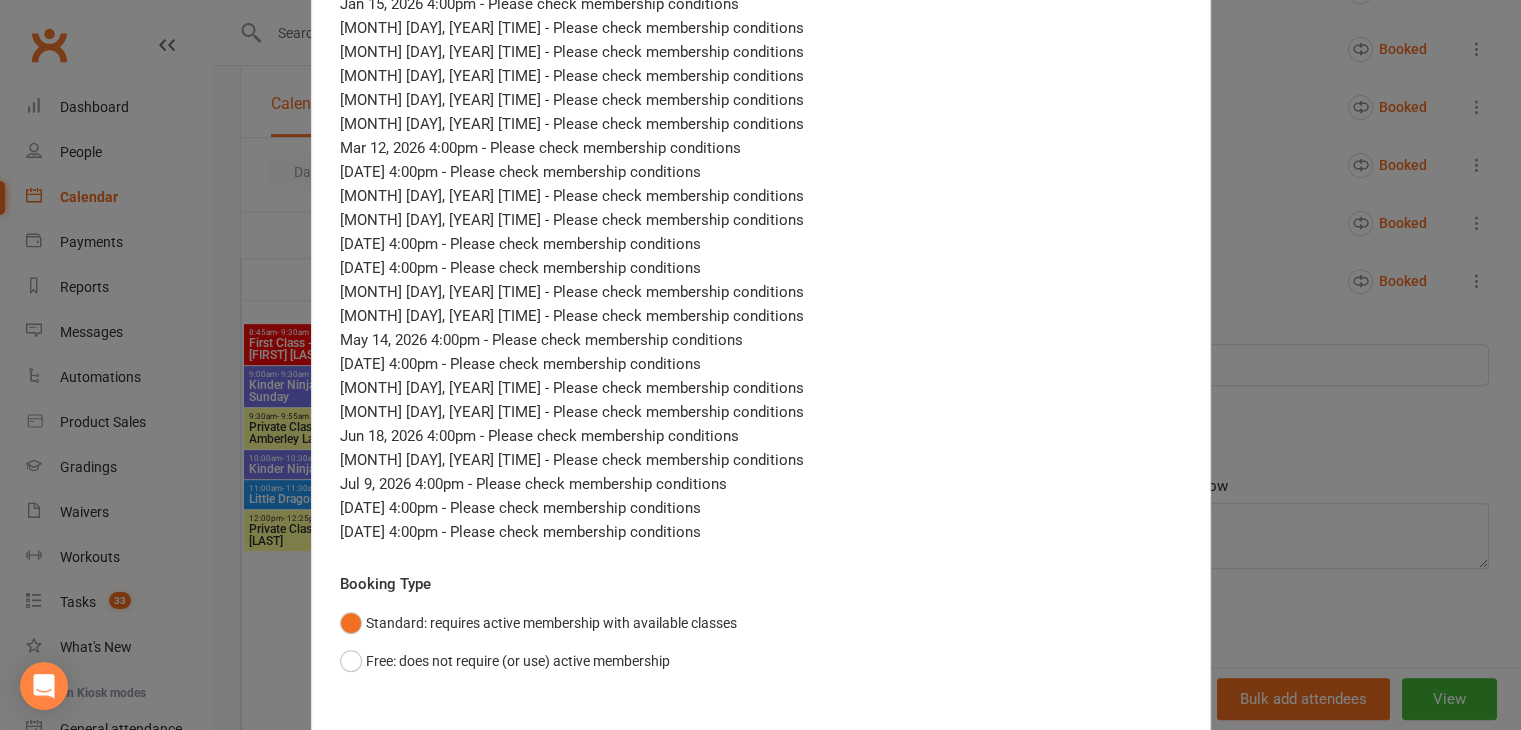 scroll, scrollTop: 830, scrollLeft: 0, axis: vertical 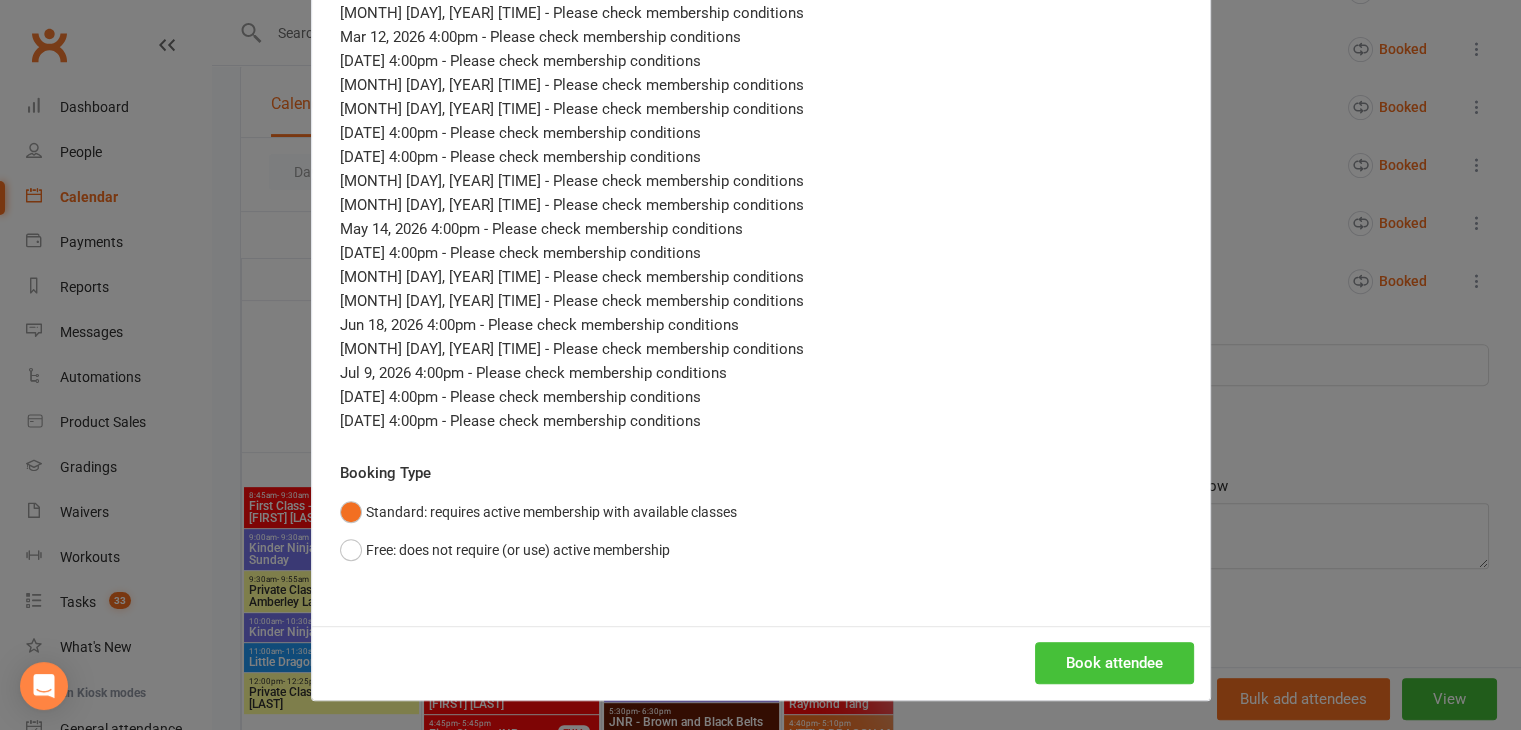 click on "Book attendee" at bounding box center (1114, 663) 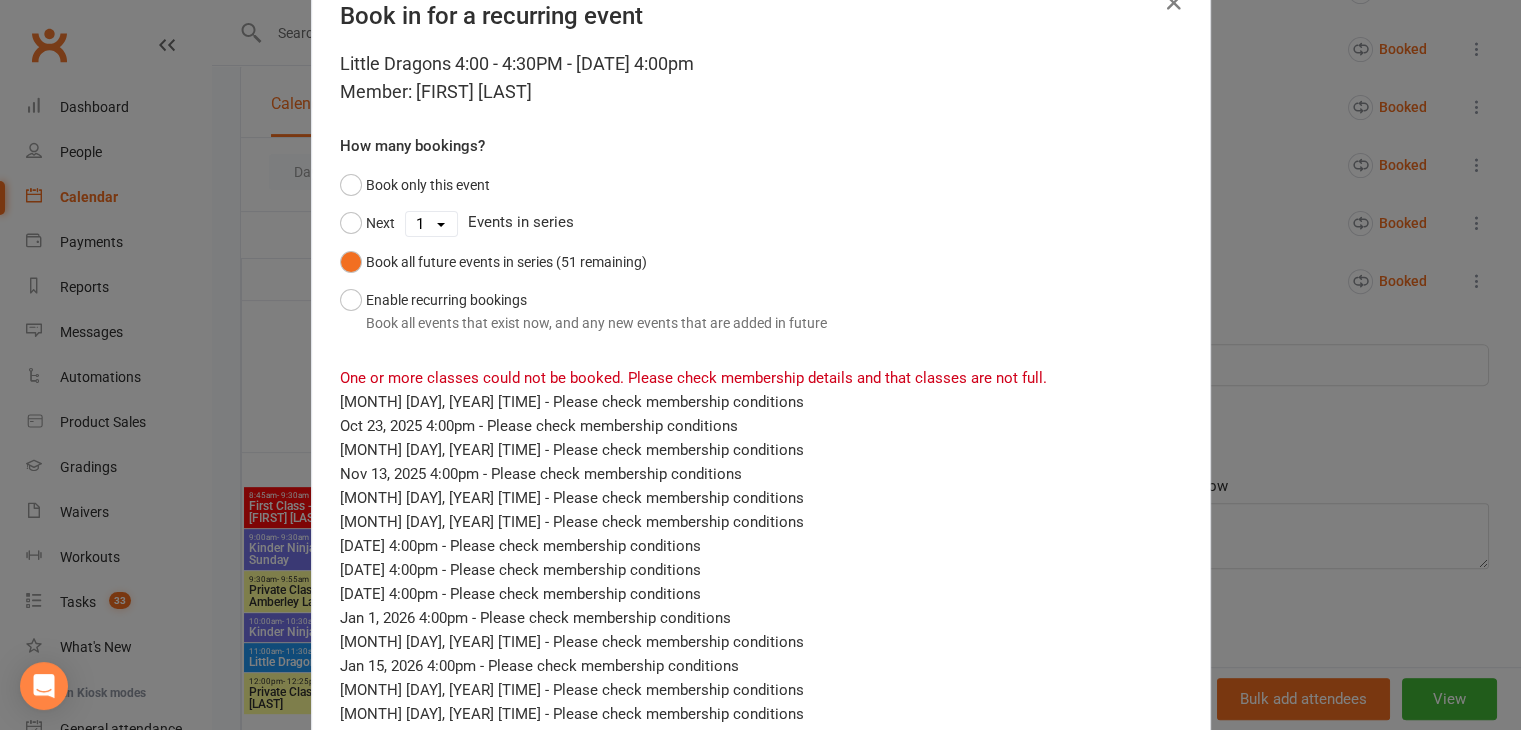 scroll, scrollTop: 0, scrollLeft: 0, axis: both 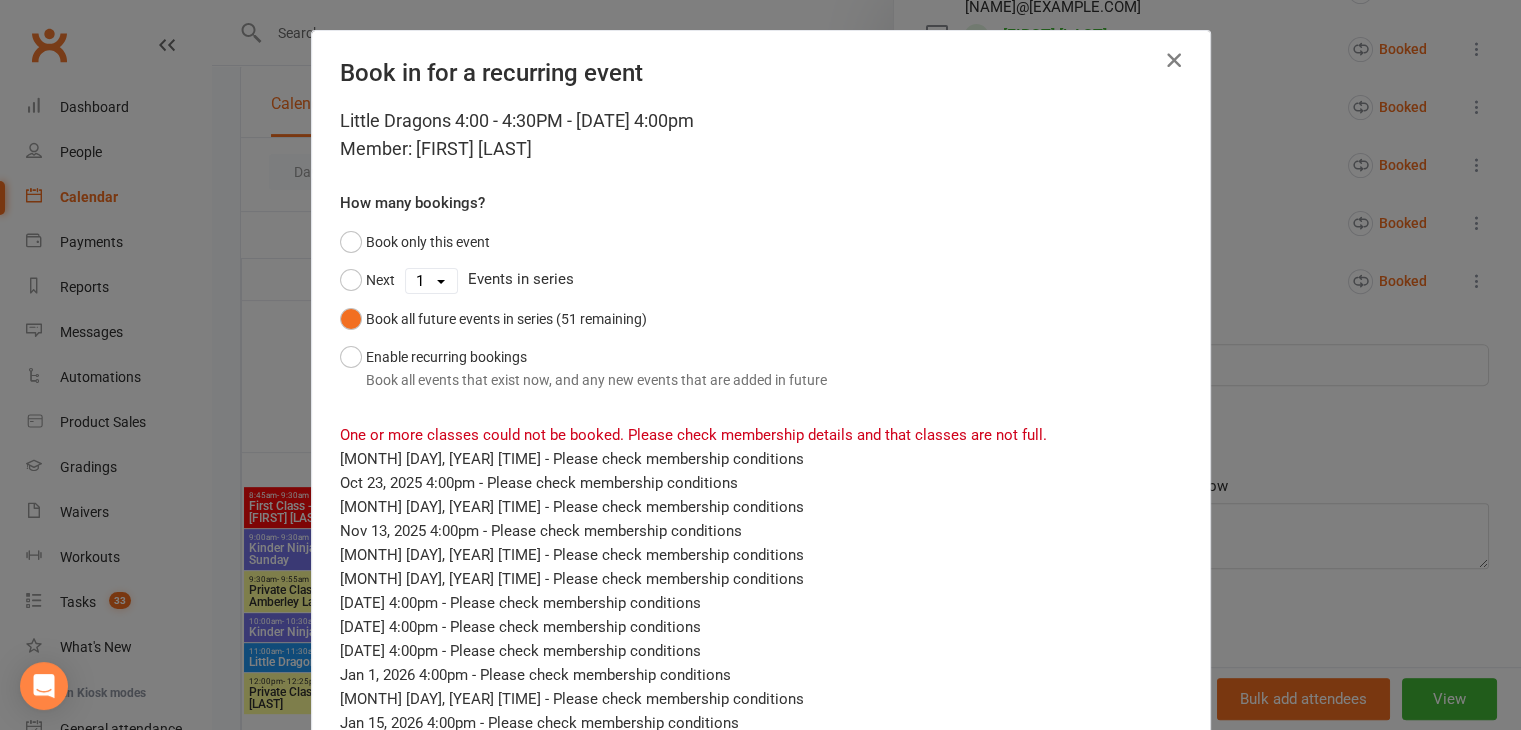 click at bounding box center (1174, 60) 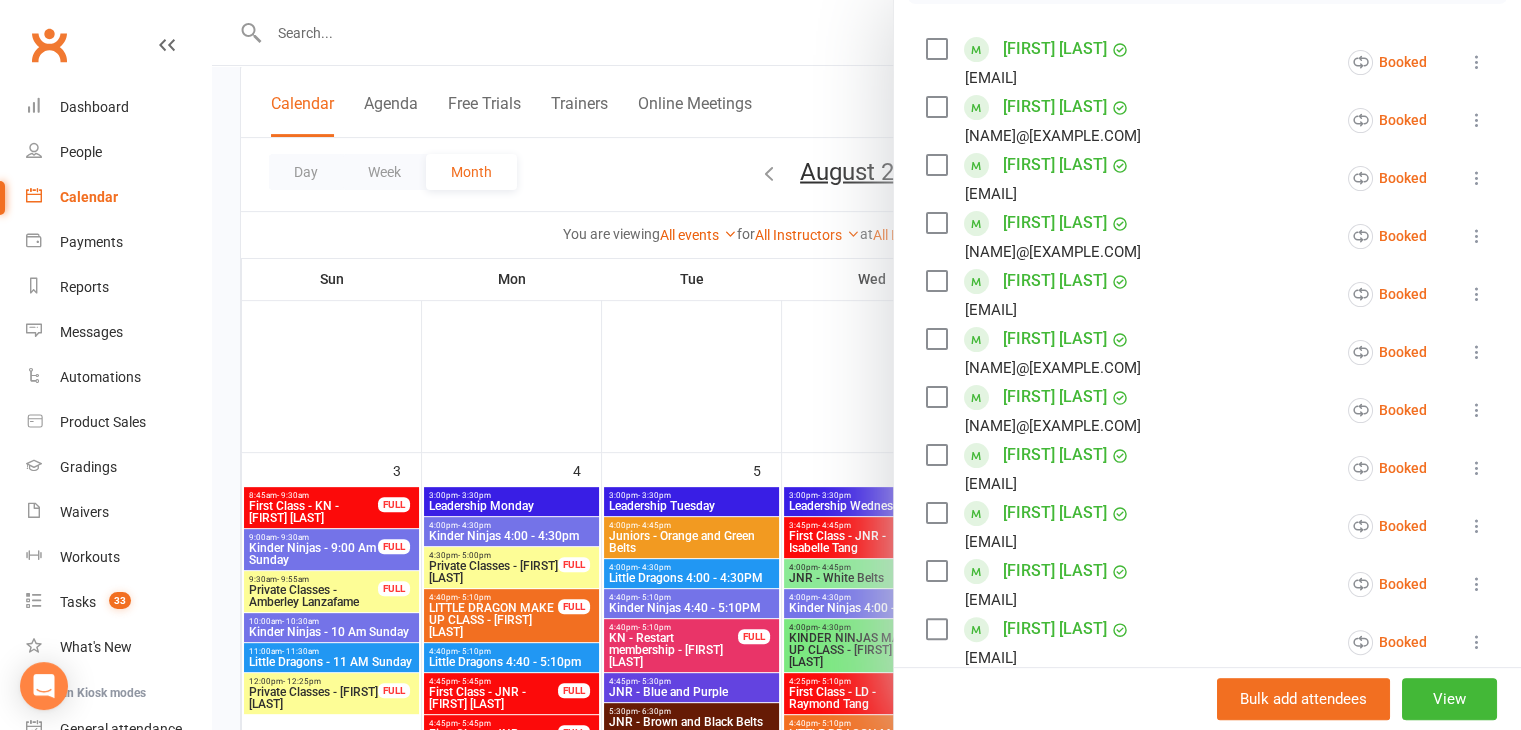 scroll, scrollTop: 363, scrollLeft: 0, axis: vertical 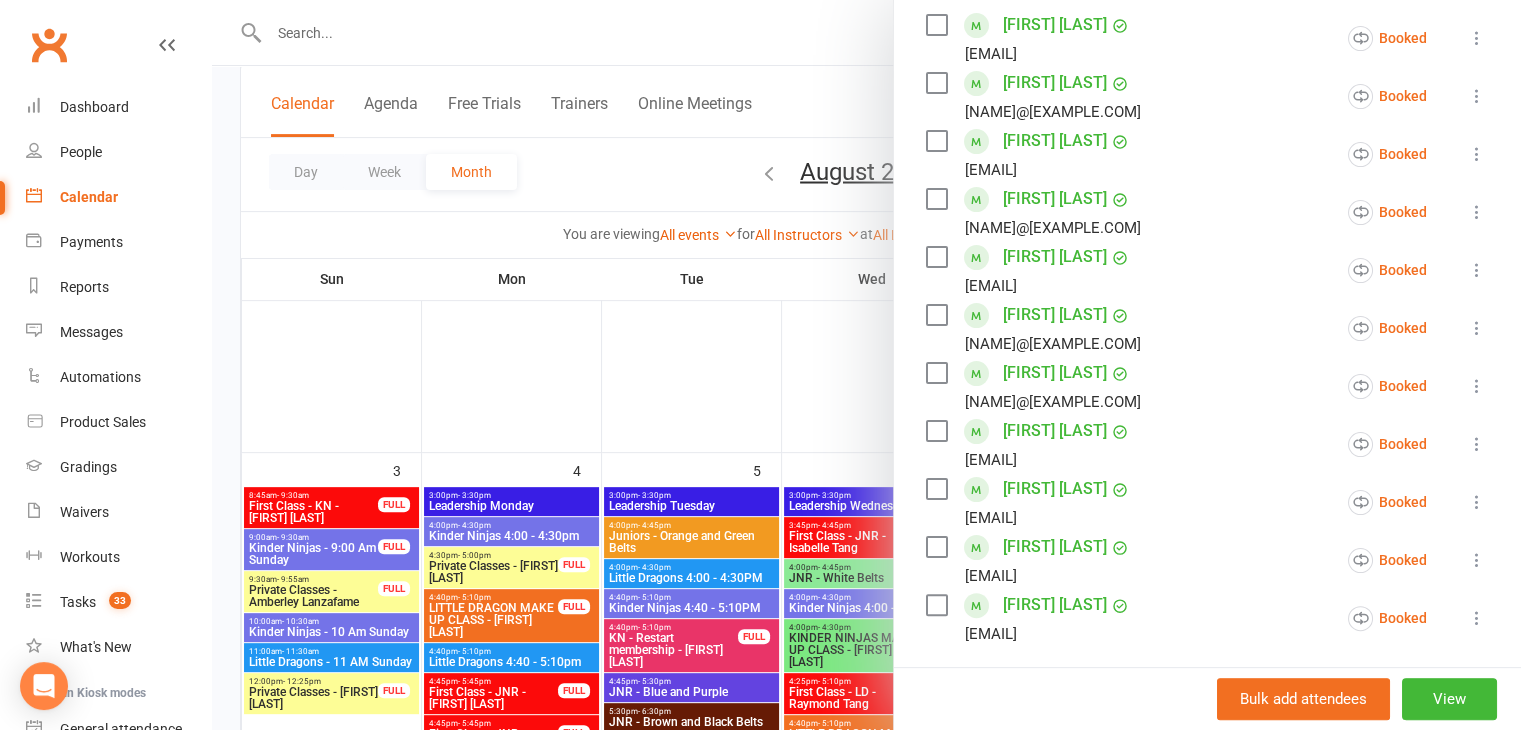 click at bounding box center [866, 365] 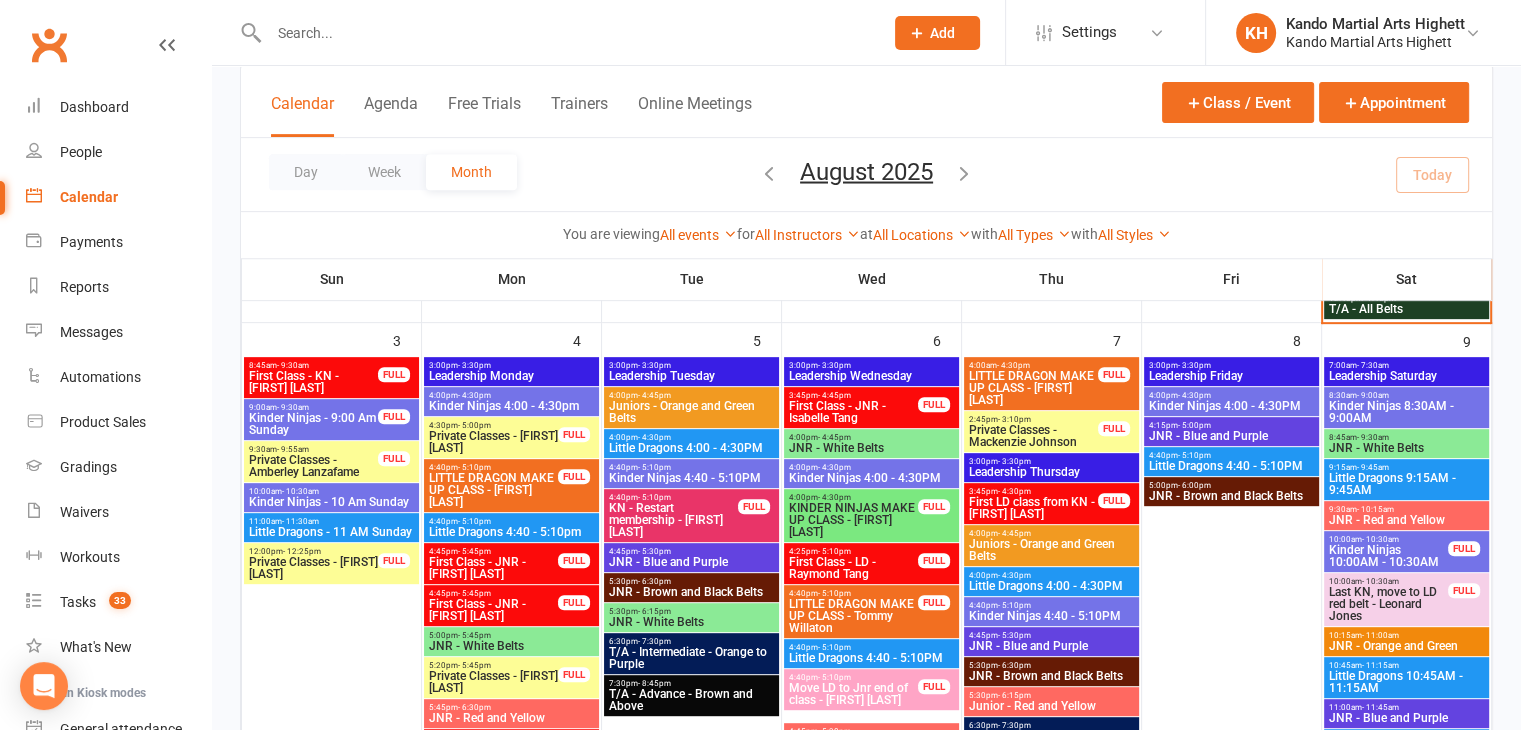 scroll, scrollTop: 810, scrollLeft: 0, axis: vertical 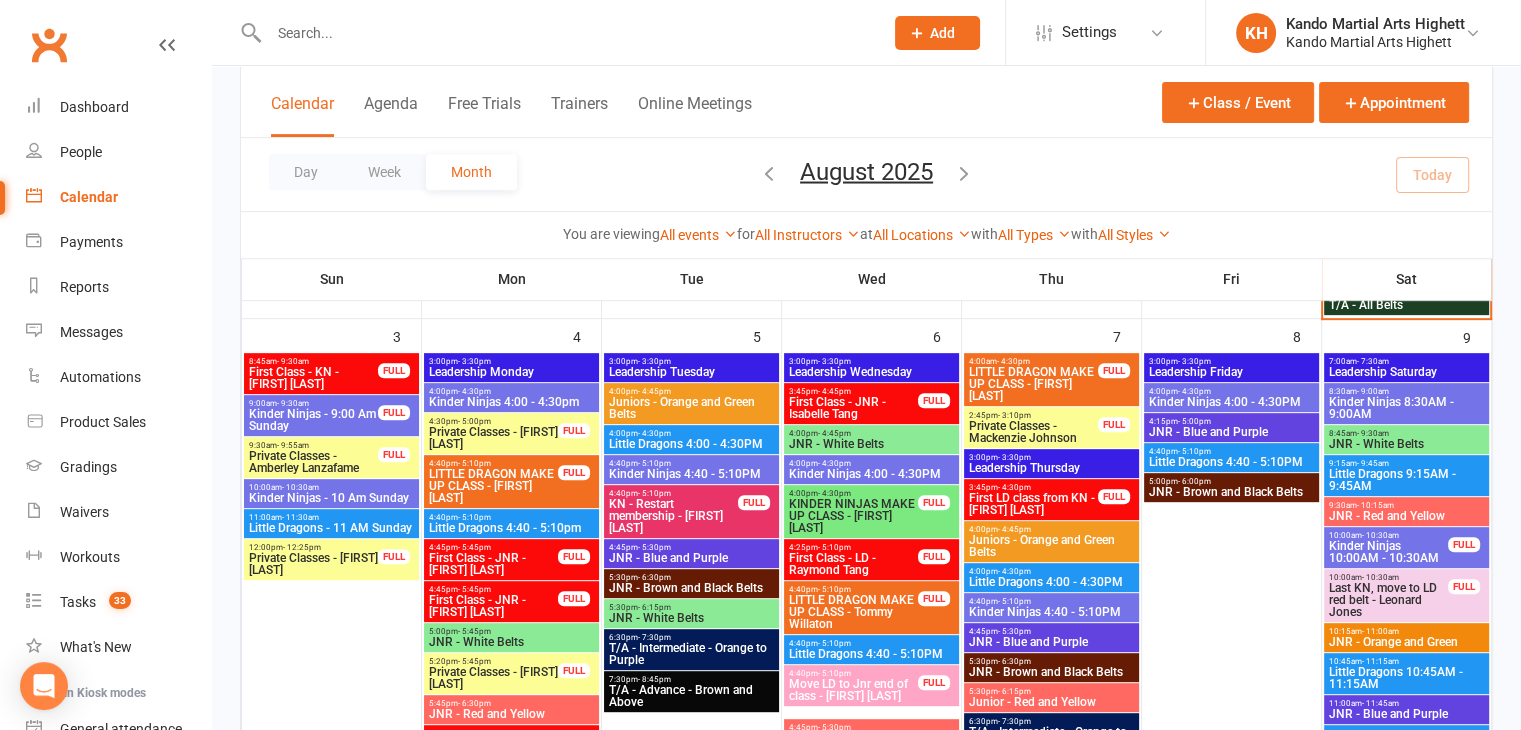 click on "Kinder Ninjas 4:40 - 5:10PM" at bounding box center (1051, 612) 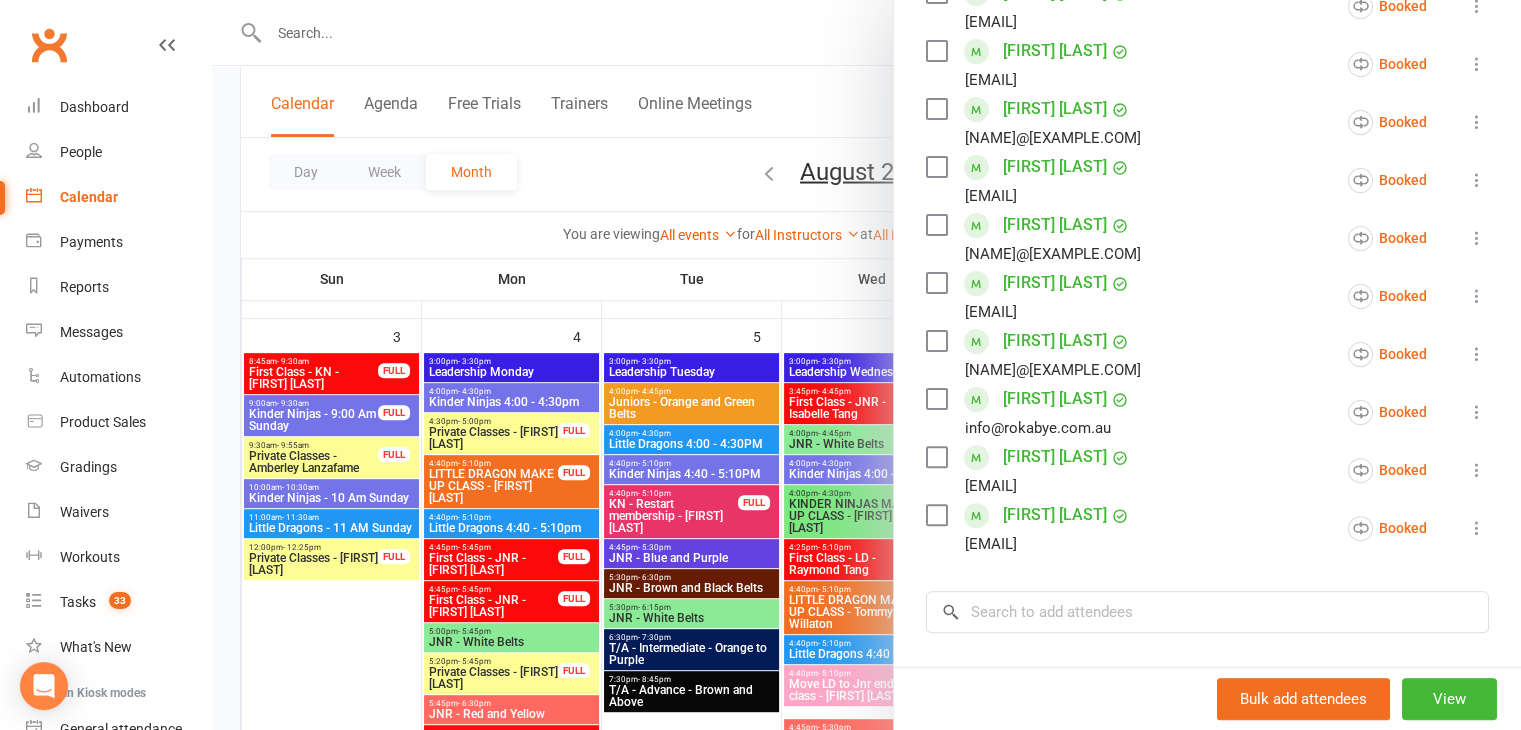 scroll, scrollTop: 512, scrollLeft: 0, axis: vertical 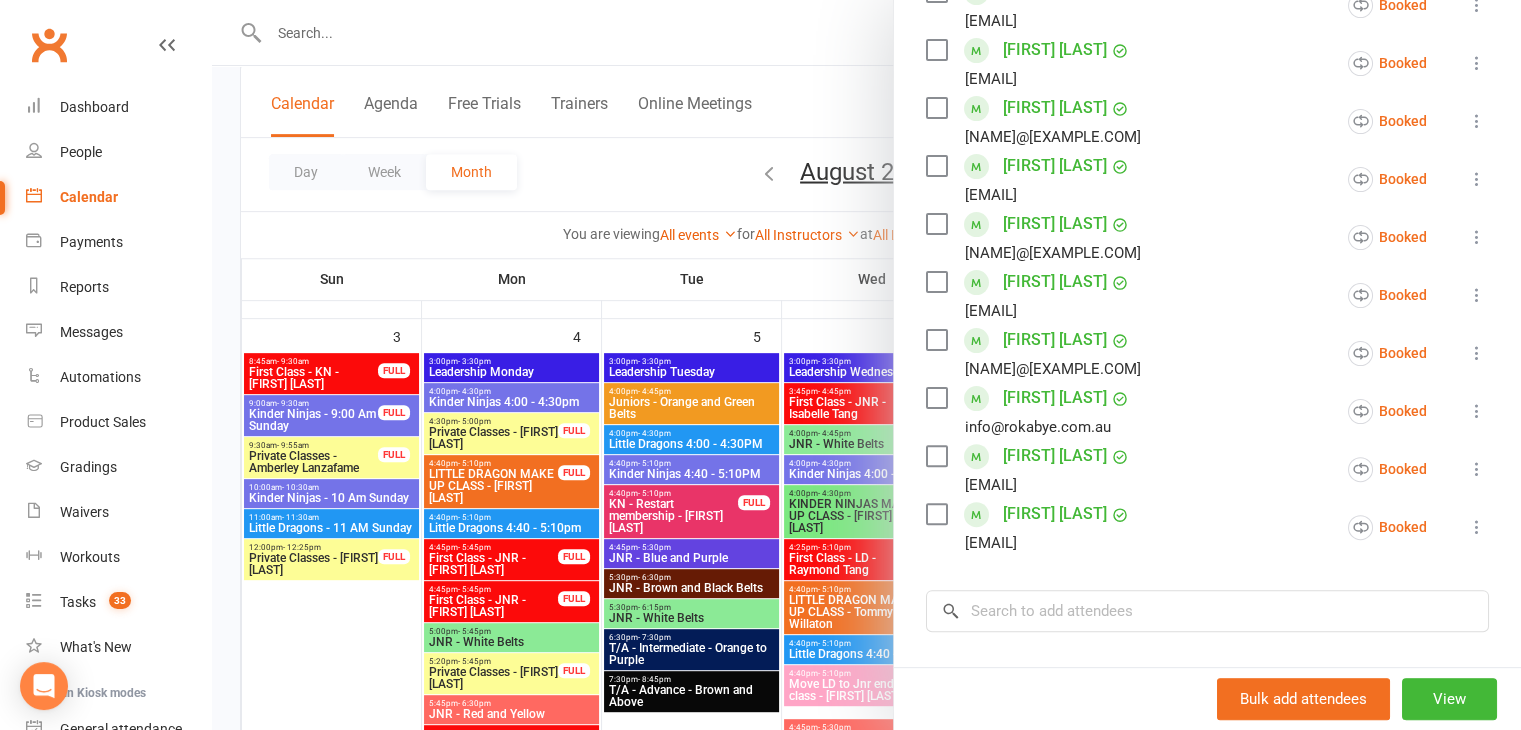 click at bounding box center [866, 365] 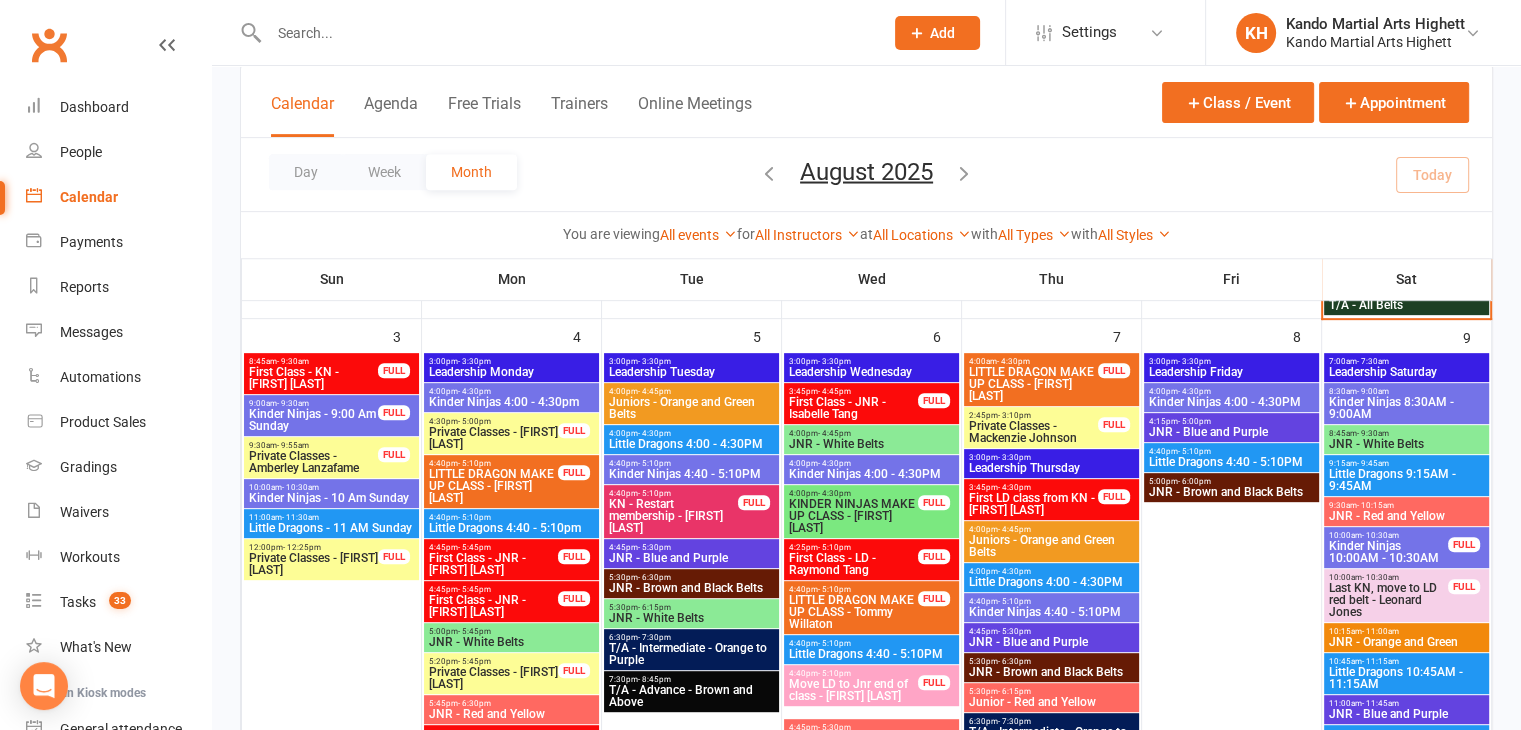 click on "Little Dragons 4:00 - 4:30PM" at bounding box center (1051, 582) 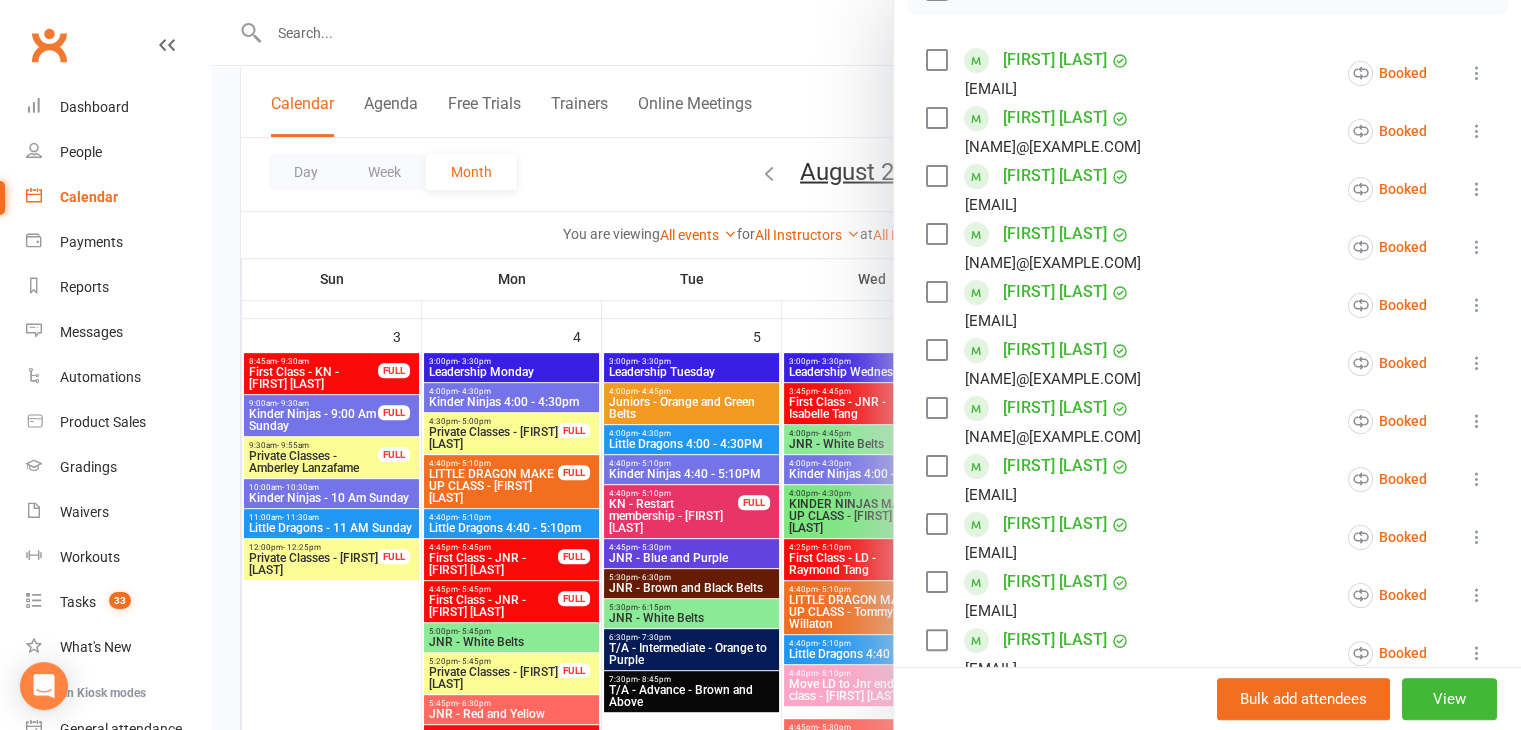 scroll, scrollTop: 330, scrollLeft: 0, axis: vertical 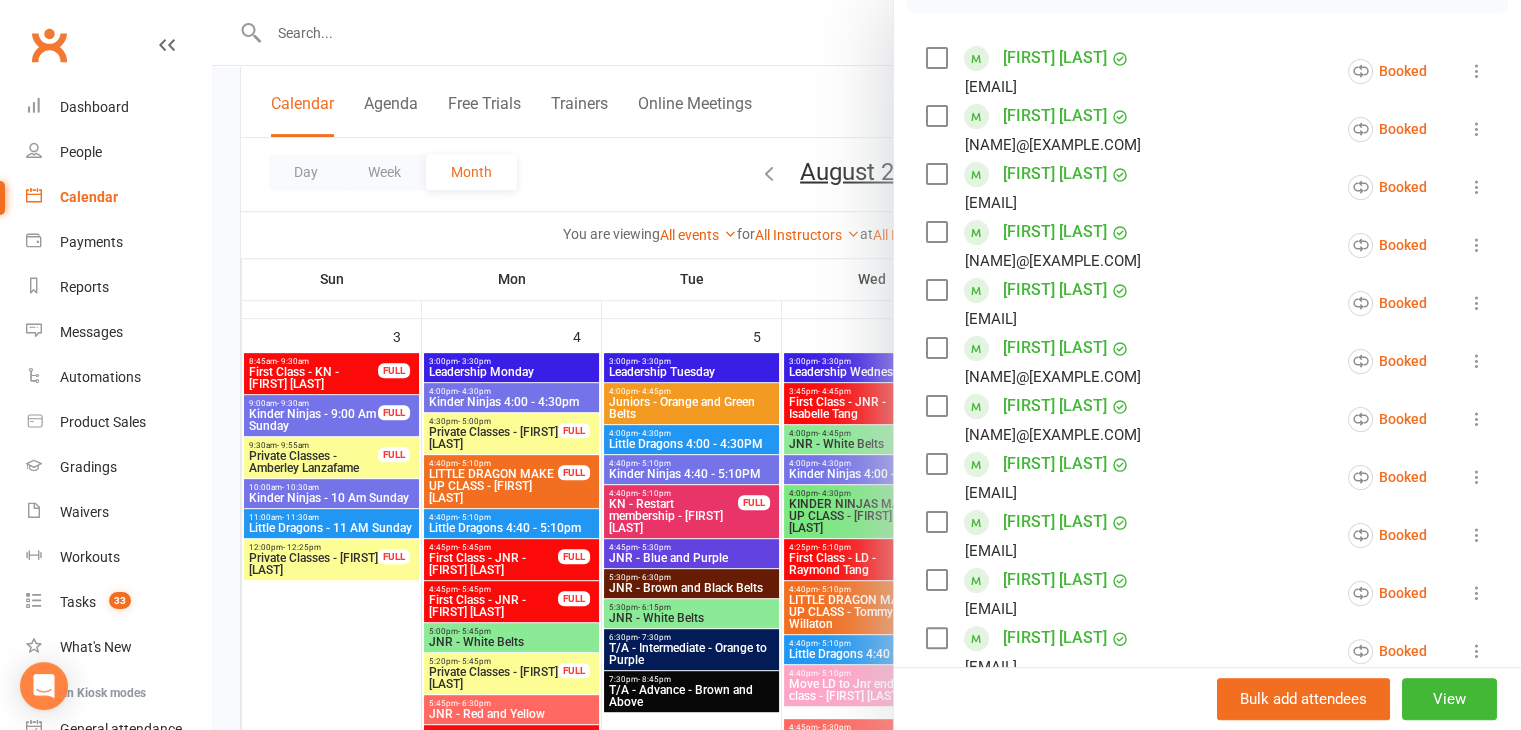 click at bounding box center [866, 365] 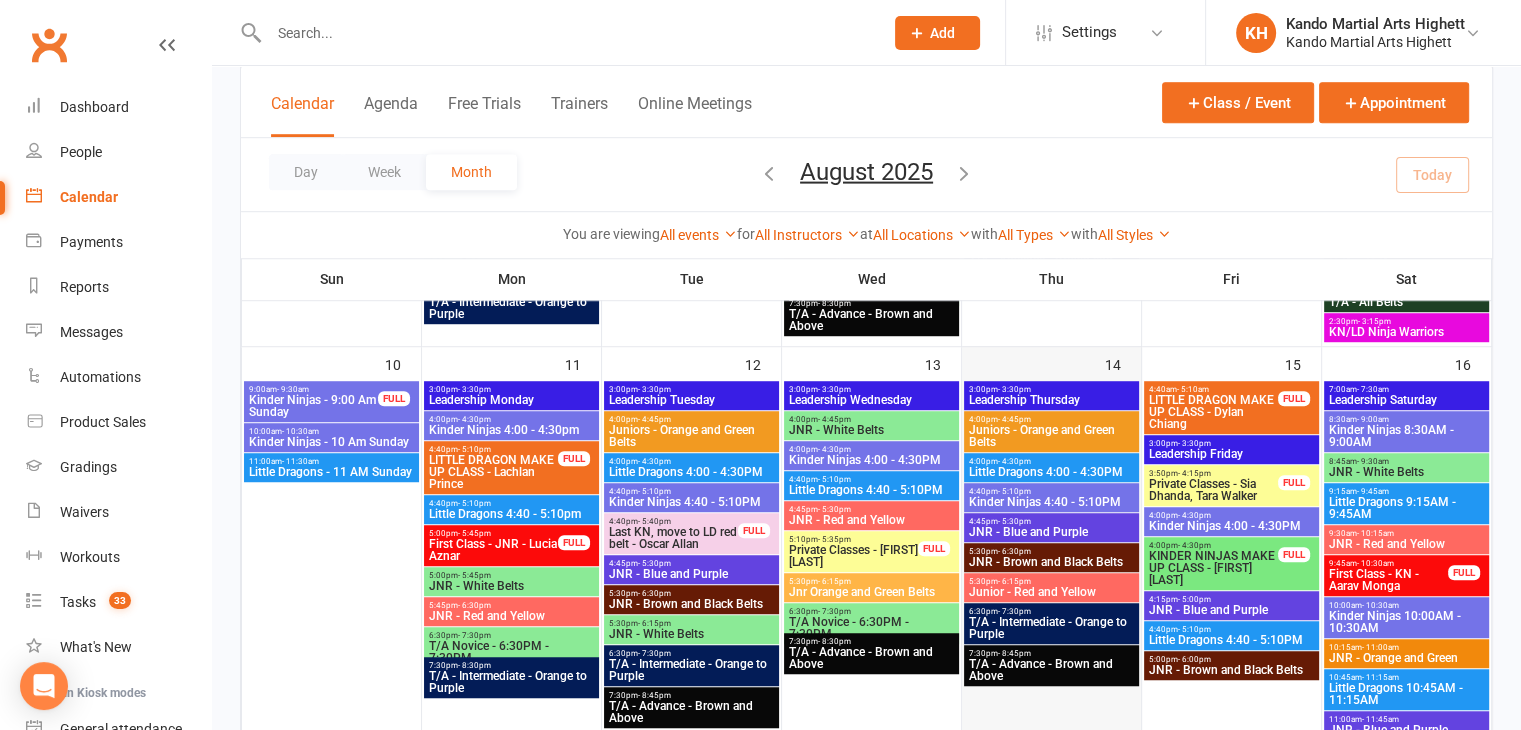 scroll, scrollTop: 1323, scrollLeft: 0, axis: vertical 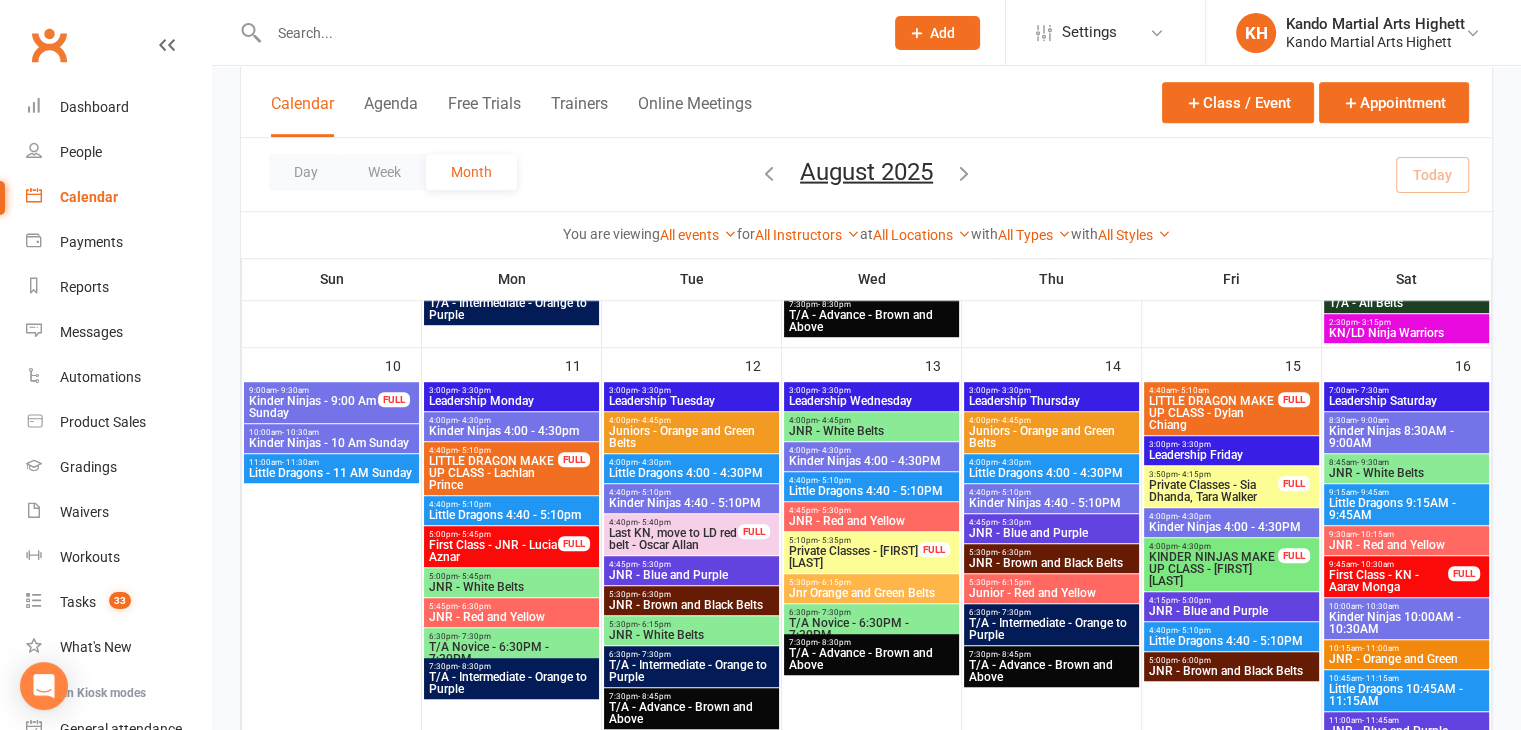 click on "Little Dragons 4:00 - 4:30PM" at bounding box center (1051, 473) 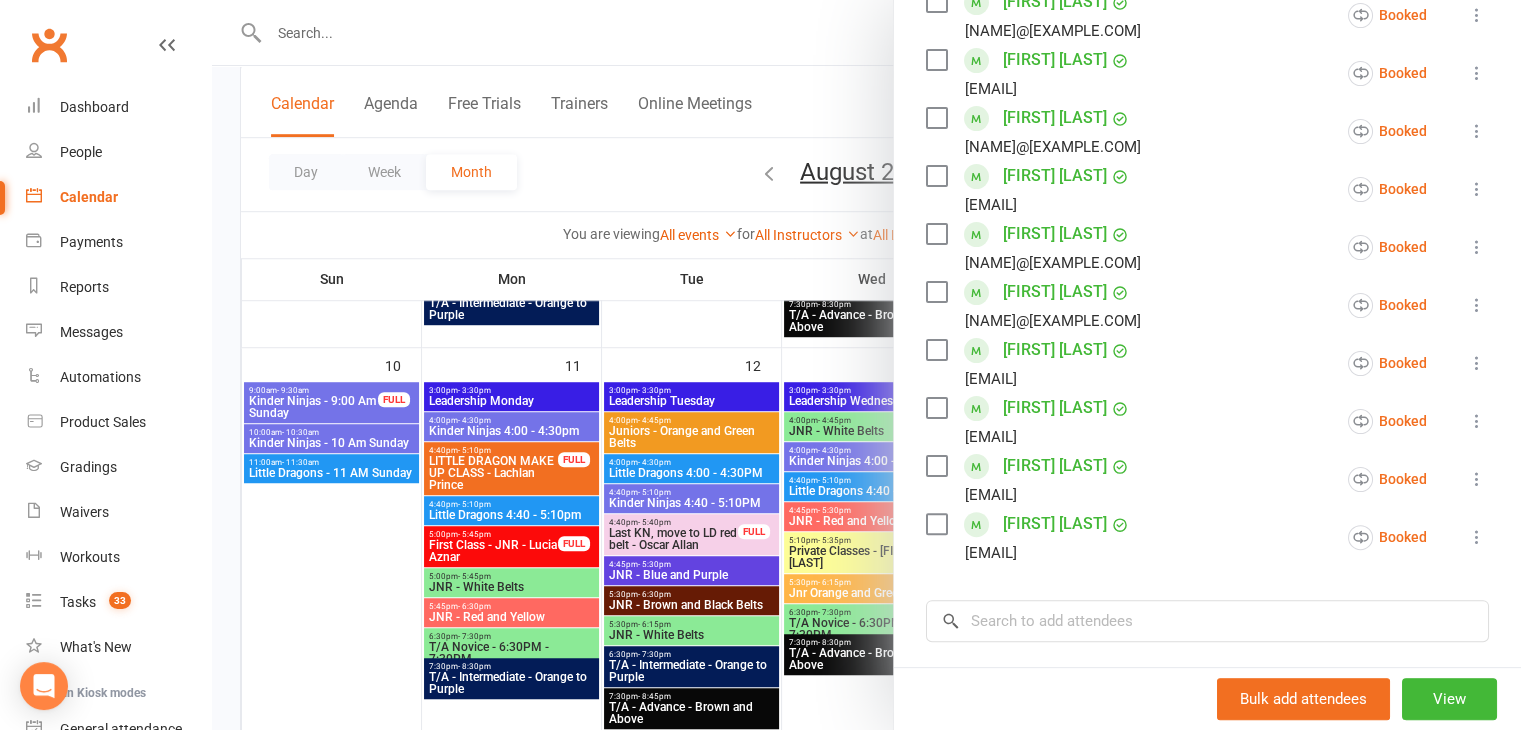 scroll, scrollTop: 500, scrollLeft: 0, axis: vertical 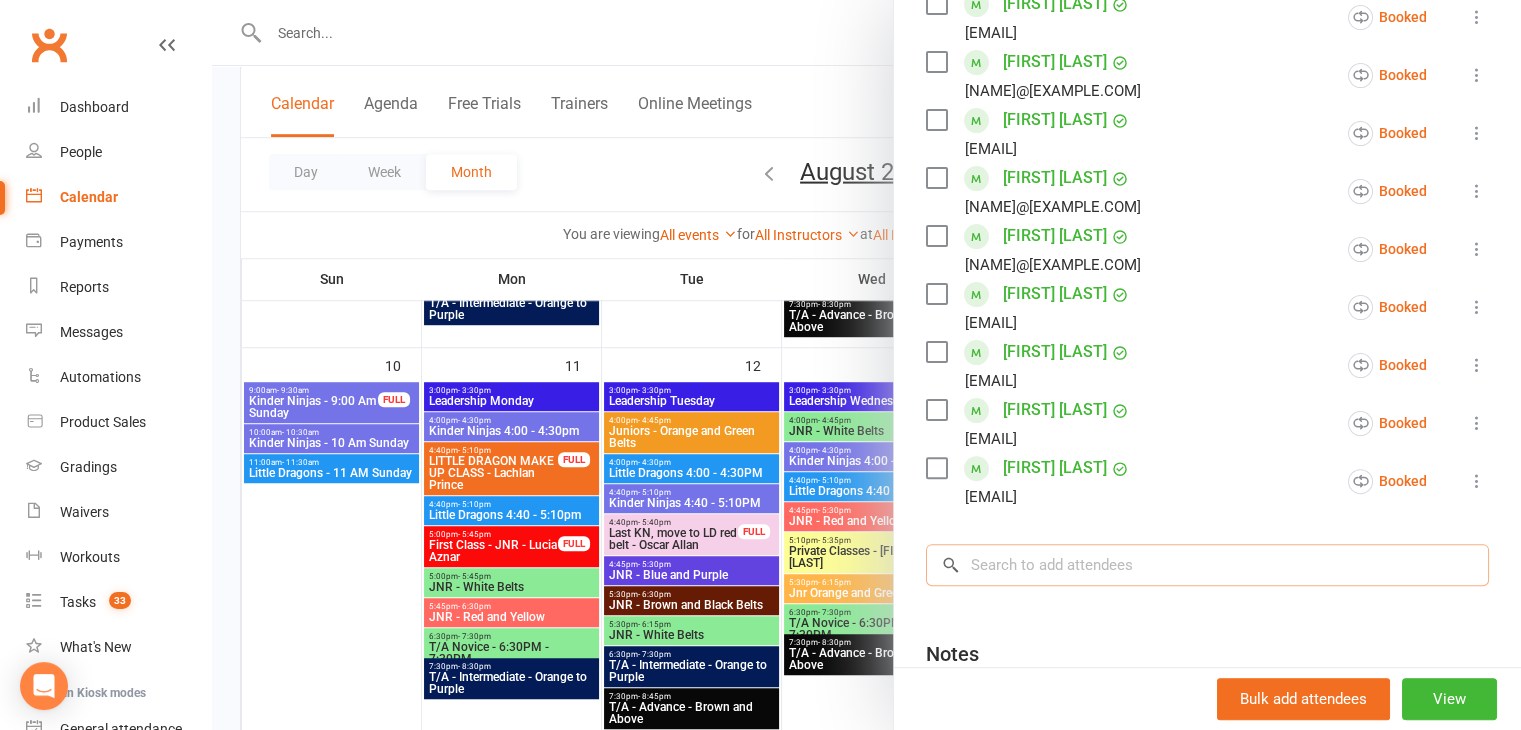 click at bounding box center (1207, 565) 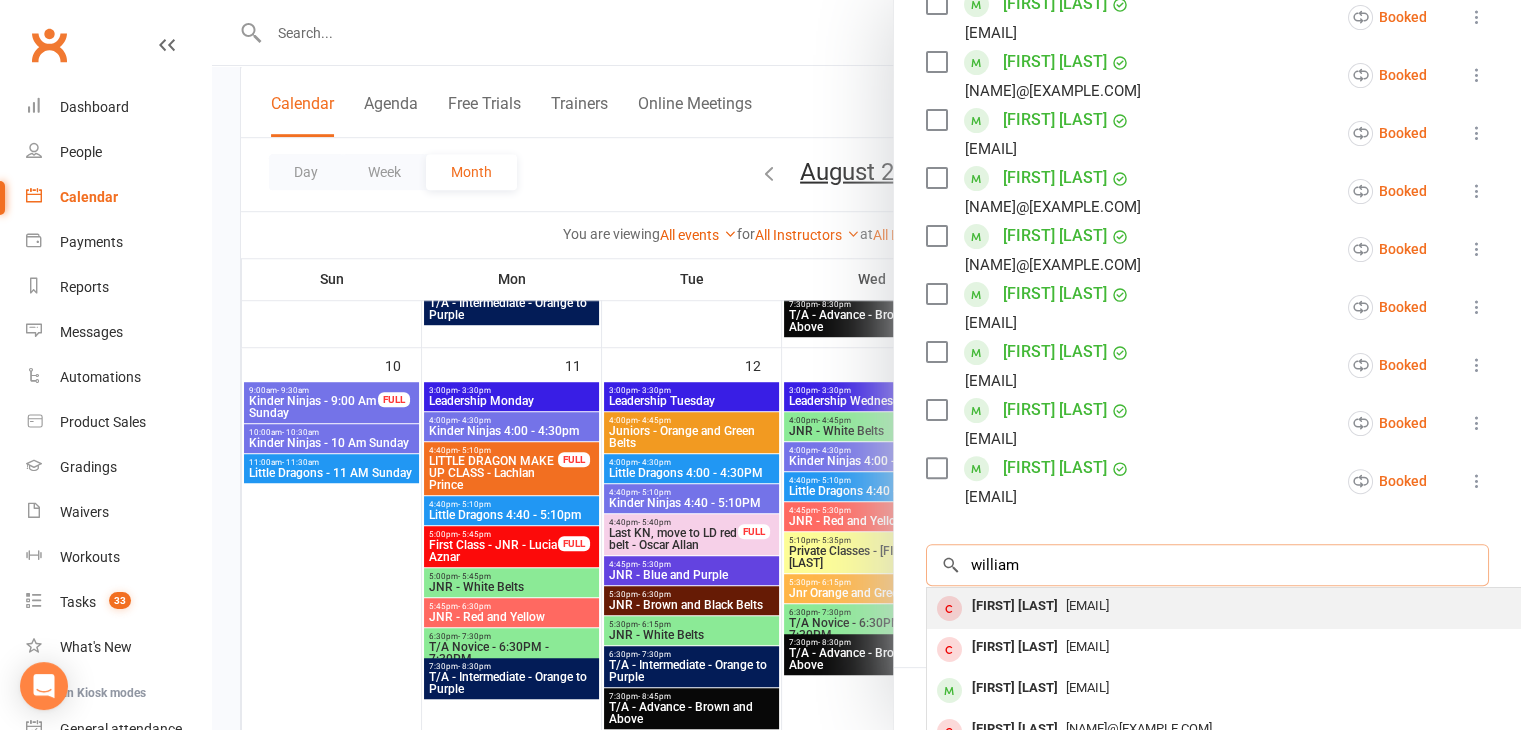 scroll, scrollTop: 109, scrollLeft: 0, axis: vertical 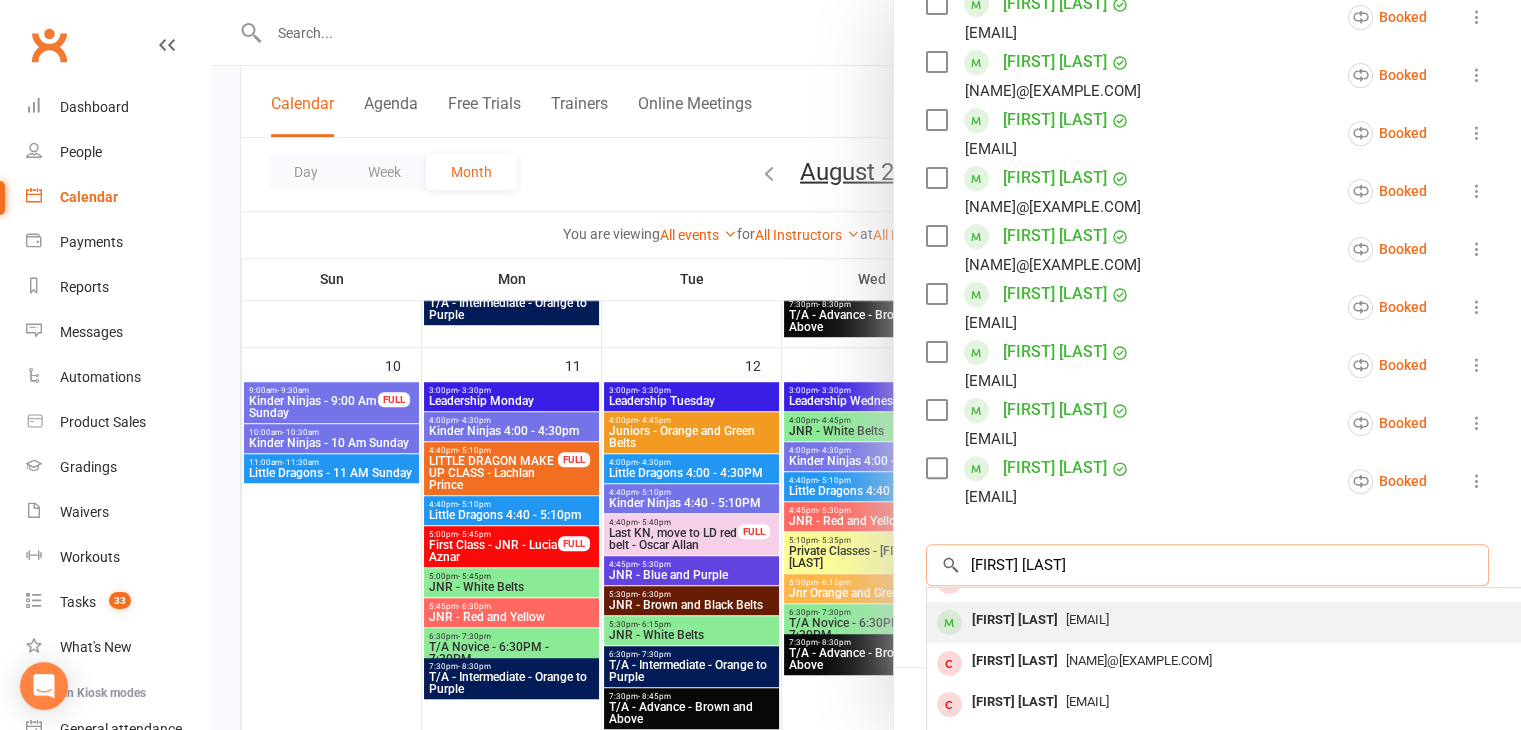 type on "william mow" 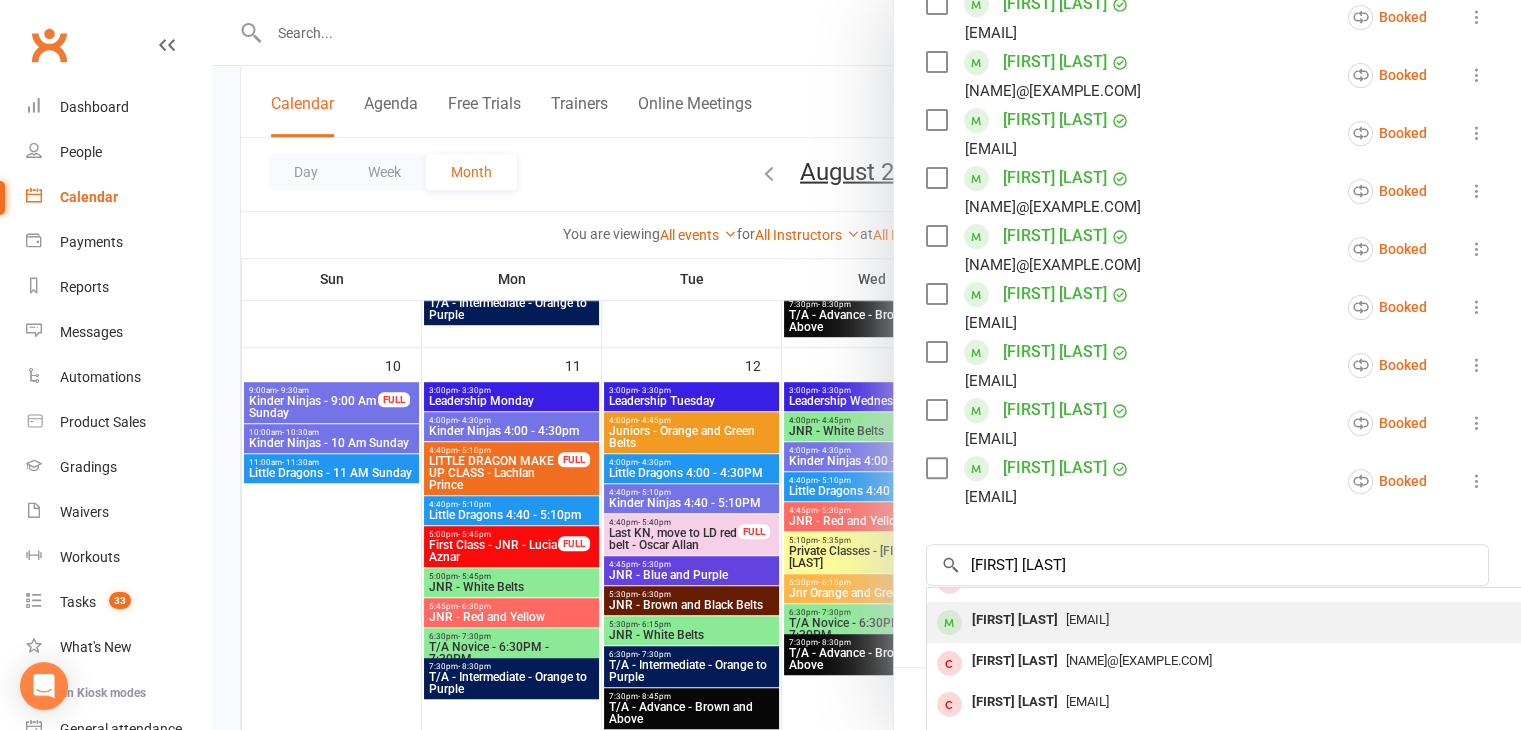 click on "Willam Mowson" at bounding box center (1015, 620) 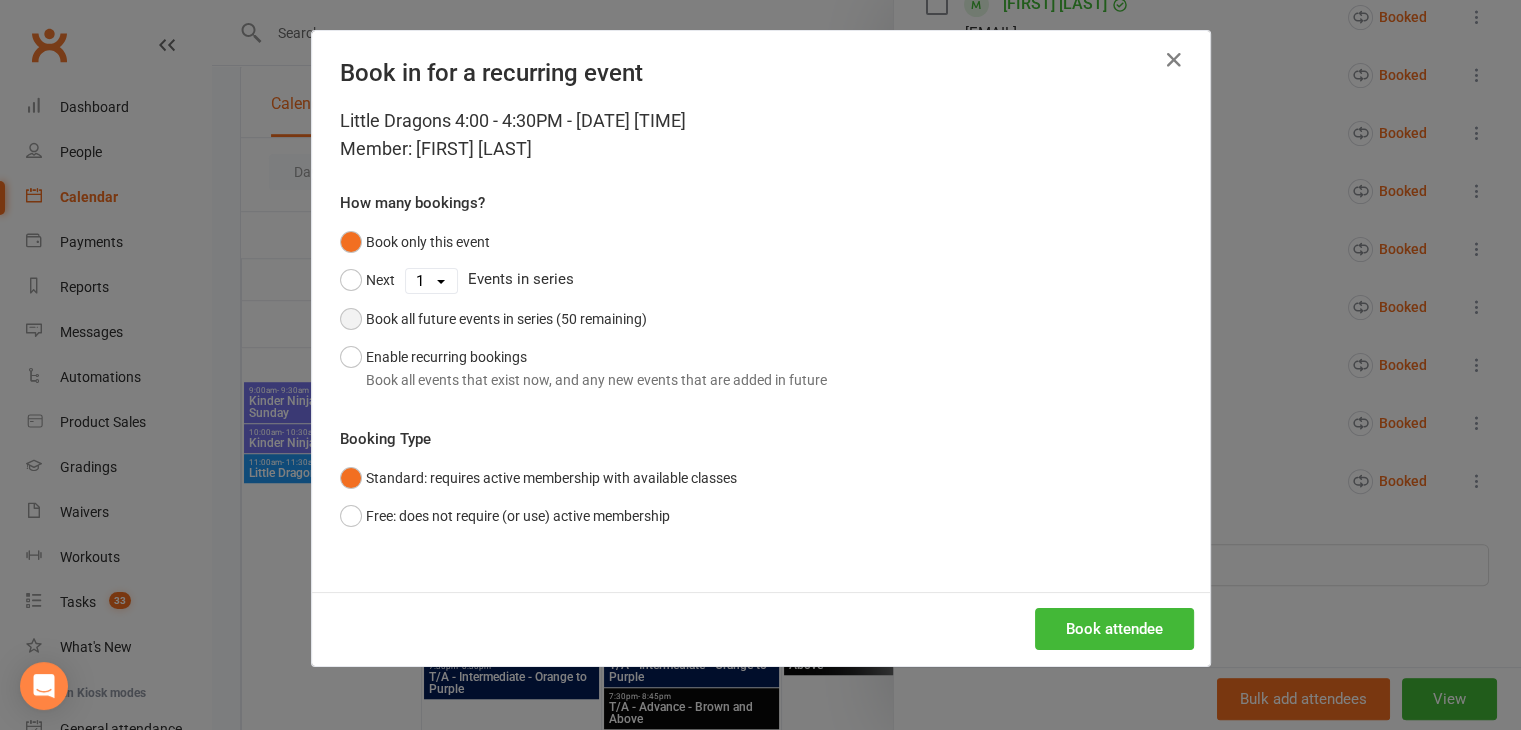 click on "Book all future events in series (50 remaining)" at bounding box center [506, 319] 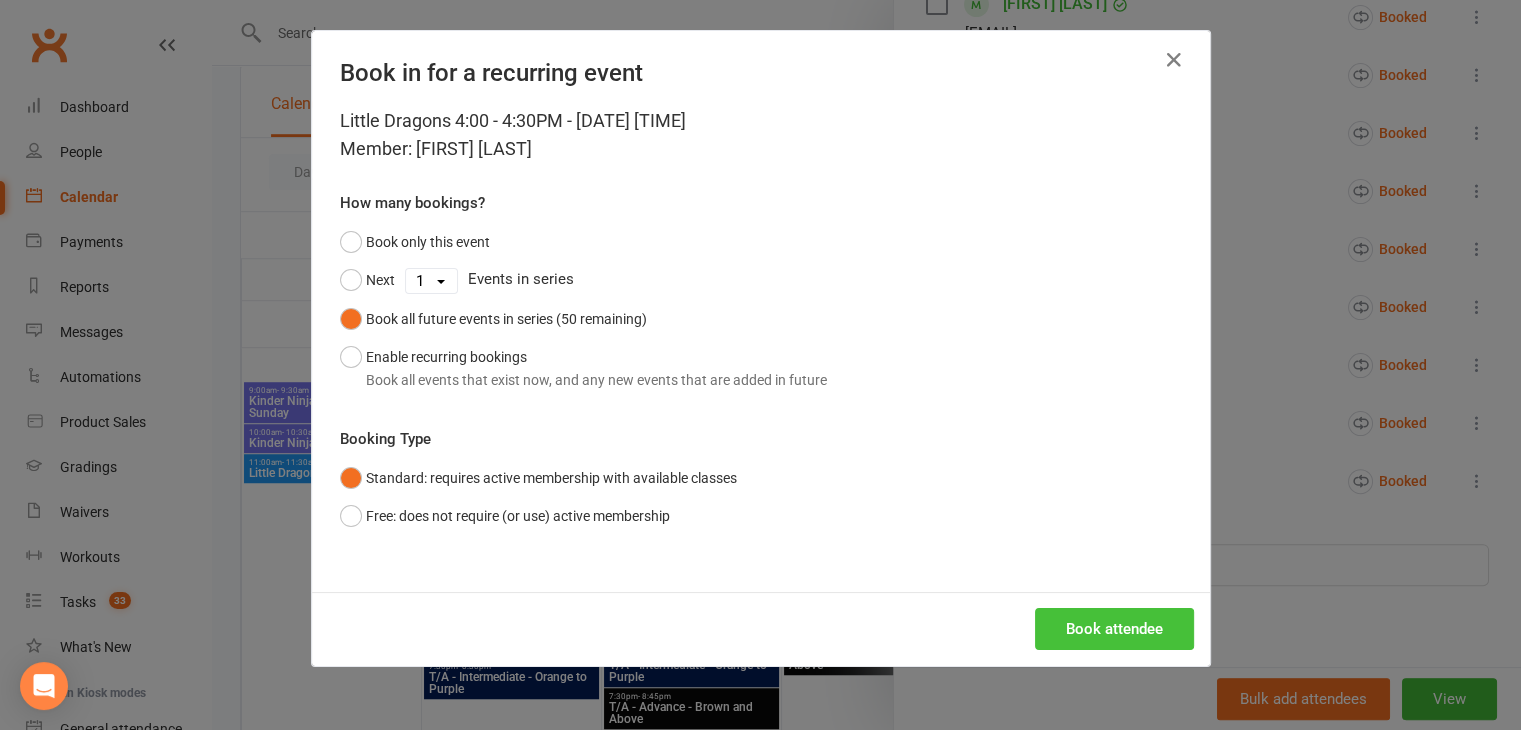 click on "Book attendee" at bounding box center (1114, 629) 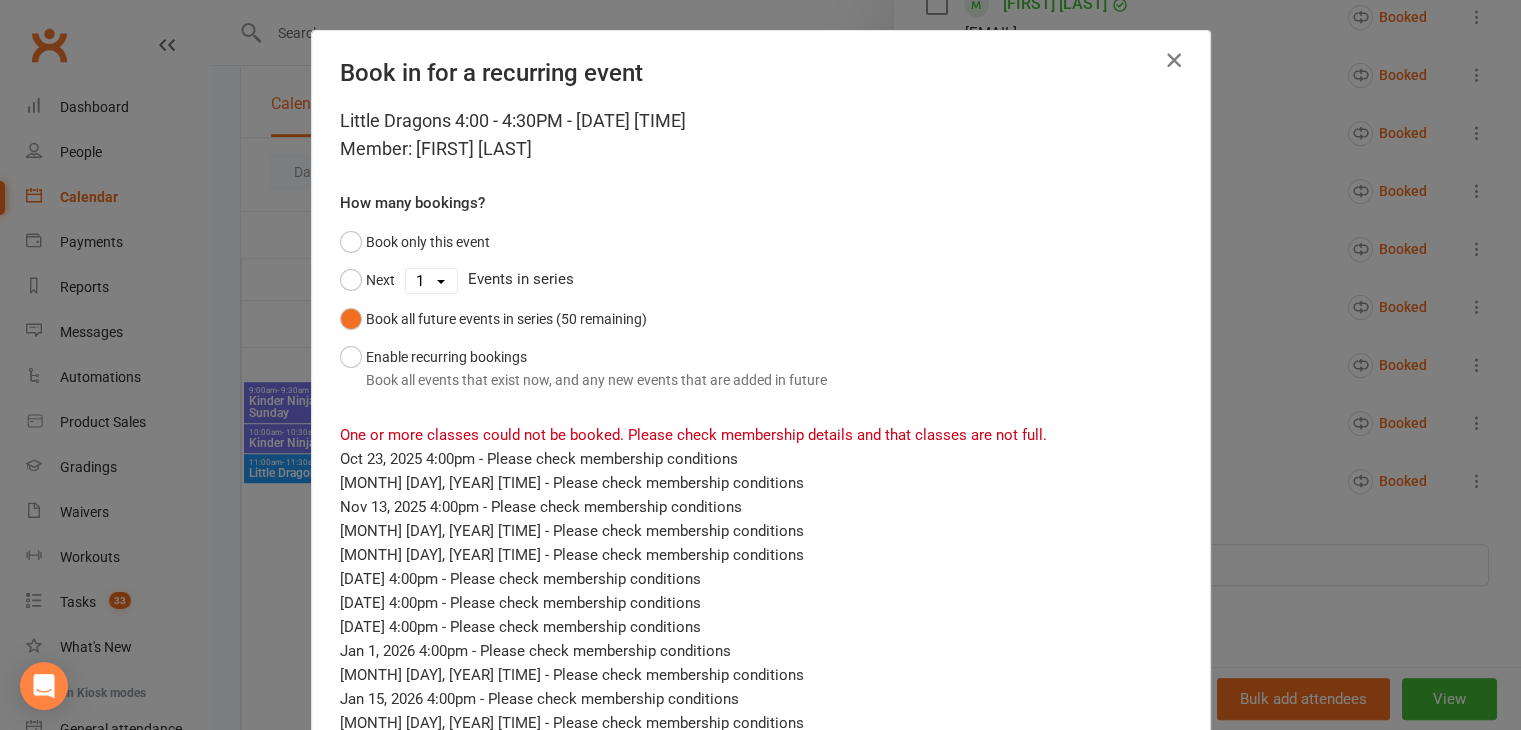 click at bounding box center (1174, 60) 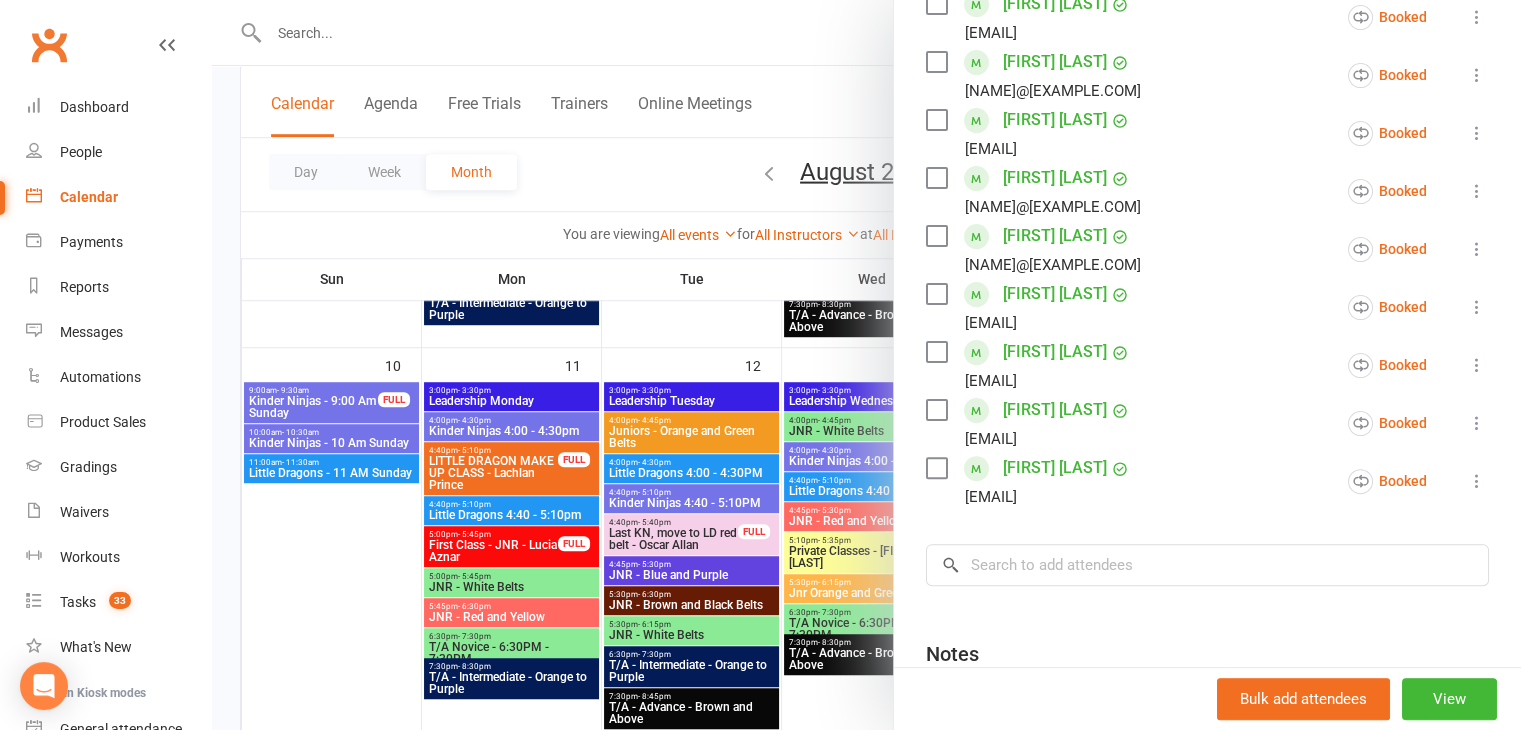 click at bounding box center [866, 365] 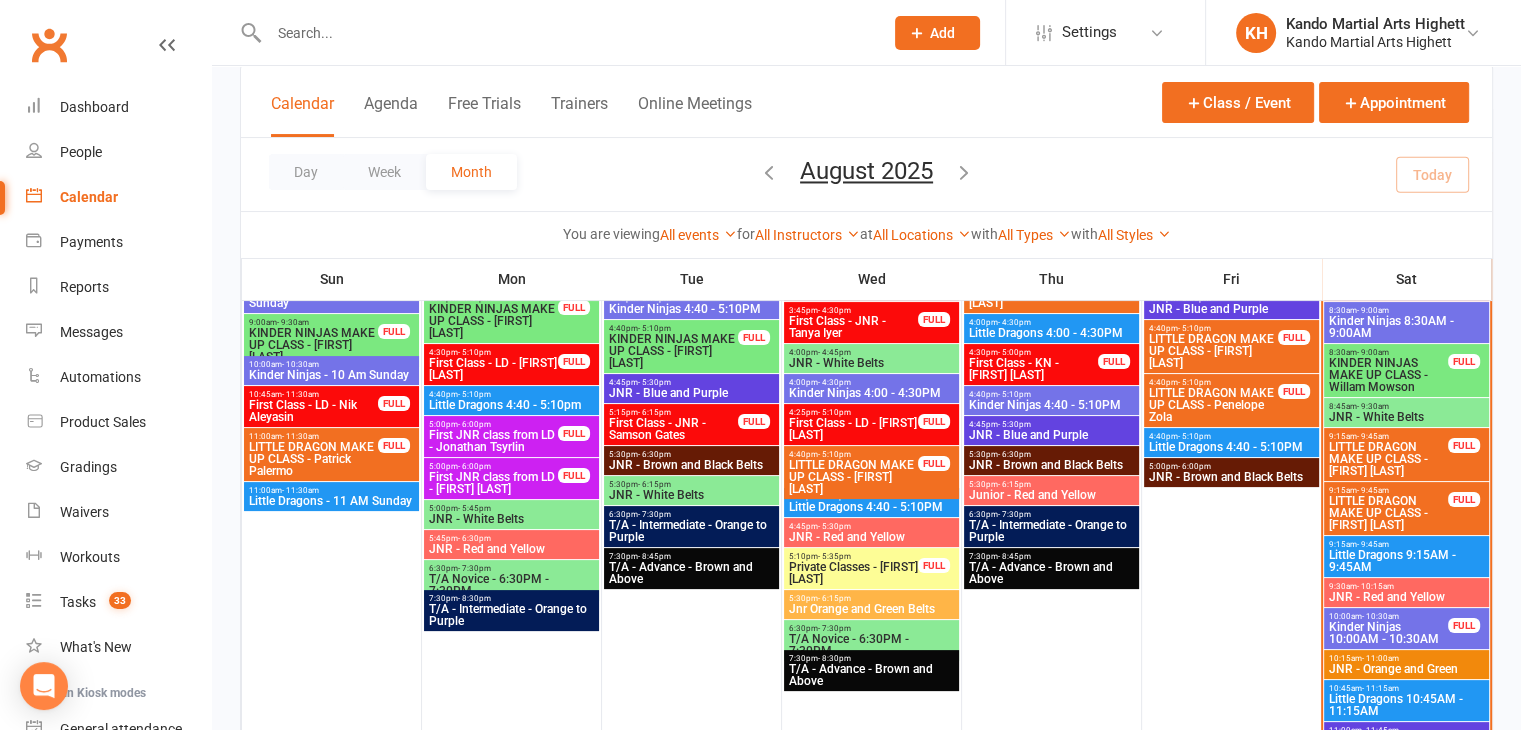 scroll, scrollTop: 268, scrollLeft: 0, axis: vertical 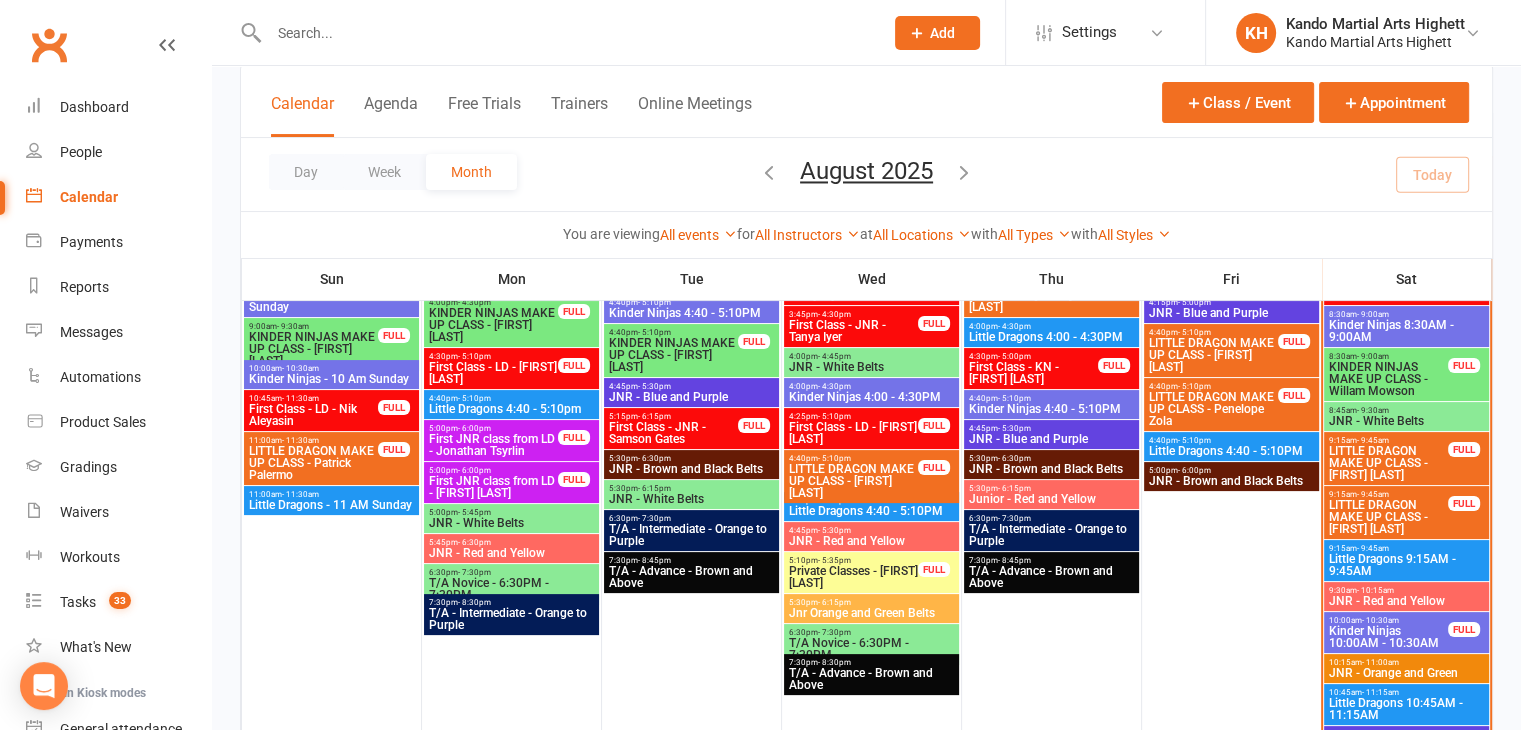 click on "Kinder Ninjas 4:40 - 5:10PM" at bounding box center (1051, 409) 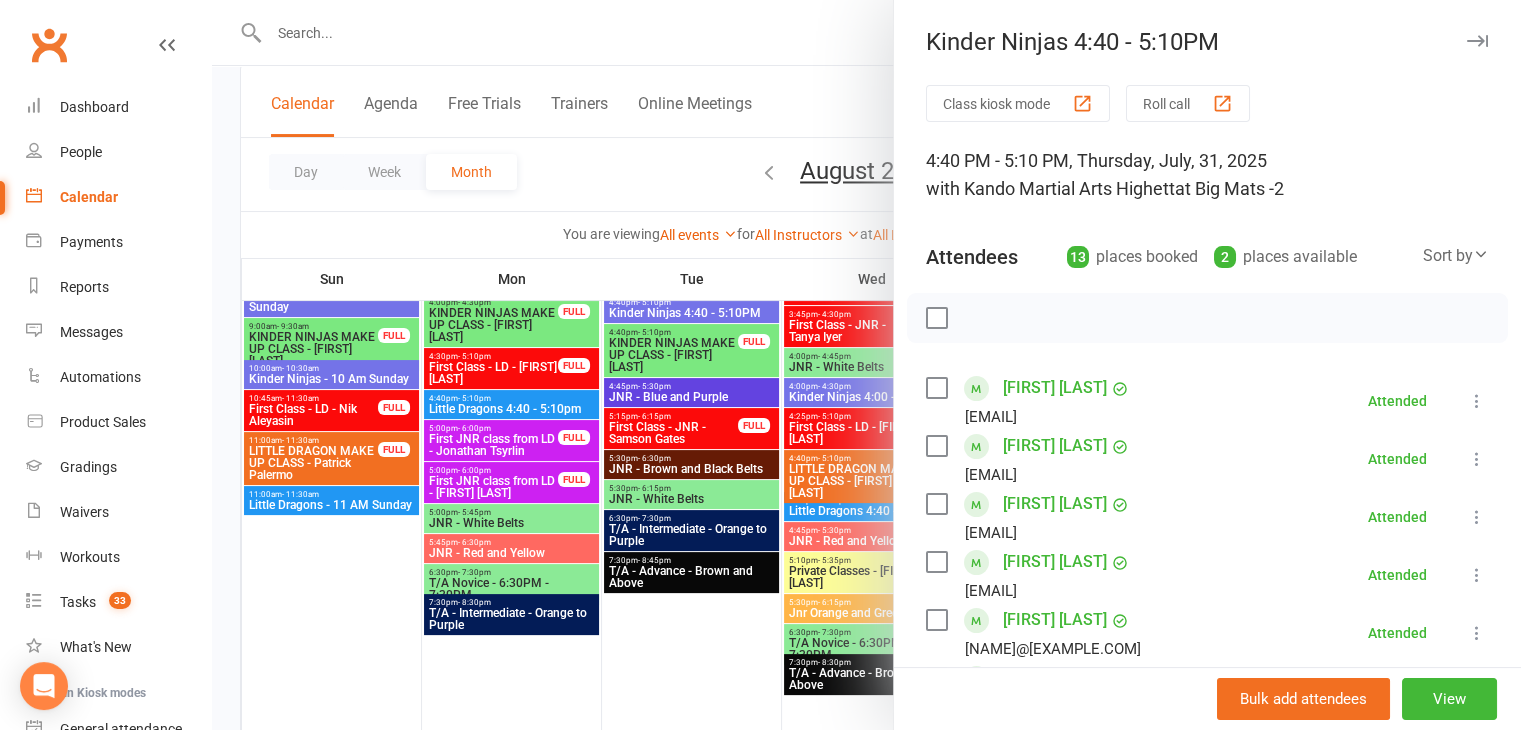 scroll, scrollTop: 48, scrollLeft: 0, axis: vertical 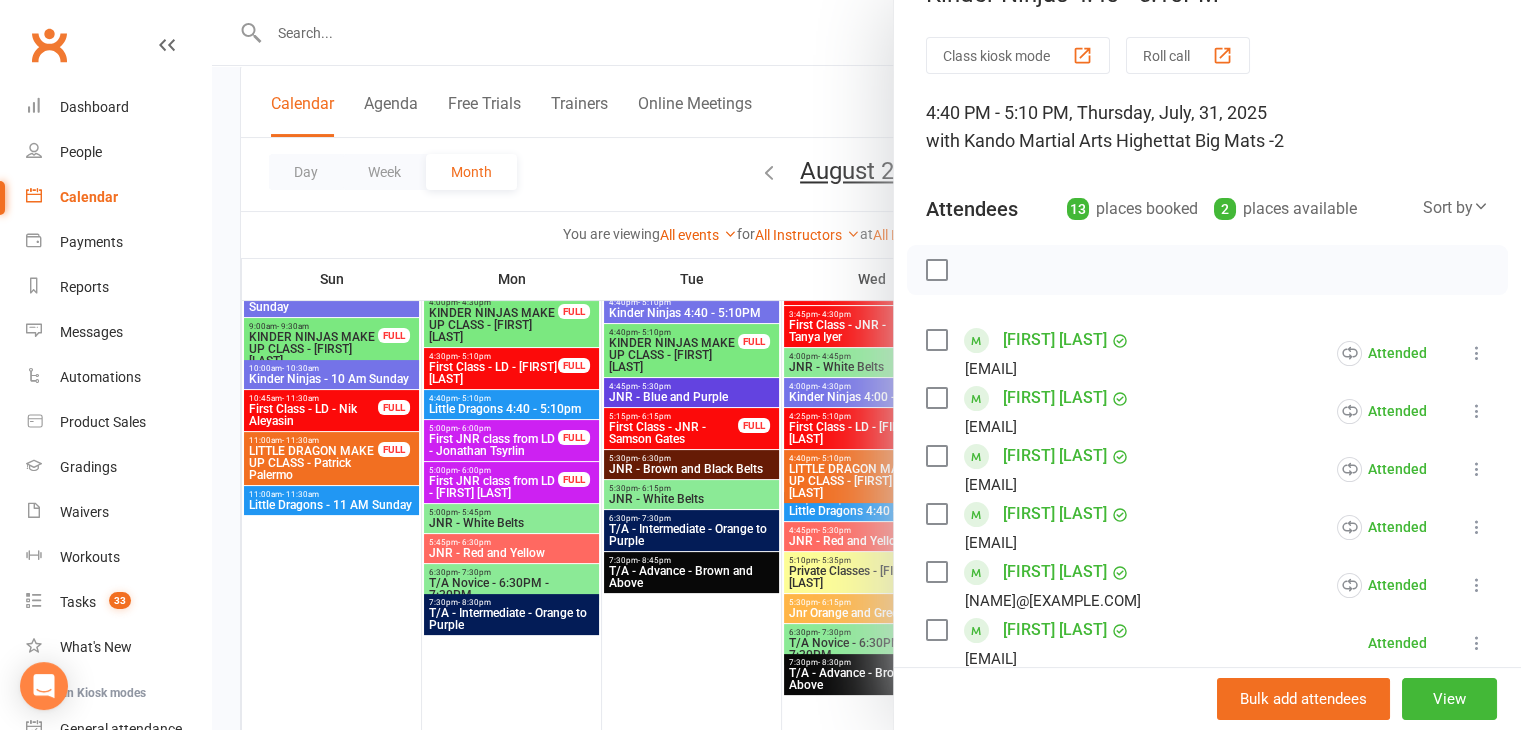 click at bounding box center (866, 365) 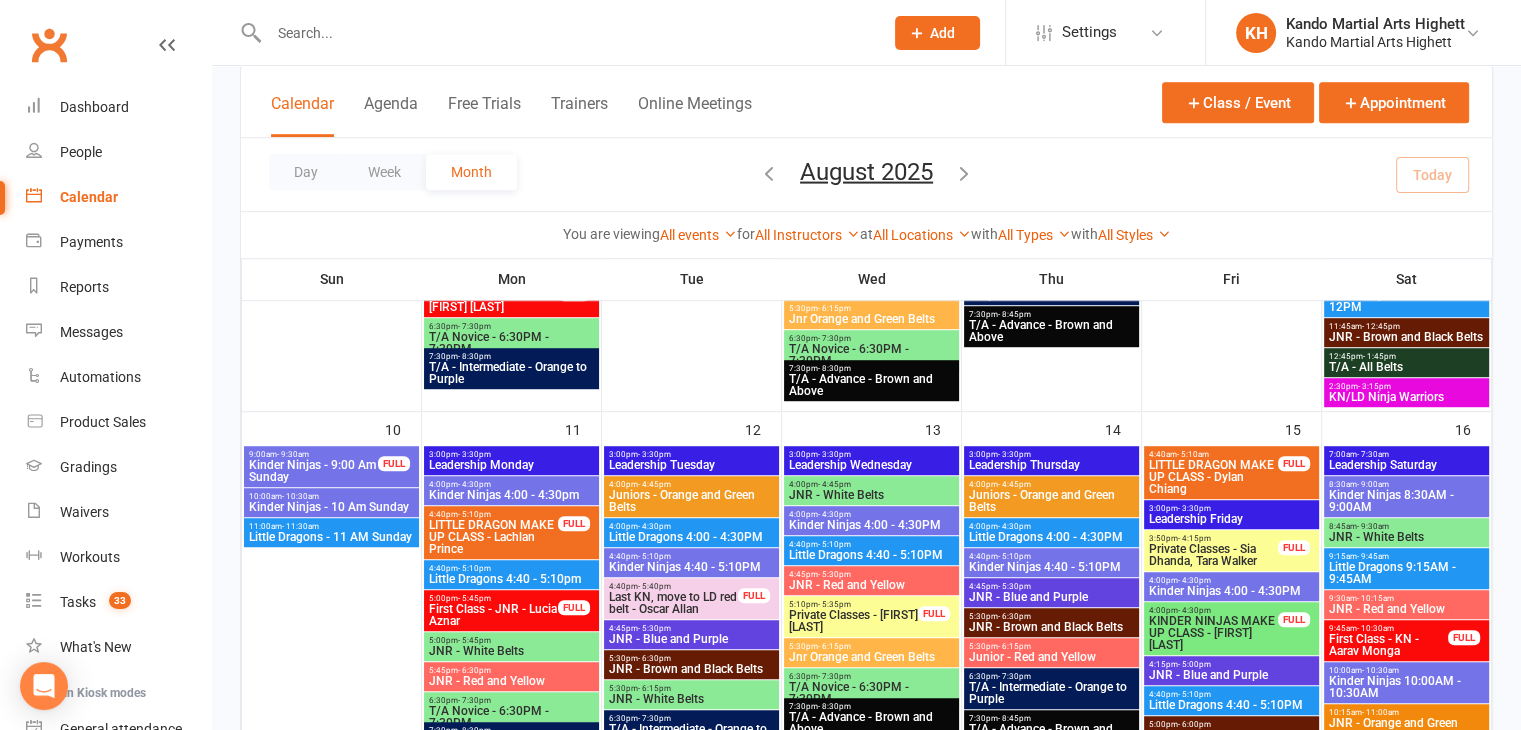 scroll, scrollTop: 1348, scrollLeft: 0, axis: vertical 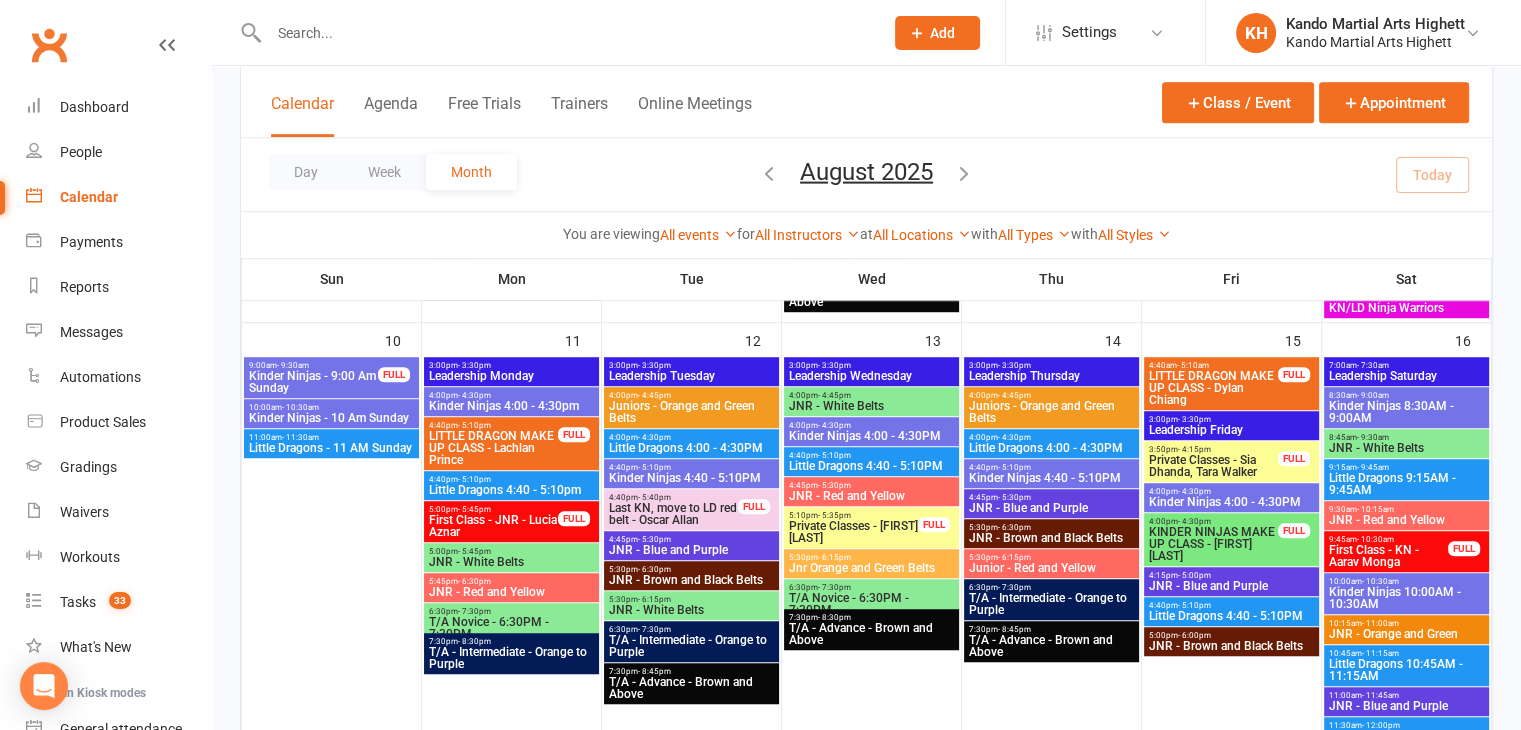 click on "Little Dragons 4:00 - 4:30PM" at bounding box center [1051, 448] 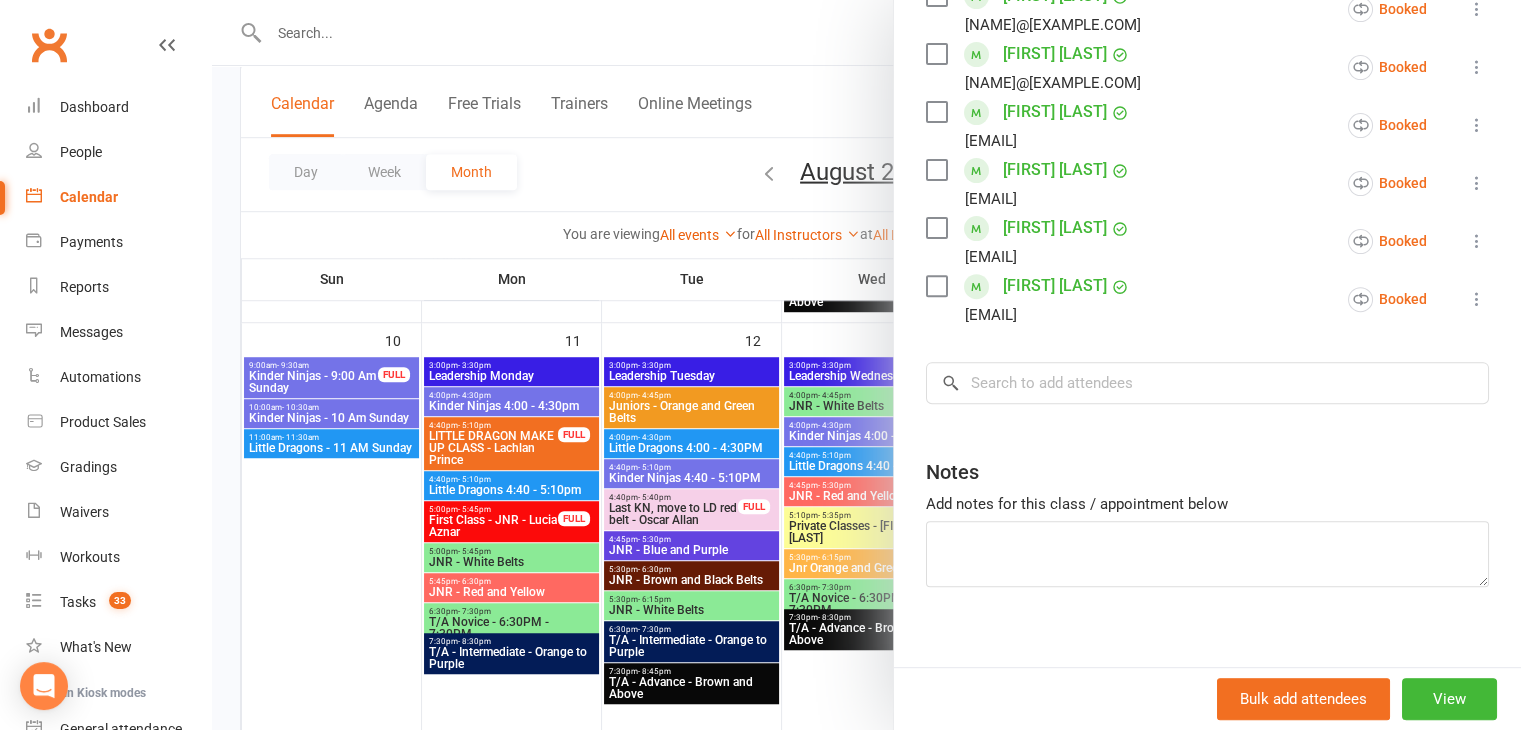 scroll, scrollTop: 700, scrollLeft: 0, axis: vertical 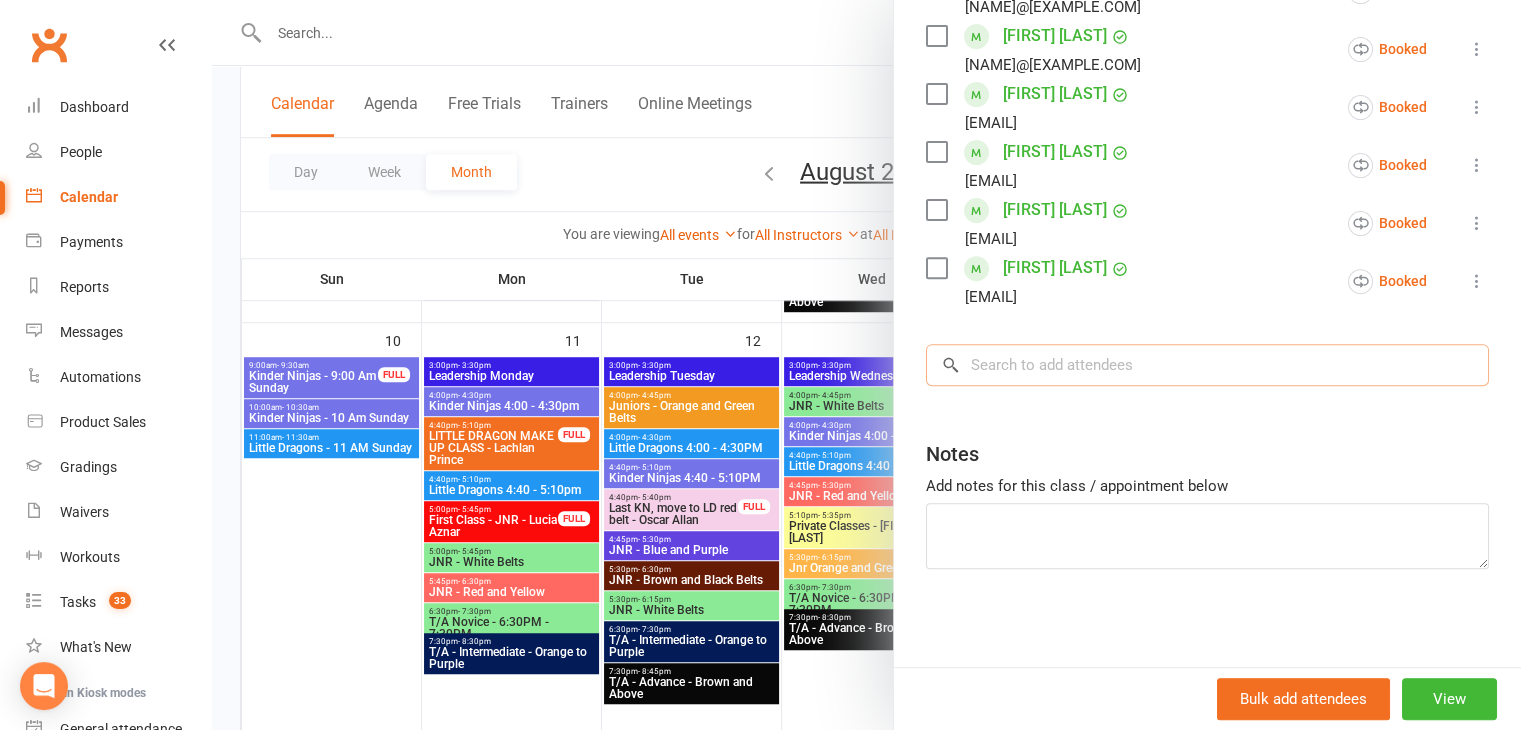 click at bounding box center (1207, 365) 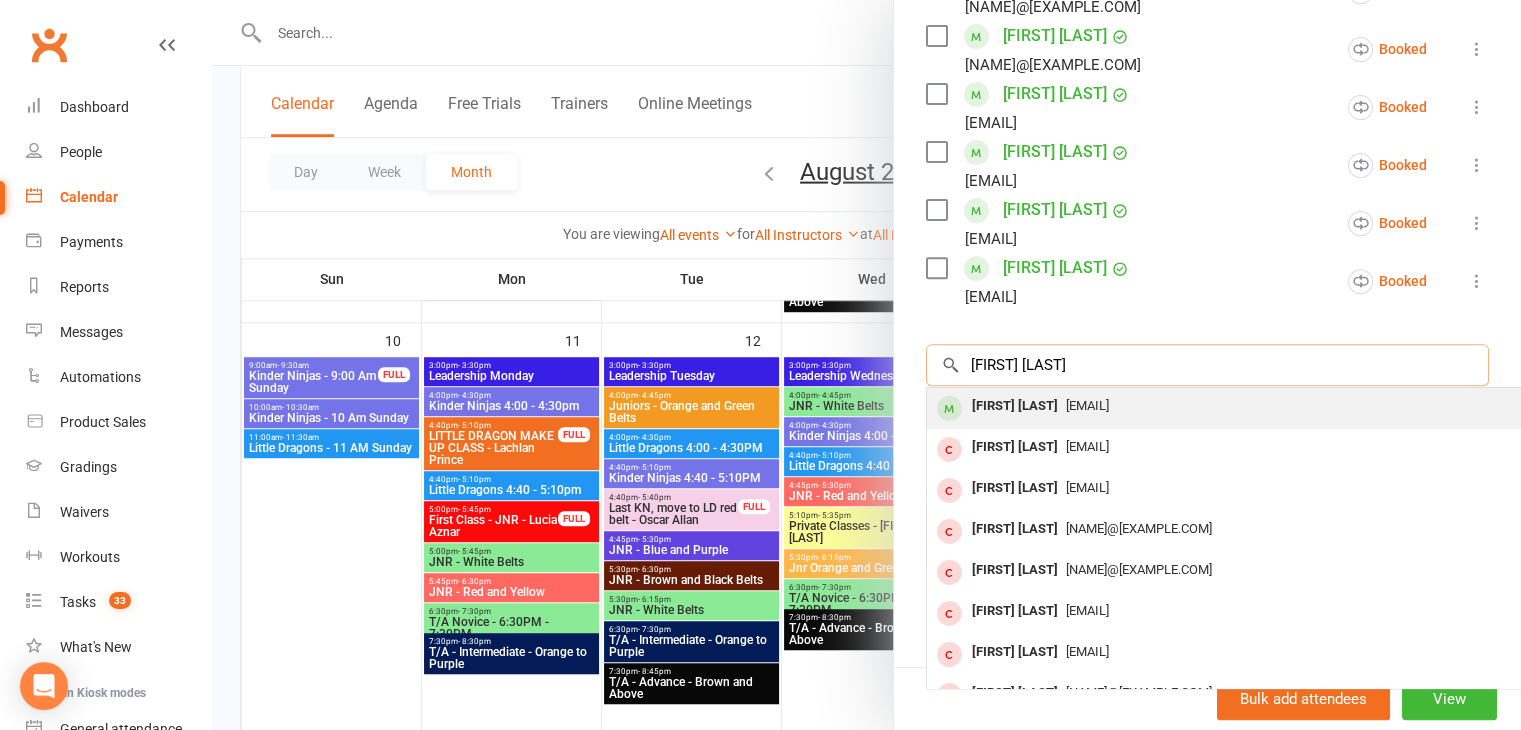 type on "william mowso" 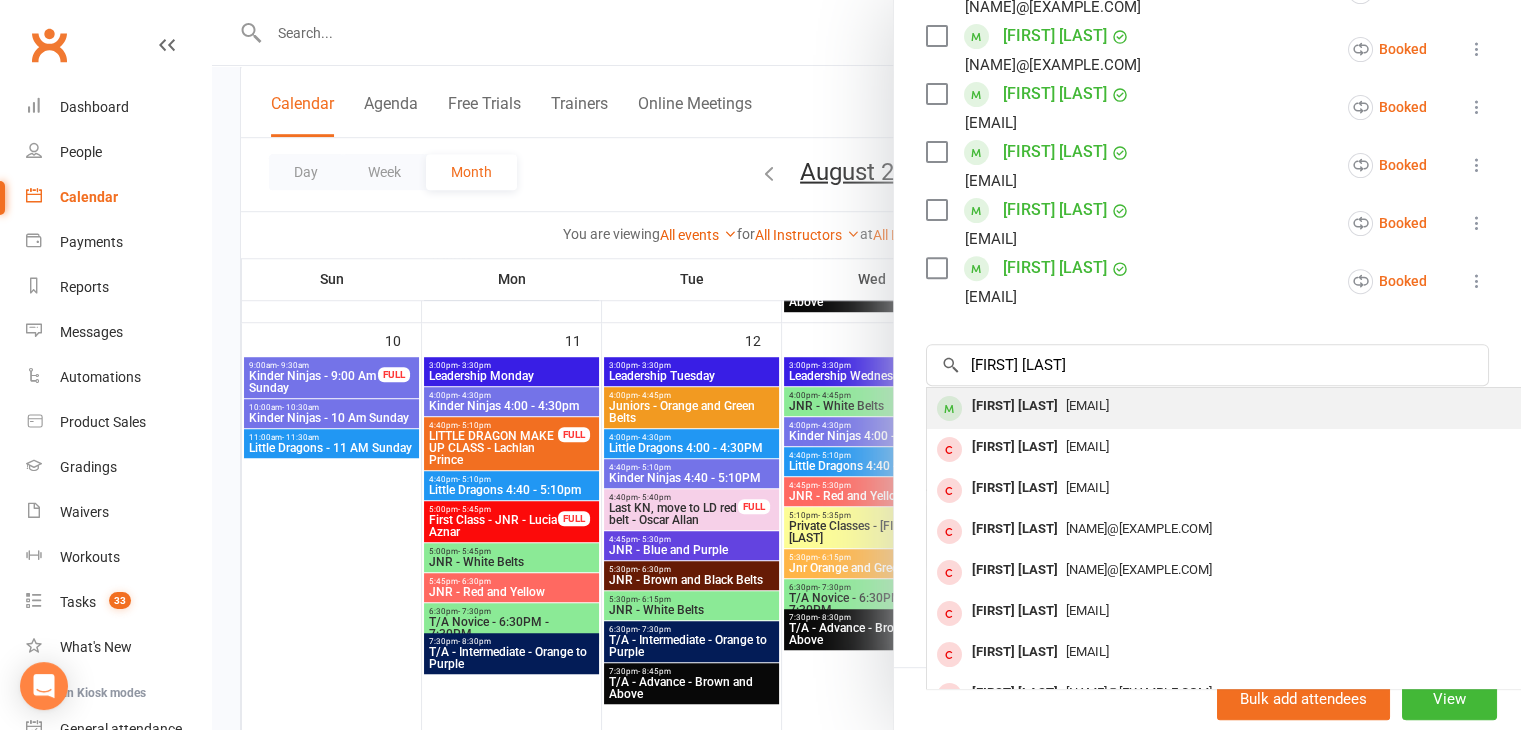 click on "rini.mowson@gmail.com" at bounding box center [1087, 405] 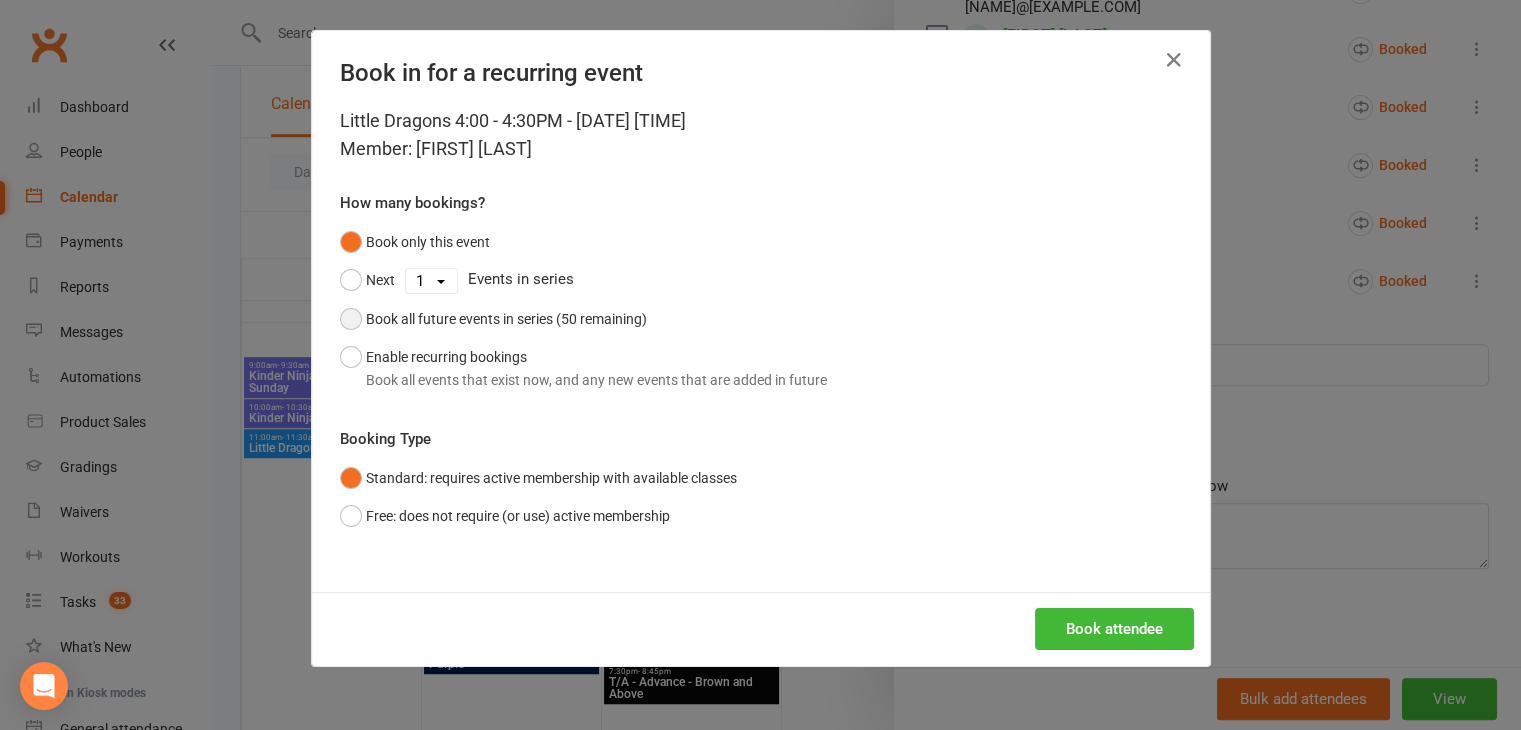 click on "Book all future events in series (50 remaining)" at bounding box center (506, 319) 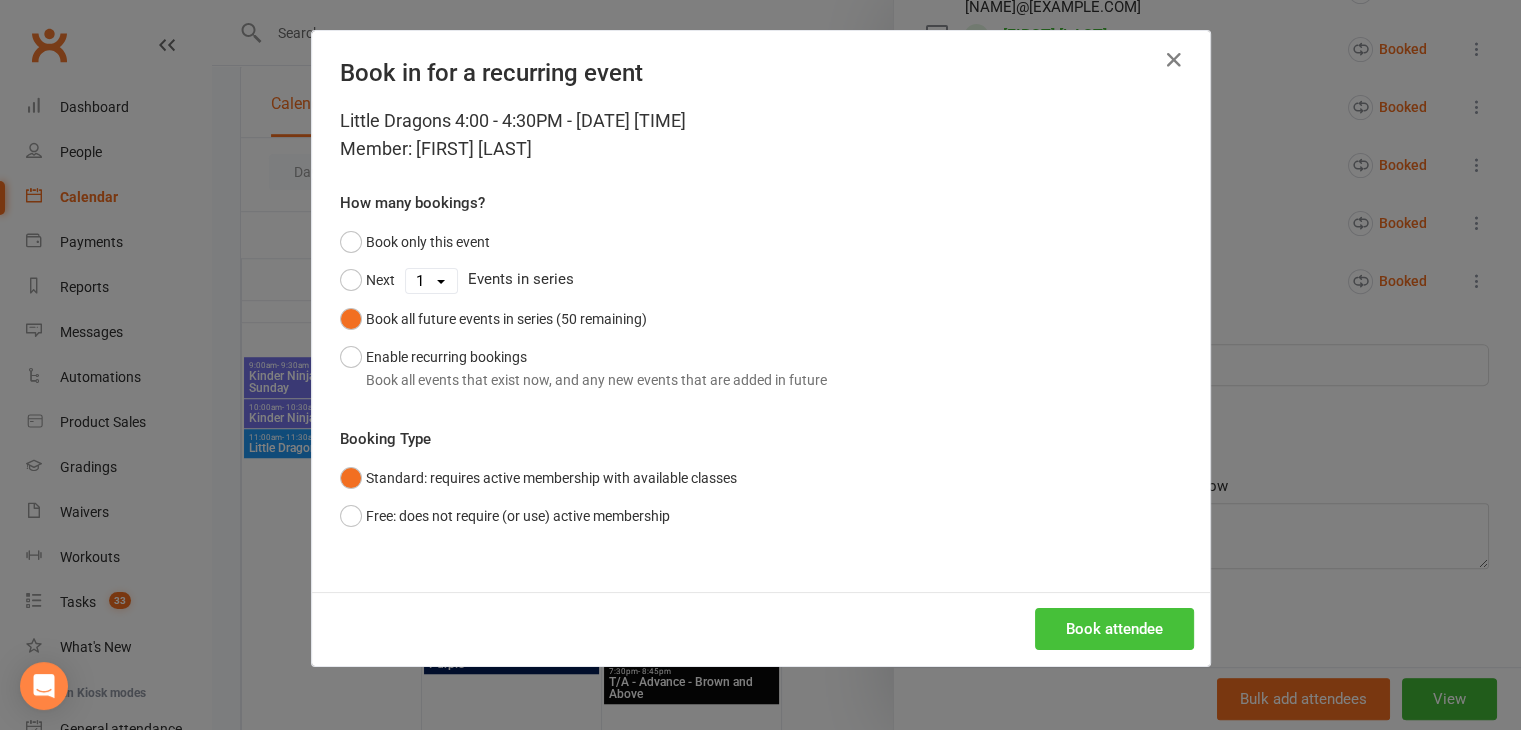 click on "Book attendee" at bounding box center [1114, 629] 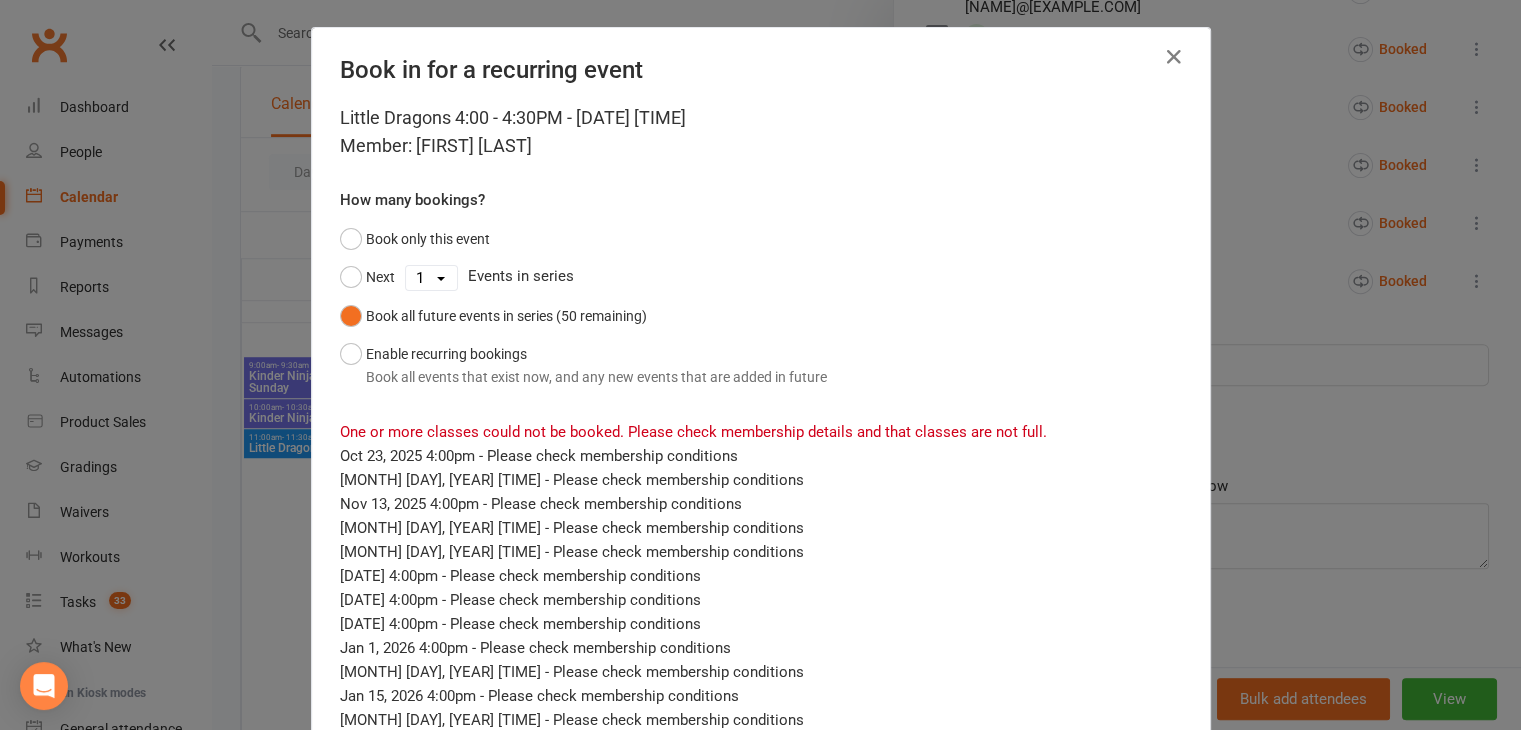scroll, scrollTop: 0, scrollLeft: 0, axis: both 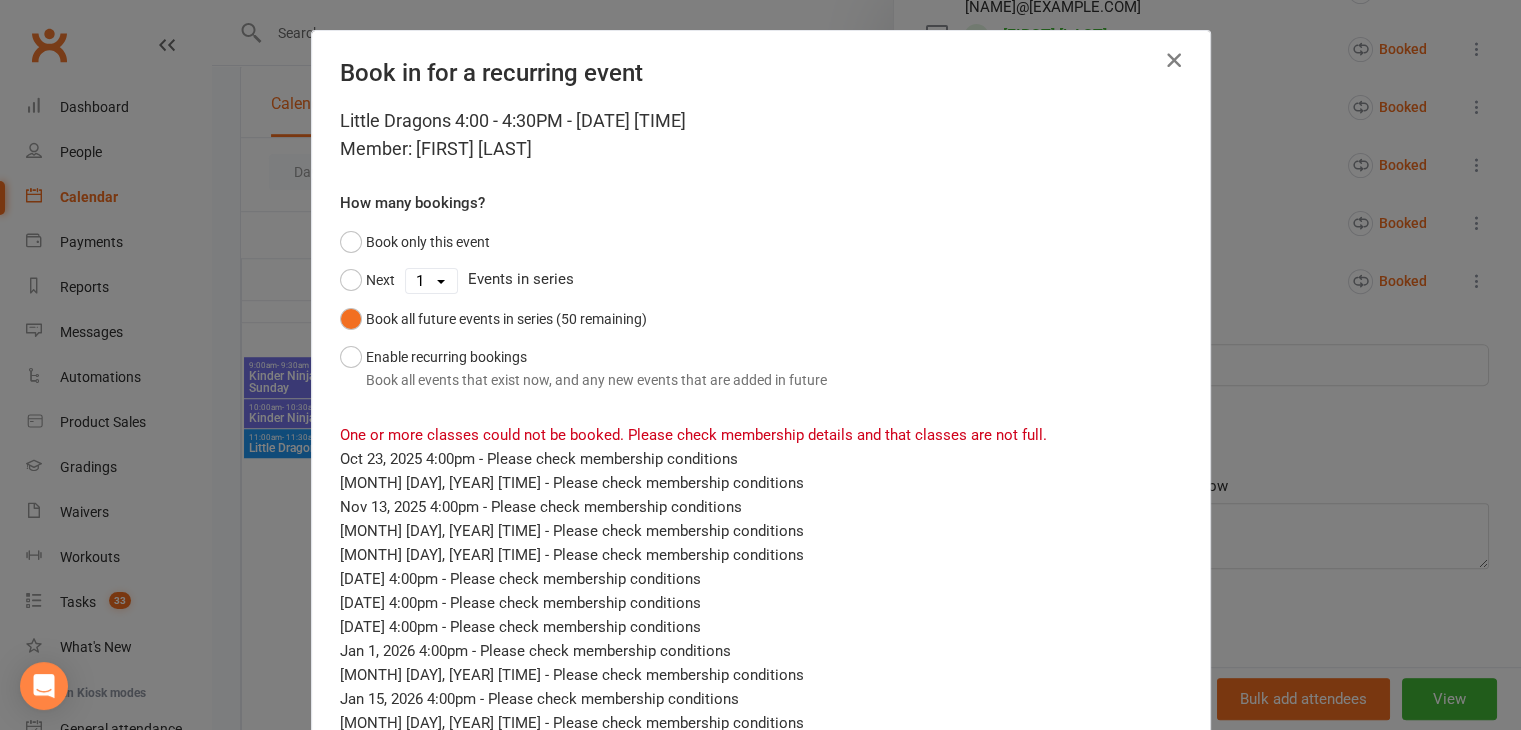 click at bounding box center (1174, 60) 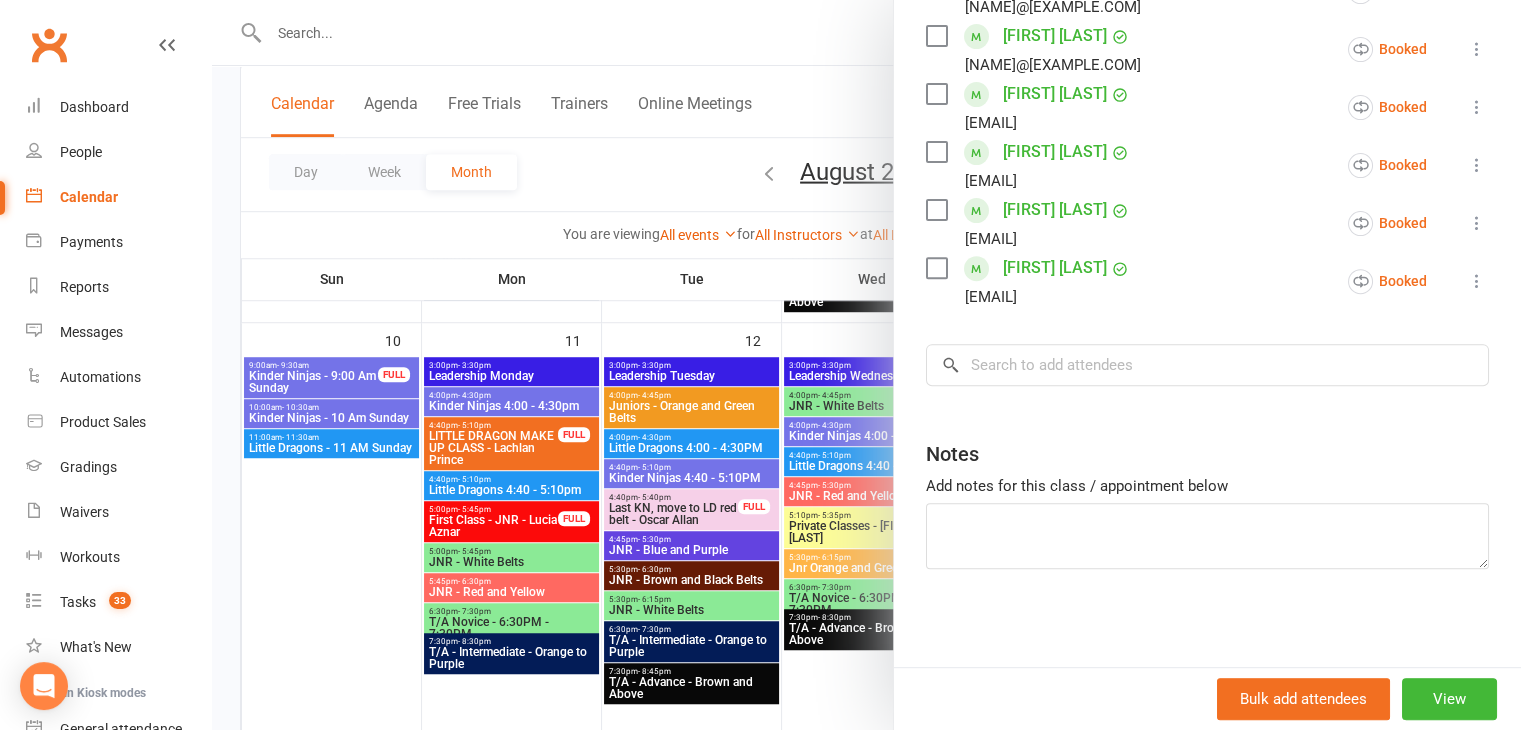 click at bounding box center [866, 365] 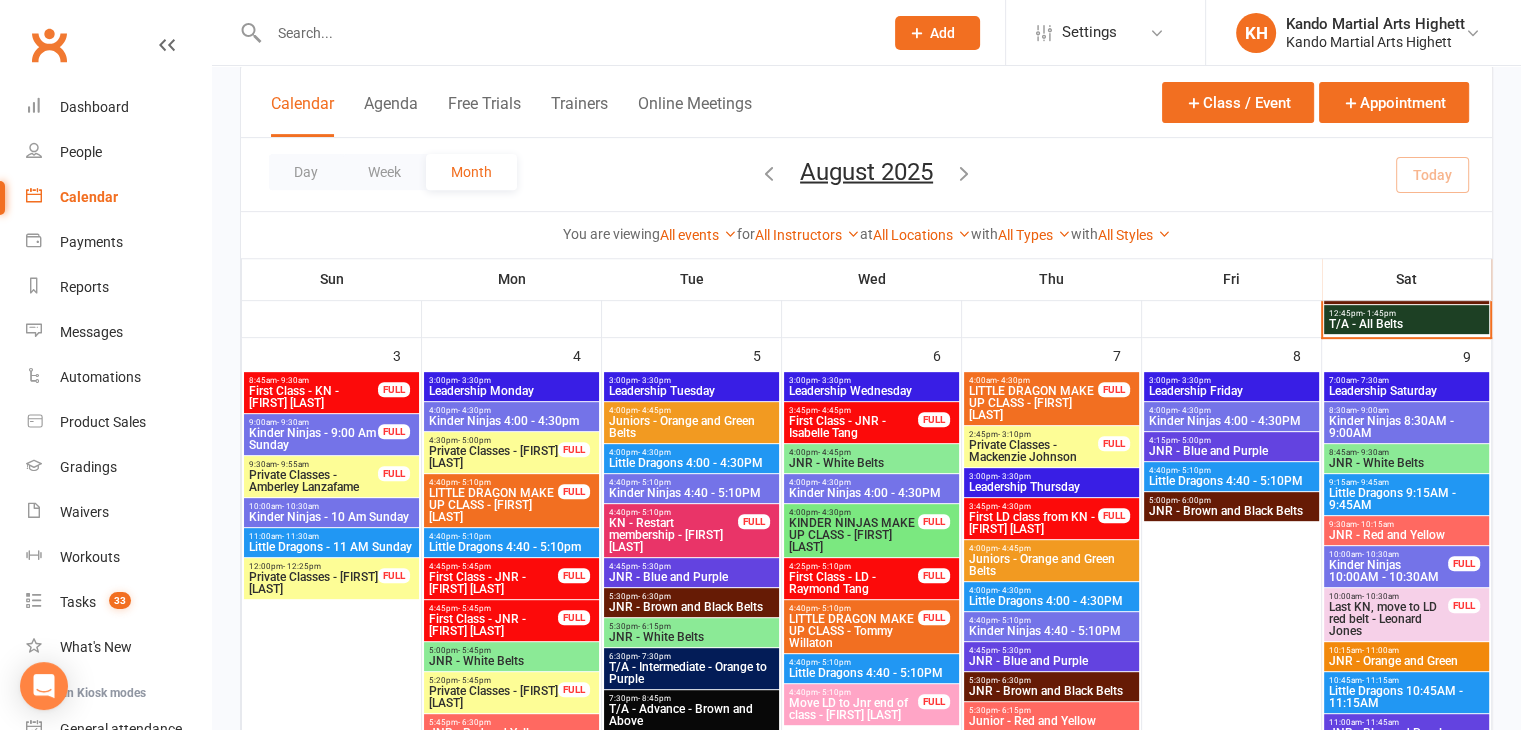 scroll, scrollTop: 792, scrollLeft: 0, axis: vertical 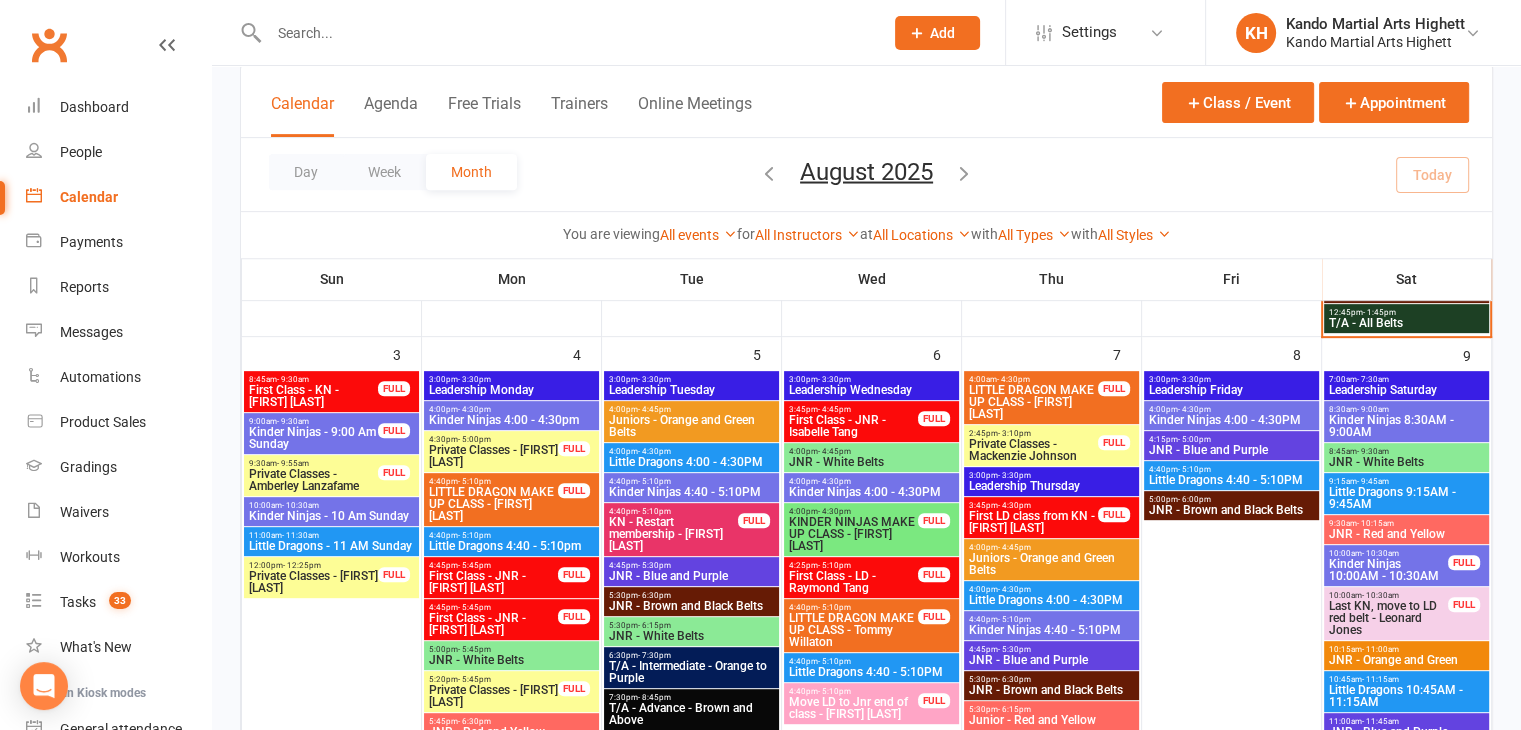 click on "Kinder Ninjas 4:40 - 5:10PM" at bounding box center [691, 492] 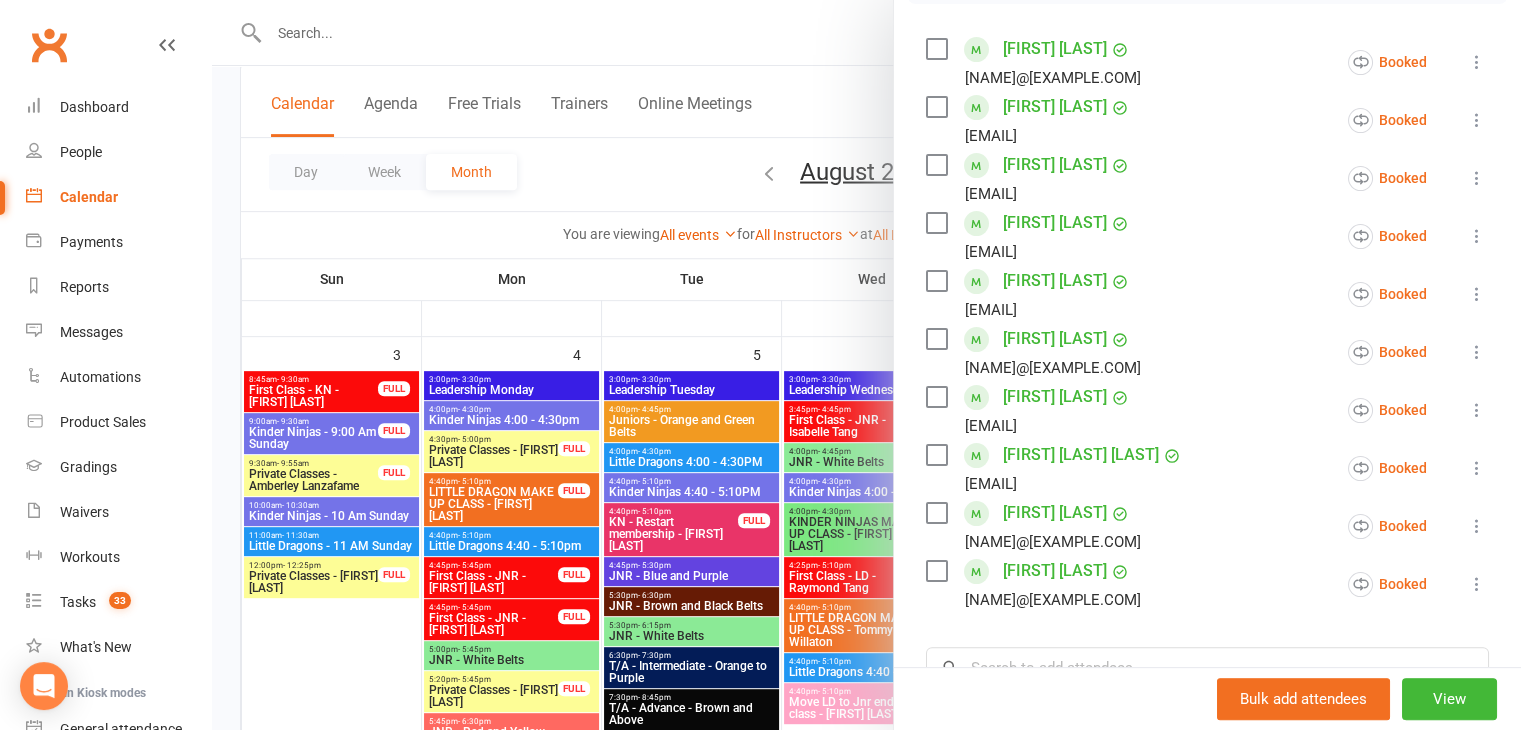 scroll, scrollTop: 340, scrollLeft: 0, axis: vertical 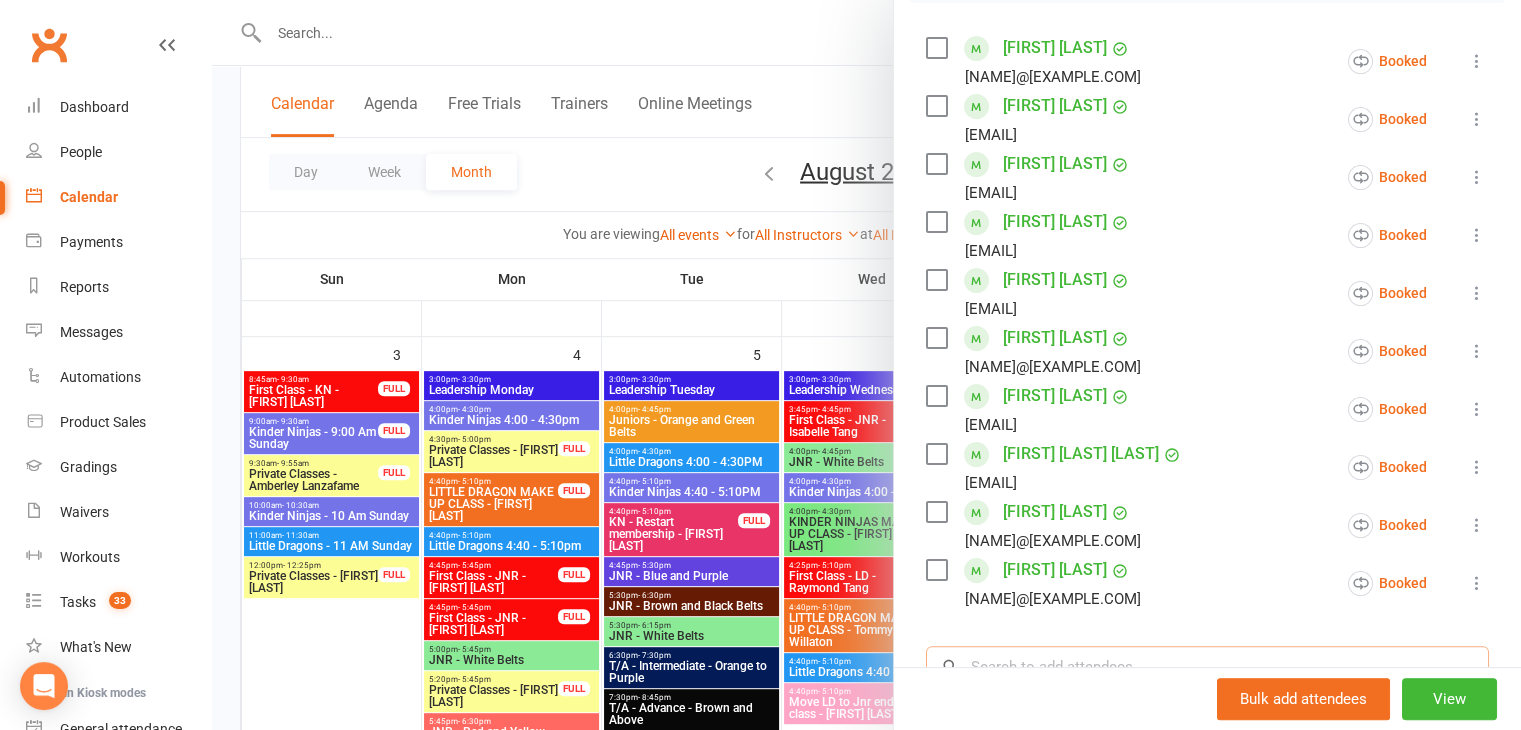 click at bounding box center [1207, 667] 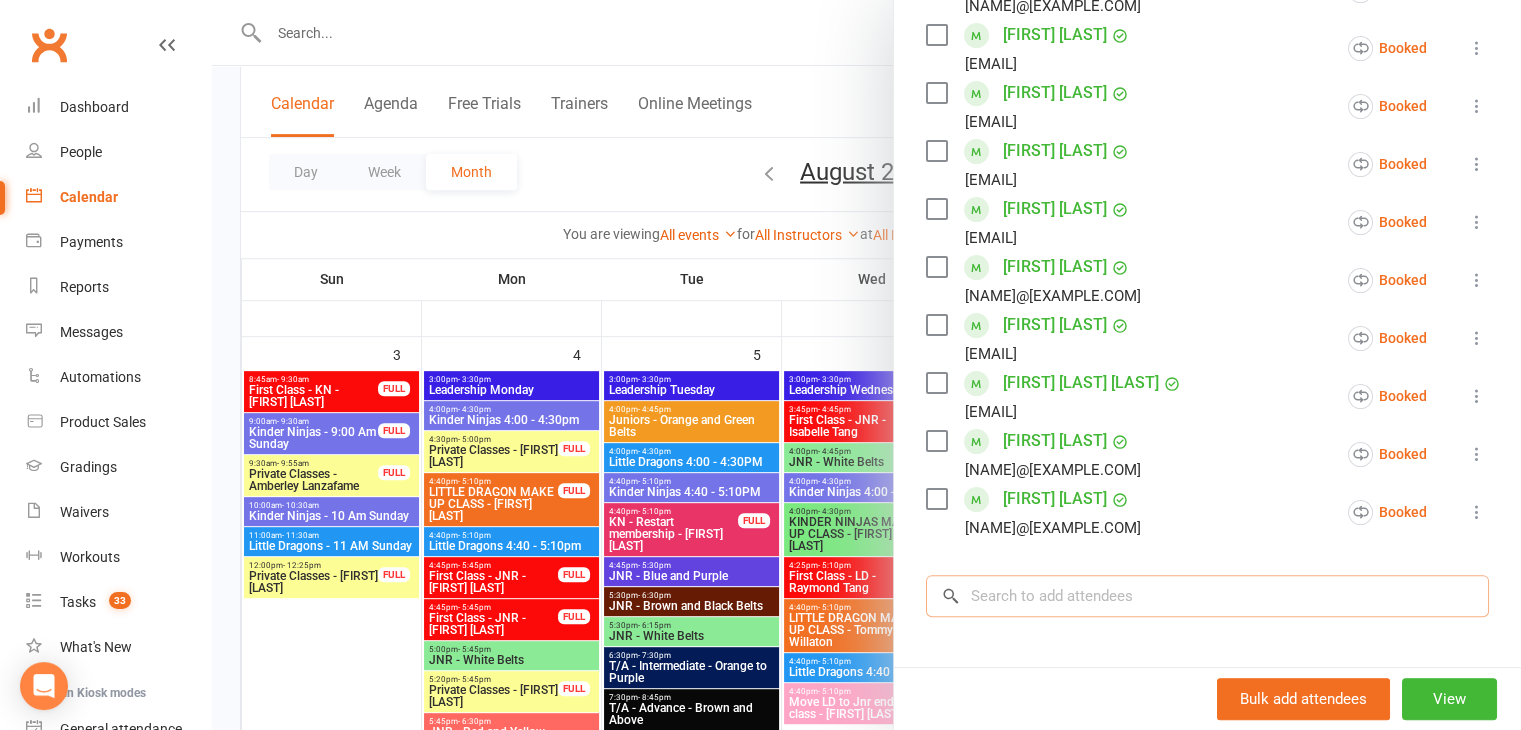 scroll, scrollTop: 414, scrollLeft: 0, axis: vertical 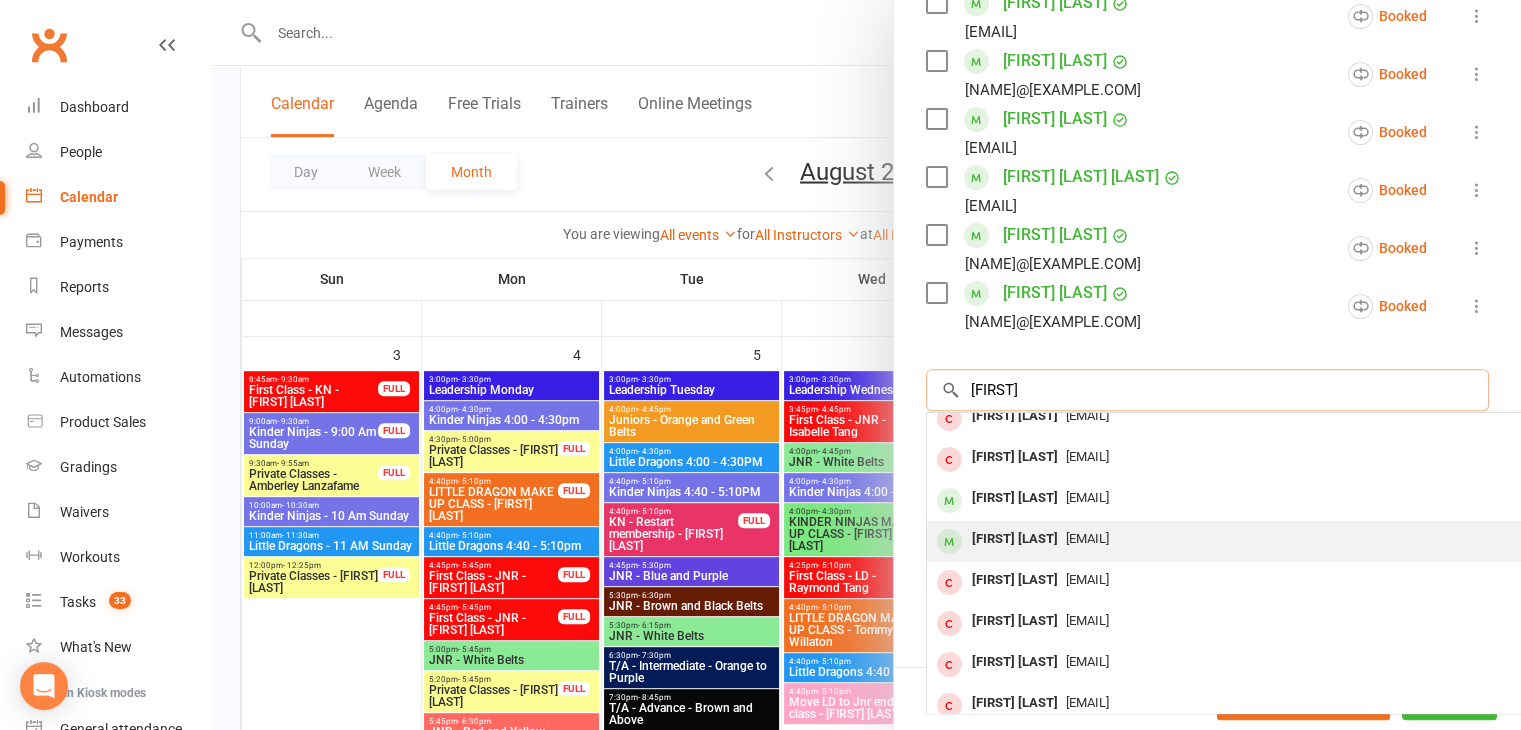 type on "eddie" 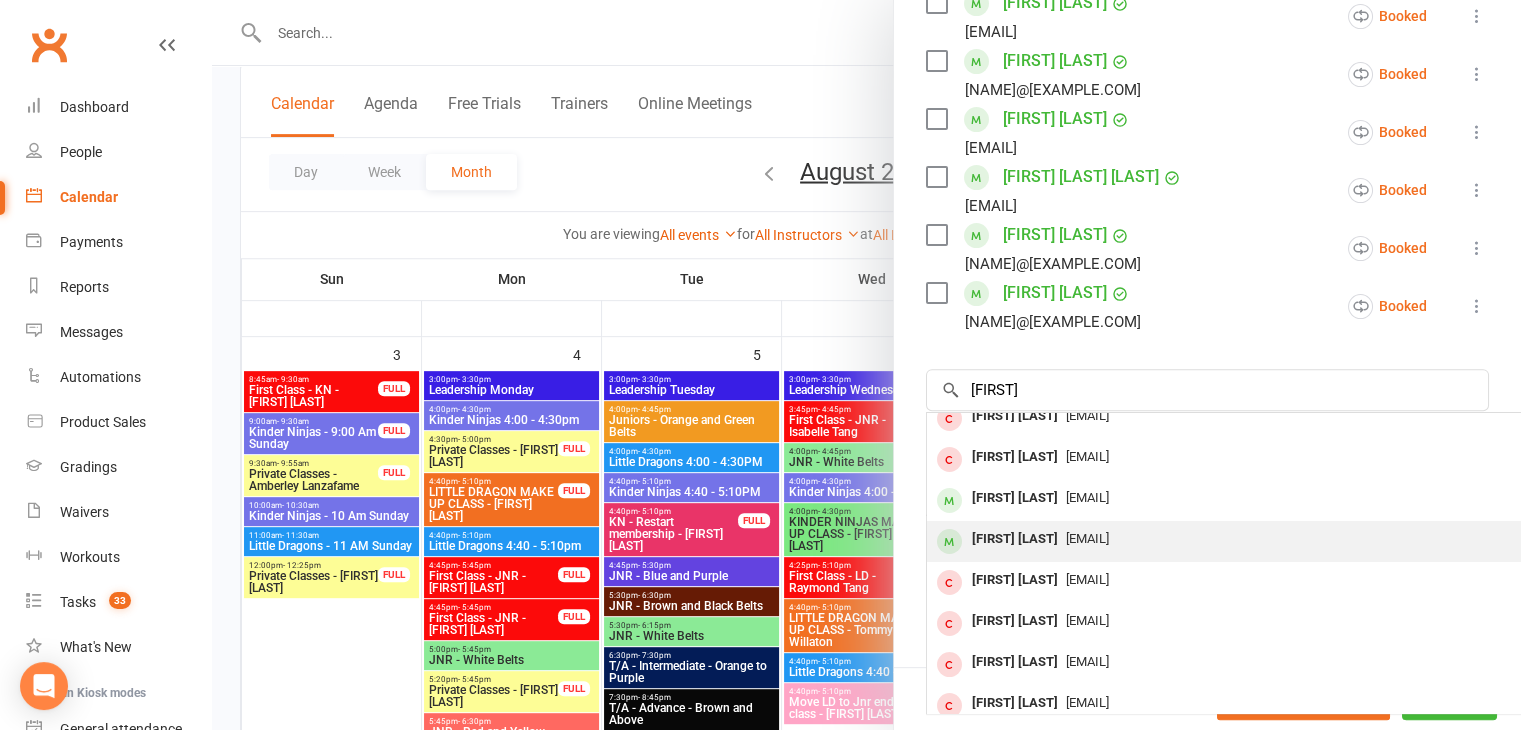 click on "Eddie Maddox-Thompson" at bounding box center [1015, 539] 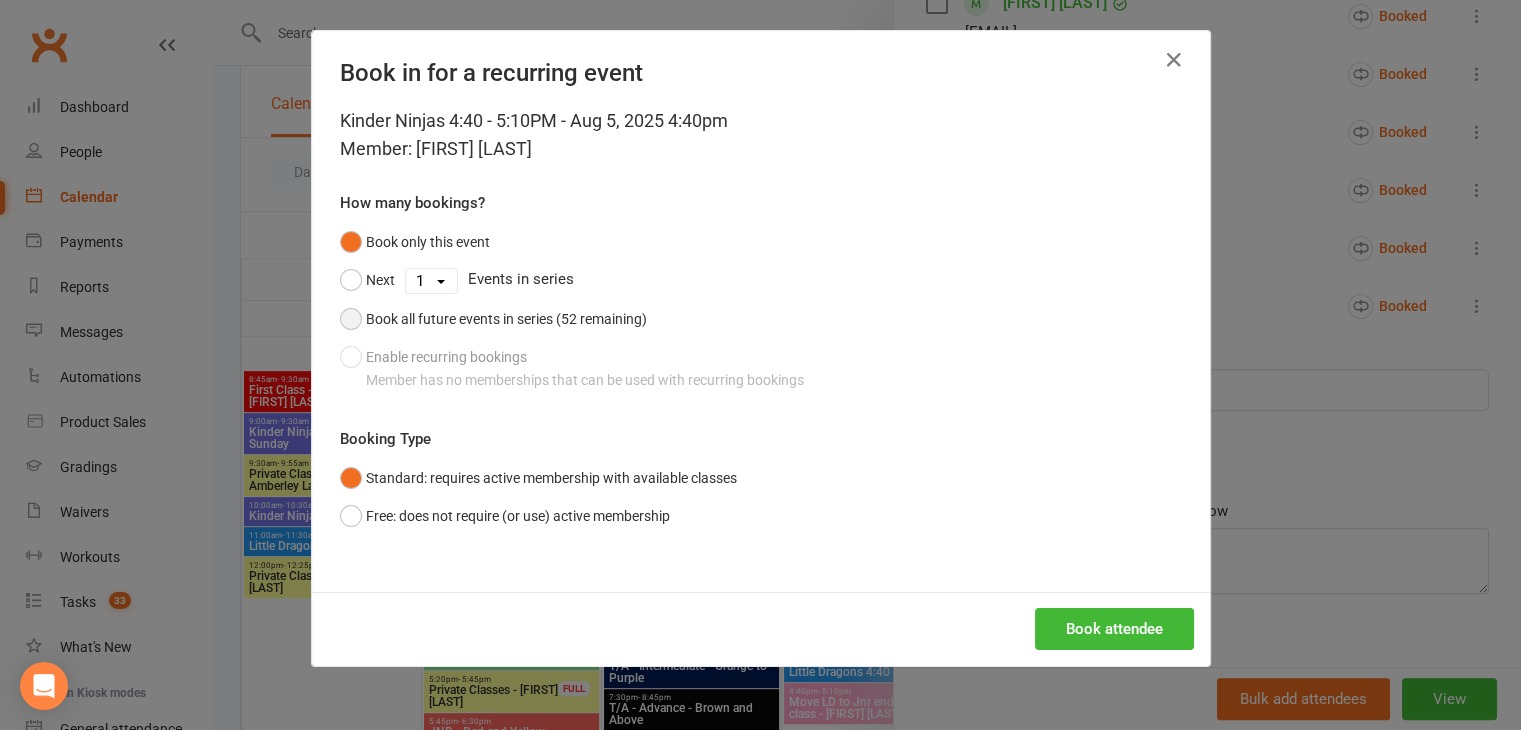 click on "Book all future events in series (52 remaining)" at bounding box center [506, 319] 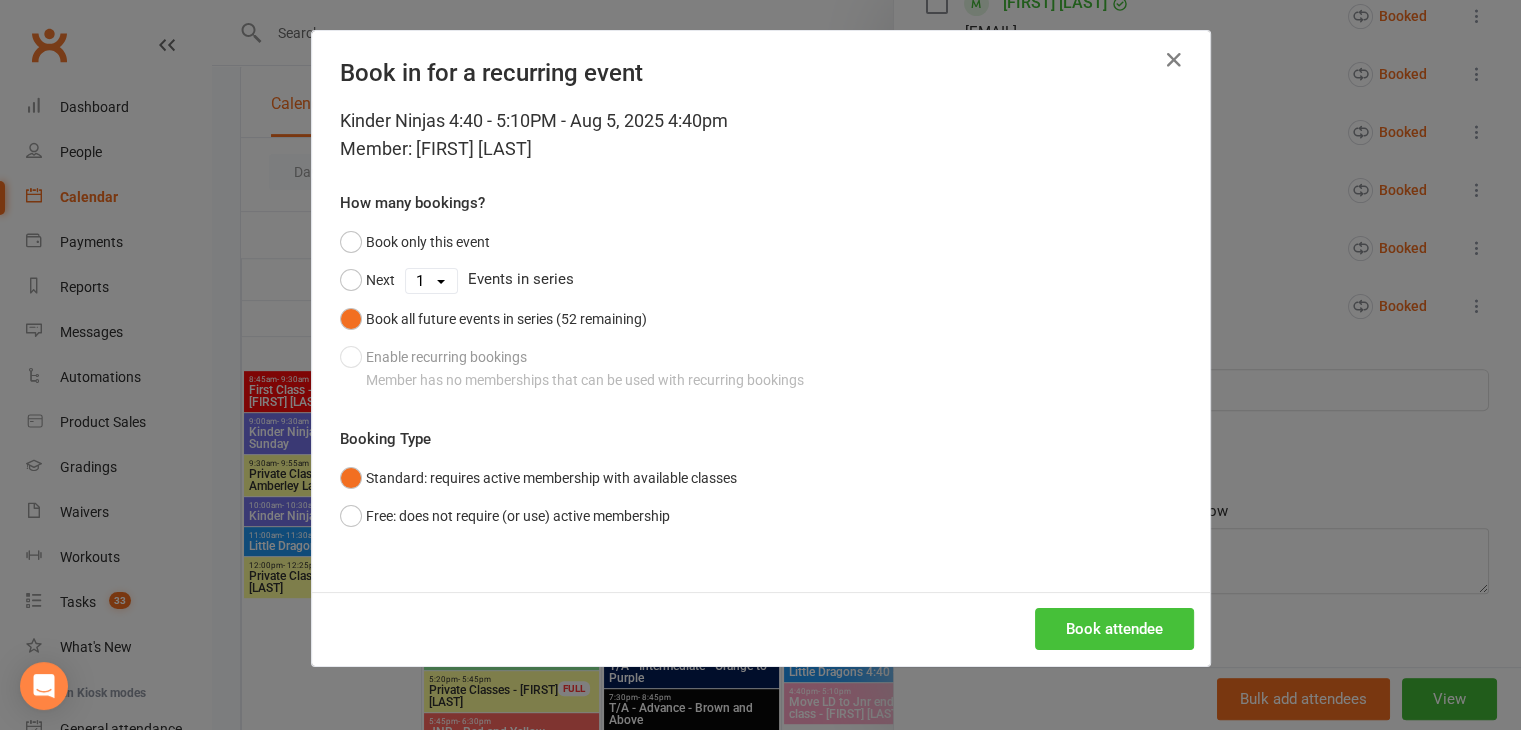 click on "Book attendee" at bounding box center (1114, 629) 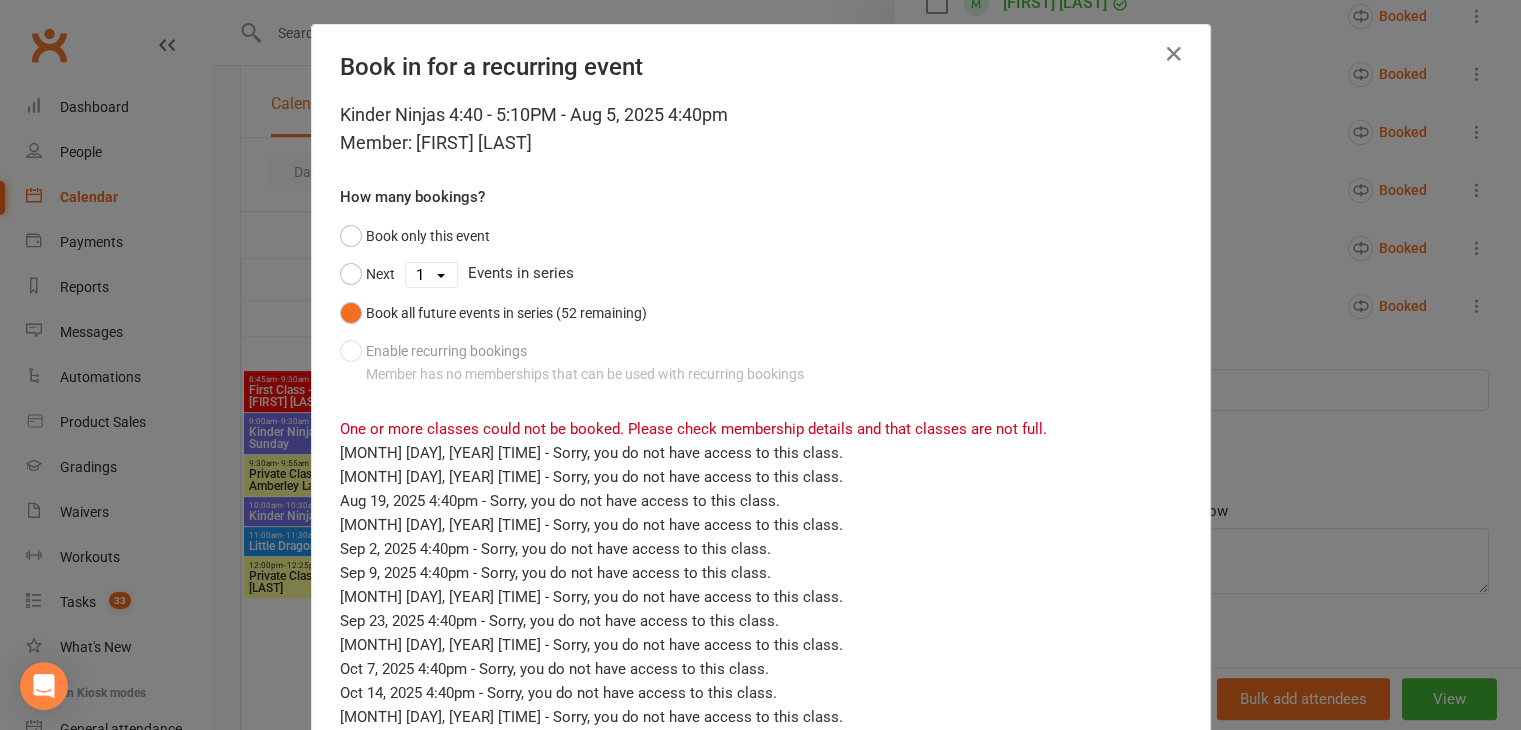 scroll, scrollTop: 7, scrollLeft: 0, axis: vertical 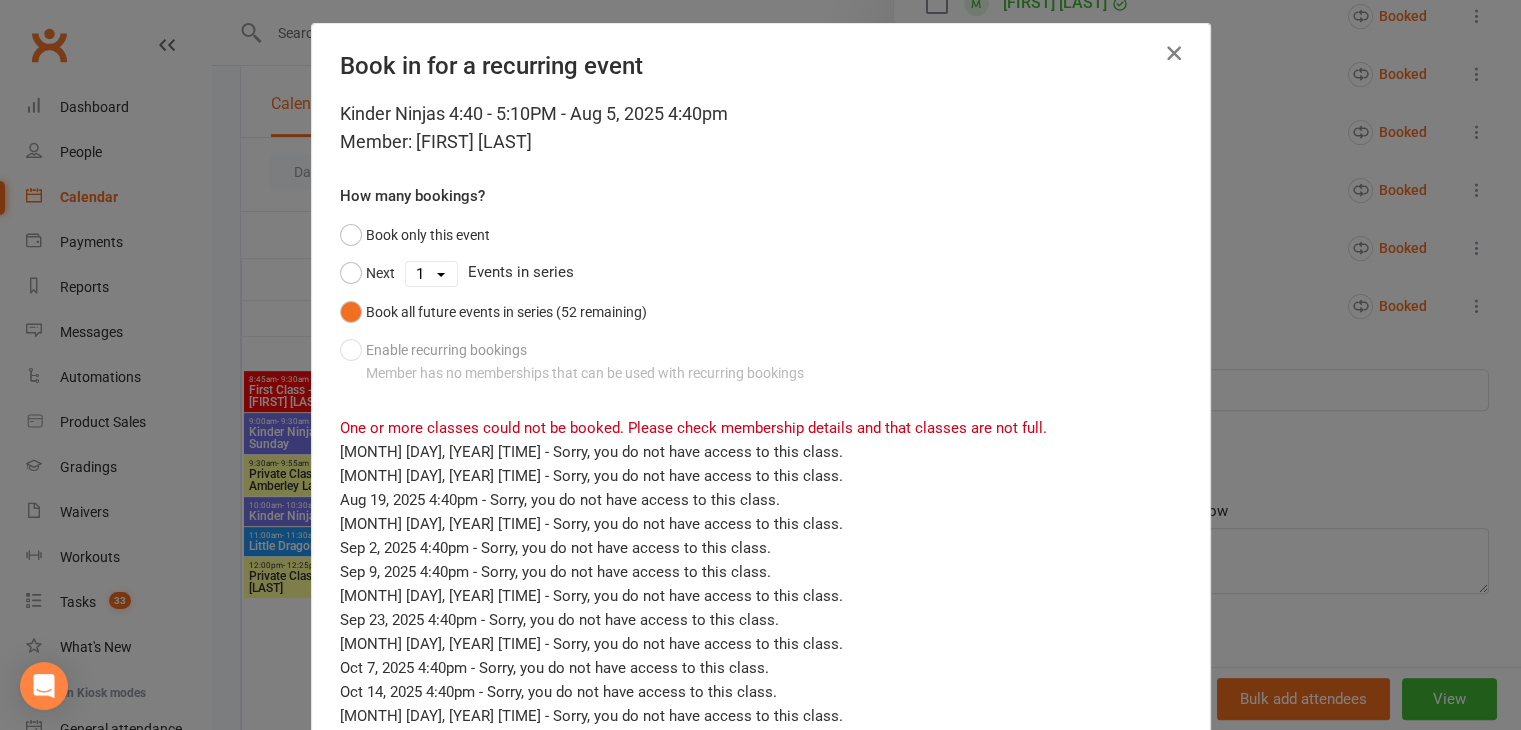 click at bounding box center (1174, 53) 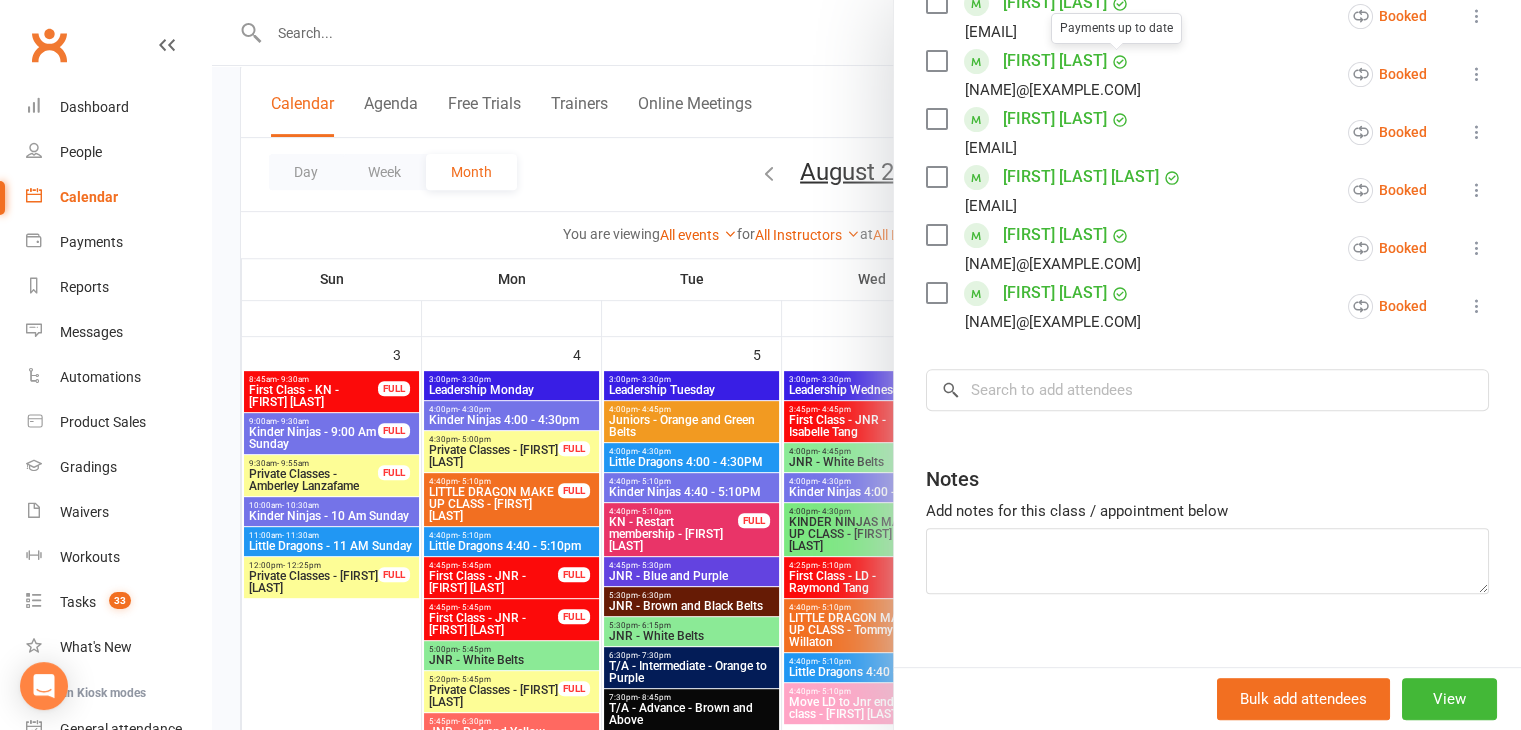 click at bounding box center [866, 365] 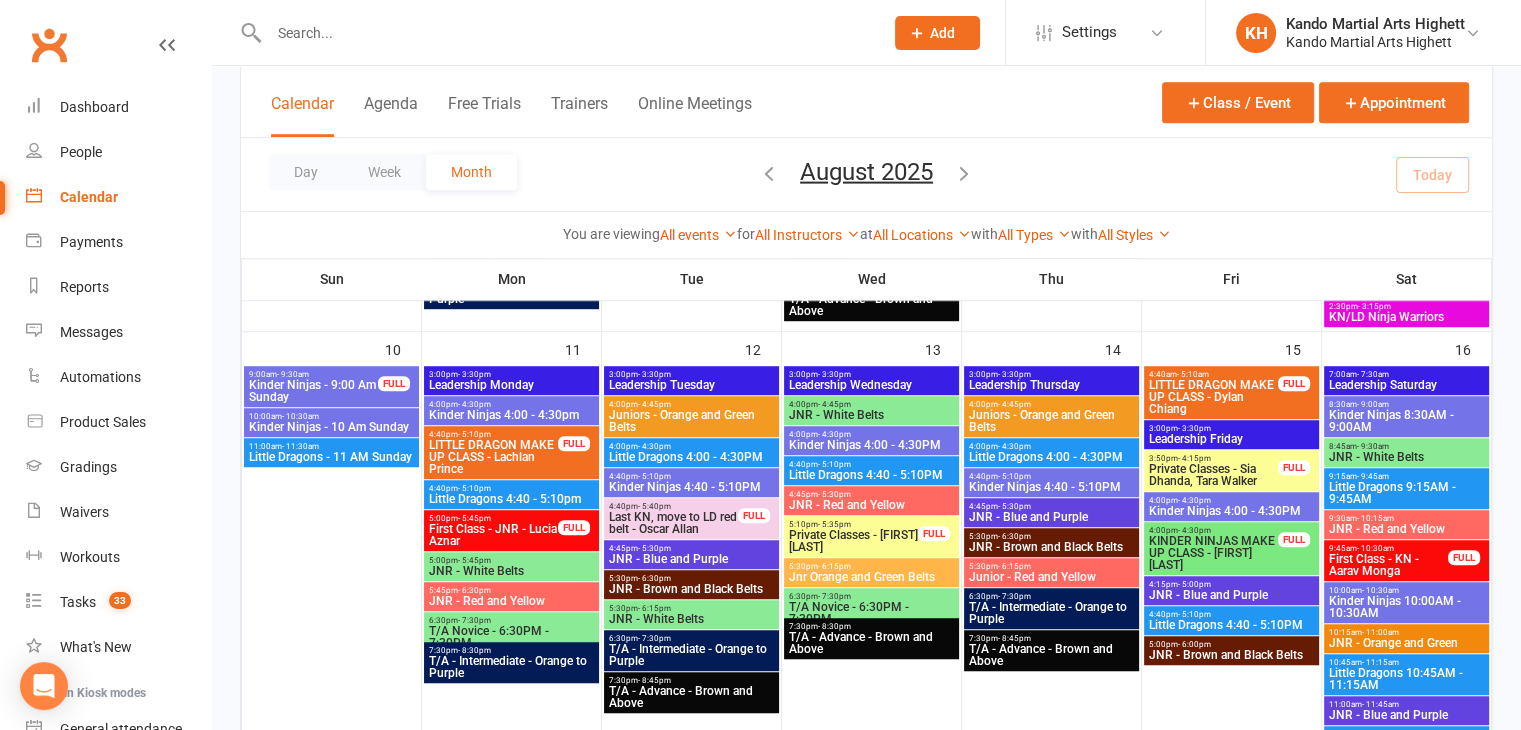 scroll, scrollTop: 1340, scrollLeft: 0, axis: vertical 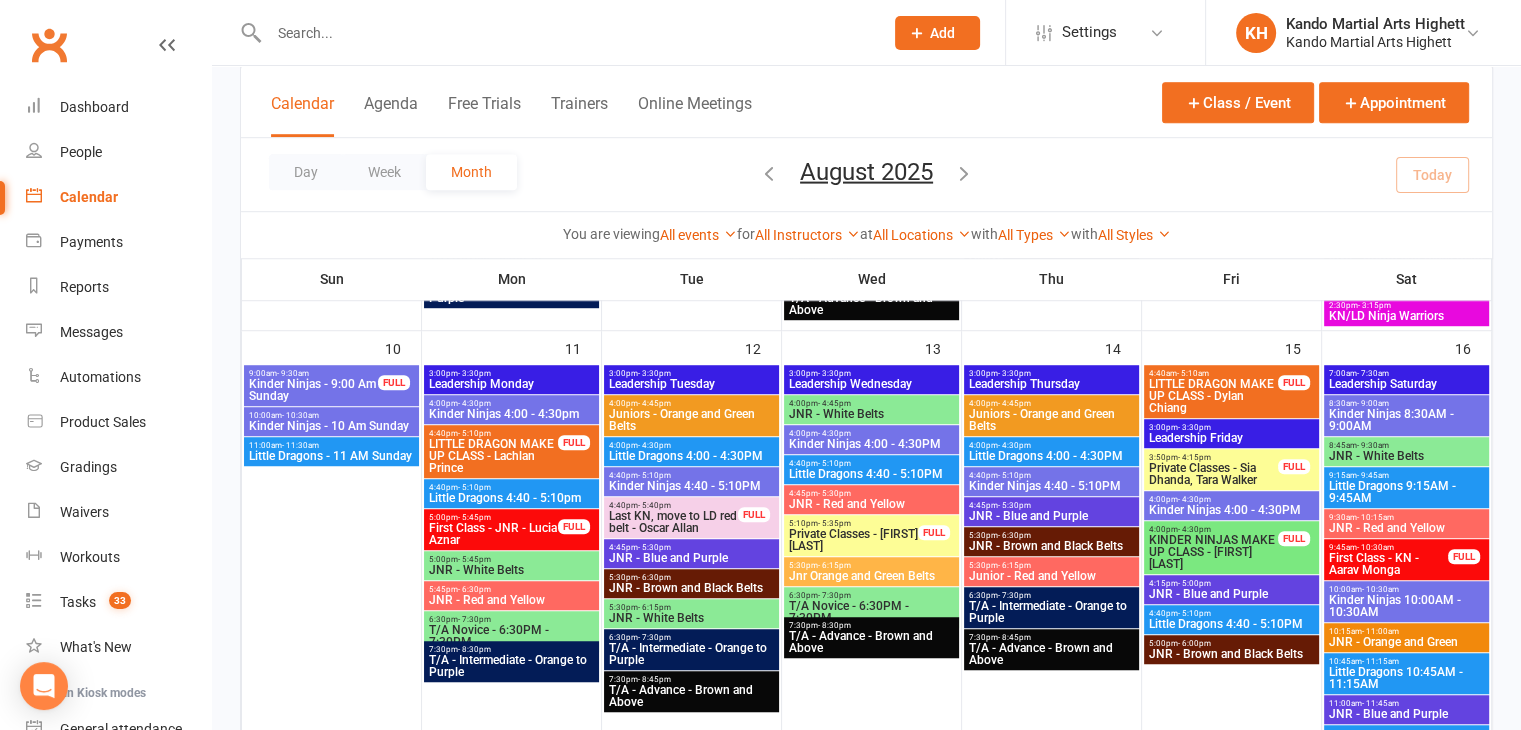 click on "Kinder Ninjas 4:40 - 5:10PM" at bounding box center (691, 486) 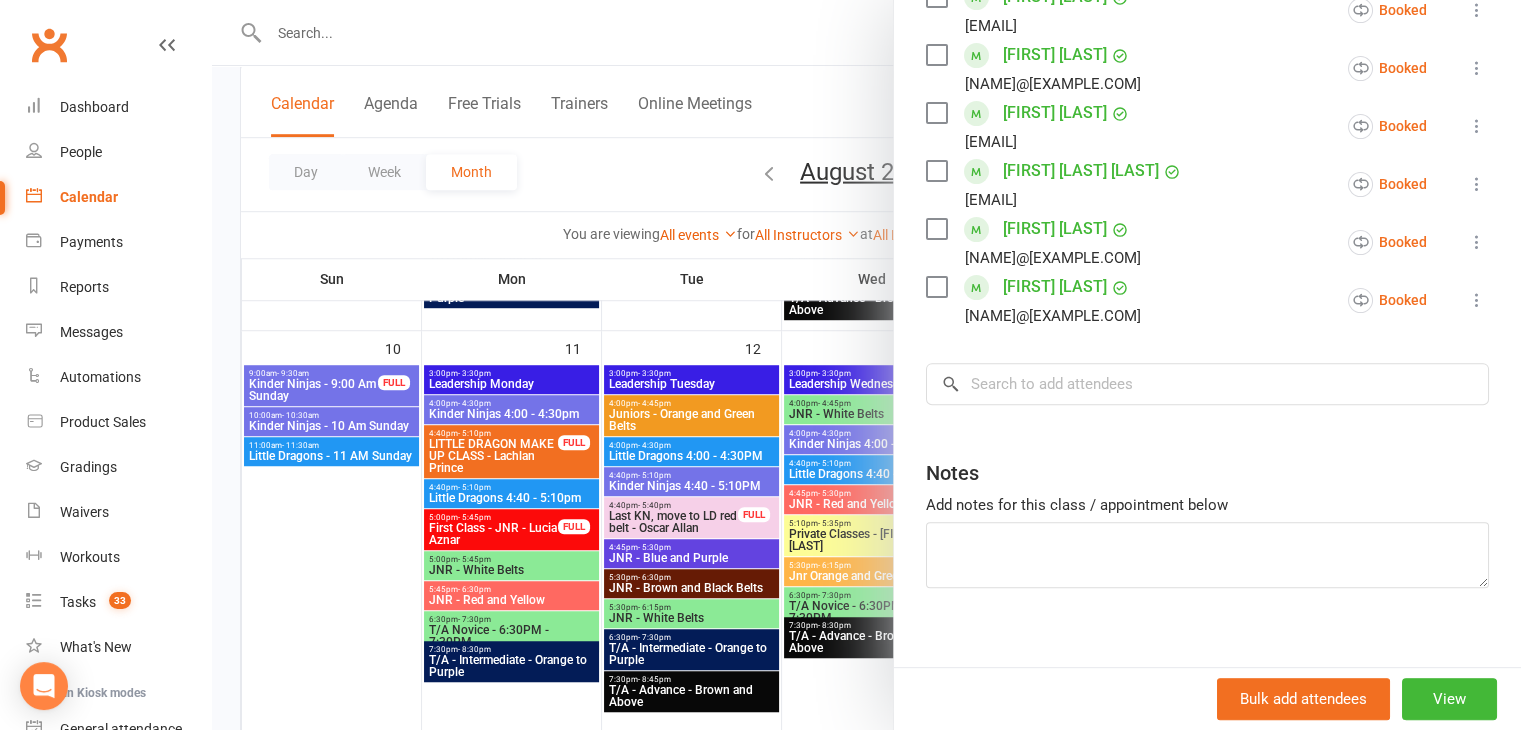 scroll, scrollTop: 631, scrollLeft: 0, axis: vertical 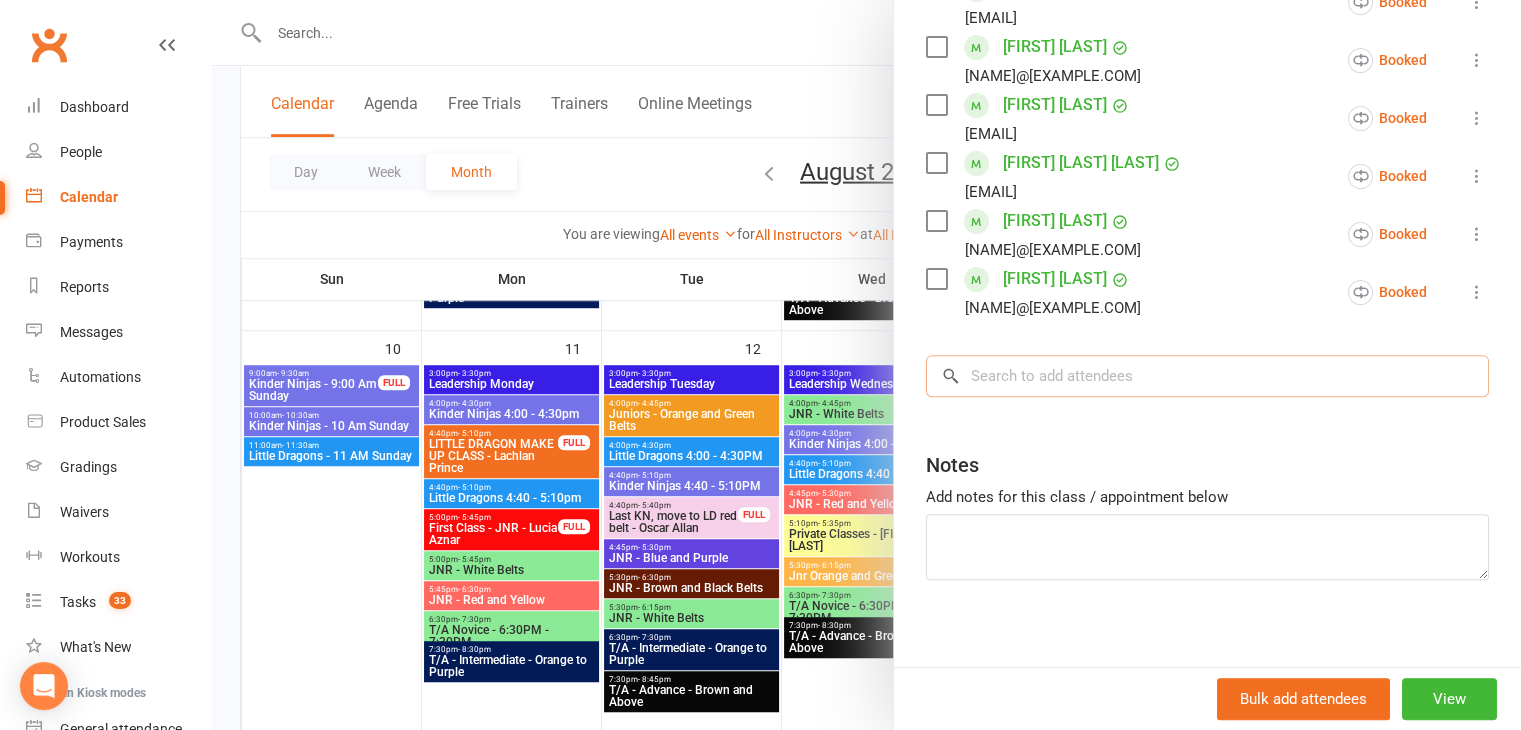 click at bounding box center (1207, 376) 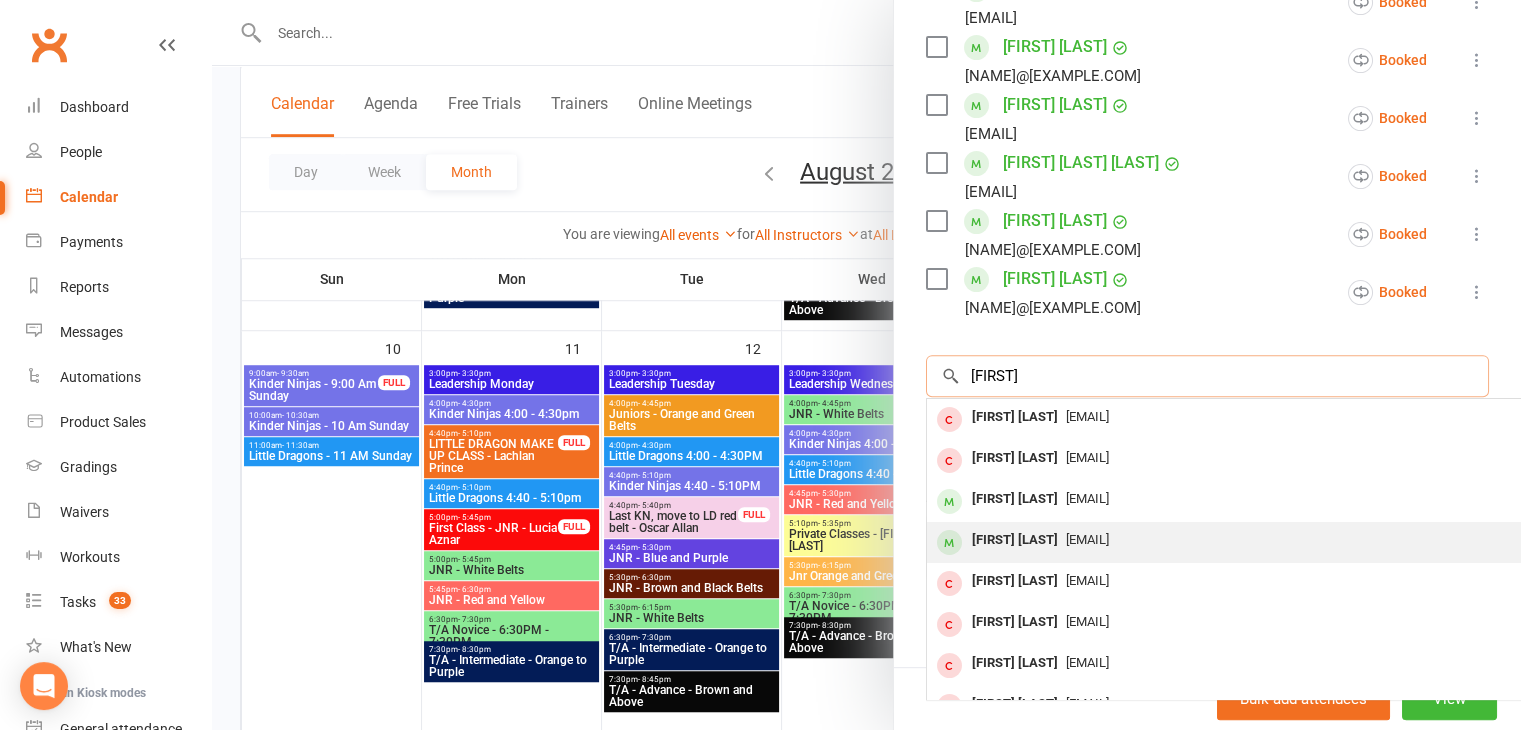 type on "eddie" 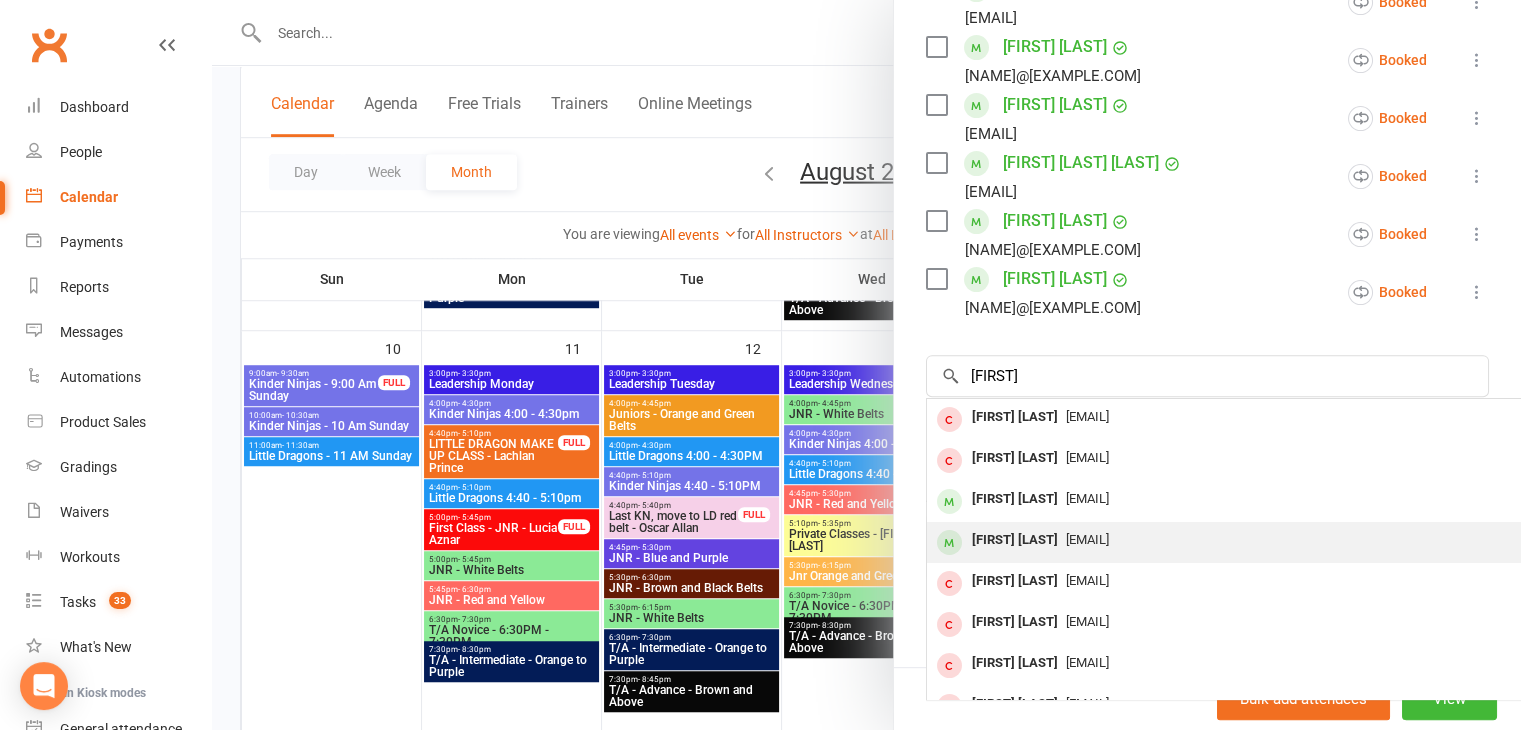 click on "Eddie Maddox-Thompson" at bounding box center [1015, 540] 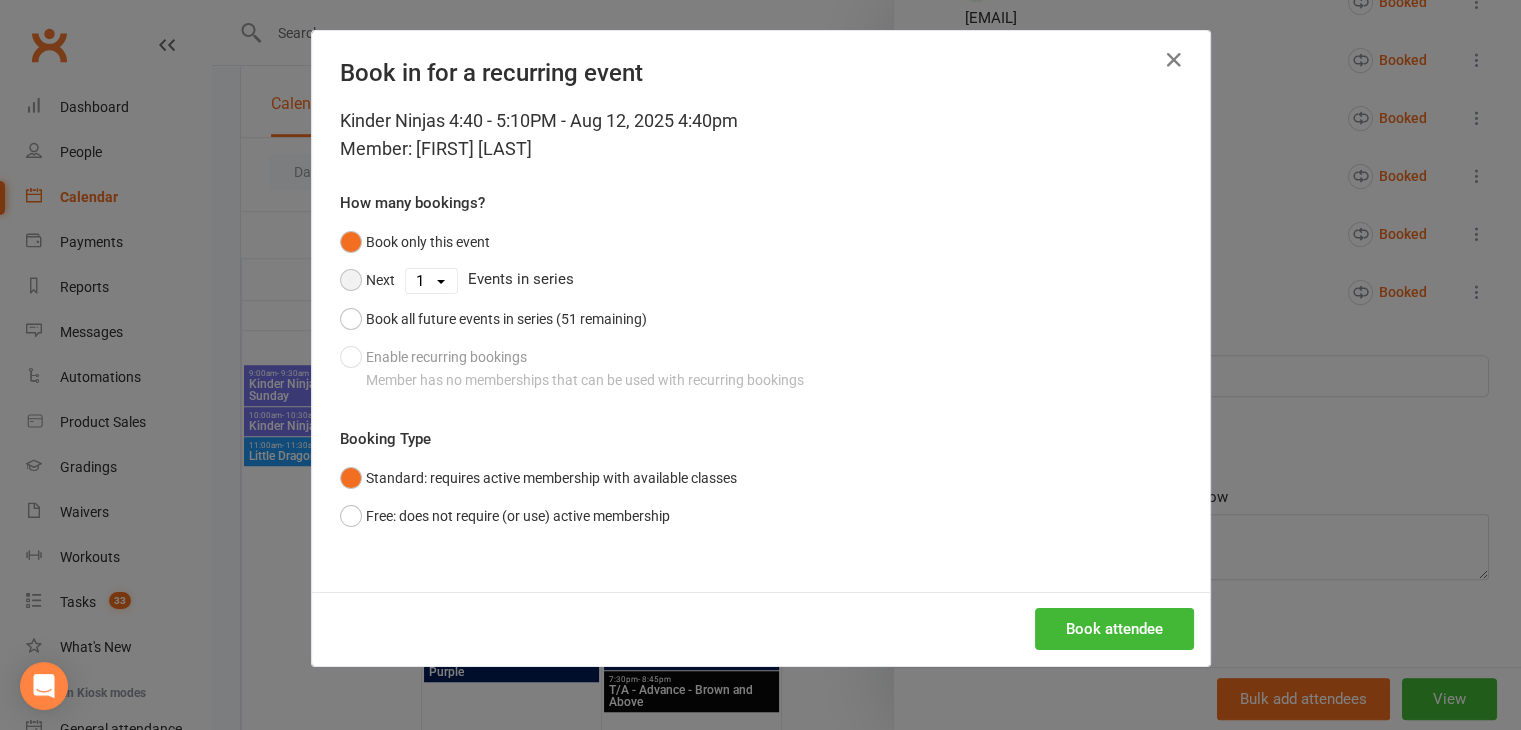 click on "Next" at bounding box center [367, 280] 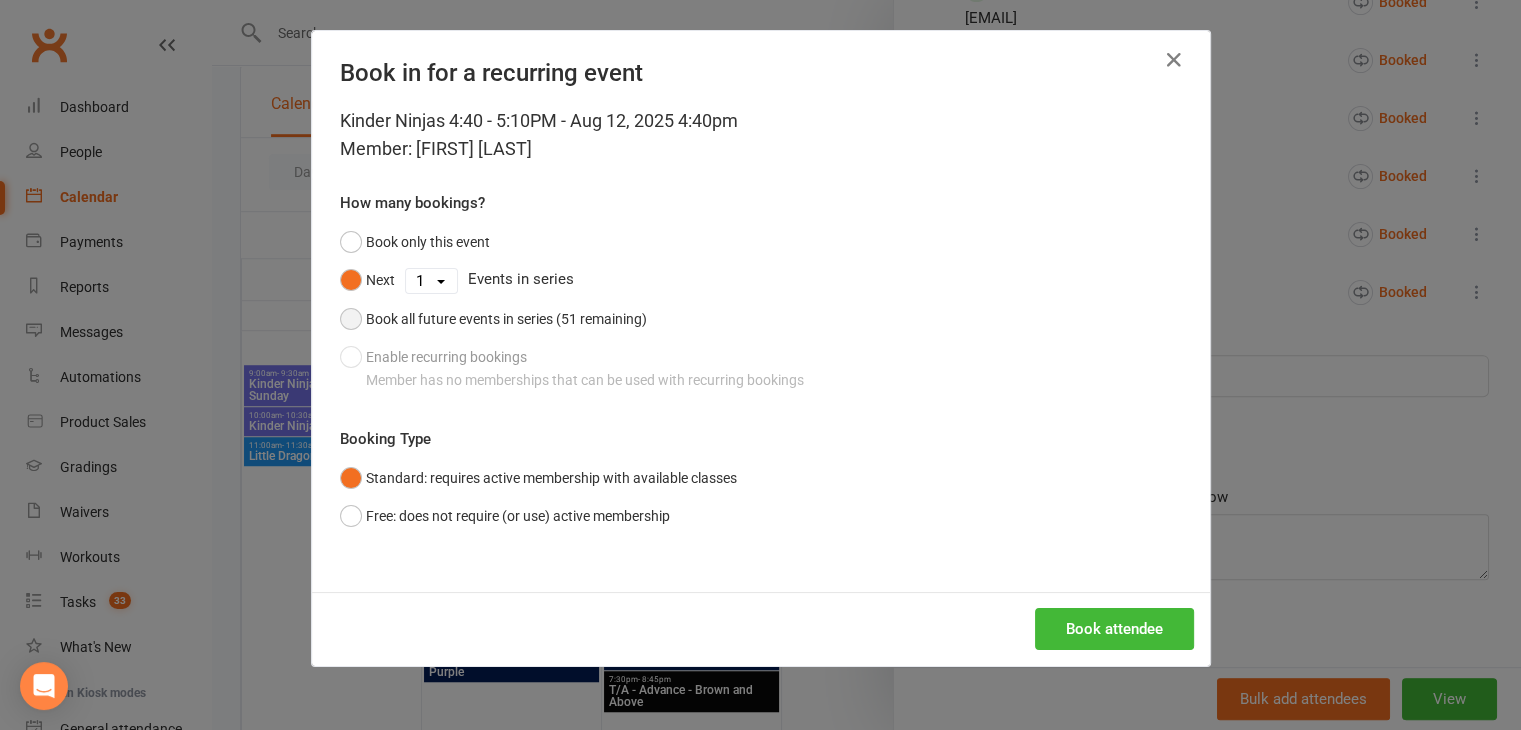 click on "Book all future events in series (51 remaining)" at bounding box center [493, 319] 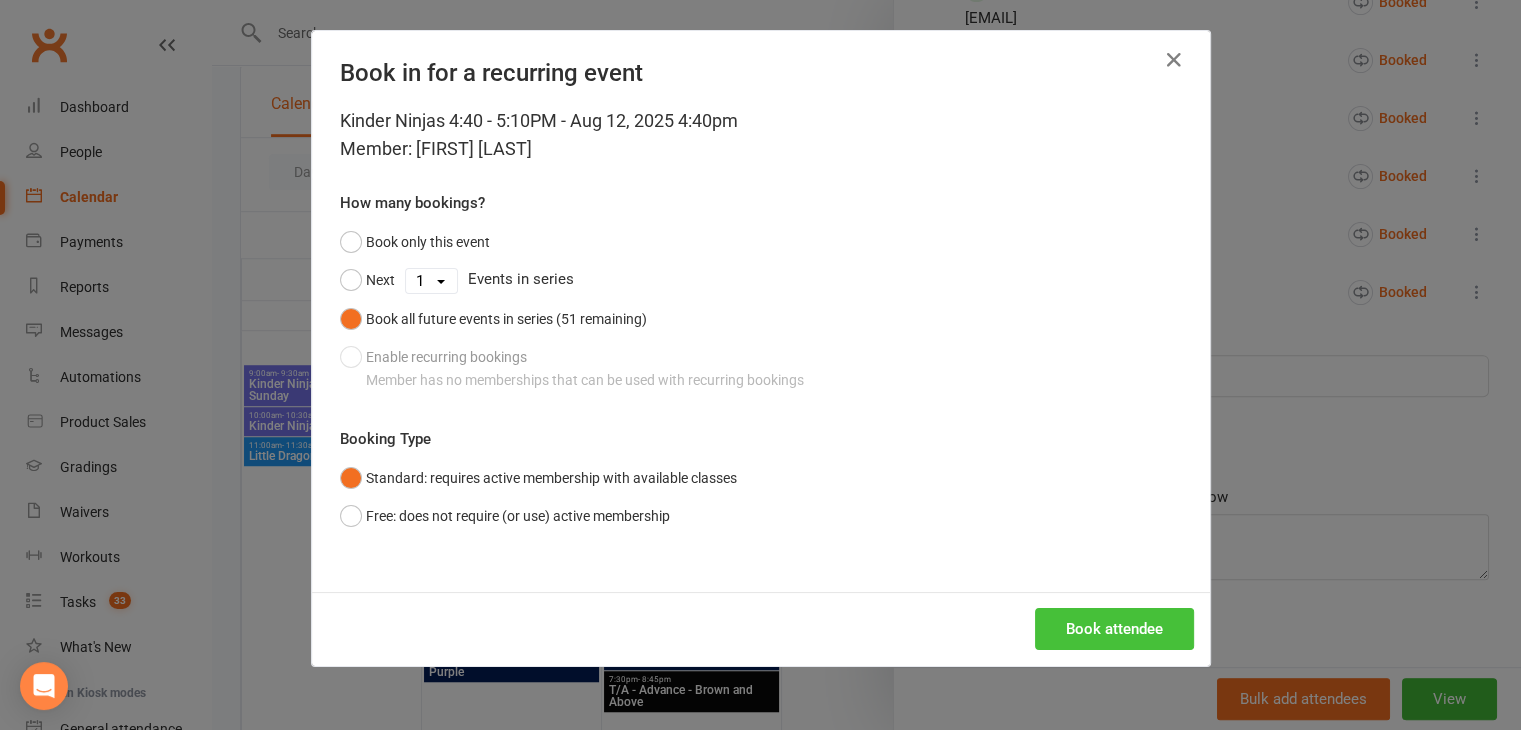 click on "Book attendee" at bounding box center (1114, 629) 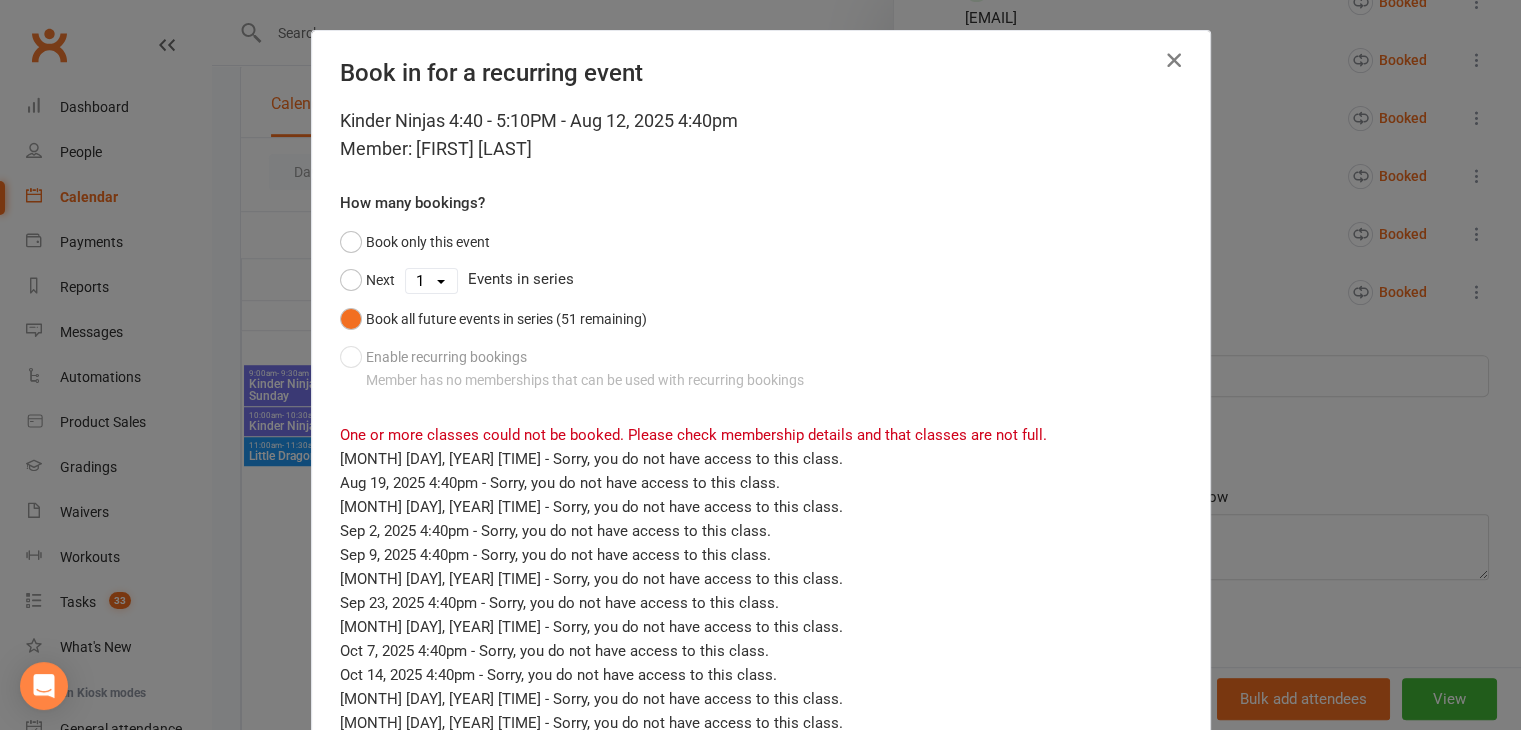 click at bounding box center (1174, 60) 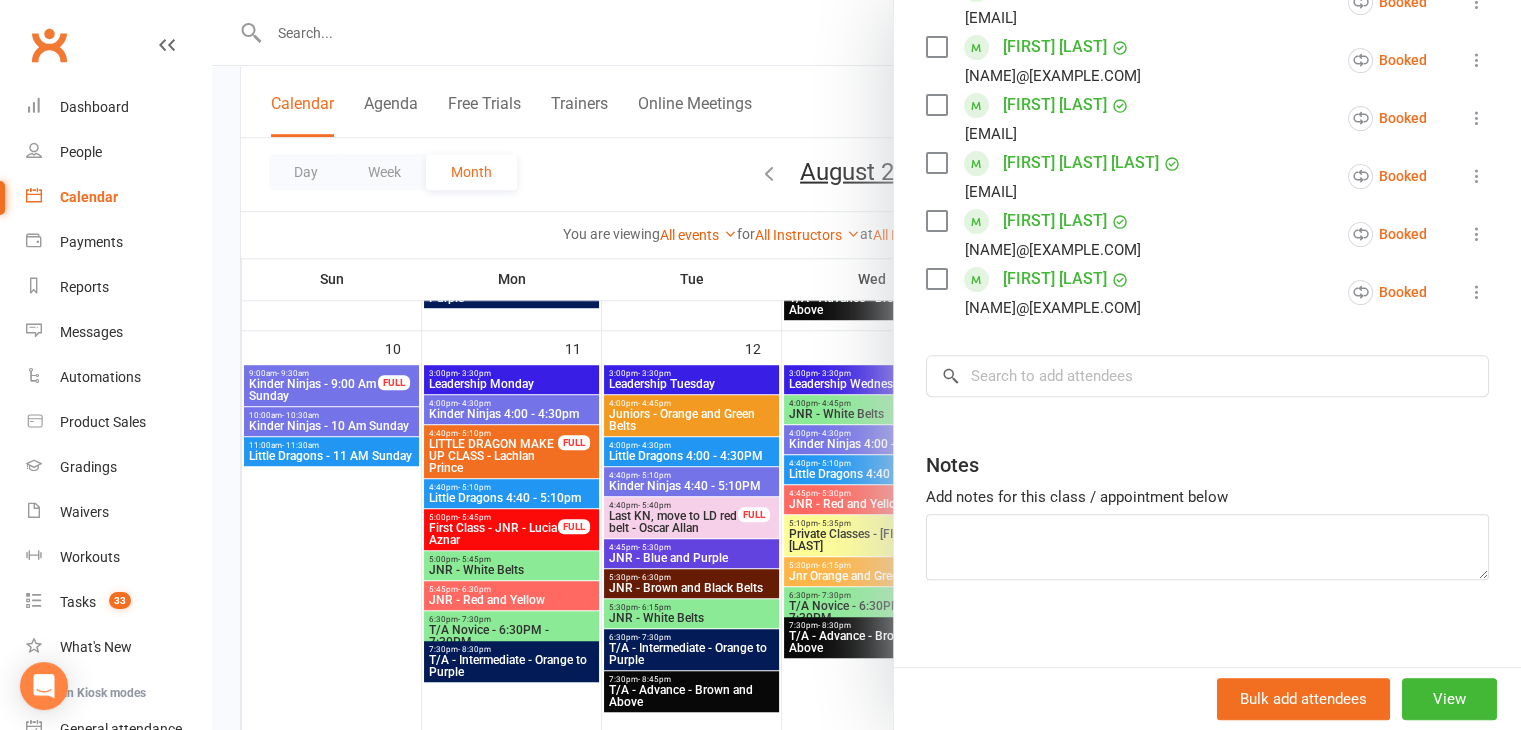 click on "Class kiosk mode  Roll call  4:40 PM - 5:10 PM, Tuesday, August, 12, 2025 with Kando Martial Arts Highett  at  Big Mats -2  Attendees  10  places booked 5  places available Sort by  Last name  First name  Booking created    Oscar Allan  michelle.bond@wesleycollege.edu.au Booked More info  Remove  Check in  Mark absent  Send message  All bookings for series  Deactivate recurring bookings    Emilia Balbin  josh@centre4health.com.au Booked More info  Remove  Check in  Mark absent  Send message  All bookings for series  Deactivate recurring bookings    Levi Hsu  hannahstephen@hotmail.com Booked More info  Remove  Check in  Mark absent  Send message  All bookings for series  Deactivate recurring bookings    Kingsley Lu  Mandytung87@gmail.com Booked More info  Remove  Check in  Mark absent  Send message  All bookings for series  Deactivate recurring bookings    Luna Mcilhagga  shamagim248@gmail.com Booked More info  Remove  Check in  Mark absent  Send message  All bookings for series  Deactivate recurring bookings" at bounding box center (1207, 67) 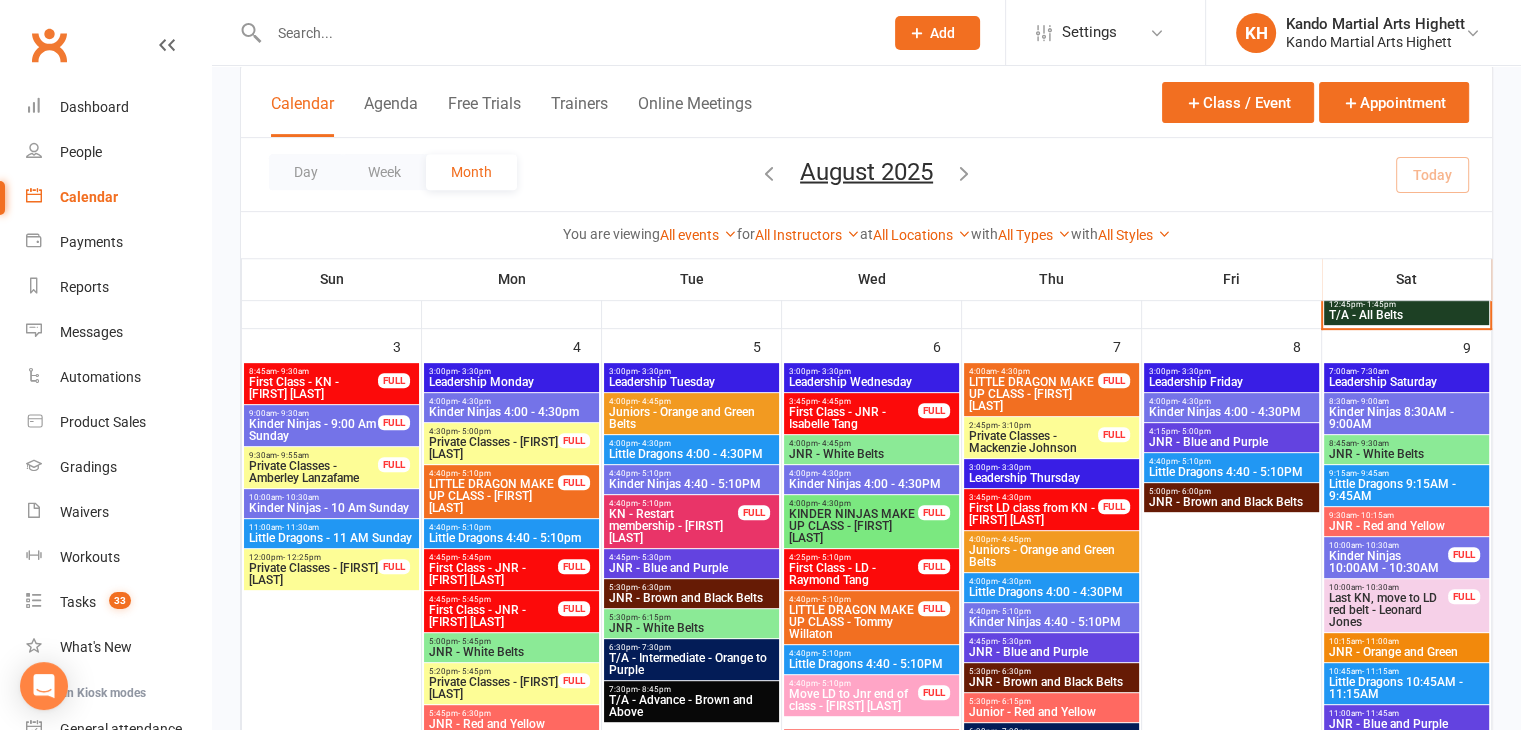 scroll, scrollTop: 800, scrollLeft: 0, axis: vertical 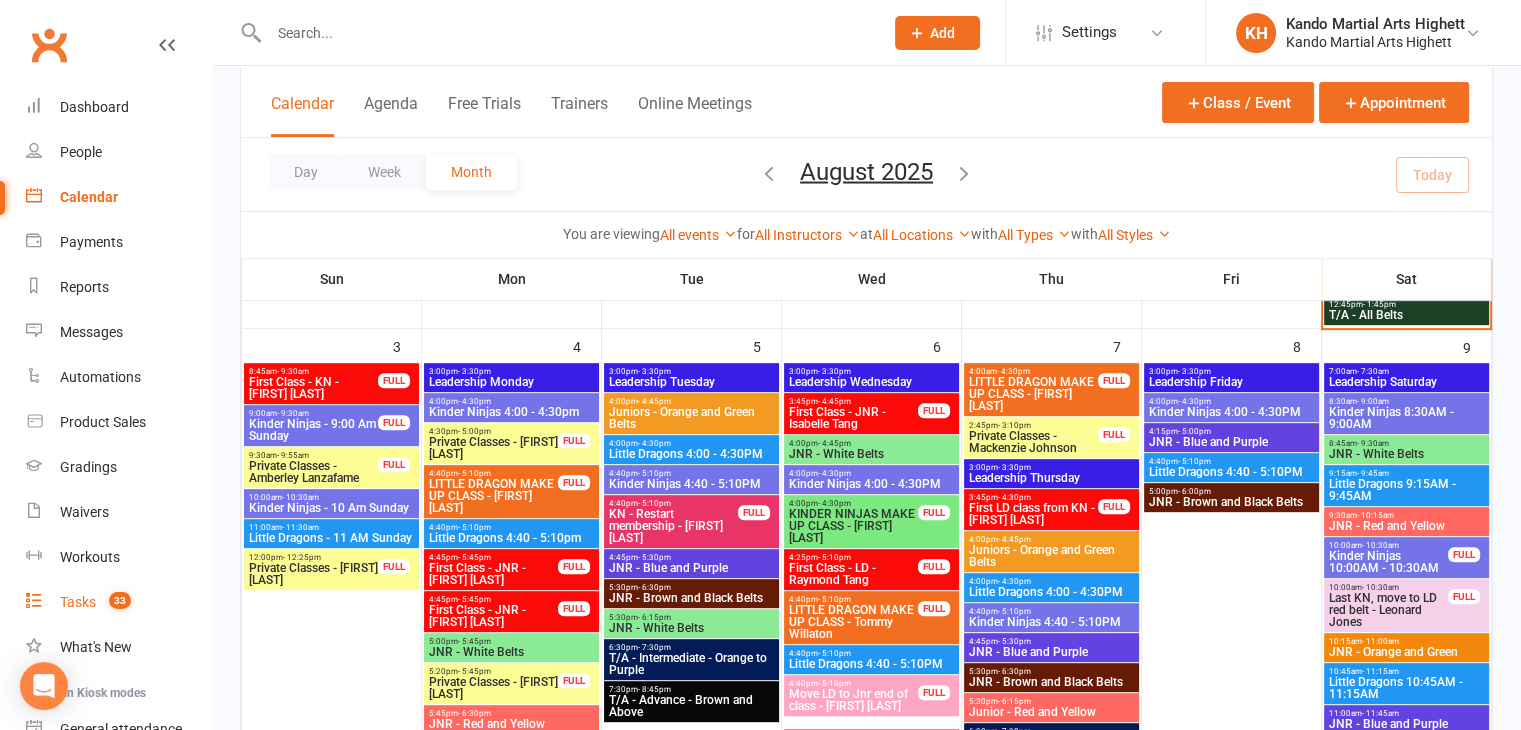 click on "Tasks" at bounding box center [78, 602] 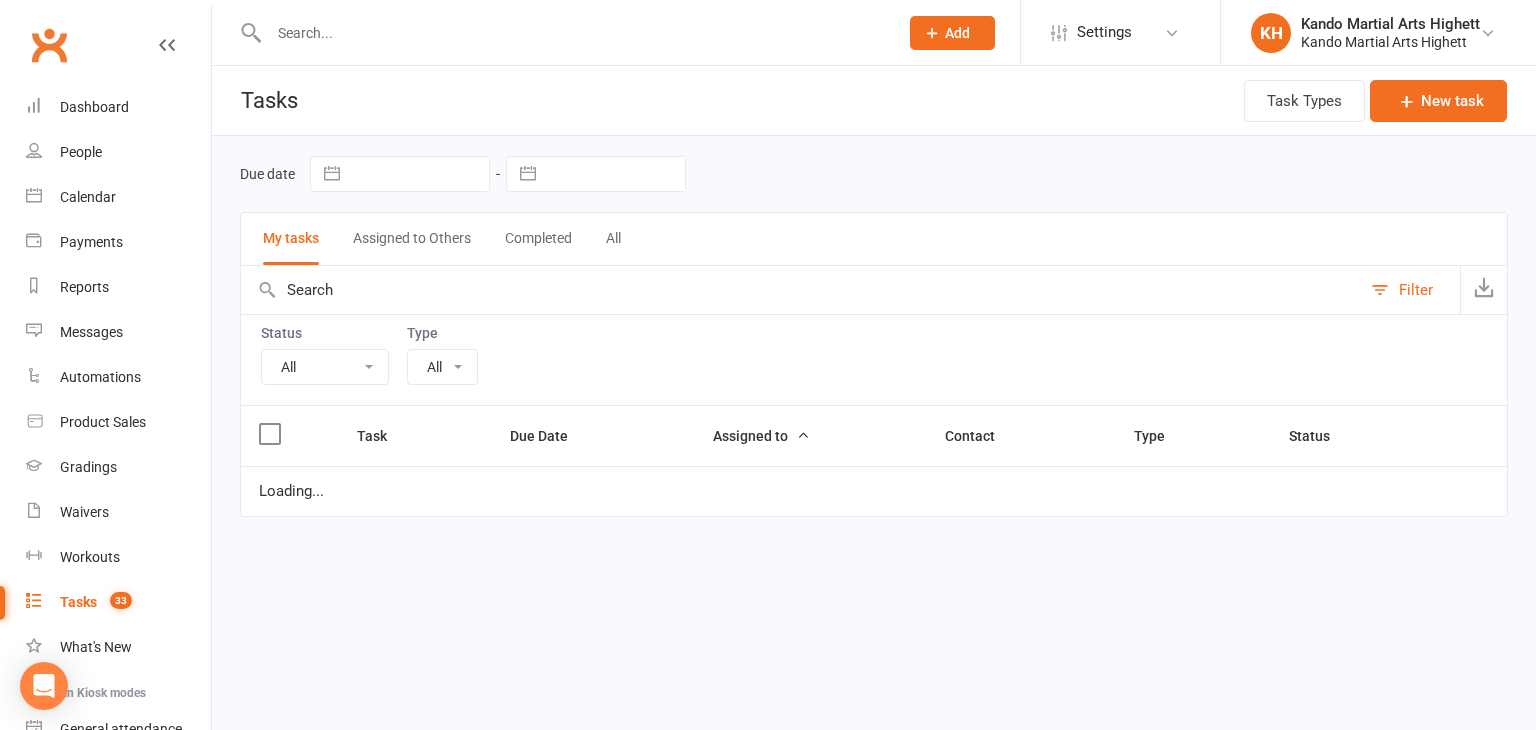 select on "finished" 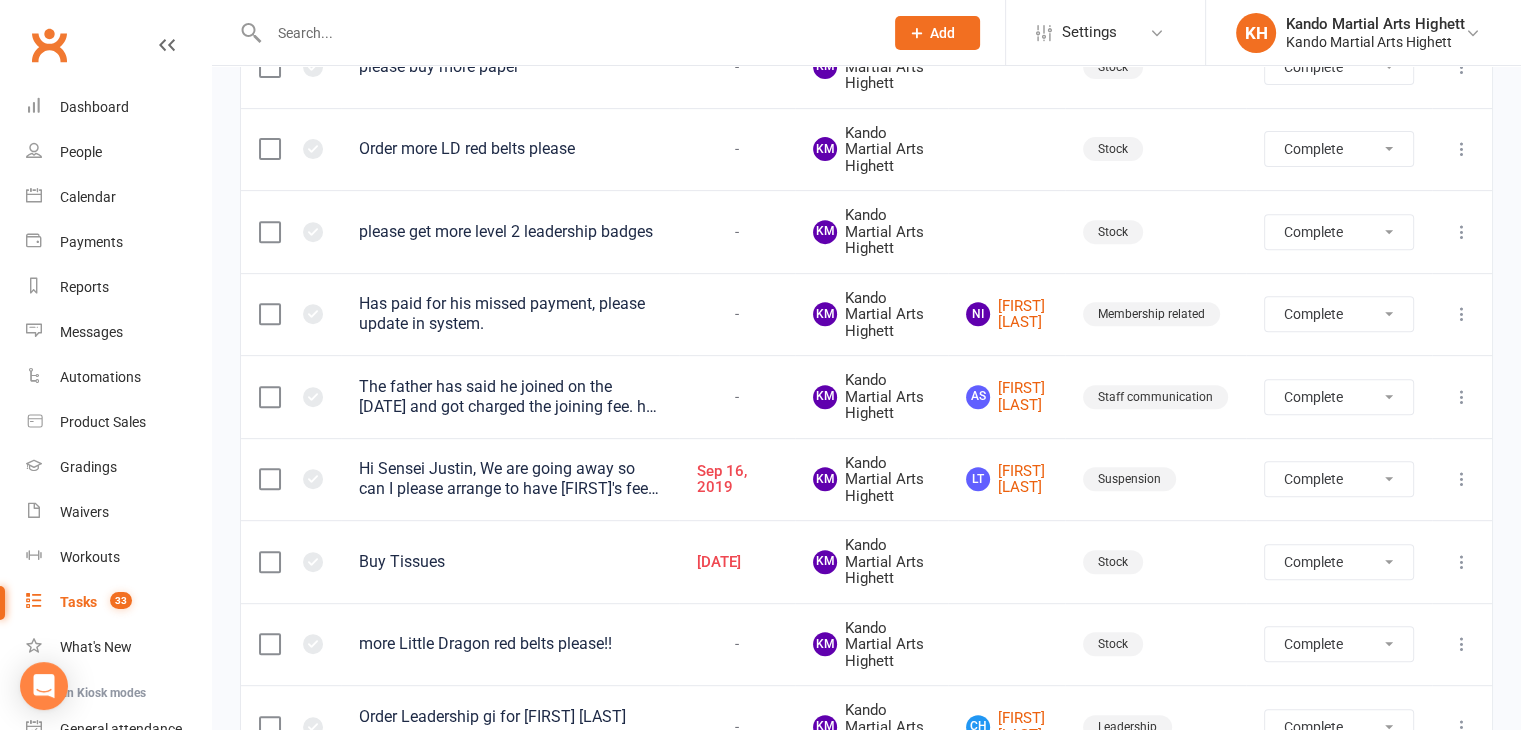 scroll, scrollTop: 0, scrollLeft: 0, axis: both 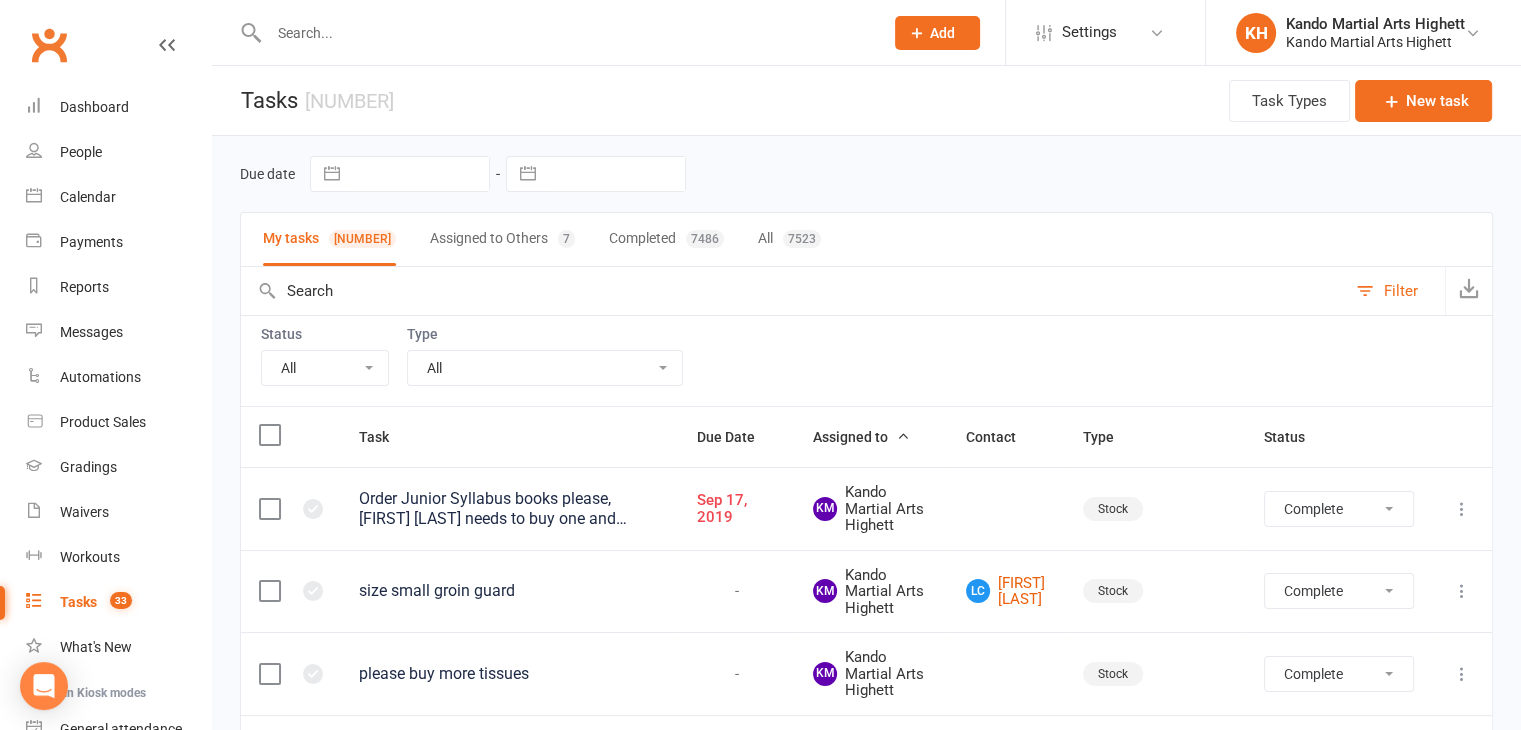 click on "Status All Incomplete Not Started In Progress Waiting Complete Type All Admin Cancellation Class transfer Courtesy call Create welcome card E-mail Enquiry External In-class related Joining pack Ld/kn certificate and belt Leadership Membership related Phone call Staff communication Stock Suspension Waiting list - friday kn Waiting list - friday ld Waiting list - monday kn Waiting list - monday ld Waiting list - saturday 10:45 ld Waiting list - saturday 10am kn Waiting list - saturday 11:30am ld Waiting list - saturday 8:30 kn Waiting list - saturday 9:15 am ld Waiting list - sunday kn 10am Waiting list - thursday kn Waiting list - thursday ld Waiting list - tuesday kn Waiting list - tuesday ld Waiting list - wednesday kn Waiting list - wednesday ld Waitlist - sunday kn Waitlist - sunday ld Waiver approved - not contacted Waiver approved - waiting response" at bounding box center (866, 360) 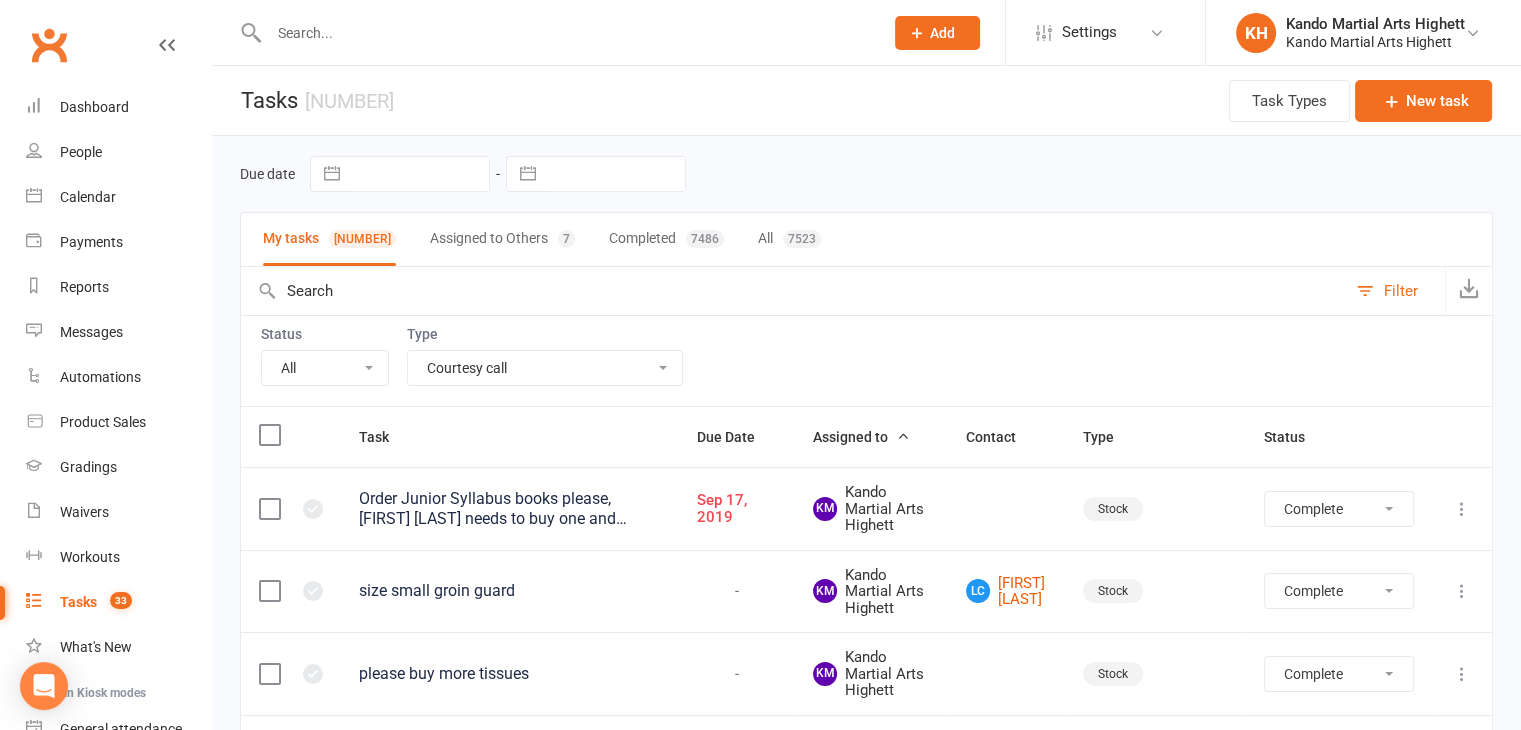 click on "All Admin Cancellation Class transfer Courtesy call Create welcome card E-mail Enquiry External In-class related Joining pack Ld/kn certificate and belt Leadership Membership related Phone call Staff communication Stock Suspension Waiting list - friday kn Waiting list - friday ld Waiting list - monday kn Waiting list - monday ld Waiting list - saturday 10:45 ld Waiting list - saturday 10am kn Waiting list - saturday 11:30am ld Waiting list - saturday 8:30 kn Waiting list - saturday 9:15 am ld Waiting list - sunday kn 10am Waiting list - thursday kn Waiting list - thursday ld Waiting list - tuesday kn Waiting list - tuesday ld Waiting list - wednesday kn Waiting list - wednesday ld Waitlist - sunday kn Waitlist - sunday ld Waiver approved - not contacted Waiver approved - waiting response" at bounding box center (545, 368) 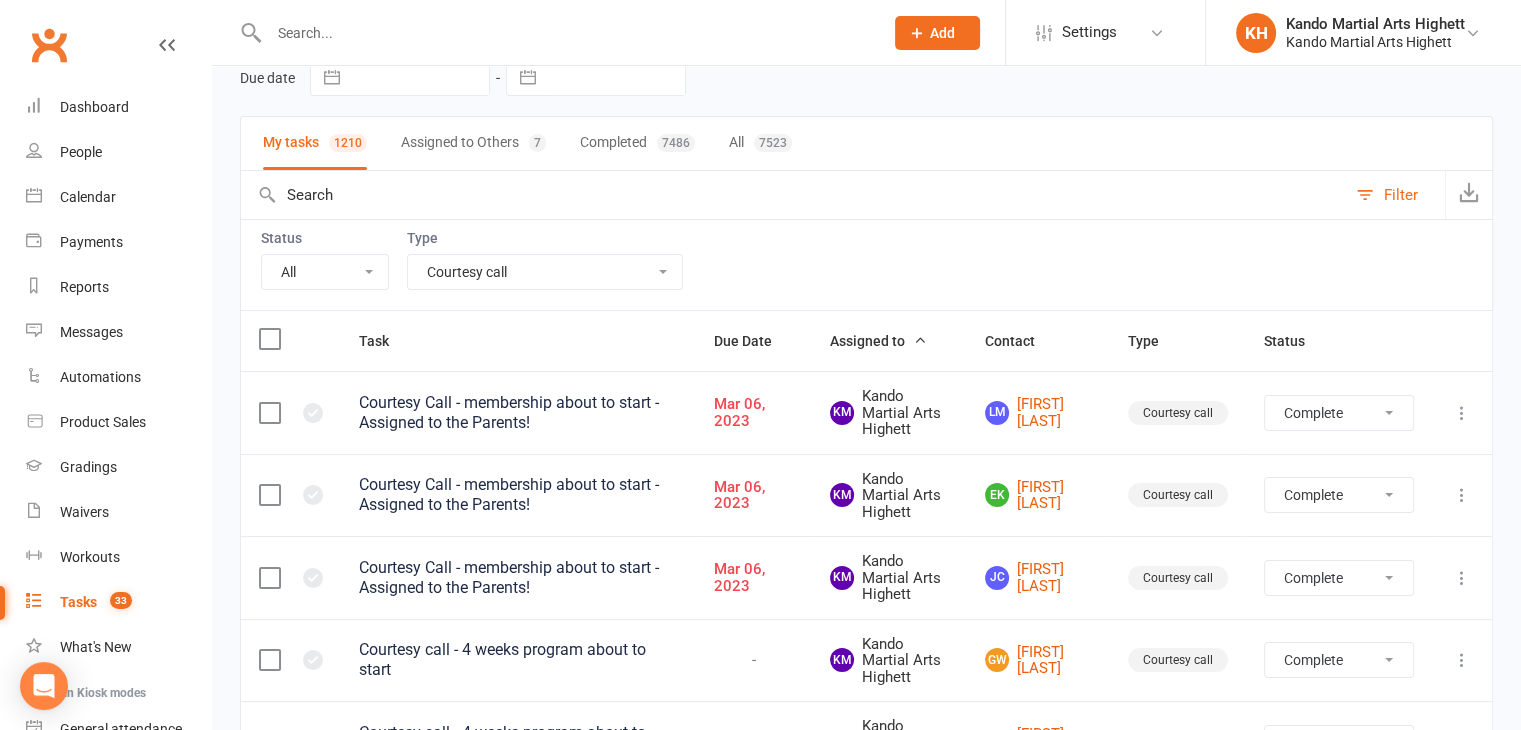 scroll, scrollTop: 0, scrollLeft: 0, axis: both 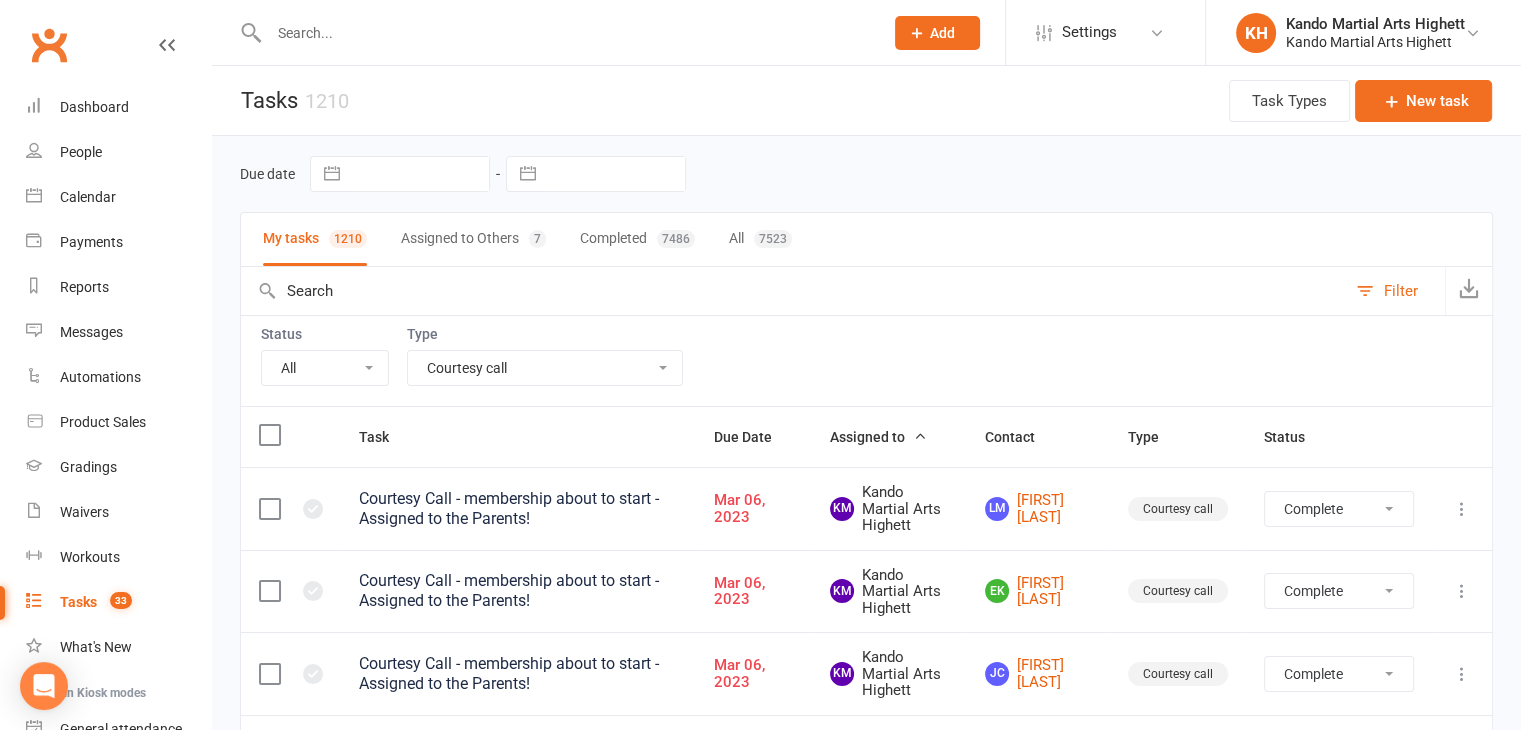 click on "Tasks   33" at bounding box center [118, 602] 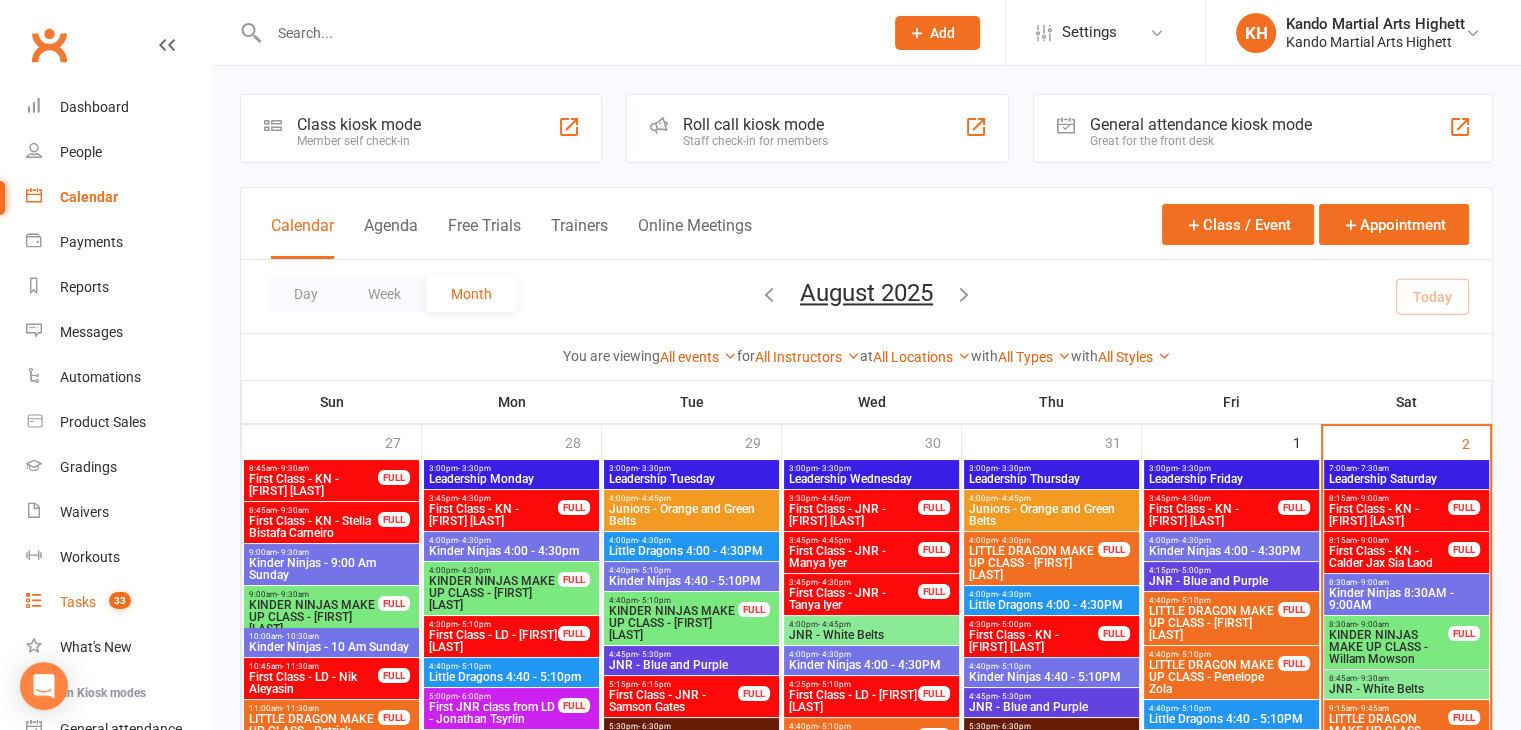 click on "Tasks" at bounding box center (78, 602) 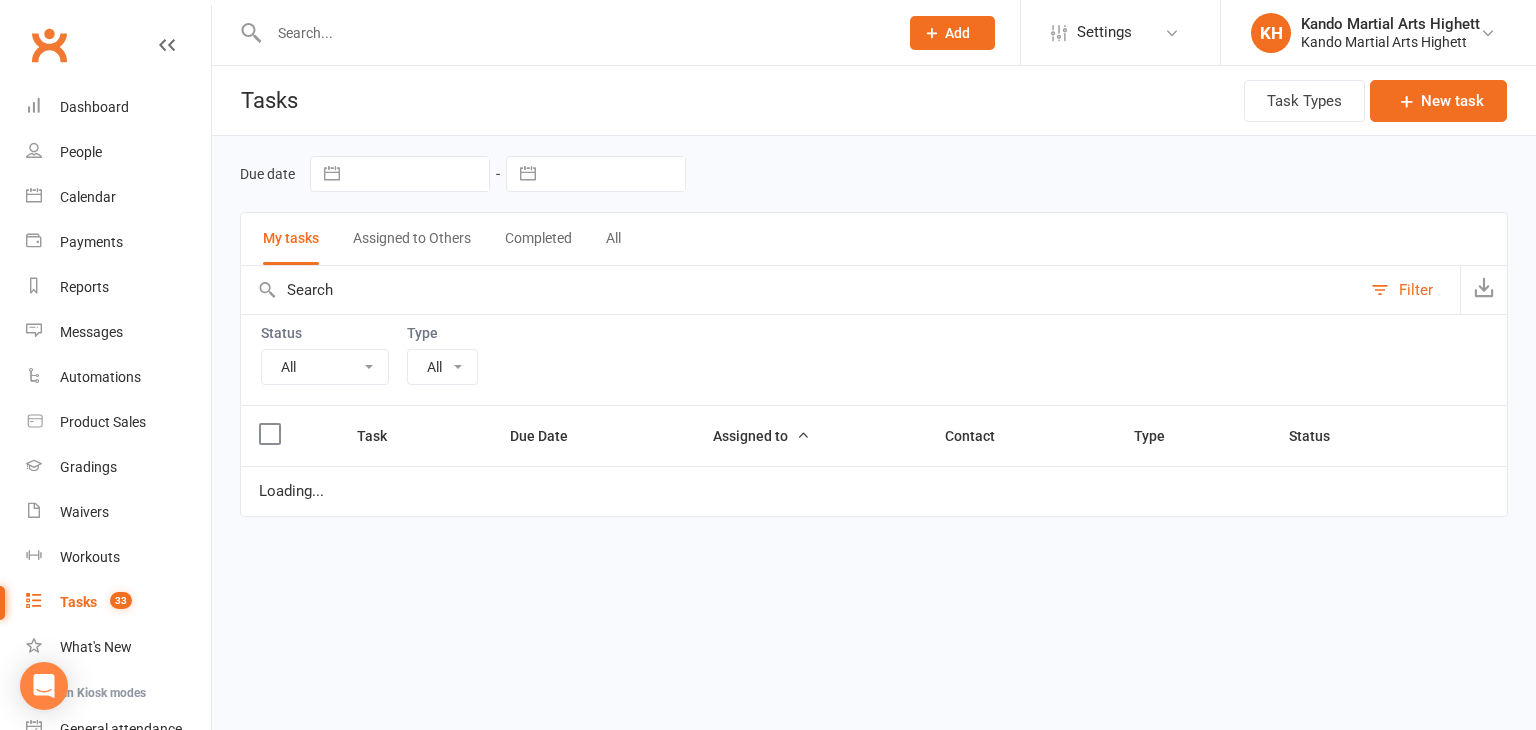 select on "23096" 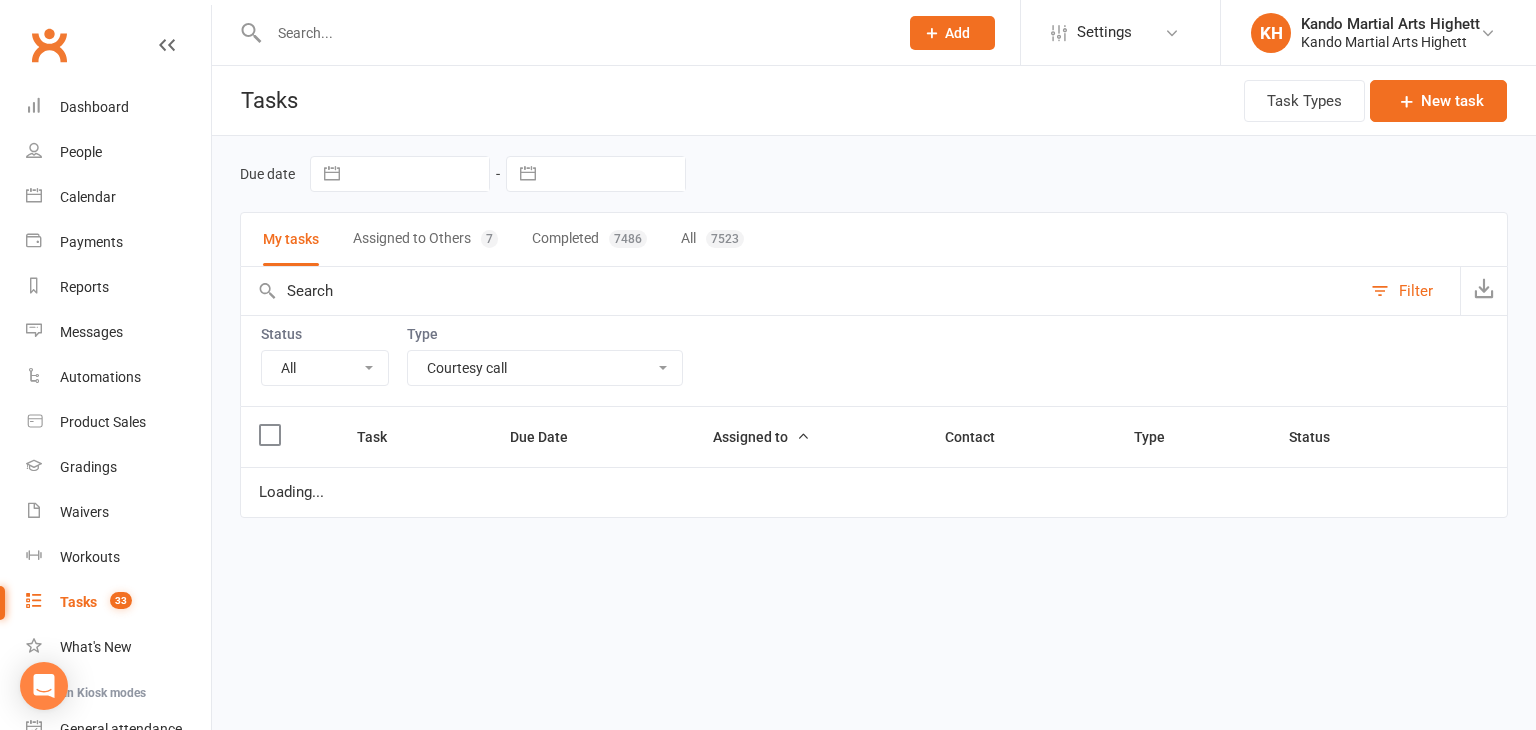 select on "finished" 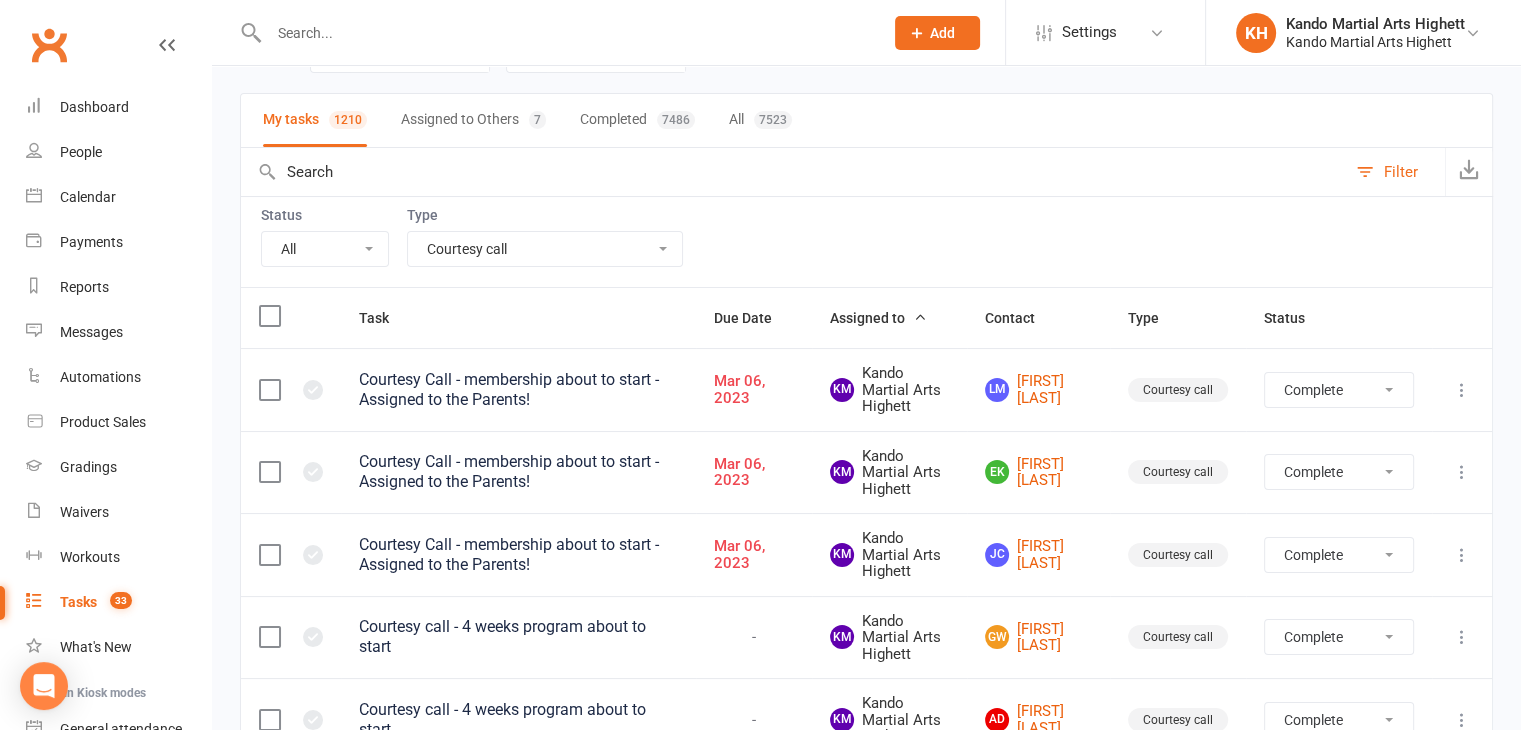 scroll, scrollTop: 0, scrollLeft: 0, axis: both 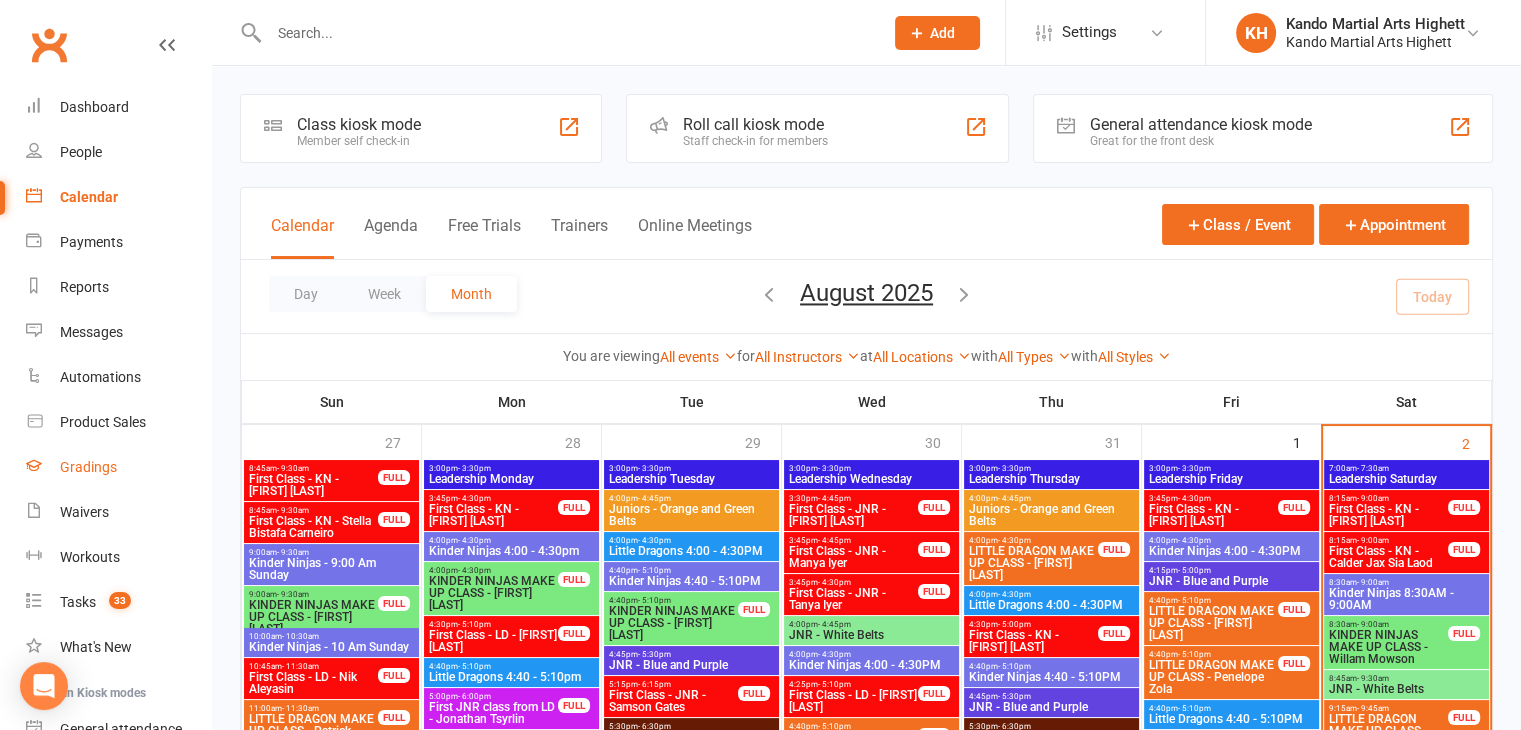 click on "Gradings" at bounding box center [88, 467] 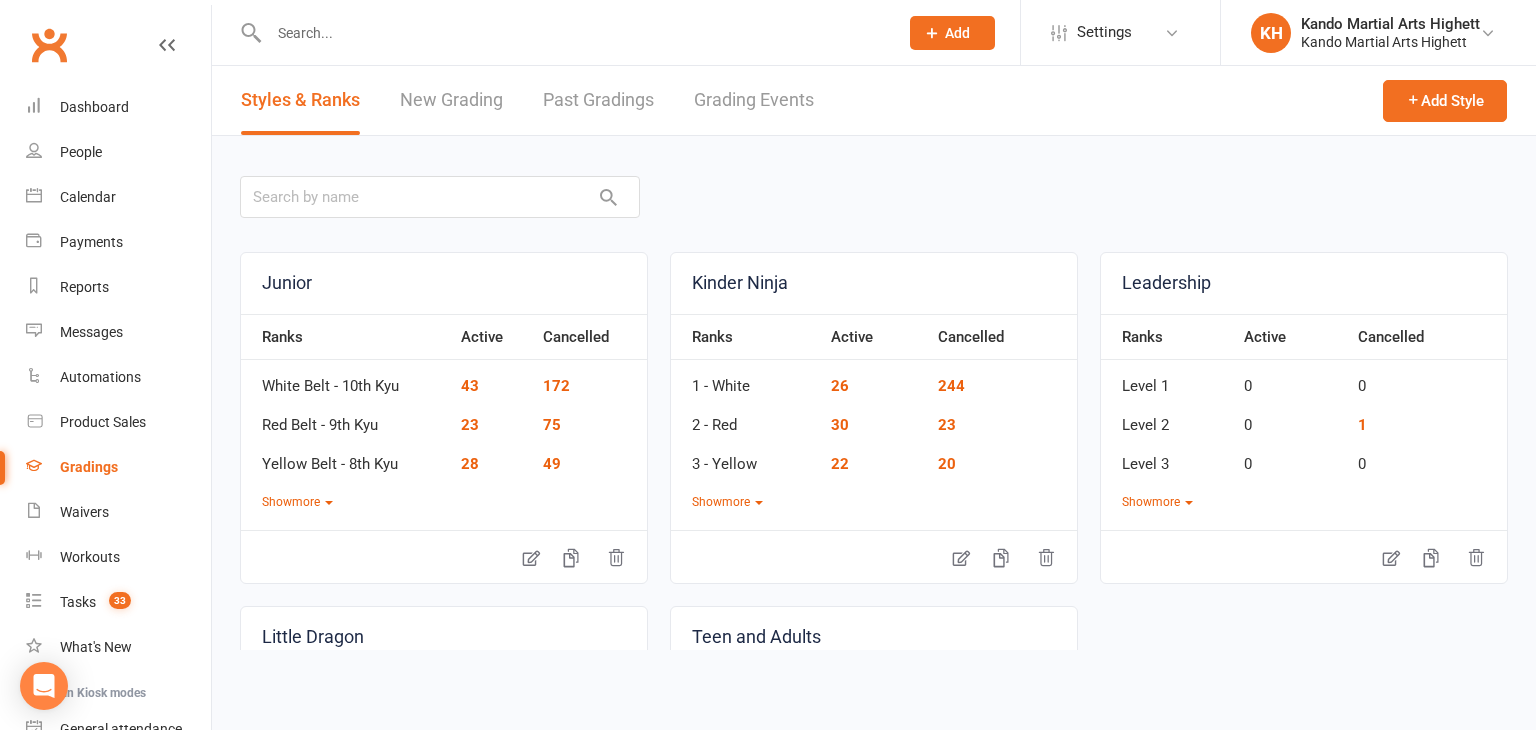 click on "Grading Events" at bounding box center (754, 100) 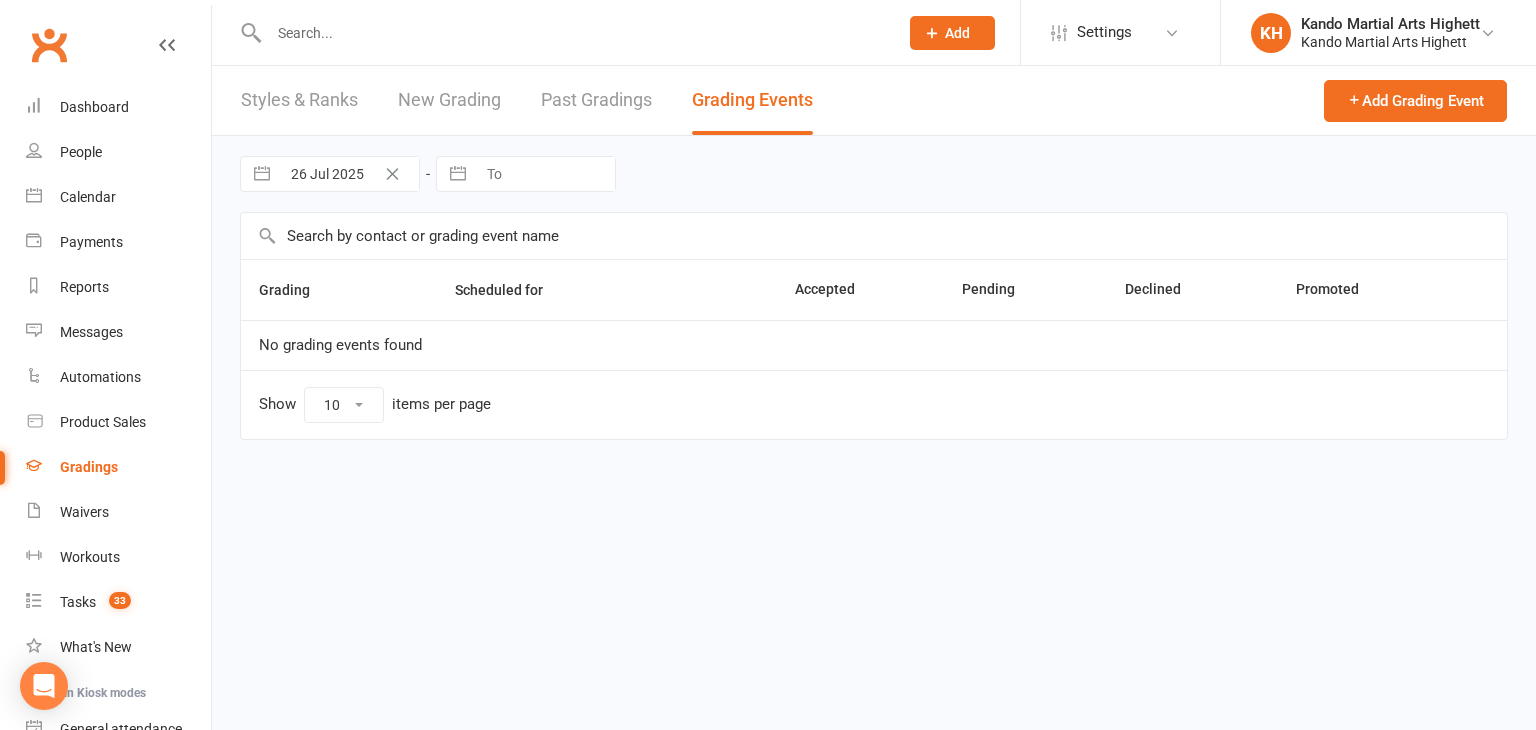 select on "100" 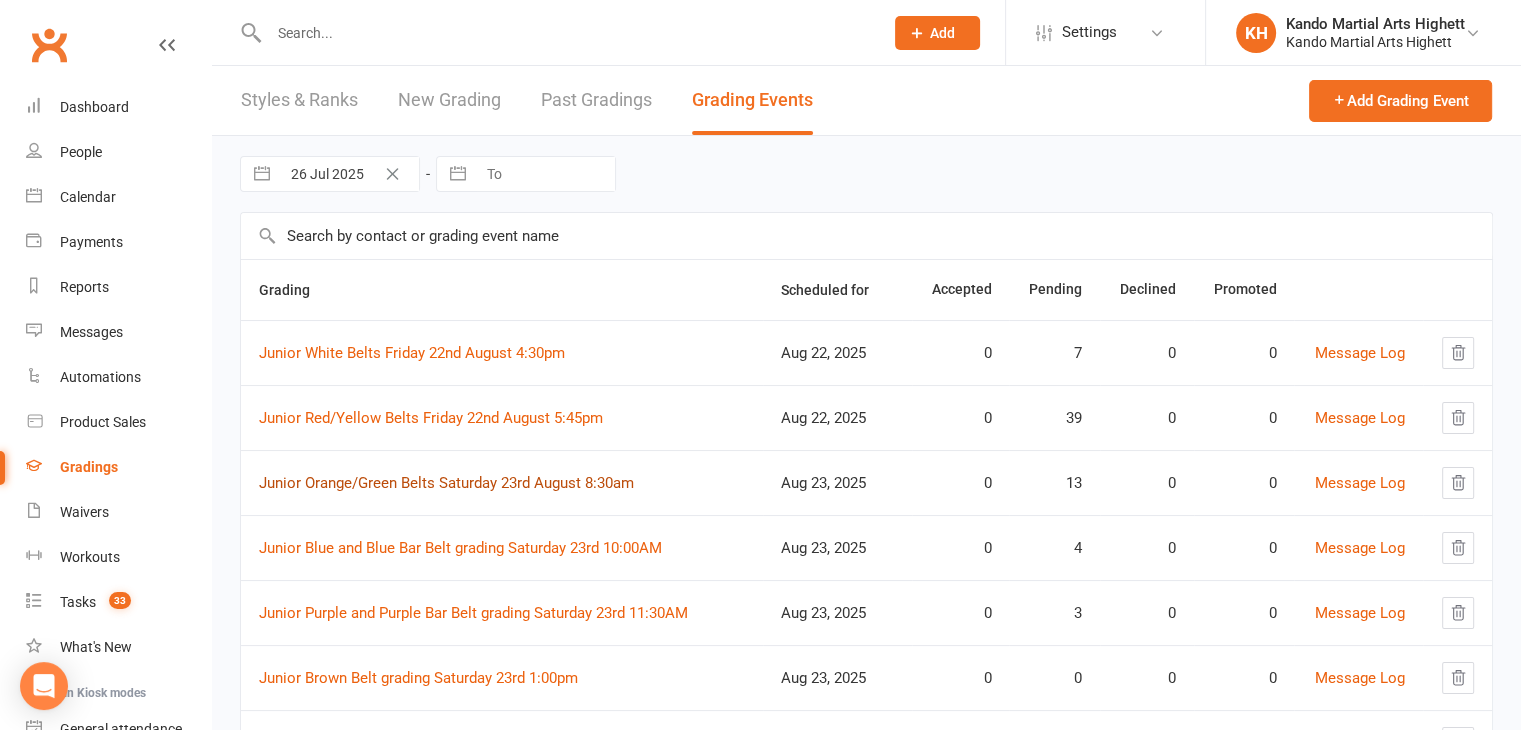 click on "Junior Orange/Green Belts Saturday 23rd August 8:30am" at bounding box center [446, 483] 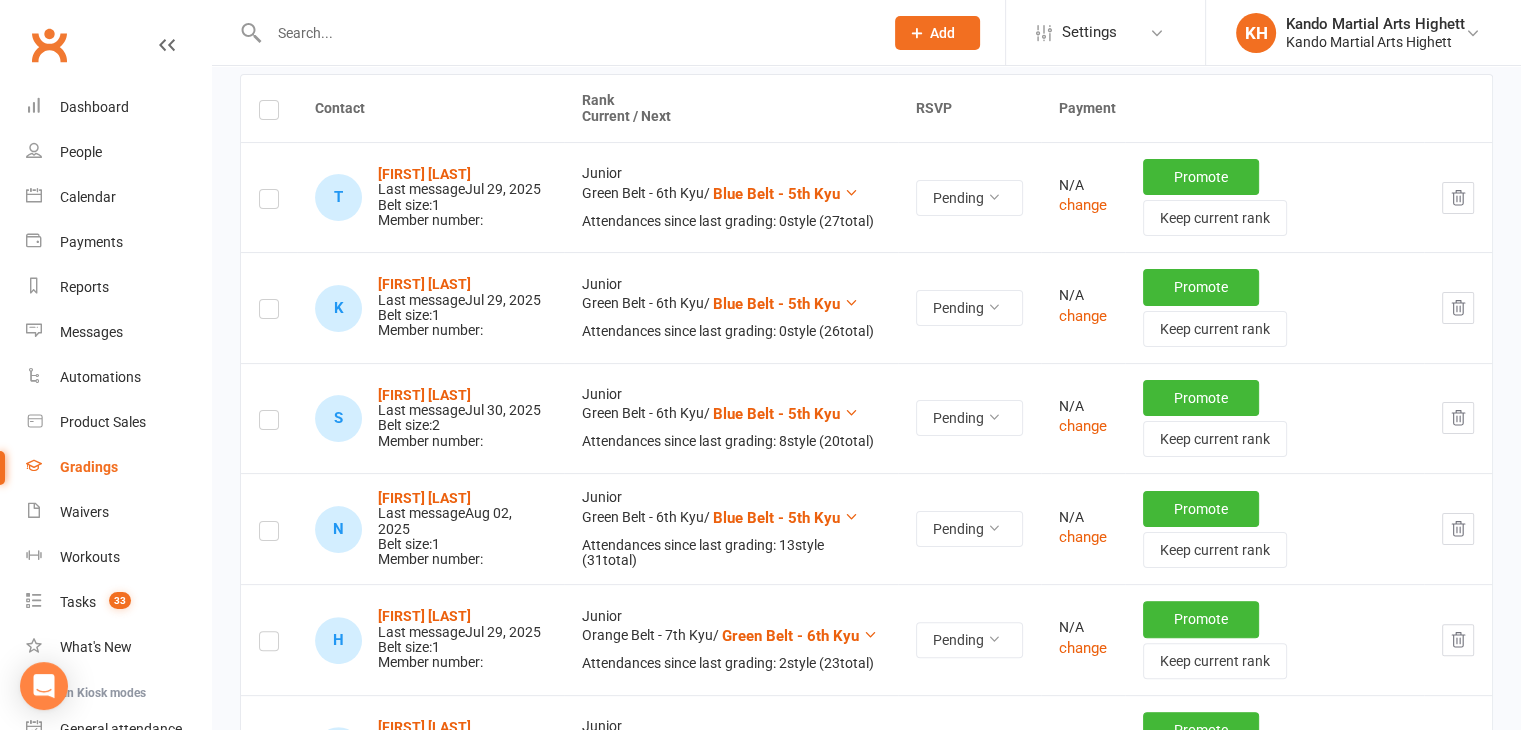 scroll, scrollTop: 380, scrollLeft: 0, axis: vertical 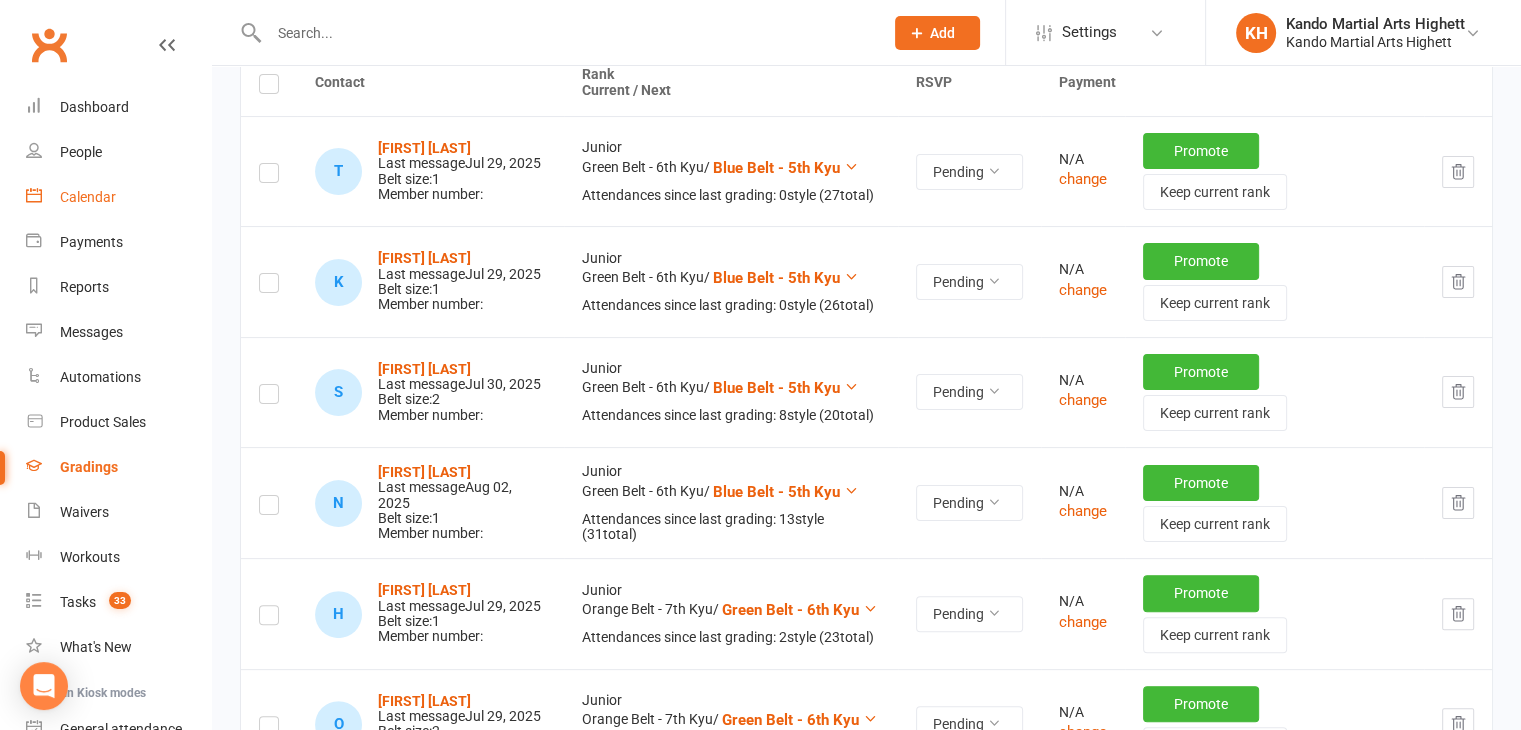 click on "Calendar" at bounding box center (88, 197) 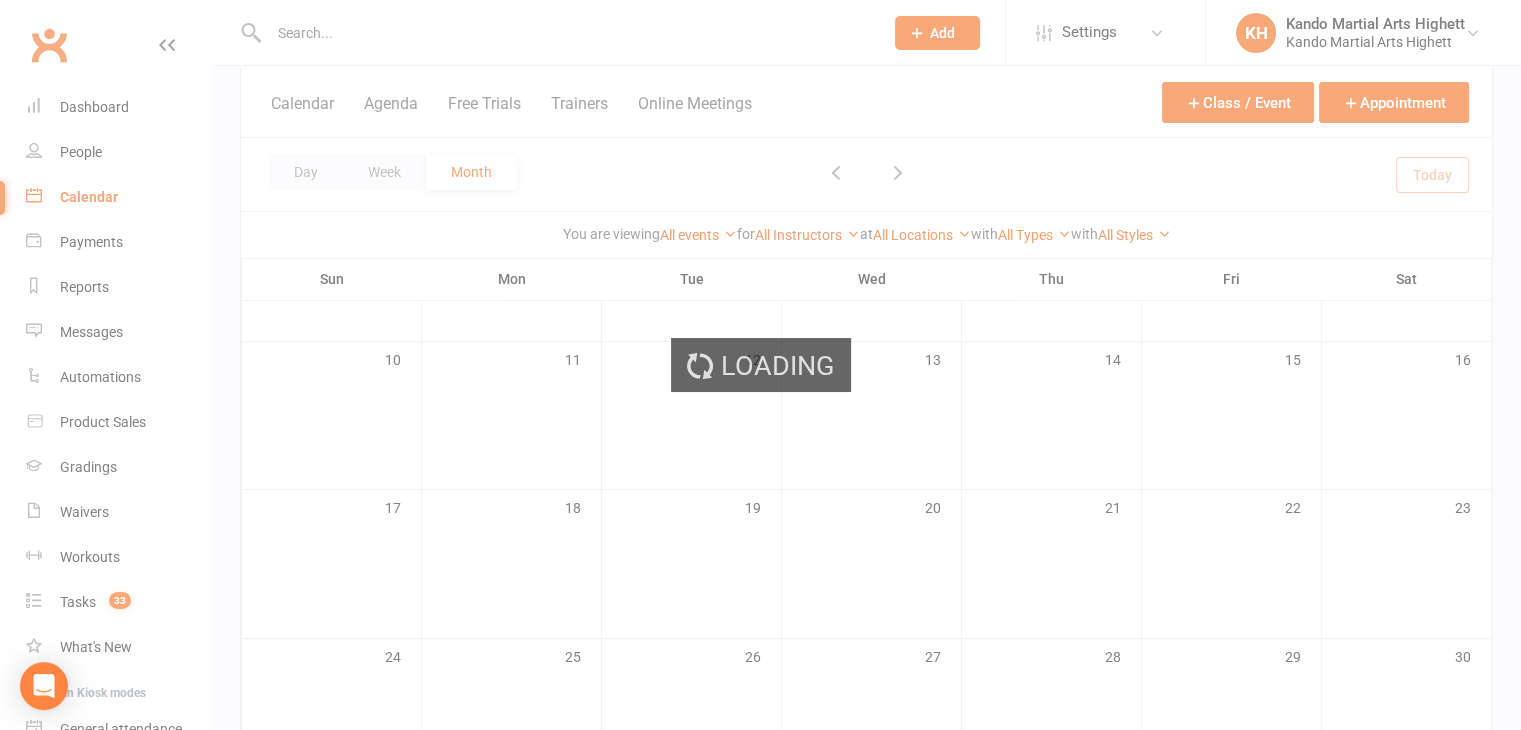 scroll, scrollTop: 0, scrollLeft: 0, axis: both 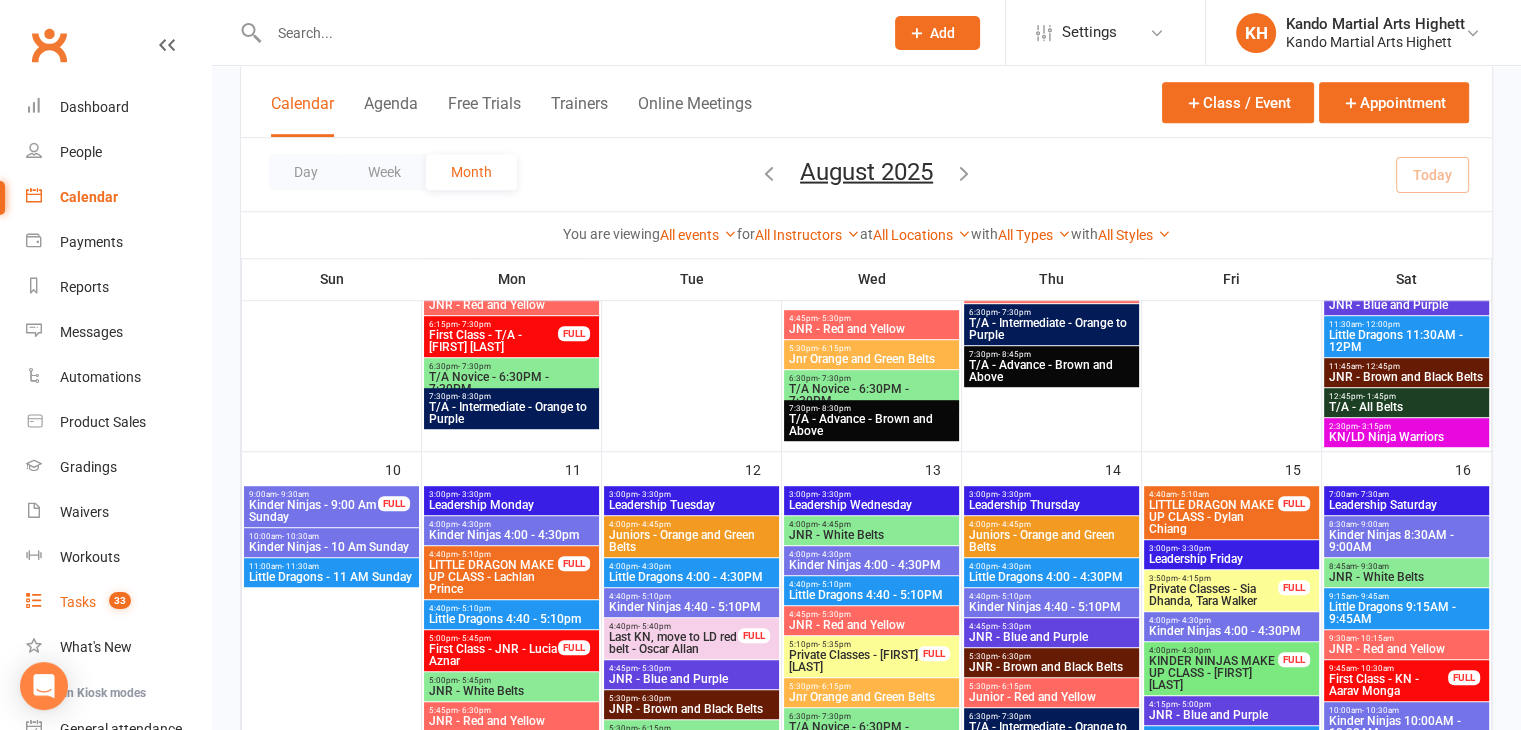 click on "Tasks   33" at bounding box center (118, 602) 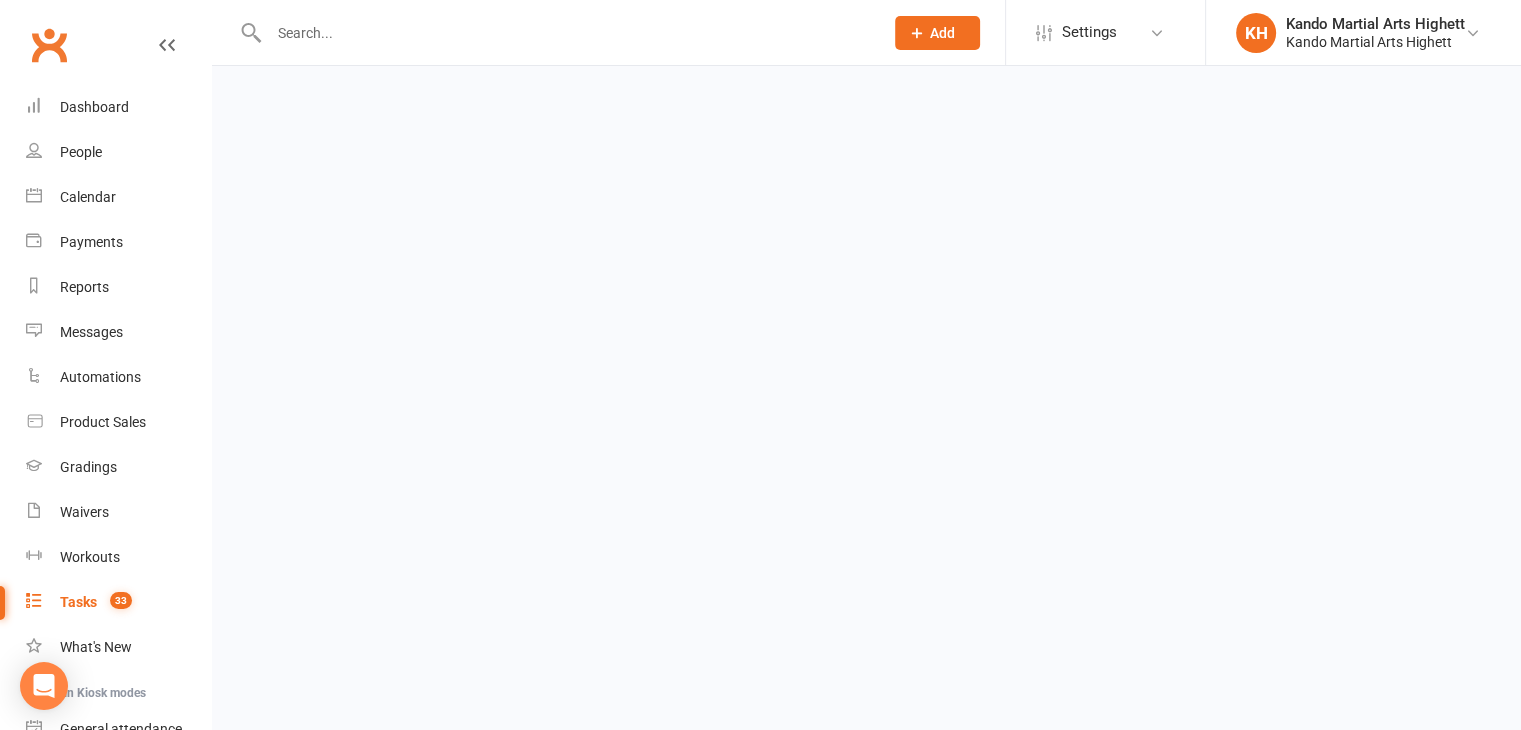 scroll, scrollTop: 0, scrollLeft: 0, axis: both 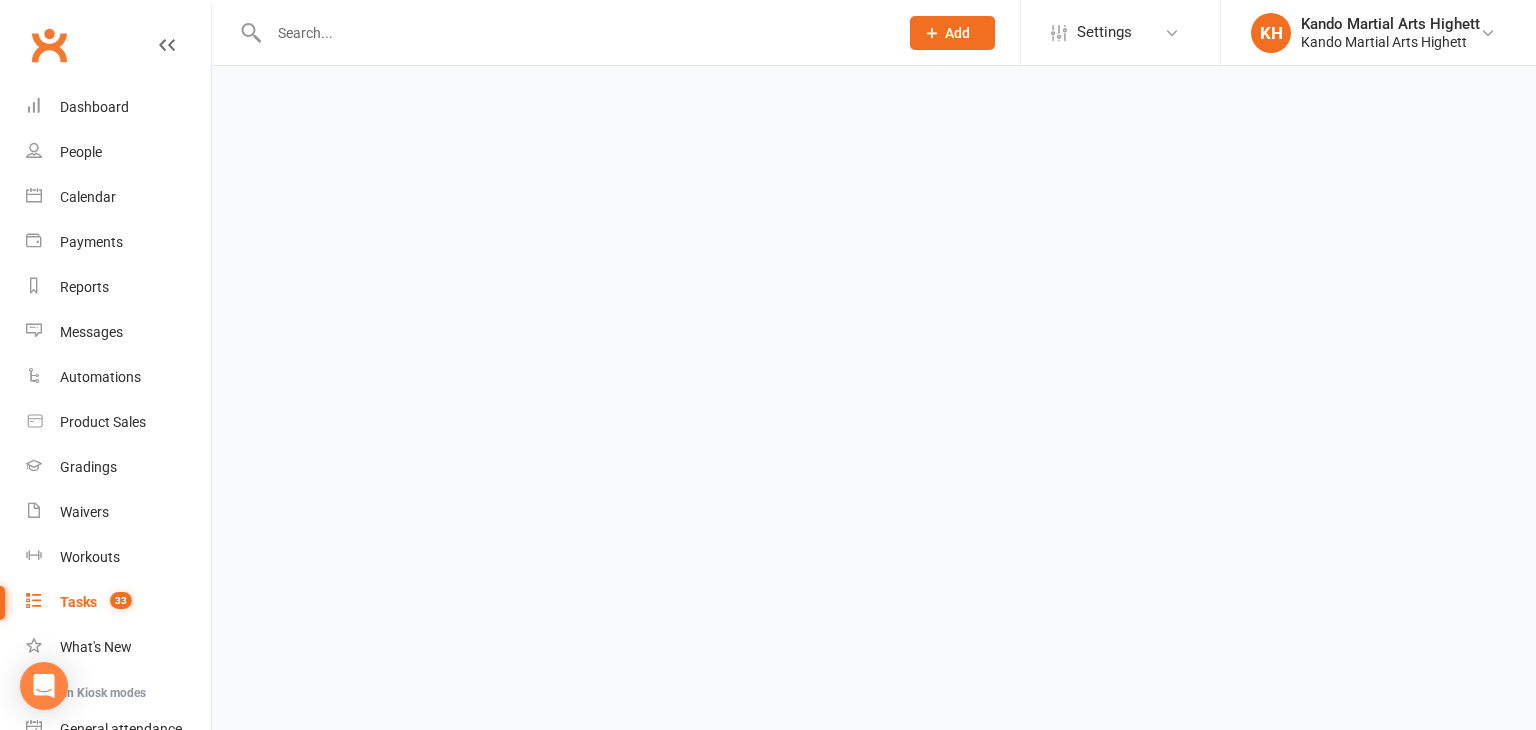 select on "incomplete" 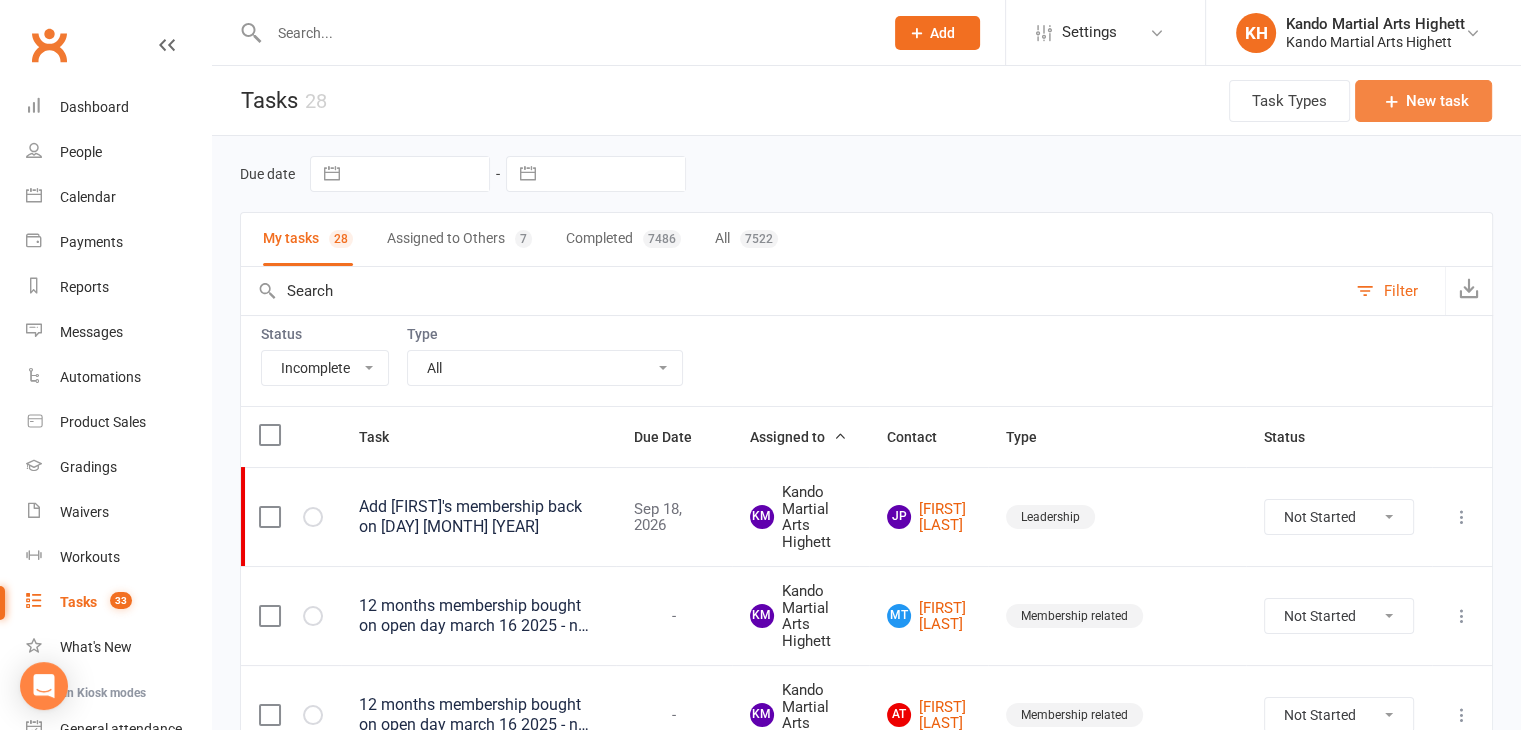 click at bounding box center [1392, 101] 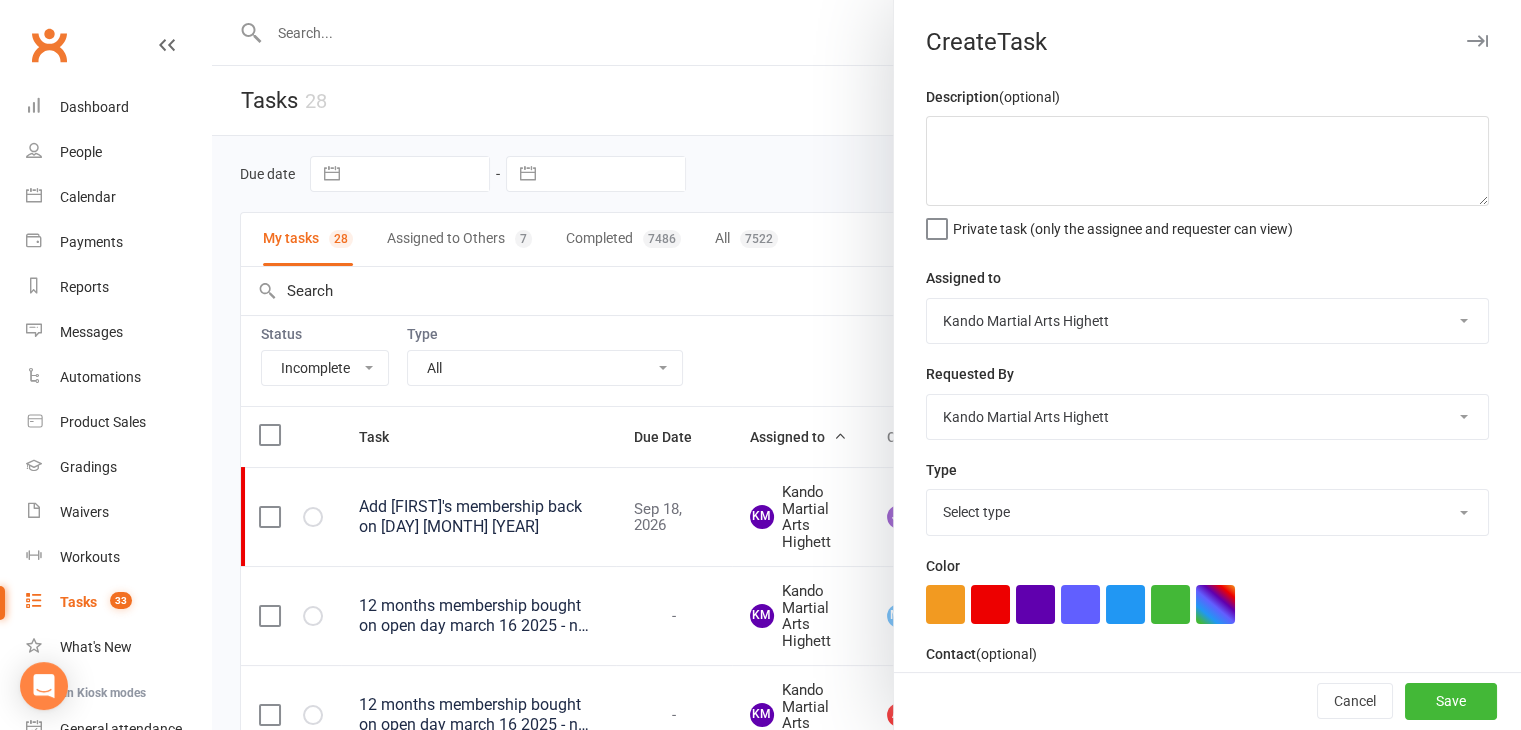 click on "Description  (optional) Private task (only the assignee and requester can view)" at bounding box center [1207, 161] 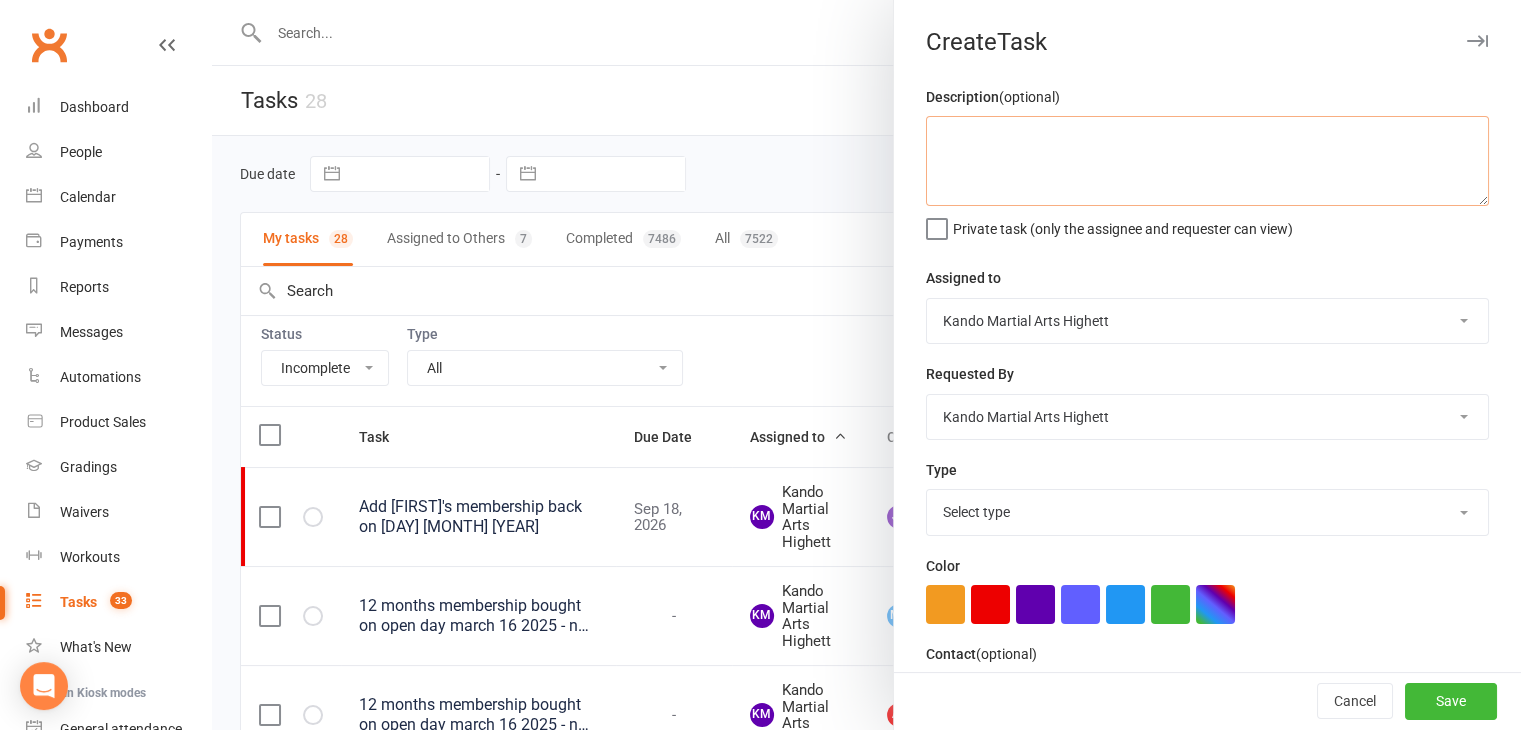 click at bounding box center (1207, 161) 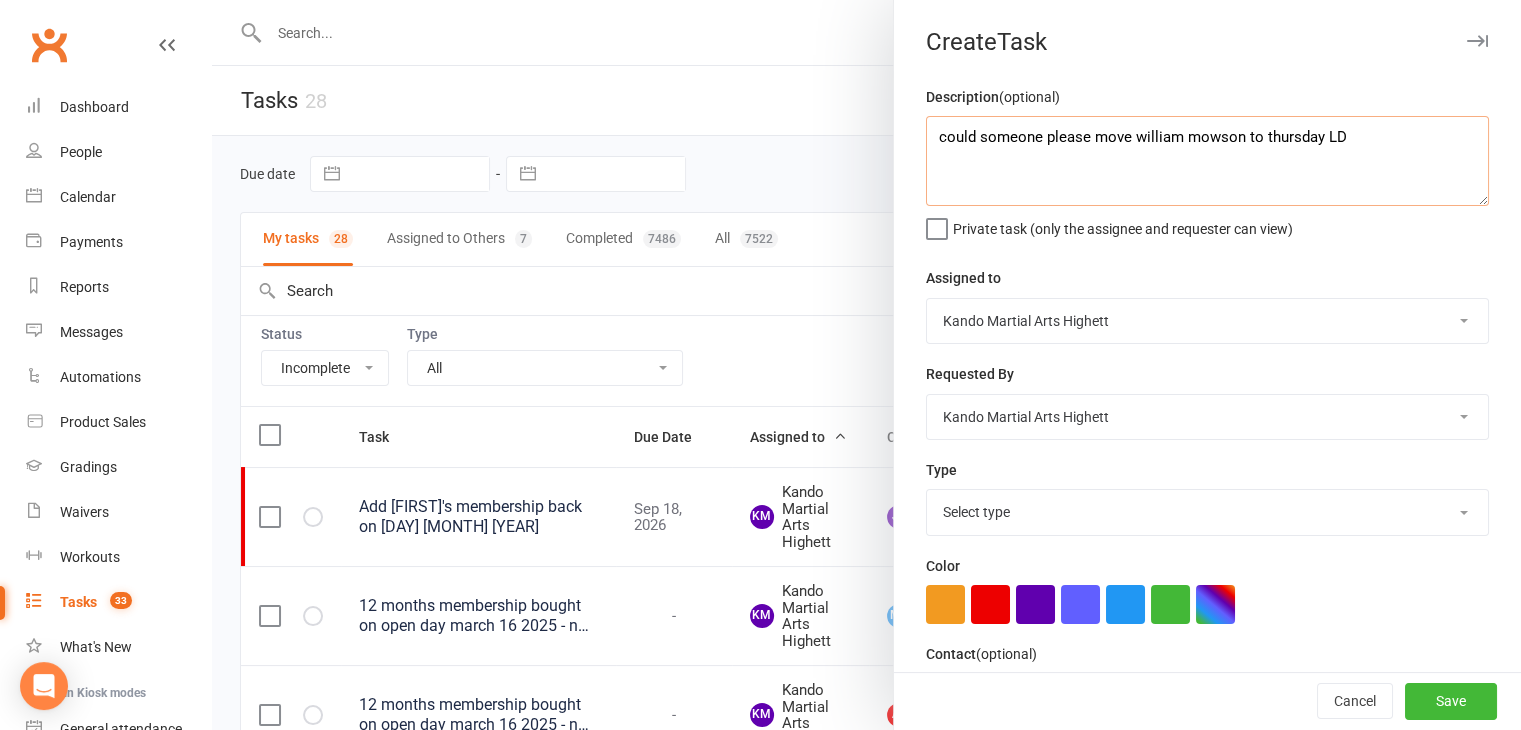 scroll, scrollTop: 221, scrollLeft: 0, axis: vertical 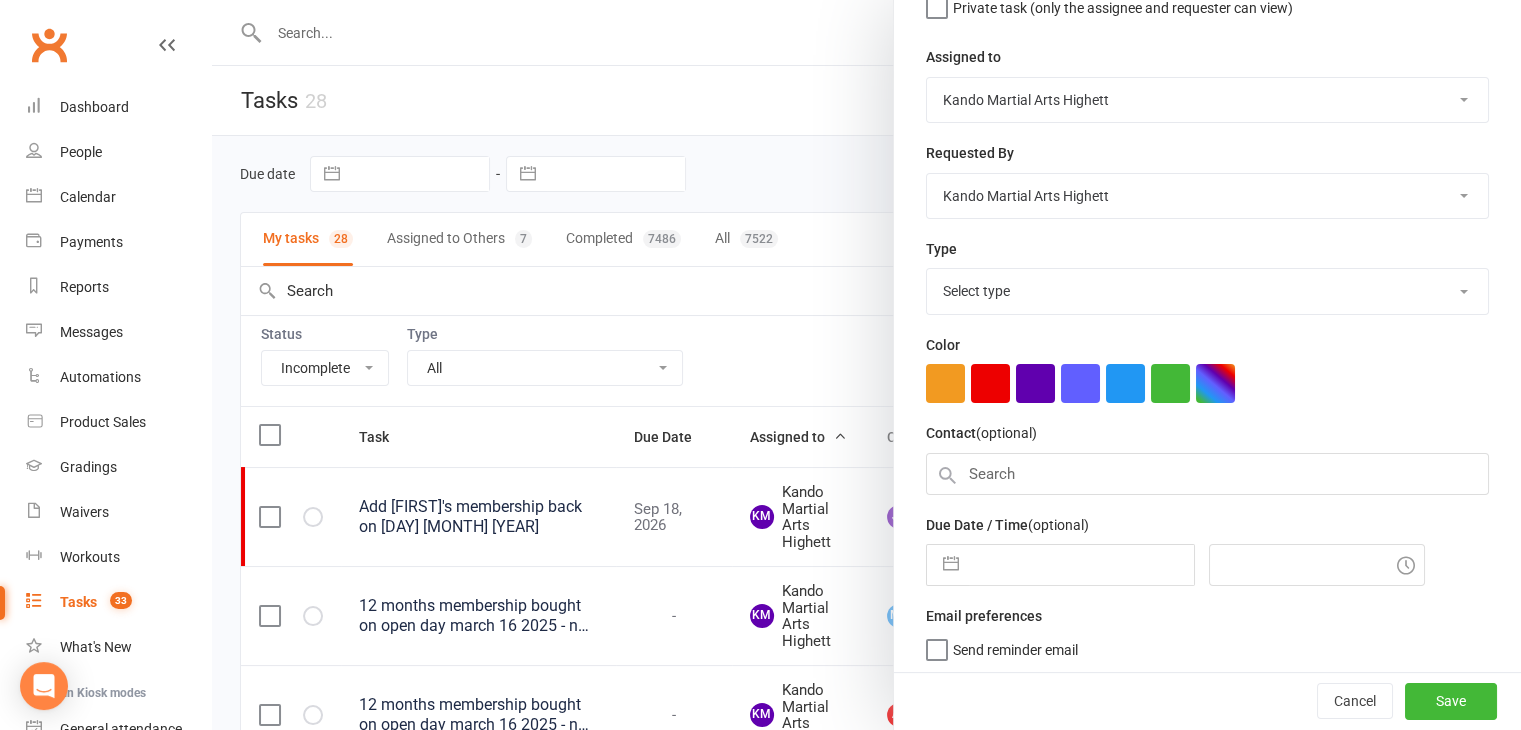 type on "could someone please move william mowson to thursday LD" 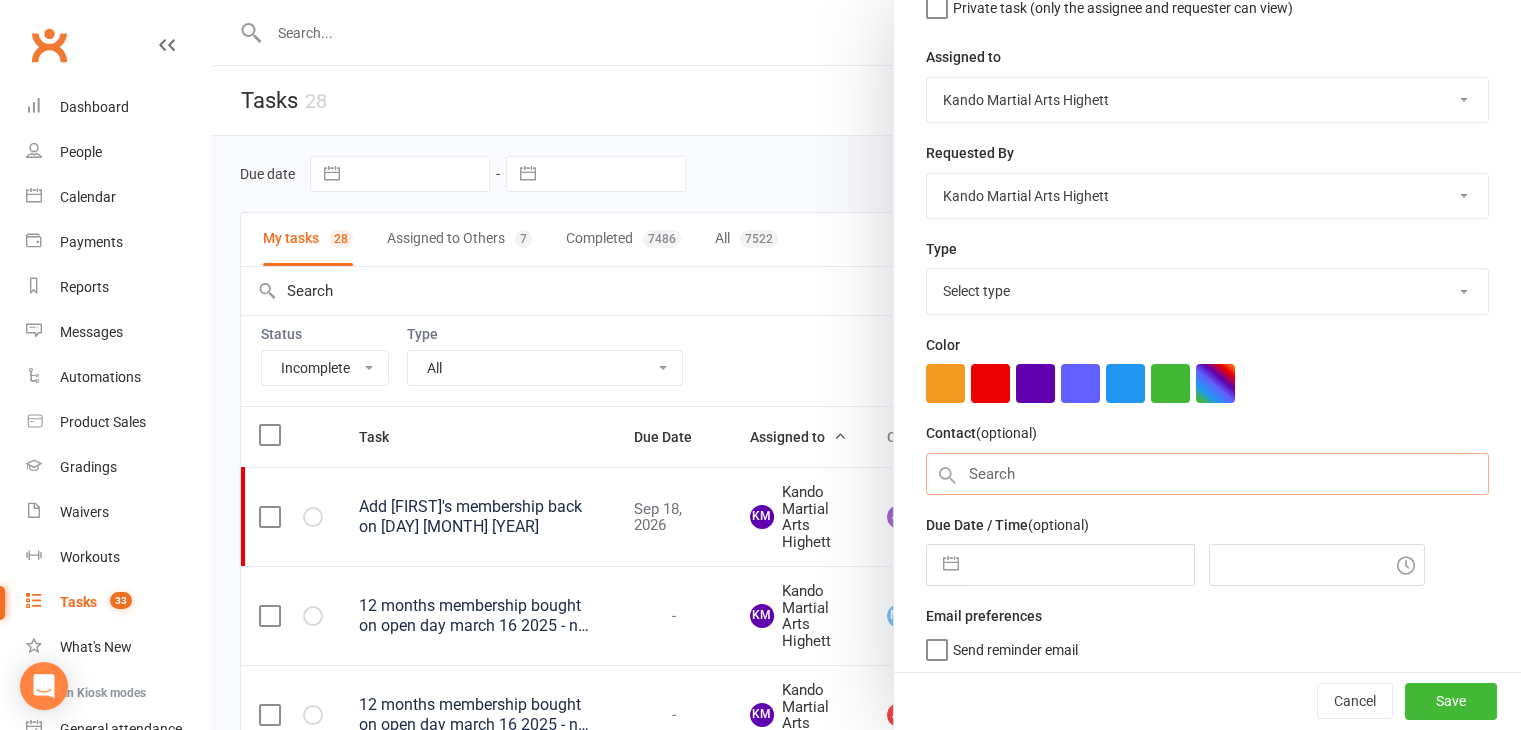 click at bounding box center [1207, 474] 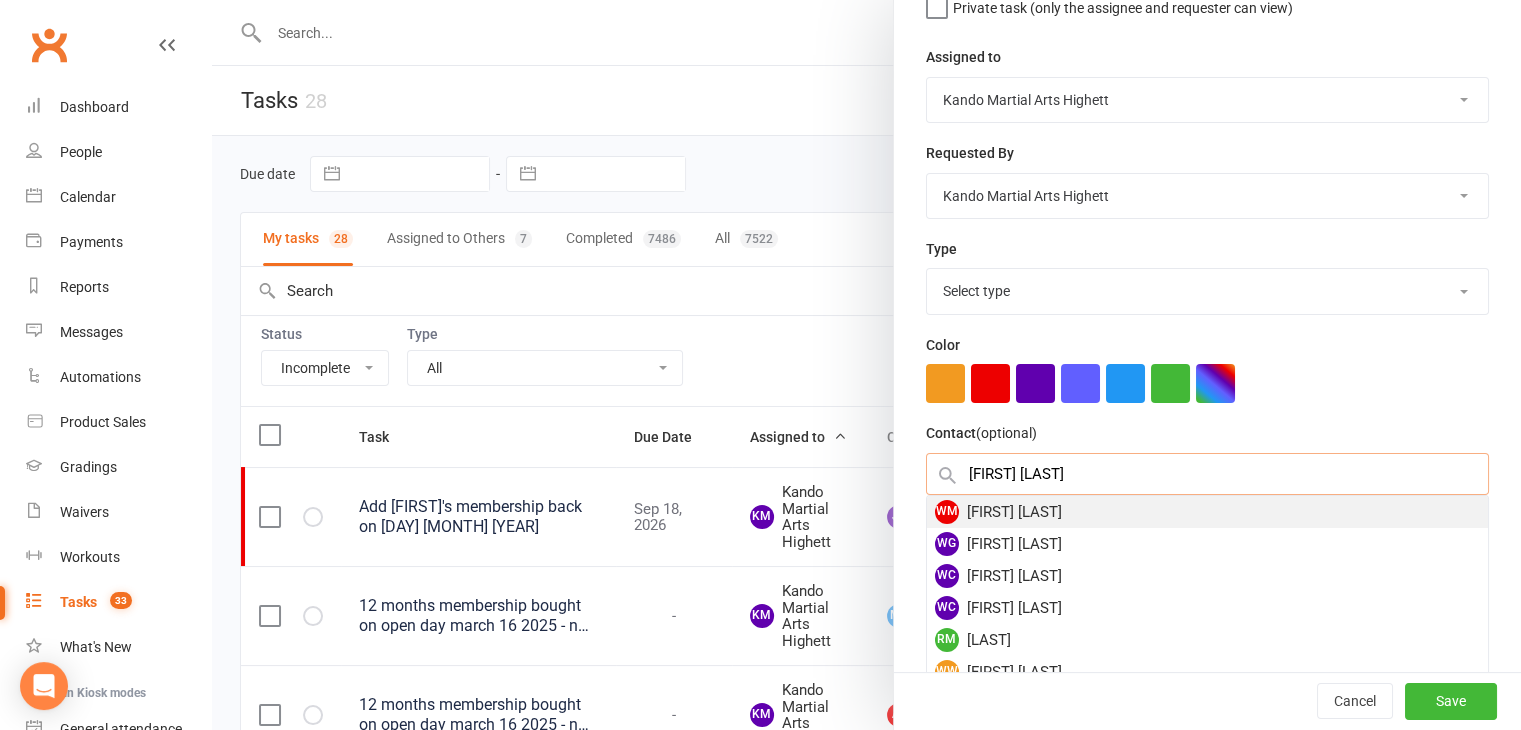 type on "[FIRST] [LAST]" 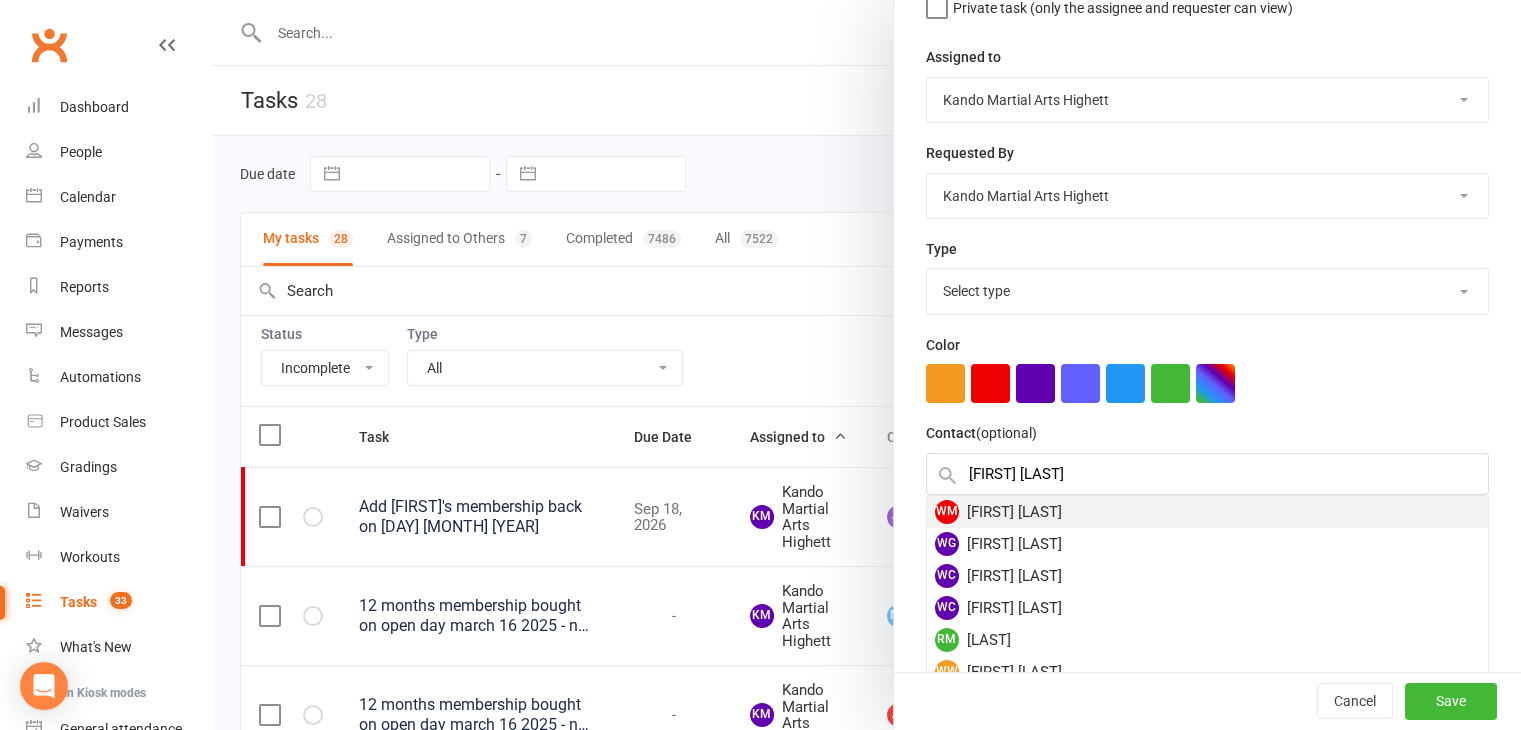 click on "WM [FIRST] [LAST]" at bounding box center [1207, 512] 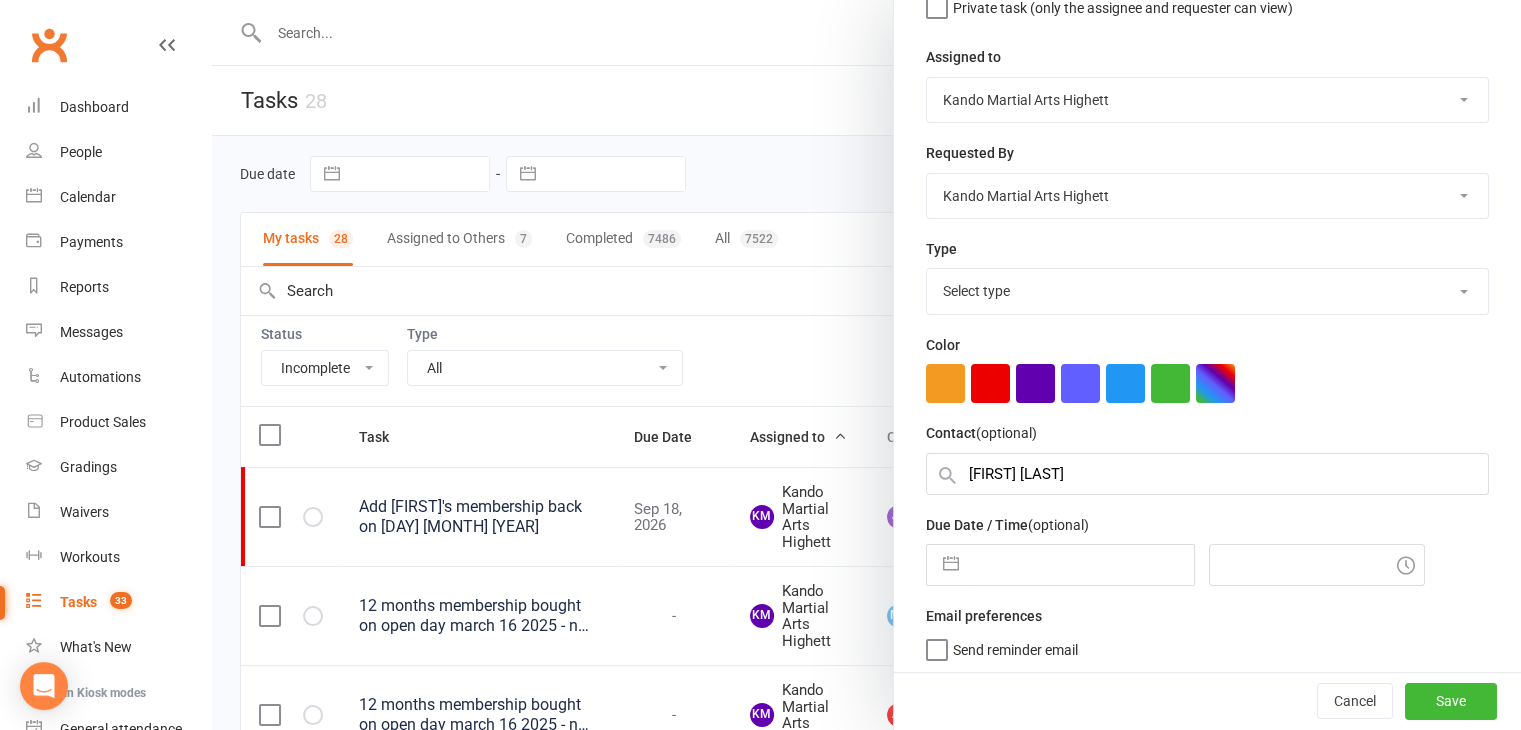 type 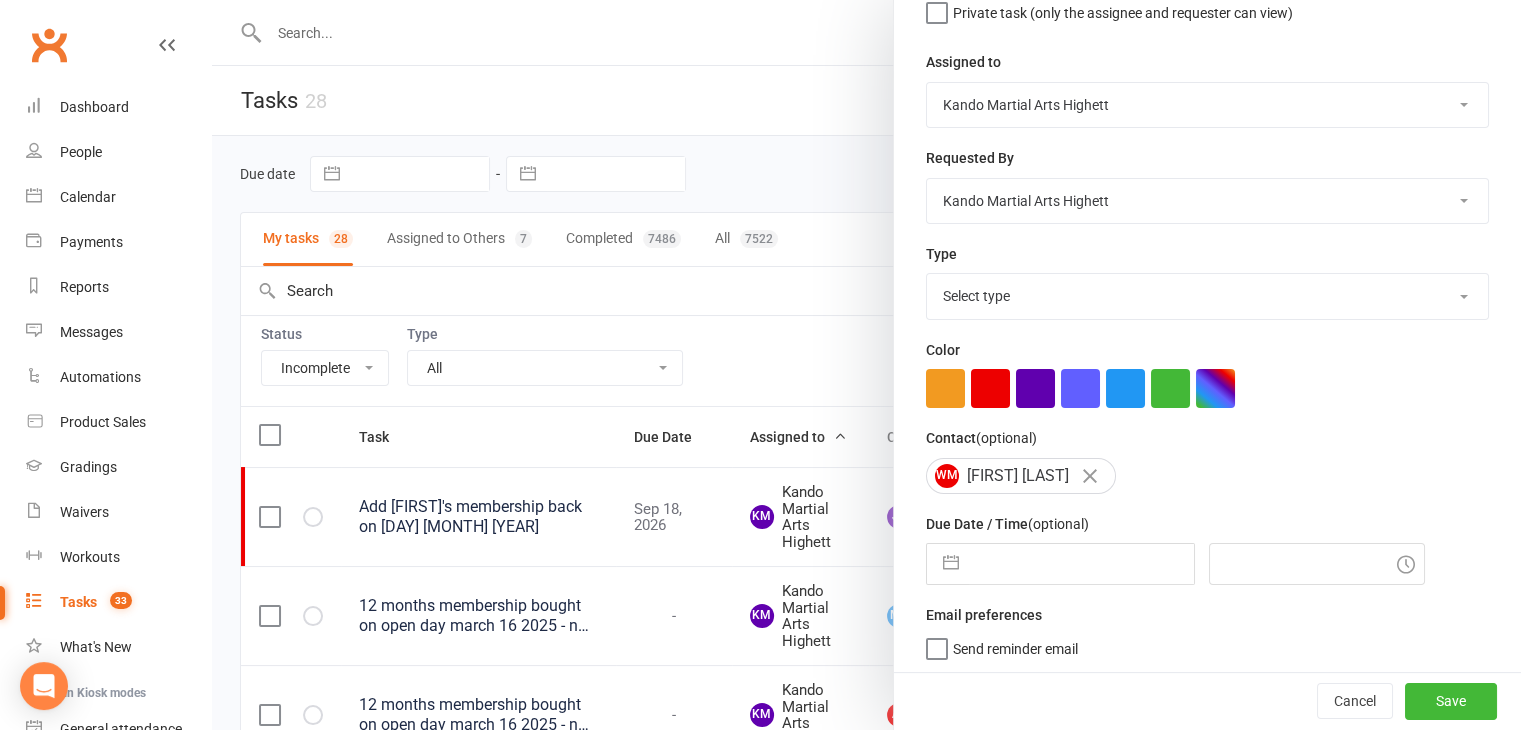 scroll, scrollTop: 0, scrollLeft: 0, axis: both 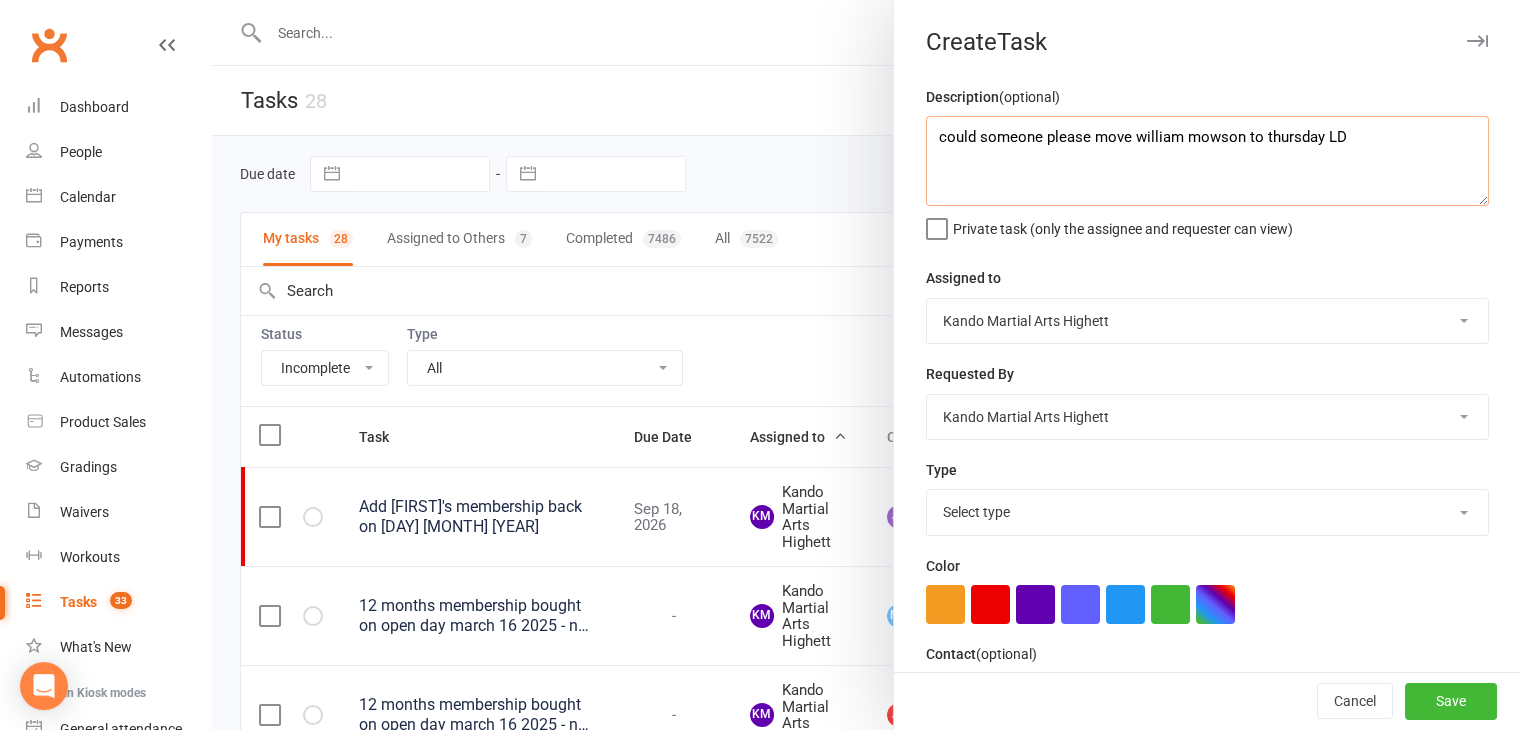 click on "could someone please move william mowson to thursday LD" at bounding box center (1207, 161) 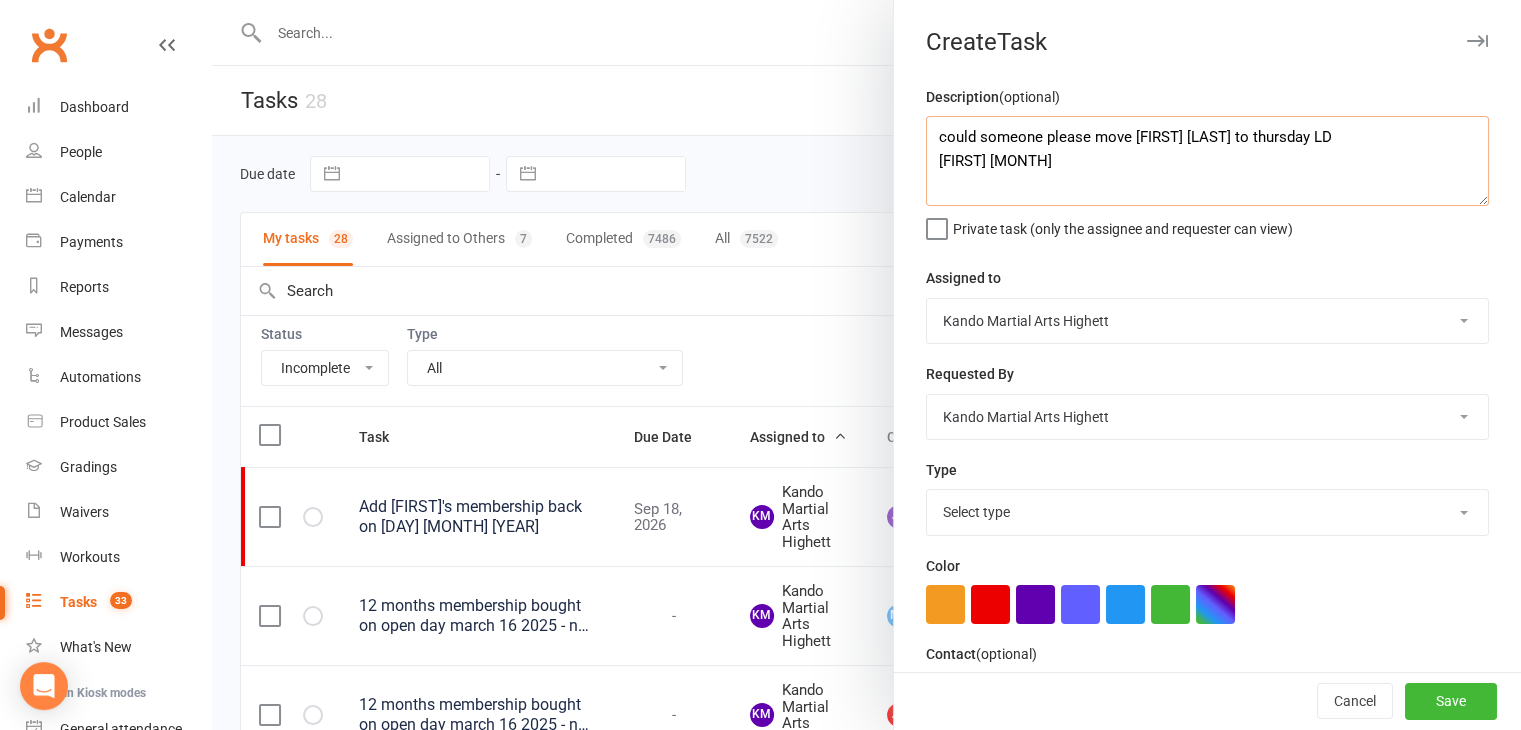 click on "could someone please move [FIRST] [LAST] to thursday LD
[FIRST] [MONTH]" at bounding box center (1207, 161) 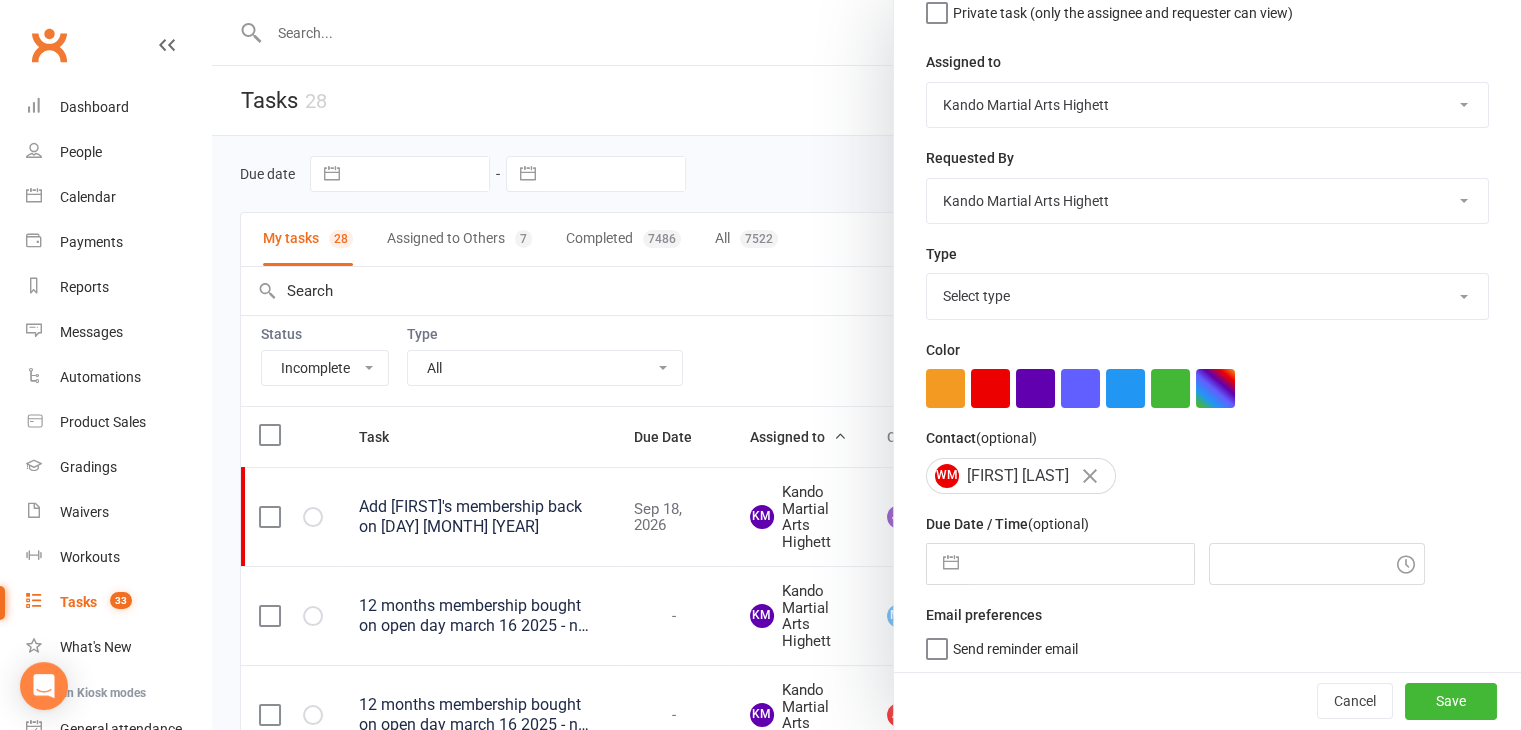 scroll, scrollTop: 215, scrollLeft: 0, axis: vertical 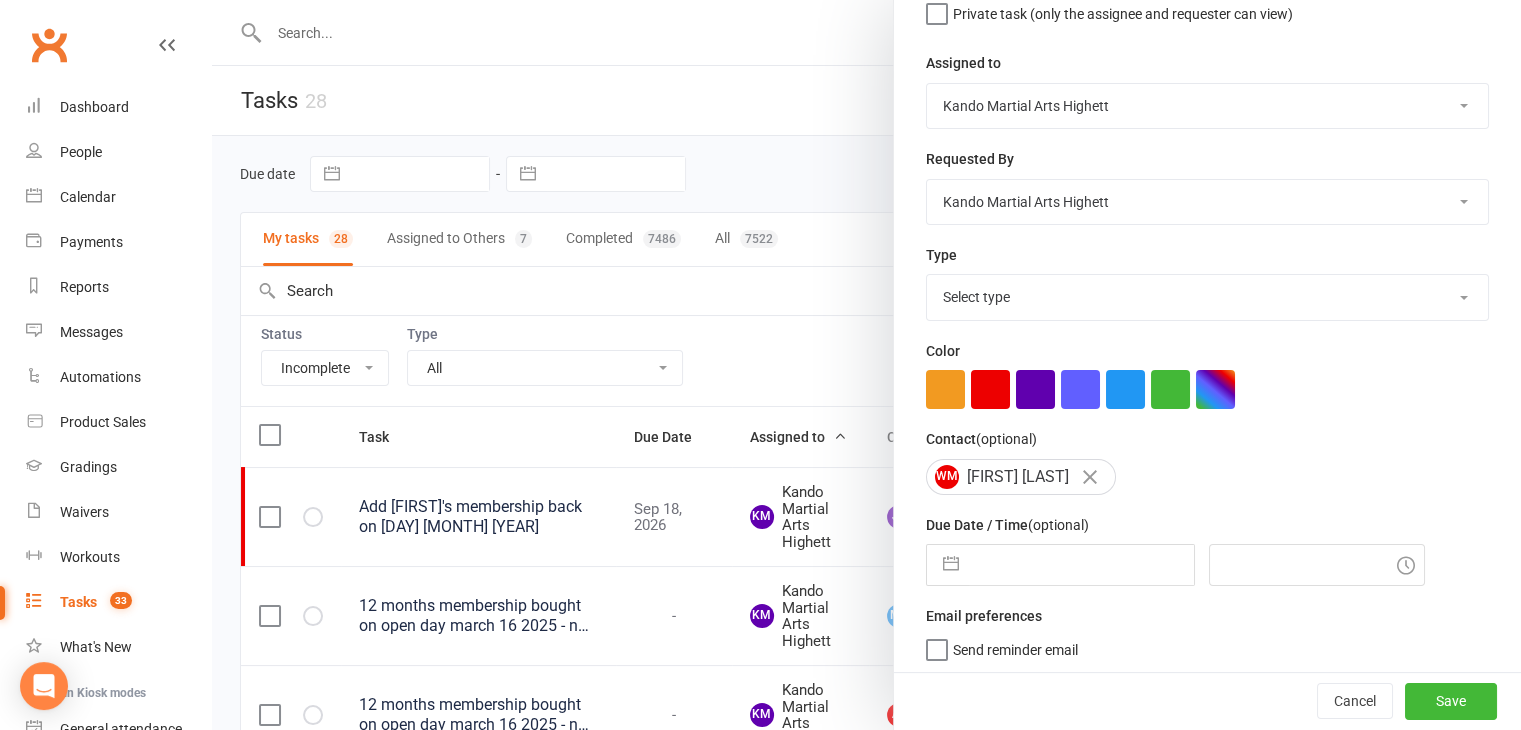type on "could someone please move [FIRST] [LAST] to thursday LD
[FIRST] [MONTH]" 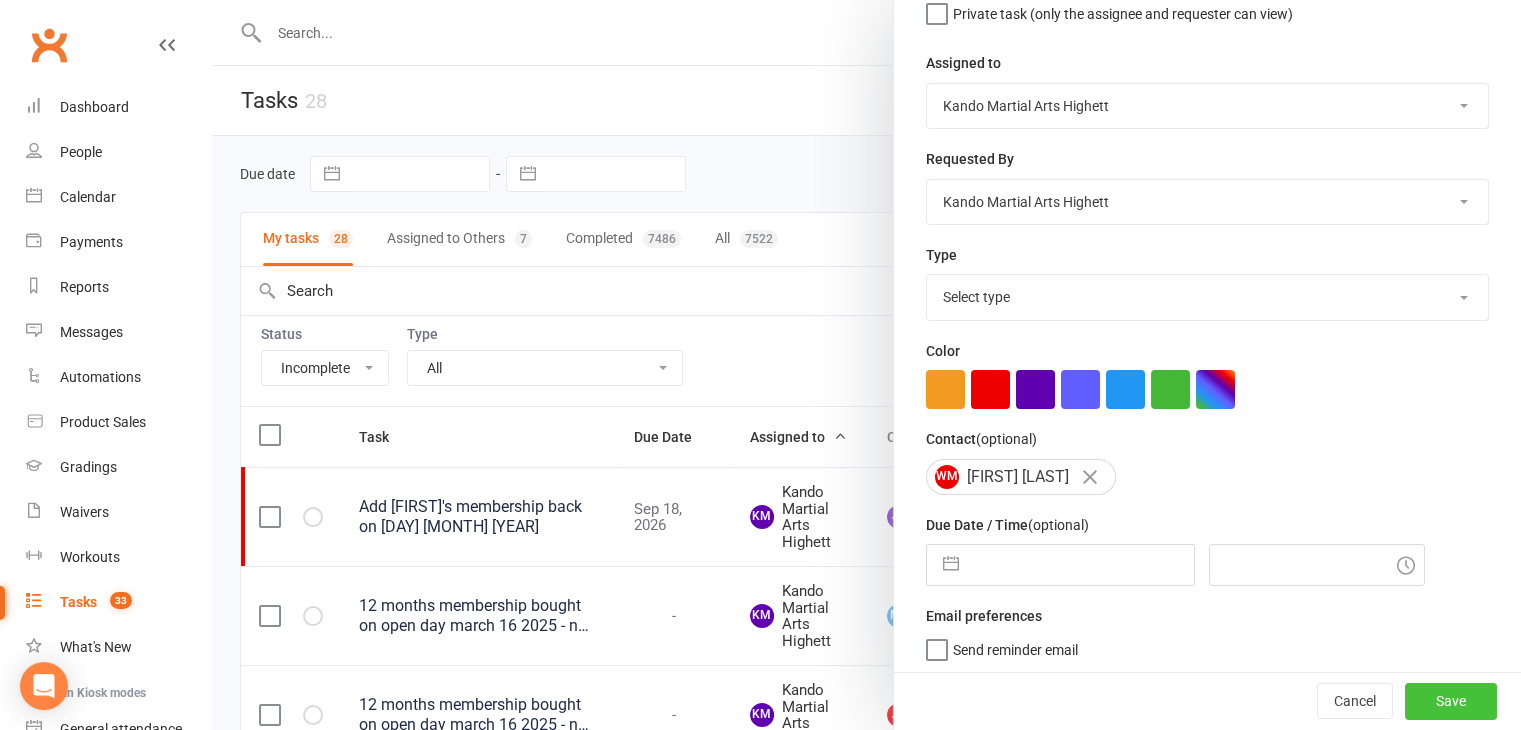 click on "Save" at bounding box center (1451, 702) 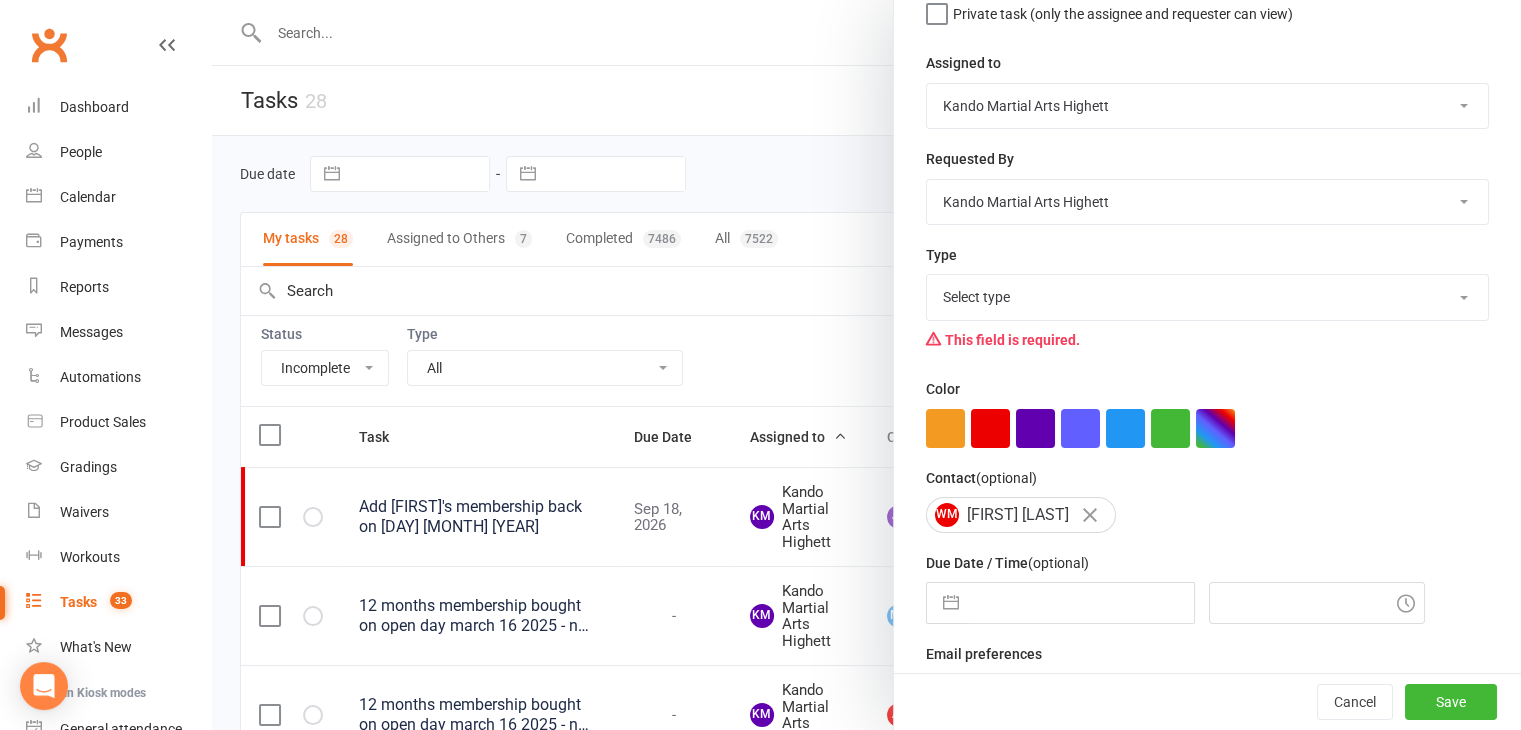 click on "Select type Admin Cancellation Class transfer Courtesy call Create welcome card E-mail Enquiry External In-class related Joining pack Ld/kn certificate and belt Leadership Membership related Phone call Staff communication Stock Suspension Waiting list - friday kn Waiting list - friday ld Waiting list - monday kn Waiting list - monday ld Waiting list - saturday 10:45 ld Waiting list - saturday 10am kn Waiting list - saturday 11:30am ld Waiting list - saturday 8:30 kn Waiting list - saturday 9:15 am ld Waiting list - sunday kn 10am Waiting list - thursday kn Waiting list - thursday ld Waiting list - tuesday kn Waiting list - tuesday ld Waiting list - wednesday kn Waiting list - wednesday ld Waitlist - sunday kn Waitlist - sunday ld Waiver approved - not contacted Waiver approved - waiting response Add new task type" at bounding box center (1207, 297) 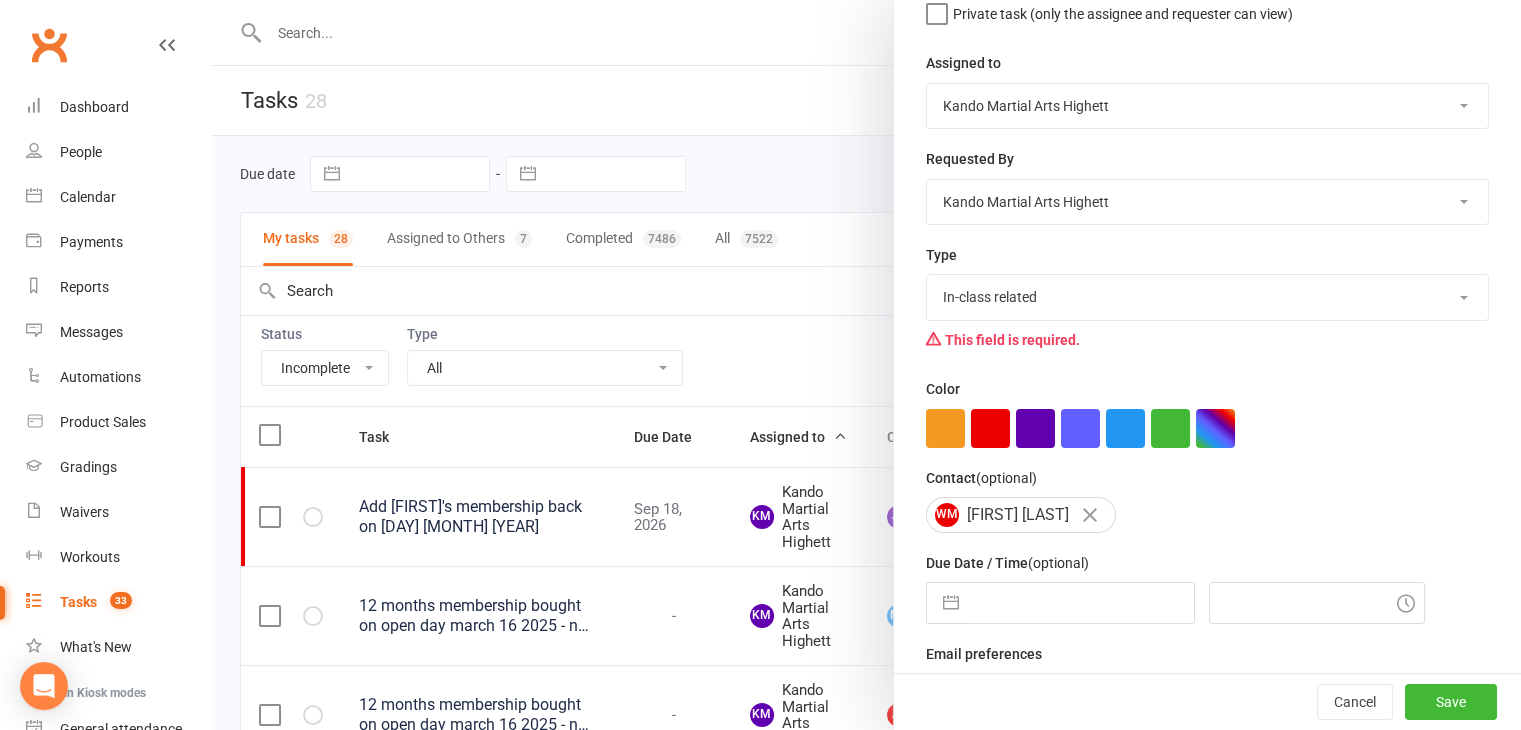 click on "Select type Admin Cancellation Class transfer Courtesy call Create welcome card E-mail Enquiry External In-class related Joining pack Ld/kn certificate and belt Leadership Membership related Phone call Staff communication Stock Suspension Waiting list - friday kn Waiting list - friday ld Waiting list - monday kn Waiting list - monday ld Waiting list - saturday 10:45 ld Waiting list - saturday 10am kn Waiting list - saturday 11:30am ld Waiting list - saturday 8:30 kn Waiting list - saturday 9:15 am ld Waiting list - sunday kn 10am Waiting list - thursday kn Waiting list - thursday ld Waiting list - tuesday kn Waiting list - tuesday ld Waiting list - wednesday kn Waiting list - wednesday ld Waitlist - sunday kn Waitlist - sunday ld Waiver approved - not contacted Waiver approved - waiting response Add new task type" at bounding box center (1207, 297) 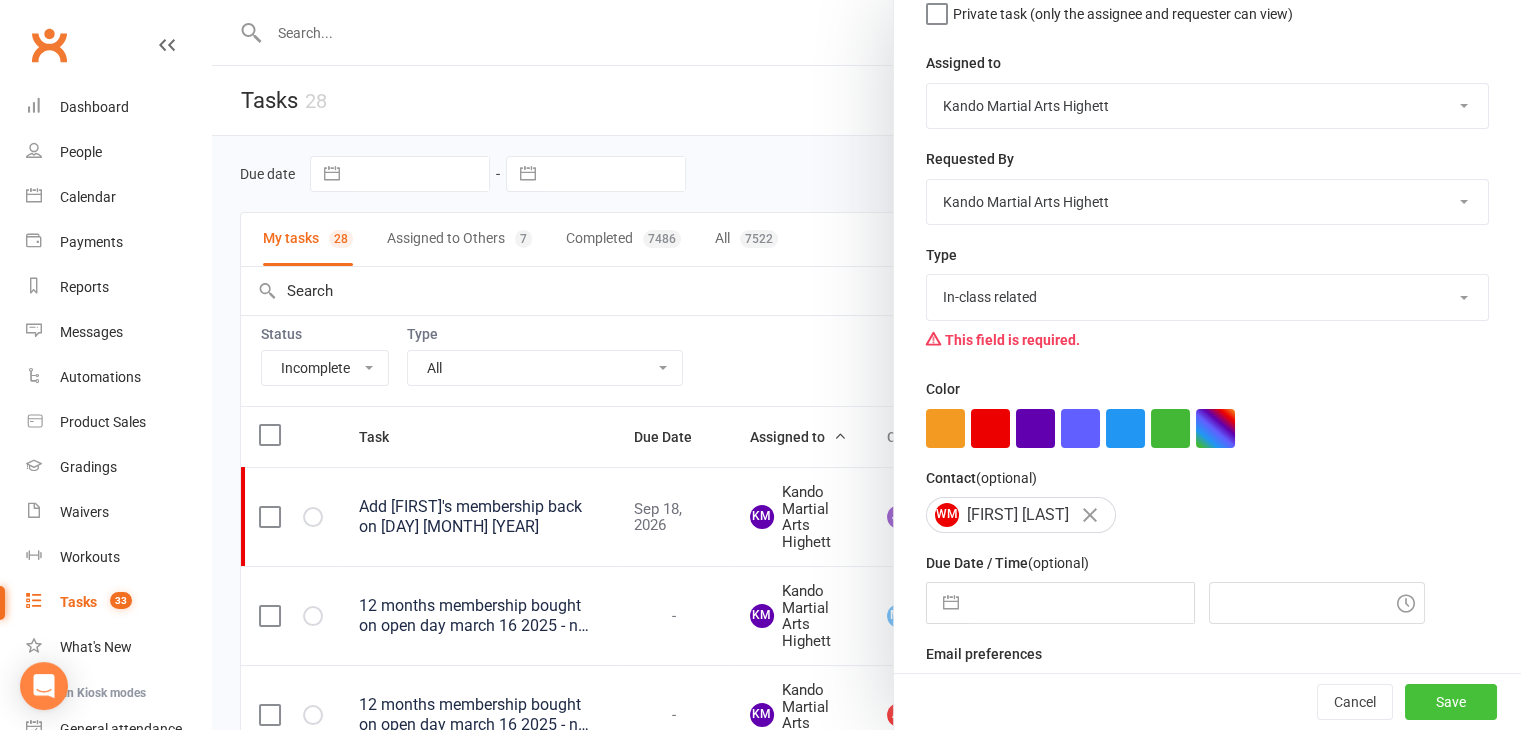 click on "Save" at bounding box center [1451, 702] 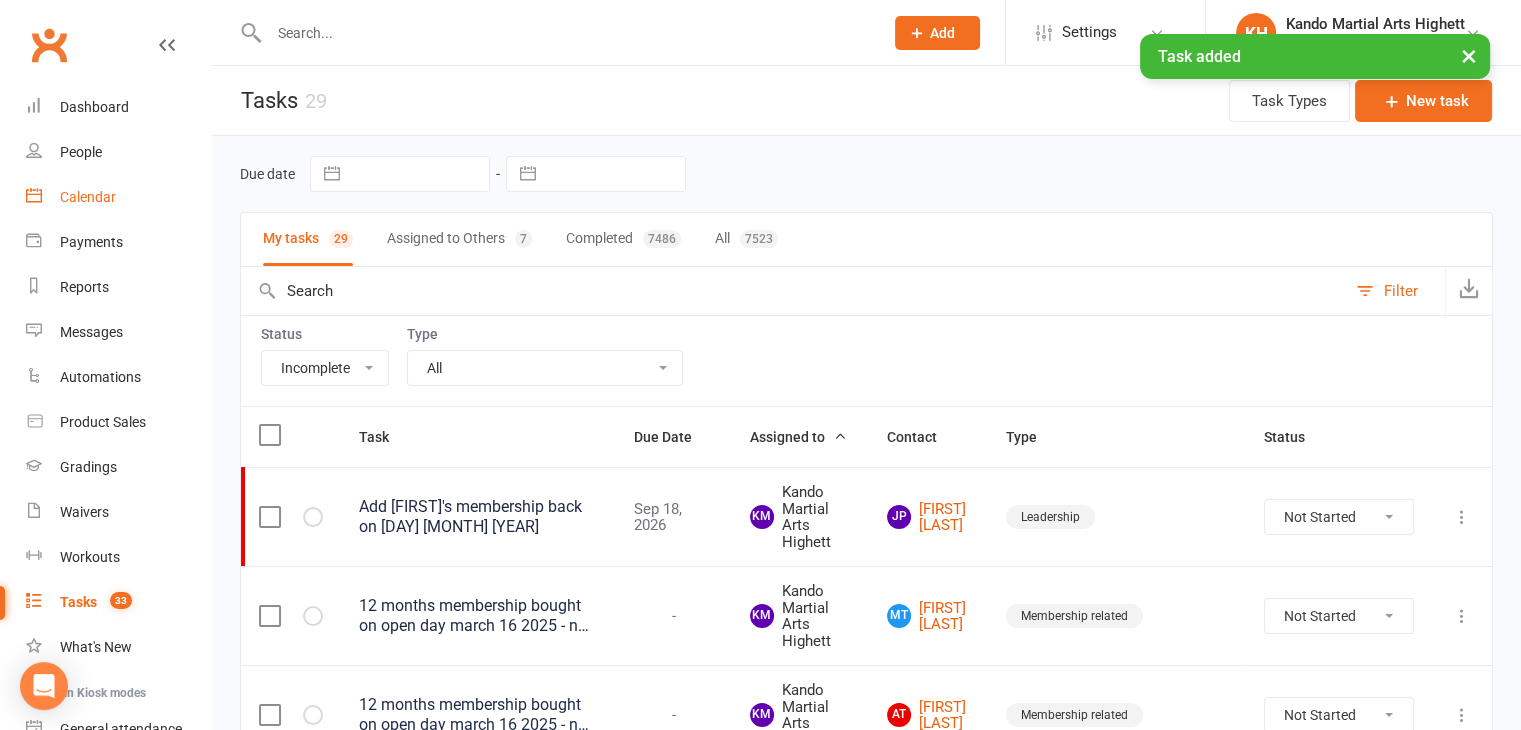 click on "Calendar" at bounding box center (118, 197) 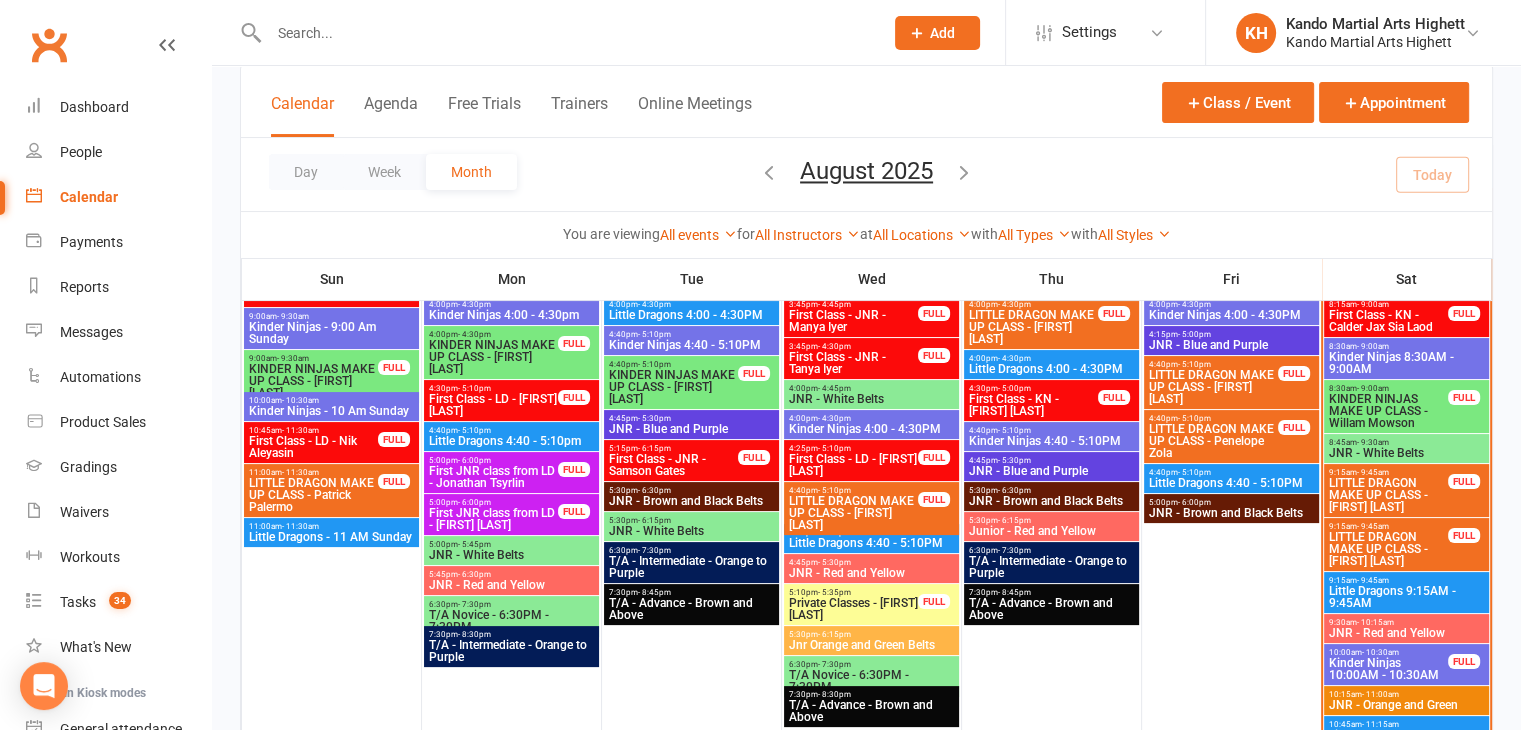 scroll, scrollTop: 308, scrollLeft: 0, axis: vertical 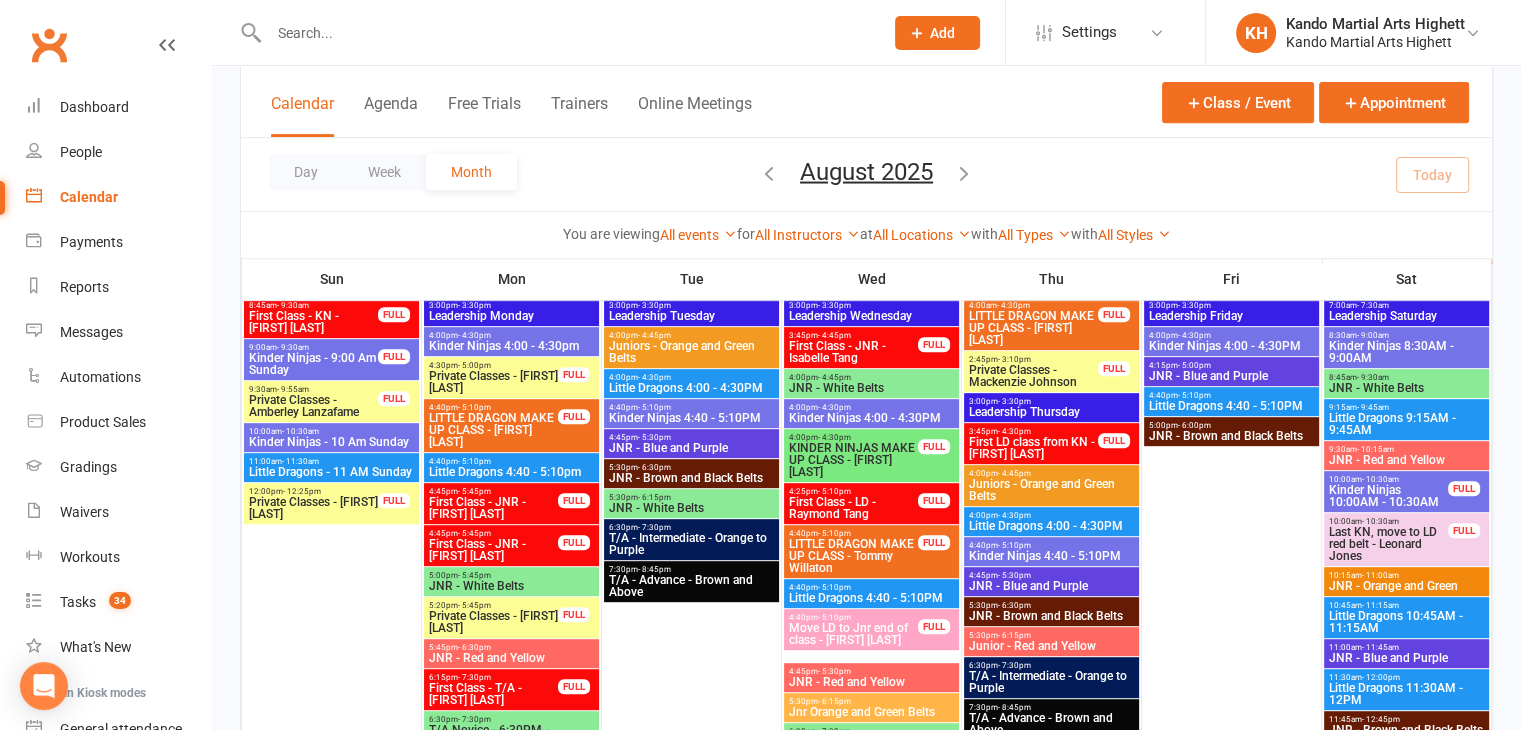 click on "4:00pm  - 4:30pm" at bounding box center [1051, 515] 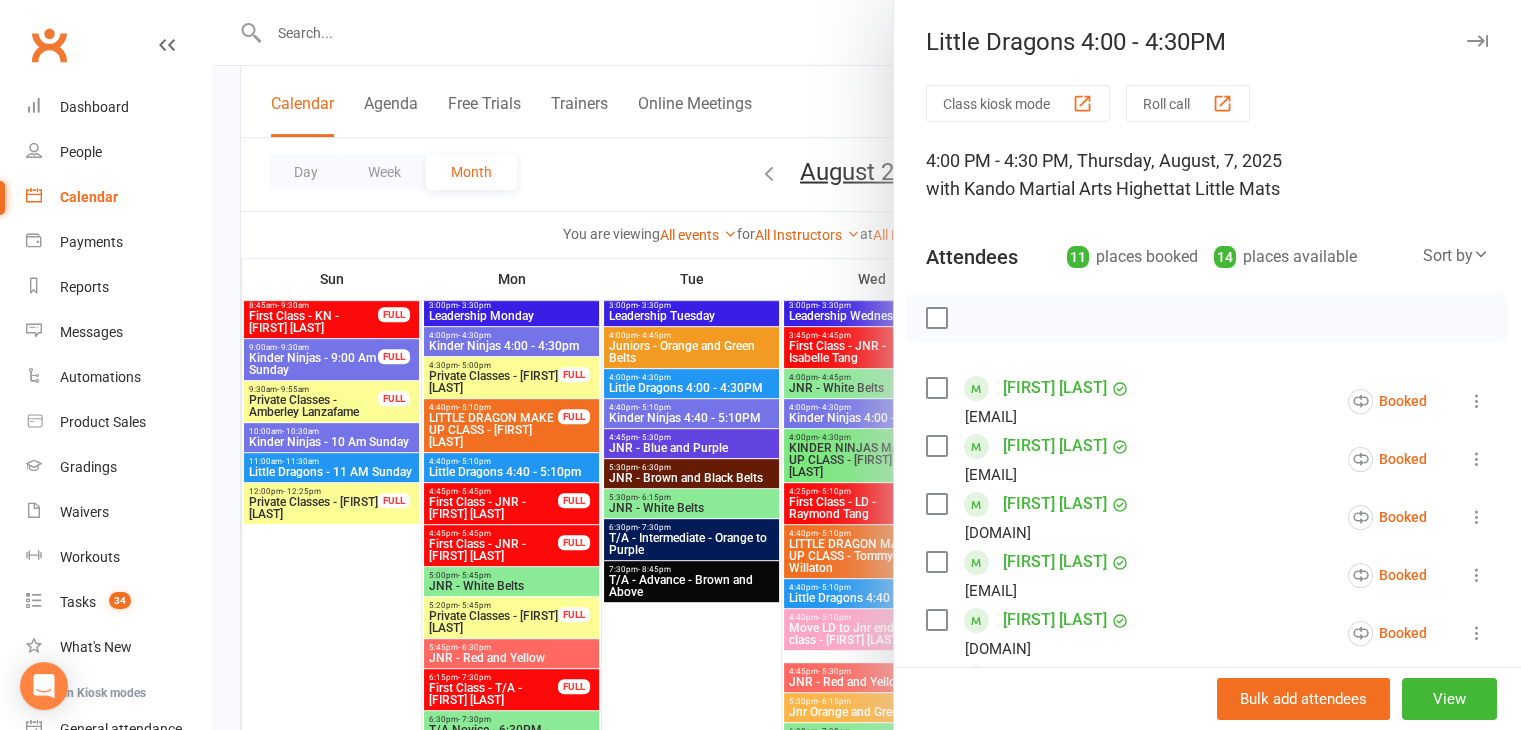 scroll, scrollTop: 198, scrollLeft: 0, axis: vertical 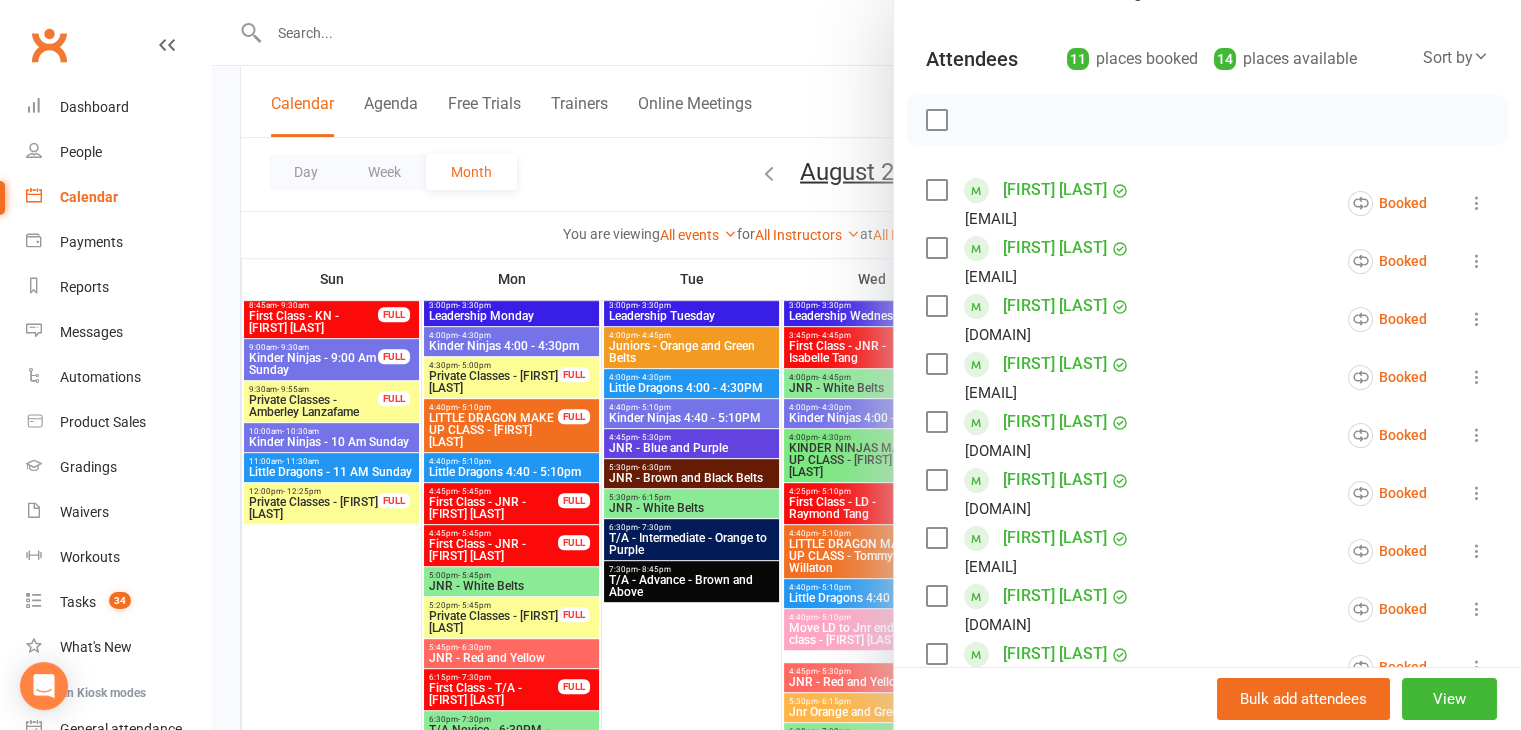 click at bounding box center [866, 365] 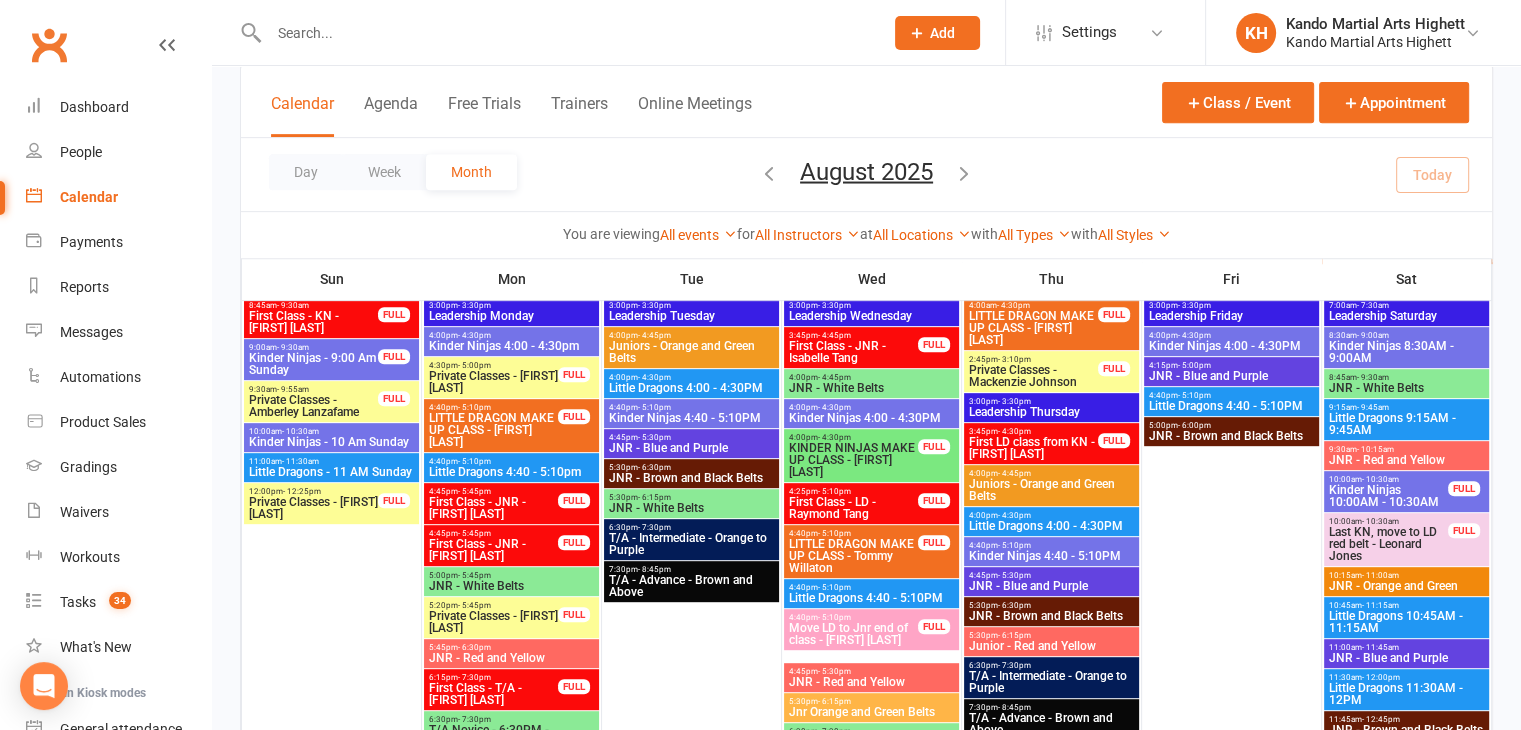 scroll, scrollTop: 896, scrollLeft: 0, axis: vertical 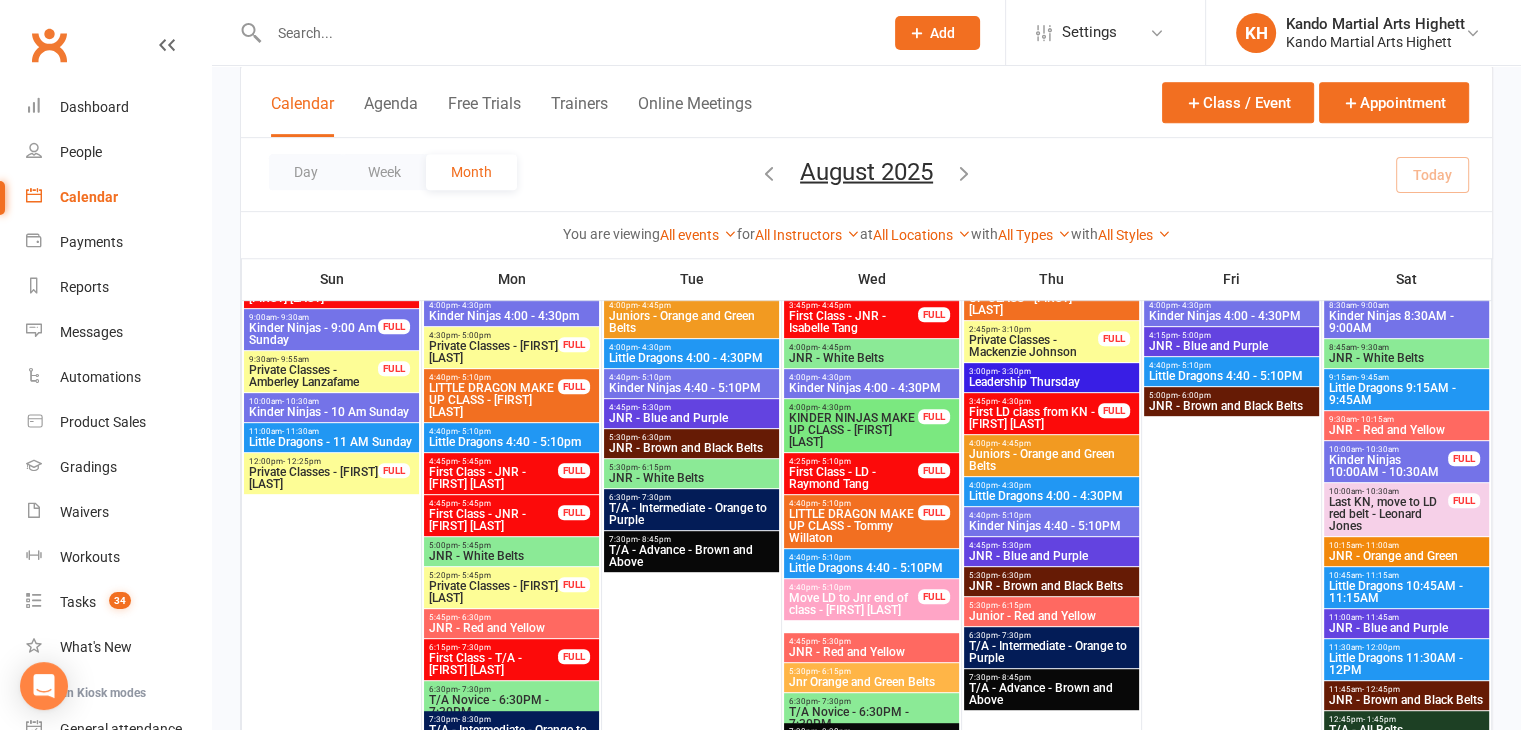 drag, startPoint x: 1055, startPoint y: 524, endPoint x: 1032, endPoint y: 521, distance: 23.194826 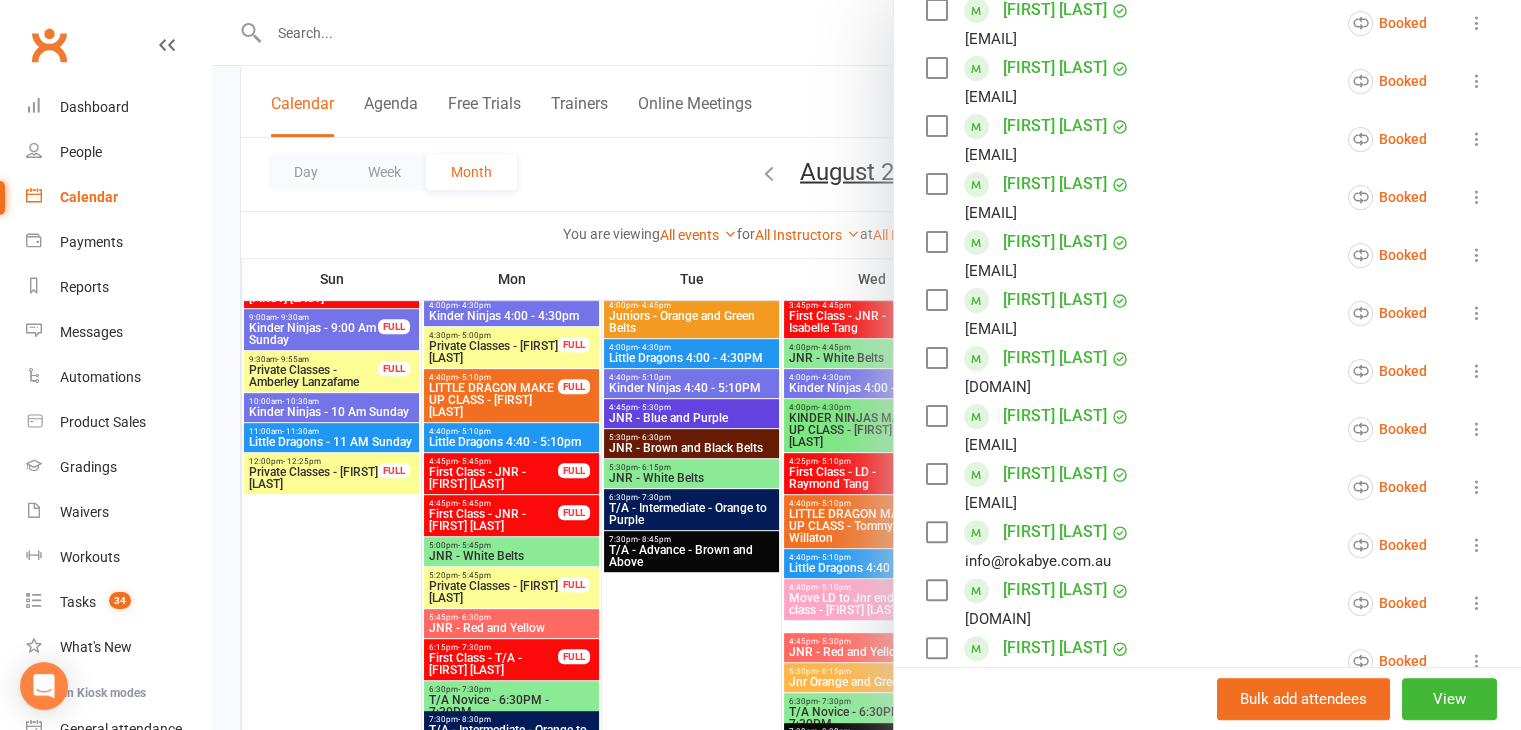 scroll, scrollTop: 471, scrollLeft: 0, axis: vertical 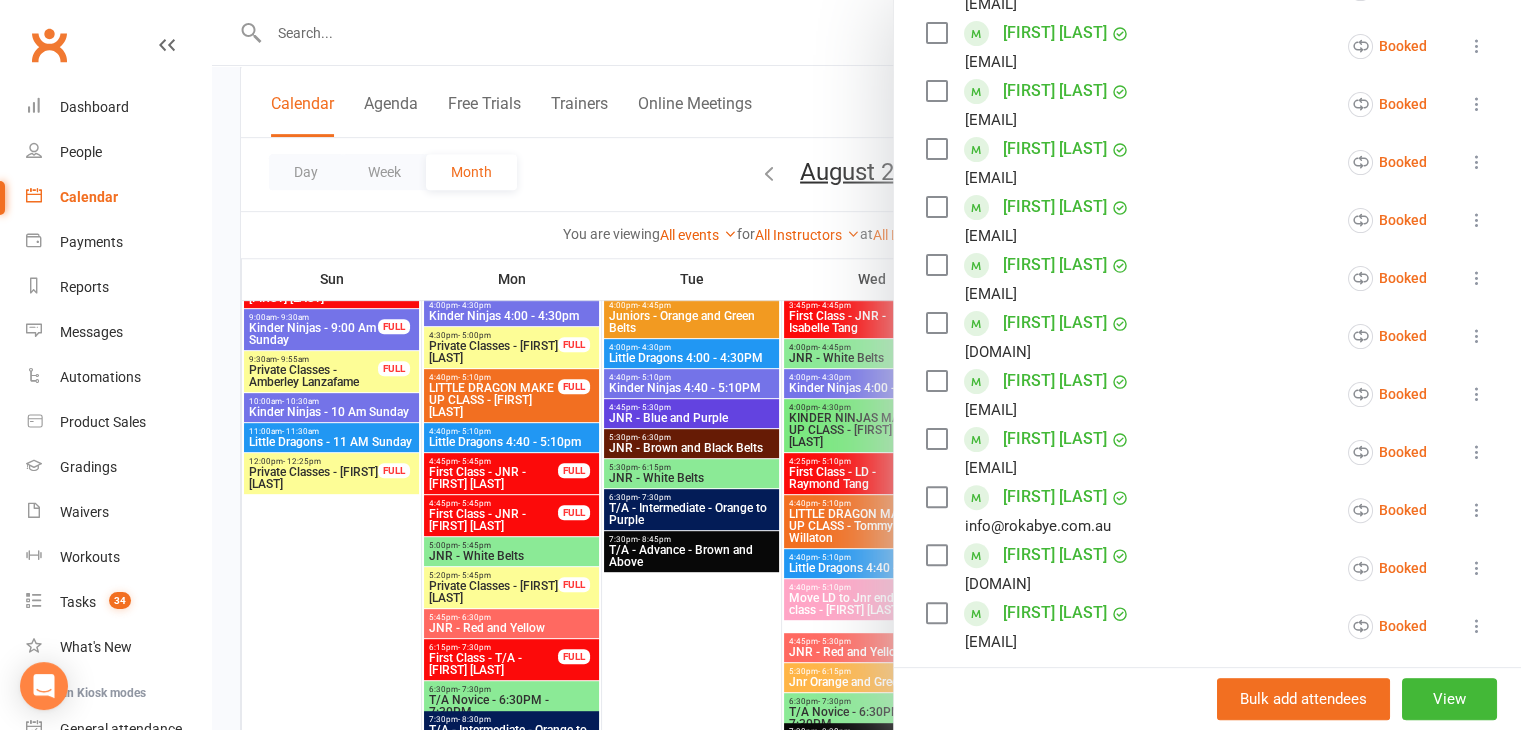 click at bounding box center [866, 365] 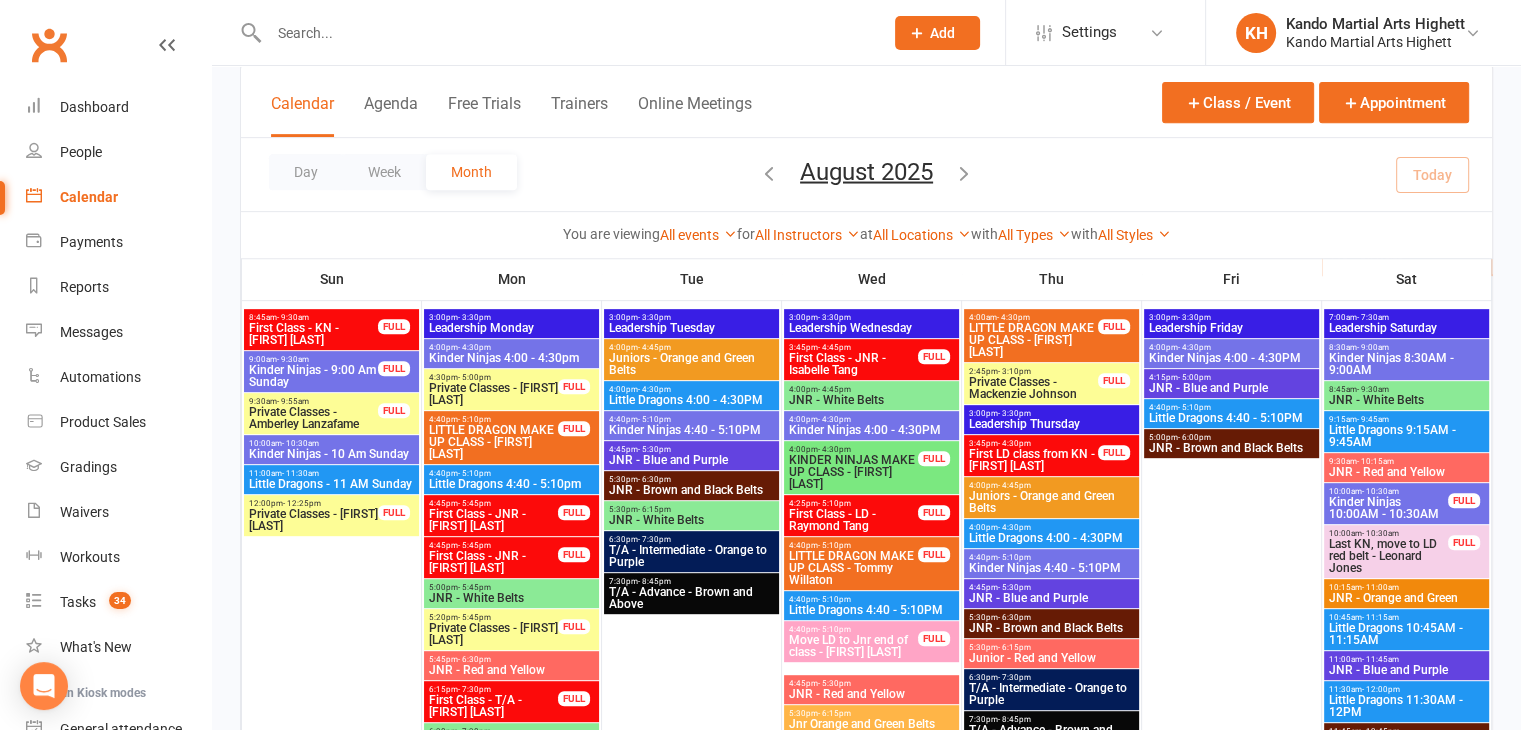 scroll, scrollTop: 844, scrollLeft: 0, axis: vertical 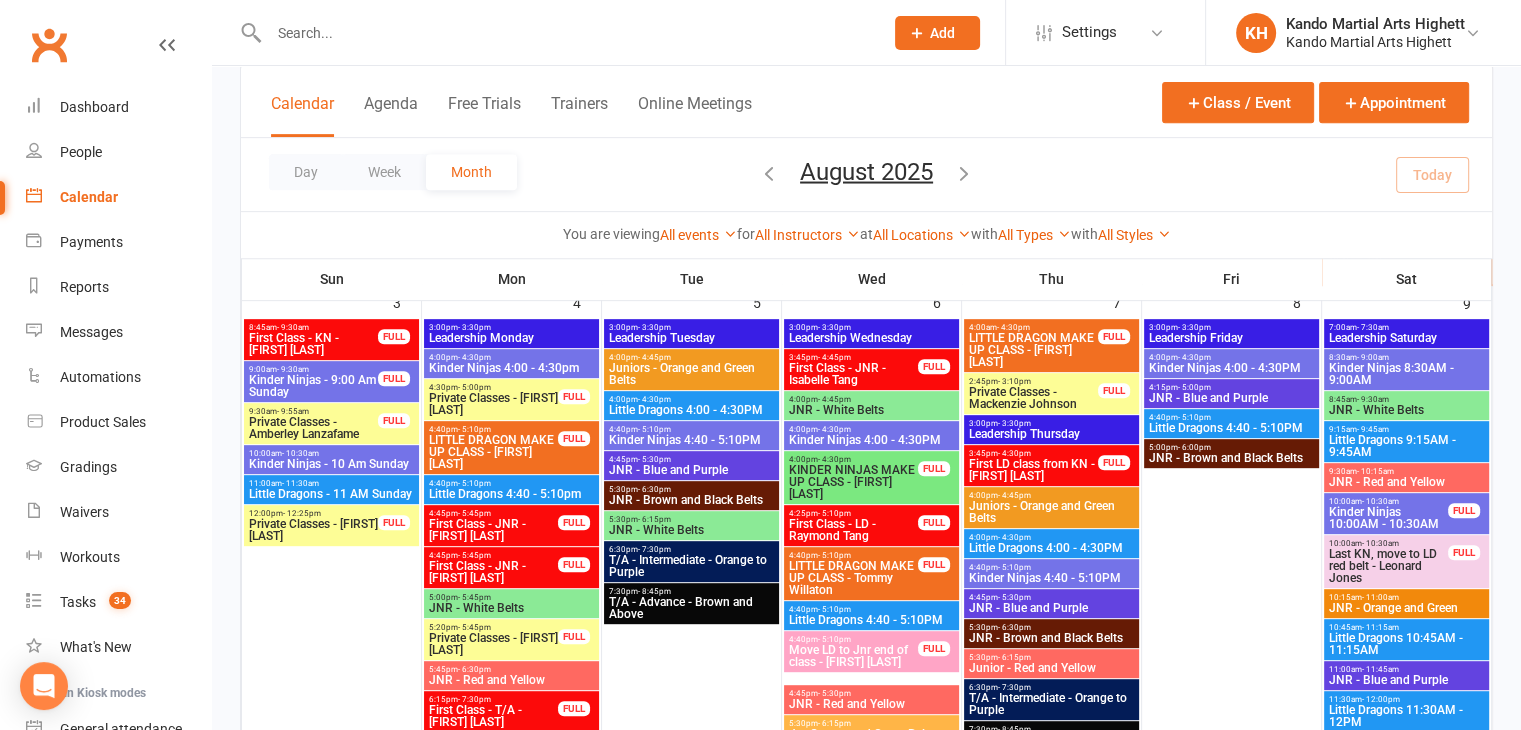 click on "Kinder Ninjas 4:40 - 5:10PM" at bounding box center (1051, 578) 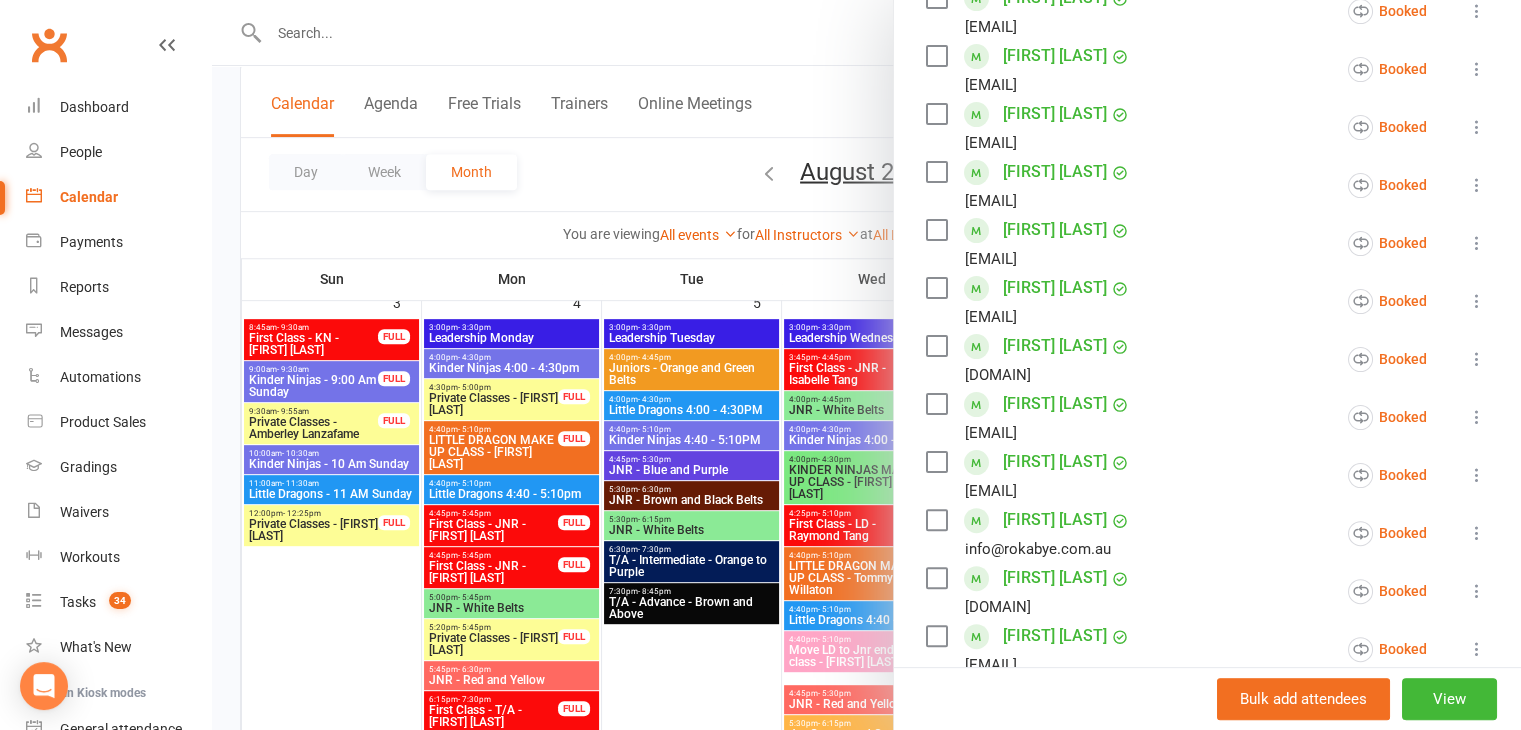 scroll, scrollTop: 448, scrollLeft: 0, axis: vertical 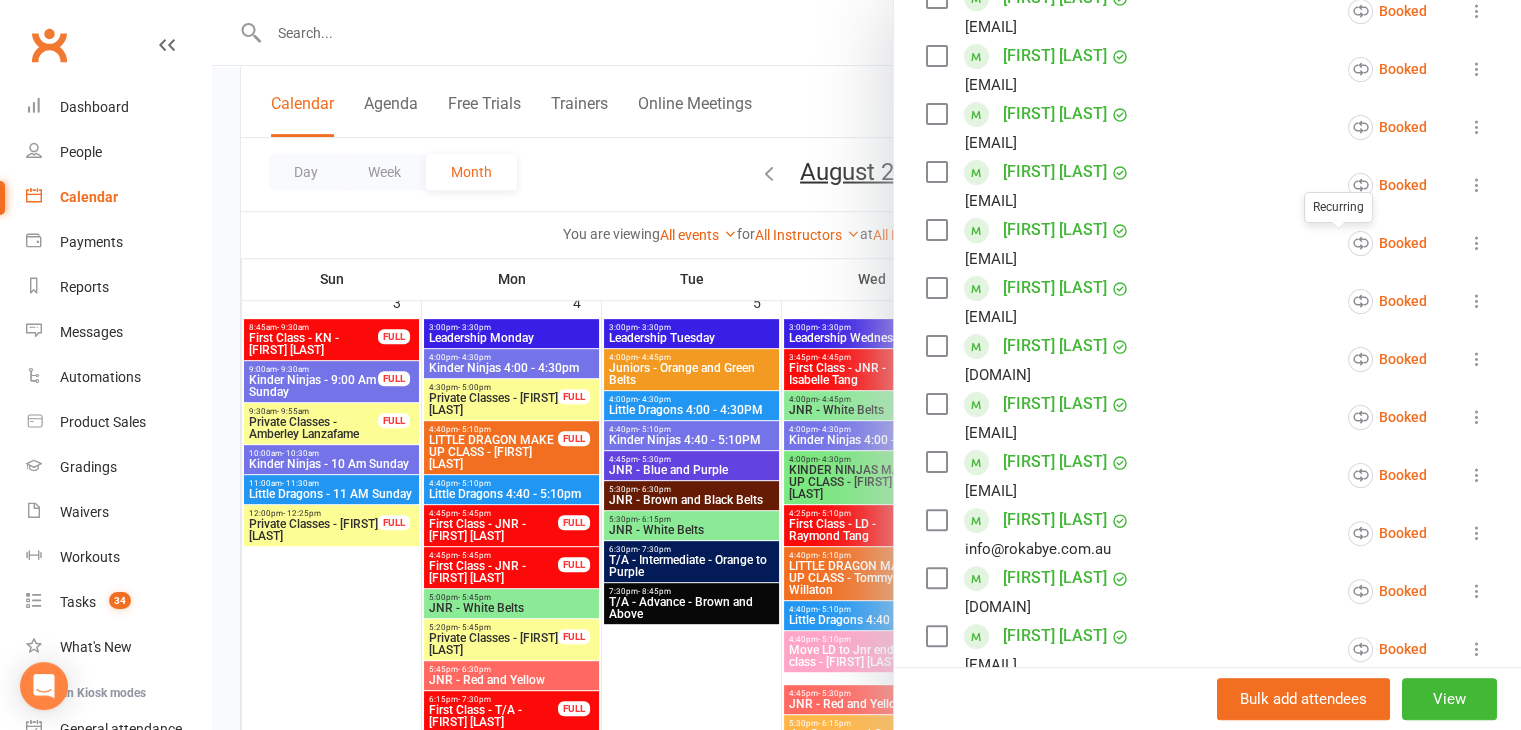 click on "[FIRST] [LAST]  [EMAIL]
Recurring
Booked More info  Remove  Check in  Mark absent  Send message  All bookings for series  Deactivate recurring bookings" at bounding box center (1207, 243) 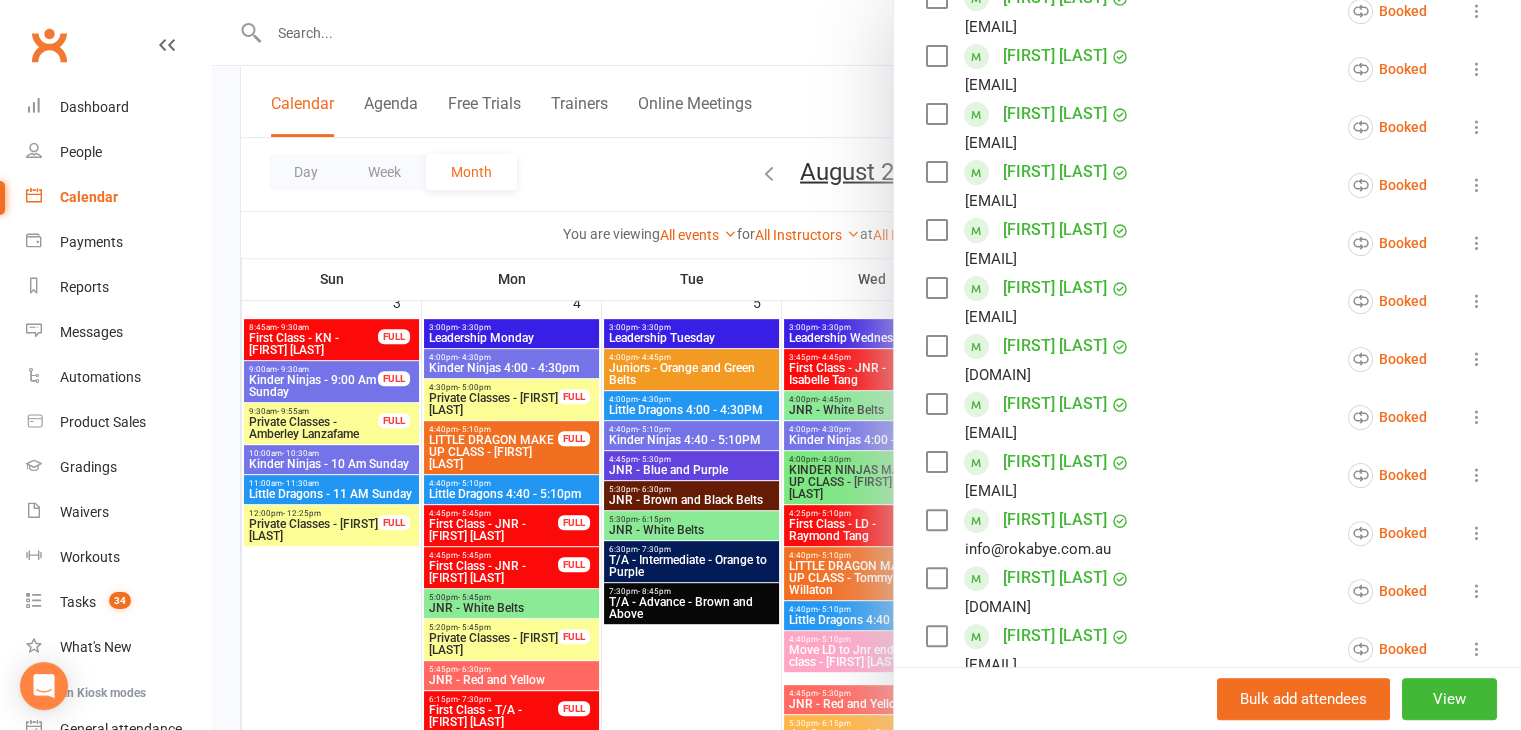 click at bounding box center (1477, 243) 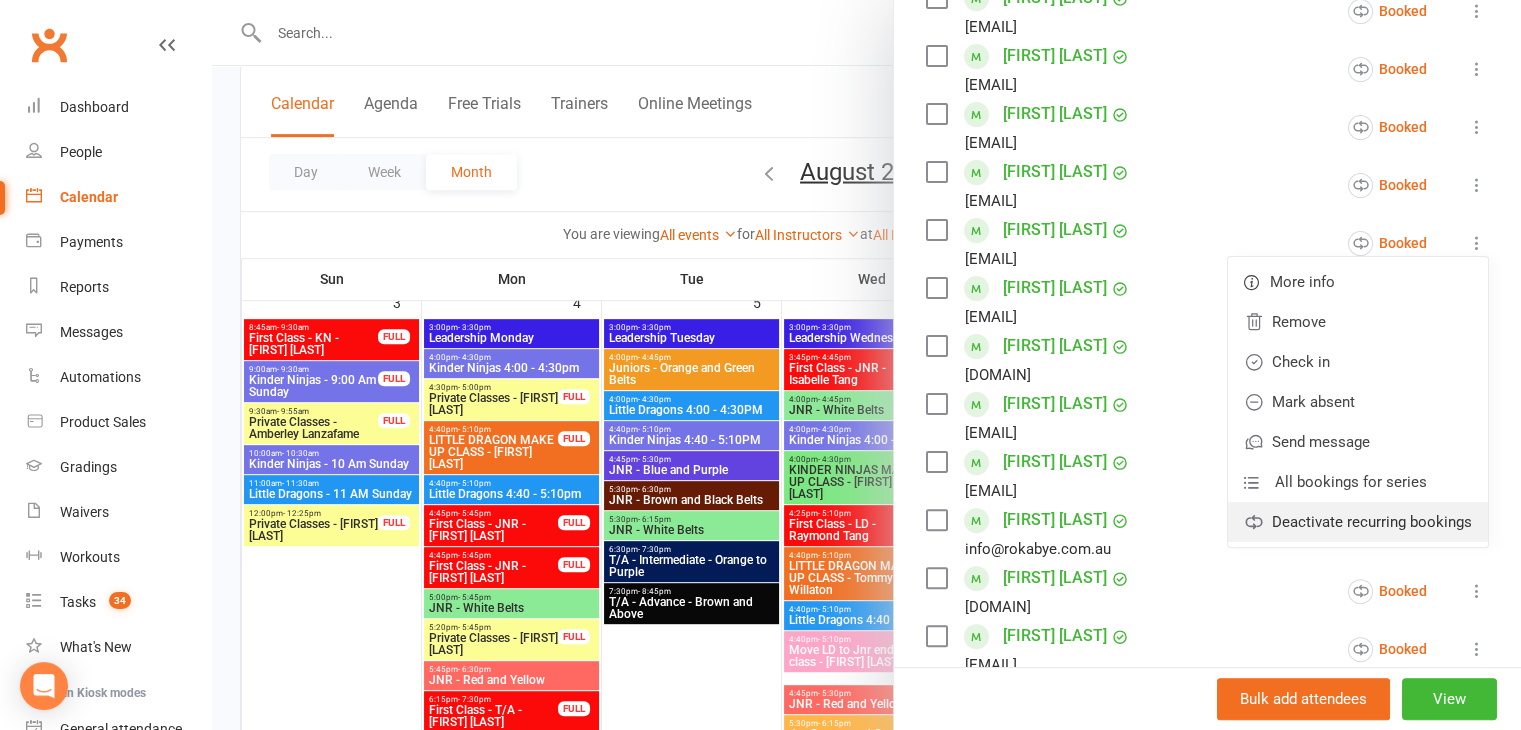 click on "Deactivate recurring bookings" at bounding box center (1358, 522) 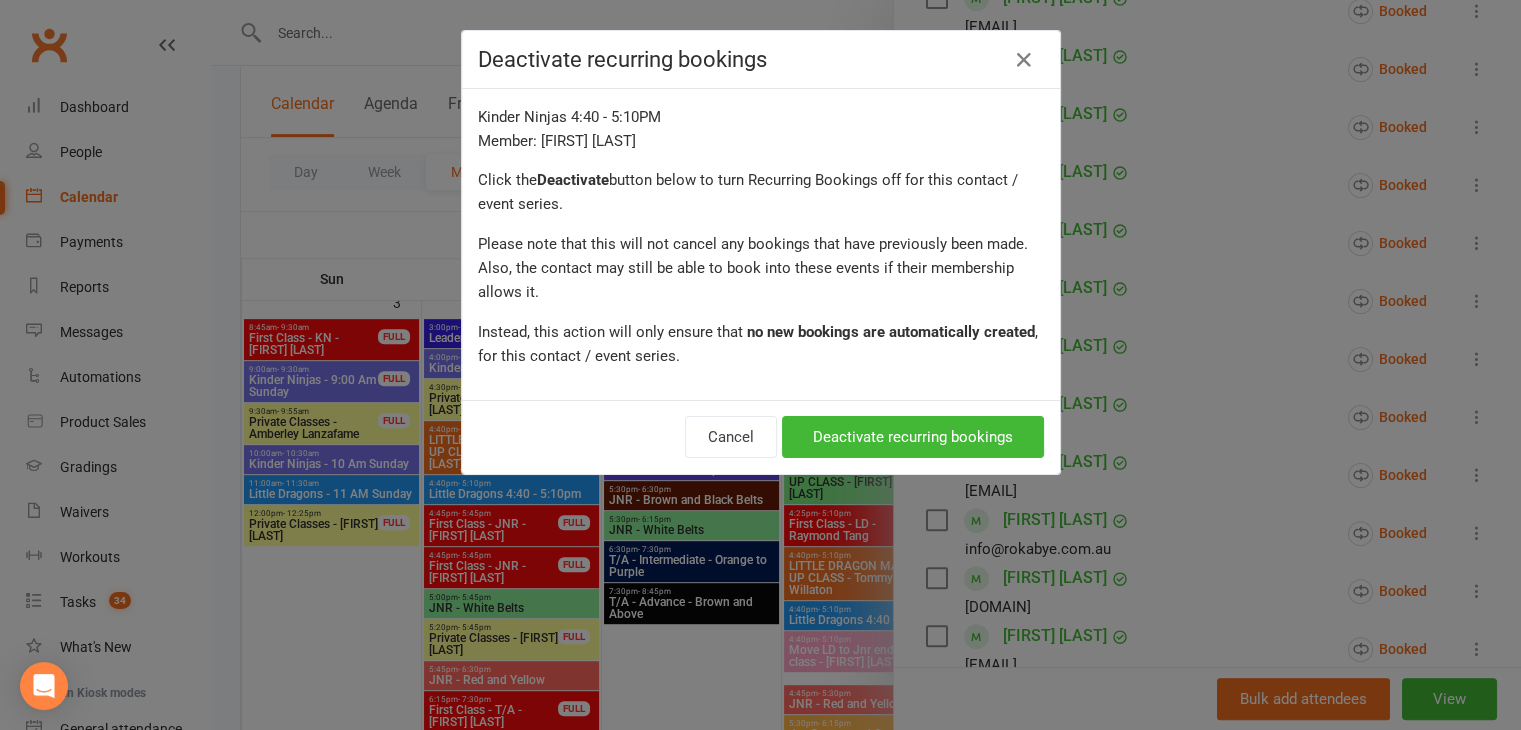 scroll, scrollTop: 868, scrollLeft: 0, axis: vertical 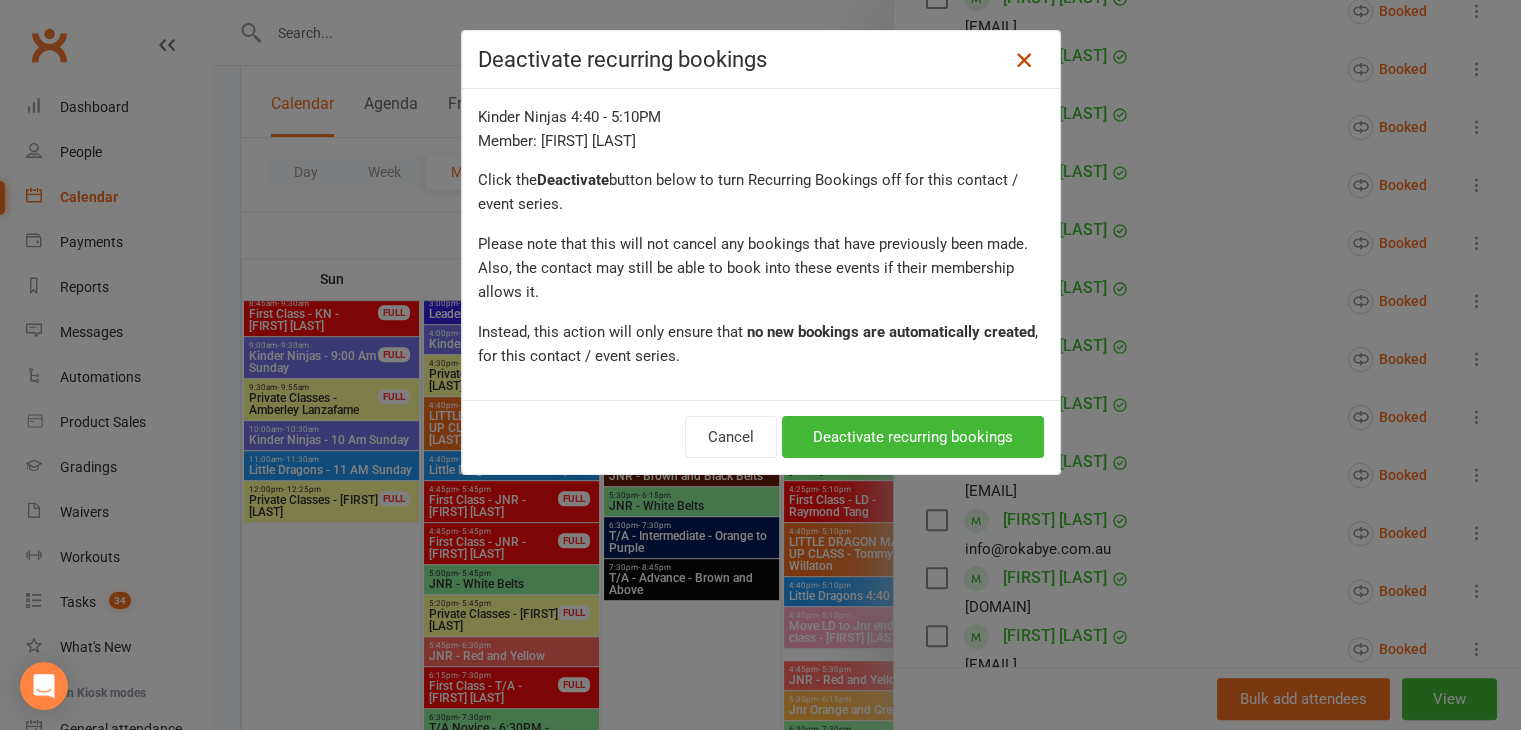 click at bounding box center [1024, 60] 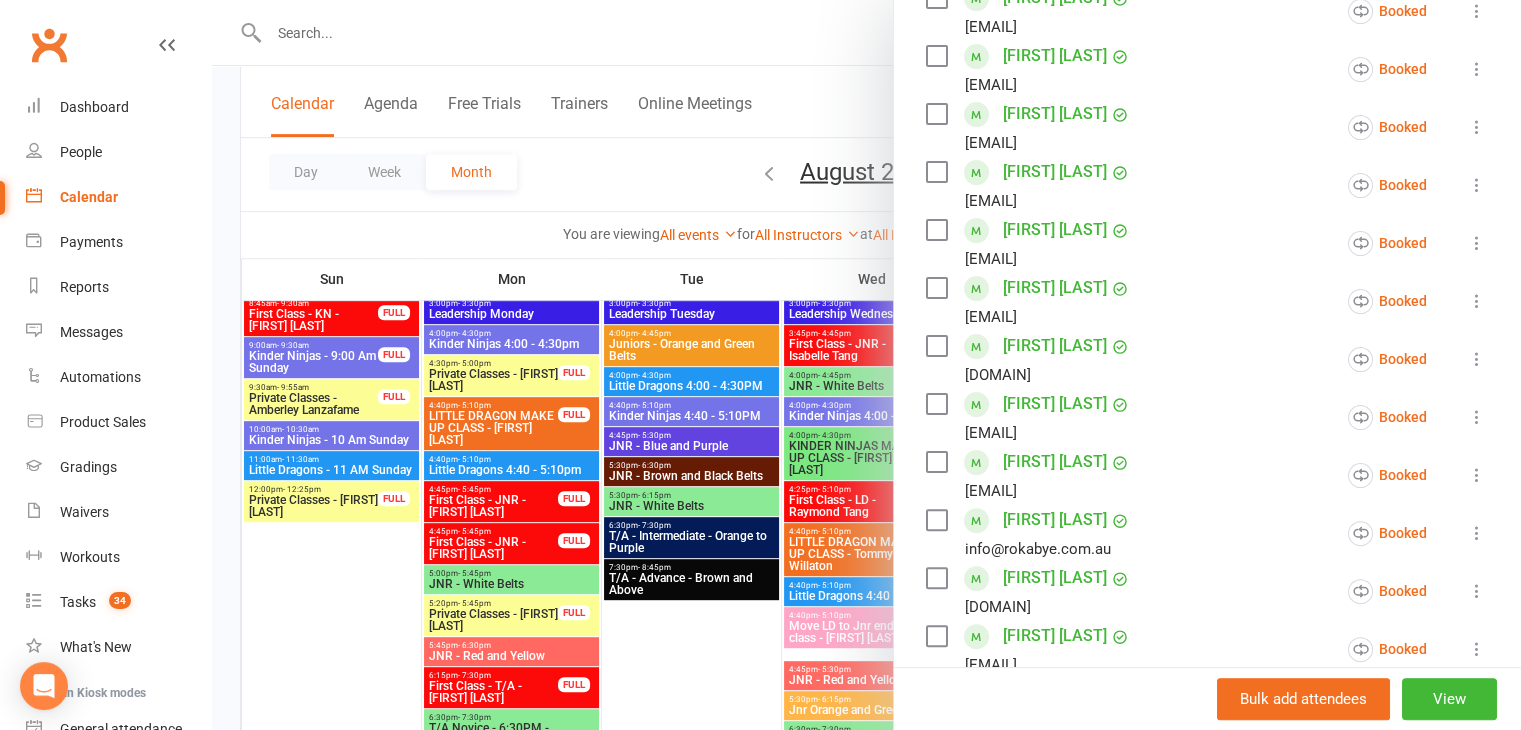 click at bounding box center [866, 365] 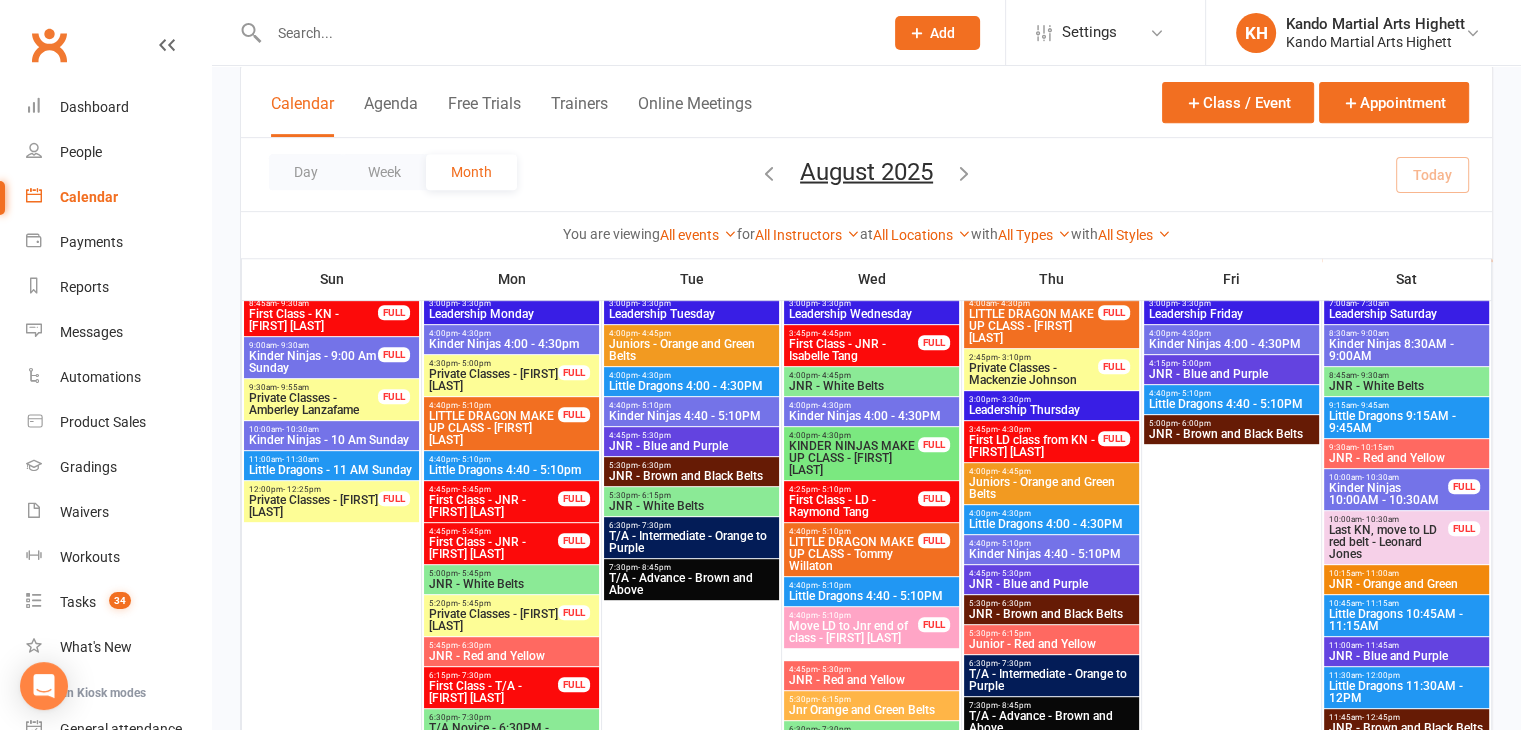 click on "4:00pm  - 4:30pm Kinder Ninjas 4:00 - 4:30PM" at bounding box center [871, 411] 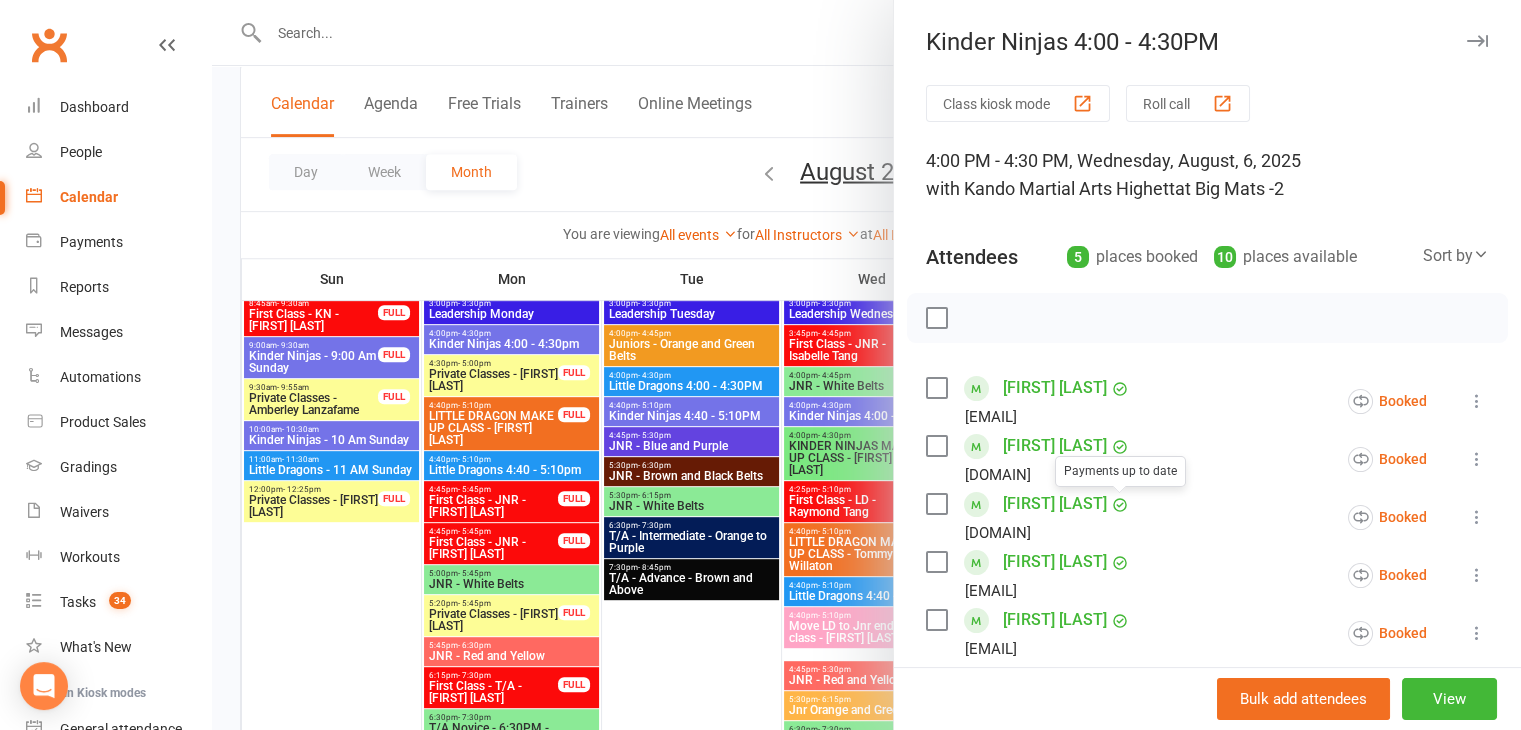 scroll, scrollTop: 352, scrollLeft: 0, axis: vertical 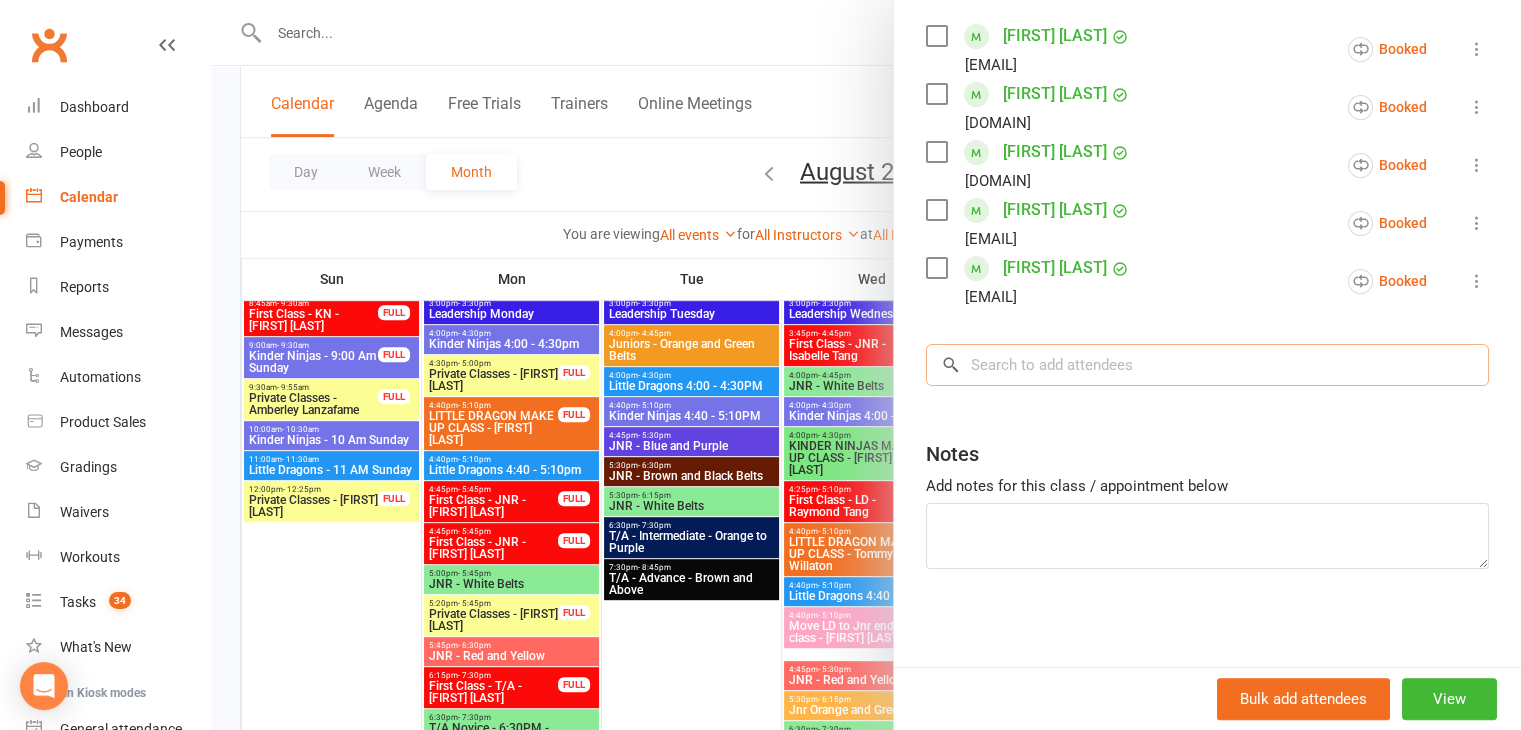 click at bounding box center [1207, 365] 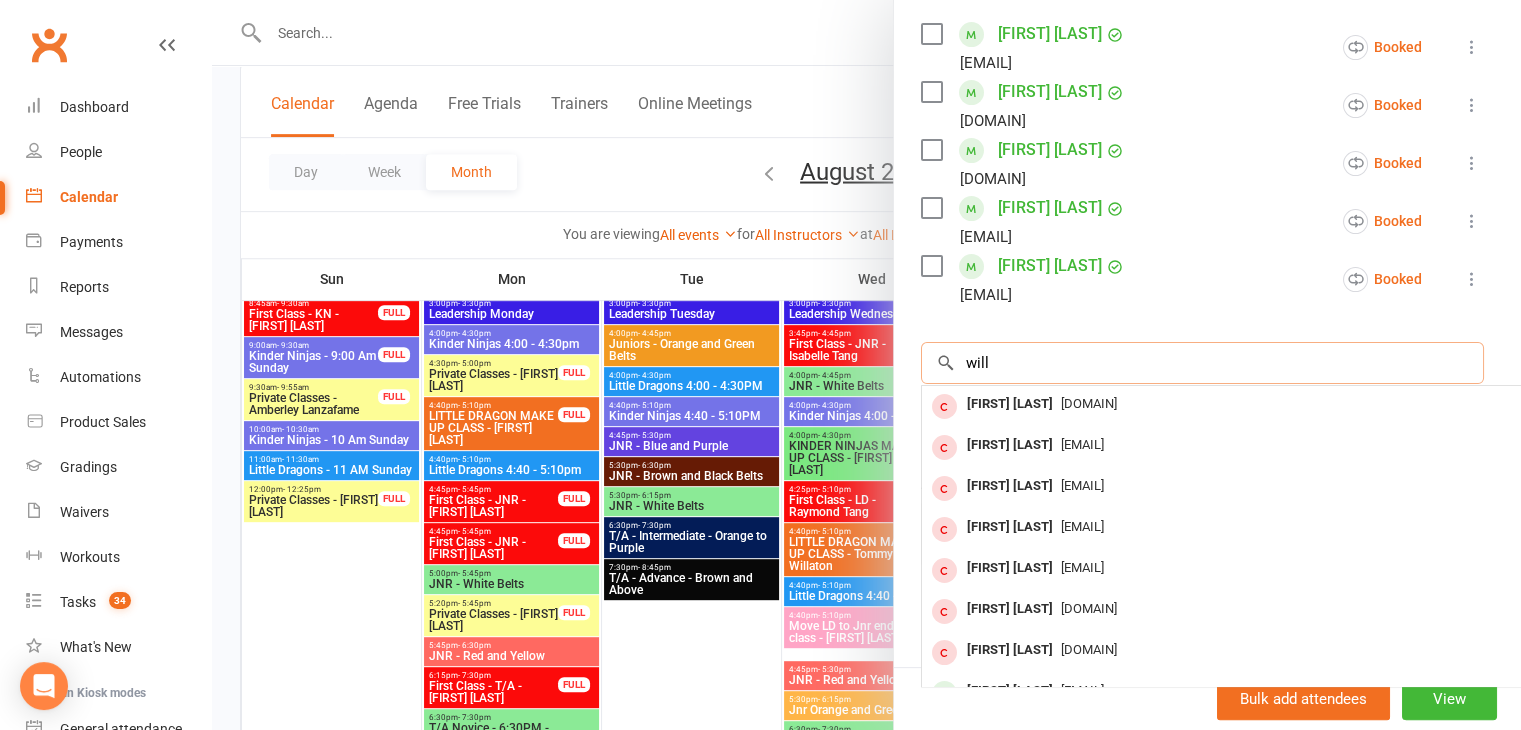 scroll, scrollTop: 368, scrollLeft: 23, axis: both 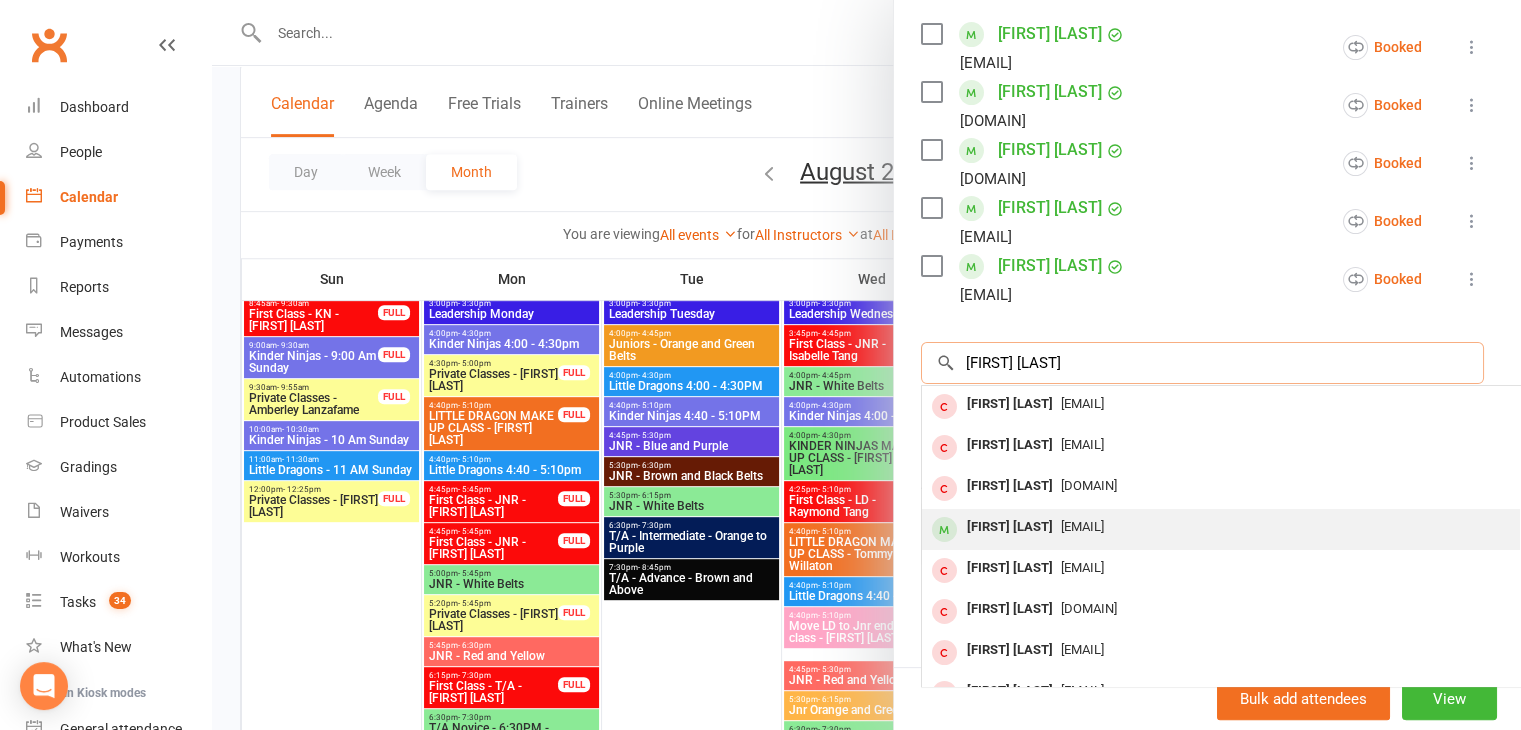 type on "[FIRST] [LAST]" 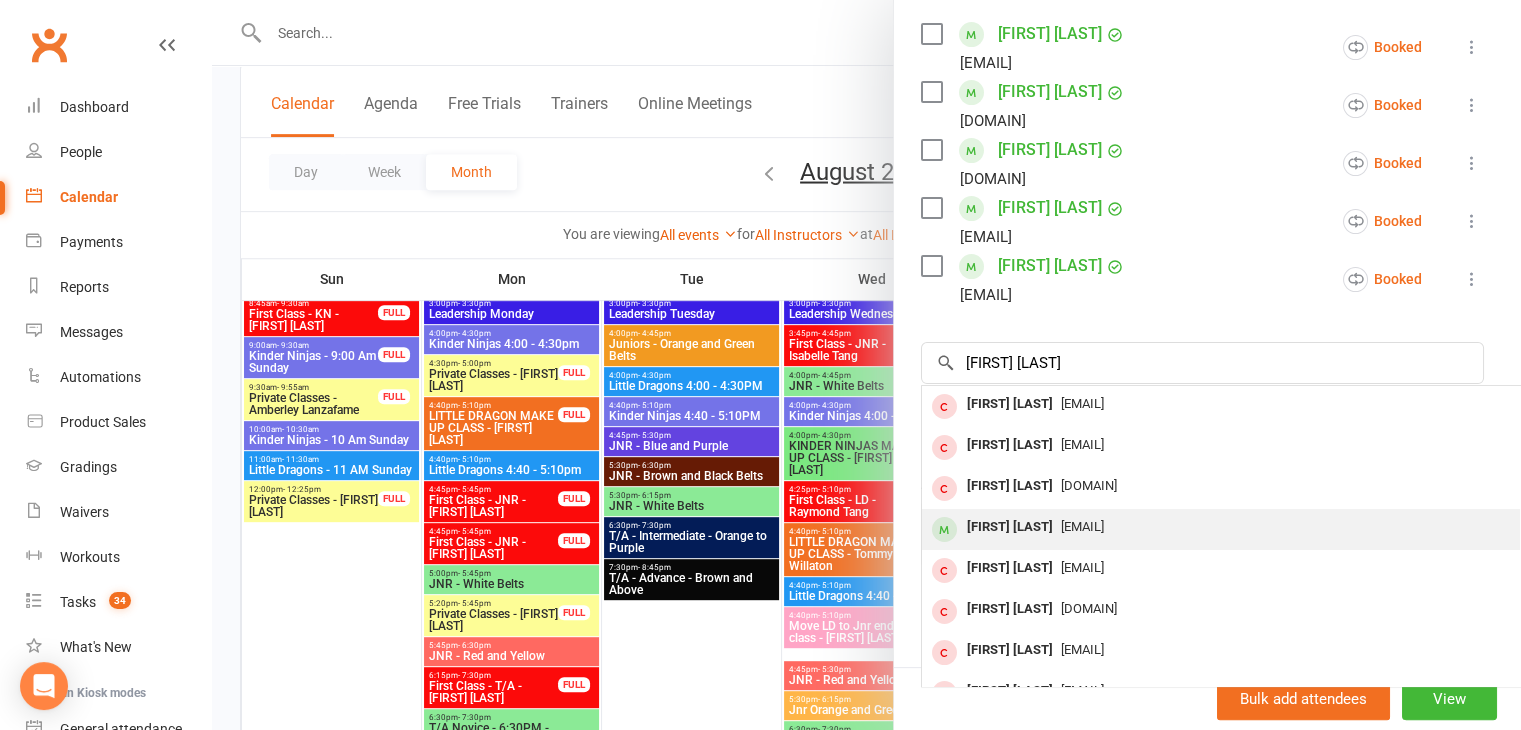 click on "[FIRST] [LAST]" at bounding box center (1010, 527) 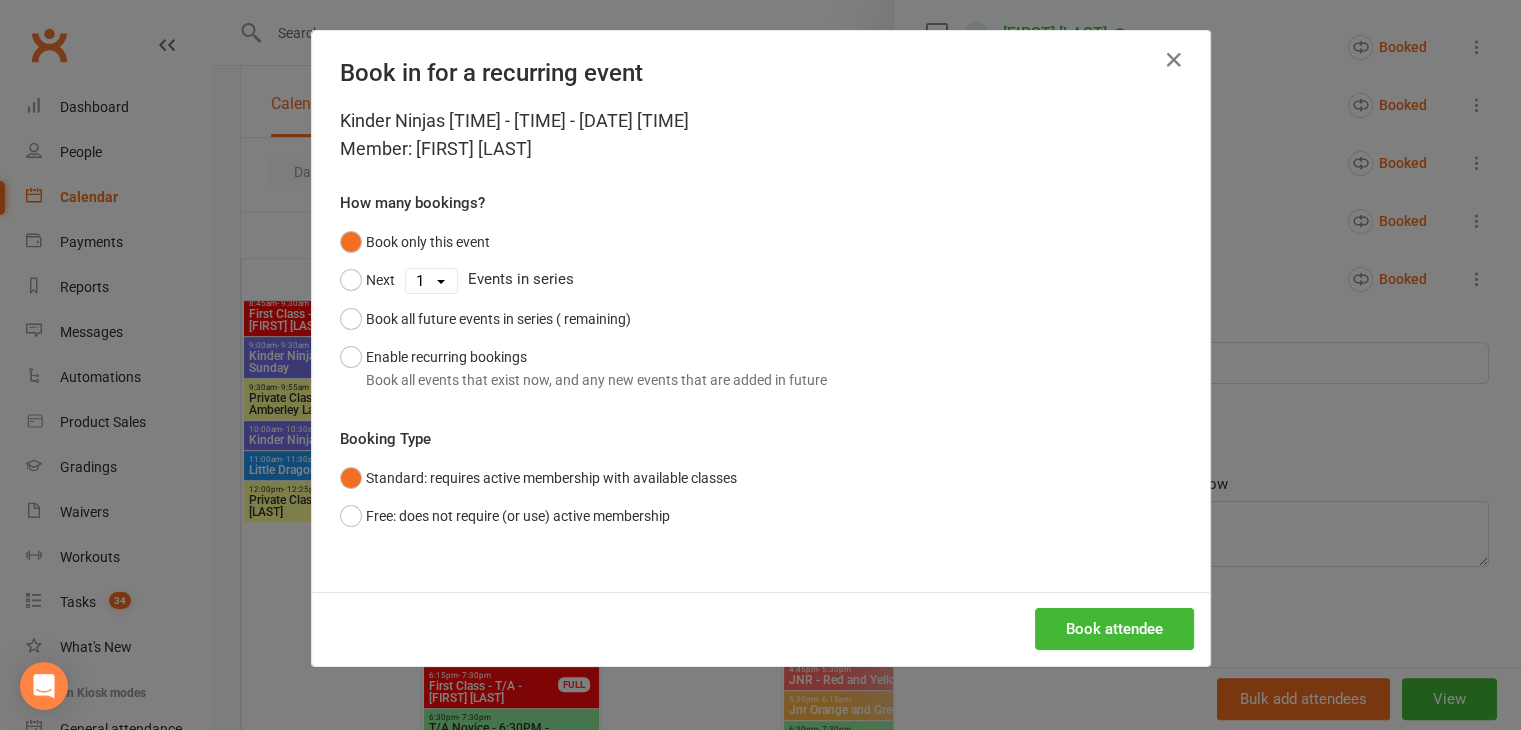 scroll, scrollTop: 352, scrollLeft: 0, axis: vertical 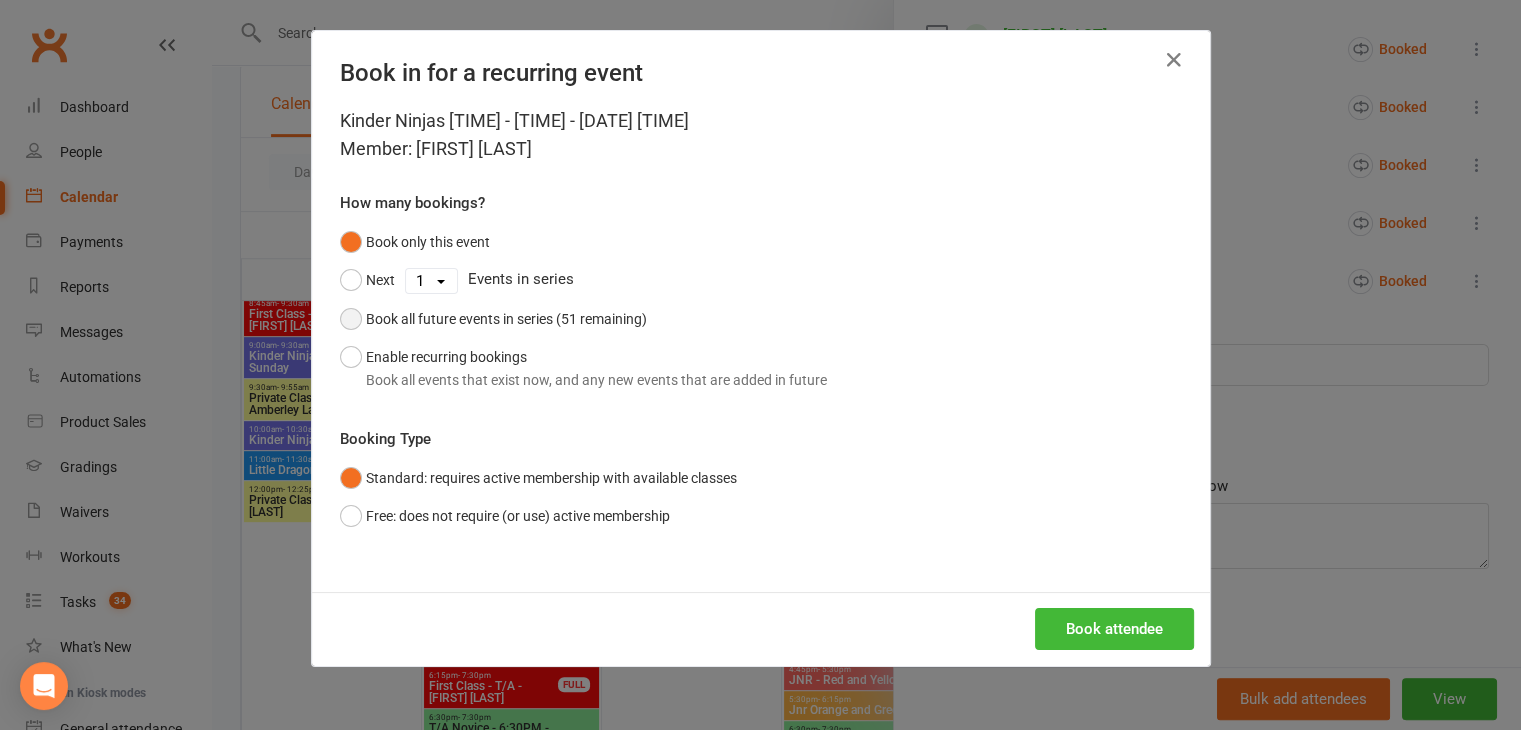 click on "Book all future events in series (51 remaining)" at bounding box center (493, 319) 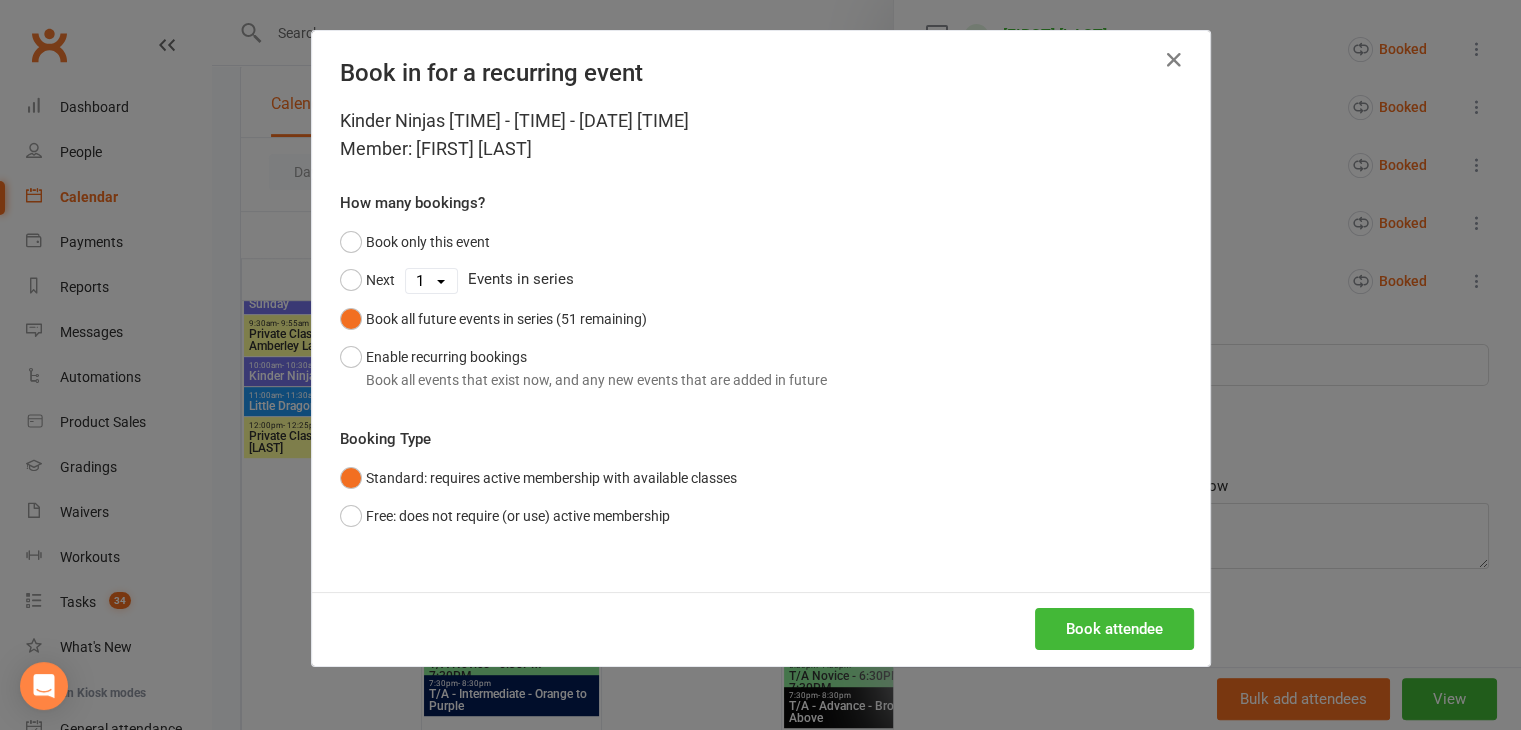 scroll, scrollTop: 942, scrollLeft: 0, axis: vertical 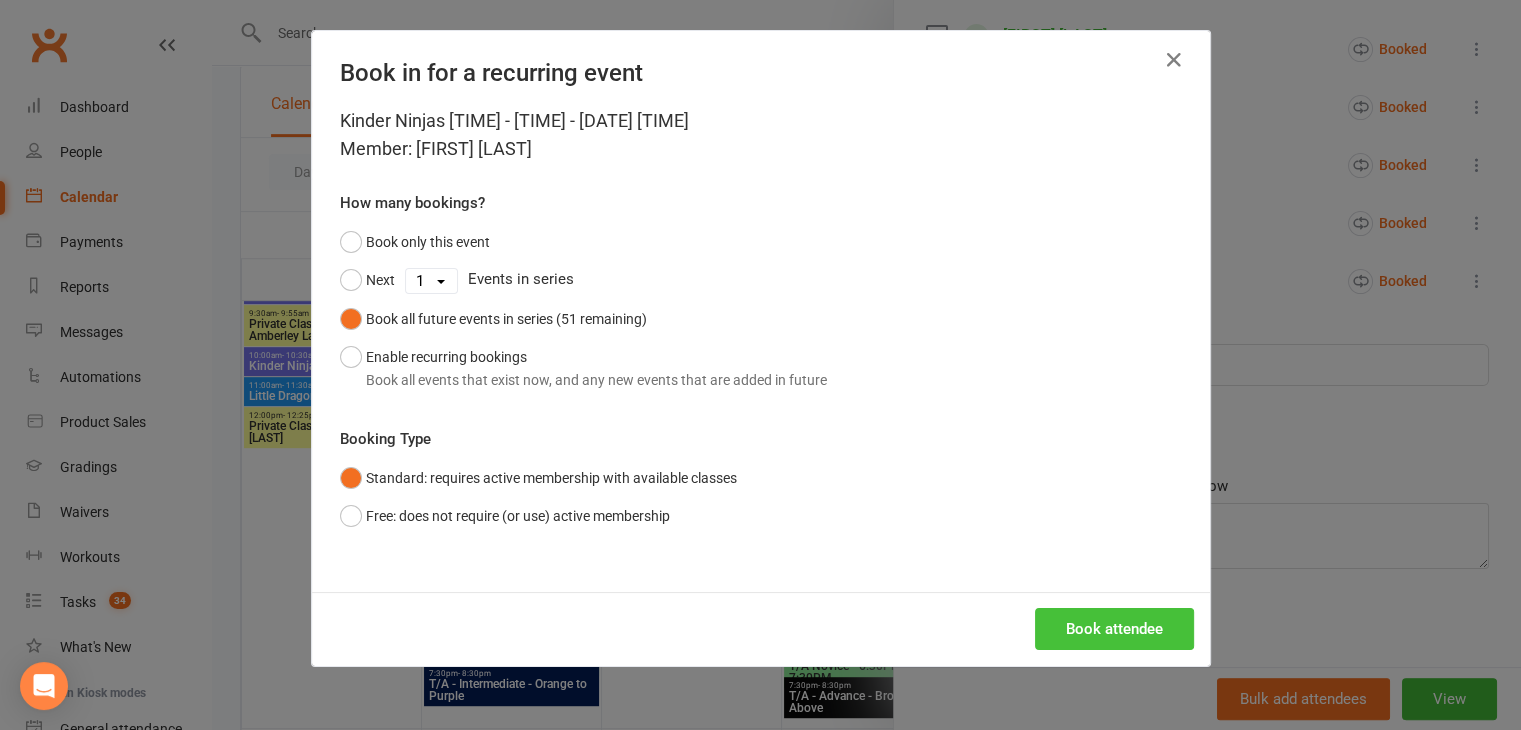 click on "Book attendee" at bounding box center [1114, 629] 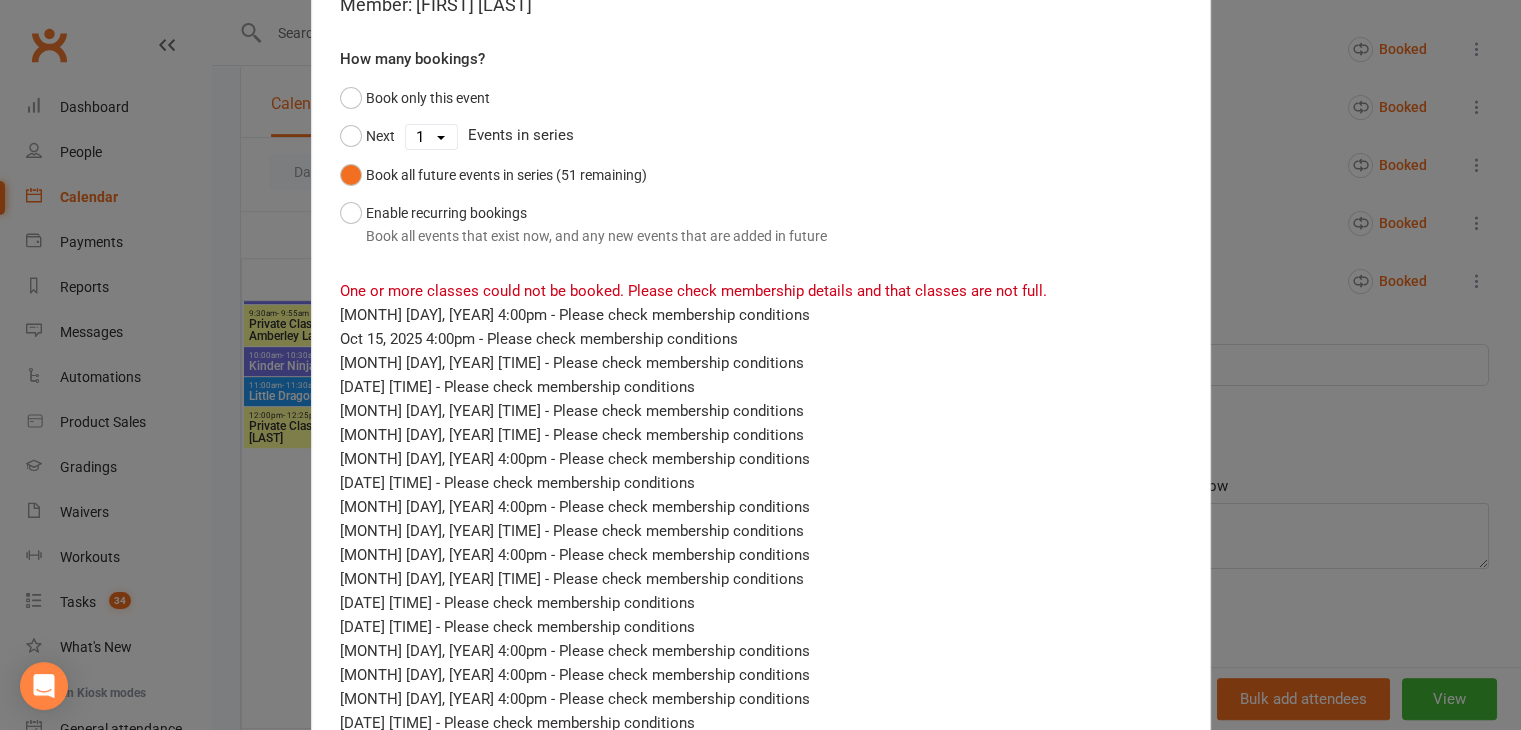 scroll, scrollTop: 0, scrollLeft: 0, axis: both 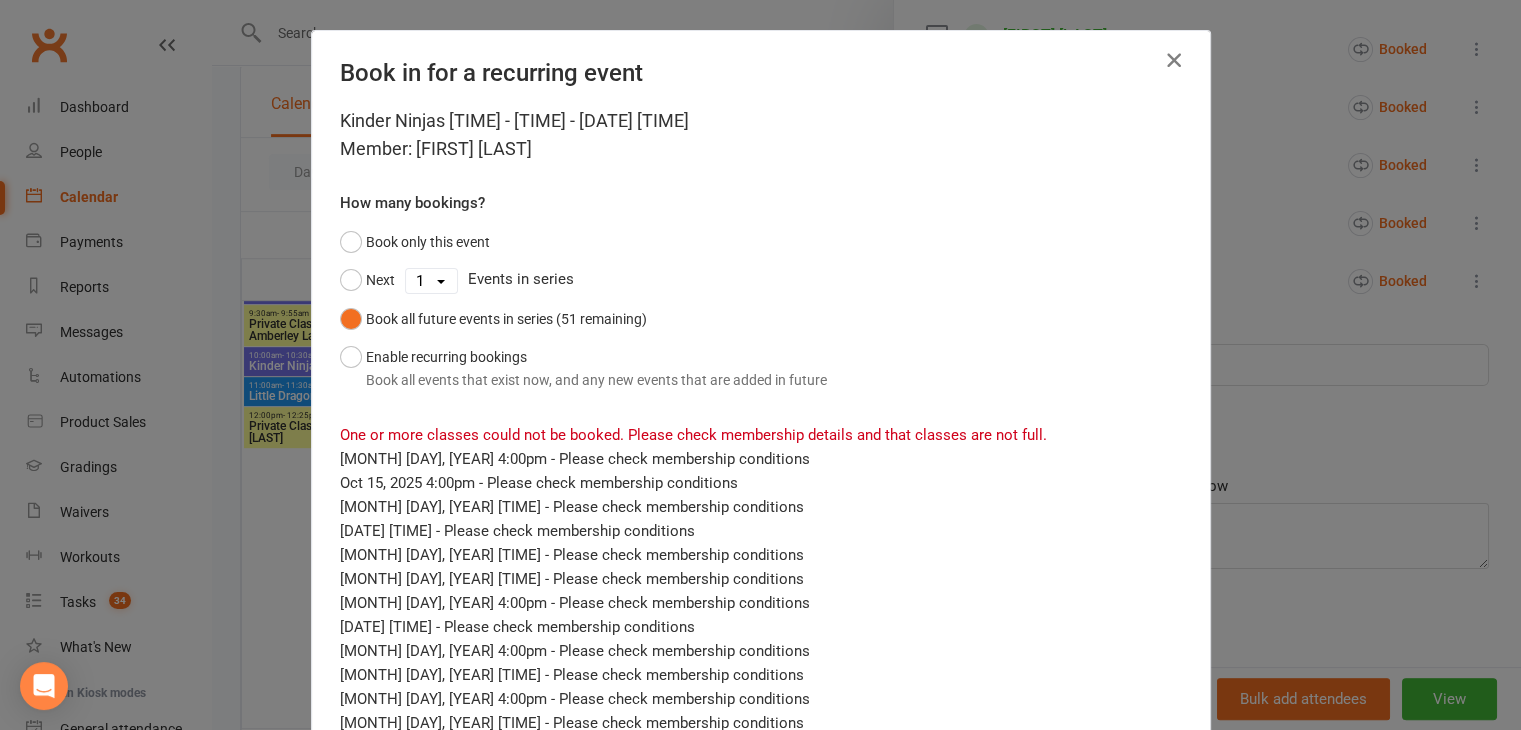 click at bounding box center (1174, 60) 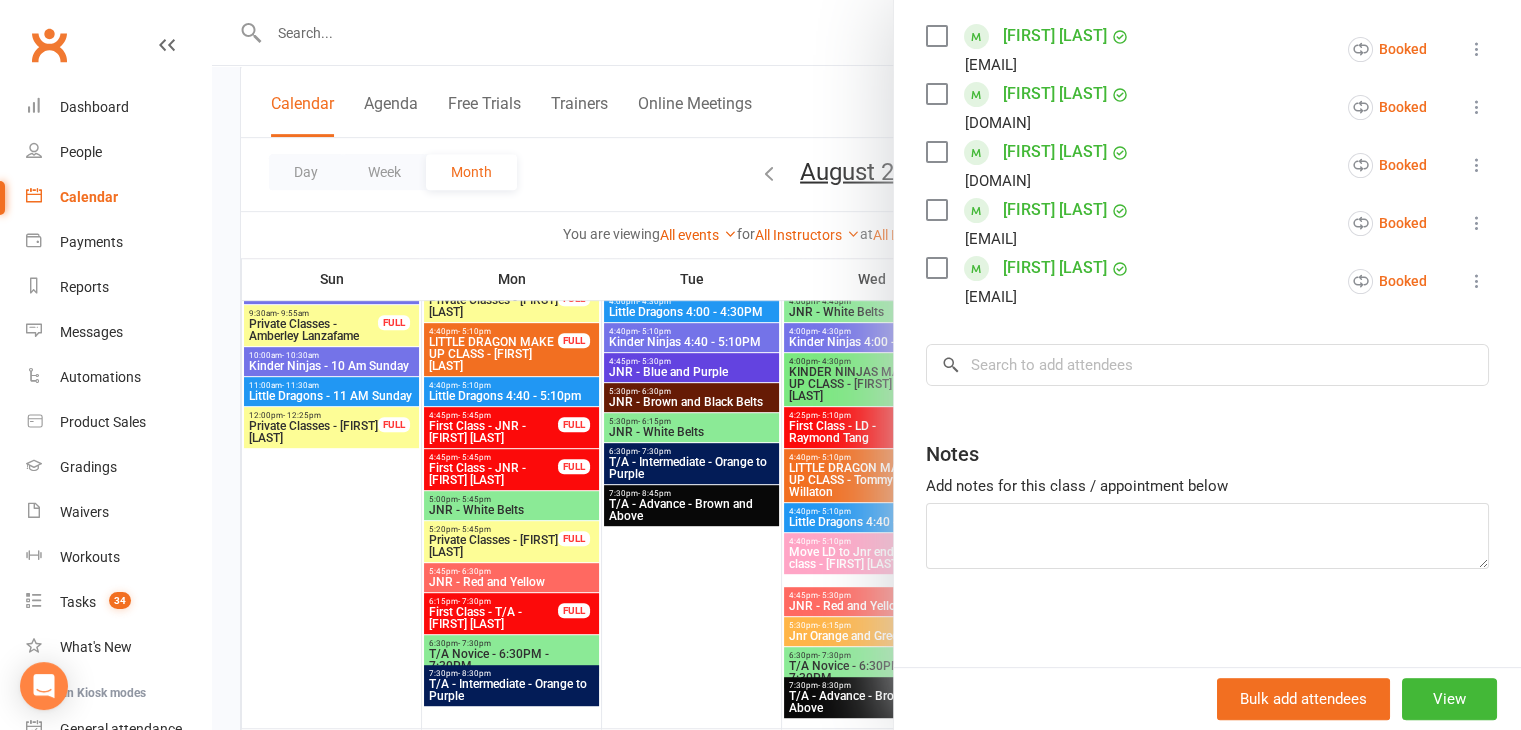 click at bounding box center (866, 365) 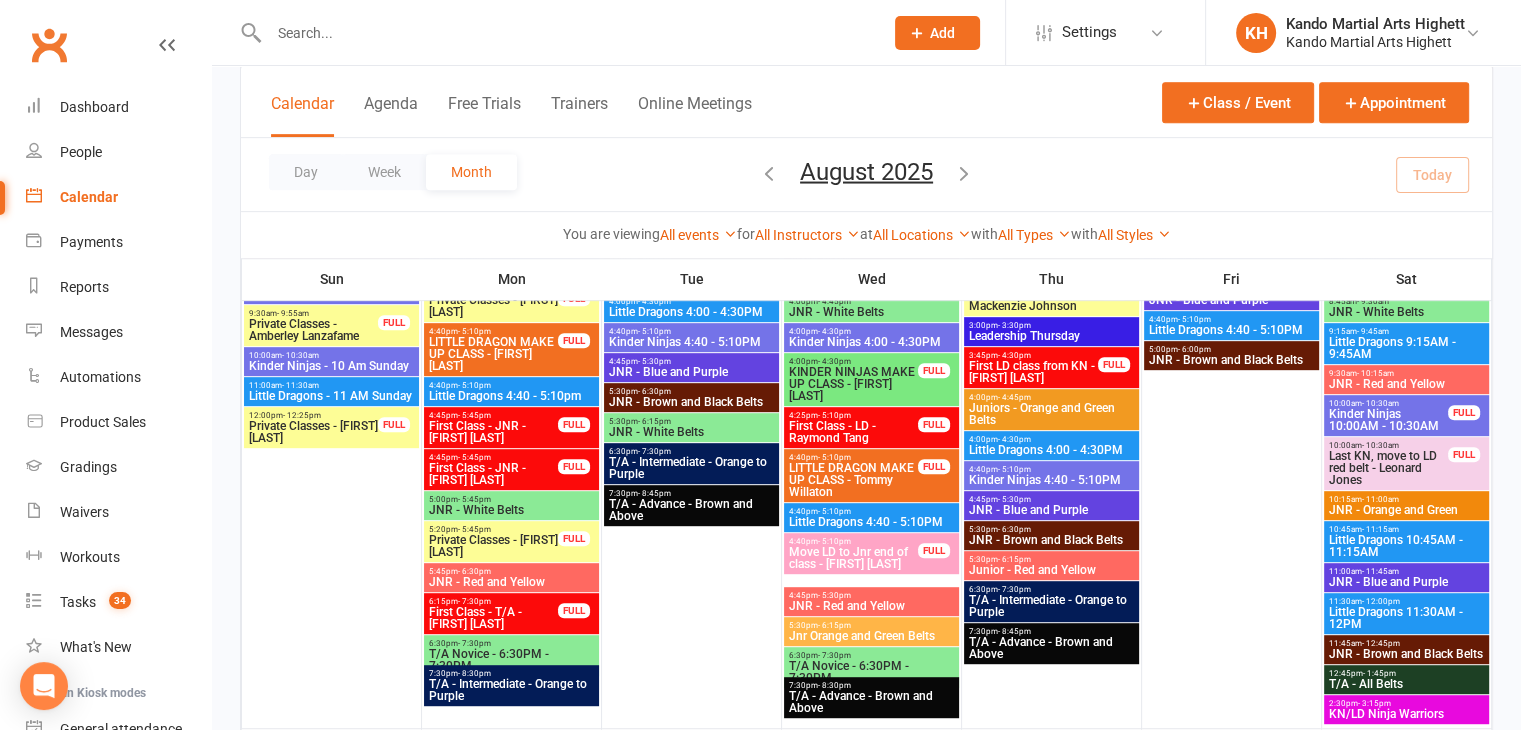 scroll, scrollTop: 368, scrollLeft: 0, axis: vertical 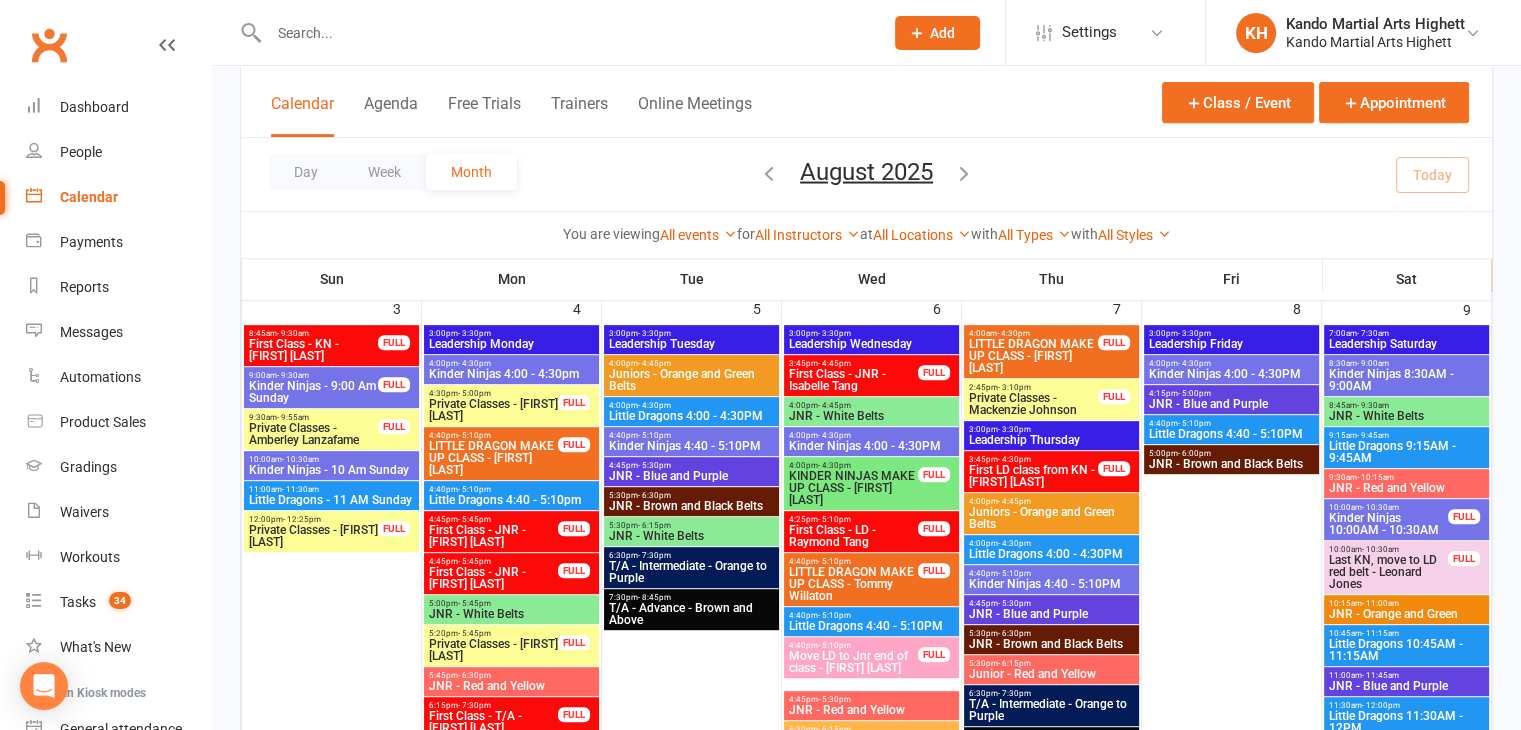 click on "4:40pm  - 5:10pm" at bounding box center (1051, 573) 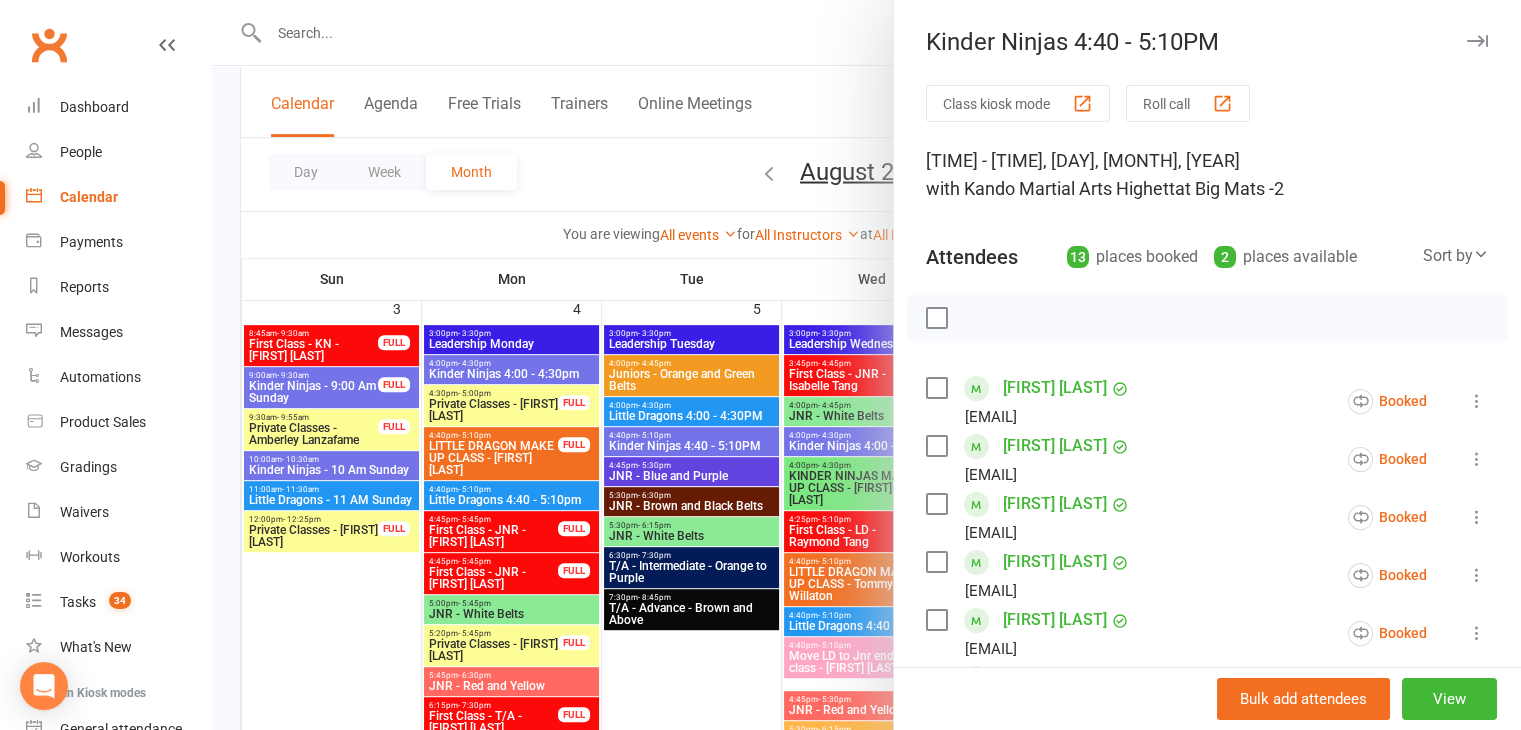 click at bounding box center (866, 365) 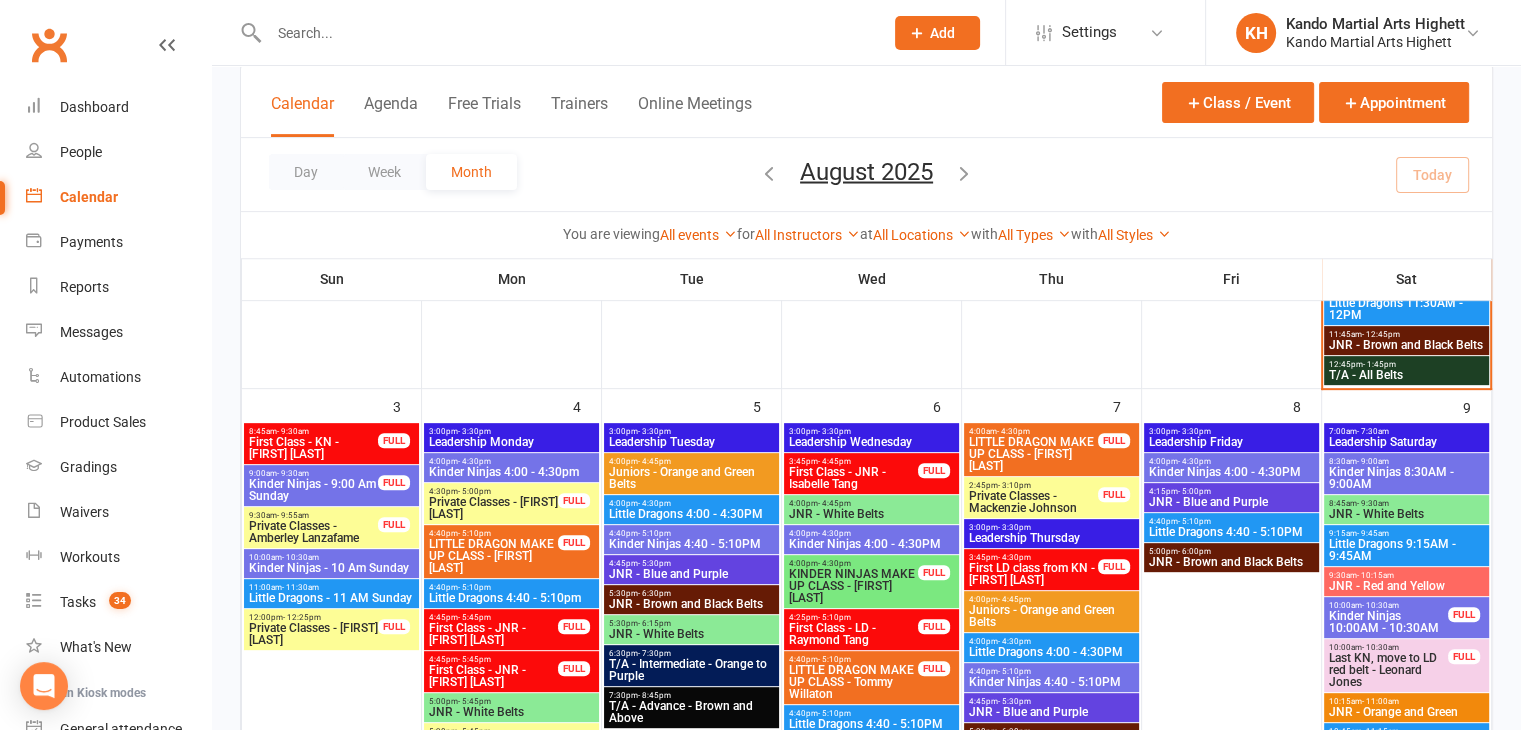 scroll, scrollTop: 770, scrollLeft: 0, axis: vertical 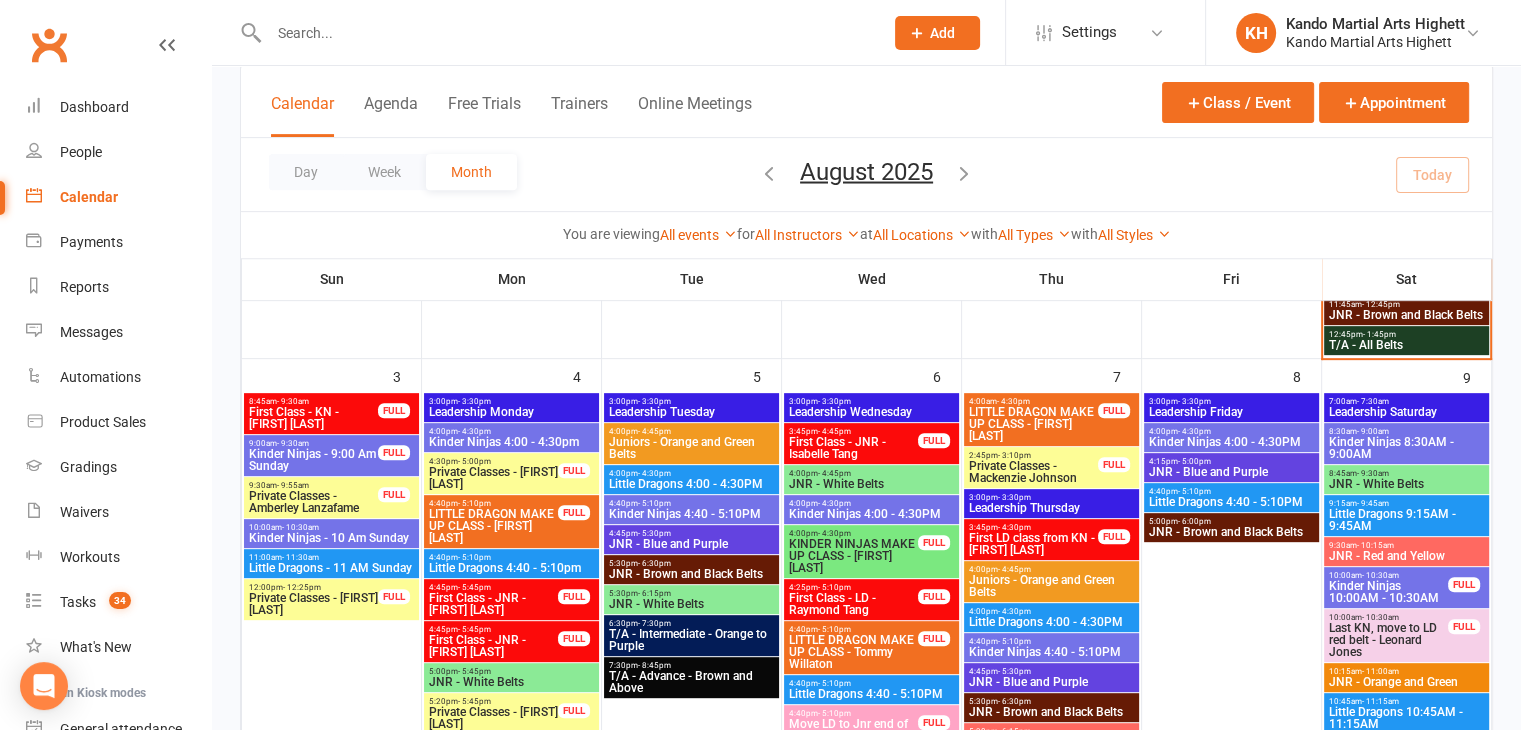 click on "- 5:10pm" at bounding box center [474, 557] 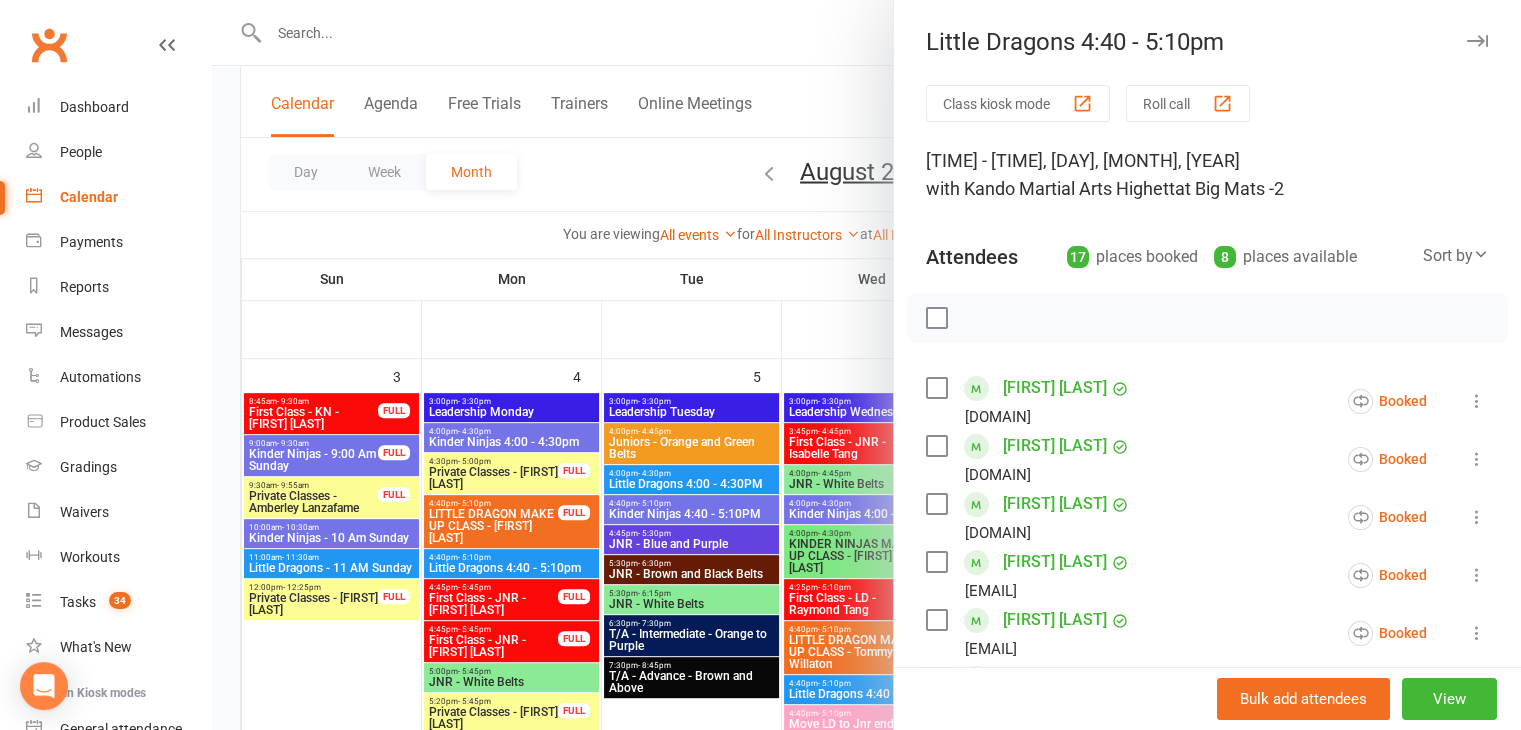 click at bounding box center [866, 365] 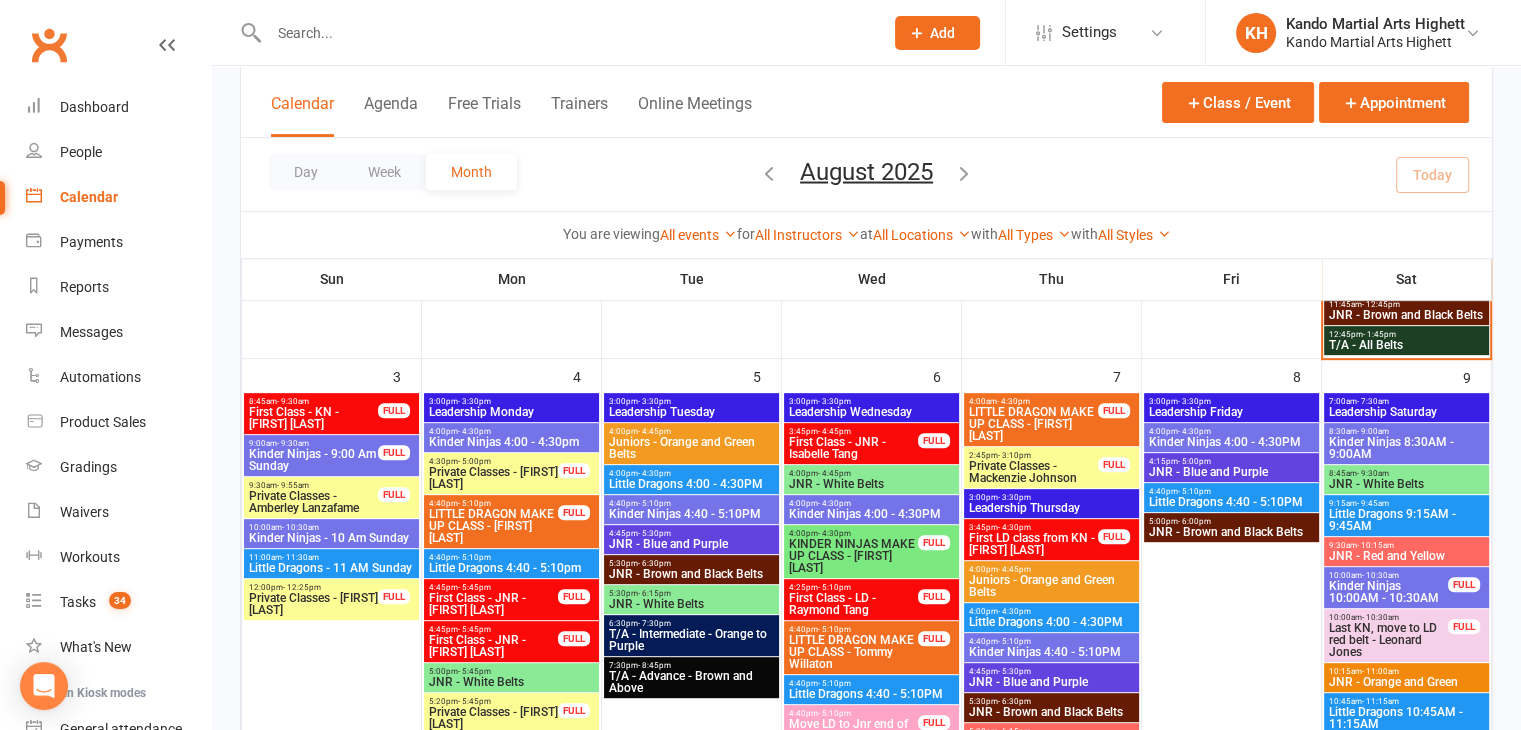 click at bounding box center [866, 365] 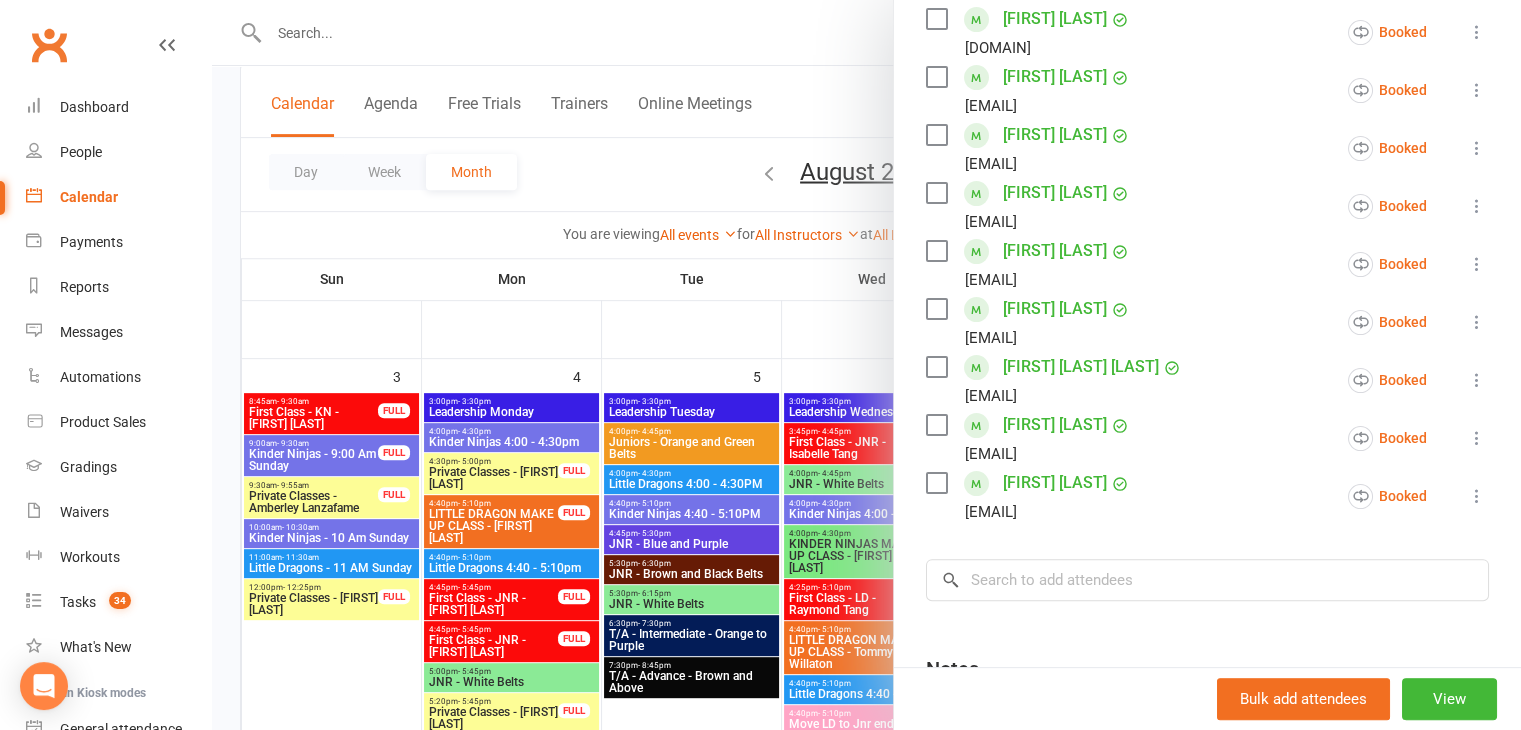 scroll, scrollTop: 431, scrollLeft: 0, axis: vertical 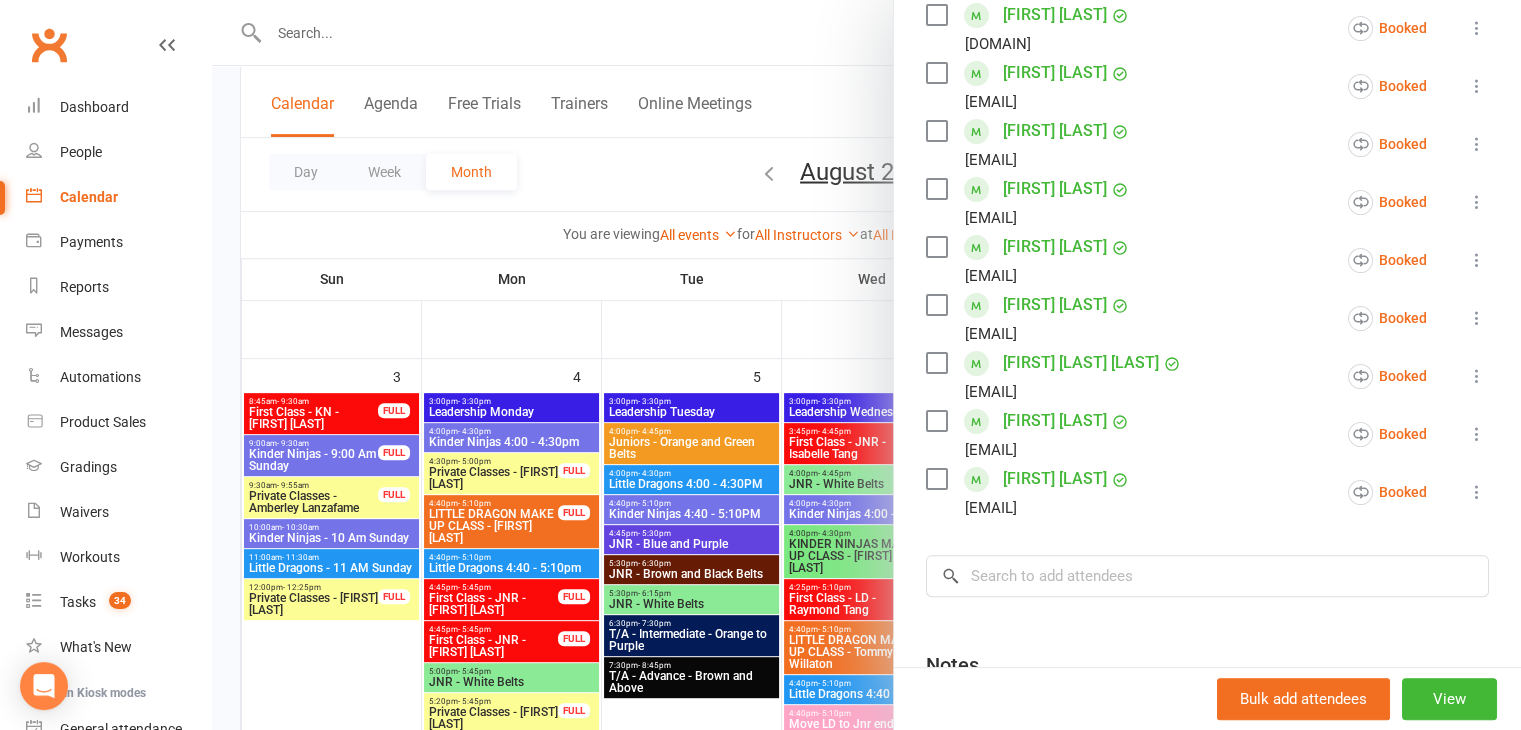click at bounding box center [866, 365] 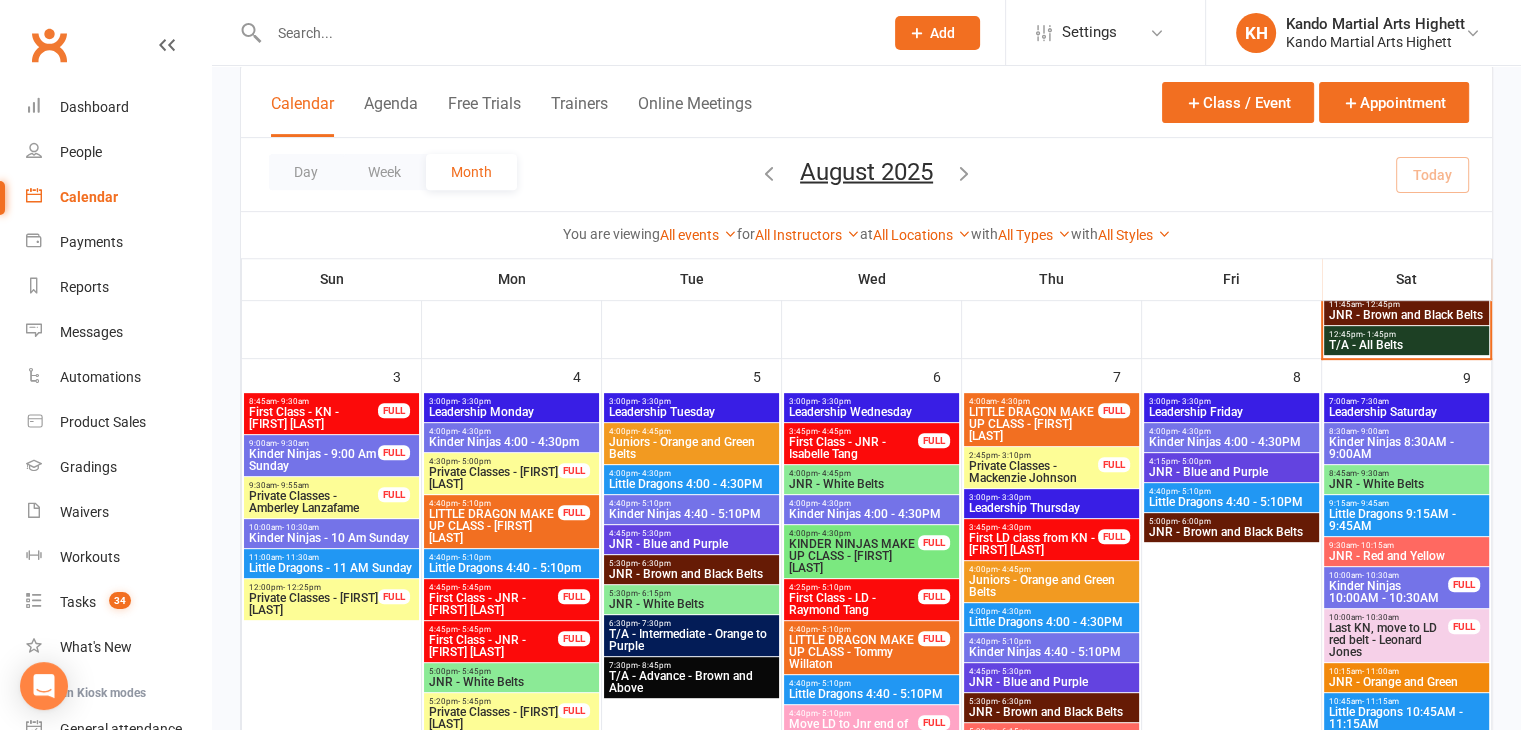 click at bounding box center [566, 33] 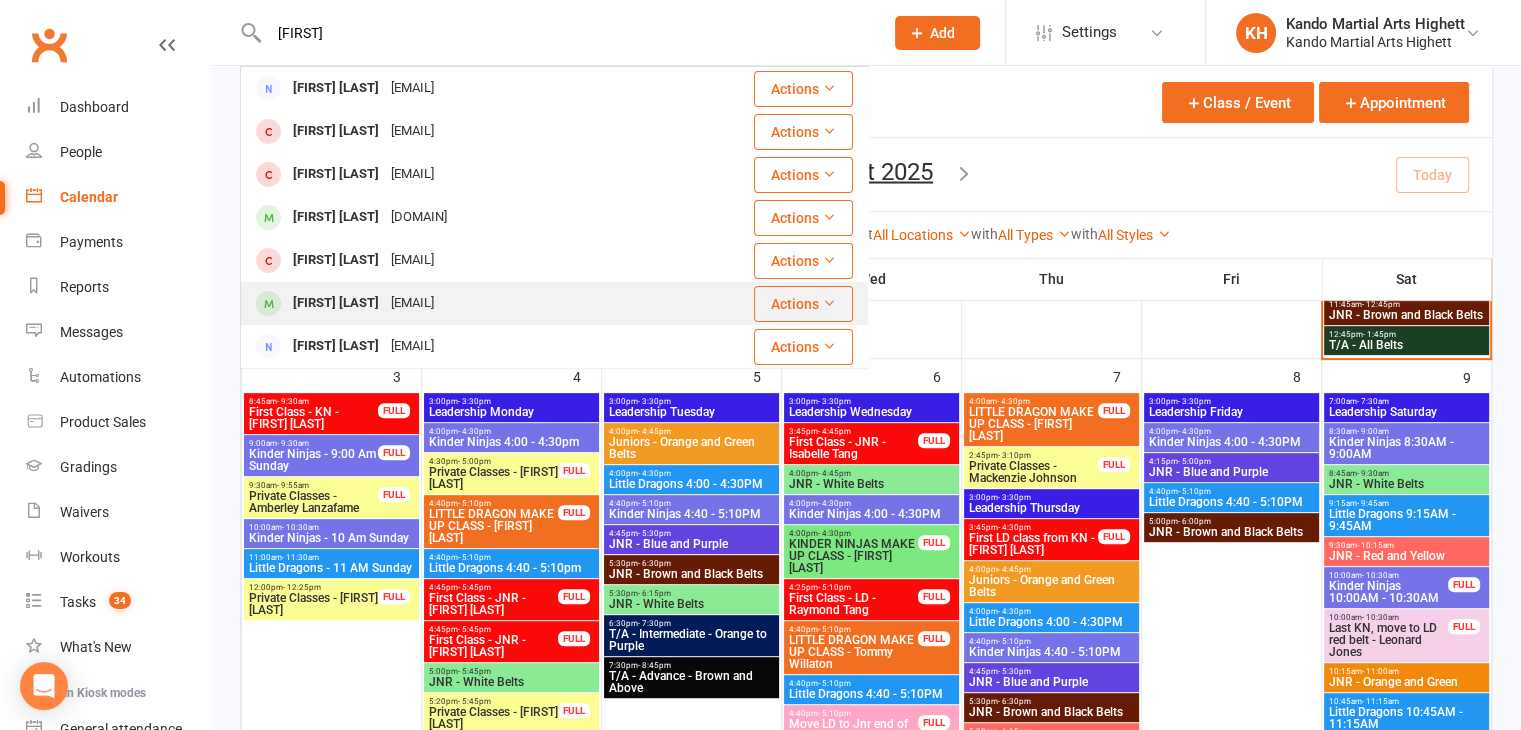 type on "[FIRST]" 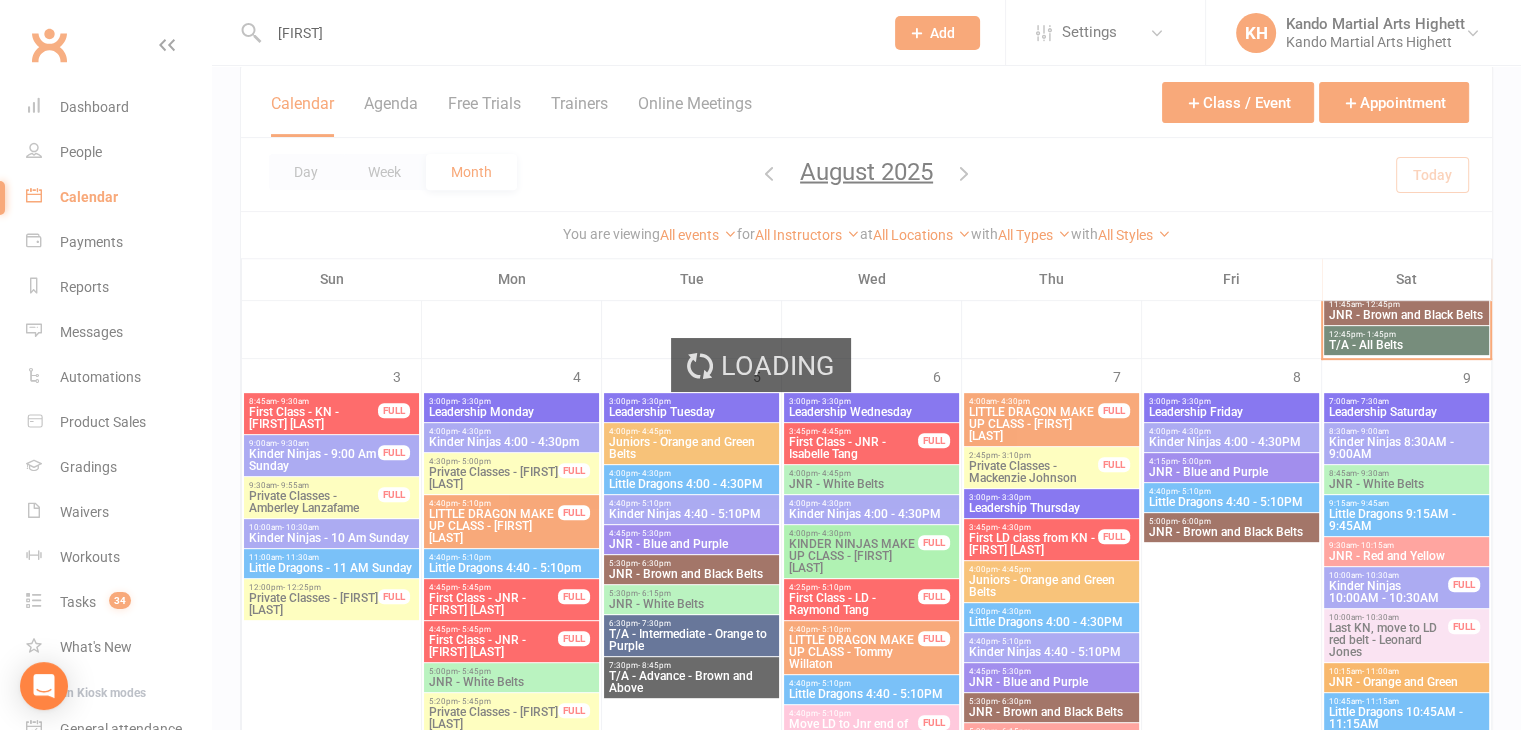 type 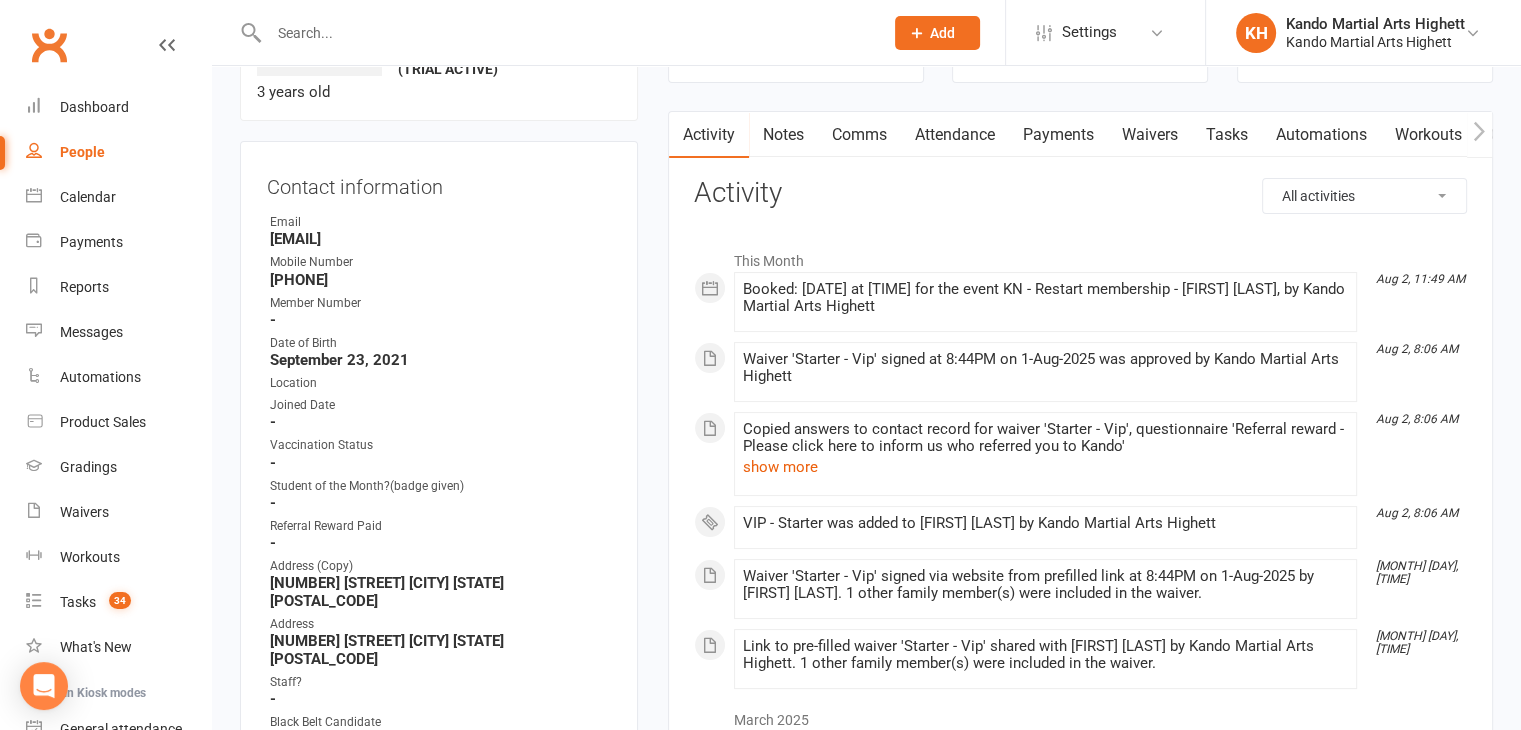 scroll, scrollTop: 0, scrollLeft: 0, axis: both 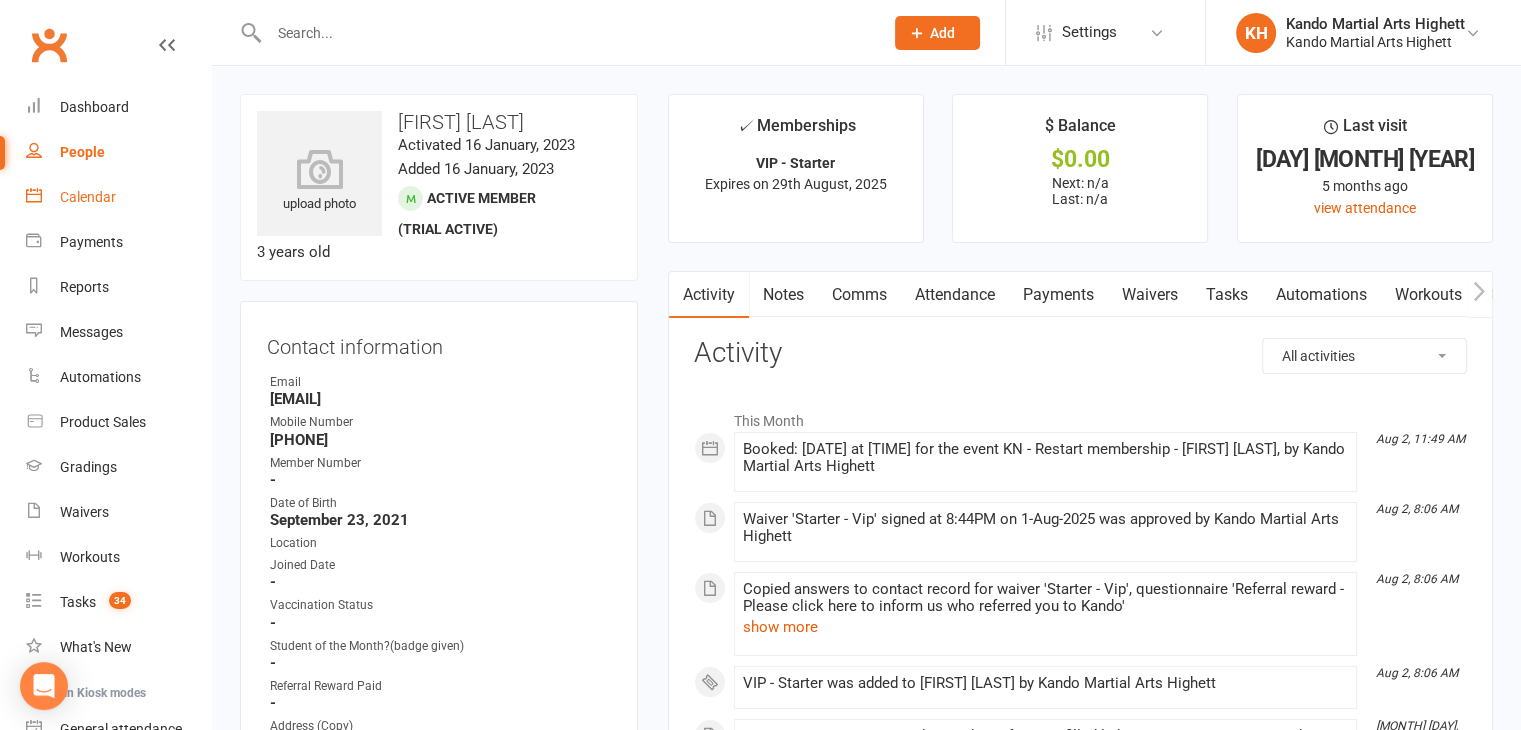 click on "Calendar" at bounding box center [88, 197] 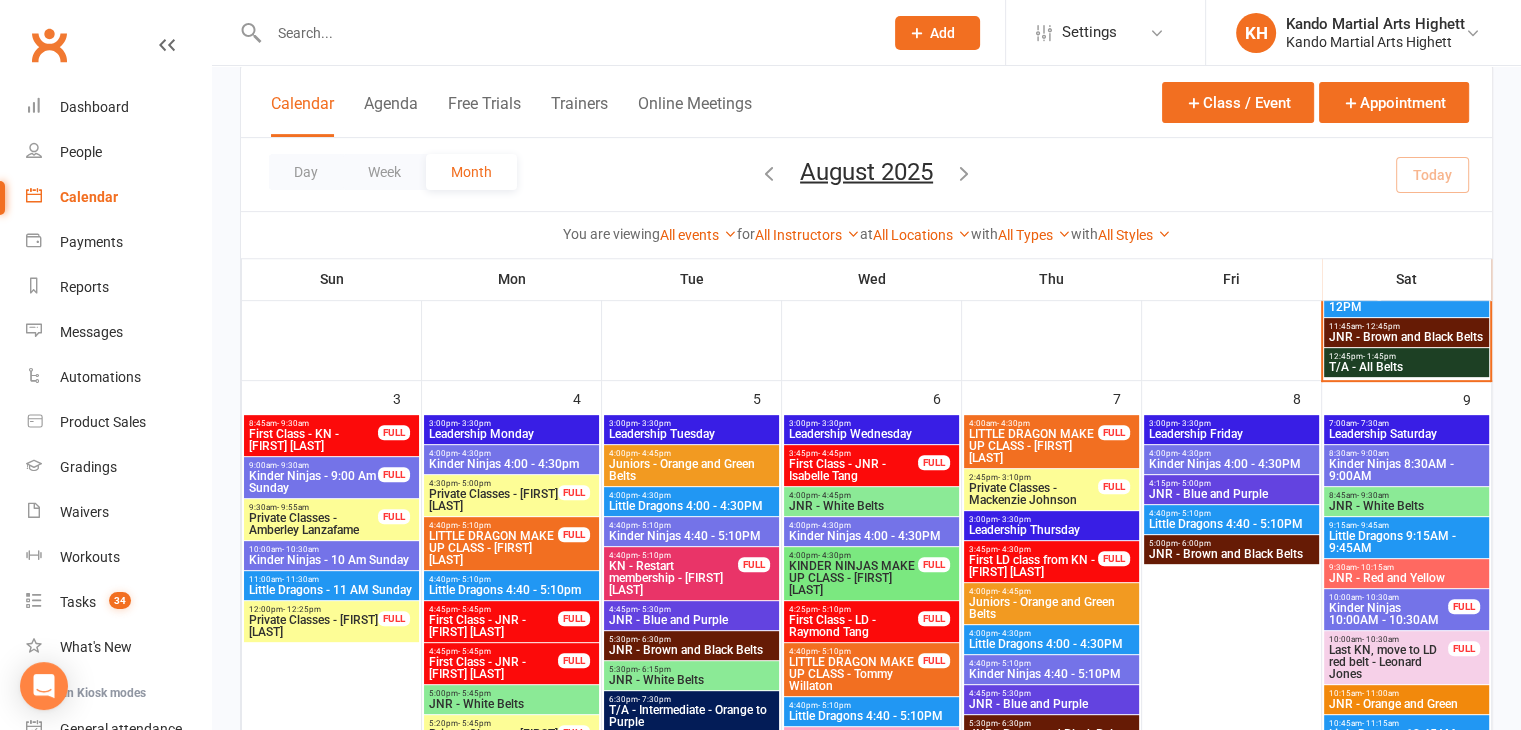 scroll, scrollTop: 756, scrollLeft: 0, axis: vertical 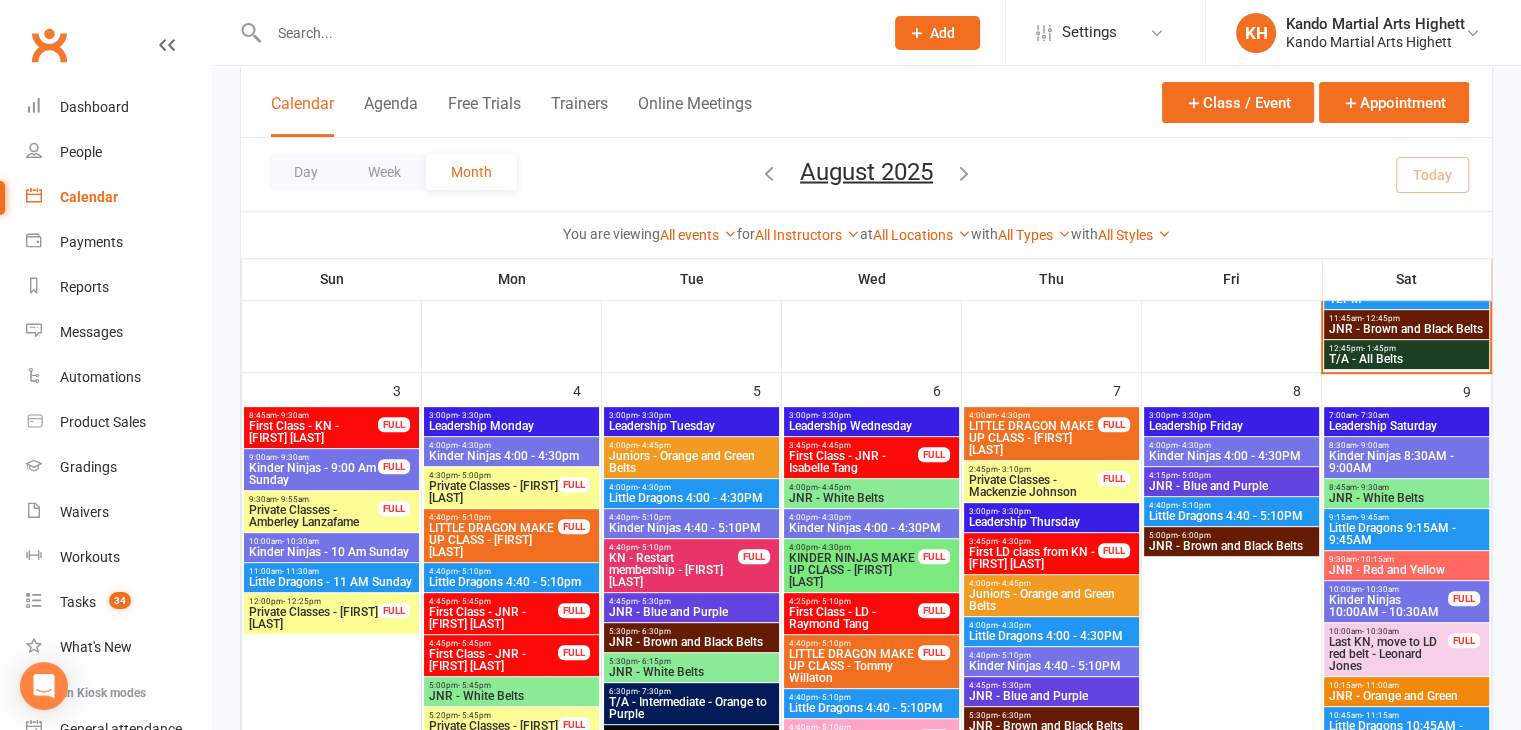 click on "- 4:30pm" at bounding box center [654, 487] 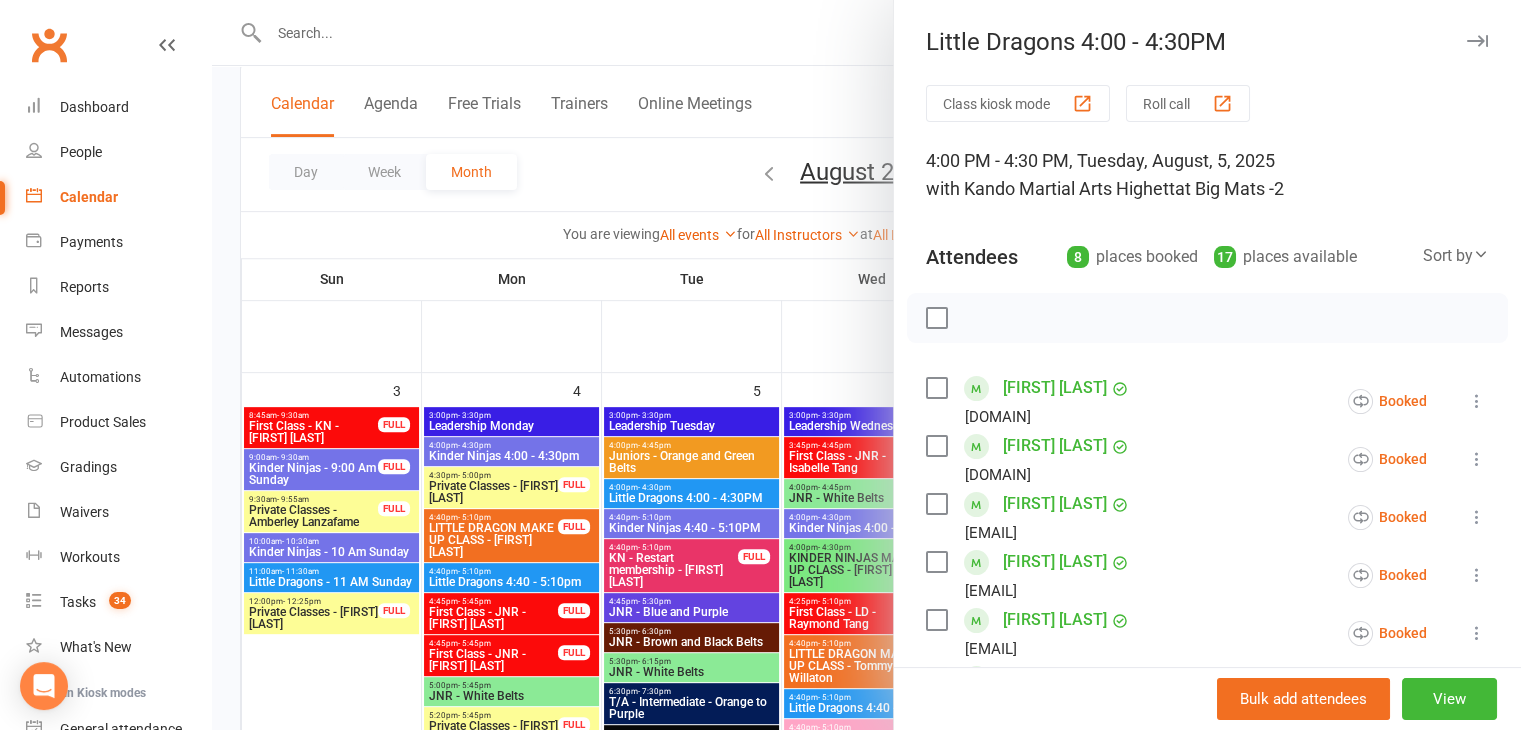 click on "8  places booked" at bounding box center (1132, 257) 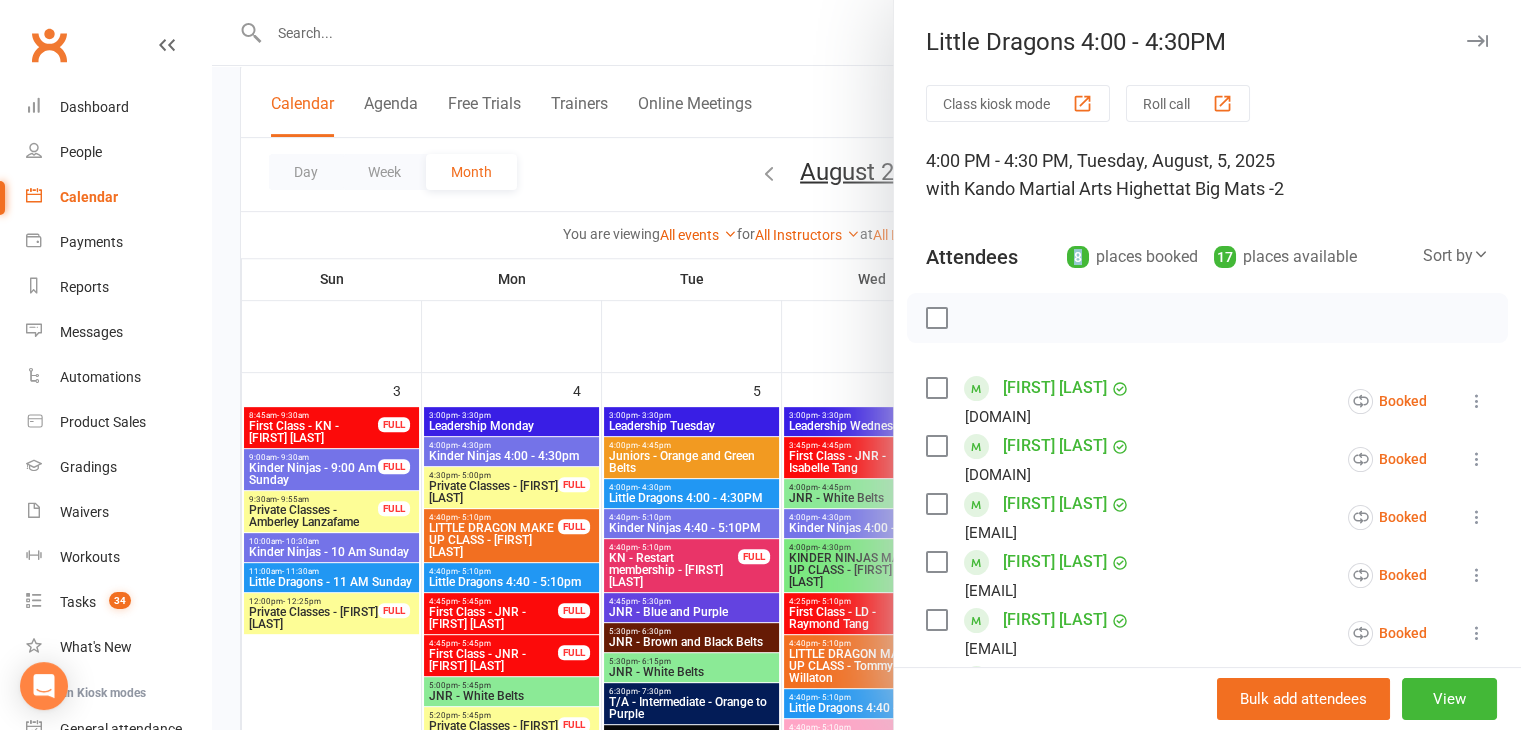 click on "8  places booked" at bounding box center (1132, 257) 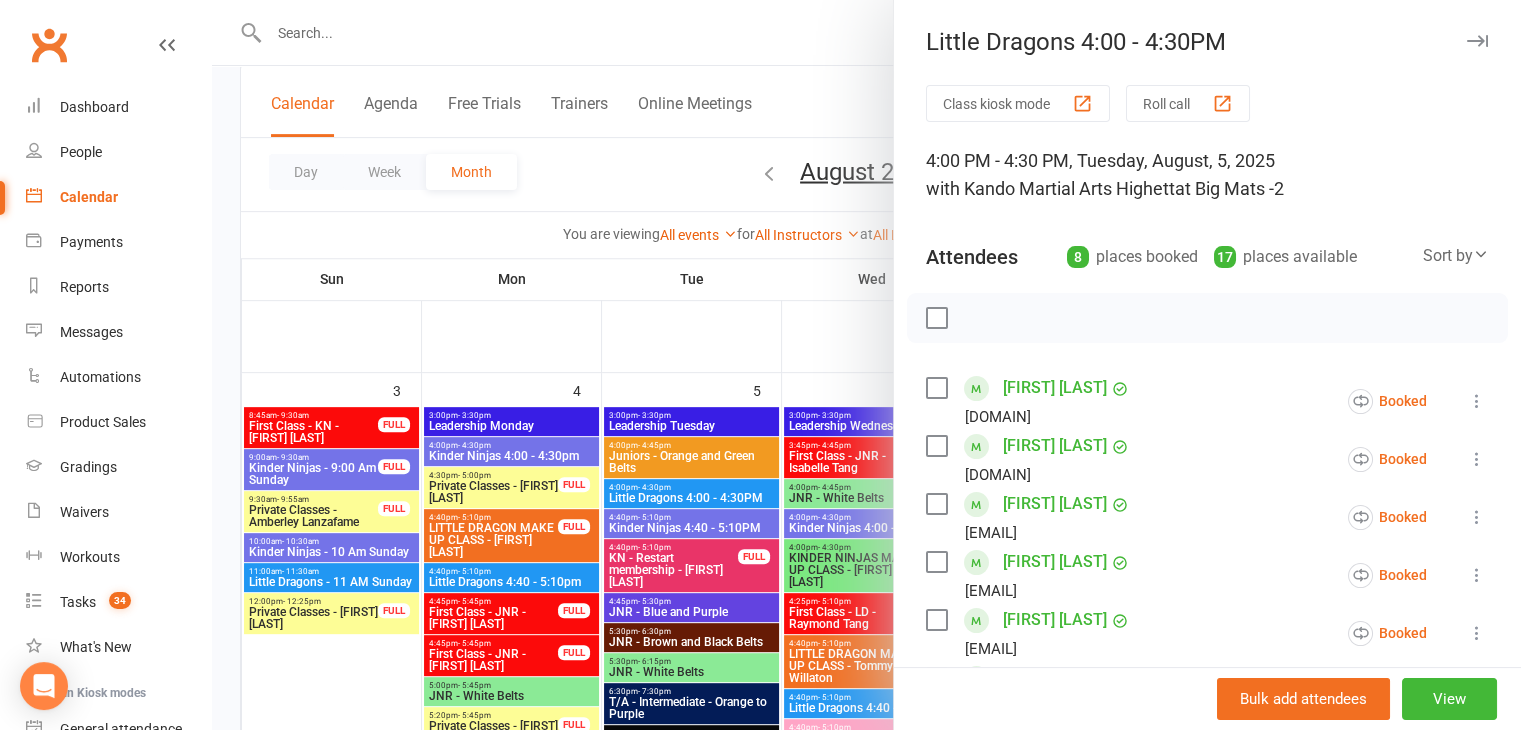 click on "17" at bounding box center (1225, 257) 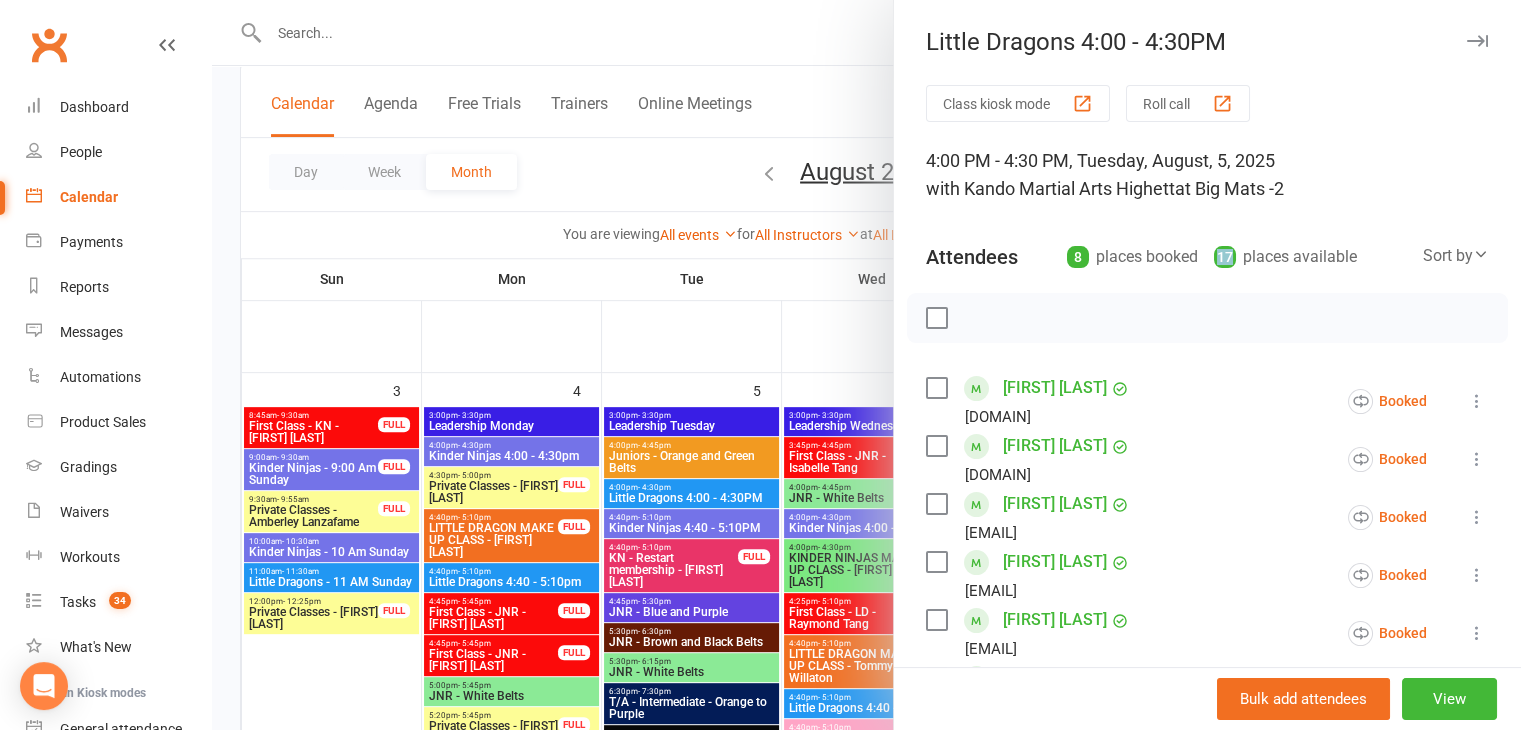 click on "17" at bounding box center (1225, 257) 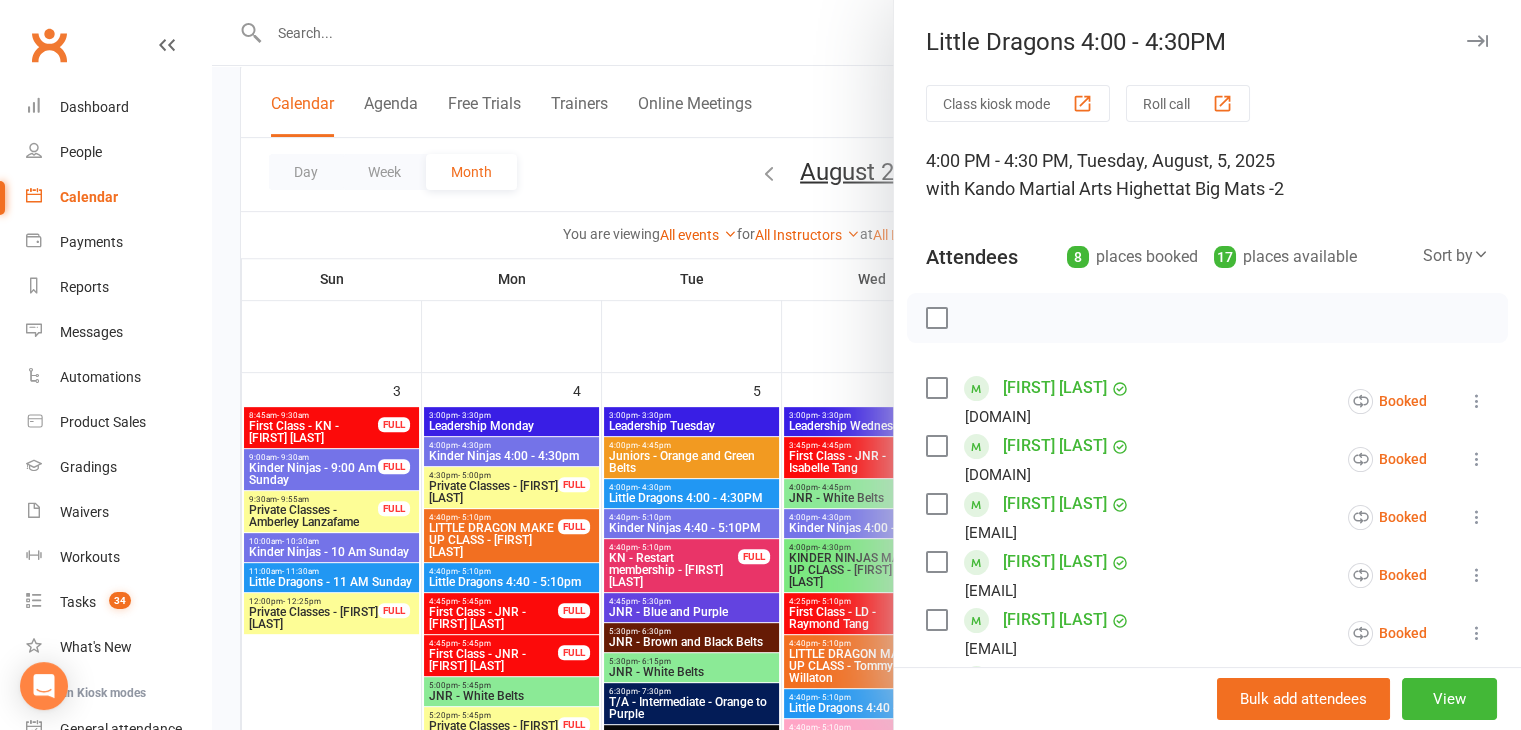 click on "Class kiosk mode  Roll call  4:00 PM - 4:30 PM, Tuesday, August, 5, 2025 with Kando Martial Arts Highett  at  Big Mats -2  Attendees  8  places booked 17  places available Sort by  Last name  First name  Booking created    [FIRST] [LAST]  [EMAIL] Booked More info  Remove  Check in  Mark absent  Send message  All bookings for series  Deactivate recurring bookings    [FIRST] [LAST]  [EMAIL] Booked More info  Remove  Check in  Mark absent  Send message  All bookings for series  Deactivate recurring bookings    [FIRST] [LAST]  [EMAIL] Booked More info  Remove  Check in  Mark absent  Send message  All bookings for series  Deactivate recurring bookings    [FIRST] [LAST]  [EMAIL] Booked More info  Remove  Check in  Mark absent  Send message  All bookings for series  Deactivate recurring bookings    [FIRST] [LAST]  [EMAIL] Booked More info  Remove  Check in  Mark absent  Send message  All bookings for series  Deactivate recurring bookings    [FIRST] [LAST]" at bounding box center (1207, 640) 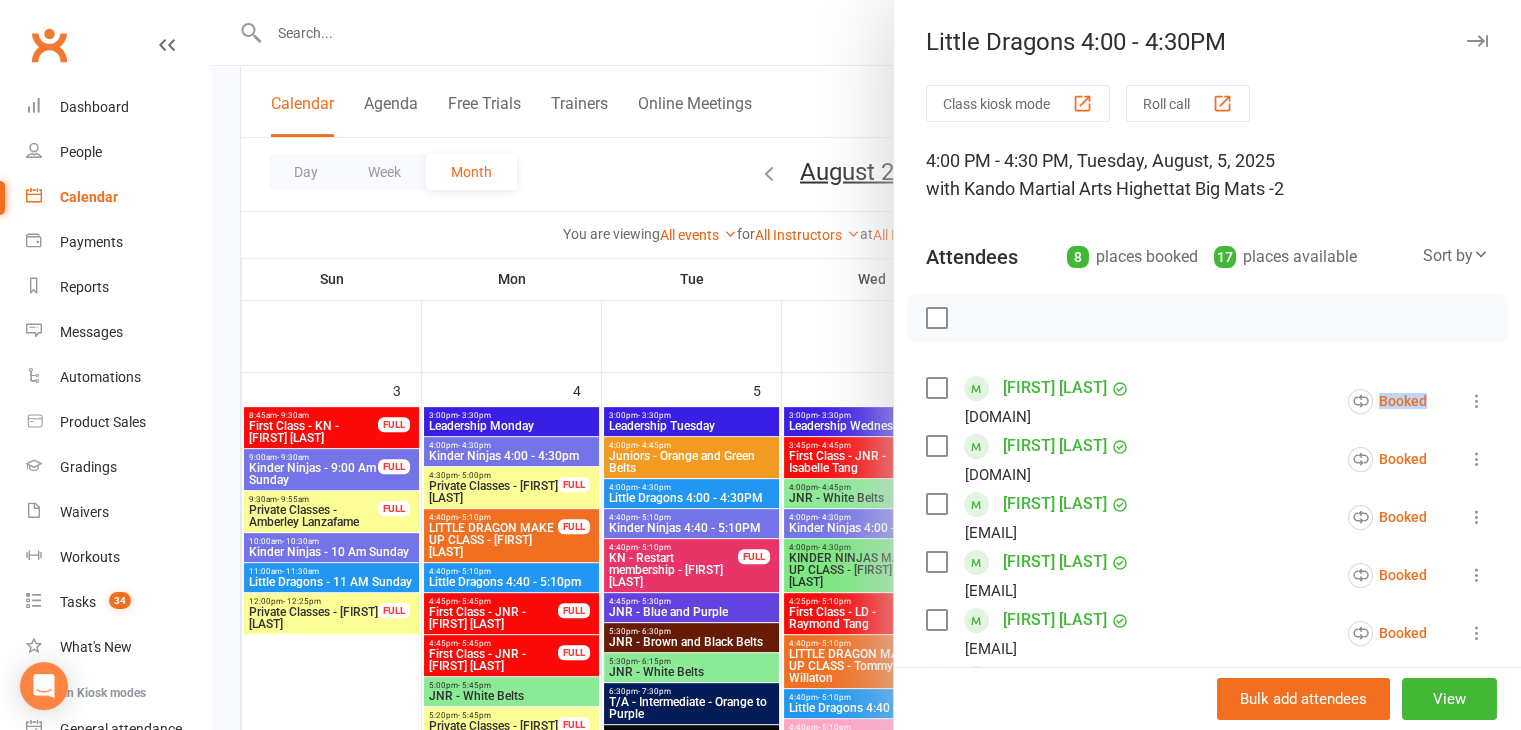 click on "Class kiosk mode  Roll call  4:00 PM - 4:30 PM, Tuesday, August, 5, 2025 with Kando Martial Arts Highett  at  Big Mats -2  Attendees  8  places booked 17  places available Sort by  Last name  First name  Booking created    [FIRST] [LAST]  [EMAIL] Booked More info  Remove  Check in  Mark absent  Send message  All bookings for series  Deactivate recurring bookings    [FIRST] [LAST]  [EMAIL] Booked More info  Remove  Check in  Mark absent  Send message  All bookings for series  Deactivate recurring bookings    [FIRST] [LAST]  [EMAIL] Booked More info  Remove  Check in  Mark absent  Send message  All bookings for series  Deactivate recurring bookings    [FIRST] [LAST]  [EMAIL] Booked More info  Remove  Check in  Mark absent  Send message  All bookings for series  Deactivate recurring bookings    [FIRST] [LAST]  [EMAIL] Booked More info  Remove  Check in  Mark absent  Send message  All bookings for series  Deactivate recurring bookings    [FIRST] [LAST]" at bounding box center [1207, 640] 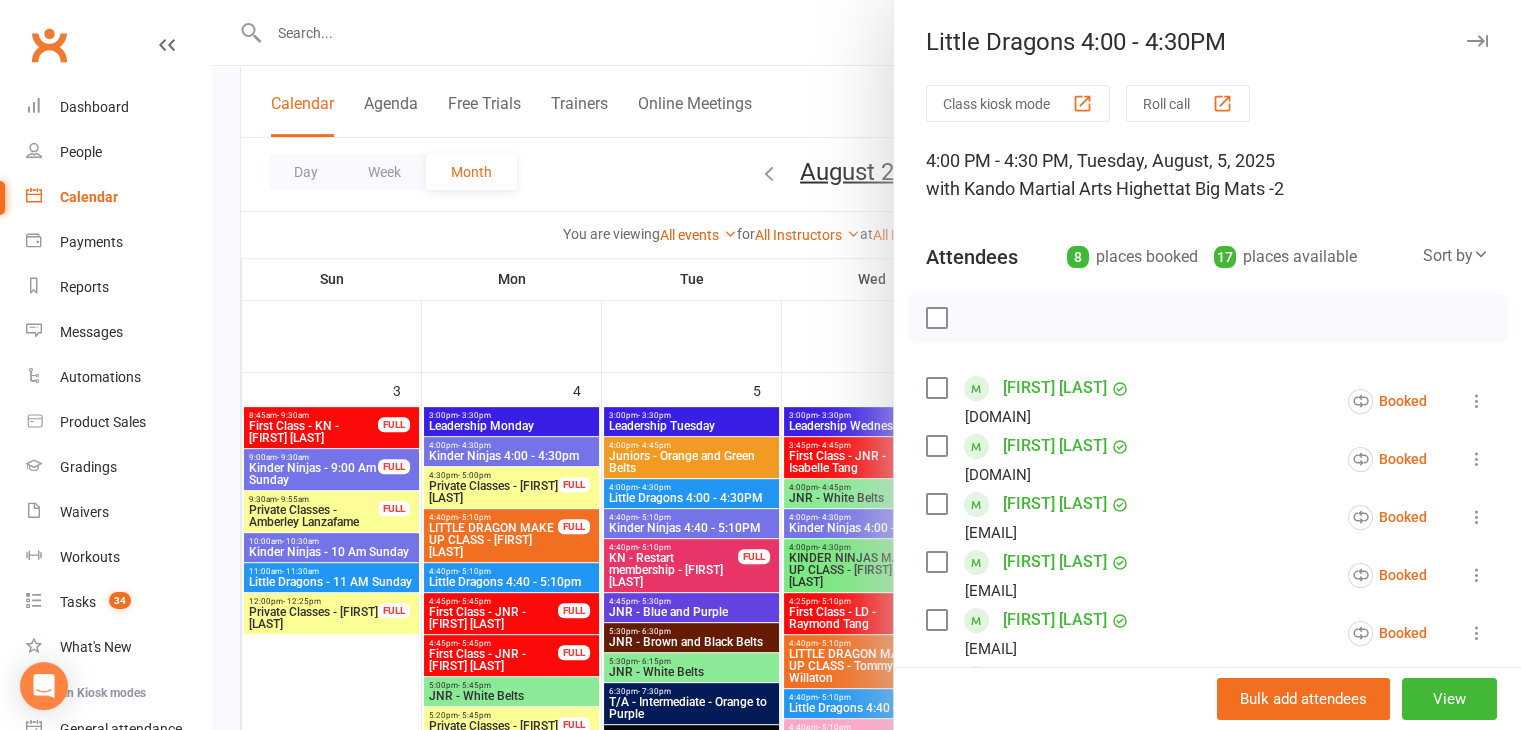 click at bounding box center (1207, 318) 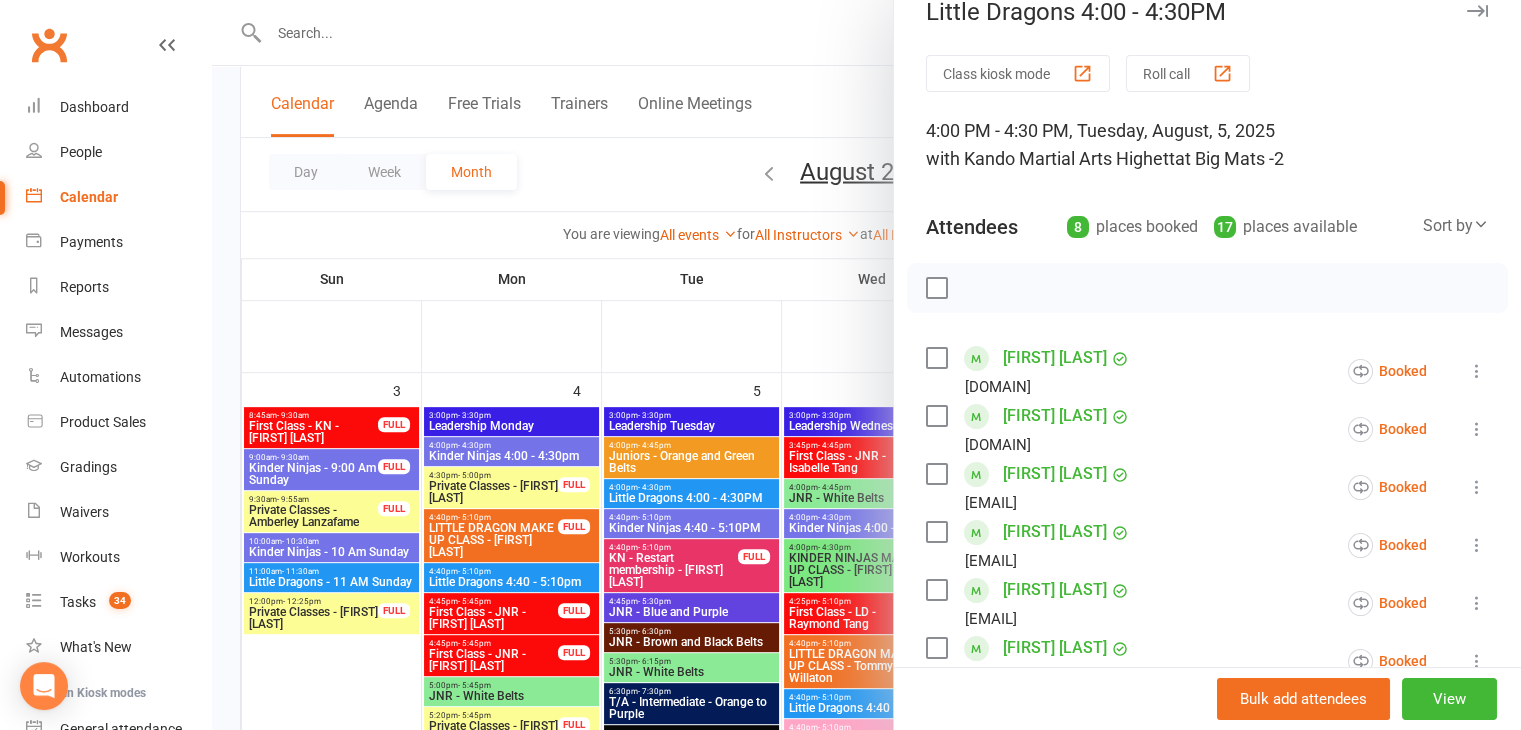 scroll, scrollTop: 0, scrollLeft: 0, axis: both 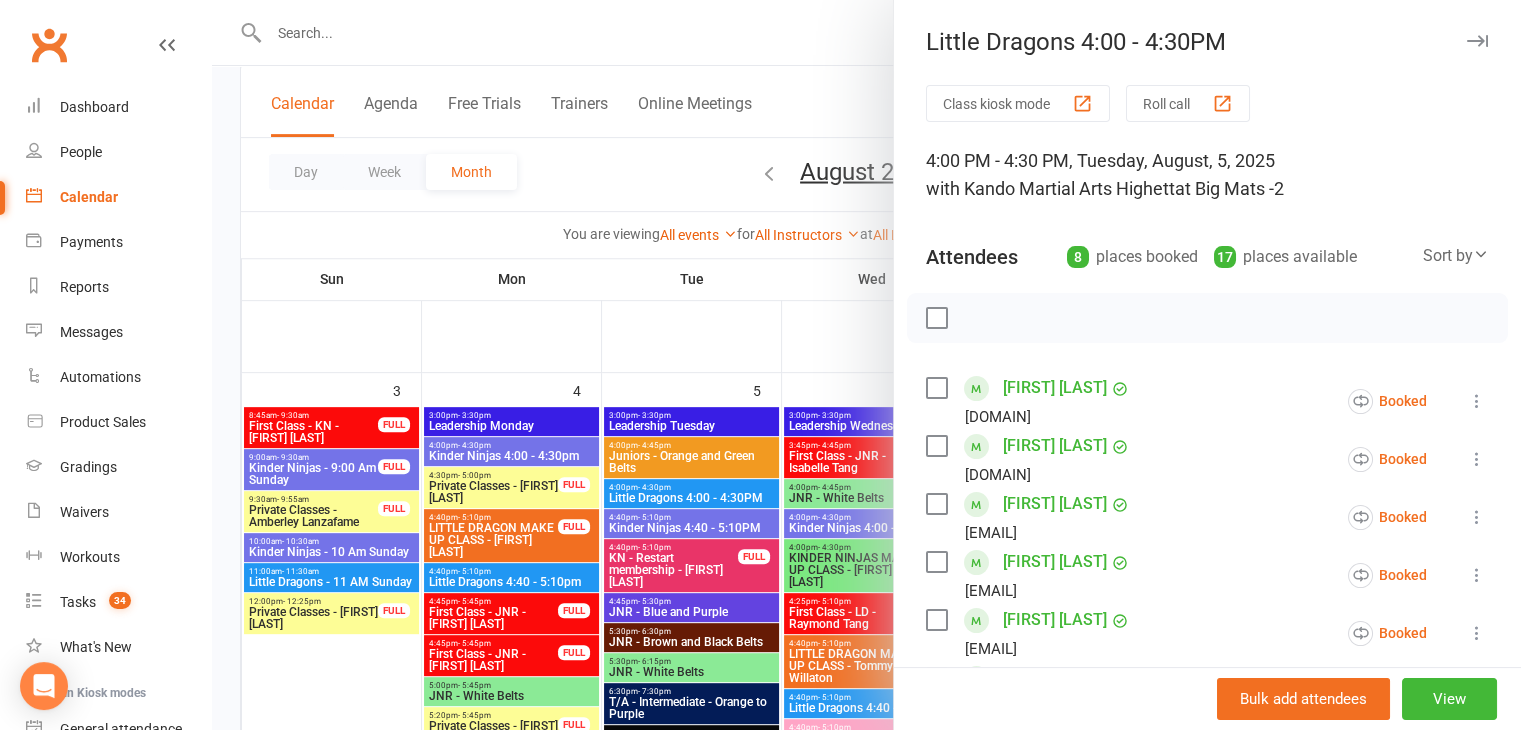 click on "[TIME], [DAY], [MONTH], [DAY], [YEAR] with Kando Martial Arts Highett  at  Big Mats -2" at bounding box center (1207, 175) 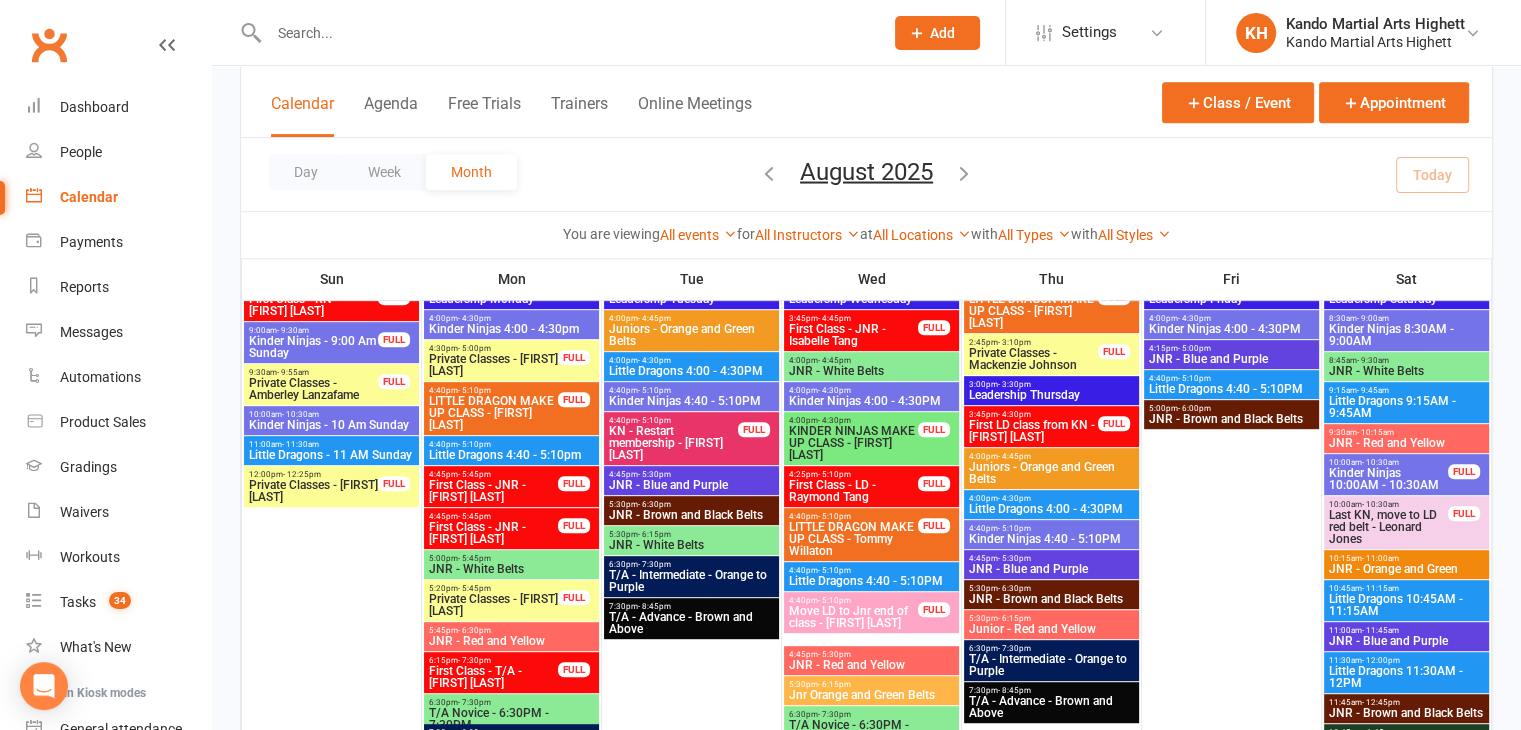 scroll, scrollTop: 887, scrollLeft: 0, axis: vertical 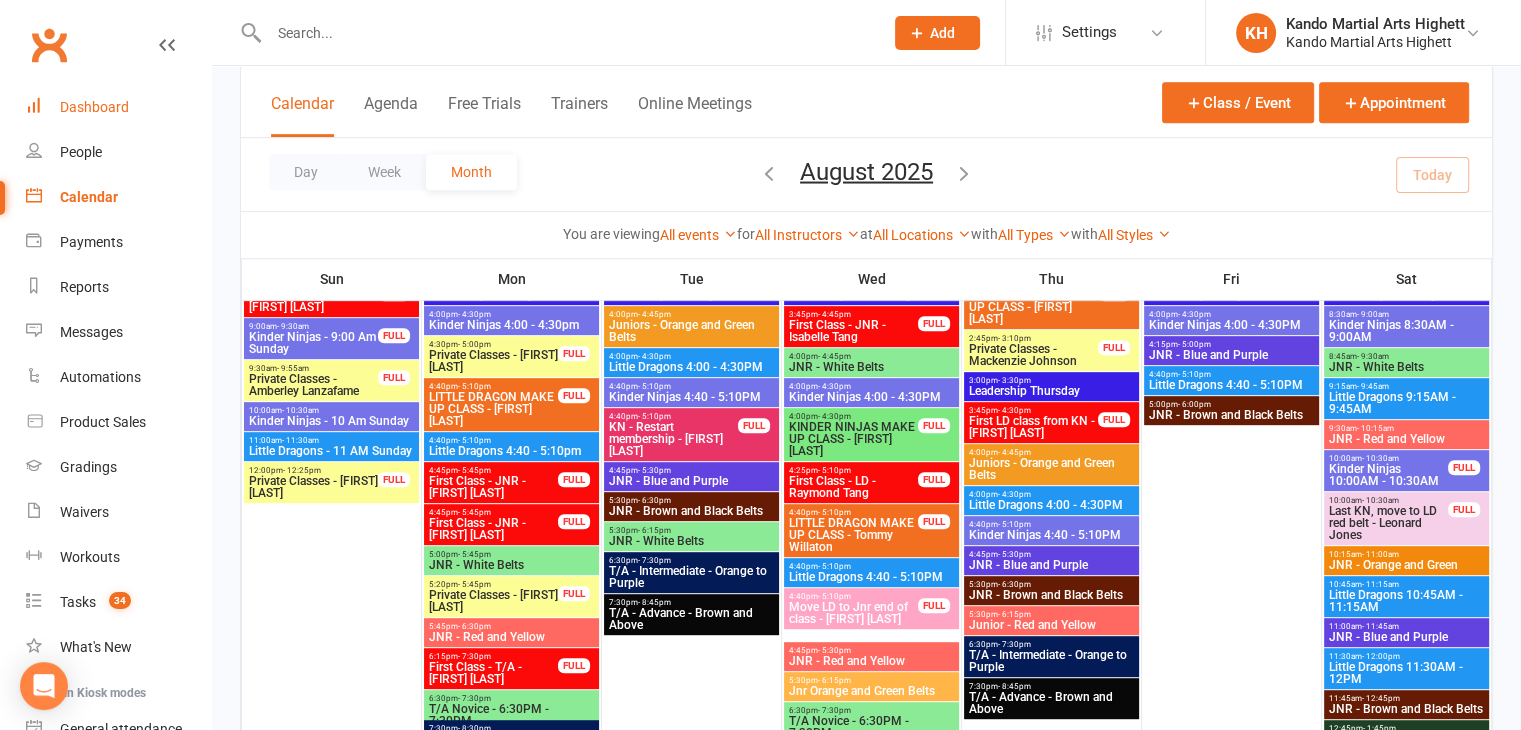 click on "Dashboard" at bounding box center [94, 107] 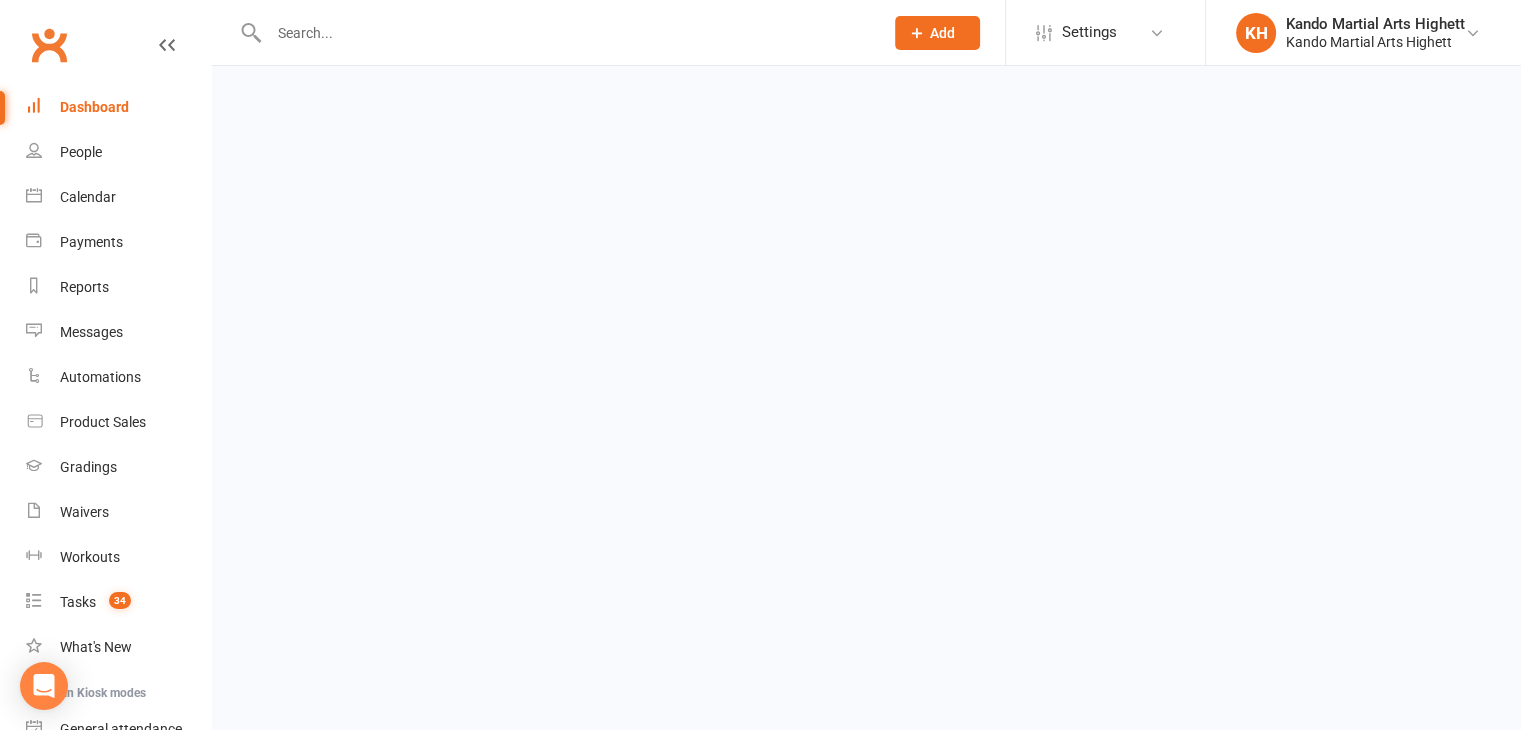 scroll, scrollTop: 0, scrollLeft: 0, axis: both 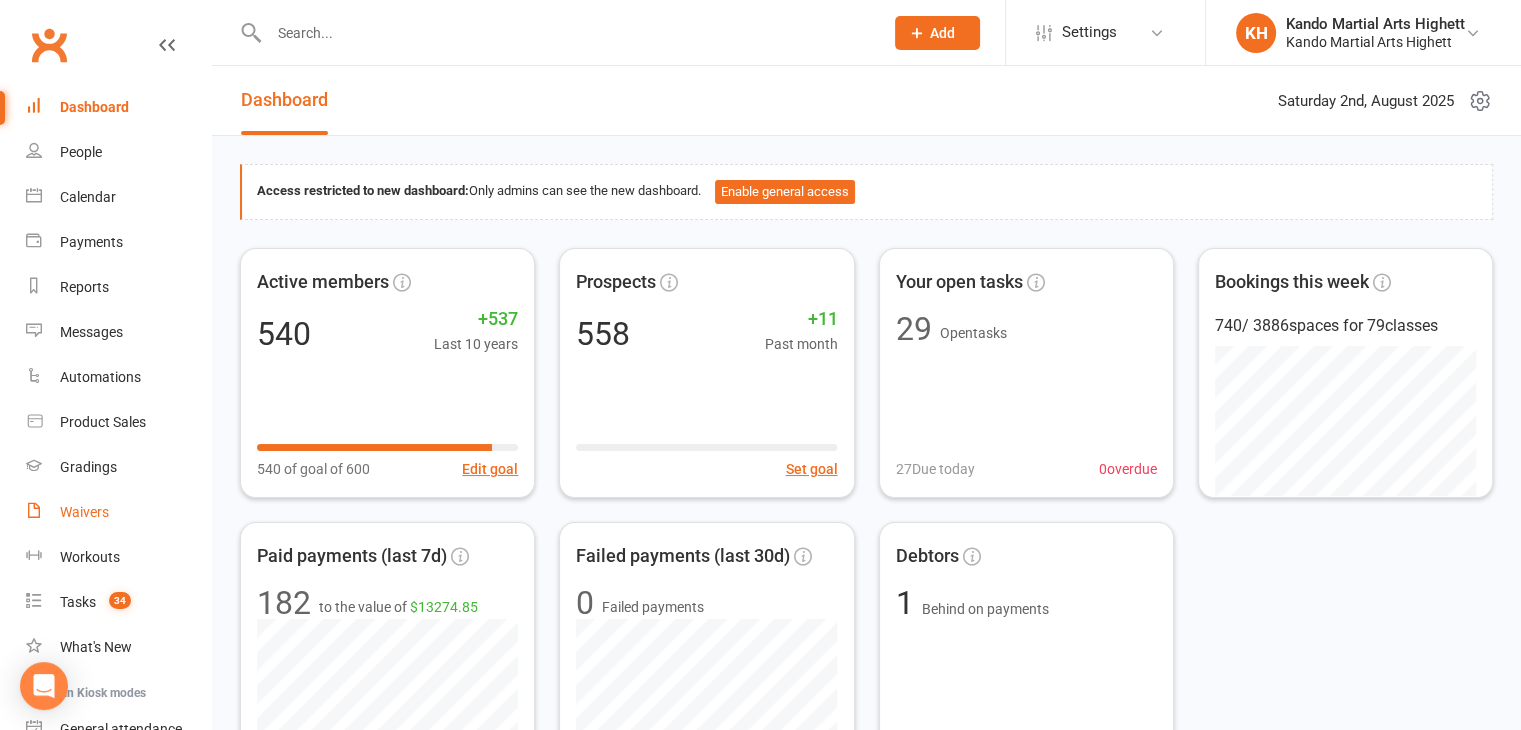 click on "Waivers" at bounding box center (118, 512) 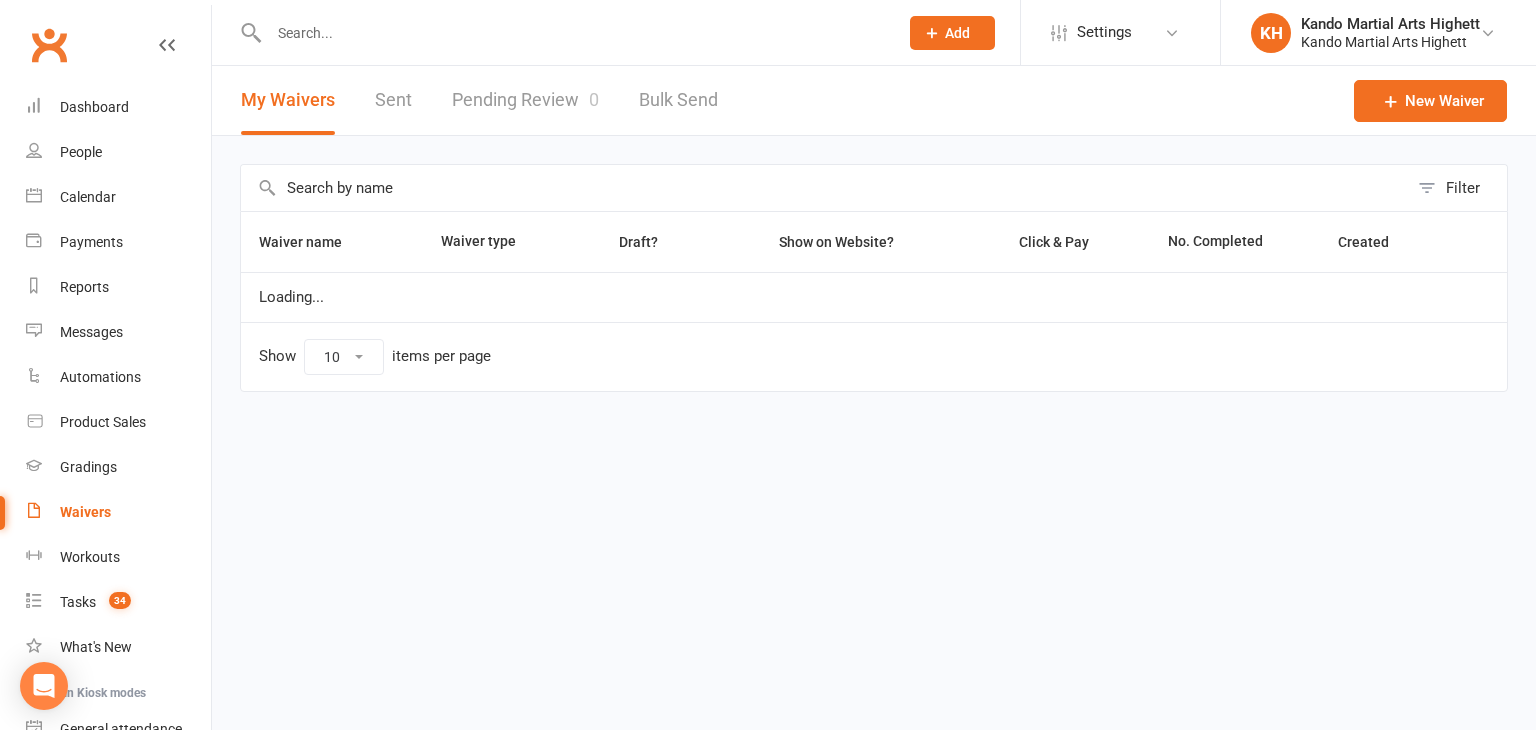 select on "100" 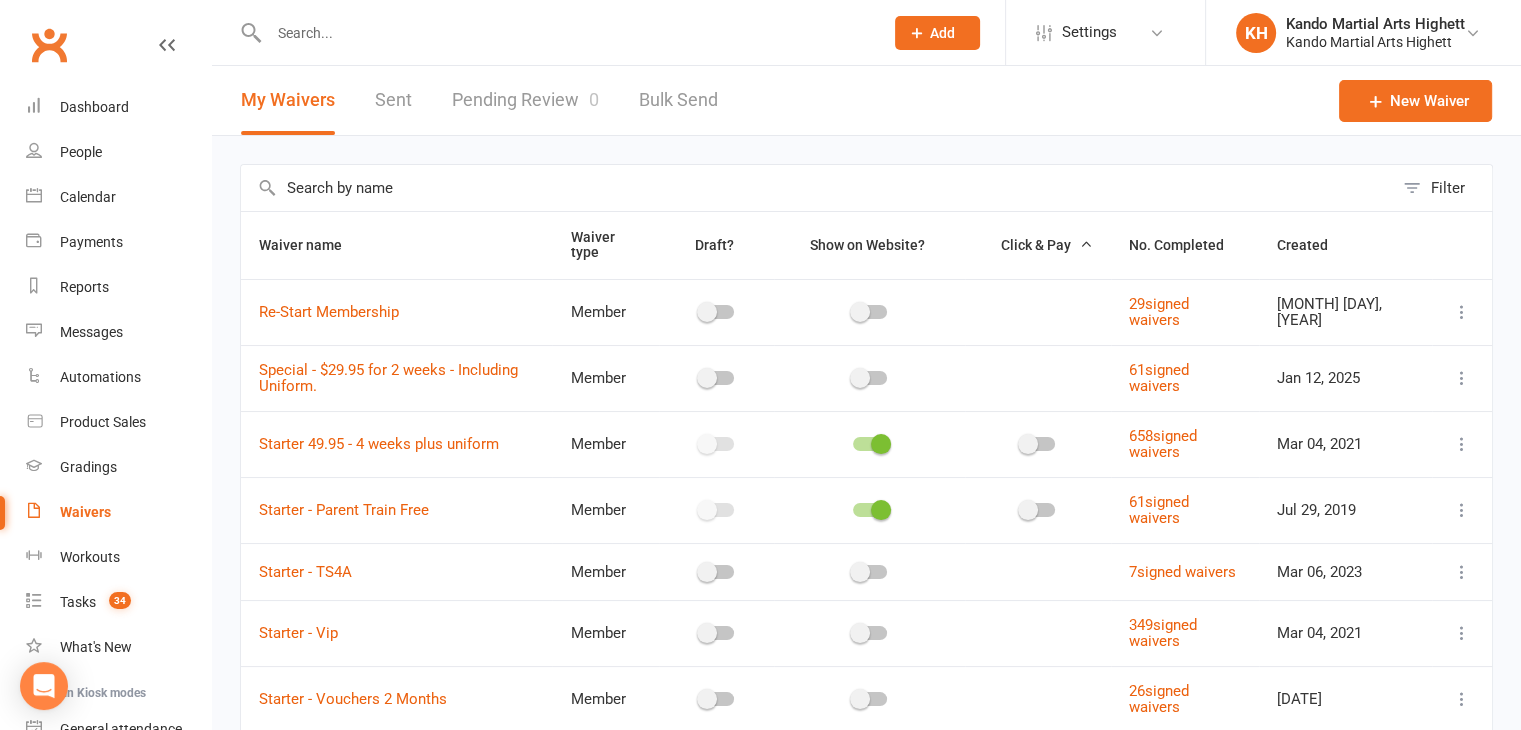 scroll, scrollTop: 40, scrollLeft: 0, axis: vertical 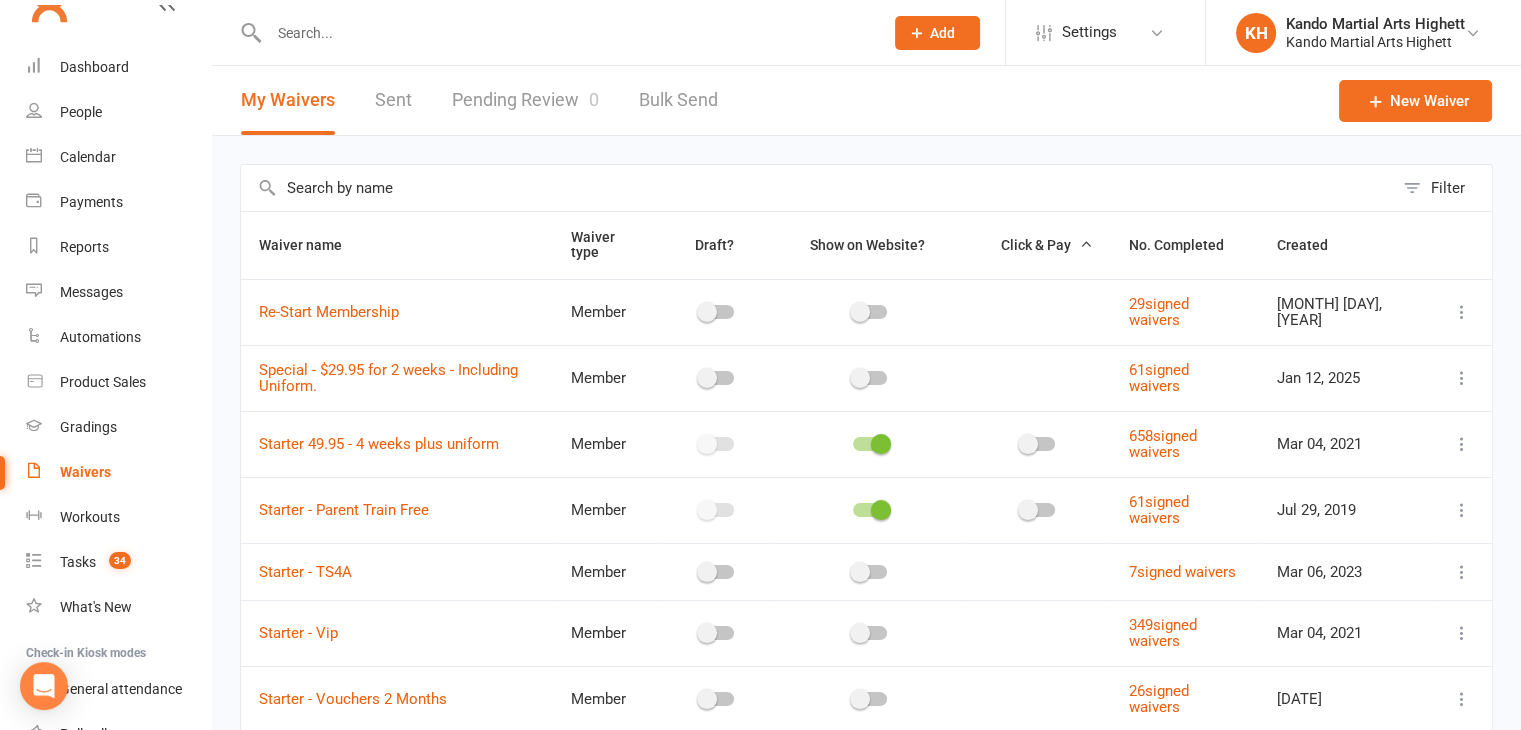 click on "Pending Review 0" at bounding box center [525, 100] 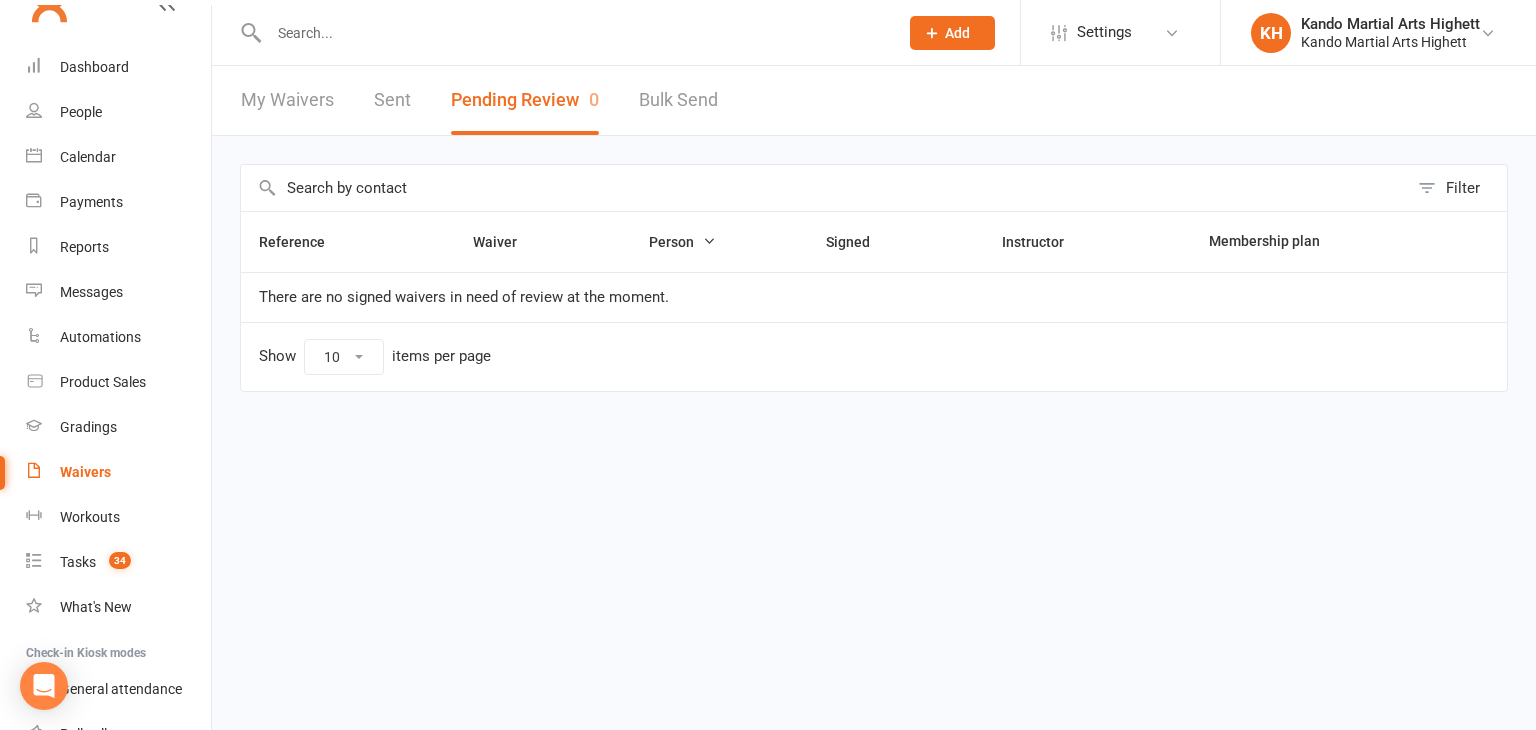 click on "There are no signed waivers in need of review at the moment." at bounding box center (874, 297) 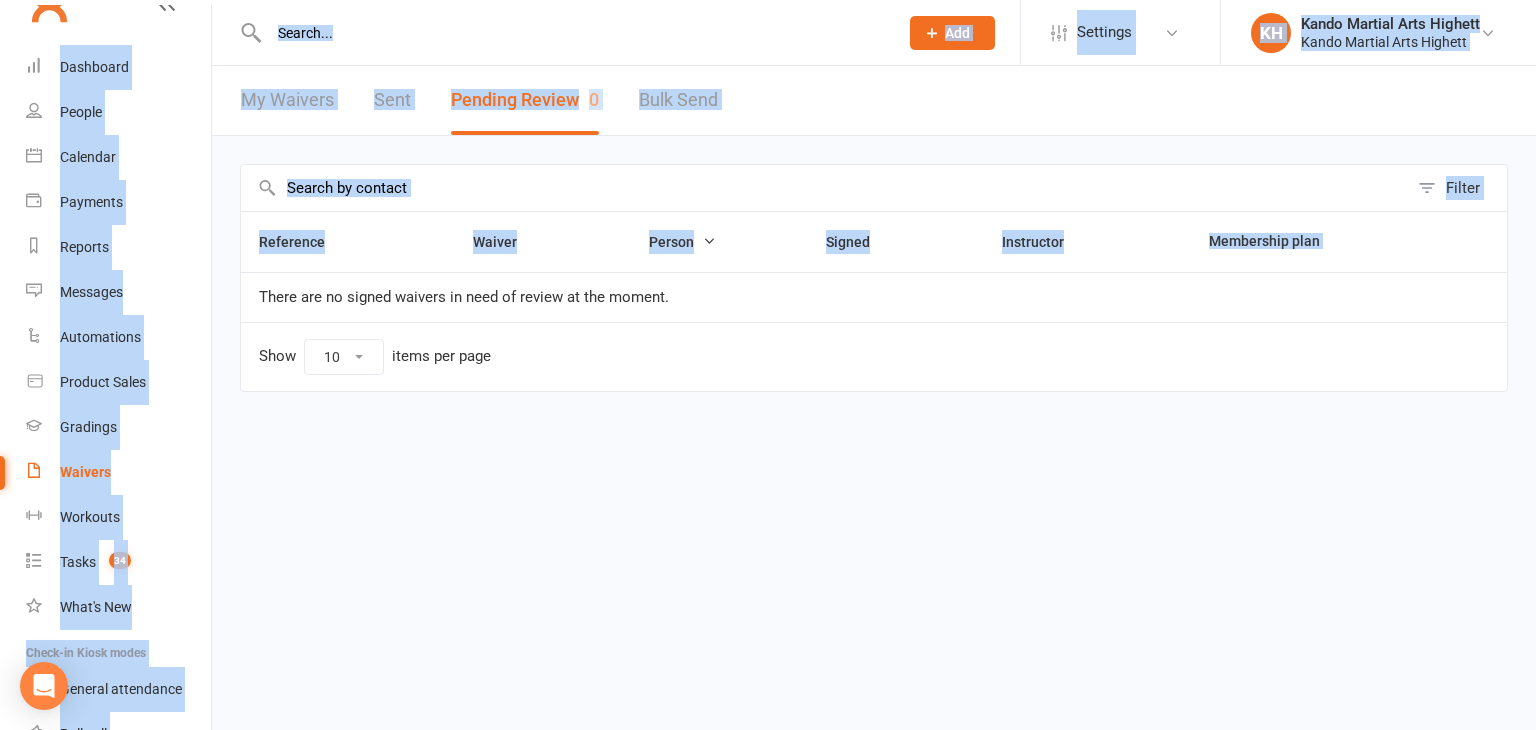 drag, startPoint x: 266, startPoint y: 298, endPoint x: 1535, endPoint y: 327, distance: 1269.3313 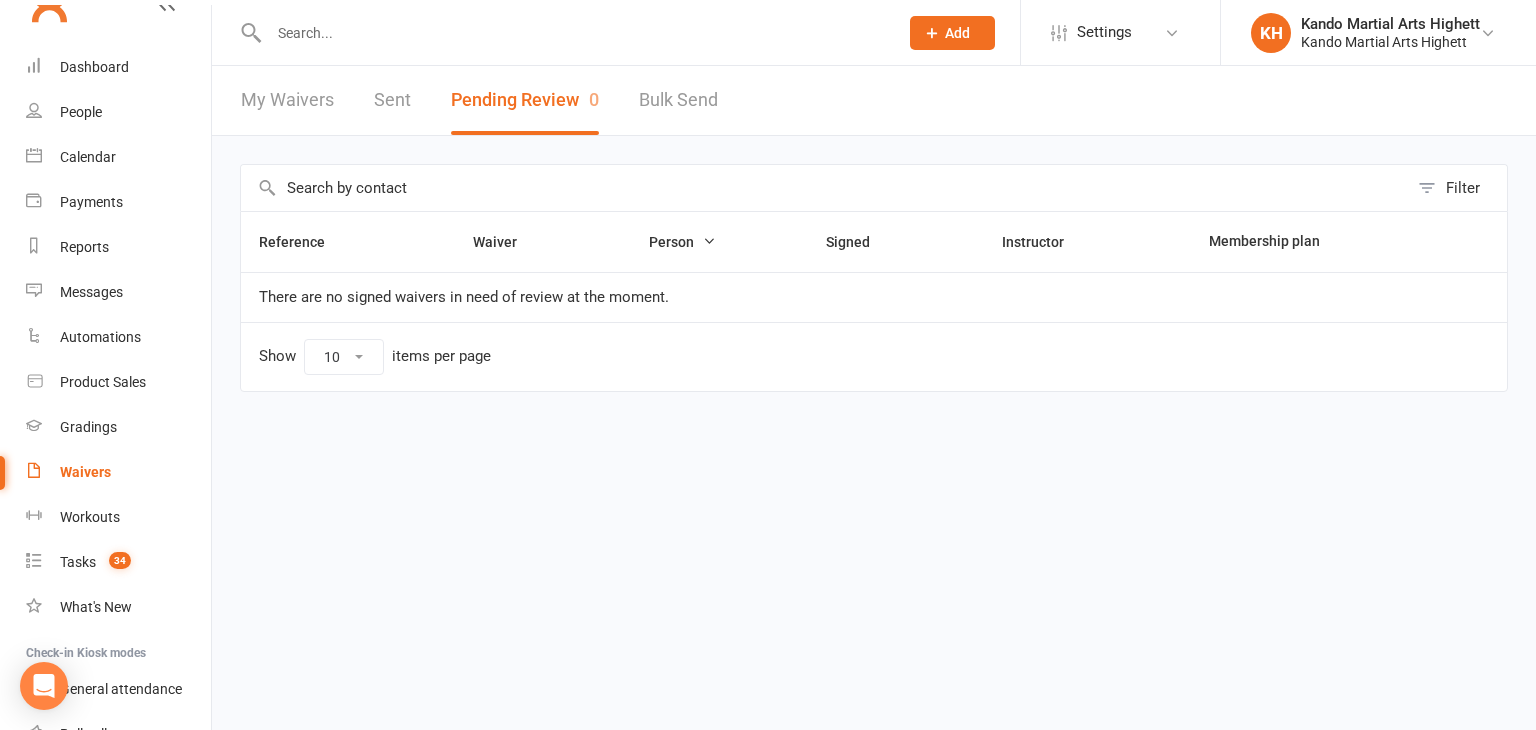 click on "Prospect
Member
Non-attending contact
Class / event
Appointment
Grading event
Task
Membership plan
Bulk message
Add
Settings Membership Plans Event Templates Appointment Types Mobile App  Website Image Library Customize Contacts Access Control Users Account Profile Clubworx API KH Kando Martial Arts Highett Kando Martial Arts Highett My profile My subscription Help Terms & conditions  Privacy policy  Sign out Clubworx Dashboard People Calendar Payments Reports Messages   Automations   Product Sales Gradings   Waivers   Workouts   Tasks   34 What's New Check-in Kiosk modes General attendance Roll call Class check-in × Task added × × My Waivers Sent Pending Review 0 Bulk Send Filter Reference Waiver Person Signed Instructor Show 10 25 50" at bounding box center [768, 238] 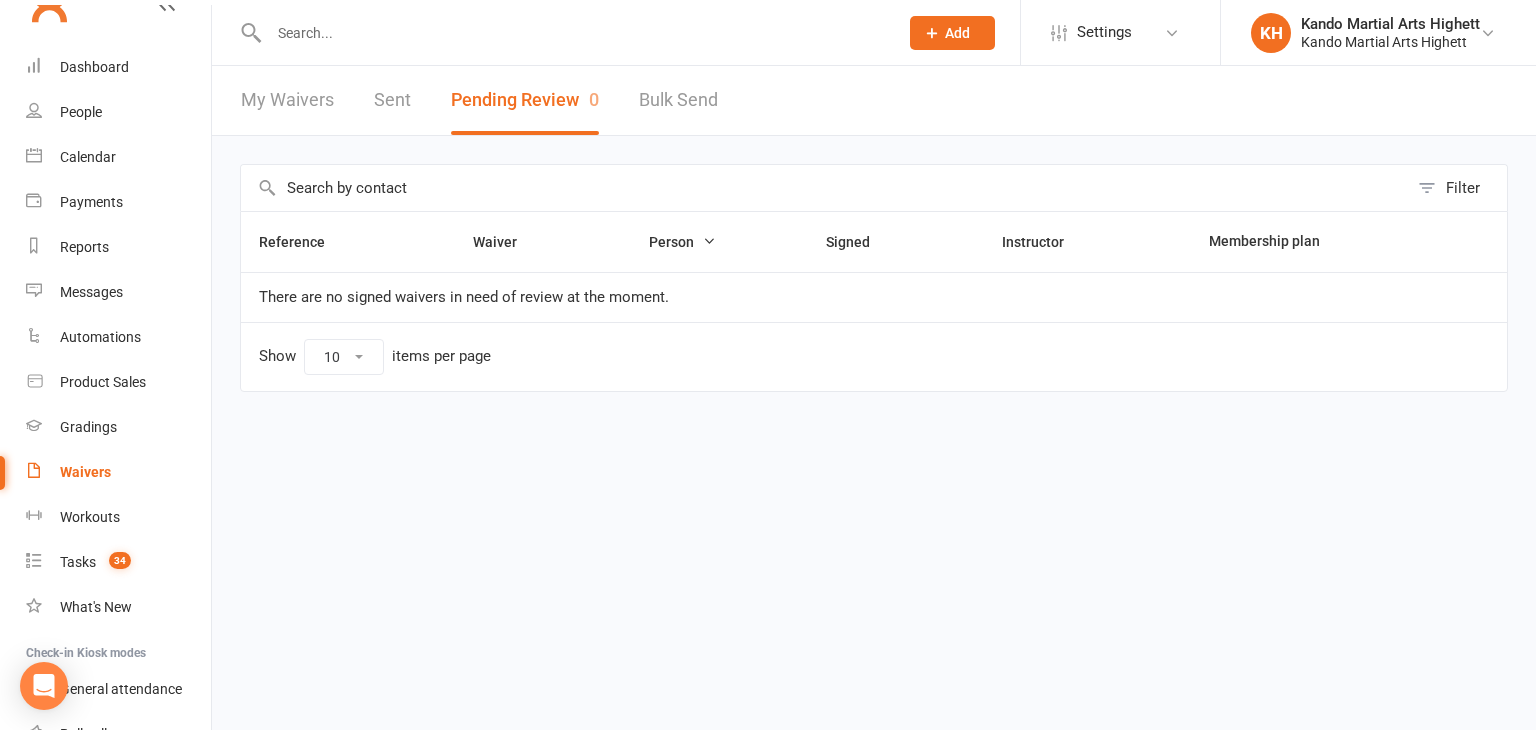 click on "My Waivers" at bounding box center [287, 100] 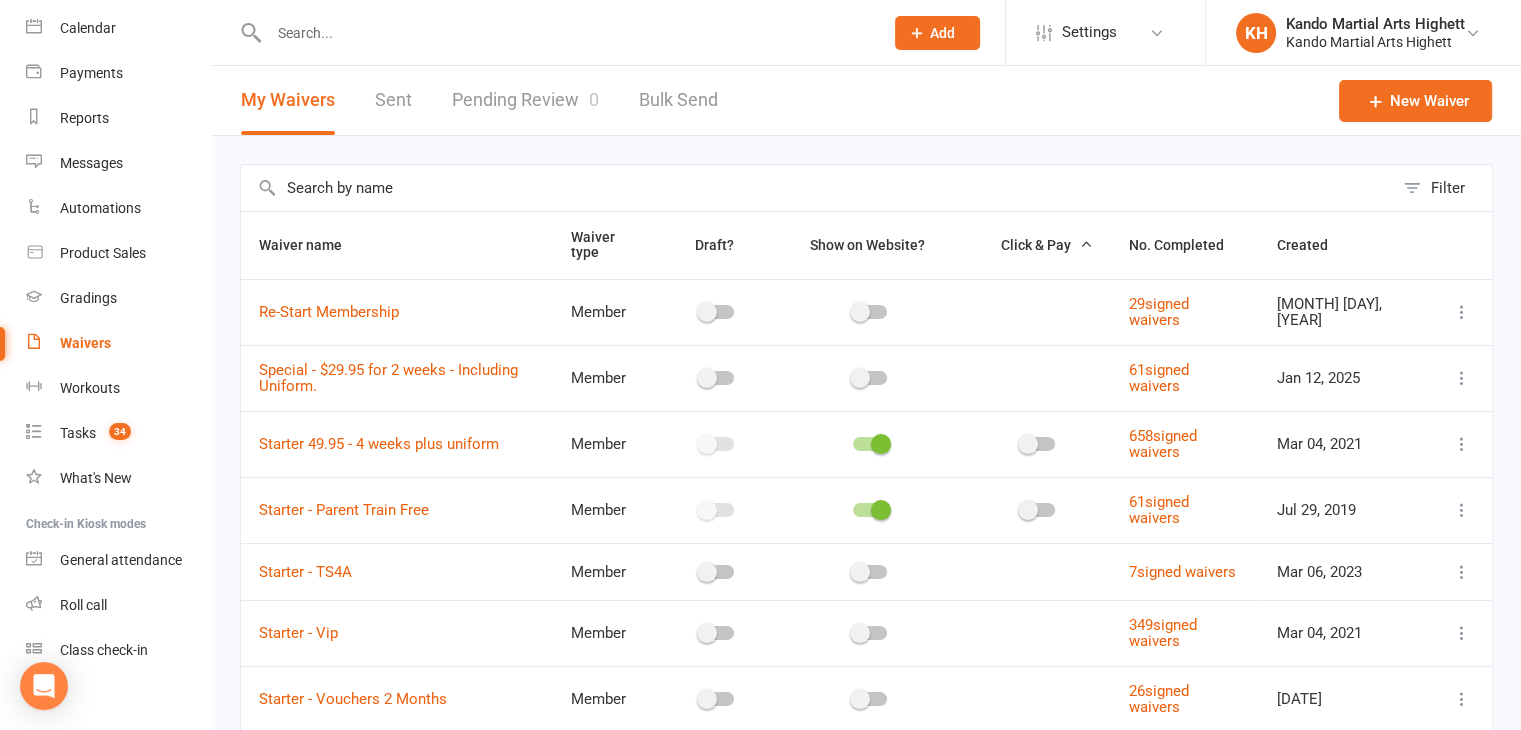 scroll, scrollTop: 173, scrollLeft: 0, axis: vertical 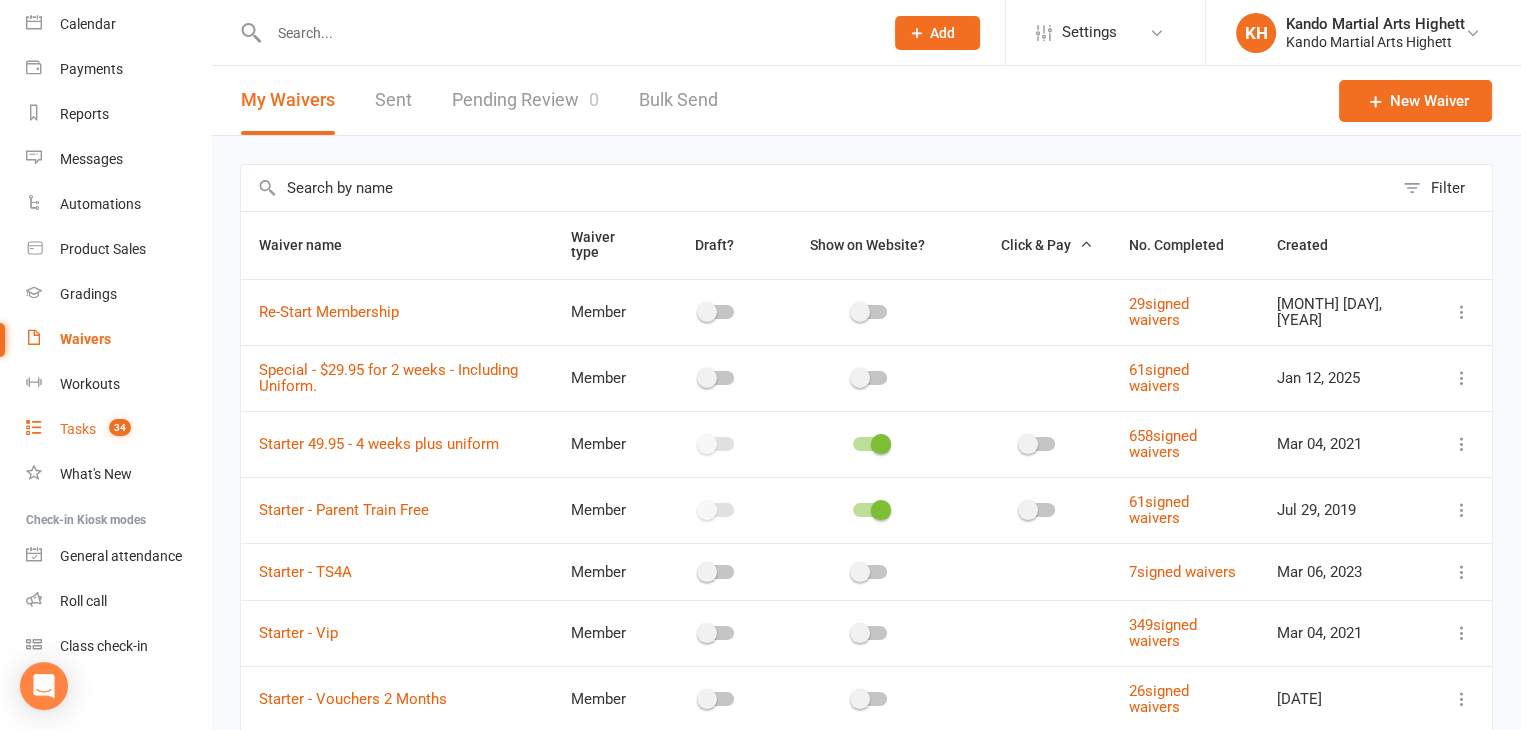 click on "Tasks" at bounding box center [78, 429] 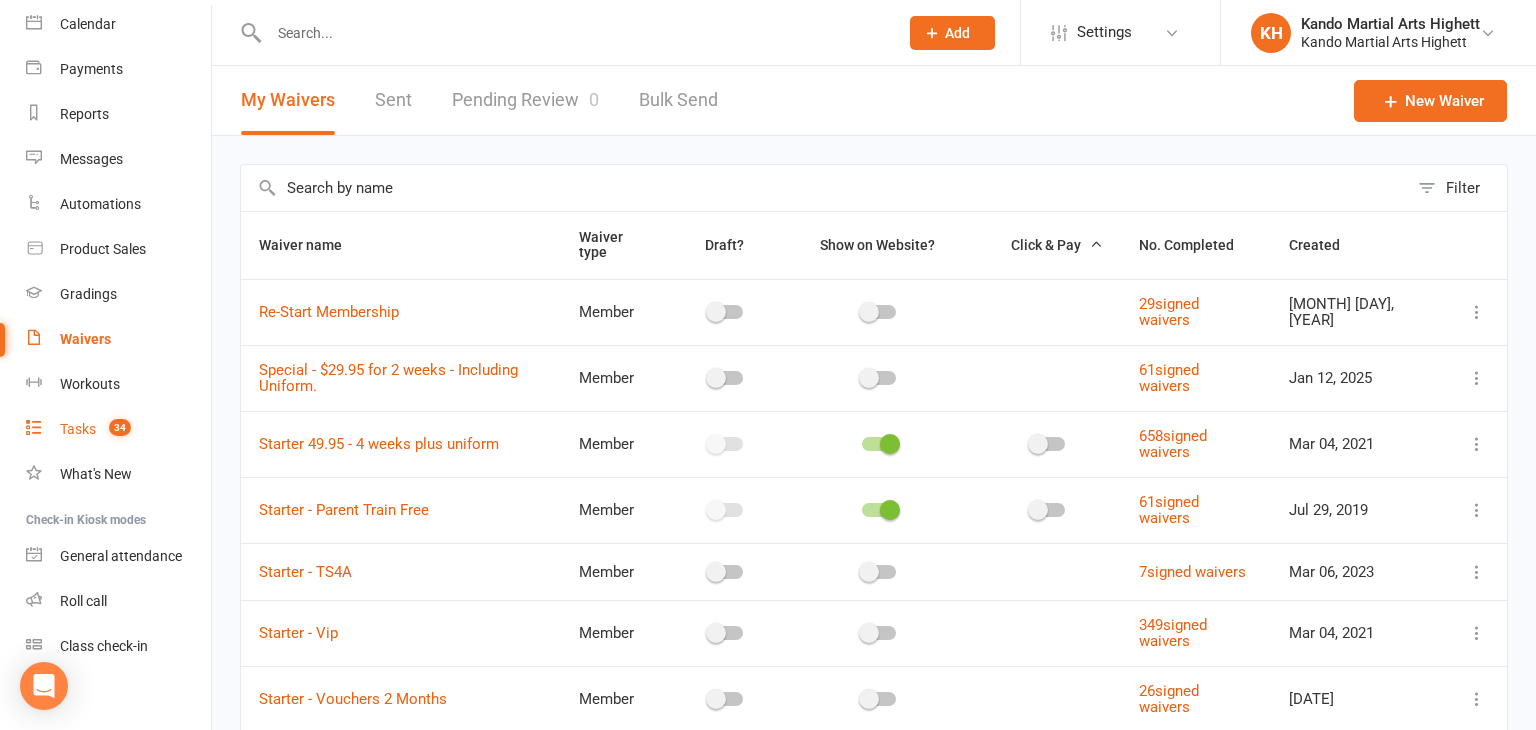 select on "incomplete" 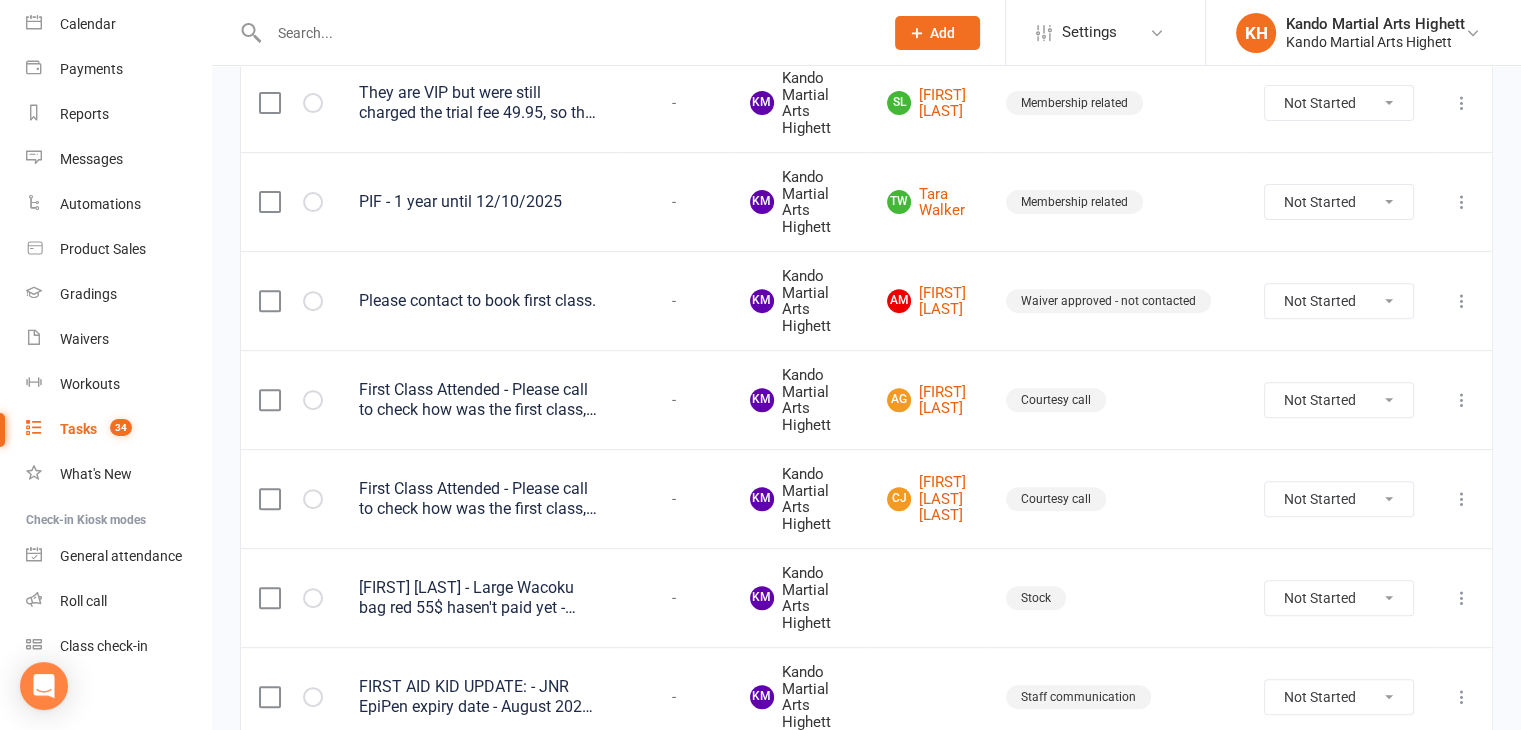scroll, scrollTop: 740, scrollLeft: 0, axis: vertical 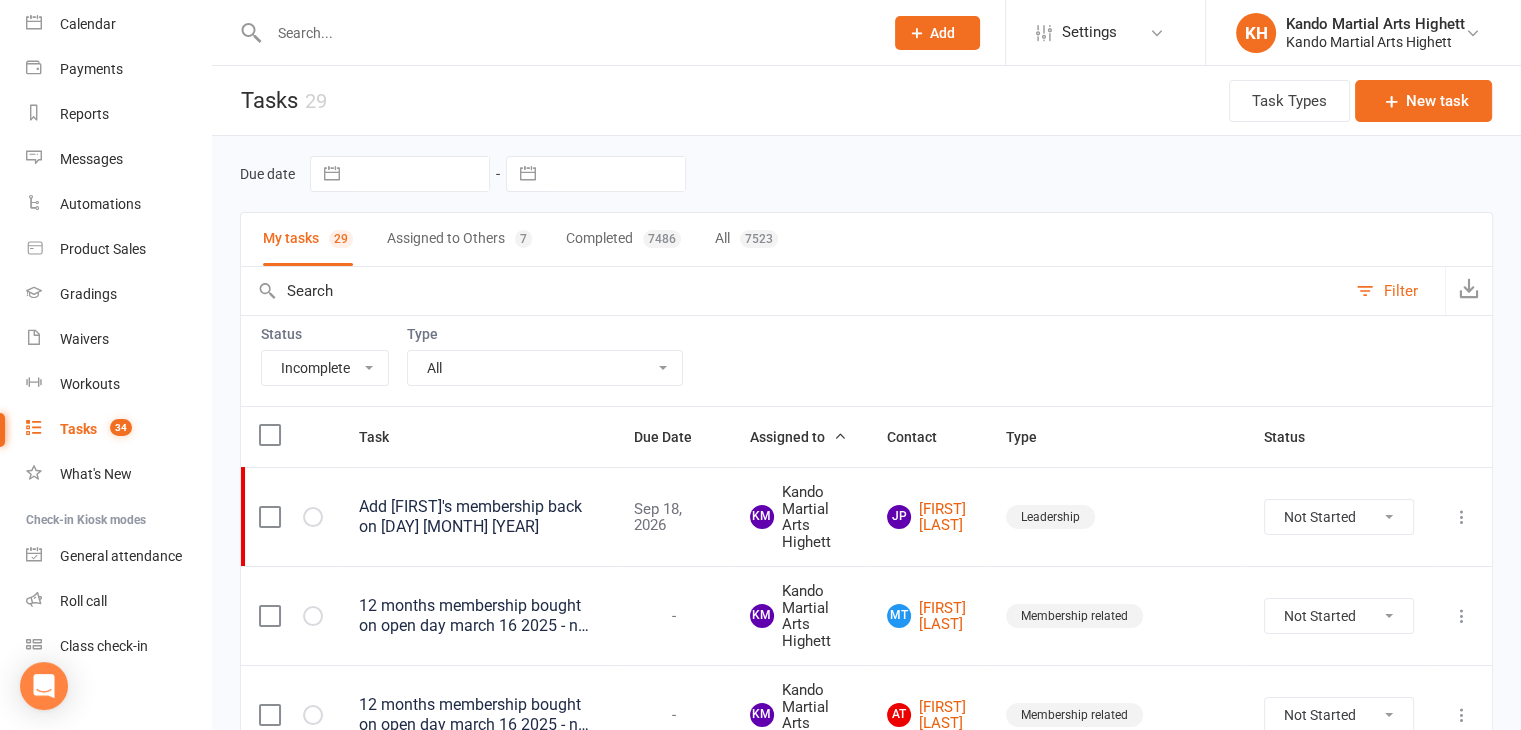 click on "All Admin Cancellation Class transfer Courtesy call Create welcome card E-mail Enquiry External In-class related Joining pack Ld/kn certificate and belt Leadership Membership related Phone call Staff communication Stock Suspension Waiting list - friday kn Waiting list - friday ld Waiting list - monday kn Waiting list - monday ld Waiting list - saturday 10:45 ld Waiting list - saturday 10am kn Waiting list - saturday 11:30am ld Waiting list - saturday 8:30 kn Waiting list - saturday 9:15 am ld Waiting list - sunday kn 10am Waiting list - thursday kn Waiting list - thursday ld Waiting list - tuesday kn Waiting list - tuesday ld Waiting list - wednesday kn Waiting list - wednesday ld Waitlist - sunday kn Waitlist - sunday ld Waiver approved - not contacted Waiver approved - waiting response" at bounding box center (545, 368) 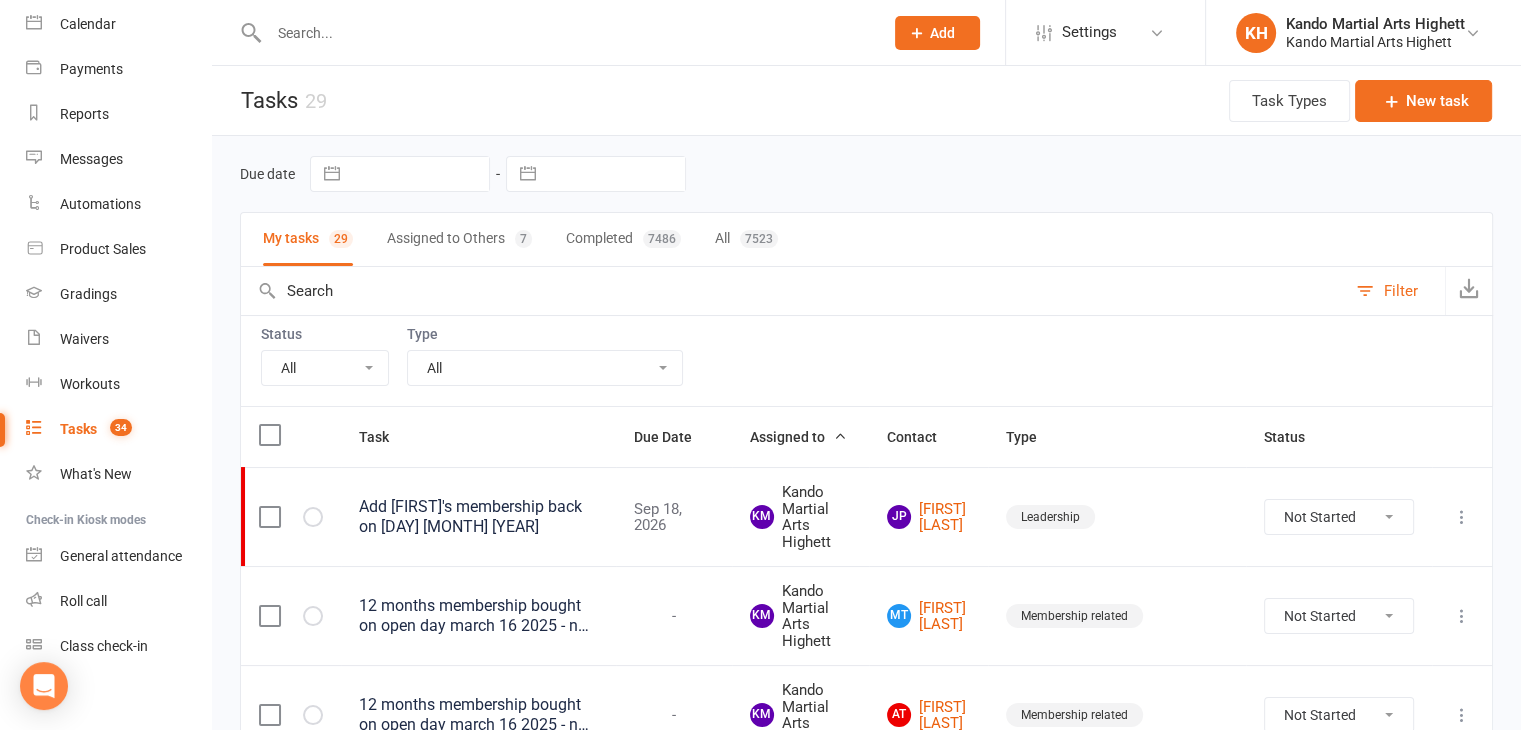 click on "All Incomplete Not Started In Progress Waiting Complete" at bounding box center [325, 368] 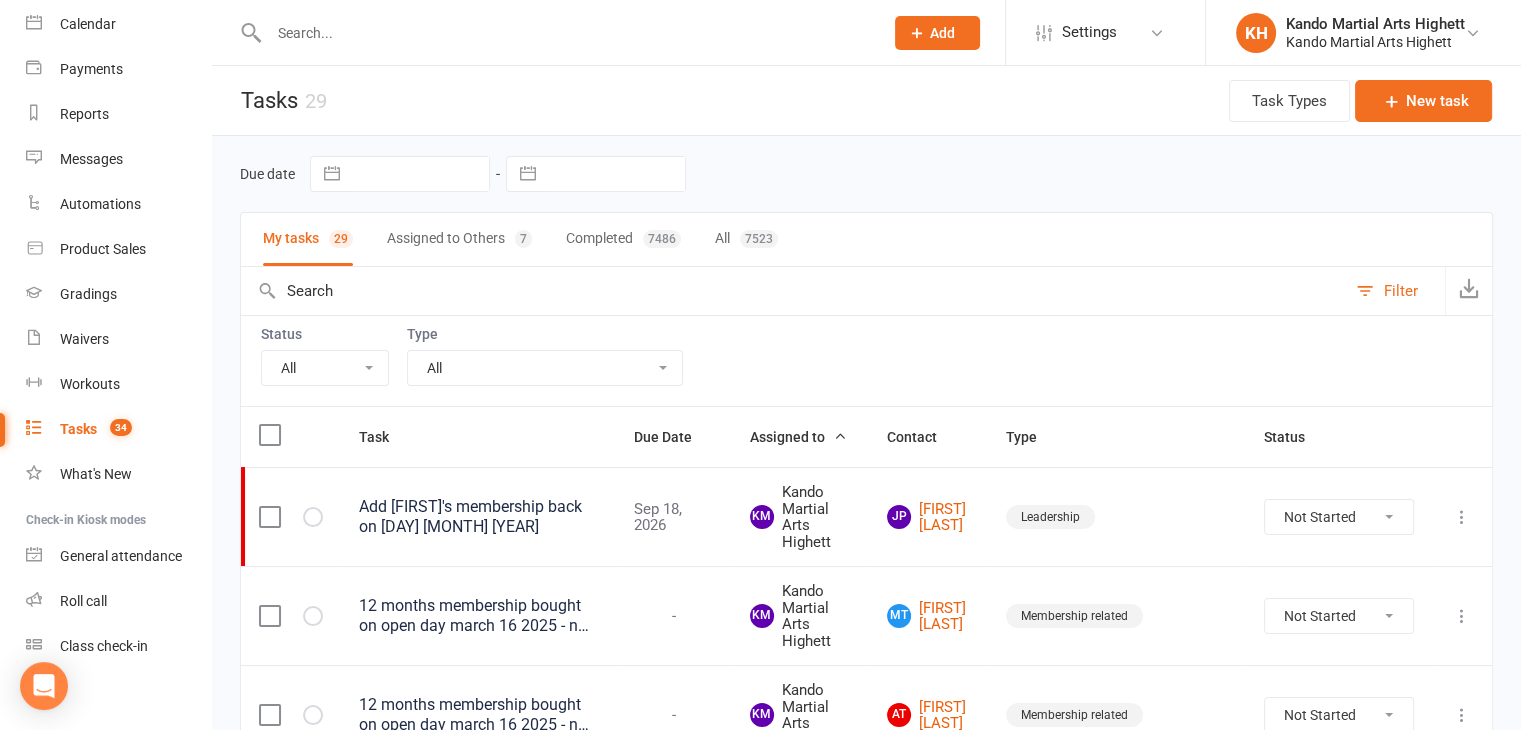 select on "finished" 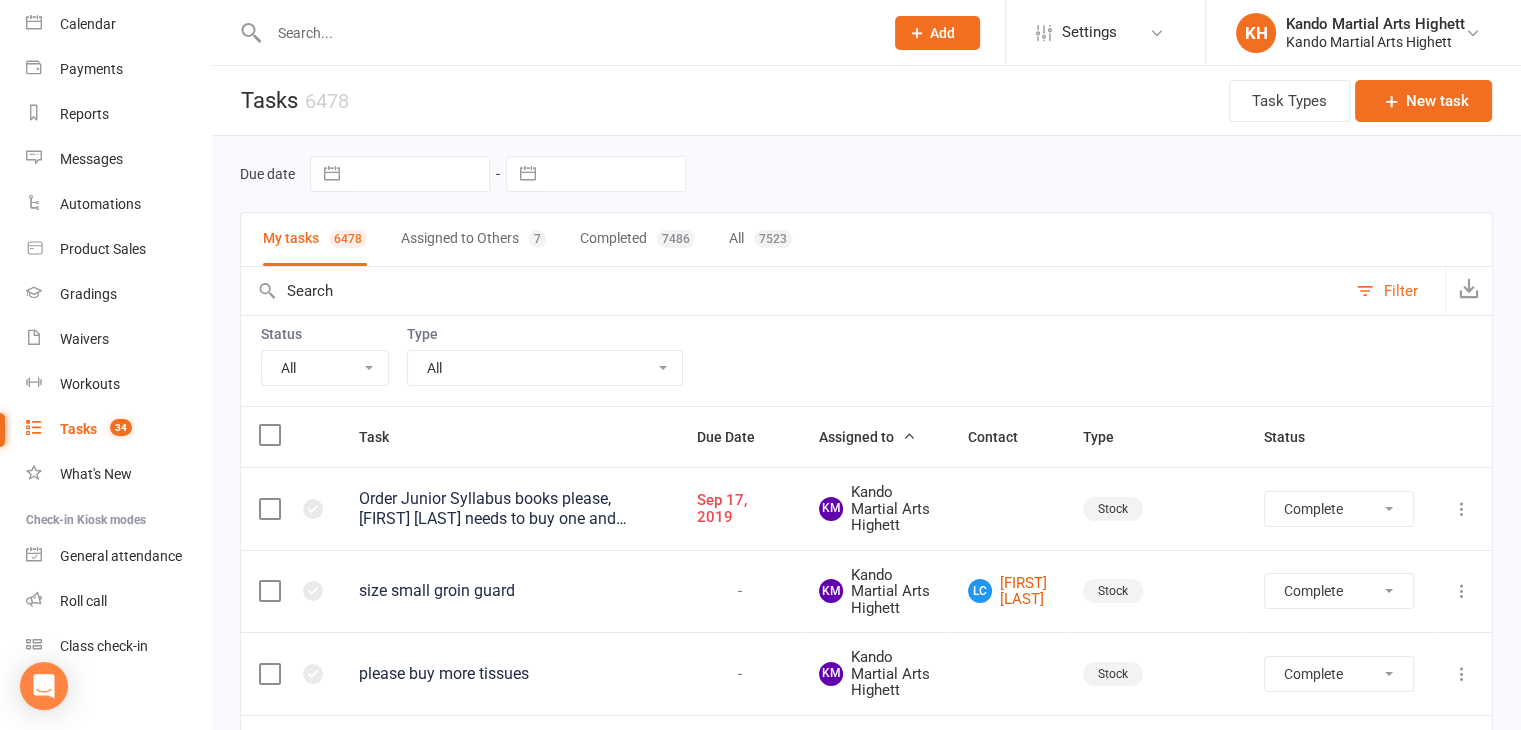 select on "14678" 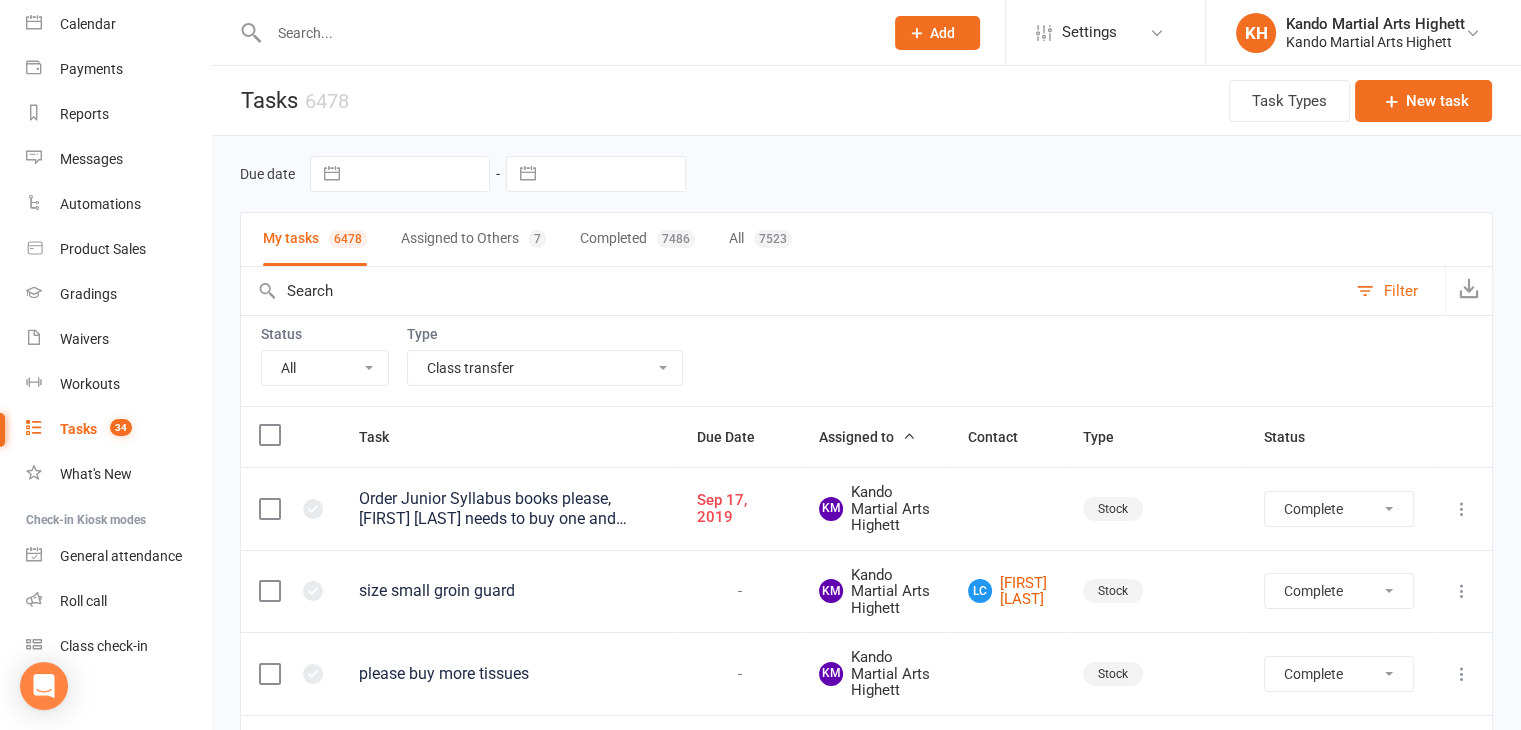 select on "finished" 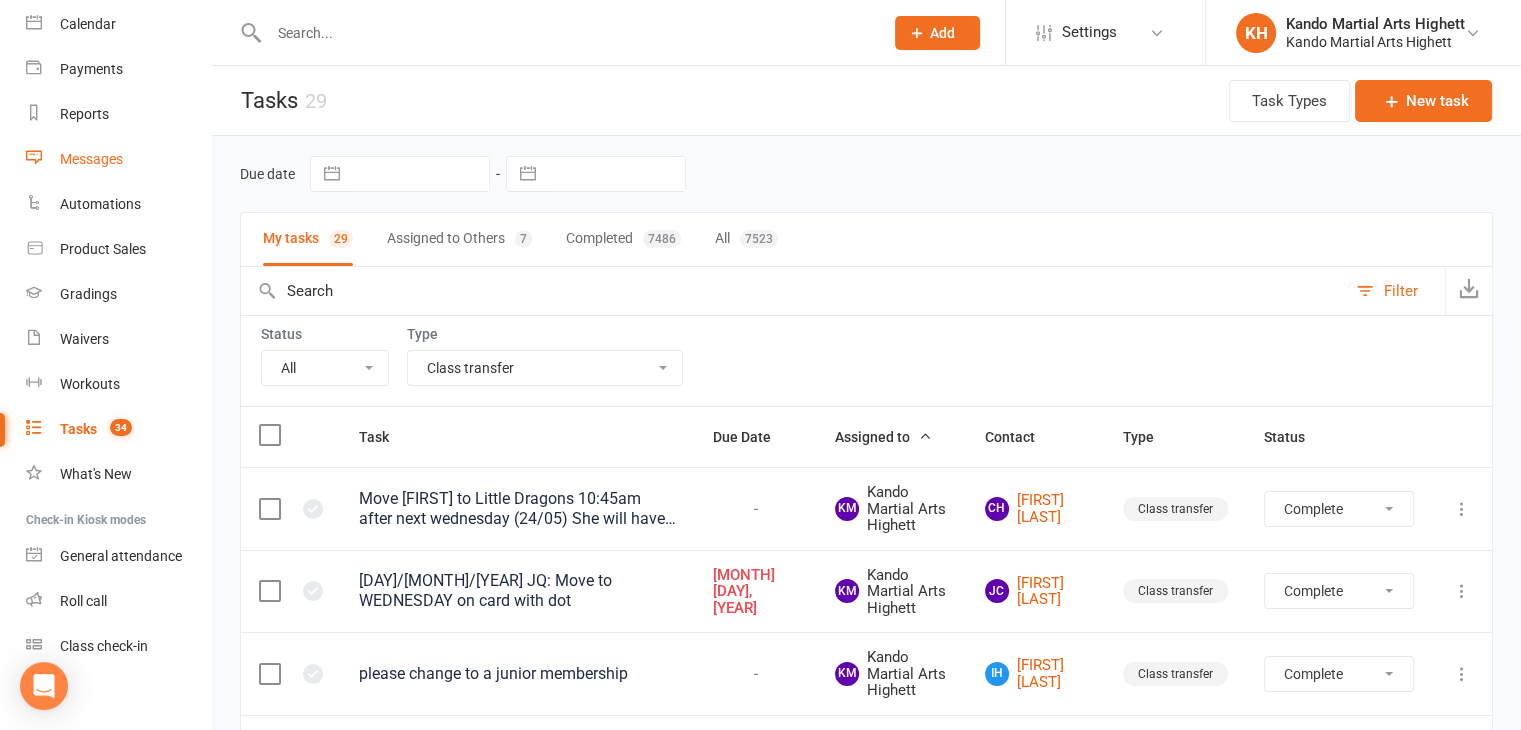 click on "Messages" at bounding box center (118, 159) 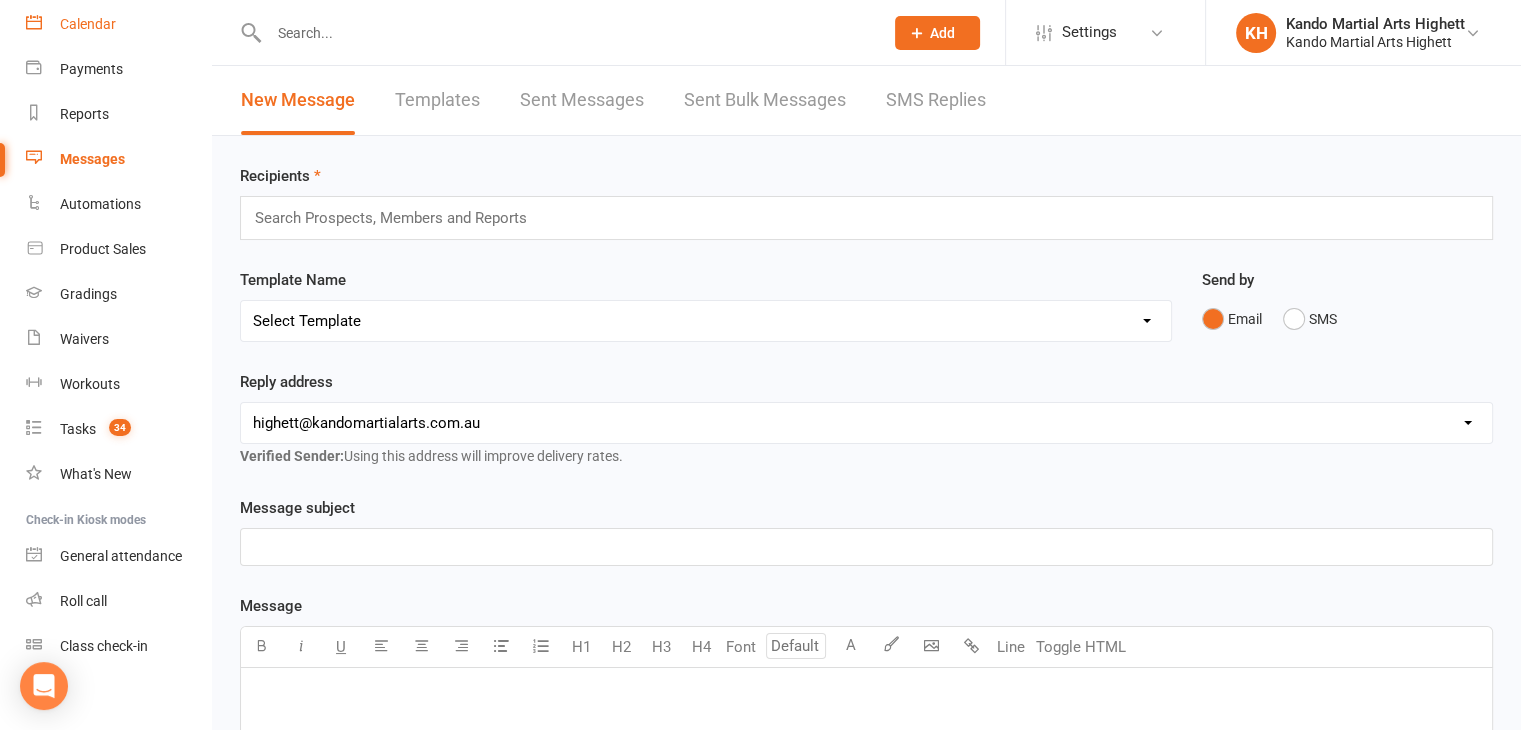 click on "Calendar" at bounding box center (88, 24) 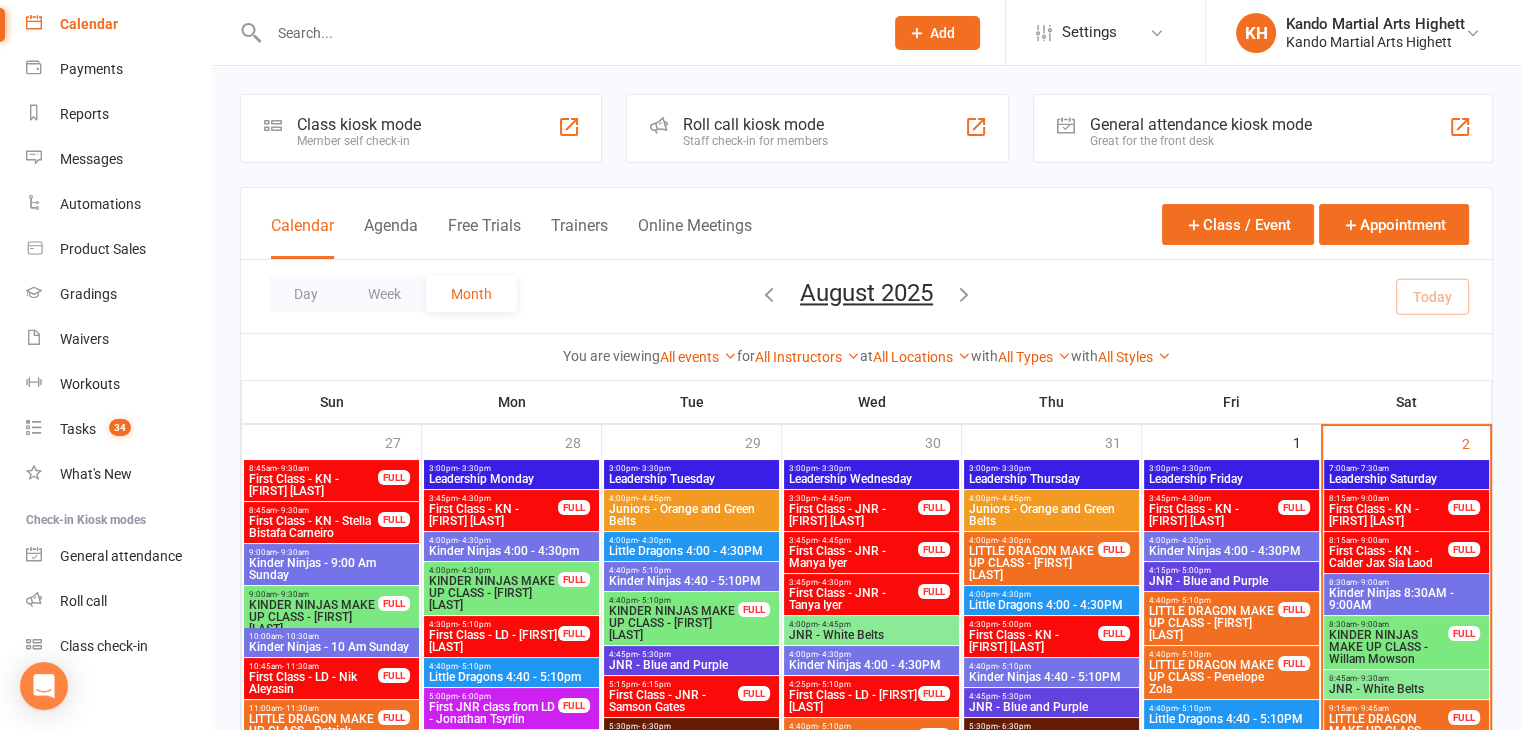 scroll, scrollTop: 187, scrollLeft: 0, axis: vertical 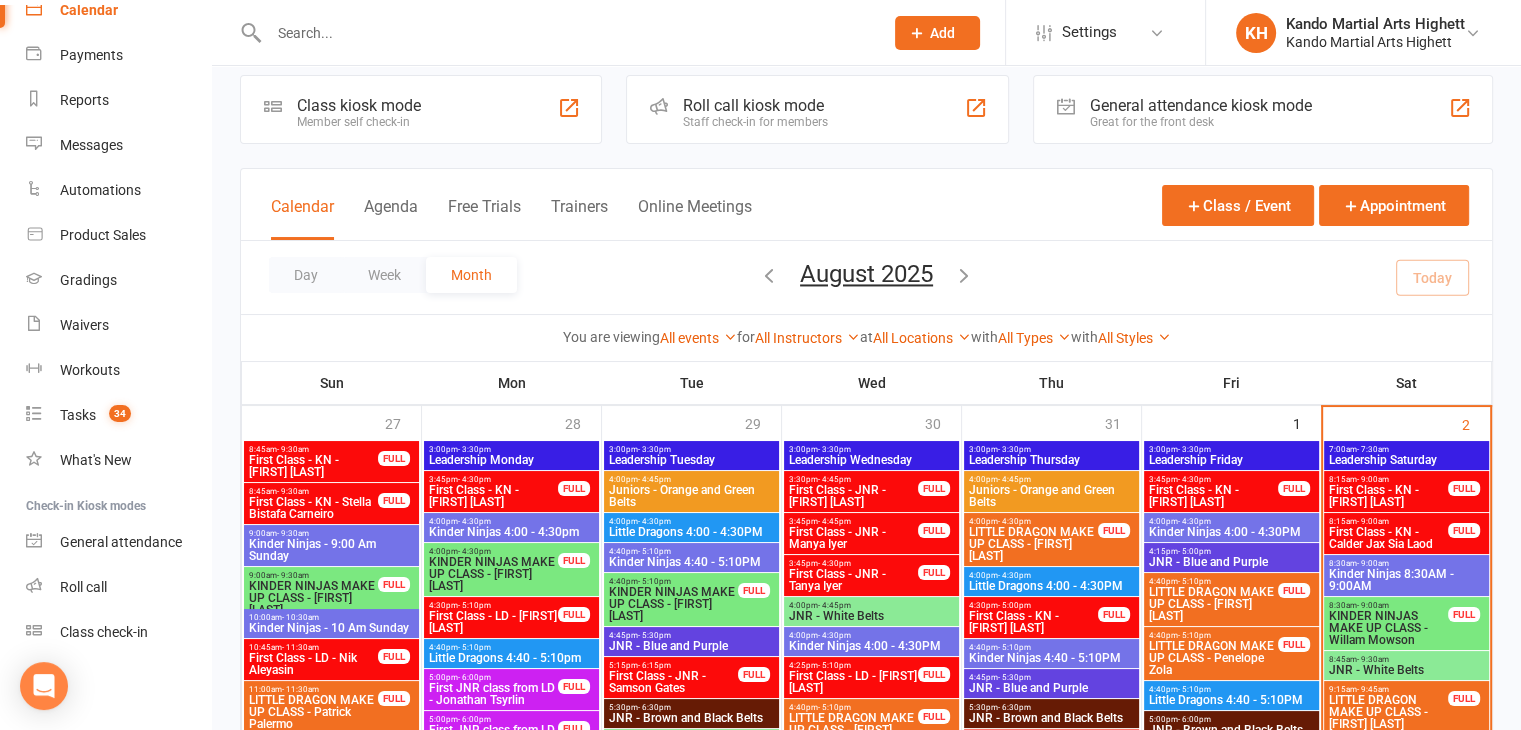 click on "Class kiosk mode Member self check-in Roll call kiosk mode Staff check-in for members General attendance kiosk mode Great for the front desk Kiosk modes:  General attendance  General attendance Class Roll call
Calendar Agenda Free Trials Trainers Online Meetings
Class / Event  Appointment Day Week Month August 2025
August 2025
Sun Mon Tue Wed Thu Fri Sat
27
28
29
30
31
01
02
03
04
05
06
07
08
09
10
11
12
13
14
15
16
17
18" at bounding box center (866, 1793) 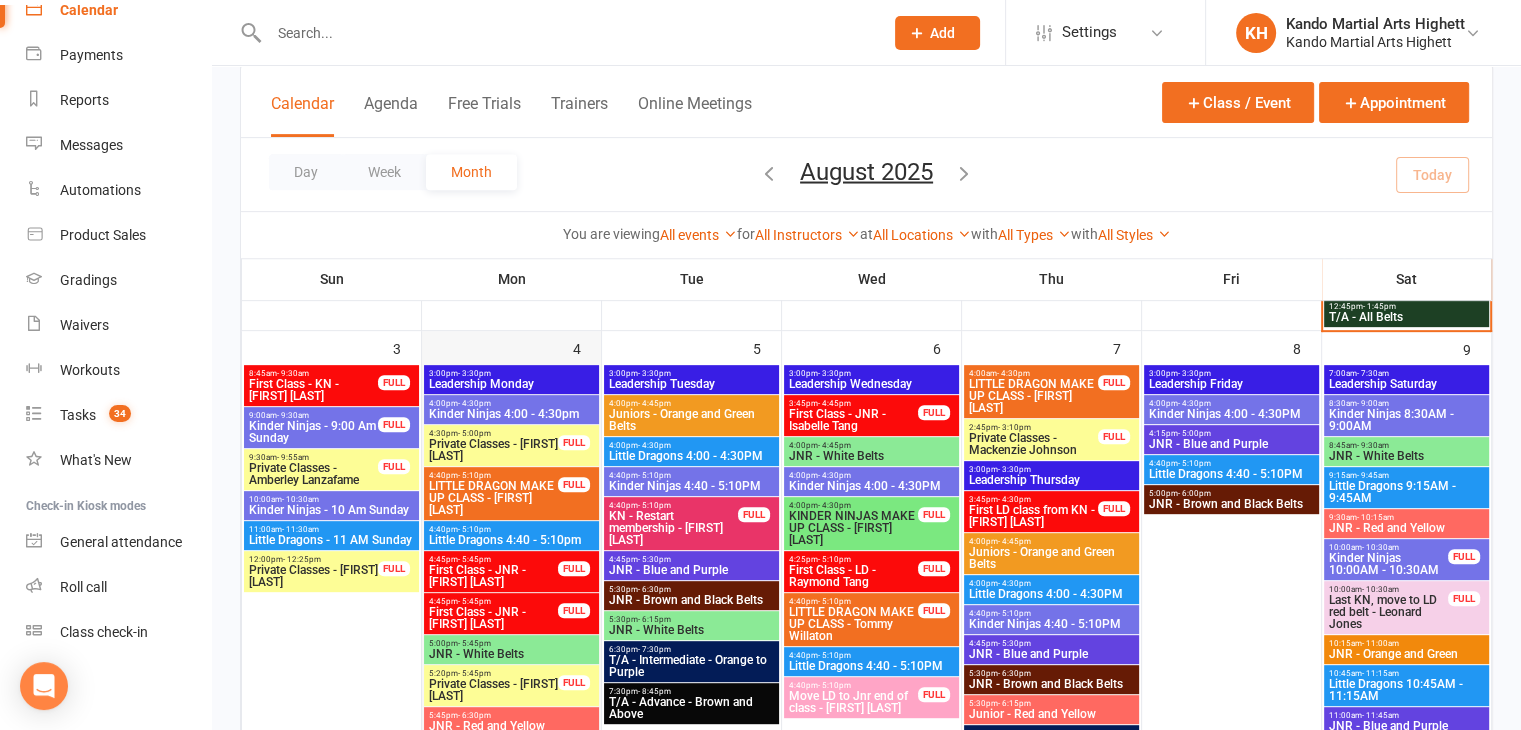 scroll, scrollTop: 800, scrollLeft: 0, axis: vertical 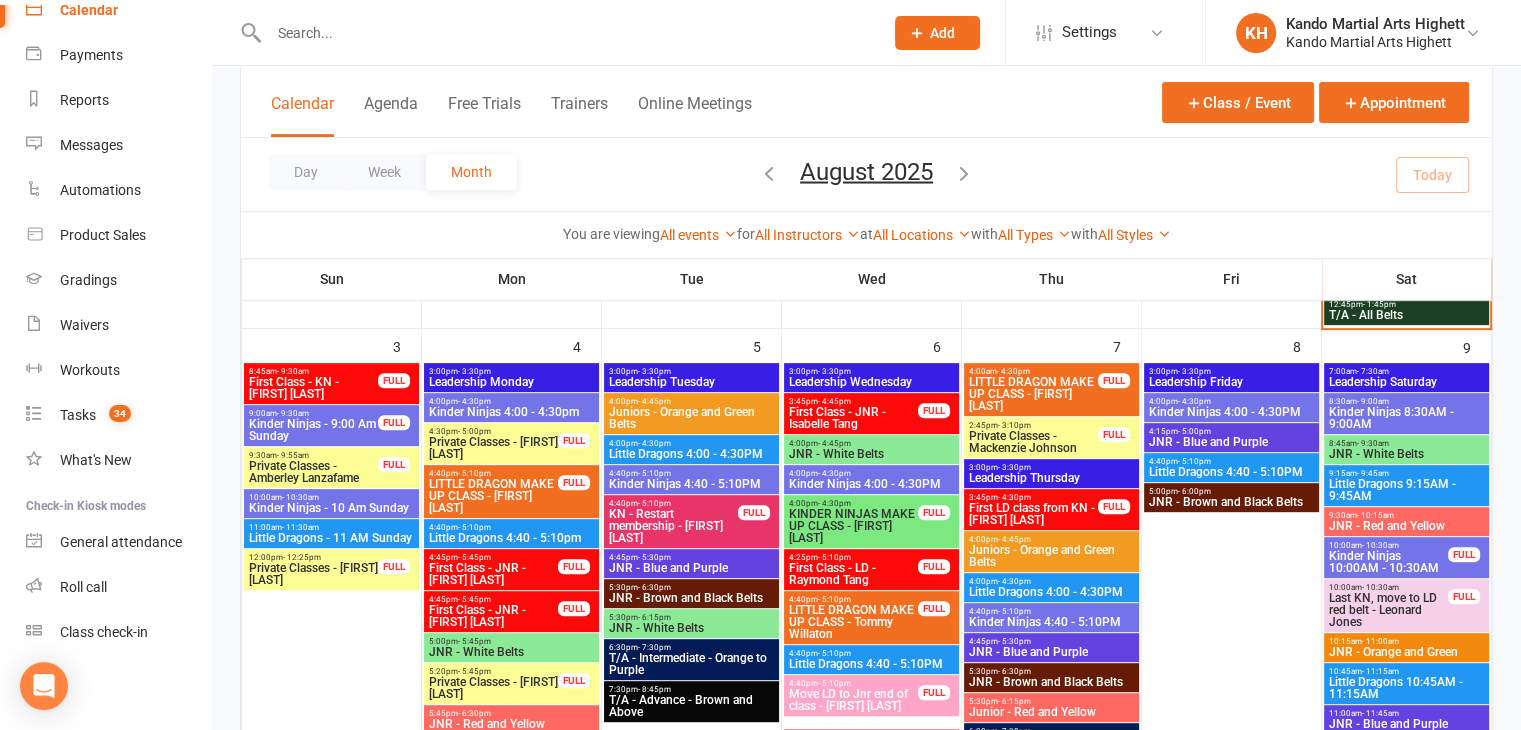 click on "Little Dragons 4:40 - 5:10pm" at bounding box center (511, 538) 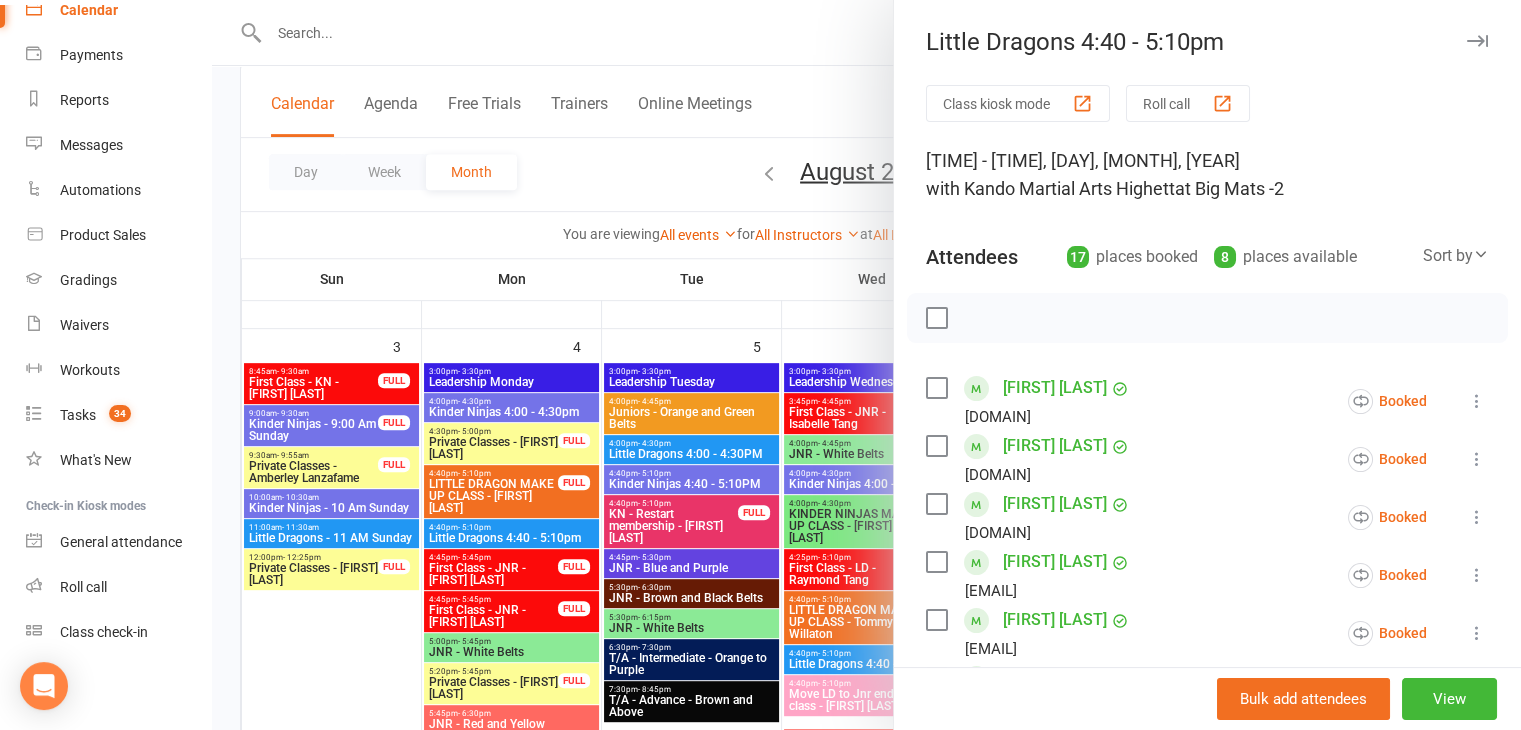 click at bounding box center (866, 365) 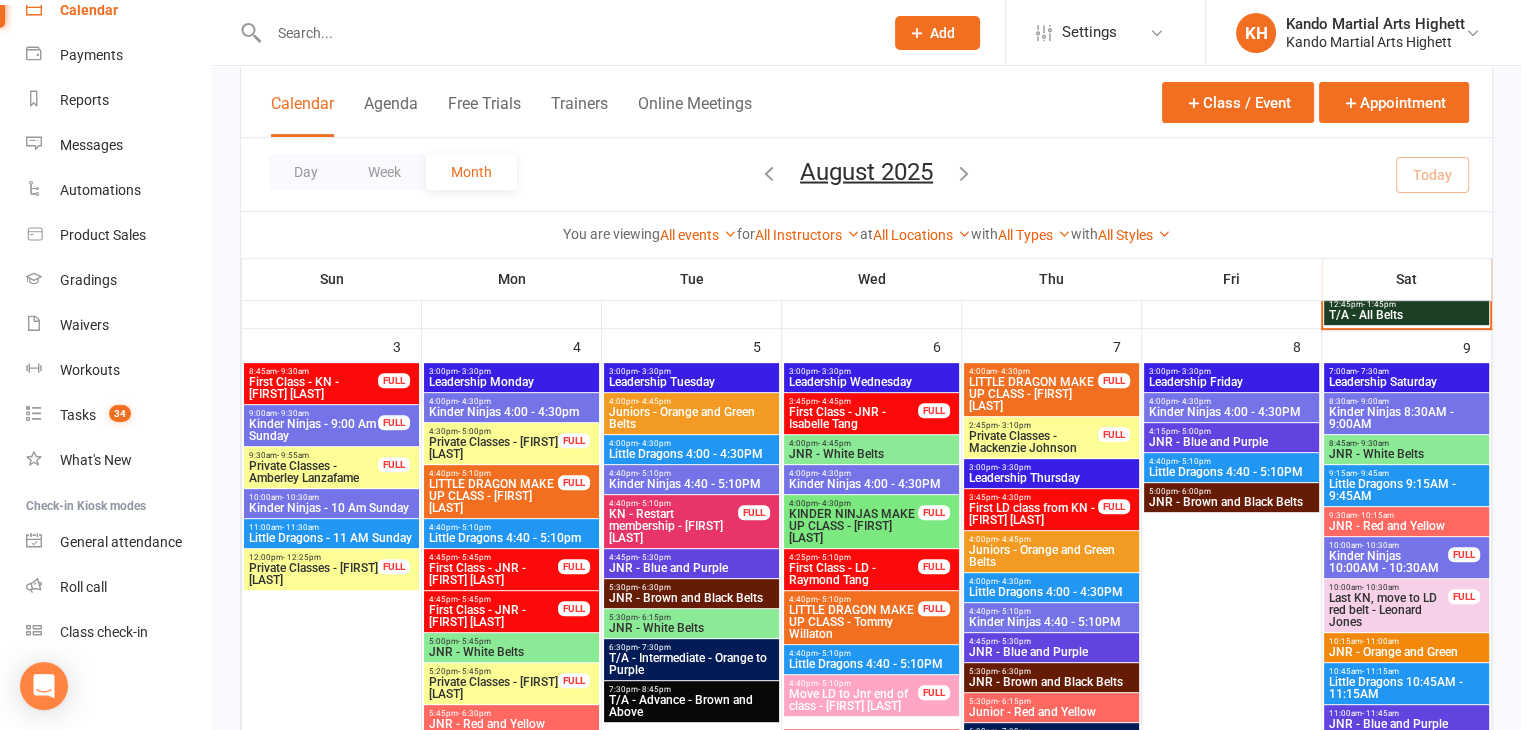 click on "Calendar Agenda Free Trials Trainers Online Meetings
Class / Event  Appointment" at bounding box center (866, 102) 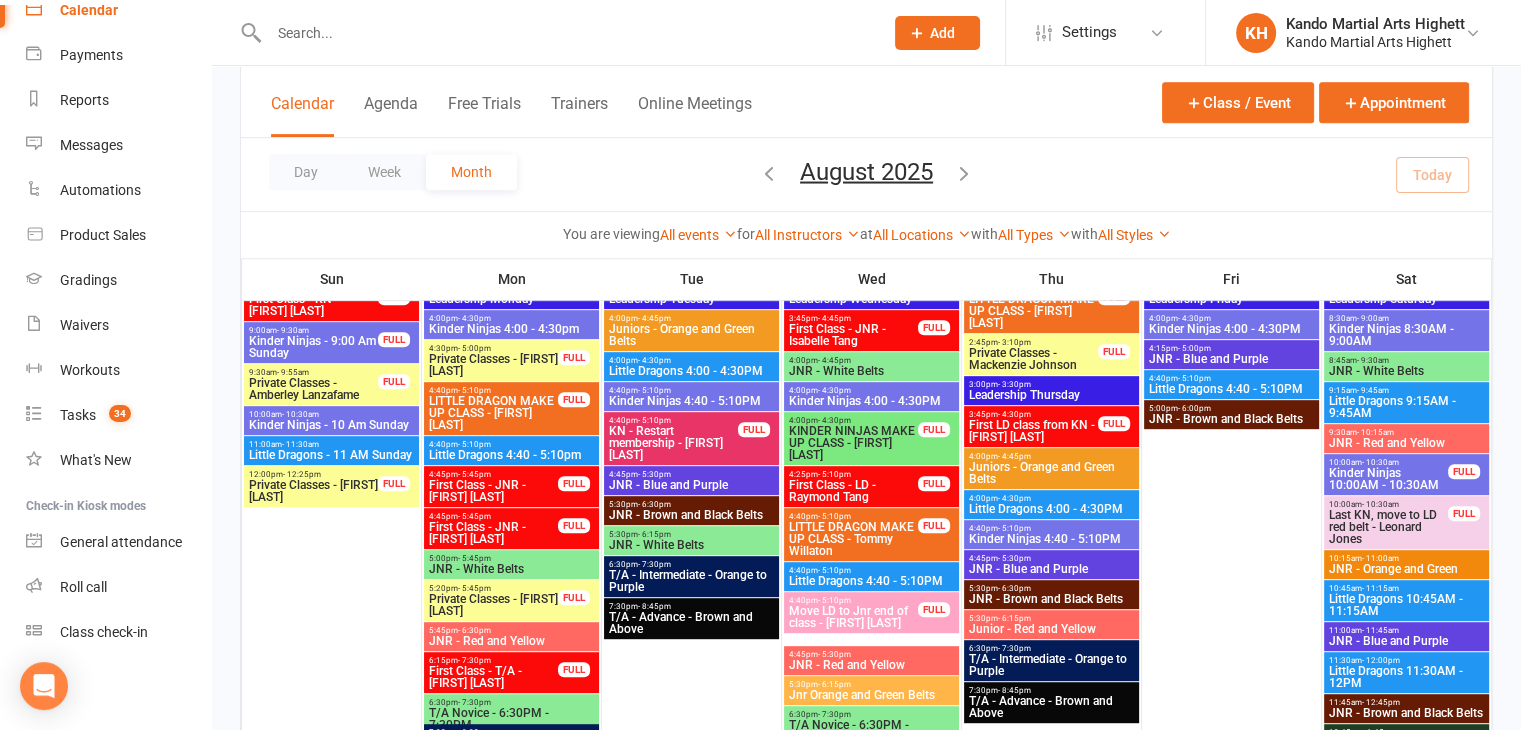 scroll, scrollTop: 884, scrollLeft: 0, axis: vertical 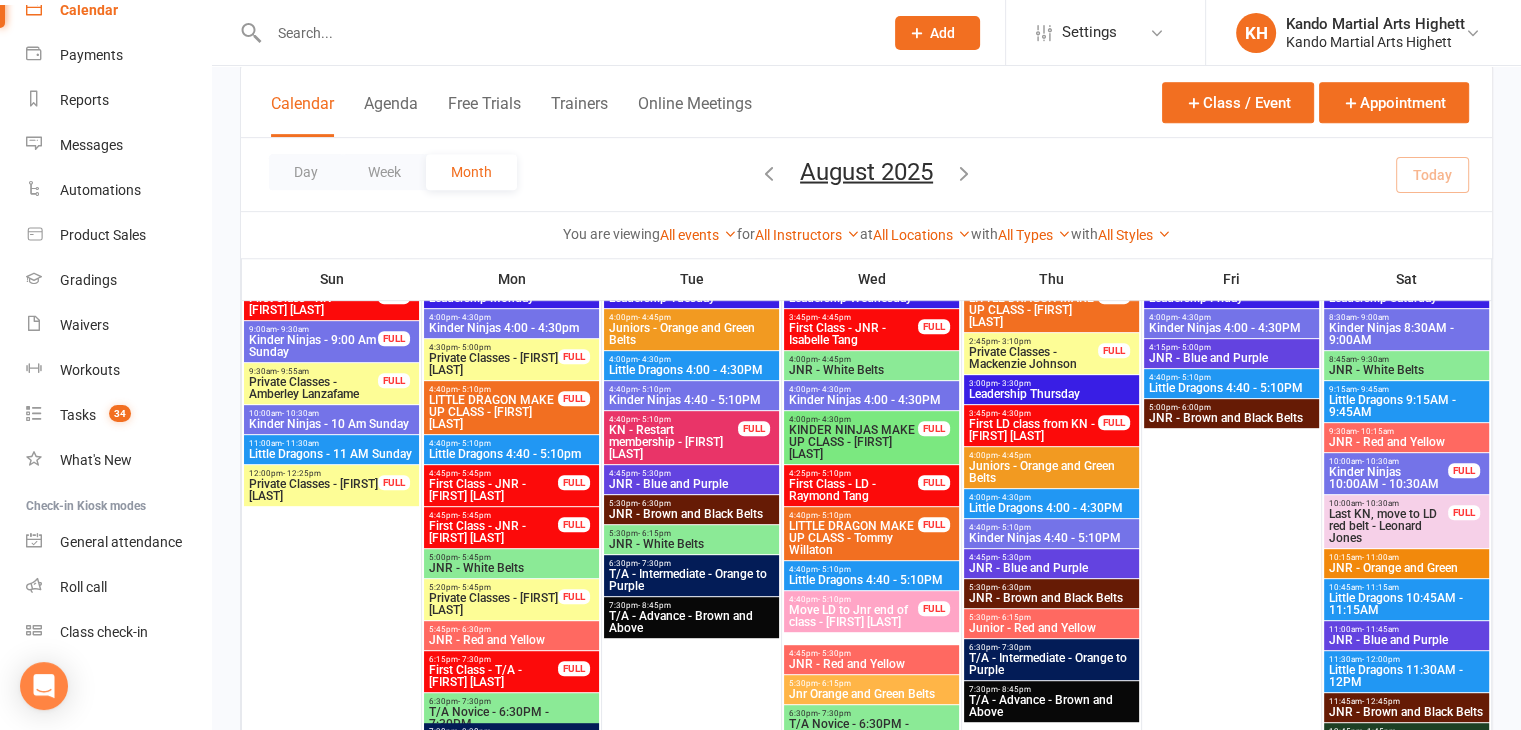 click on "9:15am  - 9:45am" at bounding box center (1406, 389) 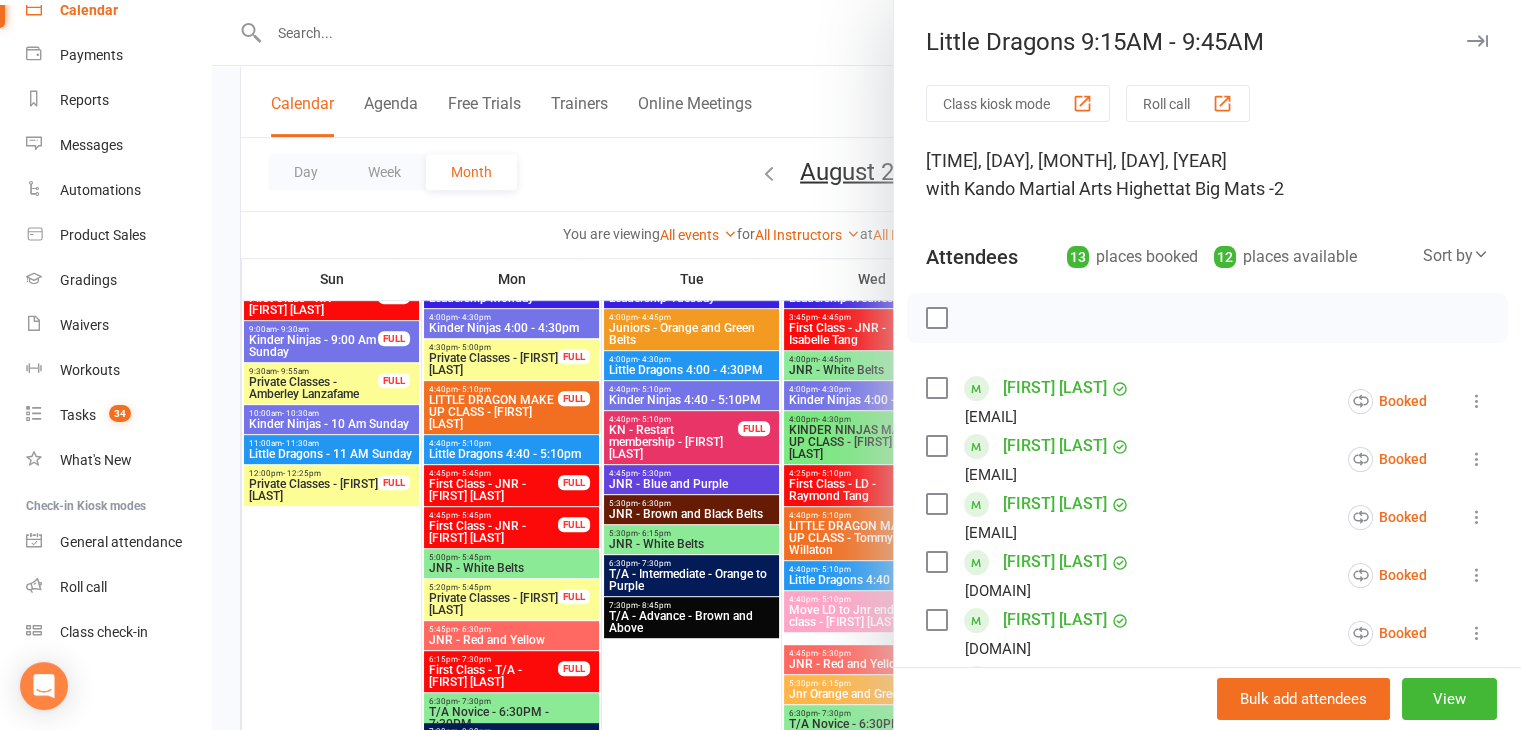 click at bounding box center [1477, 41] 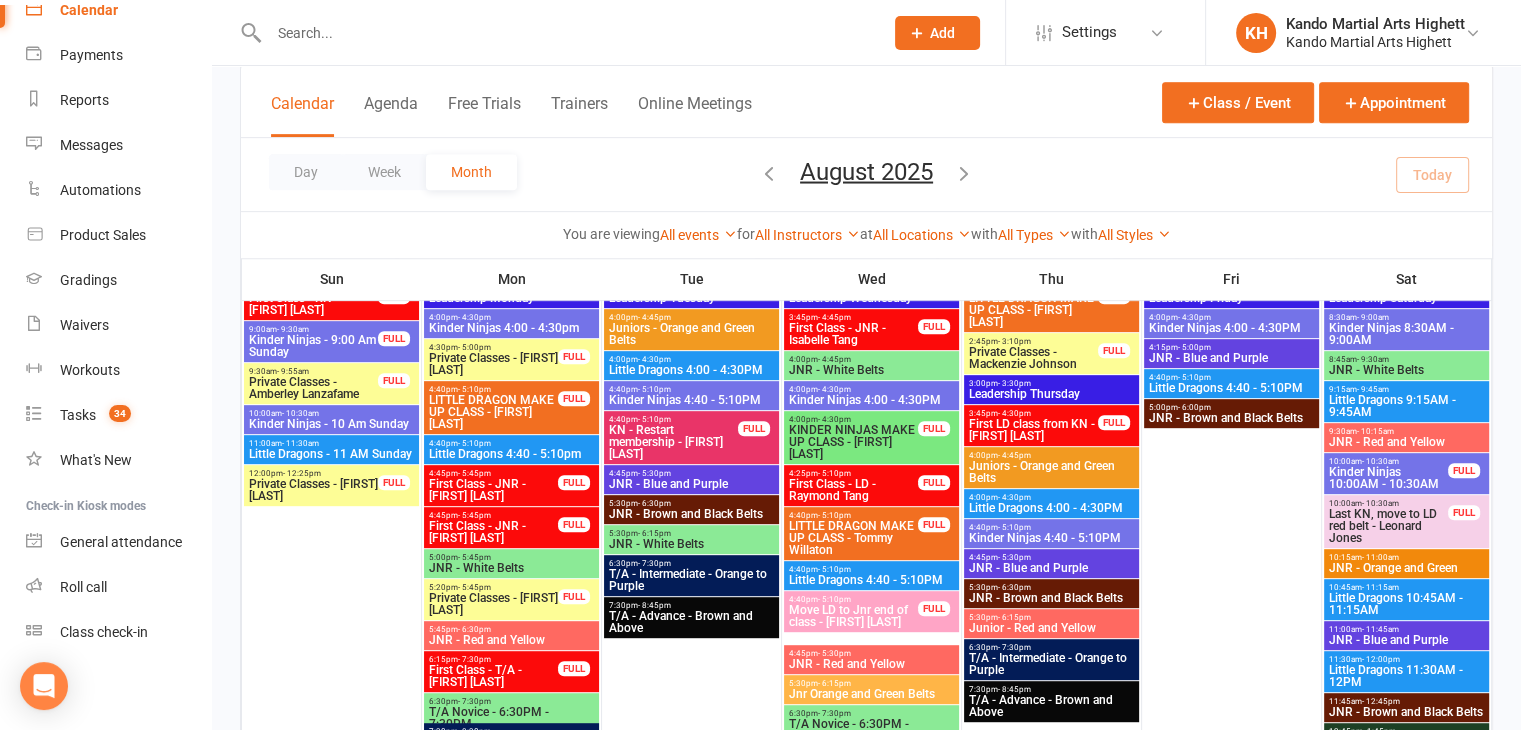 click on "Little Dragons 10:45AM - 11:15AM" at bounding box center [1406, 604] 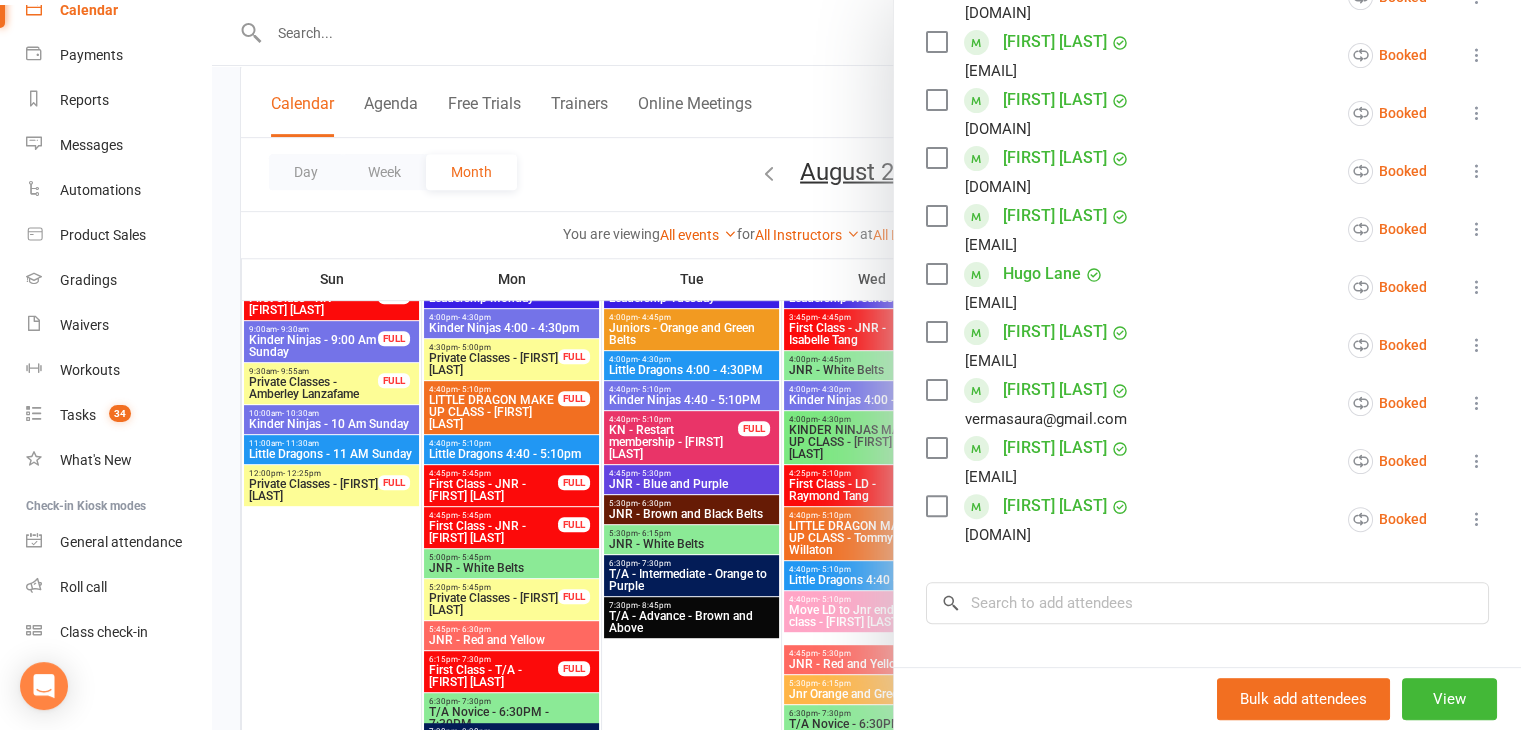 scroll, scrollTop: 463, scrollLeft: 0, axis: vertical 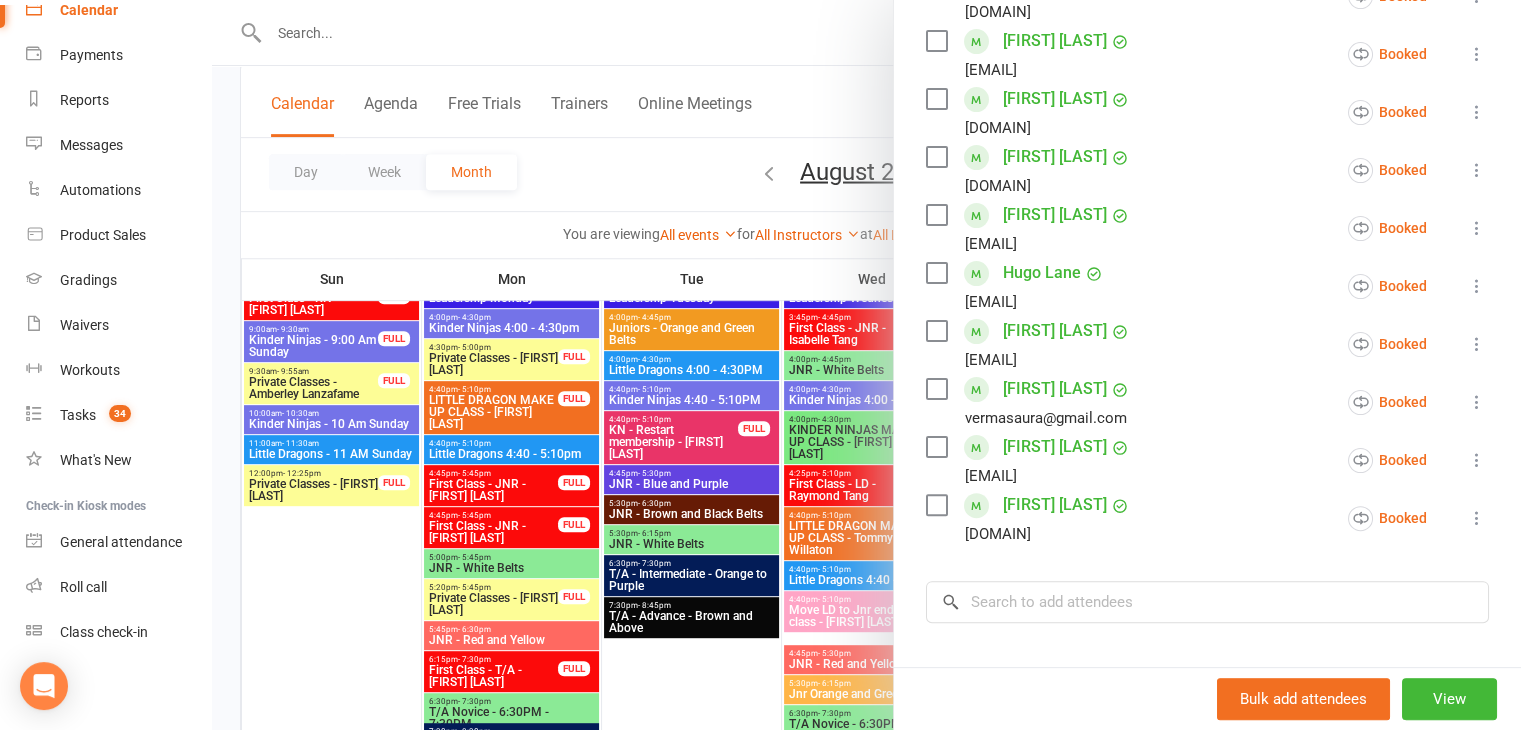 click at bounding box center (1477, 460) 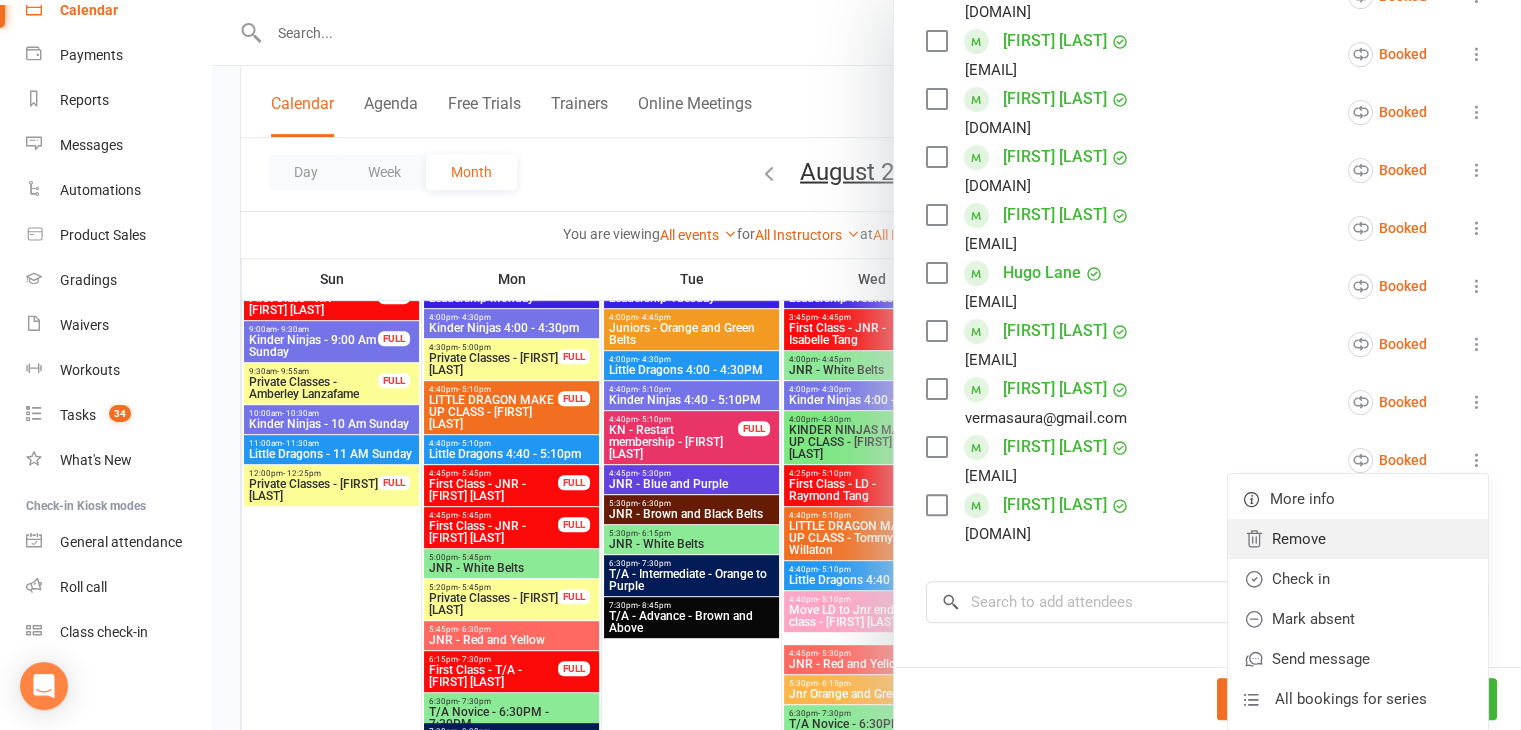 click on "Remove" at bounding box center (1358, 539) 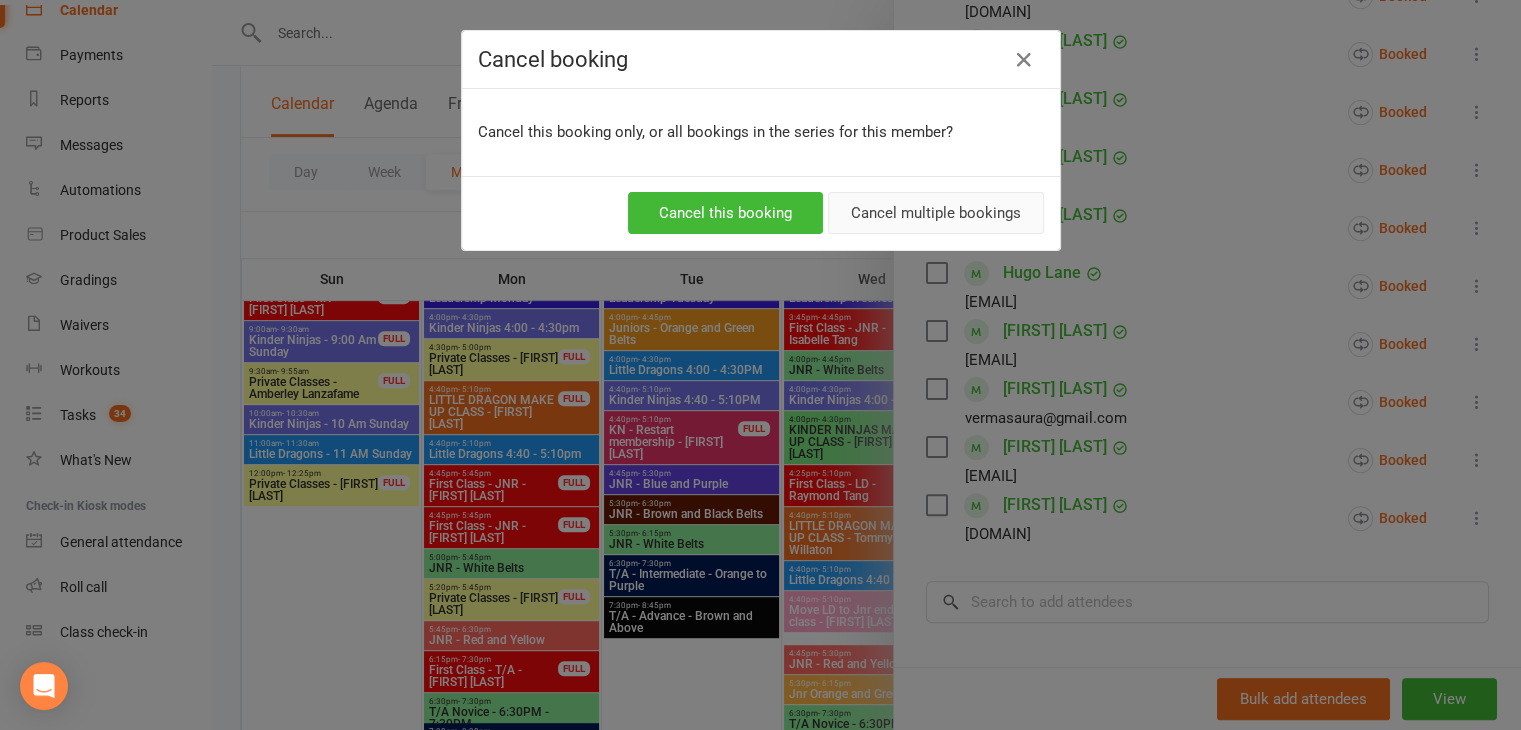 click on "Cancel multiple bookings" at bounding box center (936, 213) 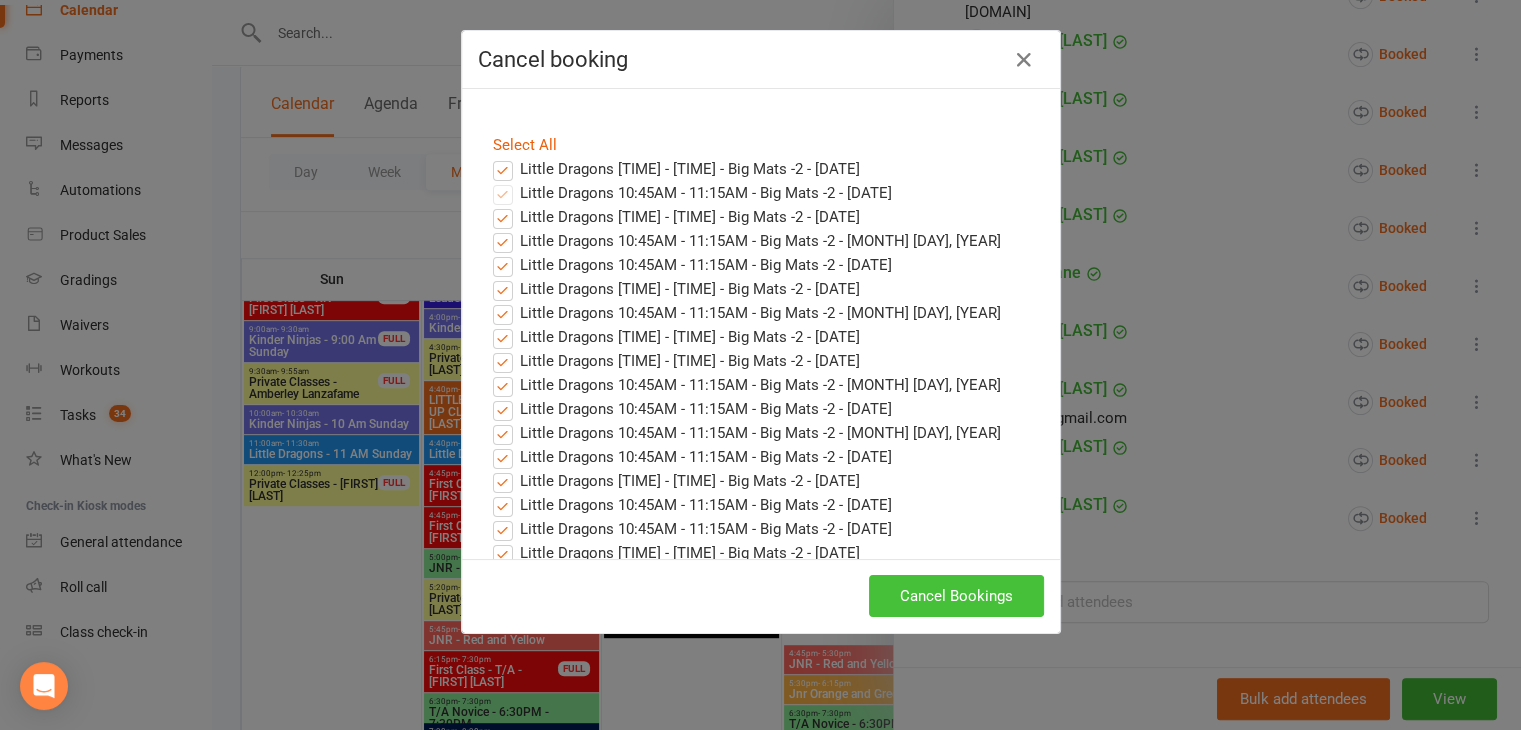 click on "Cancel Bookings" at bounding box center [956, 596] 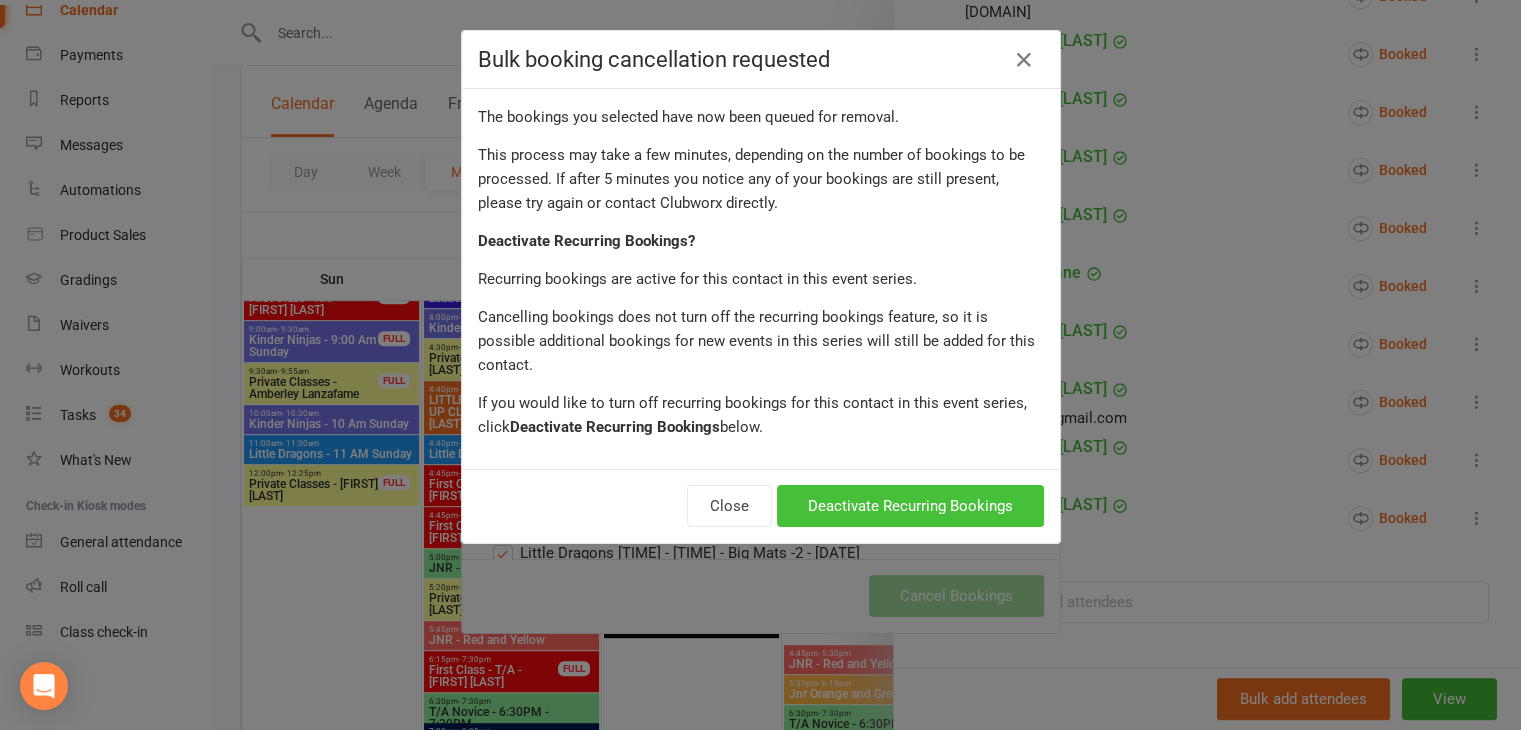 click on "Deactivate Recurring Bookings" at bounding box center (910, 506) 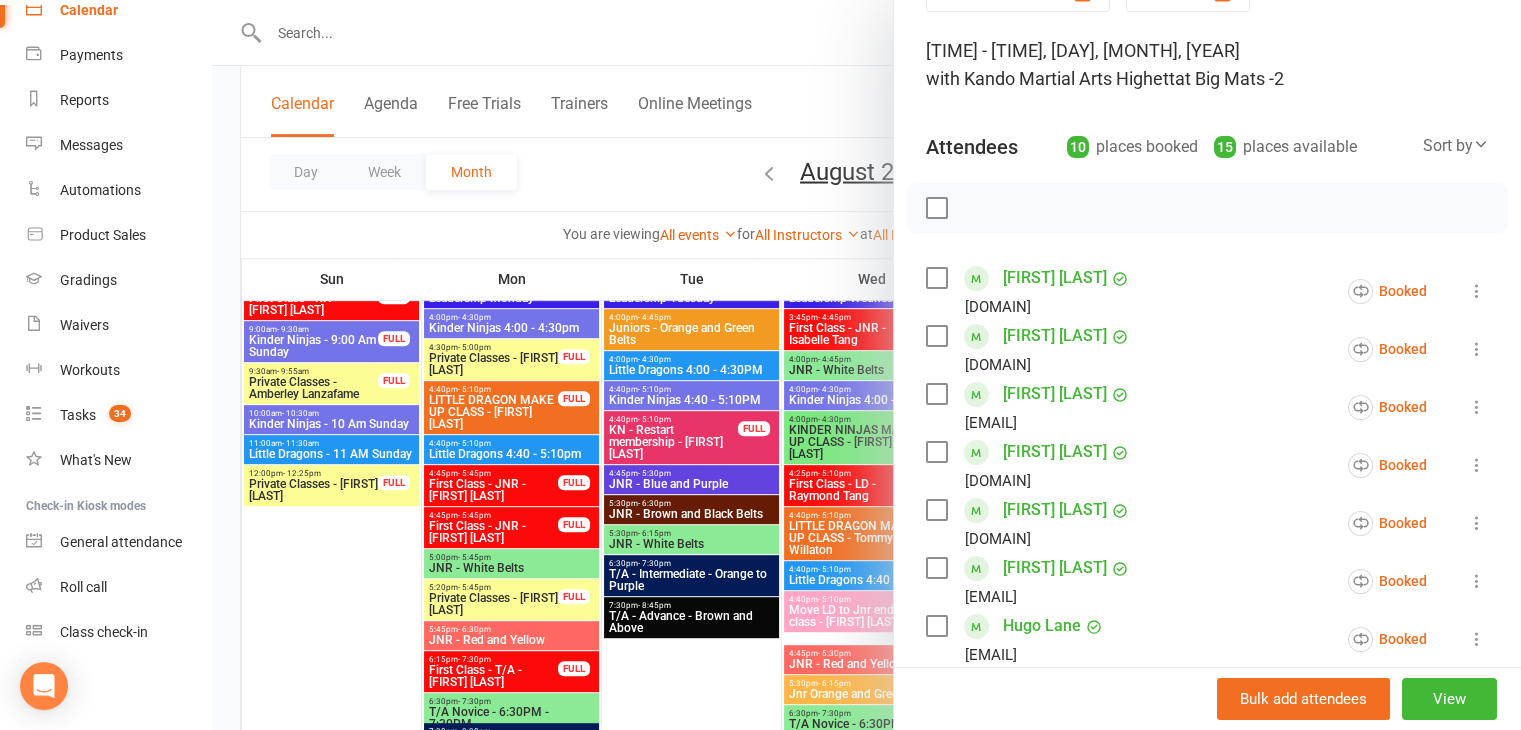 scroll, scrollTop: 0, scrollLeft: 0, axis: both 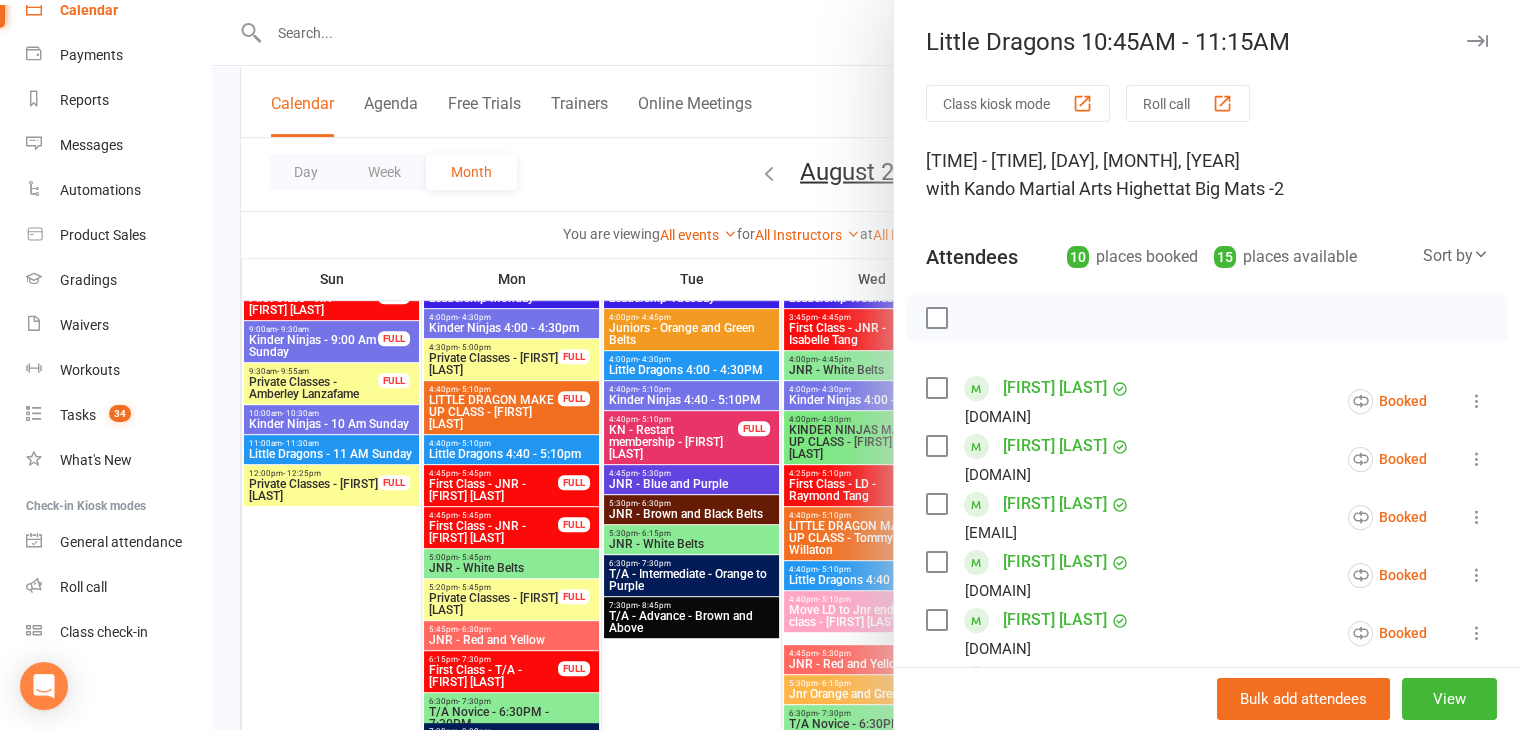 click at bounding box center [1477, 41] 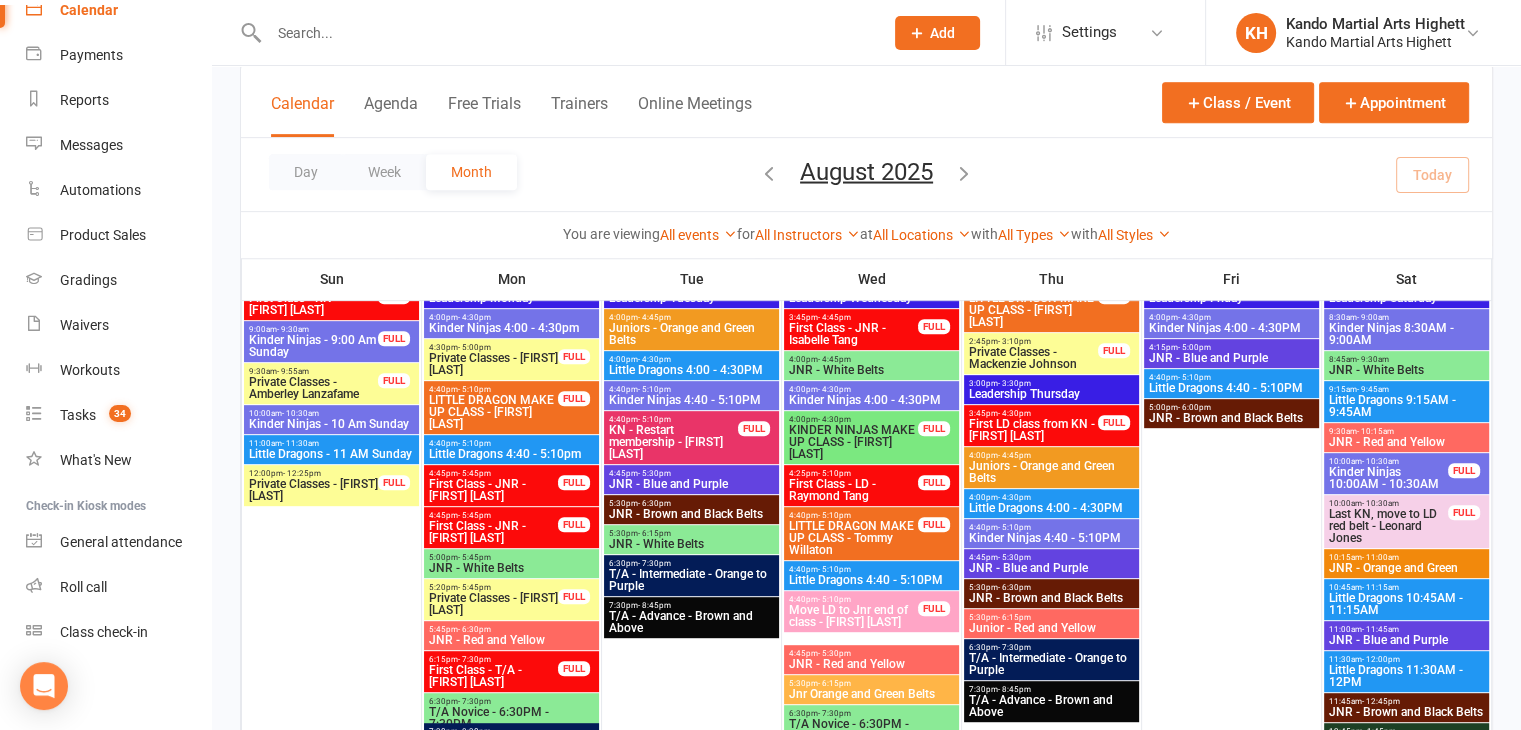 click on "Little Dragons 9:15AM - 9:45AM" at bounding box center [1406, 406] 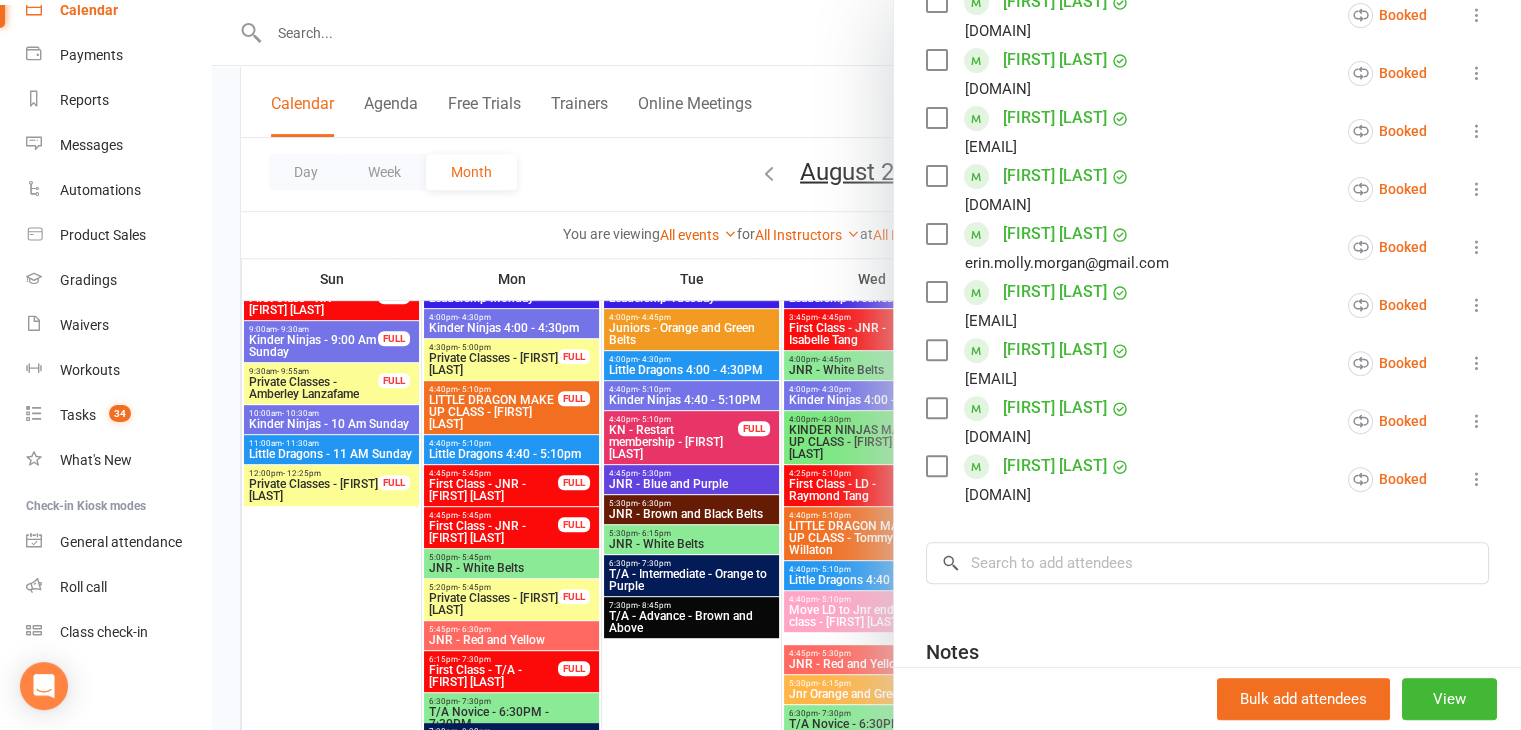 scroll, scrollTop: 619, scrollLeft: 0, axis: vertical 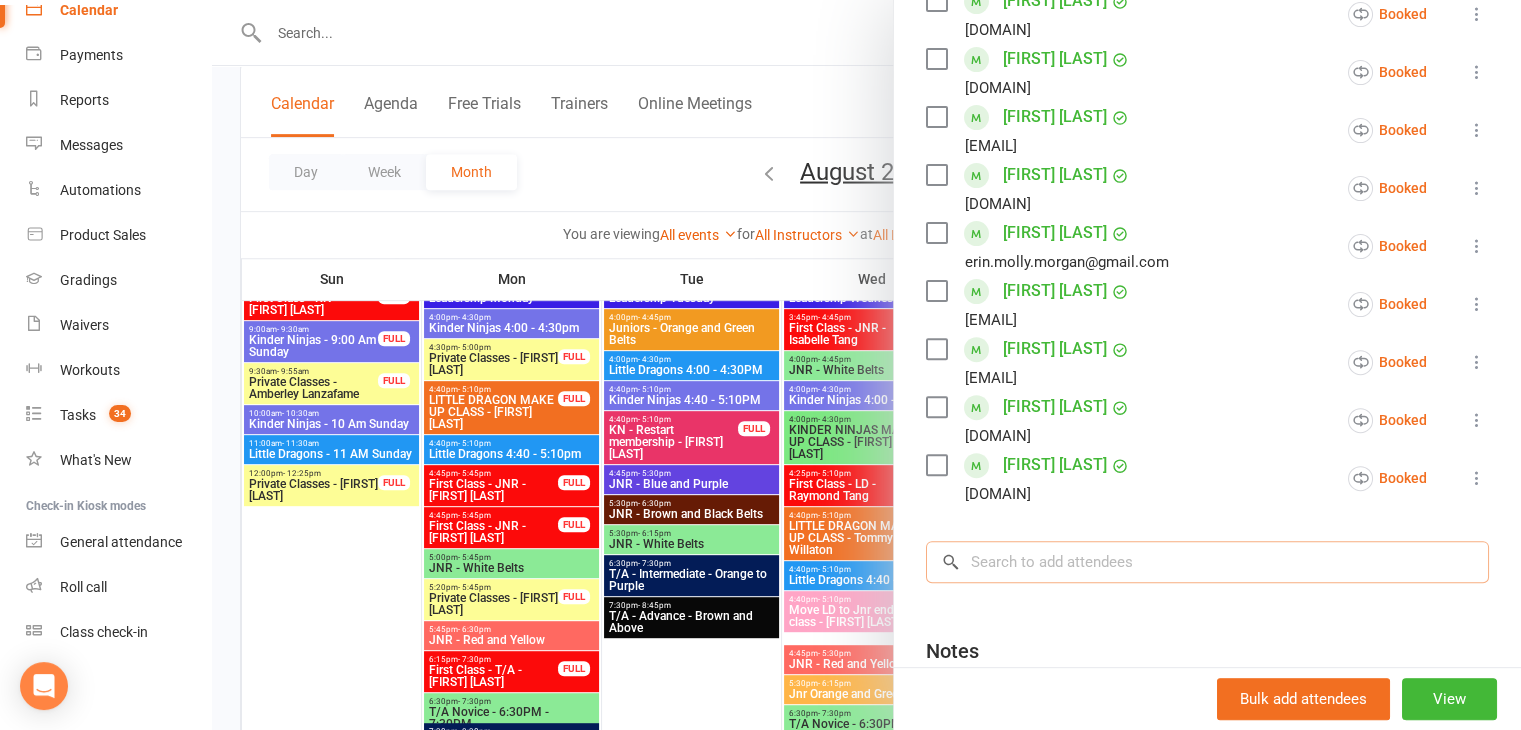 click at bounding box center [1207, 562] 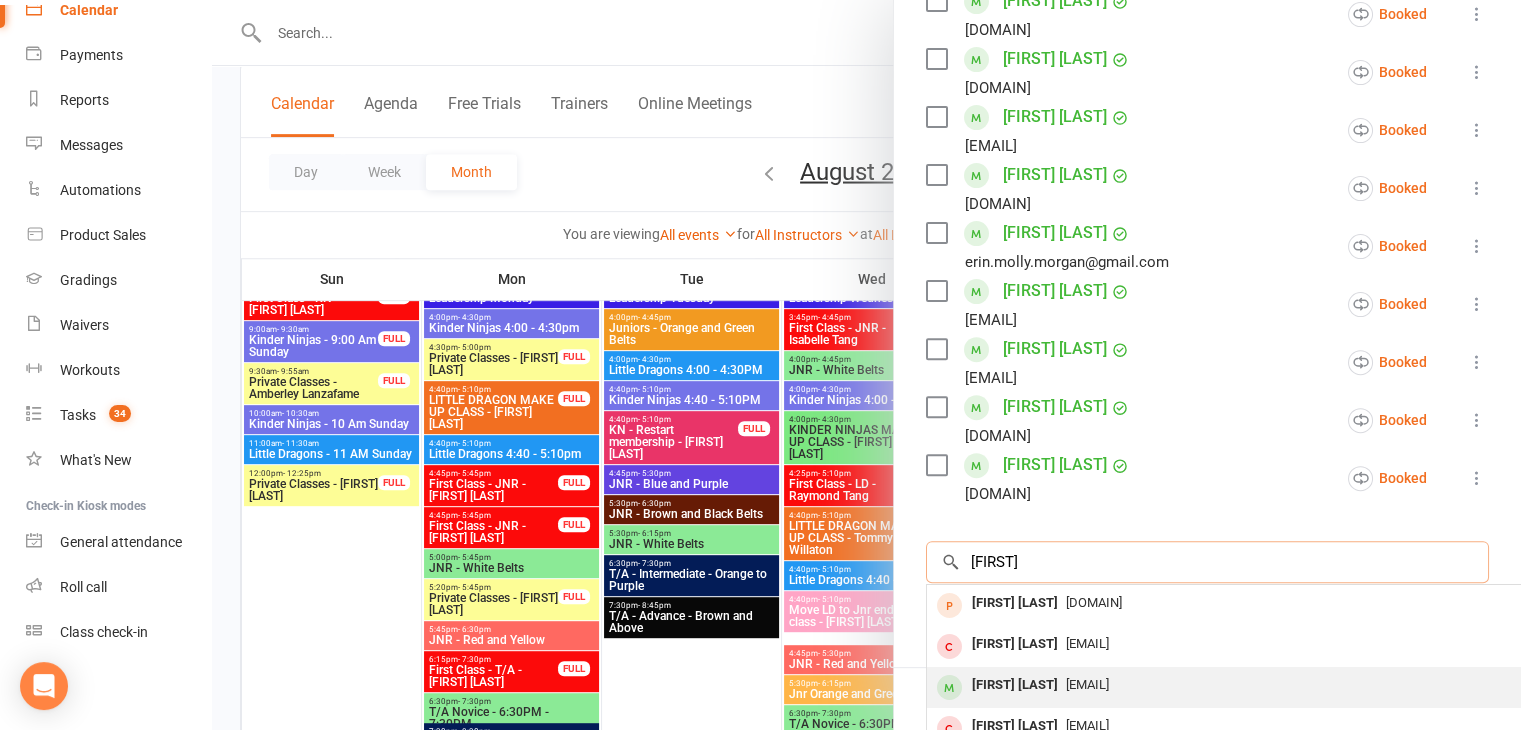 type on "[FIRST]" 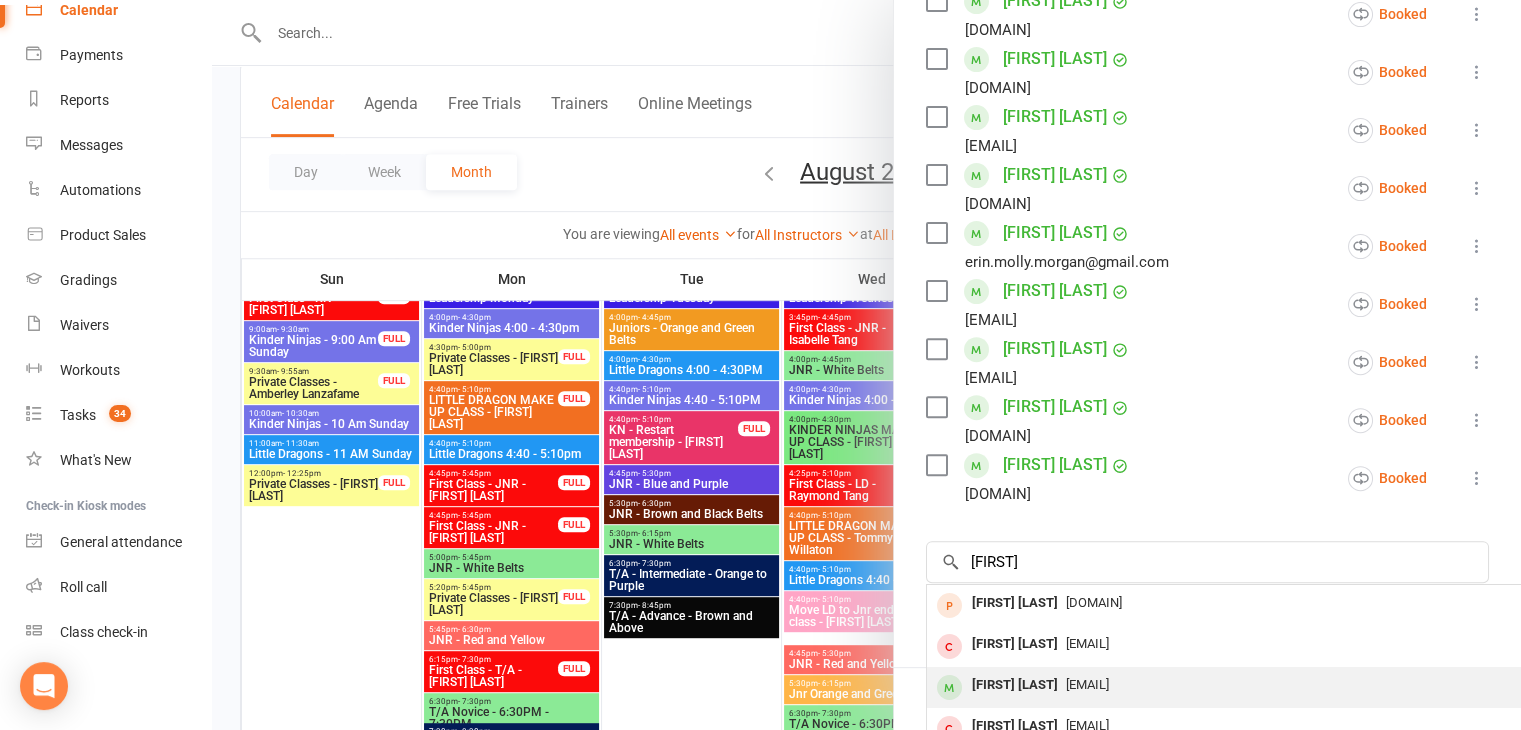 click on "[FIRST] [LAST]" at bounding box center [1015, 685] 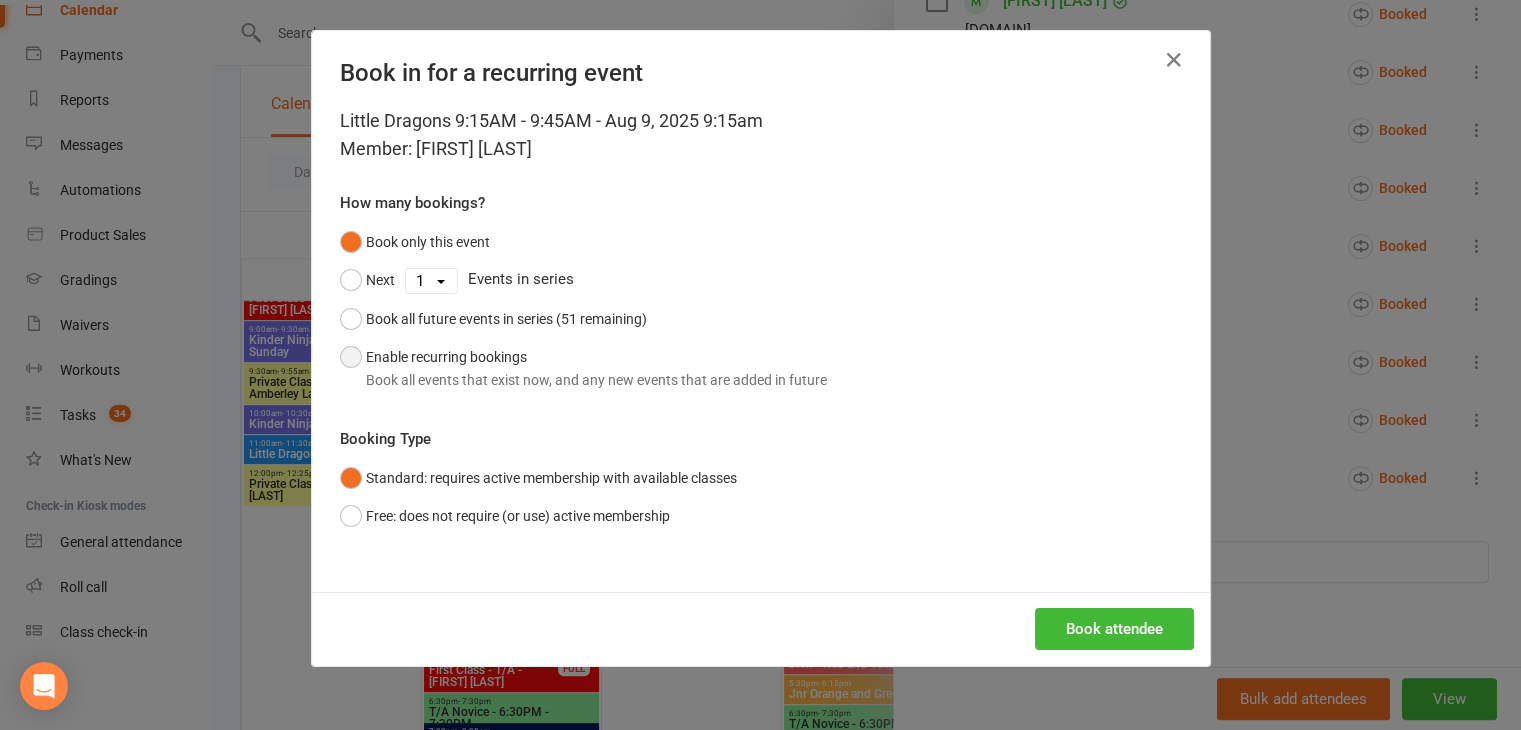 click on "Enable recurring bookings Book all events that exist now, and any new events that are added in future" at bounding box center (583, 368) 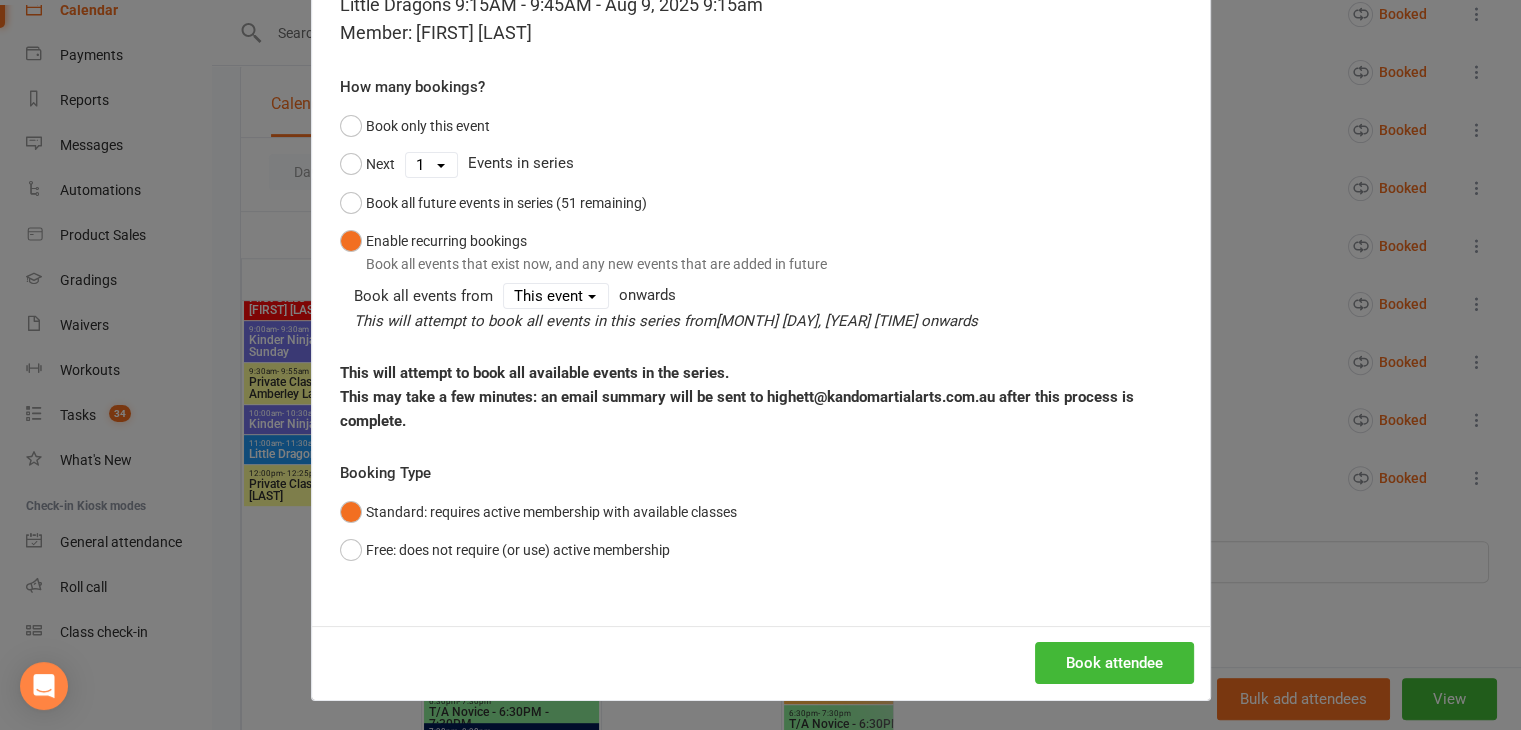 scroll, scrollTop: 115, scrollLeft: 0, axis: vertical 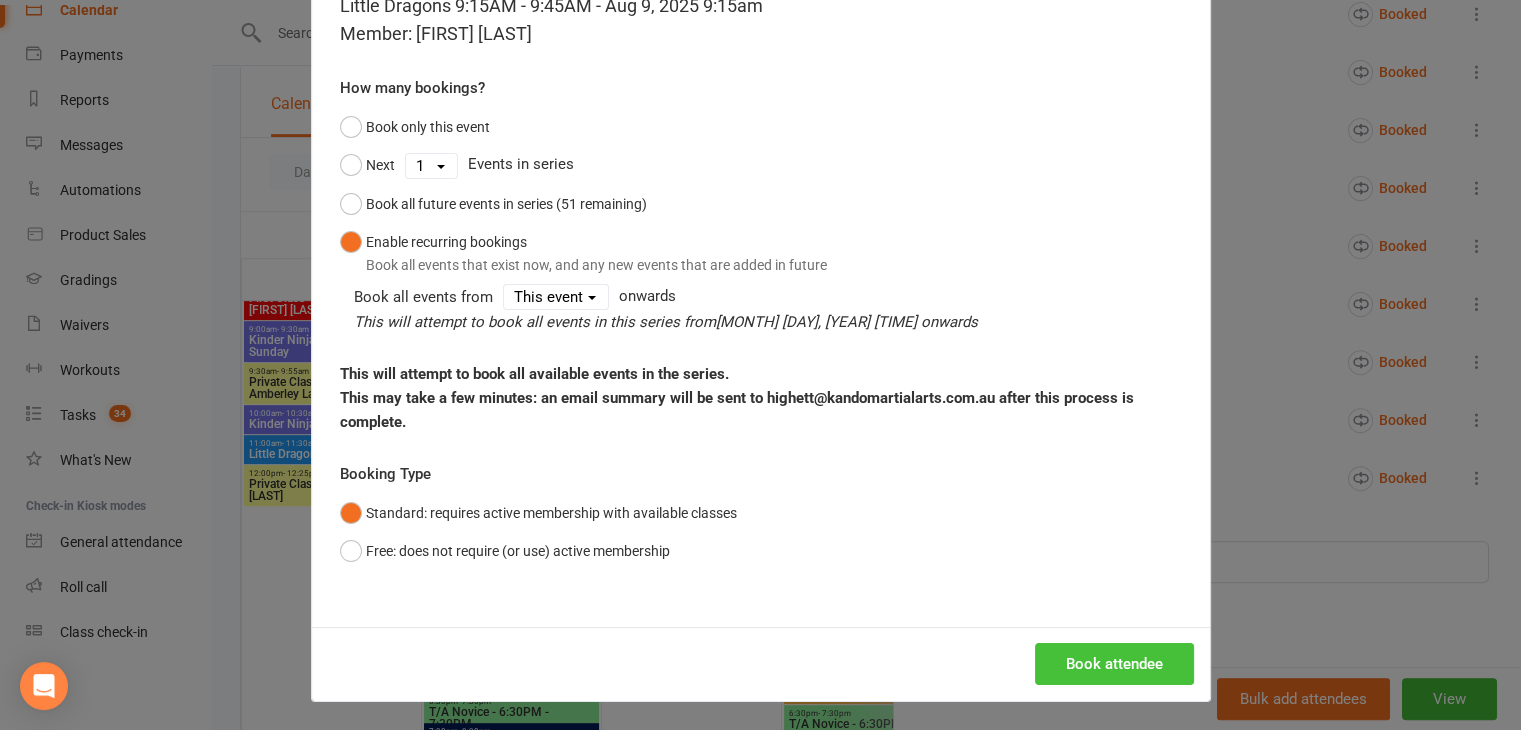 click on "Book attendee" at bounding box center [1114, 664] 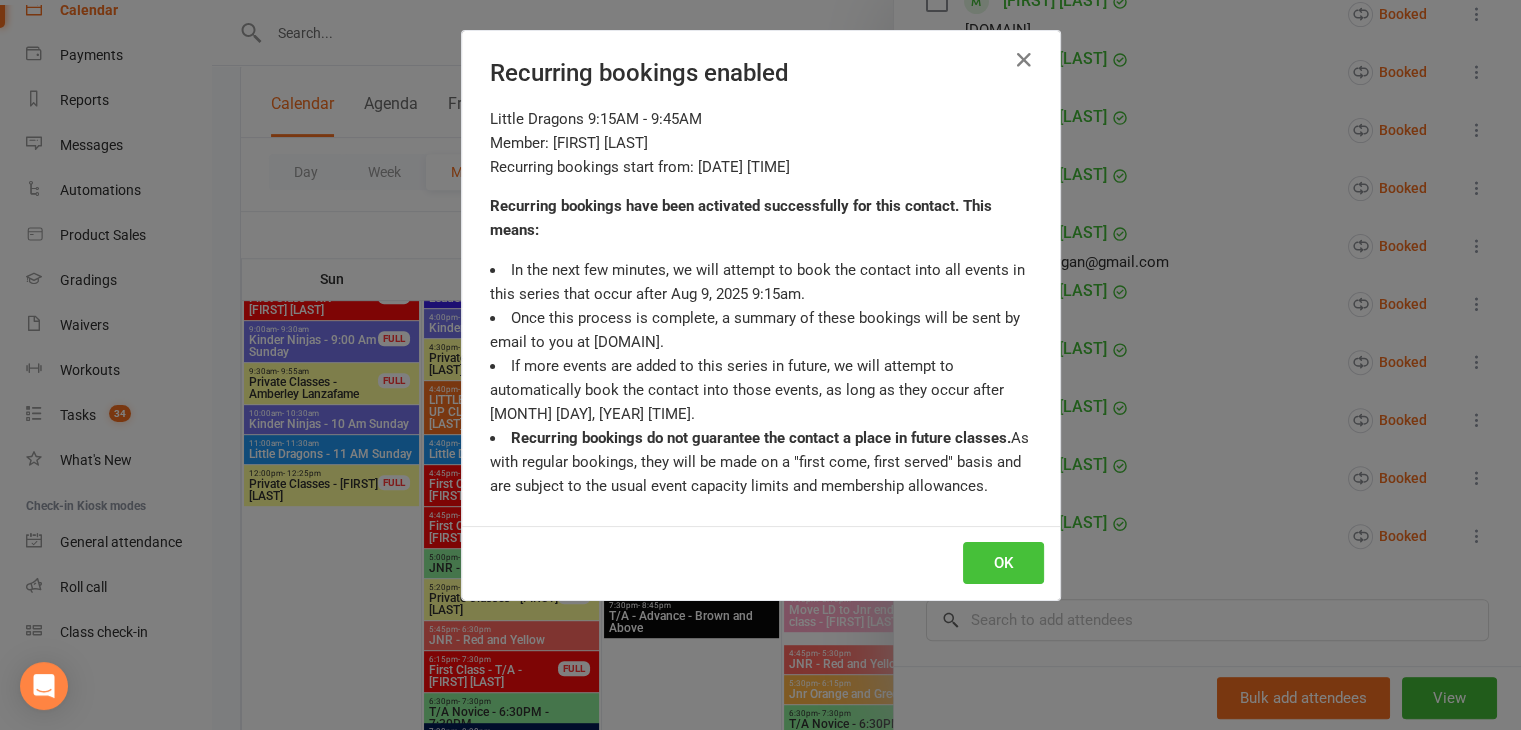 click on "OK" at bounding box center [1003, 563] 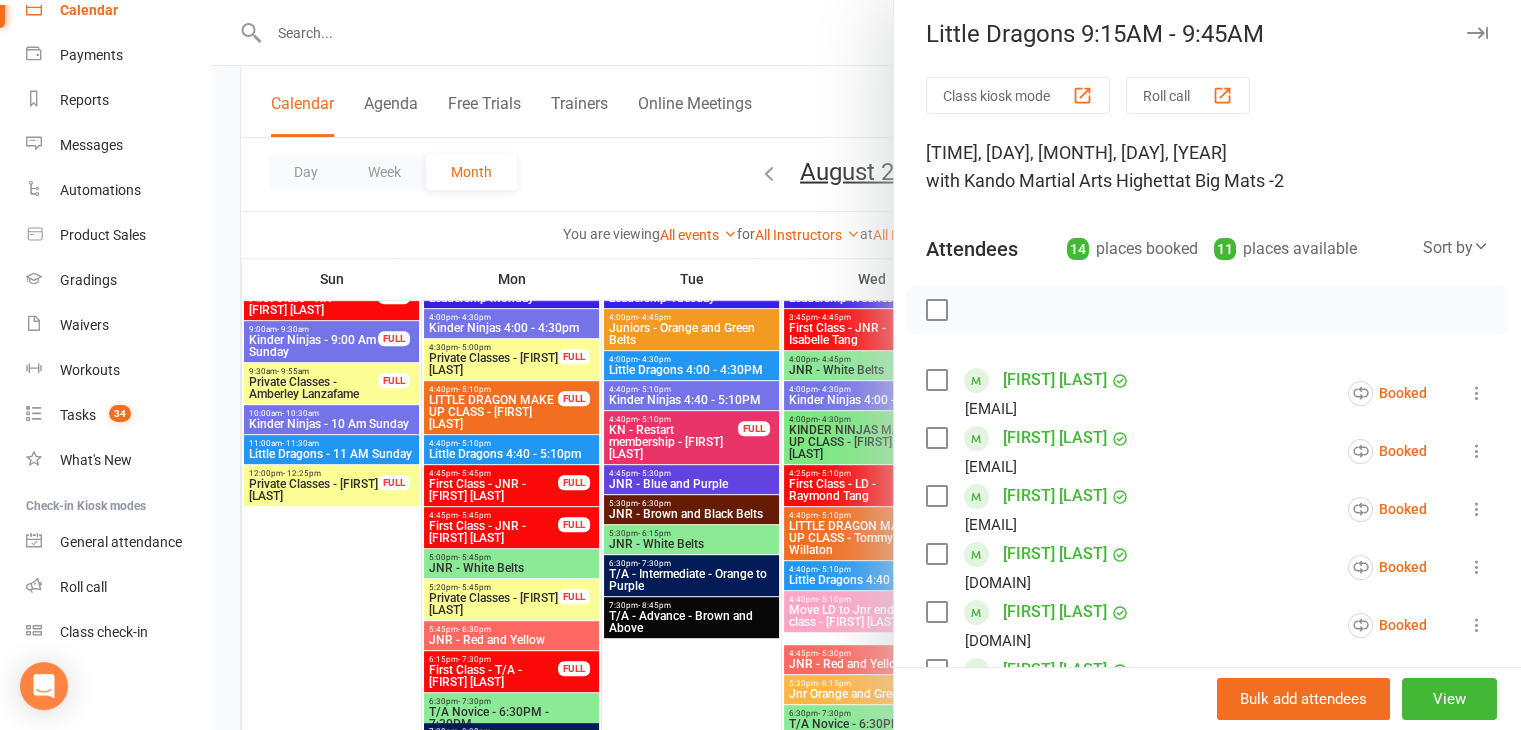scroll, scrollTop: 0, scrollLeft: 0, axis: both 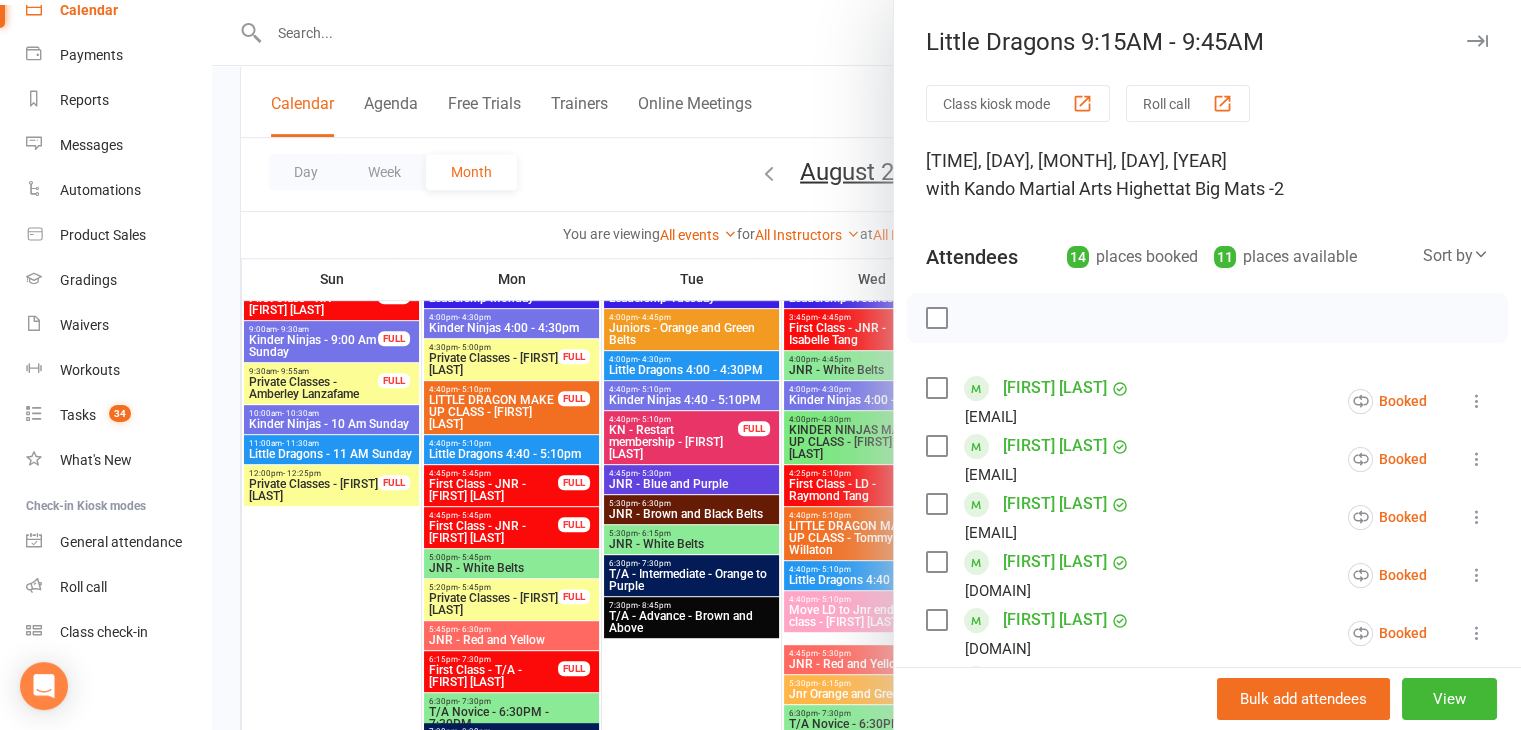 click at bounding box center (1477, 41) 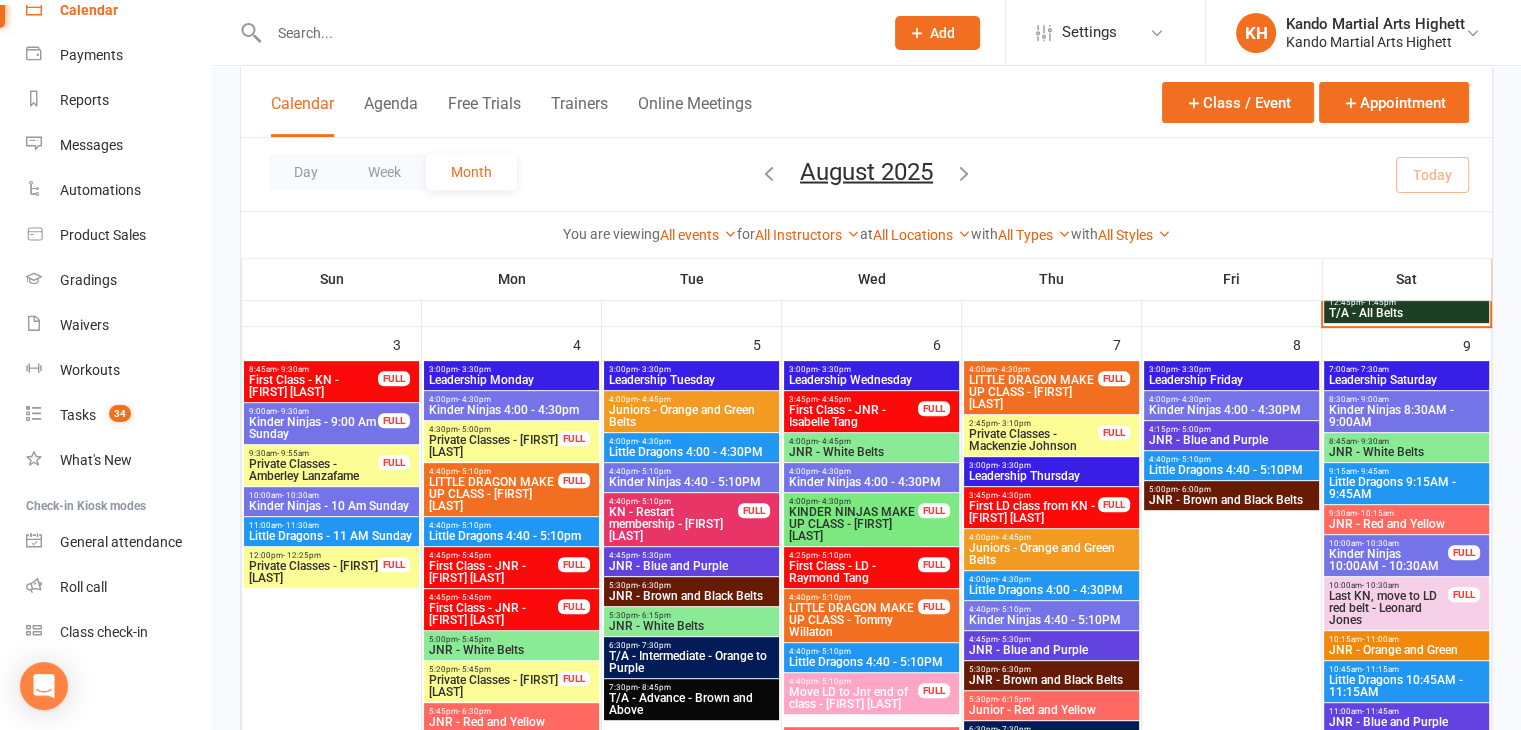 scroll, scrollTop: 814, scrollLeft: 0, axis: vertical 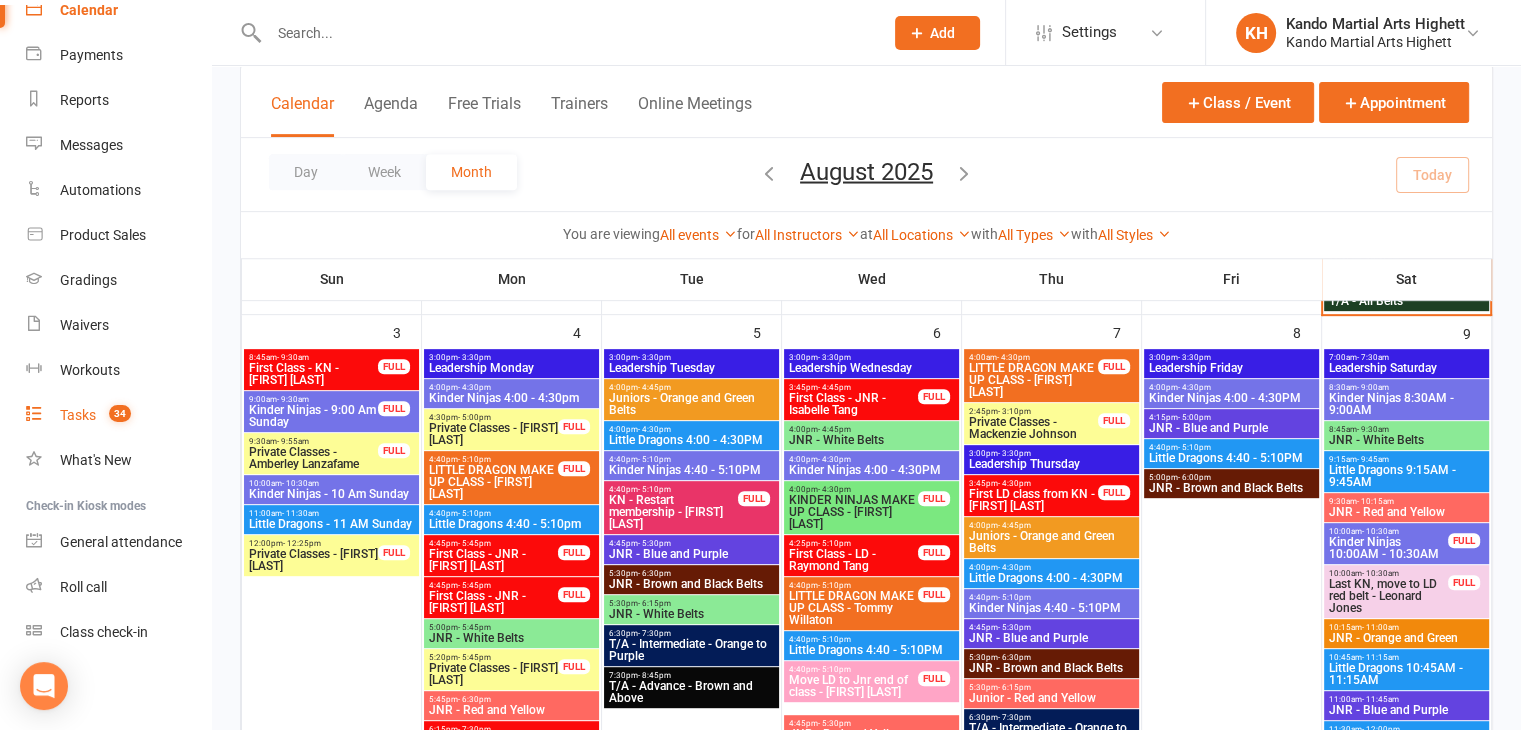 click on "Tasks" at bounding box center [78, 415] 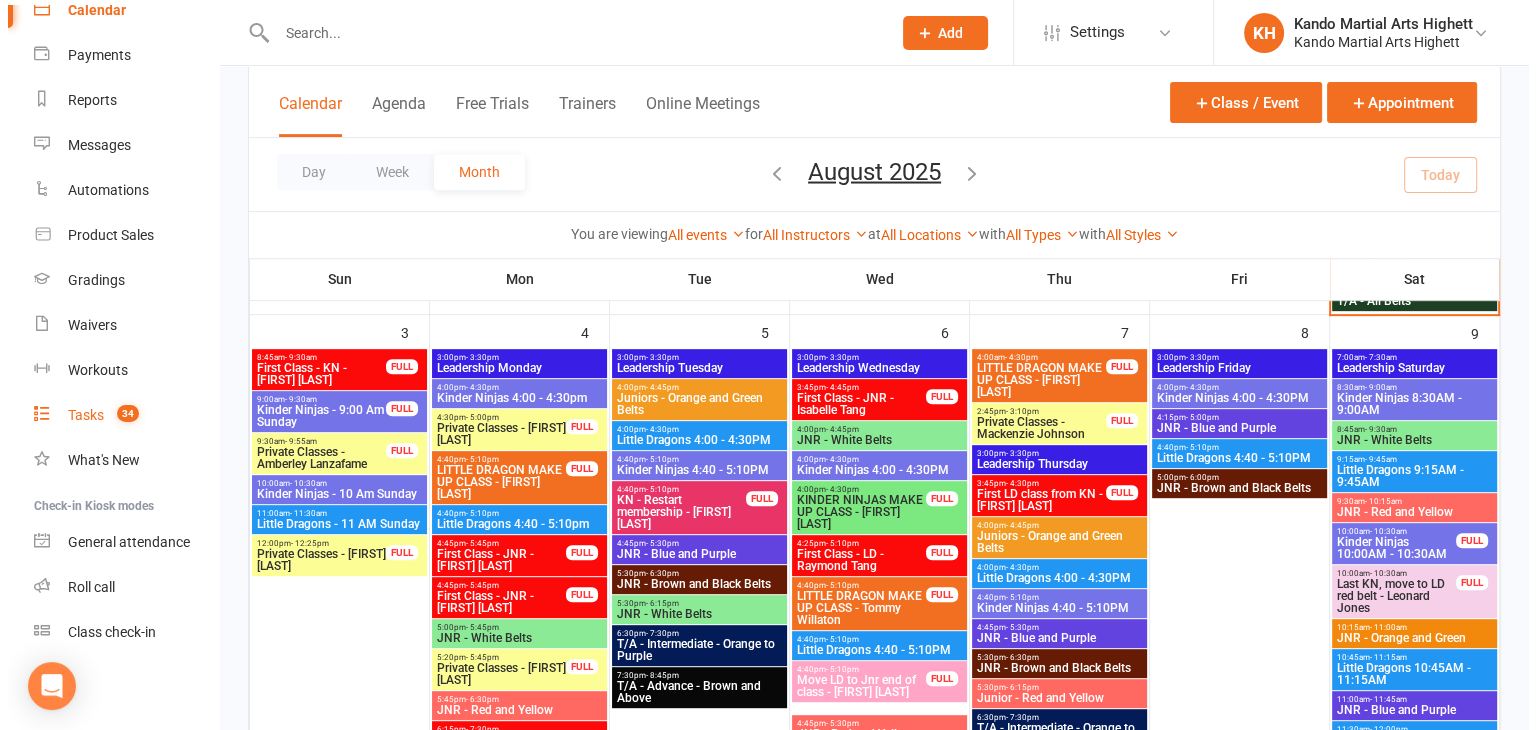 scroll, scrollTop: 0, scrollLeft: 0, axis: both 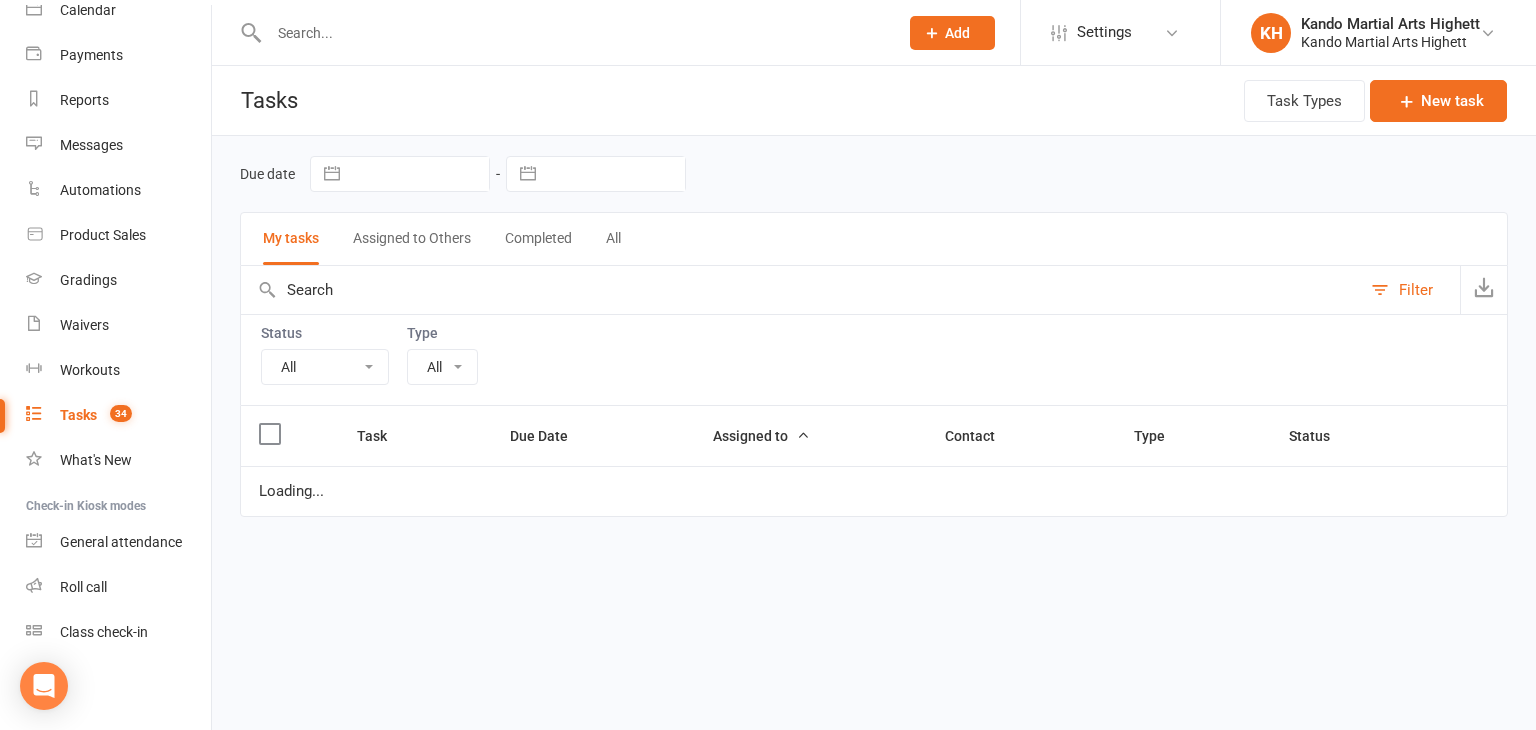 select on "14678" 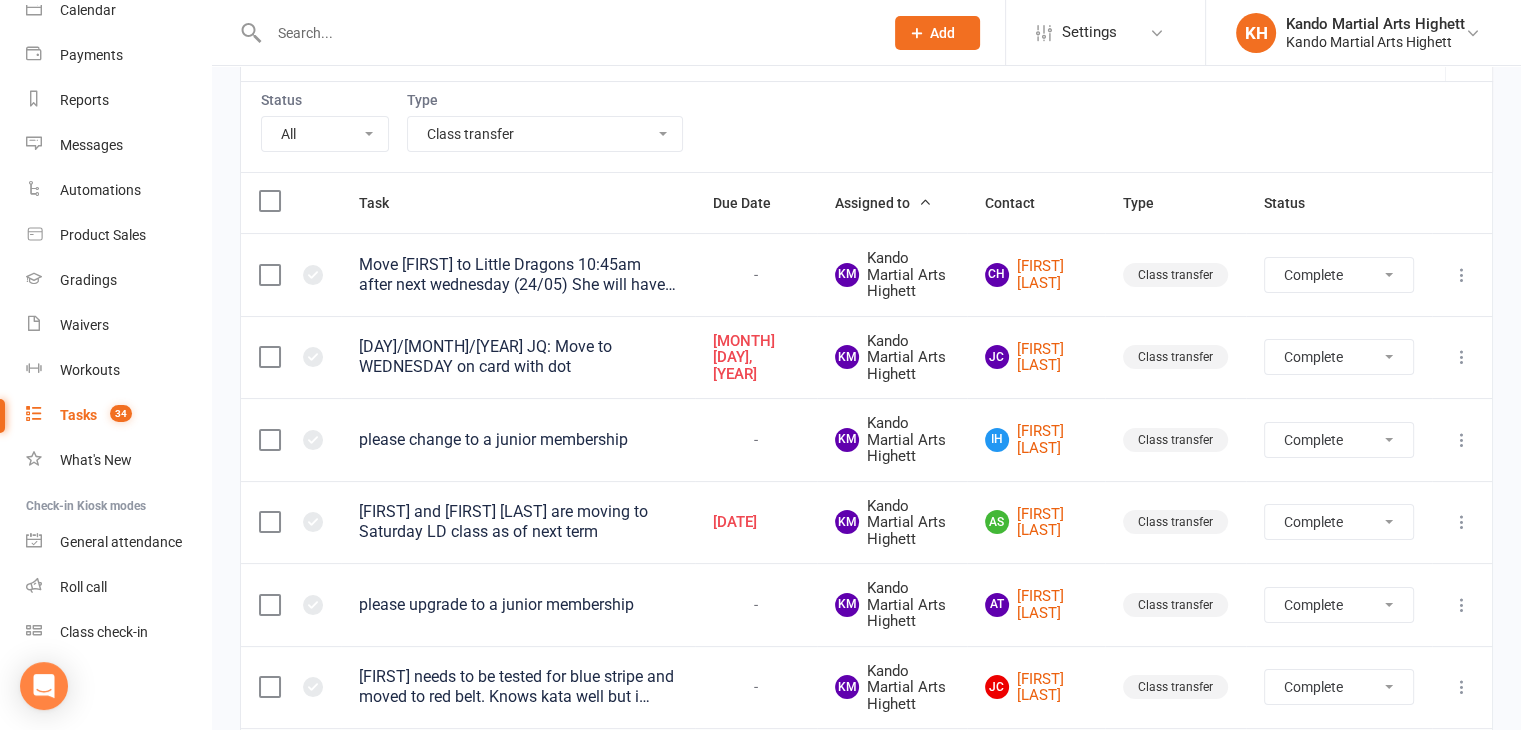 scroll, scrollTop: 232, scrollLeft: 0, axis: vertical 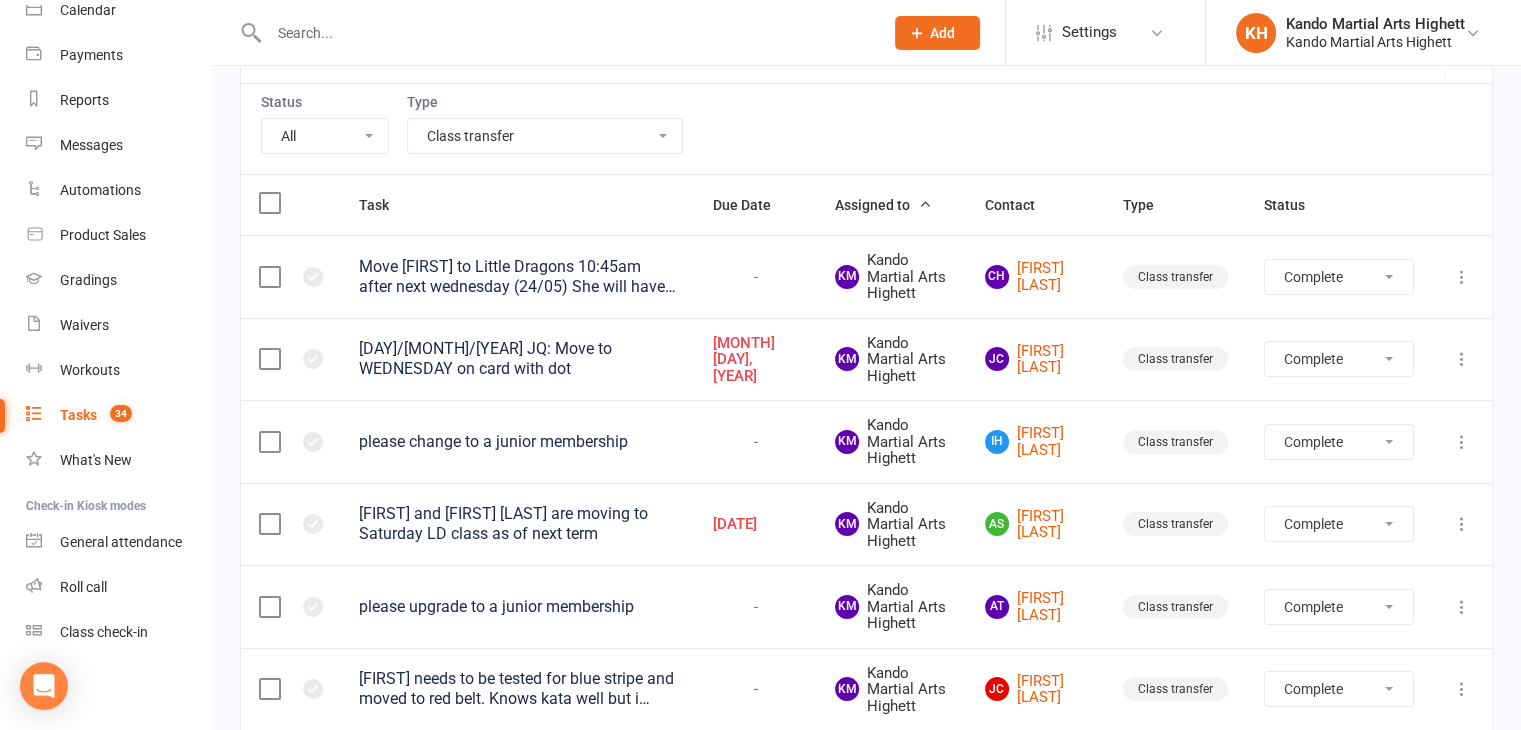 click on "Type All Admin Cancellation Class transfer Courtesy call Create welcome card E-mail Enquiry External In-class related Joining pack Ld/kn certificate and belt Leadership Membership related Phone call Staff communication Stock Suspension Waiting list - friday kn Waiting list - friday ld Waiting list - monday kn Waiting list - monday ld Waiting list - saturday 10:45 ld Waiting list - saturday 10am kn Waiting list - saturday 11:30am ld Waiting list - saturday 8:30 kn Waiting list - saturday 9:15 am ld Waiting list - sunday kn 10am Waiting list - thursday kn Waiting list - thursday ld Waiting list - tuesday kn Waiting list - tuesday ld Waiting list - wednesday kn Waiting list - wednesday ld Waitlist - sunday kn Waitlist - sunday ld Waiver approved - not contacted Waiver approved - waiting response" at bounding box center (545, 124) 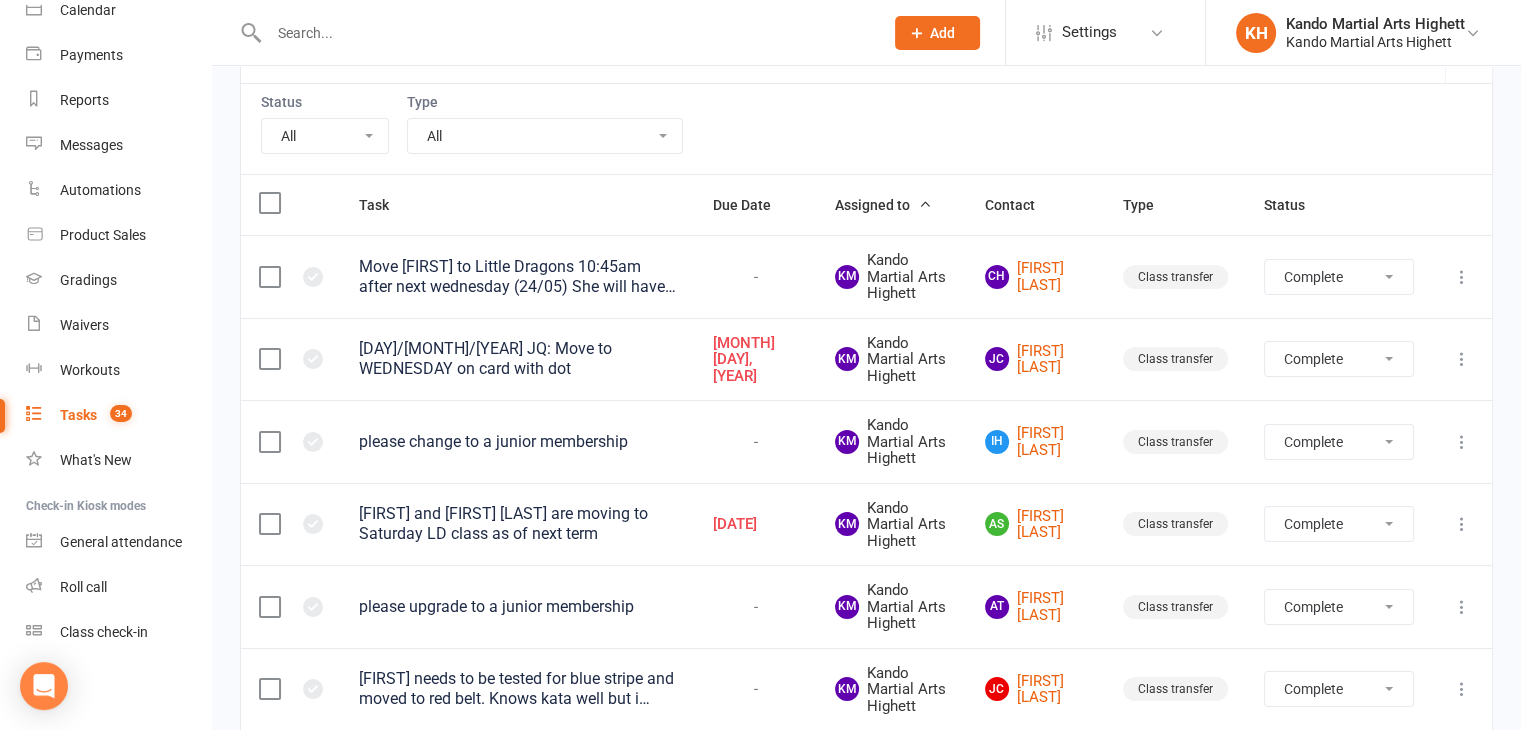 click on "All Admin Cancellation Class transfer Courtesy call Create welcome card E-mail Enquiry External In-class related Joining pack Ld/kn certificate and belt Leadership Membership related Phone call Staff communication Stock Suspension Waiting list - friday kn Waiting list - friday ld Waiting list - monday kn Waiting list - monday ld Waiting list - saturday 10:45 ld Waiting list - saturday 10am kn Waiting list - saturday 11:30am ld Waiting list - saturday 8:30 kn Waiting list - saturday 9:15 am ld Waiting list - sunday kn 10am Waiting list - thursday kn Waiting list - thursday ld Waiting list - tuesday kn Waiting list - tuesday ld Waiting list - wednesday kn Waiting list - wednesday ld Waitlist - sunday kn Waitlist - sunday ld Waiver approved - not contacted Waiver approved - waiting response" at bounding box center [545, 136] 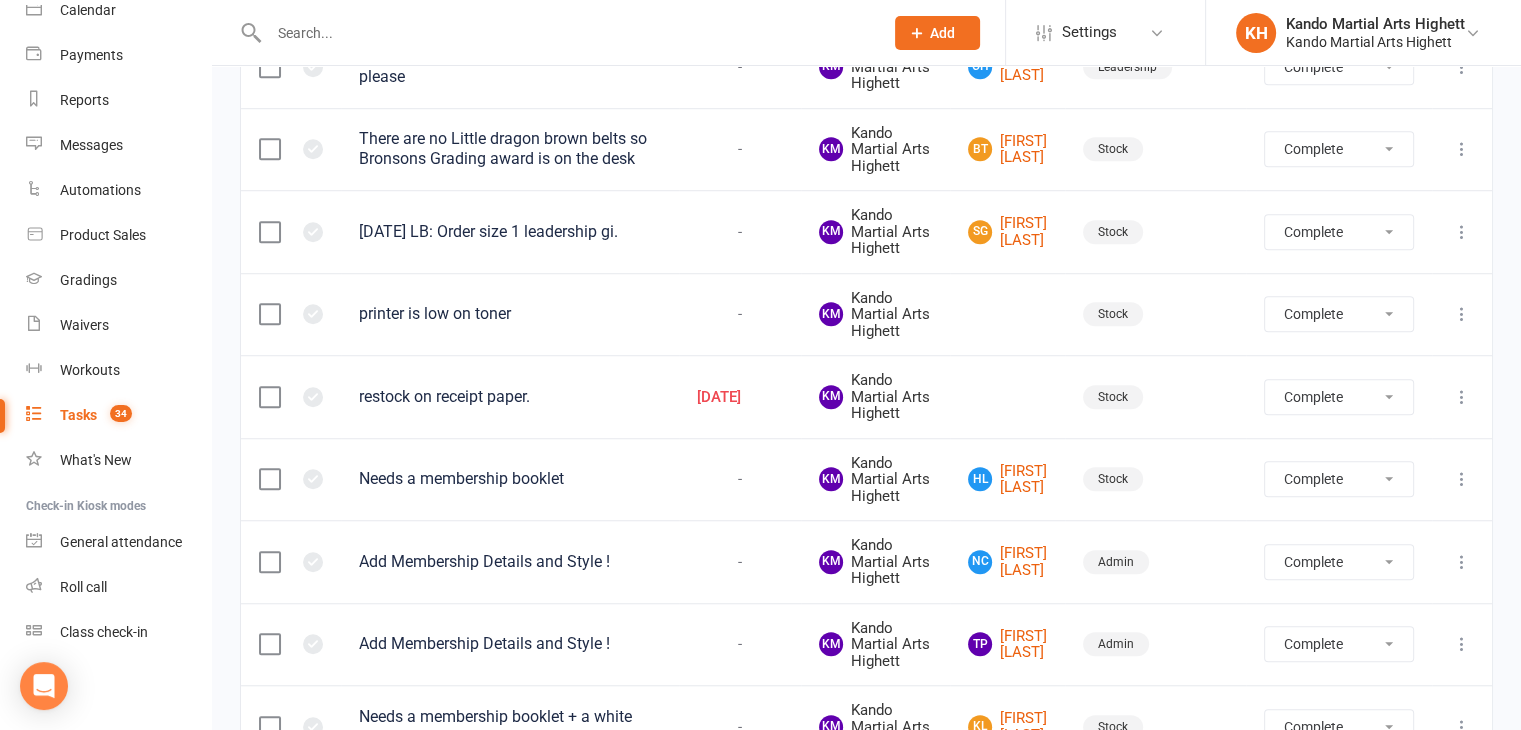 scroll, scrollTop: 1432, scrollLeft: 0, axis: vertical 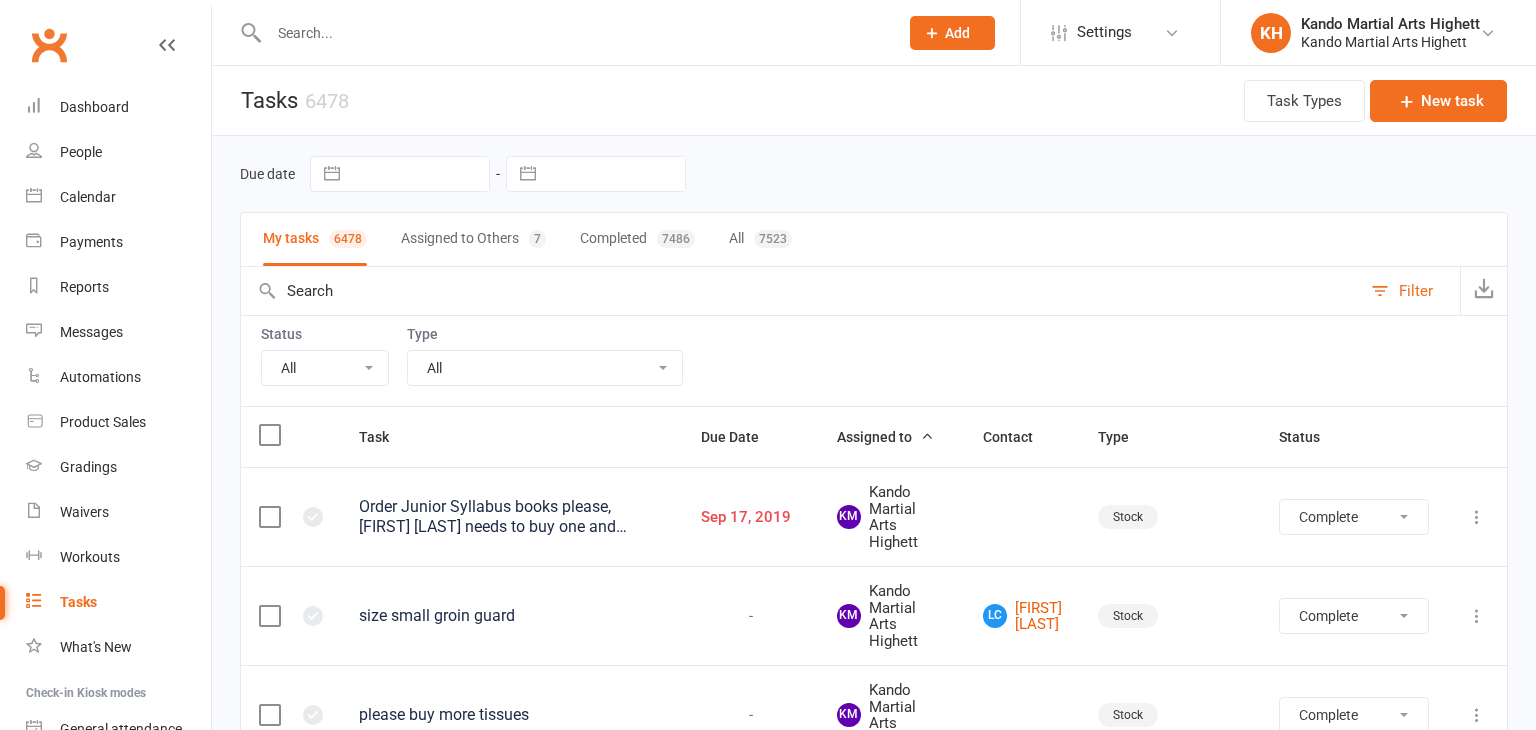 select on "finished" 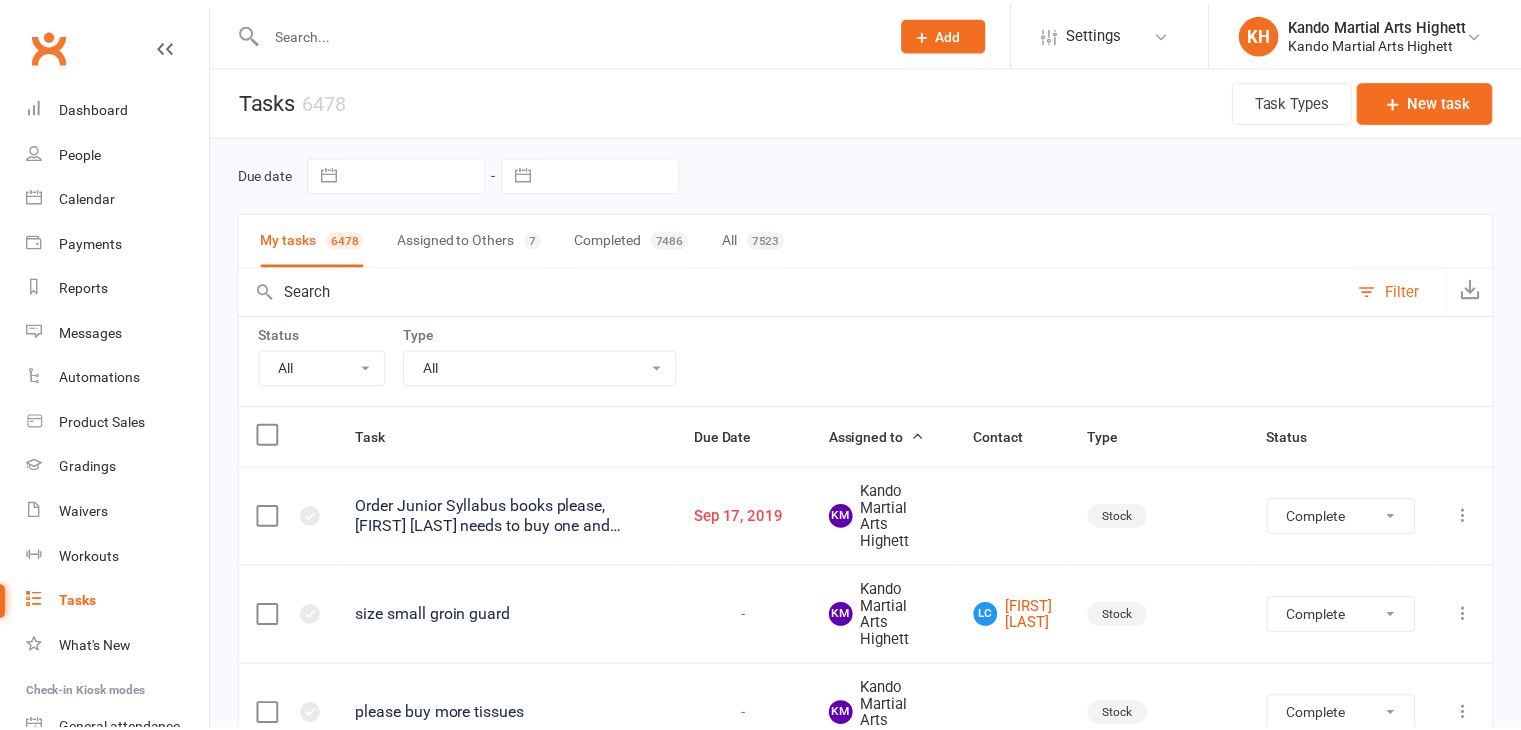 scroll, scrollTop: 1432, scrollLeft: 0, axis: vertical 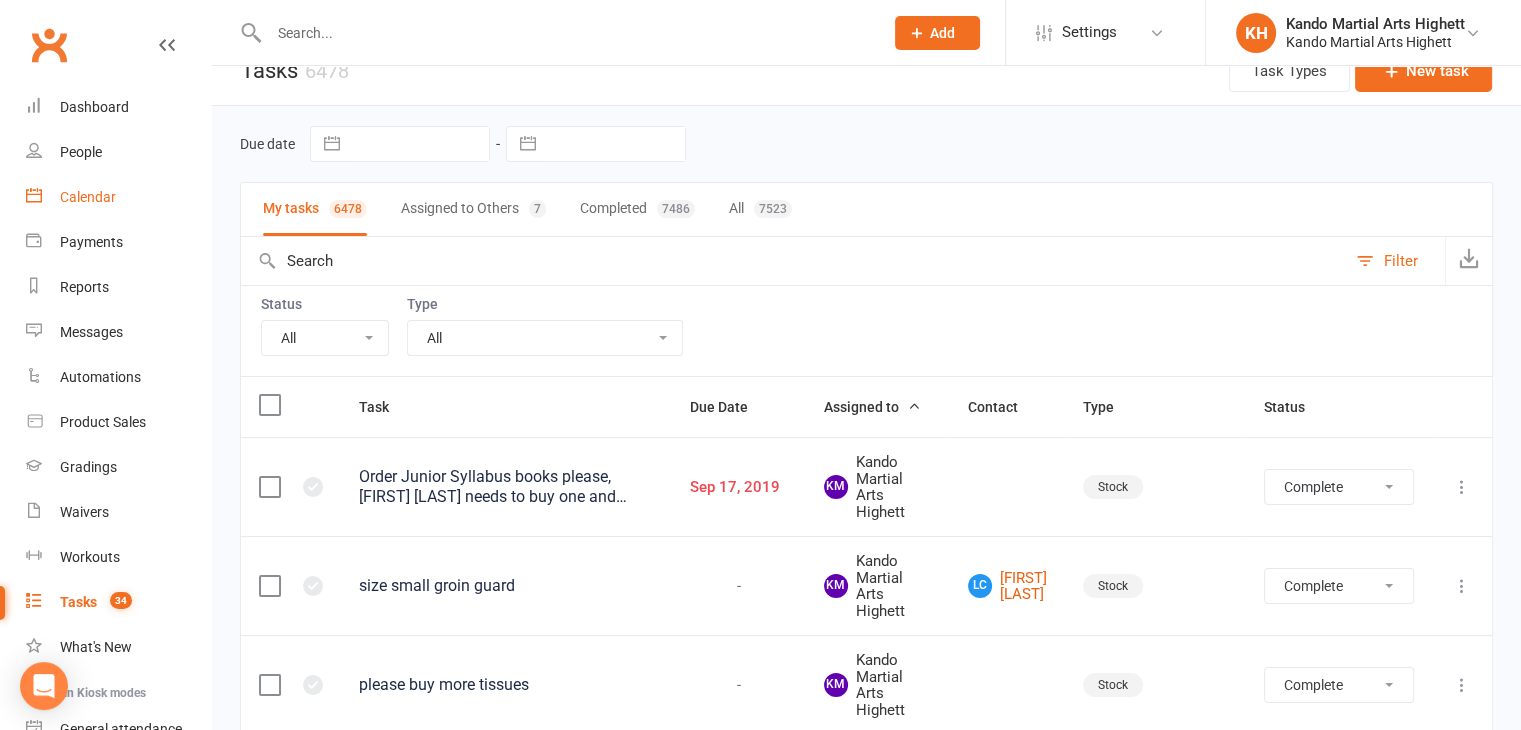 click on "Calendar" at bounding box center (88, 197) 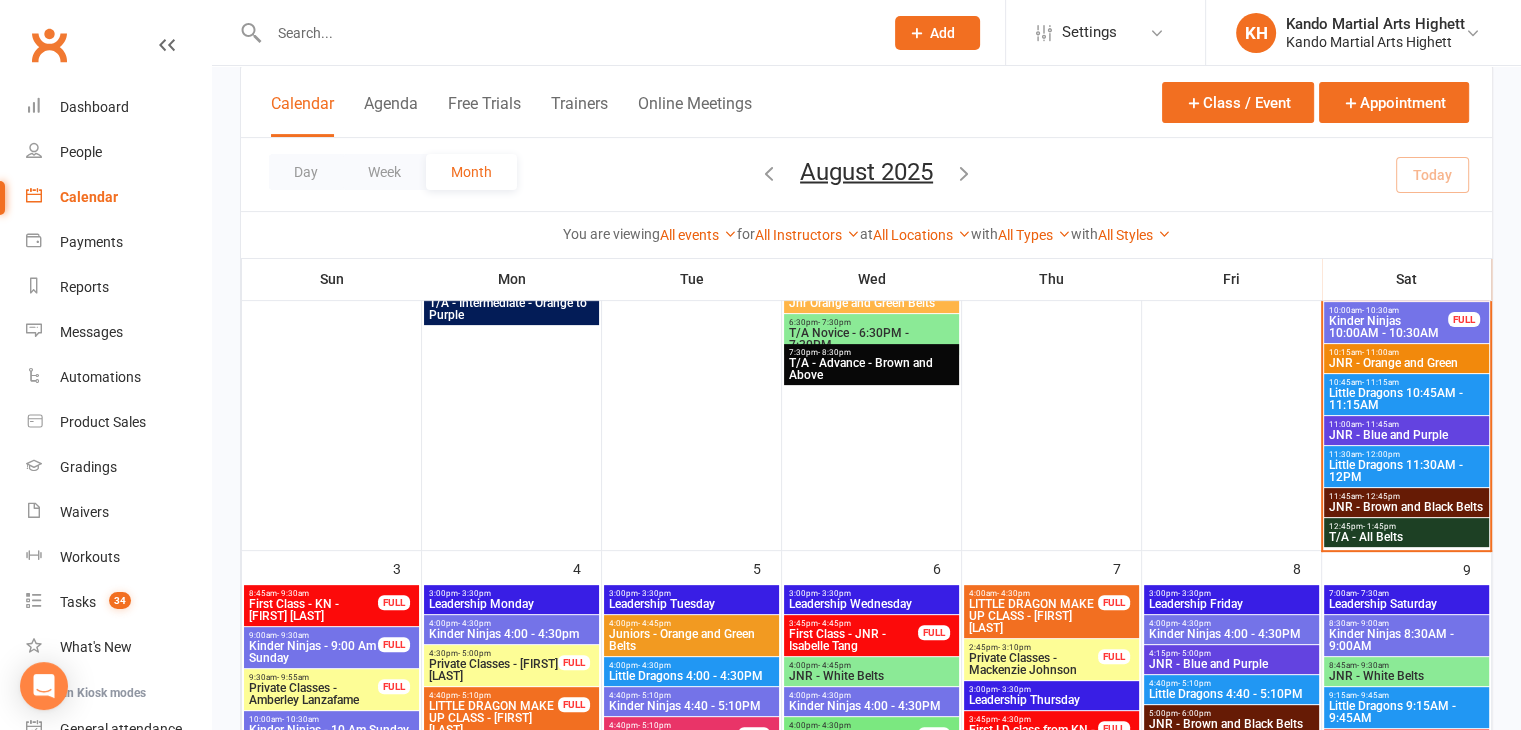 scroll, scrollTop: 644, scrollLeft: 0, axis: vertical 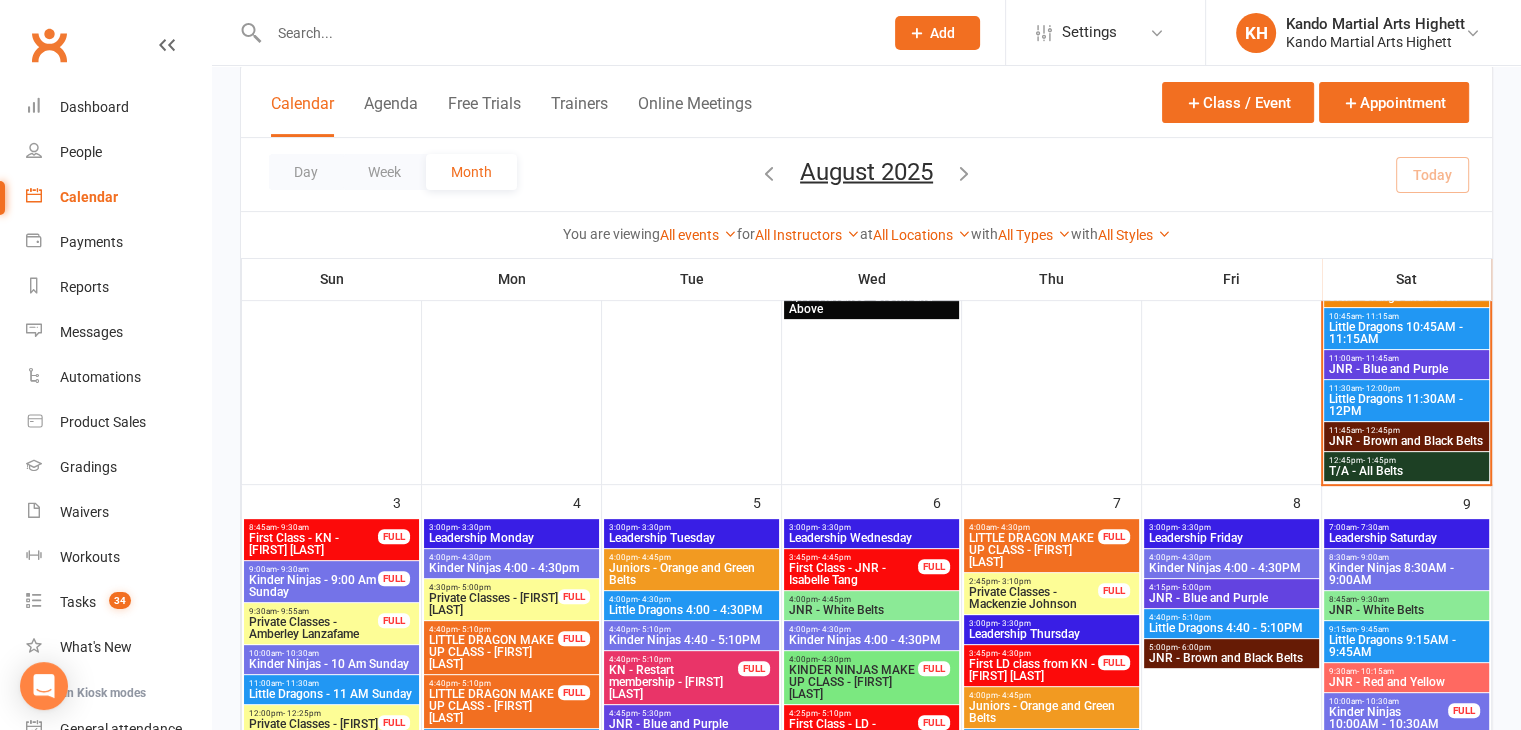 click on "JNR - Brown and Black Belts" at bounding box center [1406, 441] 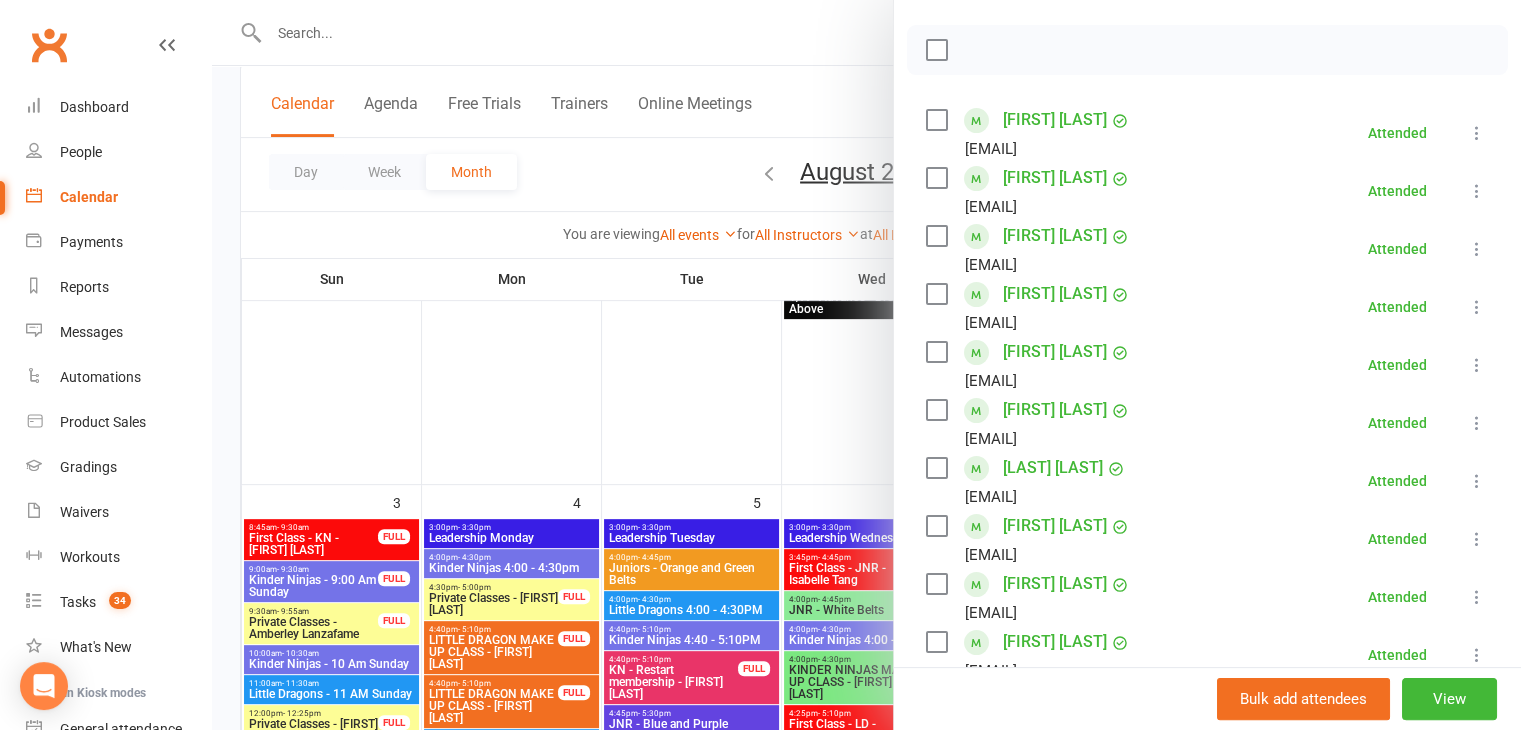 scroll, scrollTop: 268, scrollLeft: 0, axis: vertical 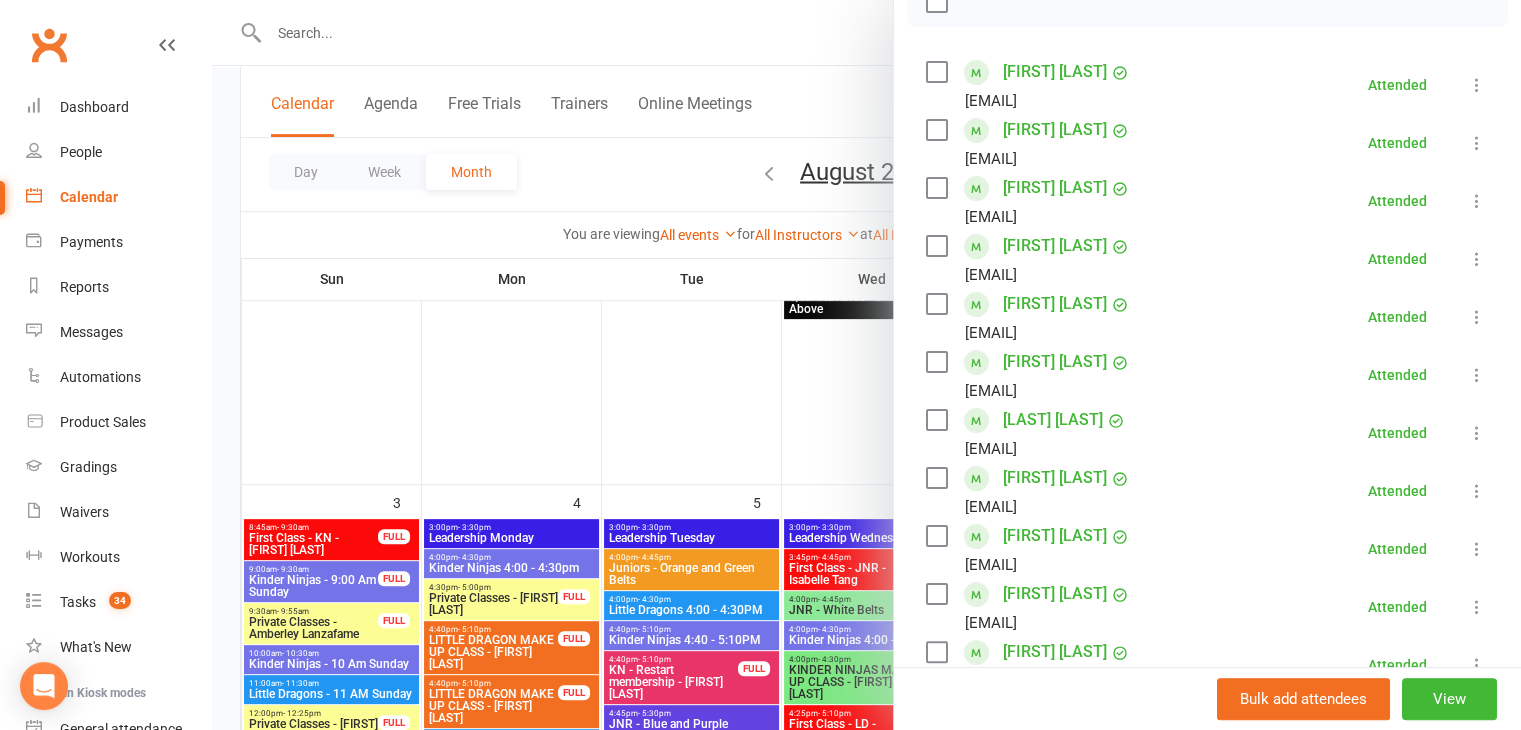 click at bounding box center [866, 365] 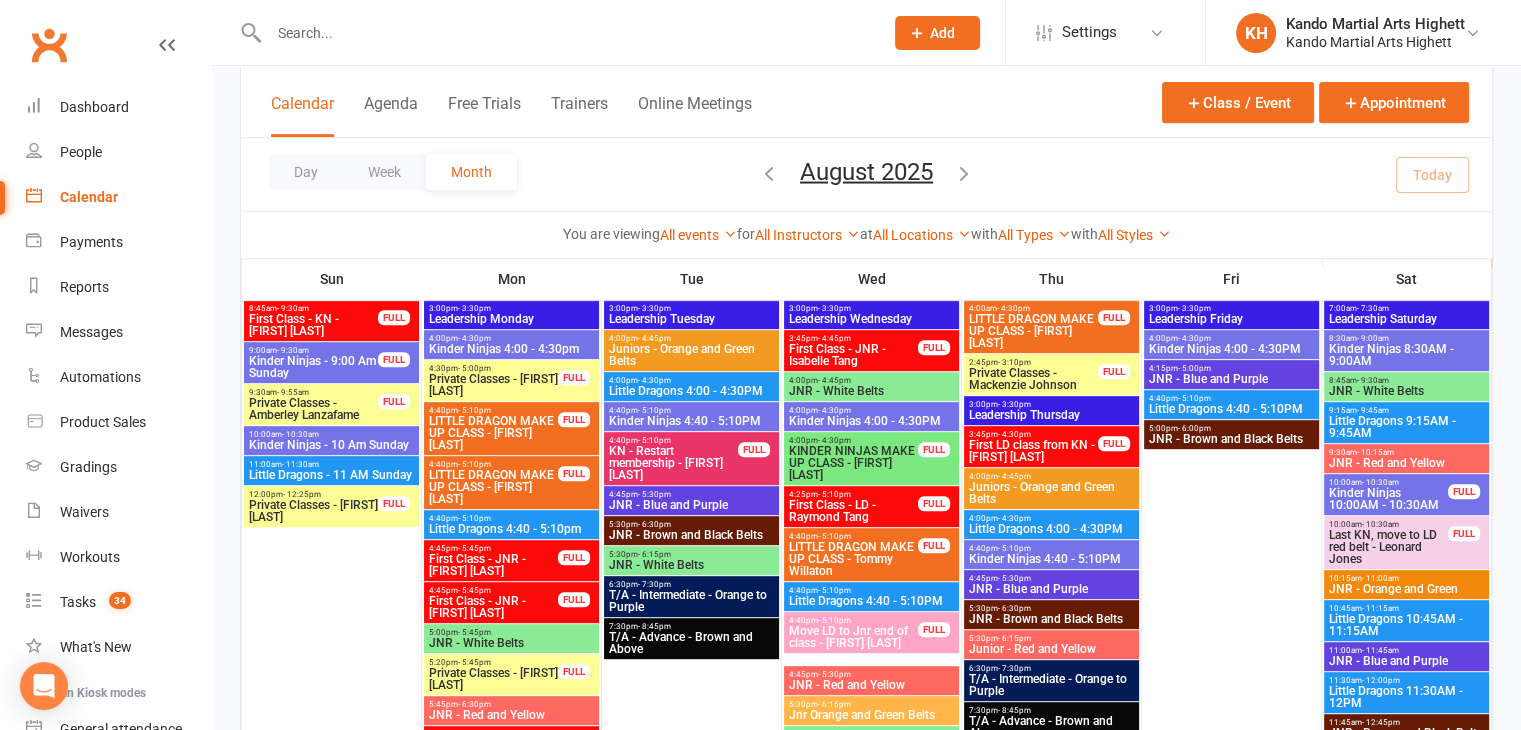 scroll, scrollTop: 867, scrollLeft: 0, axis: vertical 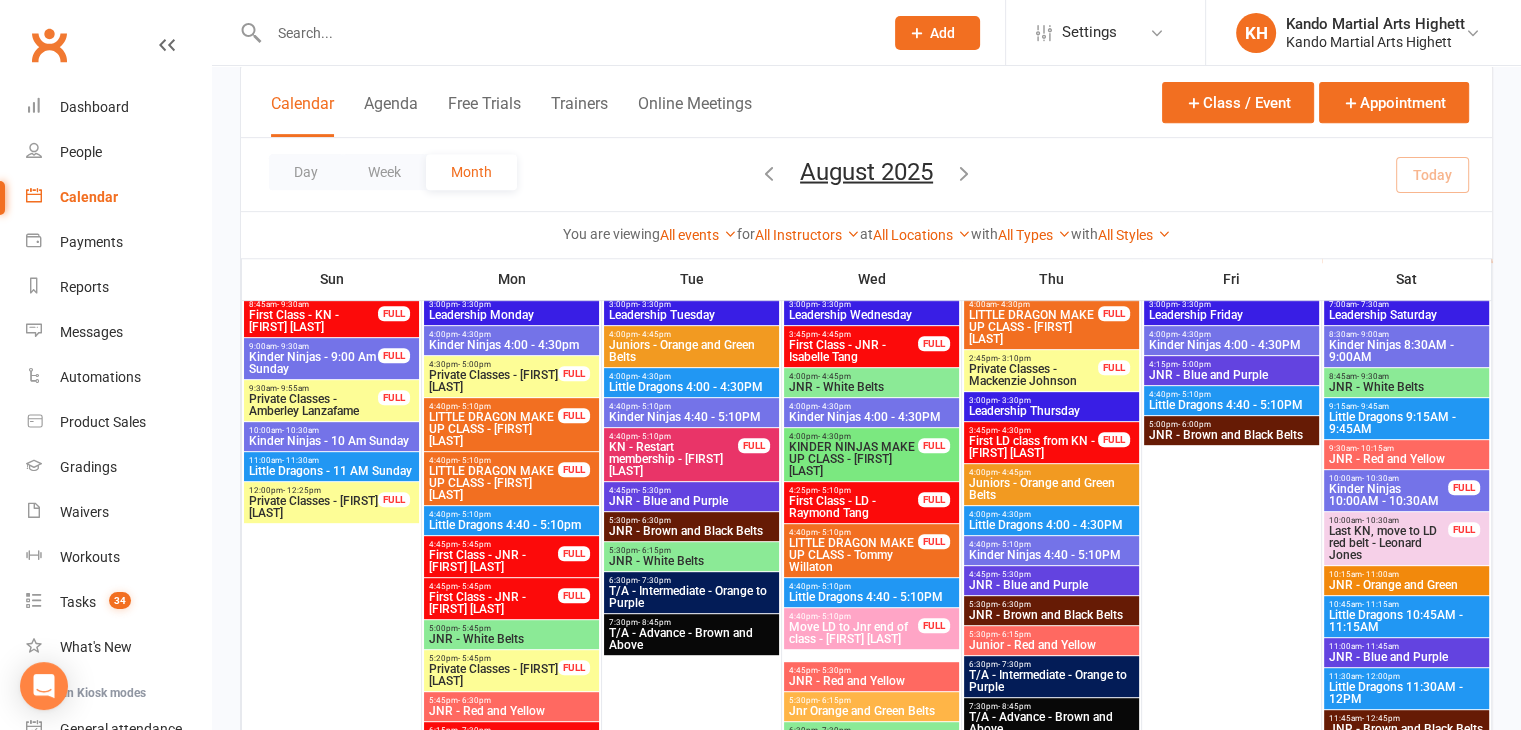 click on "Kinder Ninjas - 10 Am Sunday" at bounding box center (331, 441) 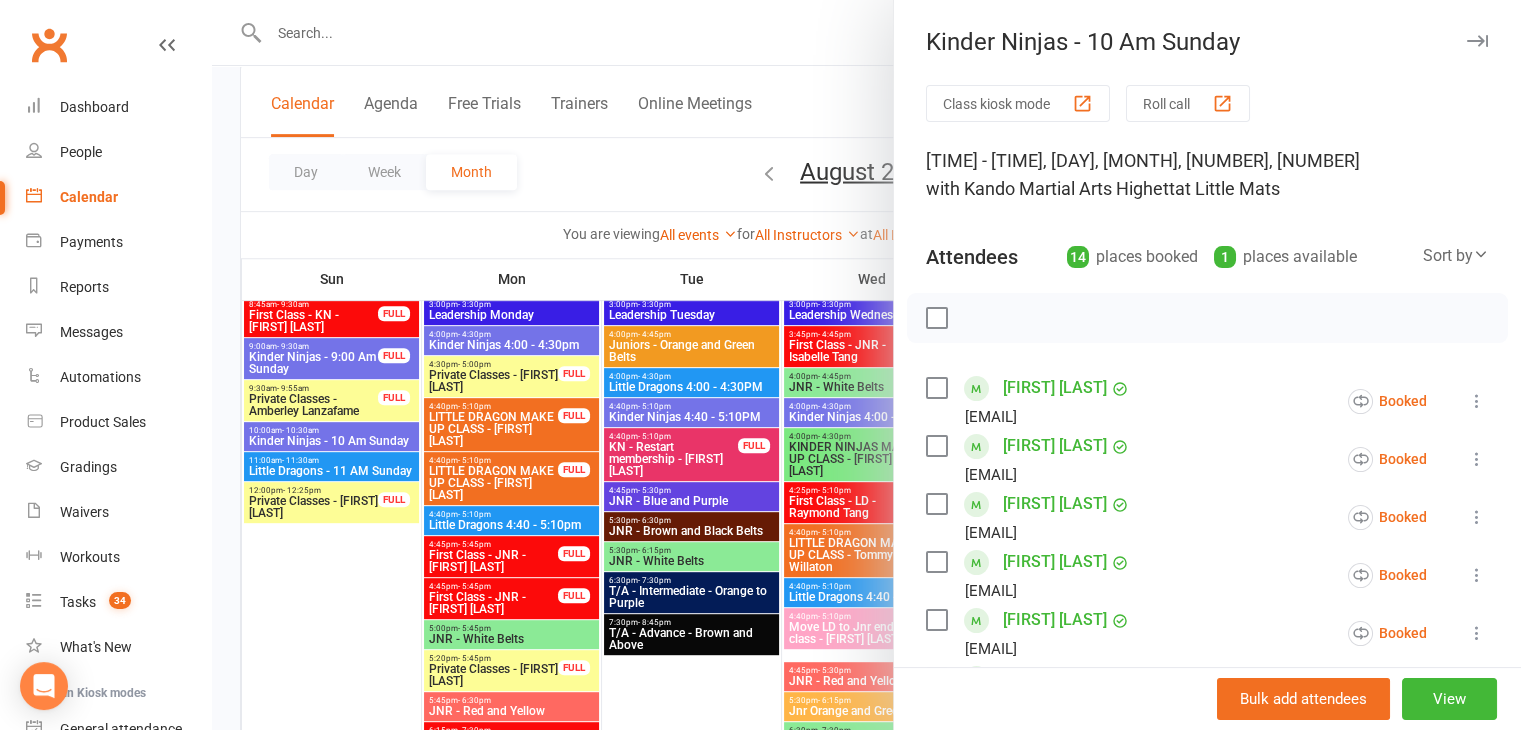 click at bounding box center [866, 365] 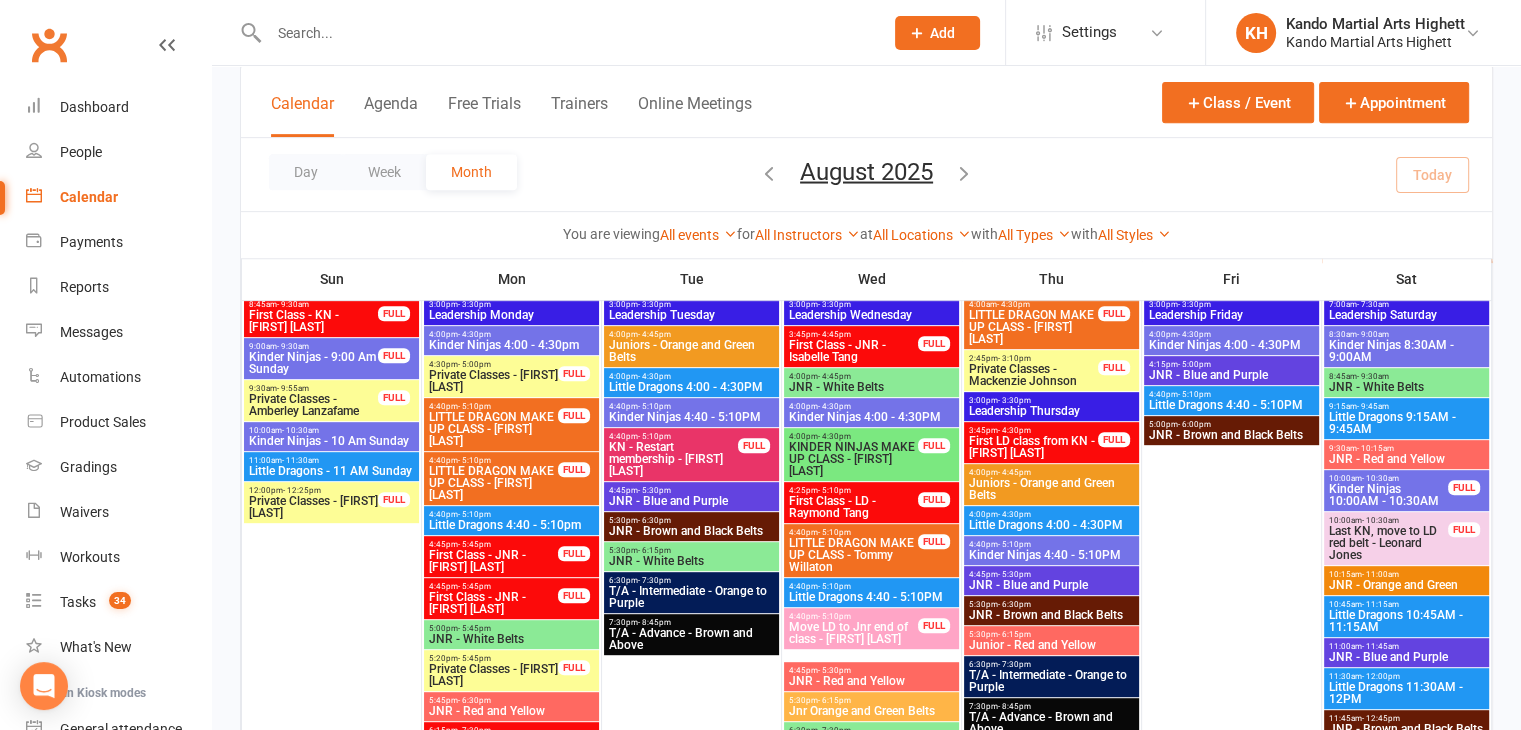 click on "11:00am  - 11:30am" at bounding box center (331, 460) 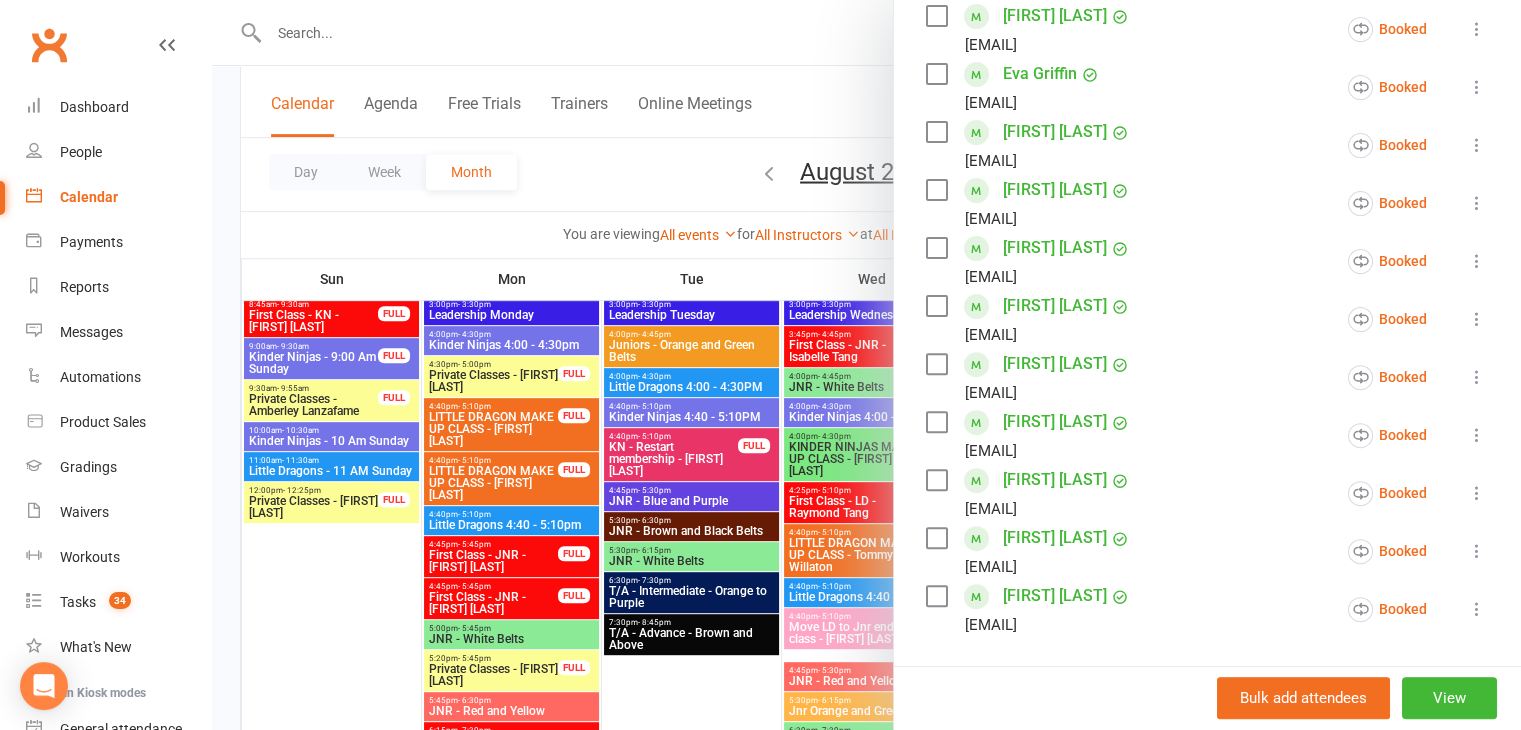 scroll, scrollTop: 606, scrollLeft: 0, axis: vertical 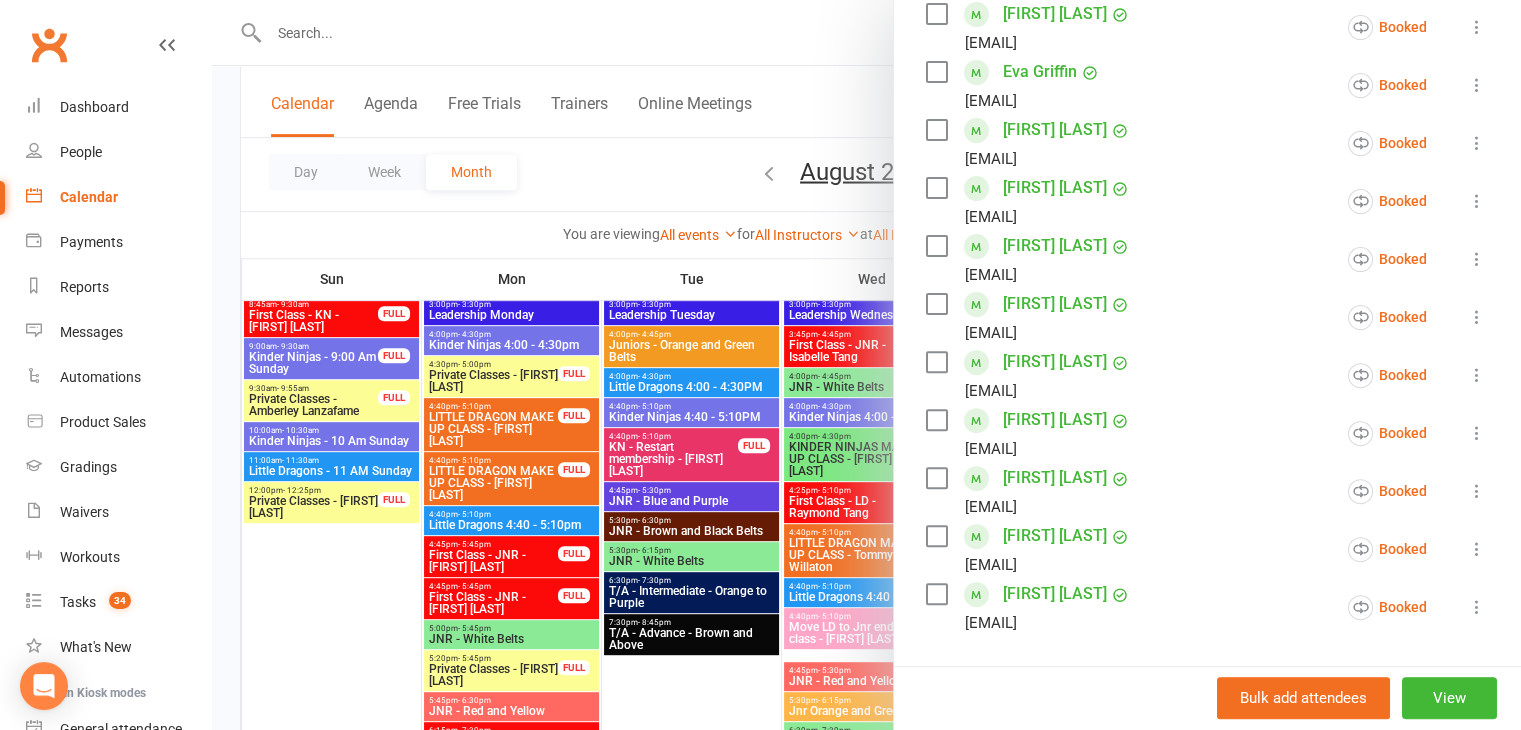 click at bounding box center [866, 365] 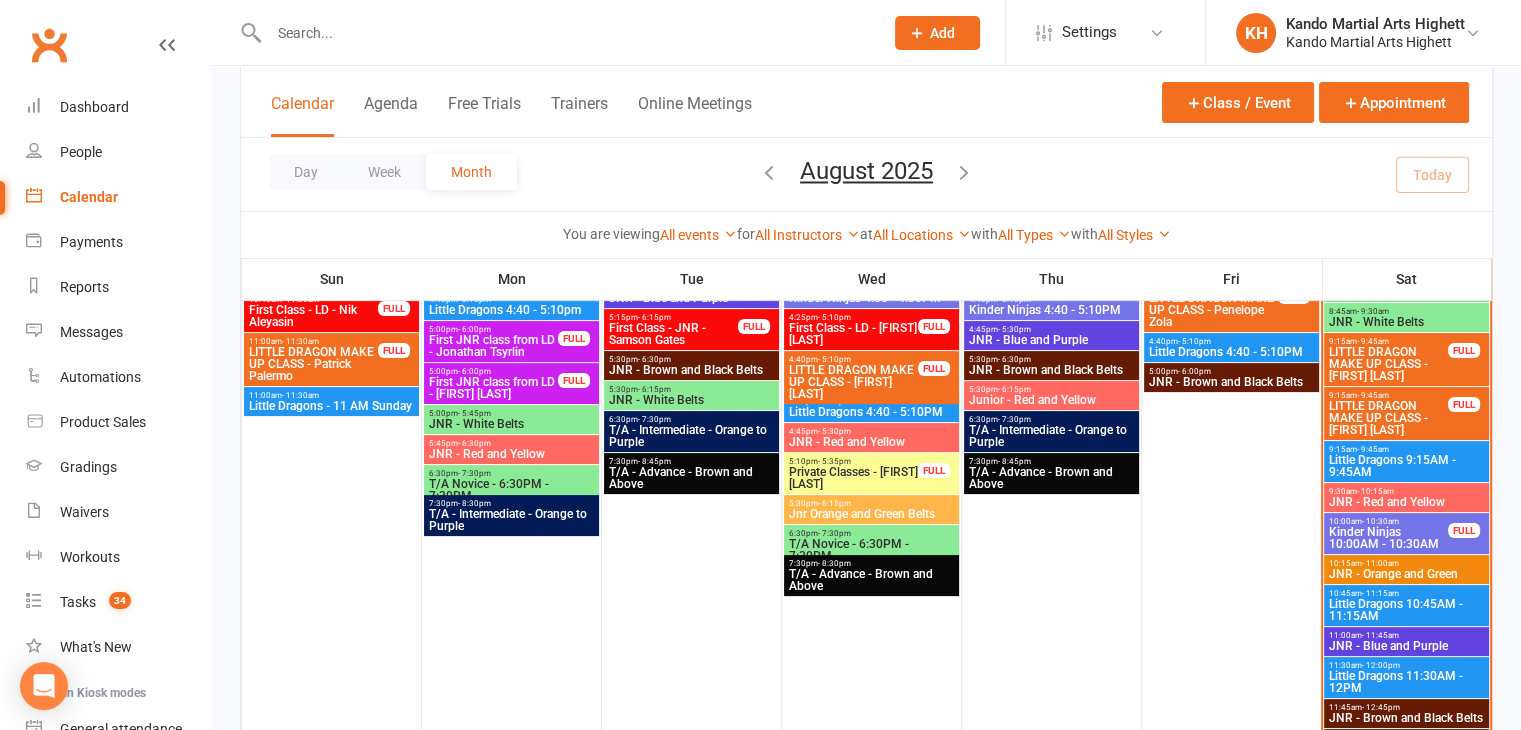 scroll, scrollTop: 567, scrollLeft: 0, axis: vertical 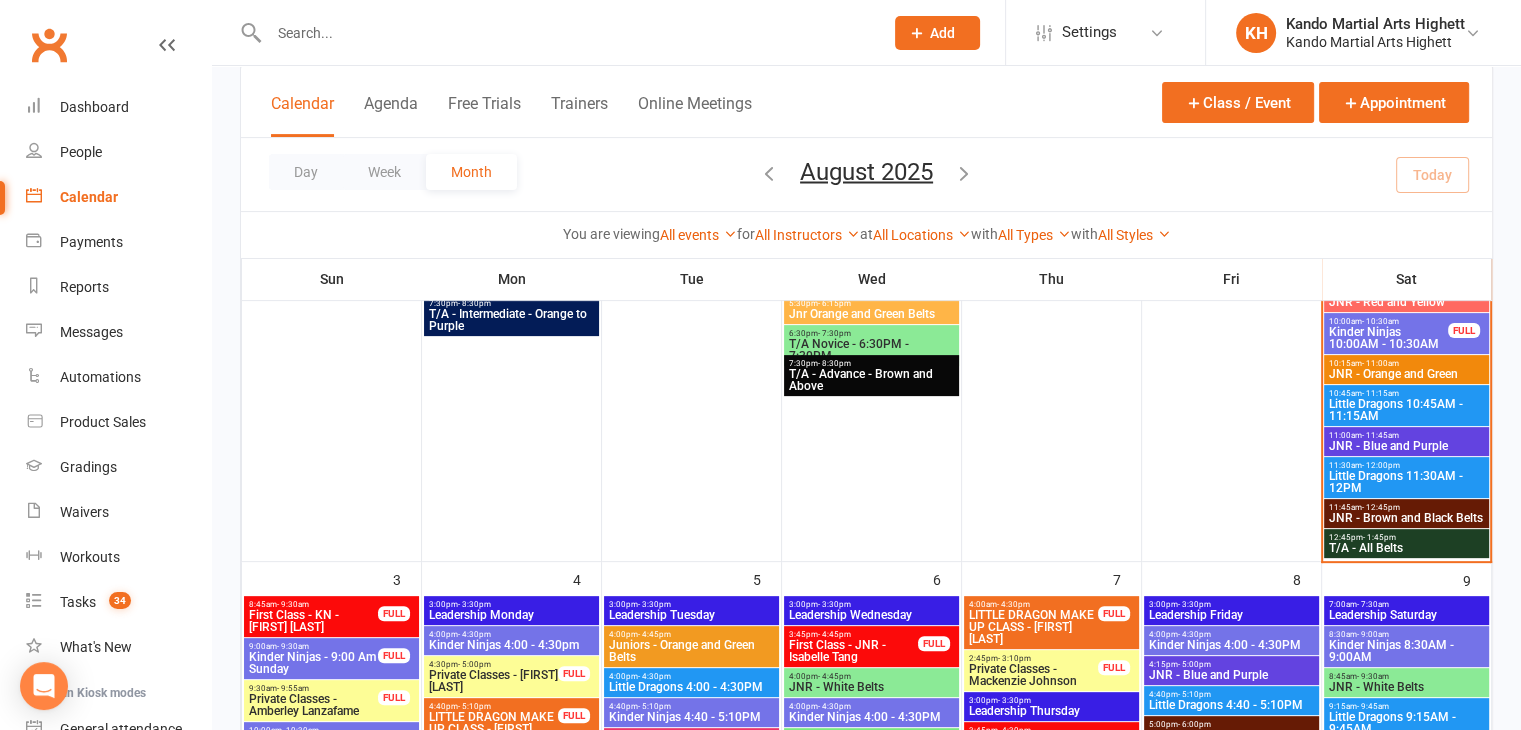 click on "JNR - Brown and Black Belts" at bounding box center (1406, 518) 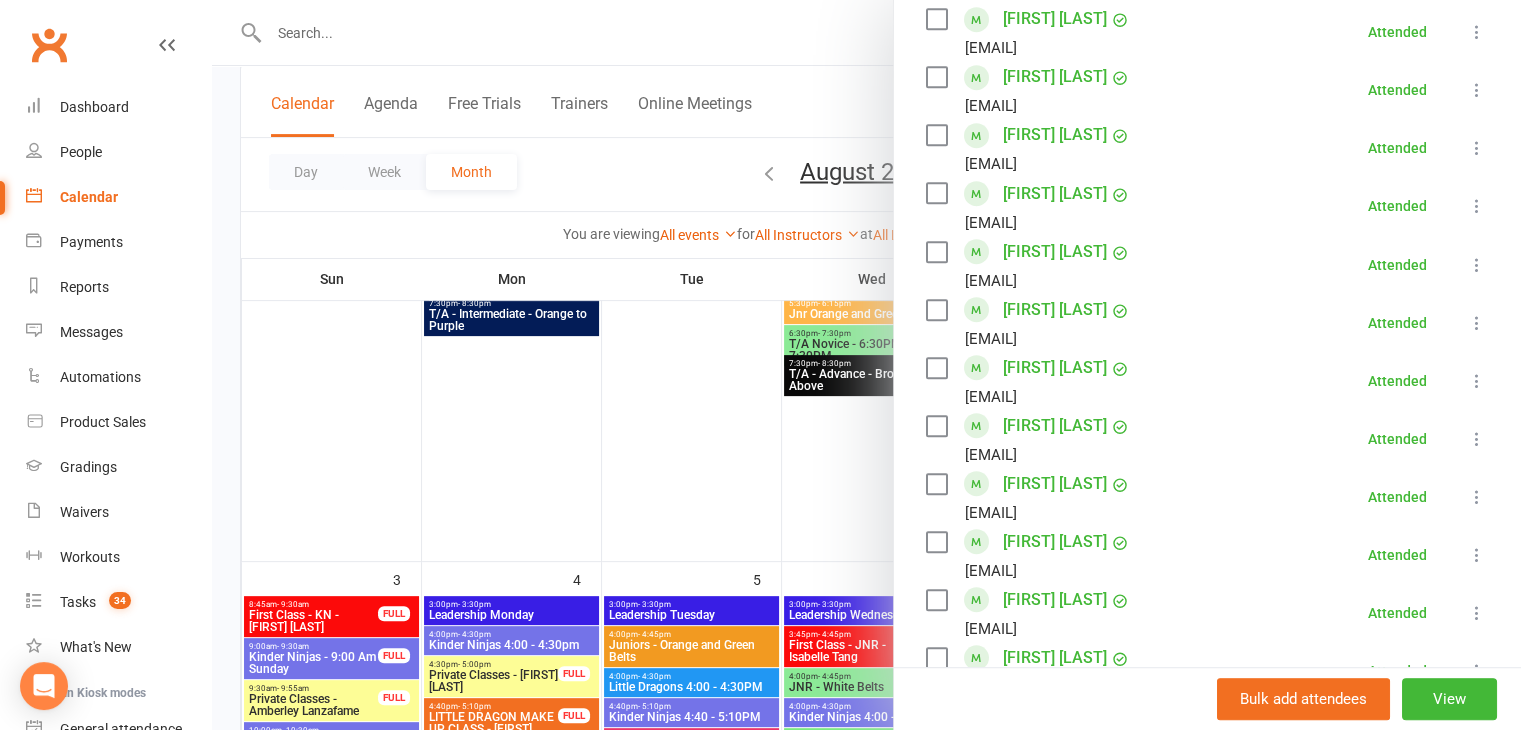 scroll, scrollTop: 900, scrollLeft: 0, axis: vertical 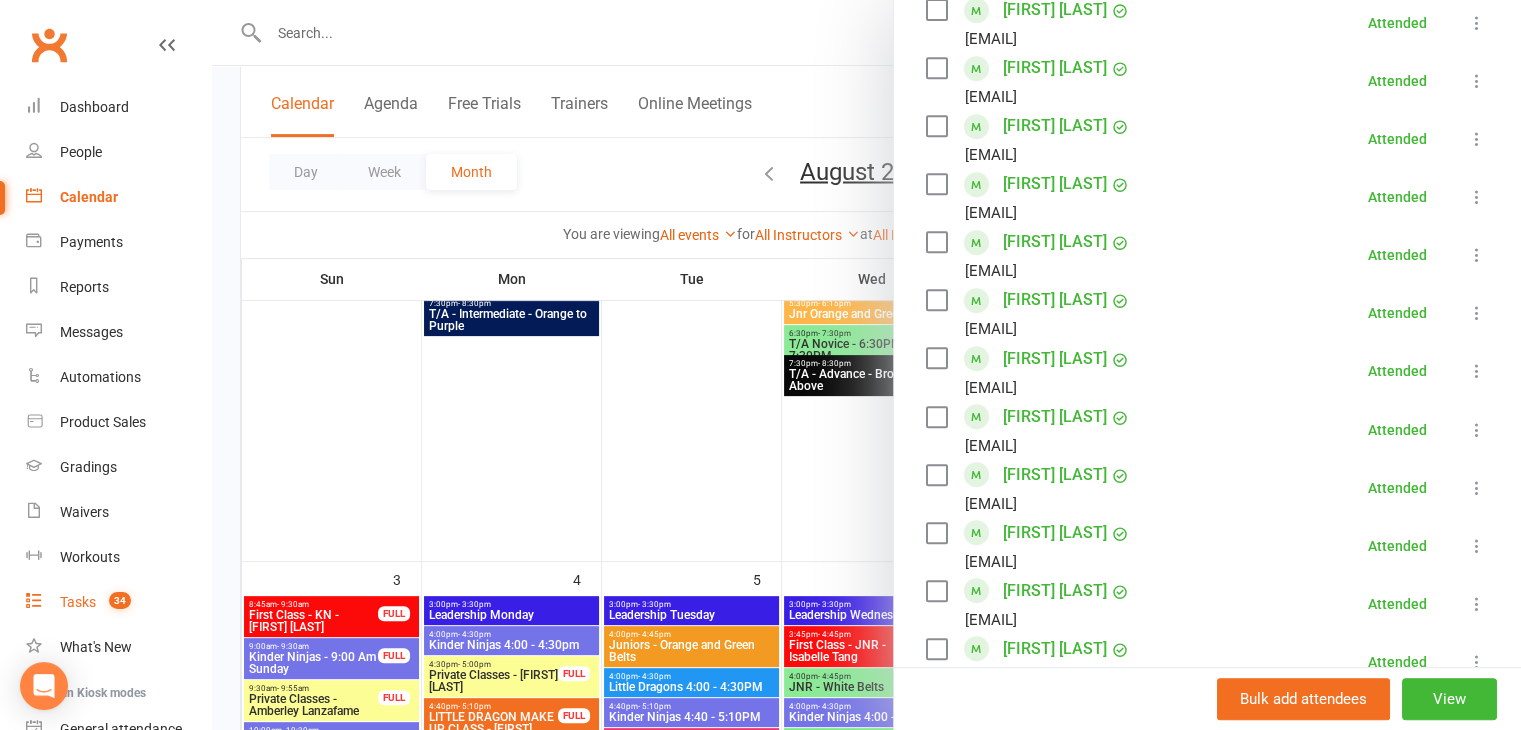 click on "Tasks" at bounding box center [78, 602] 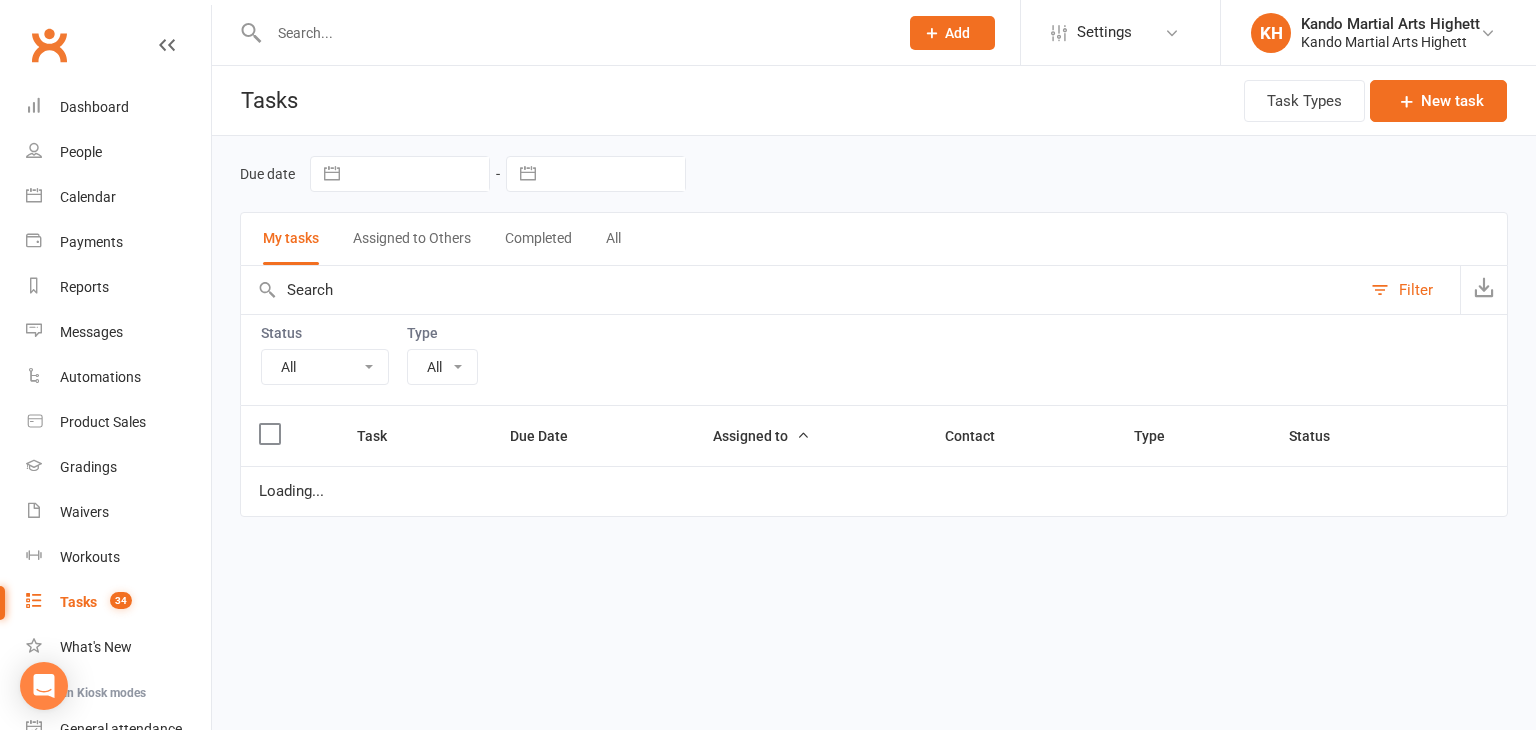 select on "23096" 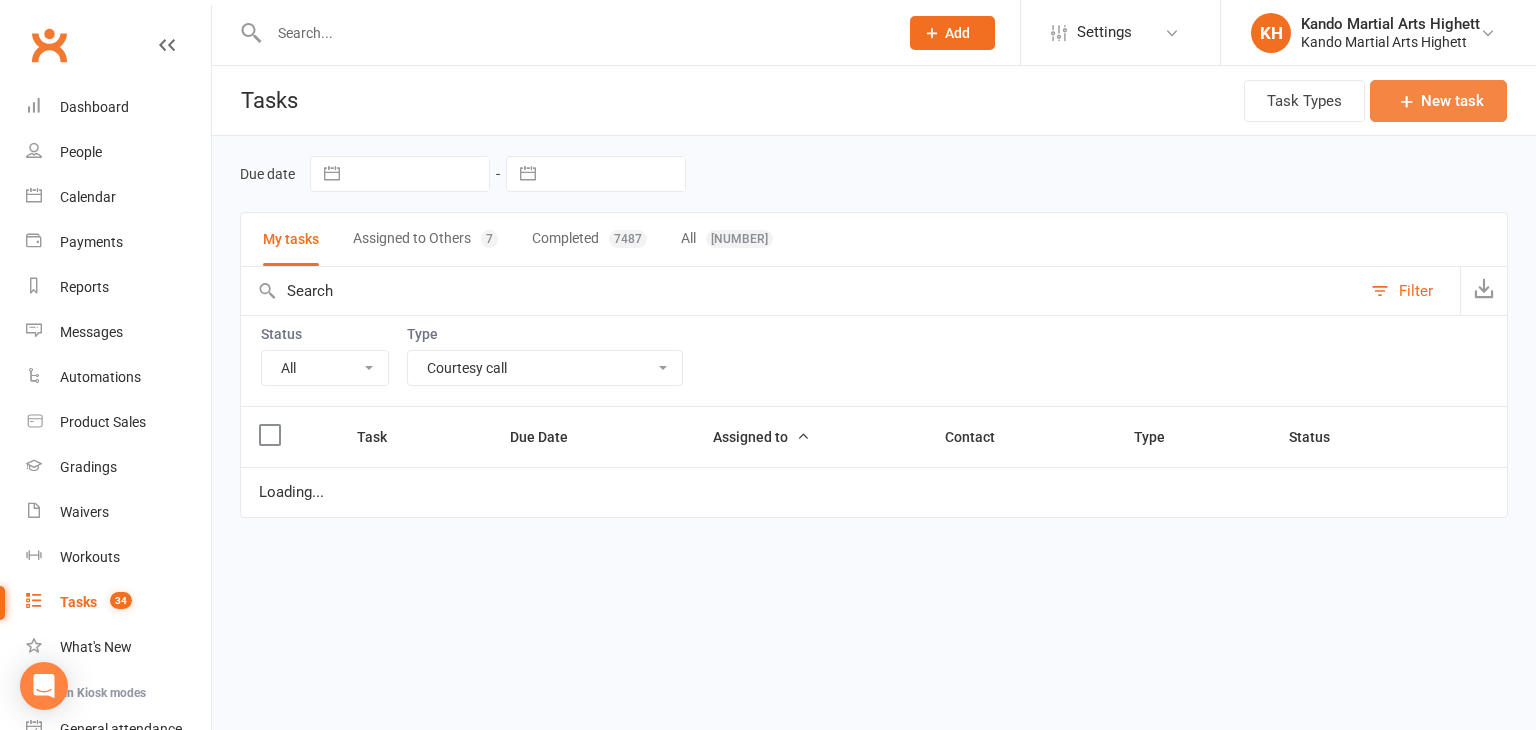 select on "finished" 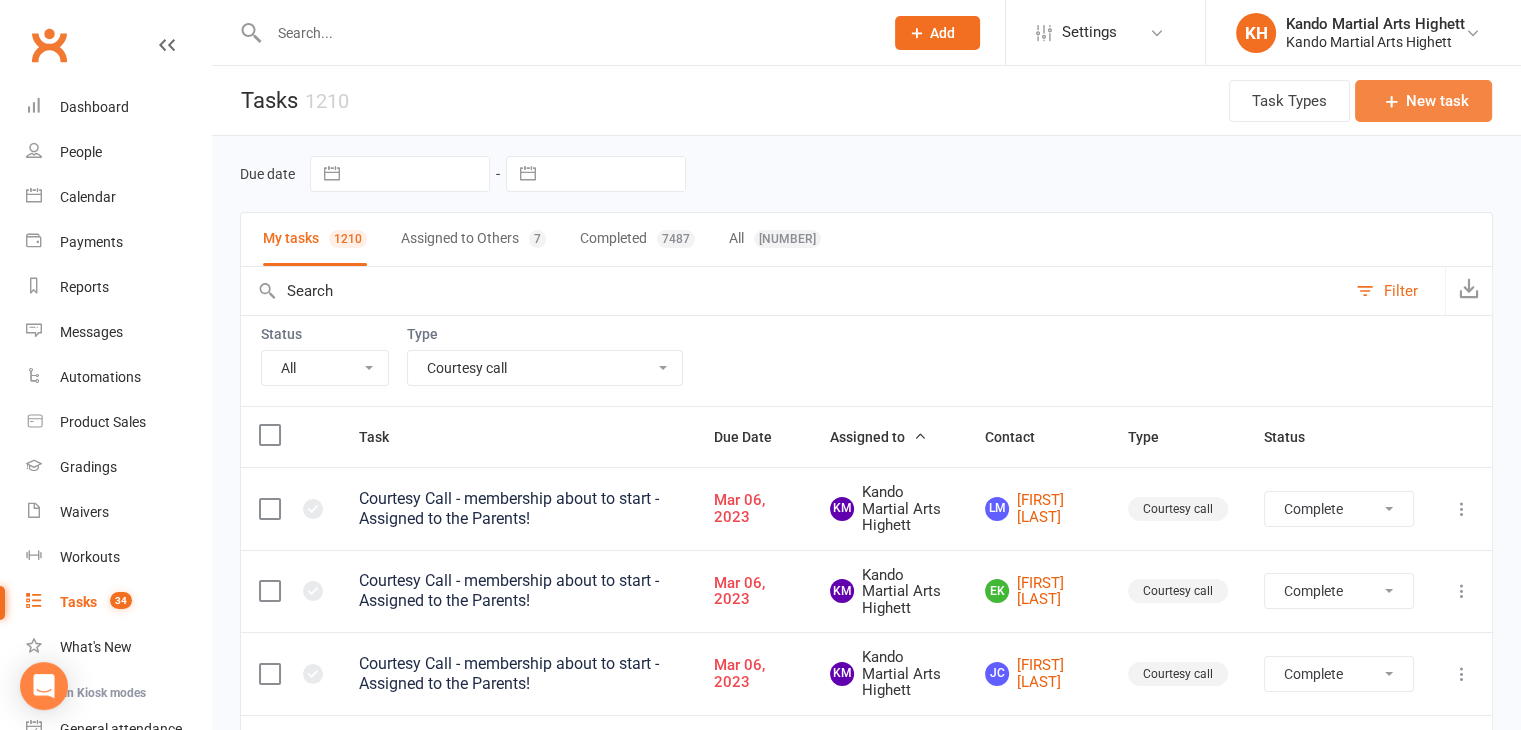 click on "New task" at bounding box center [1423, 101] 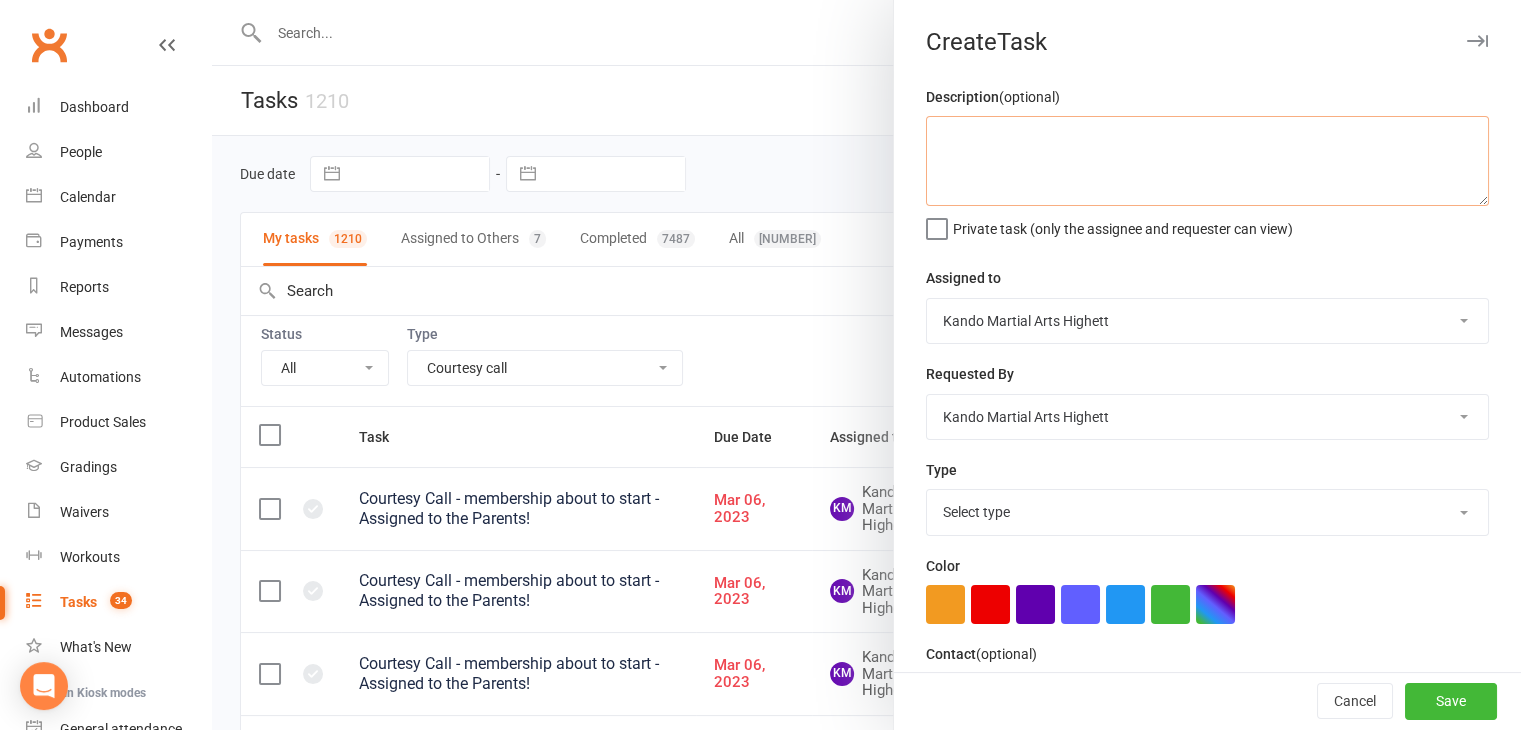 click at bounding box center (1207, 161) 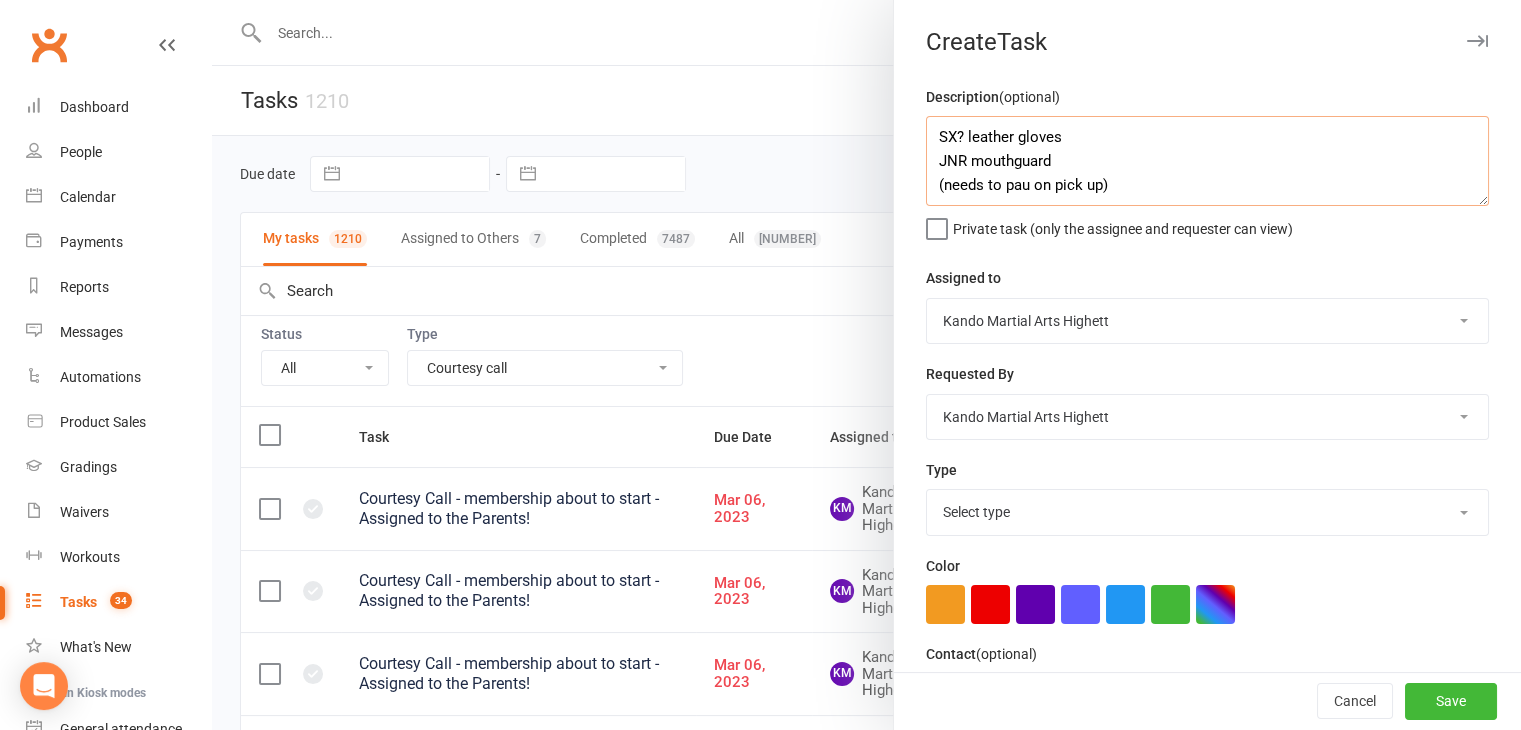 click on "SX? leather gloves
JNR mouthguard
(needs to pau on pick up)" at bounding box center (1207, 161) 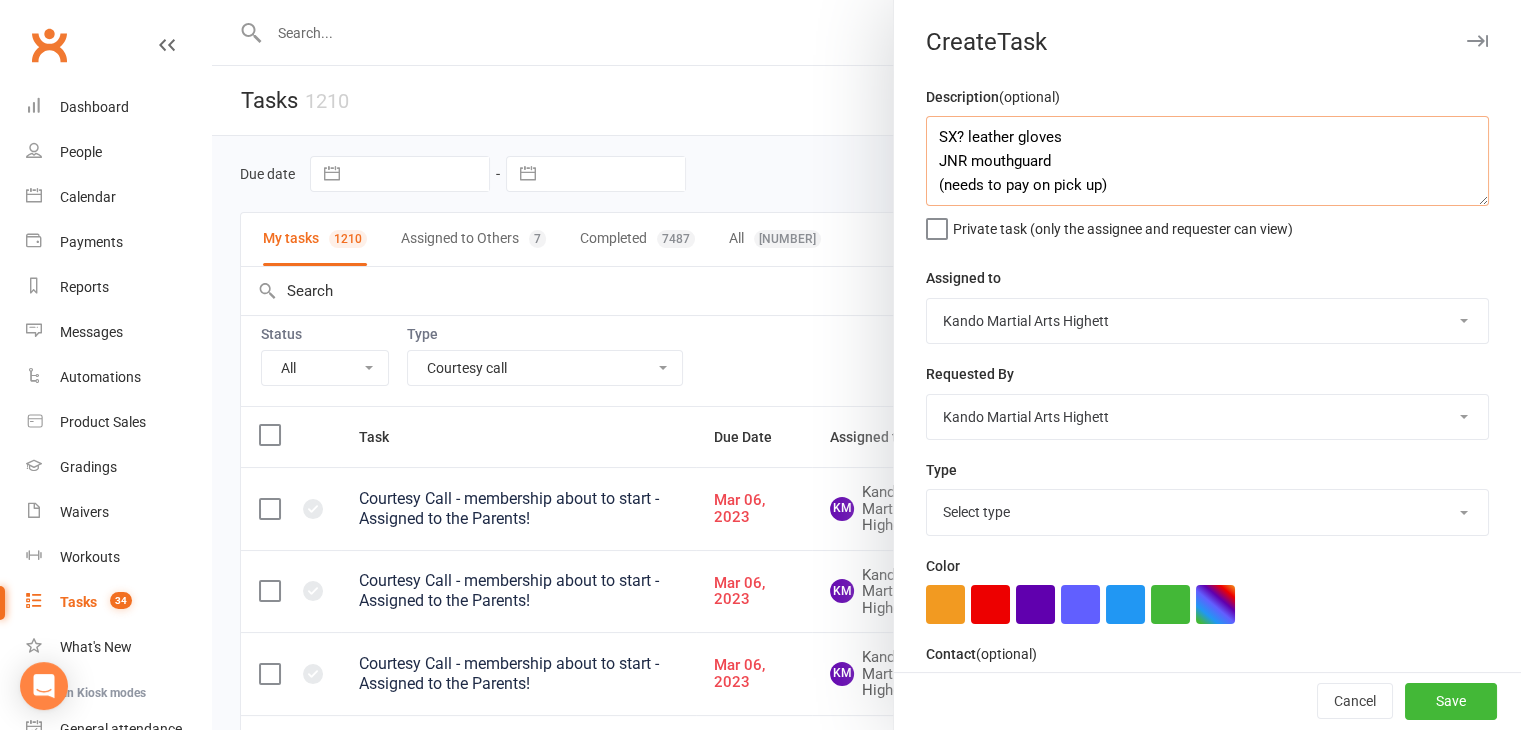 drag, startPoint x: 1128, startPoint y: 194, endPoint x: 926, endPoint y: 114, distance: 217.26482 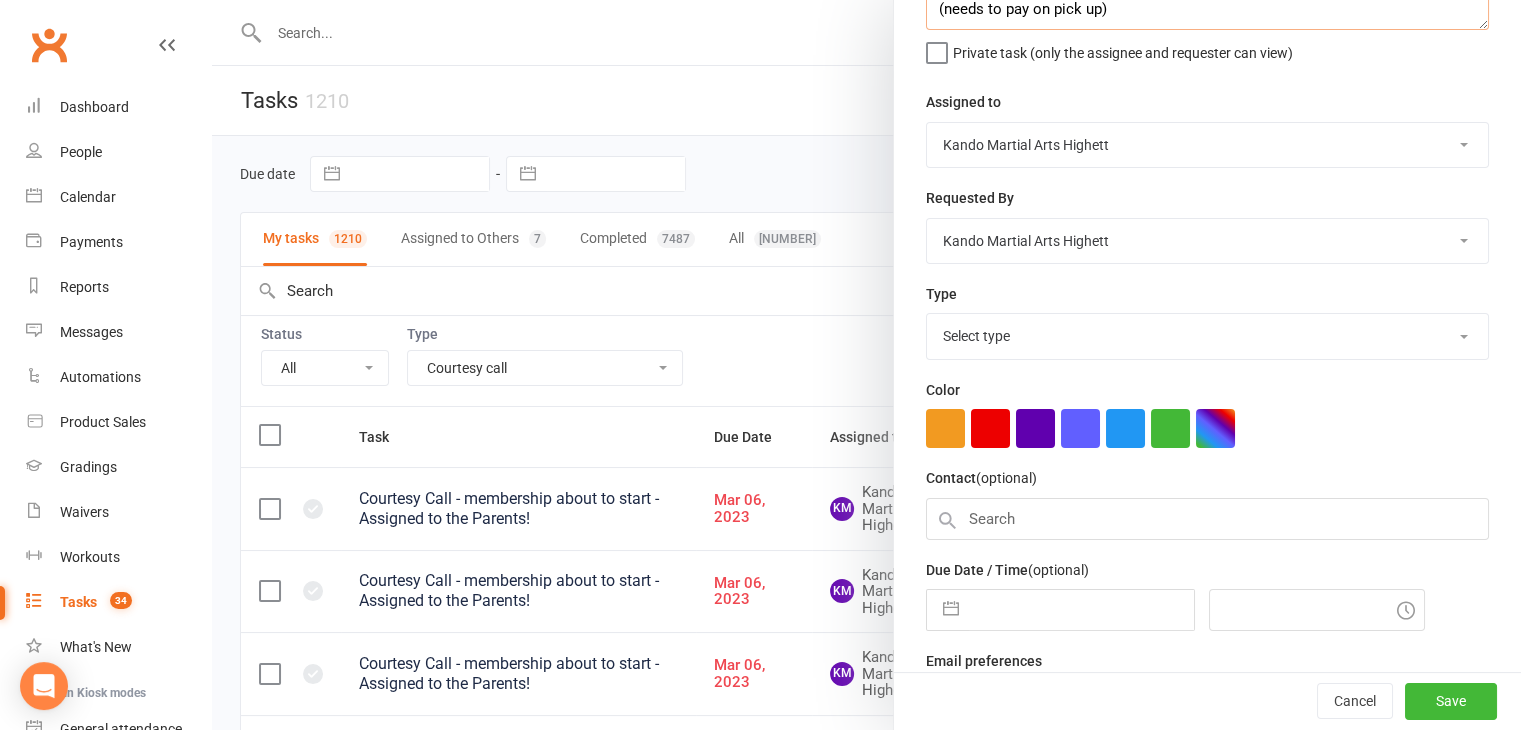 scroll, scrollTop: 221, scrollLeft: 0, axis: vertical 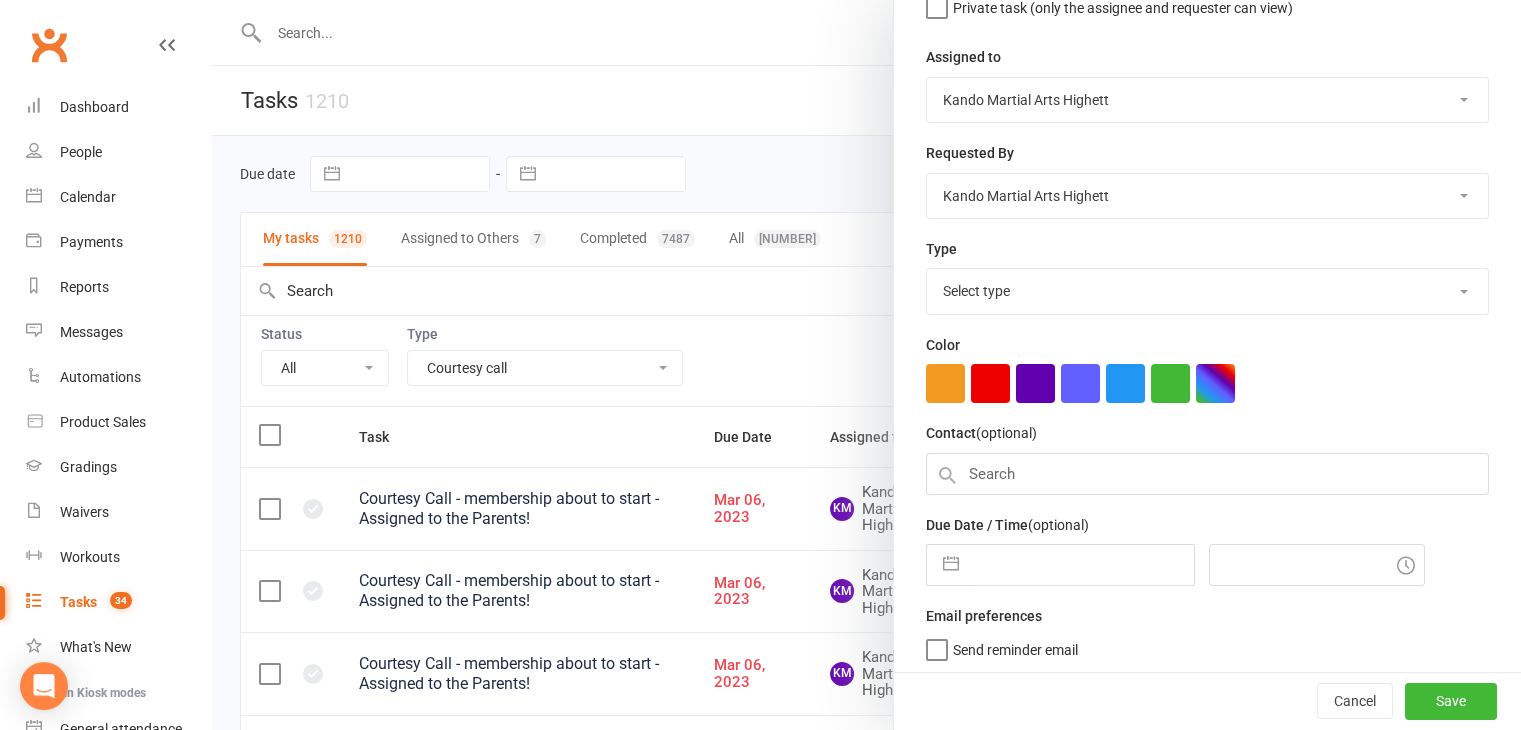 type on "SX? leather gloves
JNR mouthguard
(needs to pay on pick up)" 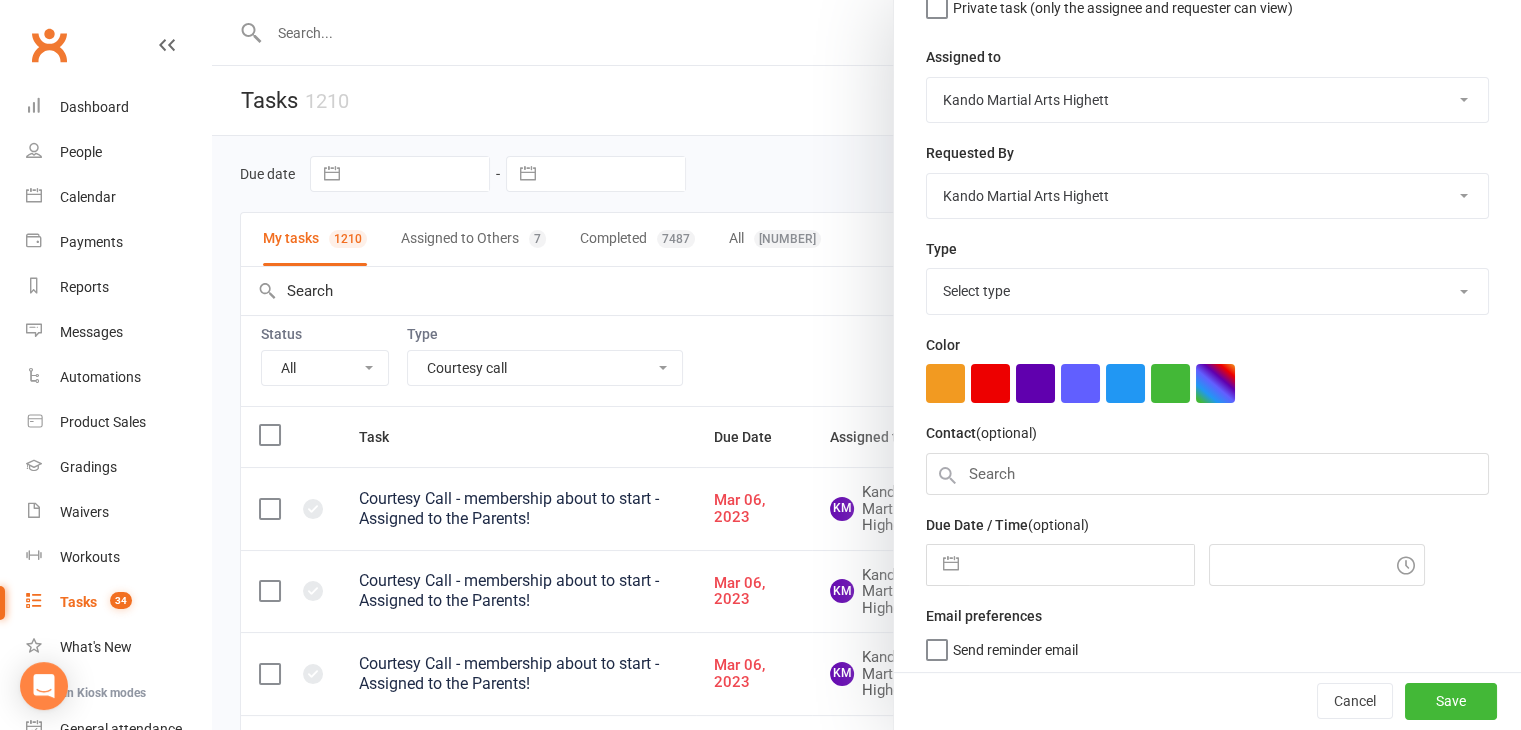 click on "Select type Admin Cancellation Class transfer Courtesy call Create welcome card E-mail Enquiry External In-class related Joining pack Ld/kn certificate and belt Leadership Membership related Phone call Staff communication Stock Suspension Waiting list - friday kn Waiting list - friday ld Waiting list - monday kn Waiting list - monday ld Waiting list - saturday 10:45 ld Waiting list - saturday 10am kn Waiting list - saturday 11:30am ld Waiting list - saturday 8:30 kn Waiting list - saturday 9:15 am ld Waiting list - sunday kn 10am Waiting list - thursday kn Waiting list - thursday ld Waiting list - tuesday kn Waiting list - tuesday ld Waiting list - wednesday kn Waiting list - wednesday ld Waitlist - sunday kn Waitlist - sunday ld Waiver approved - not contacted Waiver approved - waiting response Add new task type" at bounding box center (1207, 291) 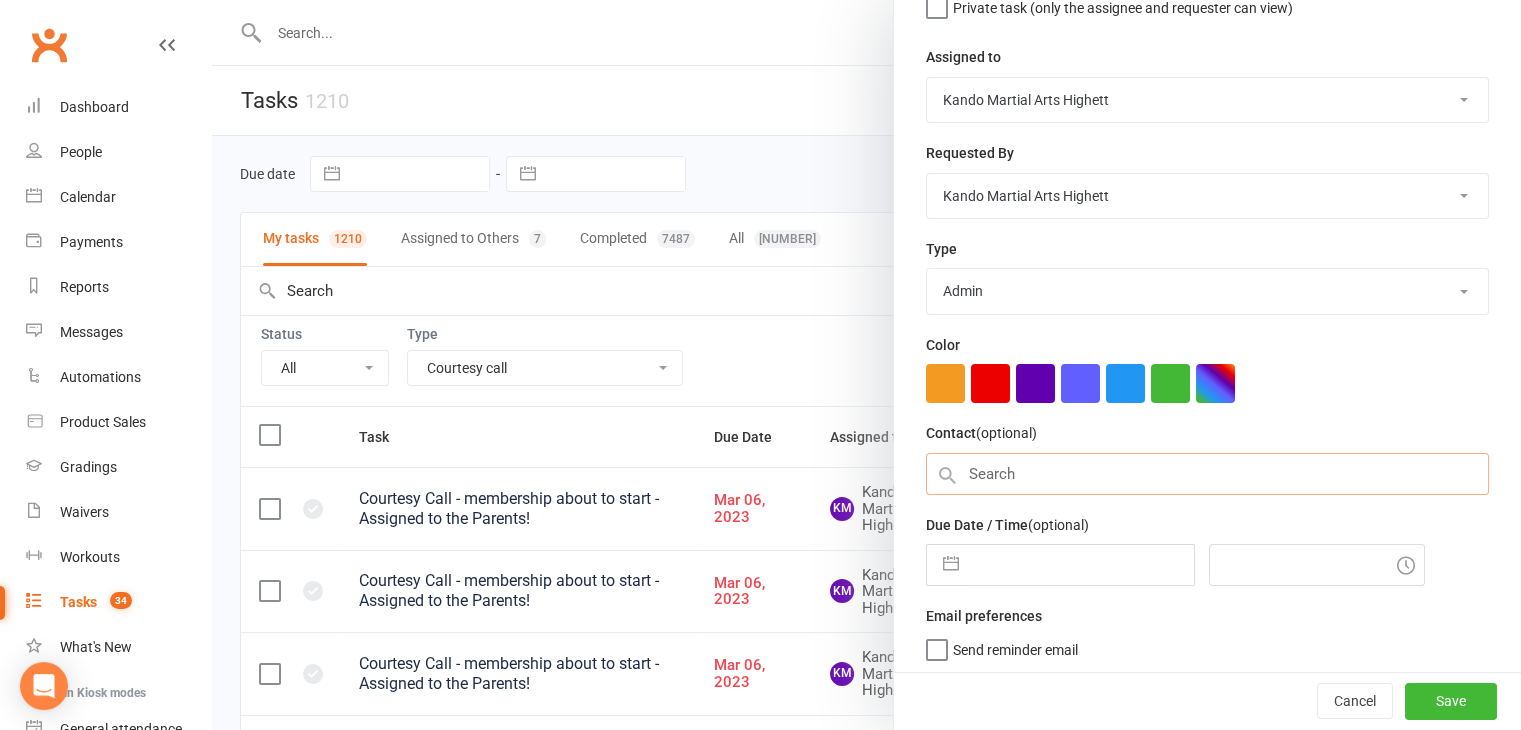 click at bounding box center (1207, 474) 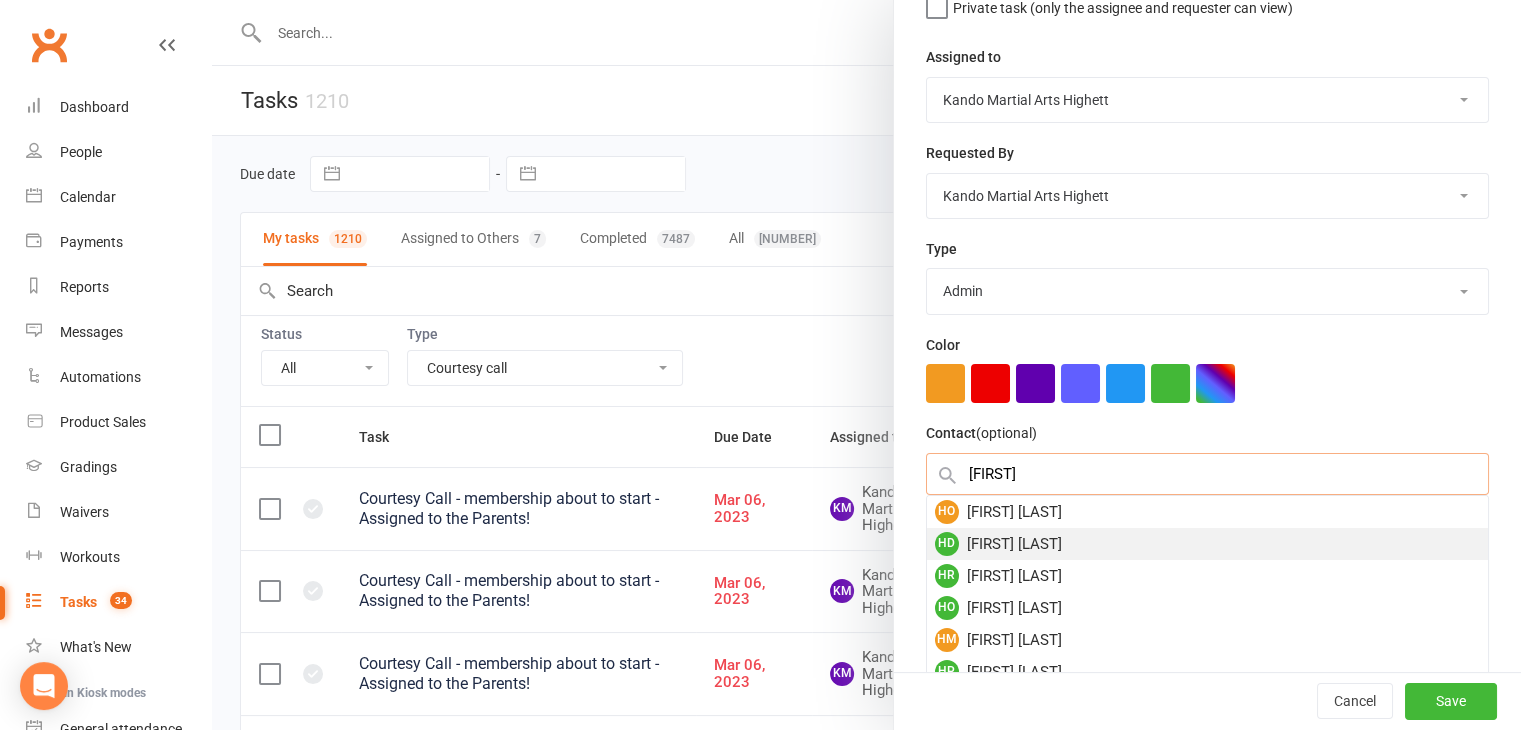 type on "hazel" 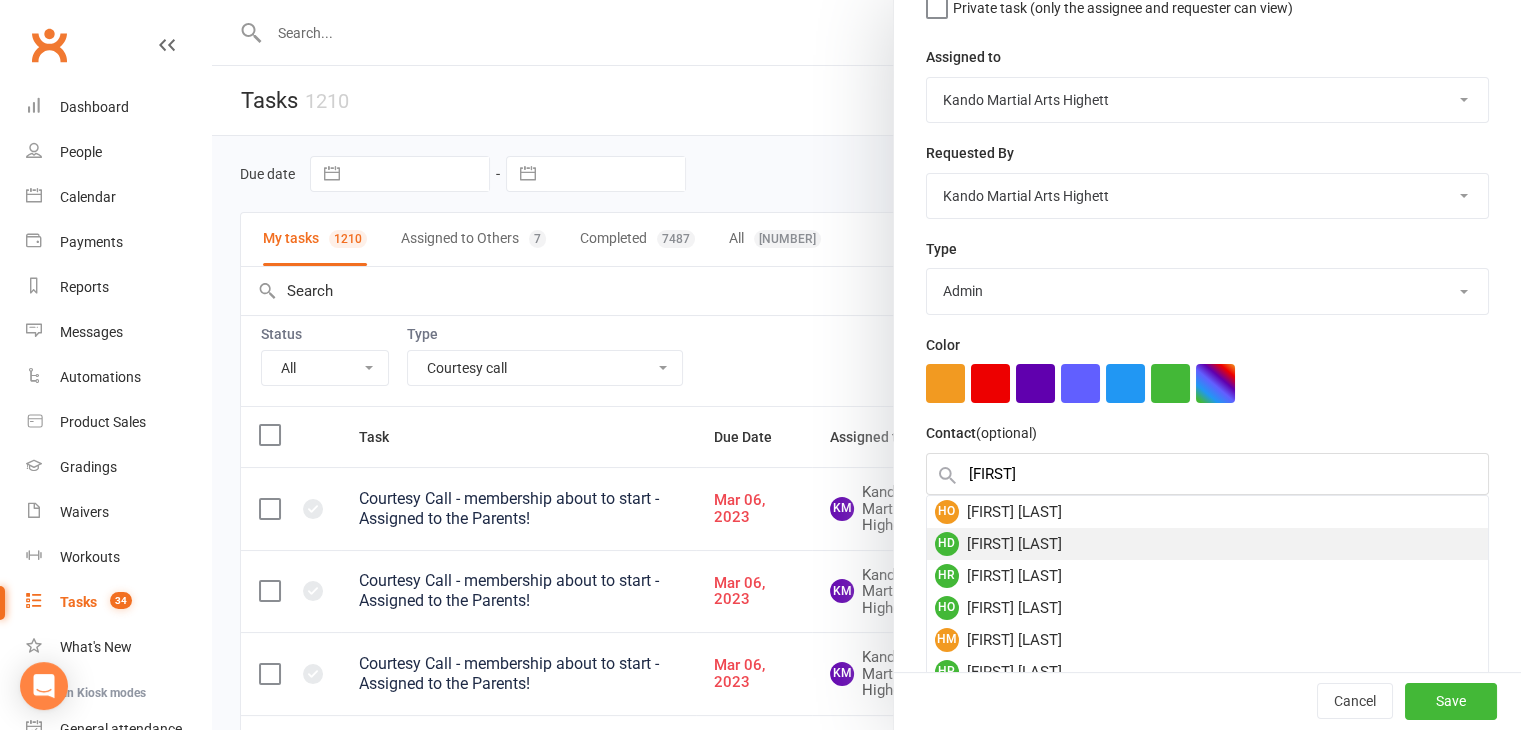 click on "HD Hazel Delly" at bounding box center [1207, 544] 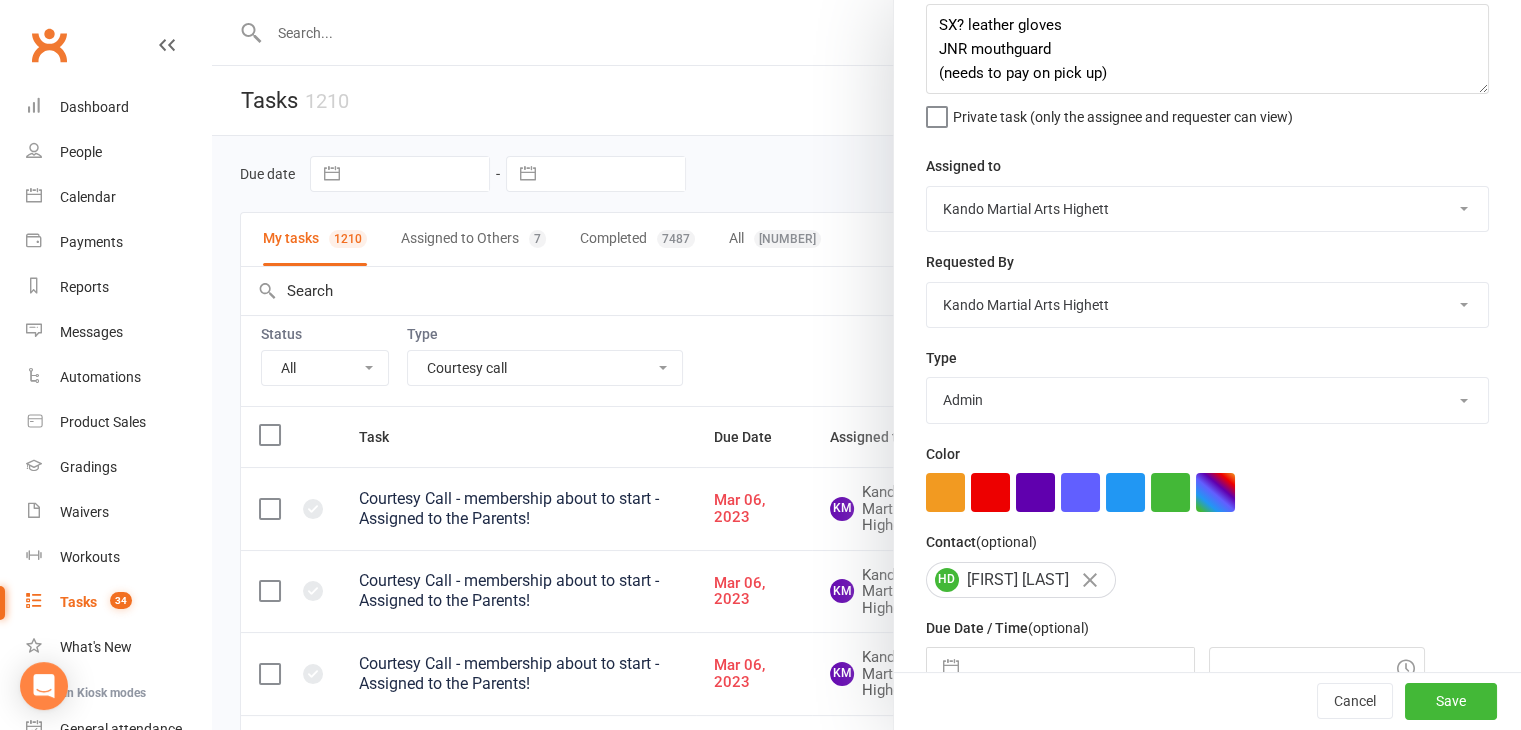 scroll, scrollTop: 216, scrollLeft: 0, axis: vertical 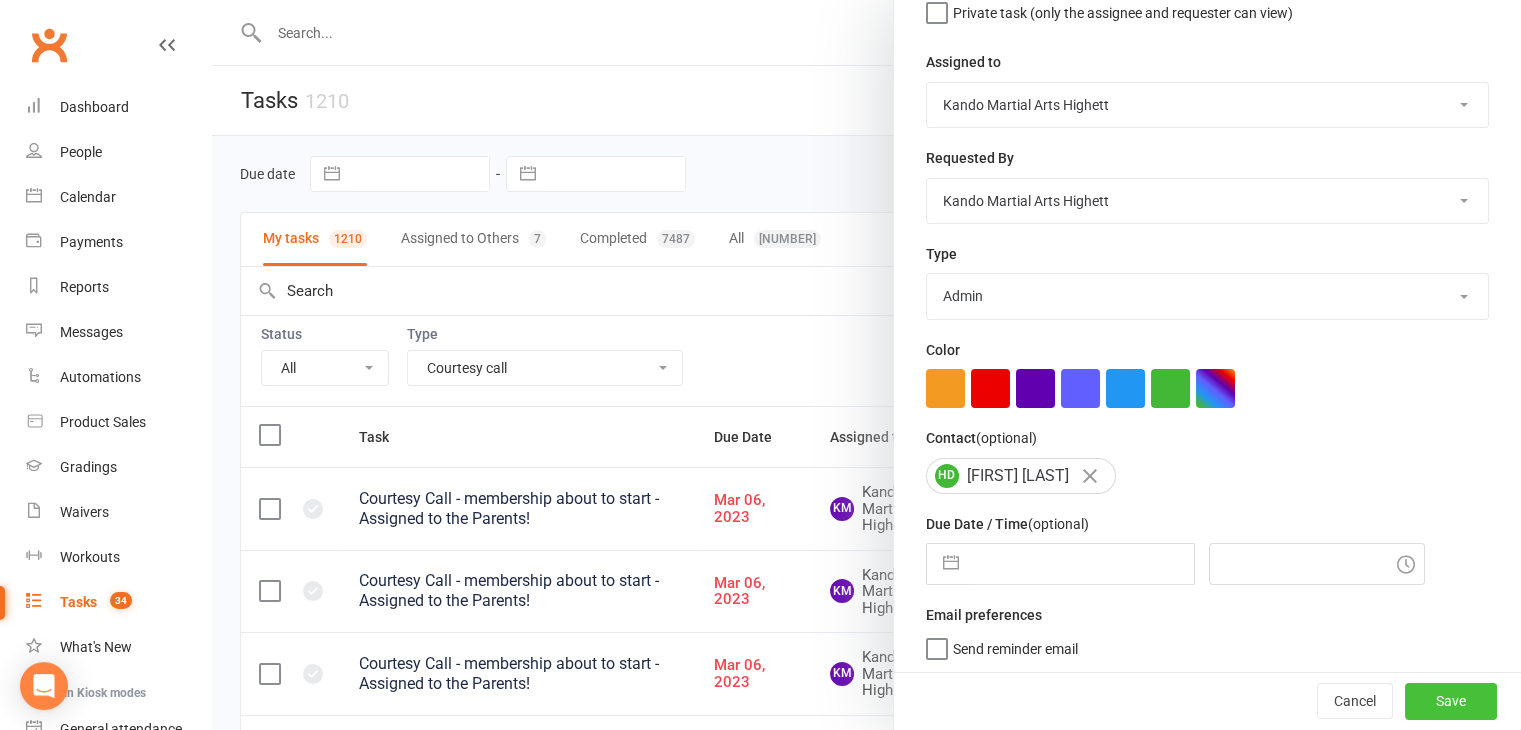 click on "Save" at bounding box center (1451, 702) 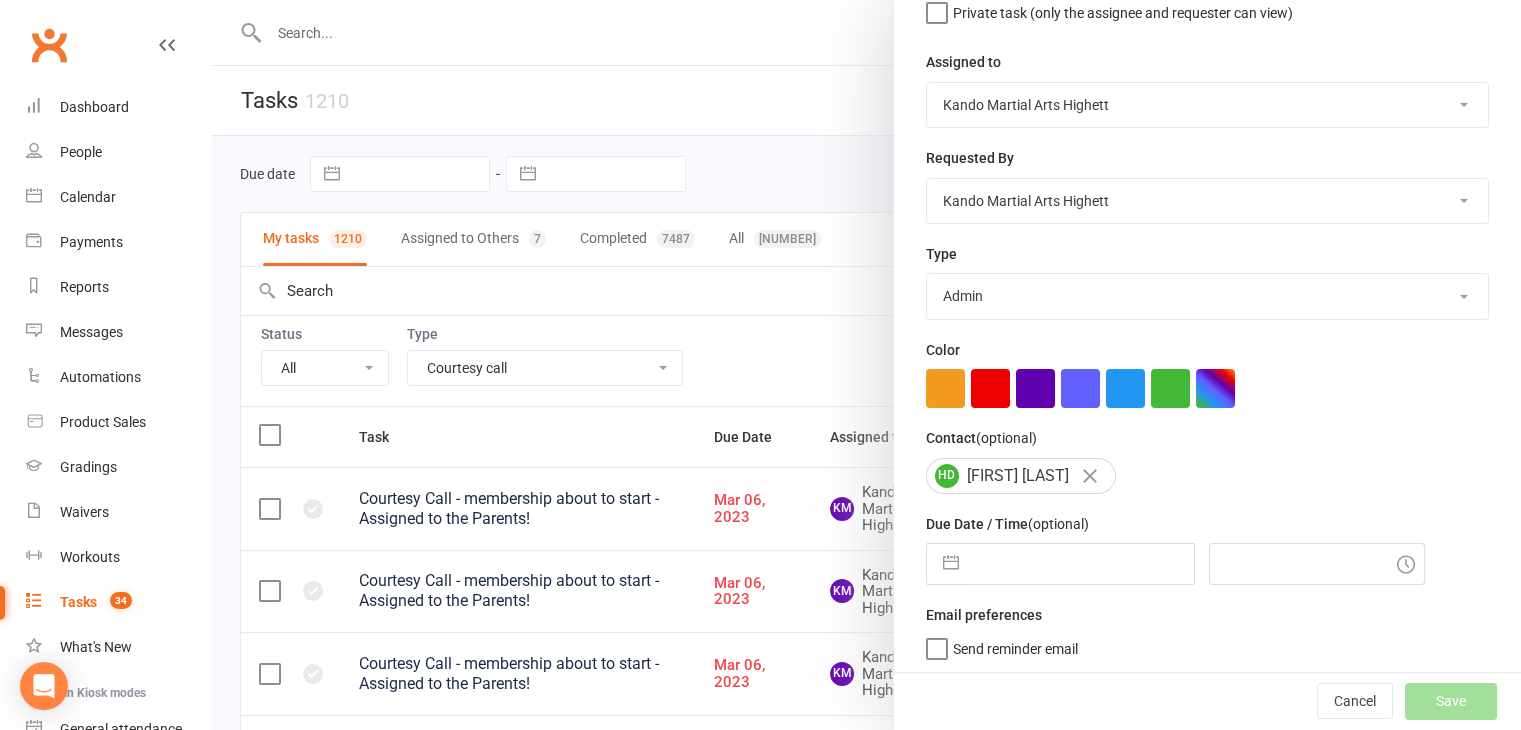 select on "finished" 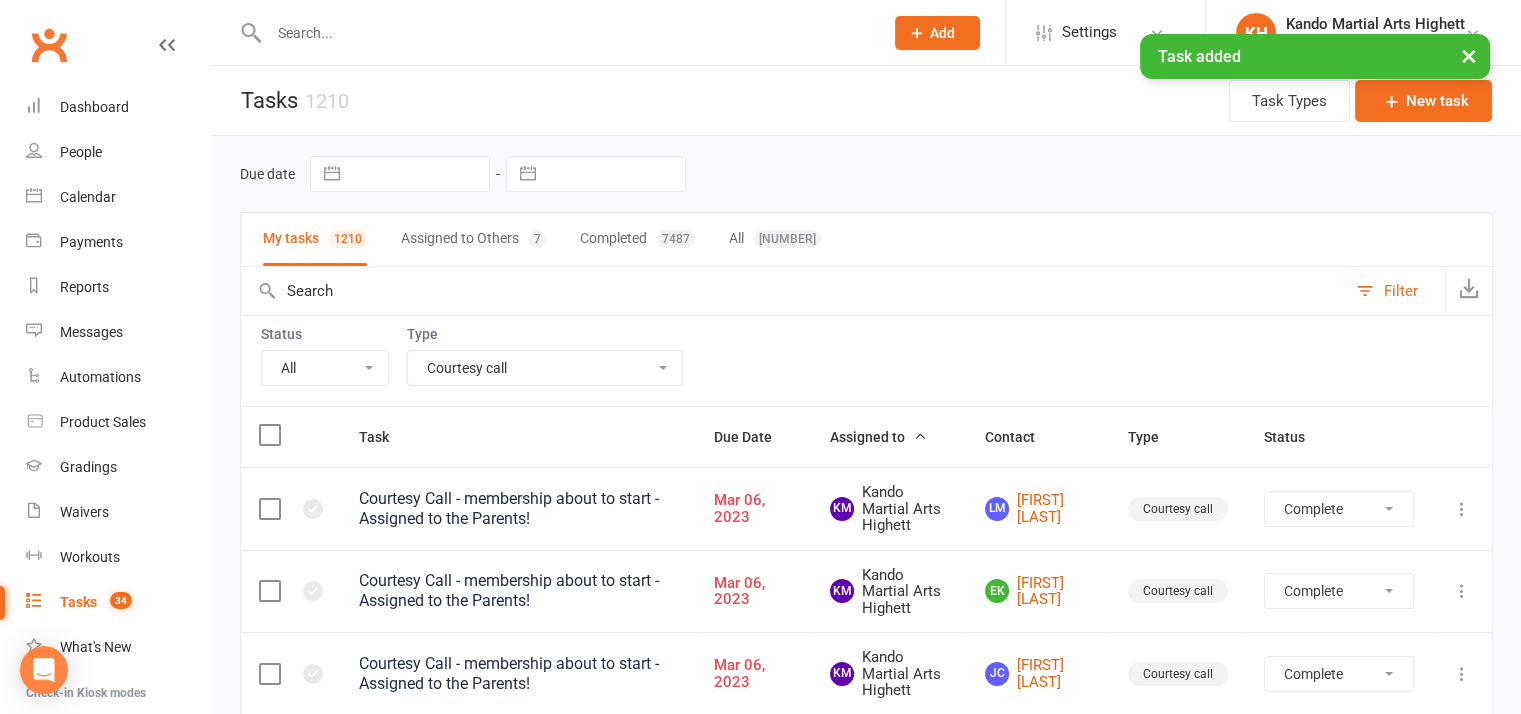 select on "finished" 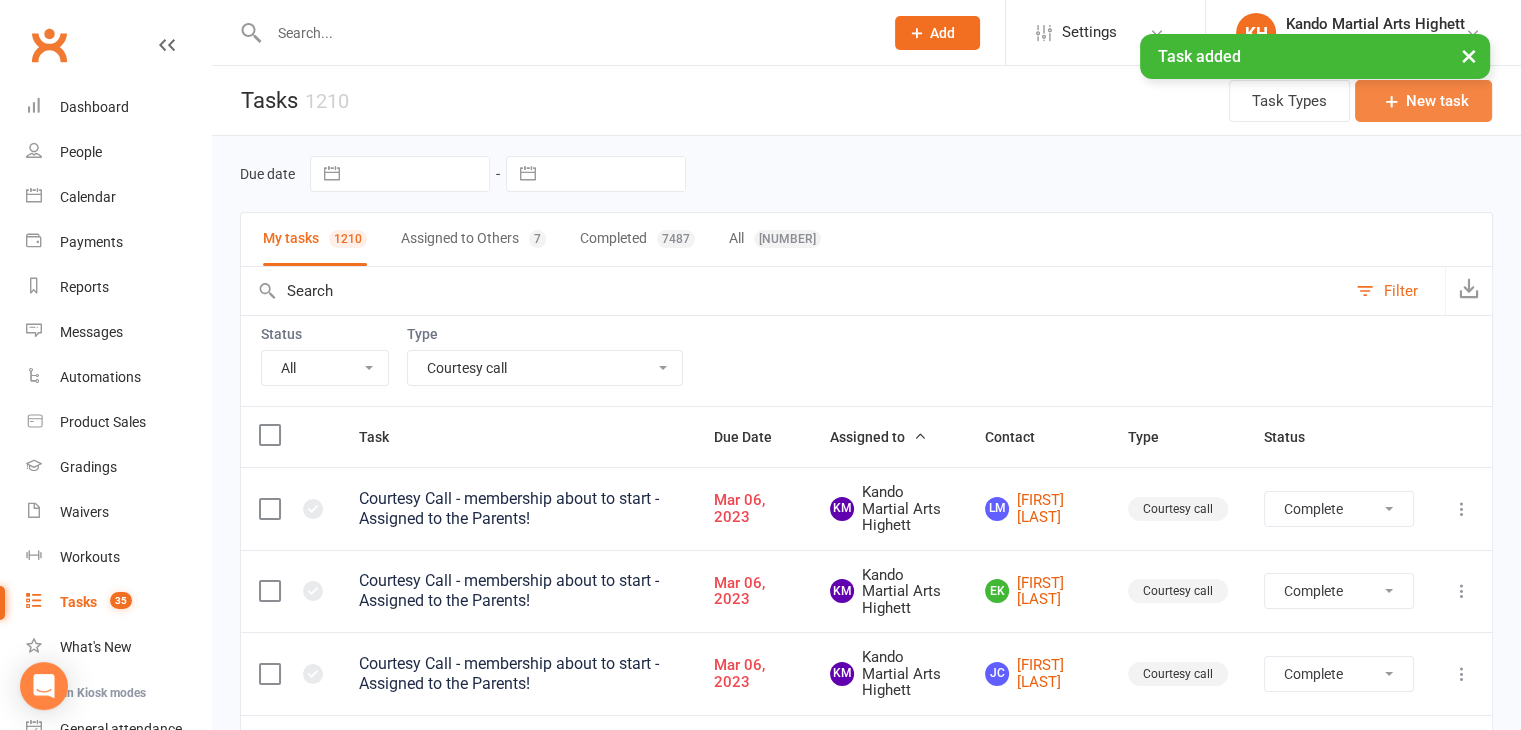 click on "New task" at bounding box center (1423, 101) 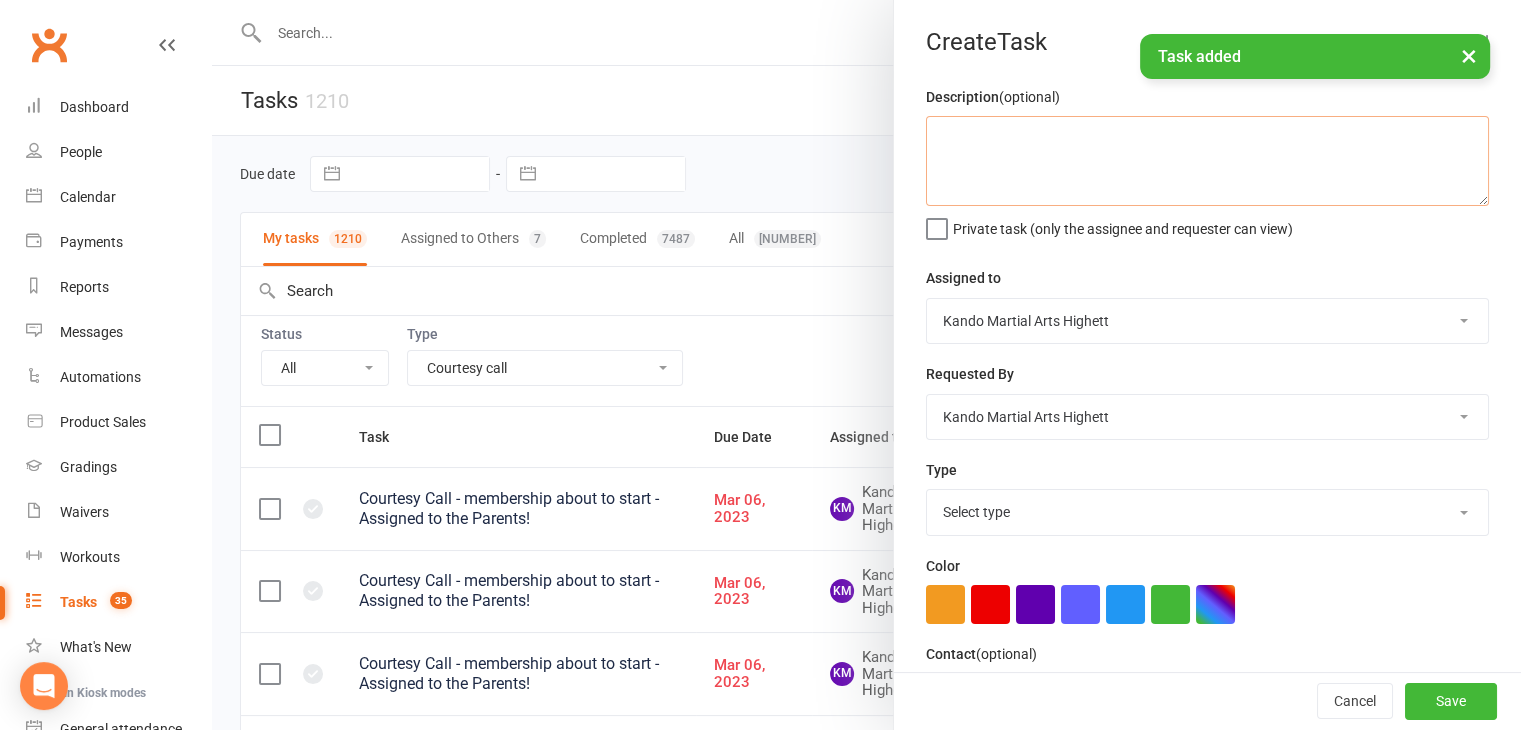 click at bounding box center (1207, 161) 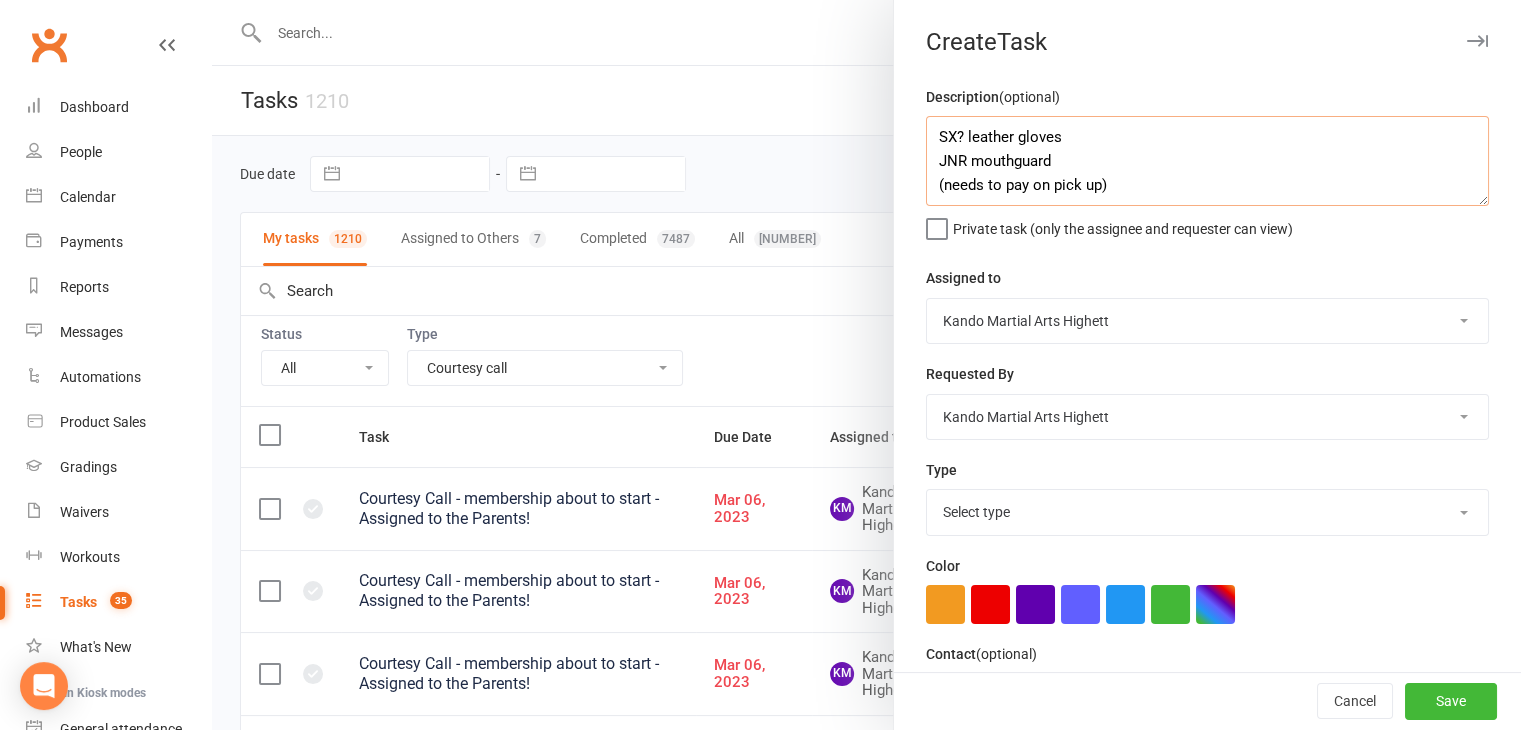 click on "SX? leather gloves
JNR mouthguard
(needs to pay on pick up)" at bounding box center [1207, 161] 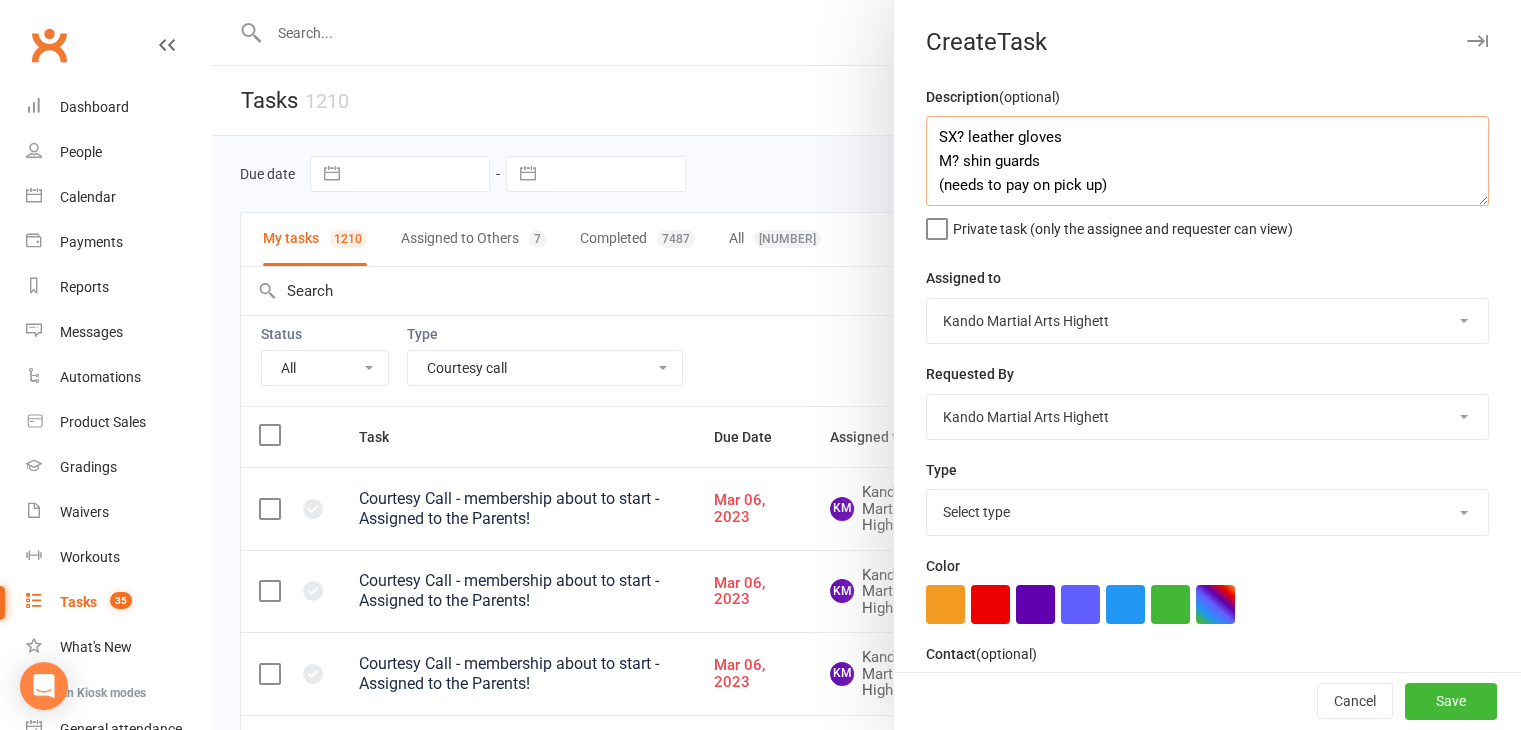 click on "SX? leather gloves
M? shin guards
(needs to pay on pick up)" at bounding box center [1207, 161] 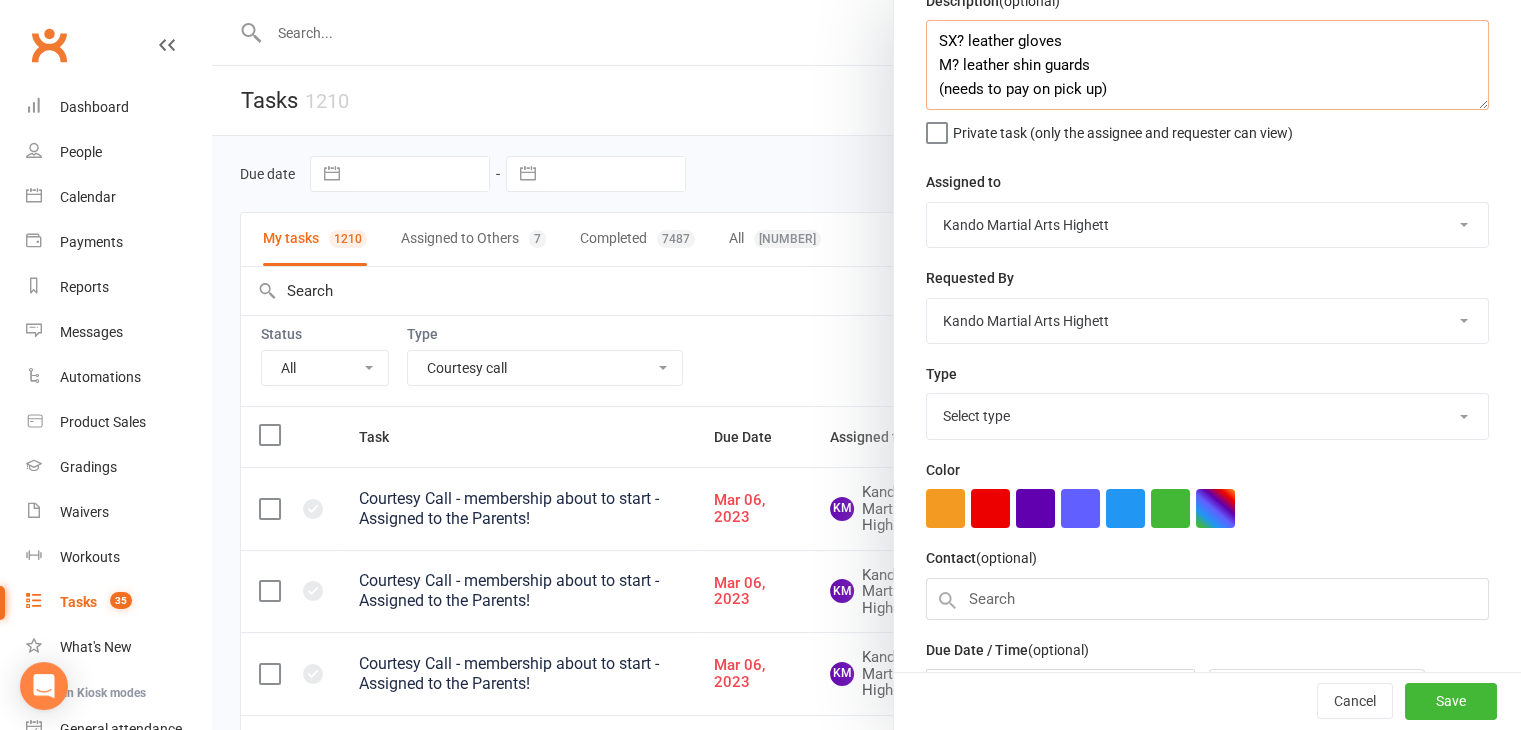 scroll, scrollTop: 200, scrollLeft: 0, axis: vertical 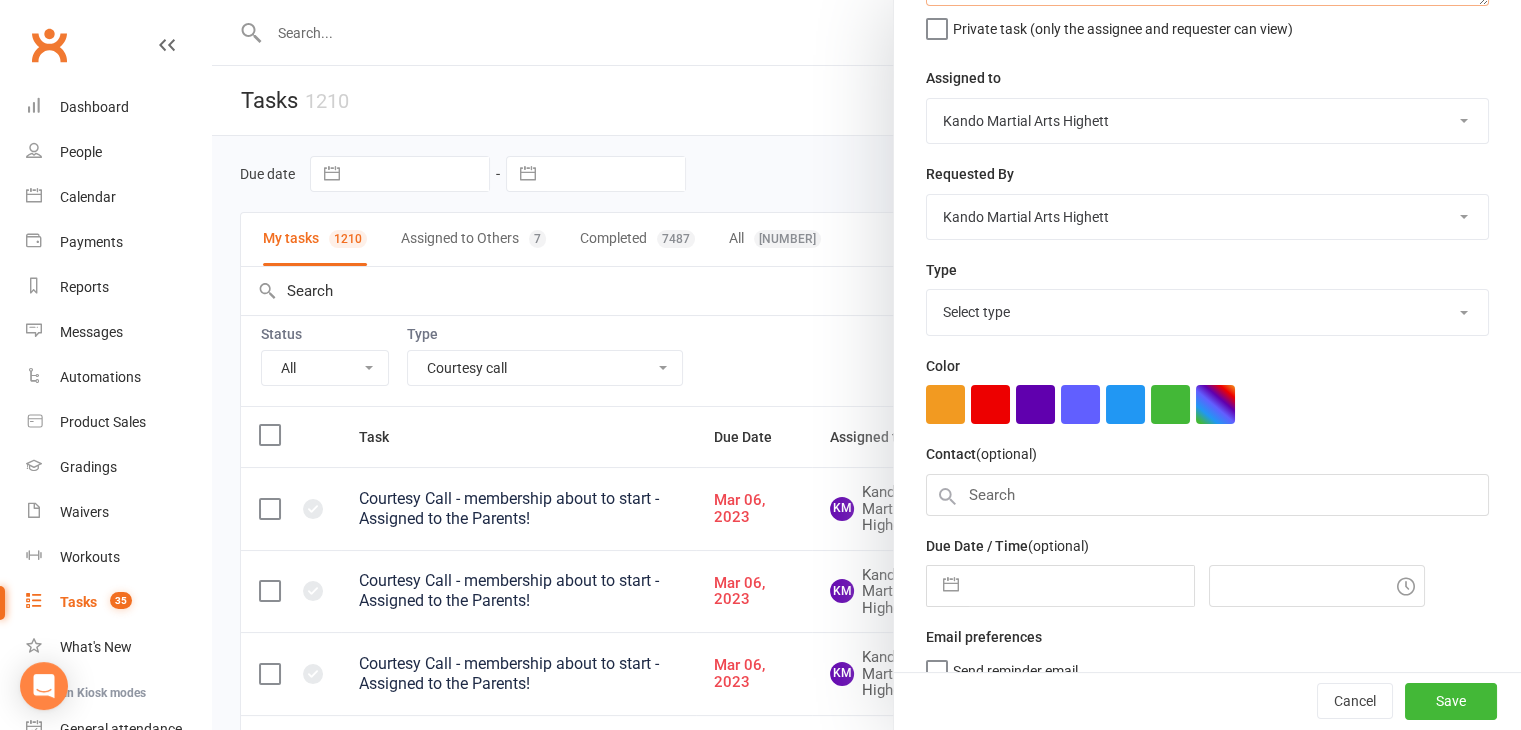 type on "SX? leather gloves
M? leather shin guards
(needs to pay on pick up)" 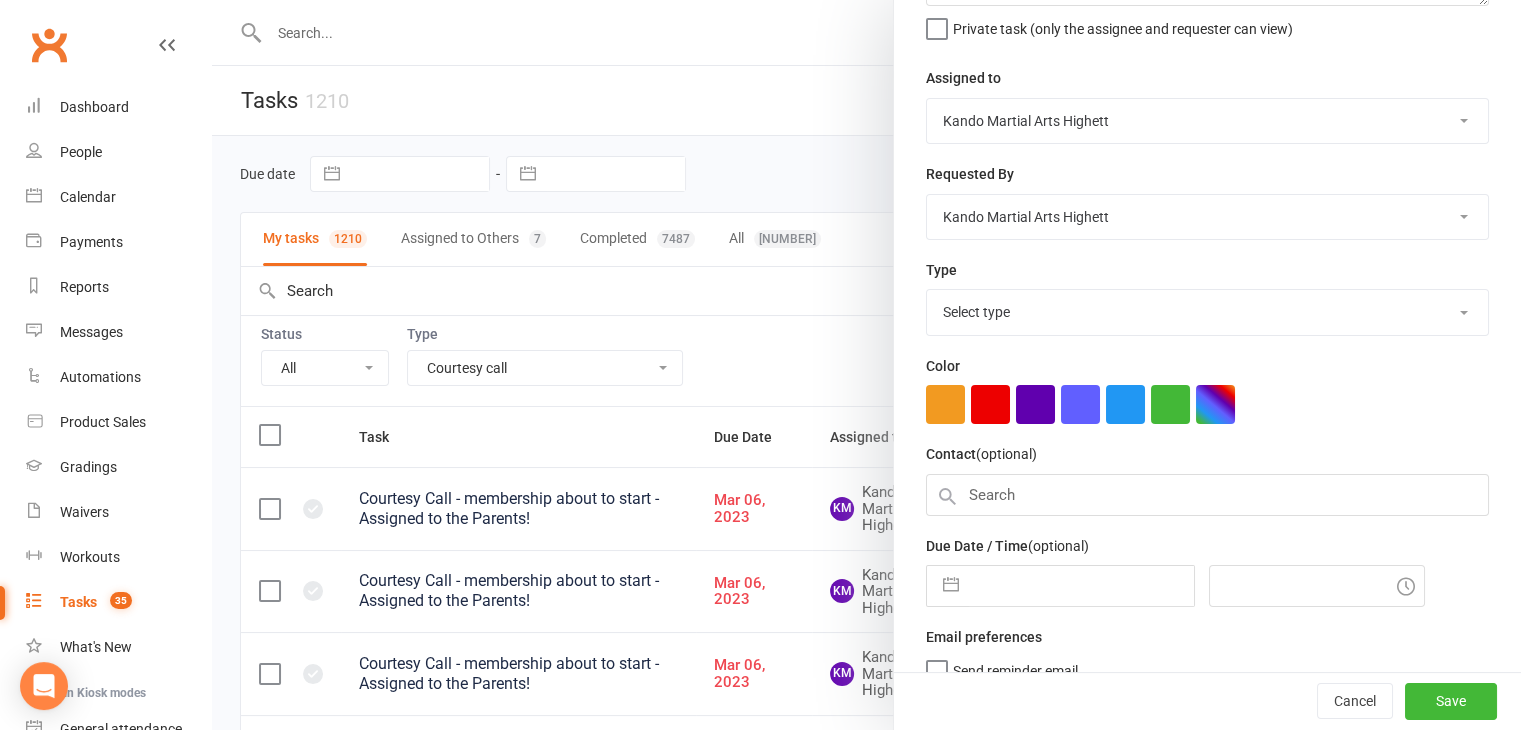 click on "Select type Admin Cancellation Class transfer Courtesy call Create welcome card E-mail Enquiry External In-class related Joining pack Ld/kn certificate and belt Leadership Membership related Phone call Staff communication Stock Suspension Waiting list - friday kn Waiting list - friday ld Waiting list - monday kn Waiting list - monday ld Waiting list - saturday 10:45 ld Waiting list - saturday 10am kn Waiting list - saturday 11:30am ld Waiting list - saturday 8:30 kn Waiting list - saturday 9:15 am ld Waiting list - sunday kn 10am Waiting list - thursday kn Waiting list - thursday ld Waiting list - tuesday kn Waiting list - tuesday ld Waiting list - wednesday kn Waiting list - wednesday ld Waitlist - sunday kn Waitlist - sunday ld Waiver approved - not contacted Waiver approved - waiting response Add new task type" at bounding box center [1207, 312] 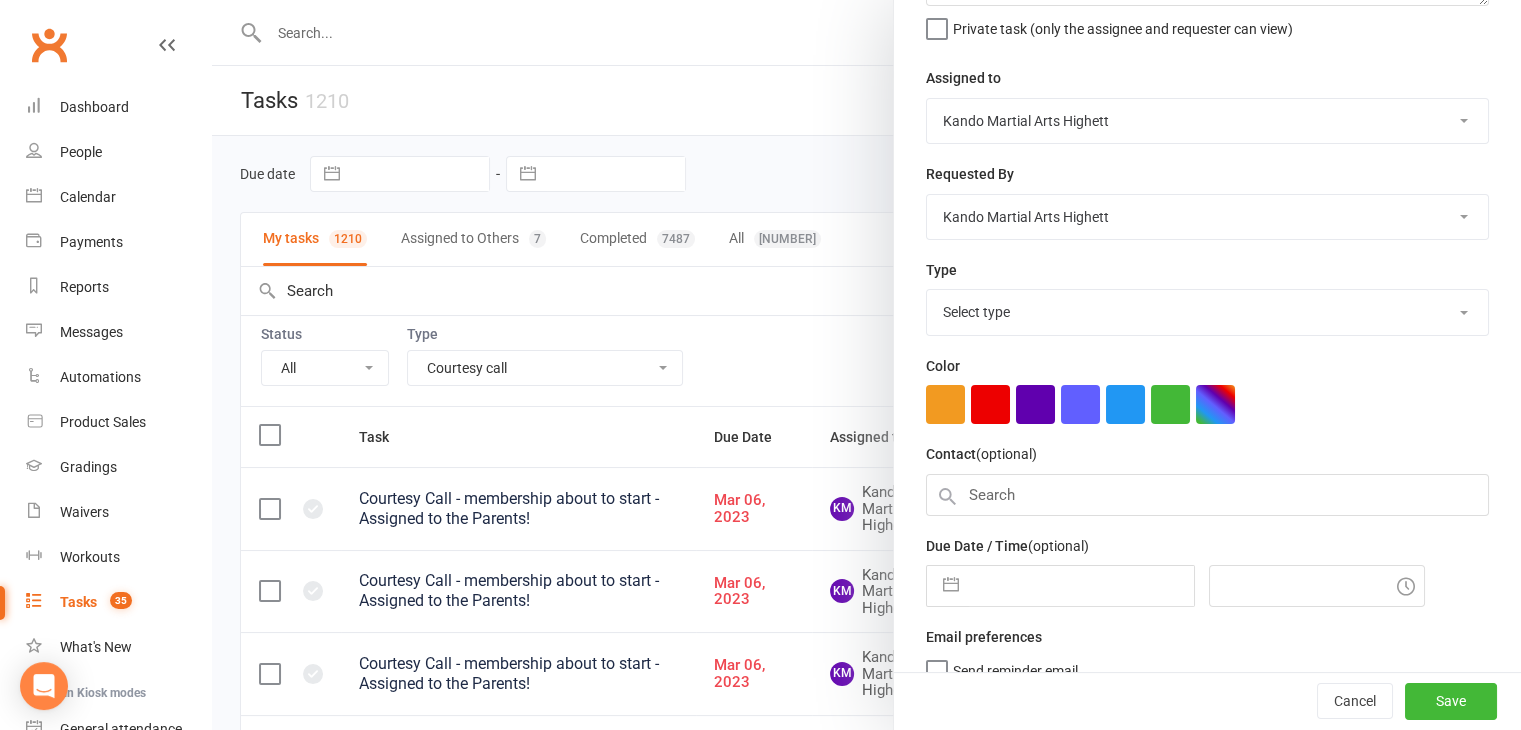 click on "Select type Admin Cancellation Class transfer Courtesy call Create welcome card E-mail Enquiry External In-class related Joining pack Ld/kn certificate and belt Leadership Membership related Phone call Staff communication Stock Suspension Waiting list - friday kn Waiting list - friday ld Waiting list - monday kn Waiting list - monday ld Waiting list - saturday 10:45 ld Waiting list - saturday 10am kn Waiting list - saturday 11:30am ld Waiting list - saturday 8:30 kn Waiting list - saturday 9:15 am ld Waiting list - sunday kn 10am Waiting list - thursday kn Waiting list - thursday ld Waiting list - tuesday kn Waiting list - tuesday ld Waiting list - wednesday kn Waiting list - wednesday ld Waitlist - sunday kn Waitlist - sunday ld Waiver approved - not contacted Waiver approved - waiting response Add new task type" at bounding box center (1207, 312) 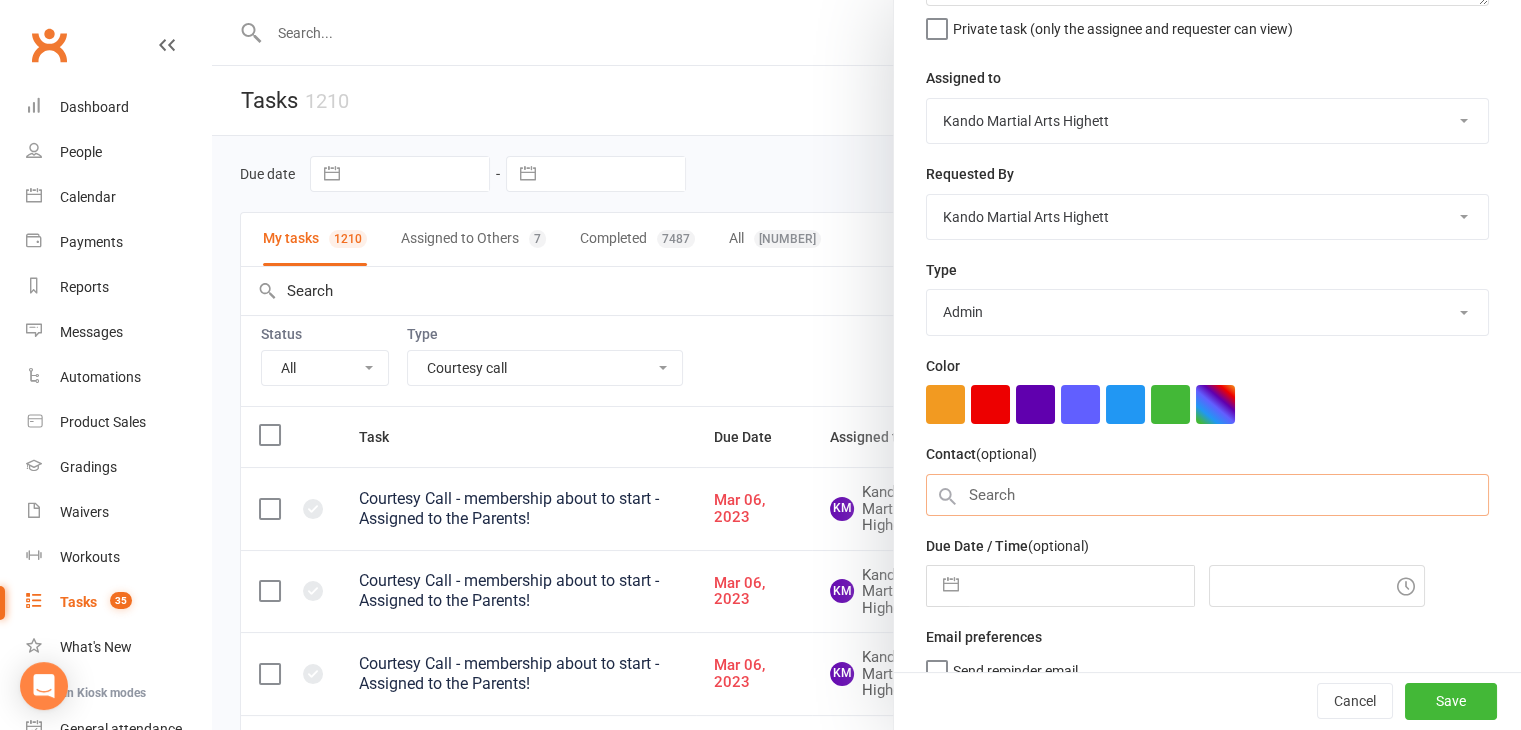 click at bounding box center [1207, 495] 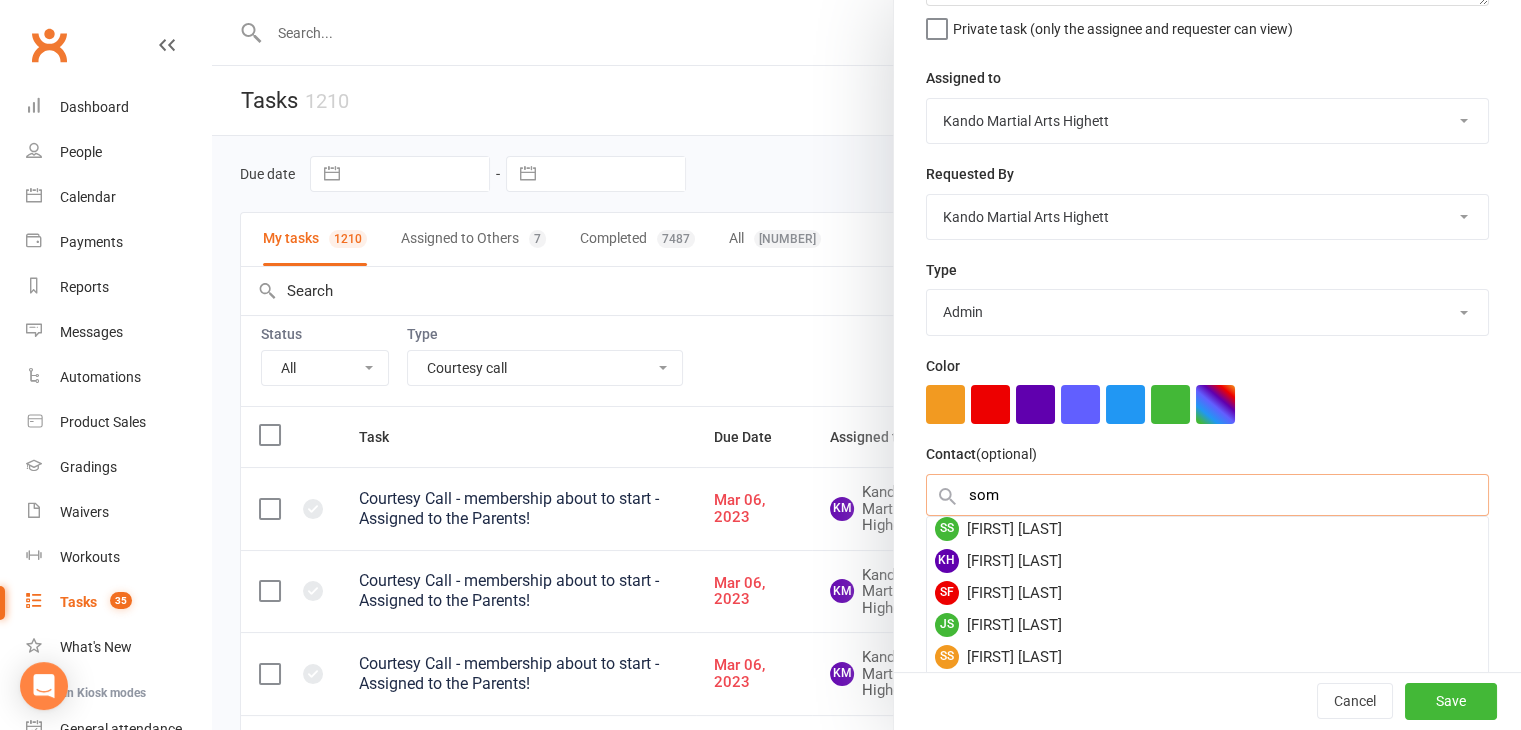 scroll, scrollTop: 200, scrollLeft: 0, axis: vertical 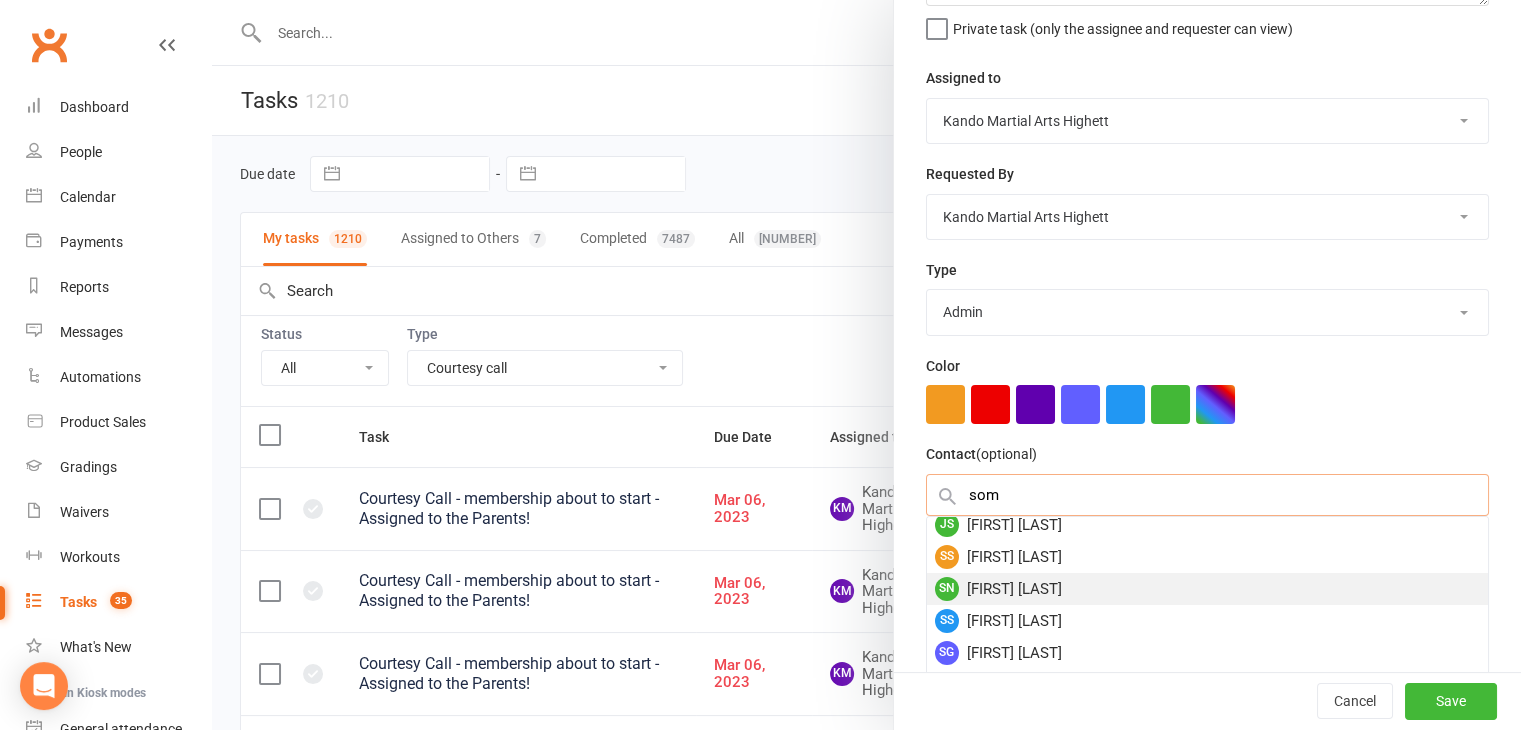 type on "som" 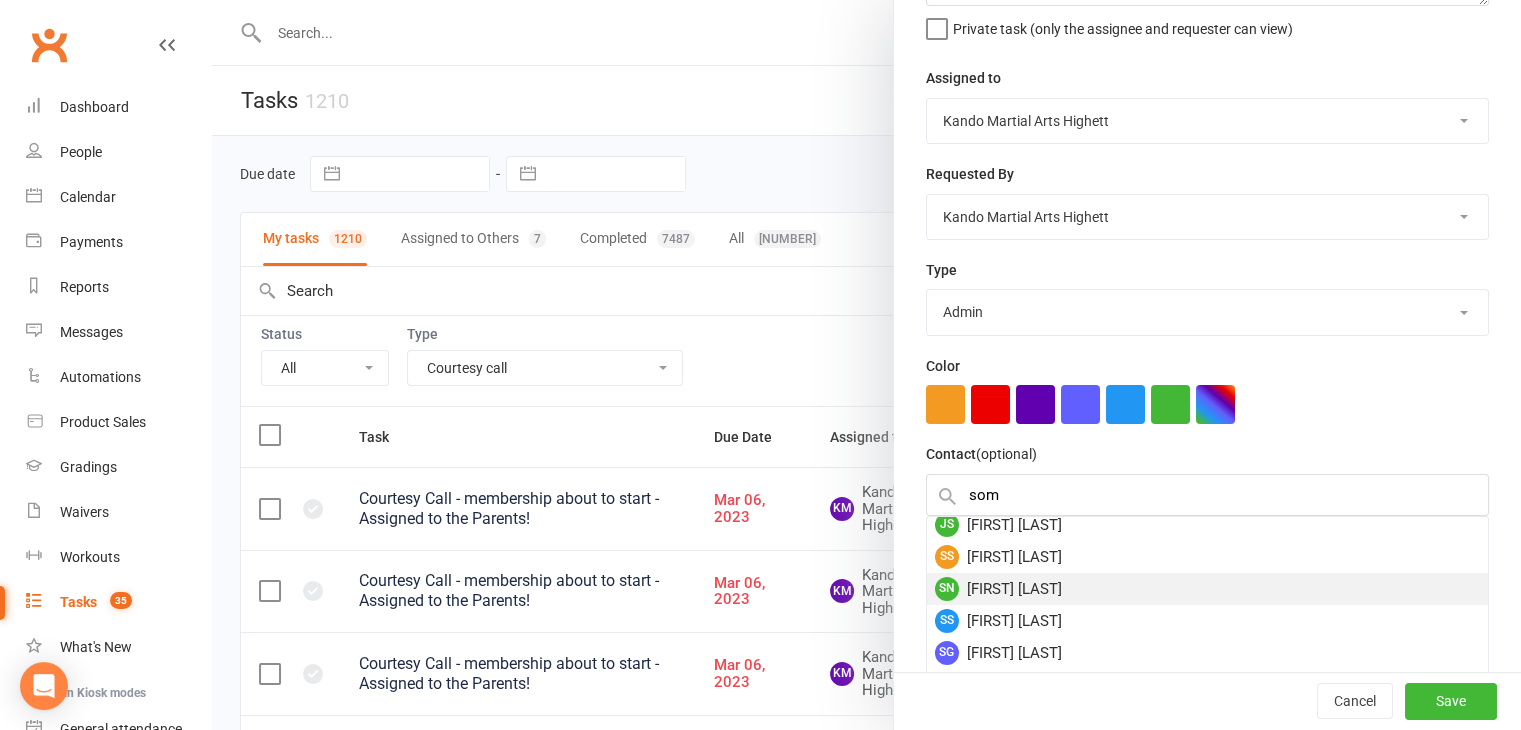 click on "SN Som Narayan" at bounding box center (1207, 589) 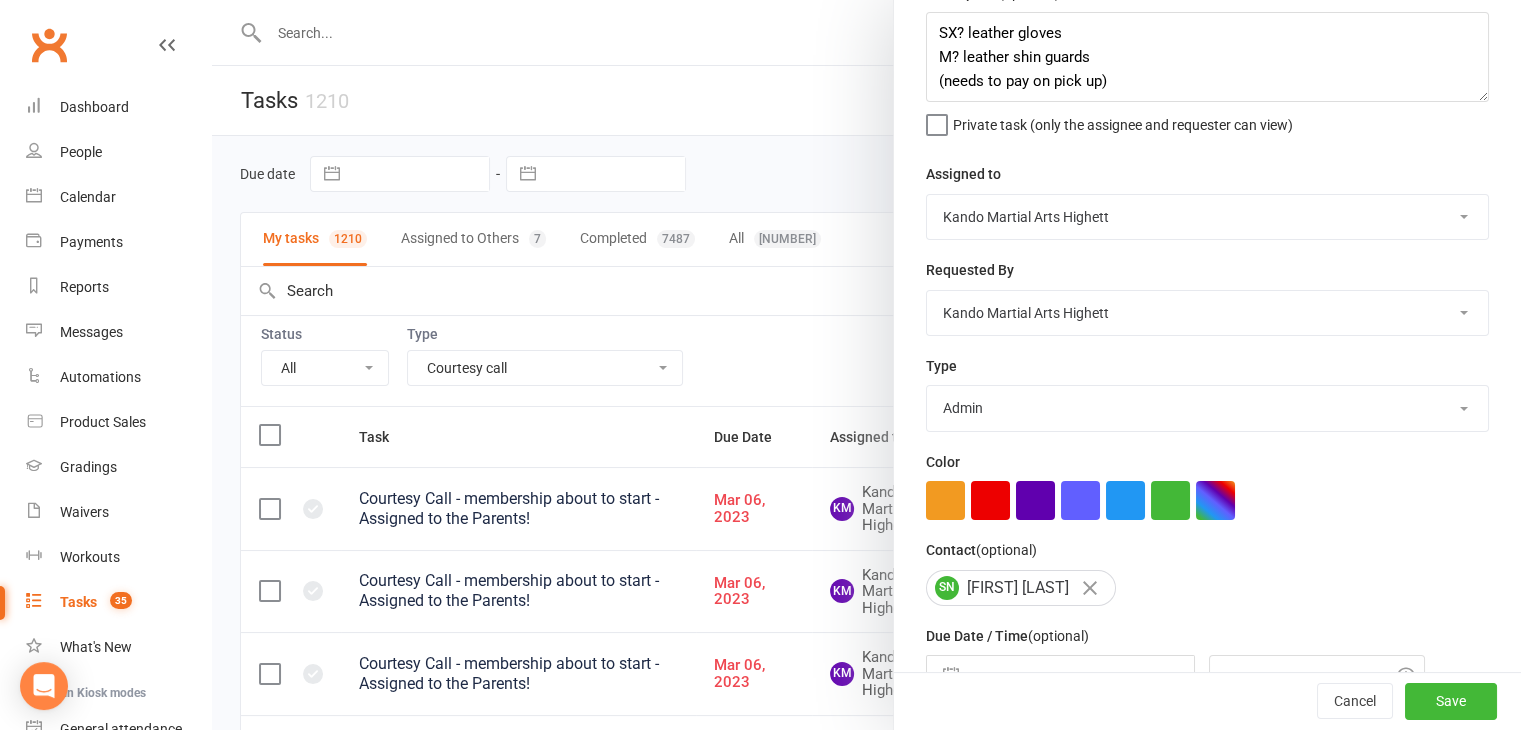 scroll, scrollTop: 0, scrollLeft: 0, axis: both 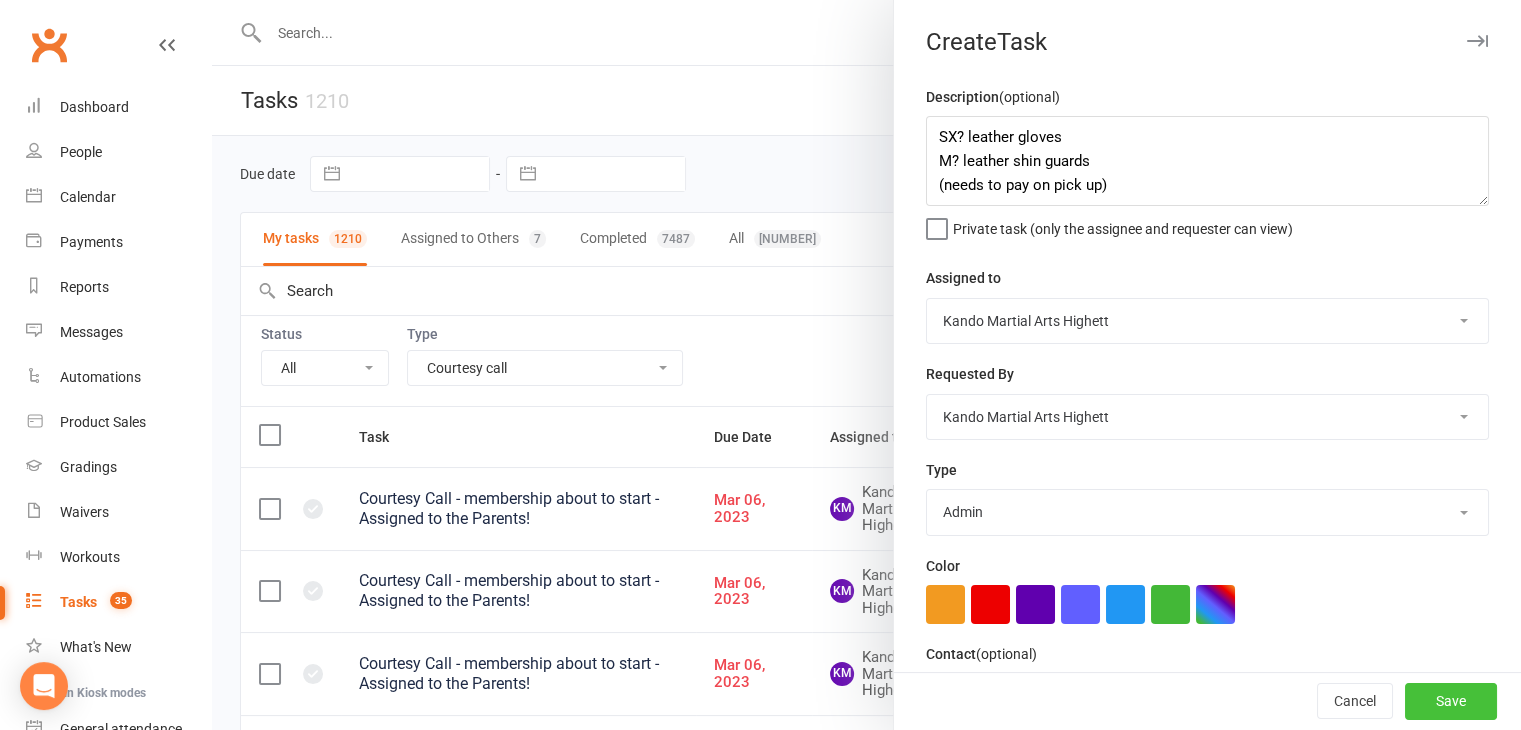 click on "Save" at bounding box center [1451, 702] 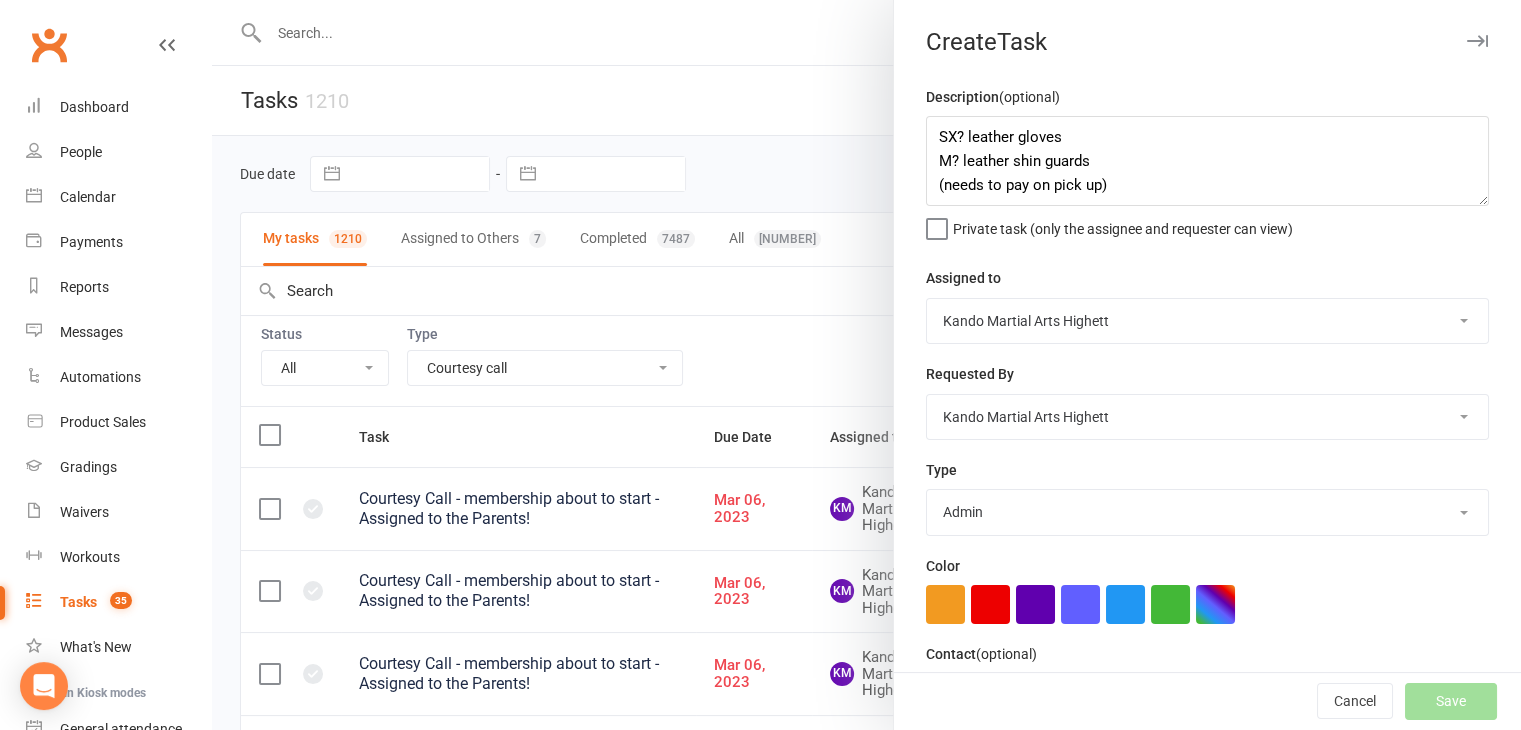 select on "finished" 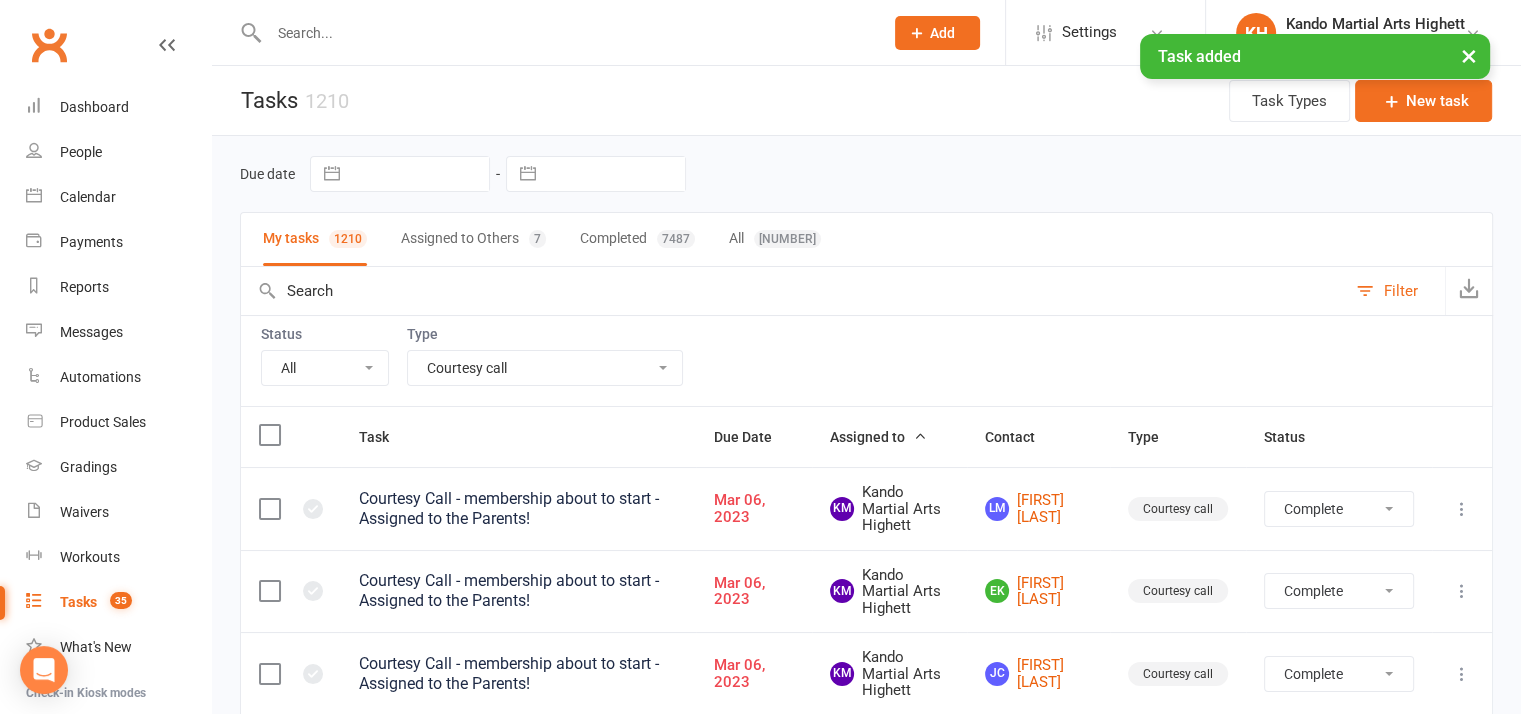select on "finished" 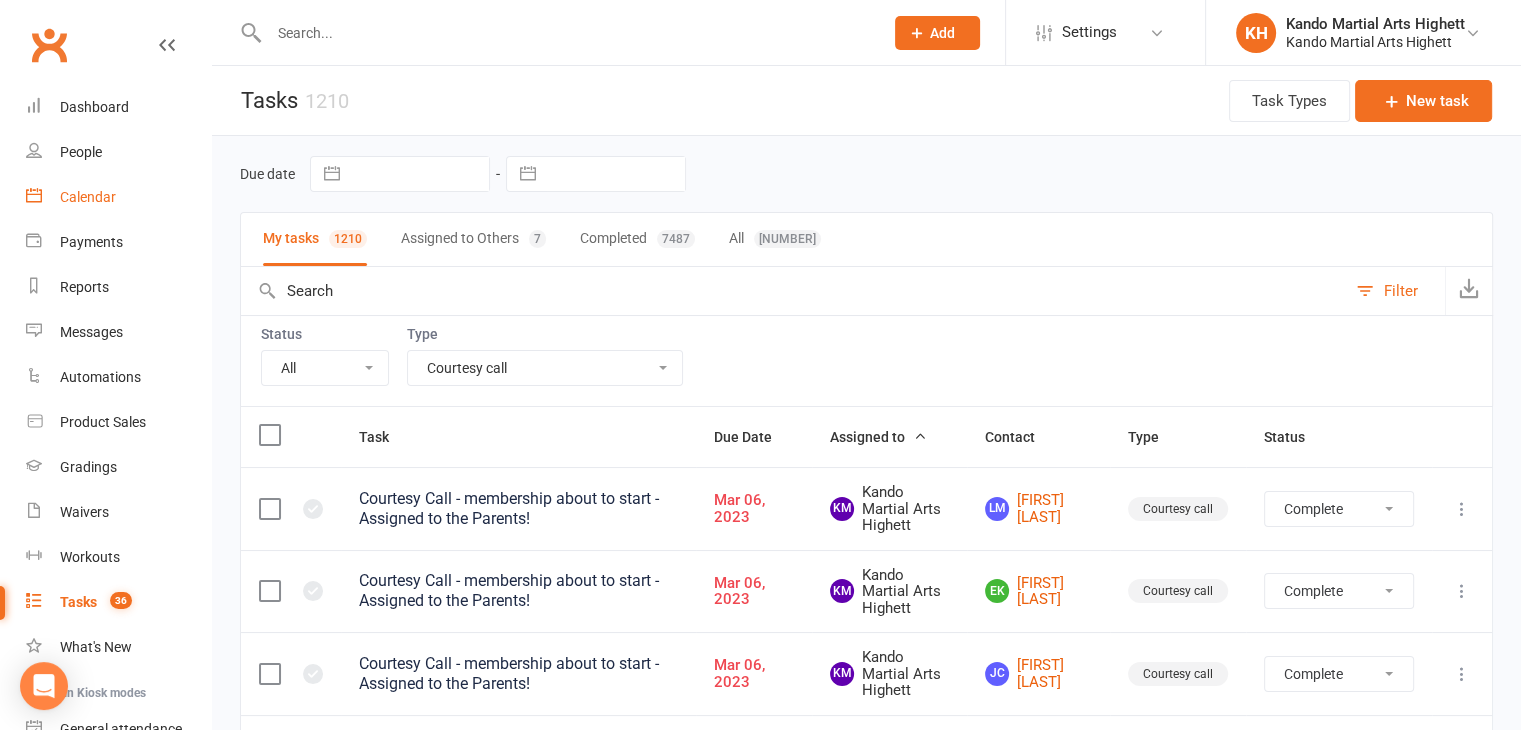 click on "Calendar" at bounding box center (88, 197) 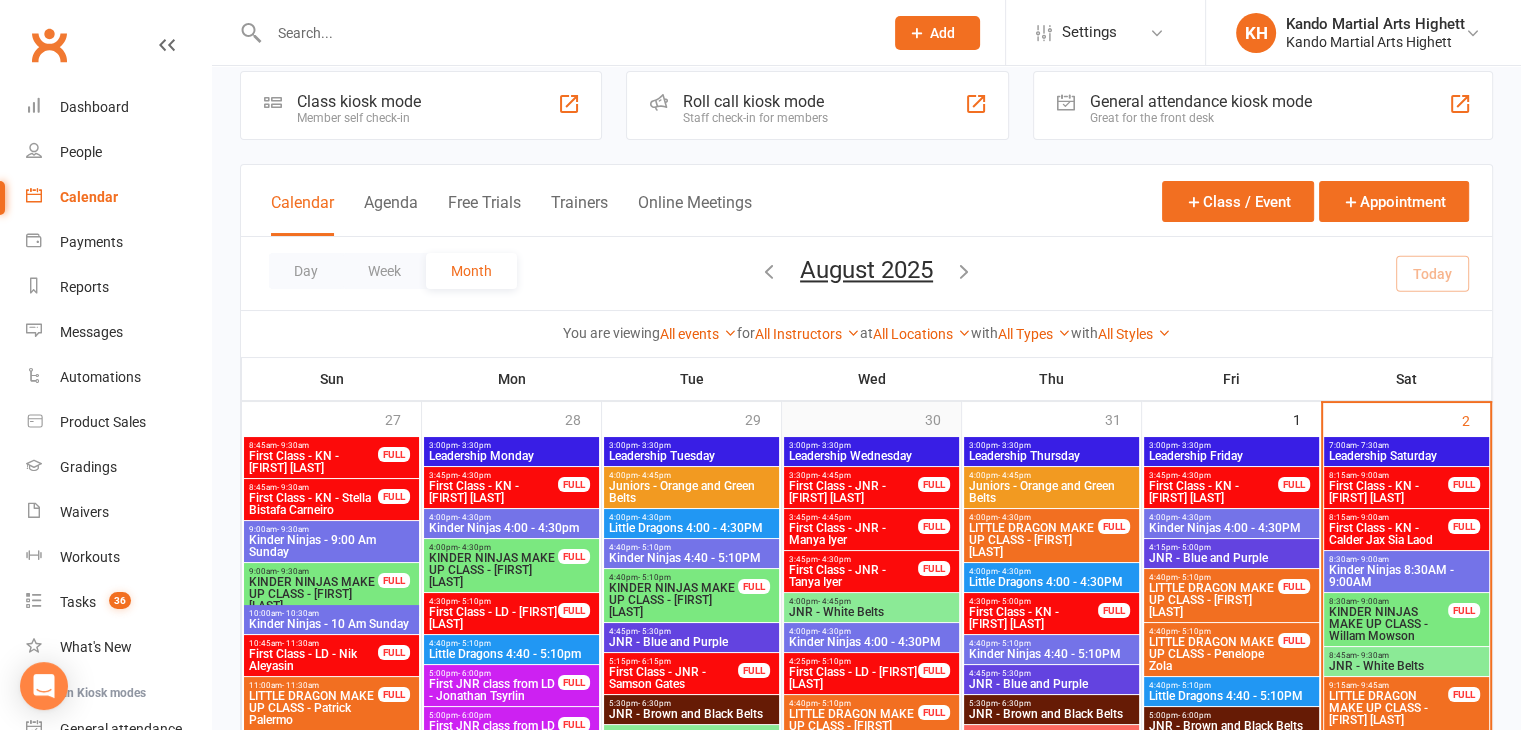 scroll, scrollTop: 0, scrollLeft: 0, axis: both 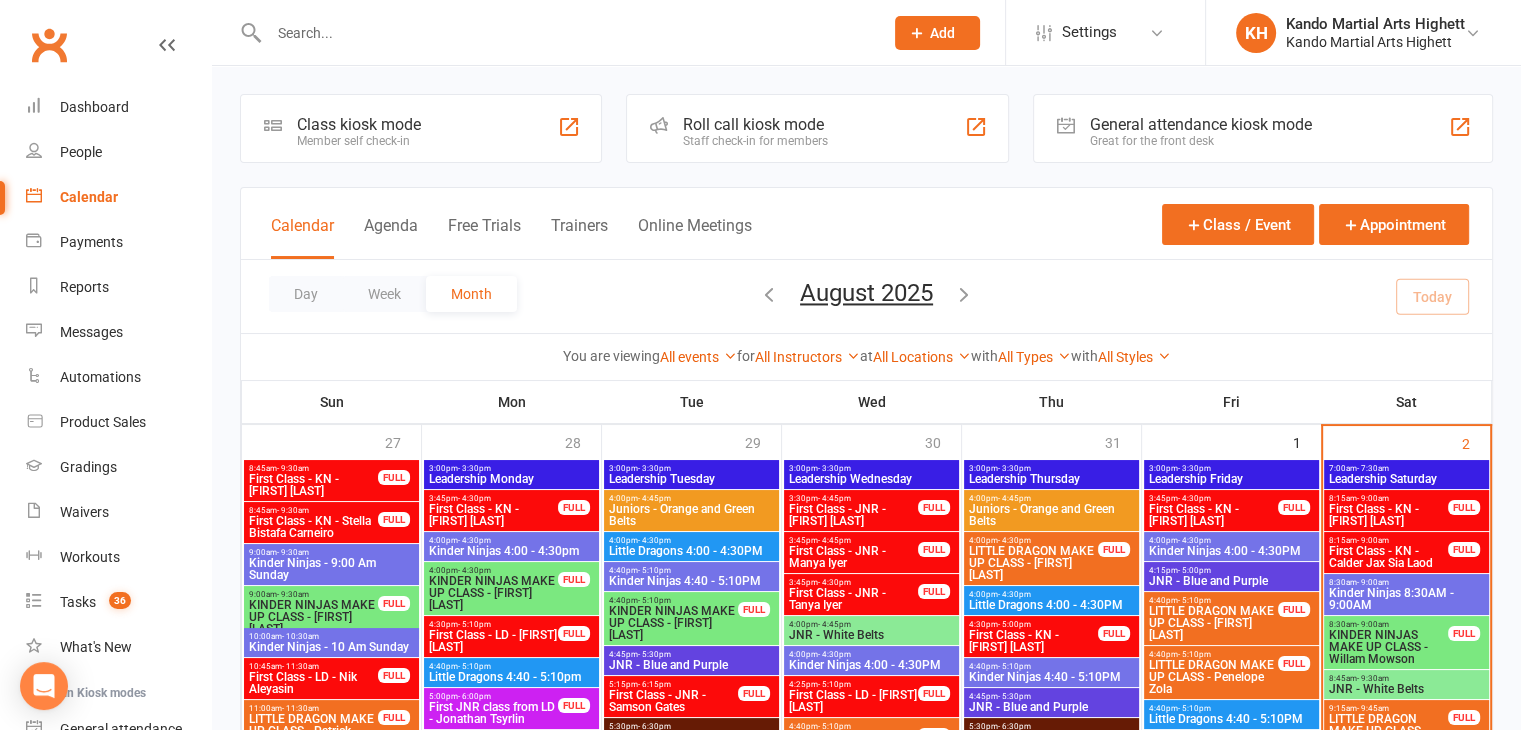 click at bounding box center (976, 127) 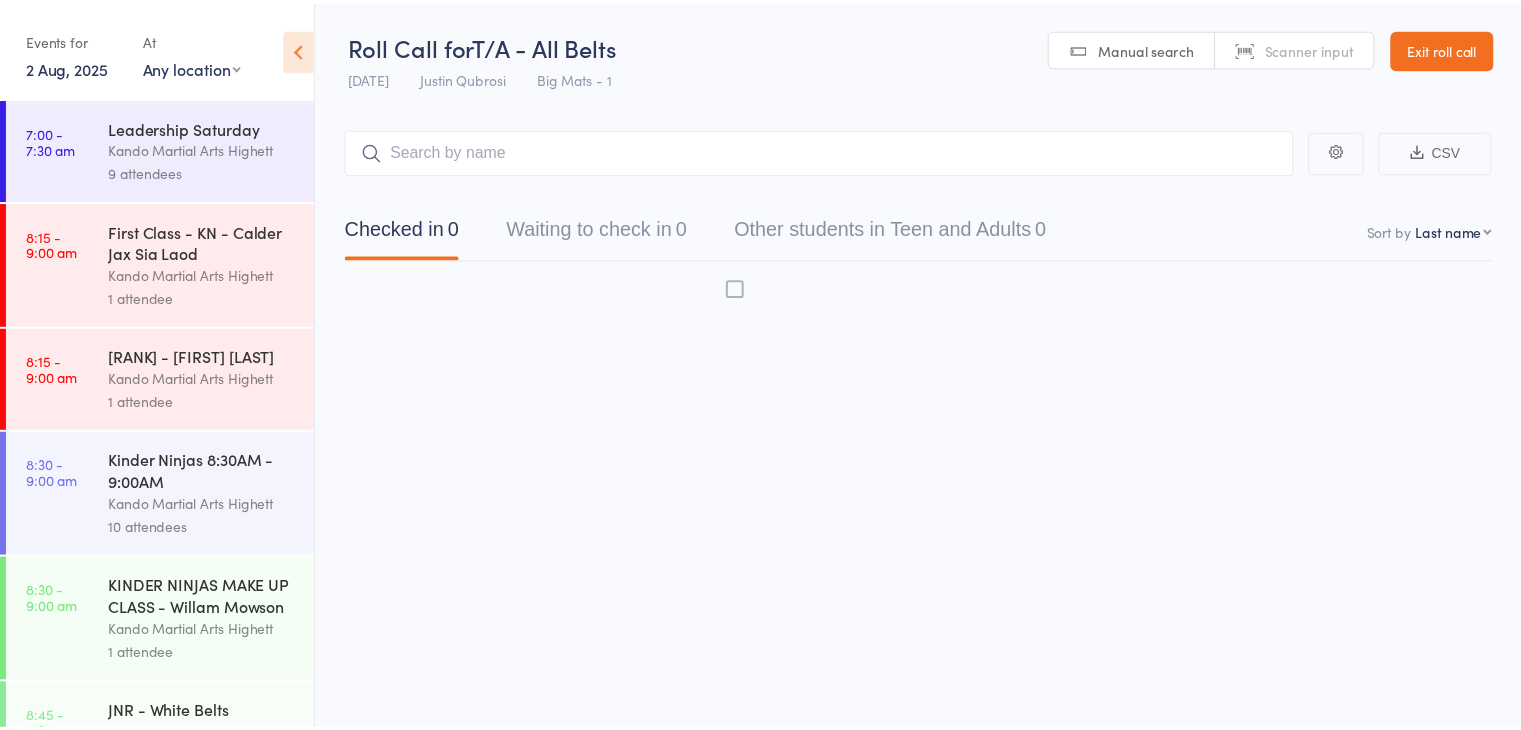 scroll, scrollTop: 0, scrollLeft: 0, axis: both 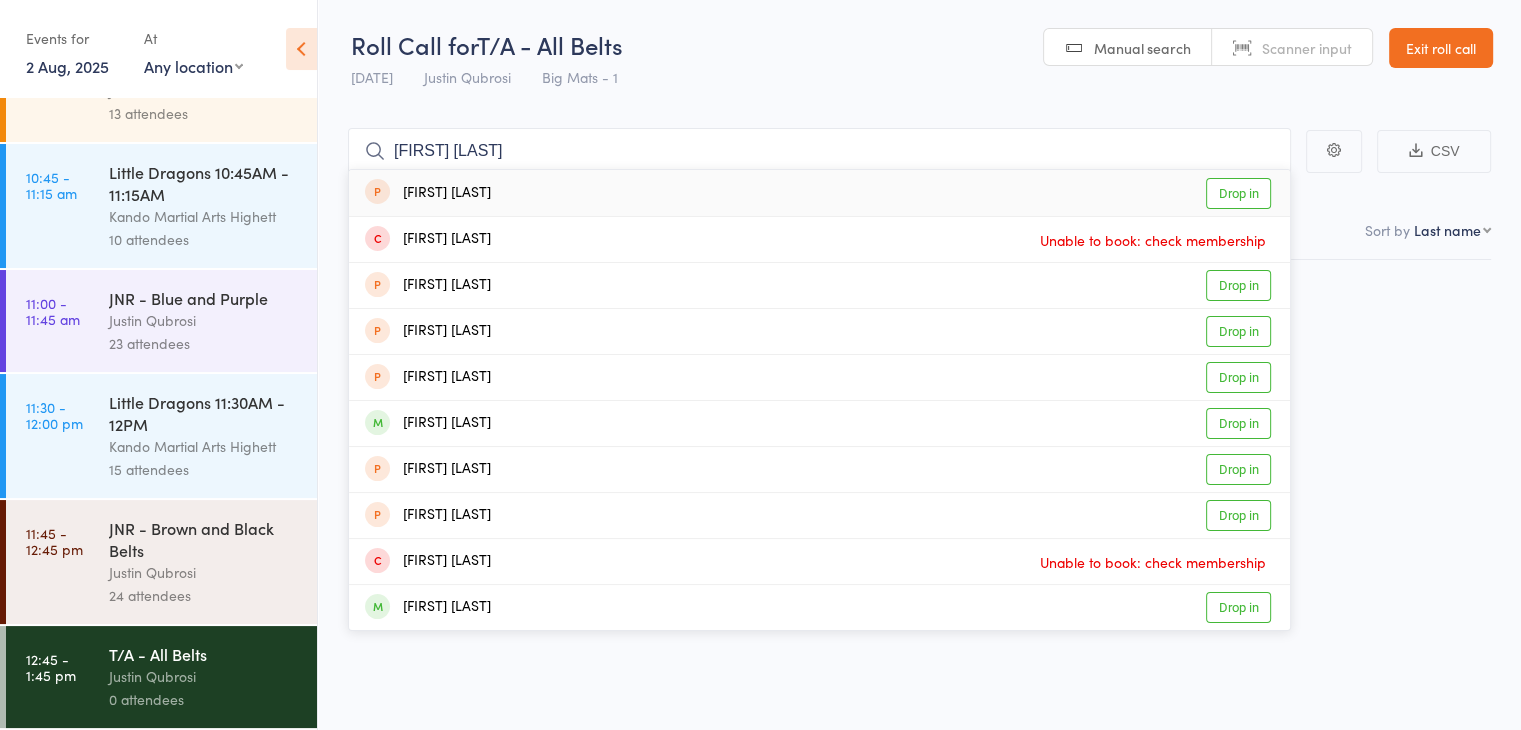 type on "[FIRST] [LAST]" 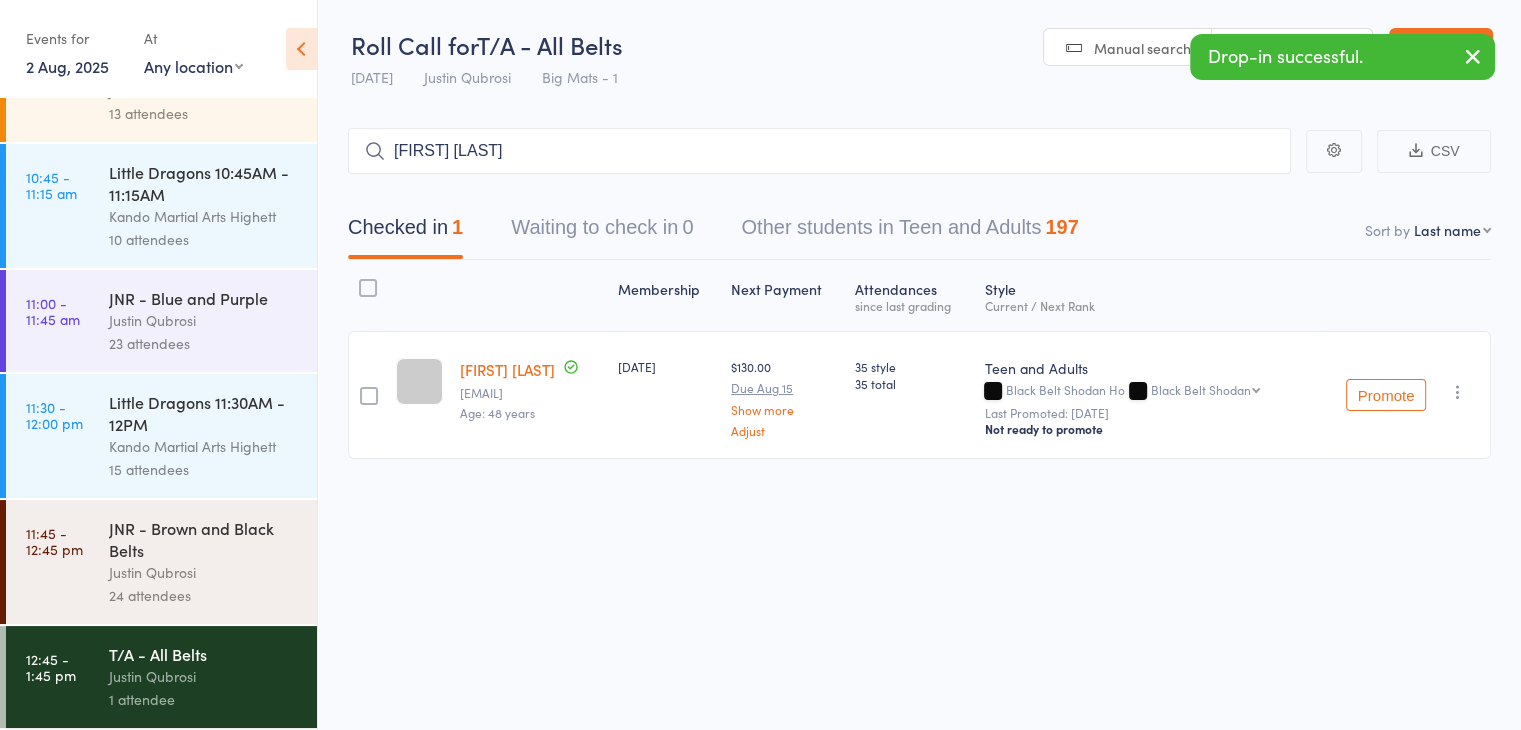 type on "[FIRST] [LAST]" 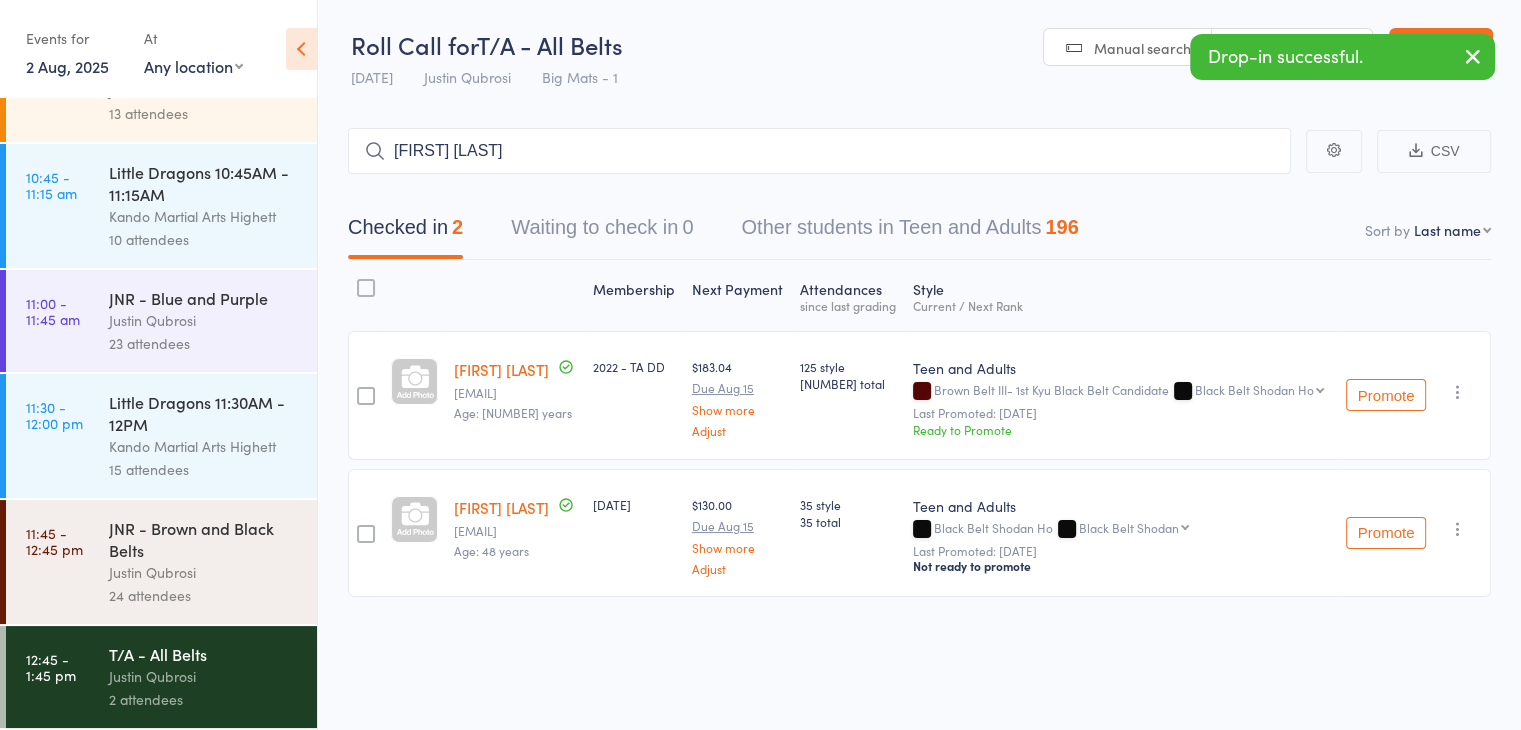 type on "[FIRST] [LAST]" 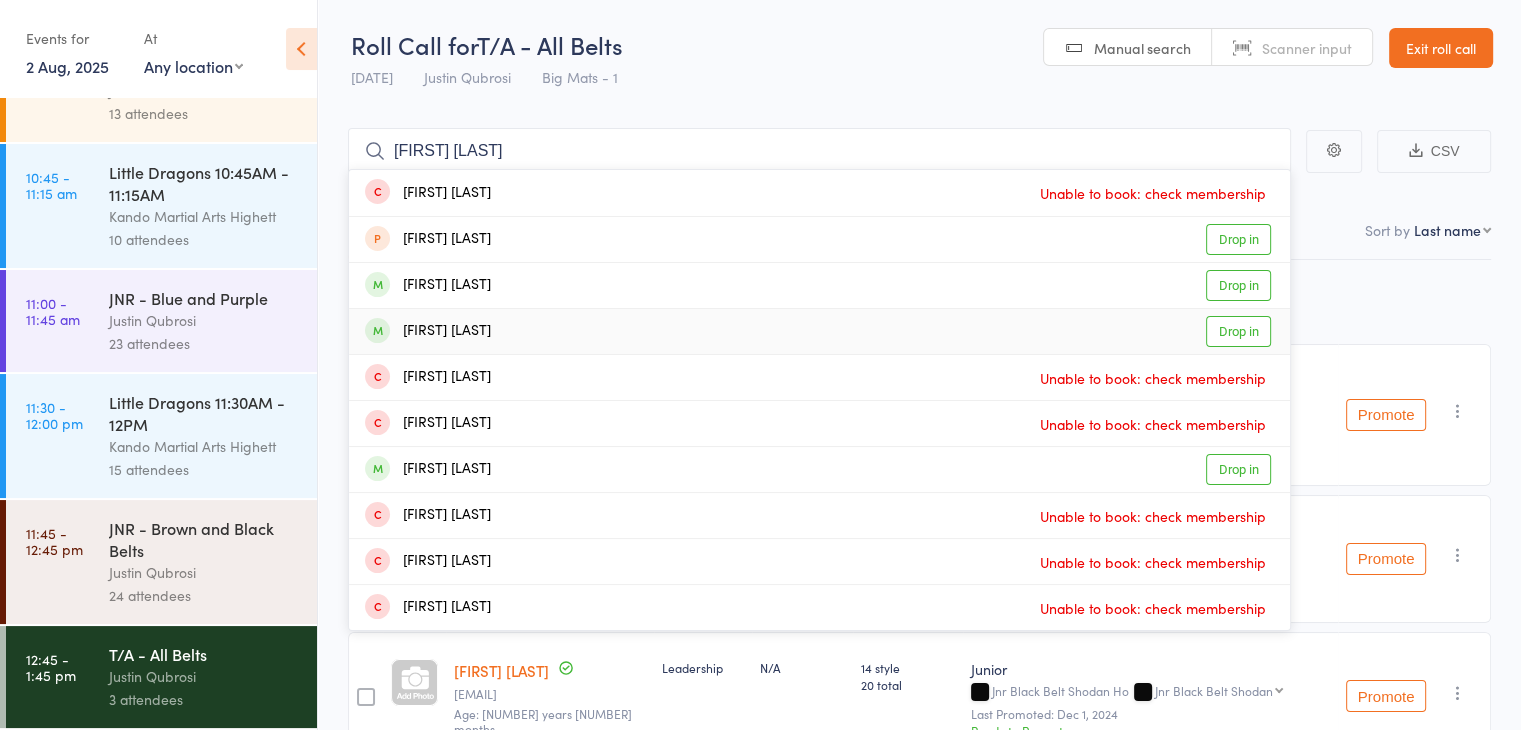 type on "[FIRST] [LAST]" 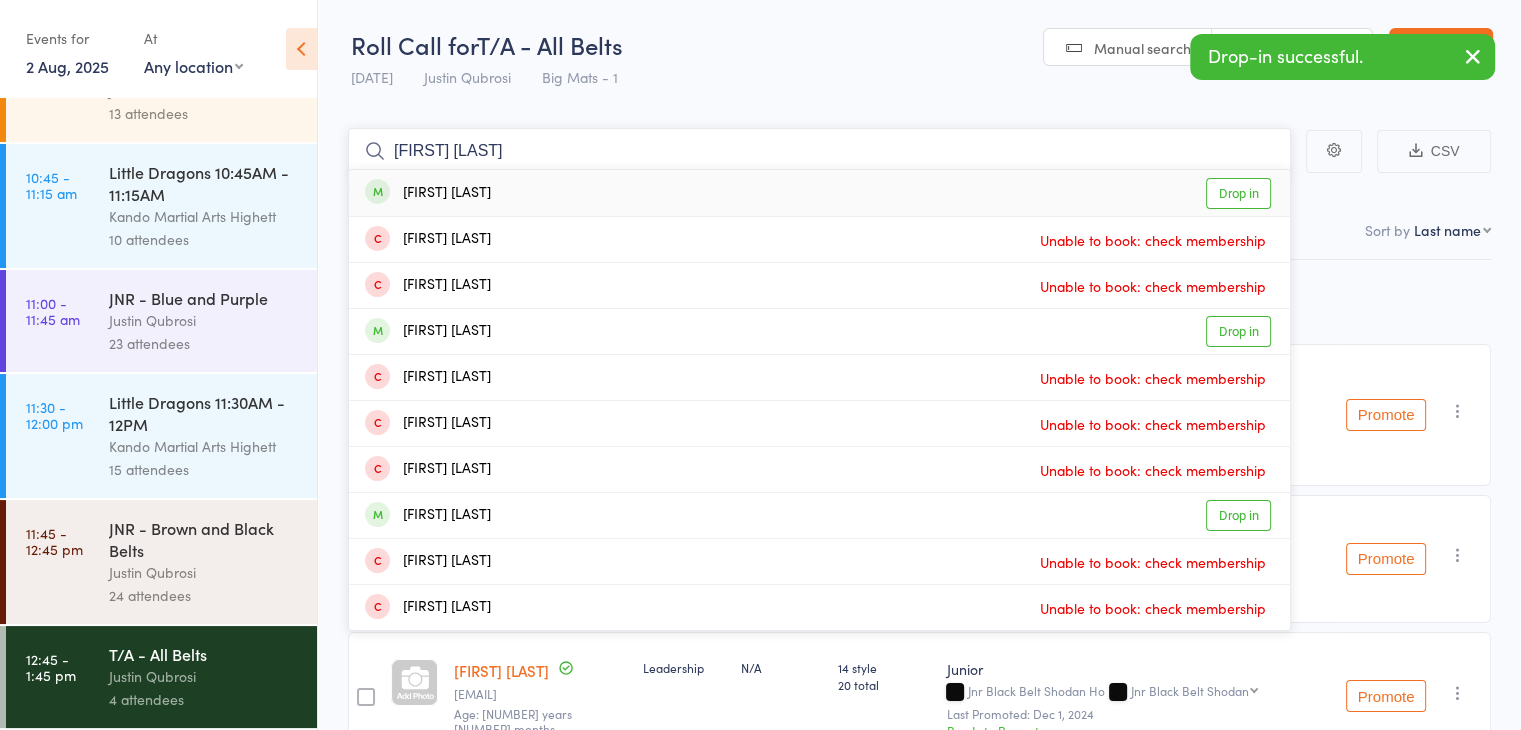type on "[FIRST] [LAST]" 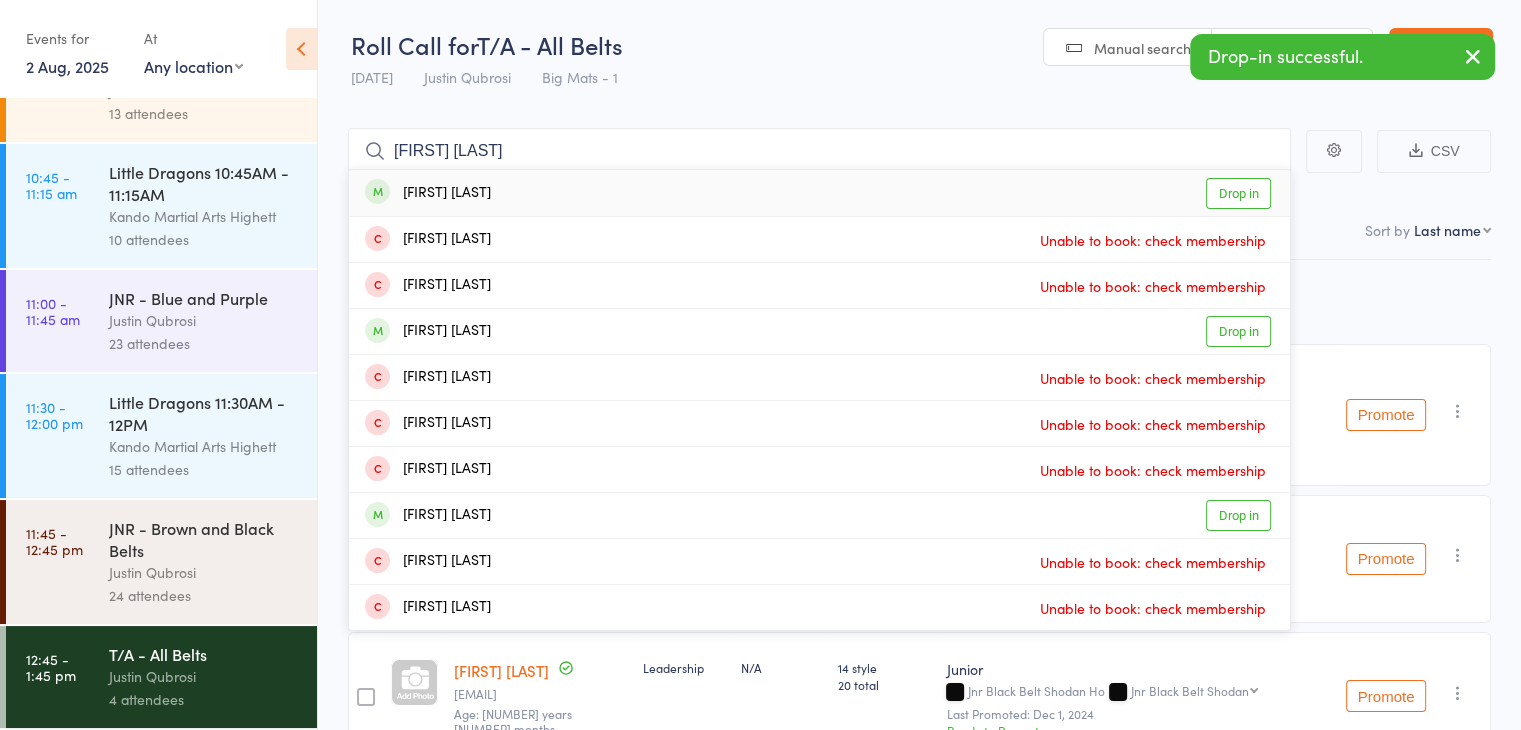 click on "Drop in" at bounding box center [1238, 193] 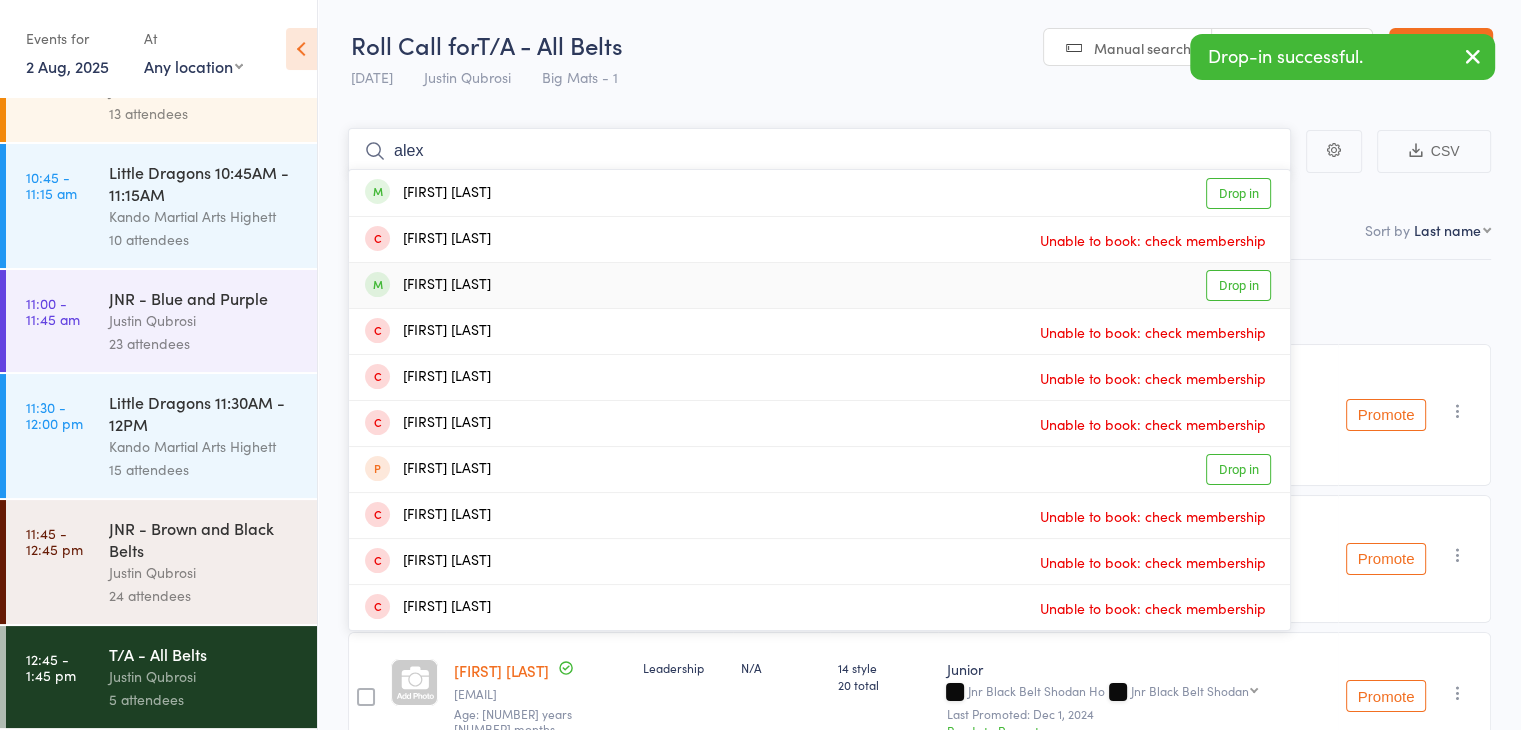 type on "alex" 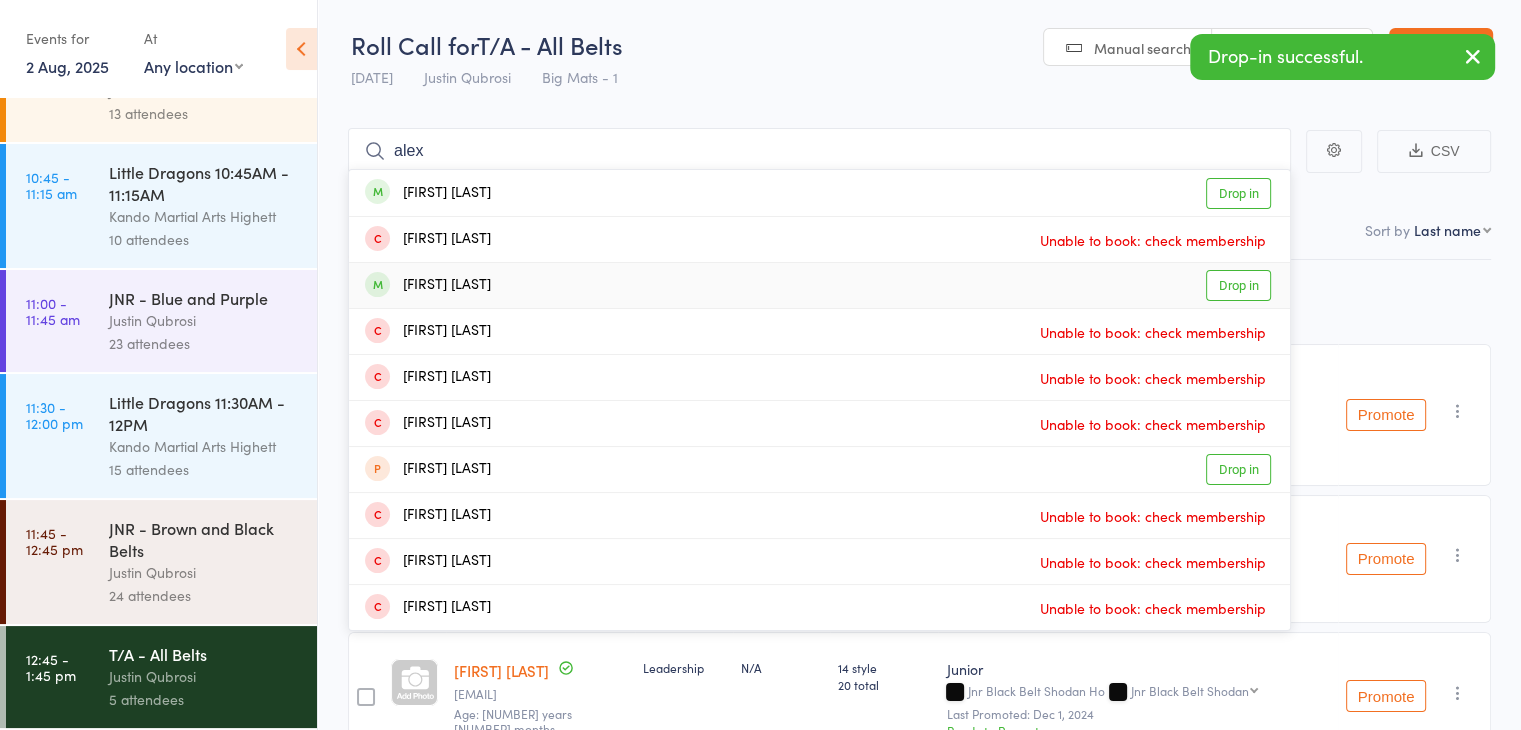 click on "Drop in" at bounding box center [1238, 285] 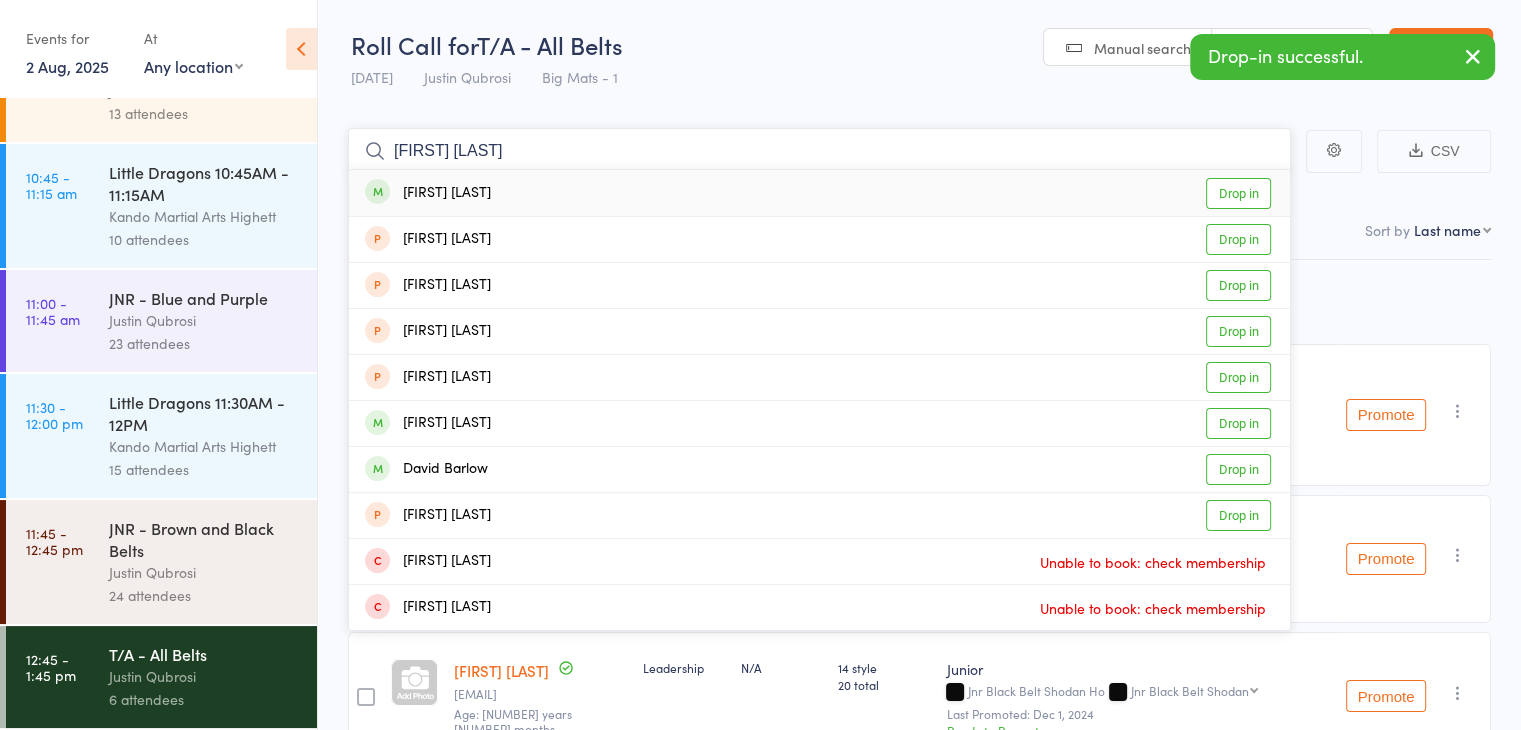 type on "[FIRST] [LAST]" 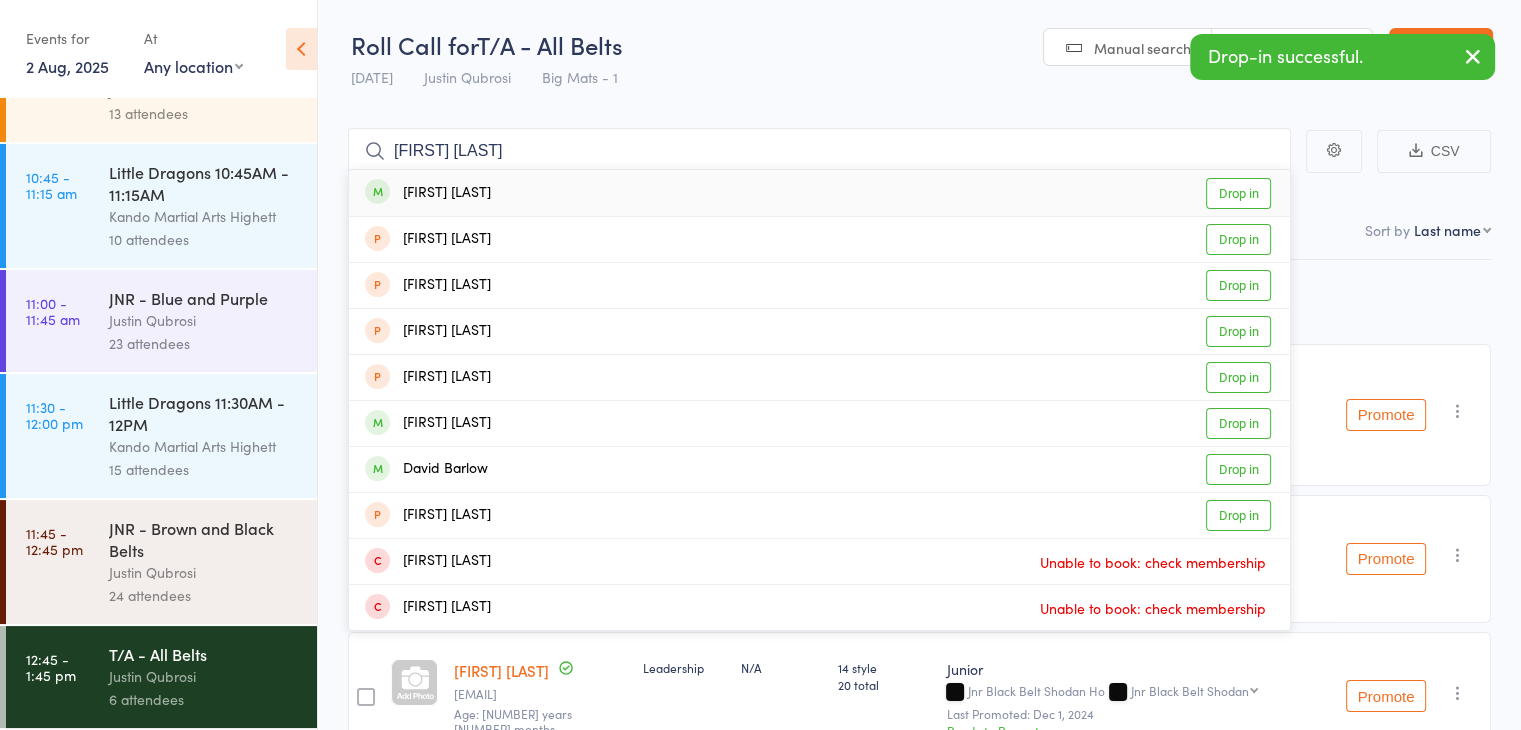 click on "Drop in" at bounding box center [1238, 193] 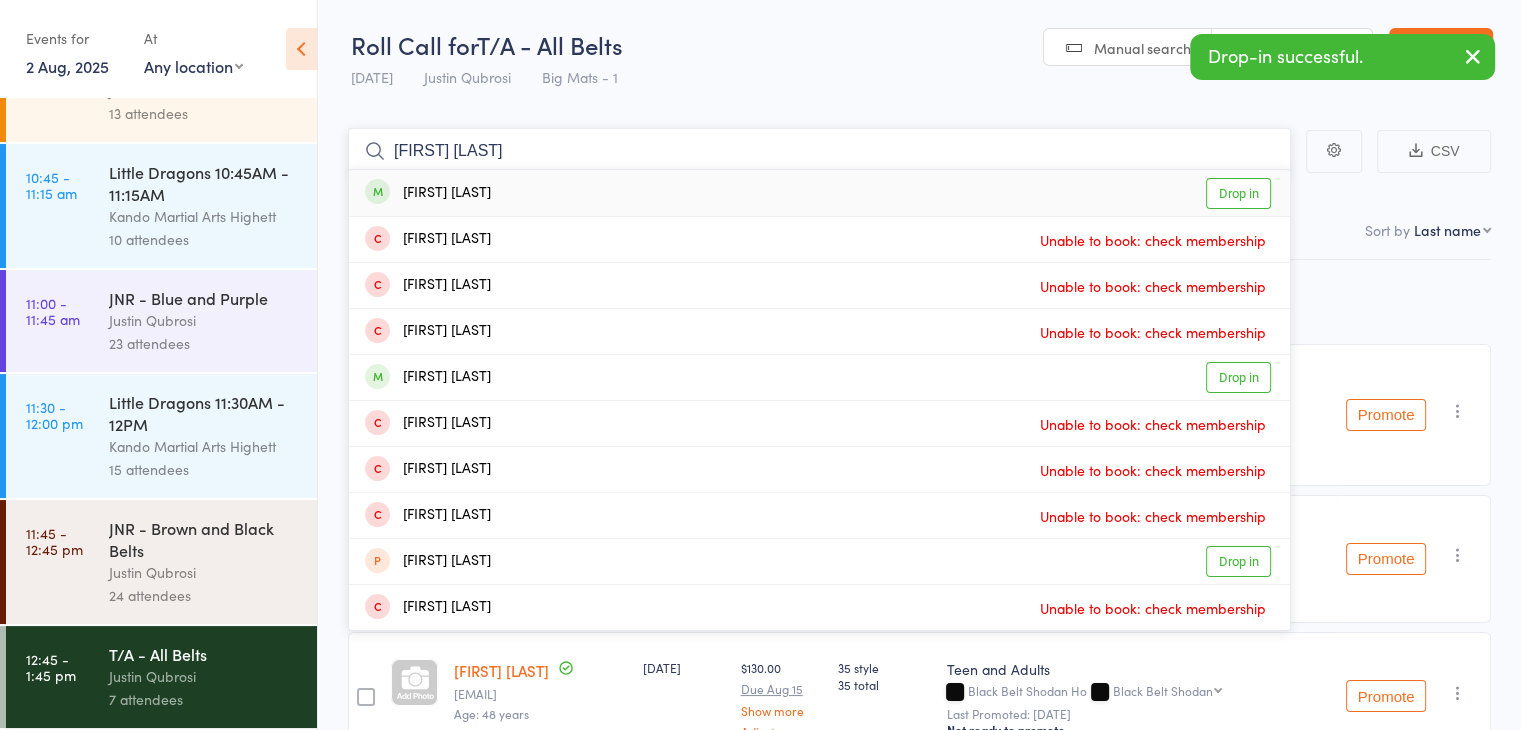 type on "[FIRST] [LAST]" 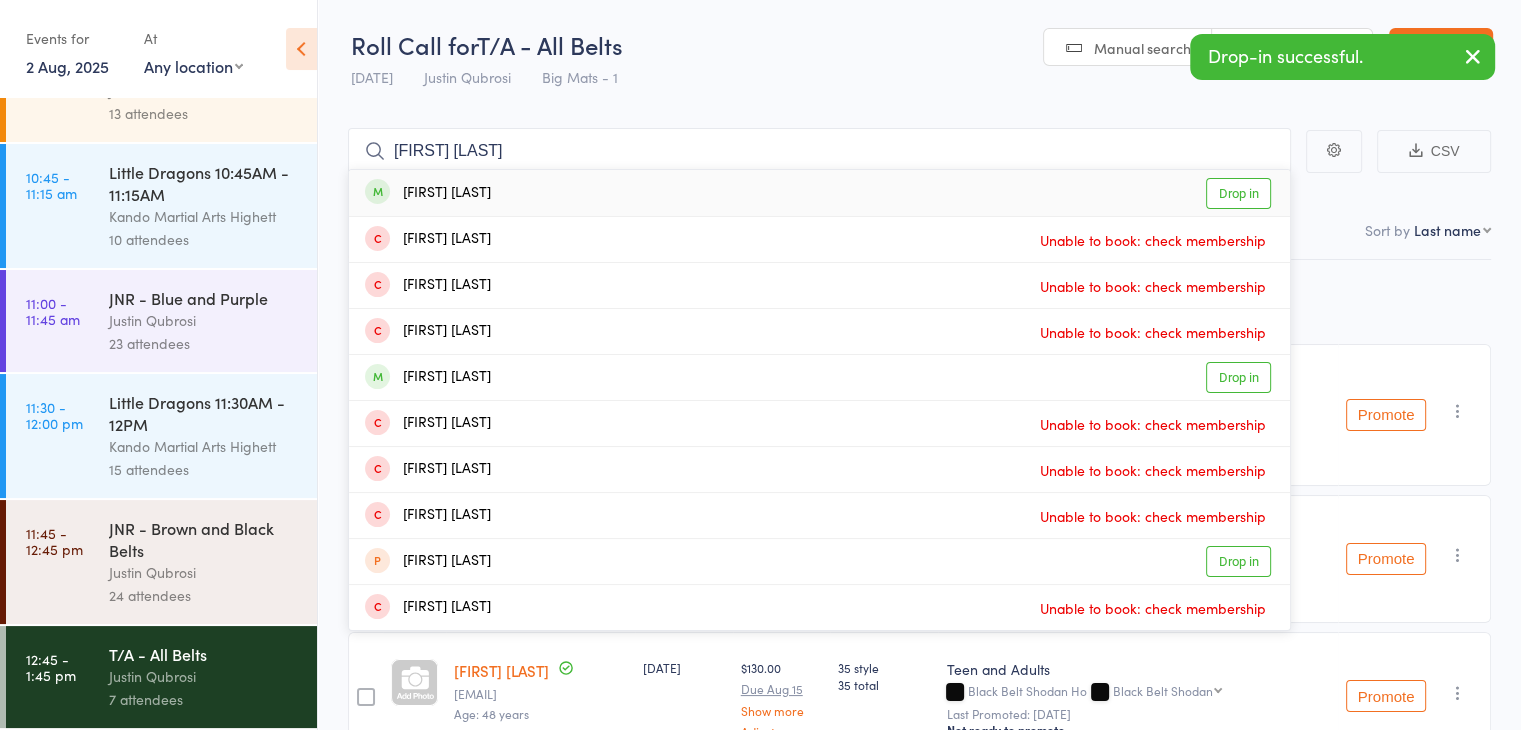 click on "Drop in" at bounding box center (1238, 193) 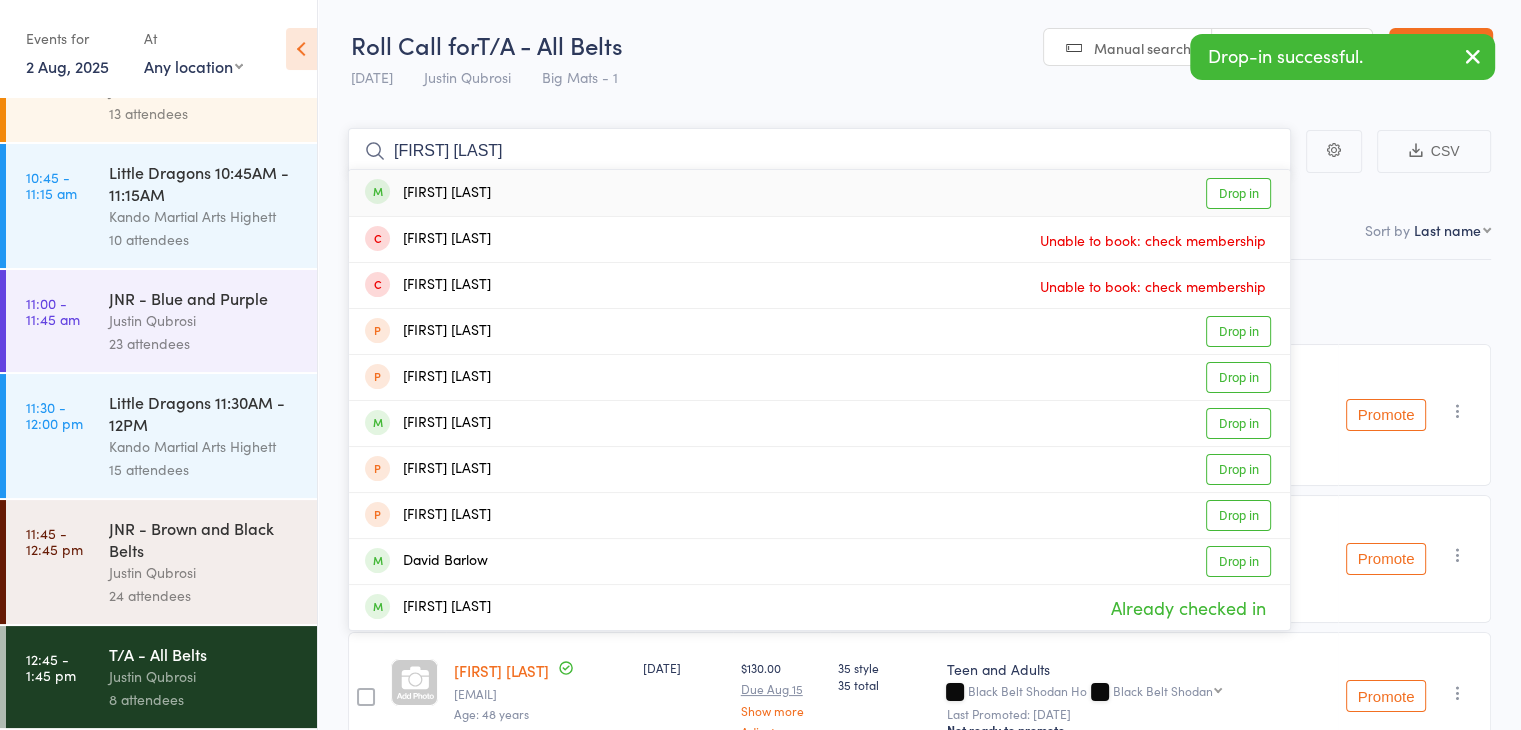 type on "[FIRST] [LAST]" 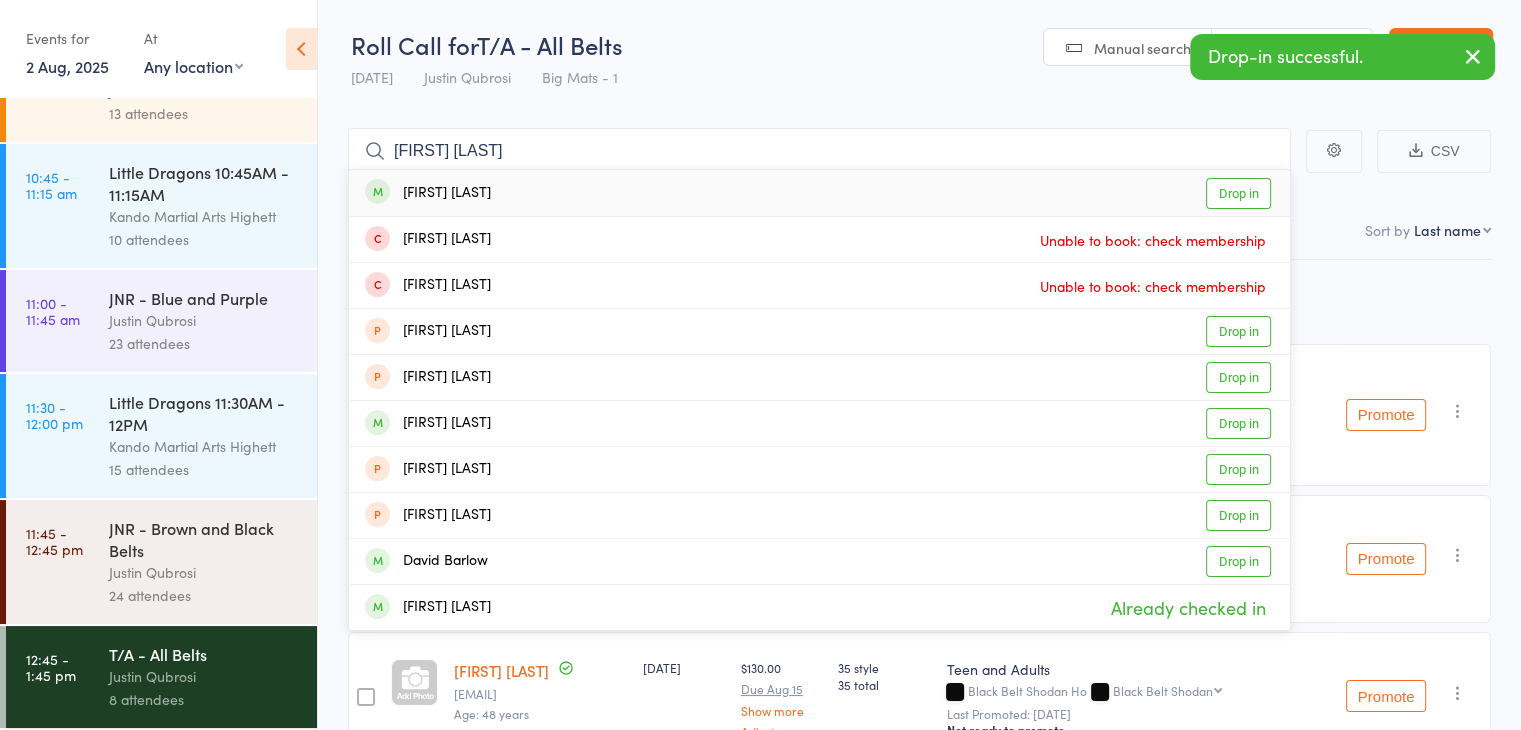 click on "Drop in" at bounding box center (1238, 193) 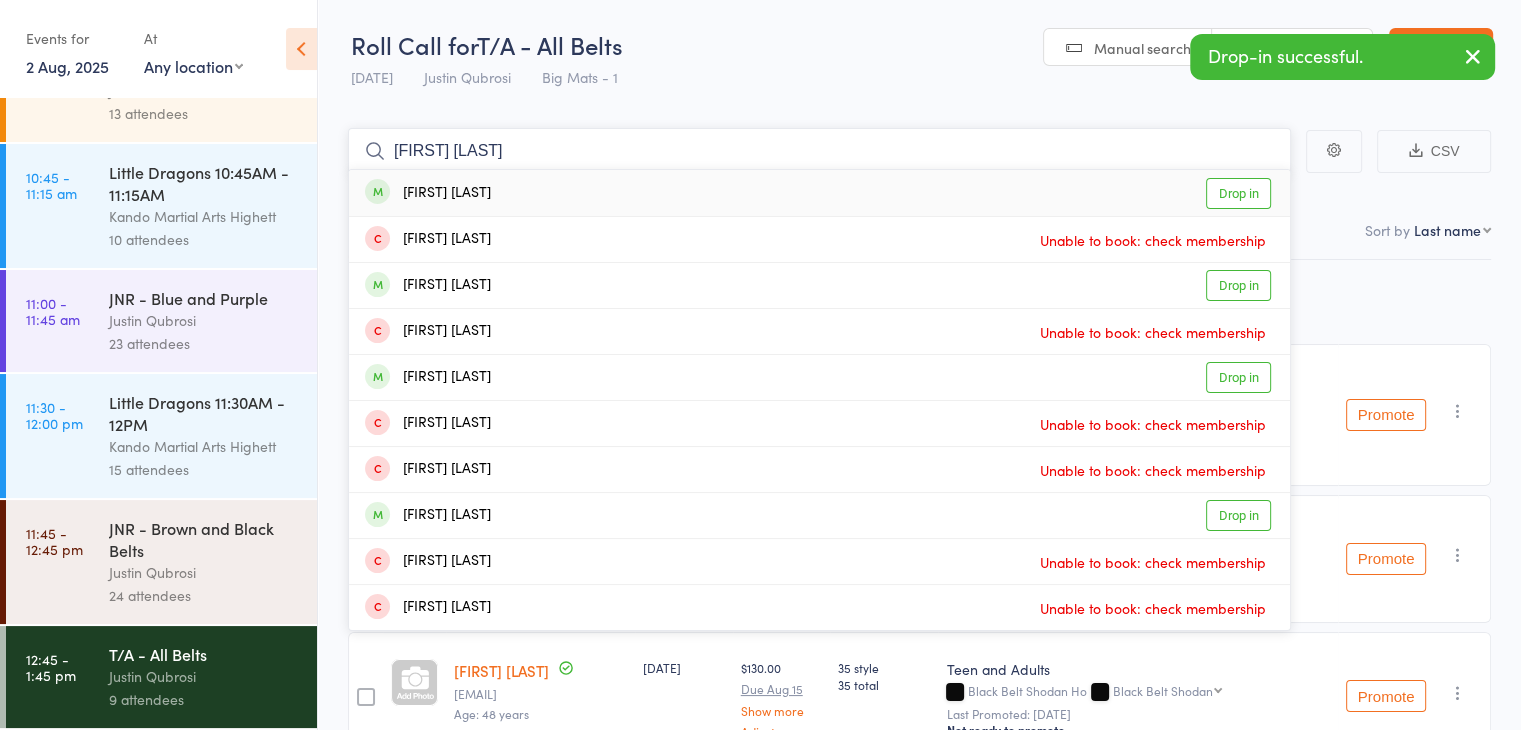 type on "[FIRST] [LAST]" 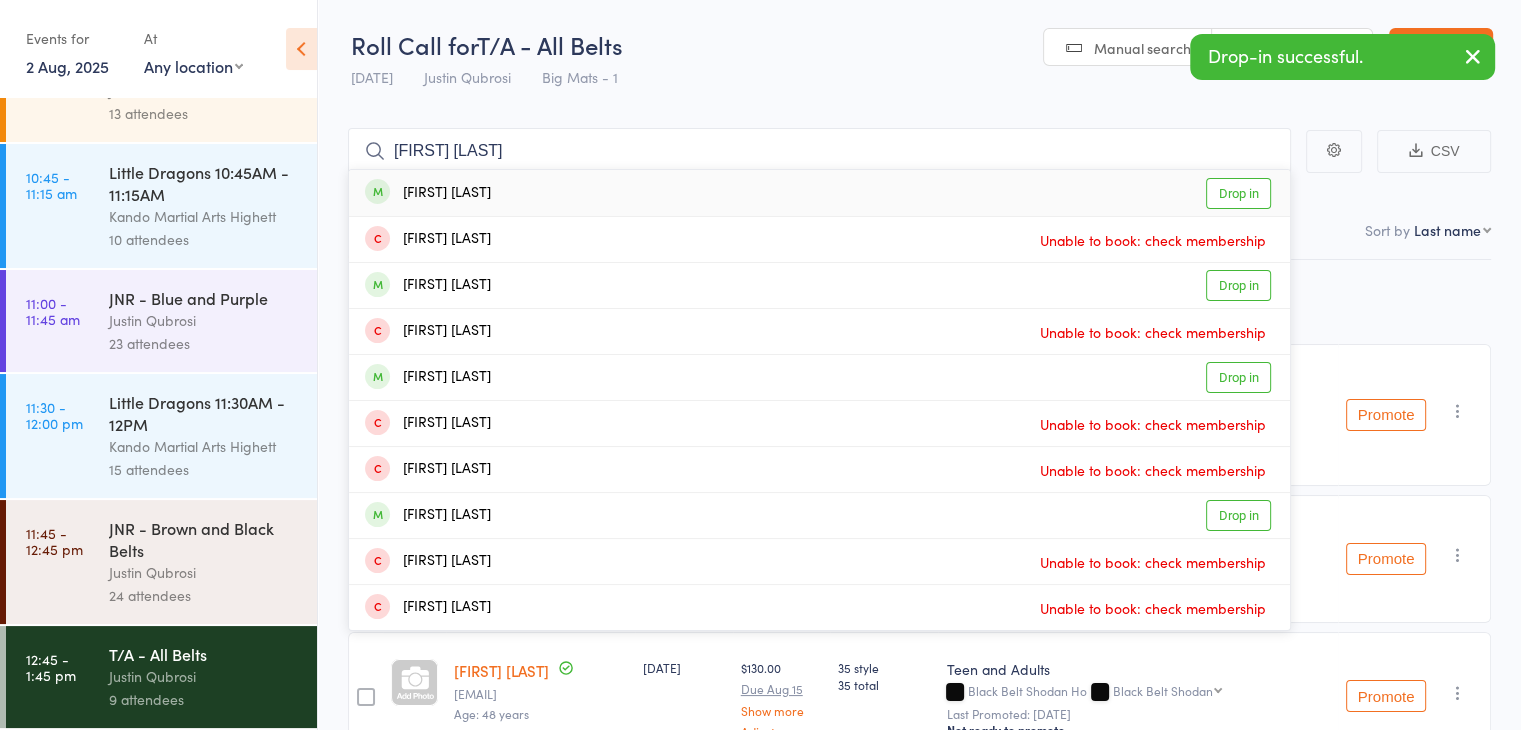 click on "Drop in" at bounding box center (1238, 193) 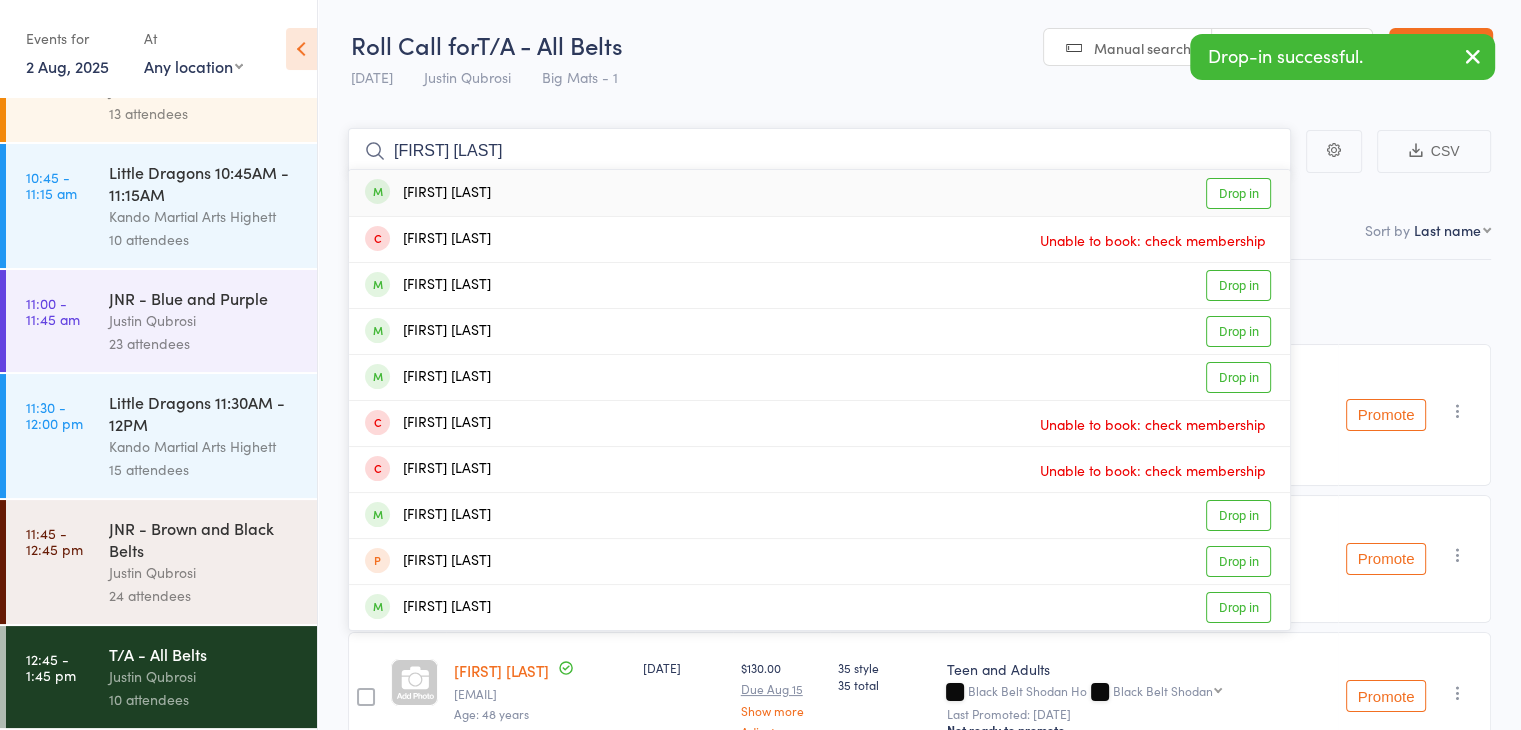 type on "[FIRST] [LAST]" 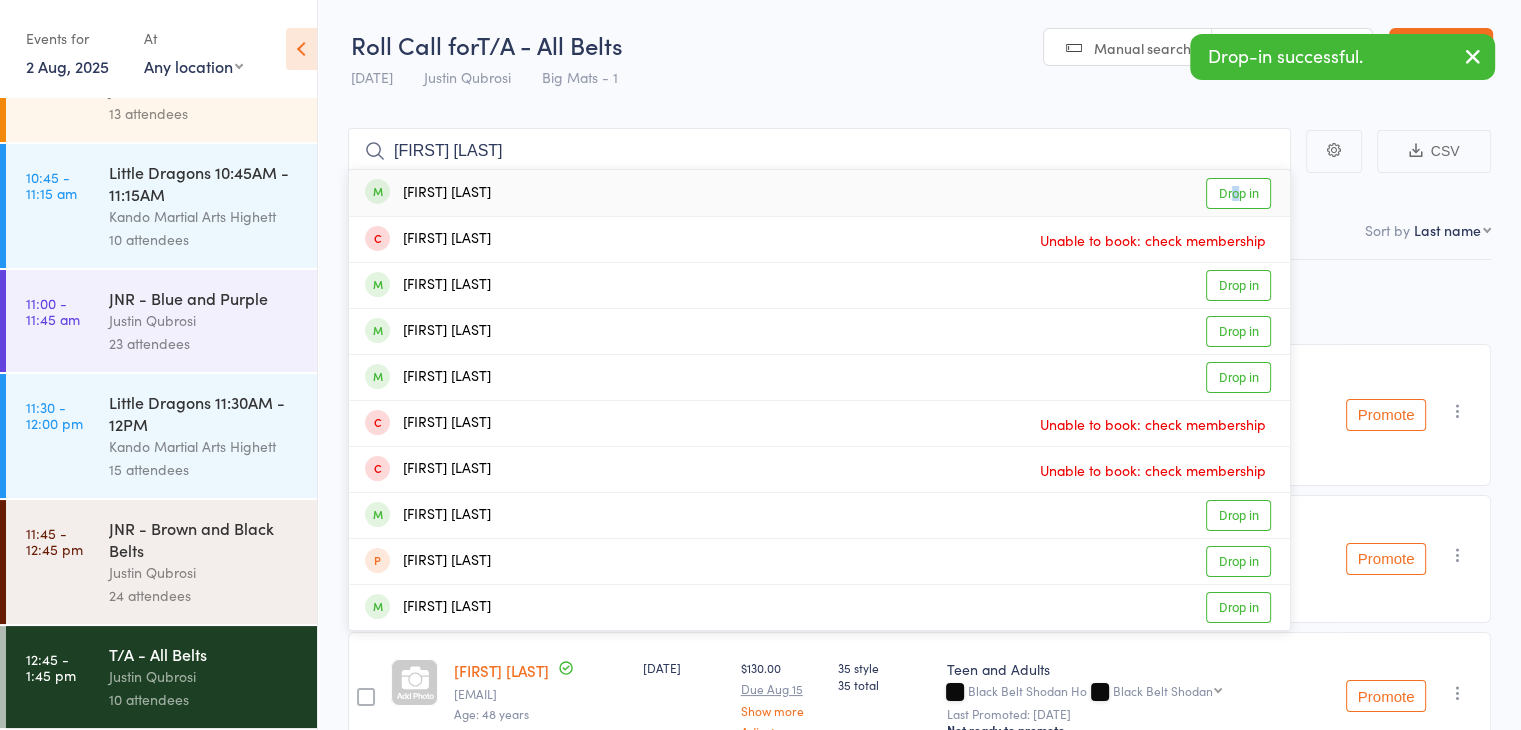click on "Drop in" at bounding box center [1238, 193] 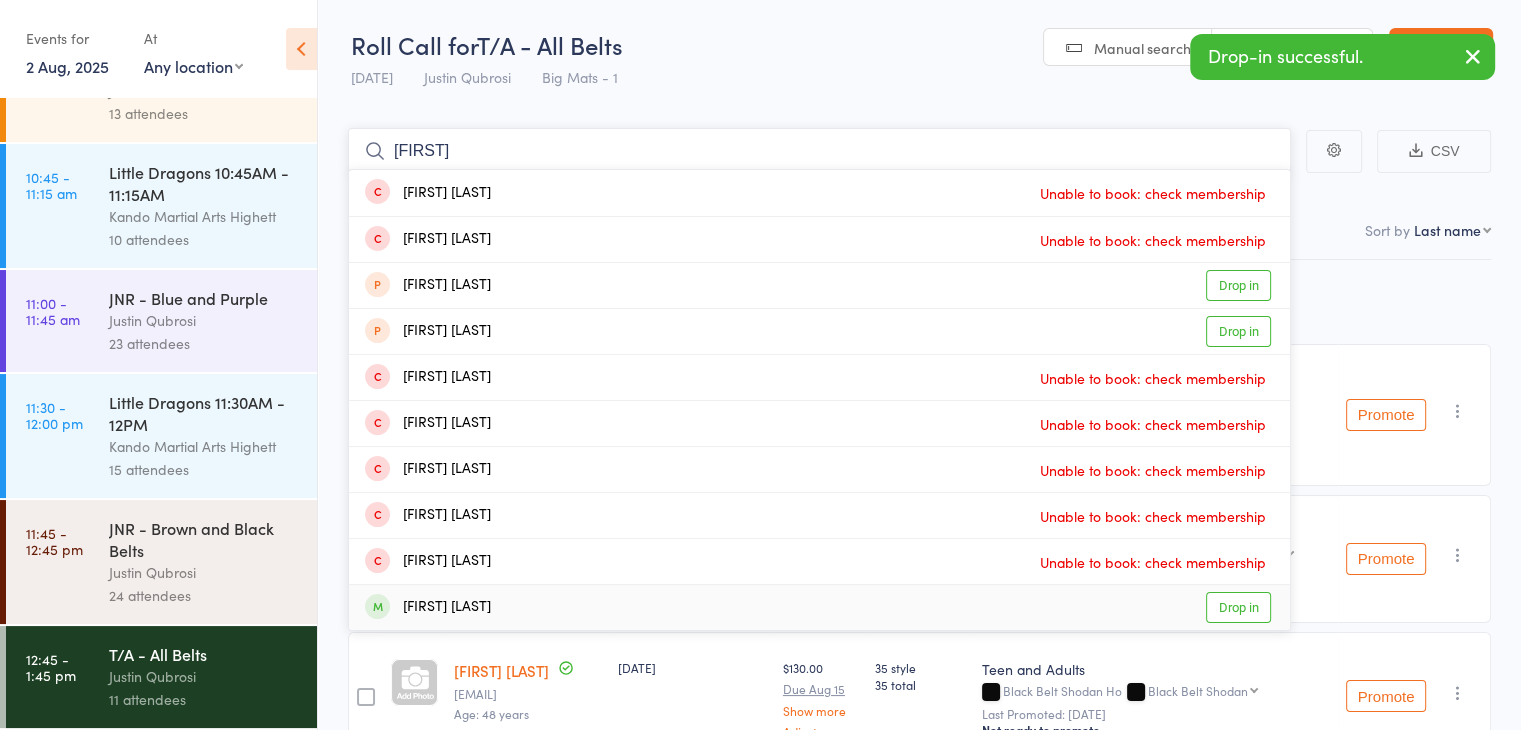 type on "[FIRST]" 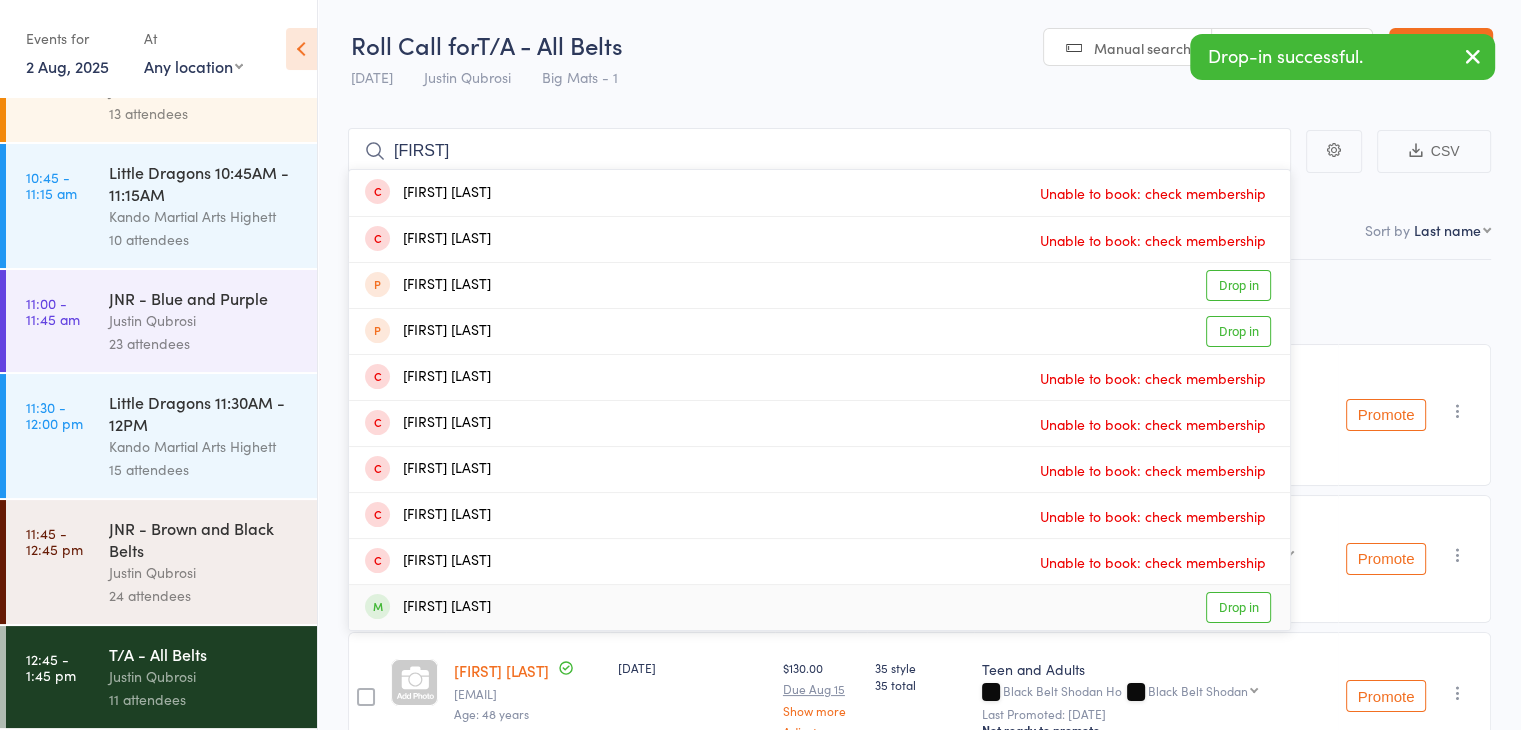 click on "Drop in" at bounding box center (1238, 607) 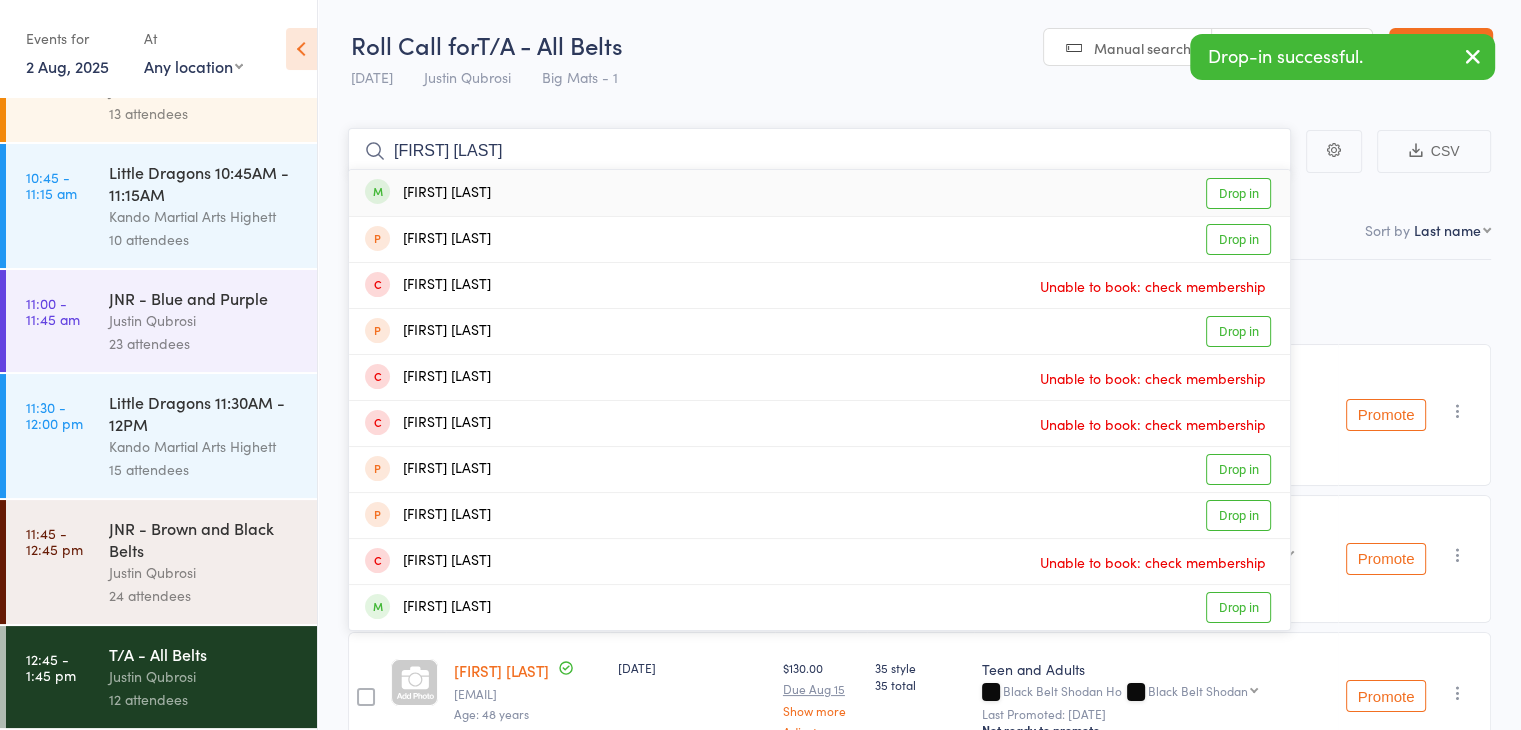 type on "[FIRST] [LAST]" 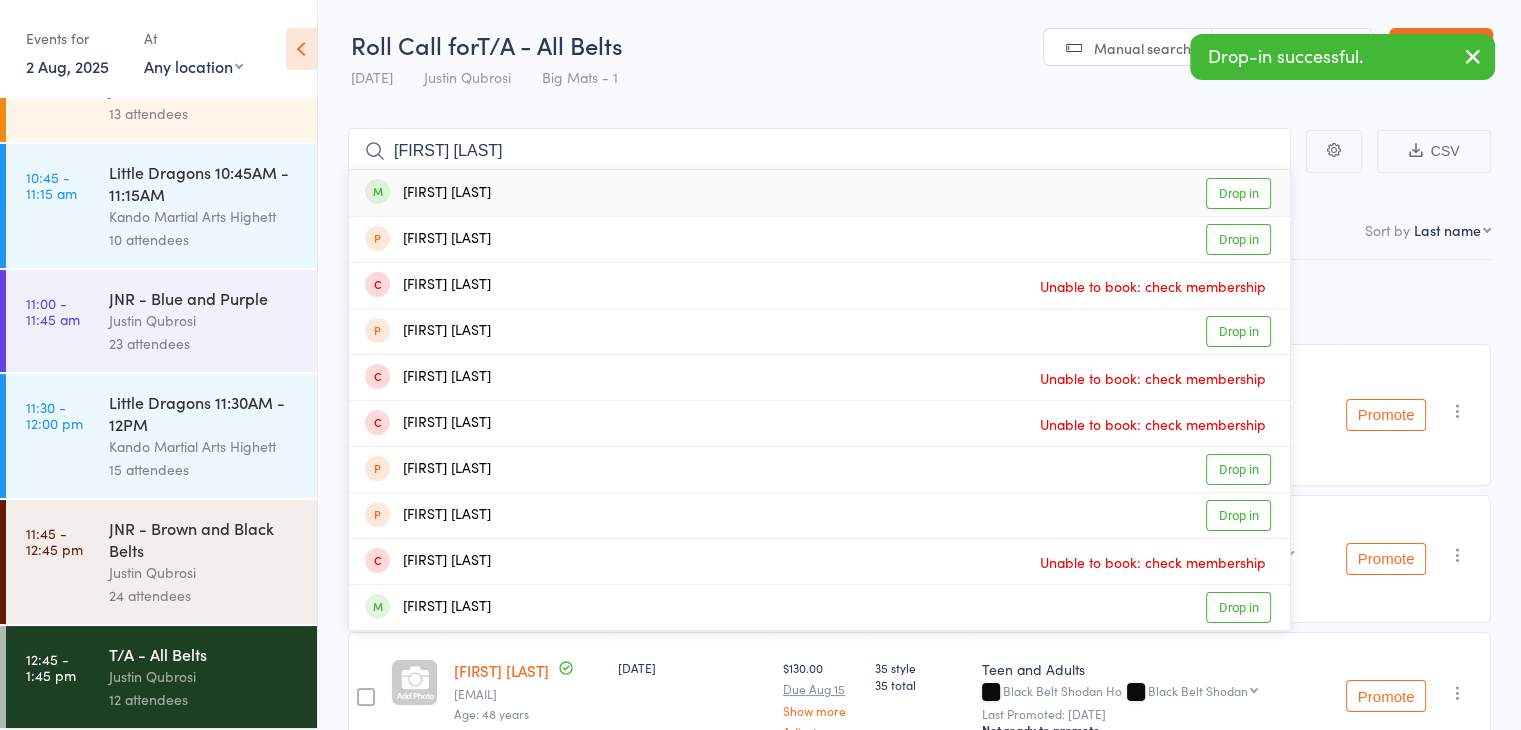 click on "Drop in" at bounding box center [1238, 193] 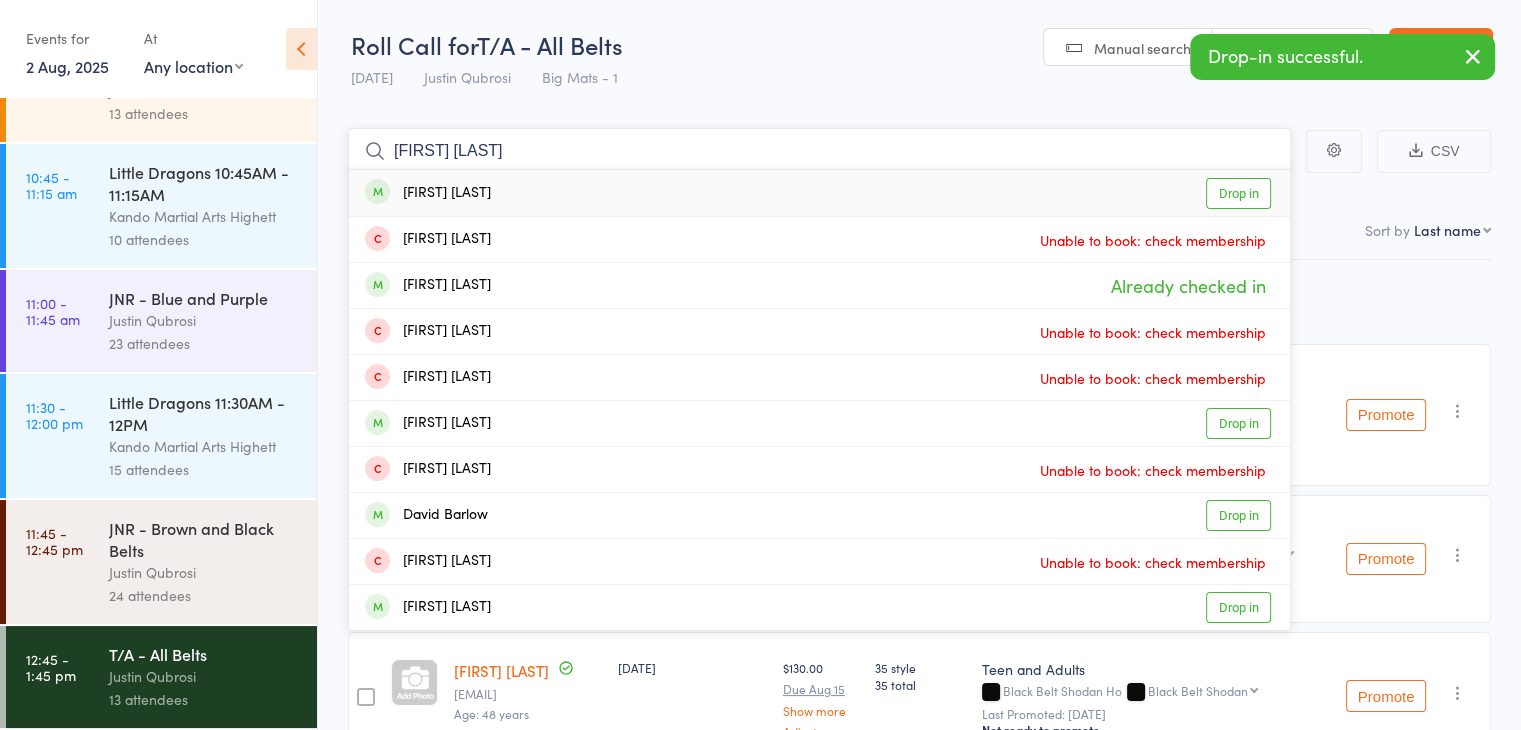type on "[FIRST] [LAST]" 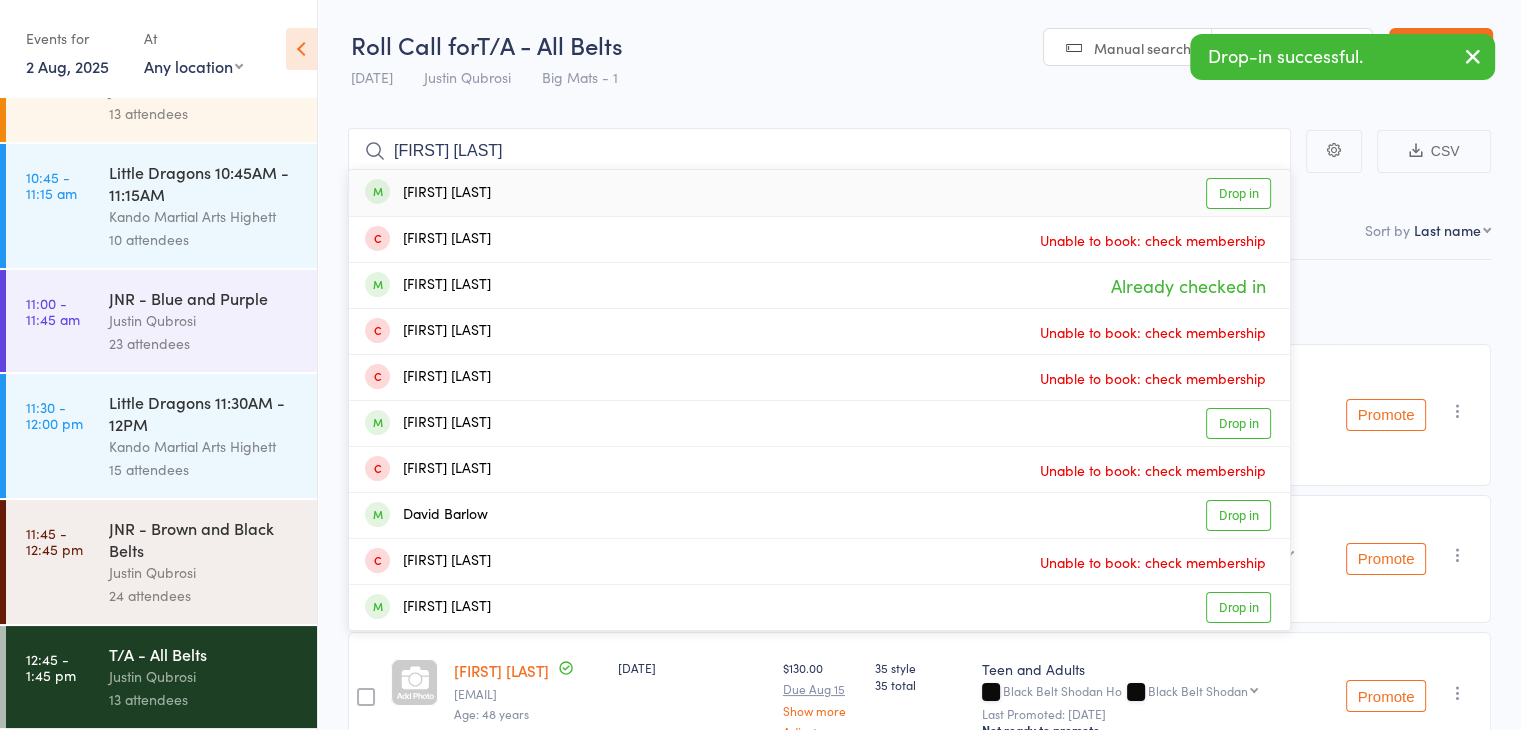 click on "Drop in" at bounding box center (1238, 193) 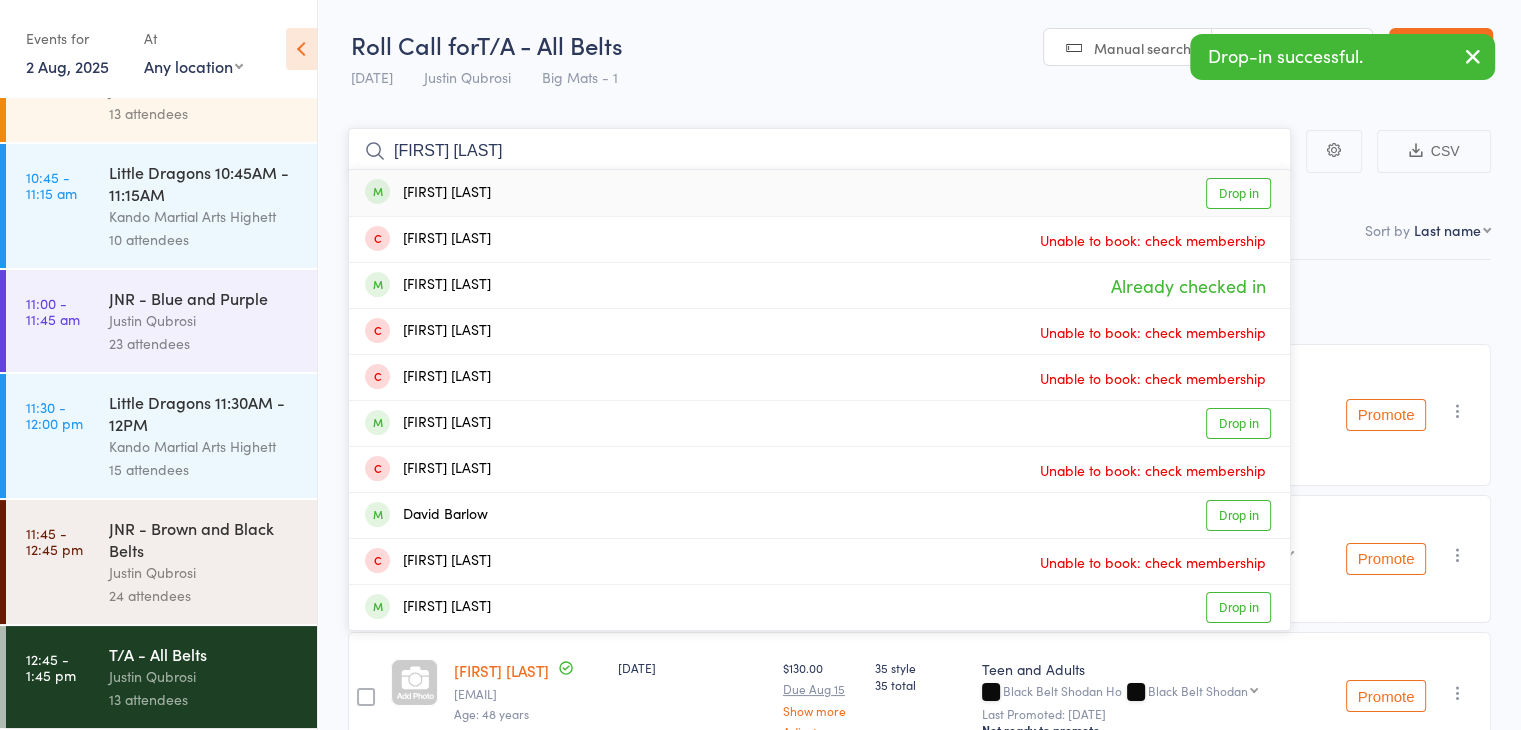 type 